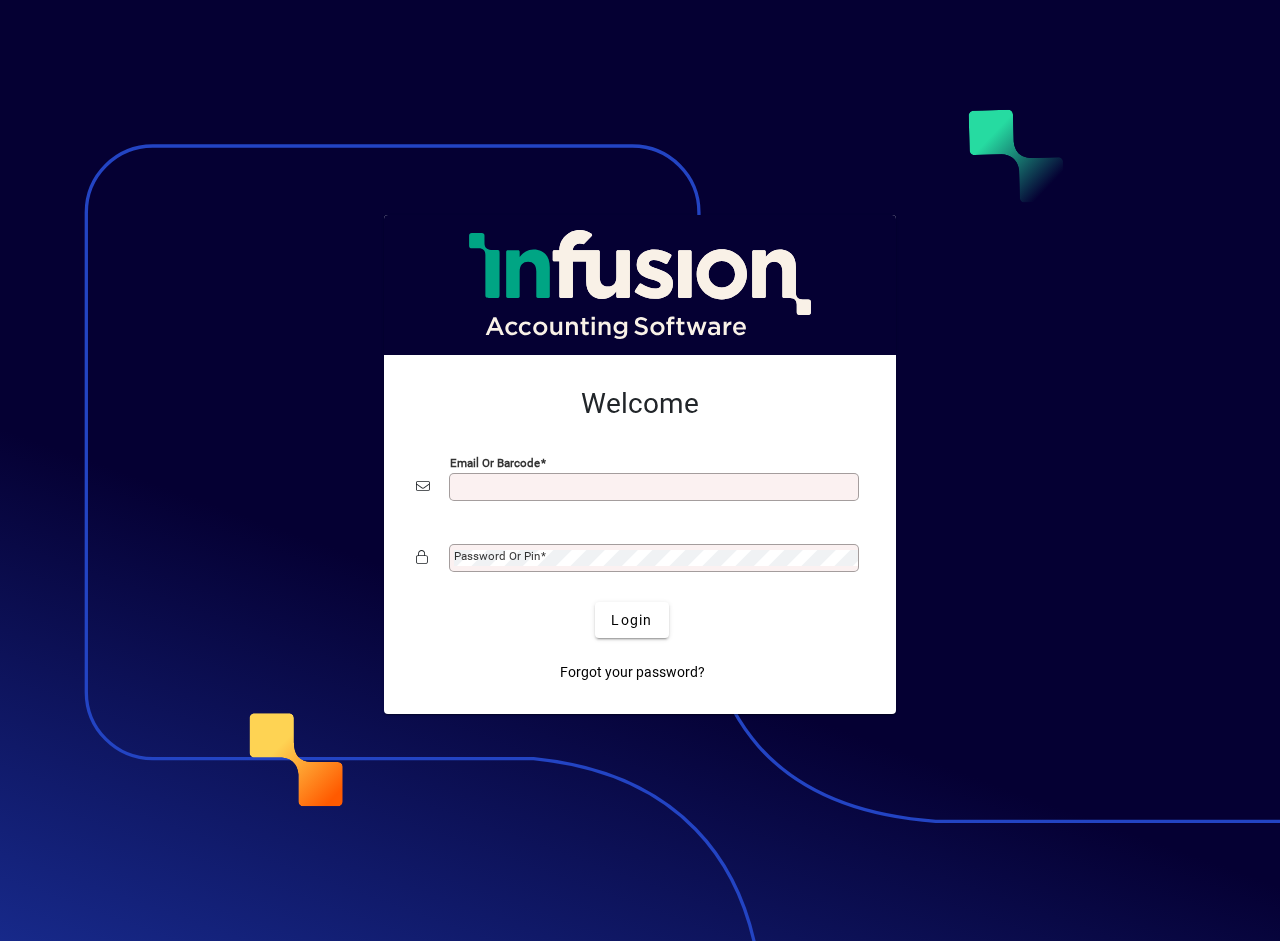 scroll, scrollTop: 0, scrollLeft: 0, axis: both 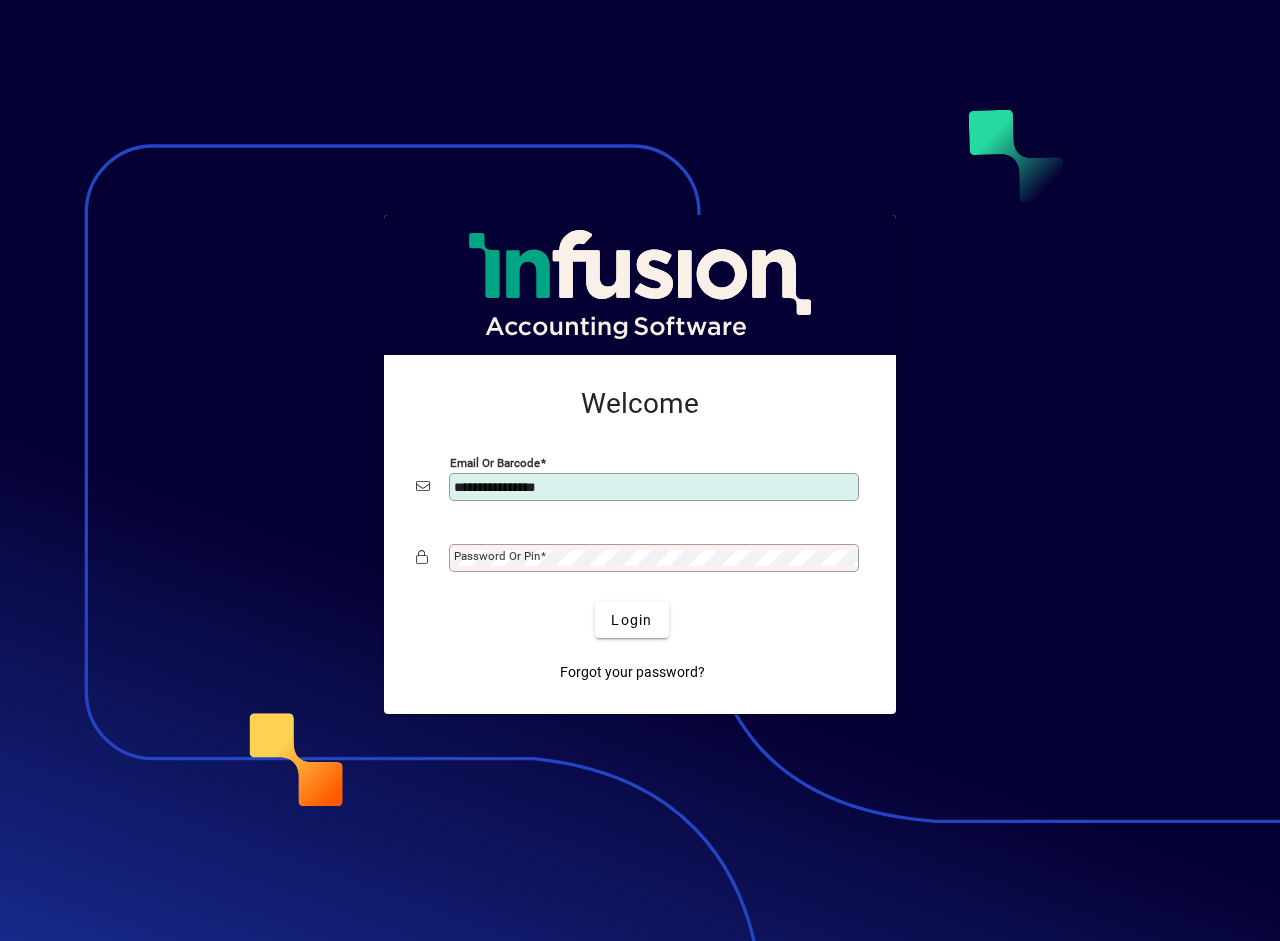 type on "**********" 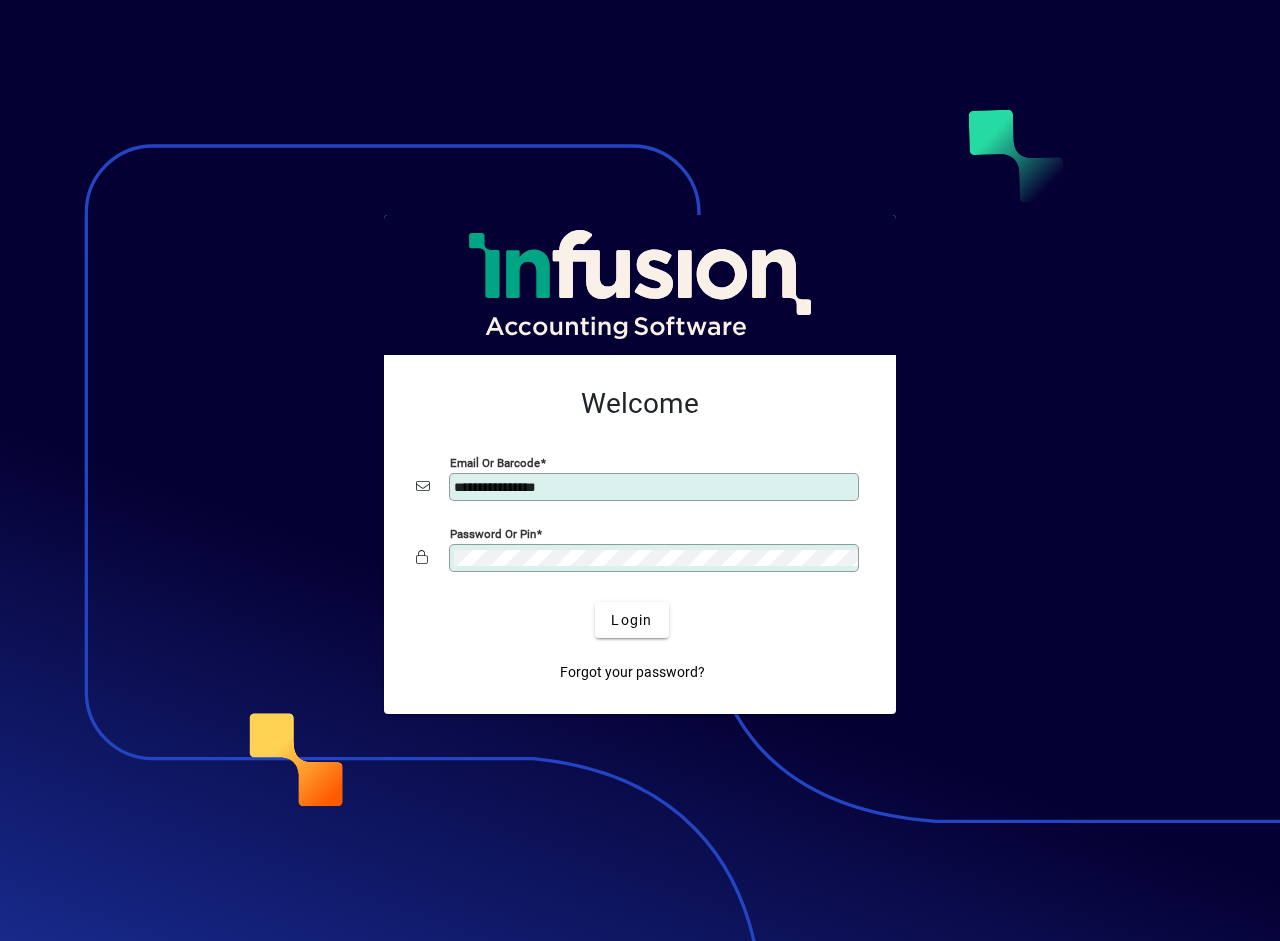 click on "Login" 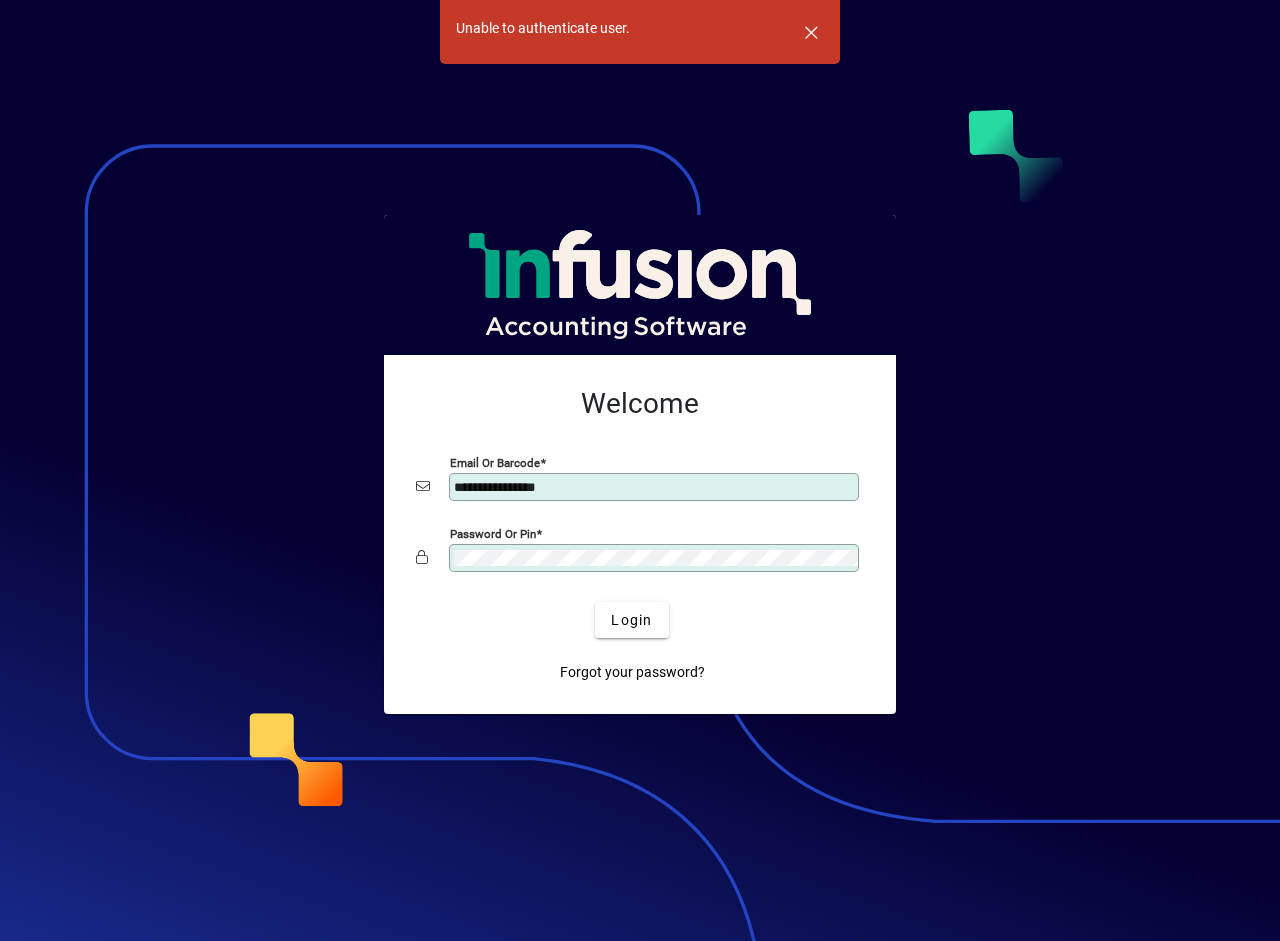 click on "Login" 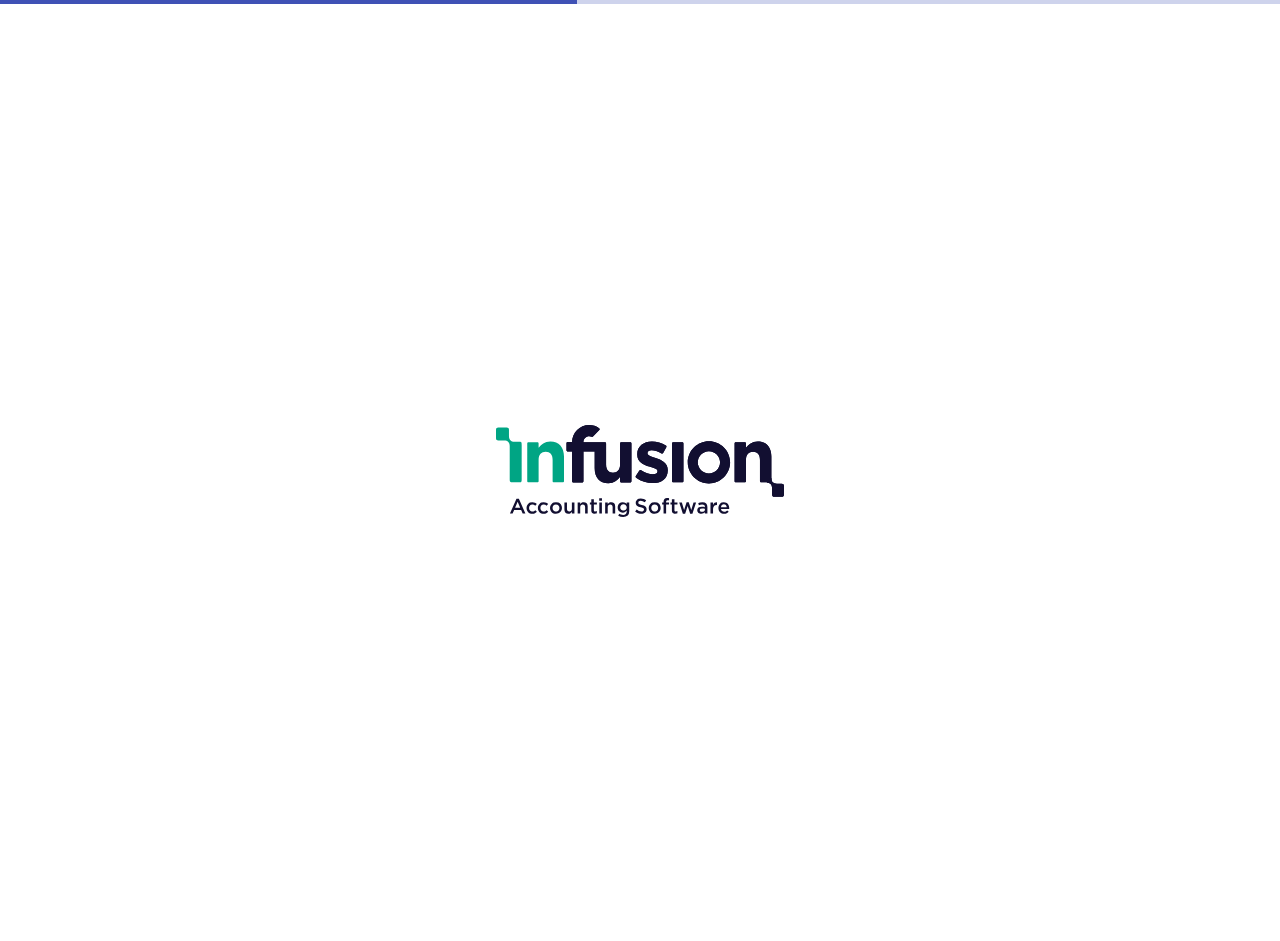 scroll, scrollTop: 0, scrollLeft: 0, axis: both 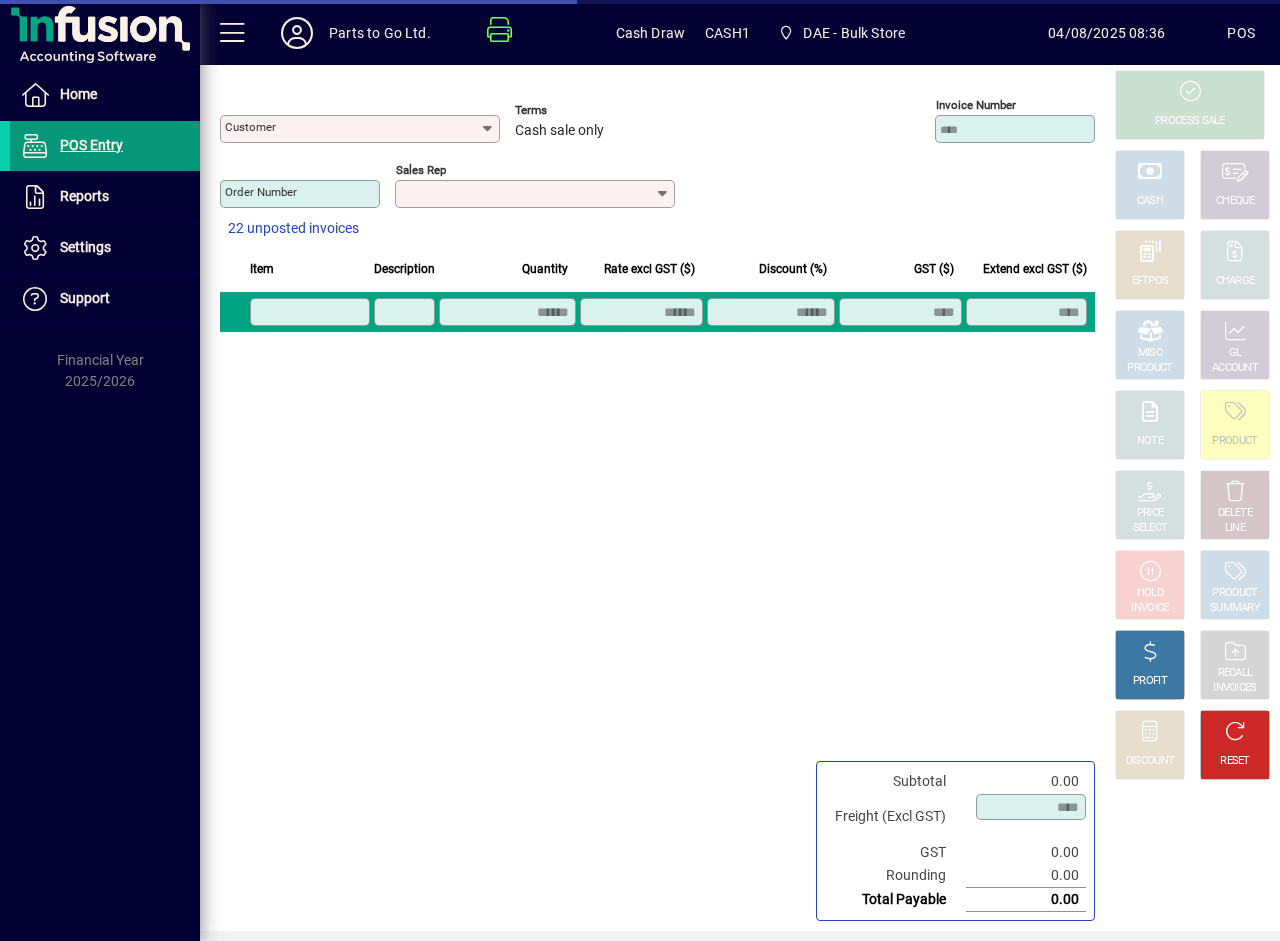 type on "**********" 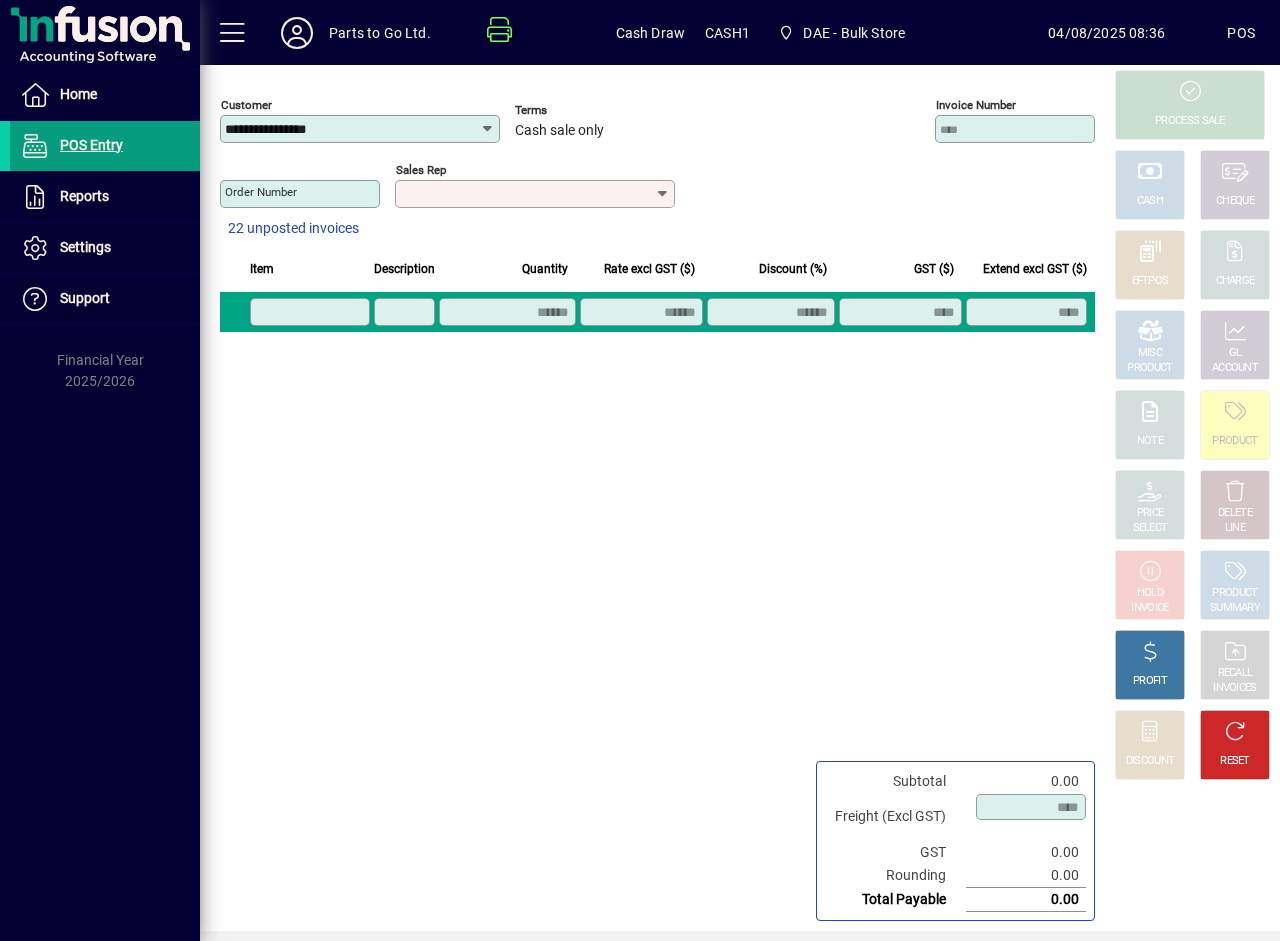 click 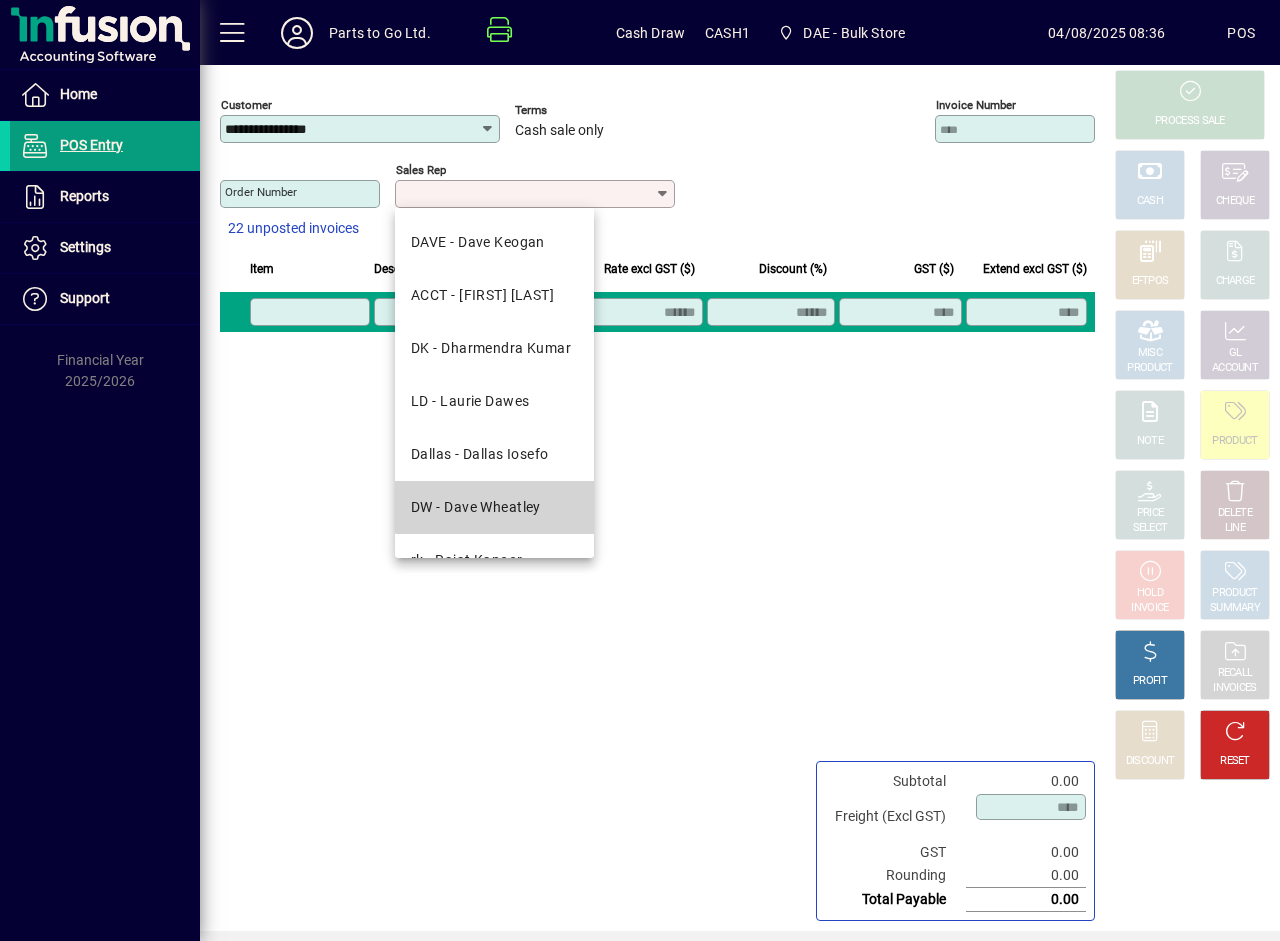 click on "DW - Dave Wheatley" at bounding box center [494, 507] 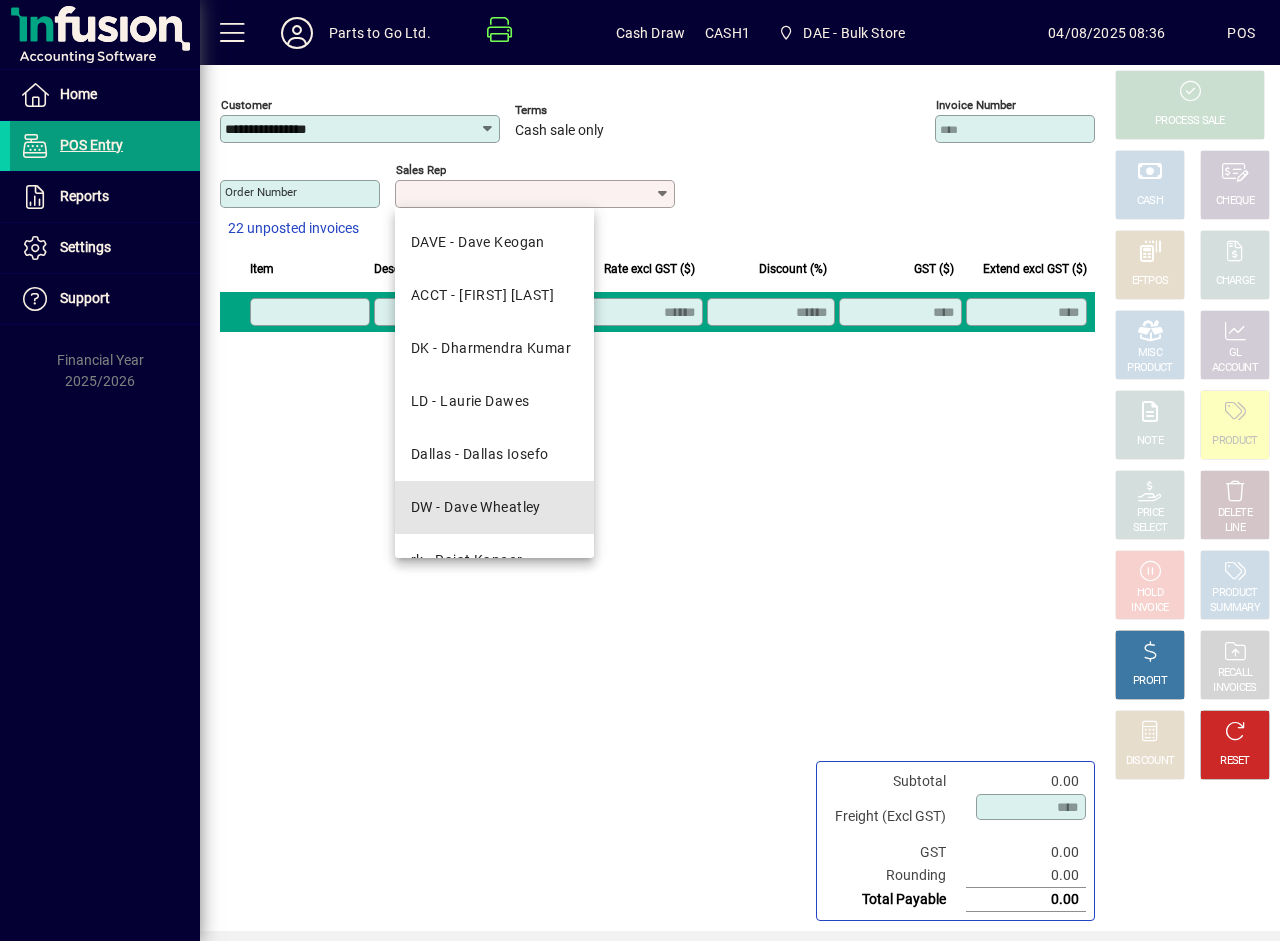 type on "**********" 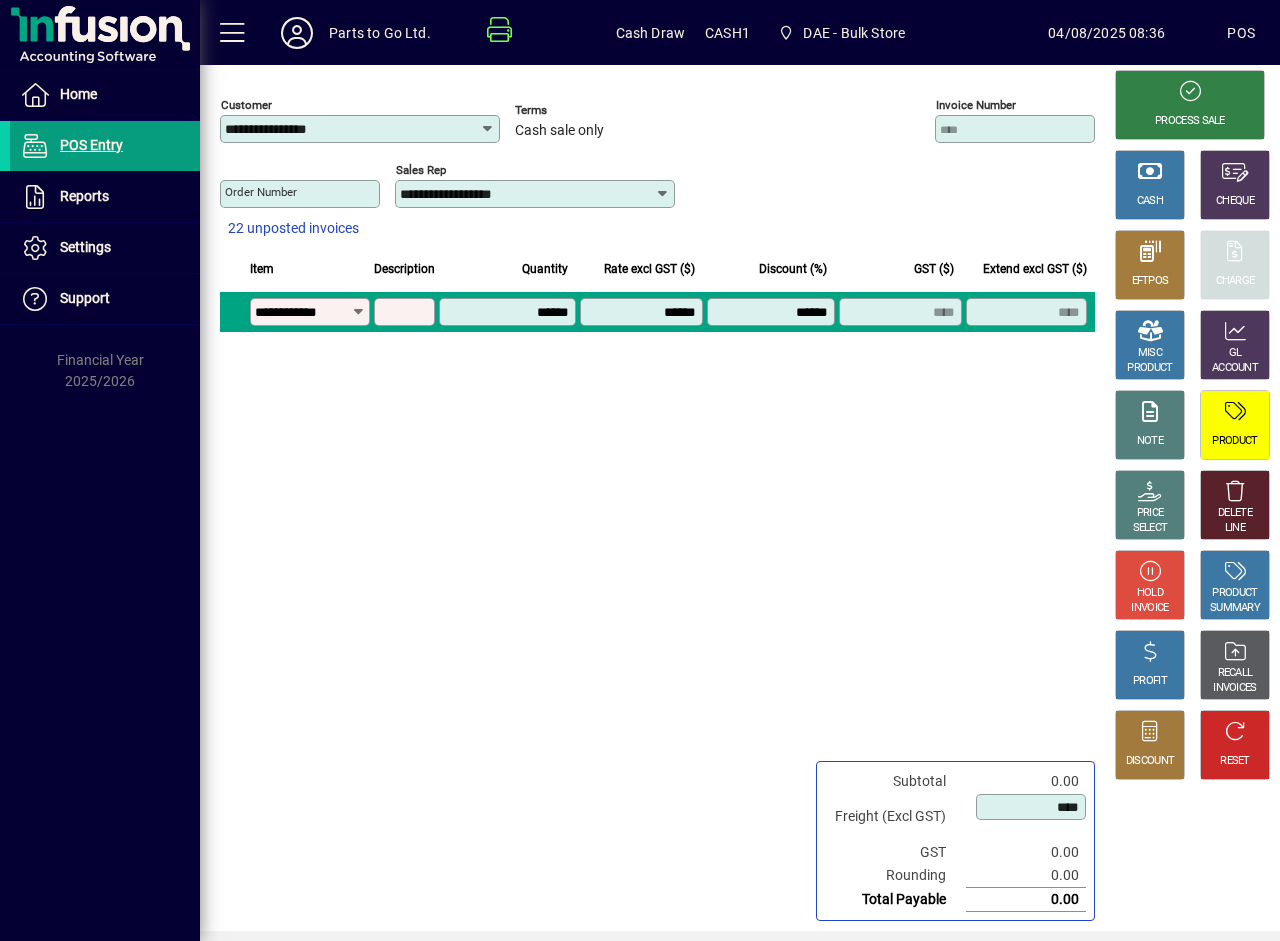 type on "**********" 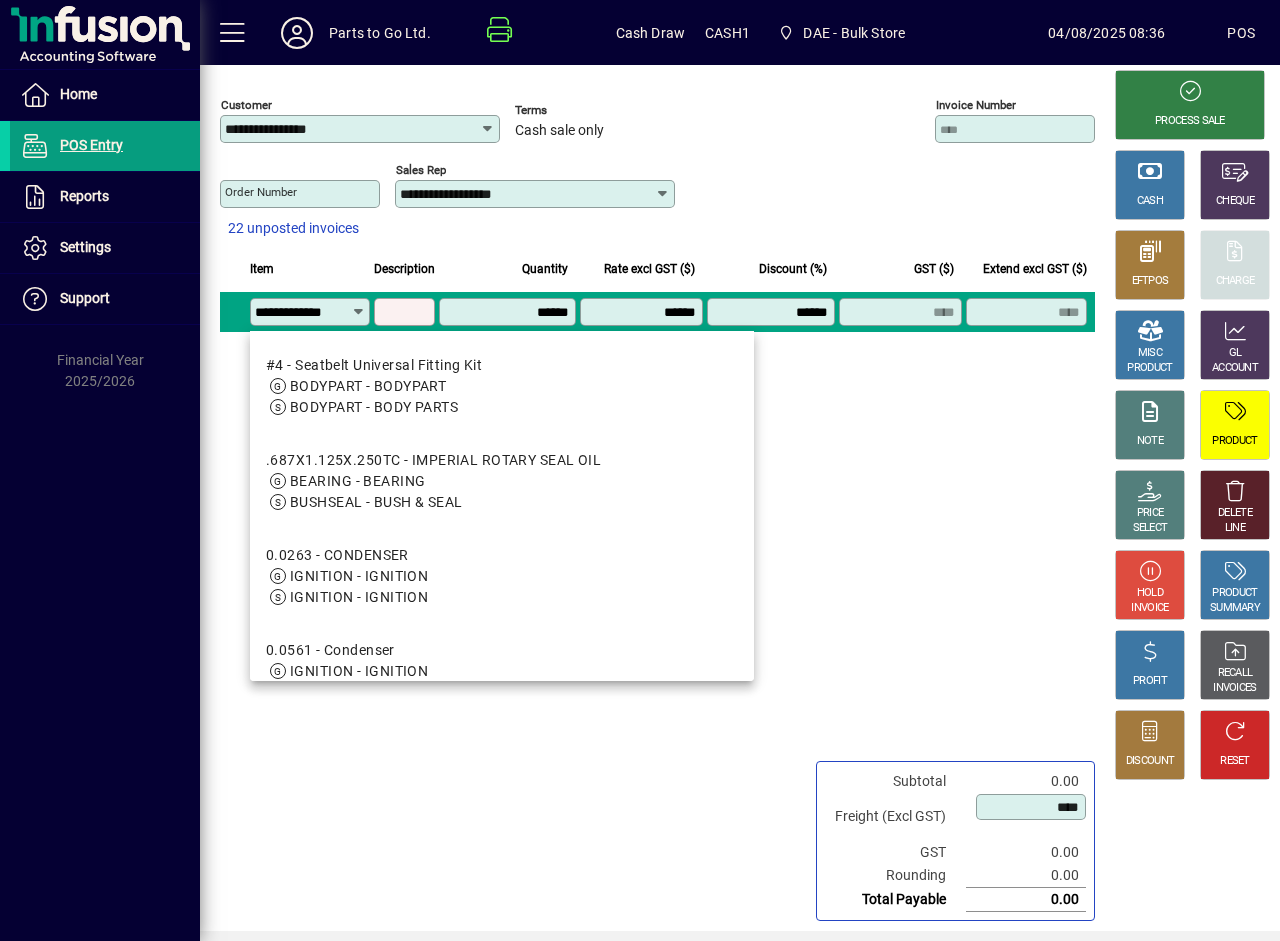 scroll, scrollTop: 0, scrollLeft: 9, axis: horizontal 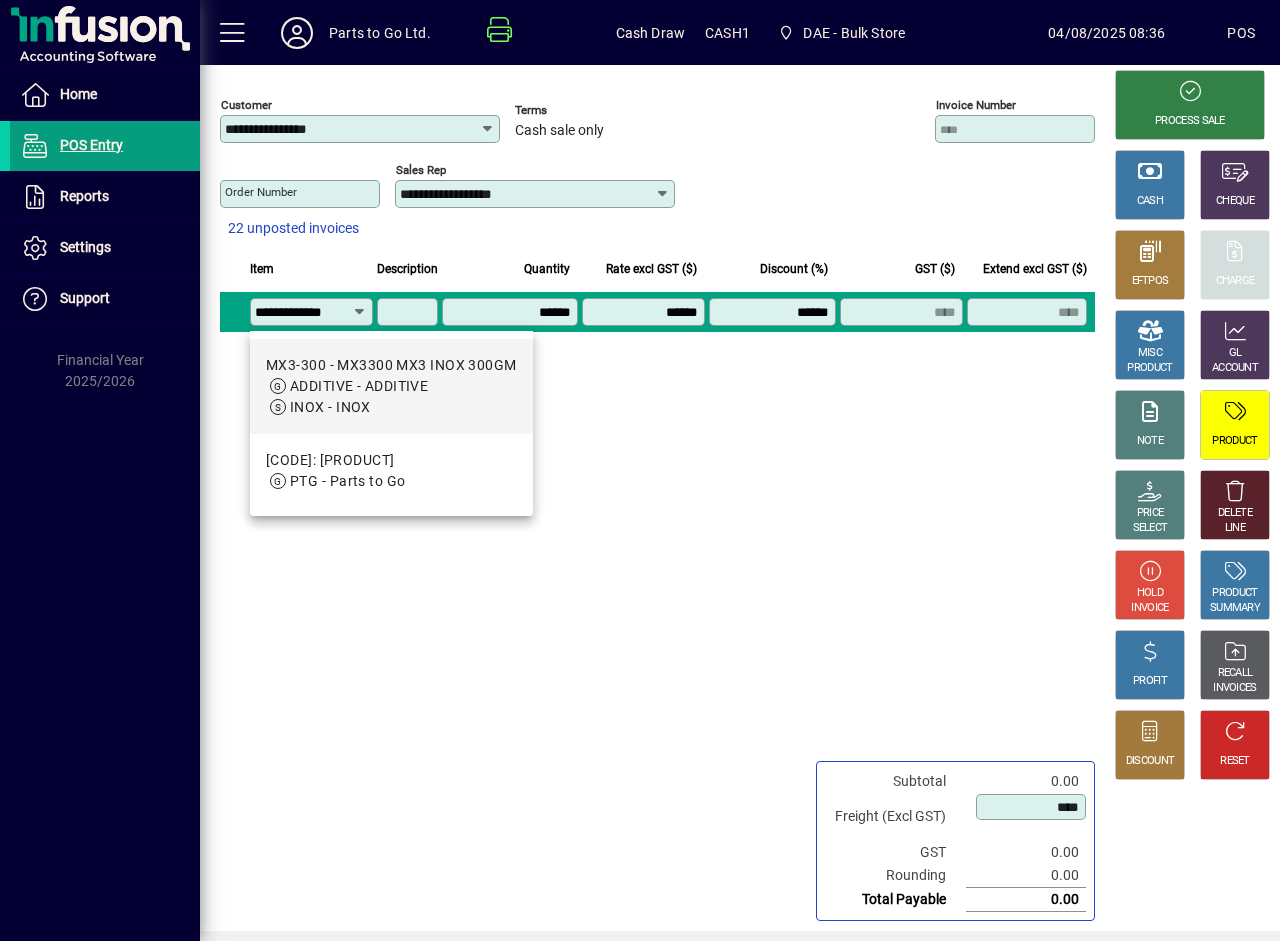 type on "**********" 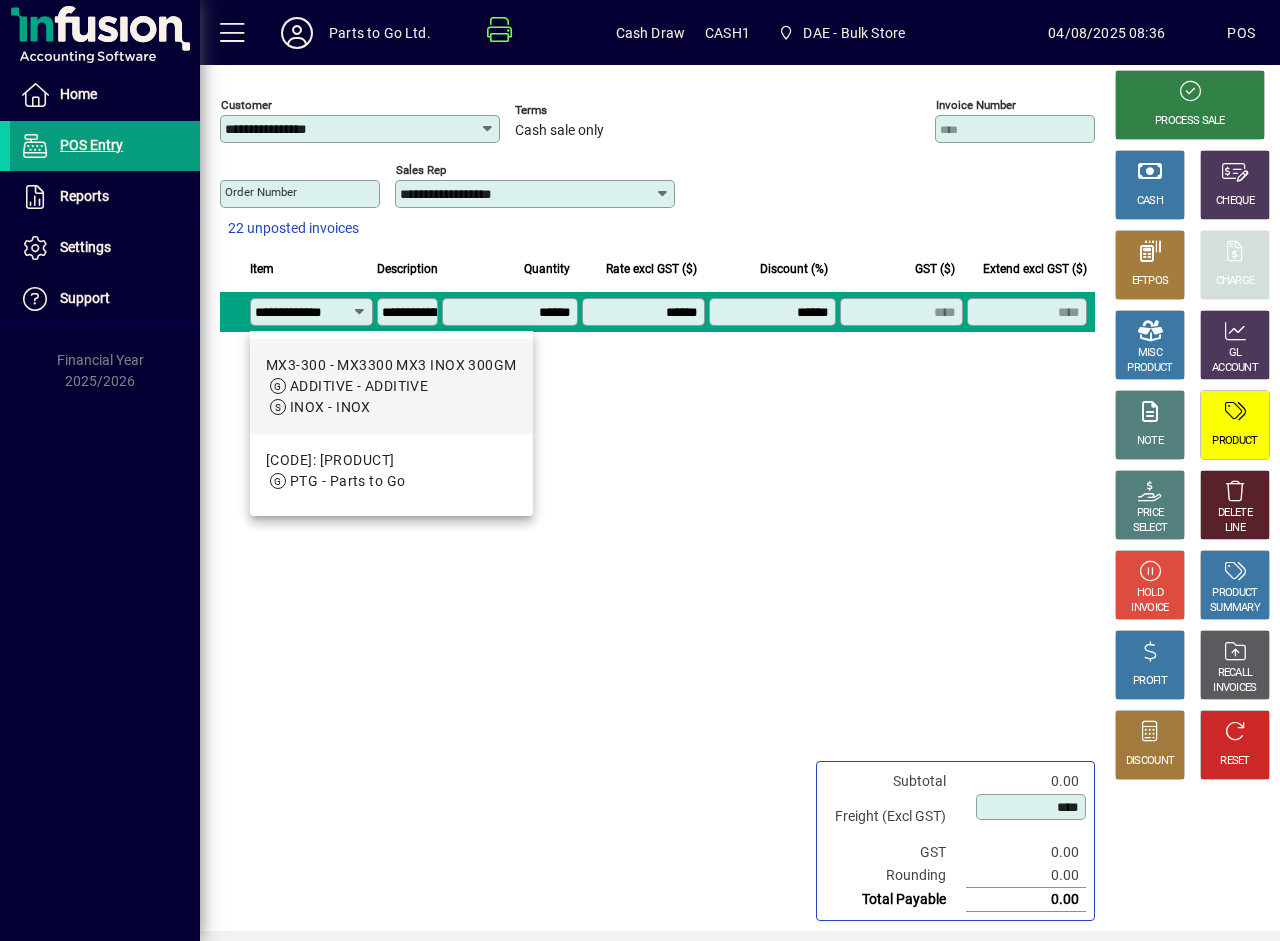type on "*******" 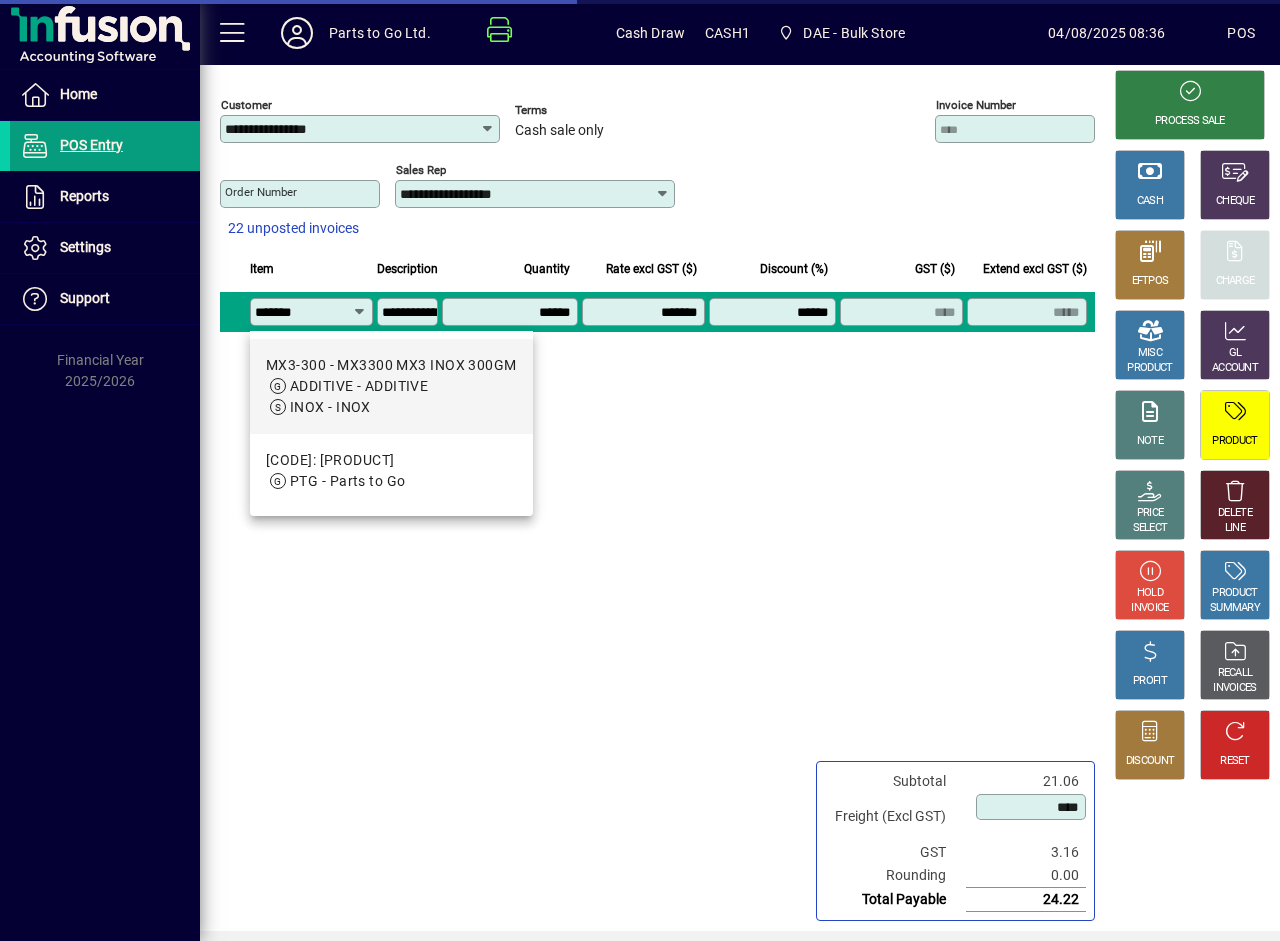 scroll, scrollTop: 0, scrollLeft: 0, axis: both 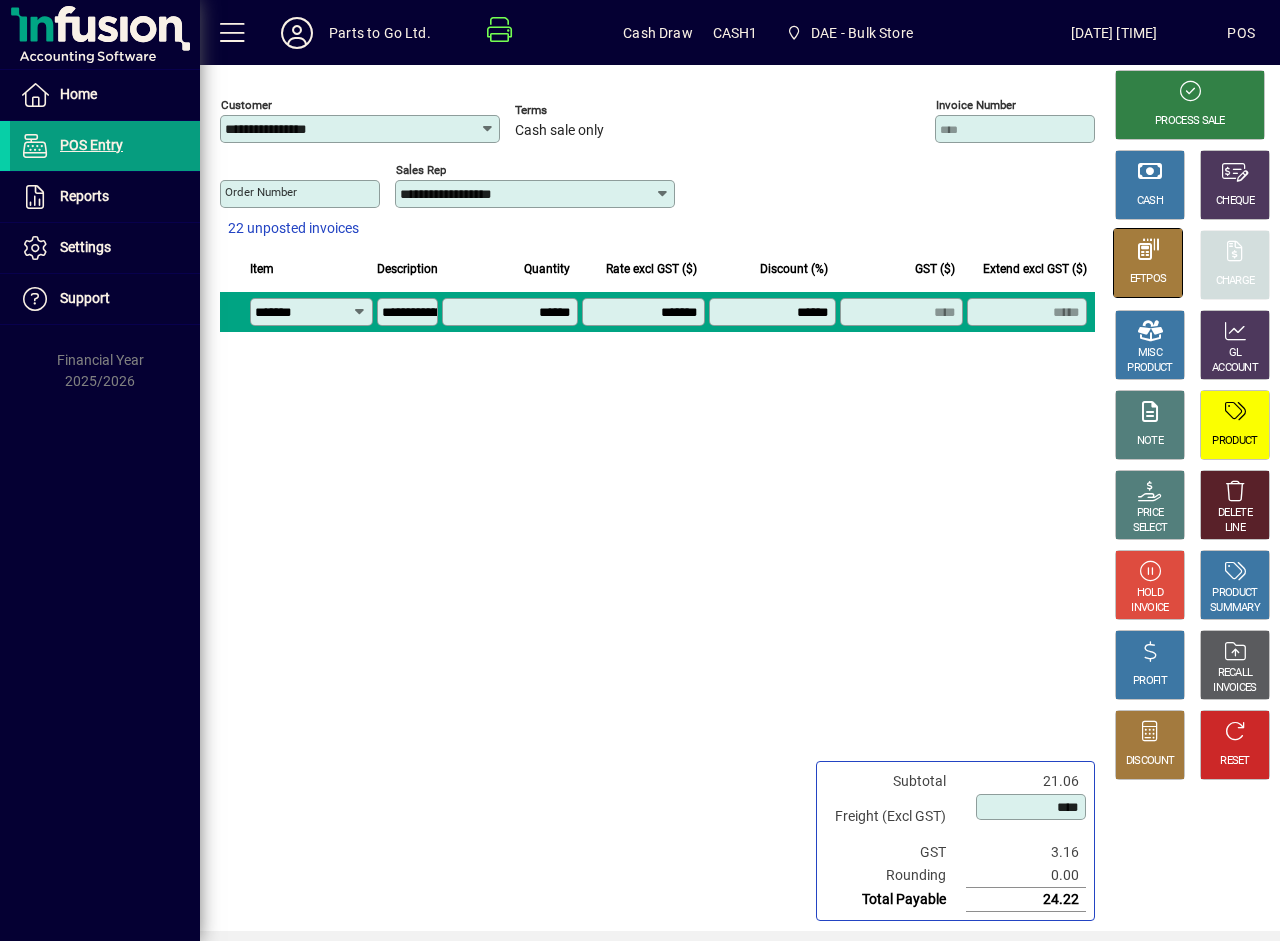 type on "*******" 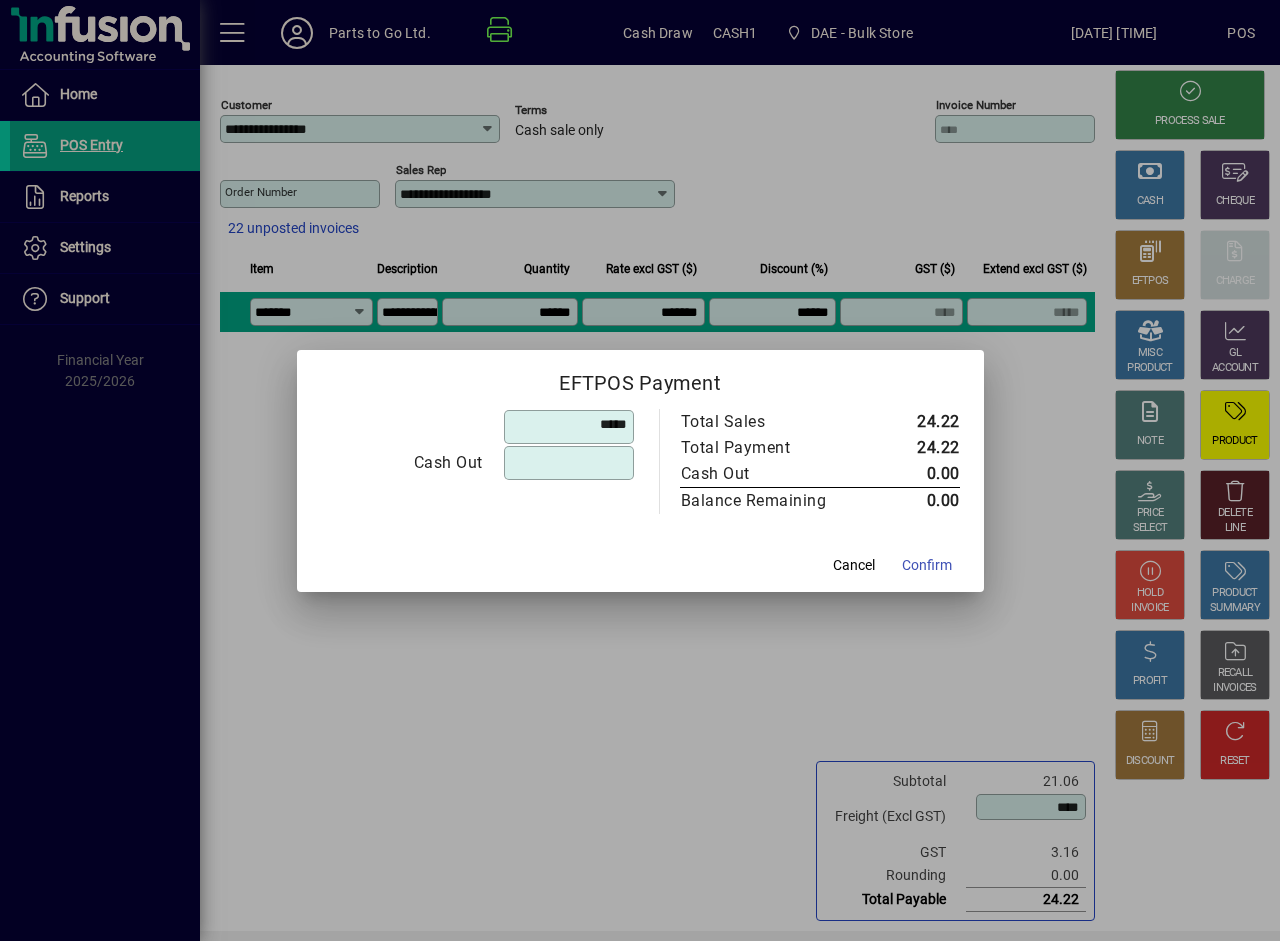 type on "******" 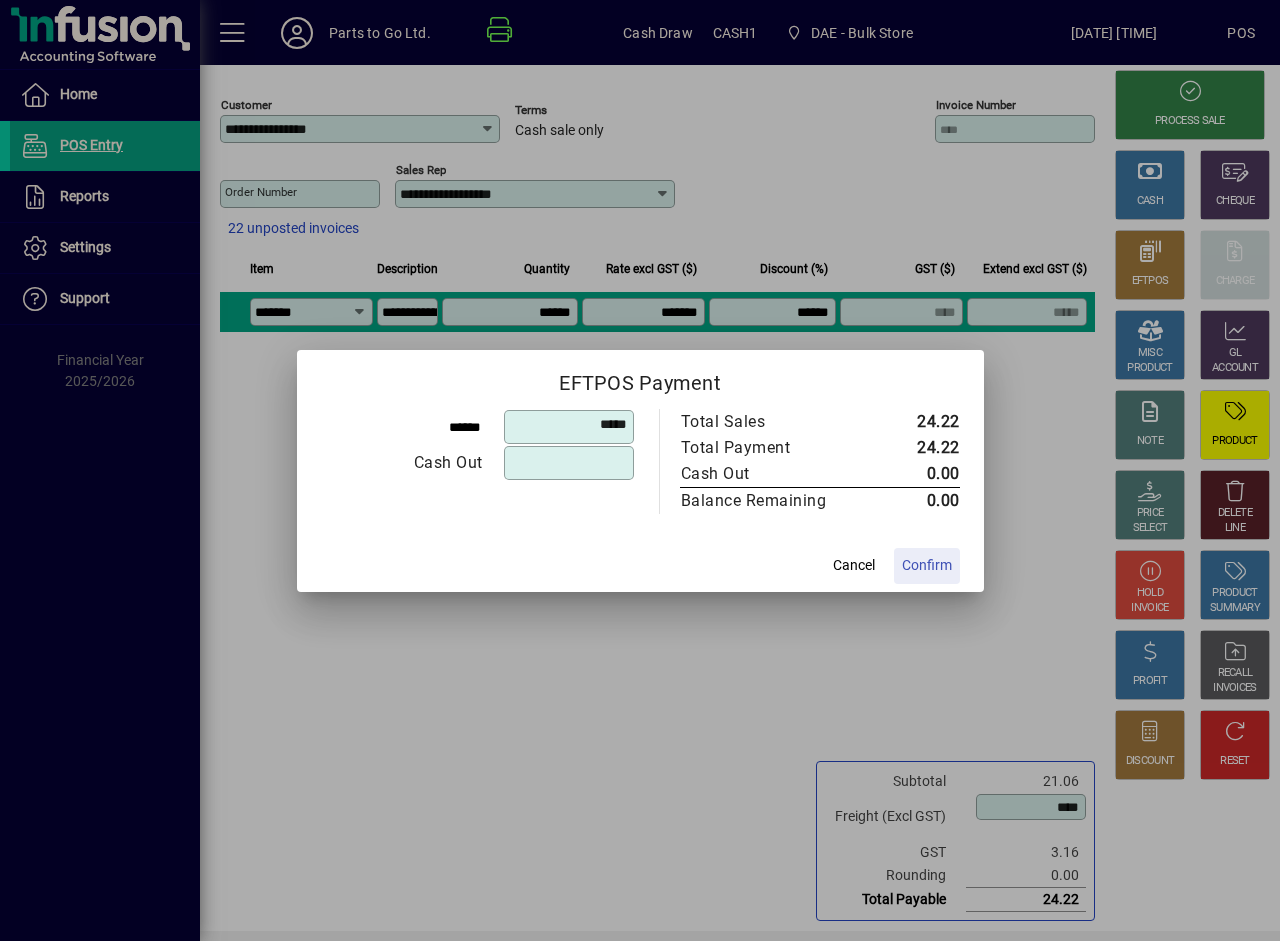 click on "Confirm" 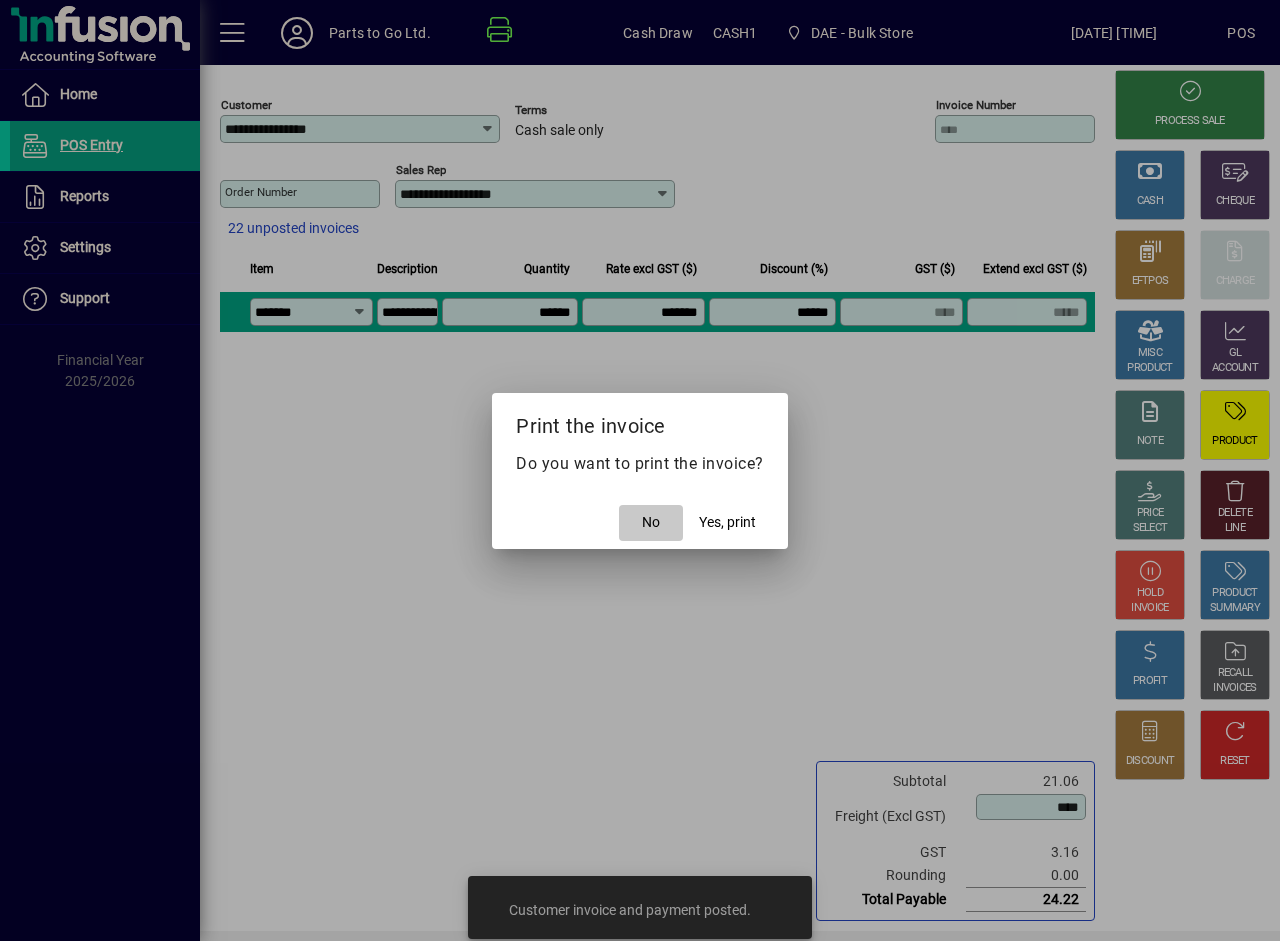 click on "No" 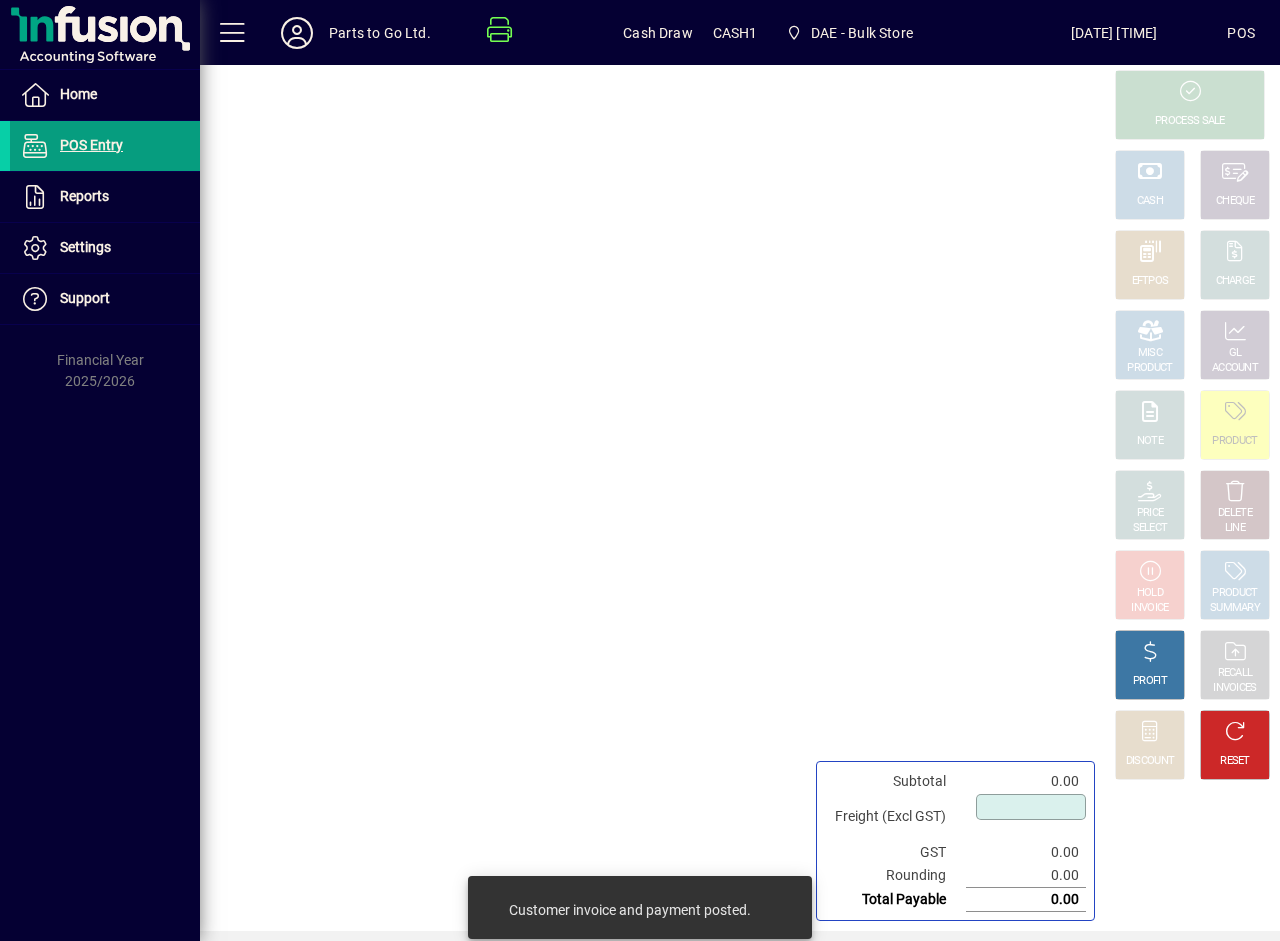 type on "****" 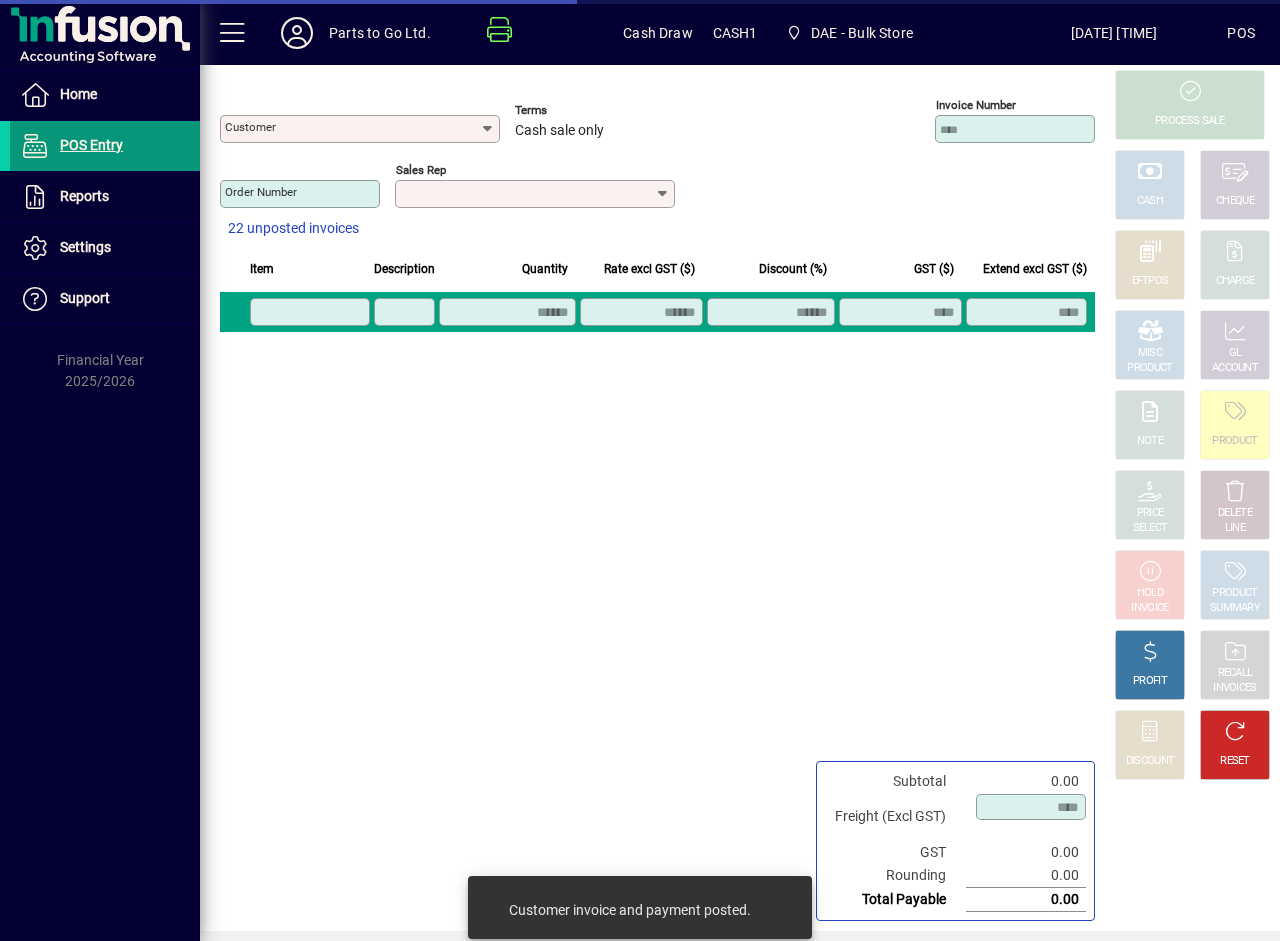 type on "**********" 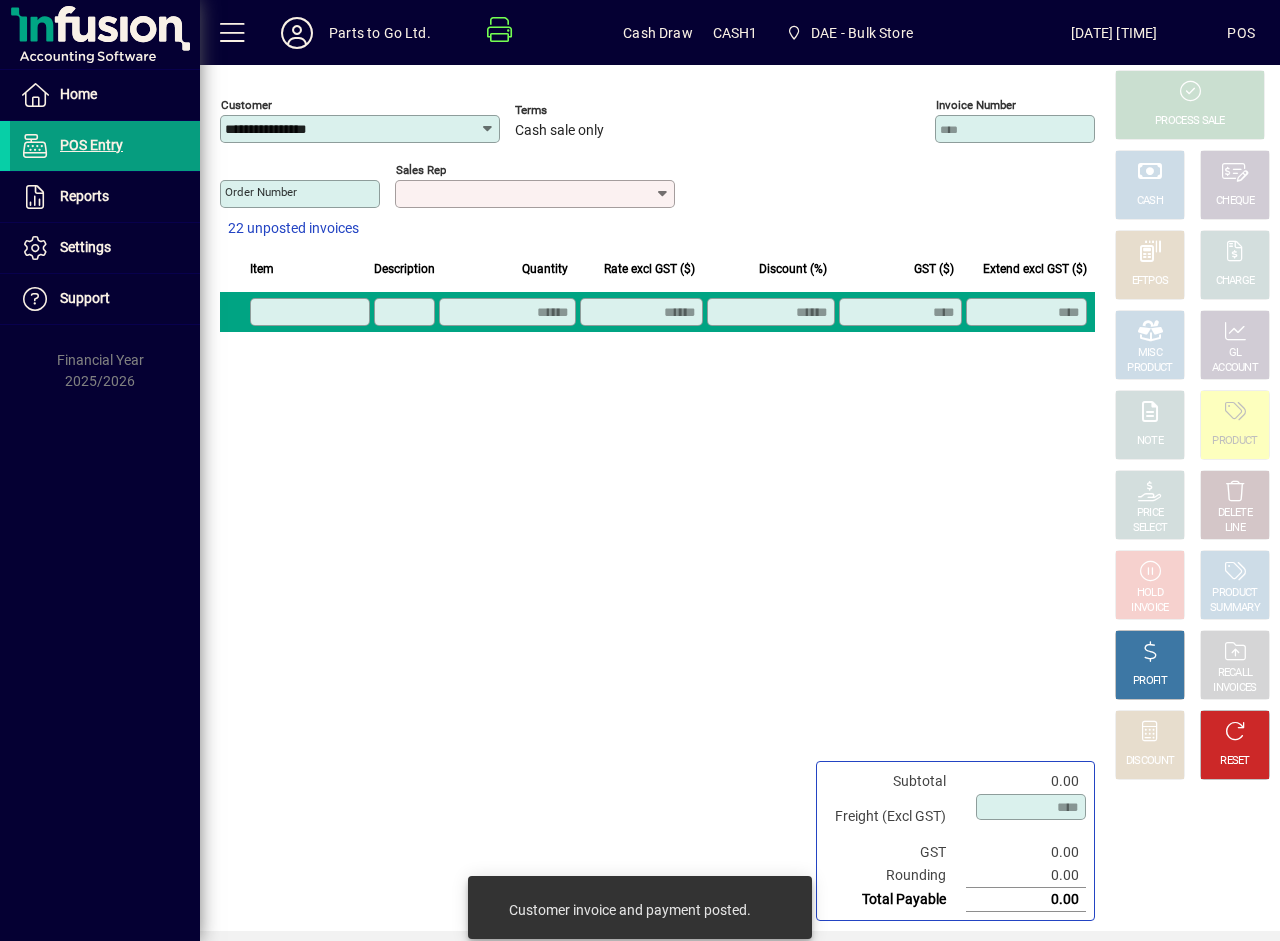 click on "Sales rep" at bounding box center [527, 194] 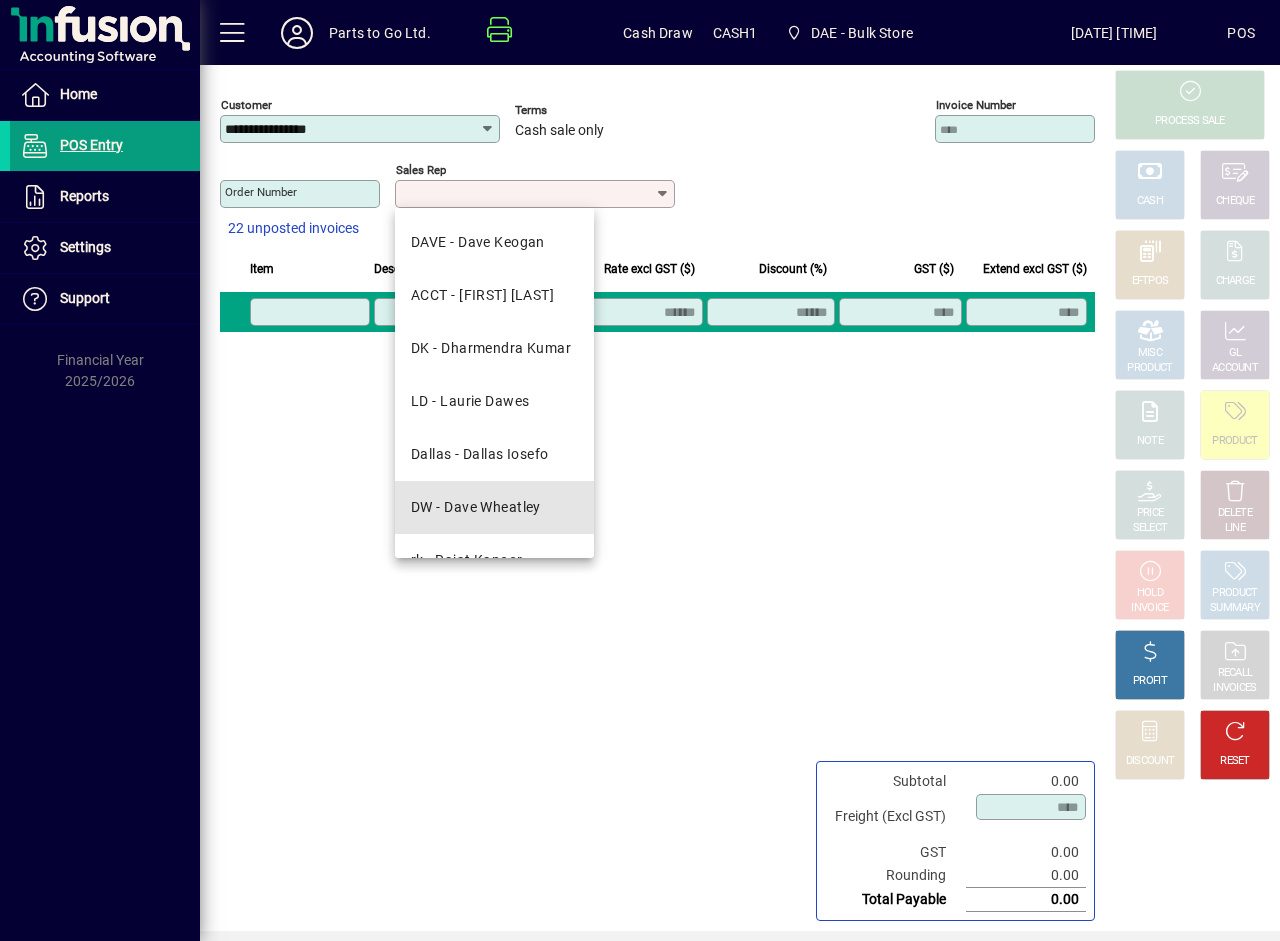 click on "DW - Dave Wheatley" at bounding box center (494, 507) 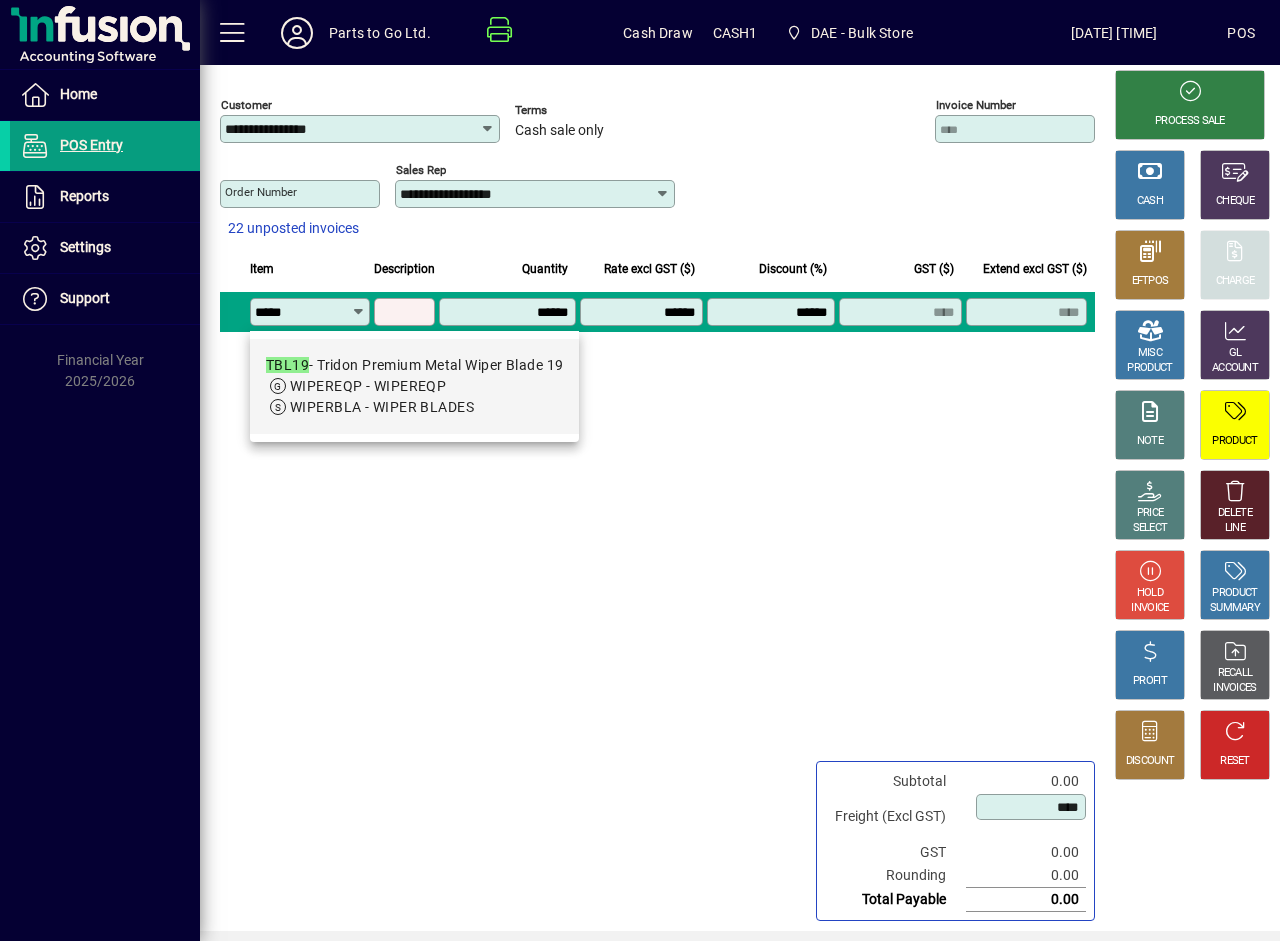 type on "*****" 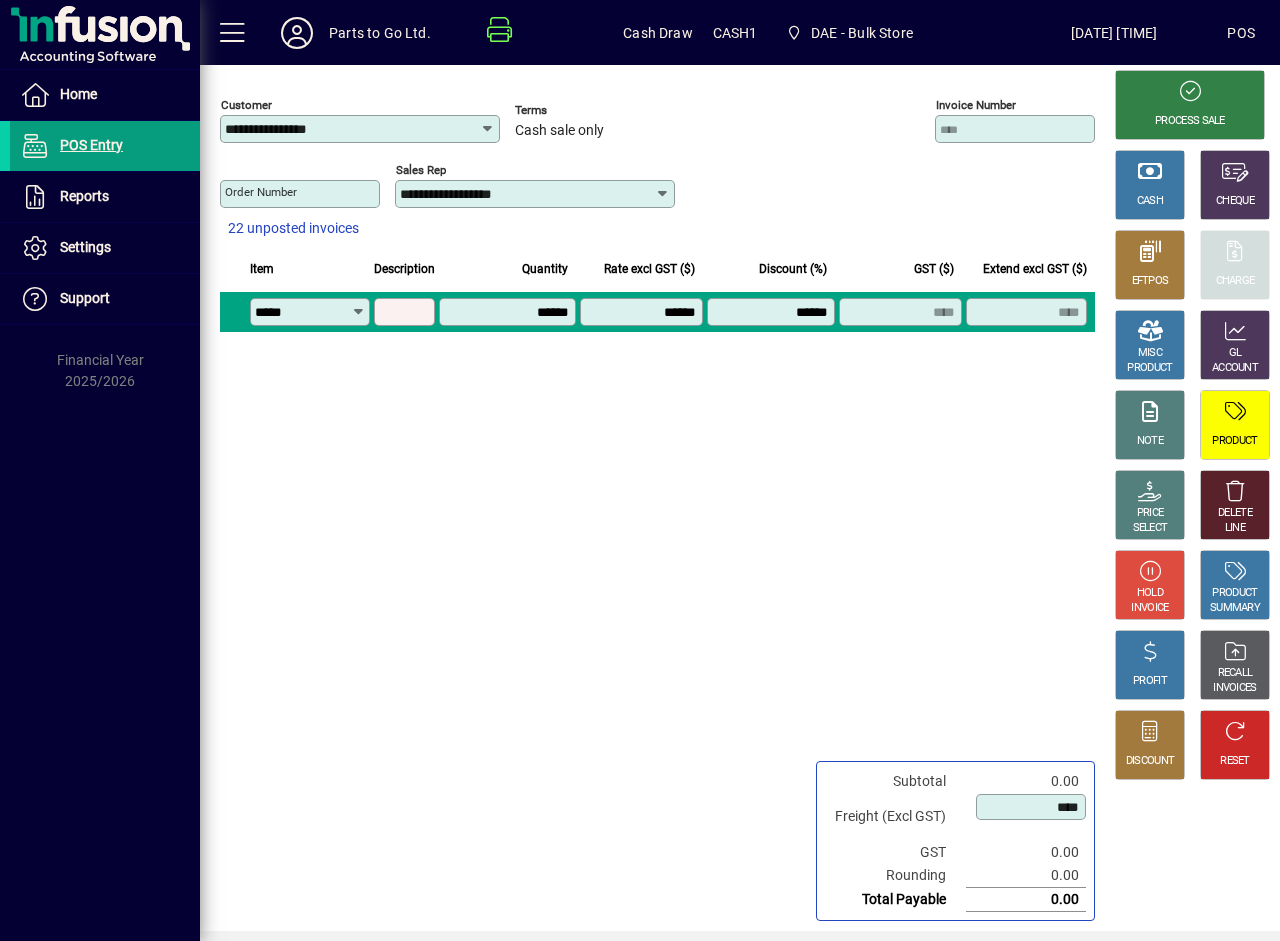 type on "**********" 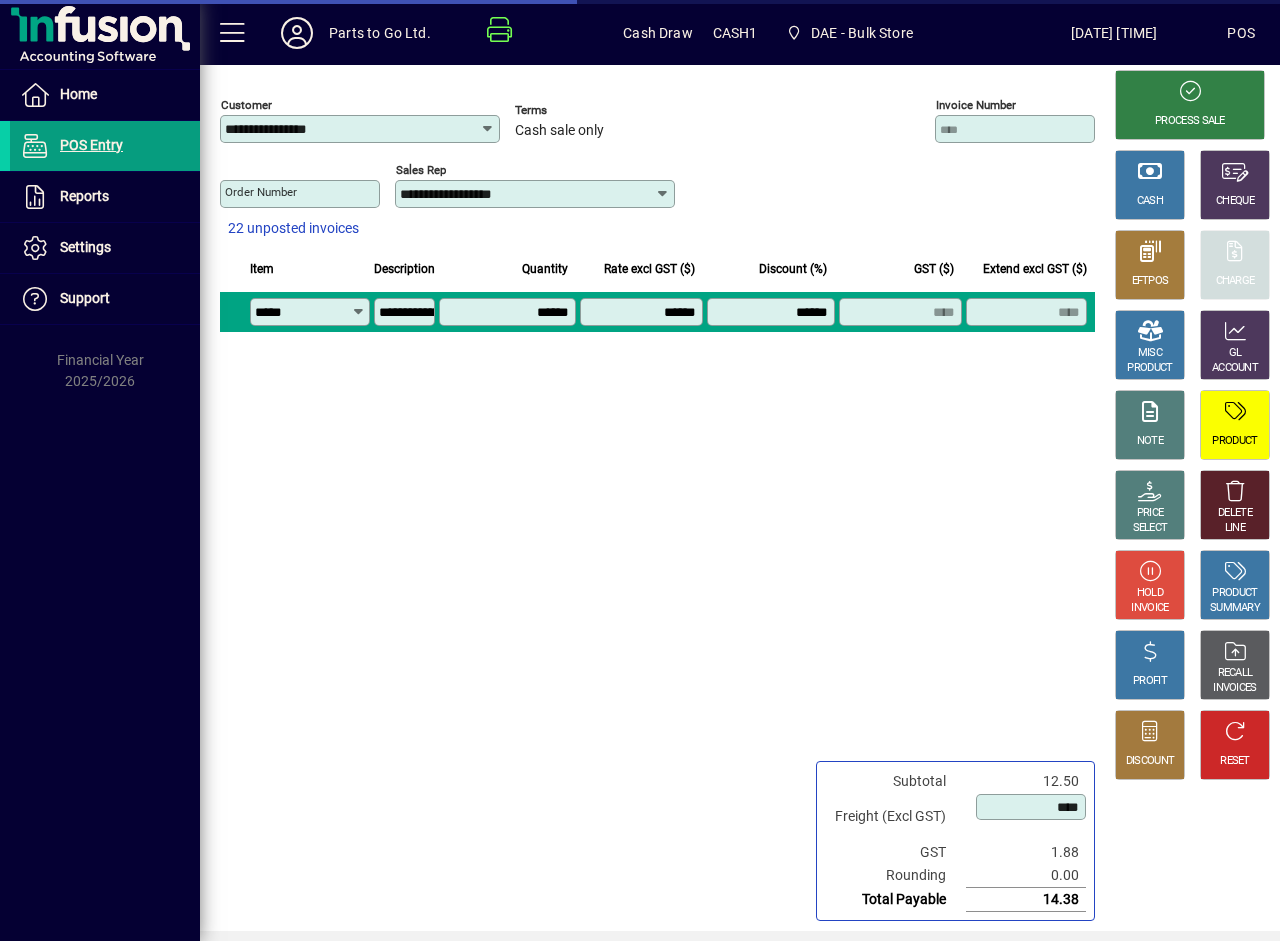 type on "*******" 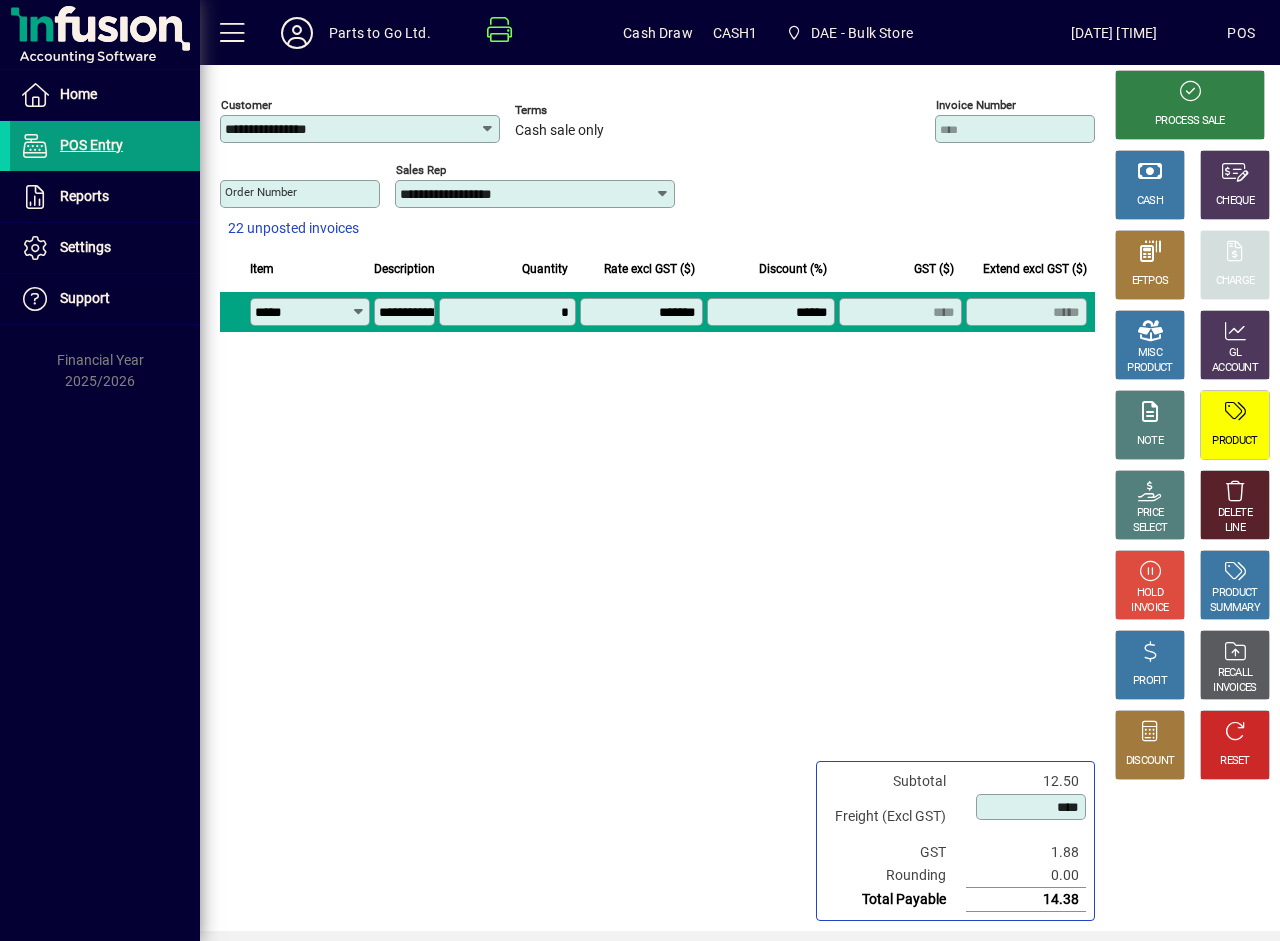 type on "******" 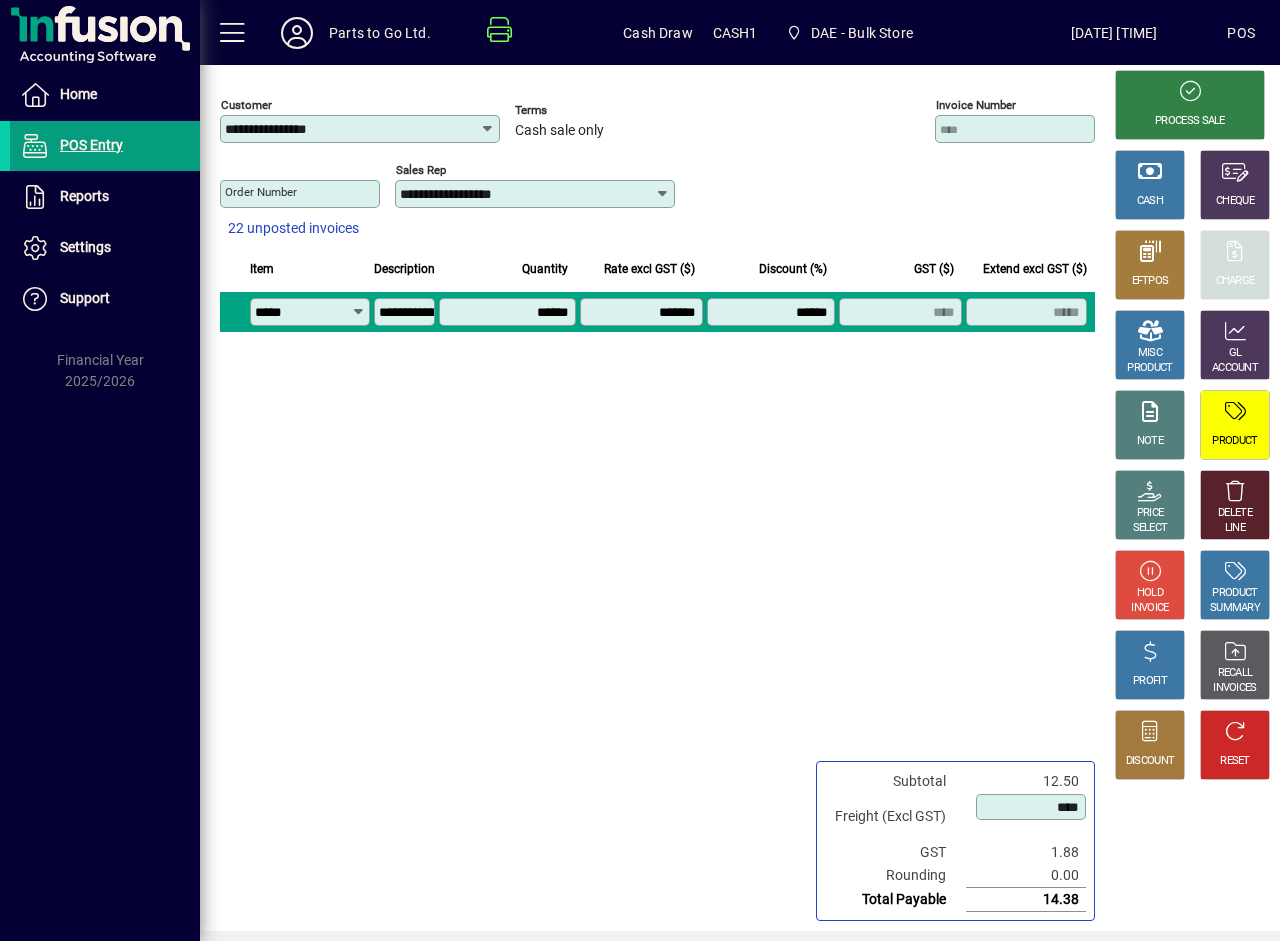 type on "****" 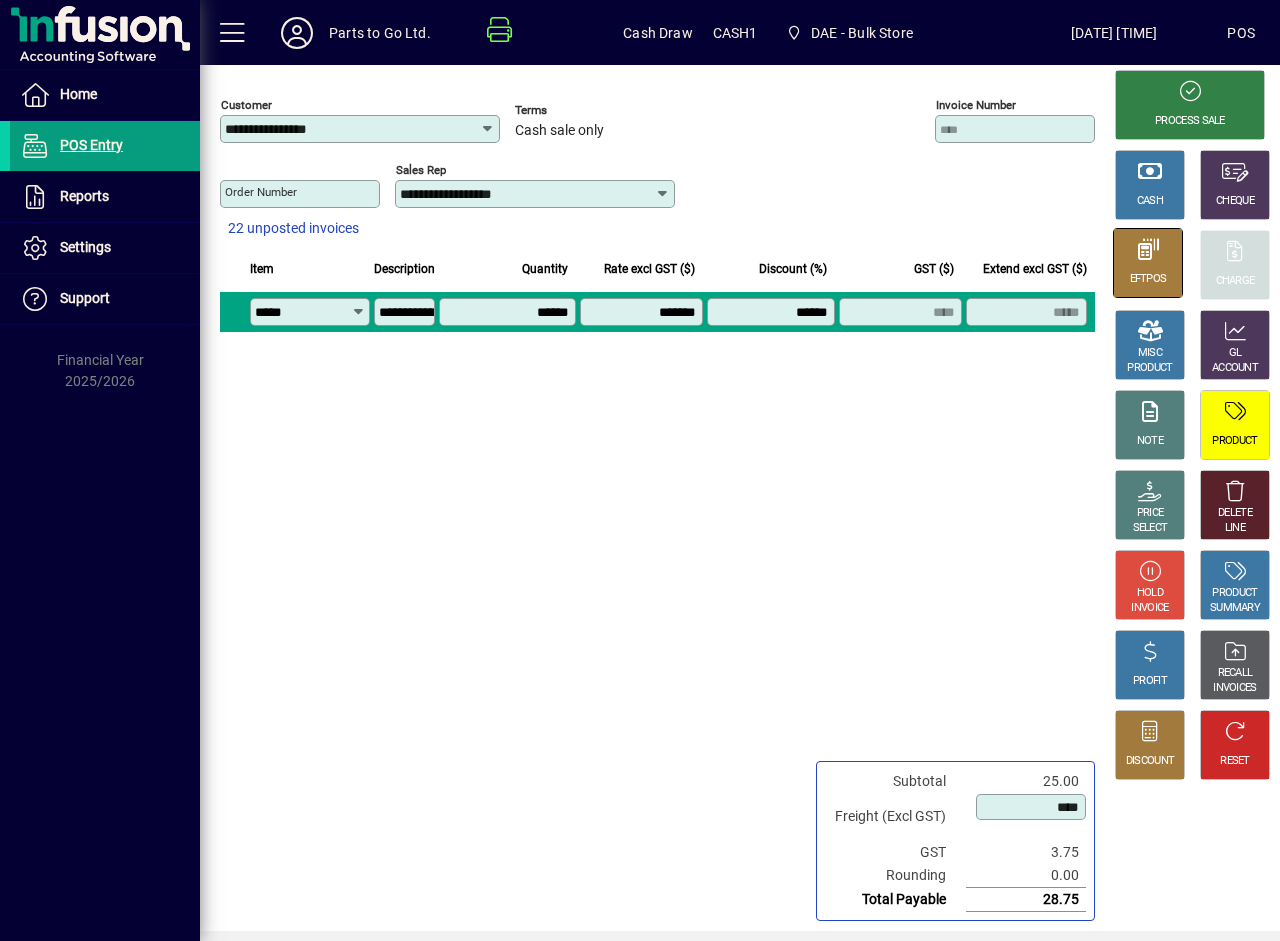 click 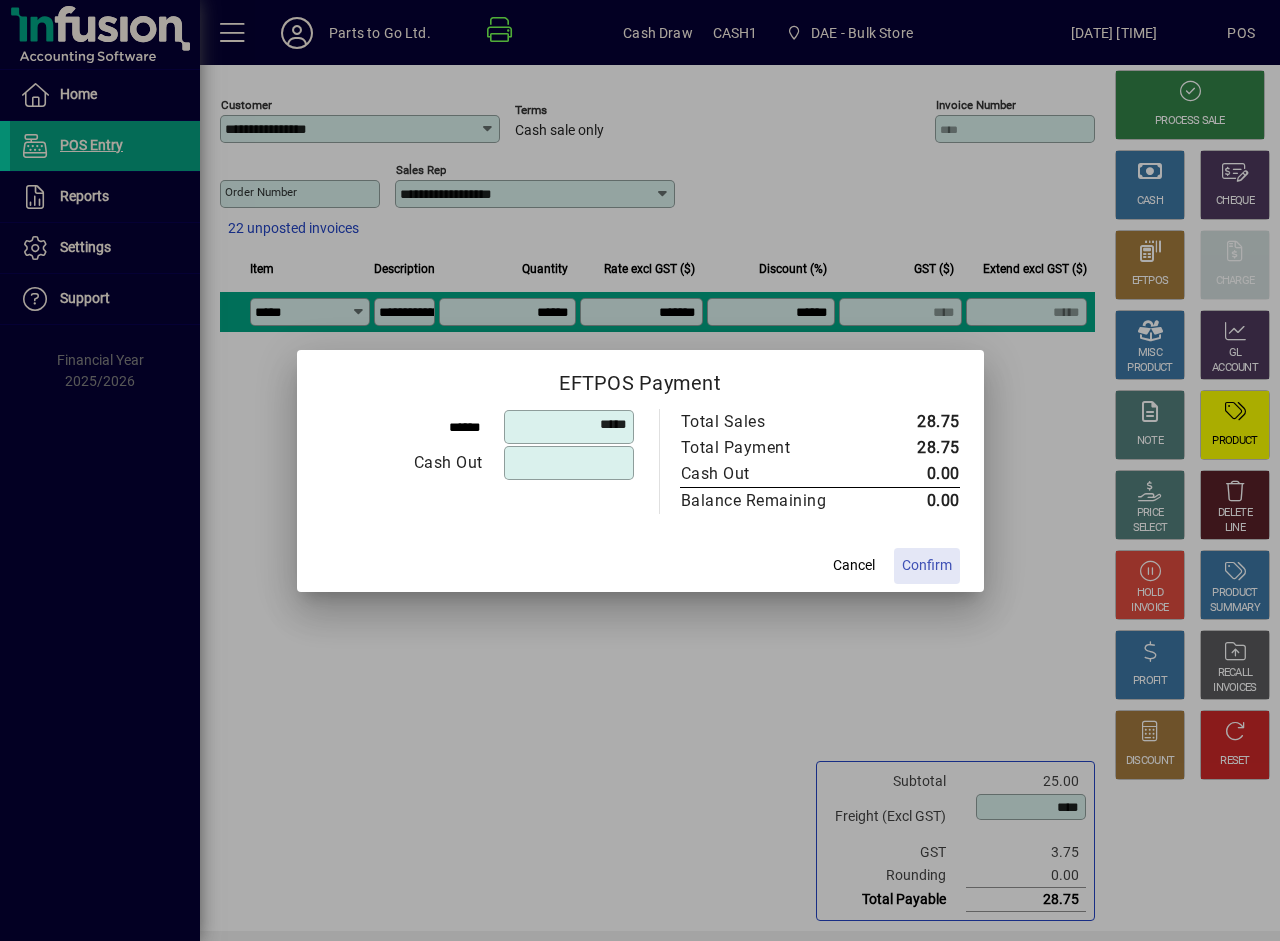 click on "Confirm" 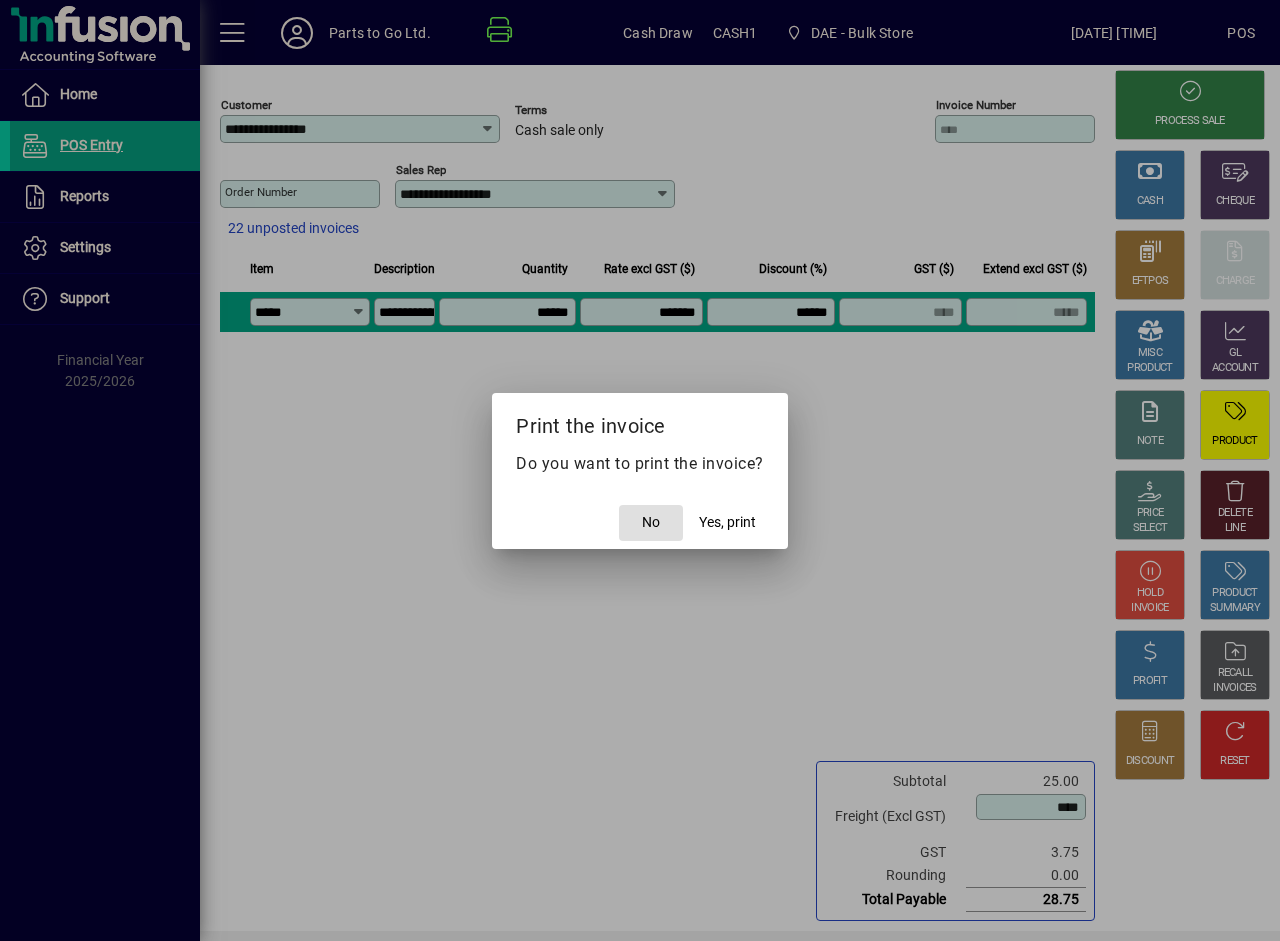 click on "No" 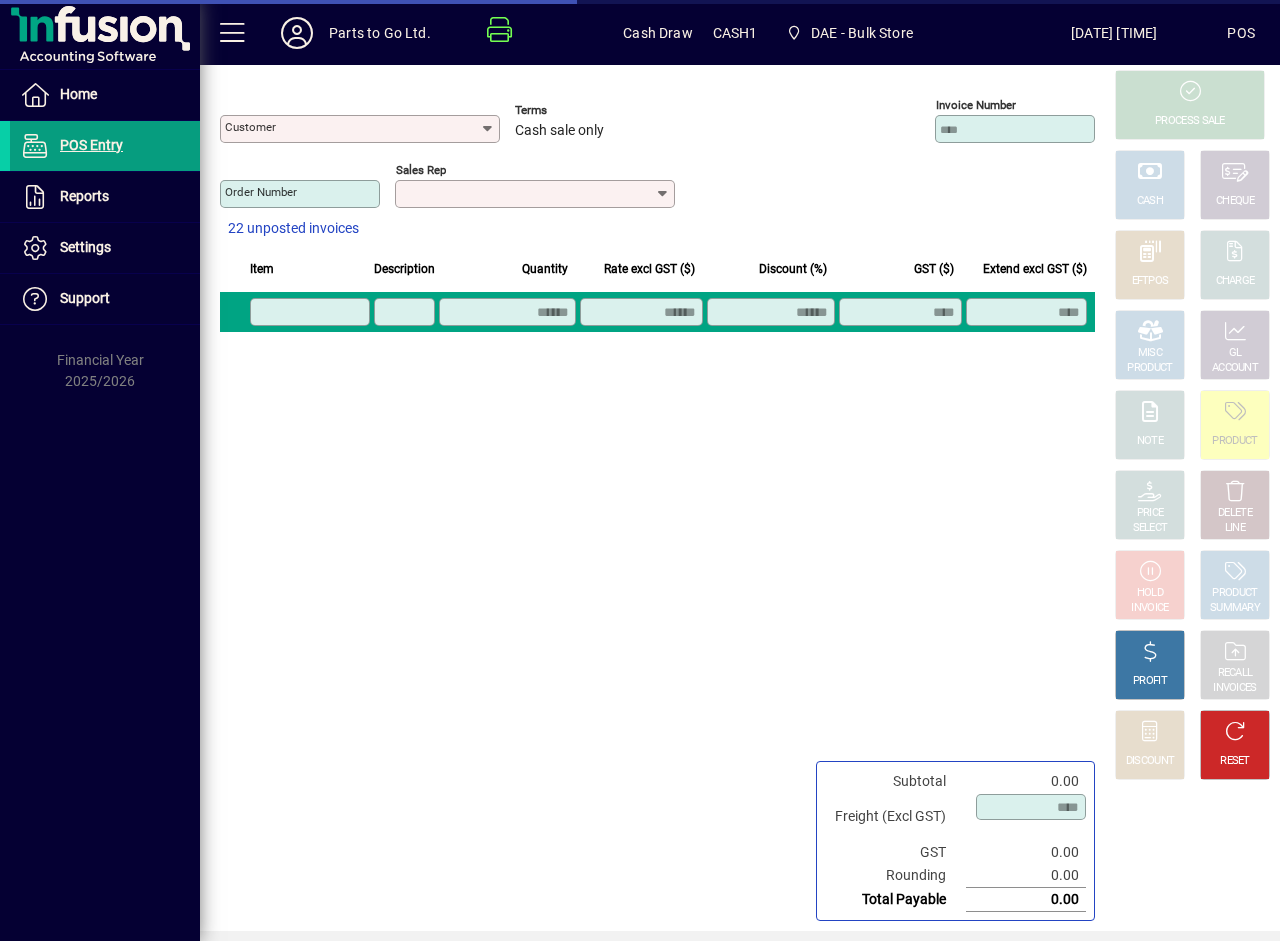 type on "**********" 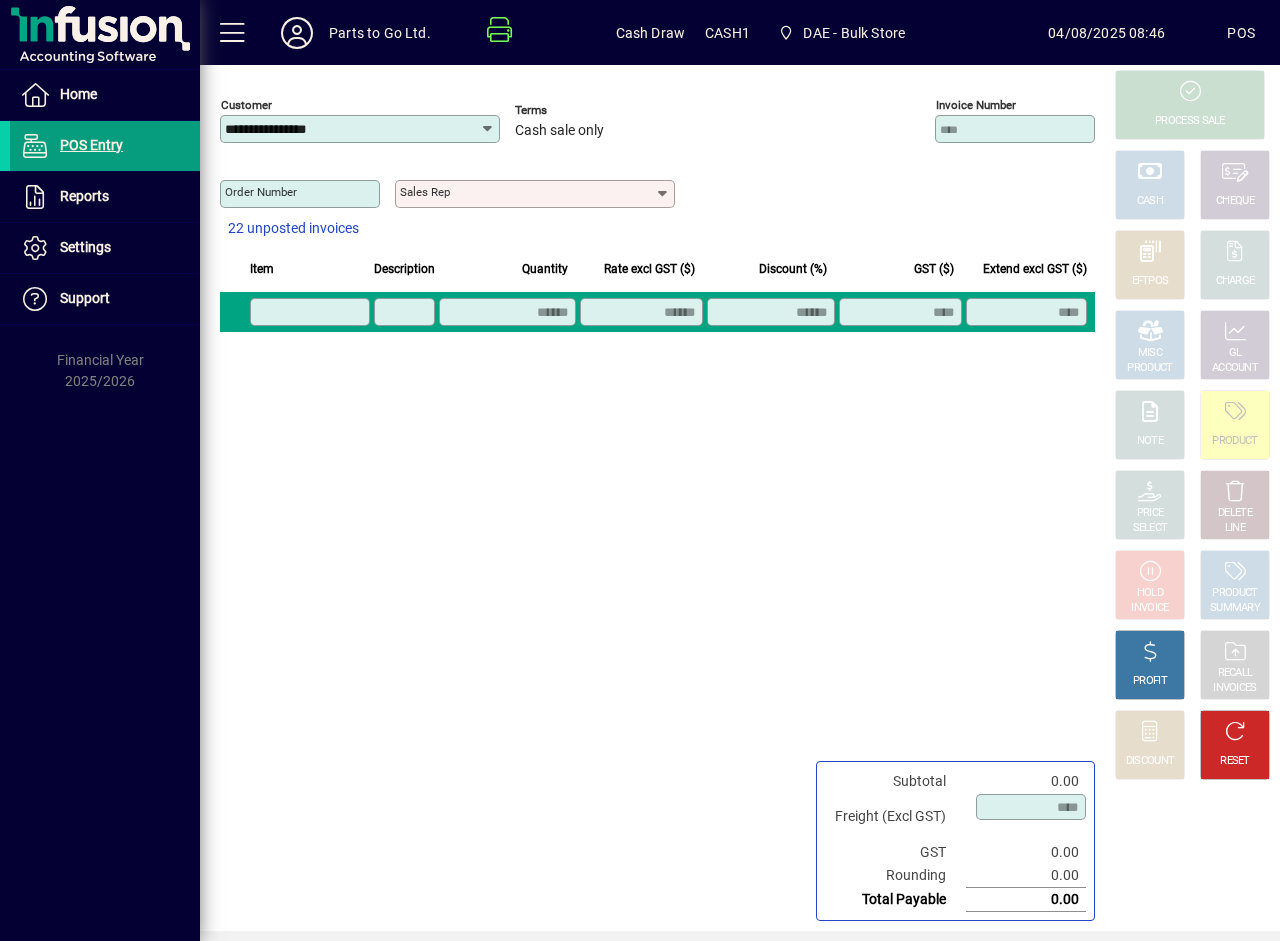 click 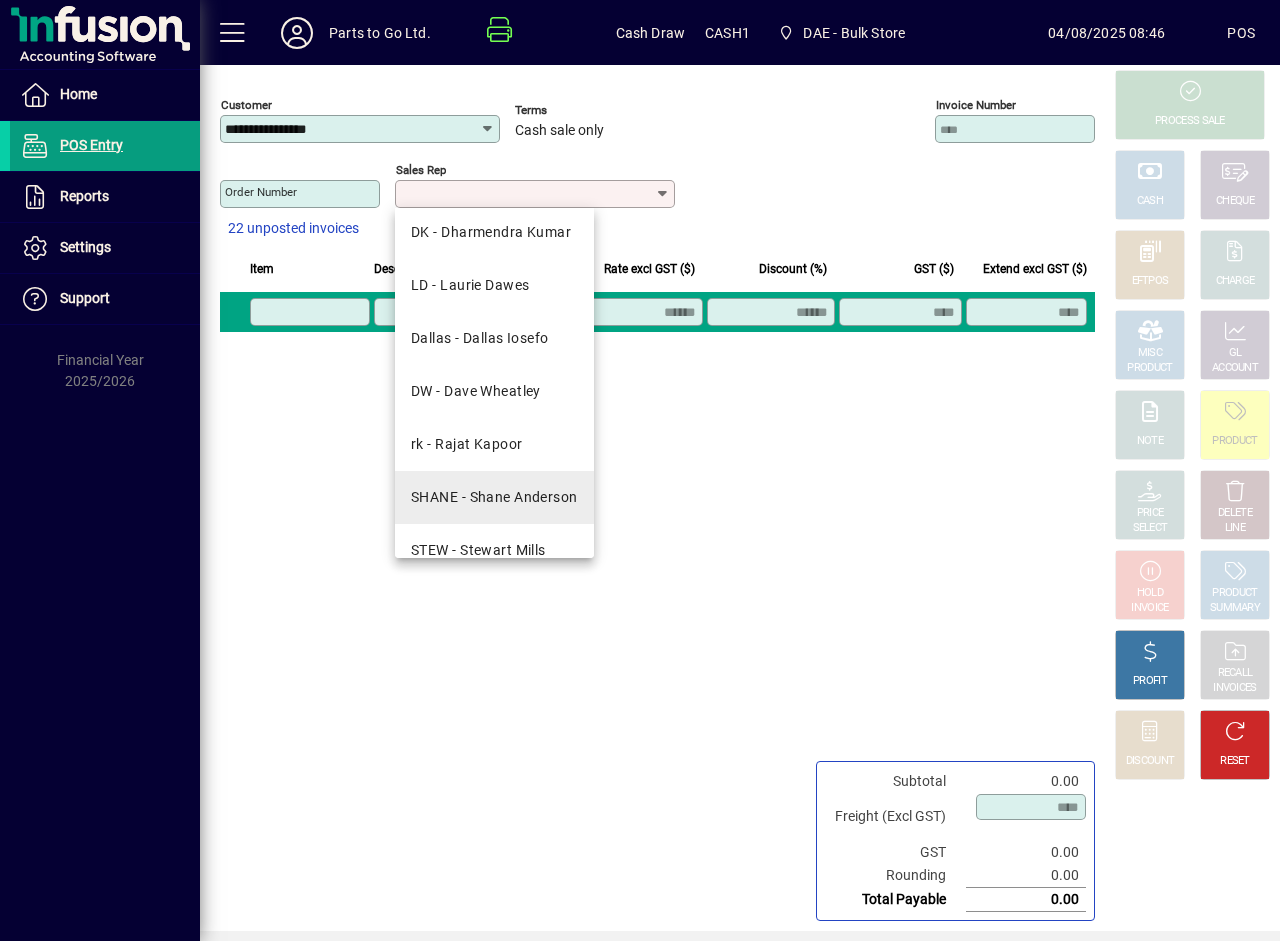 scroll, scrollTop: 143, scrollLeft: 0, axis: vertical 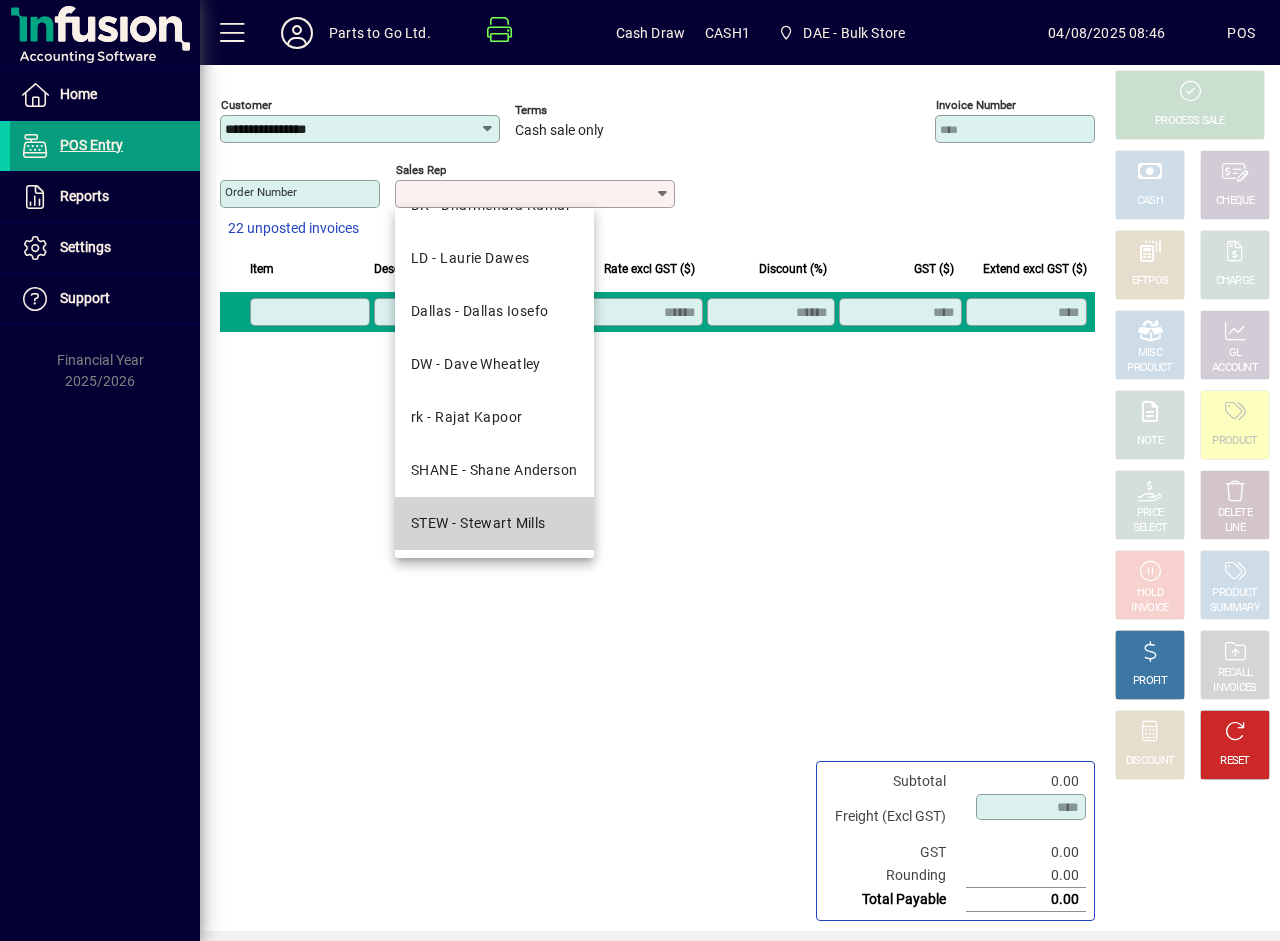 click on "STEW - Stewart Mills" at bounding box center [494, 523] 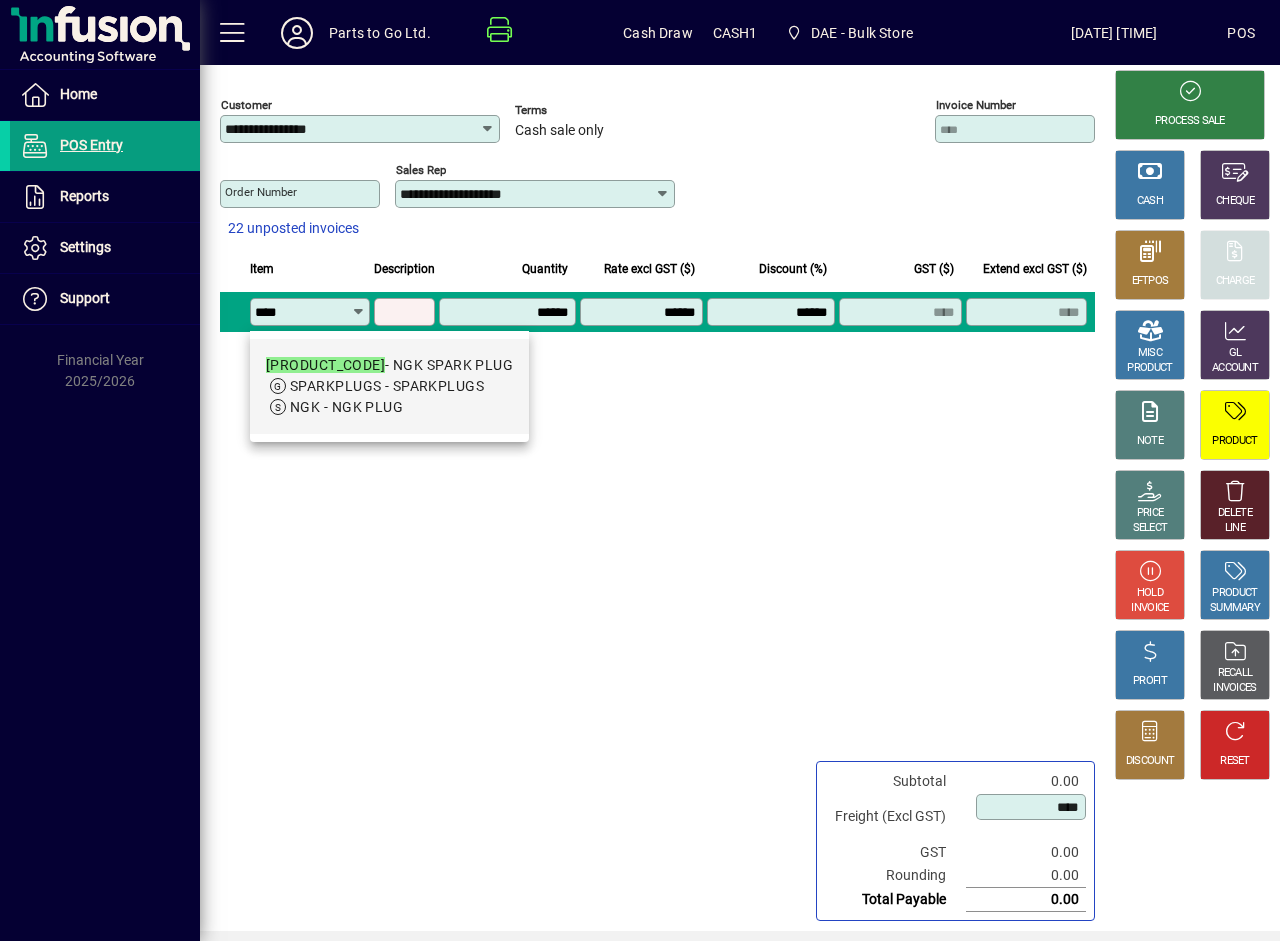 click on "NGK - NGK PLUG" at bounding box center (346, 407) 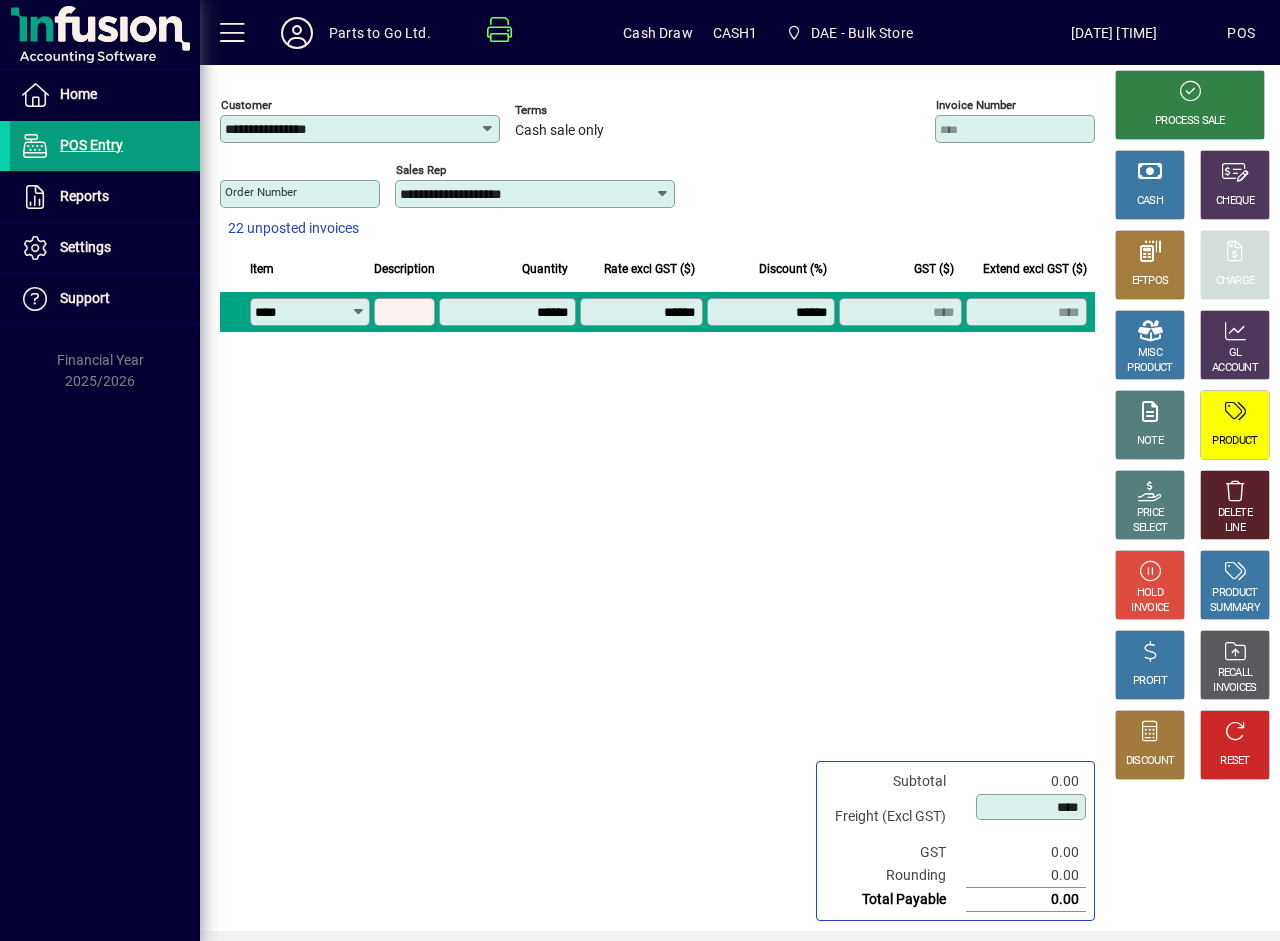 type on "**********" 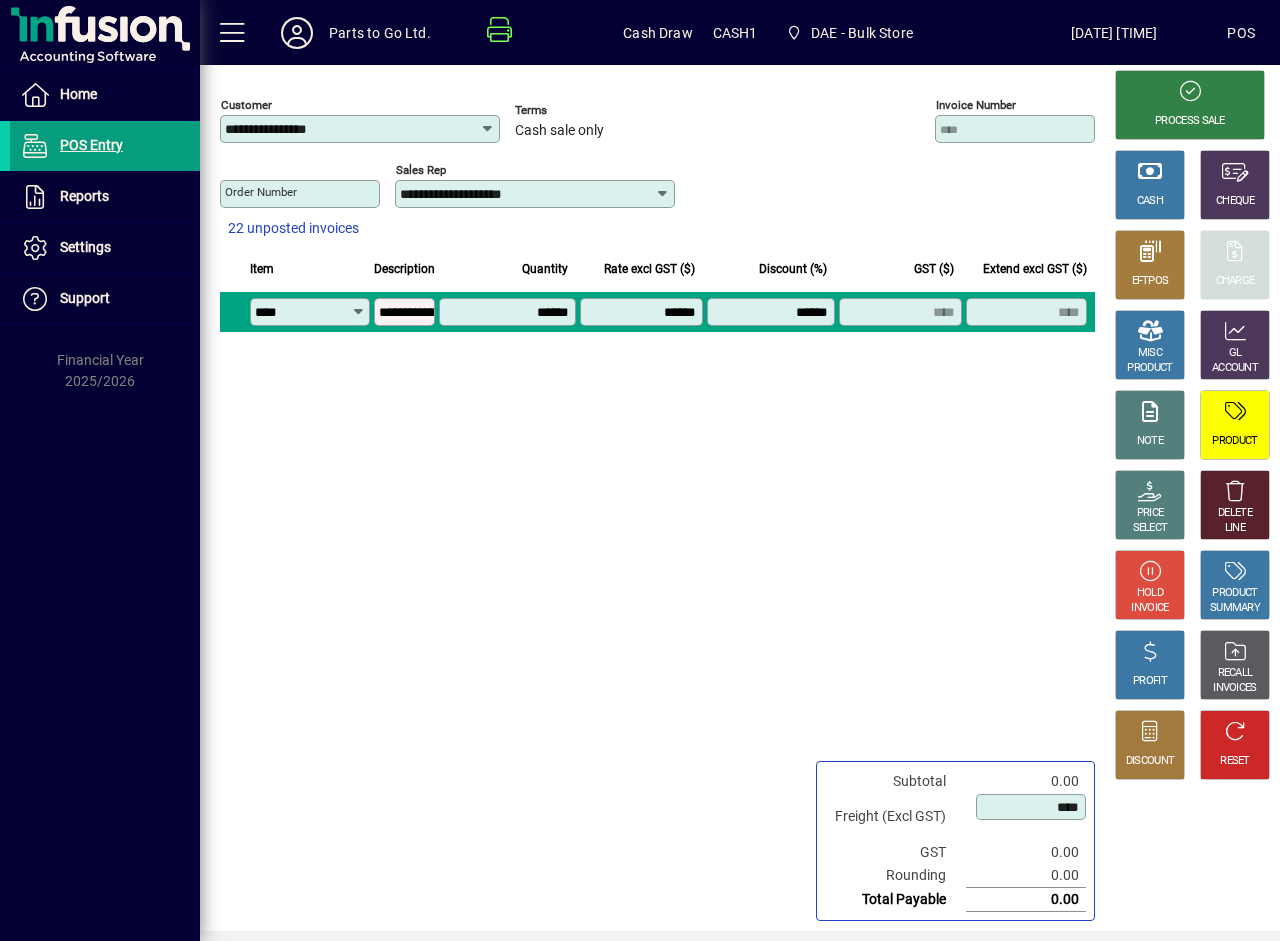 type on "*******" 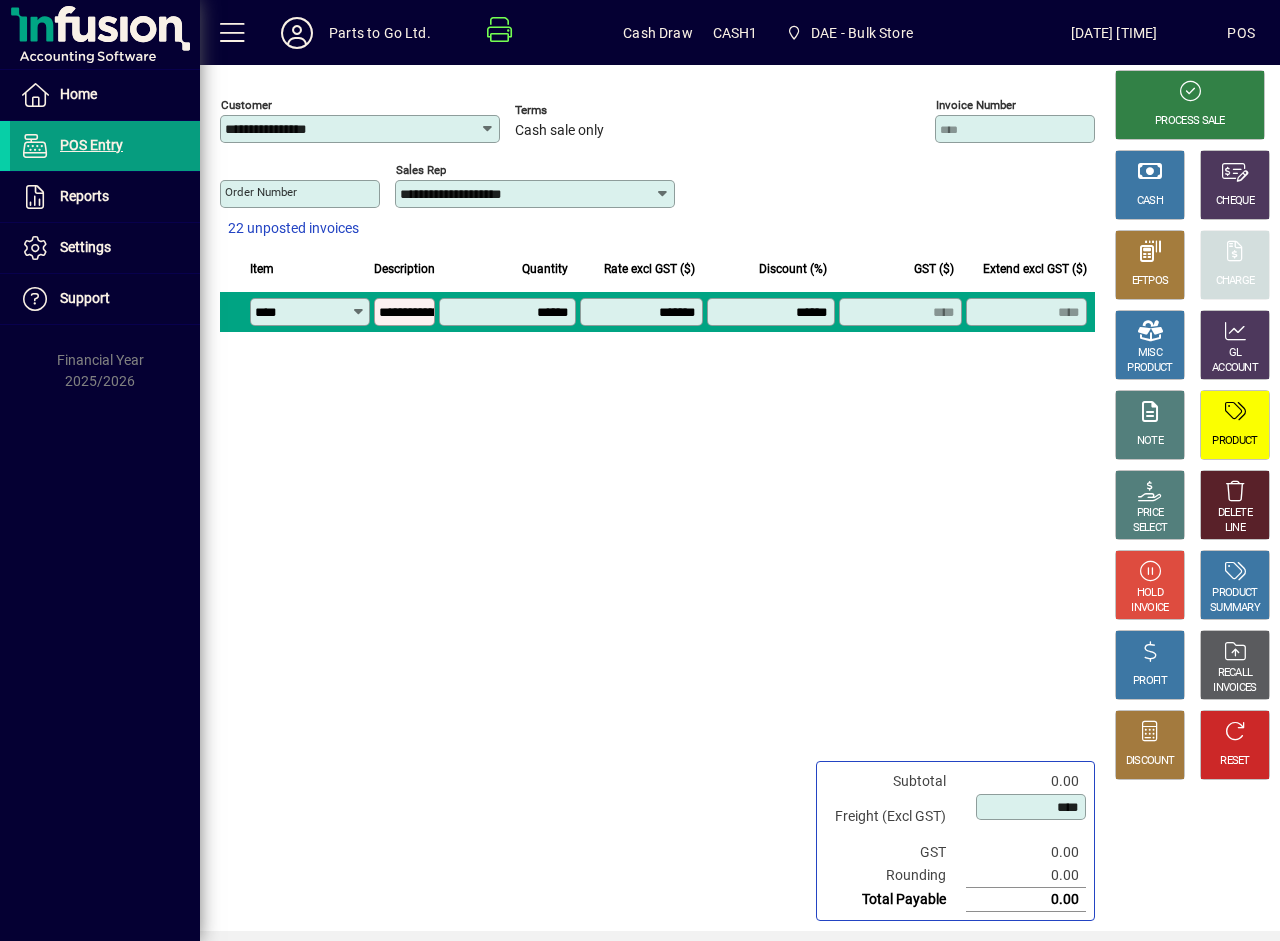 type on "****" 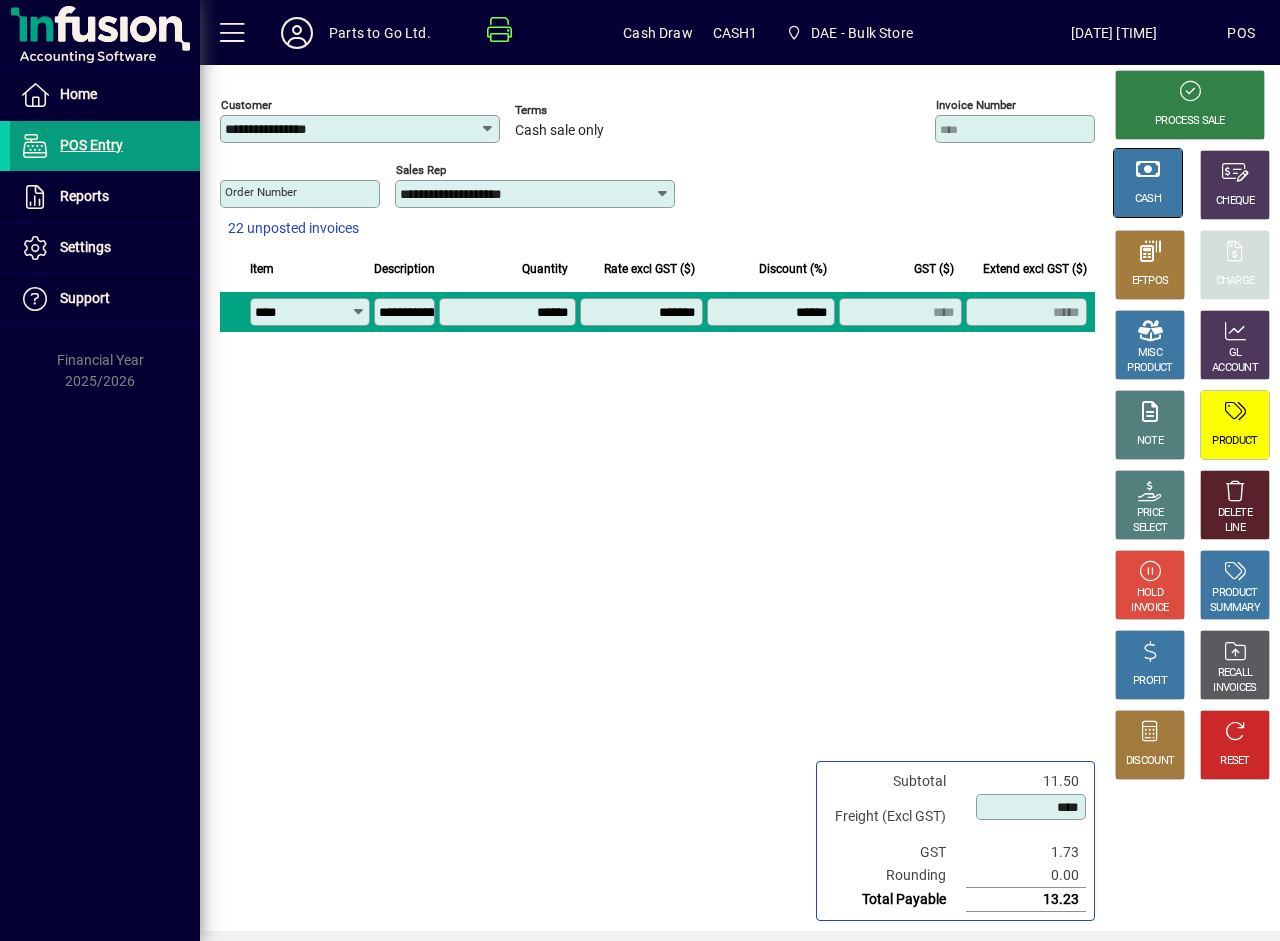 click on "CASH" 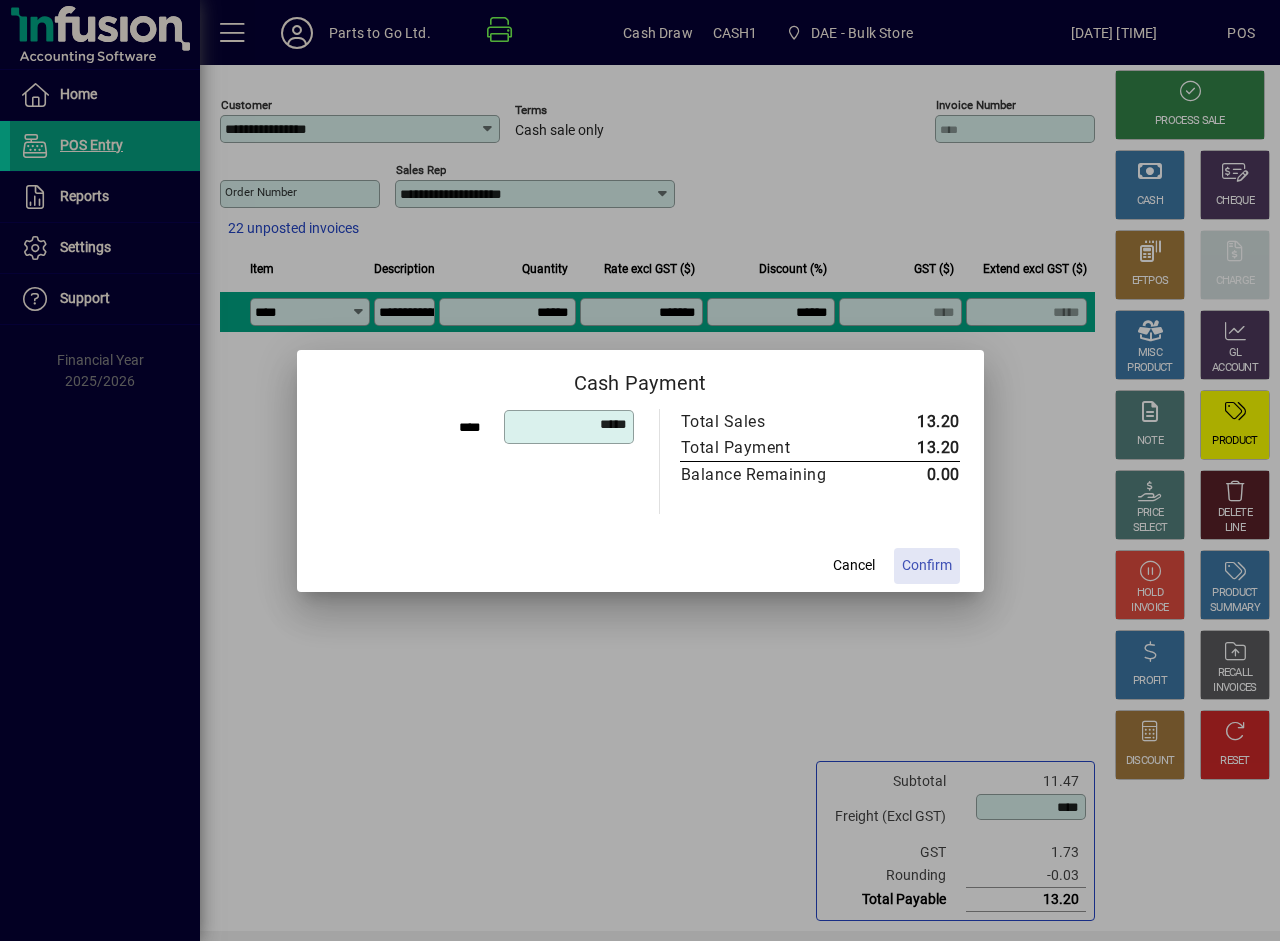 click on "Confirm" 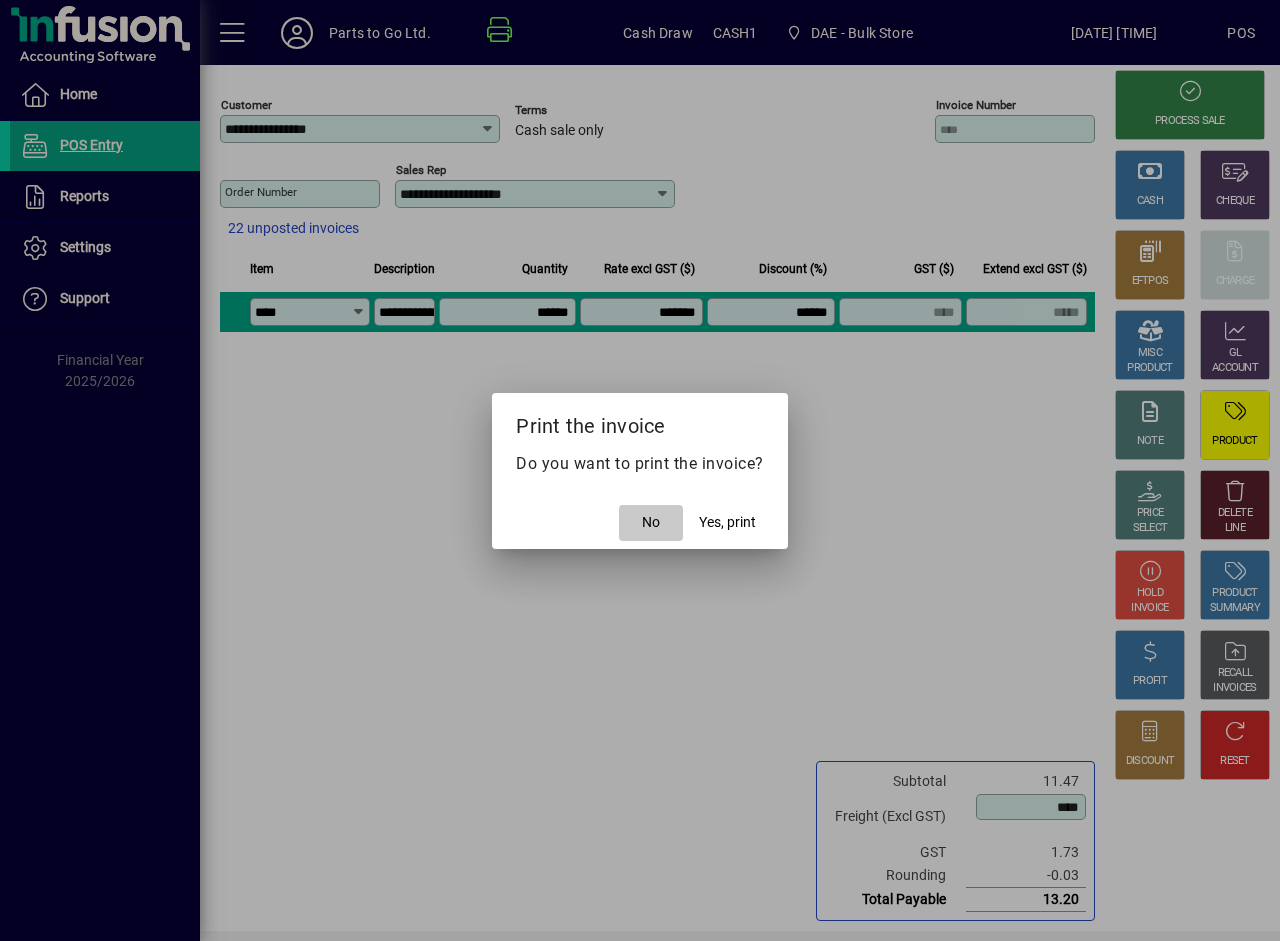 click on "No" 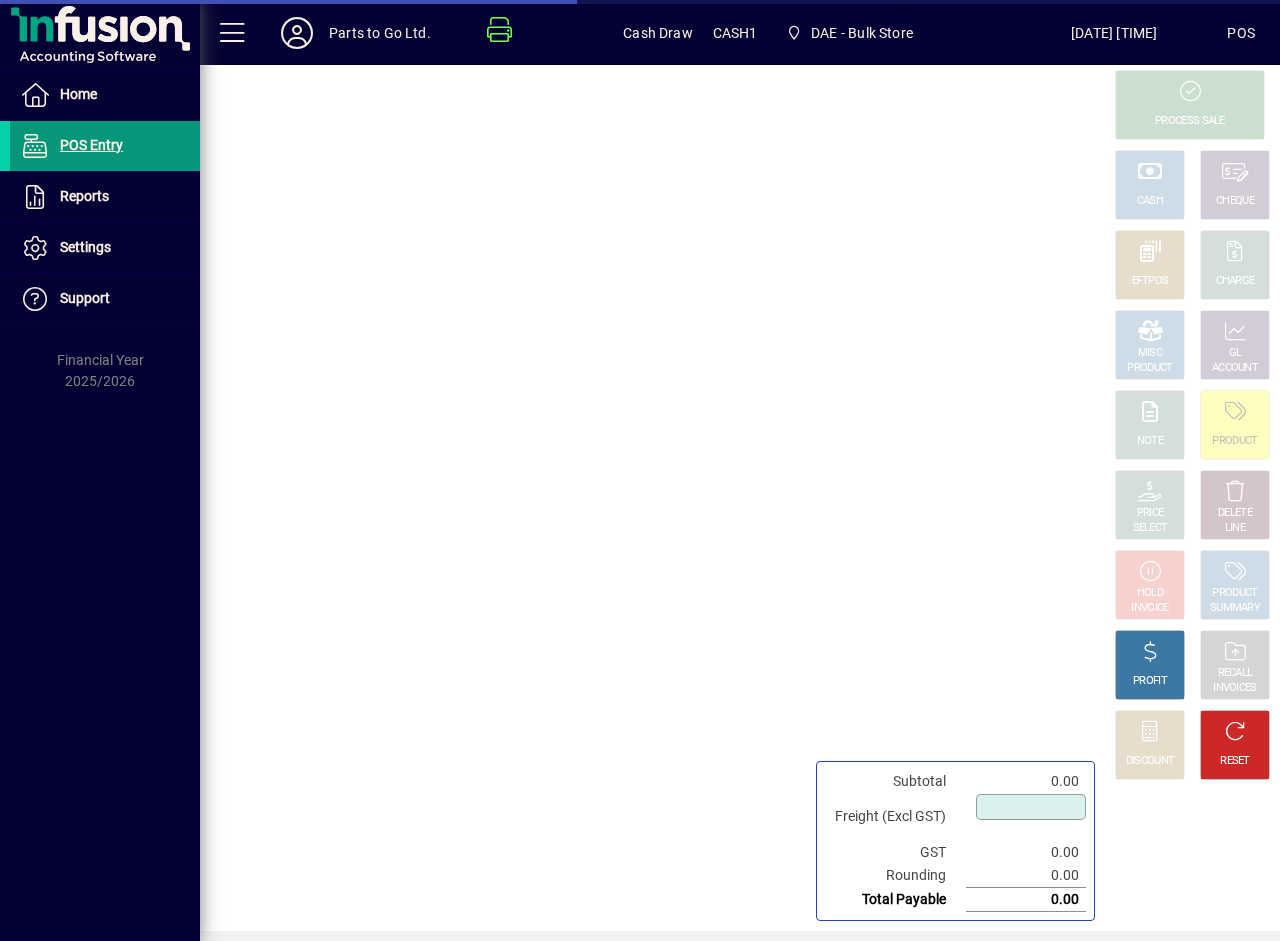 type on "****" 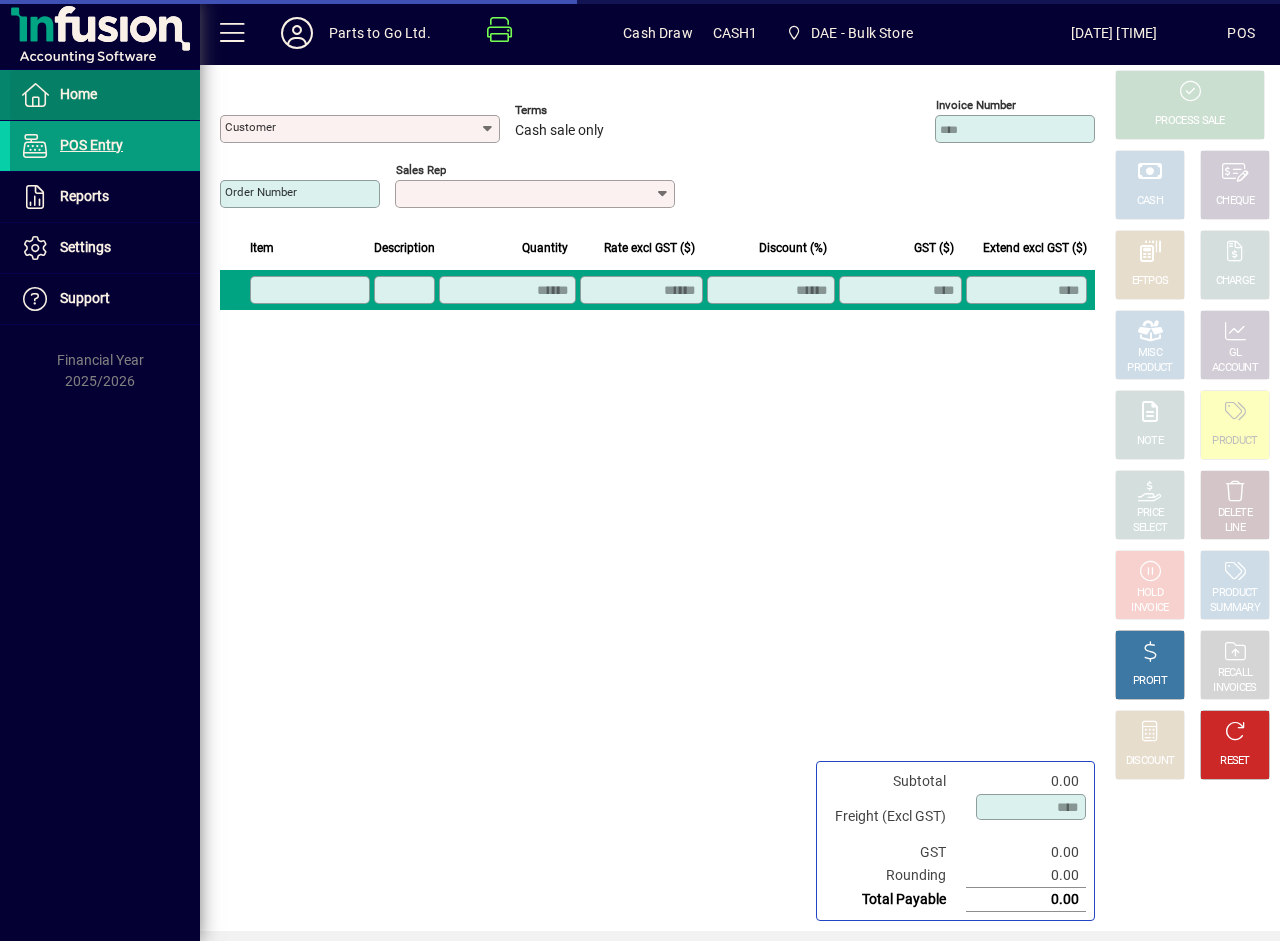 type on "**********" 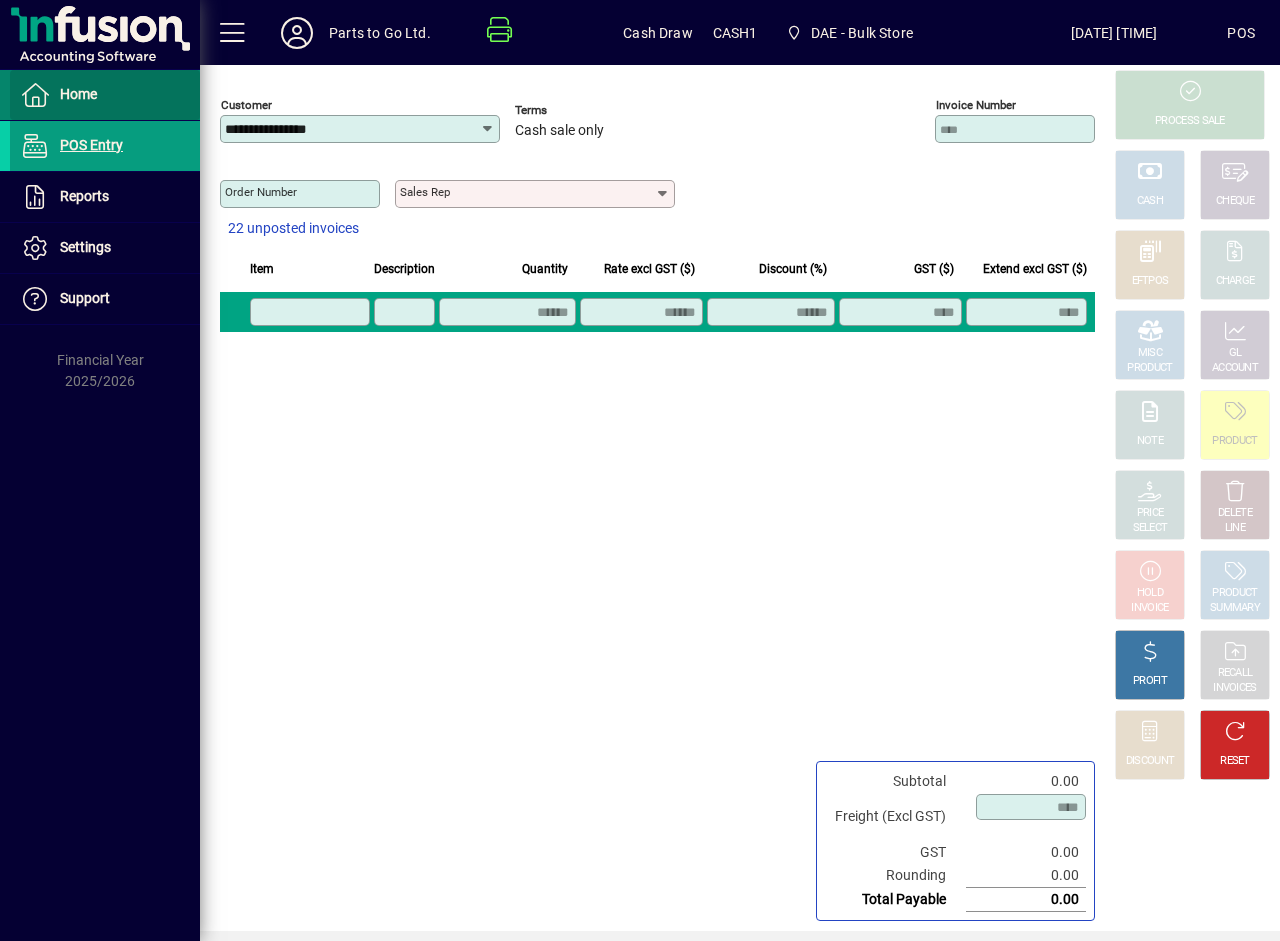 click on "Home" at bounding box center (78, 94) 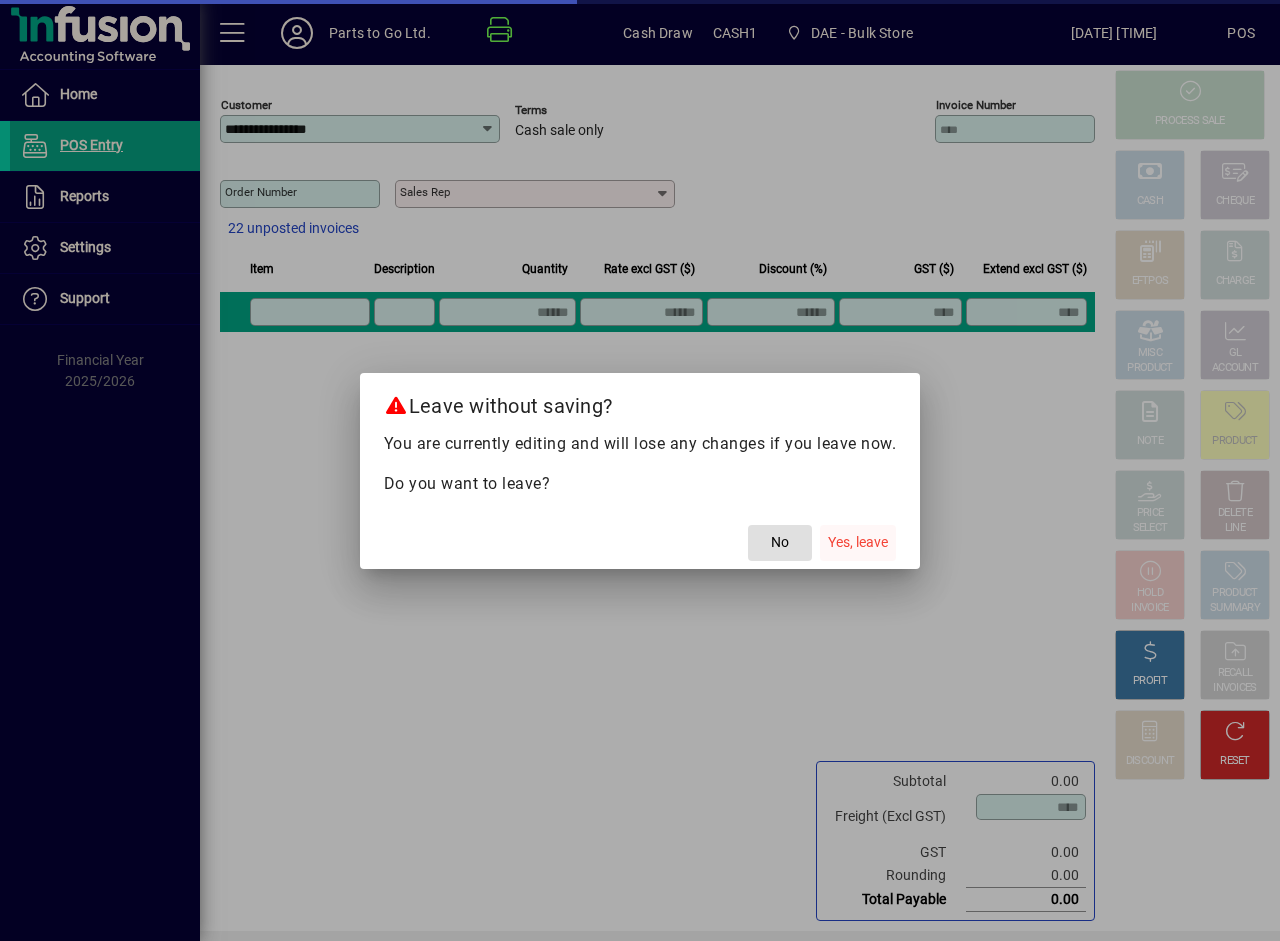 click on "Yes, leave" 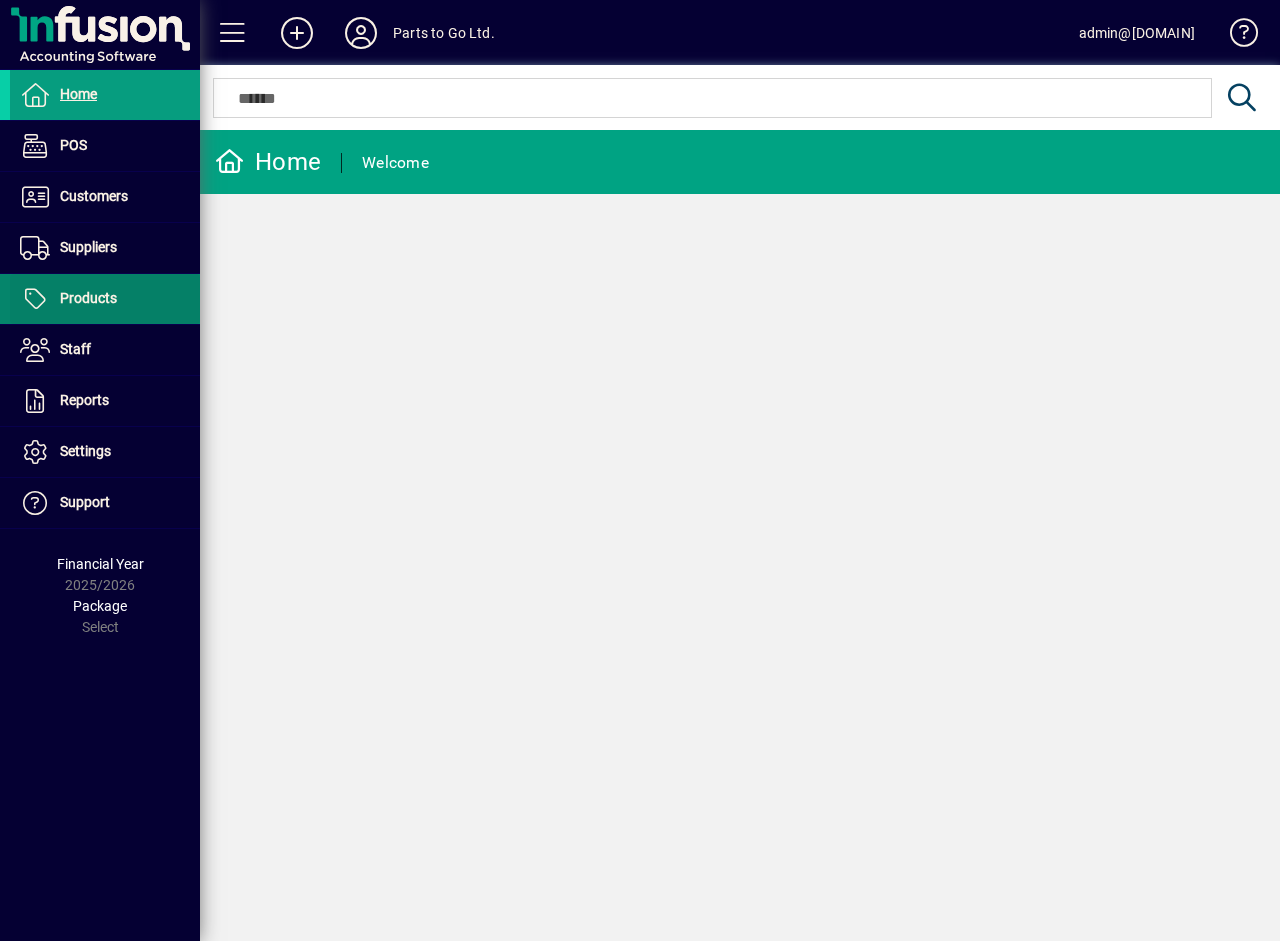 click on "Products" at bounding box center [88, 298] 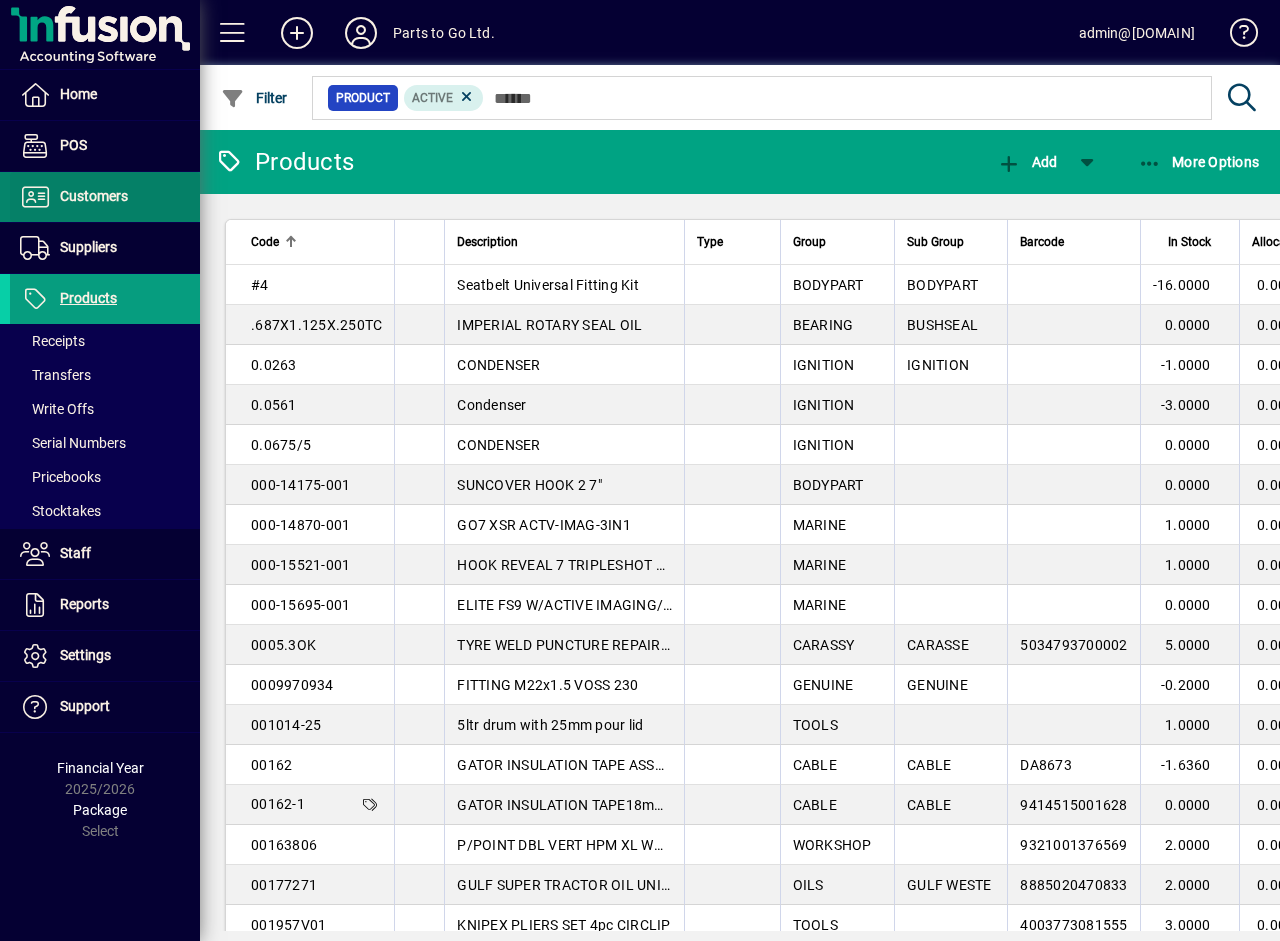 click on "Customers" at bounding box center [94, 196] 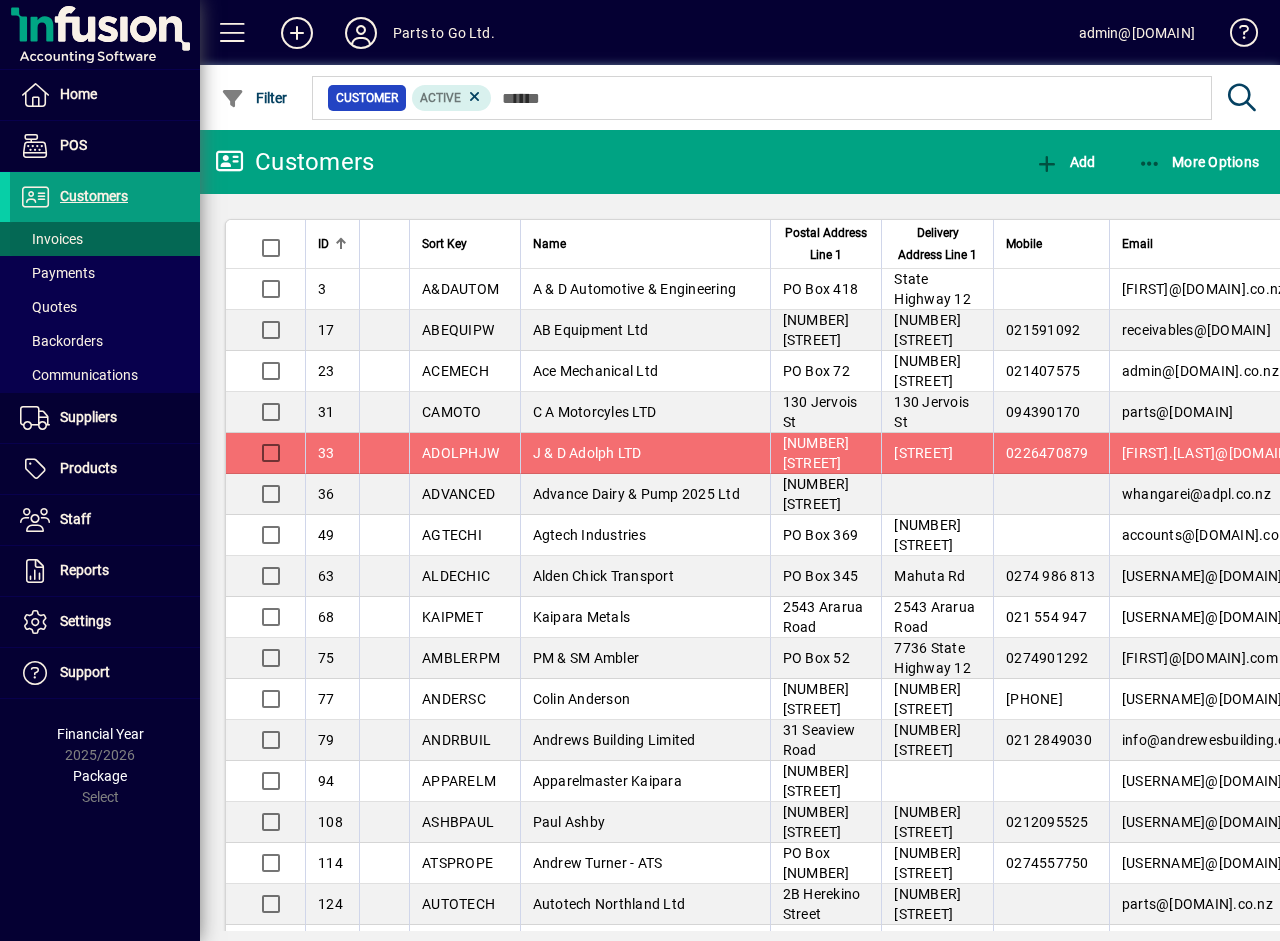 click on "Invoices" at bounding box center [51, 239] 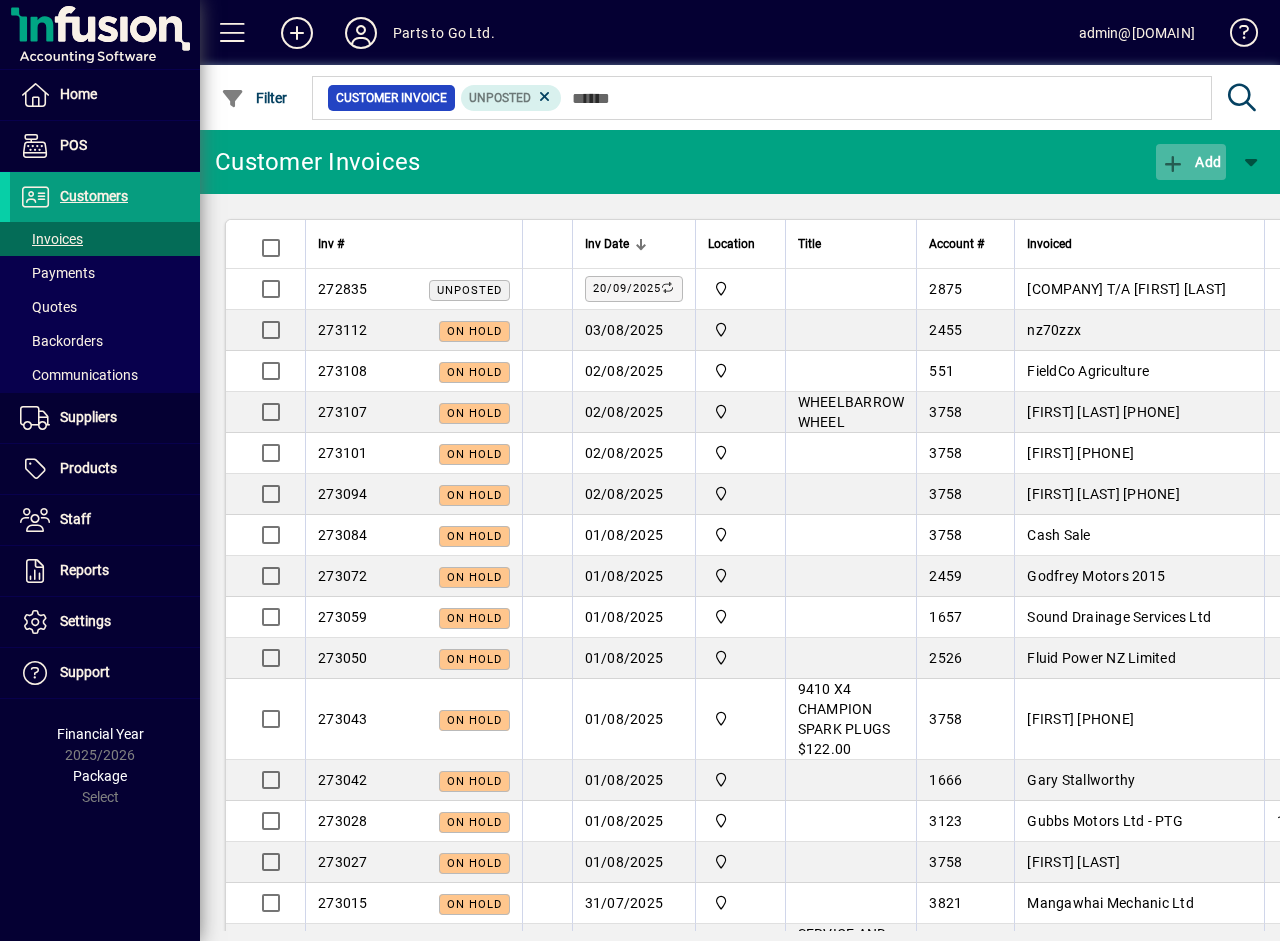 click on "Add" 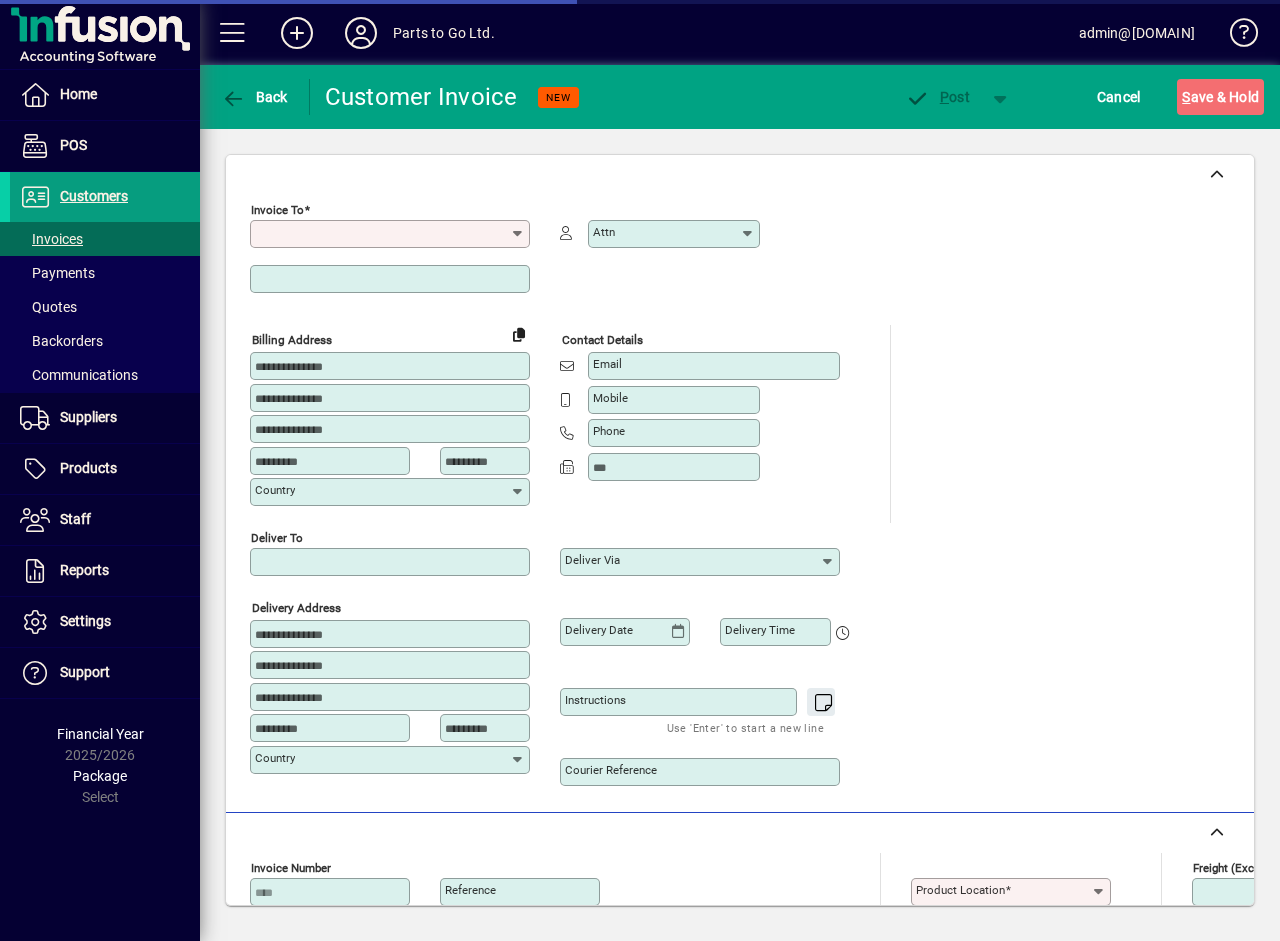 scroll, scrollTop: 537, scrollLeft: 0, axis: vertical 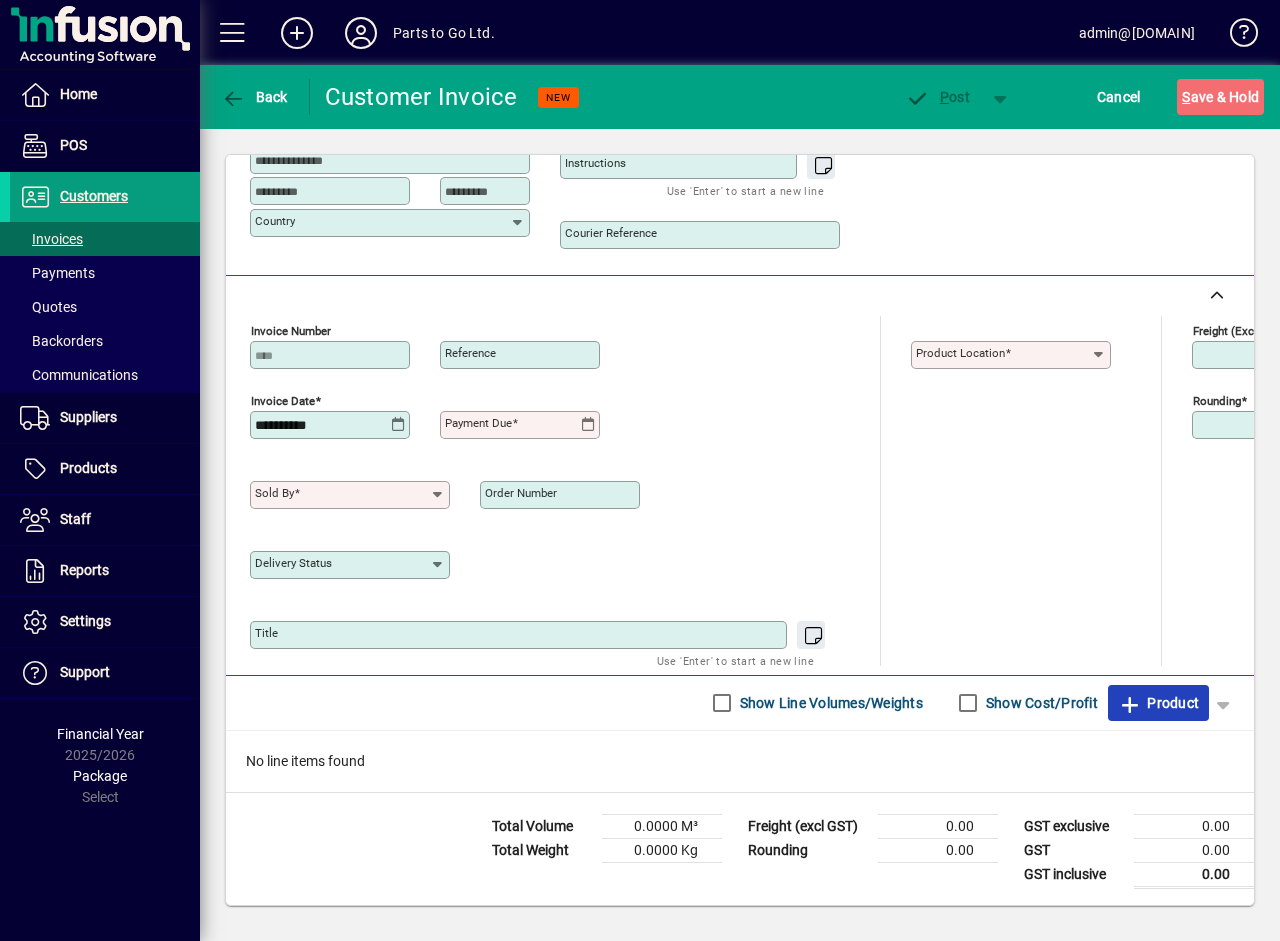 click on "Product" 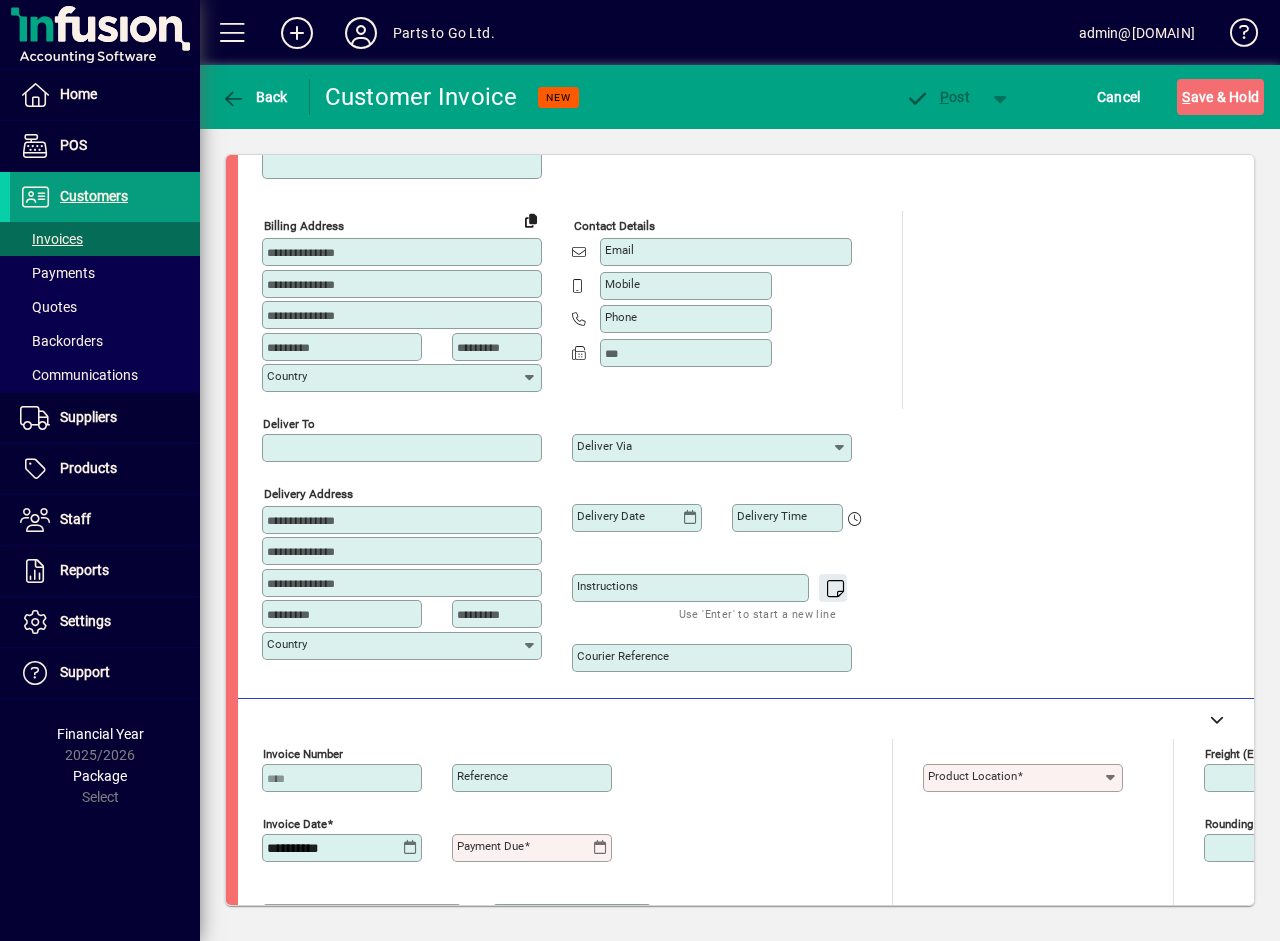 scroll, scrollTop: 0, scrollLeft: 0, axis: both 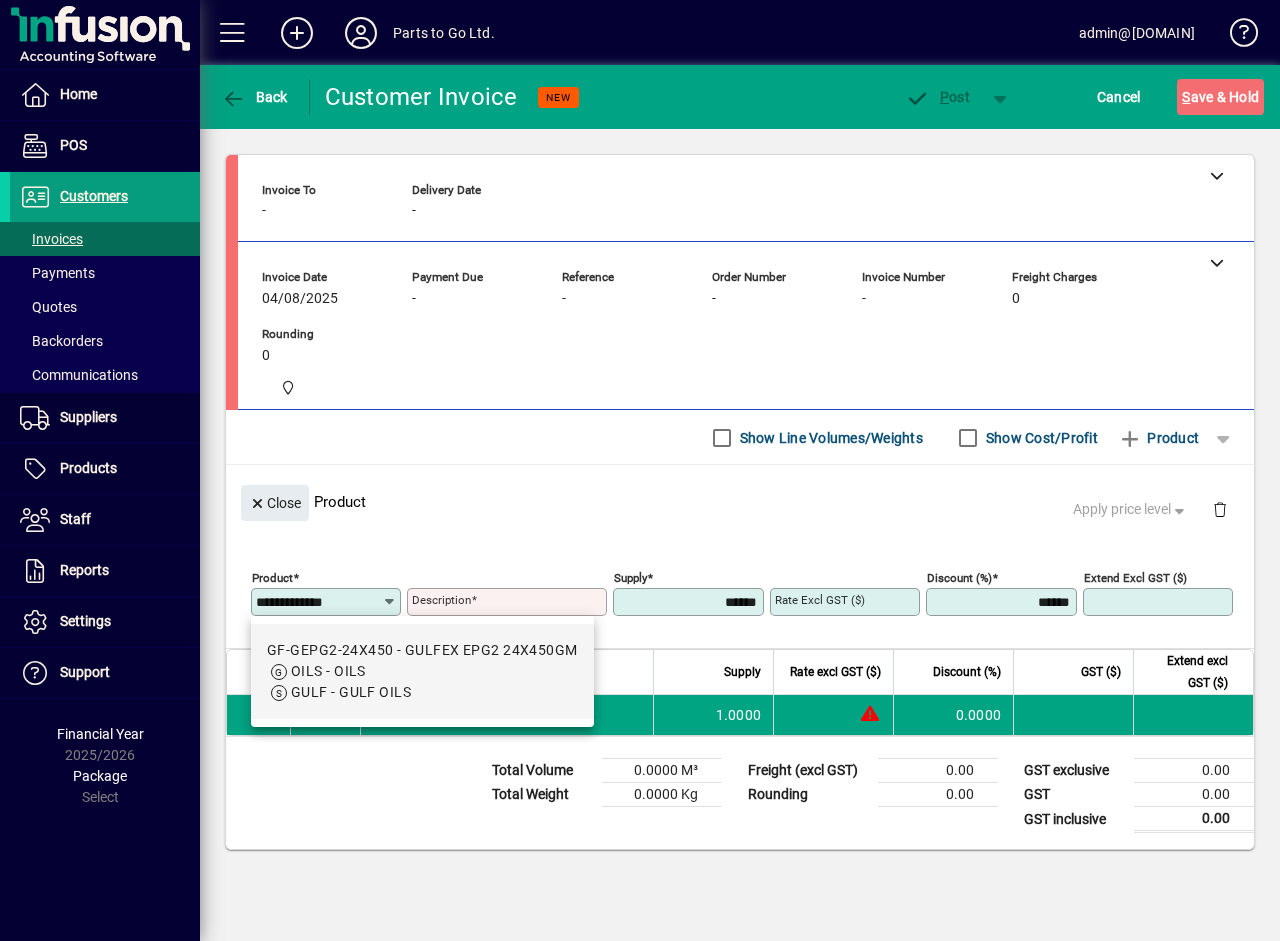 click on "Close  Product   Apply price level" 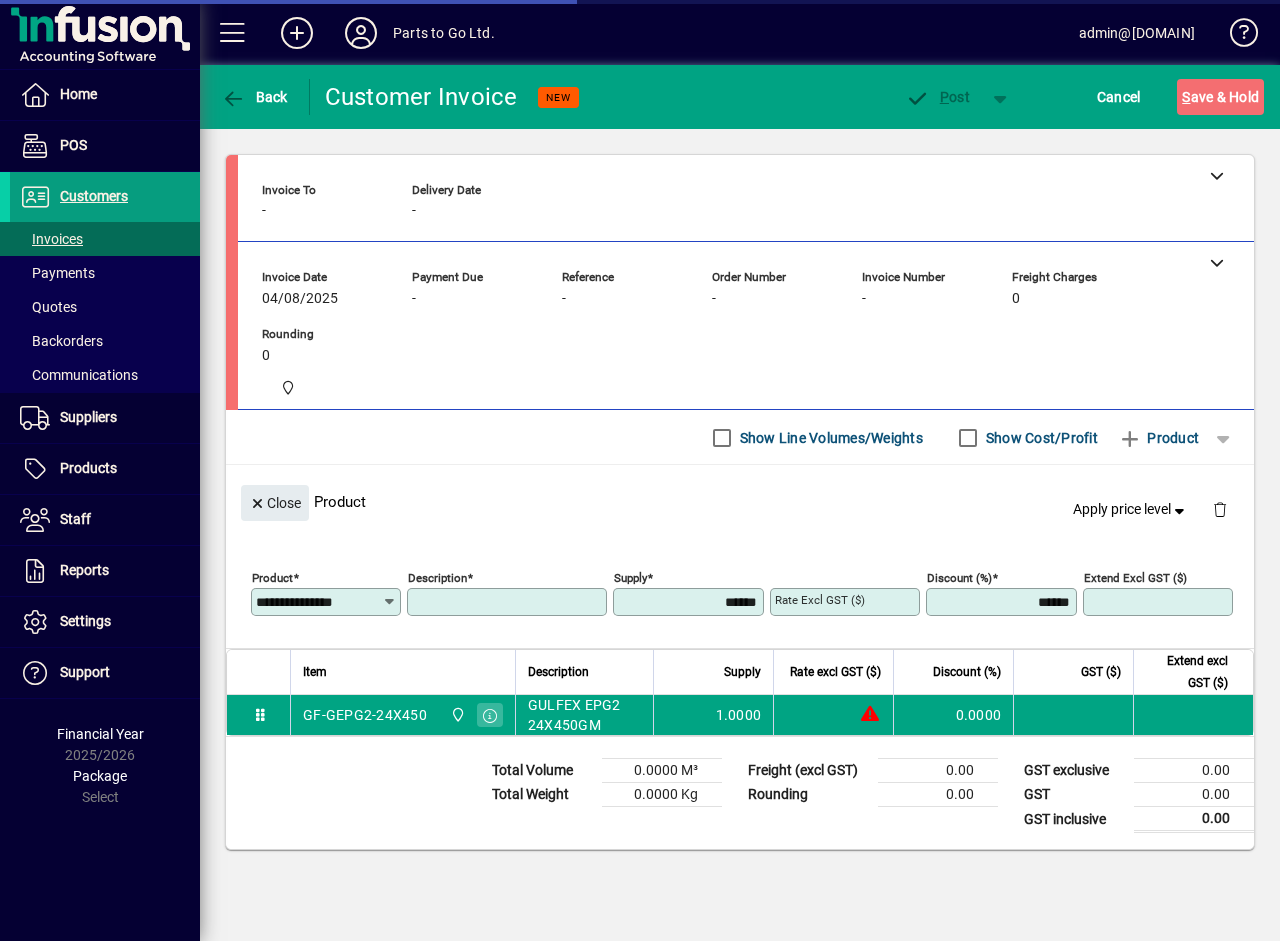 type on "**********" 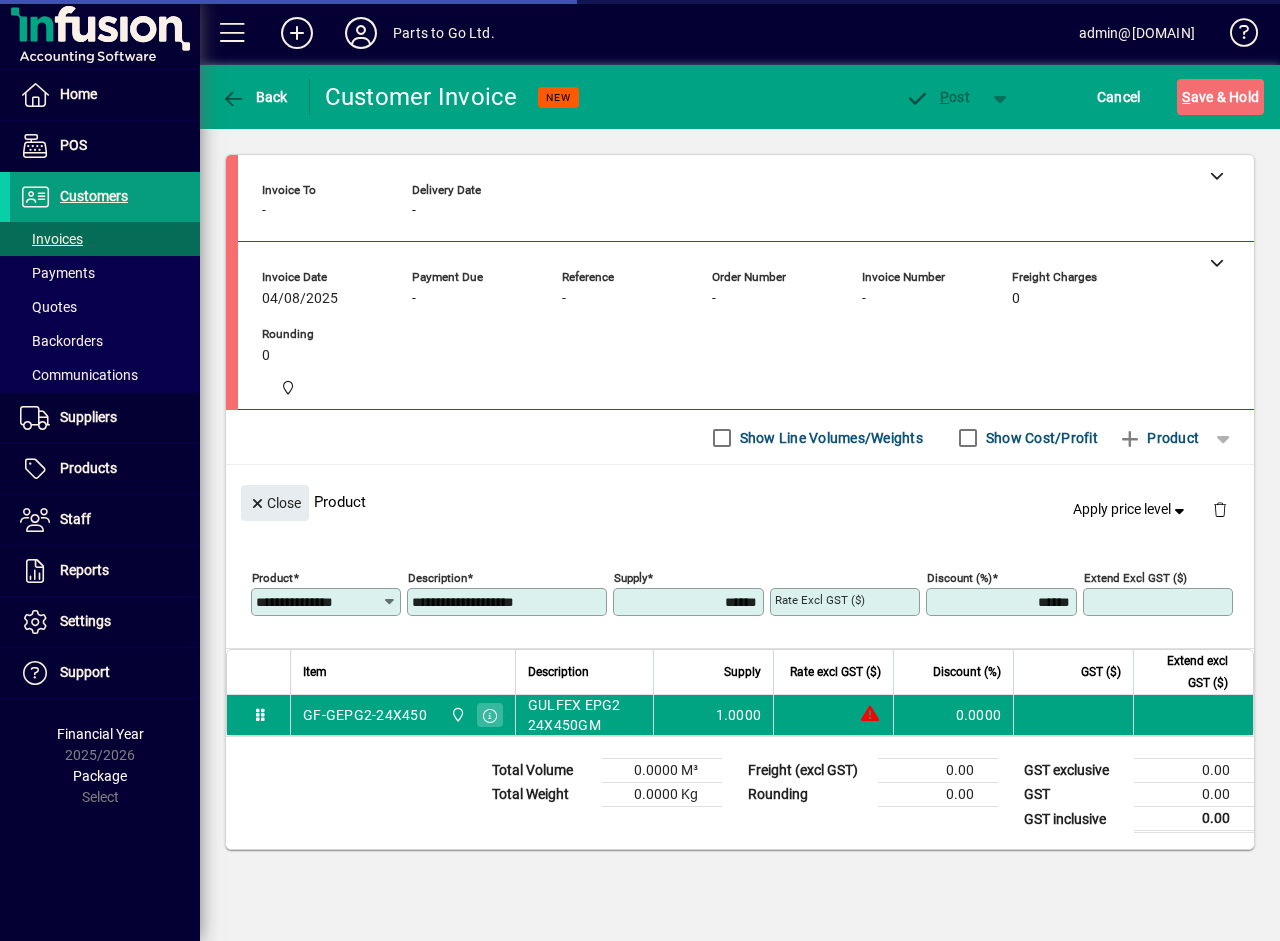 drag, startPoint x: 1219, startPoint y: 172, endPoint x: 646, endPoint y: 238, distance: 576.7885 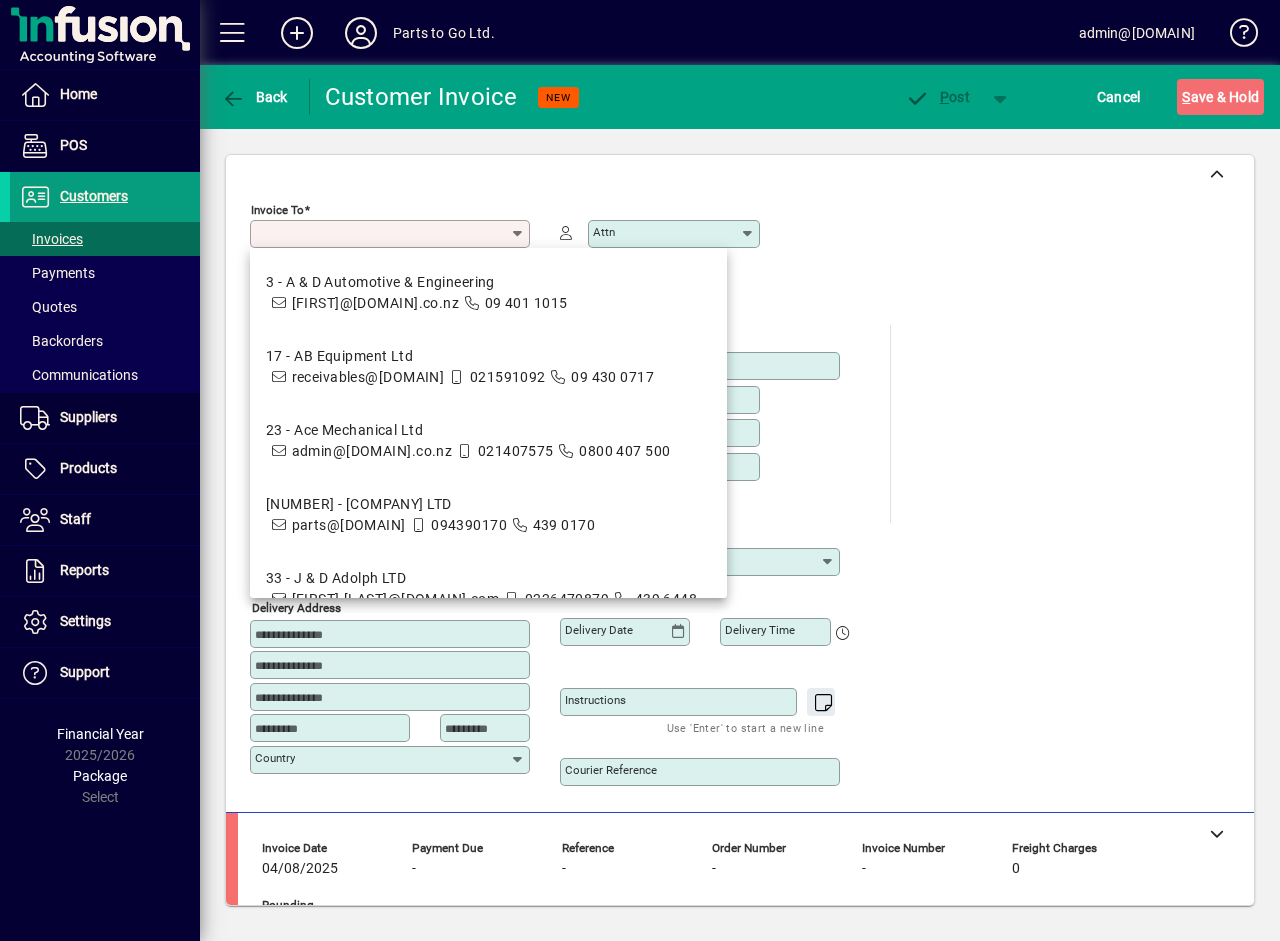 click on "Invoice To" at bounding box center (382, 234) 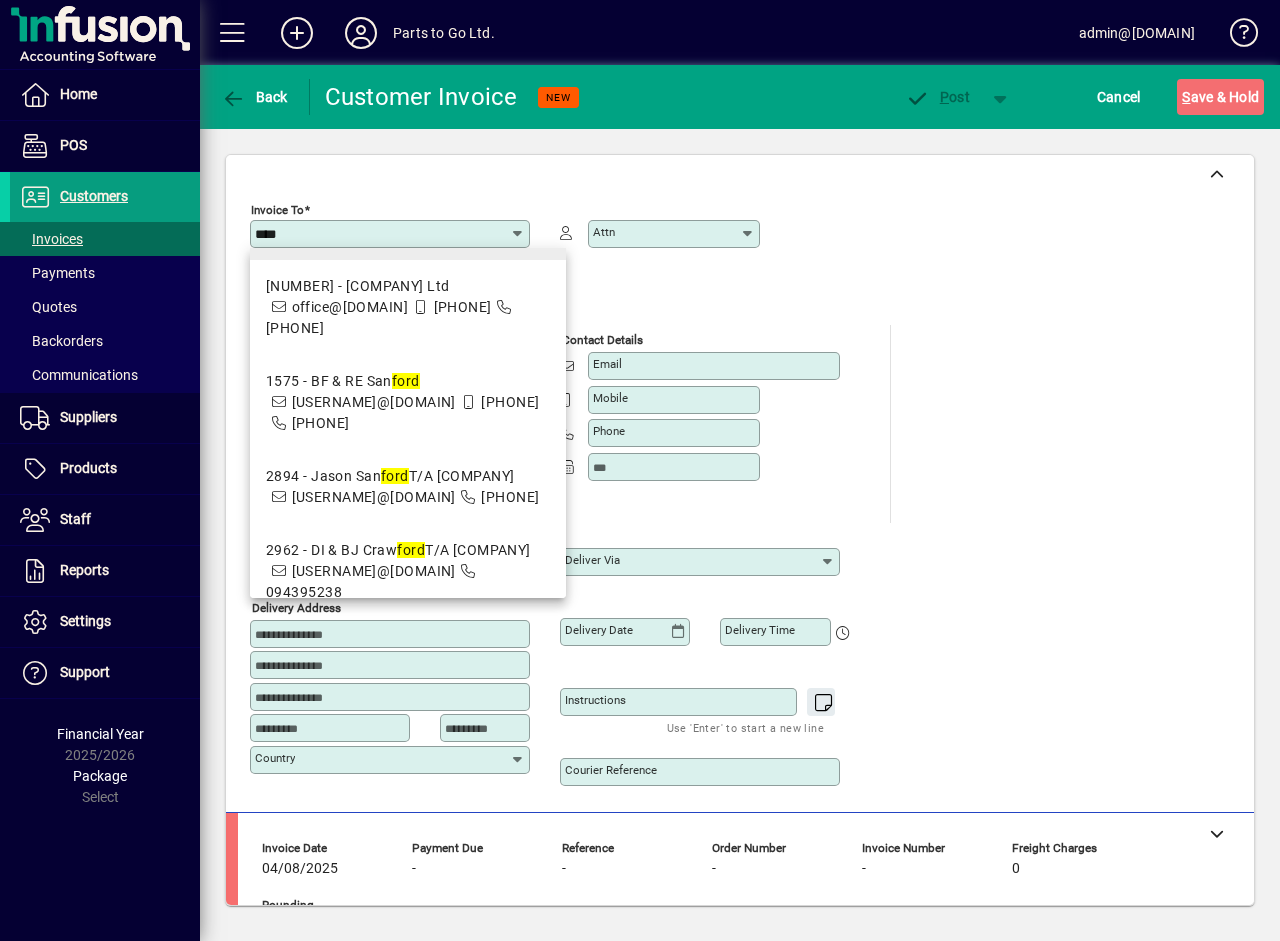 scroll, scrollTop: 200, scrollLeft: 0, axis: vertical 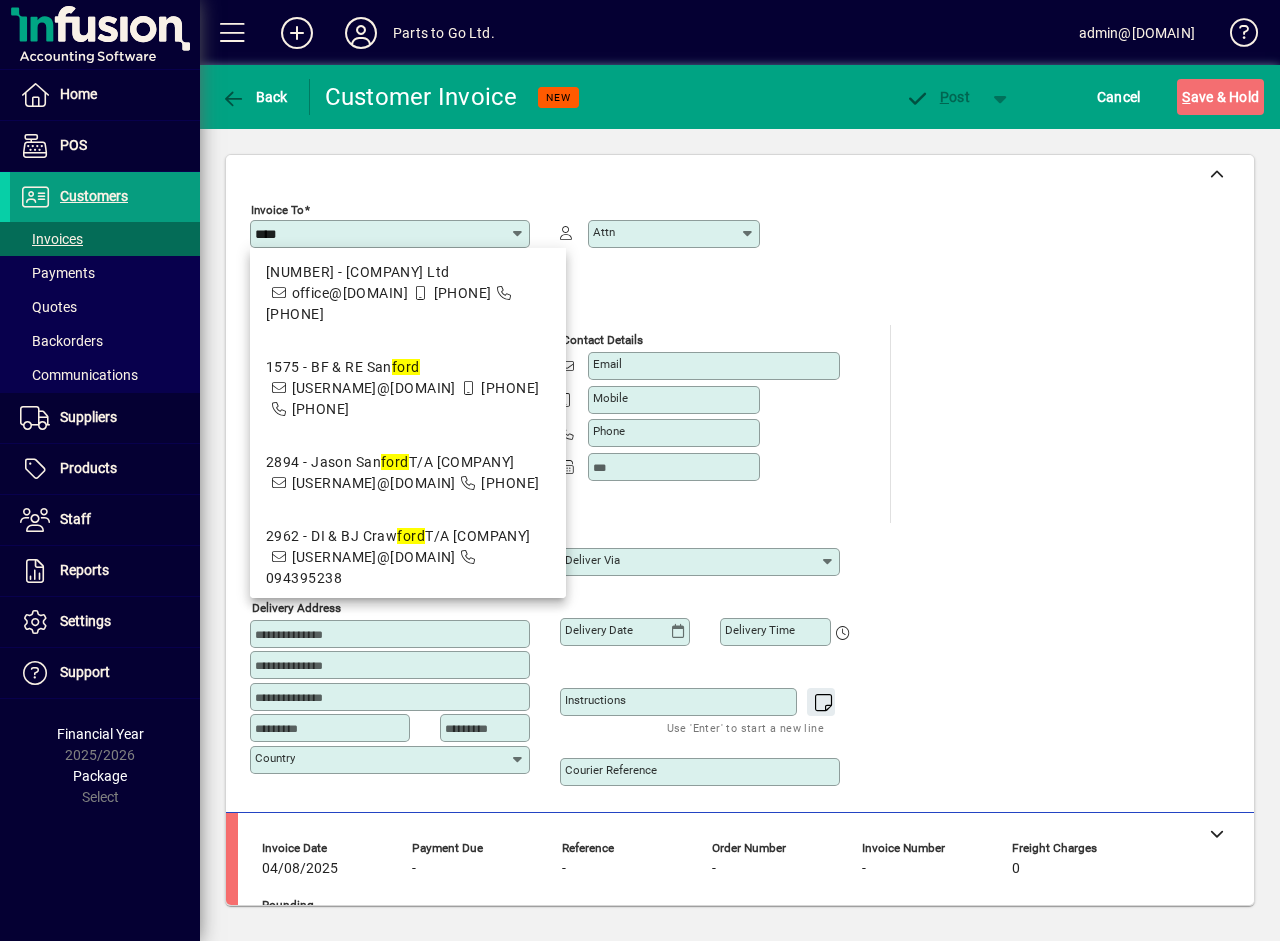 click on "3140 - Dargaville Motors 1990 Ltd -  FORD" at bounding box center (401, 631) 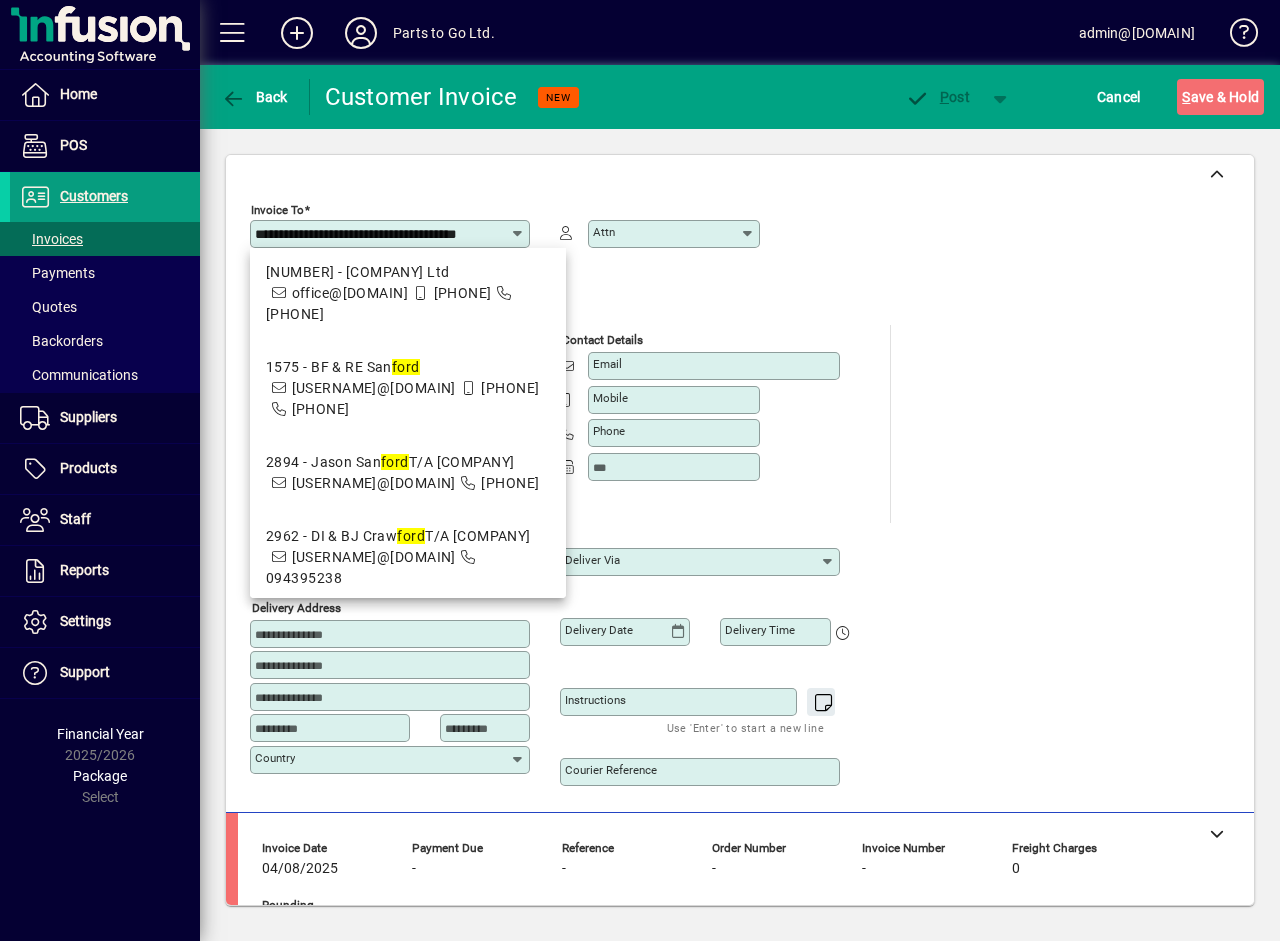 scroll, scrollTop: 0, scrollLeft: 13, axis: horizontal 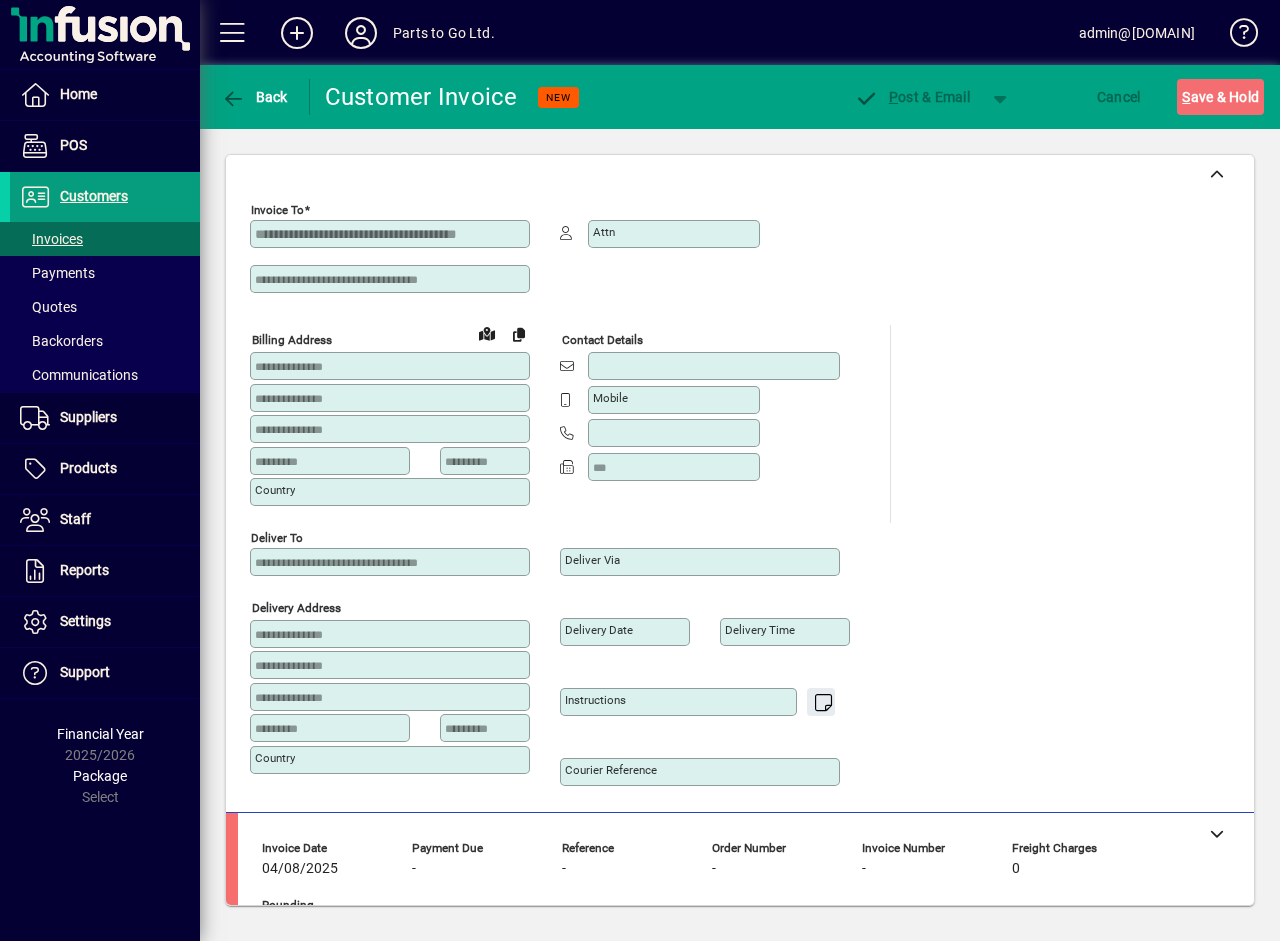 type on "**********" 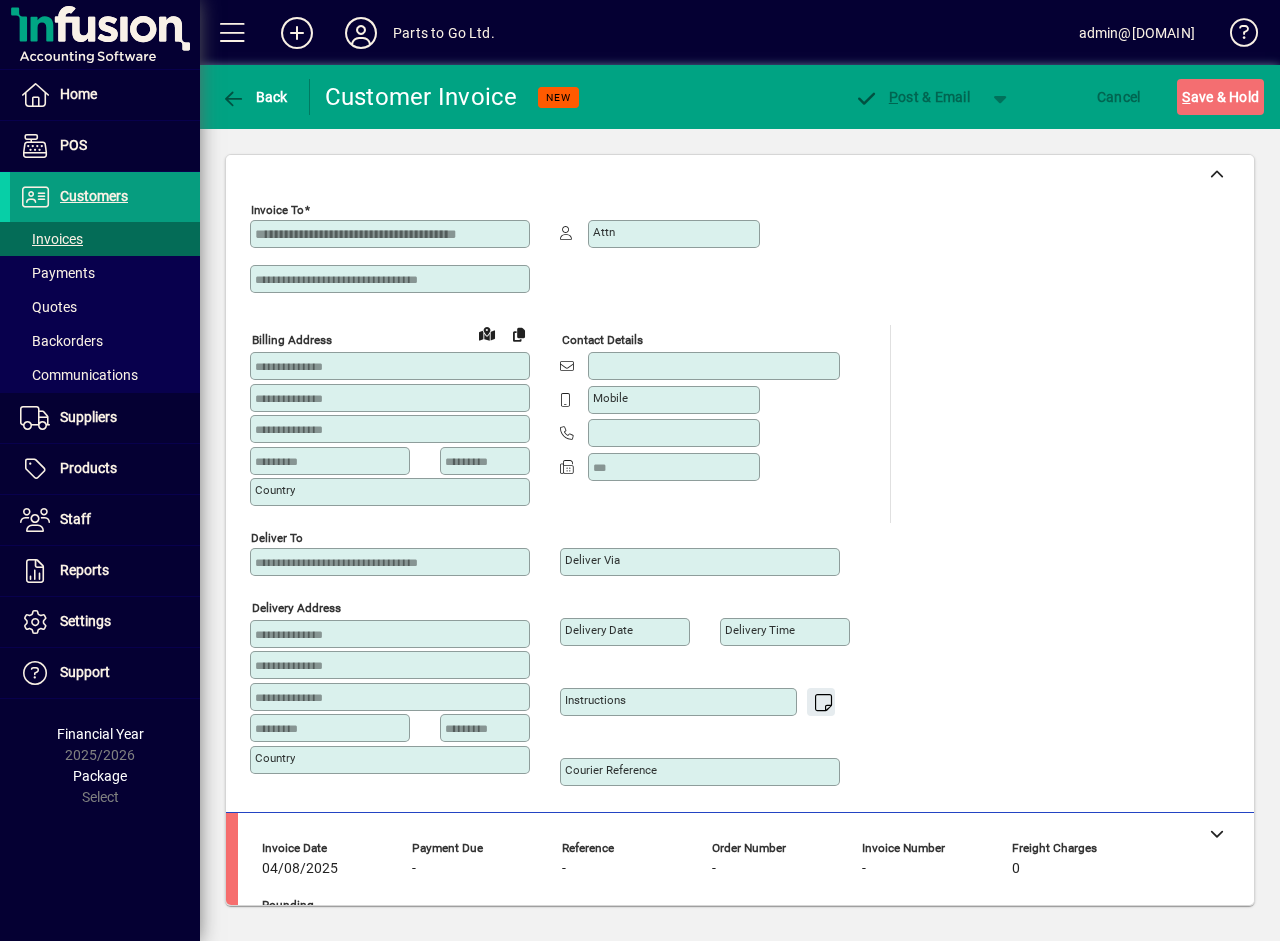 type on "*********" 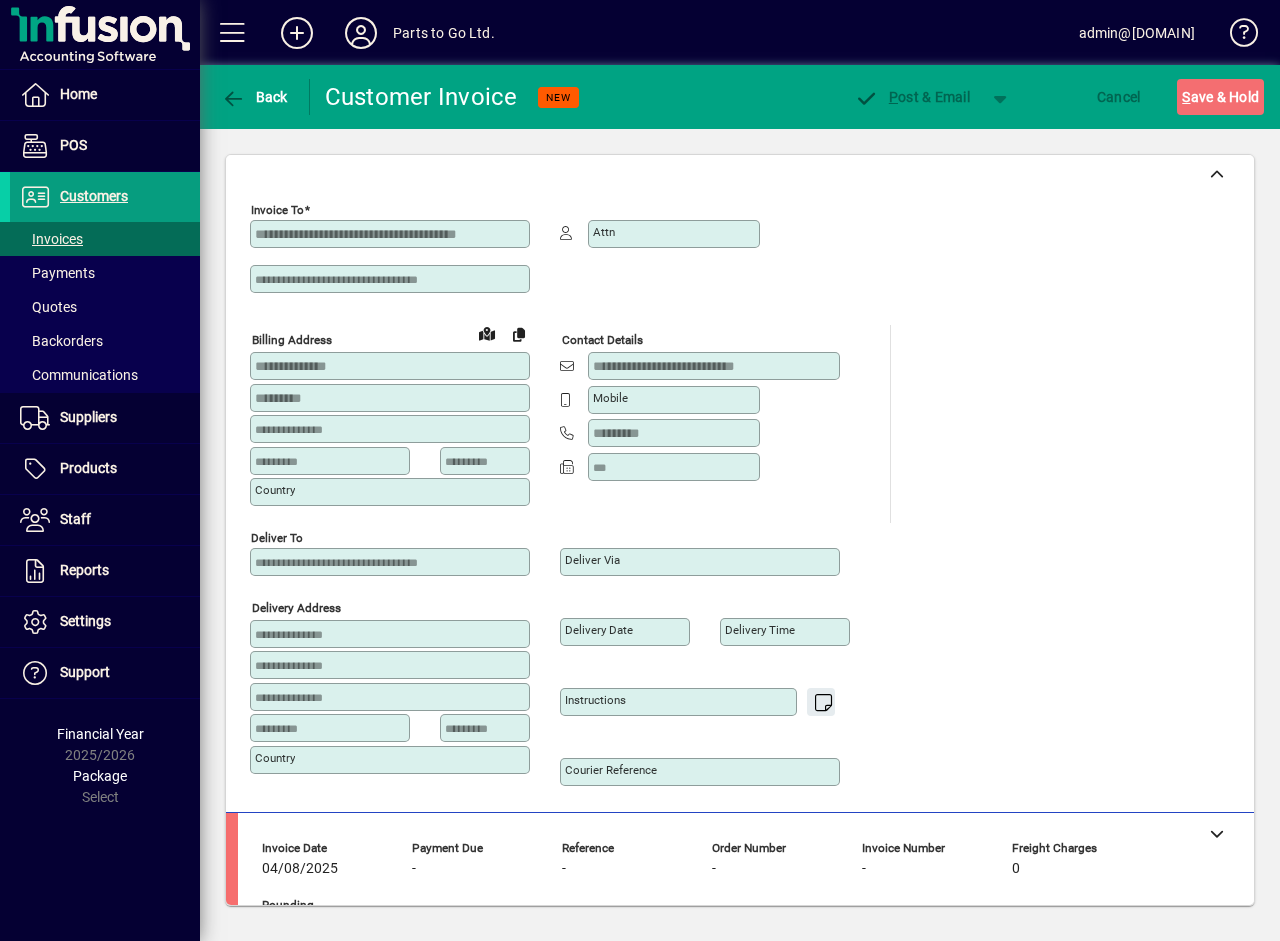 scroll, scrollTop: 0, scrollLeft: 0, axis: both 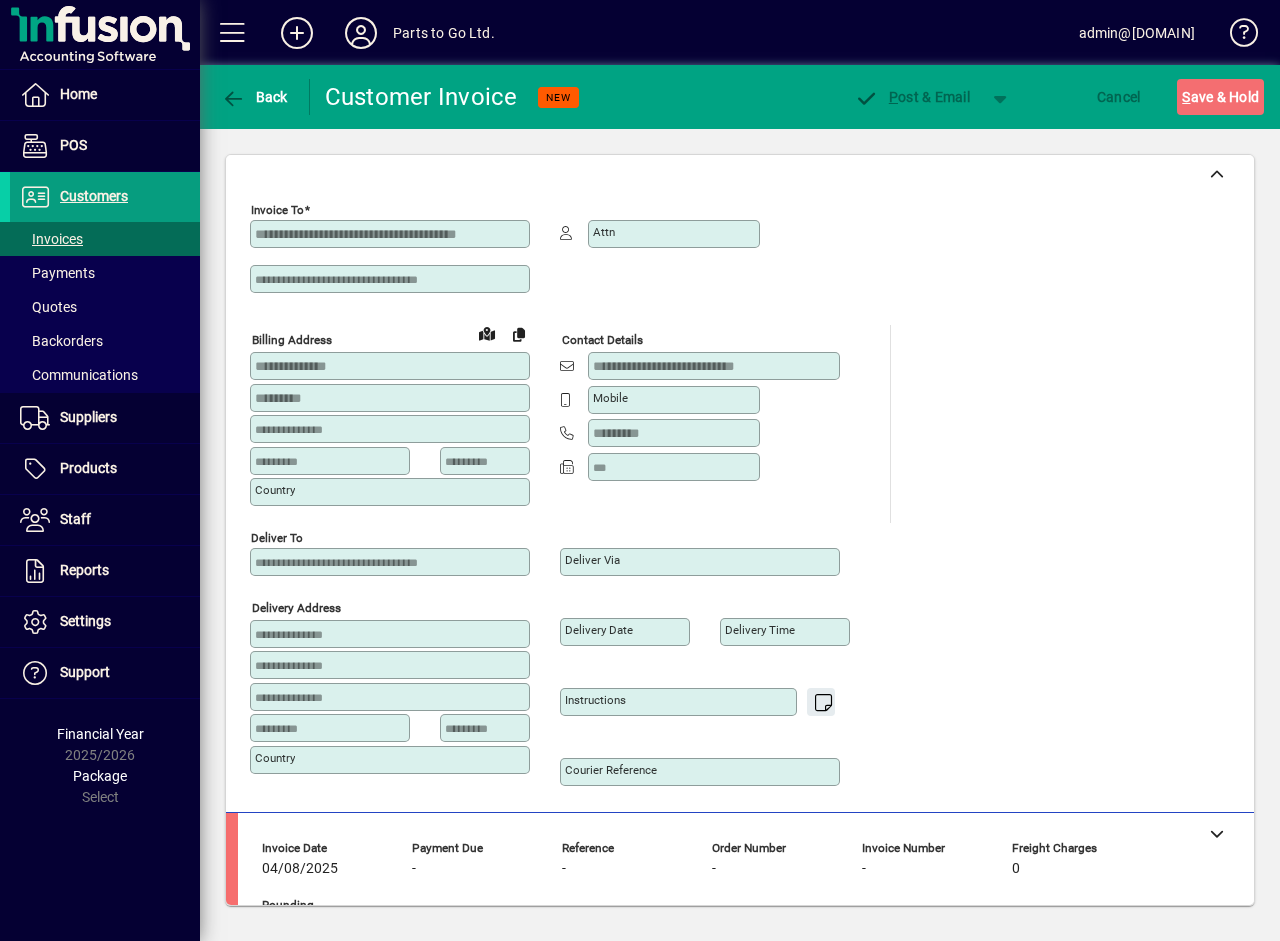 type on "*******" 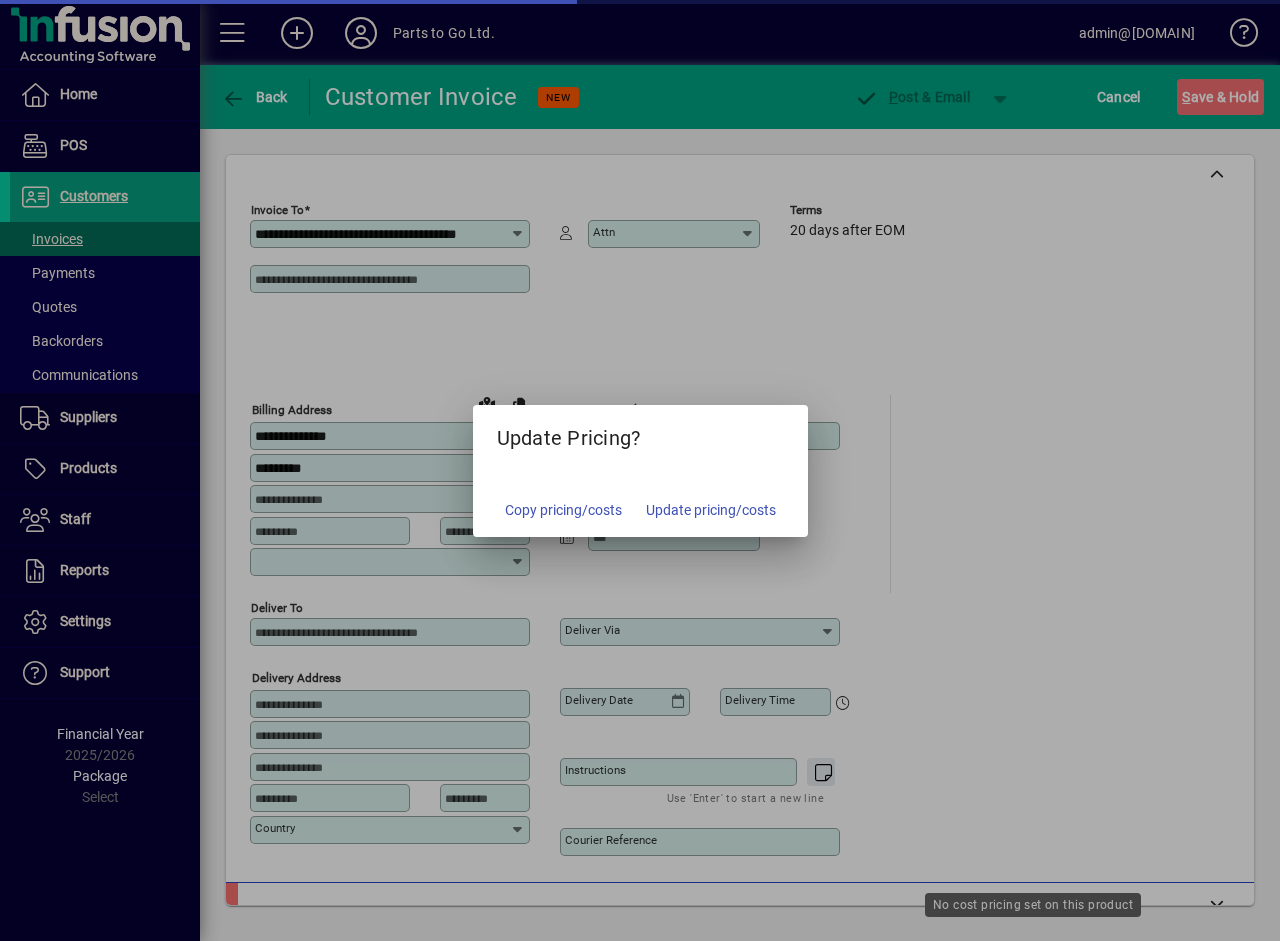 type on "**********" 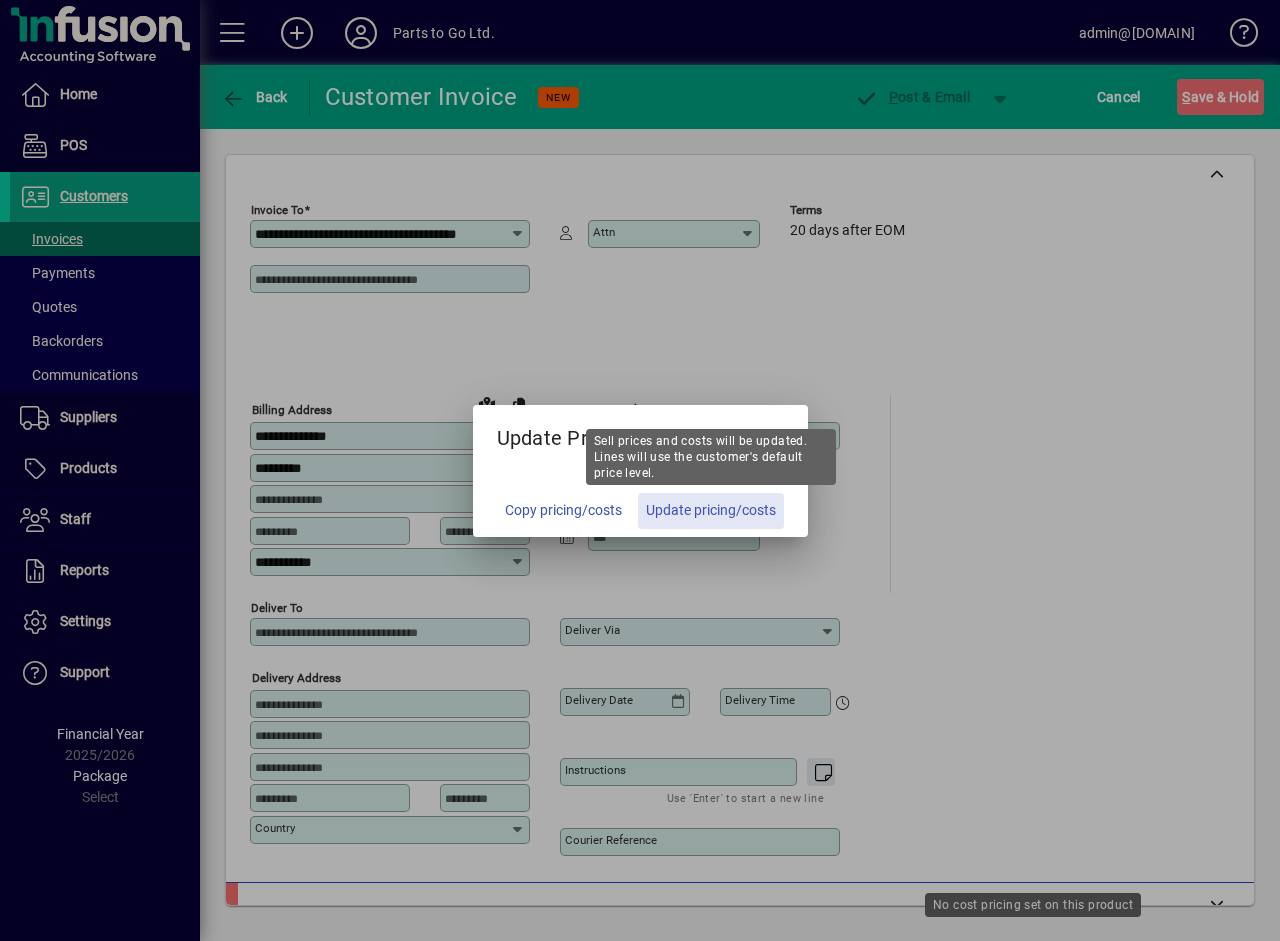 click on "Update pricing/costs" 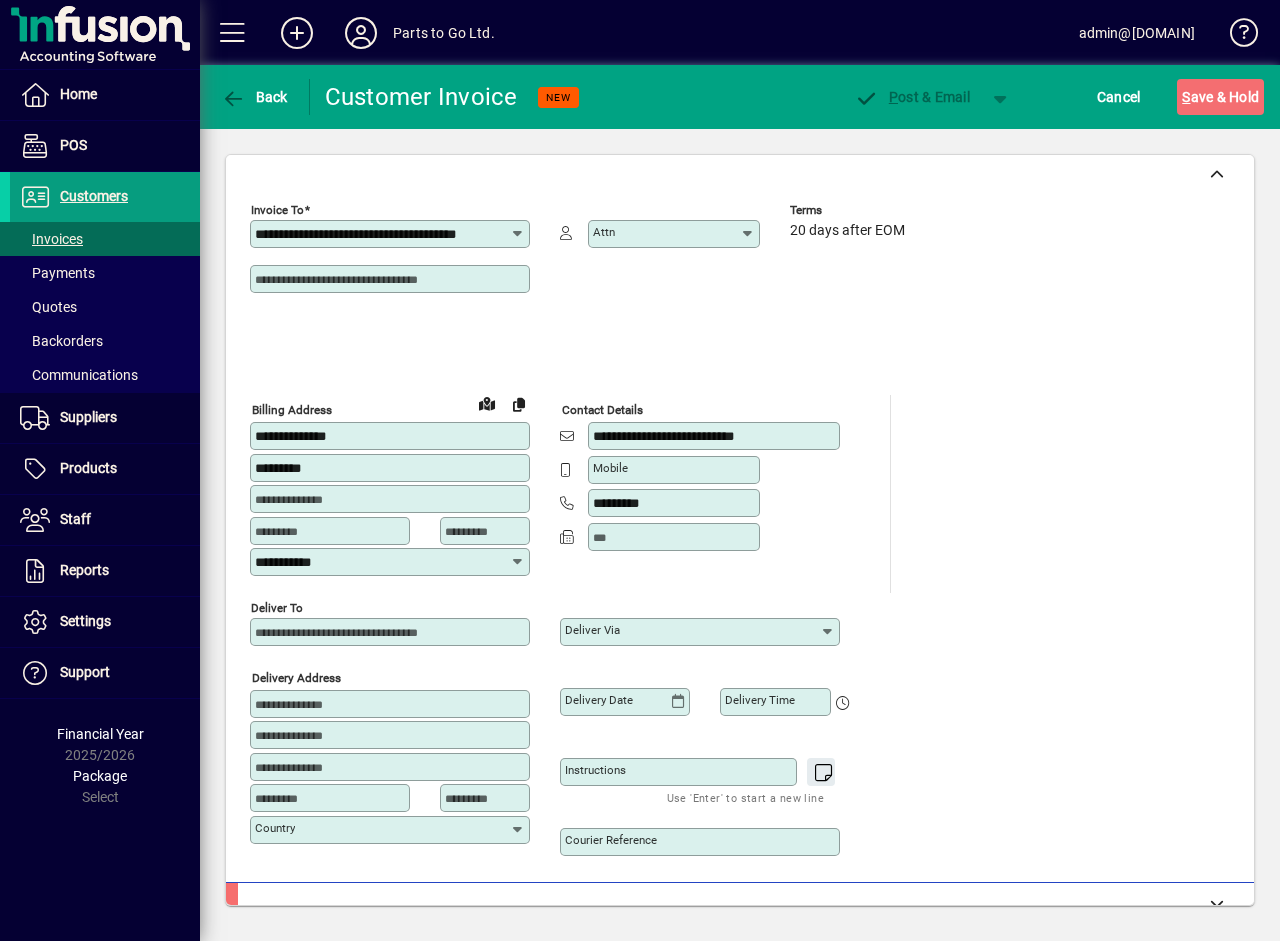 scroll, scrollTop: 0, scrollLeft: 13, axis: horizontal 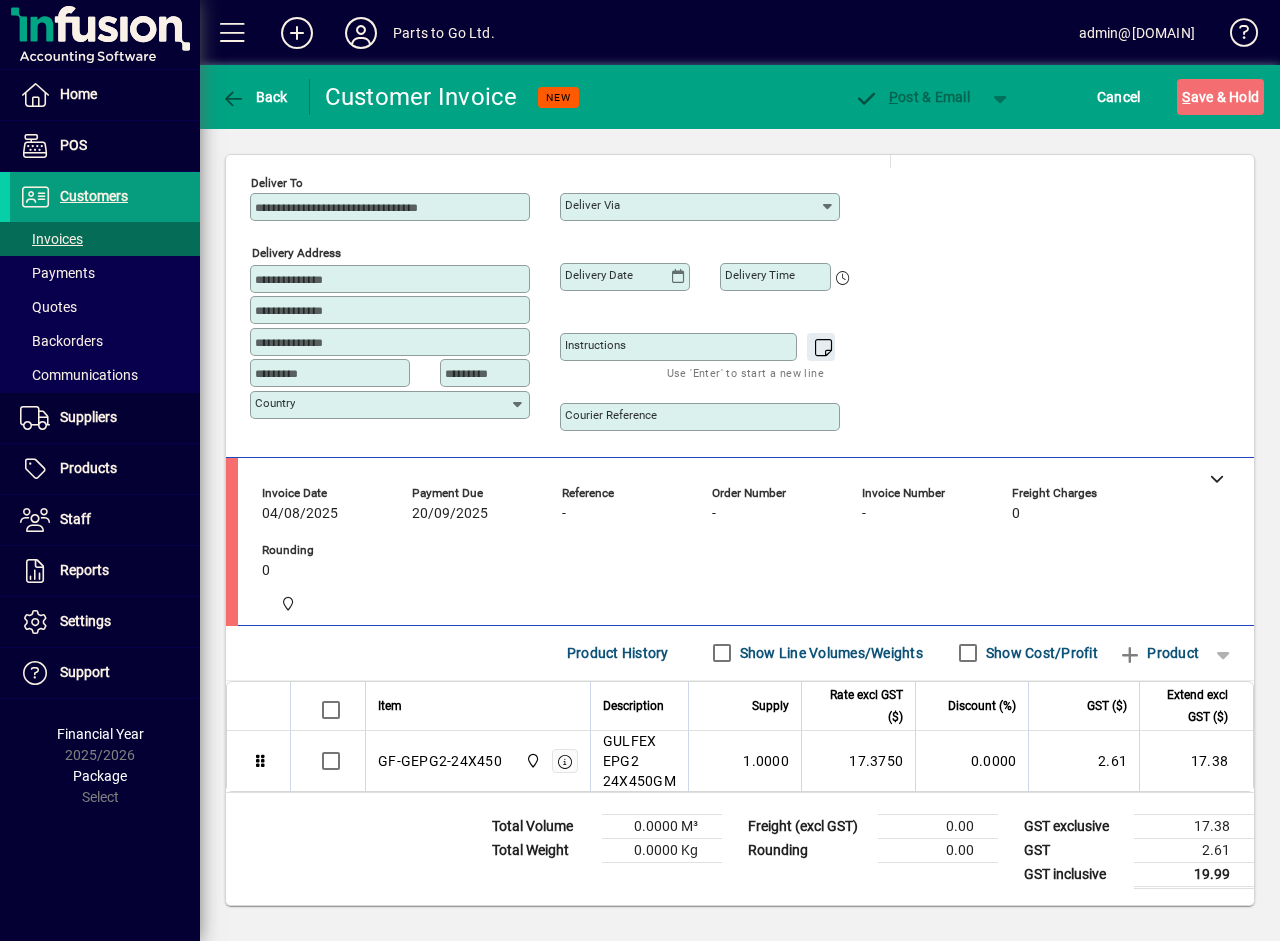 drag, startPoint x: 1191, startPoint y: 483, endPoint x: 1052, endPoint y: 509, distance: 141.41075 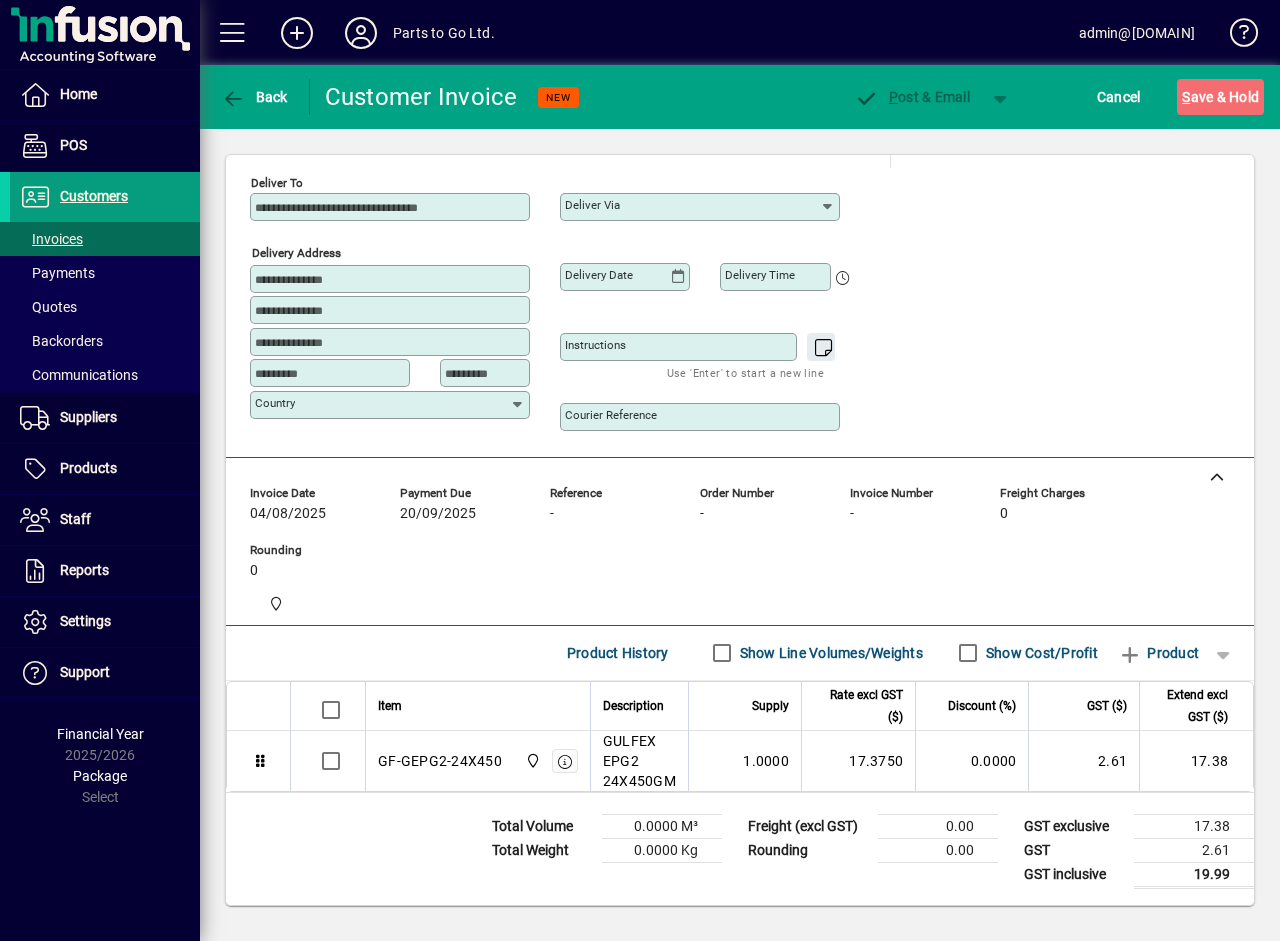scroll, scrollTop: 0, scrollLeft: 0, axis: both 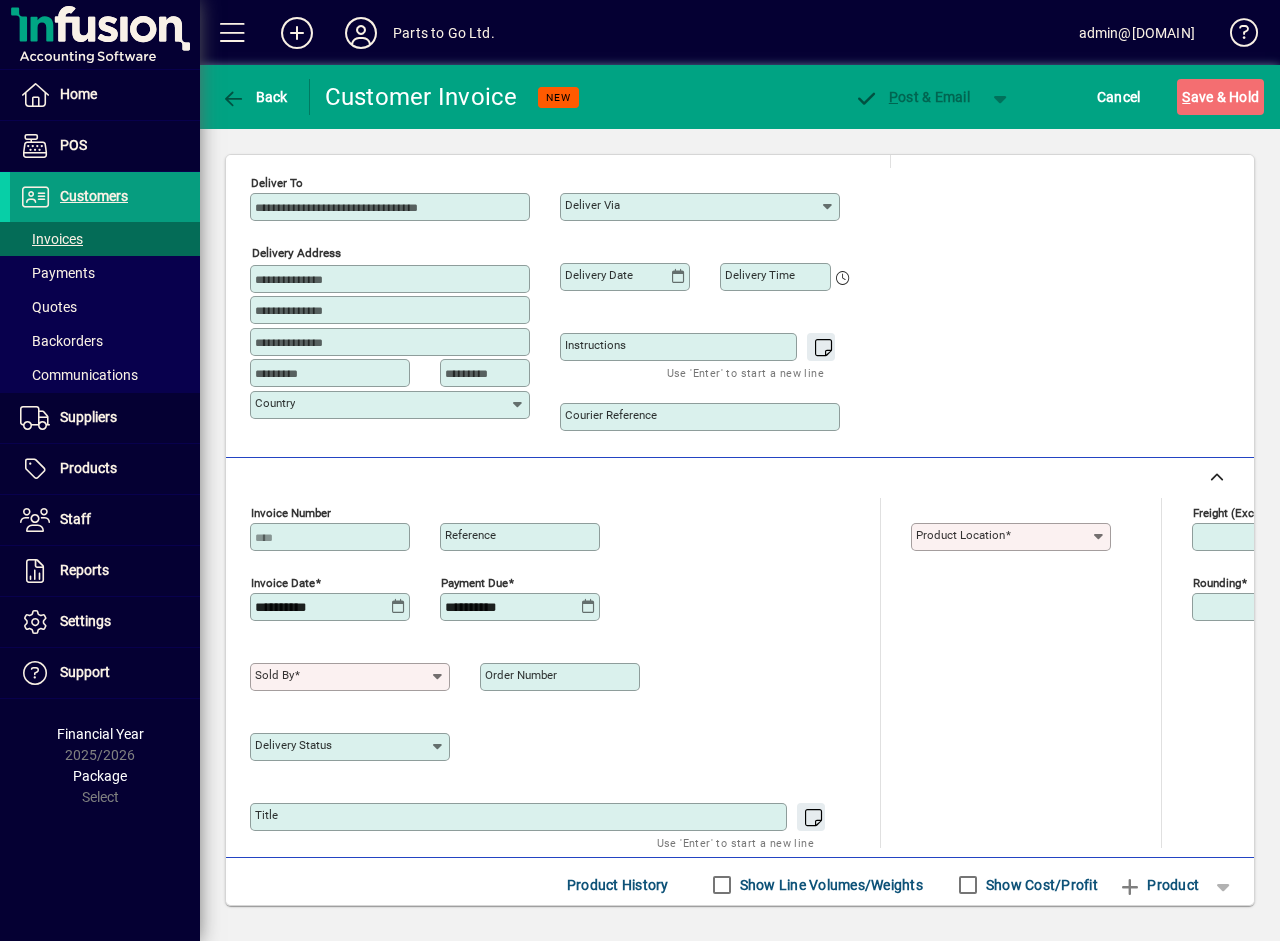 drag, startPoint x: 312, startPoint y: 677, endPoint x: 321, endPoint y: 696, distance: 21.023796 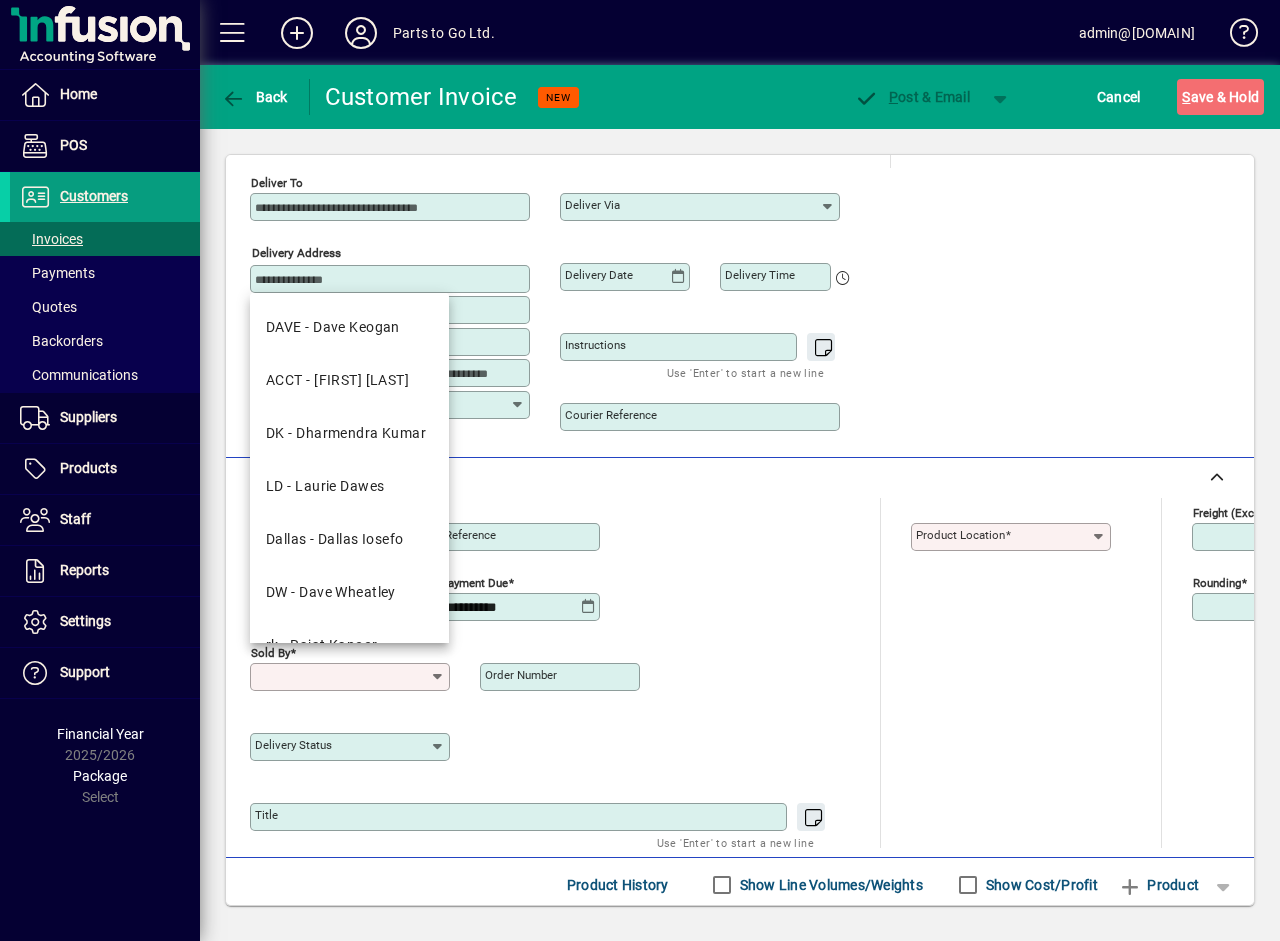 drag, startPoint x: 336, startPoint y: 591, endPoint x: 441, endPoint y: 631, distance: 112.36102 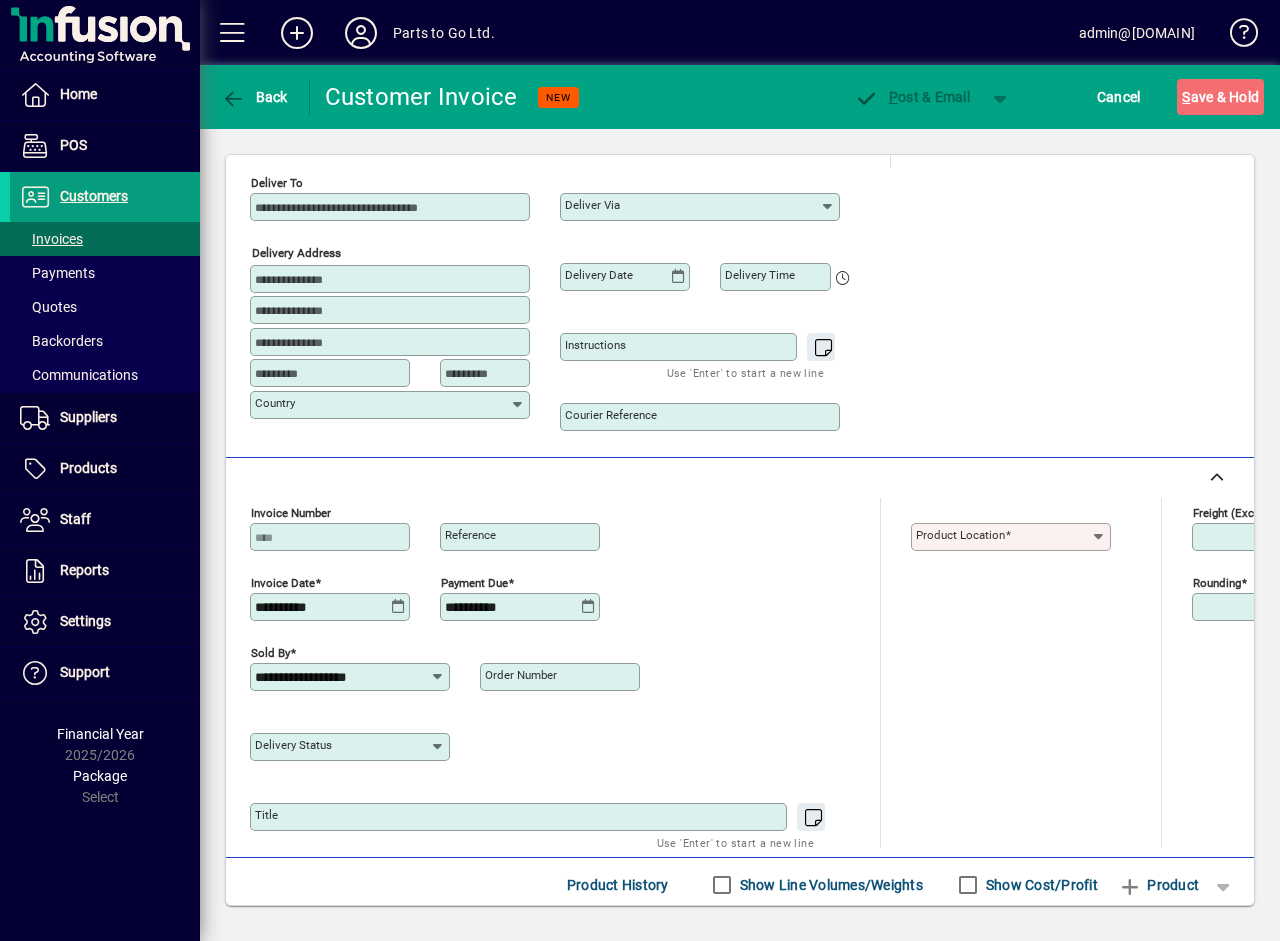 click on "Order number" at bounding box center (562, 677) 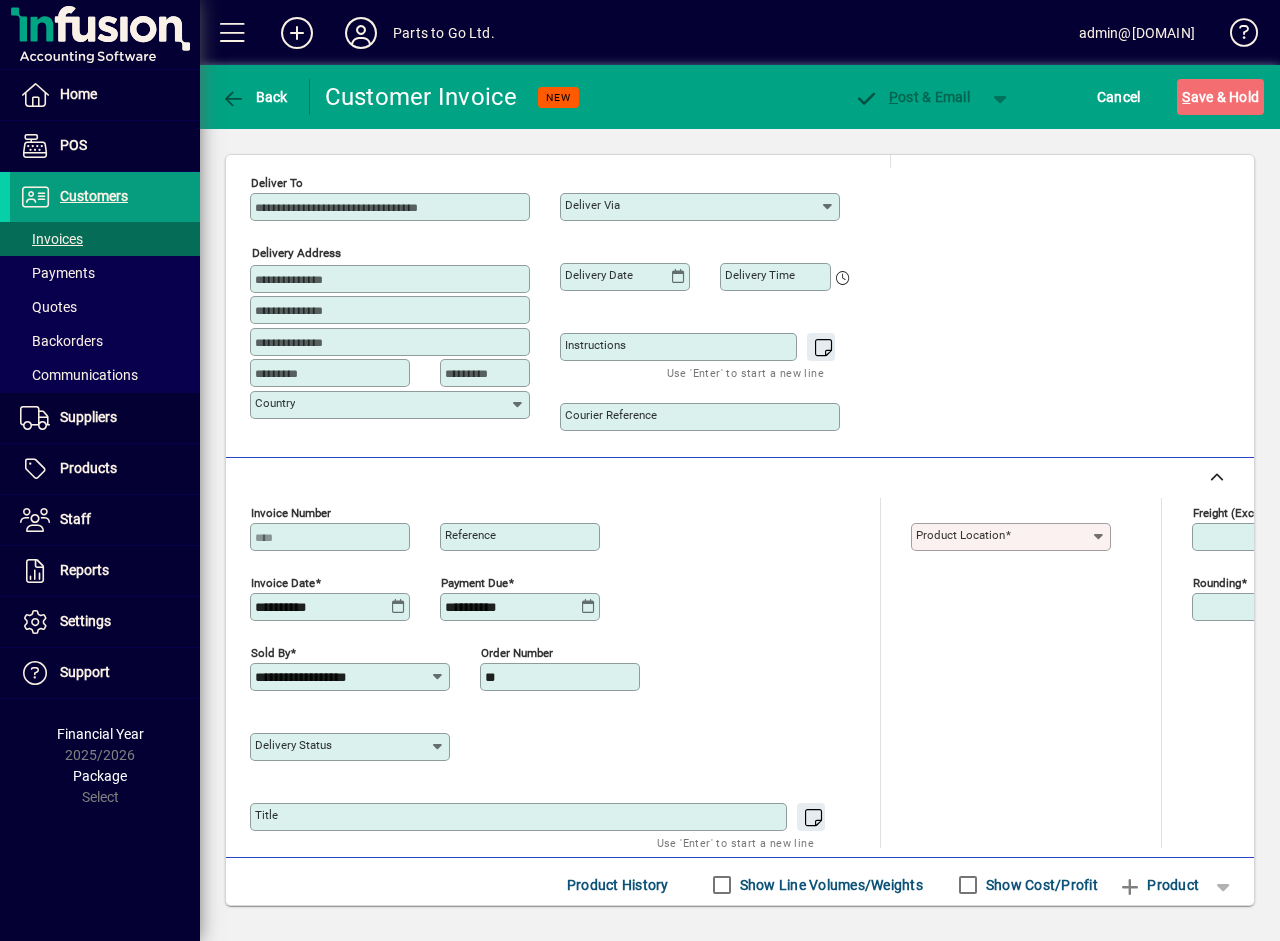 type on "**" 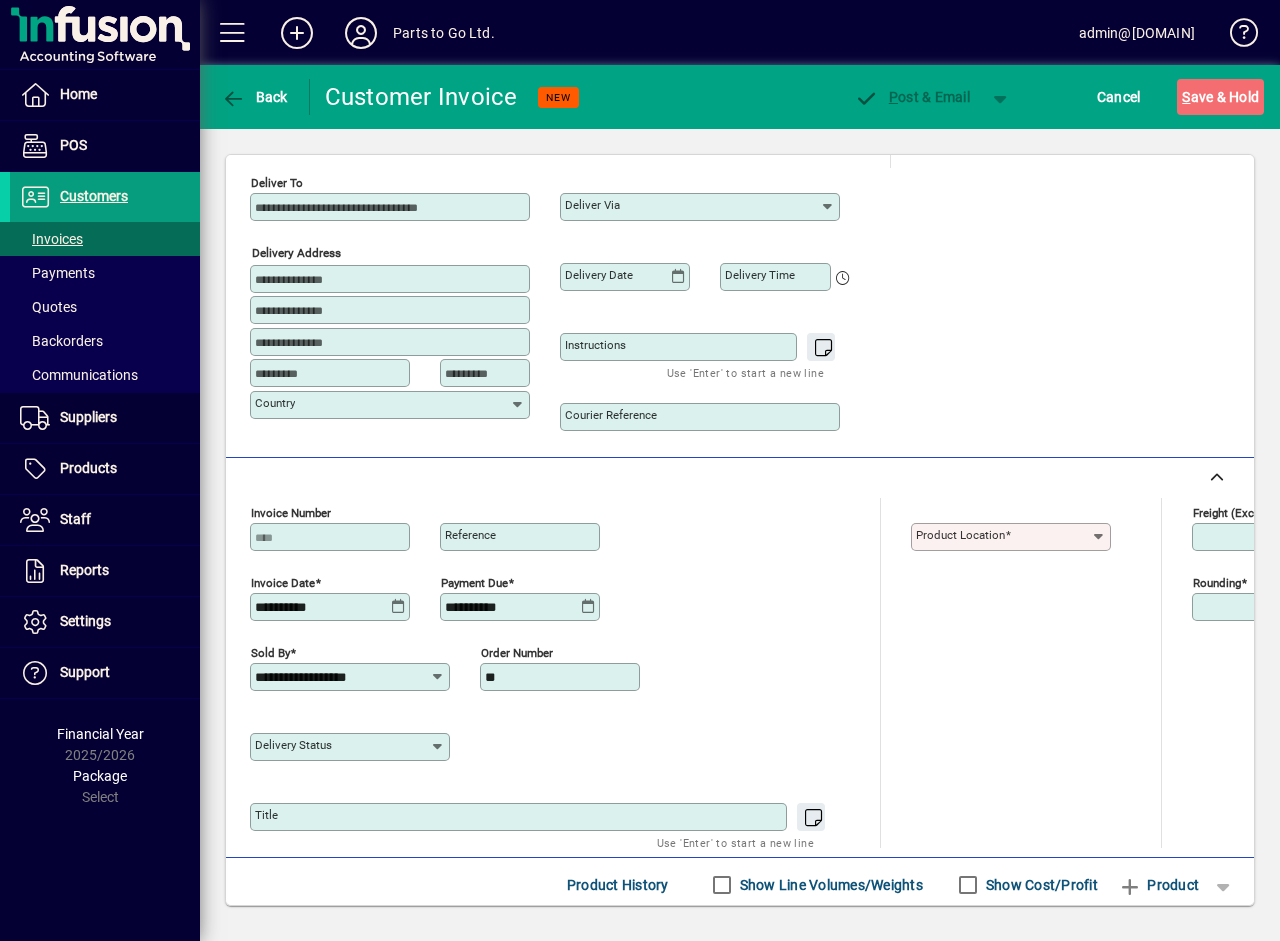 click on "Product location" at bounding box center [960, 535] 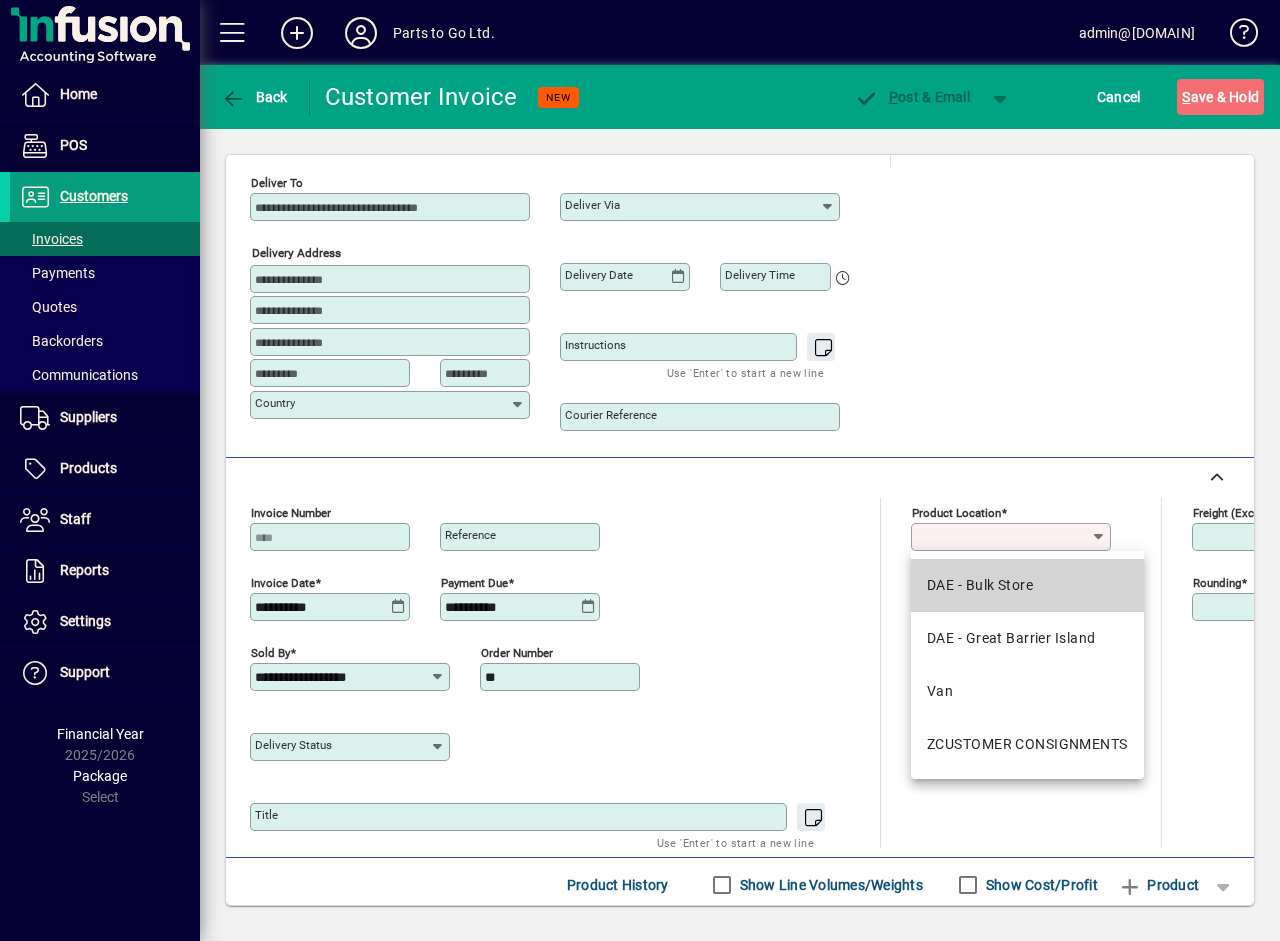 click on "DAE - Bulk Store" at bounding box center [980, 585] 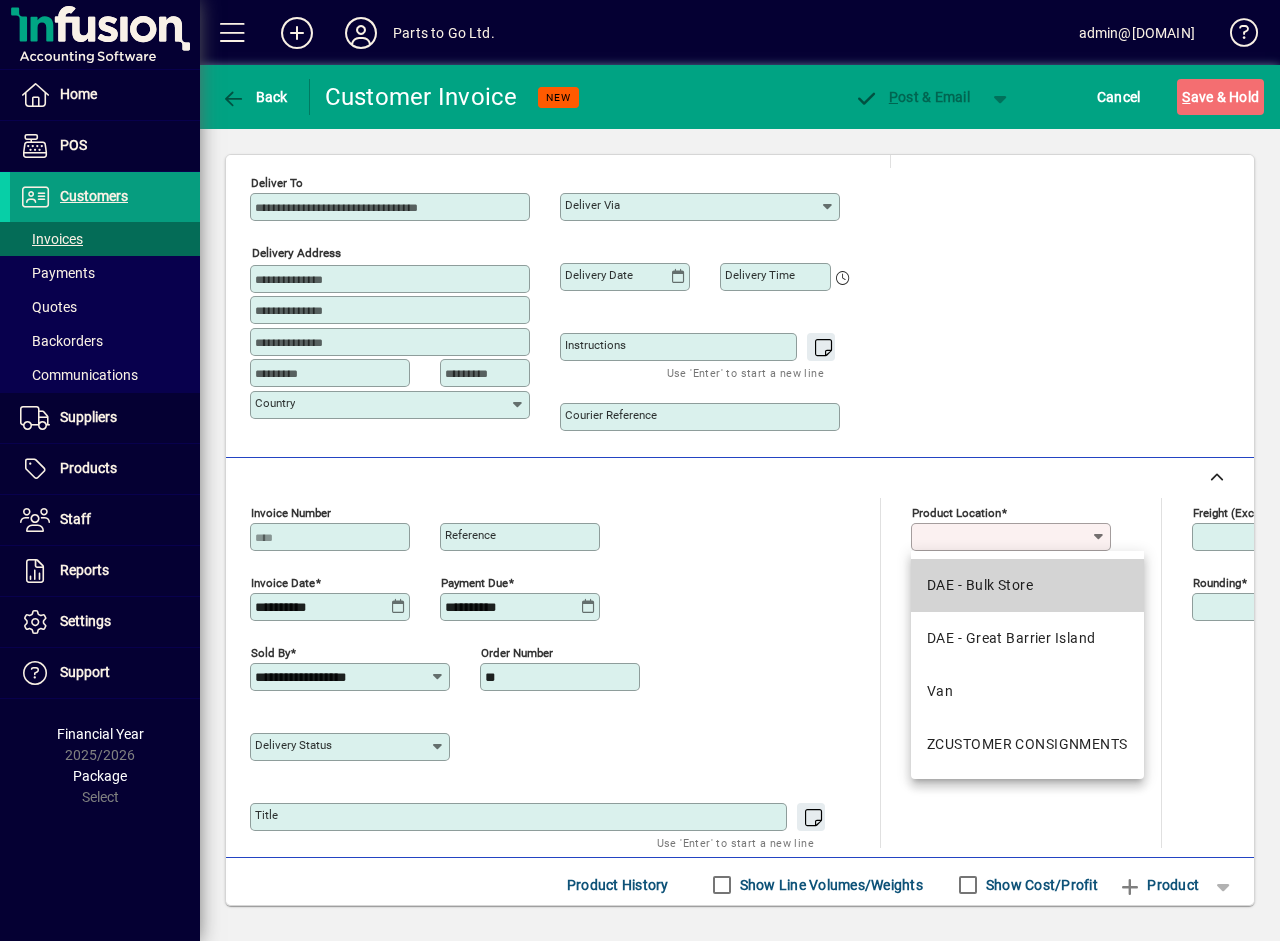 type on "**********" 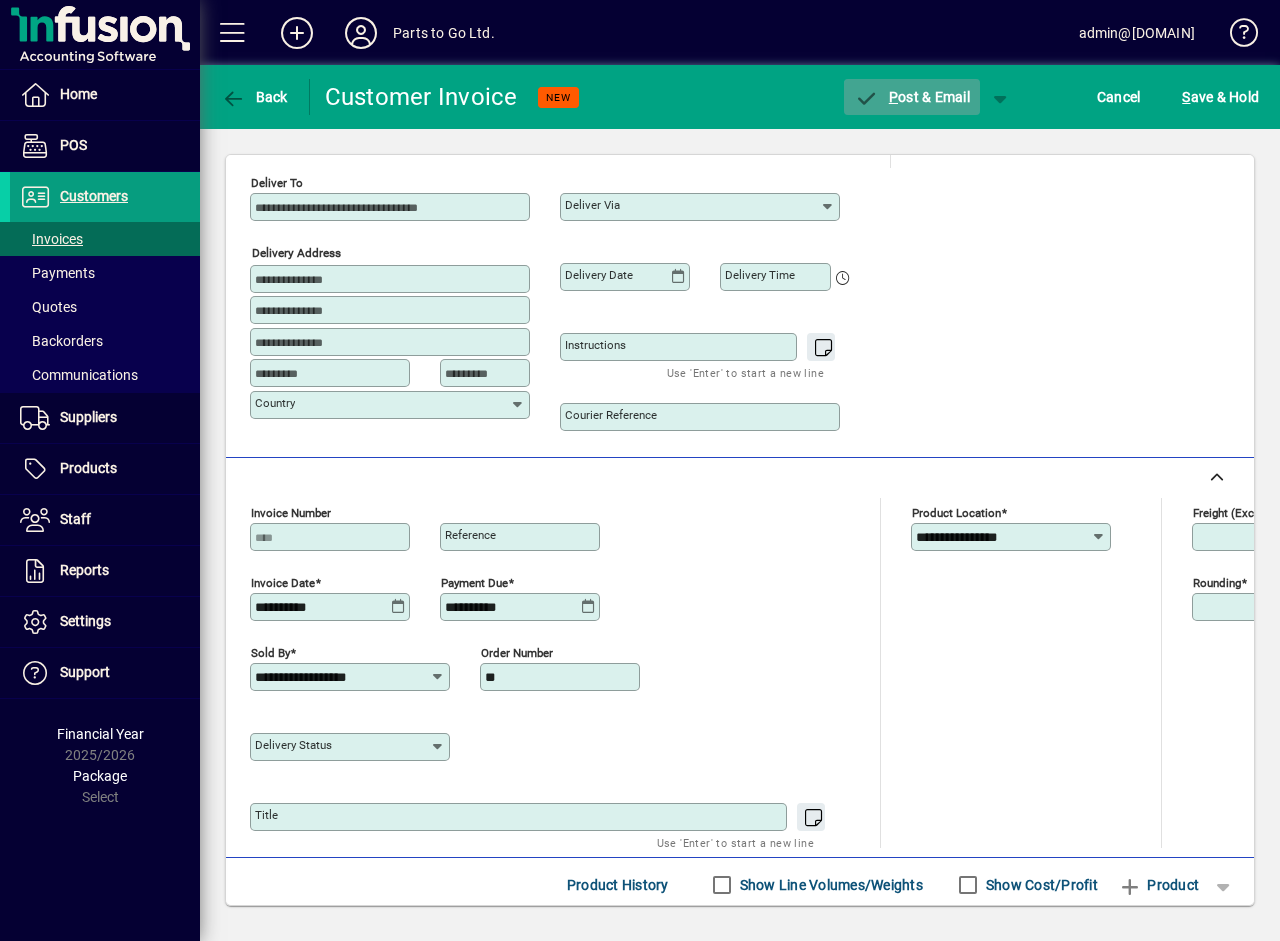 click on "P ost & Email" 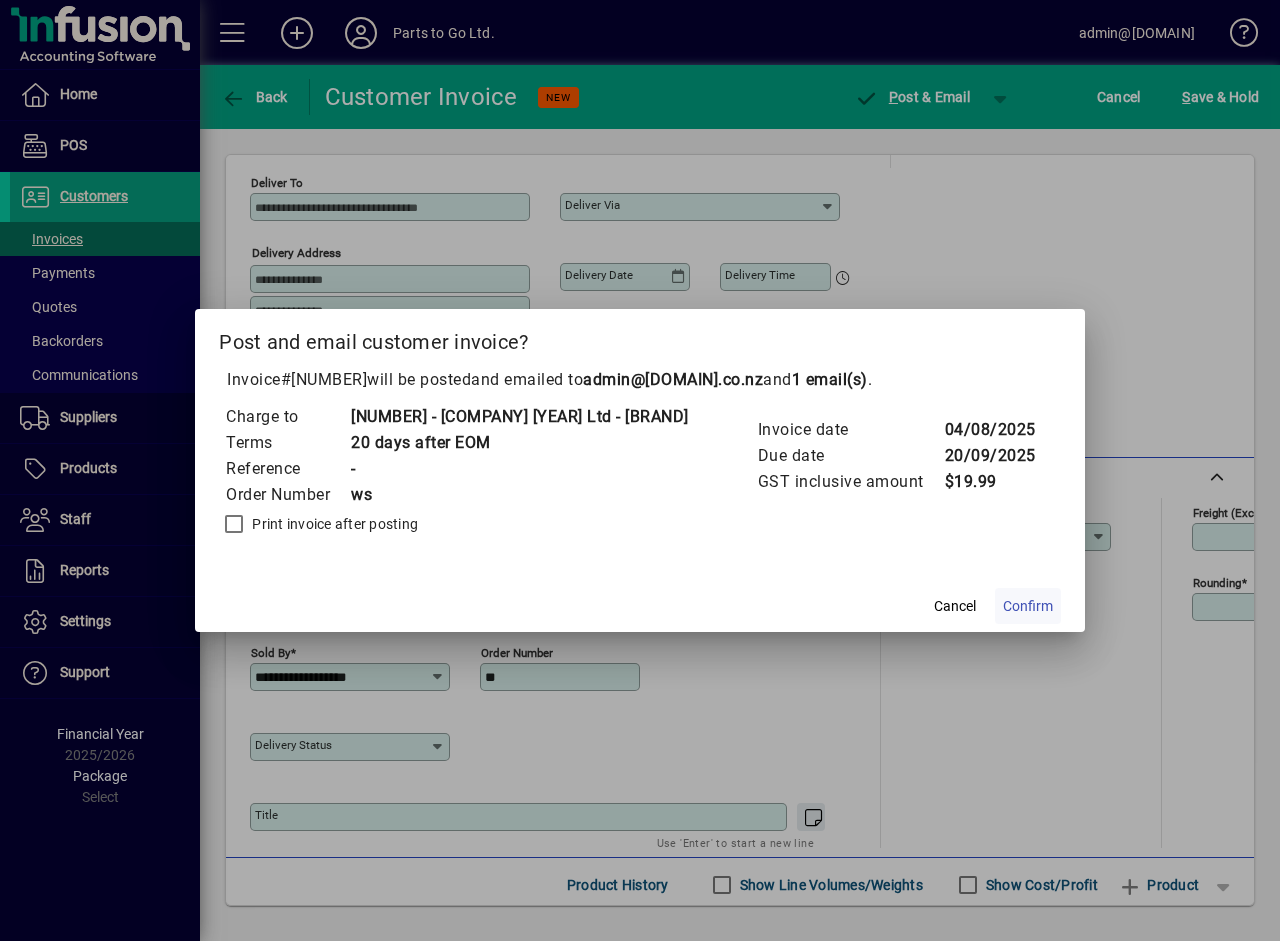 click on "Confirm" 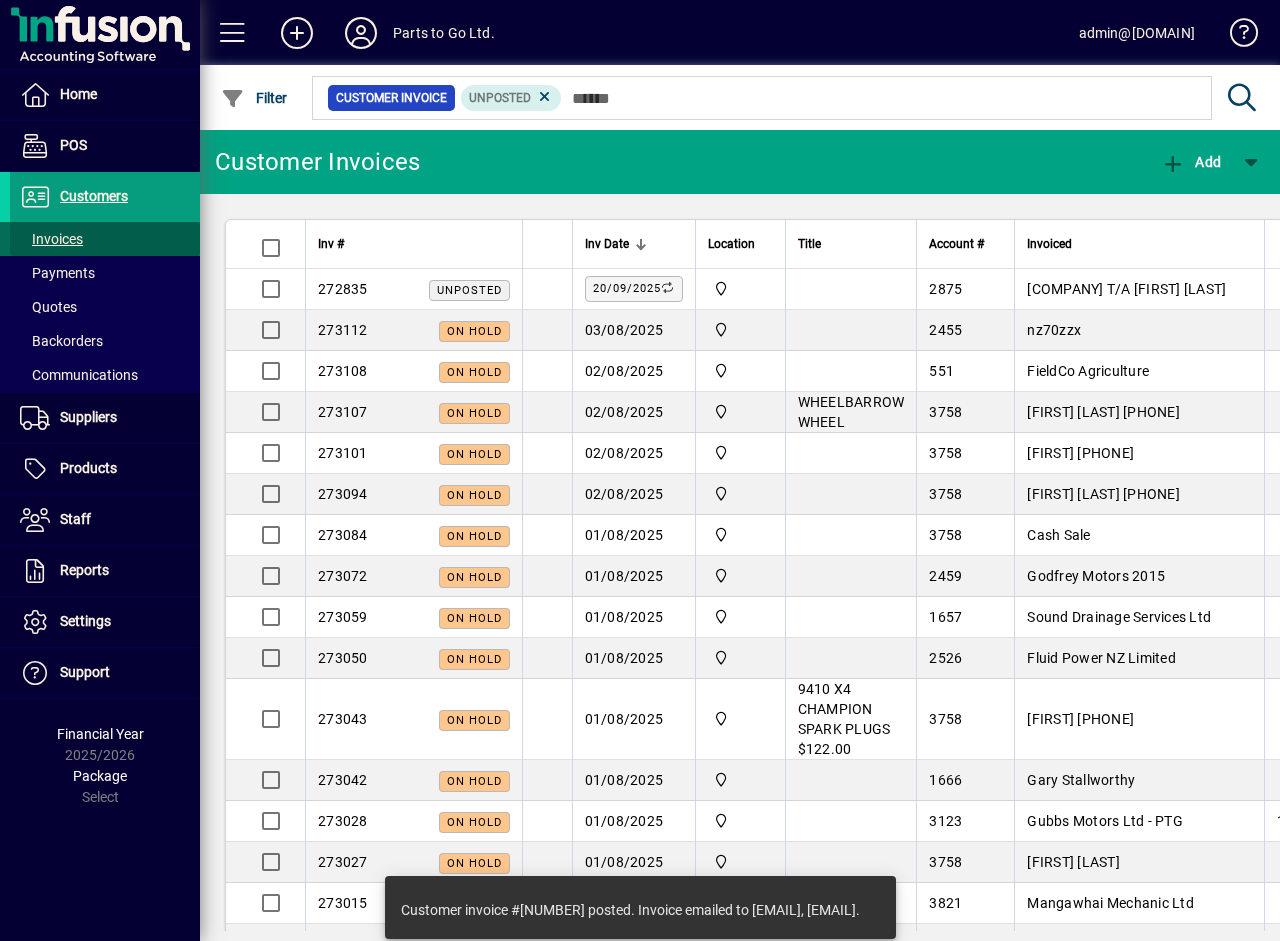 click on "Invoices" at bounding box center (51, 239) 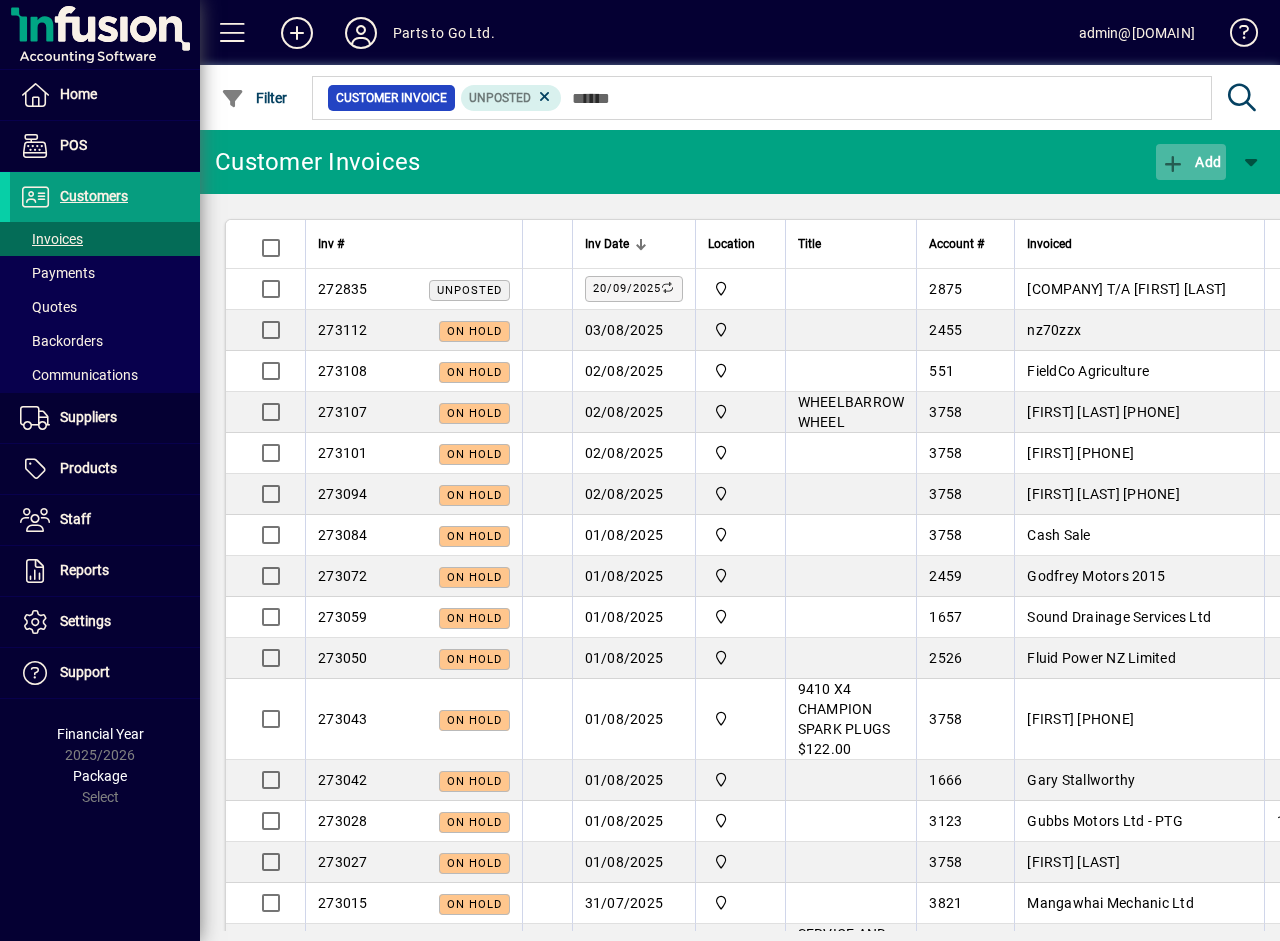 click on "Add" 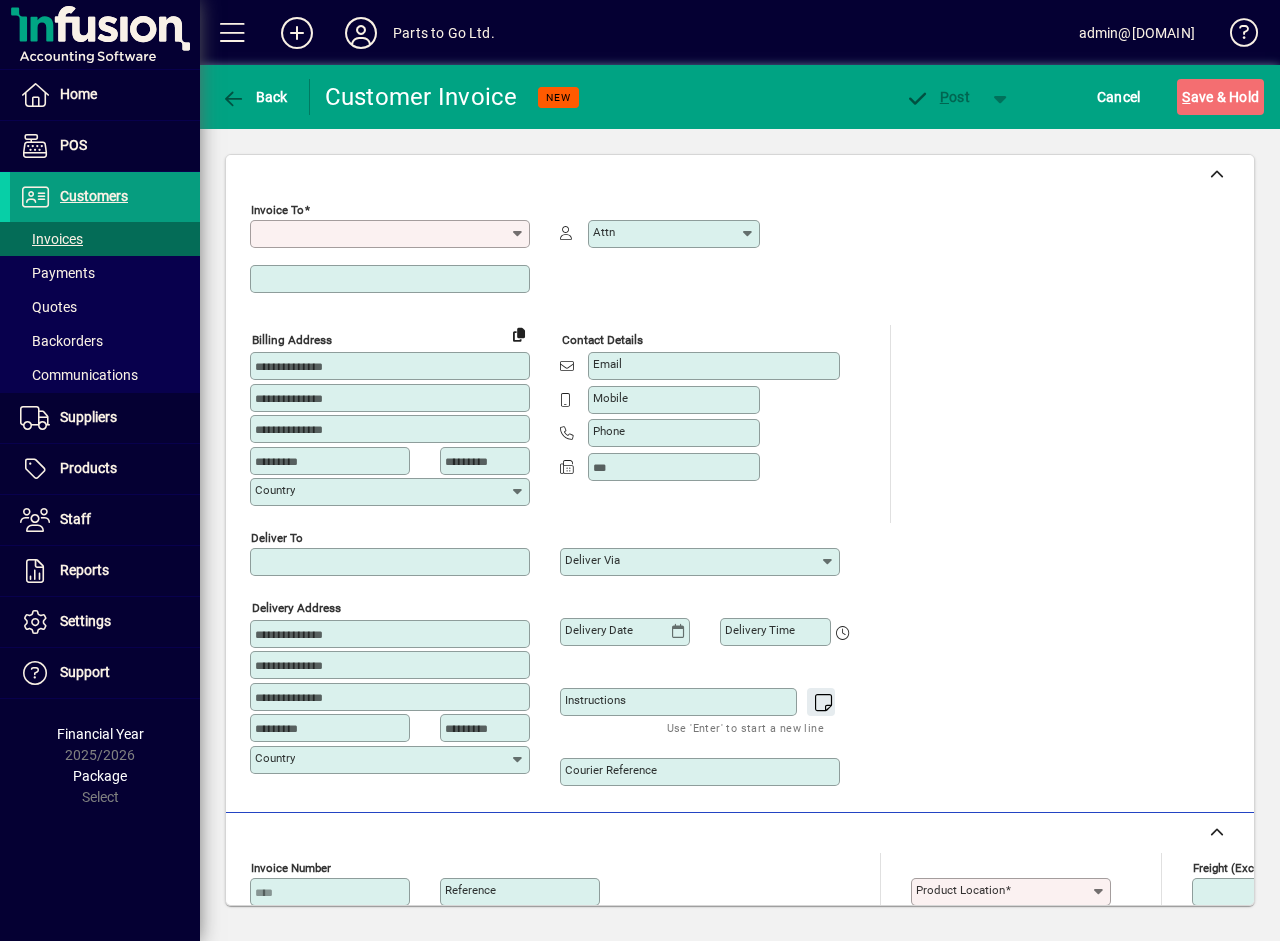 click on "Invoice To" at bounding box center (382, 234) 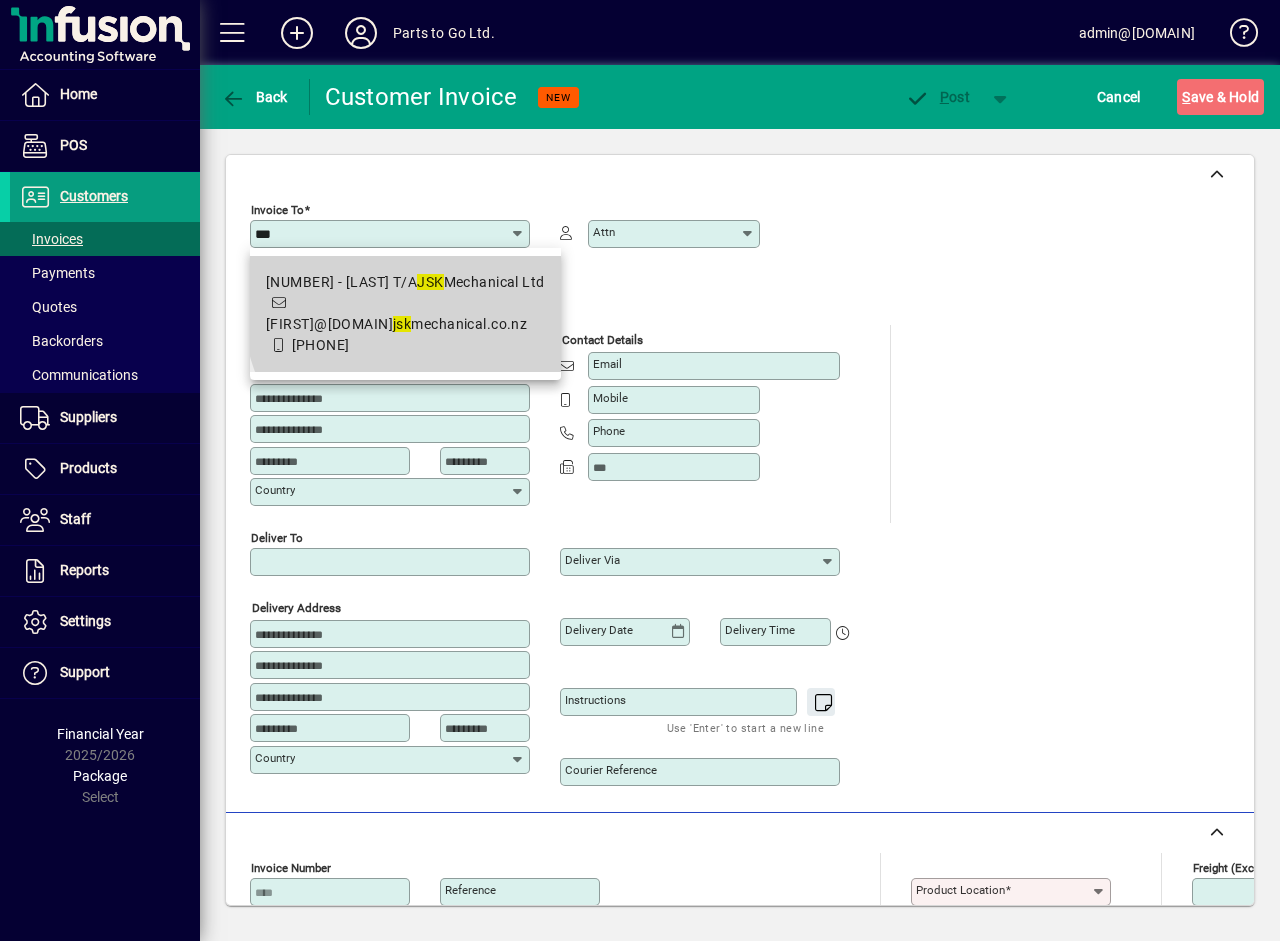 click on "sean@ jsk mechanical.co.nz" at bounding box center (396, 324) 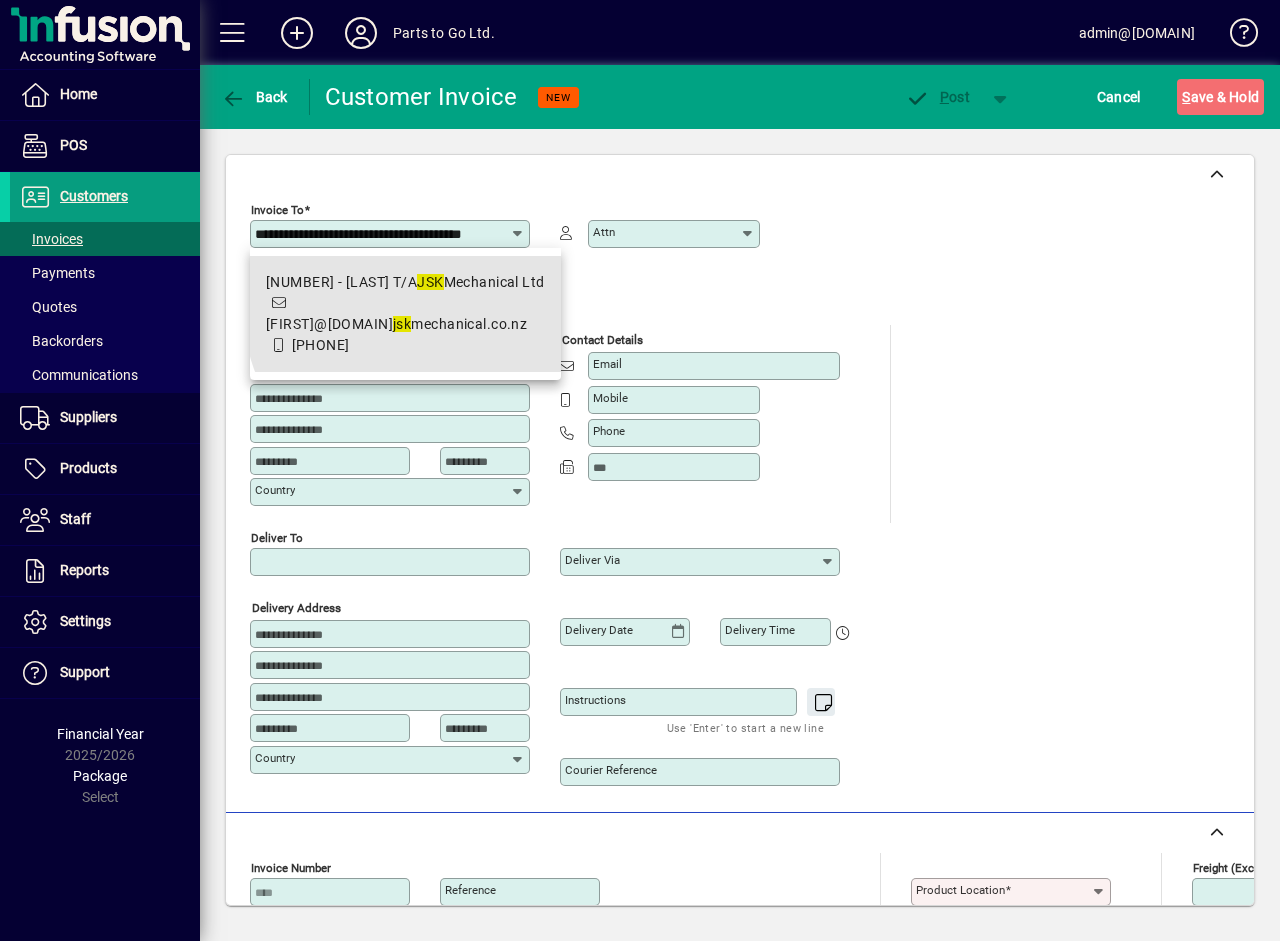 scroll, scrollTop: 0, scrollLeft: 0, axis: both 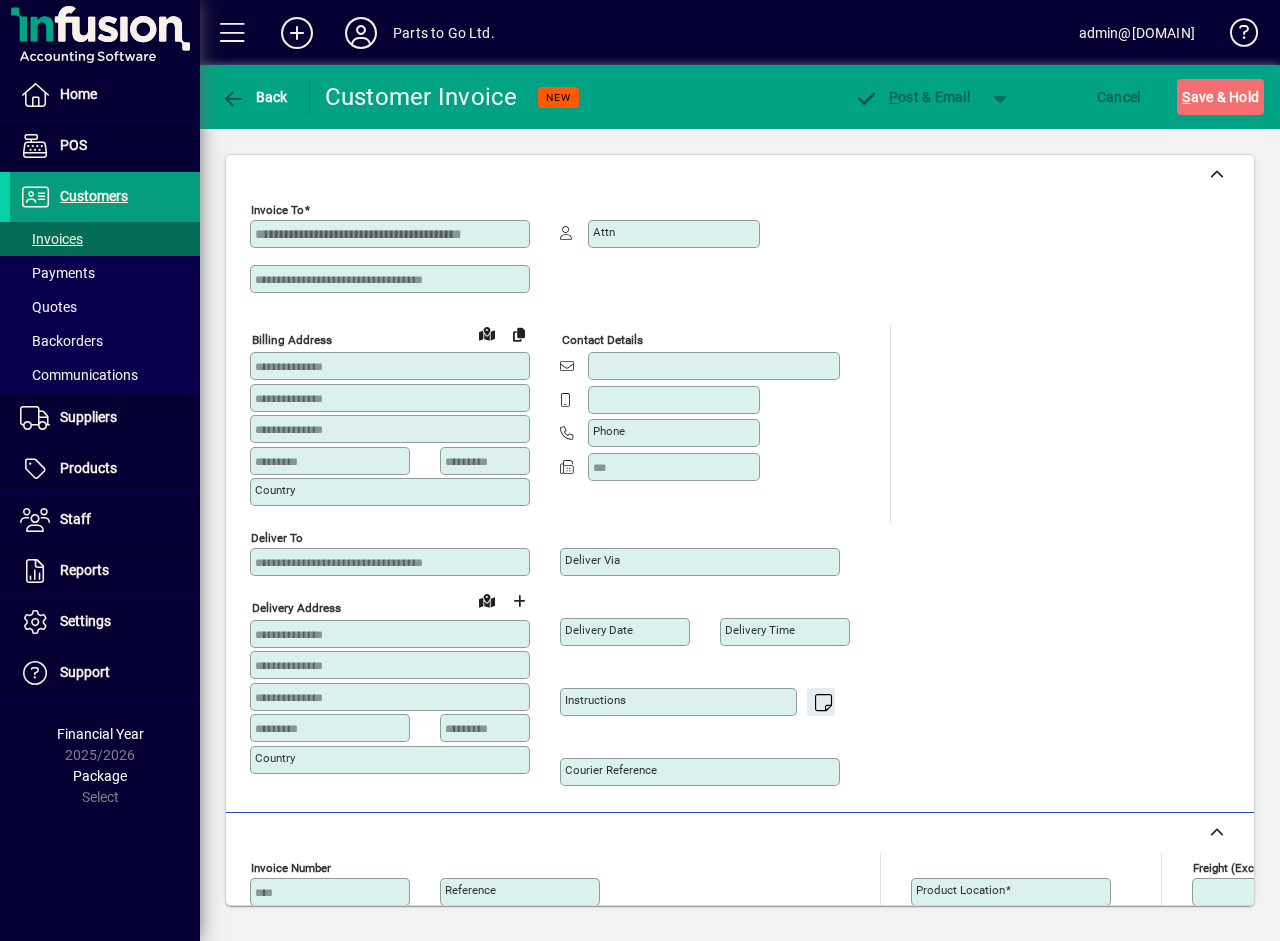 type on "*********" 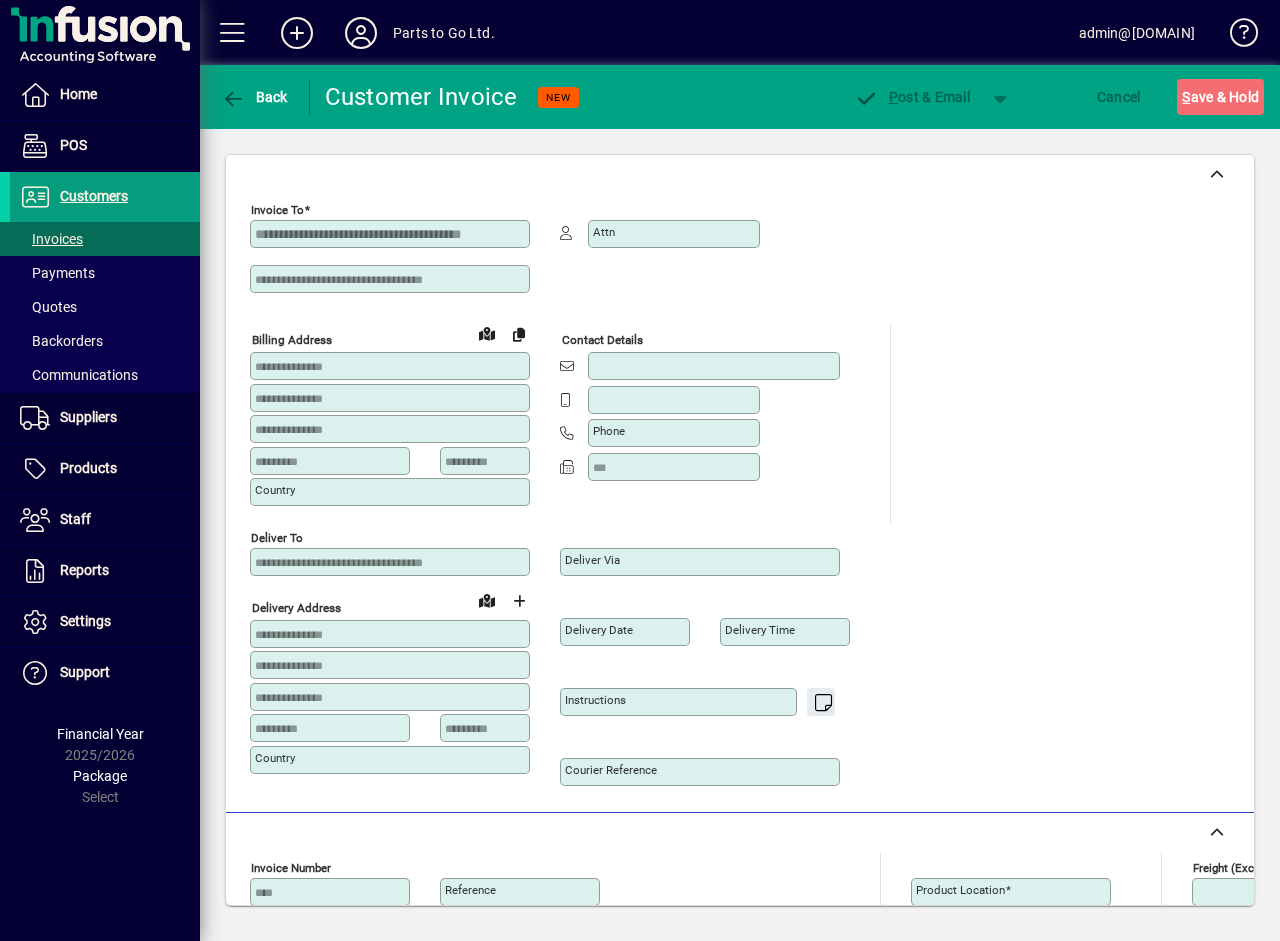 type on "*********" 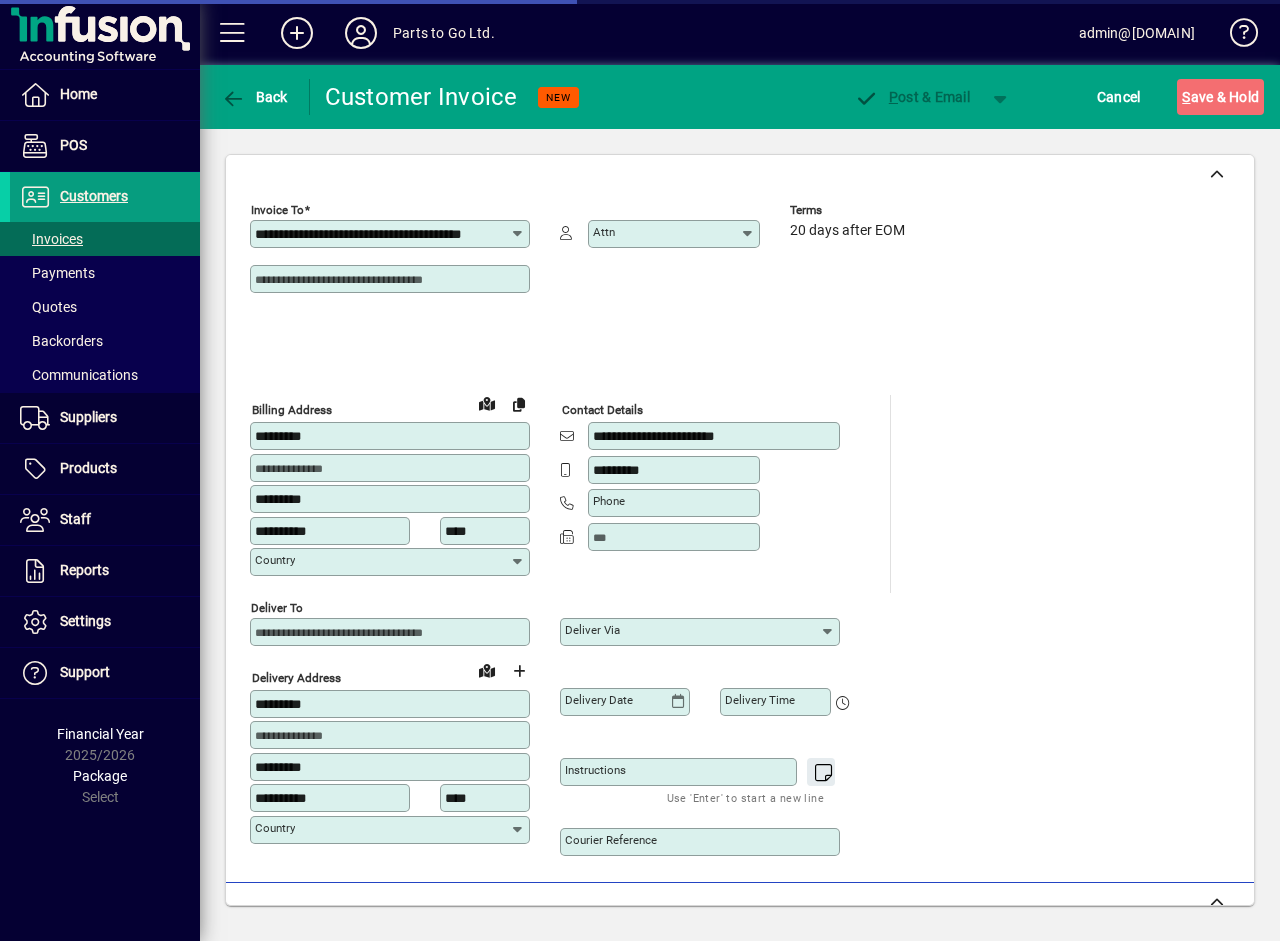 type on "**********" 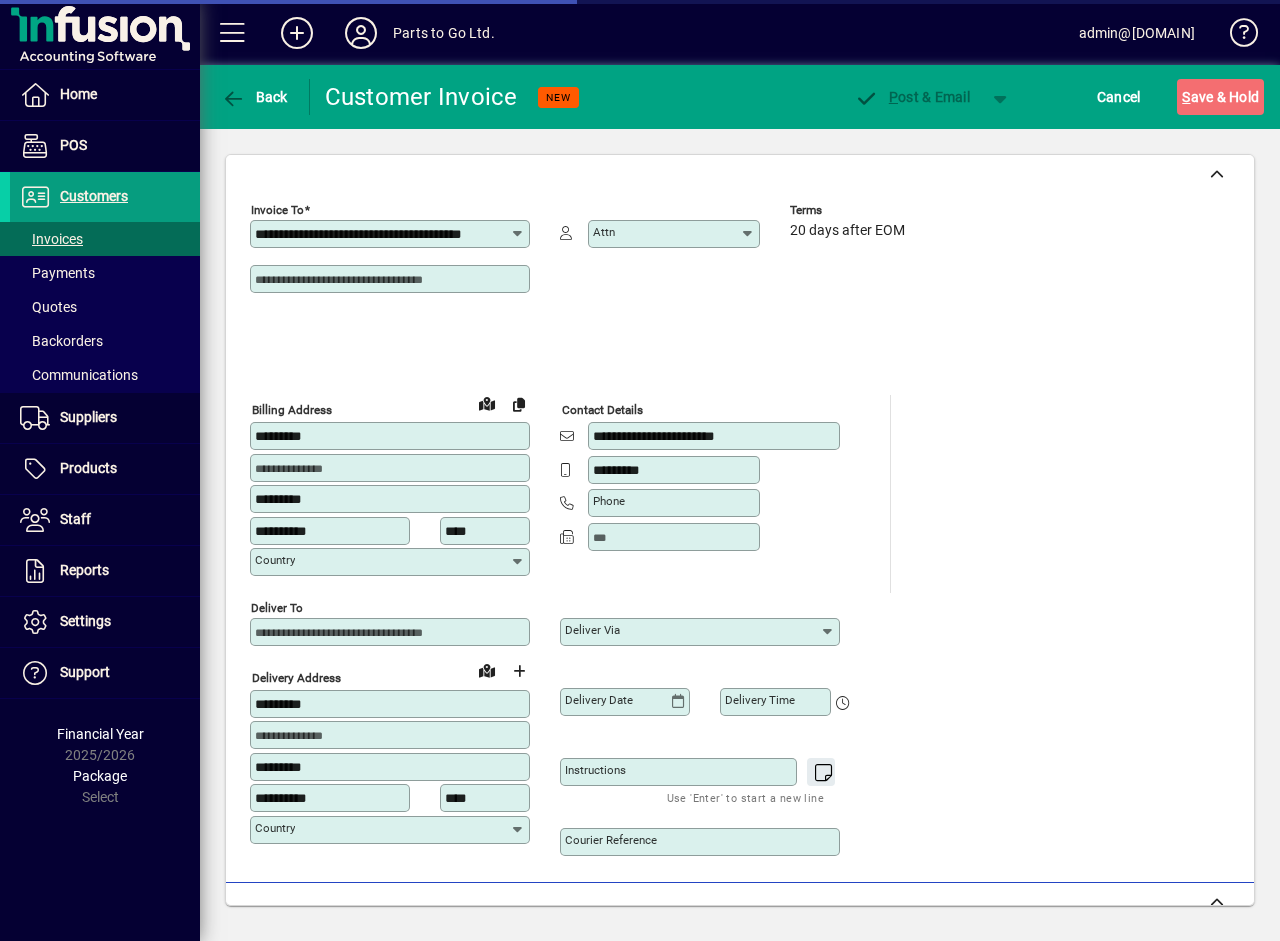 type on "**********" 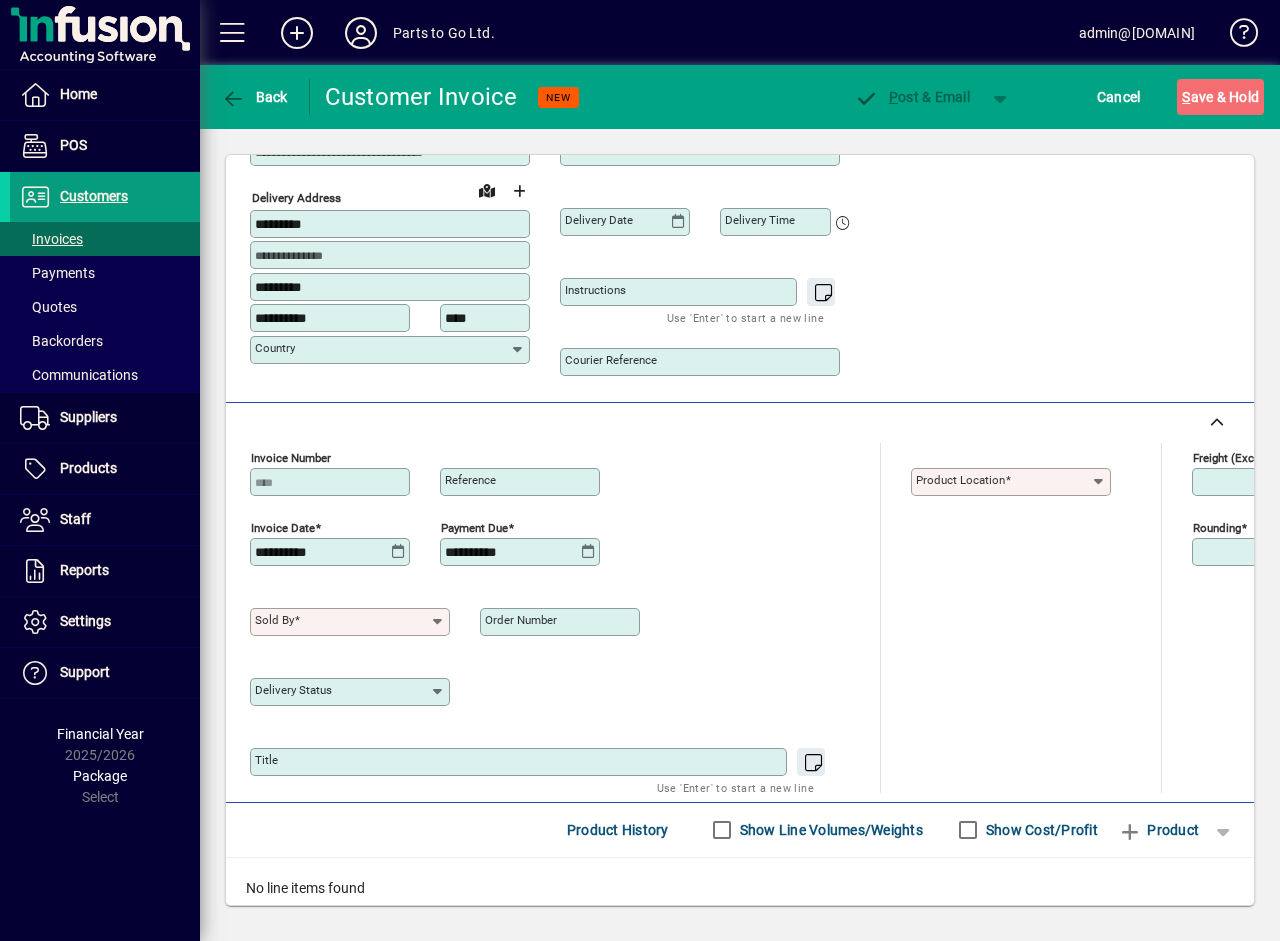 scroll, scrollTop: 500, scrollLeft: 0, axis: vertical 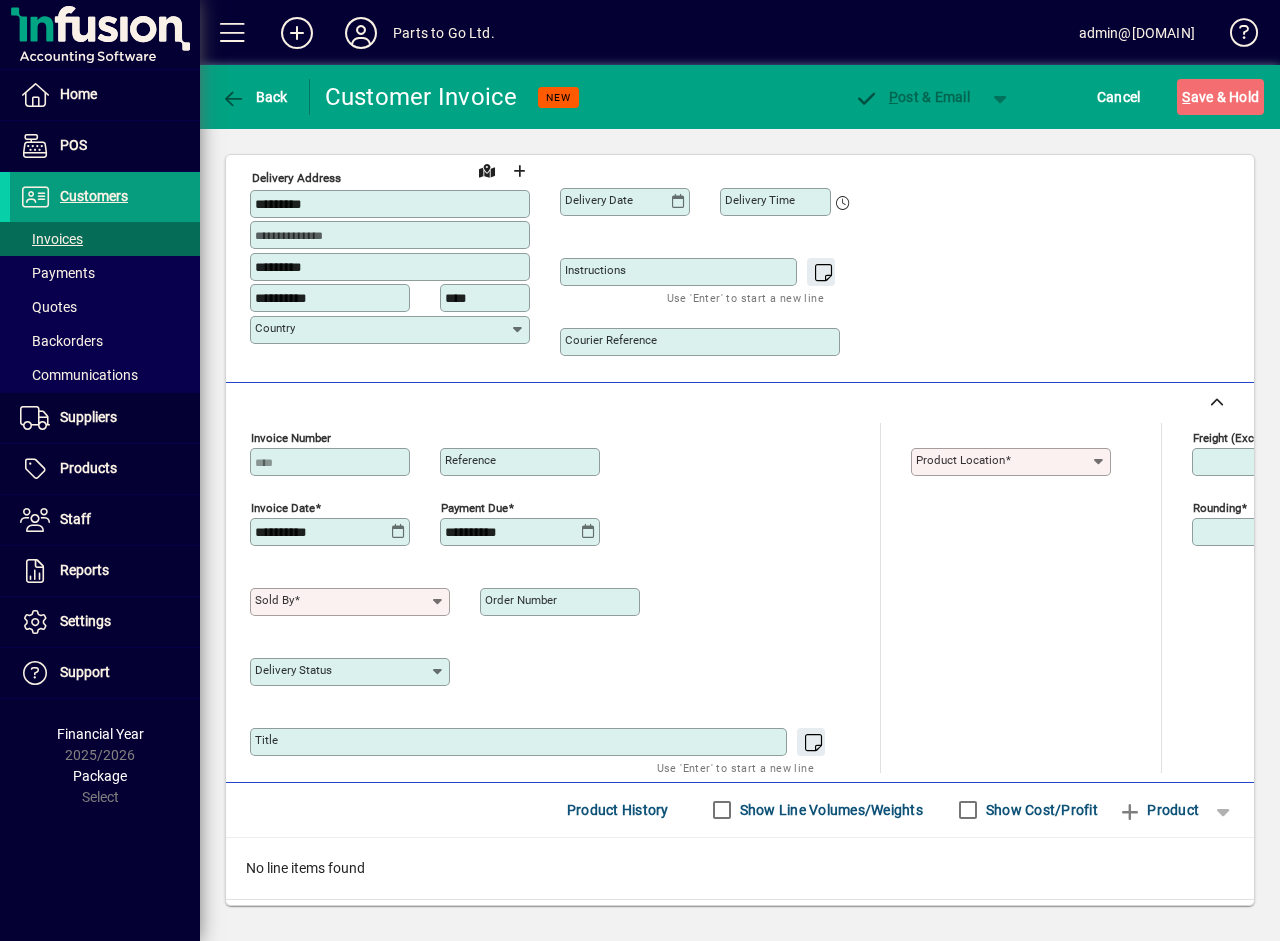 drag, startPoint x: 432, startPoint y: 598, endPoint x: 423, endPoint y: 612, distance: 16.643316 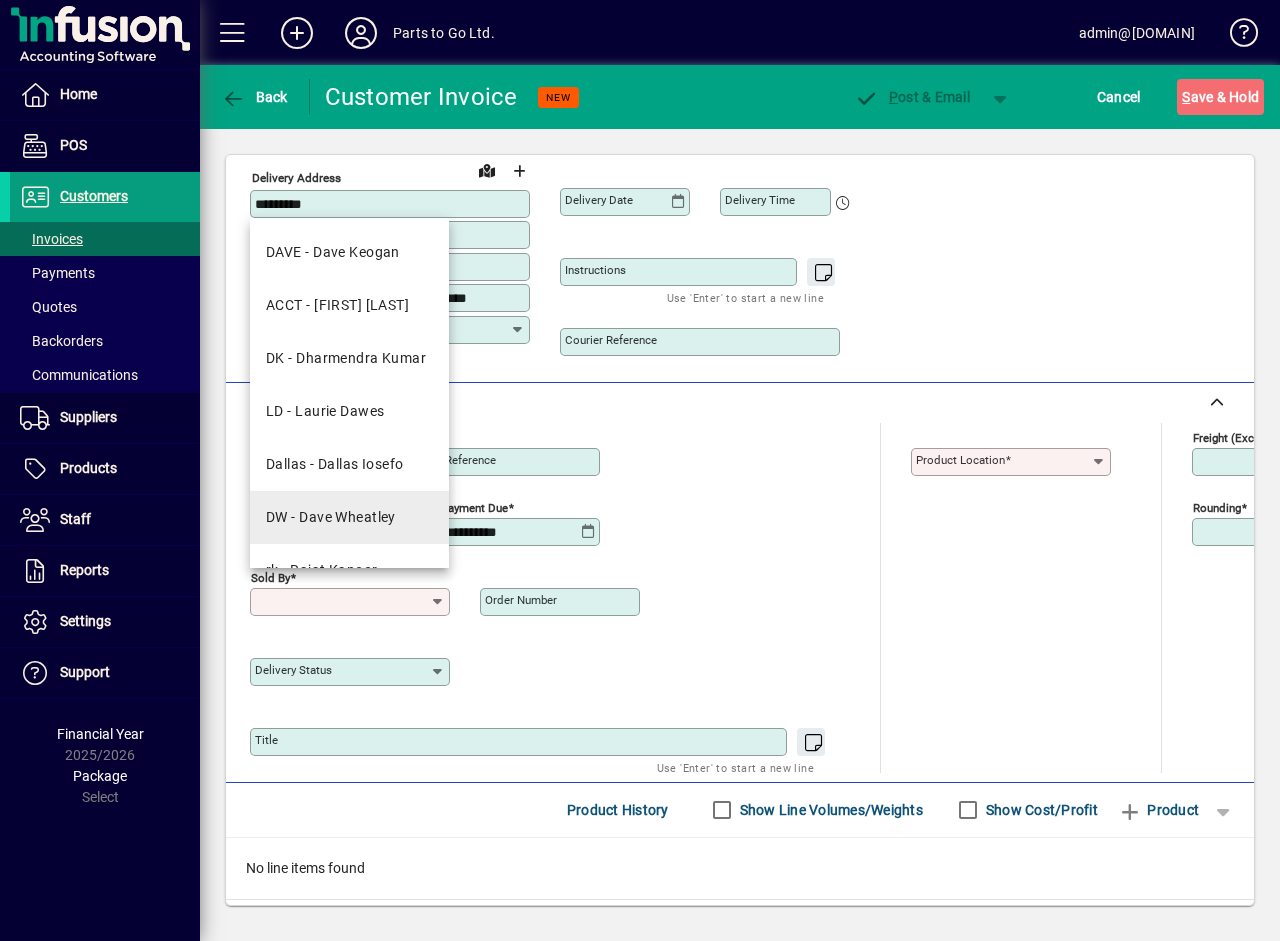 click on "DW - Dave Wheatley" at bounding box center [331, 517] 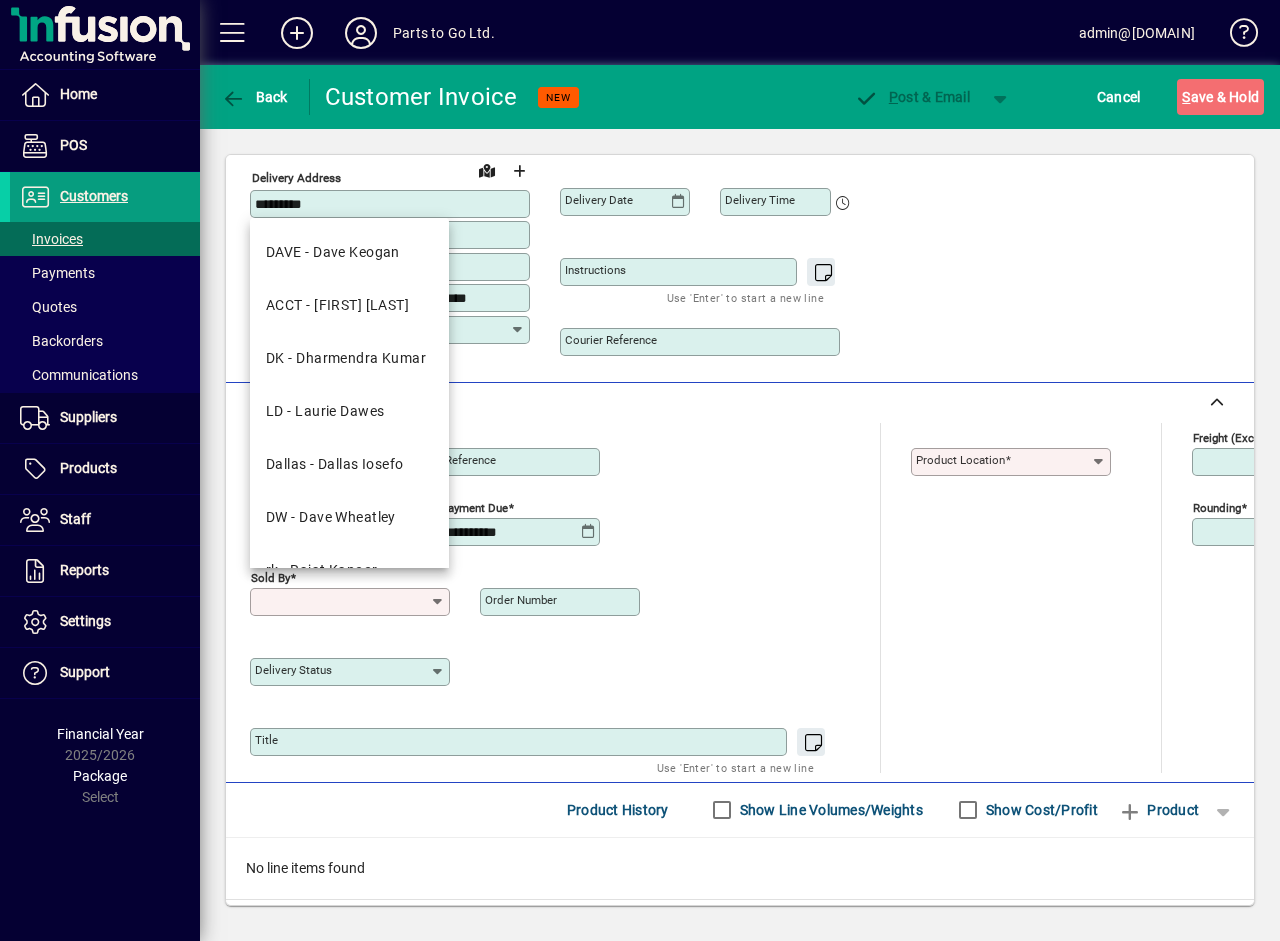 type on "**********" 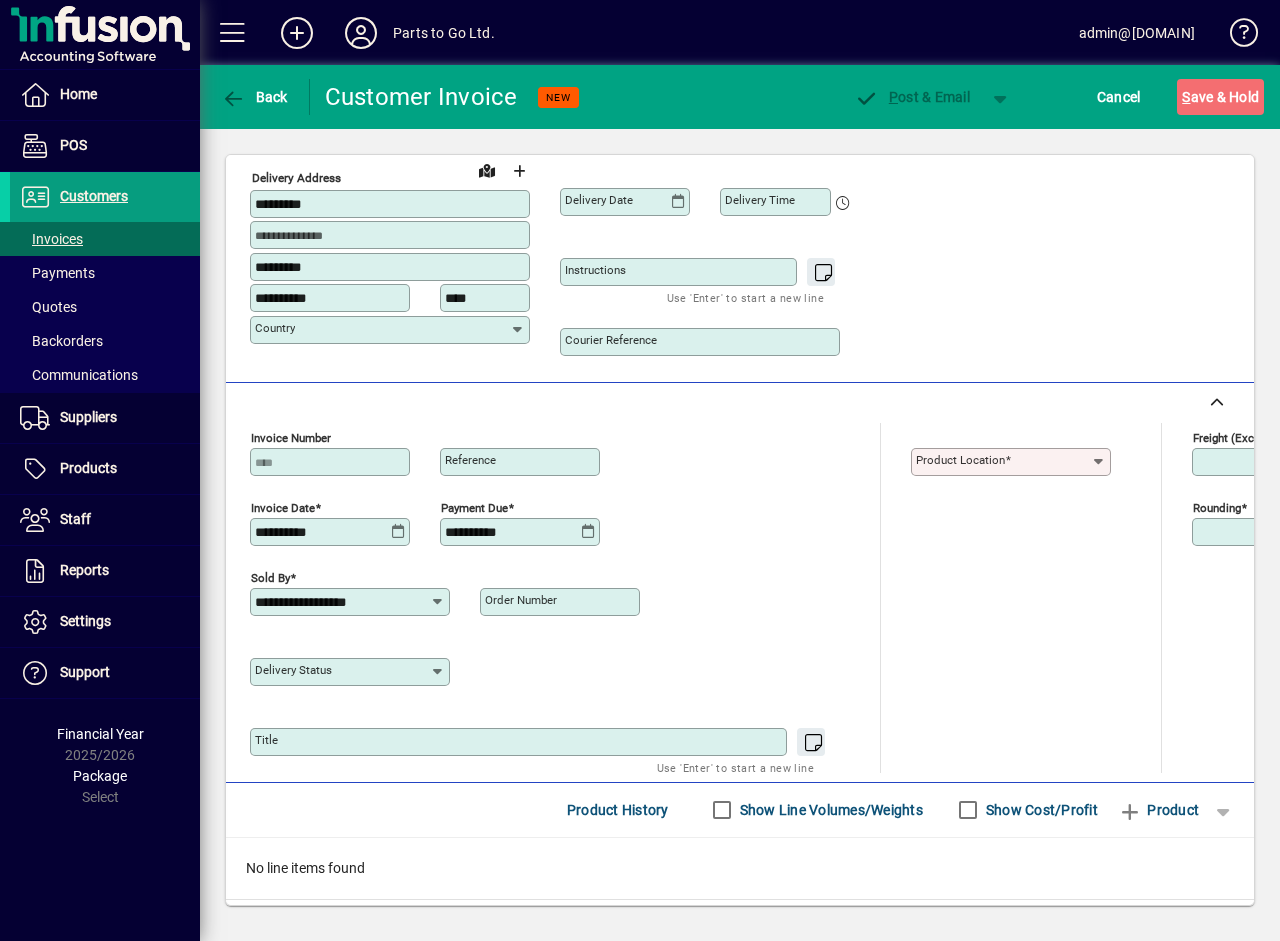 click 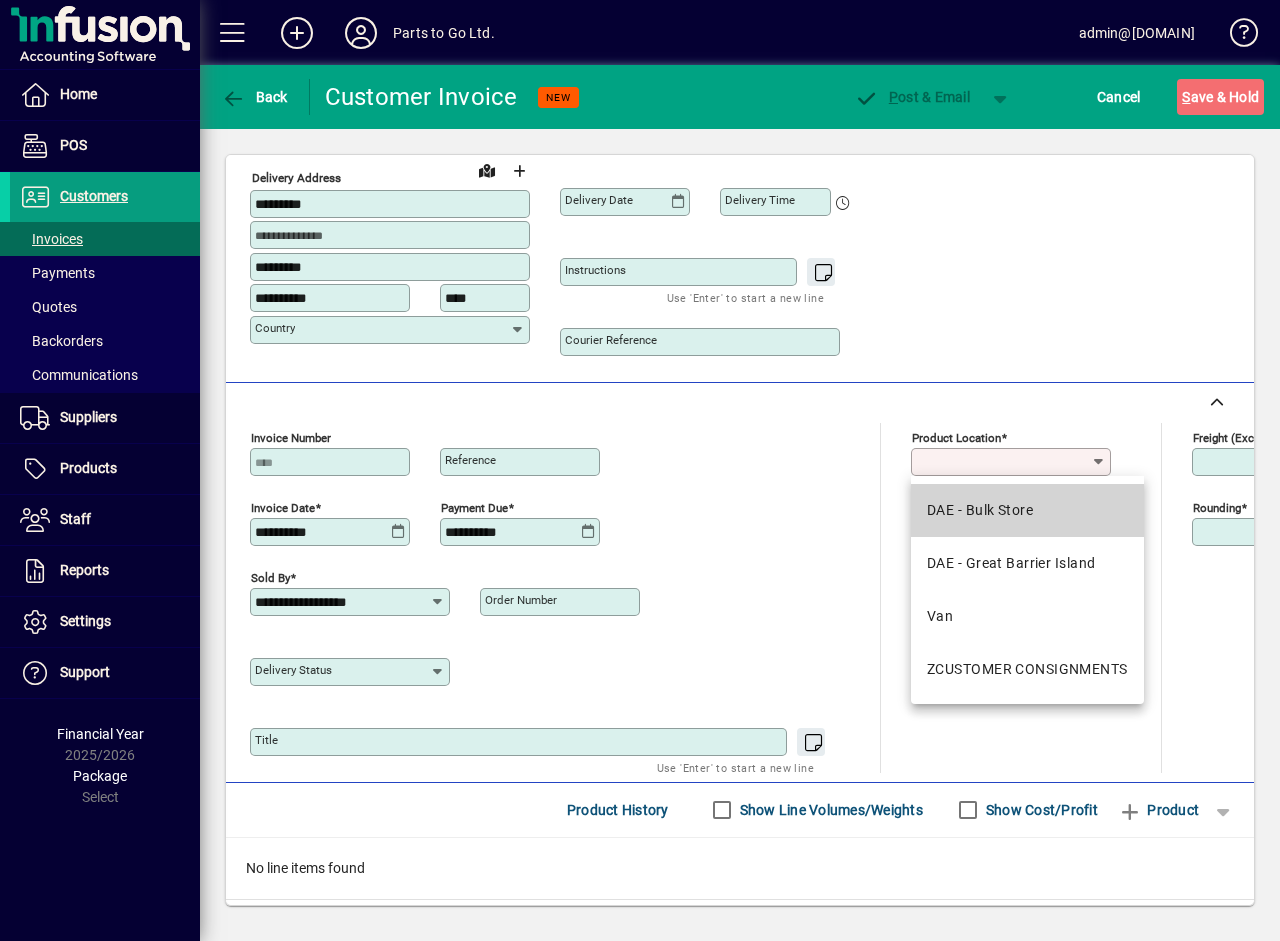 click on "DAE - Bulk Store" at bounding box center [980, 510] 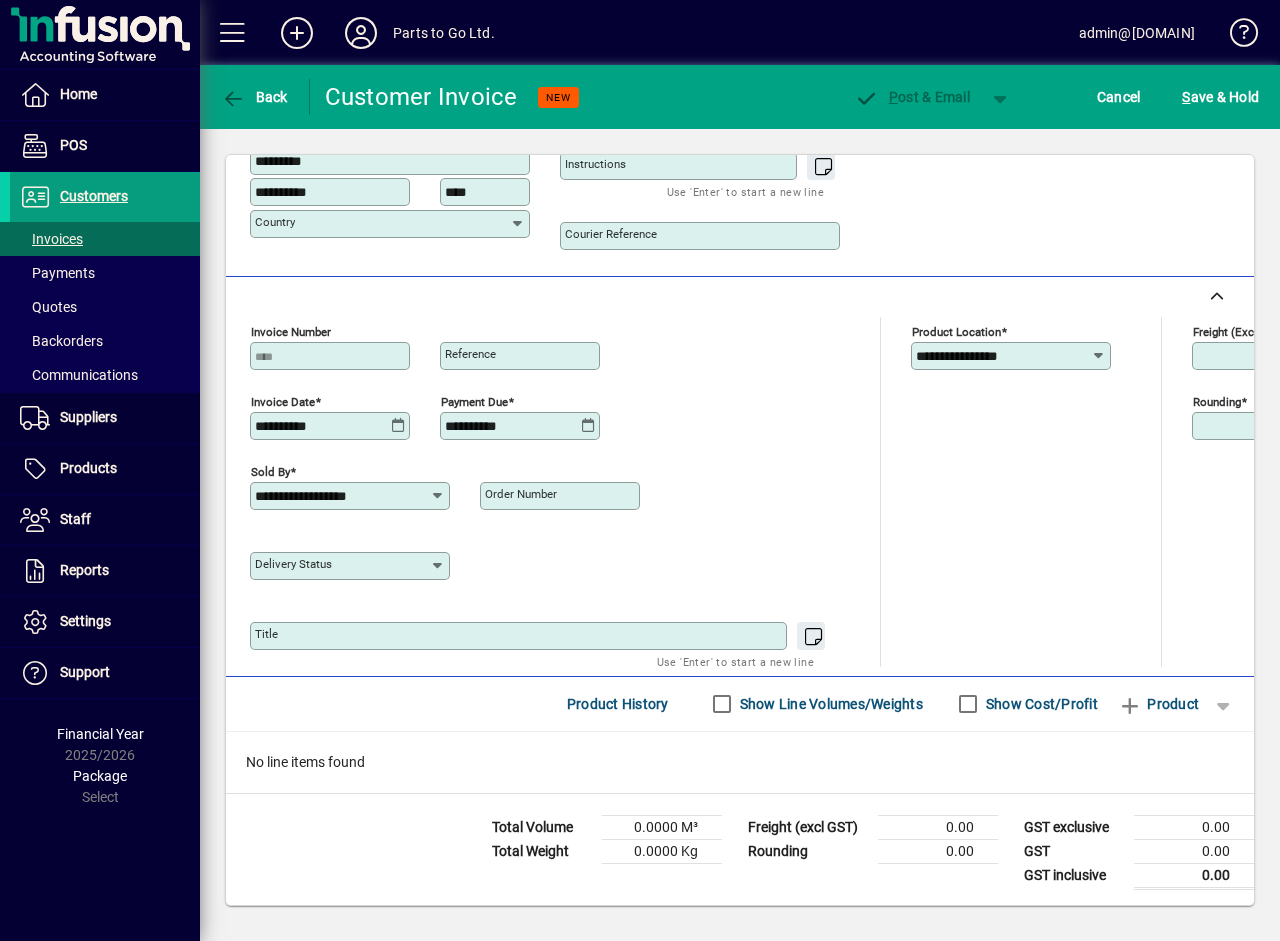 scroll, scrollTop: 607, scrollLeft: 0, axis: vertical 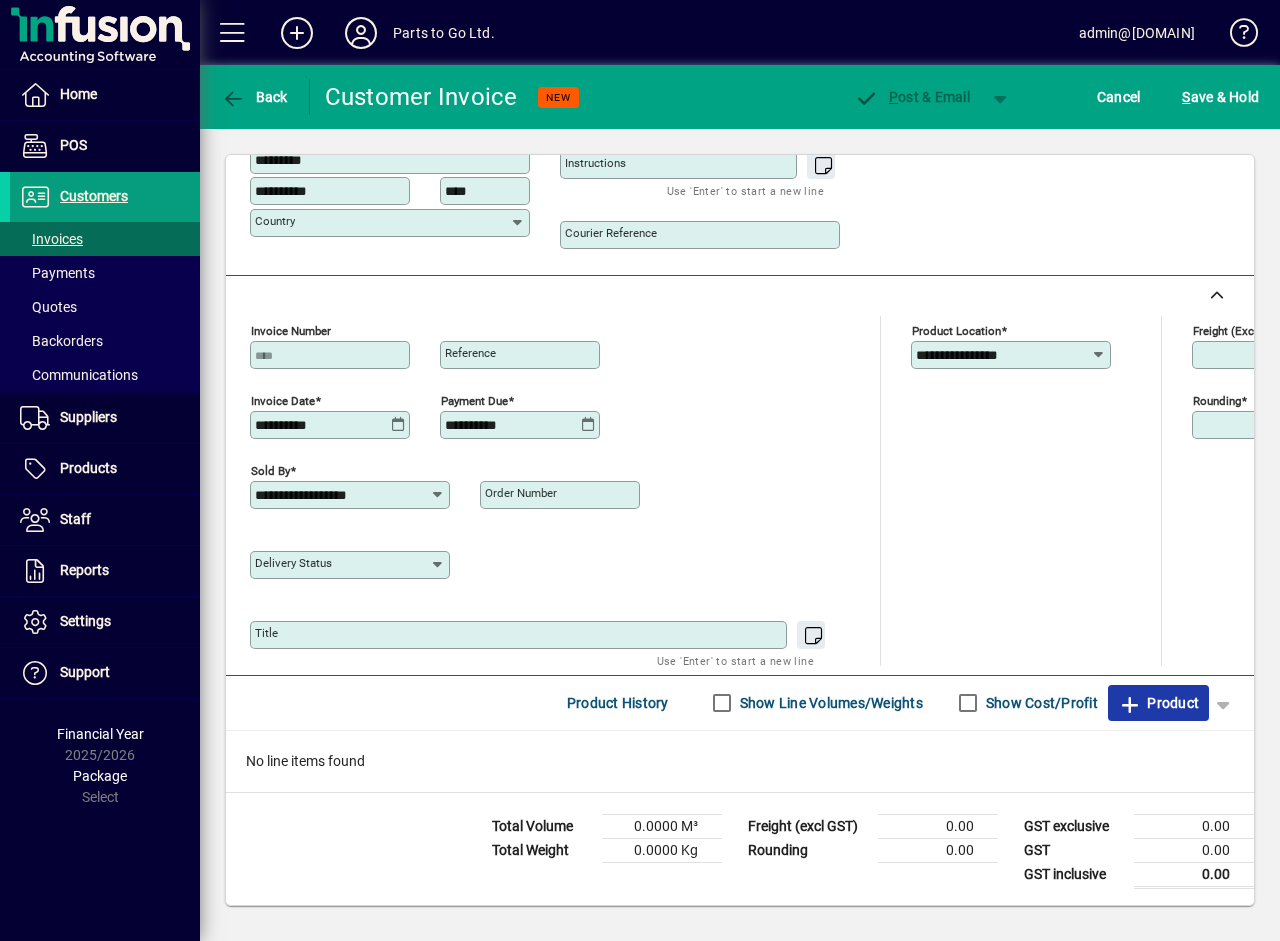 click on "Product" 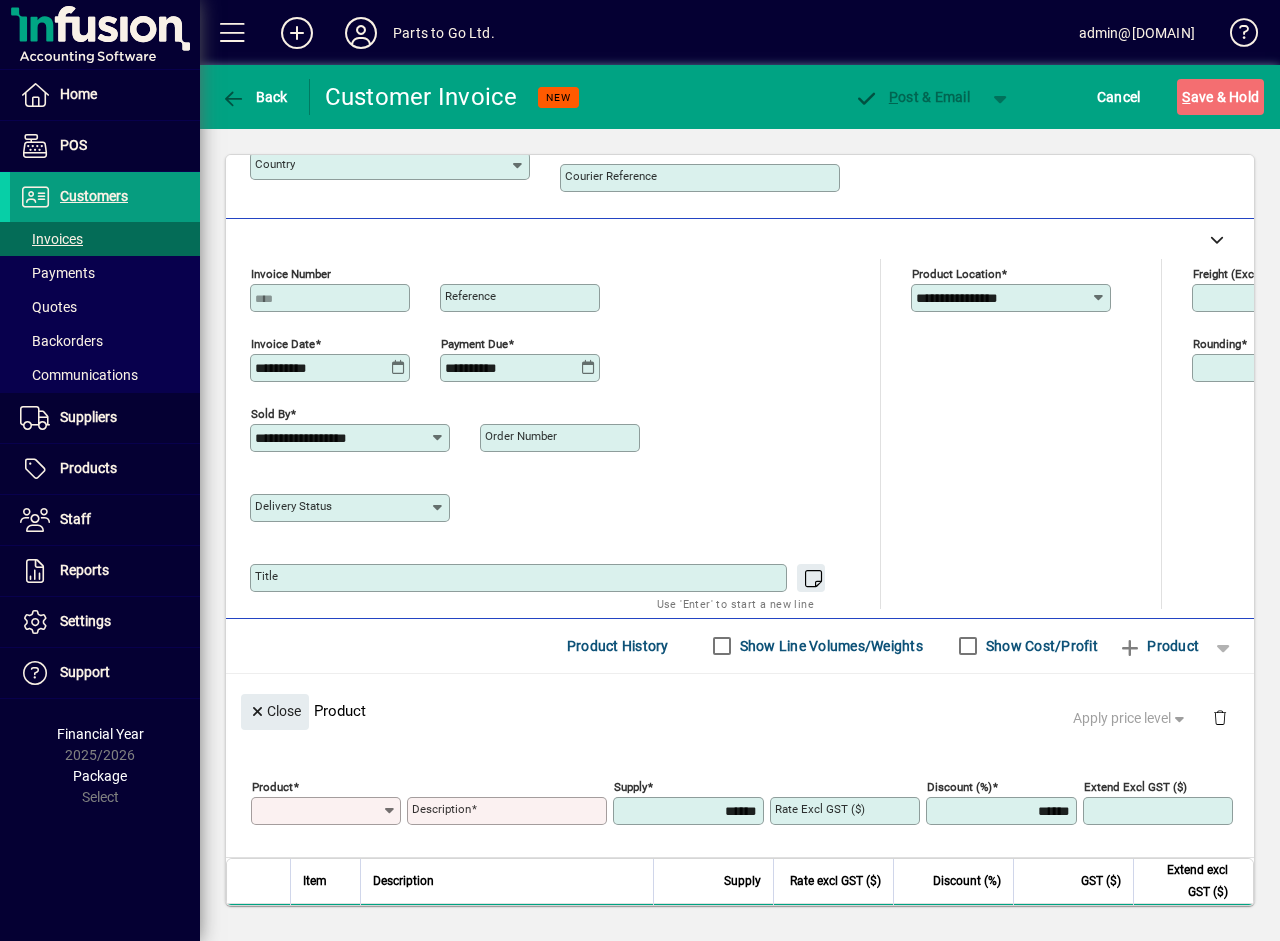 scroll, scrollTop: 0, scrollLeft: 0, axis: both 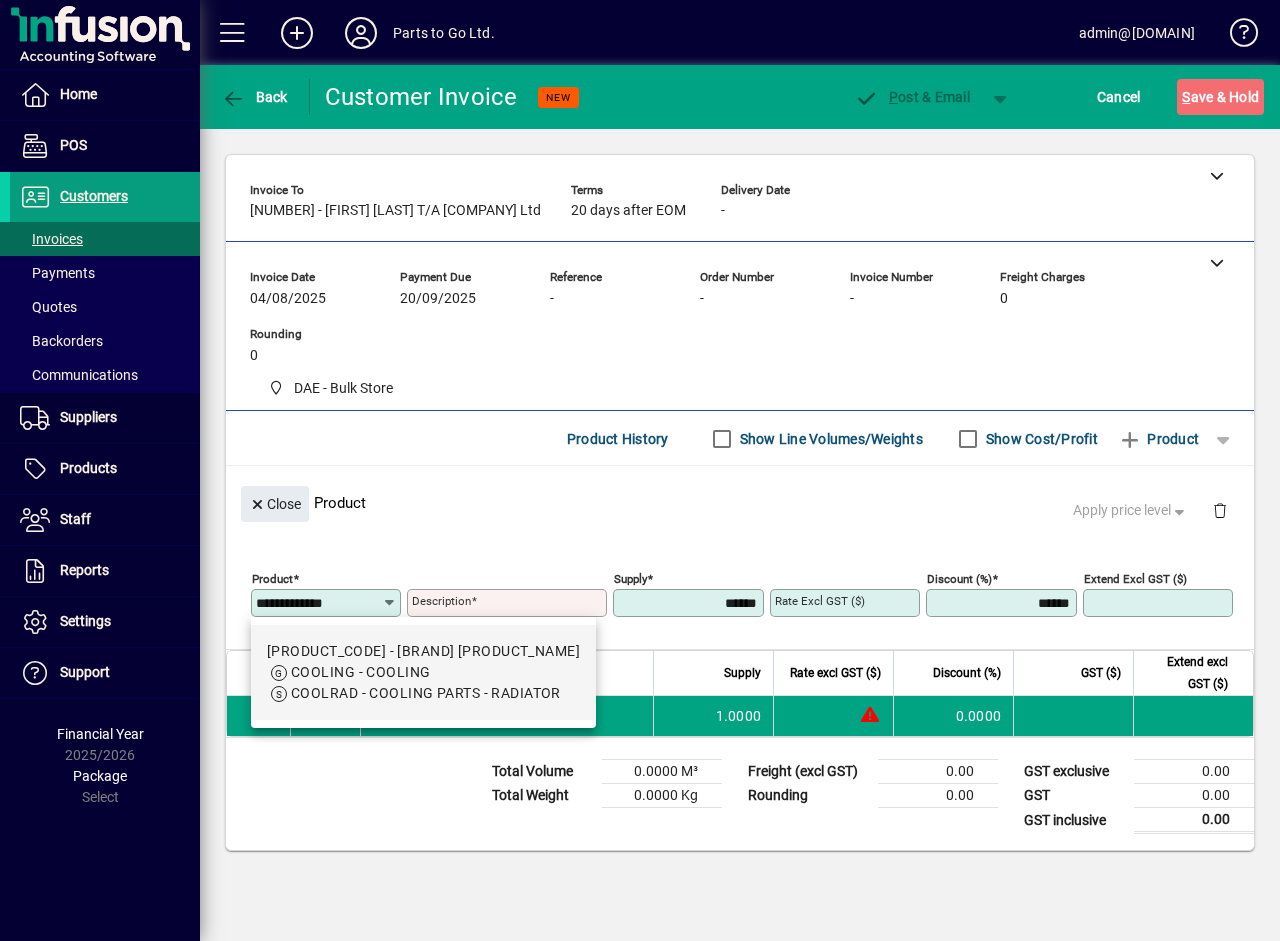 type on "*********" 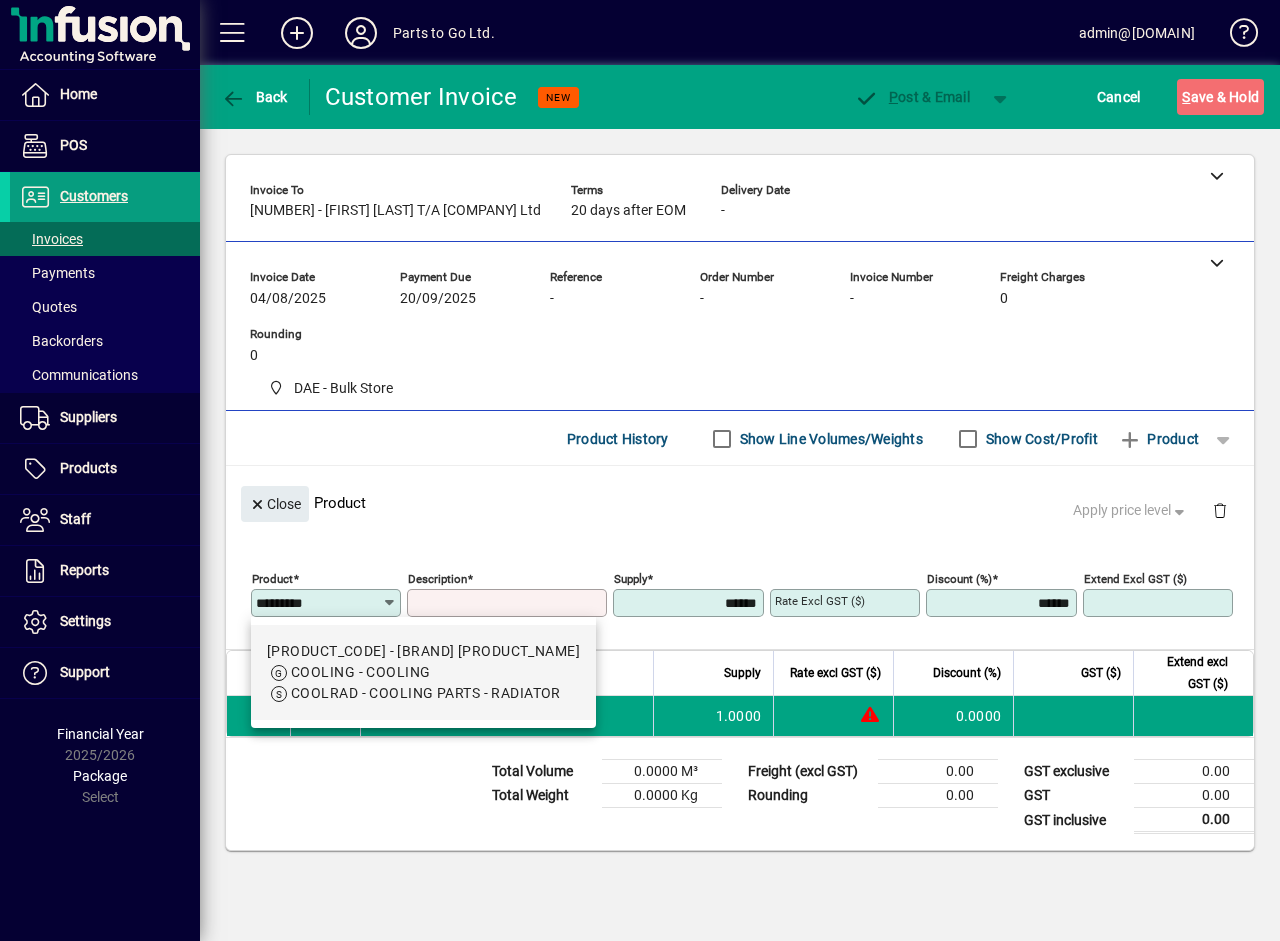 type on "**********" 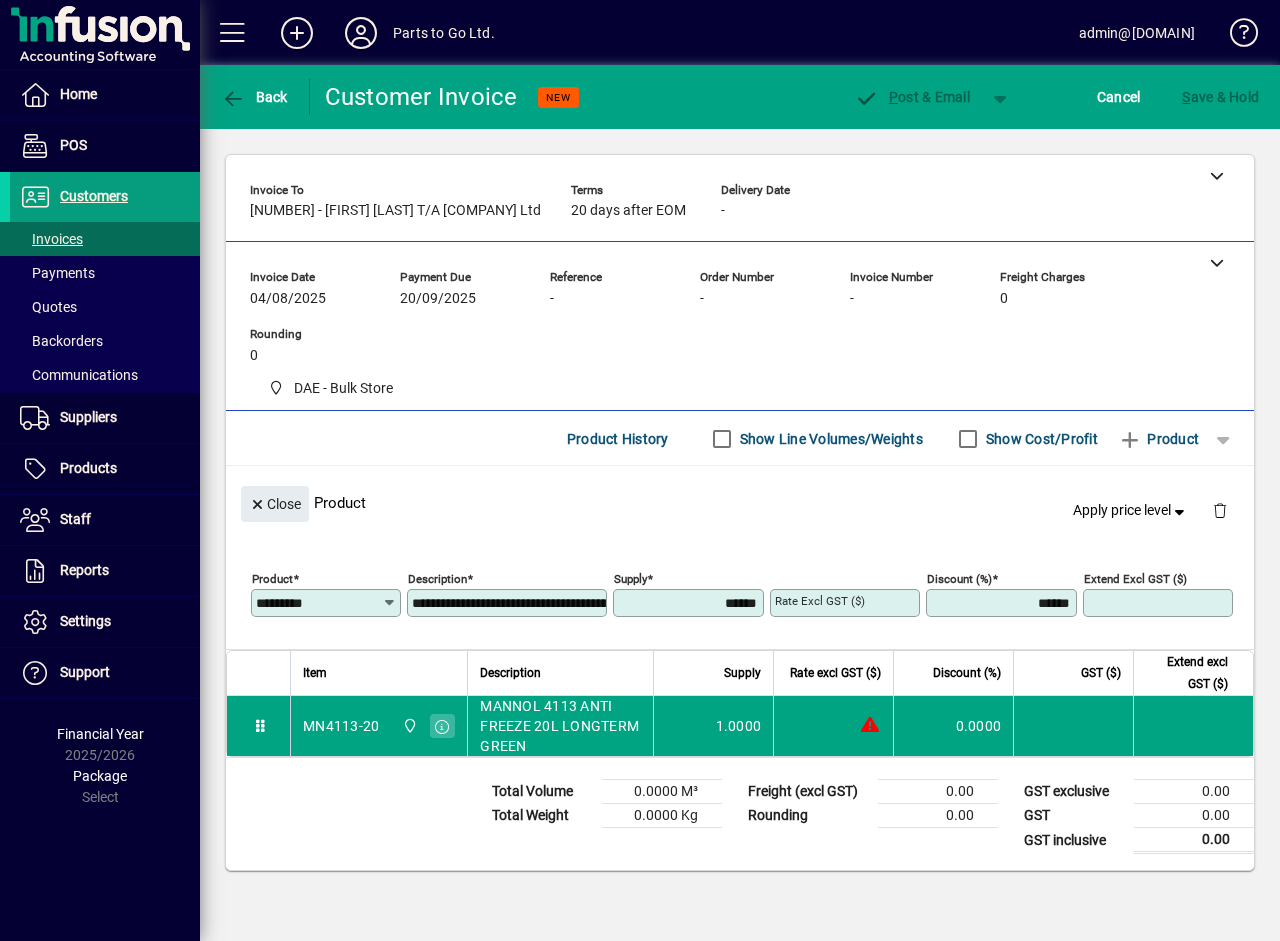 type on "********" 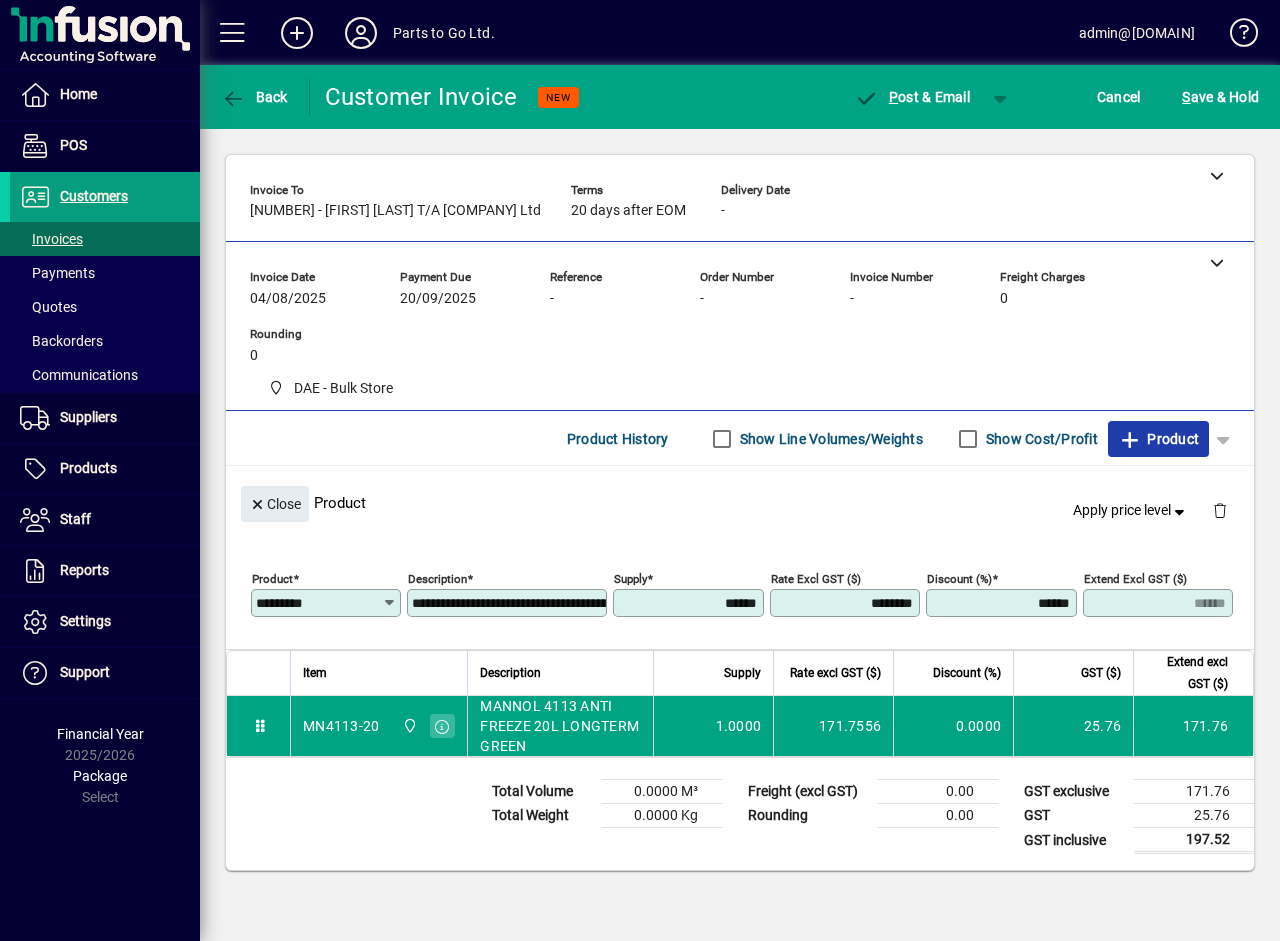 type 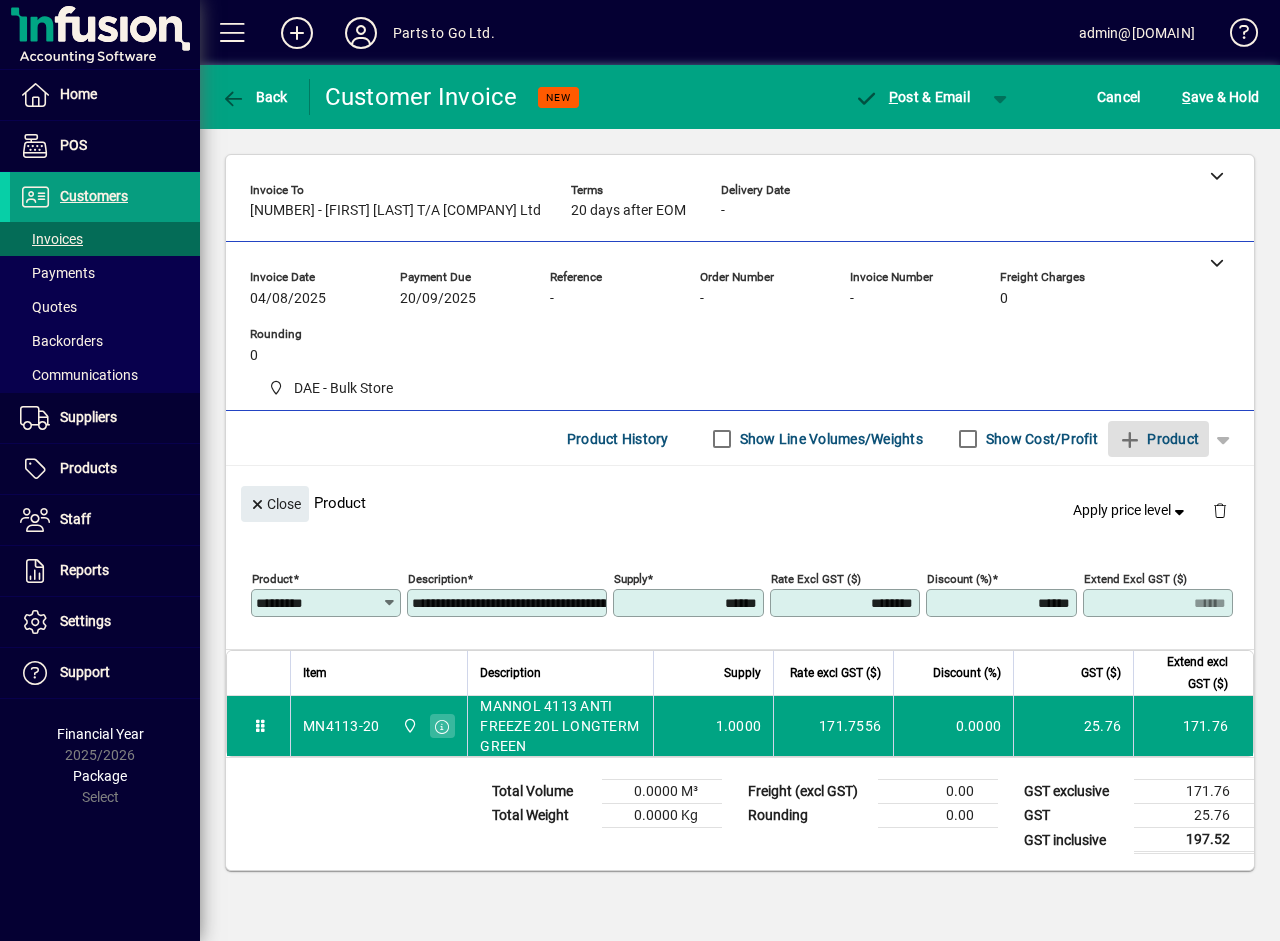 type 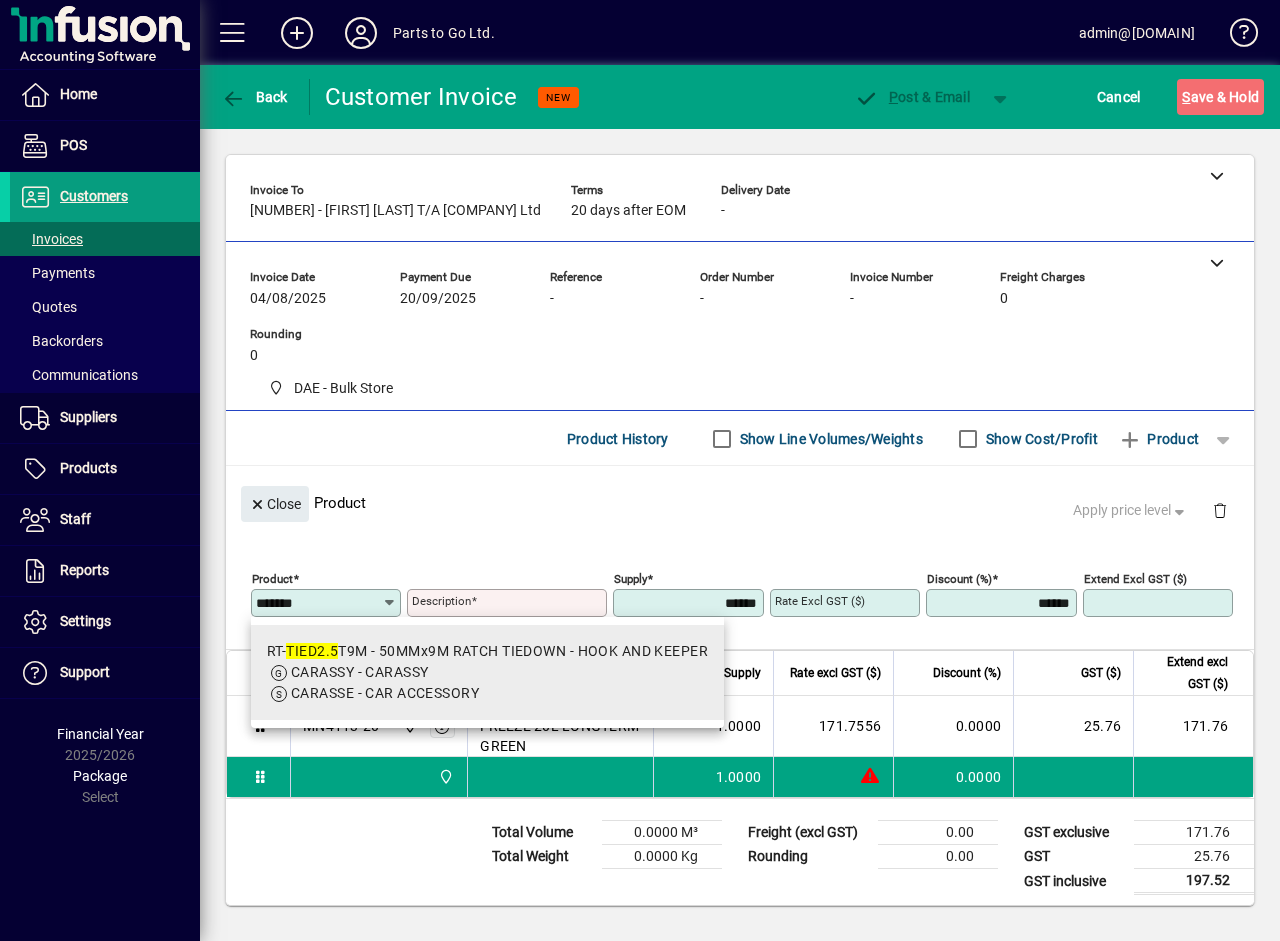 click on "CARASSE - CAR ACCESSORY" at bounding box center [487, 693] 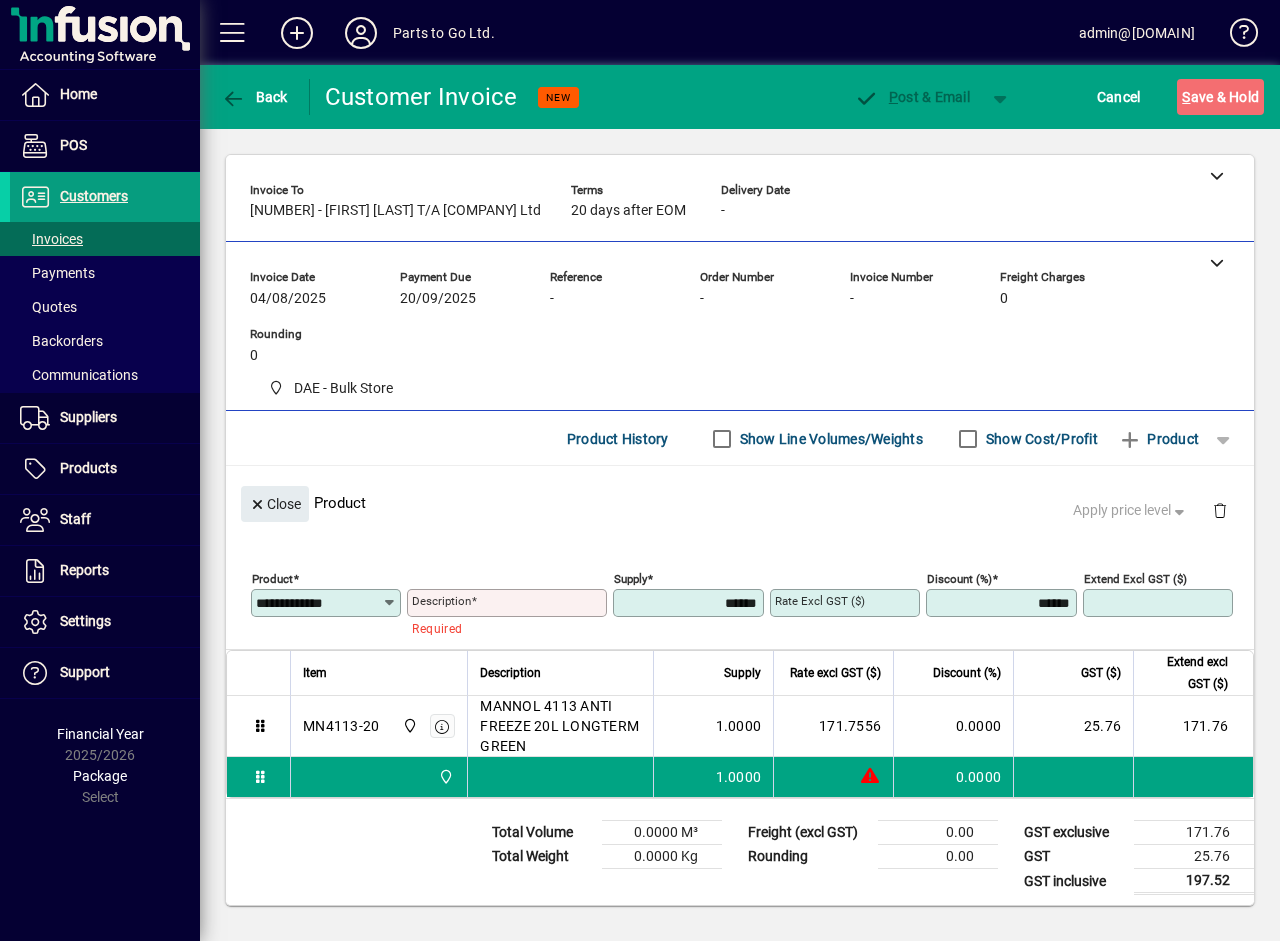 type on "**********" 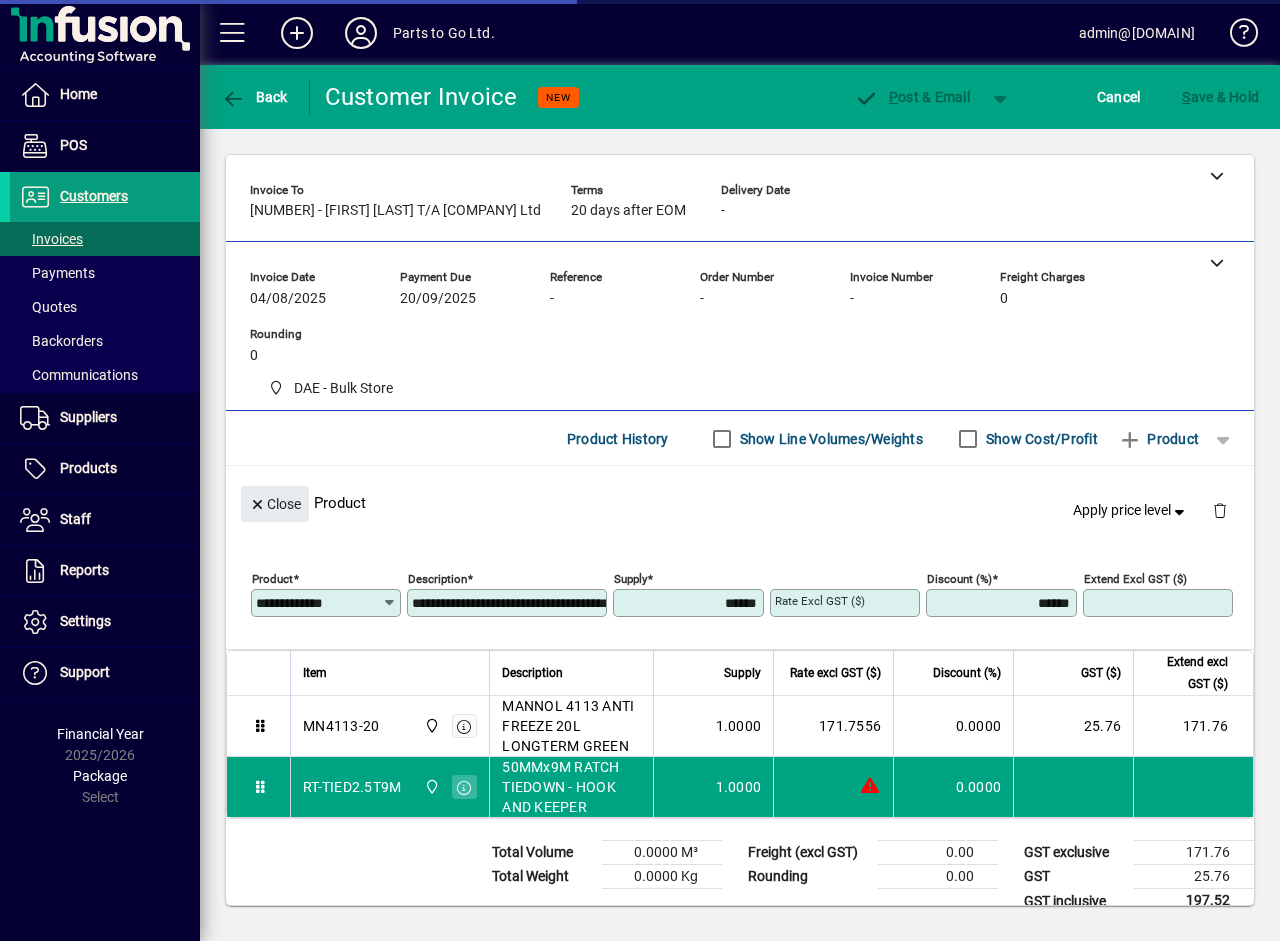 type on "*******" 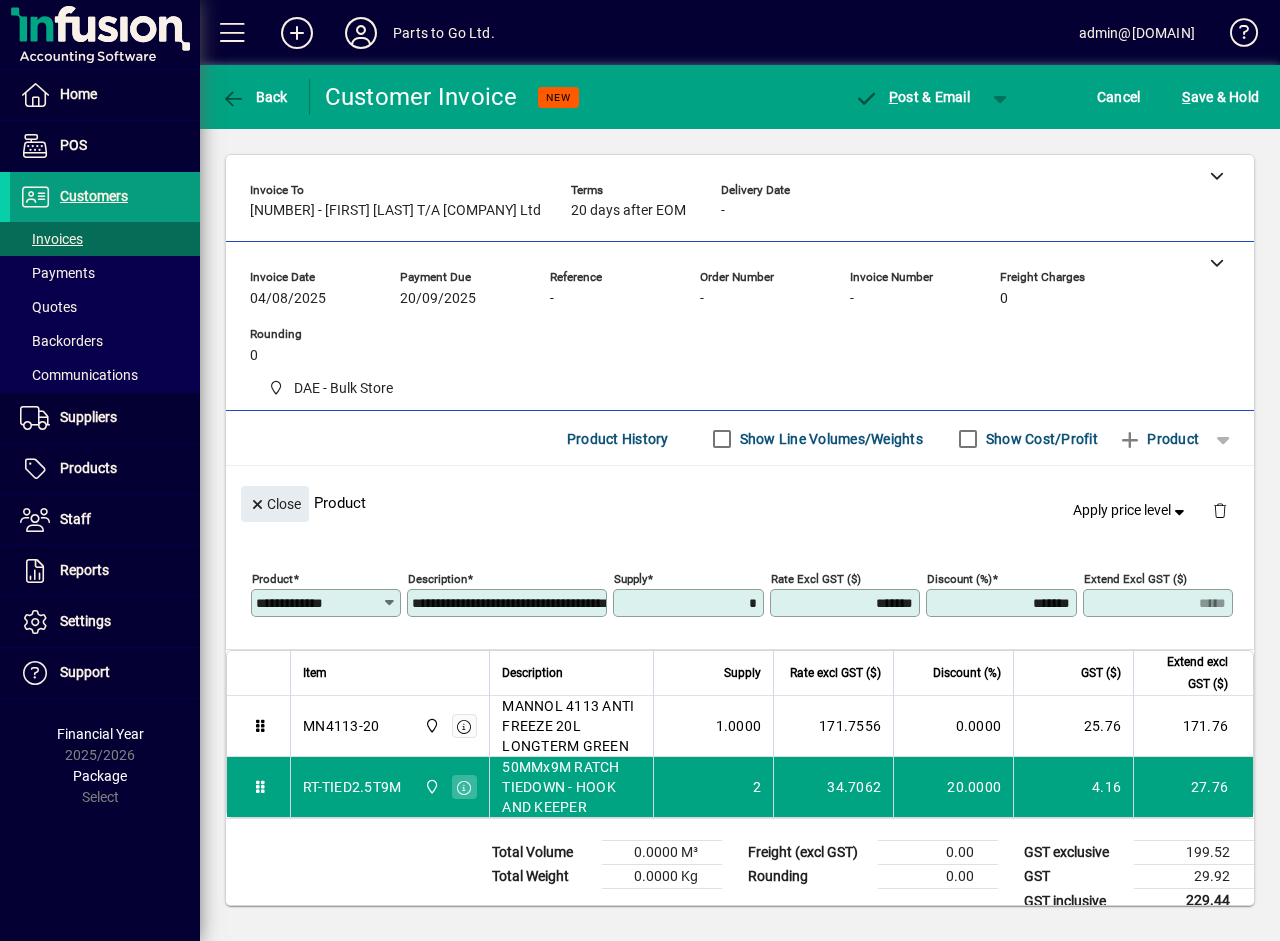 type on "******" 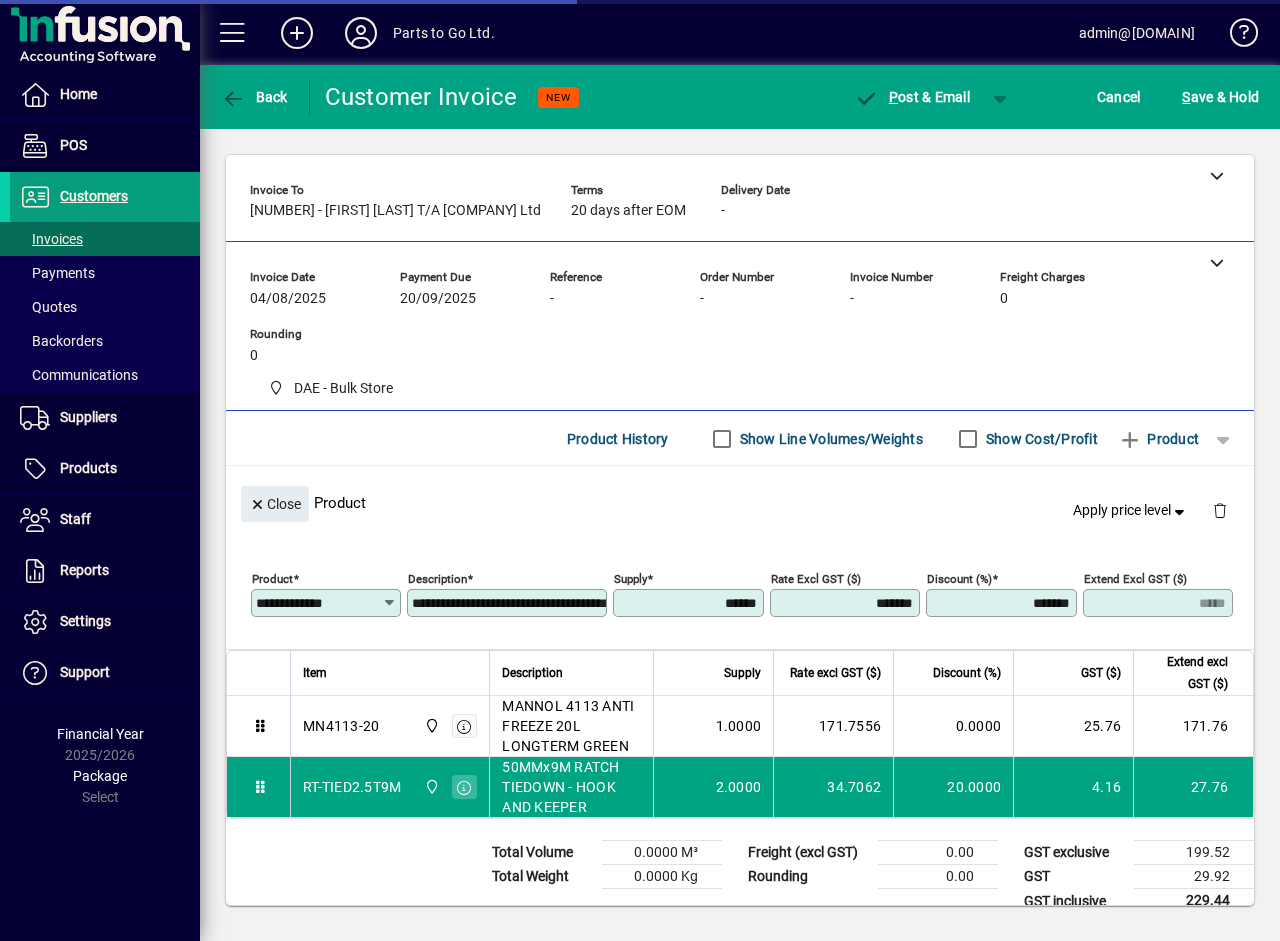 type on "*****" 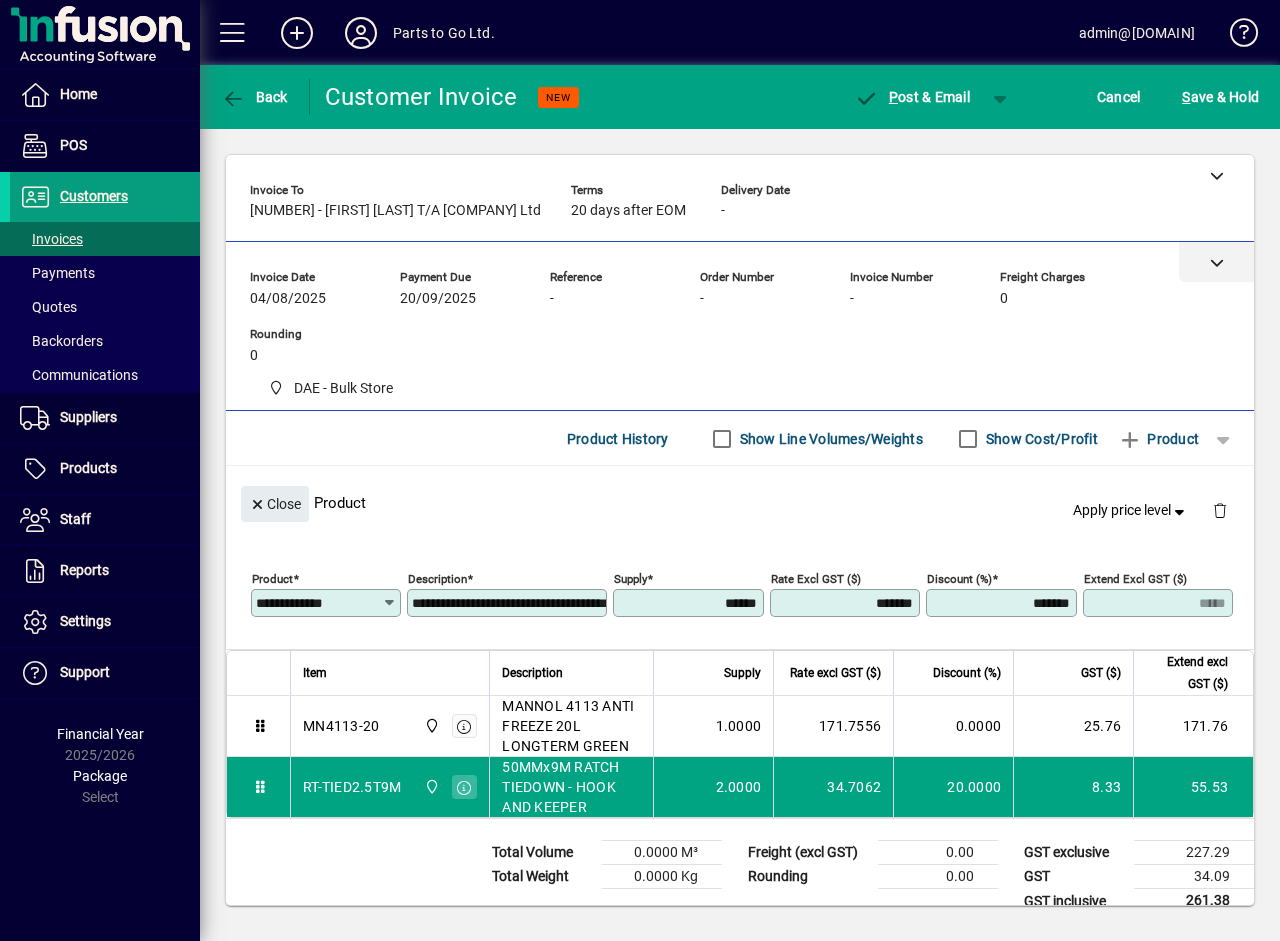 click 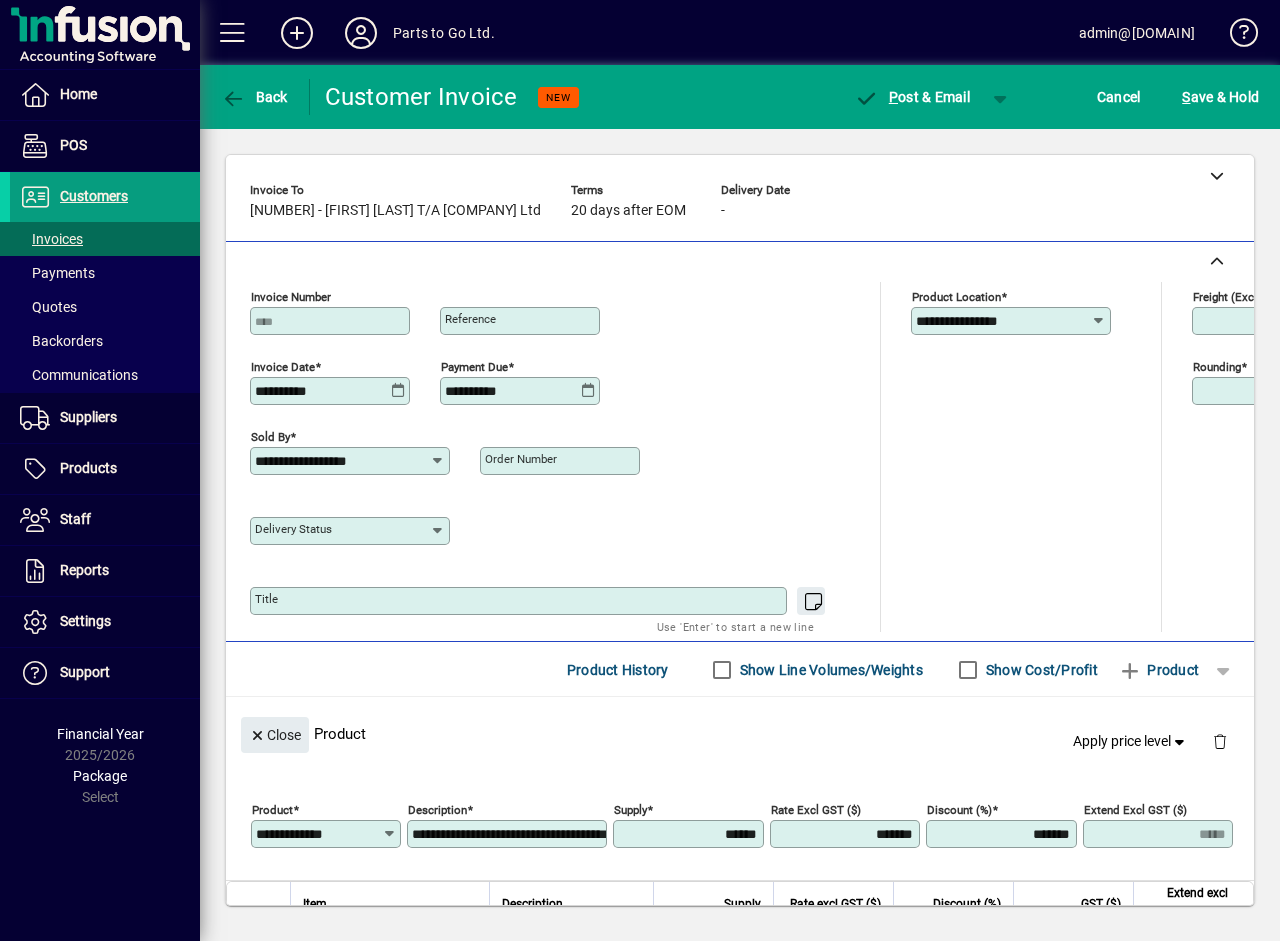 scroll, scrollTop: 200, scrollLeft: 0, axis: vertical 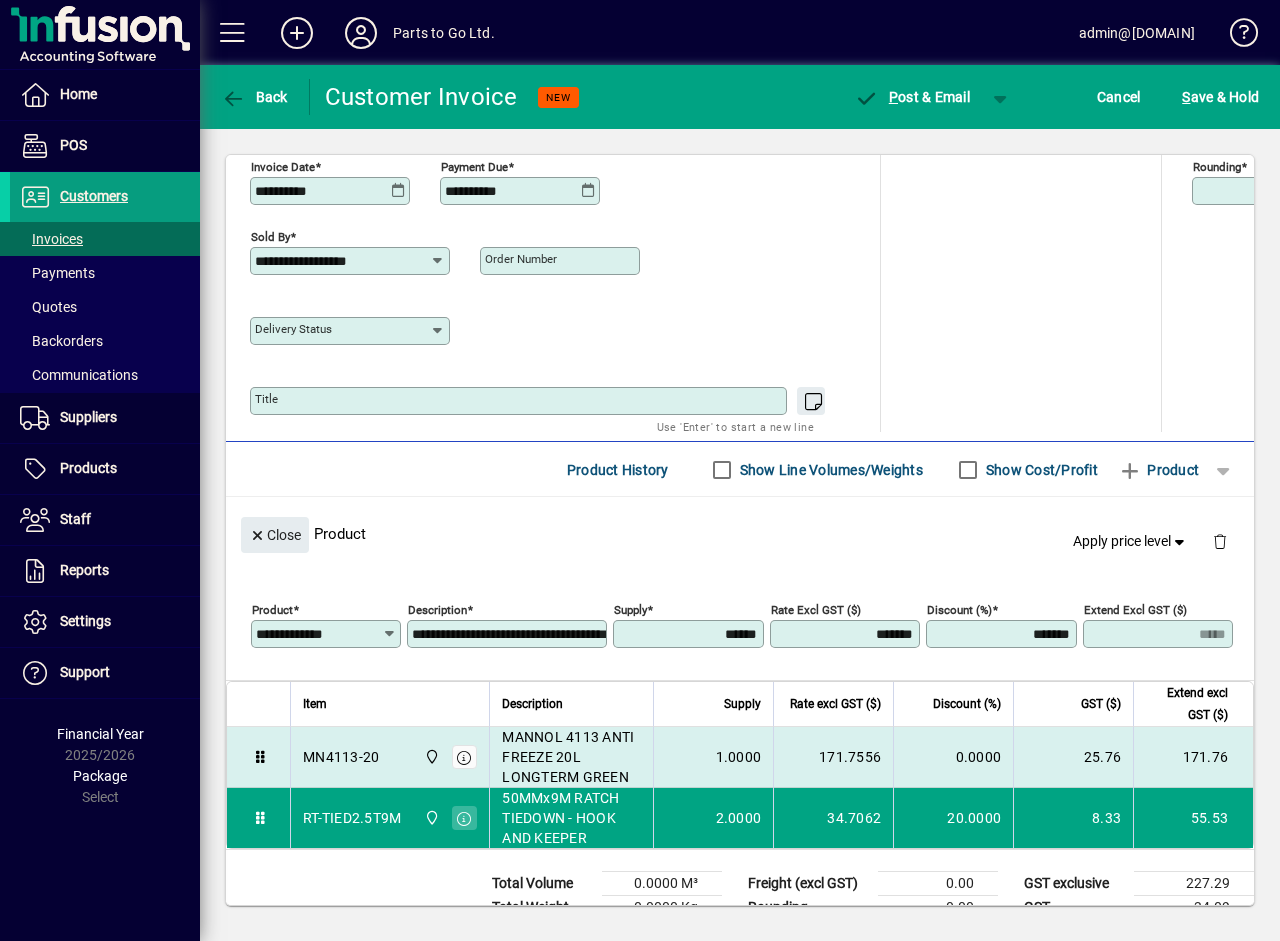 click on "0.0000" at bounding box center (953, 757) 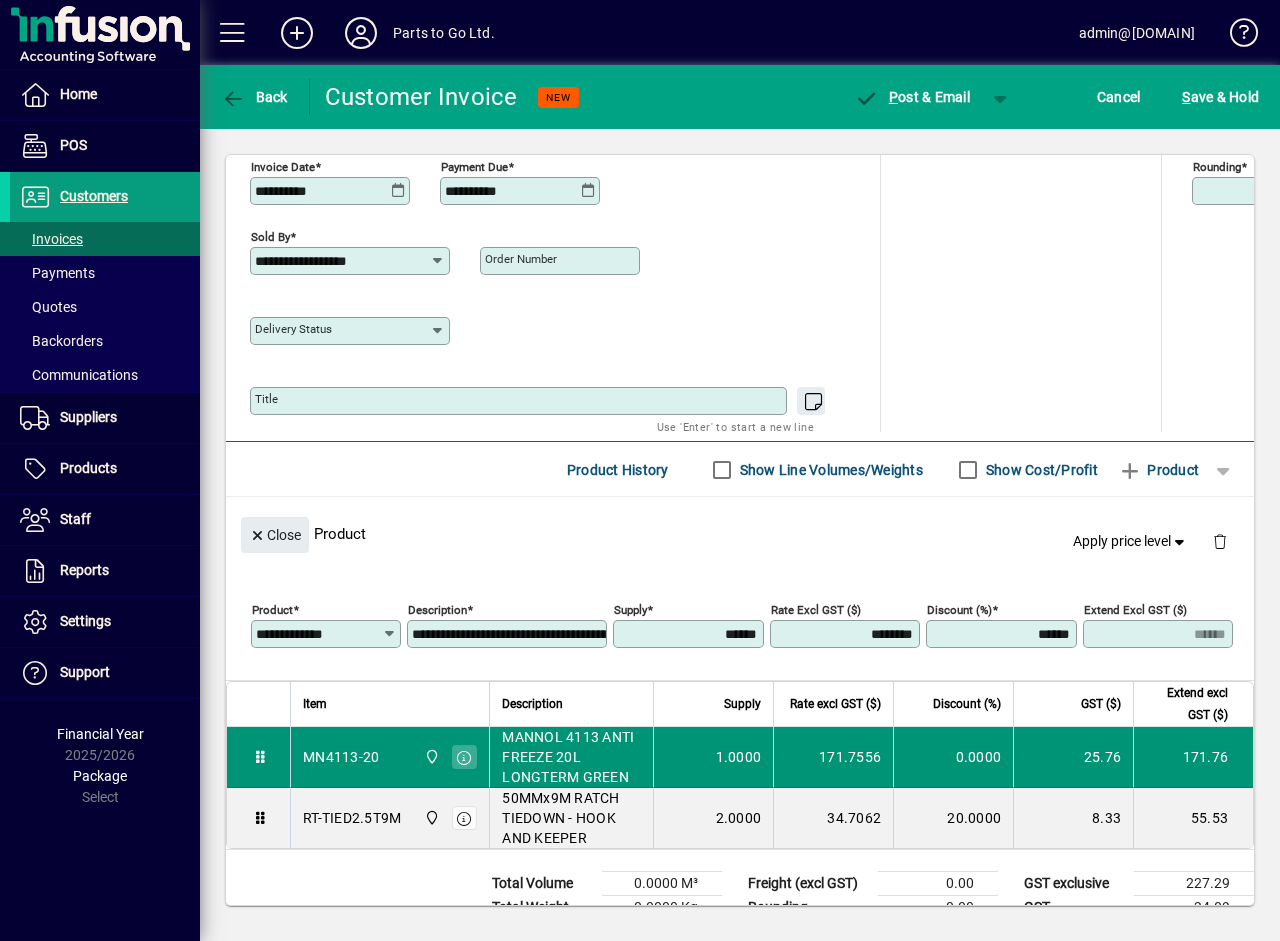 type on "*********" 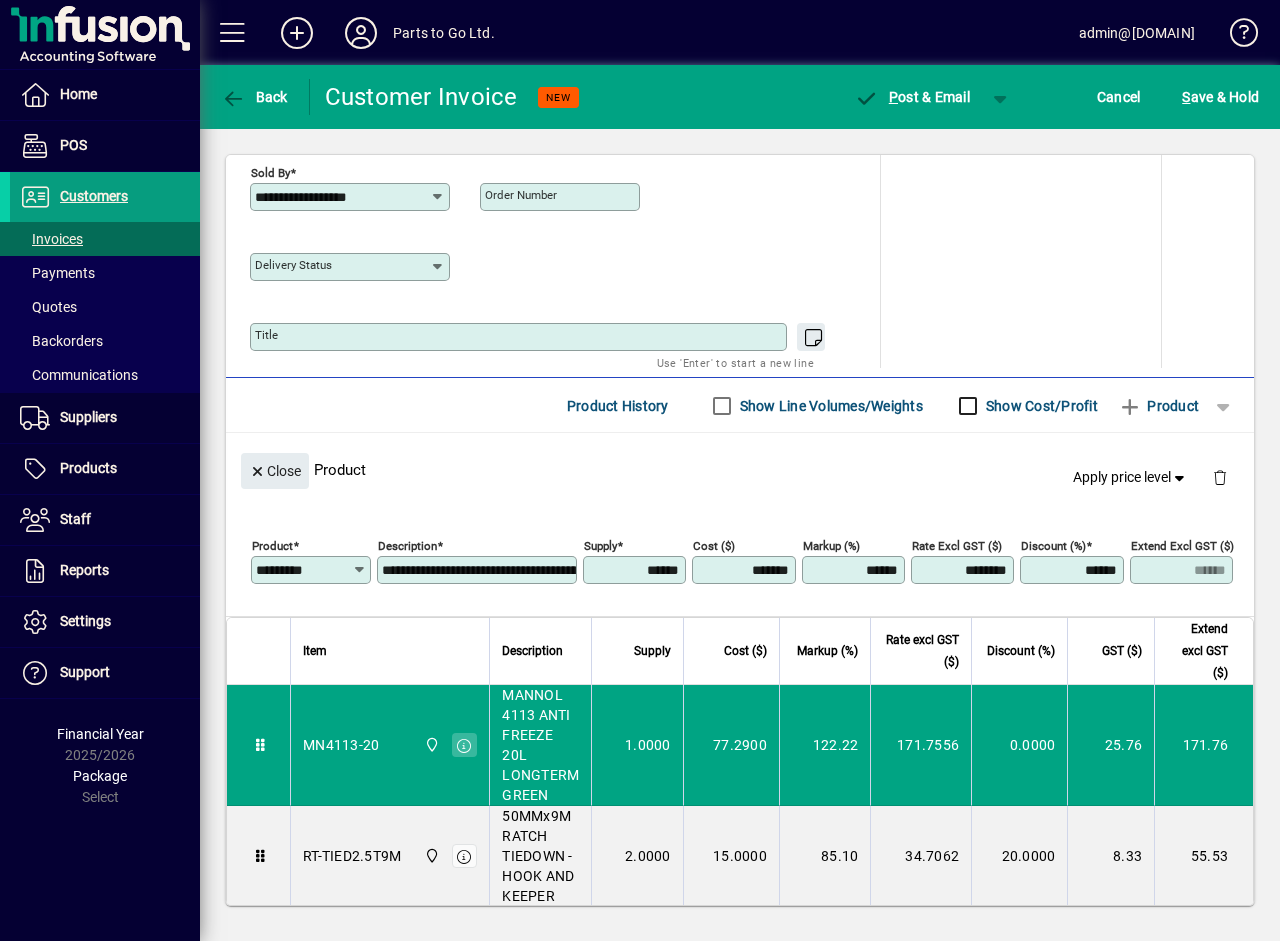 scroll, scrollTop: 300, scrollLeft: 0, axis: vertical 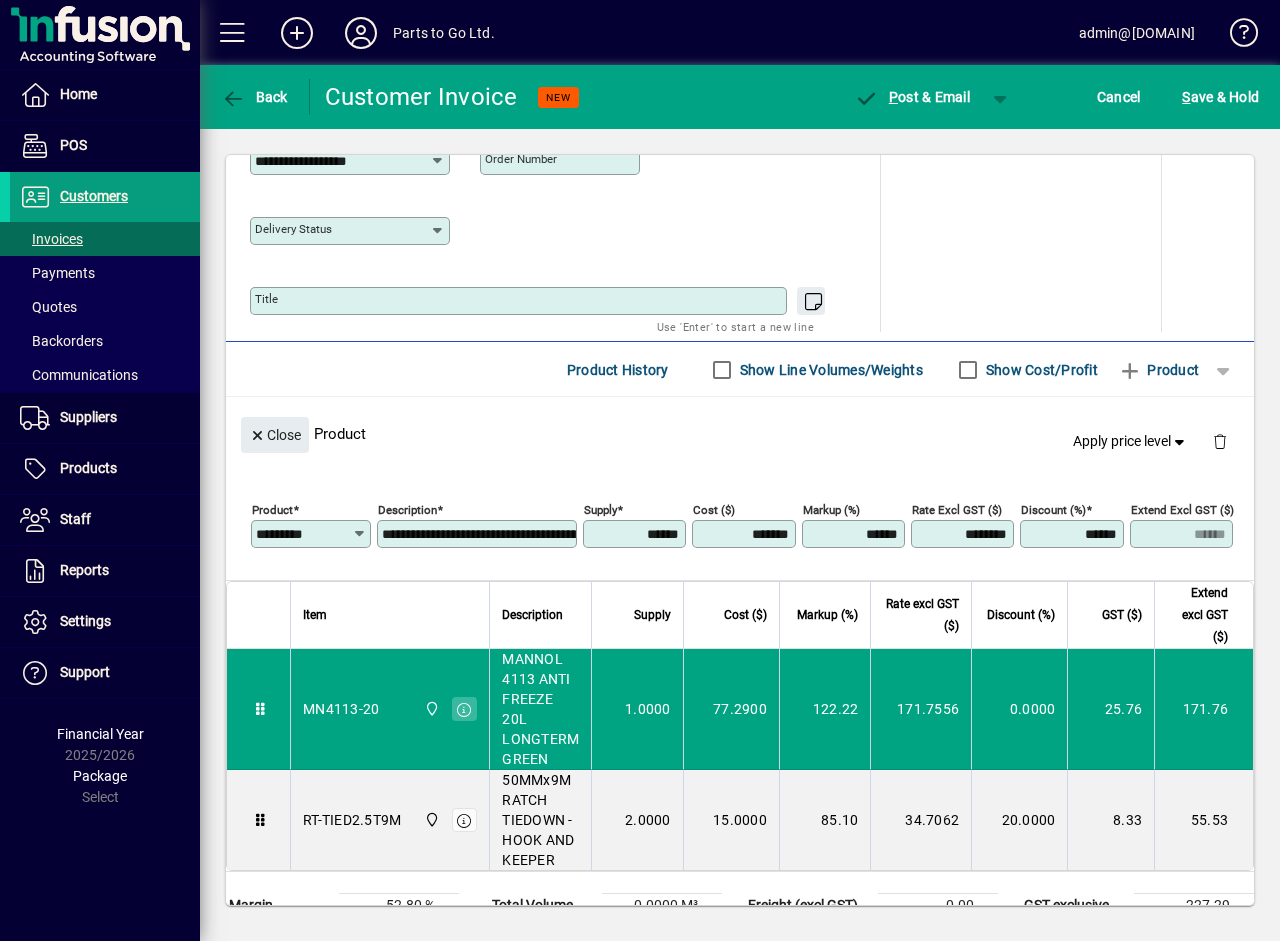 click on "******" at bounding box center [1073, 534] 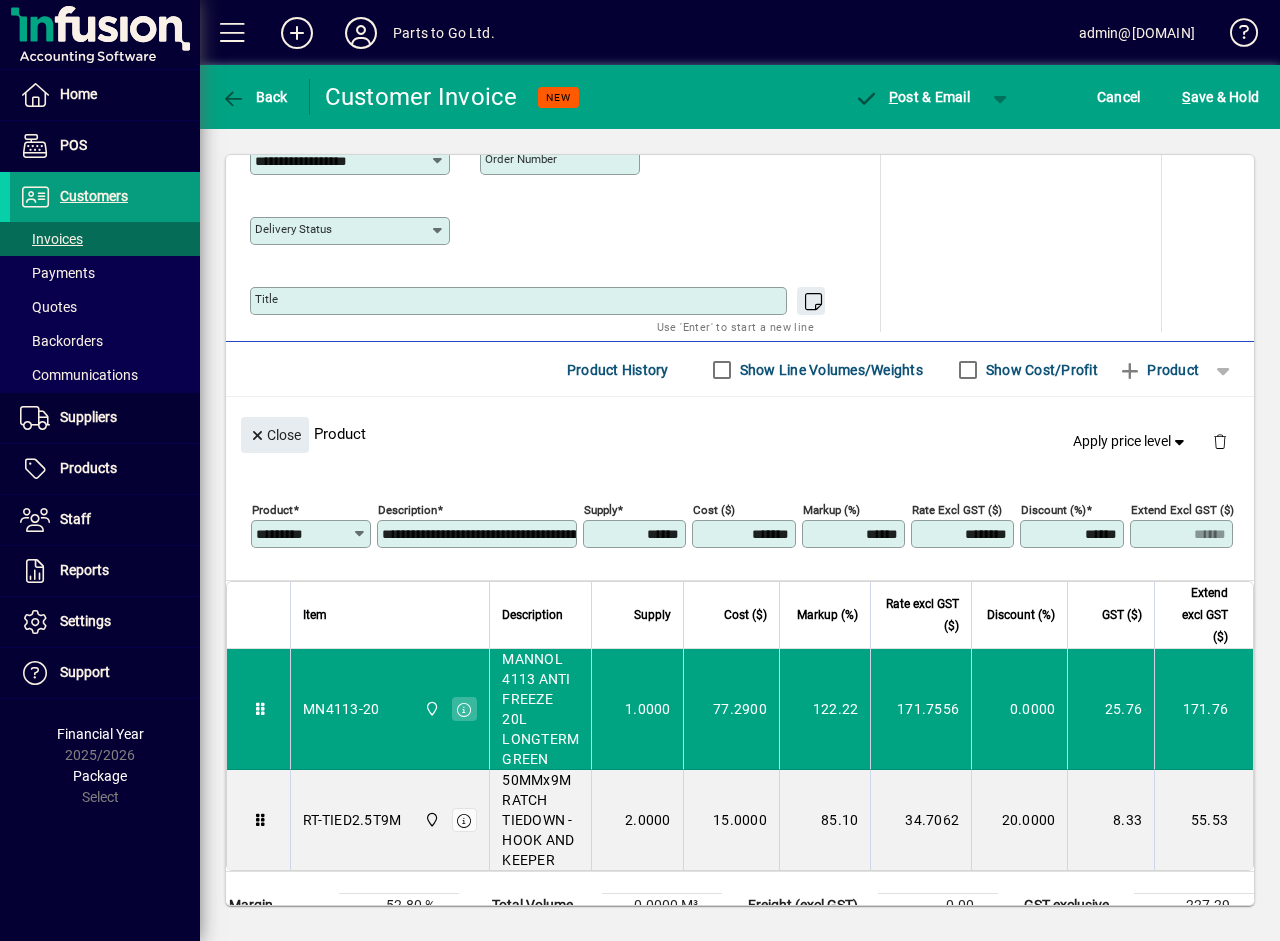 click on "******" at bounding box center (1073, 534) 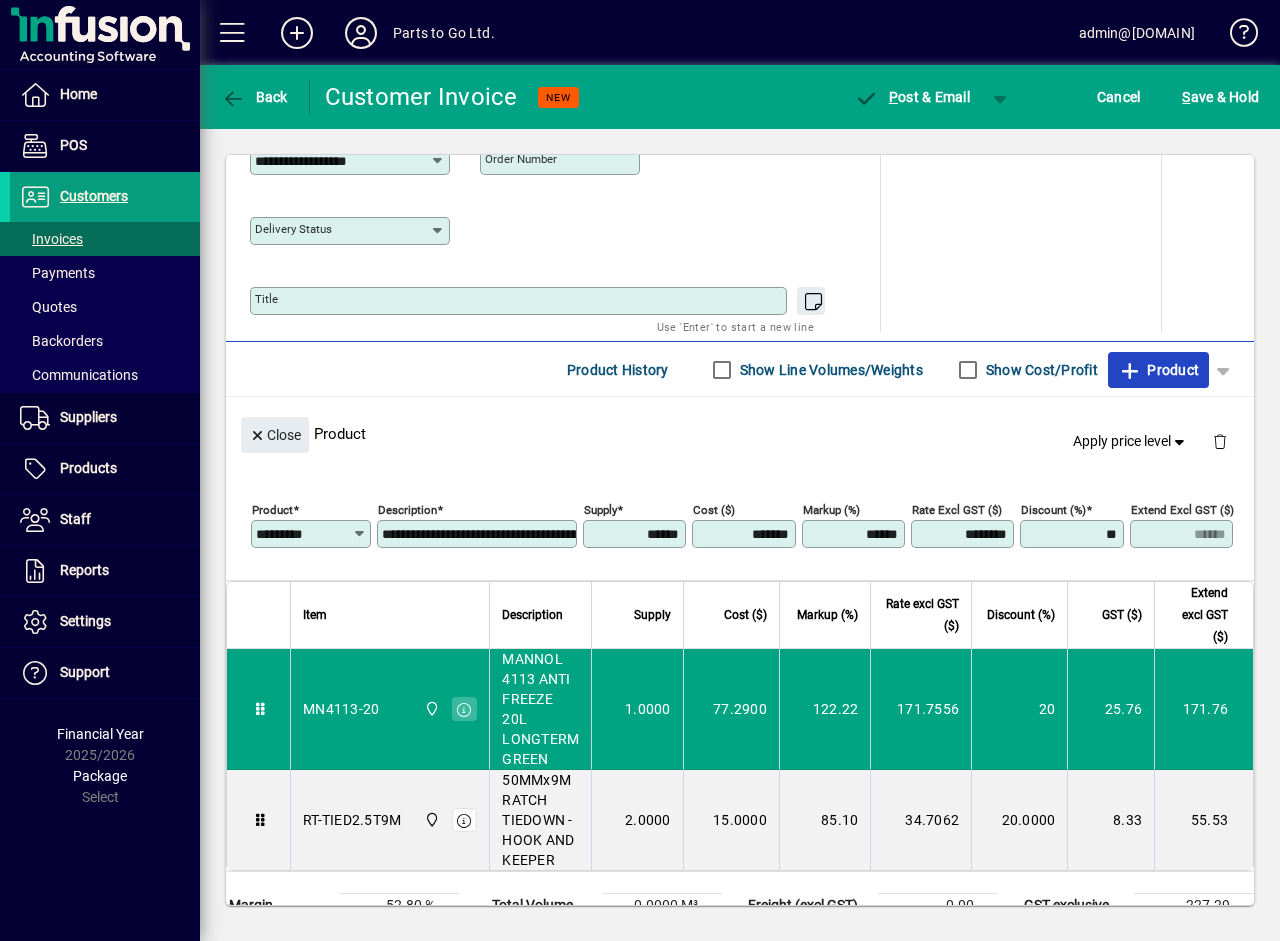 type on "*******" 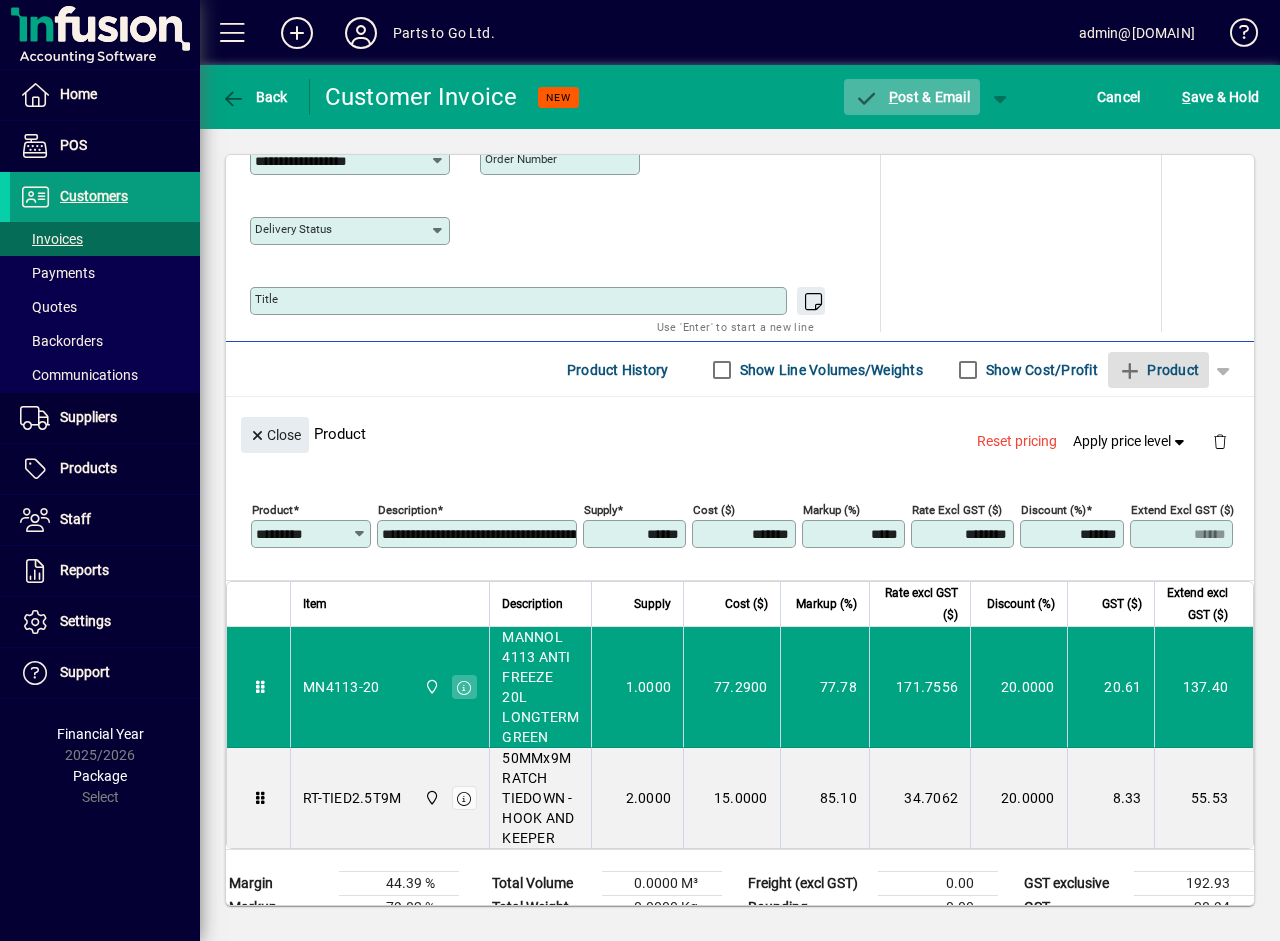 click on "P ost & Email" 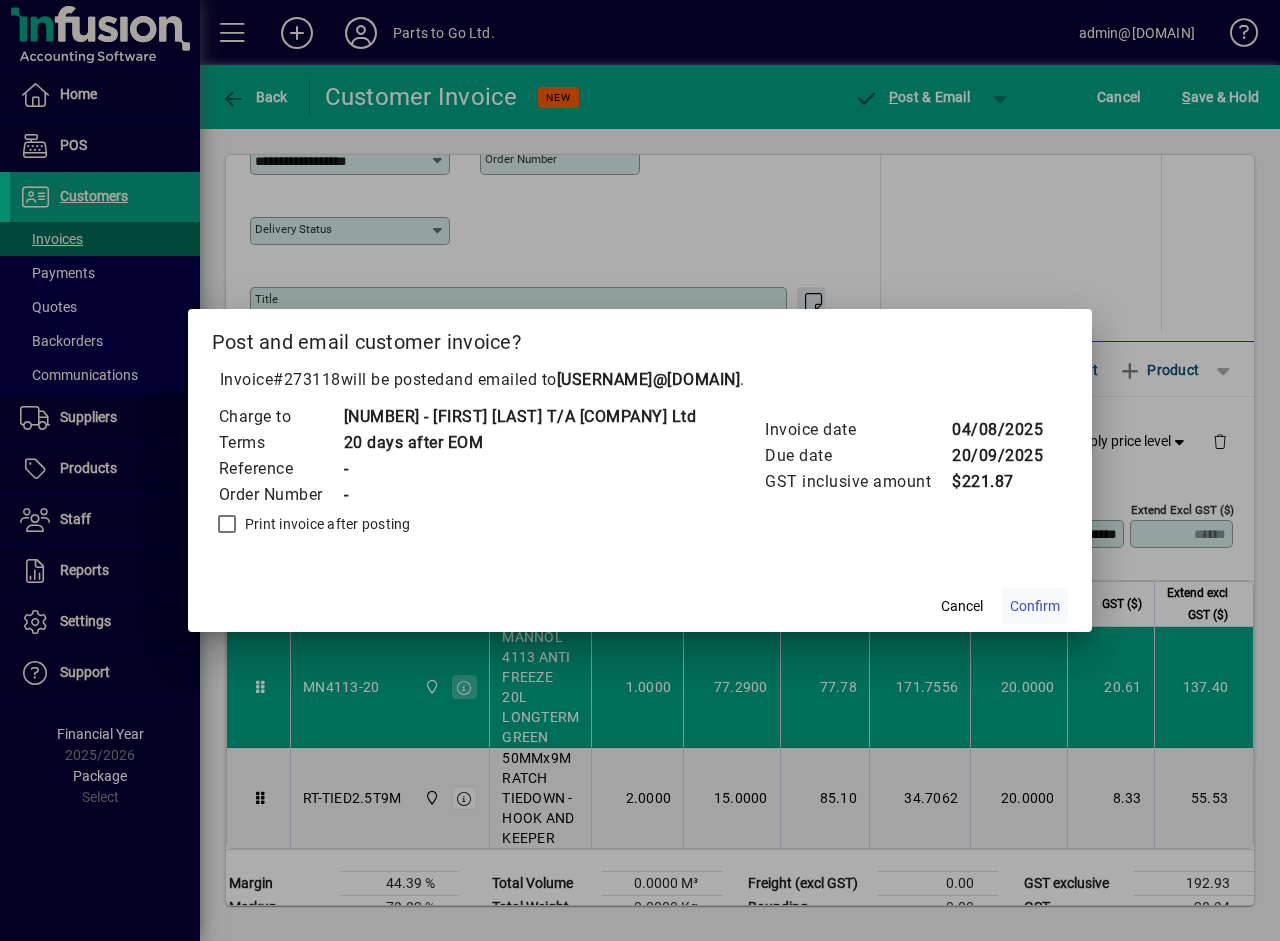click on "Confirm" 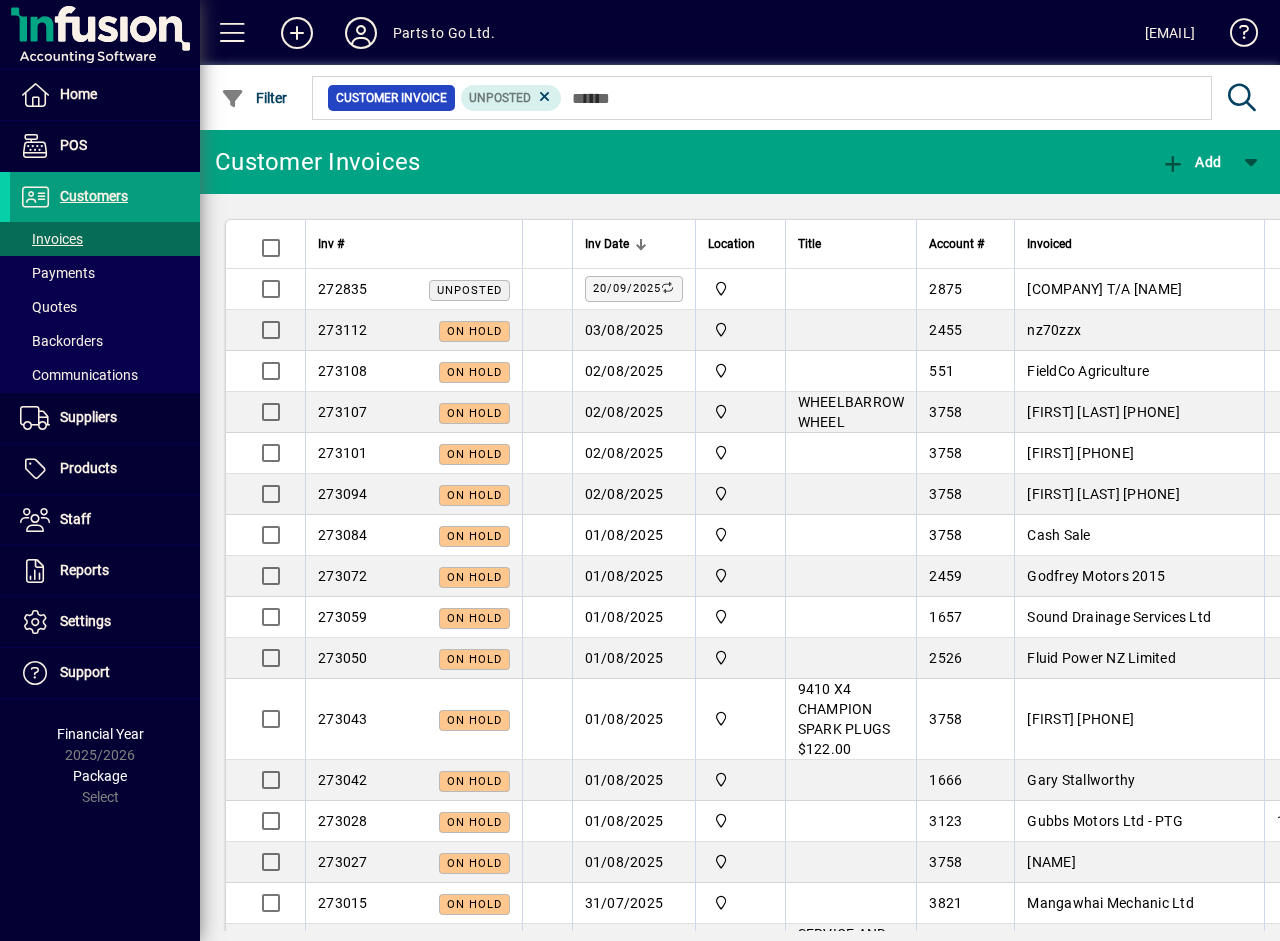 scroll, scrollTop: 0, scrollLeft: 0, axis: both 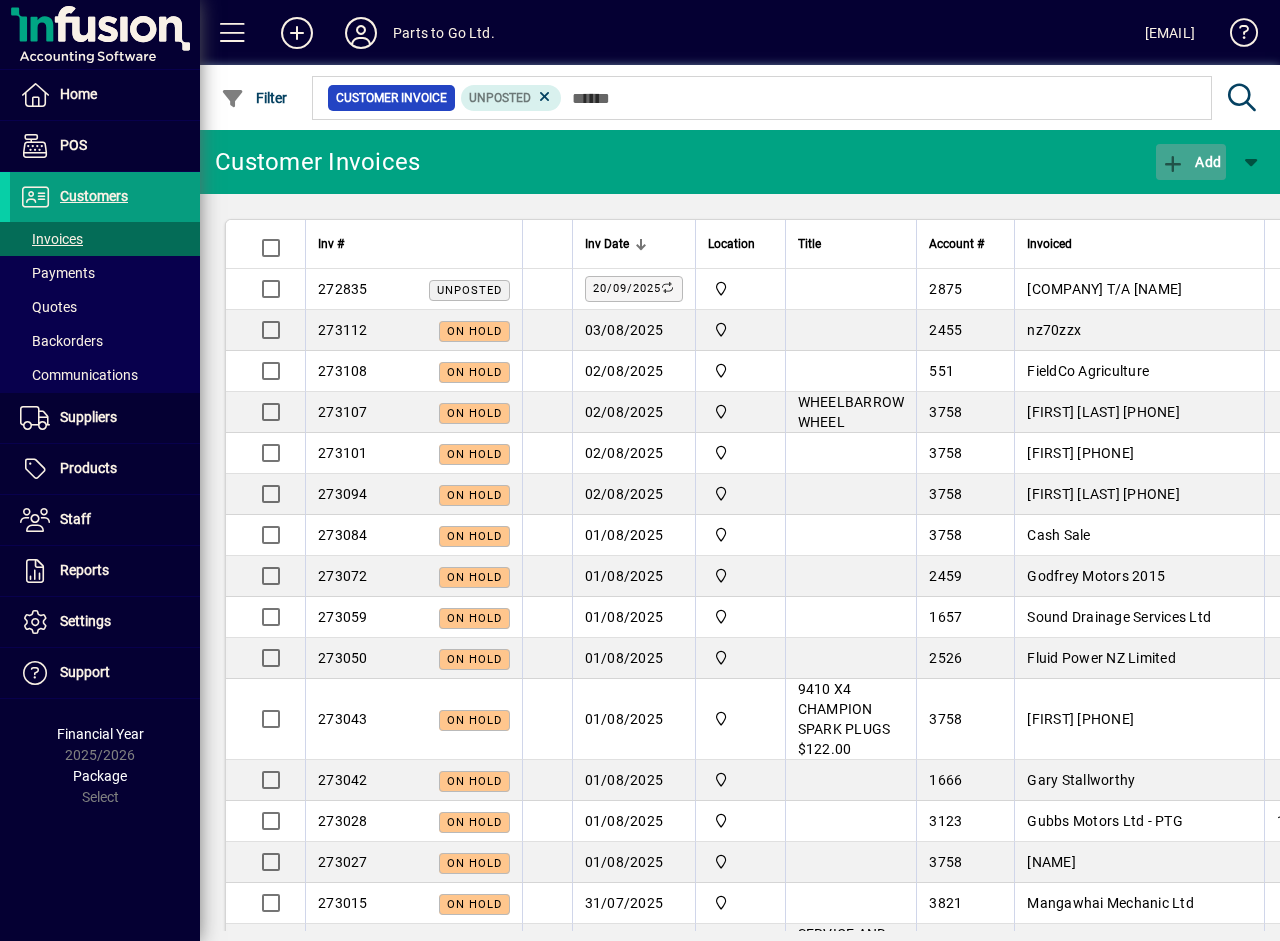 click 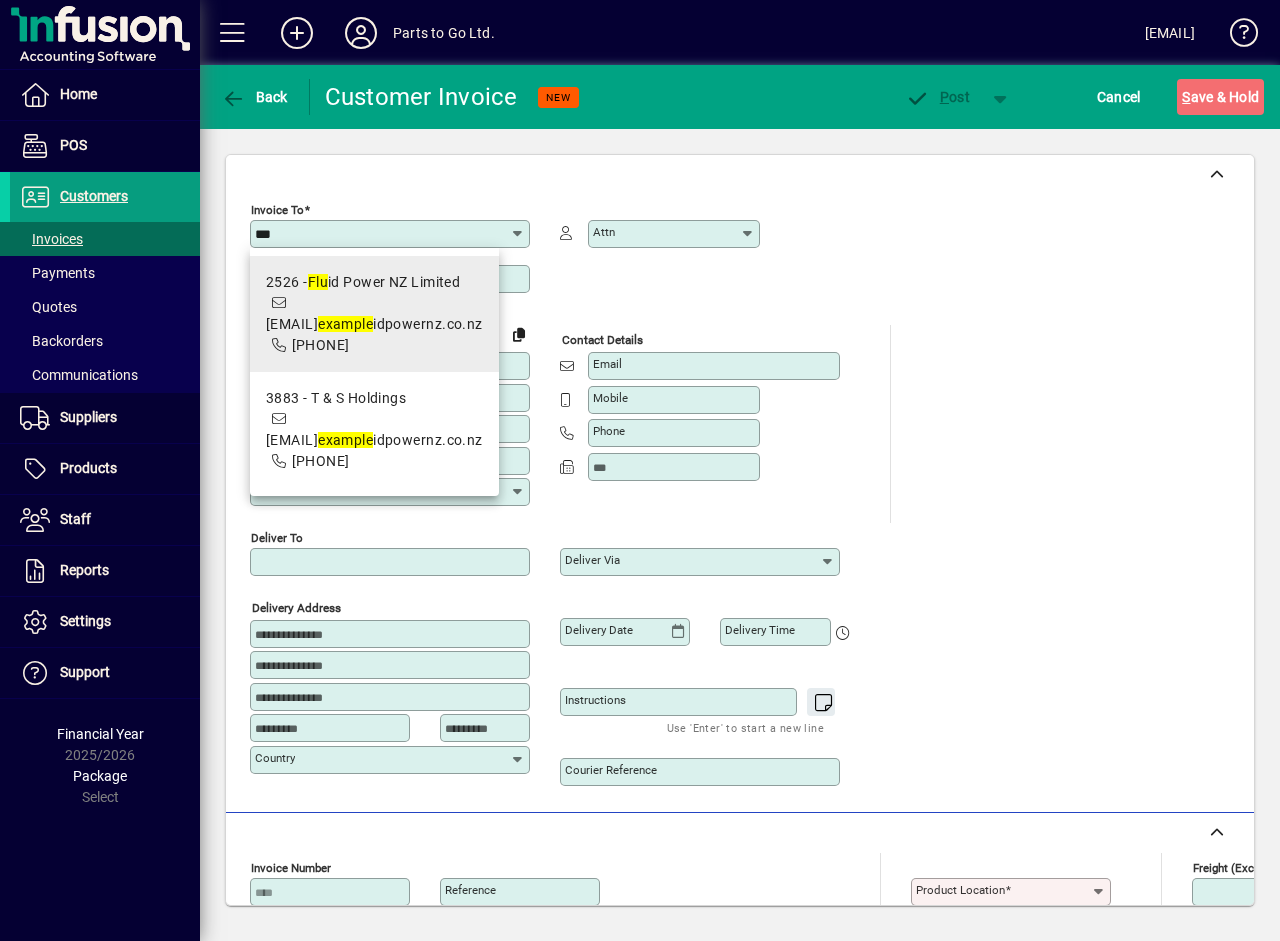 click on "2526 -  Flu id Power NZ Limited jackie.c@ flu idpowernz.co.nz 094398292" at bounding box center [374, 314] 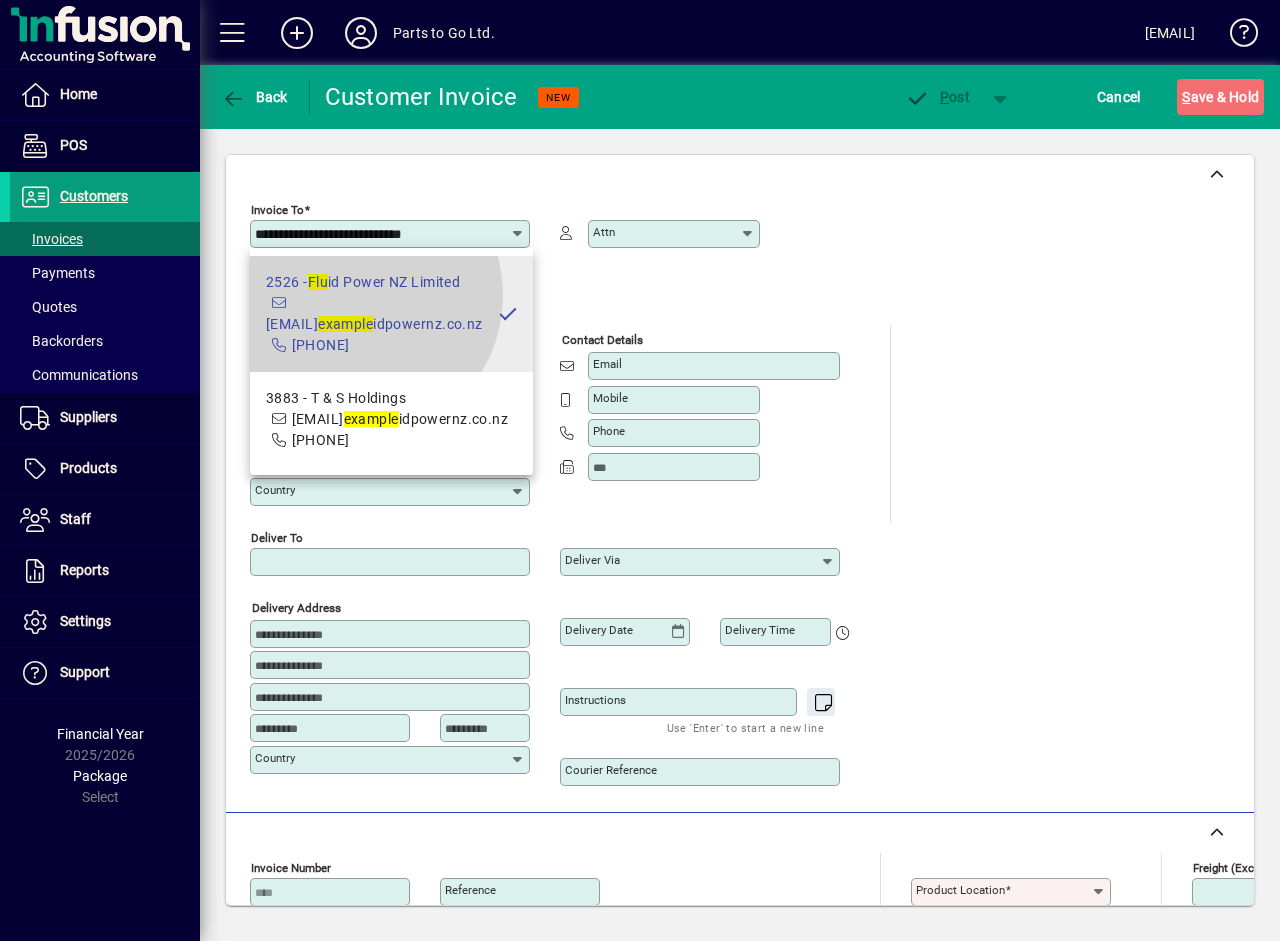 type on "**********" 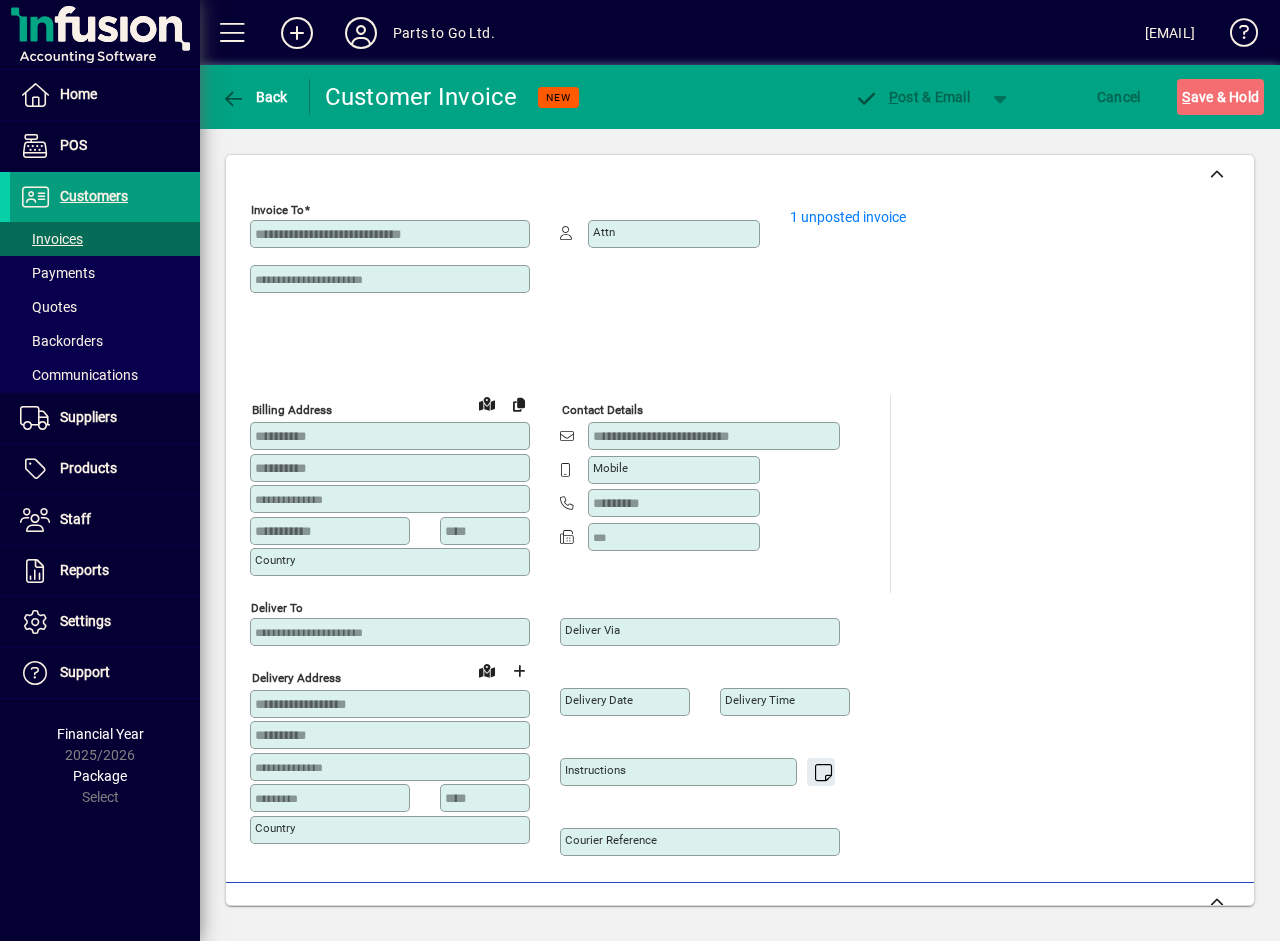 type on "**********" 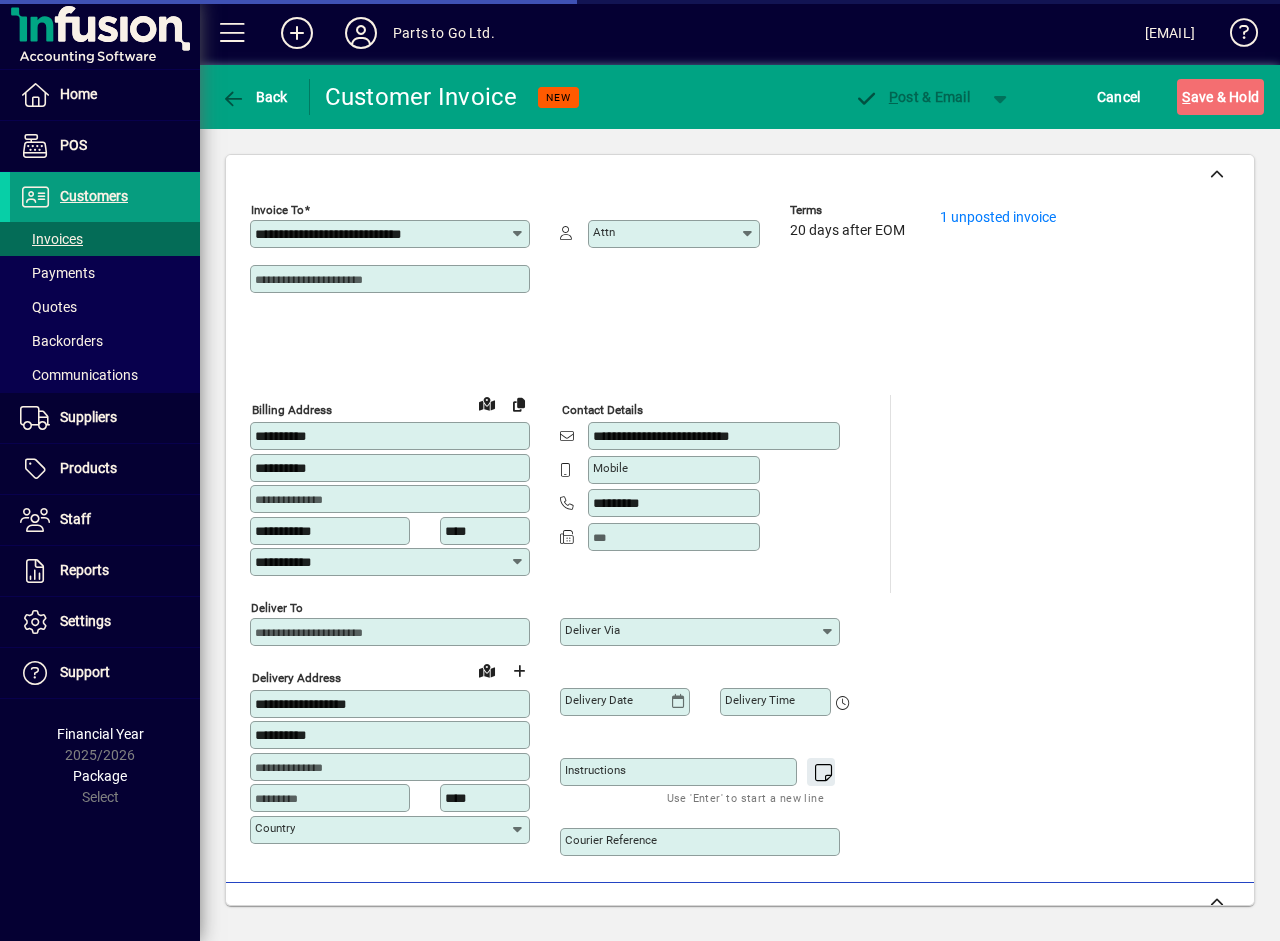 type on "**********" 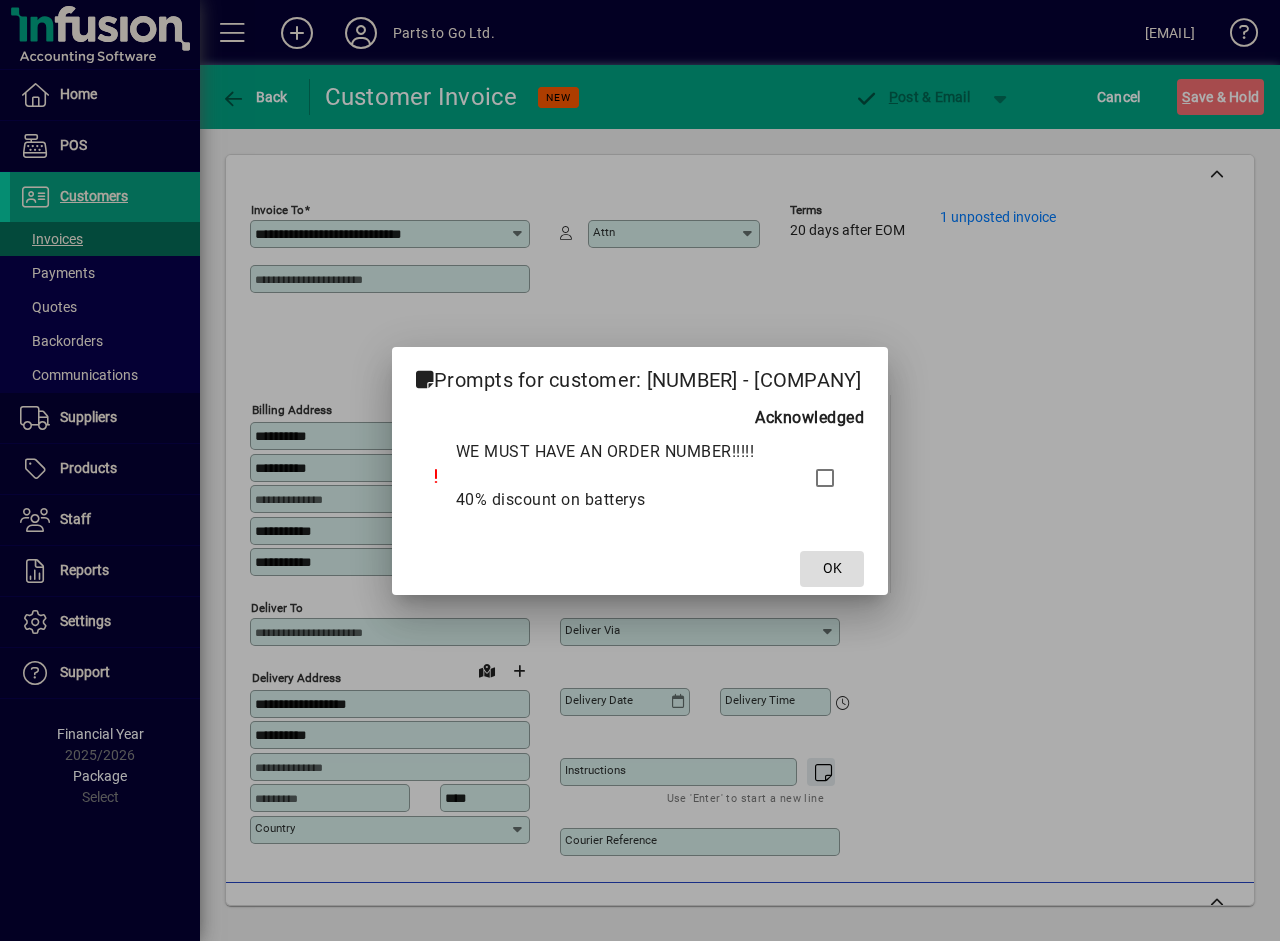 click 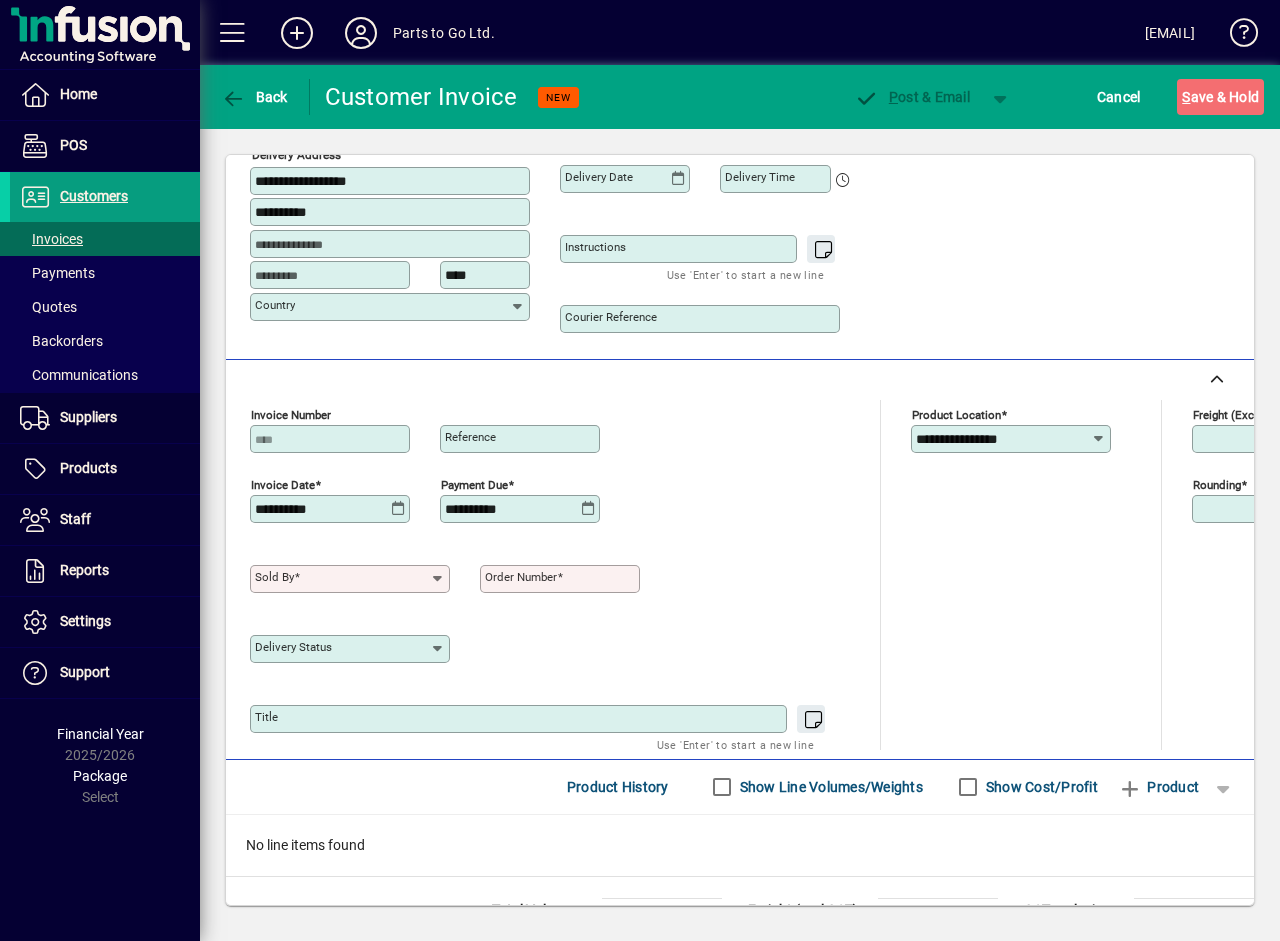 scroll, scrollTop: 607, scrollLeft: 0, axis: vertical 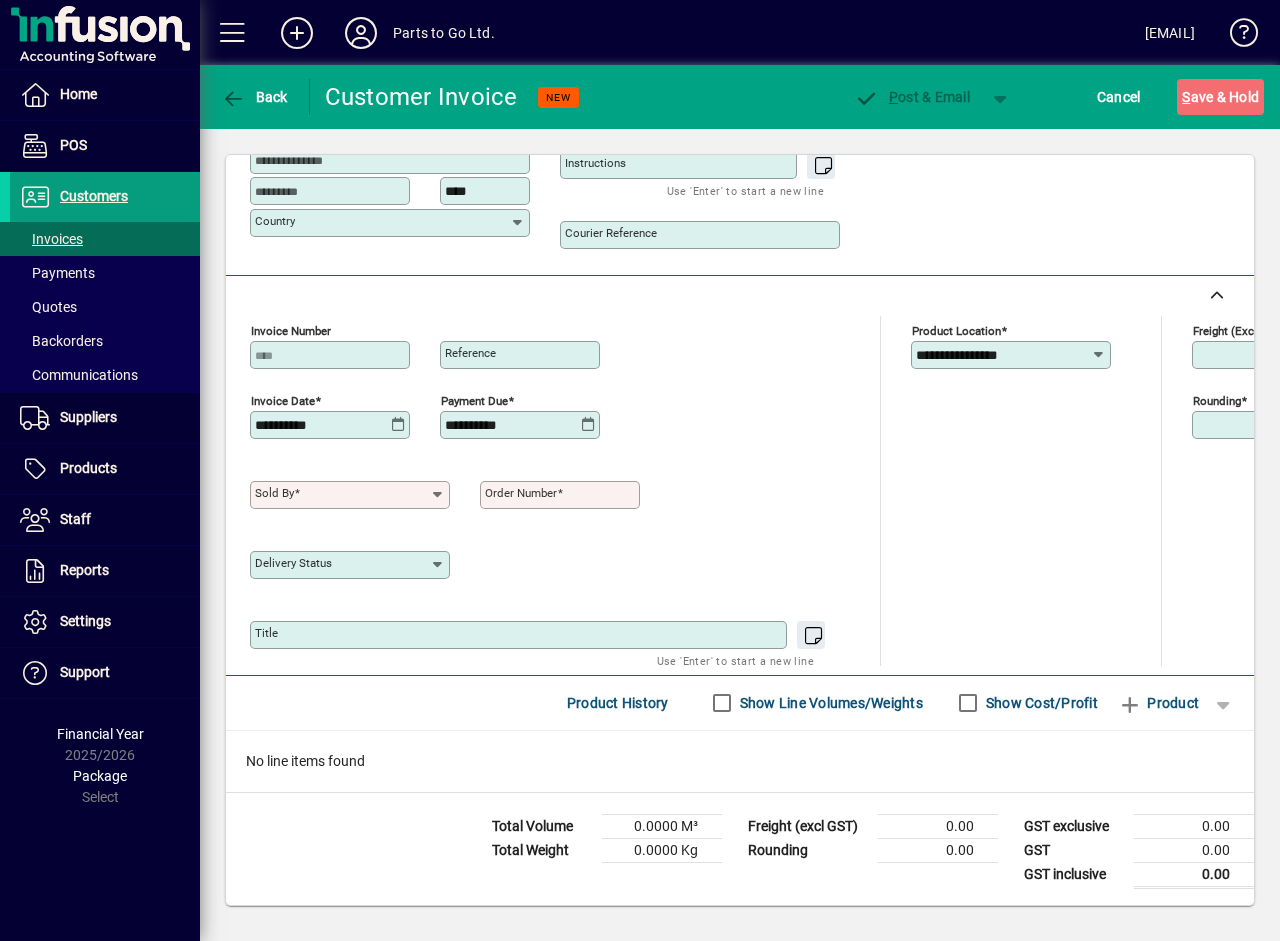 click 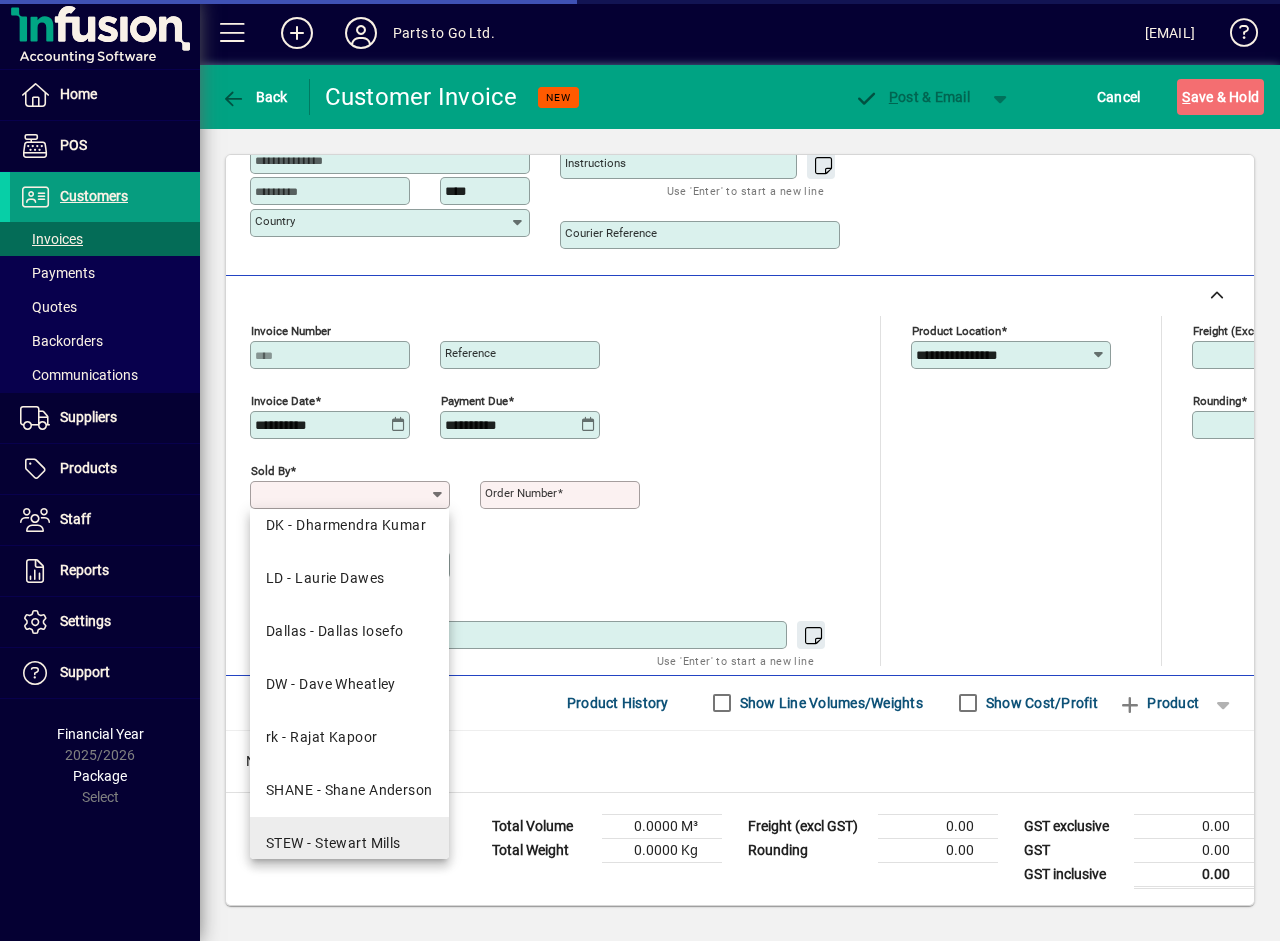 scroll, scrollTop: 143, scrollLeft: 0, axis: vertical 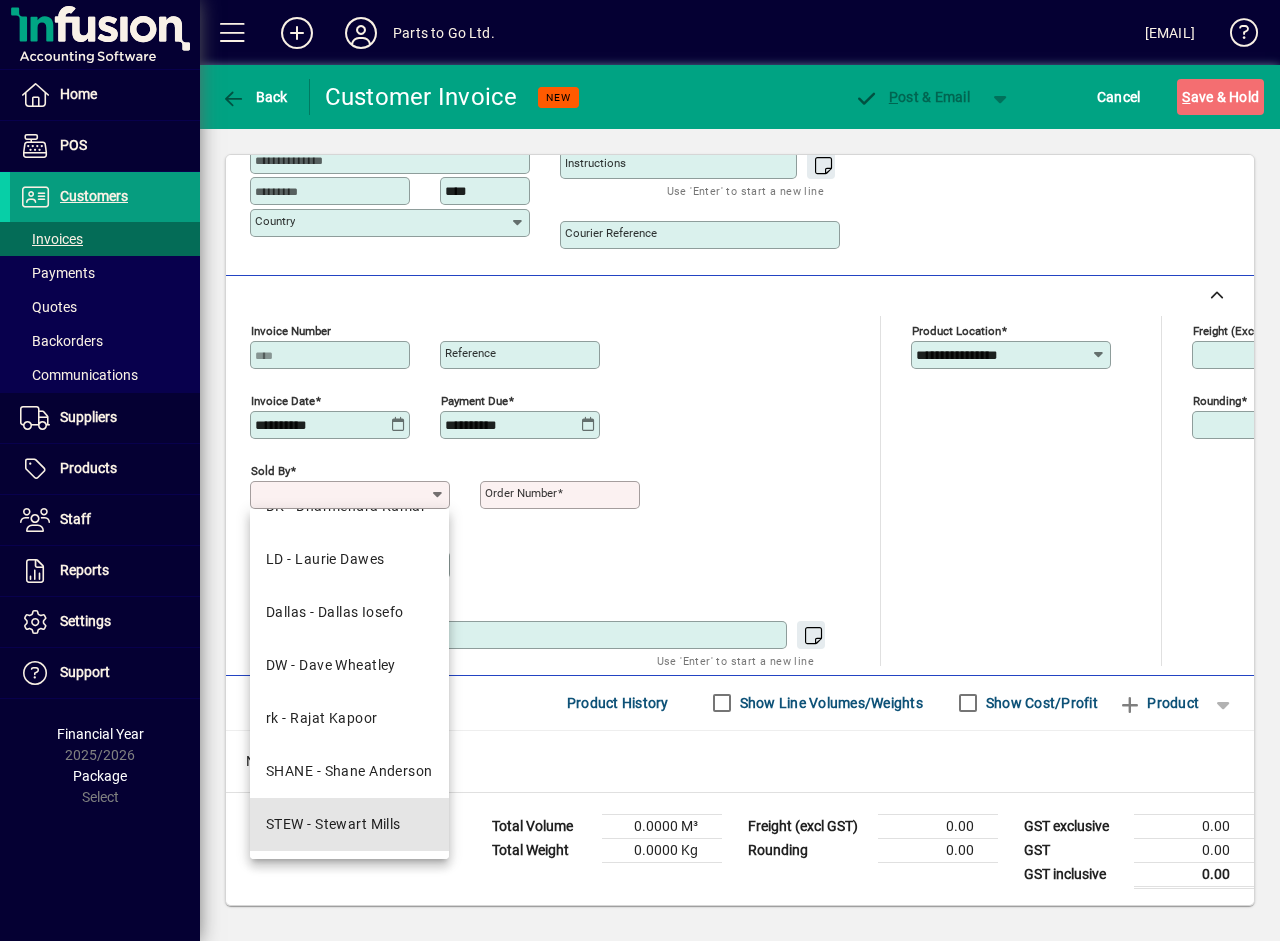 drag, startPoint x: 363, startPoint y: 840, endPoint x: 398, endPoint y: 776, distance: 72.94518 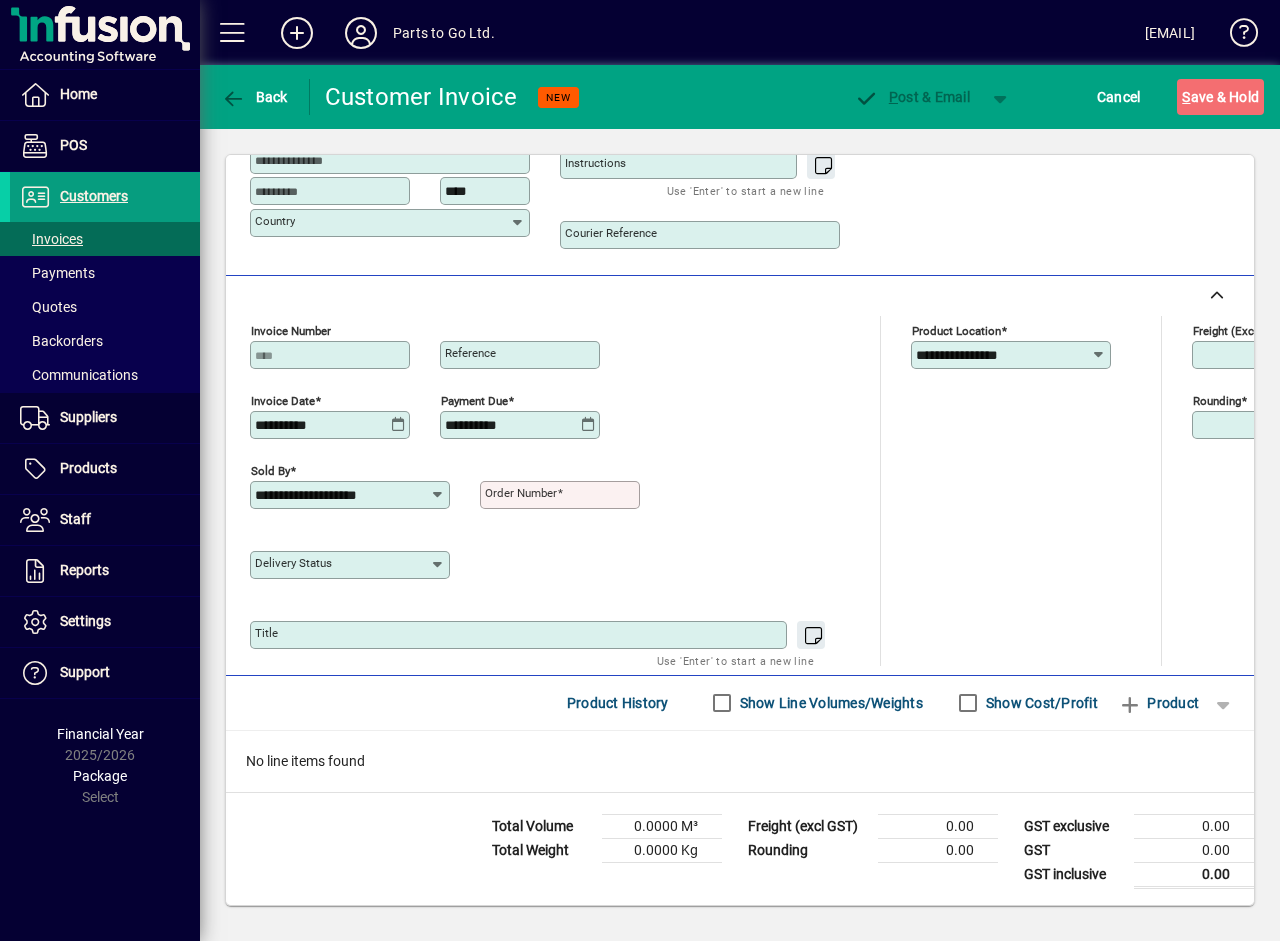 click on "Order number" at bounding box center [521, 493] 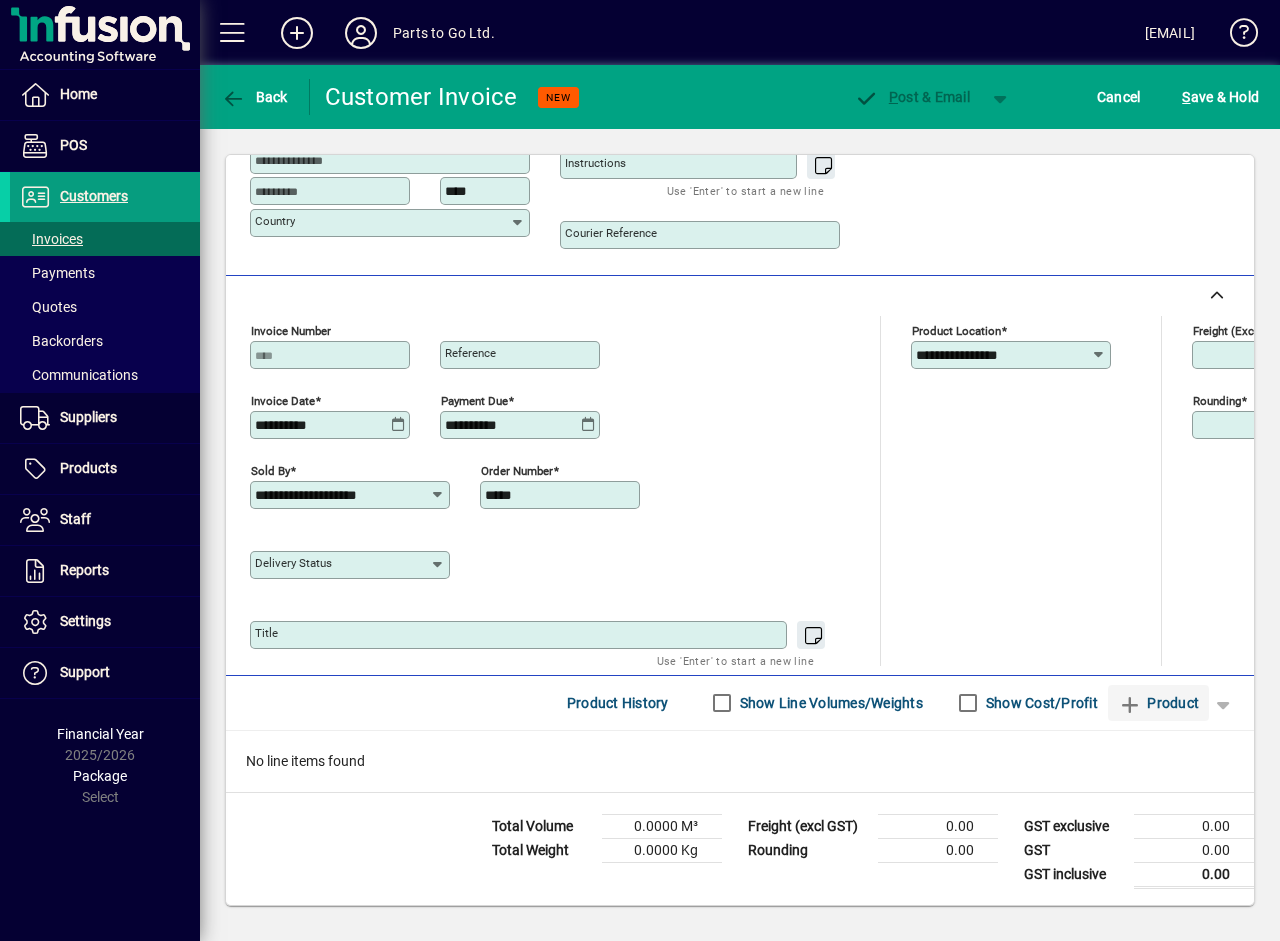 type on "*****" 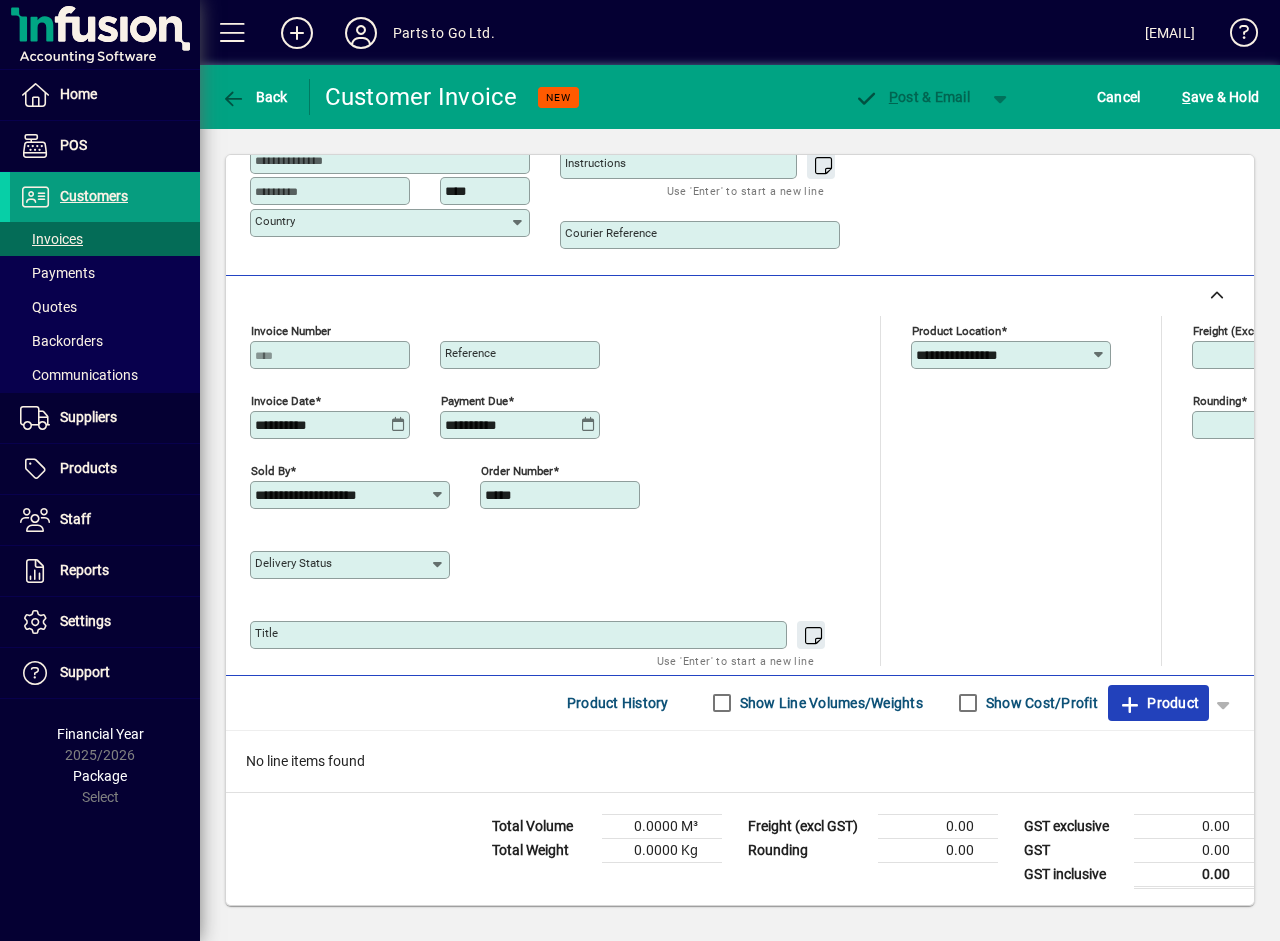 click 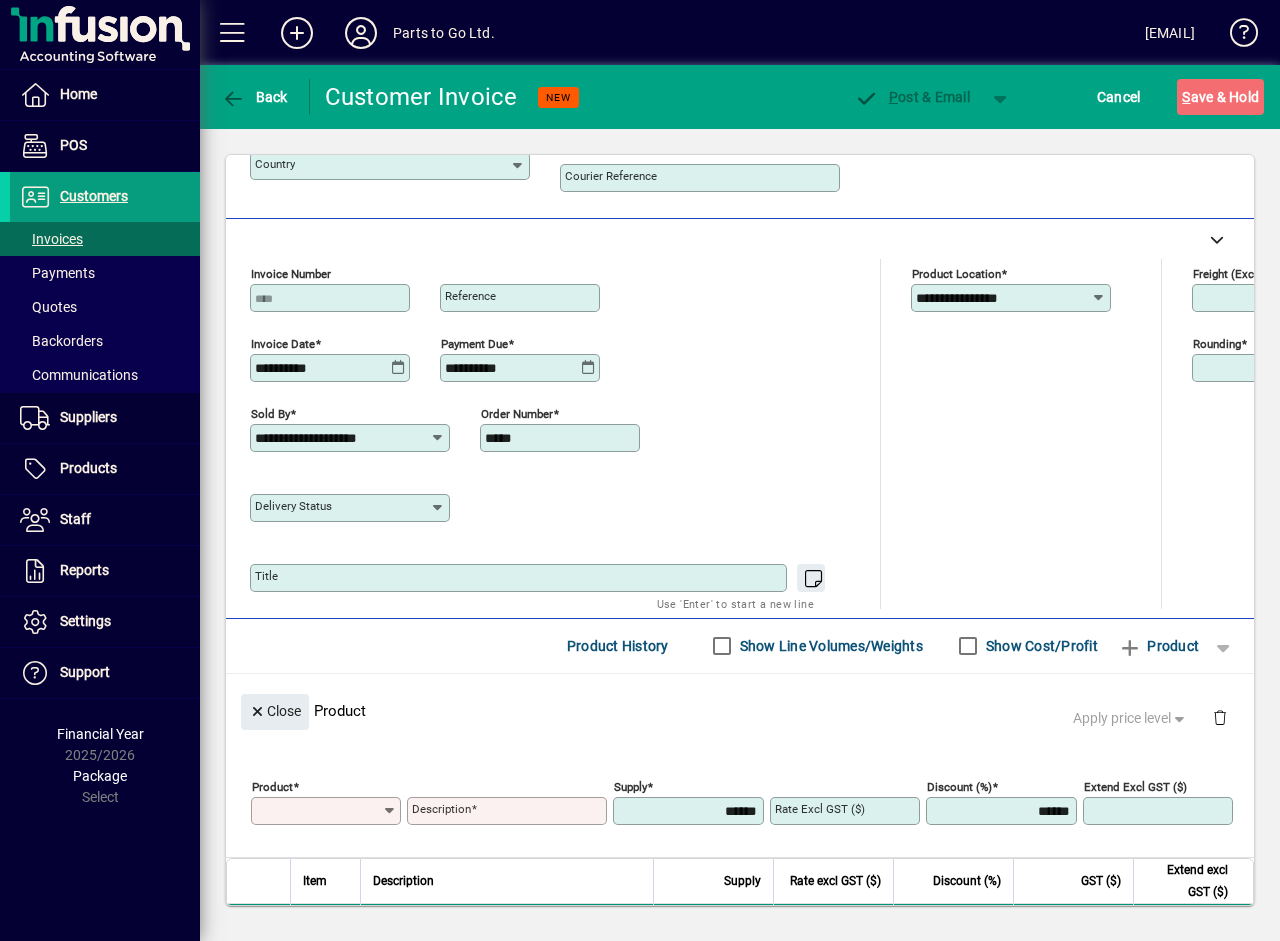 scroll, scrollTop: 0, scrollLeft: 0, axis: both 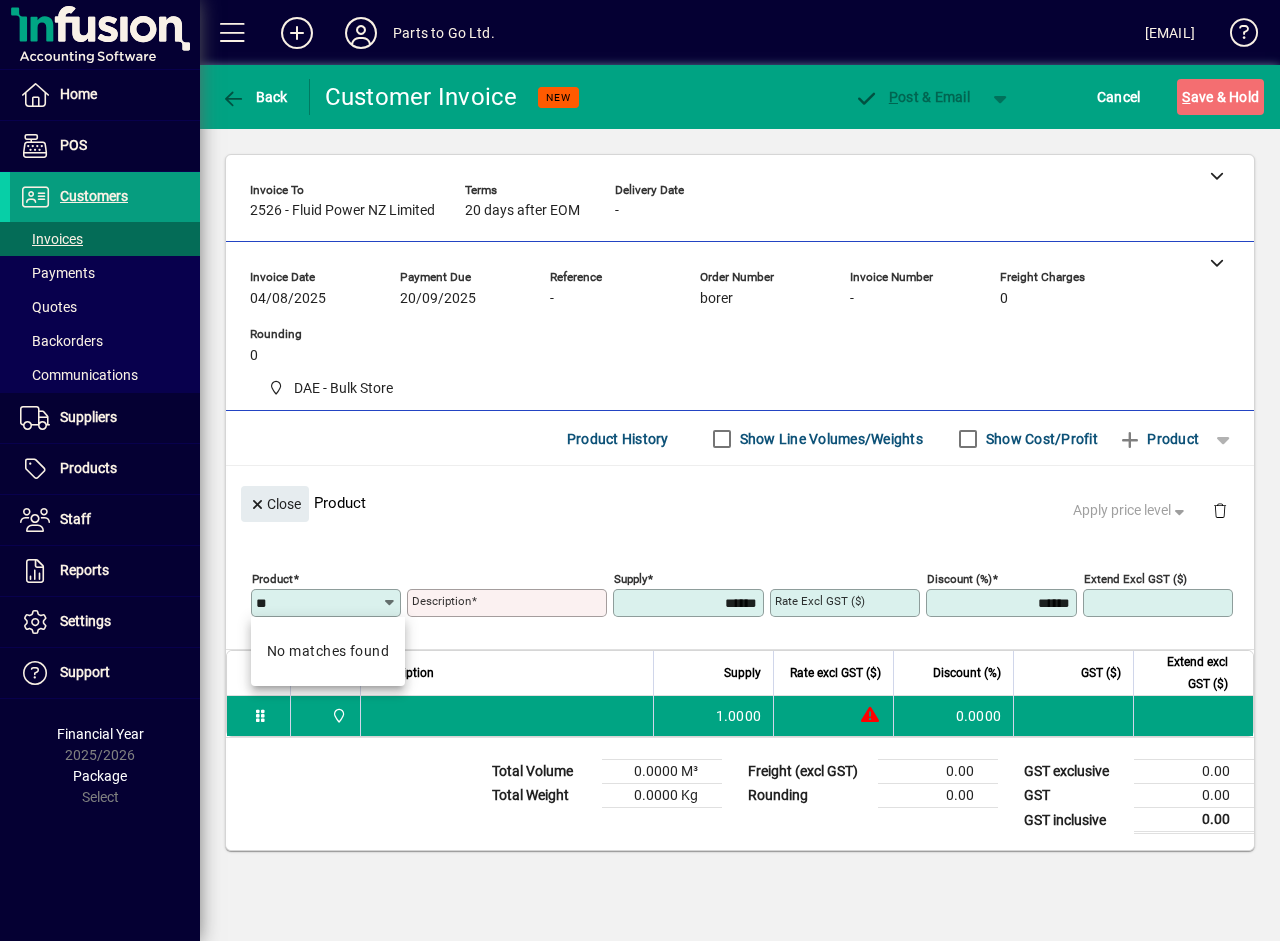 type on "*" 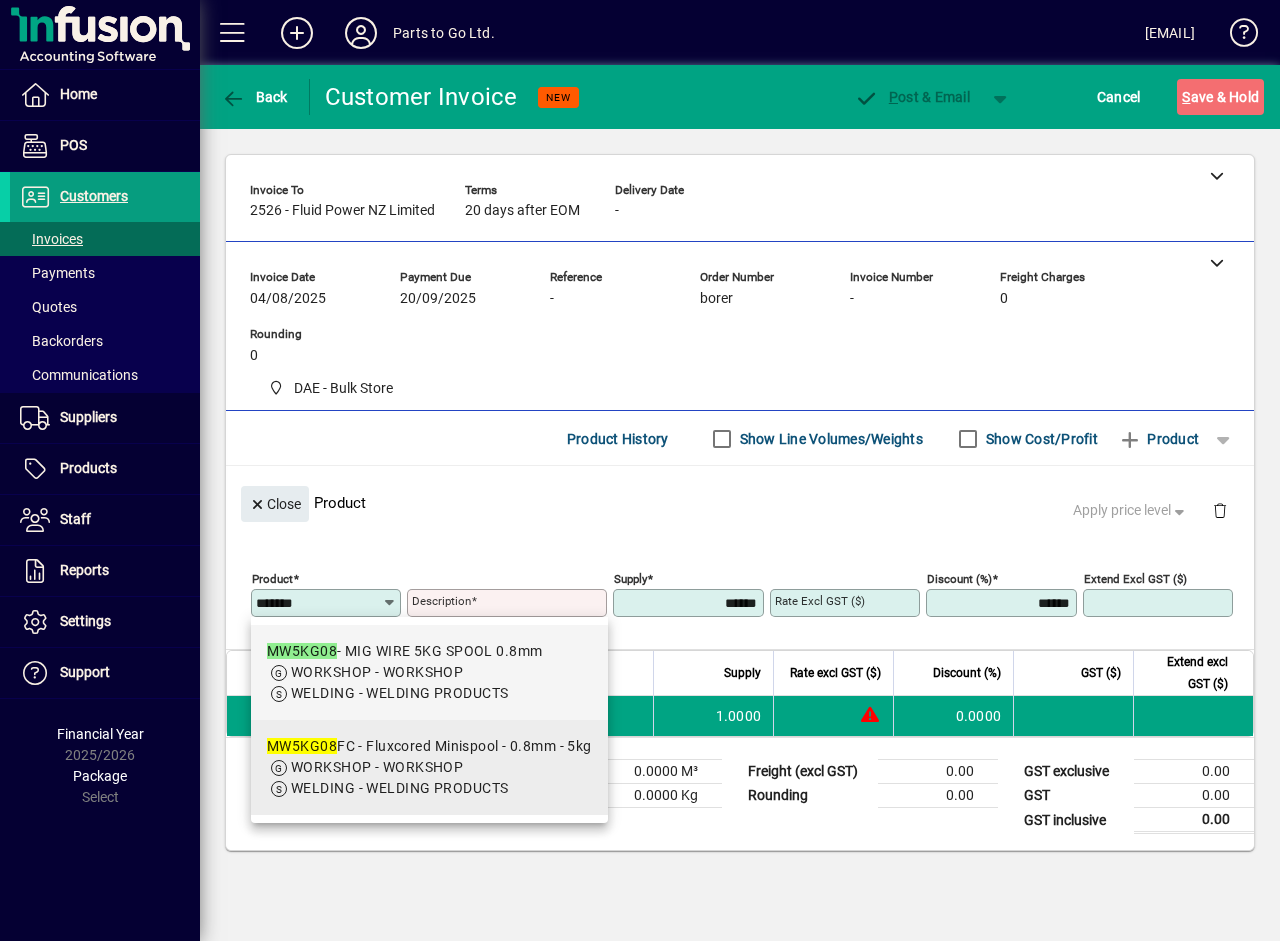 click on "WORKSHOP - WORKSHOP" at bounding box center [377, 767] 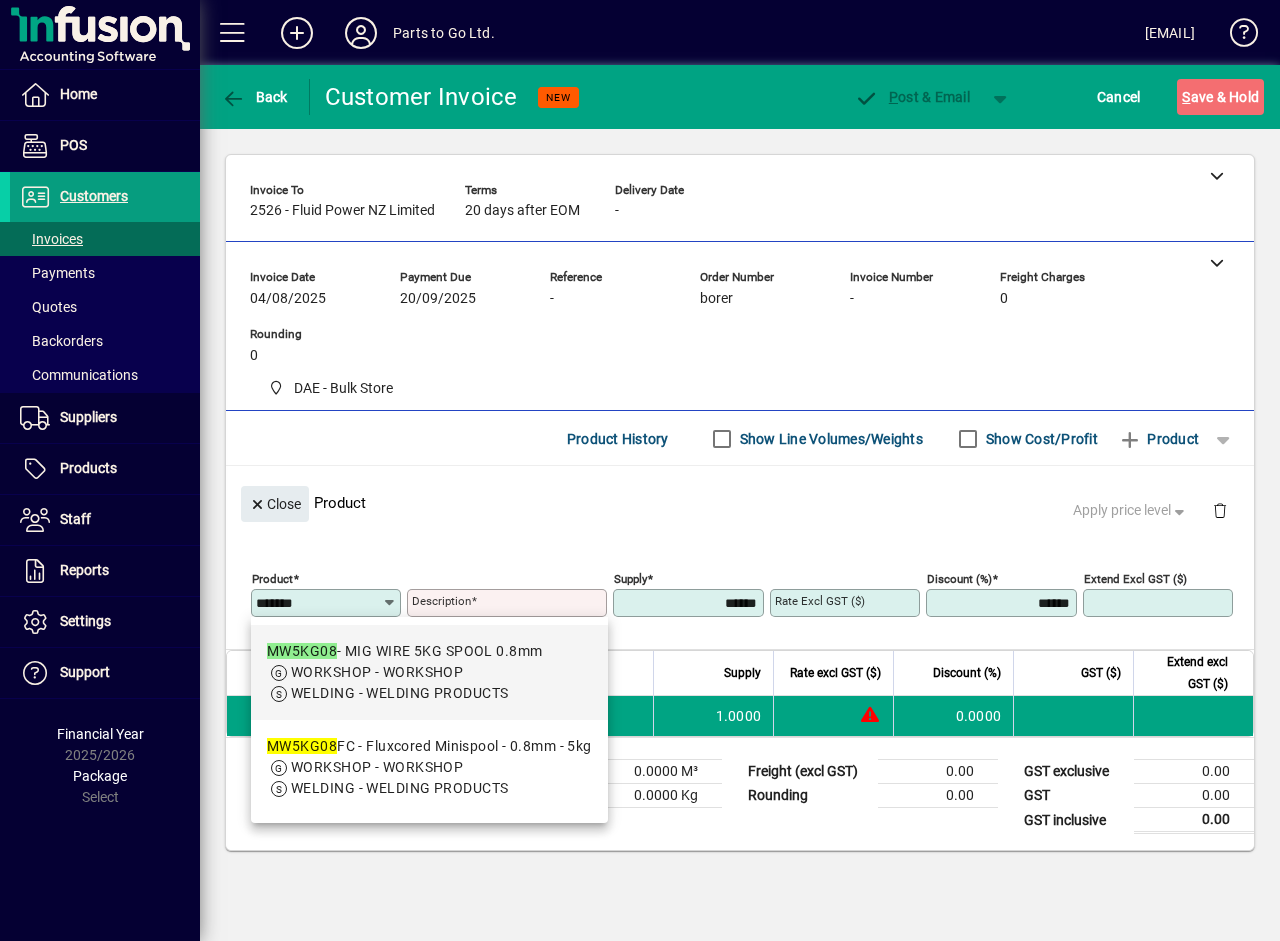 type on "*********" 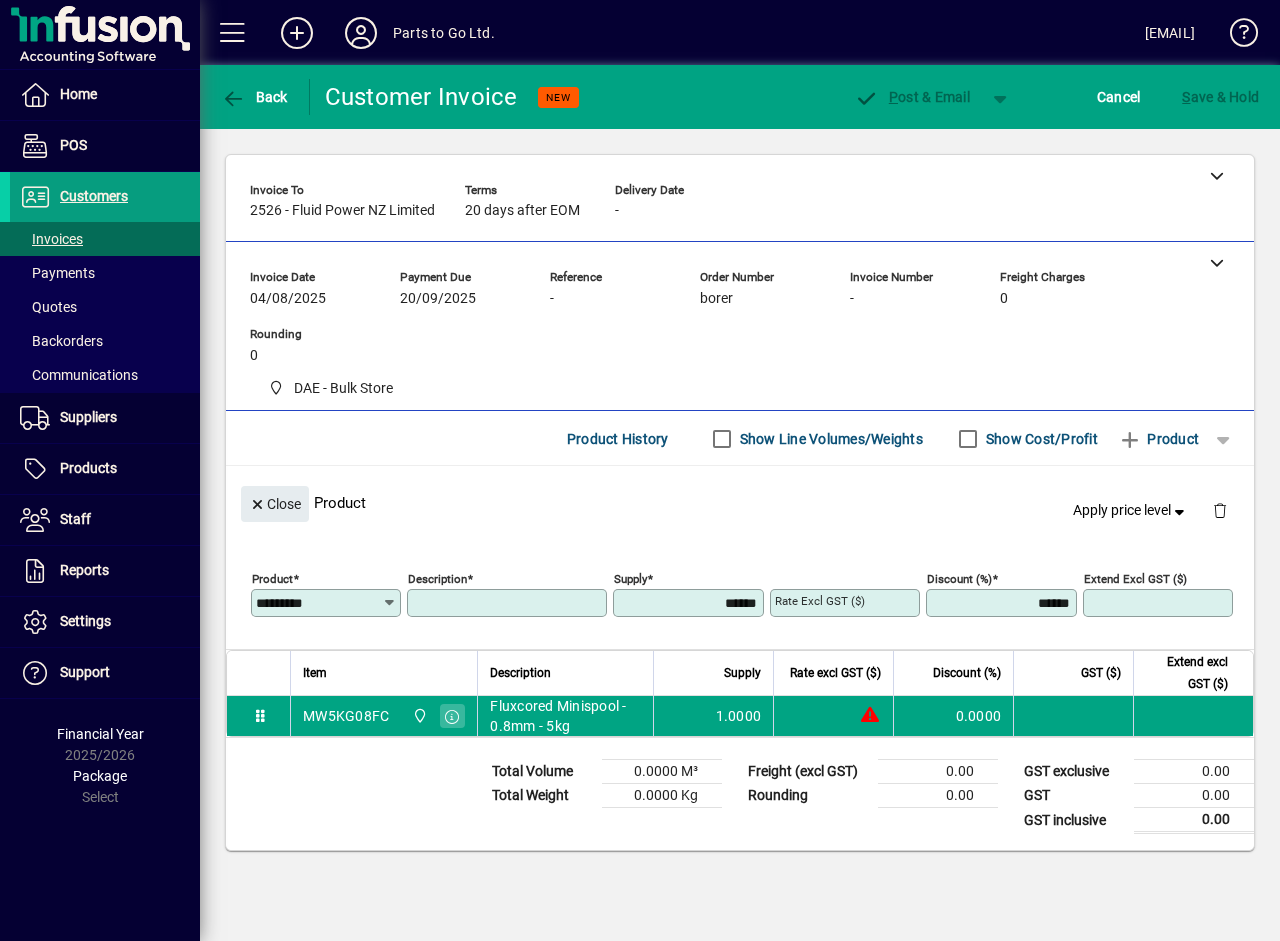 type on "**********" 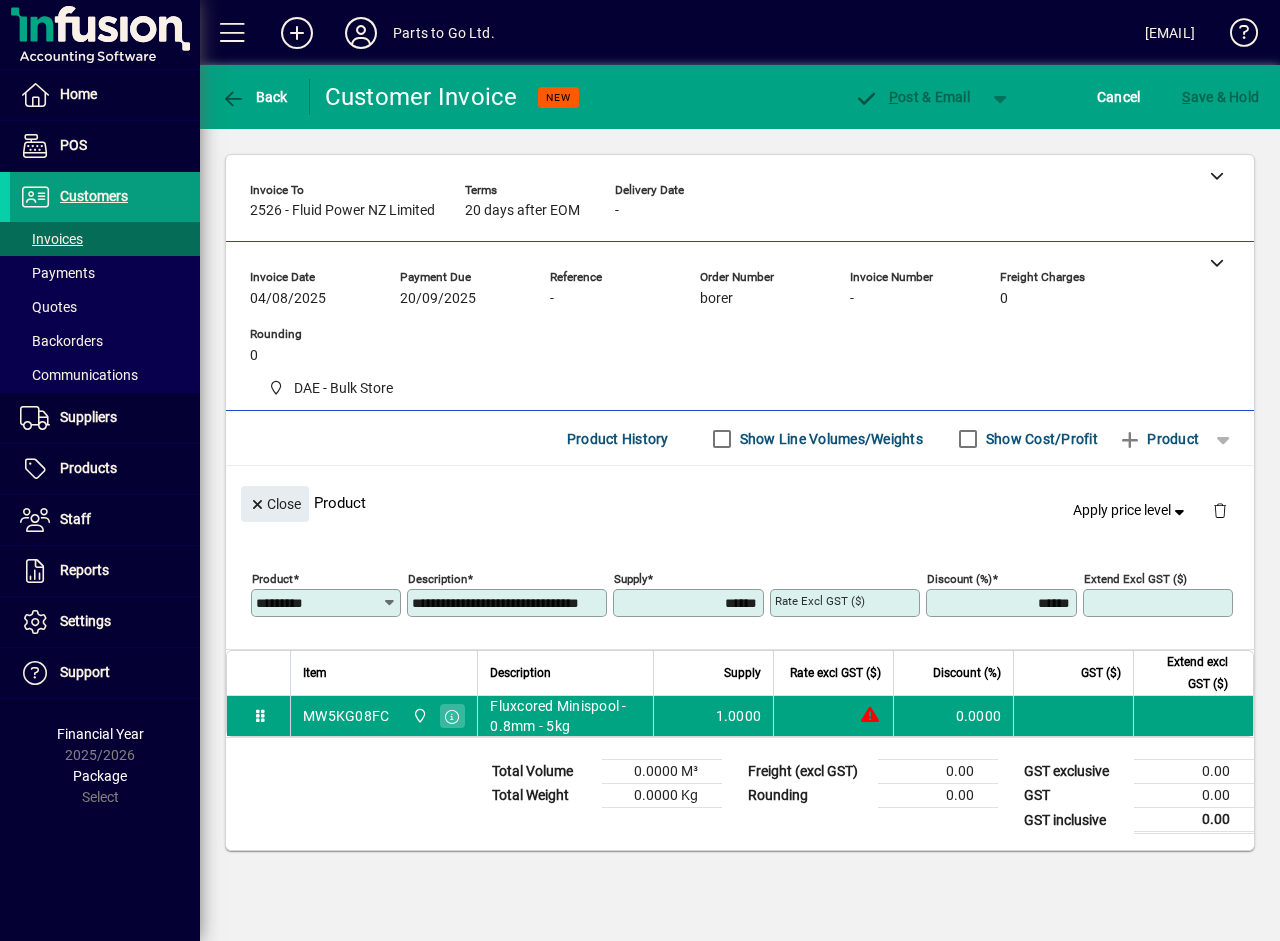 type on "********" 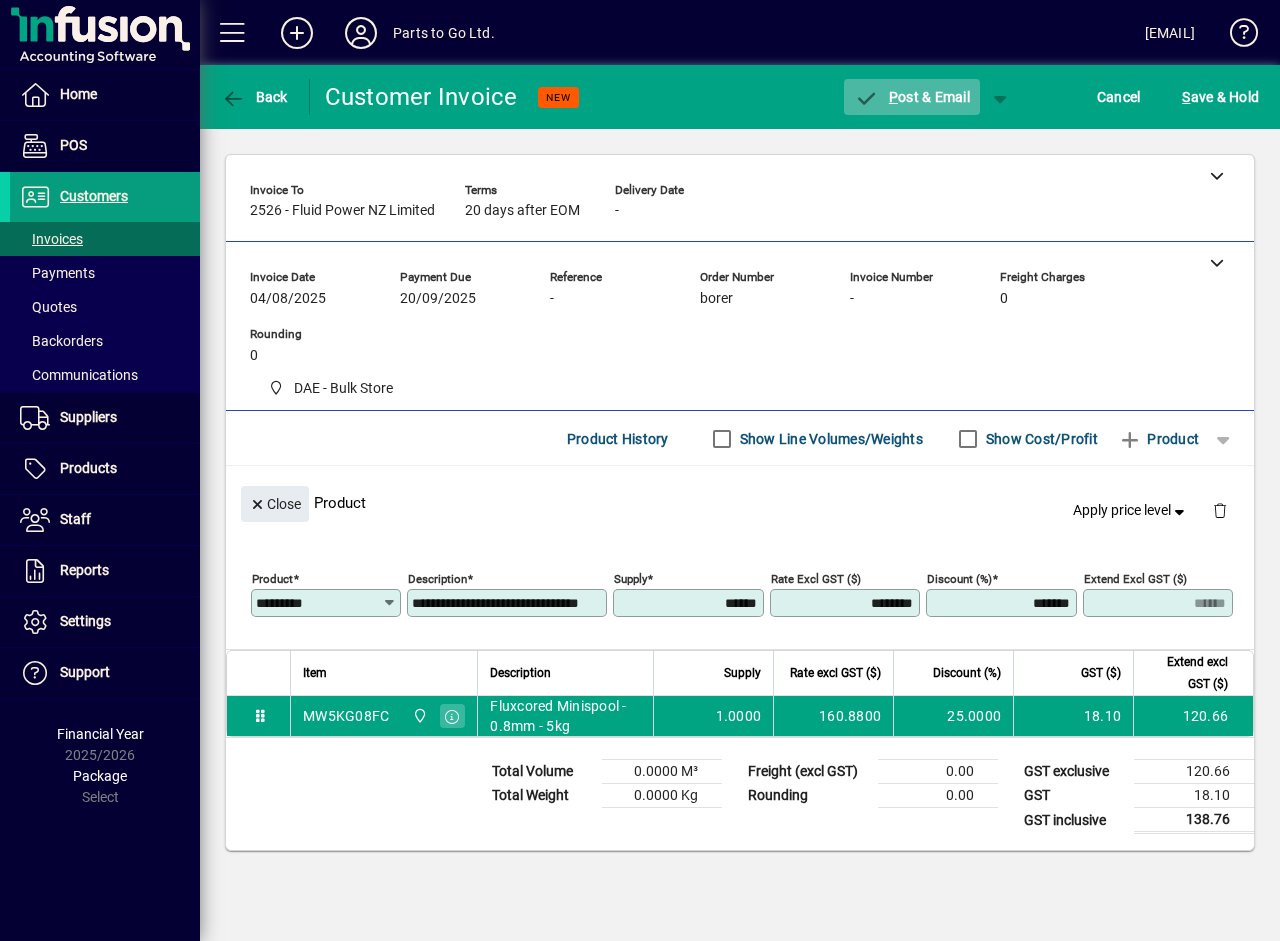 click on "P ost & Email" 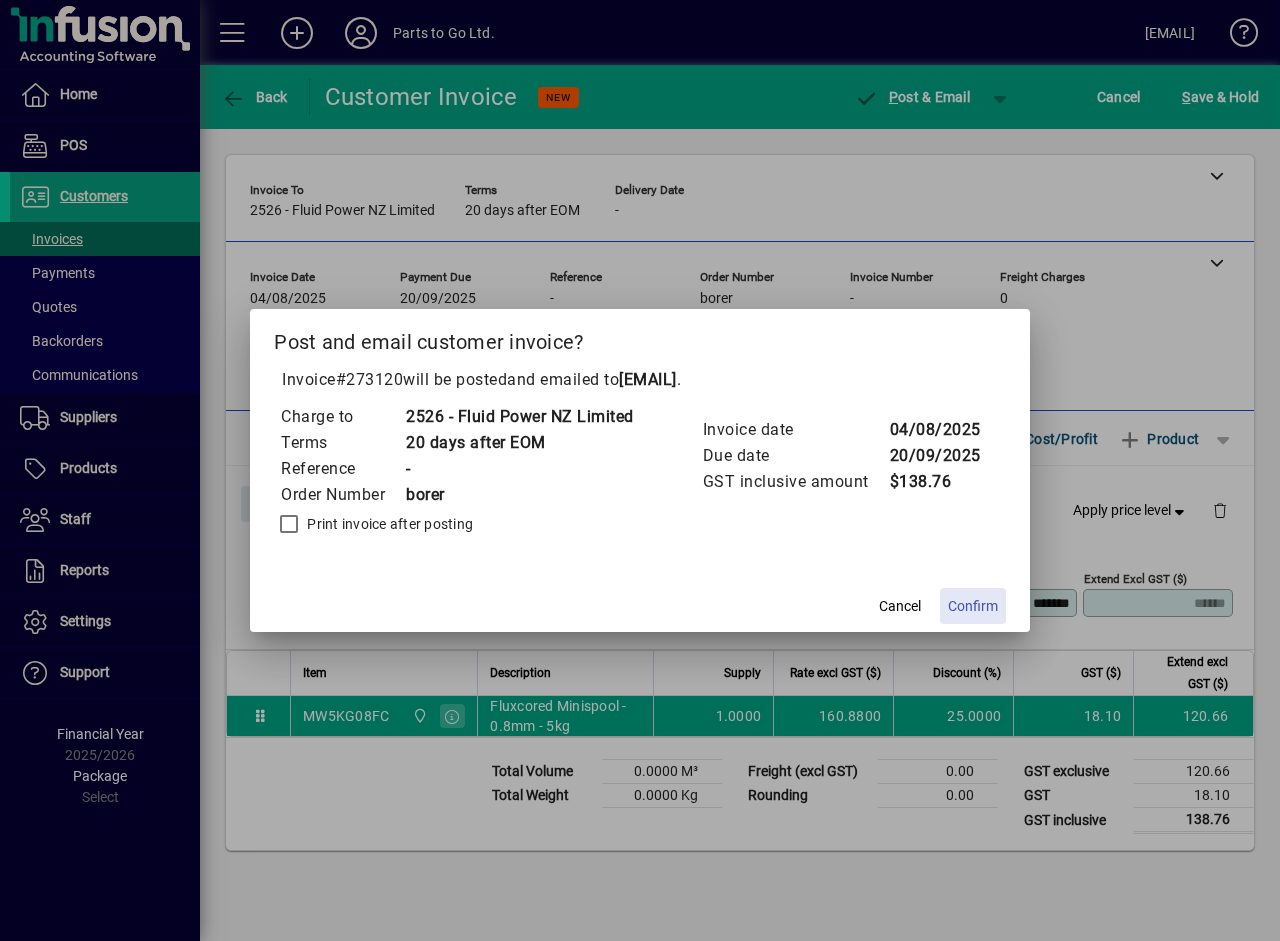 click on "Confirm" 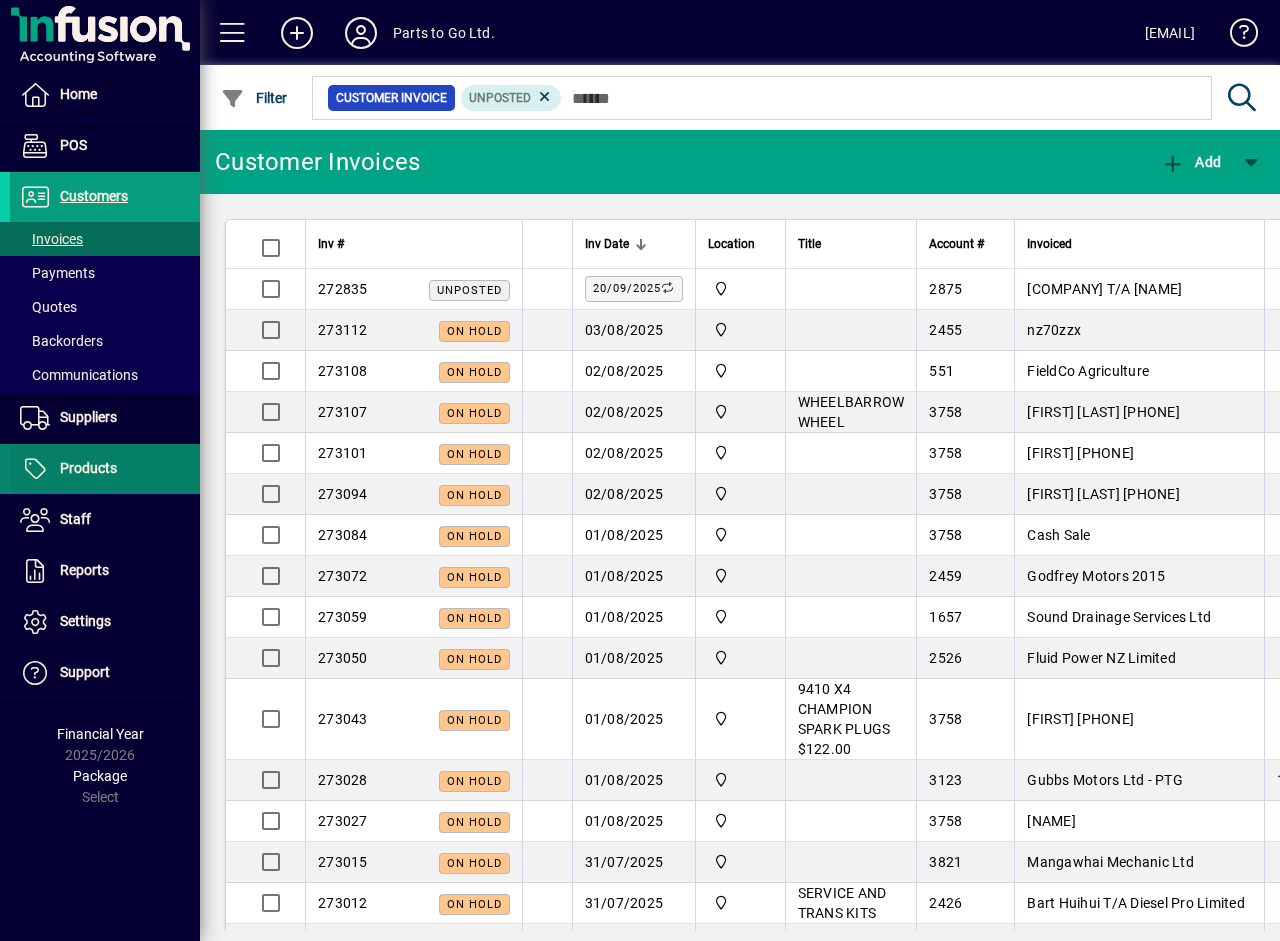 click on "Products" at bounding box center [88, 468] 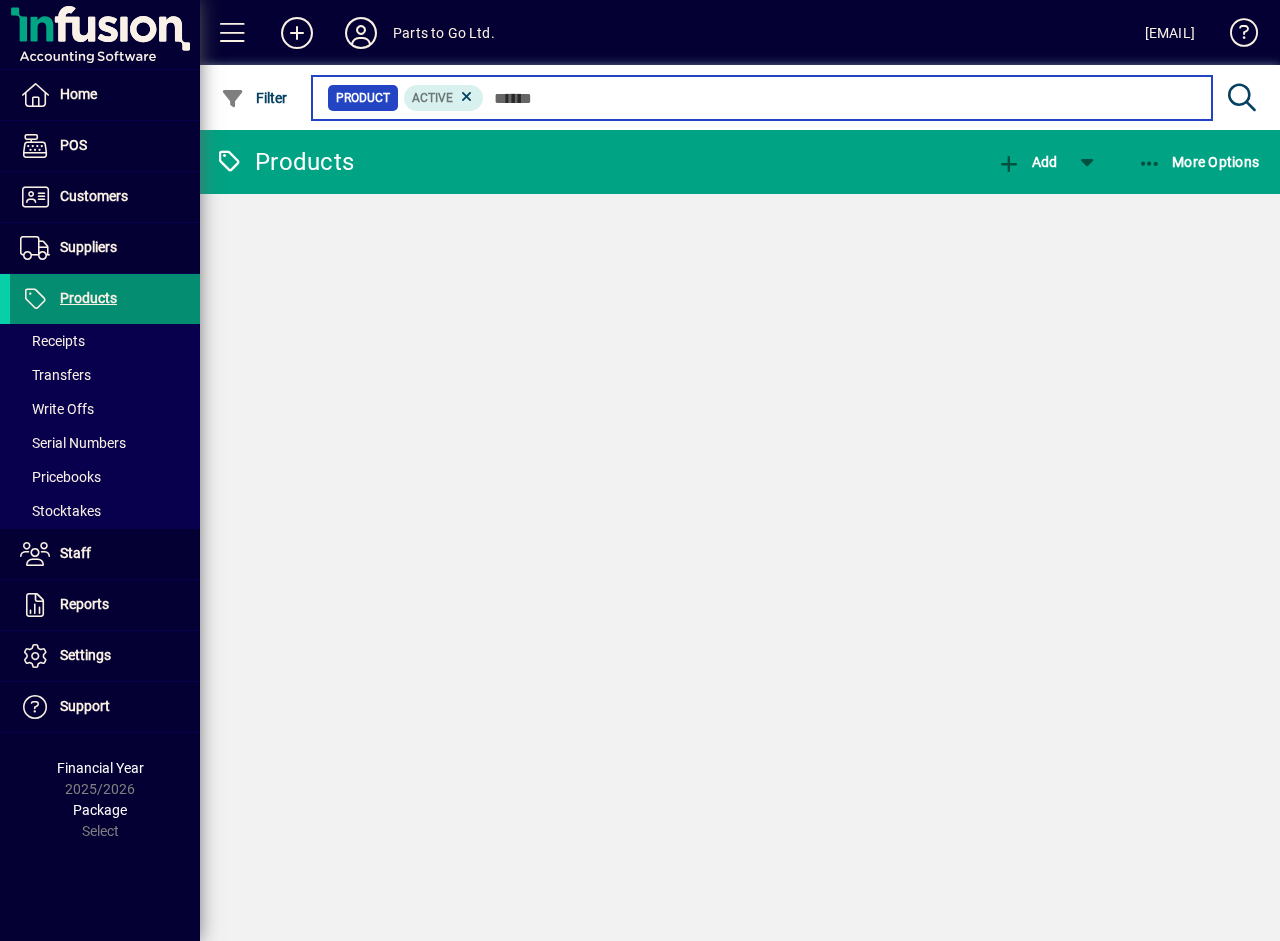 click at bounding box center (840, 98) 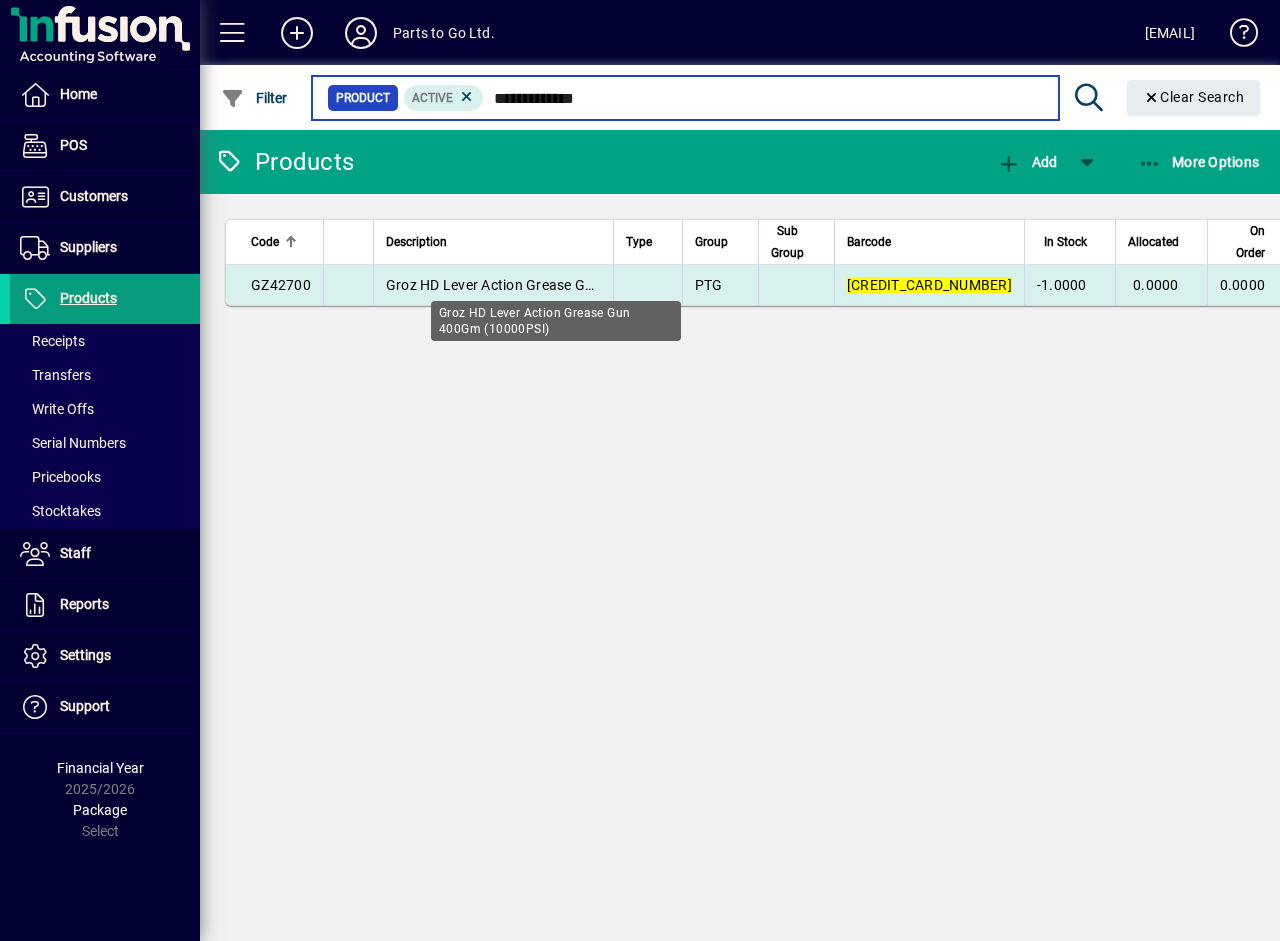 type on "**********" 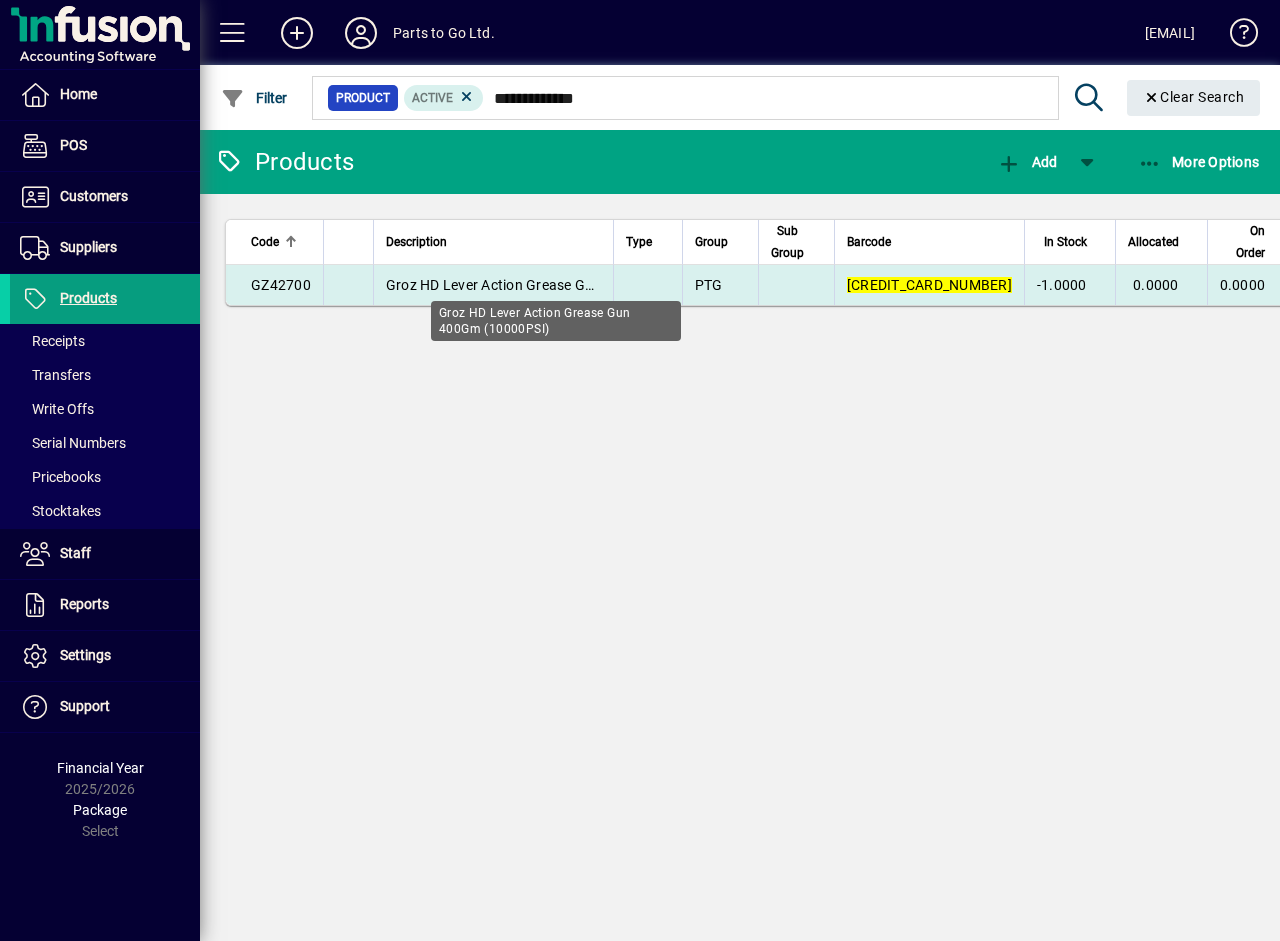 click on "Groz HD Lever Action Grease Gun 400Gm (10000PSI)" at bounding box center [557, 285] 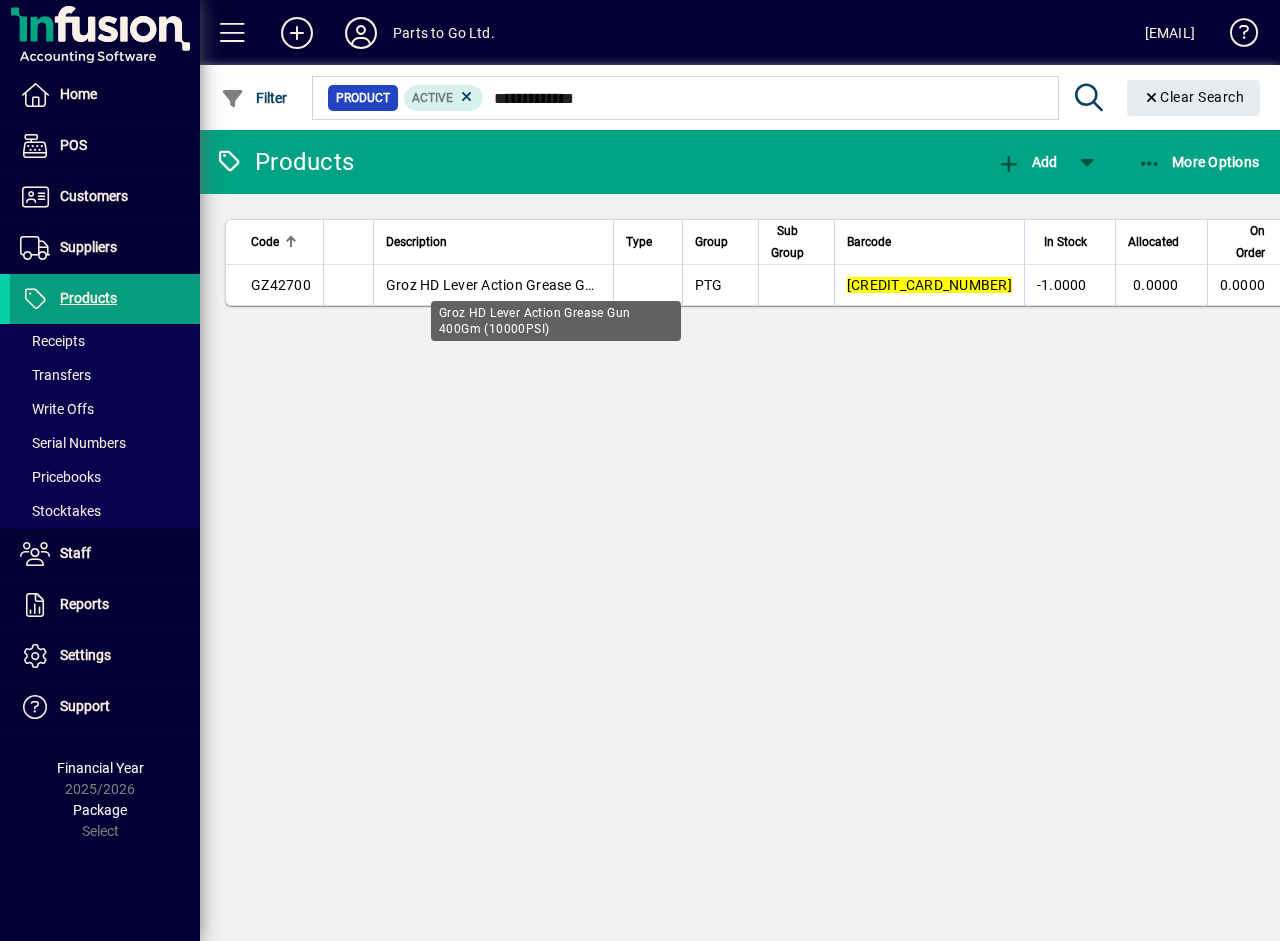 type 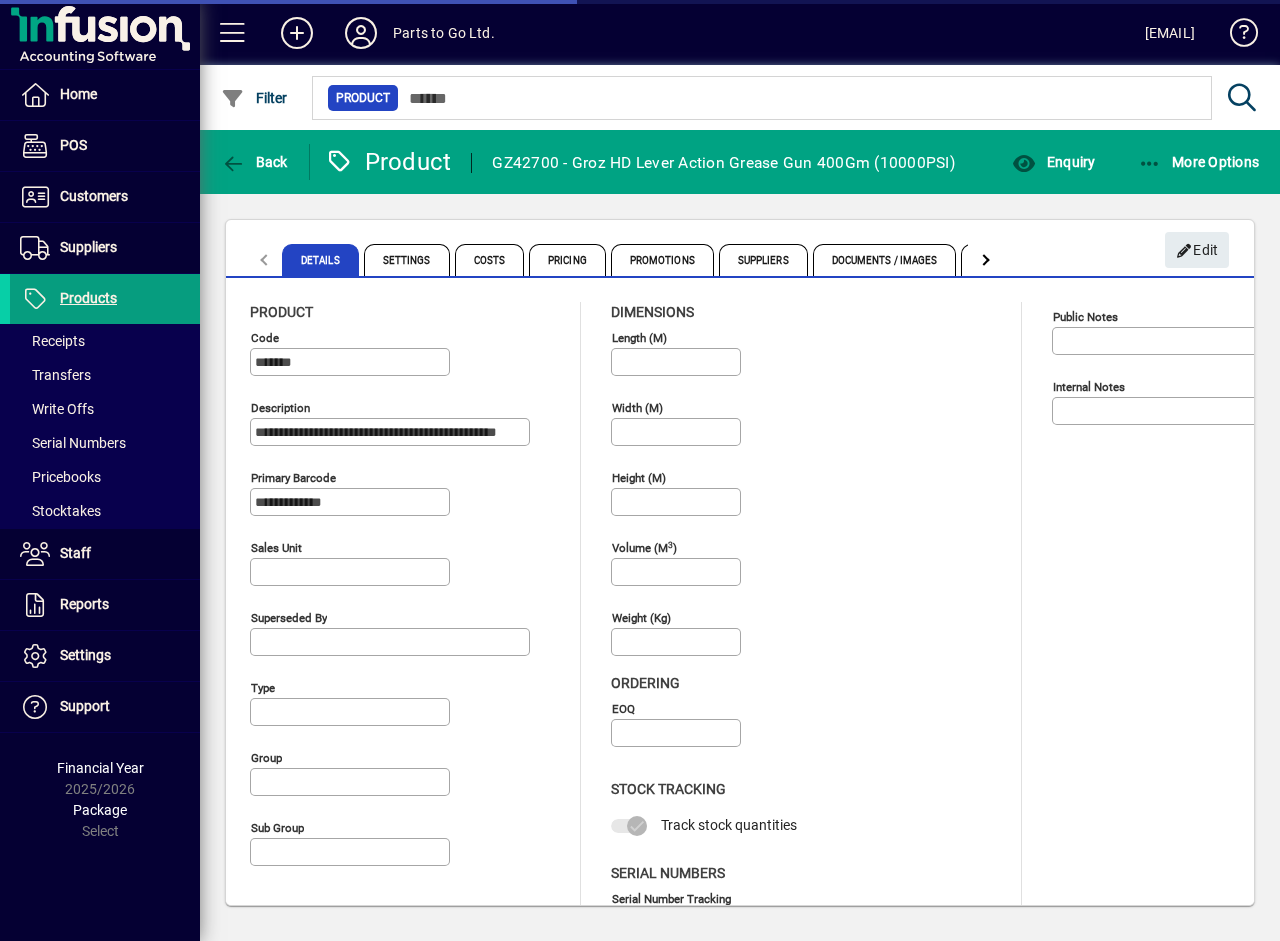 type on "**********" 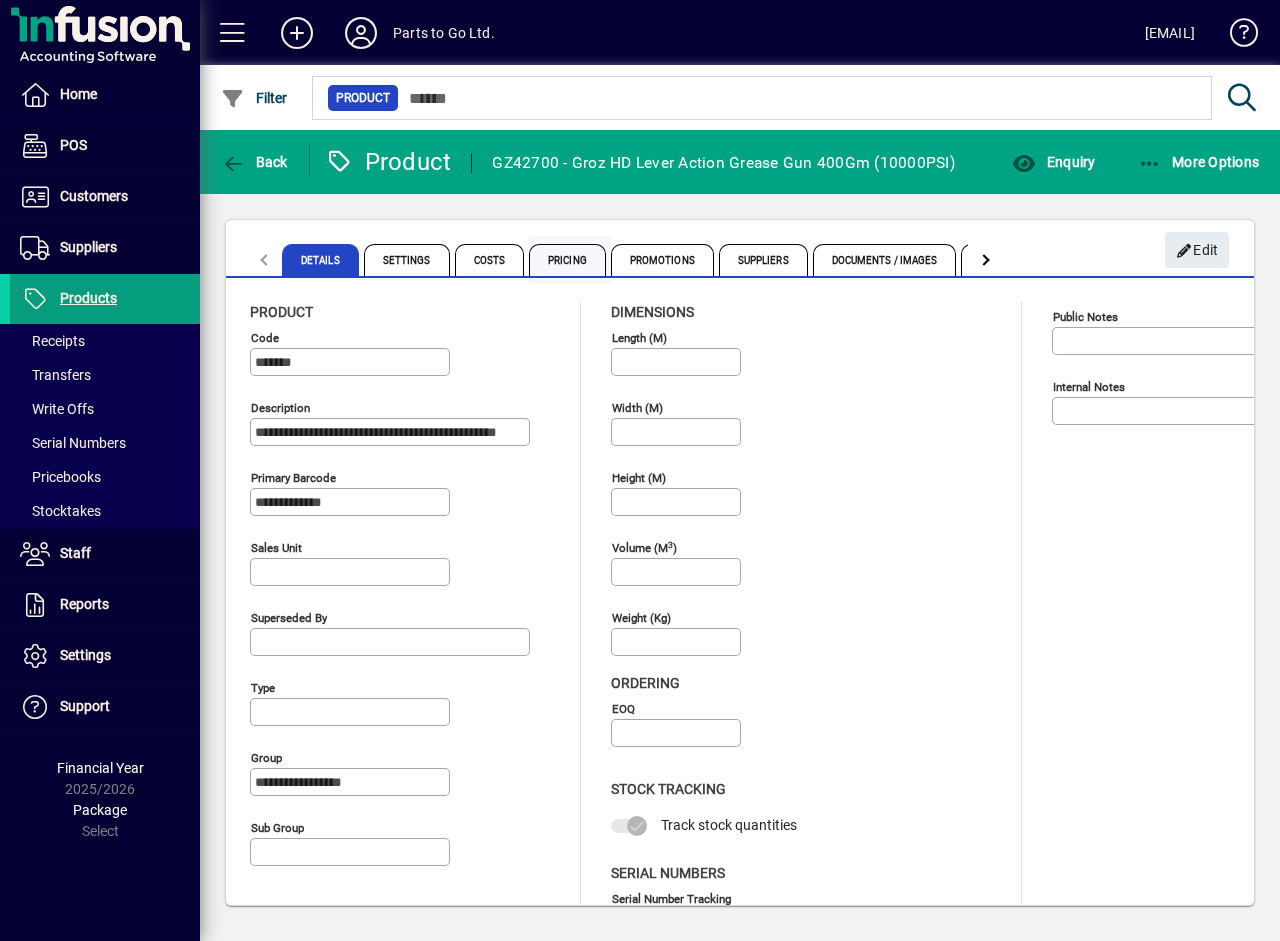click on "Pricing" at bounding box center (567, 260) 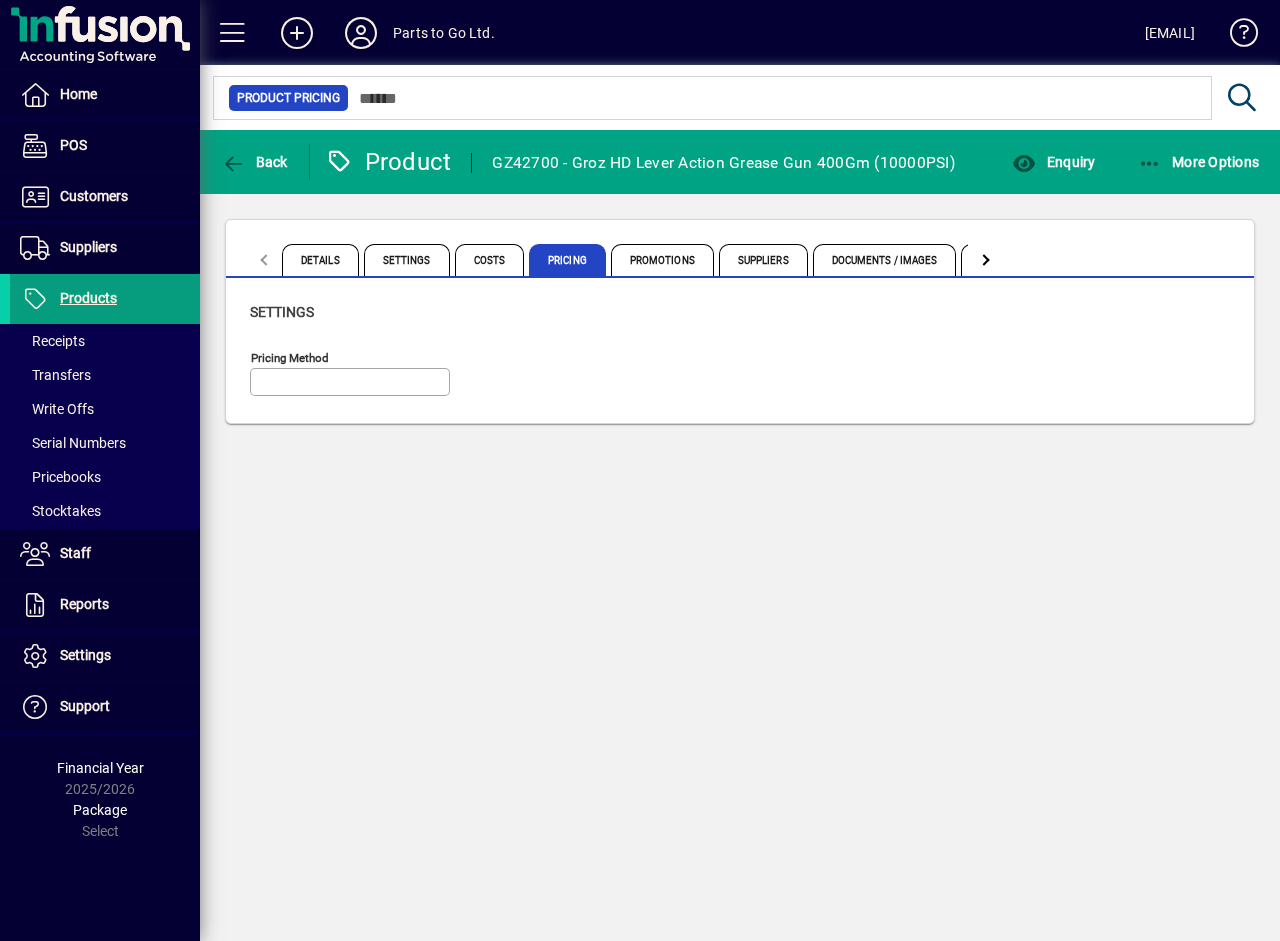 type on "**********" 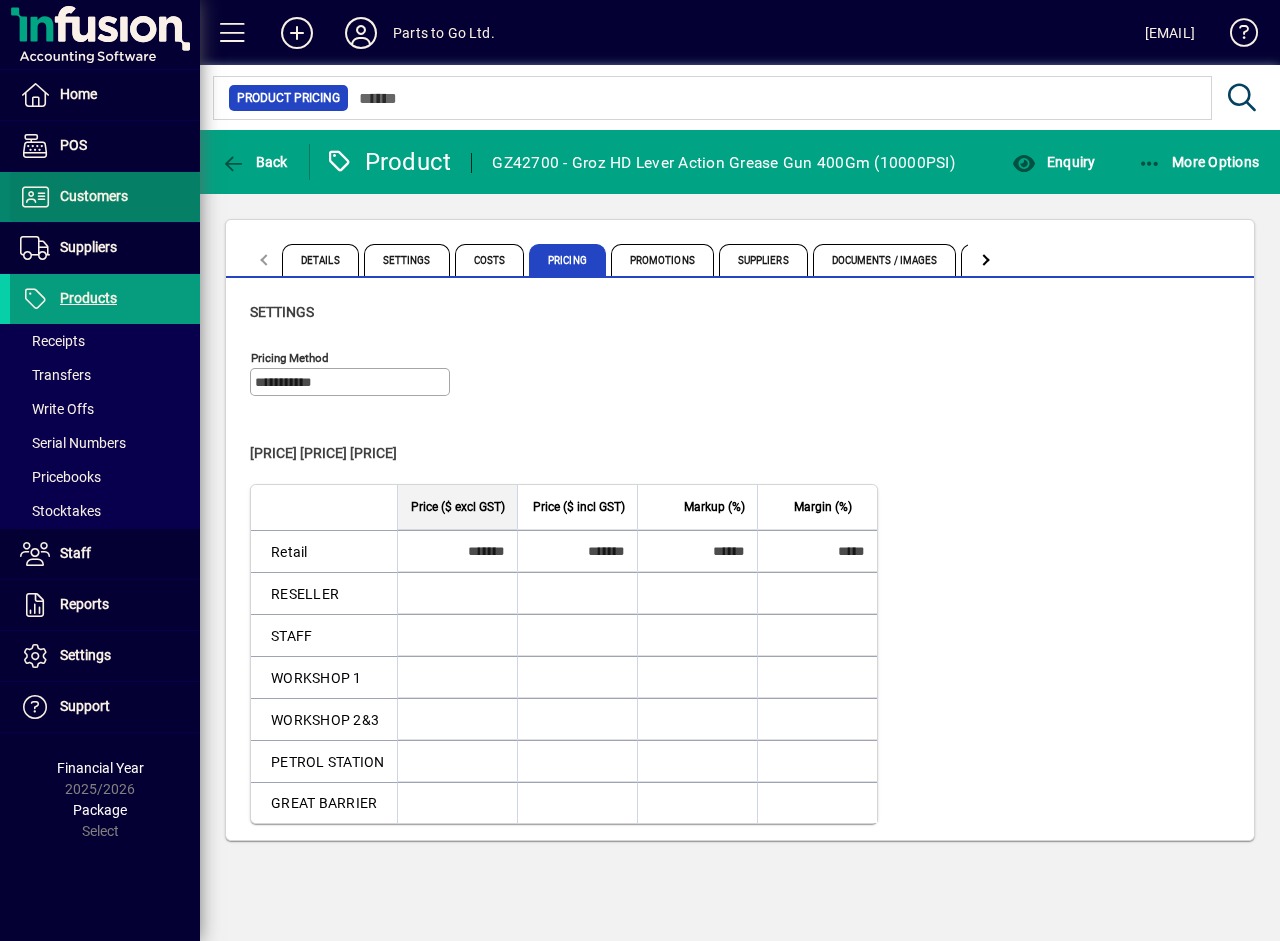 click on "Customers" at bounding box center (94, 196) 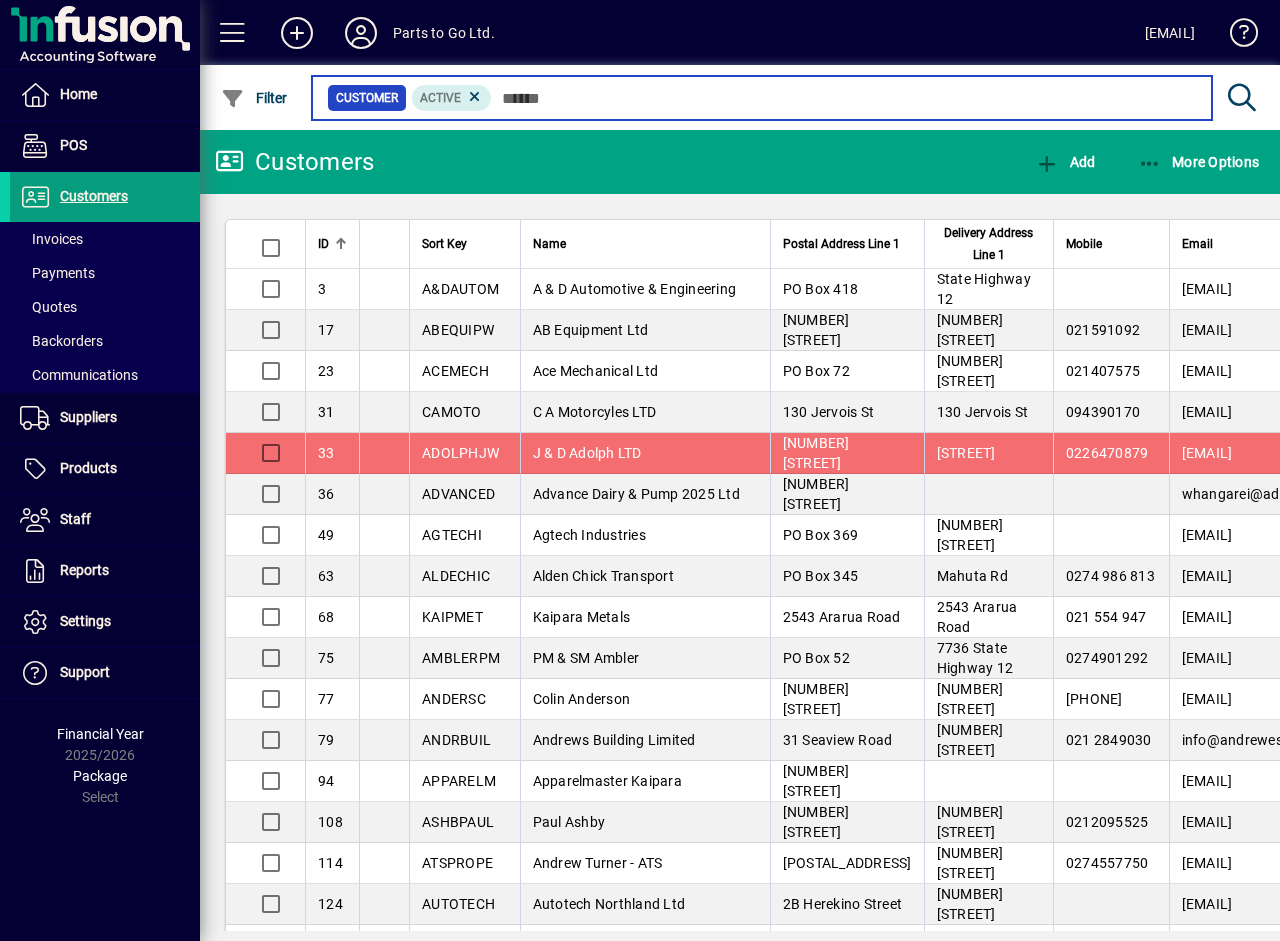 click at bounding box center [844, 98] 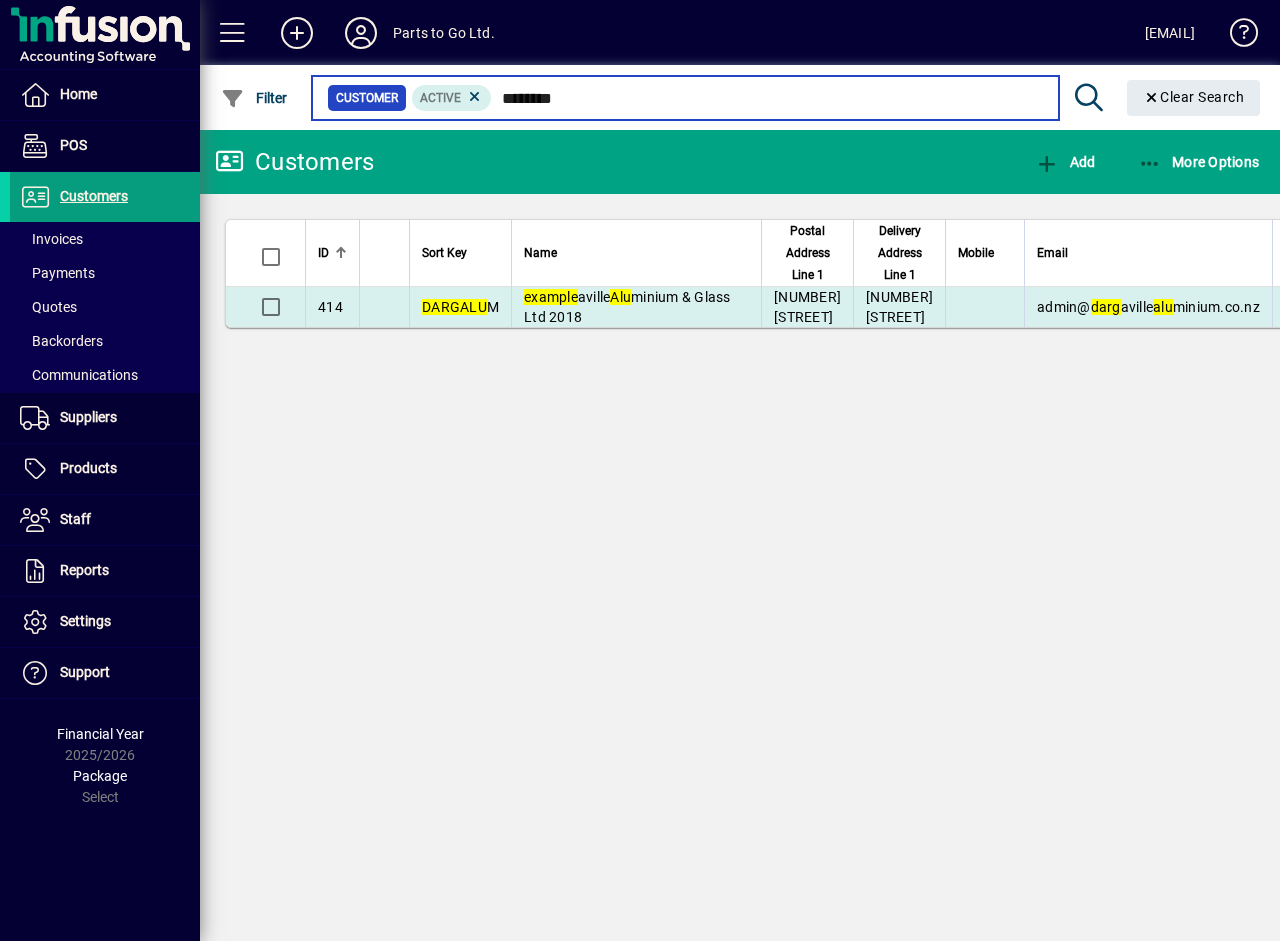 type on "********" 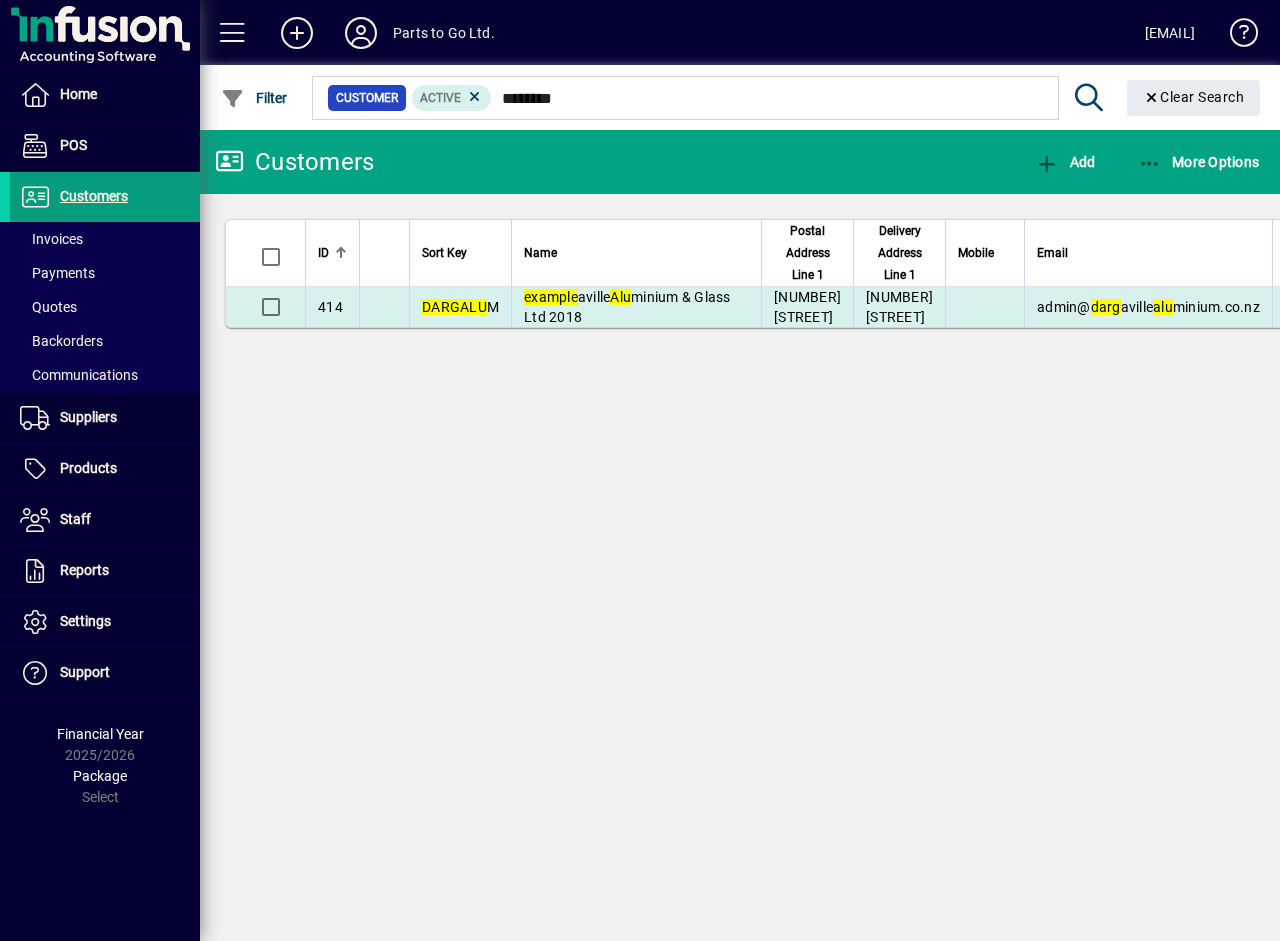 click on "Darg aville  Alu minium & Glass Ltd 2018" at bounding box center [636, 307] 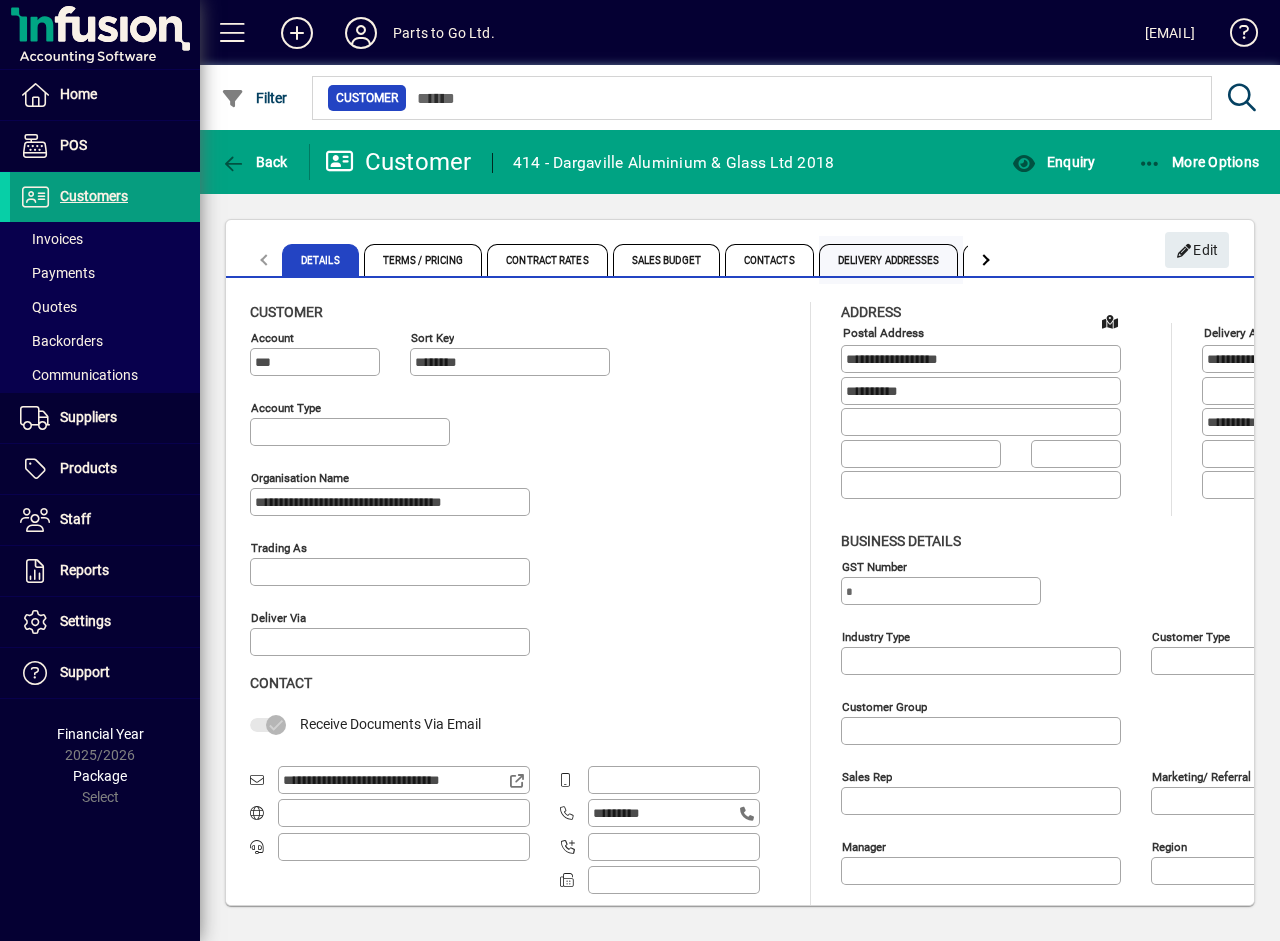 type on "**********" 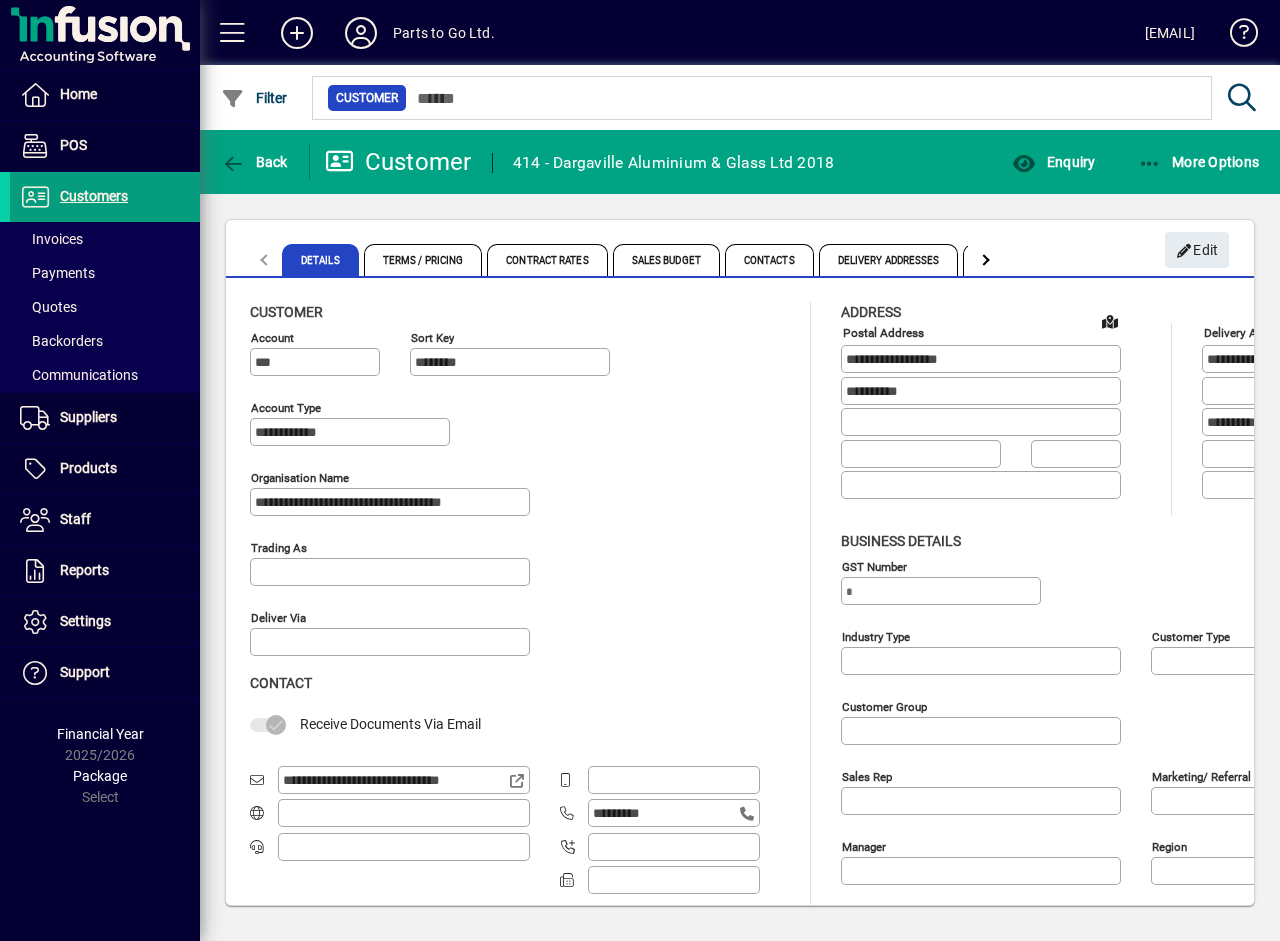 type on "**********" 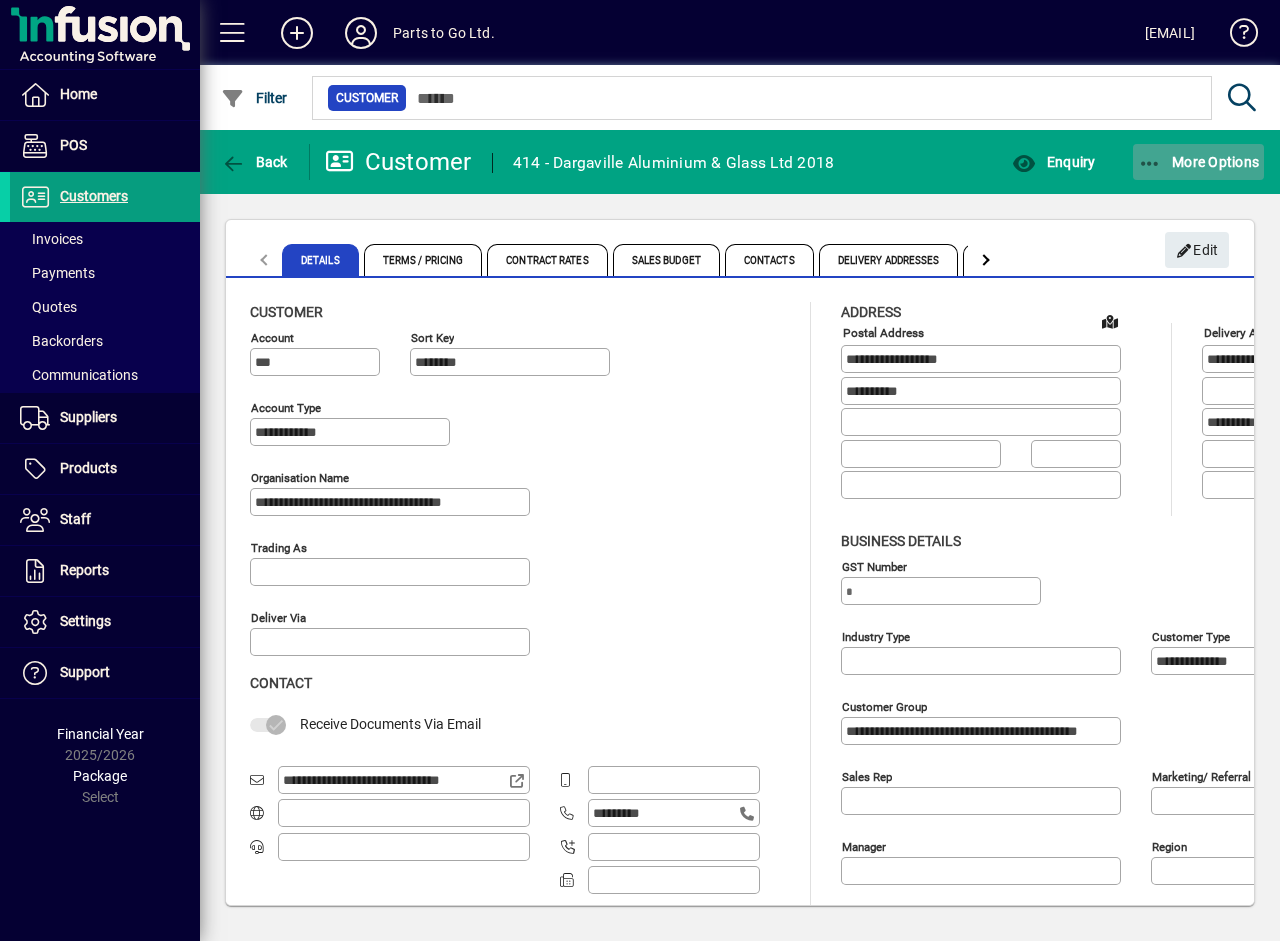click on "More Options" 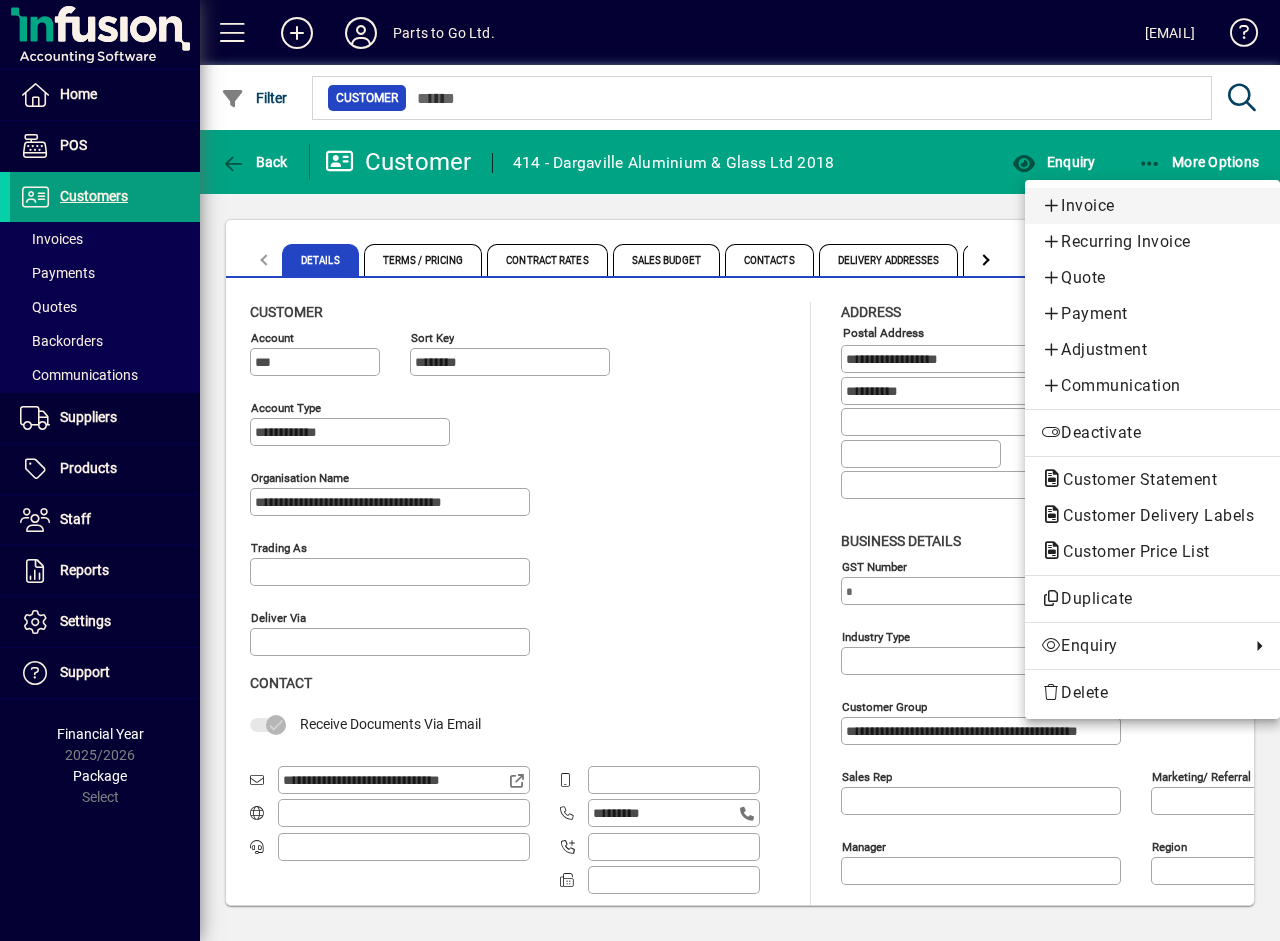 click on "Invoice" at bounding box center (1152, 206) 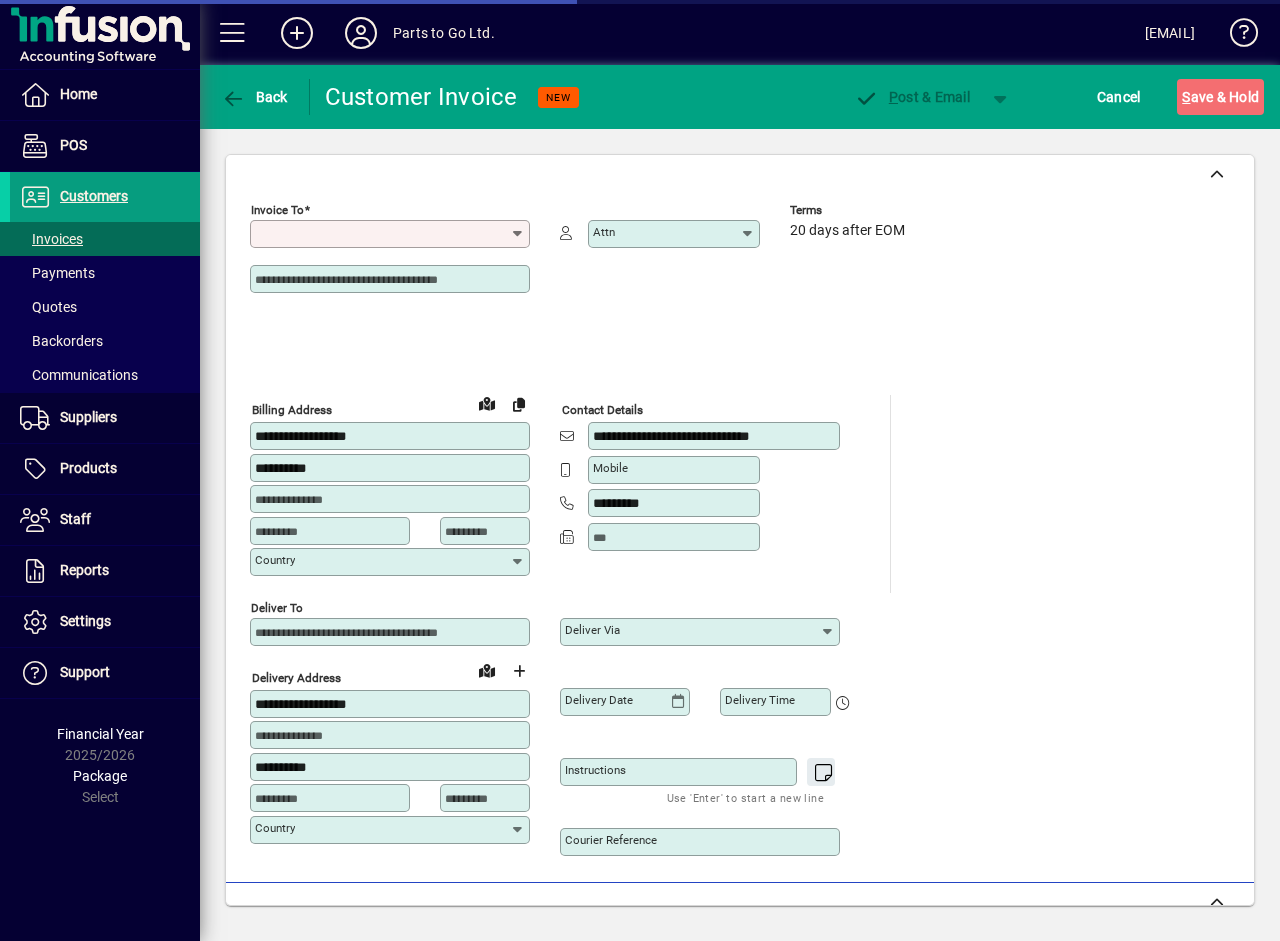 type on "**********" 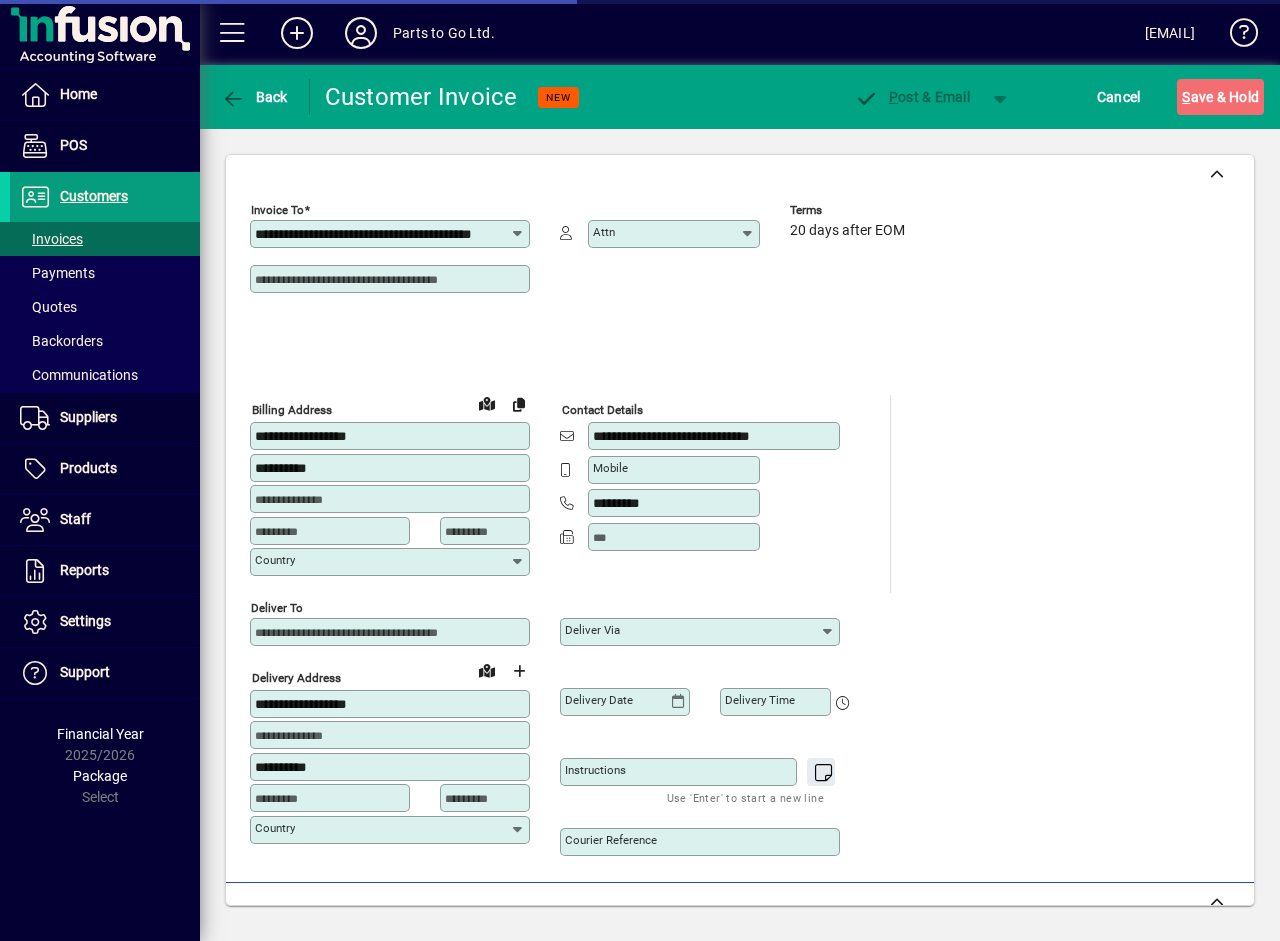 type on "**********" 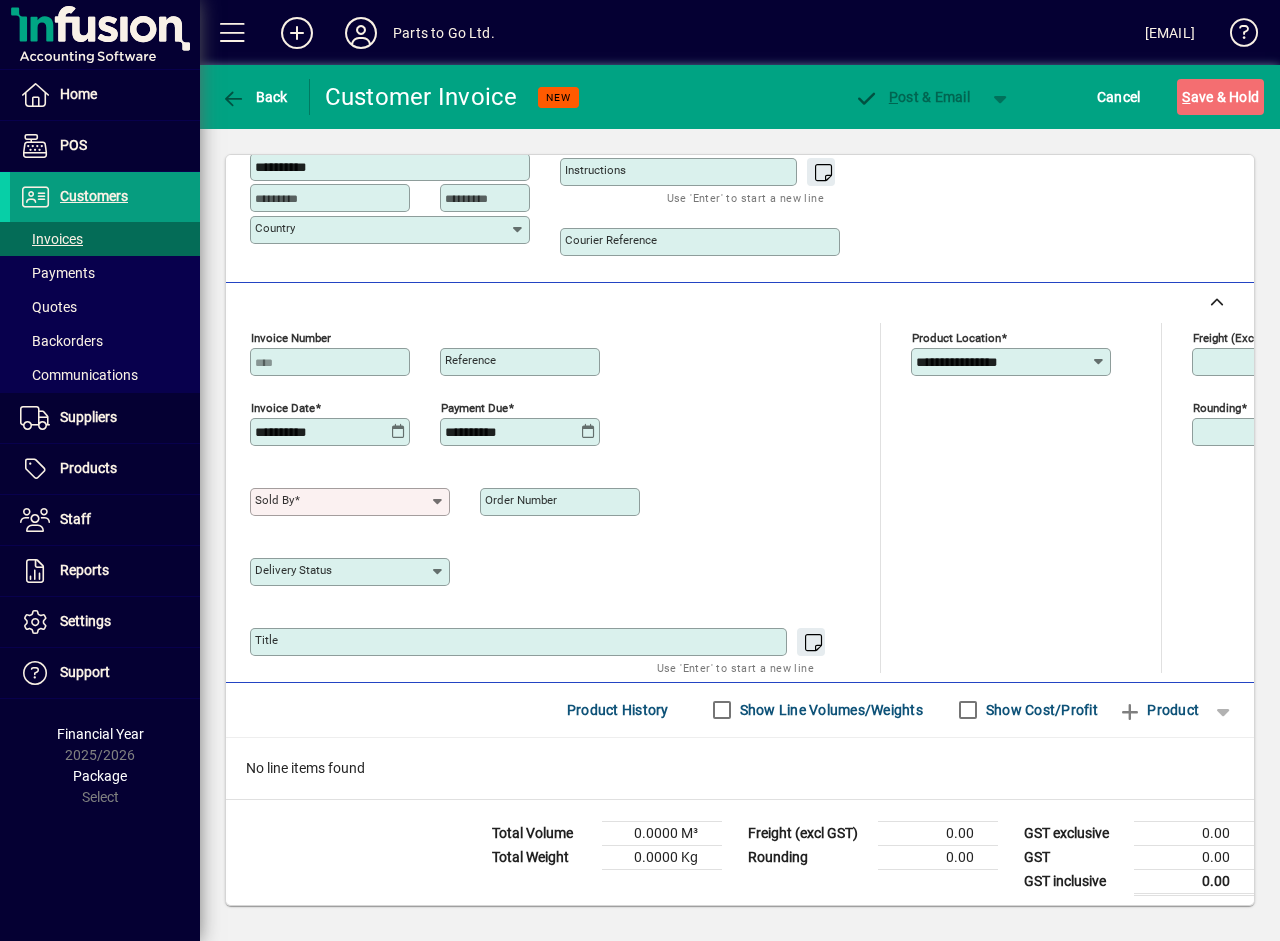 click on "Sold by" at bounding box center [342, 502] 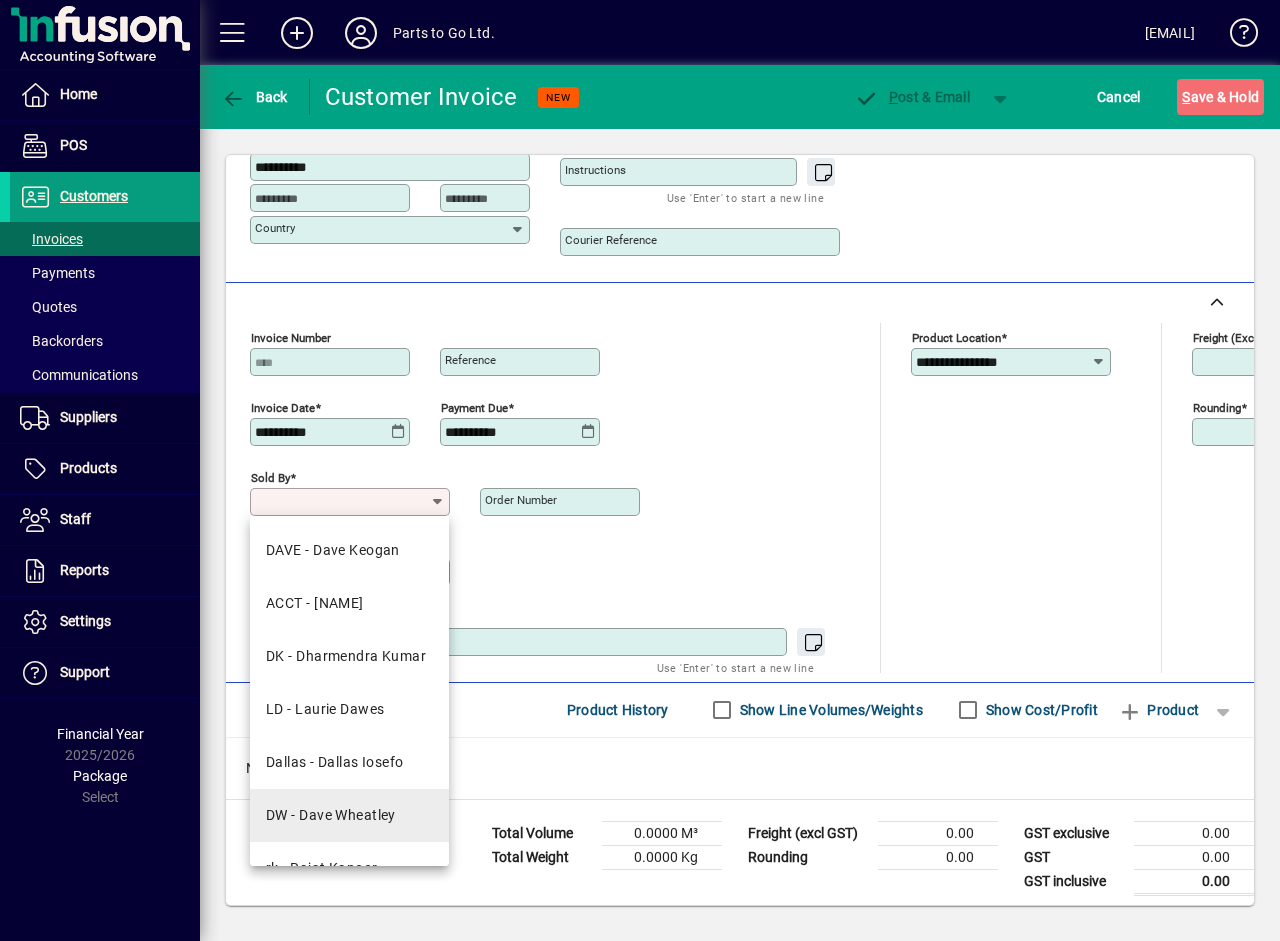 click on "DW - Dave Wheatley" at bounding box center (331, 815) 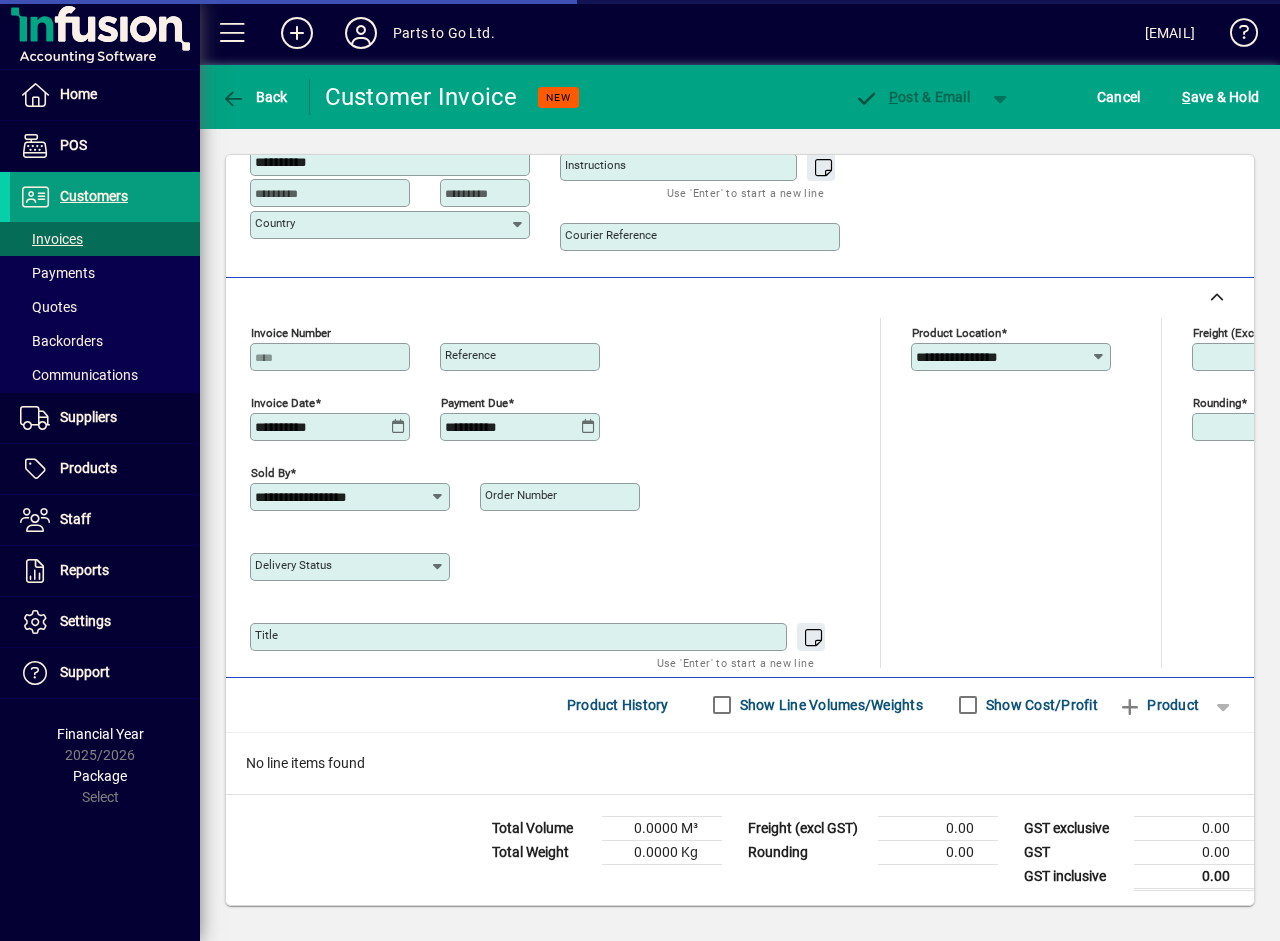 scroll, scrollTop: 607, scrollLeft: 0, axis: vertical 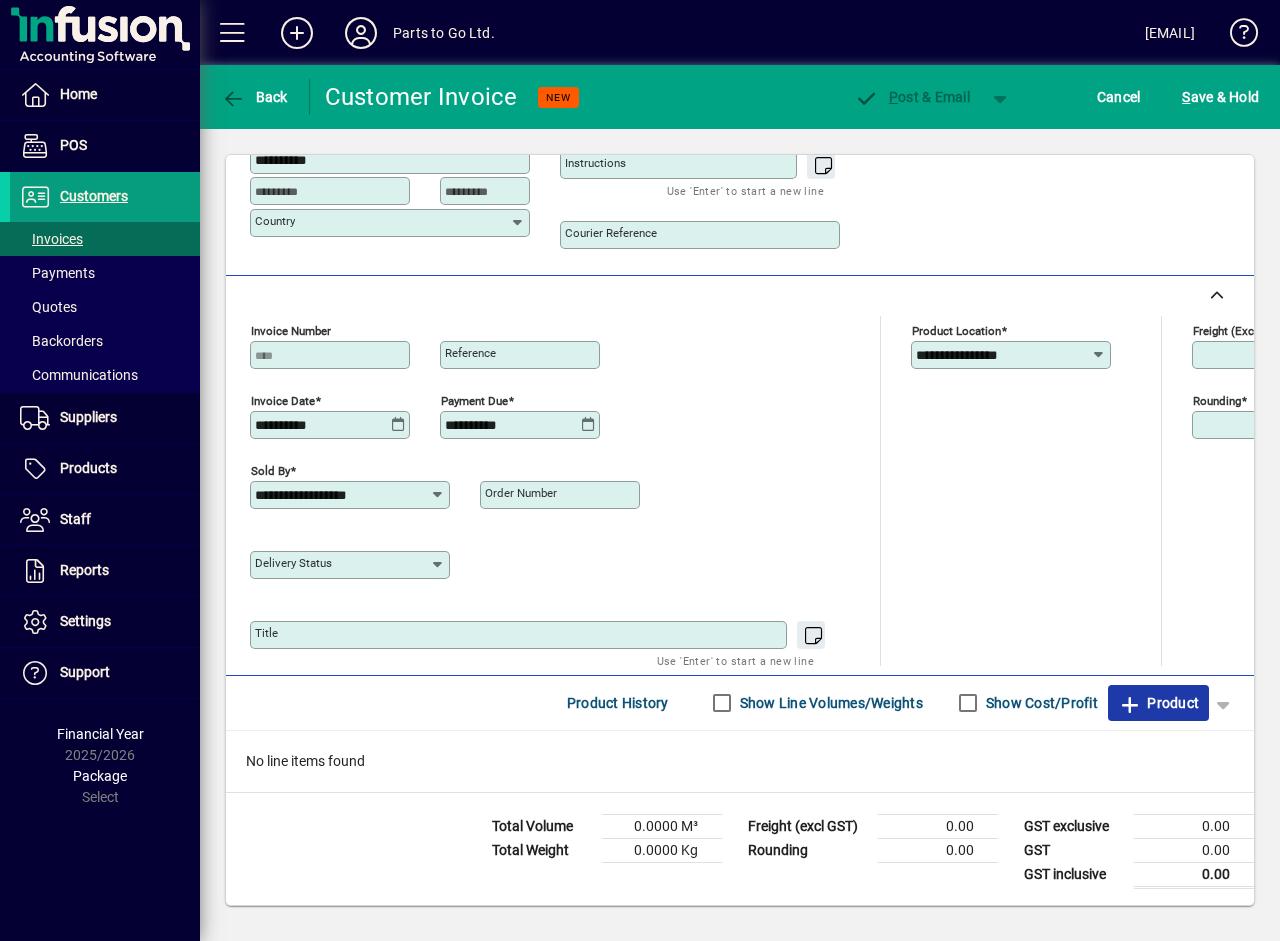 click on "Product" 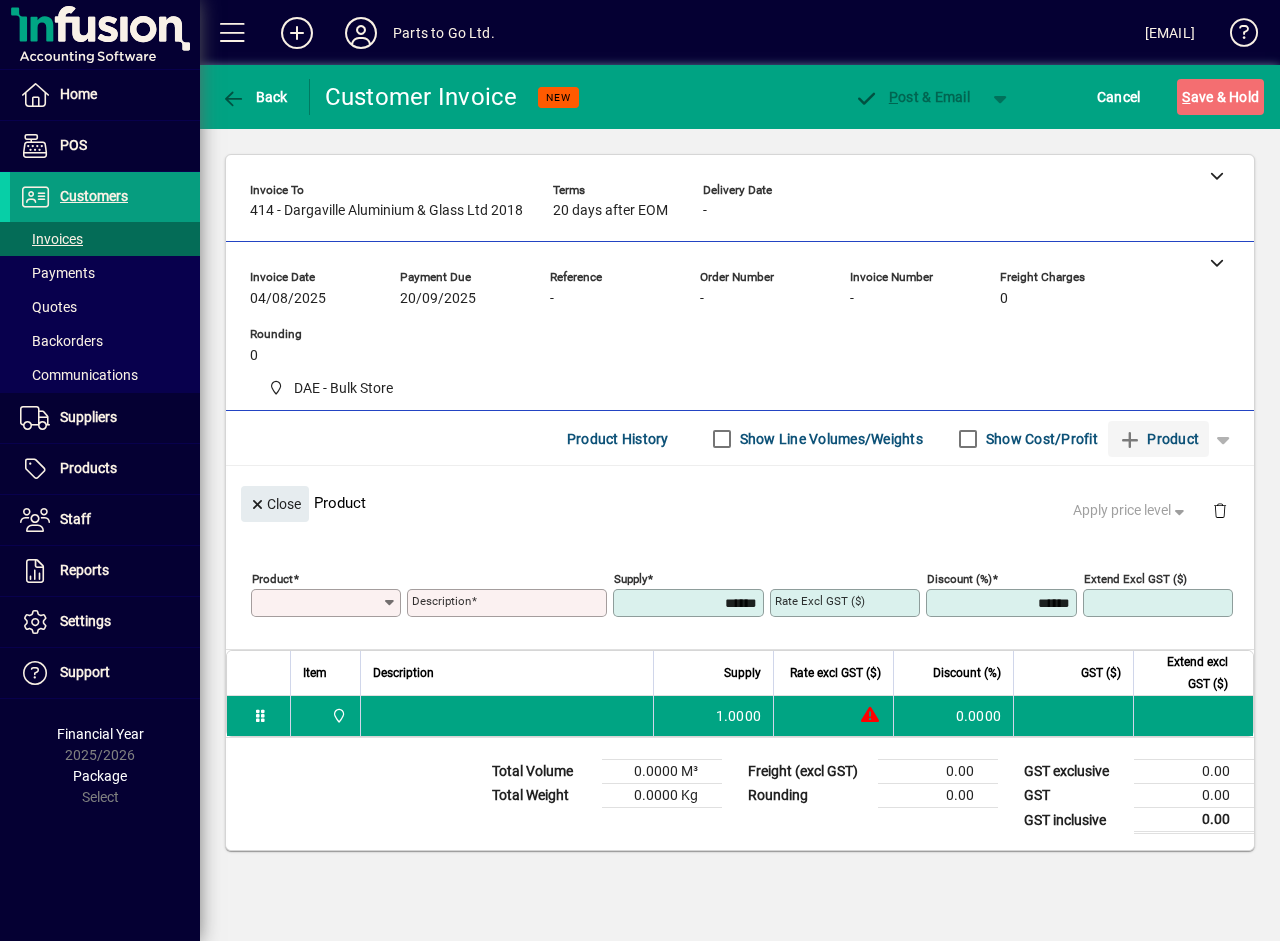scroll, scrollTop: 0, scrollLeft: 0, axis: both 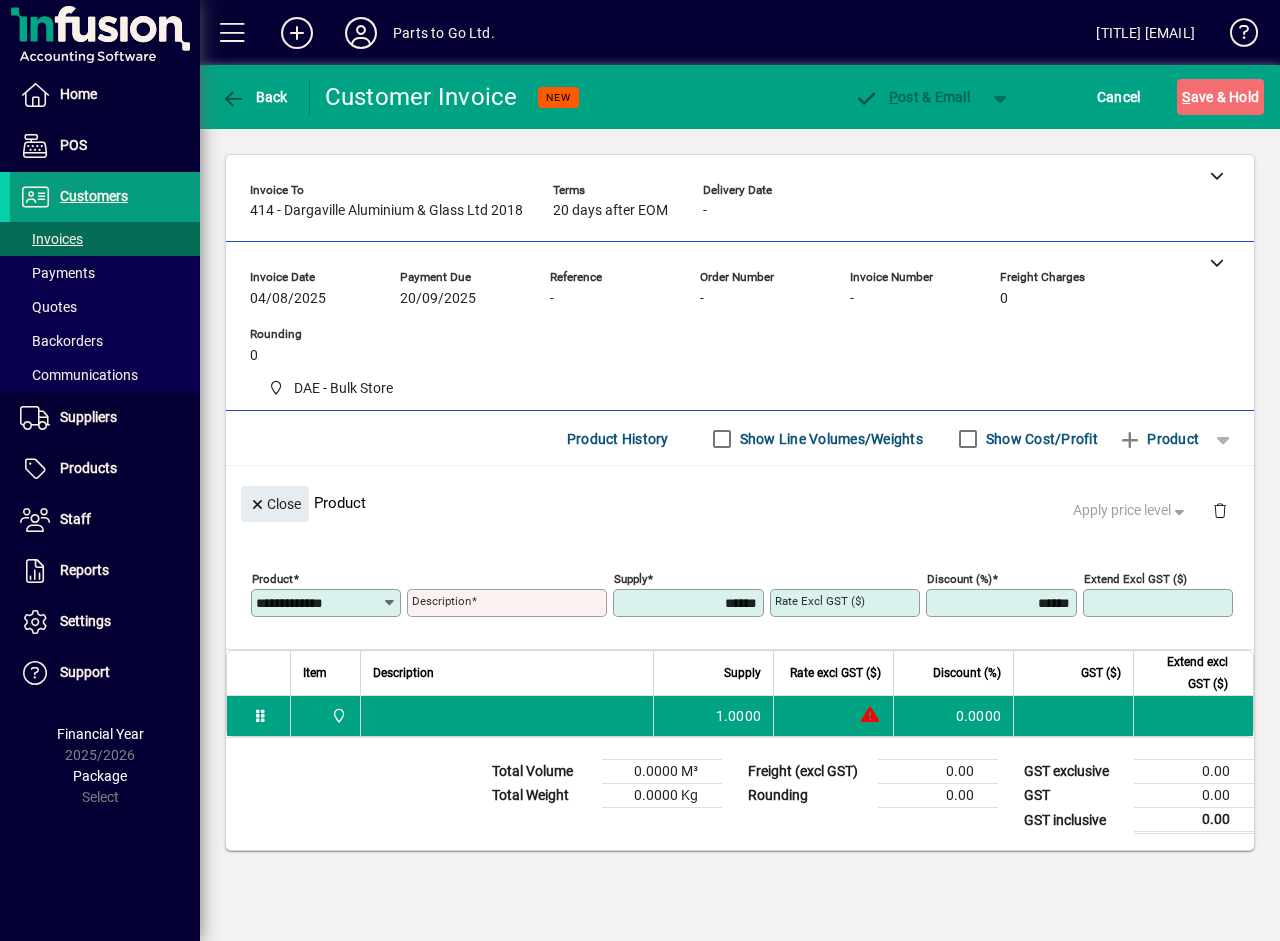 type on "*******" 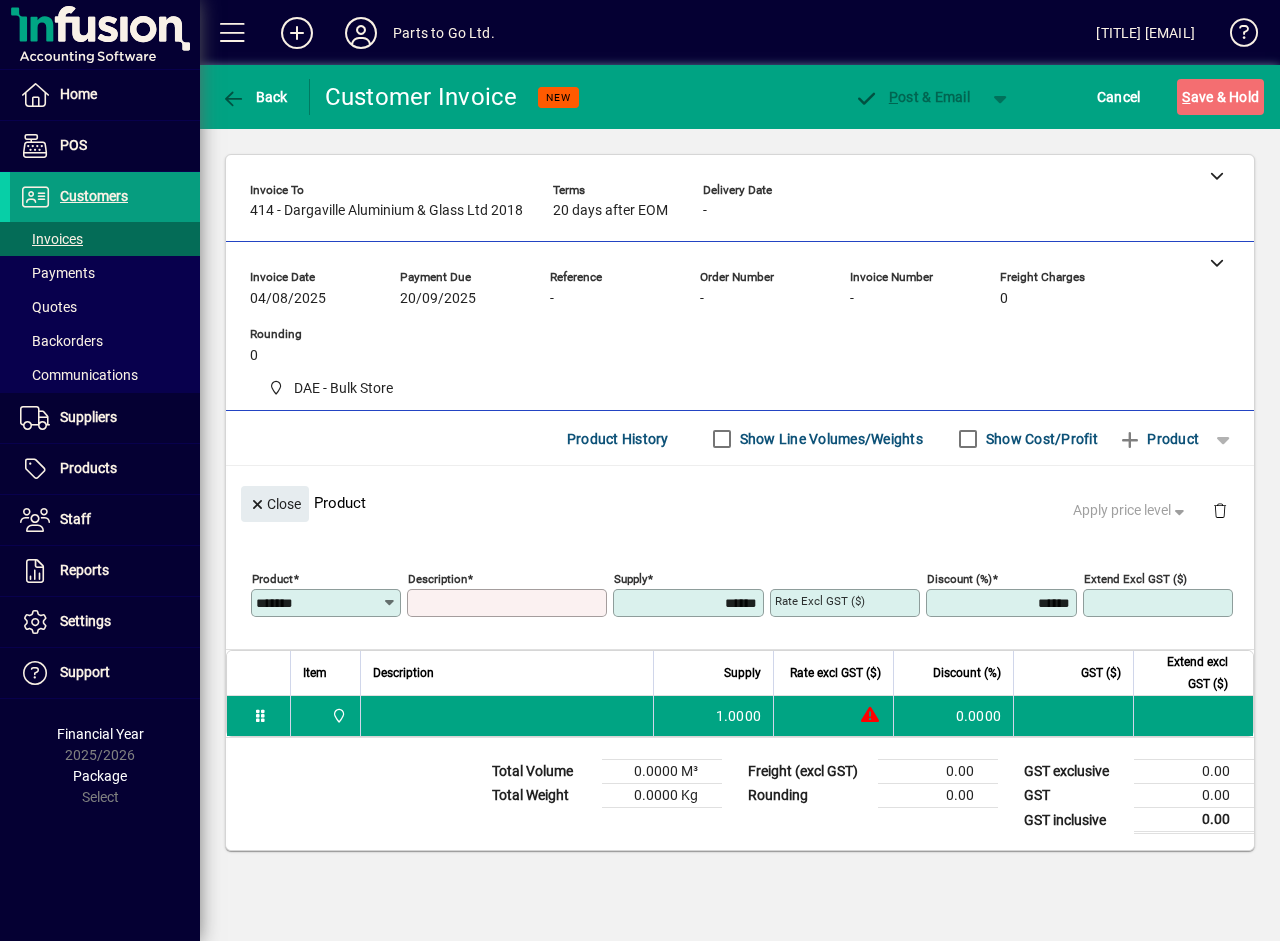 type on "**********" 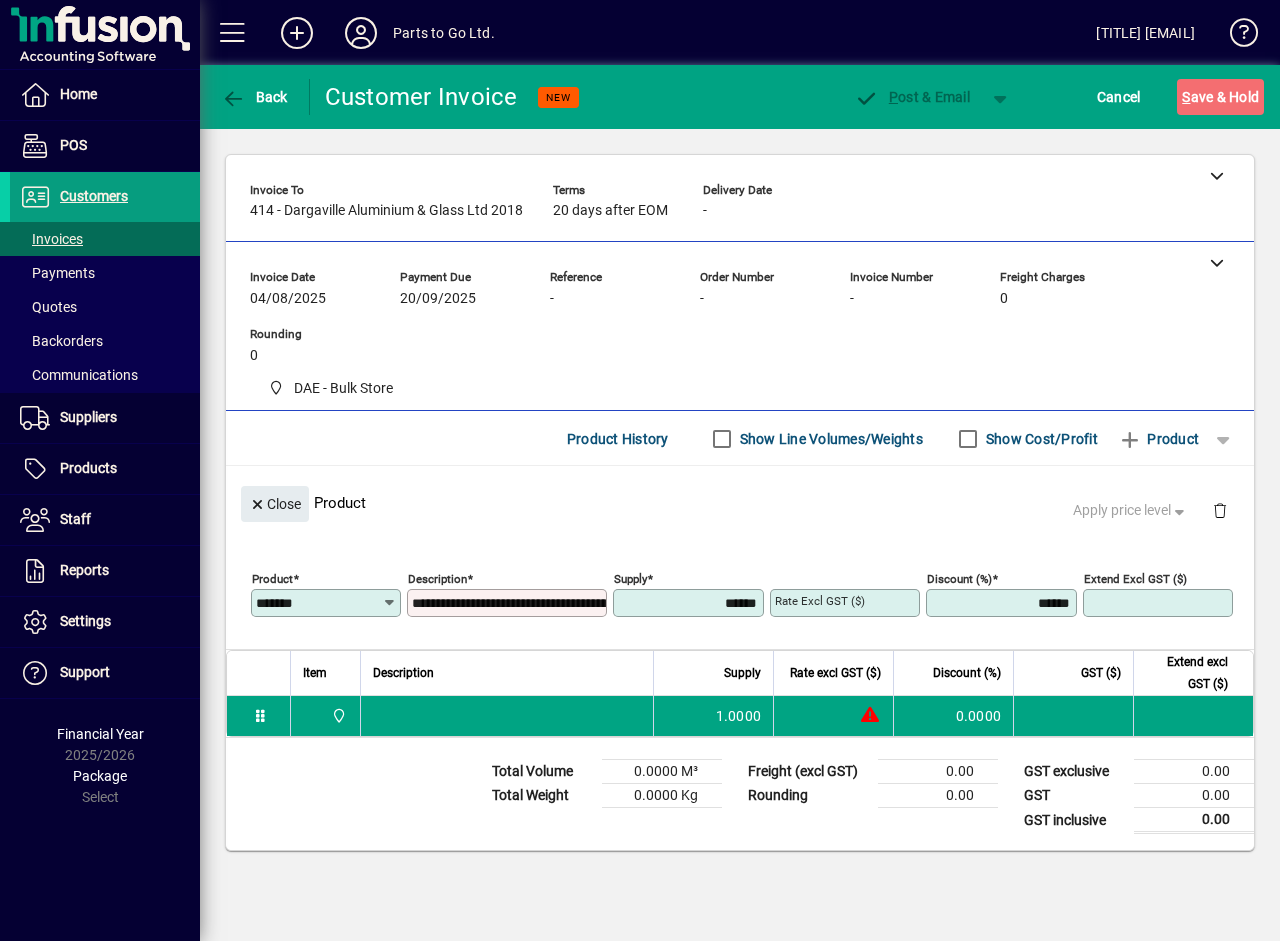 type on "*******" 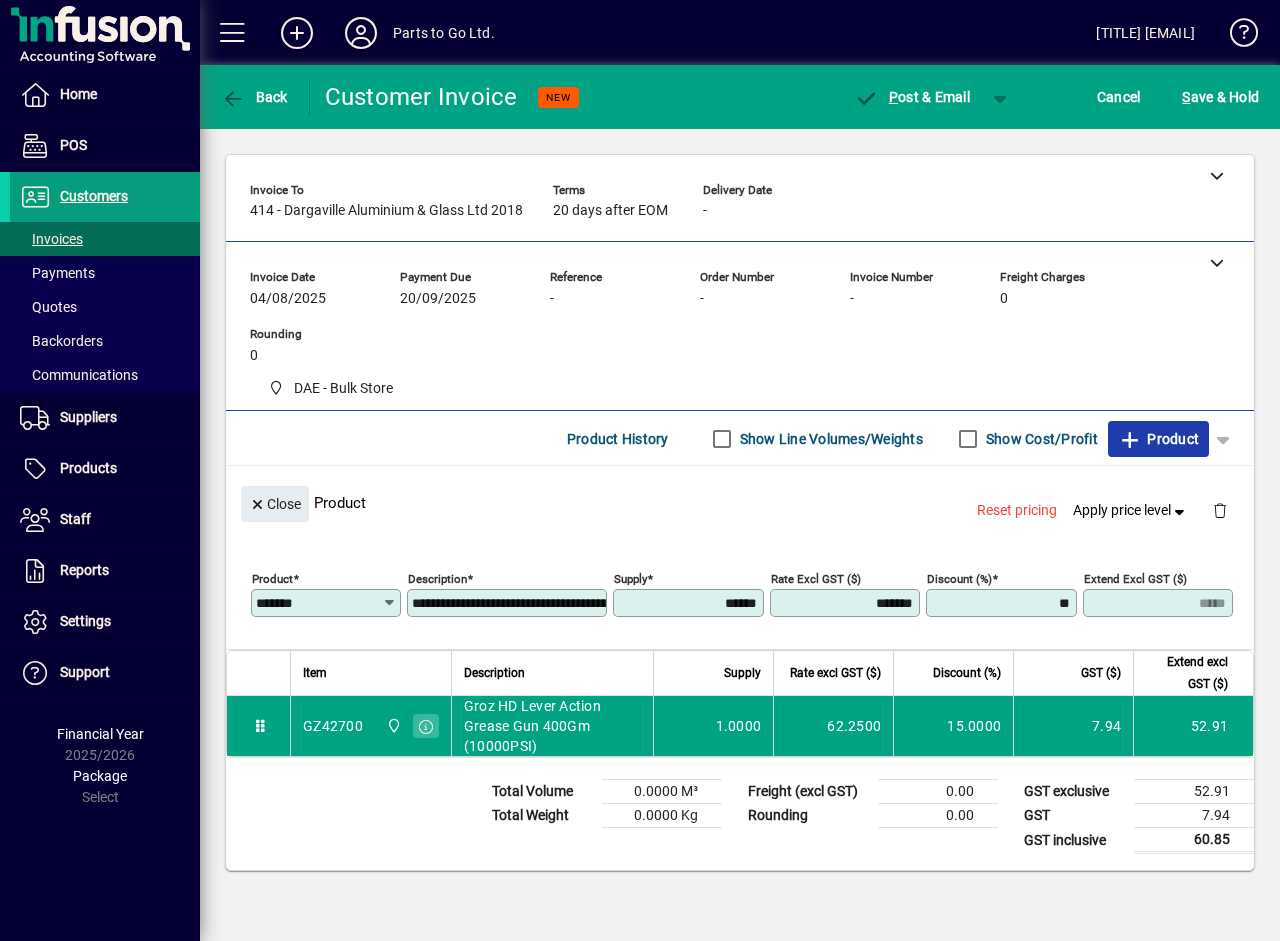 type on "*******" 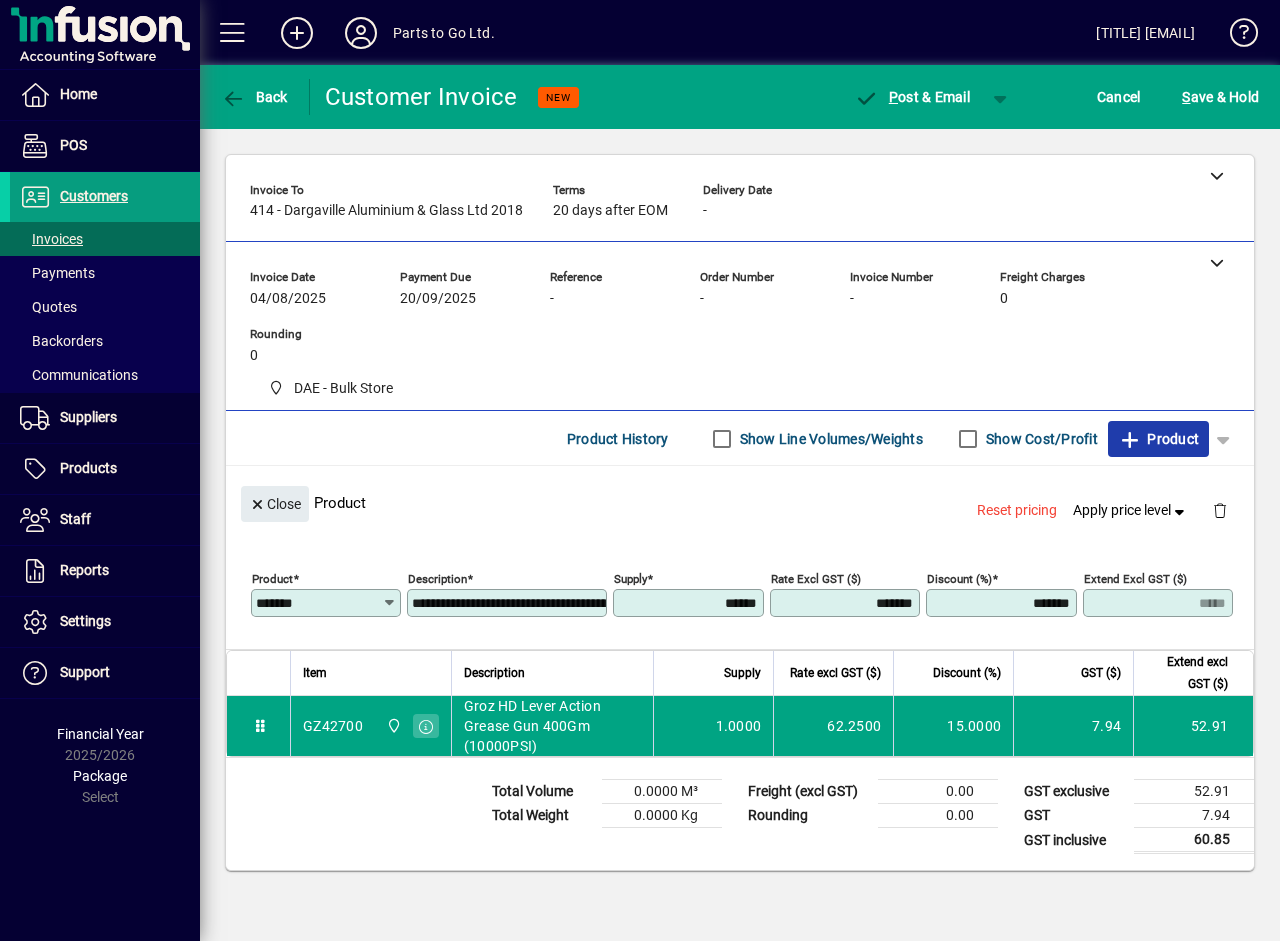 type 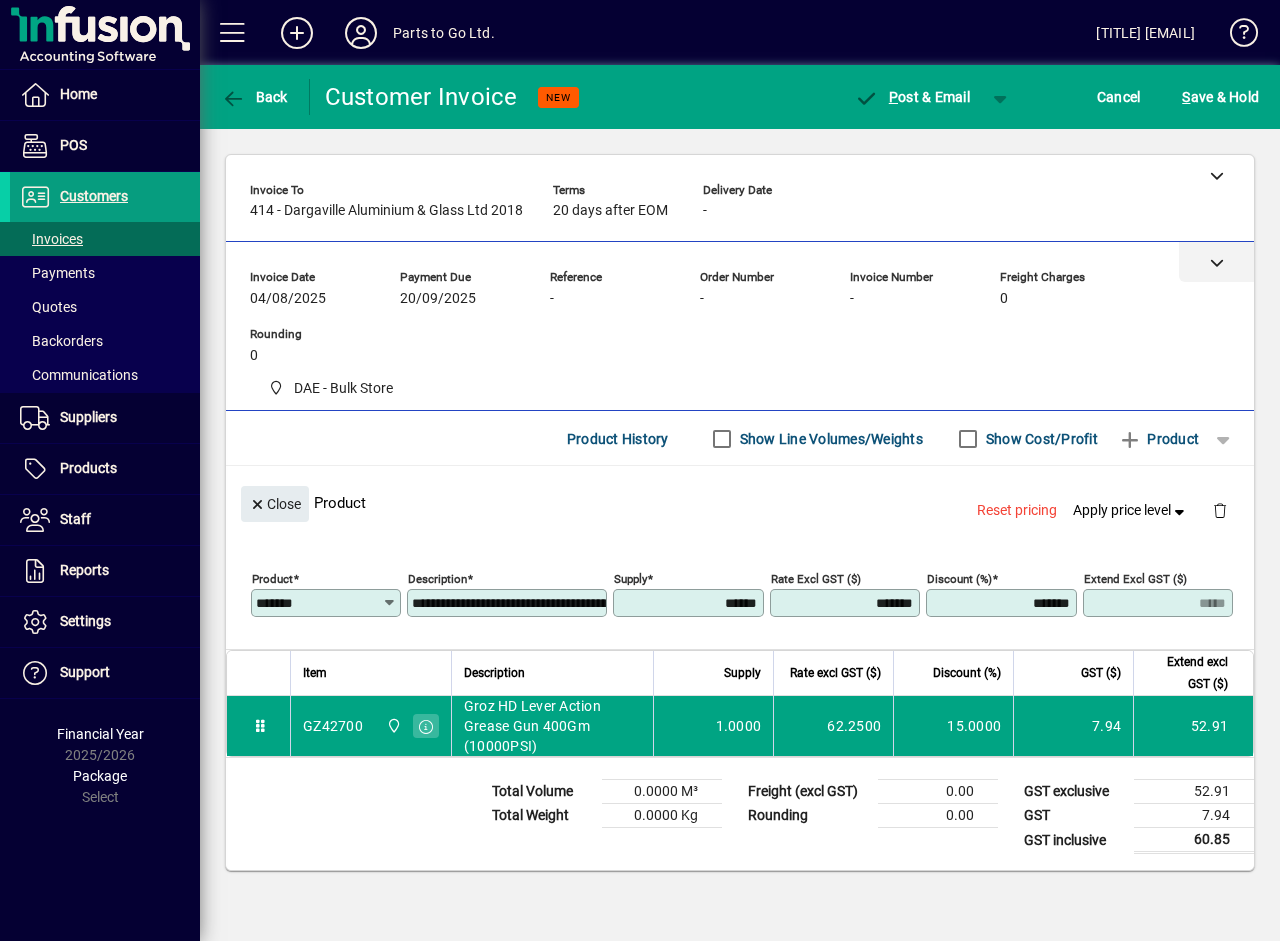 click 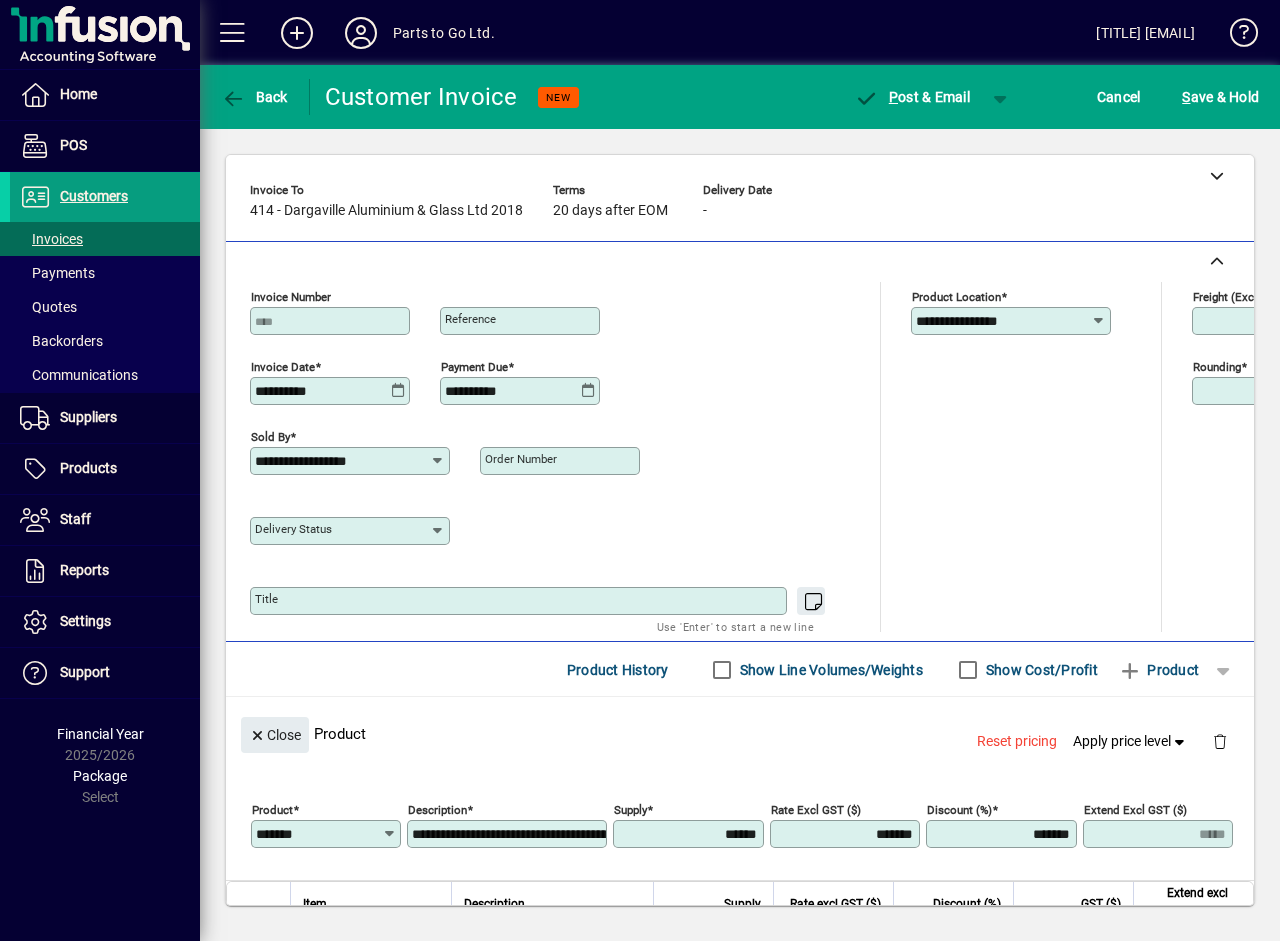 click on "Order number" at bounding box center (521, 459) 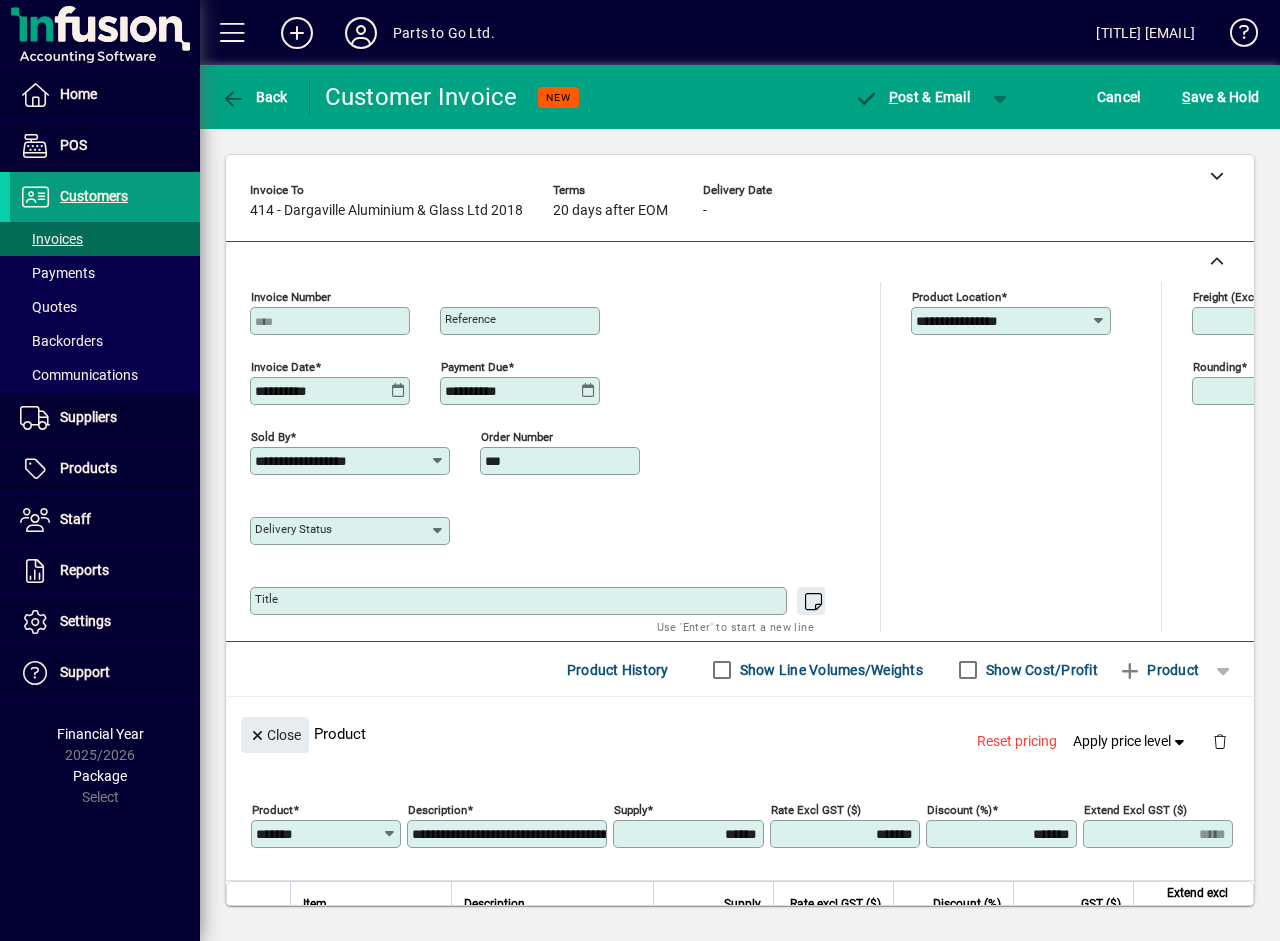 type on "***" 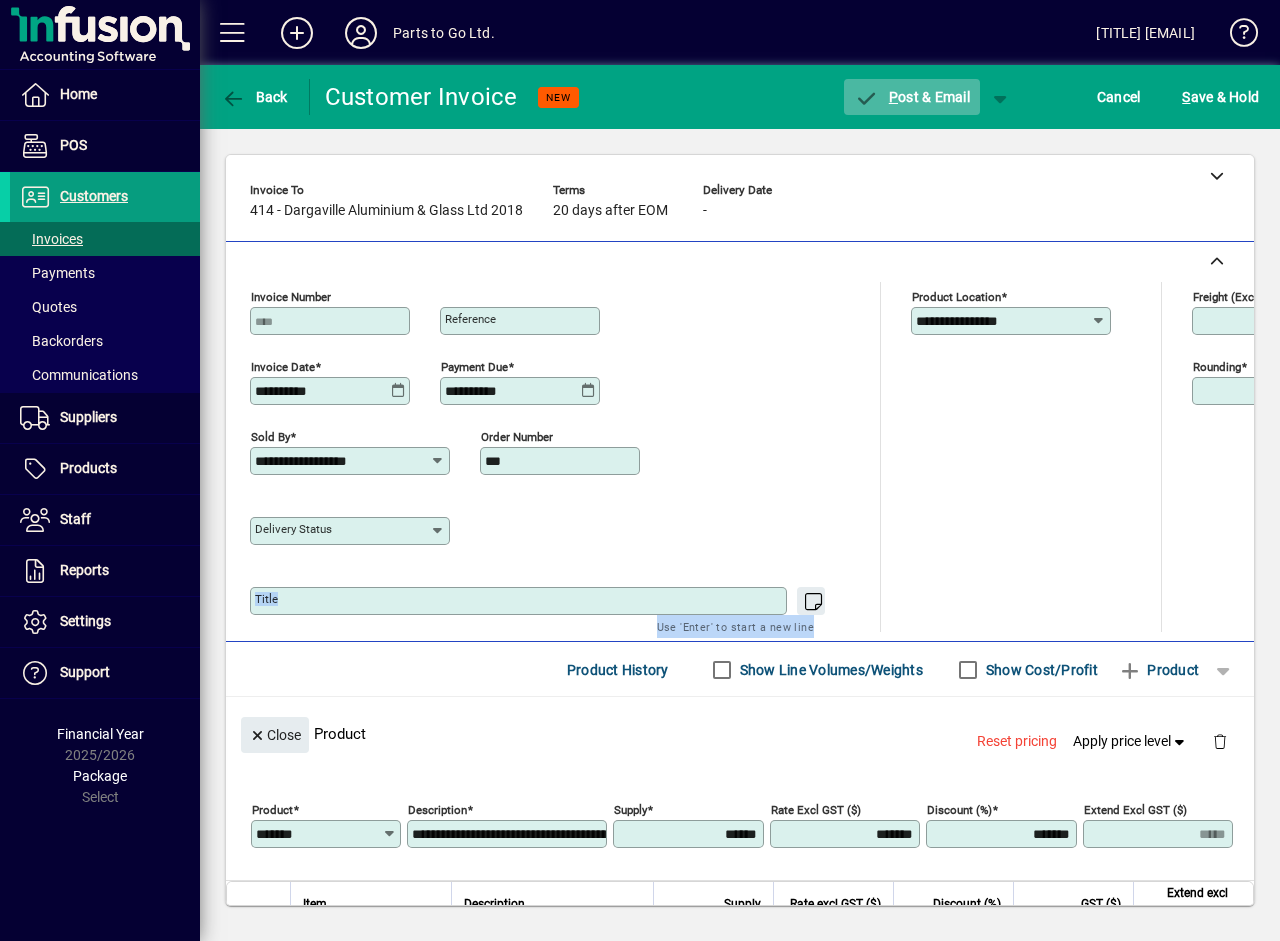 click on "P ost & Email" 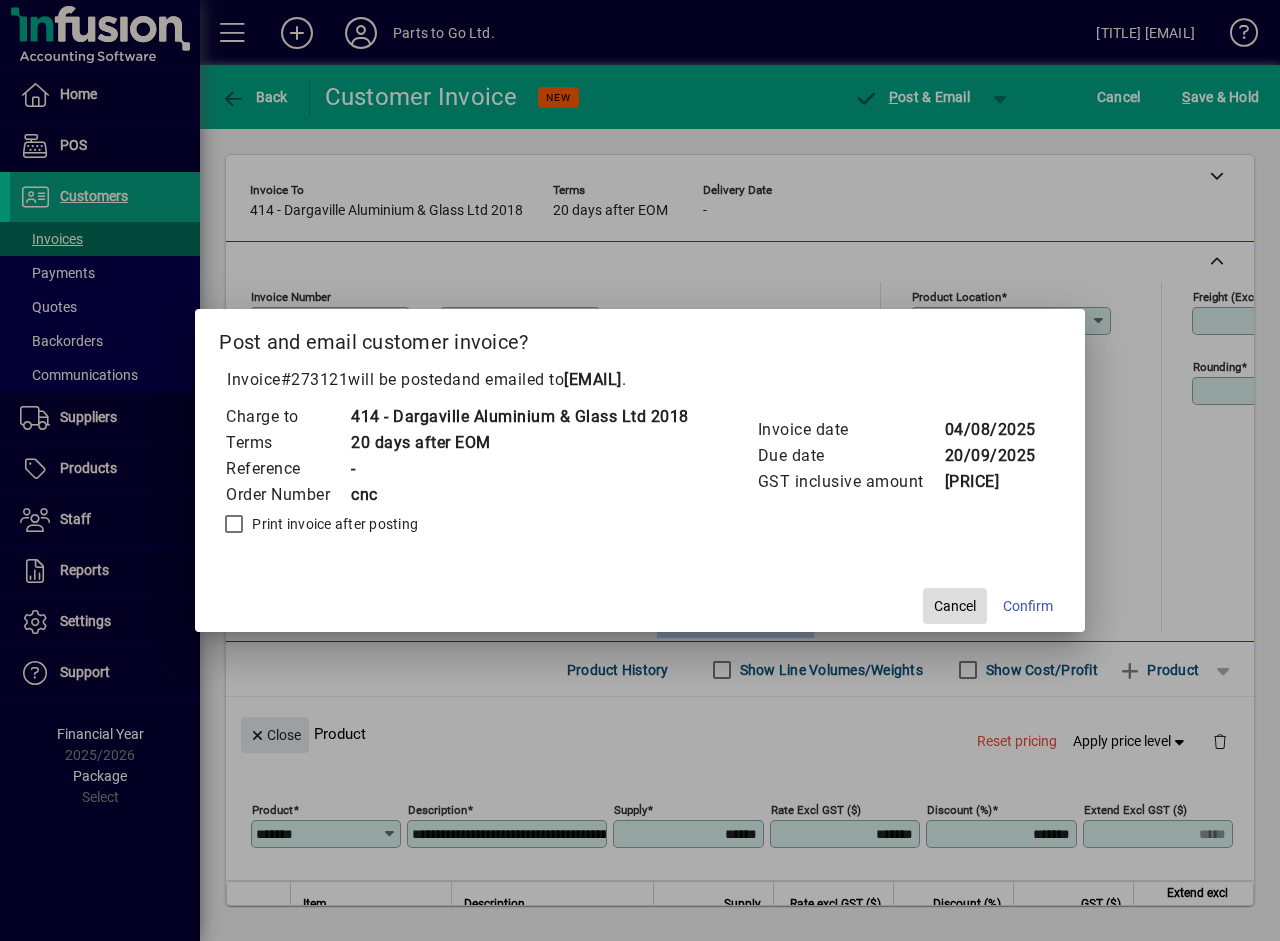 click on "Cancel" 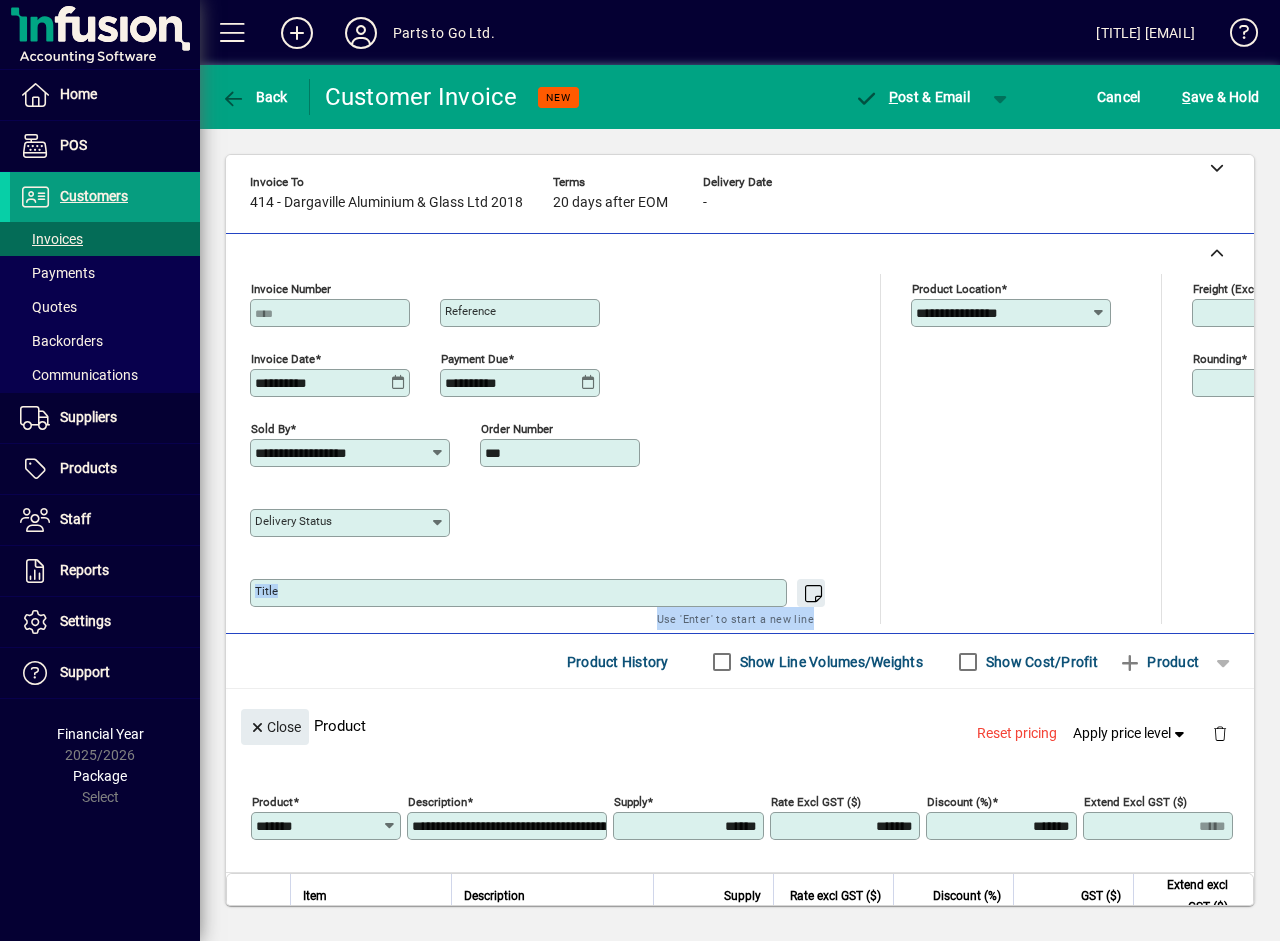 scroll, scrollTop: 0, scrollLeft: 0, axis: both 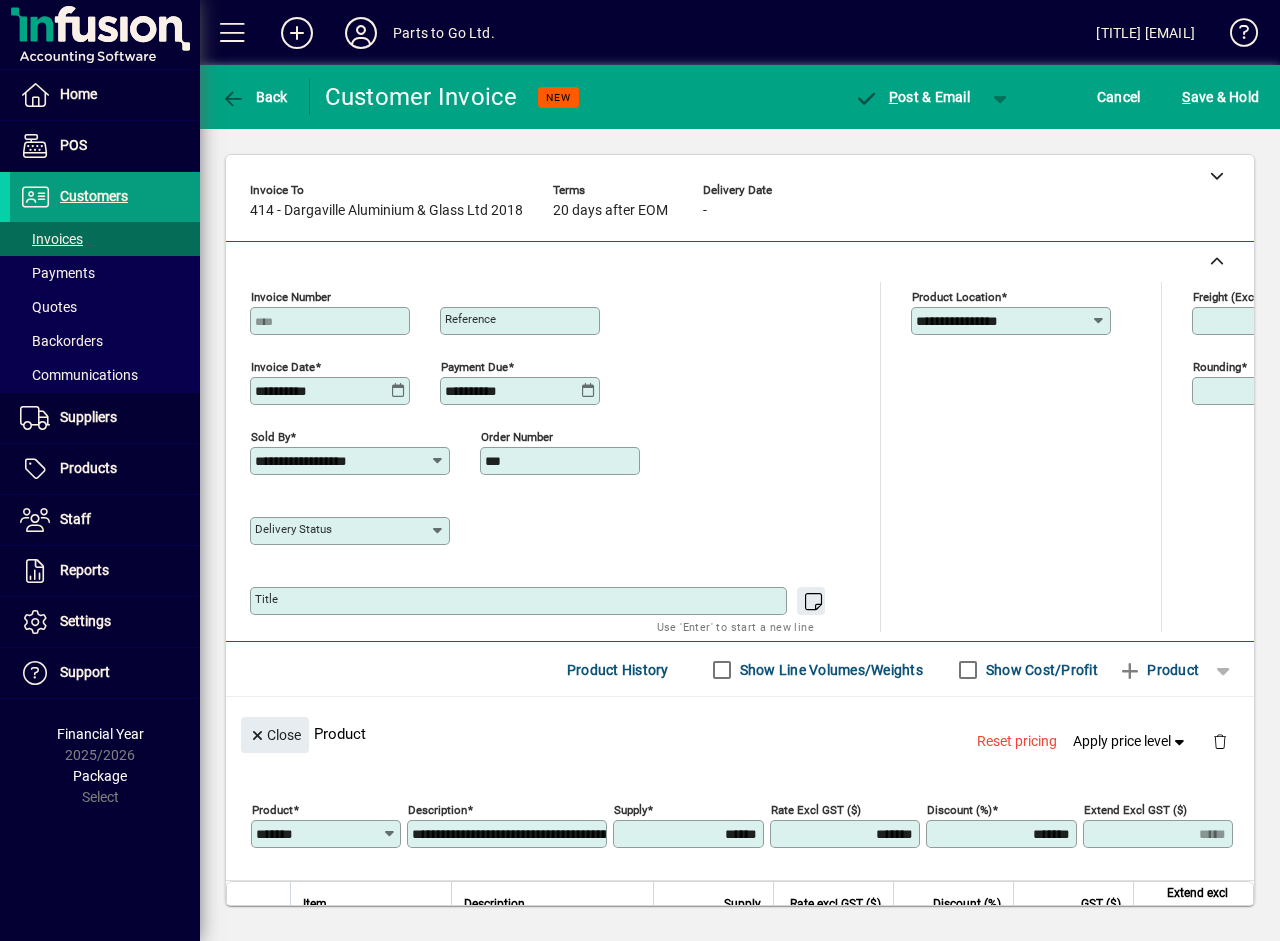 drag, startPoint x: 835, startPoint y: 446, endPoint x: 774, endPoint y: 519, distance: 95.131485 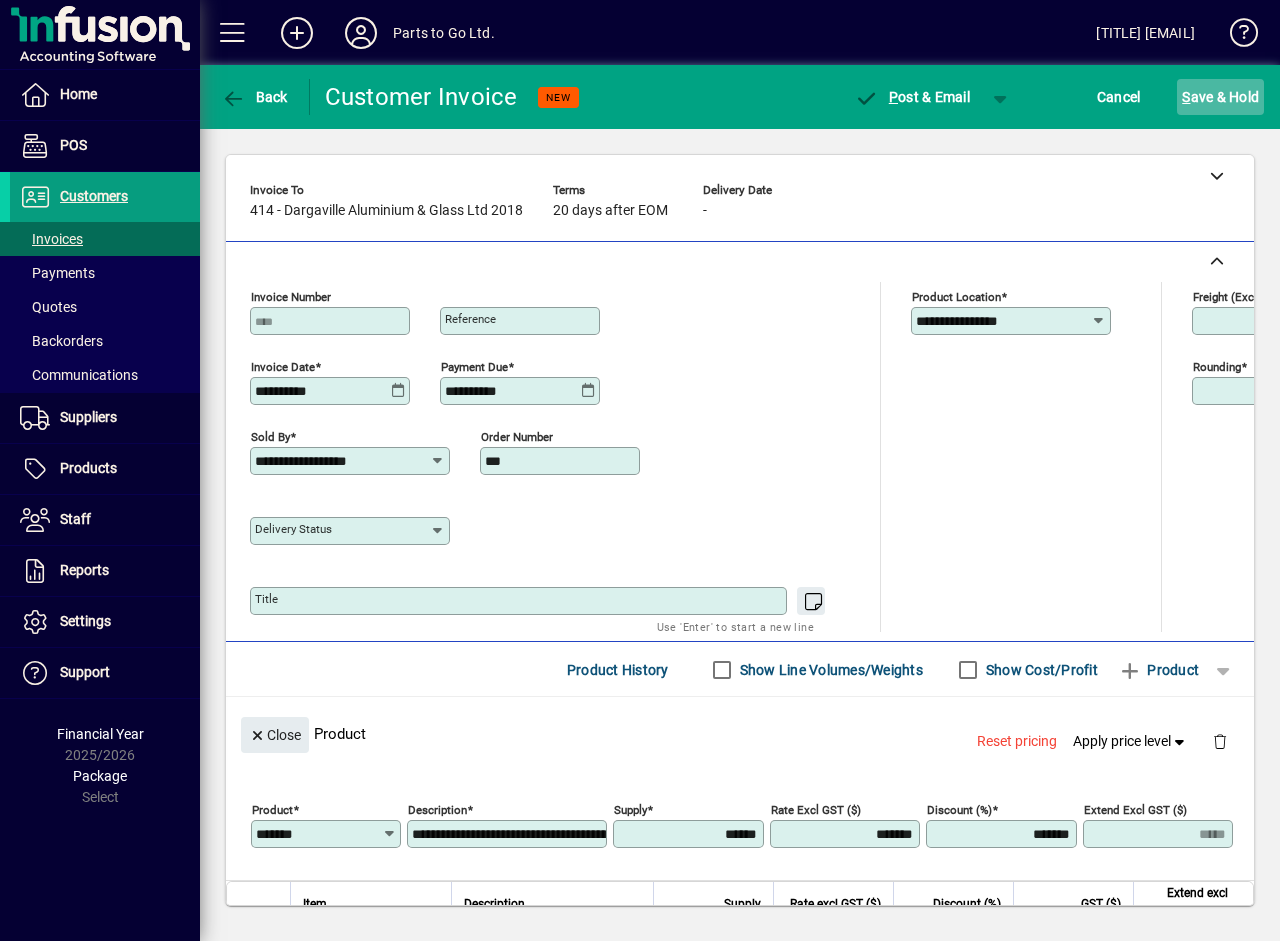 click on "S ave & Hold" 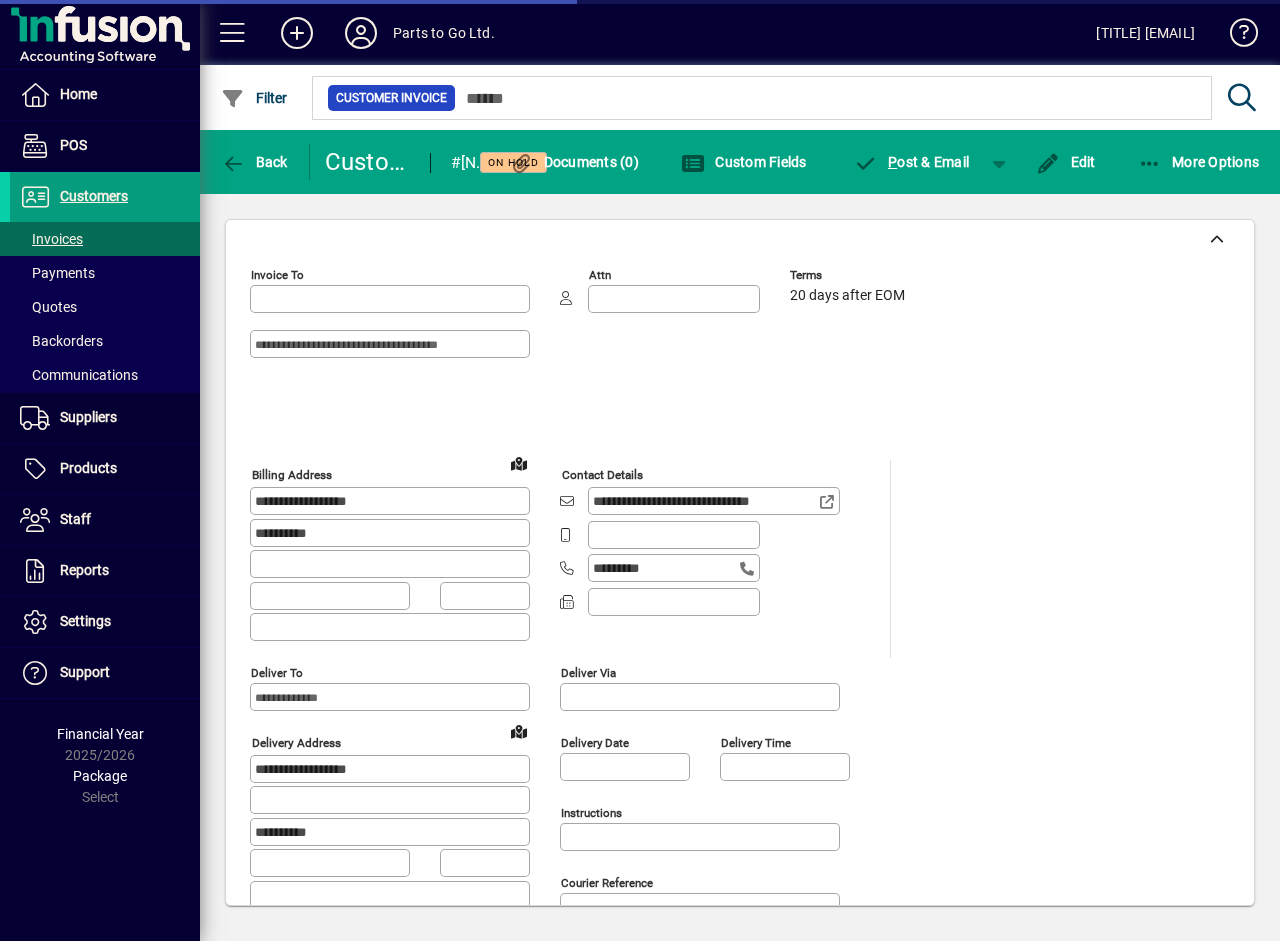 type on "**********" 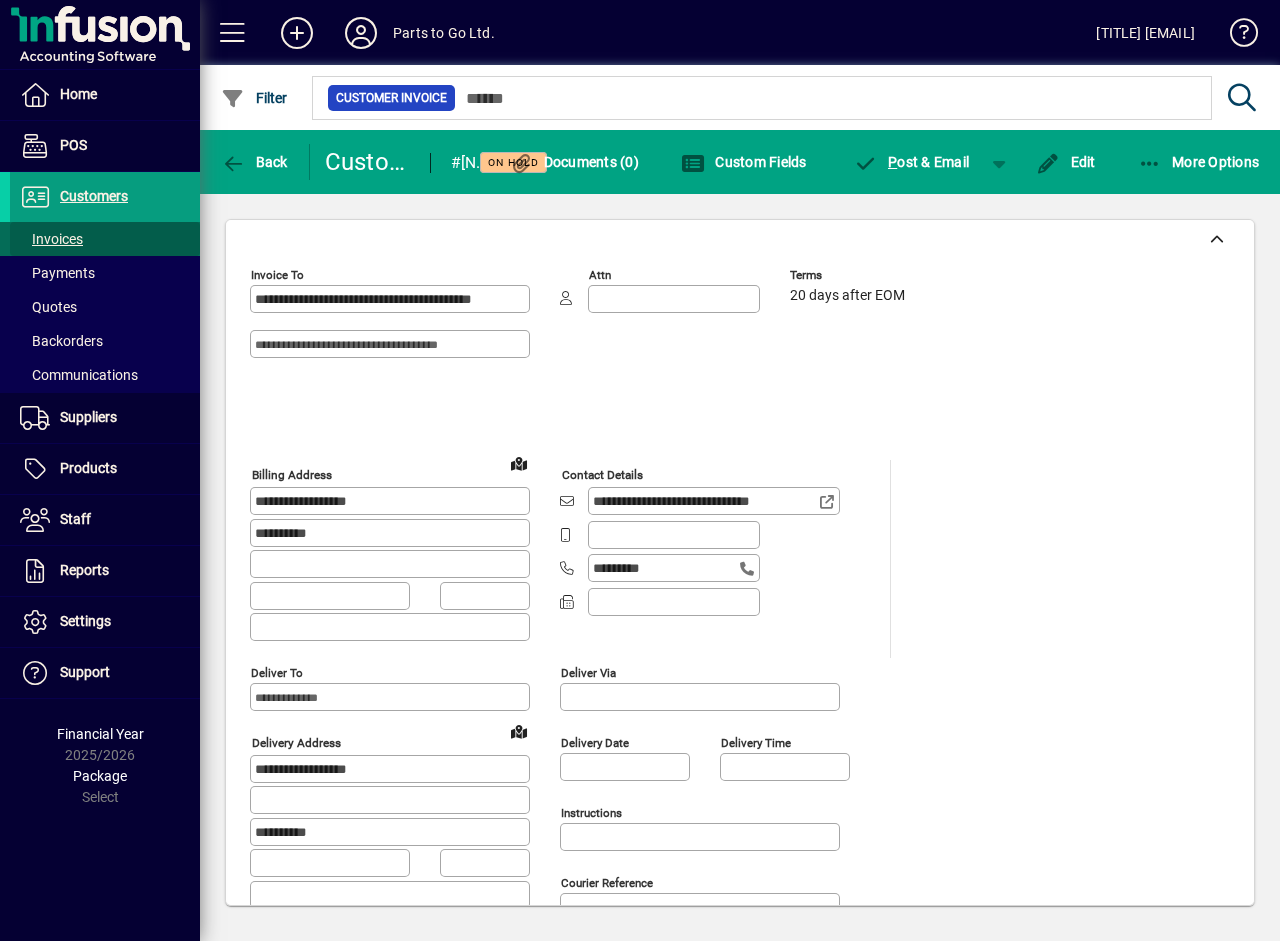 click on "Invoices" at bounding box center [51, 239] 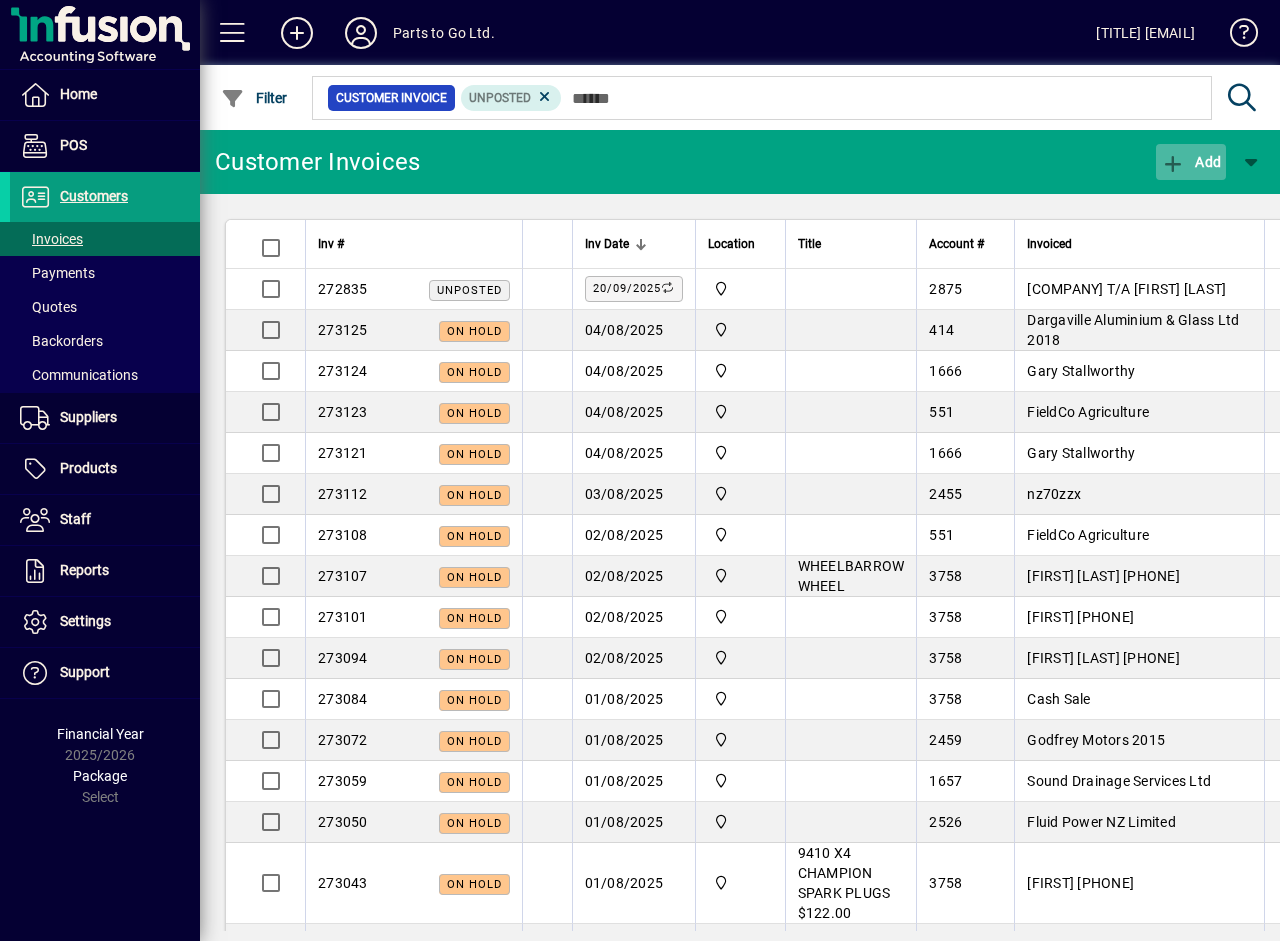 click on "Add" 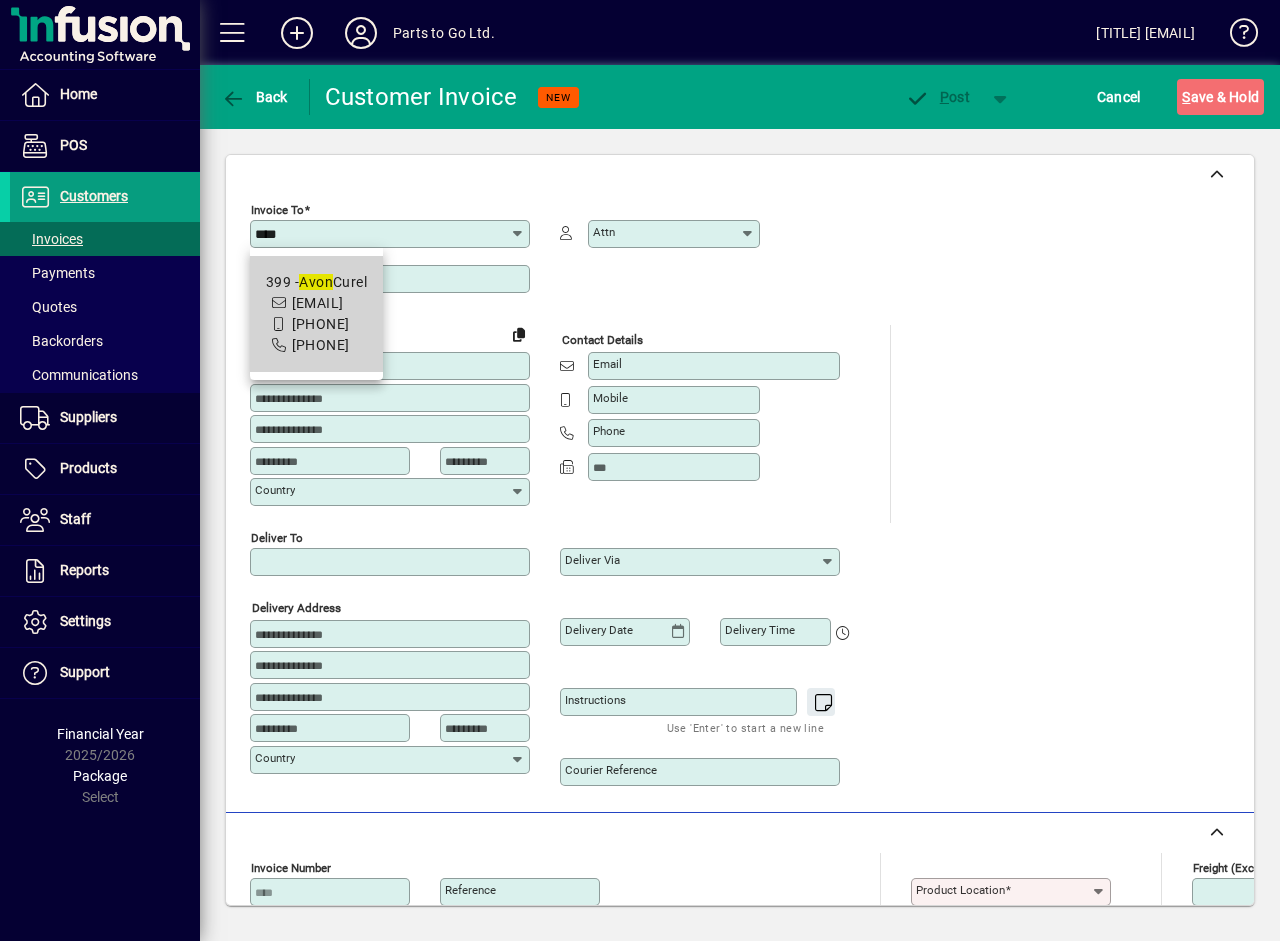 click on "[PHONE]" at bounding box center [321, 324] 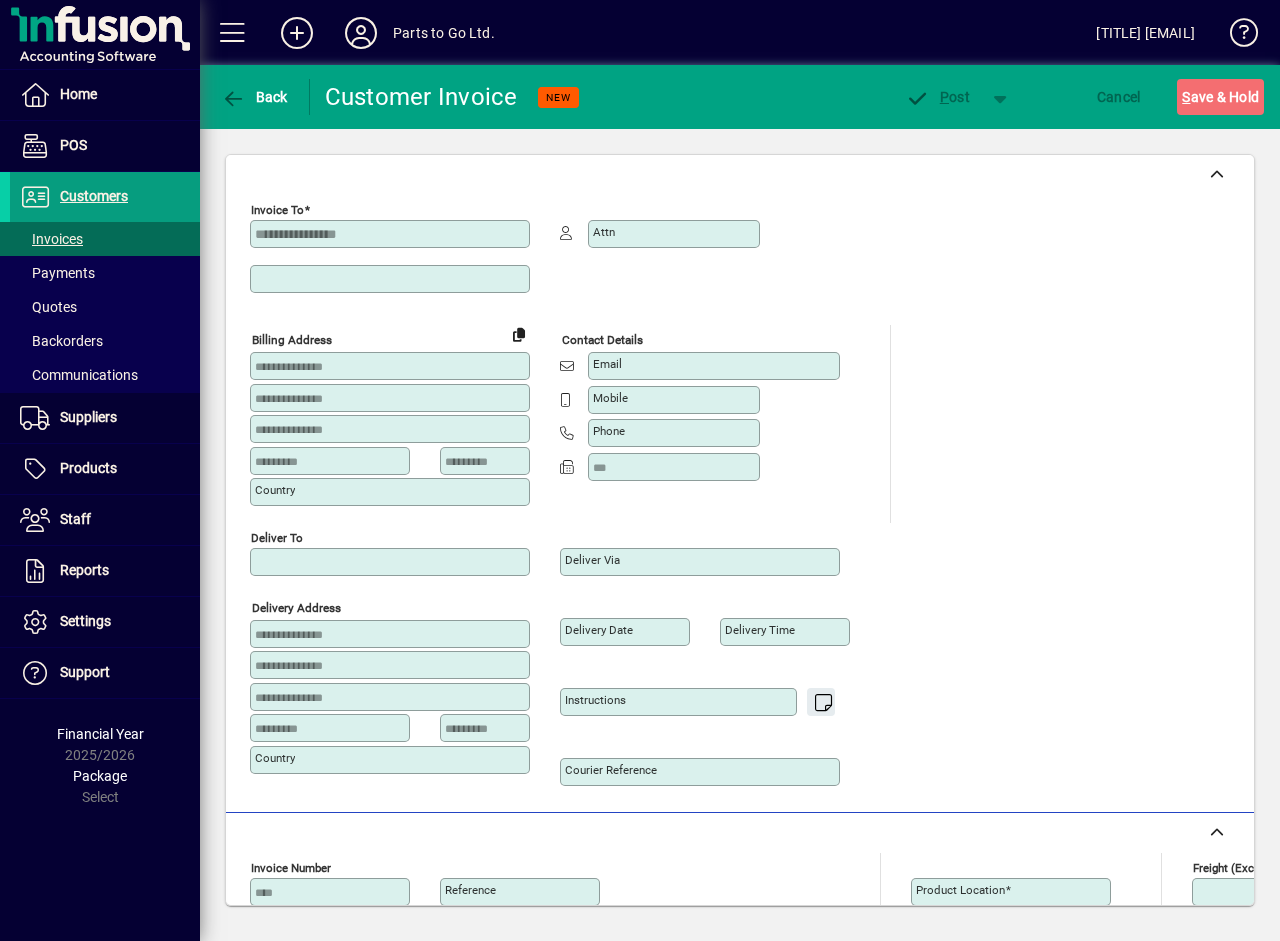 type on "**********" 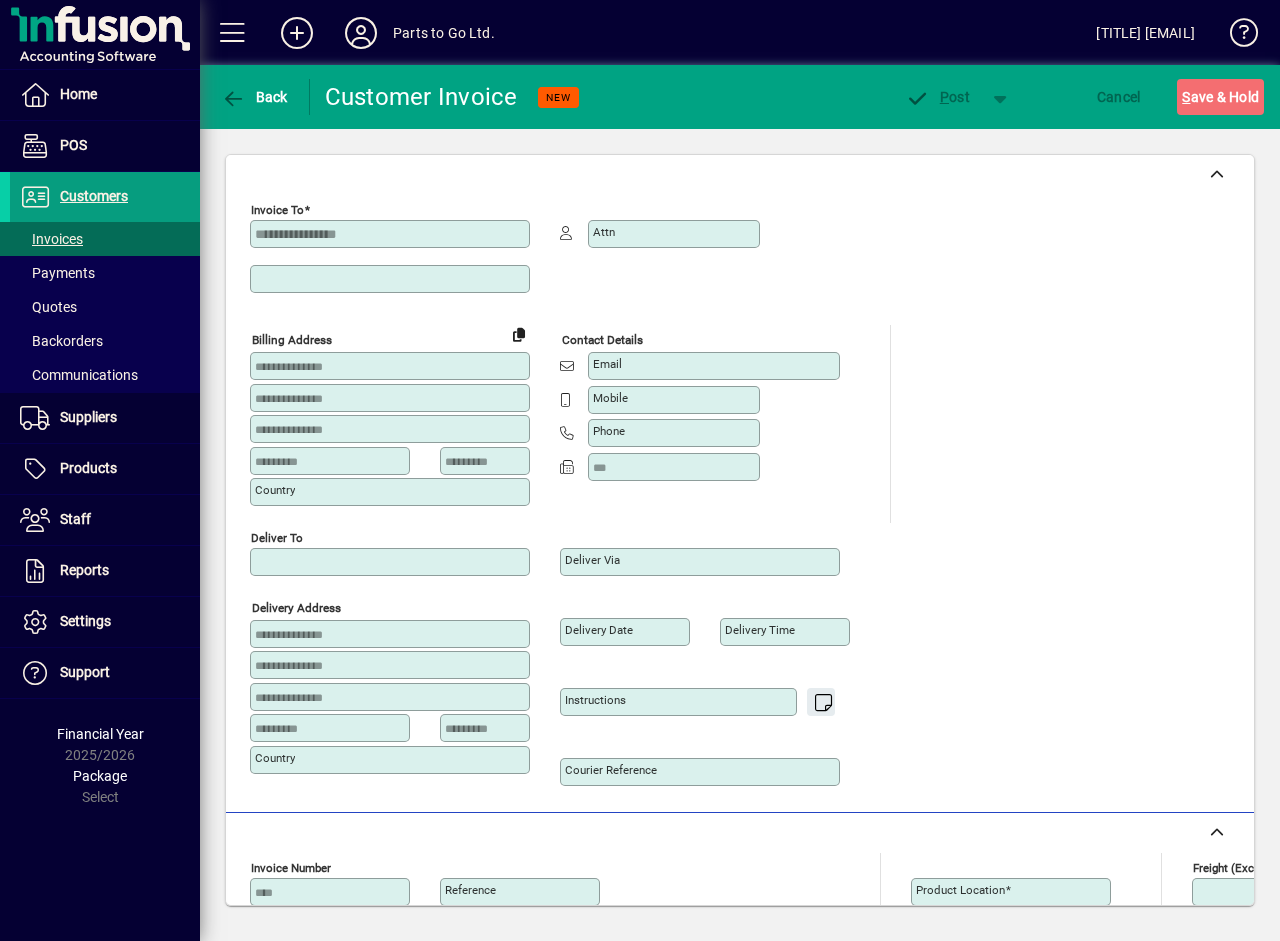 type on "**********" 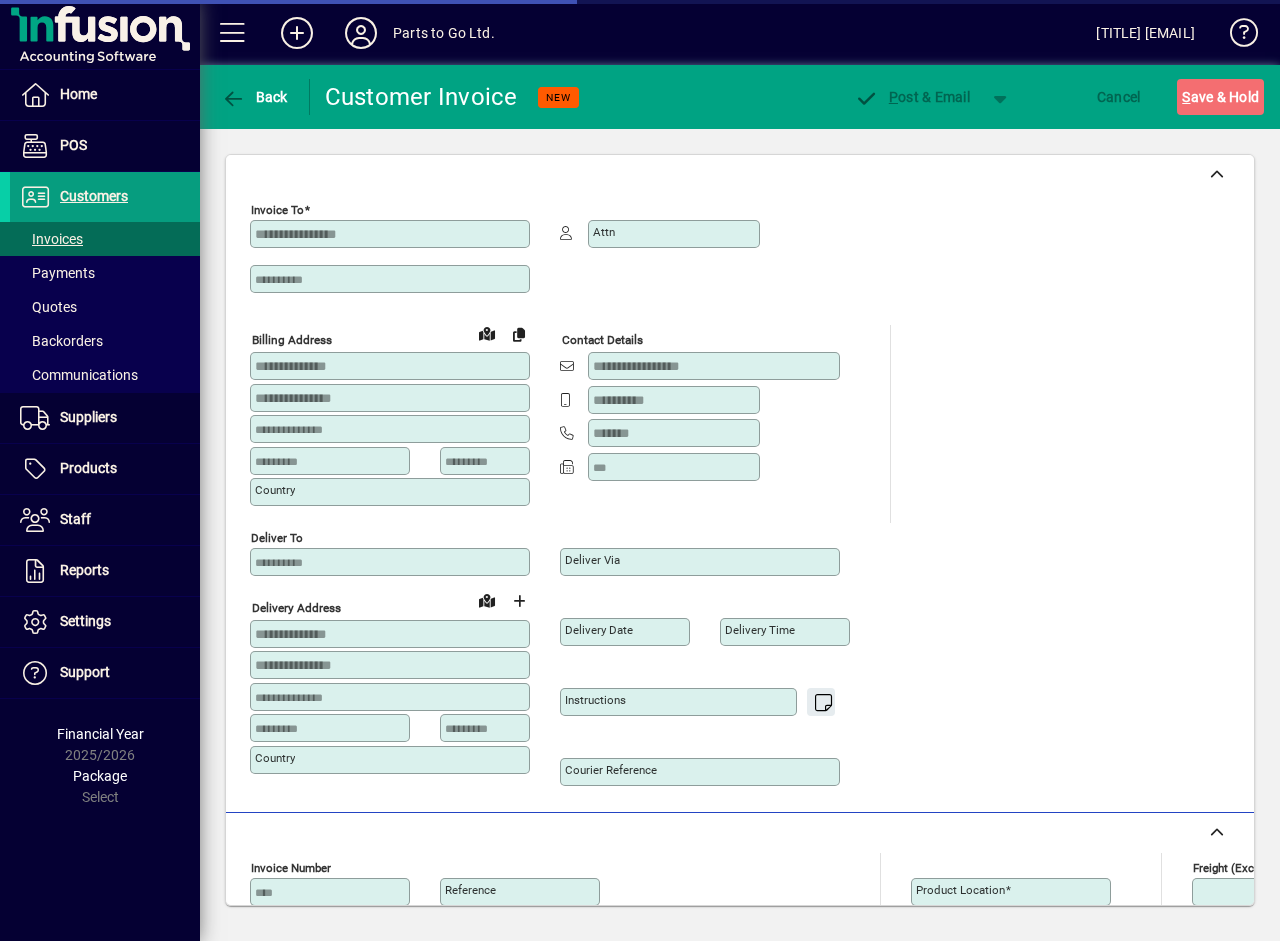 type on "**********" 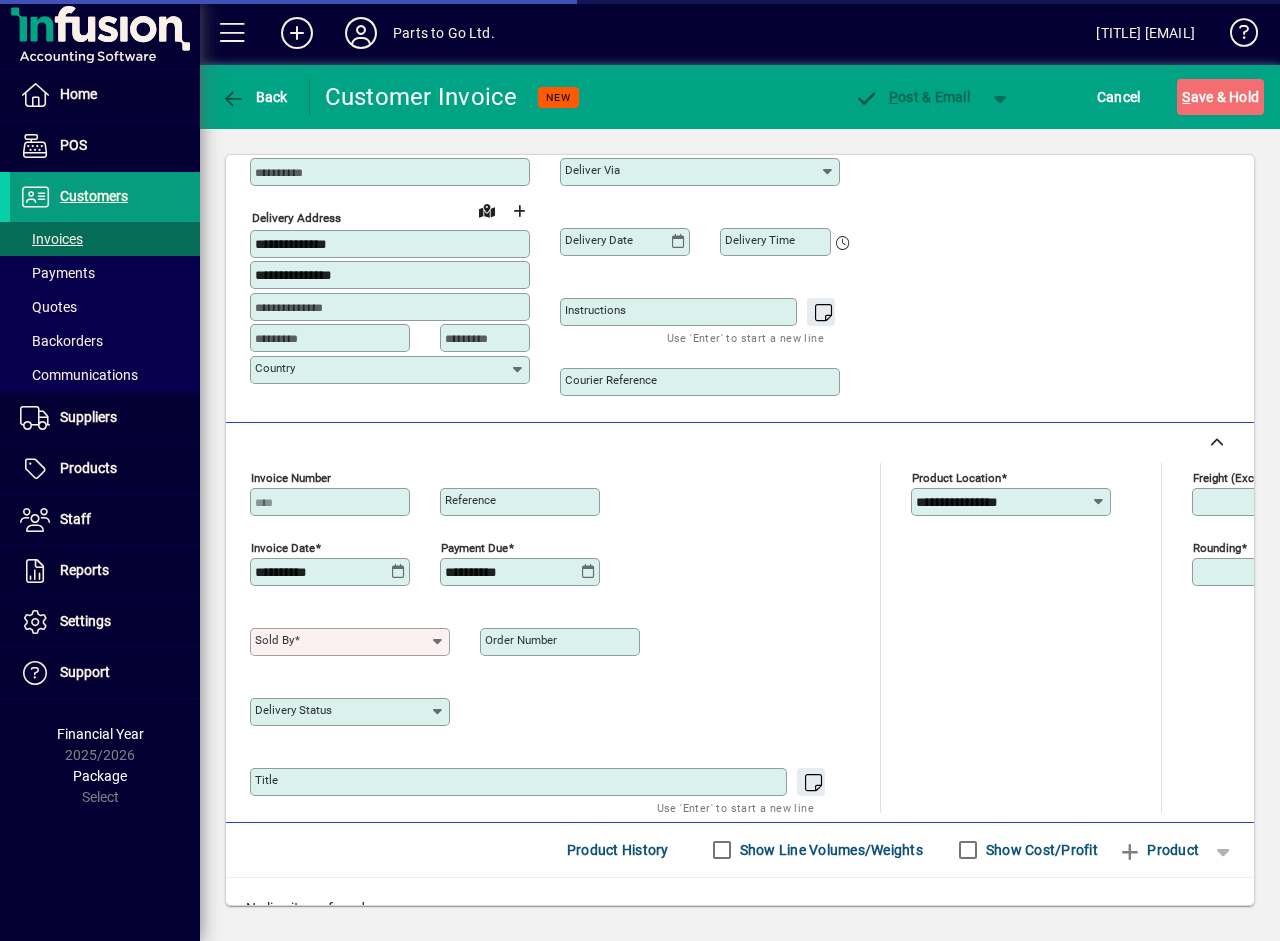 scroll, scrollTop: 600, scrollLeft: 0, axis: vertical 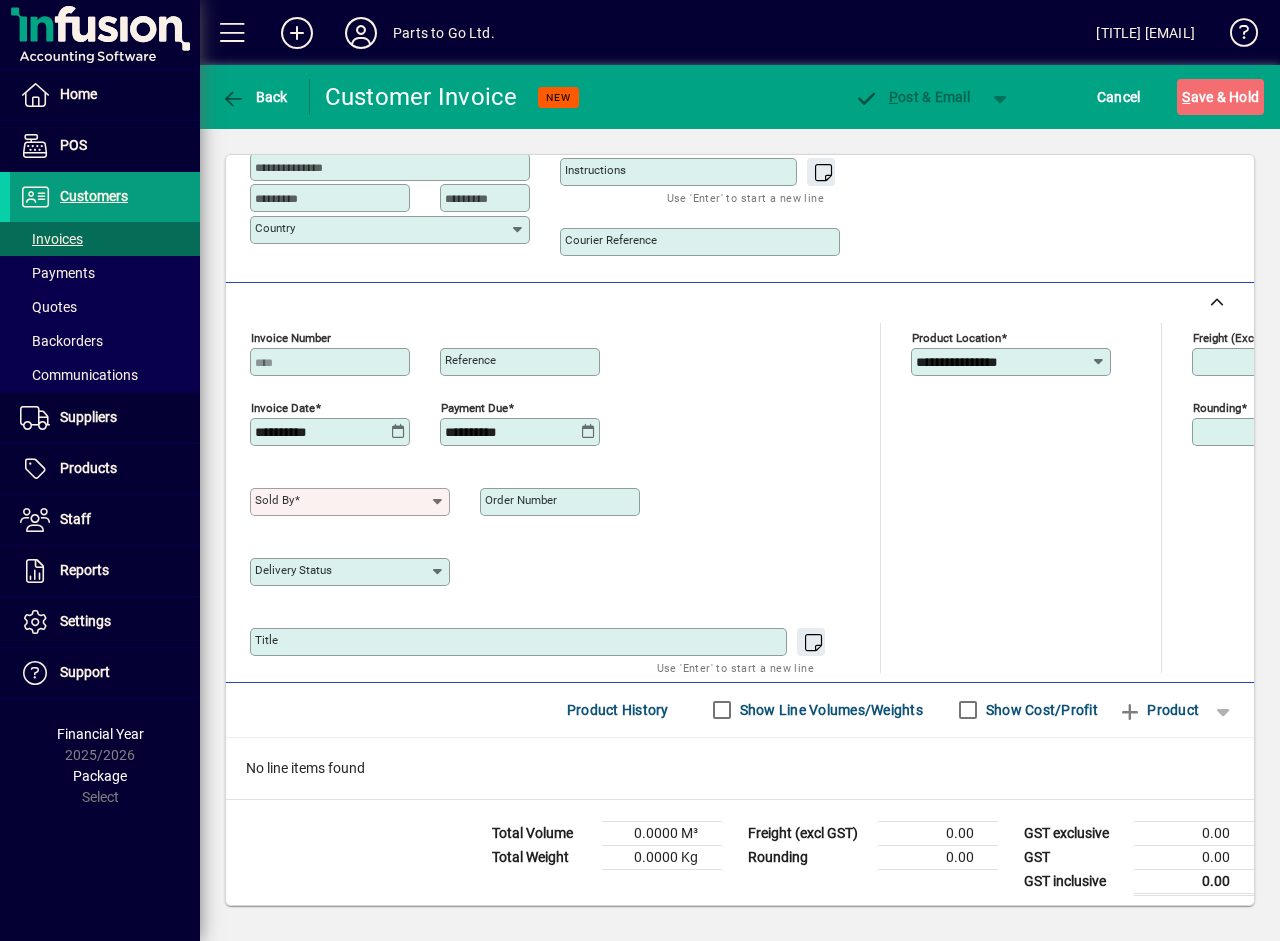 click 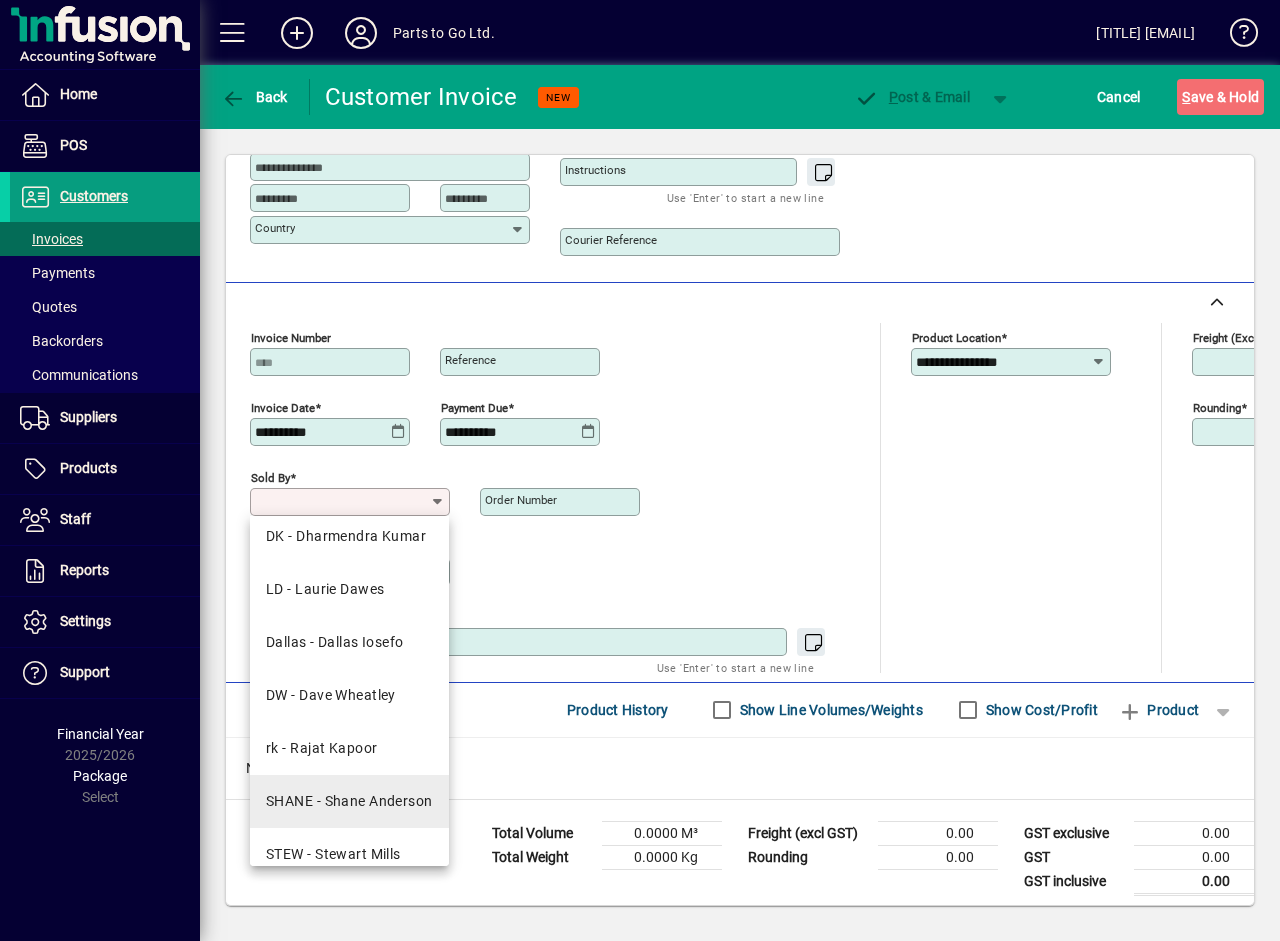scroll, scrollTop: 143, scrollLeft: 0, axis: vertical 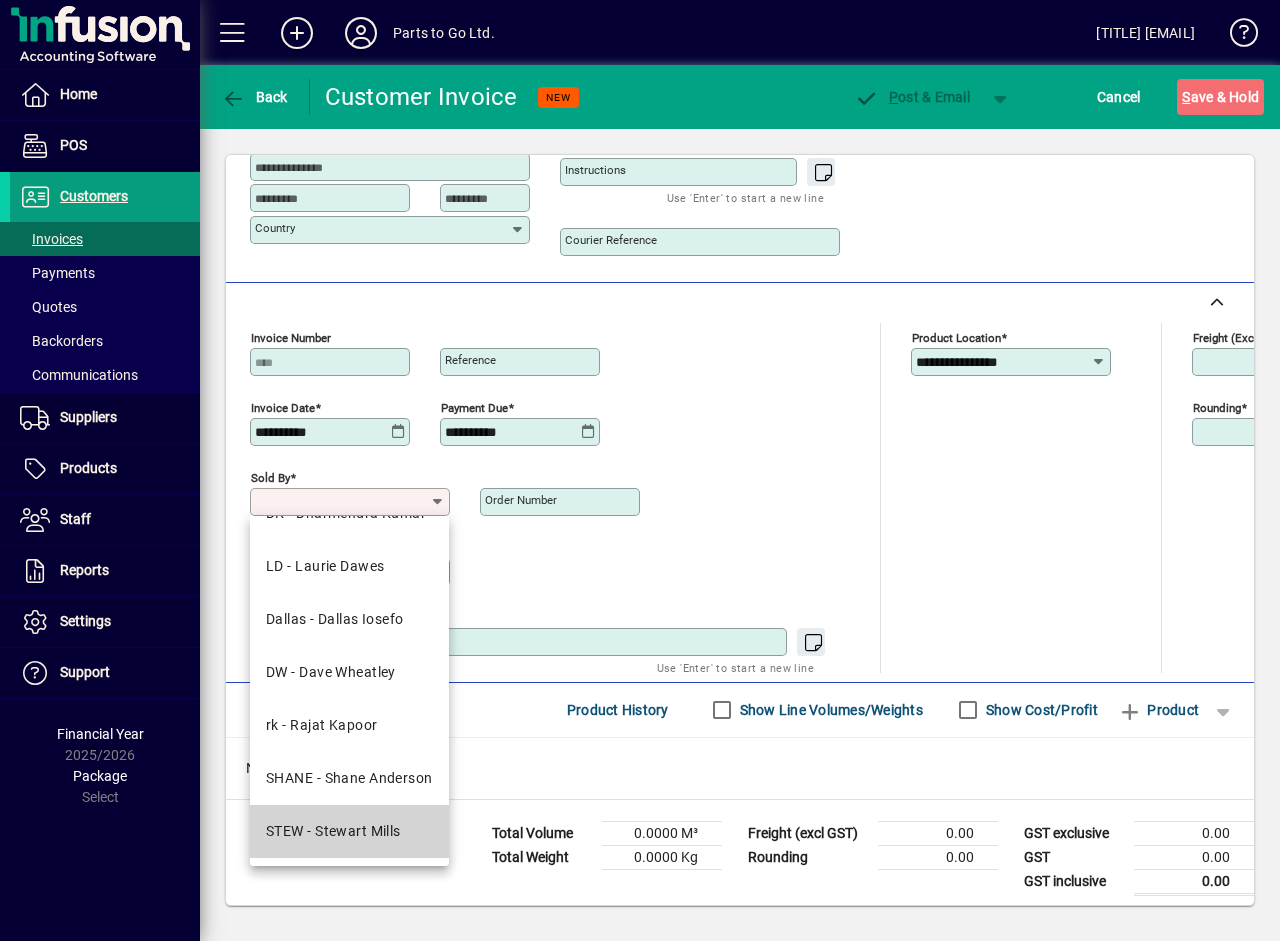 click on "STEW - Stewart Mills" at bounding box center [333, 831] 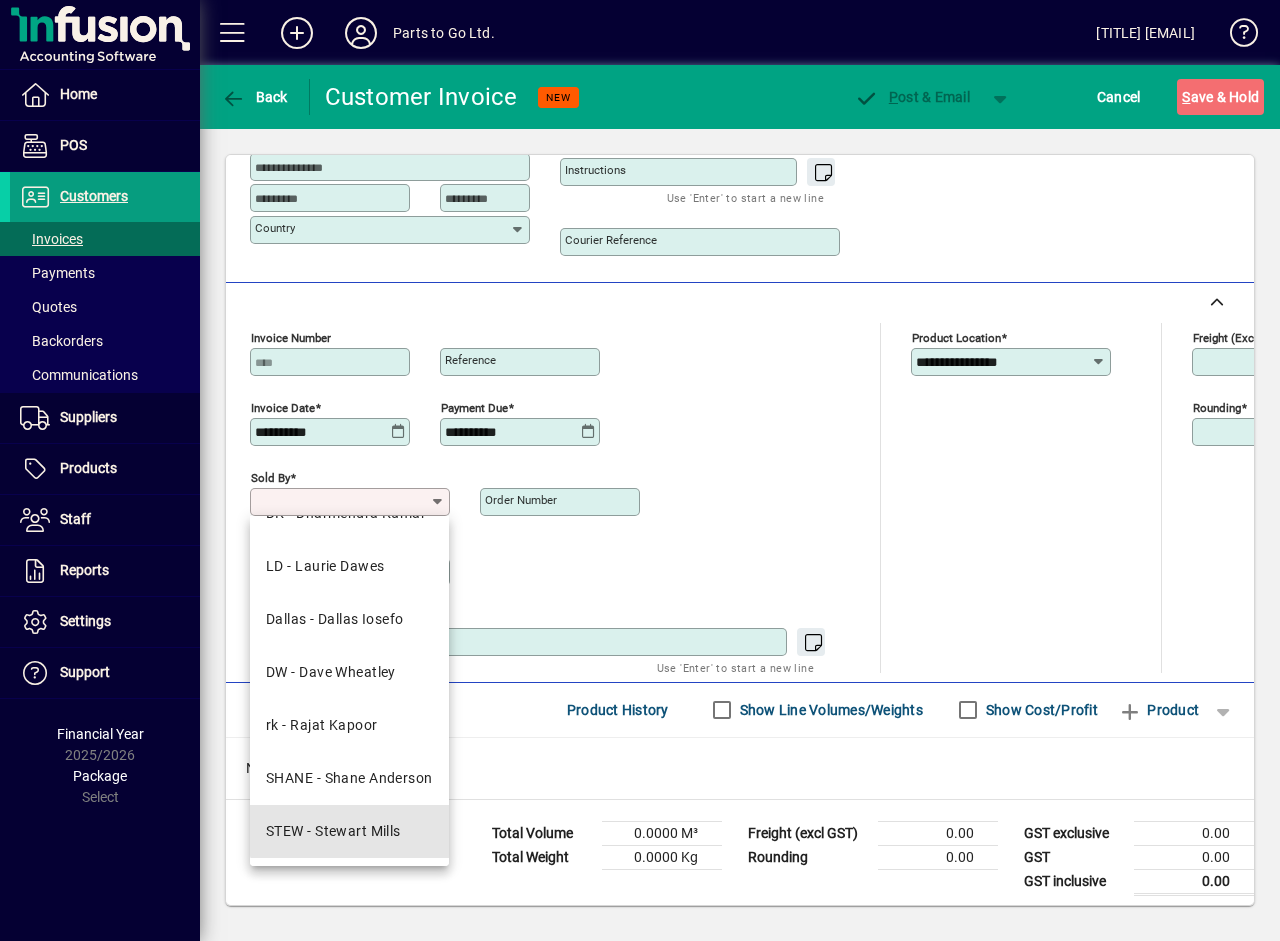 type on "**********" 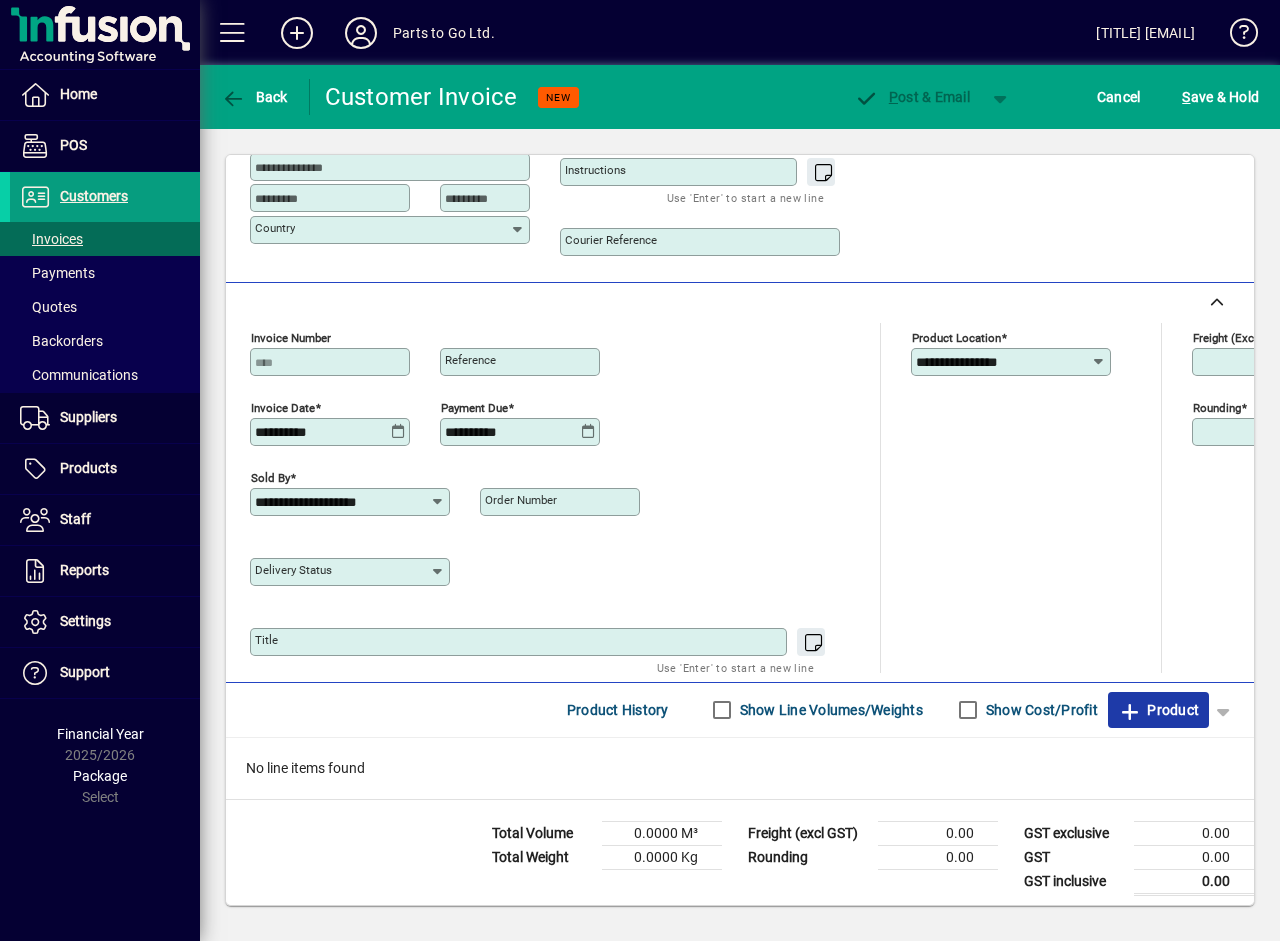 click 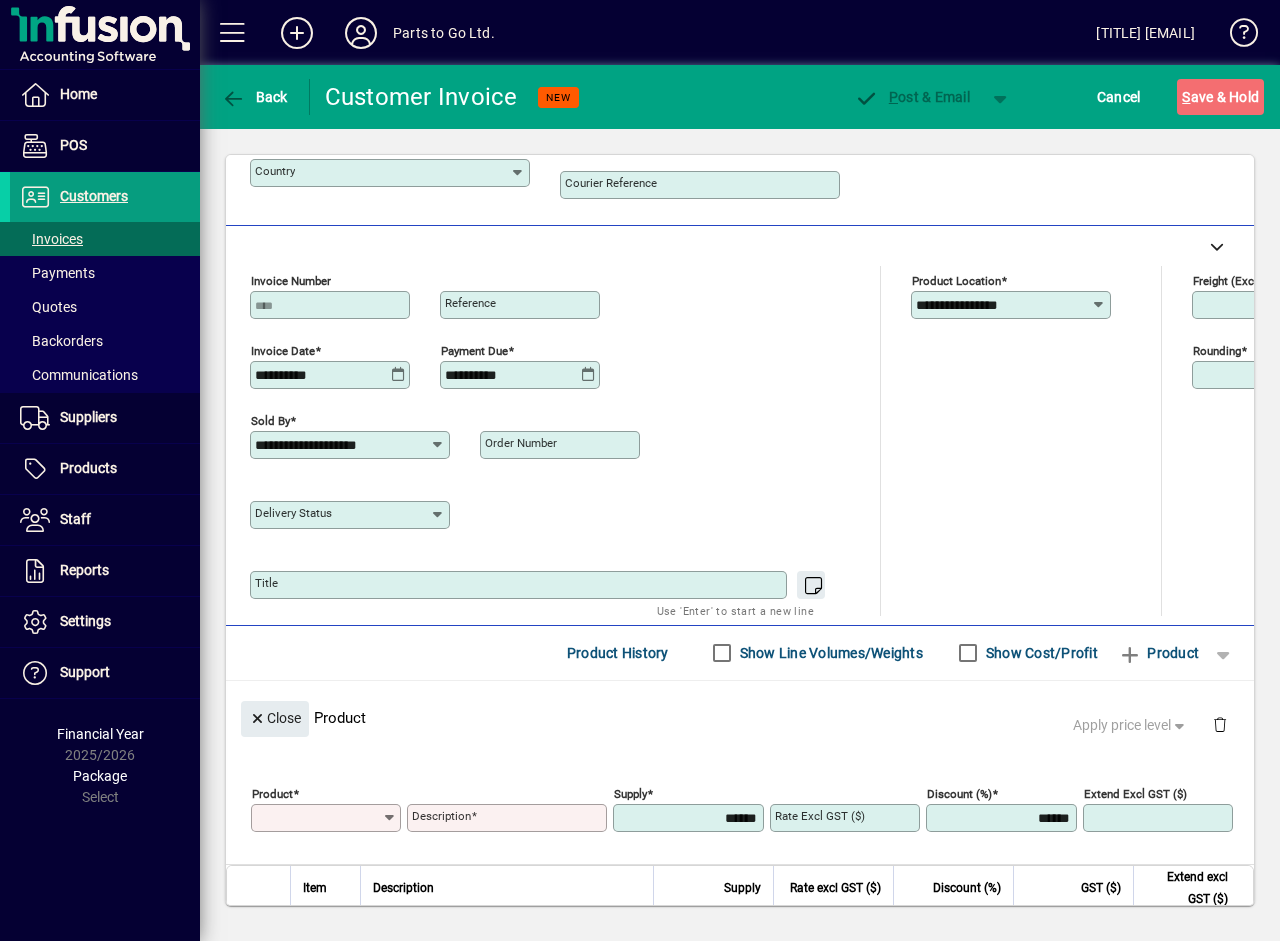 scroll, scrollTop: 0, scrollLeft: 0, axis: both 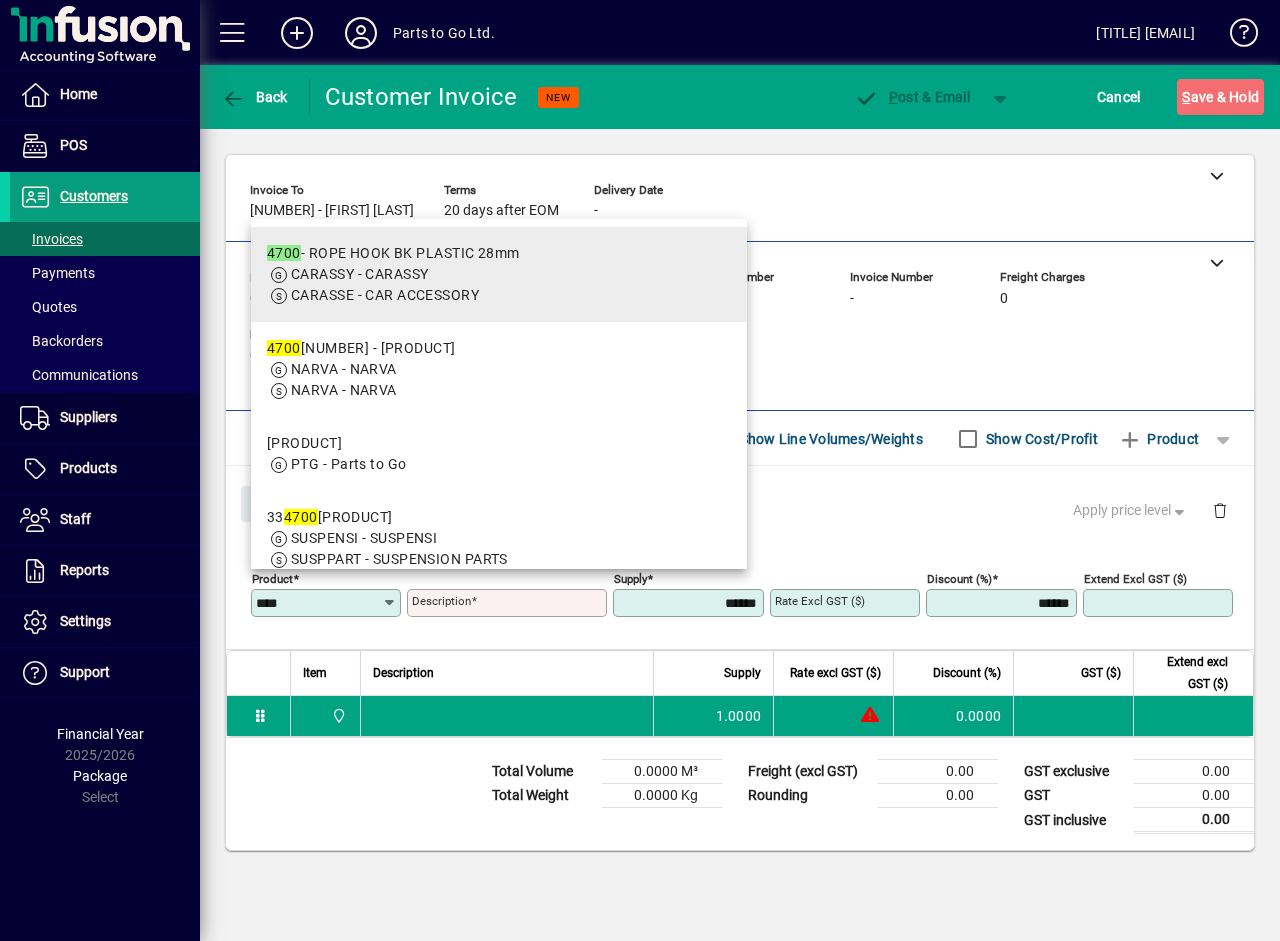 type on "****" 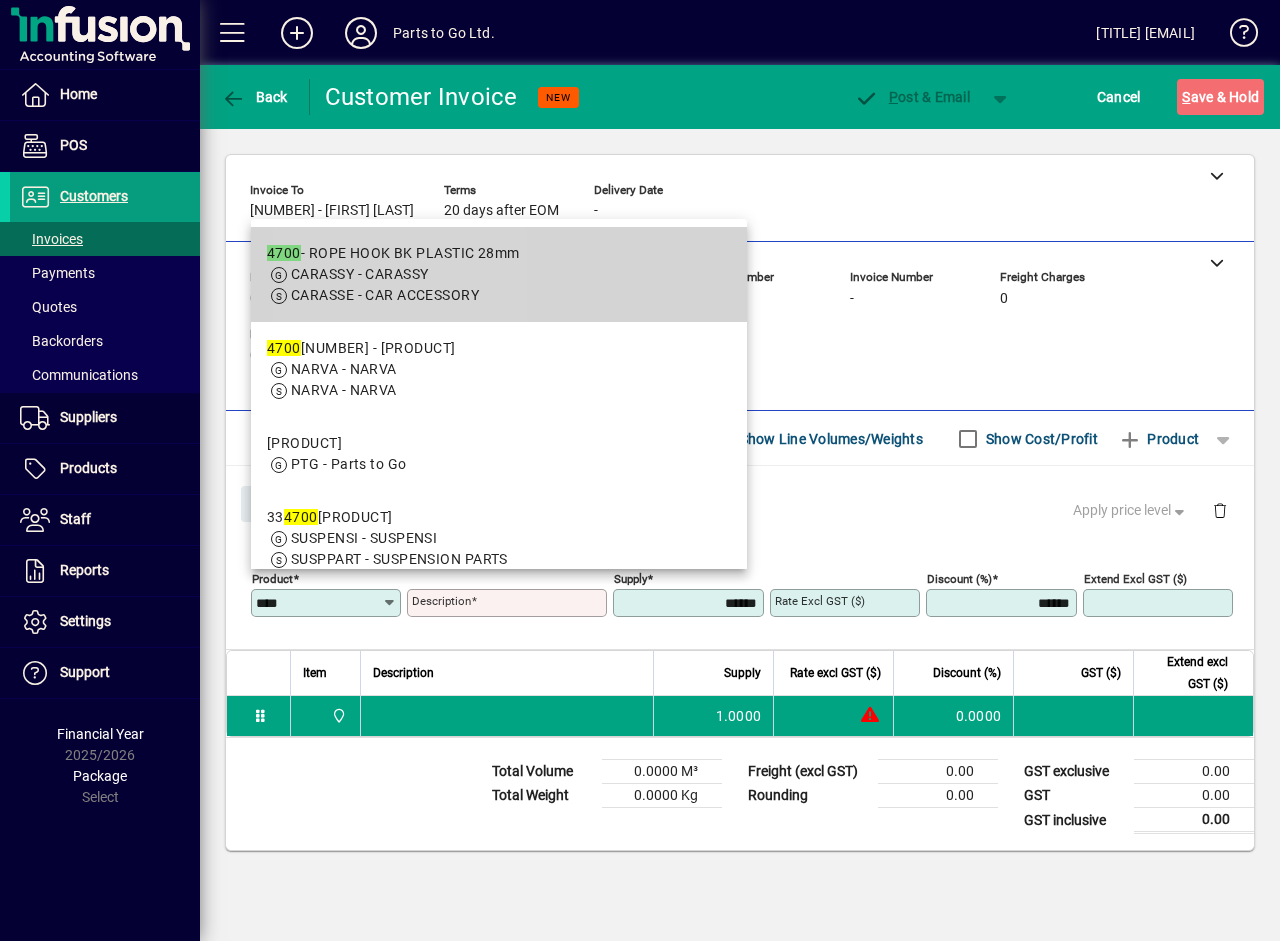 click on "CARASSE - CAR ACCESSORY" at bounding box center [385, 295] 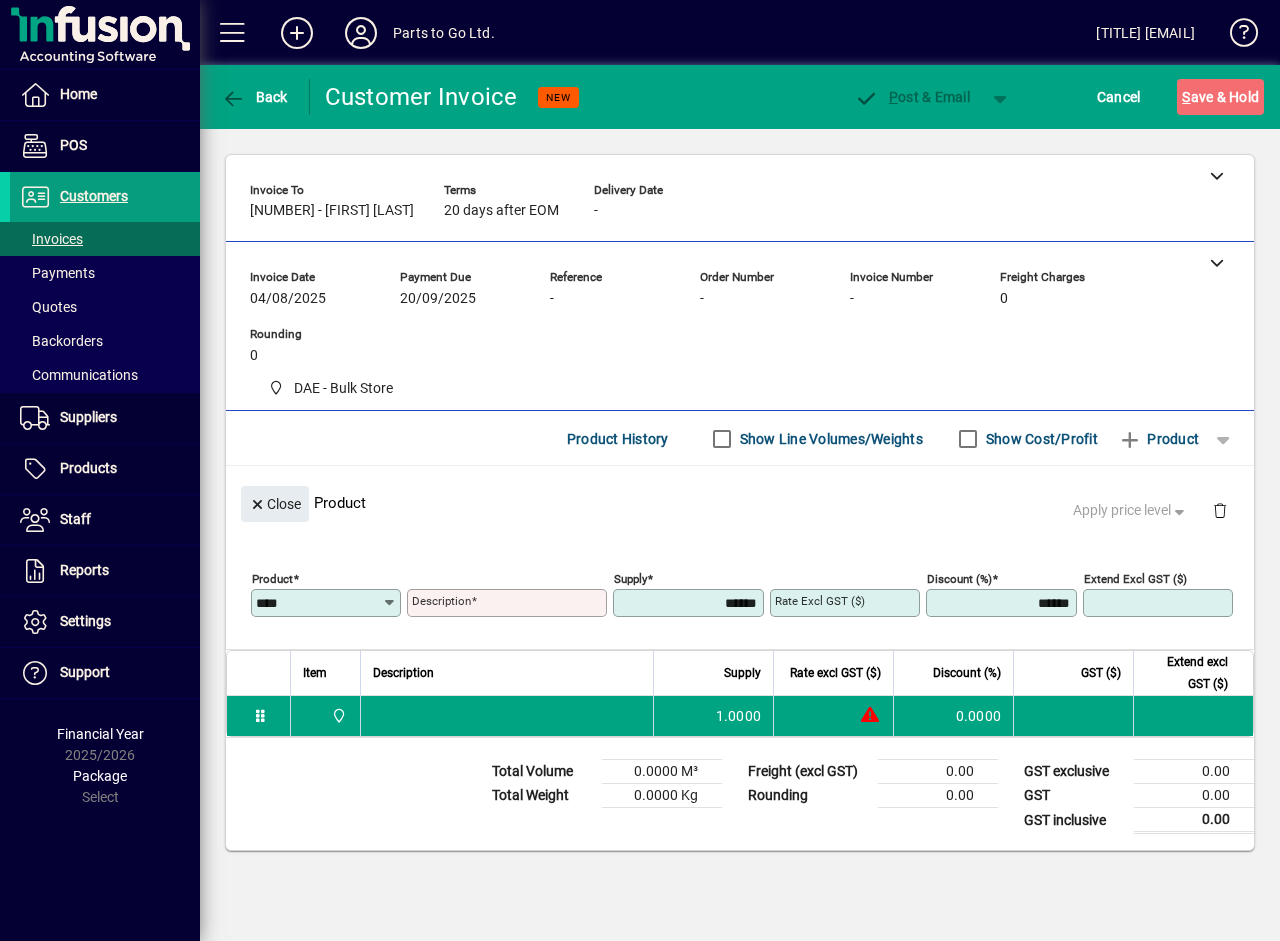 type on "**********" 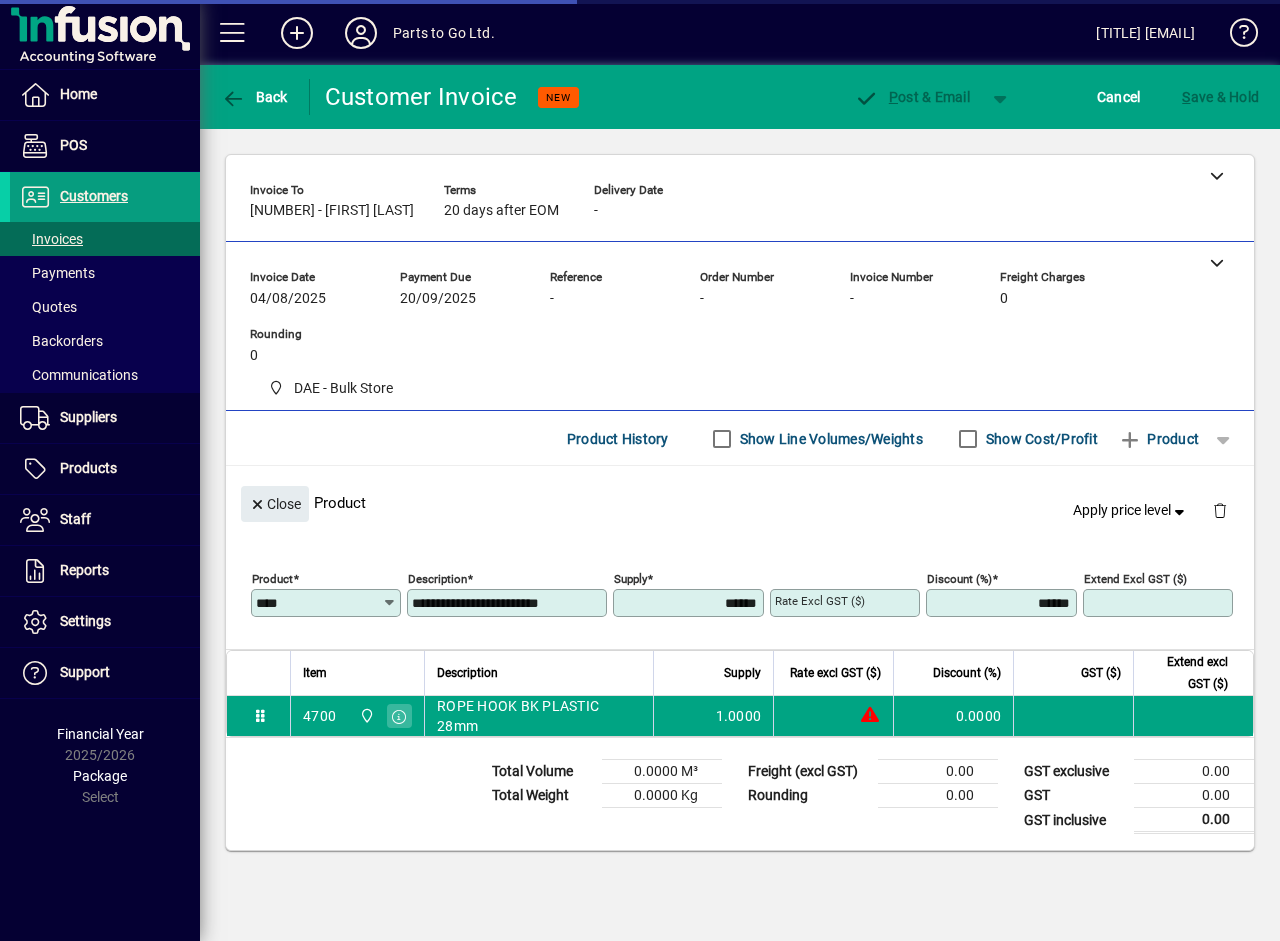 type on "******" 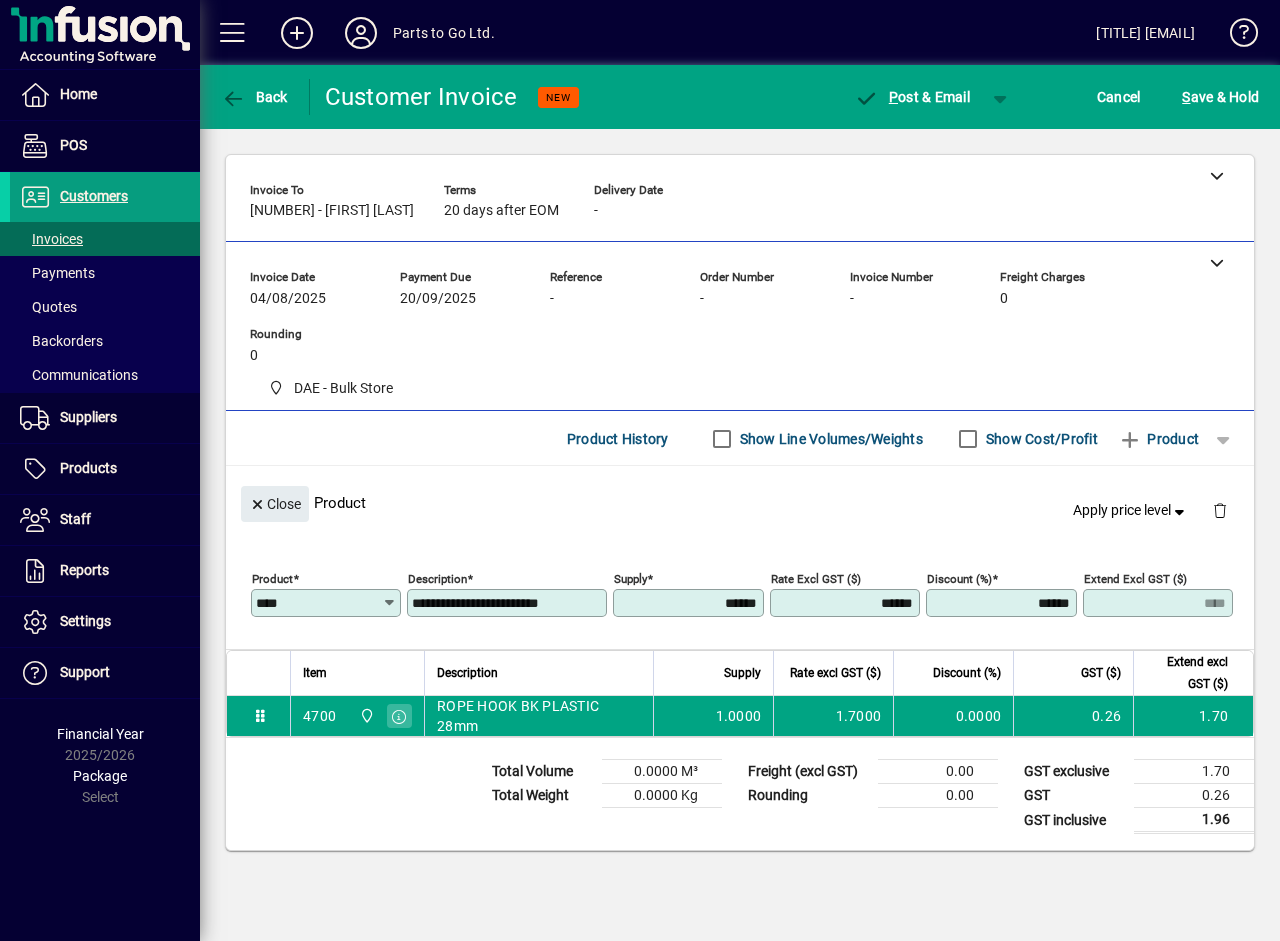 click on "******" at bounding box center [847, 603] 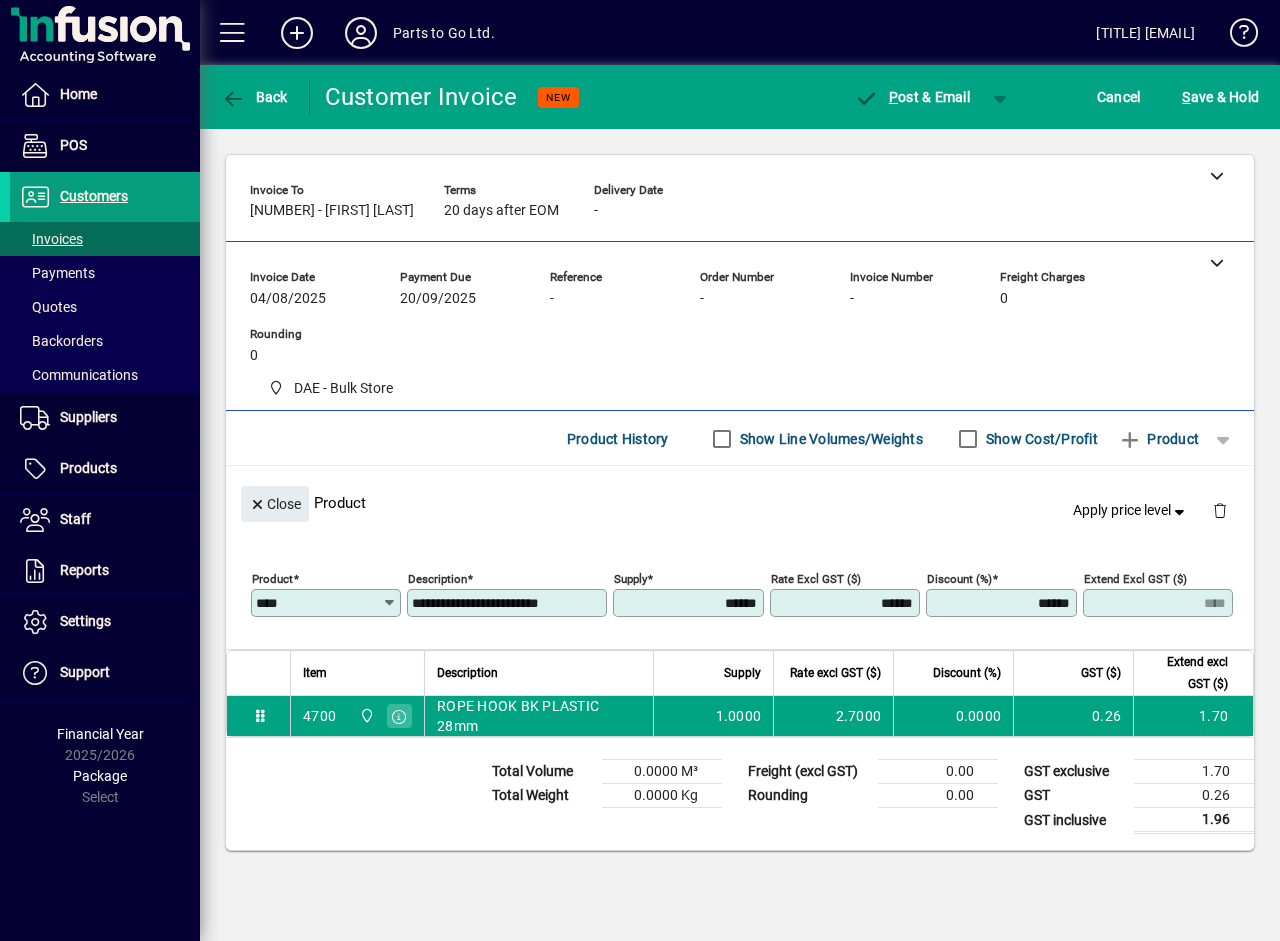 type on "******" 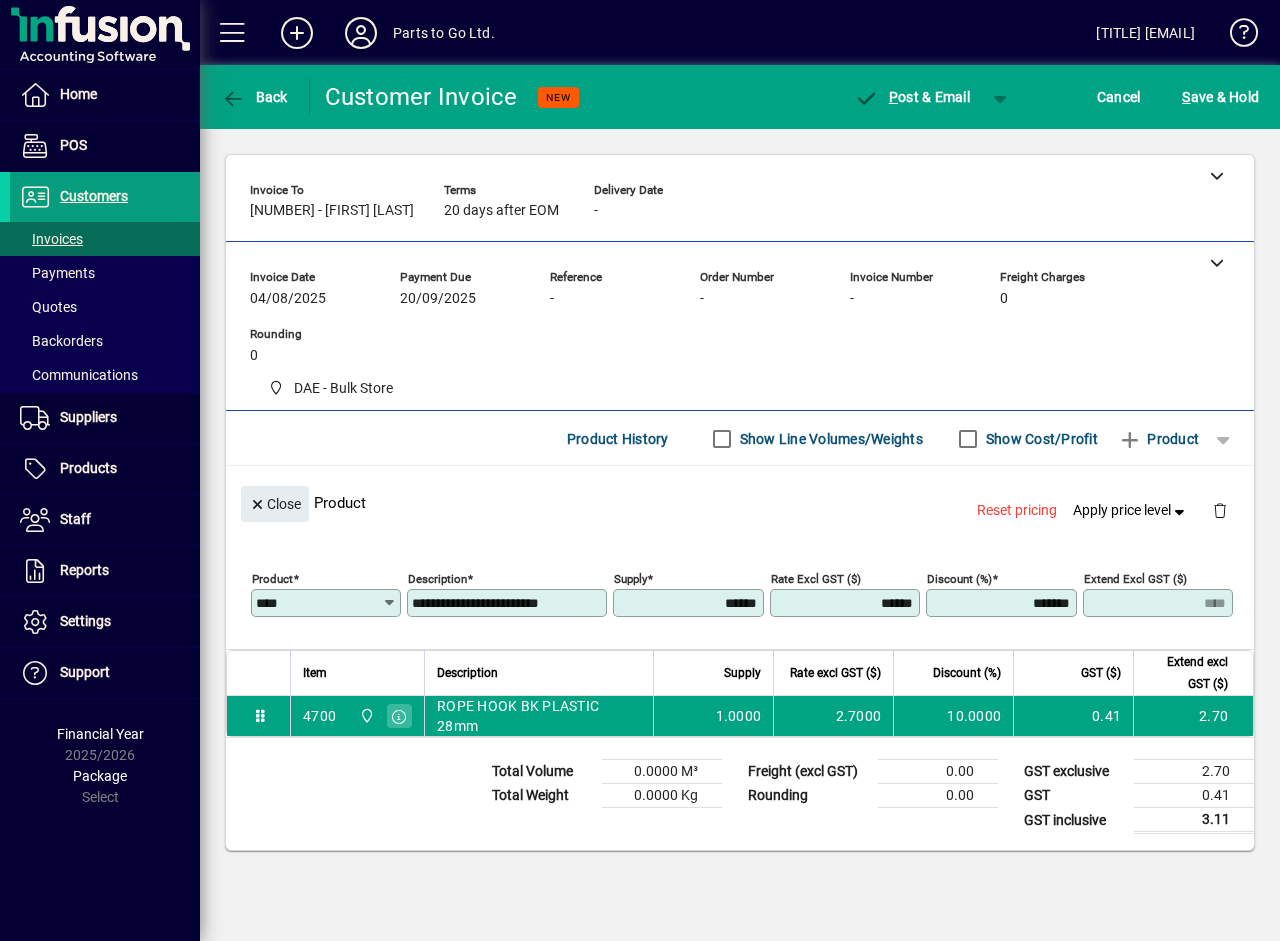 type on "*******" 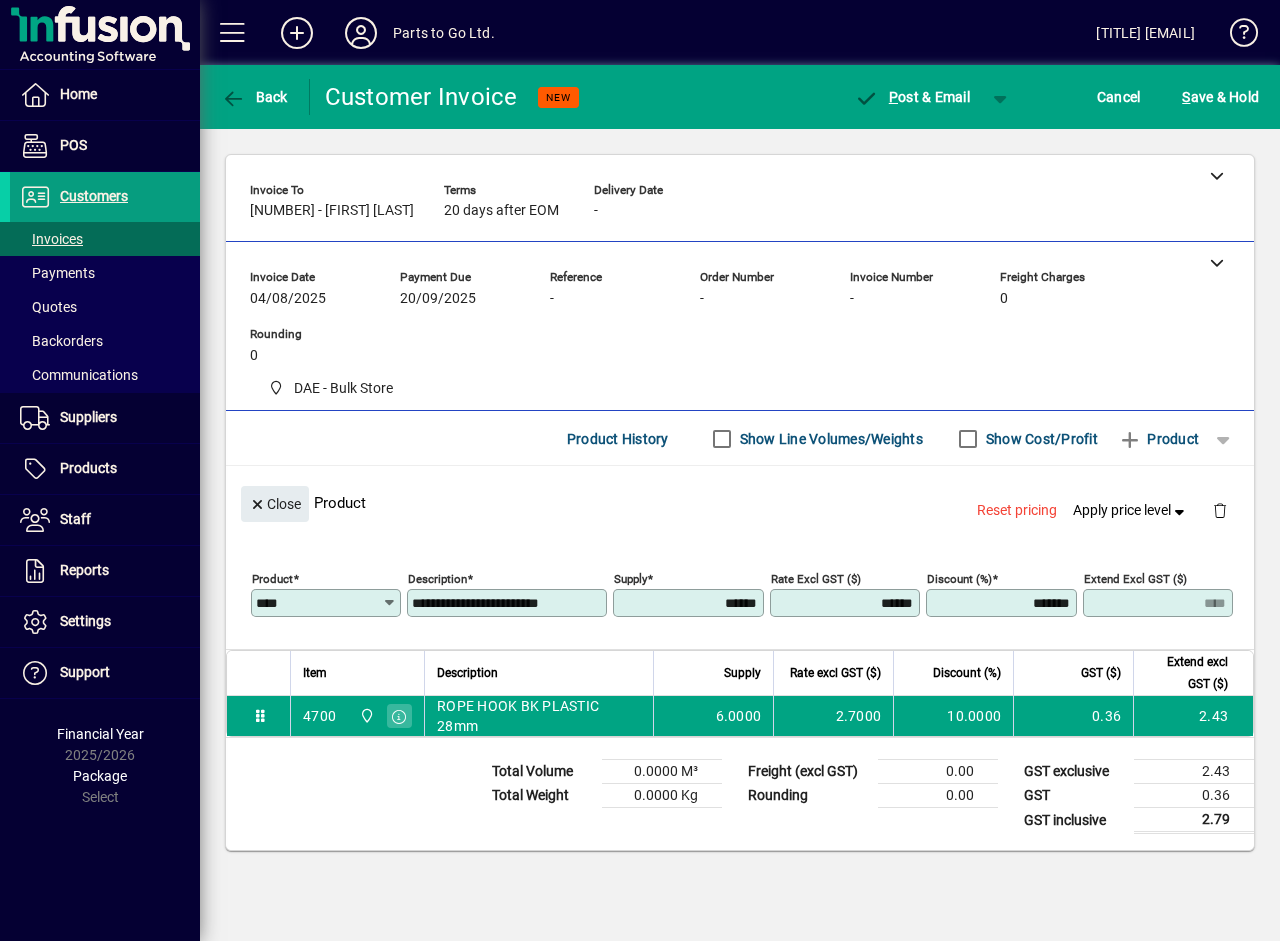 type on "******" 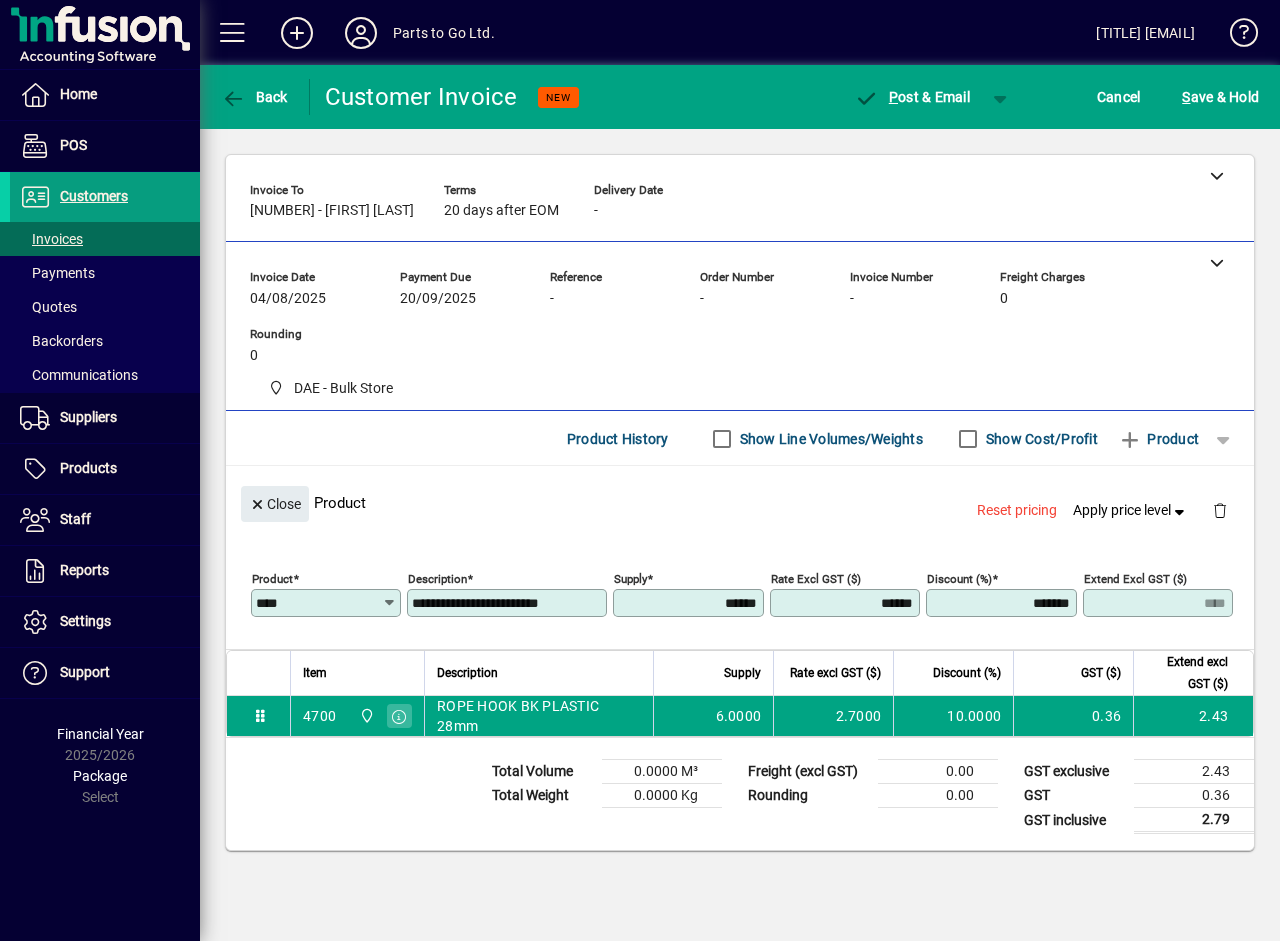 click 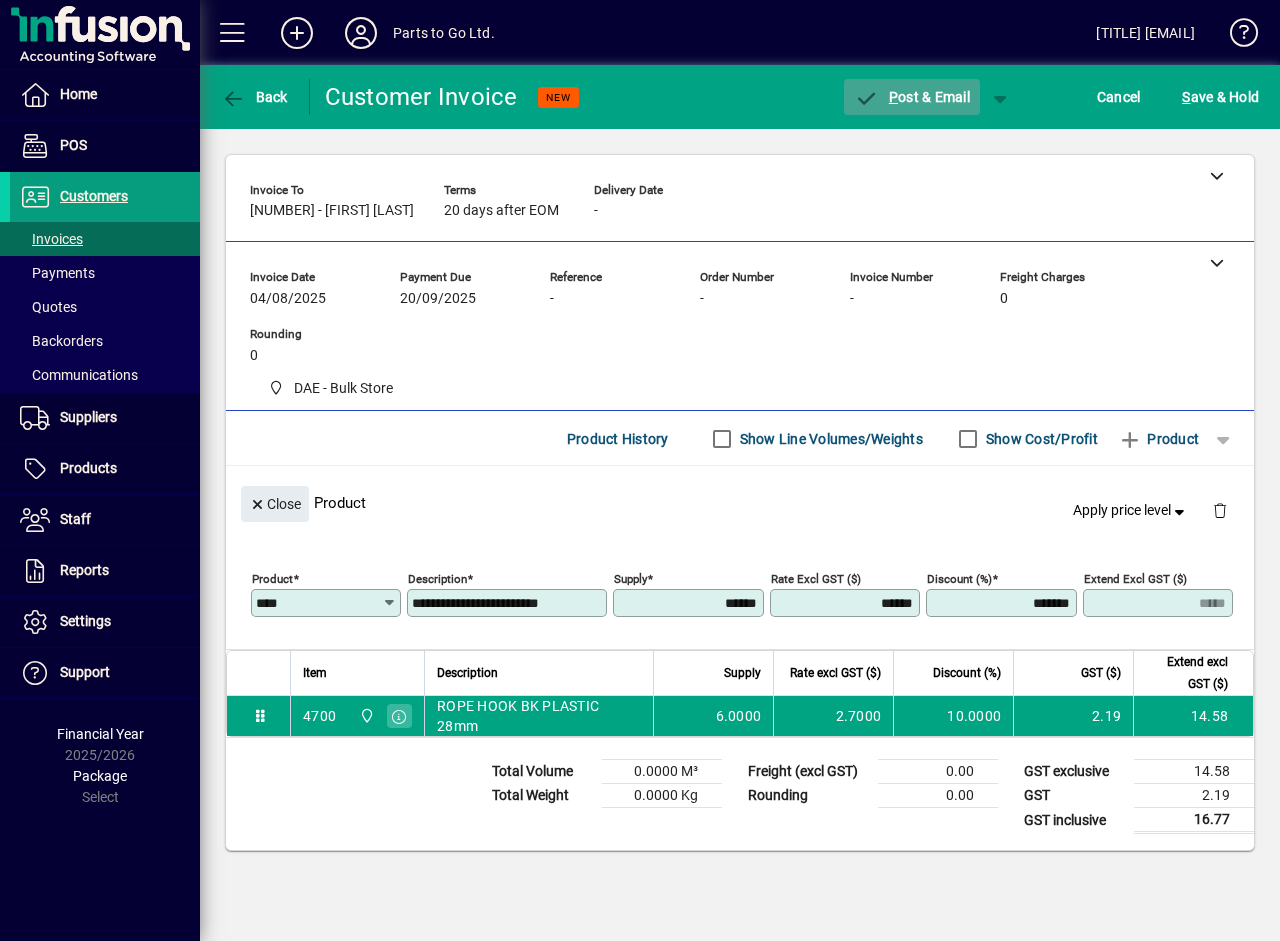 click on "P ost & Email" 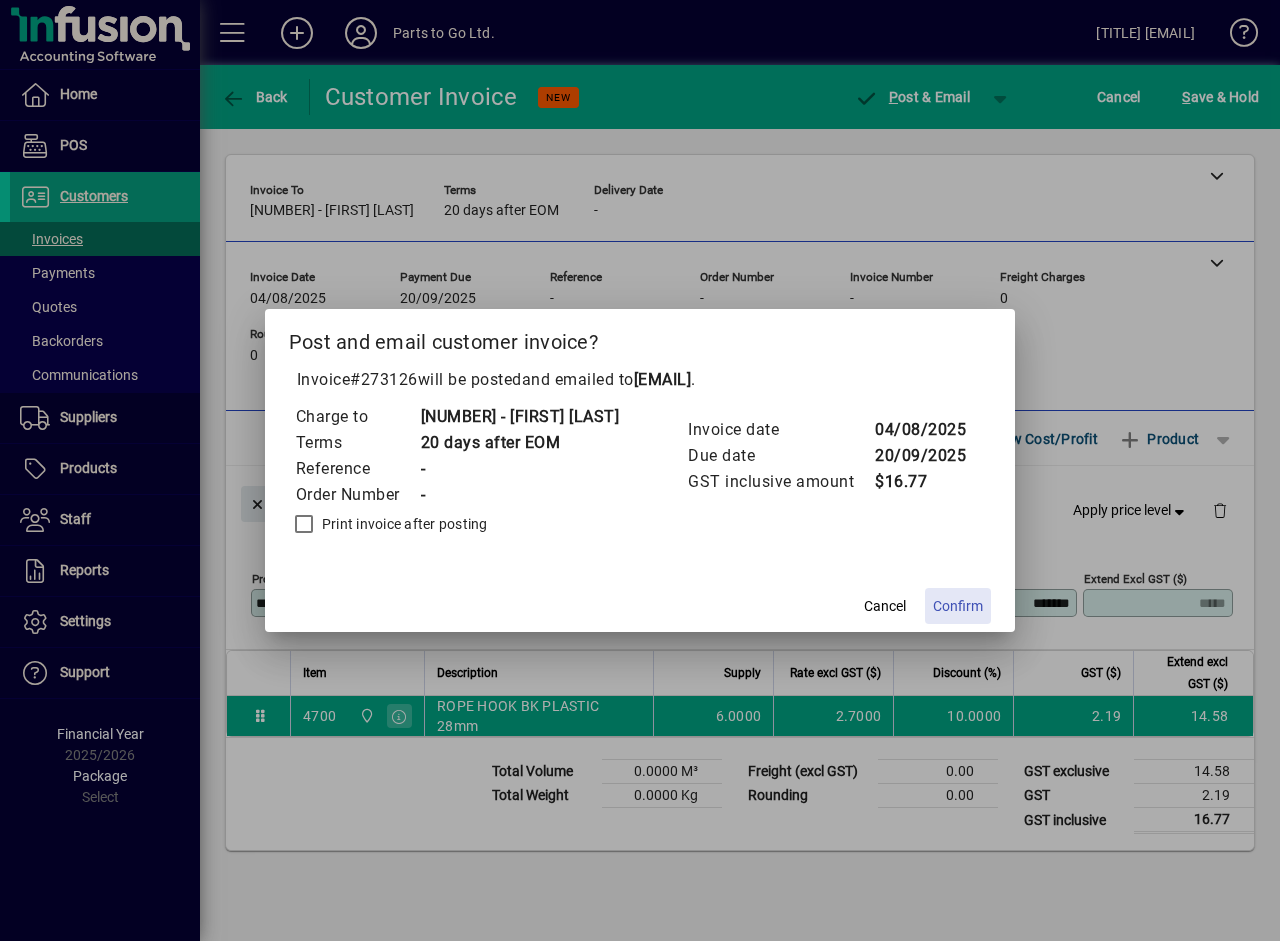 click on "Confirm" 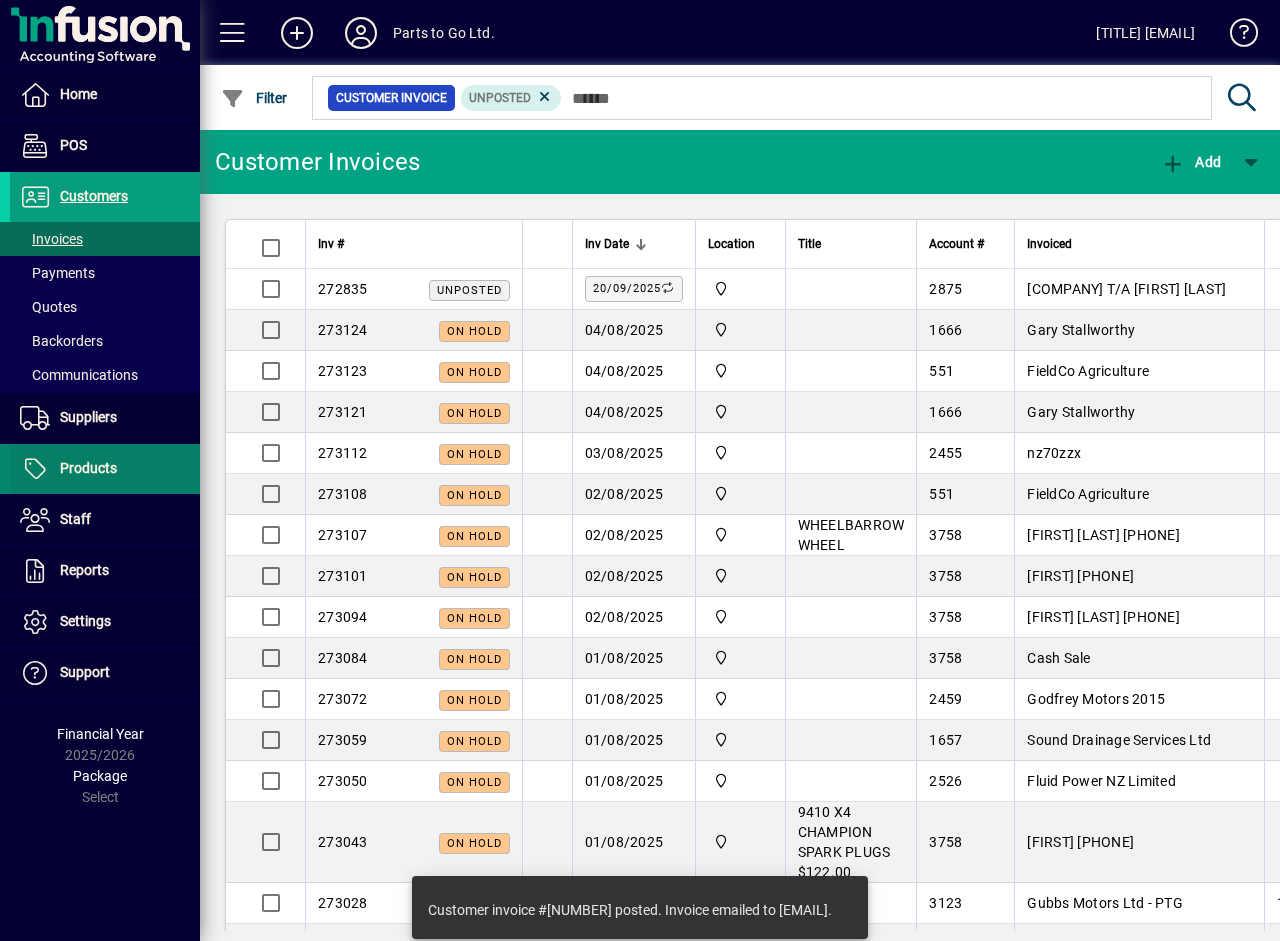 click on "Products" at bounding box center [88, 468] 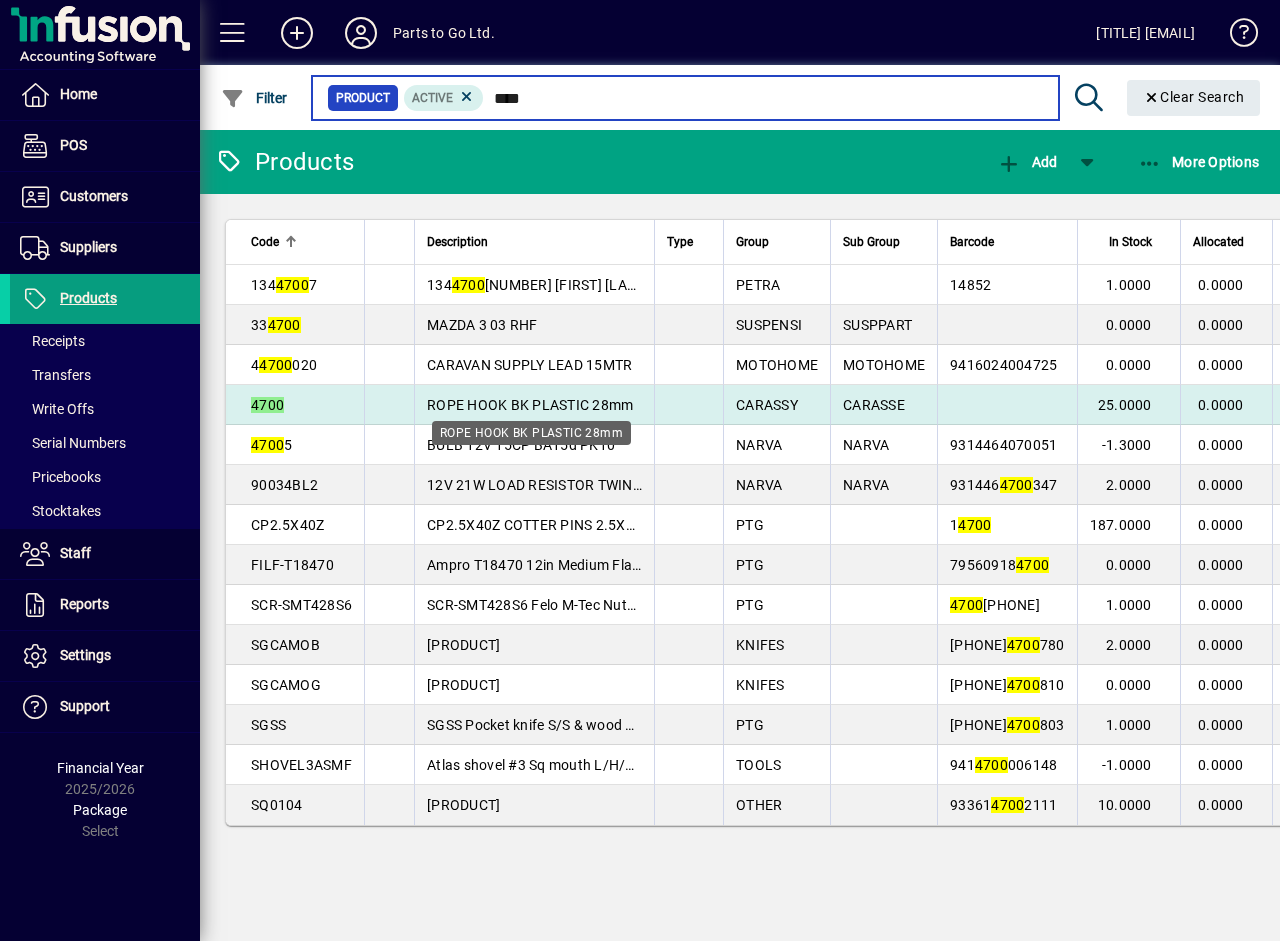 type on "****" 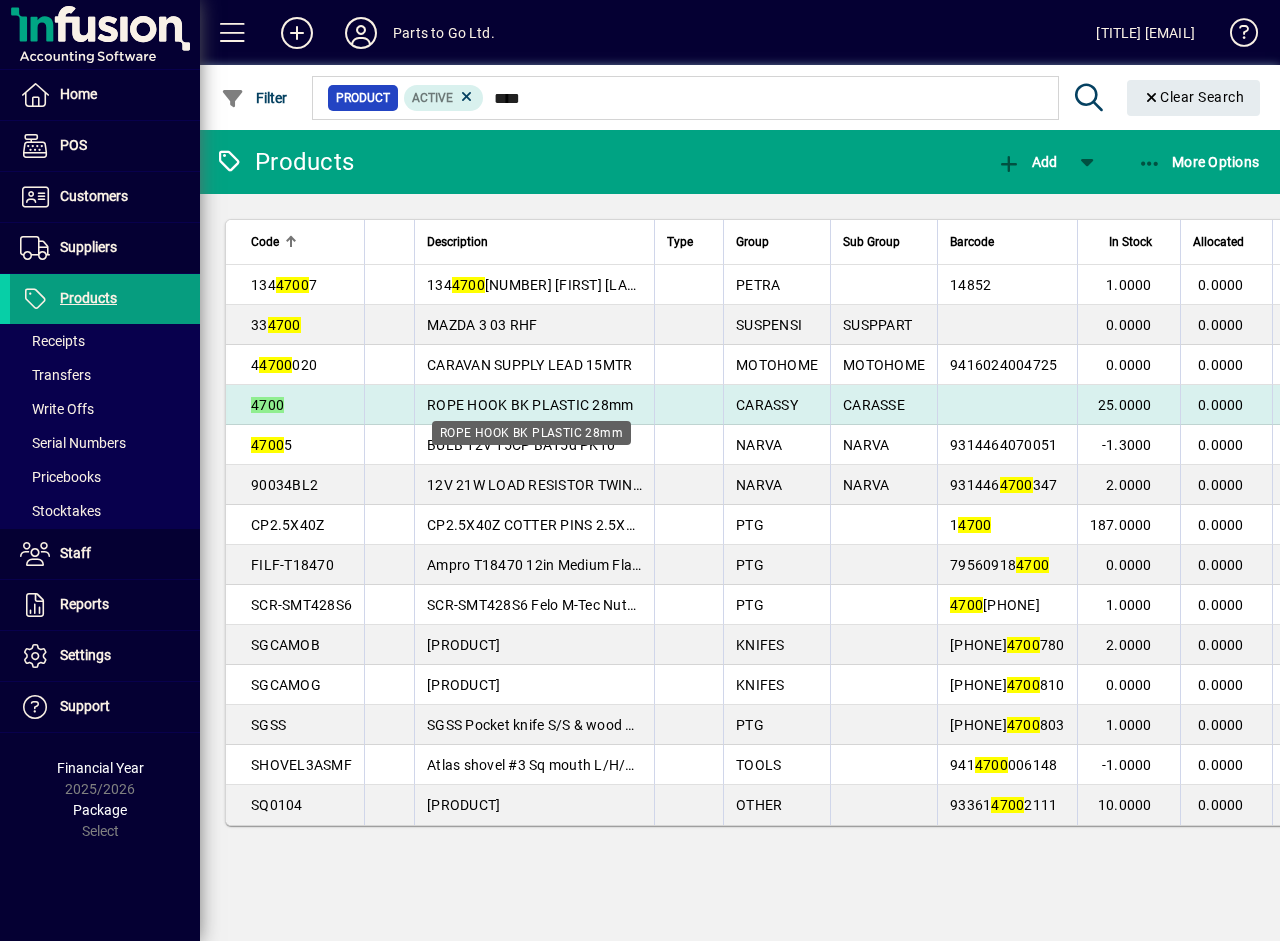 click on "ROPE HOOK BK PLASTIC 28mm" at bounding box center (530, 405) 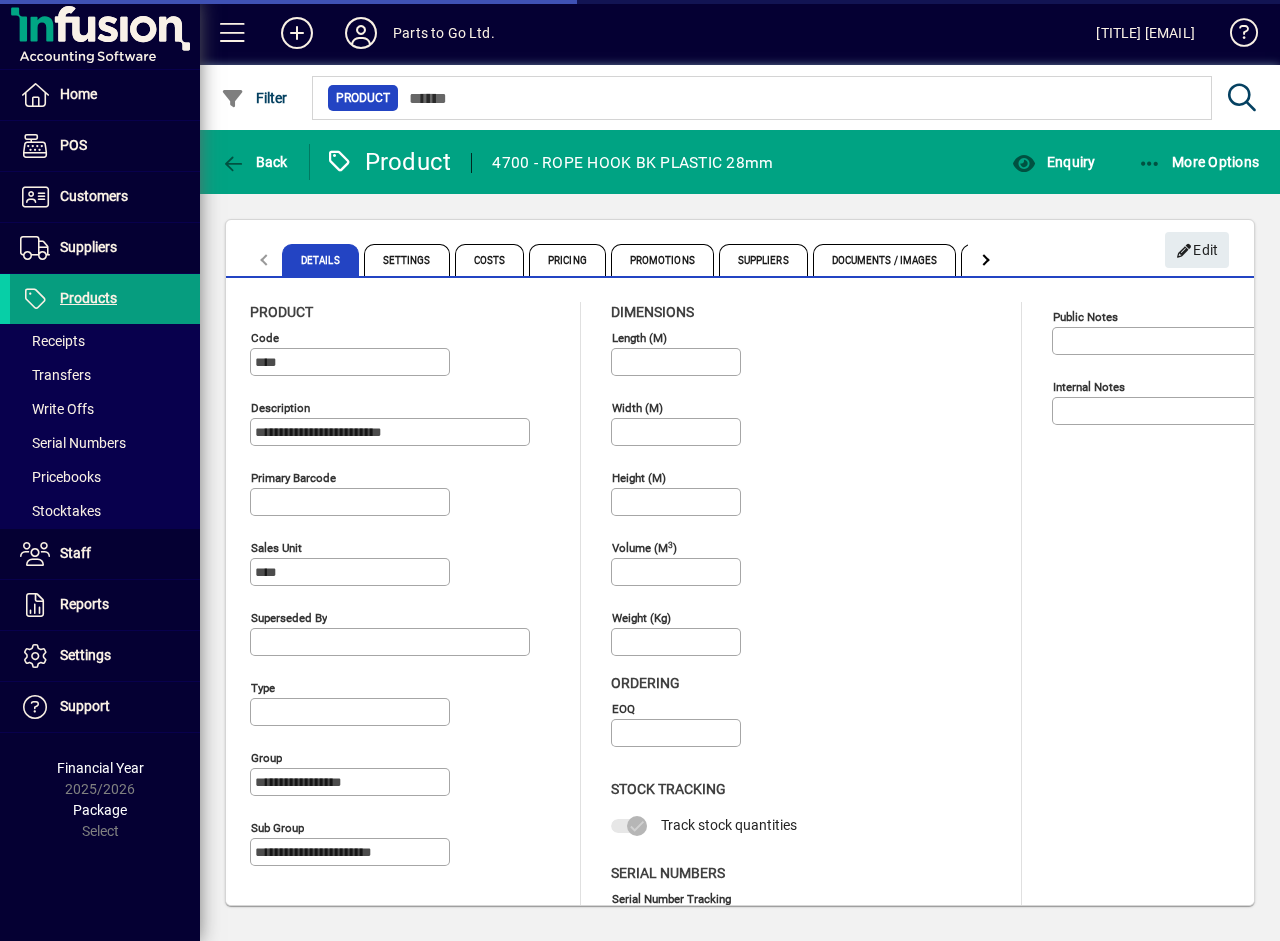 type on "****" 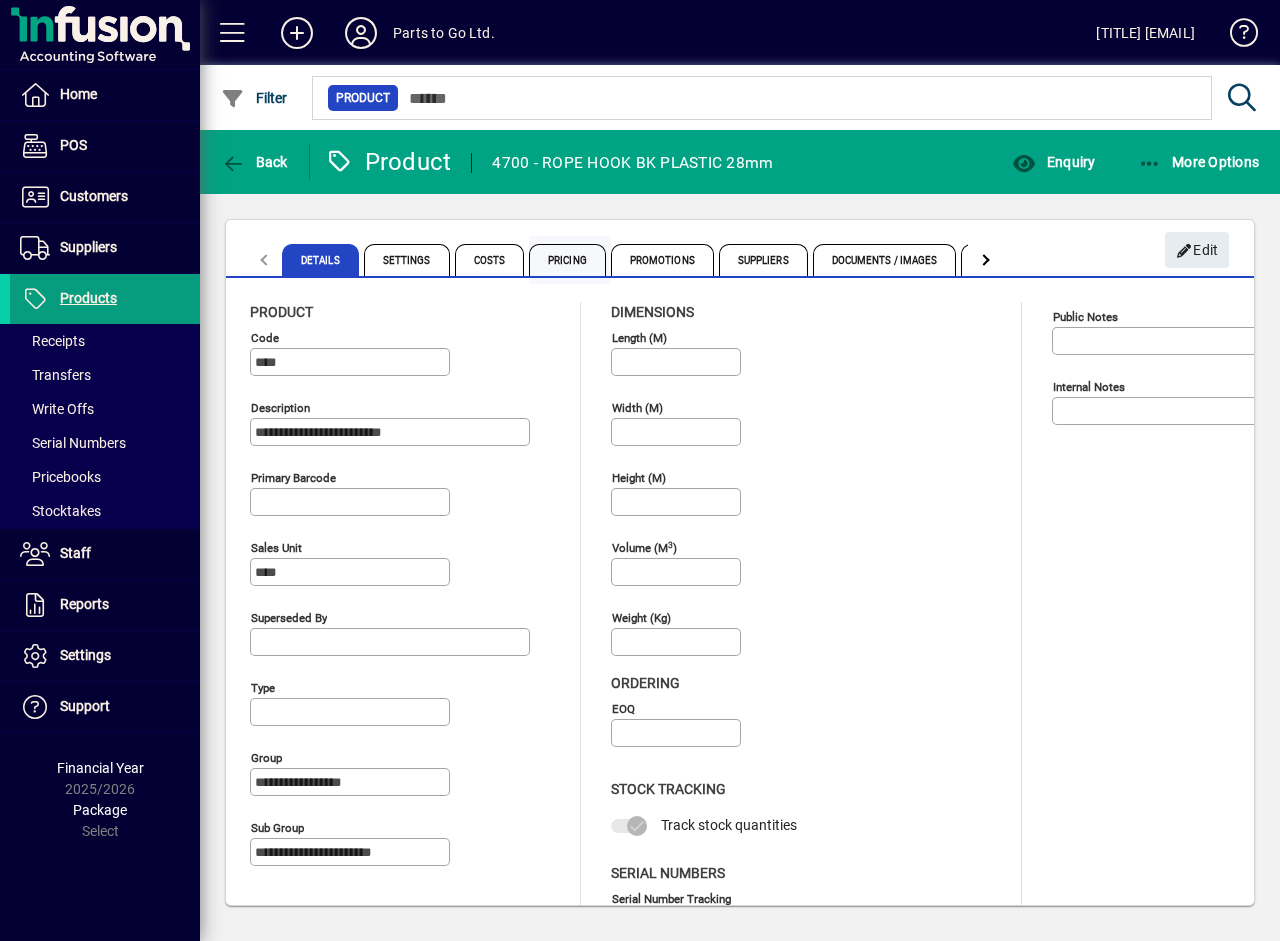 click on "Pricing" at bounding box center (567, 260) 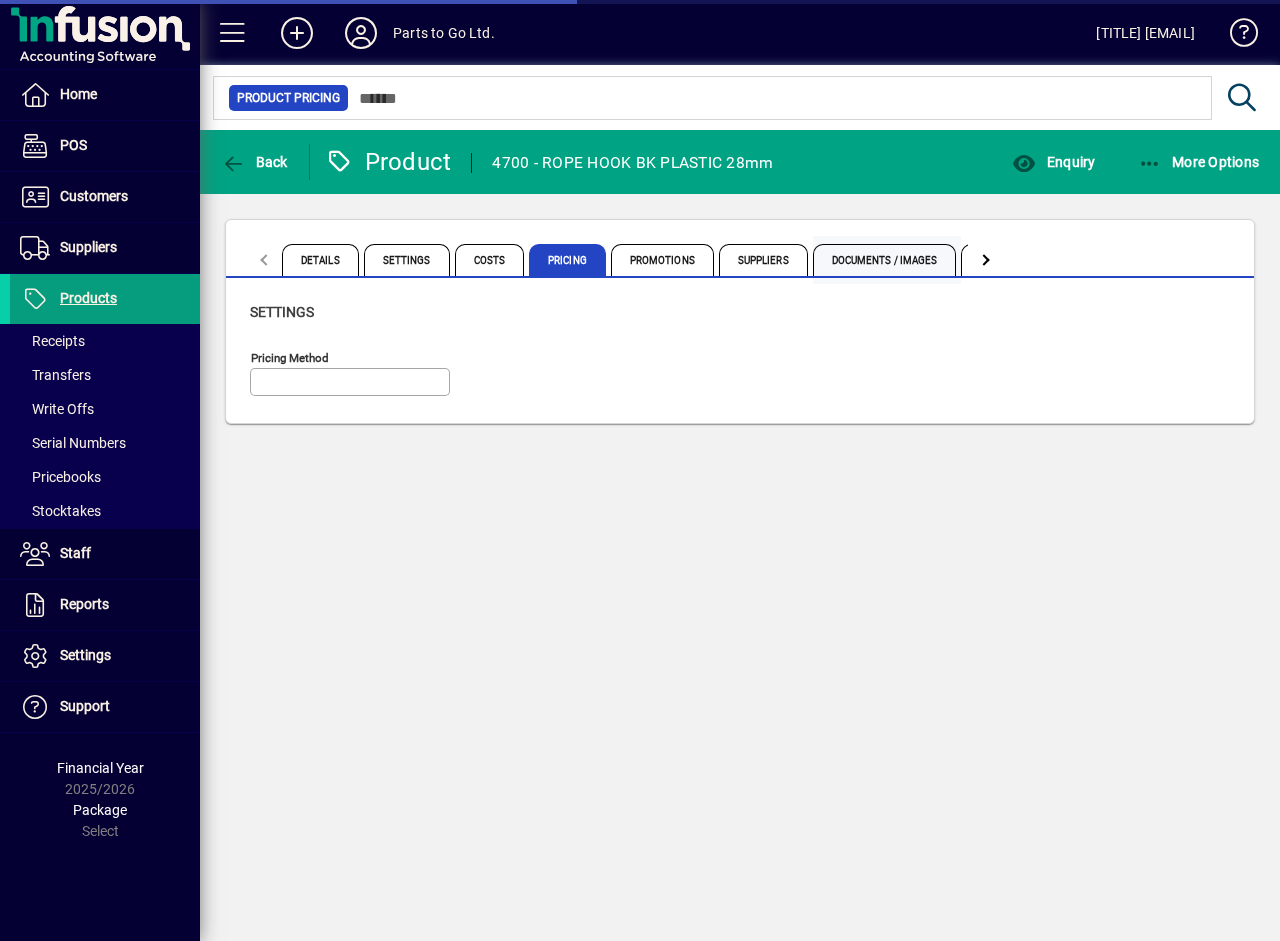 type on "**********" 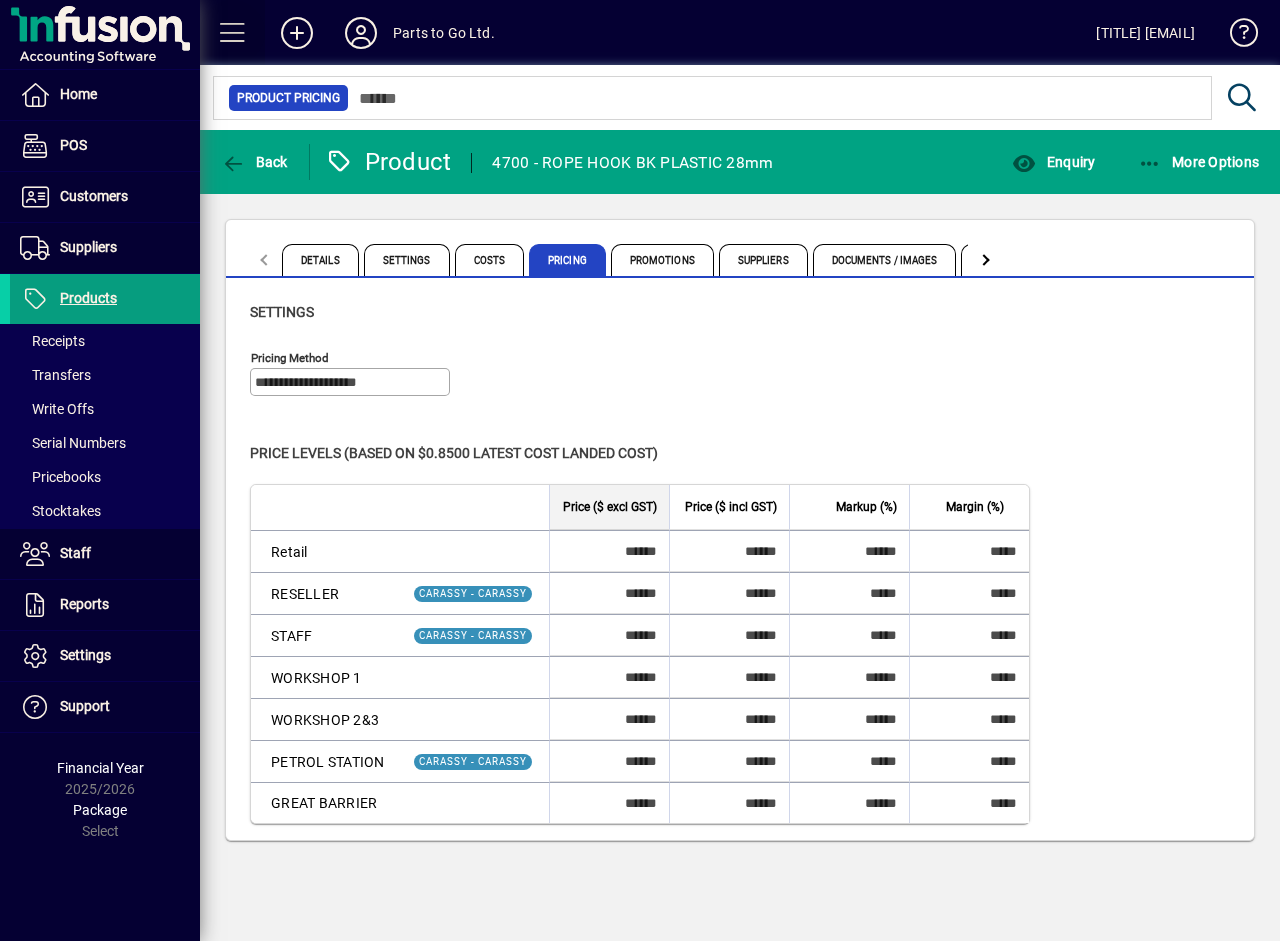 click at bounding box center [233, 33] 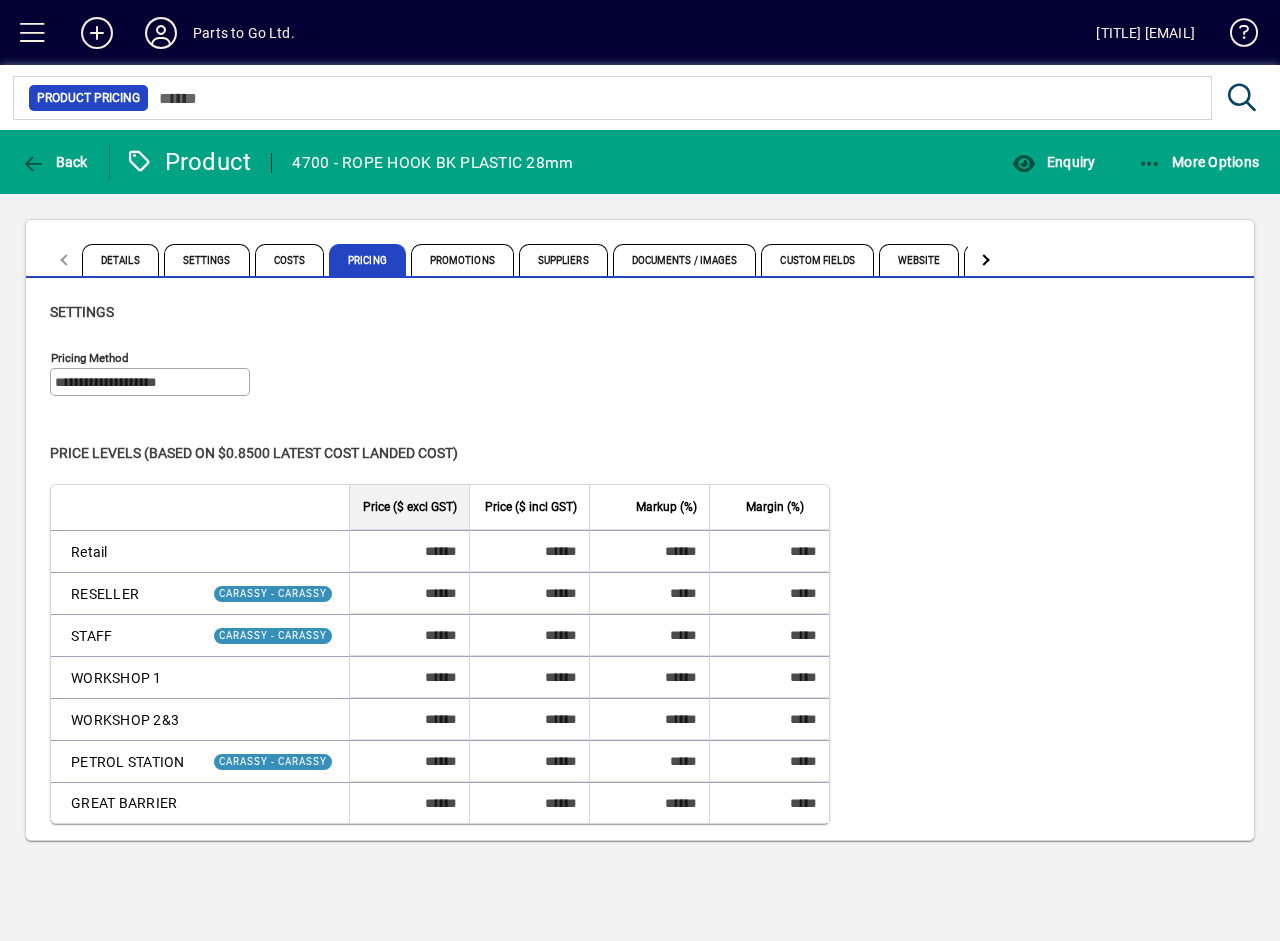 click 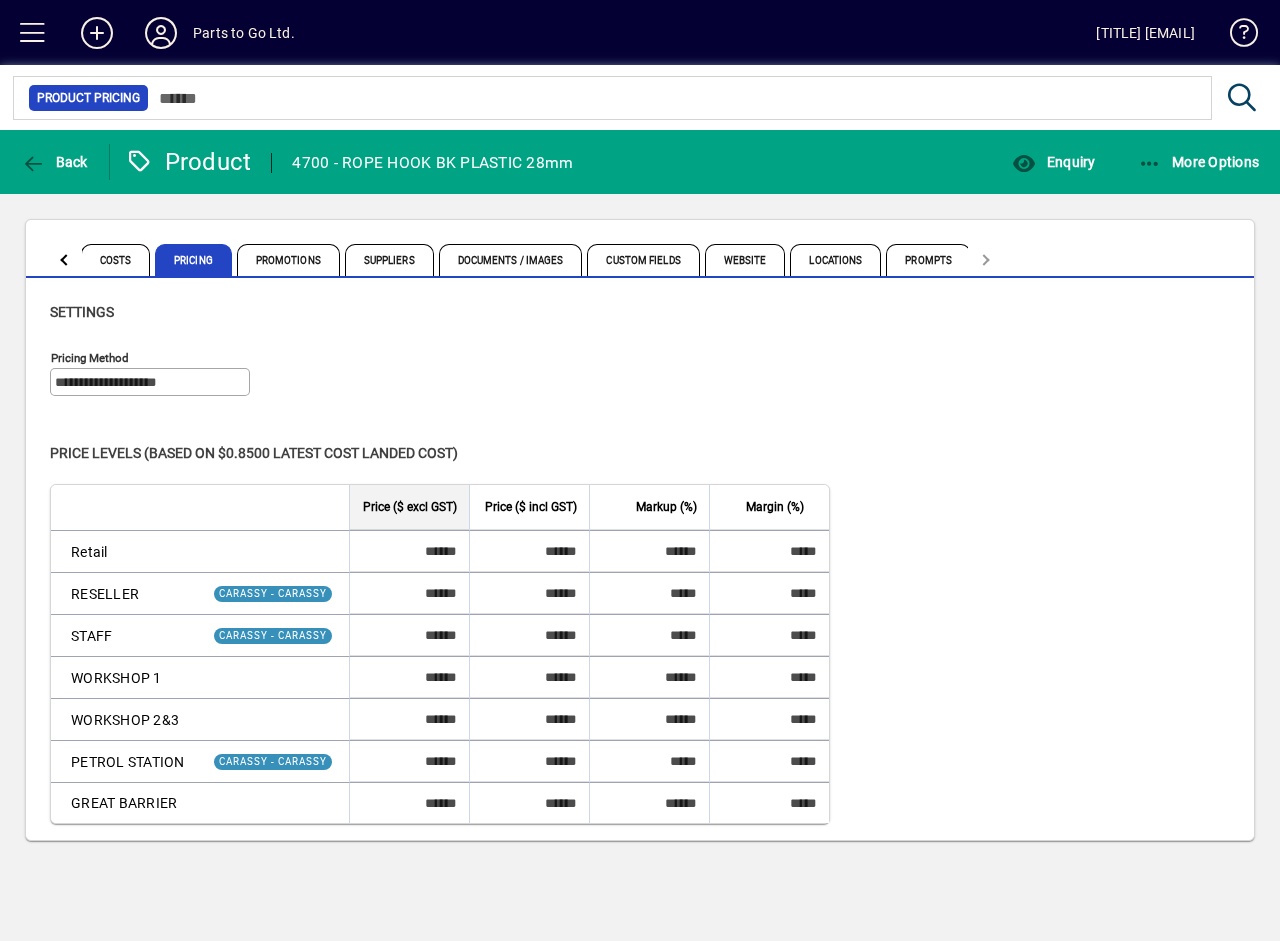 click 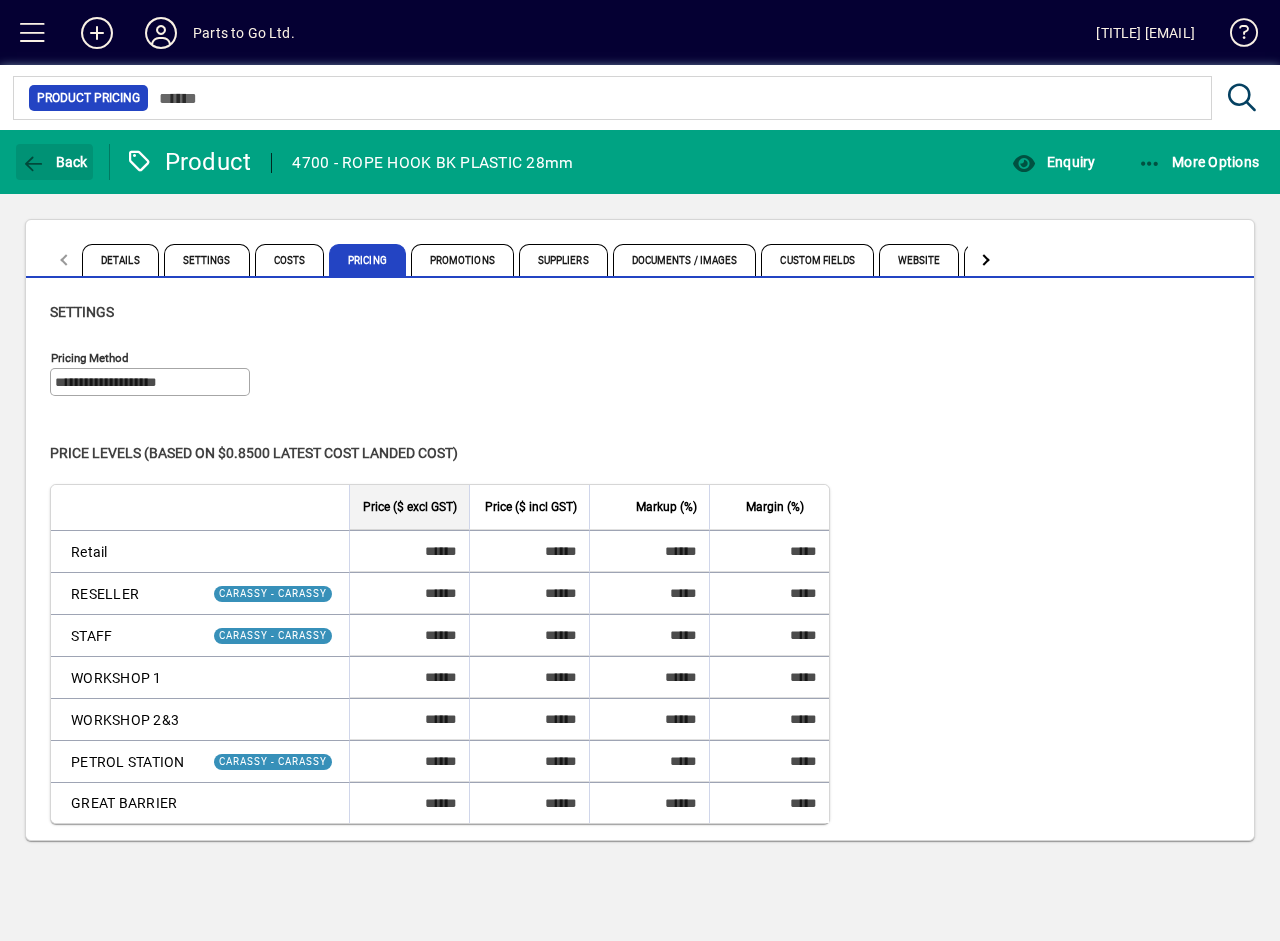 drag, startPoint x: 46, startPoint y: 164, endPoint x: 26, endPoint y: 101, distance: 66.09841 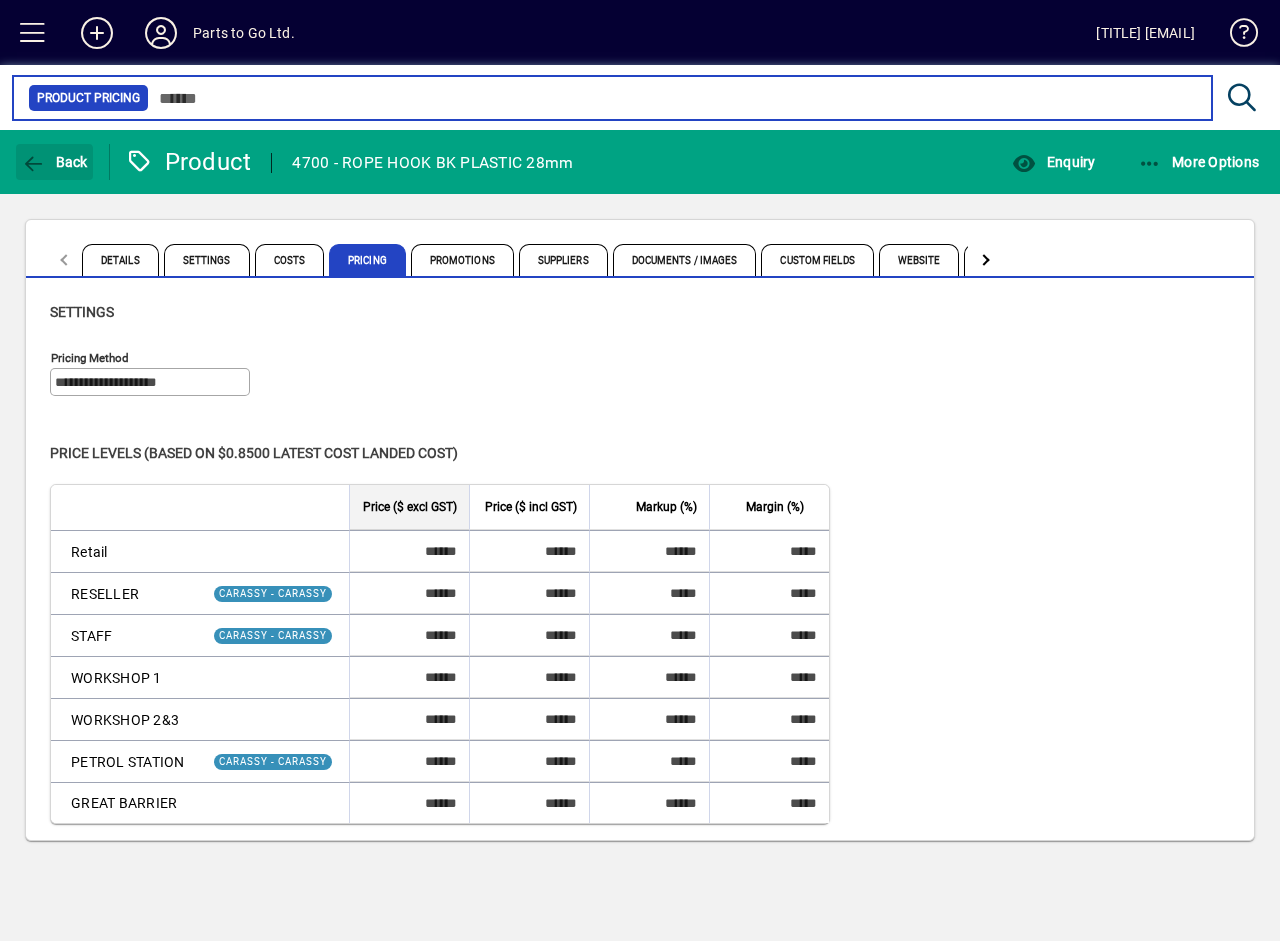 type on "****" 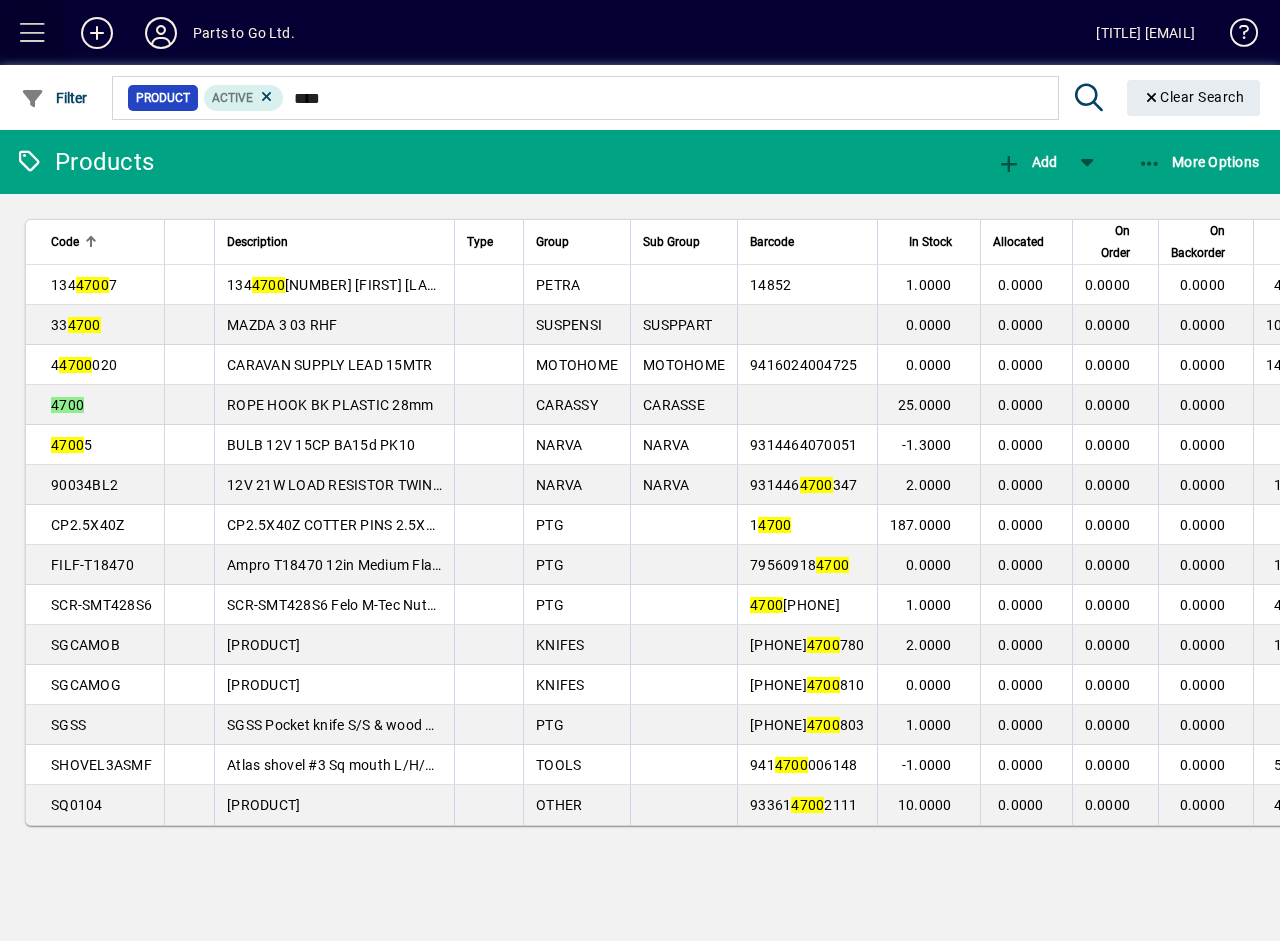click at bounding box center (33, 33) 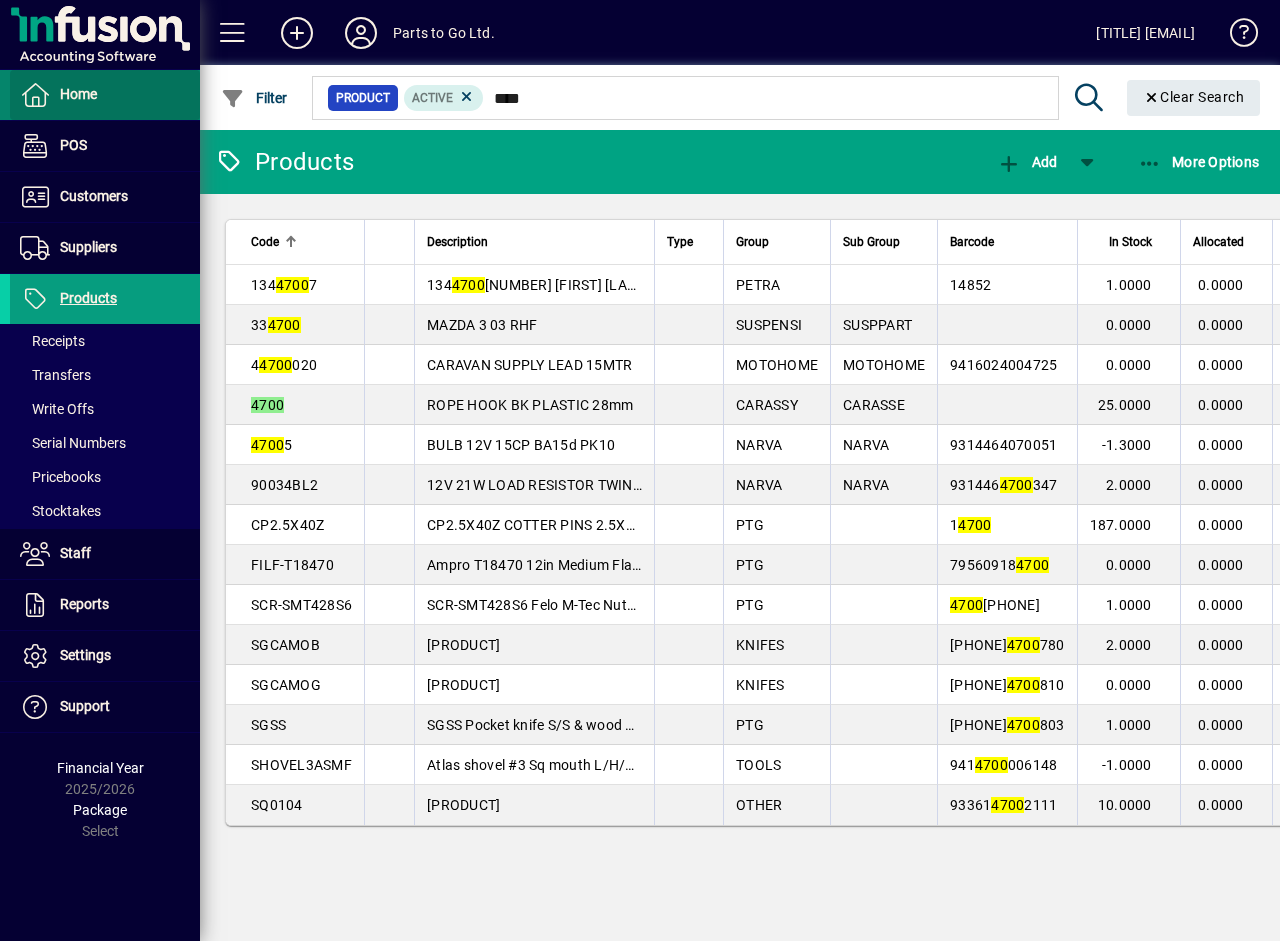 click on "Home" at bounding box center (78, 94) 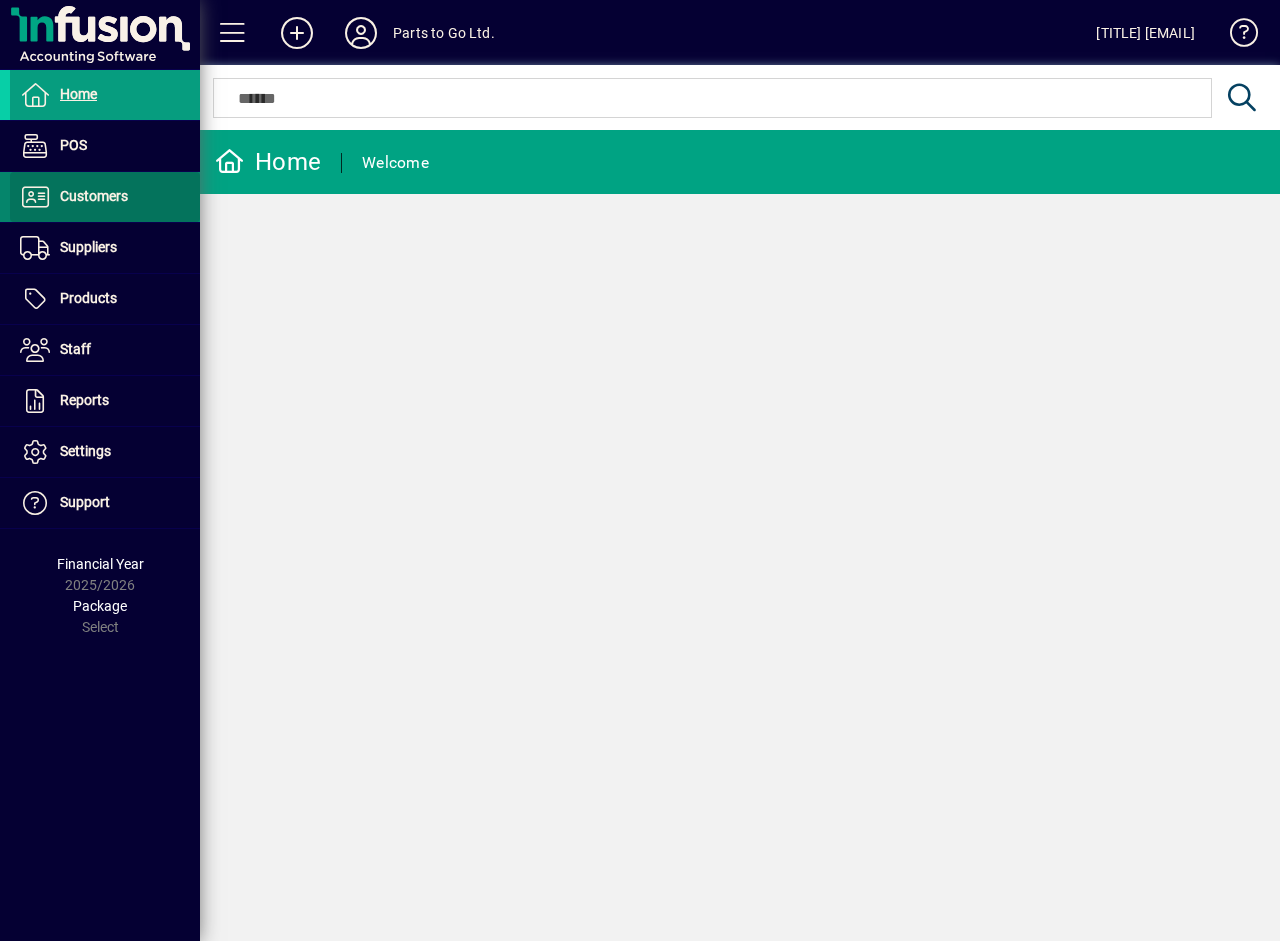 click at bounding box center [105, 197] 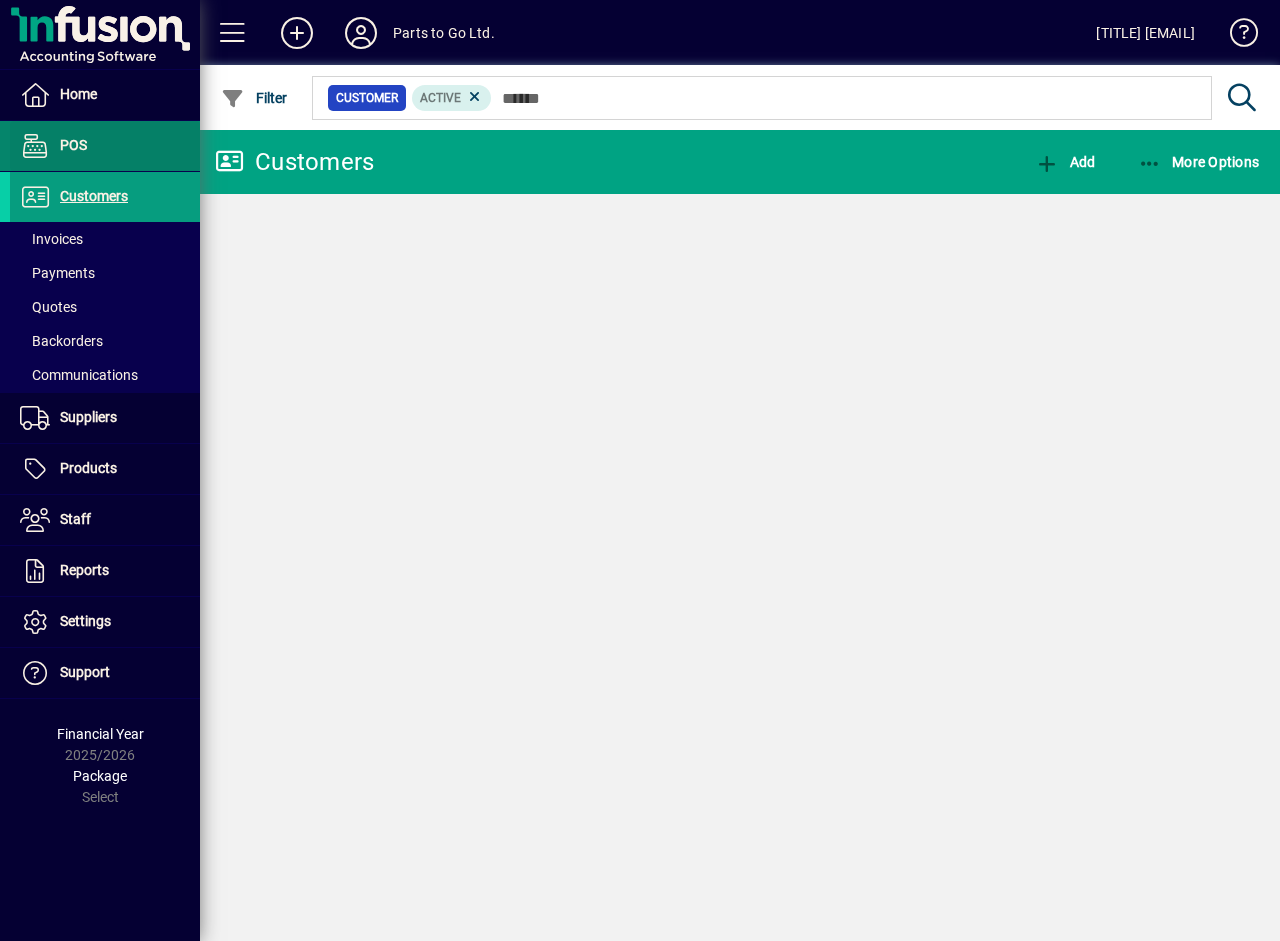 click on "POS" at bounding box center (73, 145) 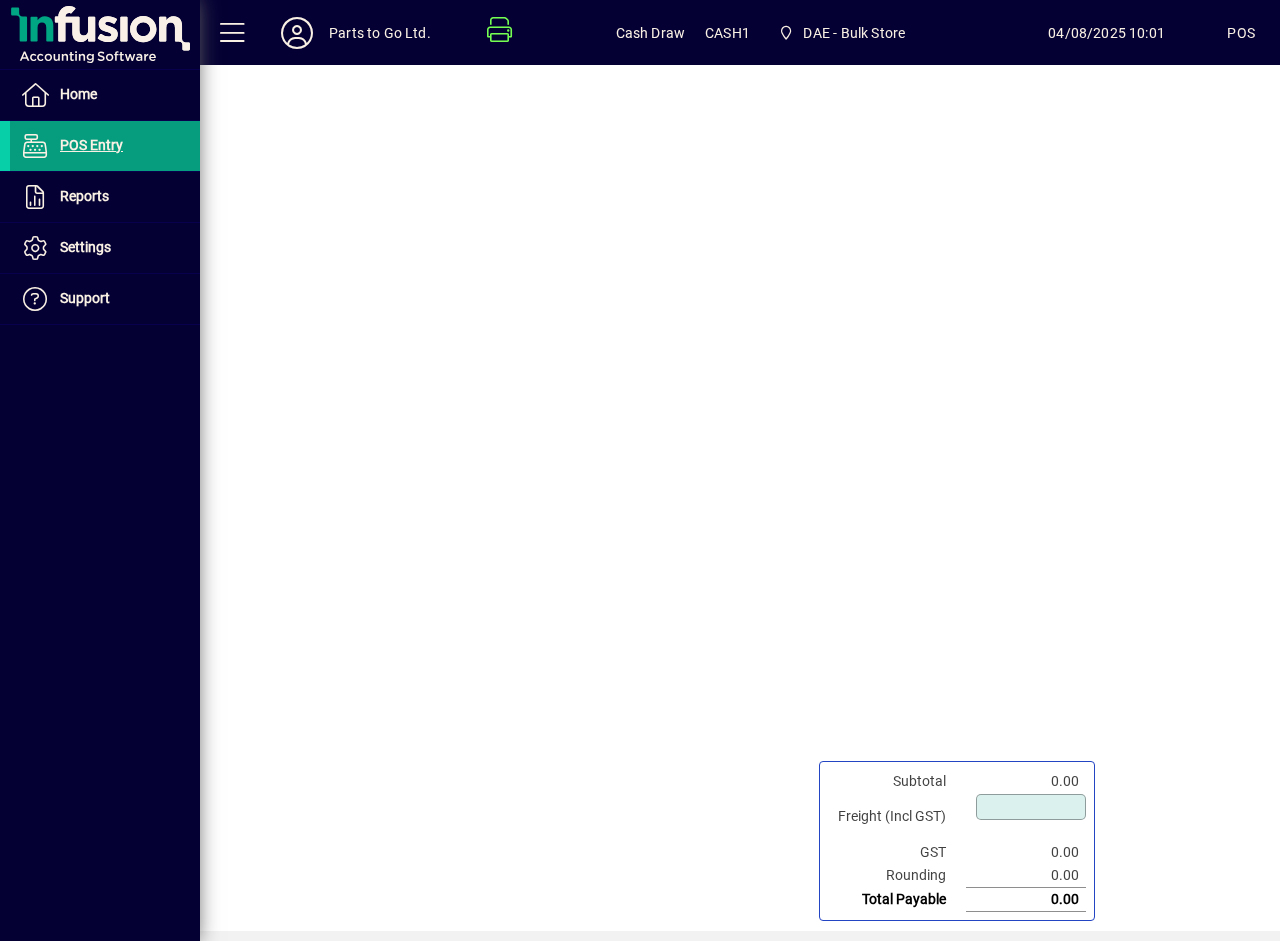click on "POS Entry" at bounding box center (91, 145) 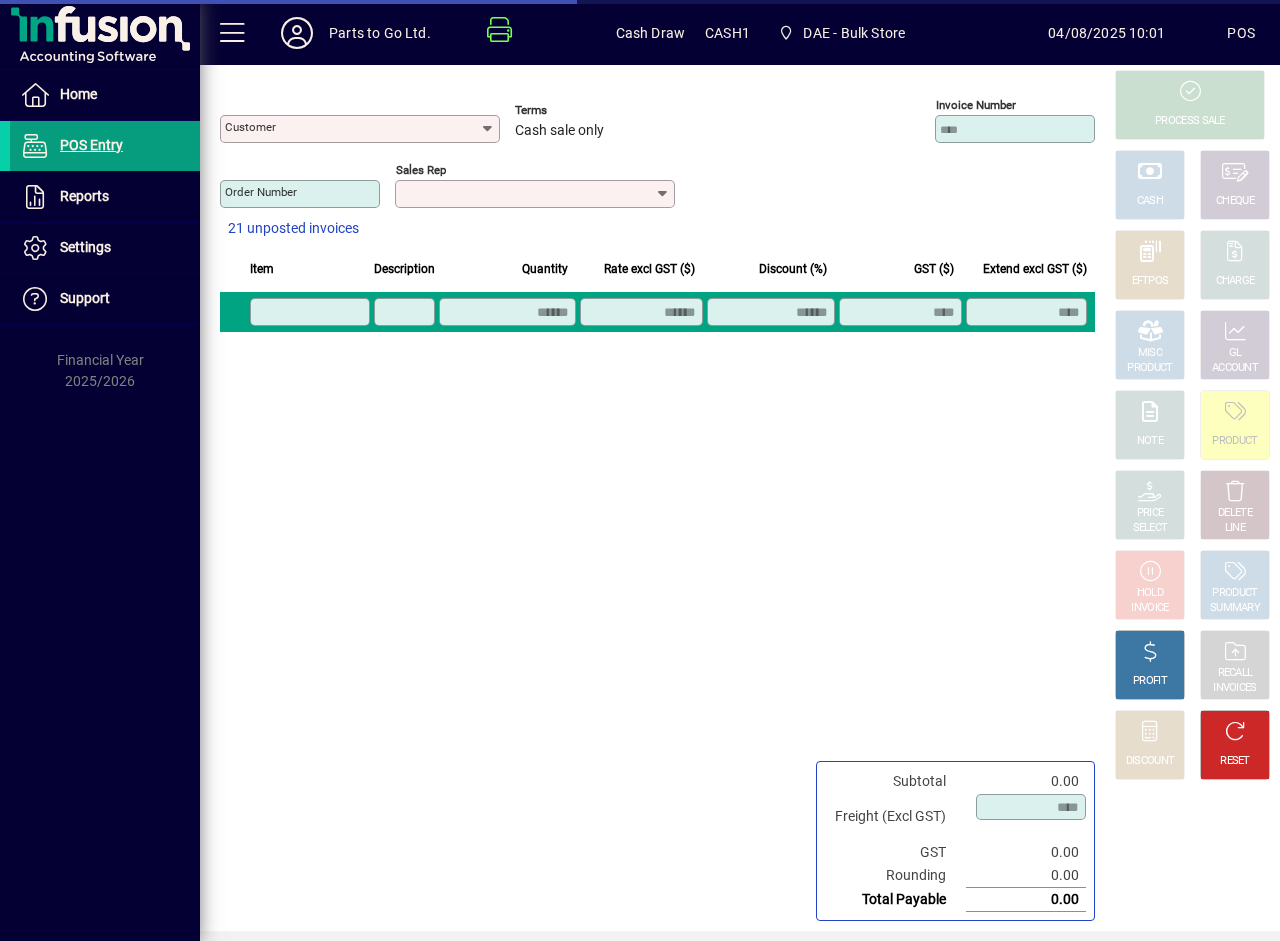 type on "**********" 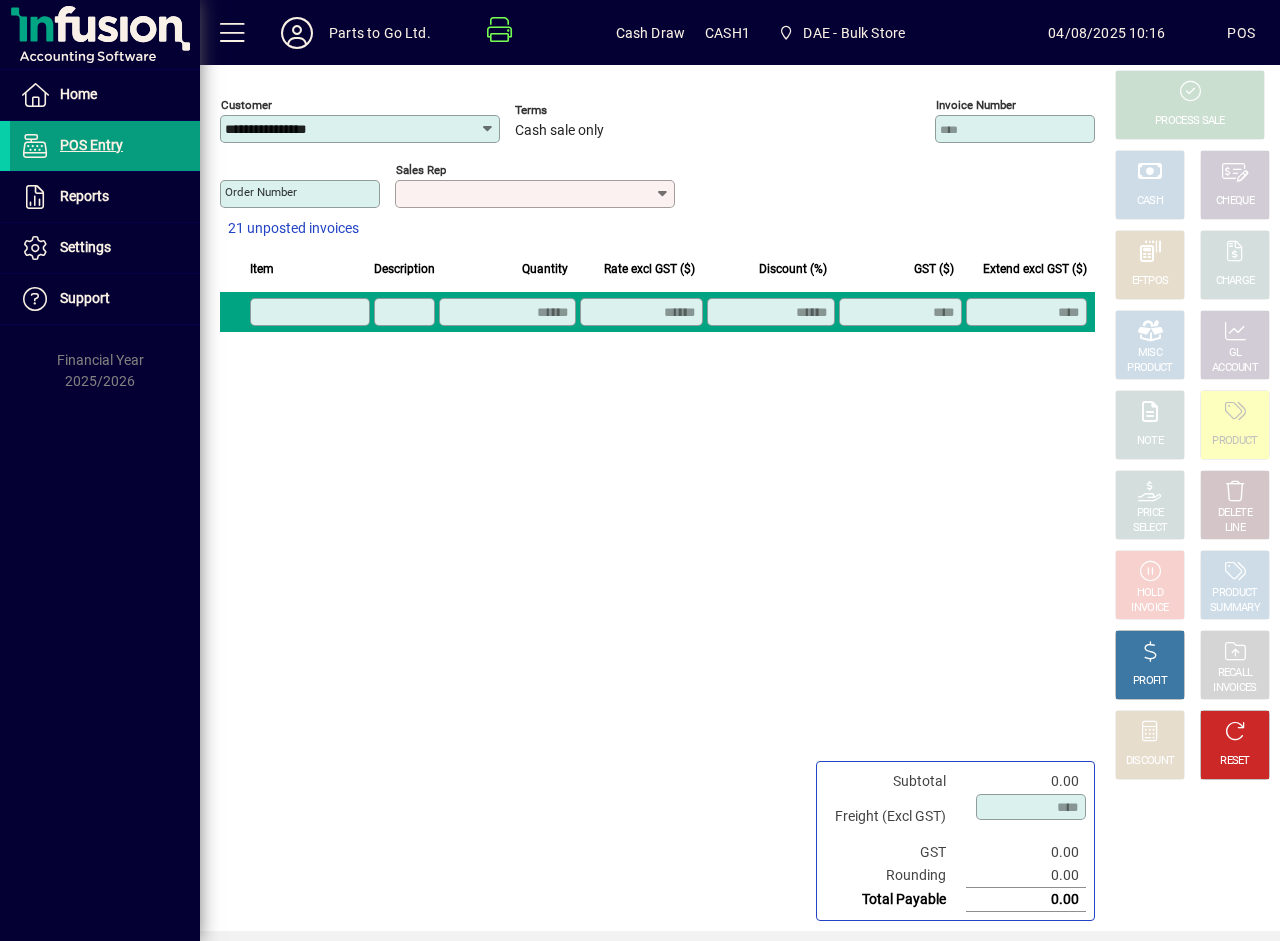 click on "Home POS Entry Reports Drawer Details Settings Quick Buttons Docket Content Support  Financial Year 2025/2026" 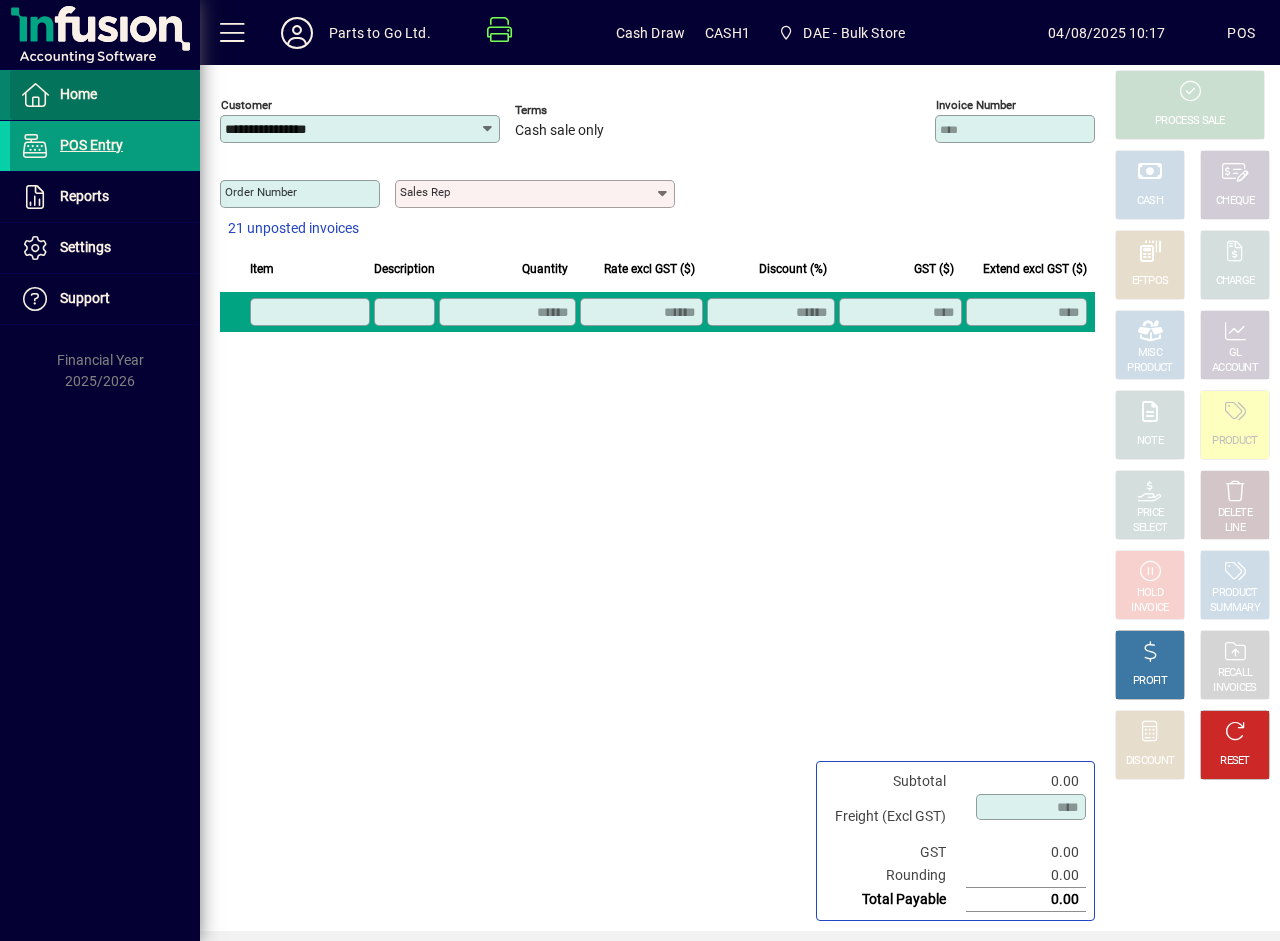click on "Home" at bounding box center (78, 94) 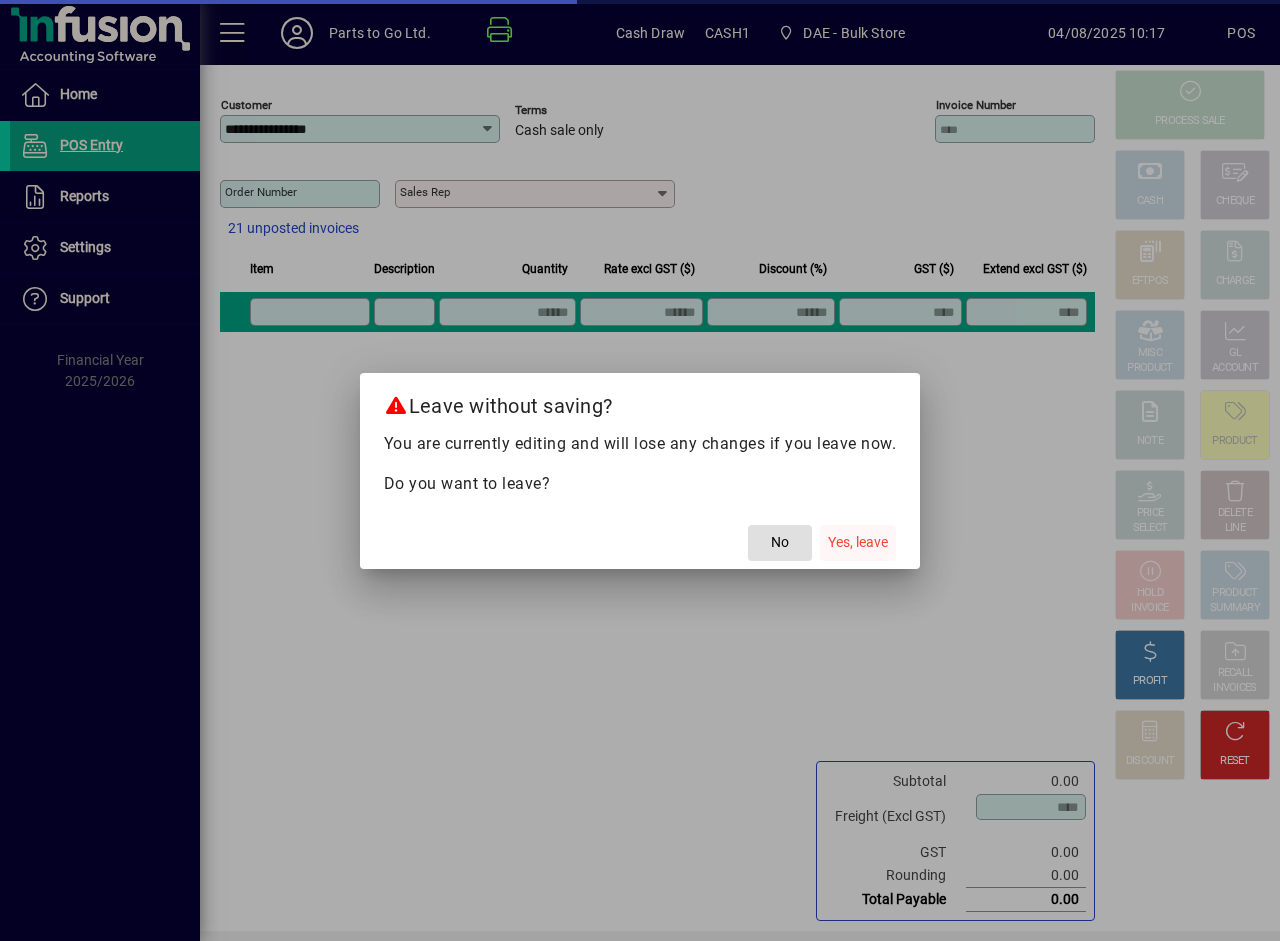 click on "Yes, leave" 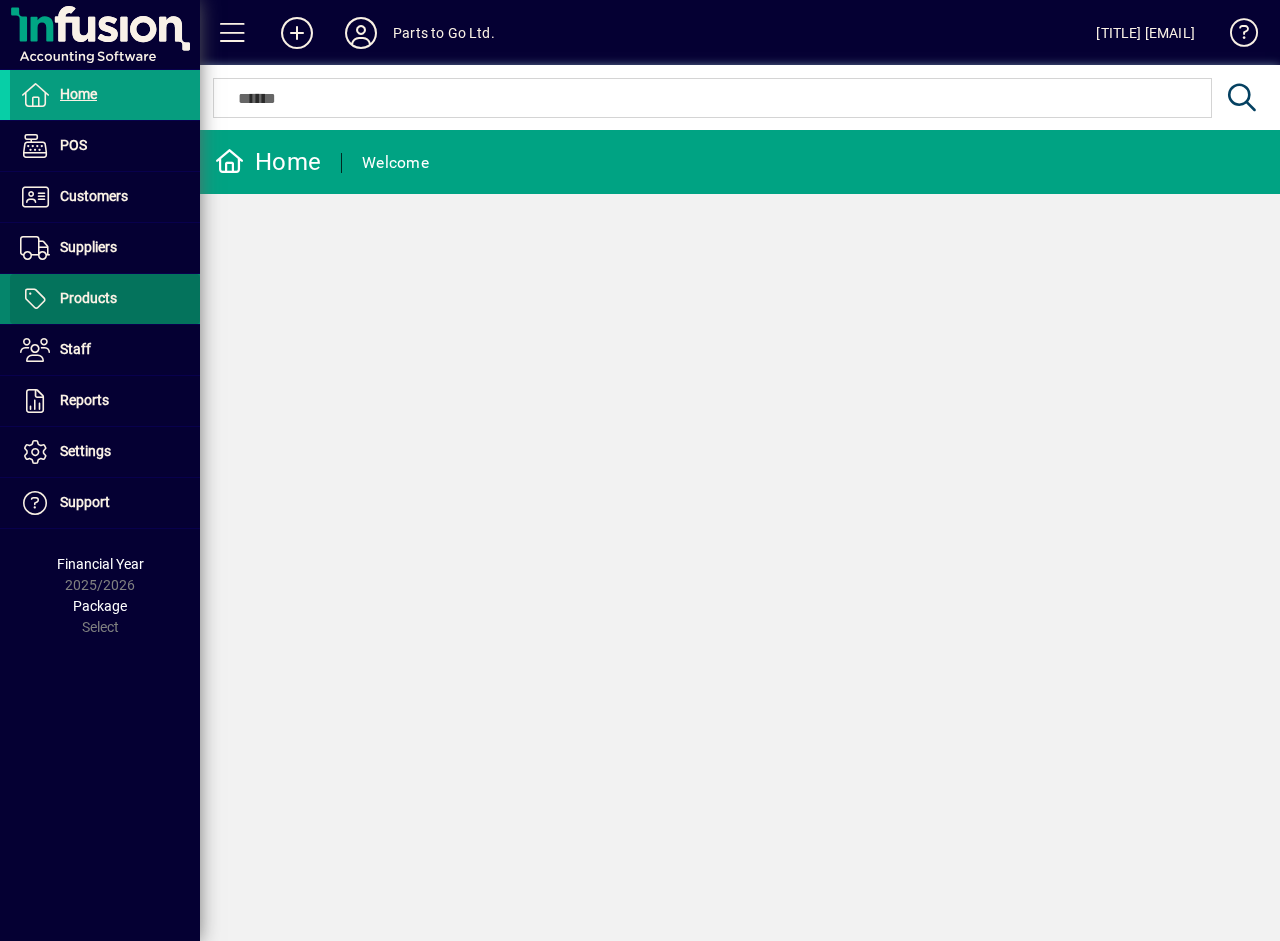click on "Products" at bounding box center [63, 299] 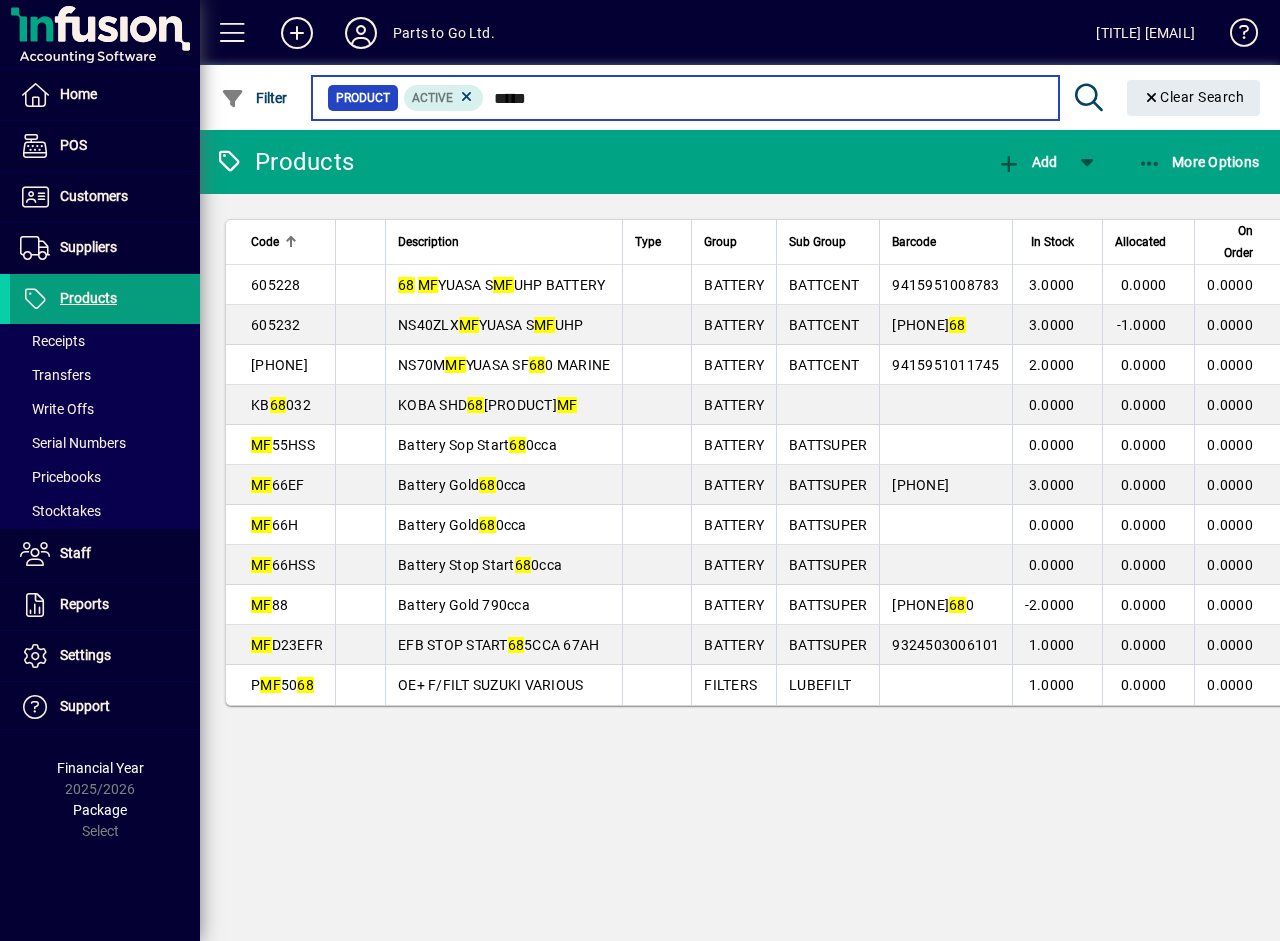 type on "*****" 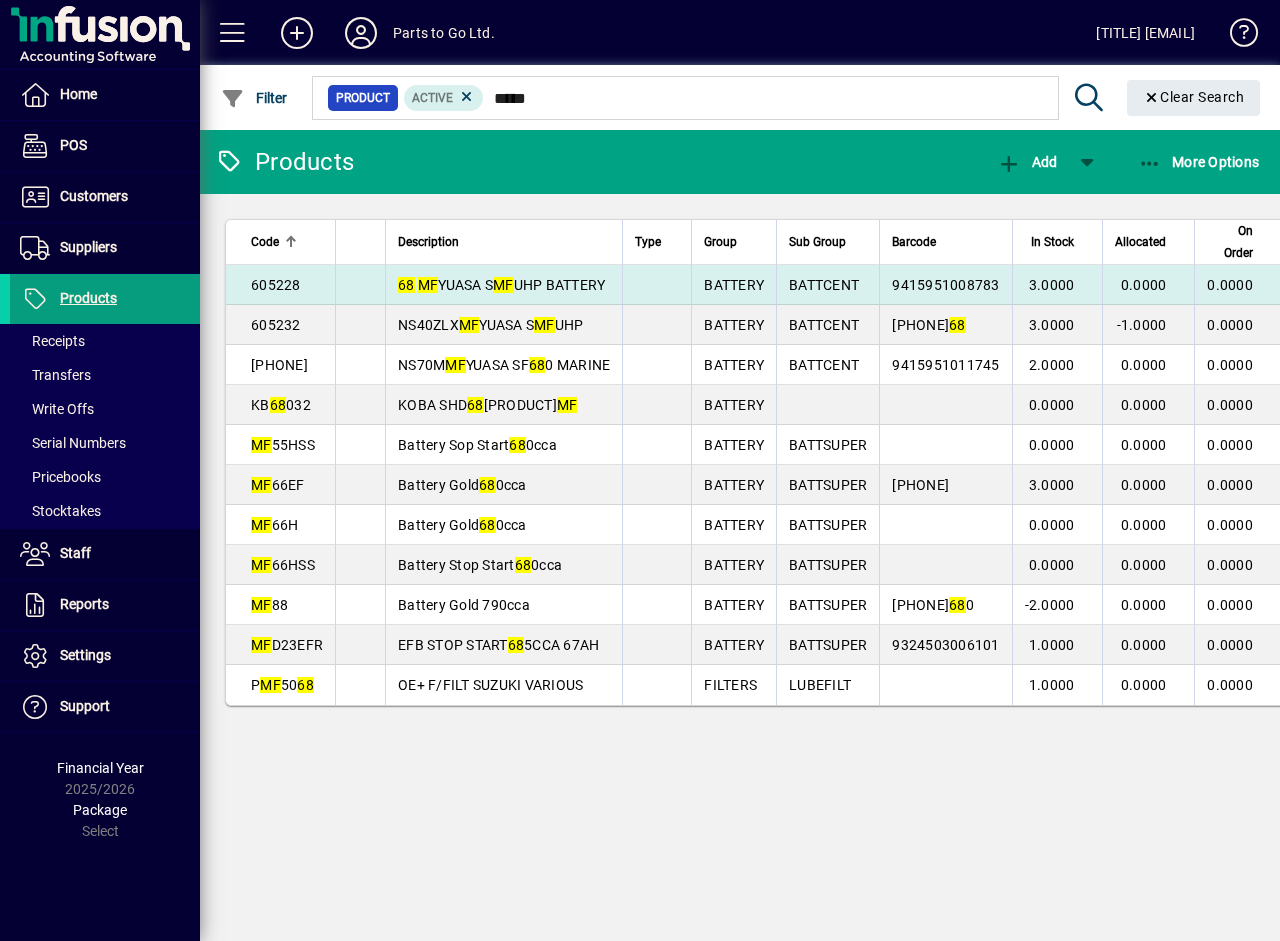 click on "605228" at bounding box center (276, 285) 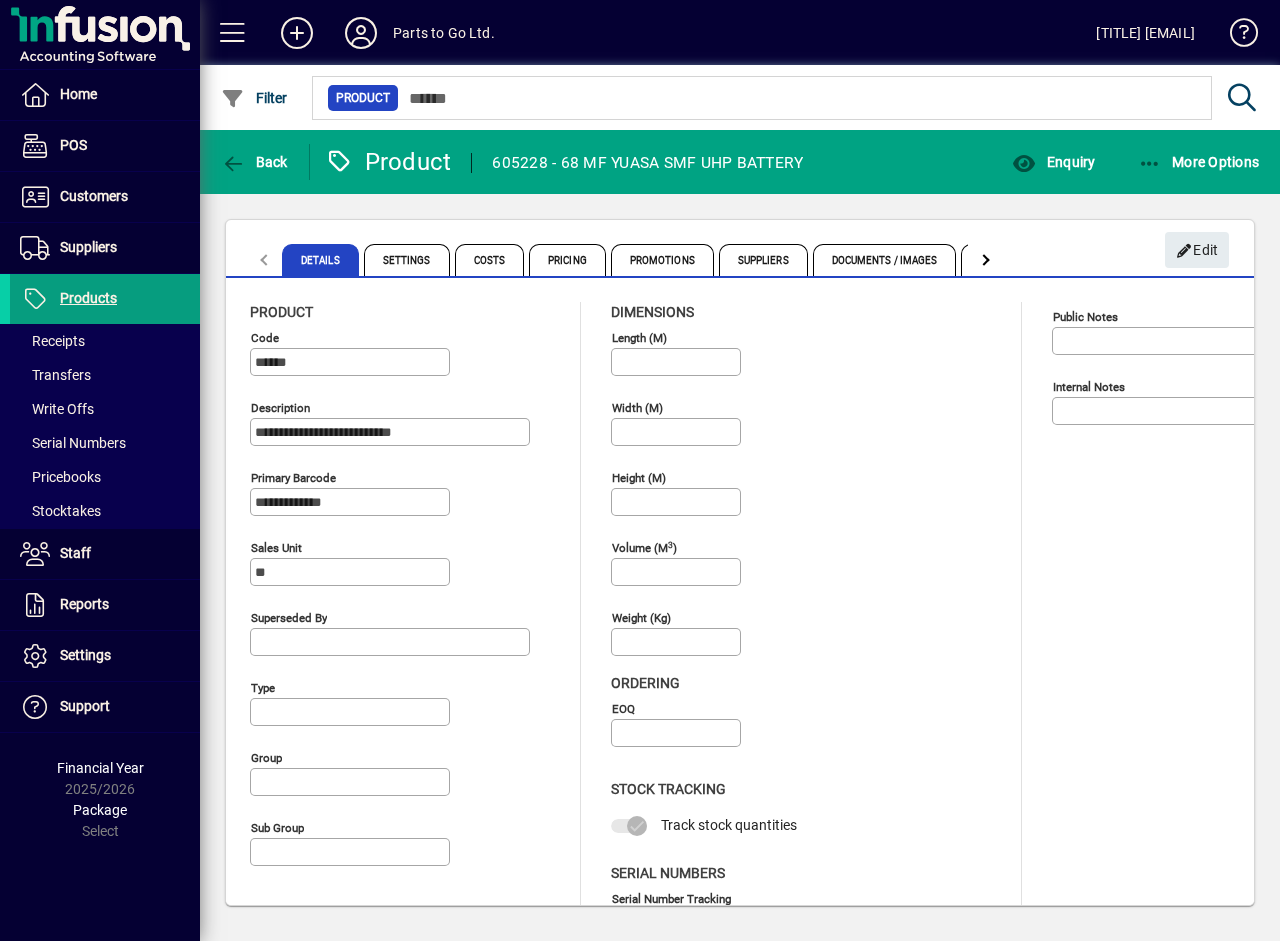 type on "**********" 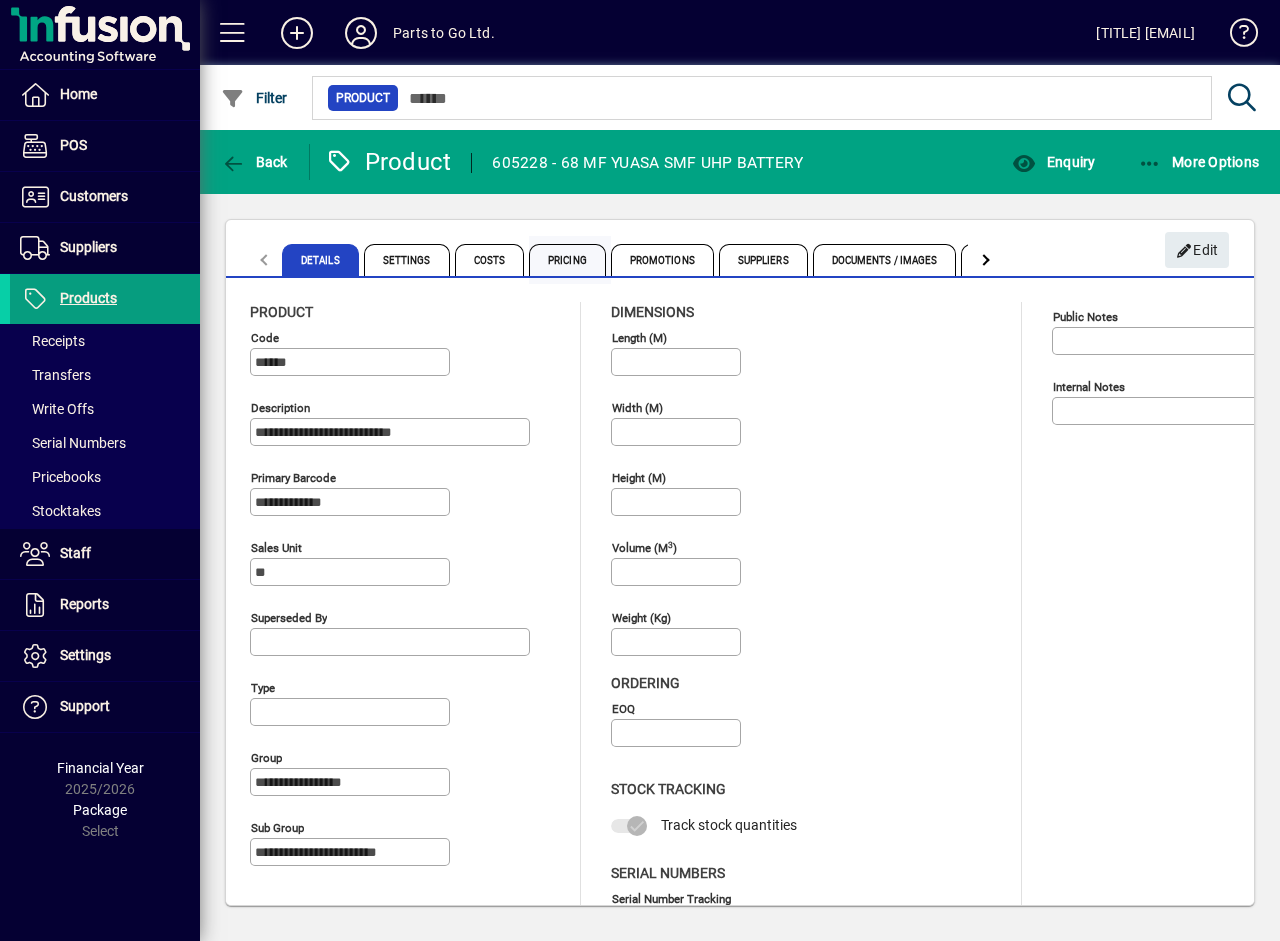 click on "Pricing" at bounding box center (567, 260) 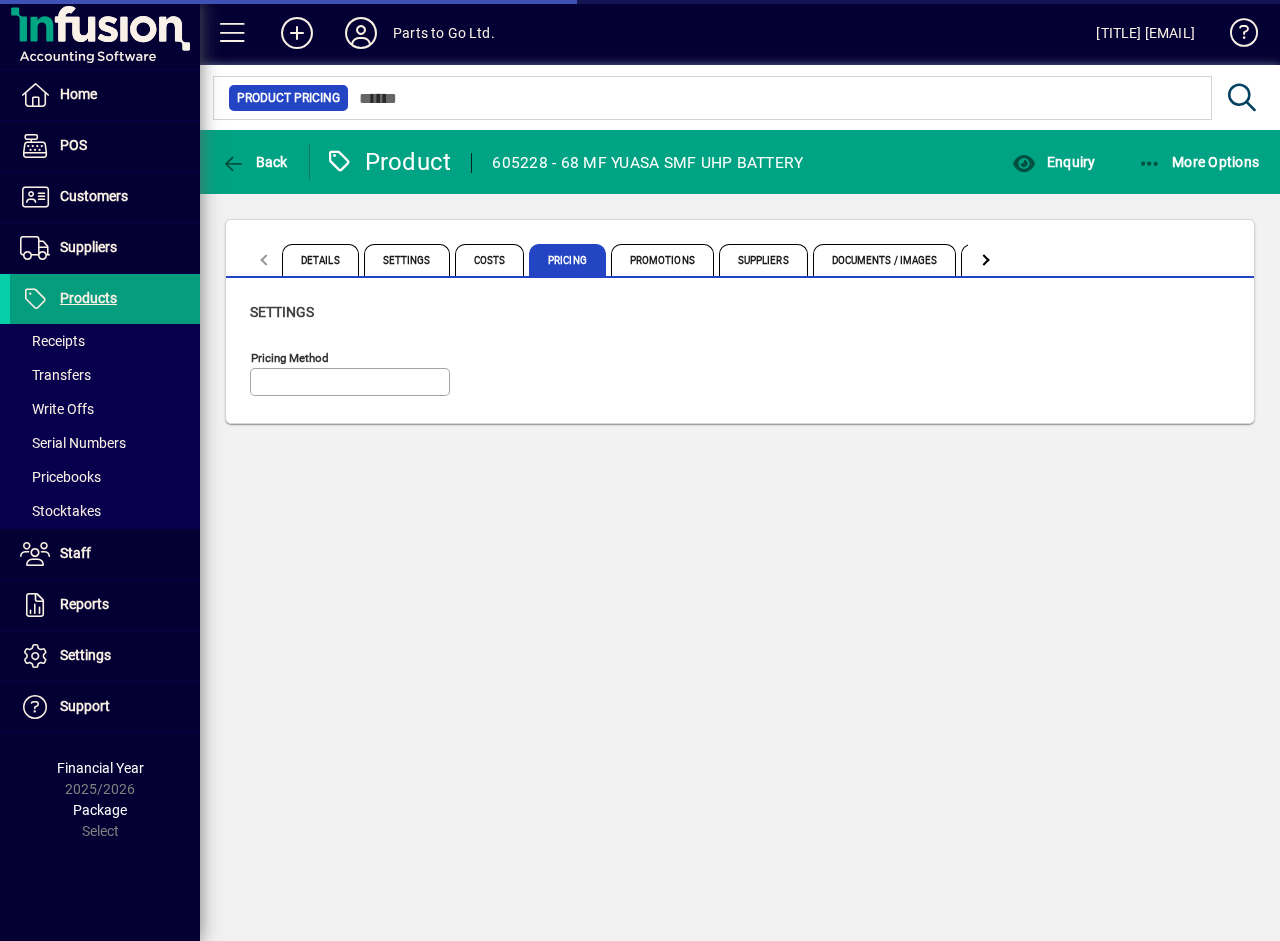 type on "**********" 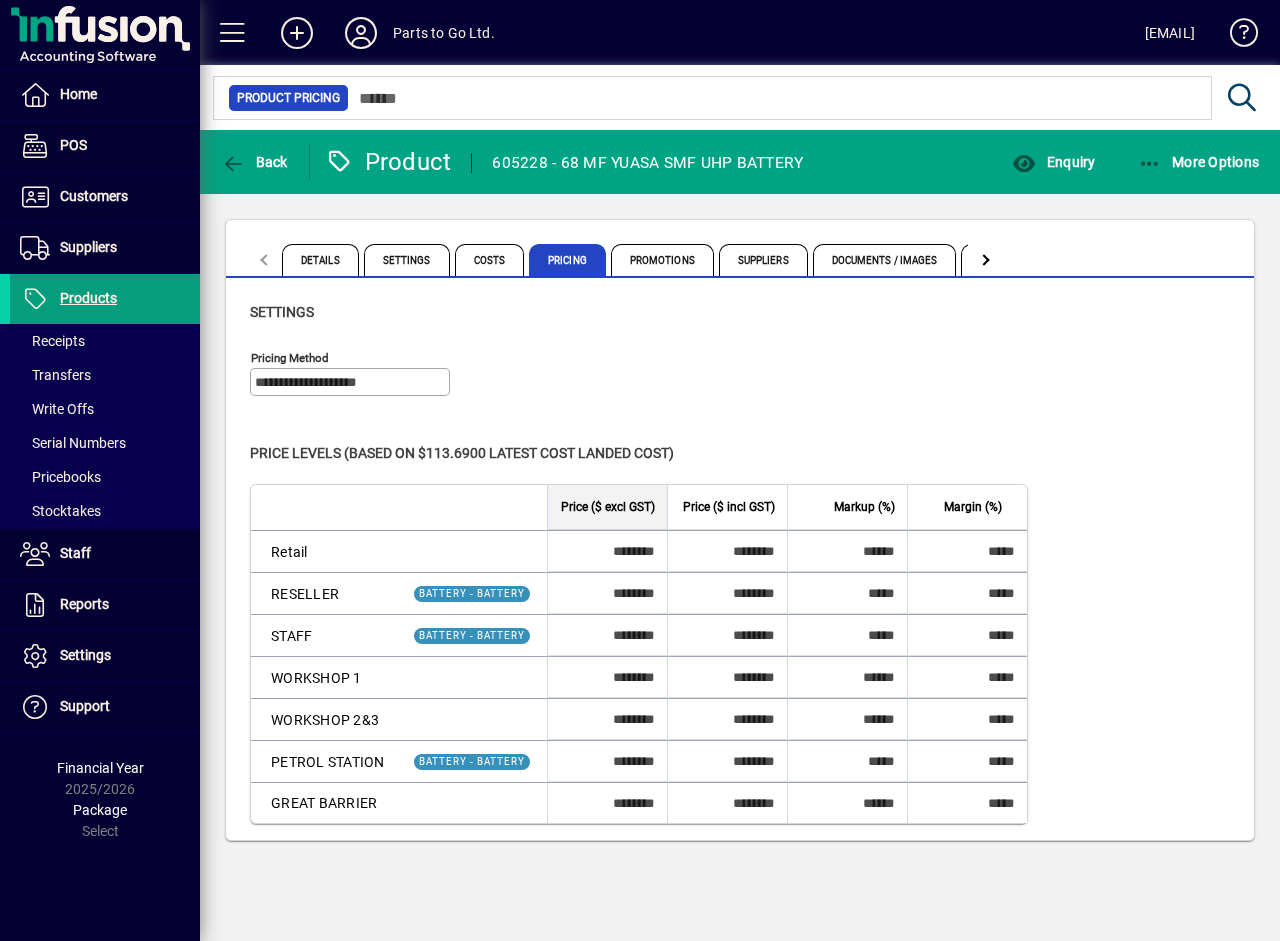 scroll, scrollTop: 0, scrollLeft: 0, axis: both 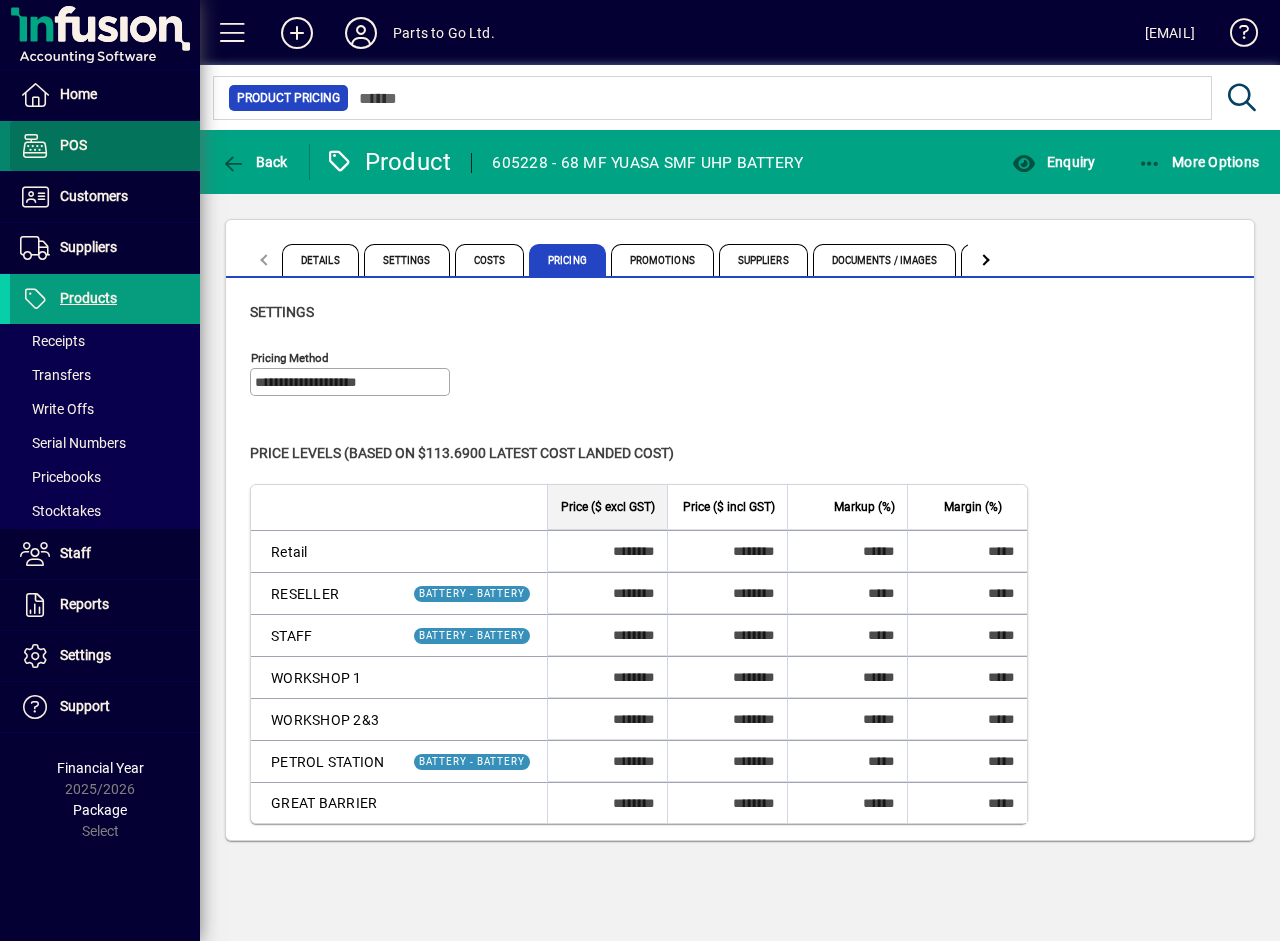 click at bounding box center [105, 146] 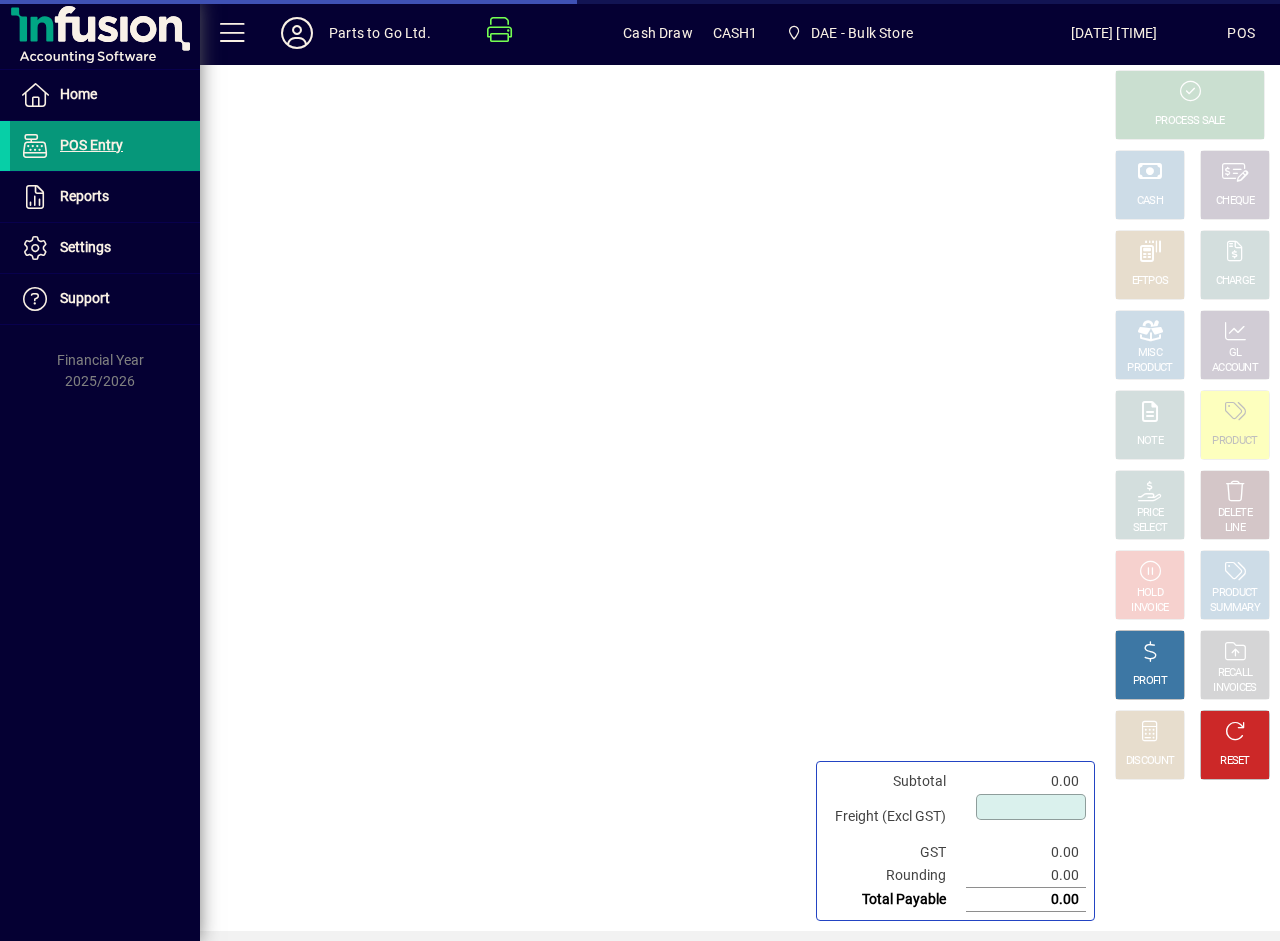 type on "****" 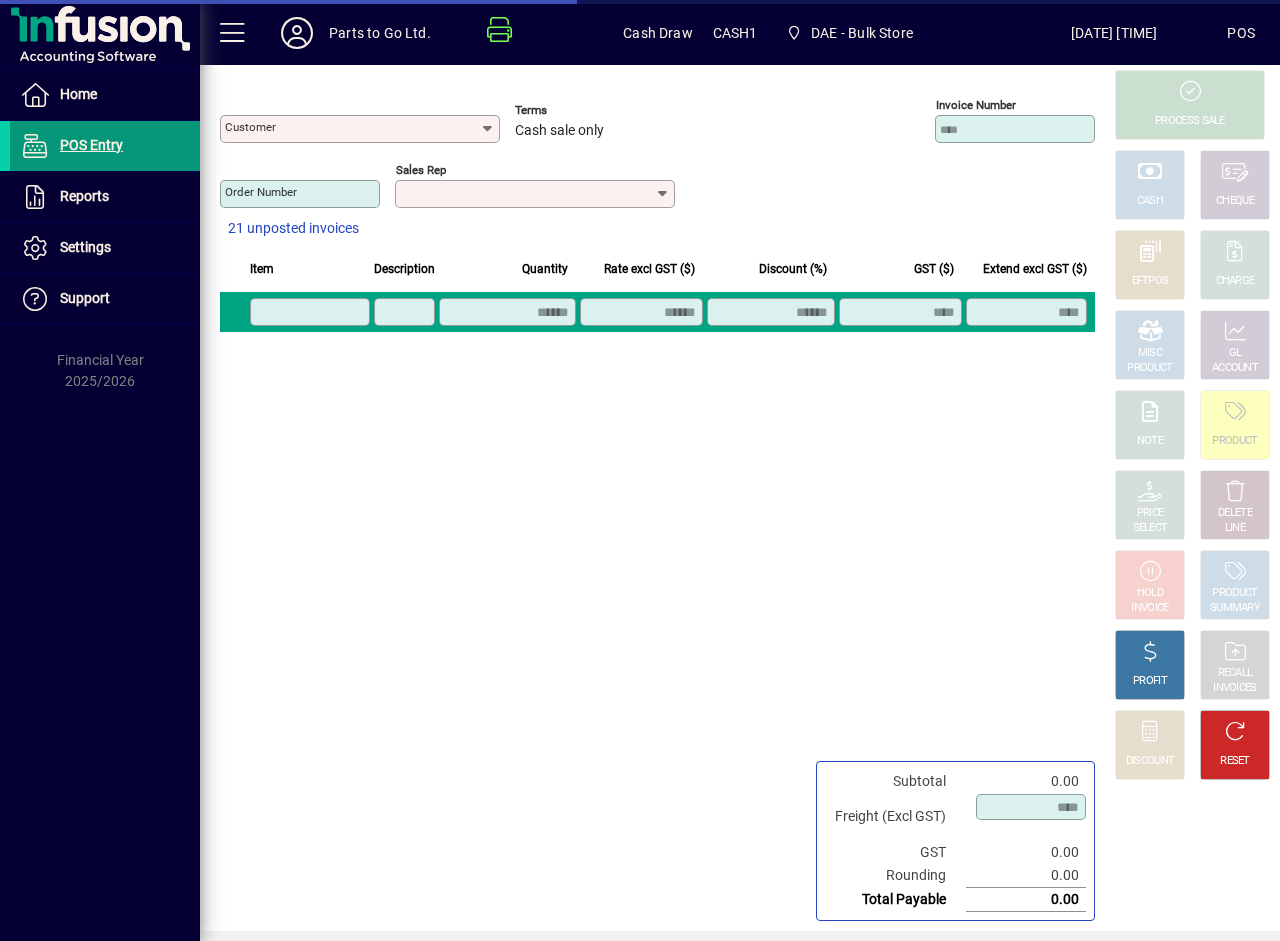 type on "**********" 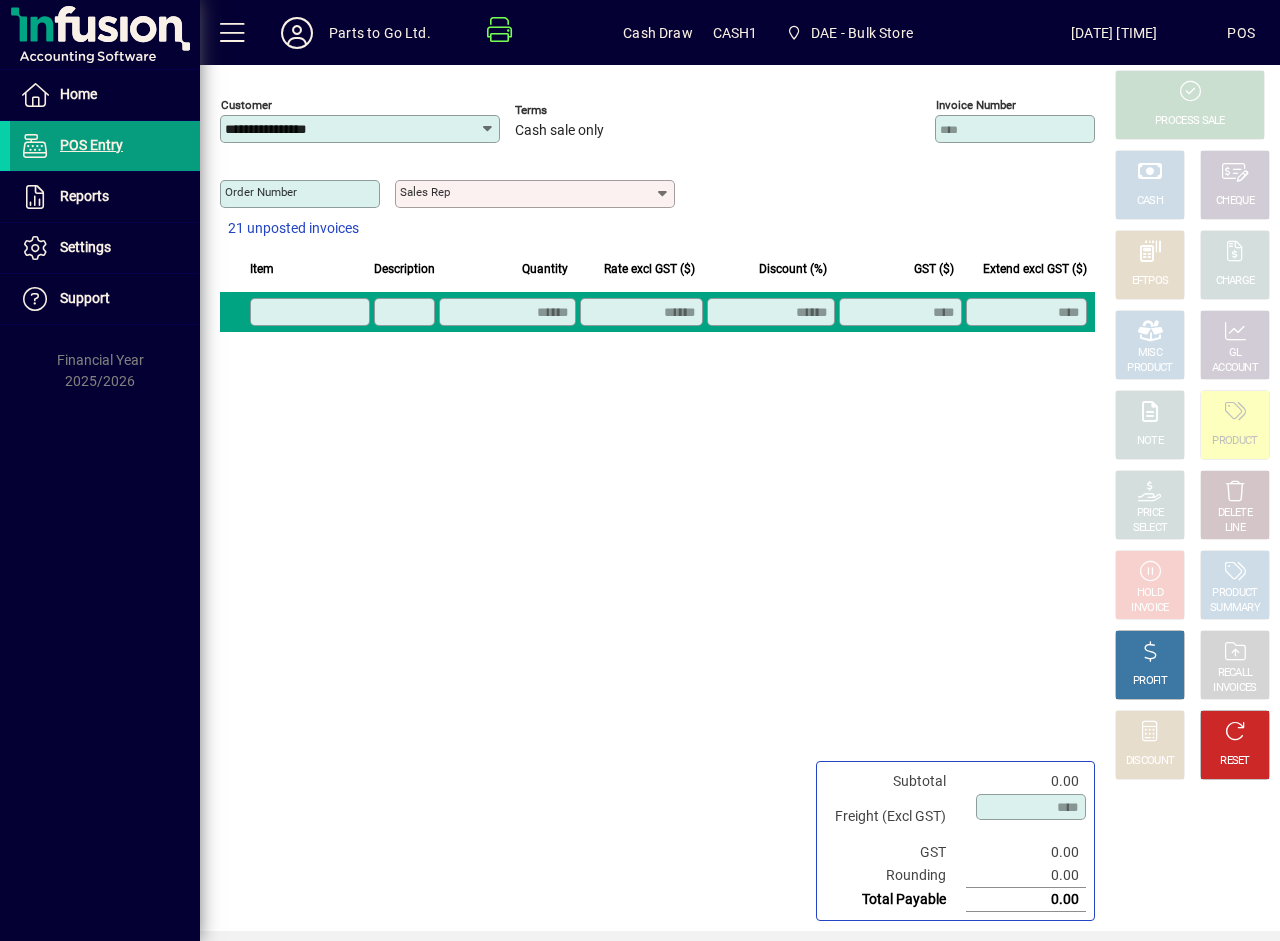 click 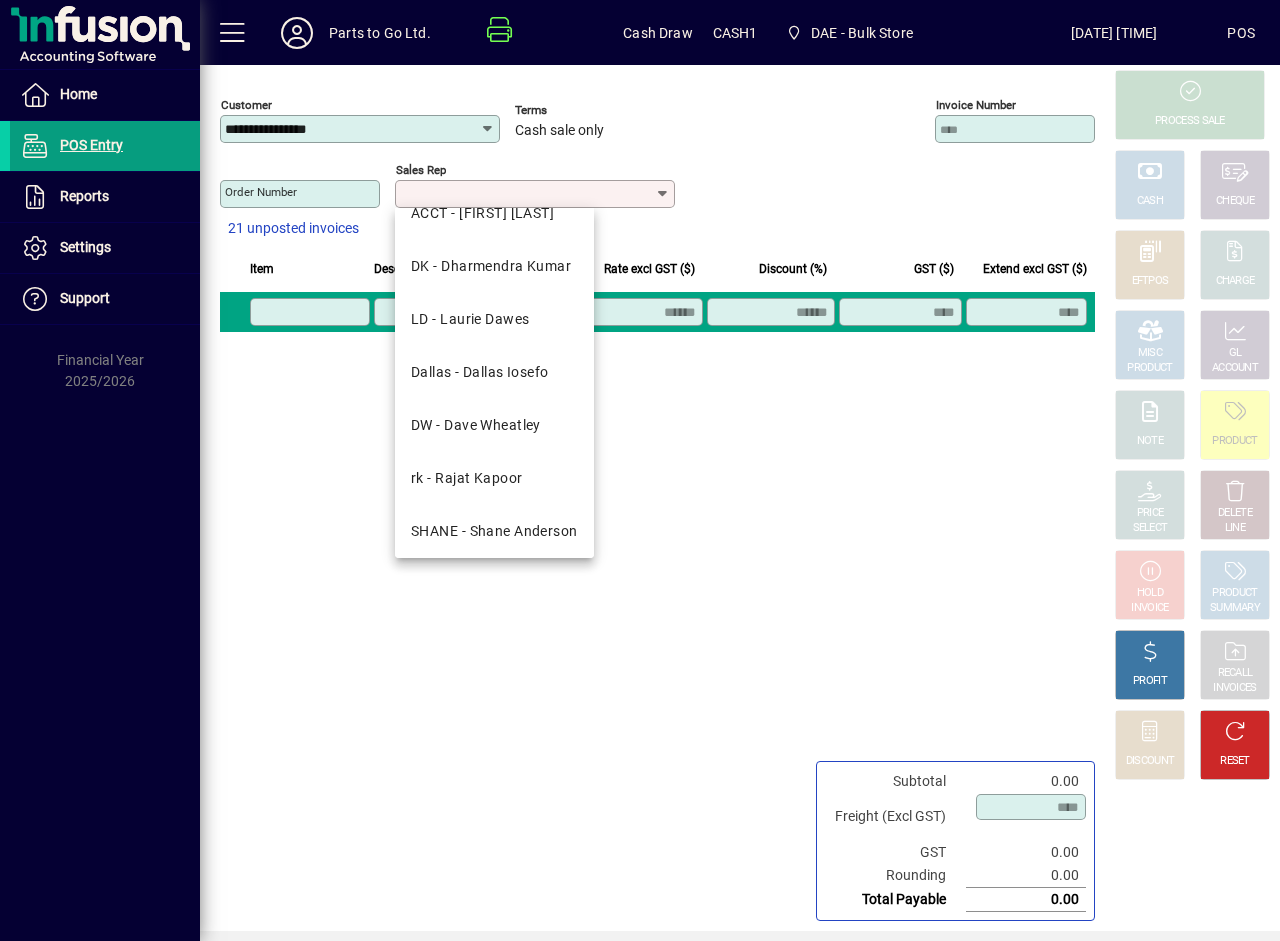 scroll, scrollTop: 143, scrollLeft: 0, axis: vertical 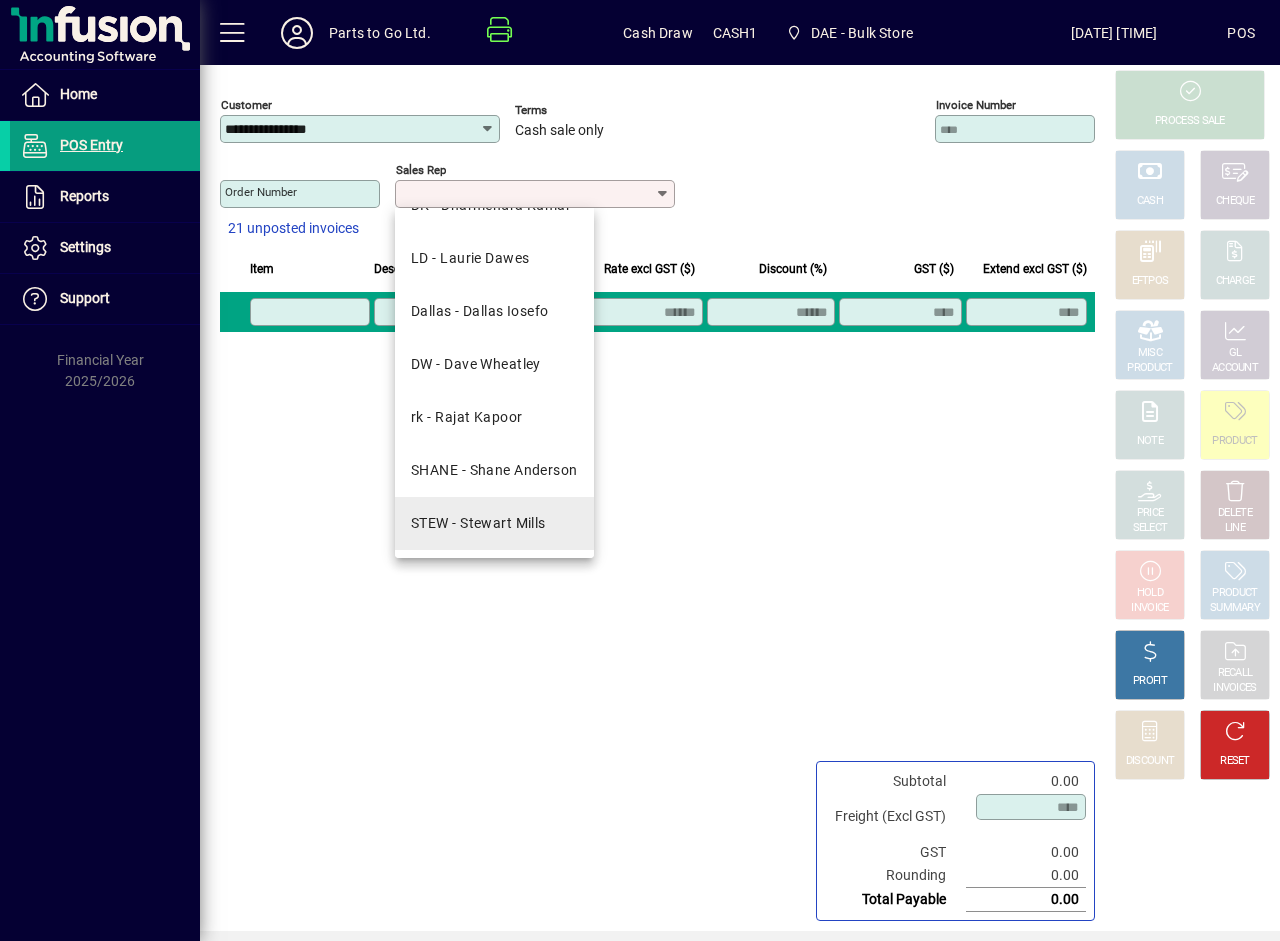 click on "STEW - Stewart Mills" at bounding box center [478, 523] 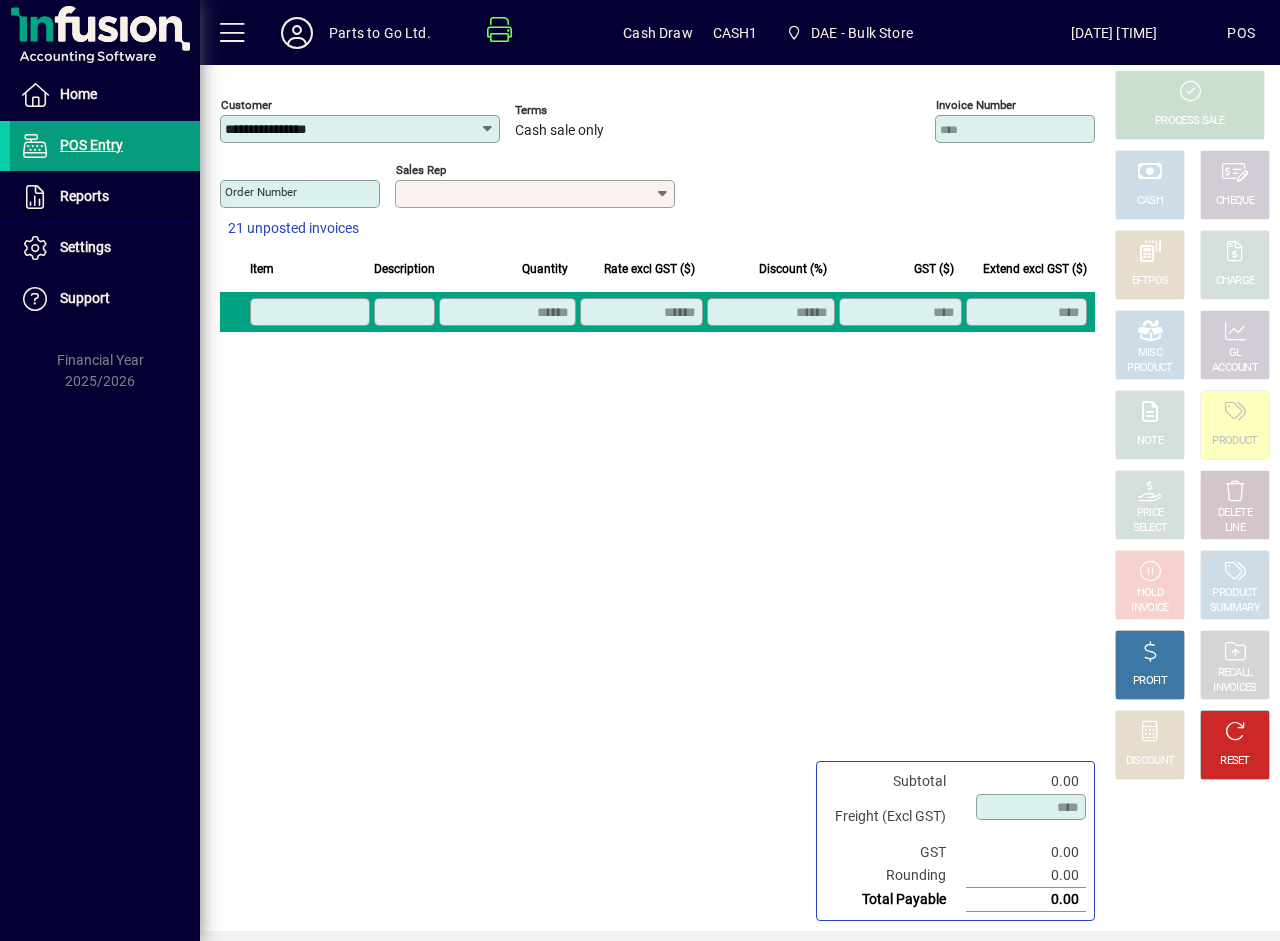 type on "**********" 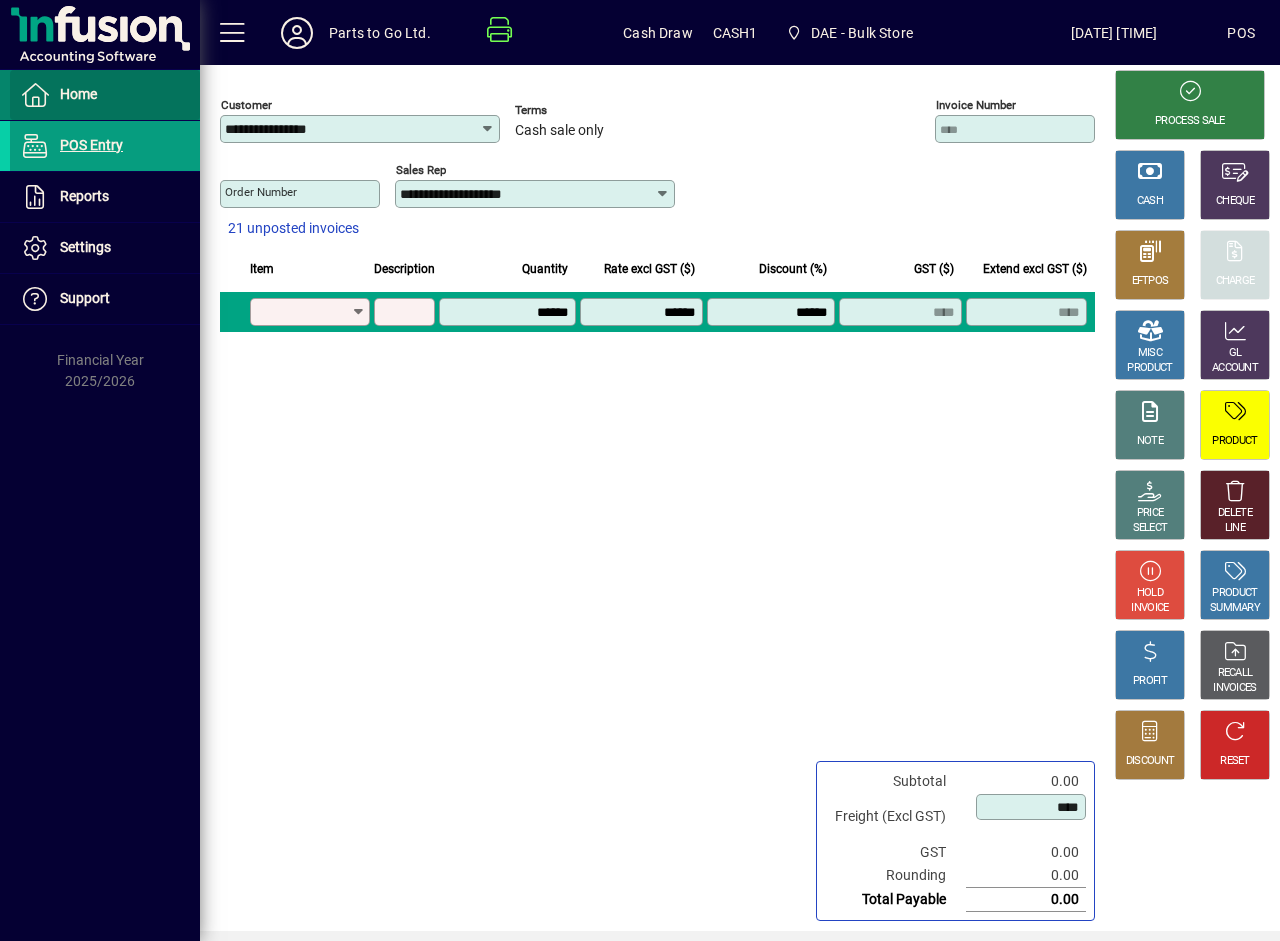 click on "Home" at bounding box center [53, 95] 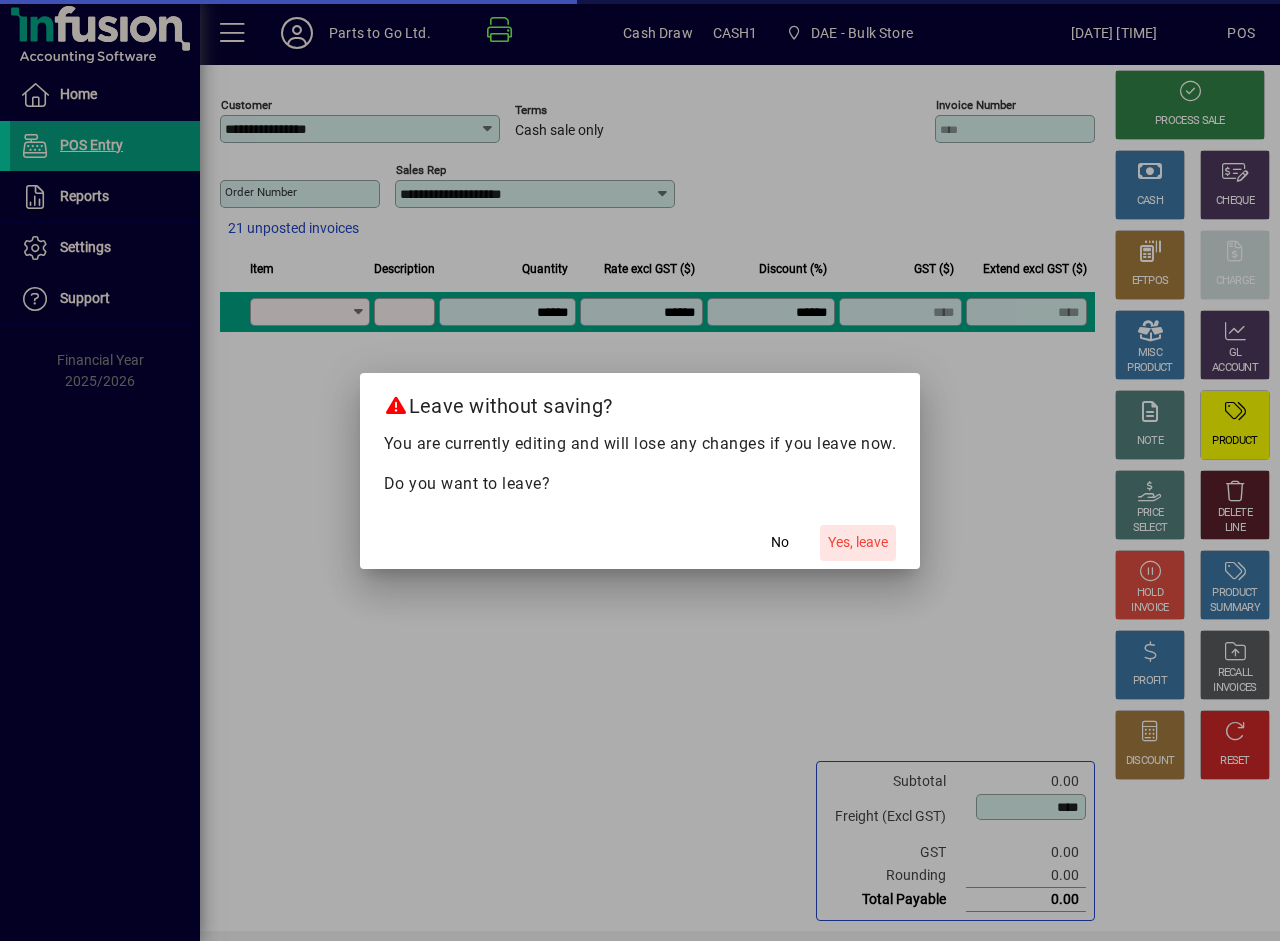 click on "Yes, leave" 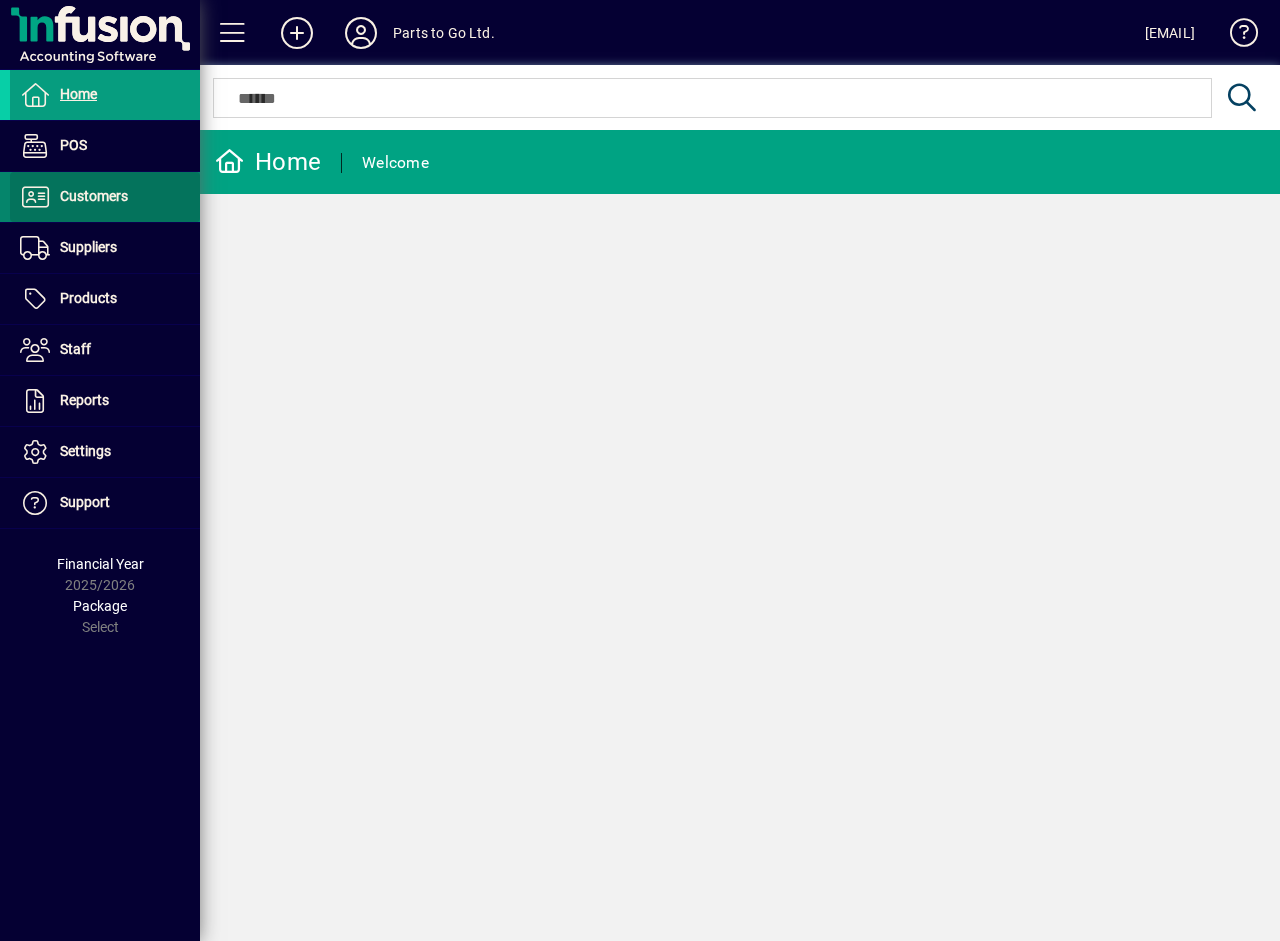 click at bounding box center [105, 197] 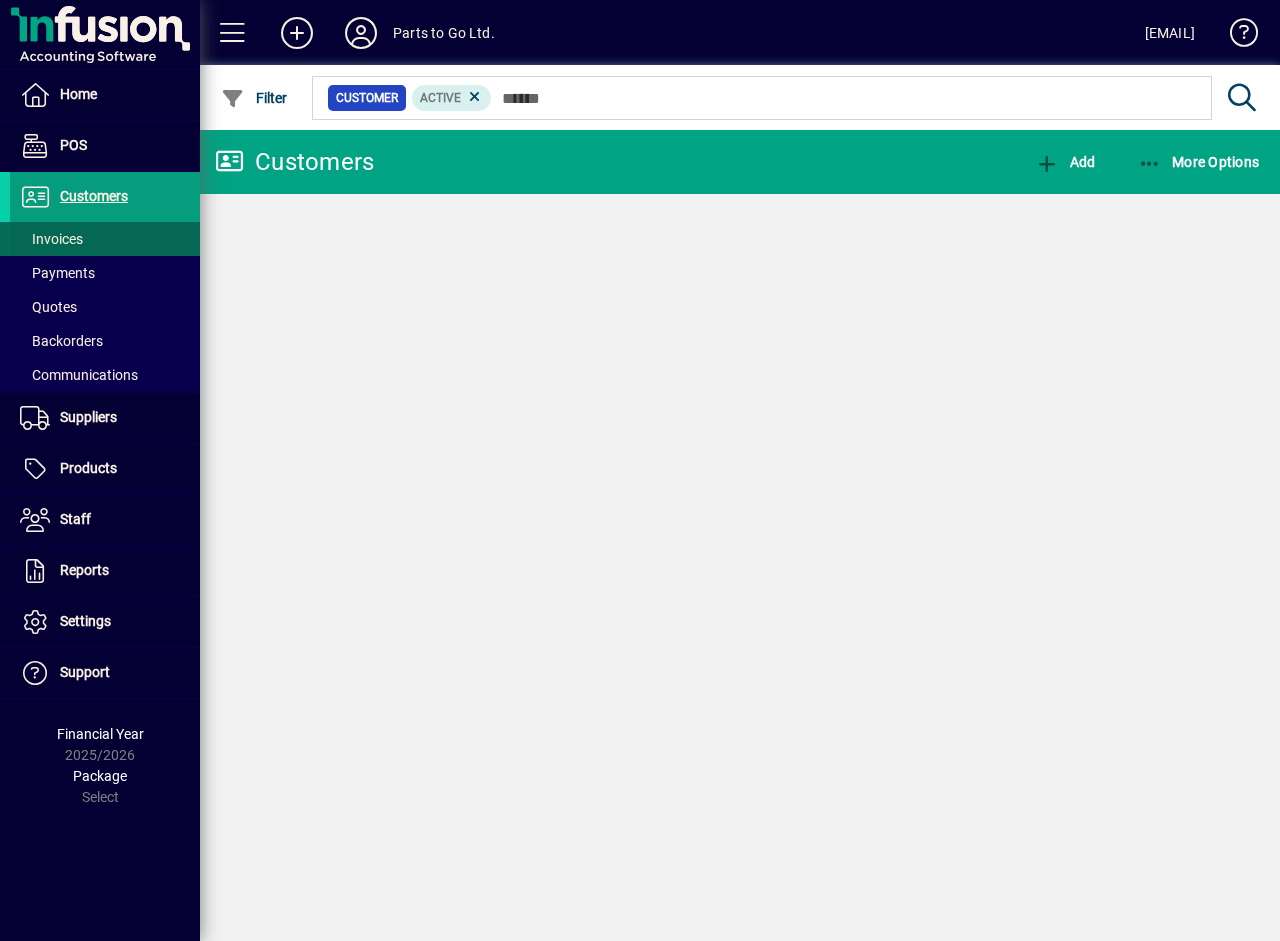 click on "Invoices" at bounding box center [51, 239] 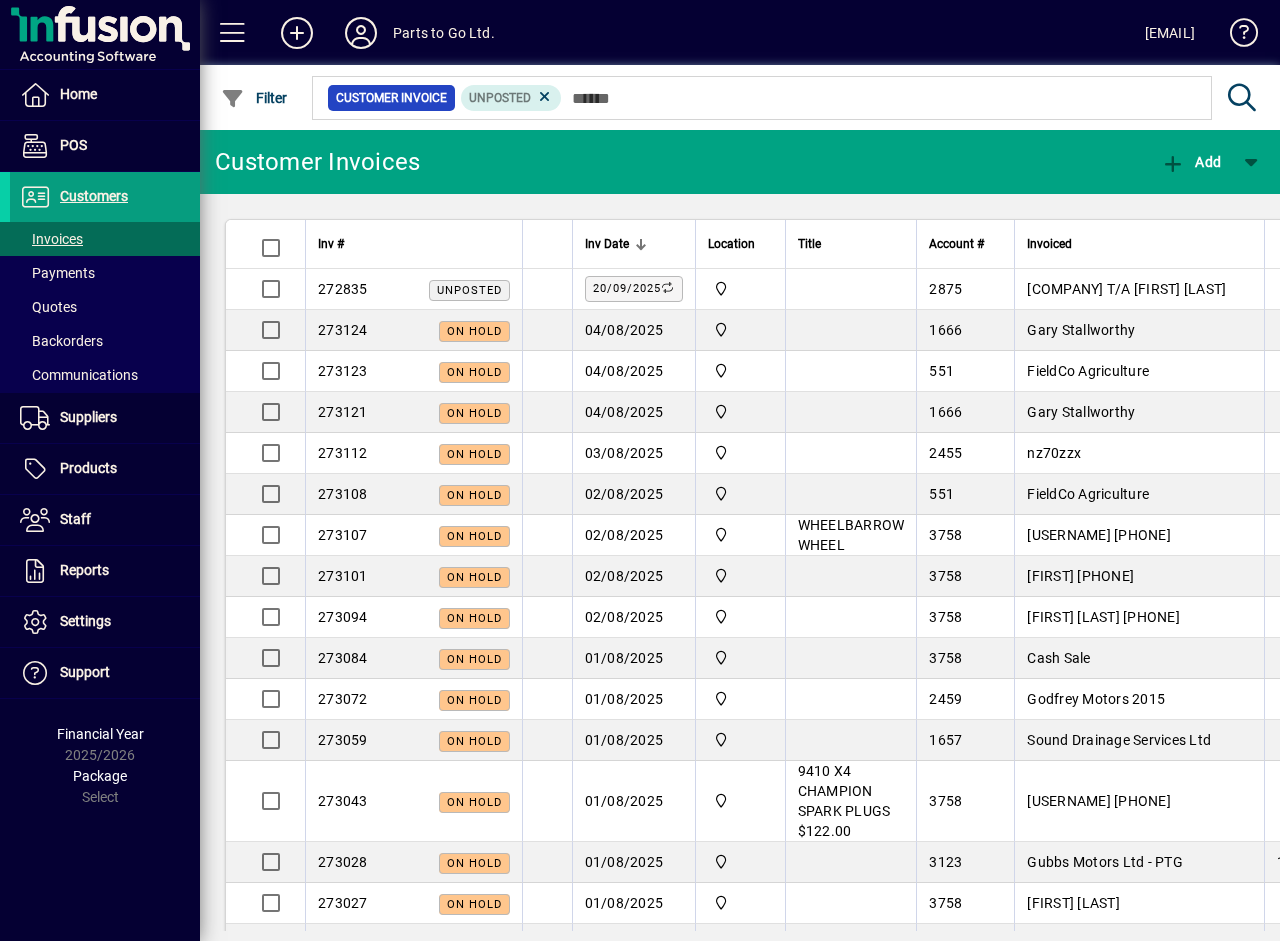 drag, startPoint x: 1172, startPoint y: 169, endPoint x: 1011, endPoint y: 202, distance: 164.3472 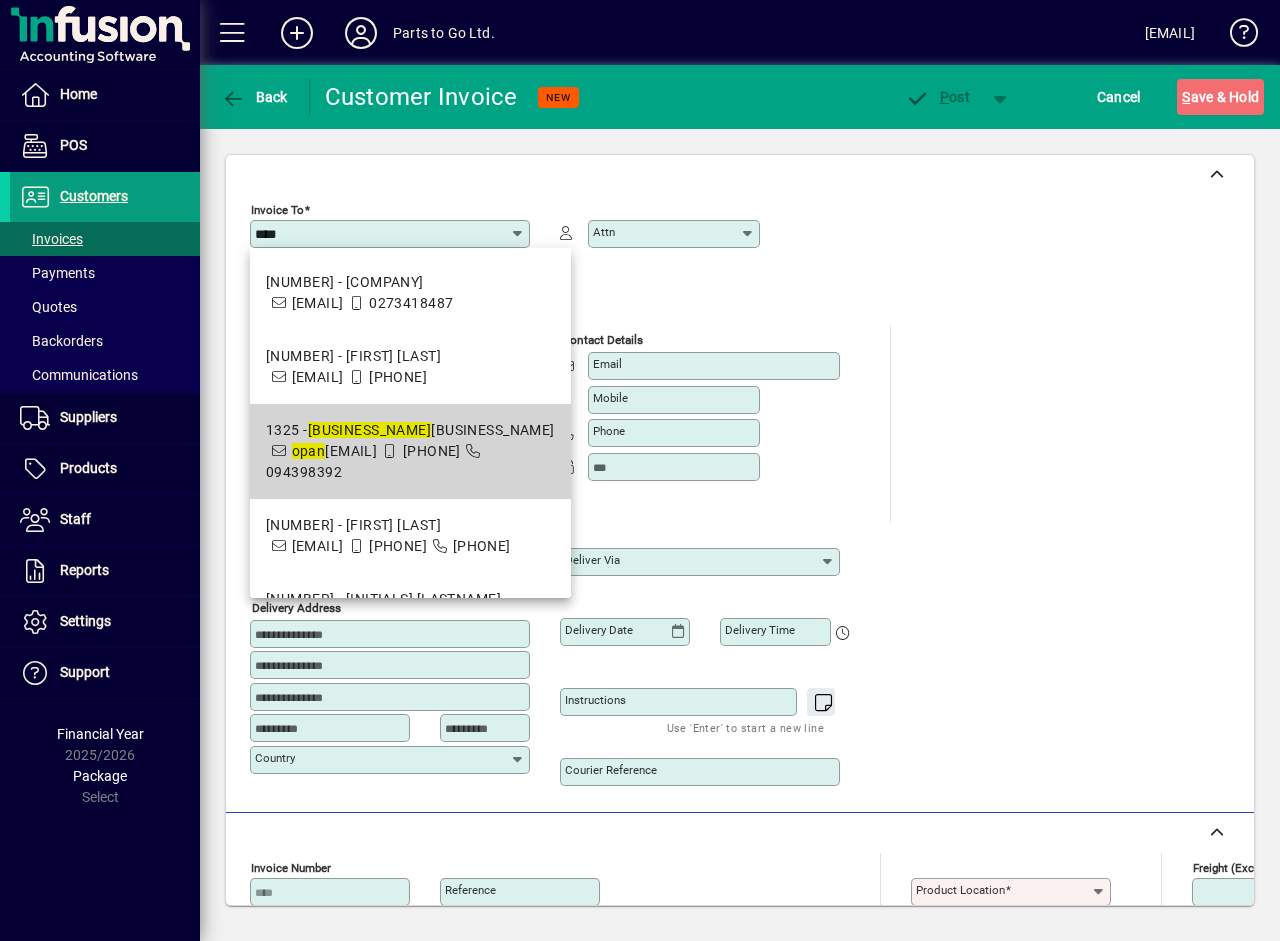 click on "1325 -  Opan ake Farms Ltd T/A TLP Contractors" at bounding box center [410, 430] 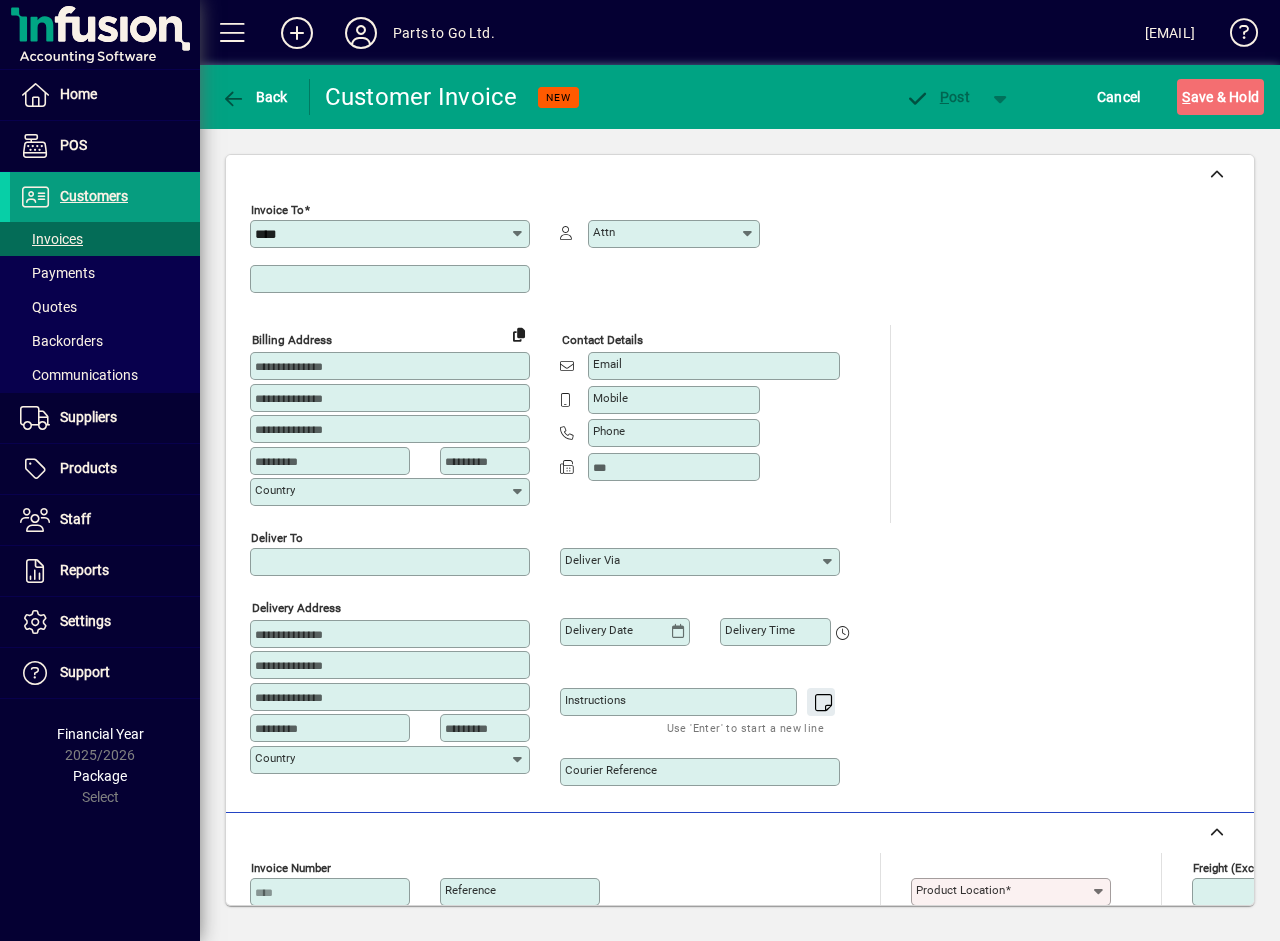 type on "**********" 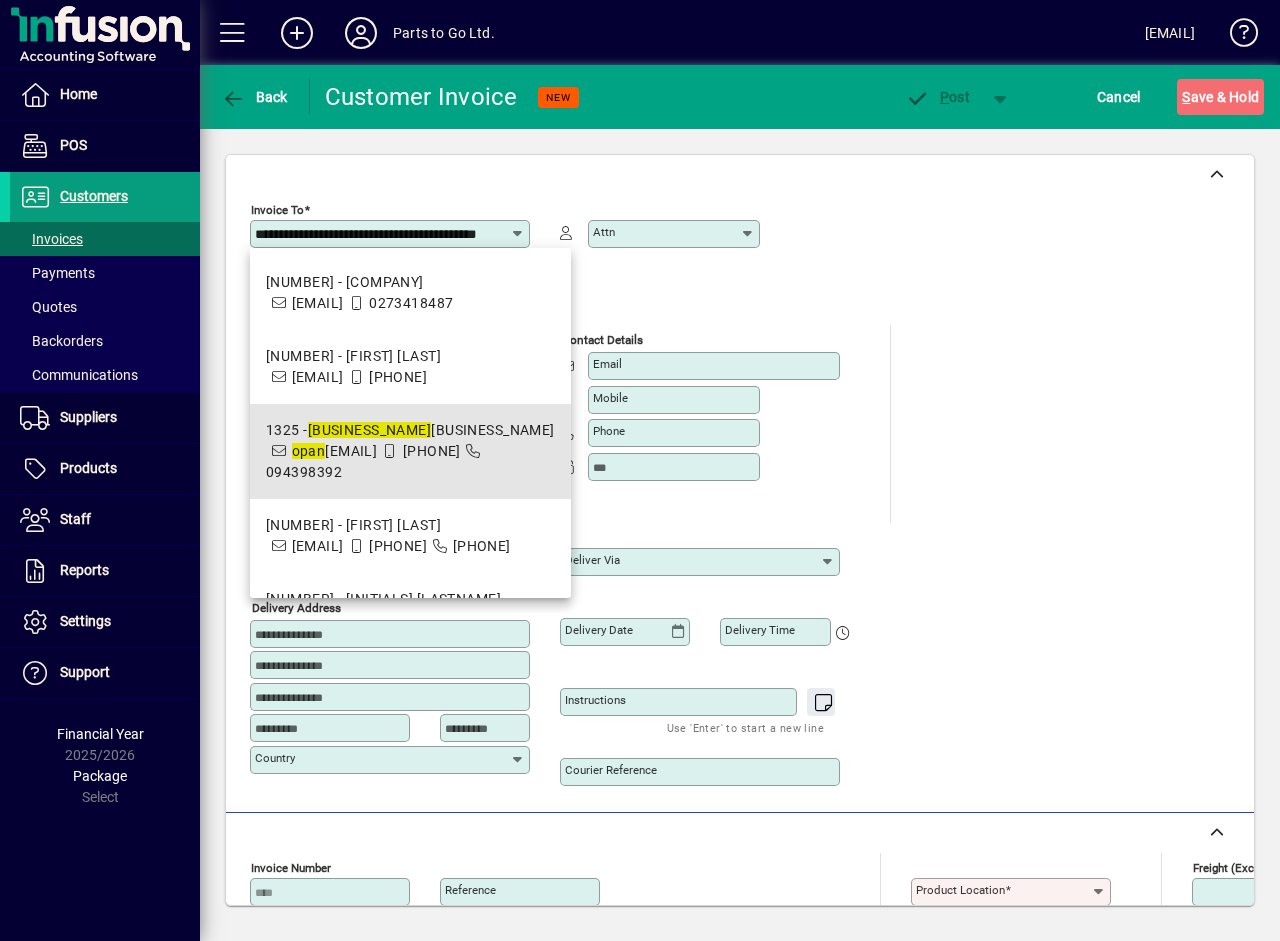 scroll, scrollTop: 0, scrollLeft: 0, axis: both 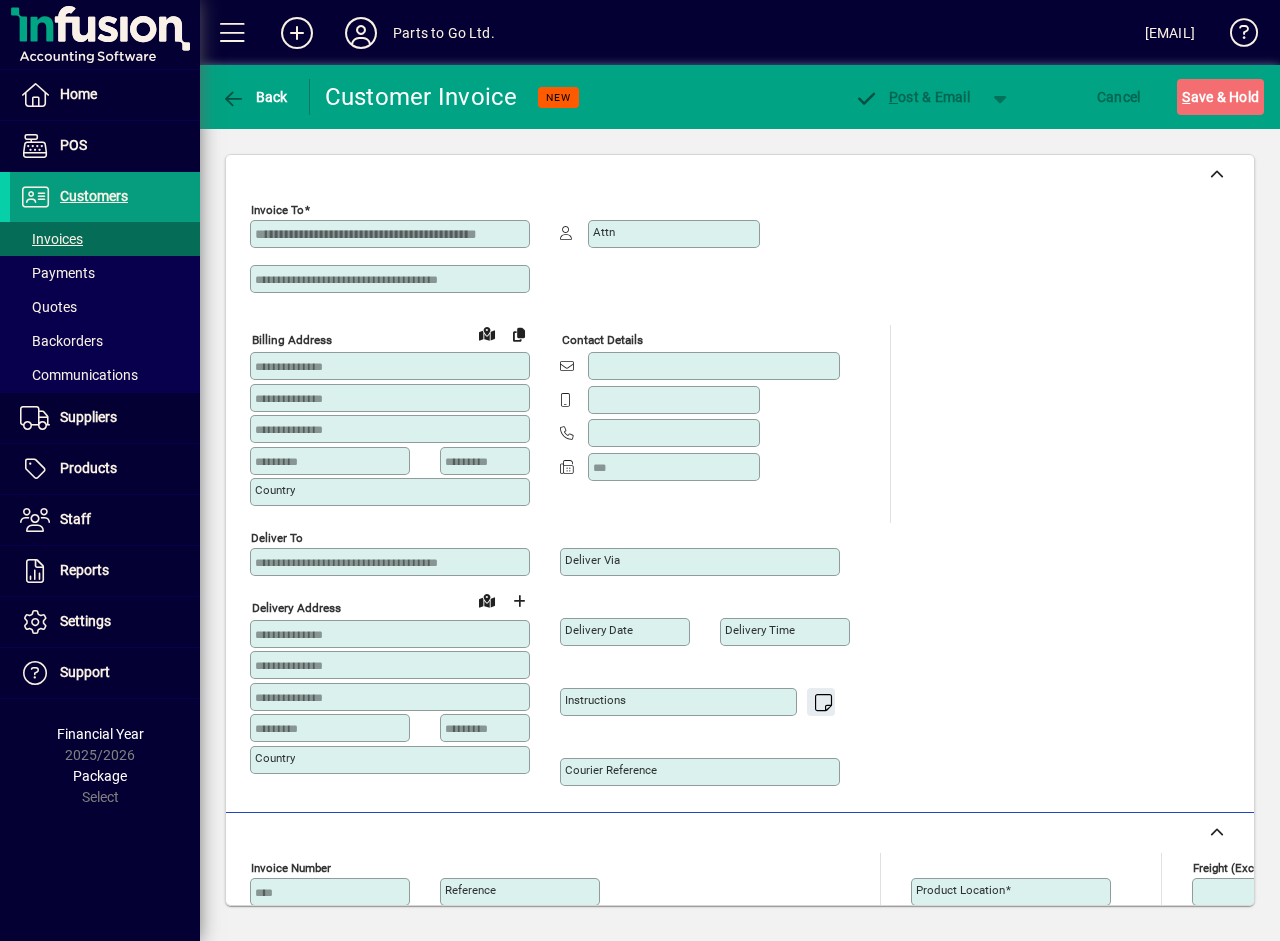 type on "**********" 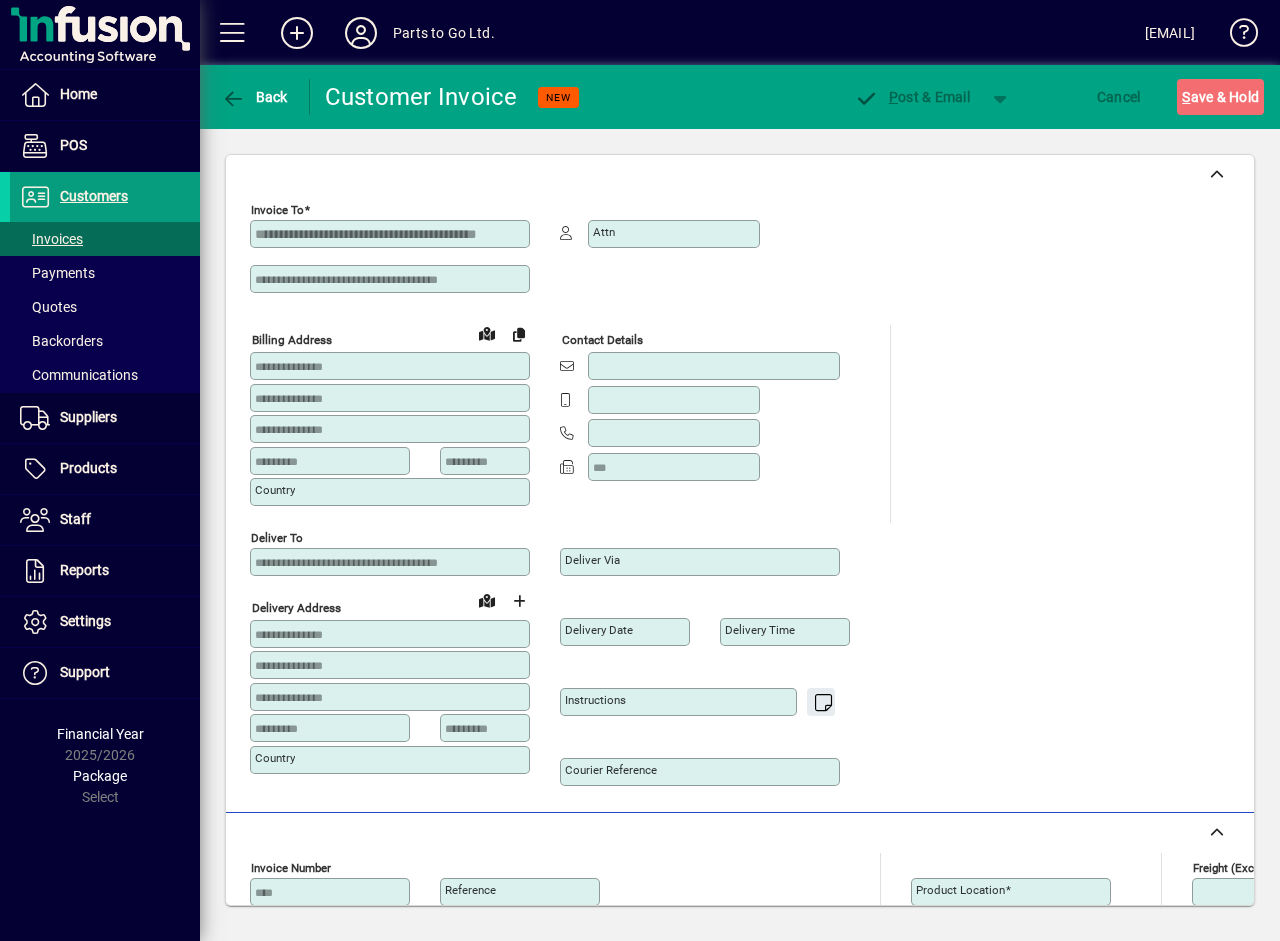 type on "**********" 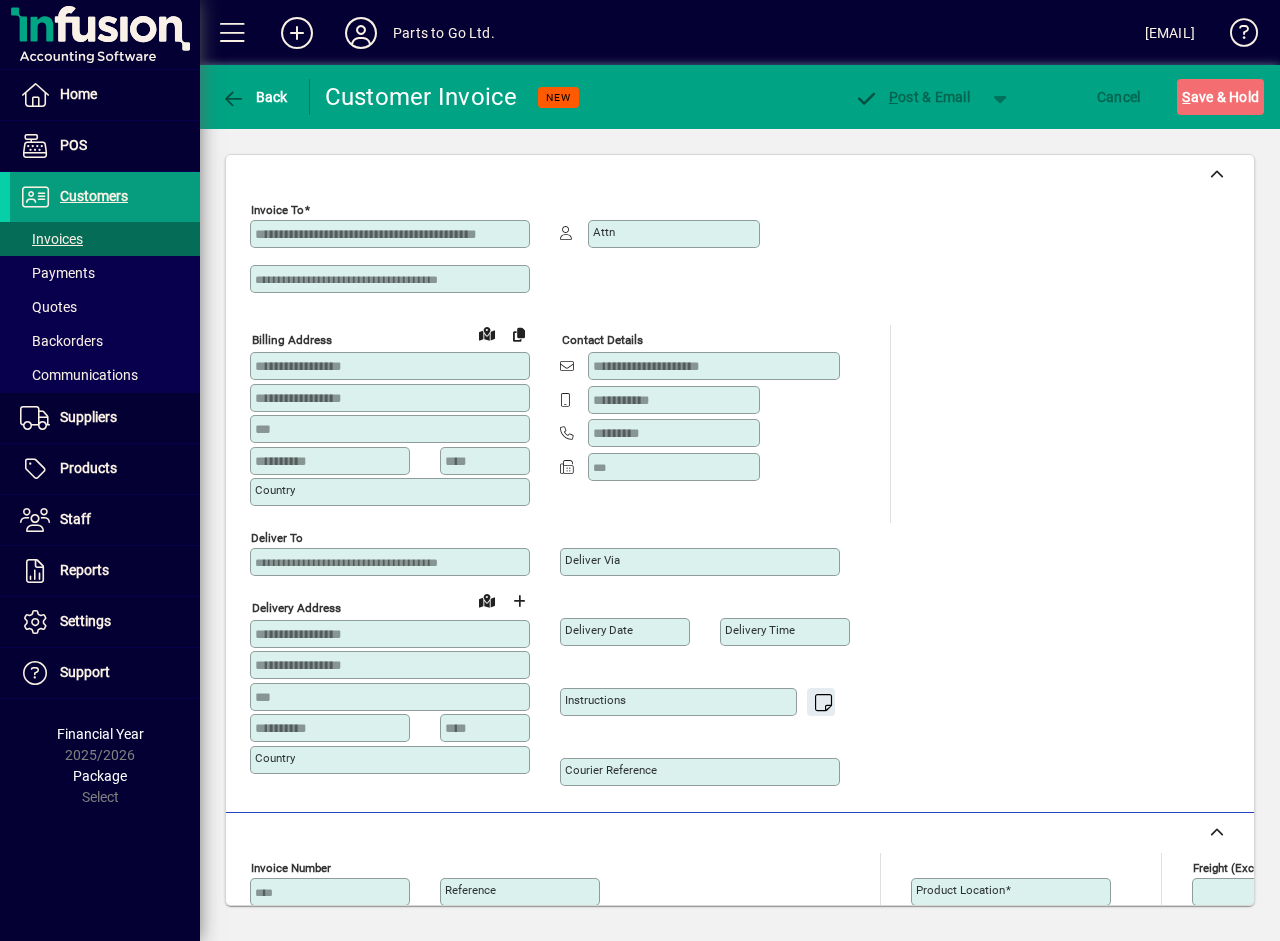 type on "**********" 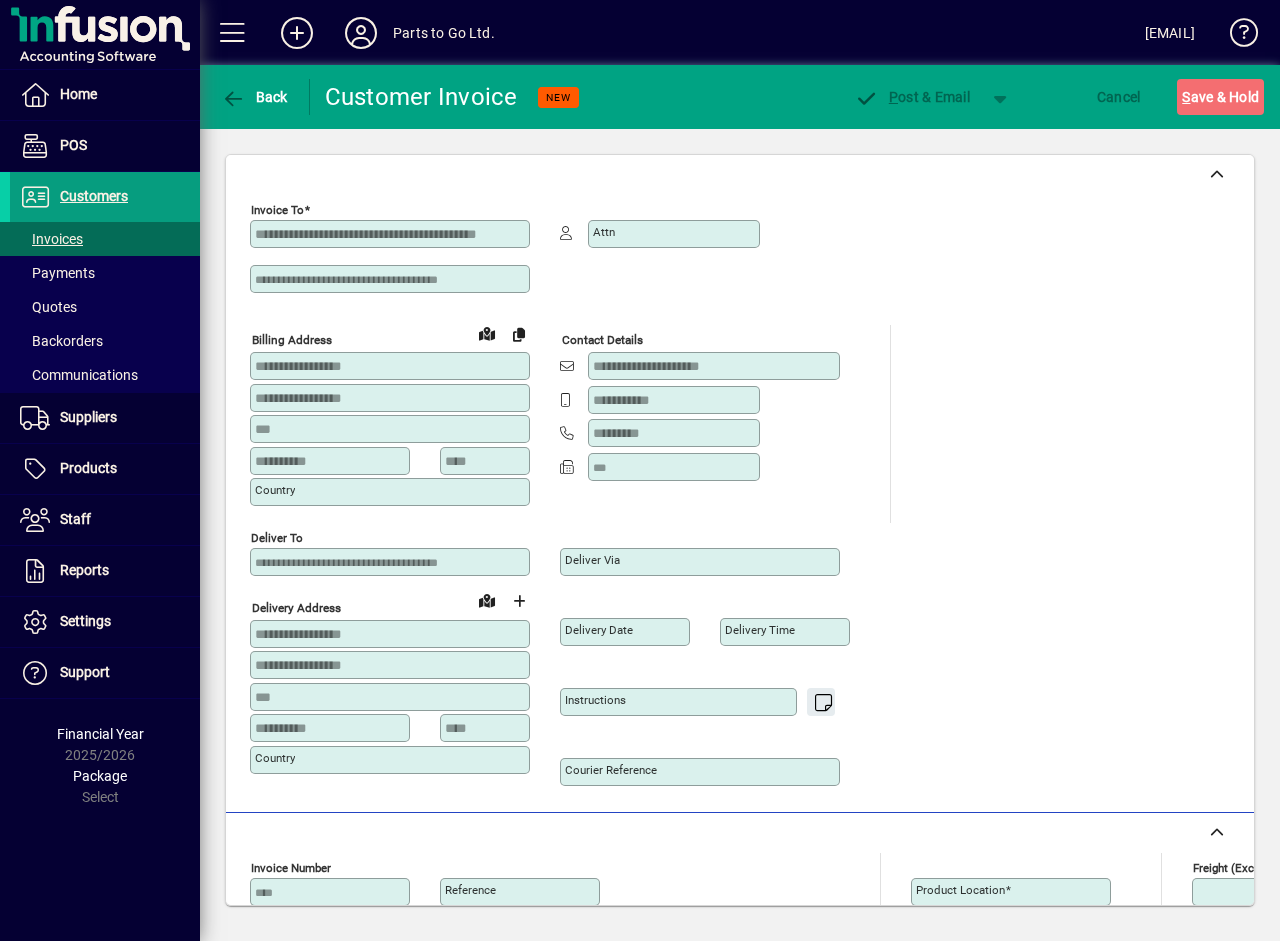 type on "**********" 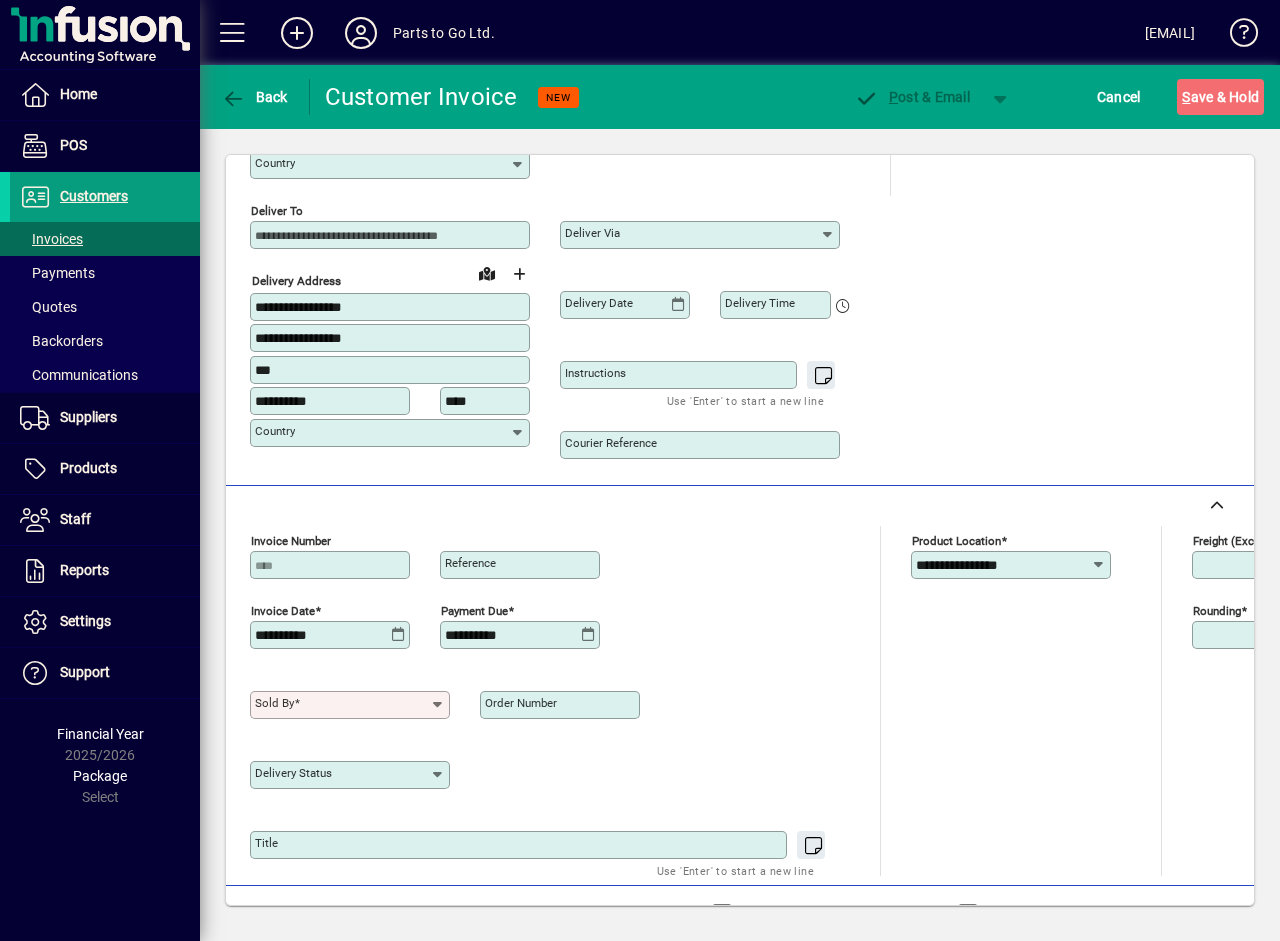 scroll, scrollTop: 607, scrollLeft: 0, axis: vertical 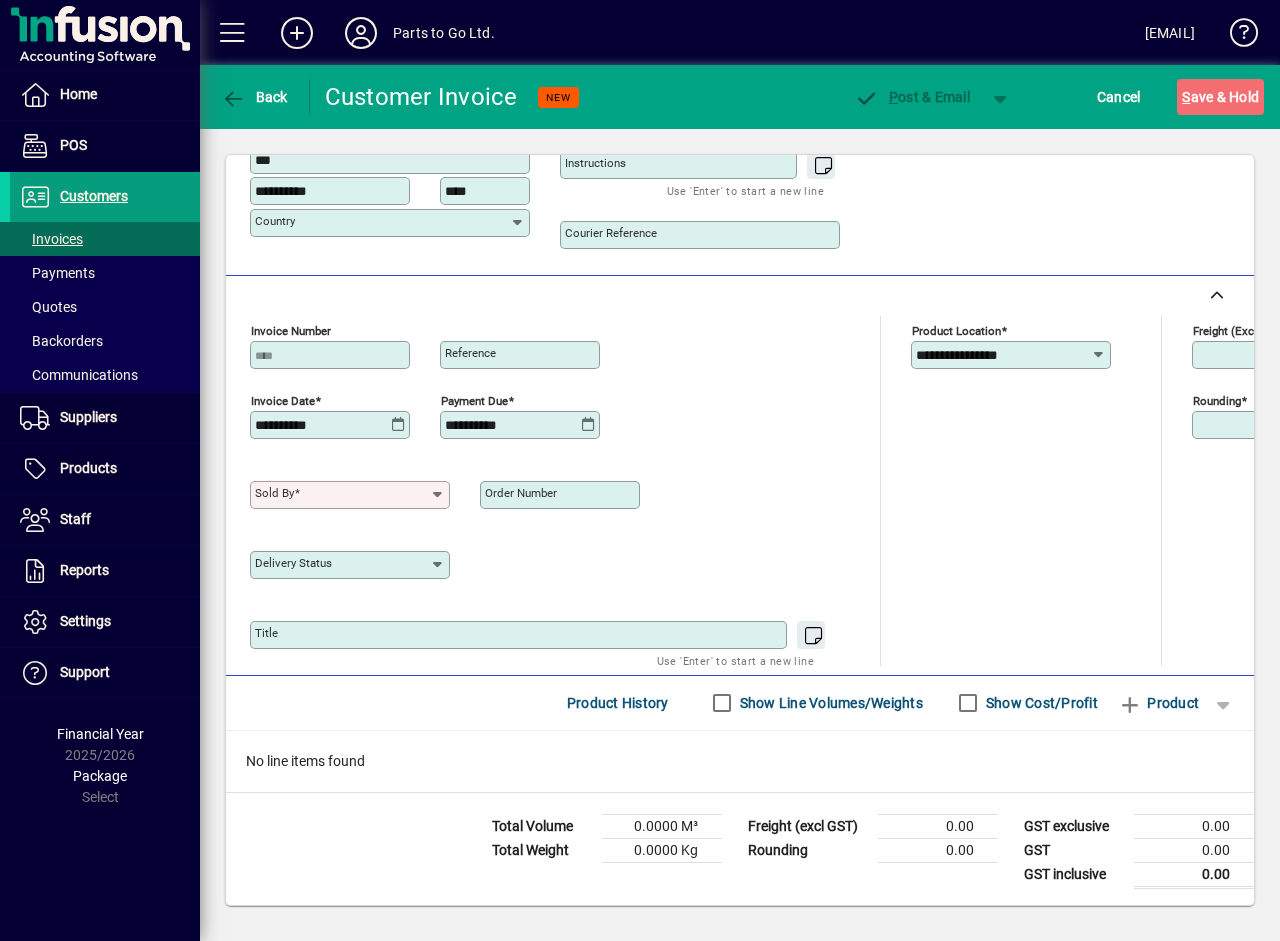 click 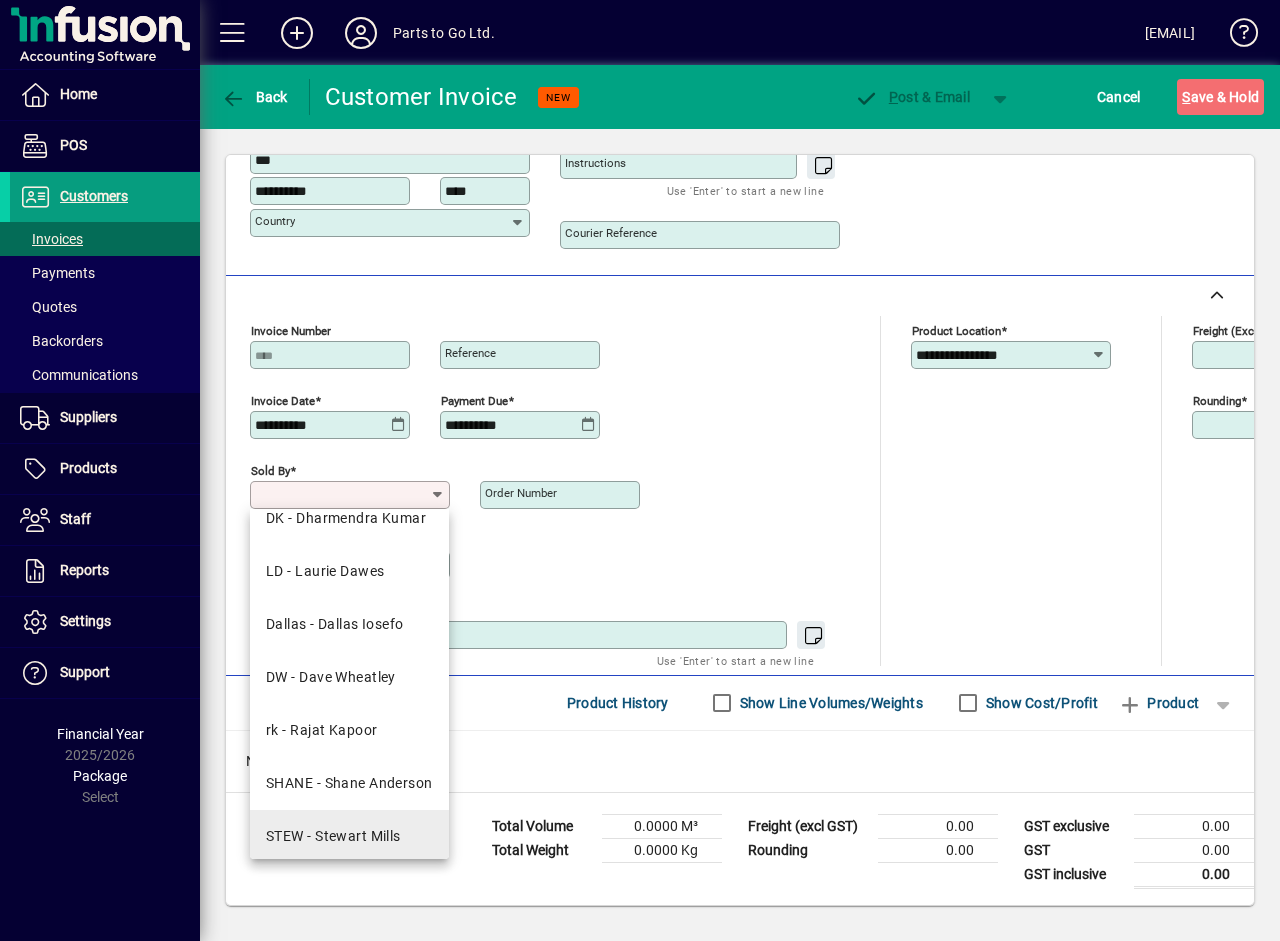 scroll, scrollTop: 143, scrollLeft: 0, axis: vertical 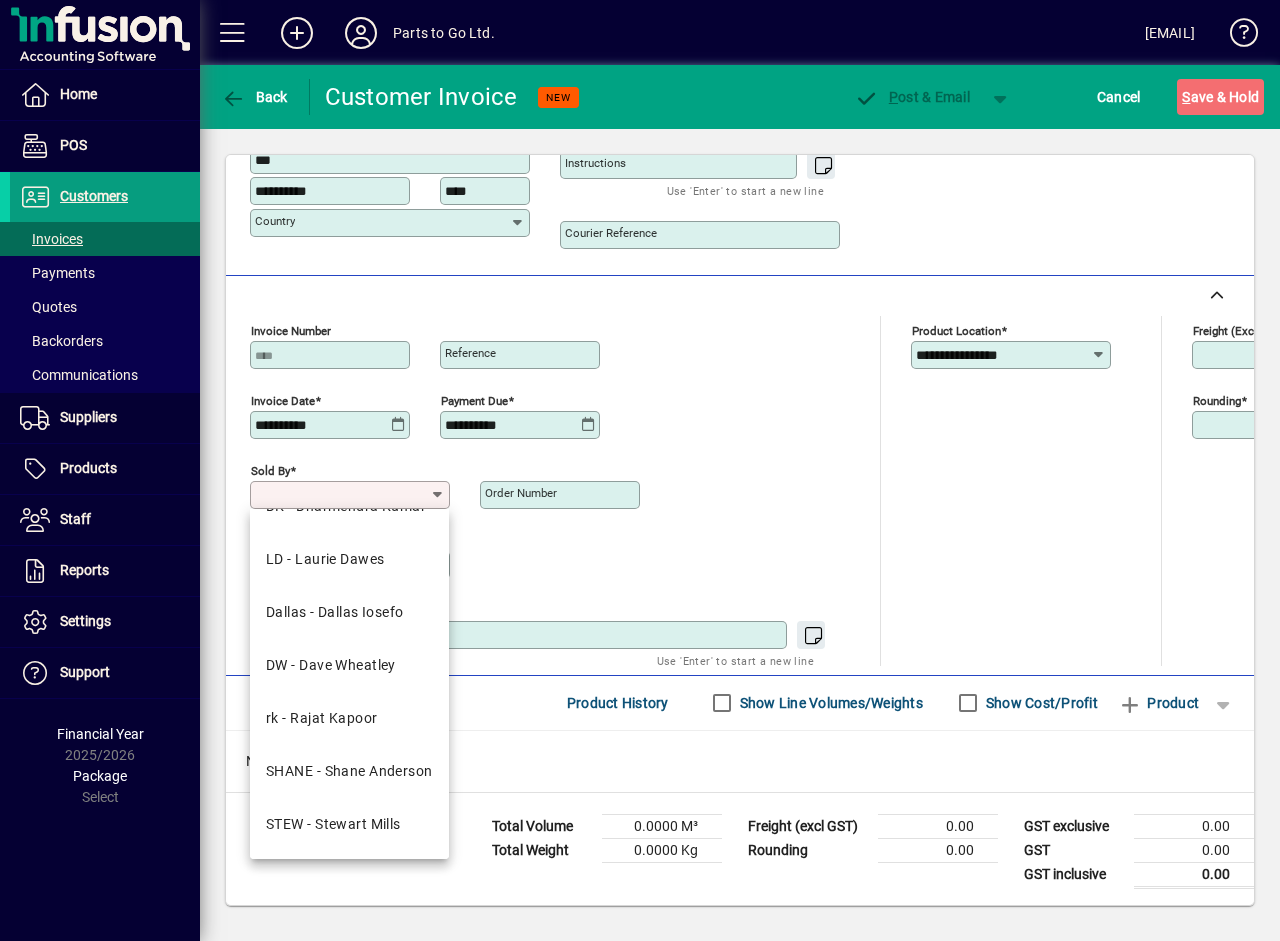 click on "STEW - Stewart Mills" at bounding box center [349, 824] 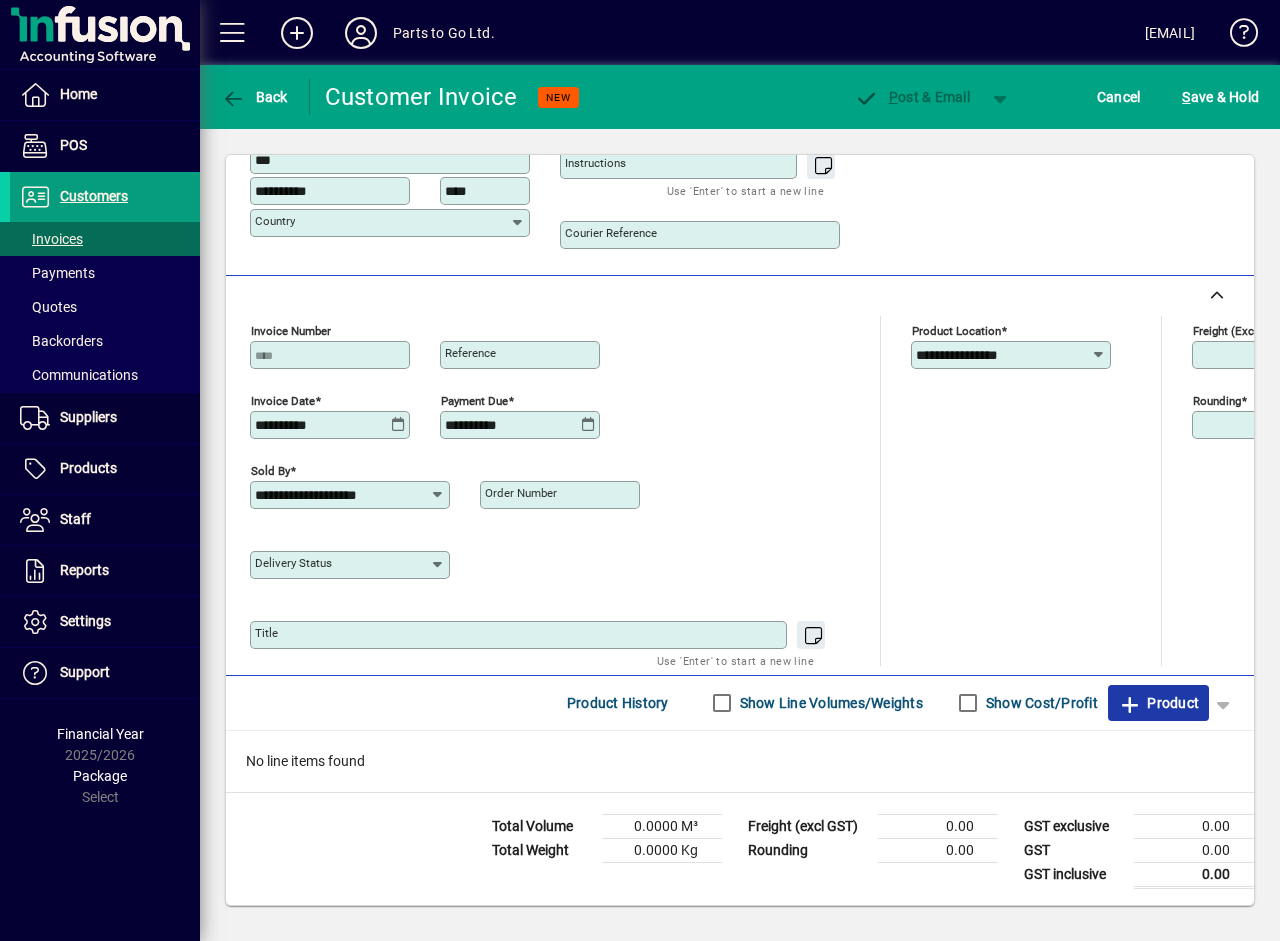 click 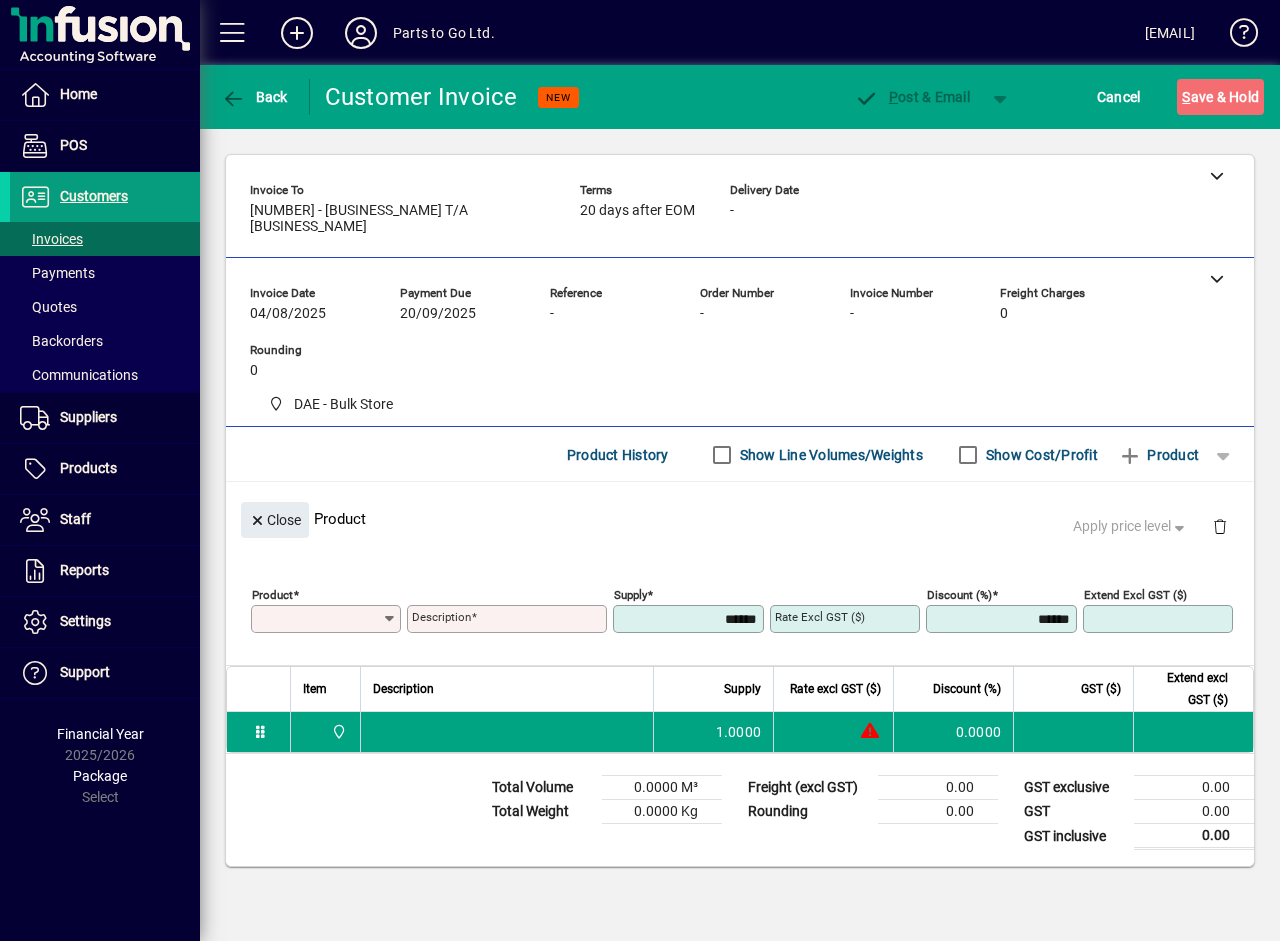 scroll, scrollTop: 0, scrollLeft: 0, axis: both 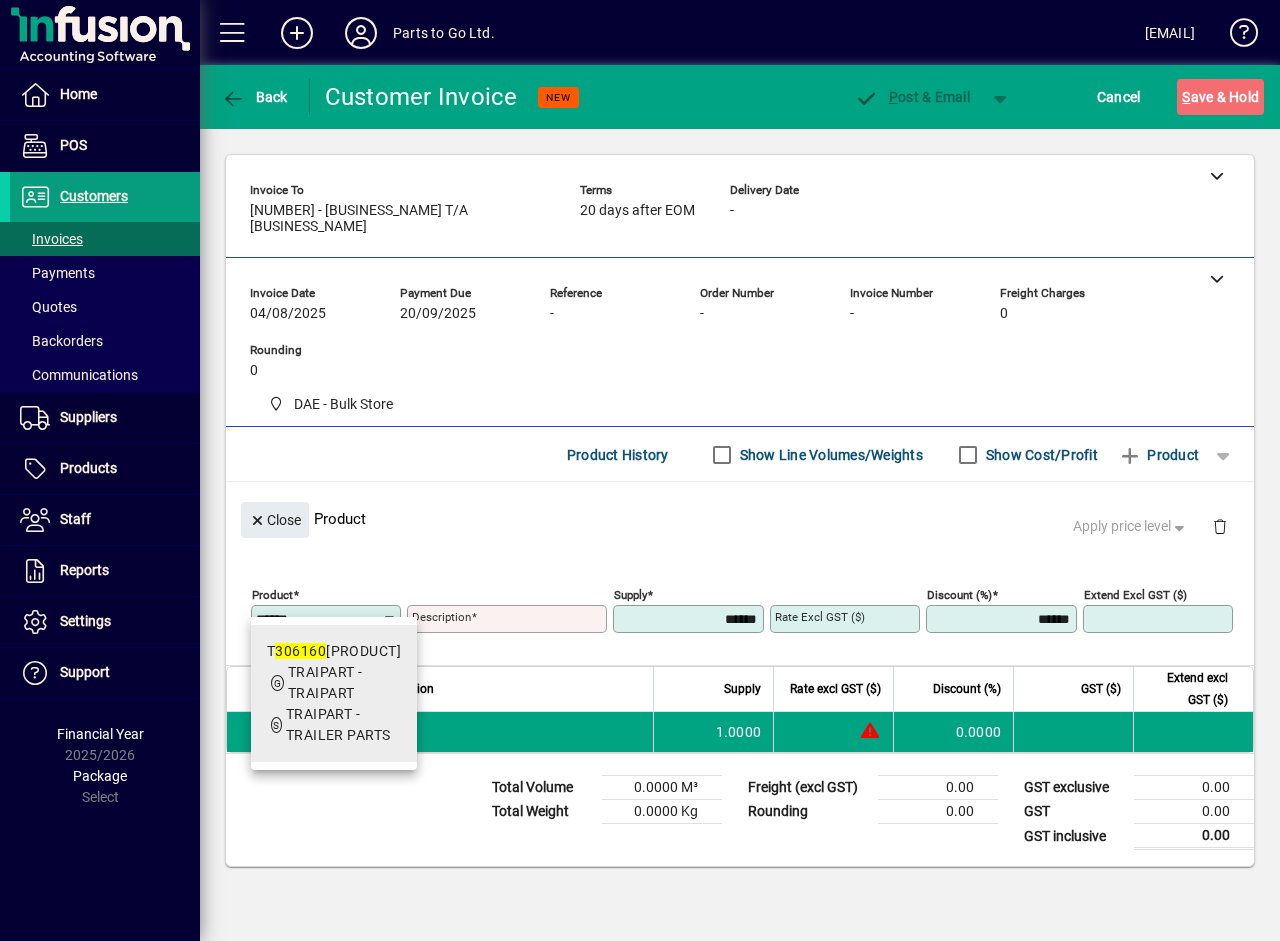 click on "TRAIPART - TRAIPART" at bounding box center [325, 682] 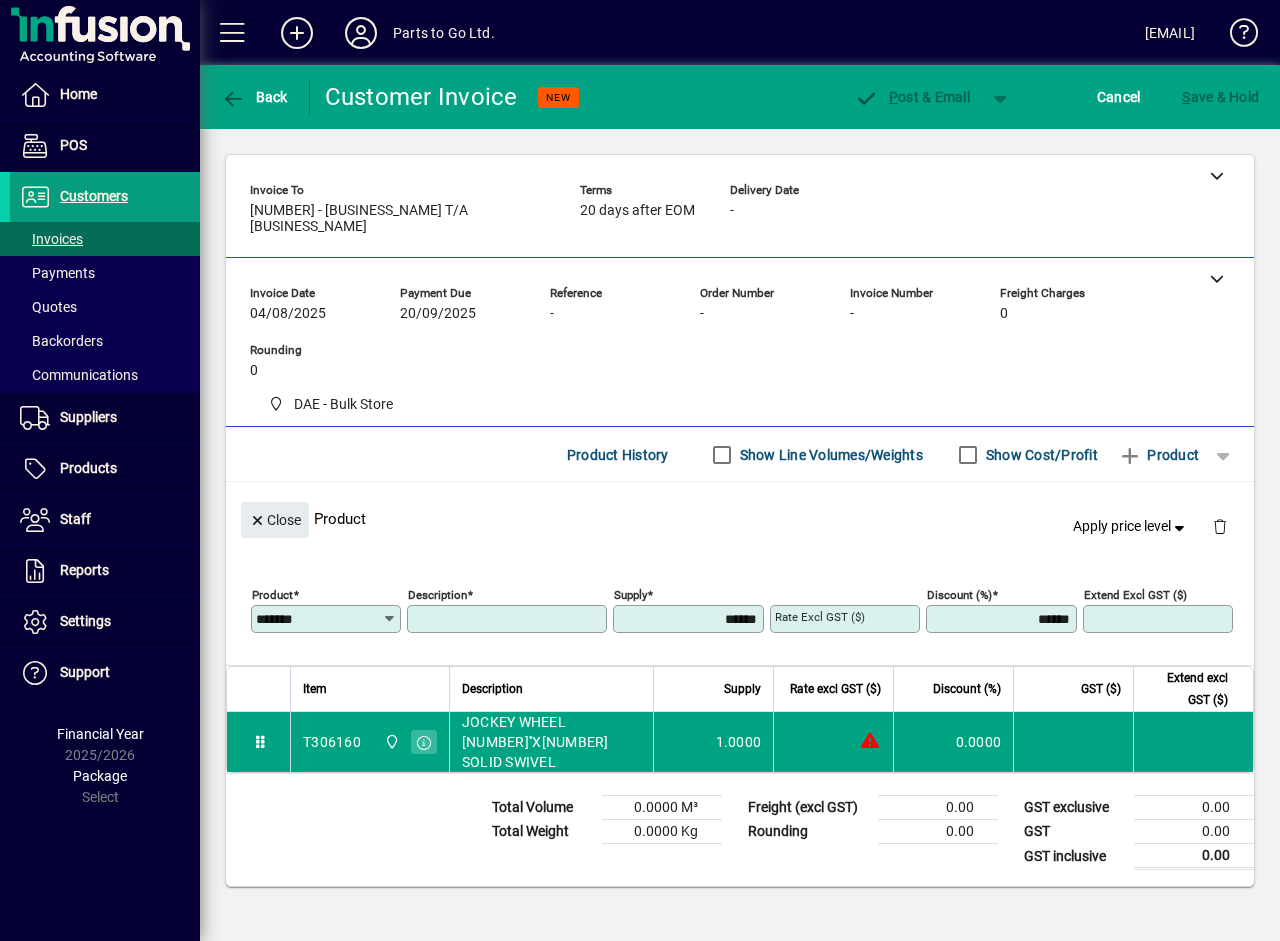 type on "**********" 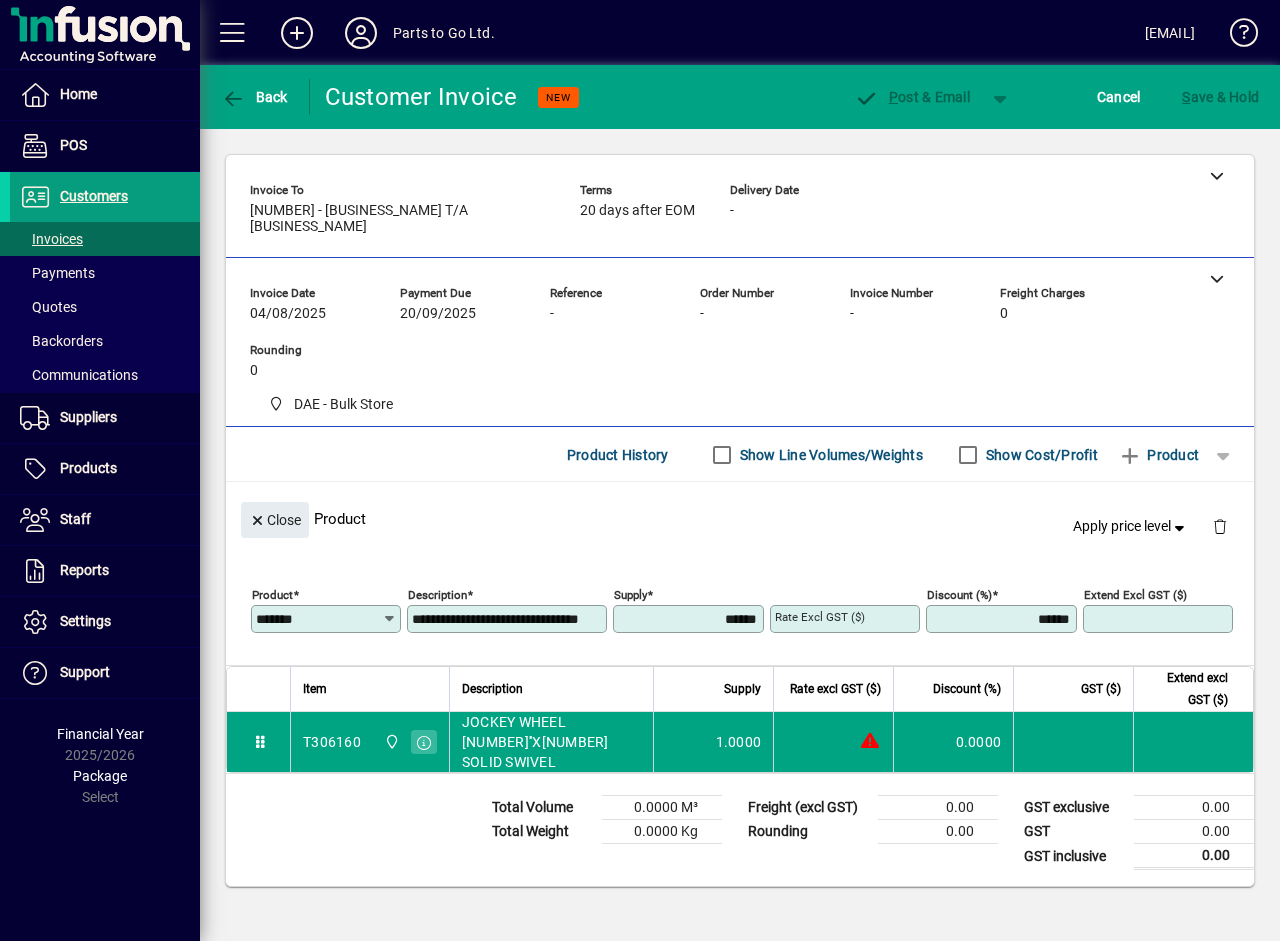 type on "********" 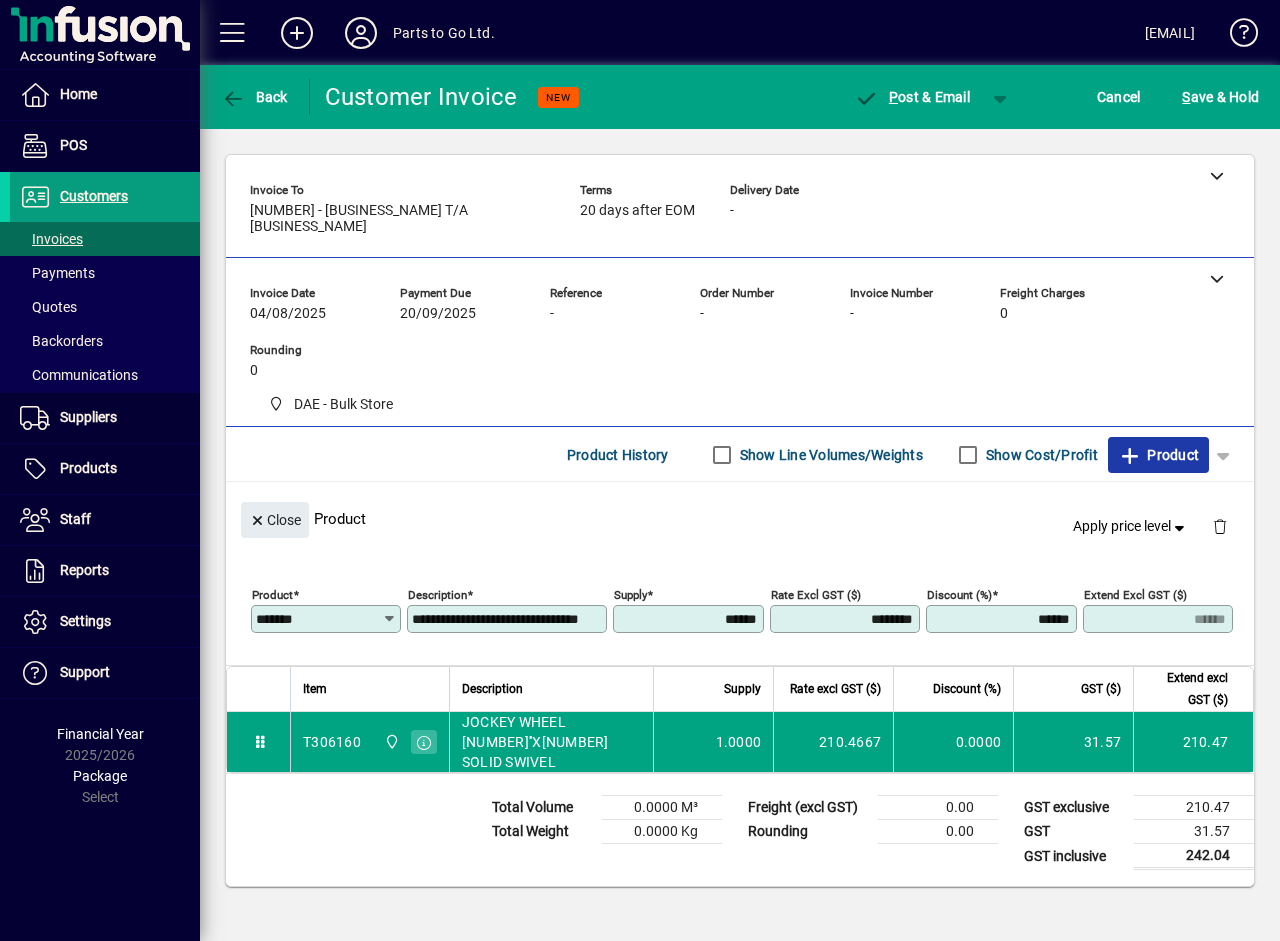 click on "Product" 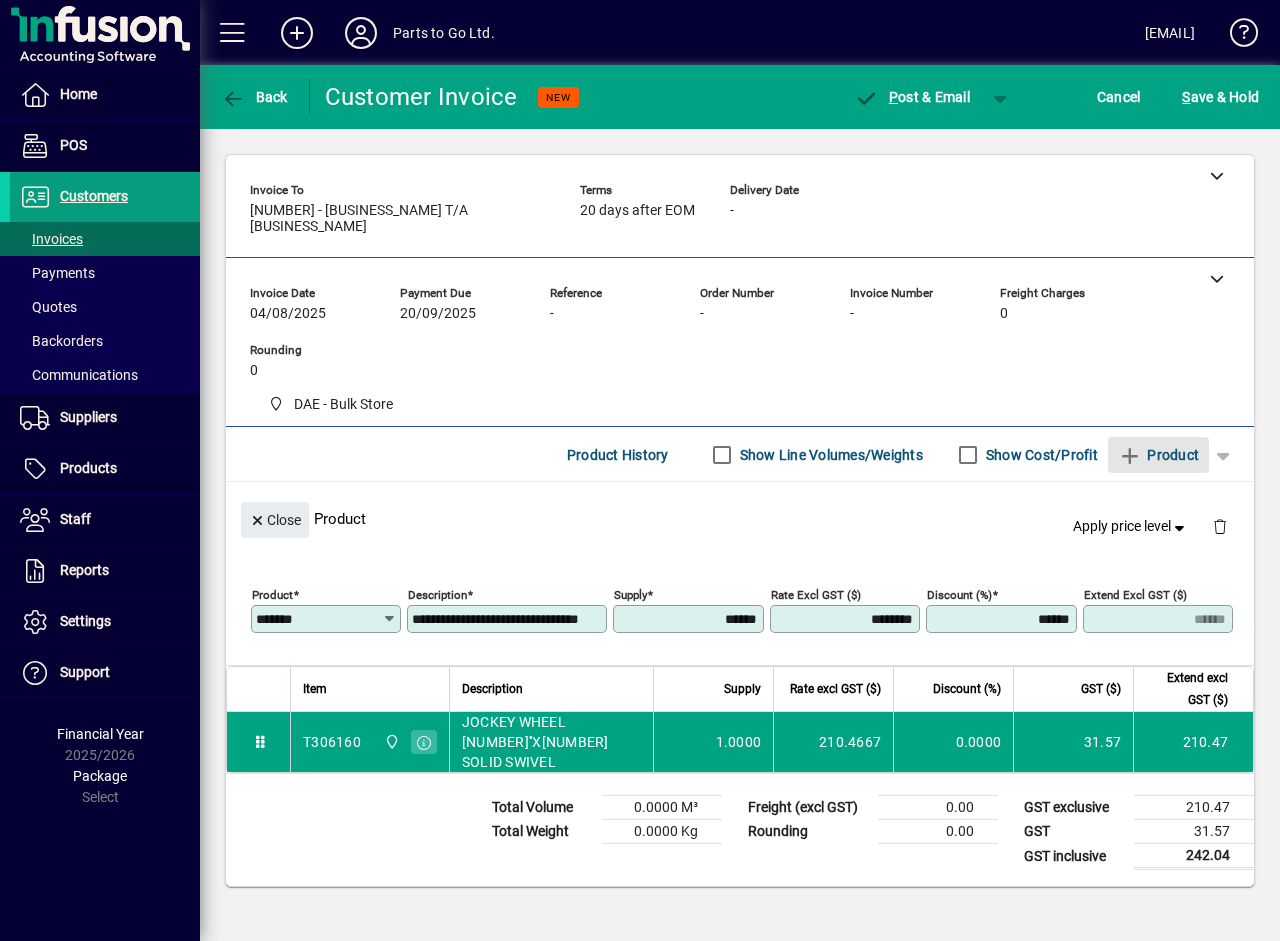 type 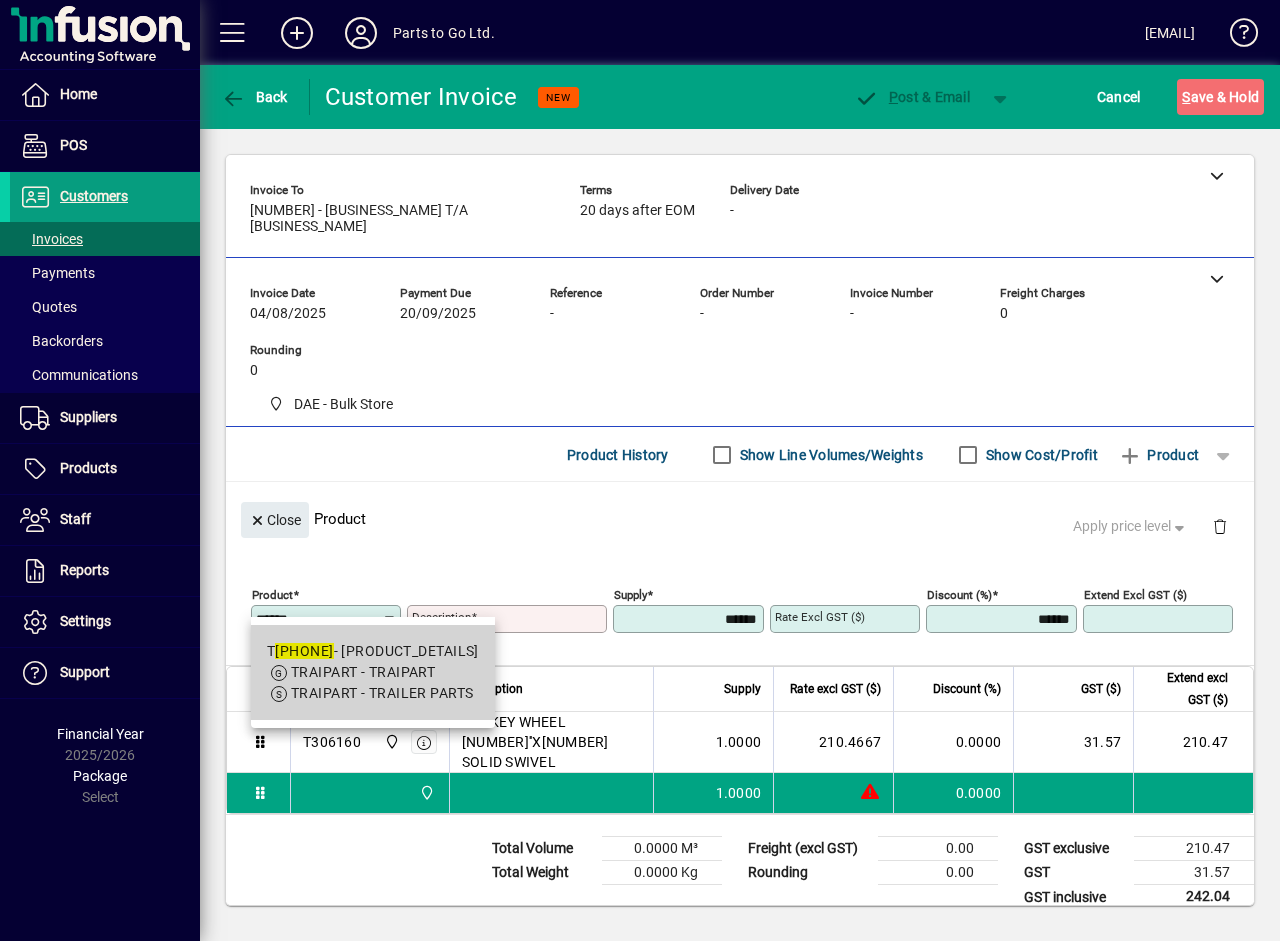 click on "TRAIPART - TRAIPART" at bounding box center (363, 672) 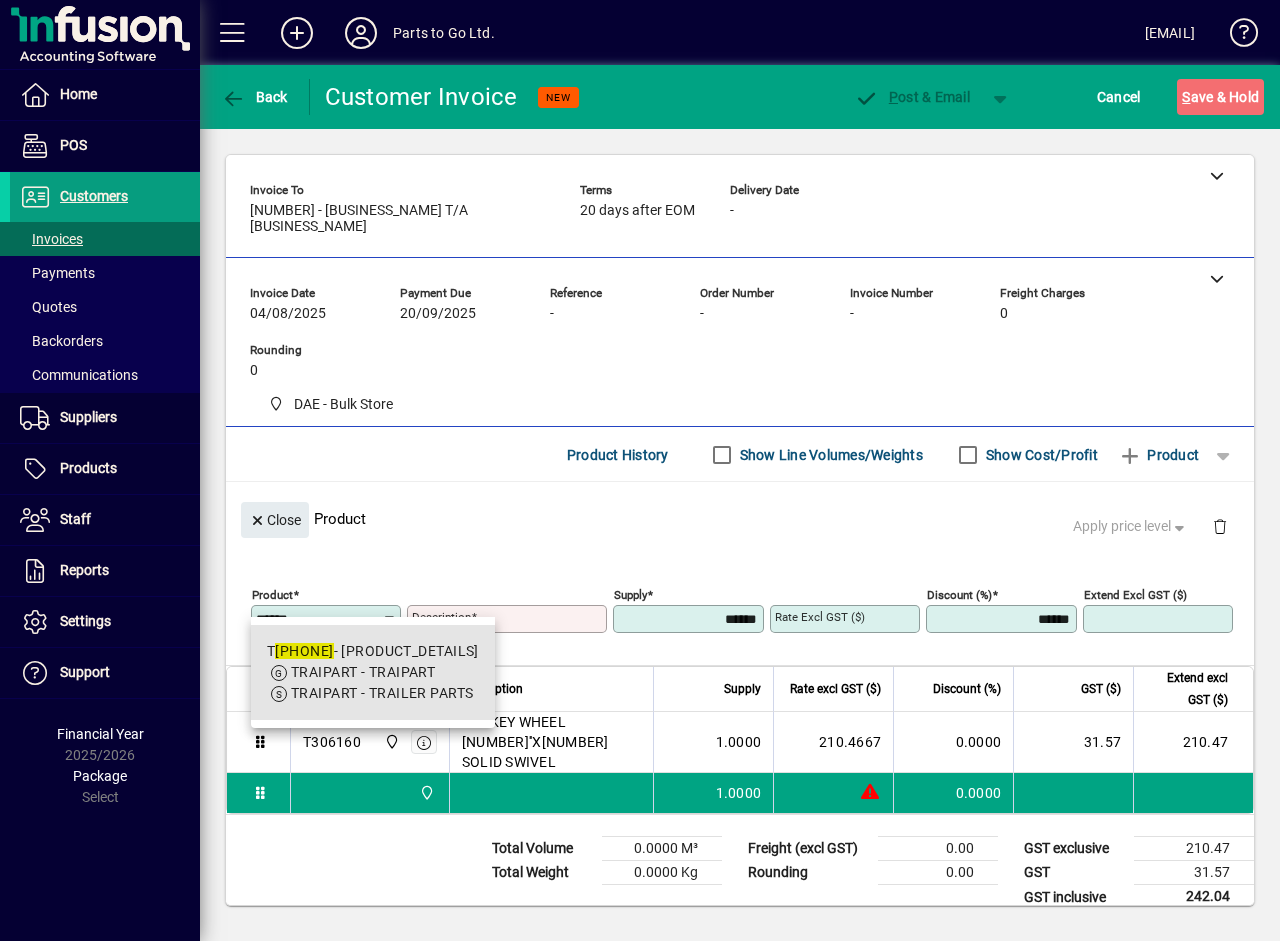 type on "*******" 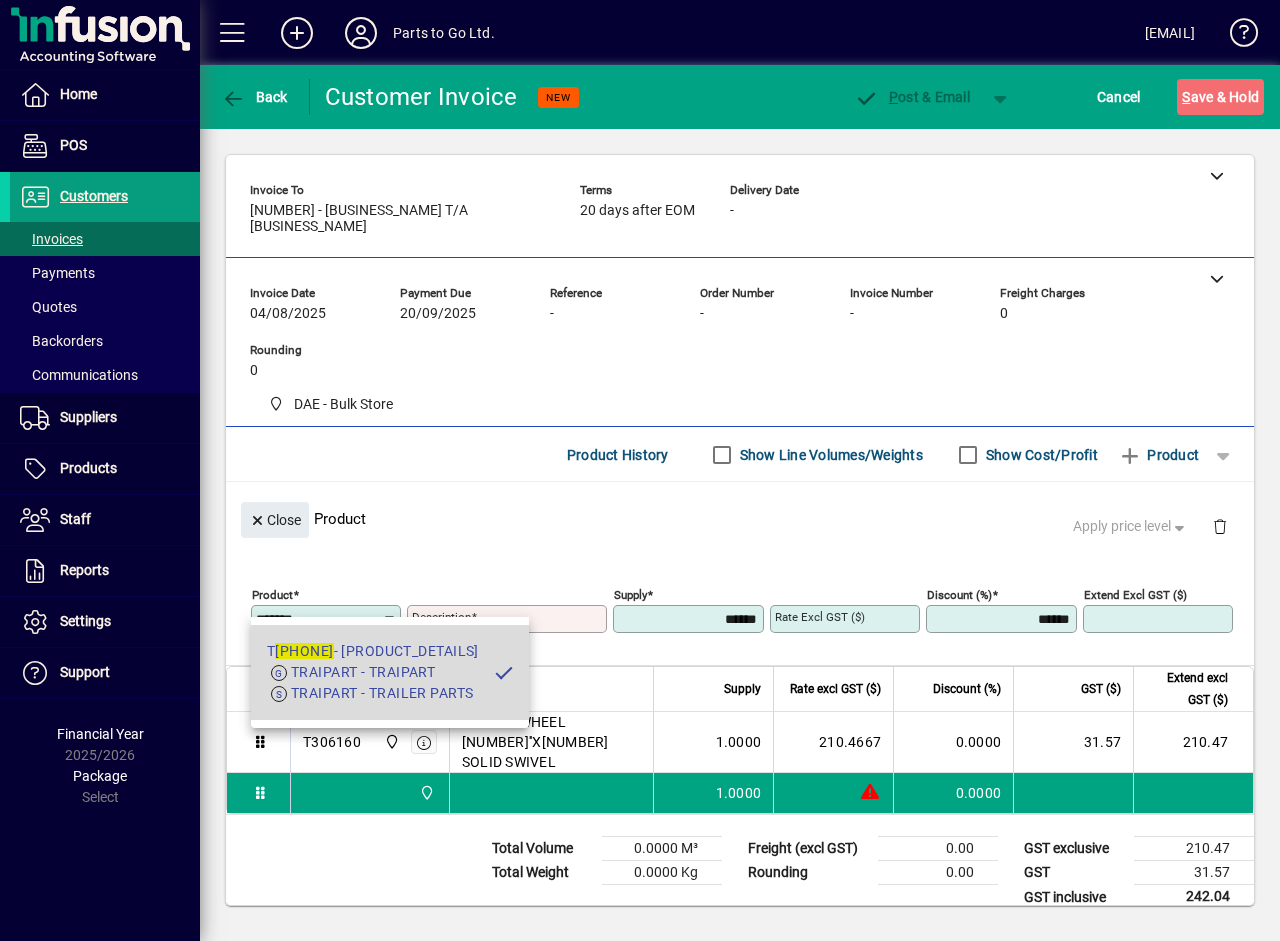 type on "**********" 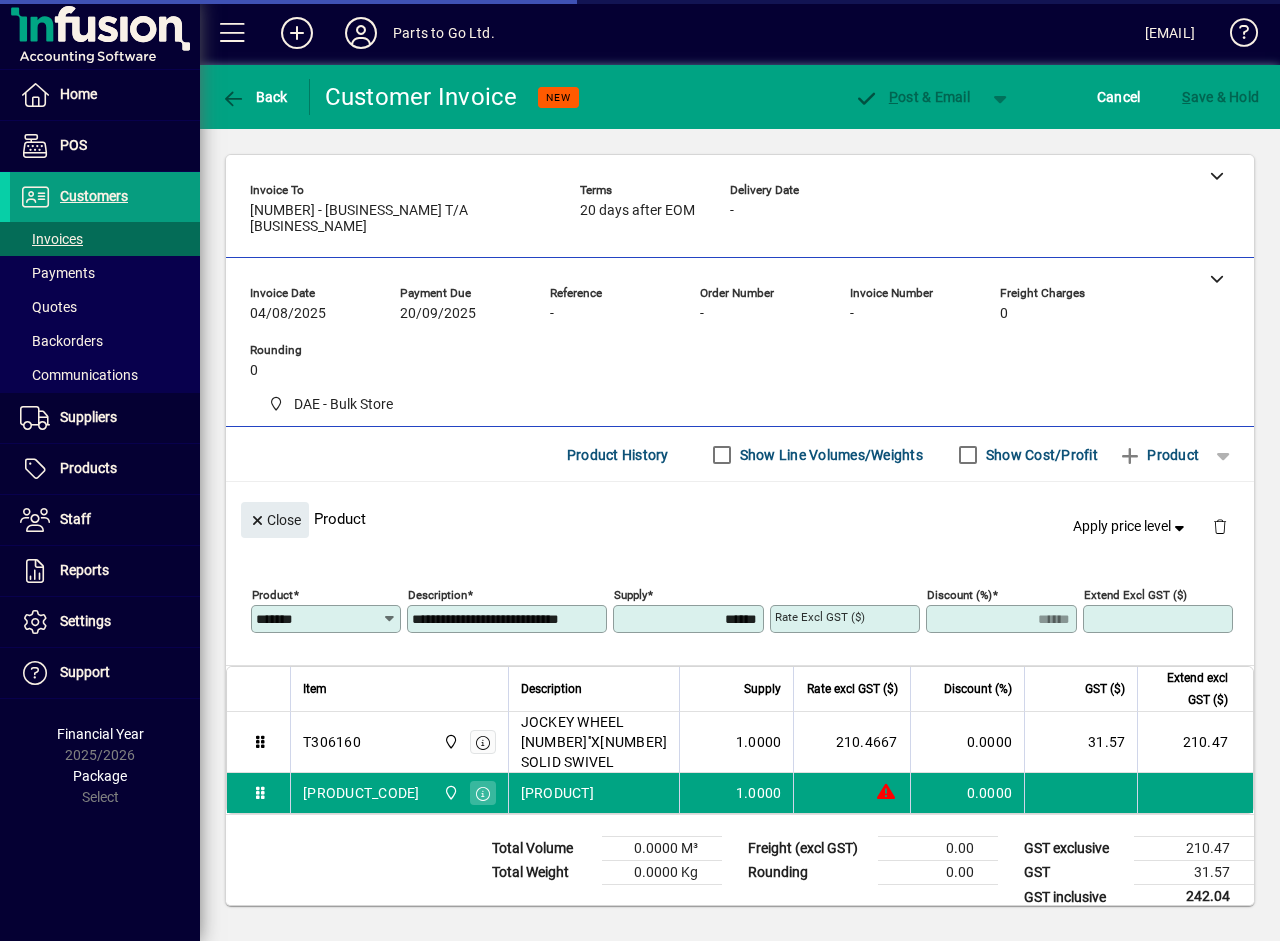 type on "********" 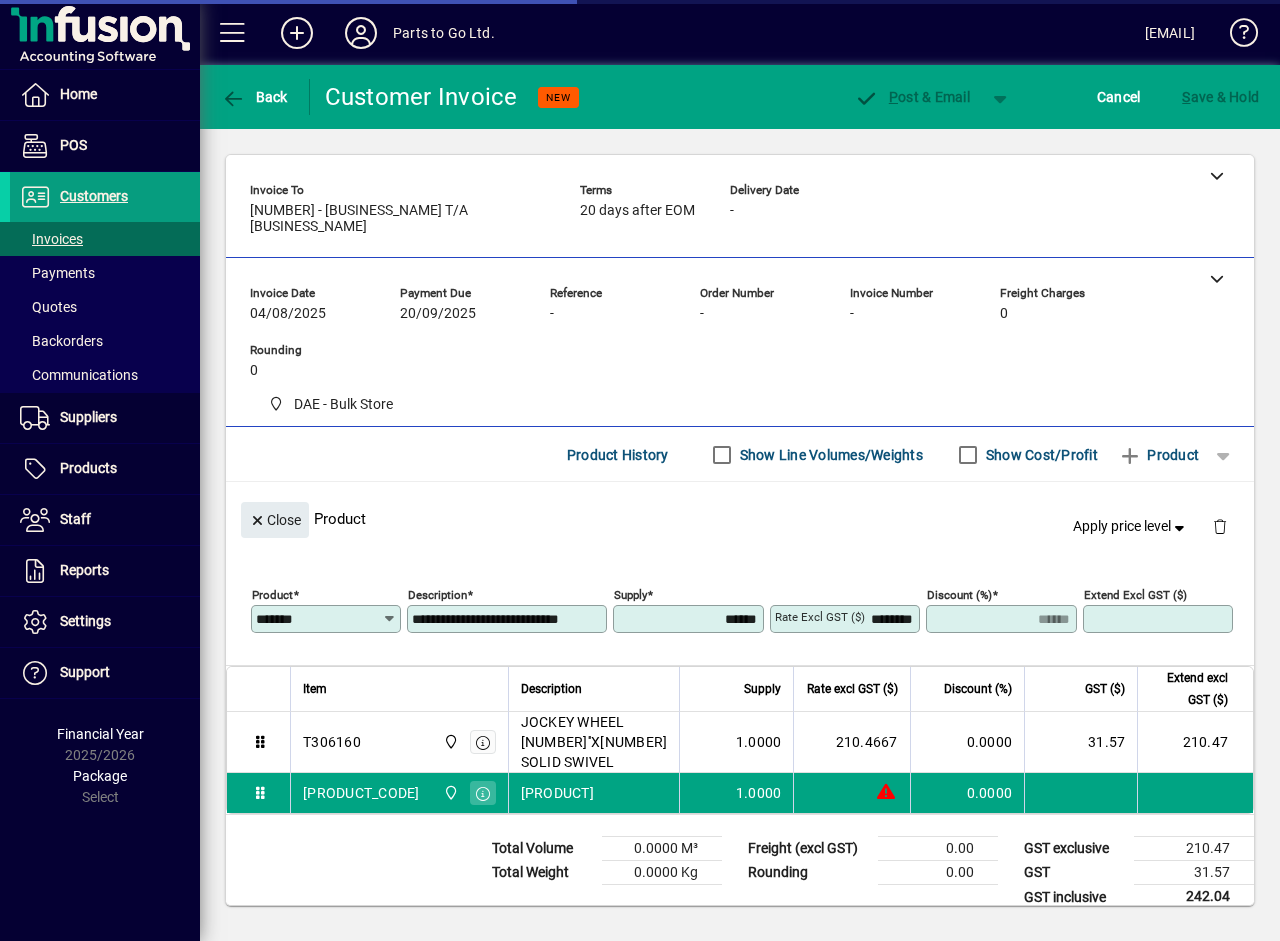 type on "******" 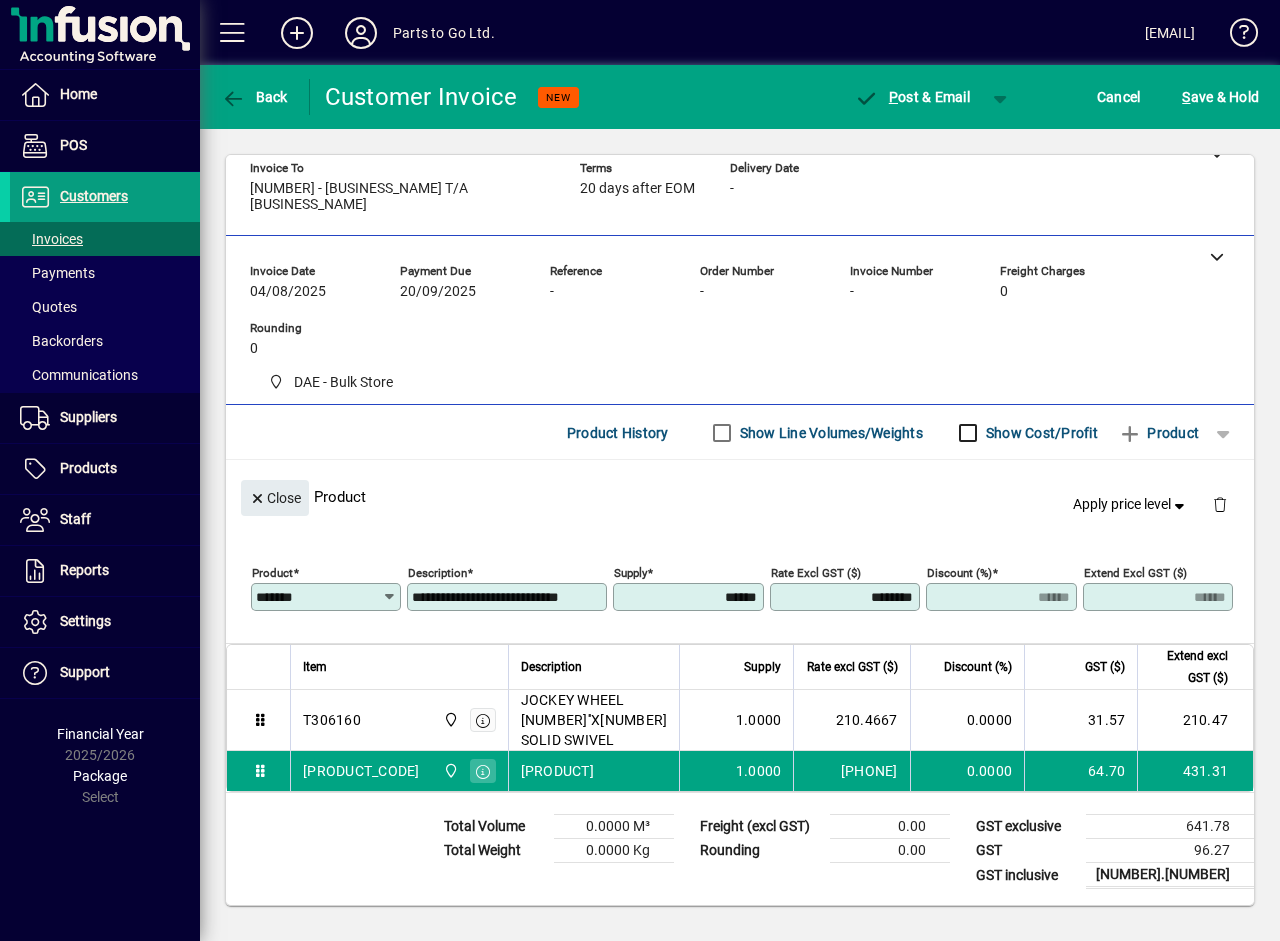scroll, scrollTop: 0, scrollLeft: 0, axis: both 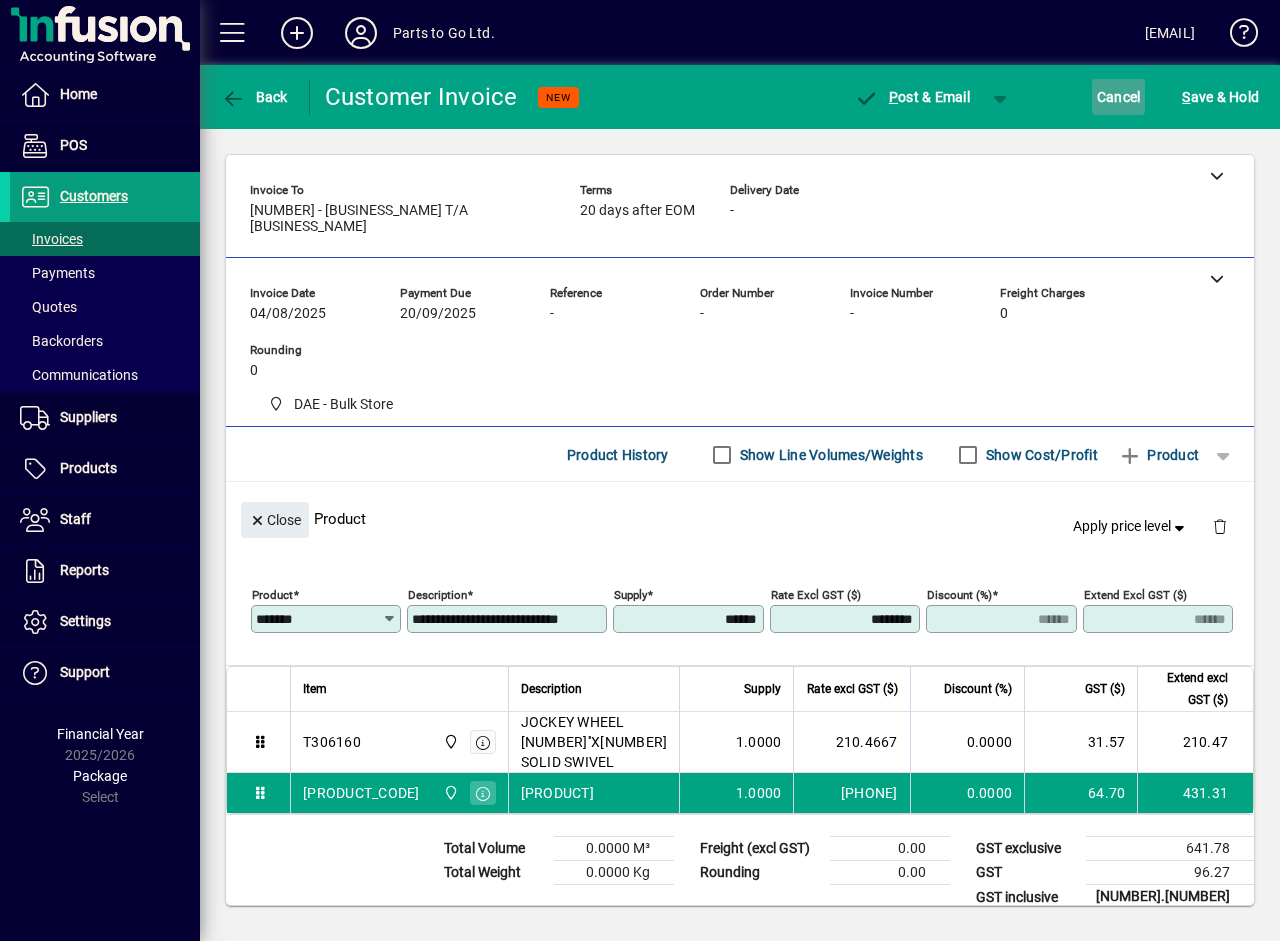 click on "Cancel" 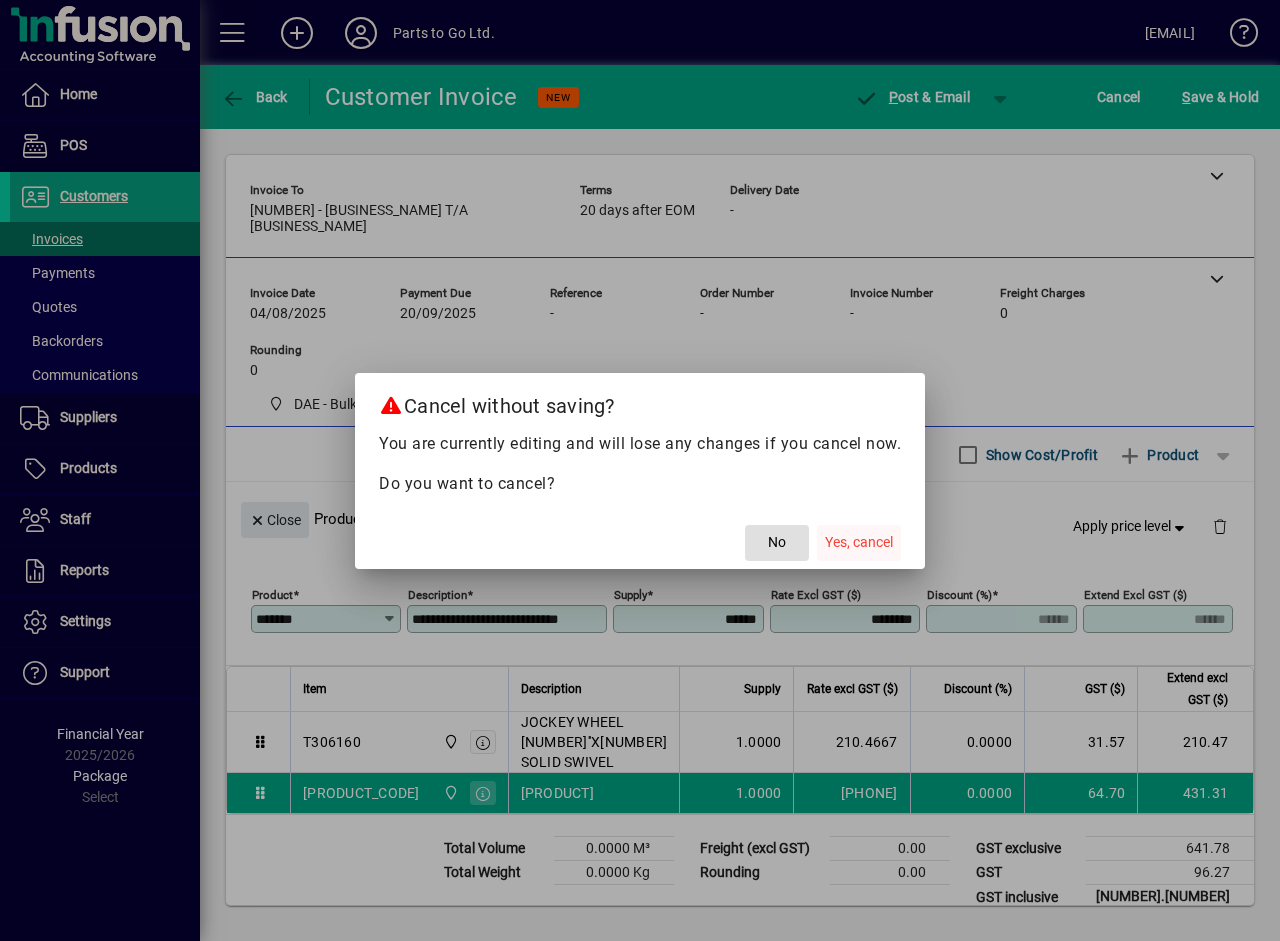 click on "Yes, cancel" 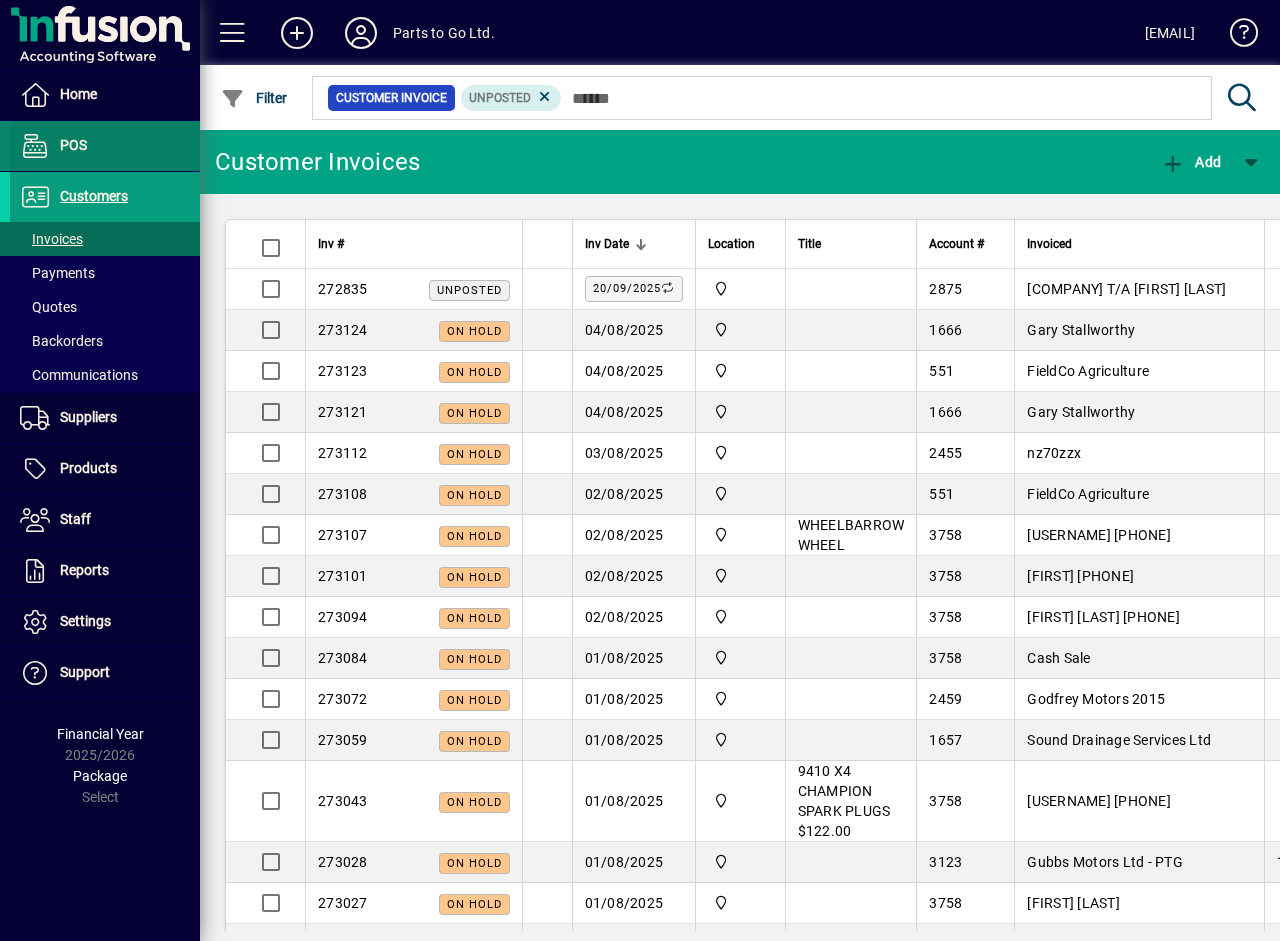 click on "POS" at bounding box center [73, 145] 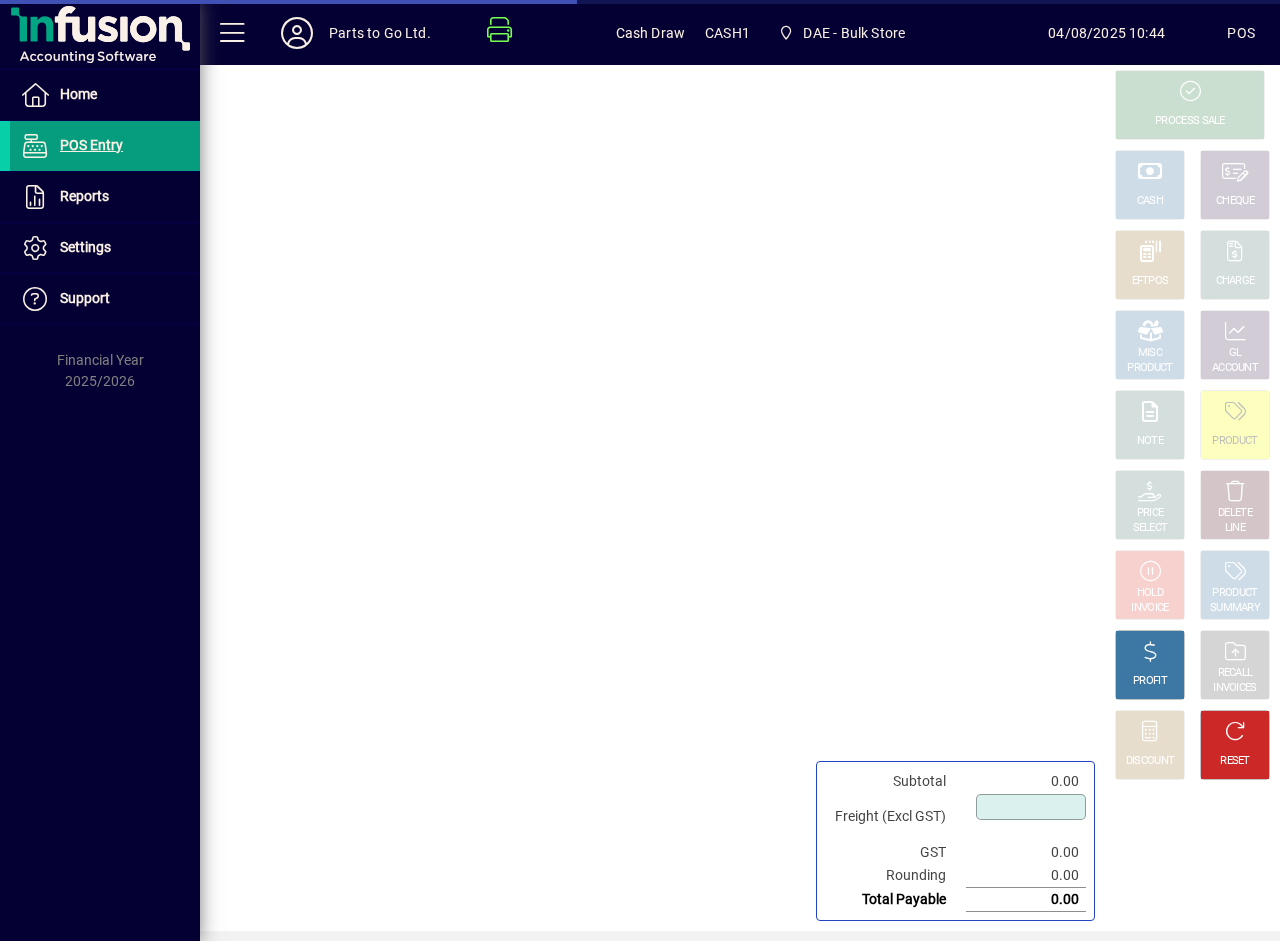 type on "****" 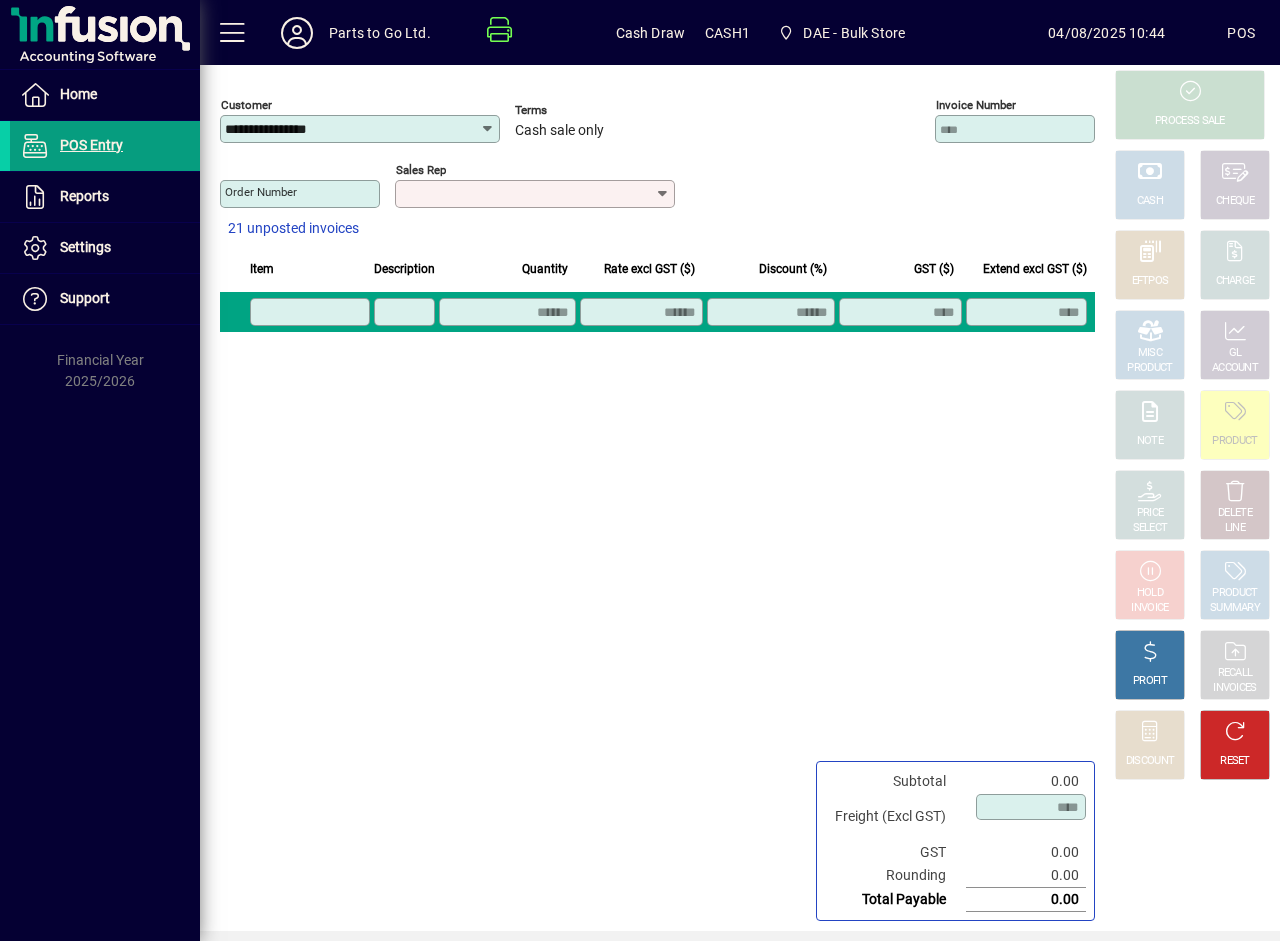 click 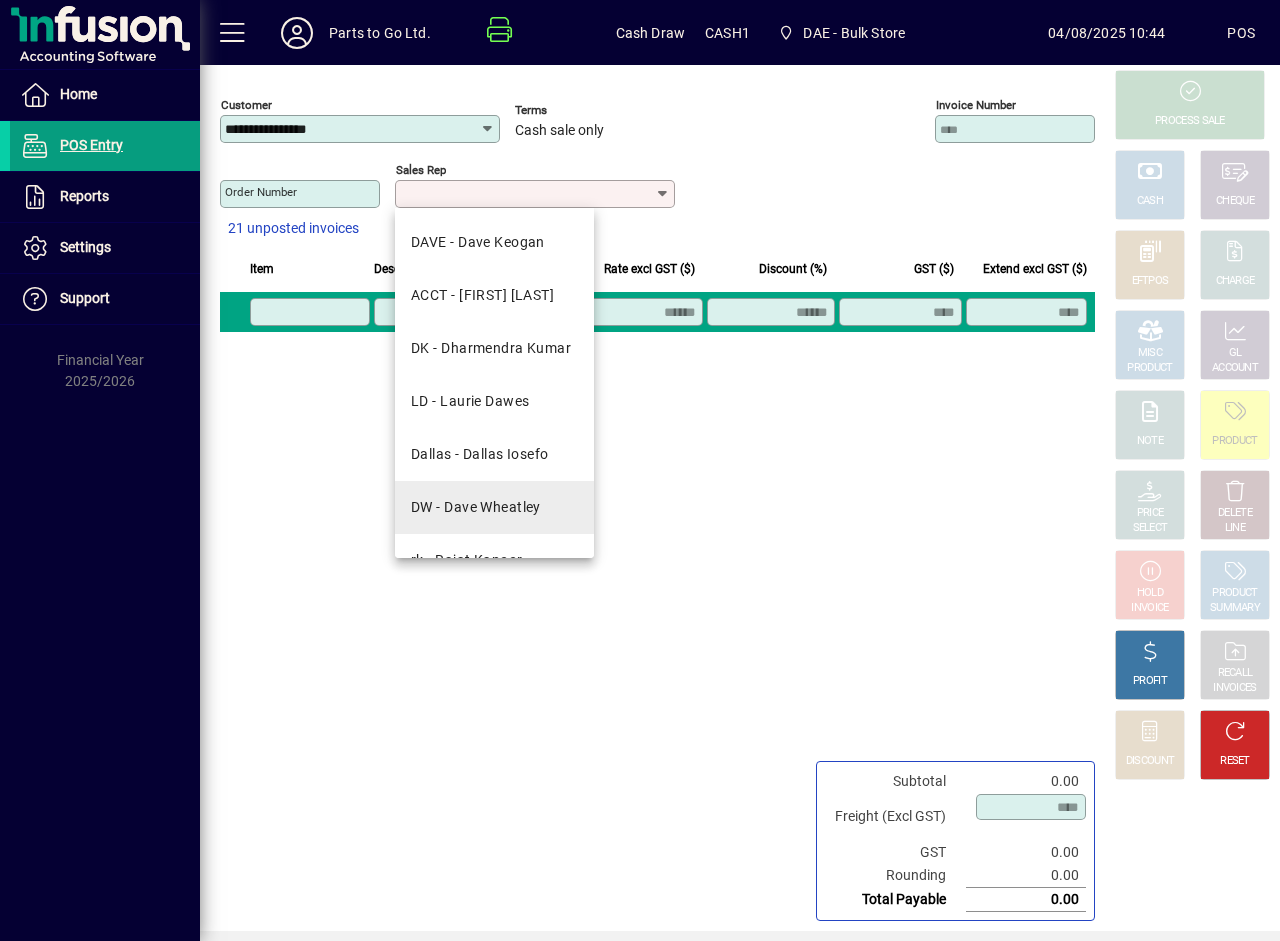 click on "DW - Dave Wheatley" at bounding box center [476, 507] 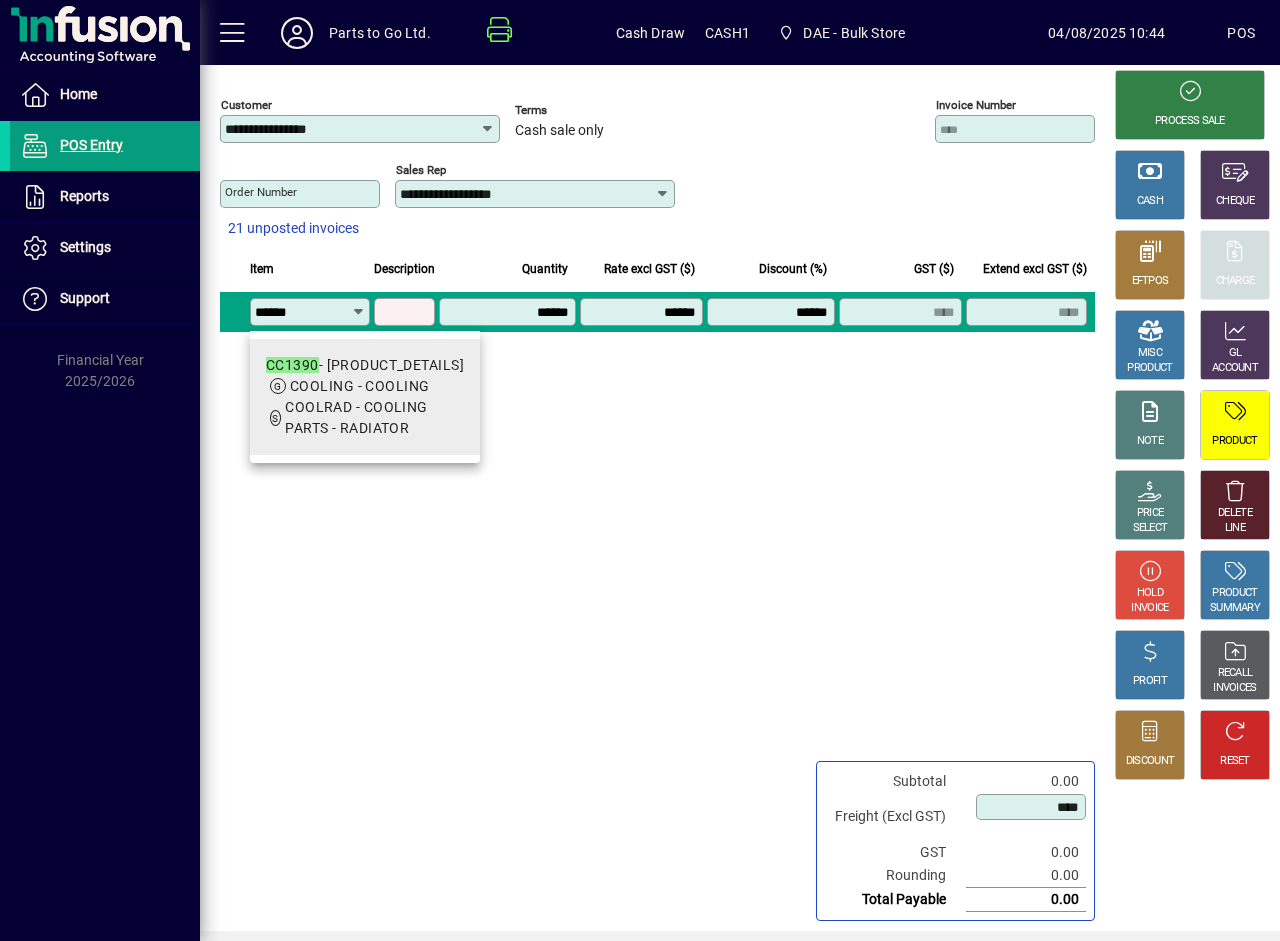 click on "COOLRAD - COOLING PARTS - RADIATOR" at bounding box center (356, 417) 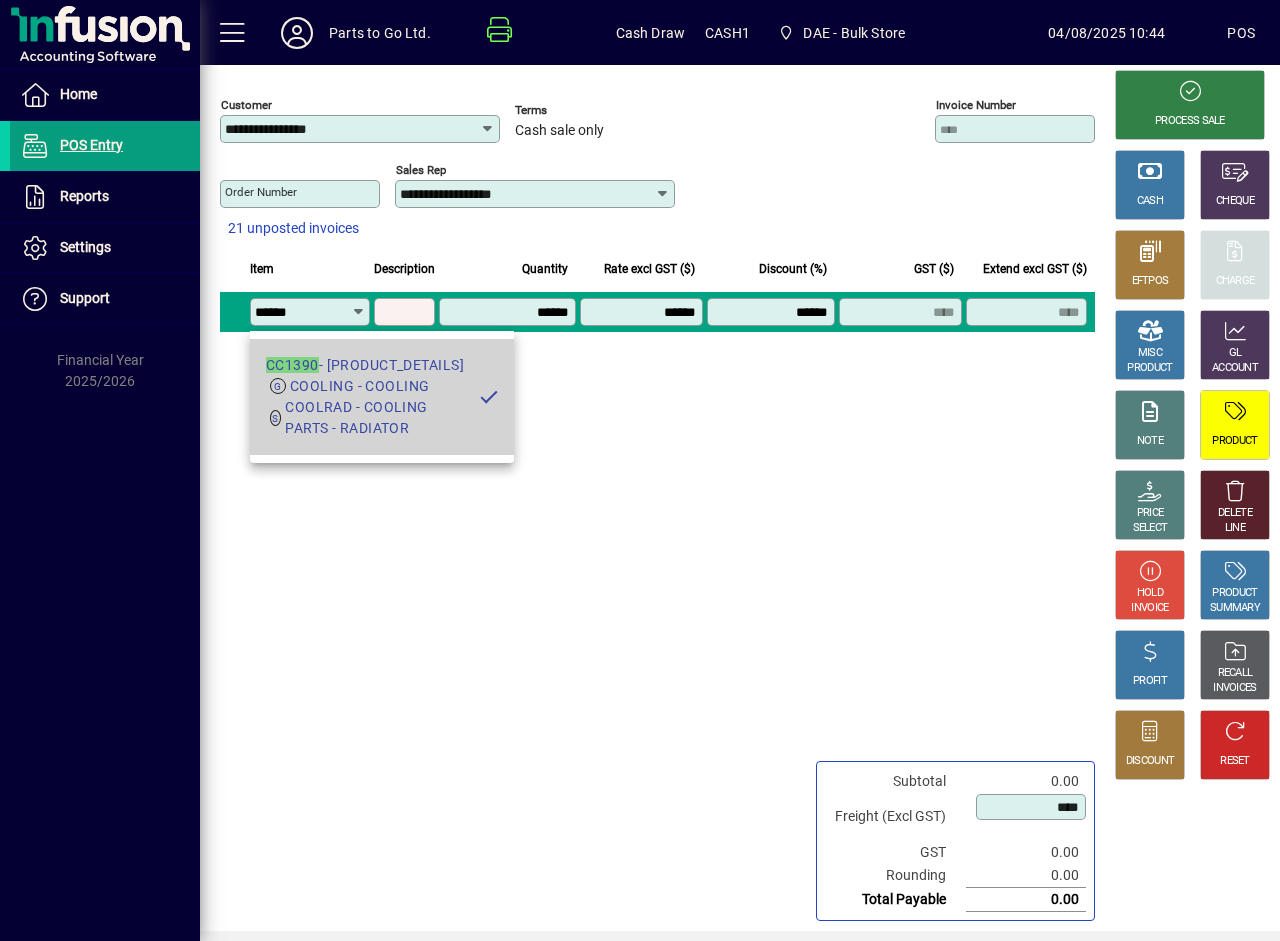 type on "**********" 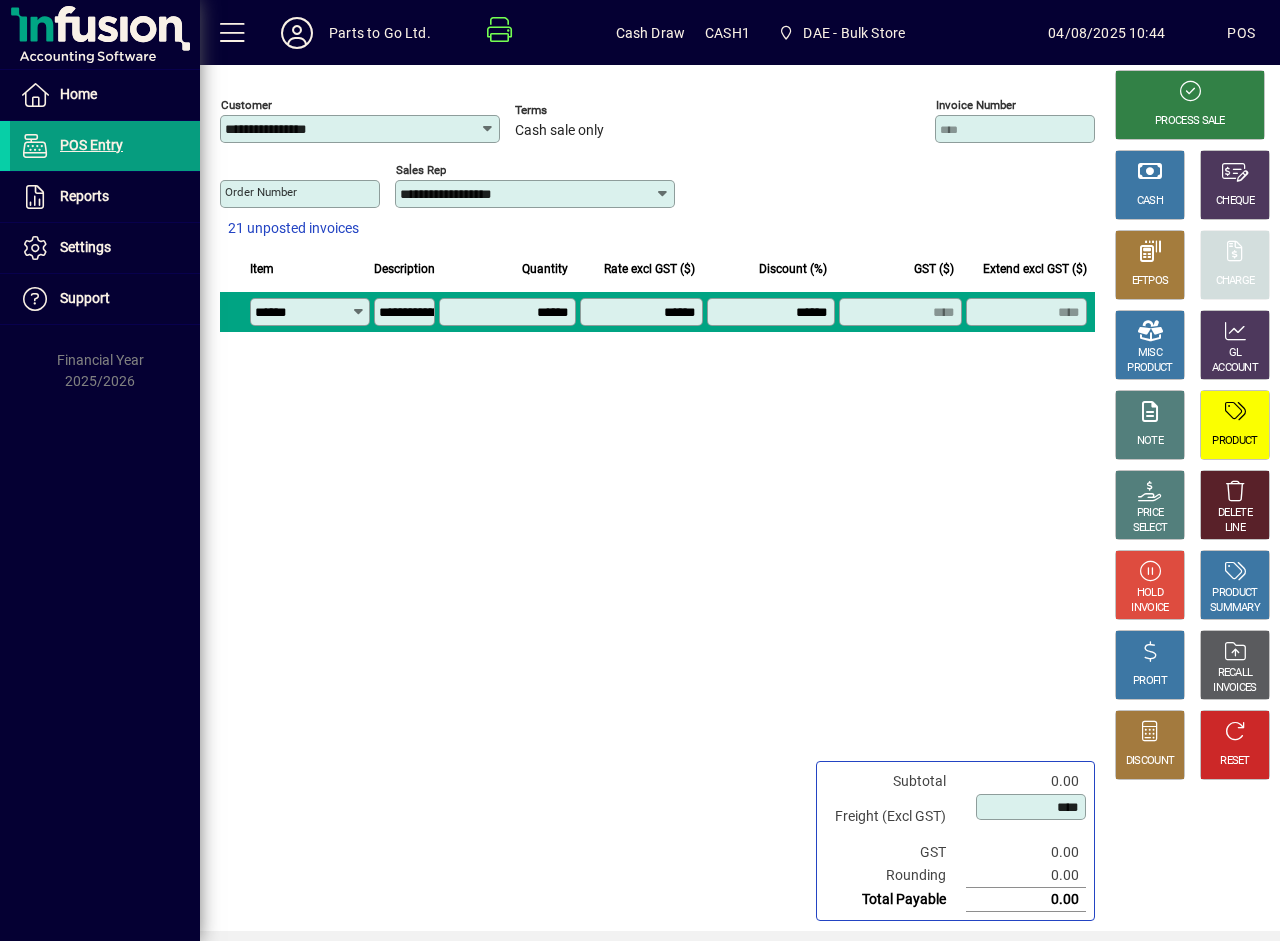 type on "*******" 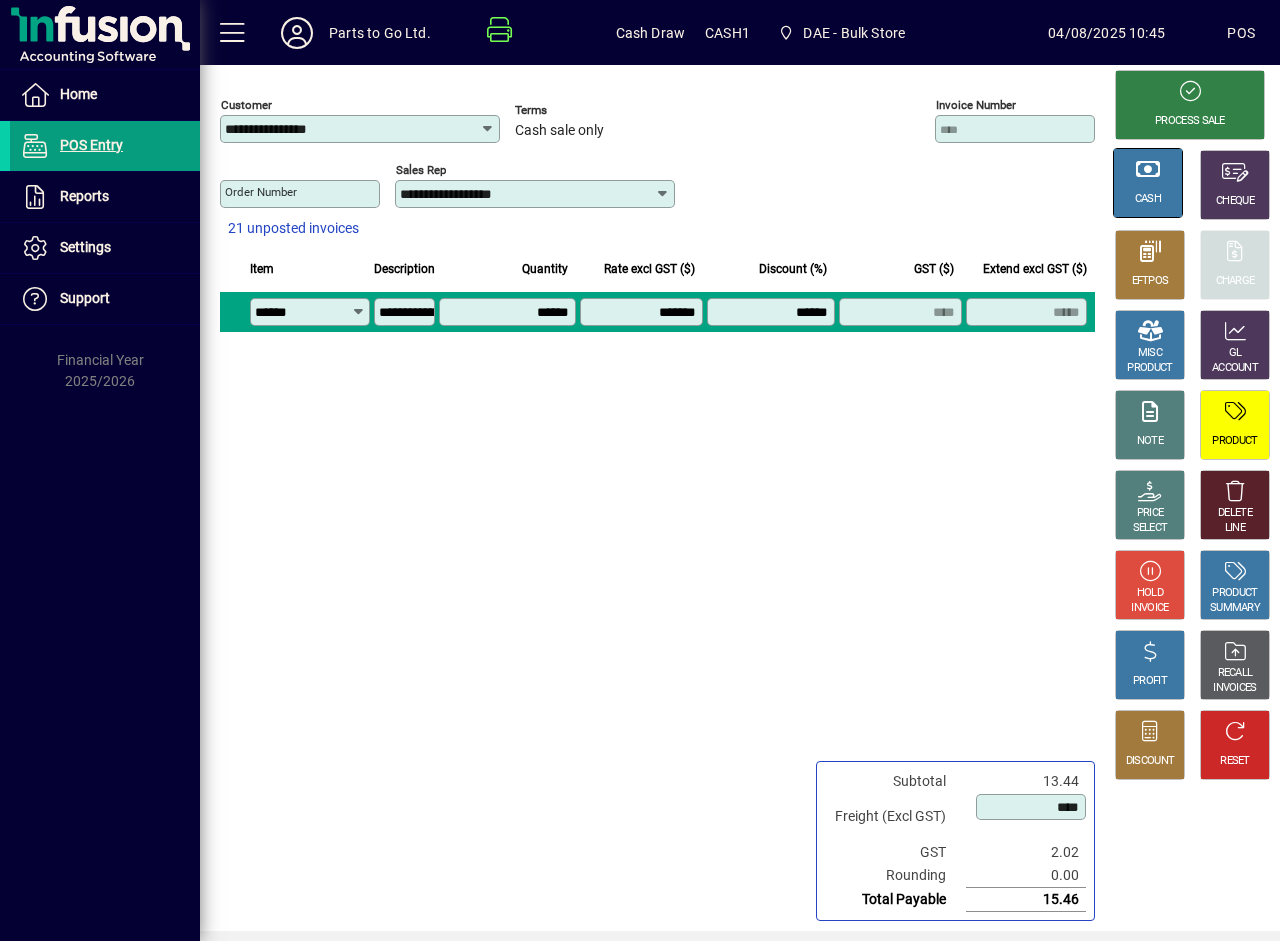 click on "CASH" 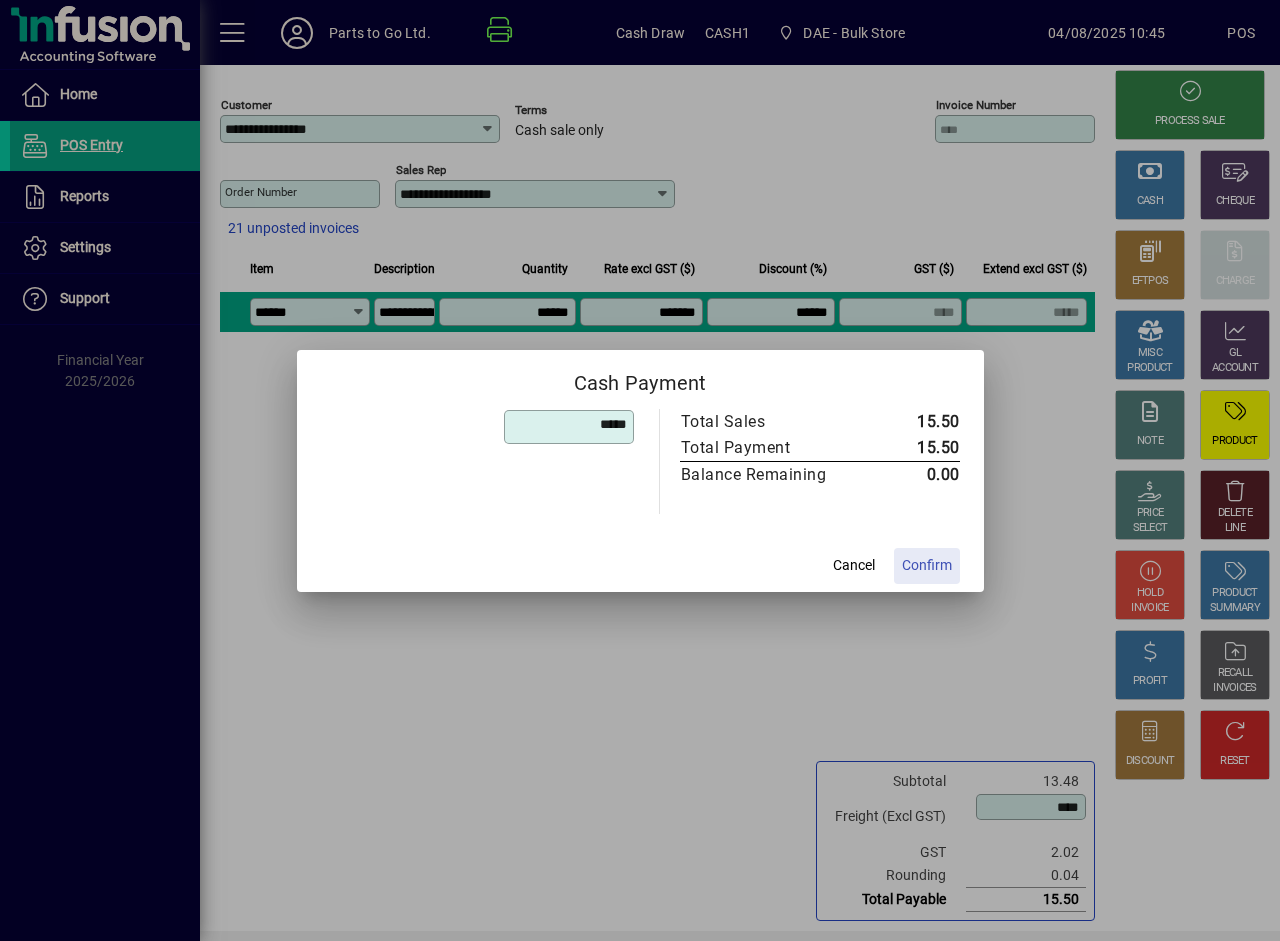 type on "****" 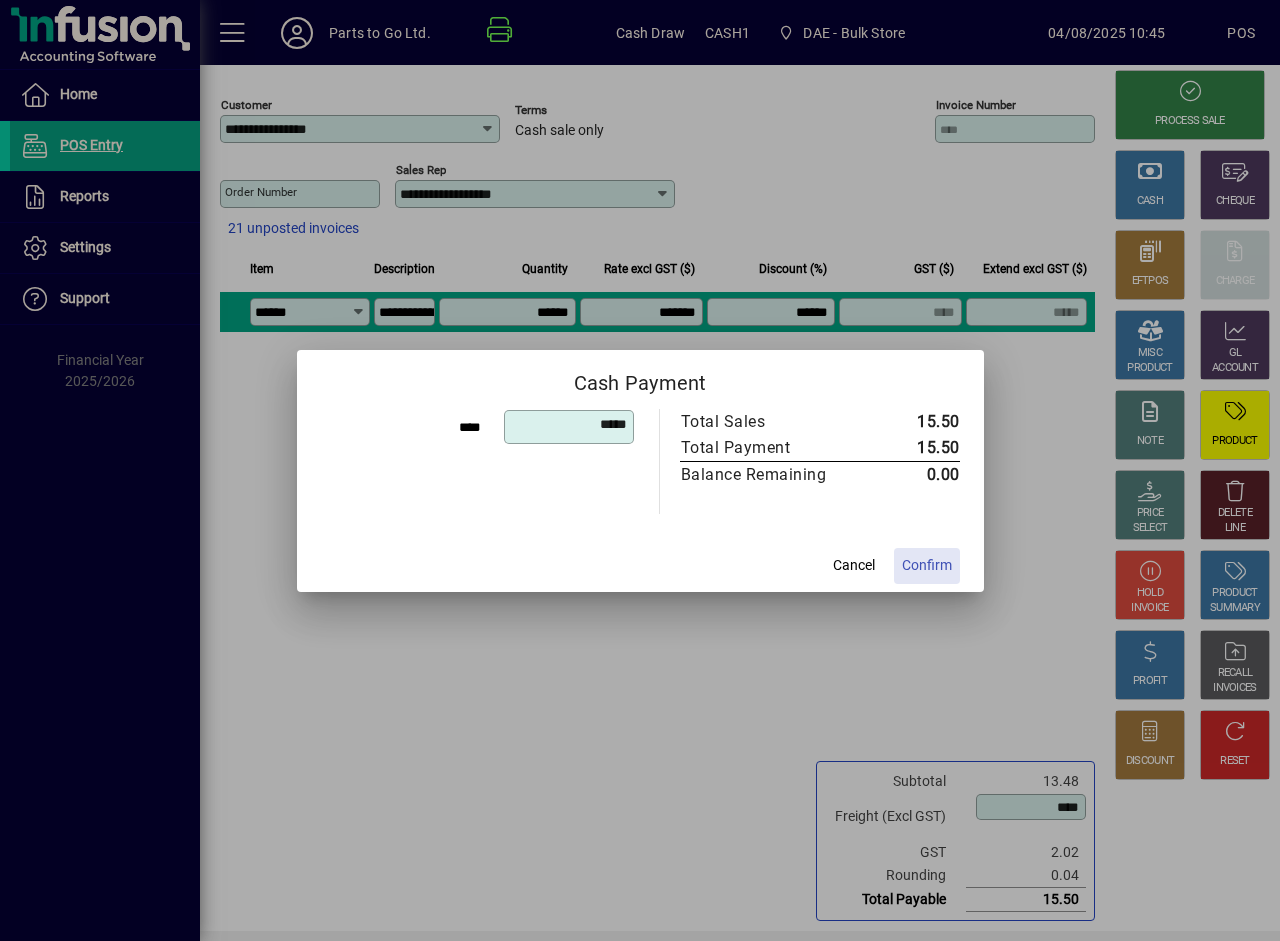 click on "Confirm" 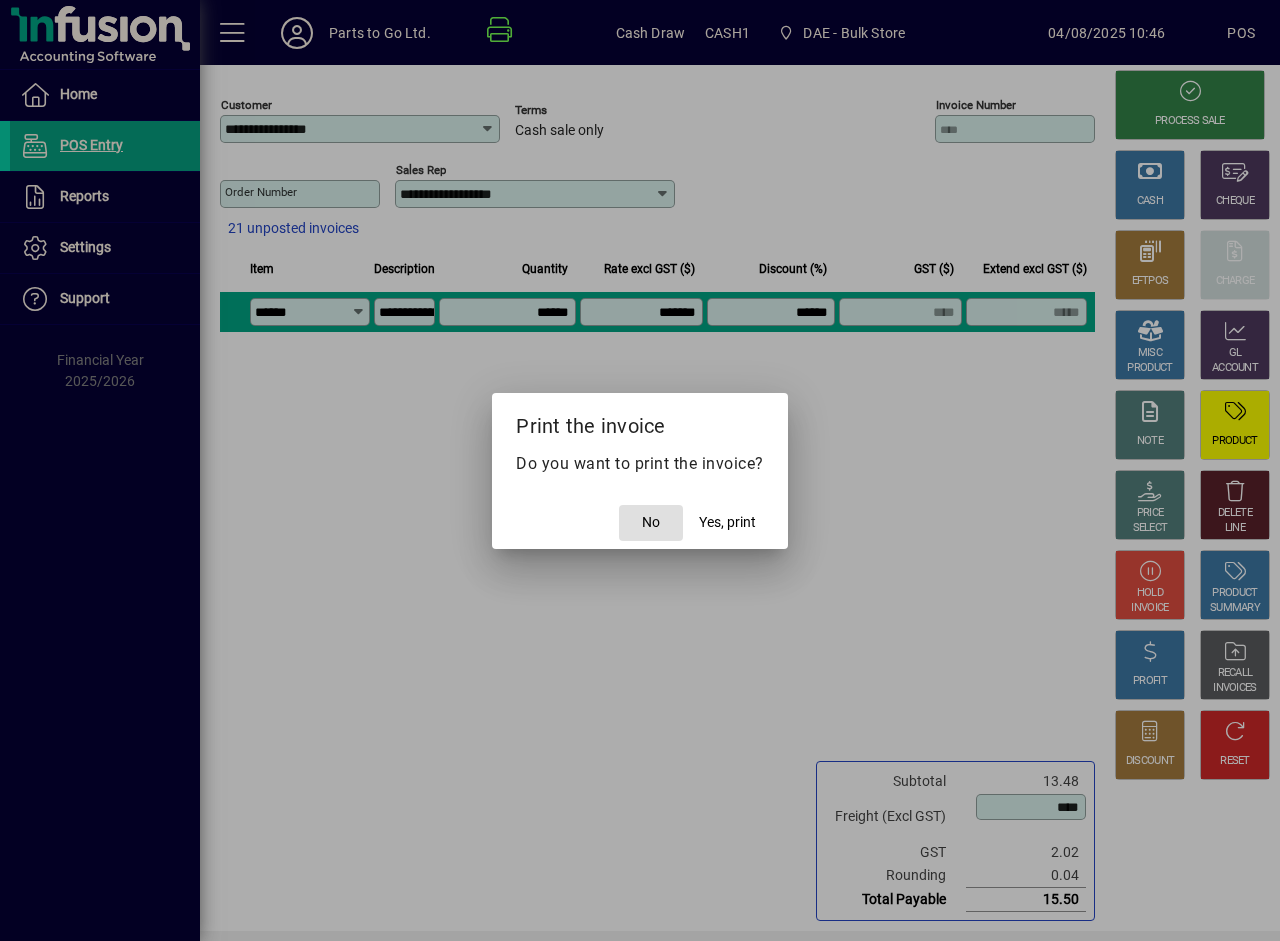 click on "No" 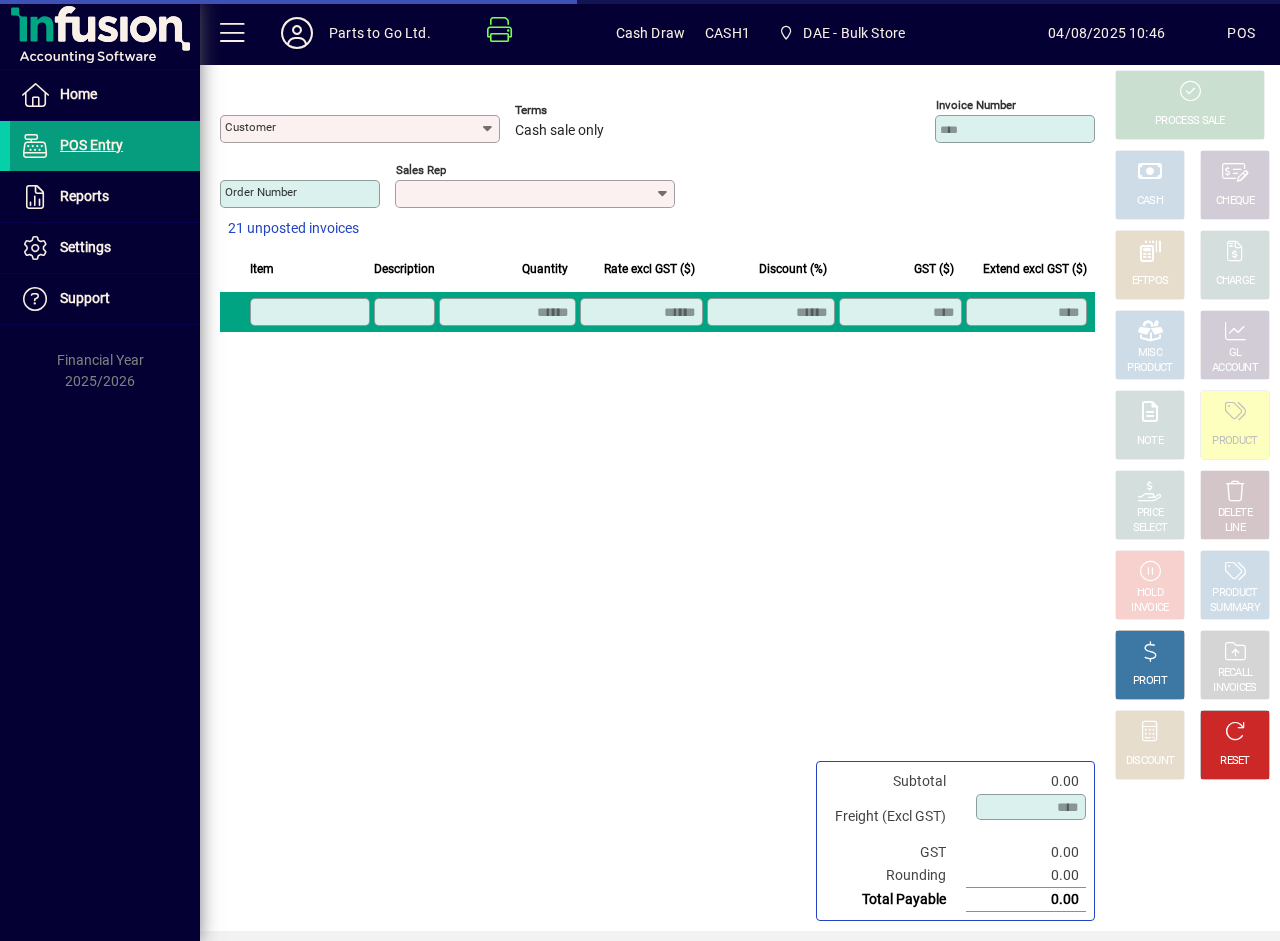 type on "**********" 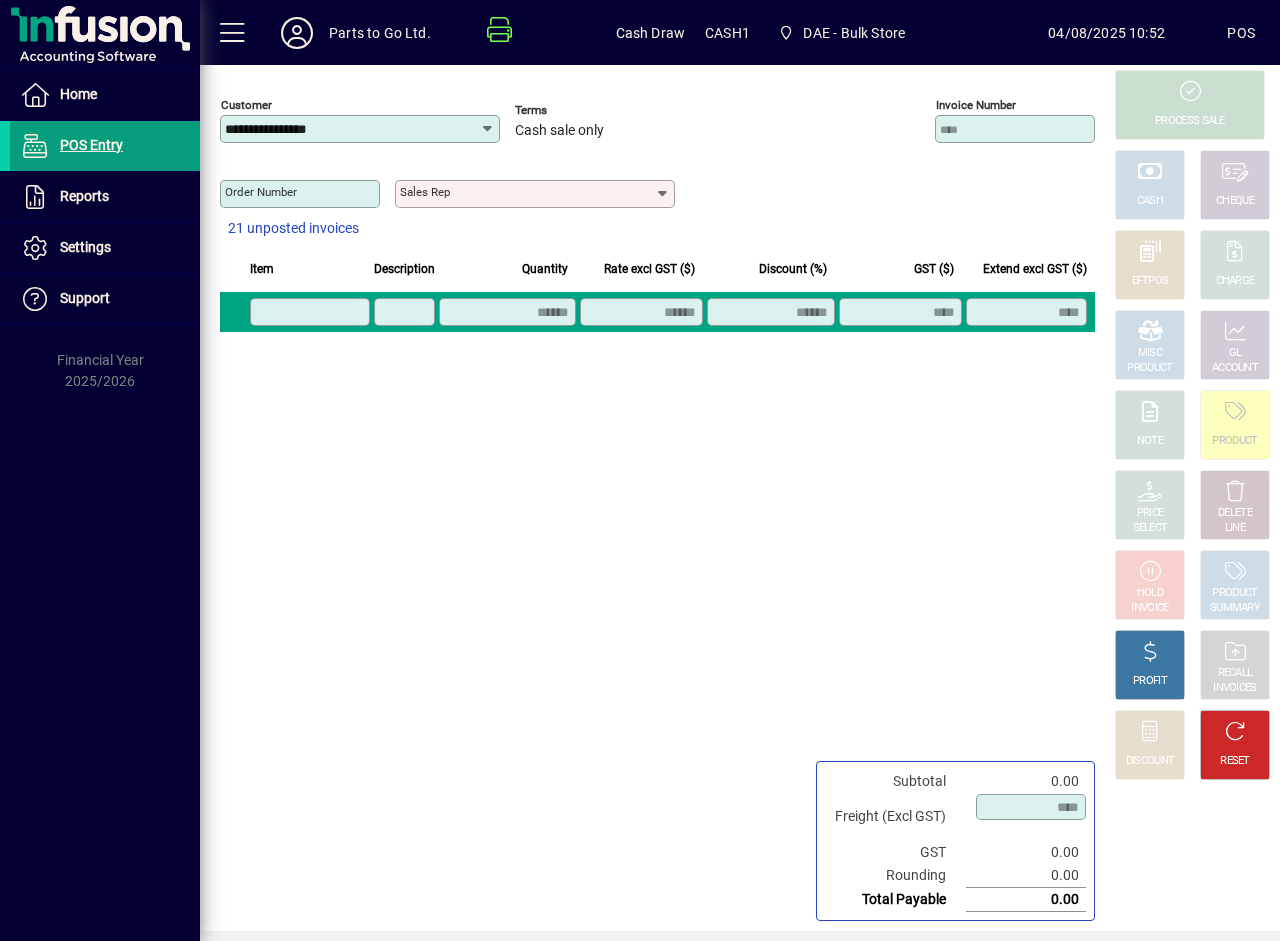 click 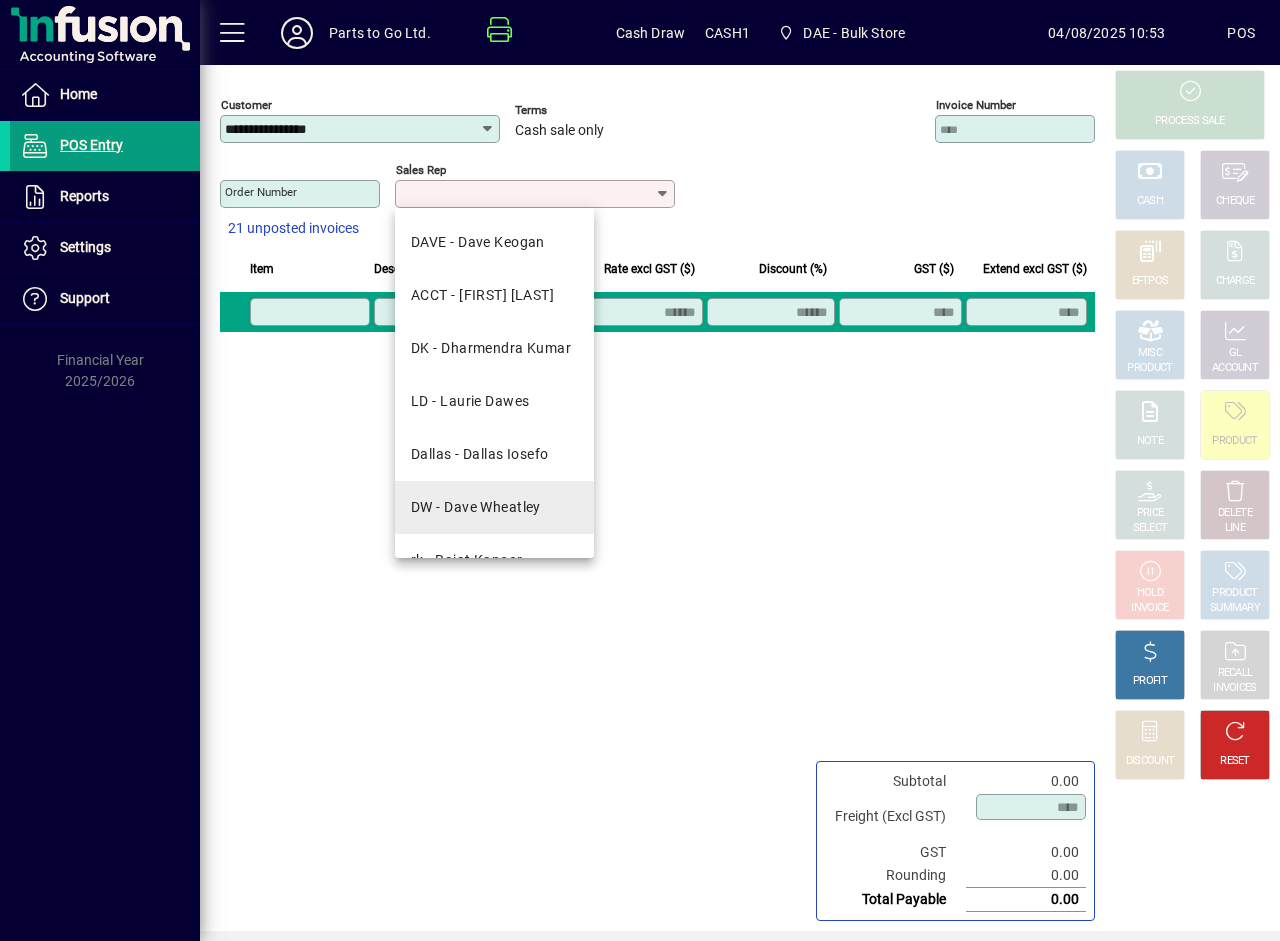 click on "DW - Dave Wheatley" at bounding box center (476, 507) 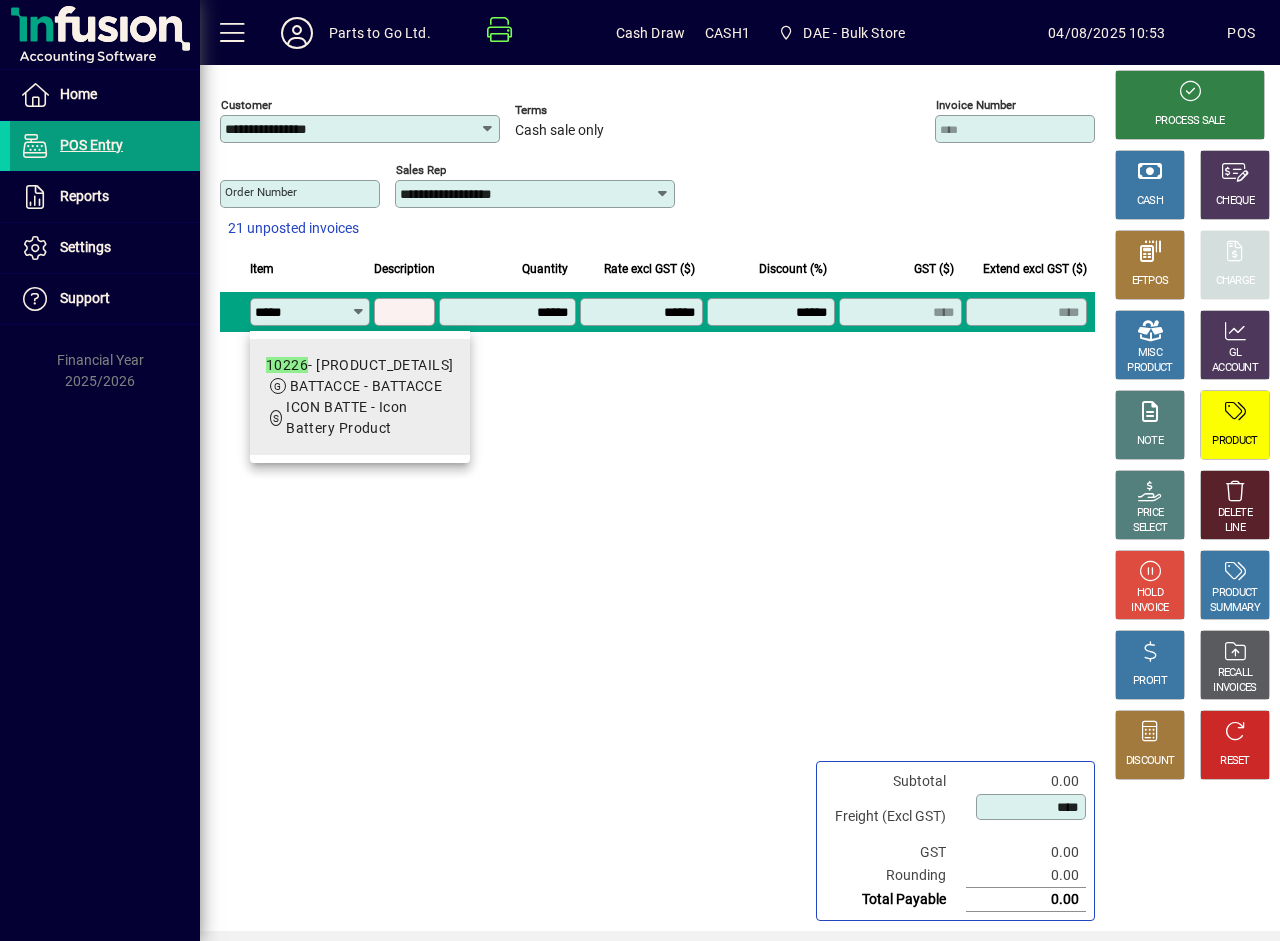 type on "*****" 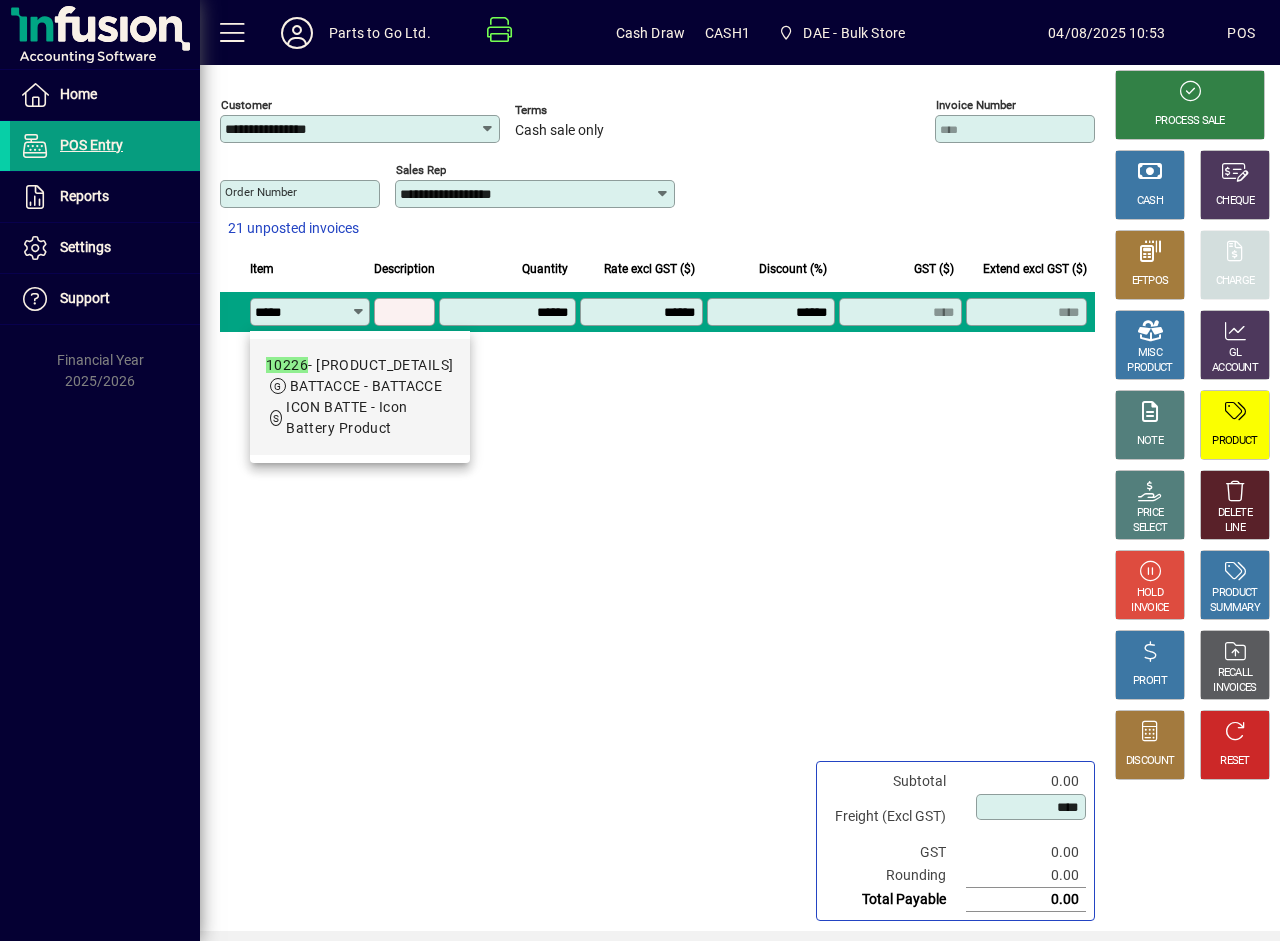 click on "BATTACCE - BATTACCE" at bounding box center (366, 386) 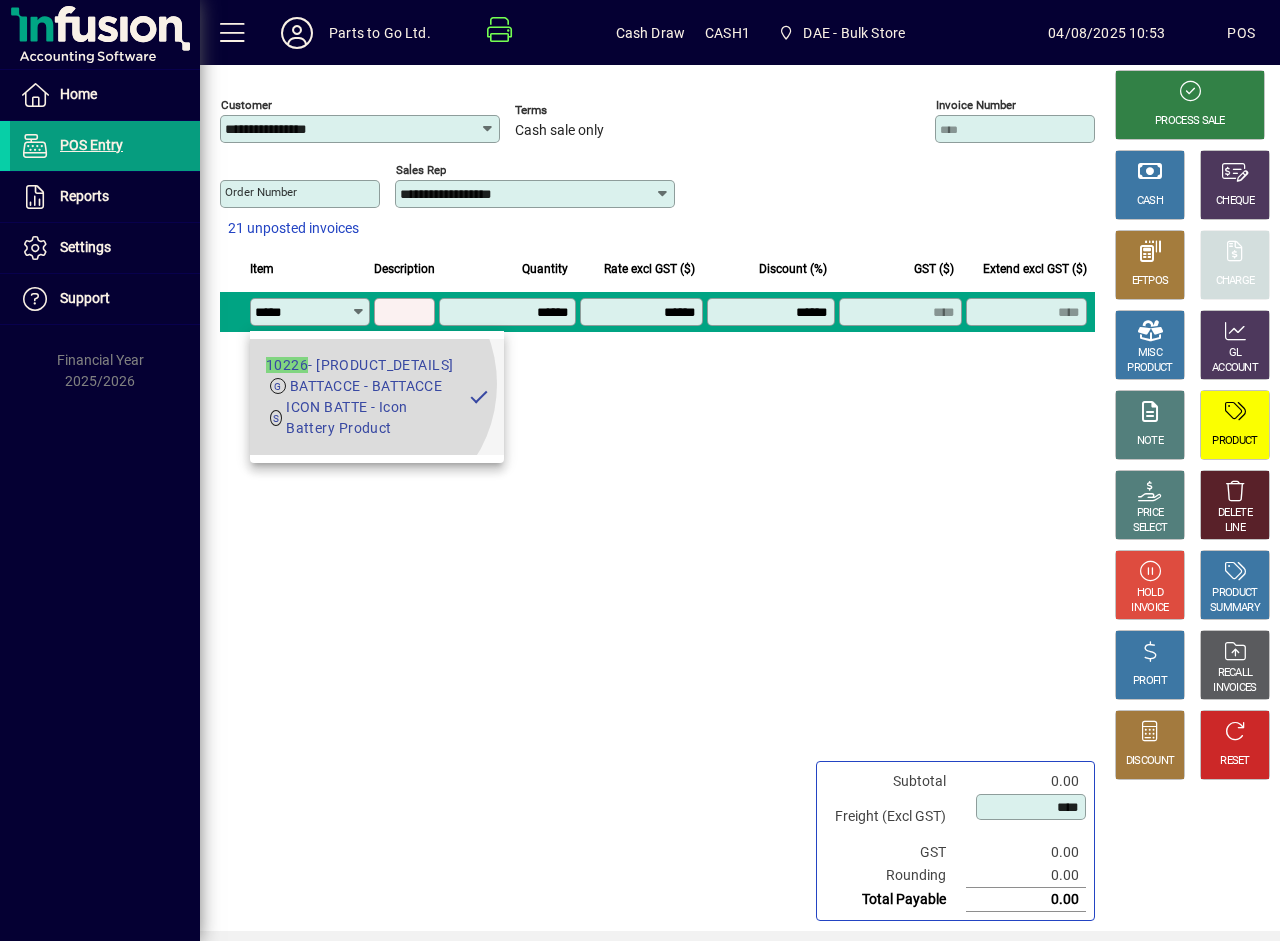 type on "**********" 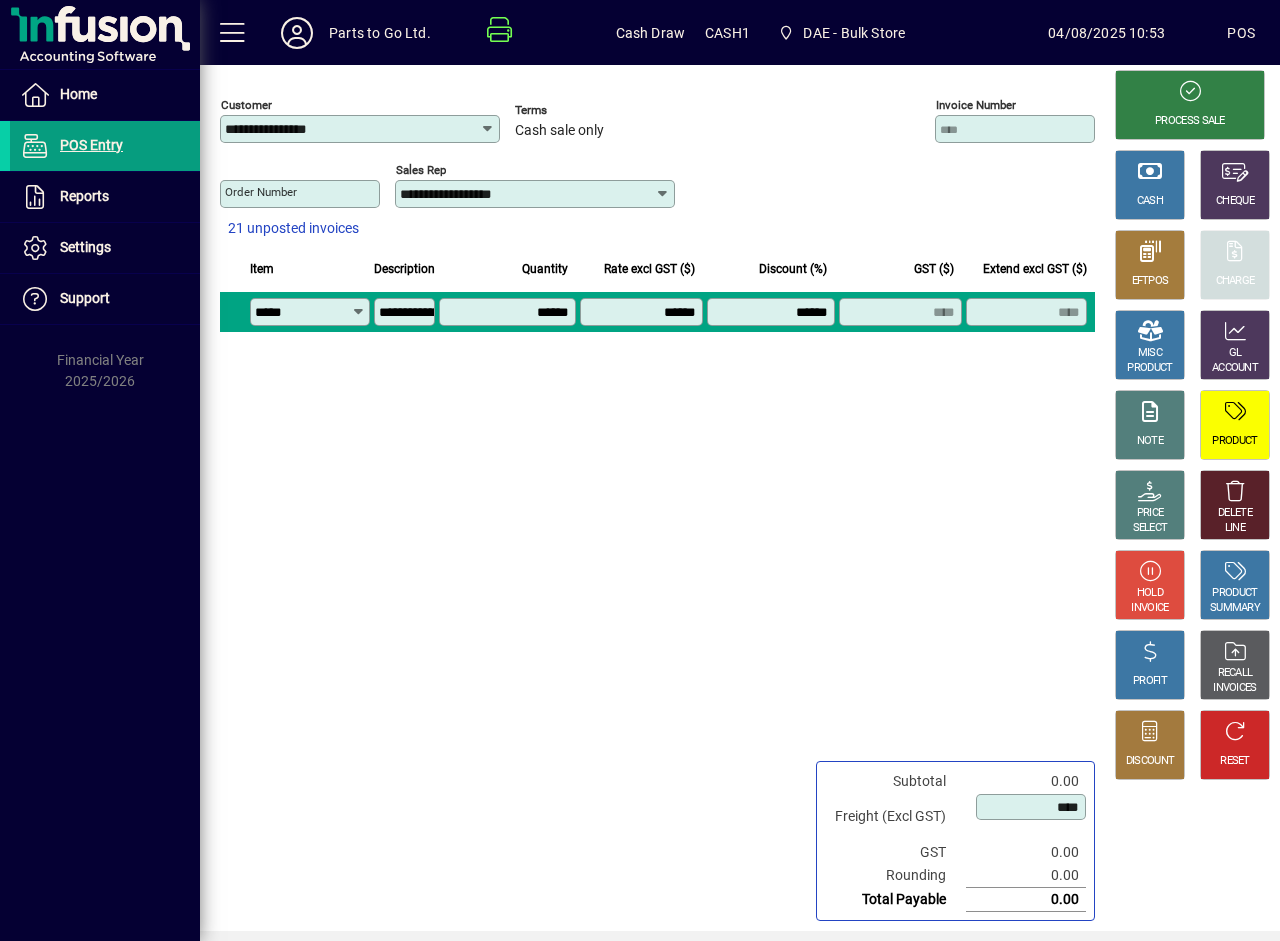 type on "******" 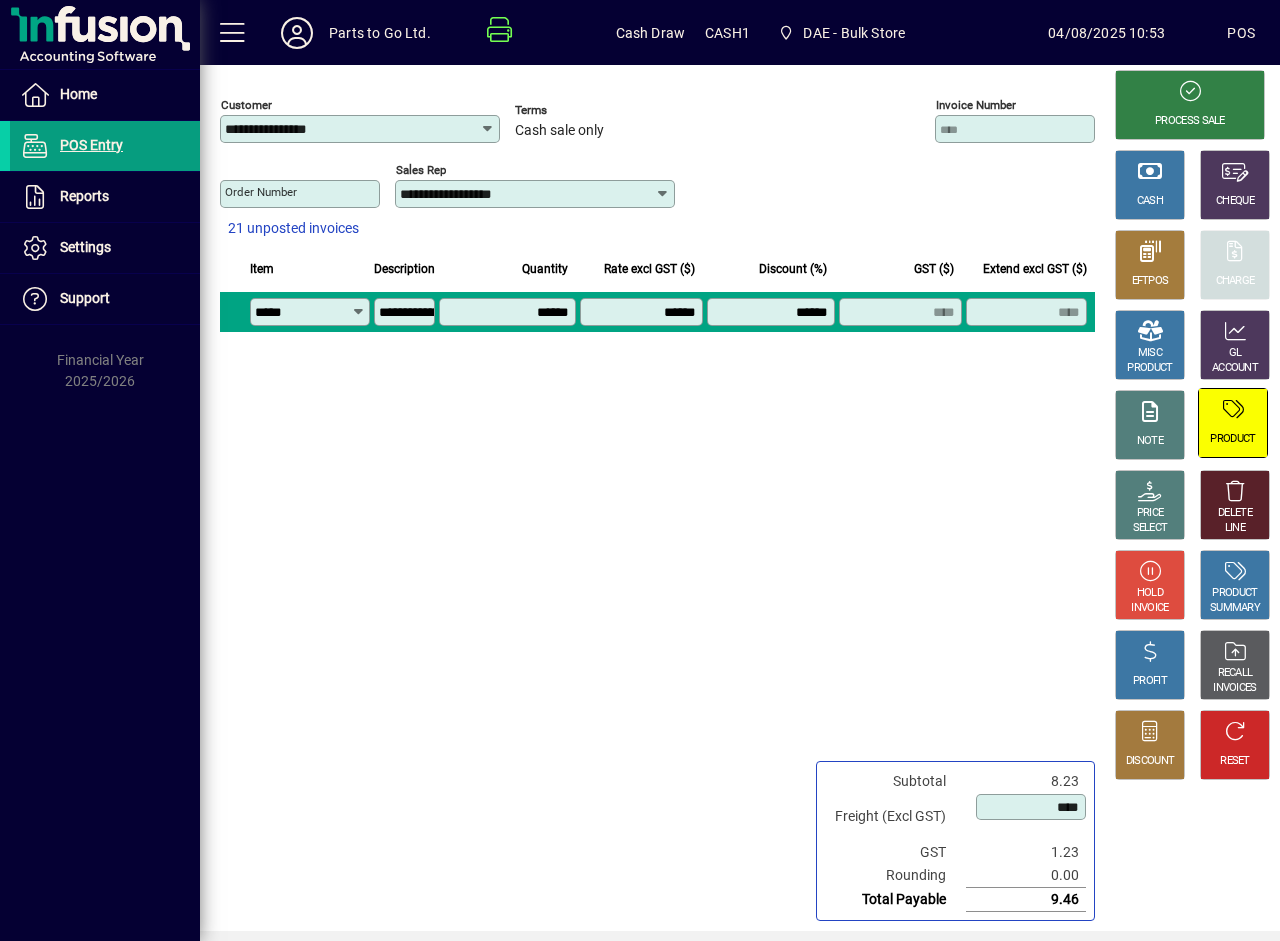 click on "PRODUCT" 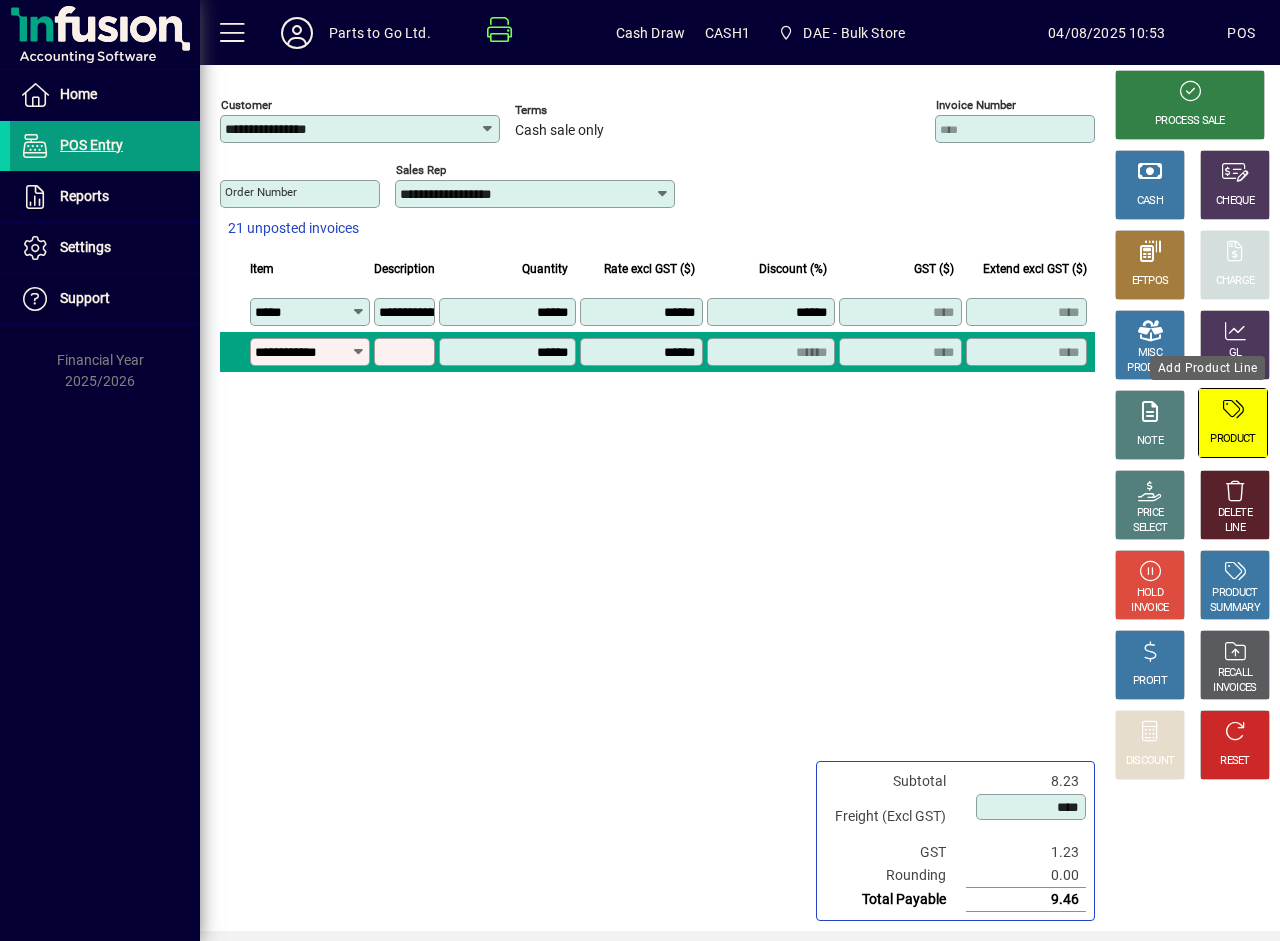 type on "**********" 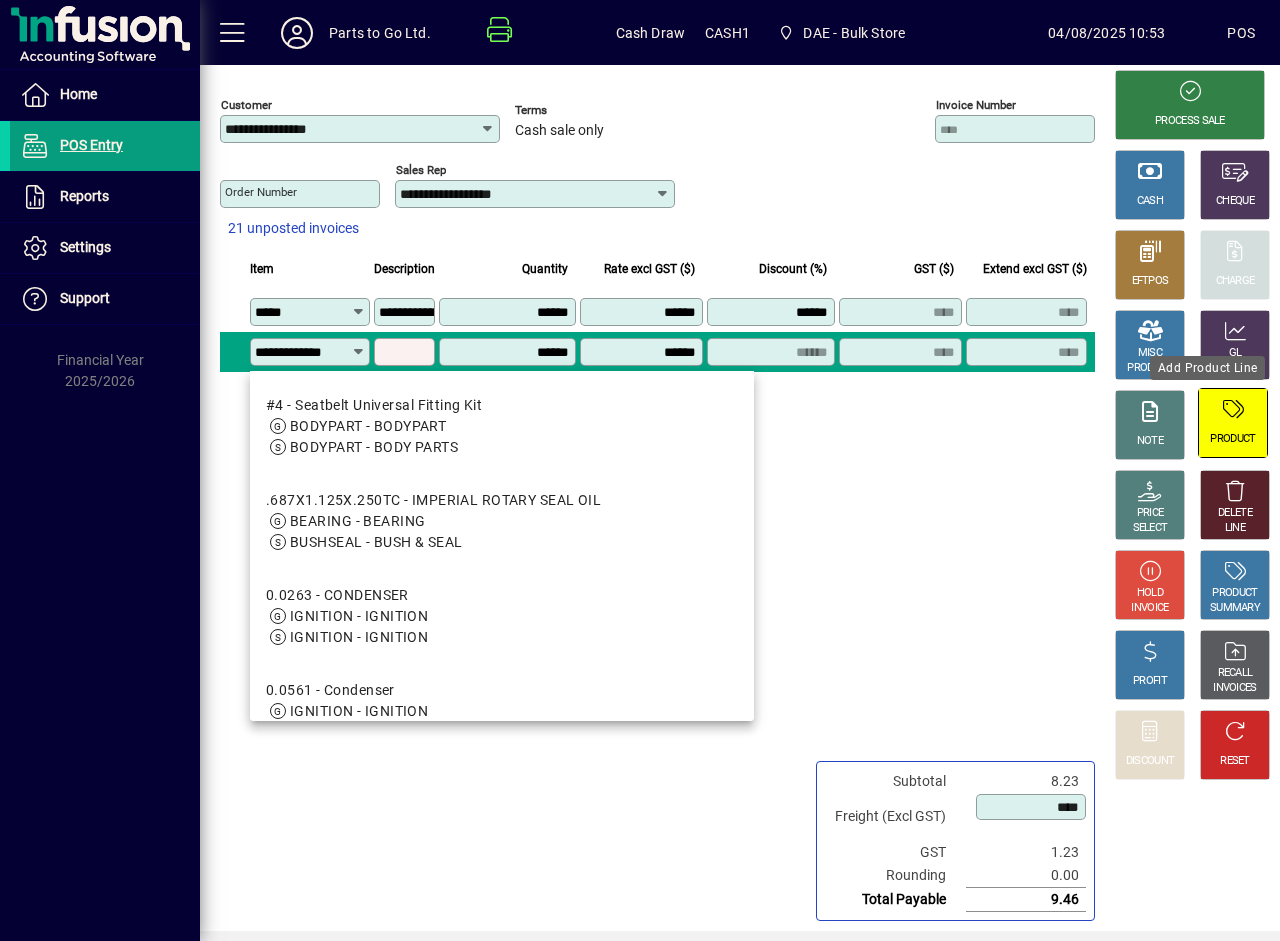 scroll, scrollTop: 0, scrollLeft: 9, axis: horizontal 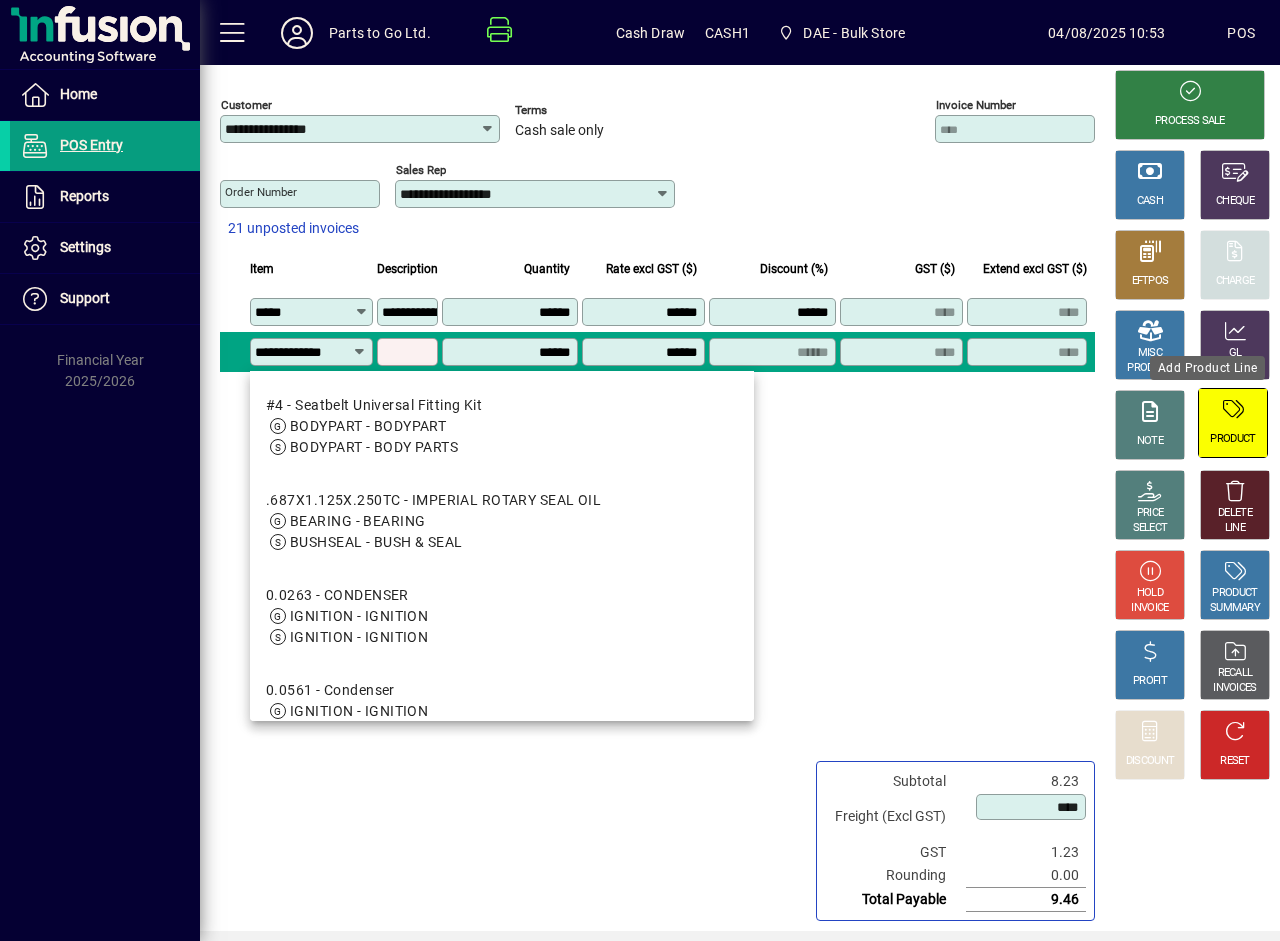 type on "**********" 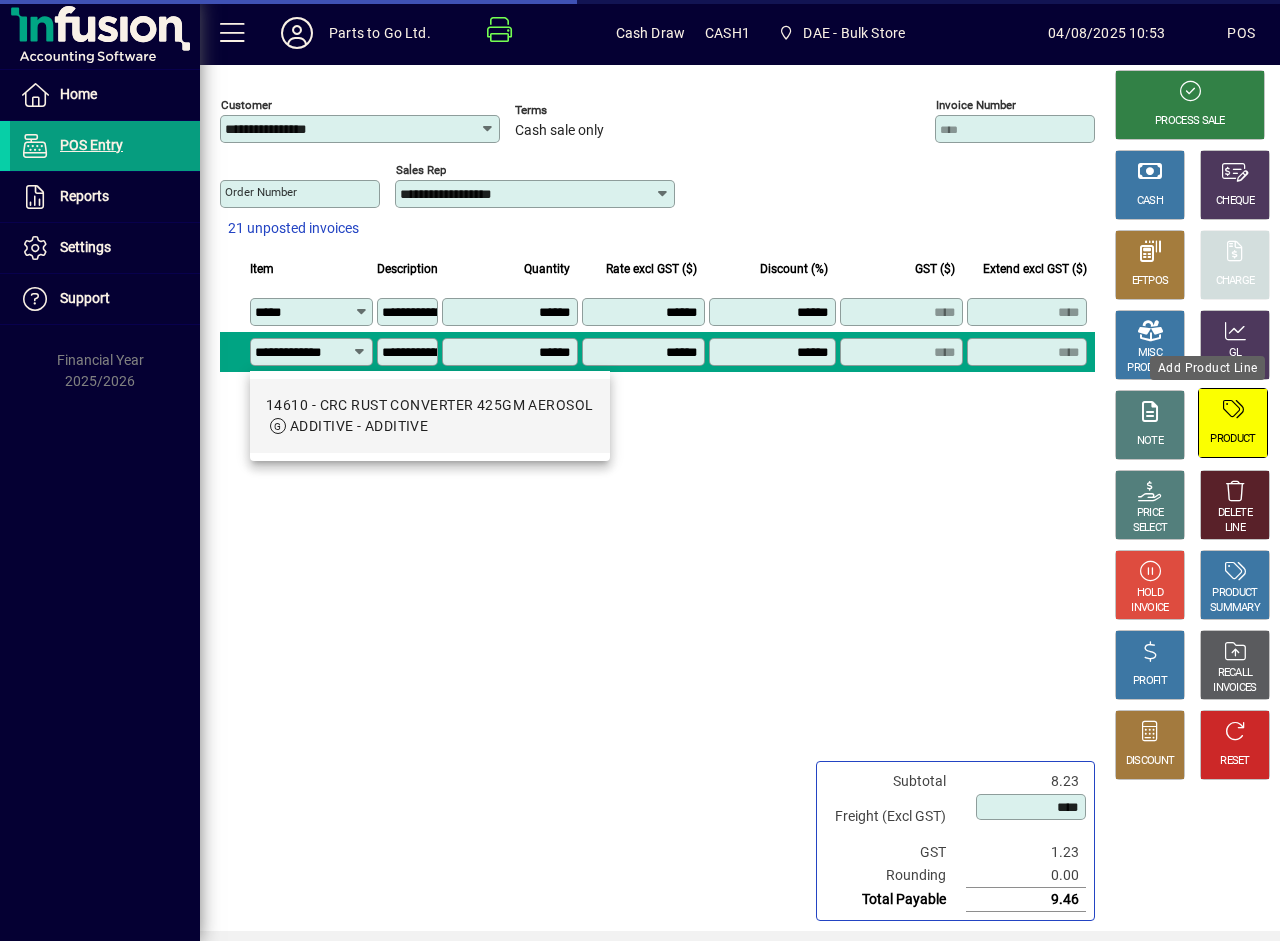 type on "*******" 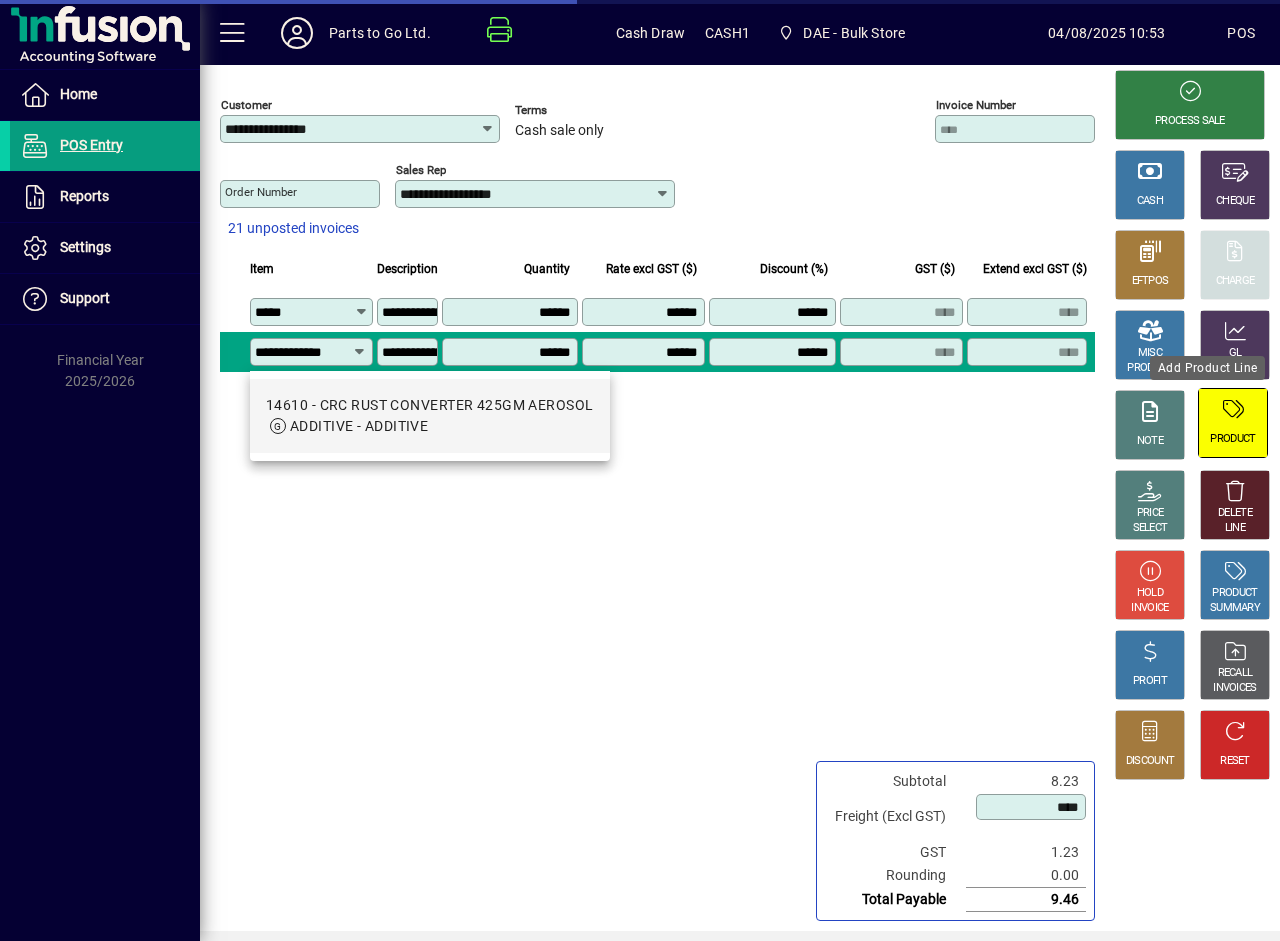type on "****" 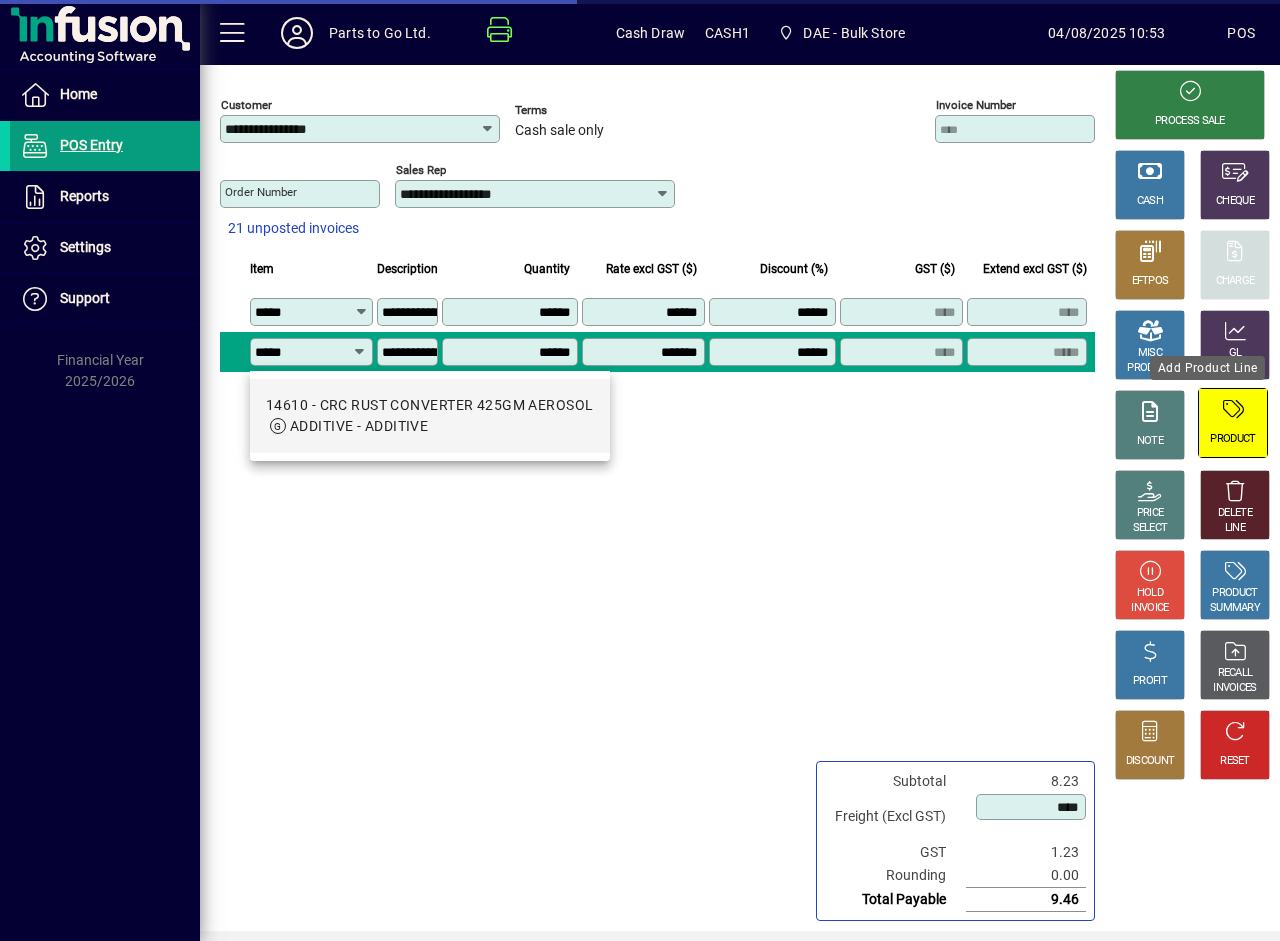 scroll, scrollTop: 0, scrollLeft: 0, axis: both 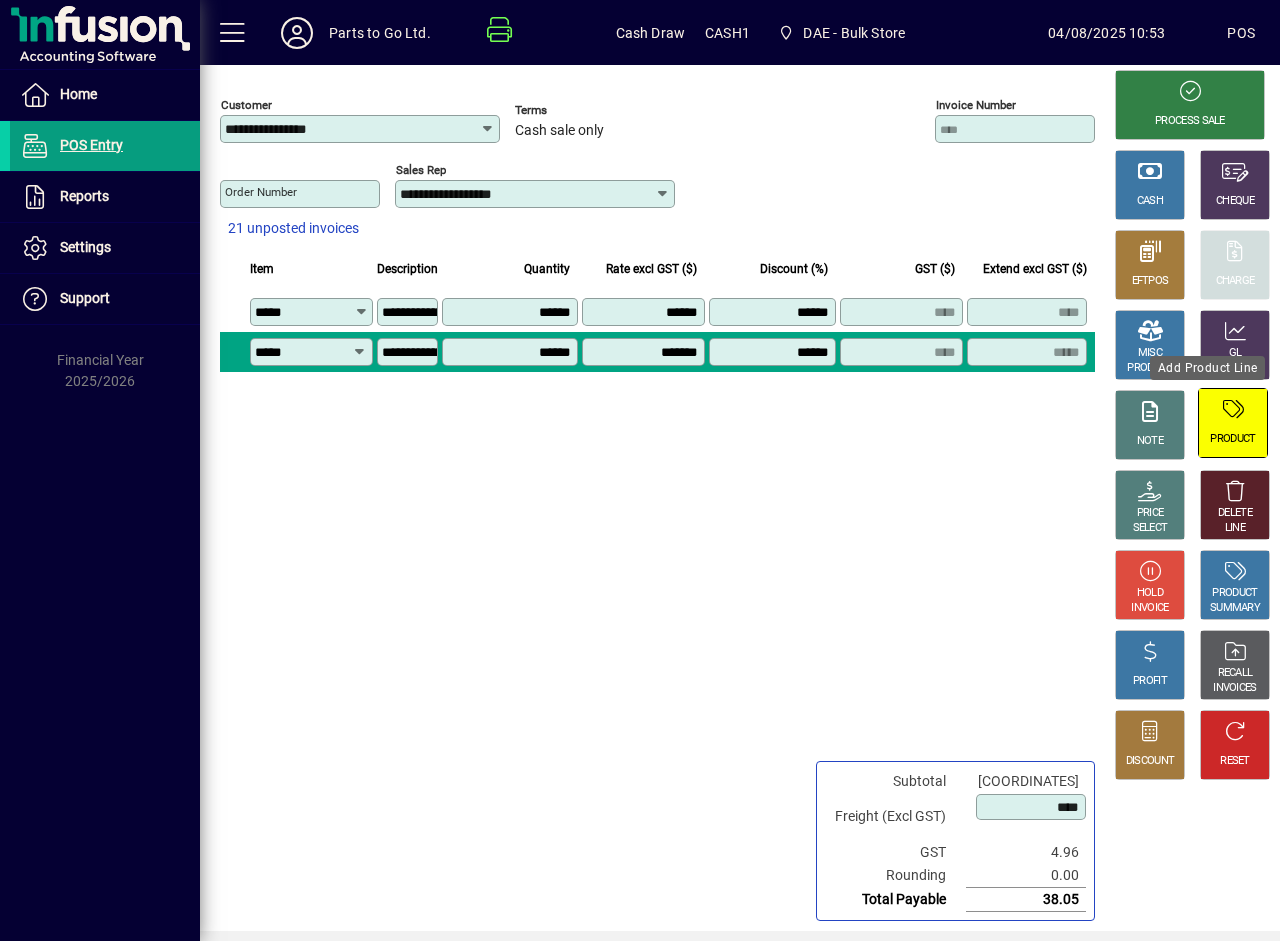 type on "*****" 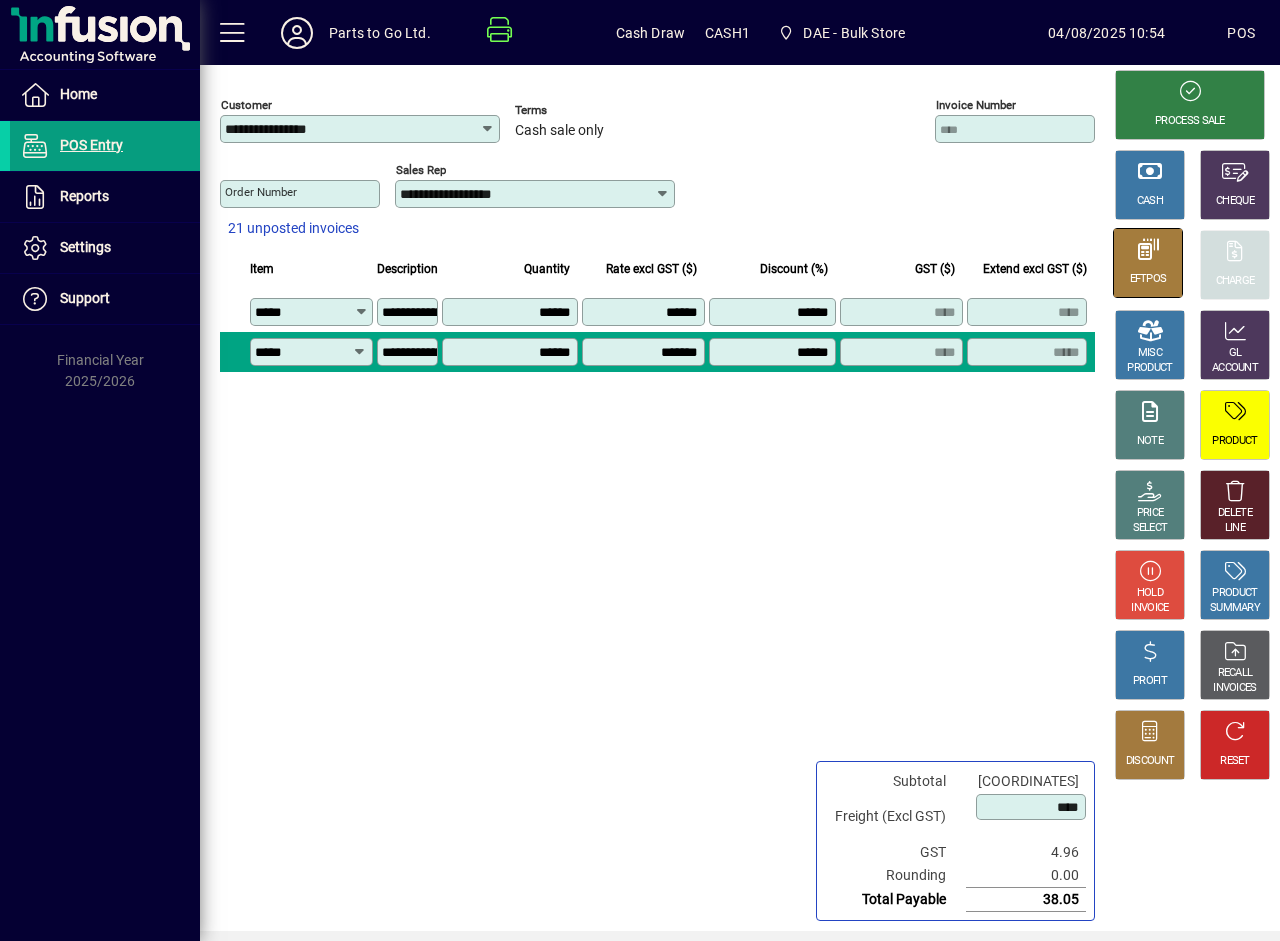 click 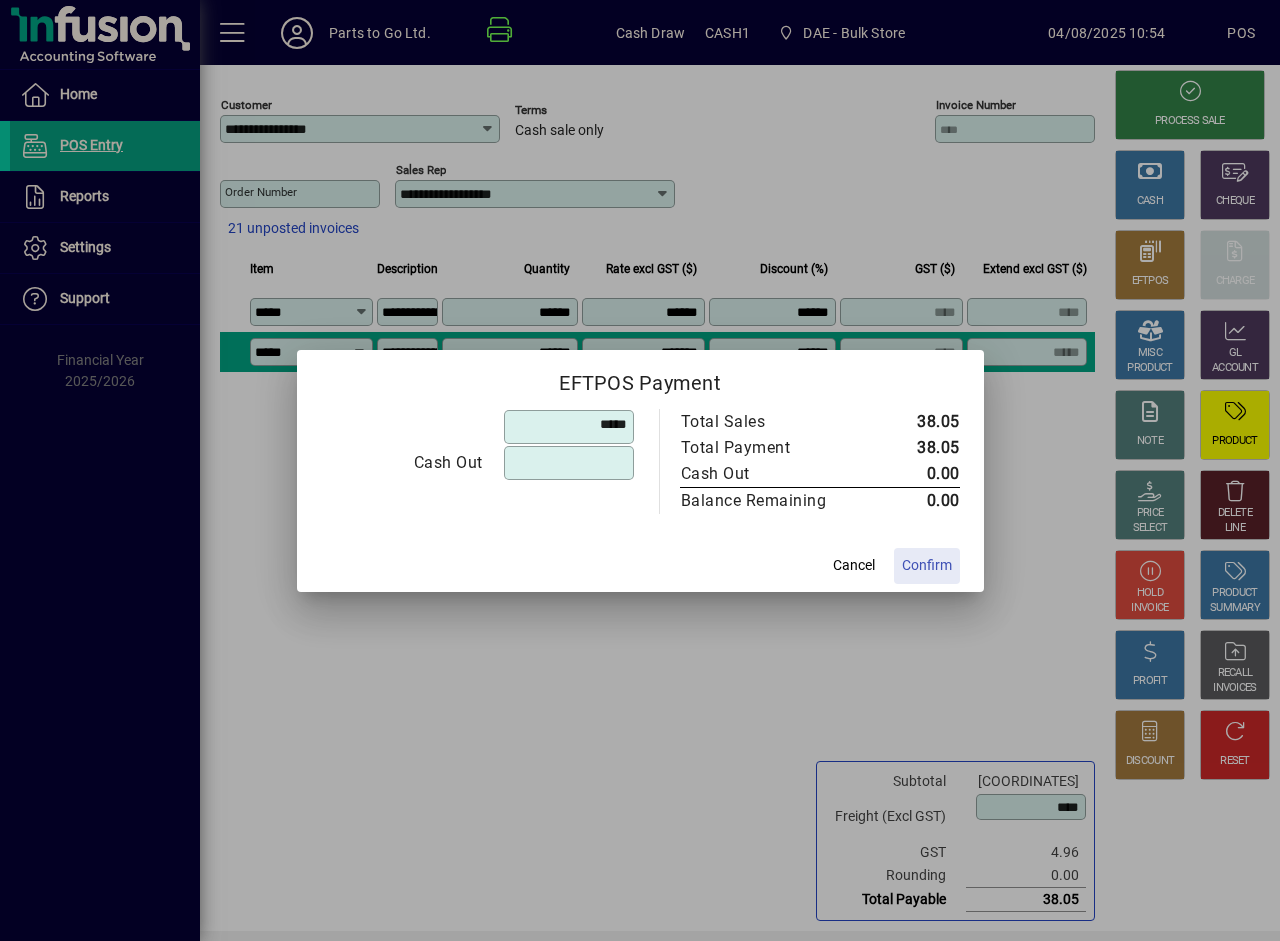 type on "******" 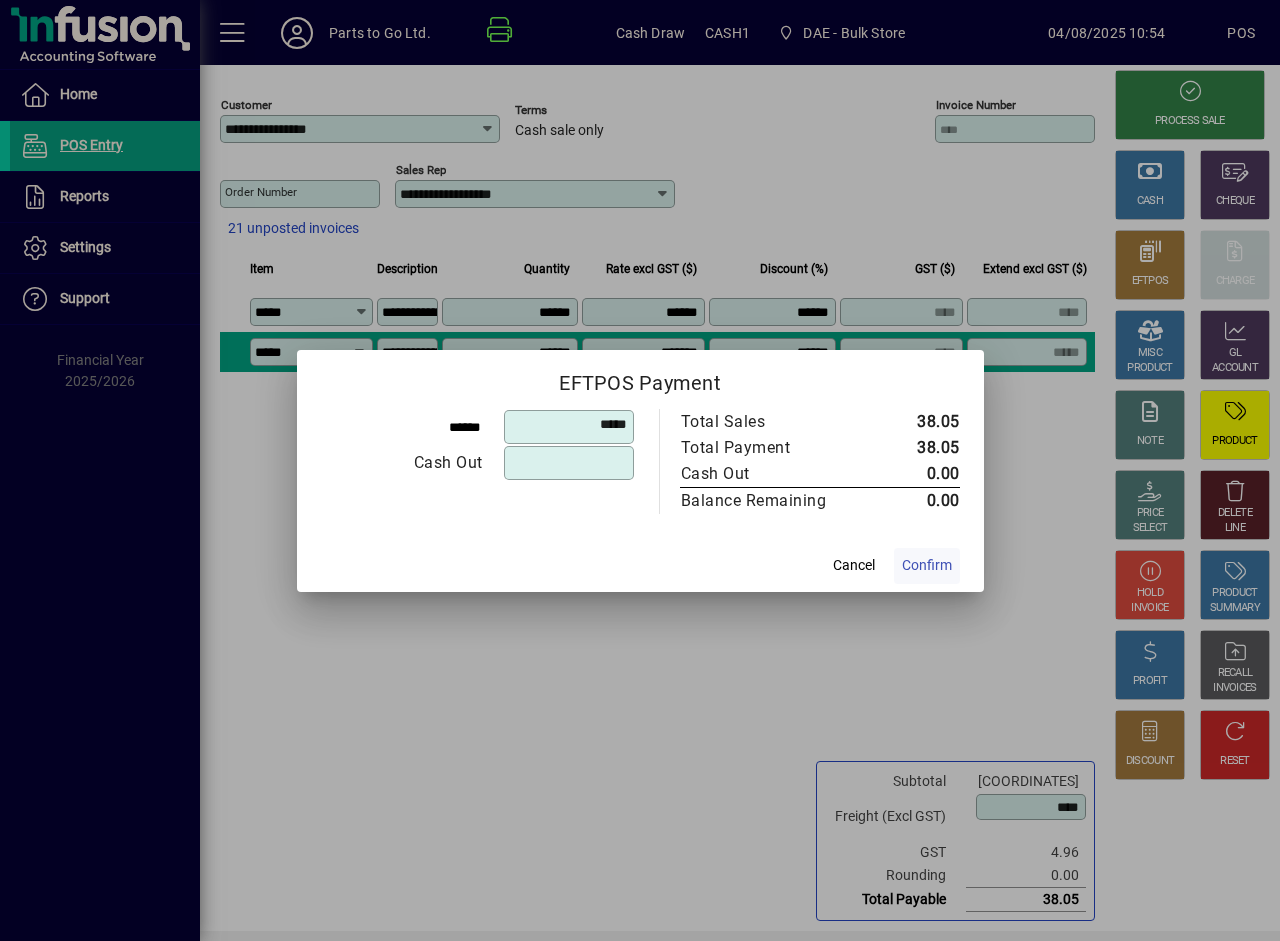 click on "Confirm" 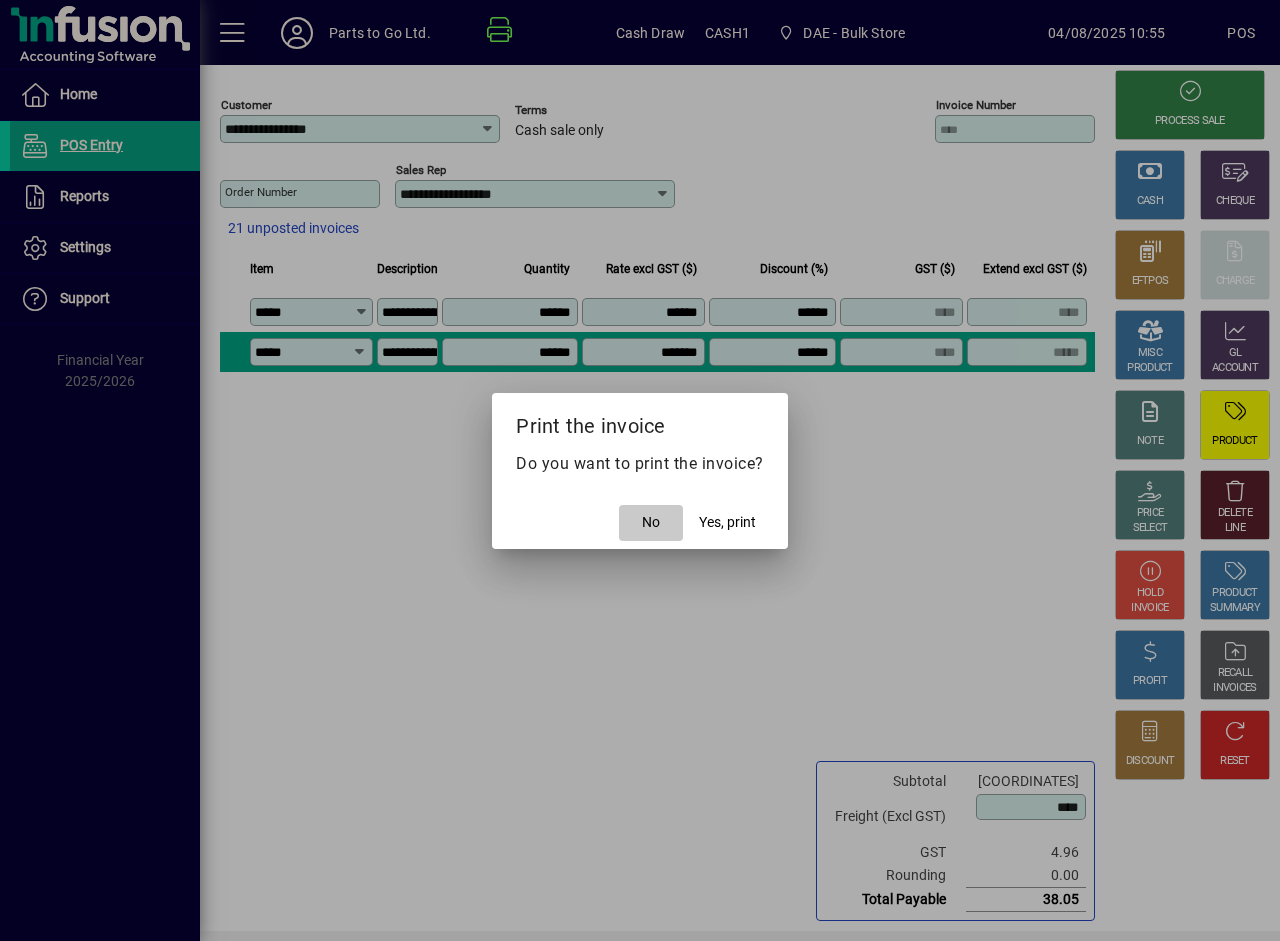 click 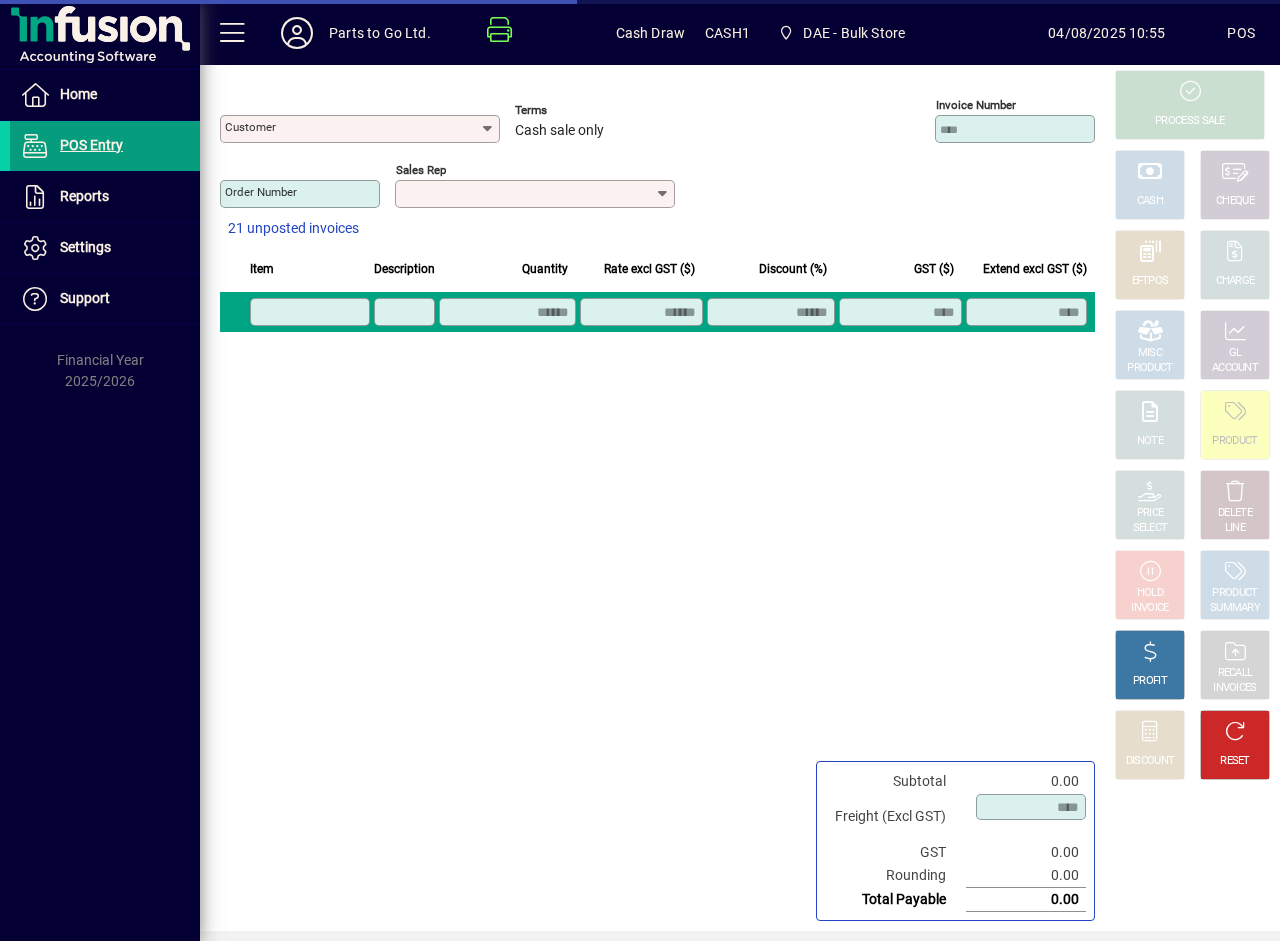 type on "**********" 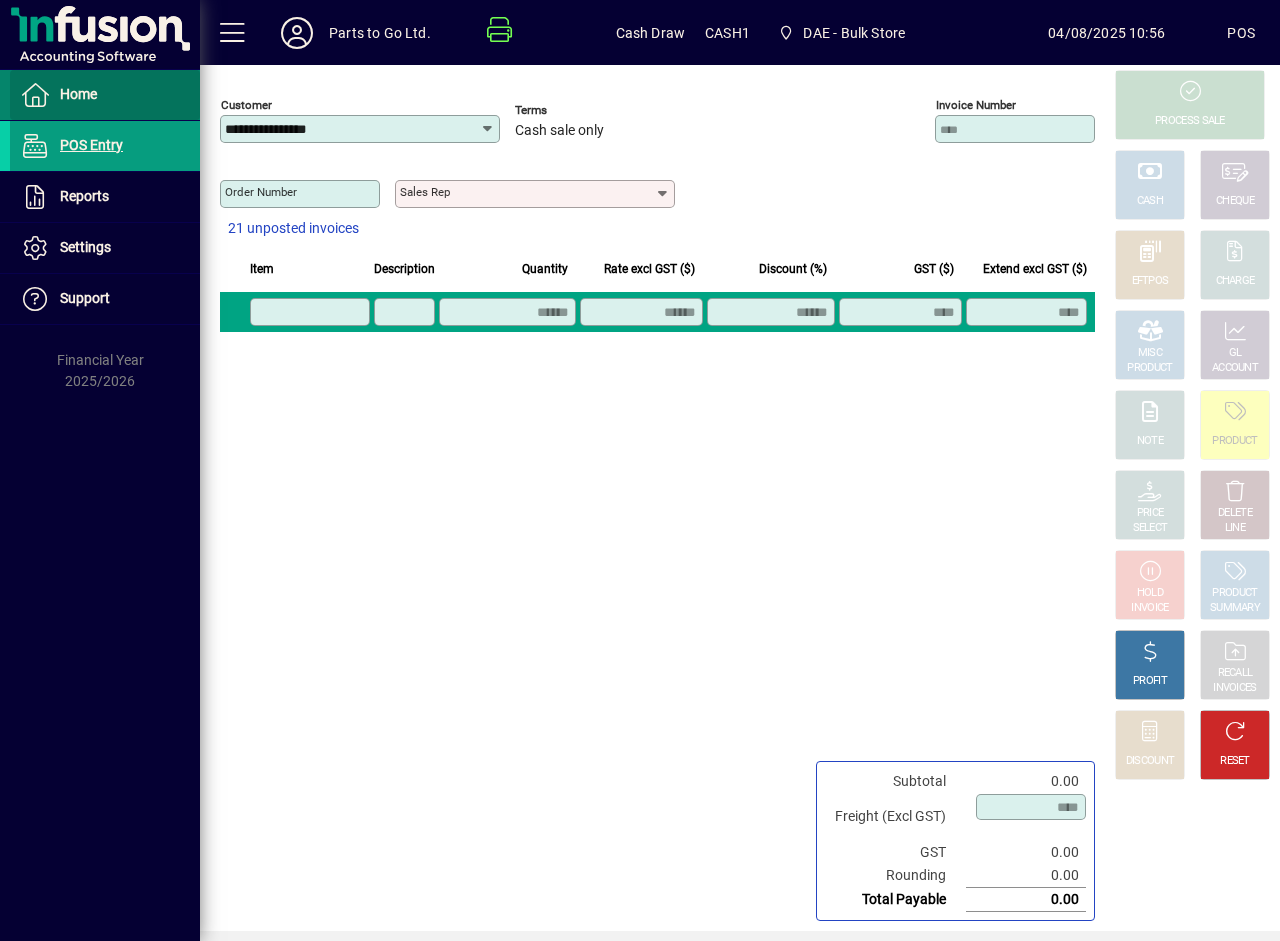 click on "Home" at bounding box center [53, 95] 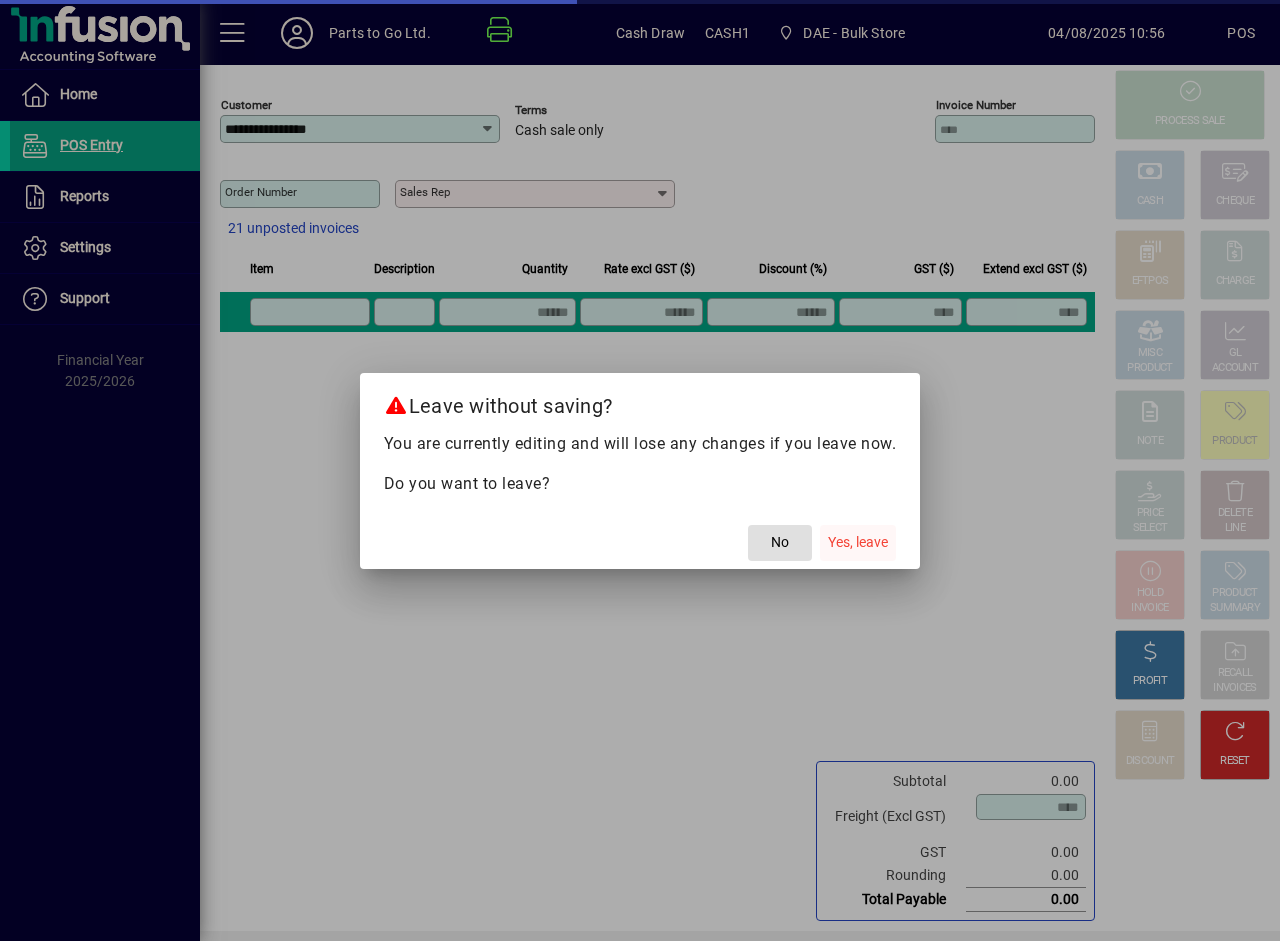 click on "Yes, leave" 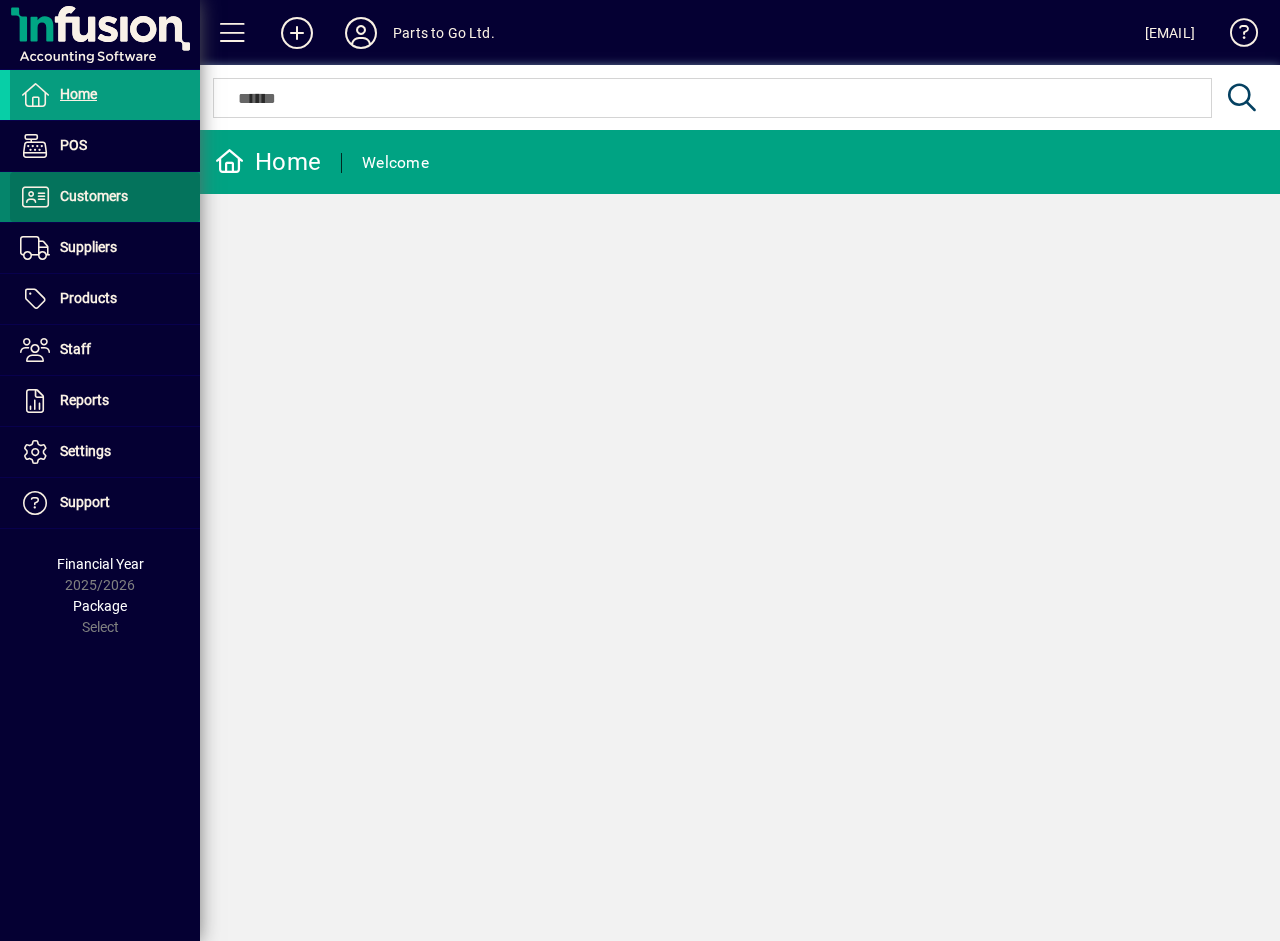click on "Customers" at bounding box center [94, 196] 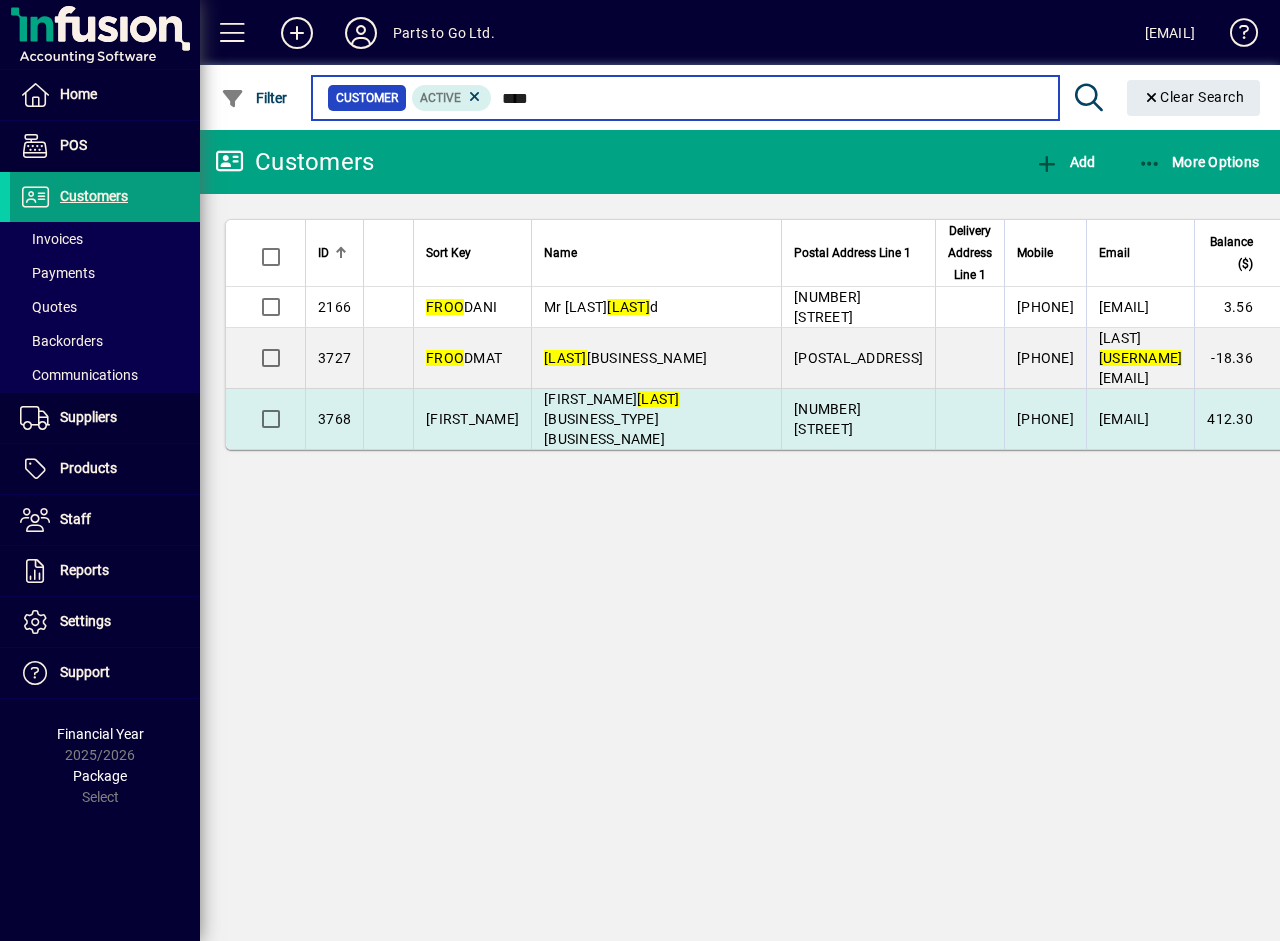 type on "****" 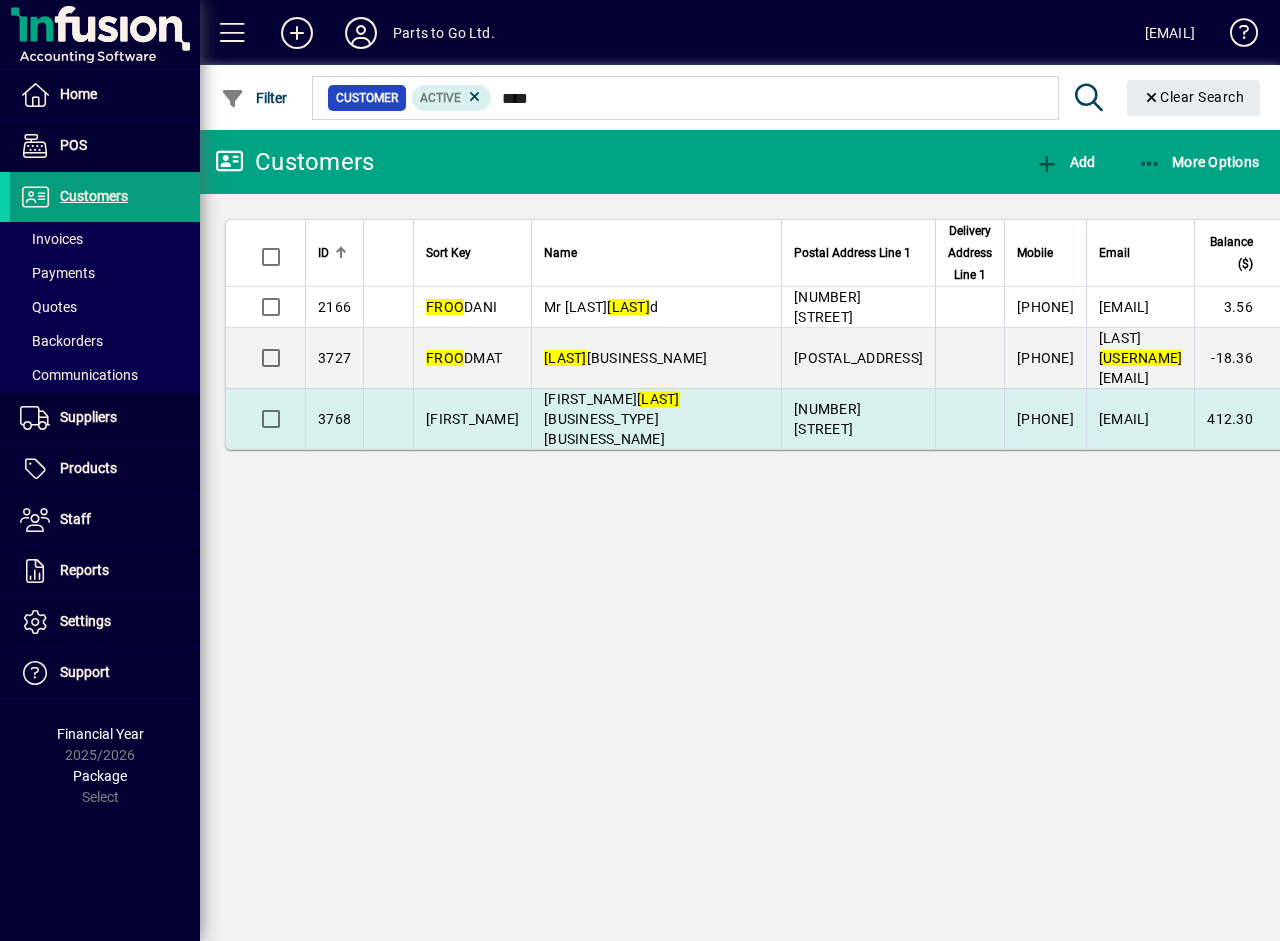 click on "Micheal  Froo d T/A Double oh farms" at bounding box center [612, 419] 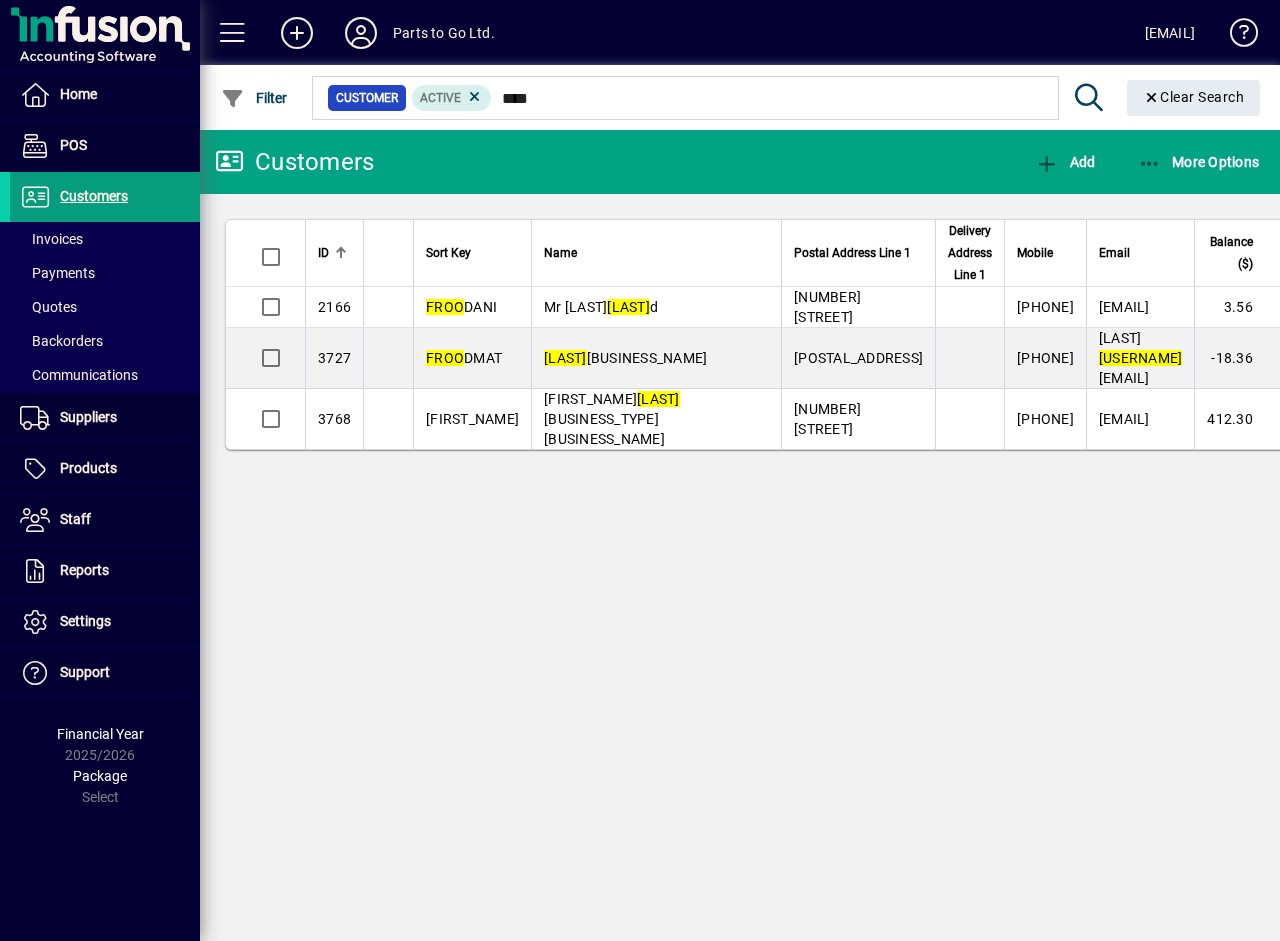 type 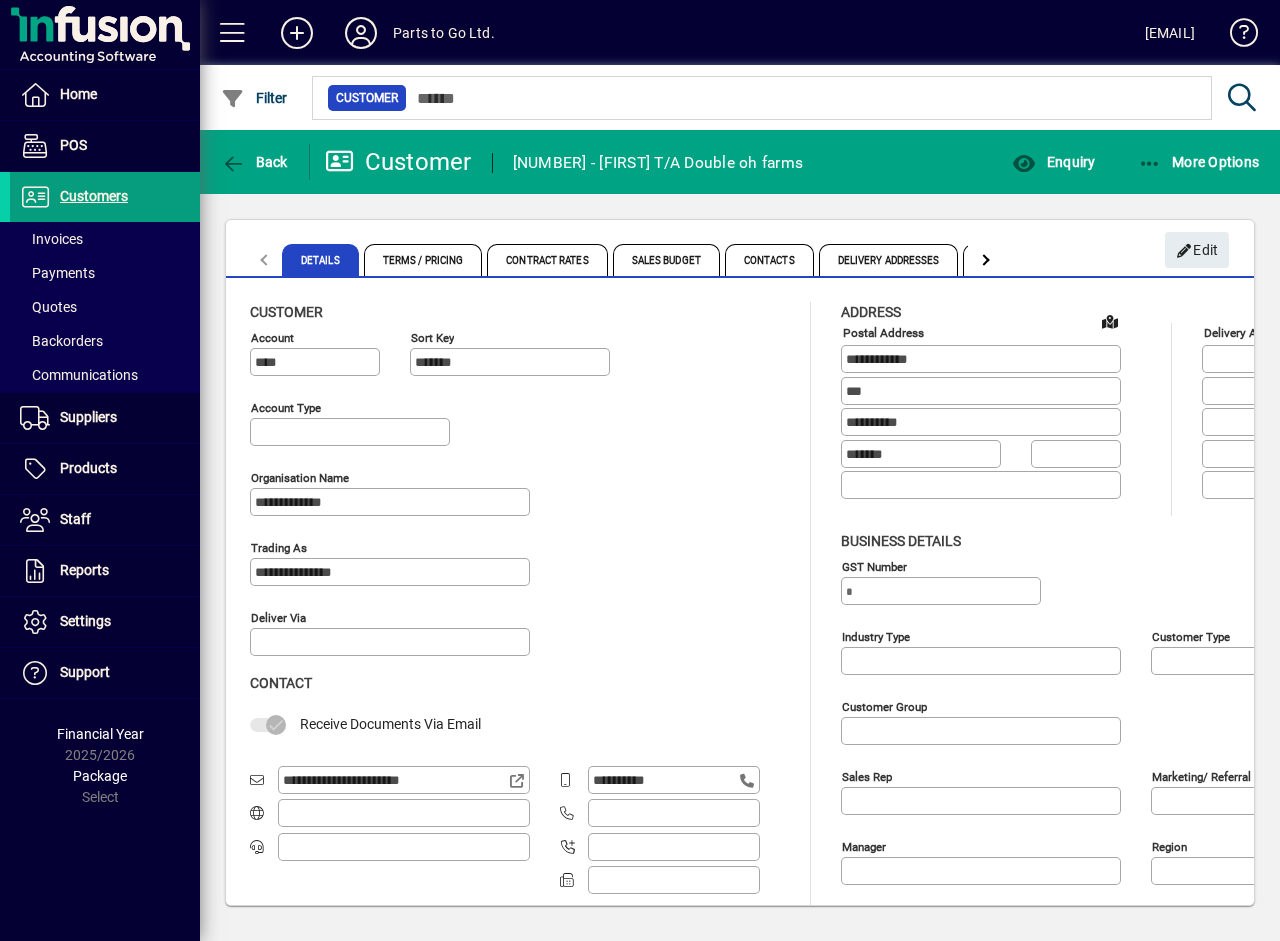 type on "**********" 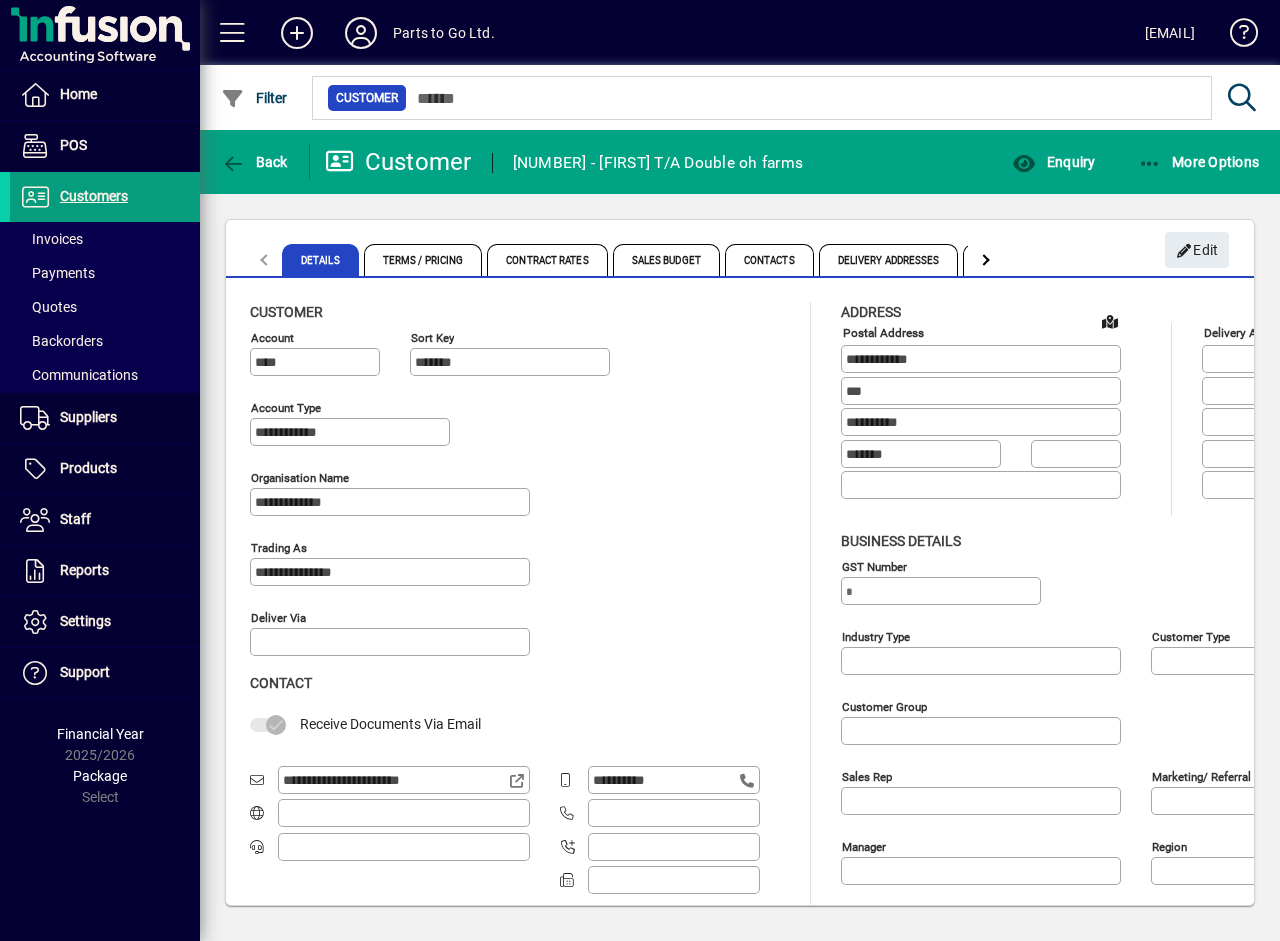 type on "**********" 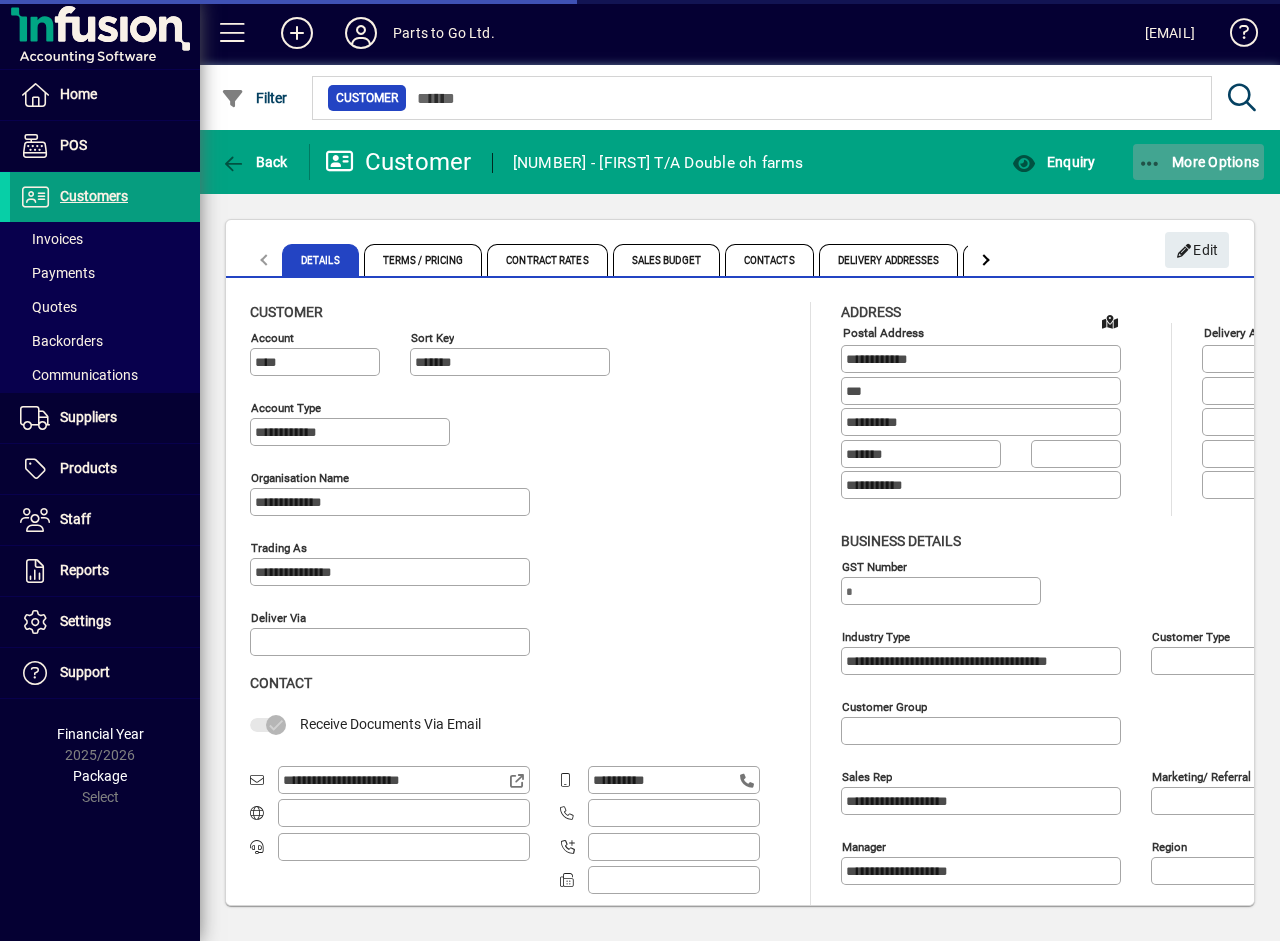 click 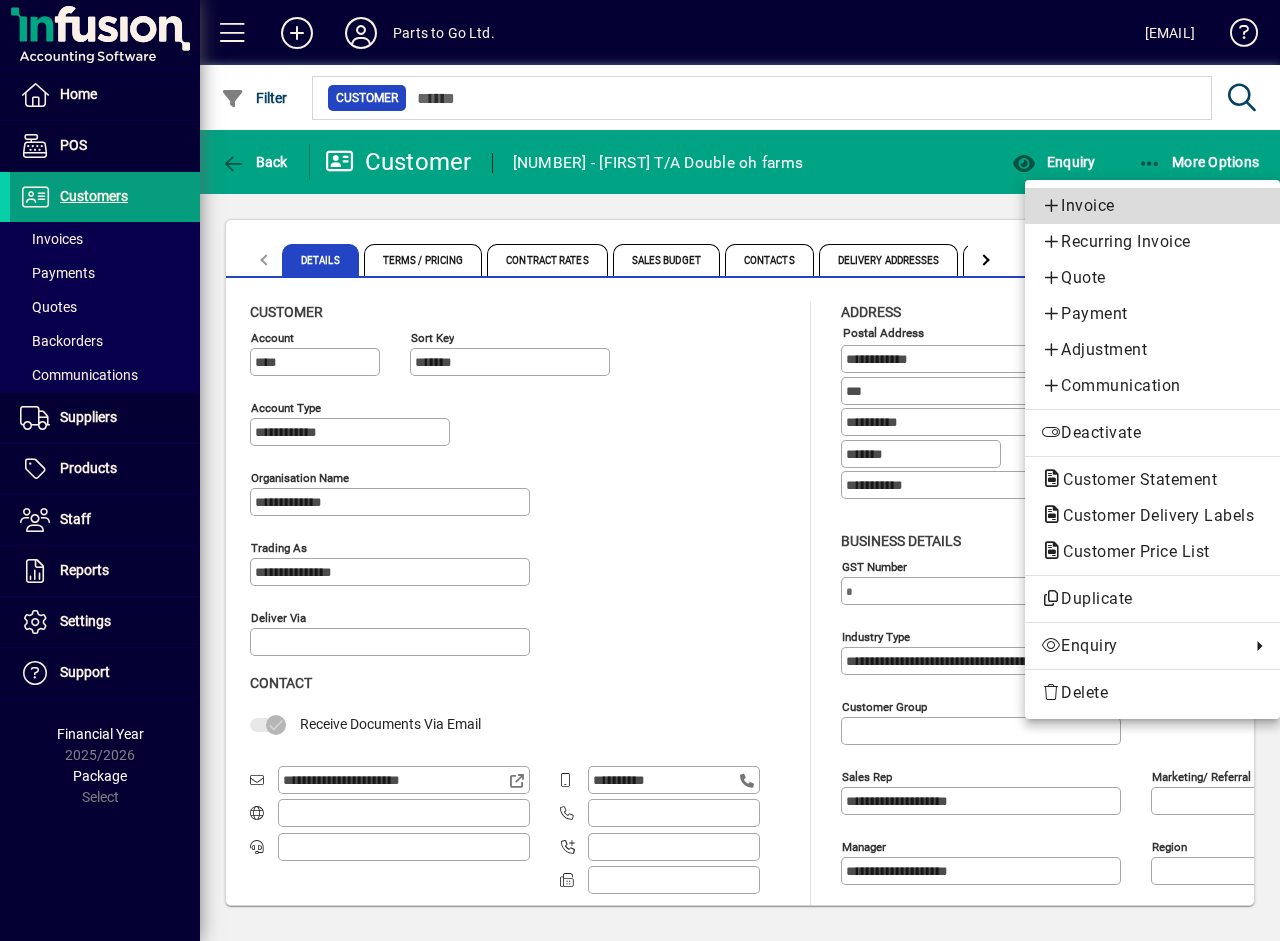 click on "Invoice" at bounding box center (1152, 206) 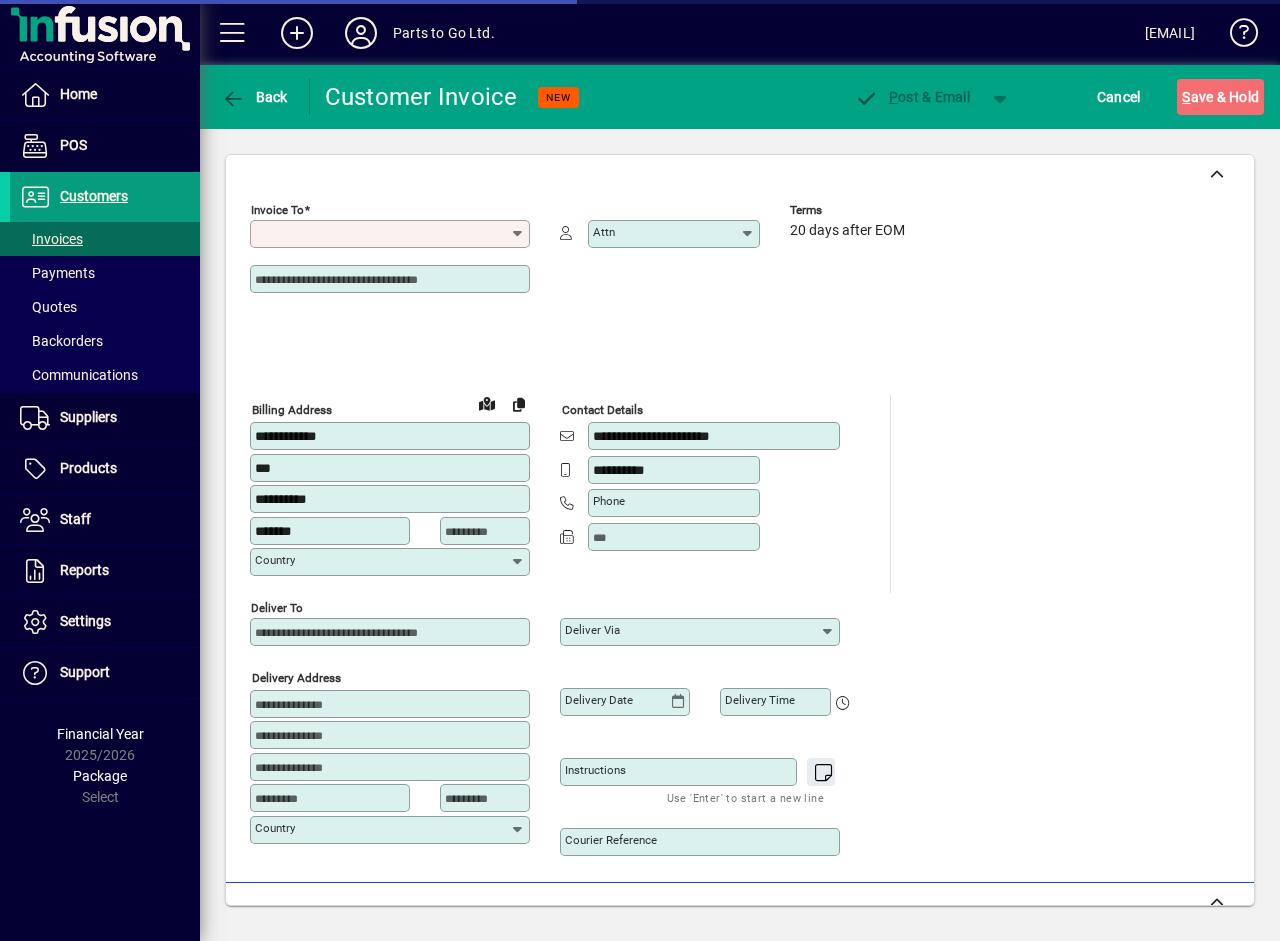 type on "**********" 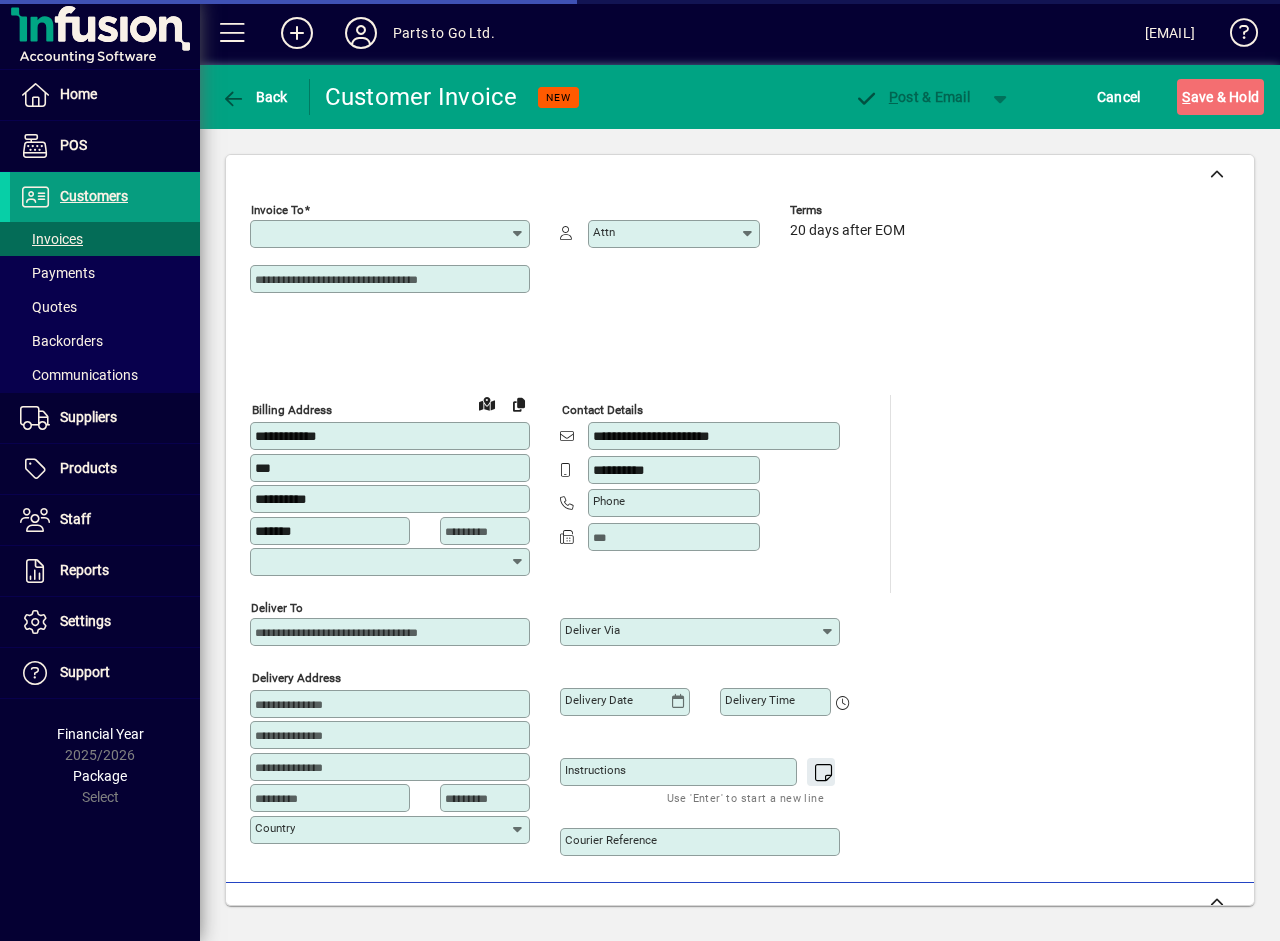 type on "**********" 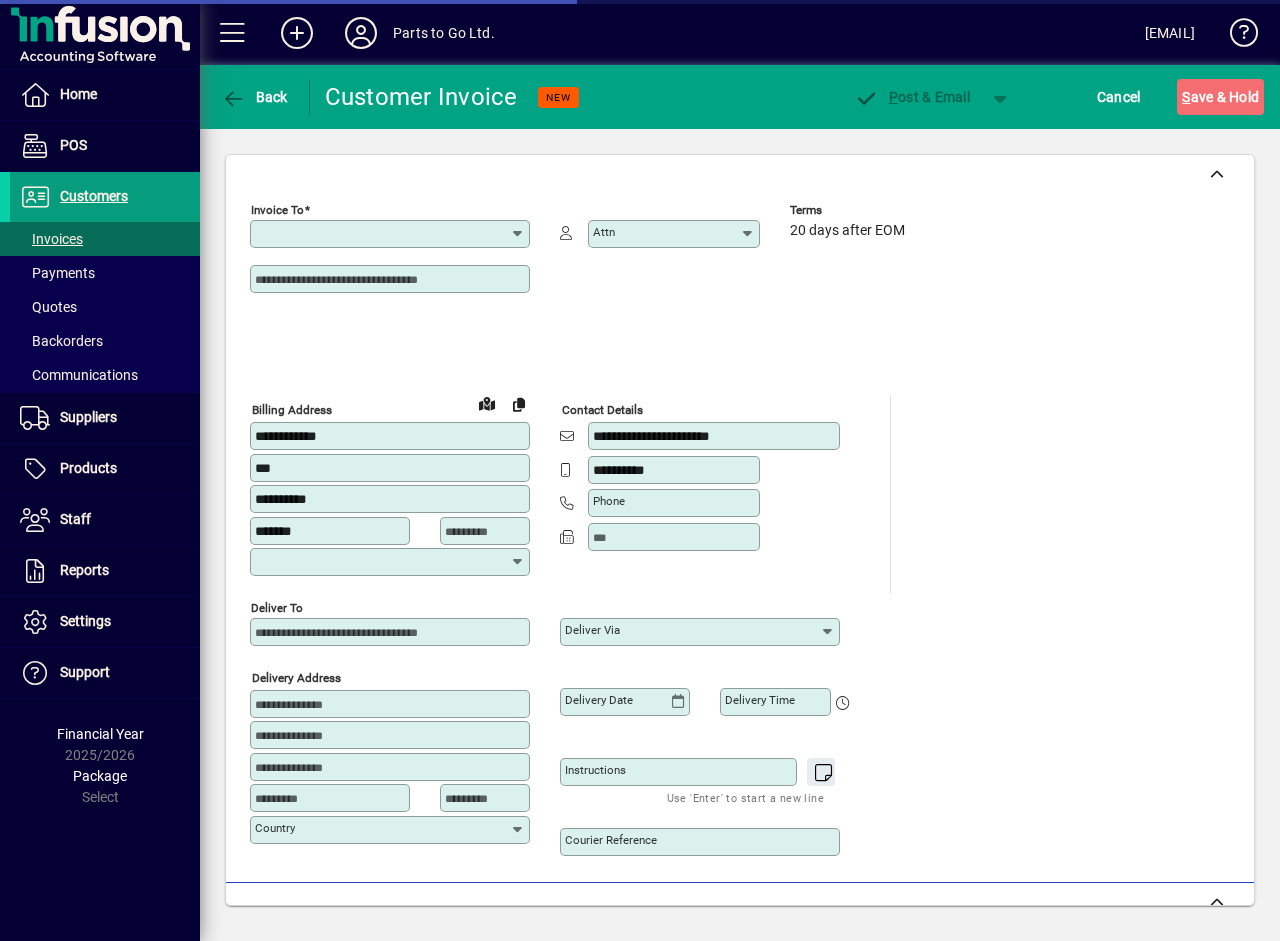 type on "**********" 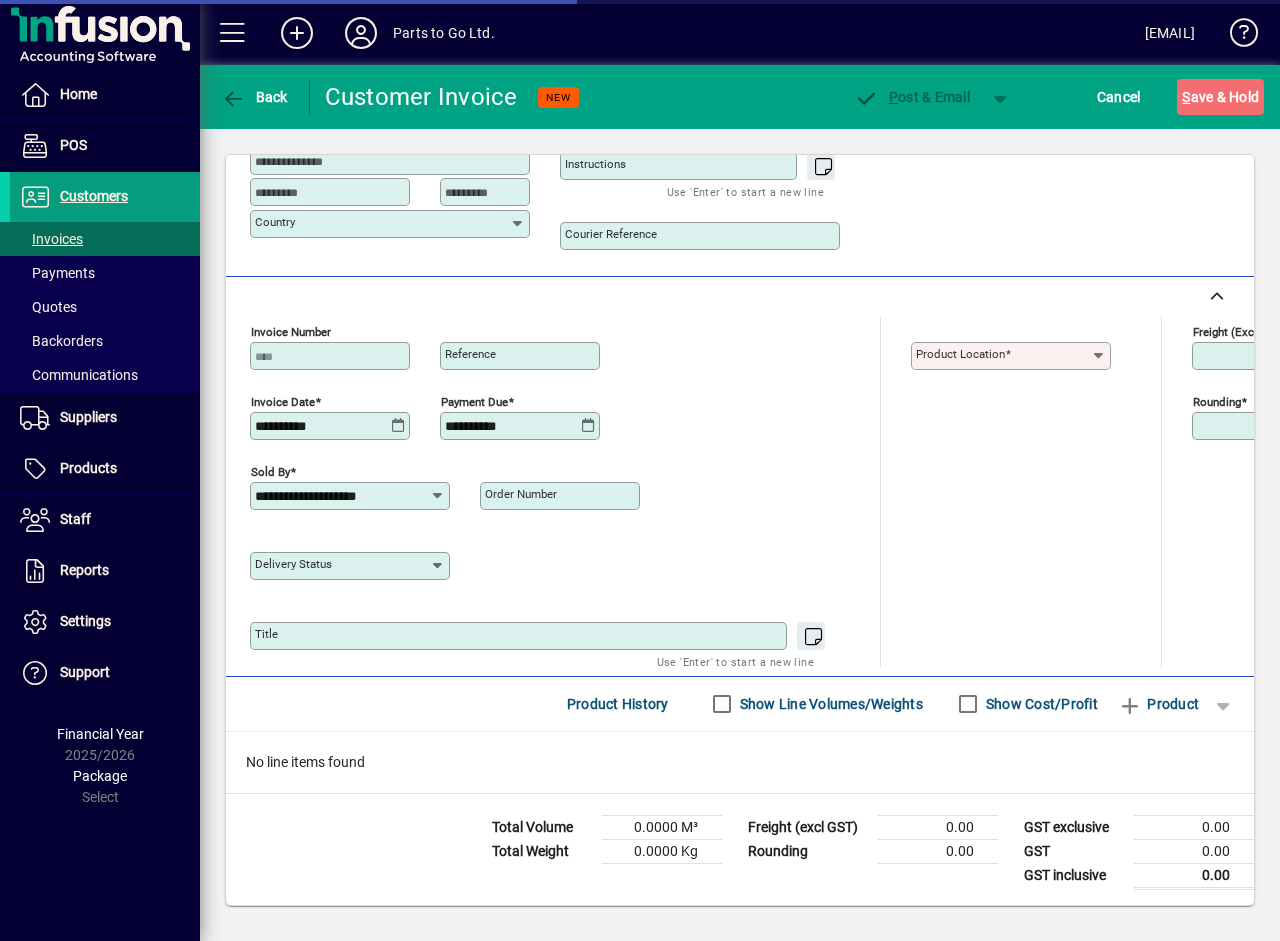 scroll, scrollTop: 607, scrollLeft: 0, axis: vertical 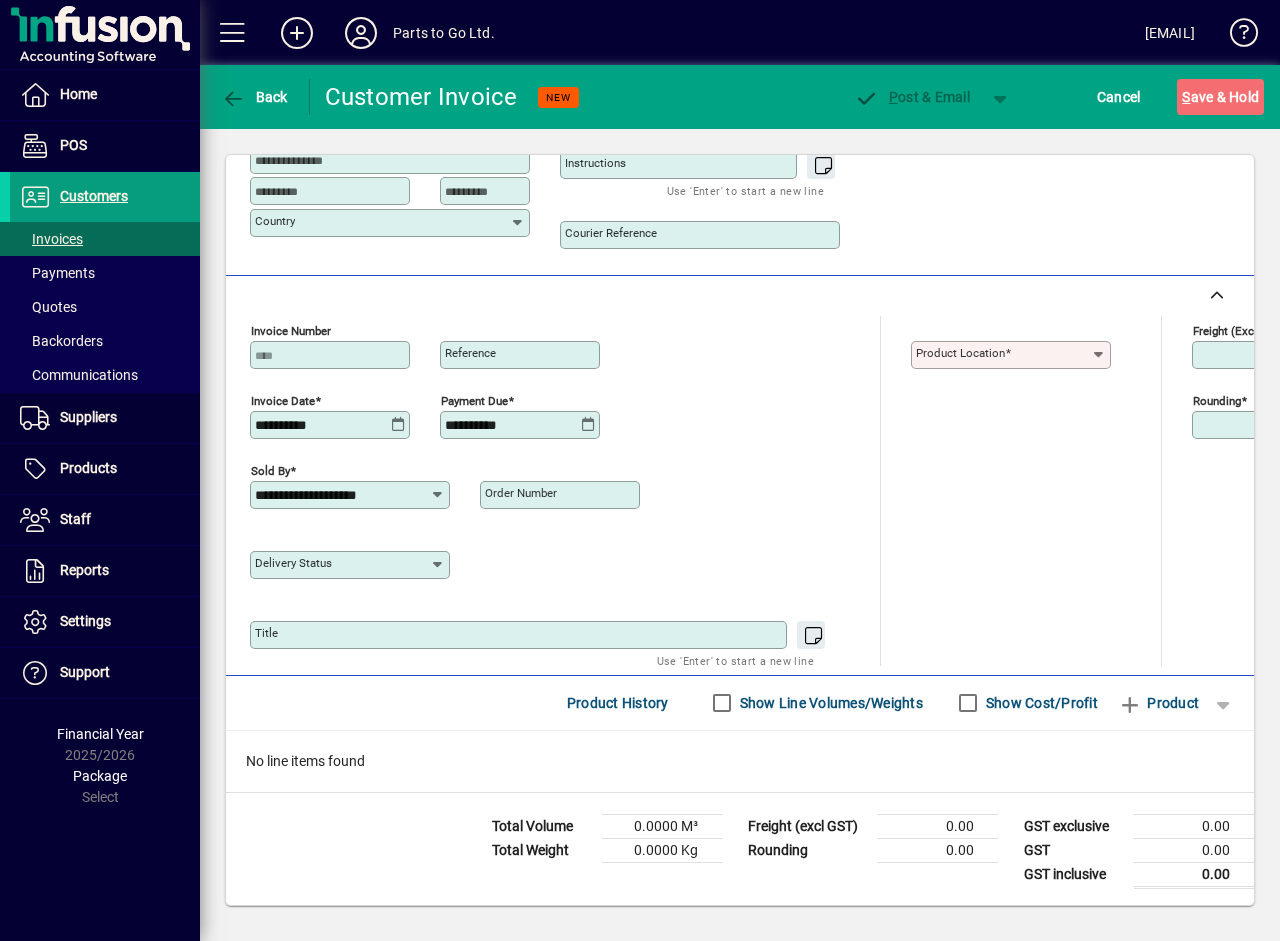 click 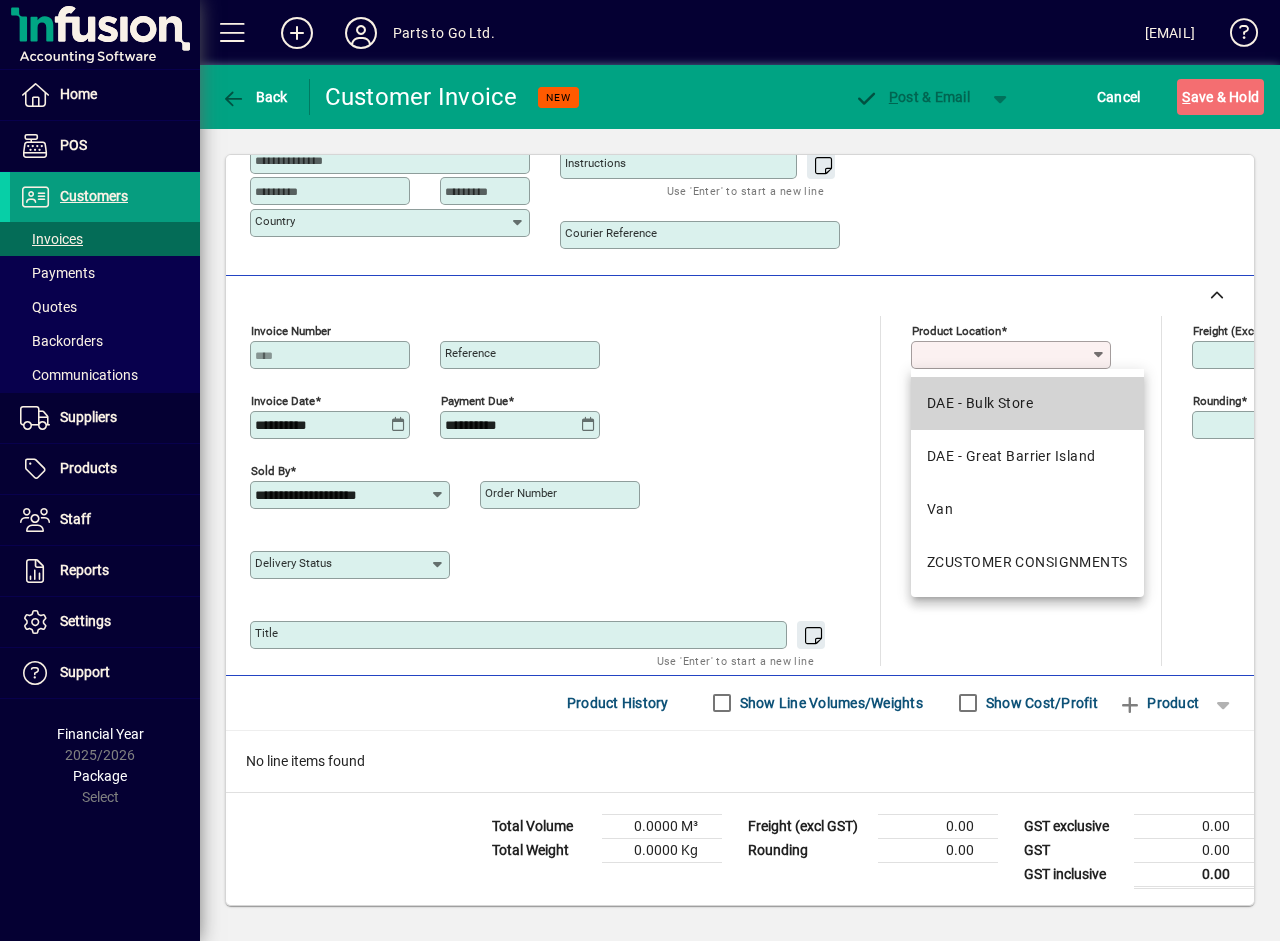click on "DAE - Bulk Store" at bounding box center (980, 403) 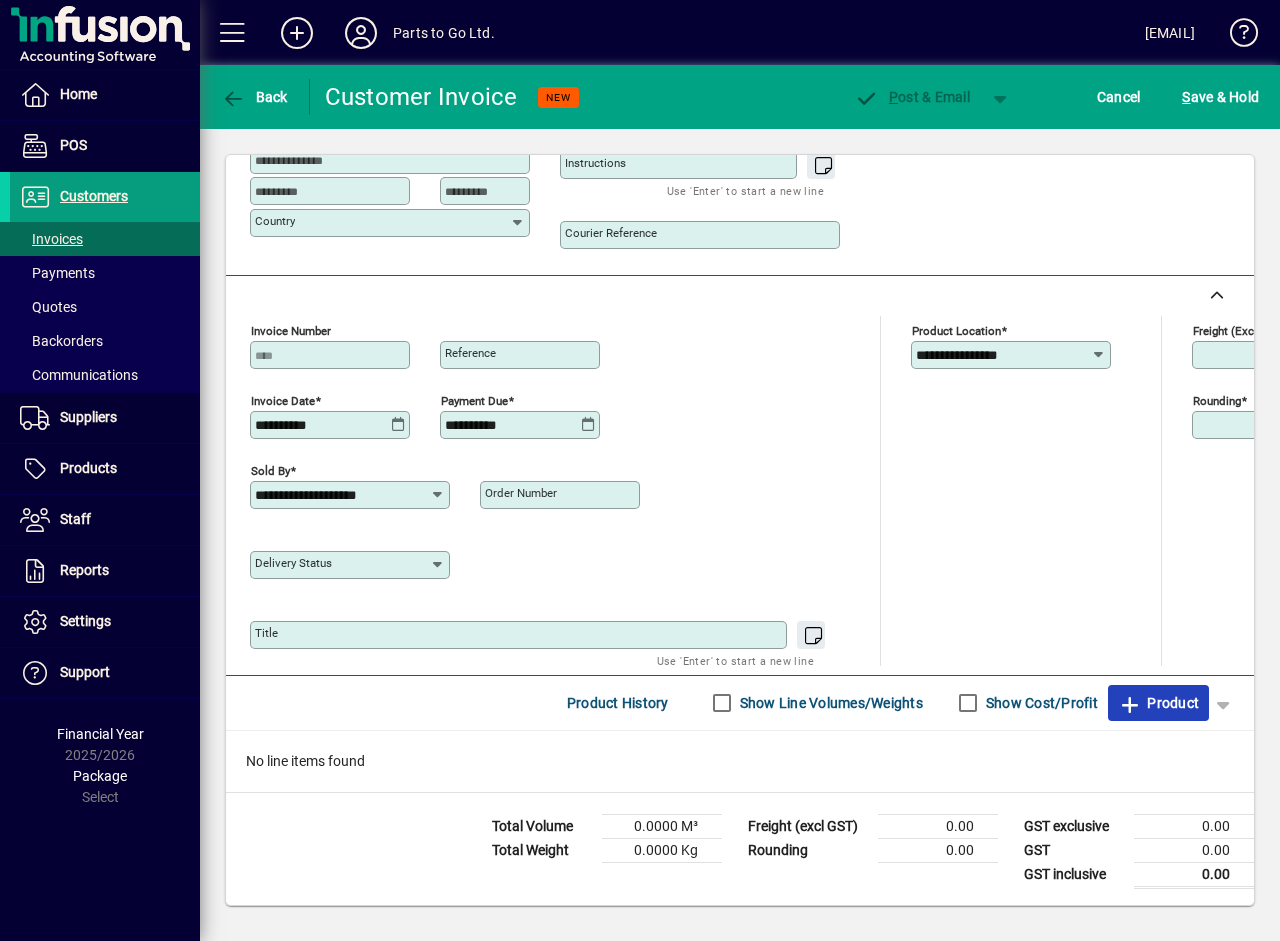 click on "Product" 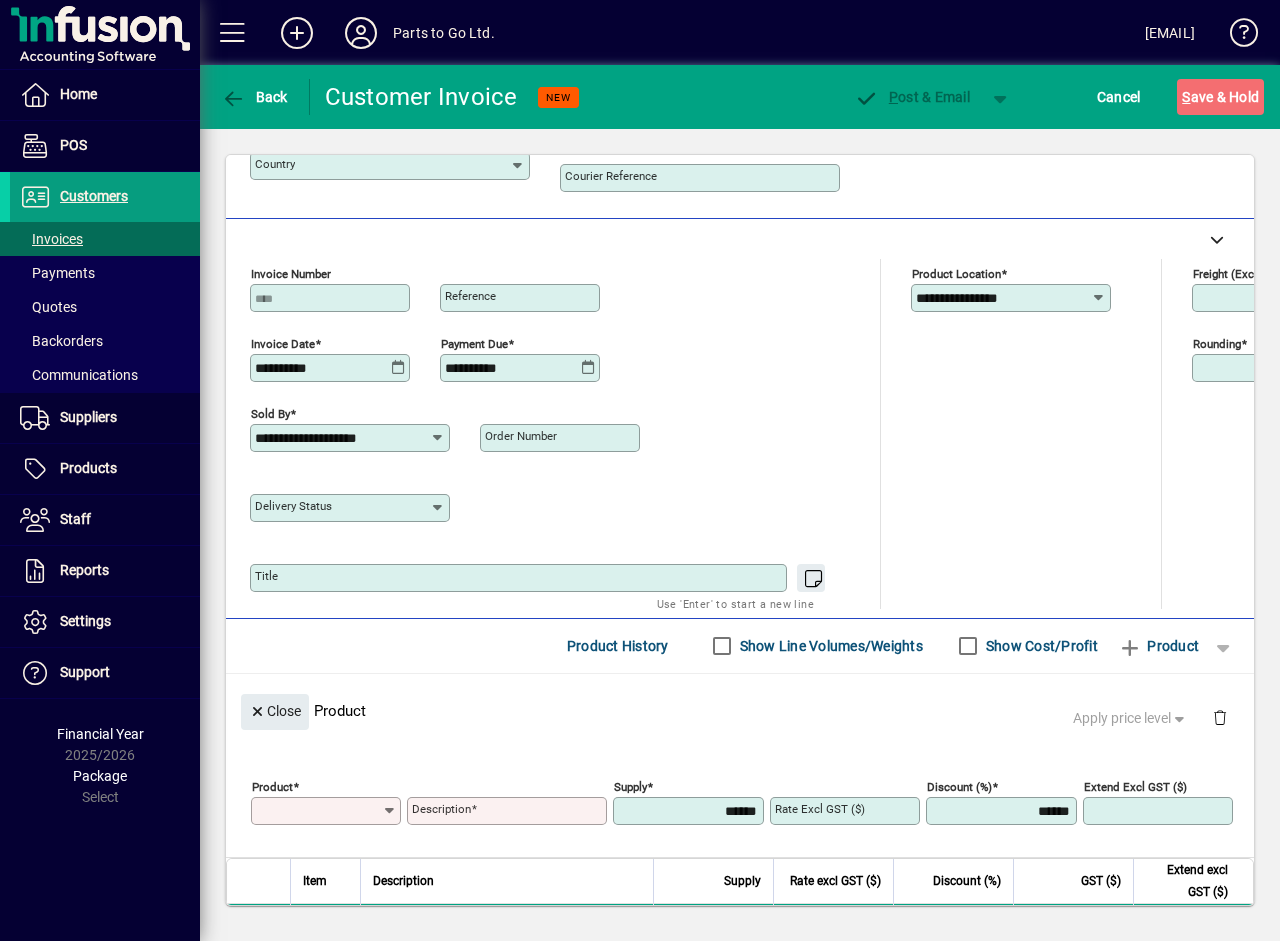 scroll, scrollTop: 0, scrollLeft: 0, axis: both 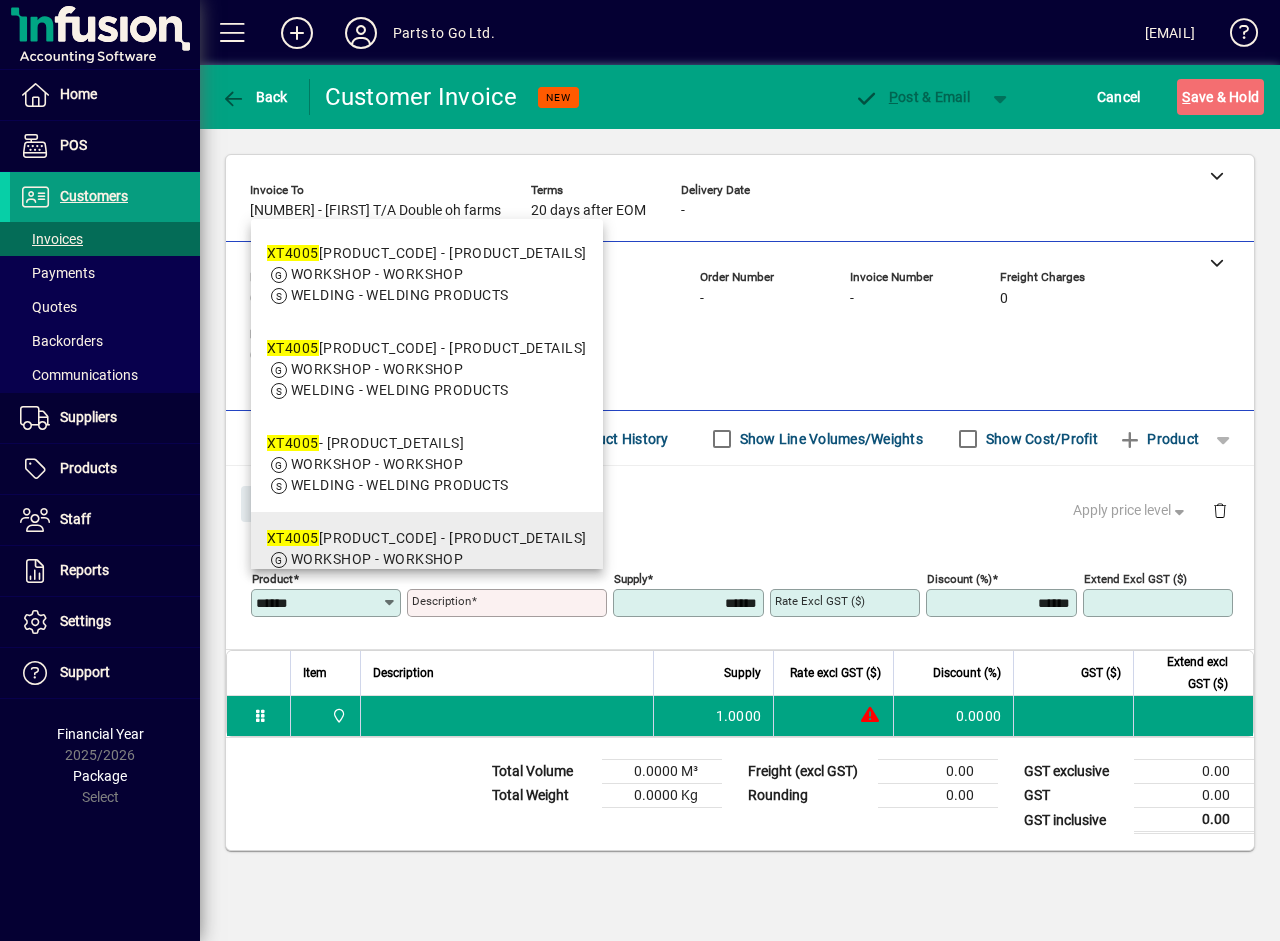click on "XT4005 -10F - FLAT CUTTING TIP 1.0MM40-50A (5PK)" at bounding box center [427, 538] 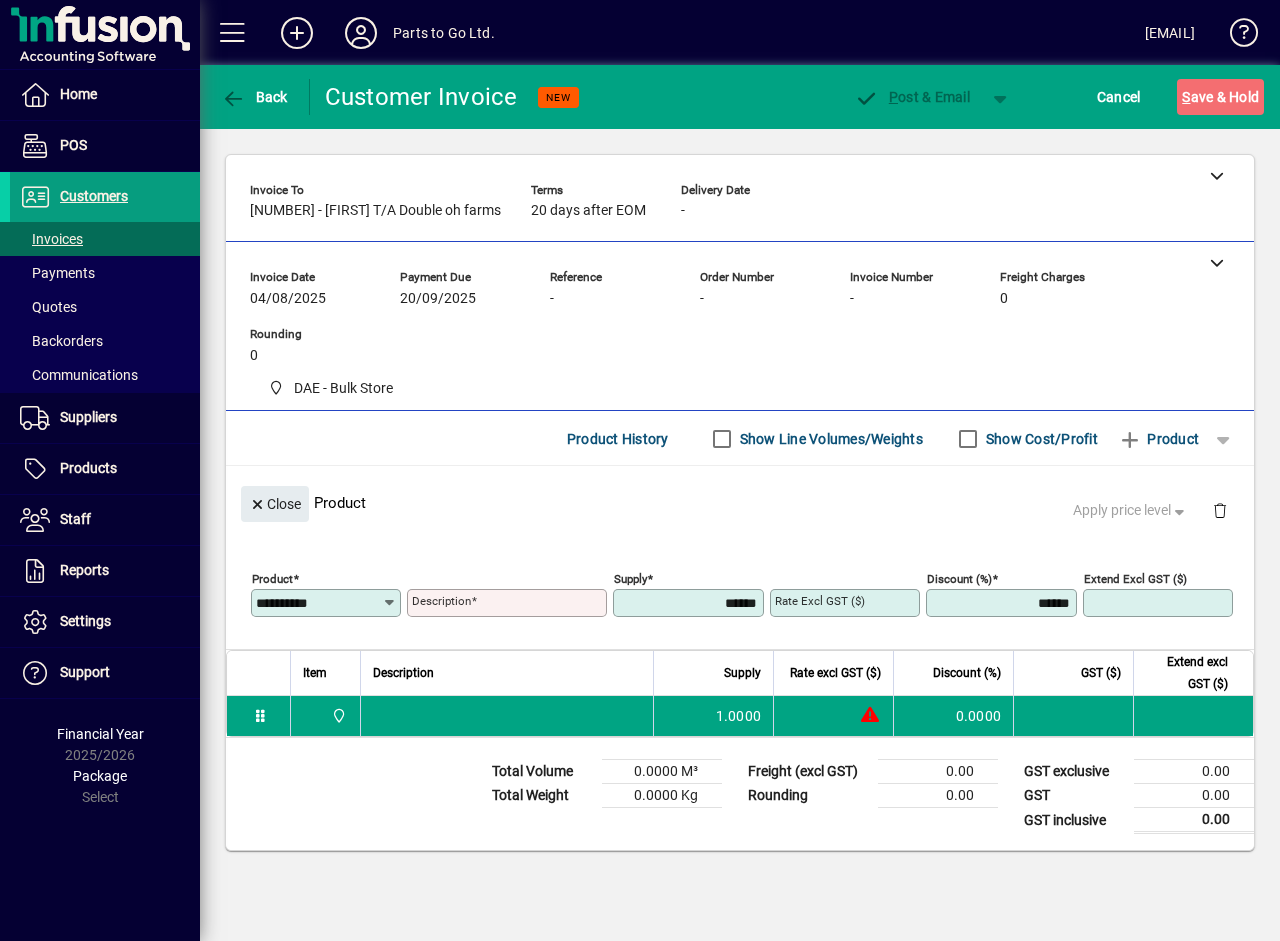 type on "**********" 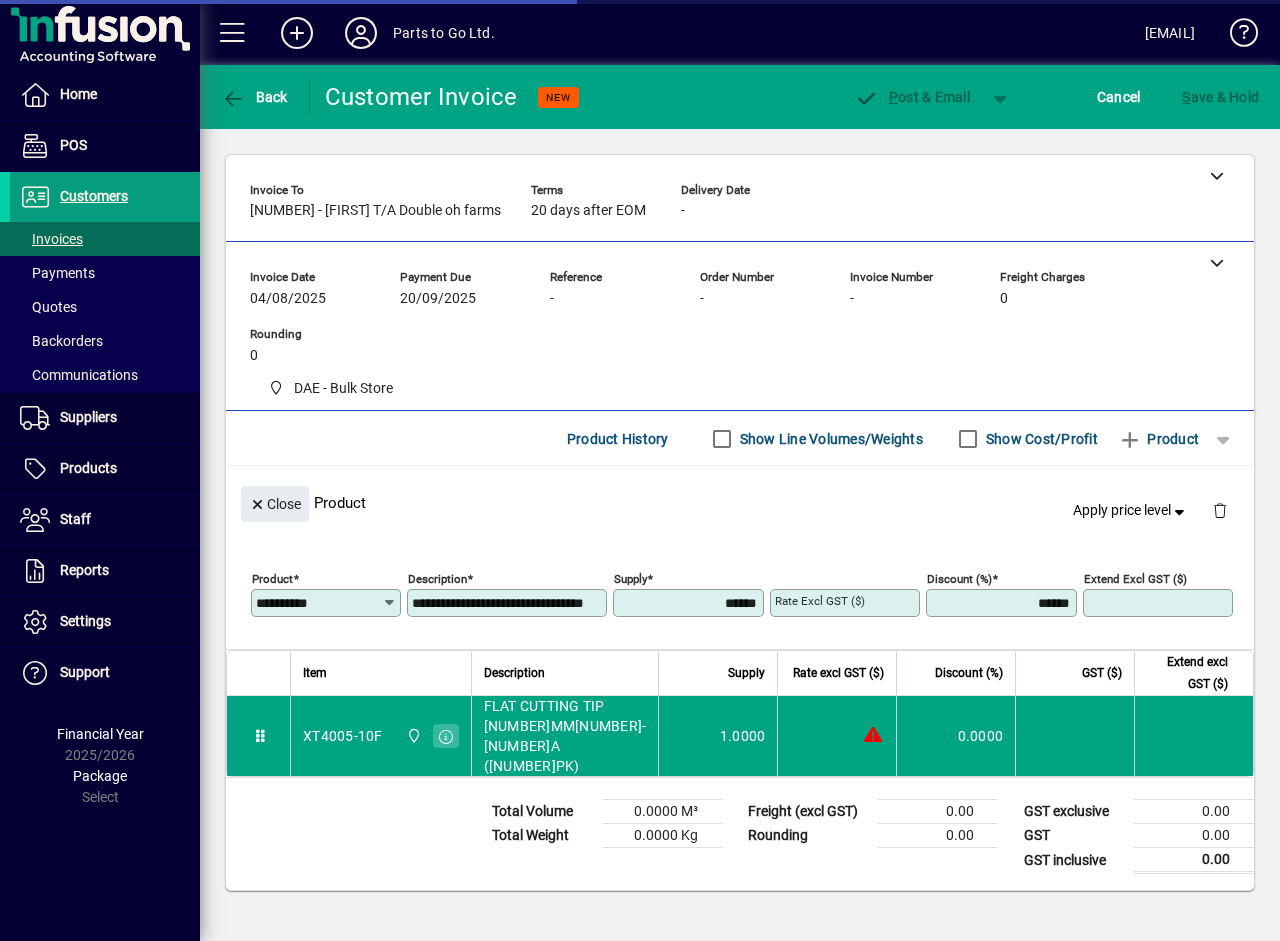type on "*******" 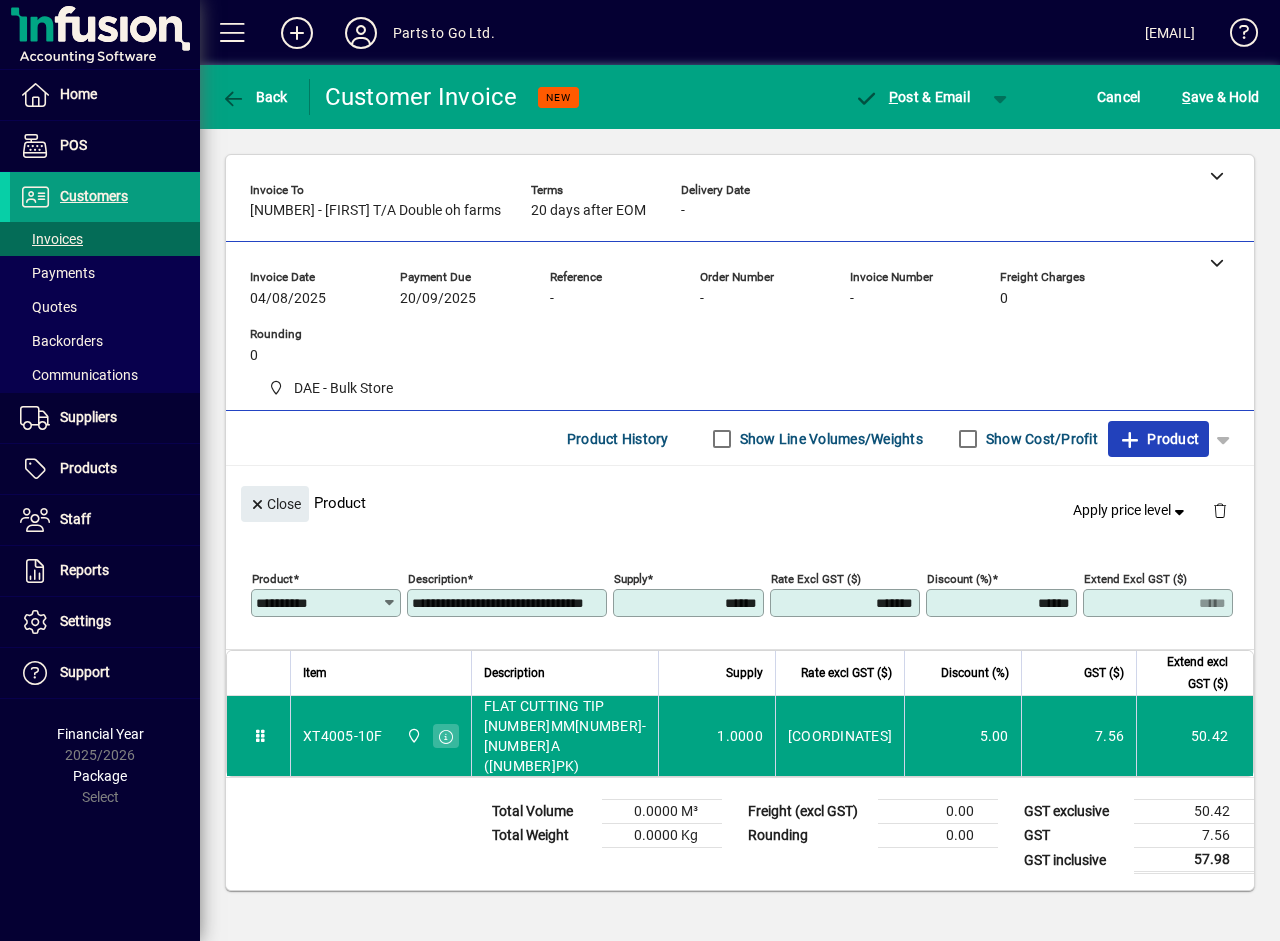 click on "Product" 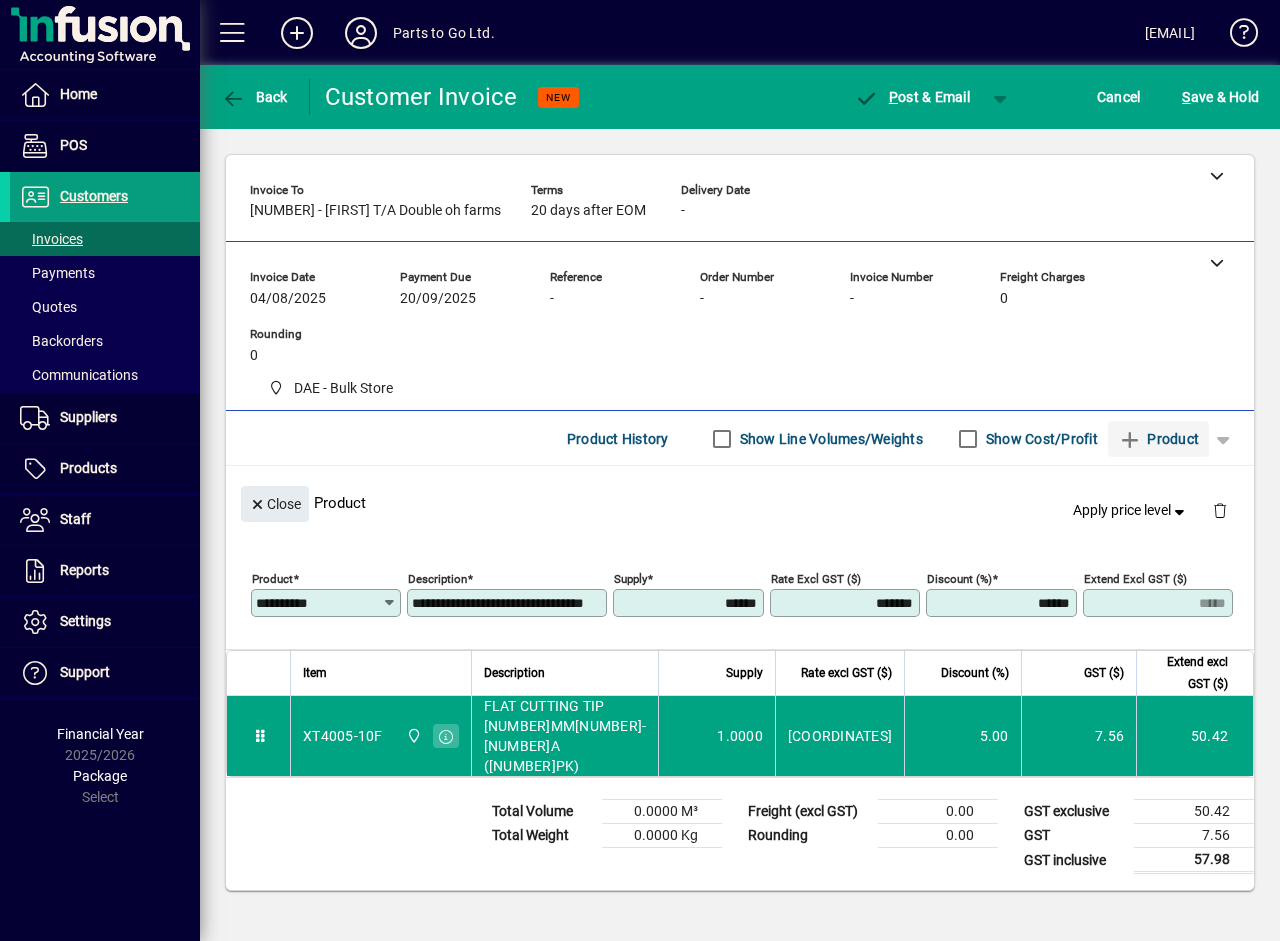 type 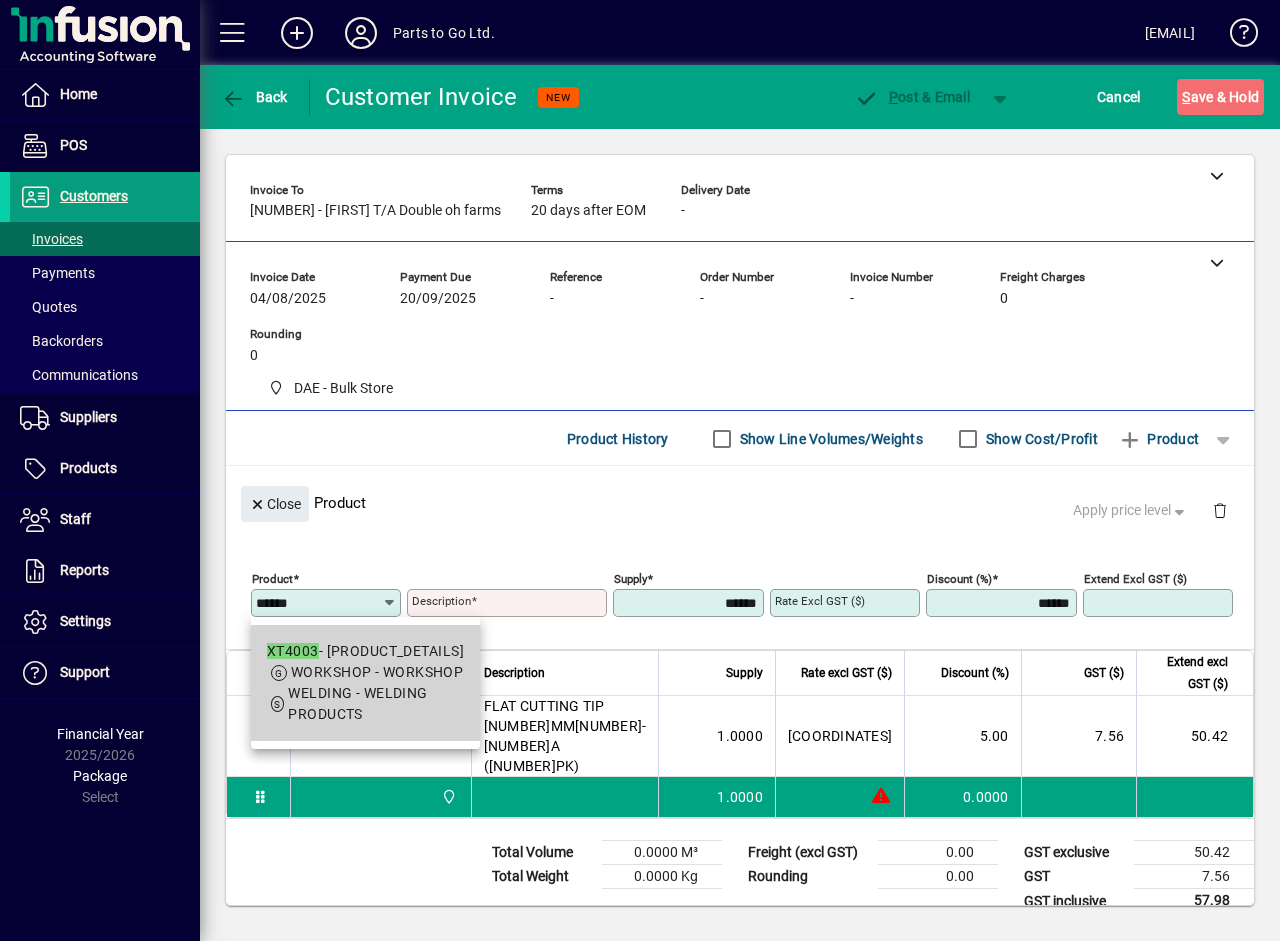 click on "WORKSHOP - WORKSHOP" at bounding box center (377, 672) 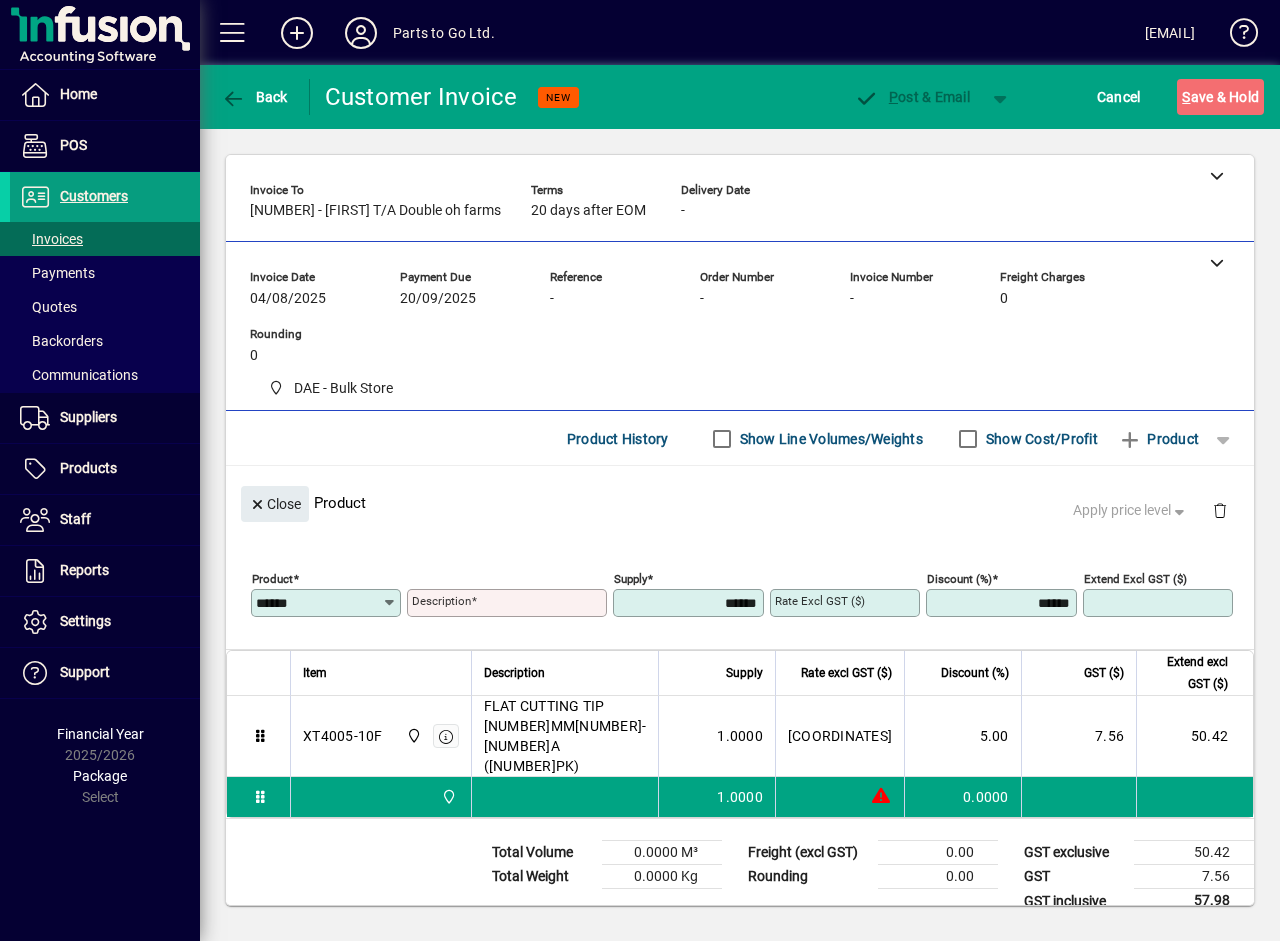 type on "**********" 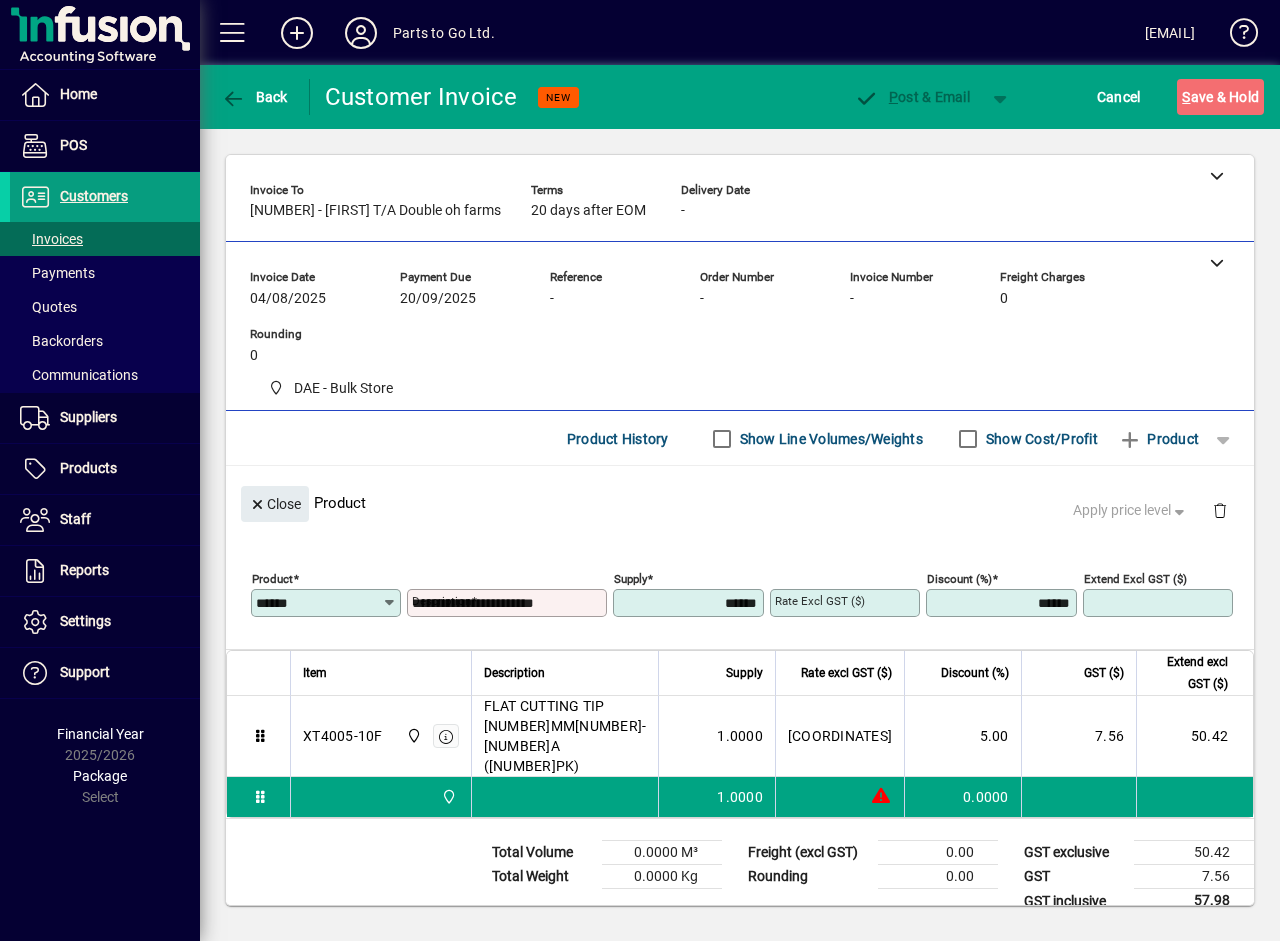 type on "*******" 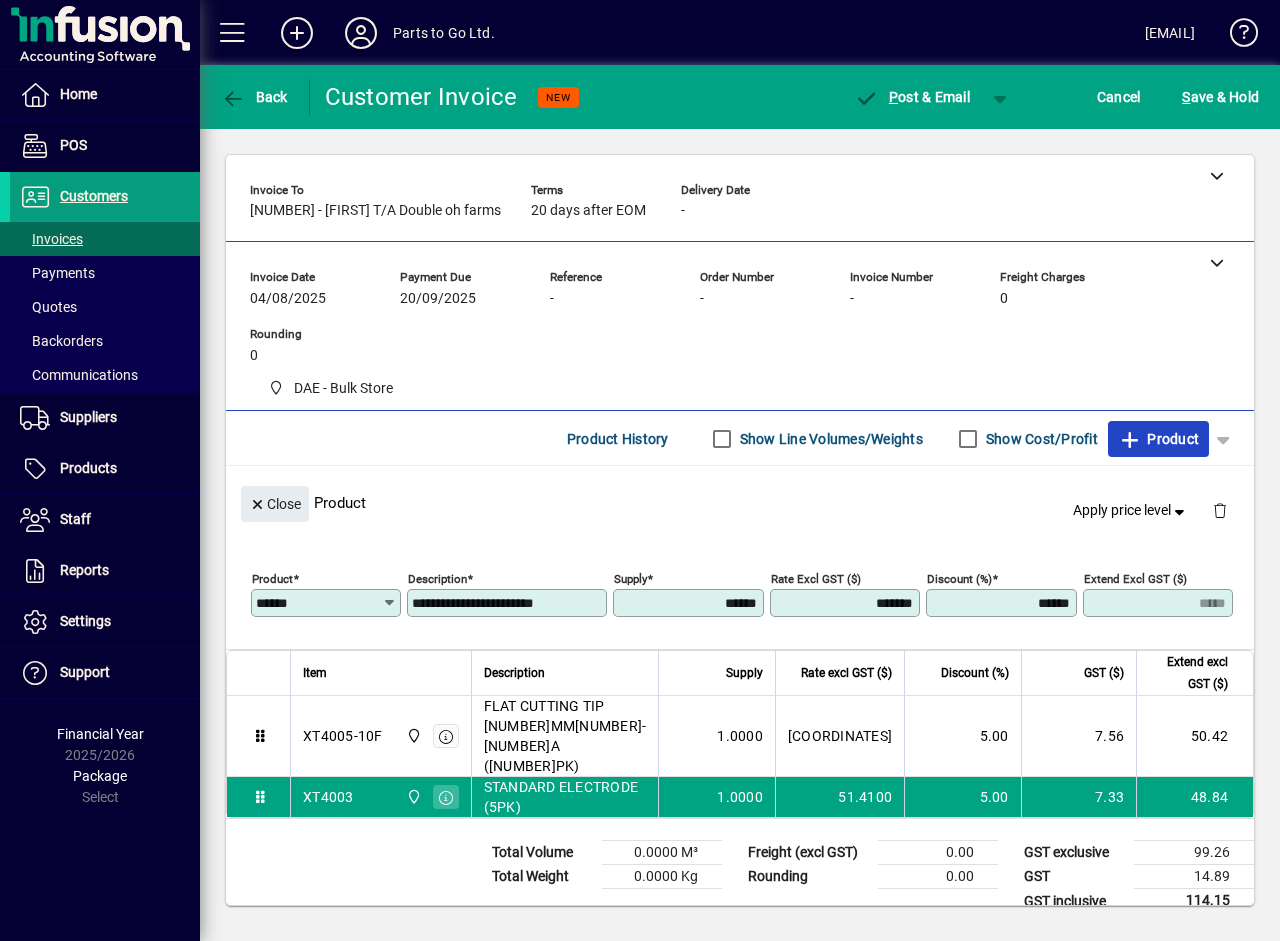 click on "Product" 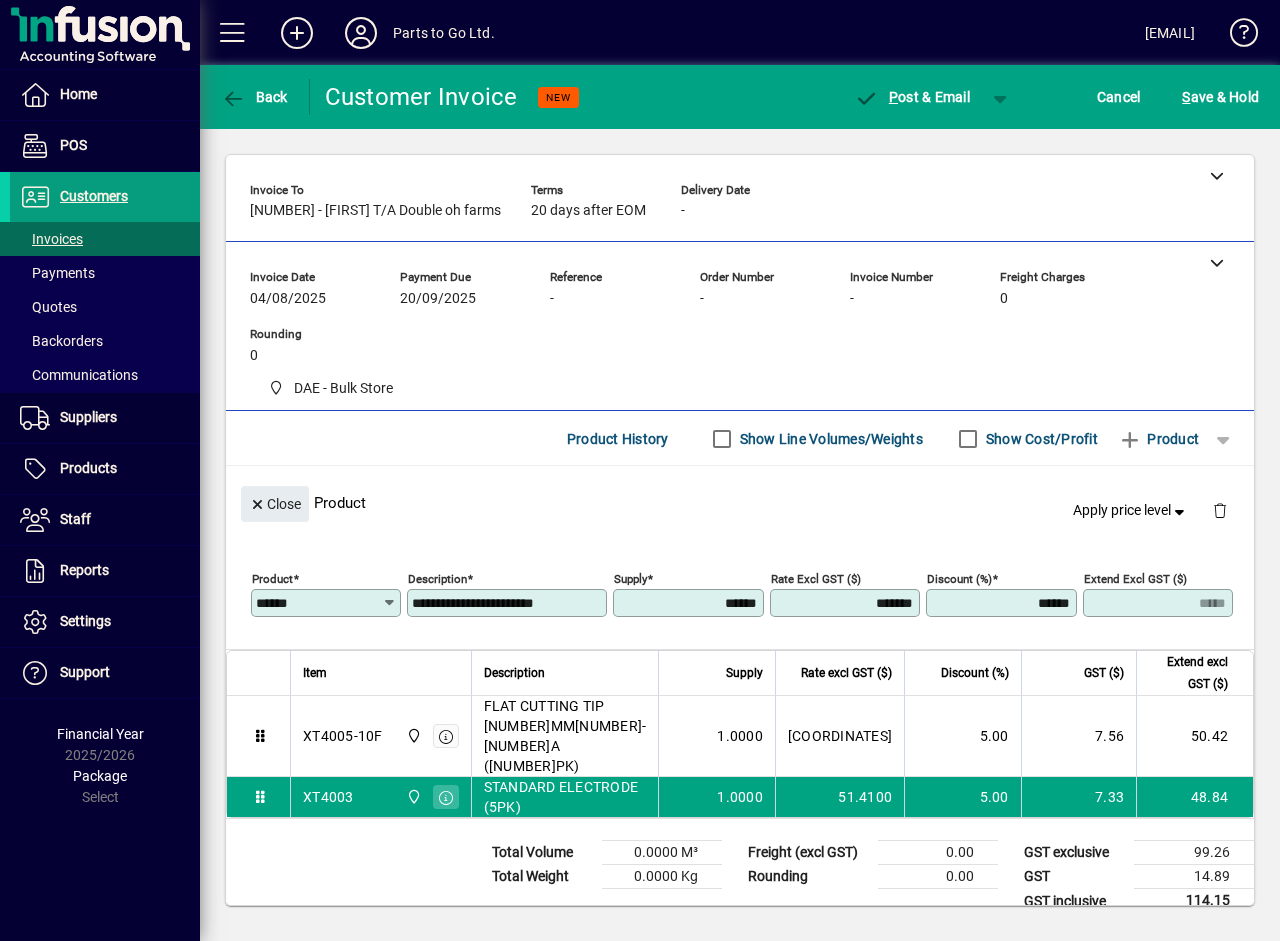 type 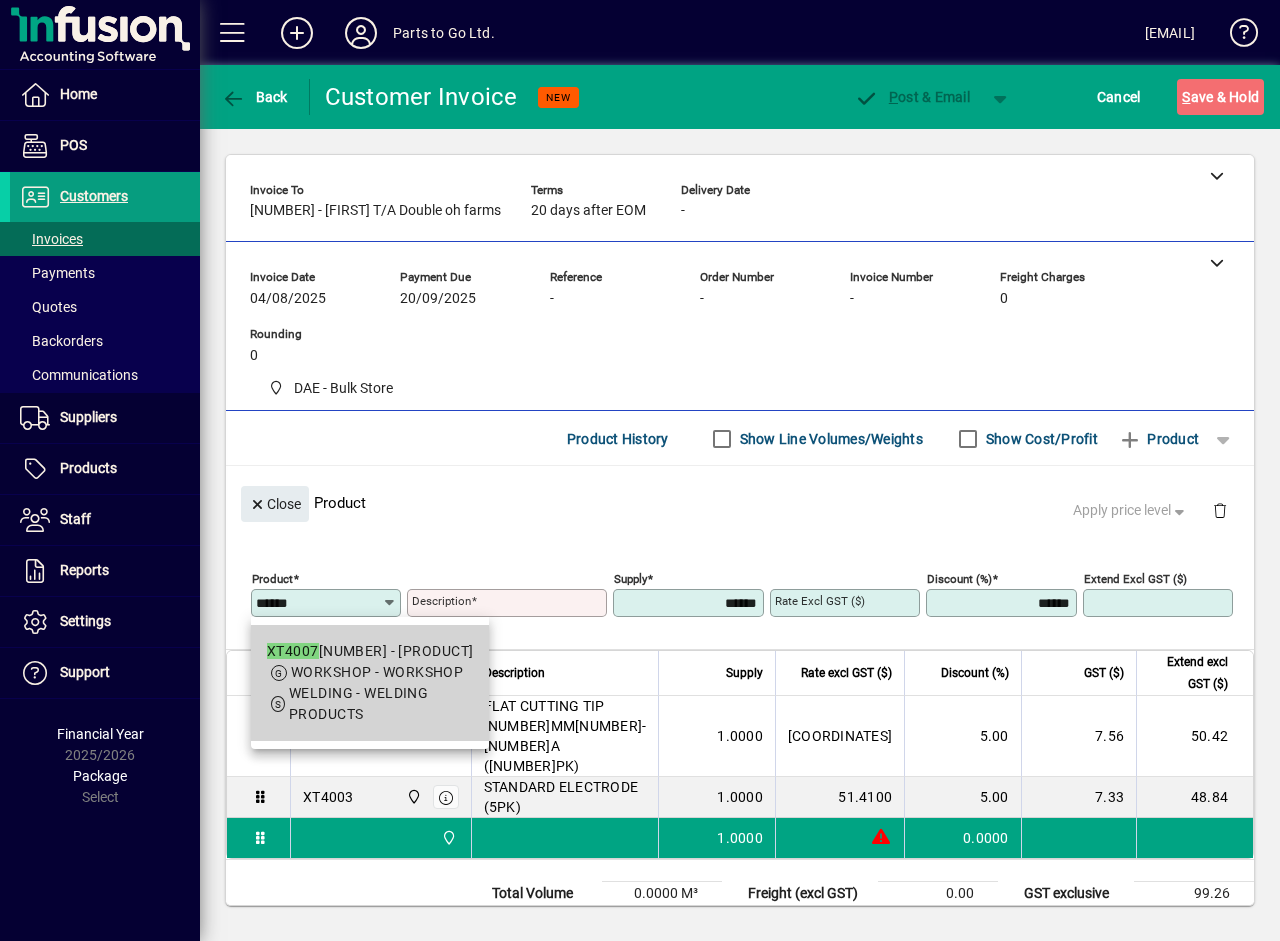 click on "WORKSHOP - WORKSHOP" at bounding box center [377, 672] 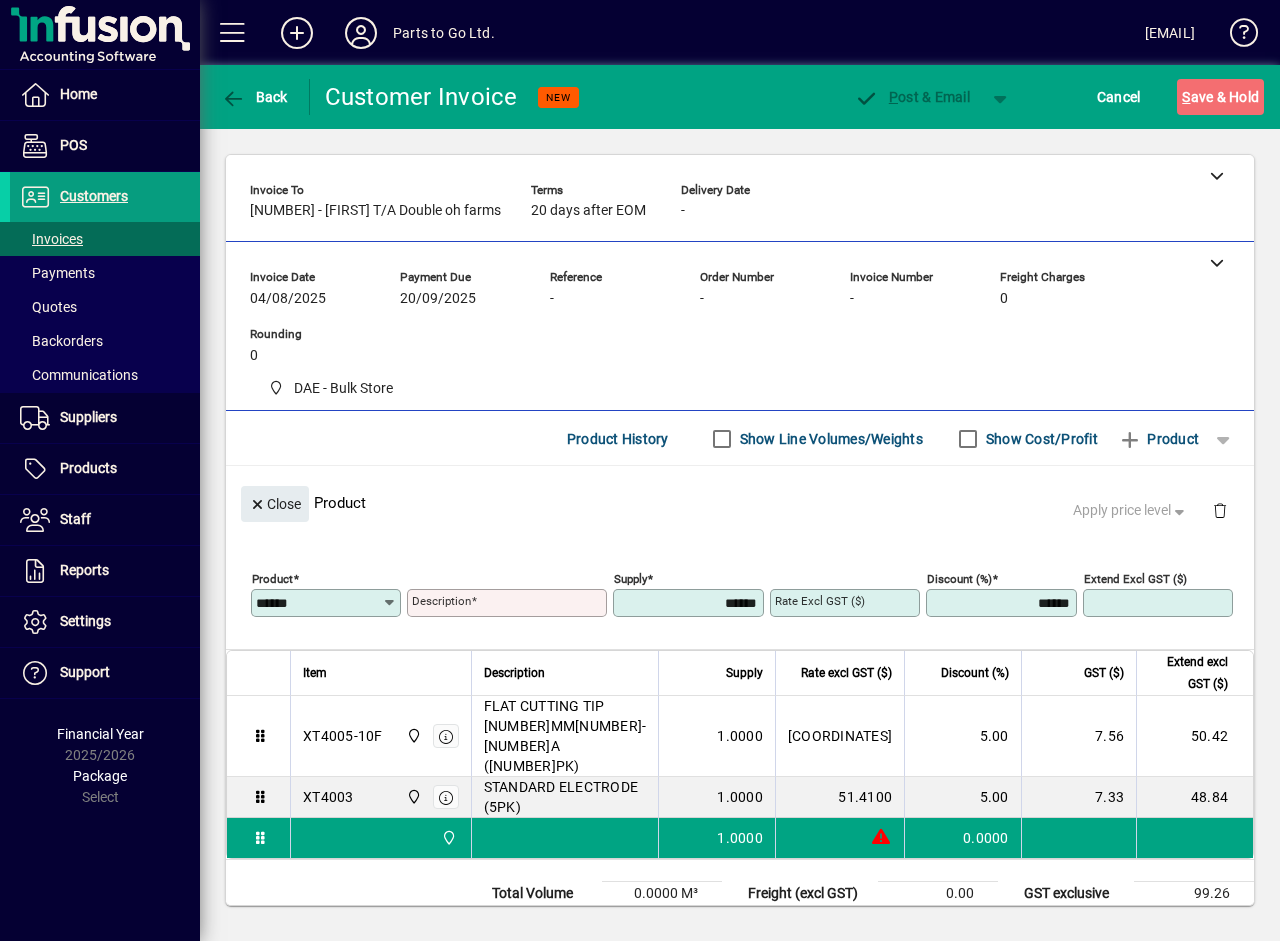 type on "**********" 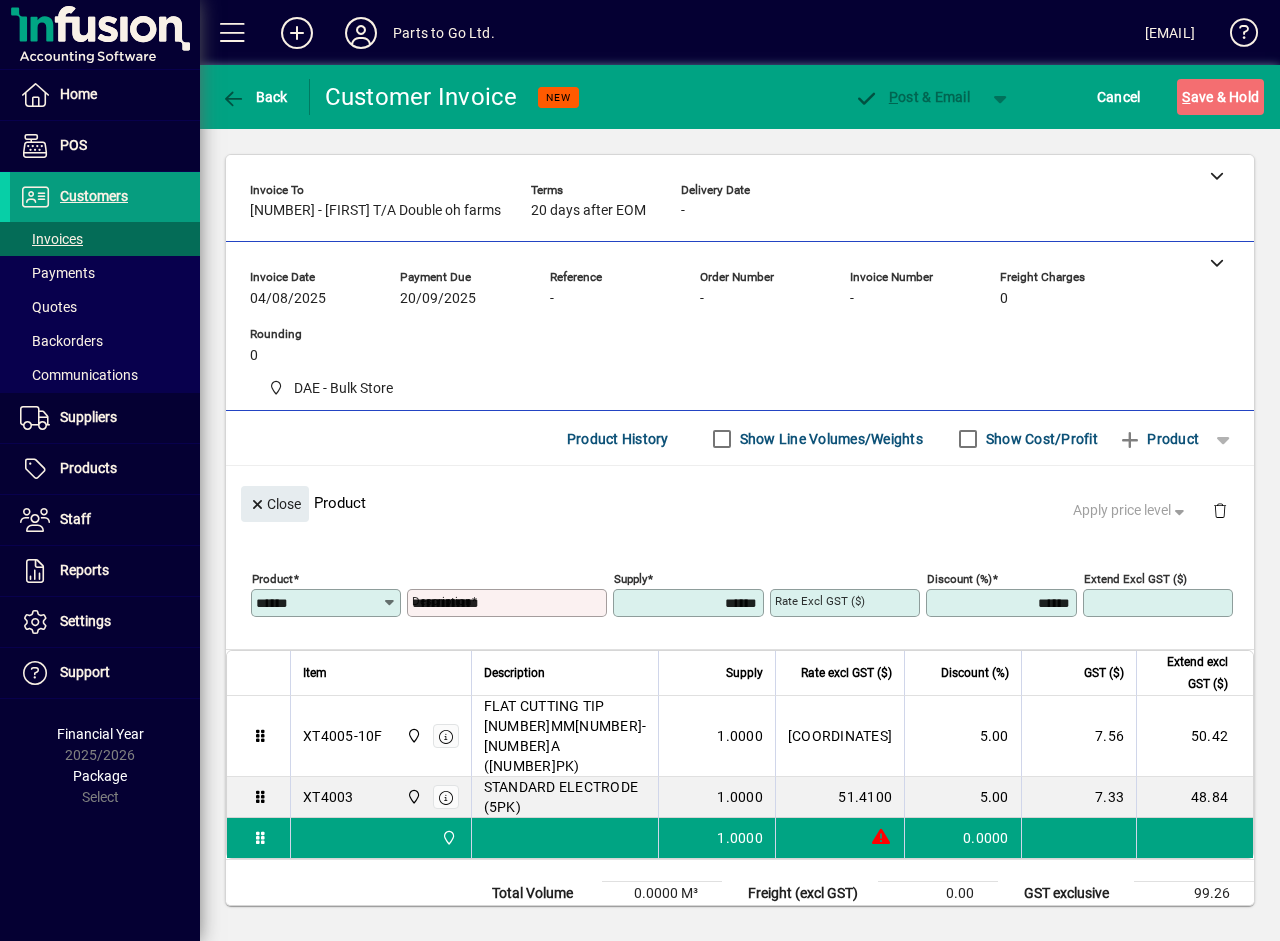 type on "*******" 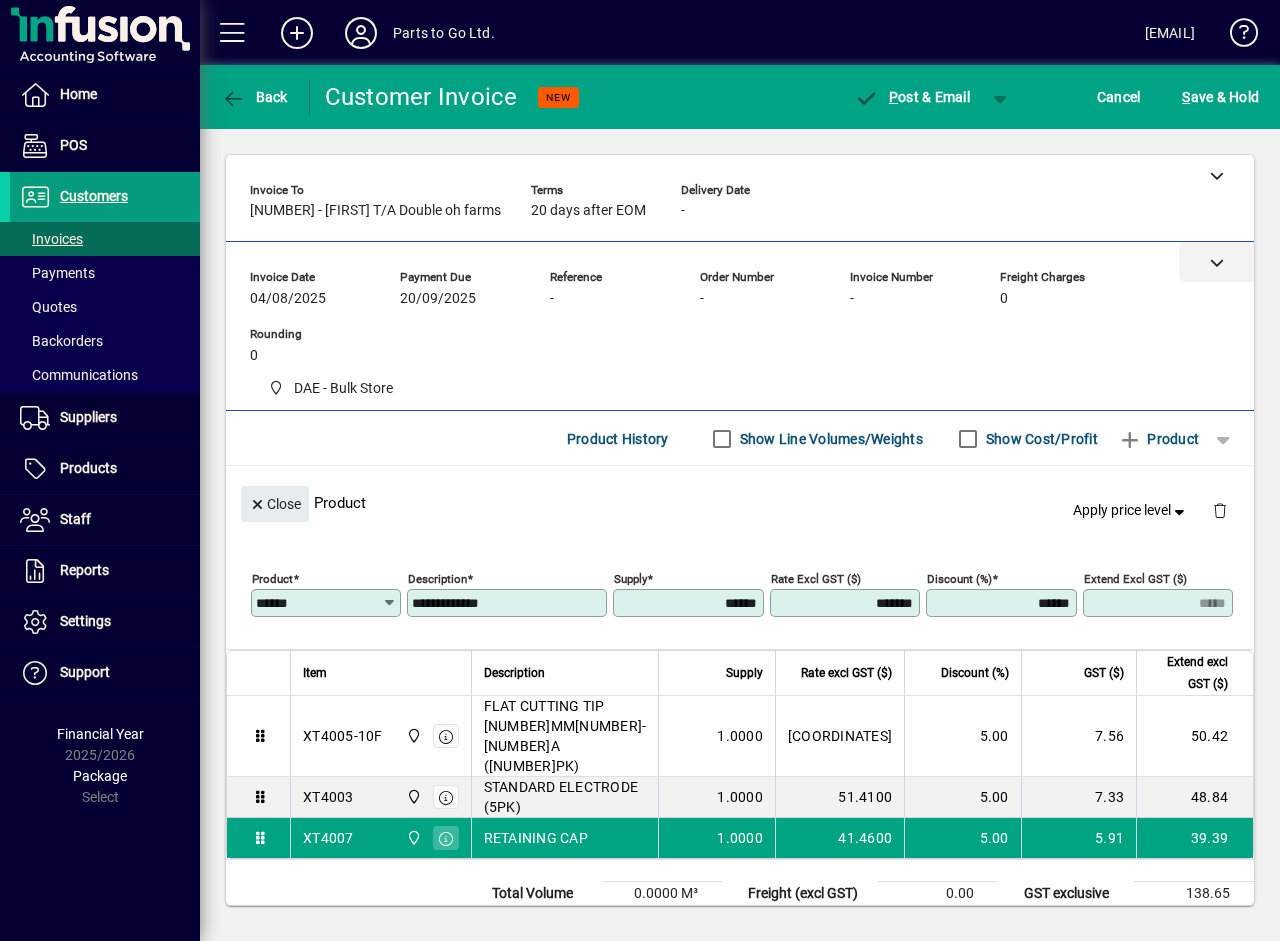 click 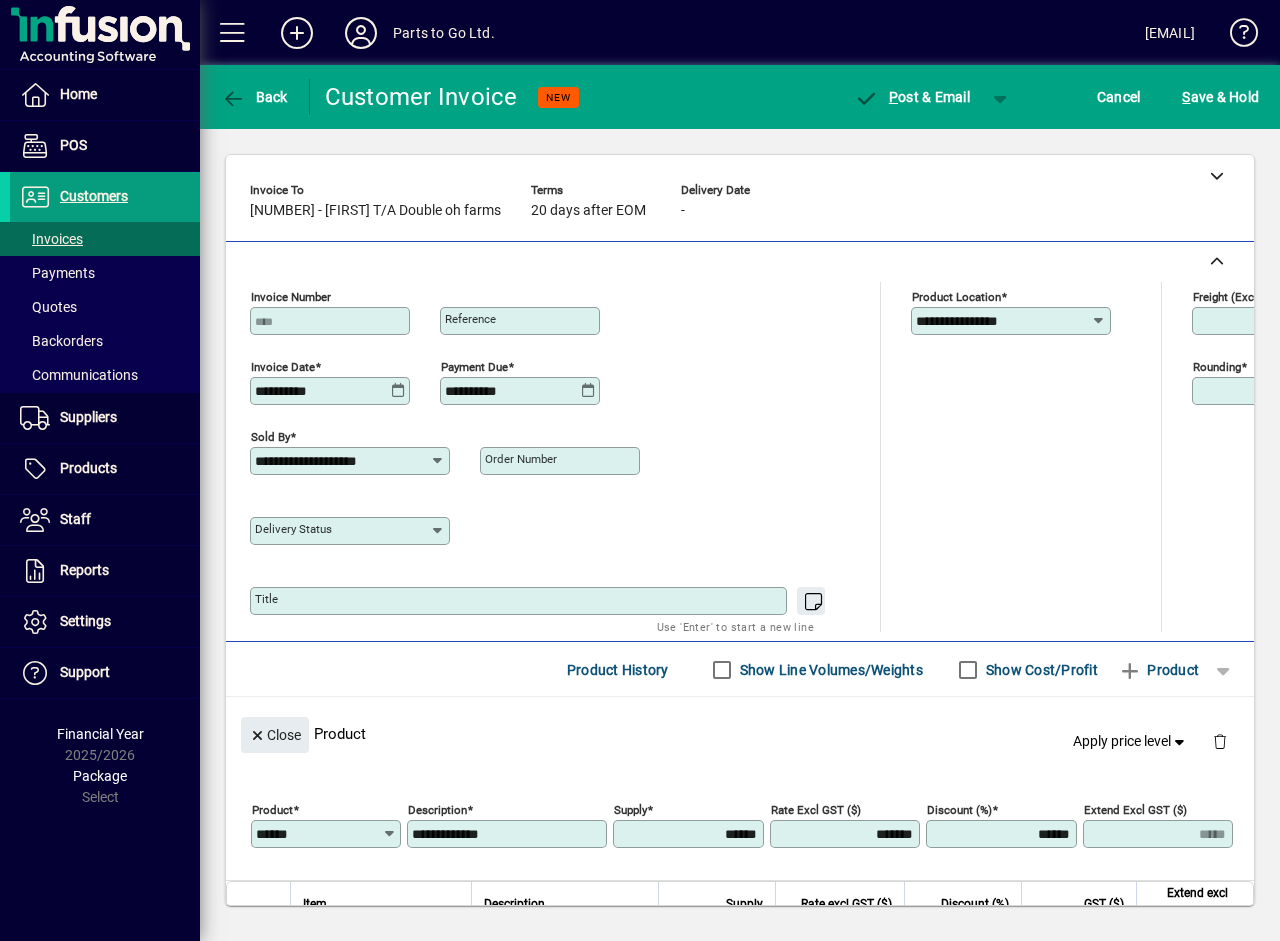 click on "**********" 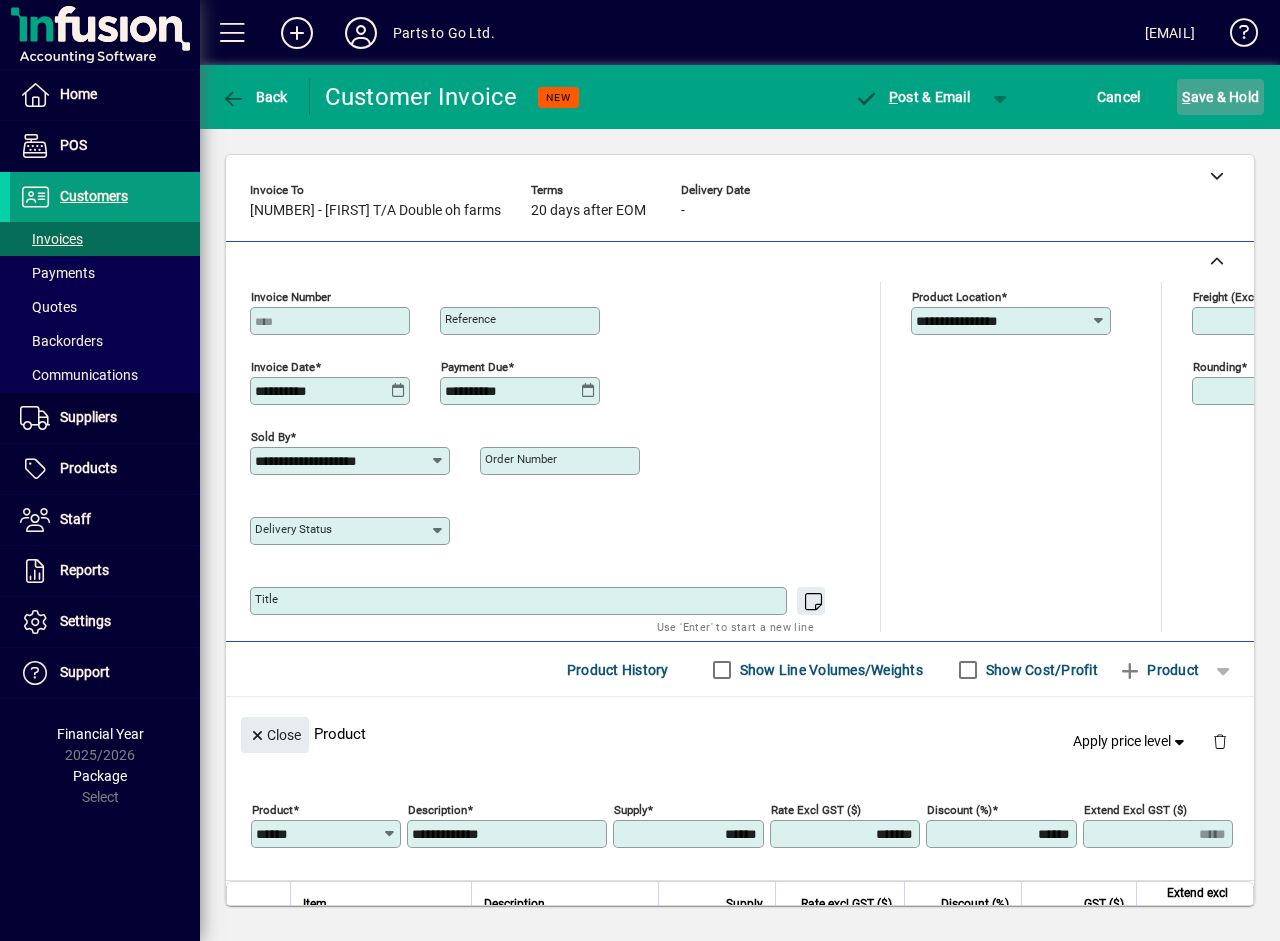 click on "S ave & Hold" 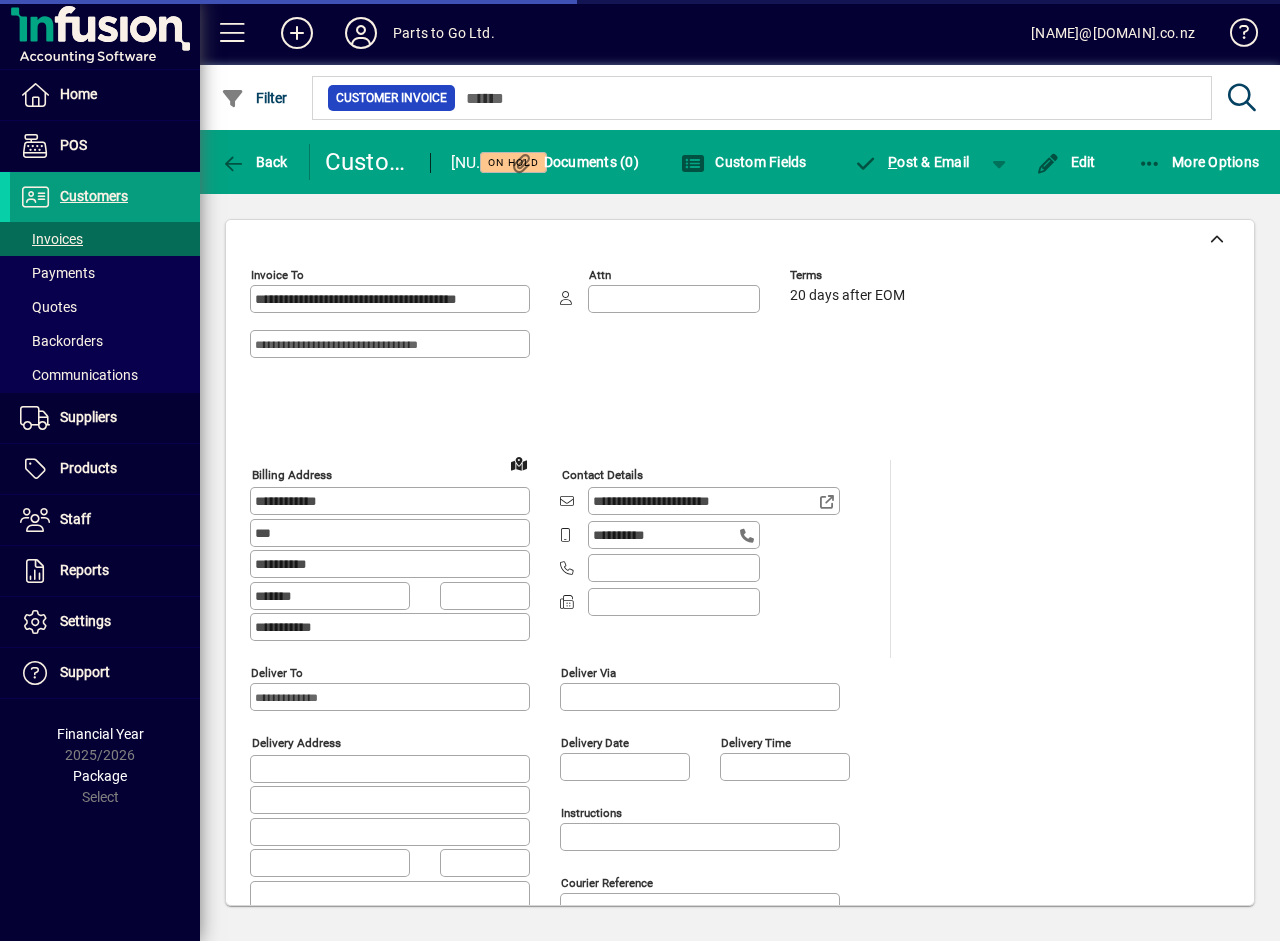 type on "**********" 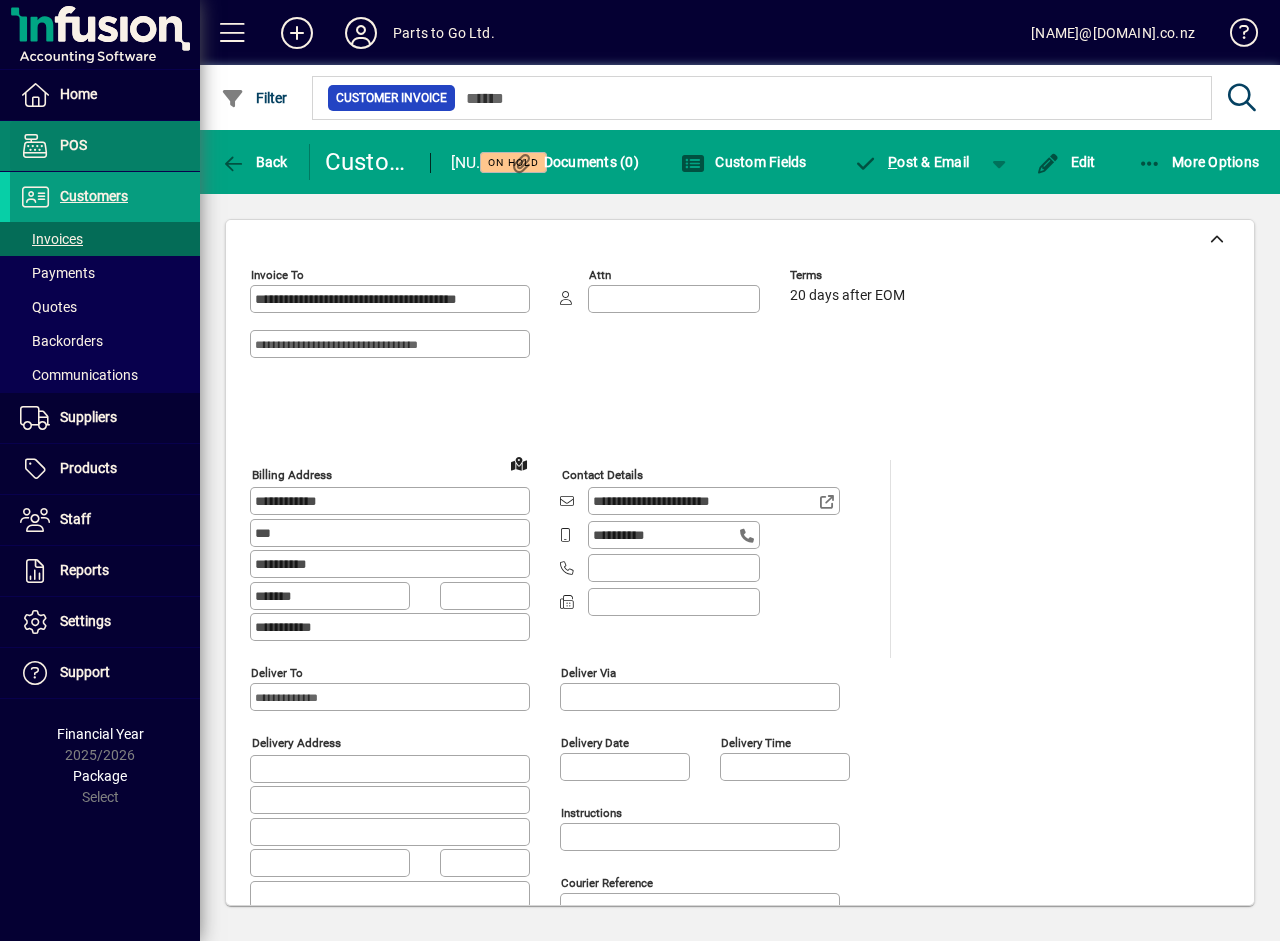 click on "POS" at bounding box center (48, 146) 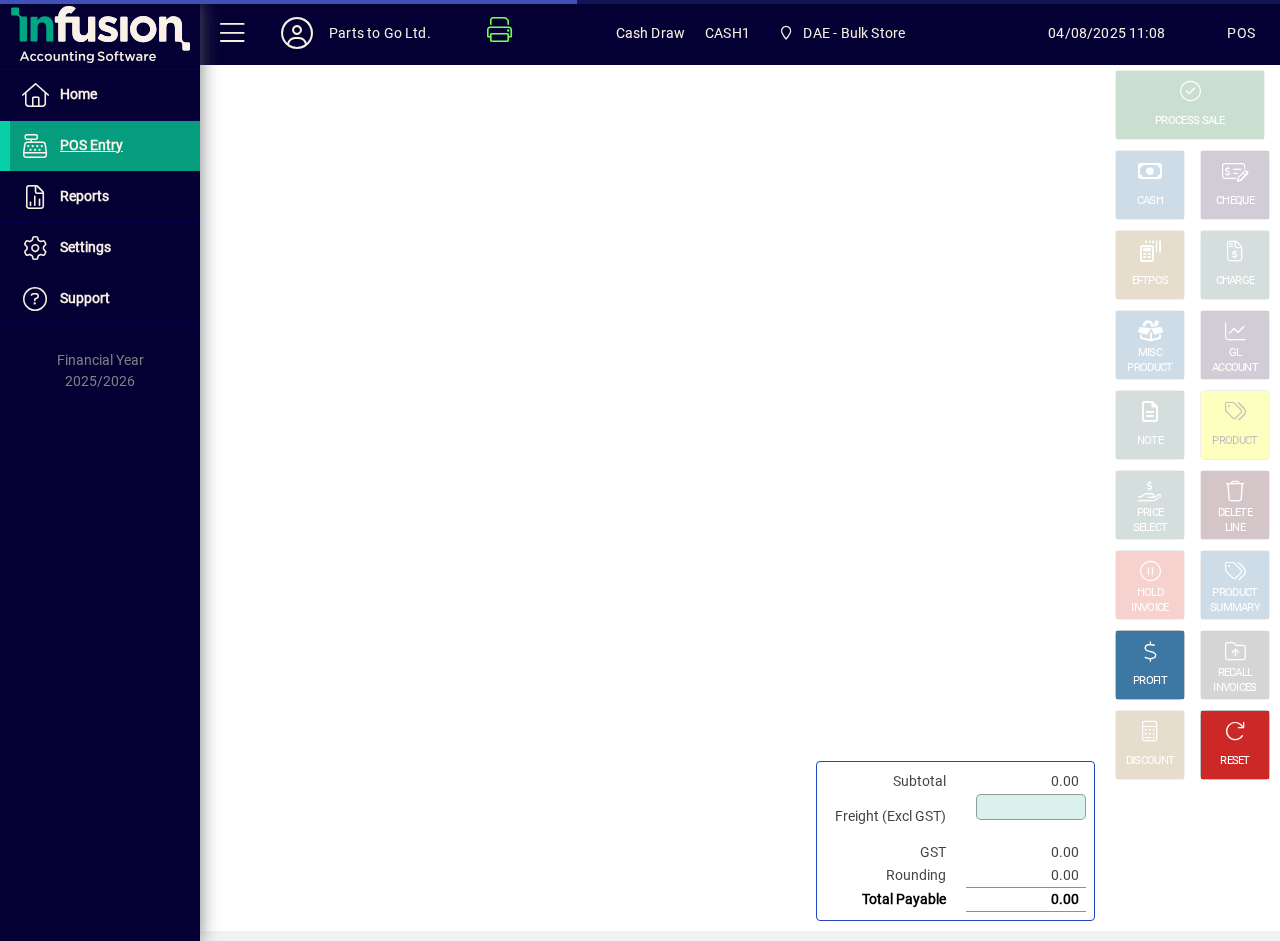 type on "****" 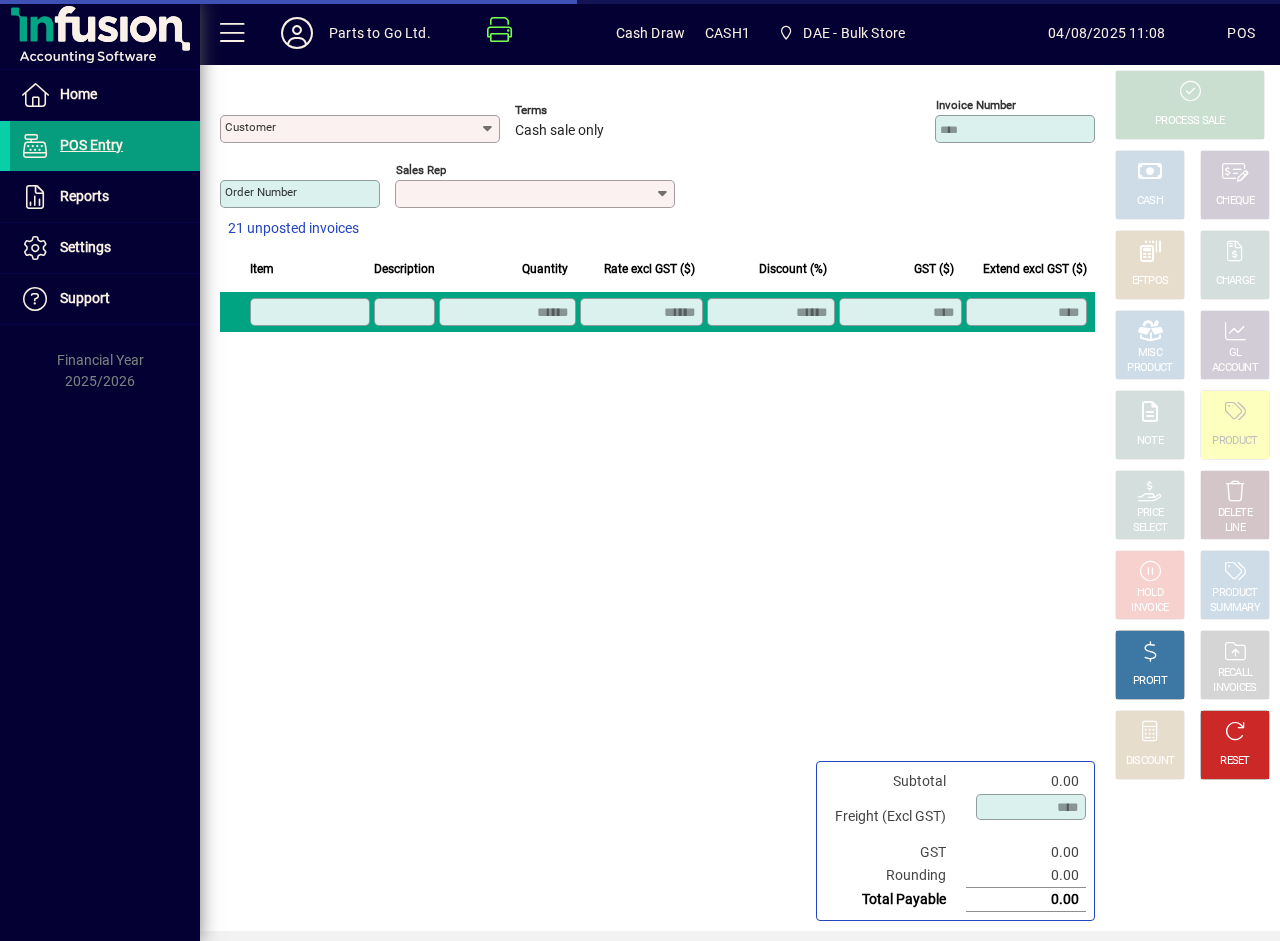 type on "**********" 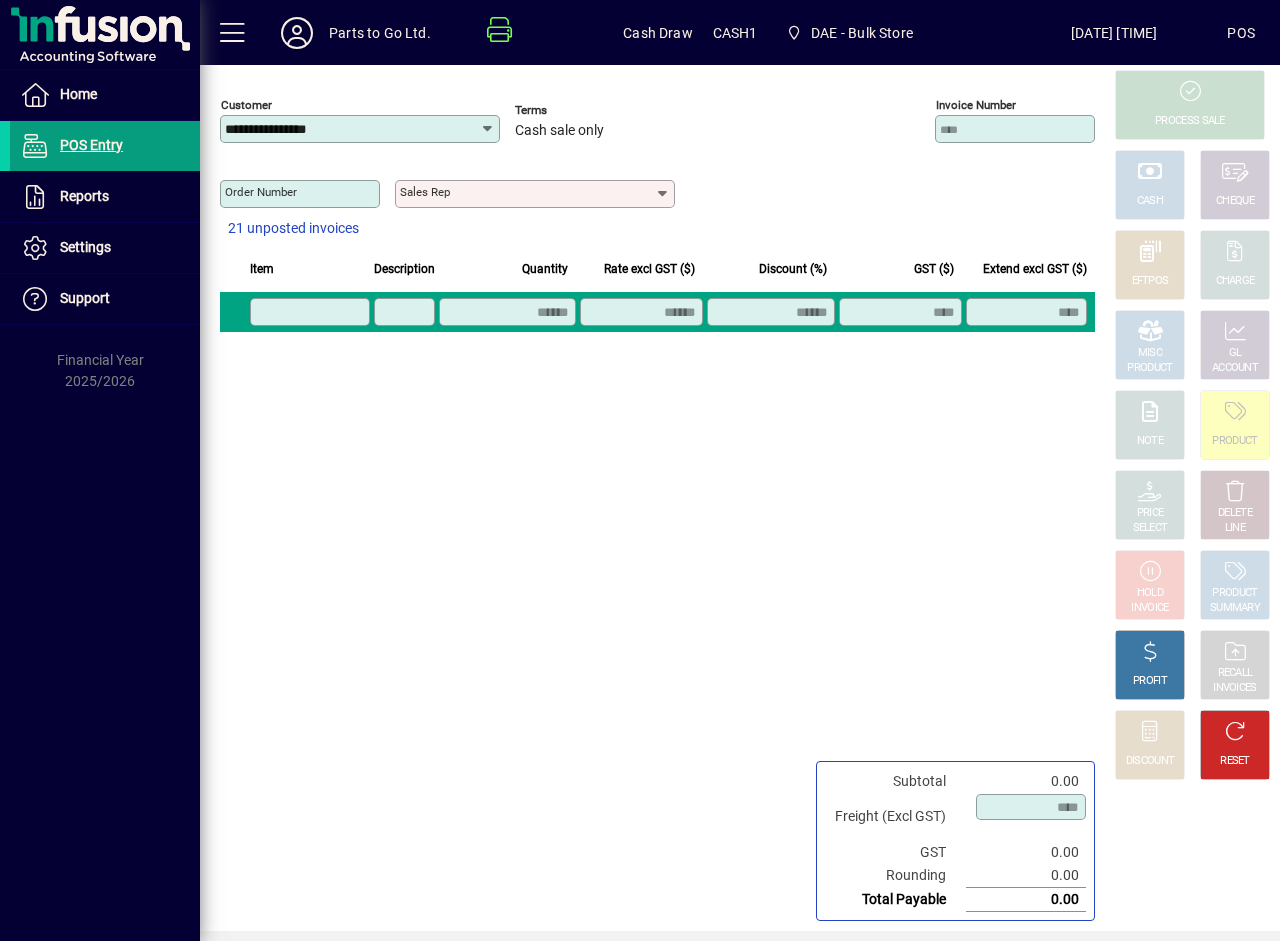 click 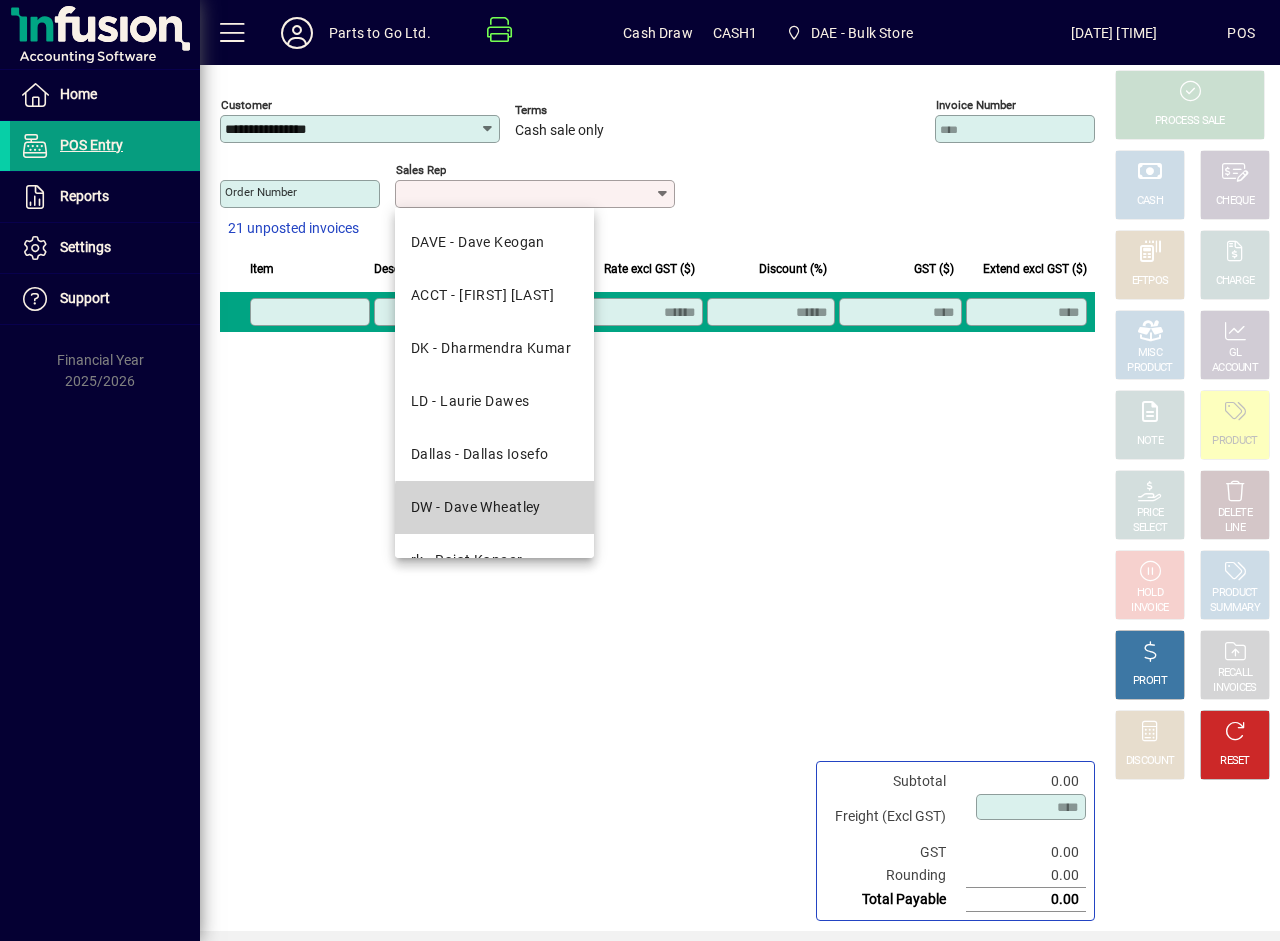 click on "DW - Dave Wheatley" at bounding box center (476, 507) 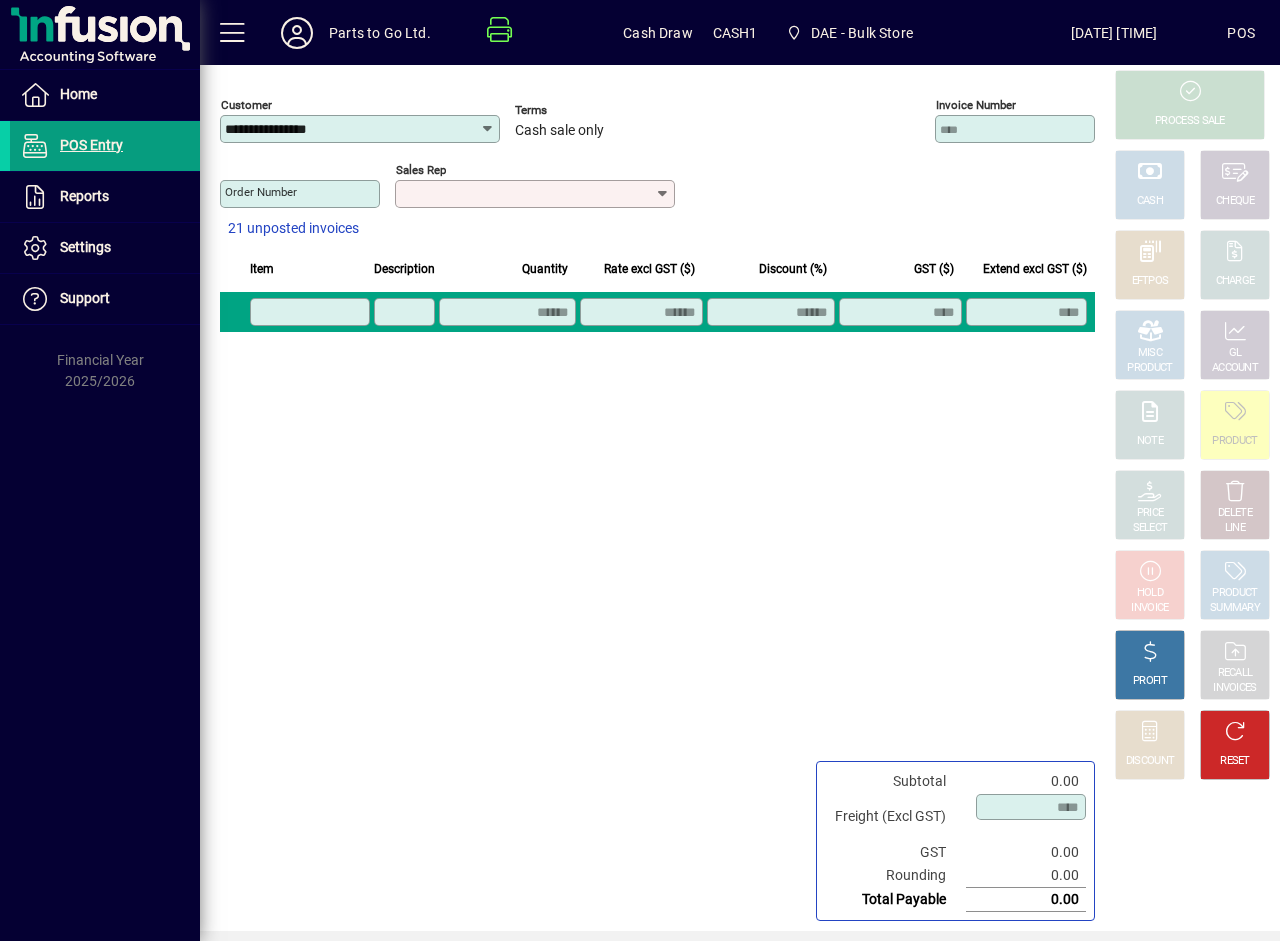 type on "**********" 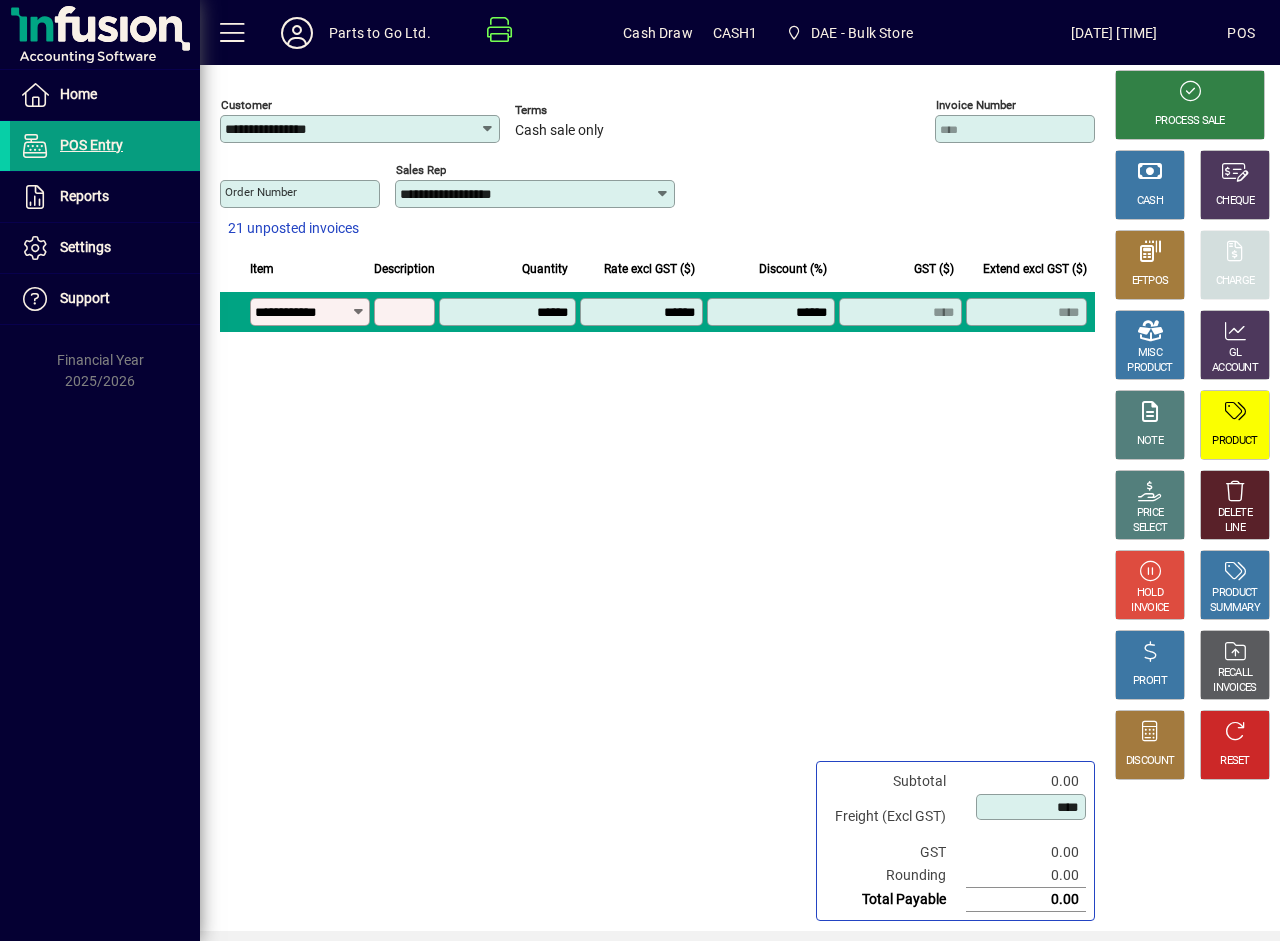 type on "**********" 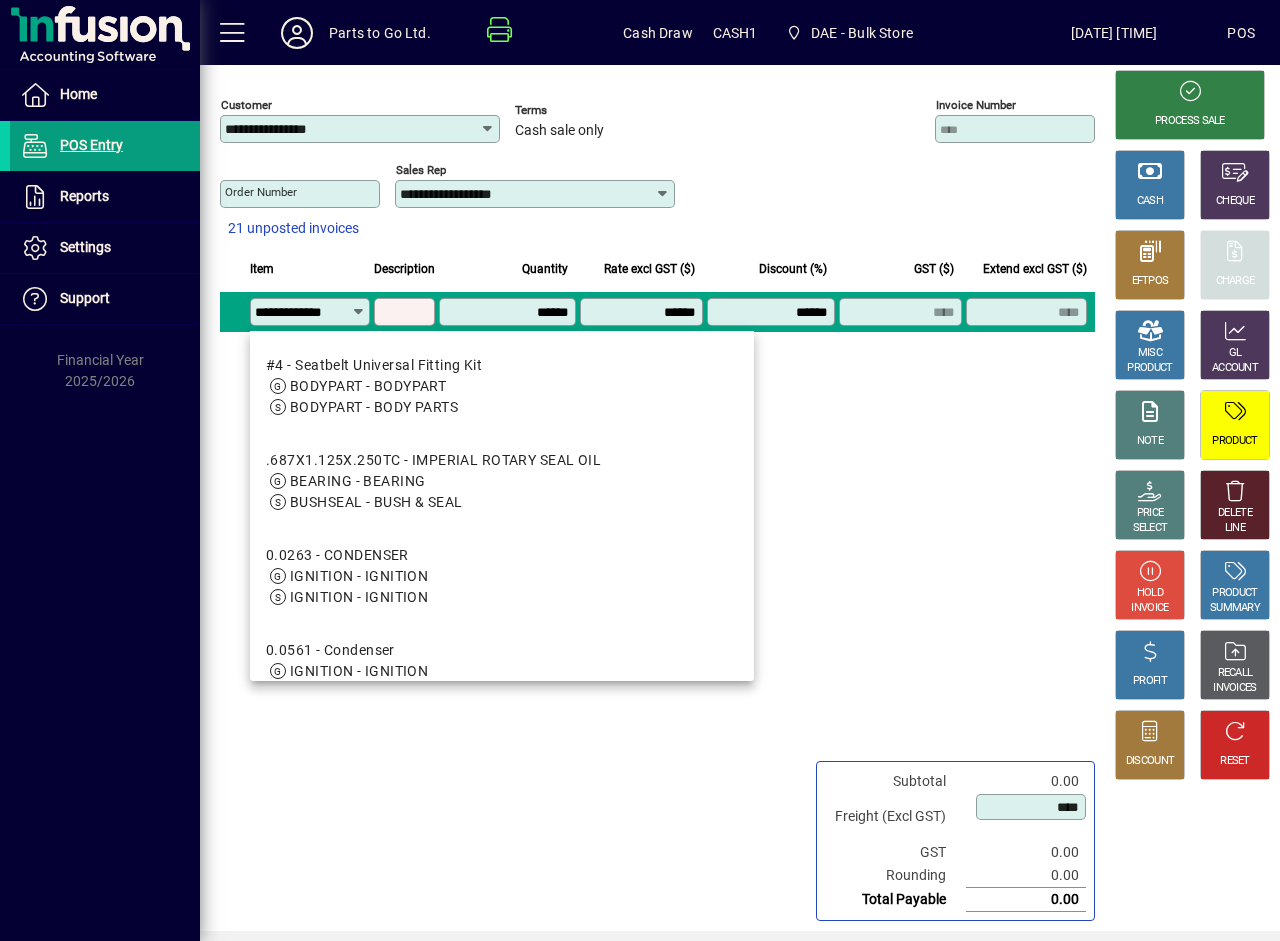scroll, scrollTop: 0, scrollLeft: 9, axis: horizontal 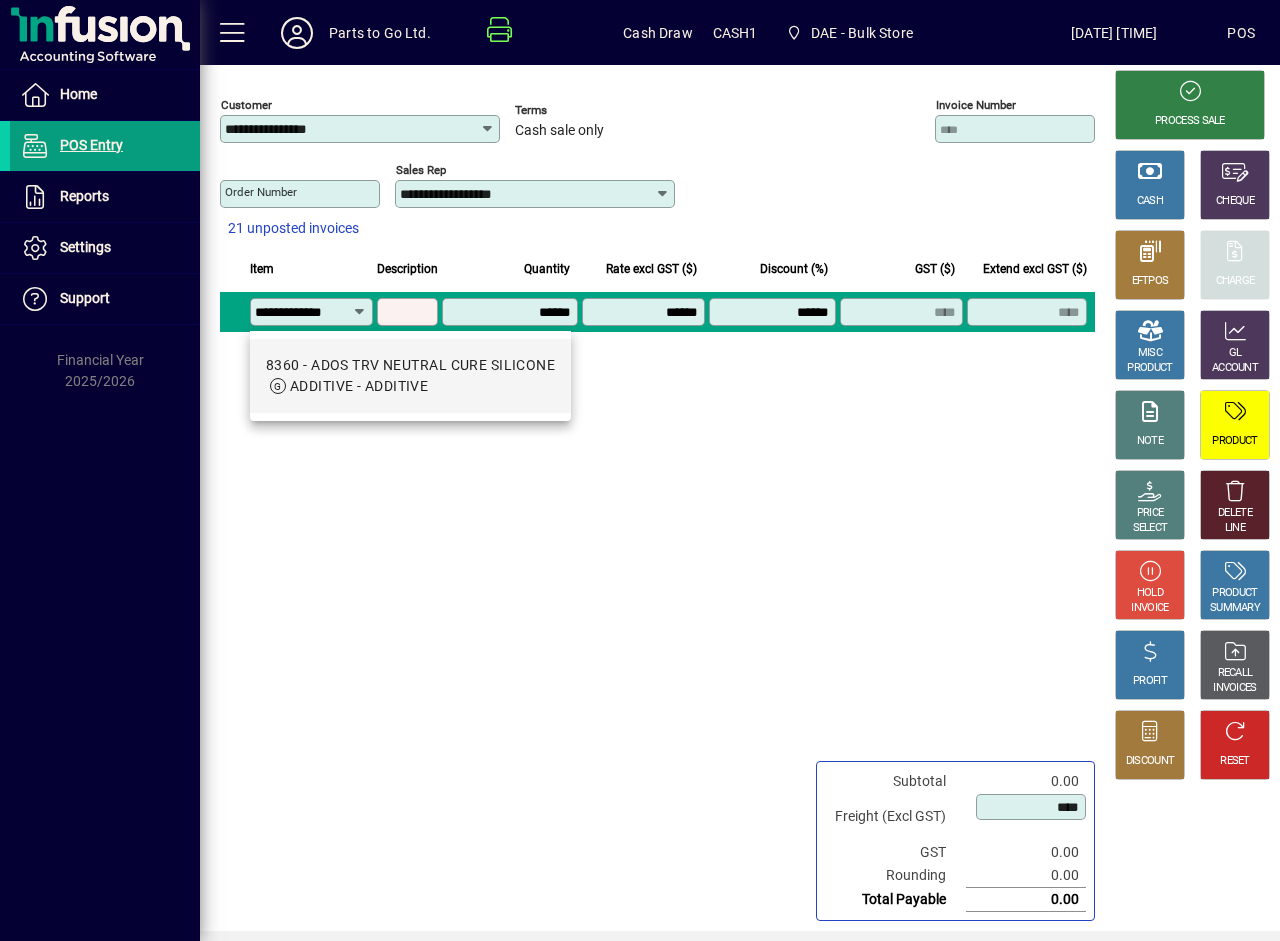 type on "**********" 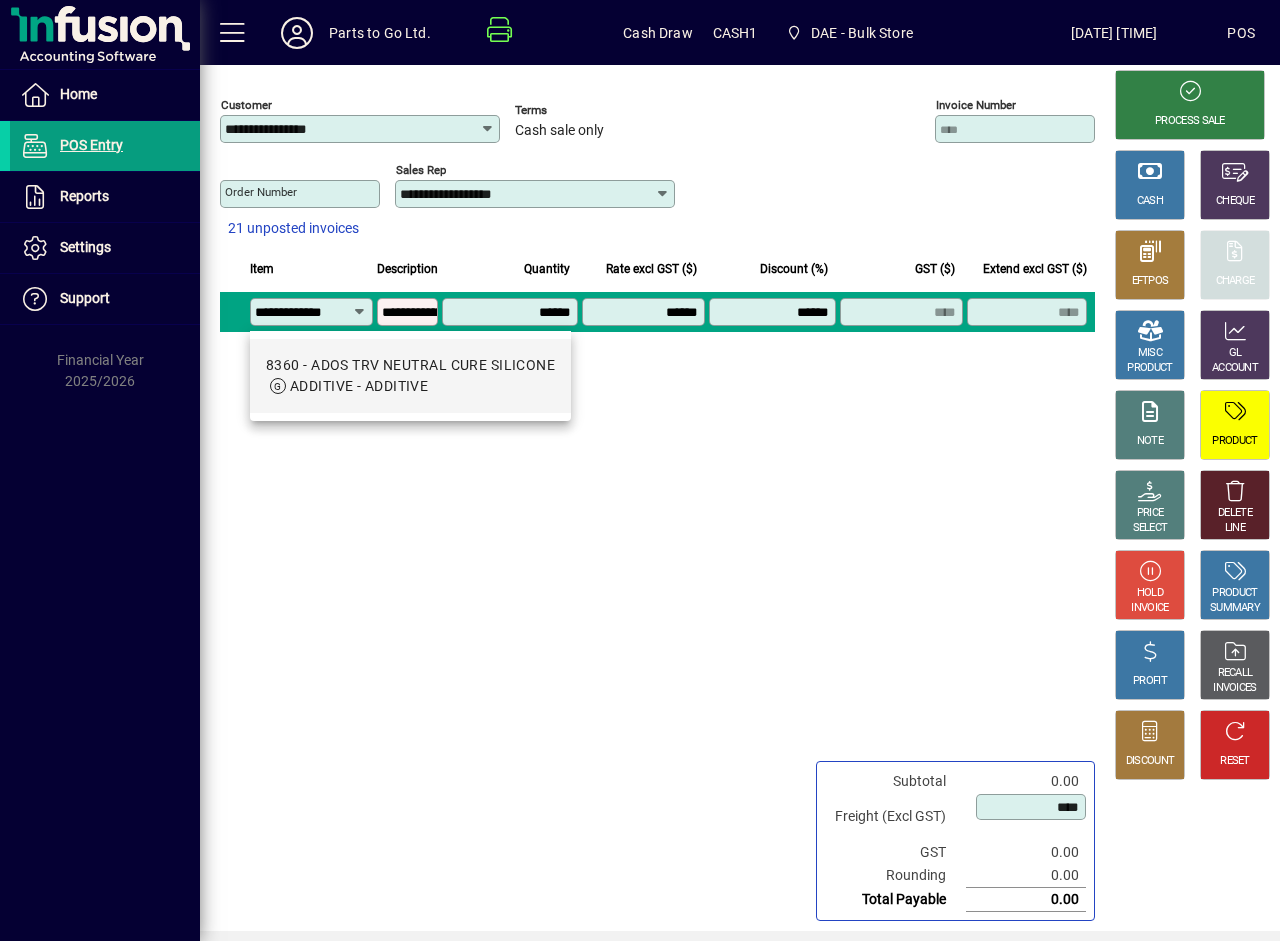 type on "*******" 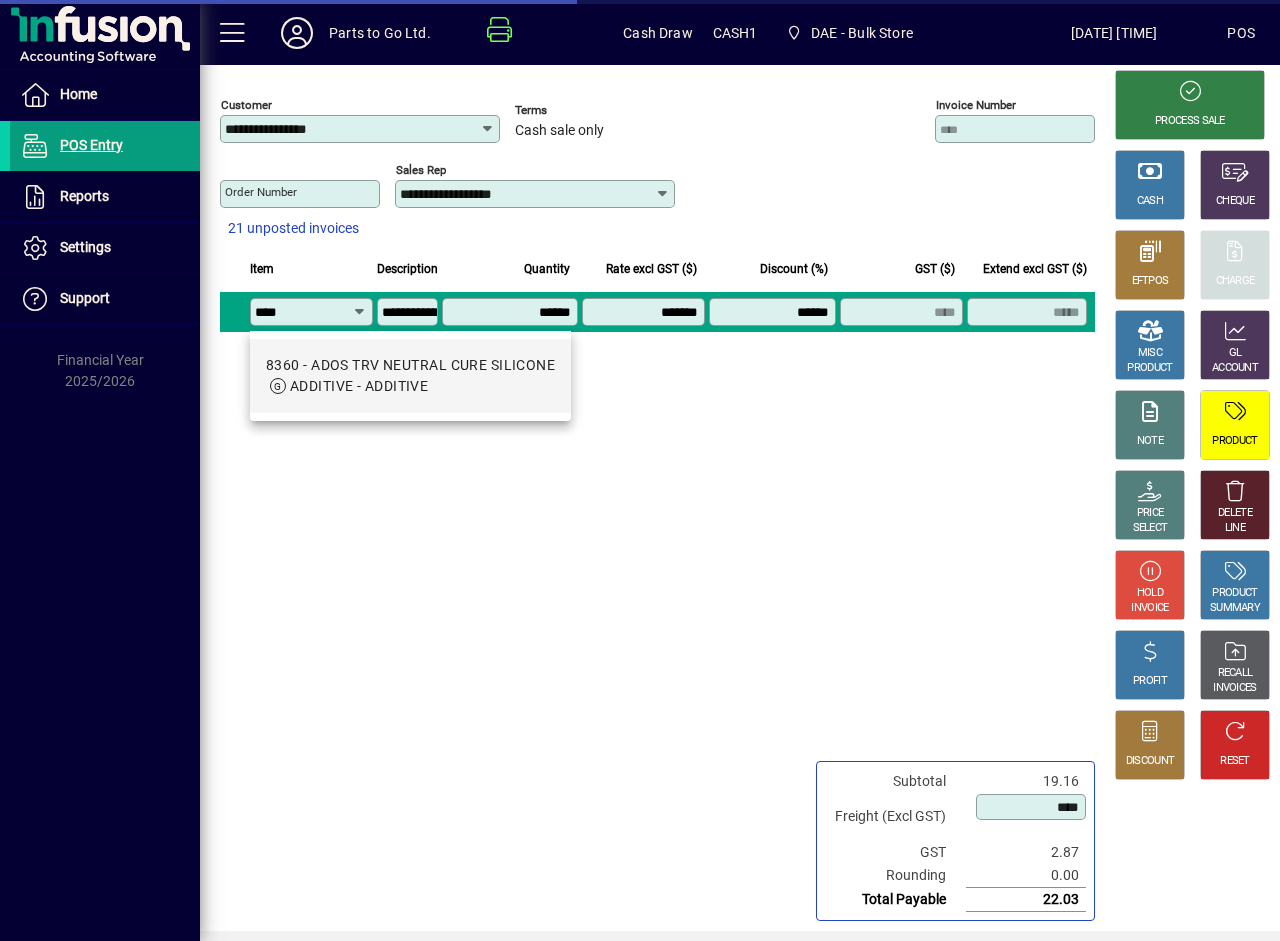 scroll, scrollTop: 0, scrollLeft: 0, axis: both 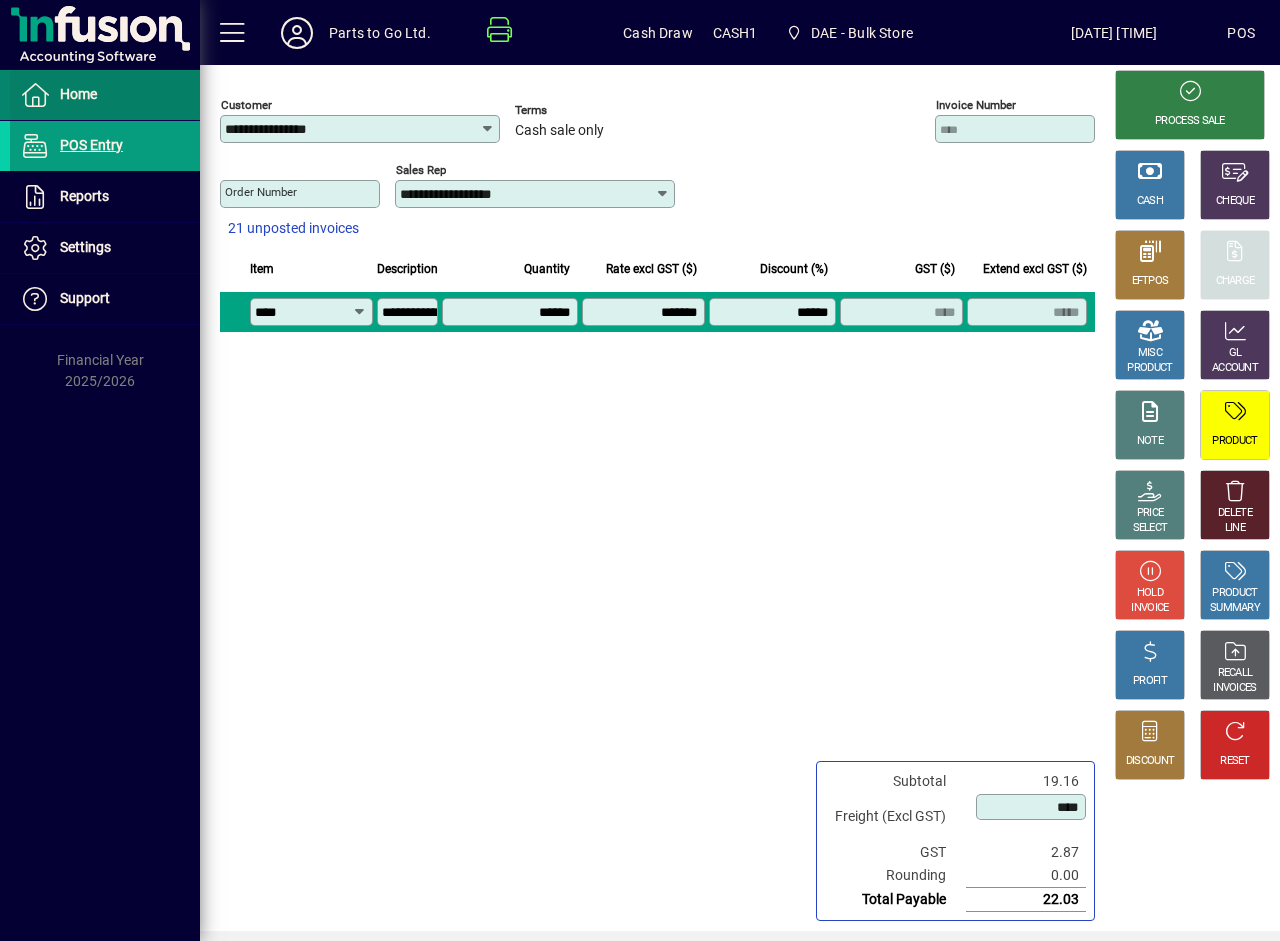 type on "****" 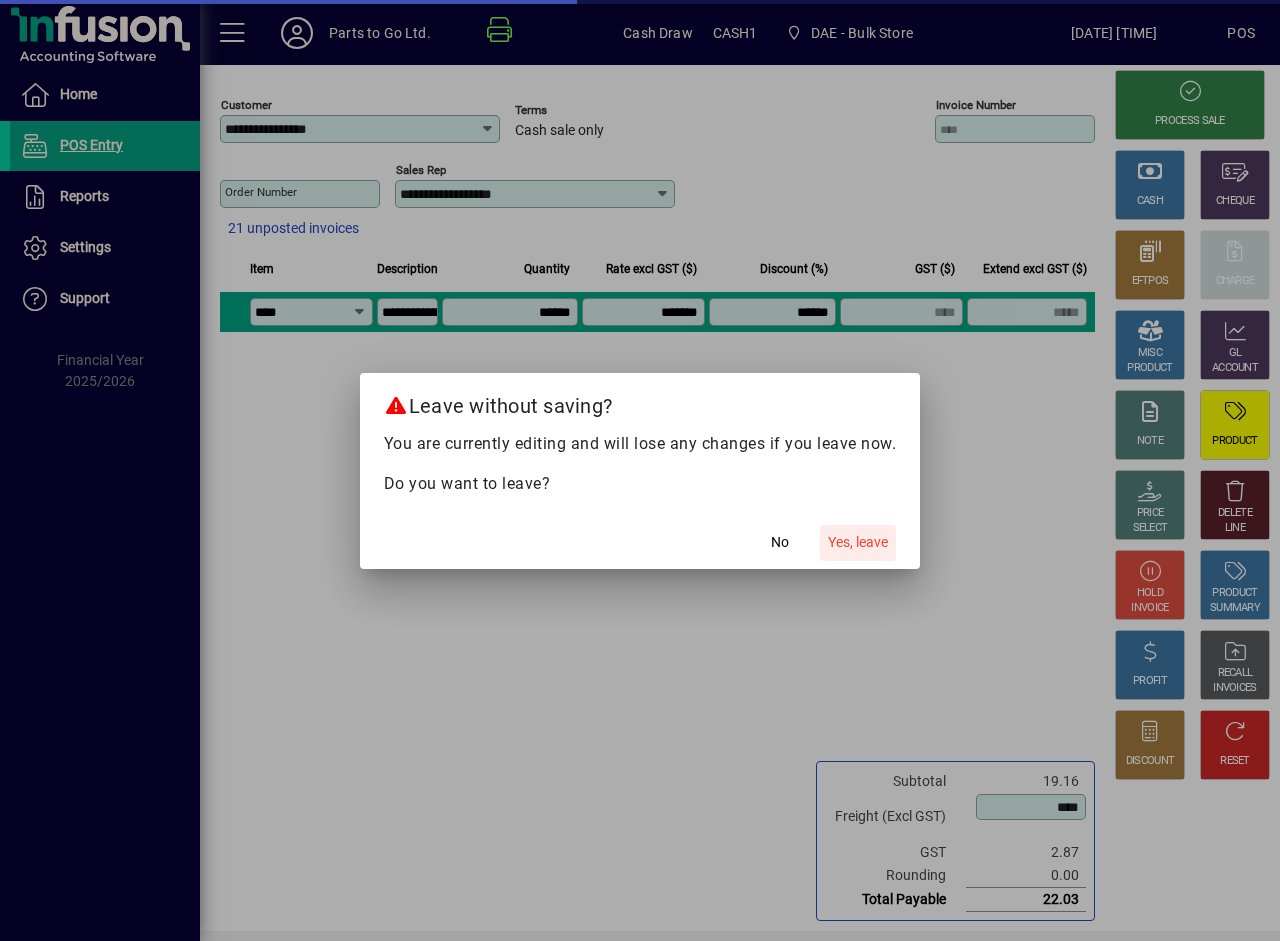 drag, startPoint x: 858, startPoint y: 542, endPoint x: 708, endPoint y: 460, distance: 170.95029 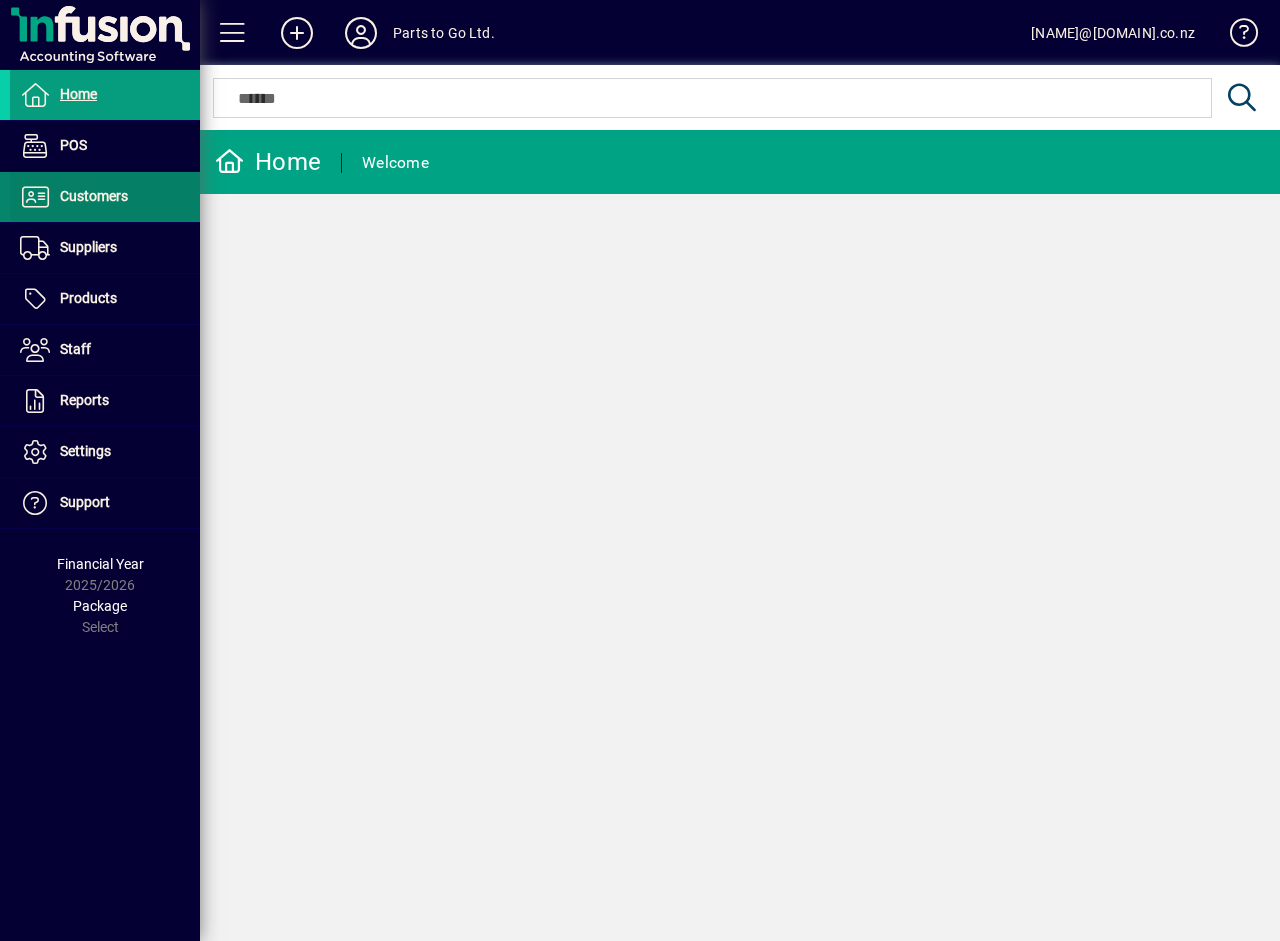 click on "Customers" at bounding box center (69, 197) 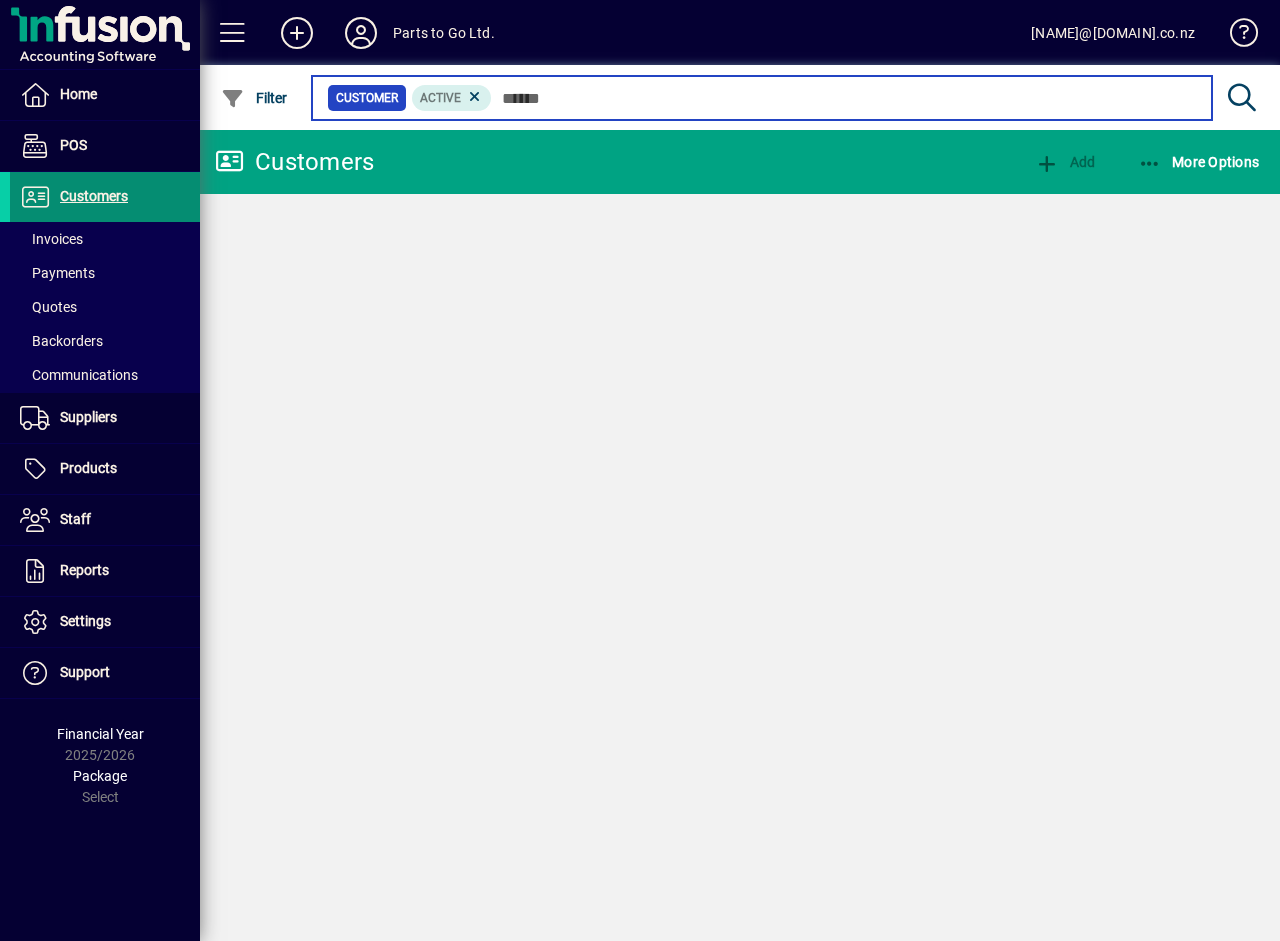 click at bounding box center (844, 98) 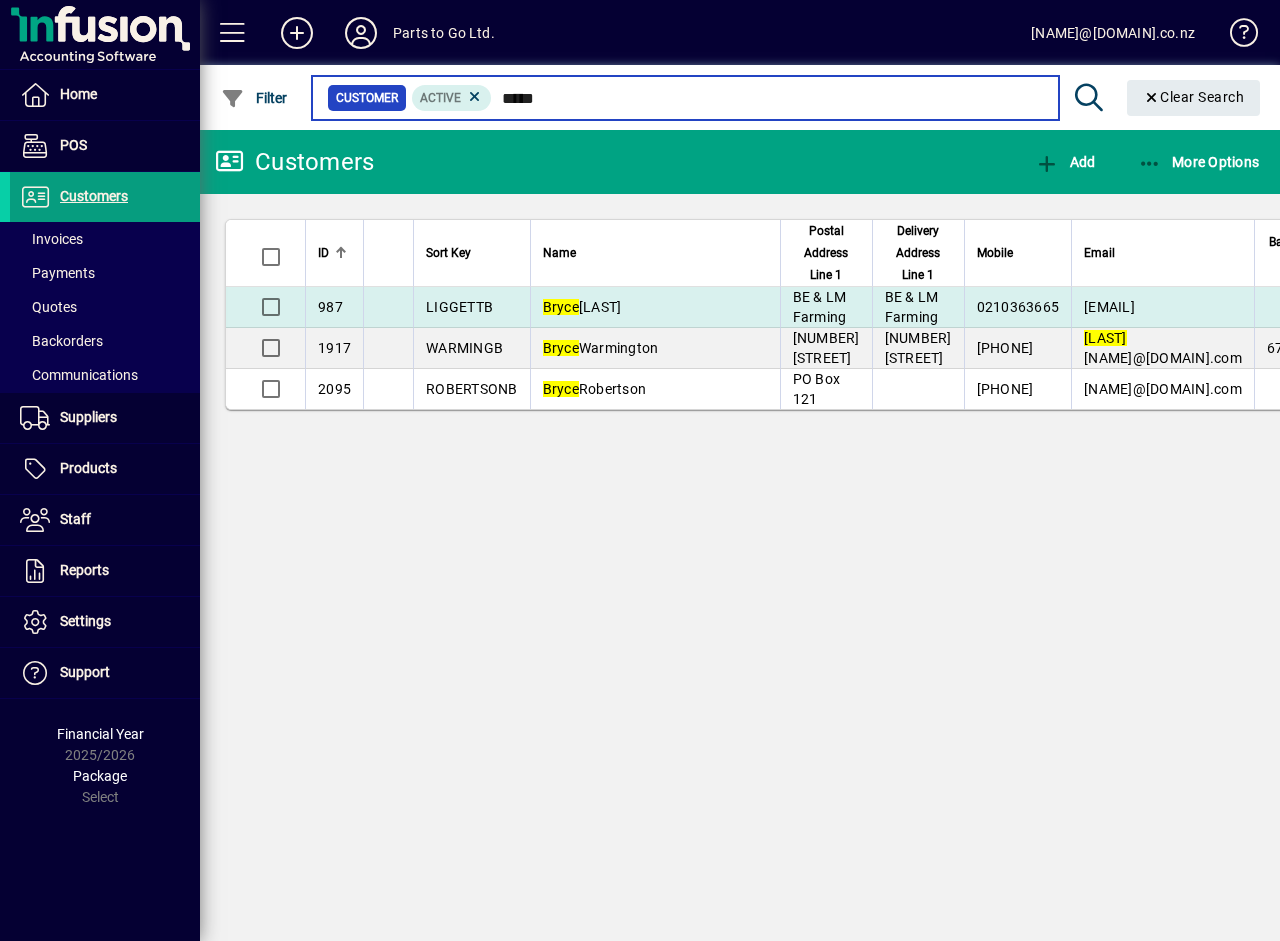 type on "*****" 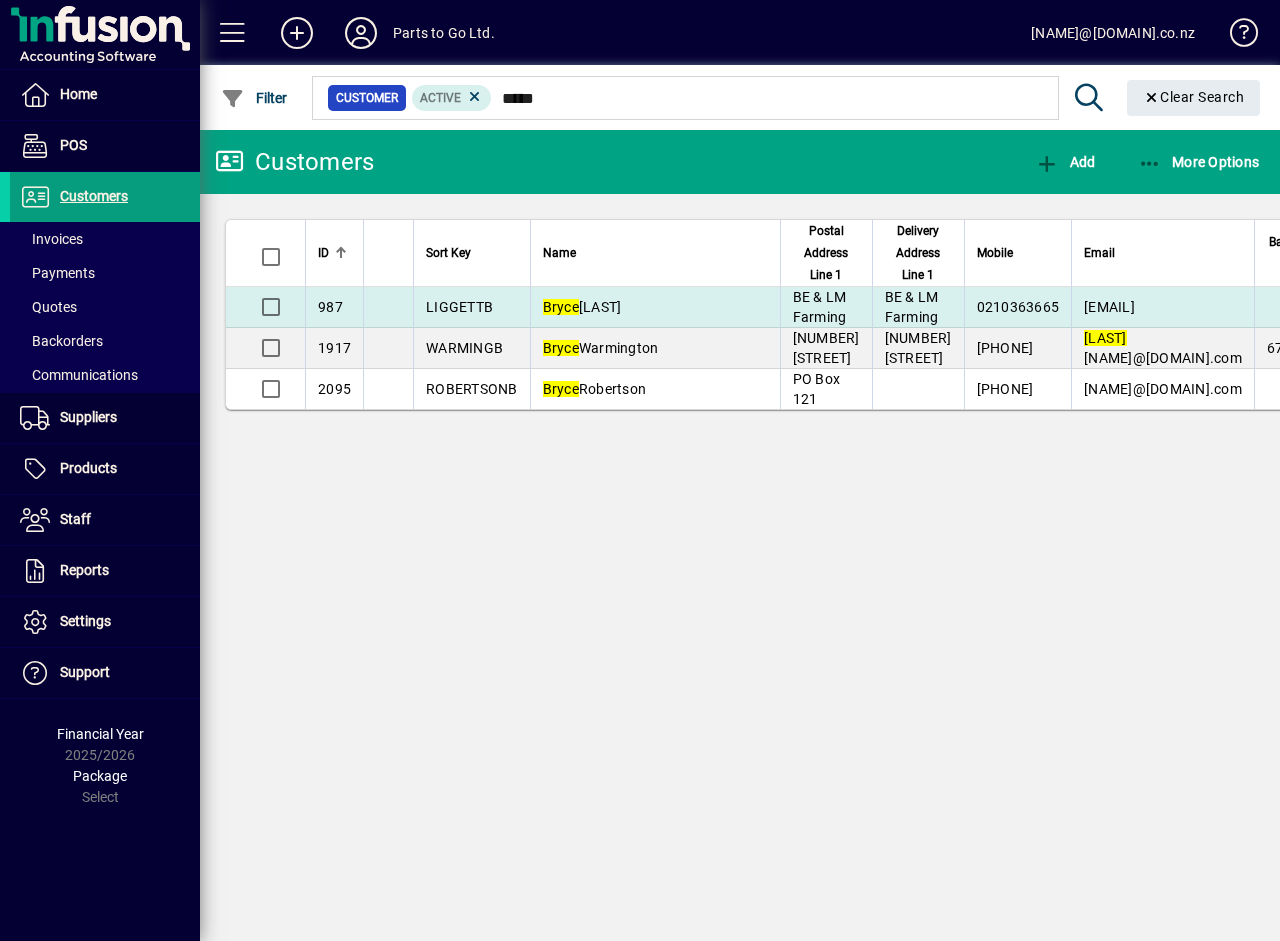 click on "[FIRST] [LAST]" at bounding box center (655, 307) 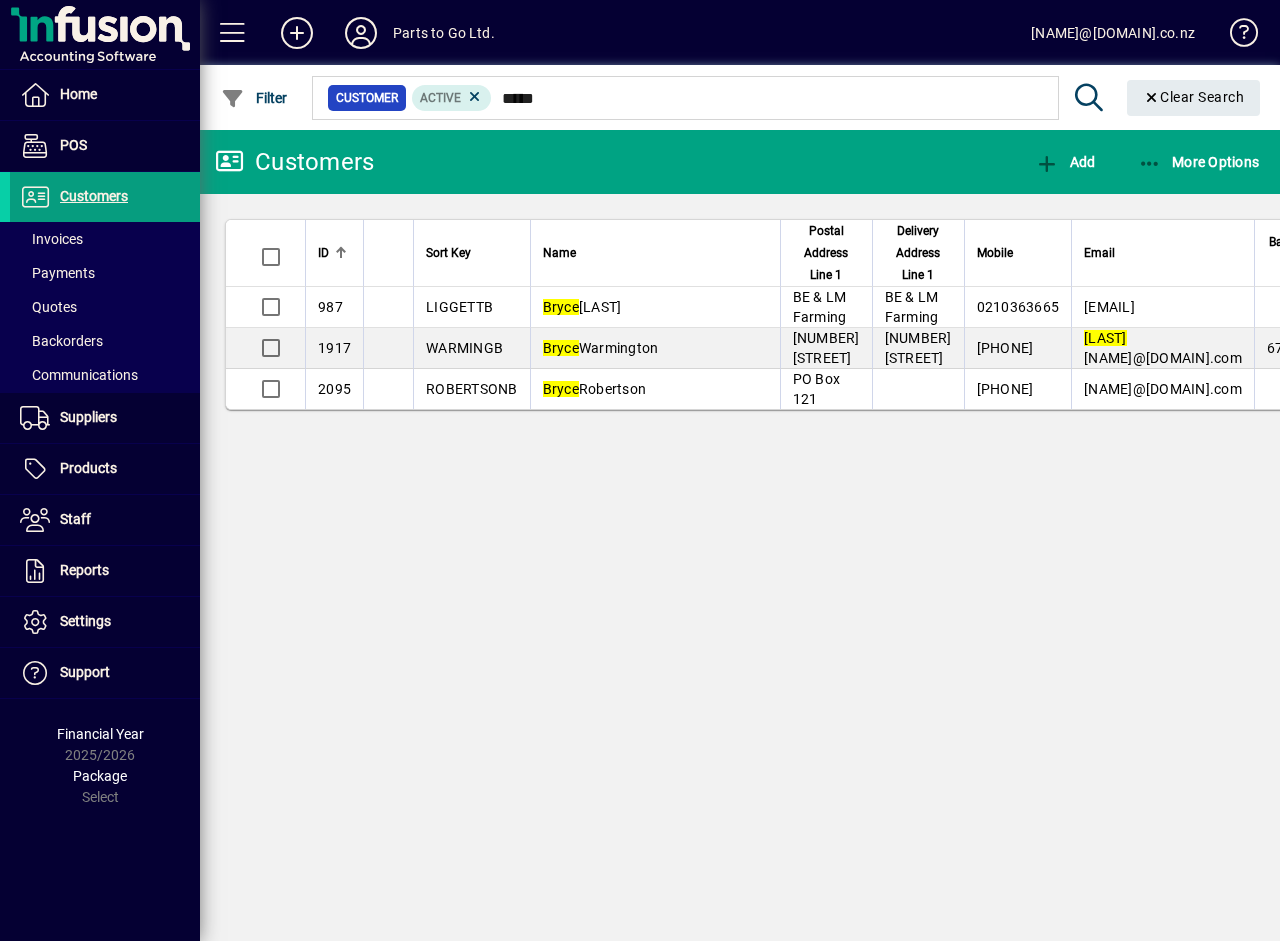 type 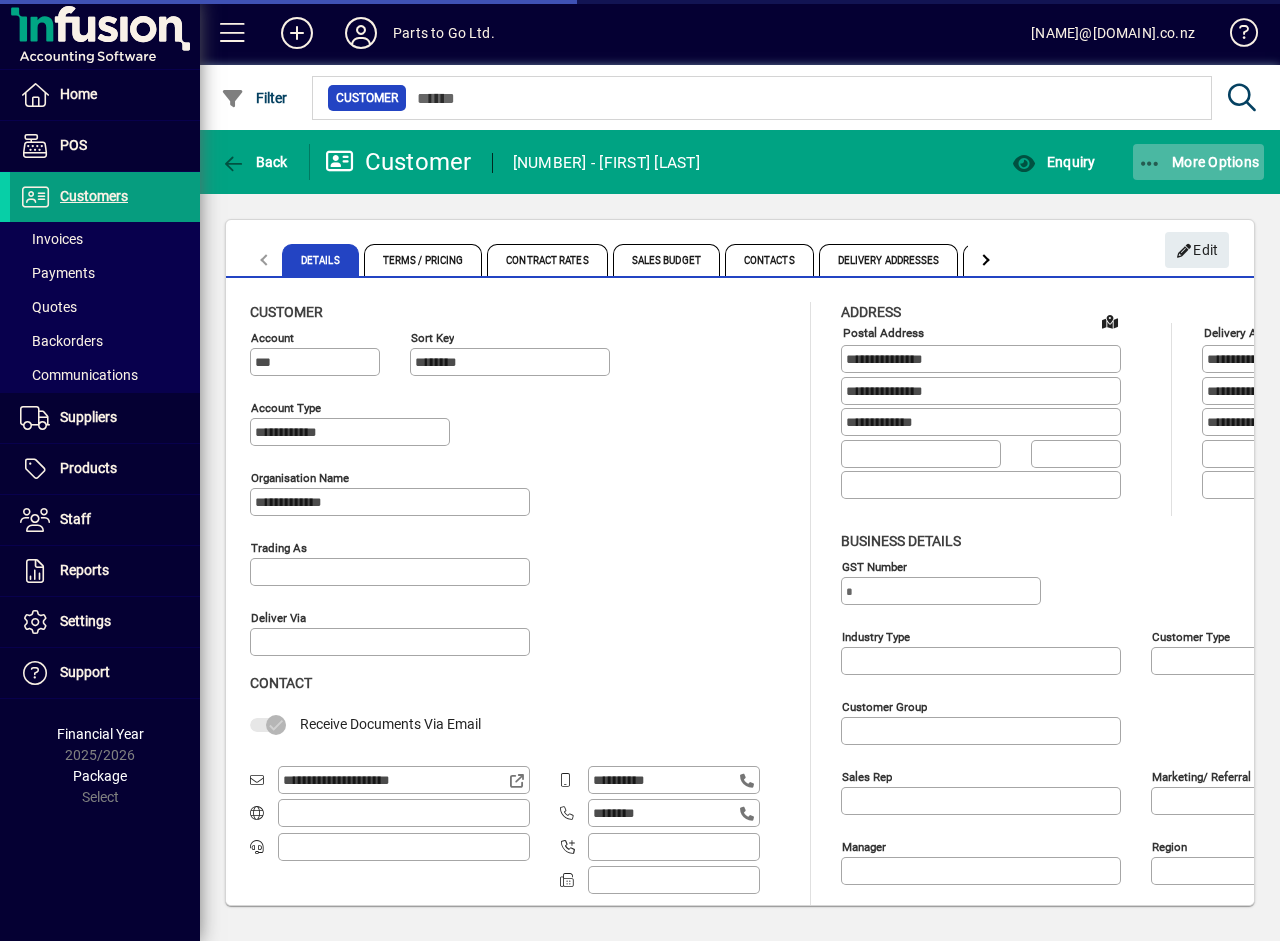 type on "**********" 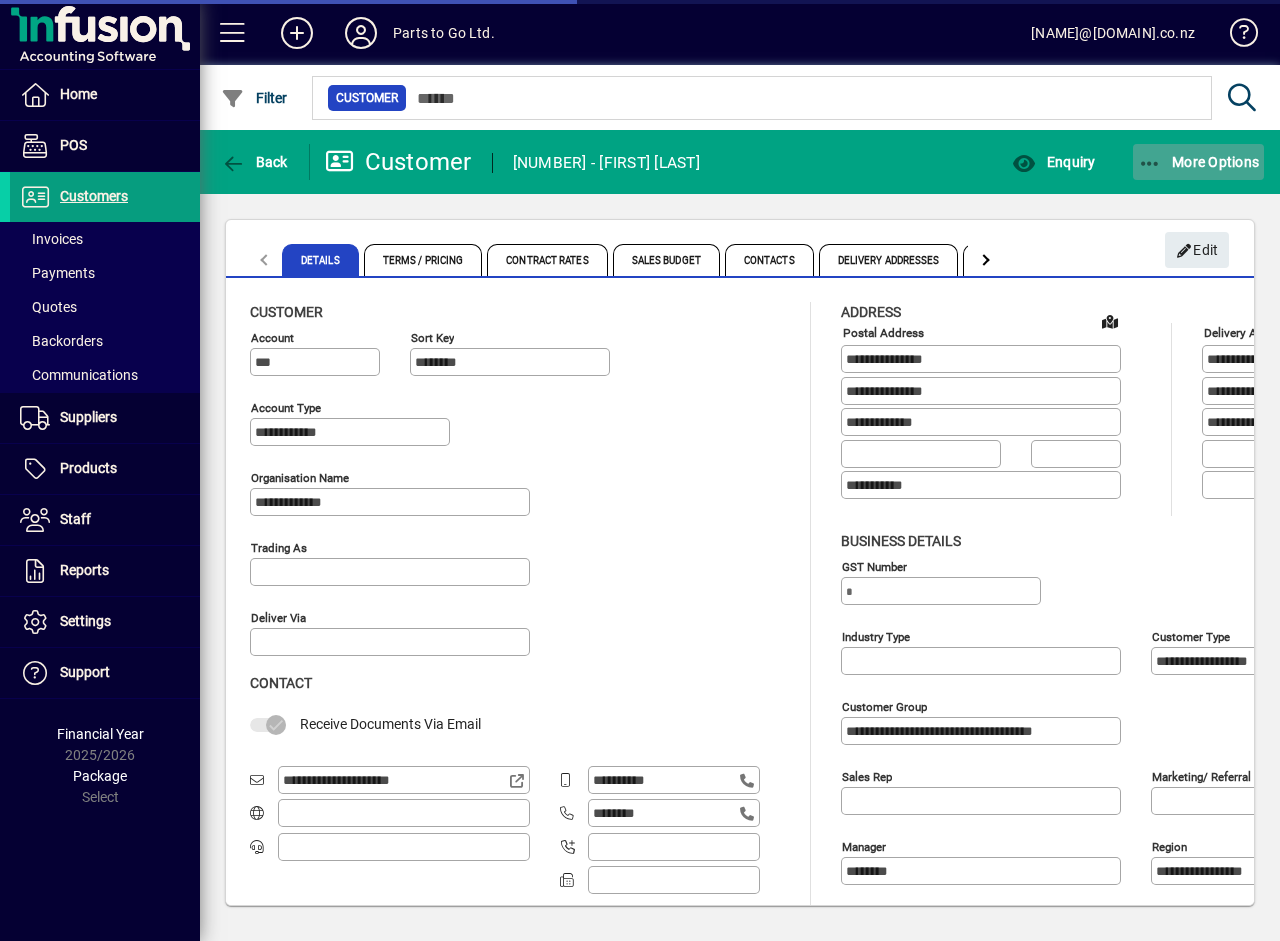 click on "More Options" 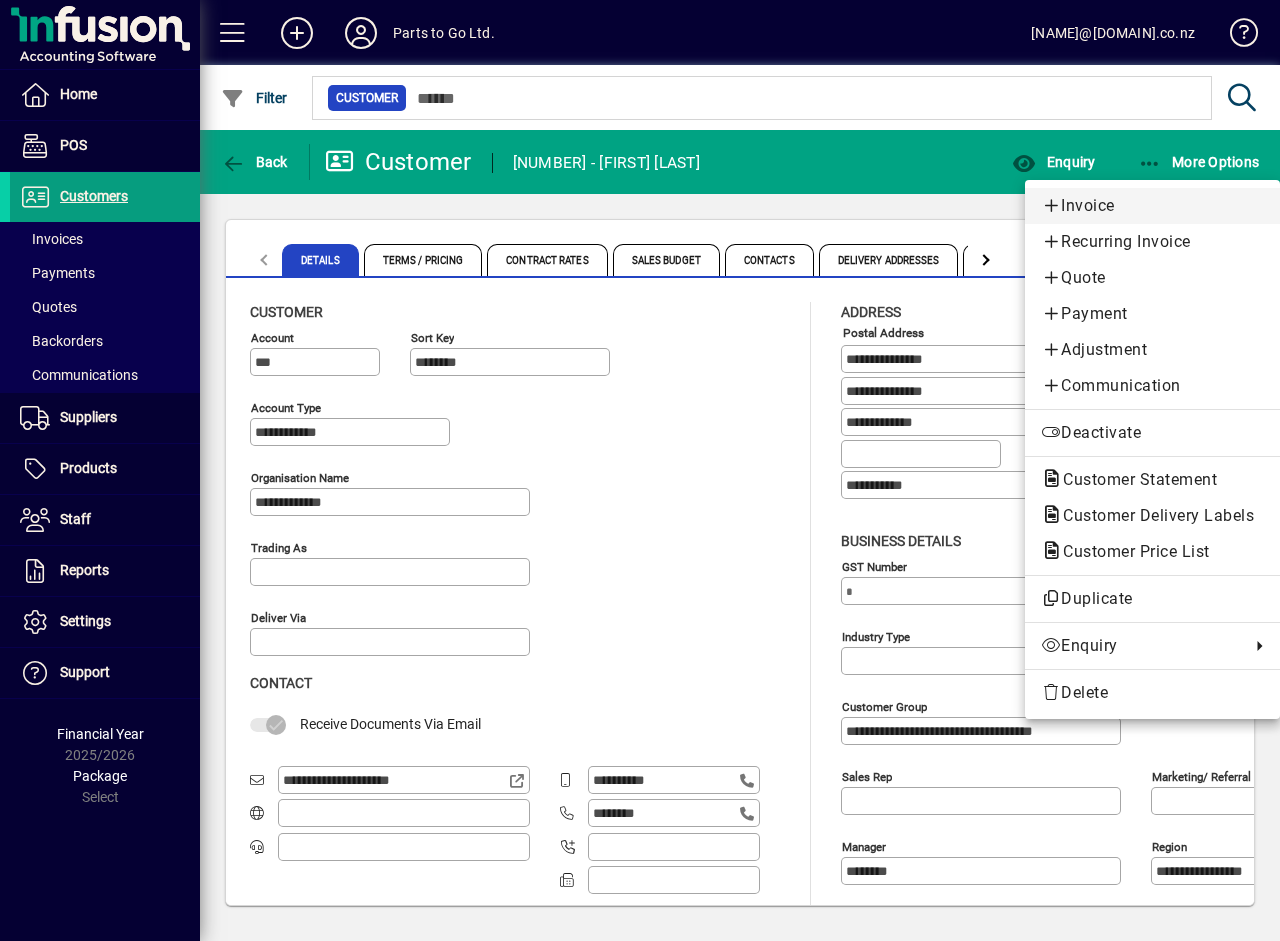 click on "Invoice" at bounding box center [1152, 206] 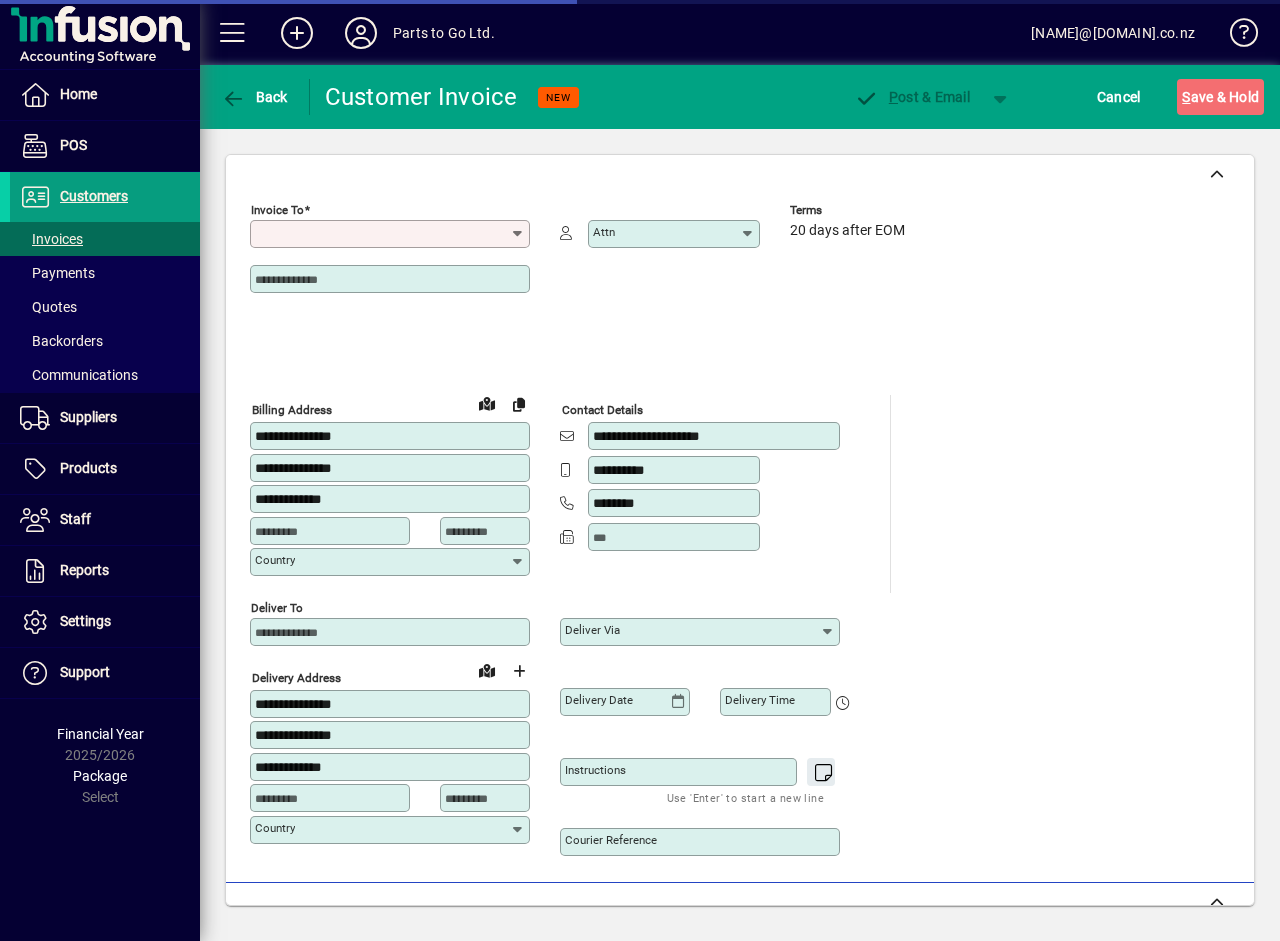 type on "**********" 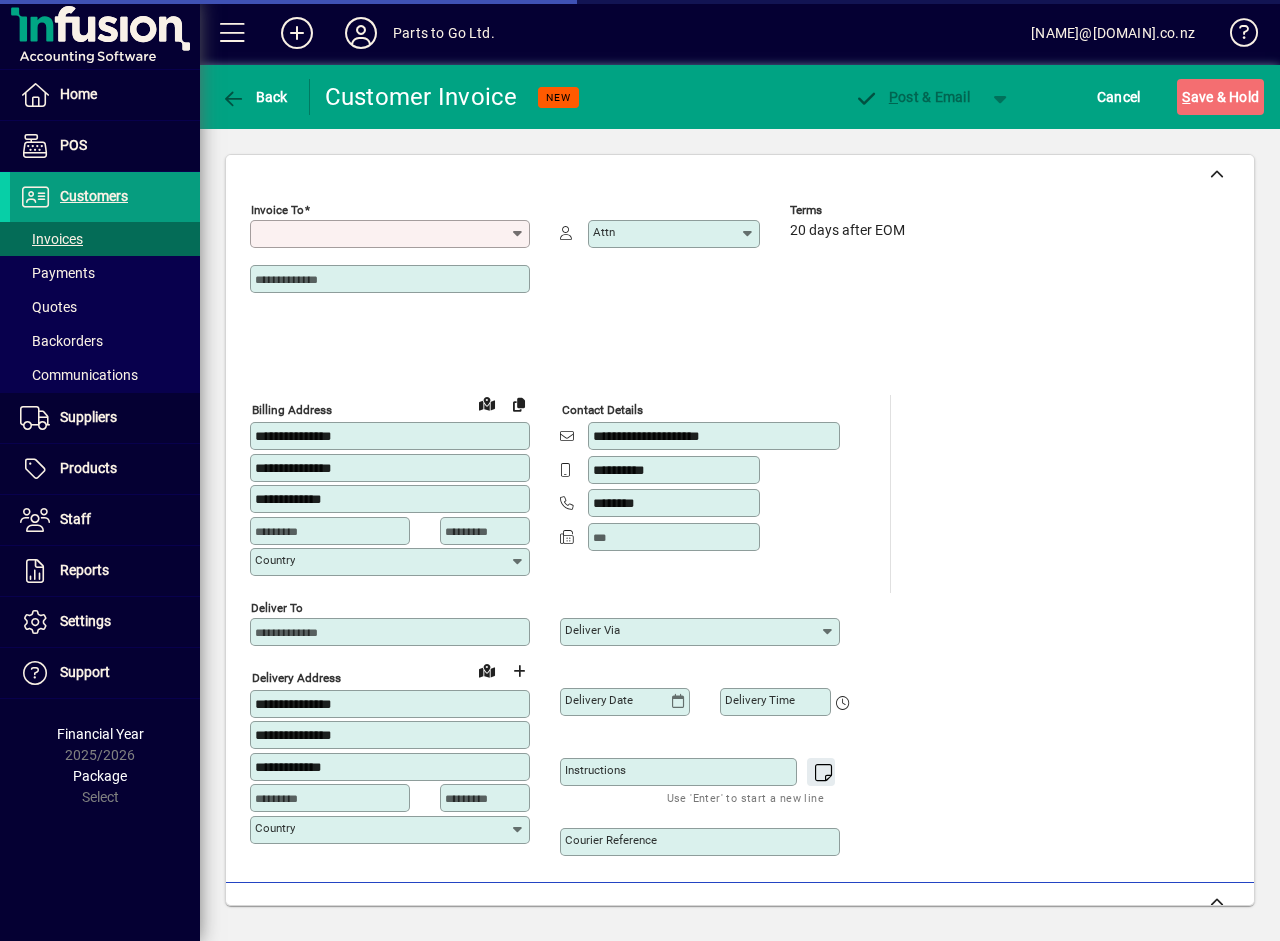 type on "**********" 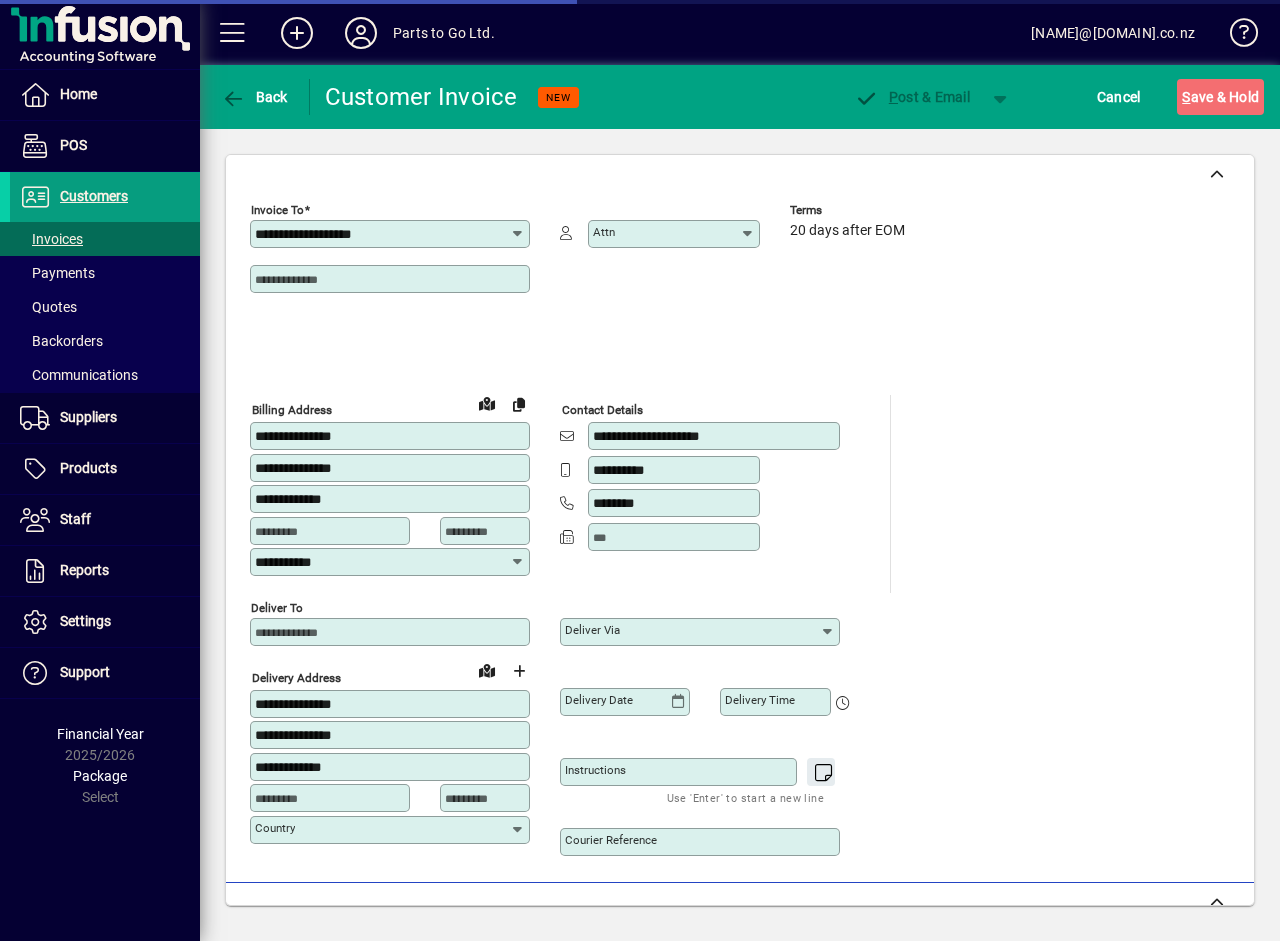 type on "**********" 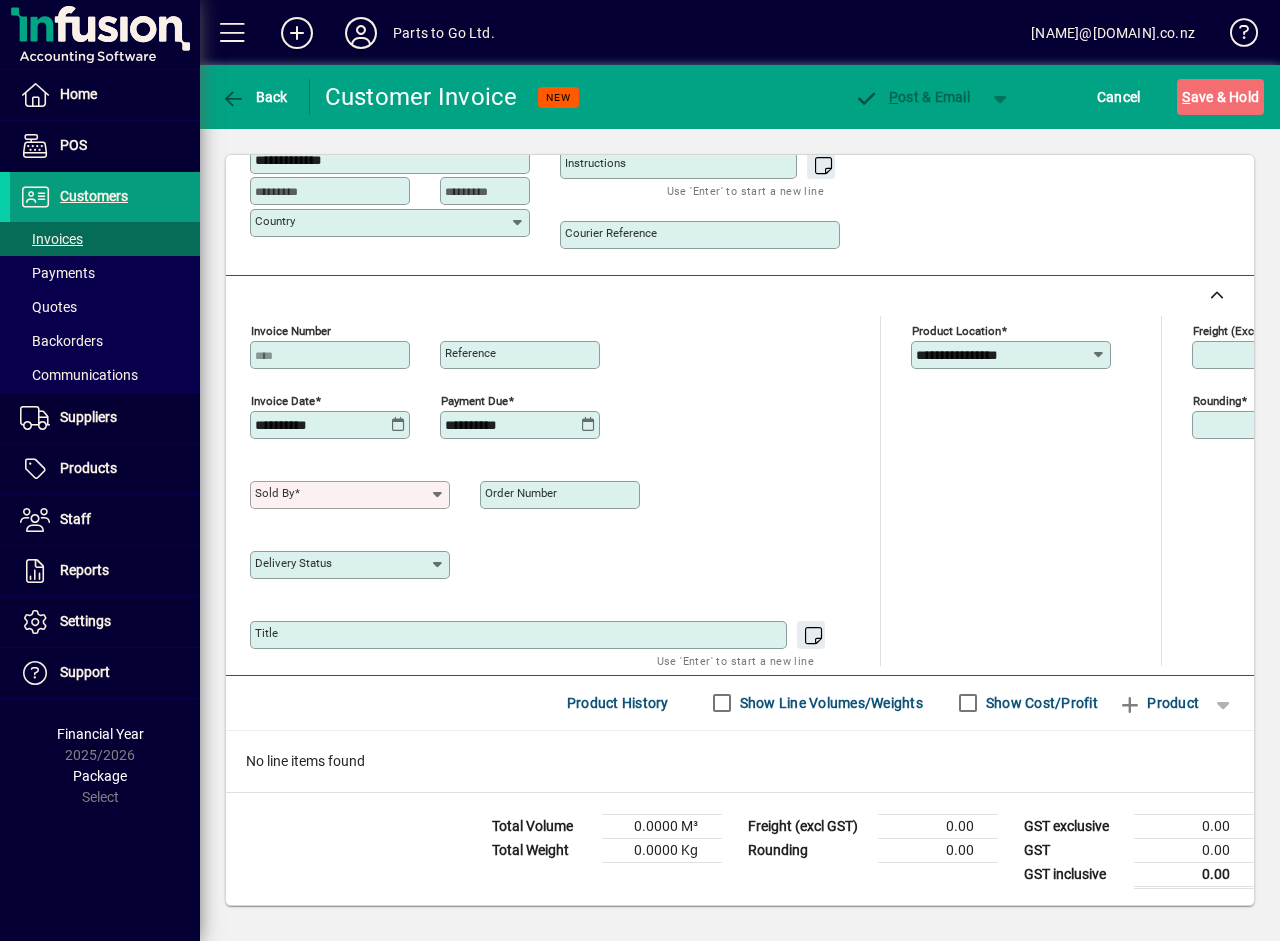 click 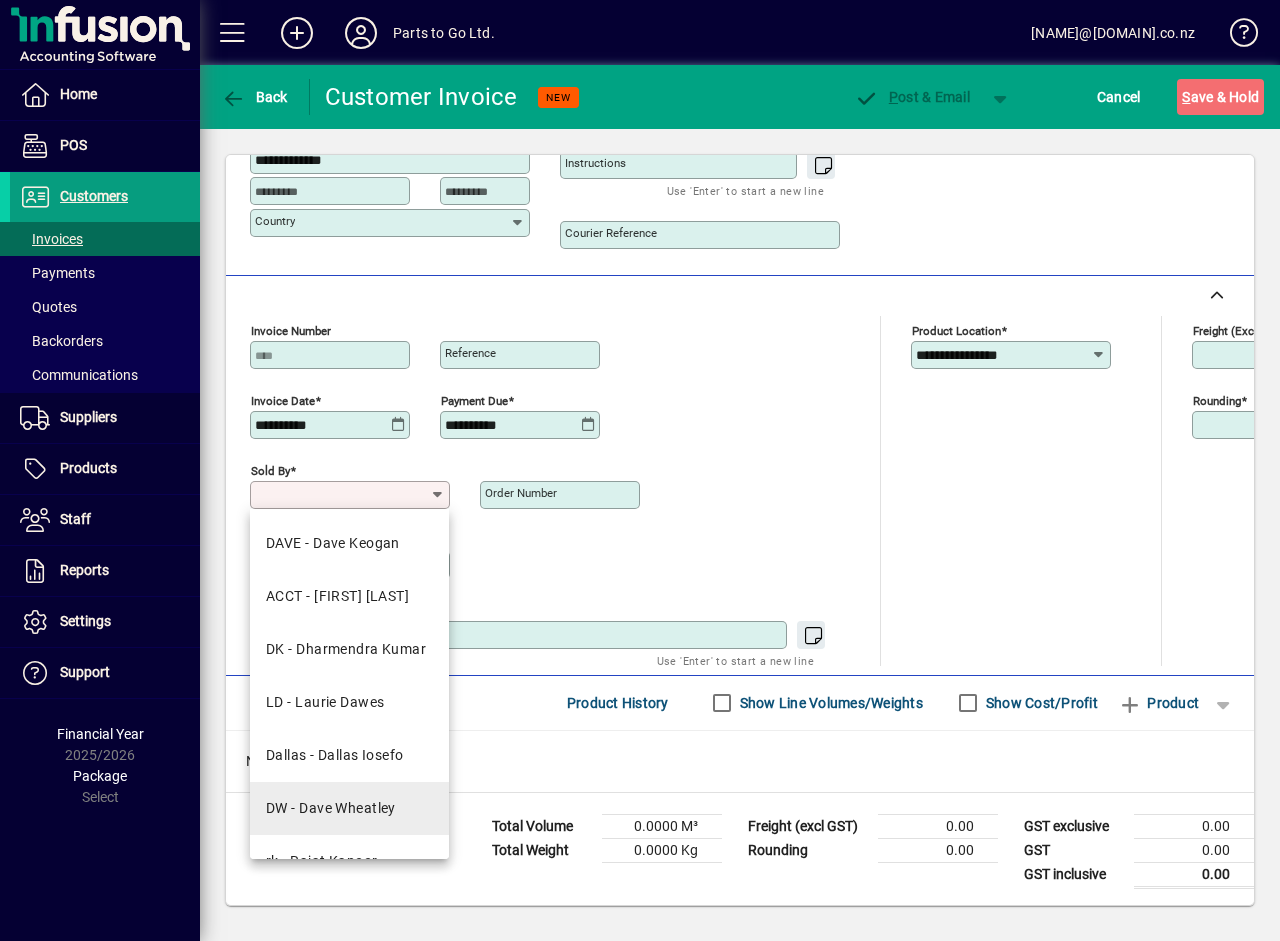 click on "DW - Dave Wheatley" at bounding box center (331, 808) 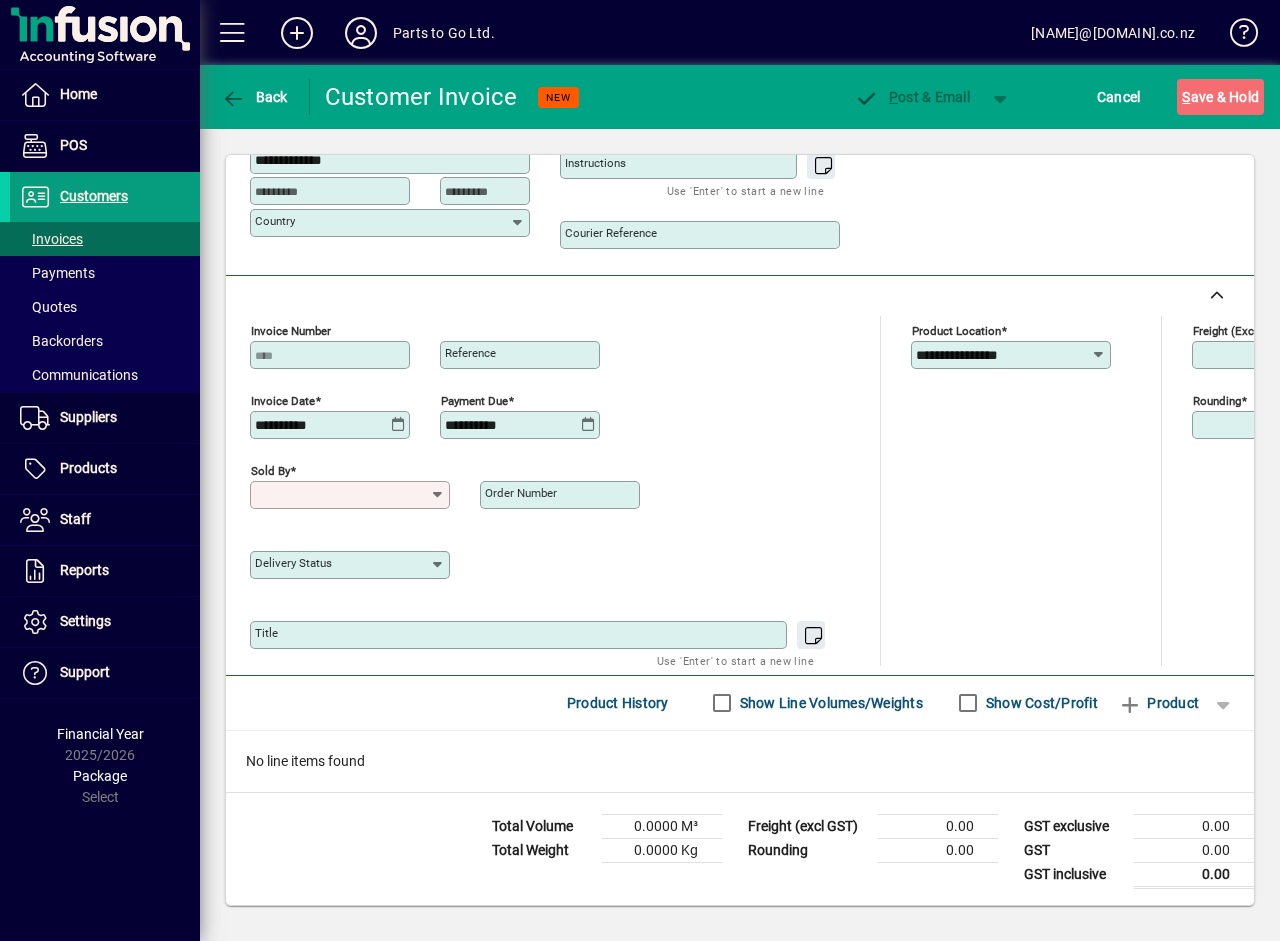 type on "**********" 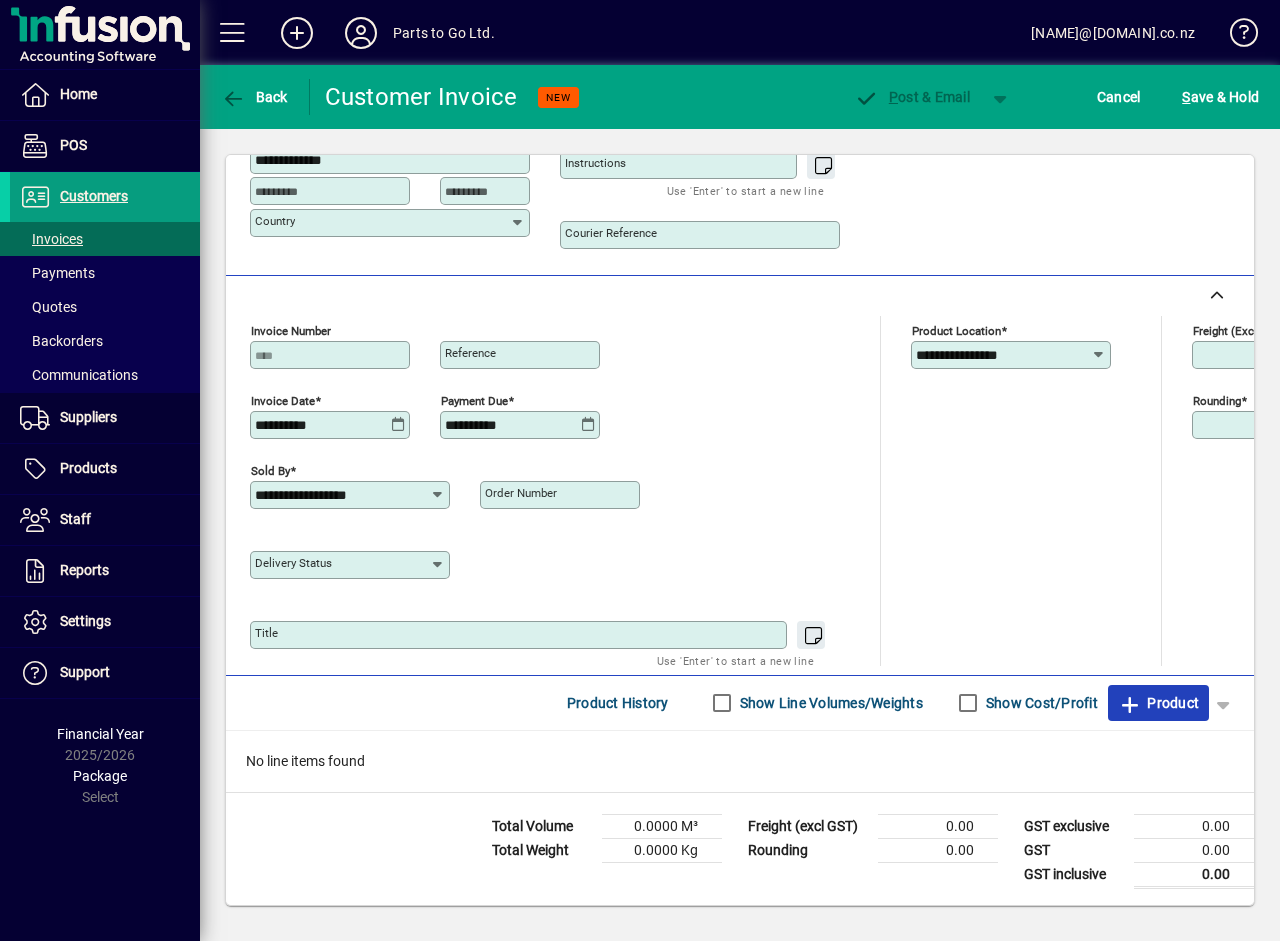 click on "Product" 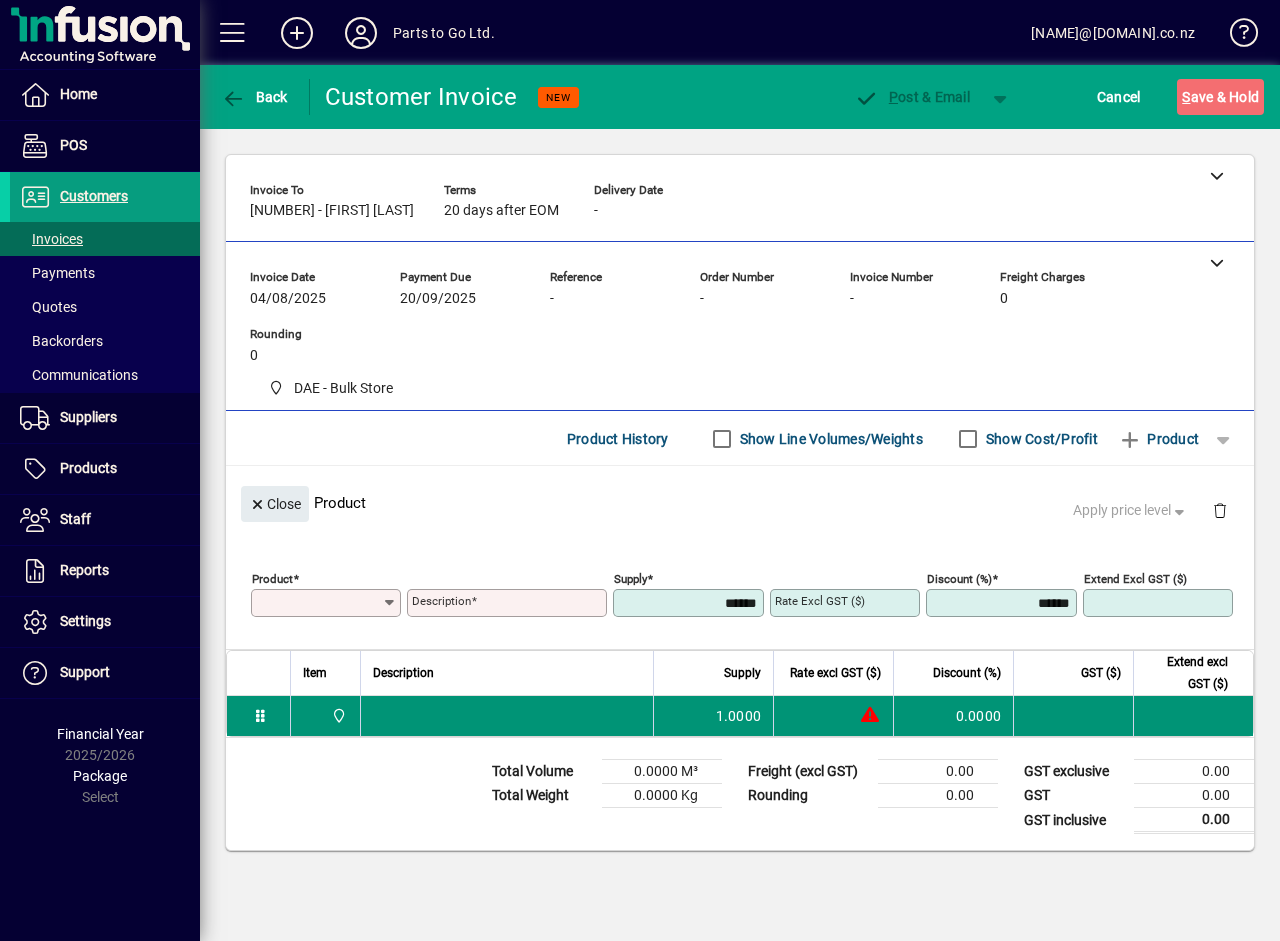 scroll, scrollTop: 0, scrollLeft: 0, axis: both 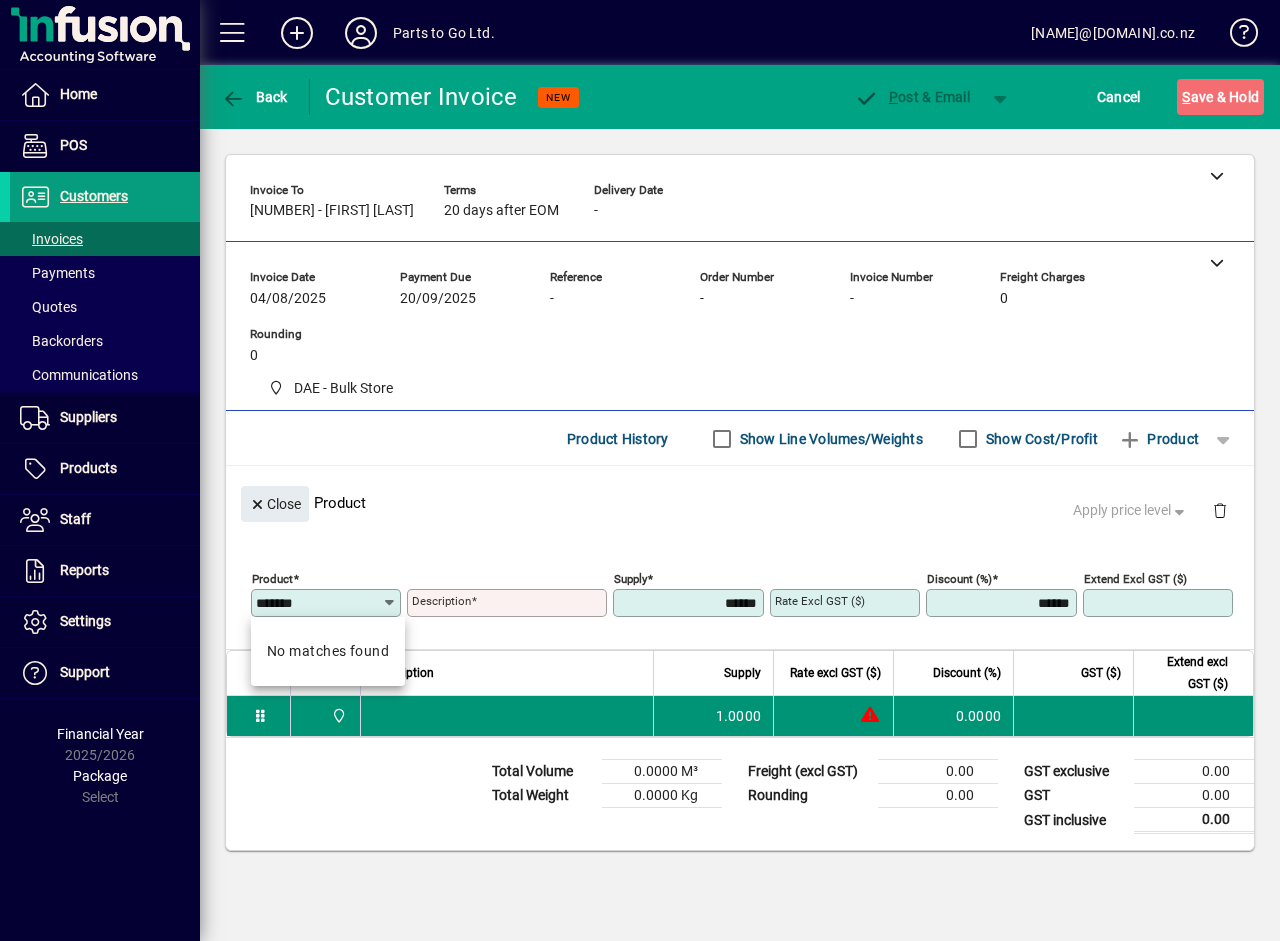 type on "********" 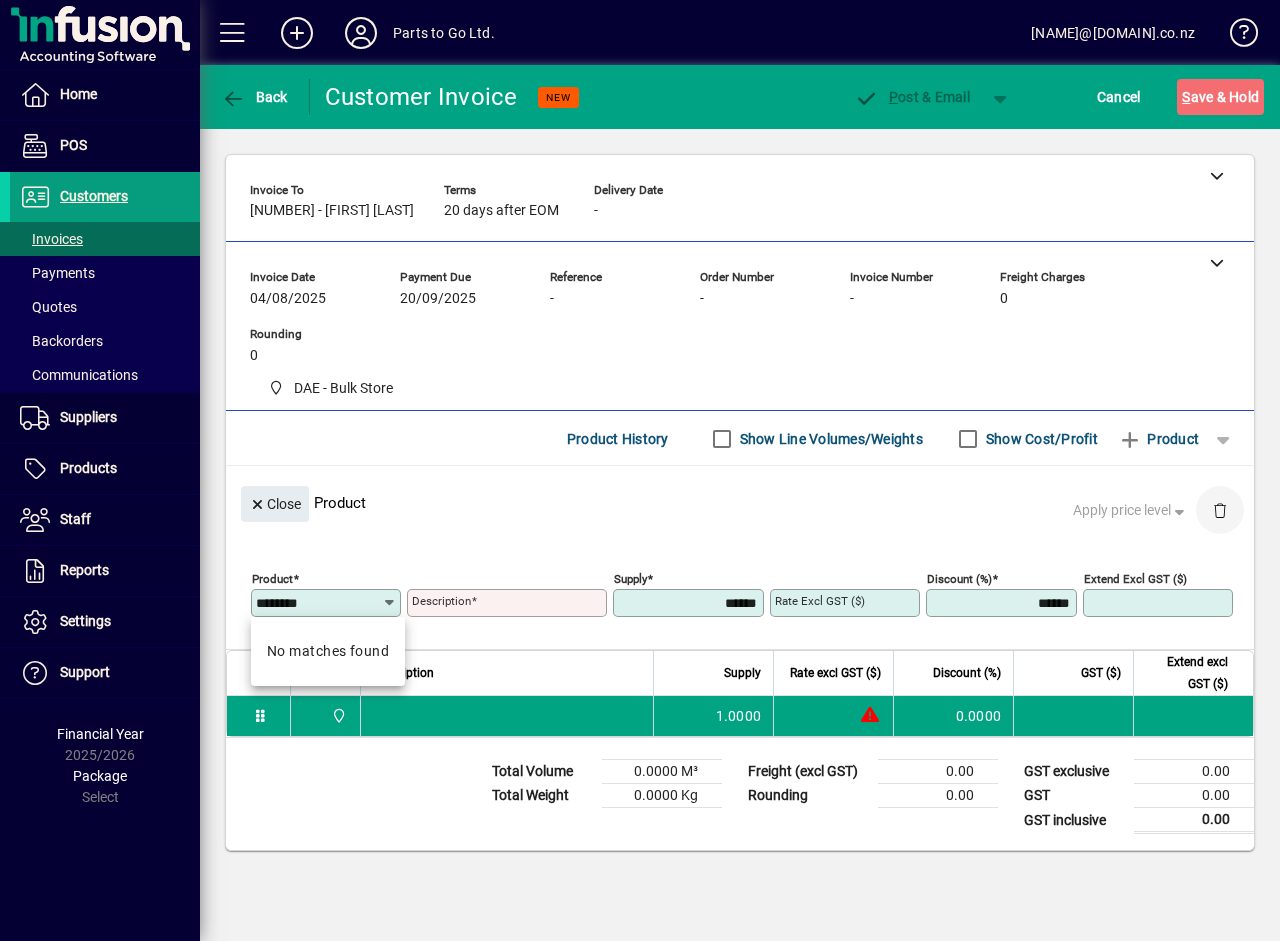 click 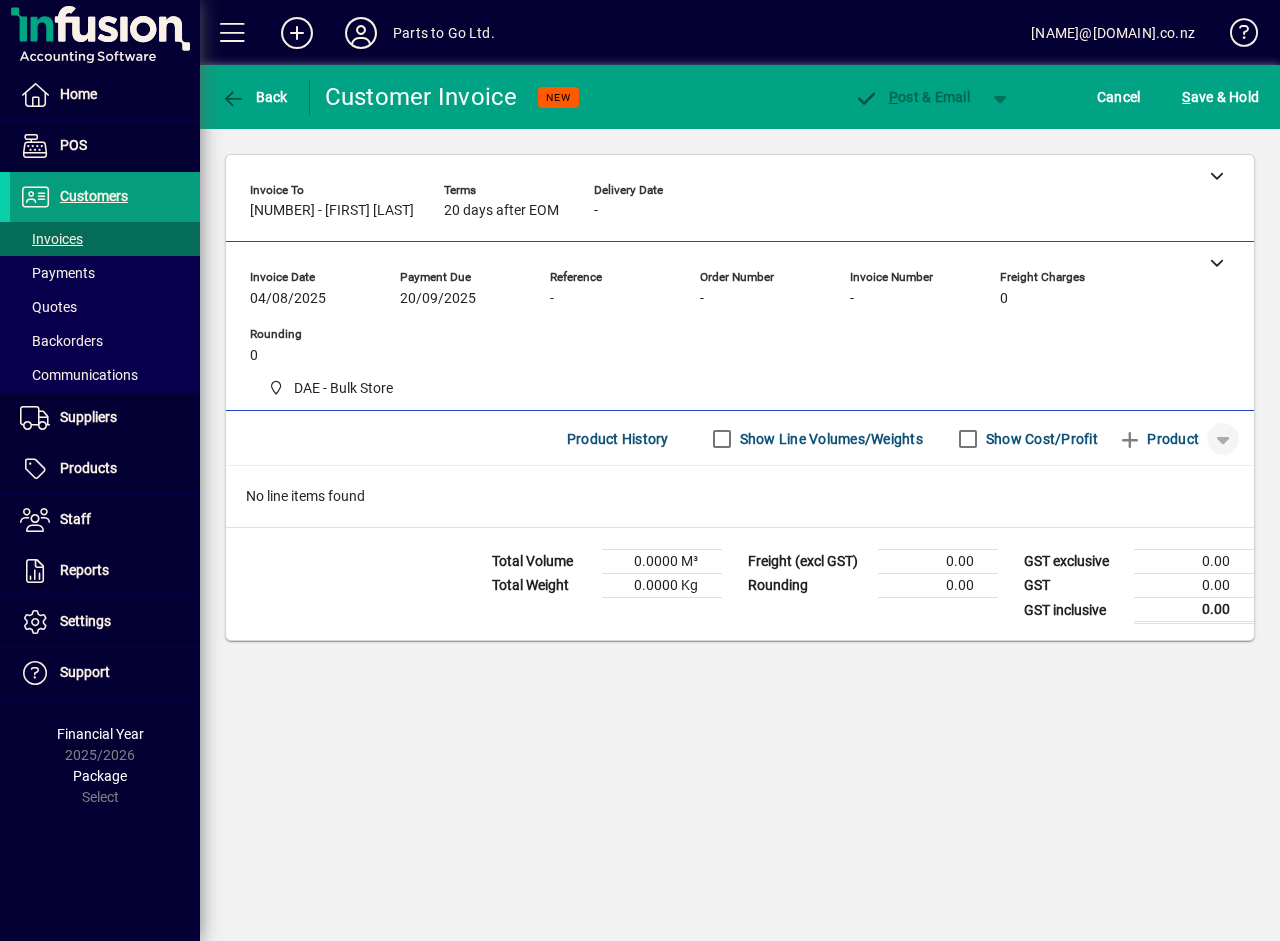 click 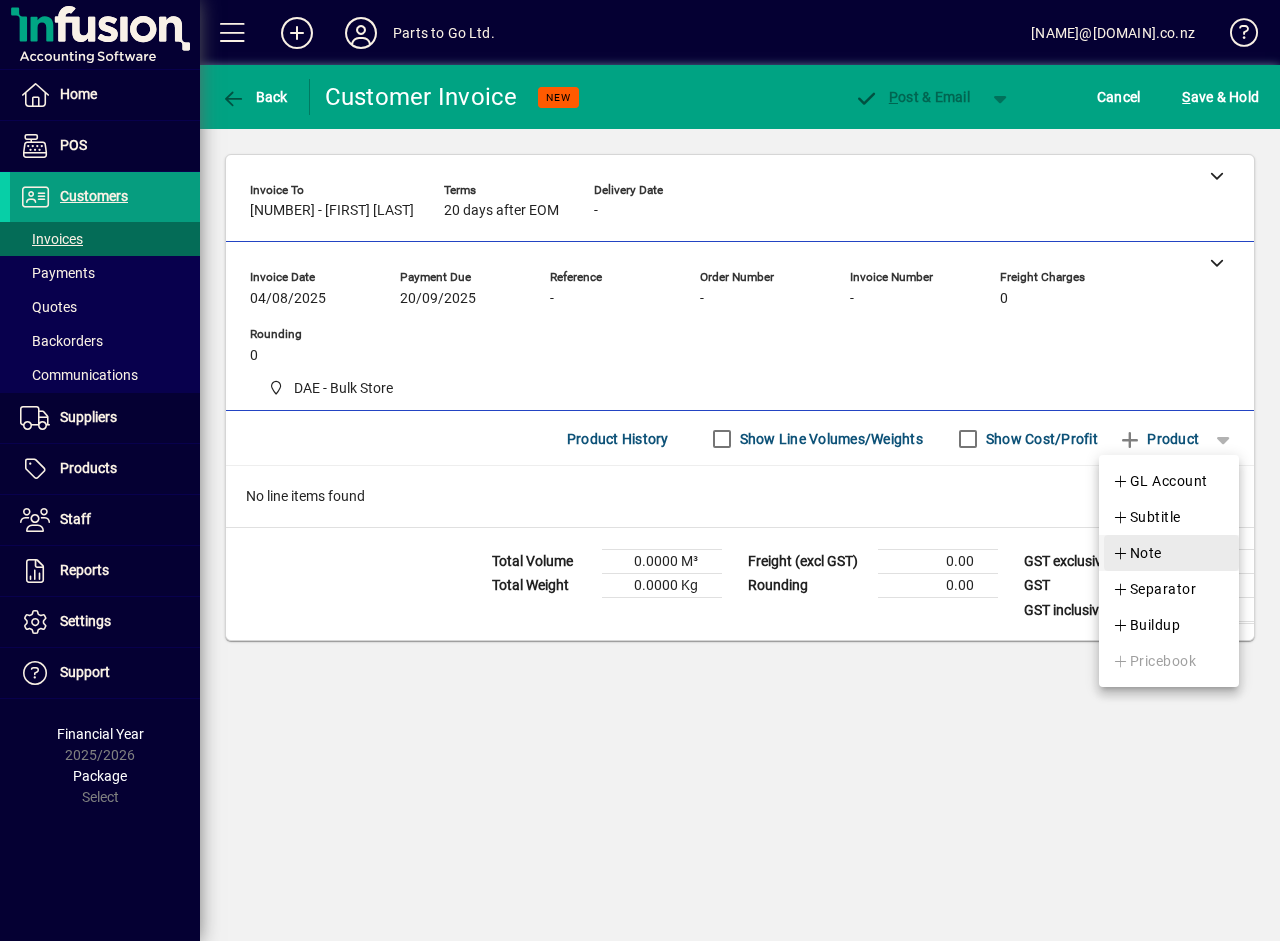 click on "Note" at bounding box center [1137, 553] 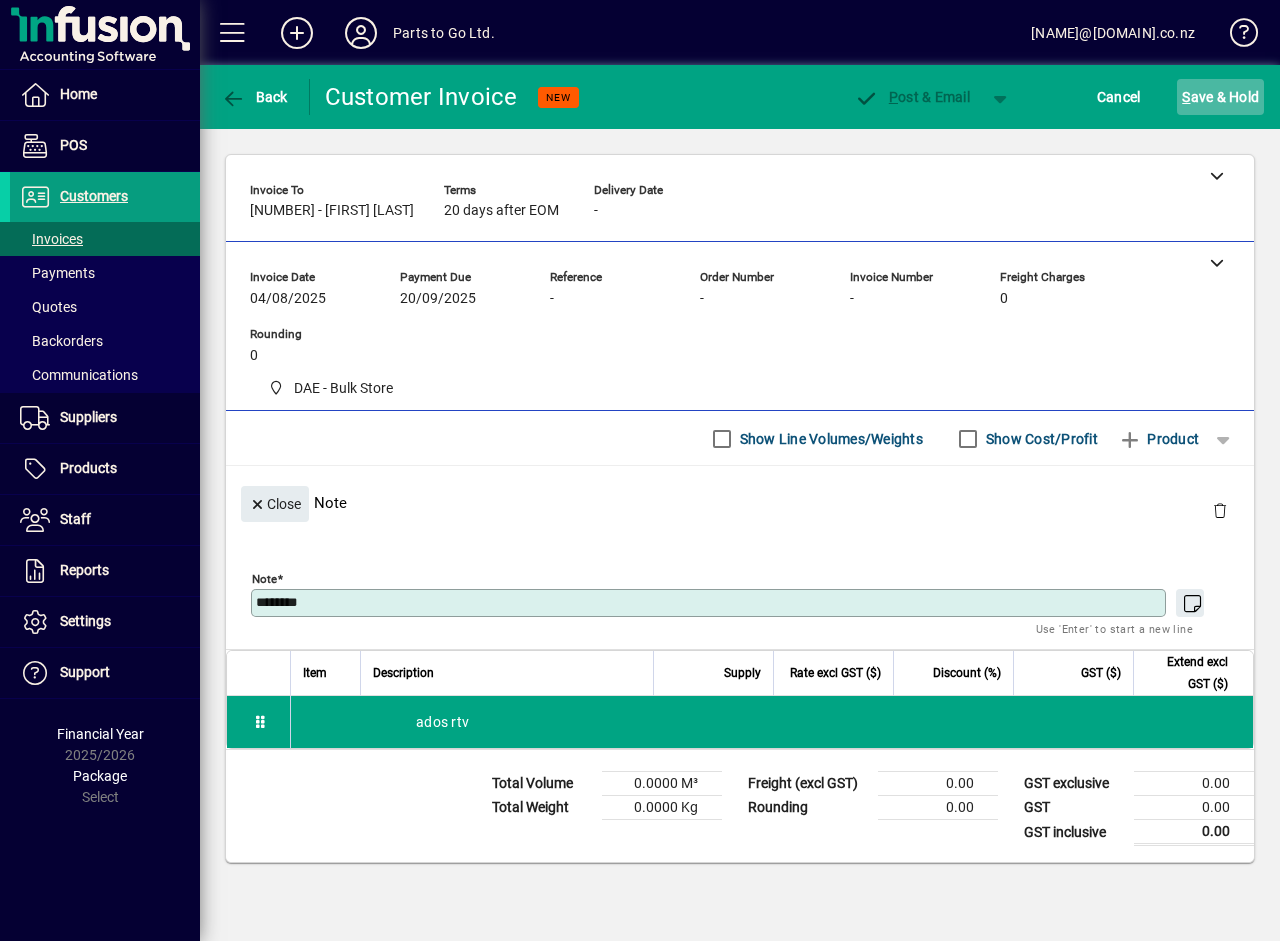 type on "********" 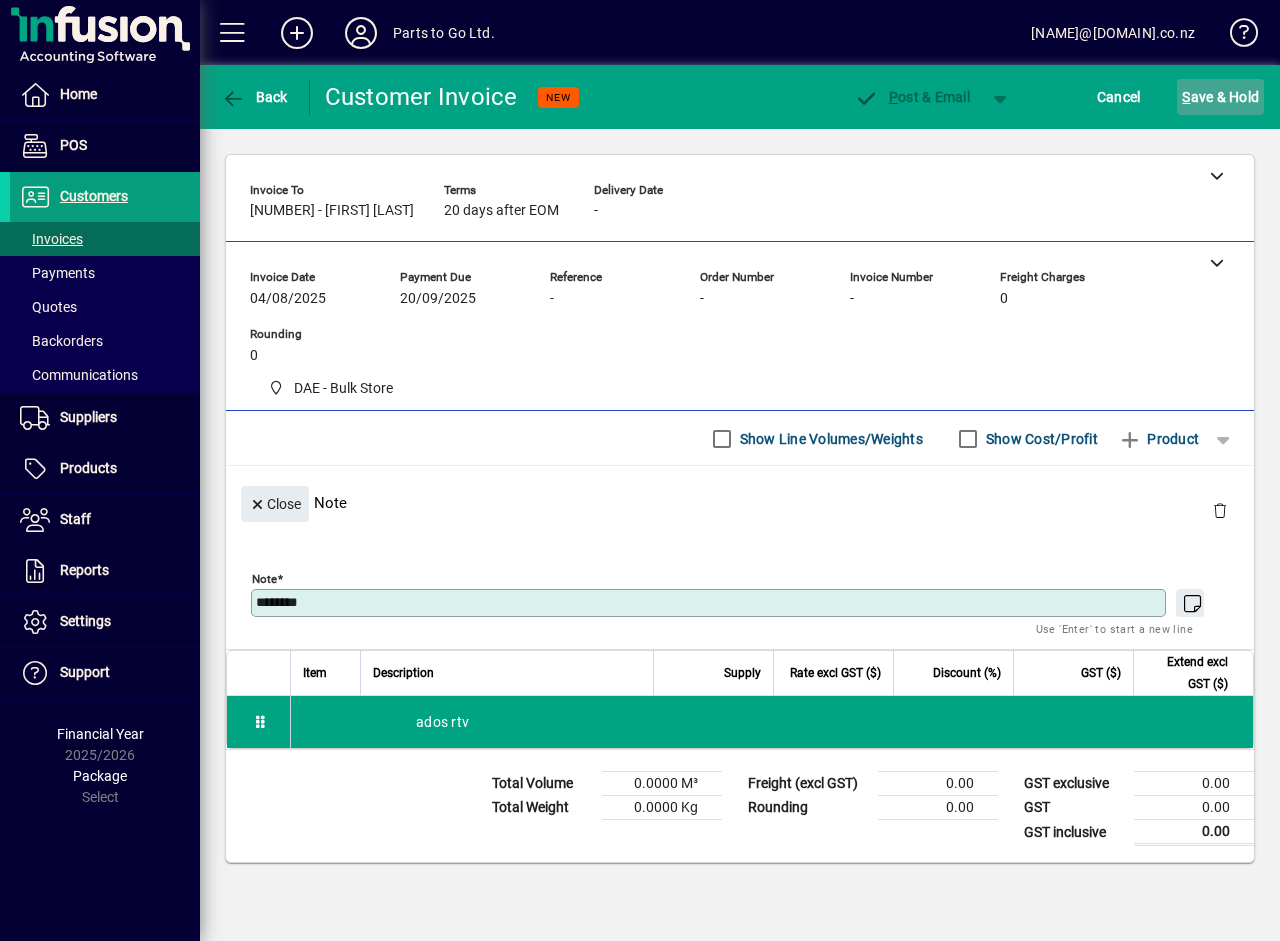 click on "S ave & Hold" 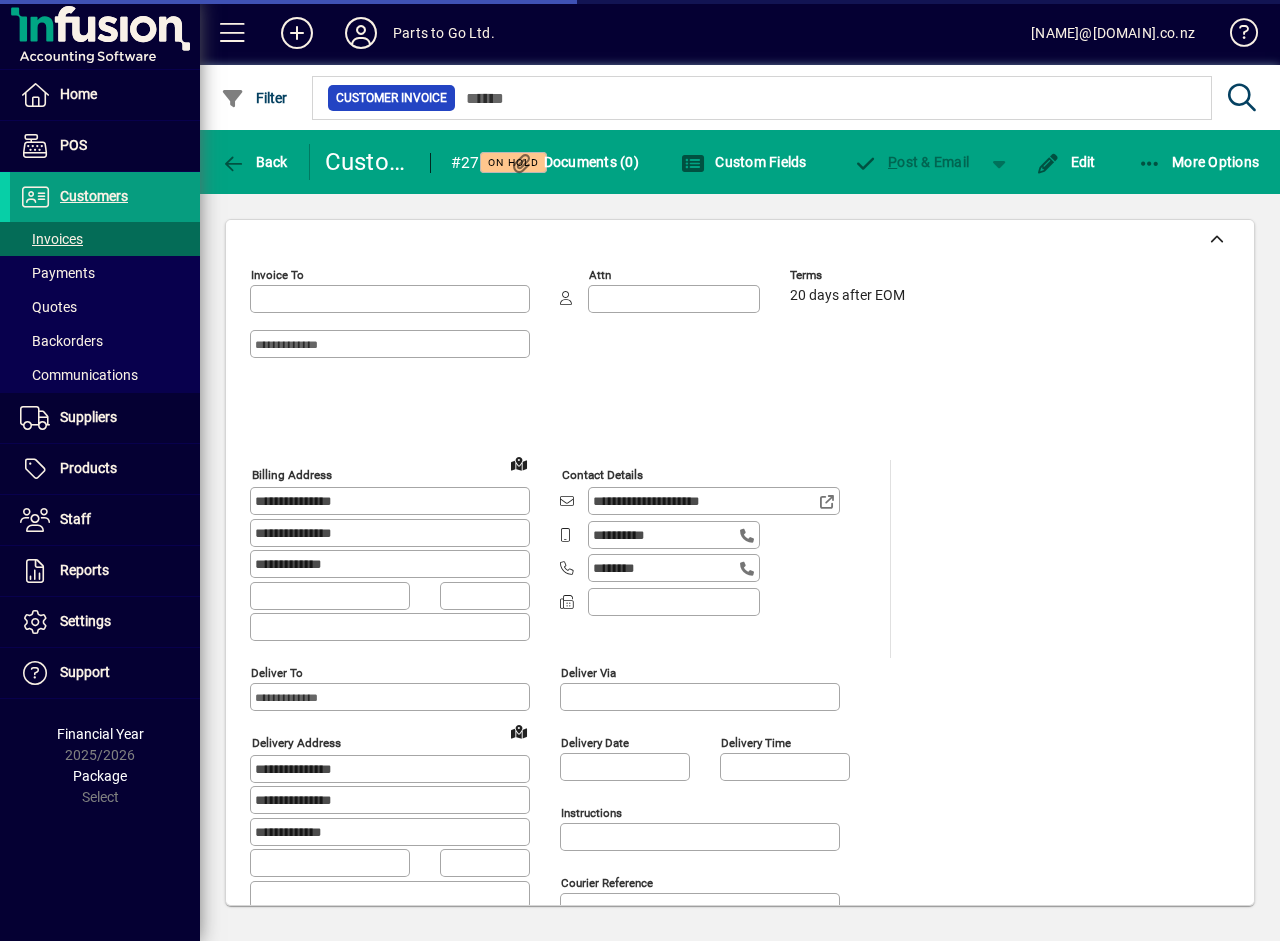 type on "**********" 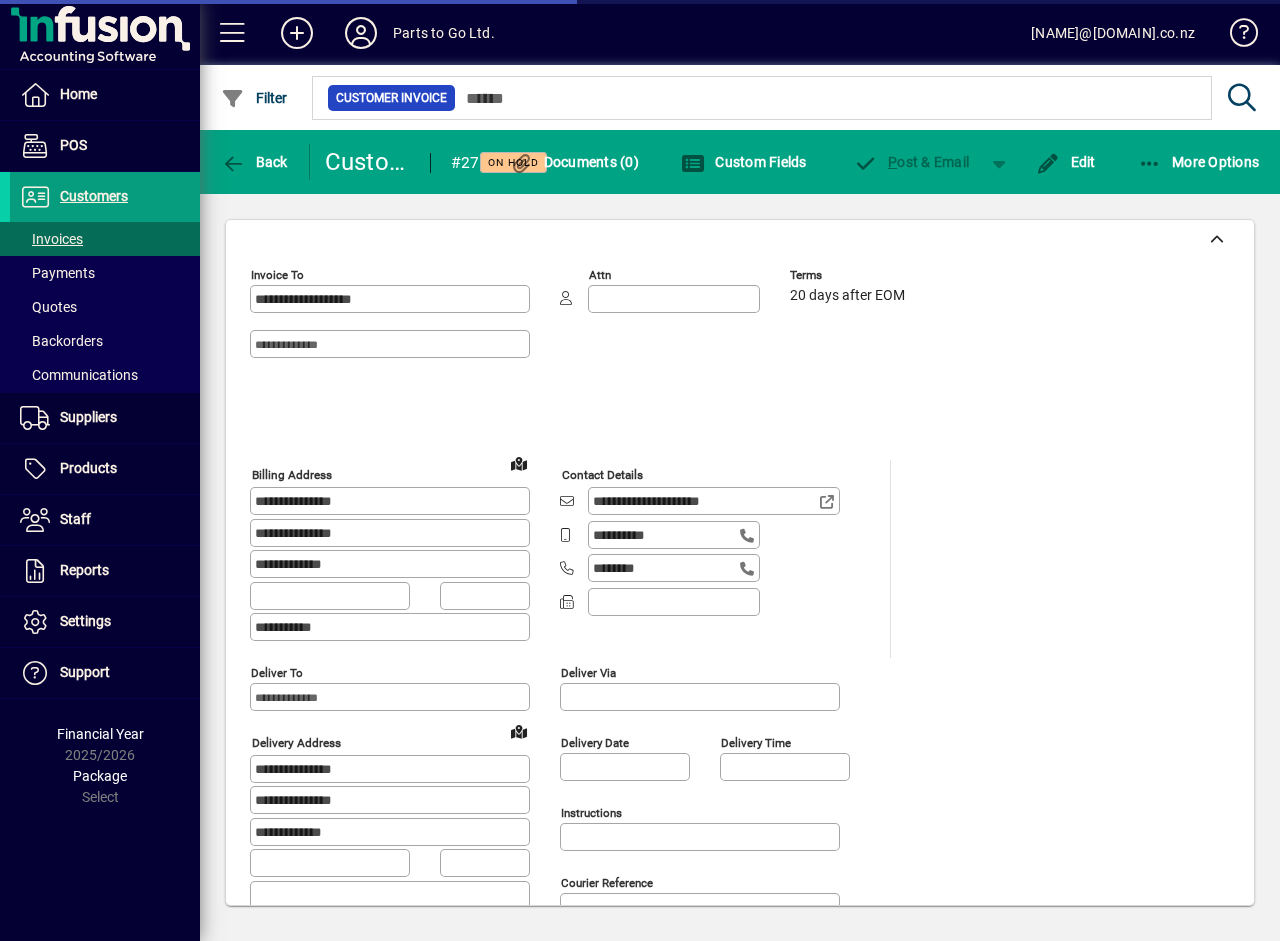 type on "**********" 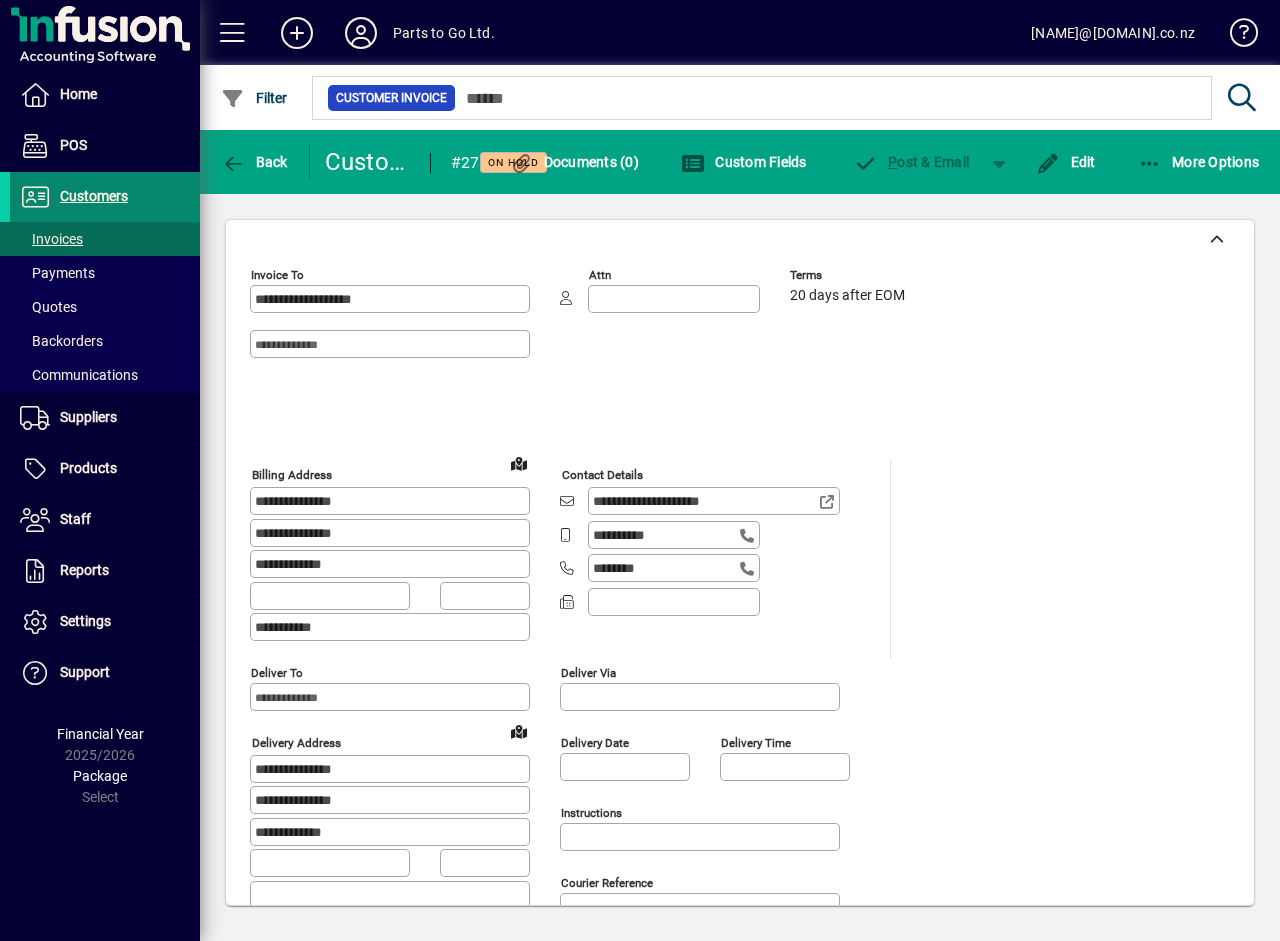click on "Customers" at bounding box center [94, 196] 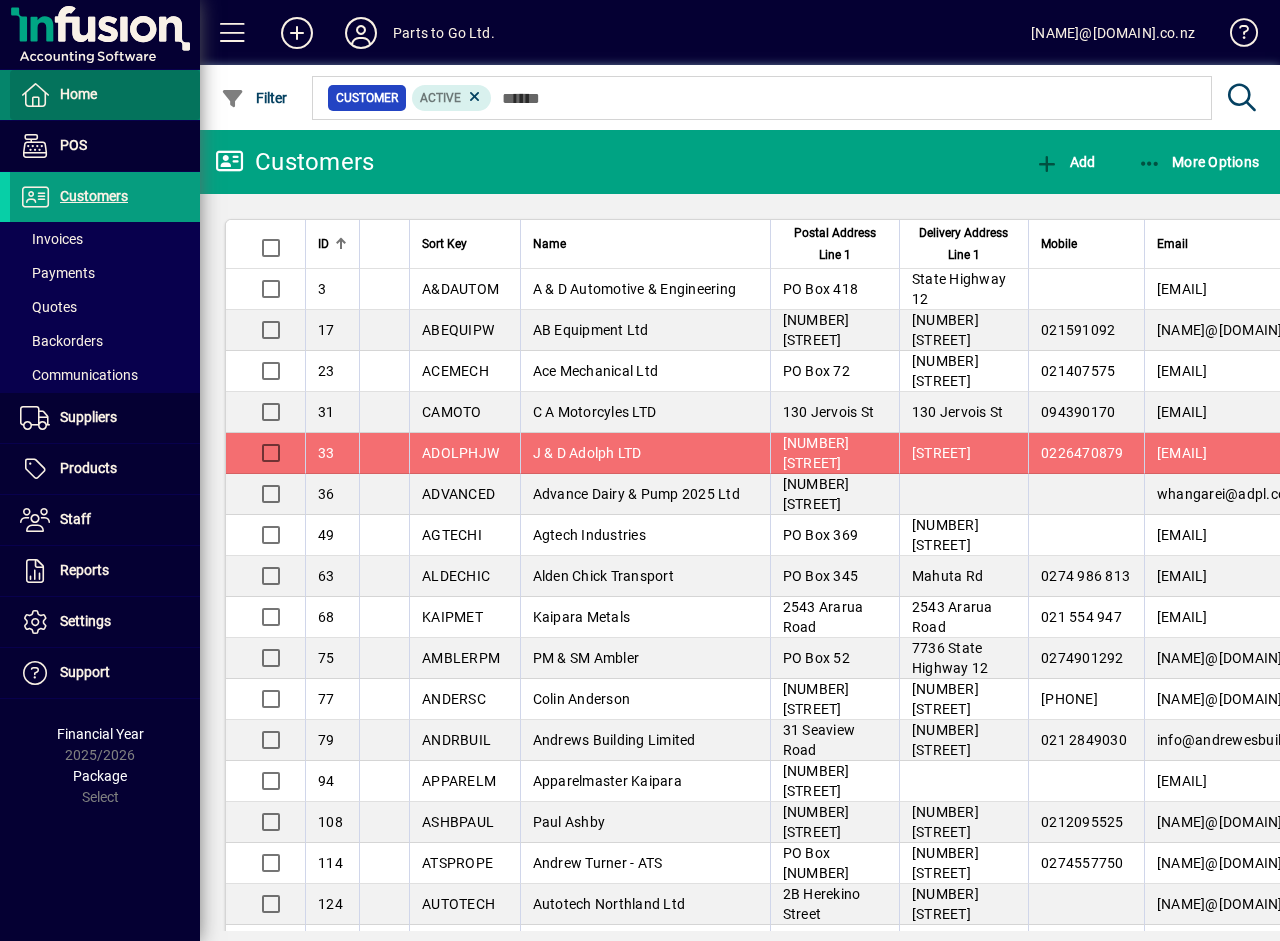 click on "Home" at bounding box center (78, 94) 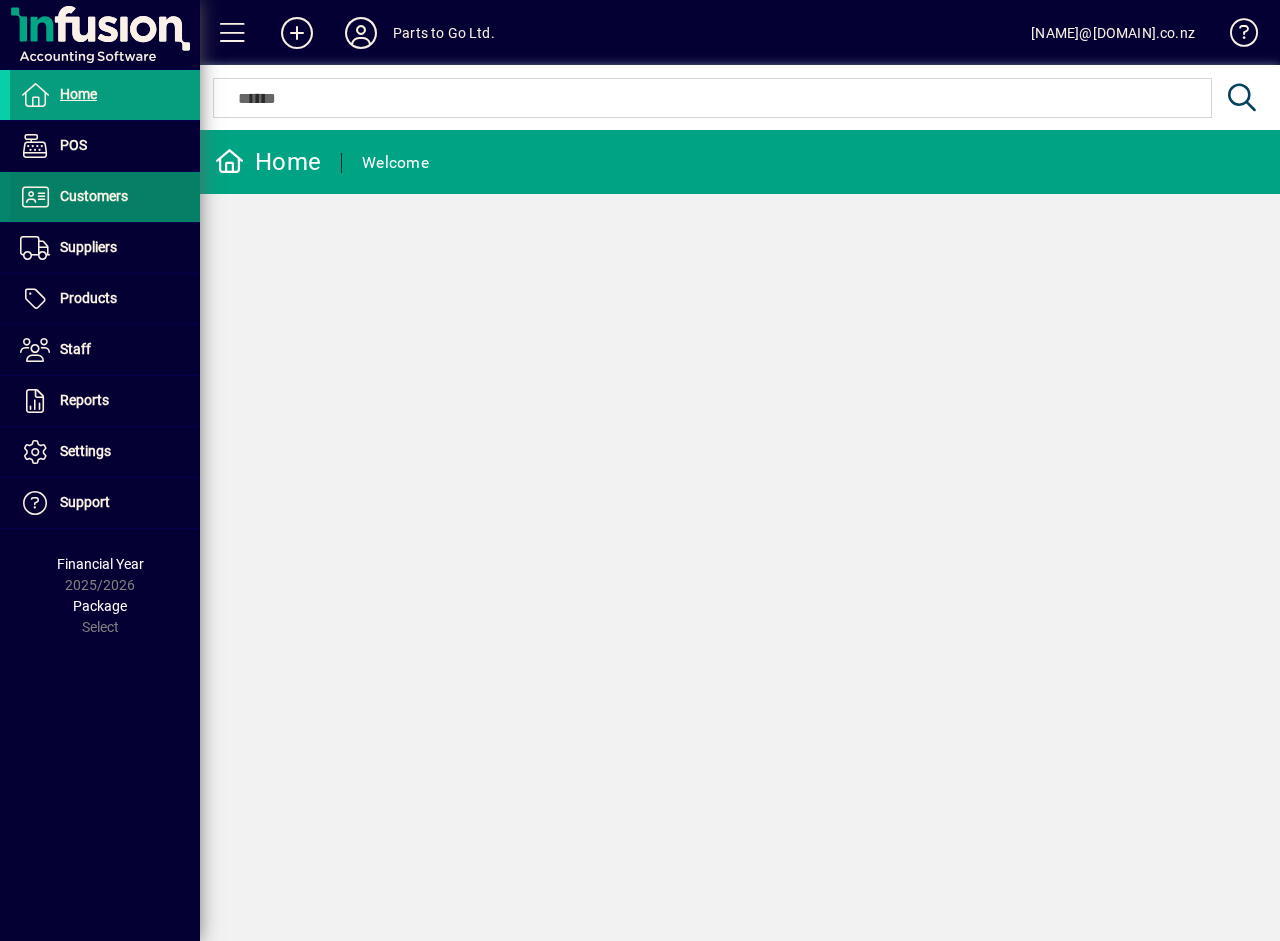 click on "Customers" at bounding box center [94, 196] 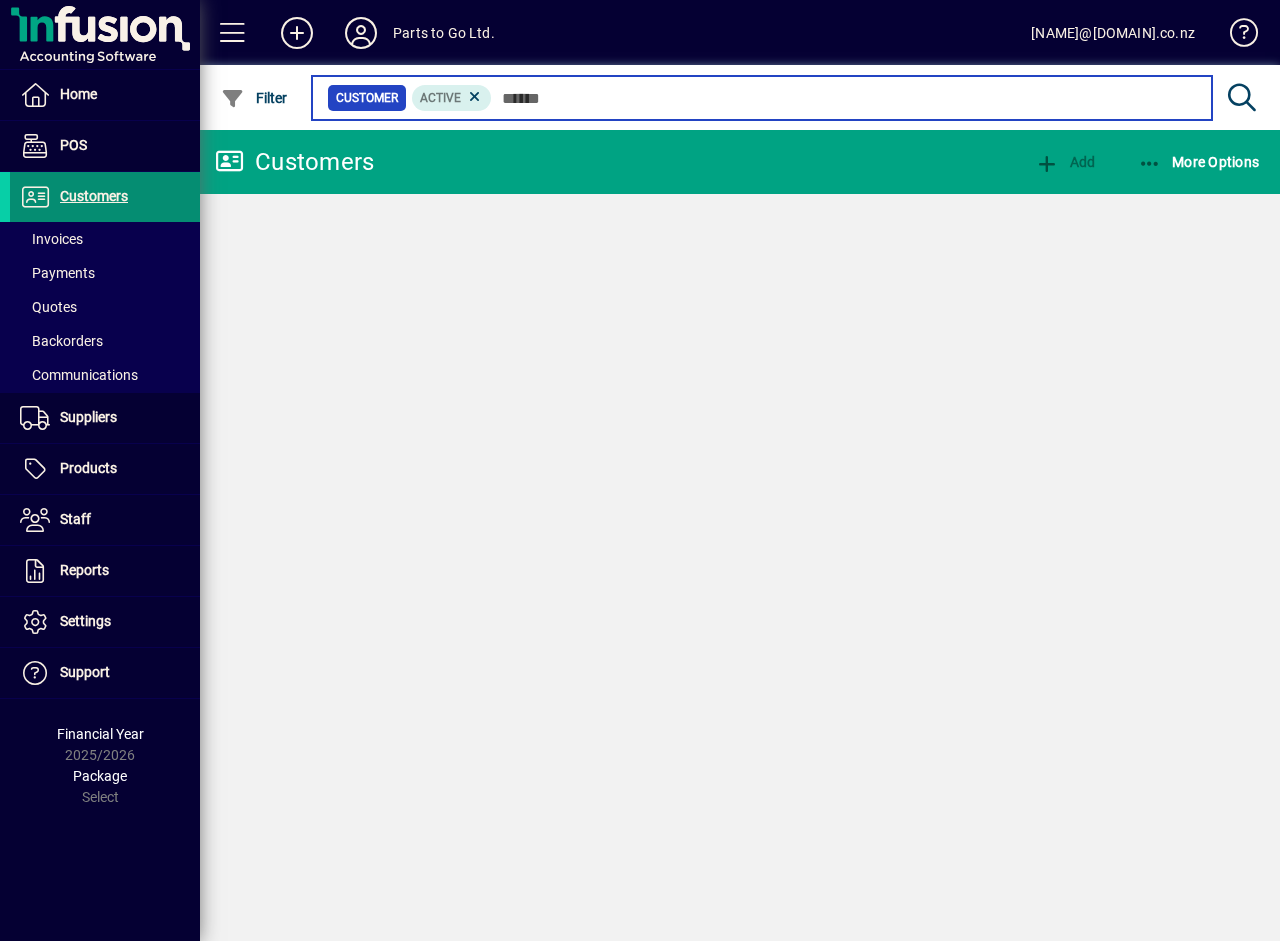click at bounding box center (844, 98) 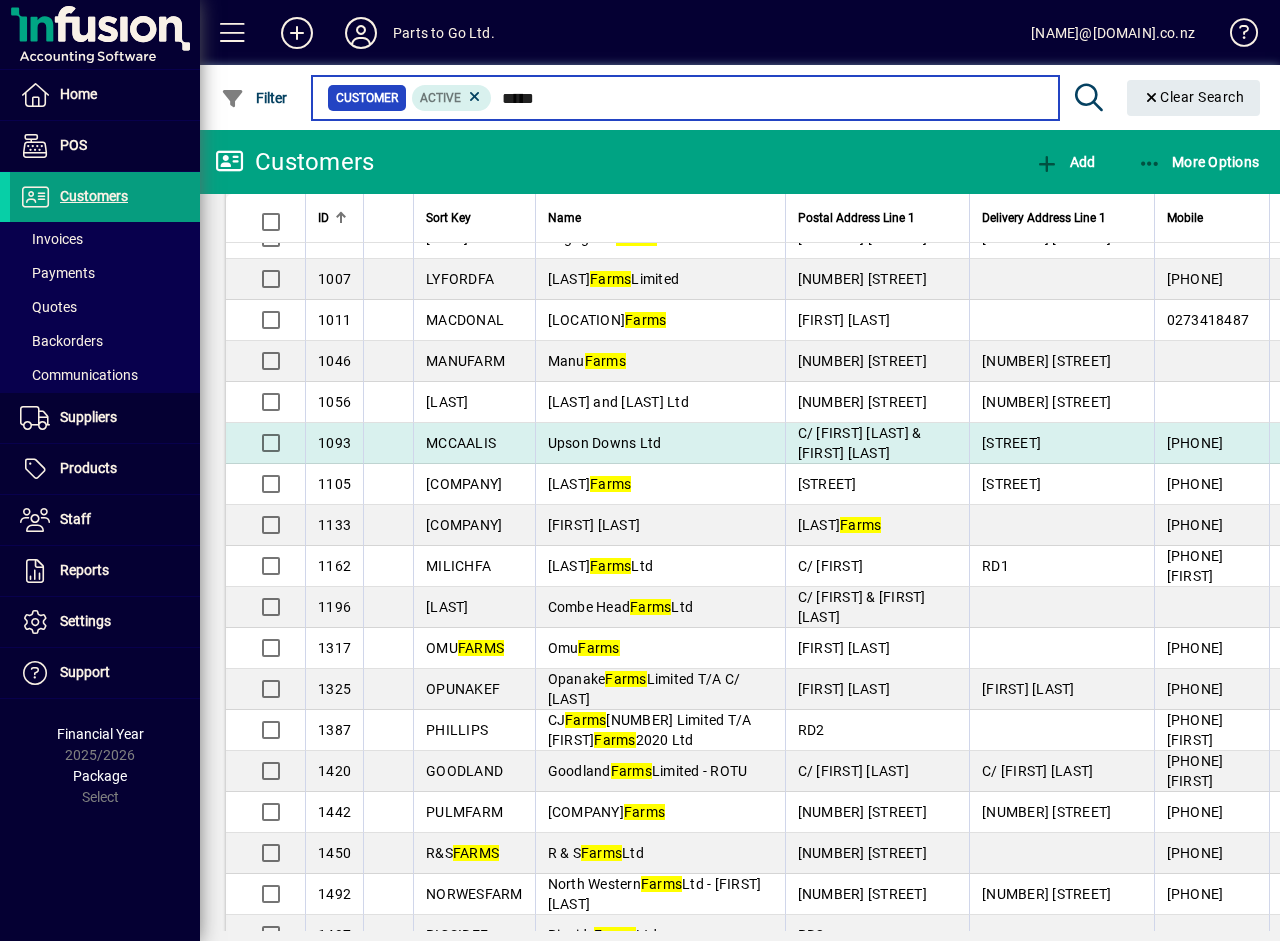 scroll, scrollTop: 100, scrollLeft: 0, axis: vertical 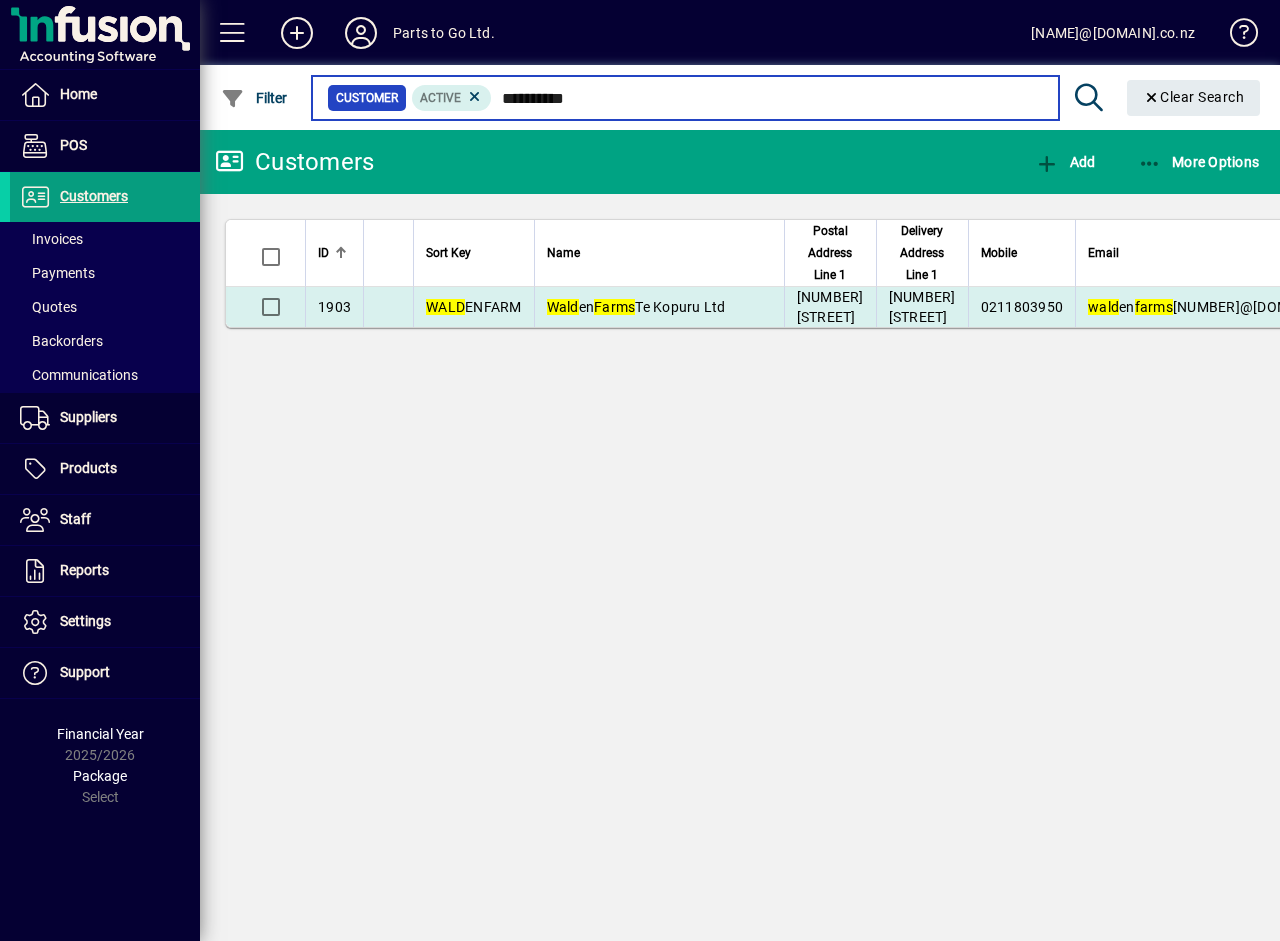 type on "**********" 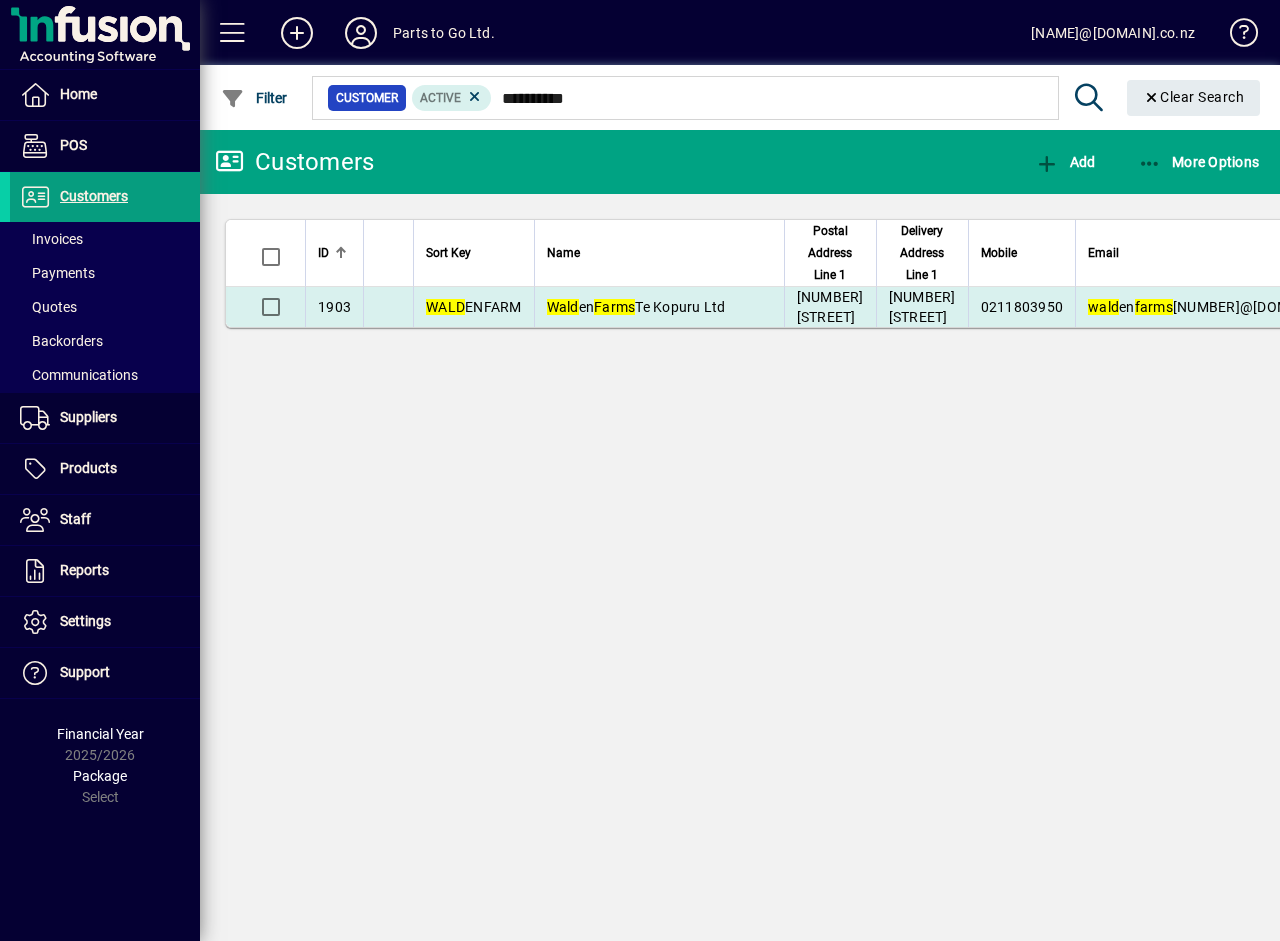click on "[COMPANY] [CITY] Ltd" at bounding box center (659, 307) 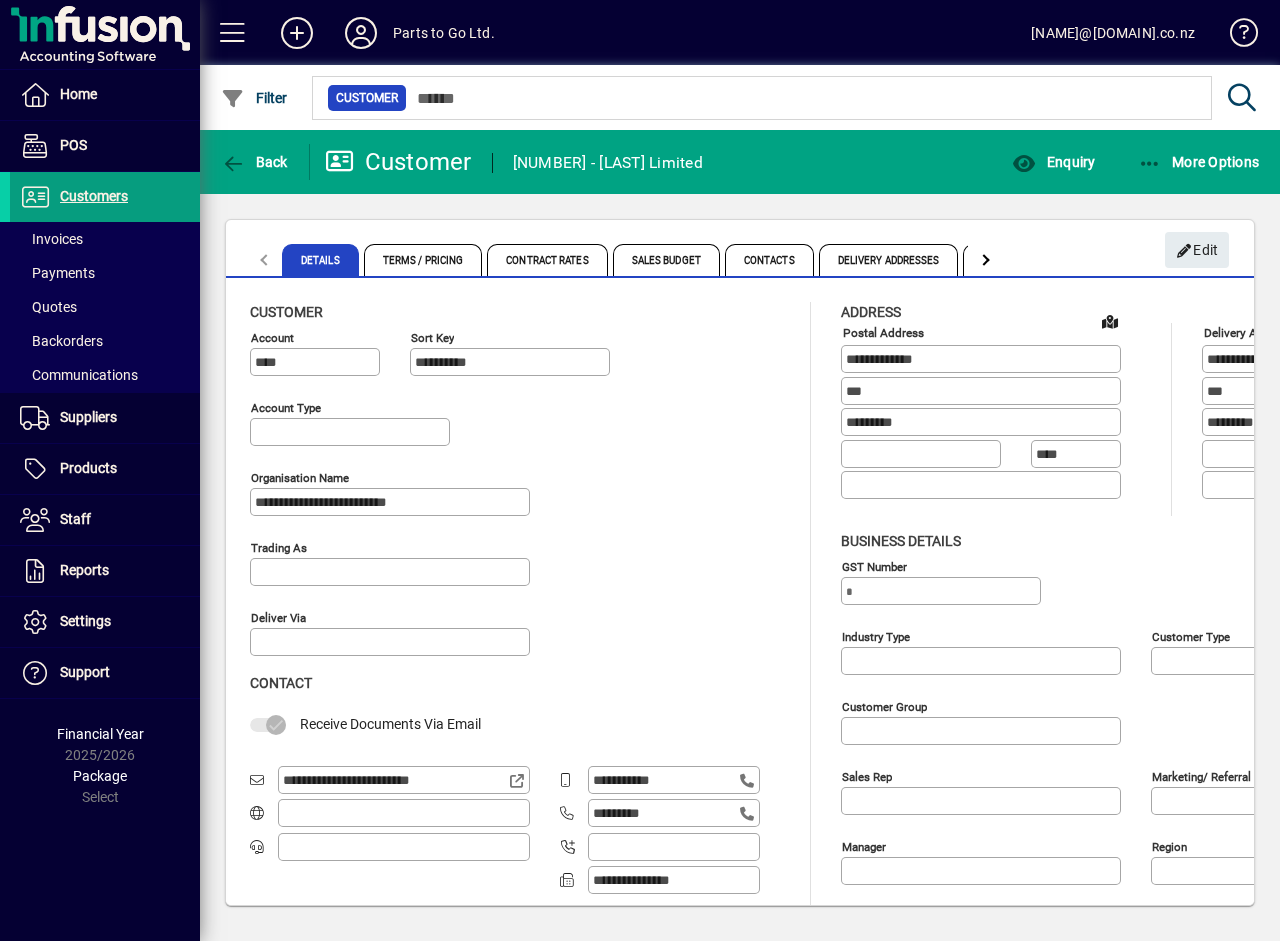 type on "**********" 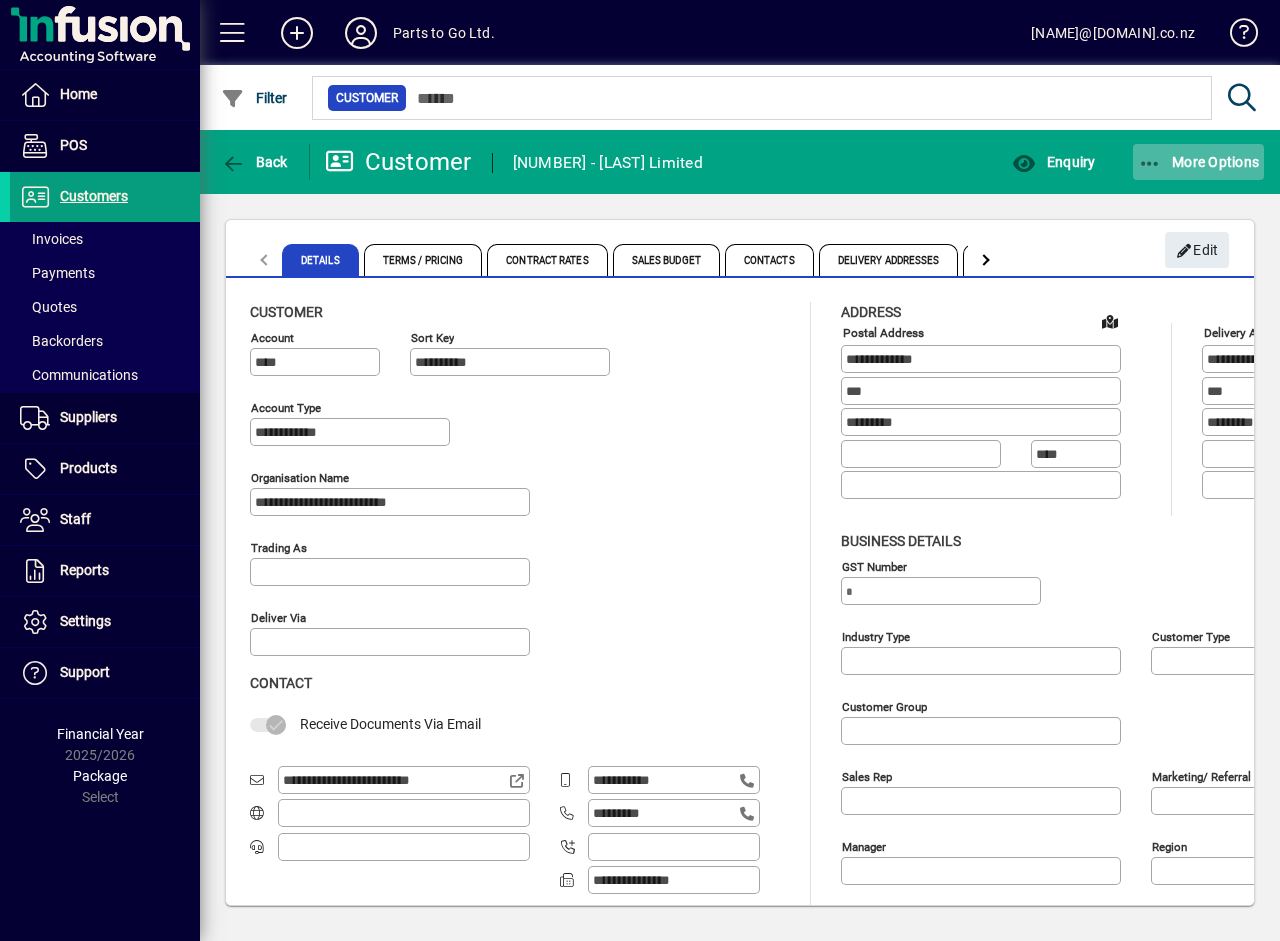 type on "**********" 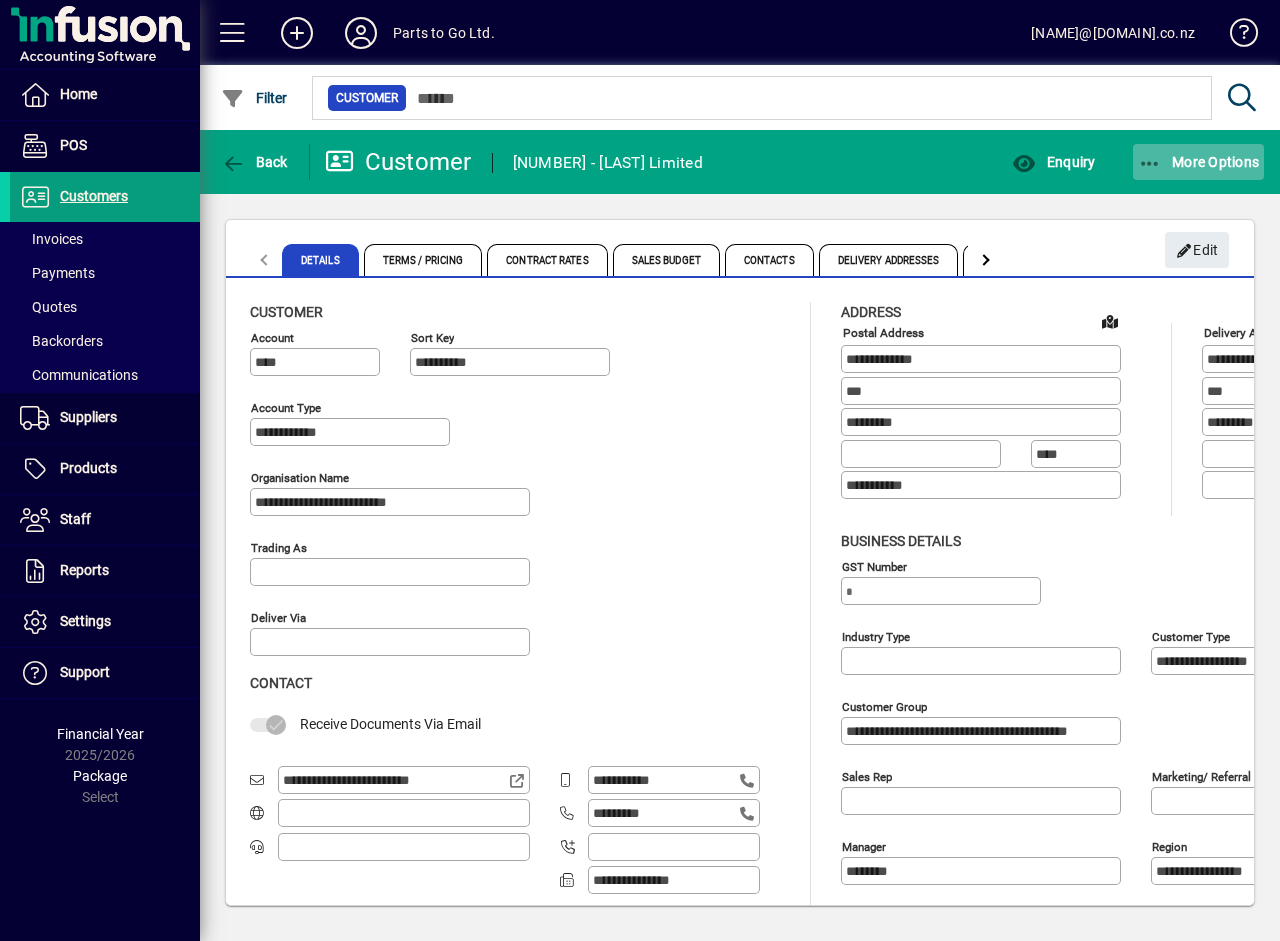 click on "More Options" 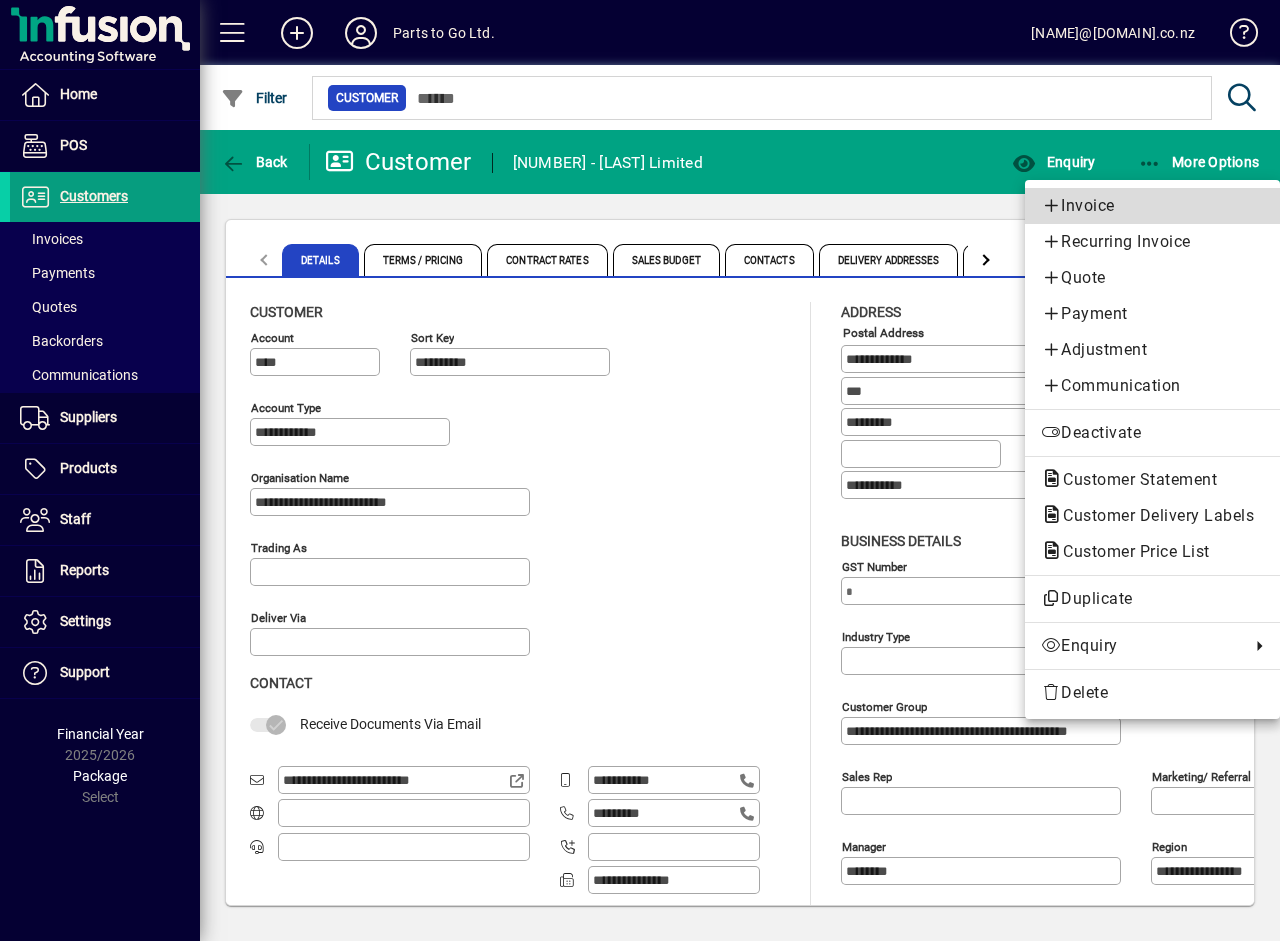 click on "Invoice" at bounding box center (1152, 206) 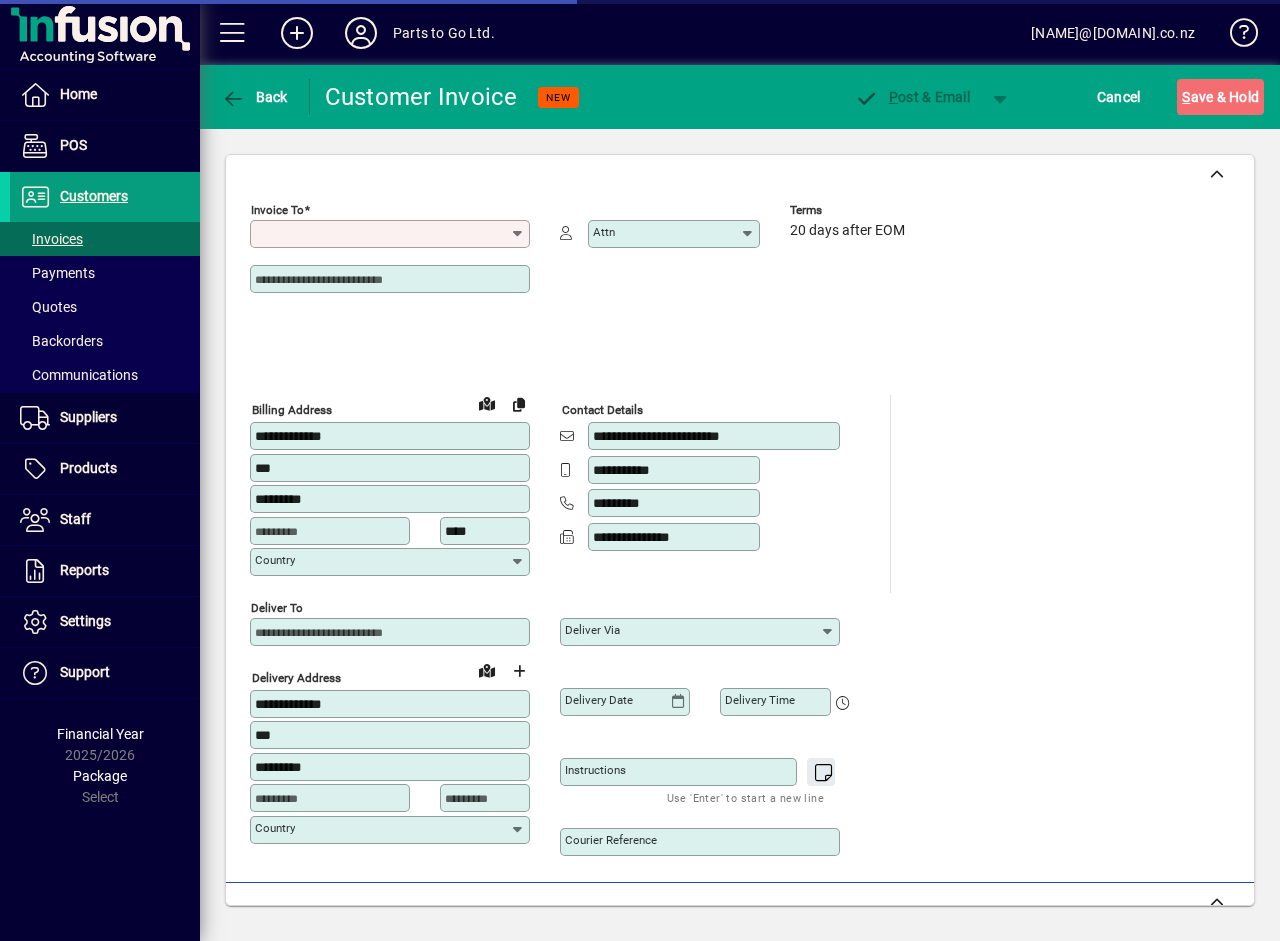 type on "**********" 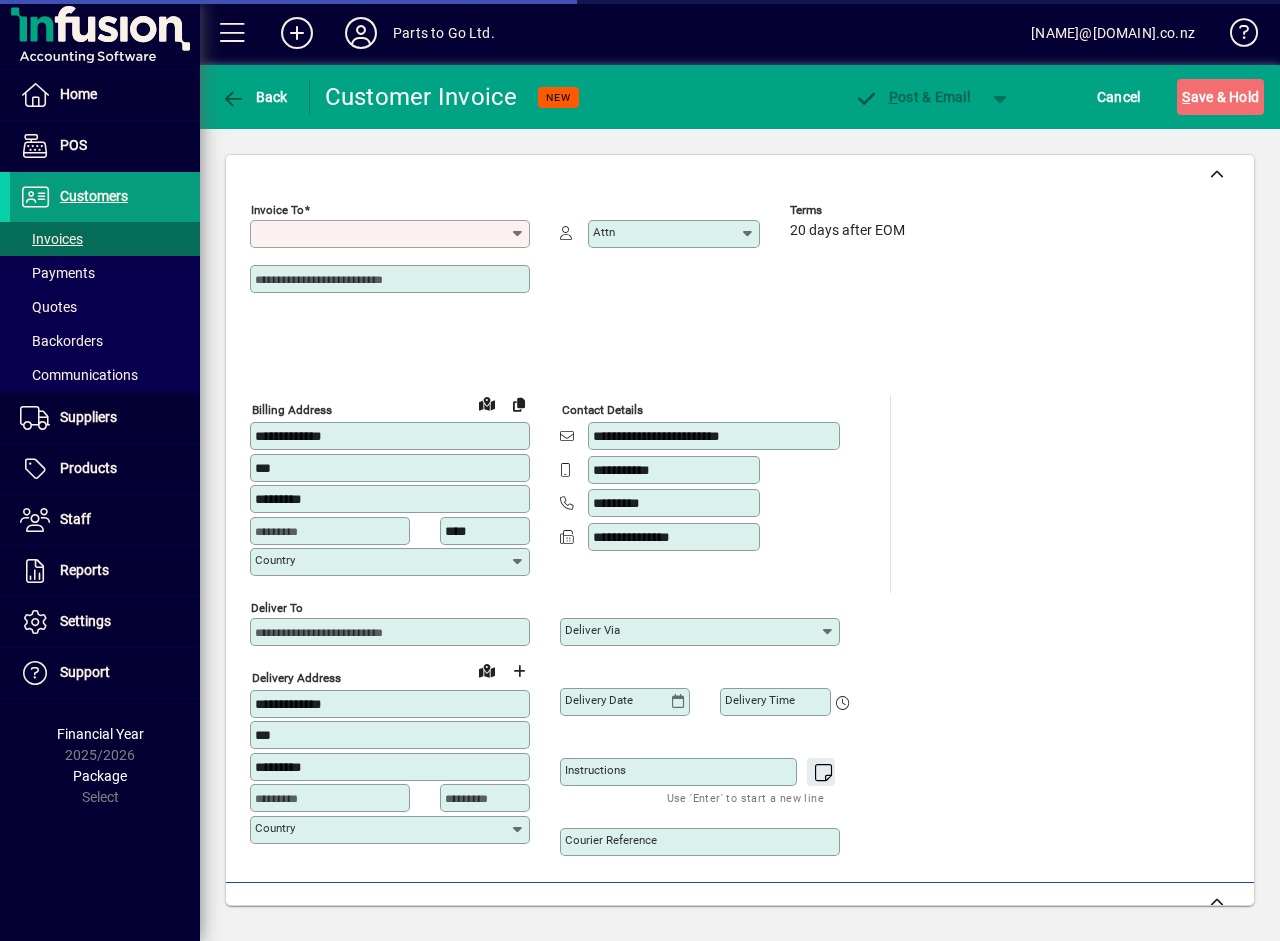 type on "**********" 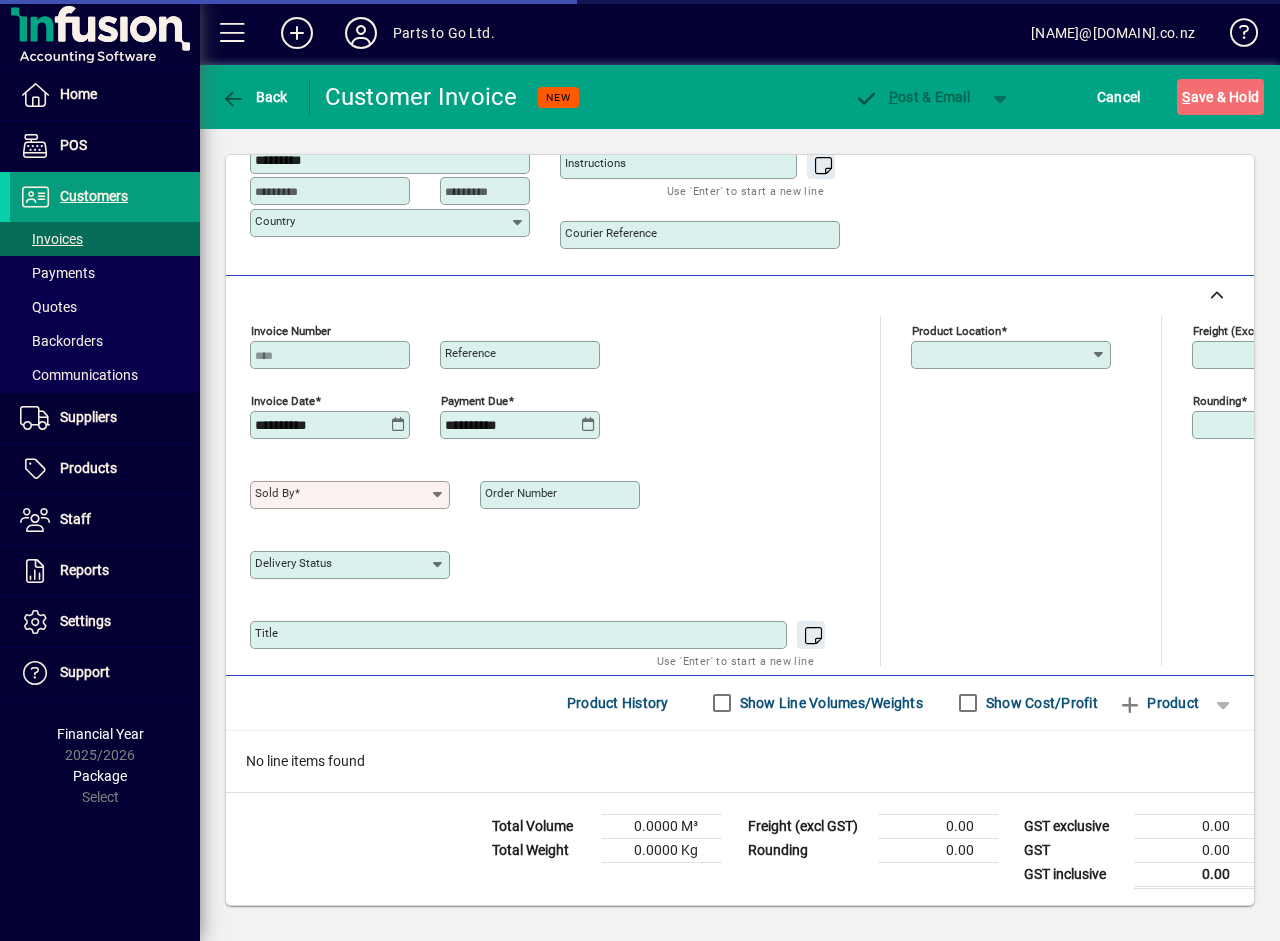 type on "**********" 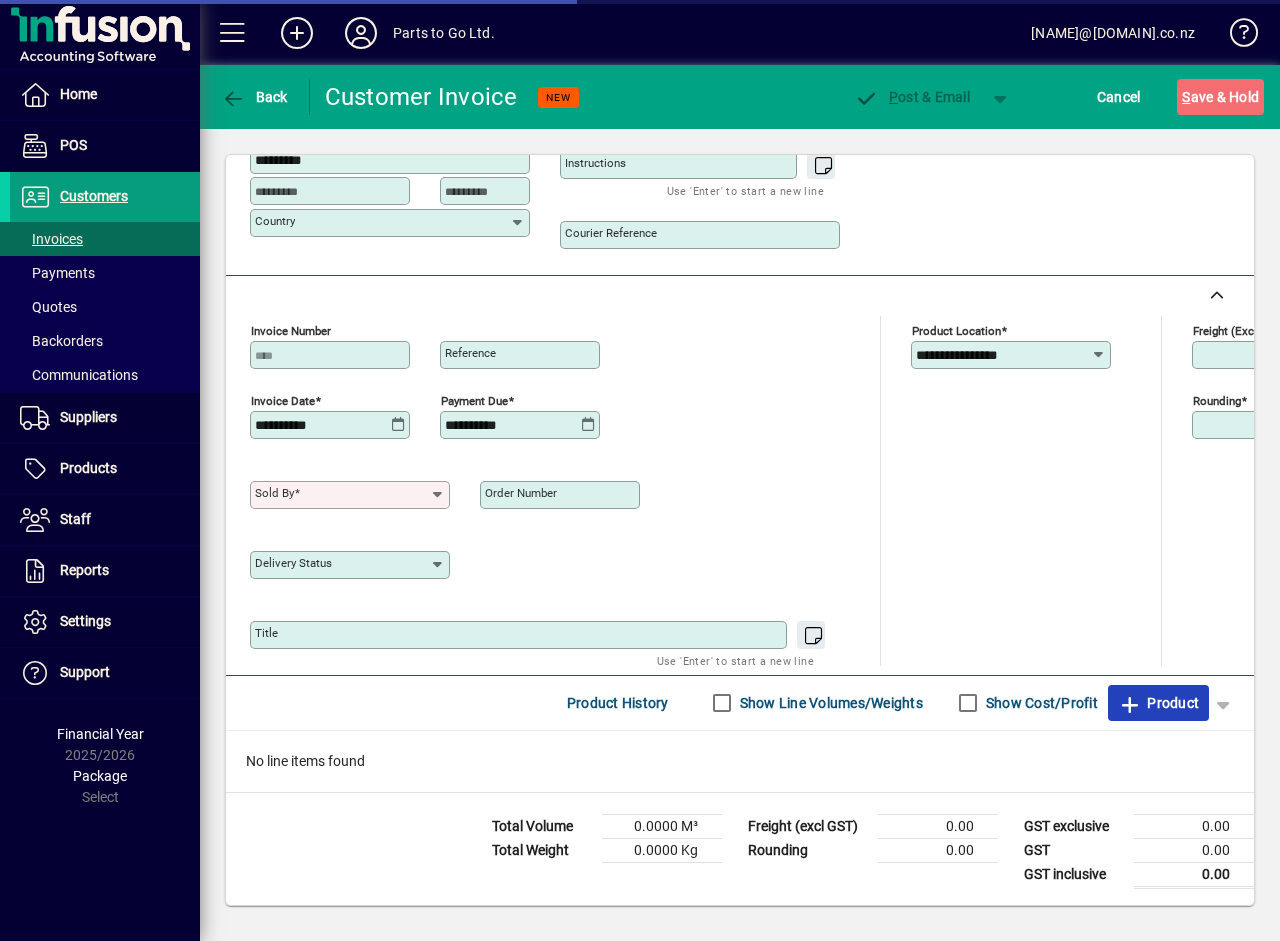 click on "Product" 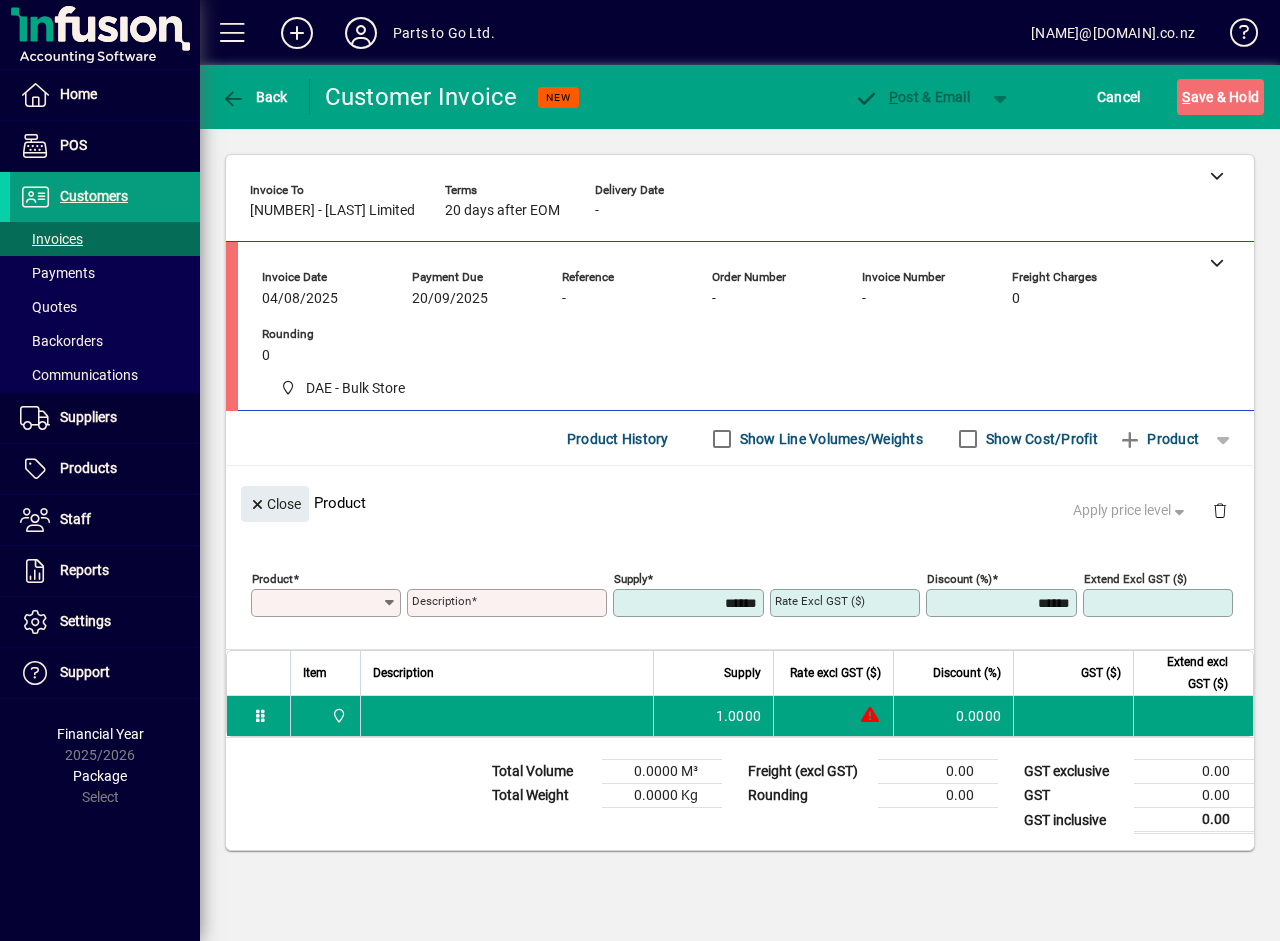 scroll, scrollTop: 0, scrollLeft: 0, axis: both 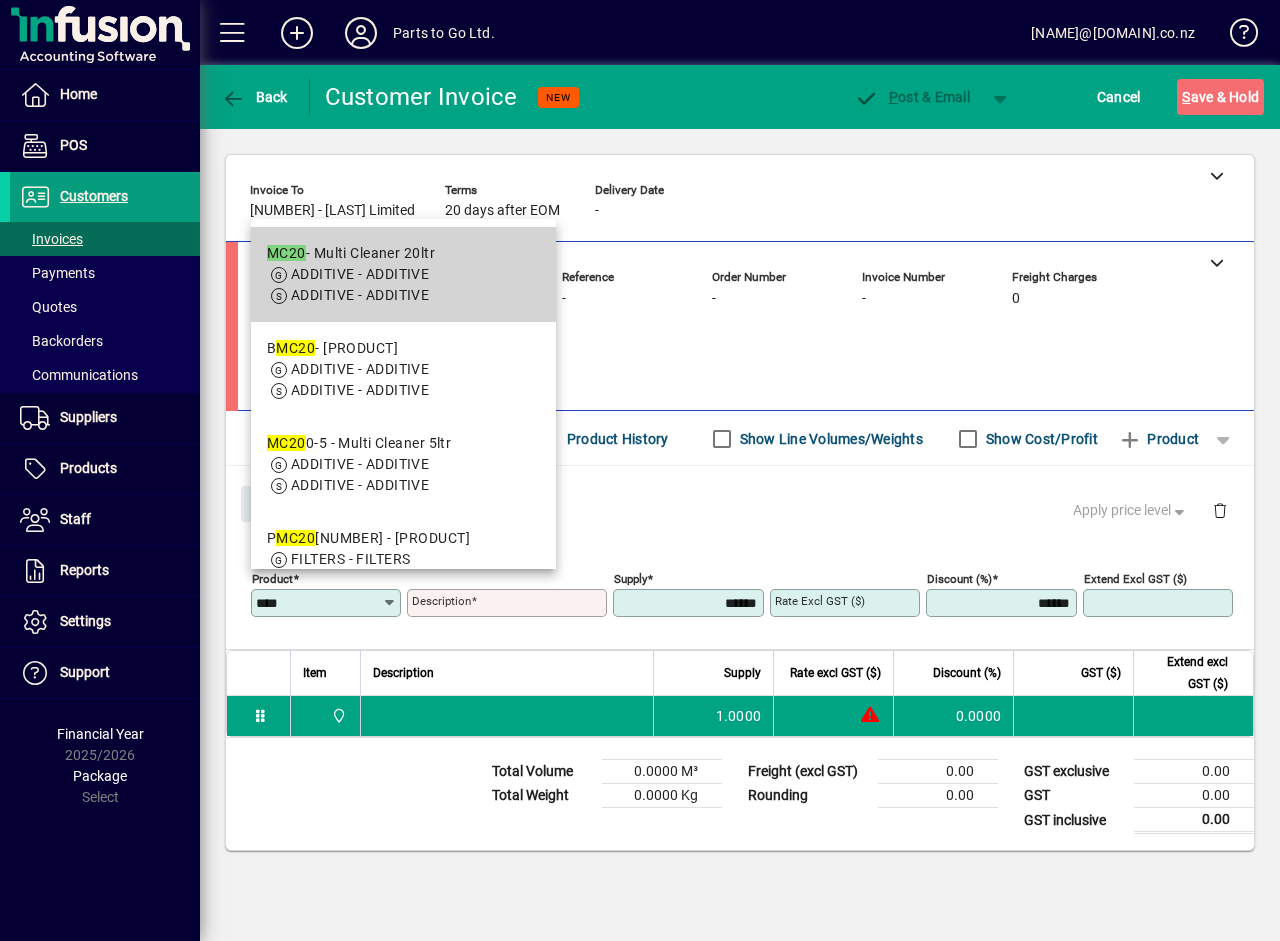 click on "MC20  - Multi Cleaner 20ltr" at bounding box center [351, 253] 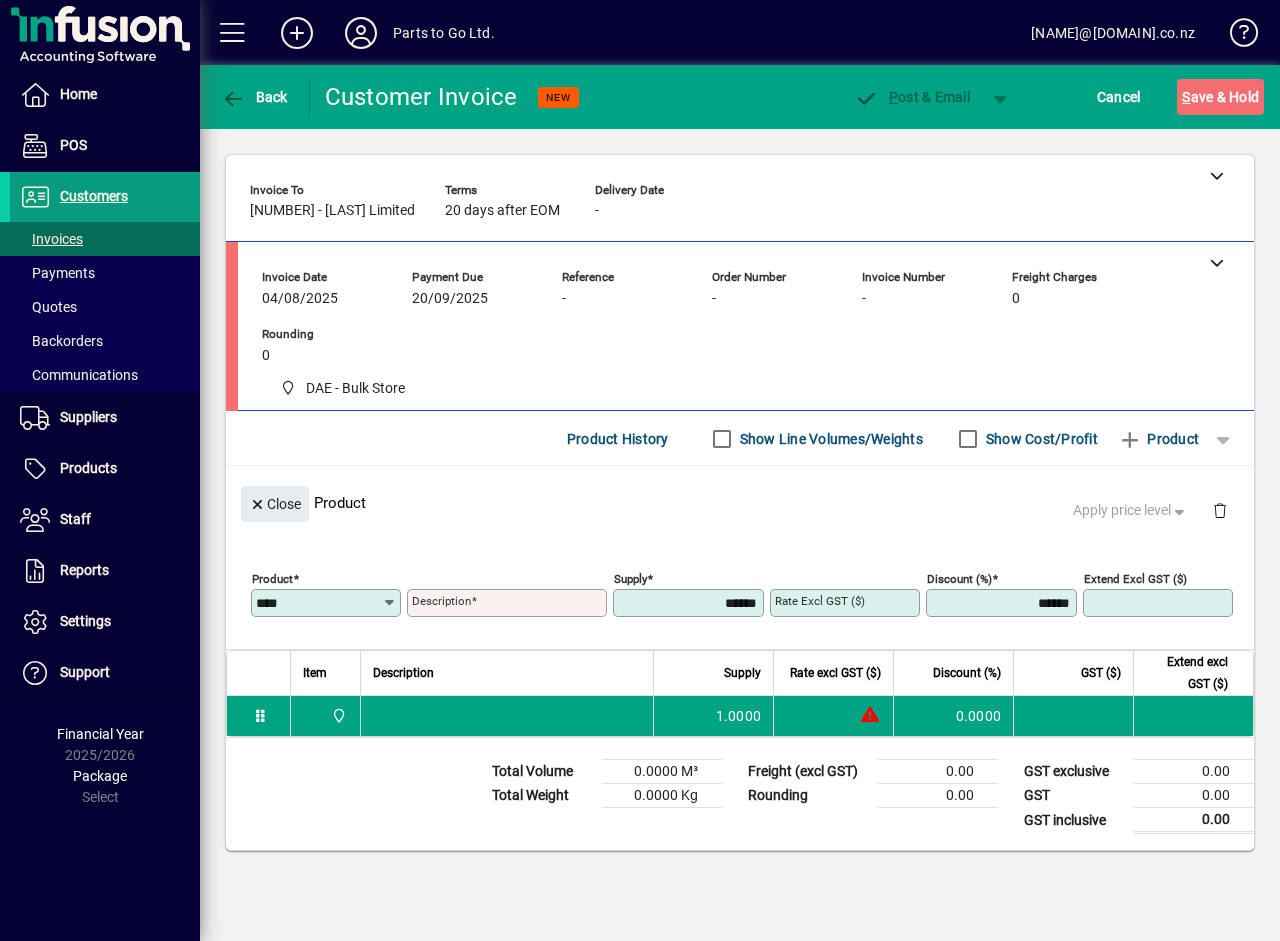 type on "**********" 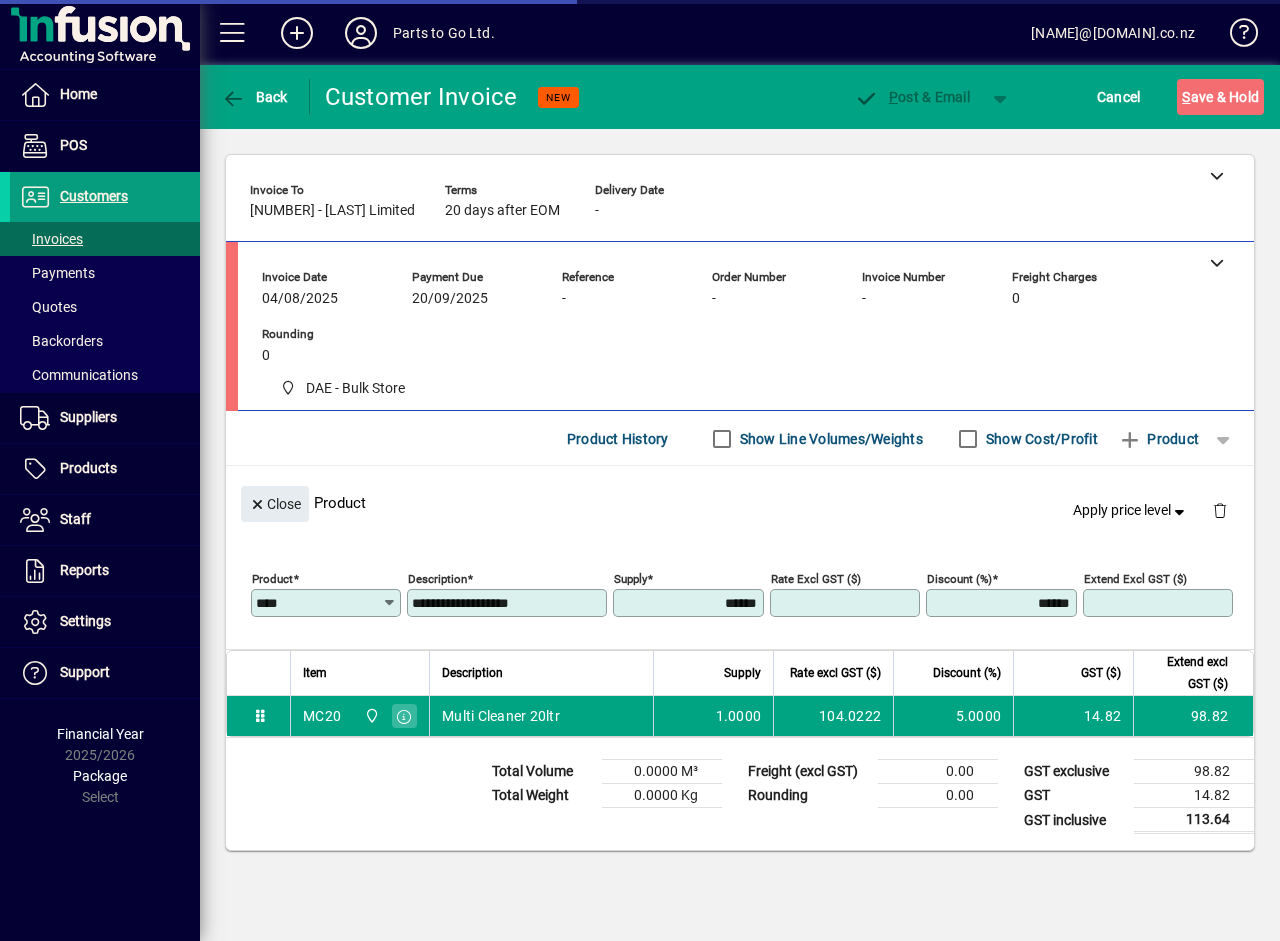 type on "********" 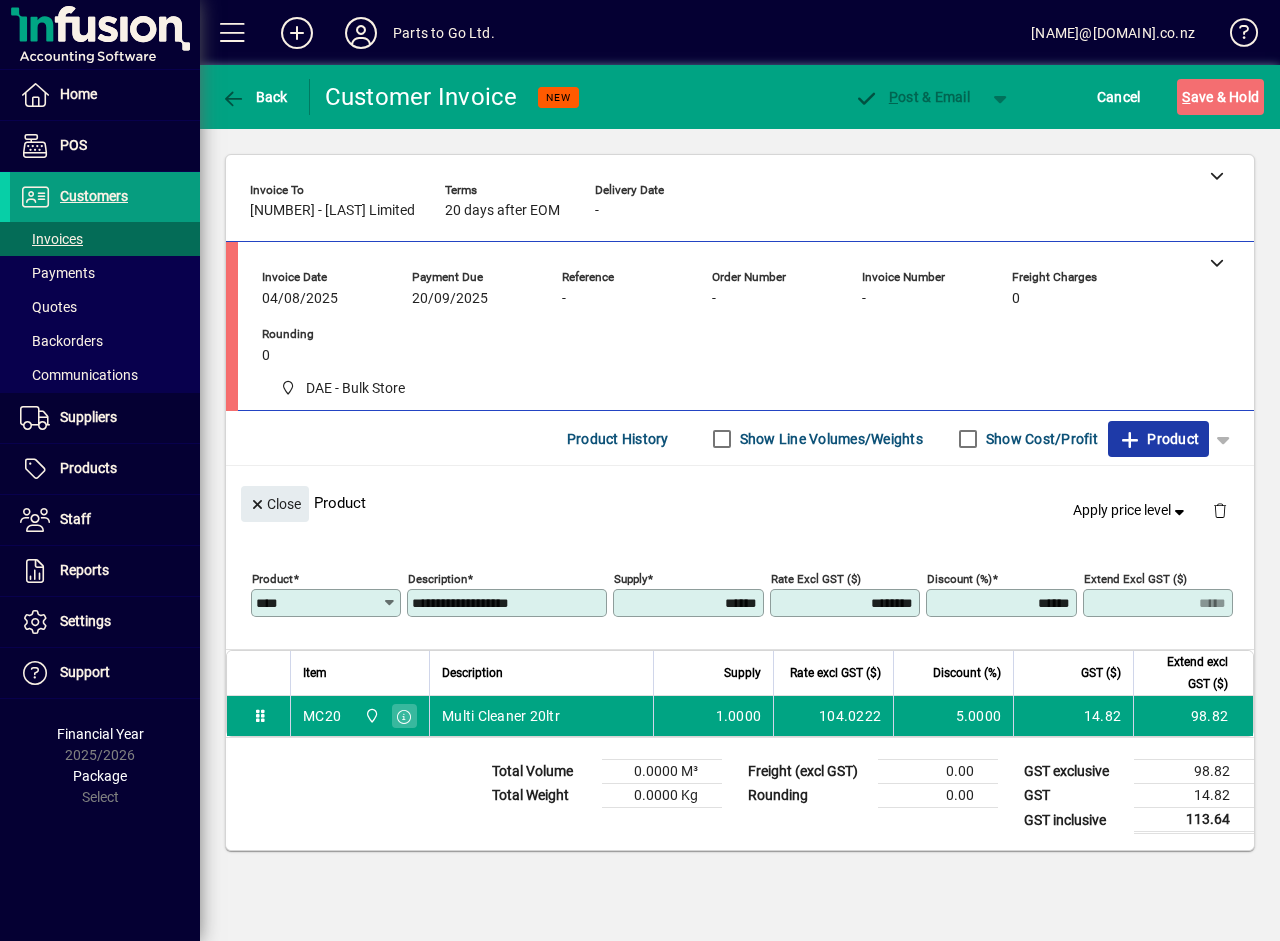 click on "Product" 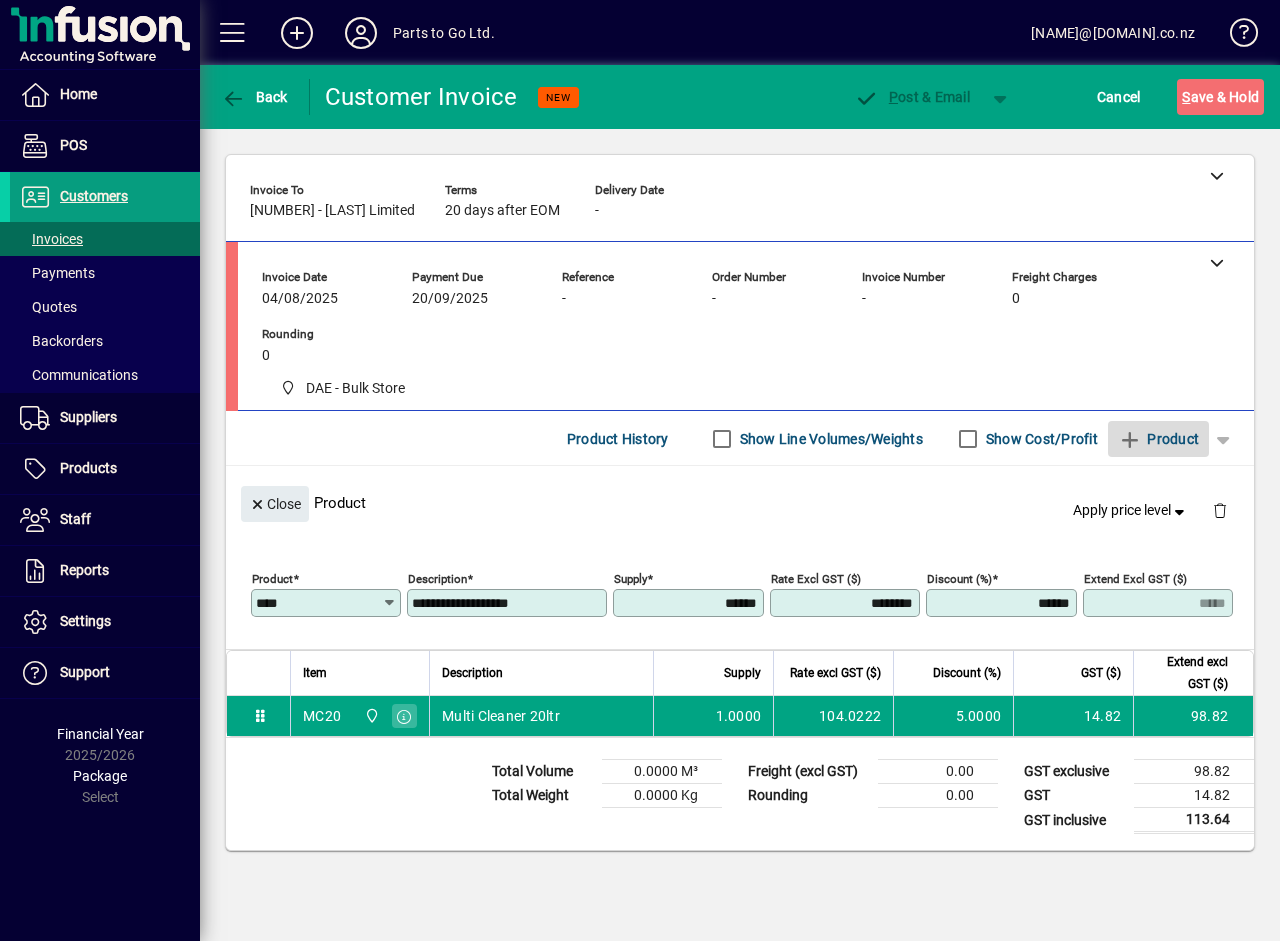 type 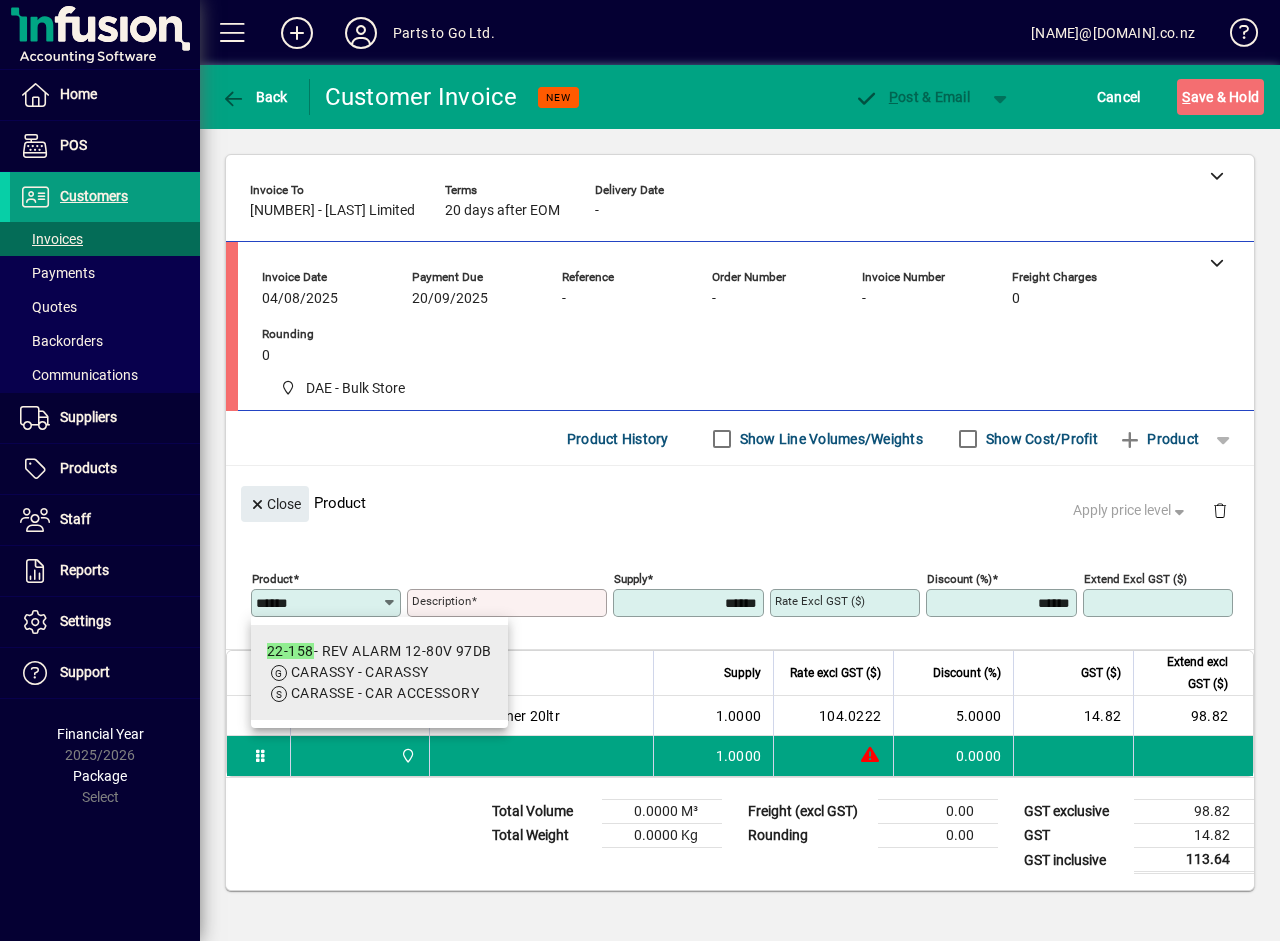 type on "******" 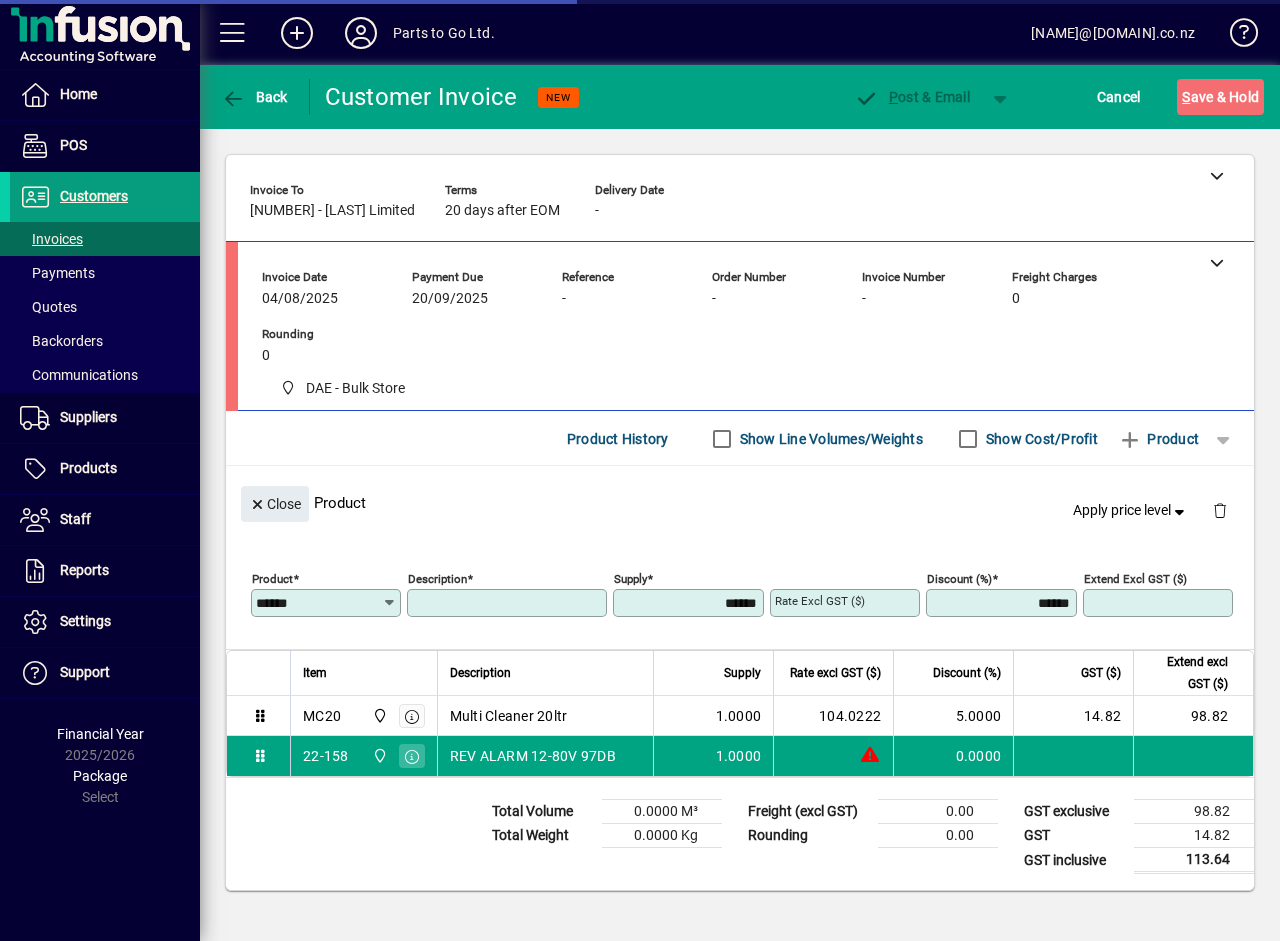 type on "**********" 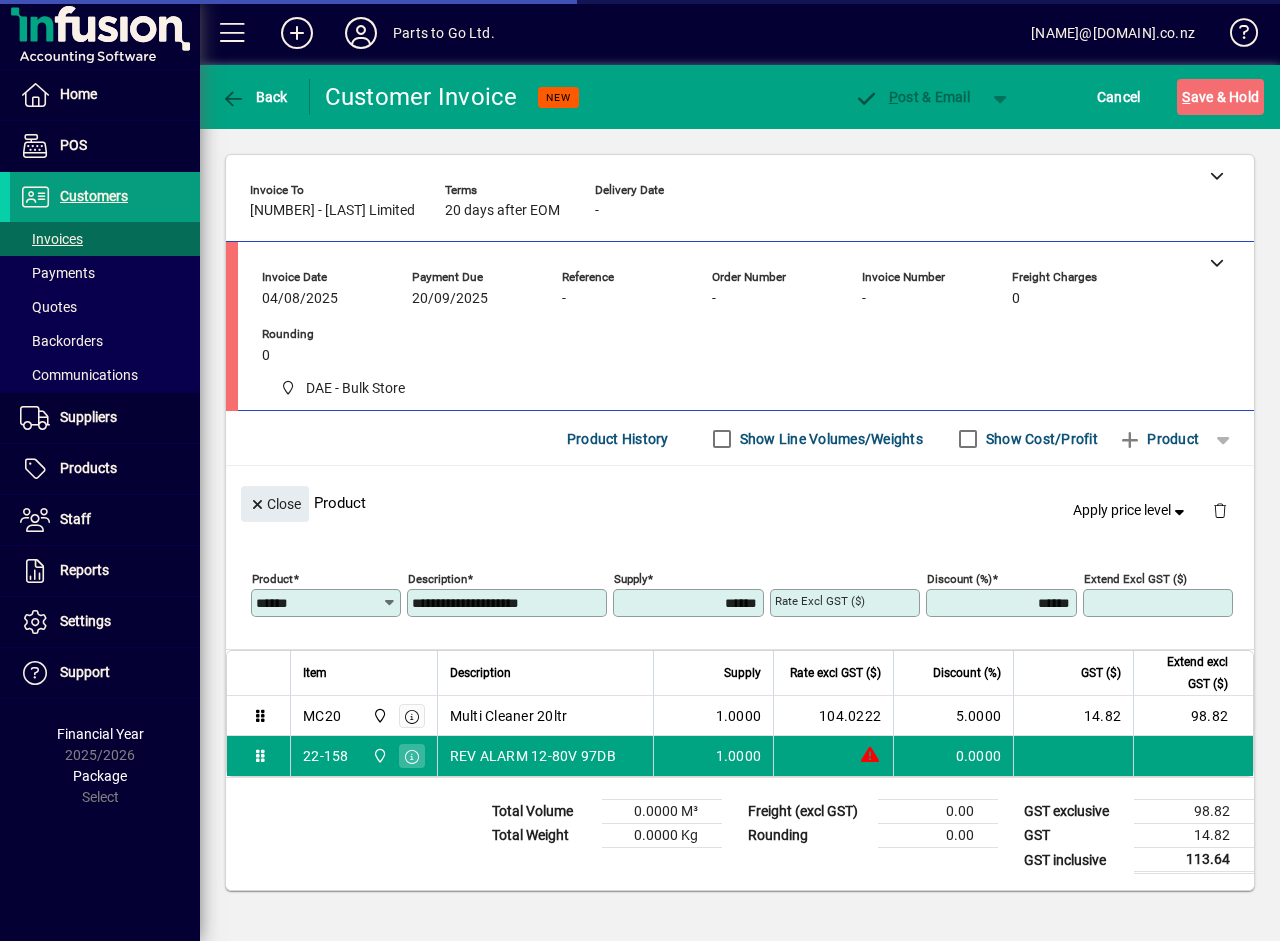 type on "*******" 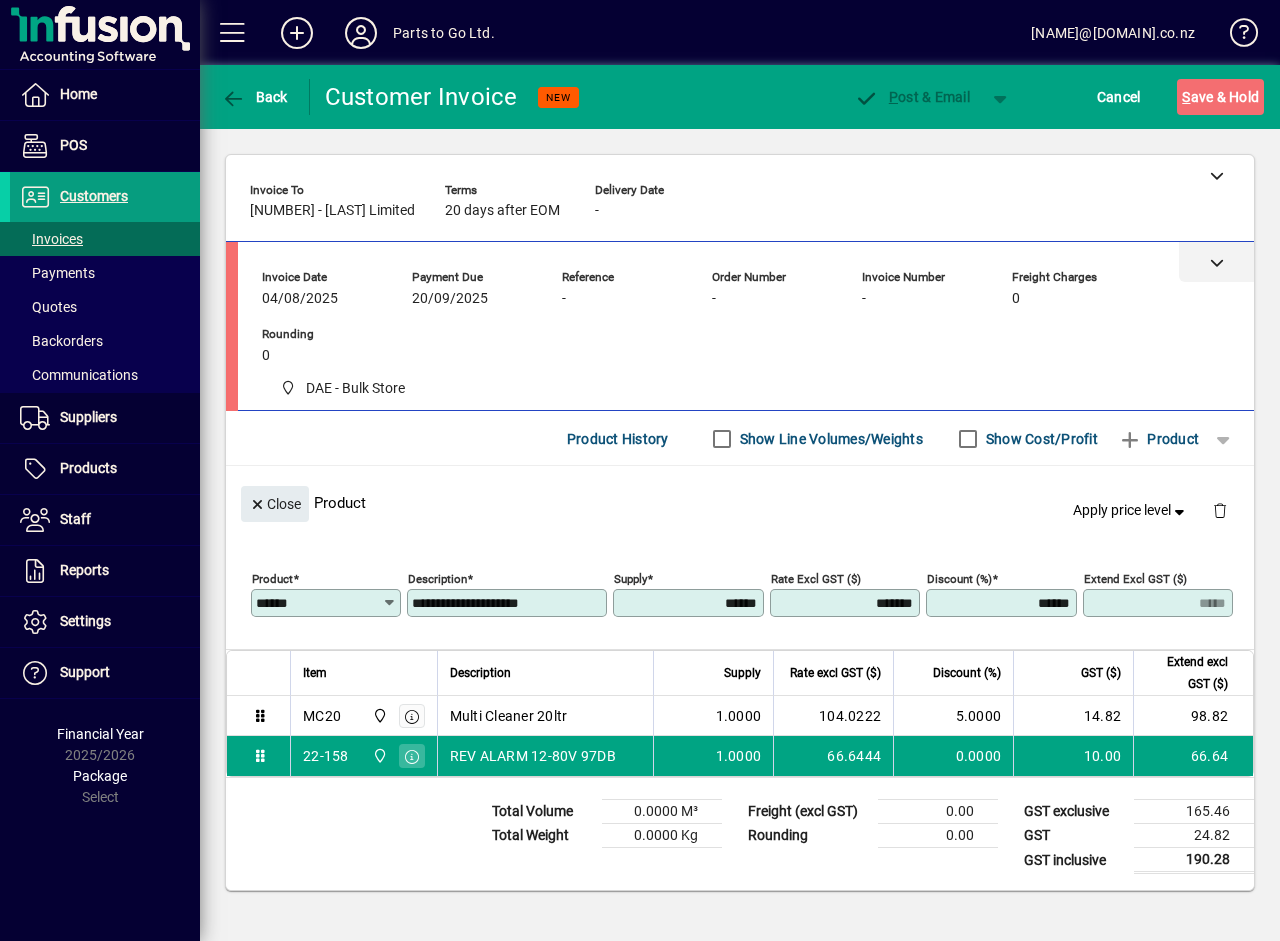 click 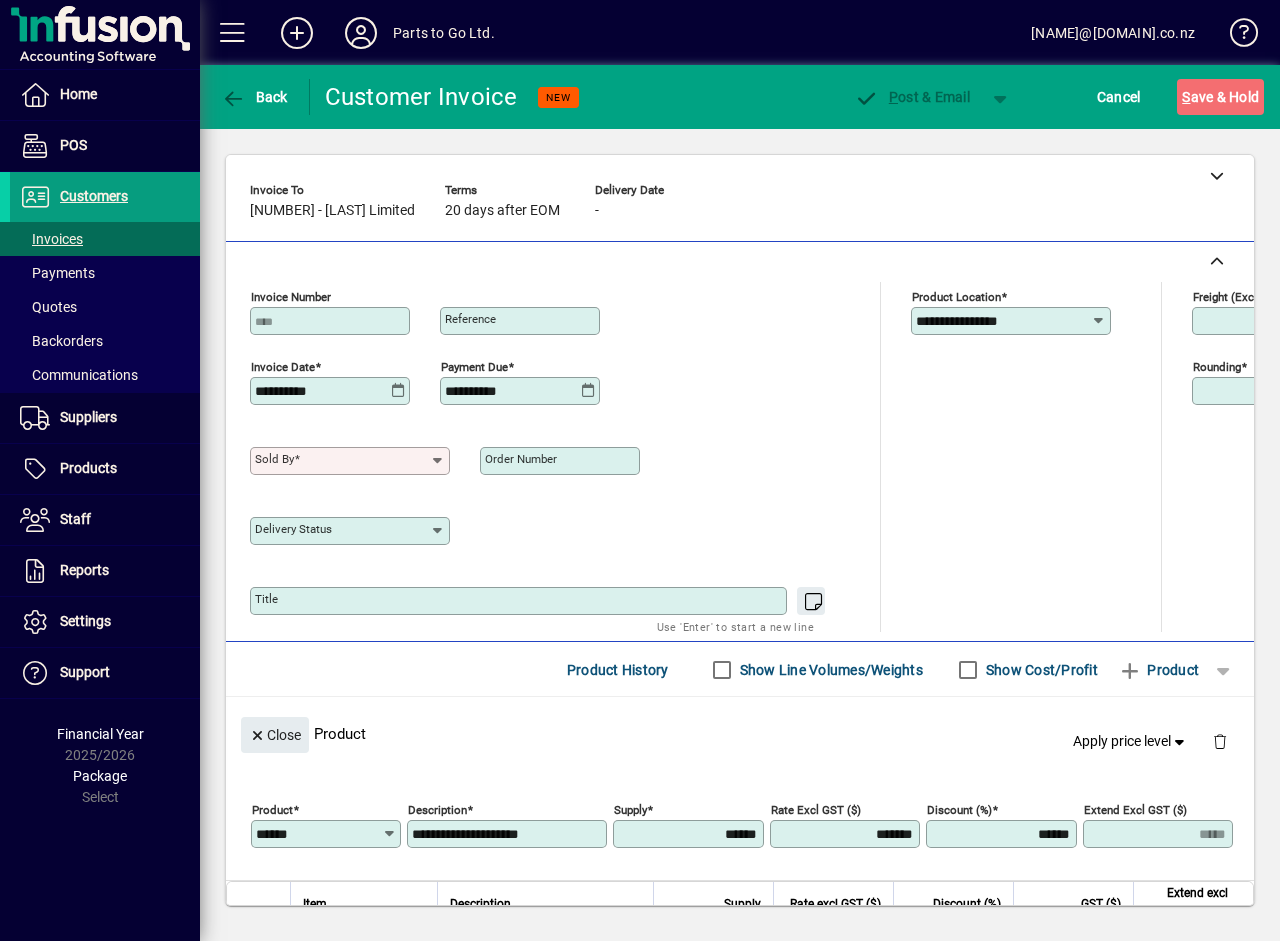 click 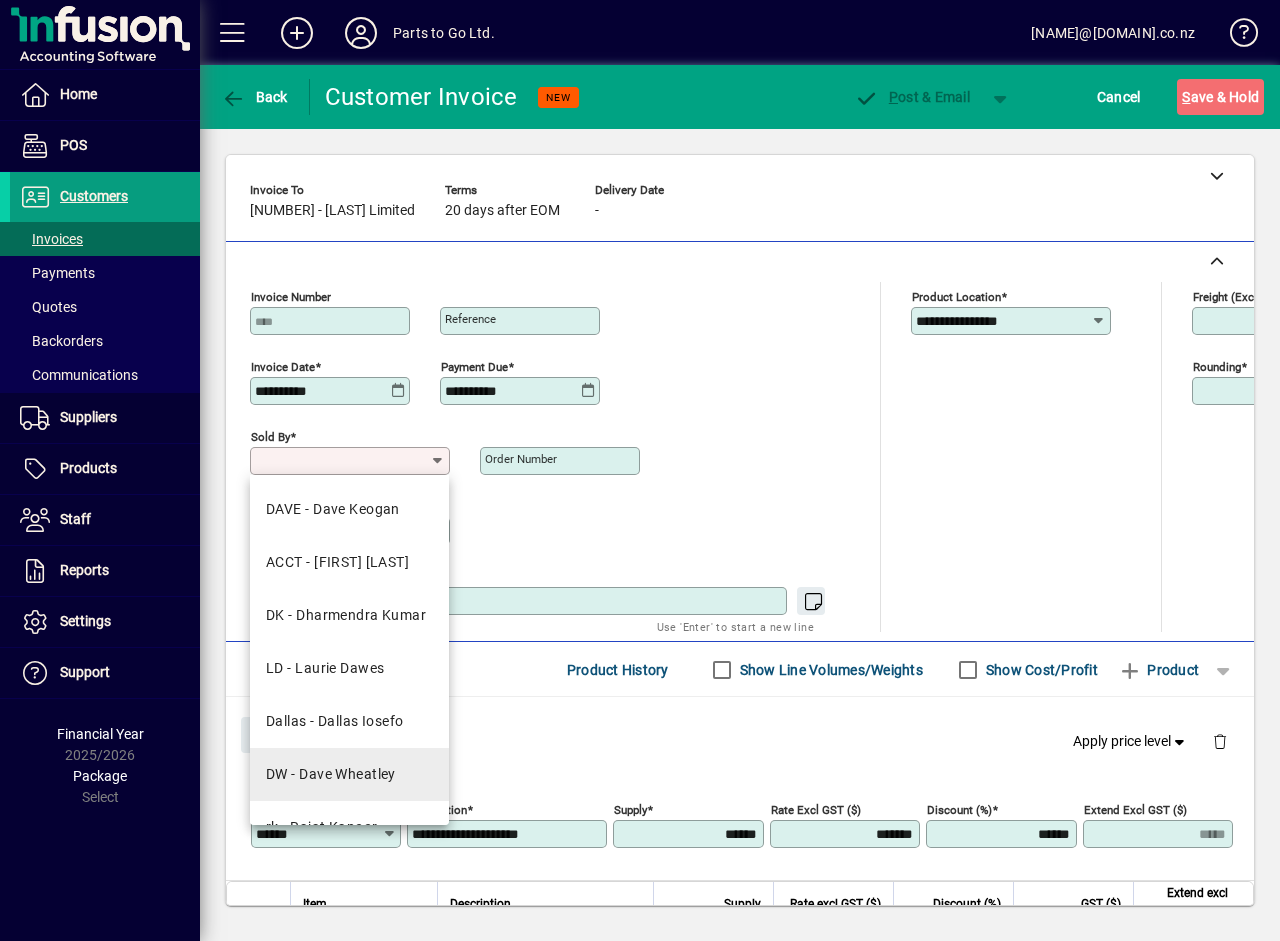 click on "DW - Dave Wheatley" at bounding box center [349, 774] 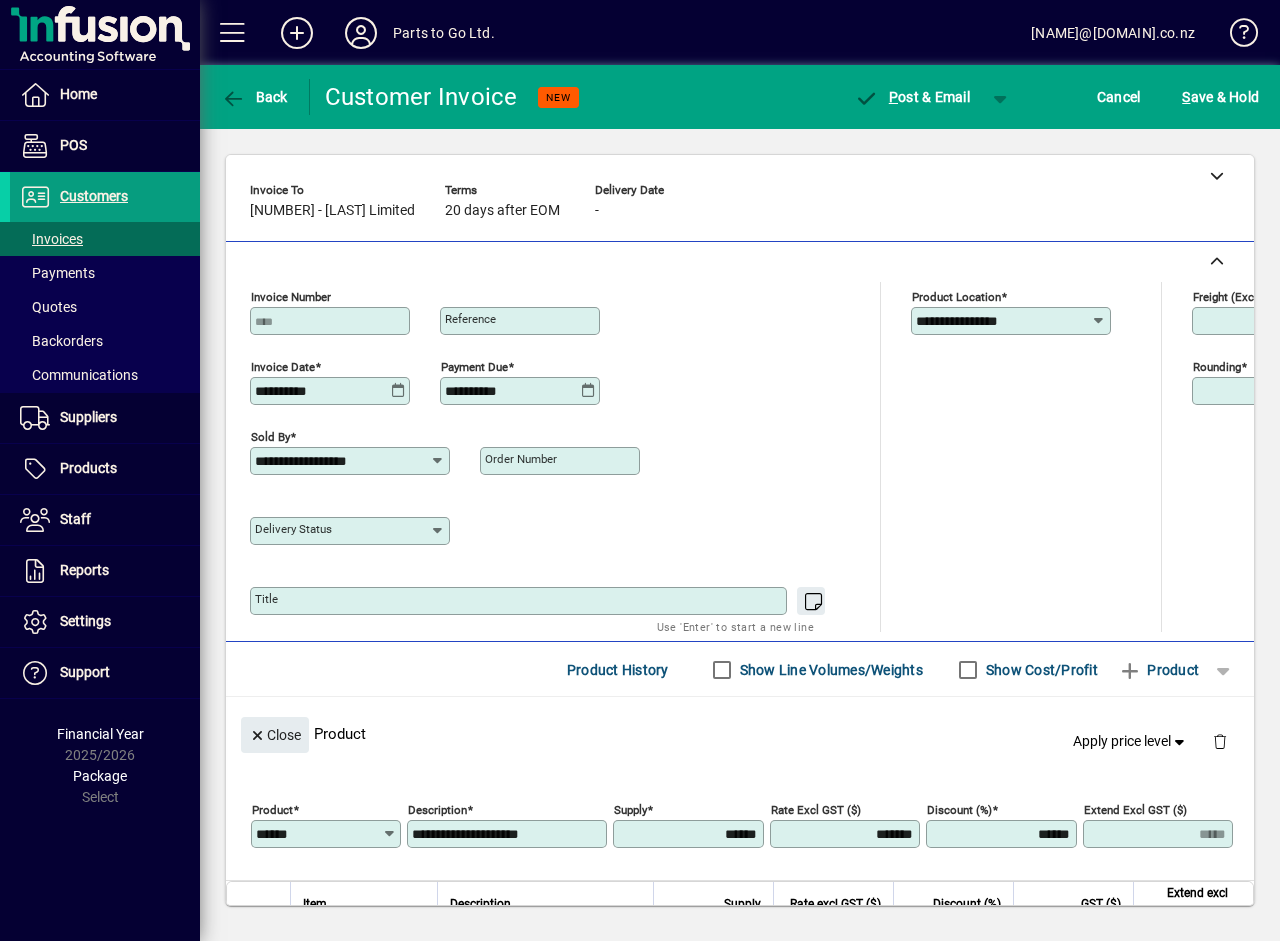 scroll, scrollTop: 216, scrollLeft: 0, axis: vertical 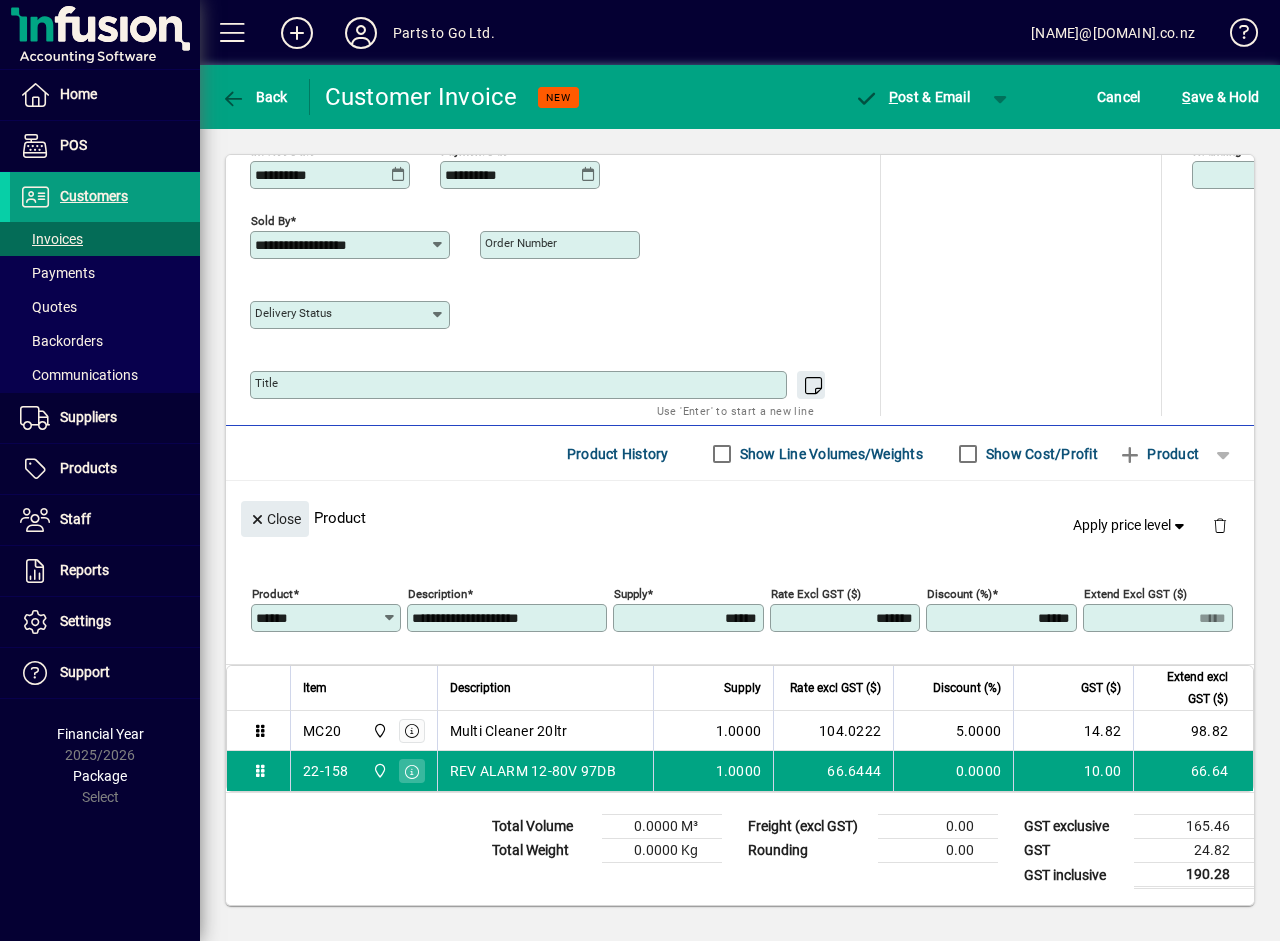 click on "Order number" at bounding box center (521, 243) 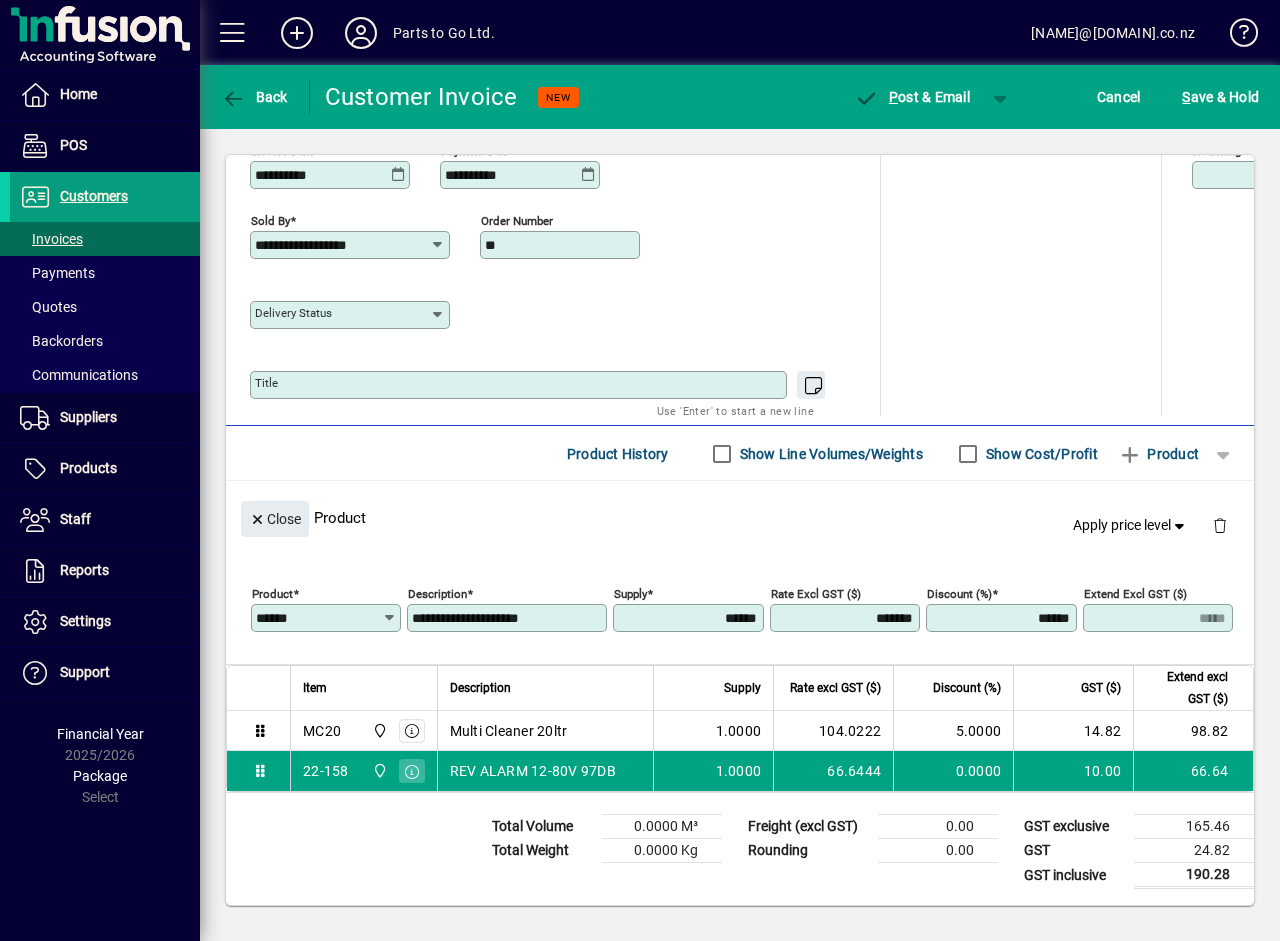 type on "**" 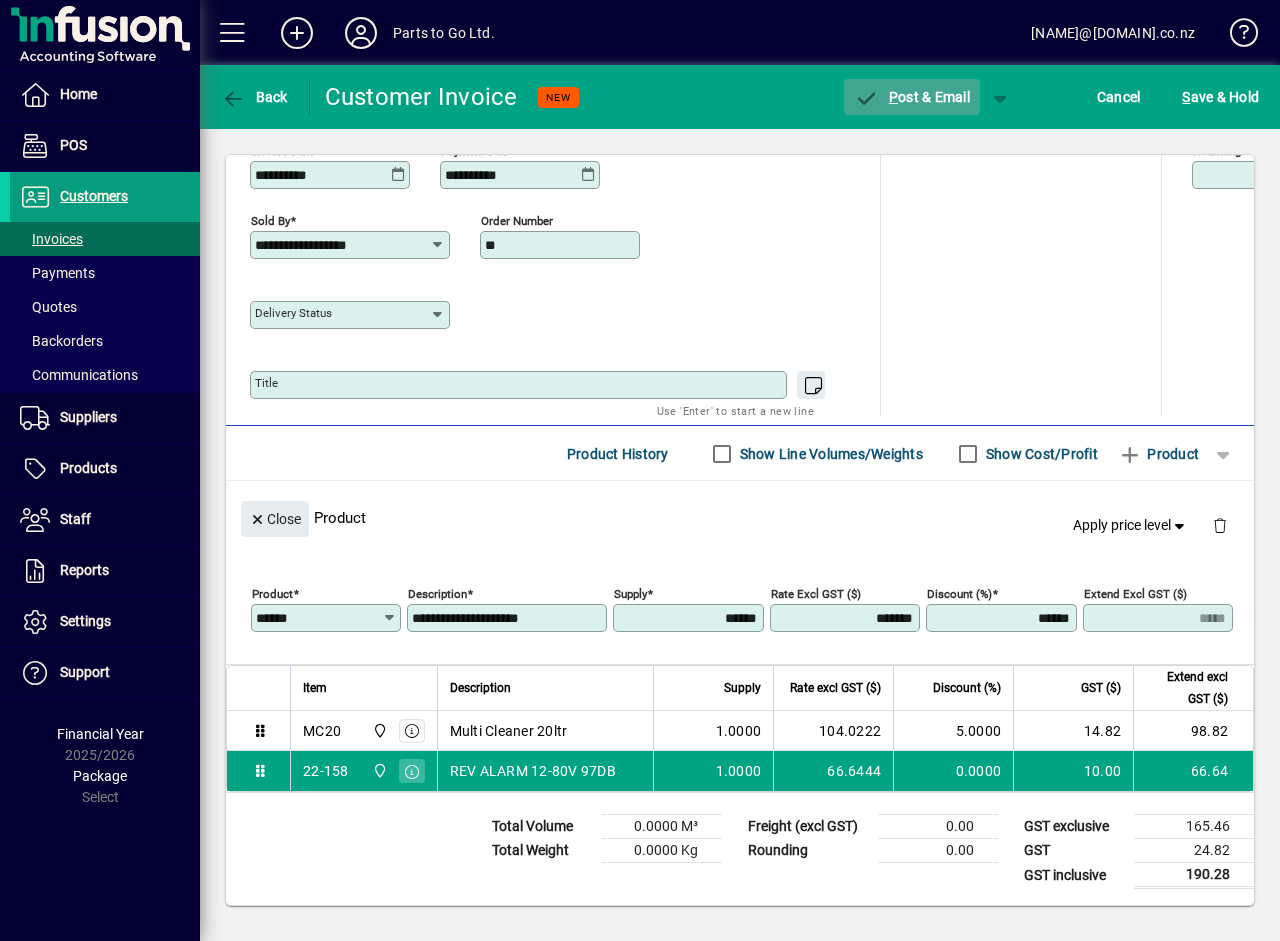 click on "P ost & Email" 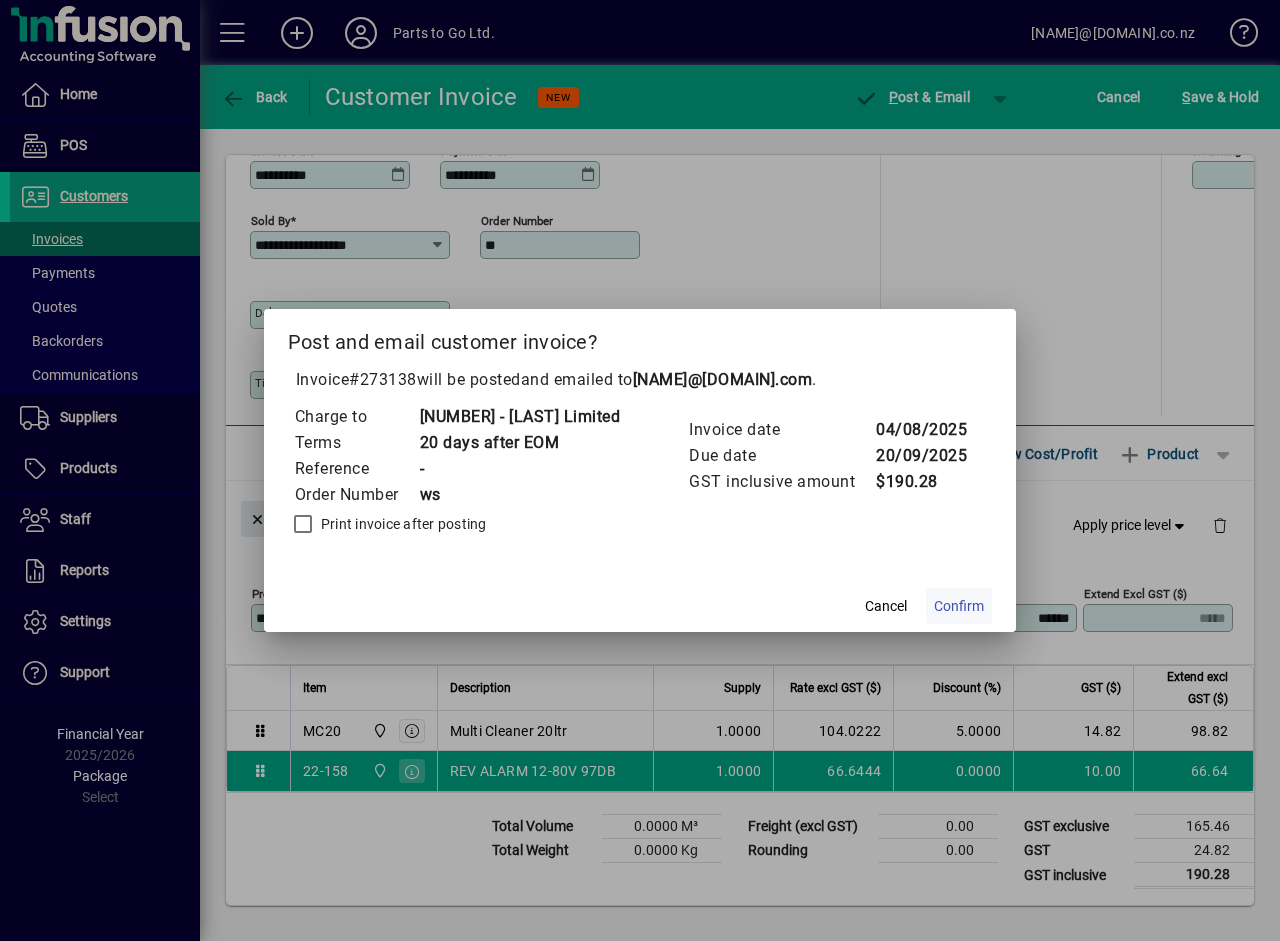 click on "Confirm" 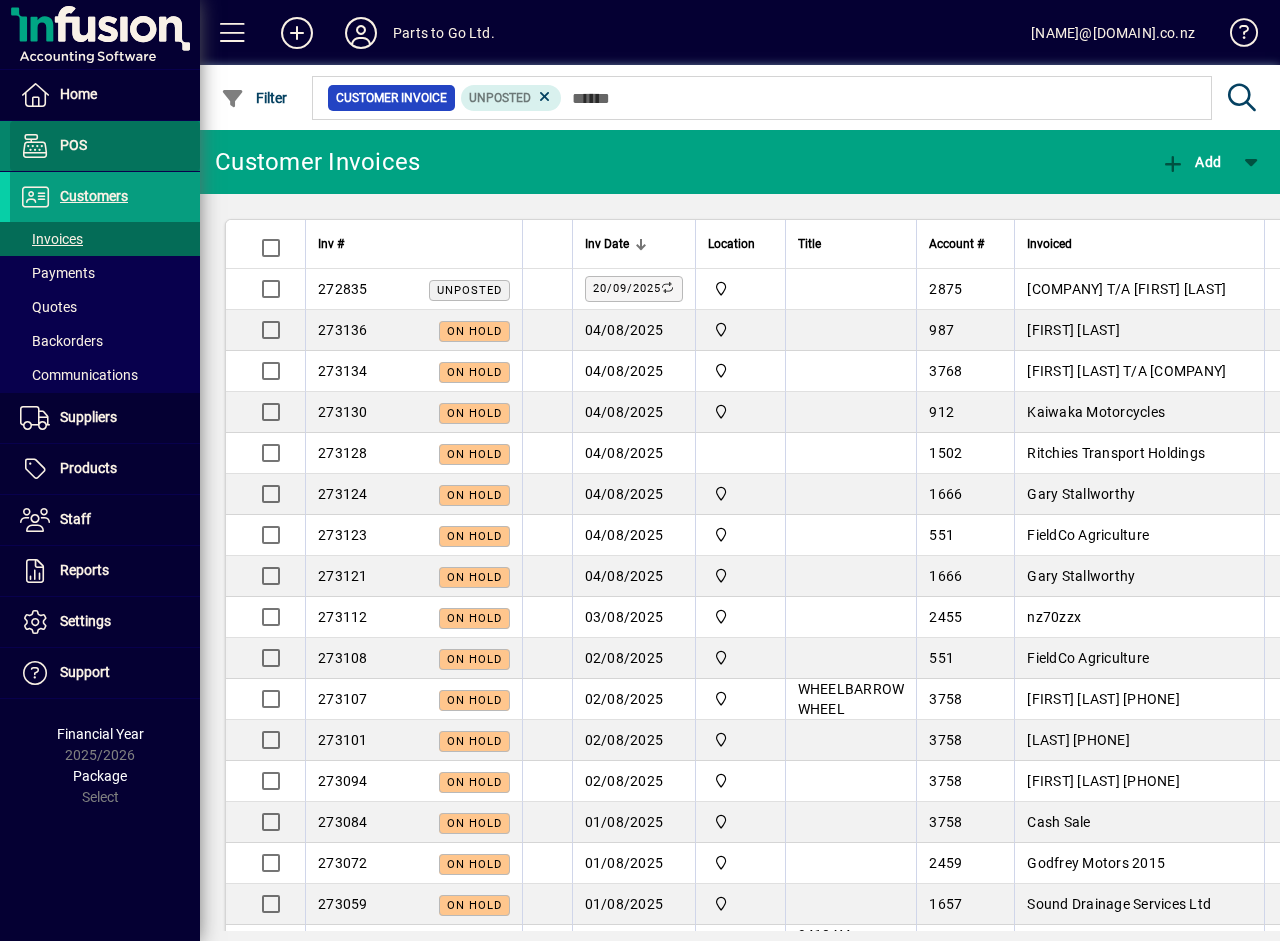 click on "POS" at bounding box center (73, 145) 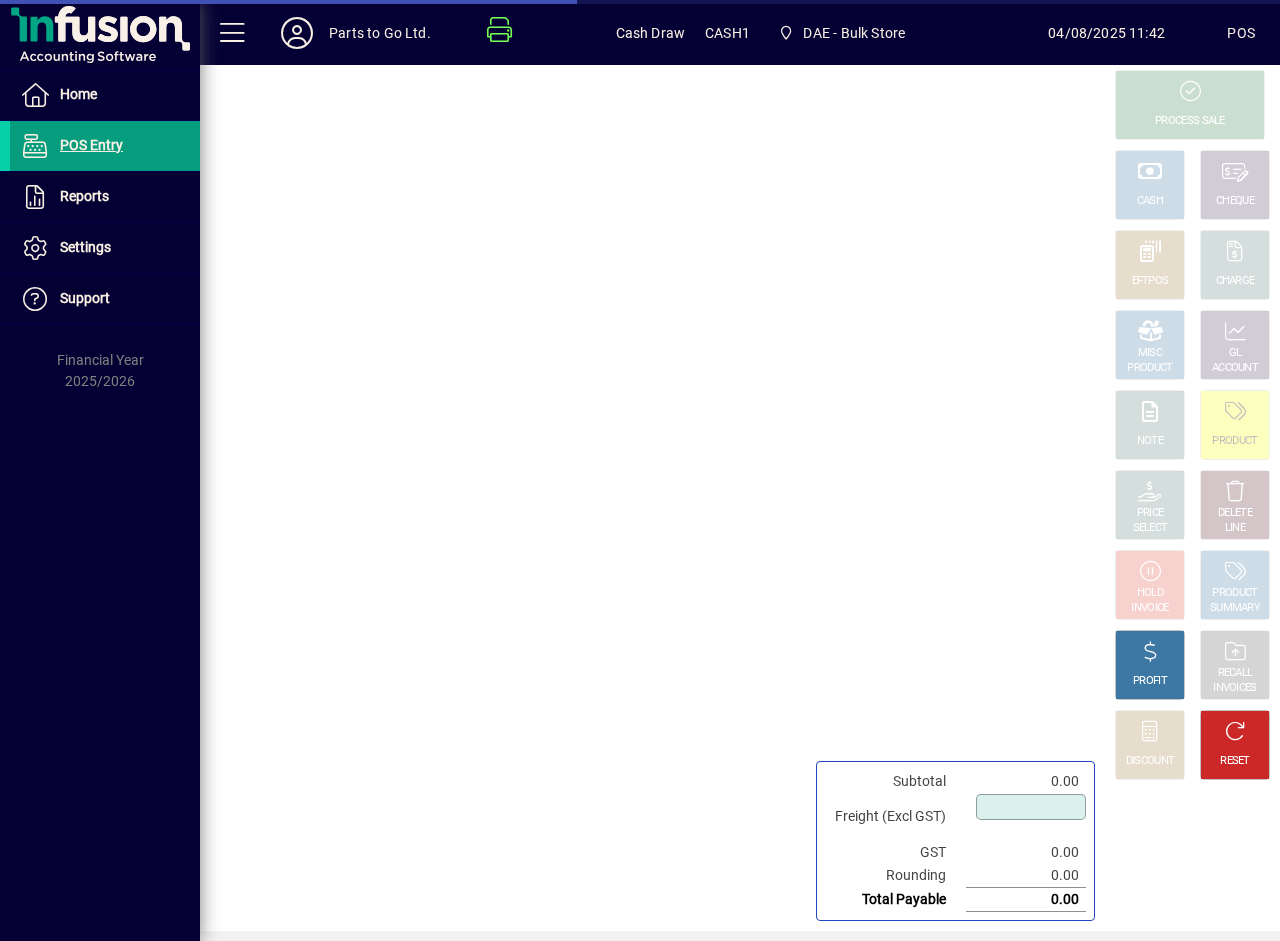 type on "****" 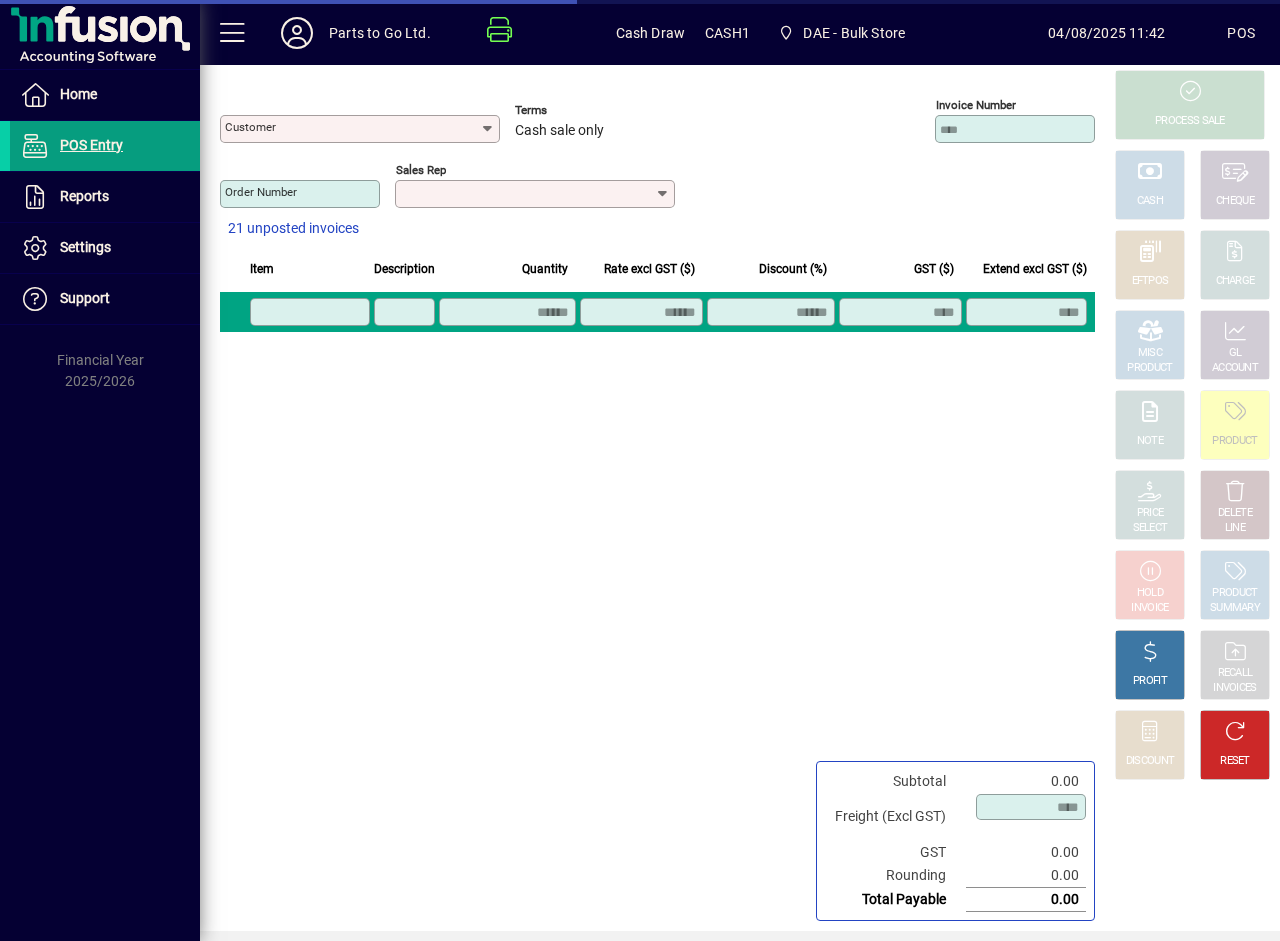 type on "**********" 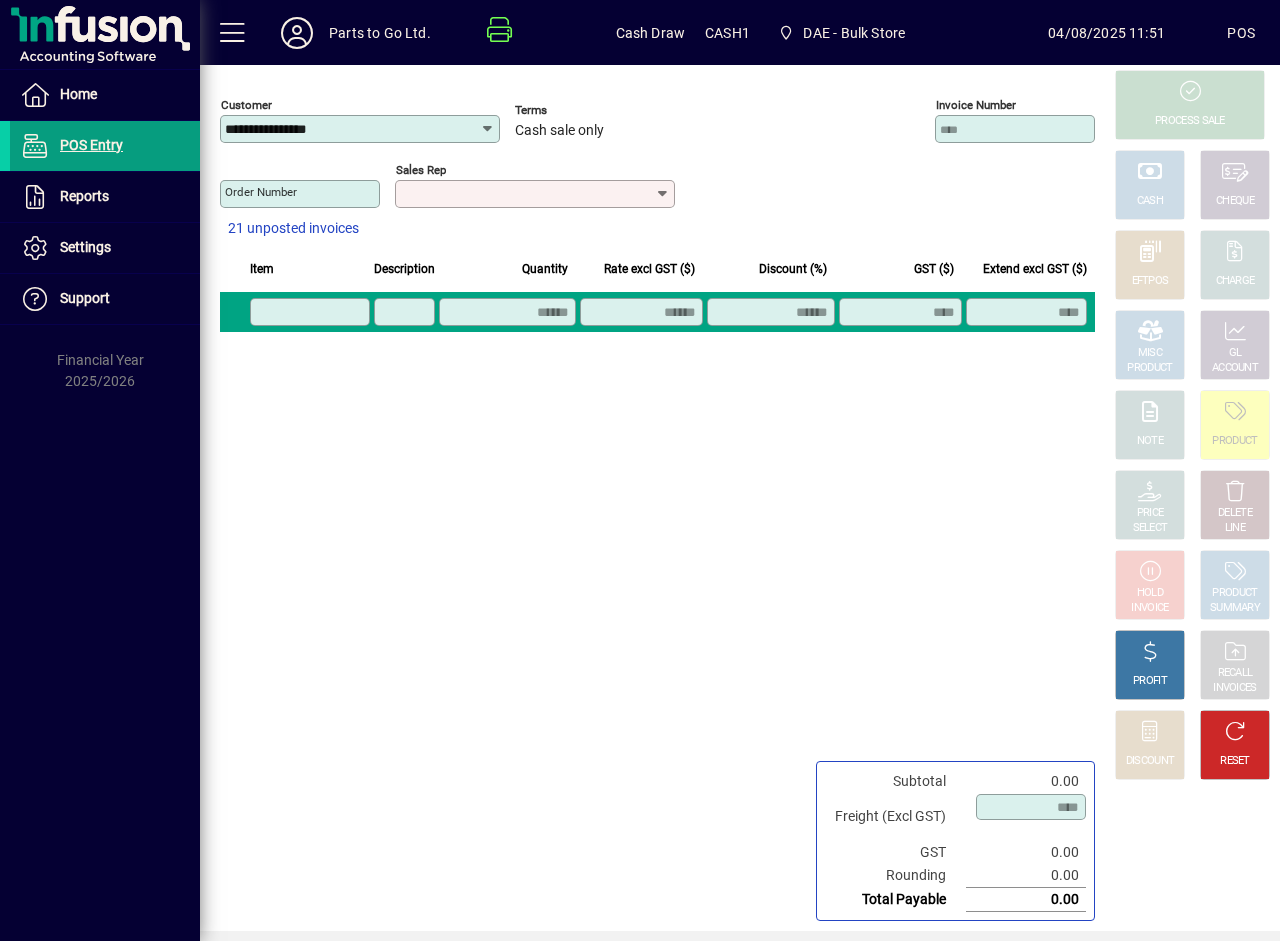 click 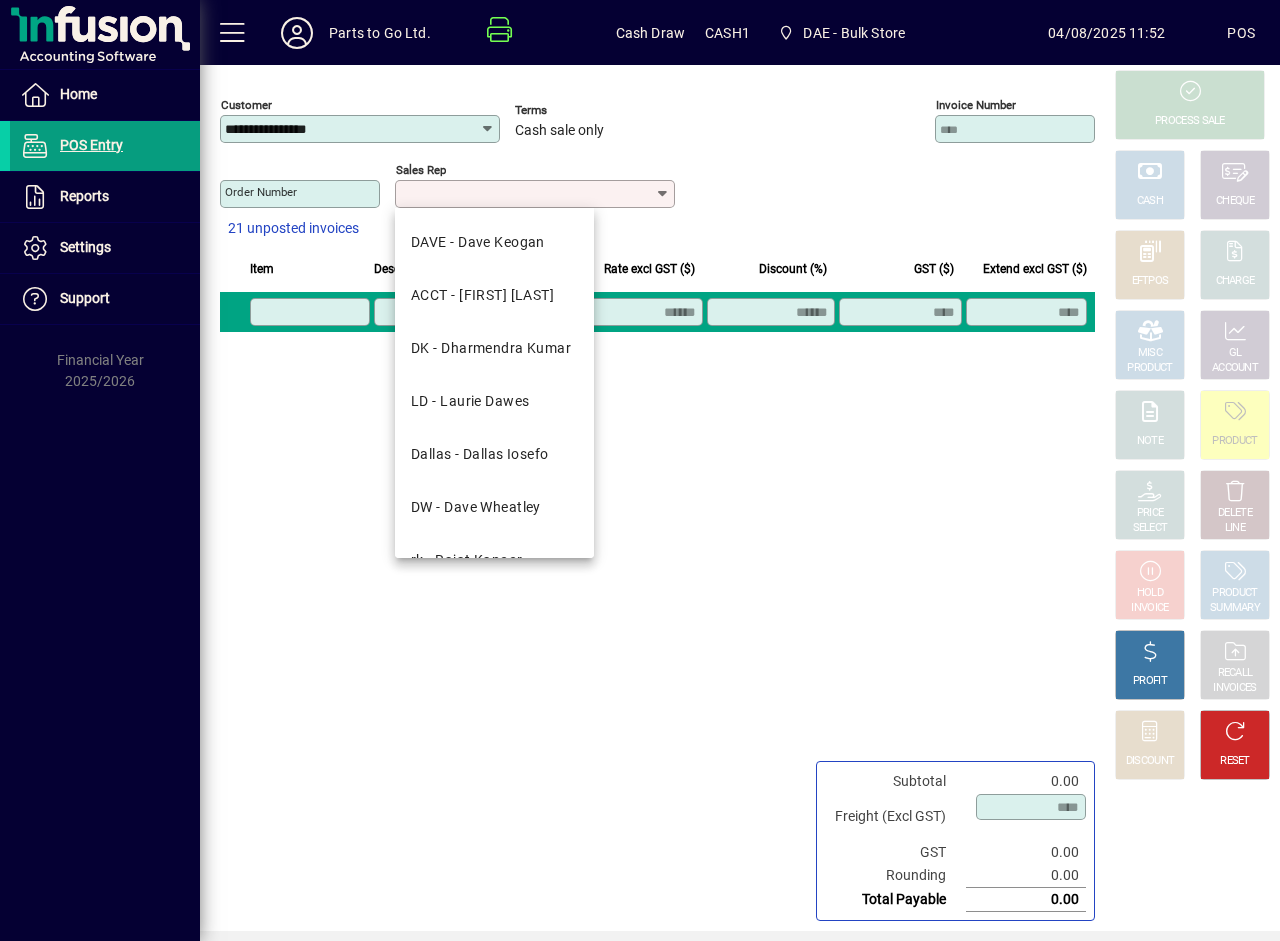 scroll, scrollTop: 0, scrollLeft: 0, axis: both 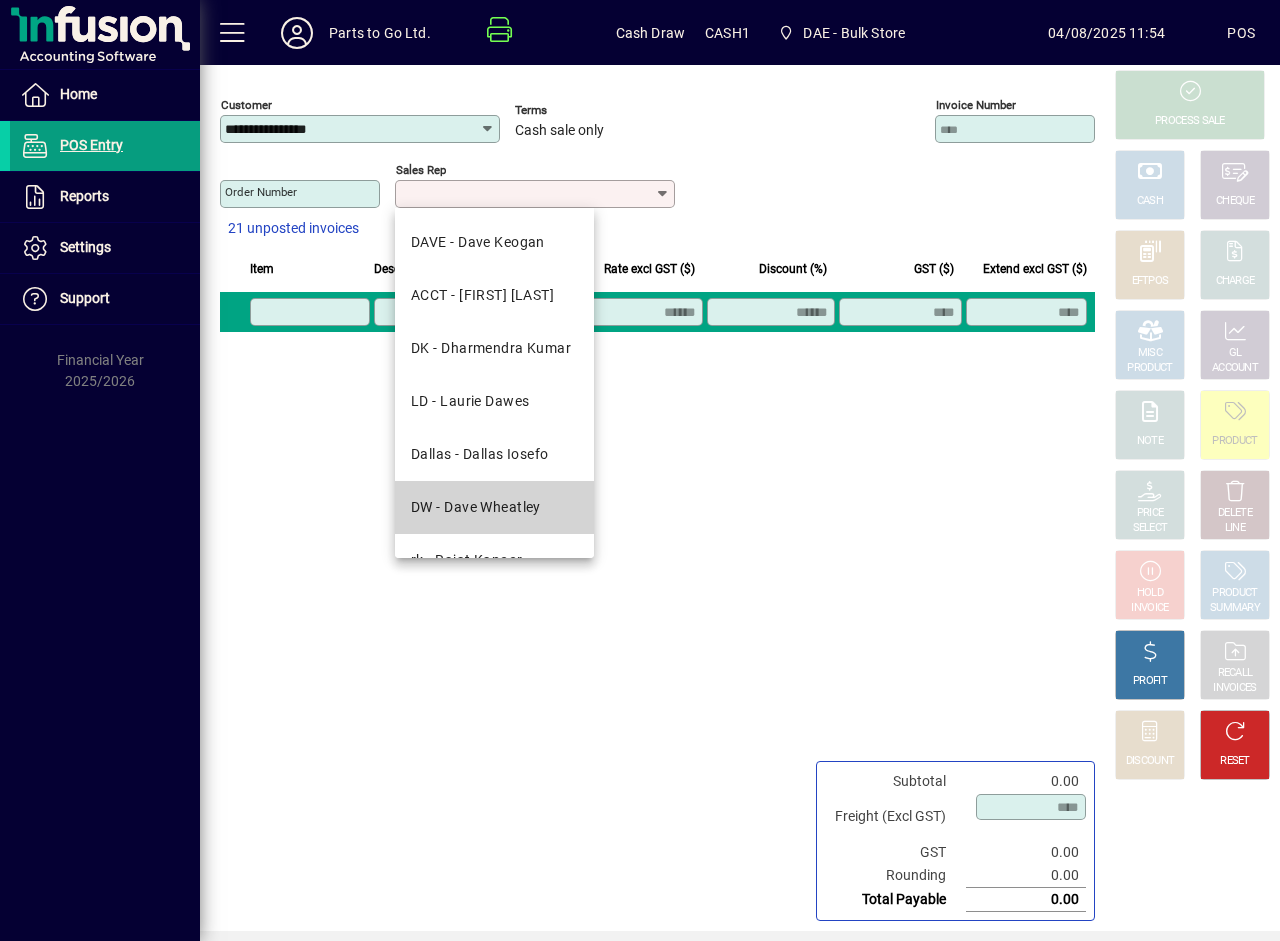 click on "DW - Dave Wheatley" at bounding box center (494, 507) 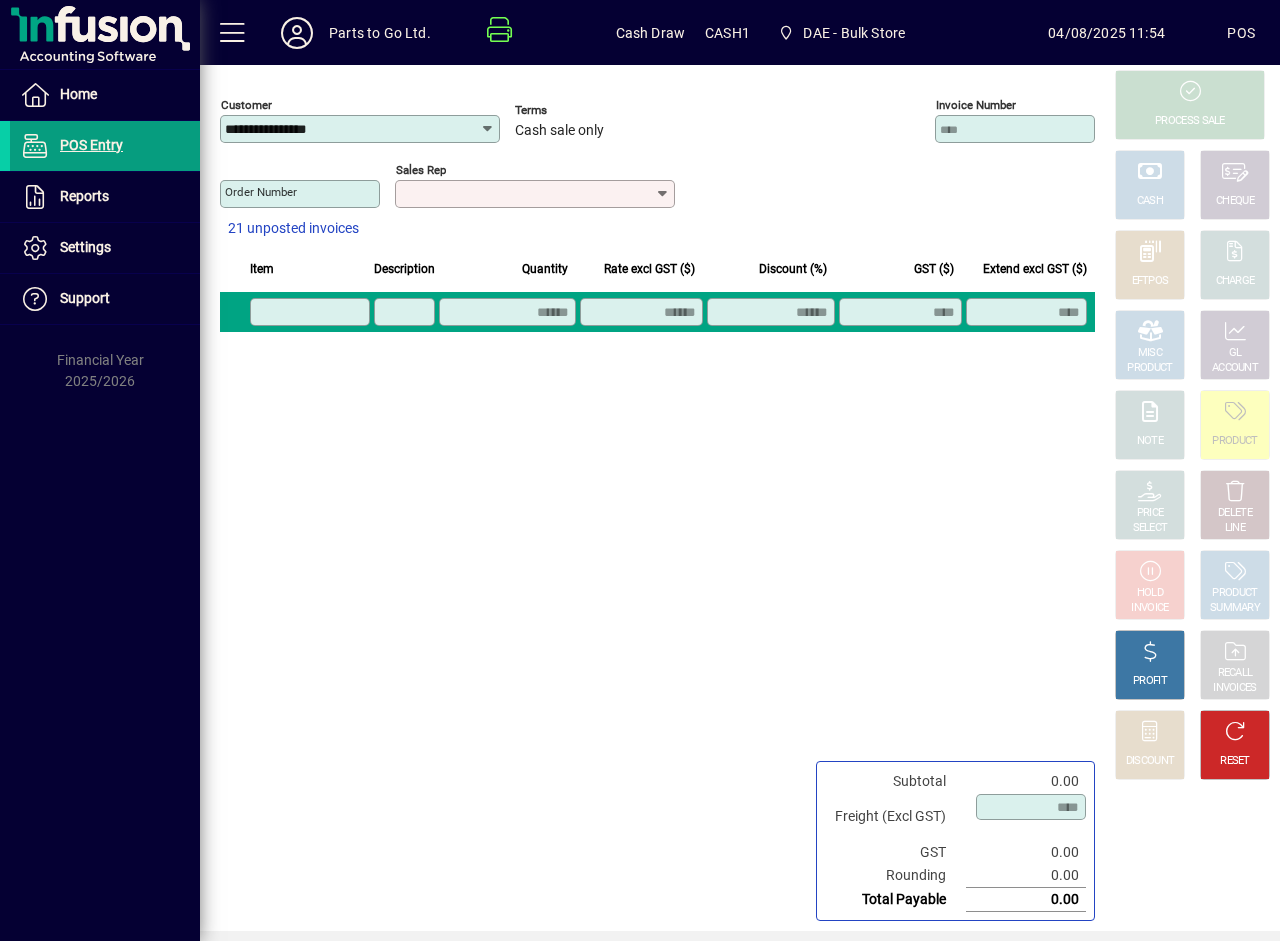 type on "**********" 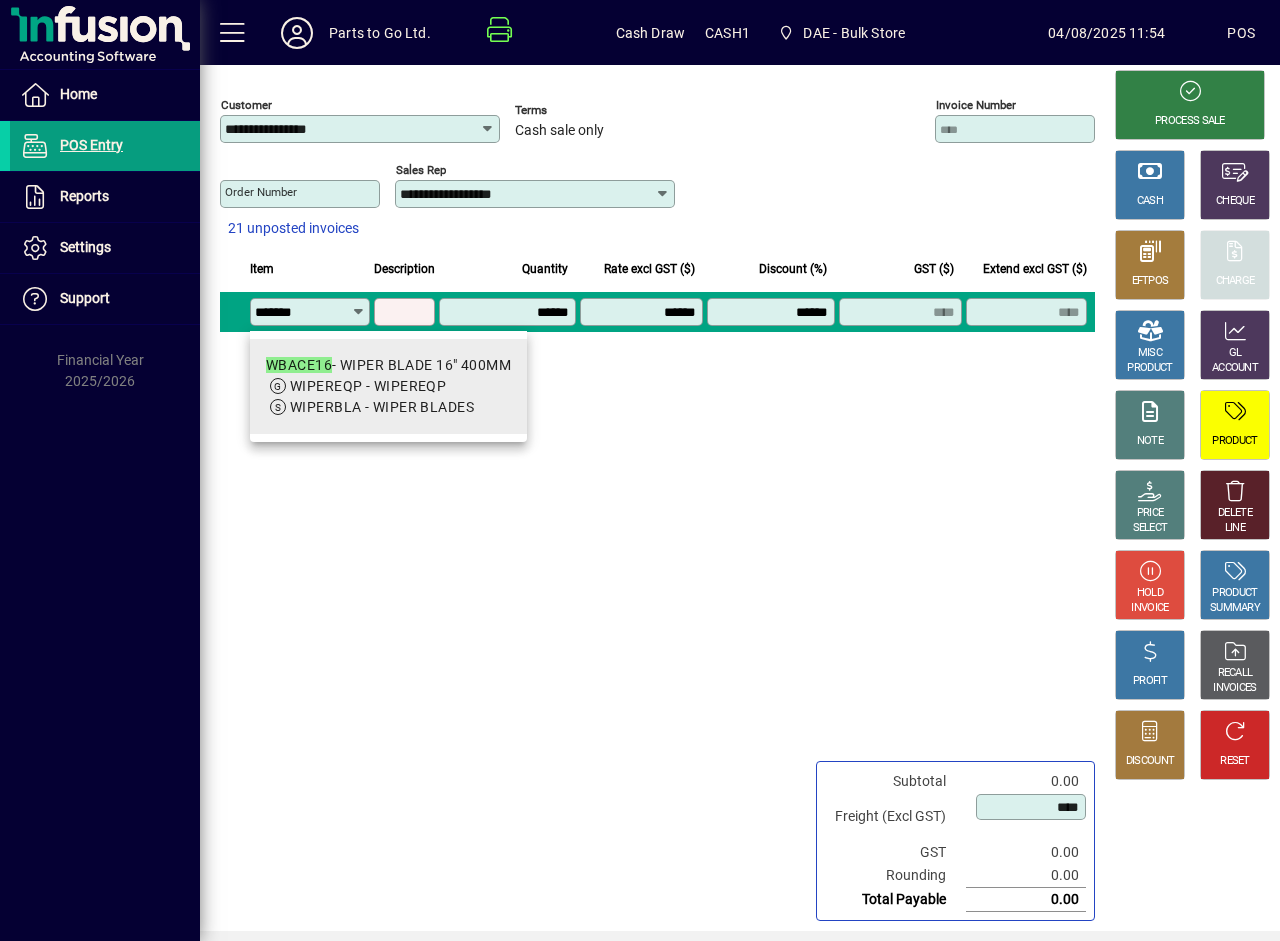 click on "WIPEREQP - WIPEREQP" at bounding box center [368, 386] 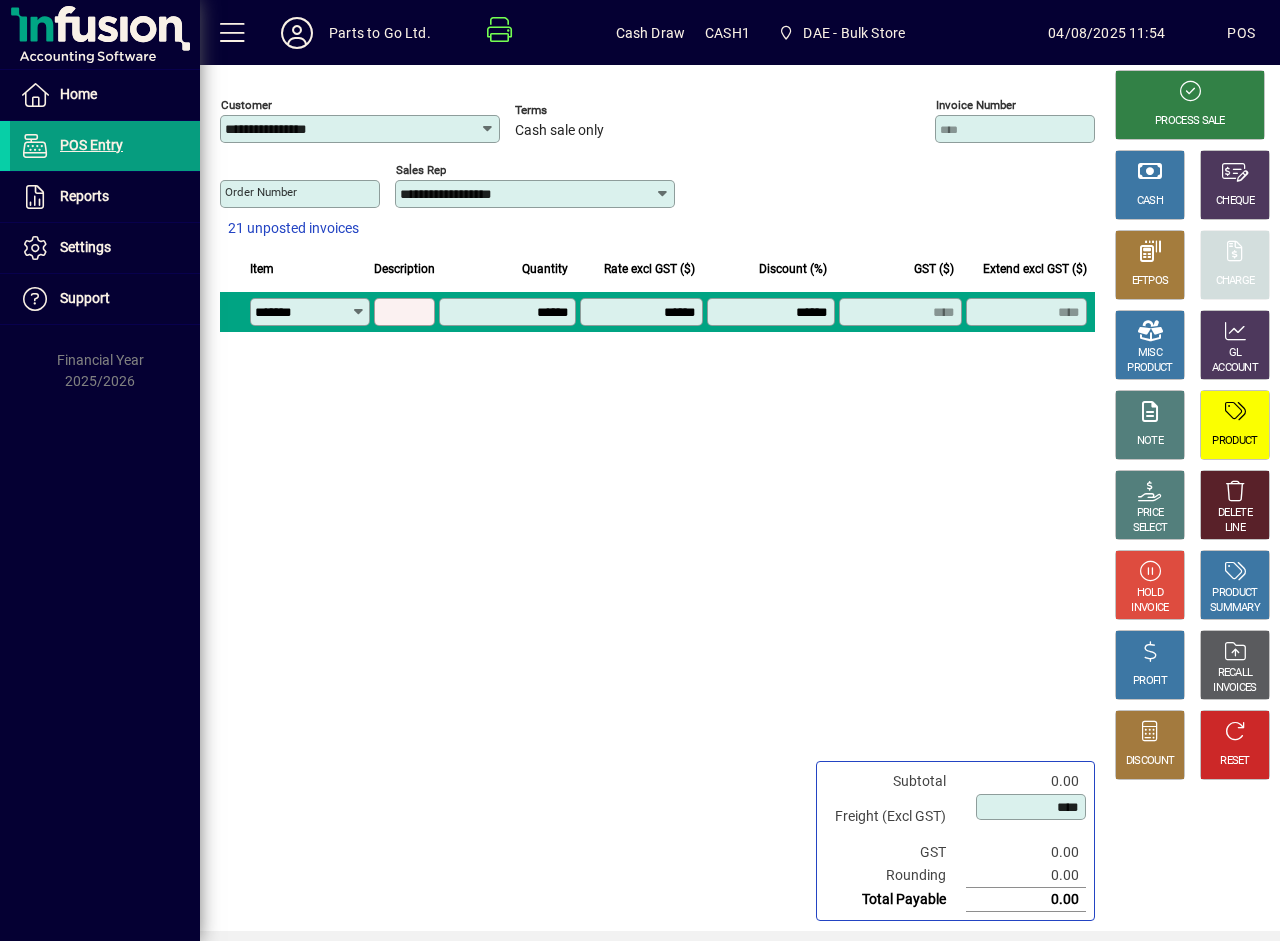 type on "*******" 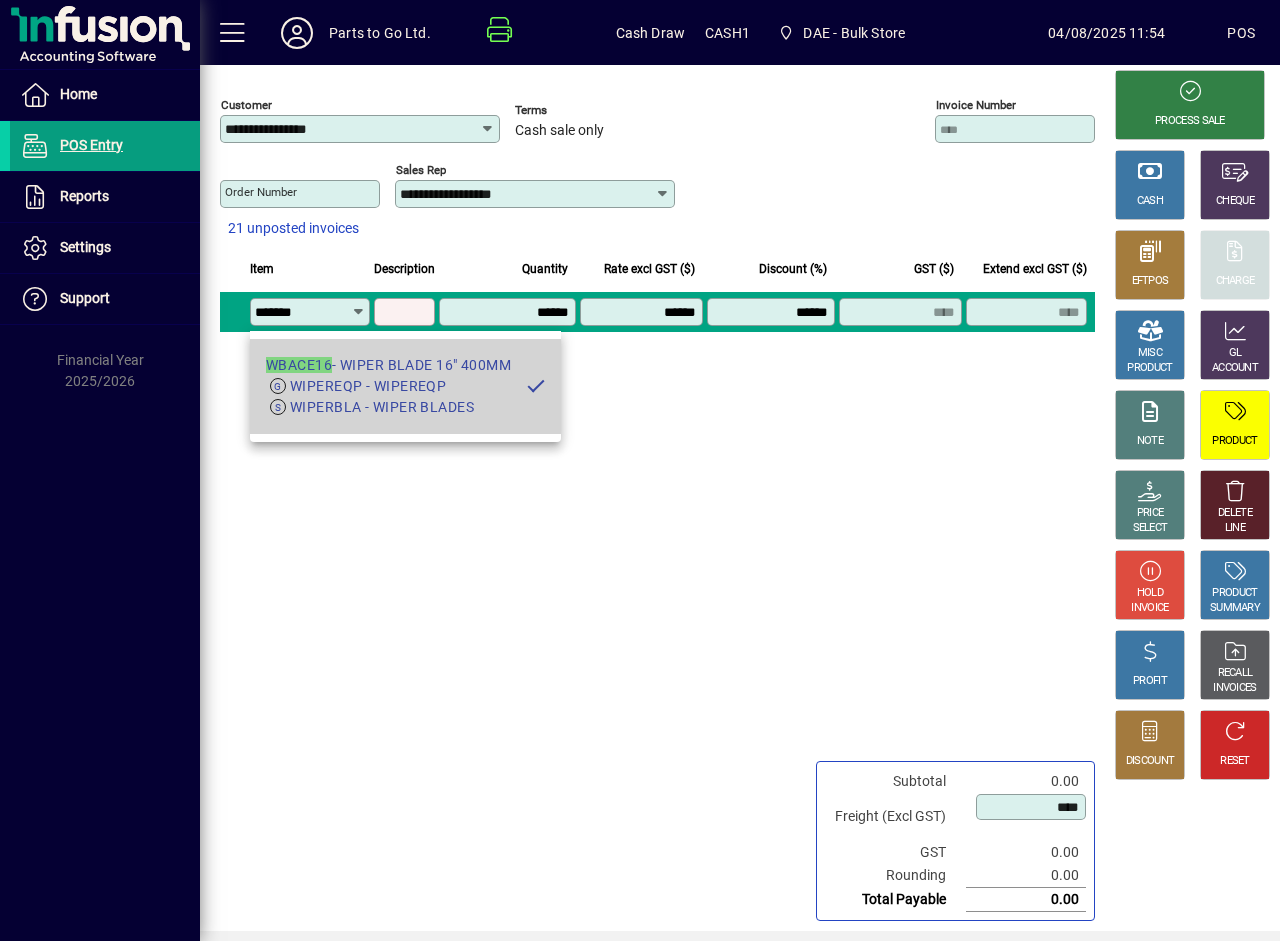 type on "**********" 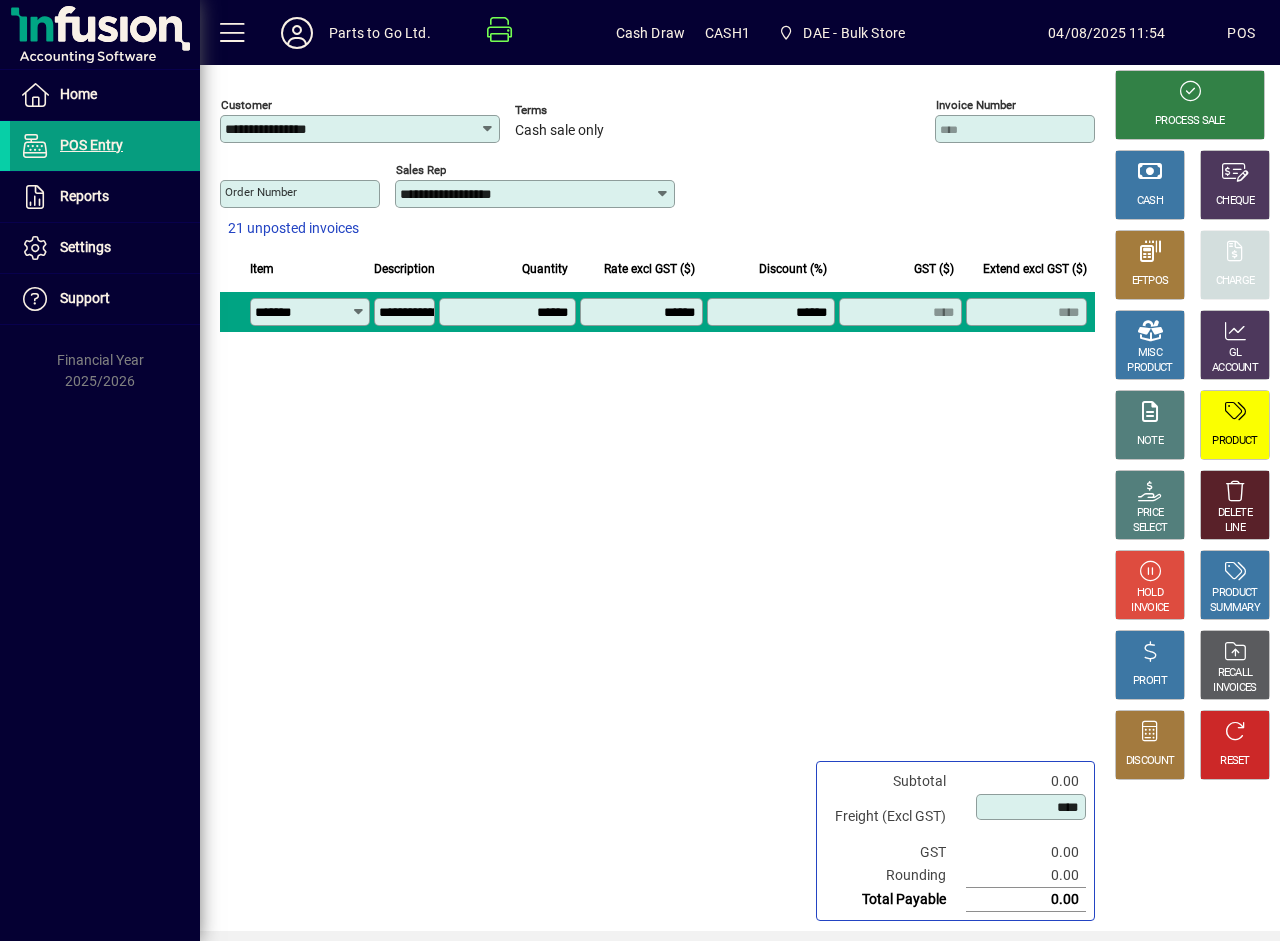 type on "*******" 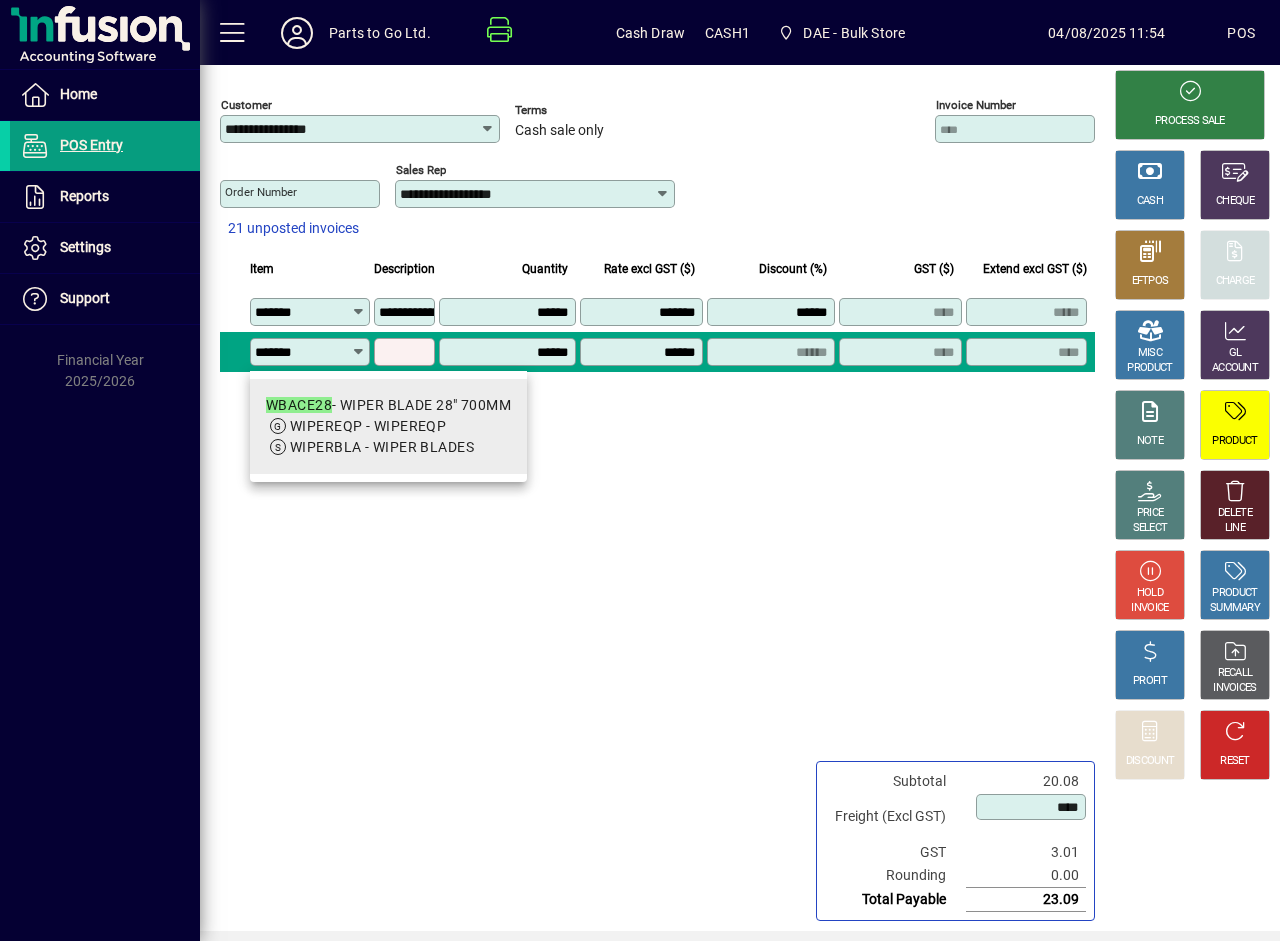 click on "WBACE28  - WIPER BLADE 28" 700MM" at bounding box center [388, 405] 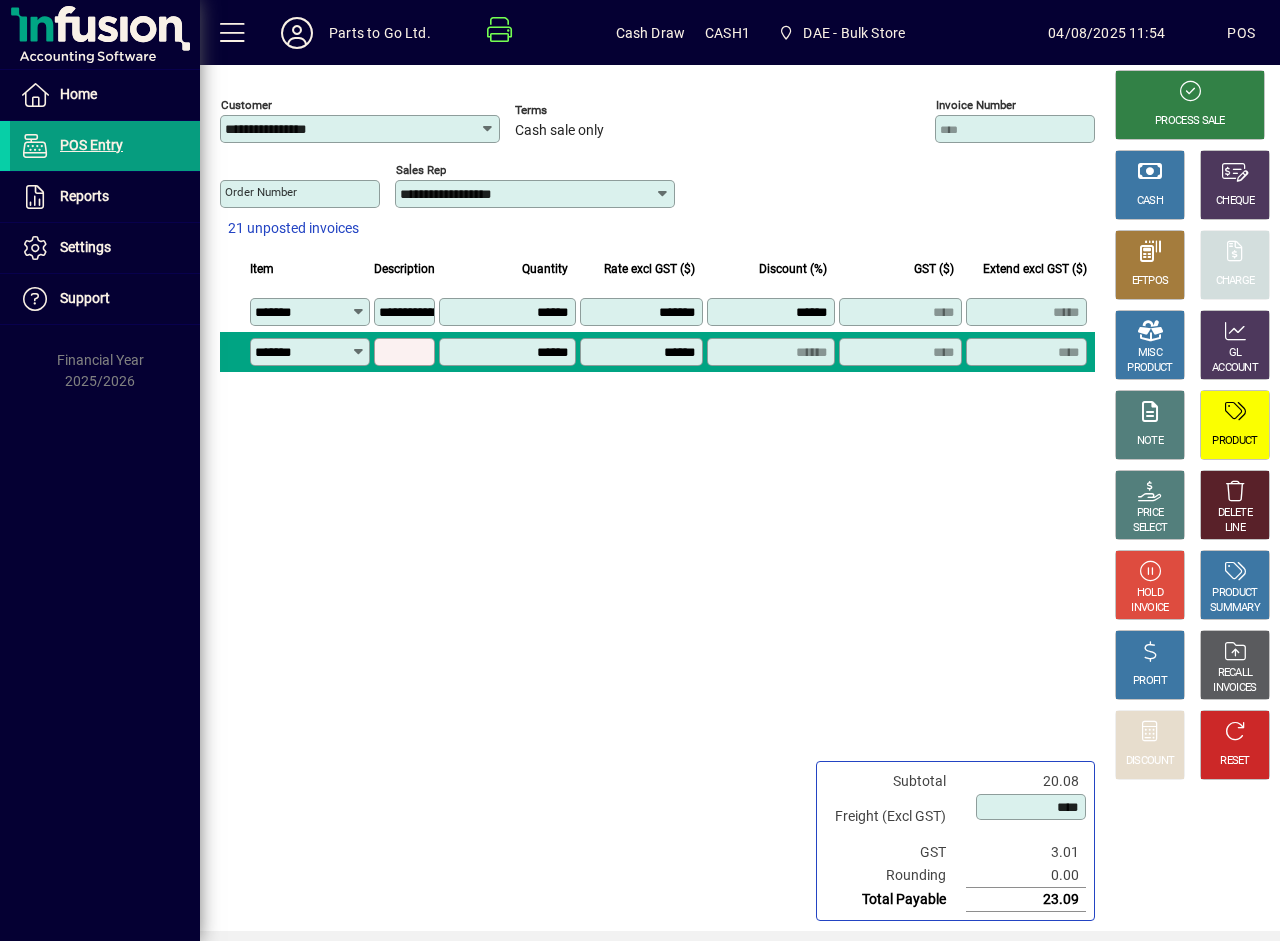 type on "*******" 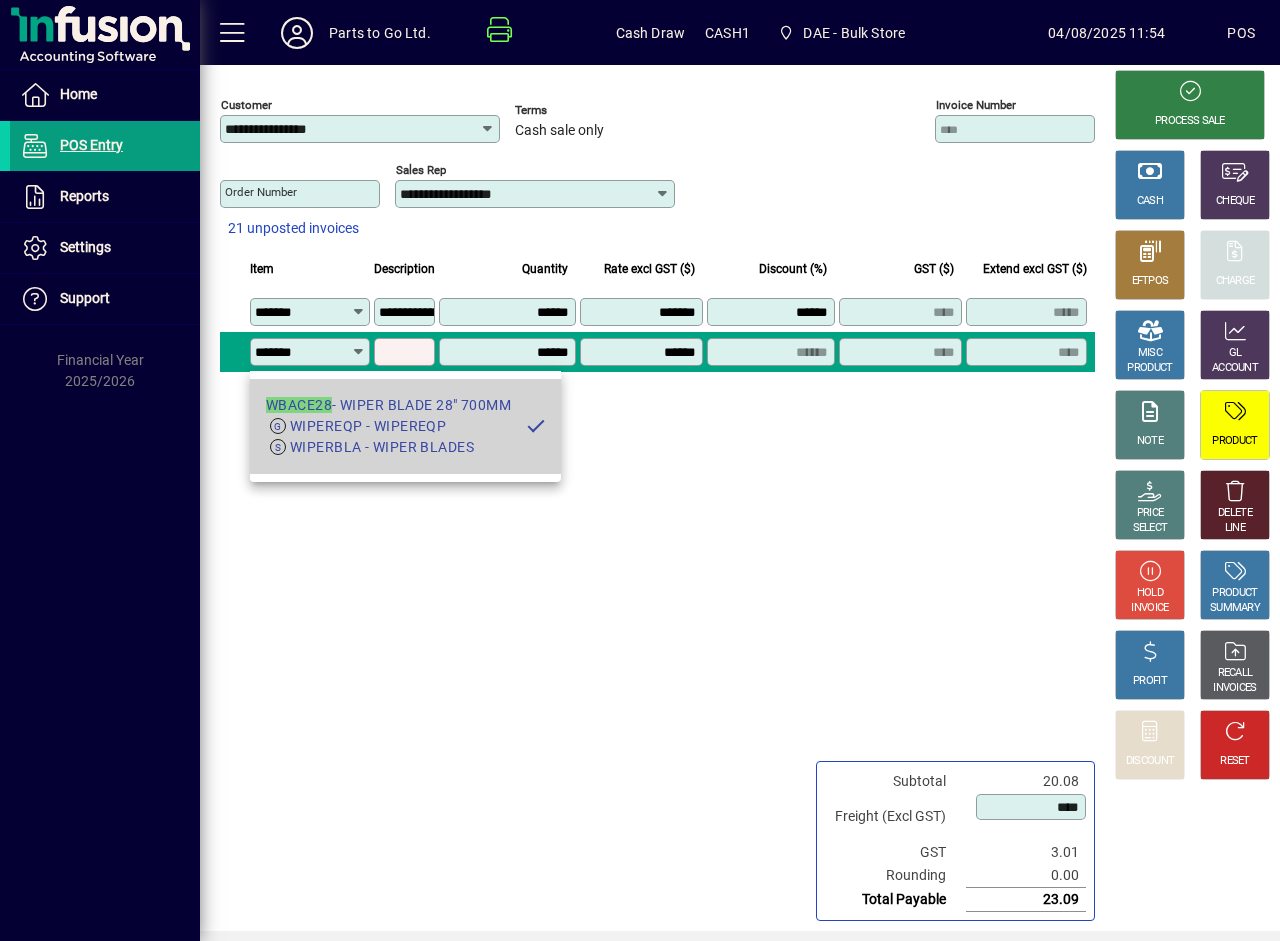 type on "**********" 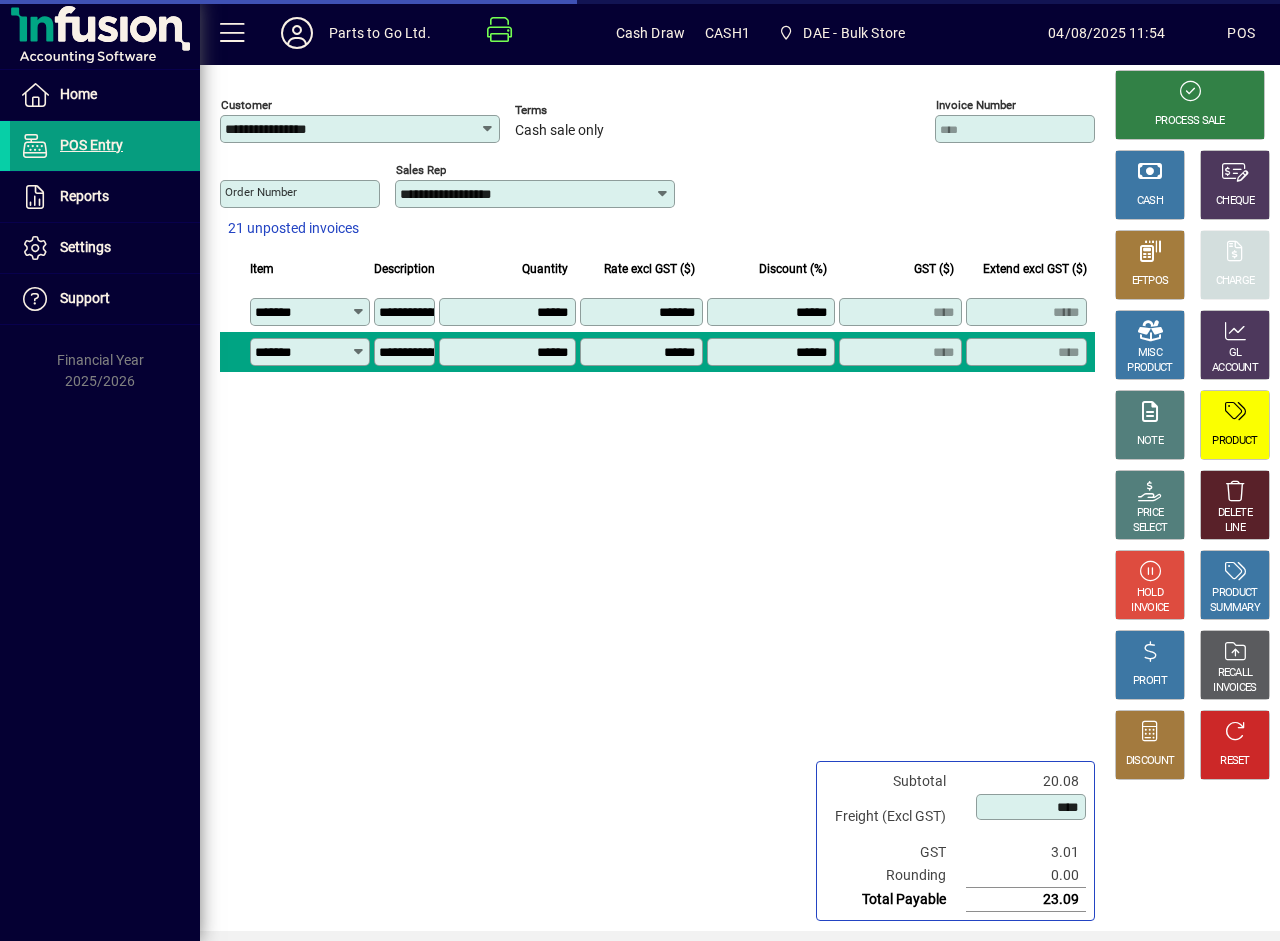 type on "*******" 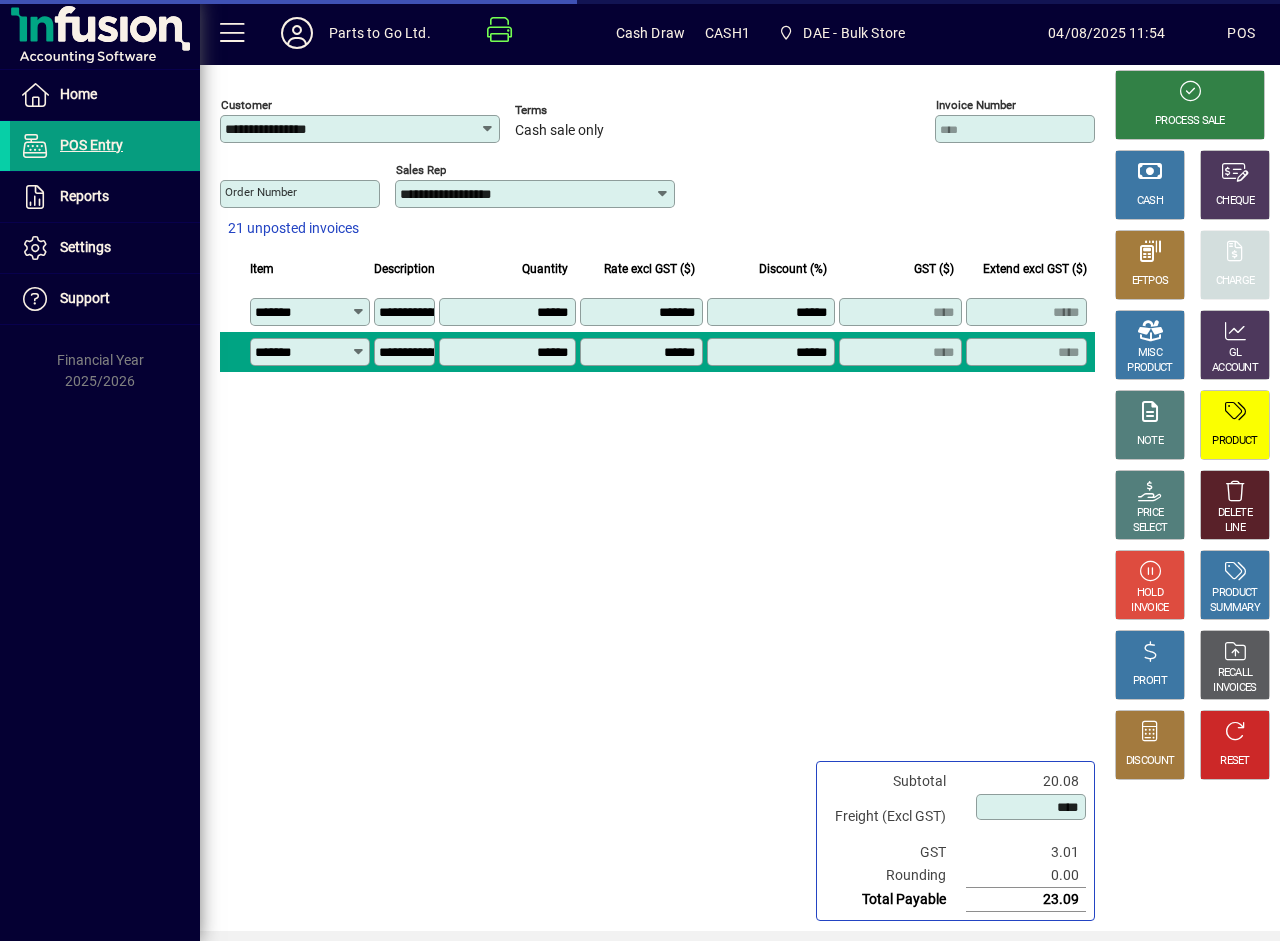type on "*****" 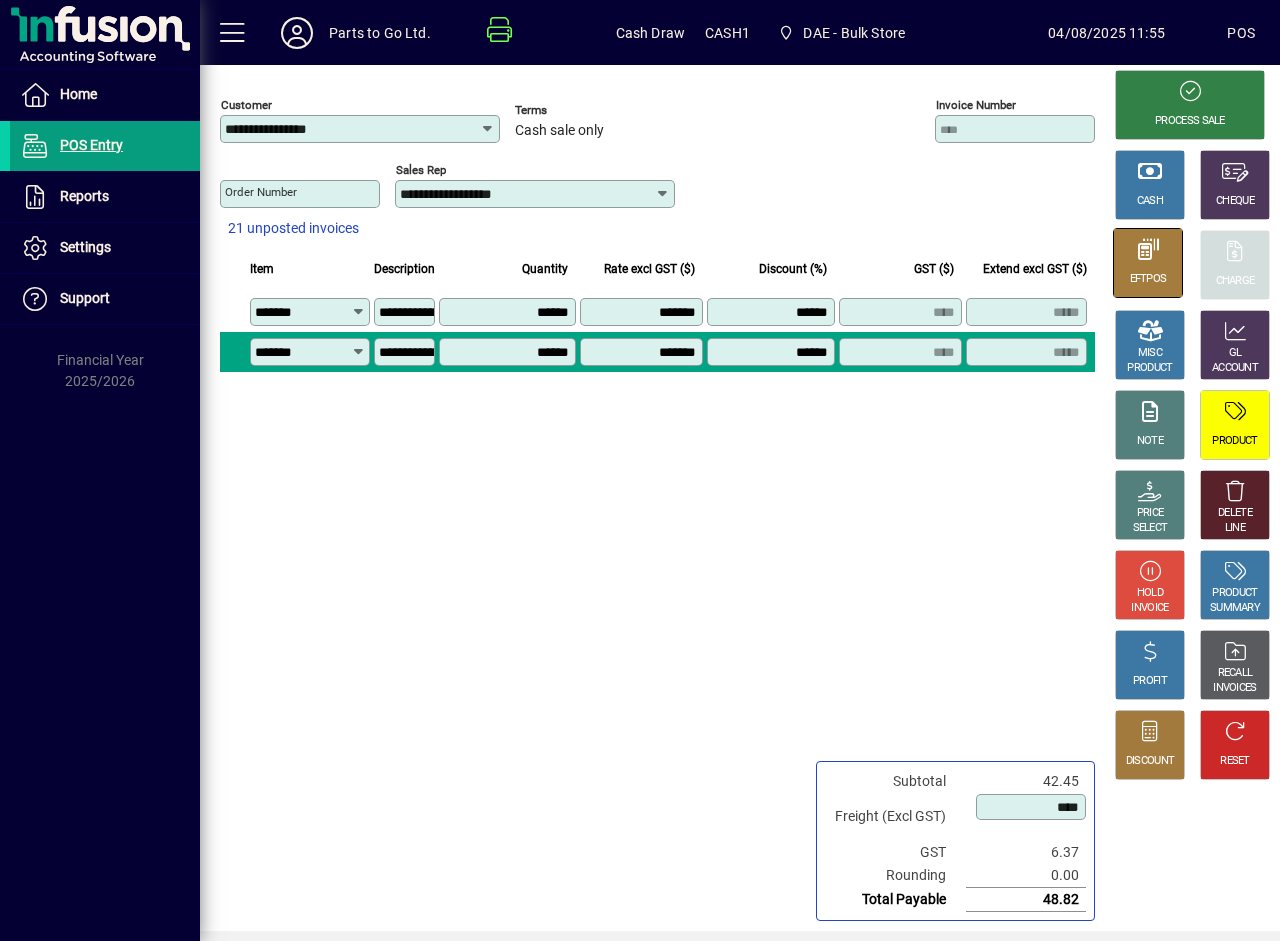 click on "EFTPOS" 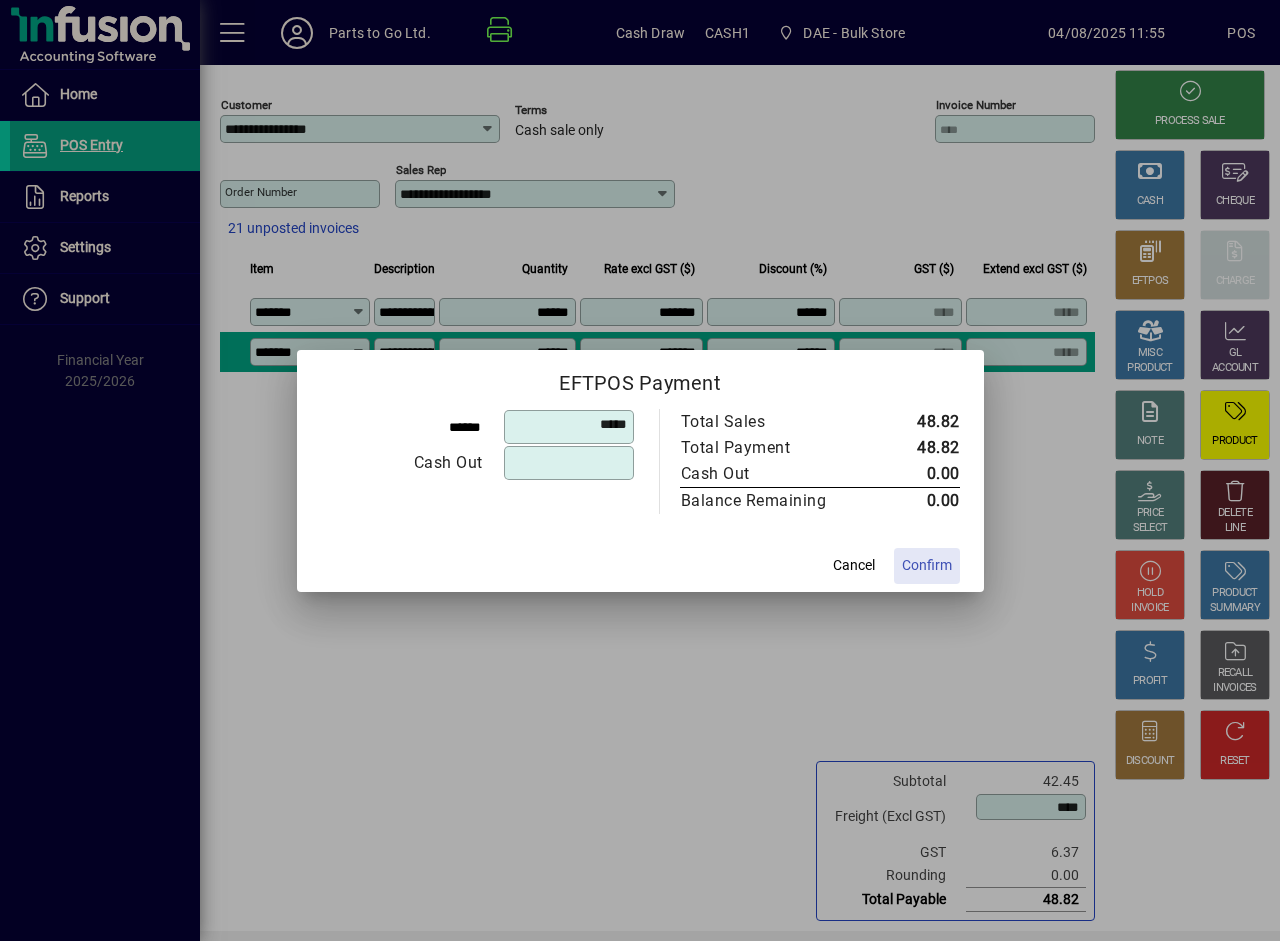 click on "Confirm" 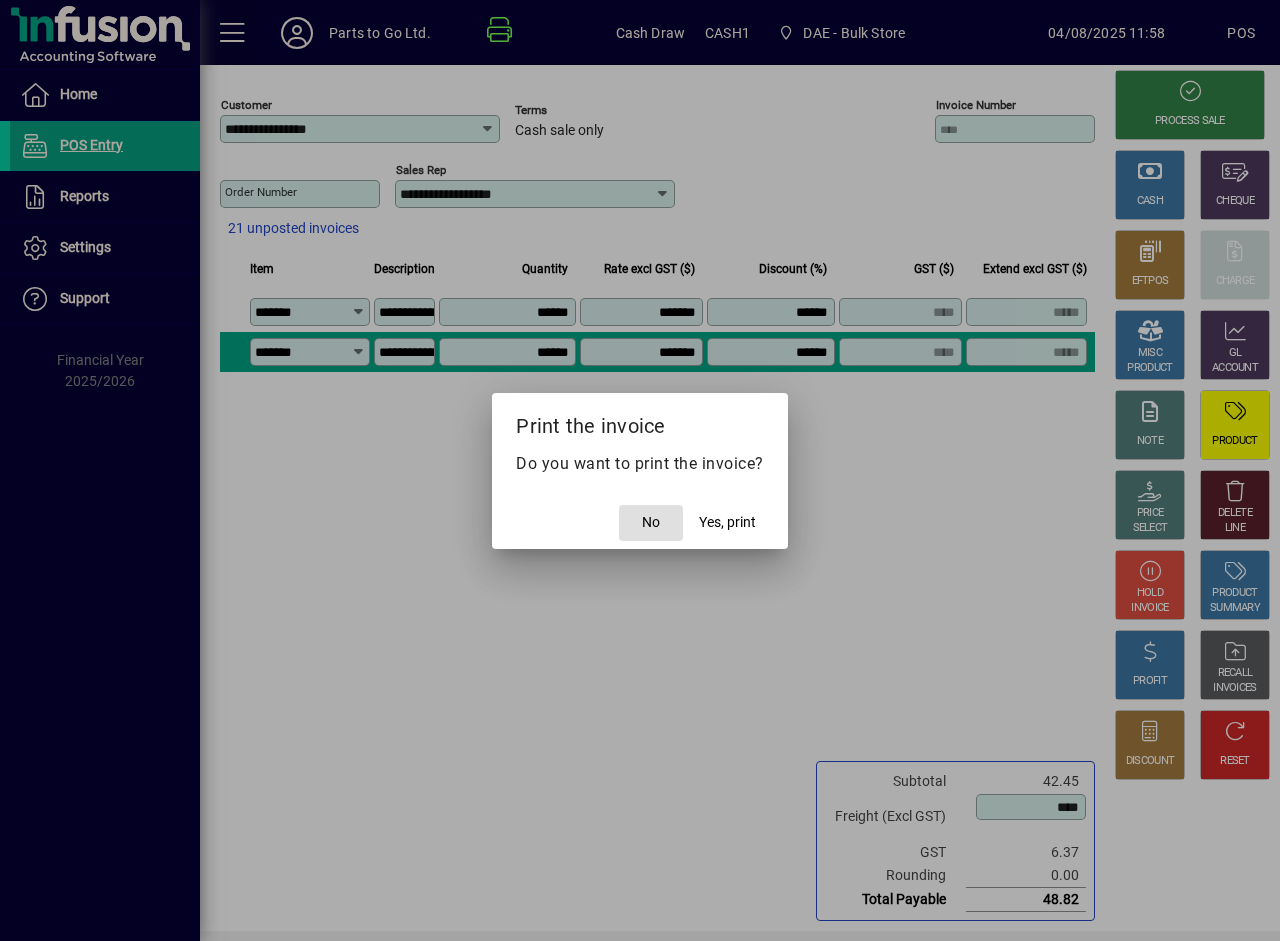 click on "No" 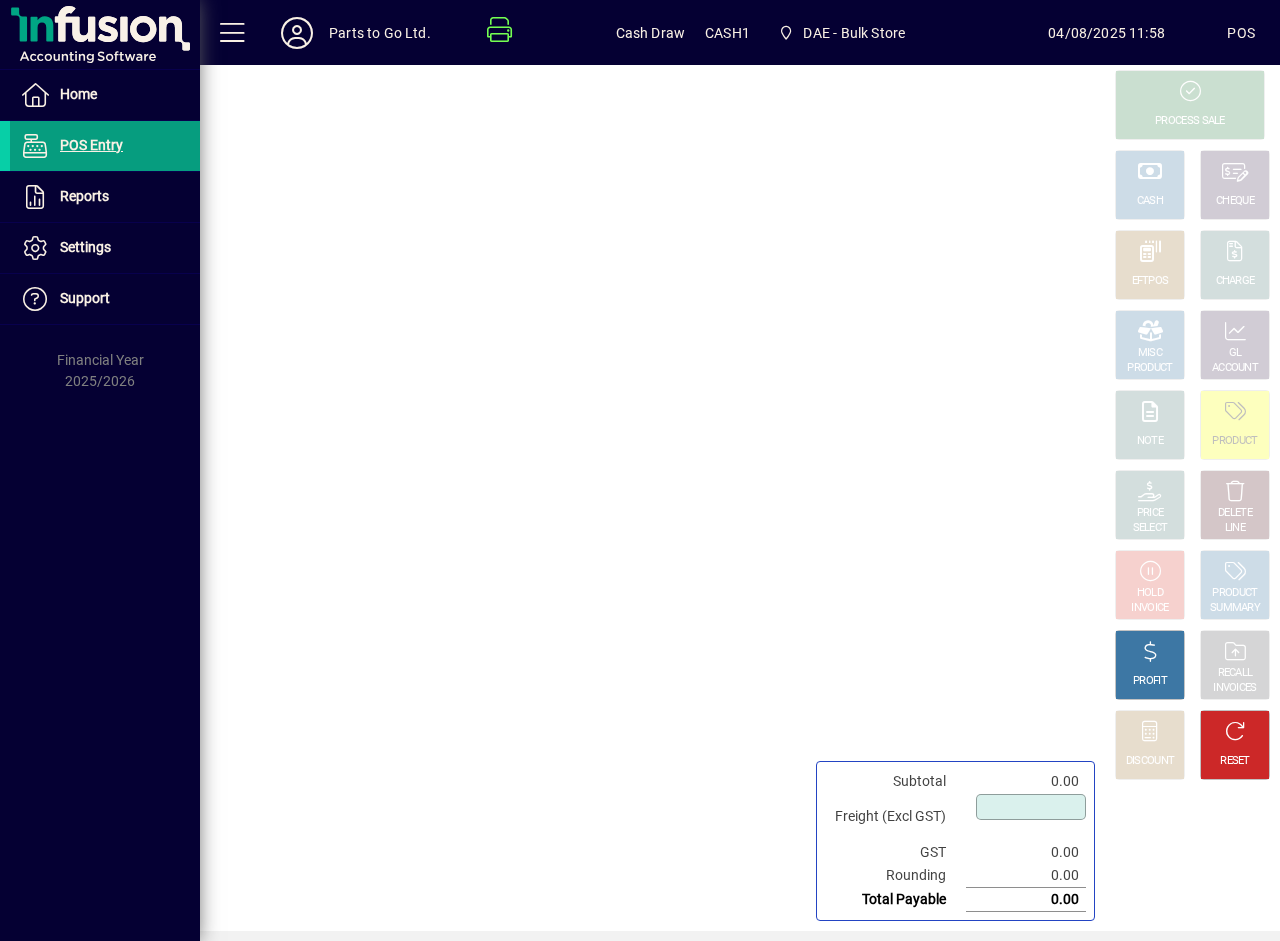 type on "****" 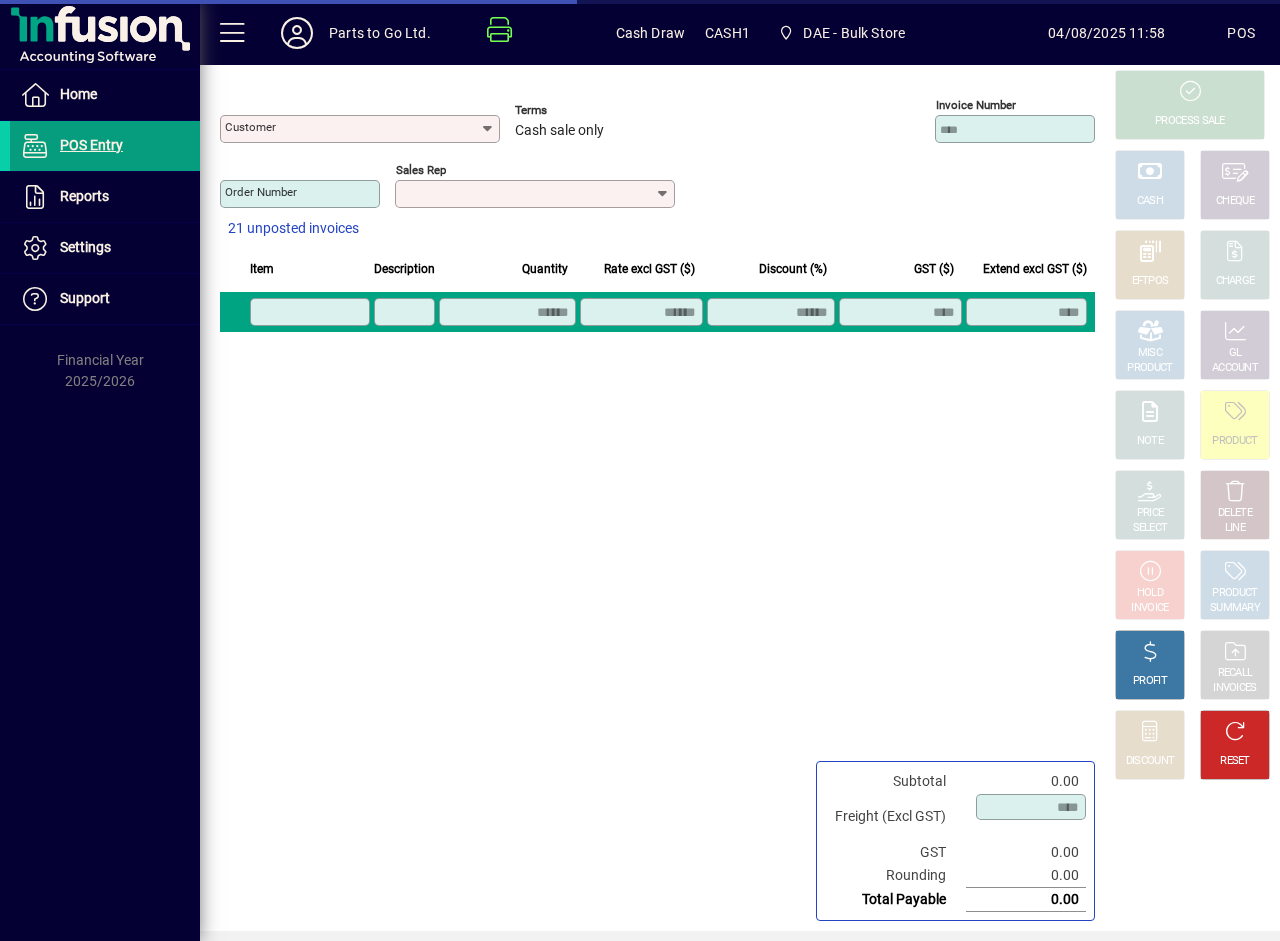 type on "**********" 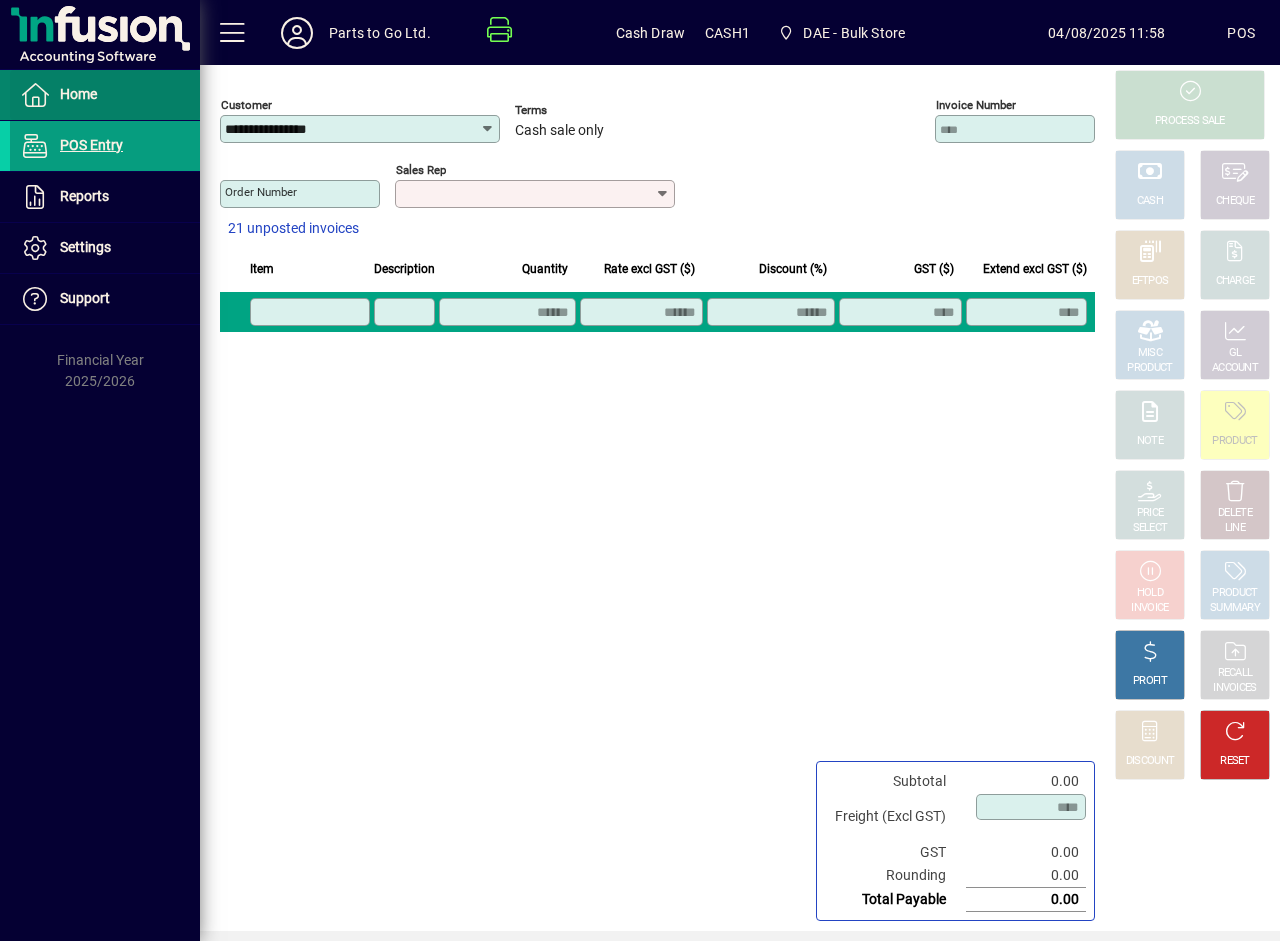 click on "Home" at bounding box center [53, 95] 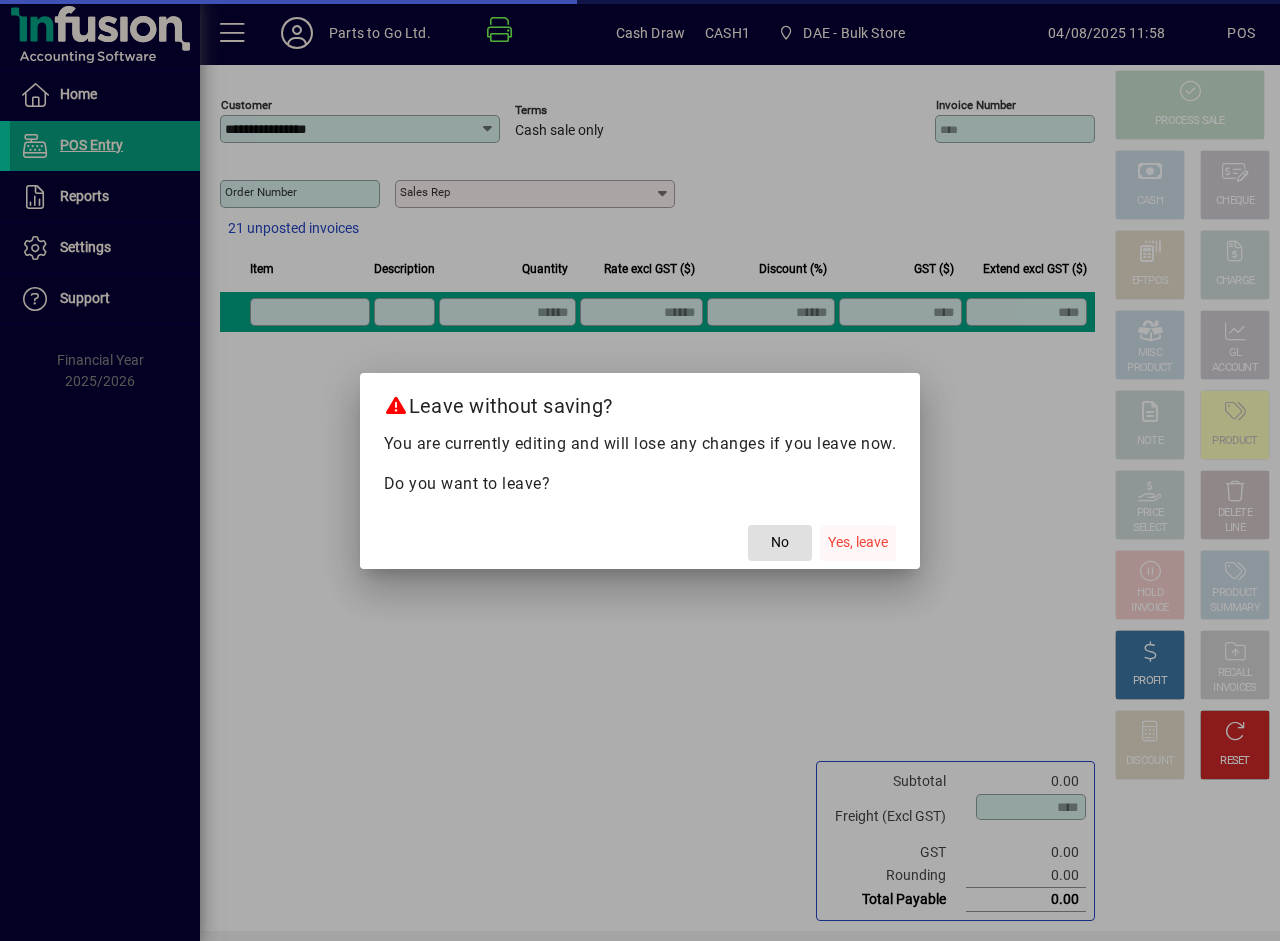 click on "Yes, leave" 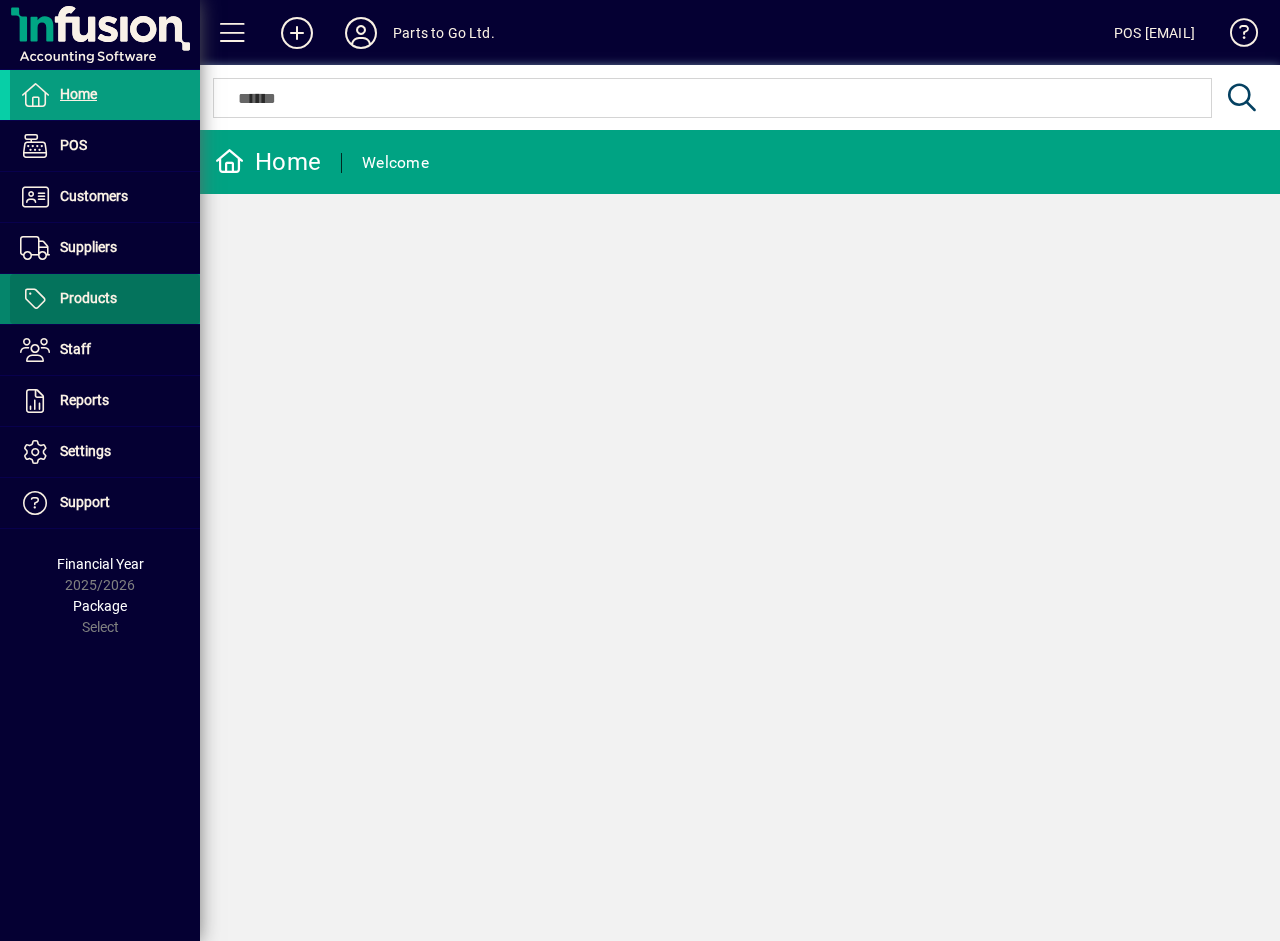 click at bounding box center [105, 299] 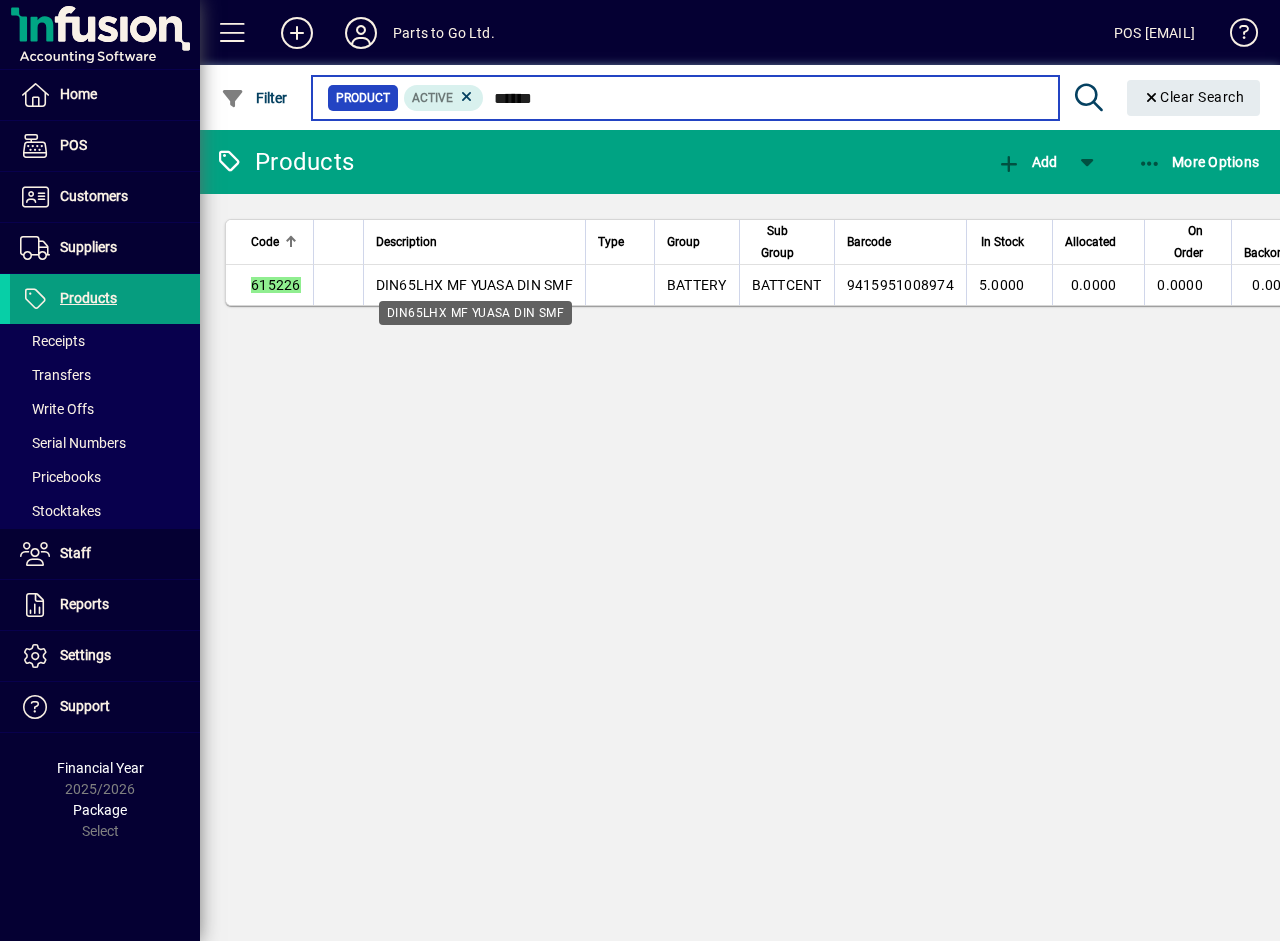 type on "******" 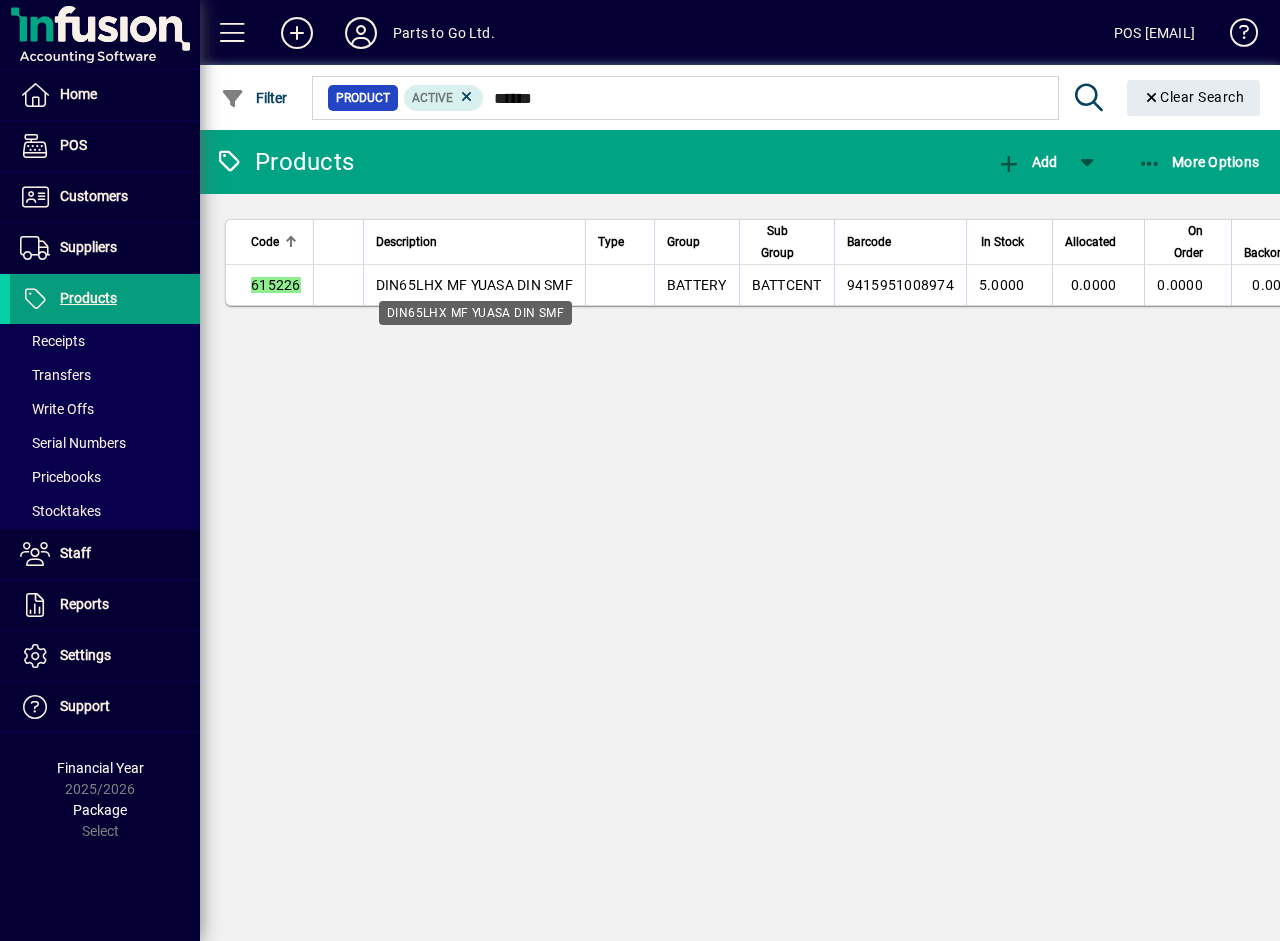 click on "DIN65LHX MF YUASA DIN SMF" at bounding box center [474, 285] 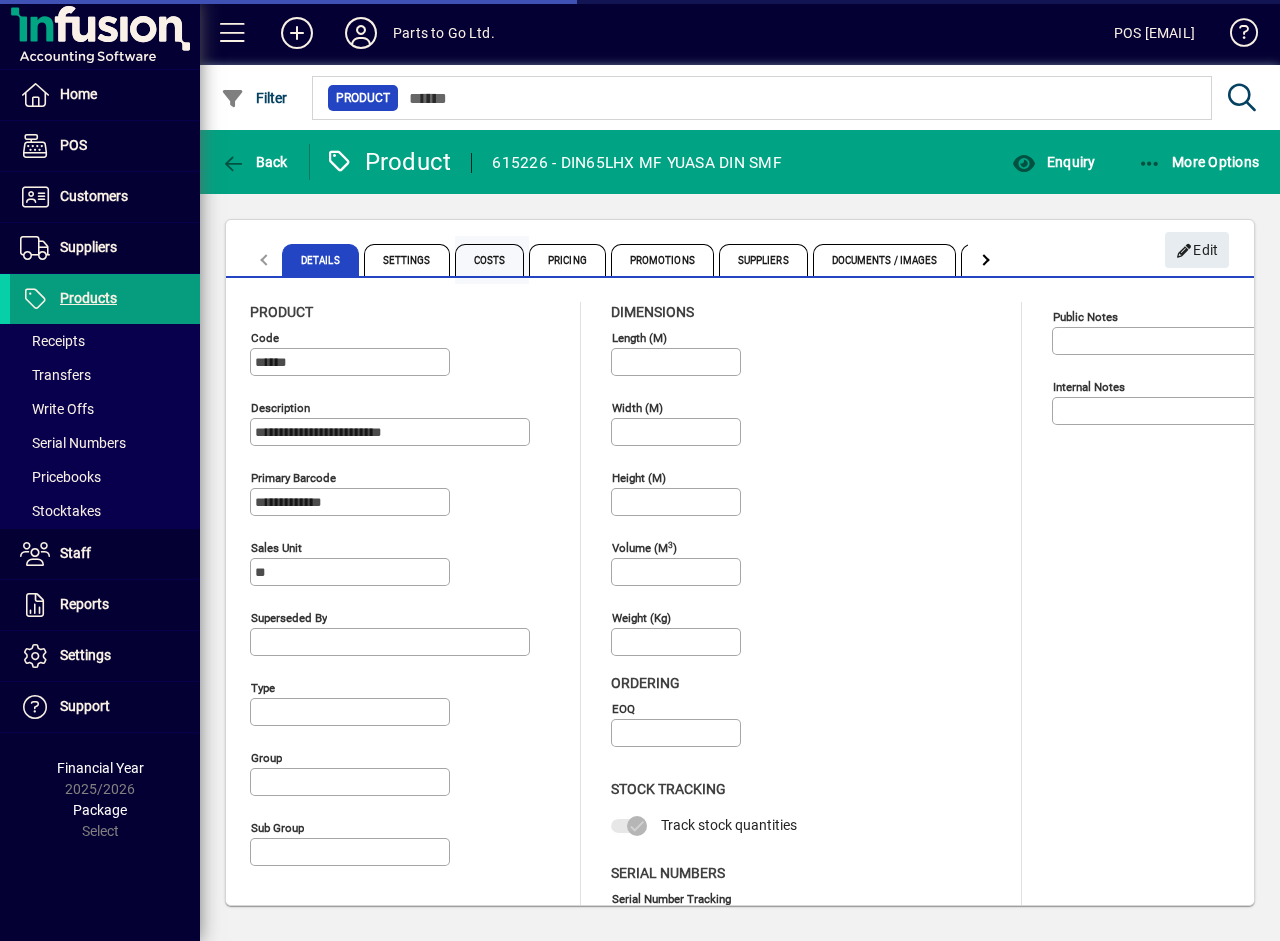 type on "**********" 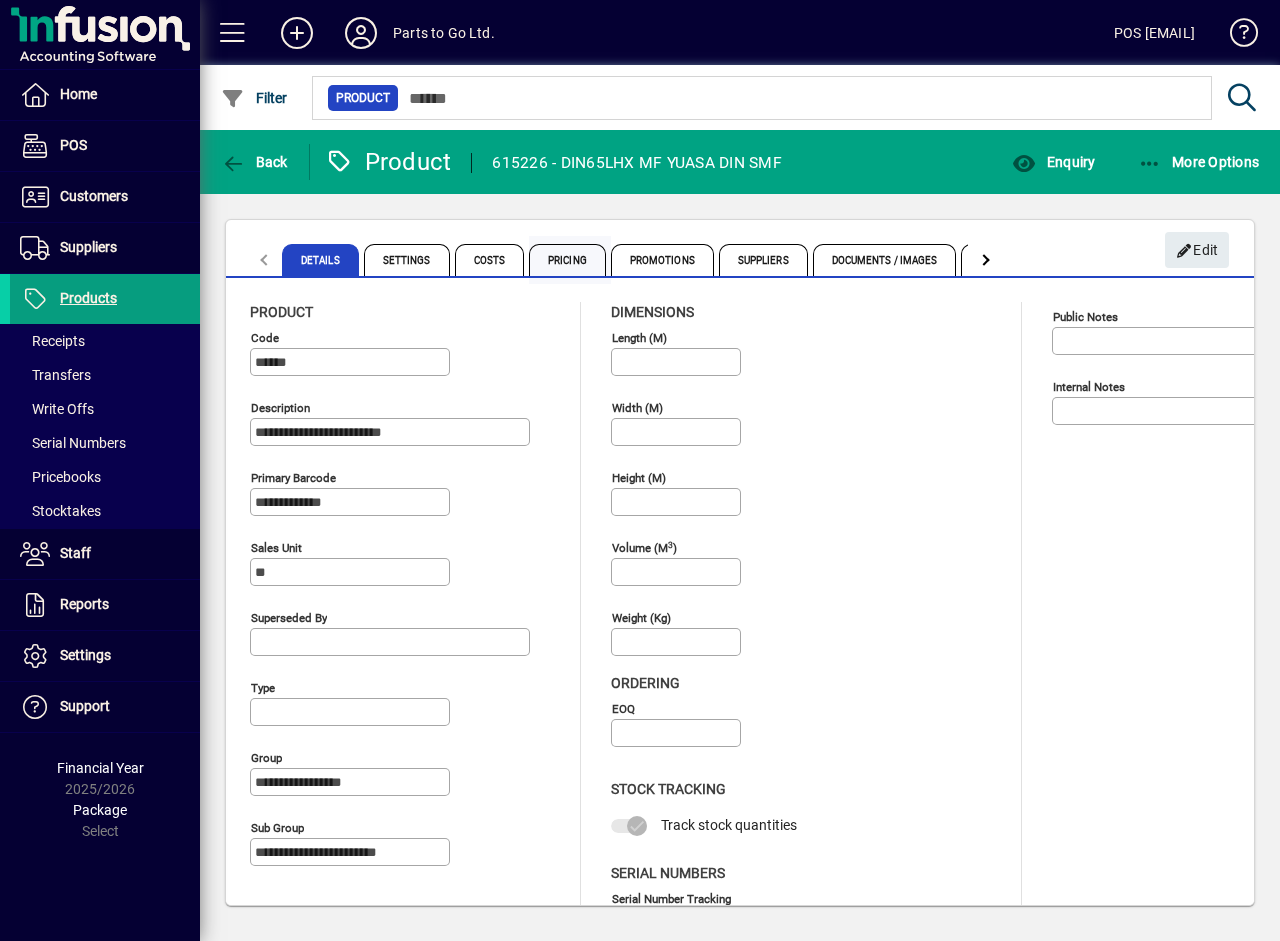 click on "Pricing" at bounding box center (567, 260) 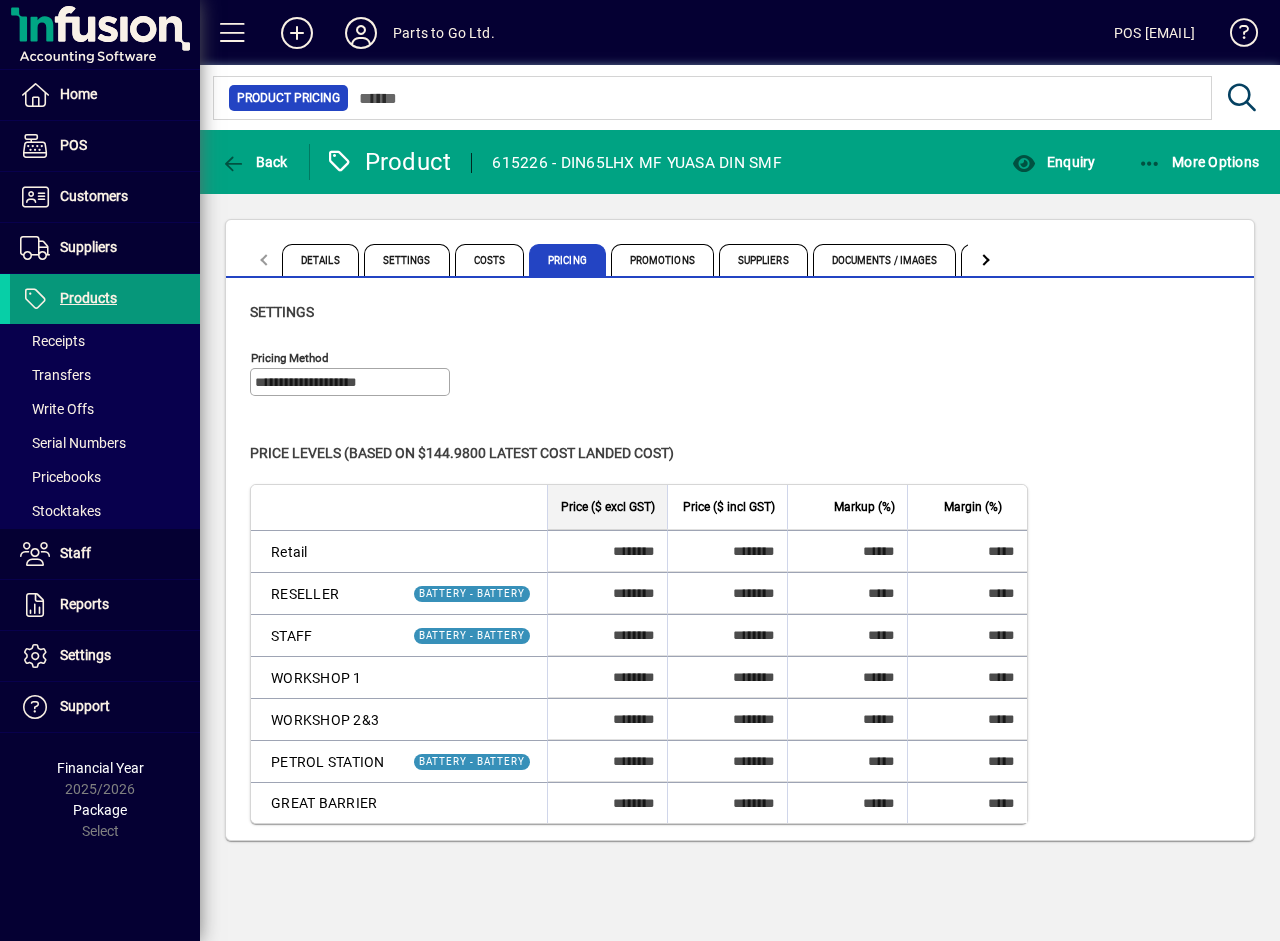 click at bounding box center (105, 299) 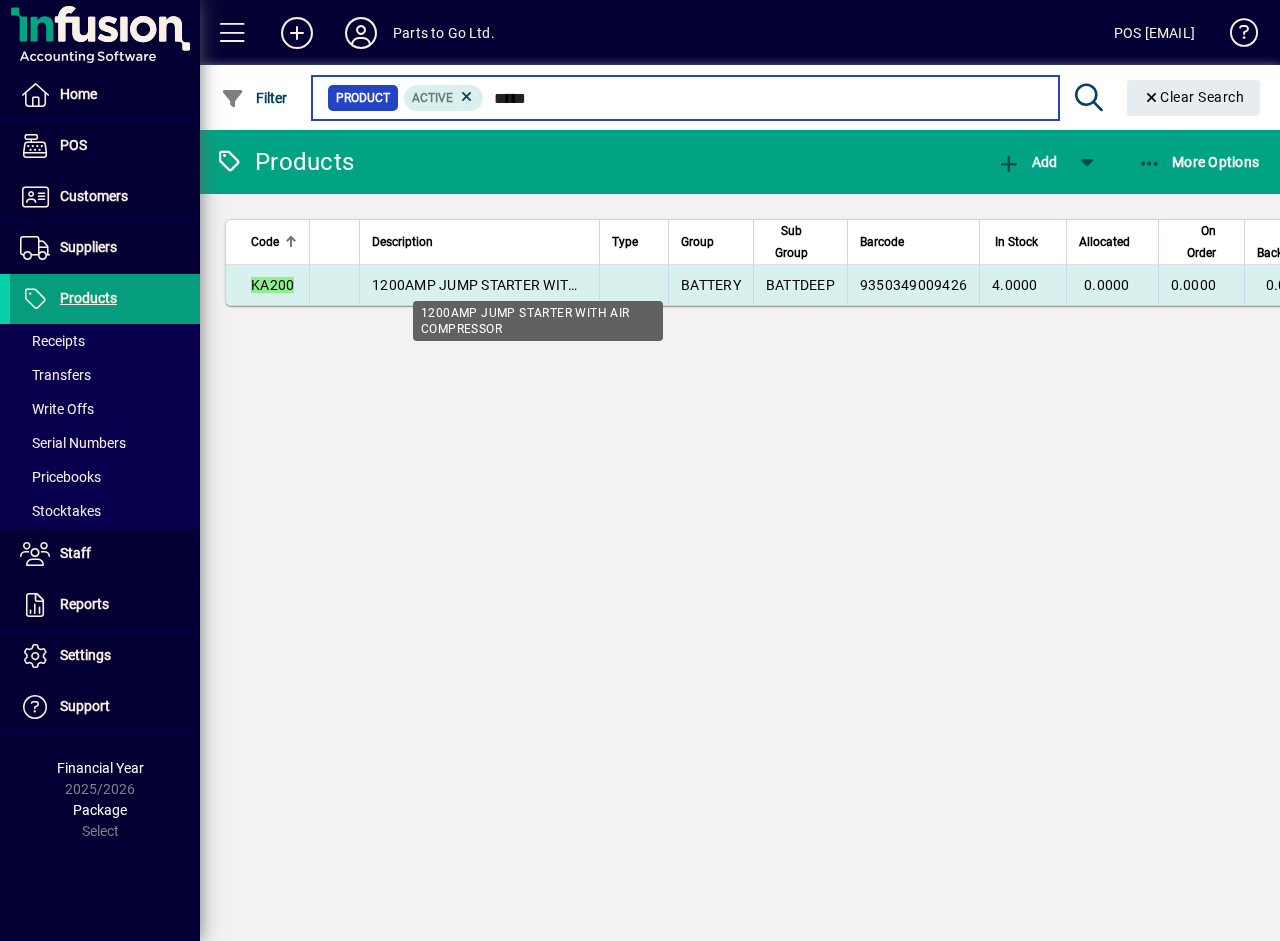 type on "*****" 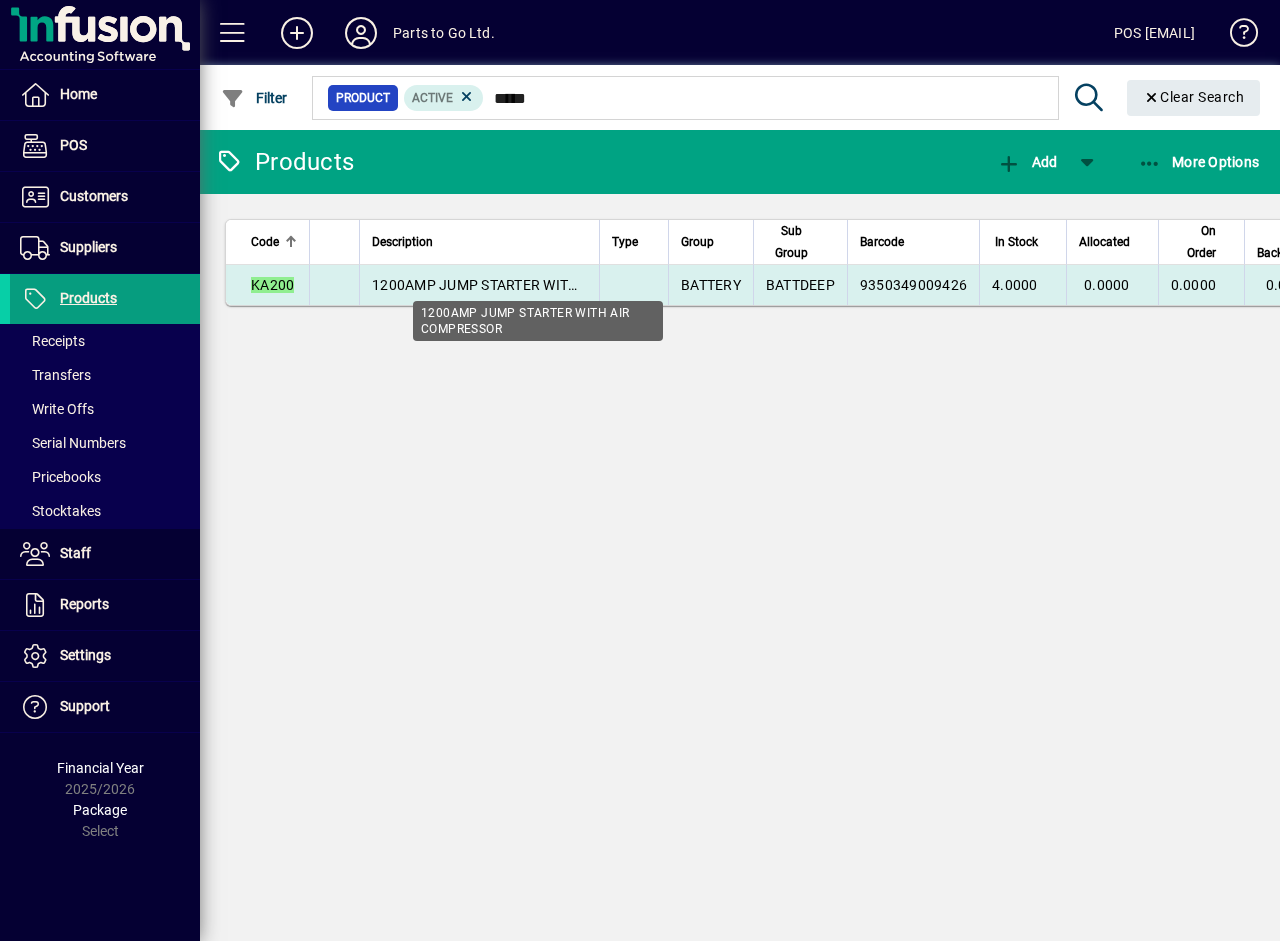click on "1200AMP JUMP STARTER WITH AIR COMPRESSOR" at bounding box center [537, 285] 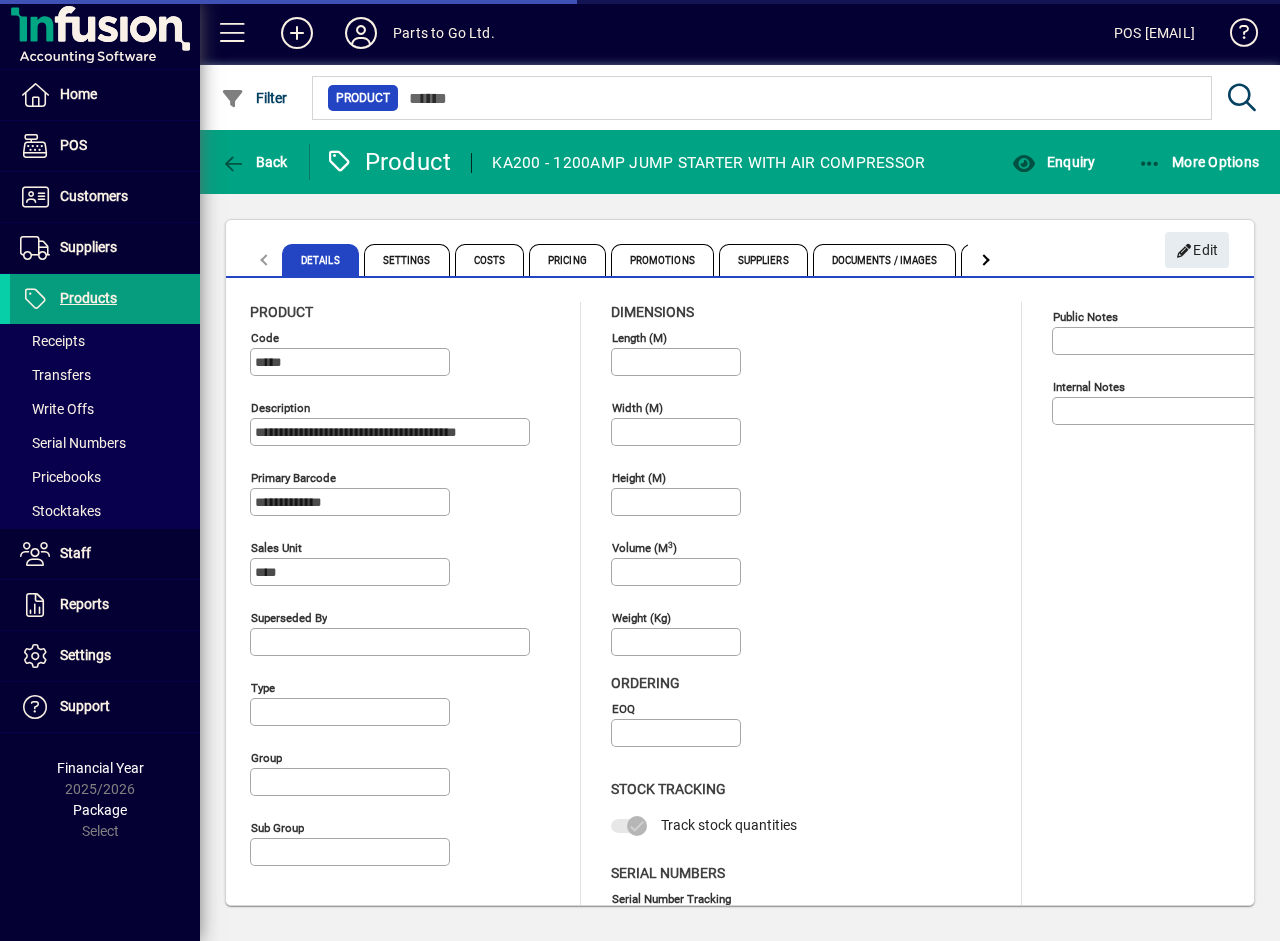 type on "**********" 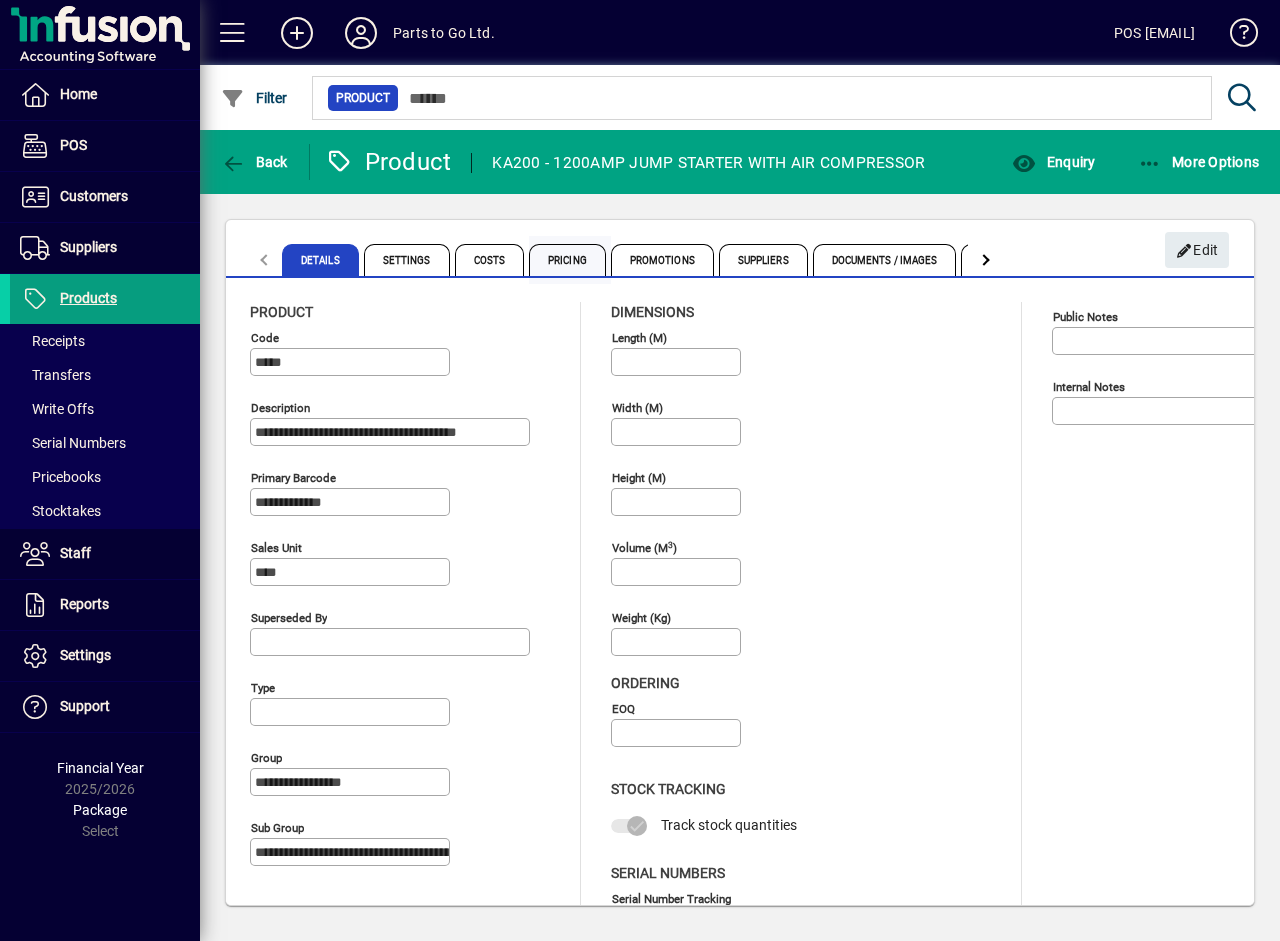 click on "Pricing" at bounding box center [567, 260] 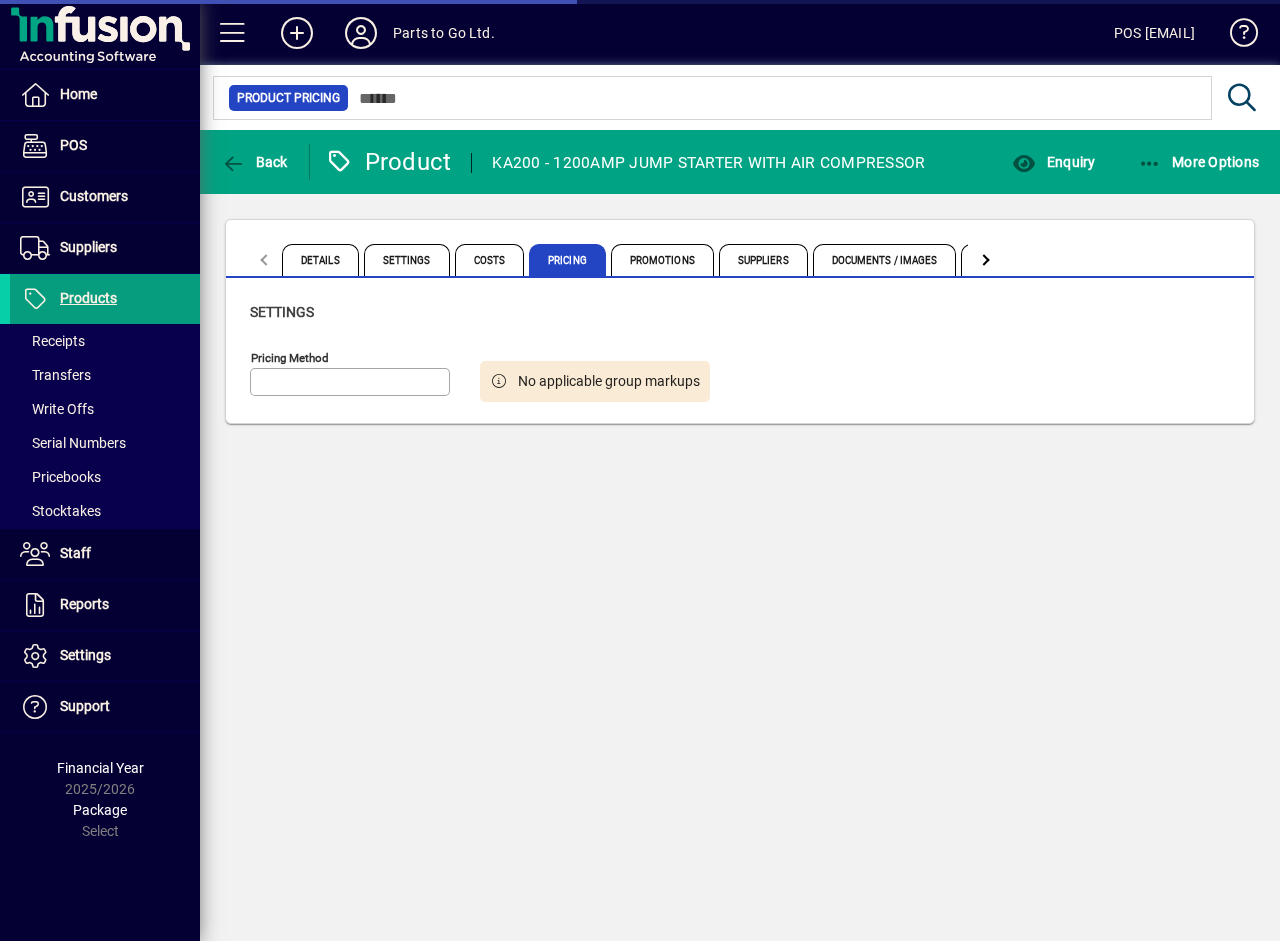 type on "**********" 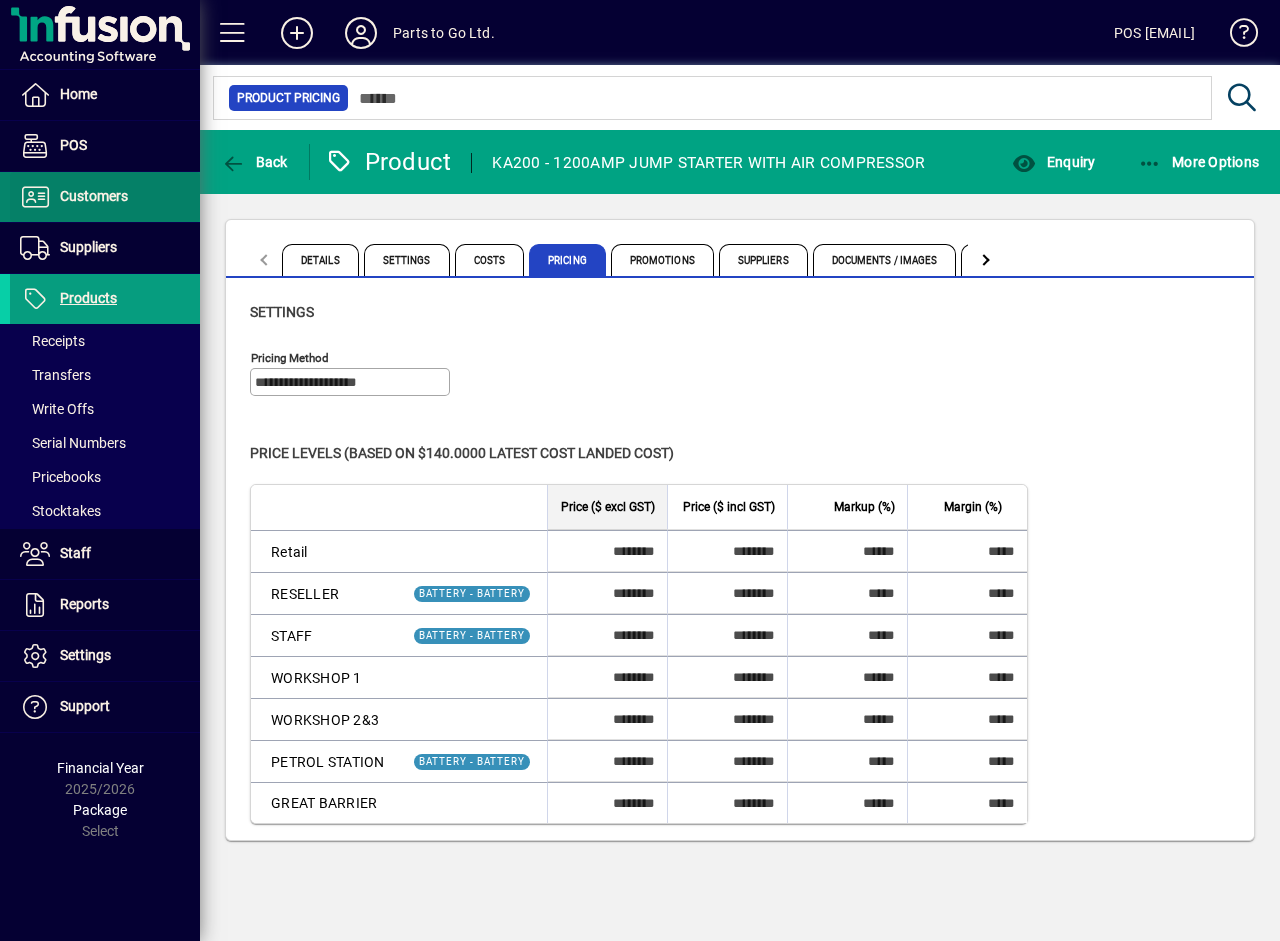 click on "Customers" at bounding box center [94, 196] 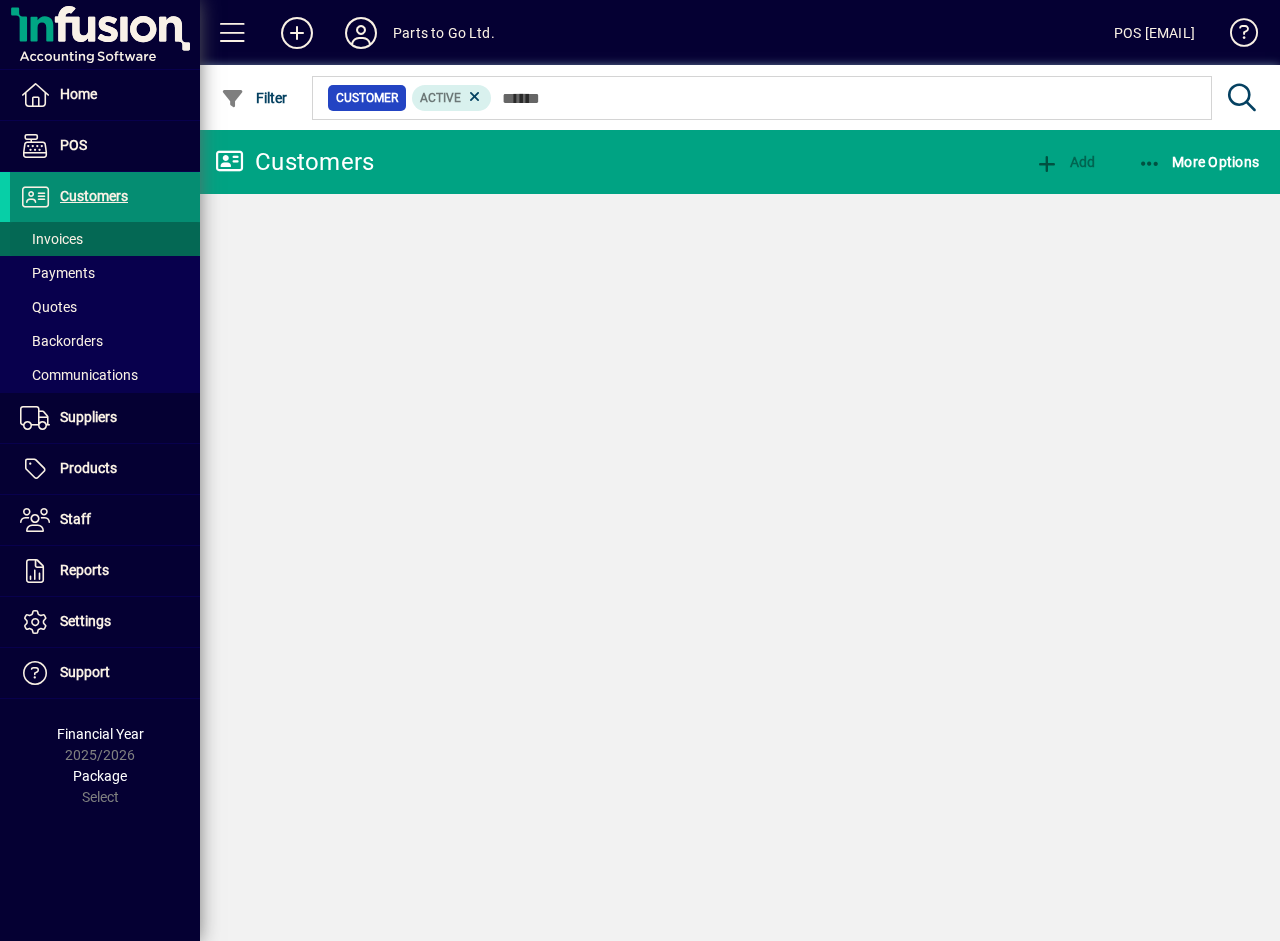 click on "Invoices" at bounding box center [51, 239] 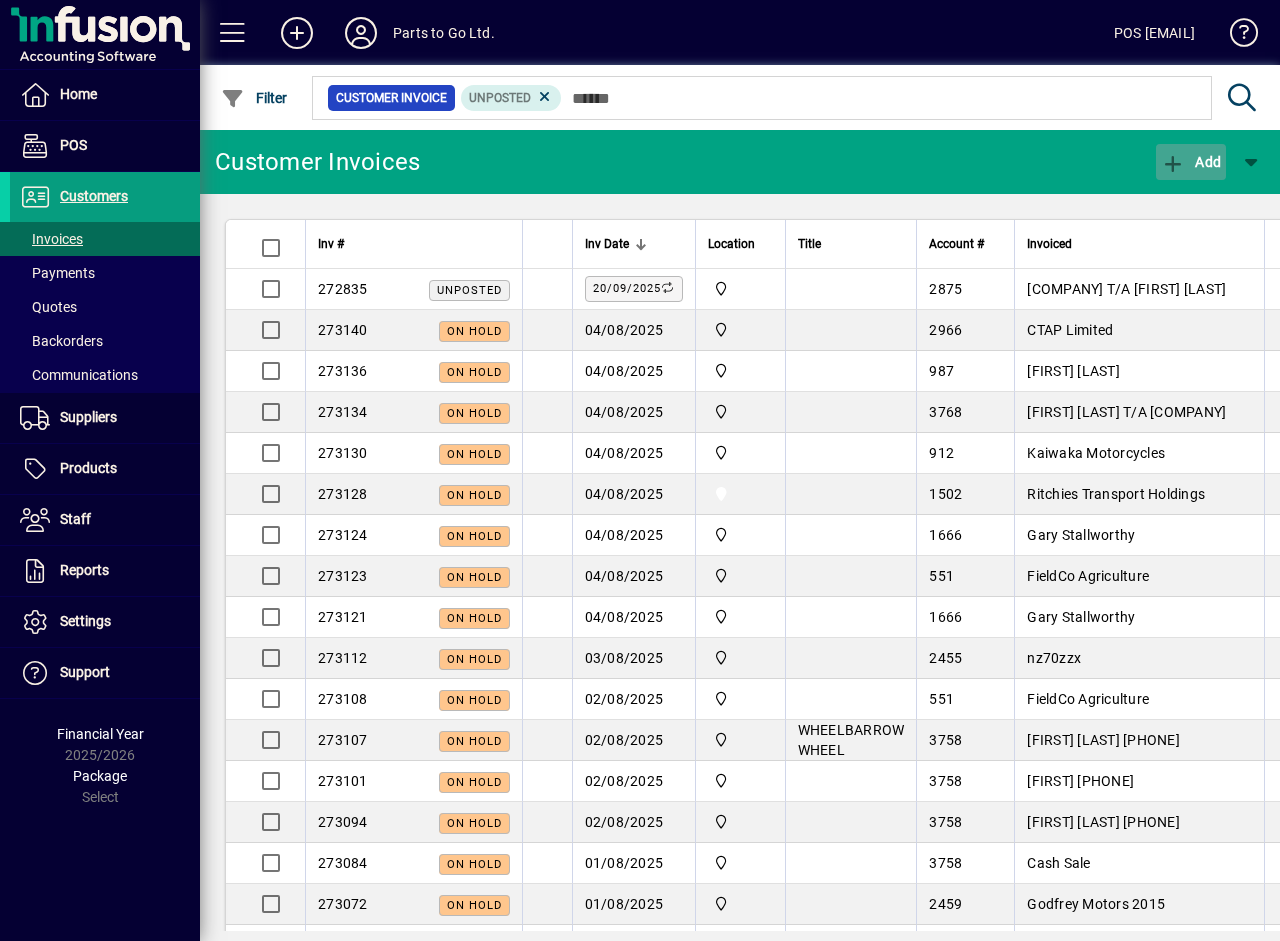click on "Add" 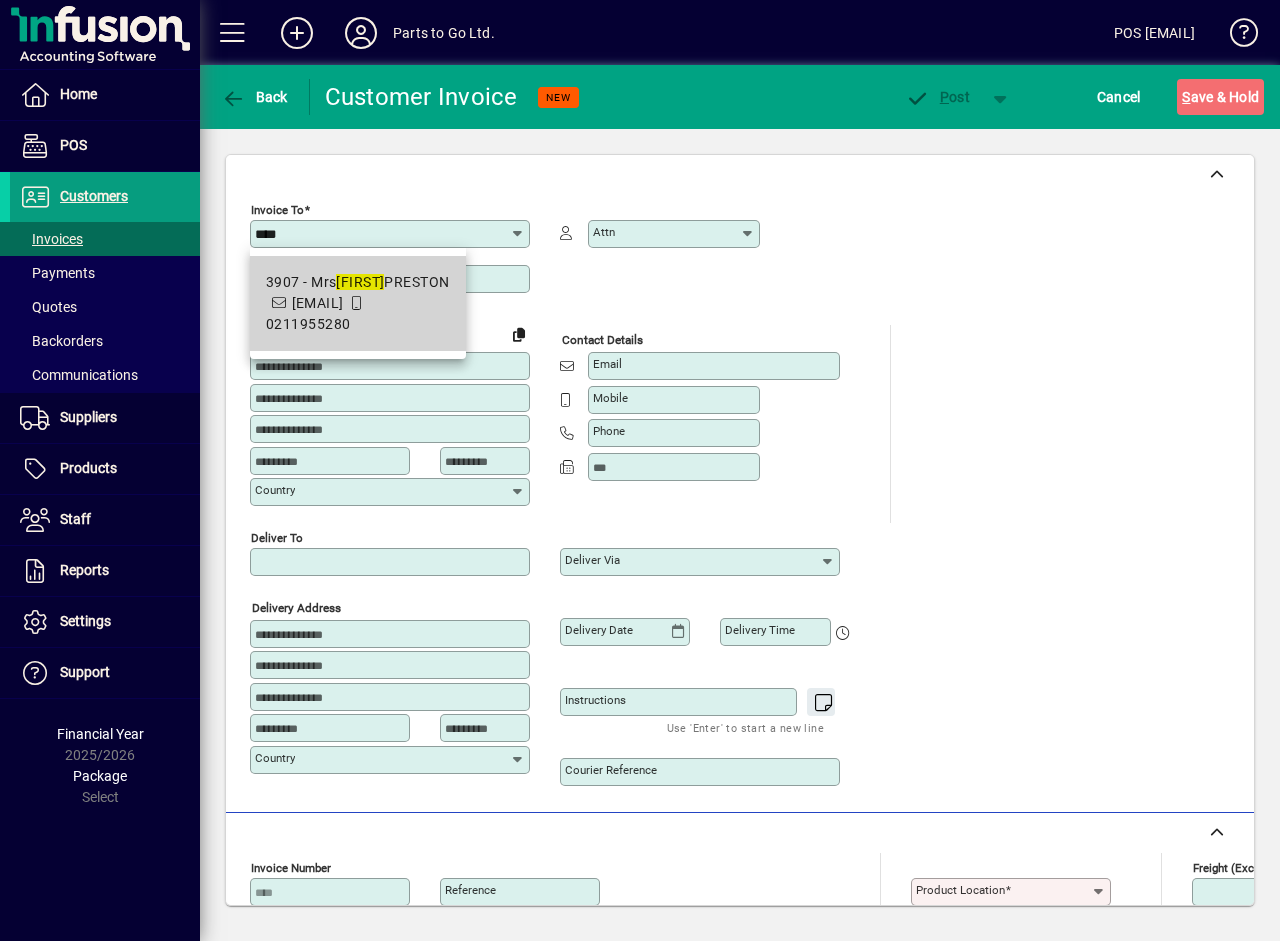 click on "natpresto@gmail.com" at bounding box center (318, 303) 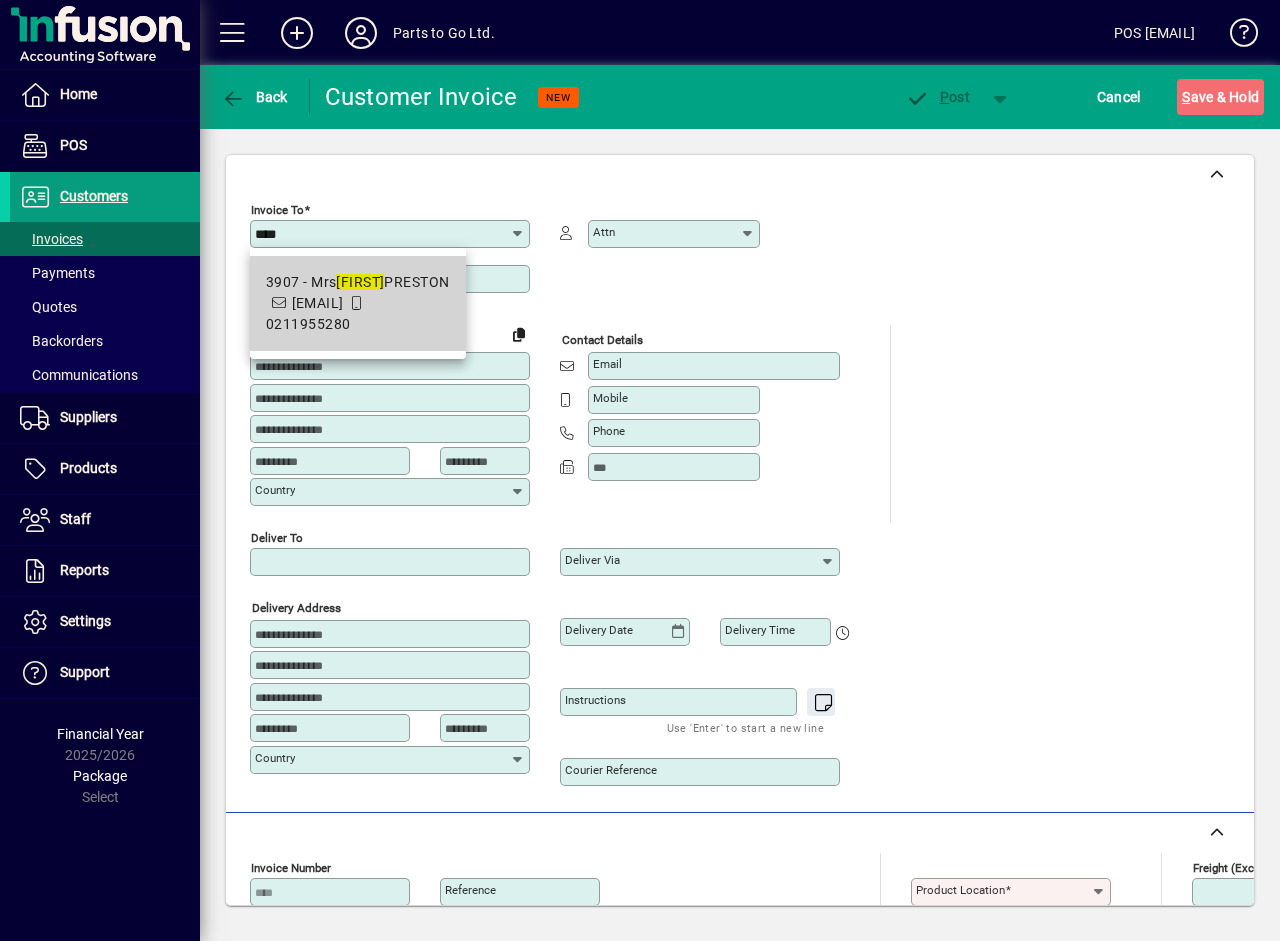 type on "**********" 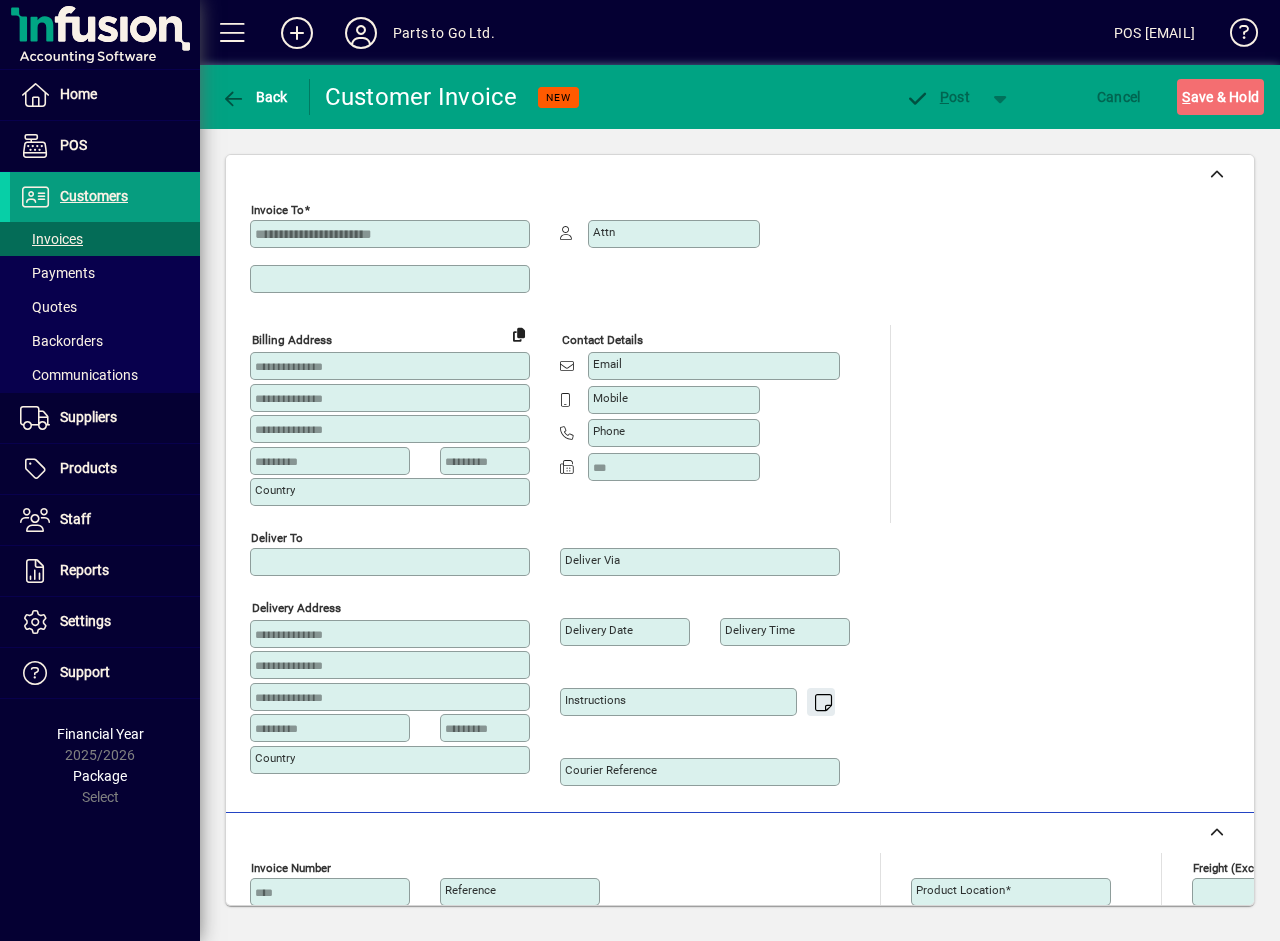 type on "*********" 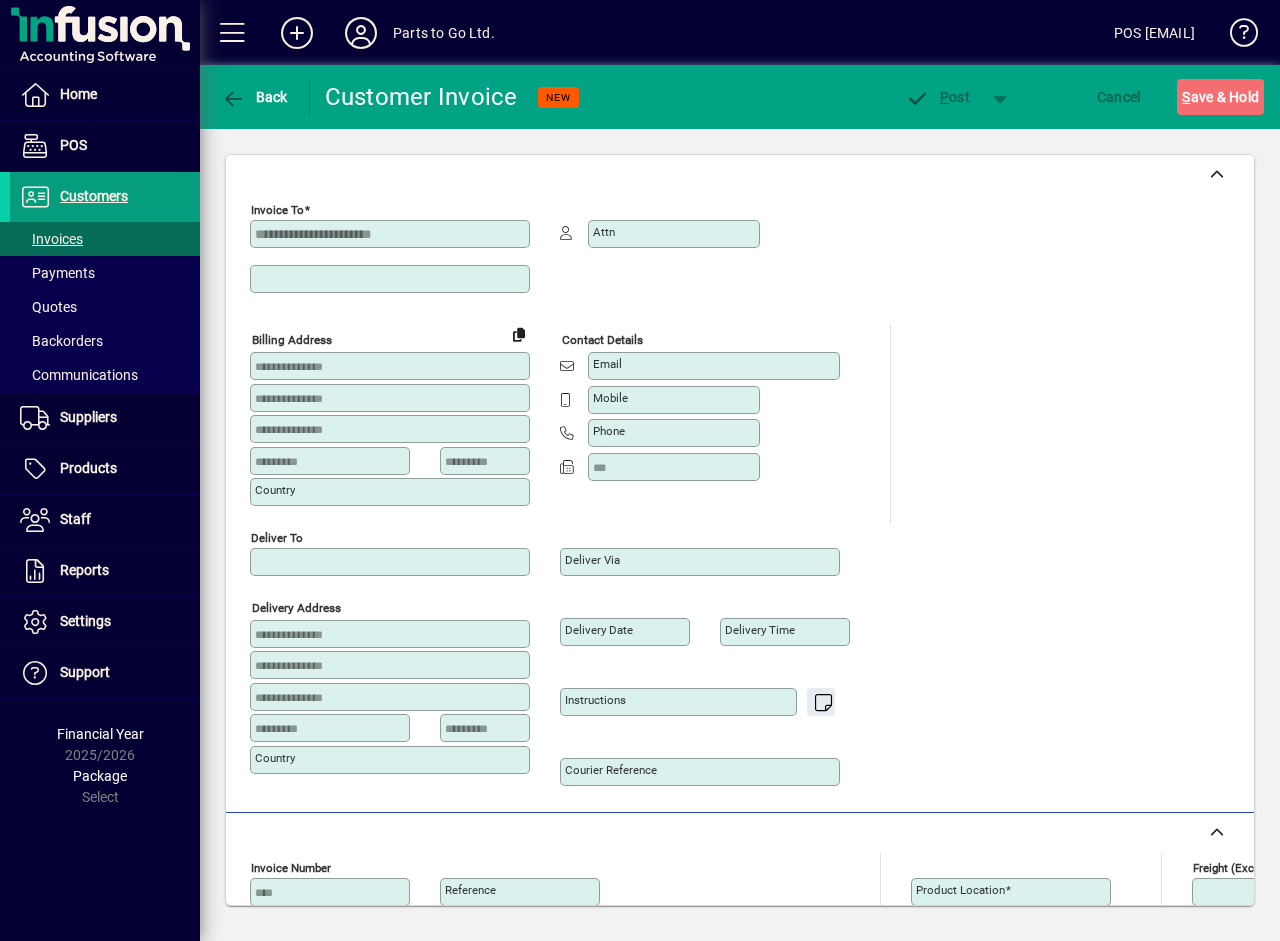 type on "**********" 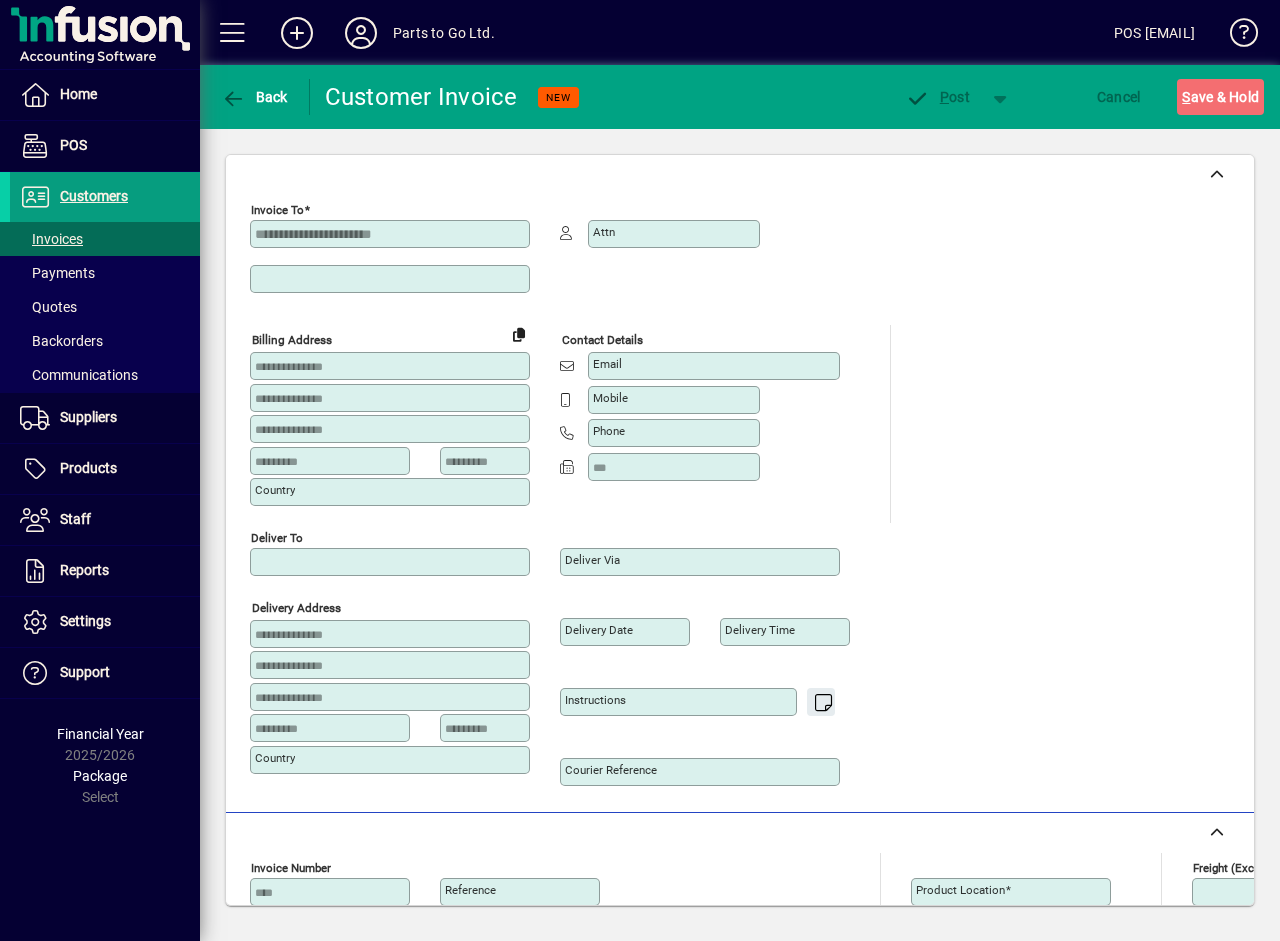 type on "**********" 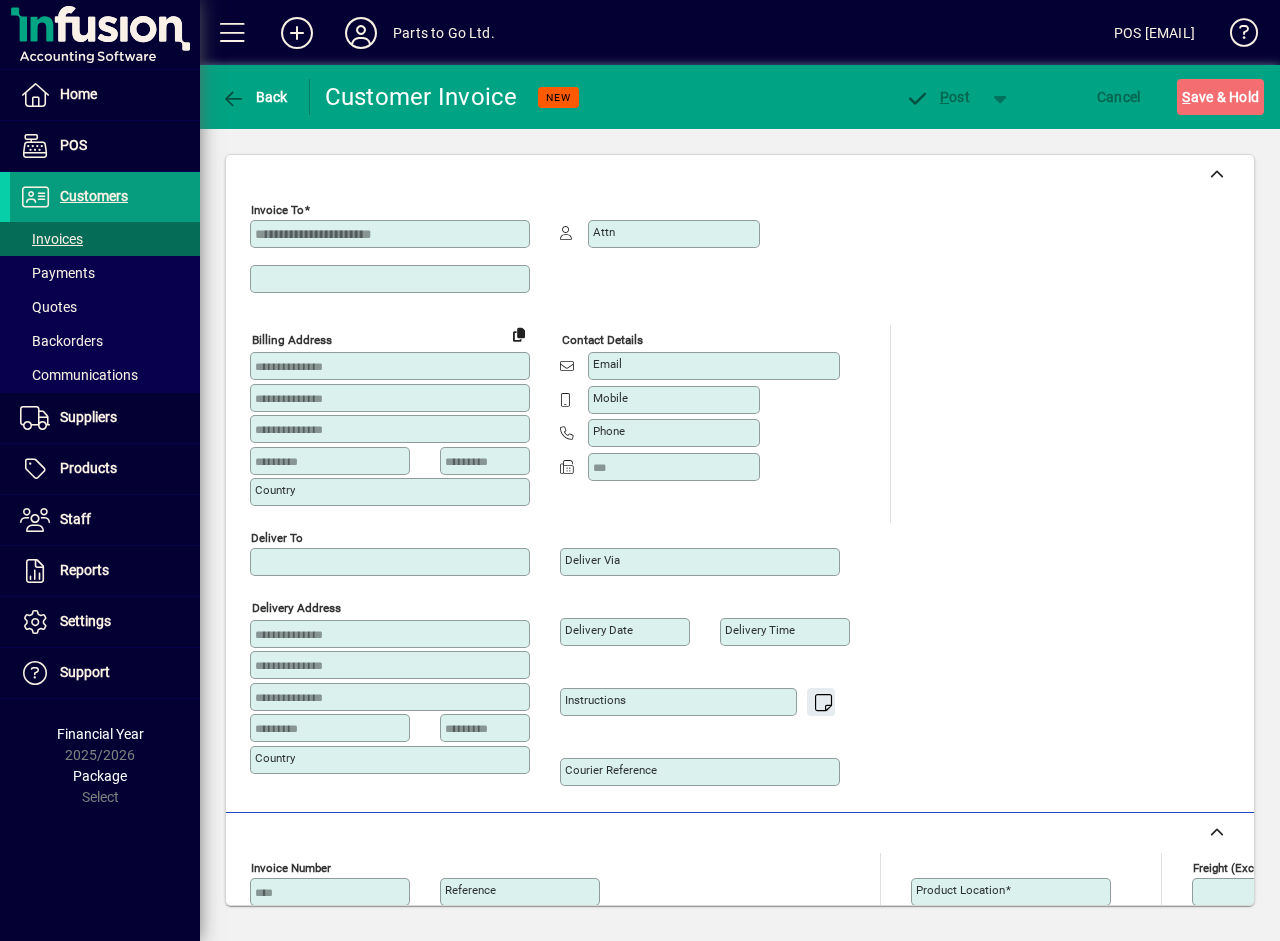 type on "**********" 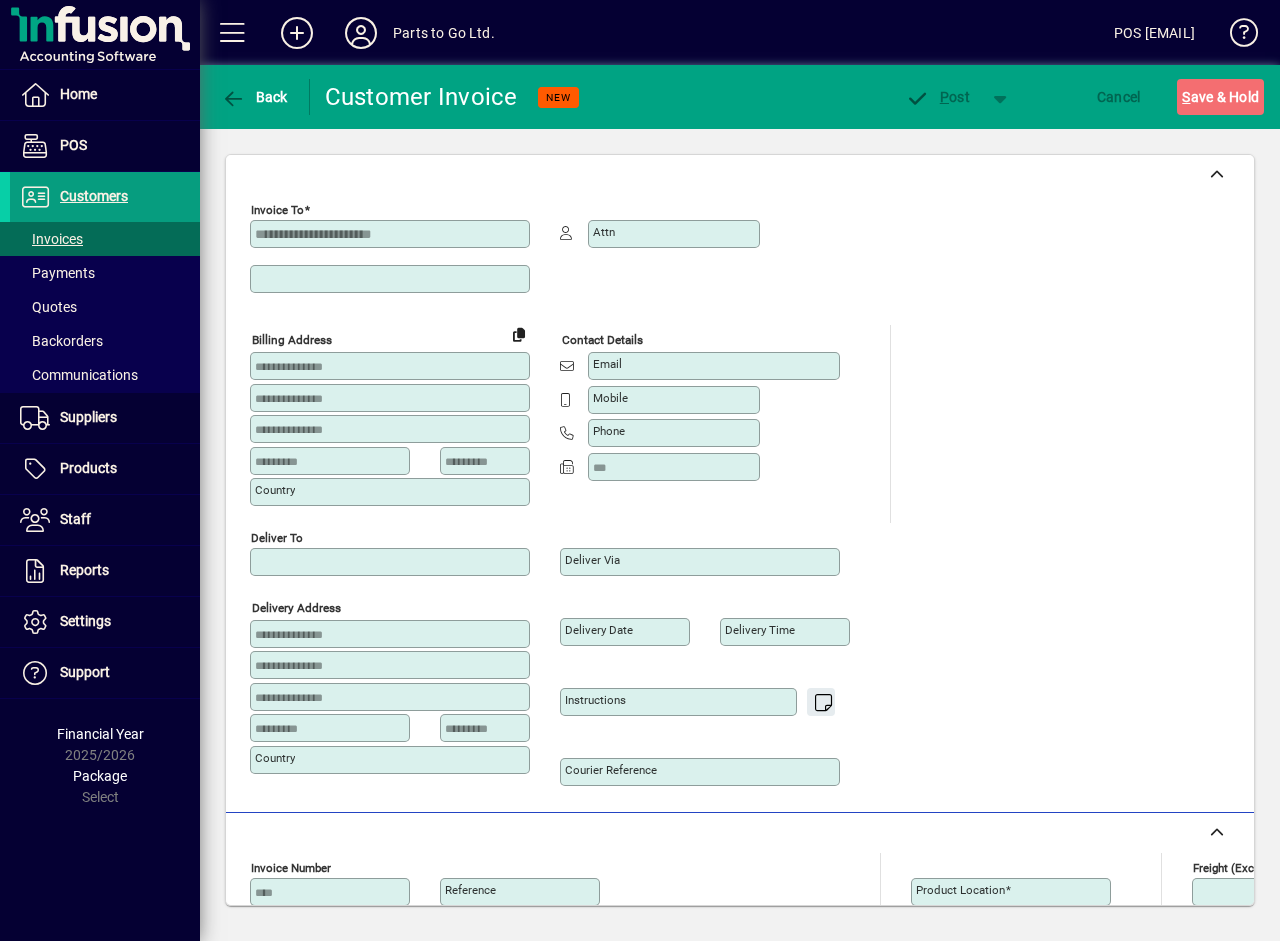 type on "****" 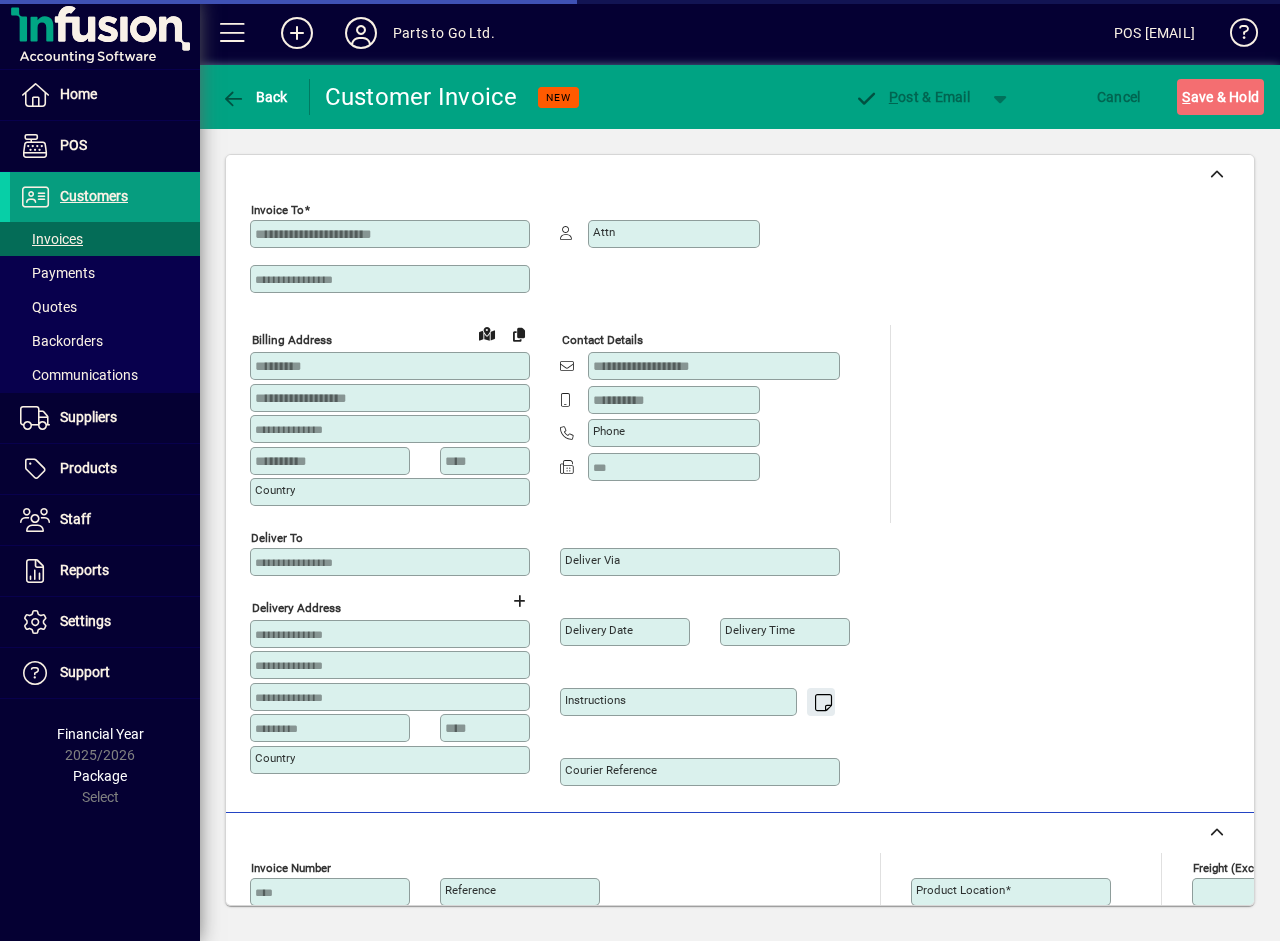 type on "**********" 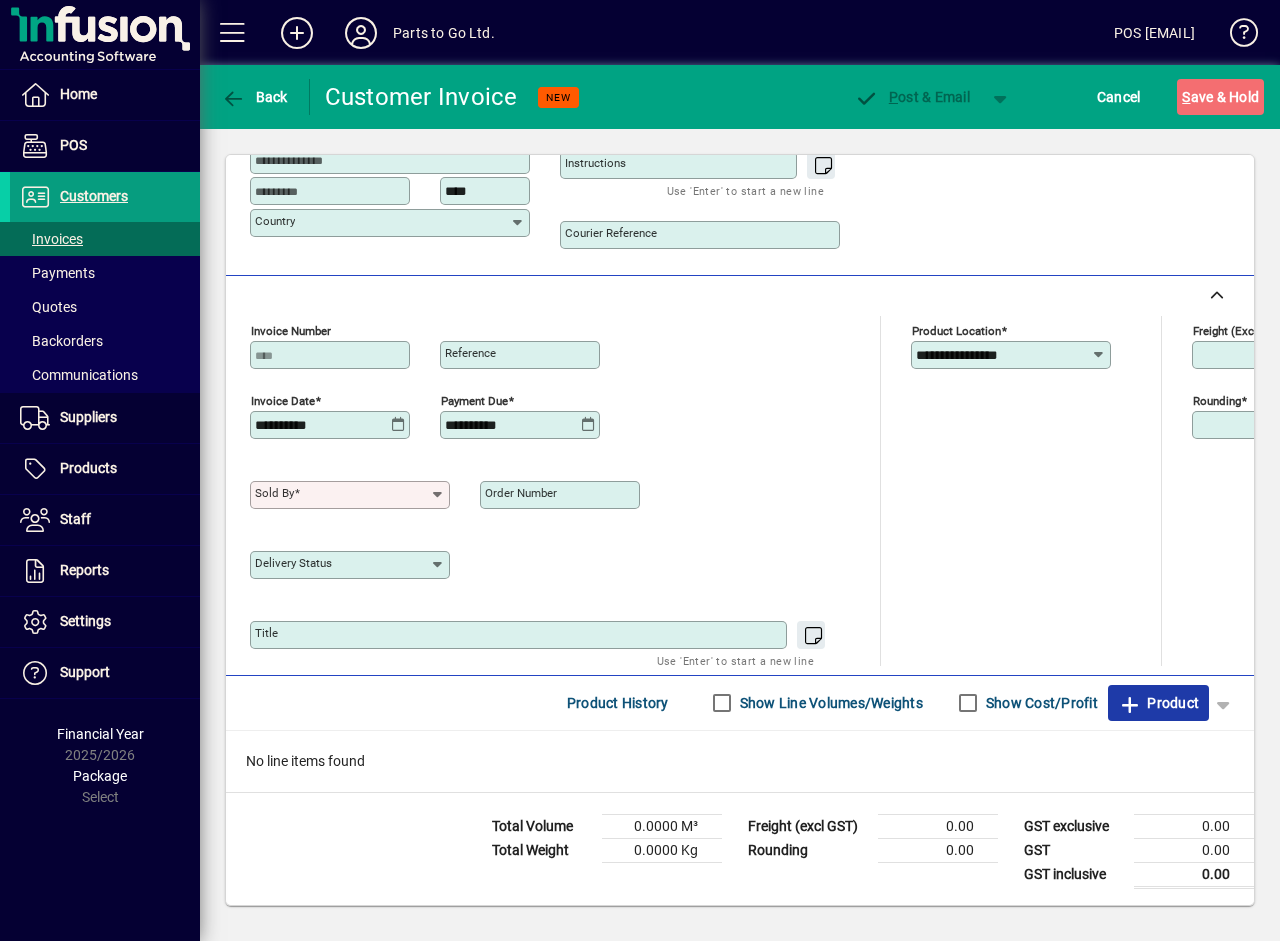 click on "Product" 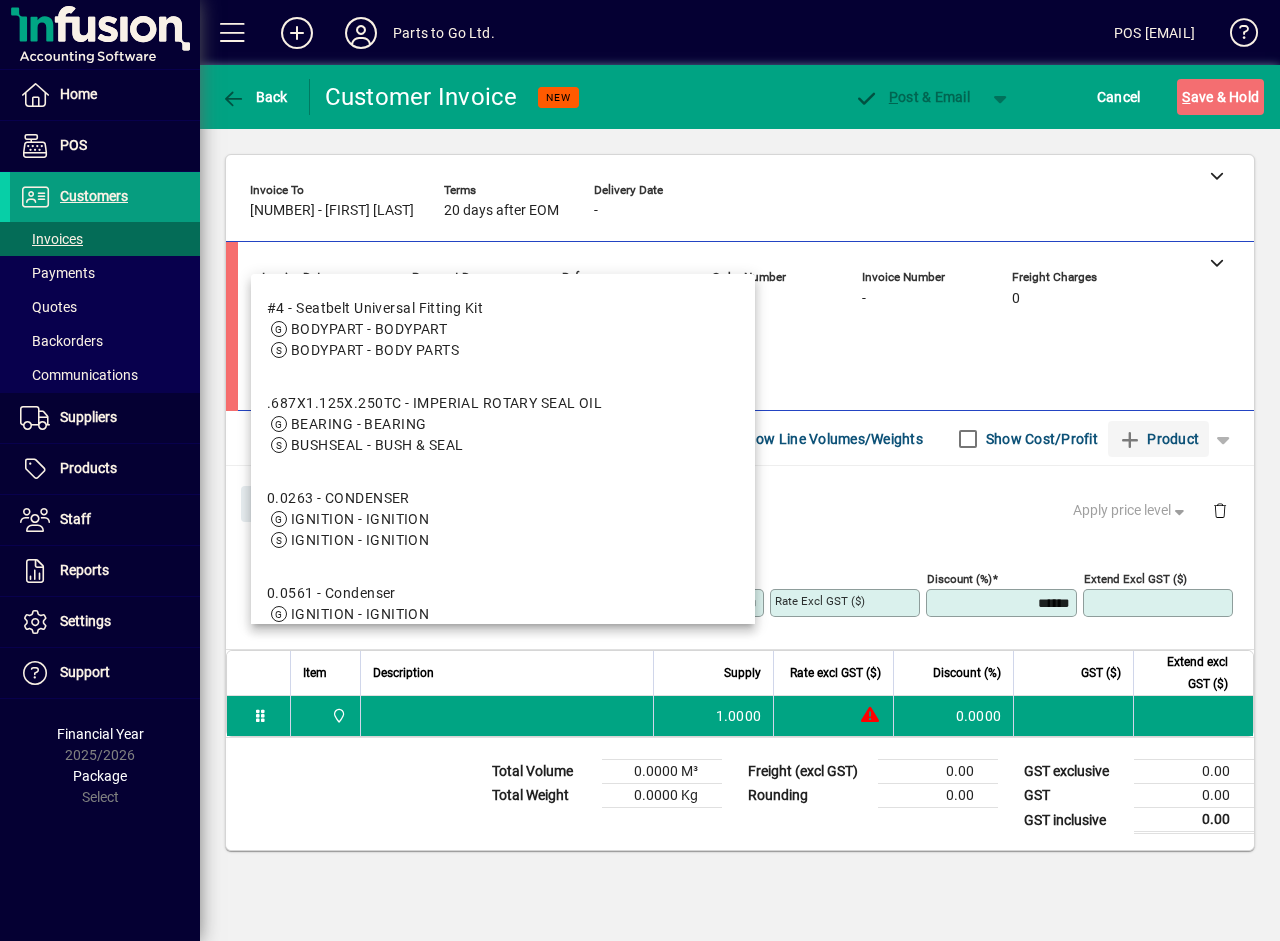 scroll, scrollTop: 0, scrollLeft: 0, axis: both 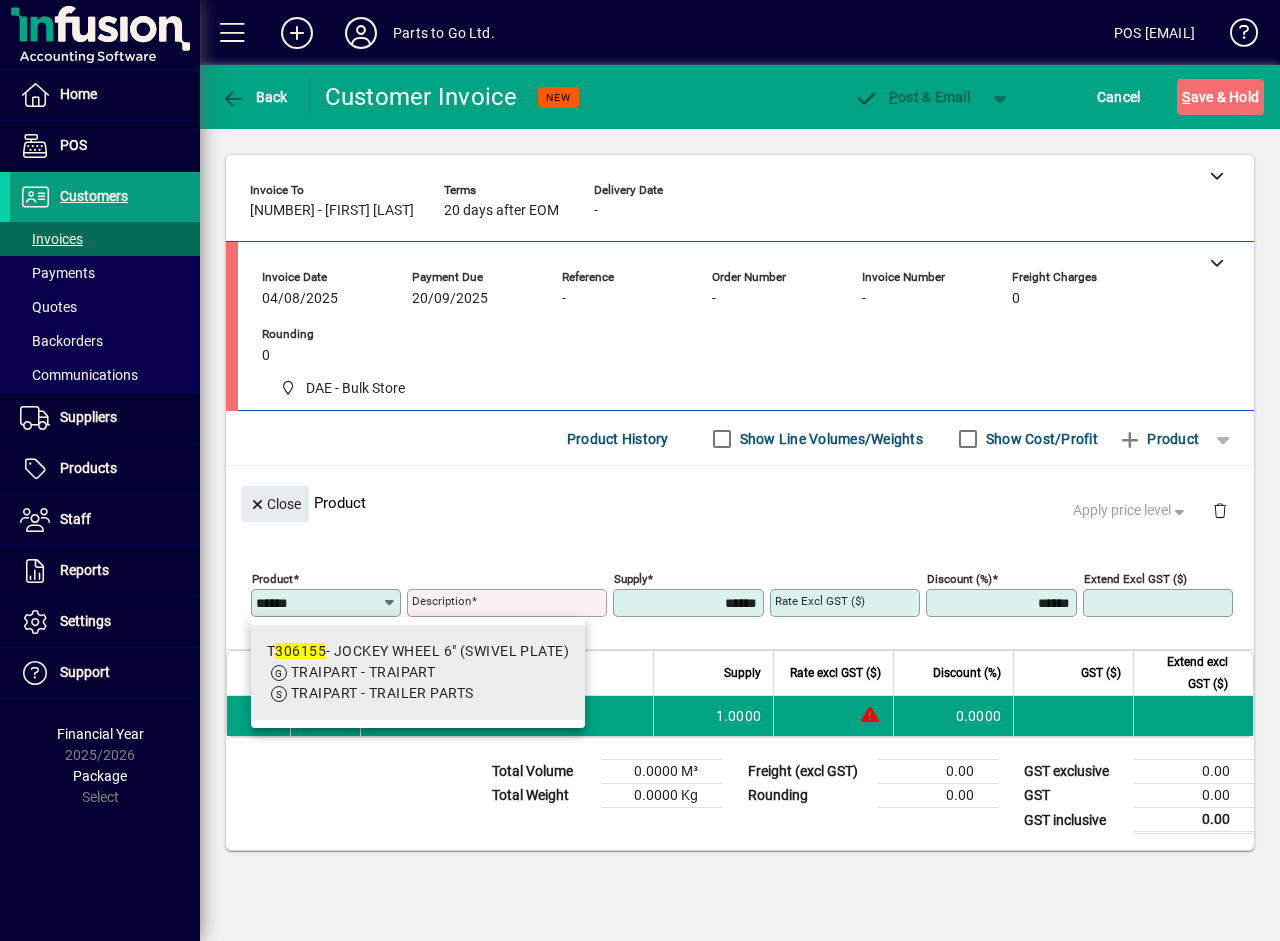 click on "TRAIPART - TRAIPART" at bounding box center (363, 672) 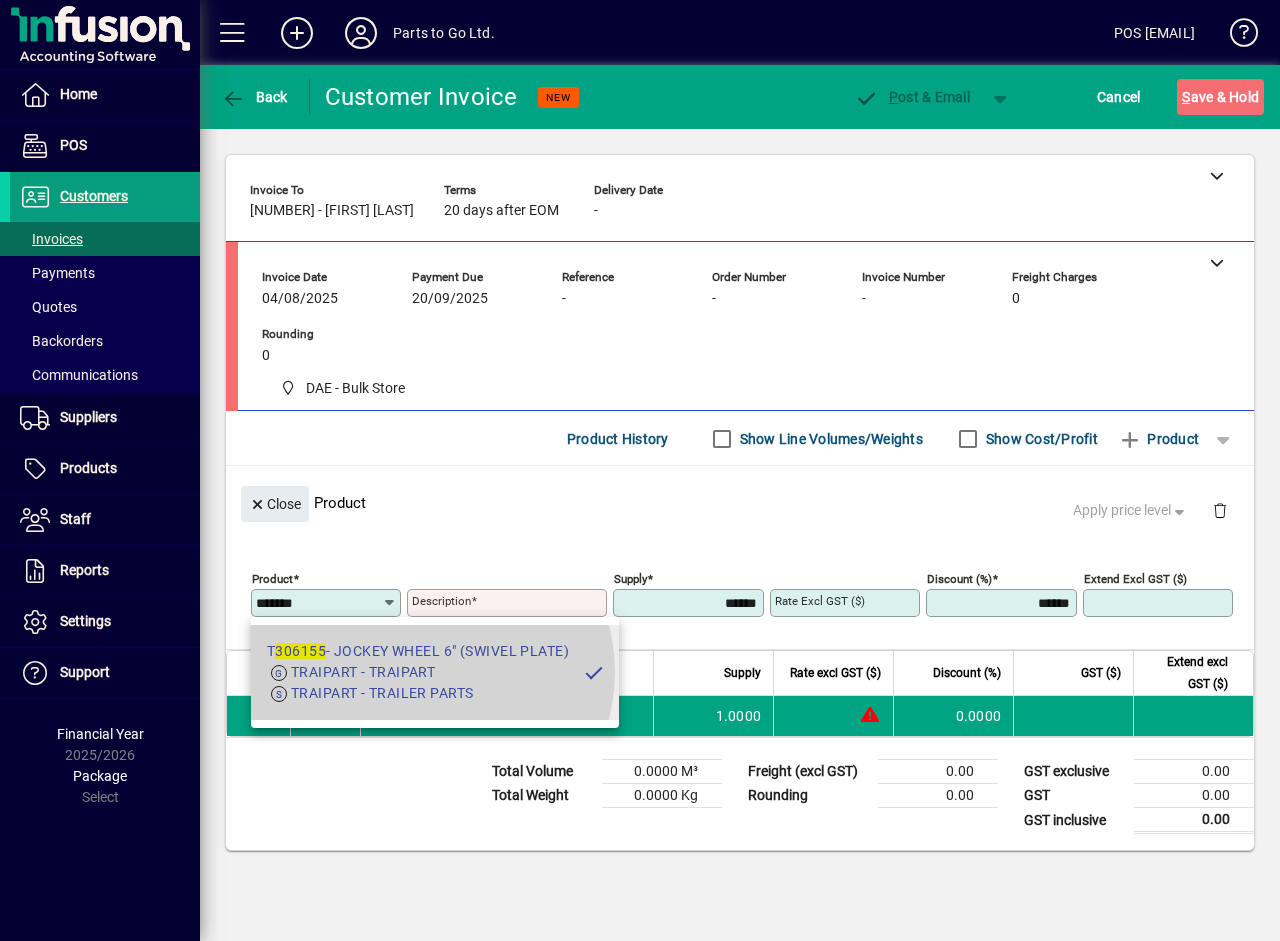 type on "**********" 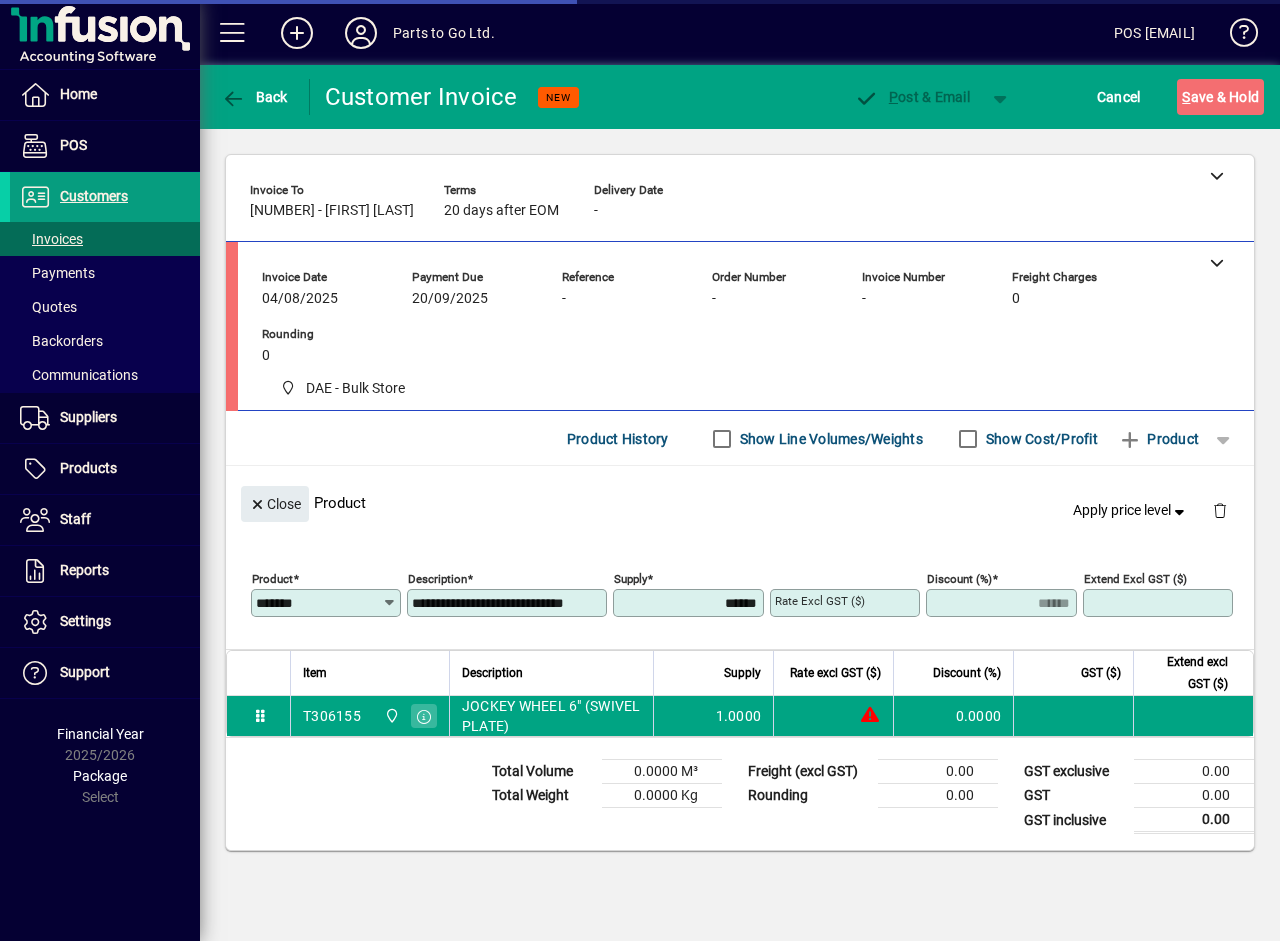type on "*******" 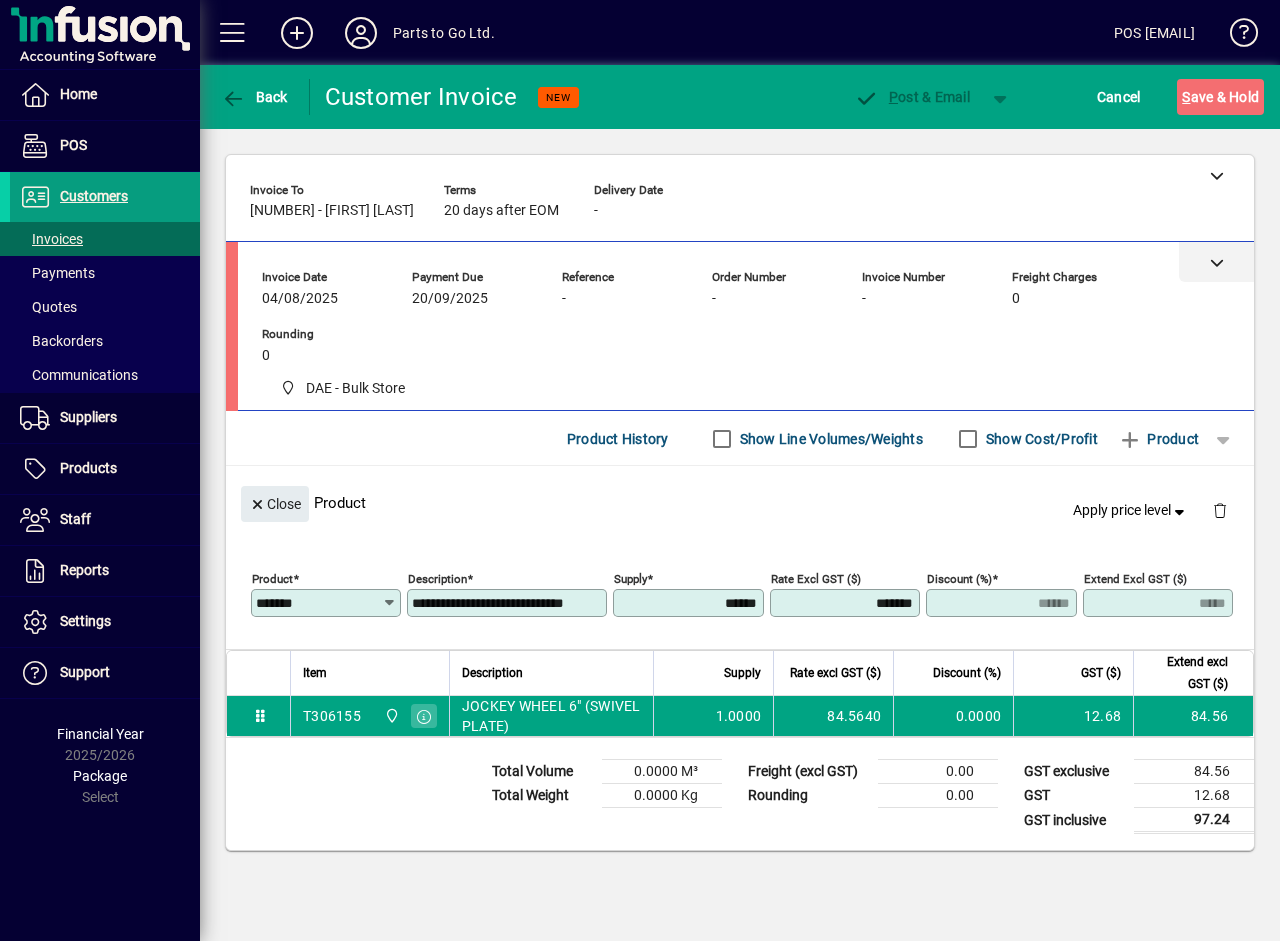 click 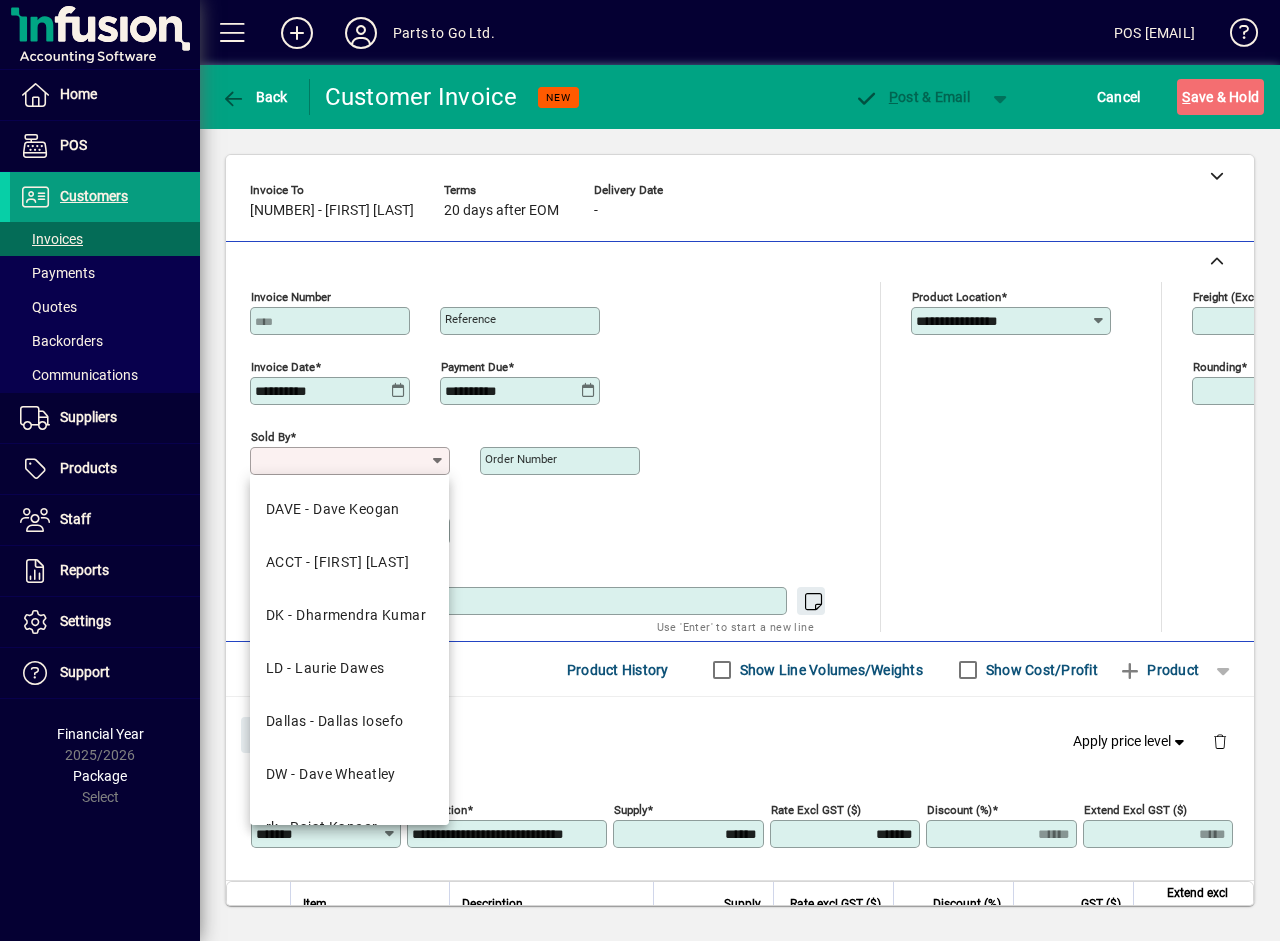 click on "Sold by" at bounding box center (342, 461) 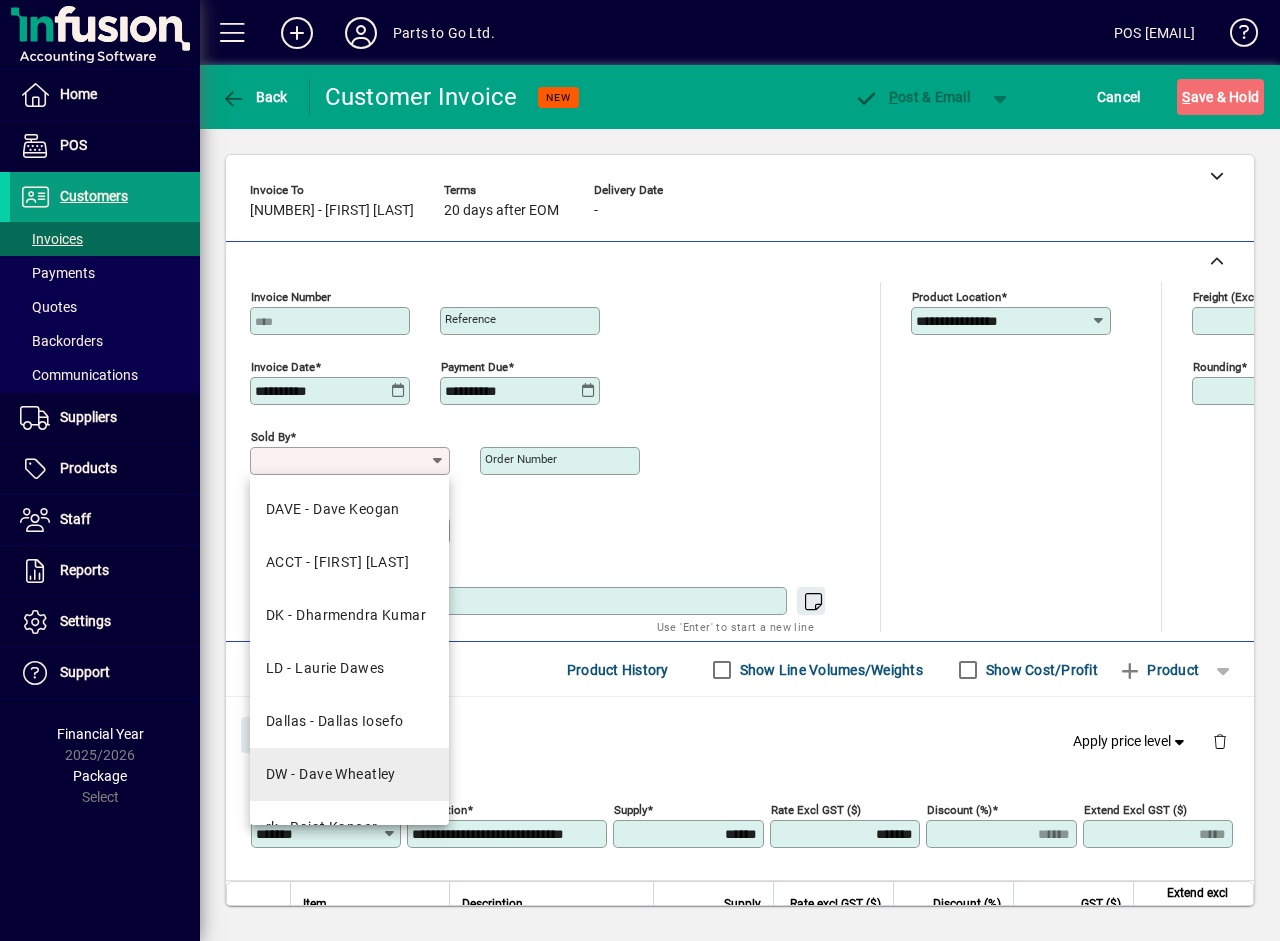 click on "DW - Dave Wheatley" at bounding box center (331, 774) 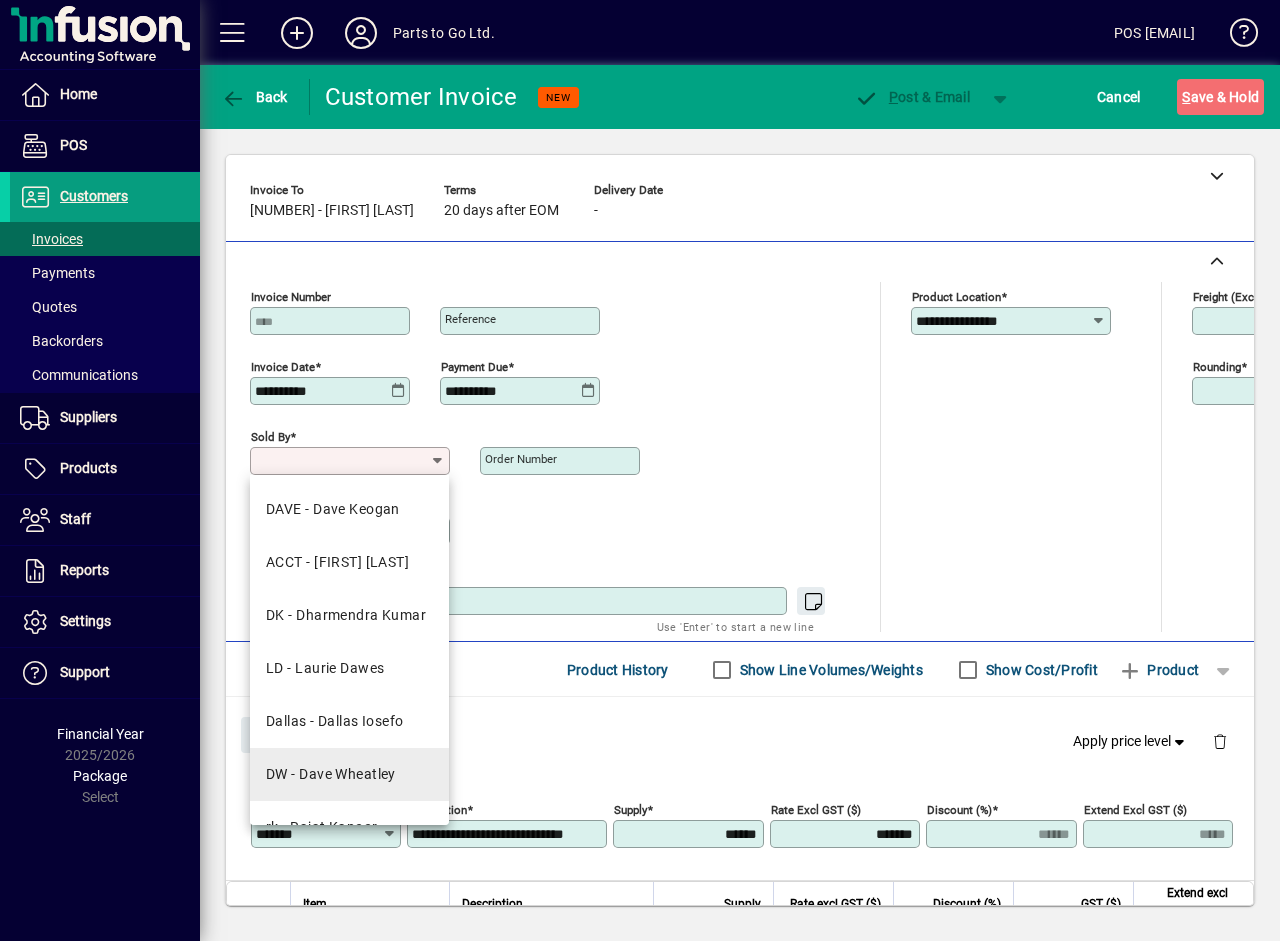 type on "**********" 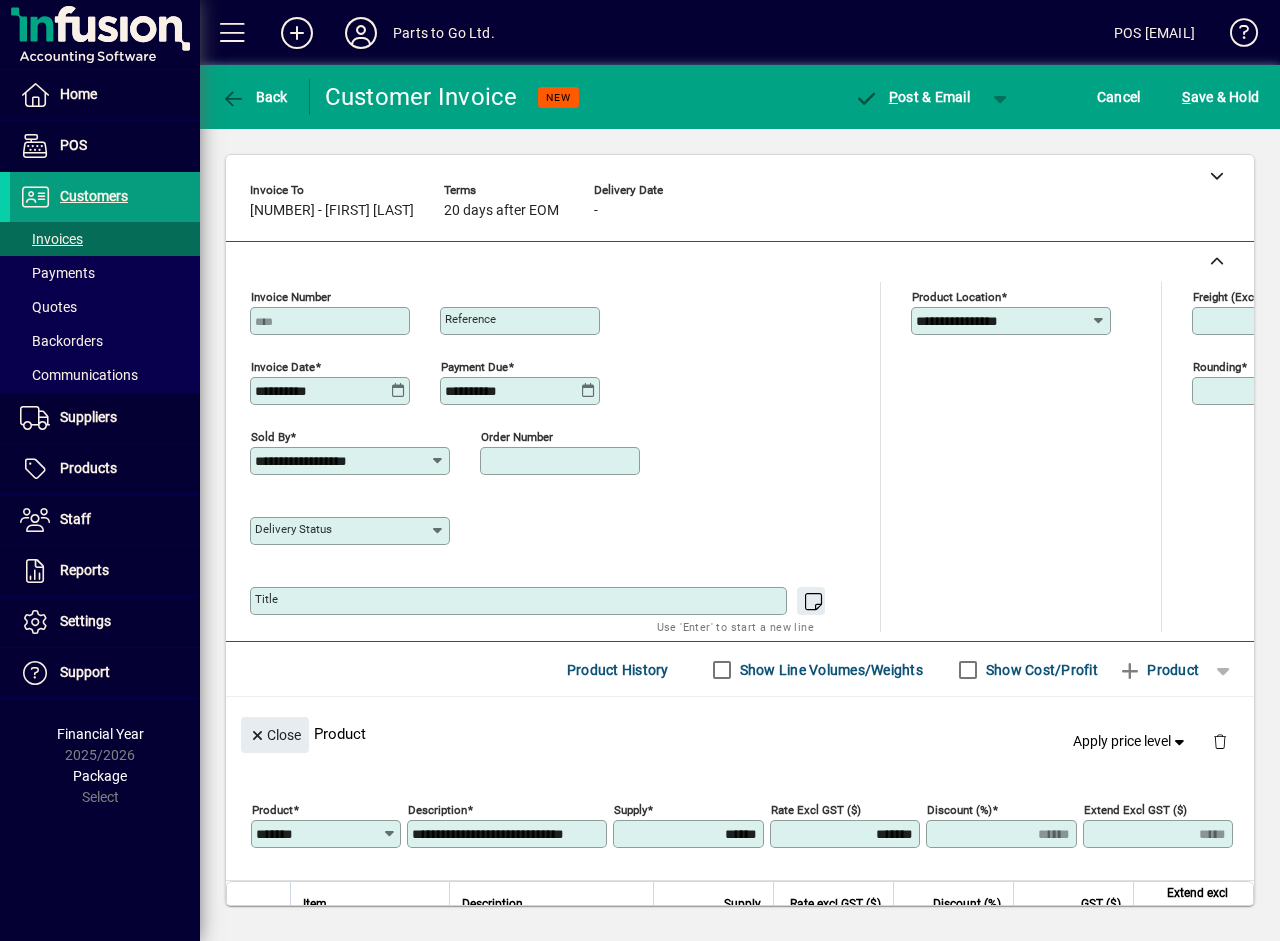 click on "Order number" at bounding box center [562, 461] 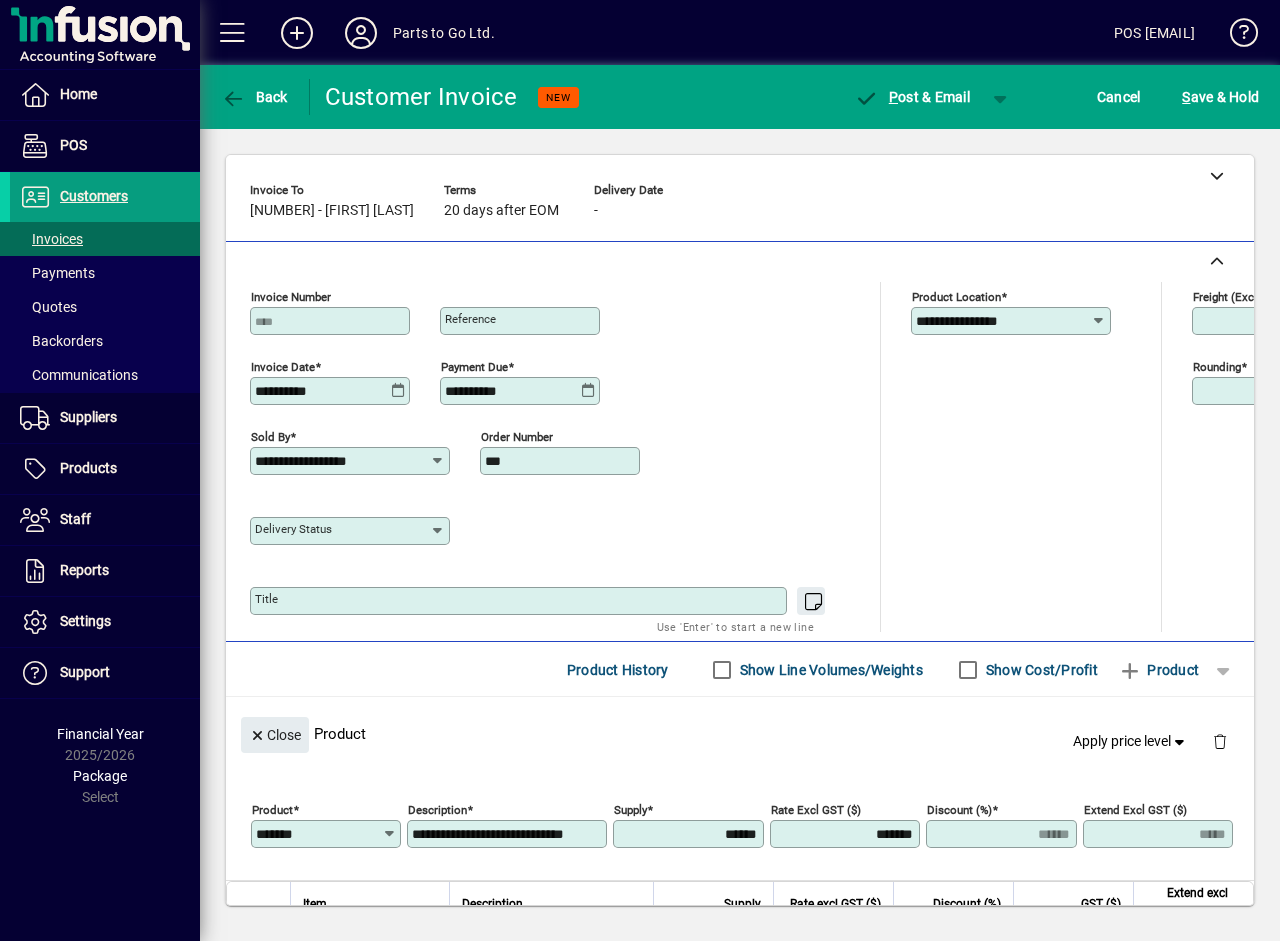 type on "***" 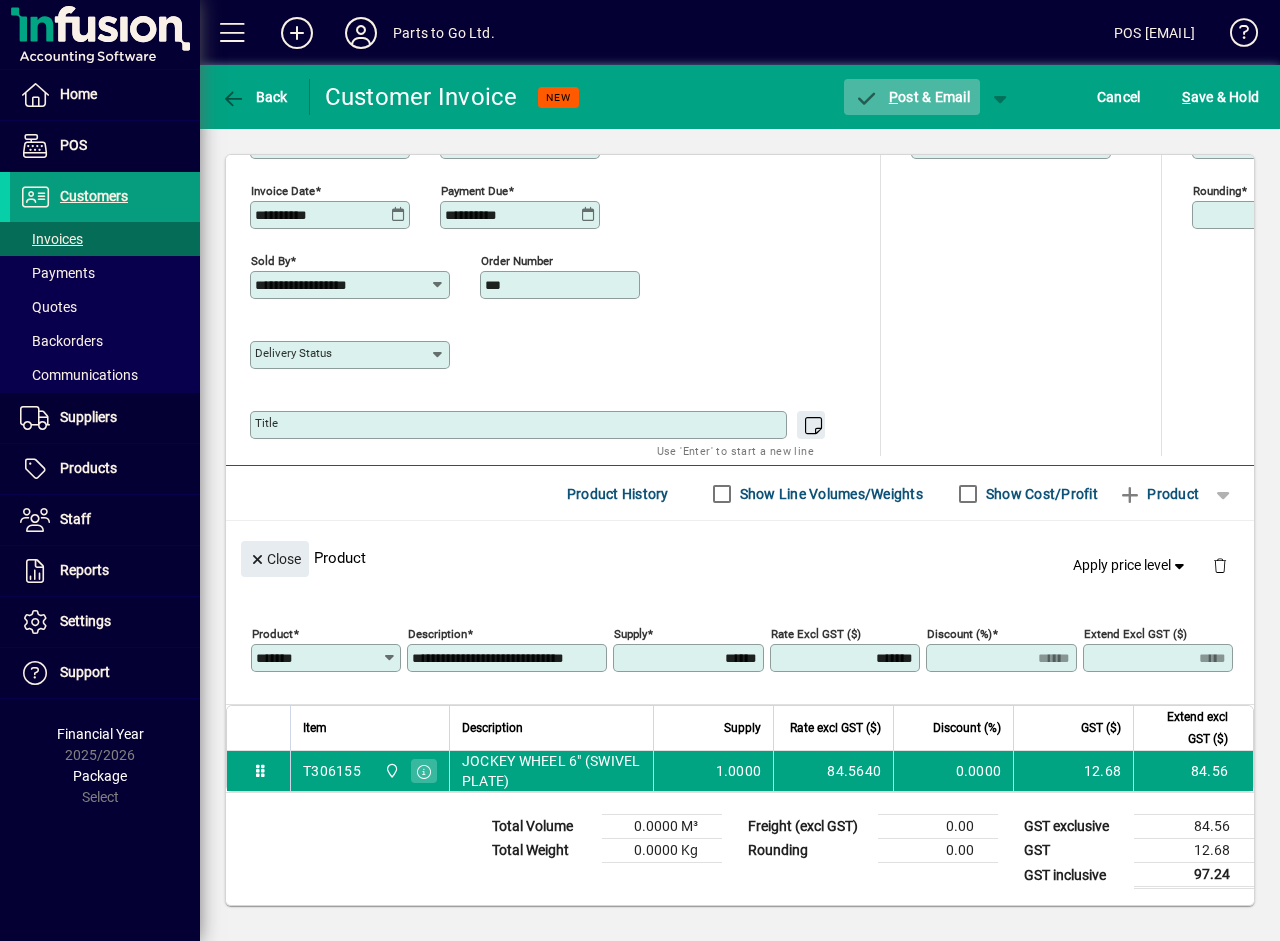 click on "P ost & Email" 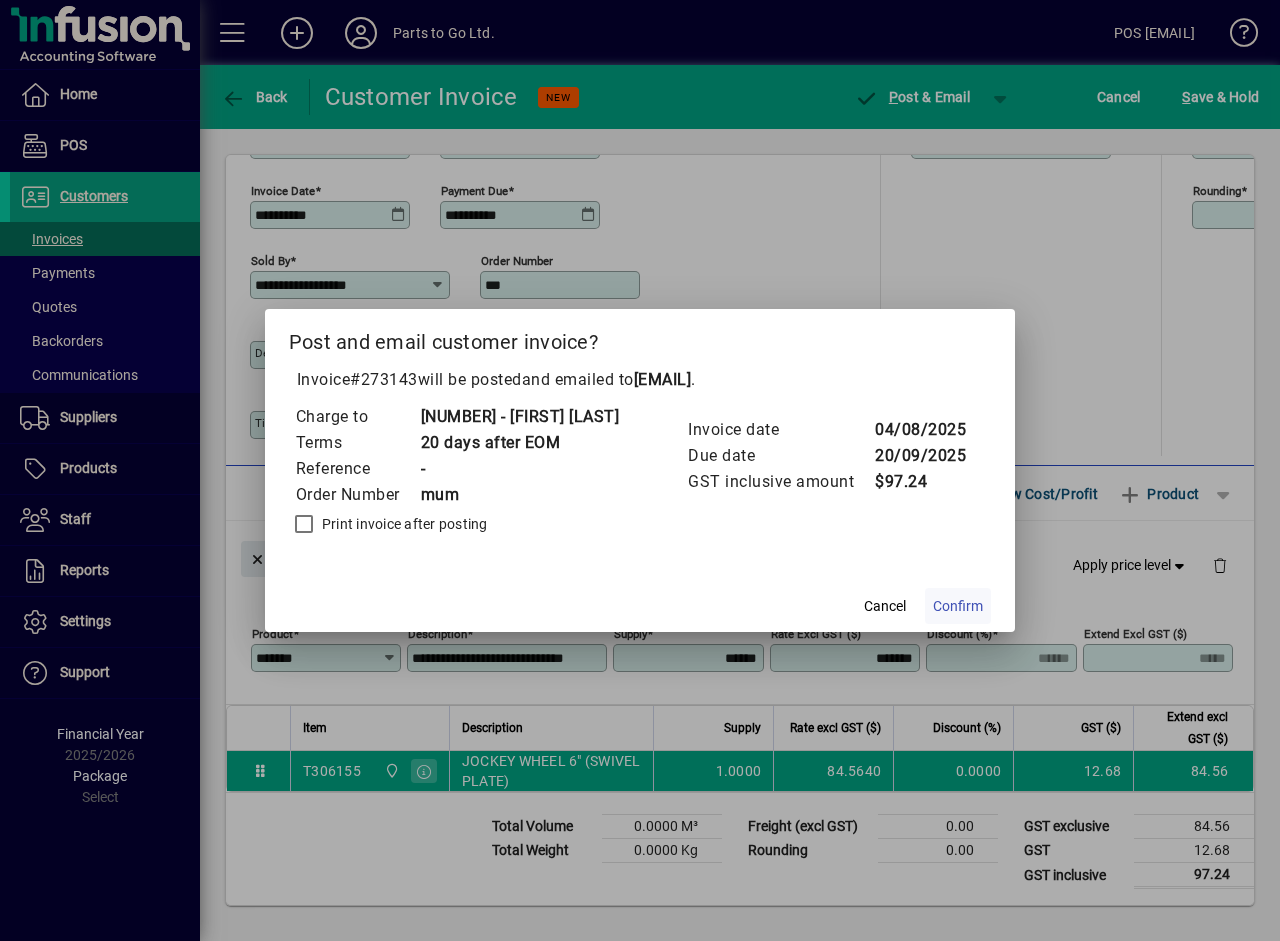click on "Confirm" 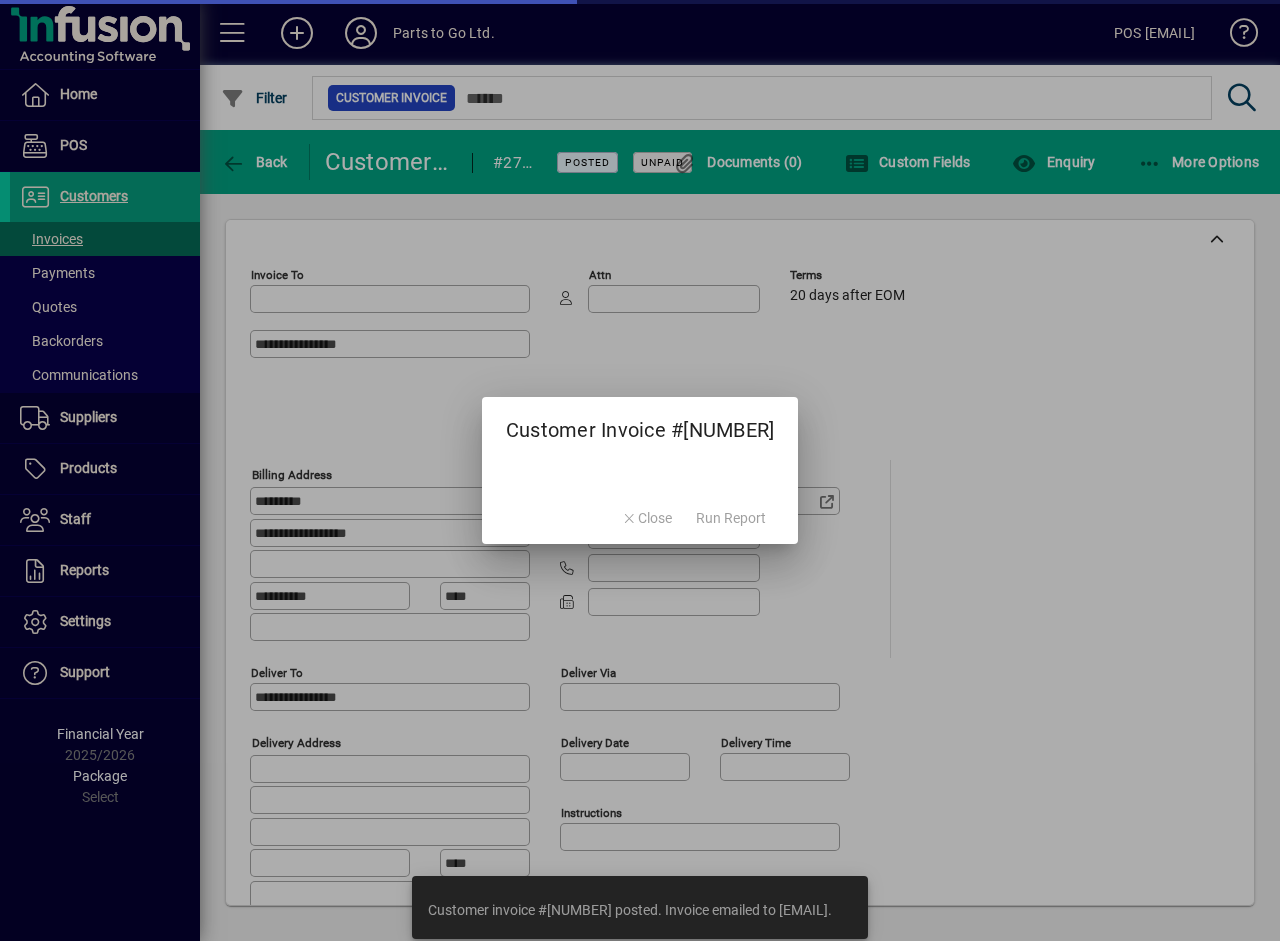 type on "**********" 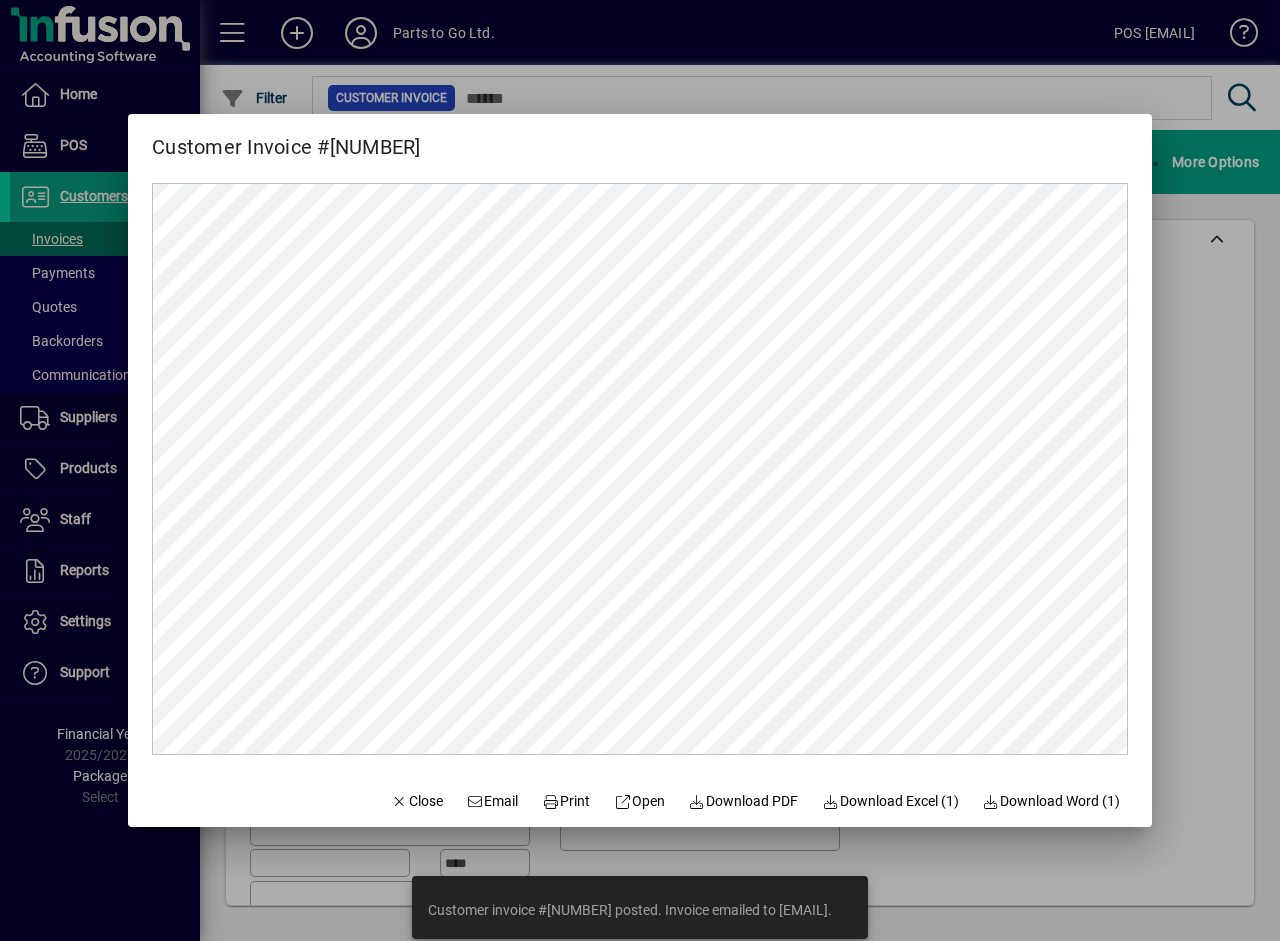 scroll, scrollTop: 0, scrollLeft: 0, axis: both 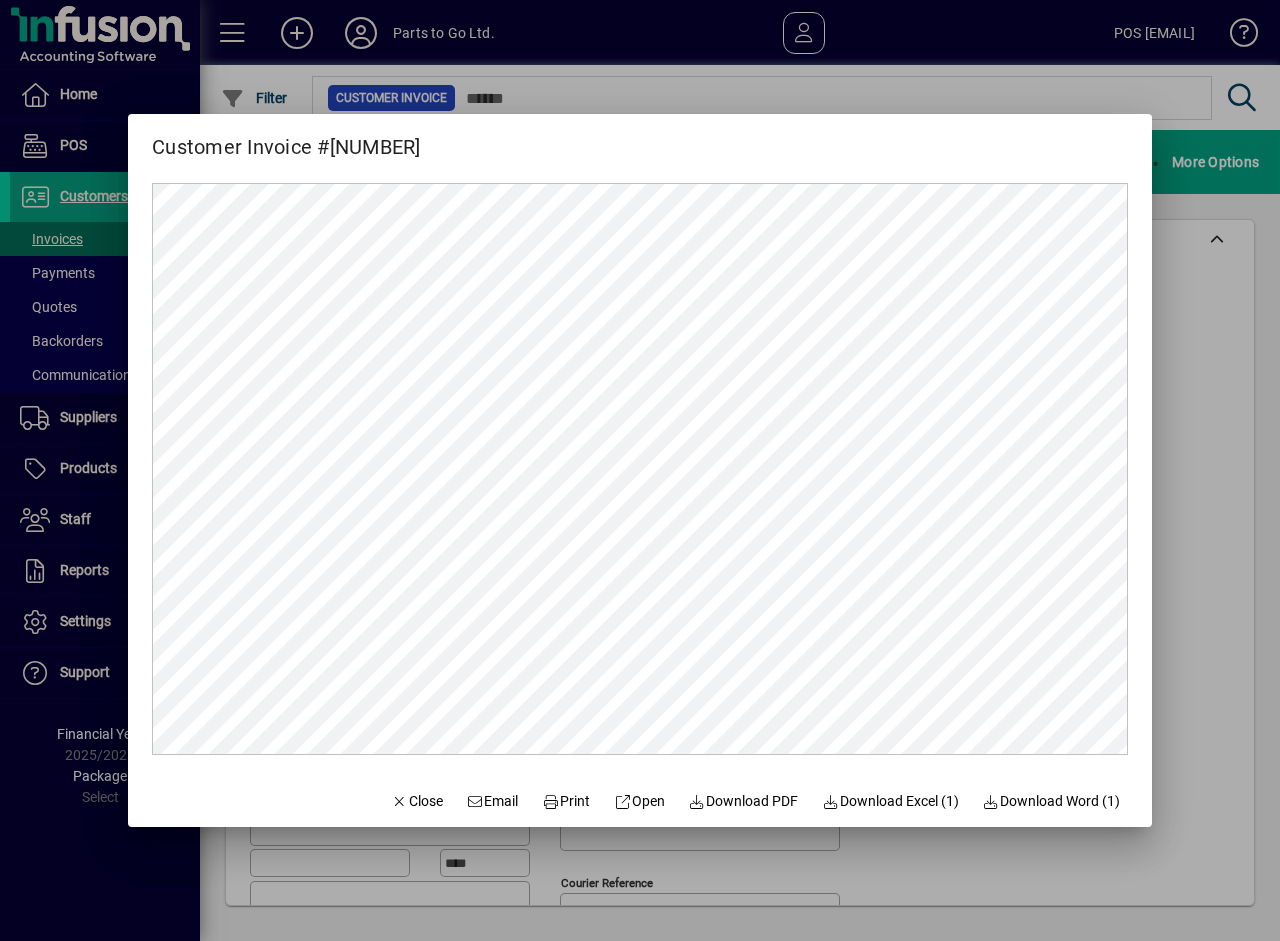 click at bounding box center [640, 470] 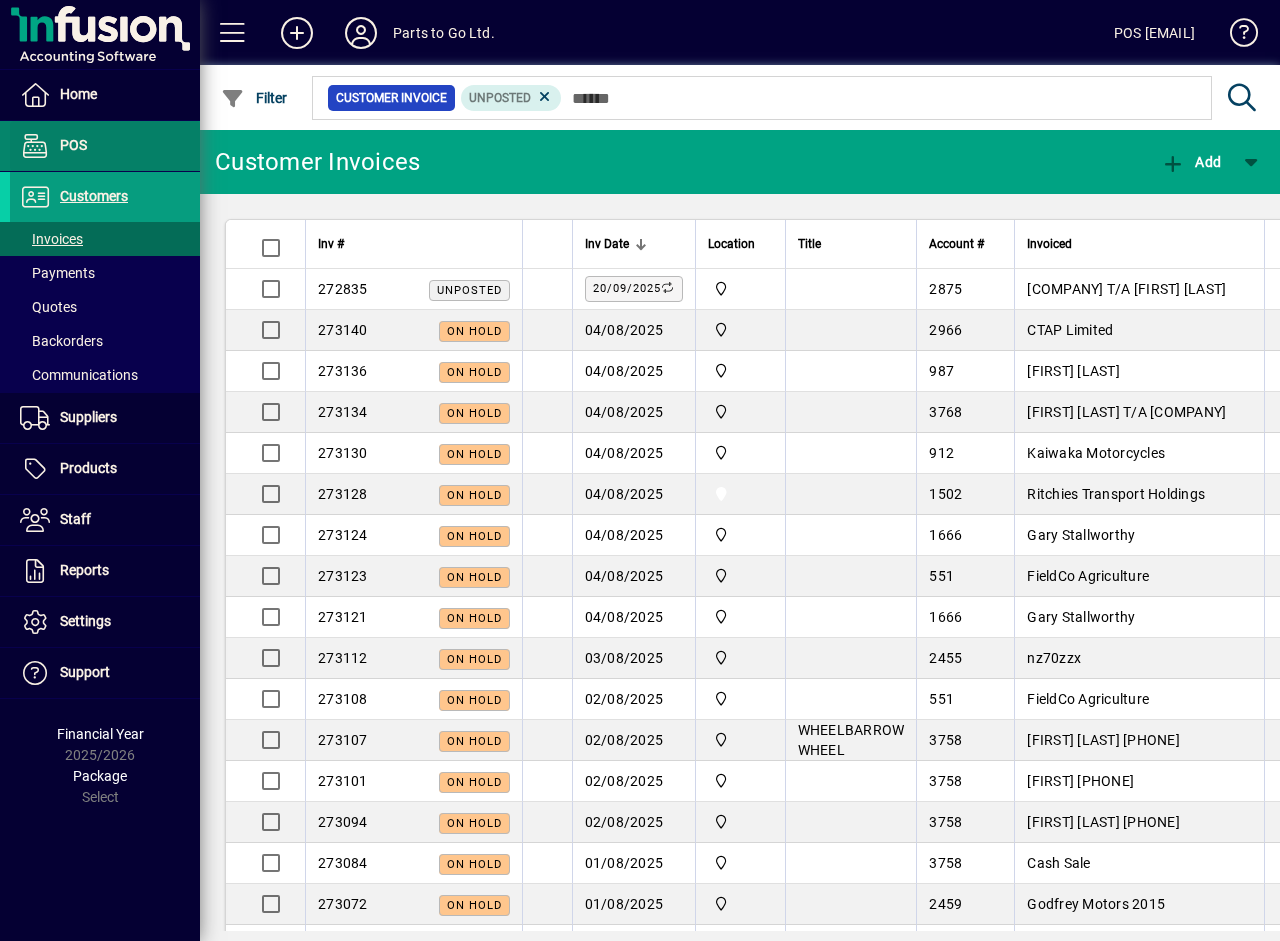 click at bounding box center [105, 146] 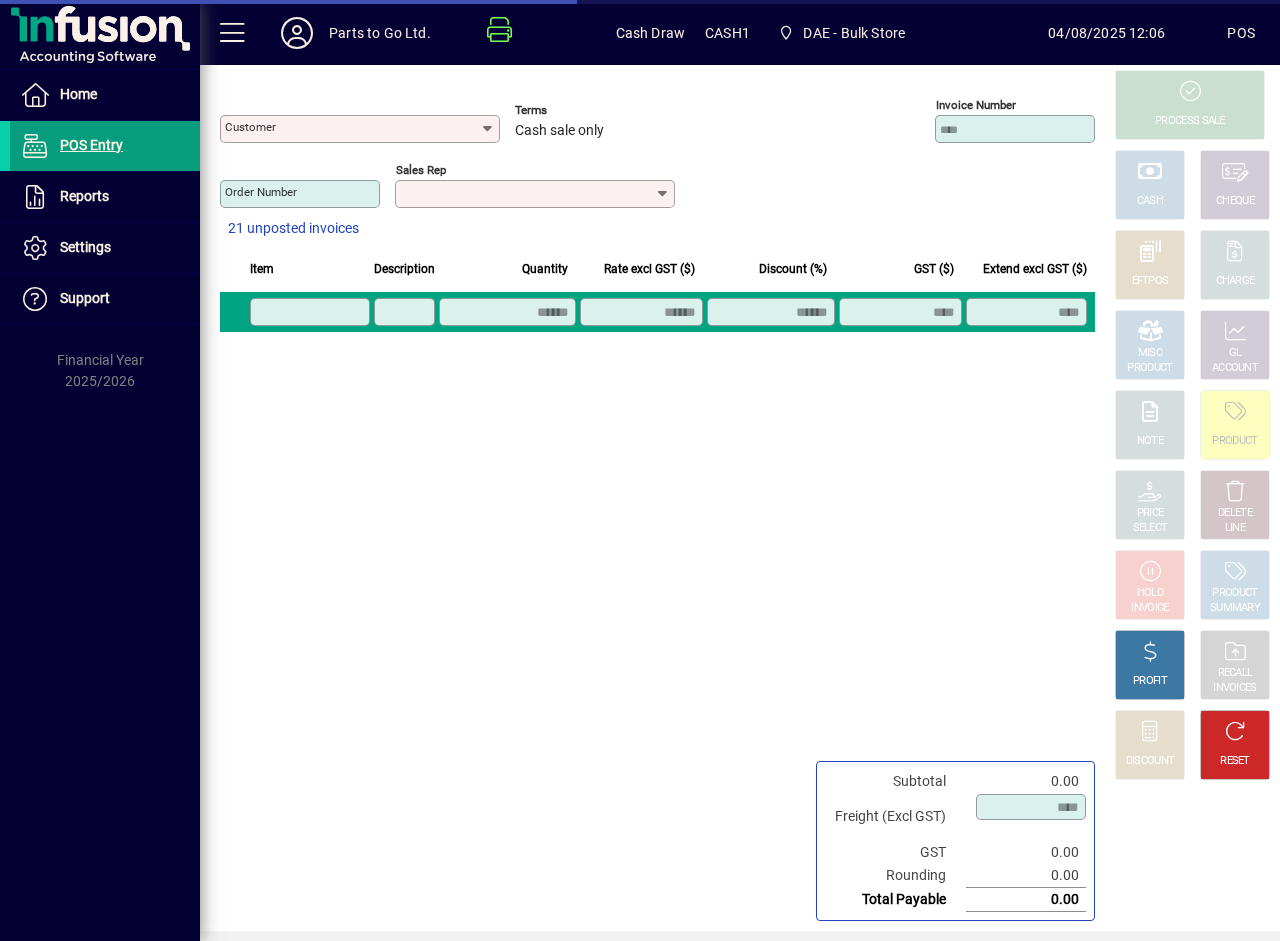 type on "**********" 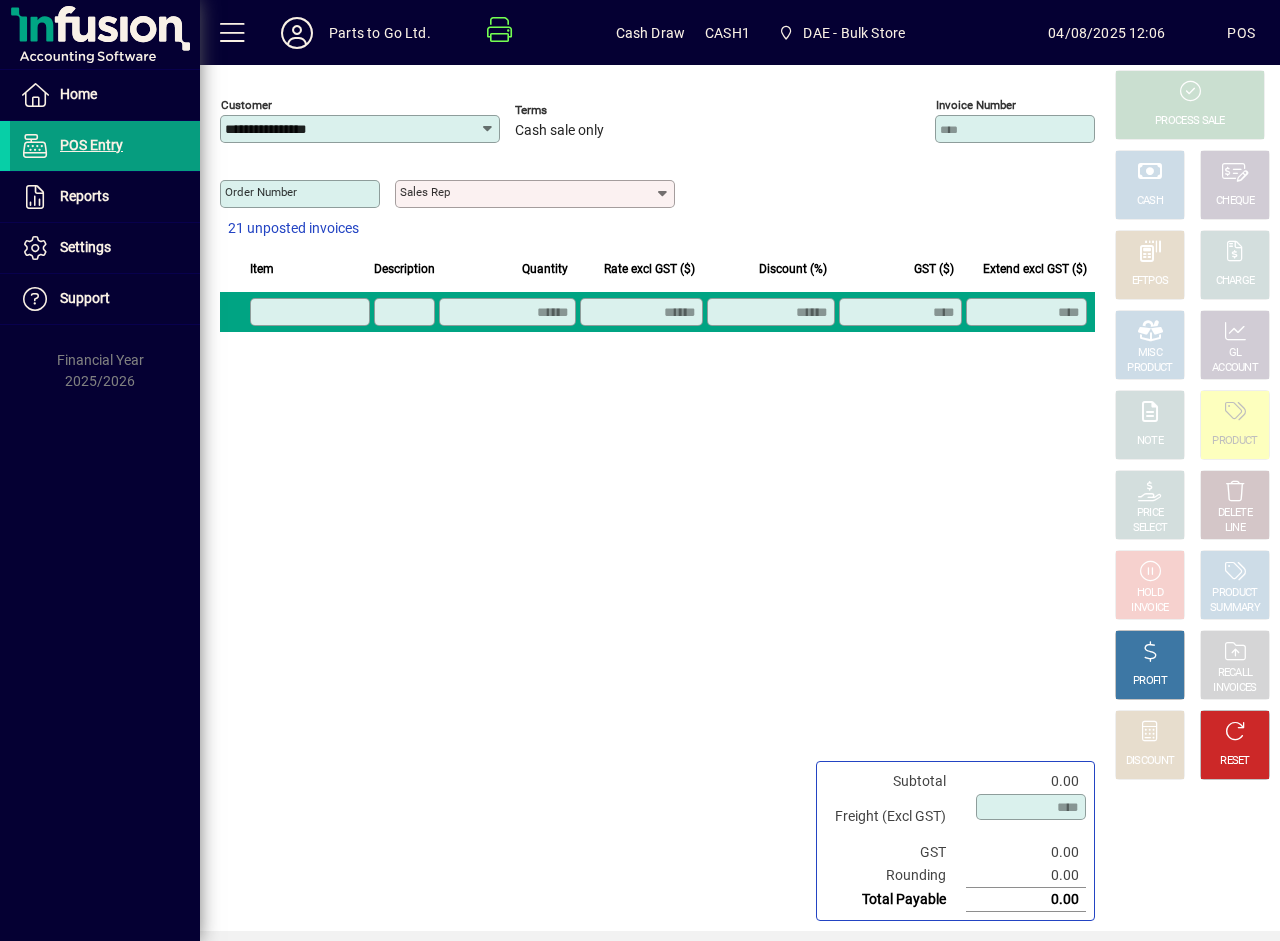click 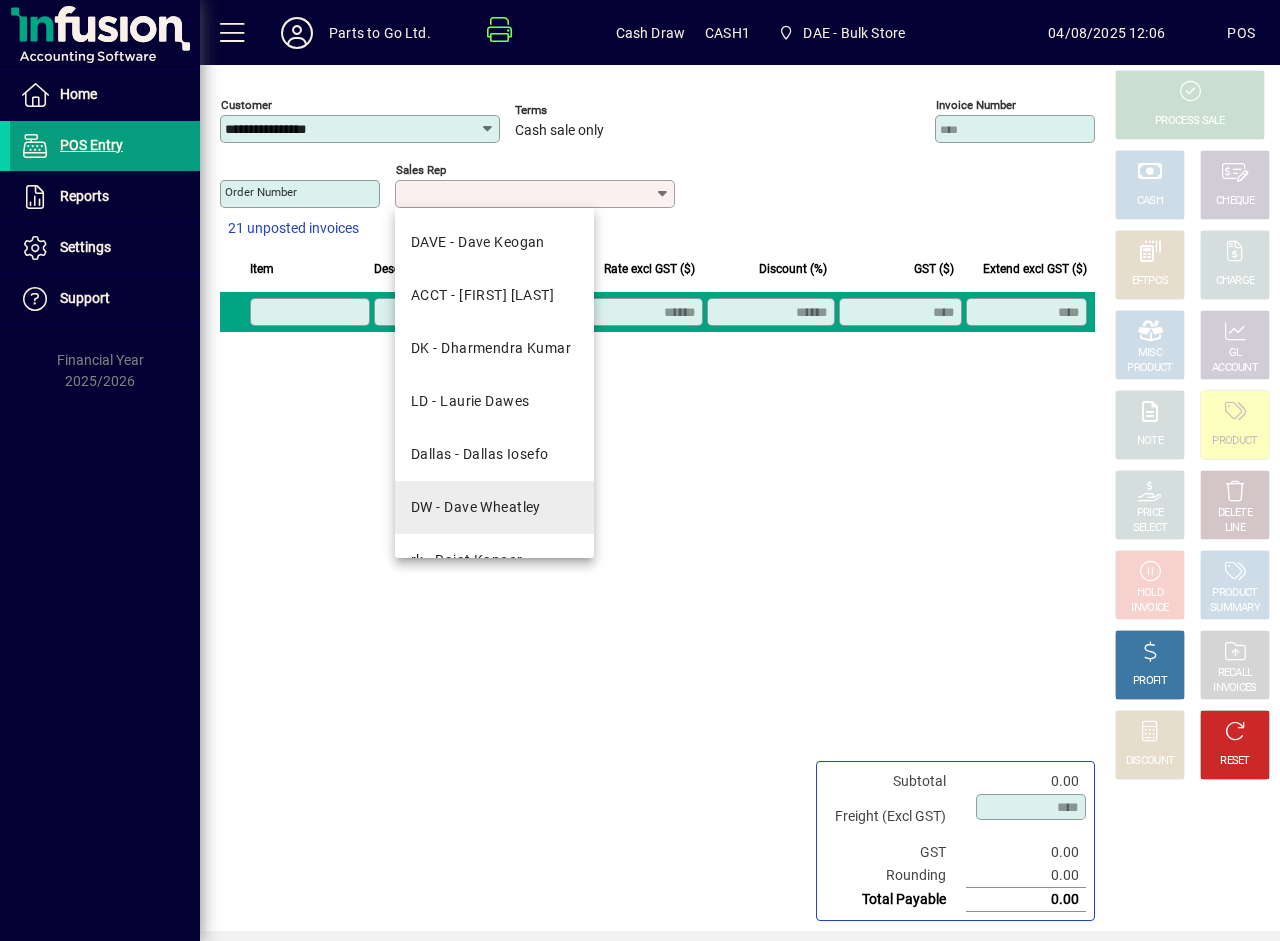 click on "DW - Dave Wheatley" at bounding box center (476, 507) 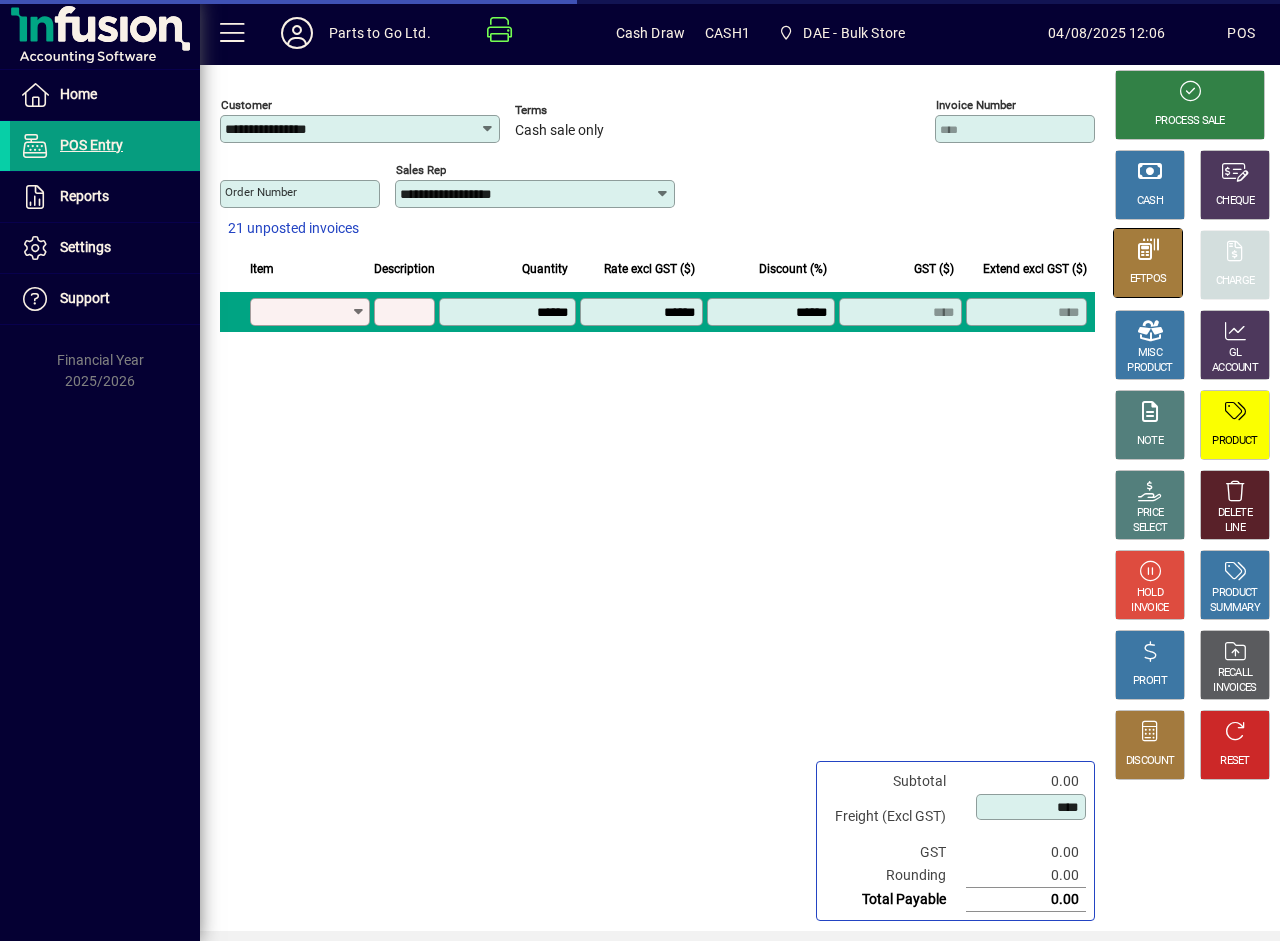 click 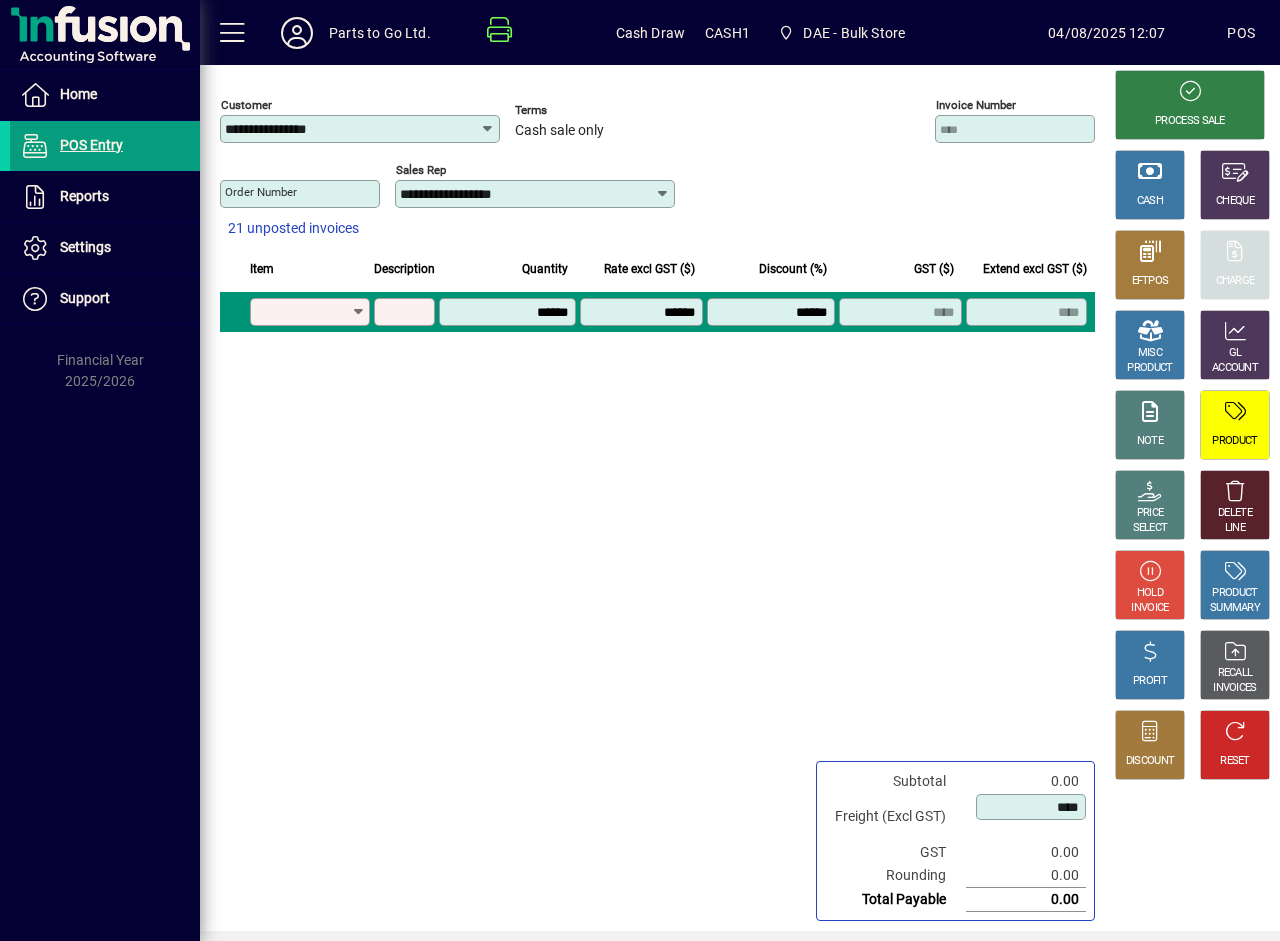 click on "Product" at bounding box center [303, 312] 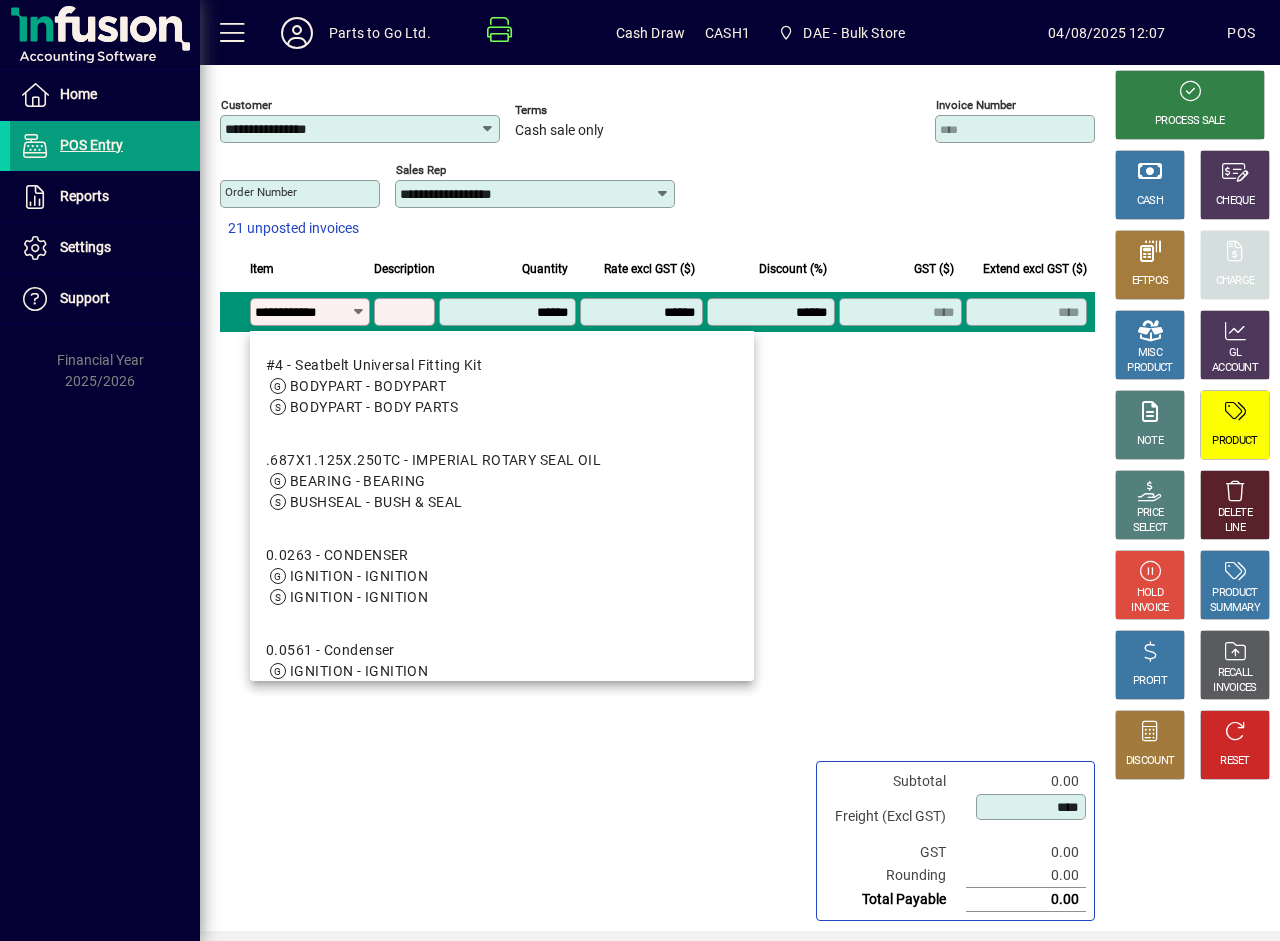 type on "**********" 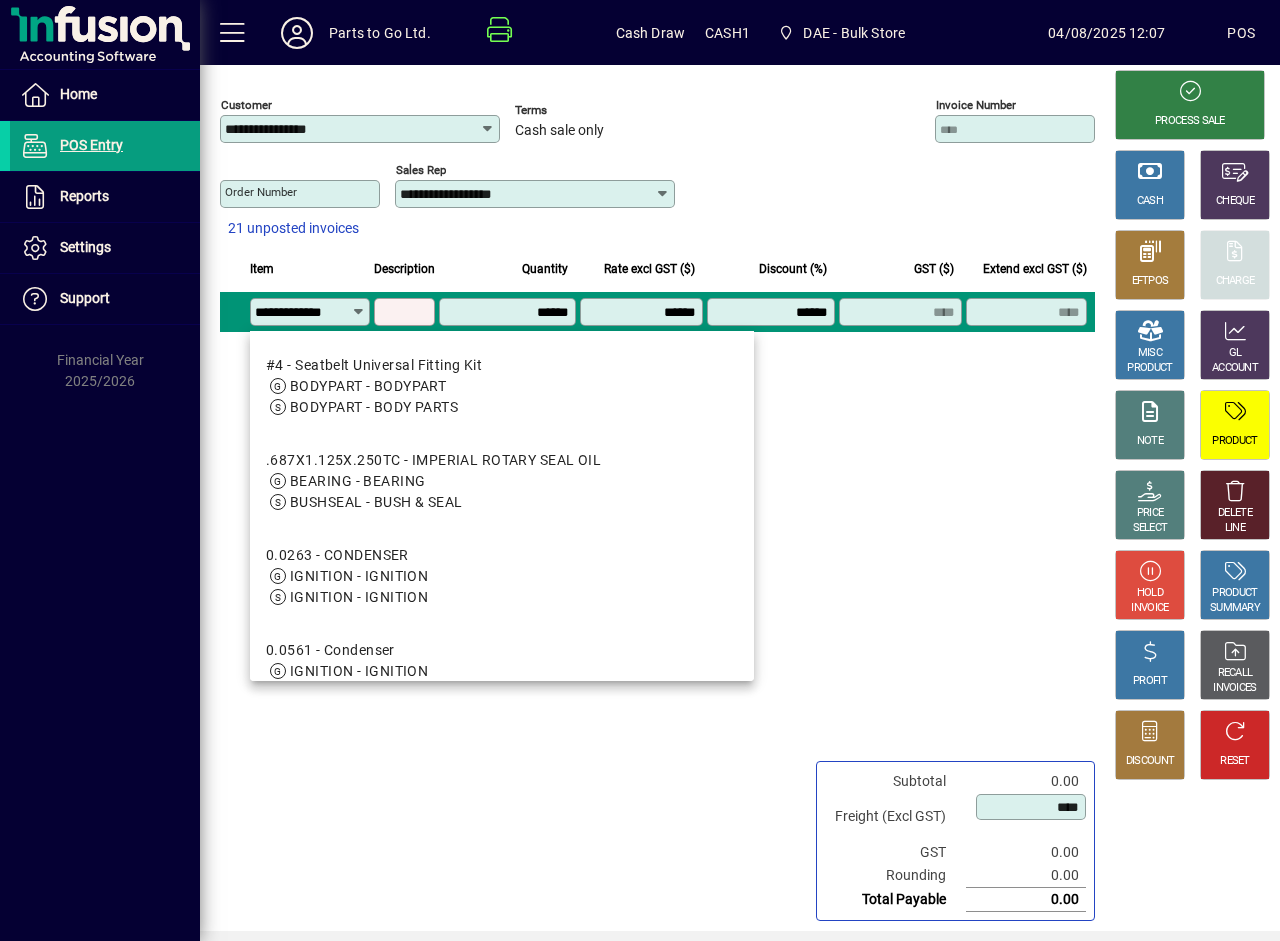 scroll, scrollTop: 0, scrollLeft: 9, axis: horizontal 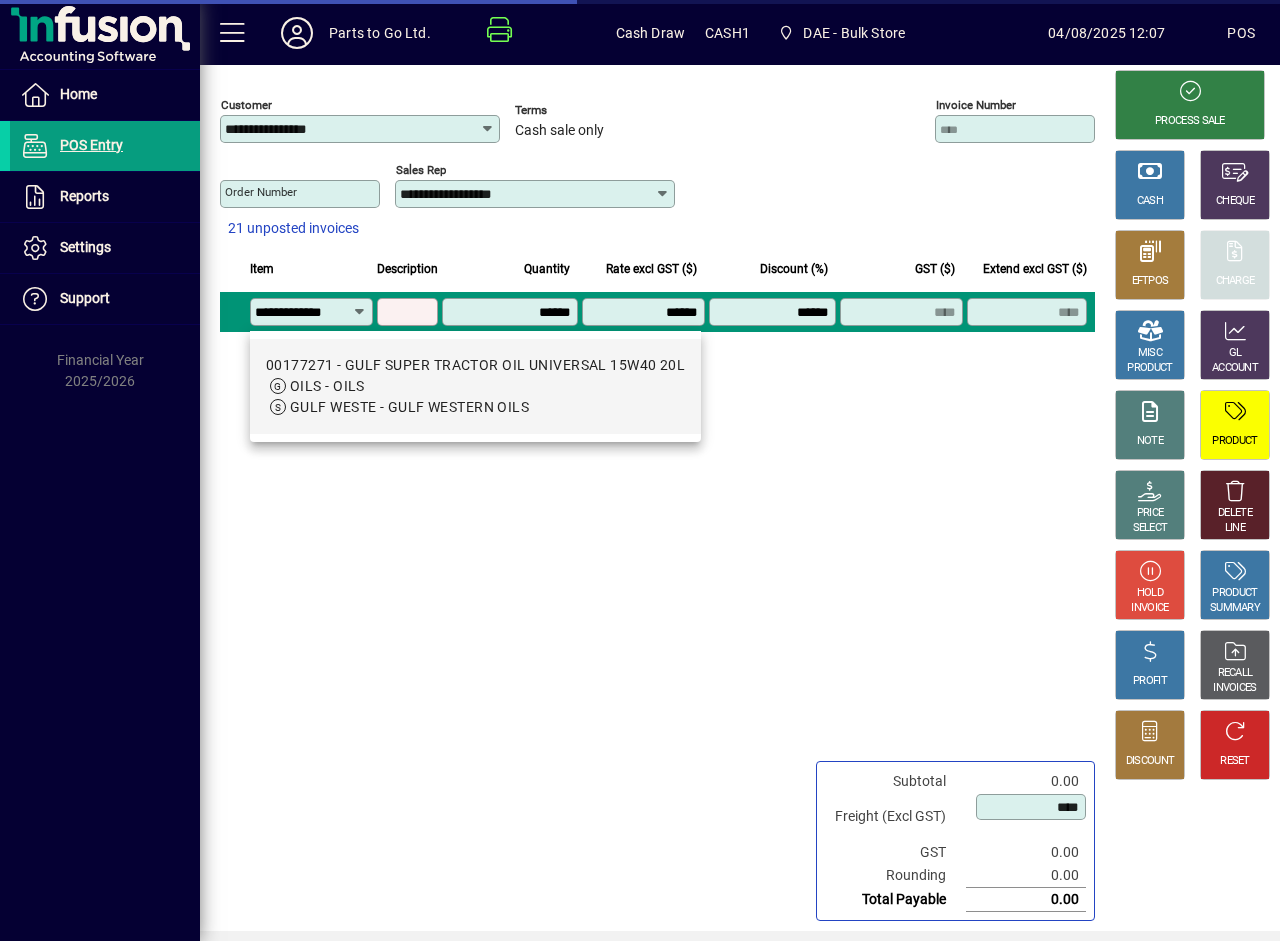 type on "**********" 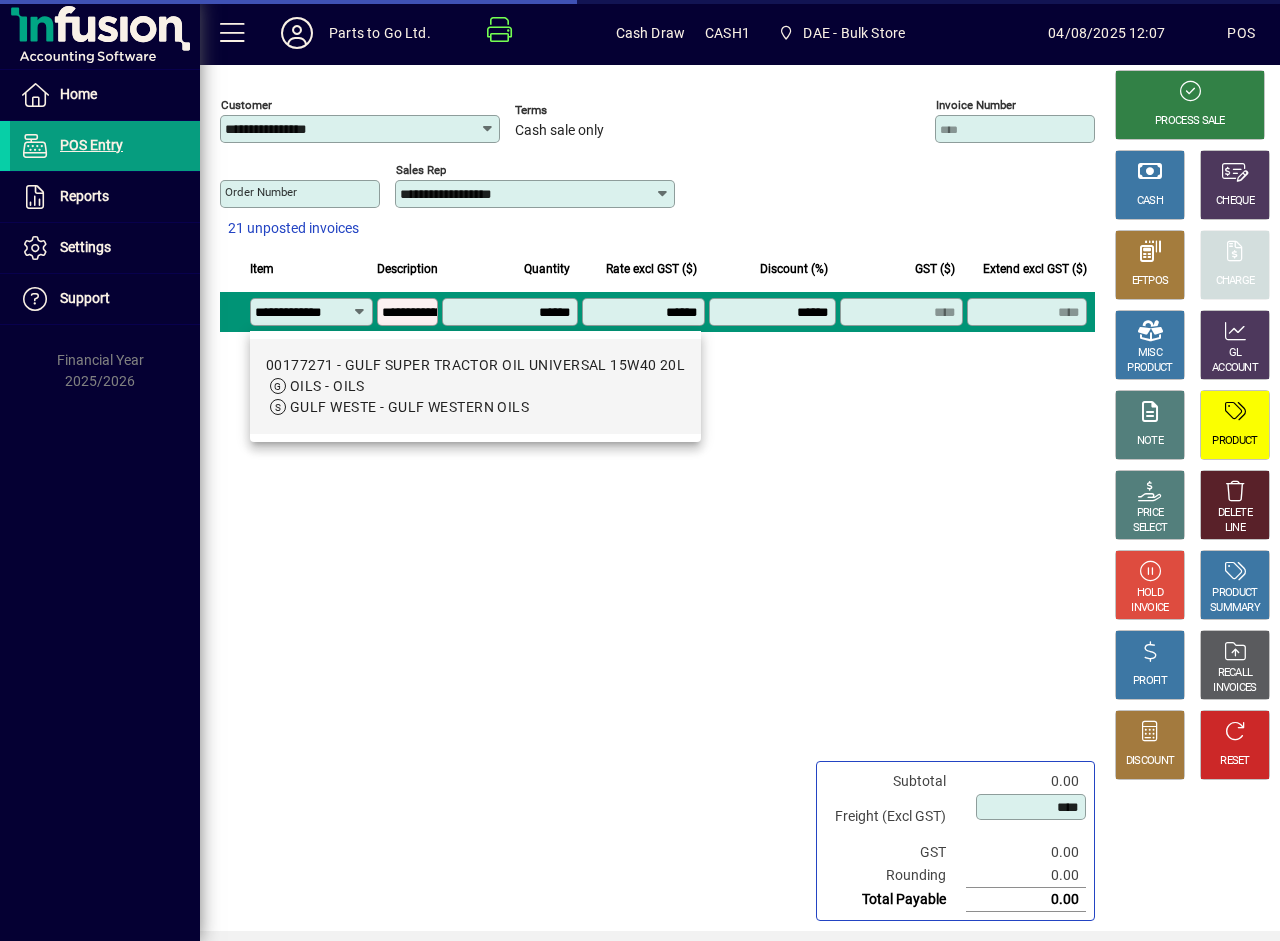 type on "********" 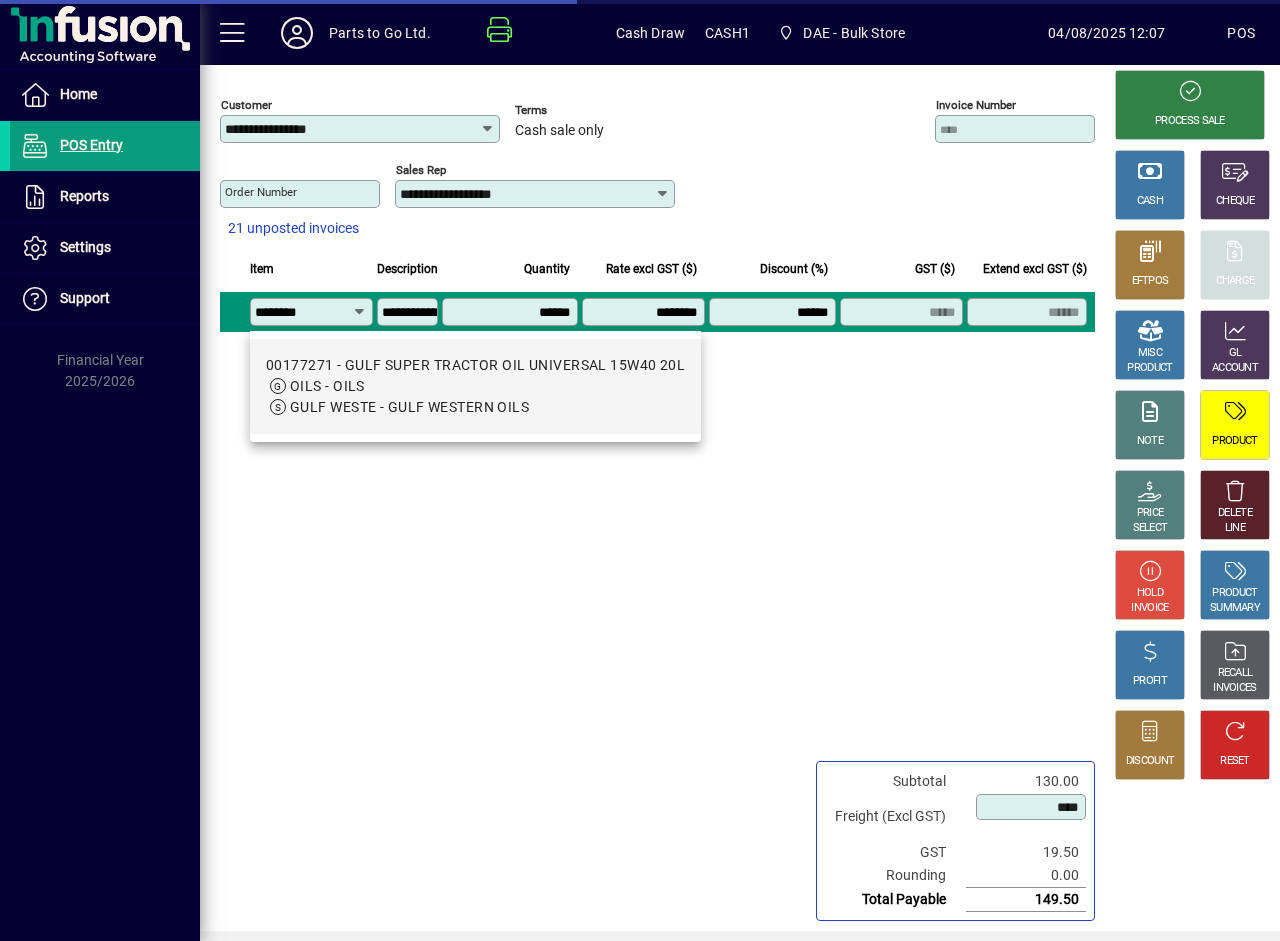 scroll, scrollTop: 0, scrollLeft: 0, axis: both 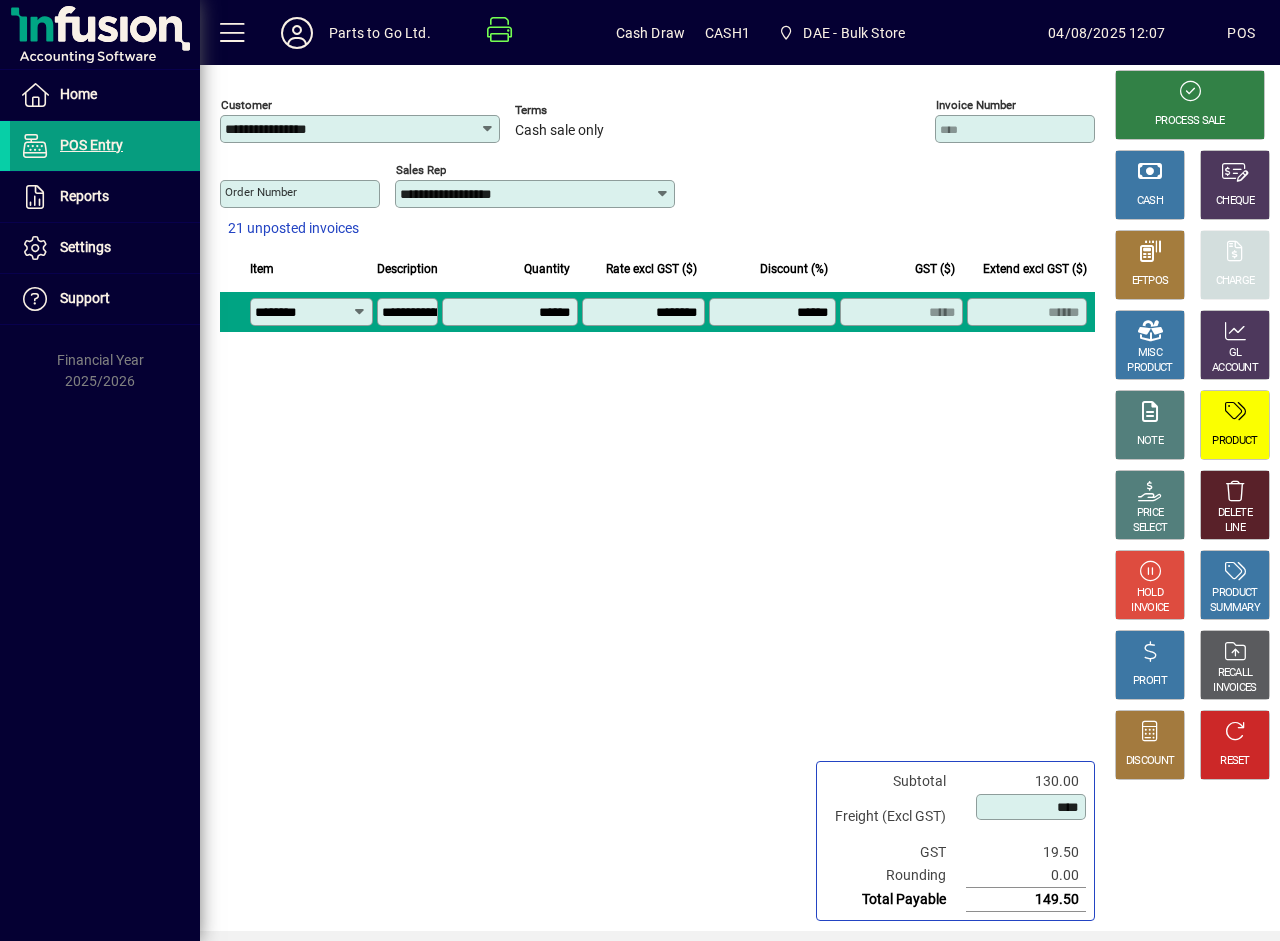 type on "********" 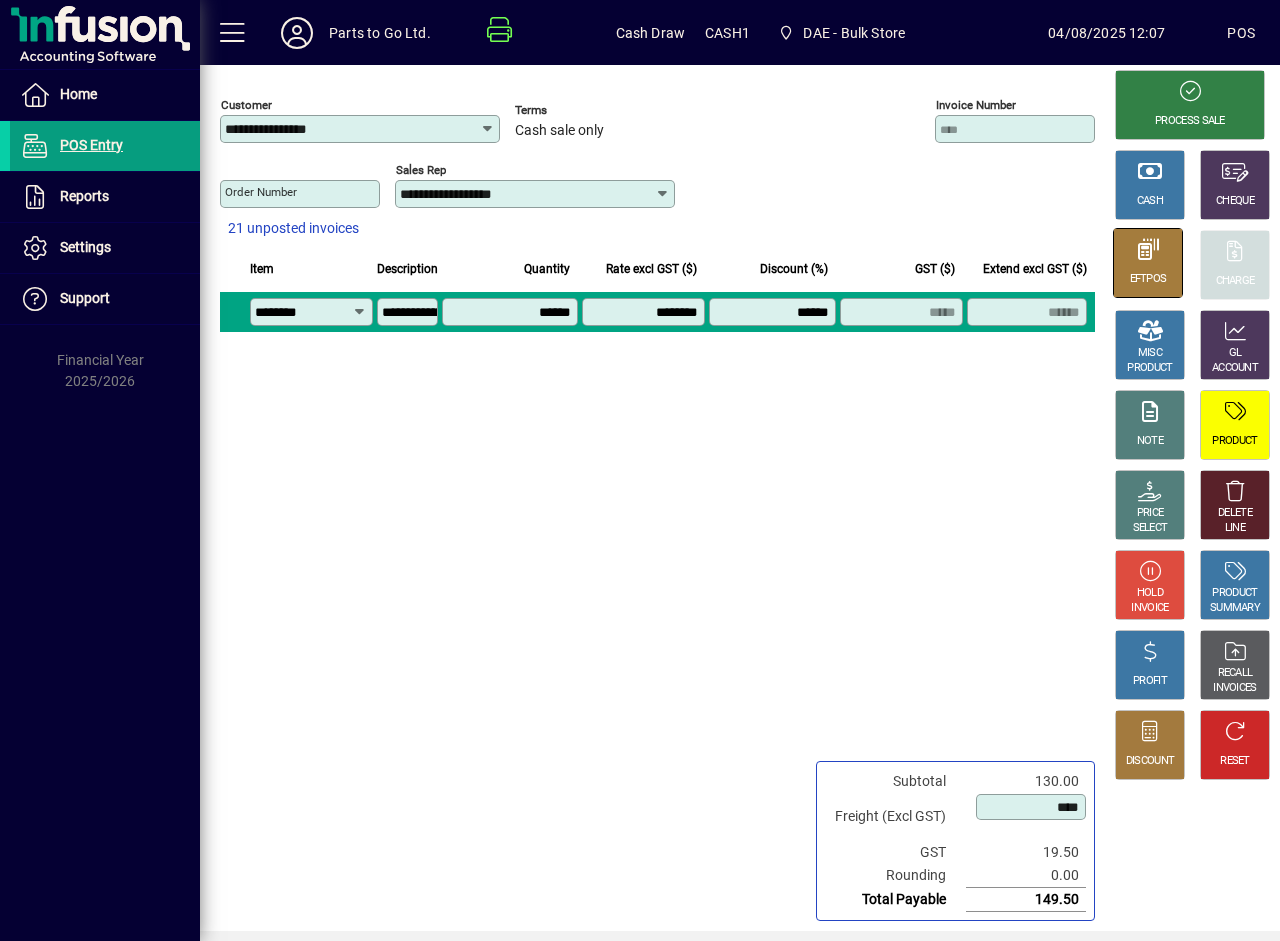 click 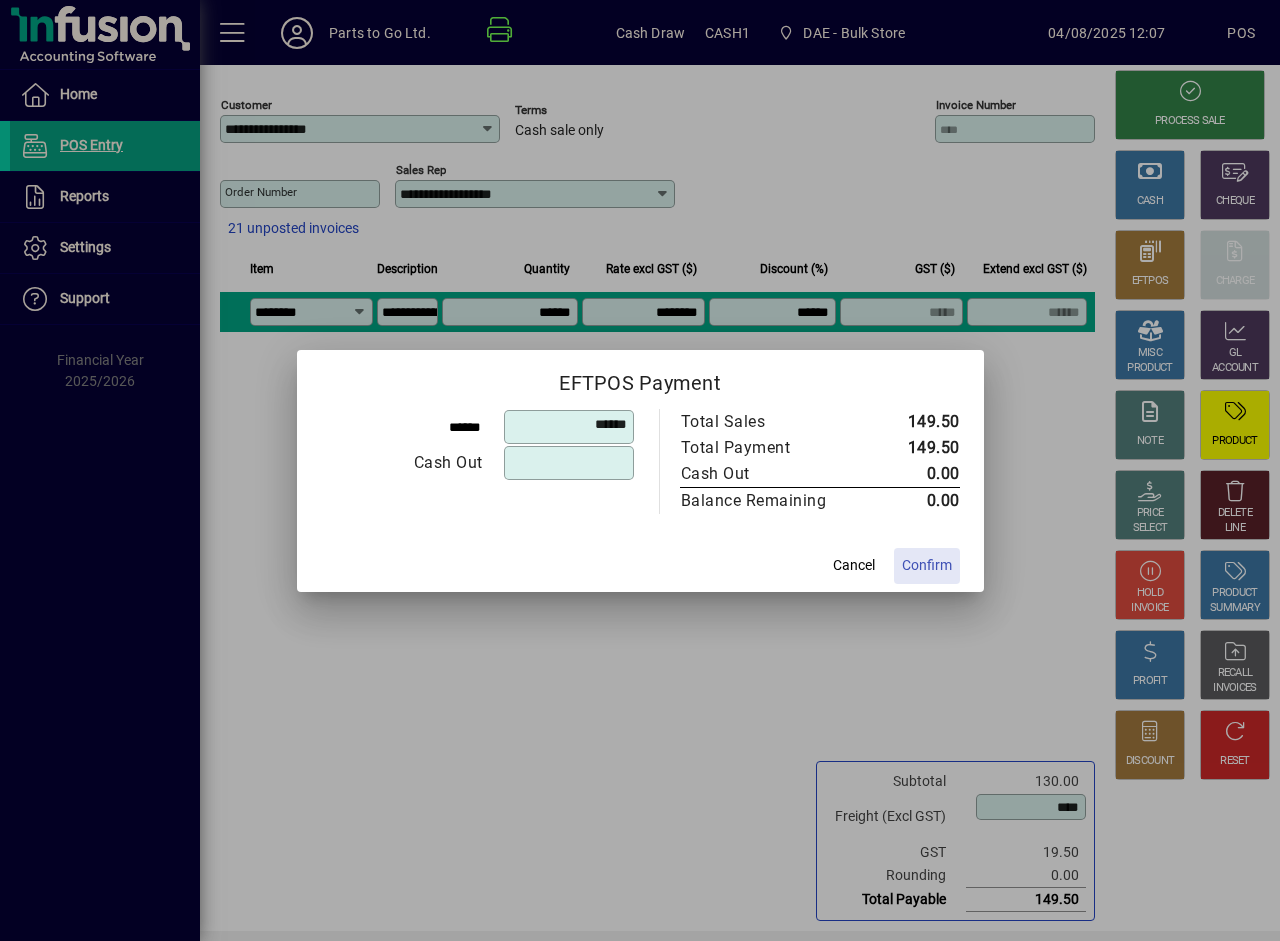 click on "Confirm" 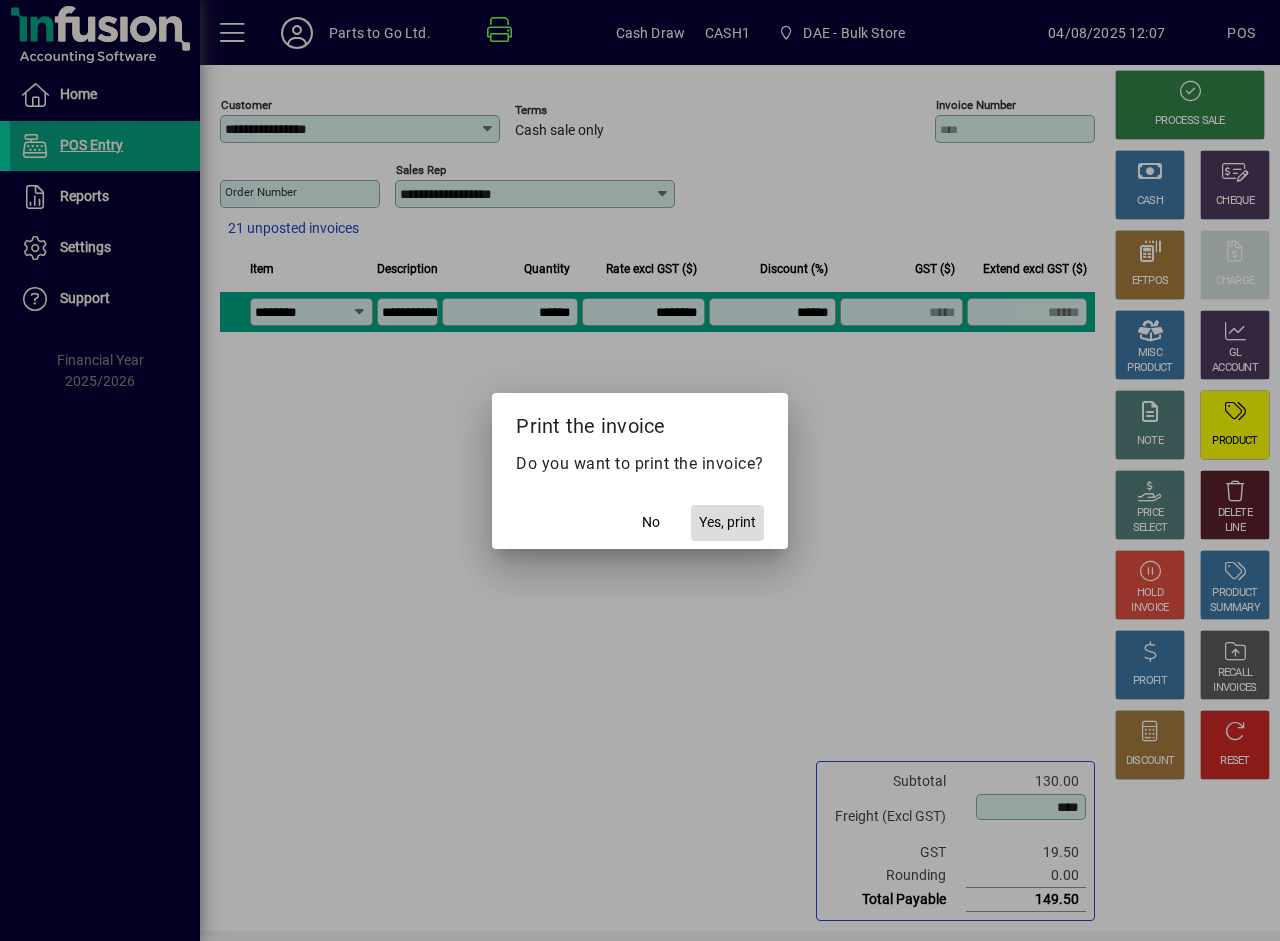 click on "Yes, print" 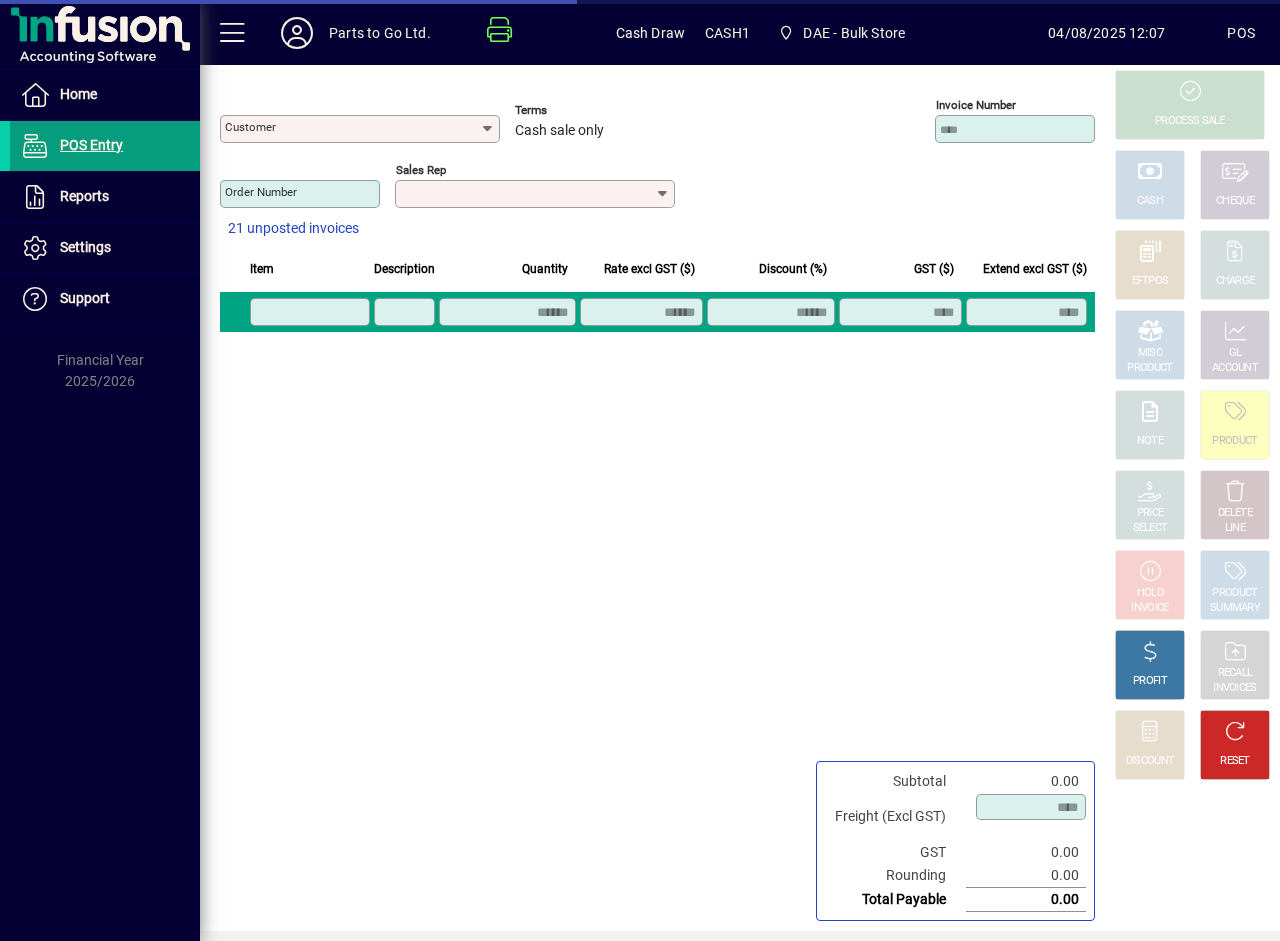 type on "**********" 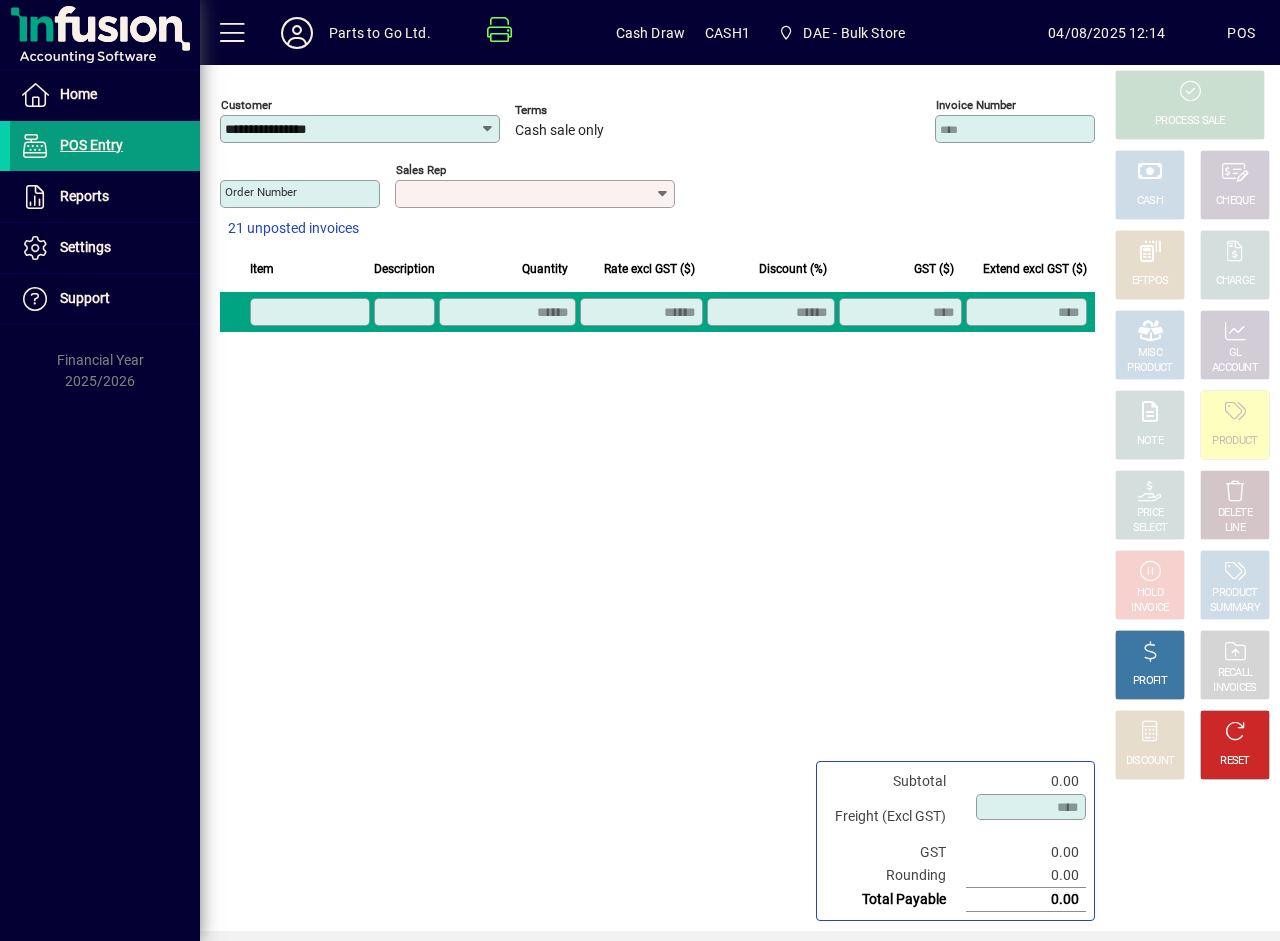 click 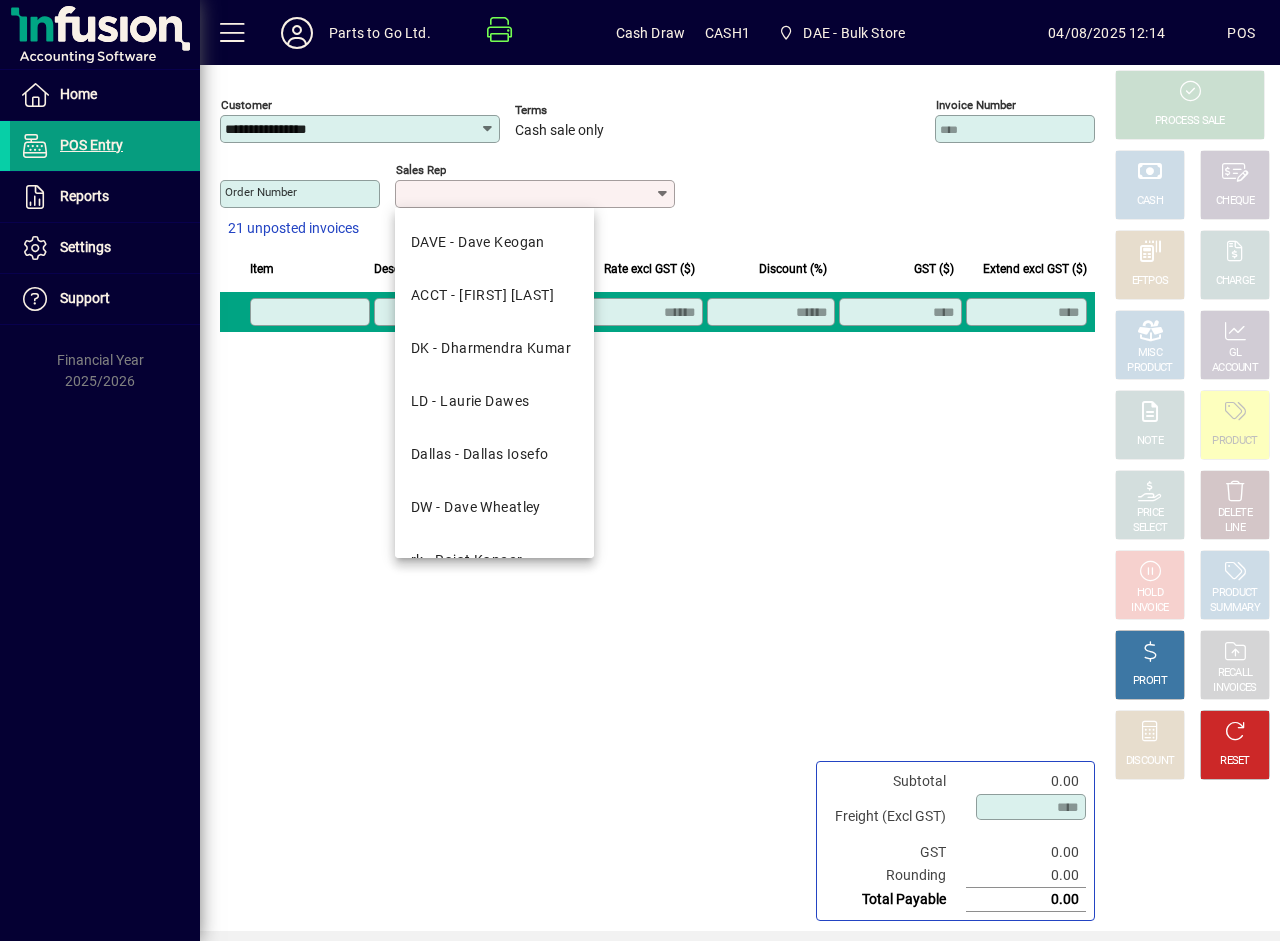 drag, startPoint x: 490, startPoint y: 503, endPoint x: 427, endPoint y: 361, distance: 155.34799 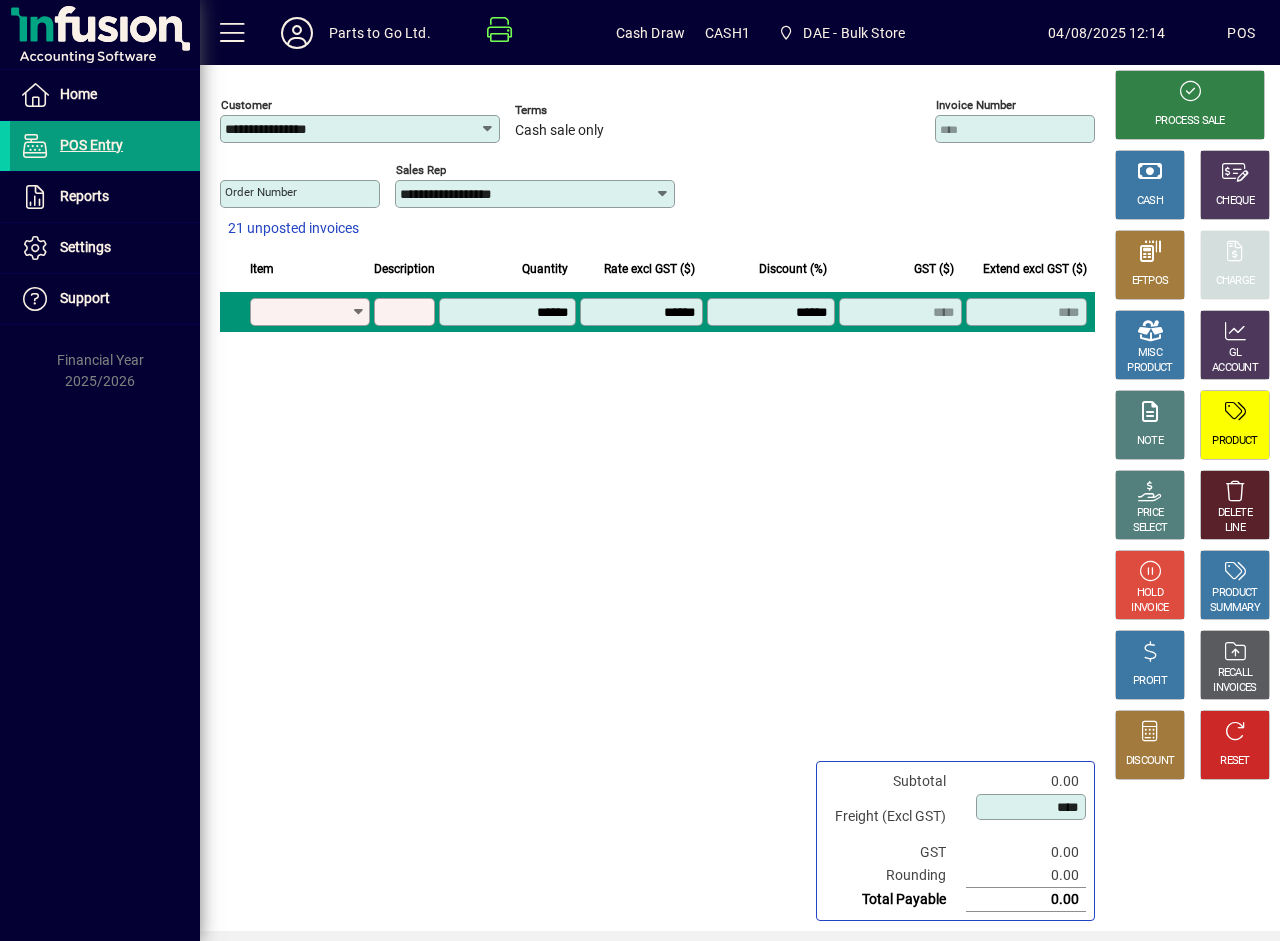 click on "Product" at bounding box center (310, 312) 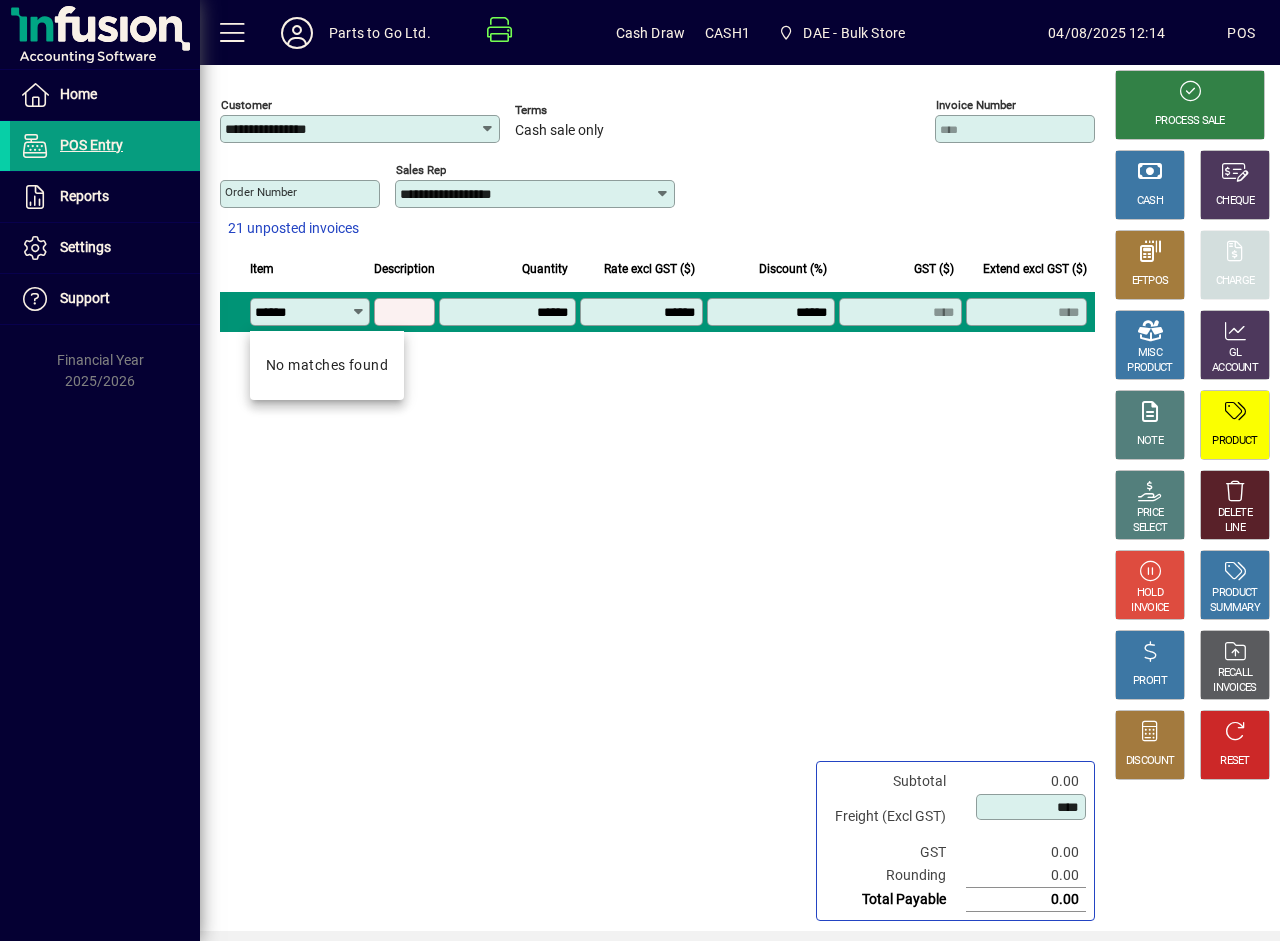 click on "******" at bounding box center (303, 312) 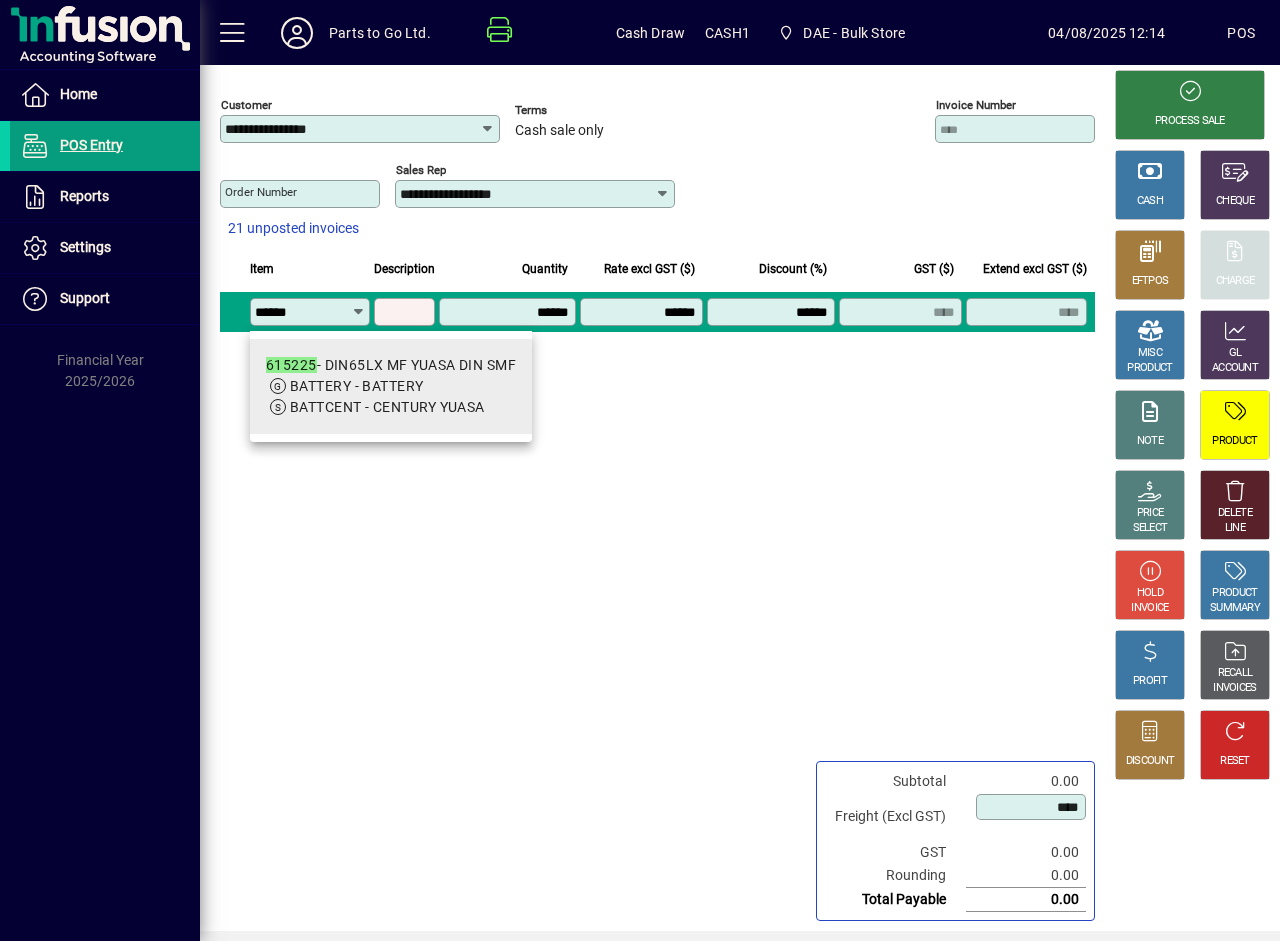 type on "******" 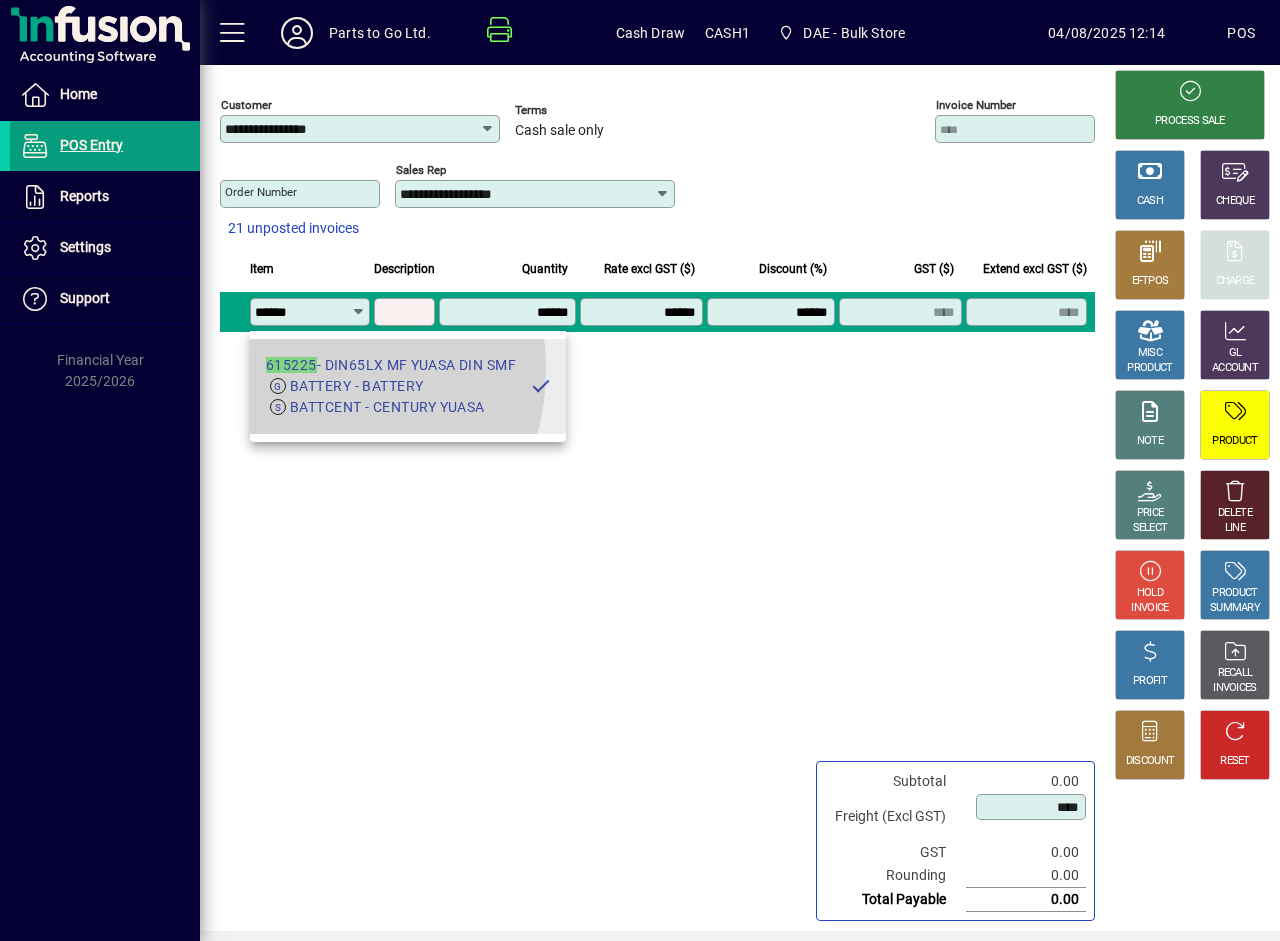 type on "**********" 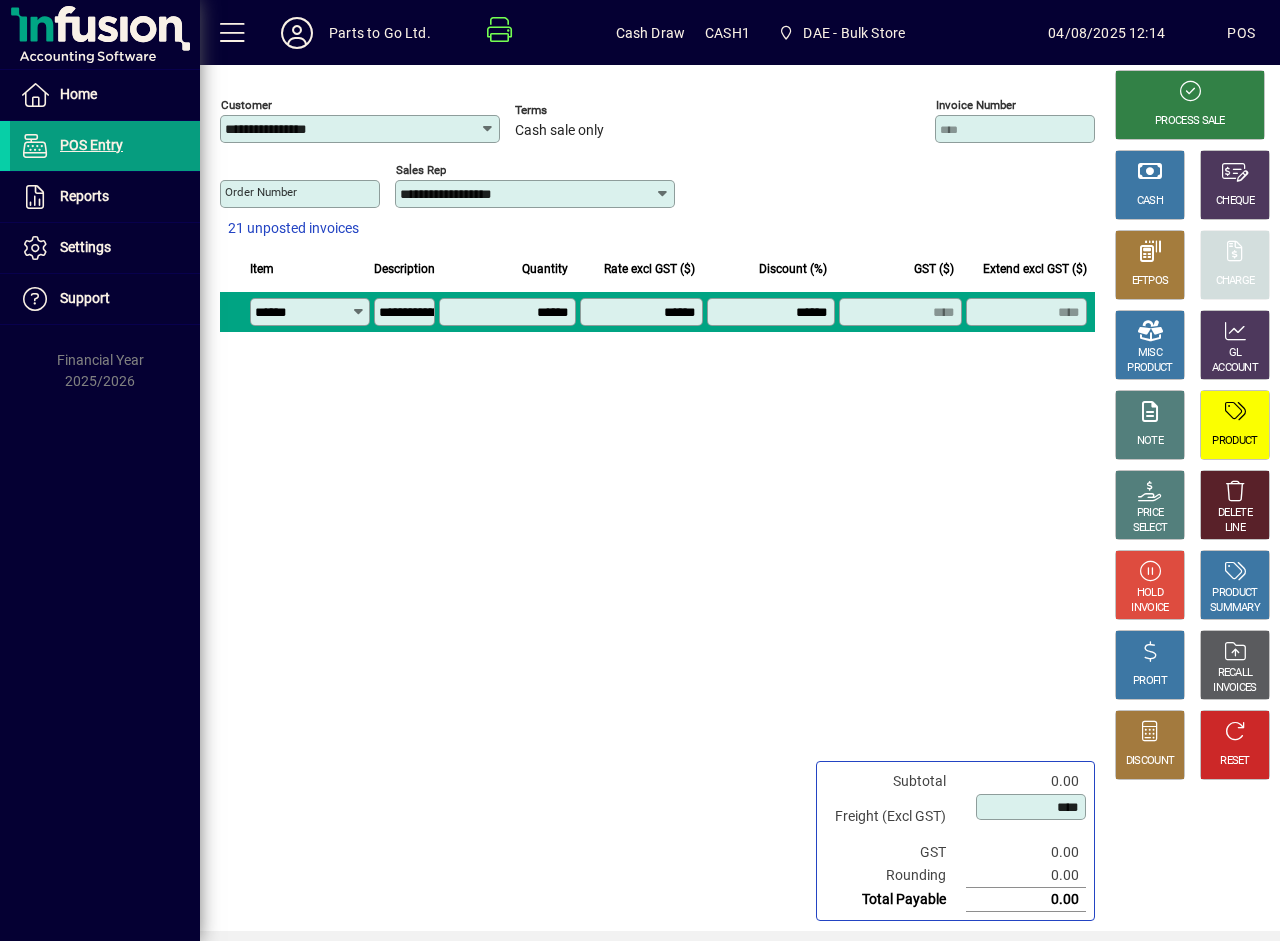 type on "********" 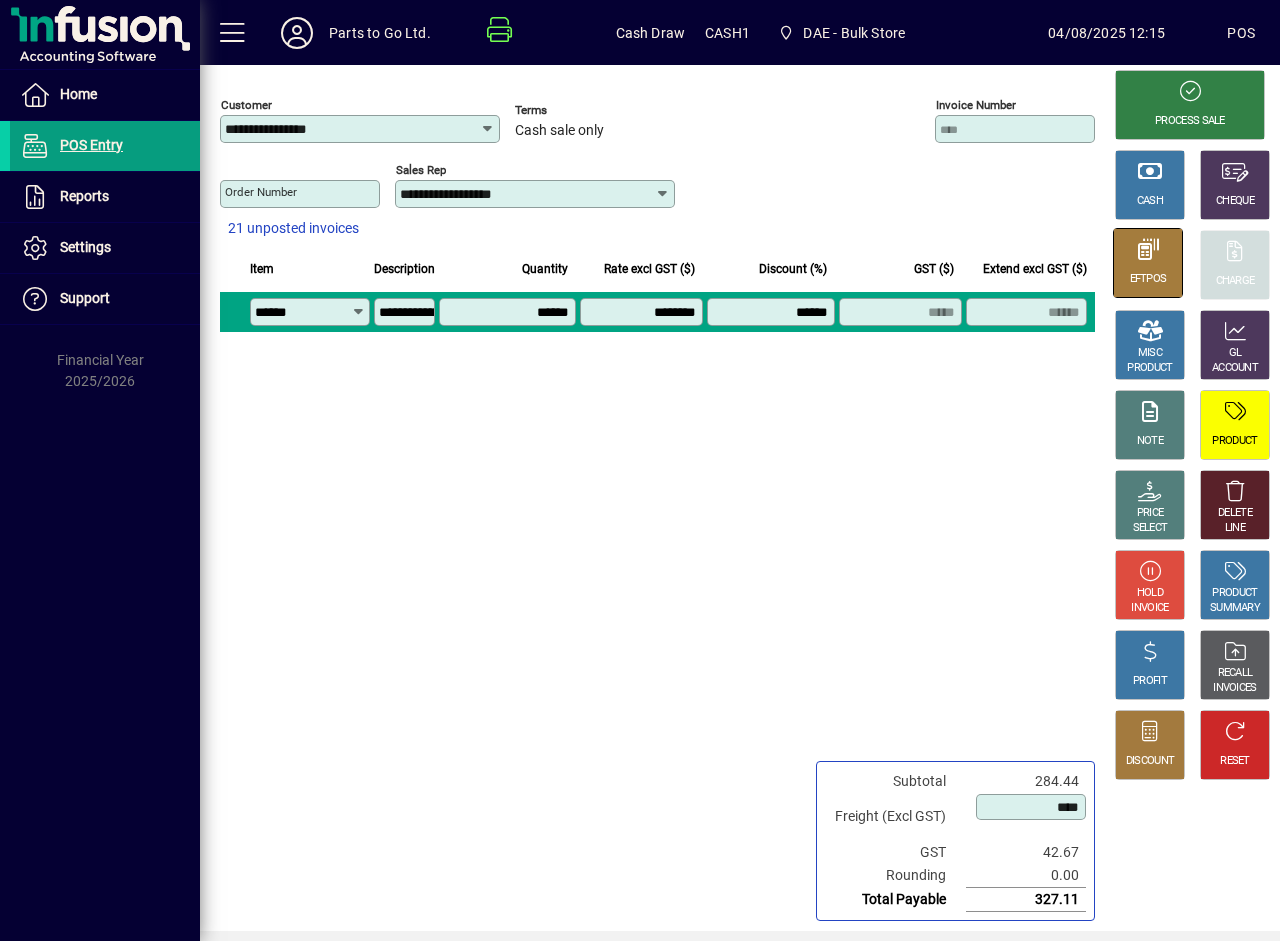 click on "EFTPOS" 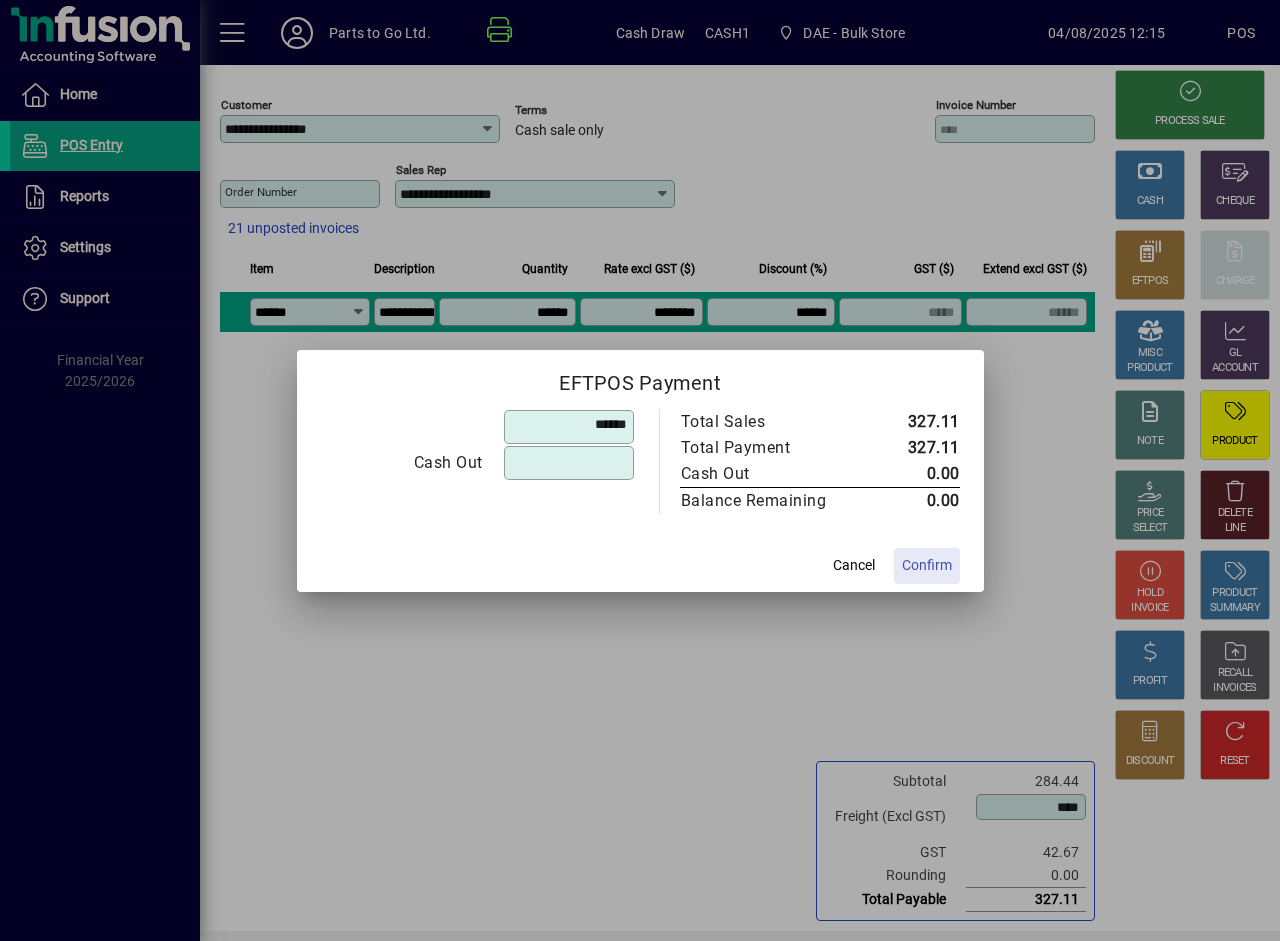 type on "******" 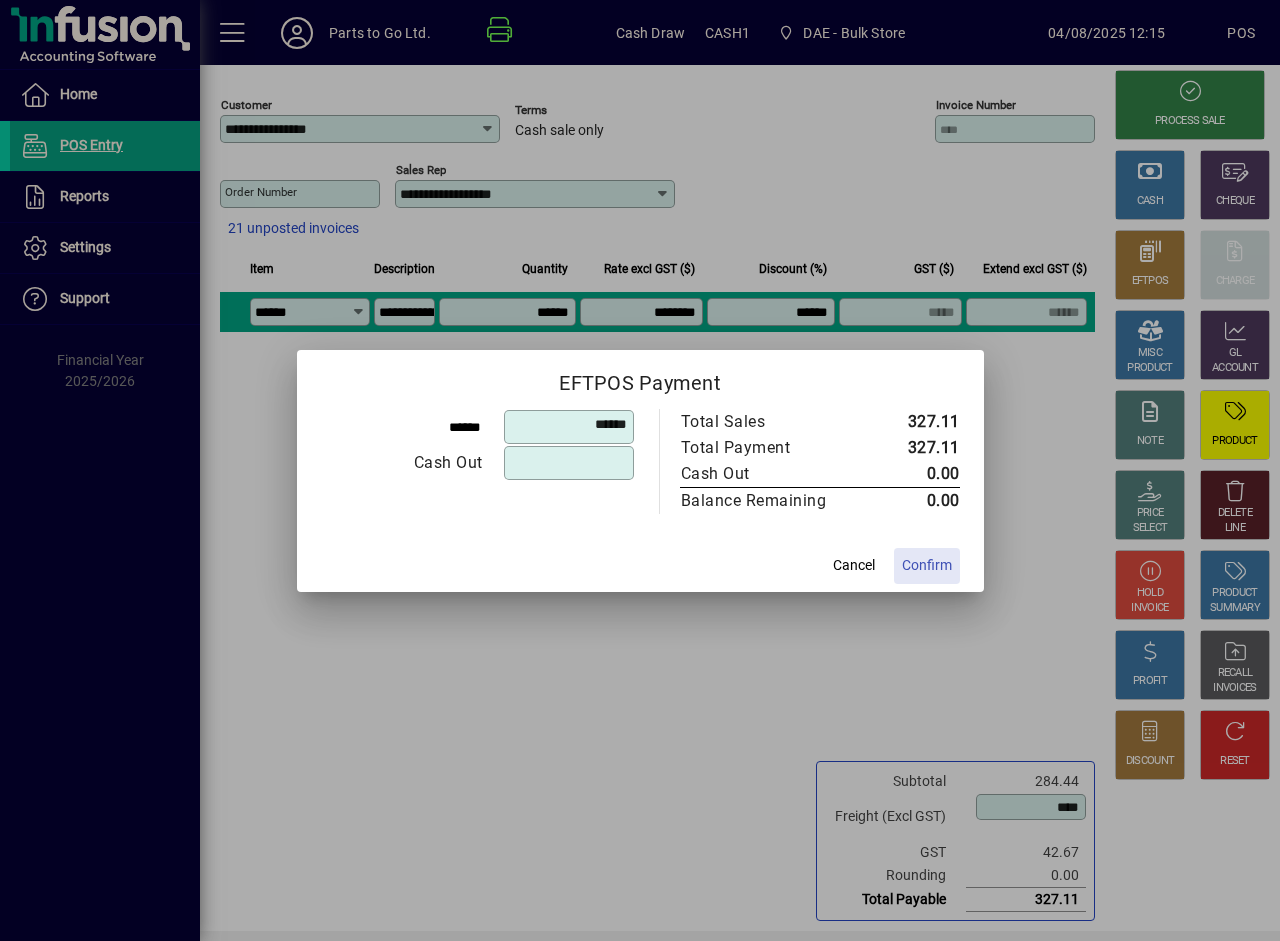 click on "Confirm" 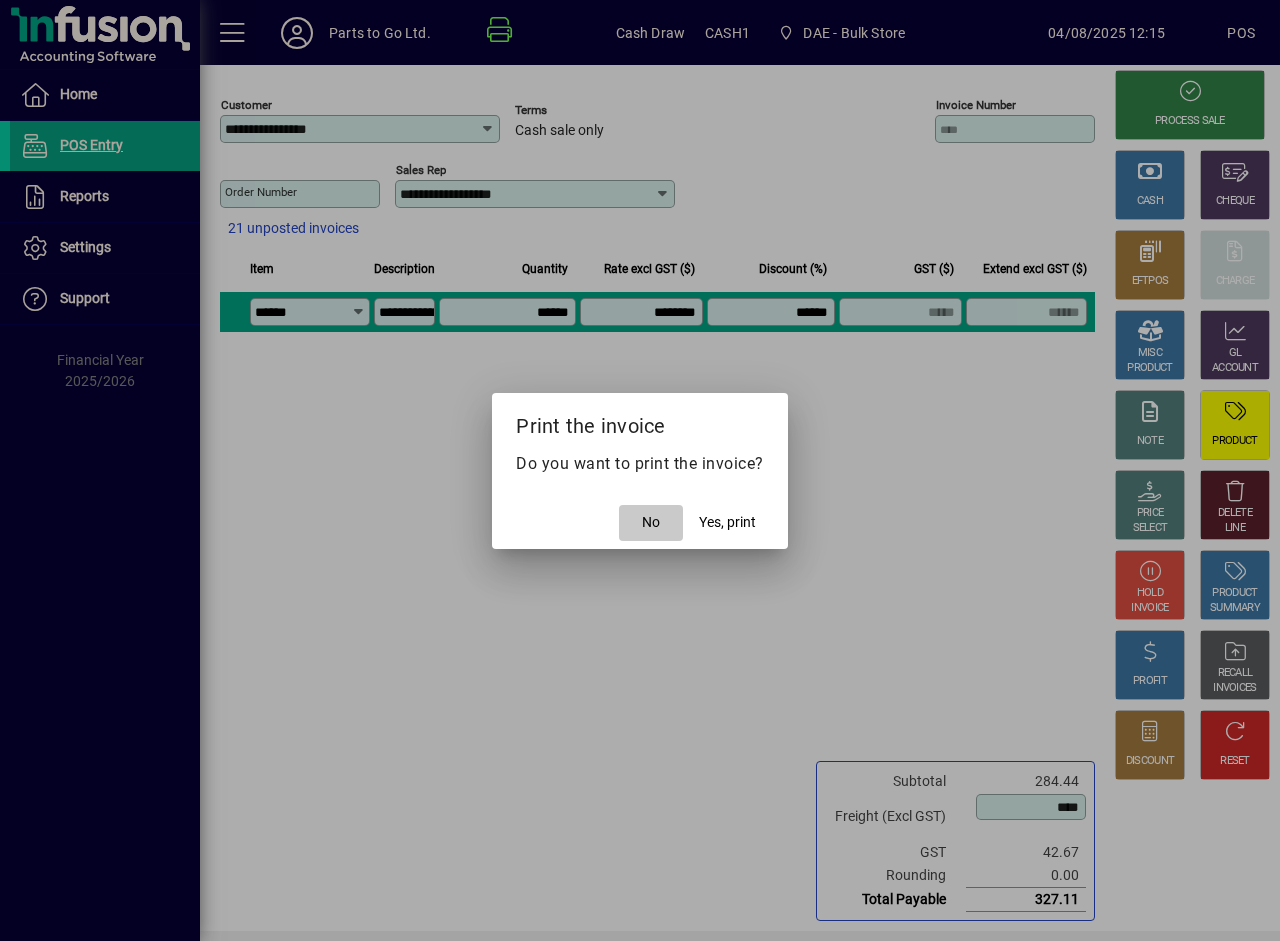 click 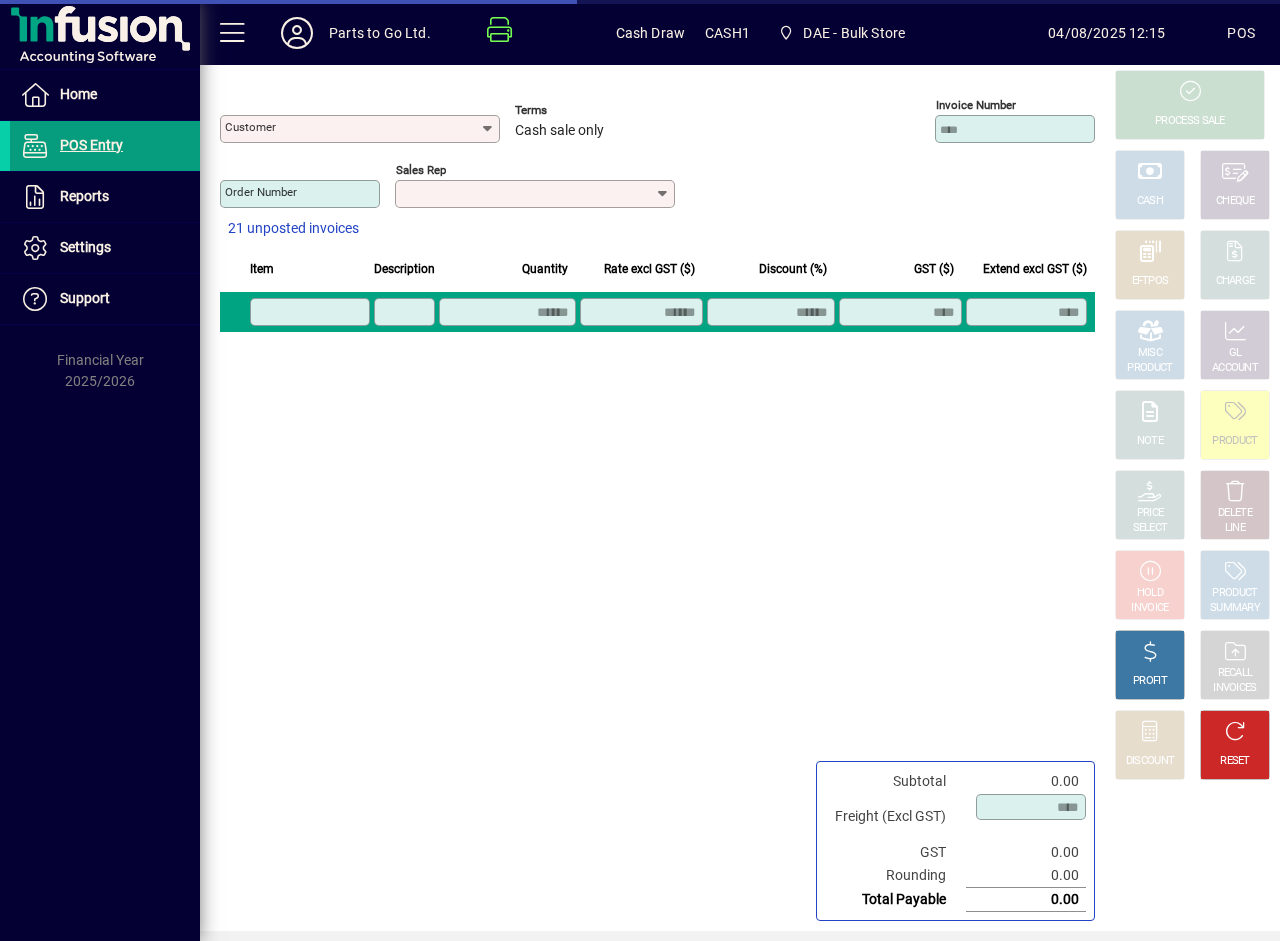 type on "**********" 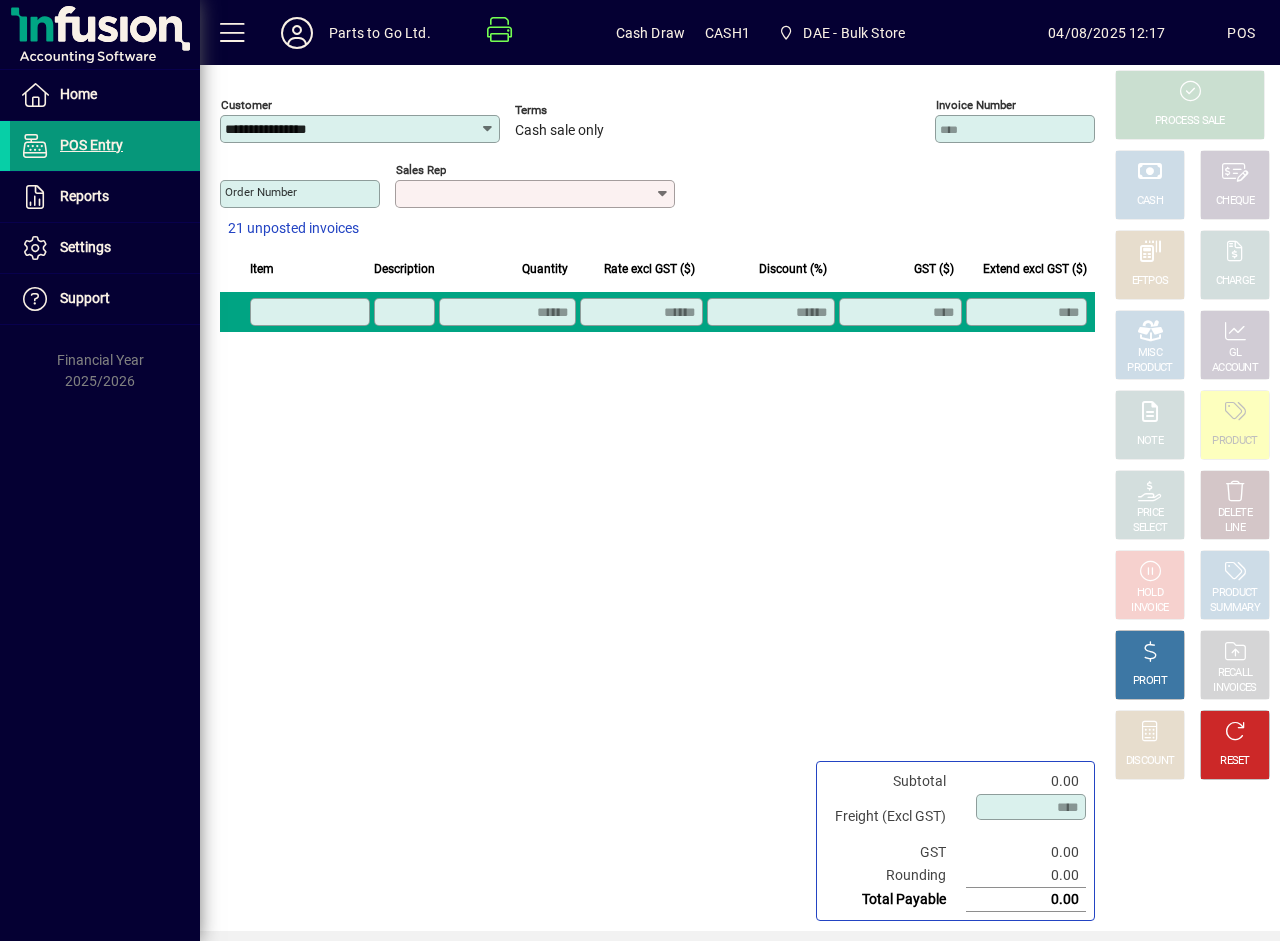 click on "POS Entry" at bounding box center [91, 145] 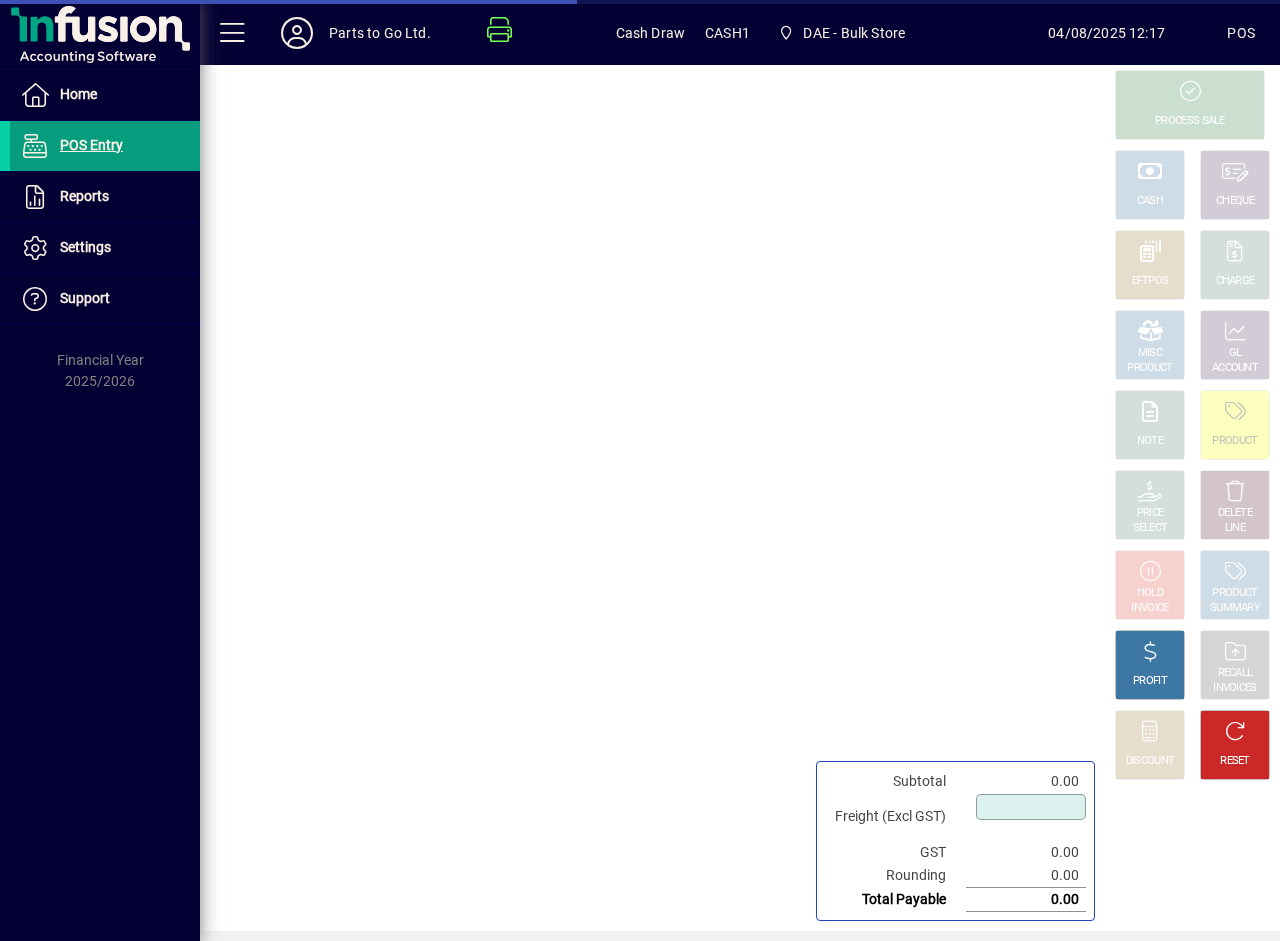type on "****" 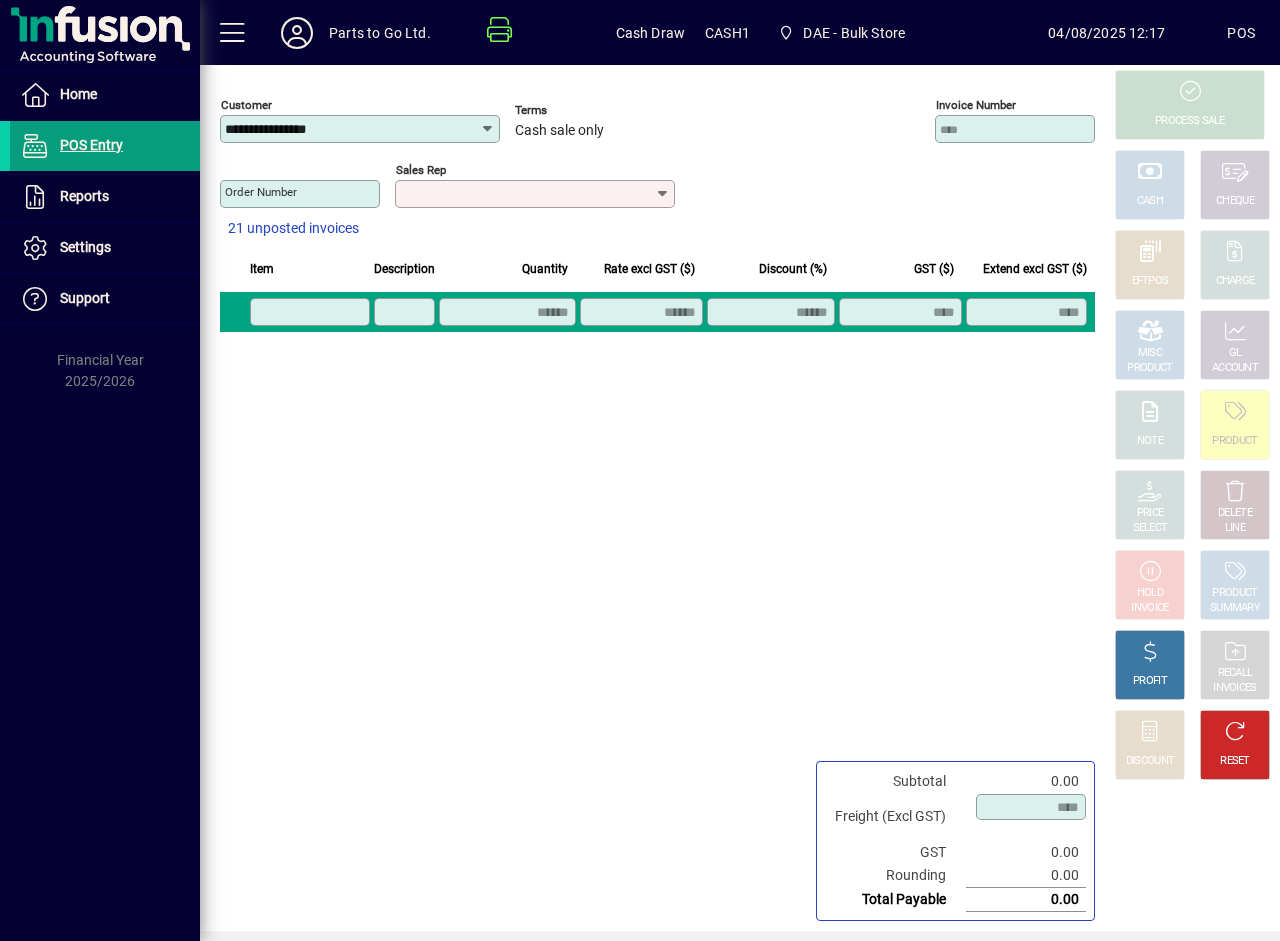 click 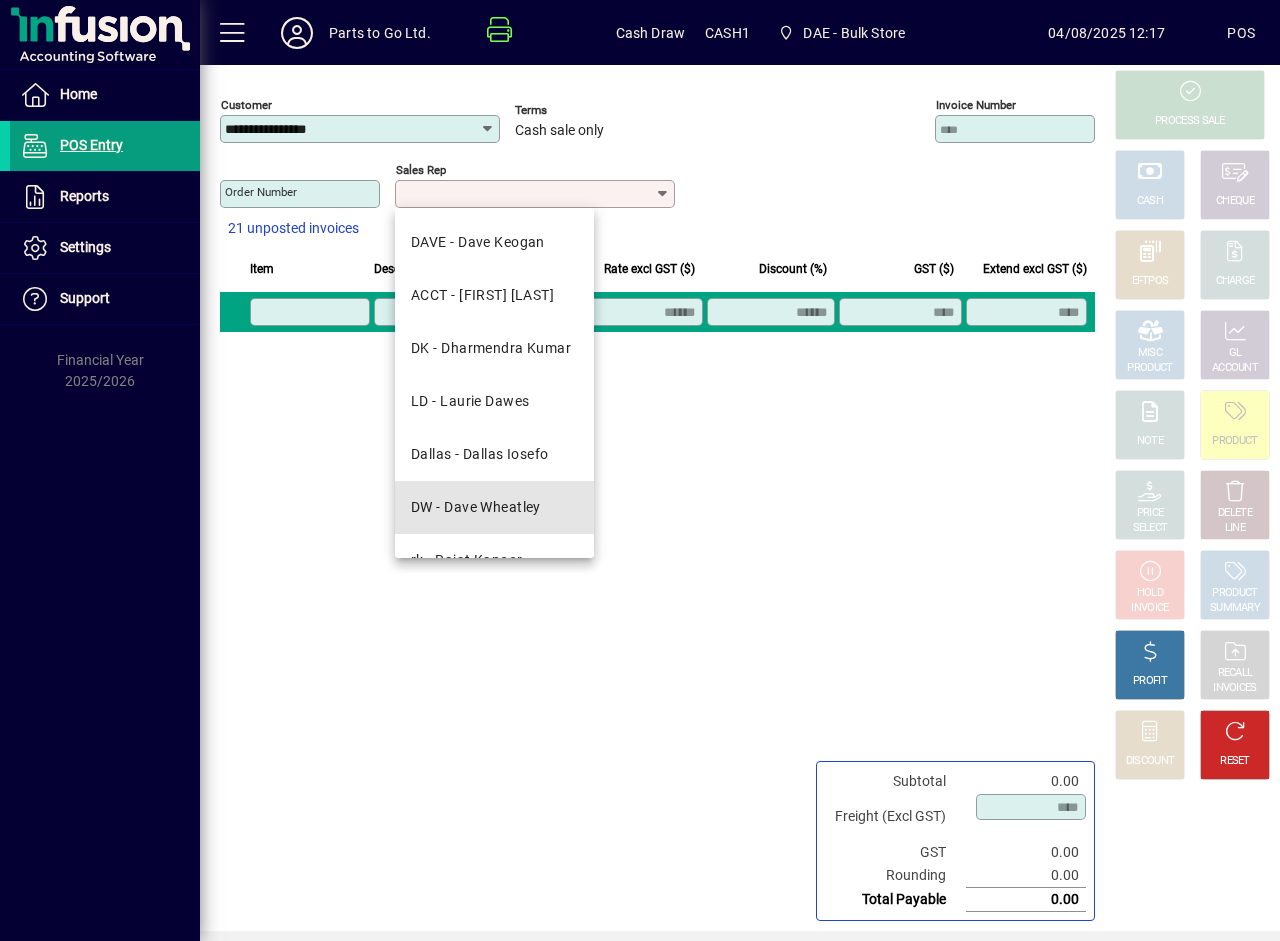 drag, startPoint x: 501, startPoint y: 498, endPoint x: 476, endPoint y: 468, distance: 39.051247 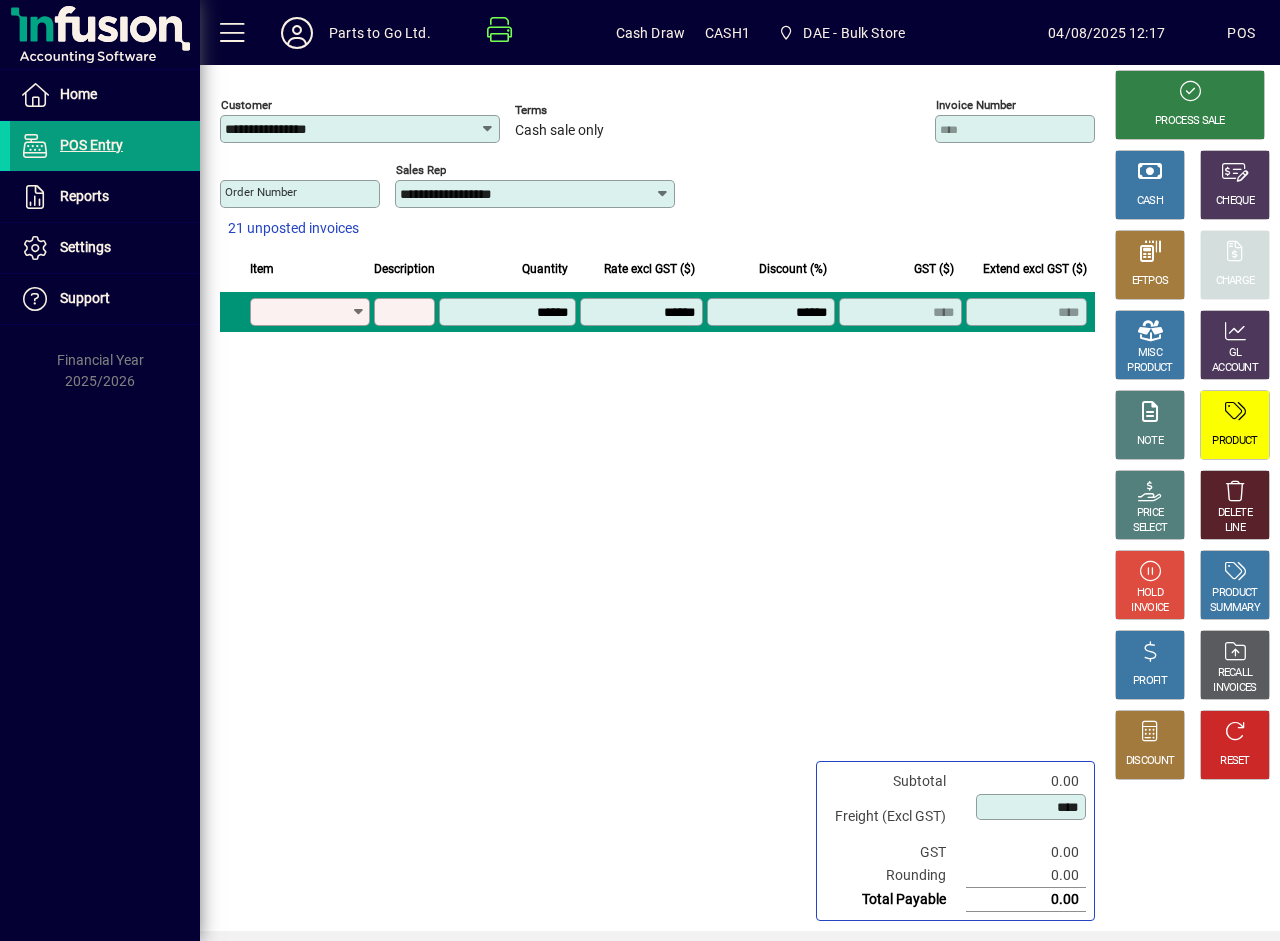 drag, startPoint x: 321, startPoint y: 315, endPoint x: 368, endPoint y: 296, distance: 50.695168 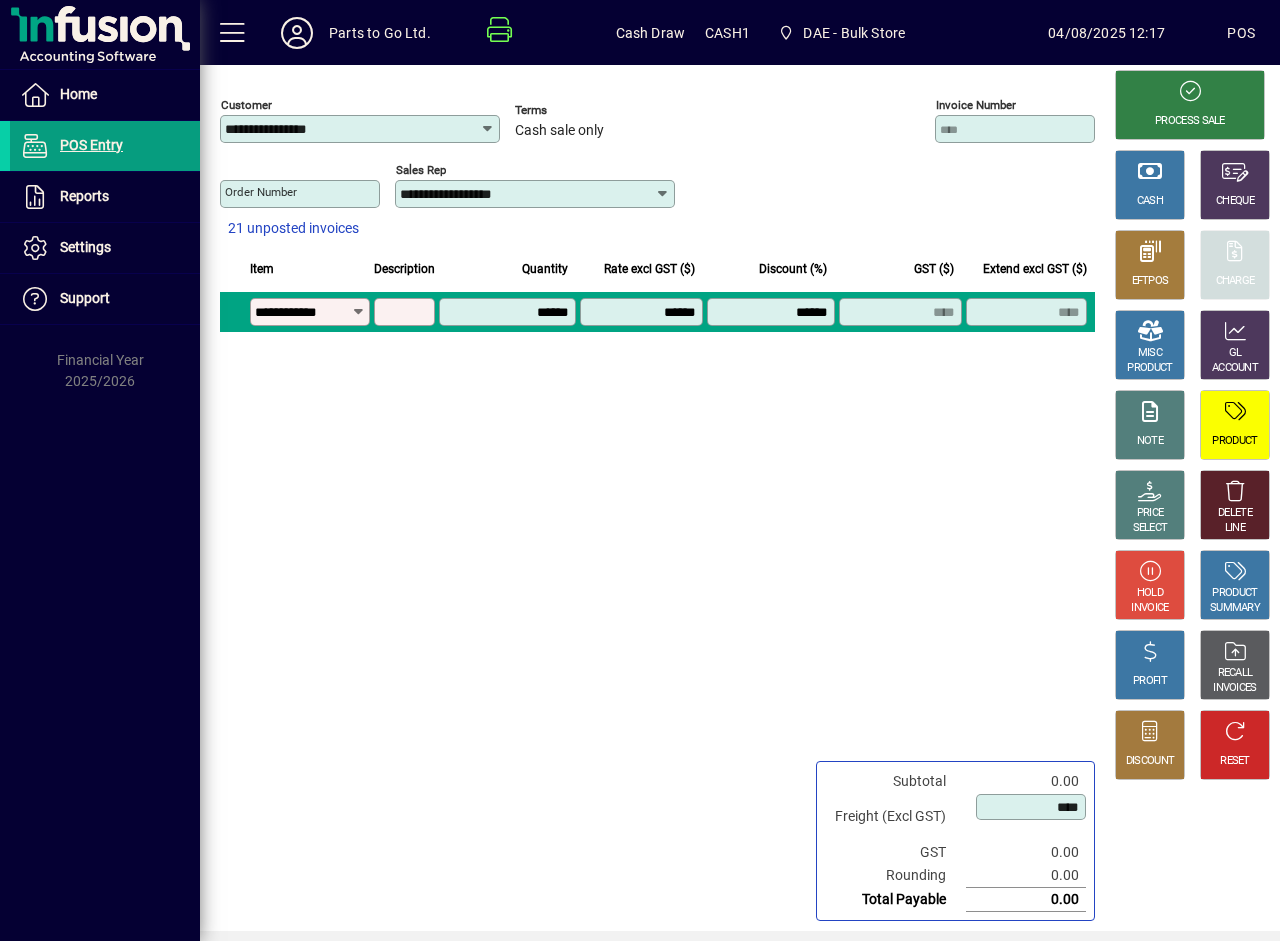 type on "**********" 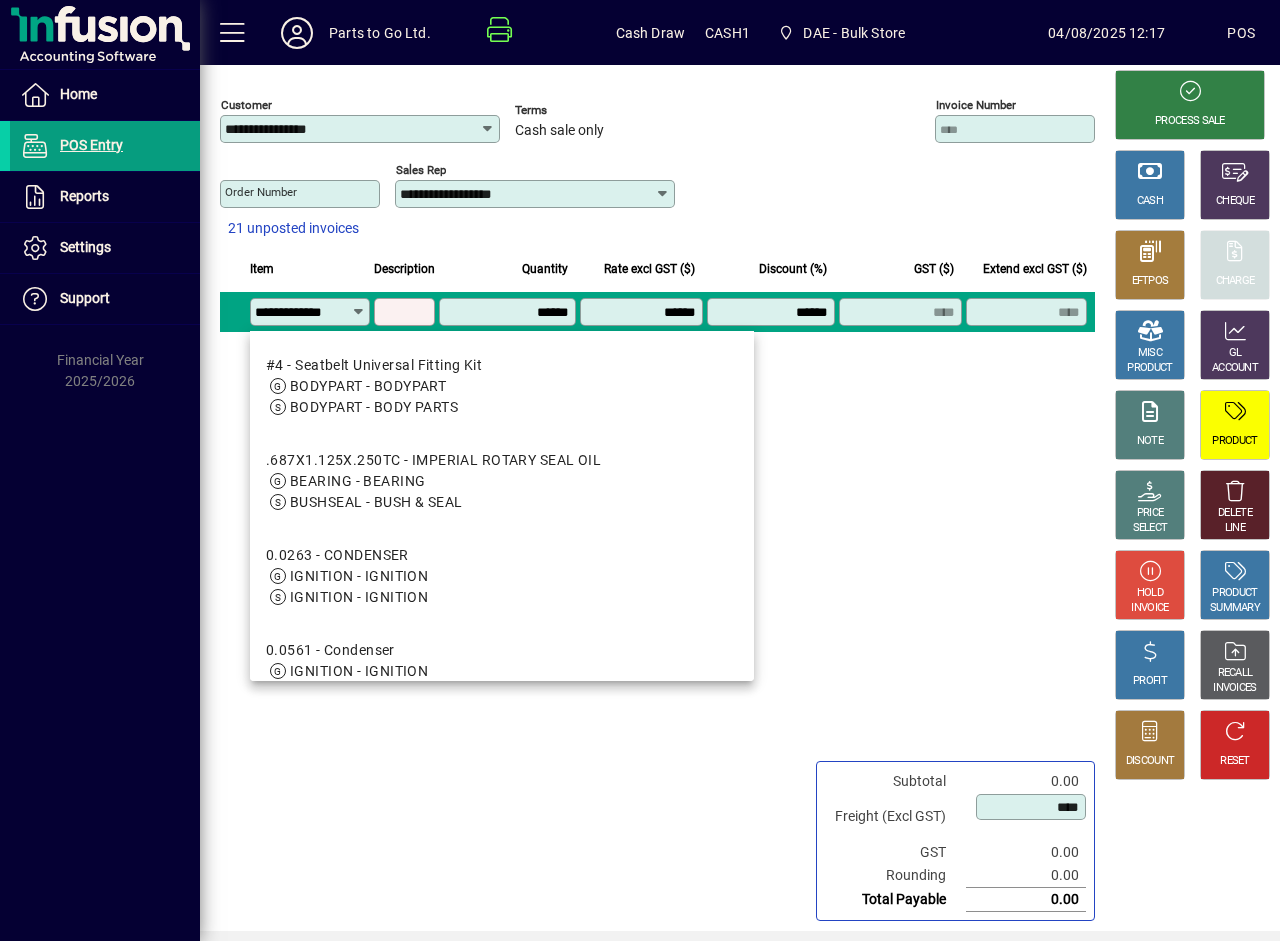scroll, scrollTop: 0, scrollLeft: 9, axis: horizontal 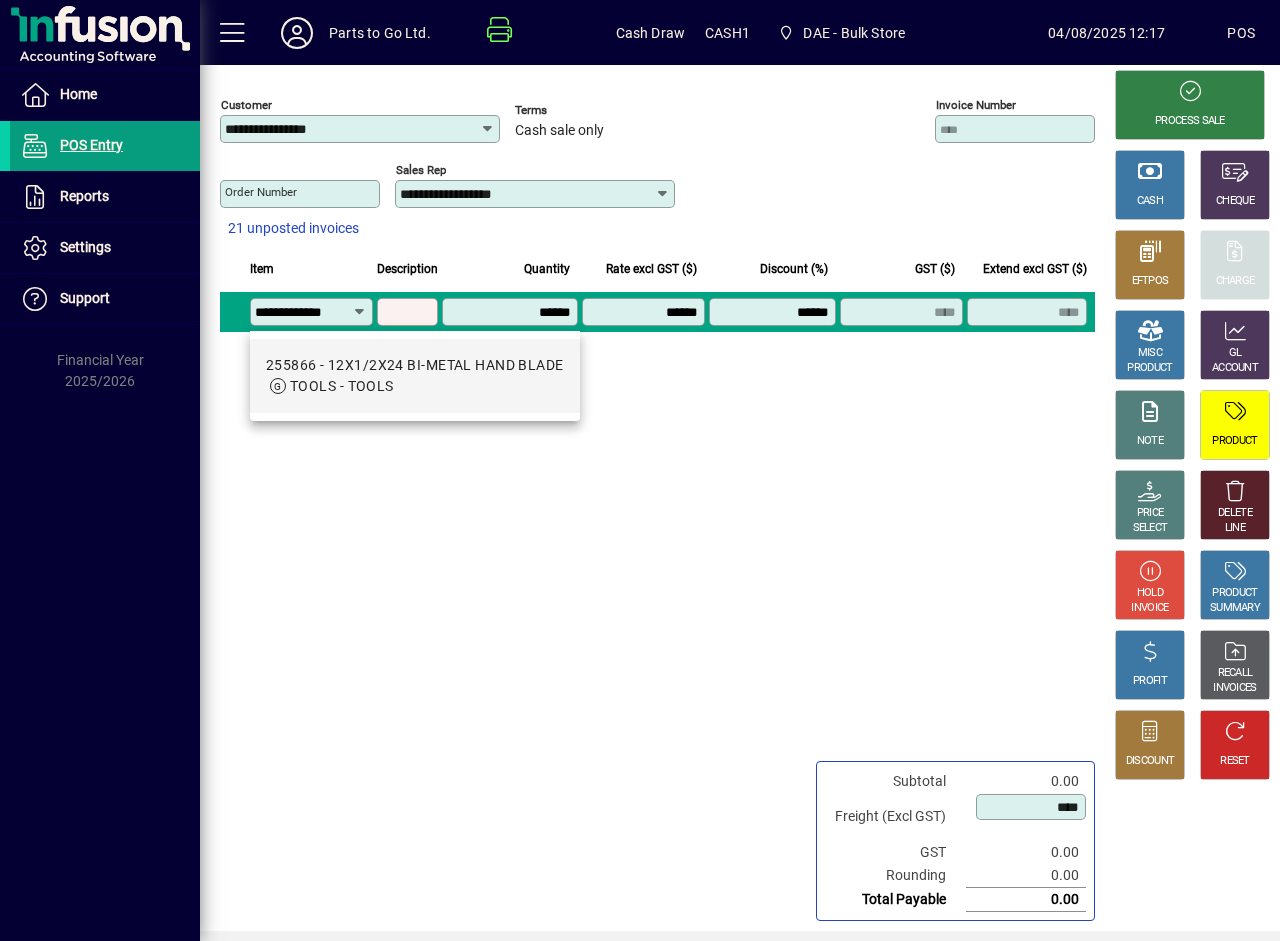 type on "**********" 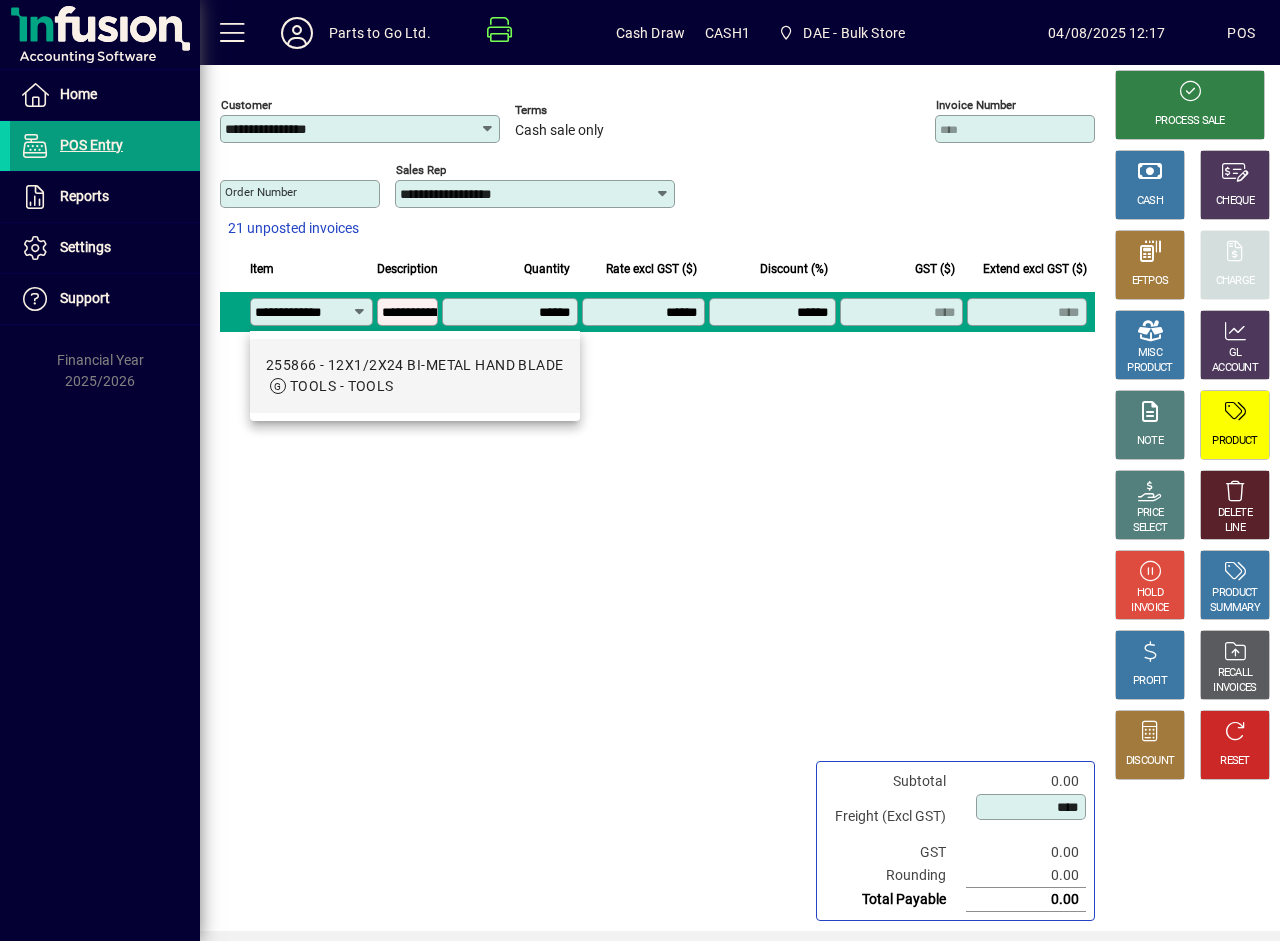 type on "******" 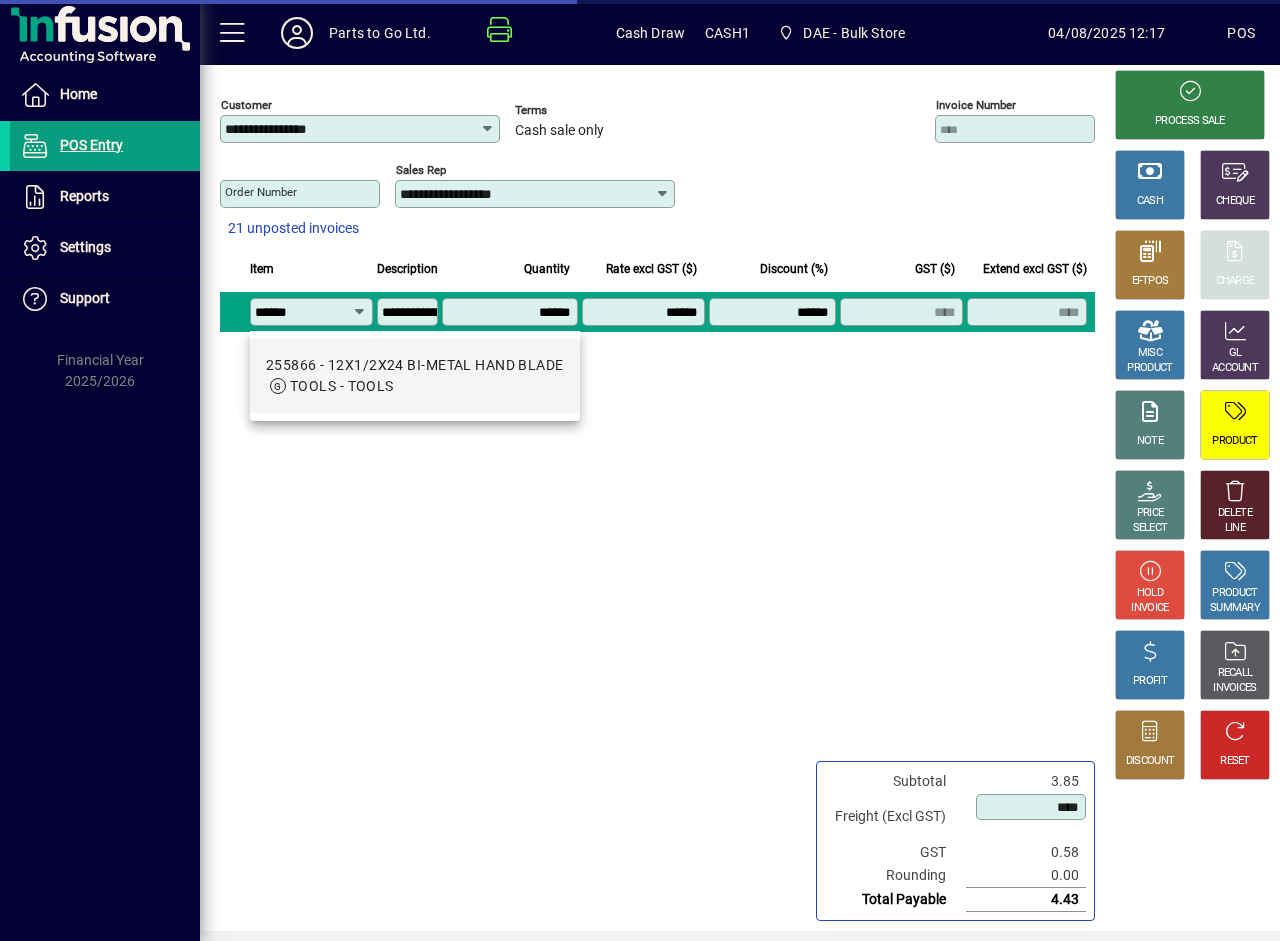 scroll, scrollTop: 0, scrollLeft: 0, axis: both 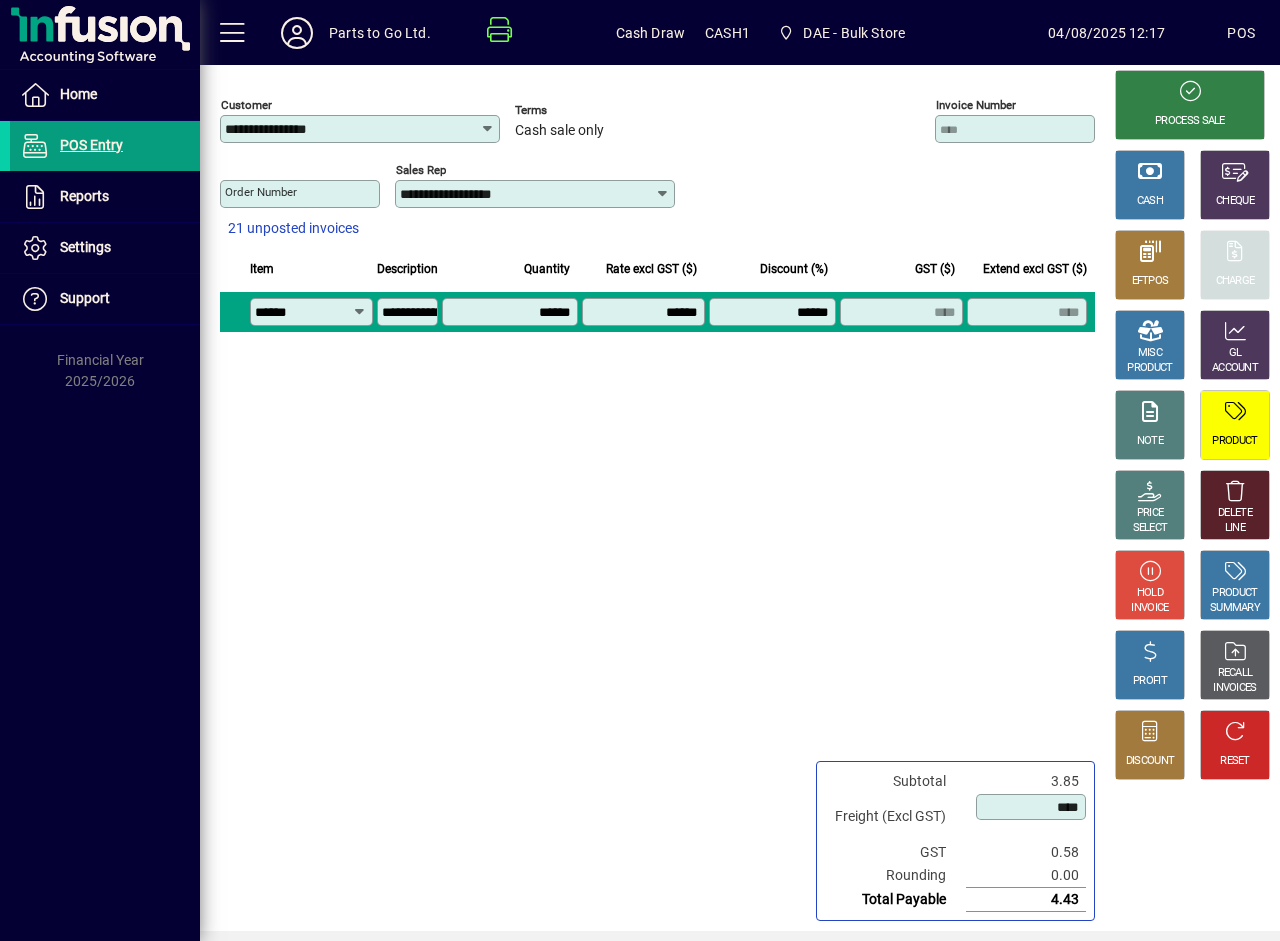 type on "******" 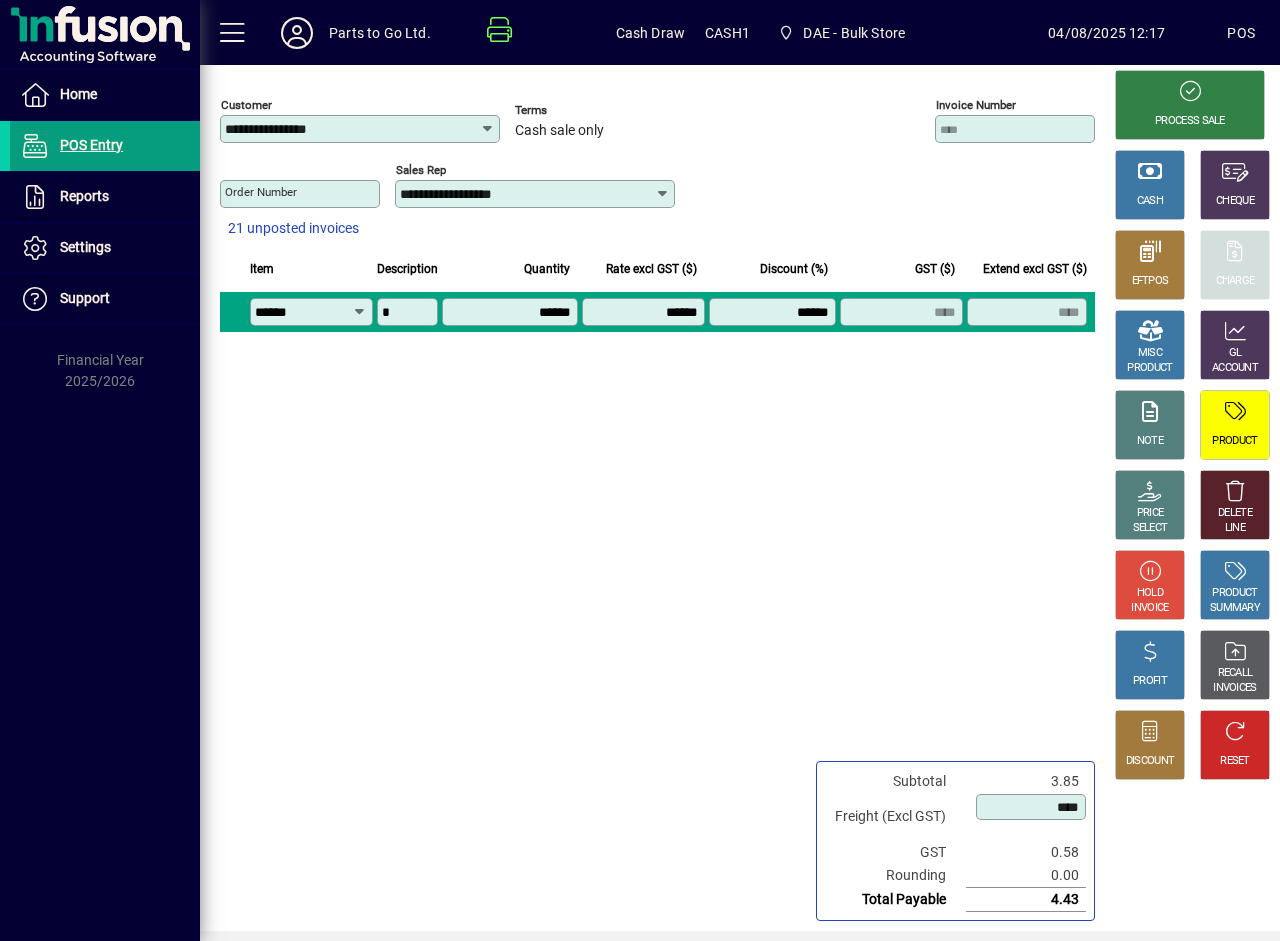 type on "*" 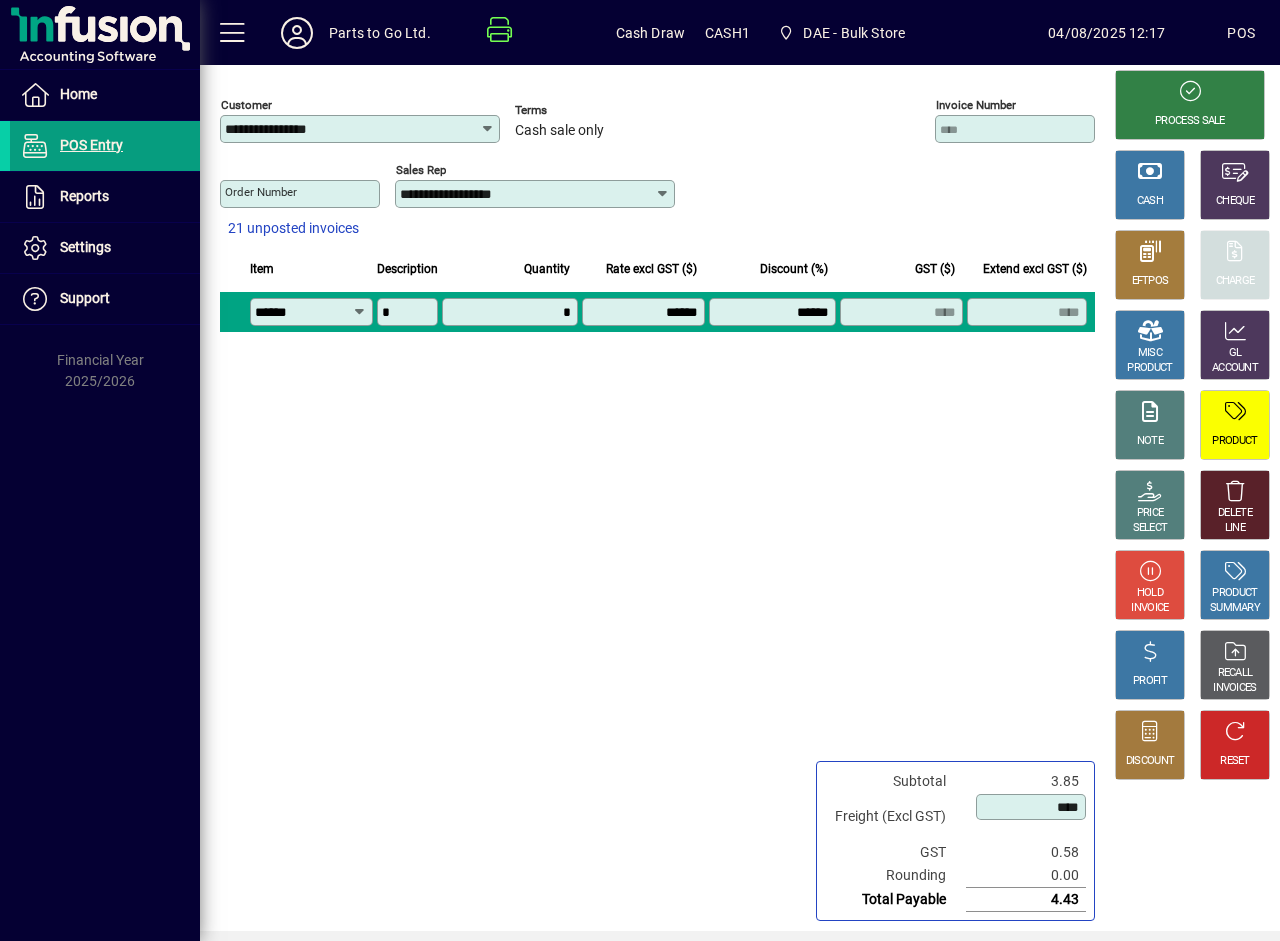 type on "******" 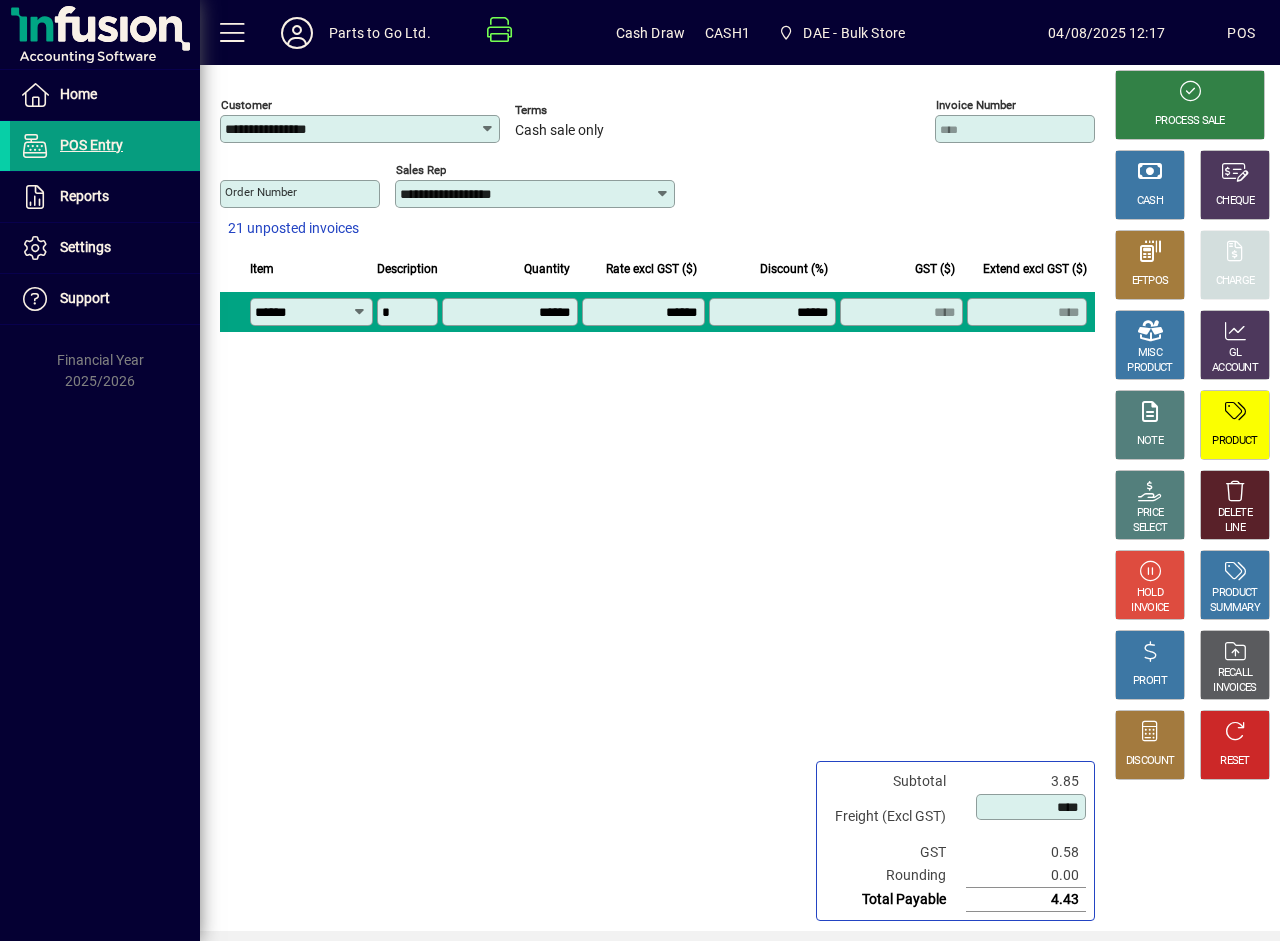 type on "****" 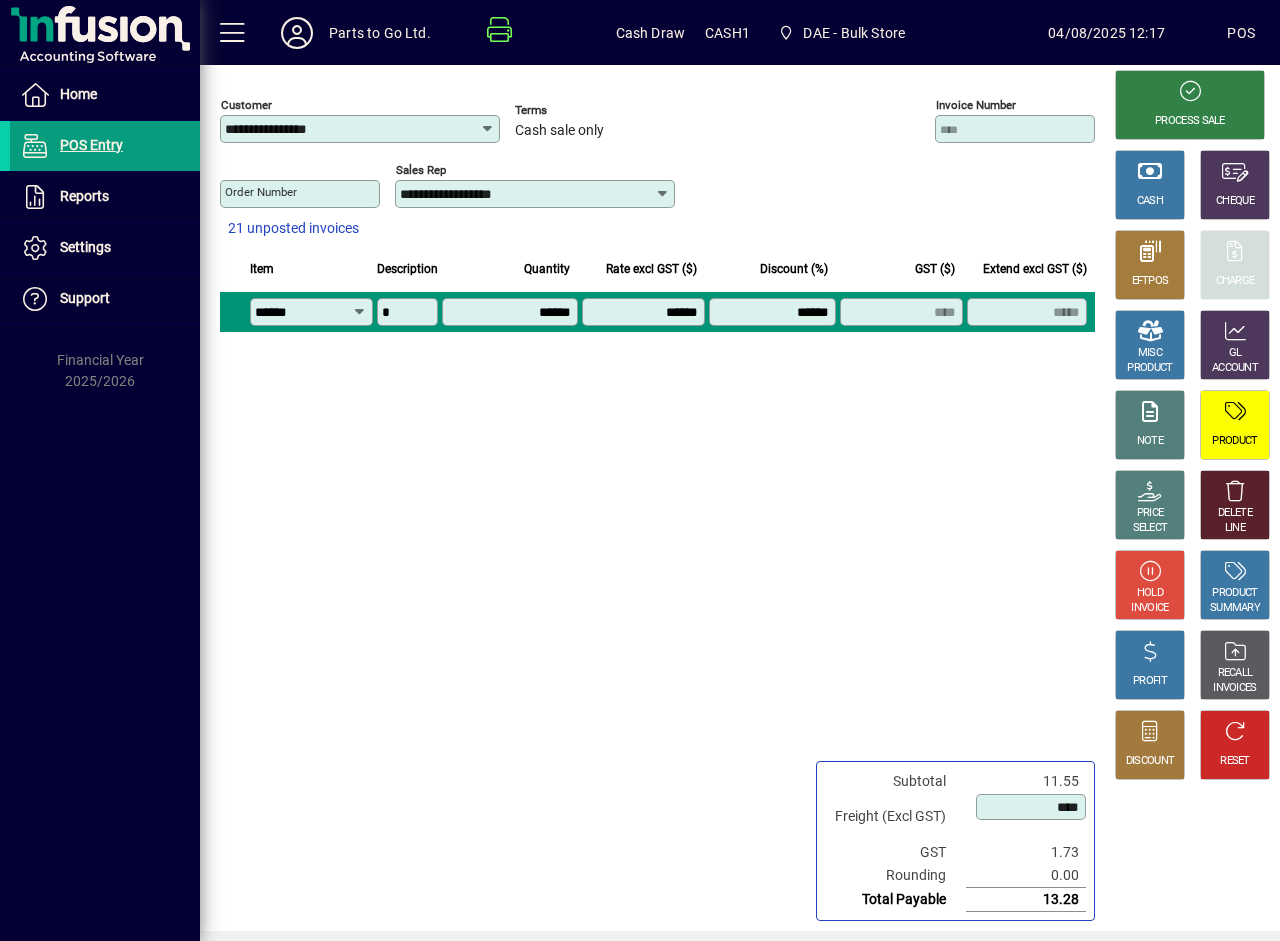 click on "******" at bounding box center [775, 312] 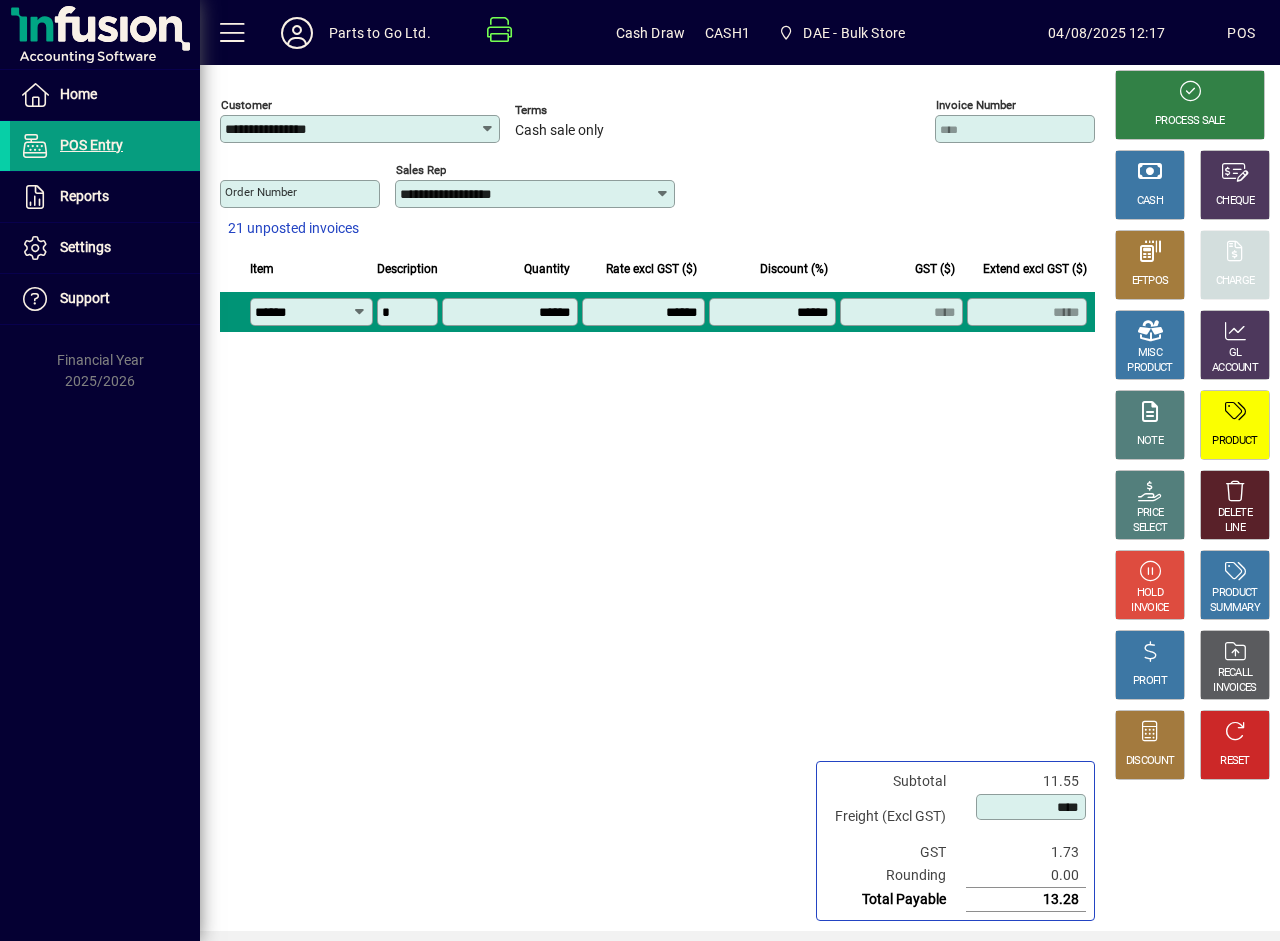 click on "******" at bounding box center [775, 312] 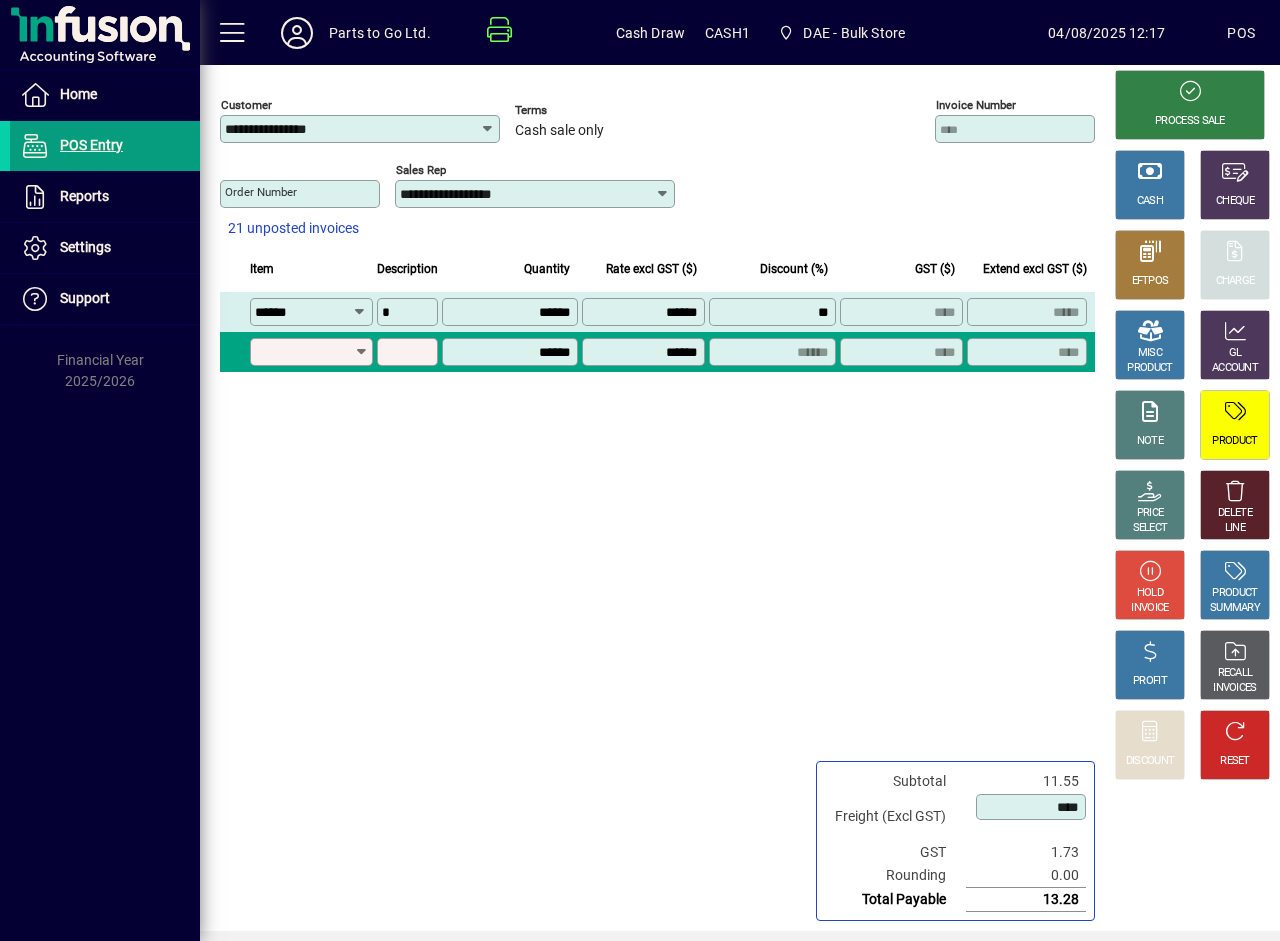 type on "*******" 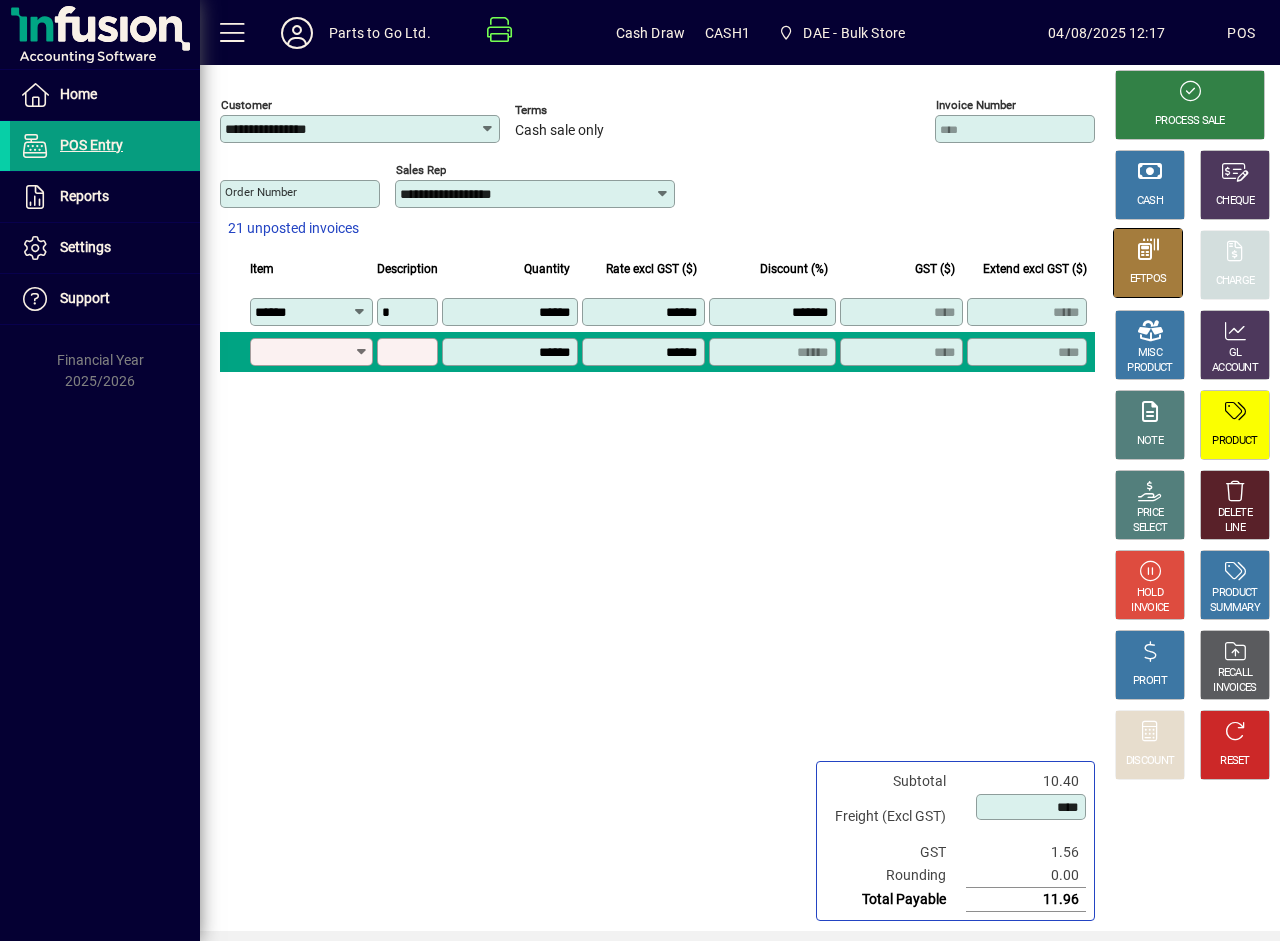 click on "EFTPOS" 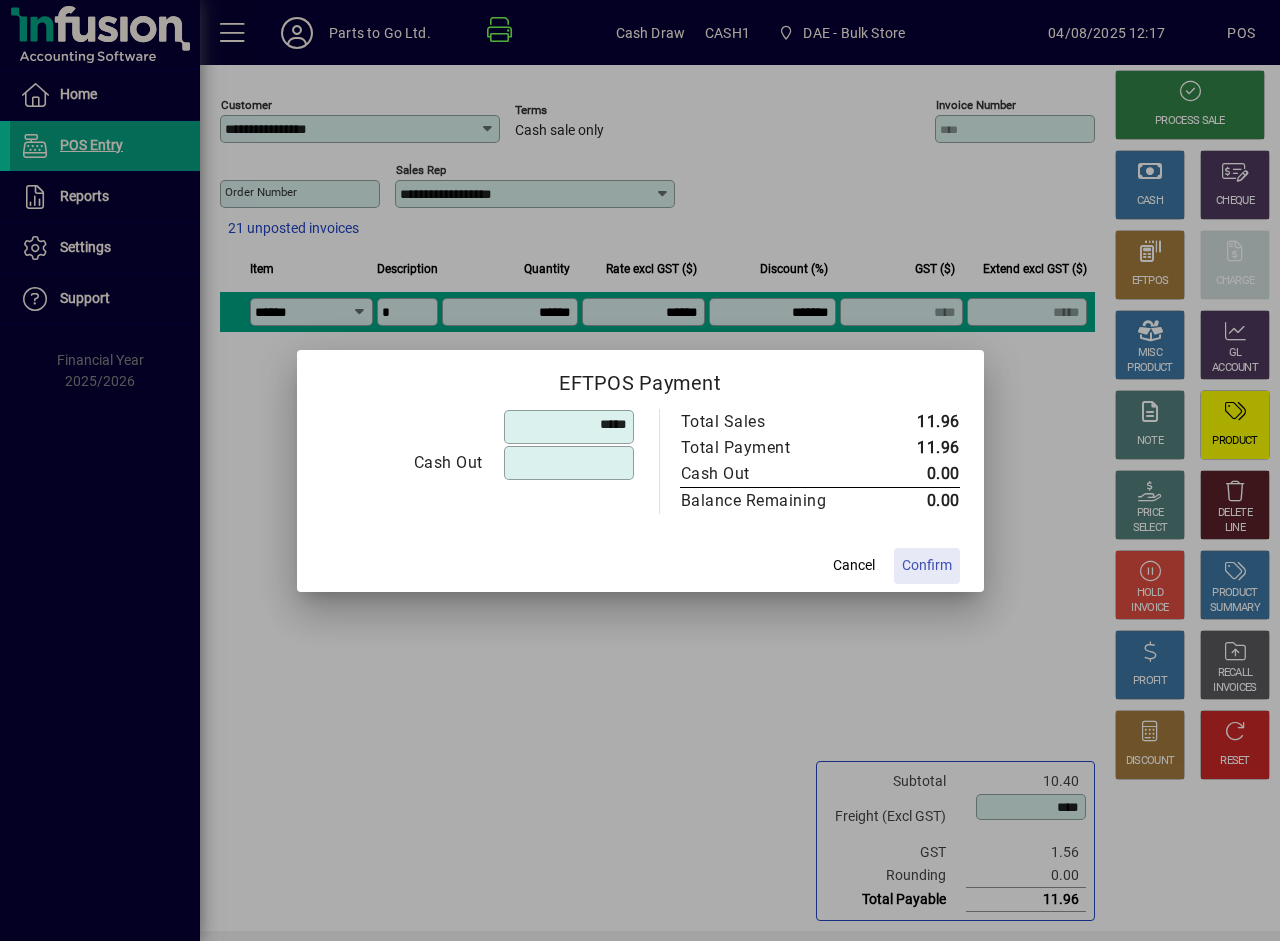 type on "******" 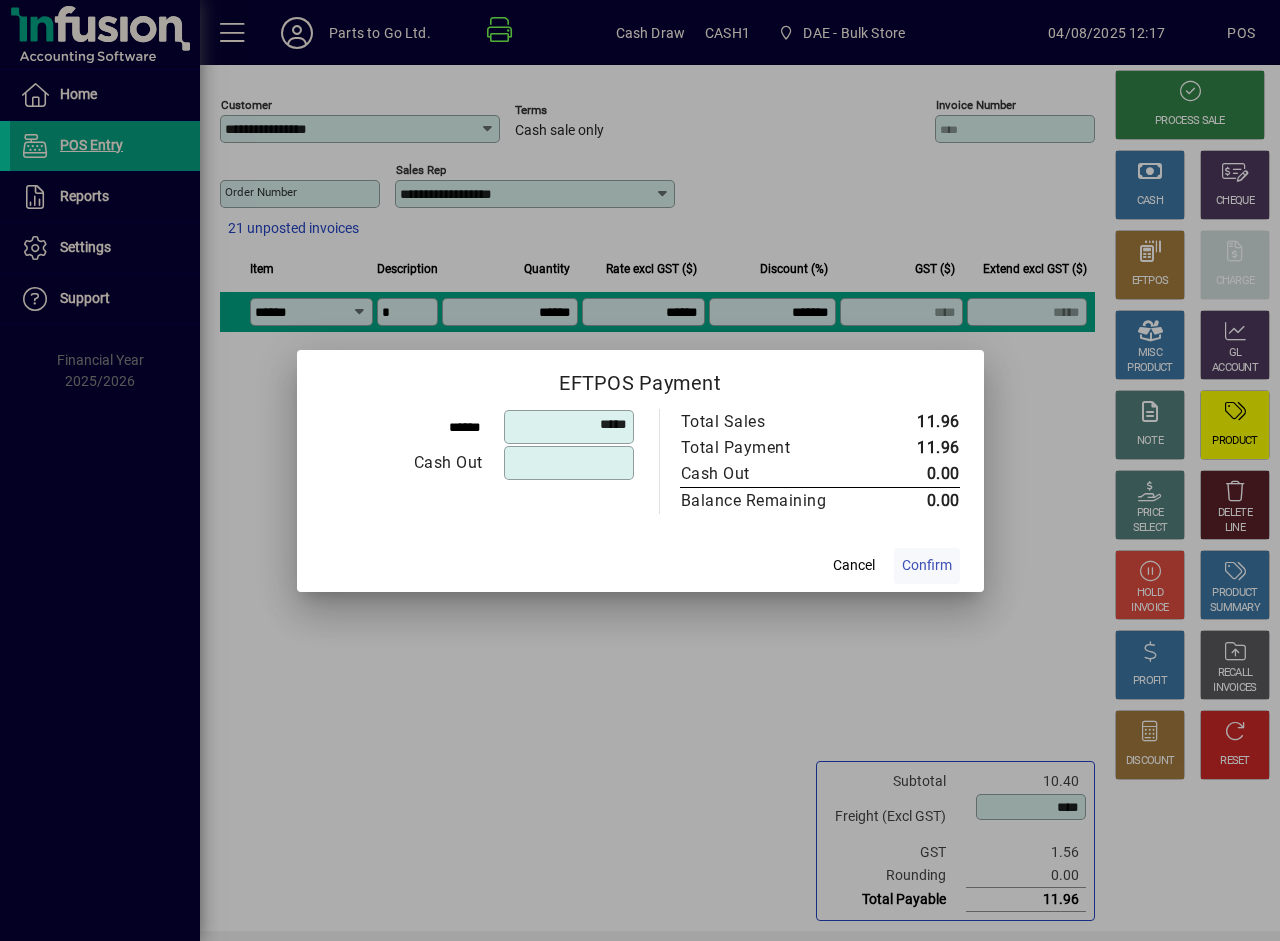 click on "Confirm" 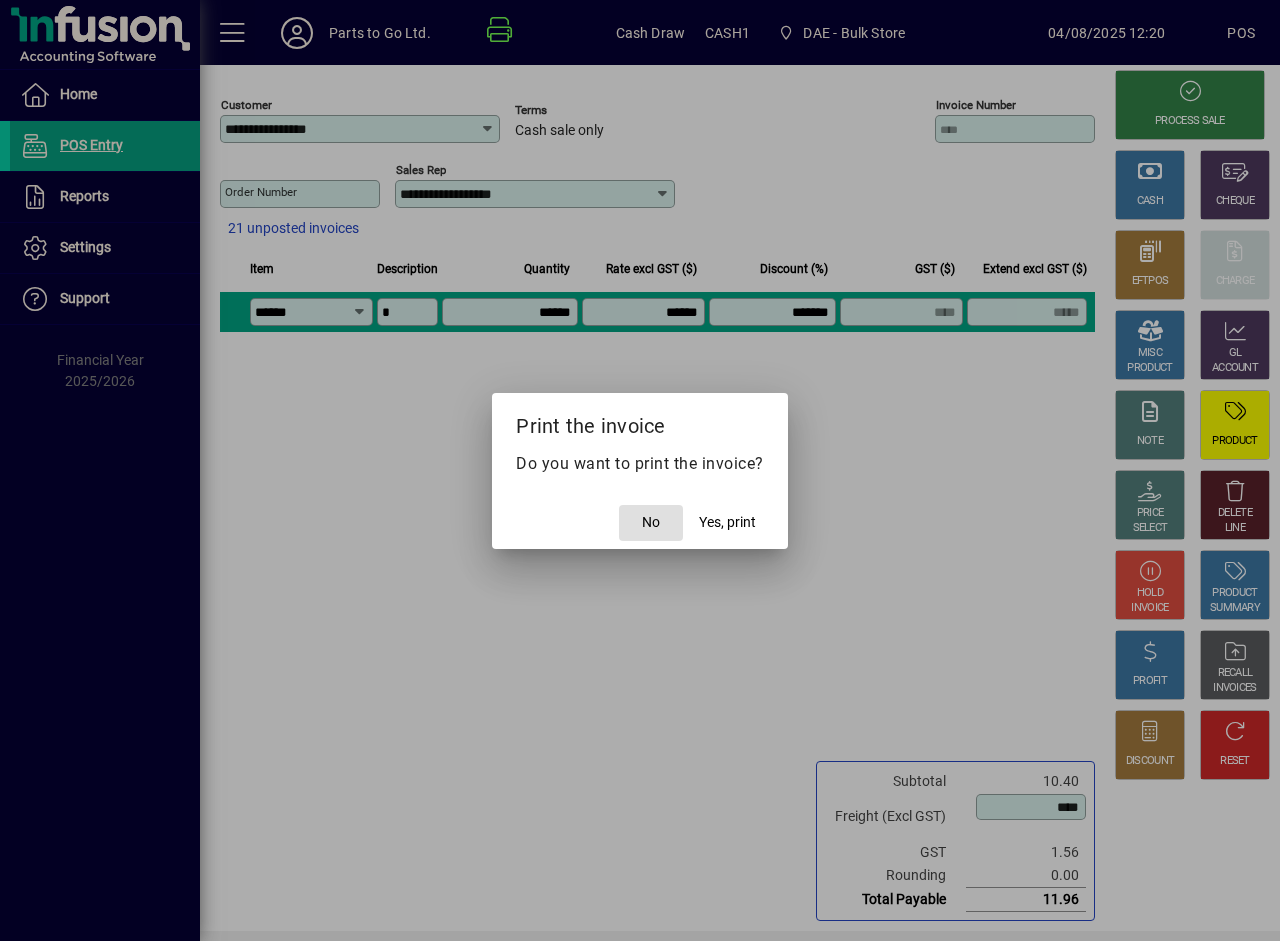 click at bounding box center [640, 470] 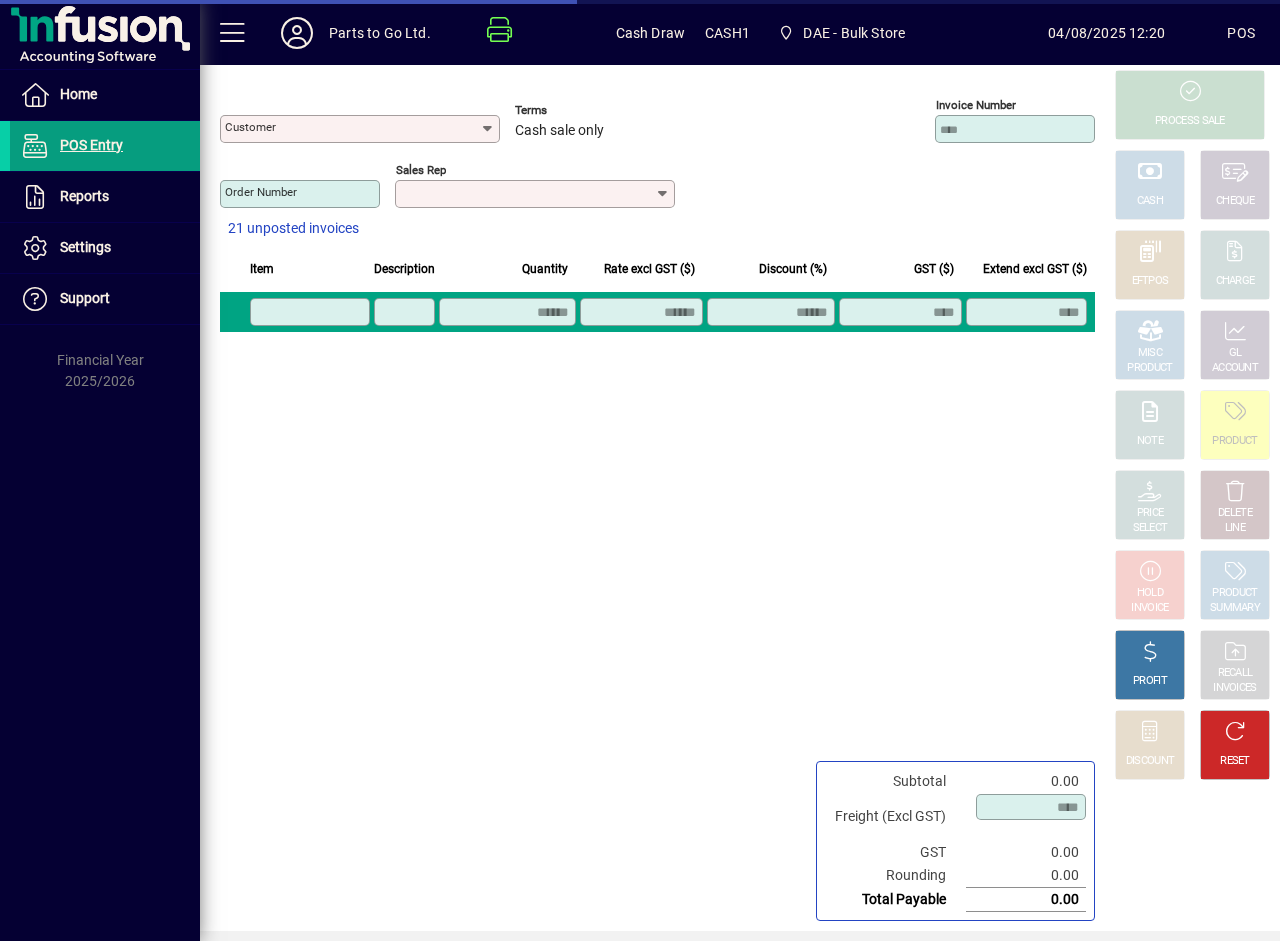type on "**********" 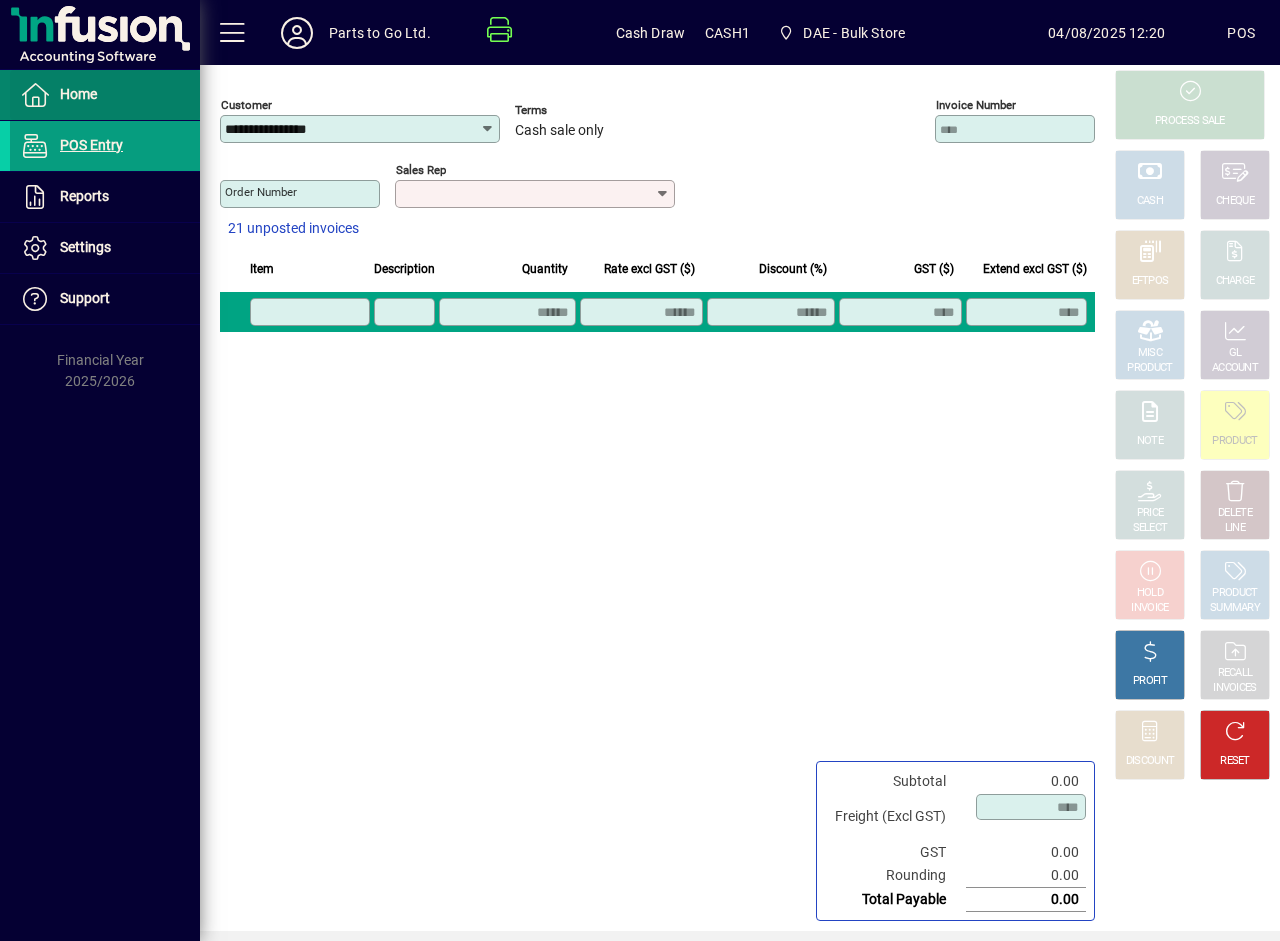 click on "Home" at bounding box center [78, 94] 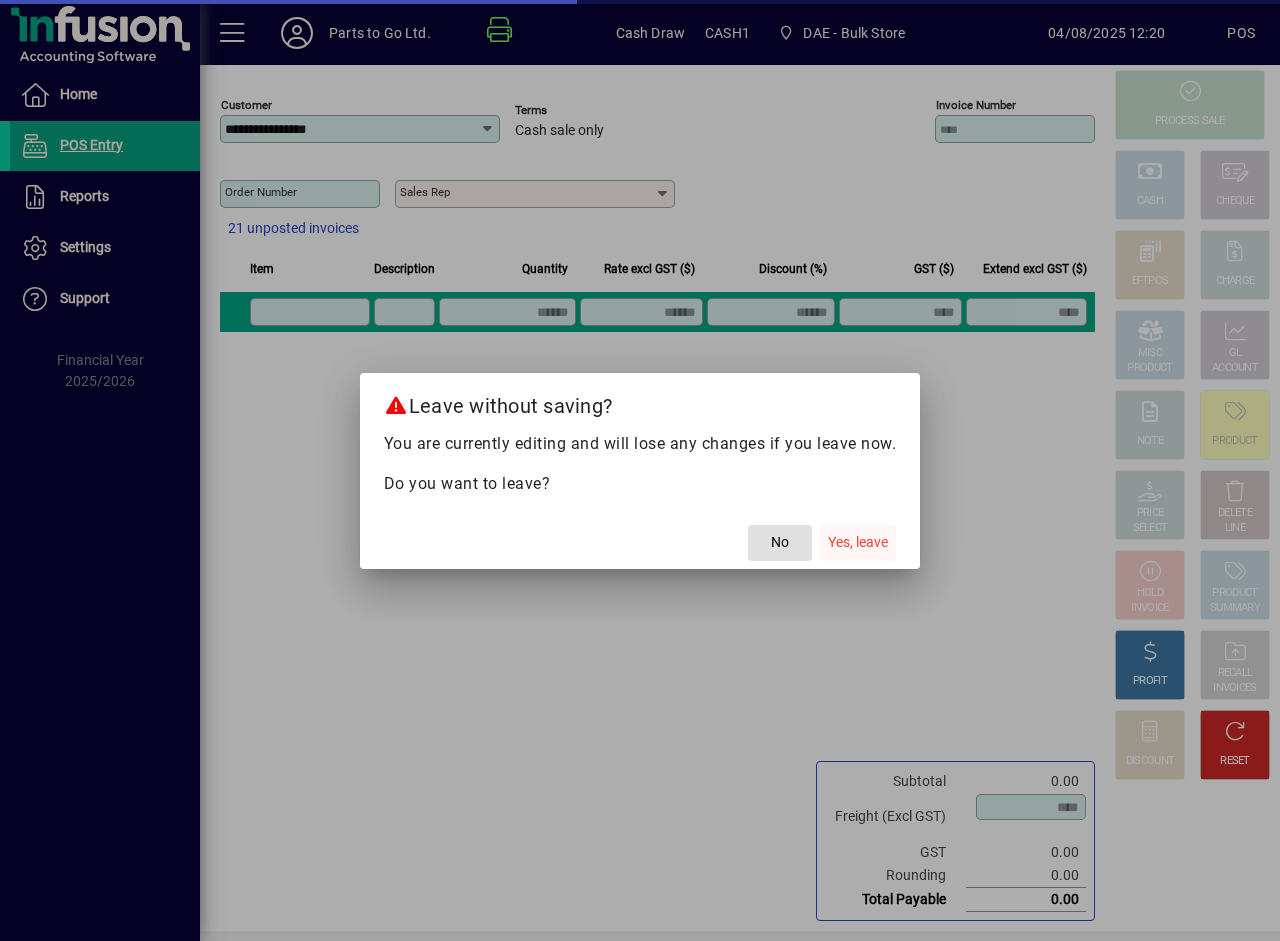 click on "Yes, leave" 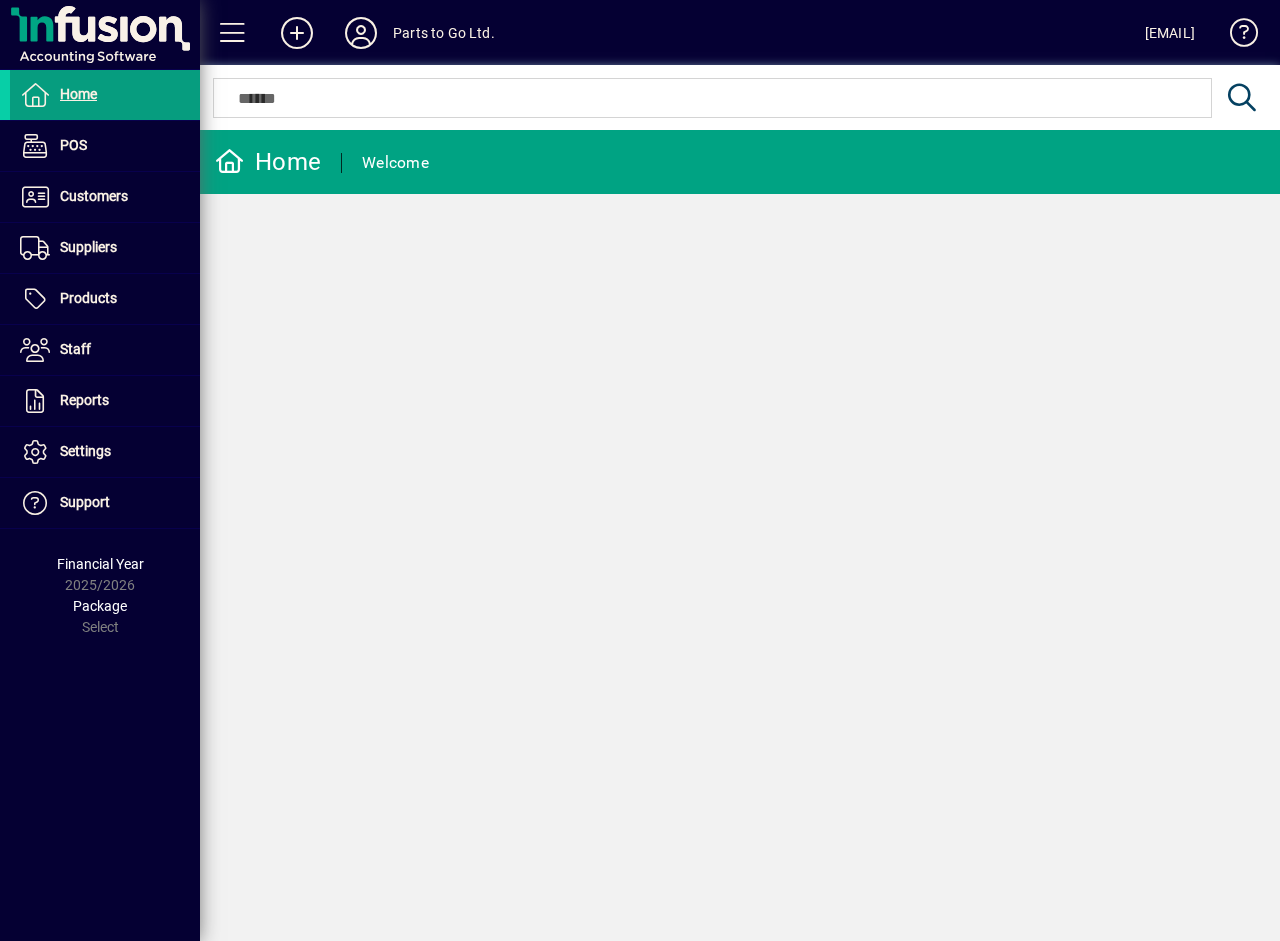 scroll, scrollTop: 0, scrollLeft: 0, axis: both 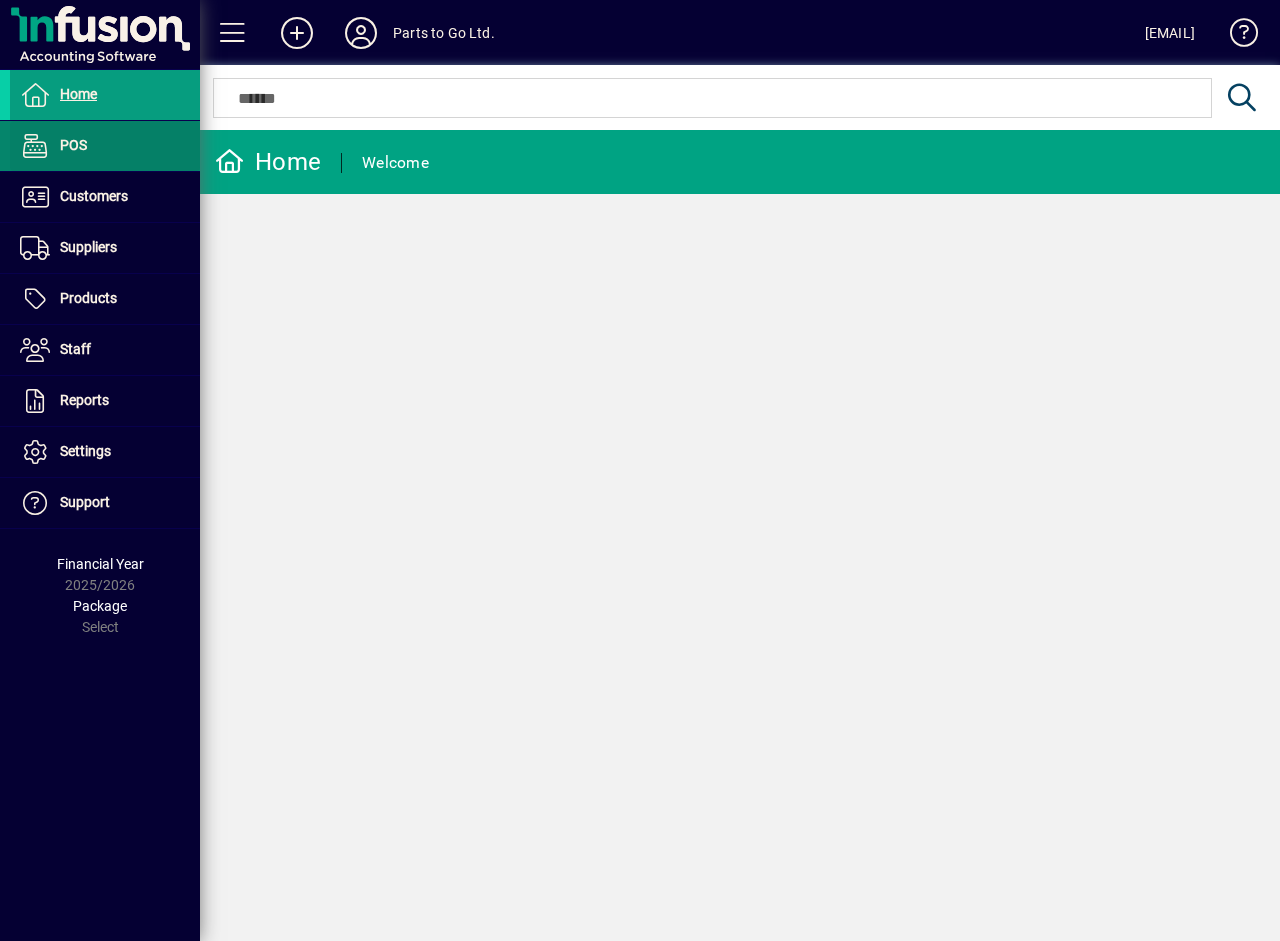 click on "POS" at bounding box center (73, 145) 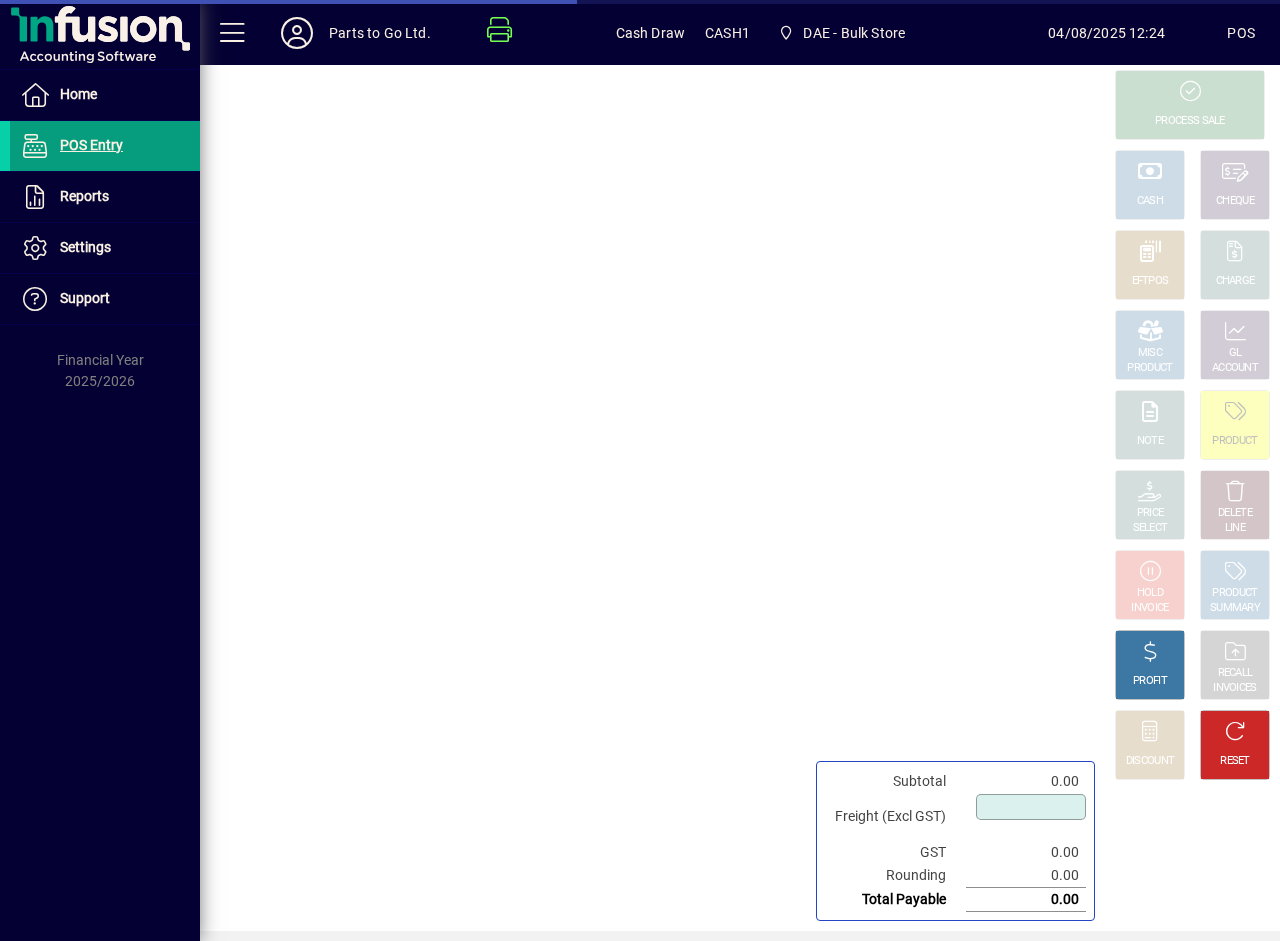 type on "****" 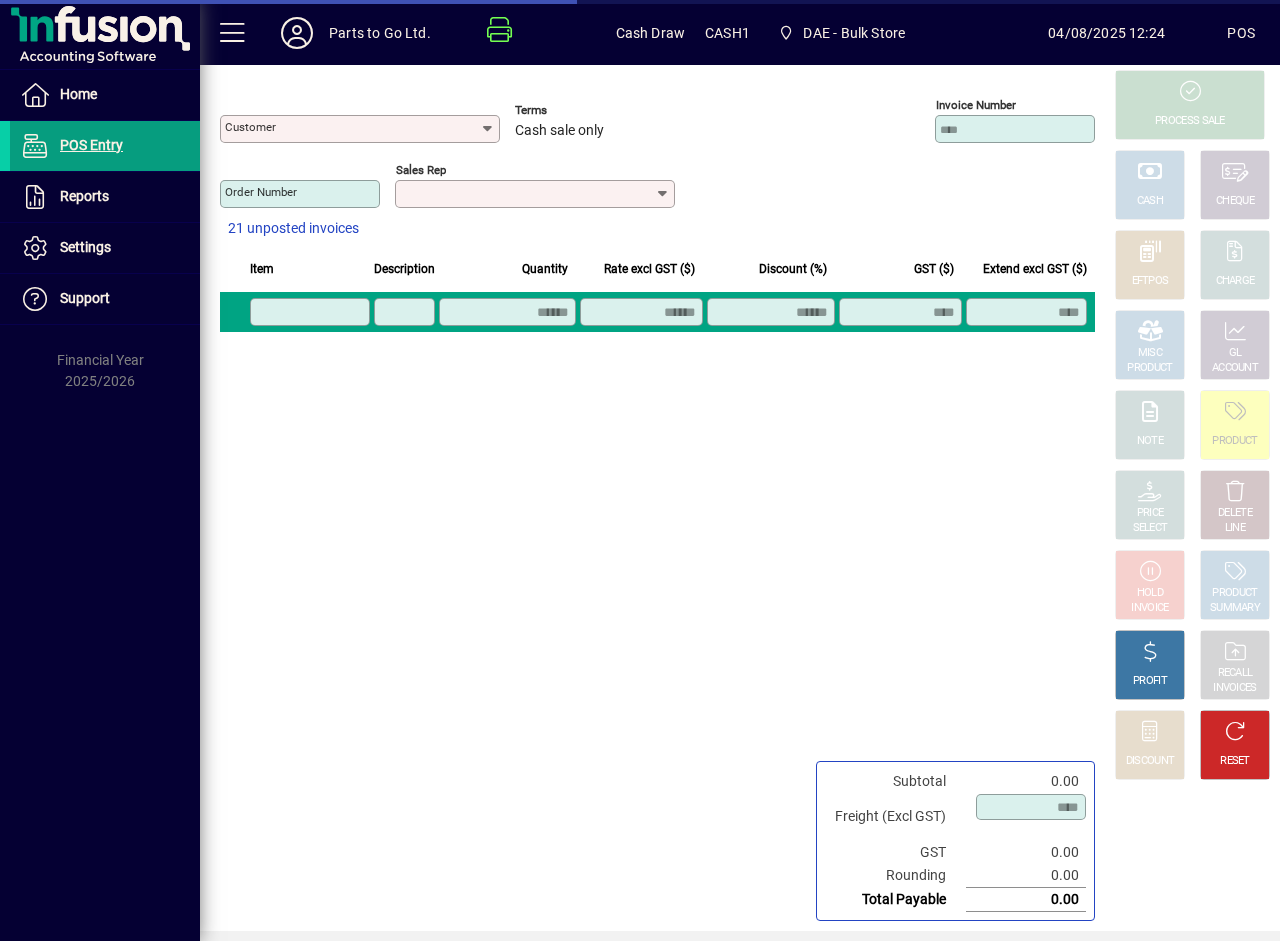 type on "**********" 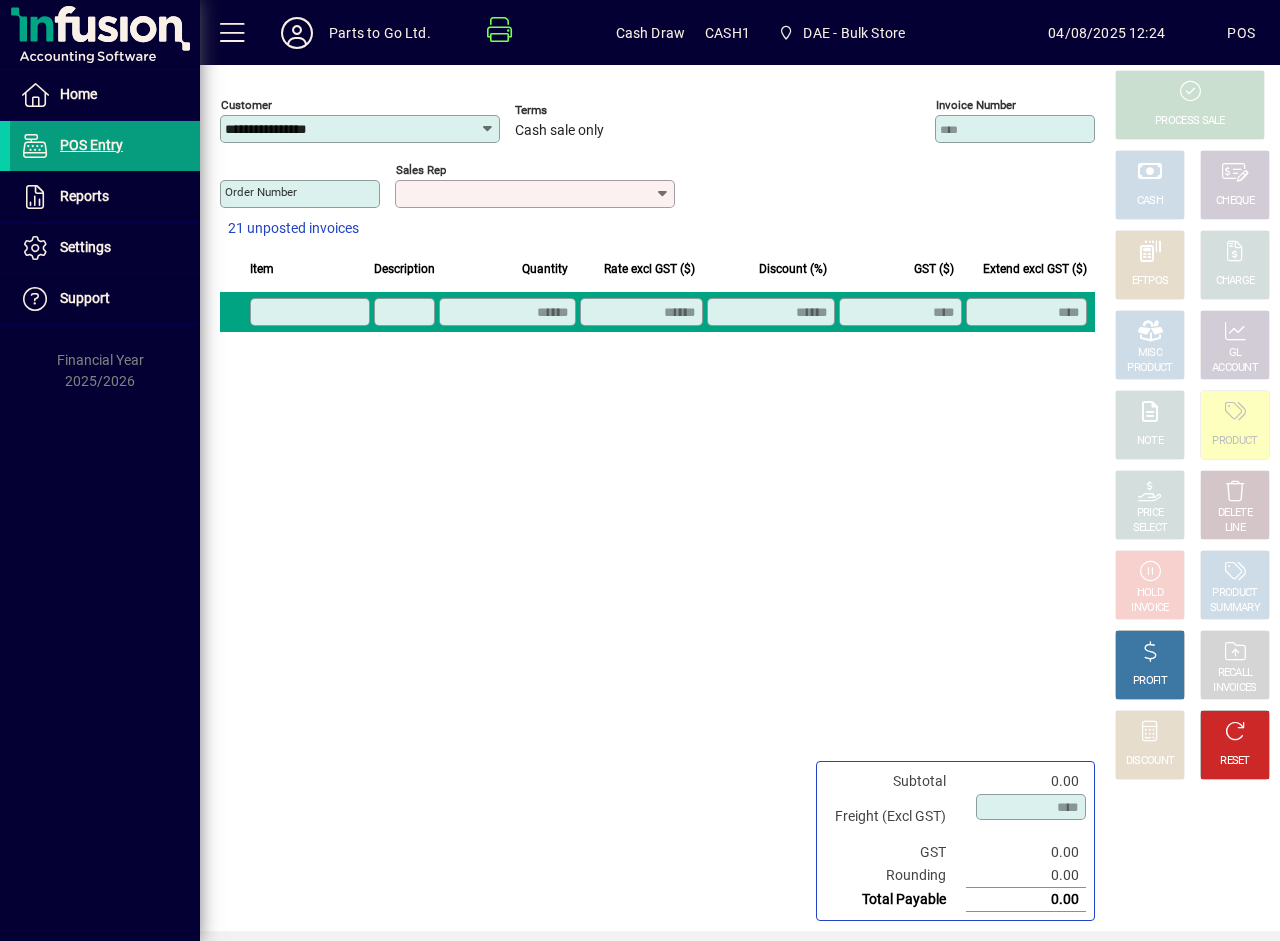 click on "Sales rep" at bounding box center (527, 194) 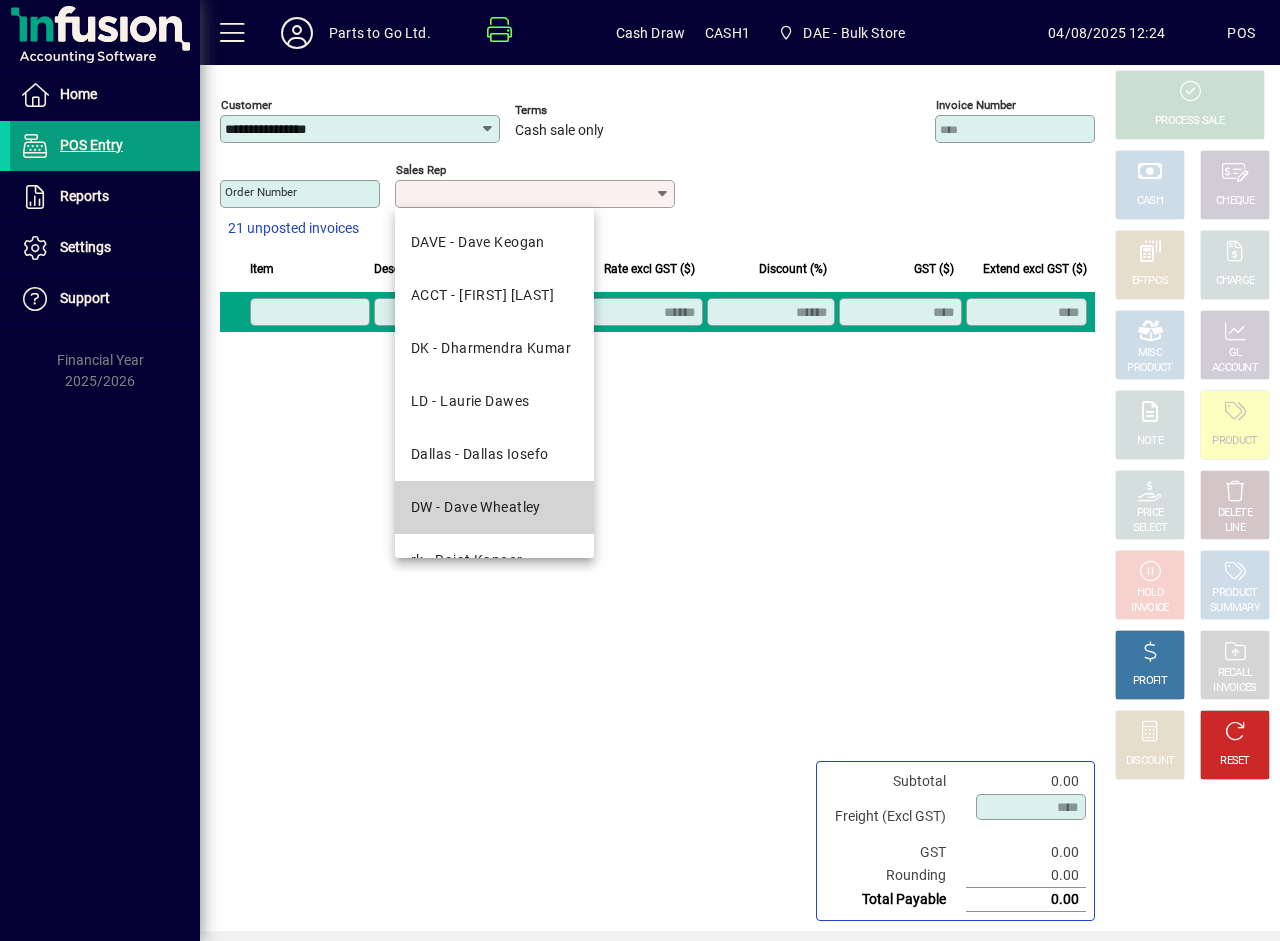 click on "DW - Dave Wheatley" at bounding box center [476, 507] 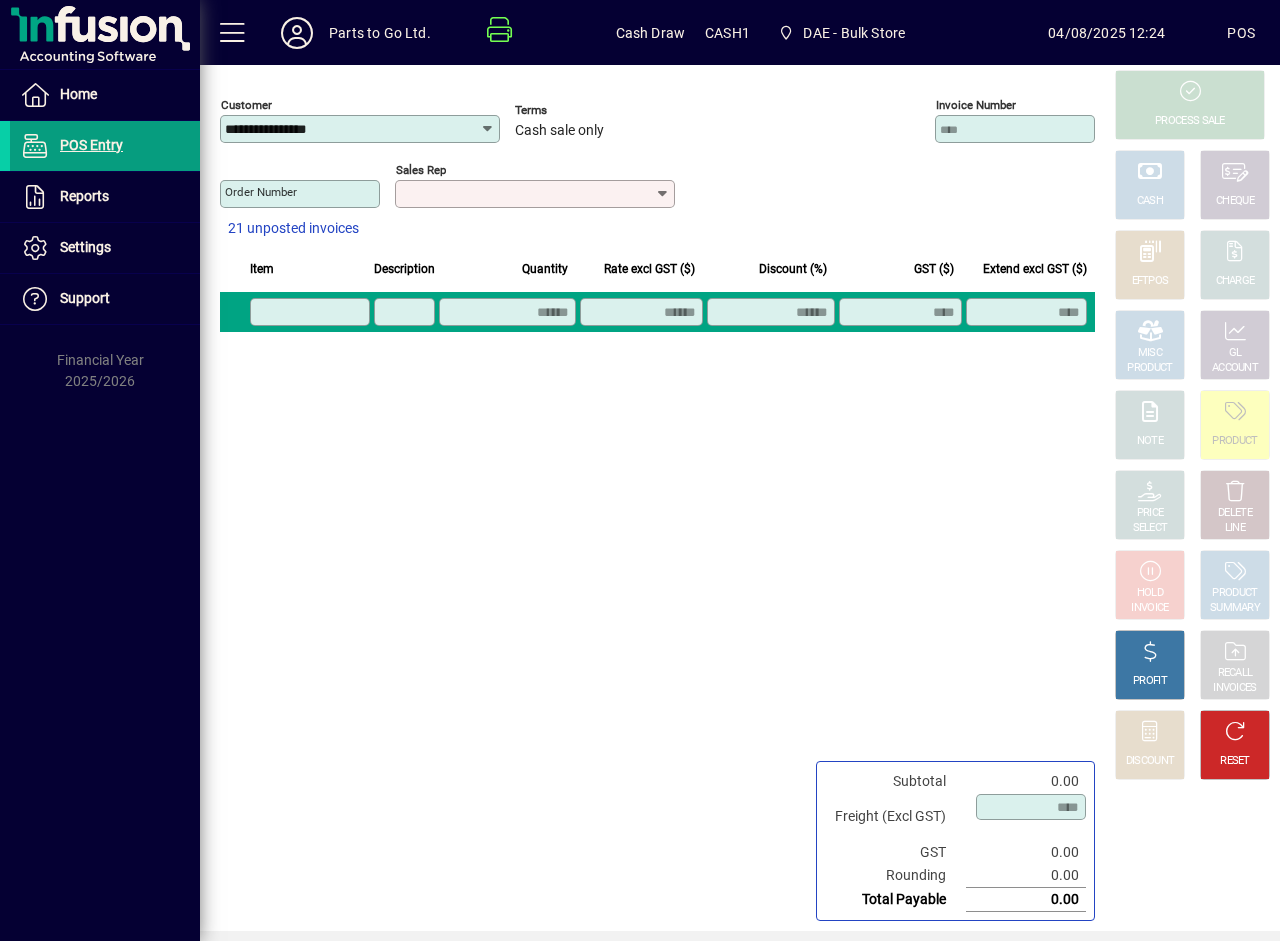 type on "**********" 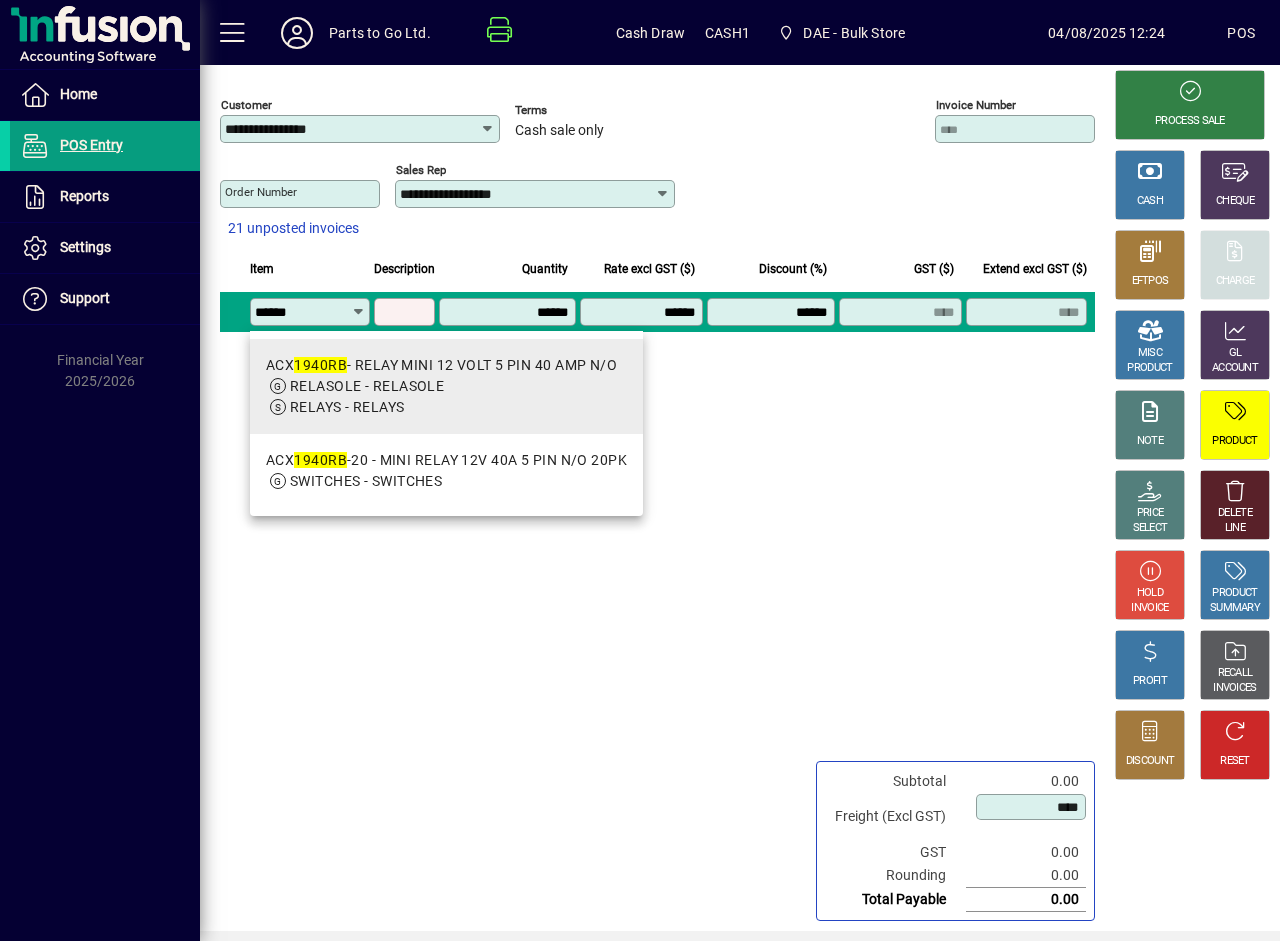 click on "RELASOLE - RELASOLE" at bounding box center [367, 386] 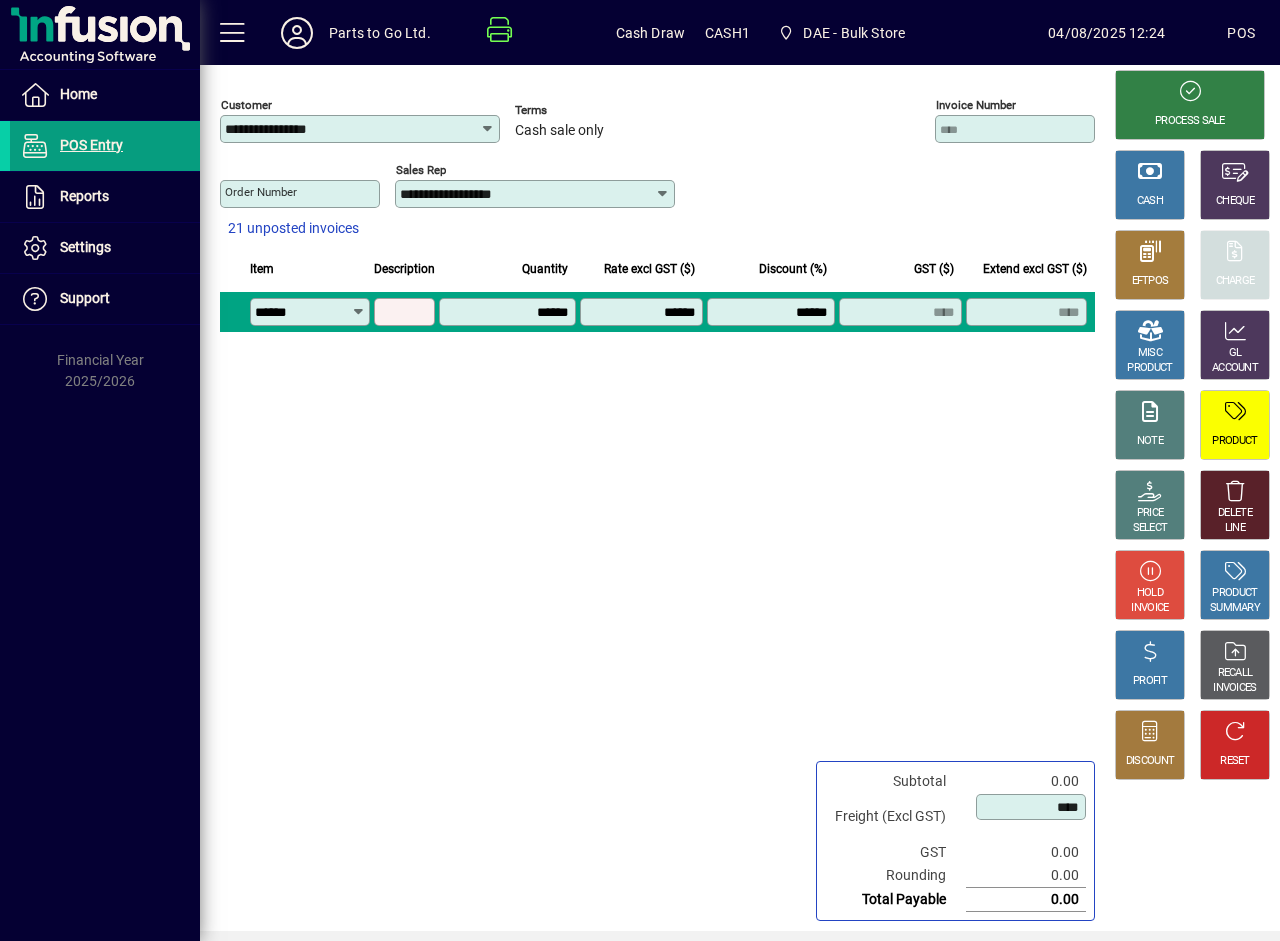 type on "*********" 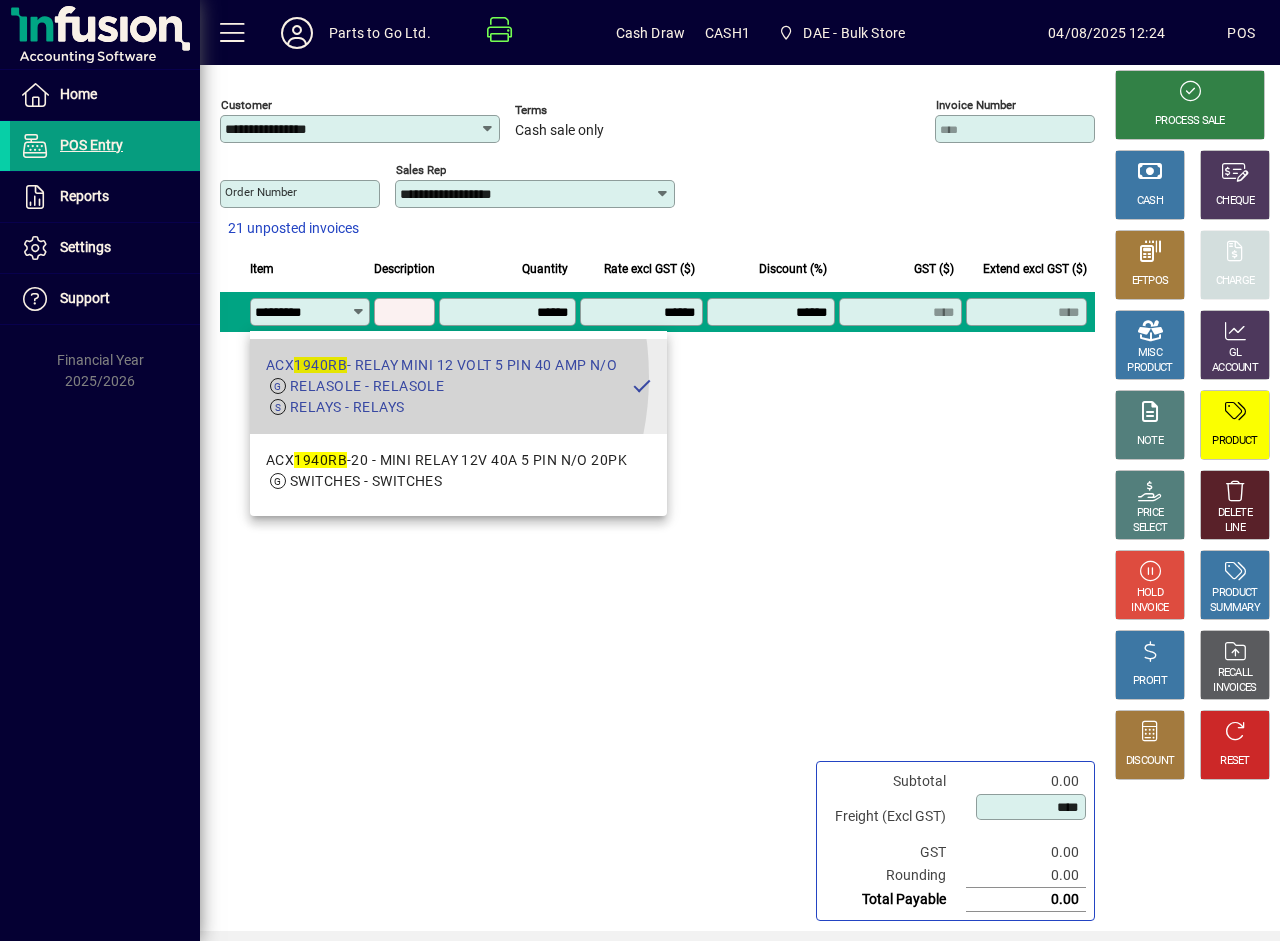type on "**********" 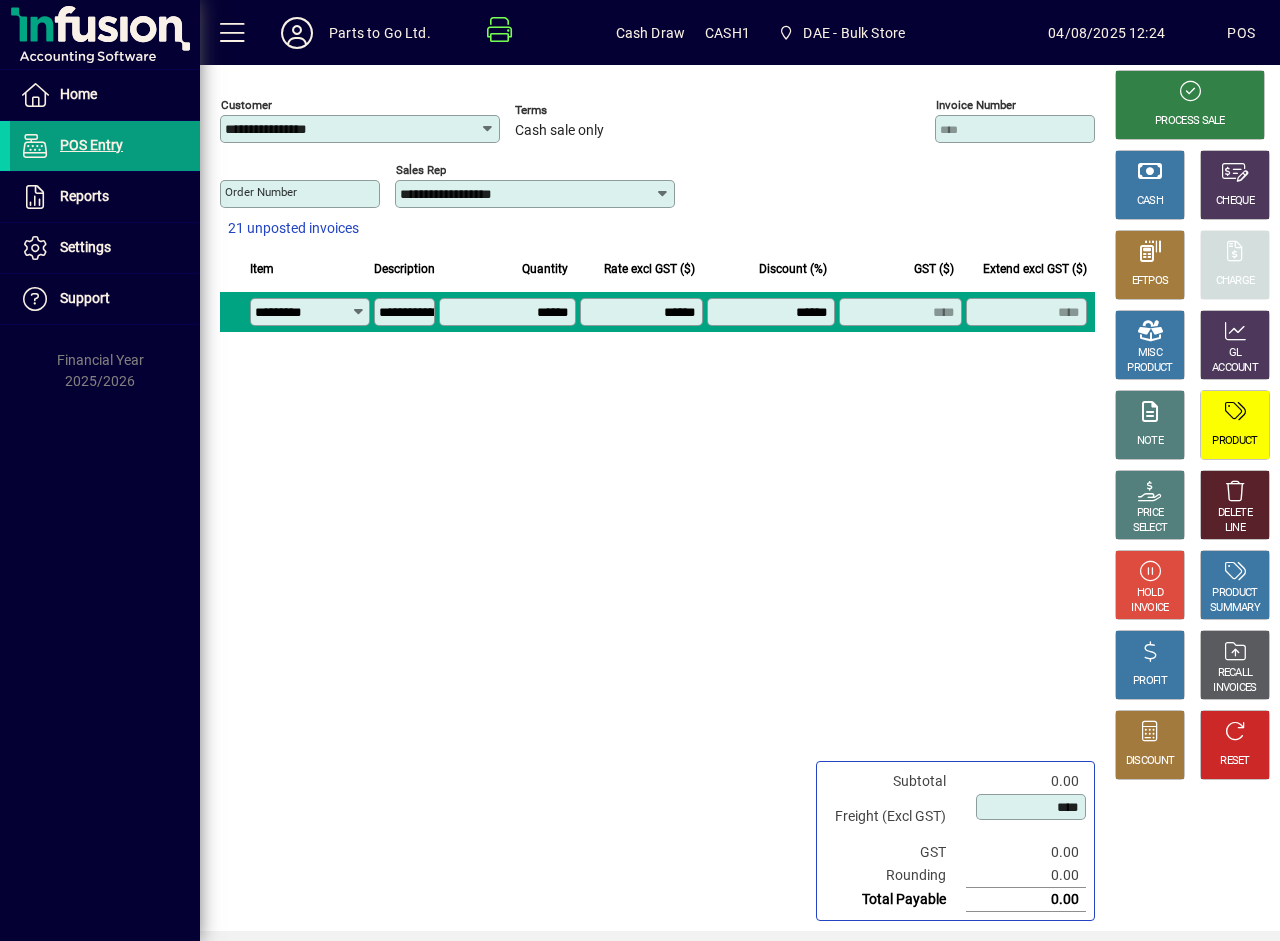 type on "*******" 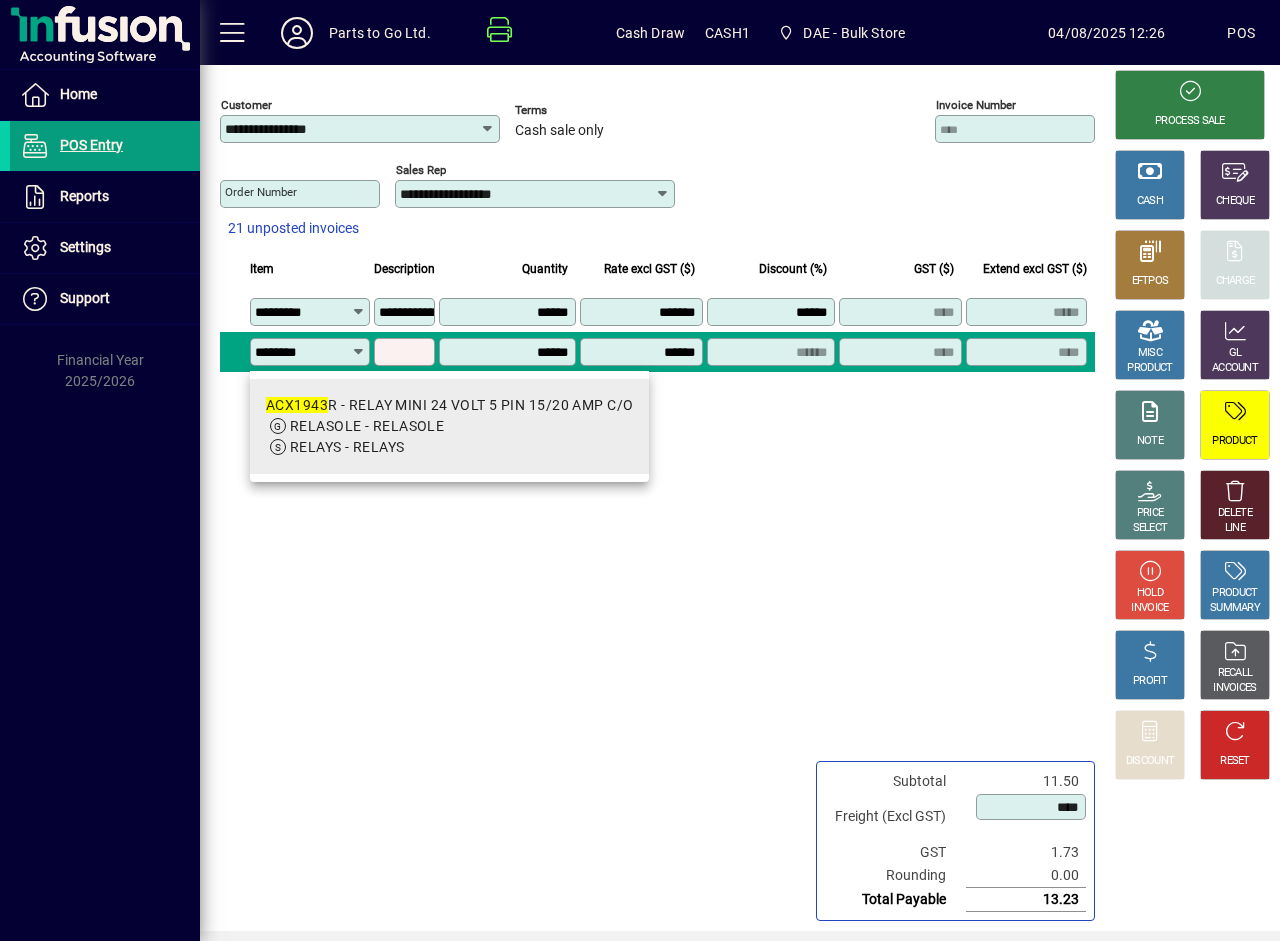 click on "RELASOLE - RELASOLE" at bounding box center [367, 426] 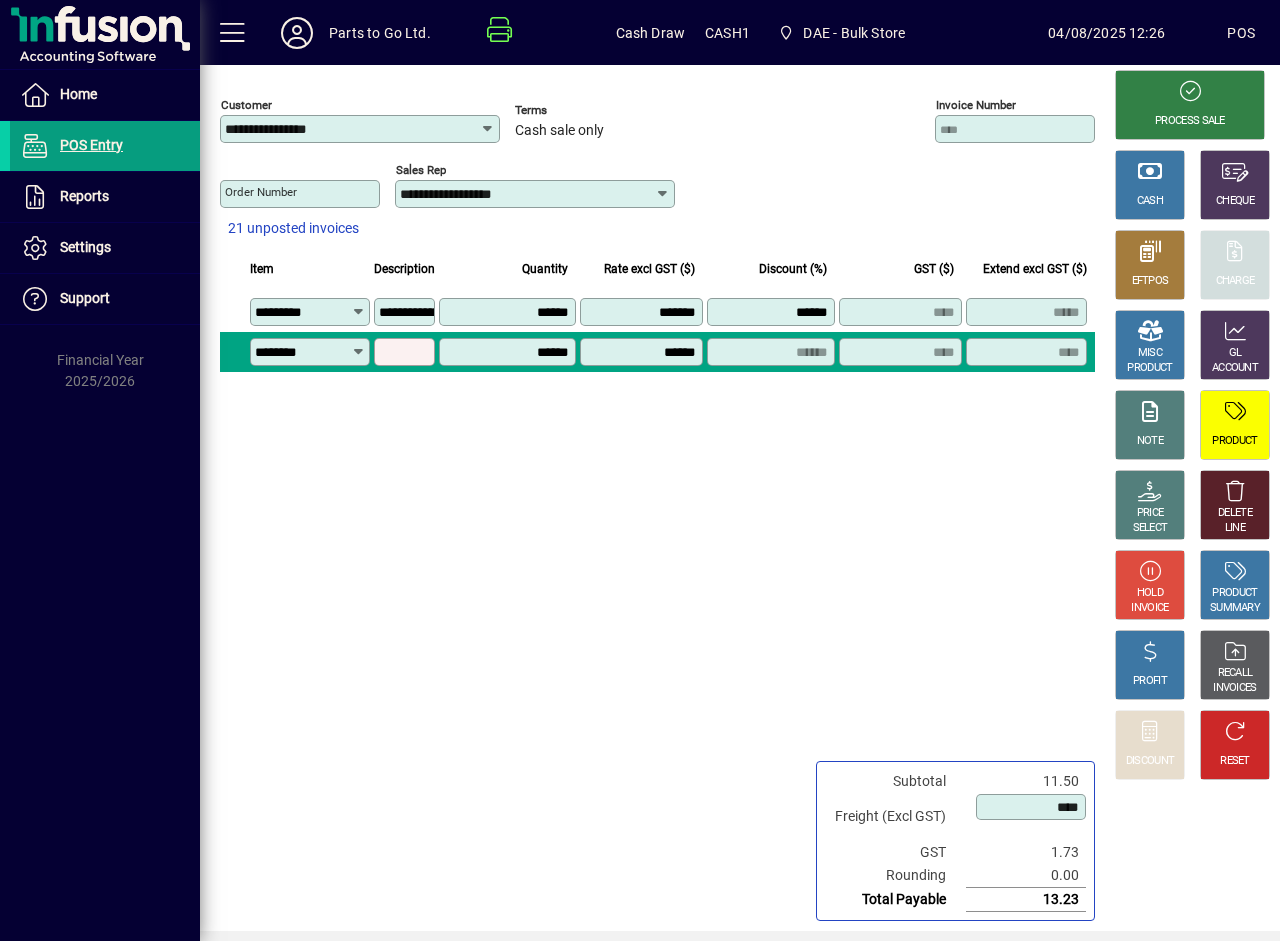 type on "********" 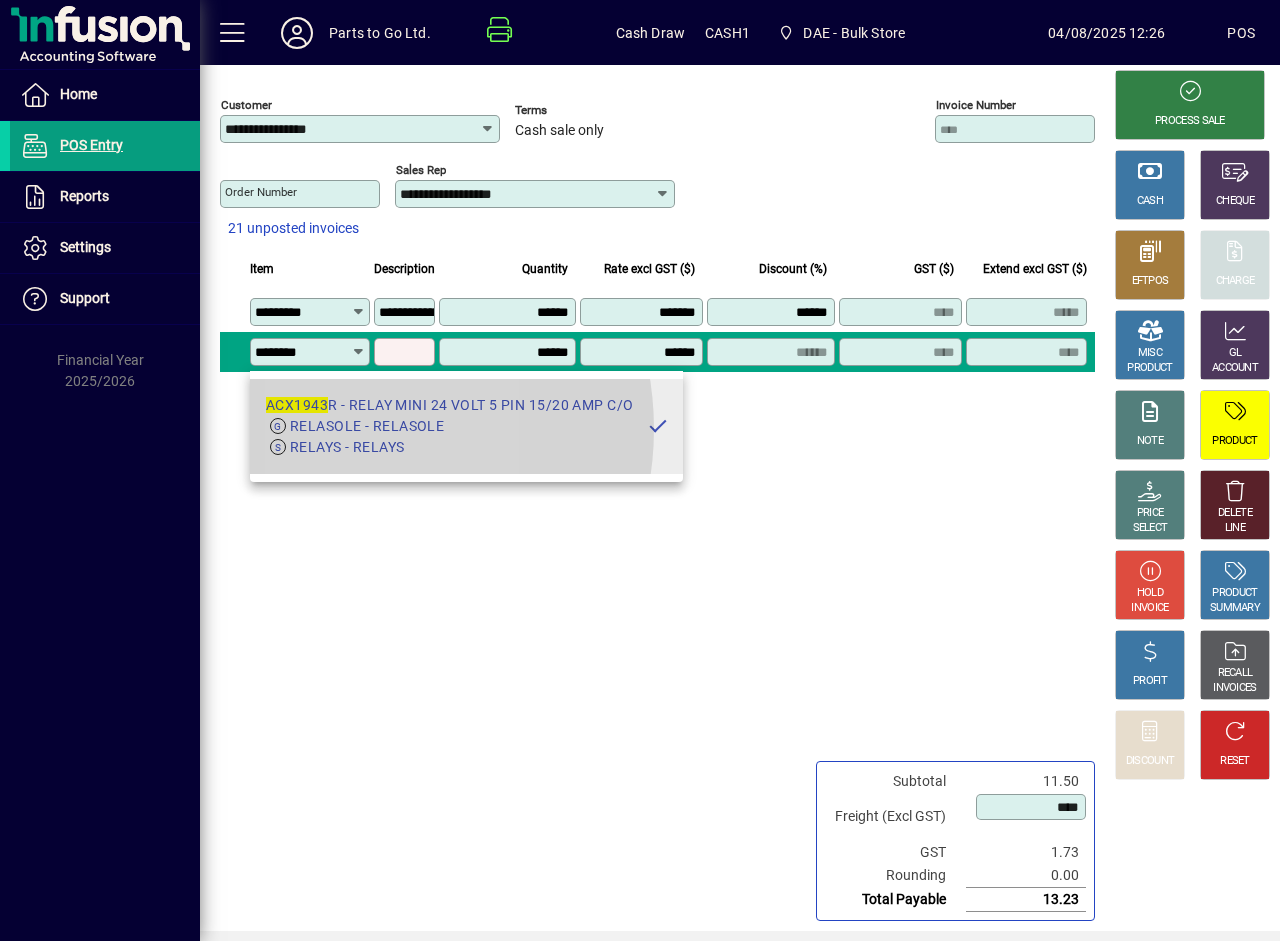 type on "**********" 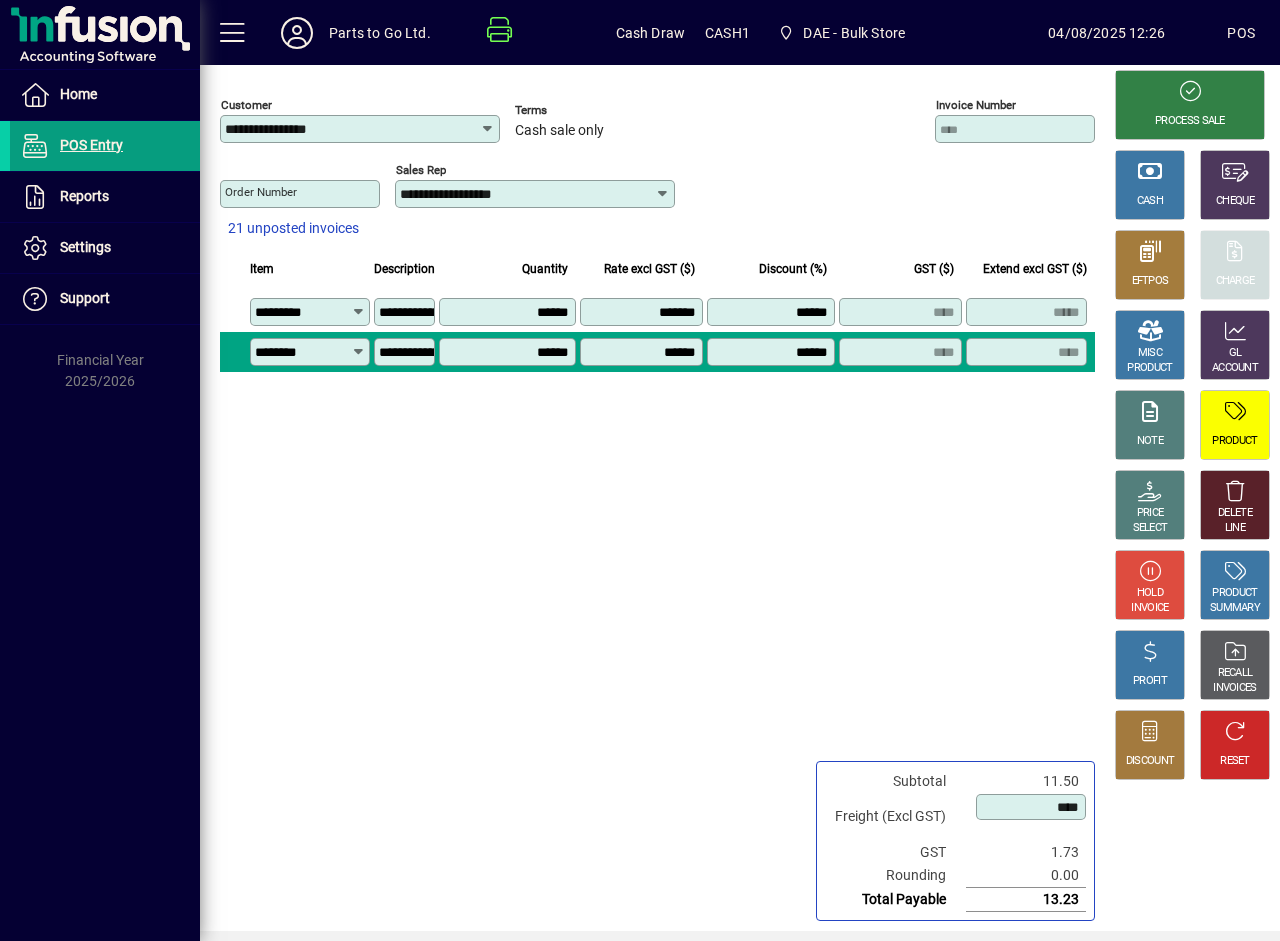 type on "*******" 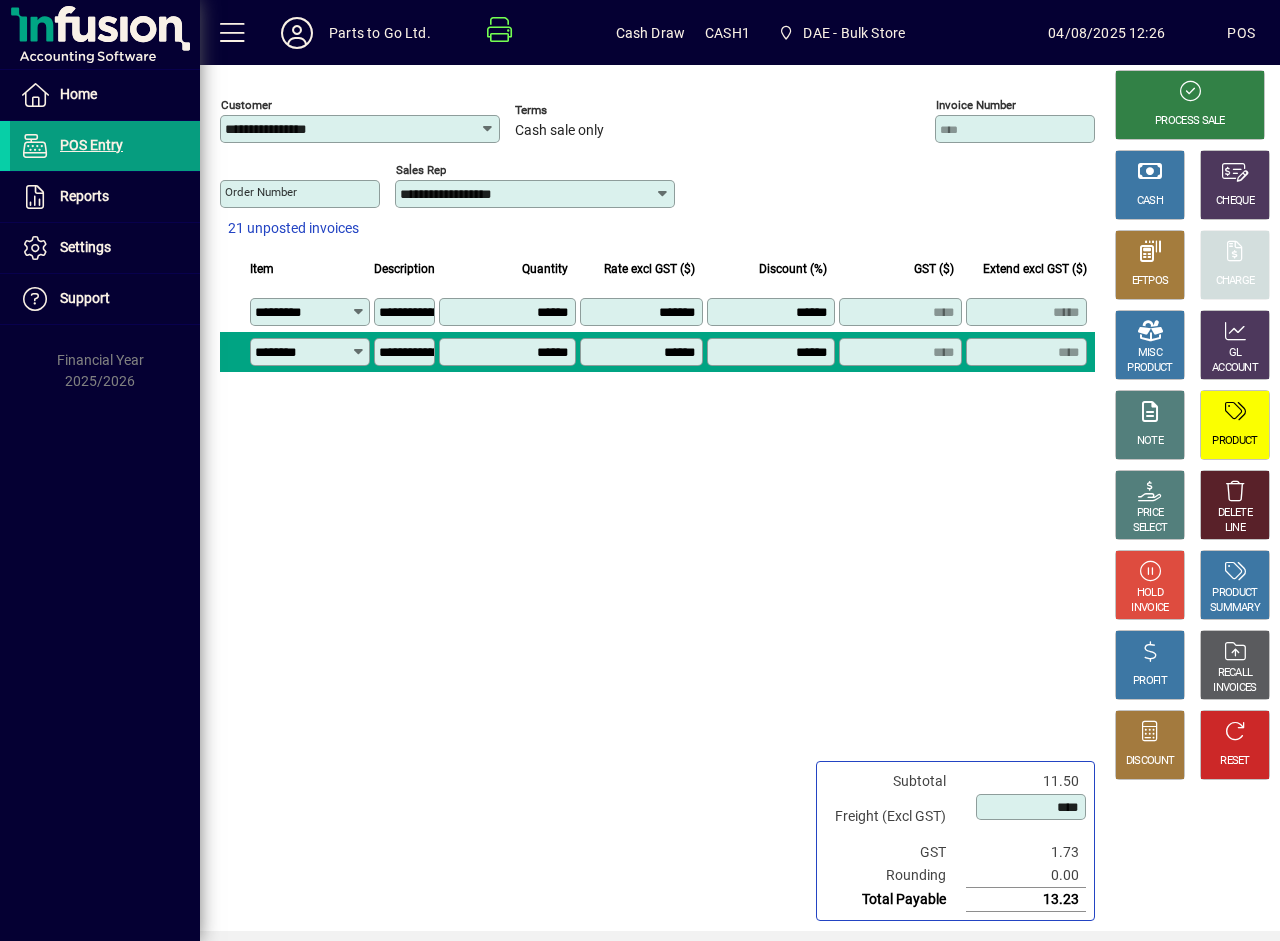 type on "****" 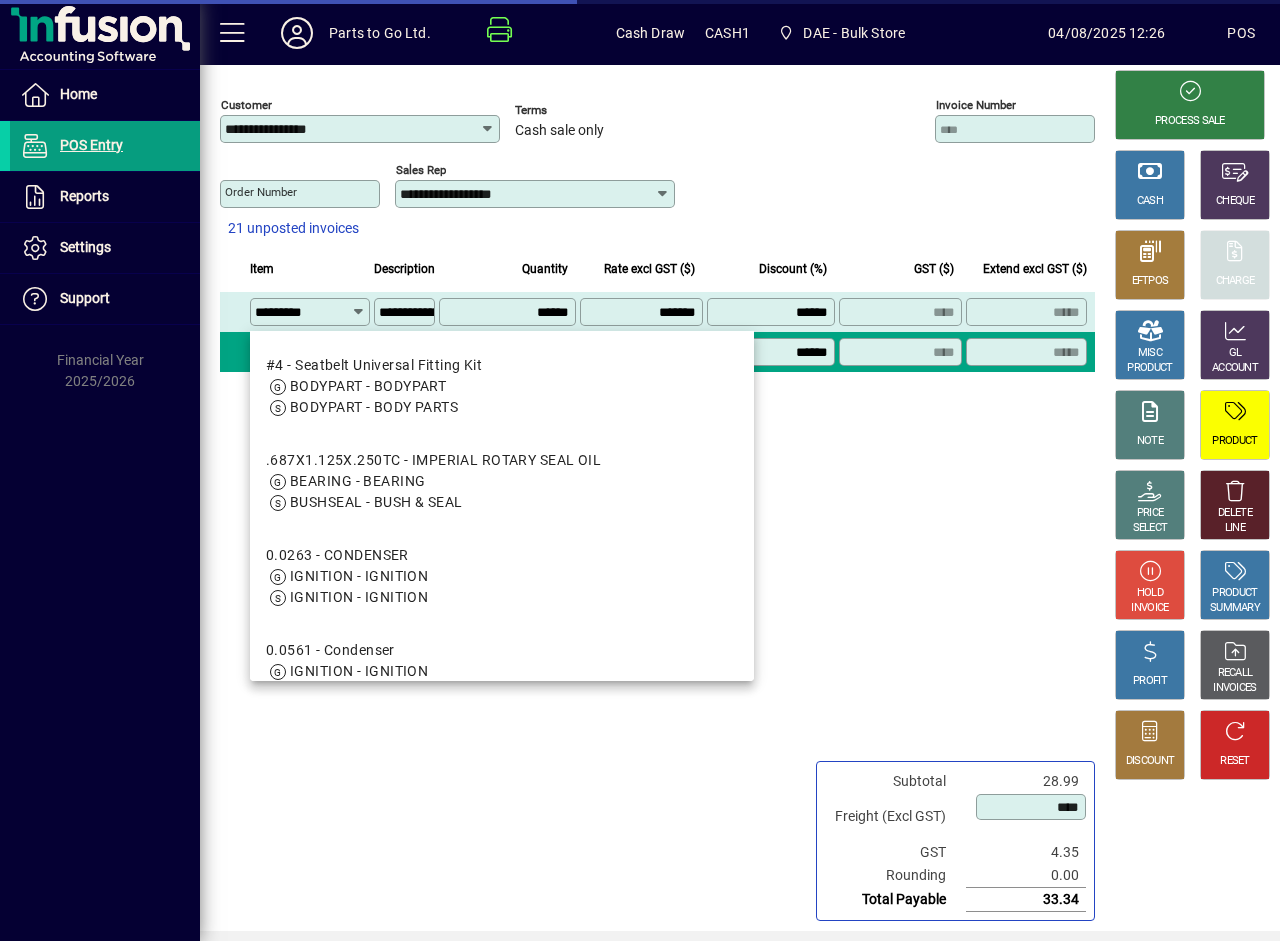 click on "*********" at bounding box center [303, 312] 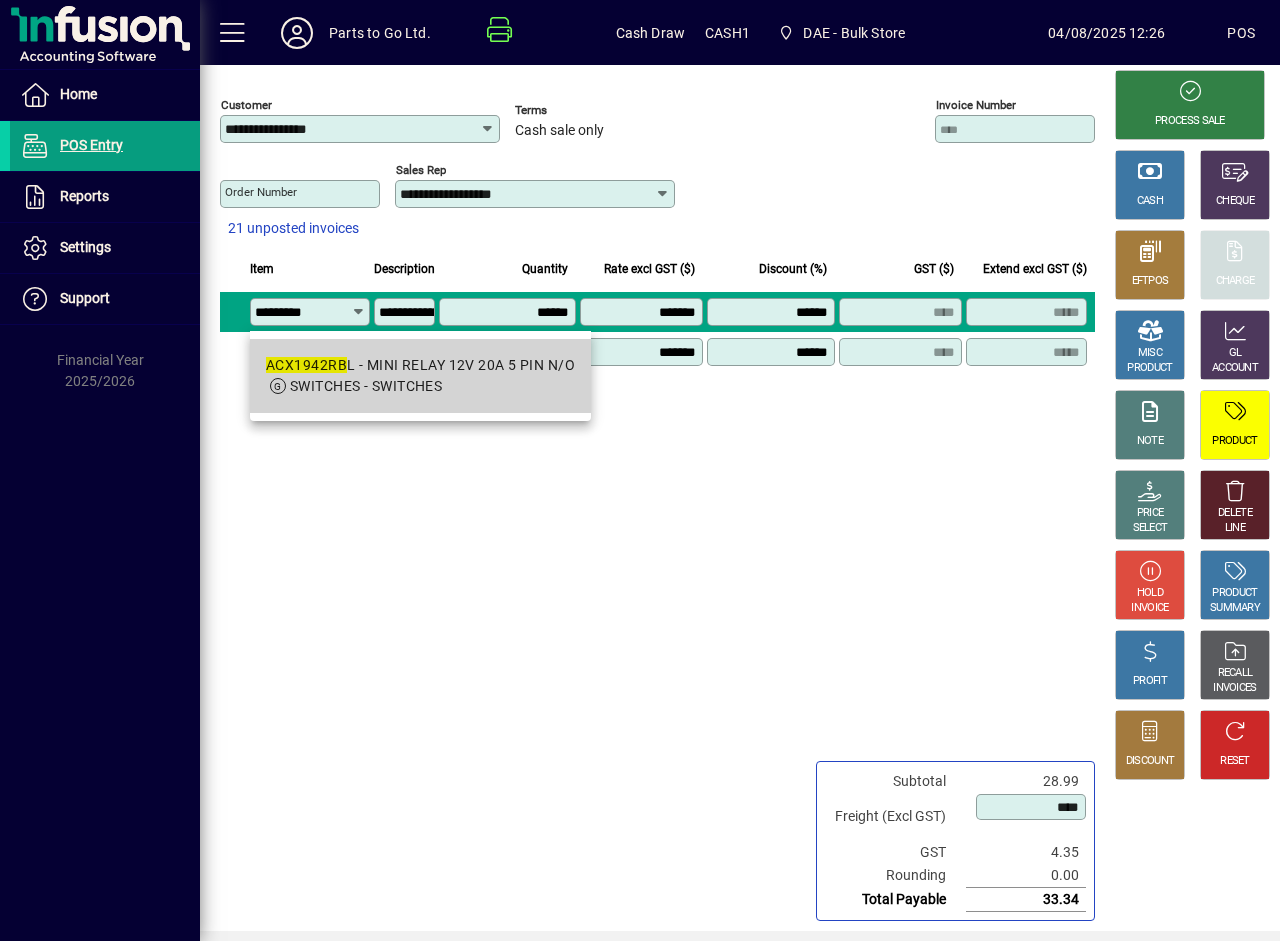 click on "ACX1942RB" at bounding box center (306, 365) 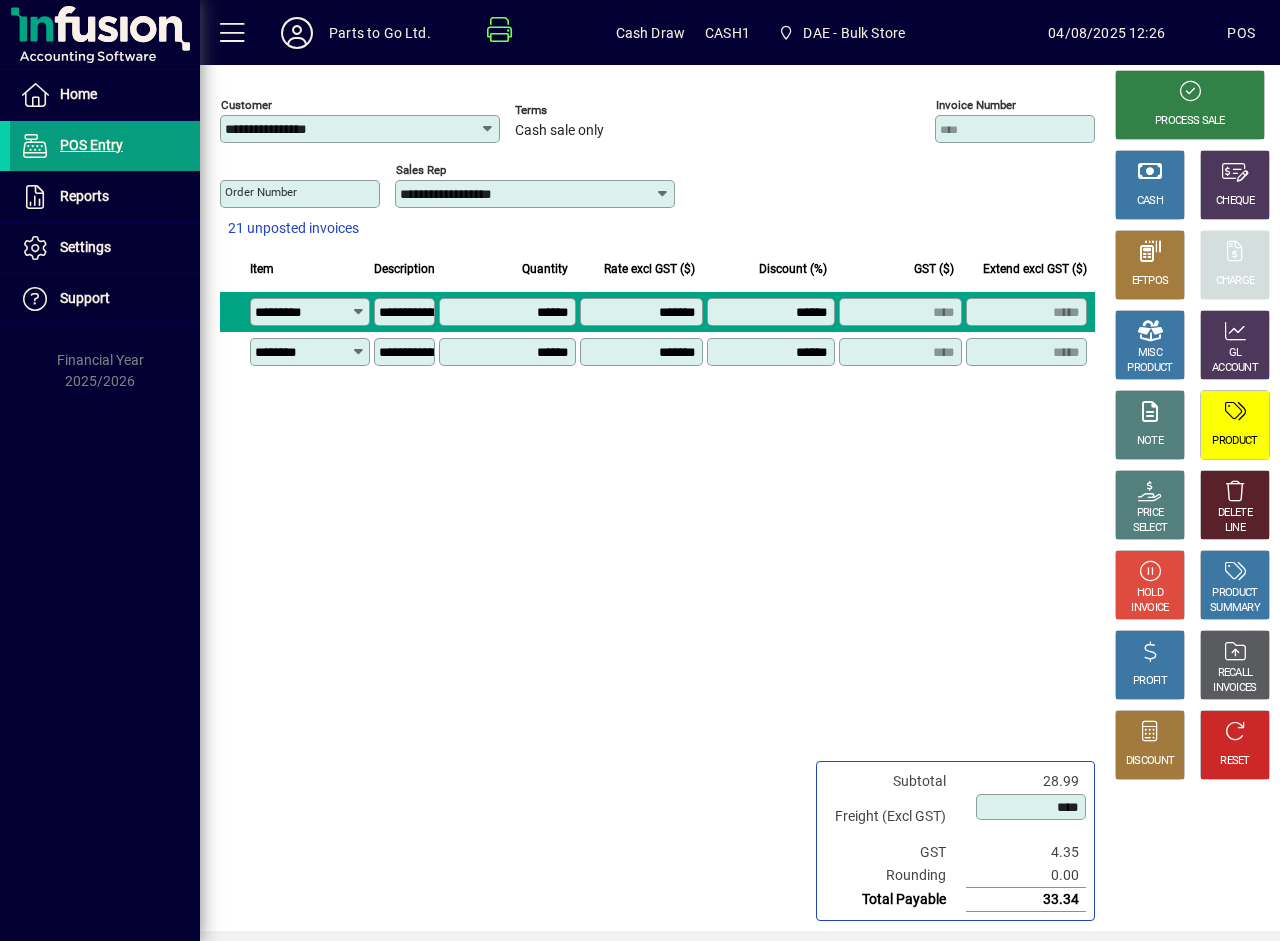 type on "**********" 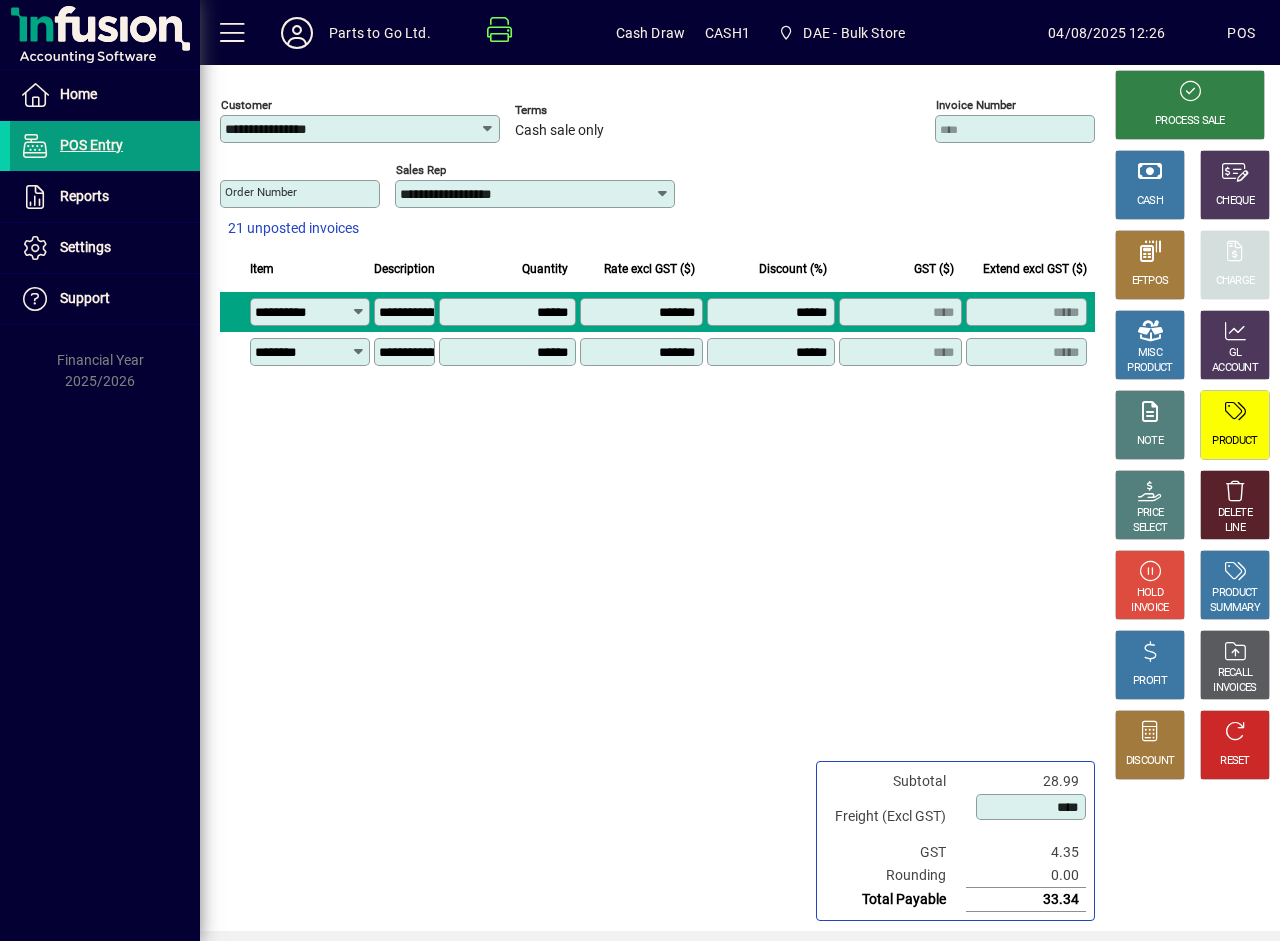 type on "**********" 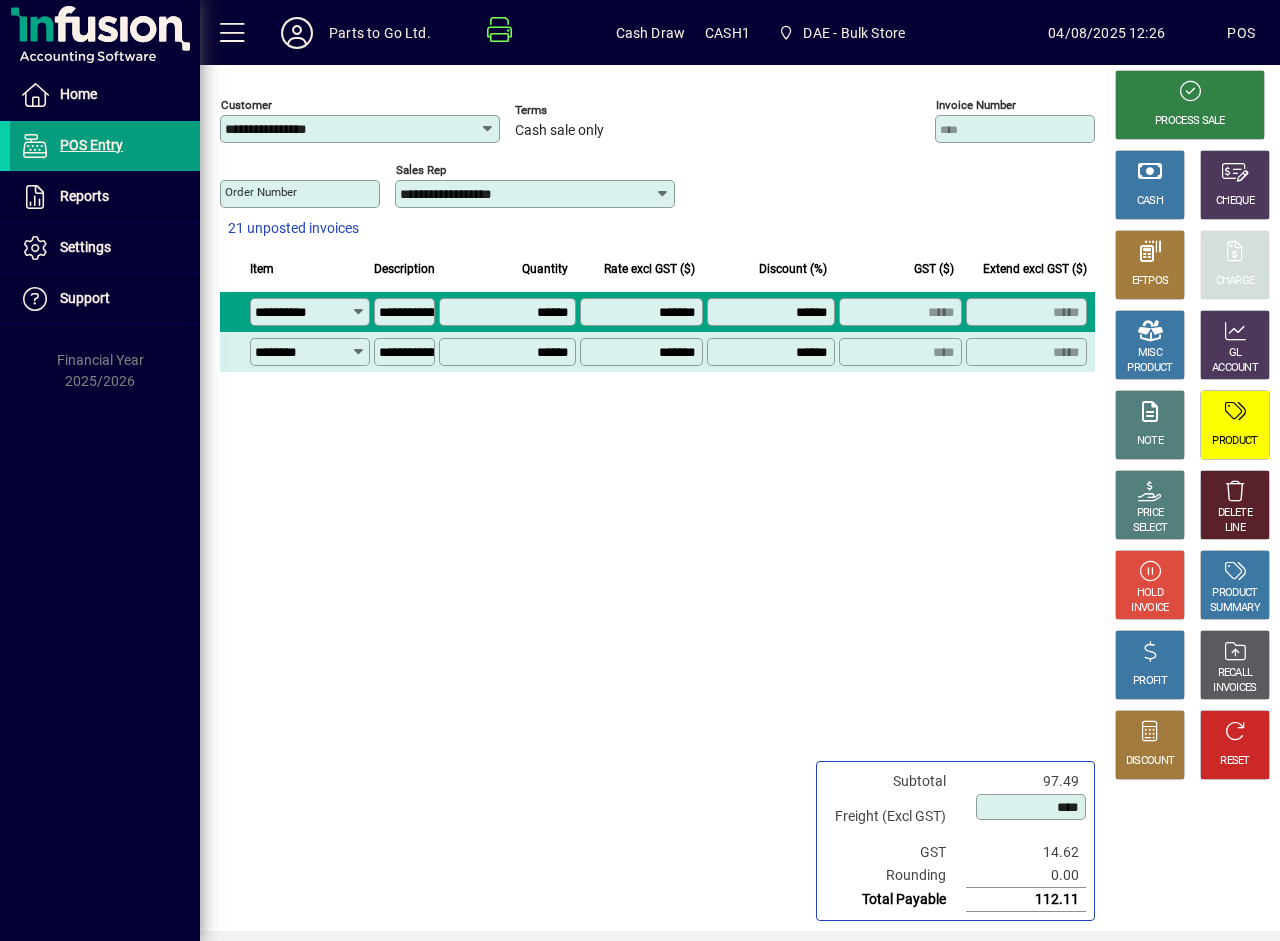 click on "******" at bounding box center (509, 352) 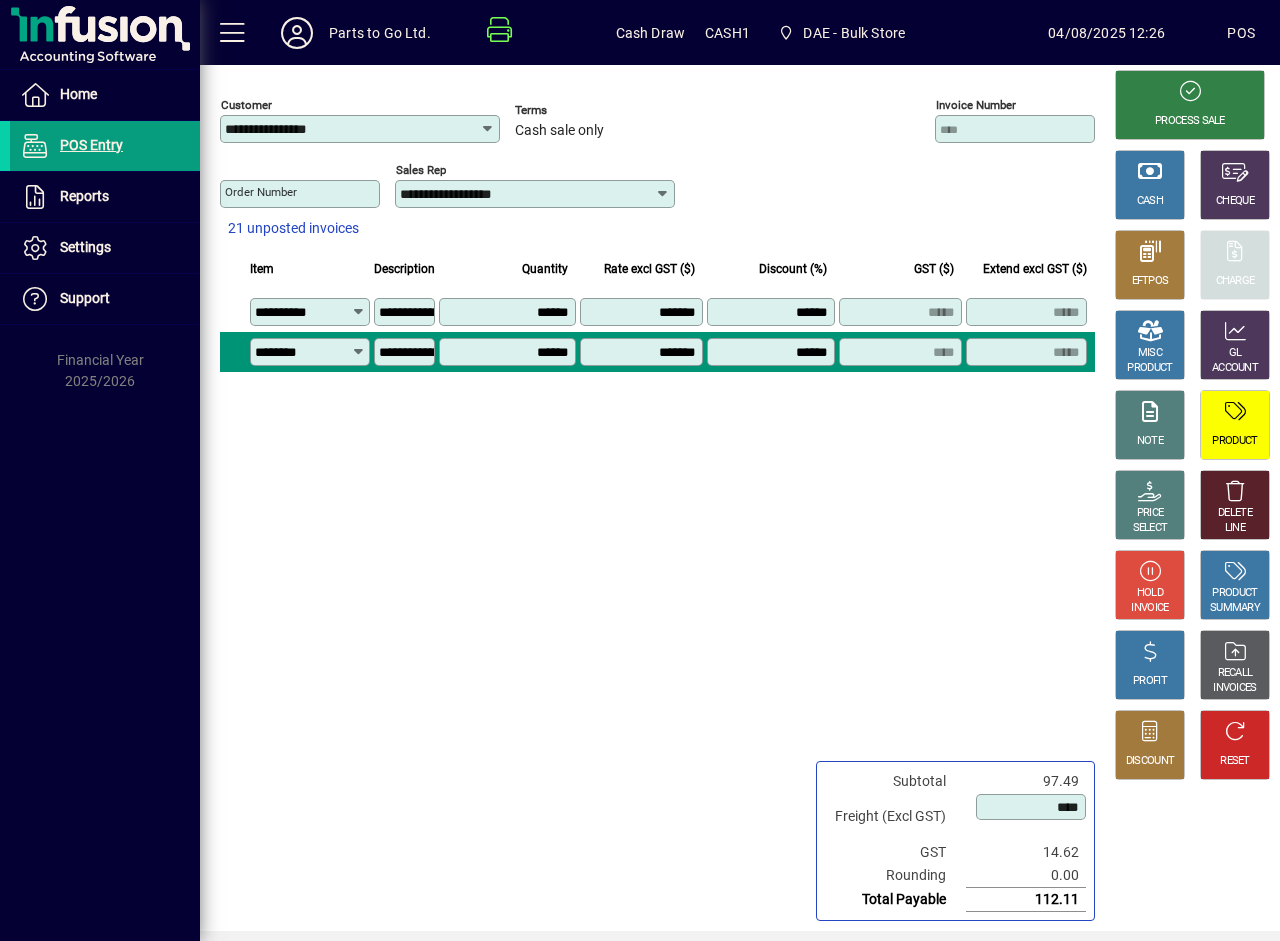 click on "******" at bounding box center [509, 352] 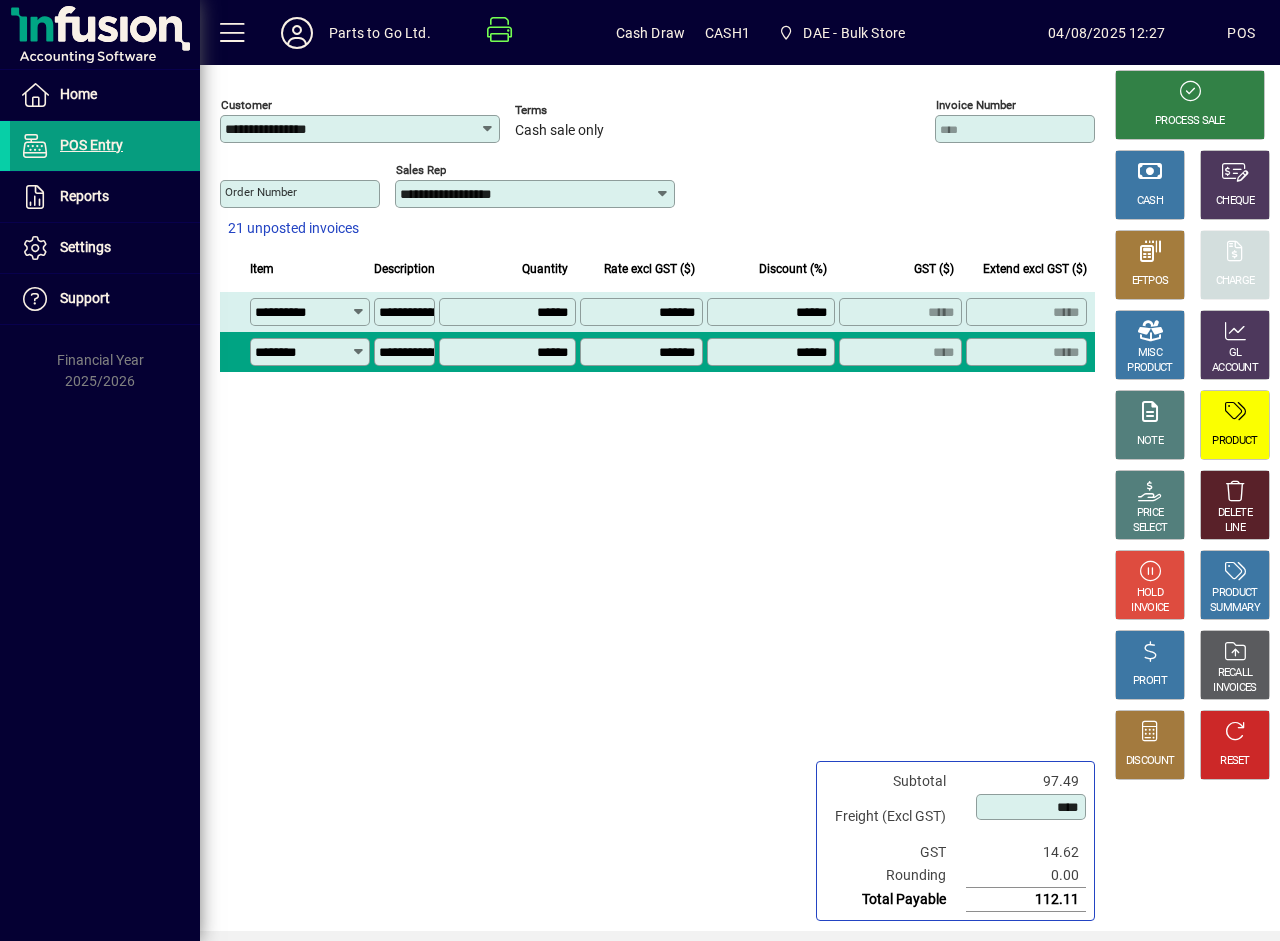 click on "*******" at bounding box center (643, 312) 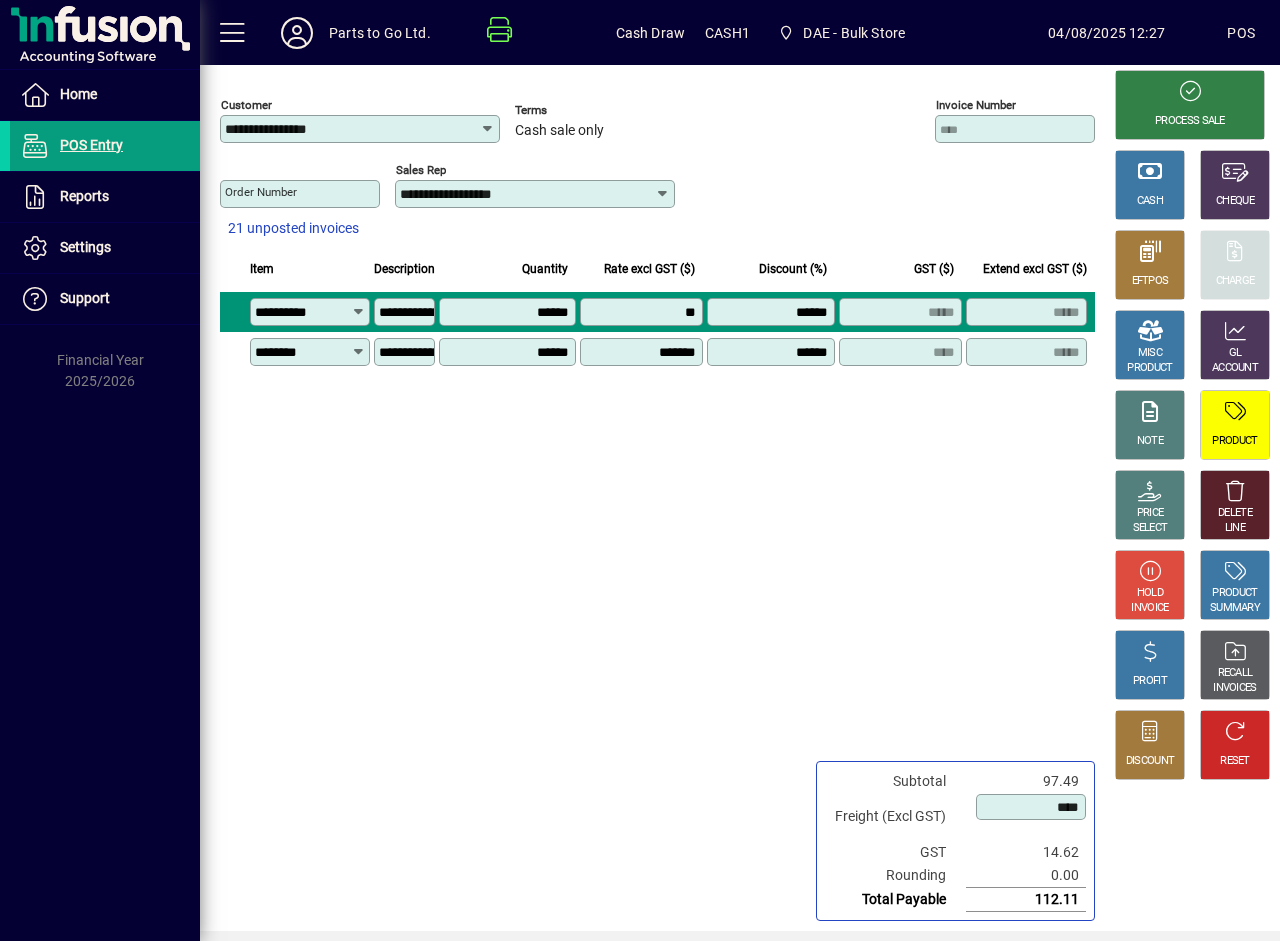 type on "*******" 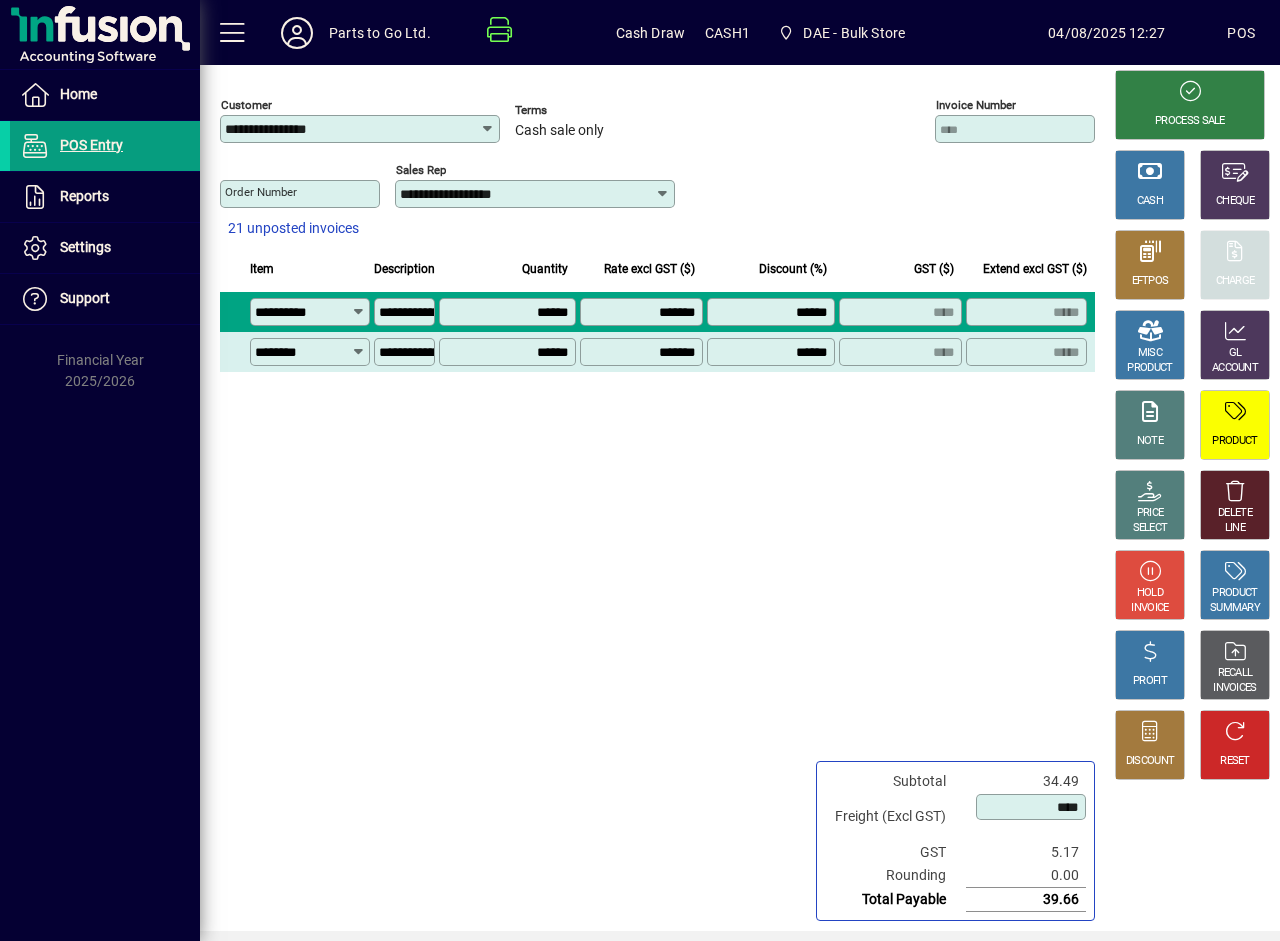 click on "******" at bounding box center [509, 352] 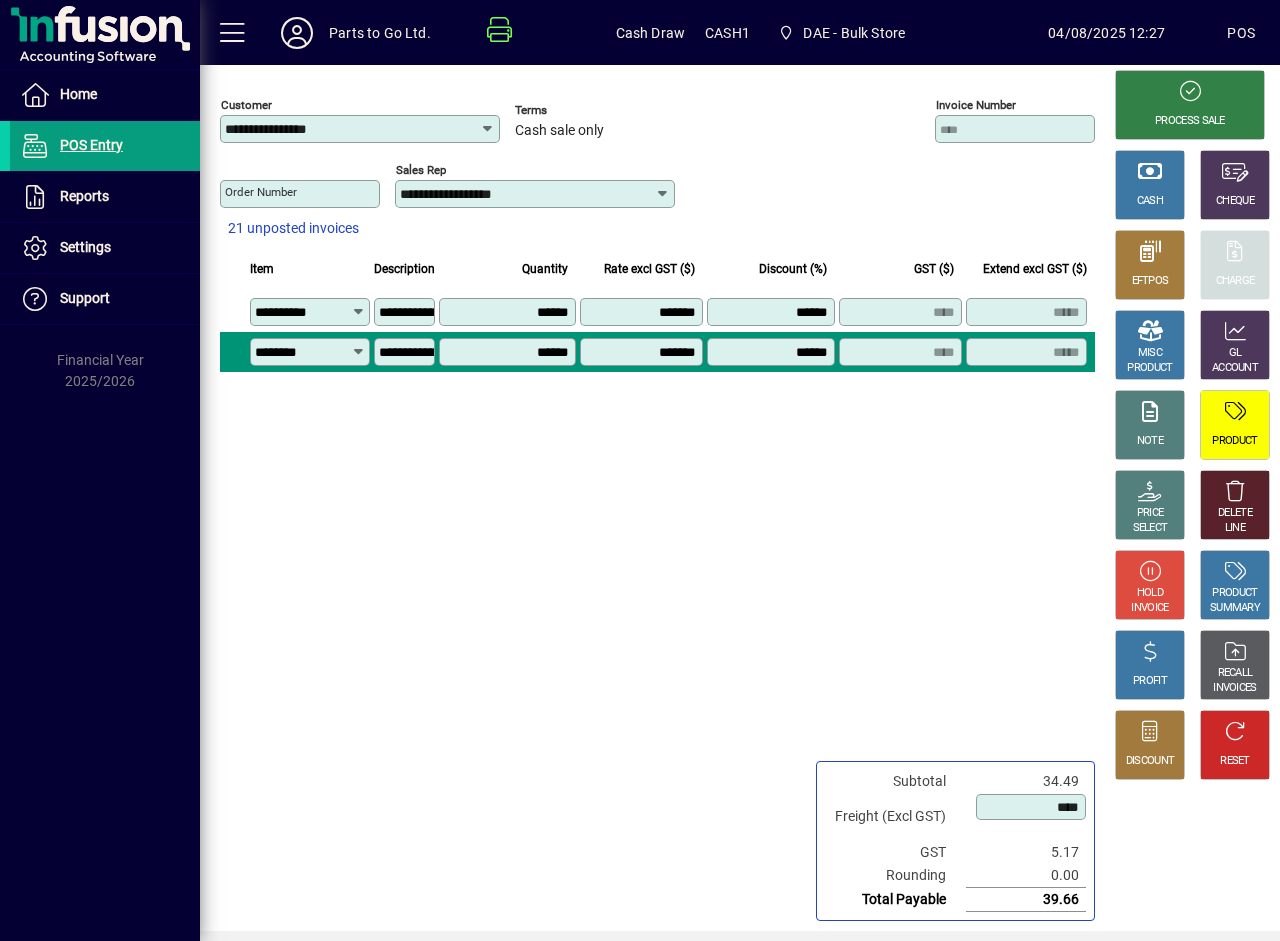 click on "******" at bounding box center [509, 352] 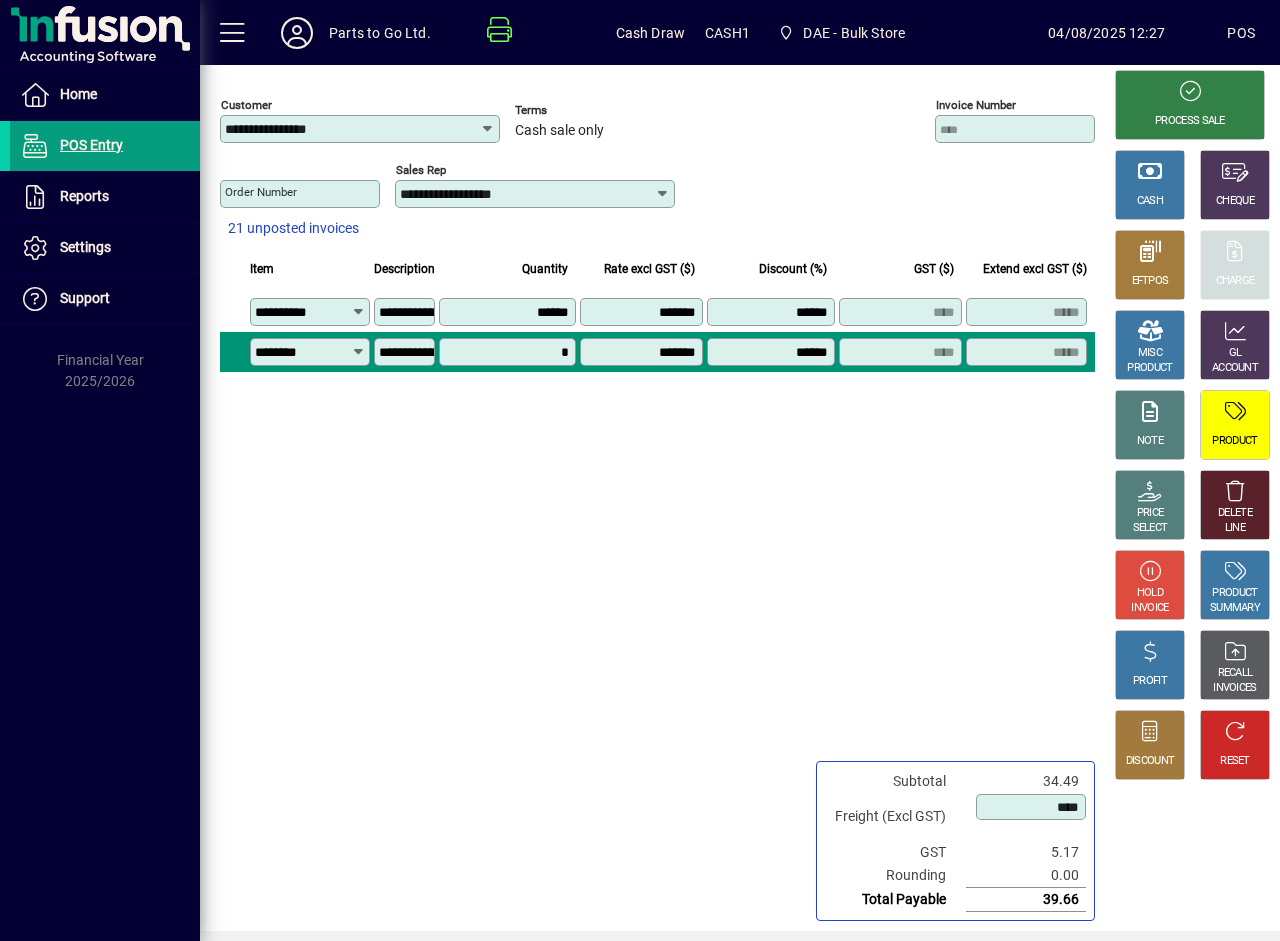 type on "******" 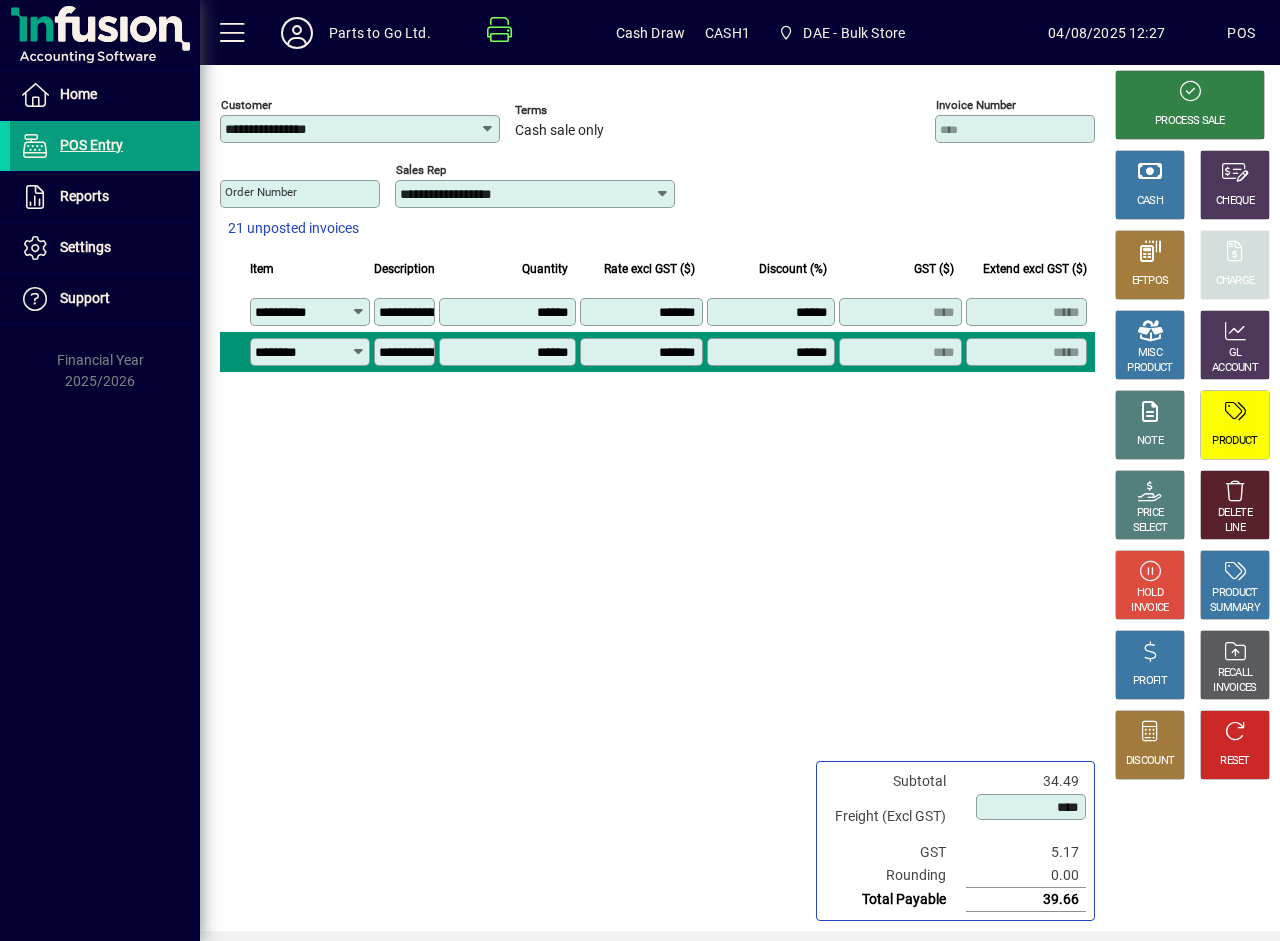 type on "****" 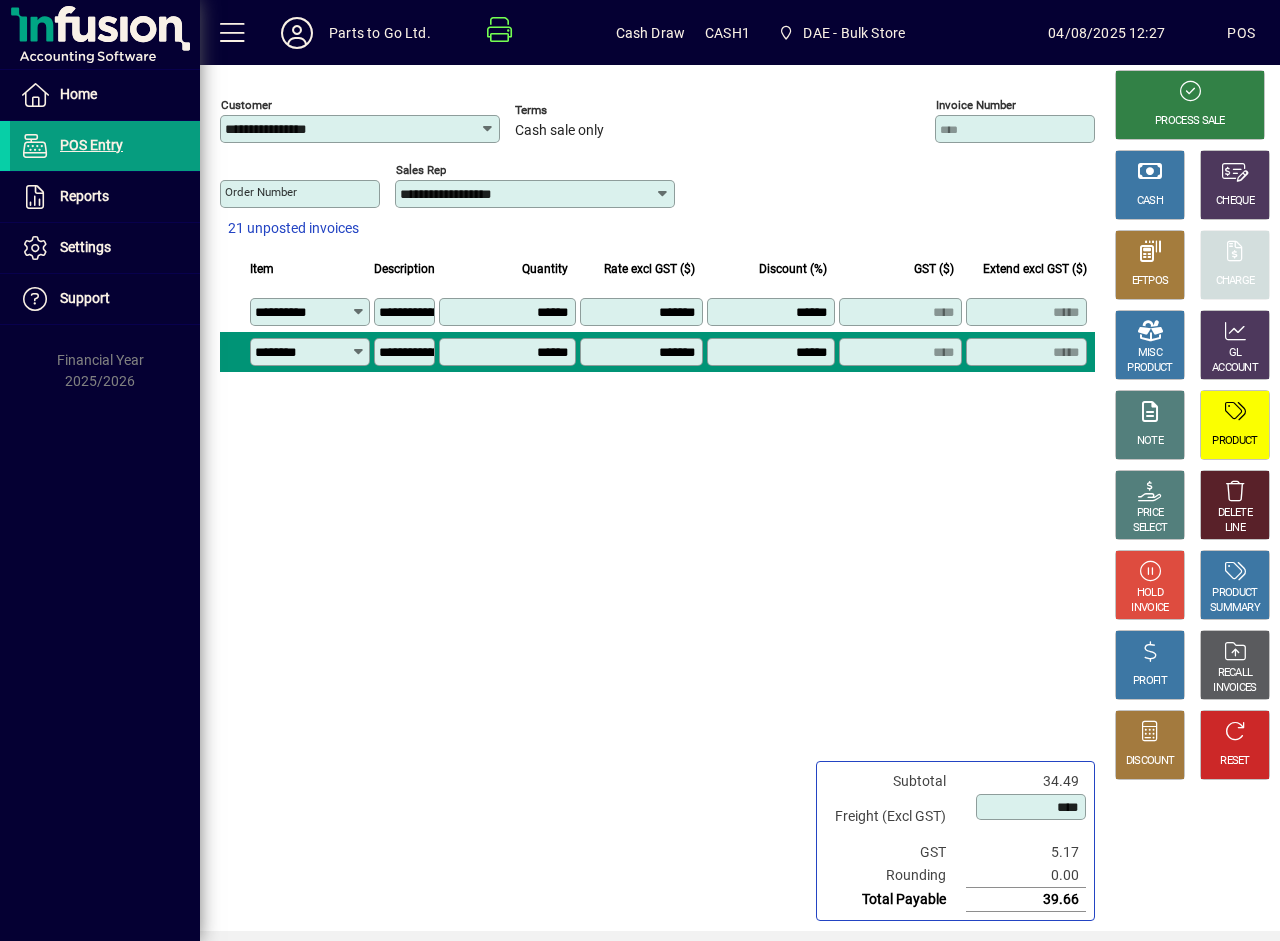 type on "*****" 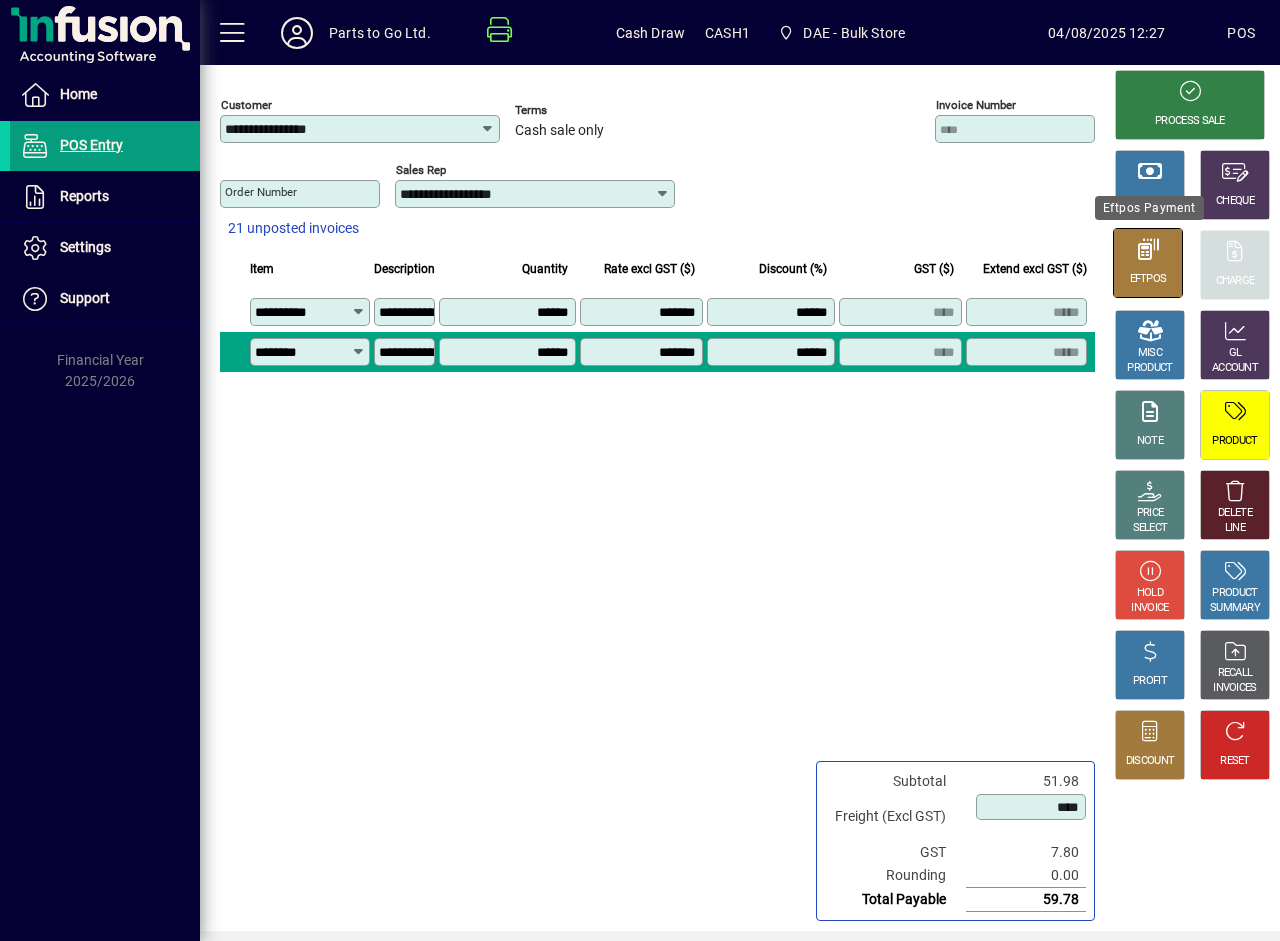 click 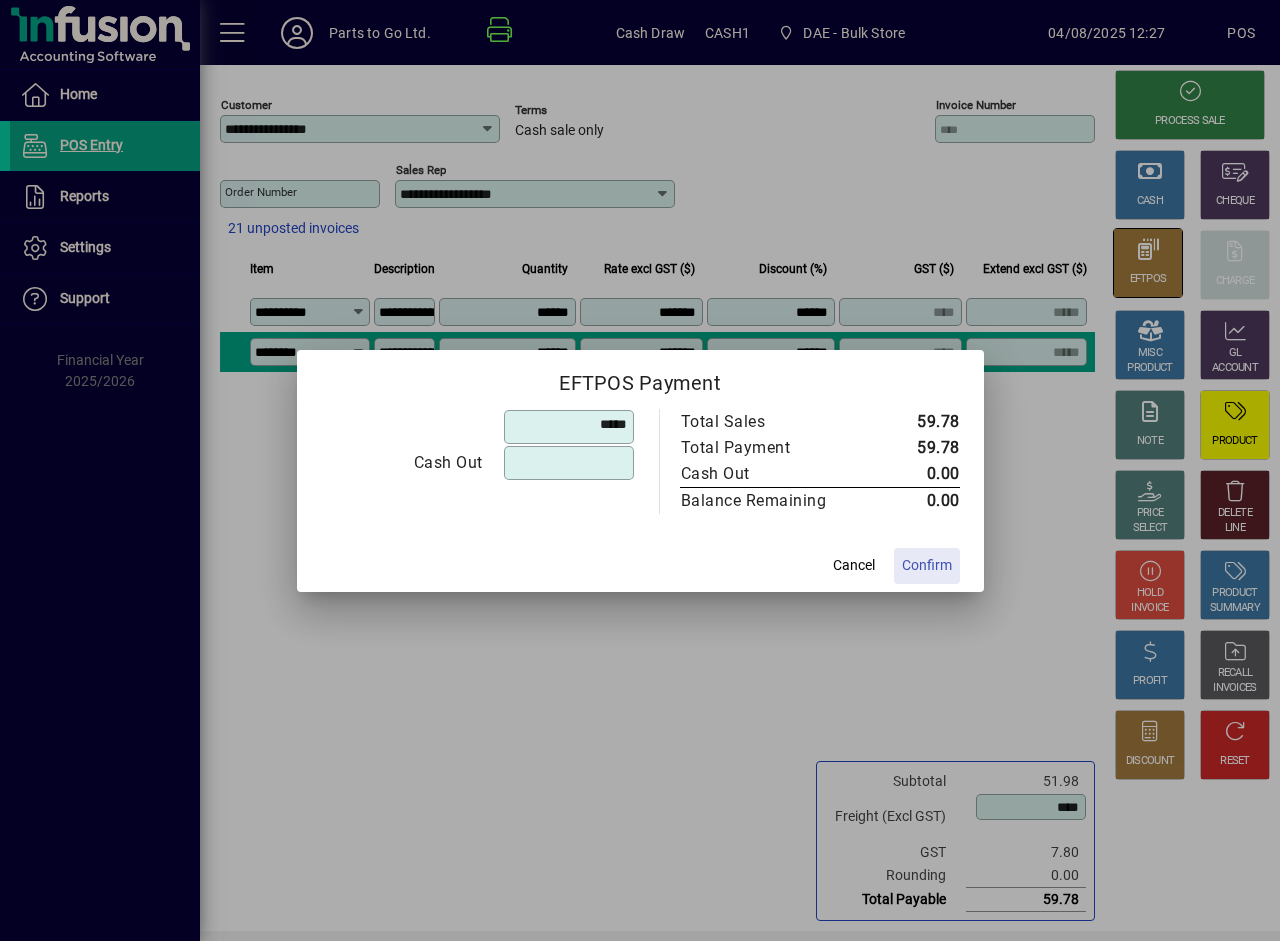 type on "******" 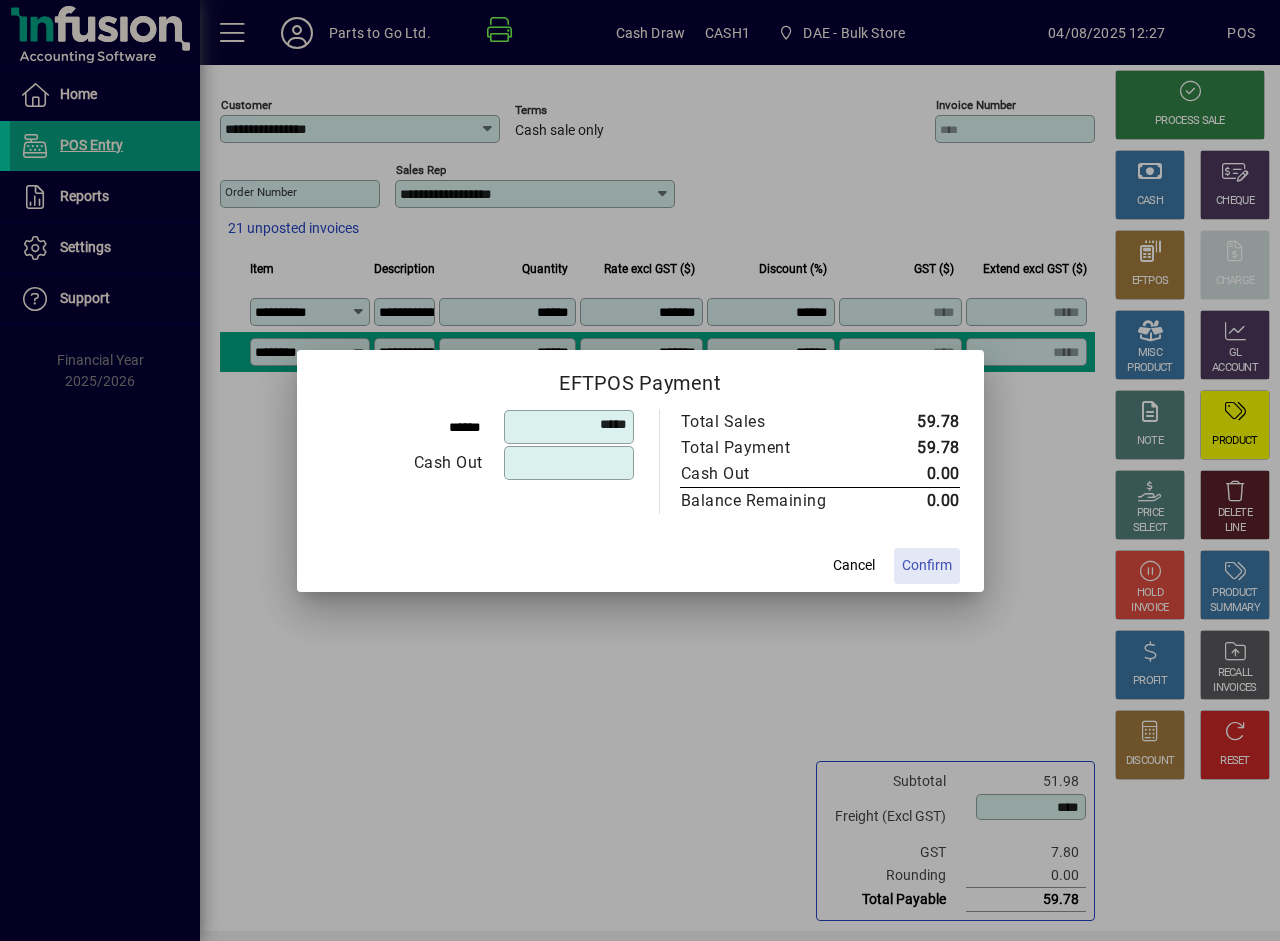click on "Confirm" 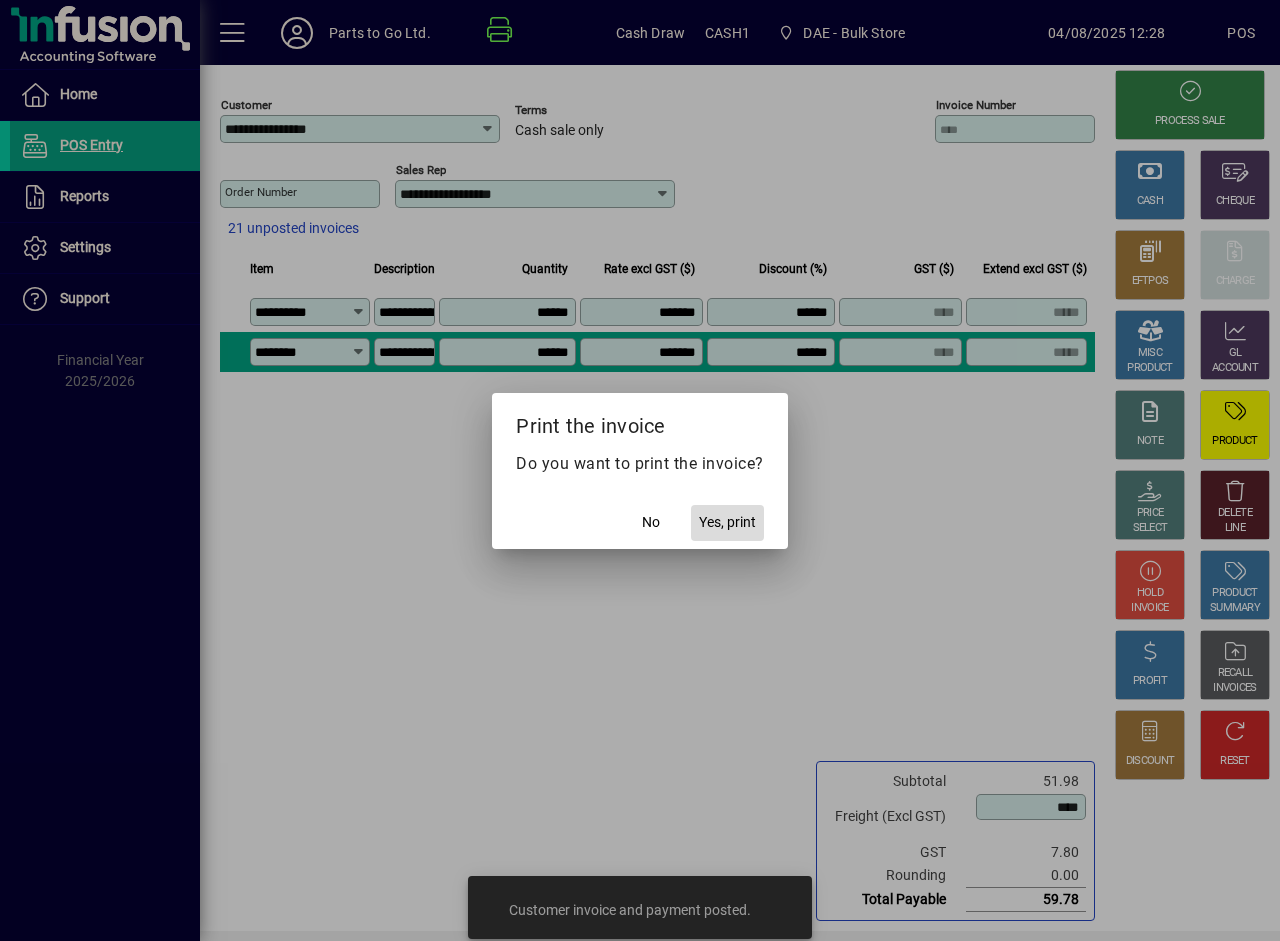 click on "Yes, print" 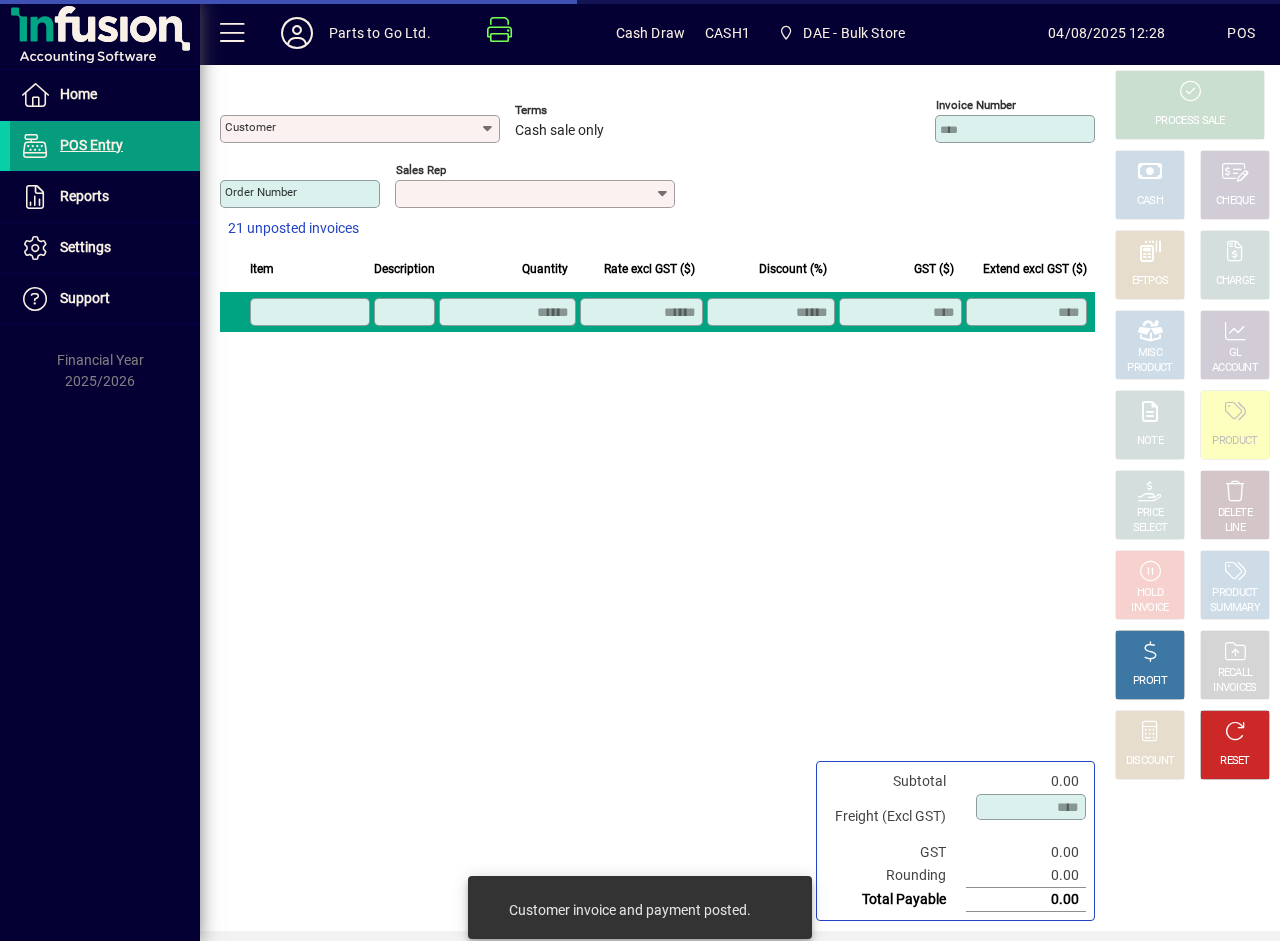 type on "**********" 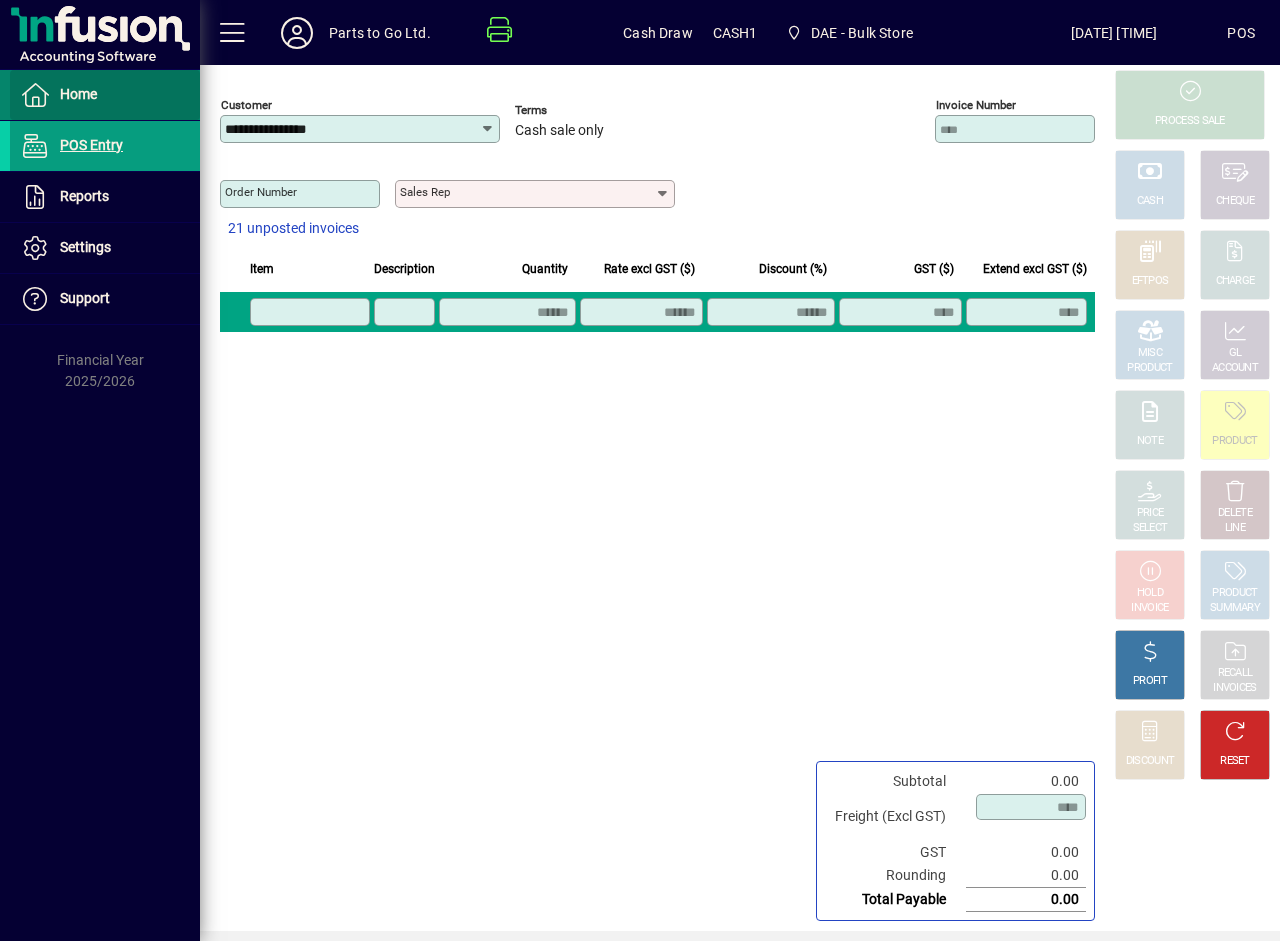 click on "Home" at bounding box center (78, 94) 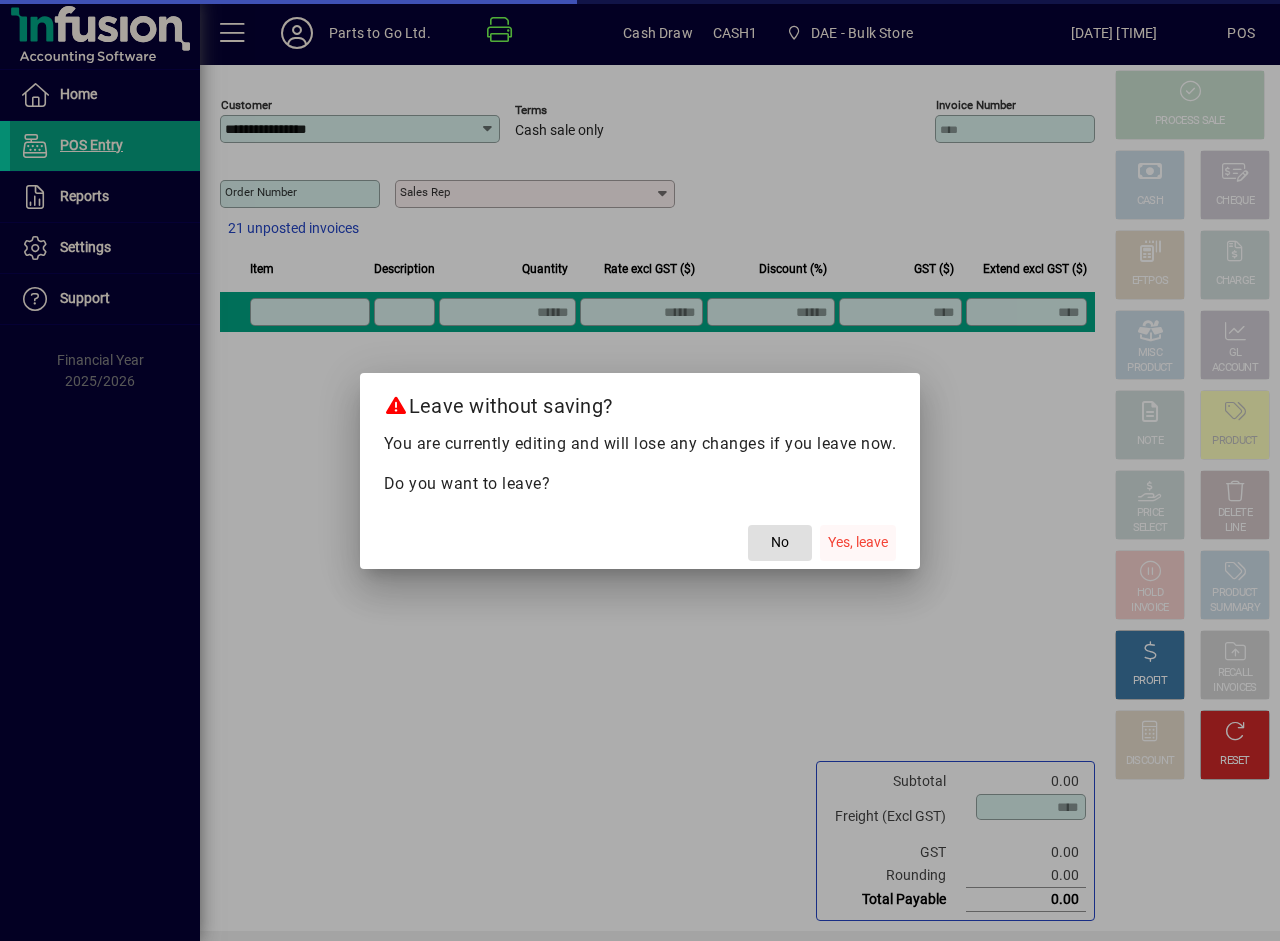 click 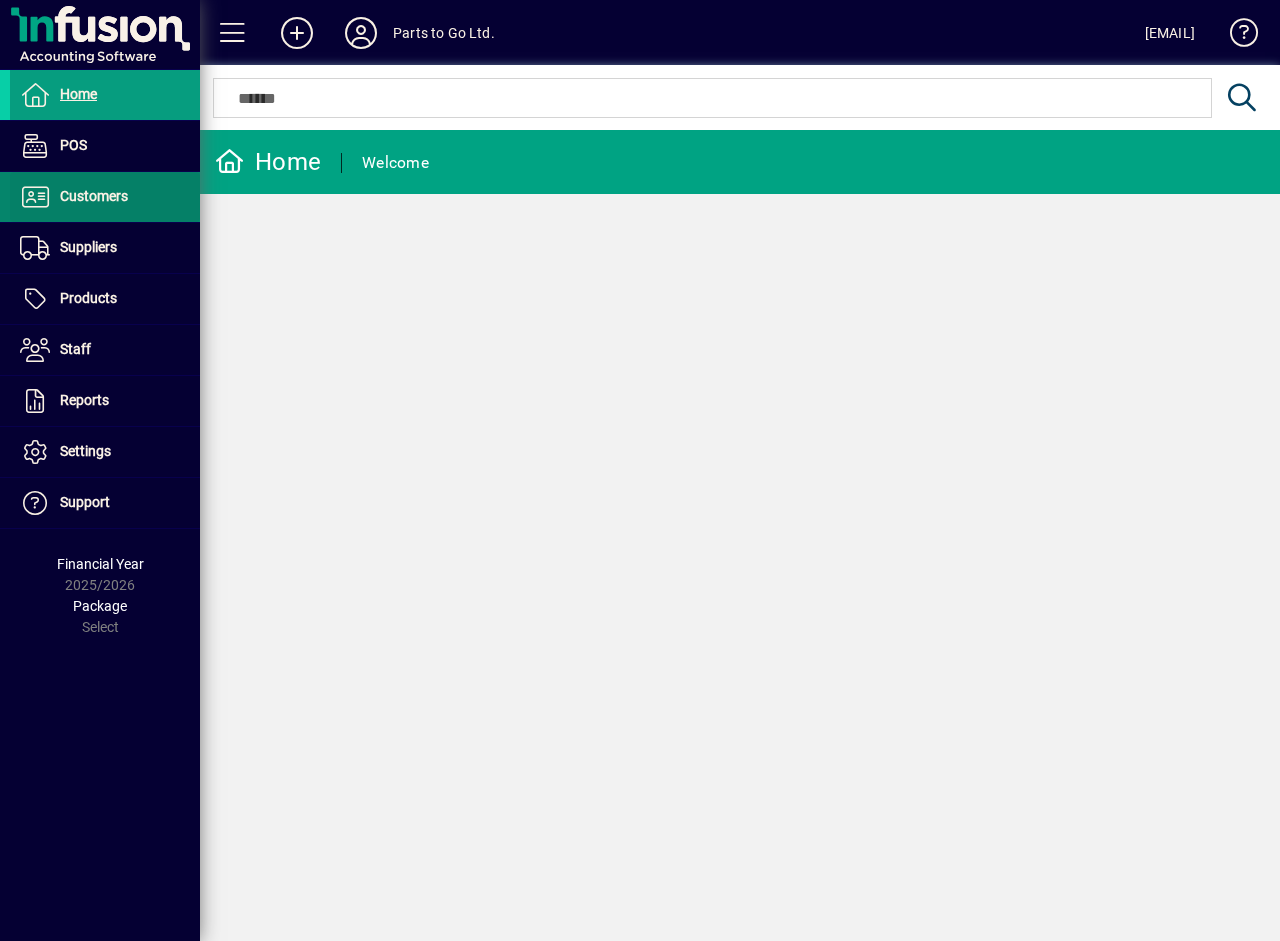 click at bounding box center [105, 197] 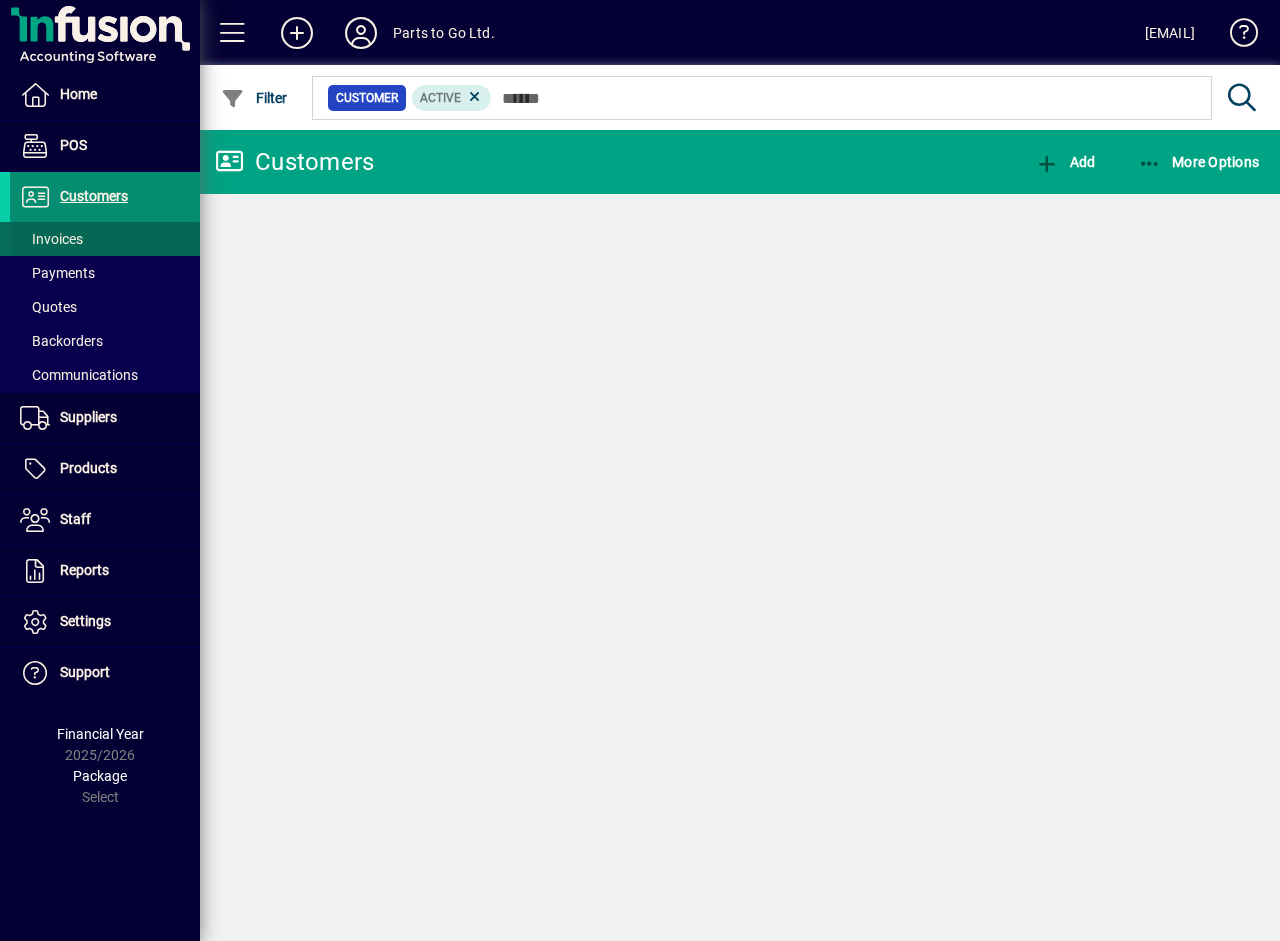 click on "Invoices" at bounding box center (51, 239) 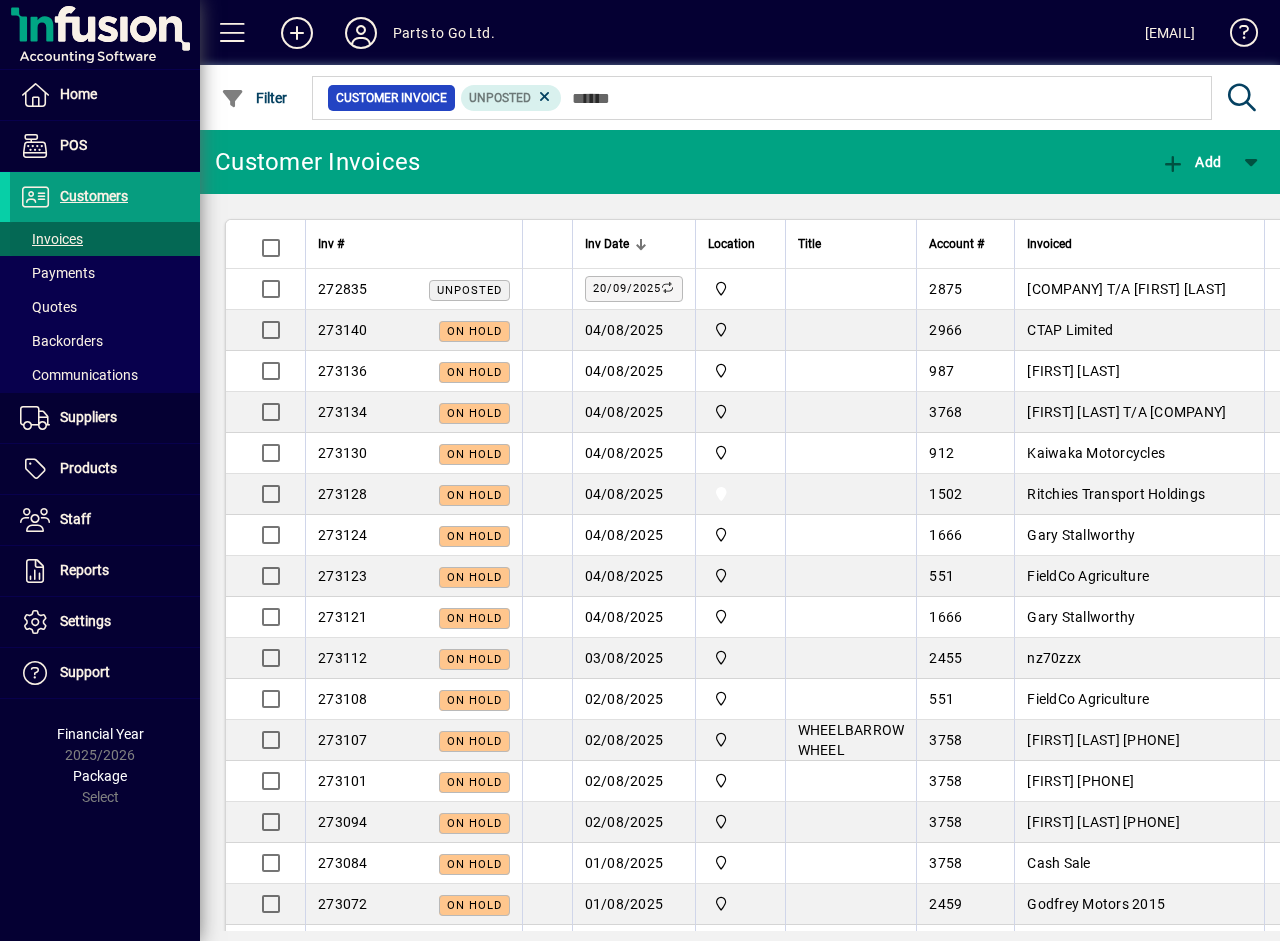 click on "Invoices" at bounding box center (51, 239) 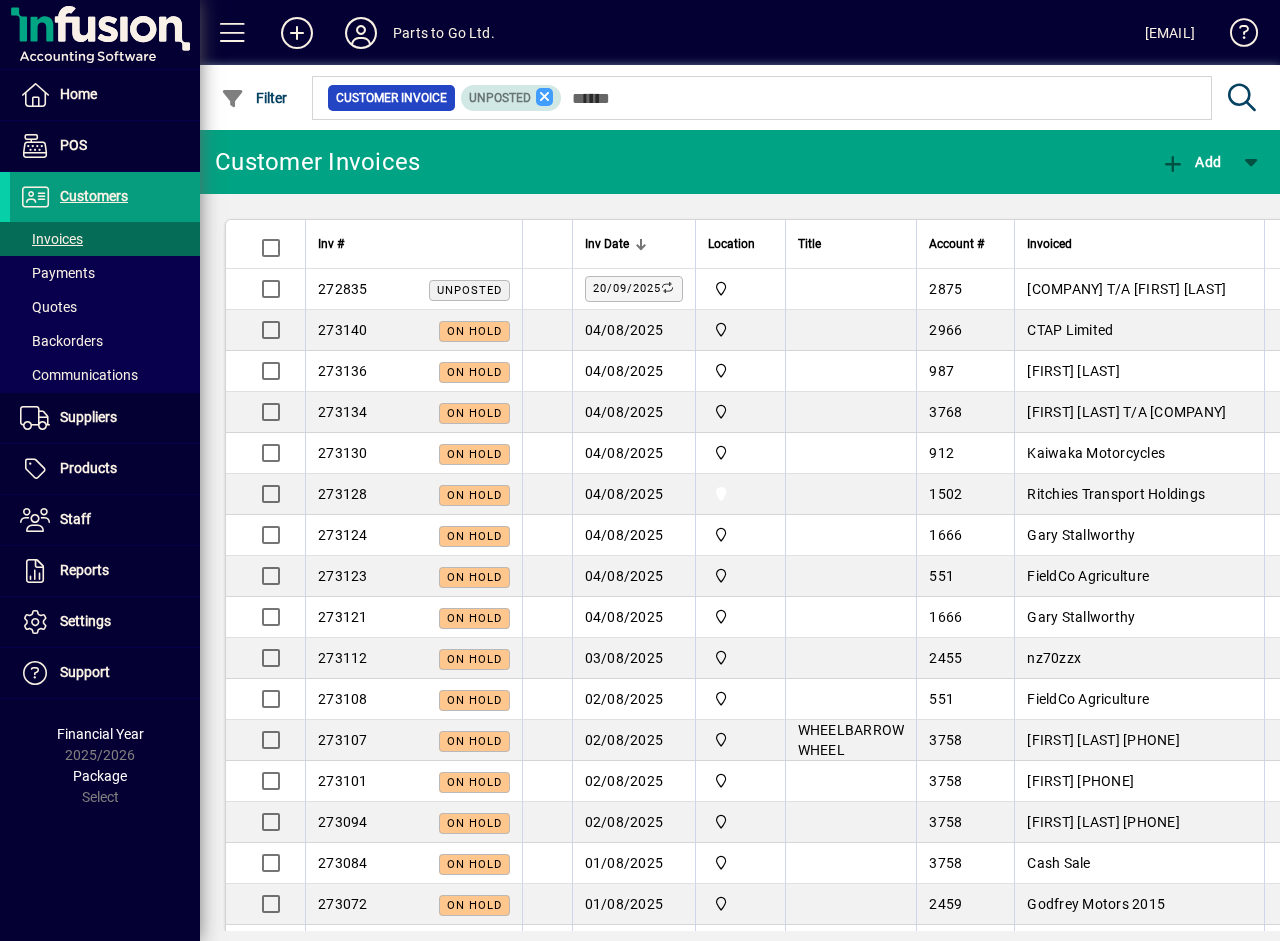 click at bounding box center (545, 97) 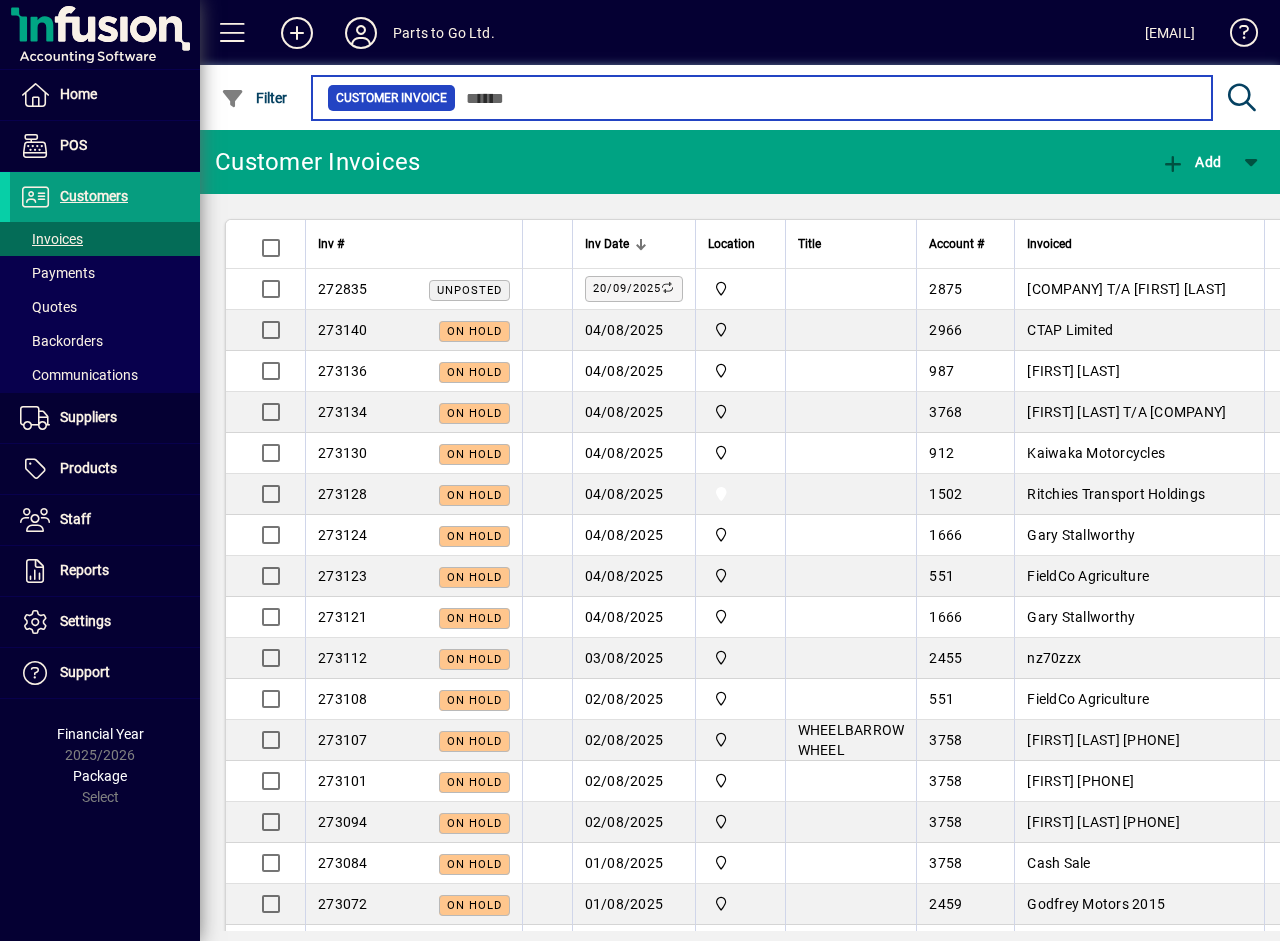 click at bounding box center (826, 98) 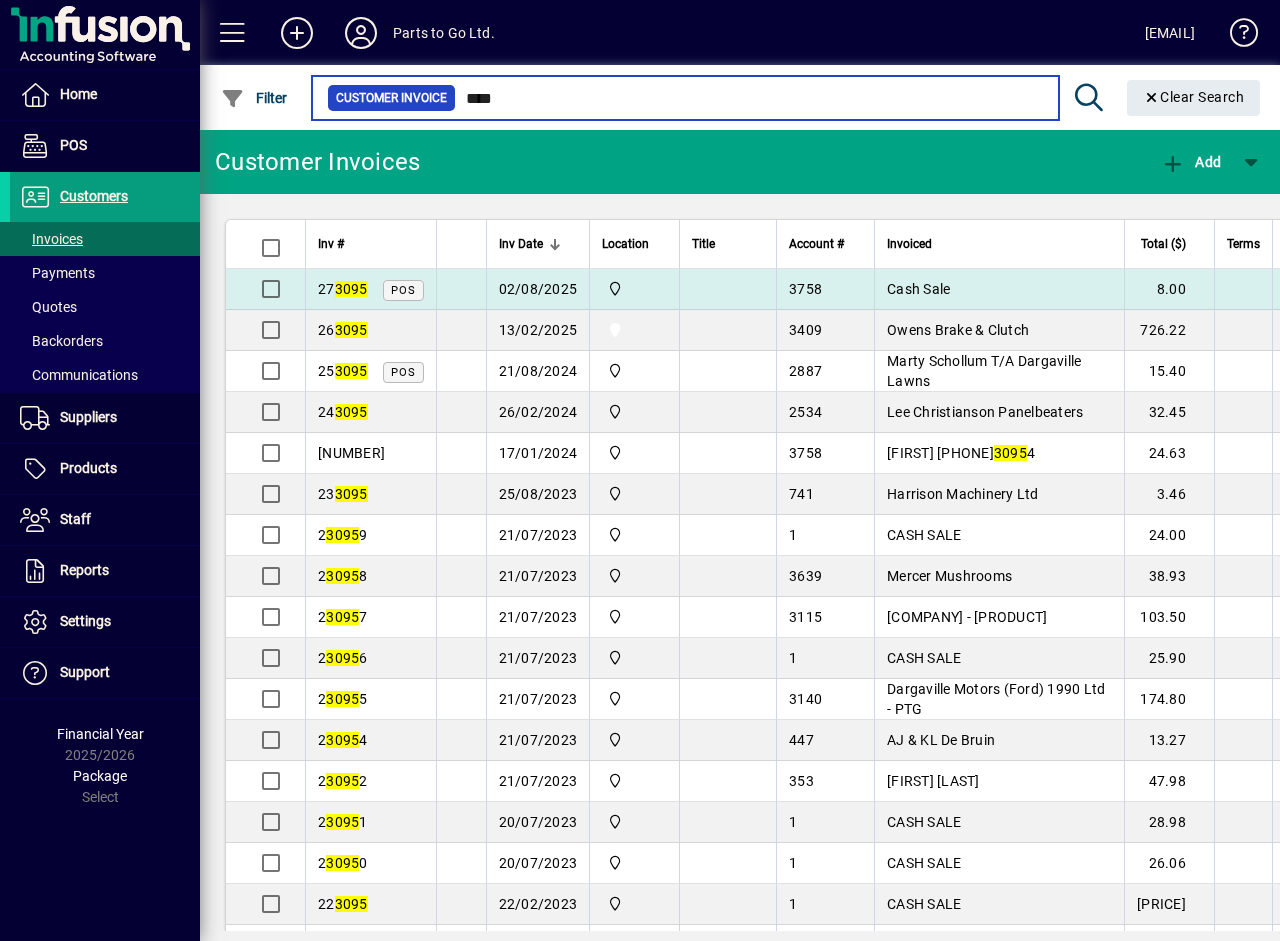 type on "****" 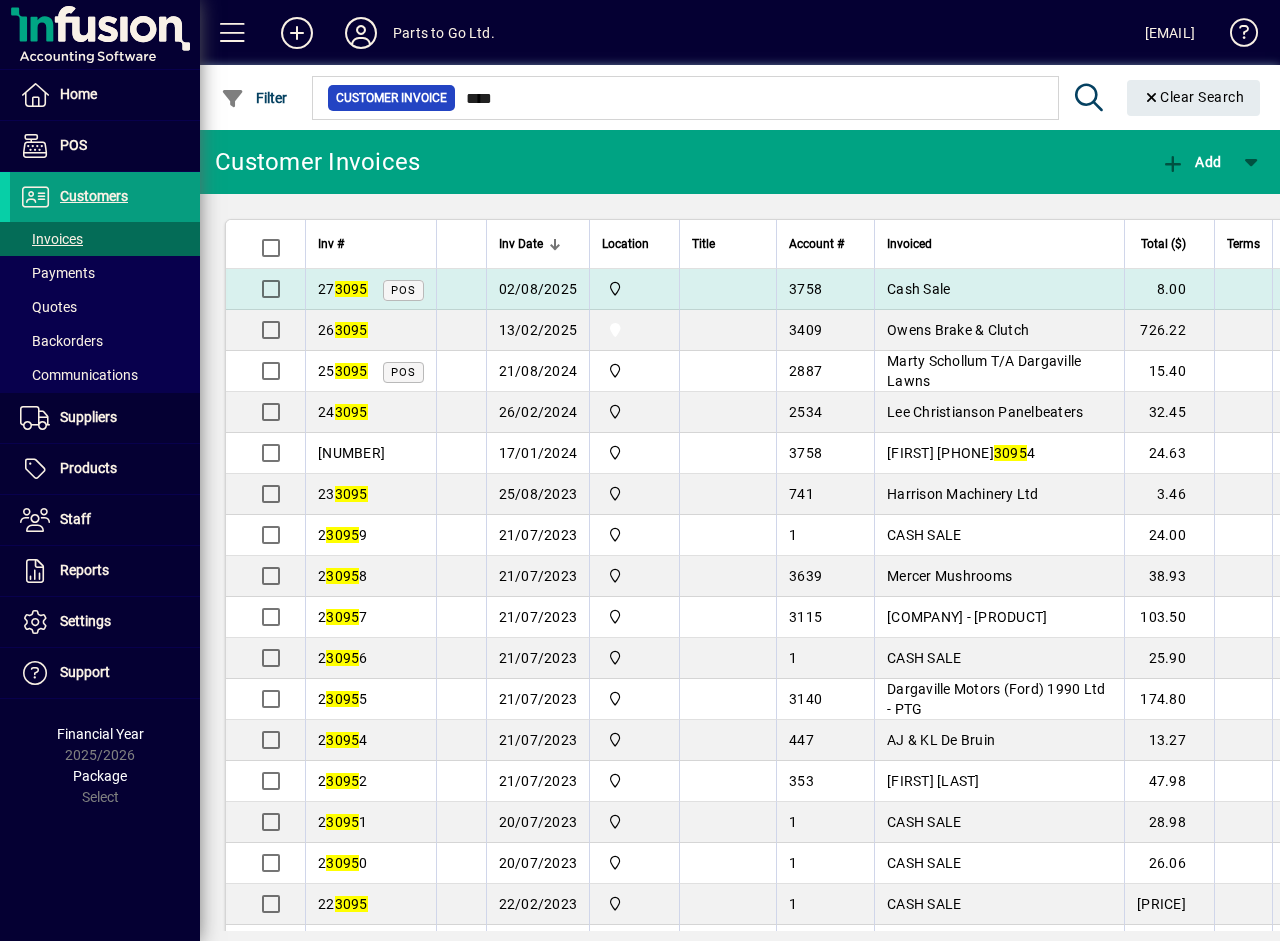 click on "Cash Sale" at bounding box center (918, 289) 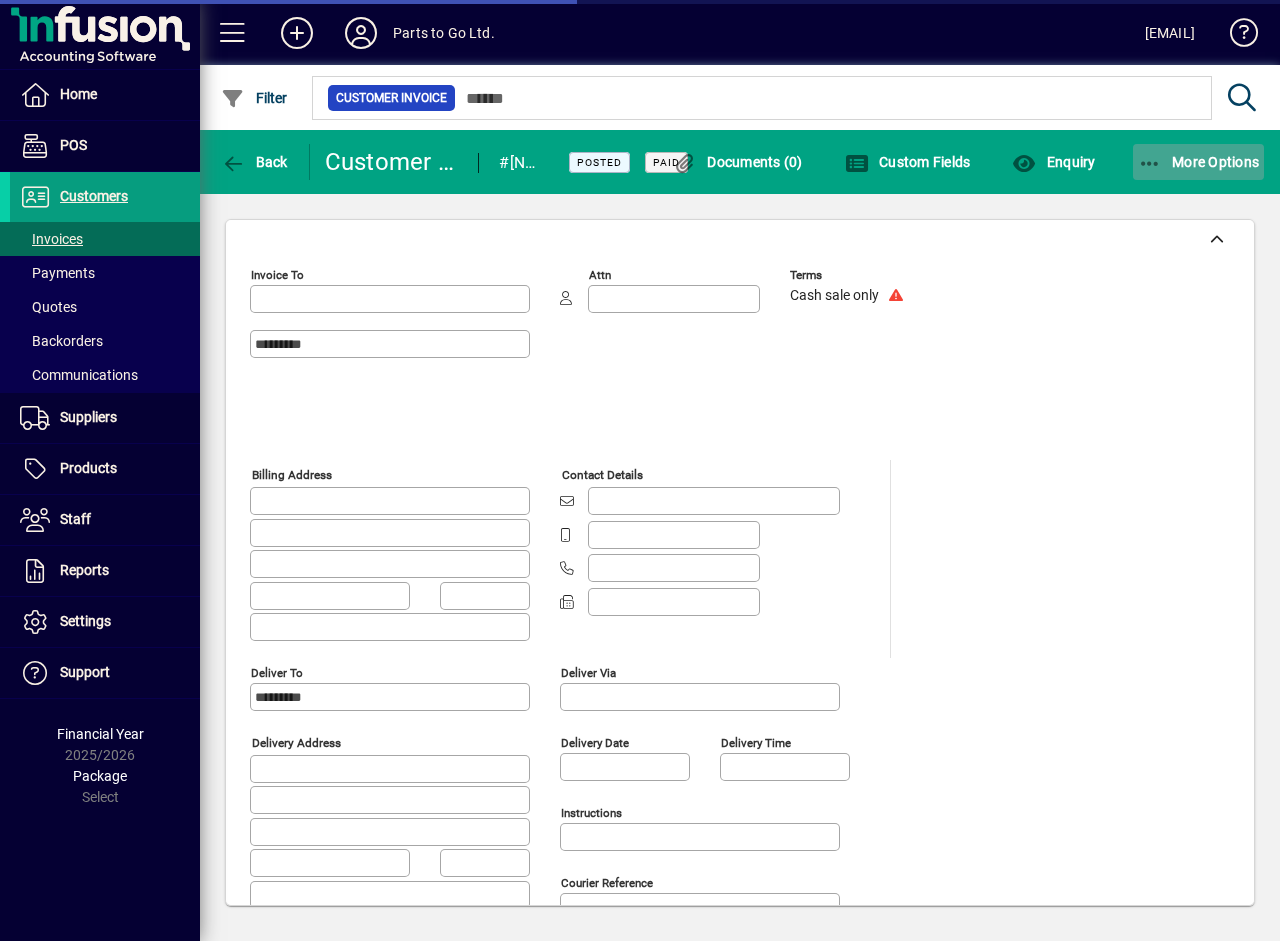 click on "More Options" 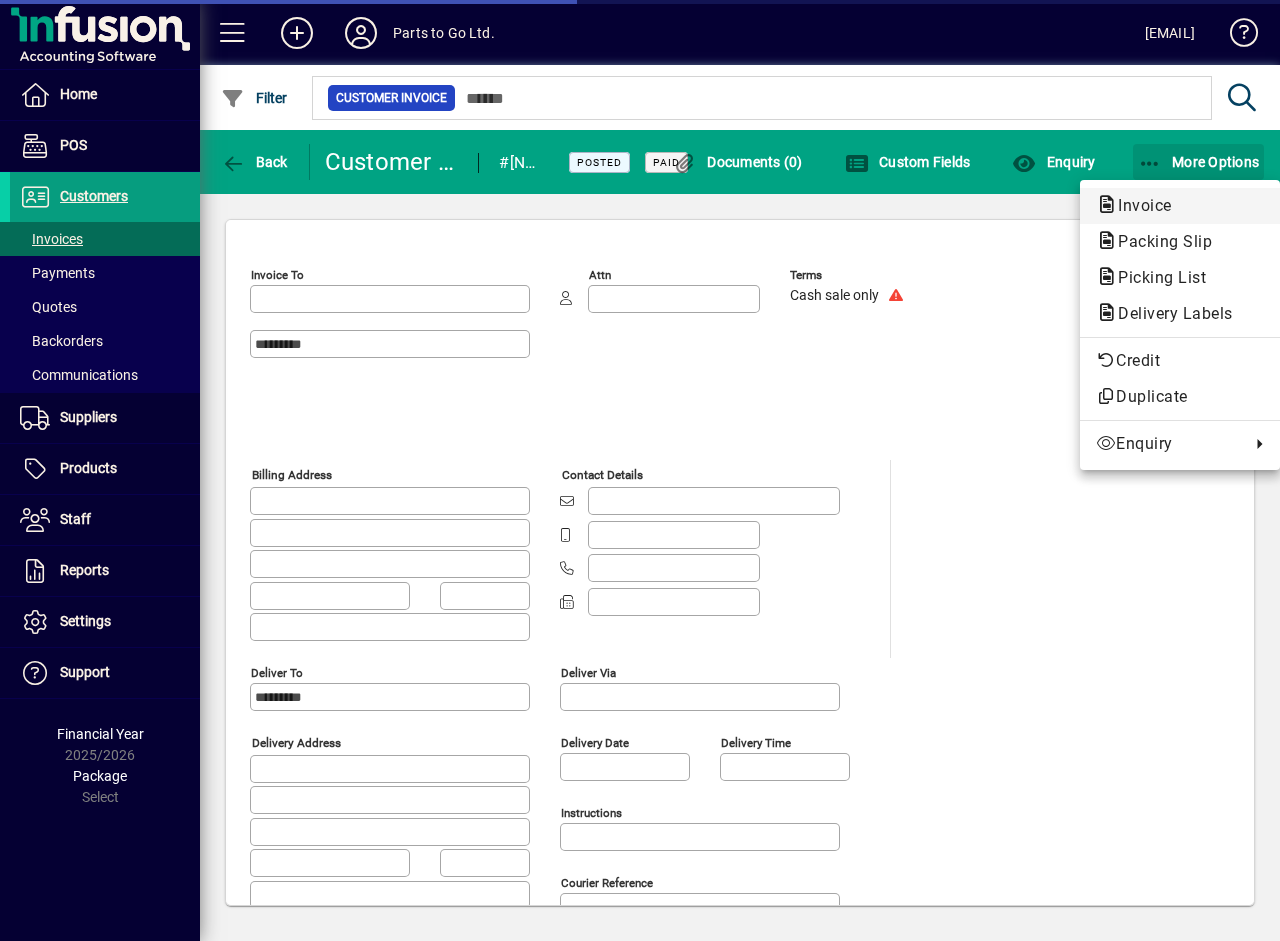type on "**********" 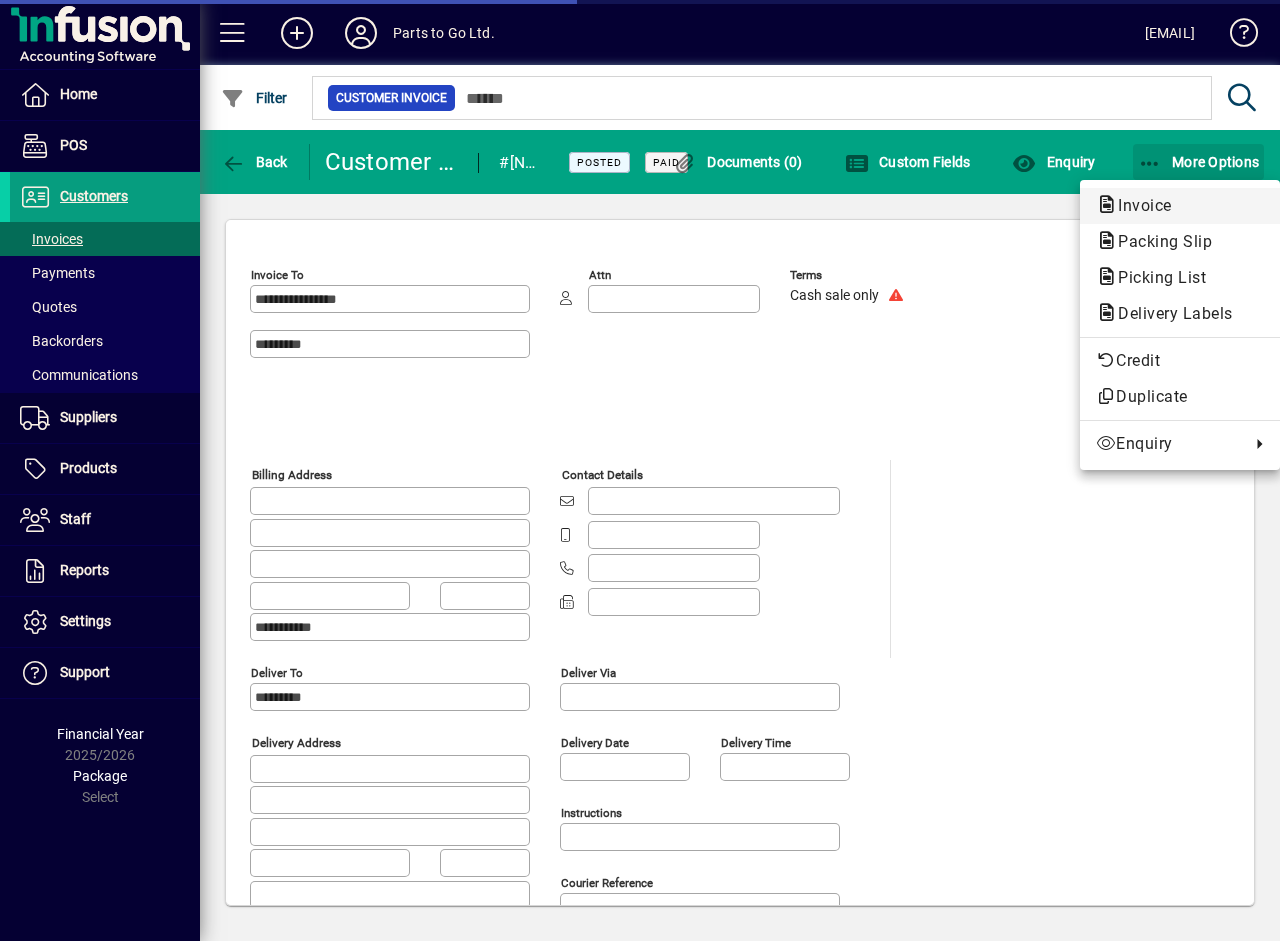 type on "**********" 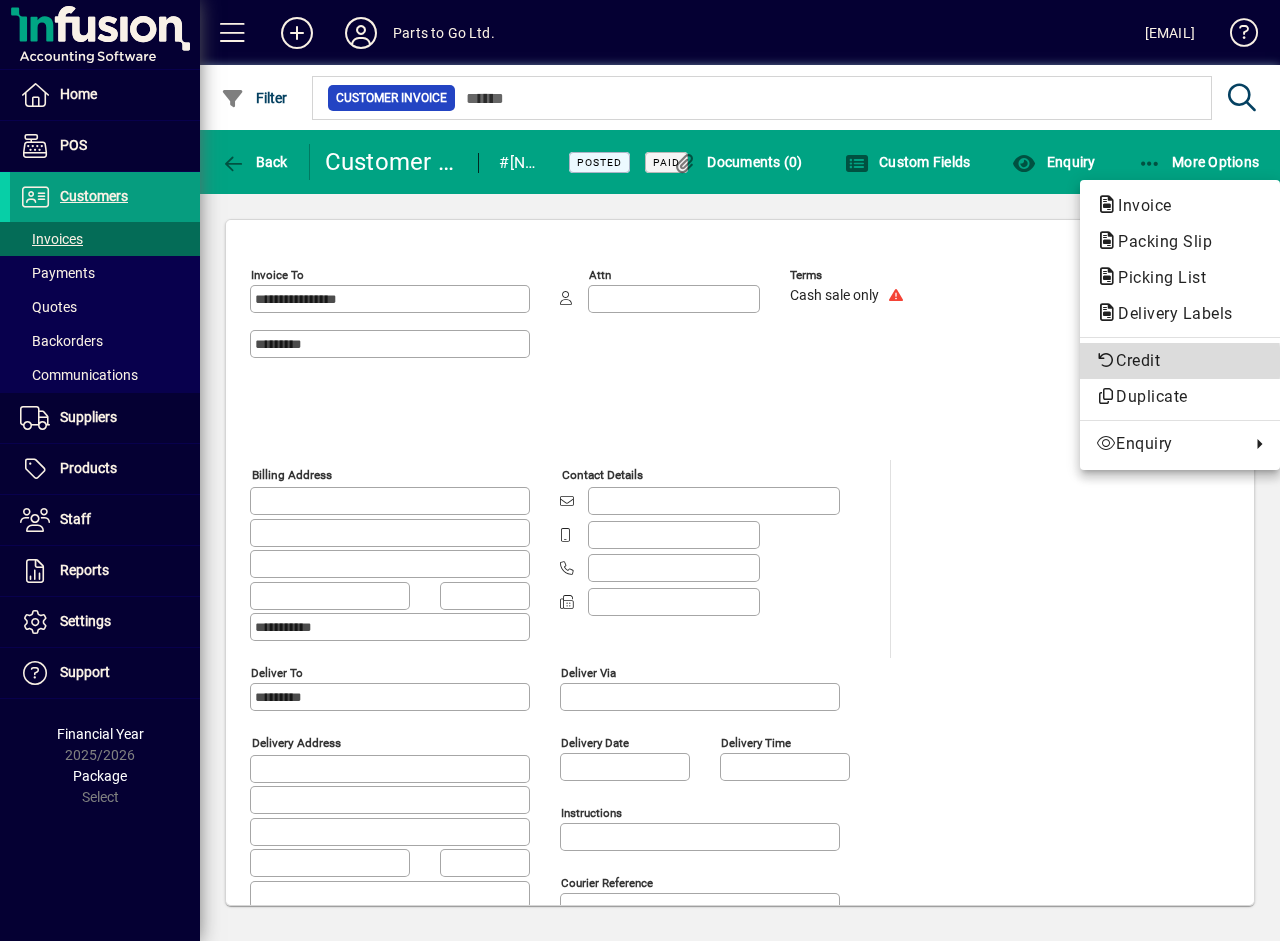click on "Credit" at bounding box center [1180, 361] 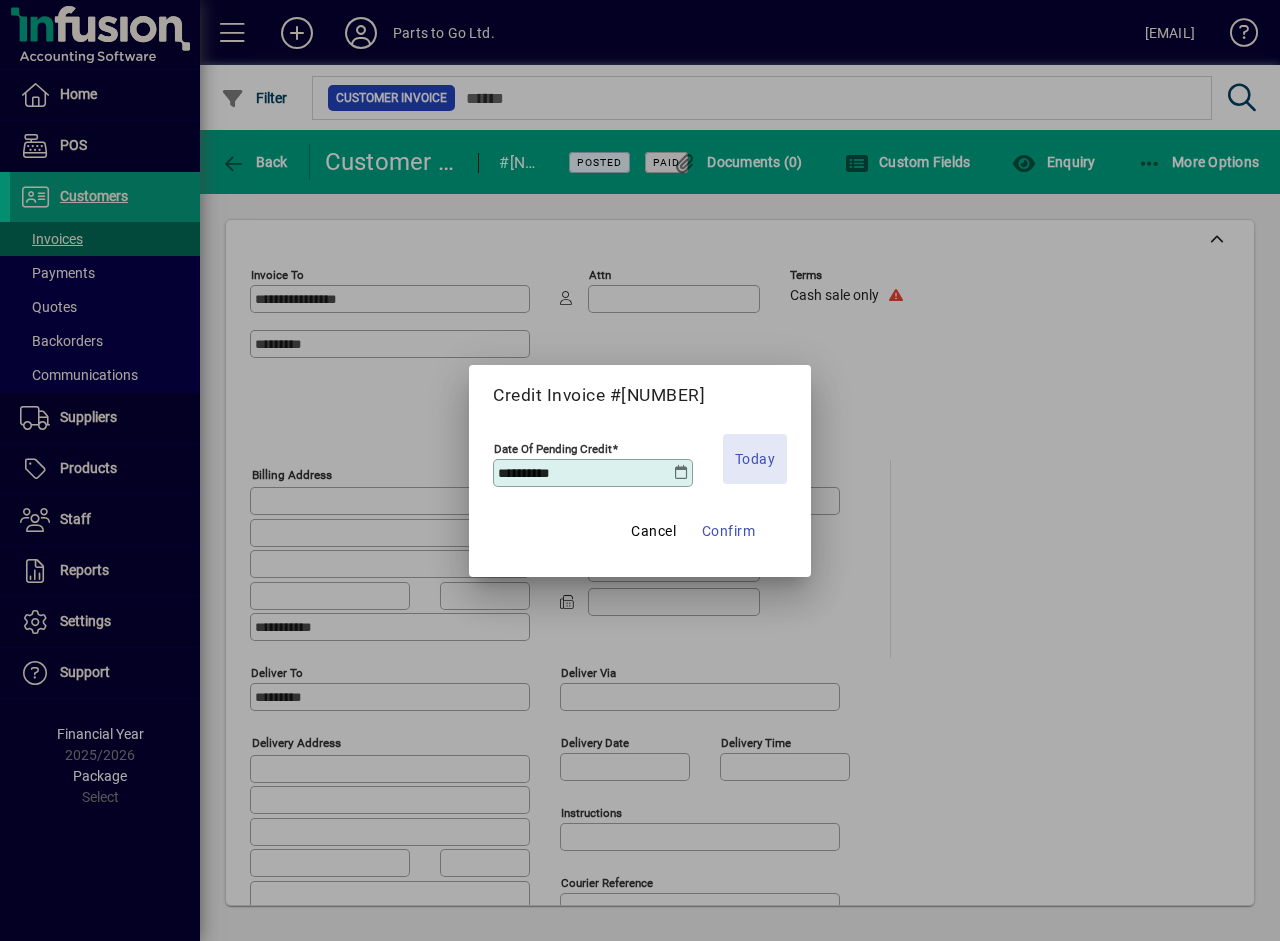 click on "Today" at bounding box center (755, 459) 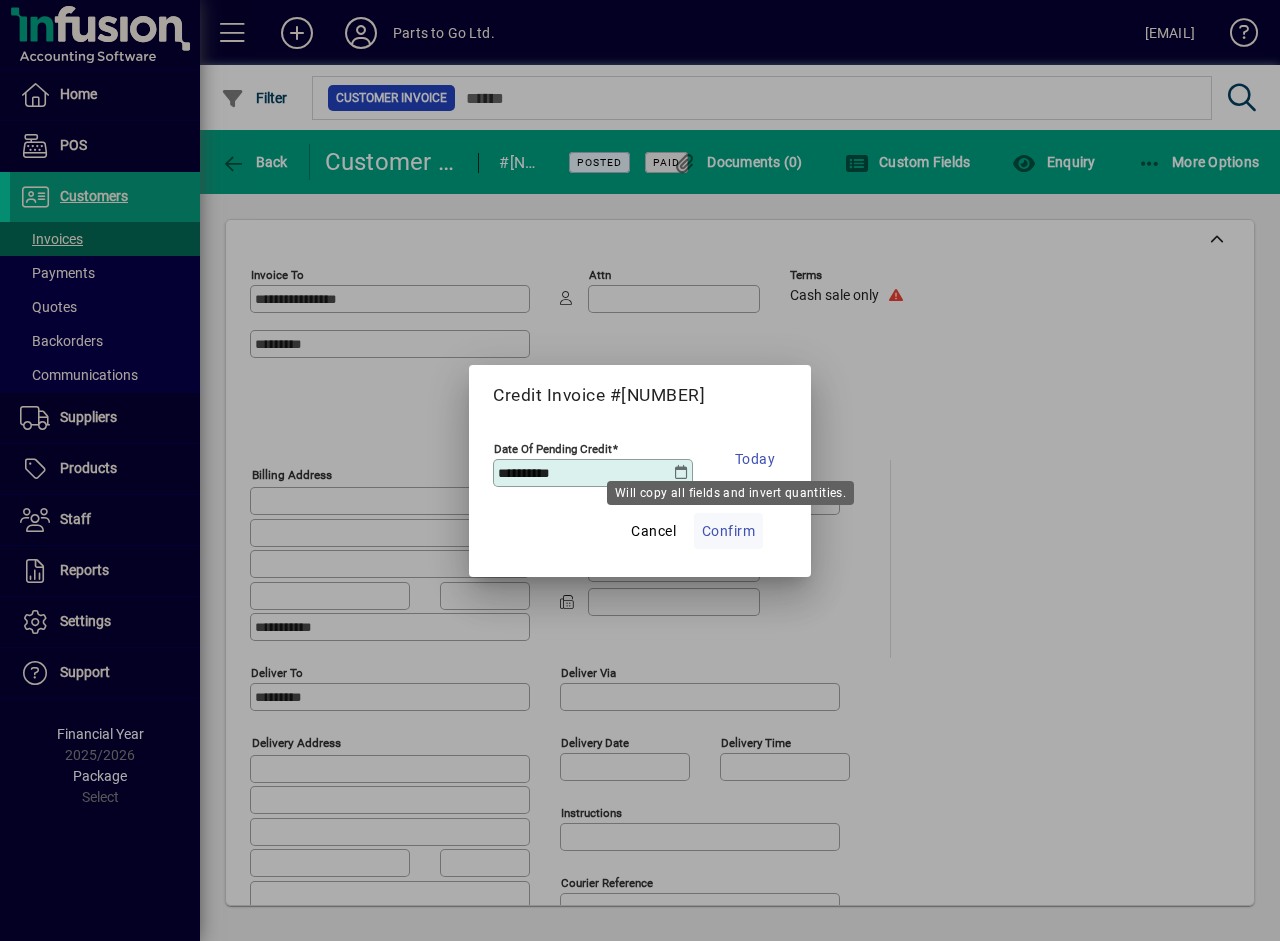 click on "Confirm" at bounding box center [729, 531] 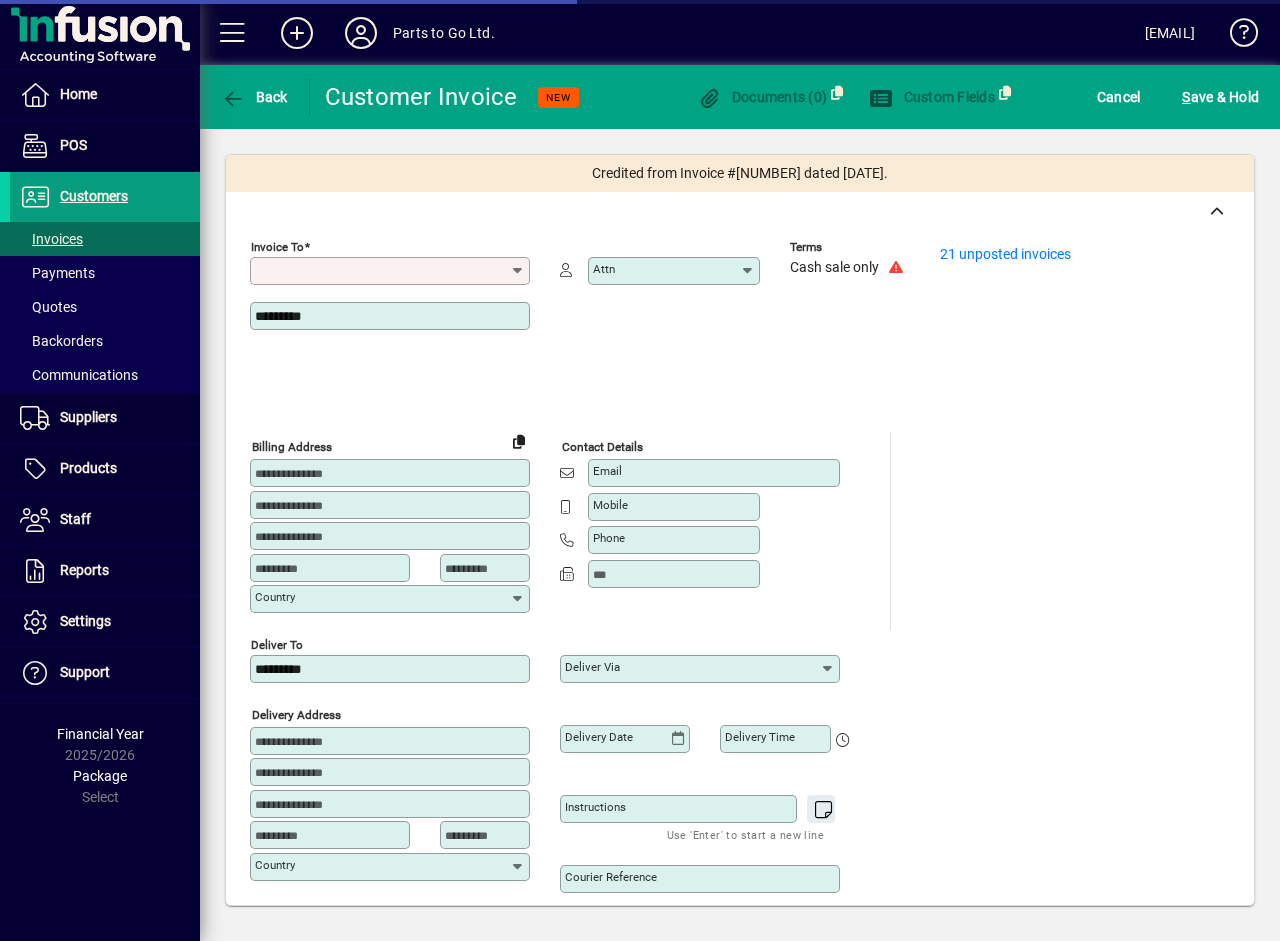 type on "**********" 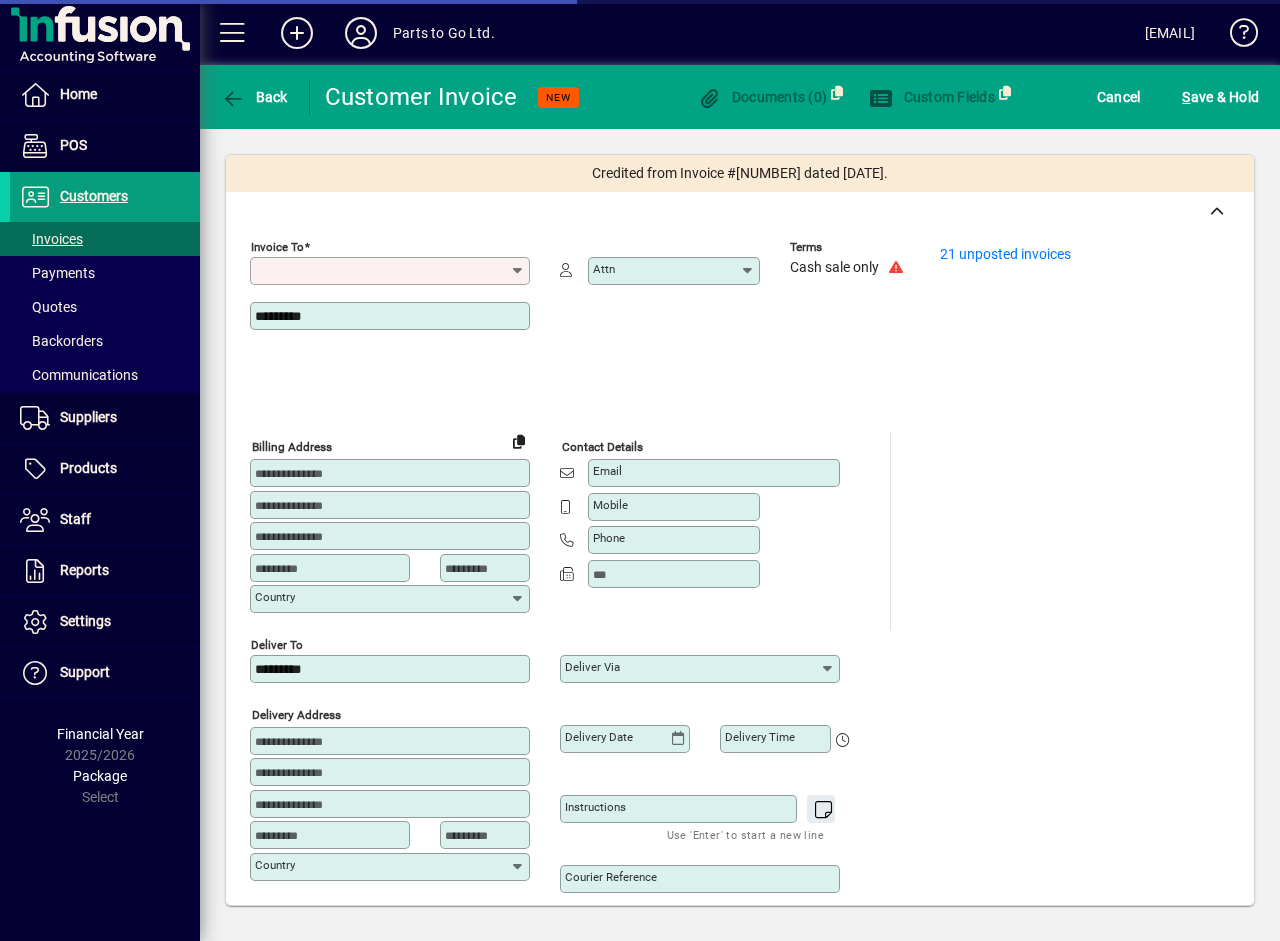 type on "**********" 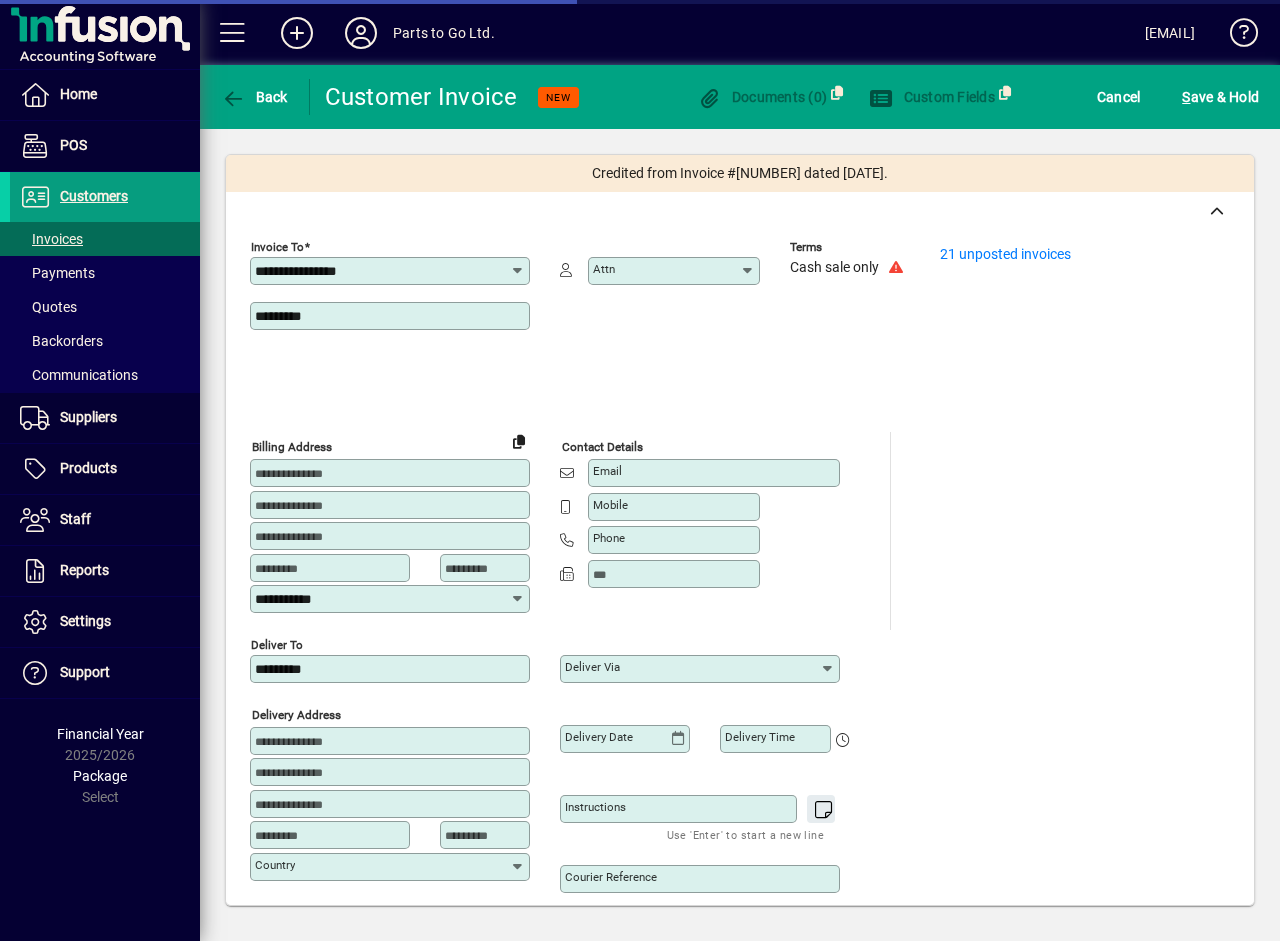type on "**********" 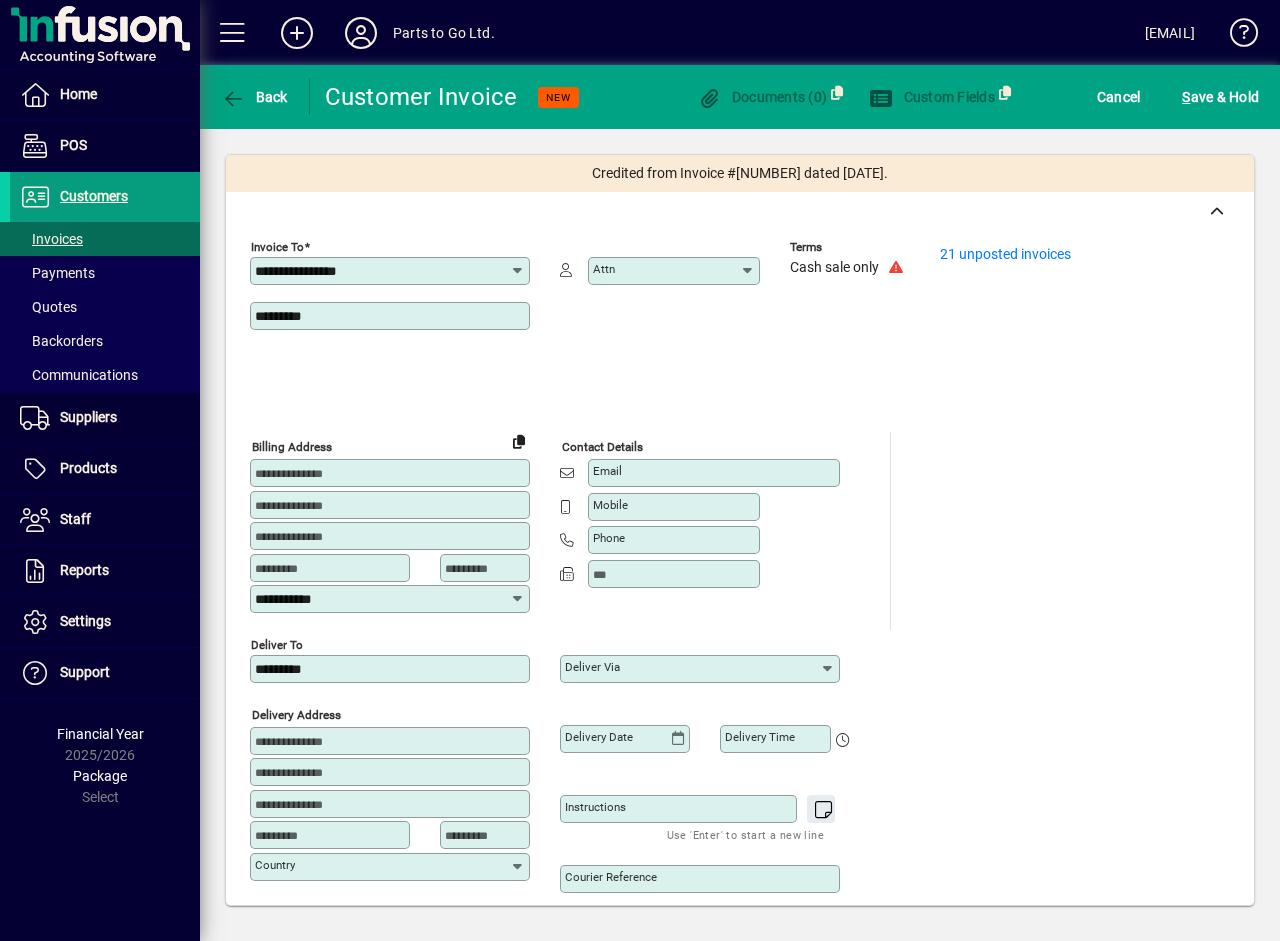 scroll, scrollTop: 714, scrollLeft: 0, axis: vertical 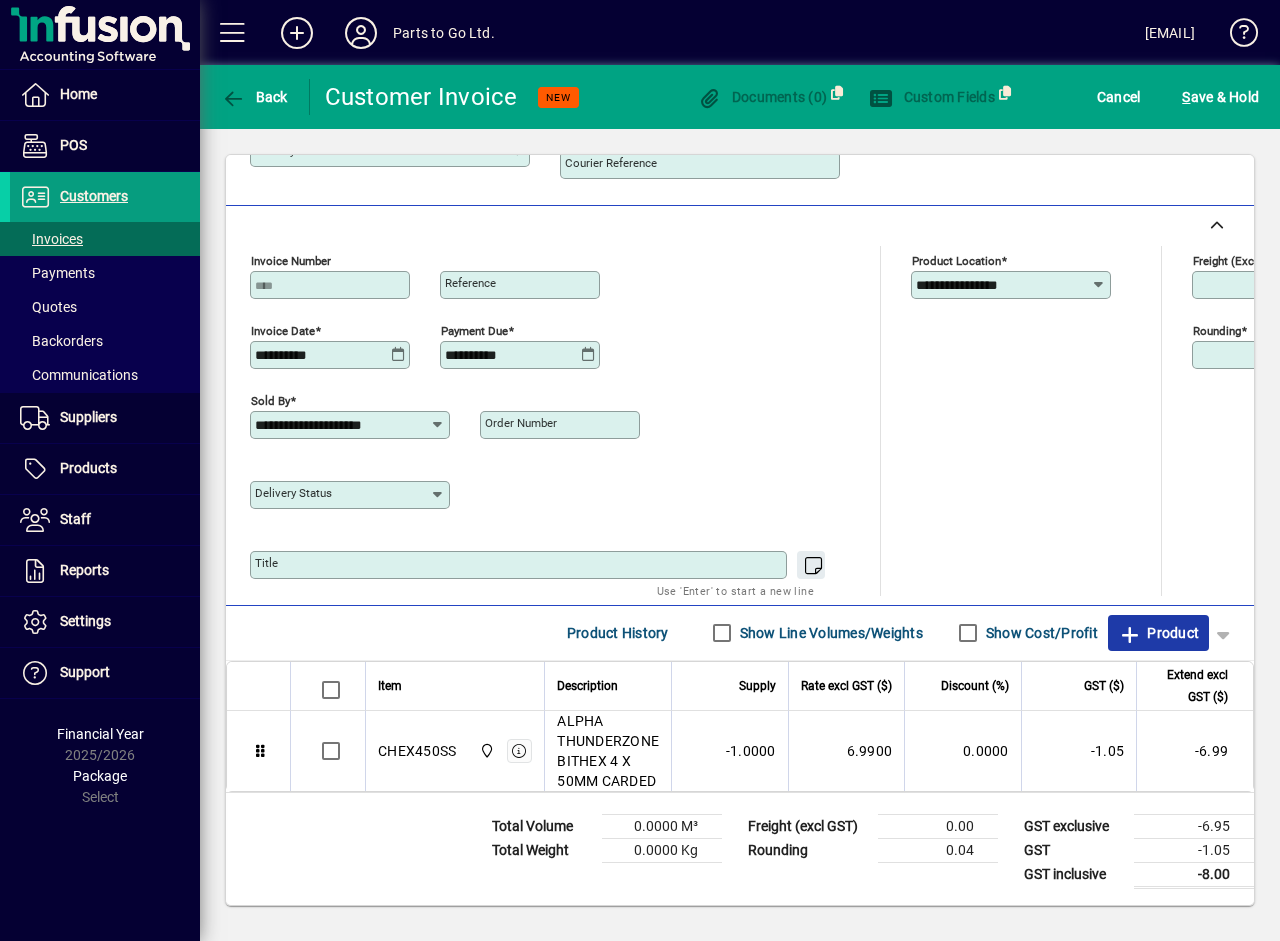click on "Product" 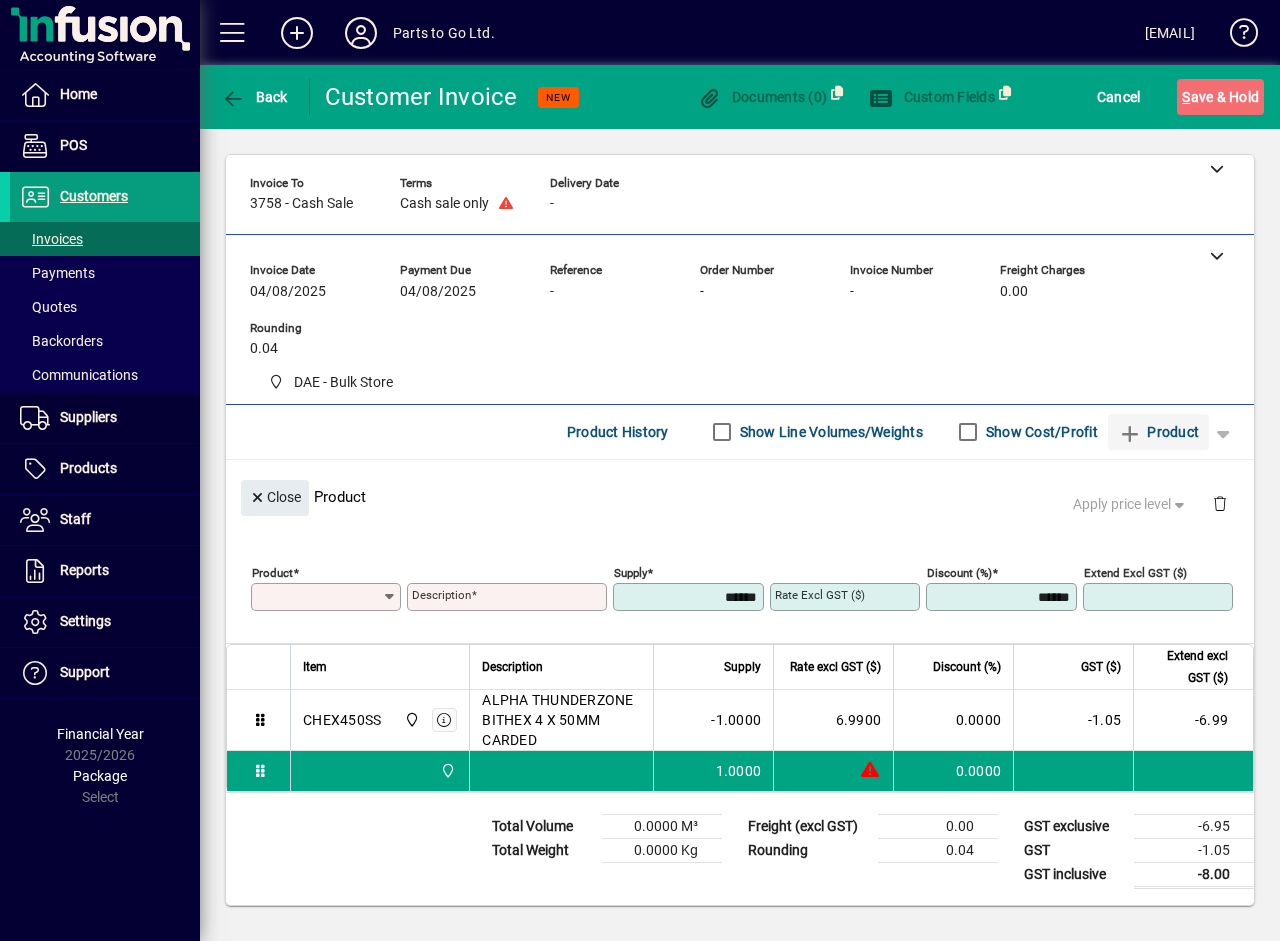 scroll, scrollTop: 64, scrollLeft: 0, axis: vertical 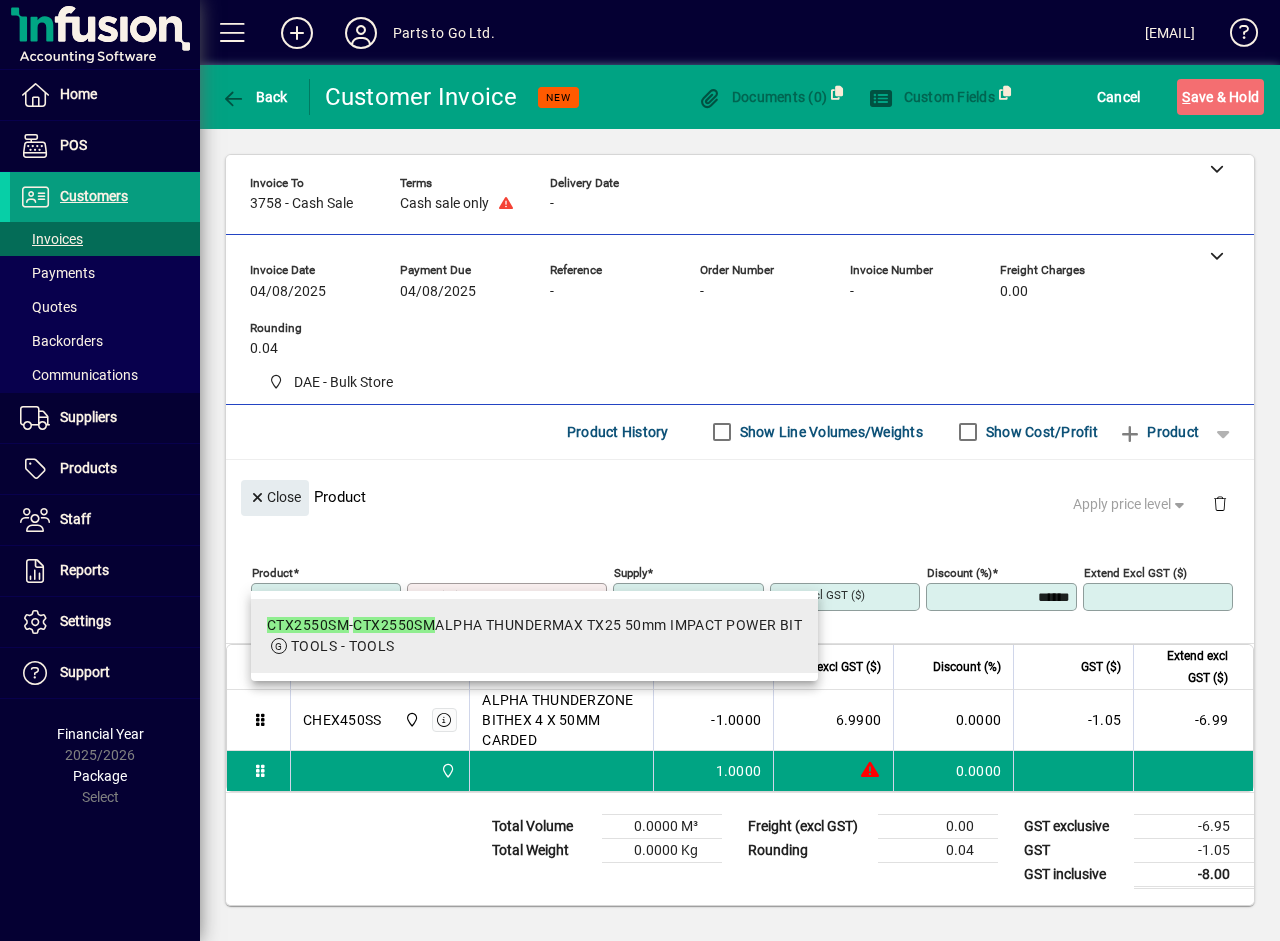 click on "TOOLS - TOOLS" at bounding box center (534, 646) 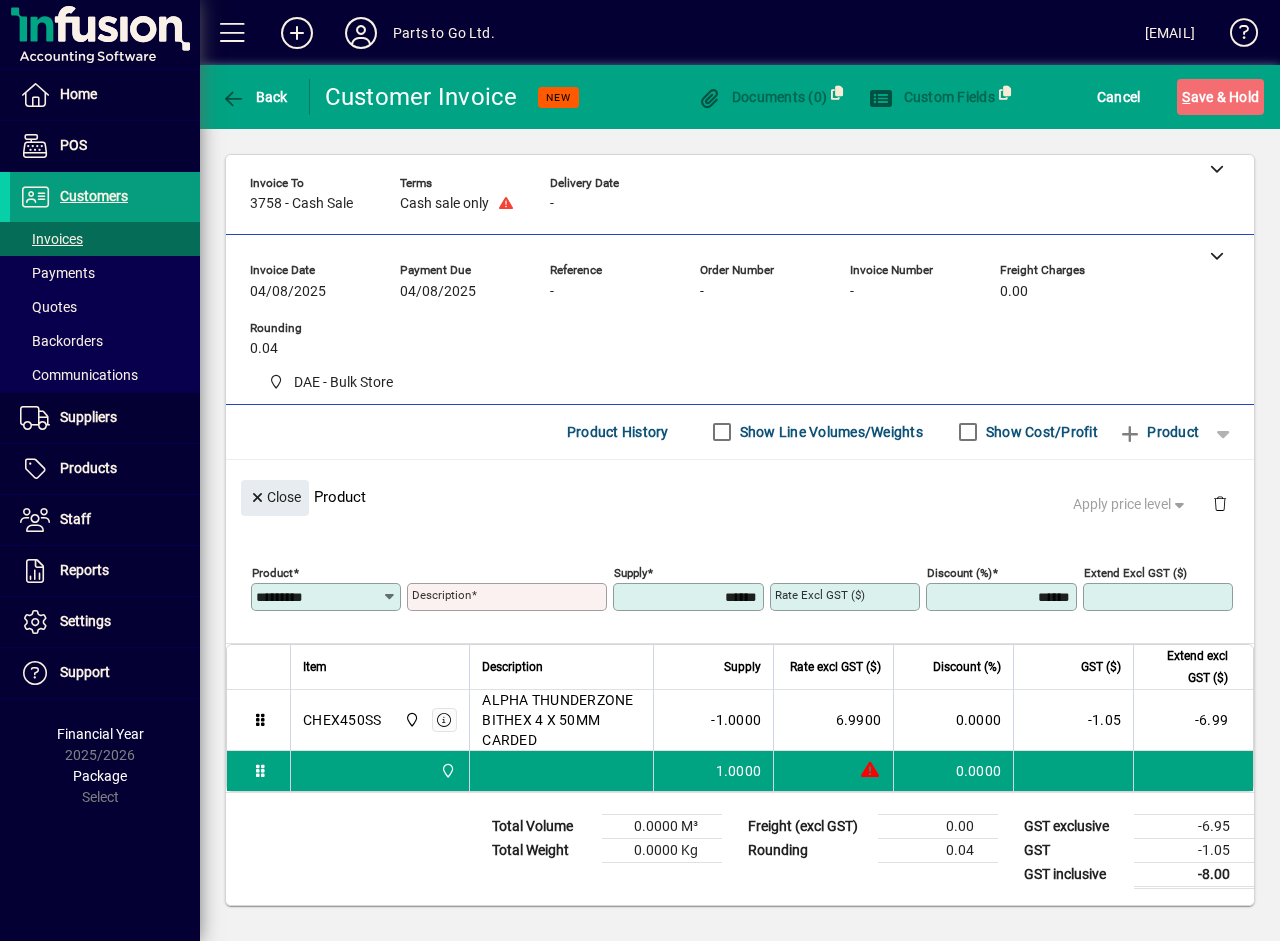 type on "**********" 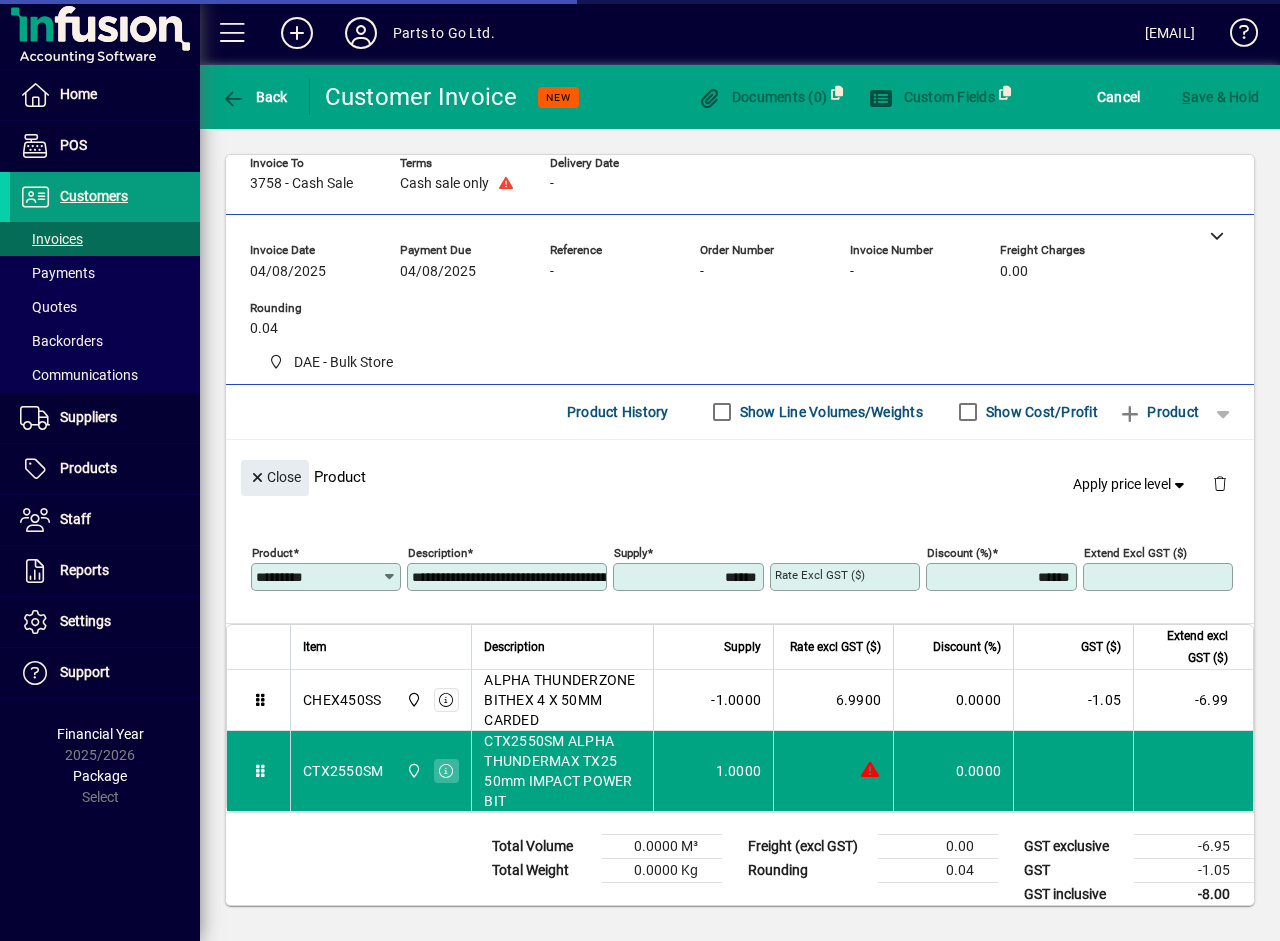 type on "*******" 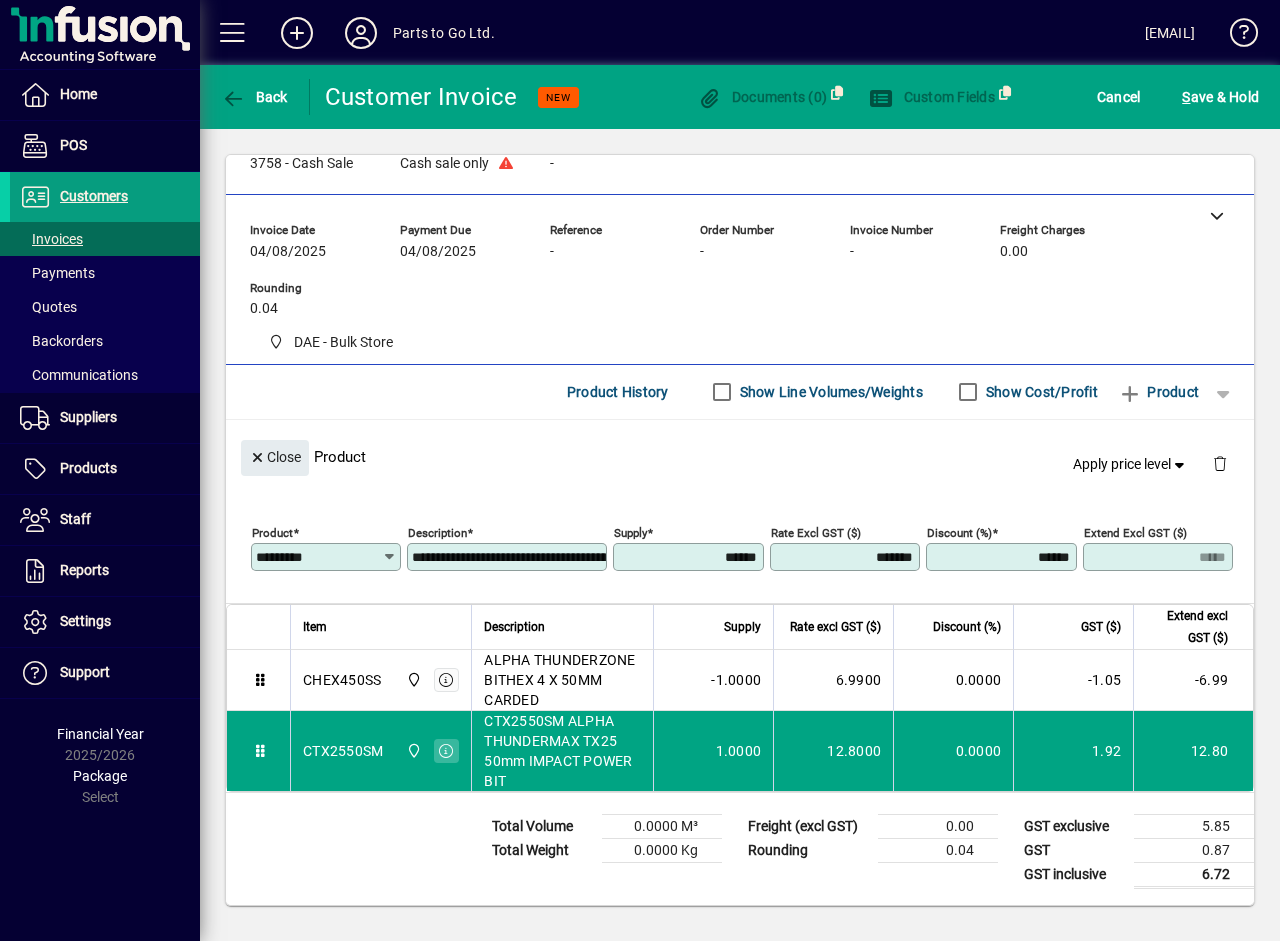 scroll, scrollTop: 104, scrollLeft: 0, axis: vertical 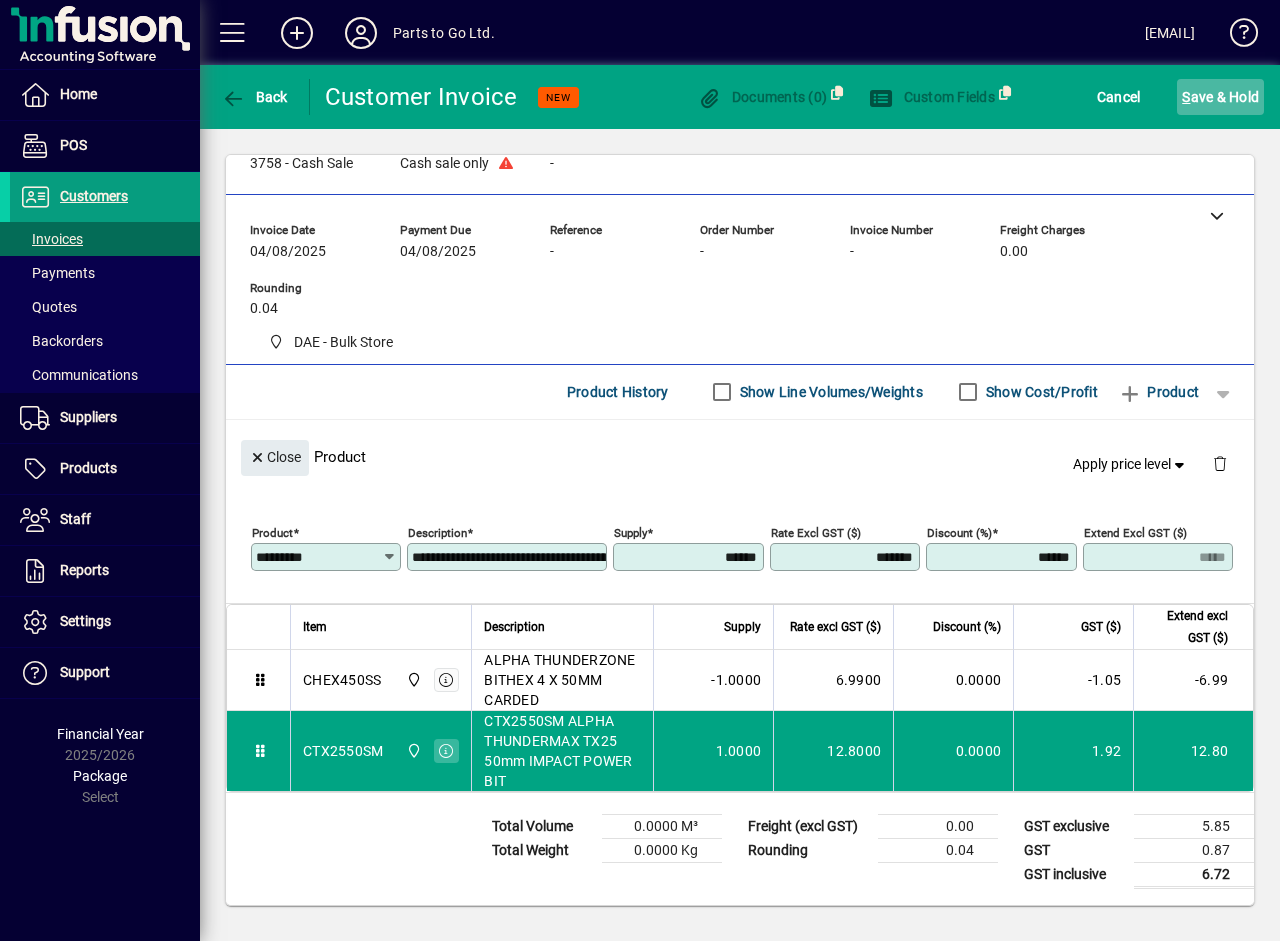 click on "S ave & Hold" 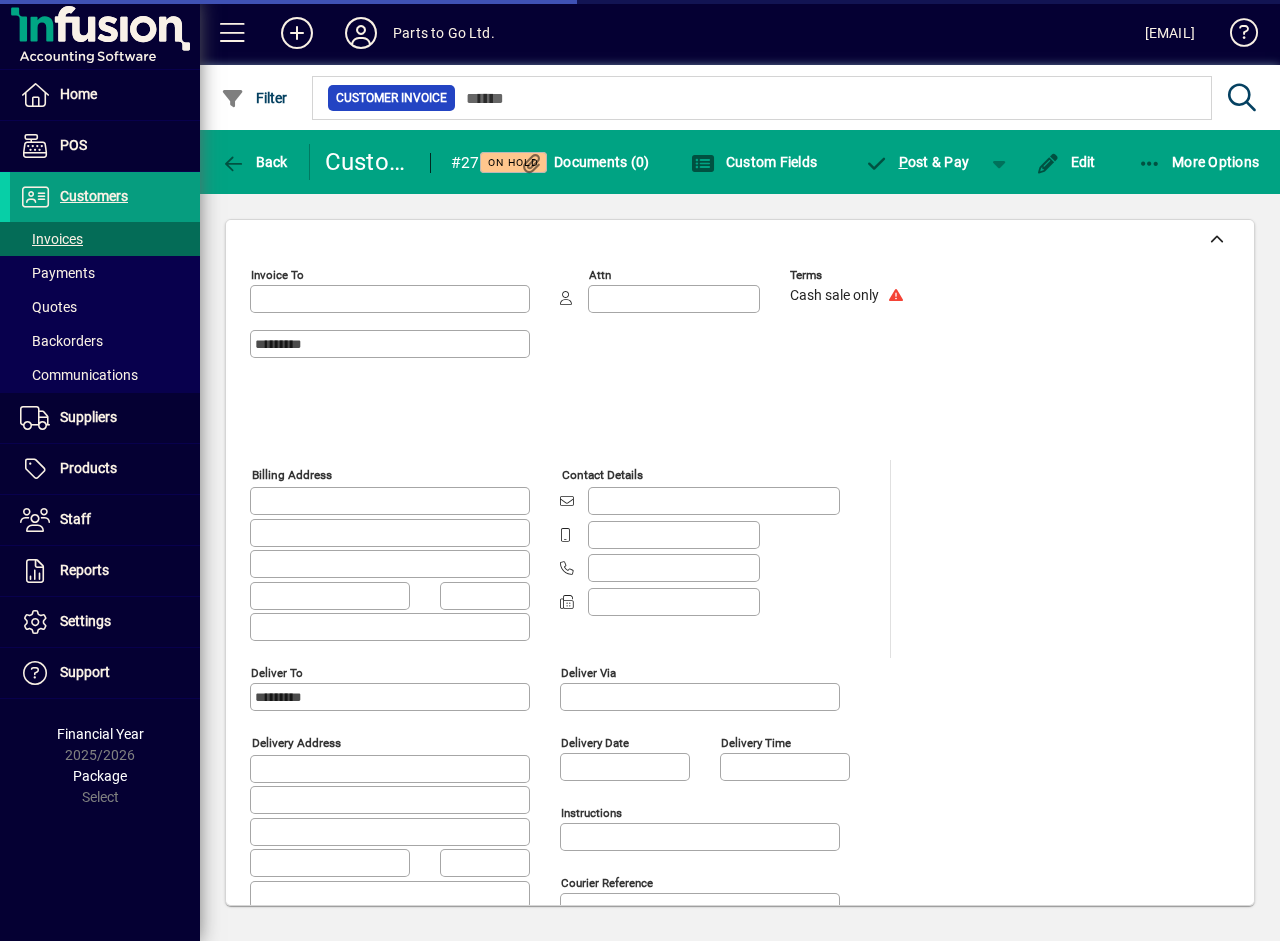 type on "**********" 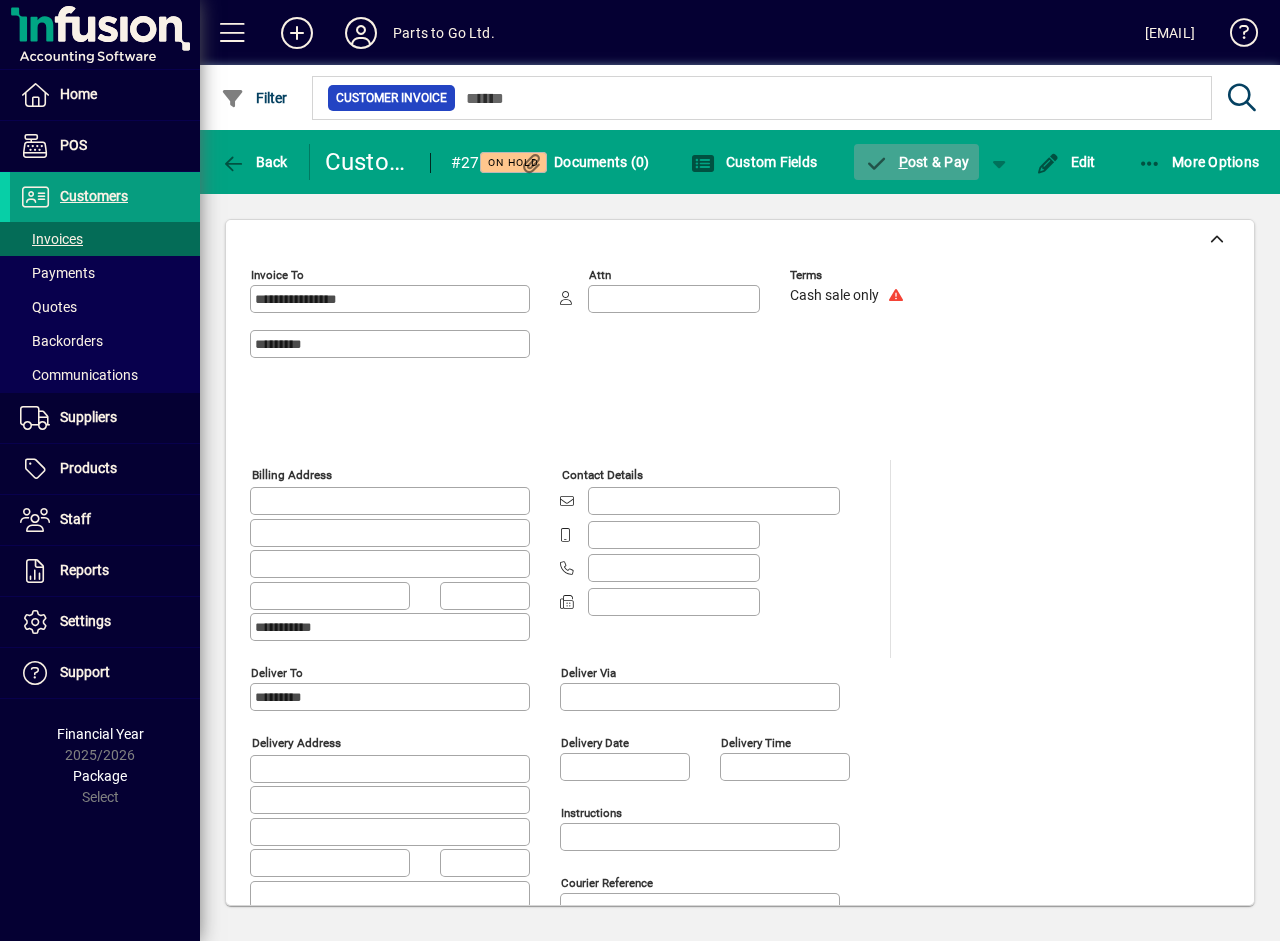 click on "P ost & Pay" 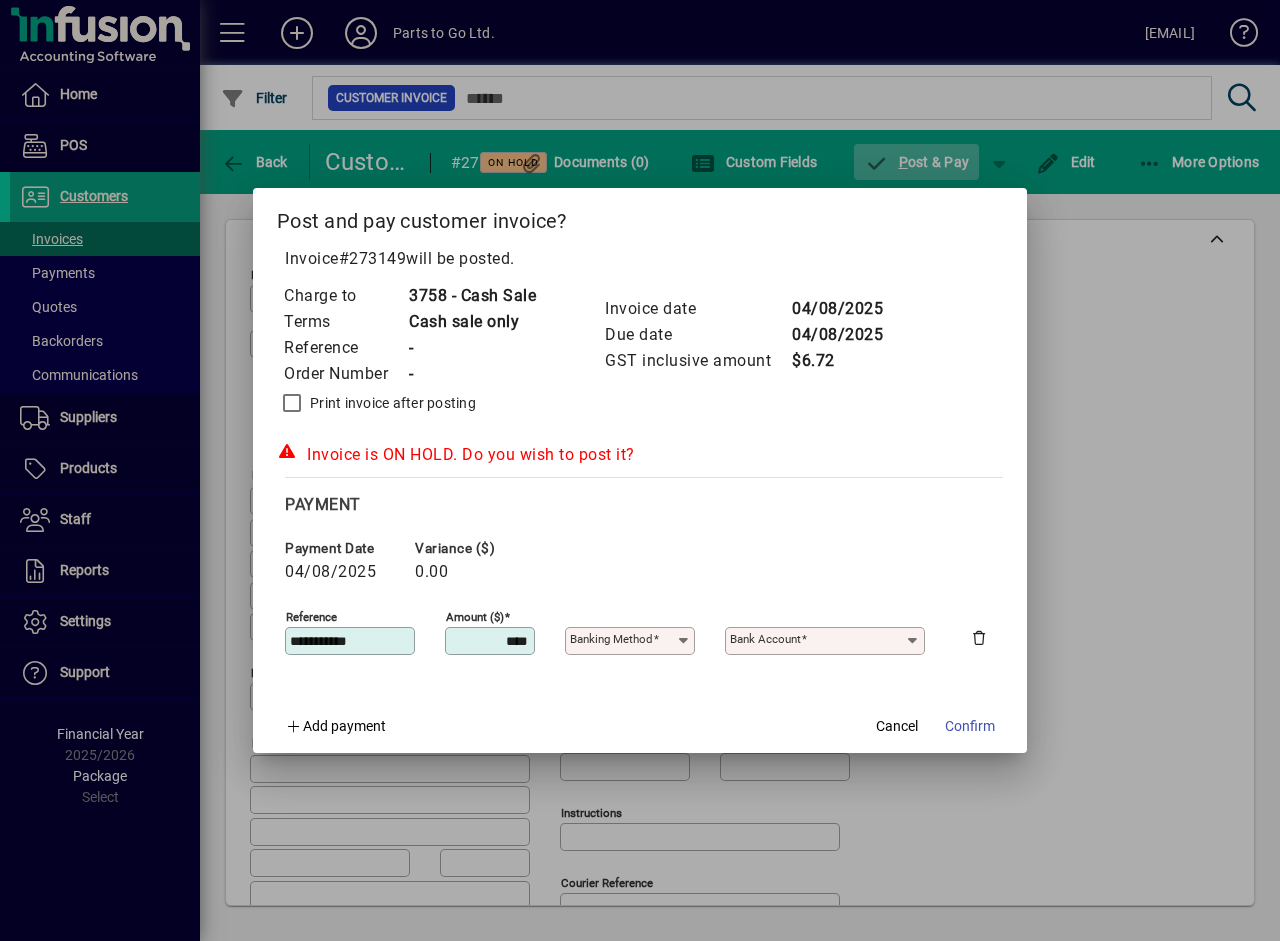 type on "**********" 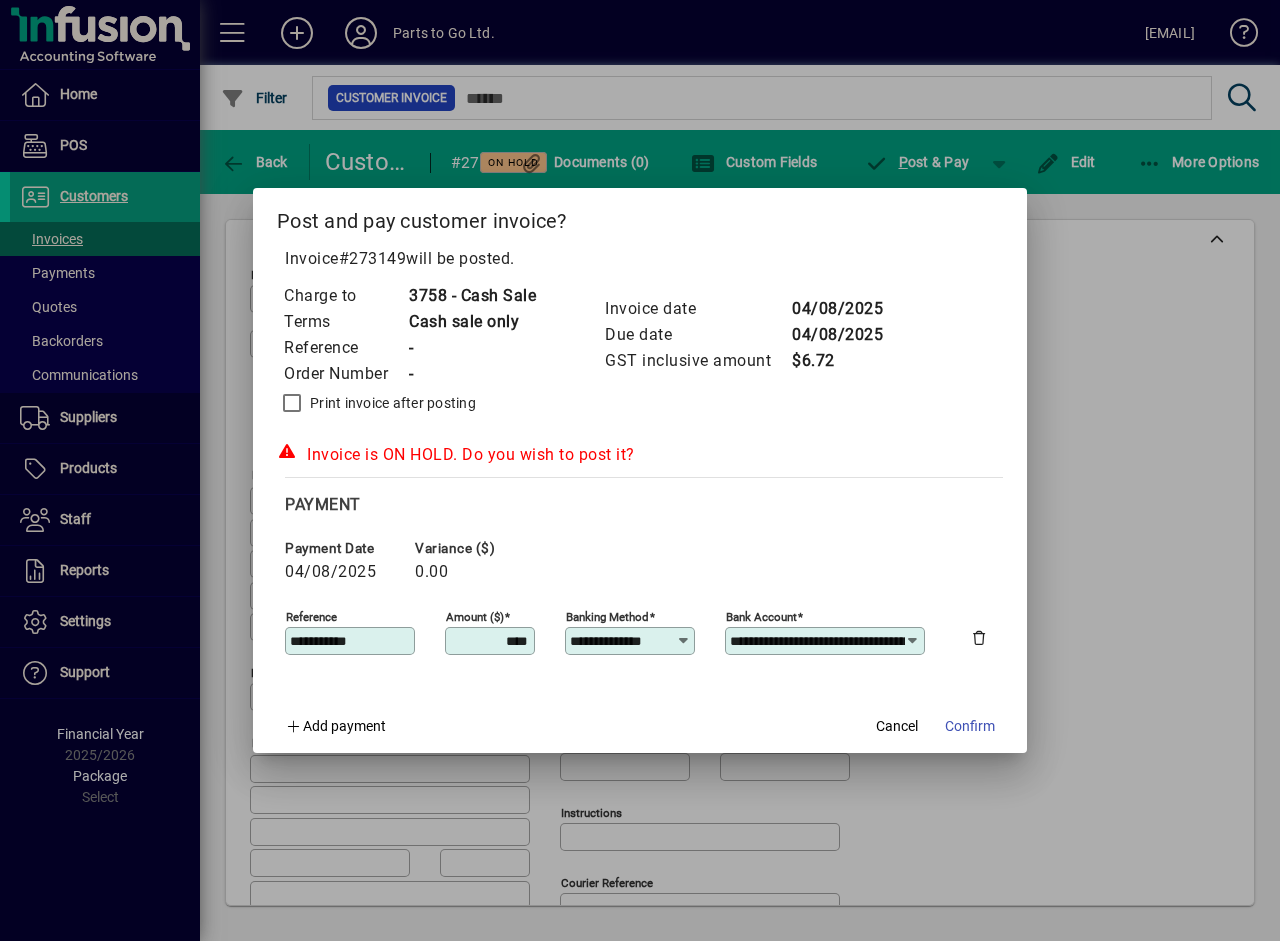 click at bounding box center [683, 641] 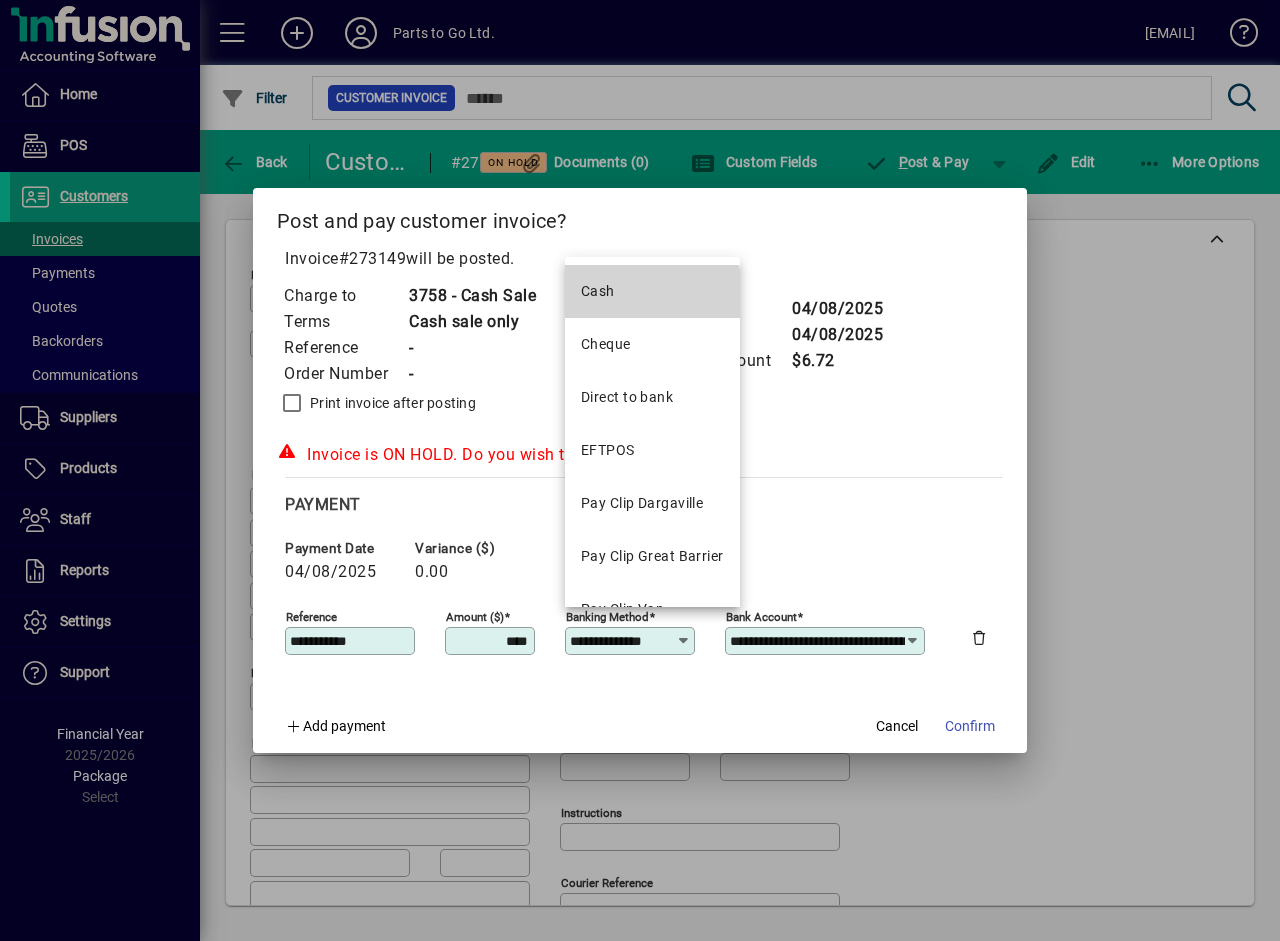 click on "Cash" at bounding box center (652, 291) 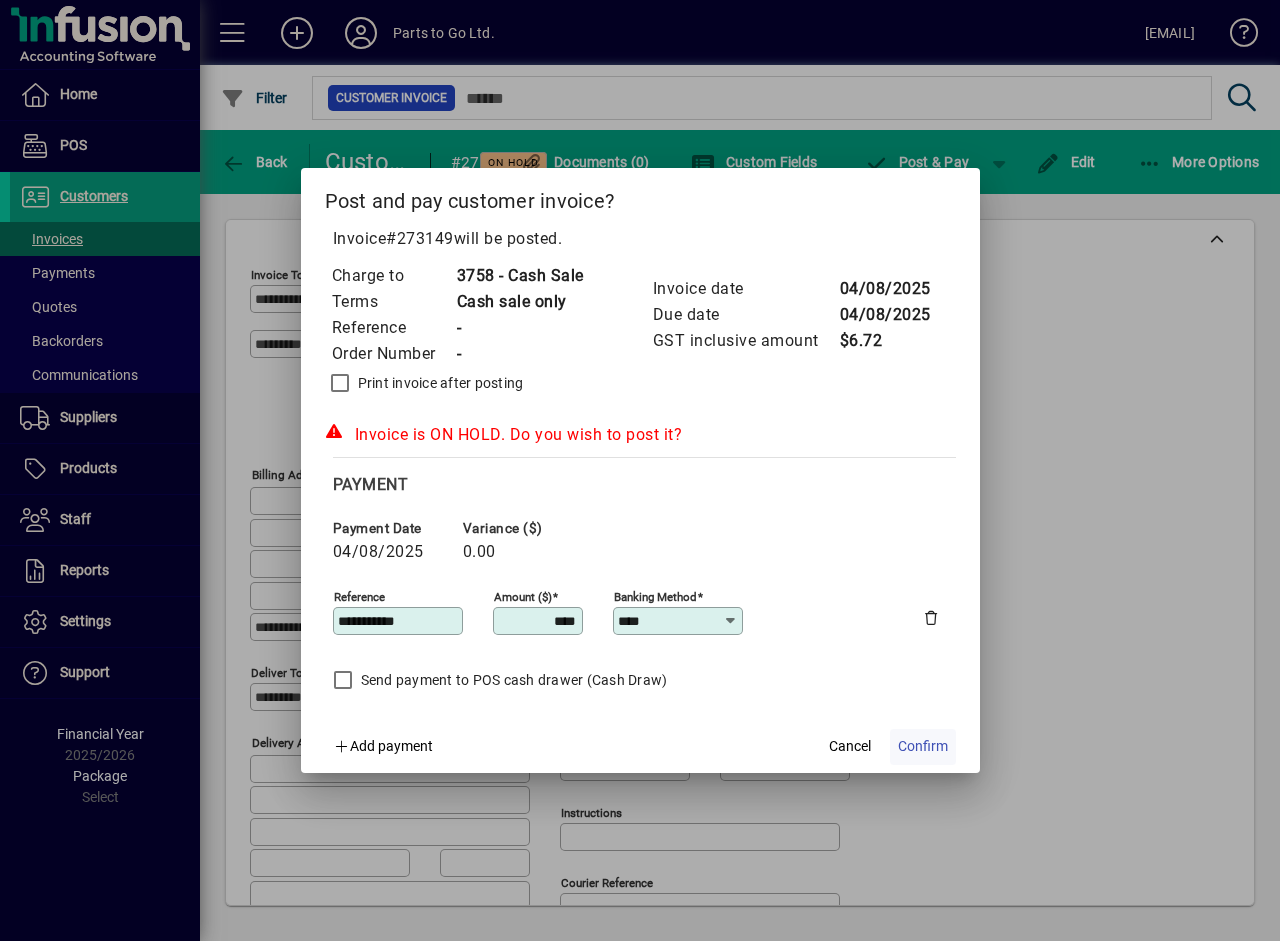 click on "Confirm" 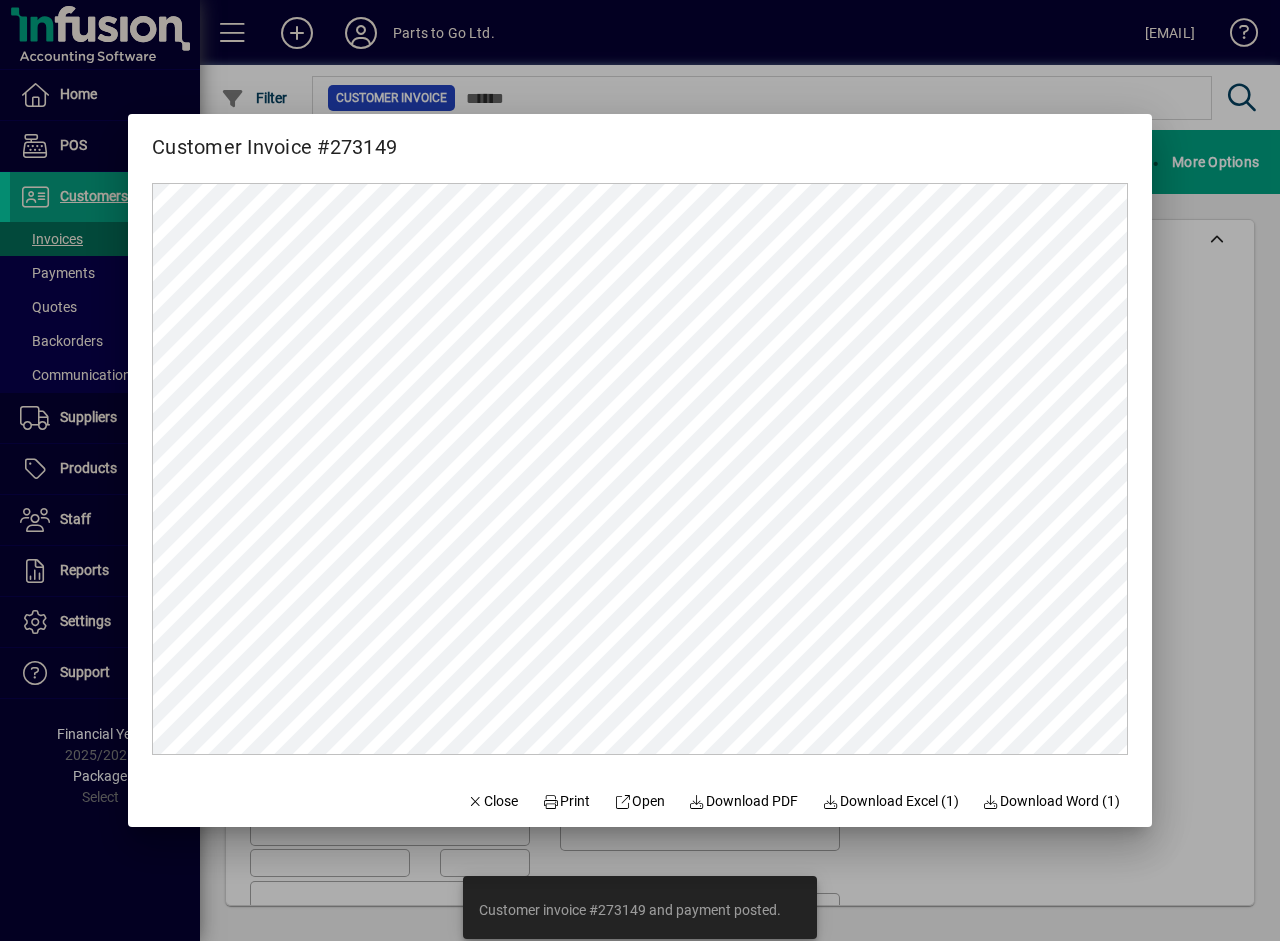 scroll, scrollTop: 0, scrollLeft: 0, axis: both 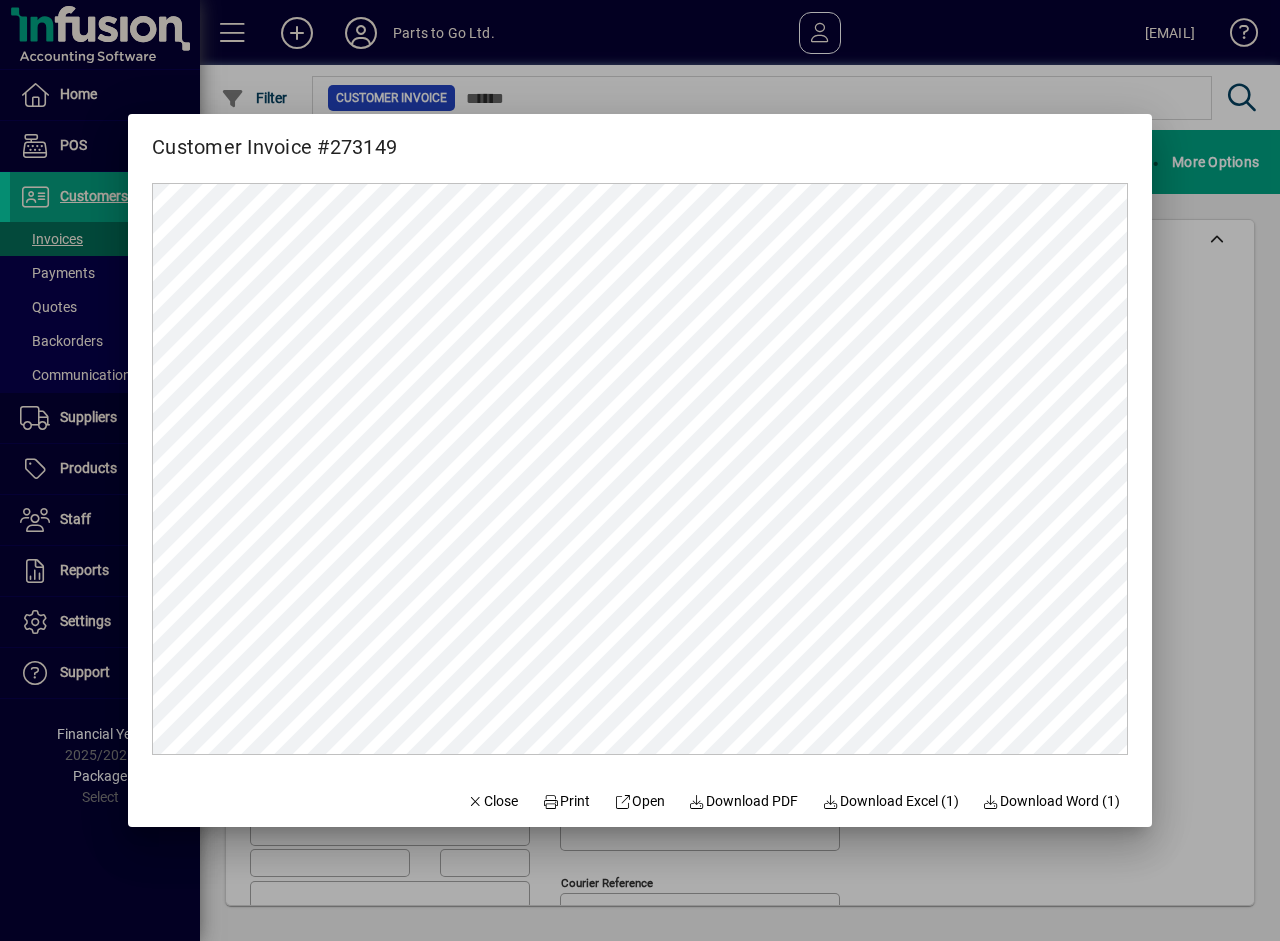 click at bounding box center [640, 470] 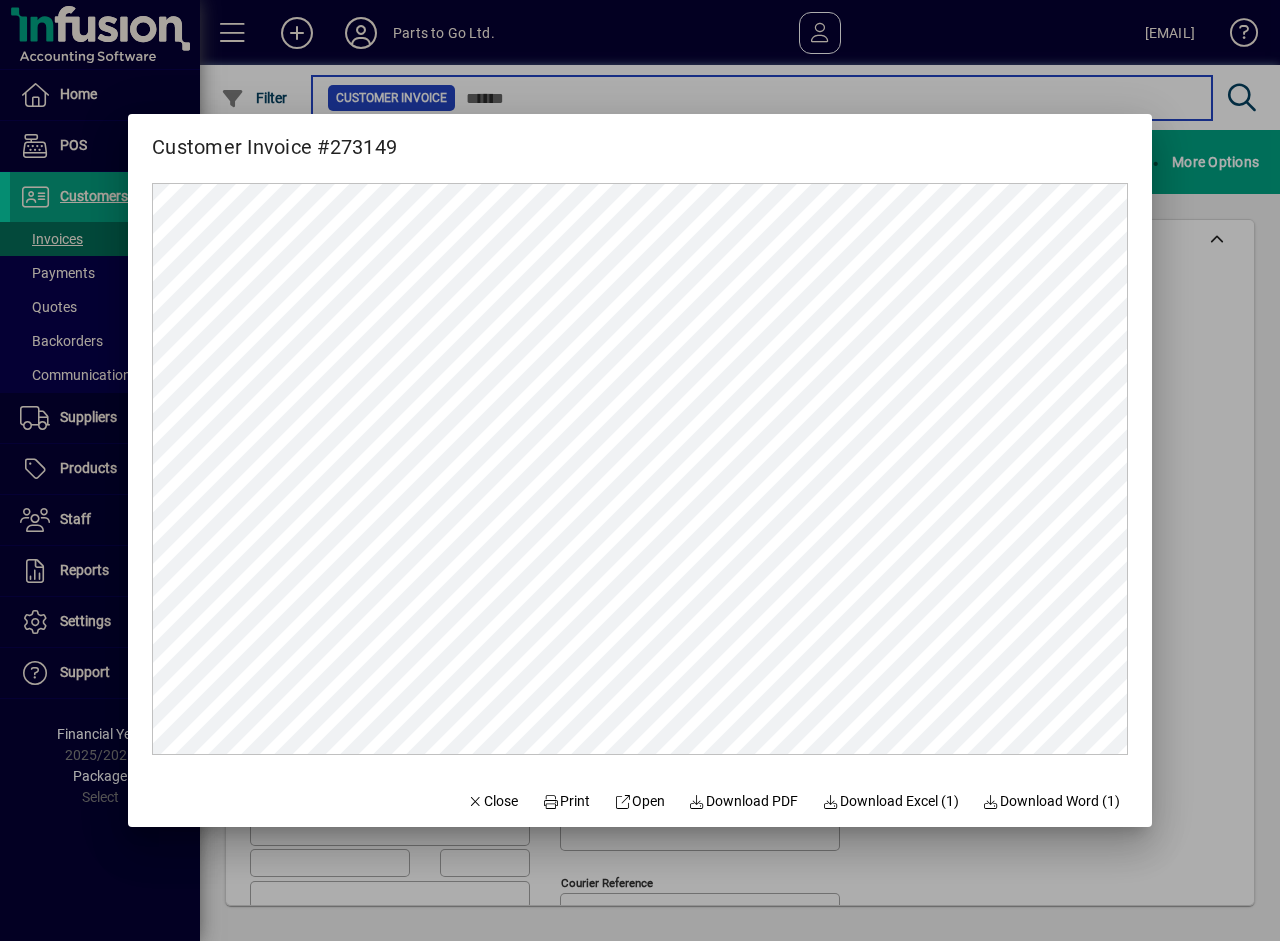 type on "****" 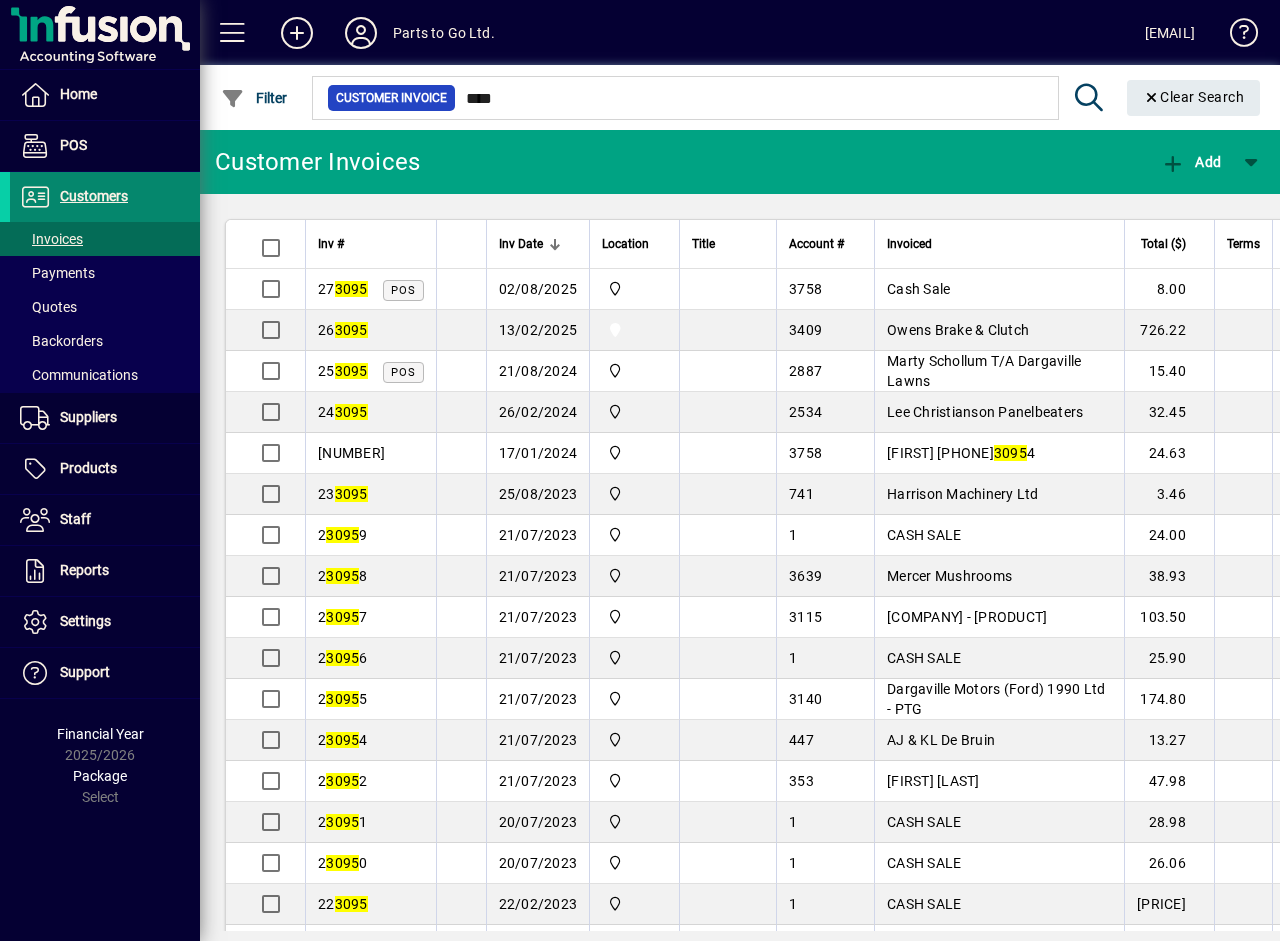 click on "Customers" at bounding box center [94, 196] 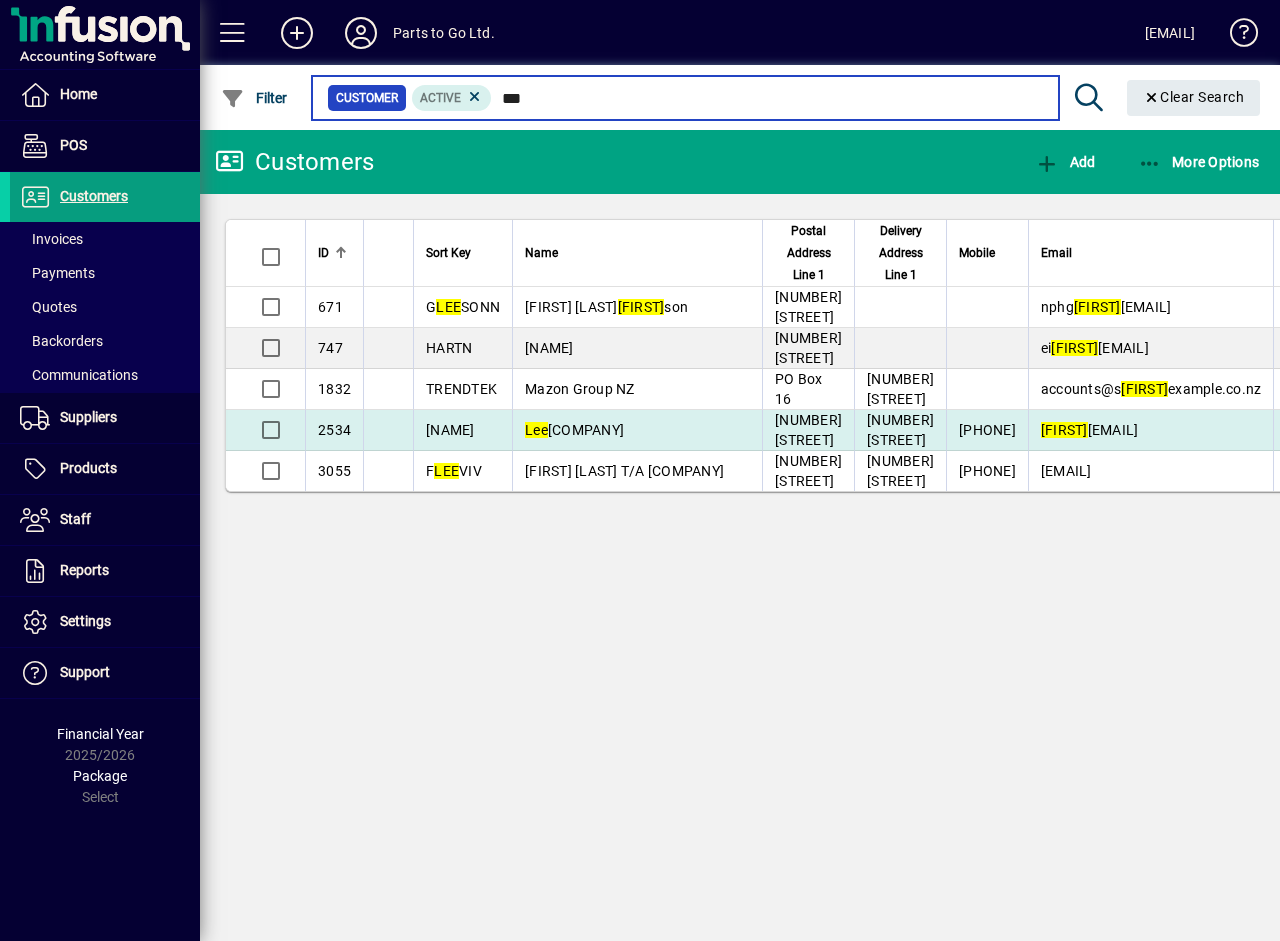 type on "***" 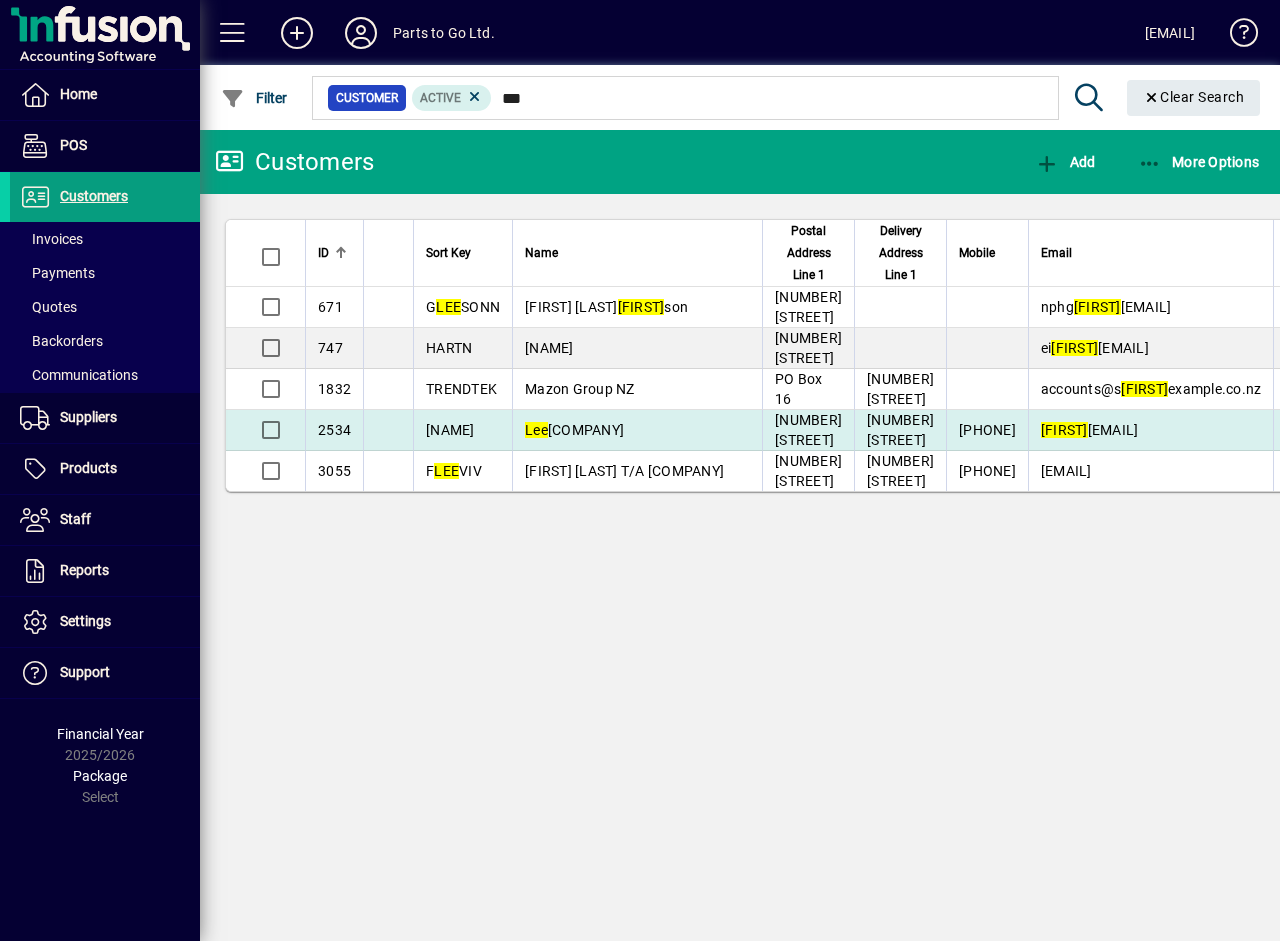 click on "Lee  Christianson Panelbeaters" at bounding box center (574, 430) 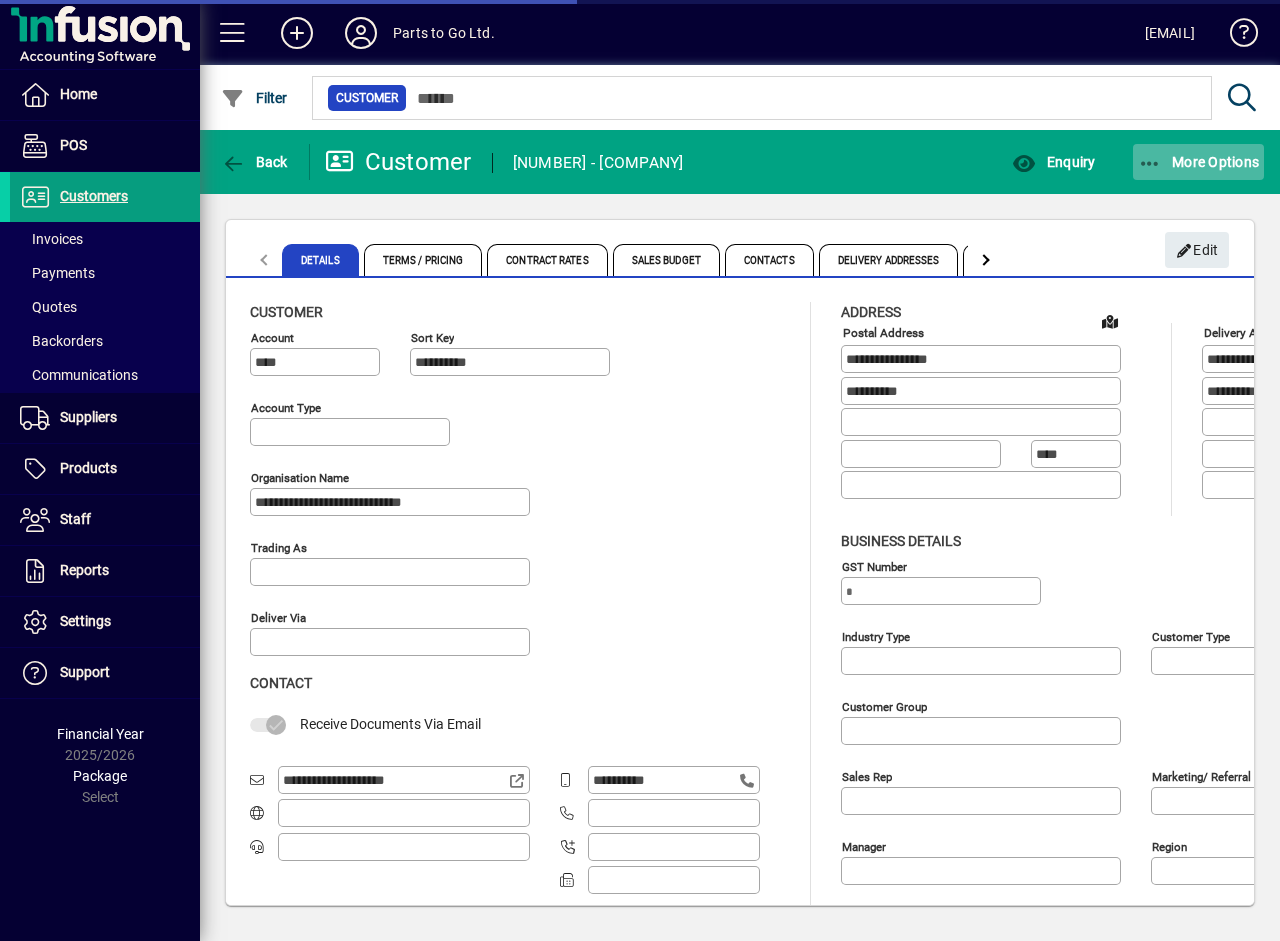 type on "**********" 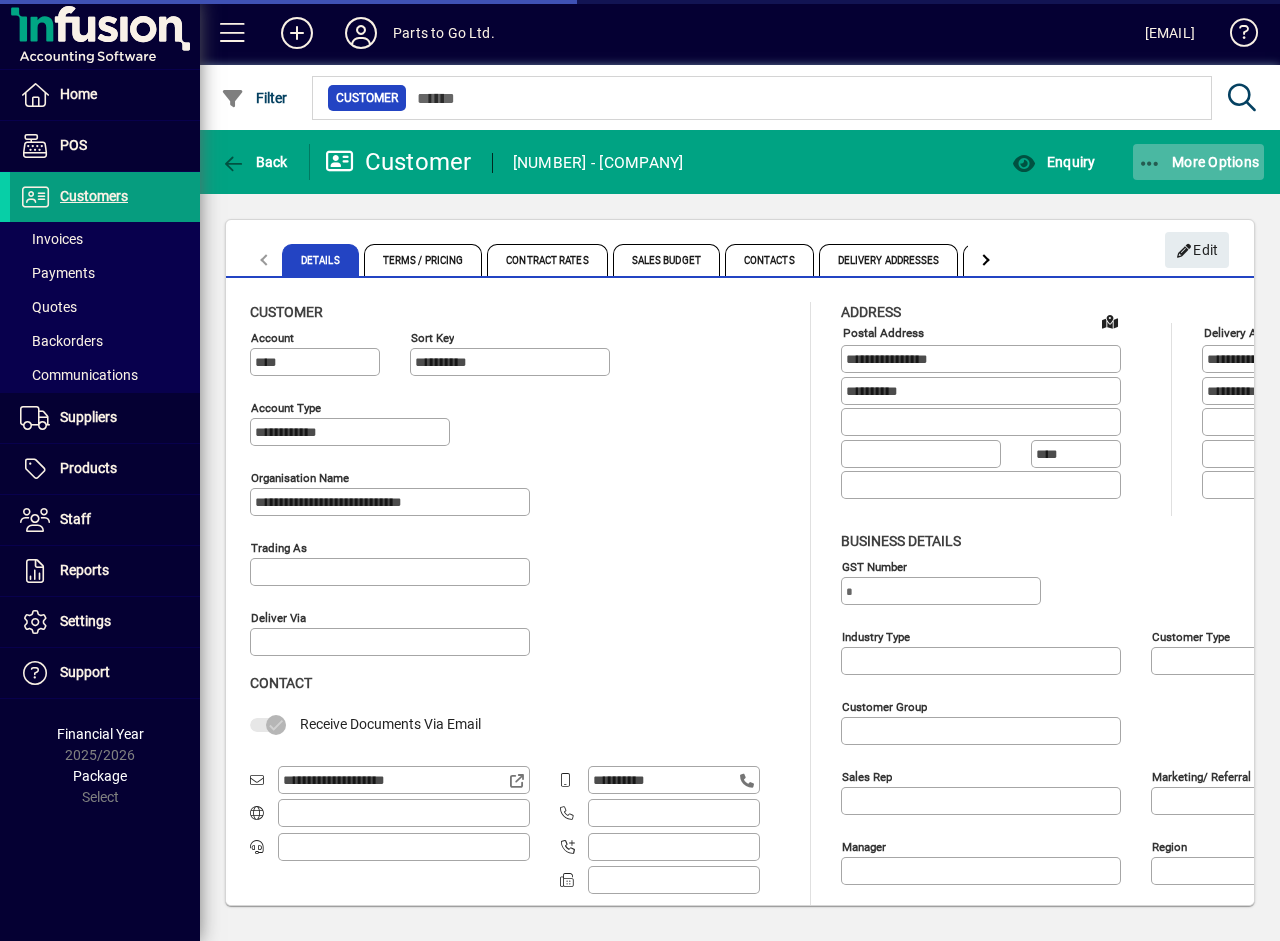 type on "**********" 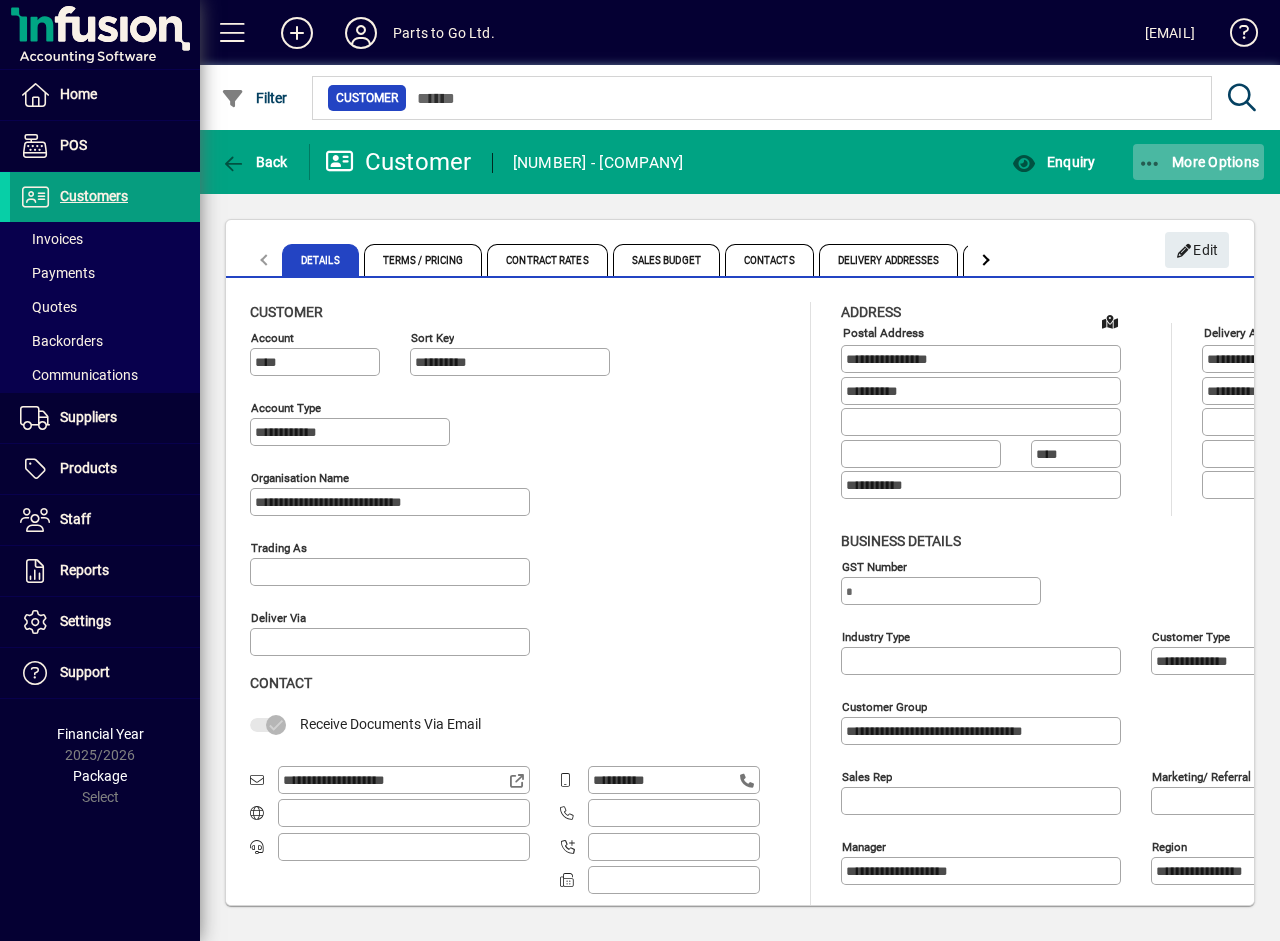 click on "More Options" 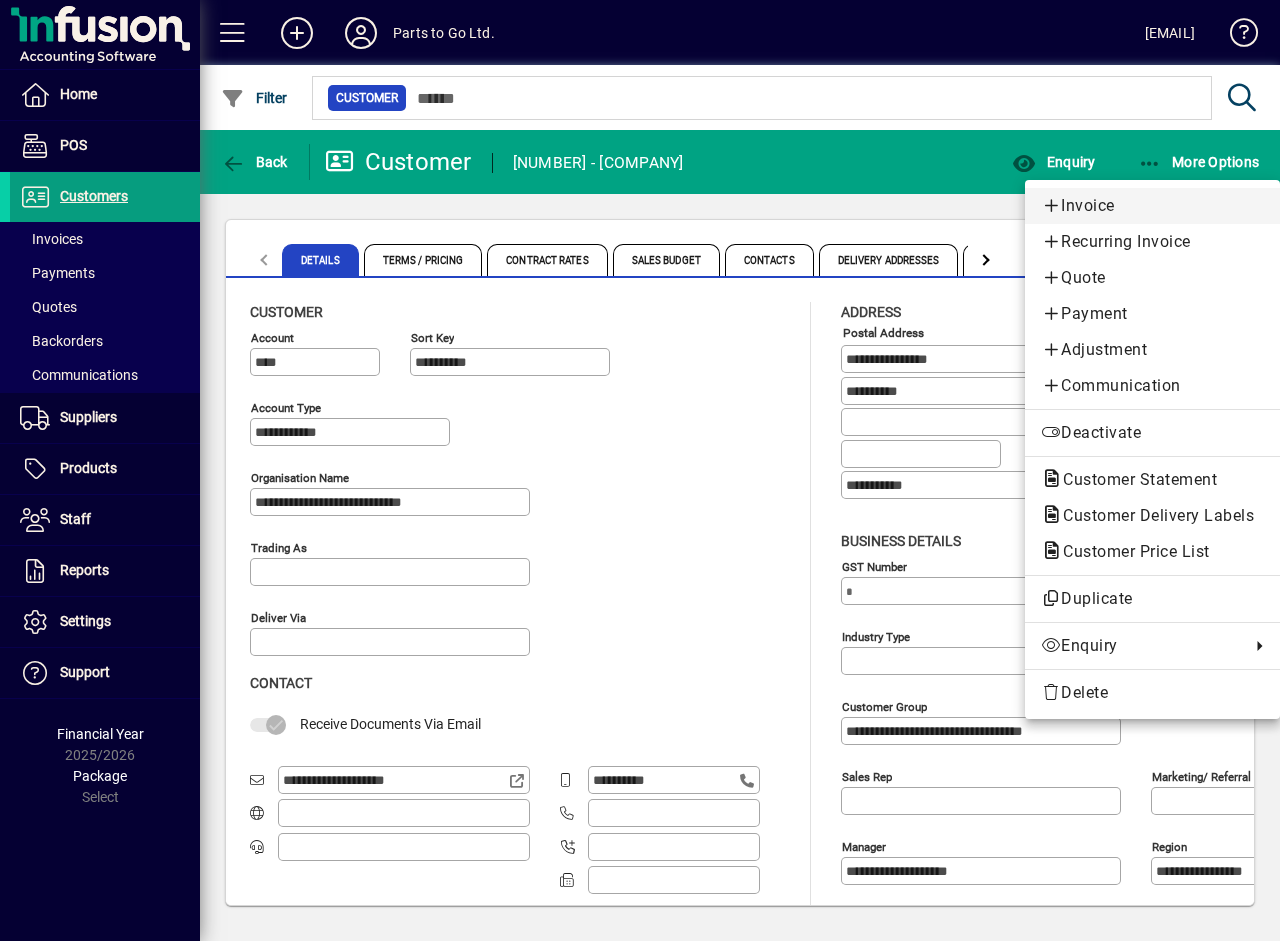 click on "Invoice" at bounding box center (1152, 206) 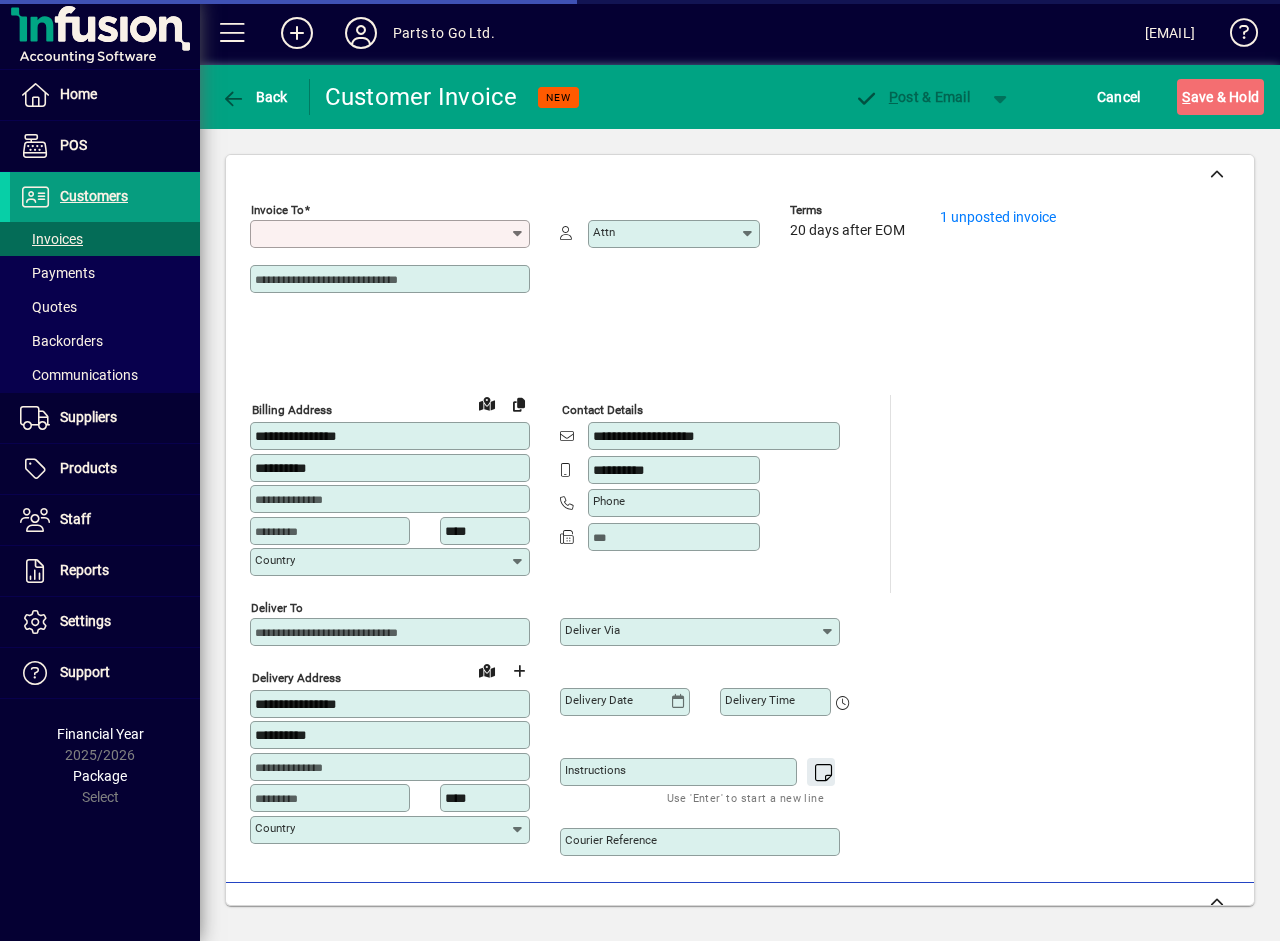 type on "**********" 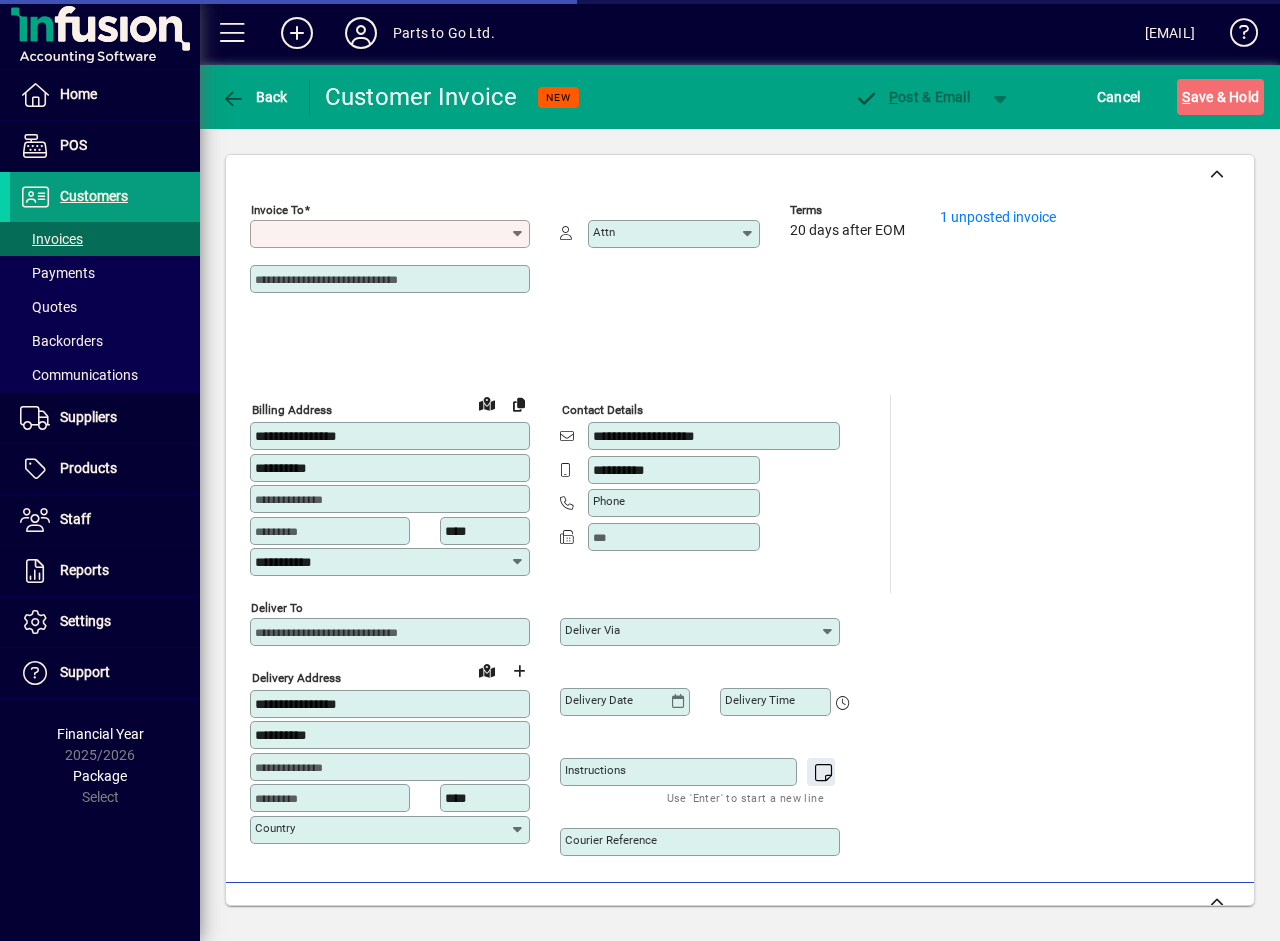 type on "**********" 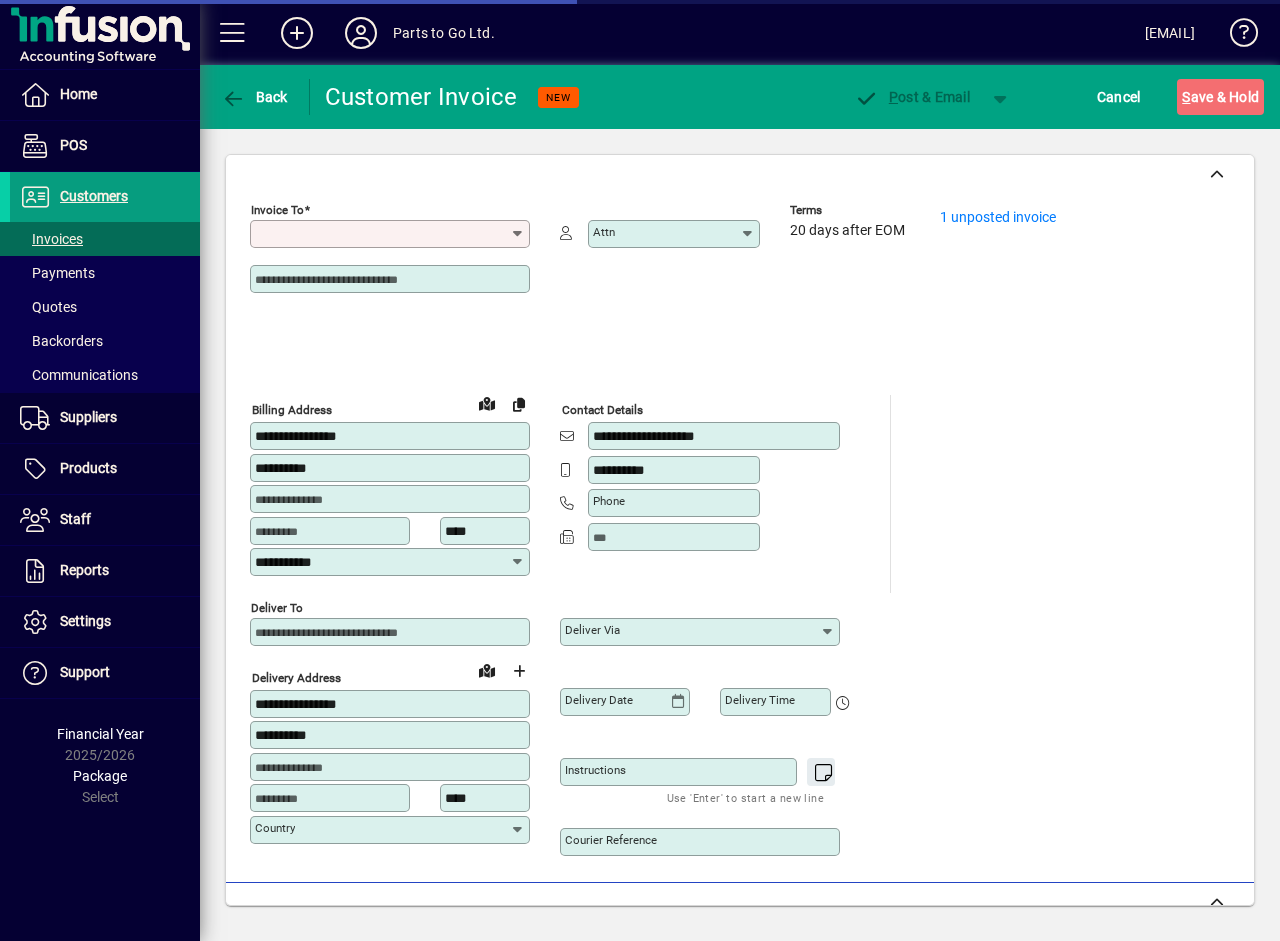 type on "**********" 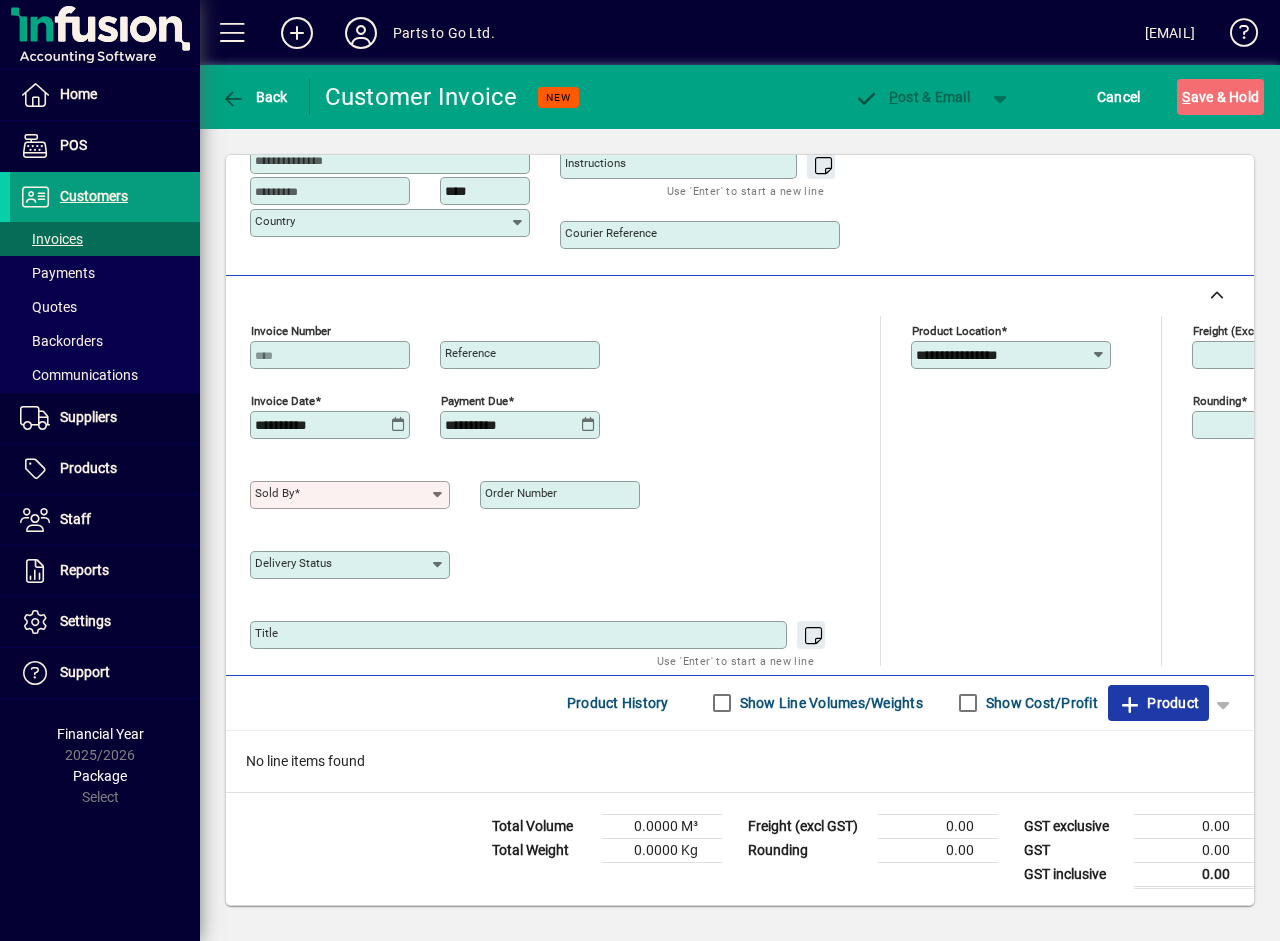 click on "Product" 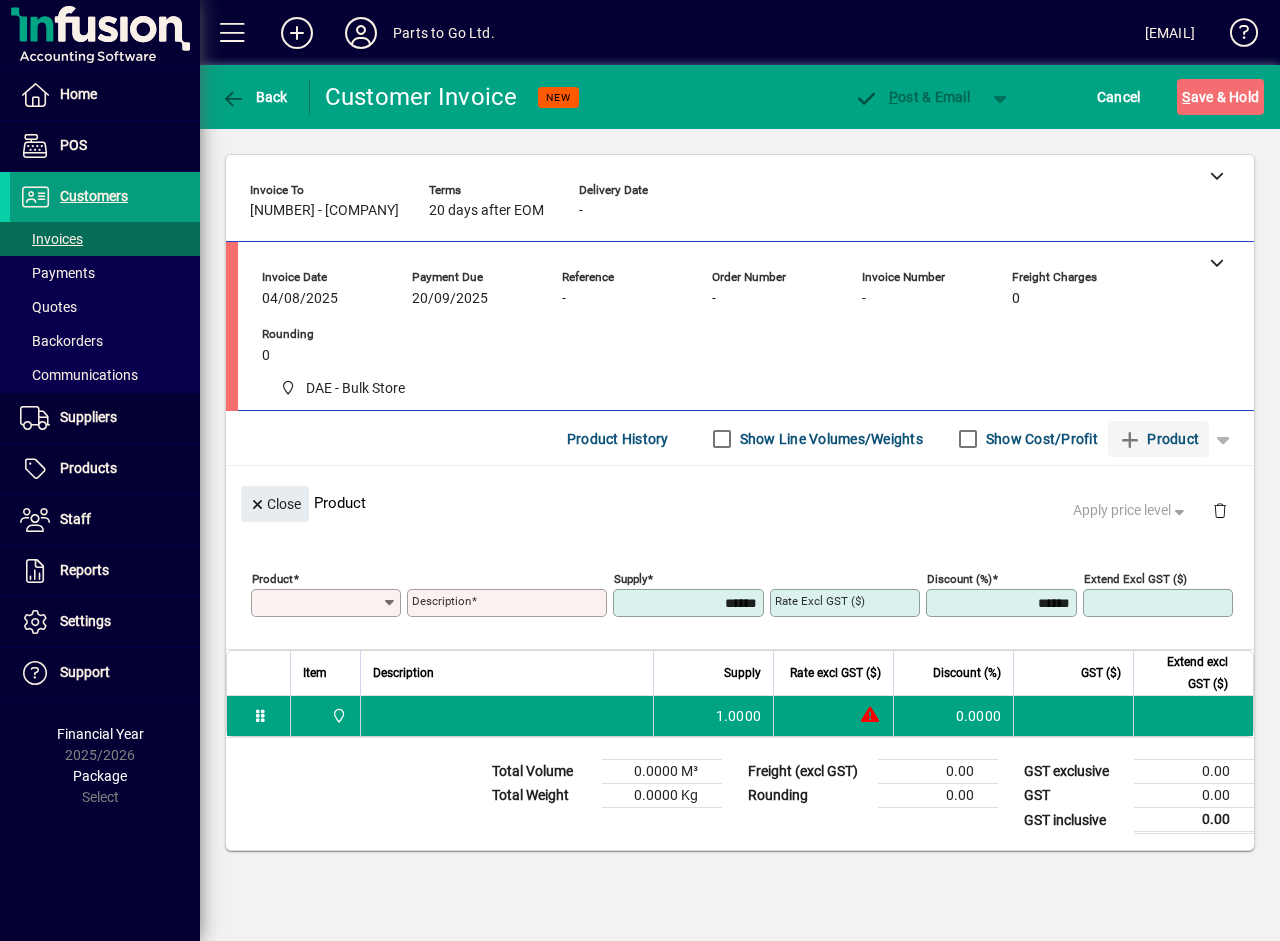 scroll, scrollTop: 0, scrollLeft: 0, axis: both 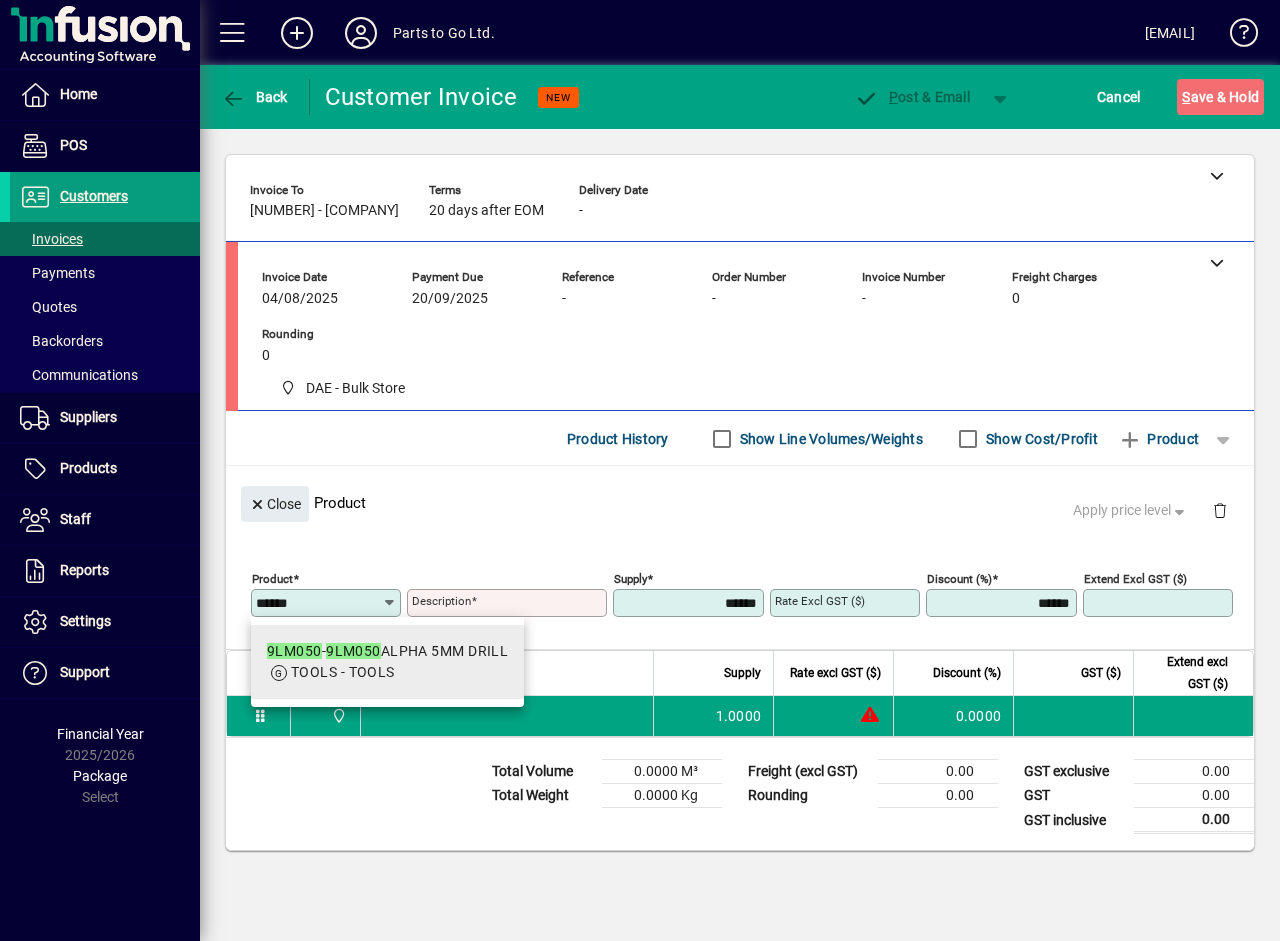 click on "TOOLS - TOOLS" at bounding box center [387, 672] 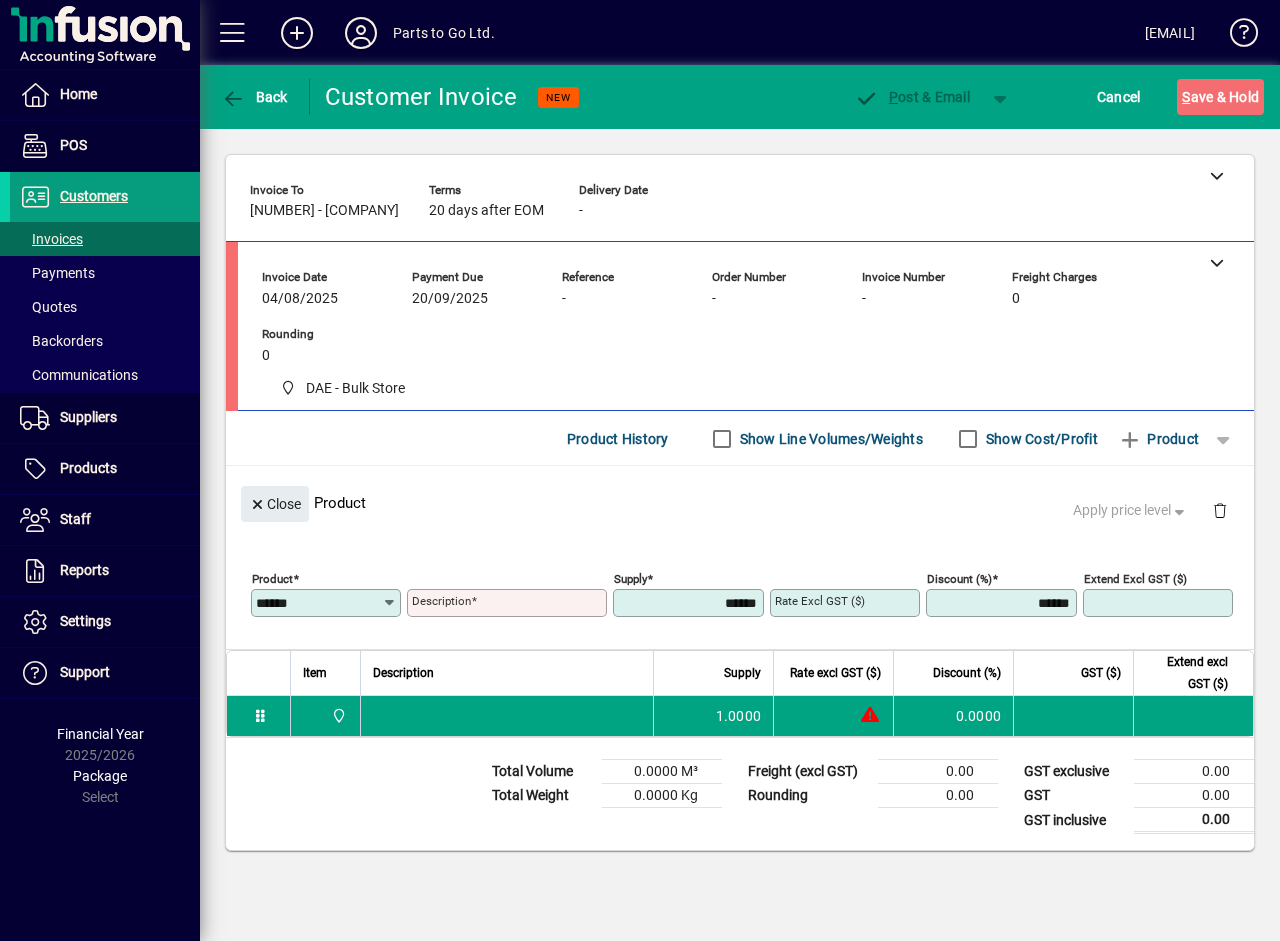 type on "**********" 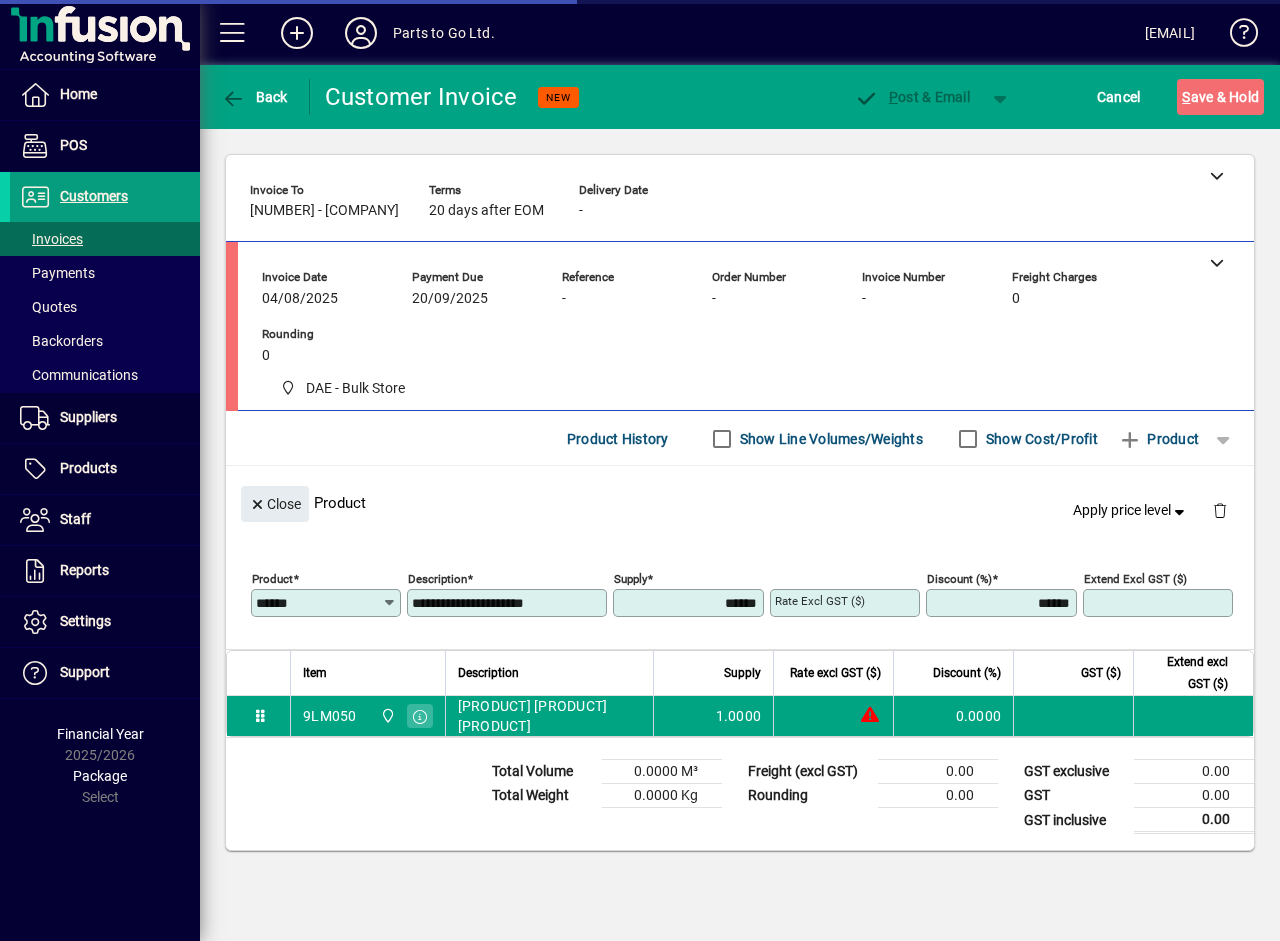 type on "******" 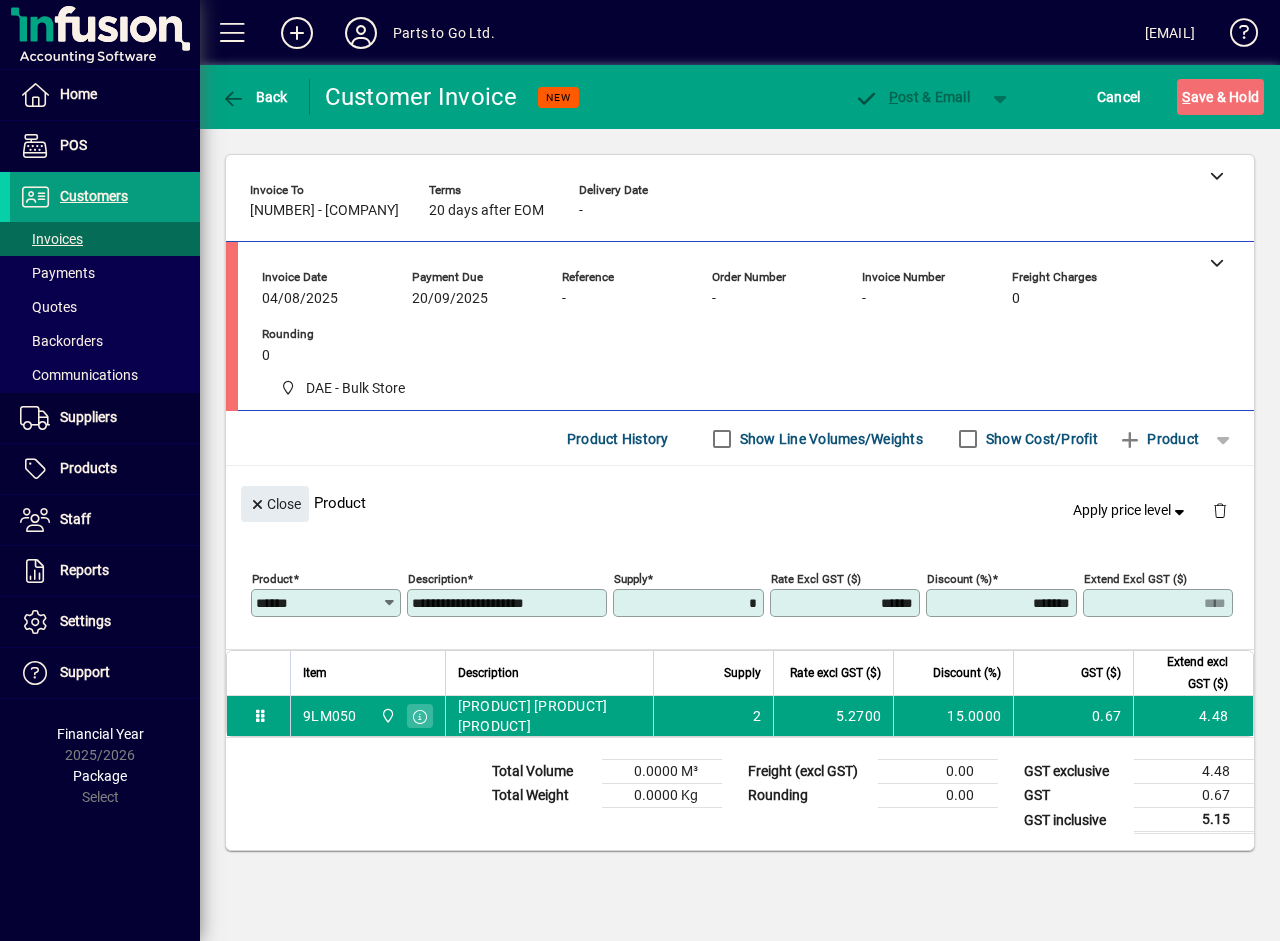 type on "******" 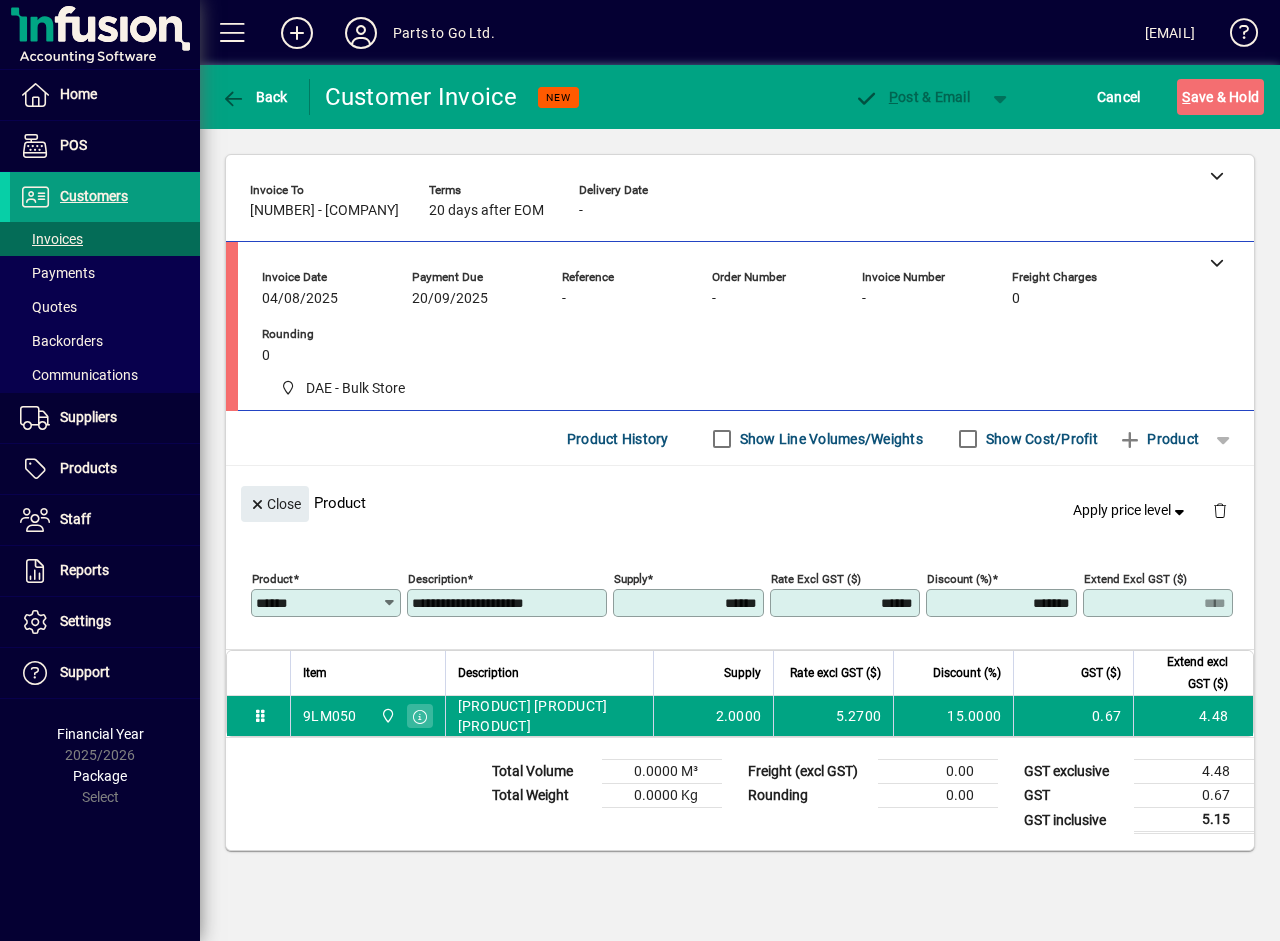 type on "****" 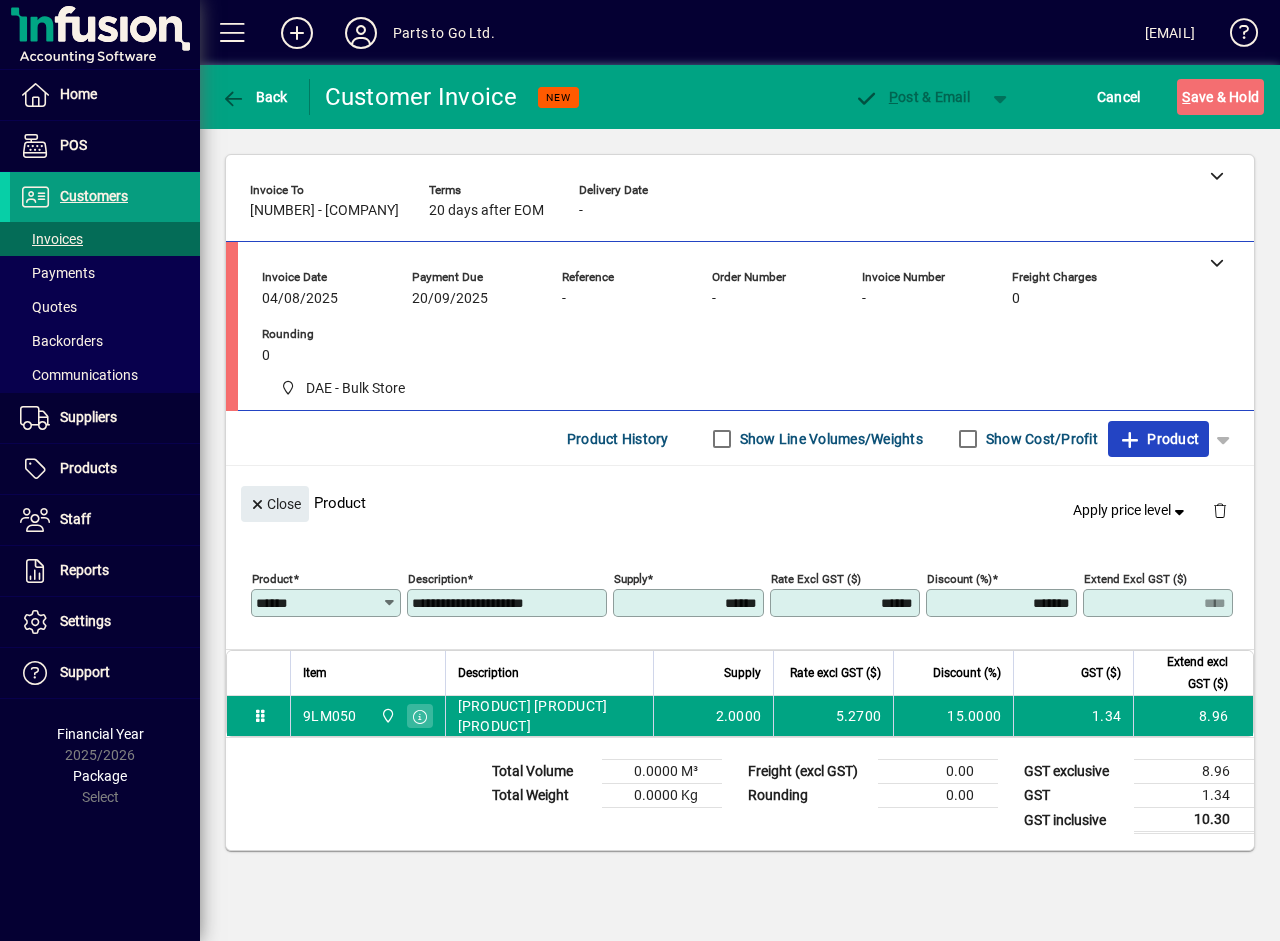 type 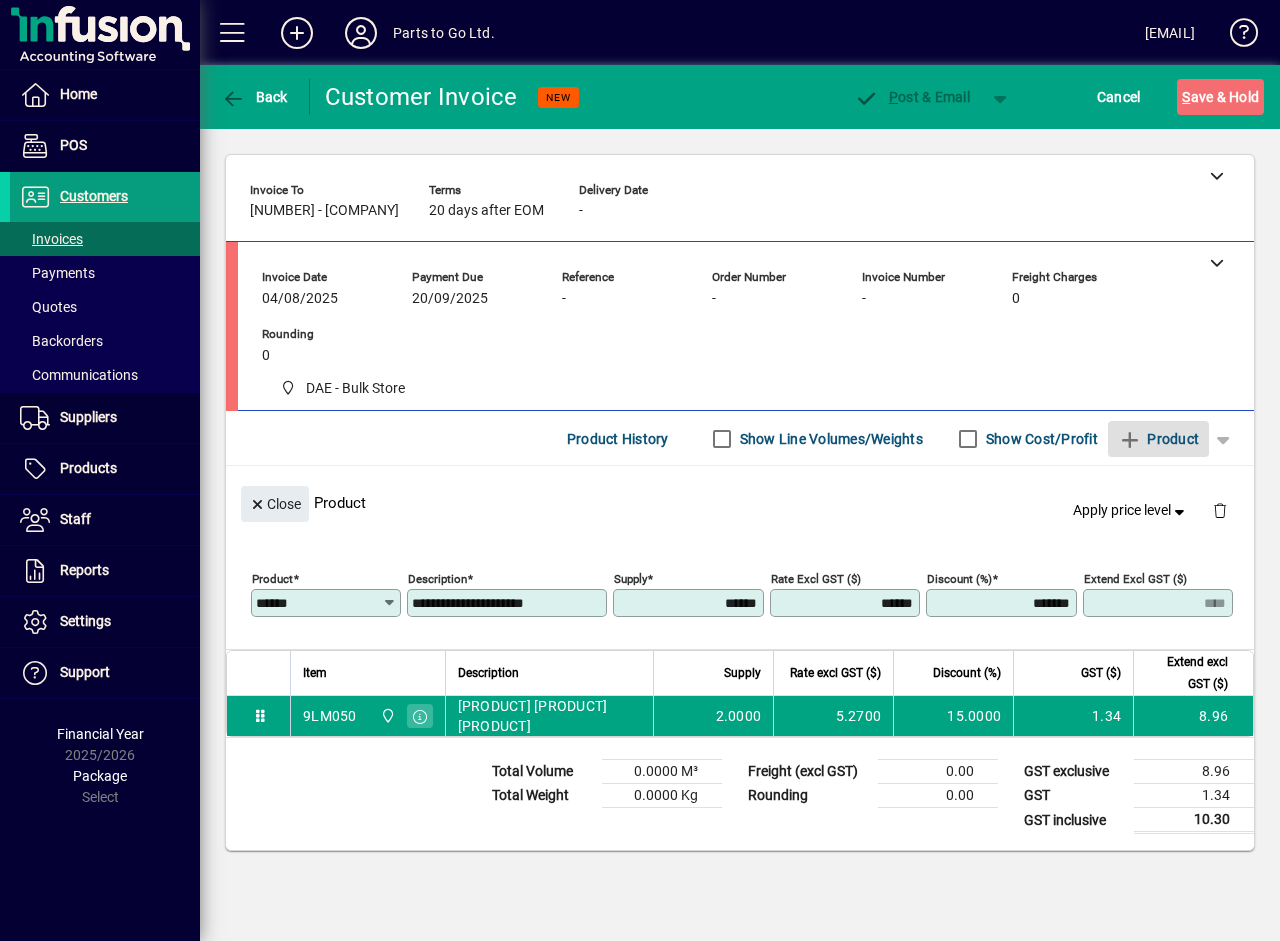 type 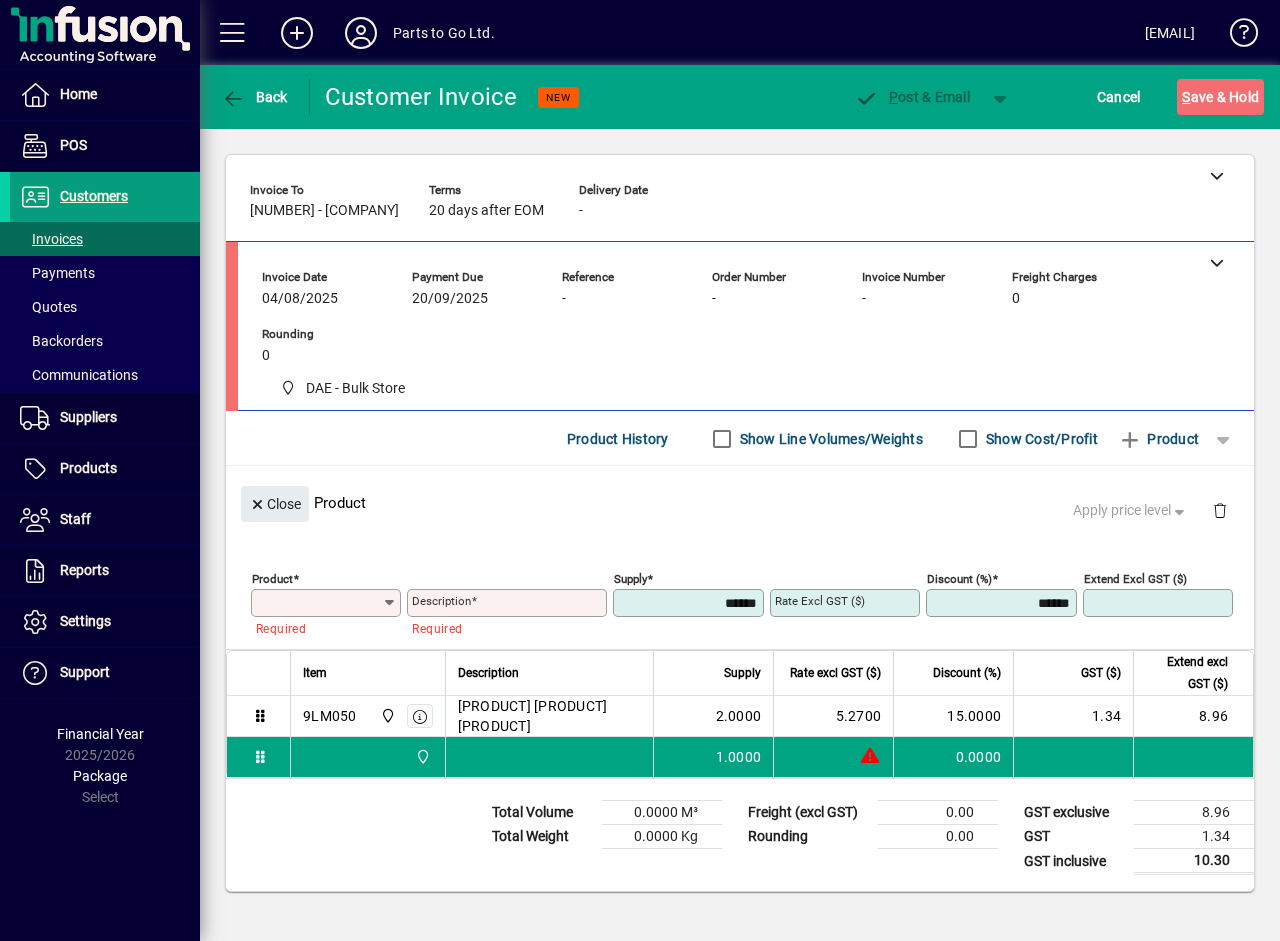 type on "*" 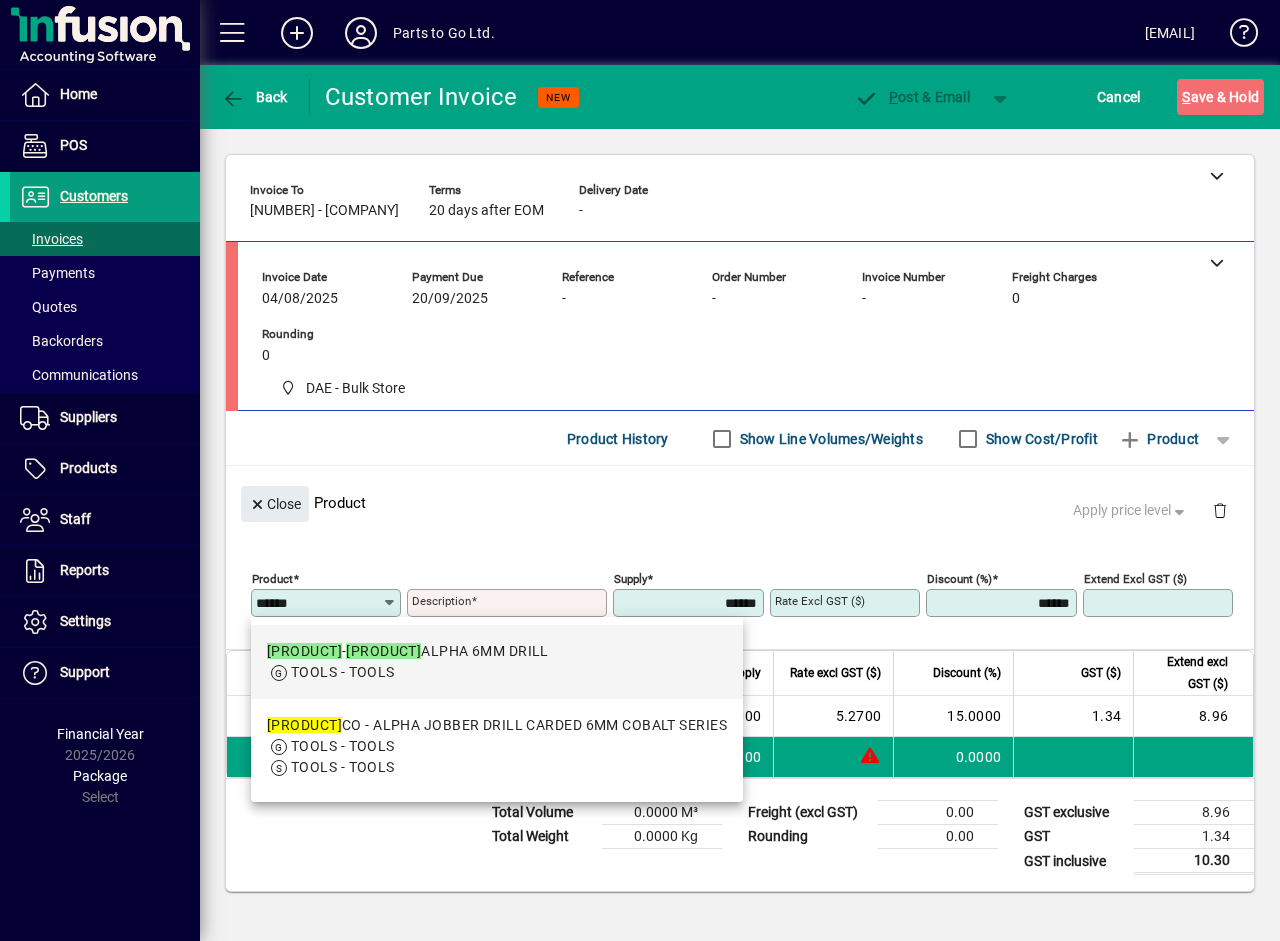 type on "******" 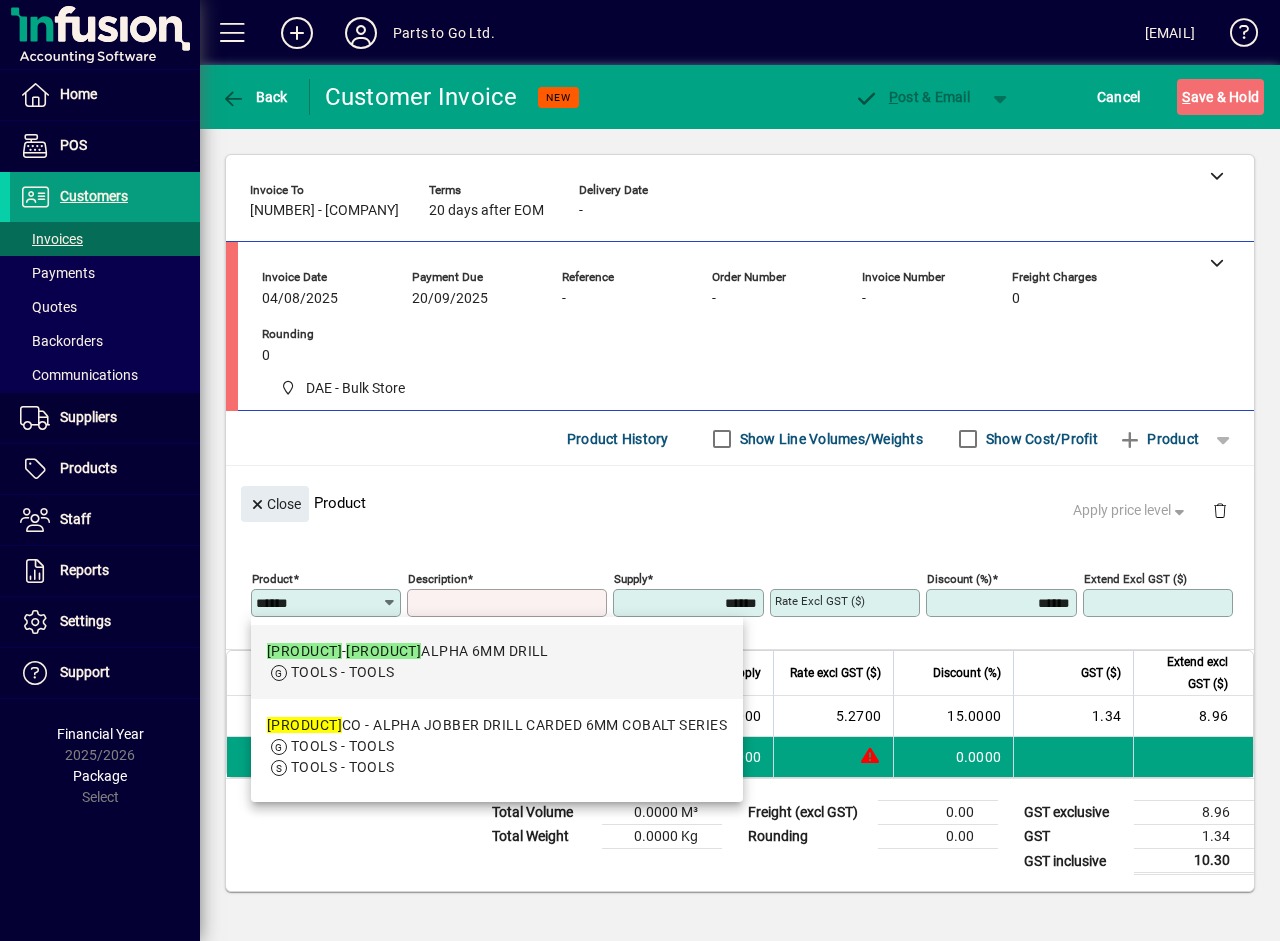 type on "**********" 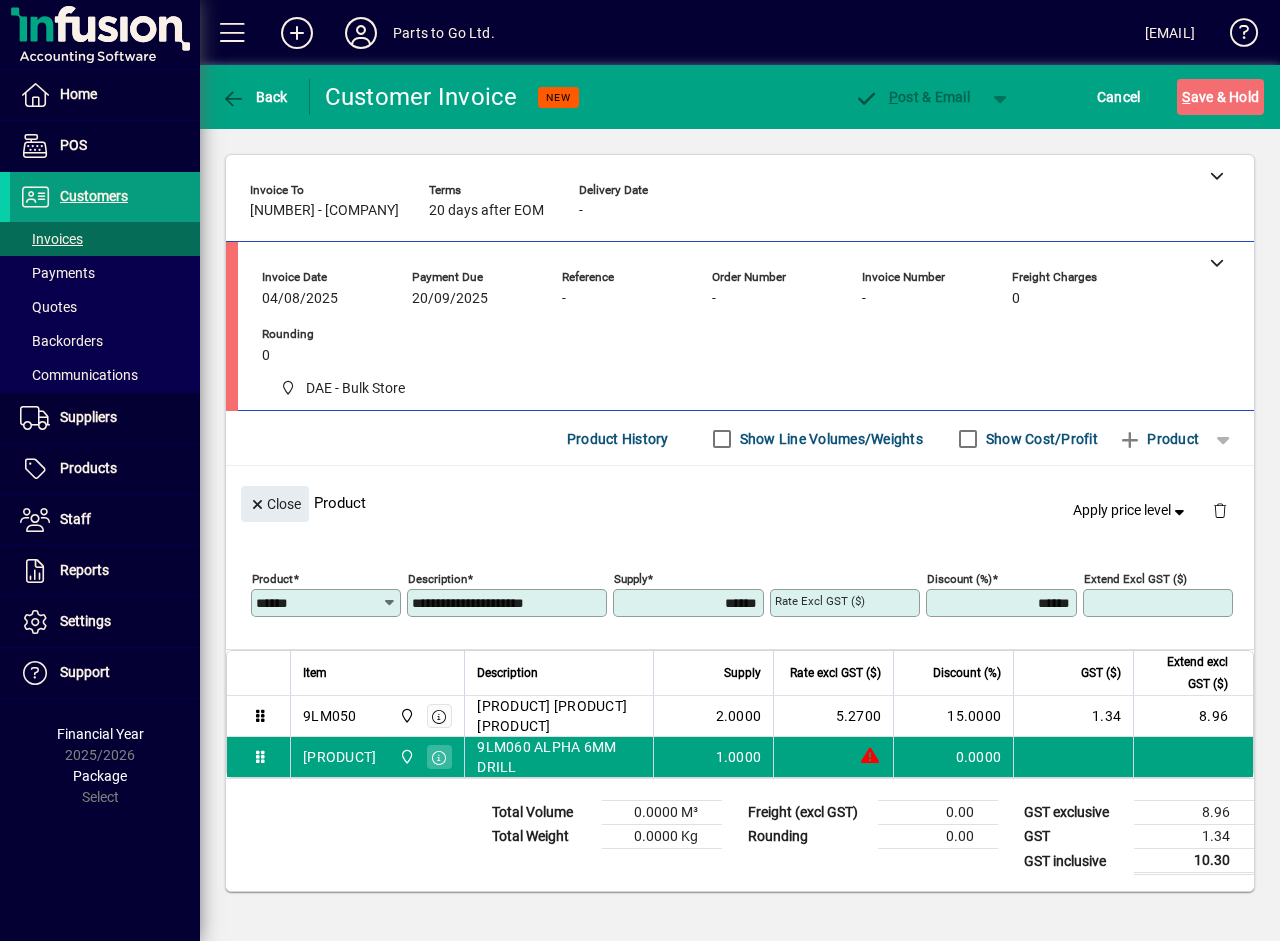 type on "******" 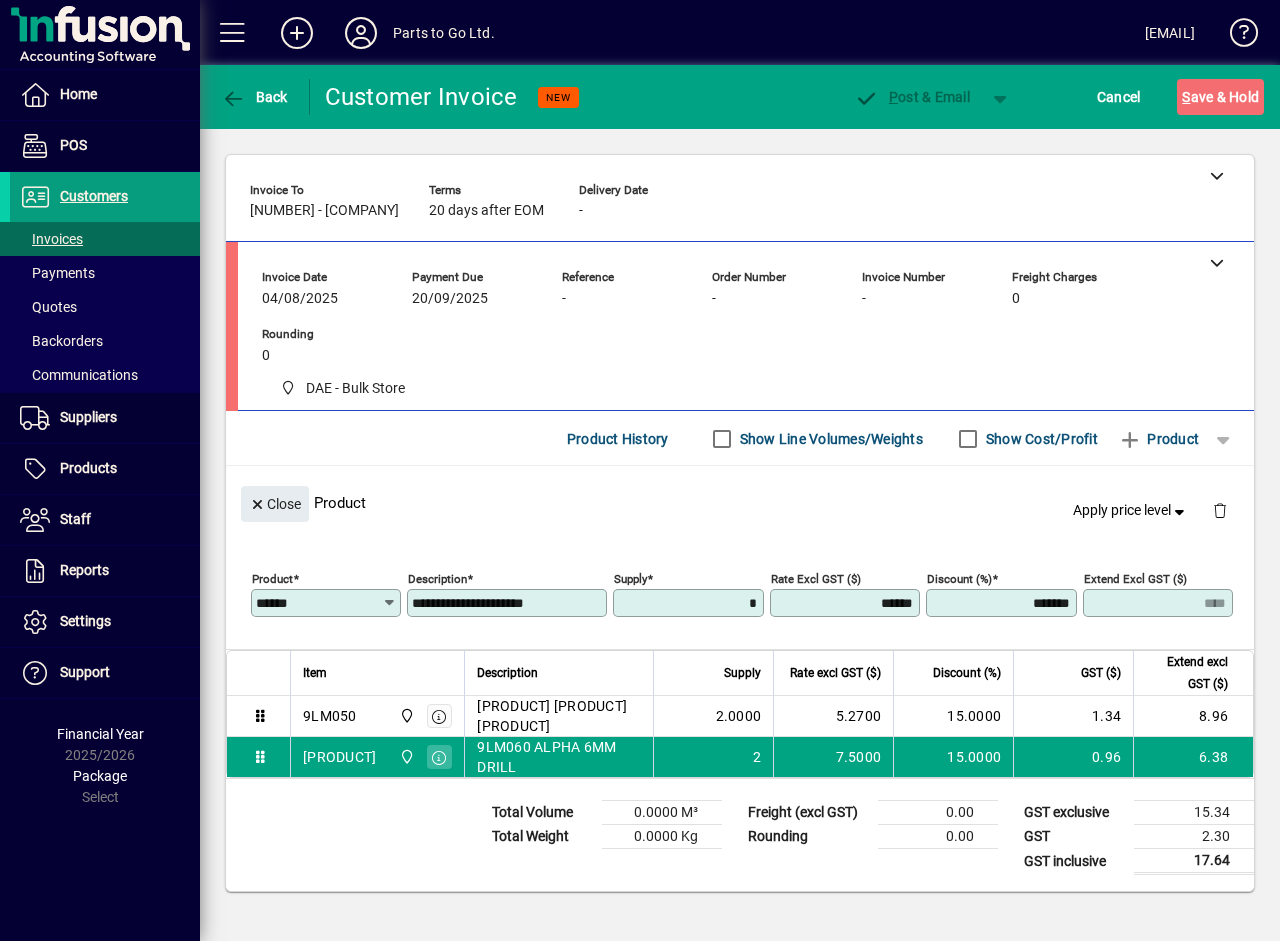 type on "******" 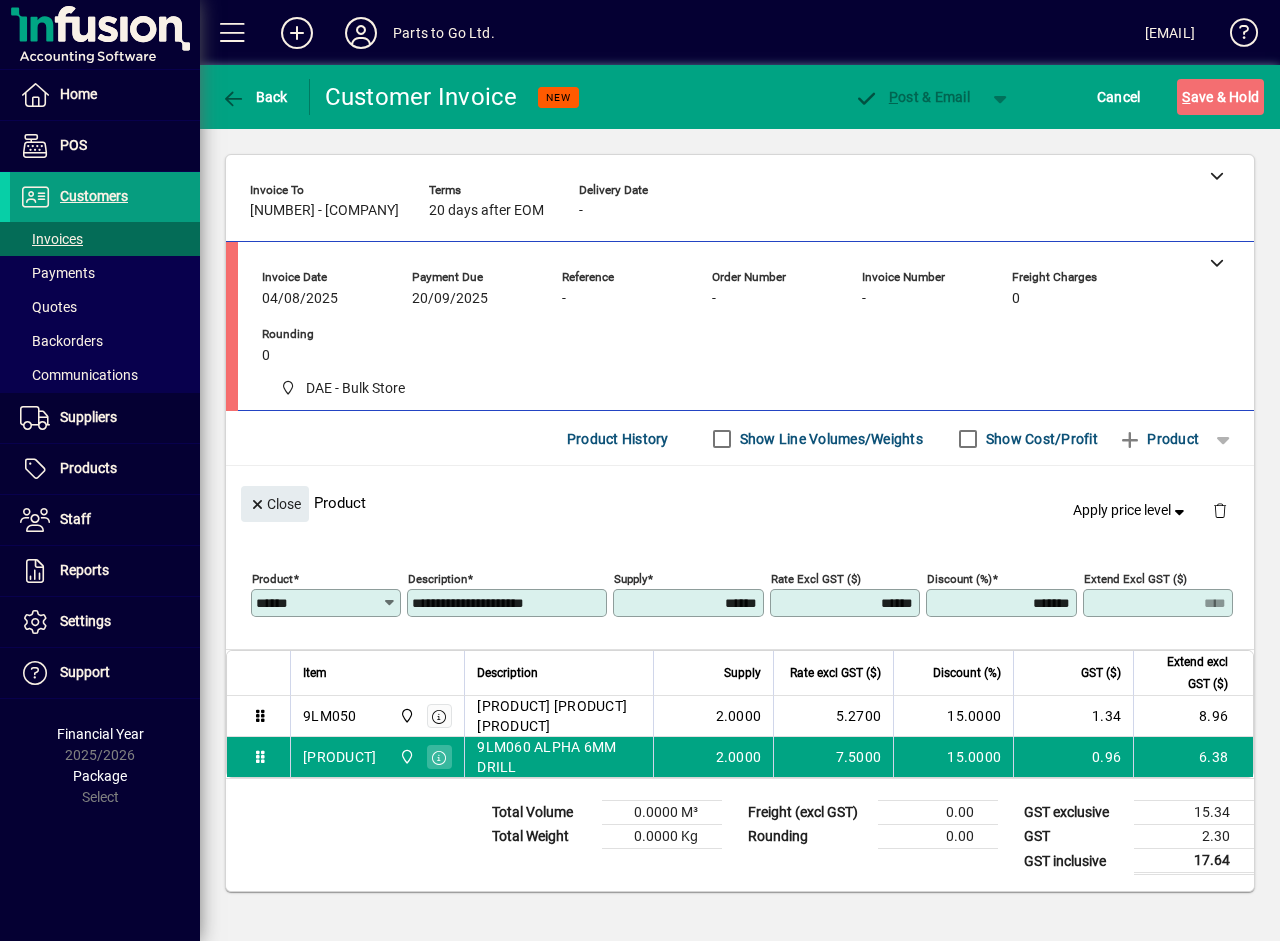 type on "*****" 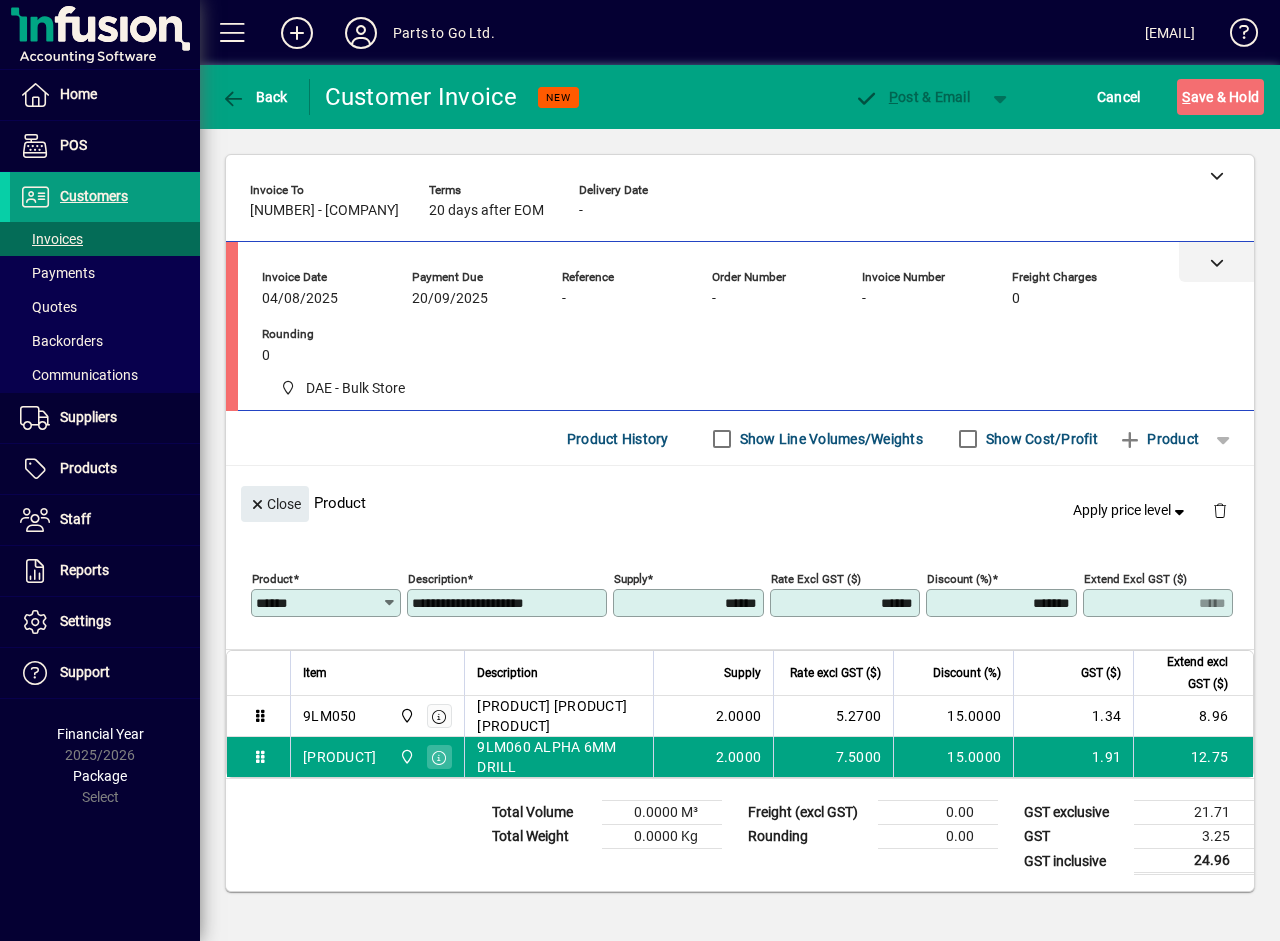 click 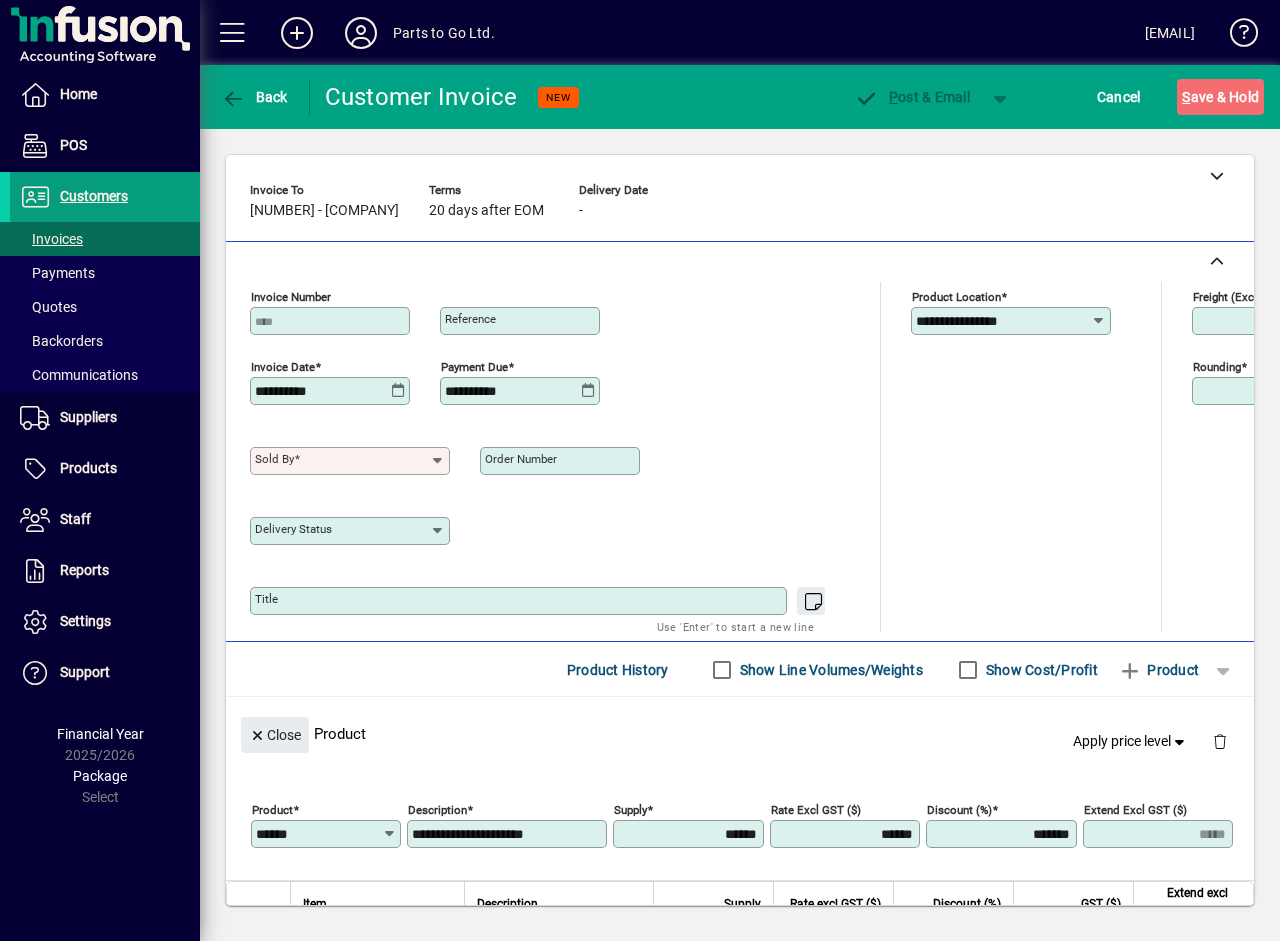 click on "Sold by" at bounding box center [342, 461] 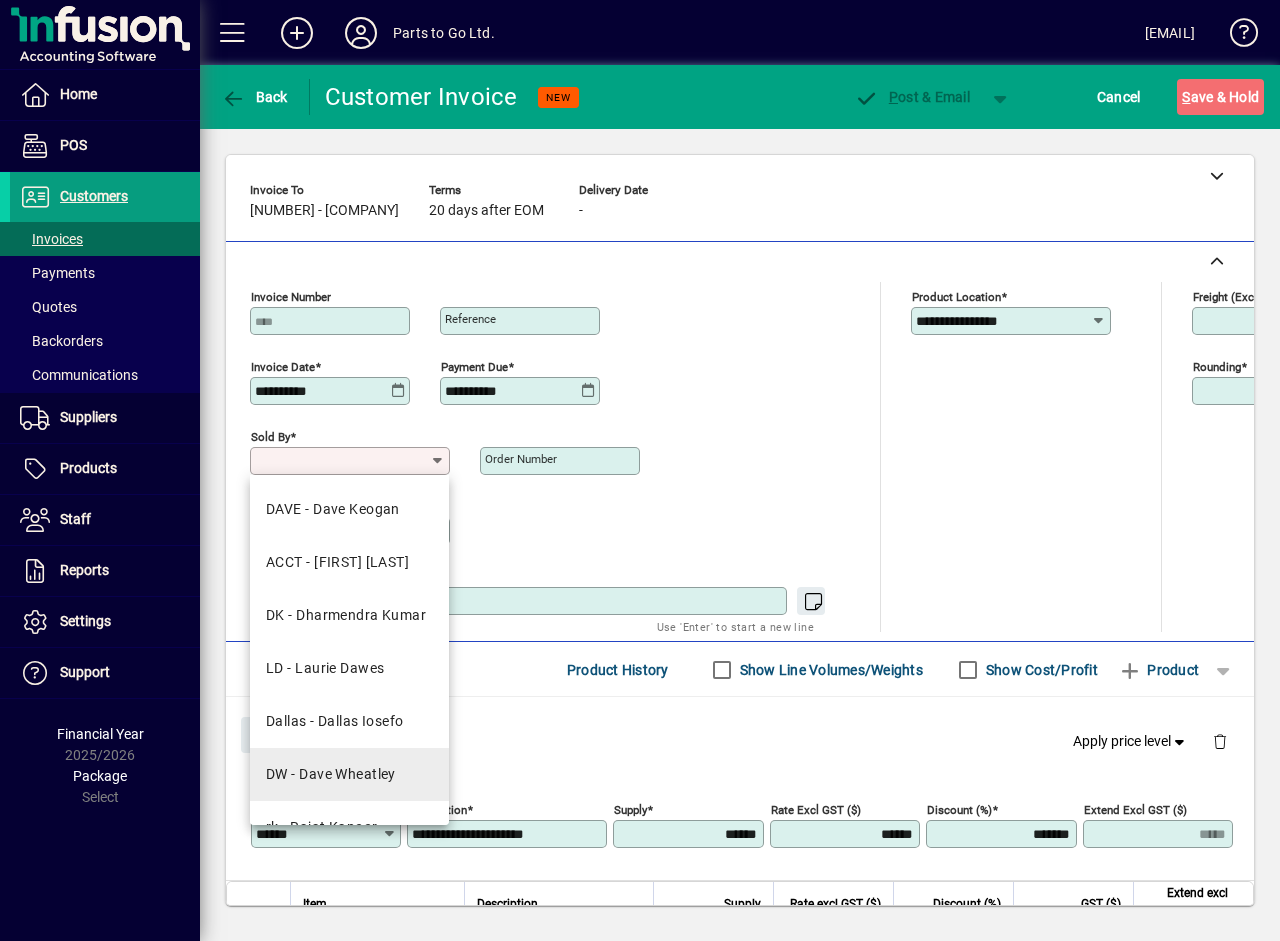 click on "DW - Dave Wheatley" at bounding box center [349, 774] 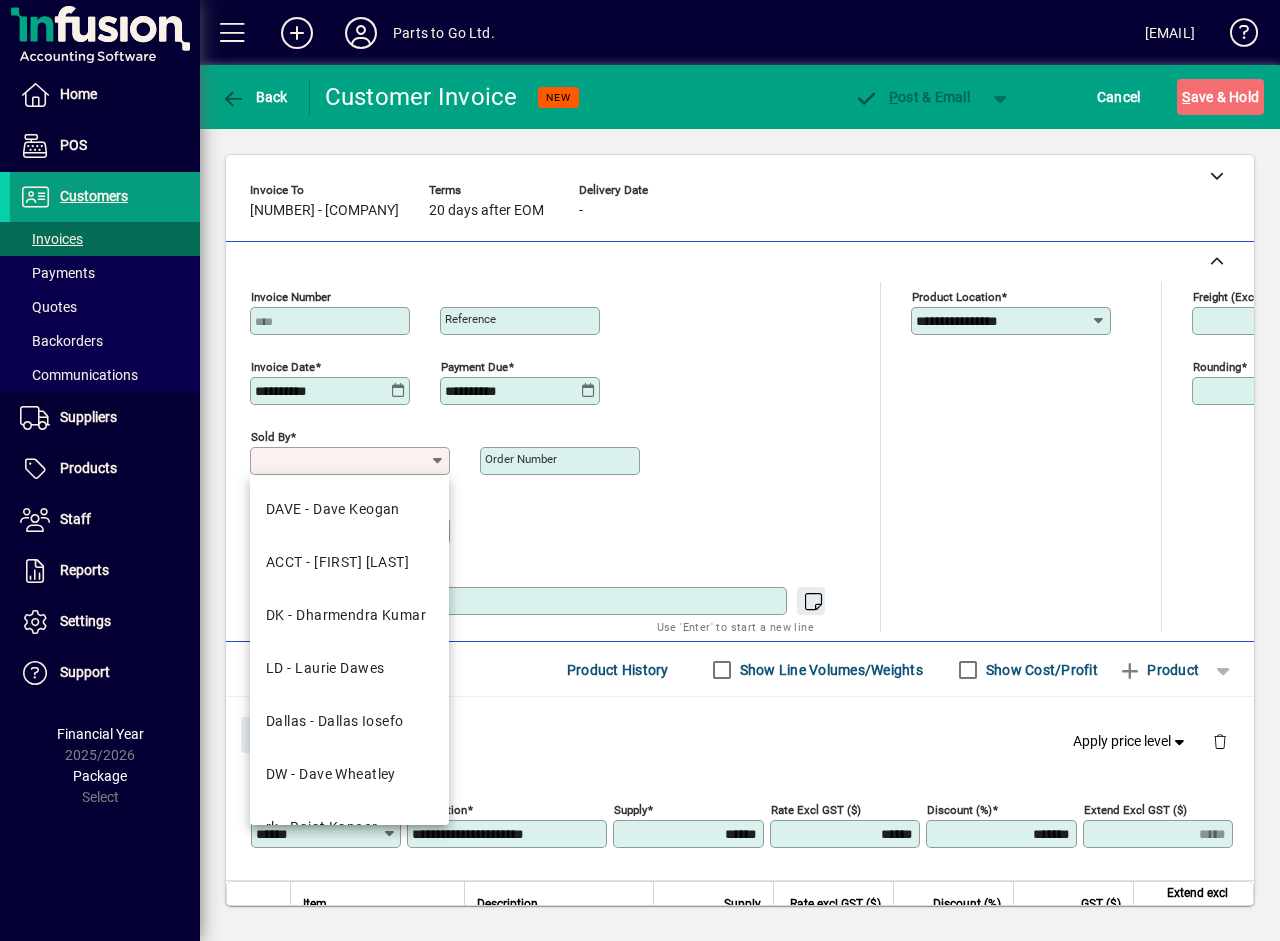 type on "**********" 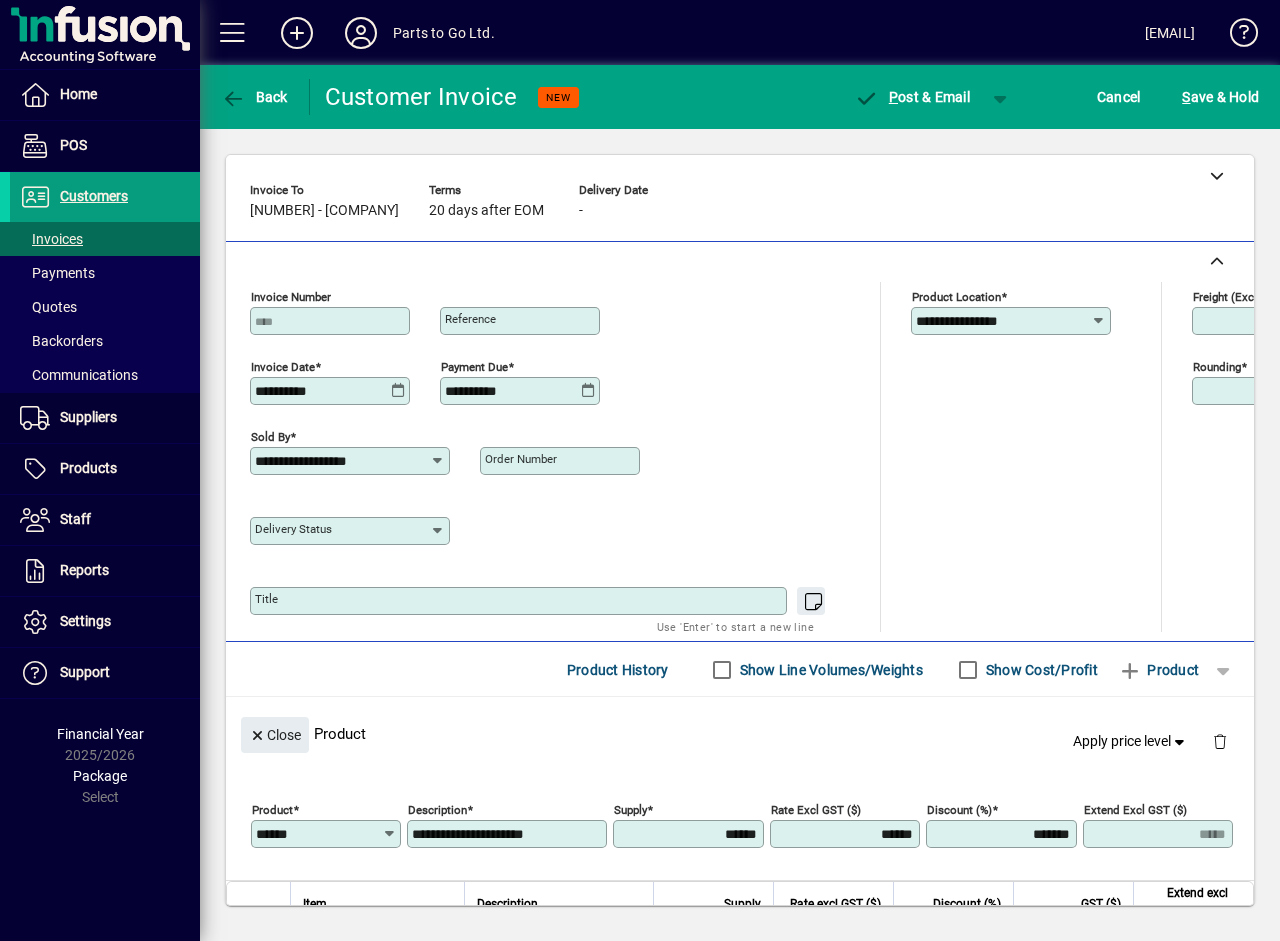 click on "Order number" at bounding box center (521, 459) 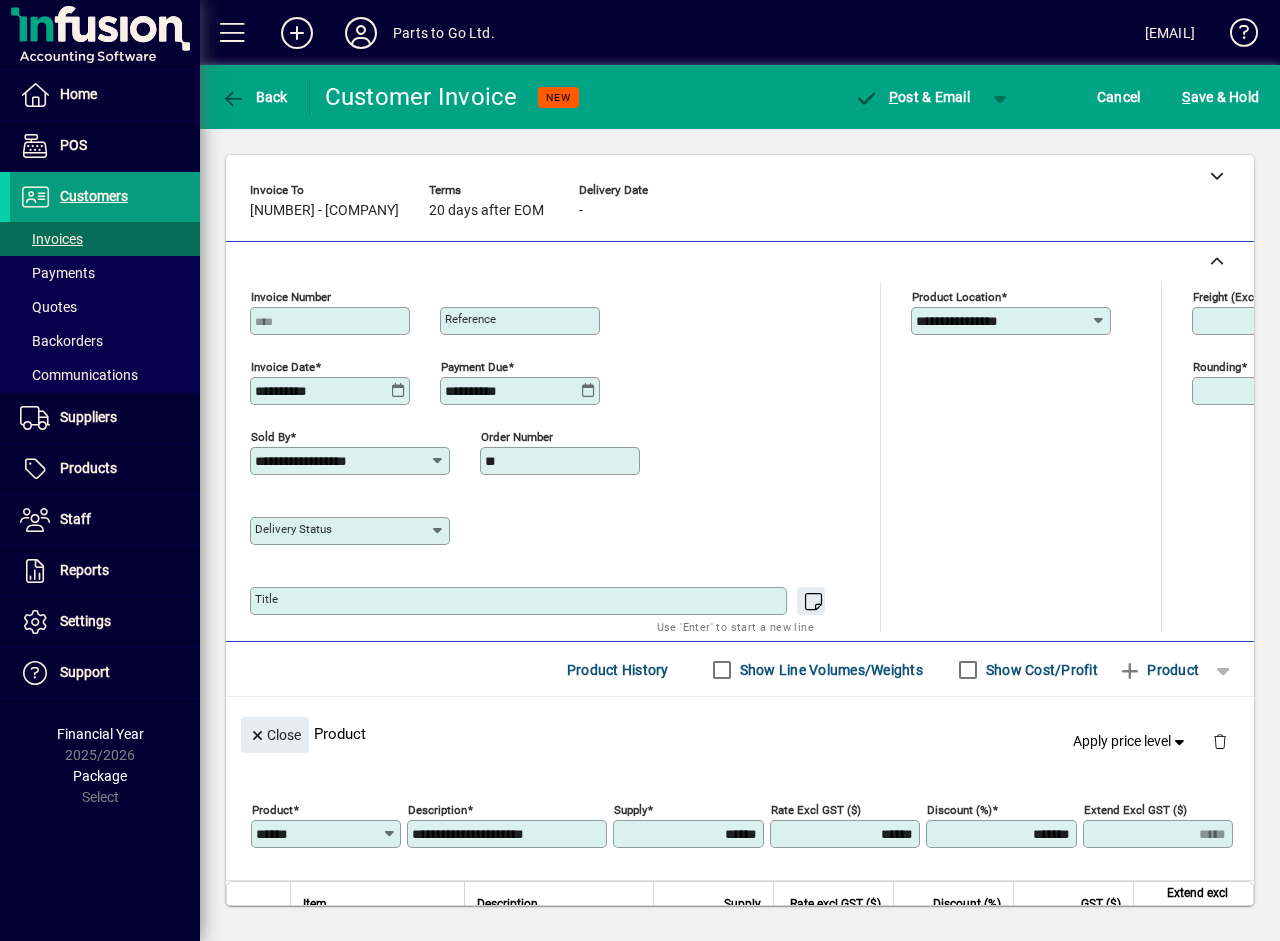 type on "**" 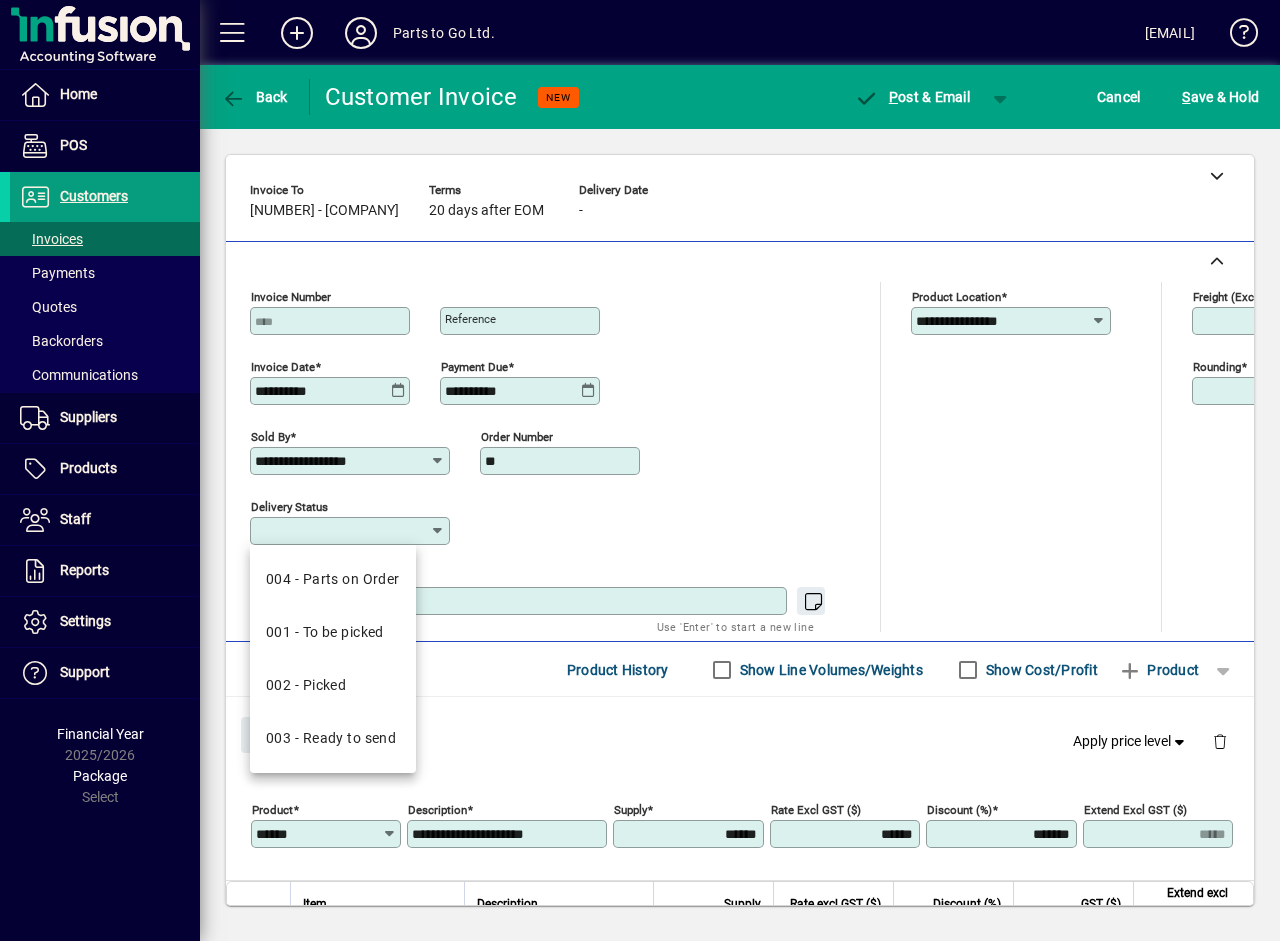 click on "**********" 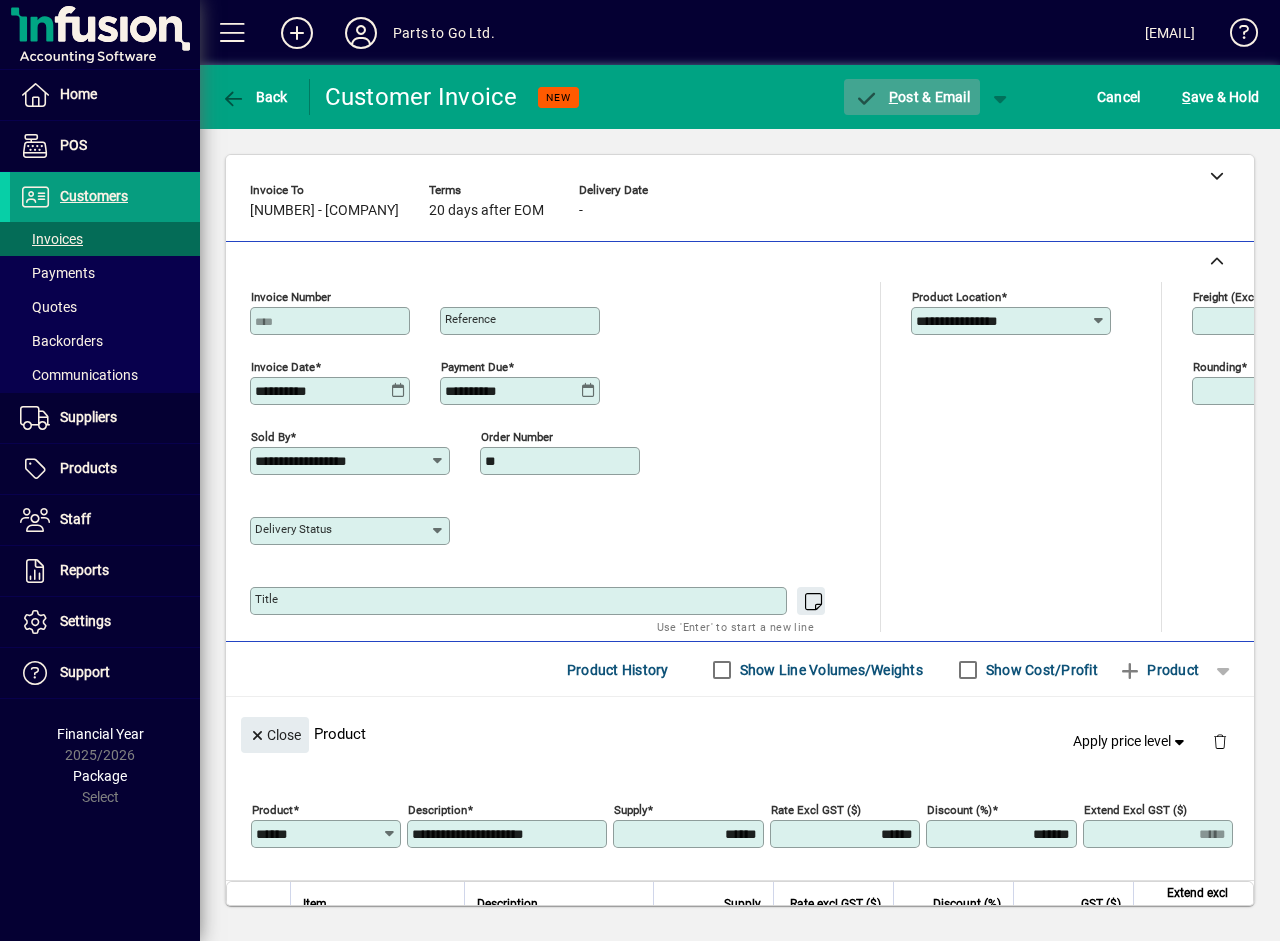 click on "P ost & Email" 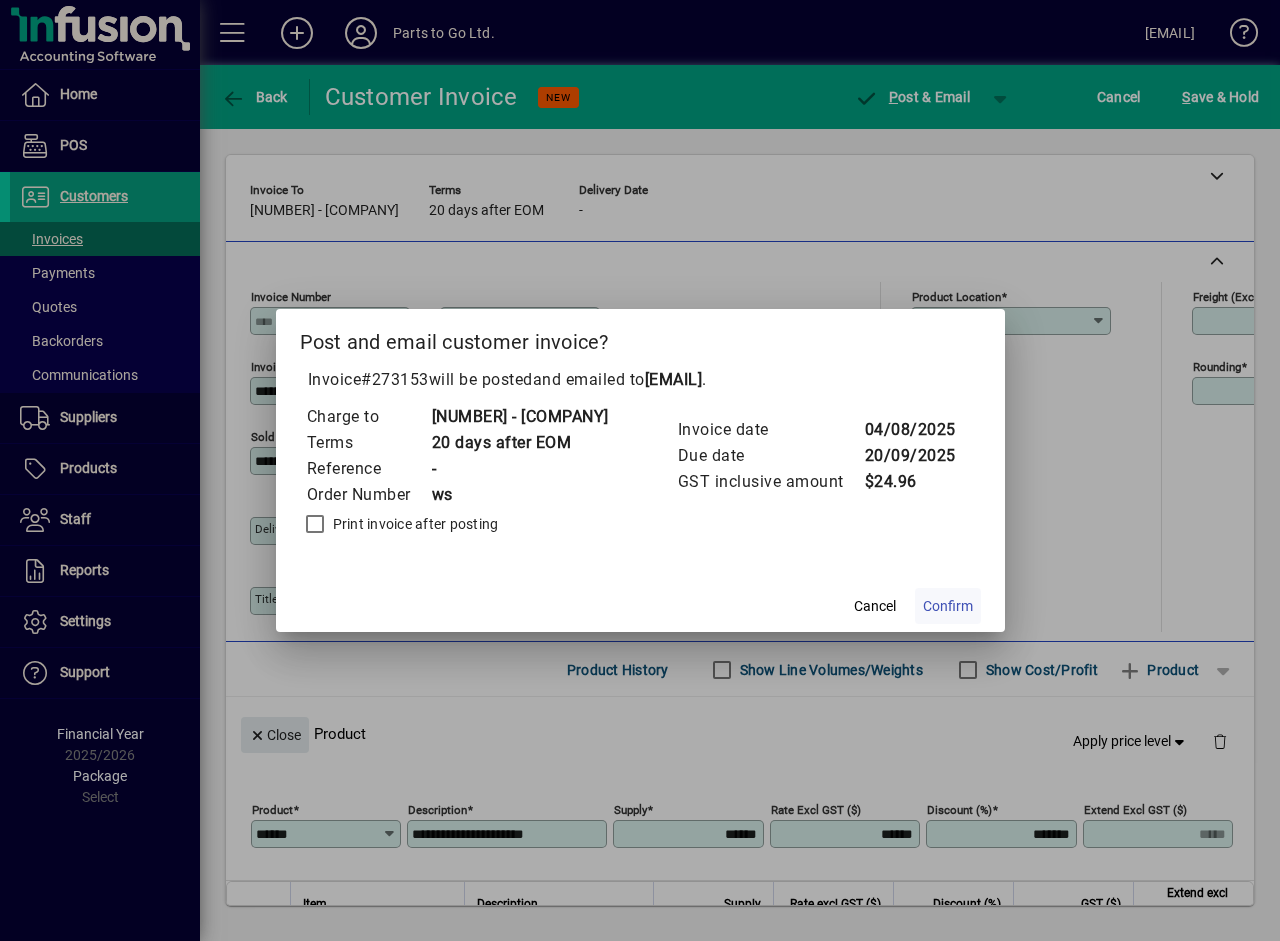 click on "Confirm" 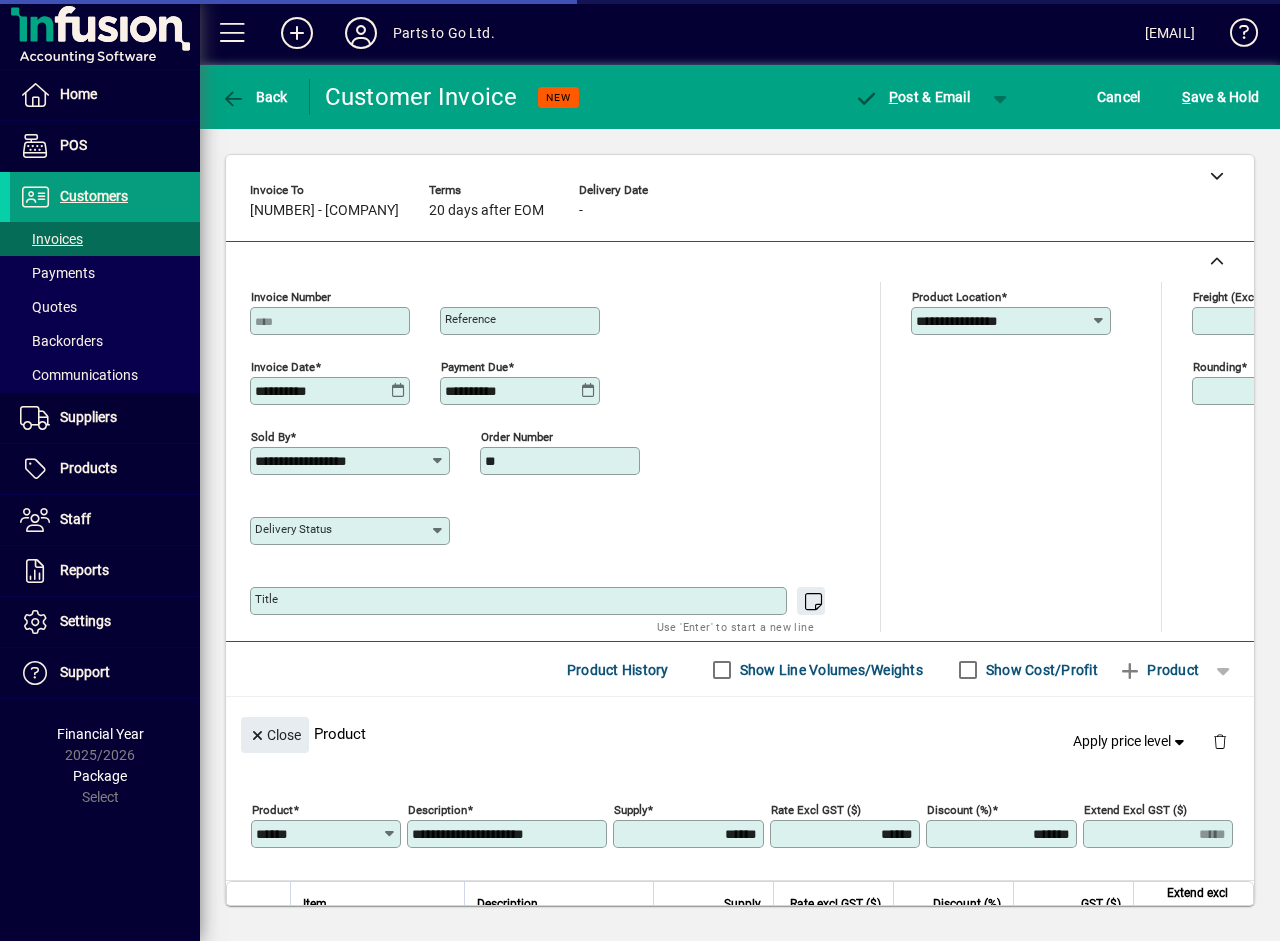 type on "****" 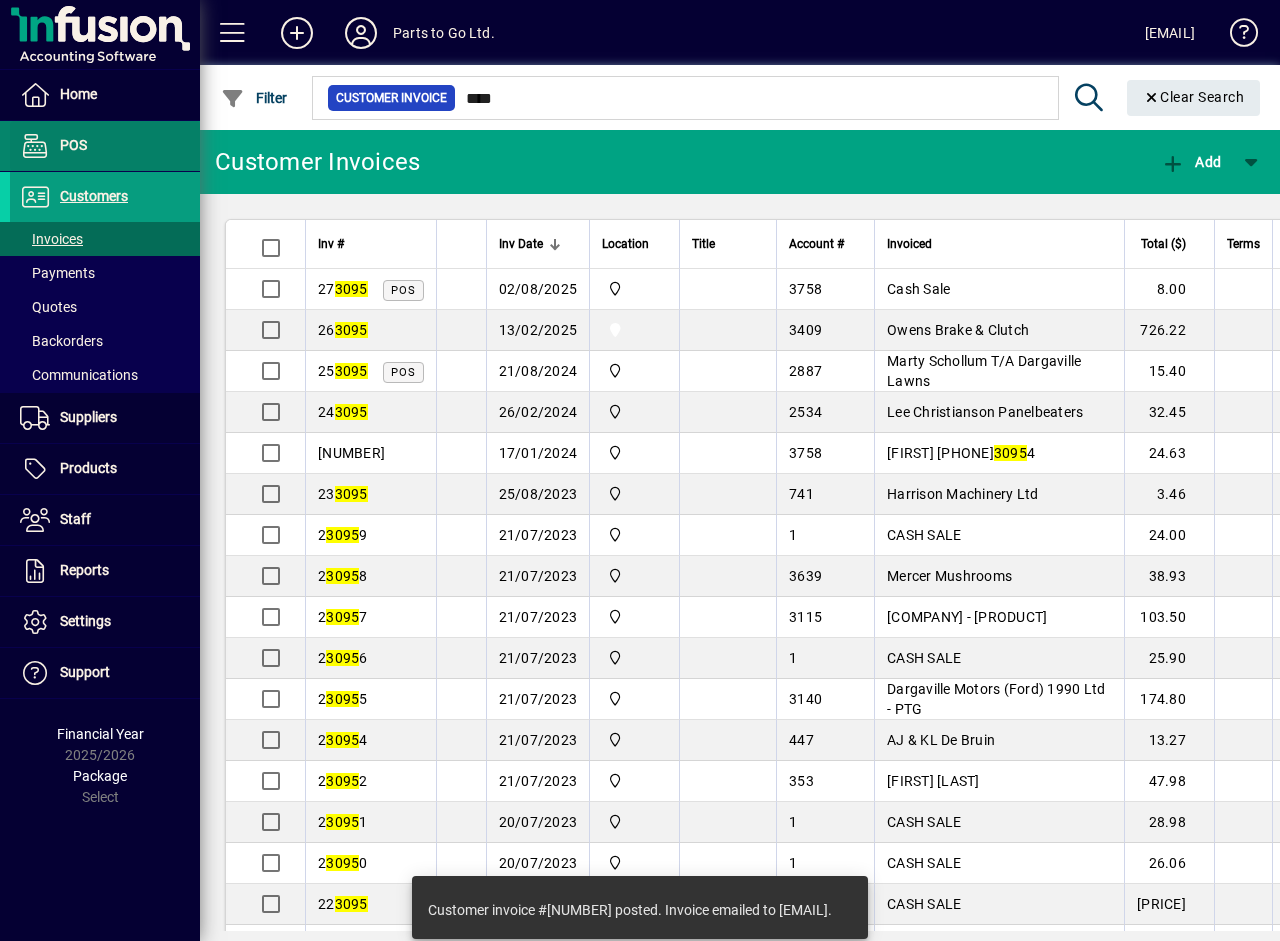click on "POS" at bounding box center [73, 145] 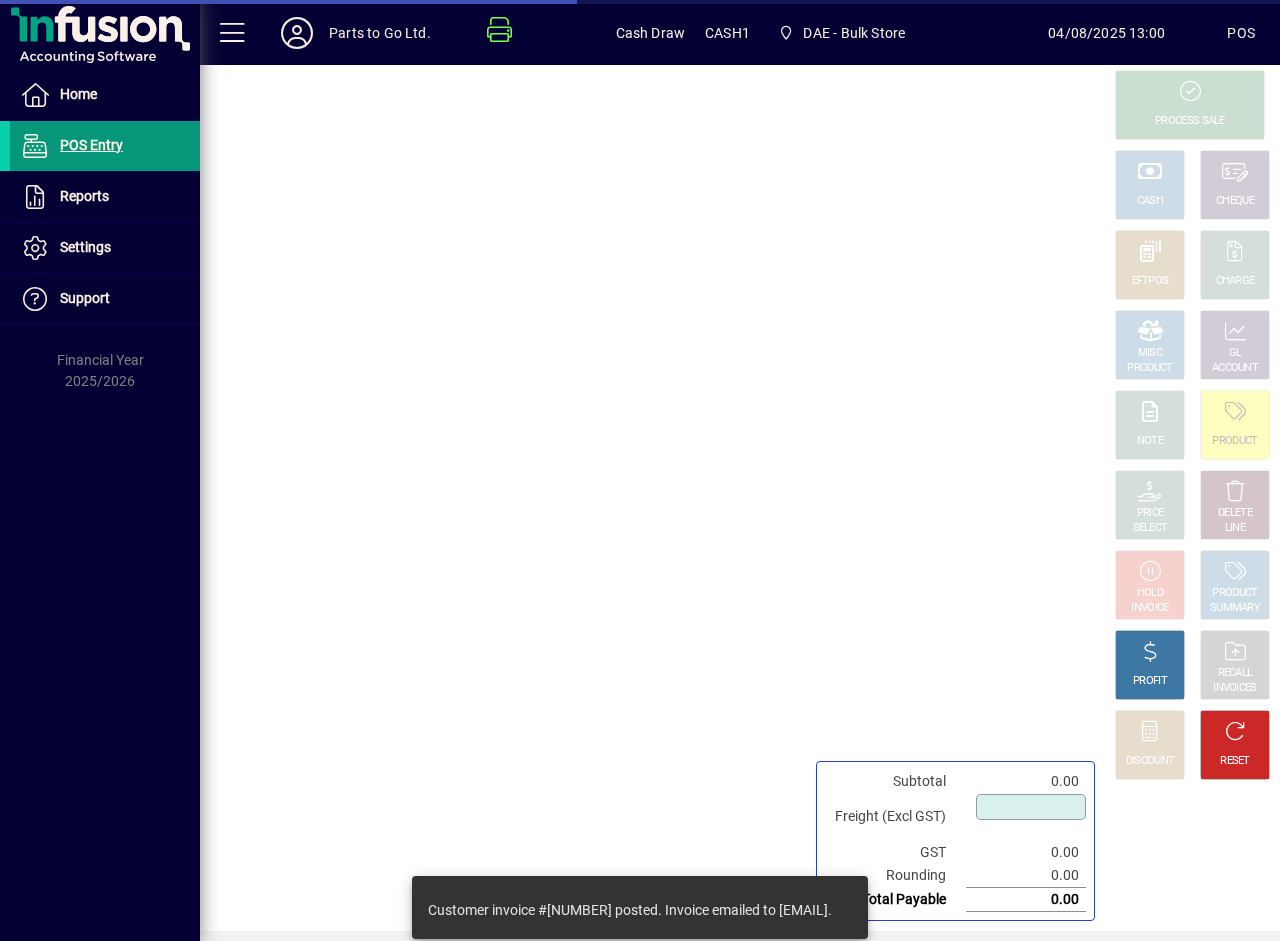 type on "****" 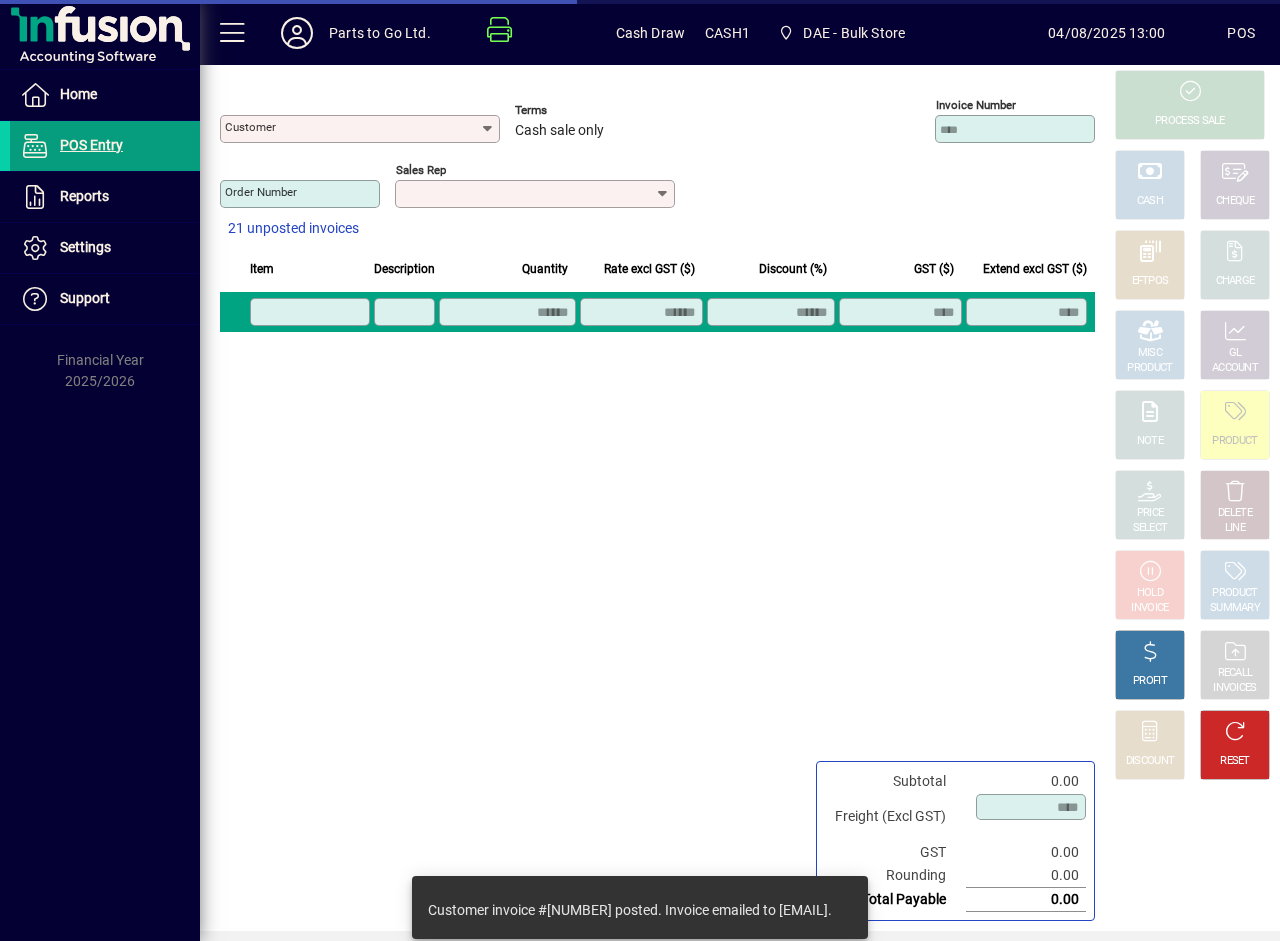 type on "**********" 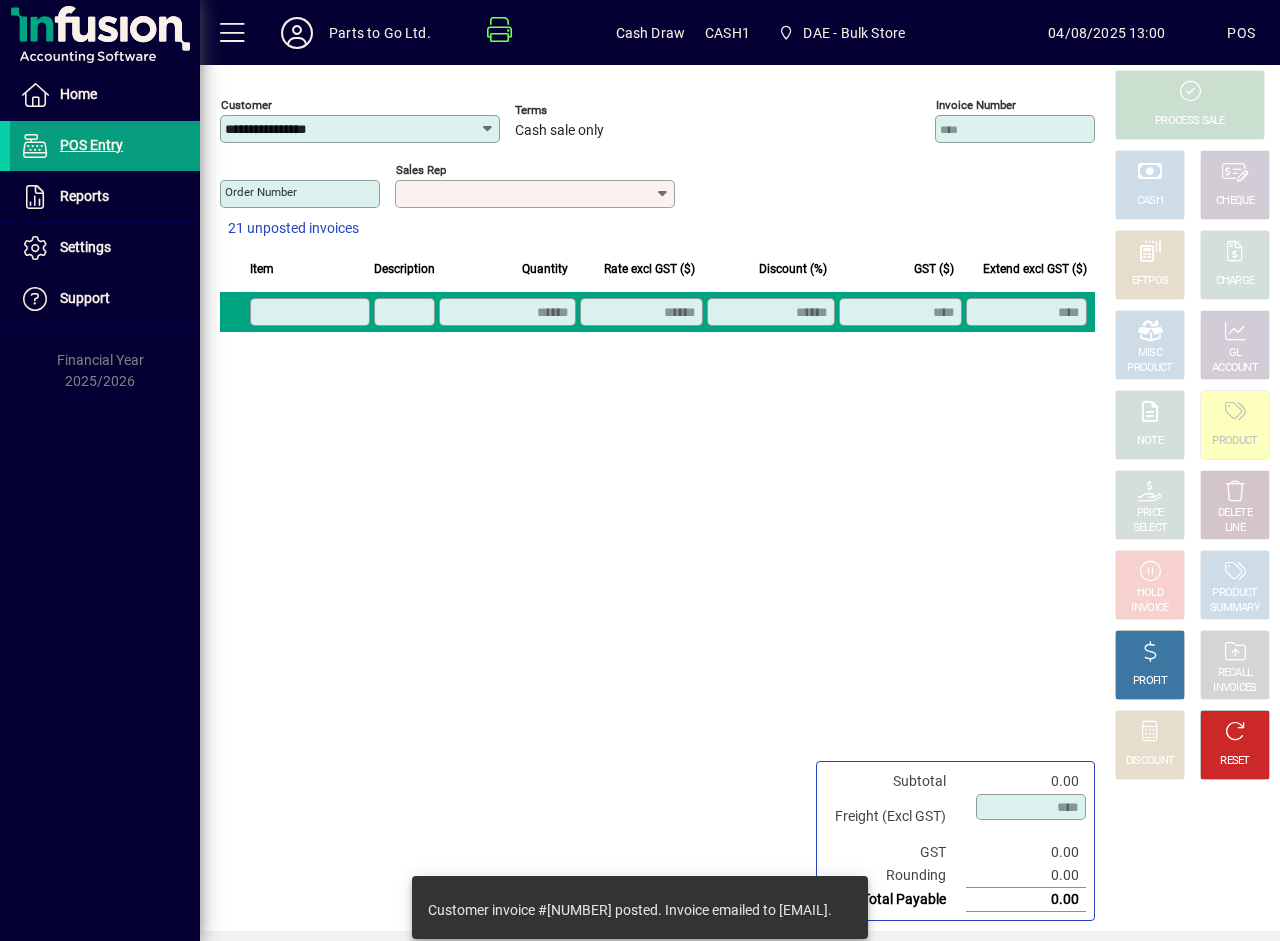 click on "Sales rep" at bounding box center [527, 194] 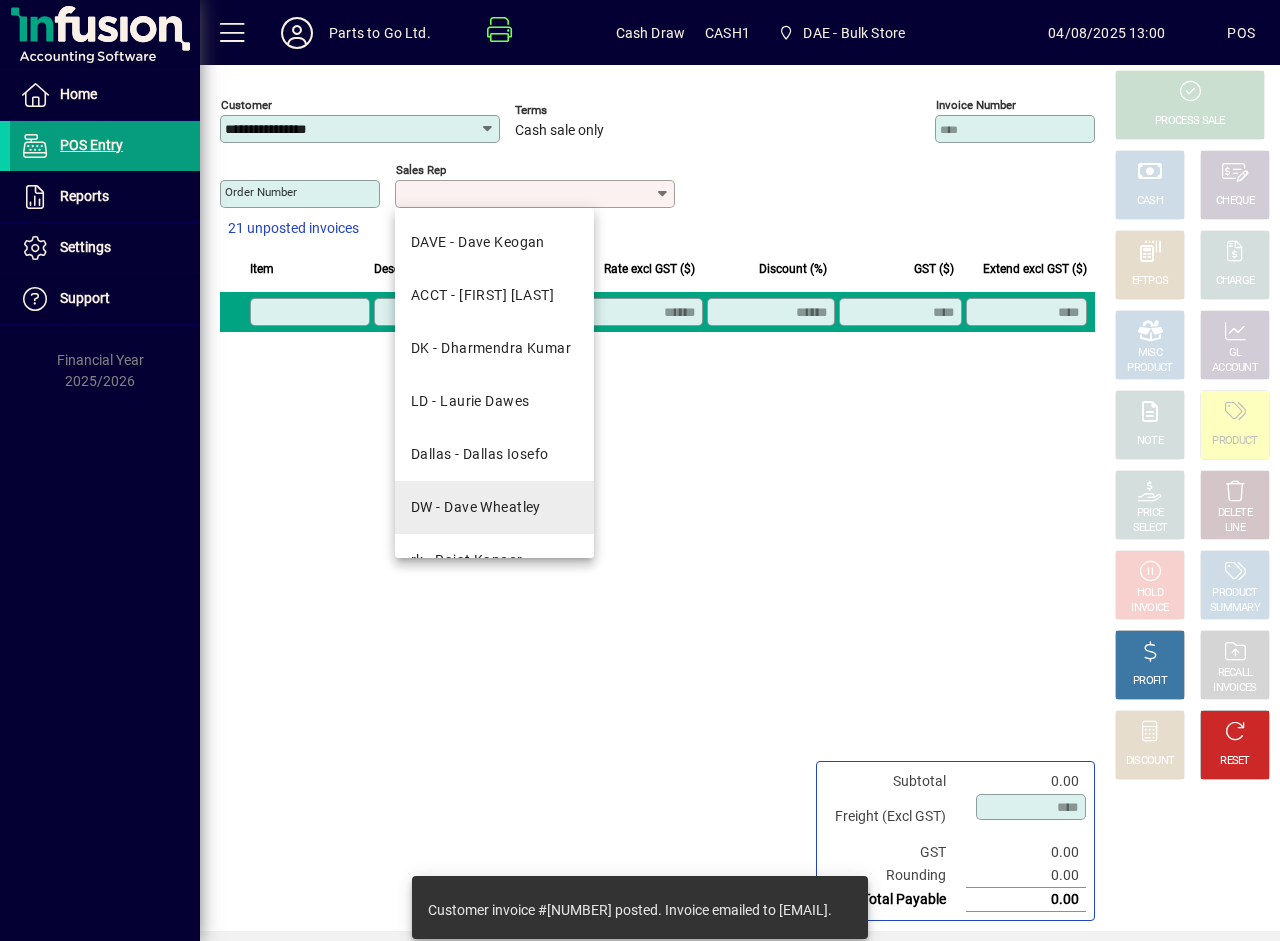 click on "DW - Dave Wheatley" at bounding box center [476, 507] 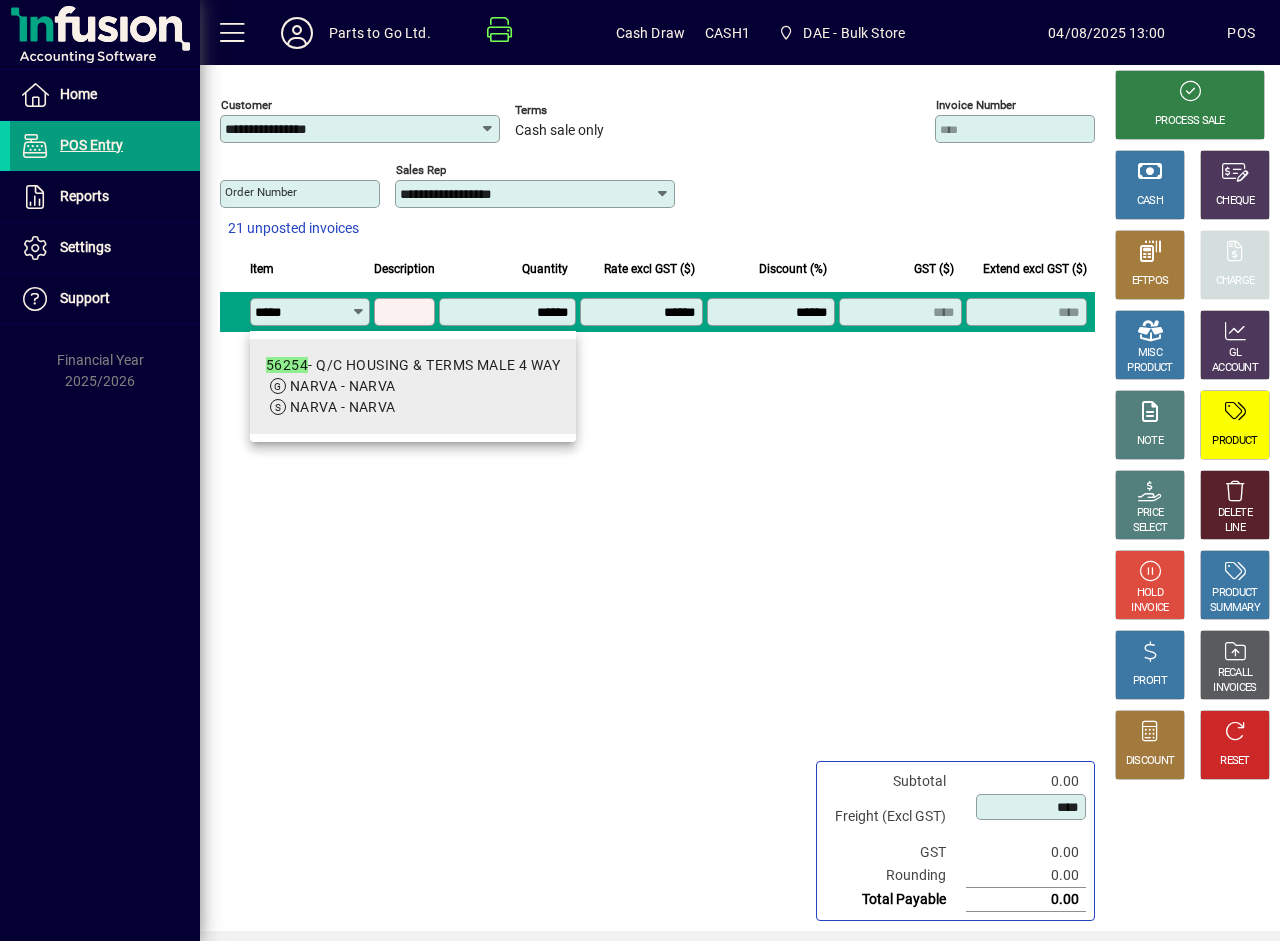 type on "*****" 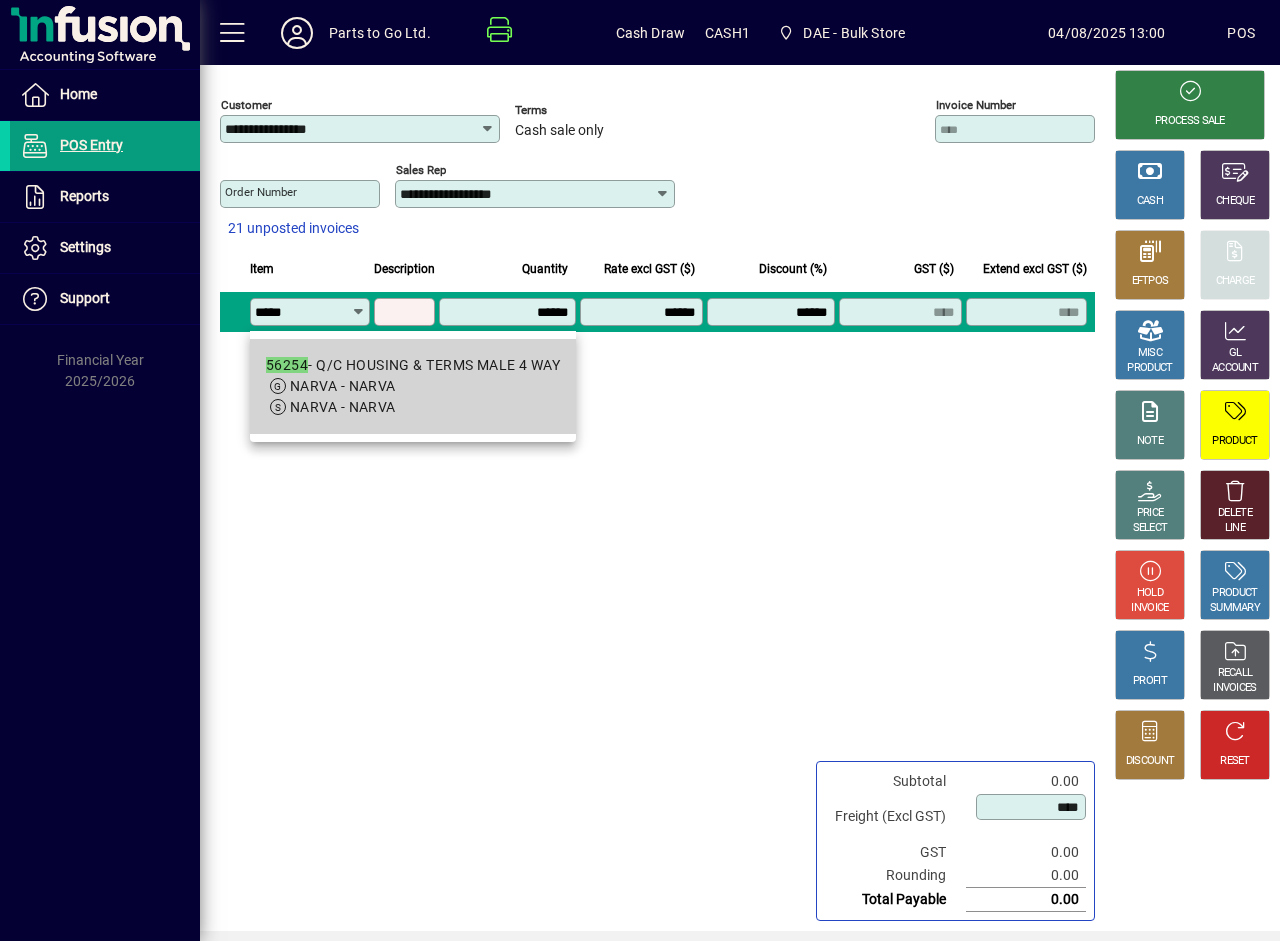click on "NARVA - NARVA" at bounding box center [413, 386] 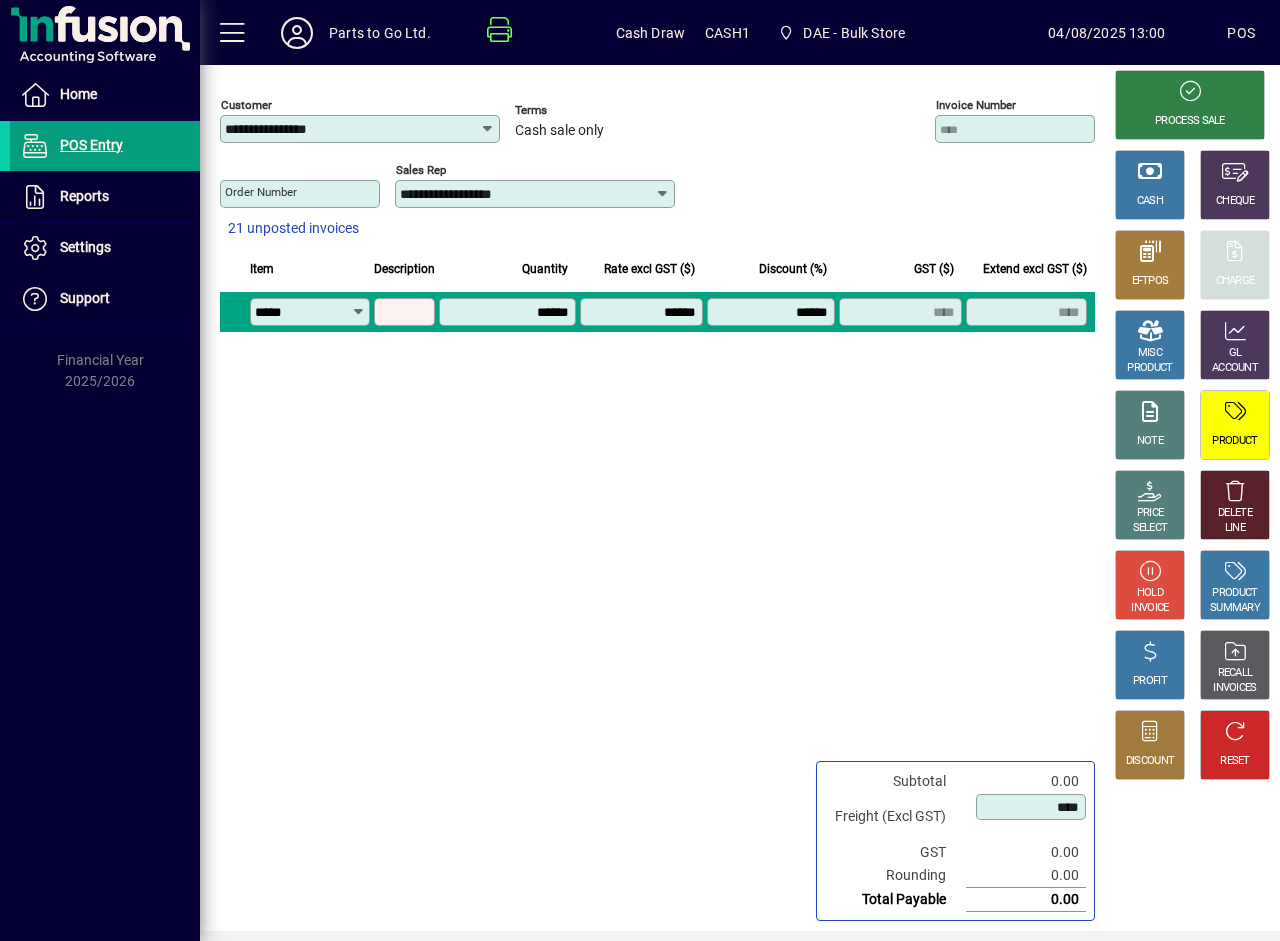 type on "**********" 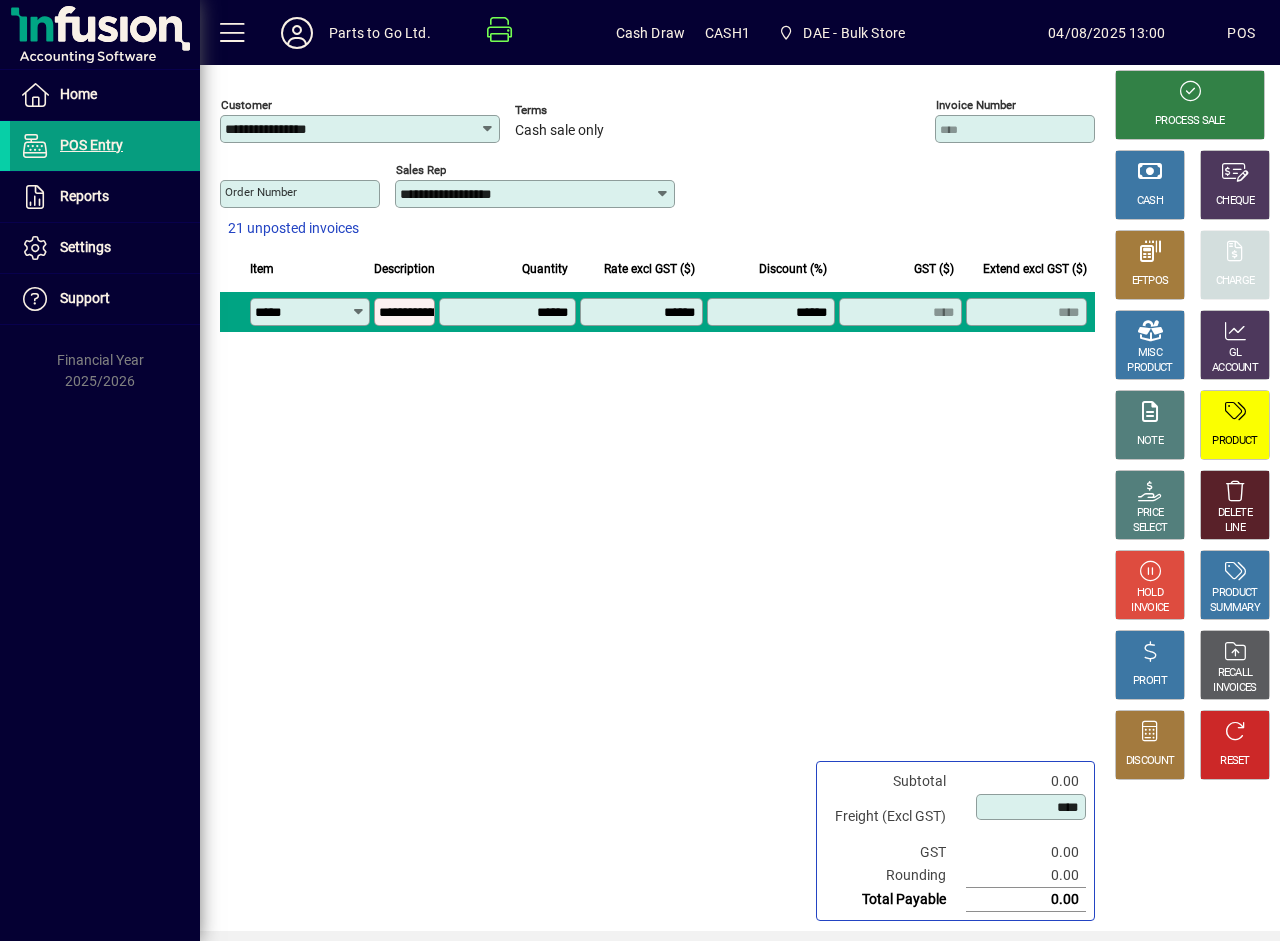 type on "******" 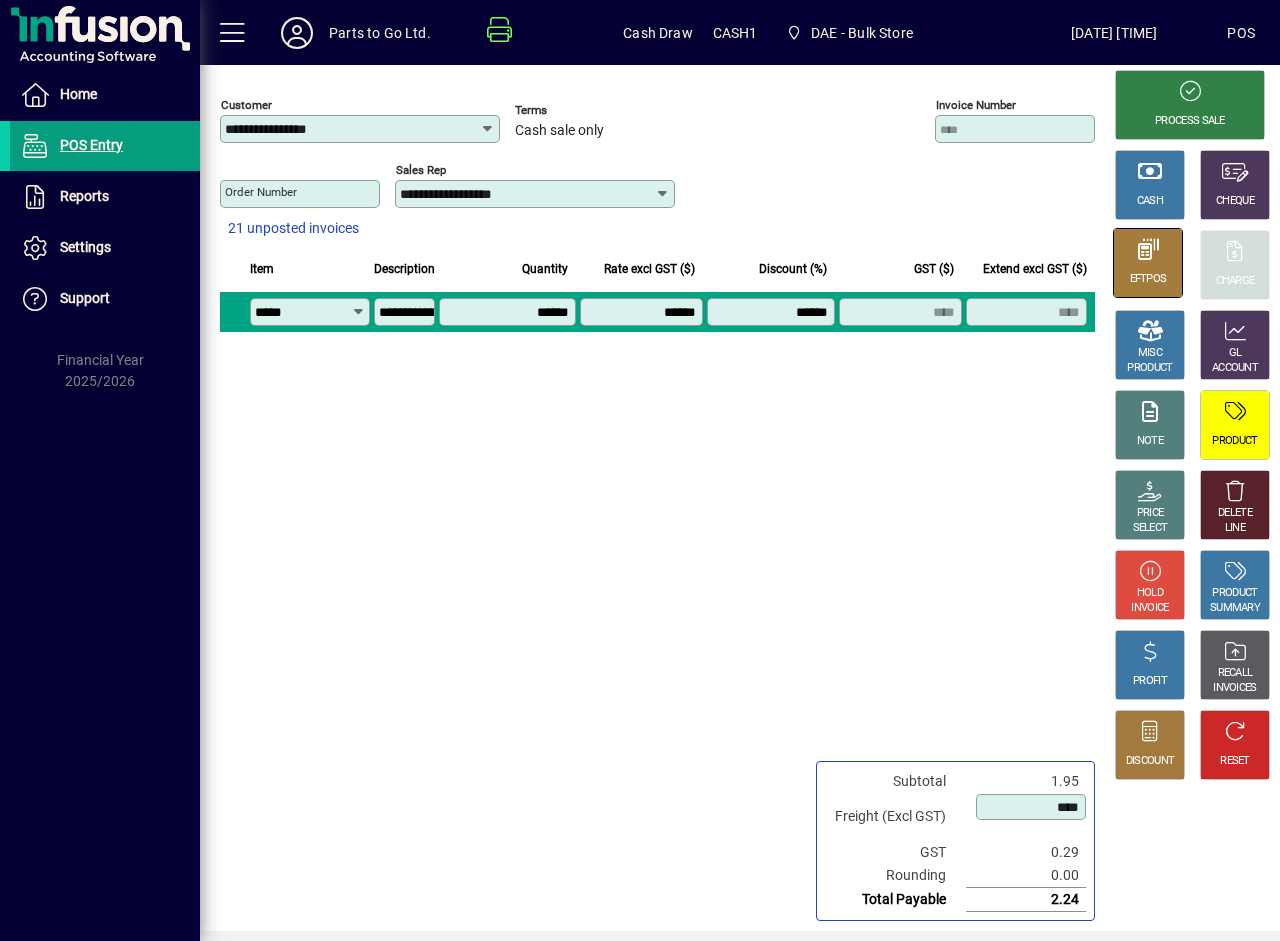 click 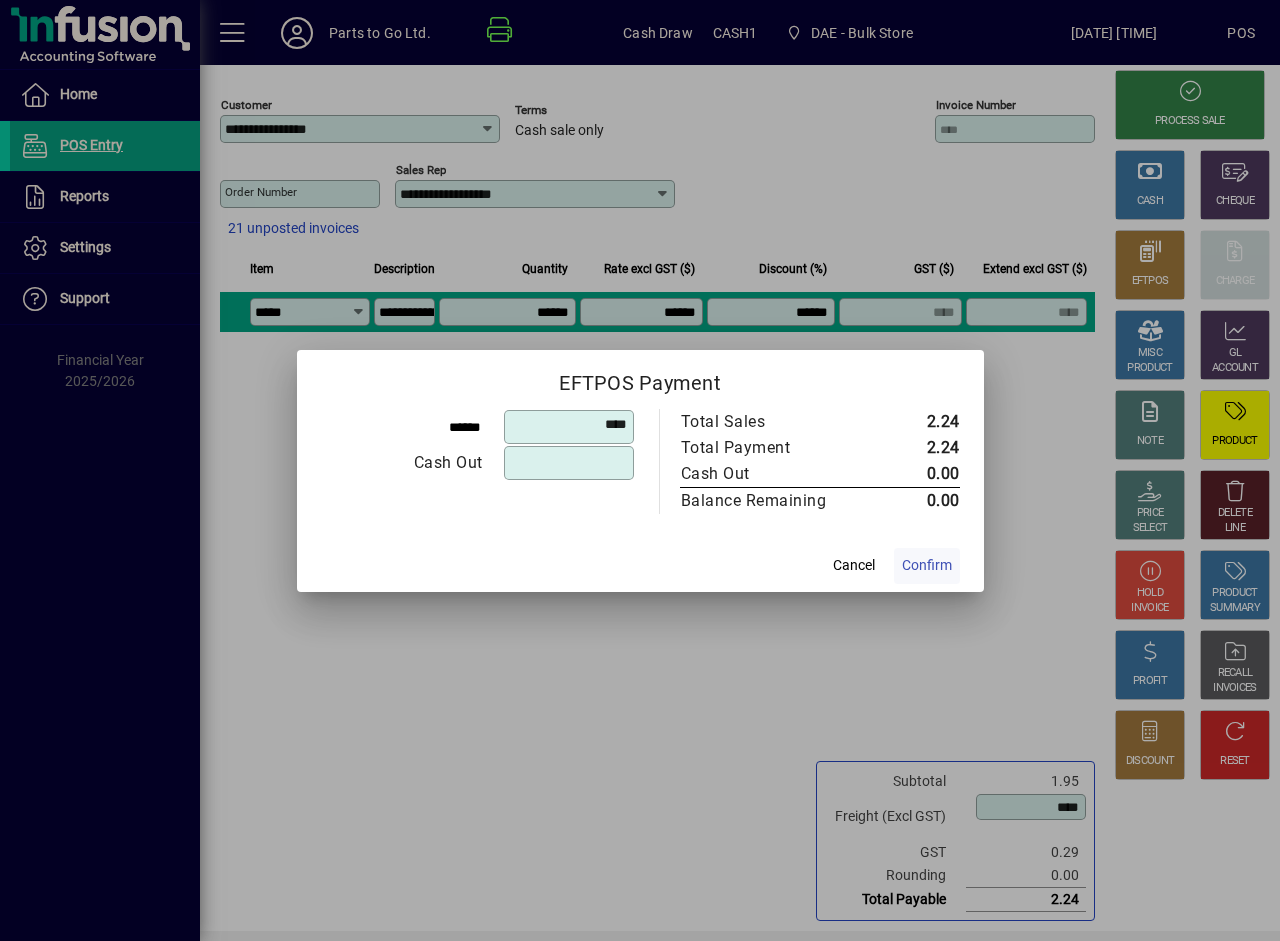 click on "Confirm" 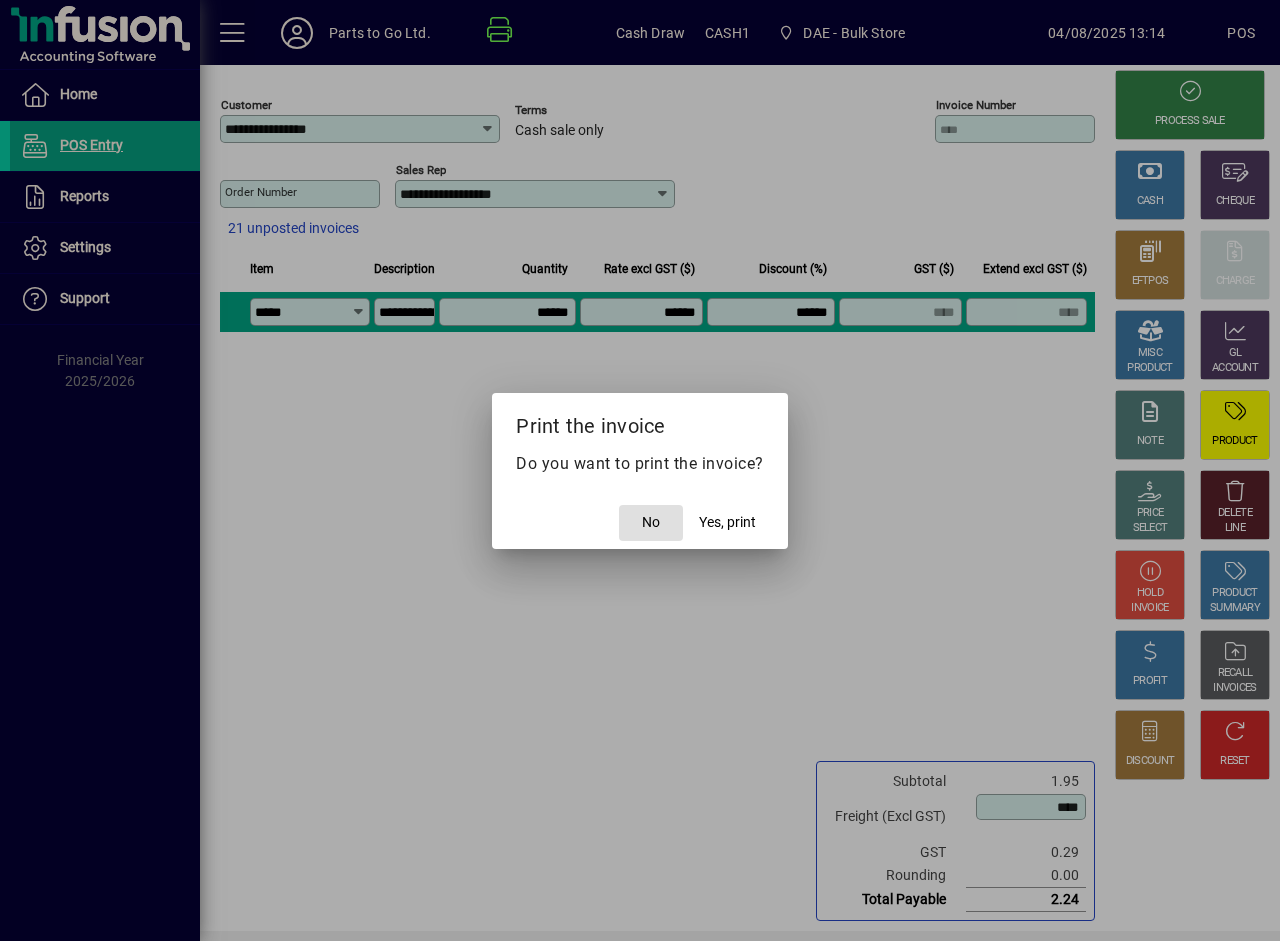 scroll, scrollTop: 0, scrollLeft: 0, axis: both 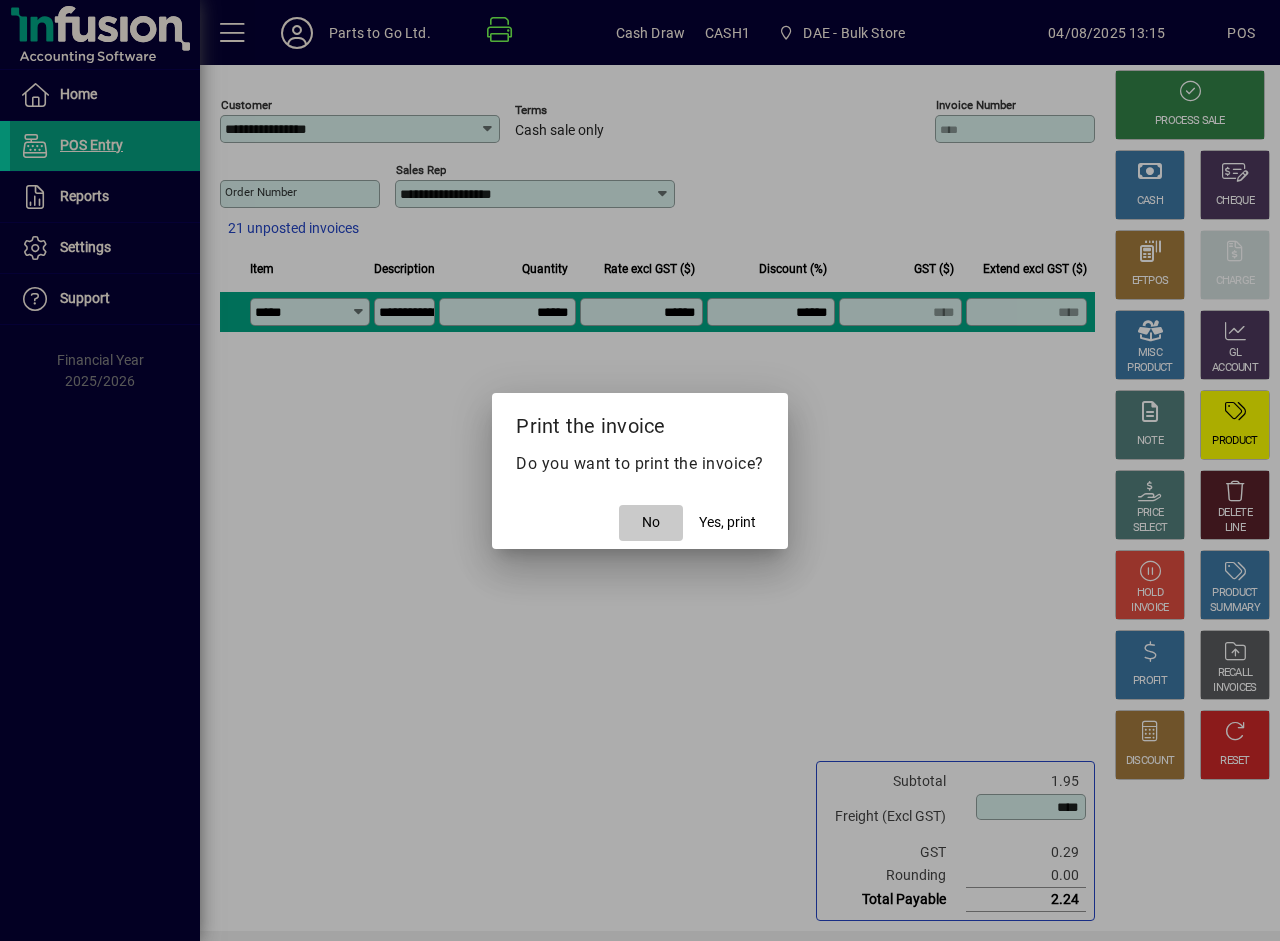 click 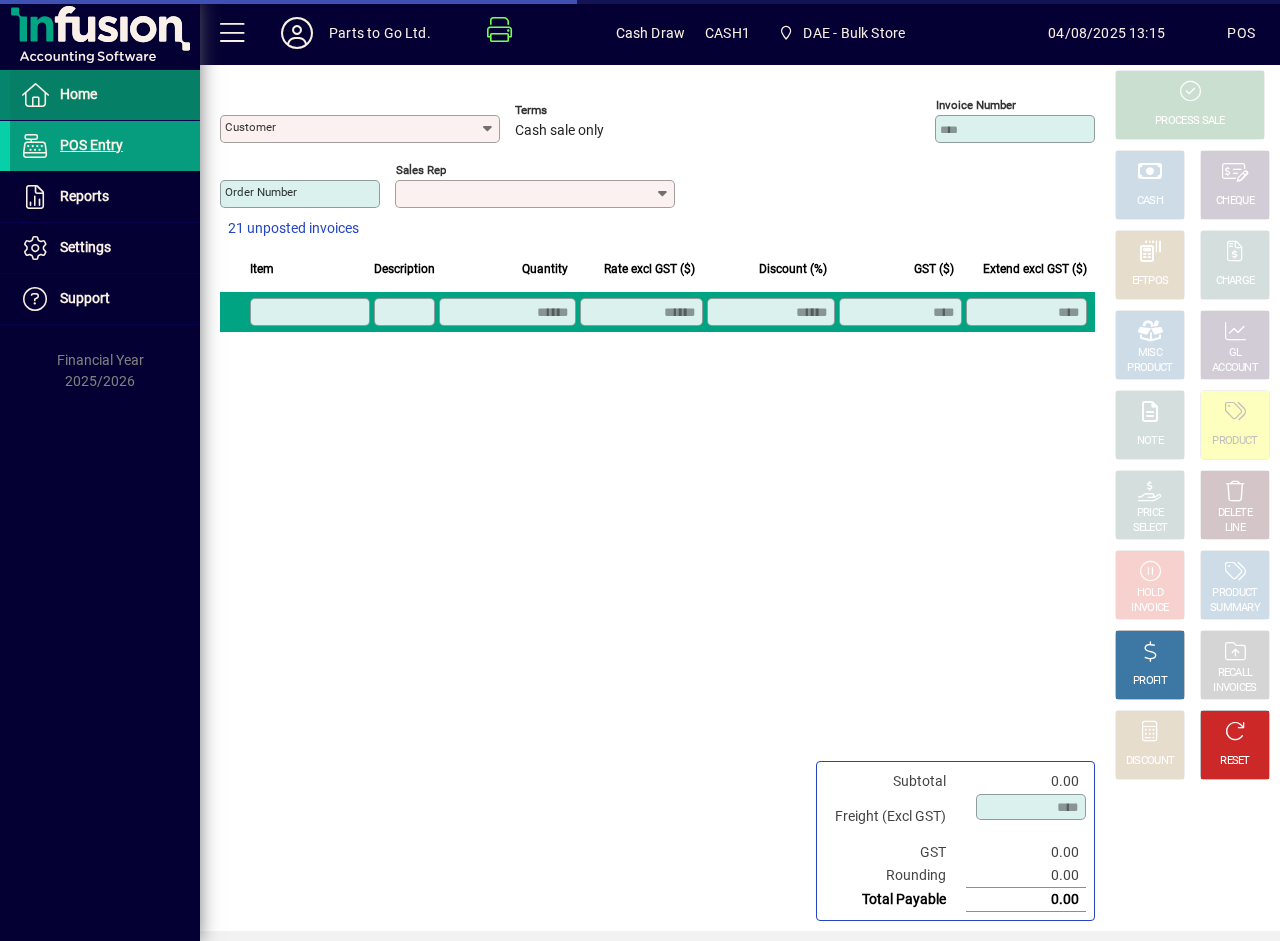 type on "**********" 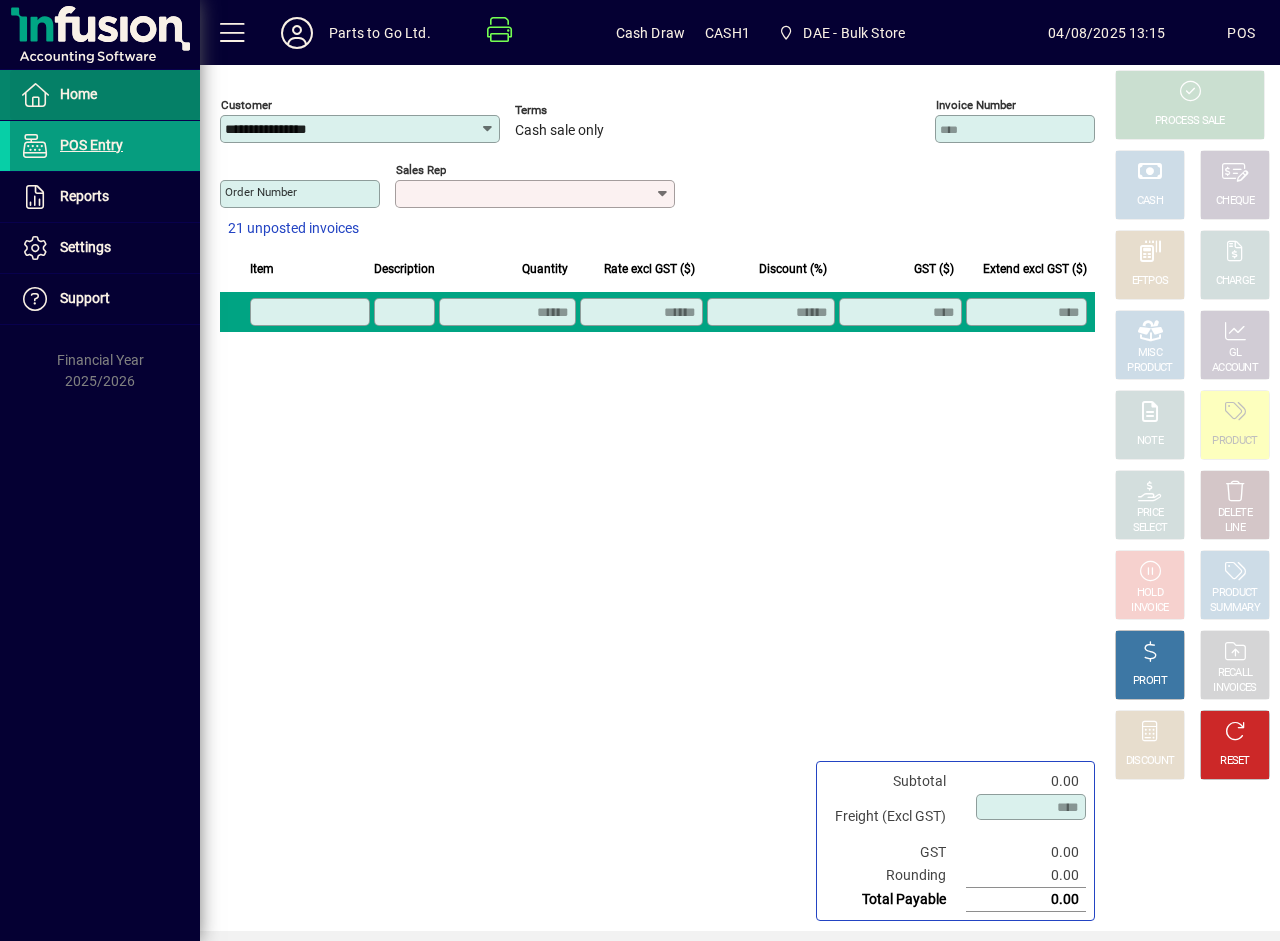 click on "Home" at bounding box center (53, 95) 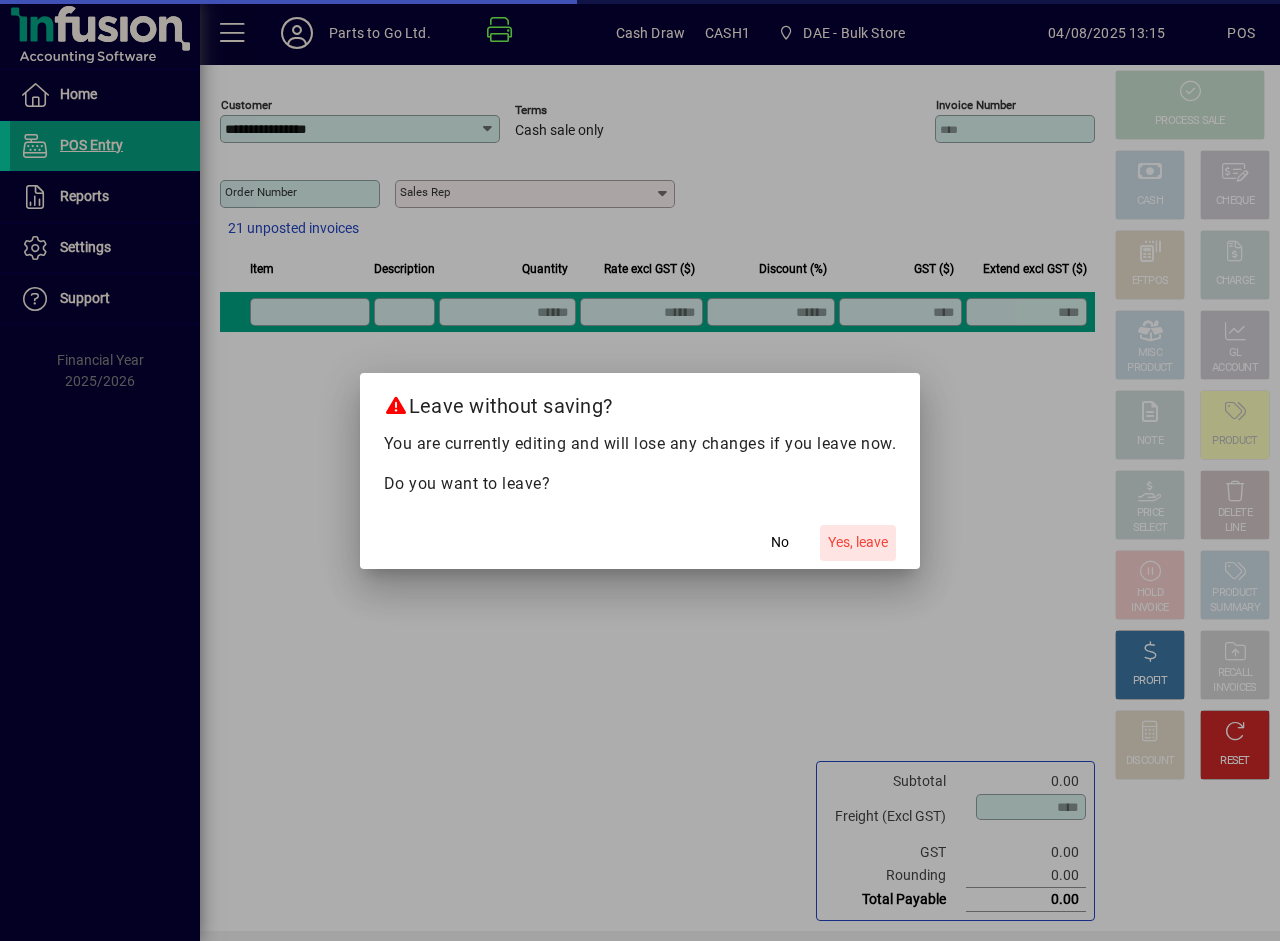 click on "Yes, leave" 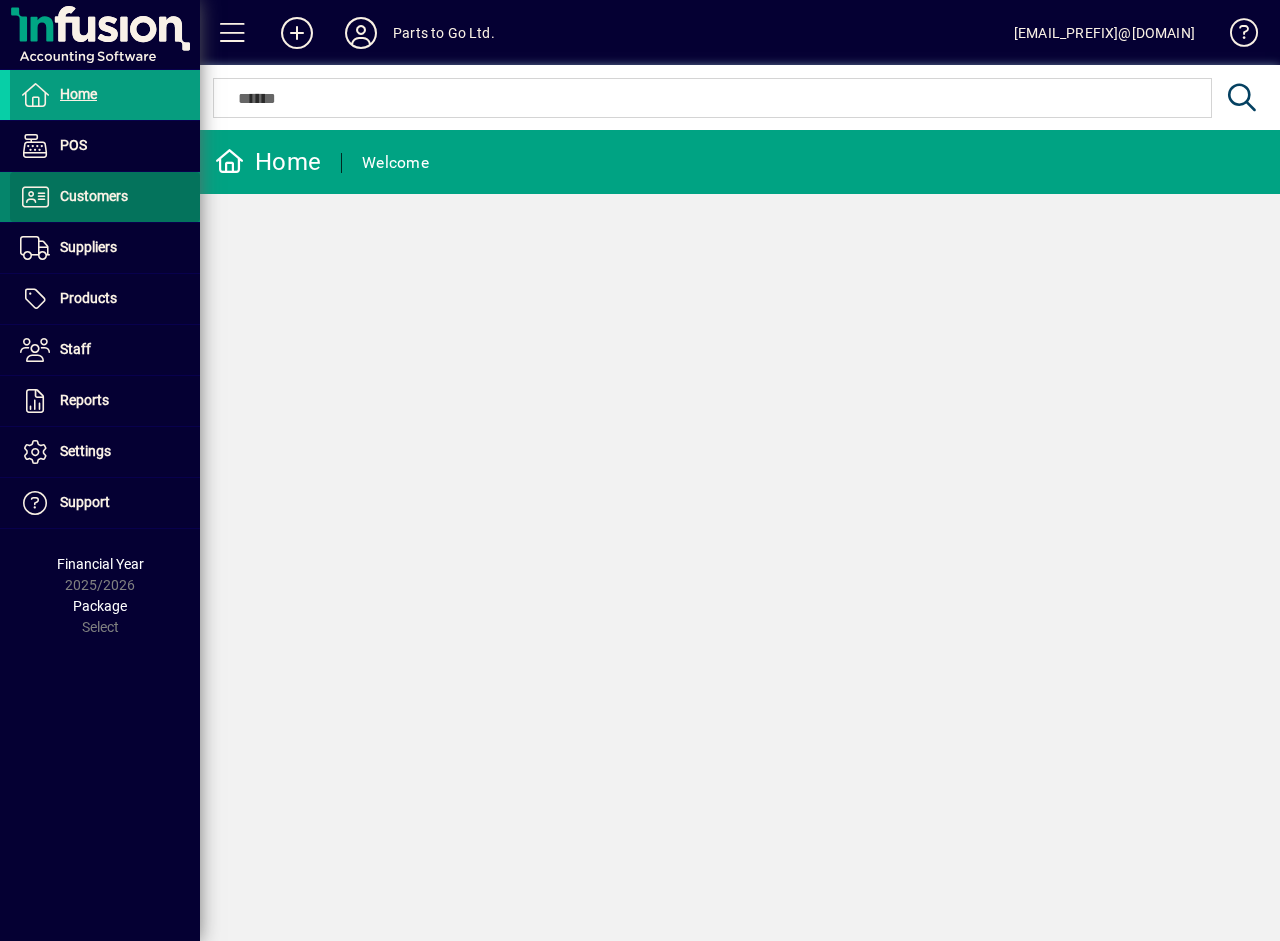 click on "Customers" at bounding box center (94, 196) 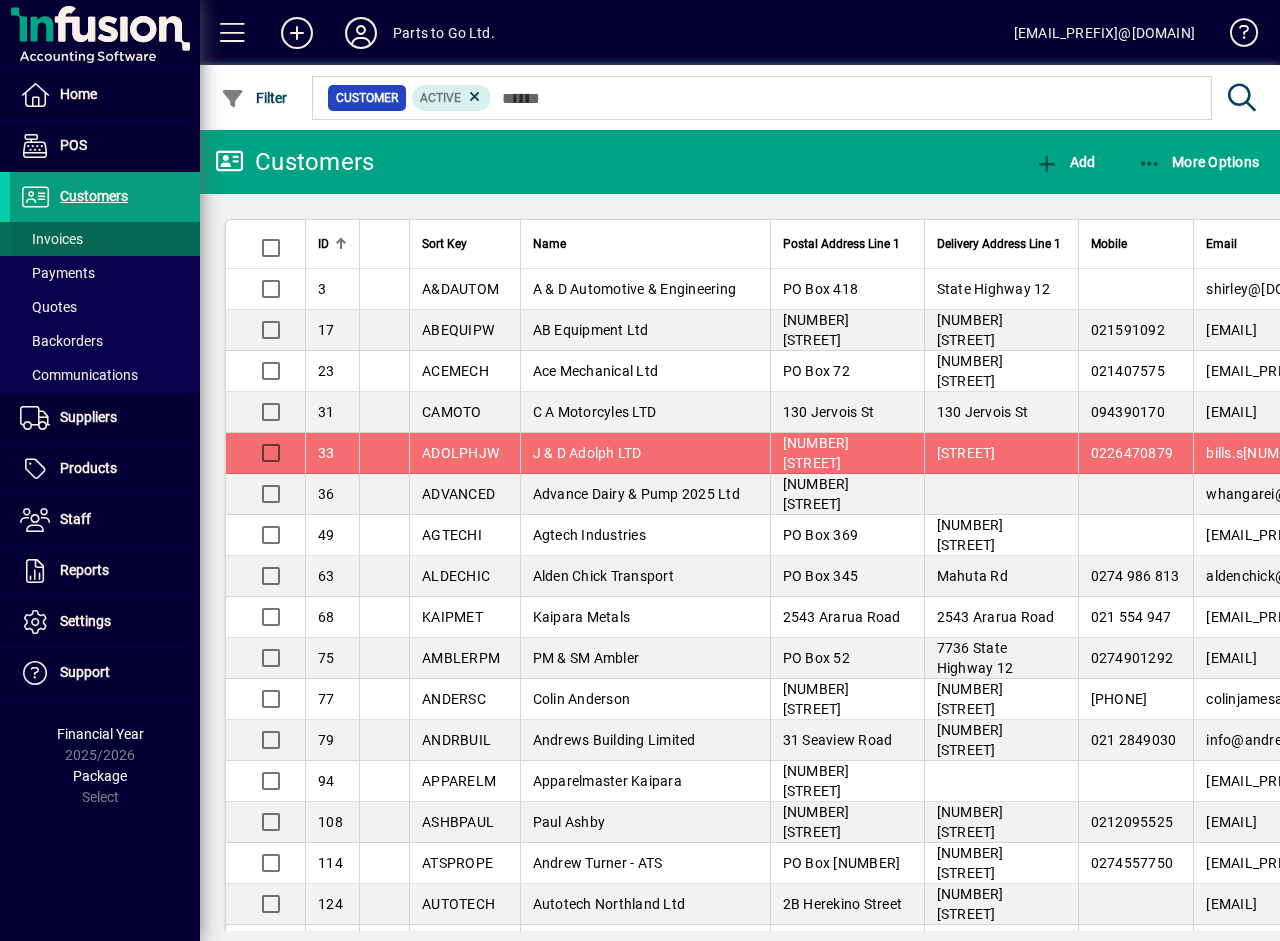 click on "Invoices" at bounding box center (51, 239) 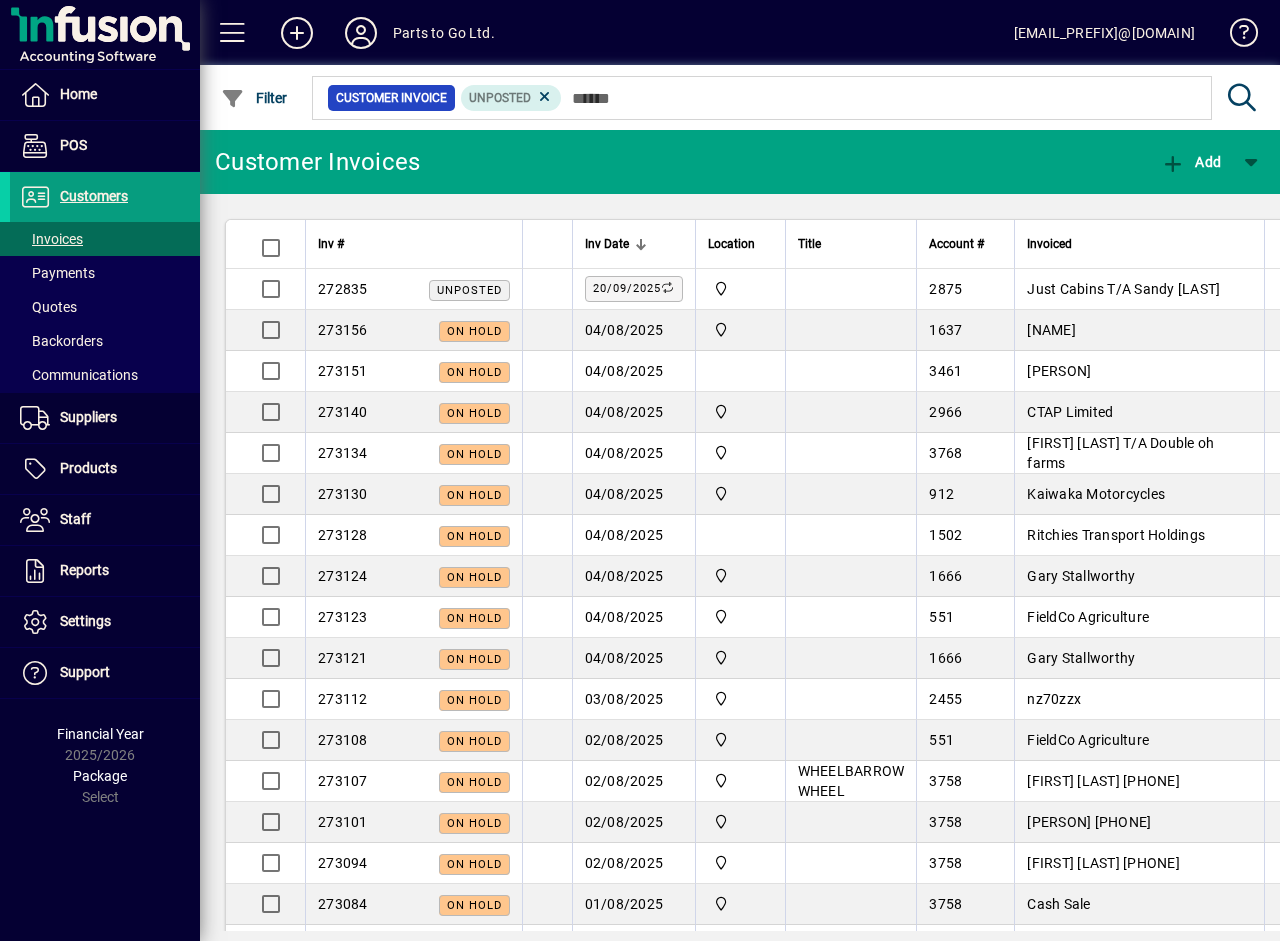 click at bounding box center (545, 97) 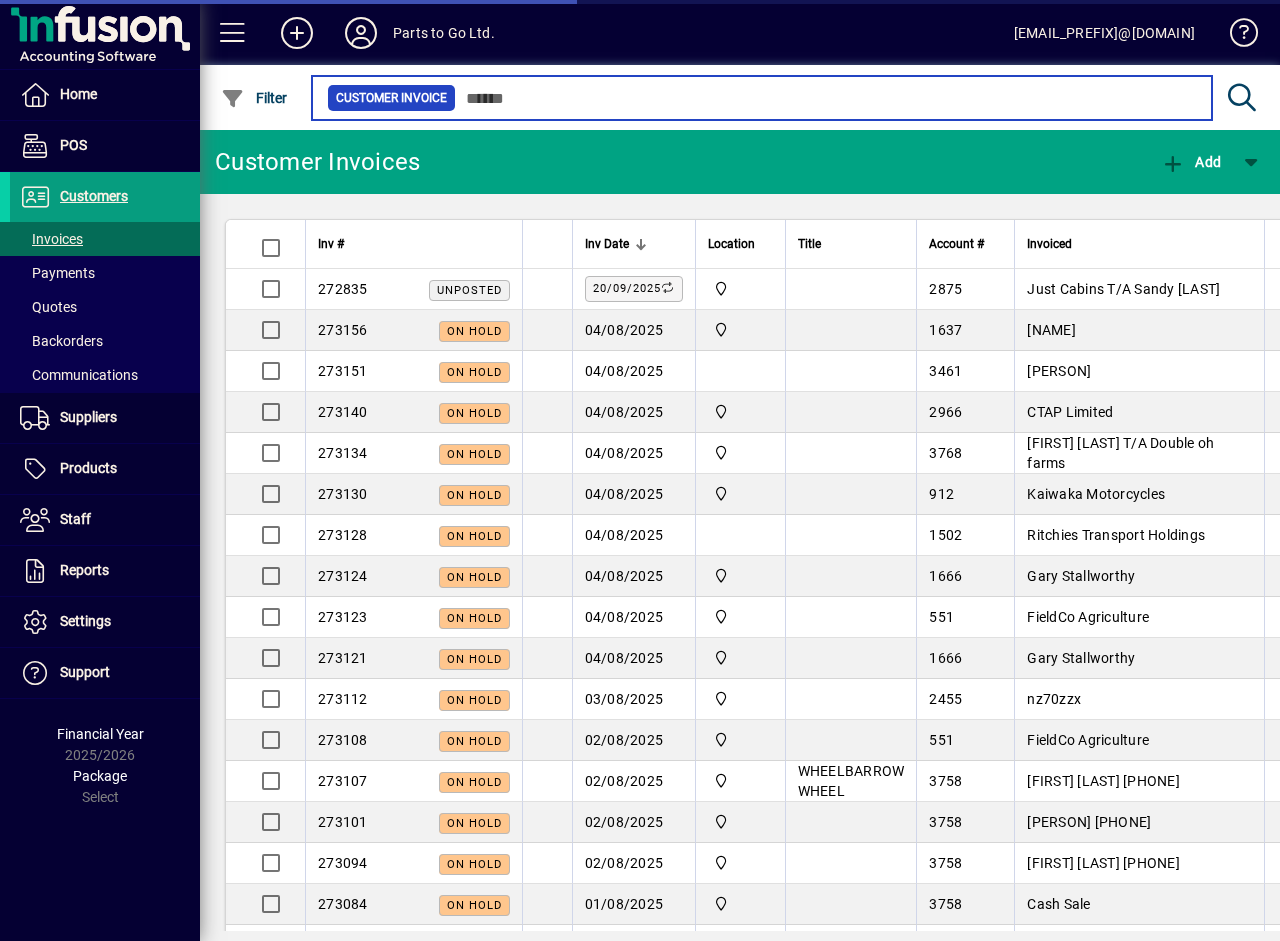click at bounding box center (826, 98) 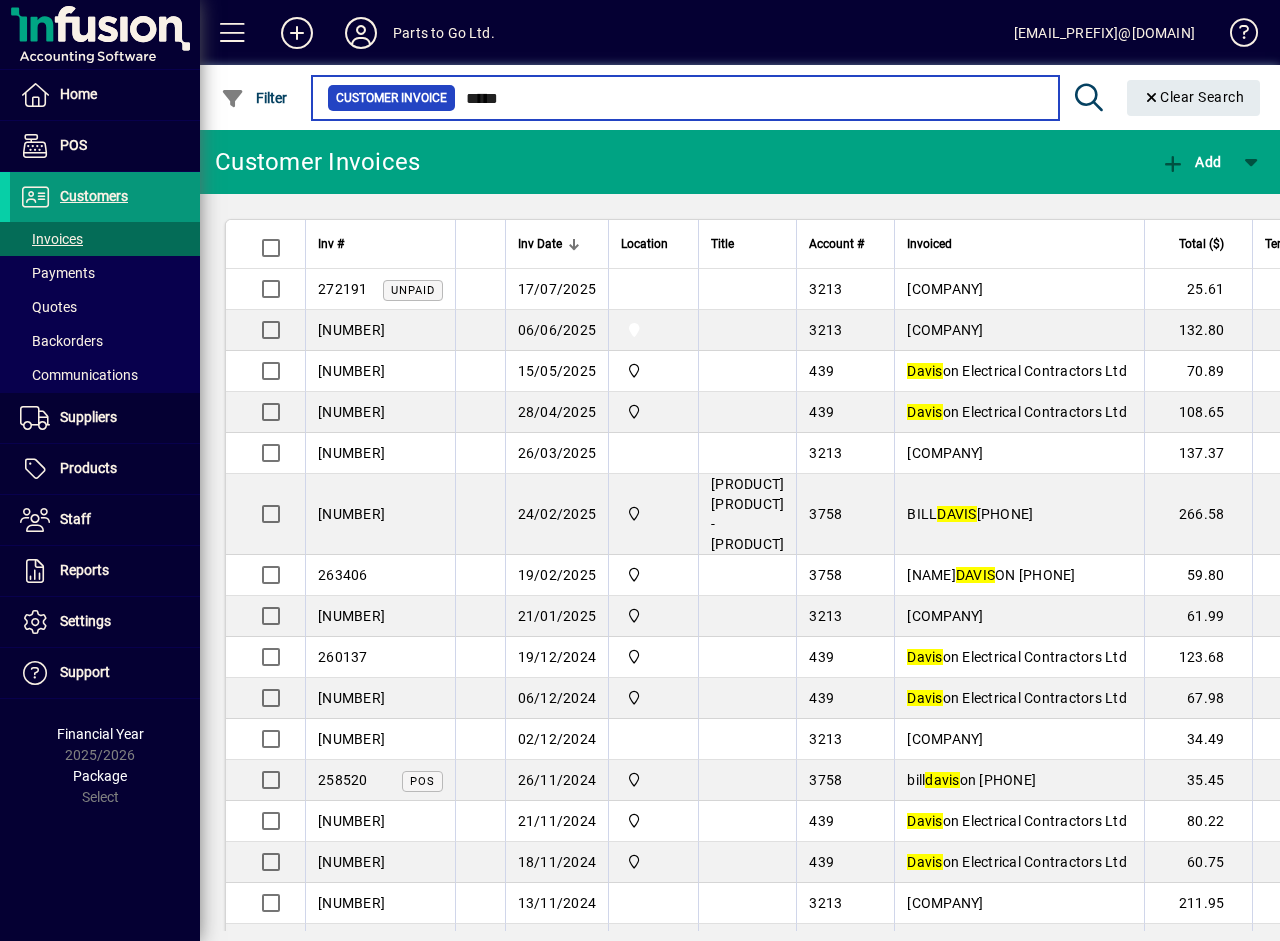 type on "*****" 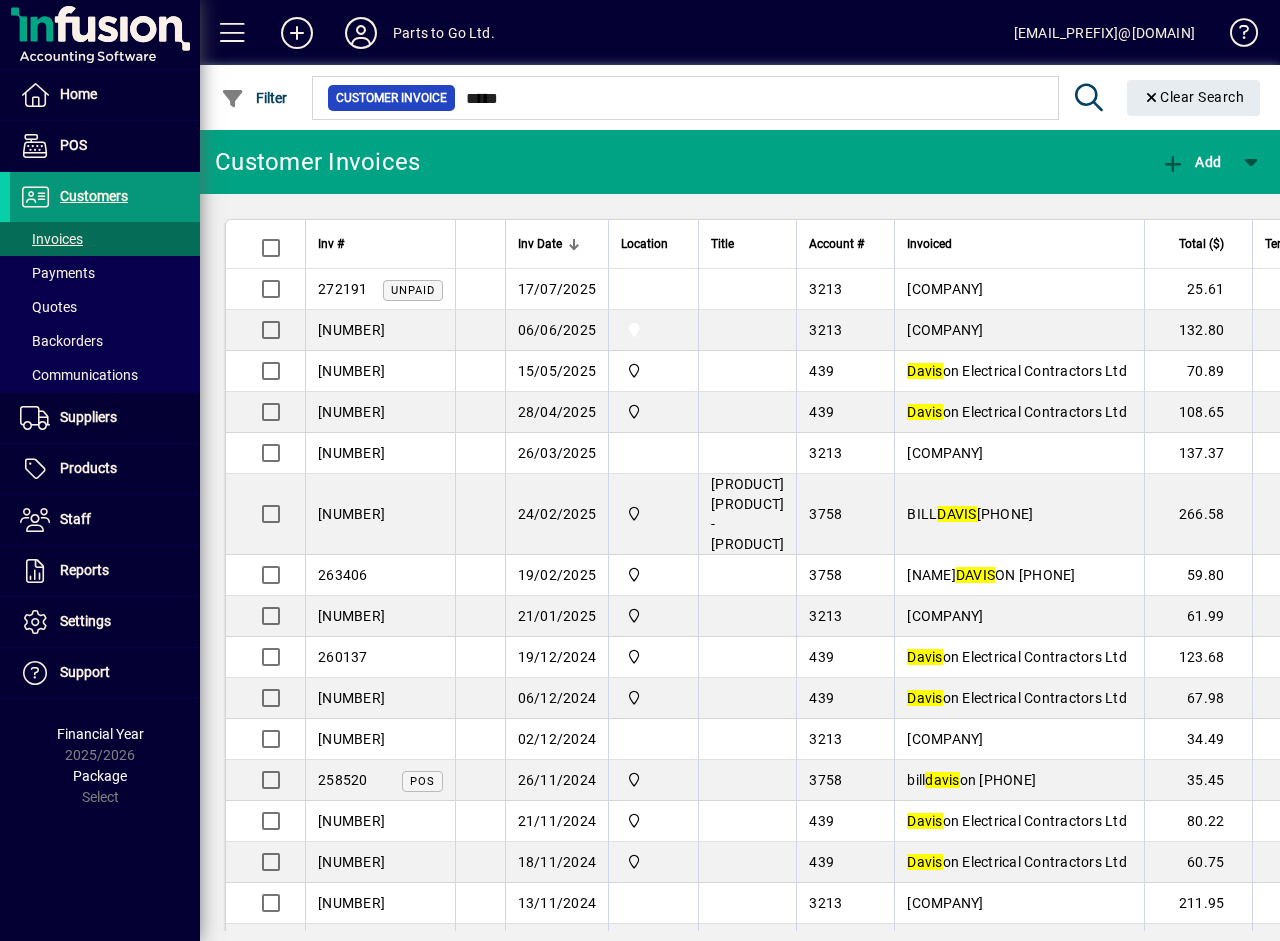 click on "Customers" at bounding box center (94, 196) 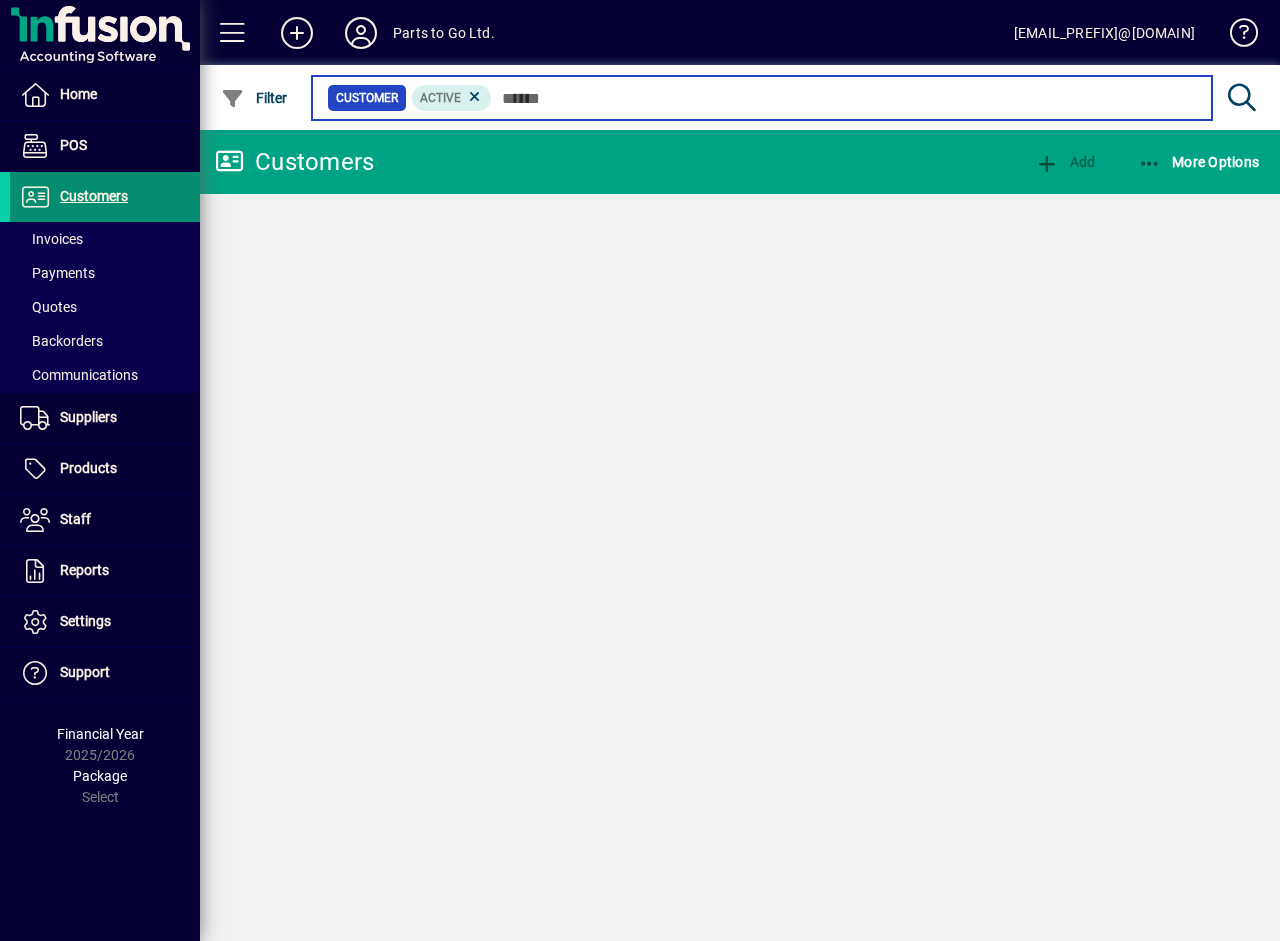 click at bounding box center (844, 98) 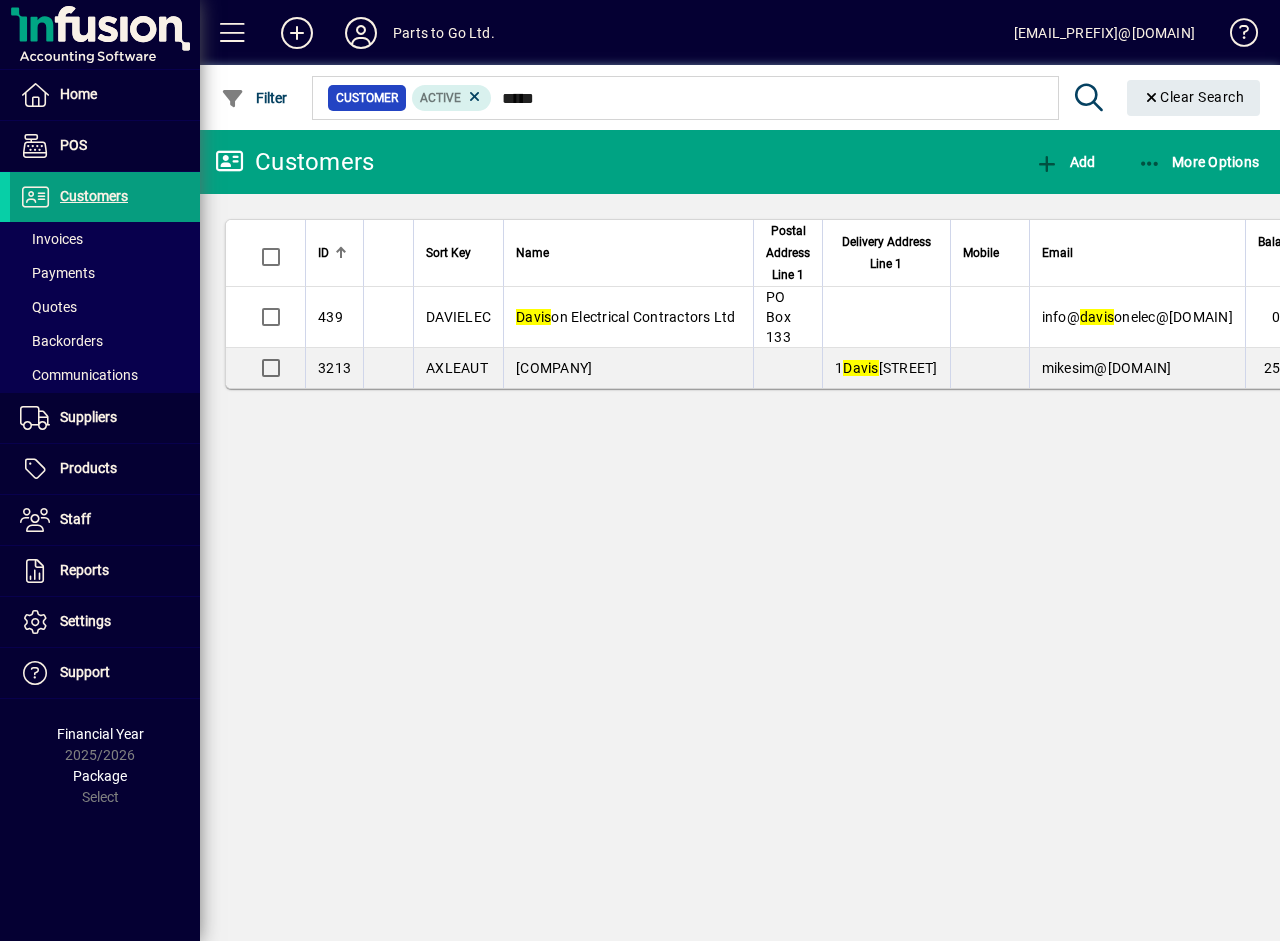 click at bounding box center [475, 97] 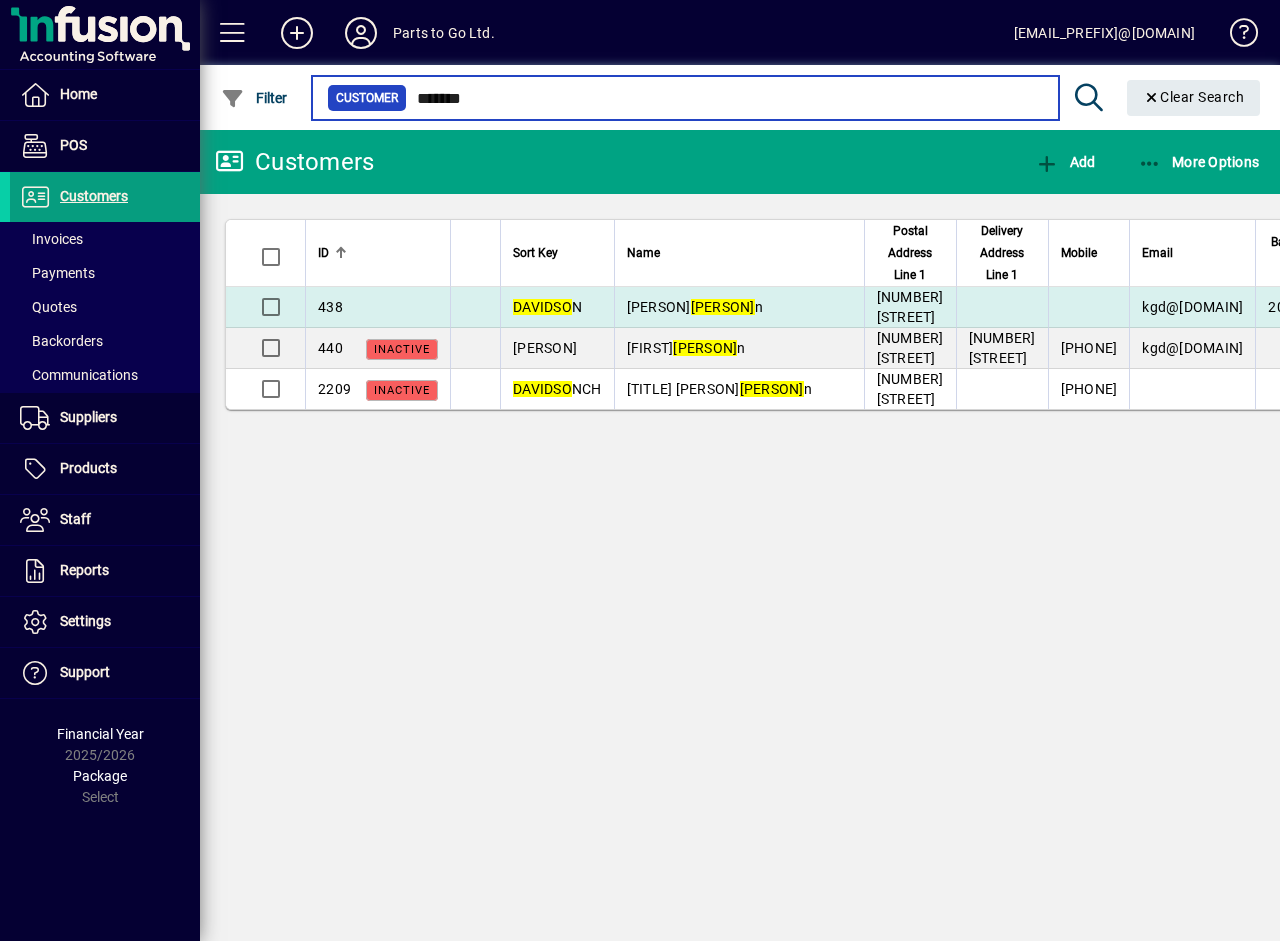 type on "*******" 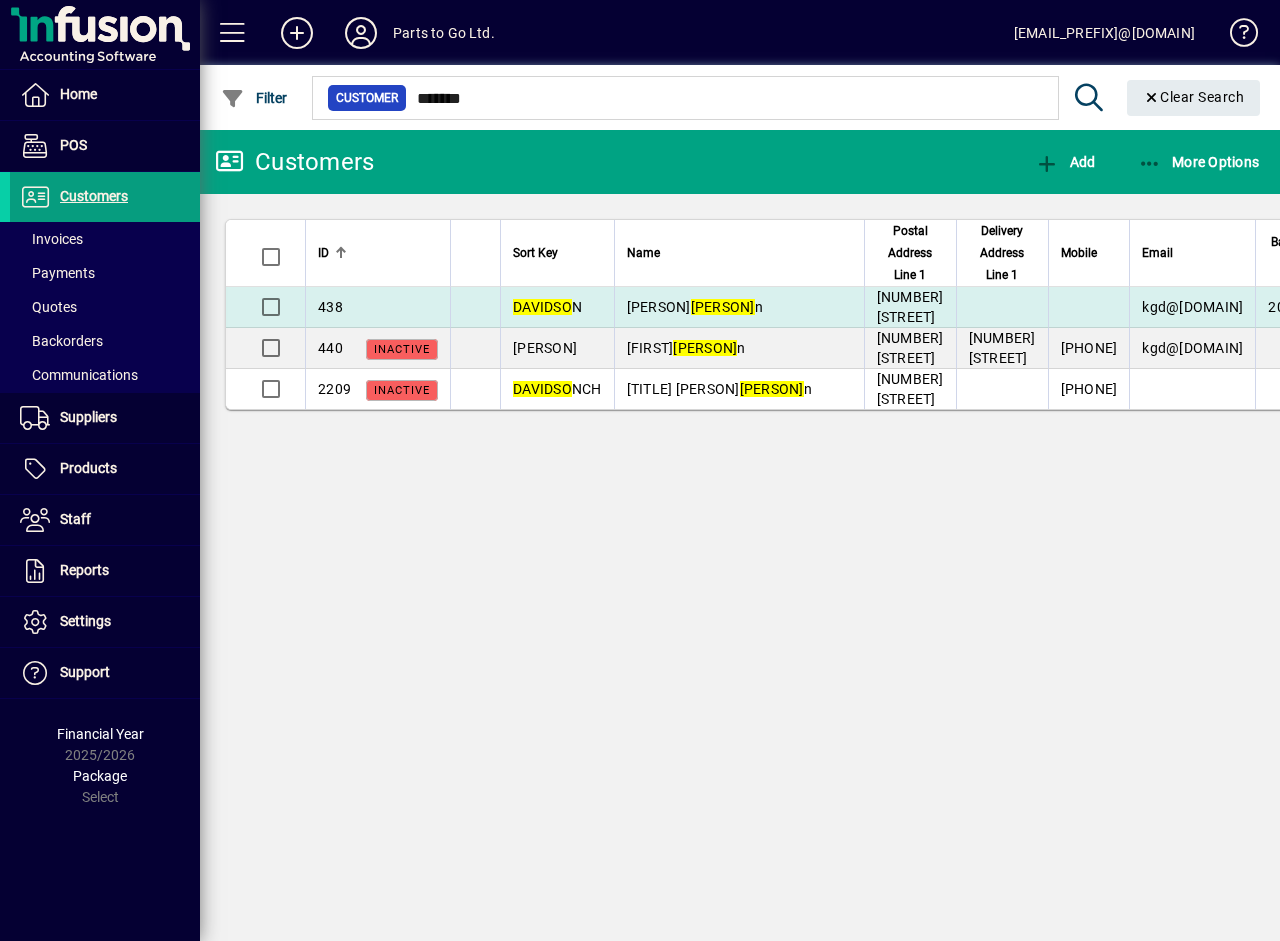 click on "DJ & LN [LAST]" at bounding box center (695, 307) 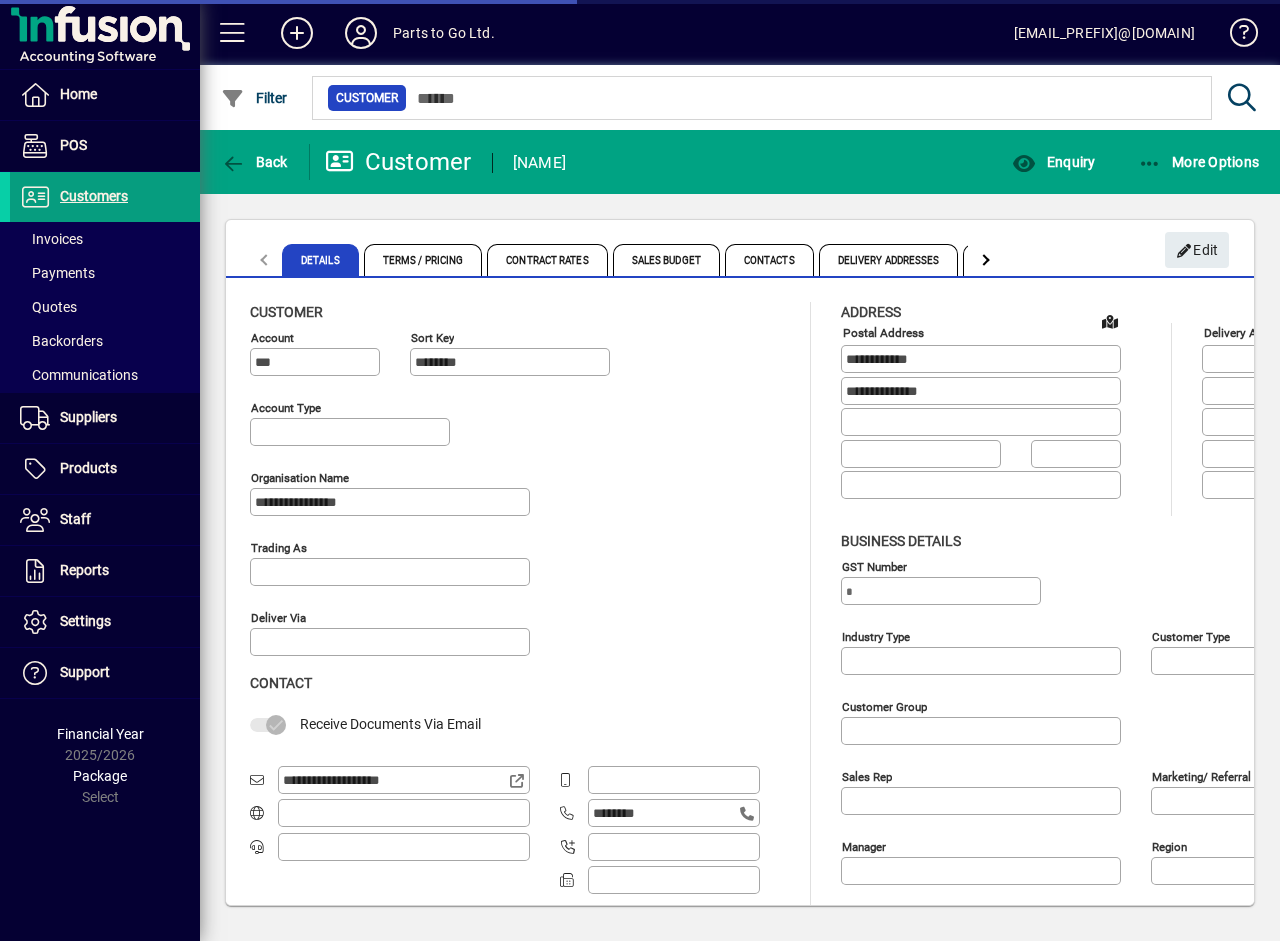 type on "**********" 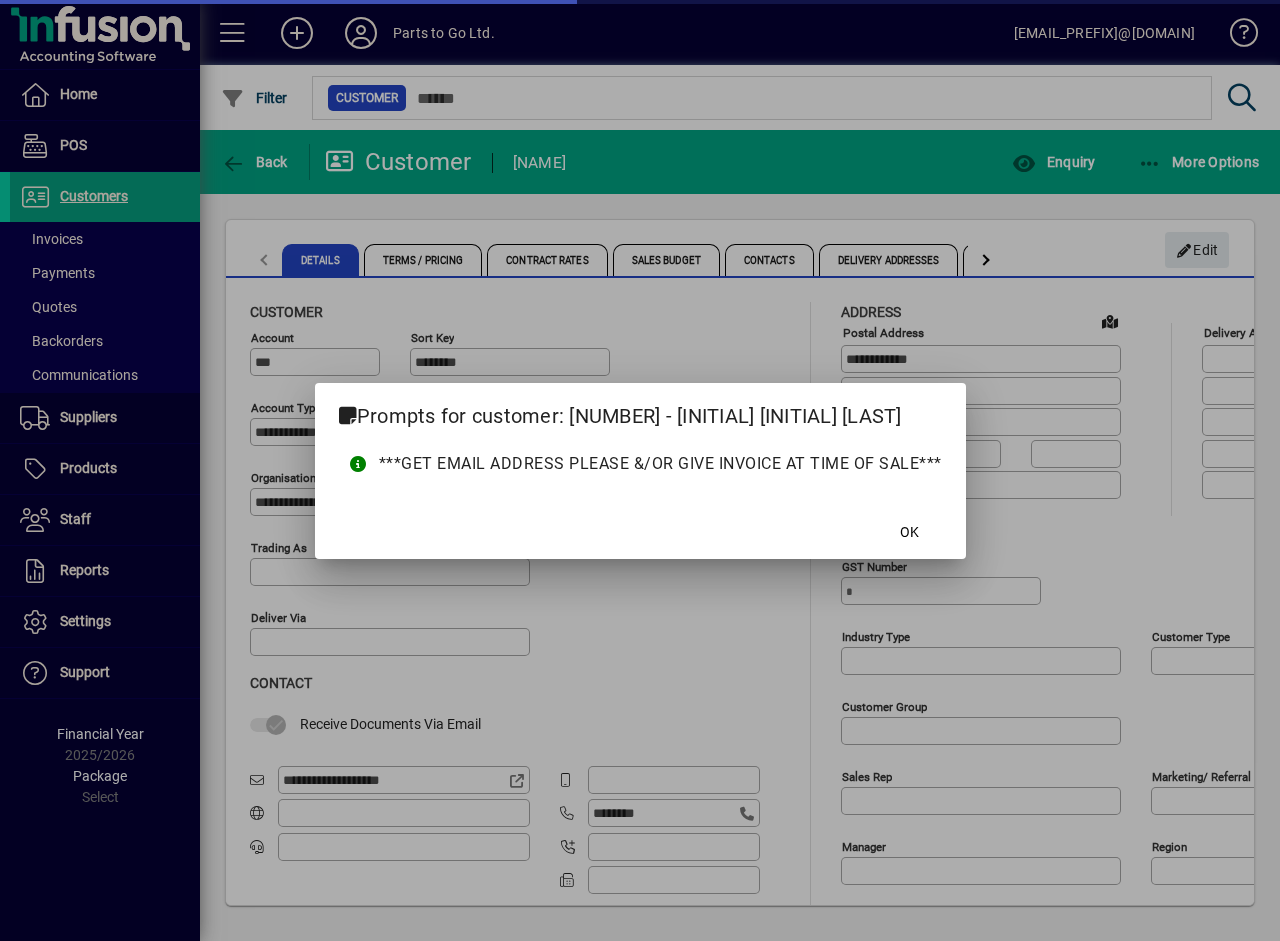 type on "**********" 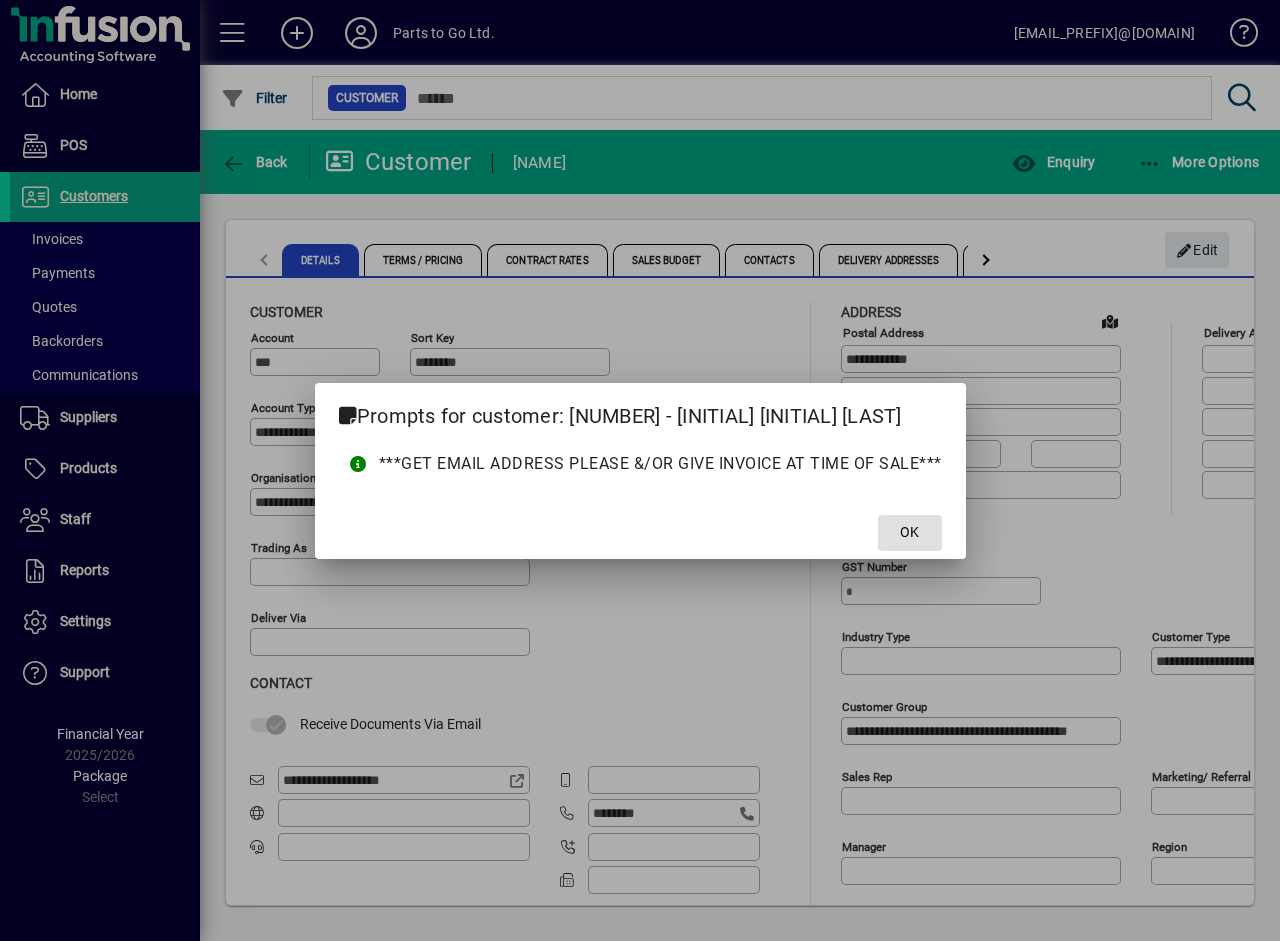 click on "OK" 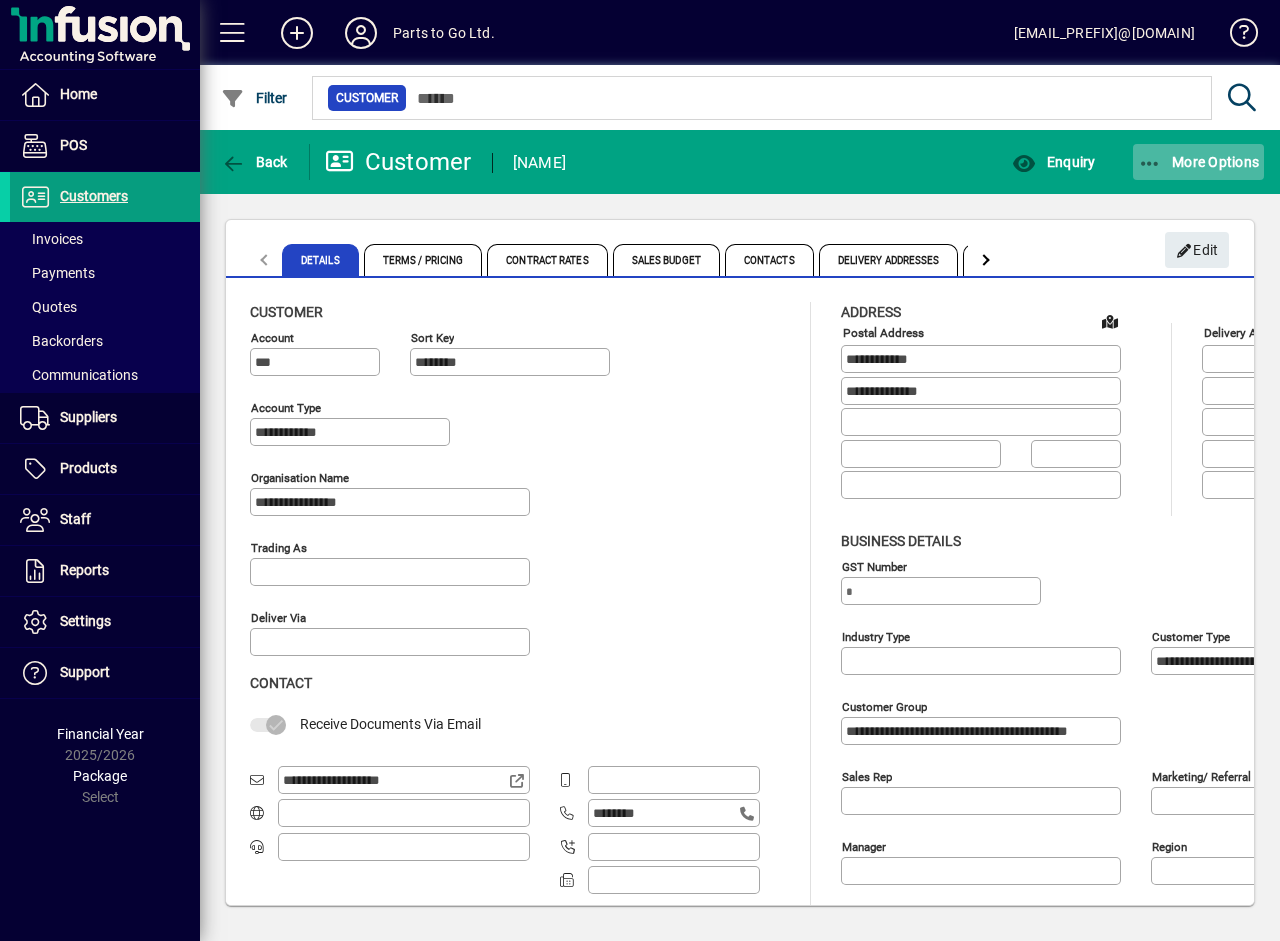 click on "More Options" 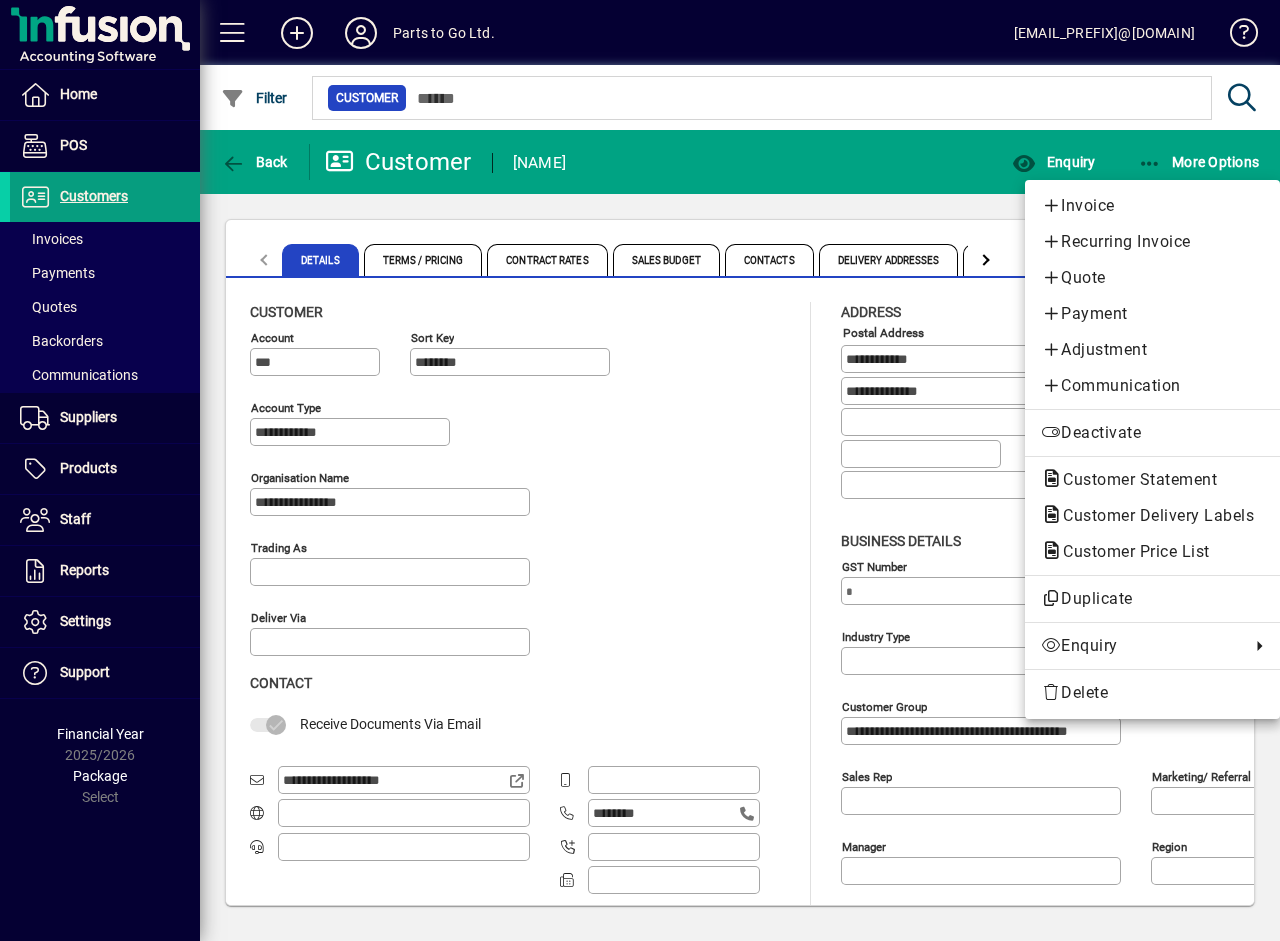click at bounding box center (640, 470) 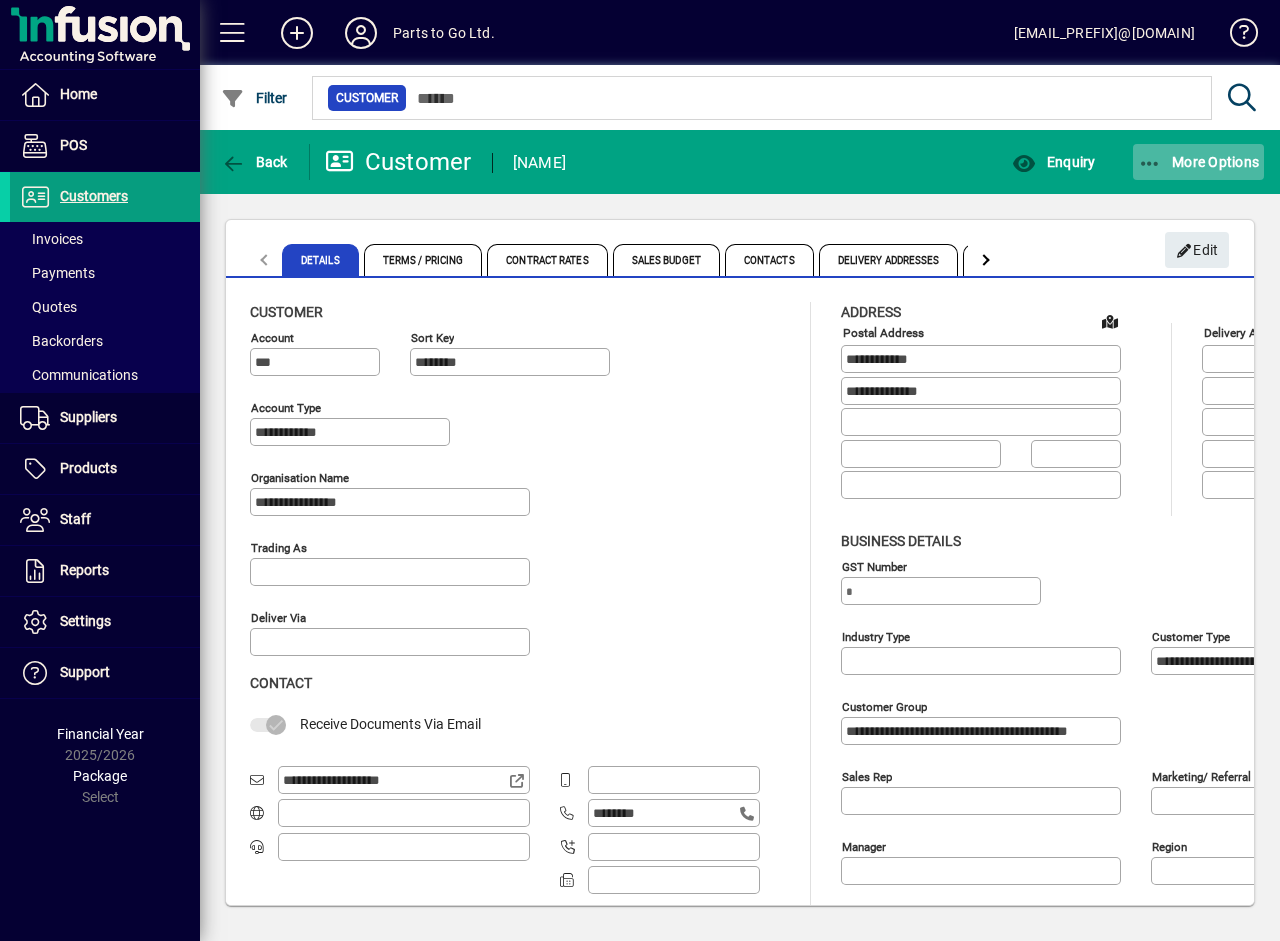 click on "More Options" 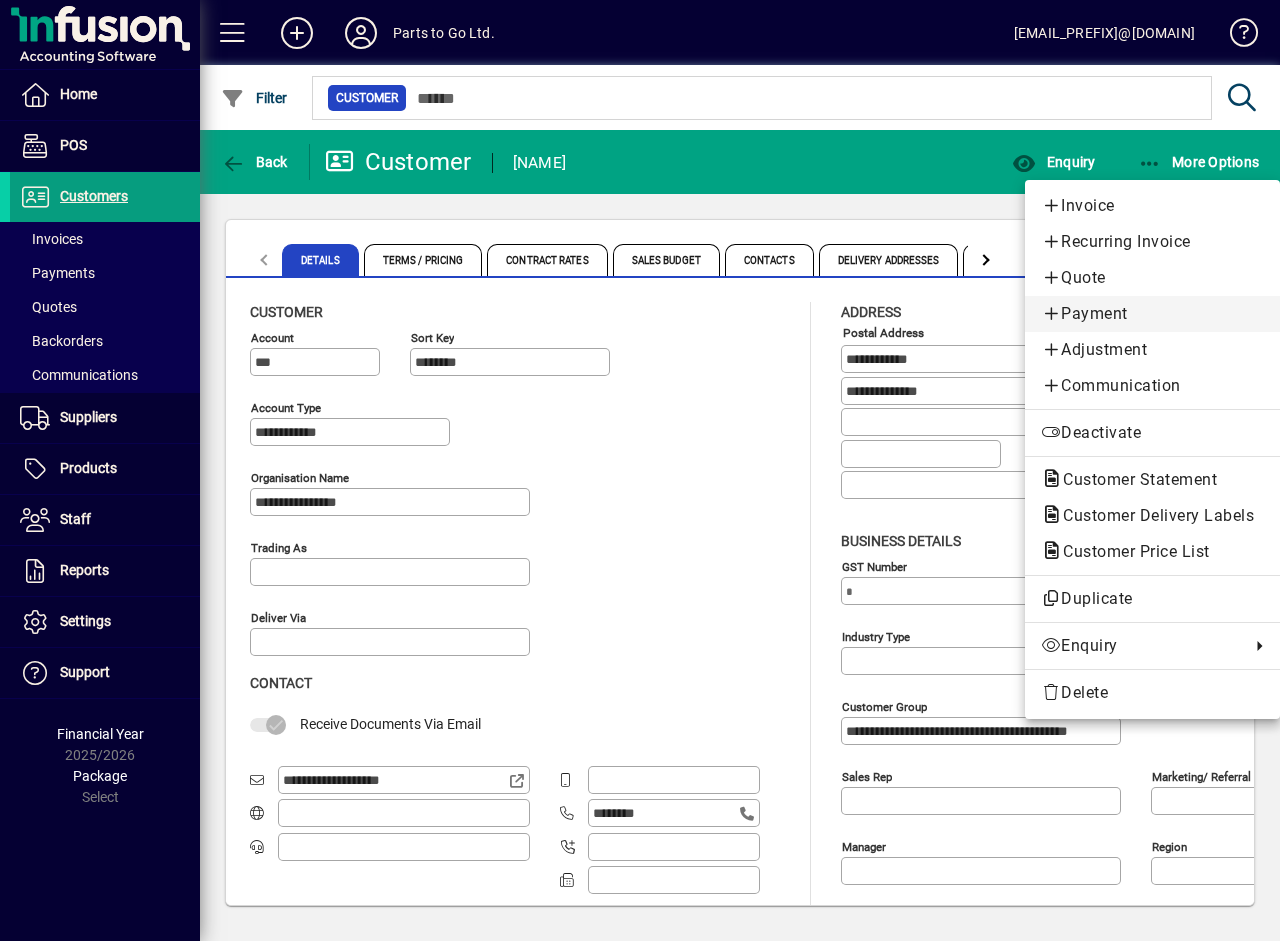 click on "Payment" at bounding box center [1152, 314] 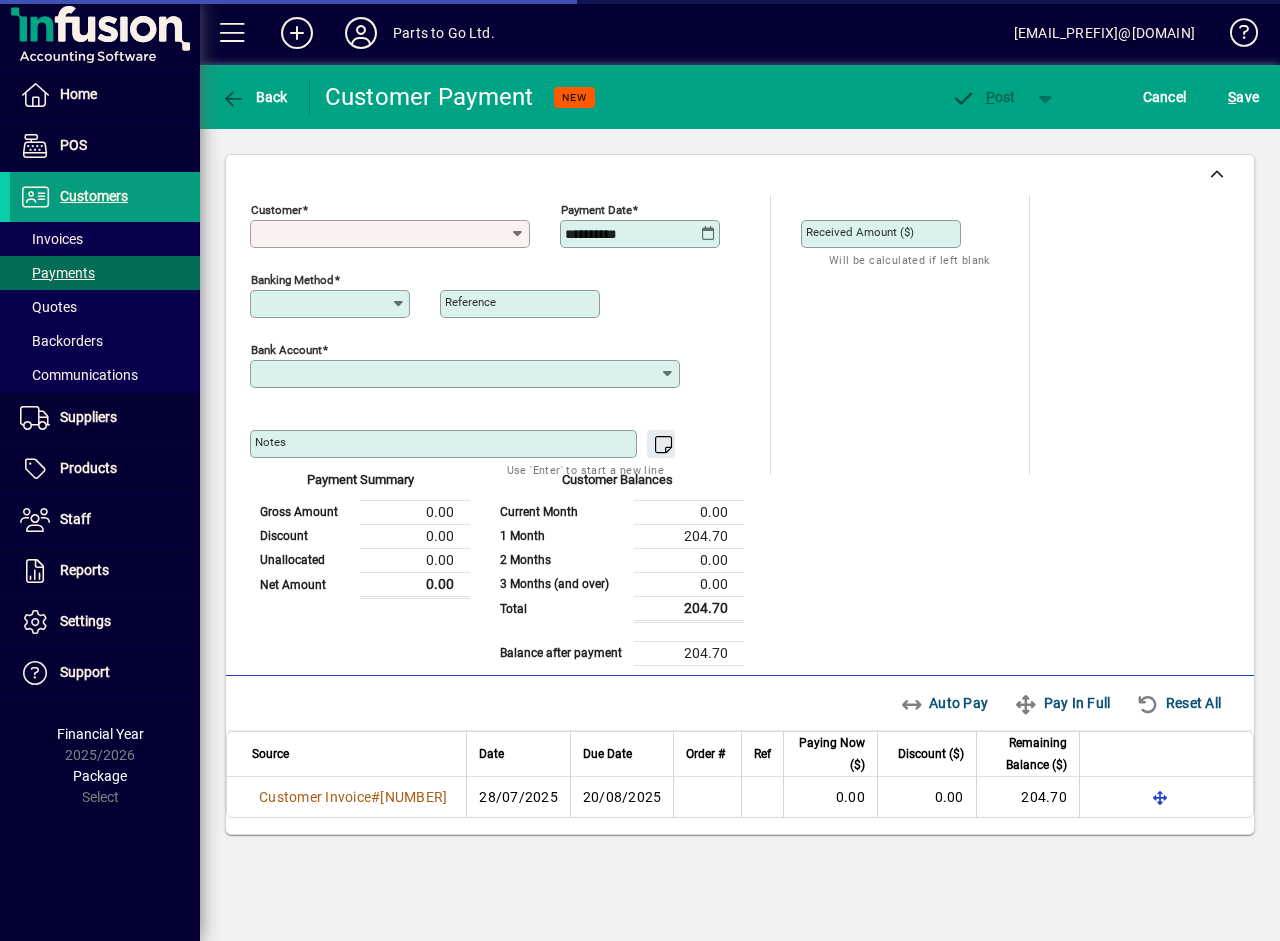type on "**********" 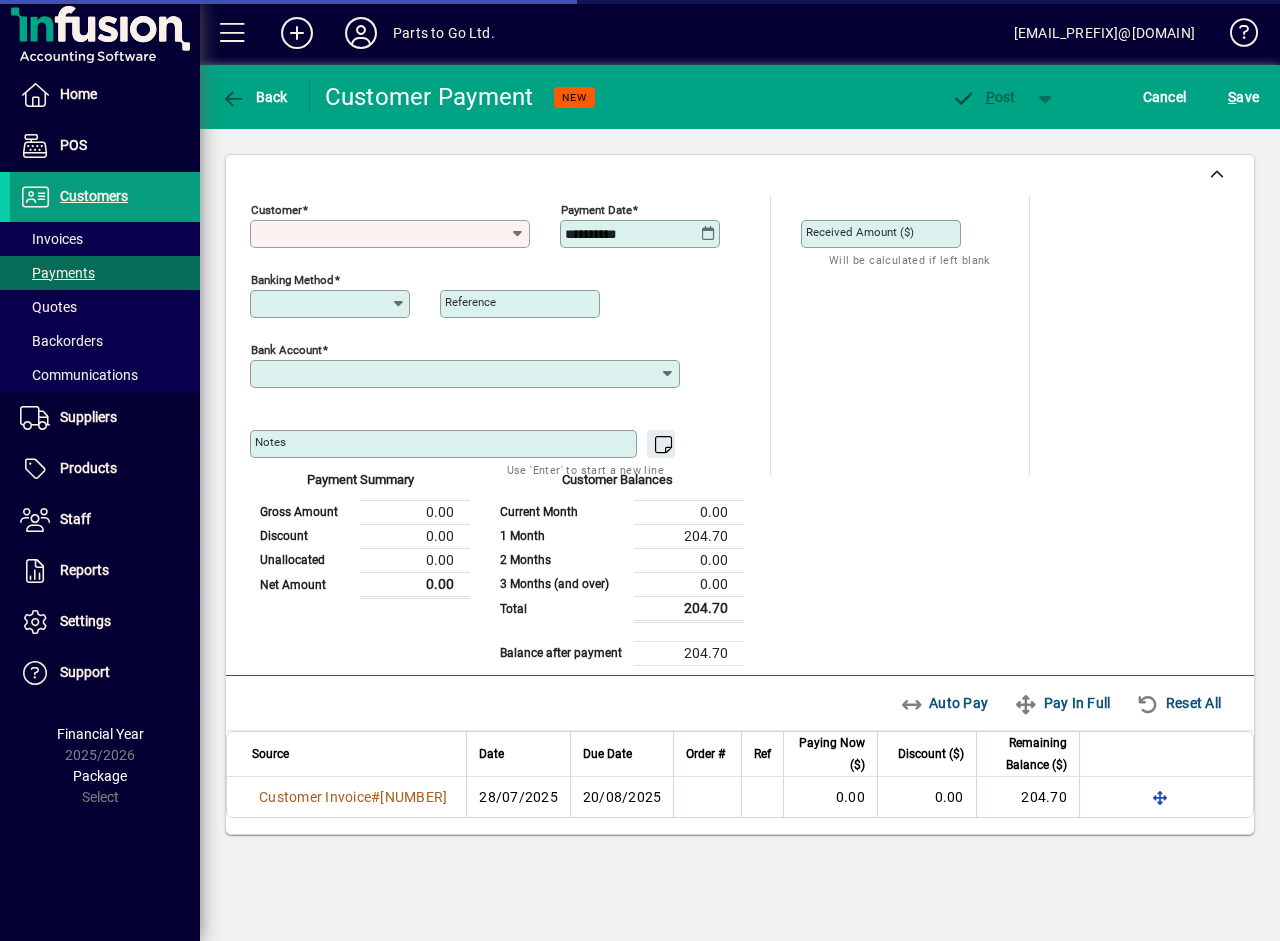 type on "**********" 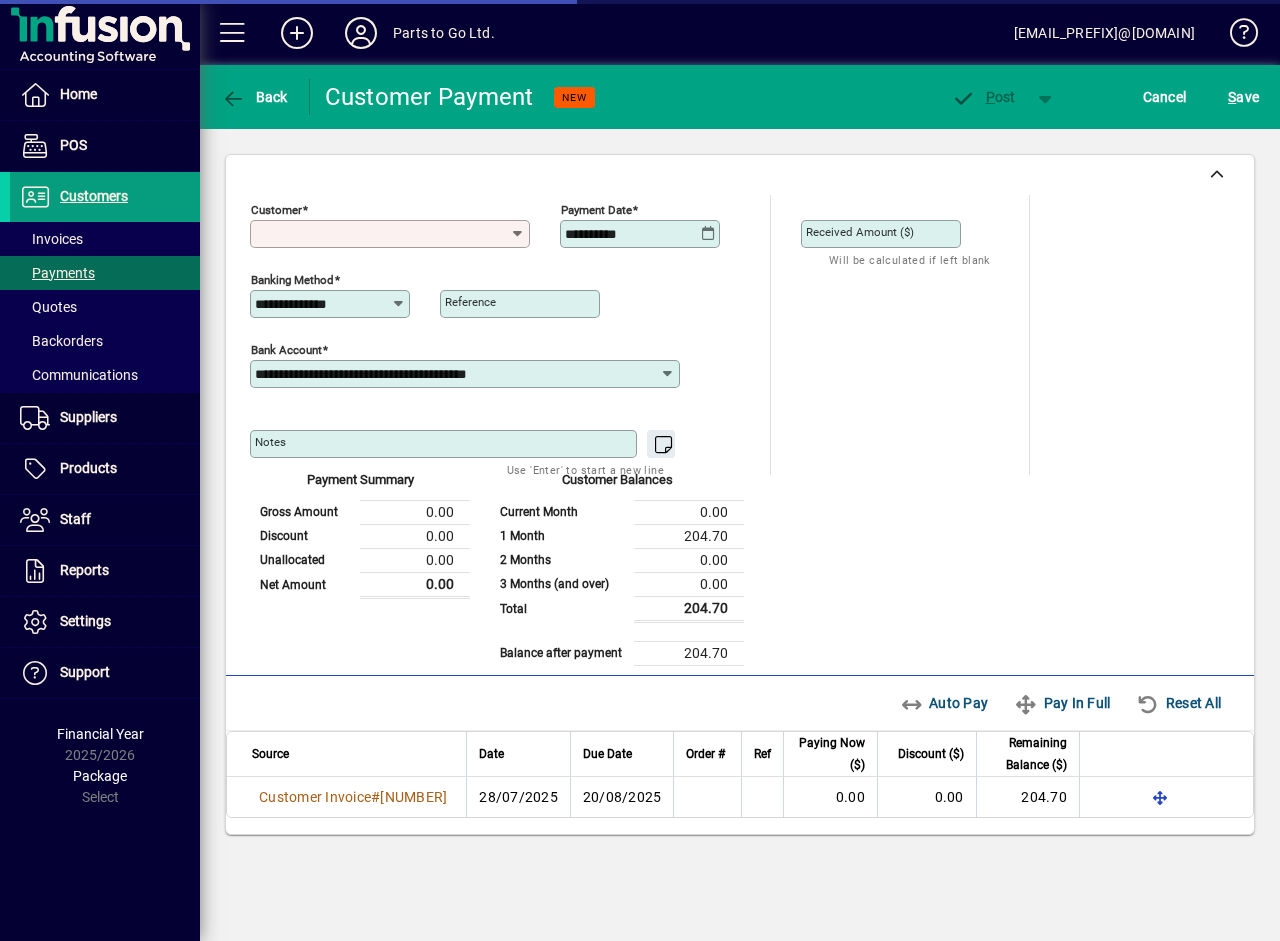 type on "**********" 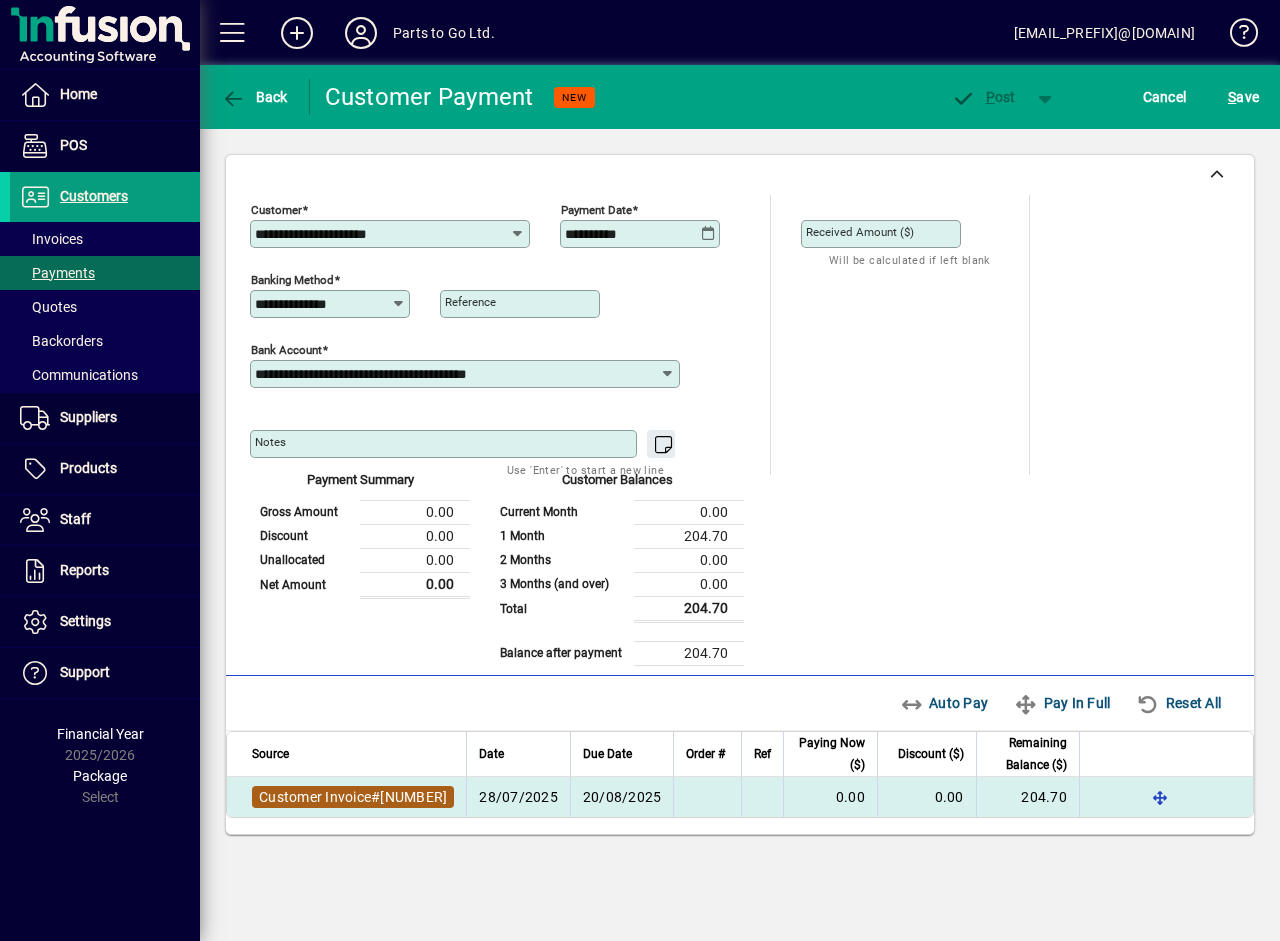 click on "Customer Invoice" at bounding box center [315, 797] 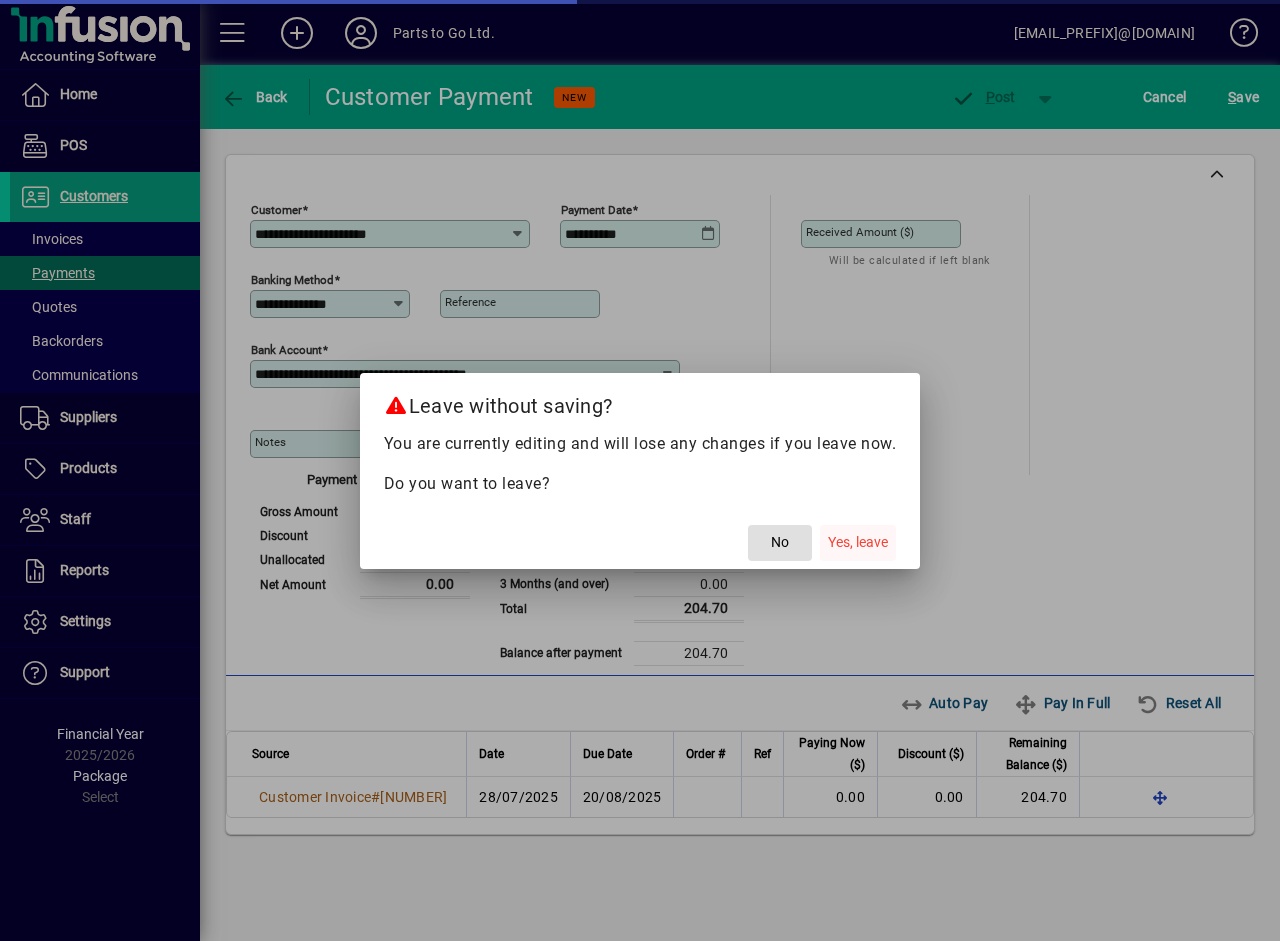 click on "Yes, leave" 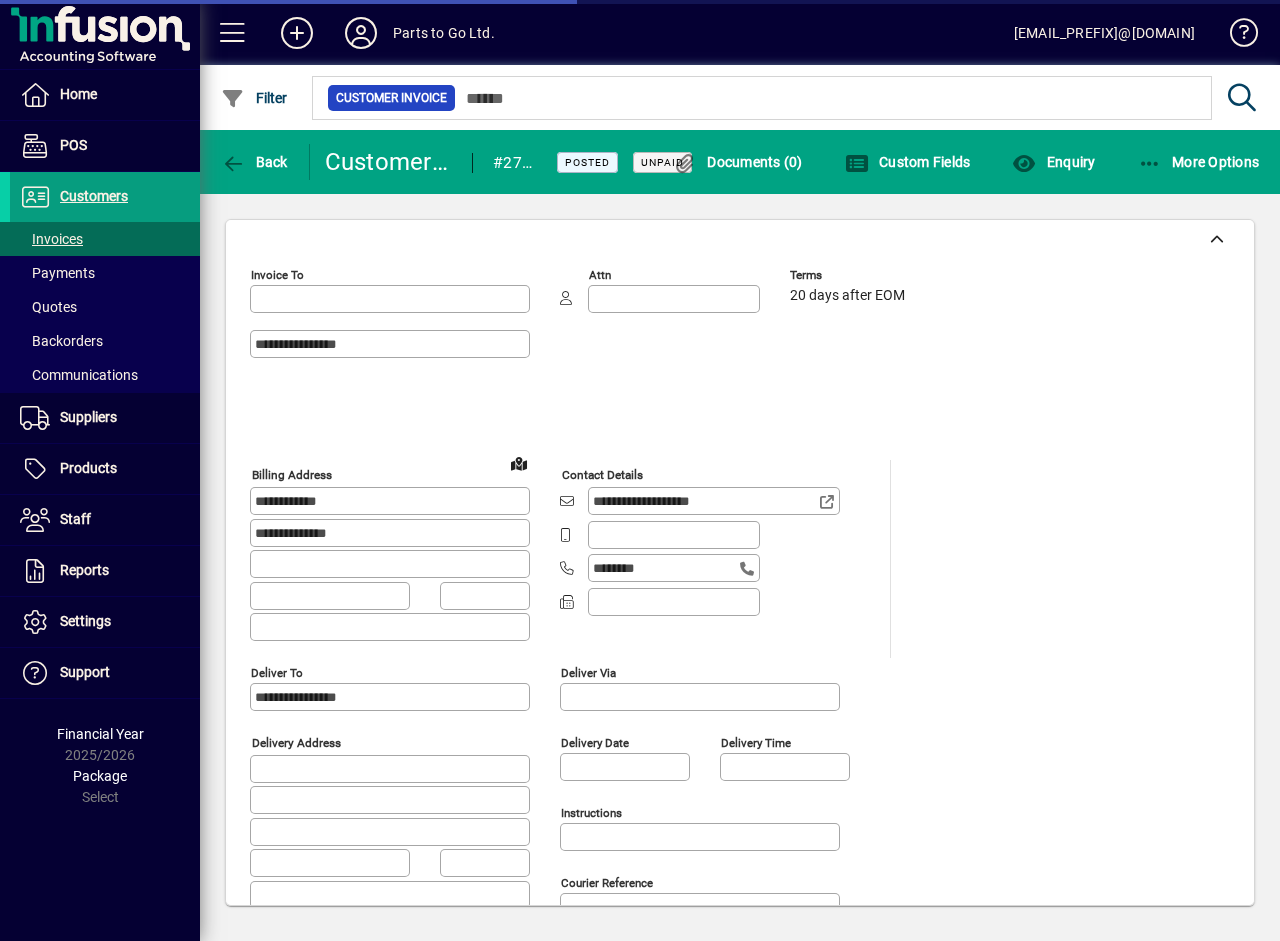 type on "**********" 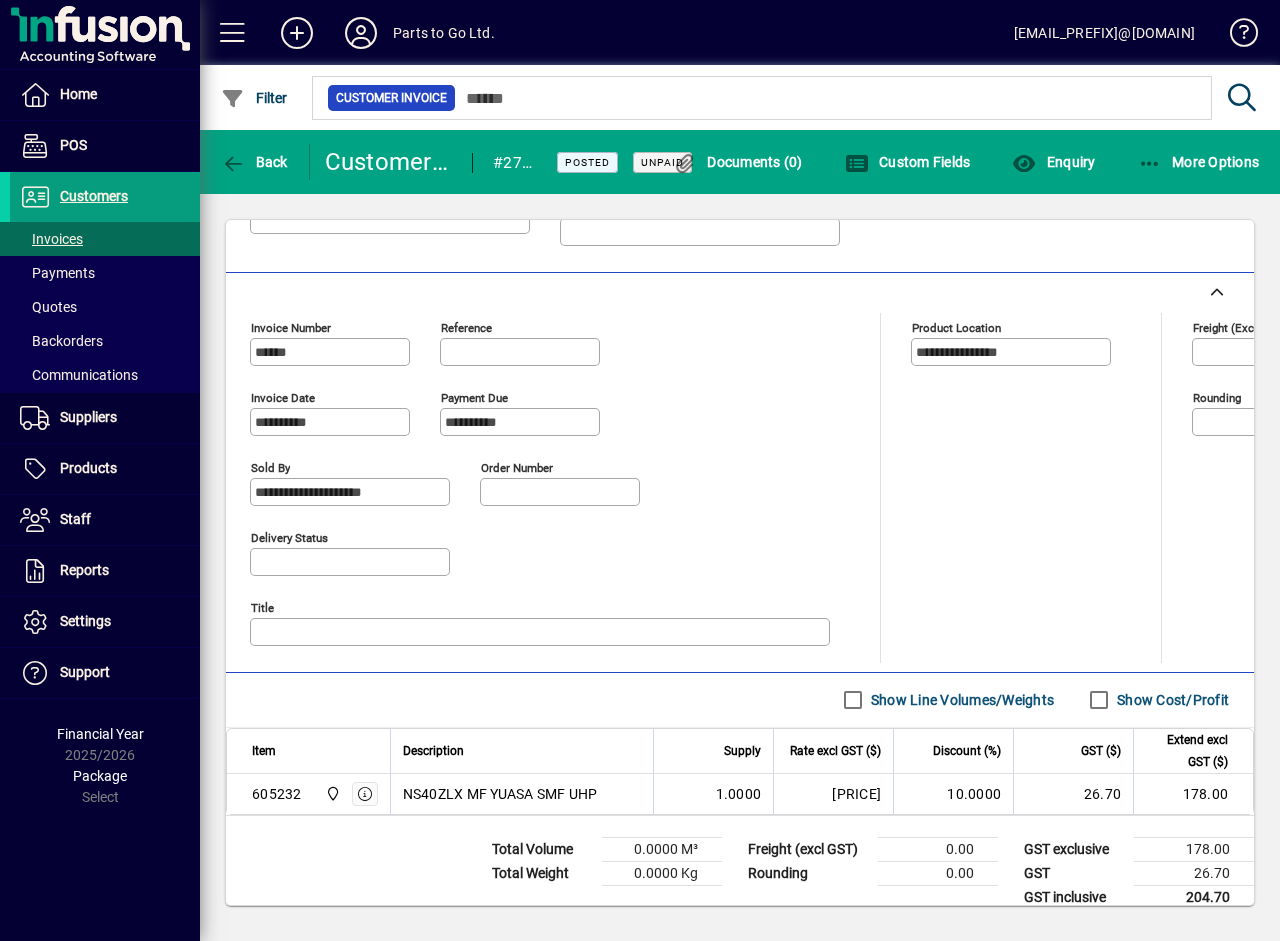 scroll, scrollTop: 698, scrollLeft: 0, axis: vertical 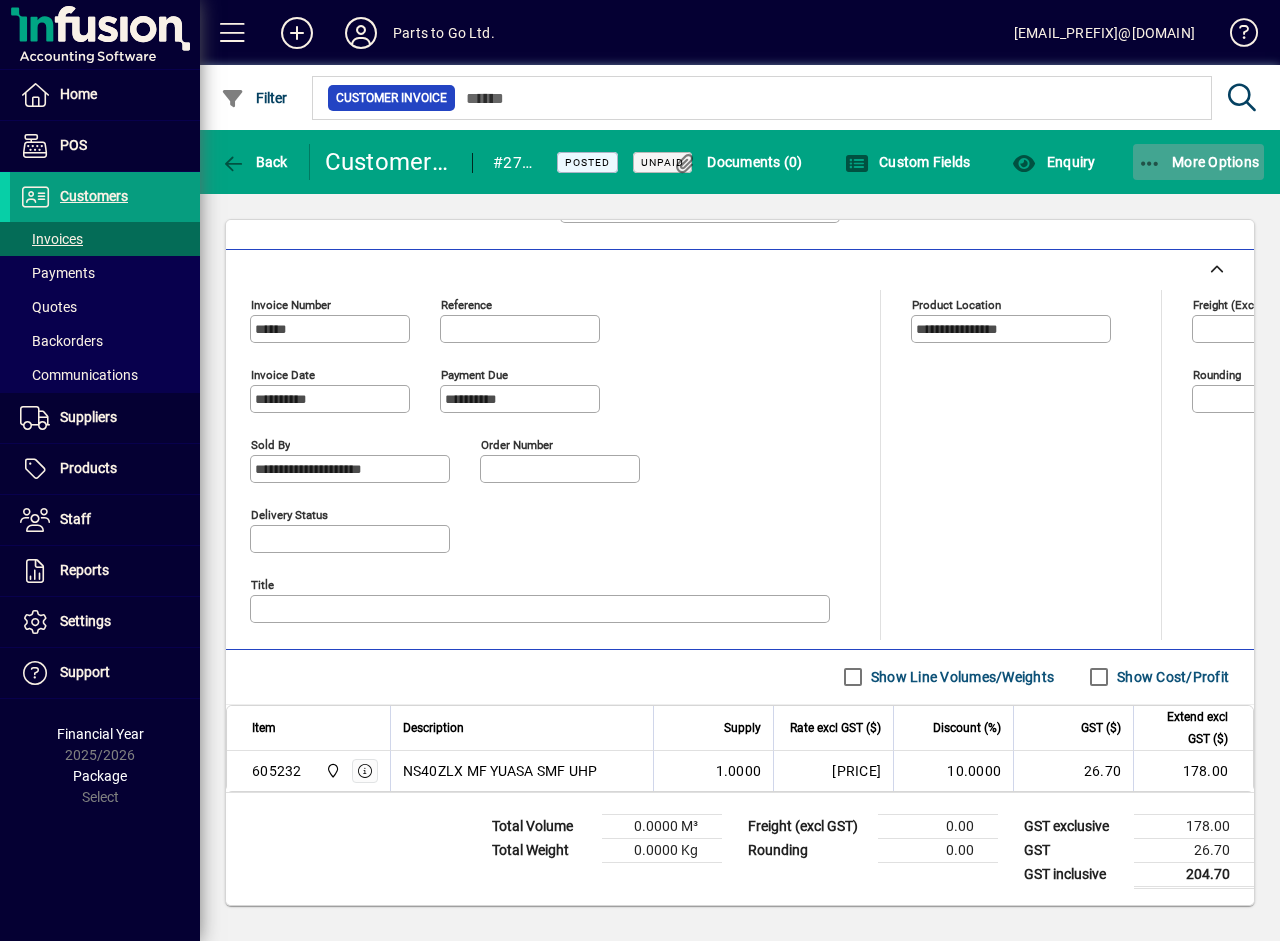 click on "More Options" 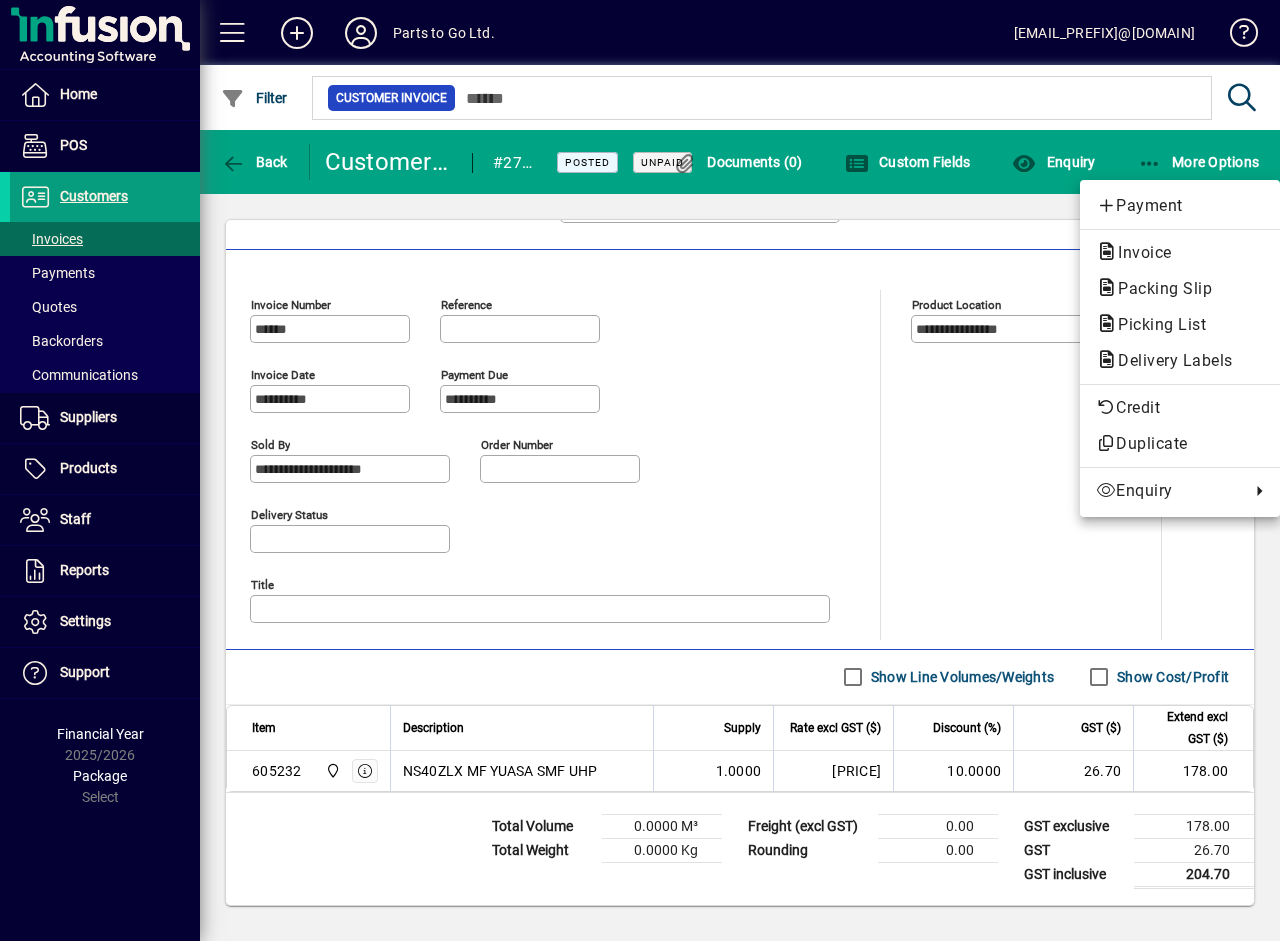 click on "Invoice" at bounding box center (1159, 288) 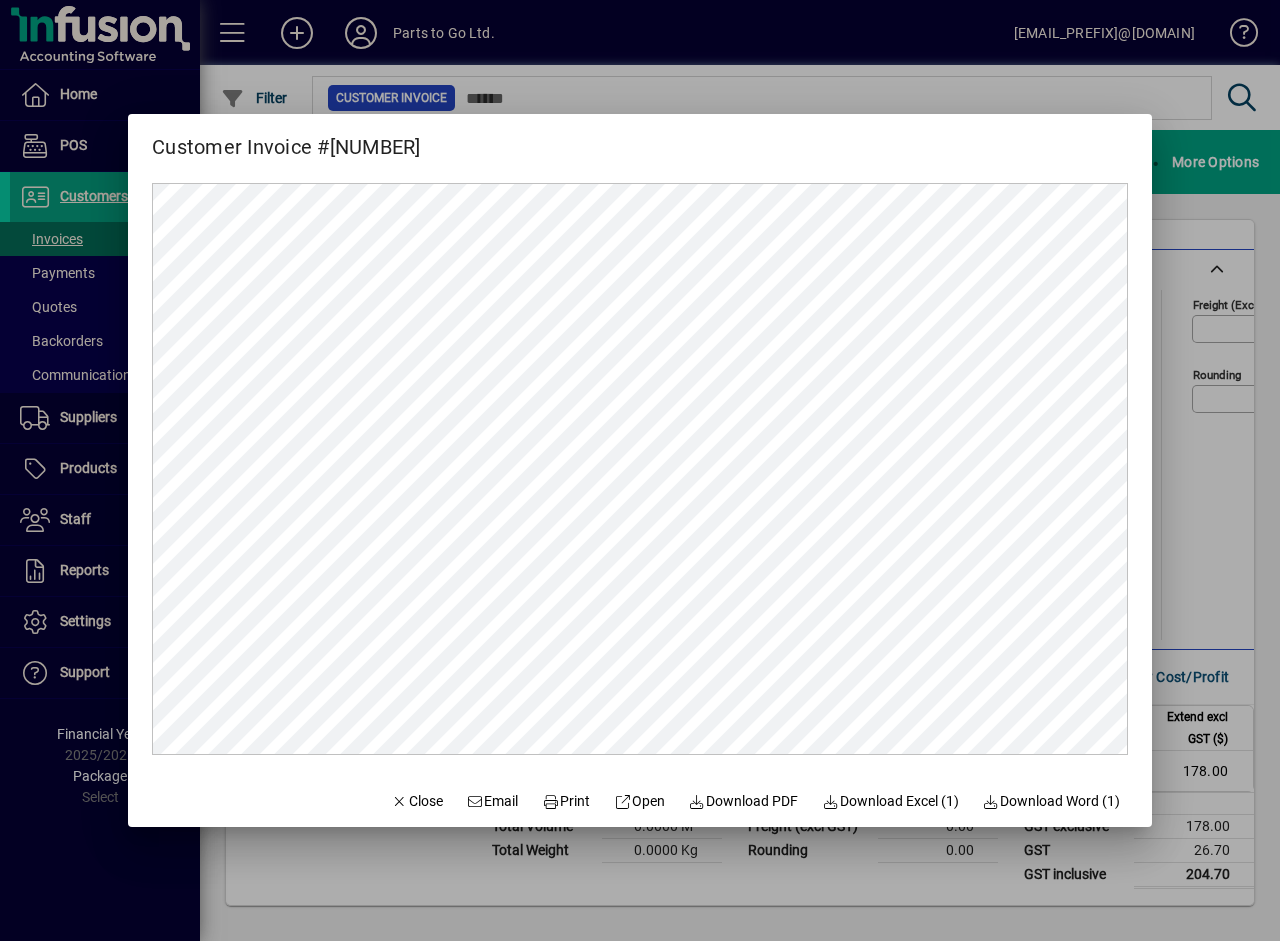 scroll, scrollTop: 0, scrollLeft: 0, axis: both 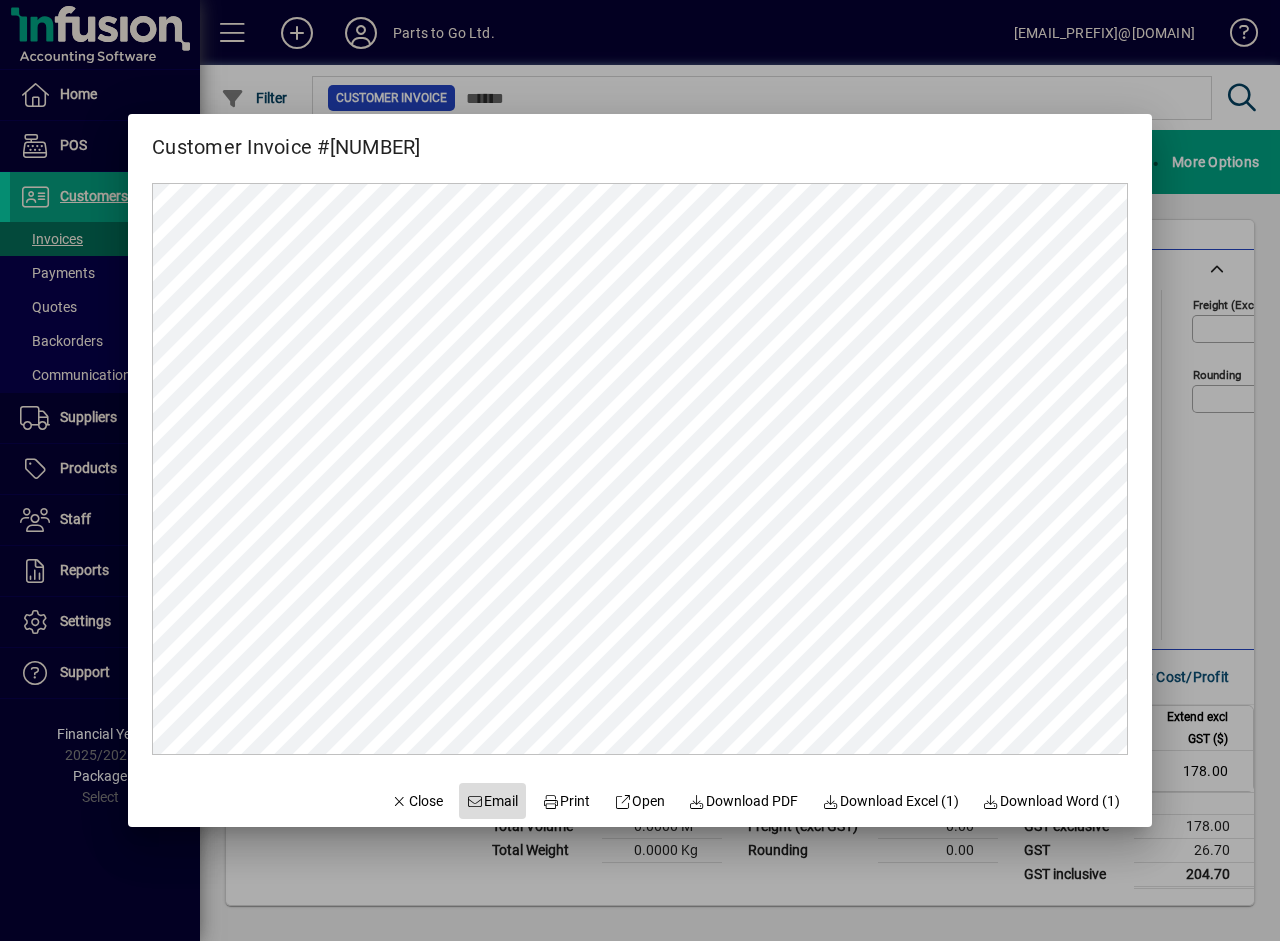 click on "Email" 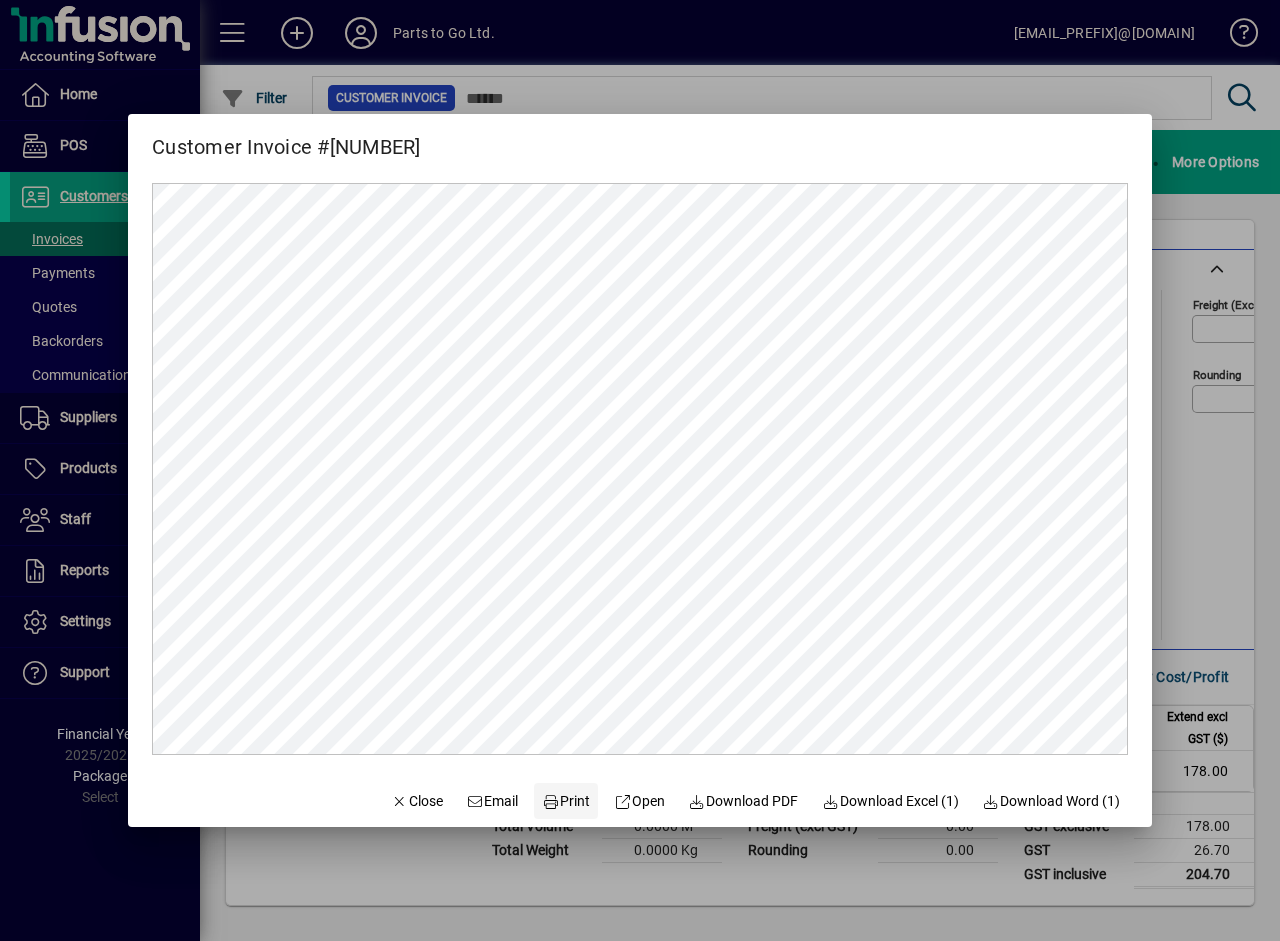 click on "Print" 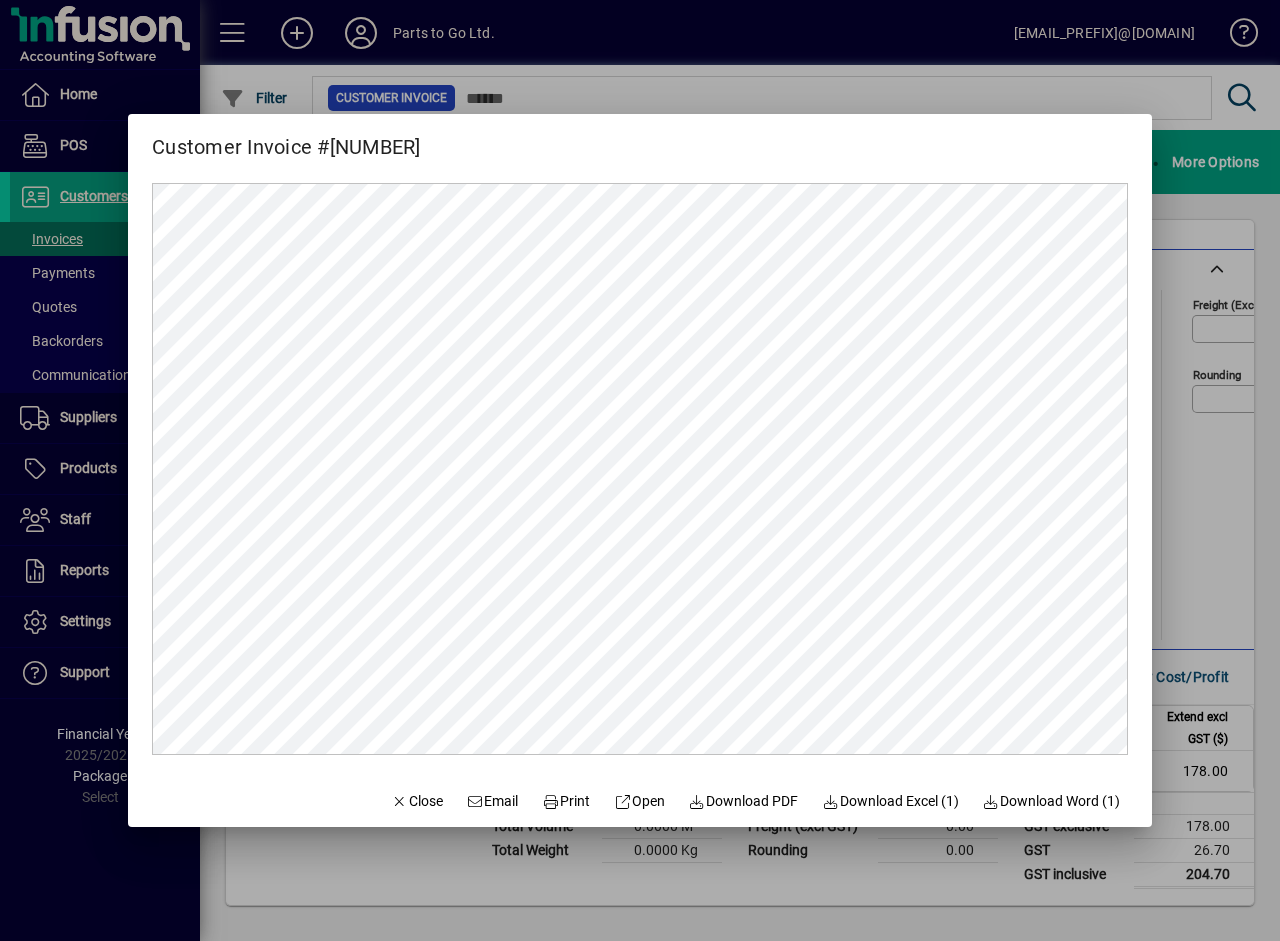 click at bounding box center (640, 470) 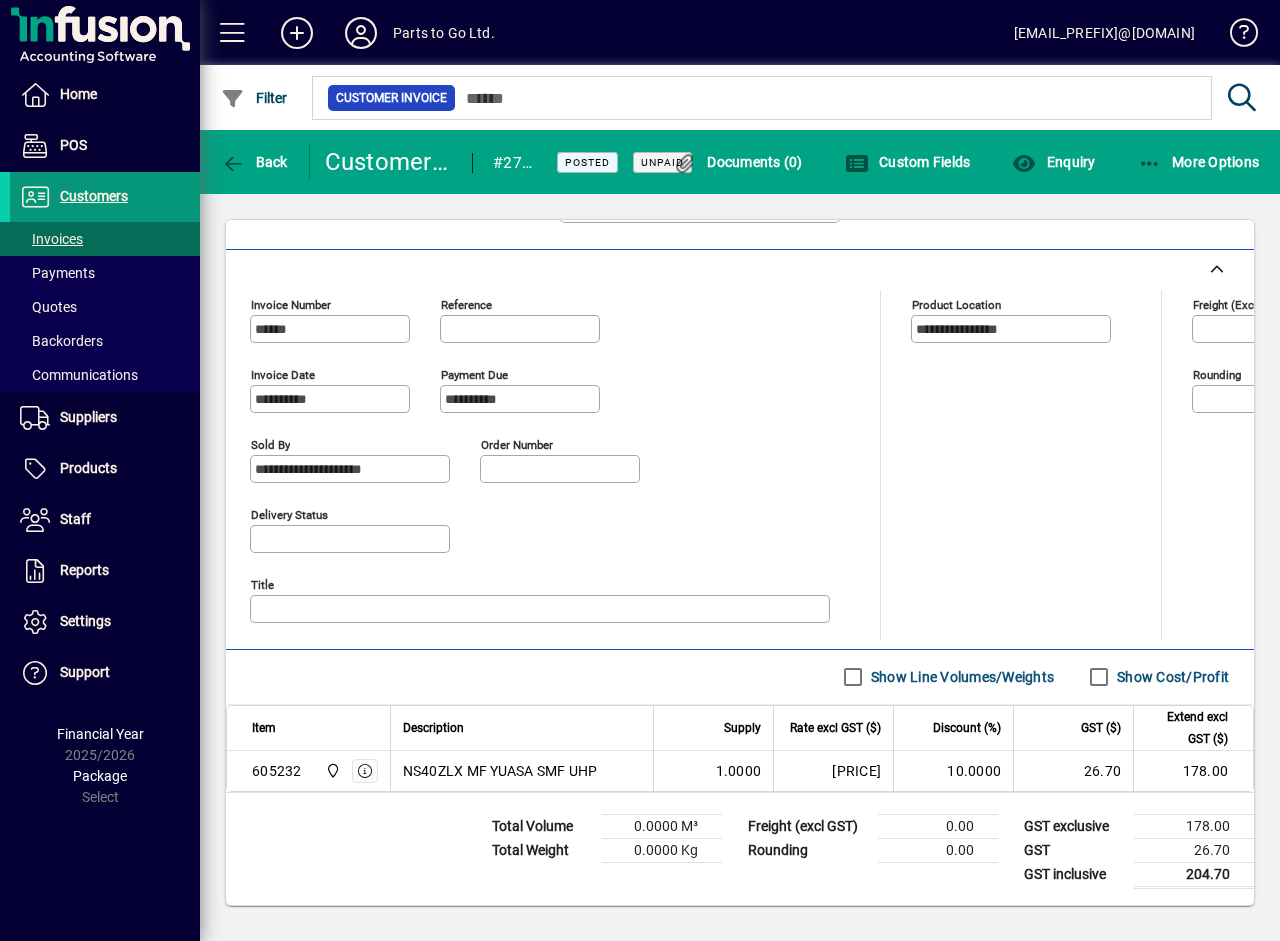 click on "Customers" at bounding box center [94, 196] 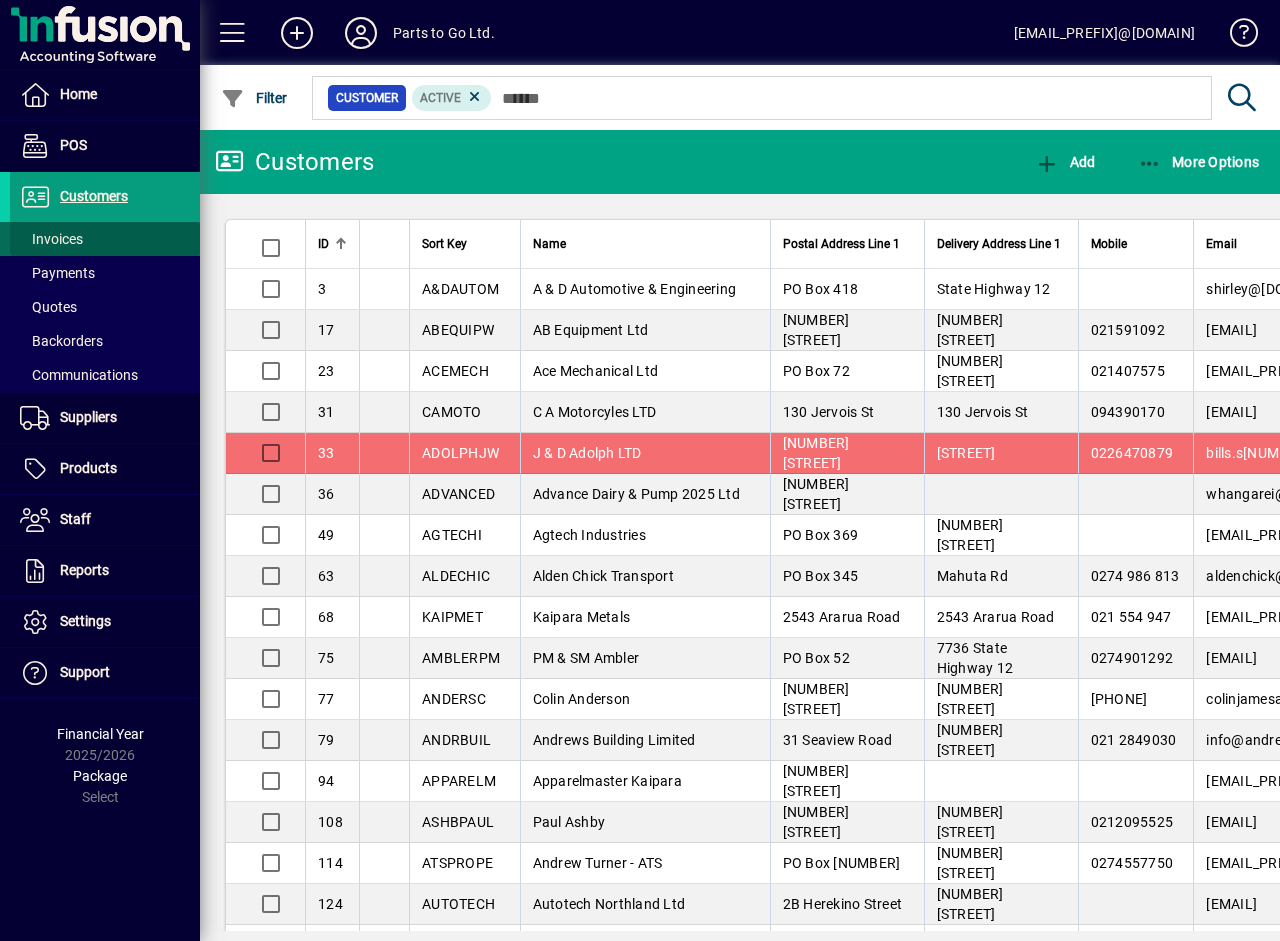 click on "Invoices" at bounding box center (51, 239) 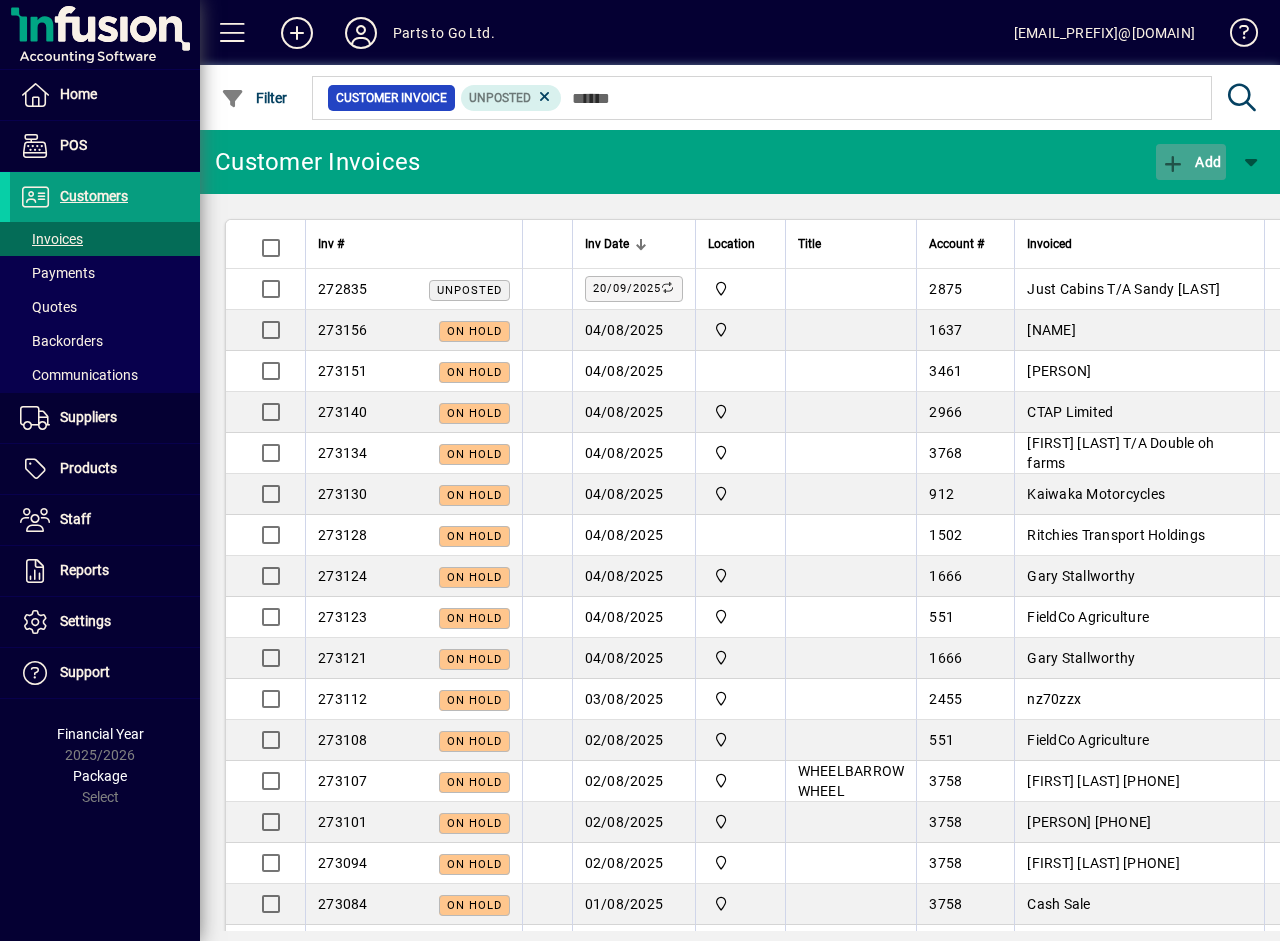 click 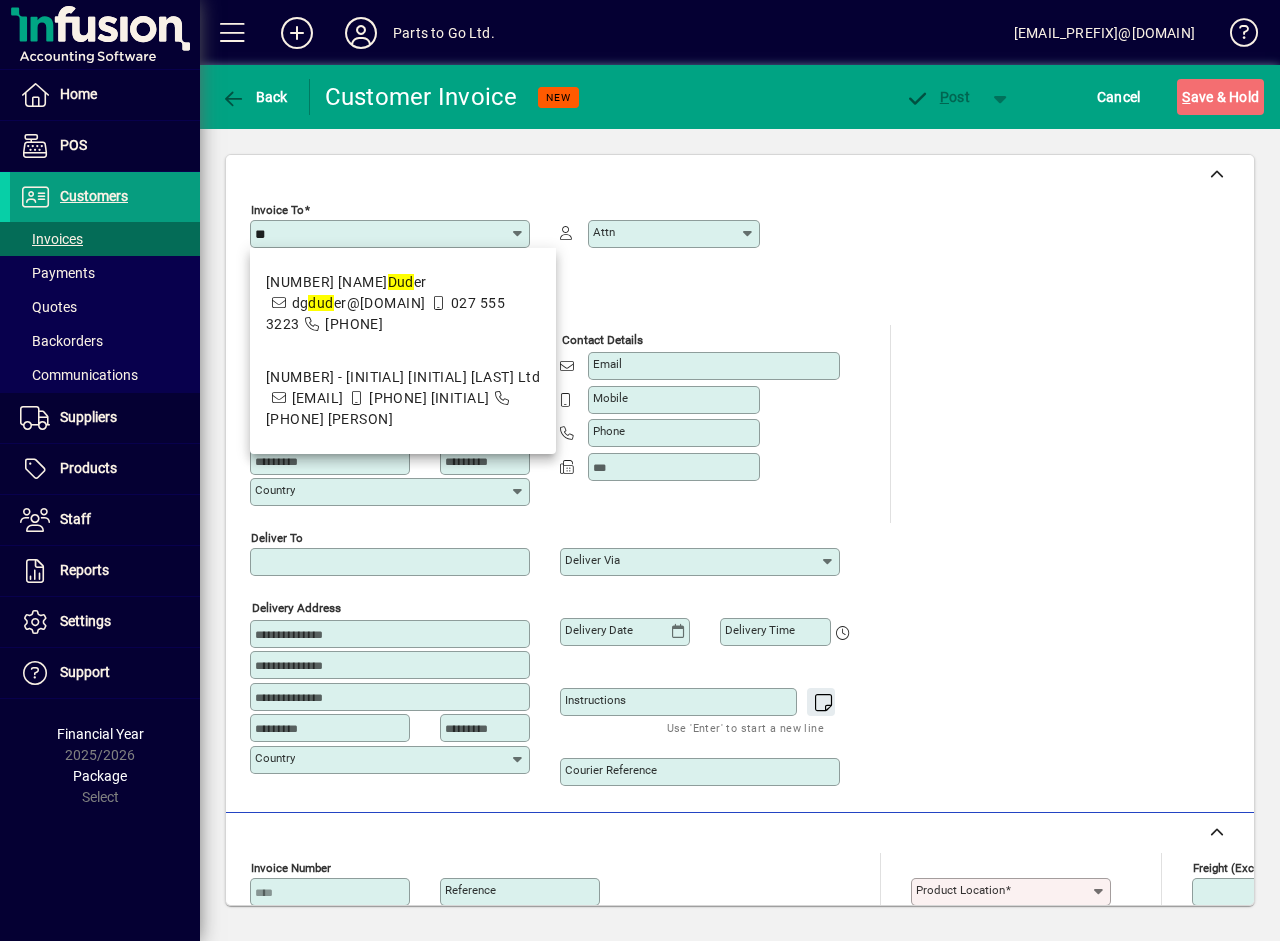 type on "*" 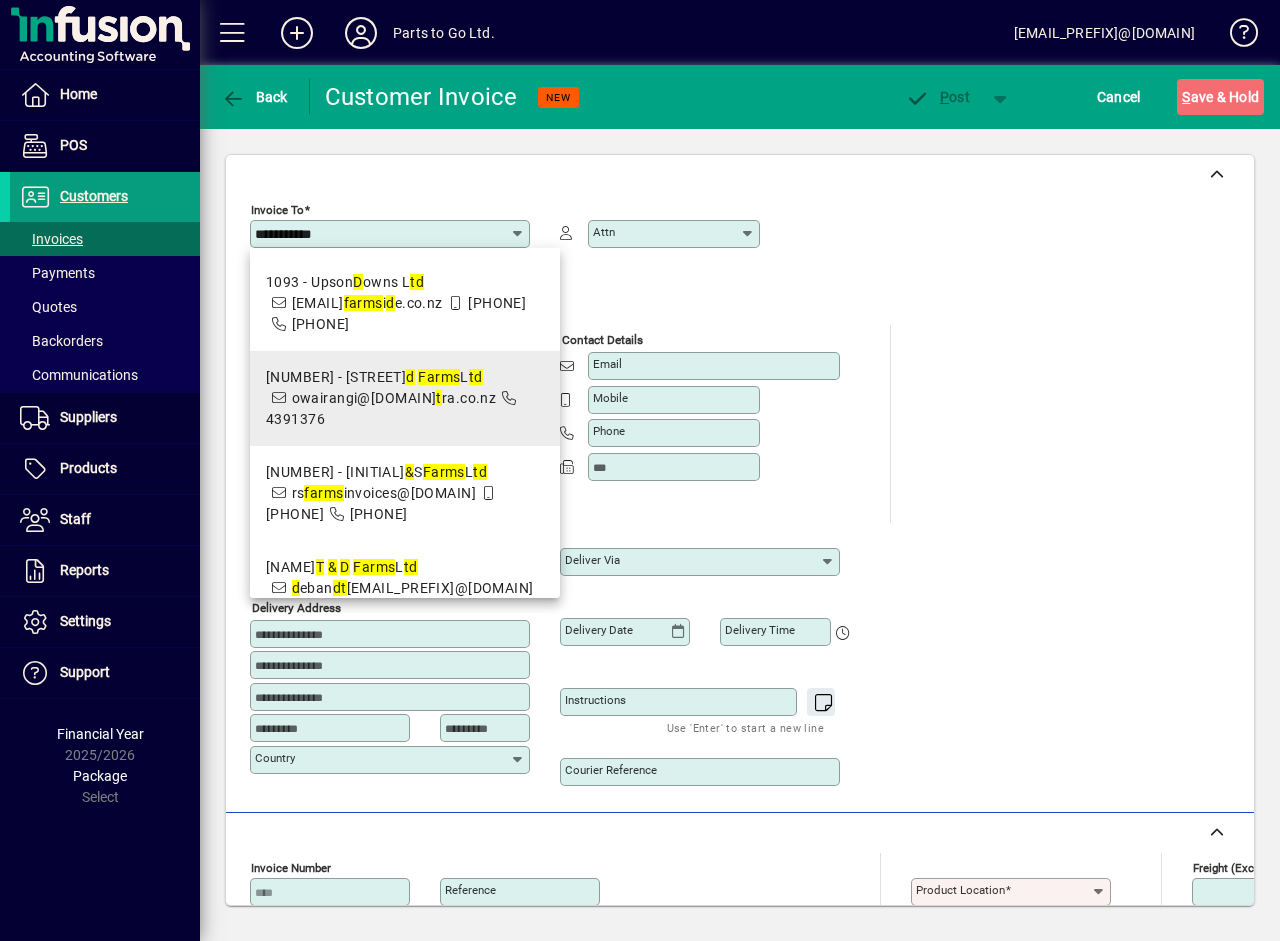 scroll, scrollTop: 215, scrollLeft: 0, axis: vertical 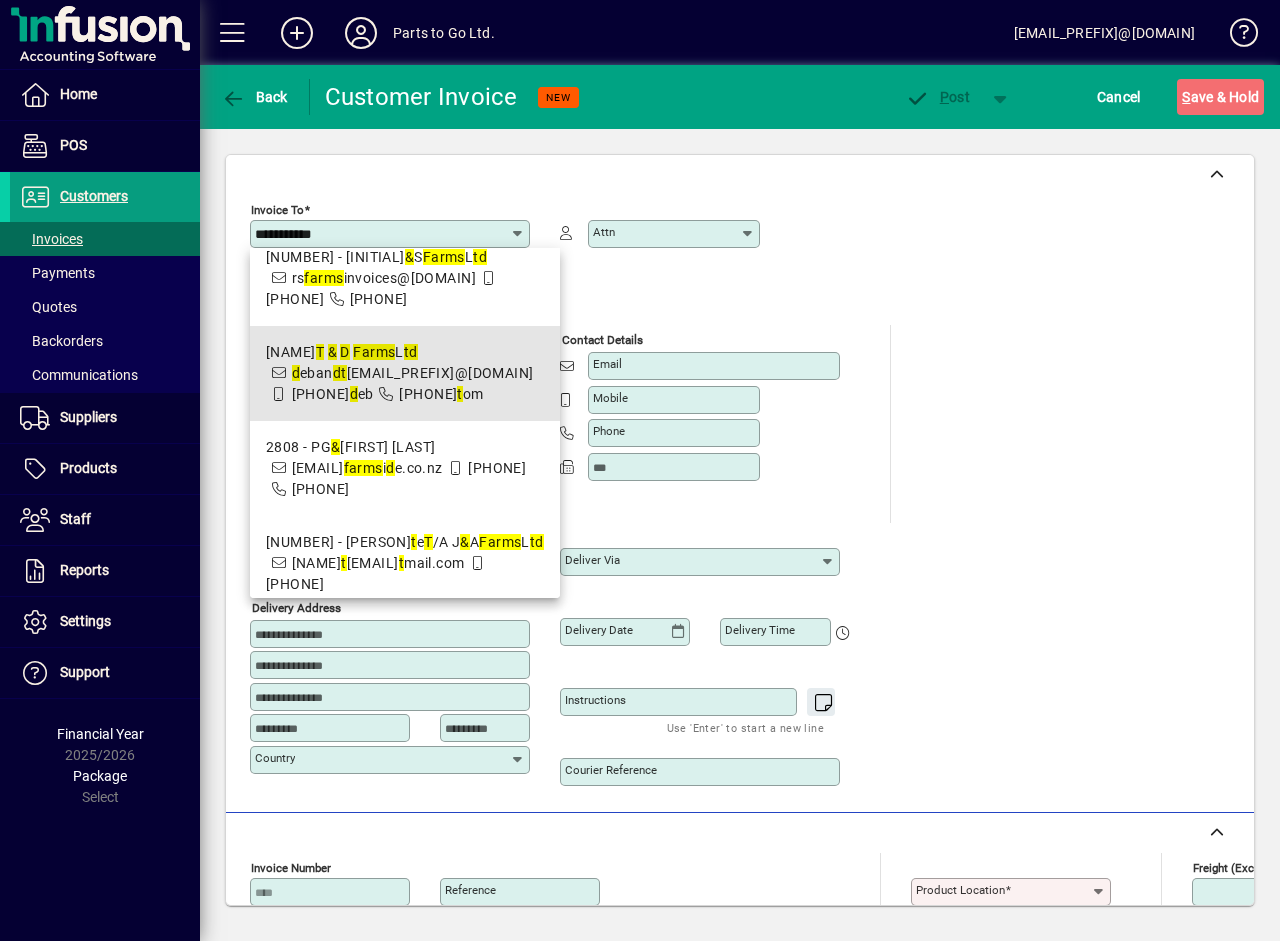 click on "[PERSON]@[DOMAIN]" at bounding box center (413, 373) 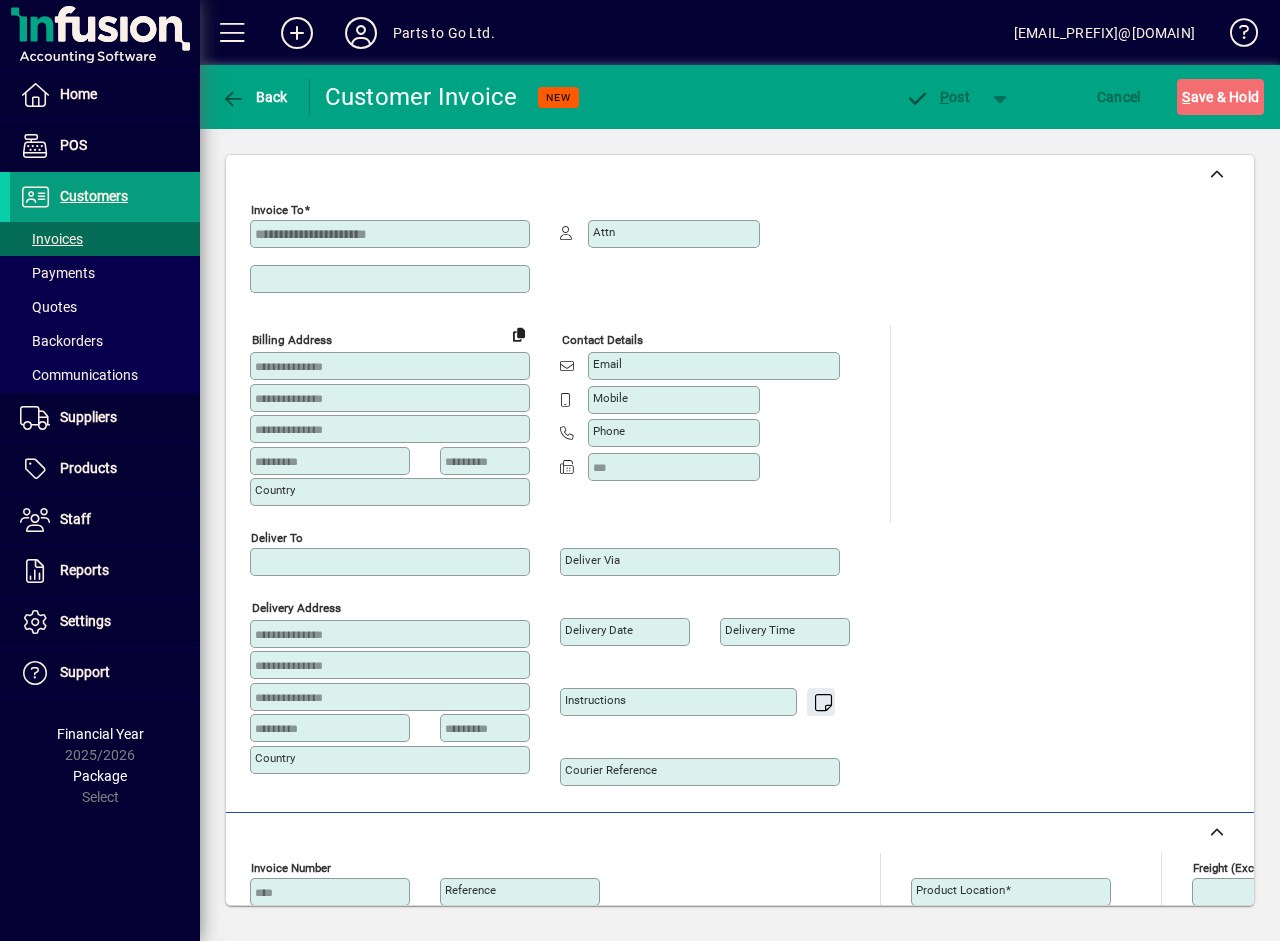 type on "**********" 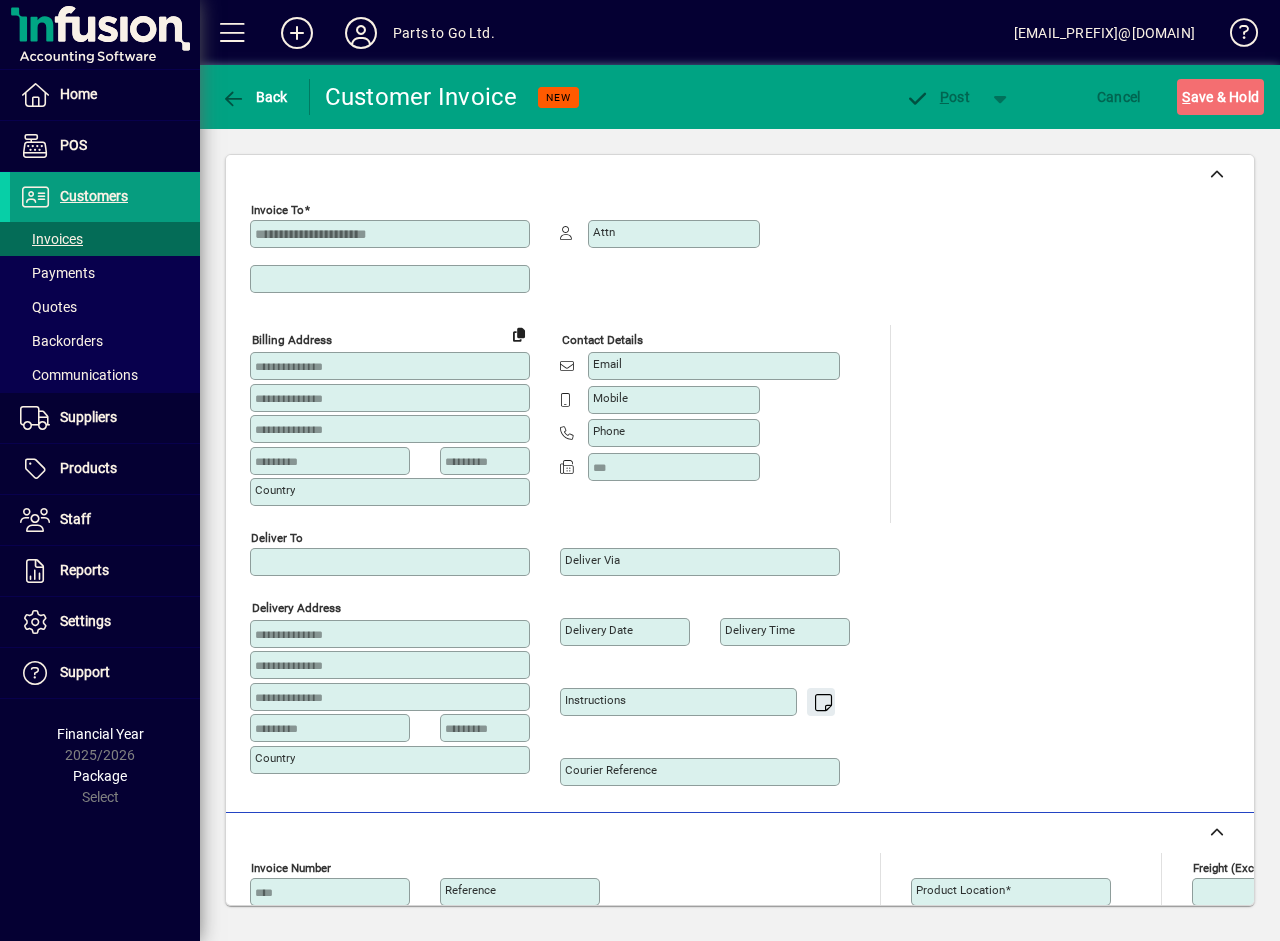 type on "***" 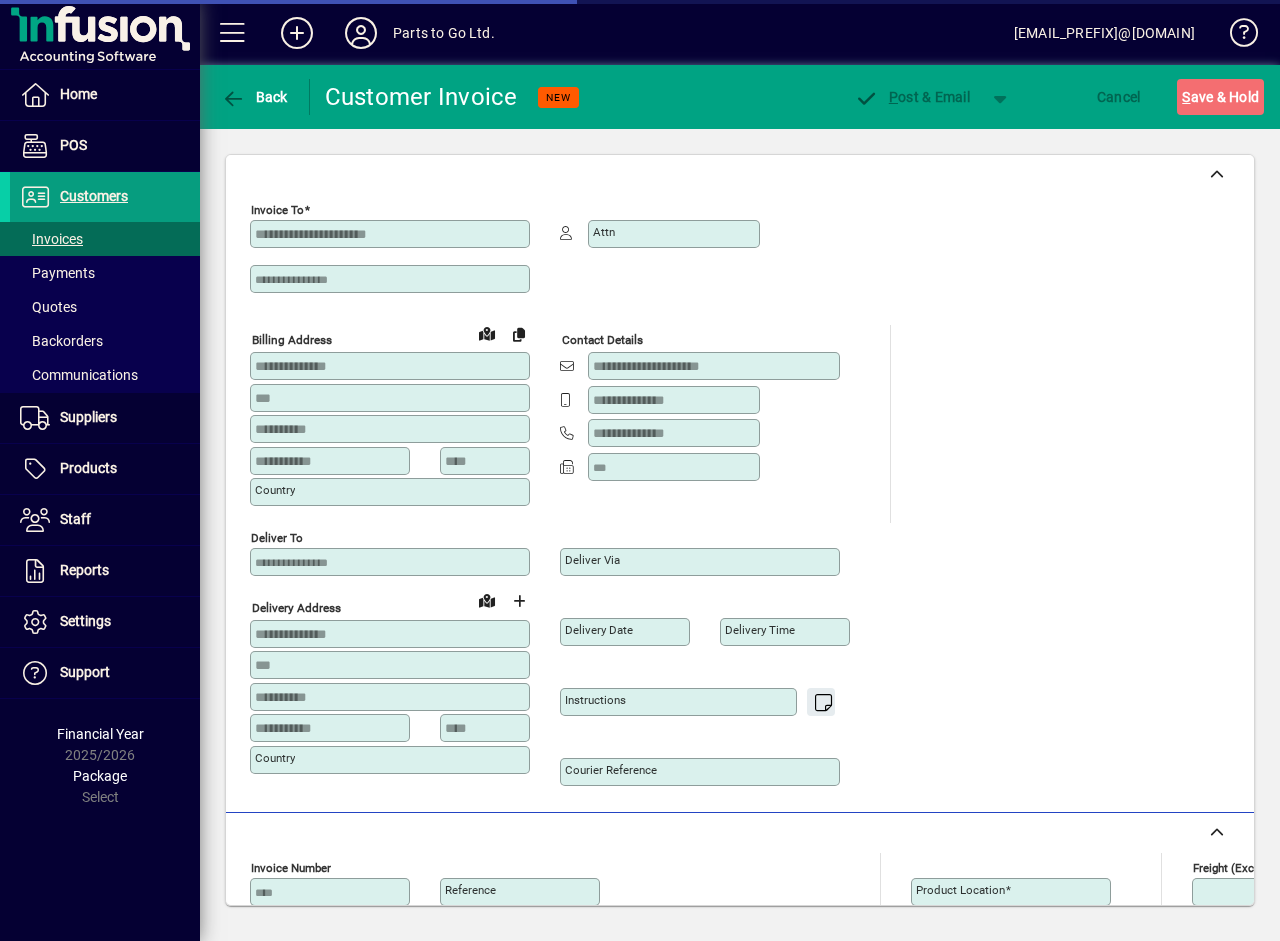 type on "**********" 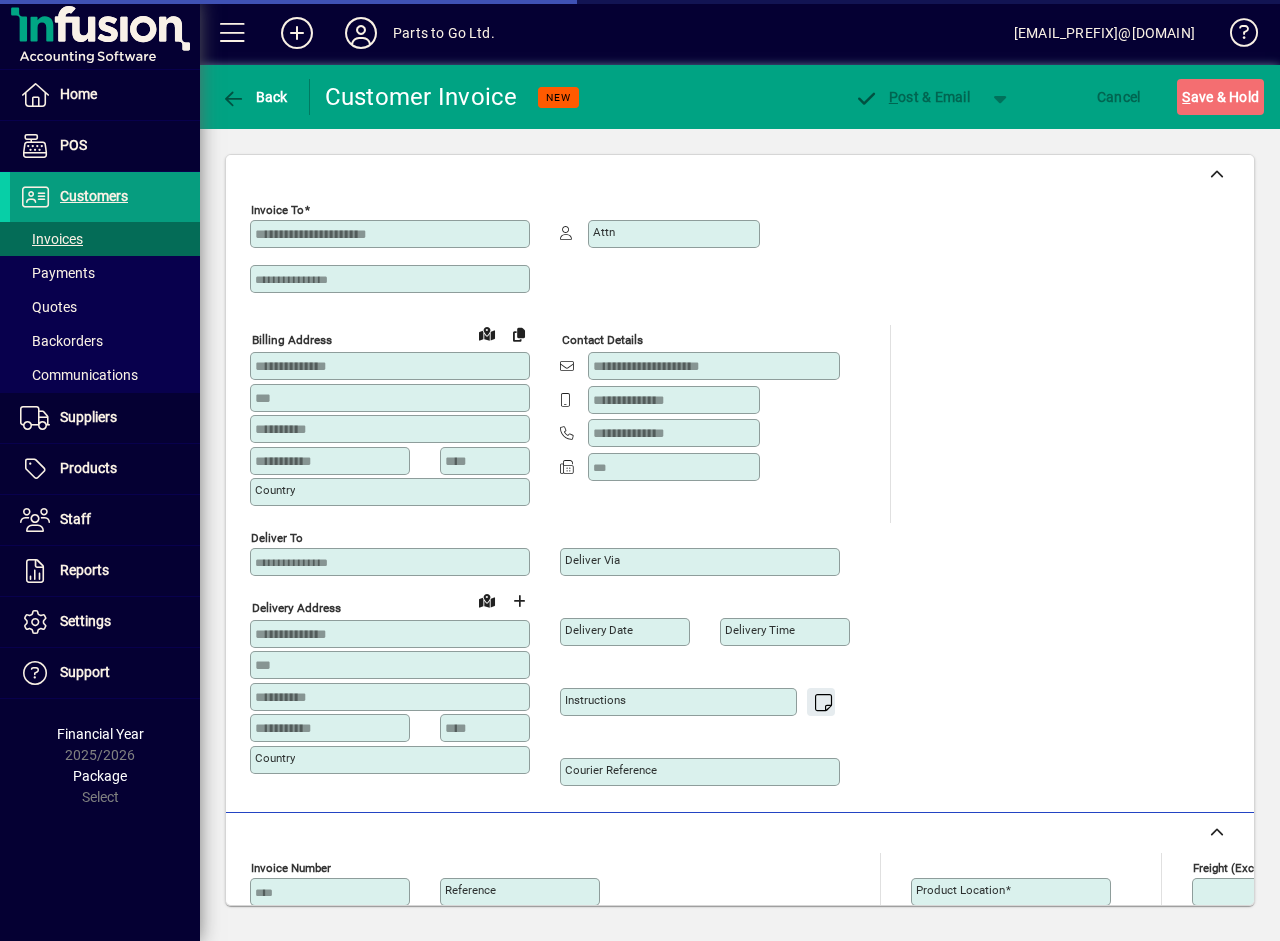 type on "**********" 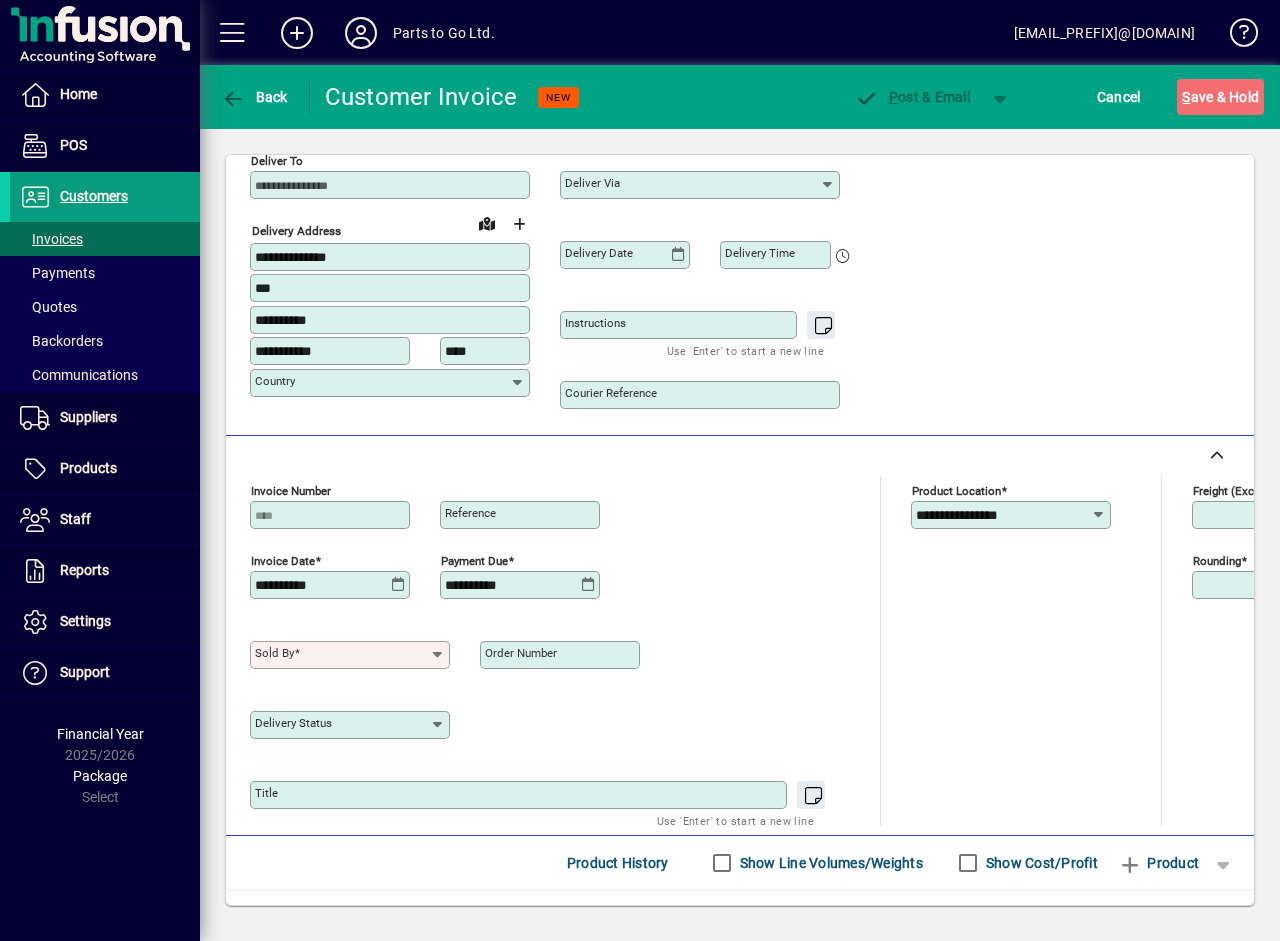 scroll, scrollTop: 500, scrollLeft: 0, axis: vertical 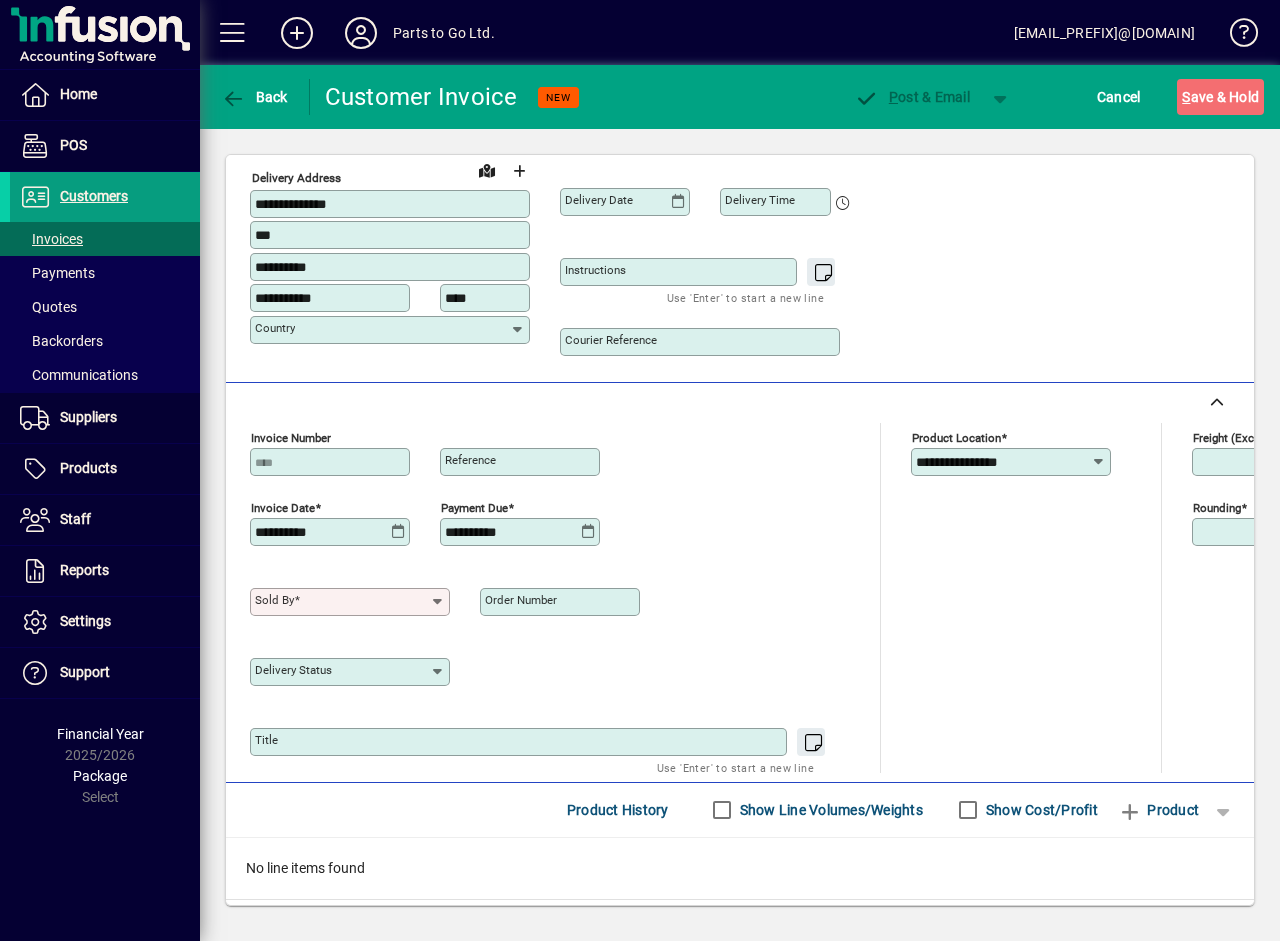 click 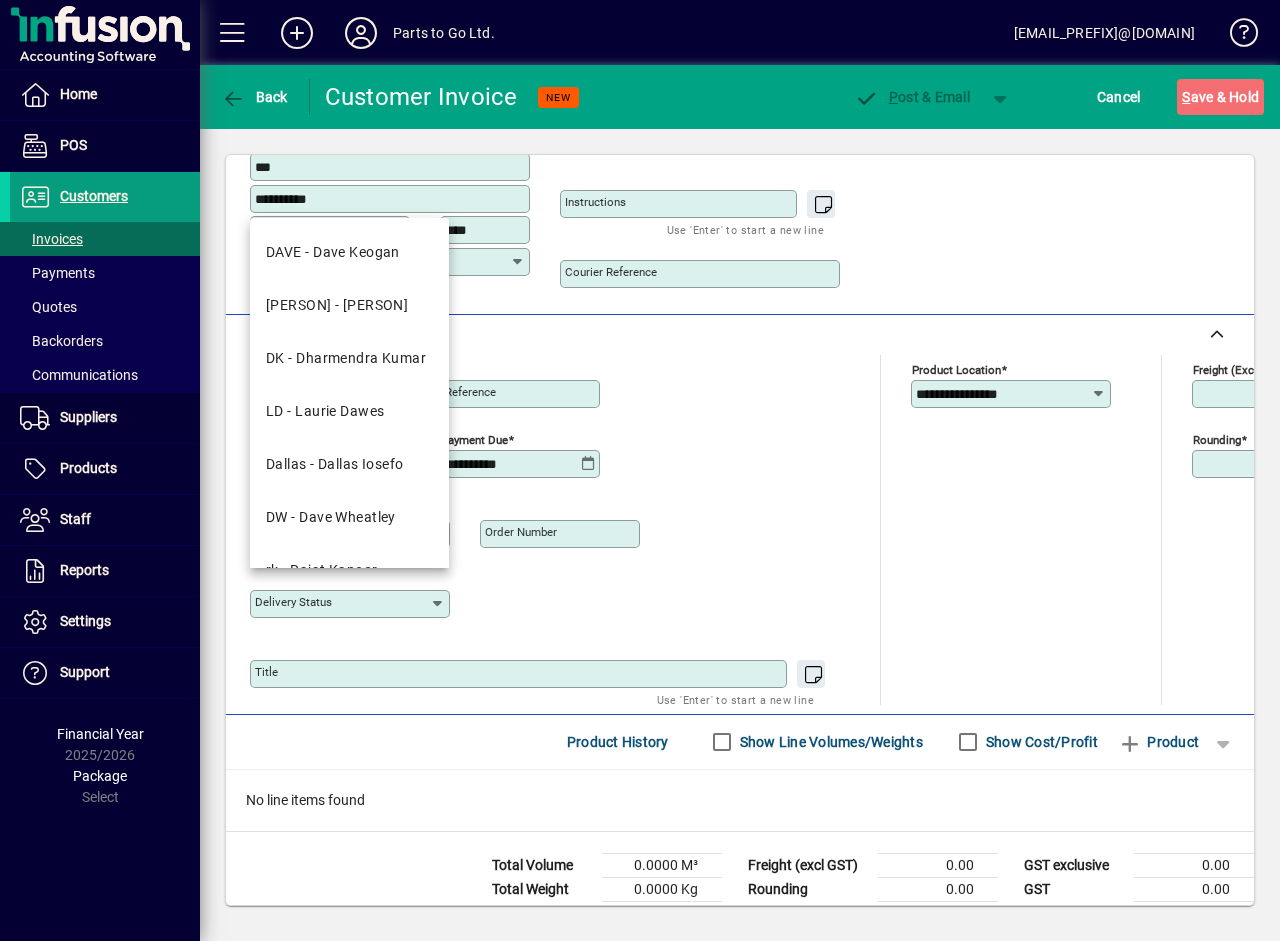 scroll, scrollTop: 607, scrollLeft: 0, axis: vertical 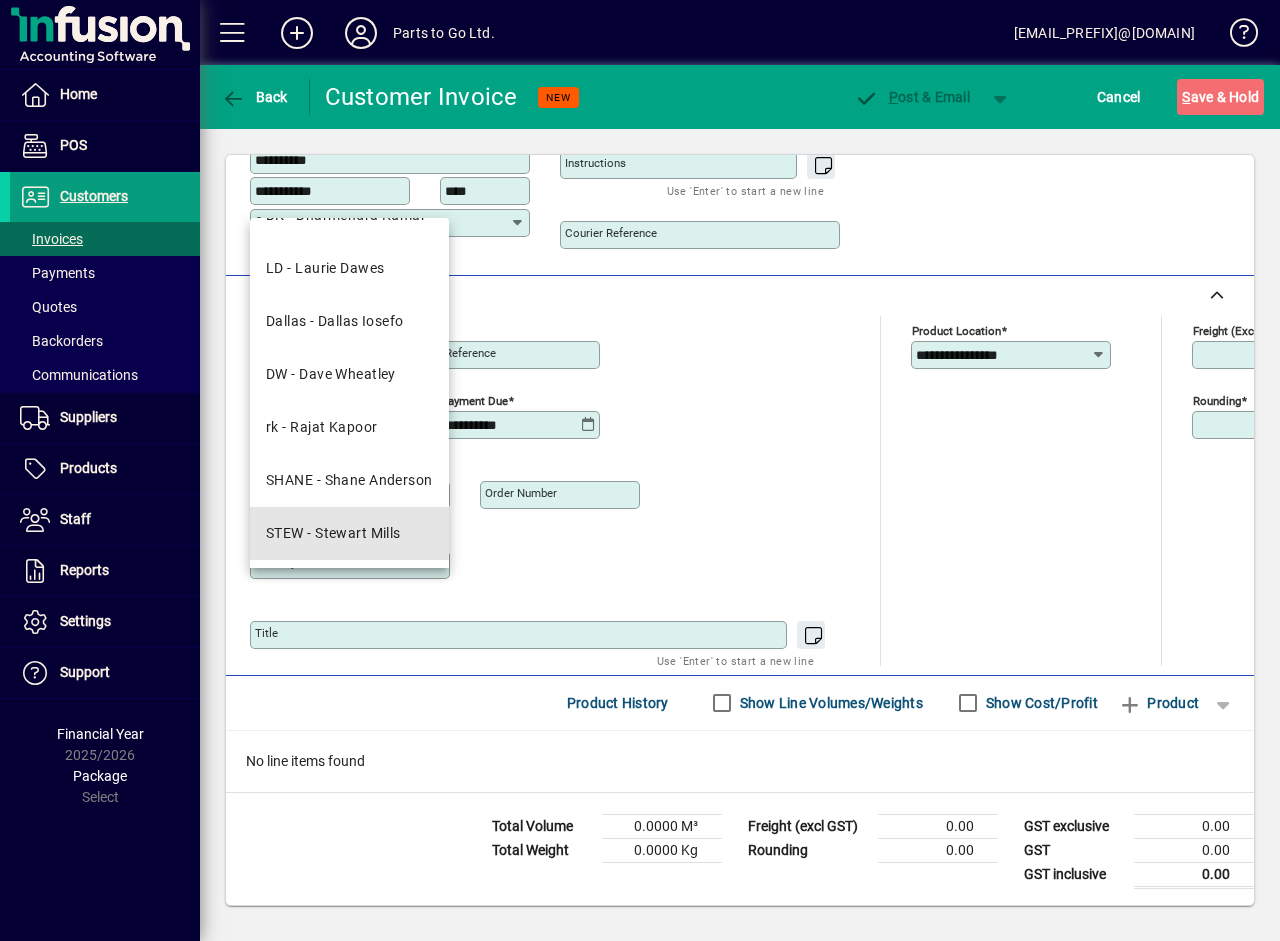 drag, startPoint x: 354, startPoint y: 543, endPoint x: 371, endPoint y: 551, distance: 18.788294 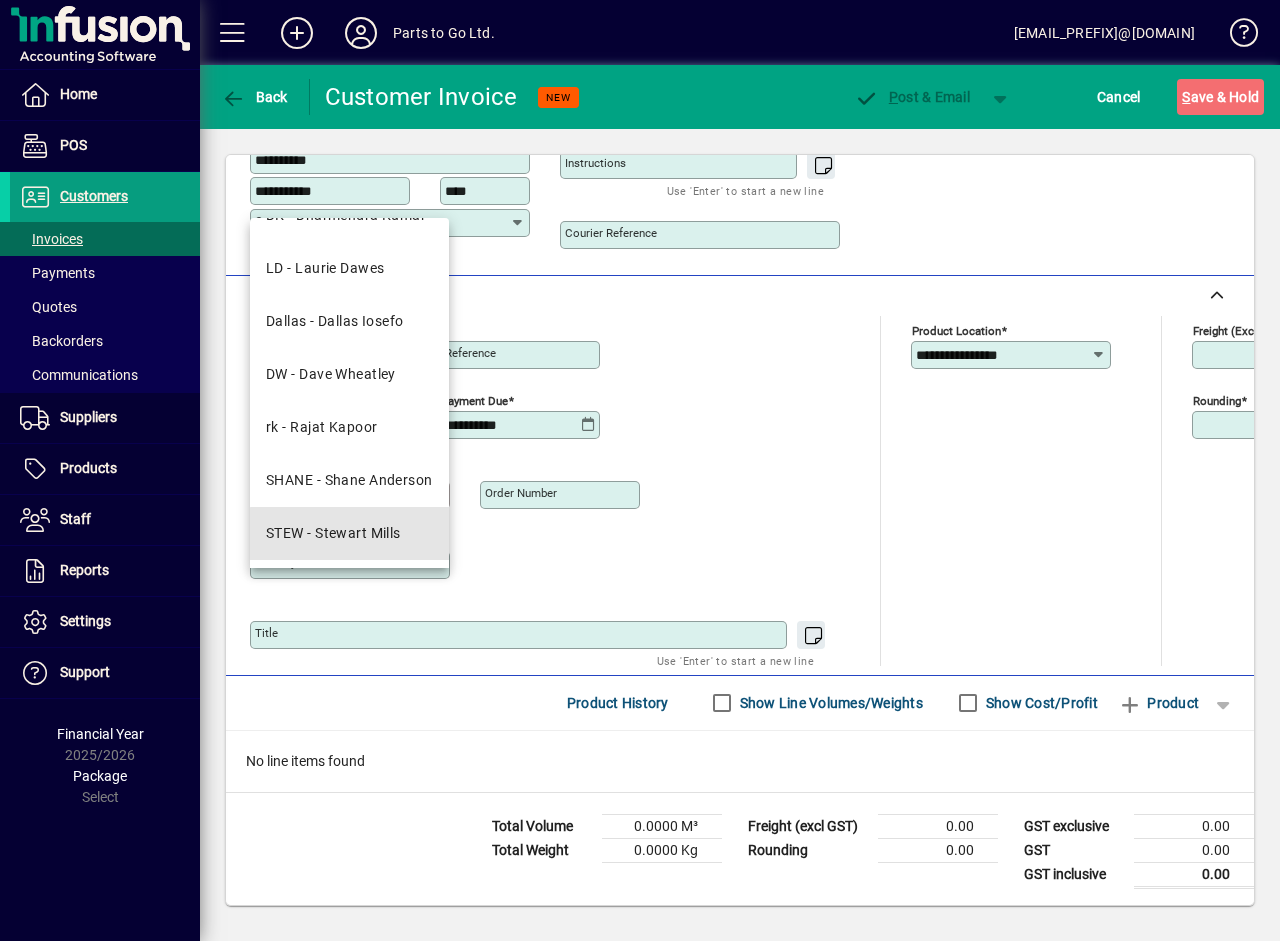 click on "STEW - Stewart Mills" at bounding box center [333, 533] 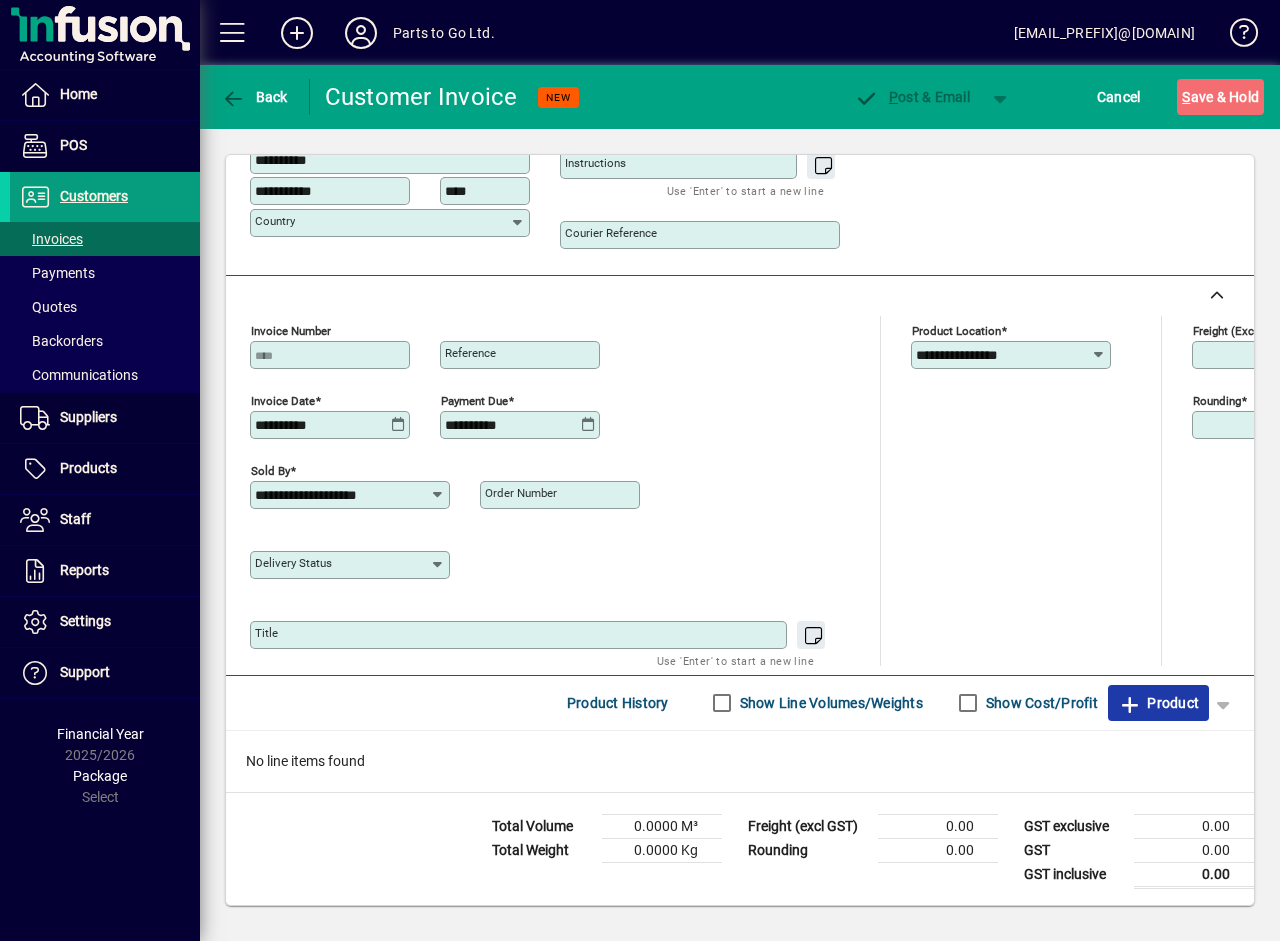 click on "Product" 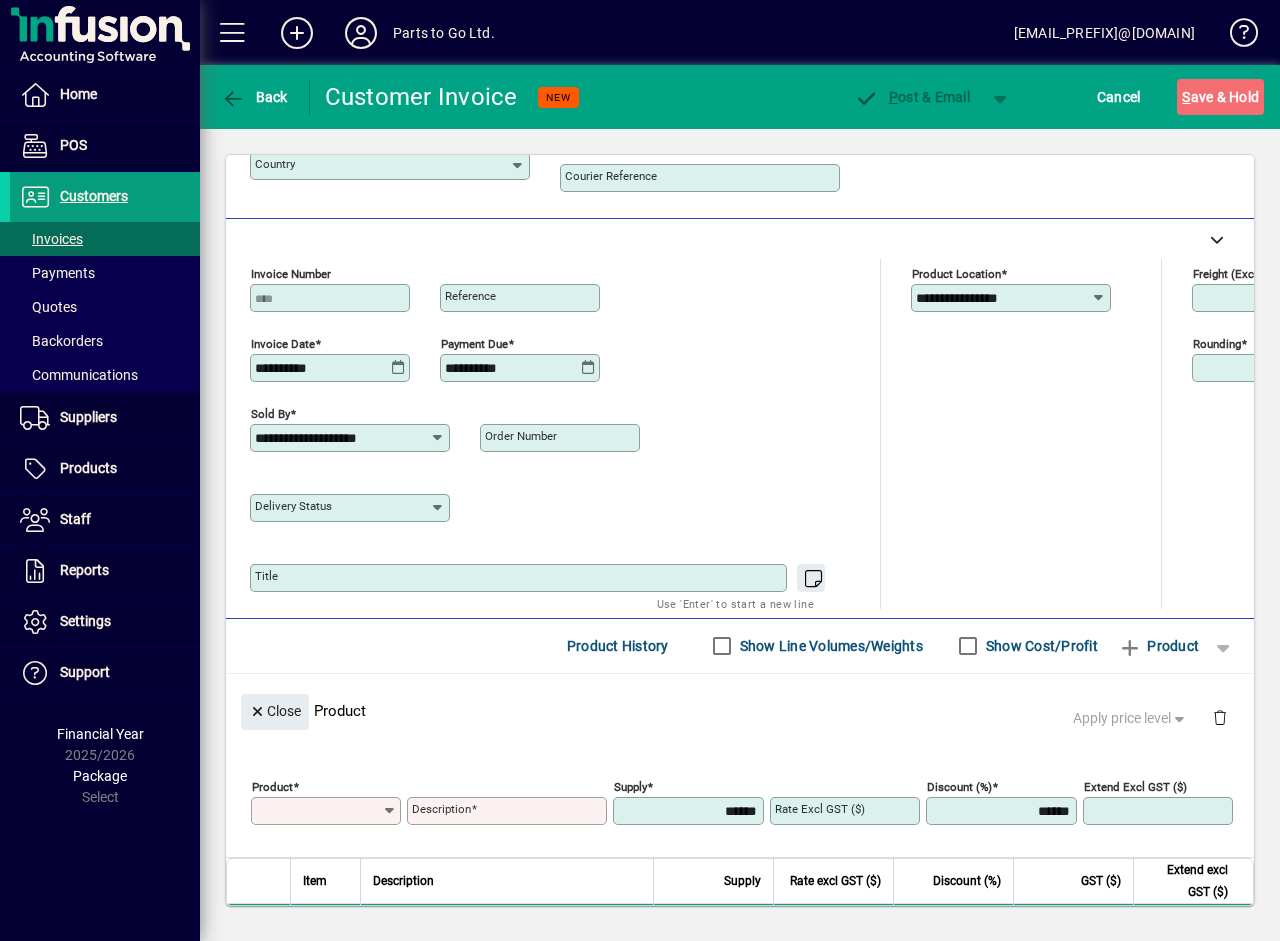 scroll, scrollTop: 0, scrollLeft: 0, axis: both 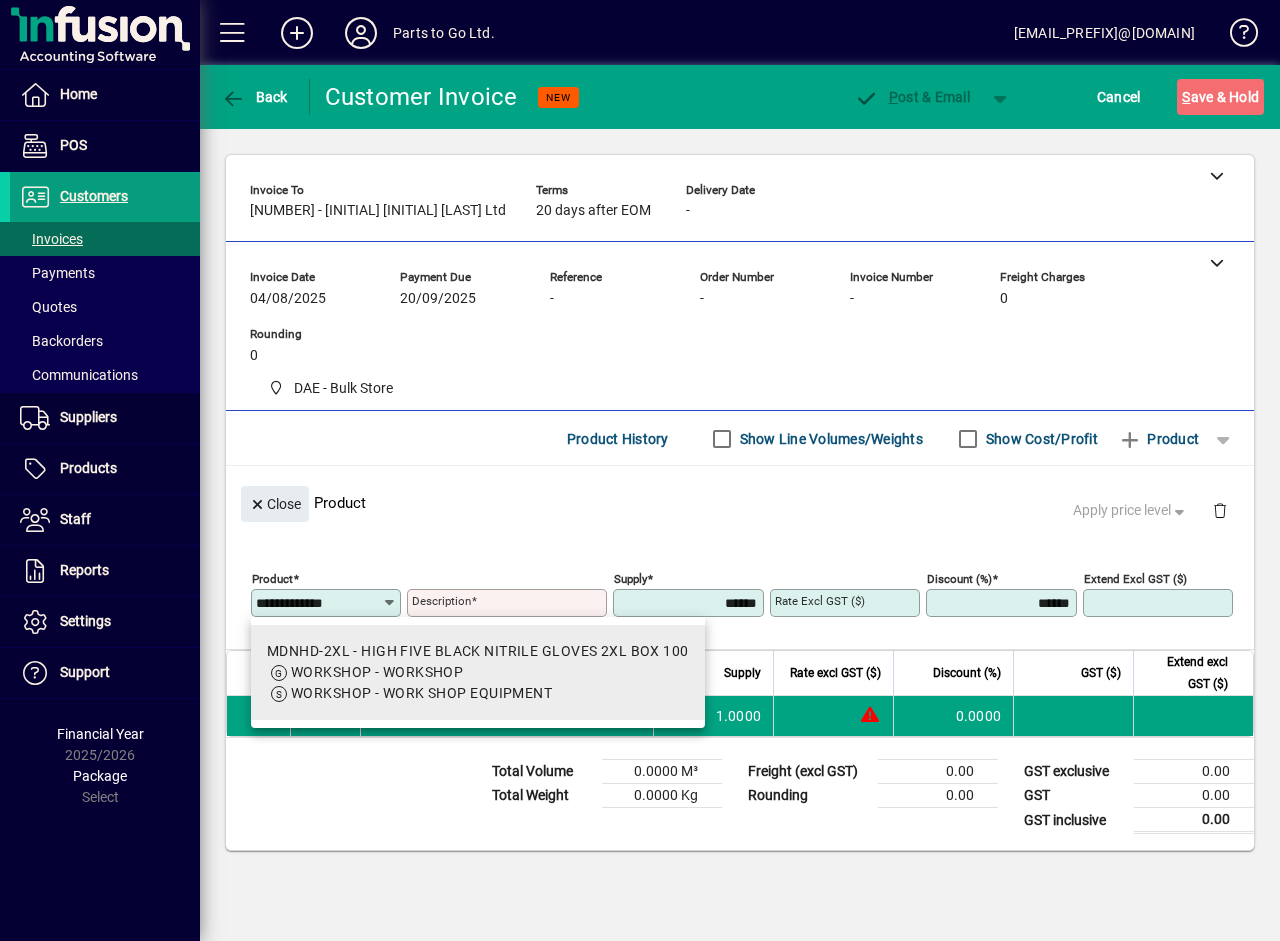 click on "MDNHD-2XL - HIGH FIVE BLACK NITRILE GLOVES 2XL BOX 100" at bounding box center (478, 651) 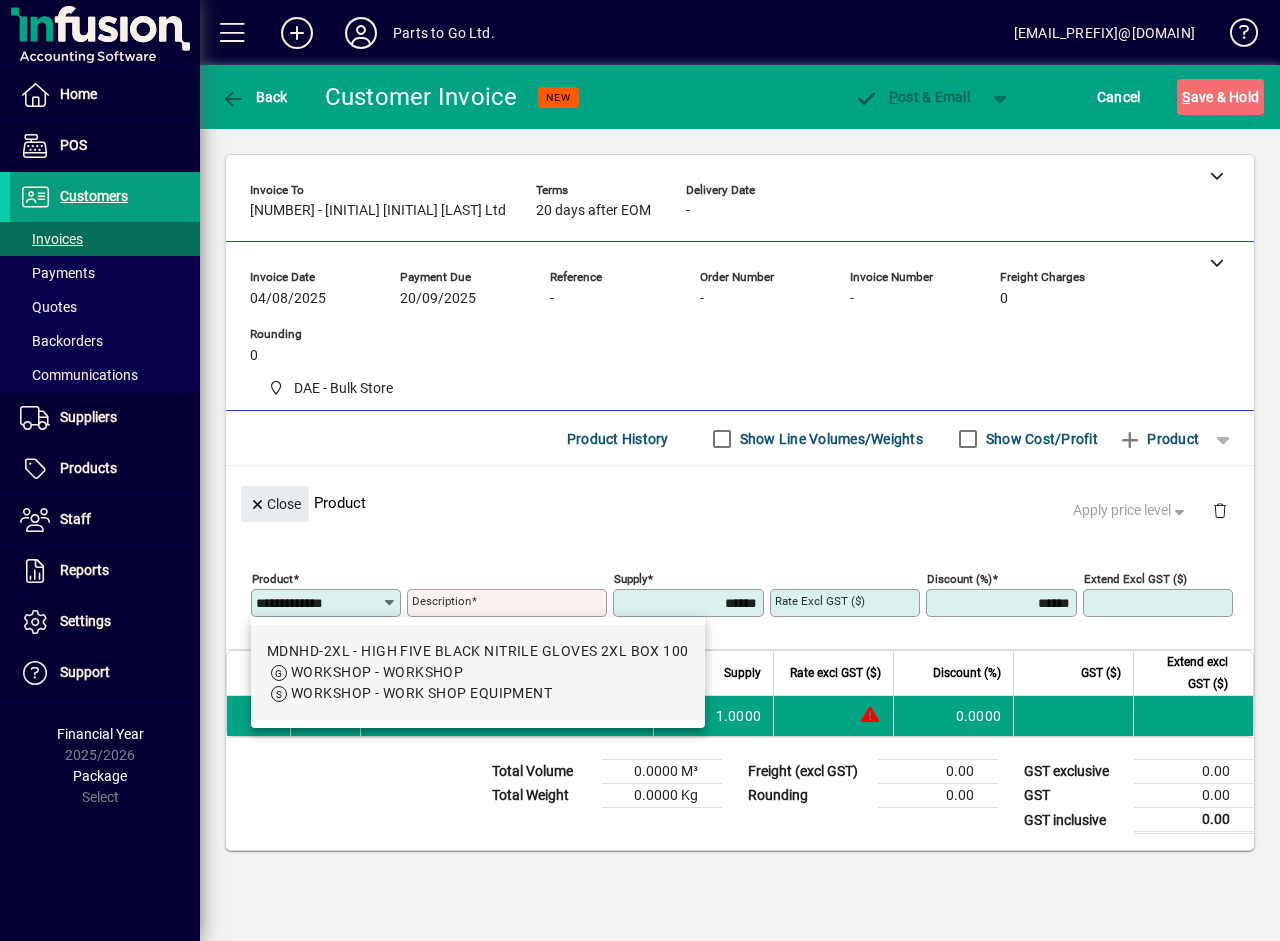 type on "*********" 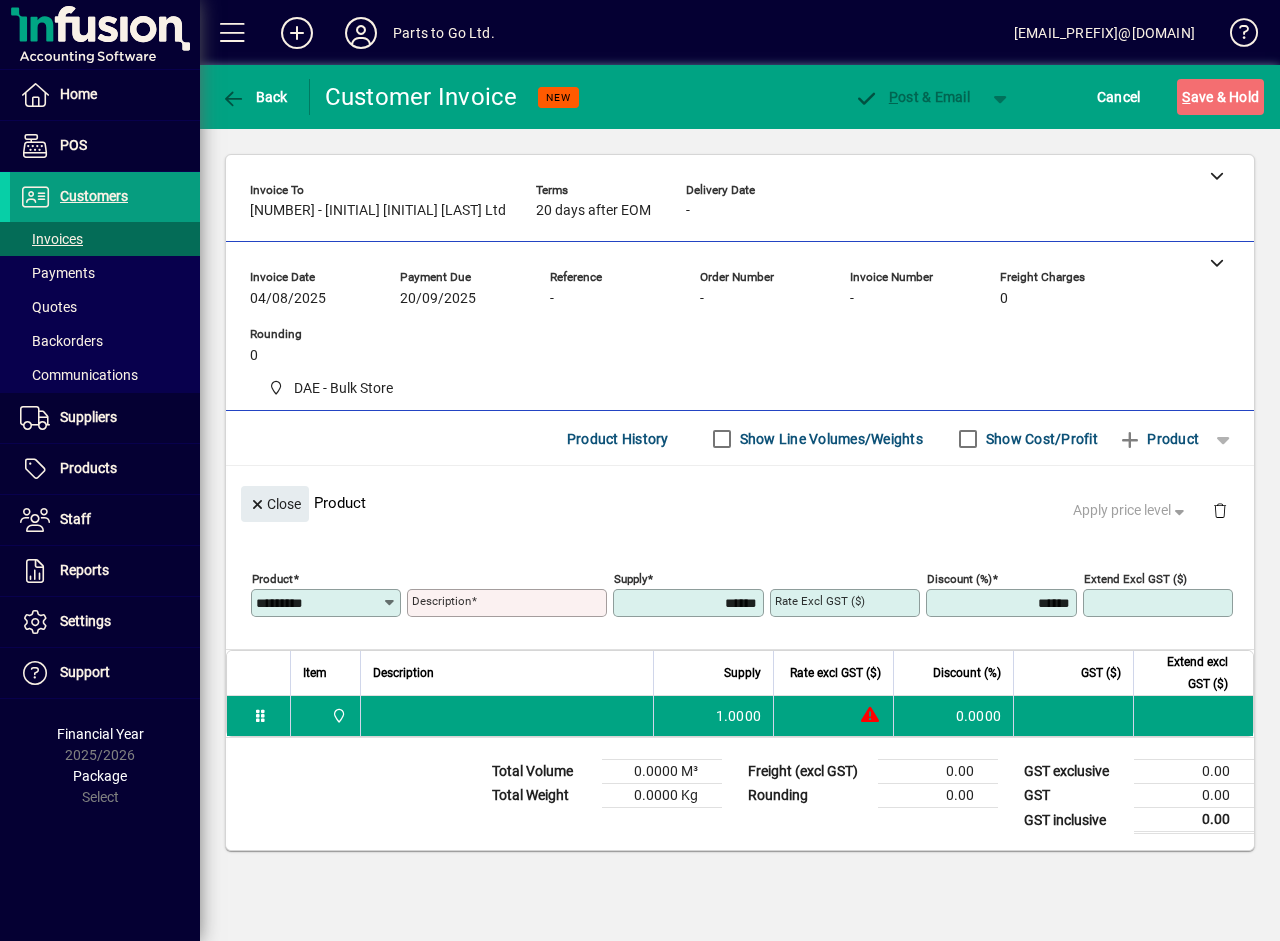 type on "**********" 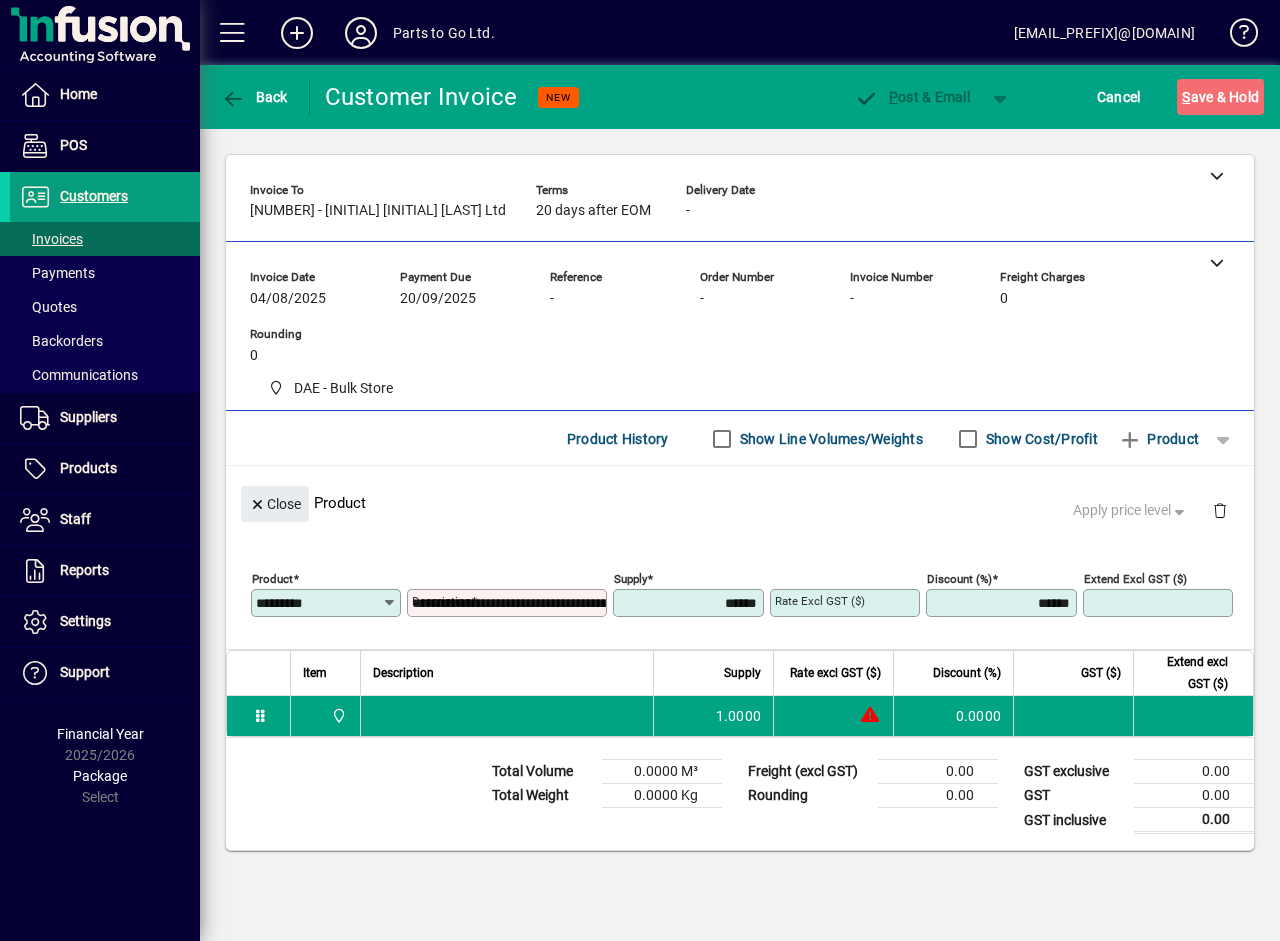 type on "*******" 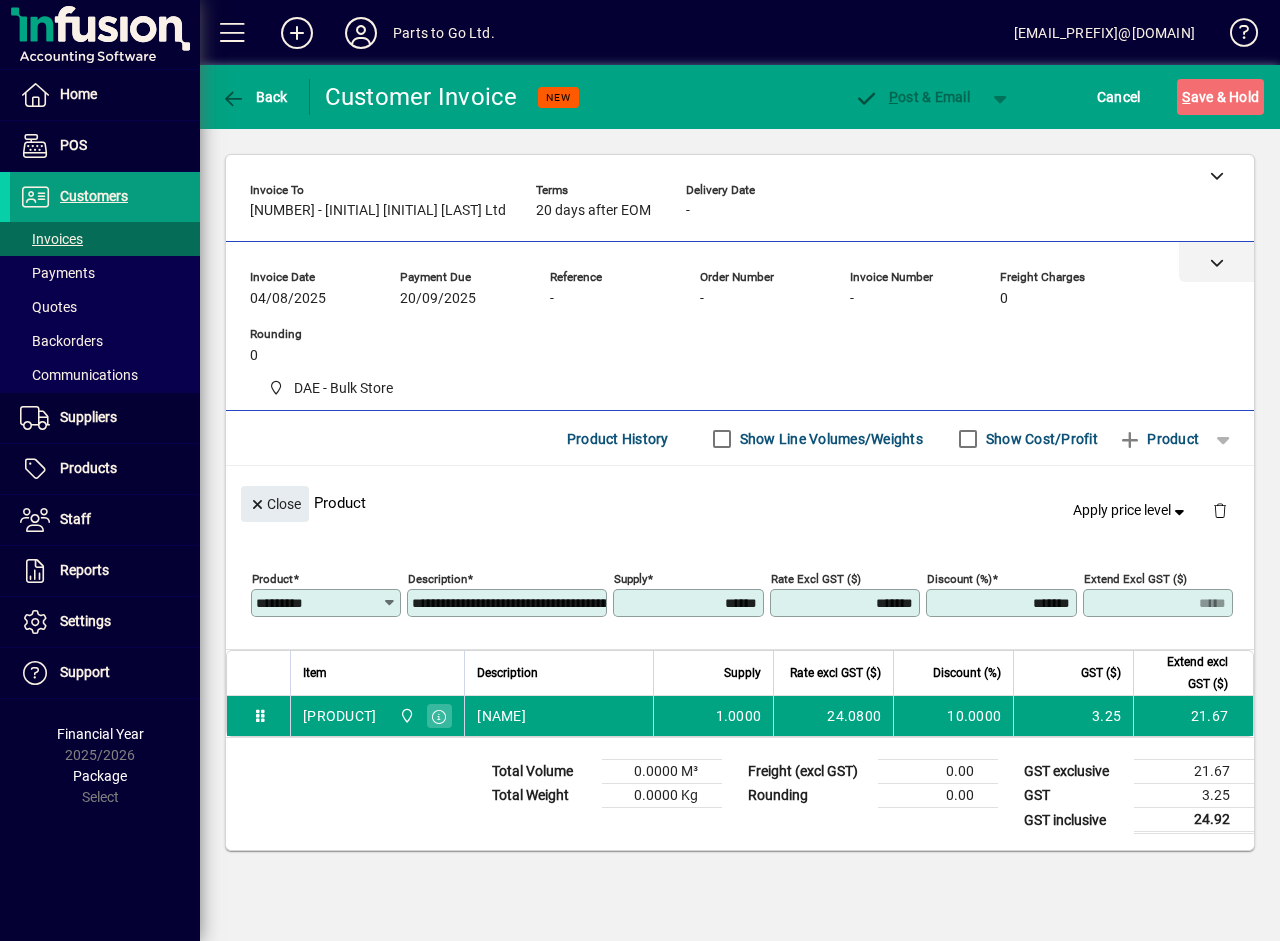 click 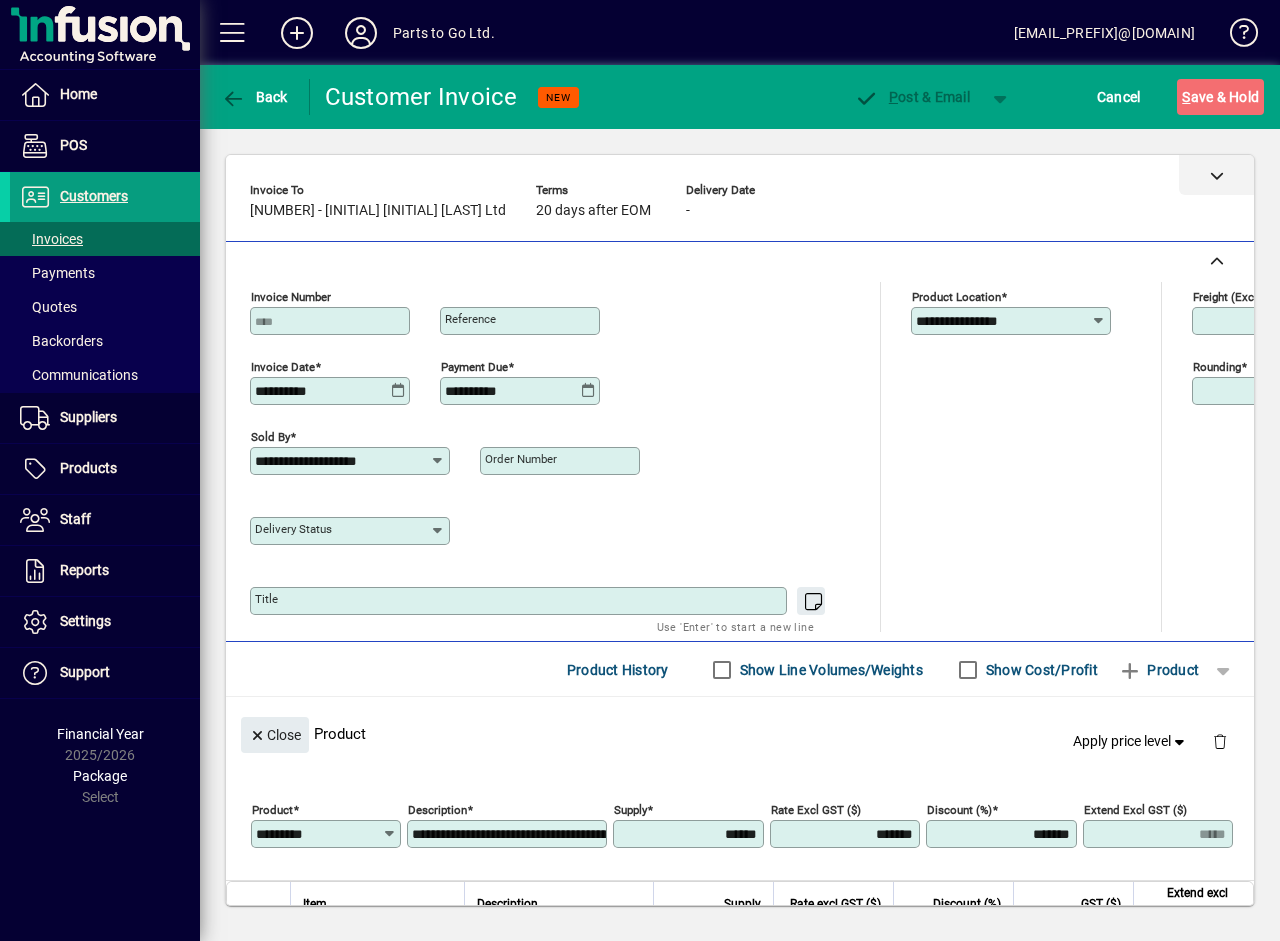 click 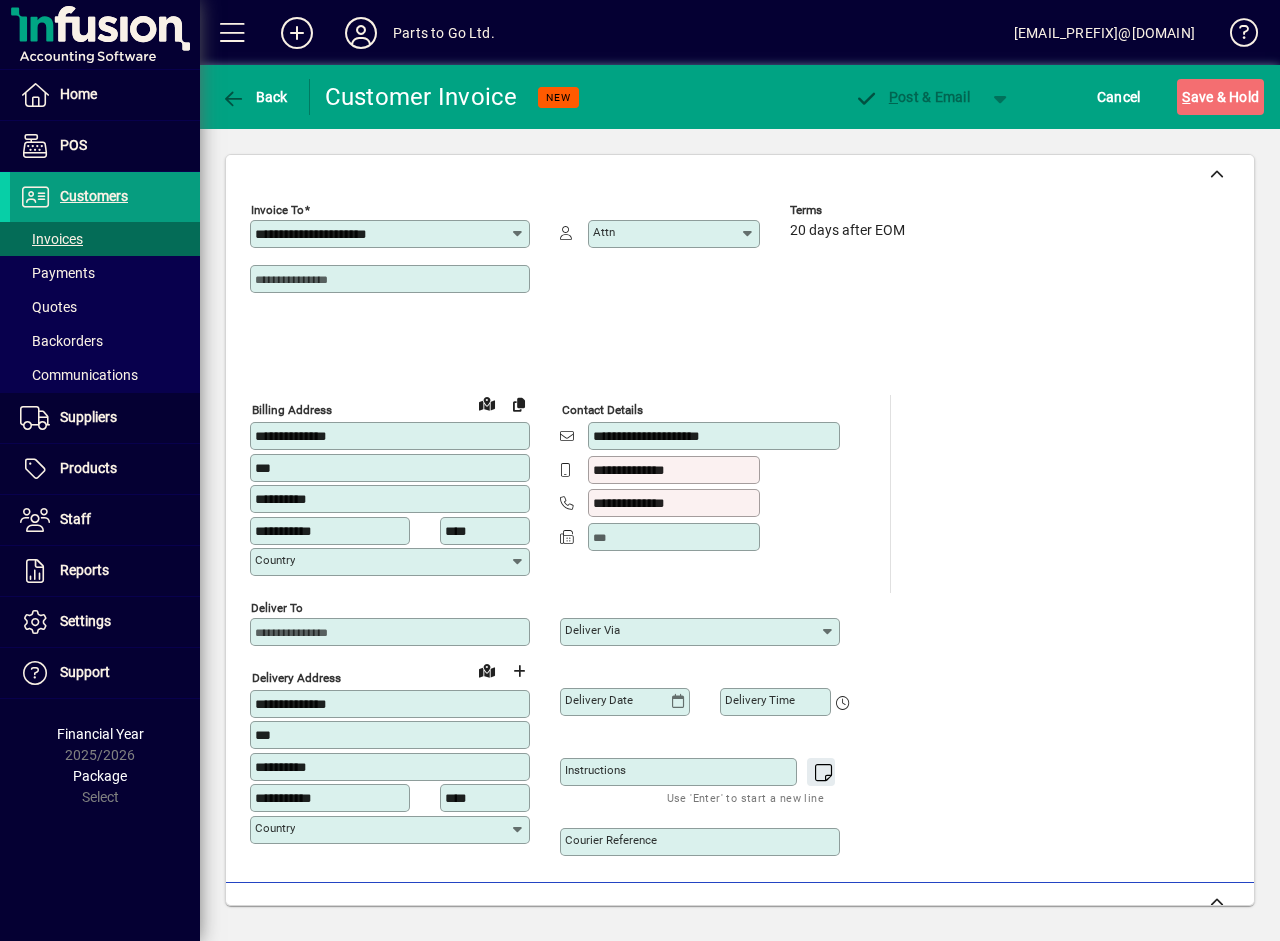 click on "**********" 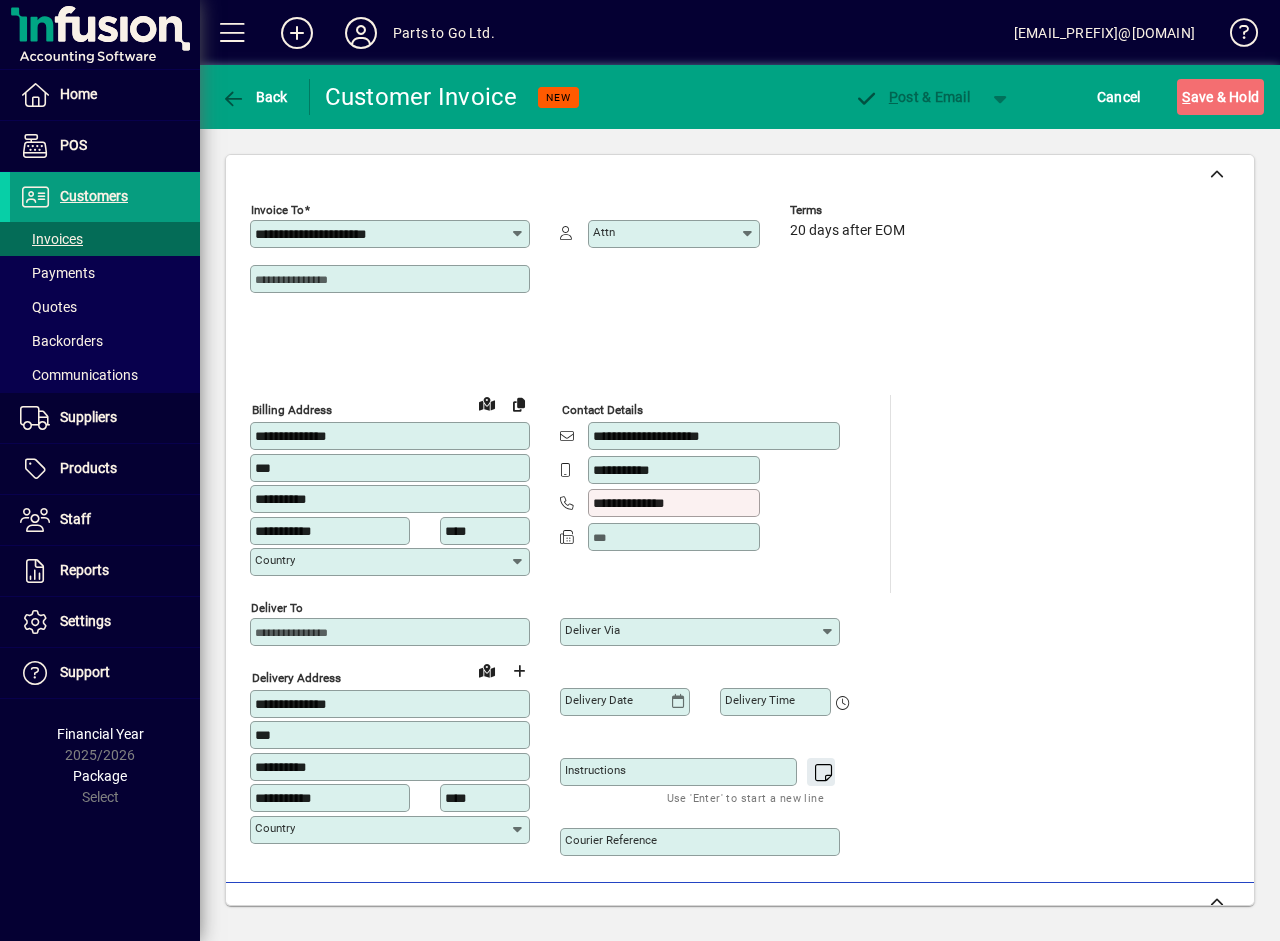 type on "**********" 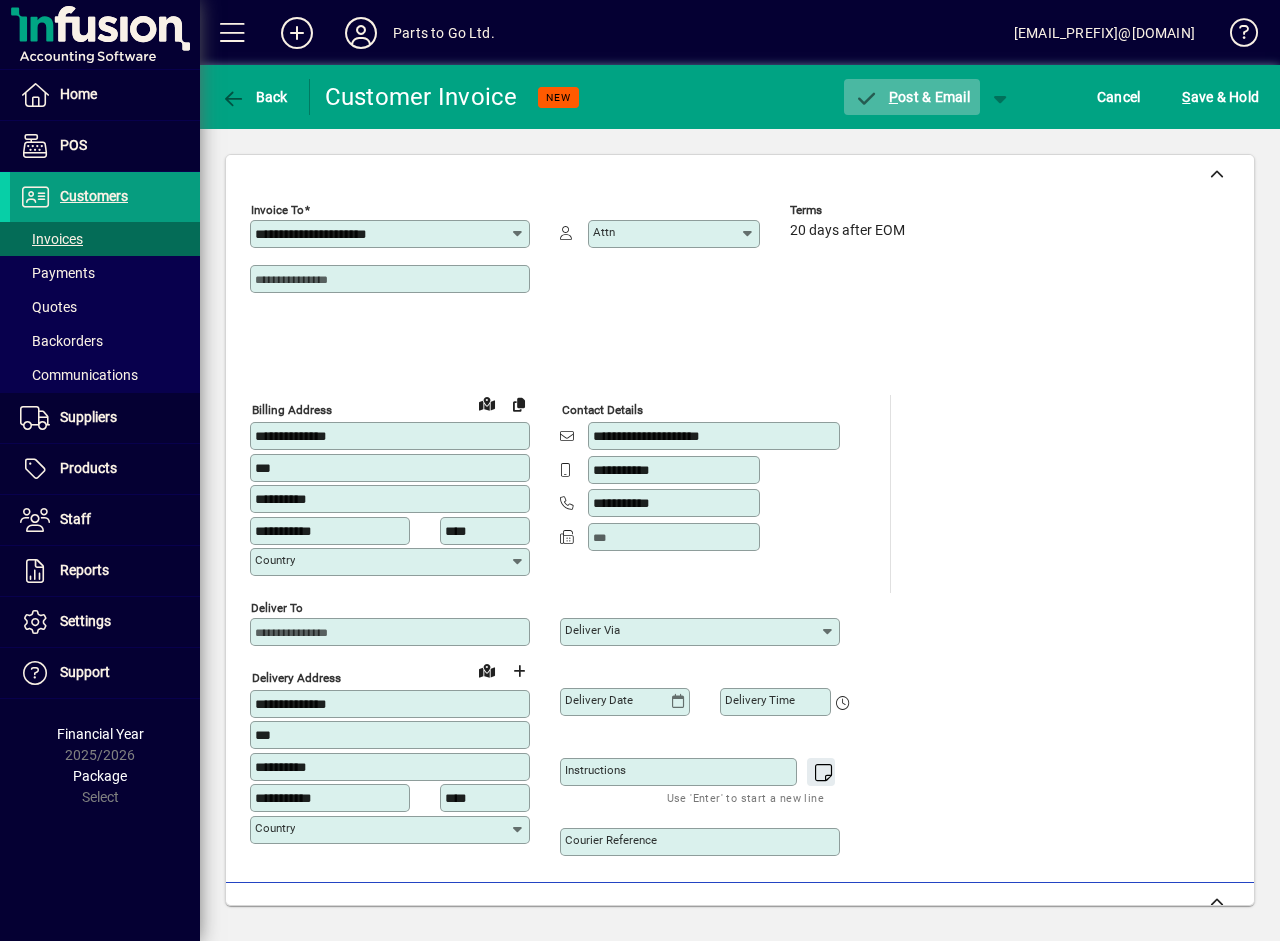 type on "**********" 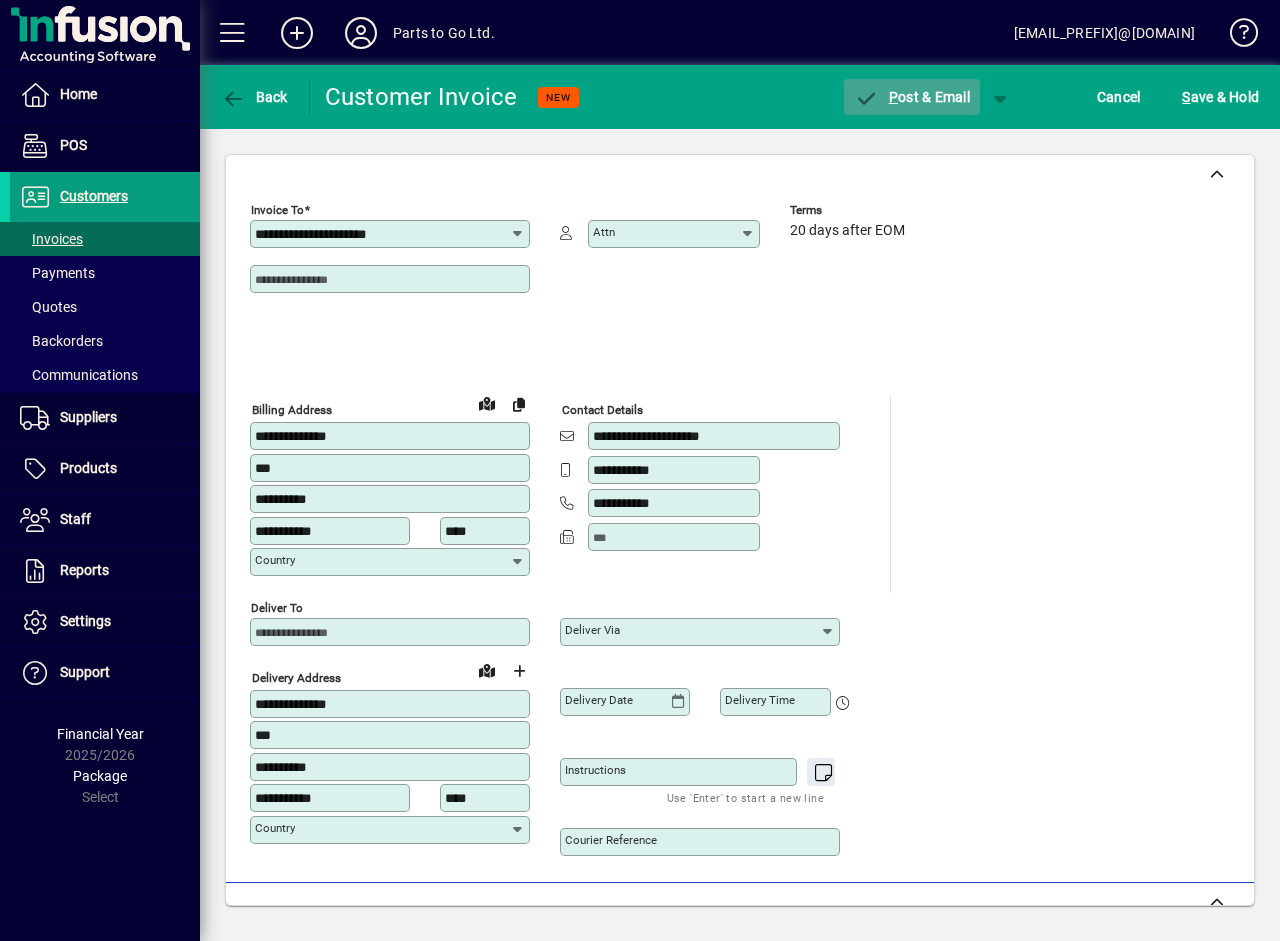 click 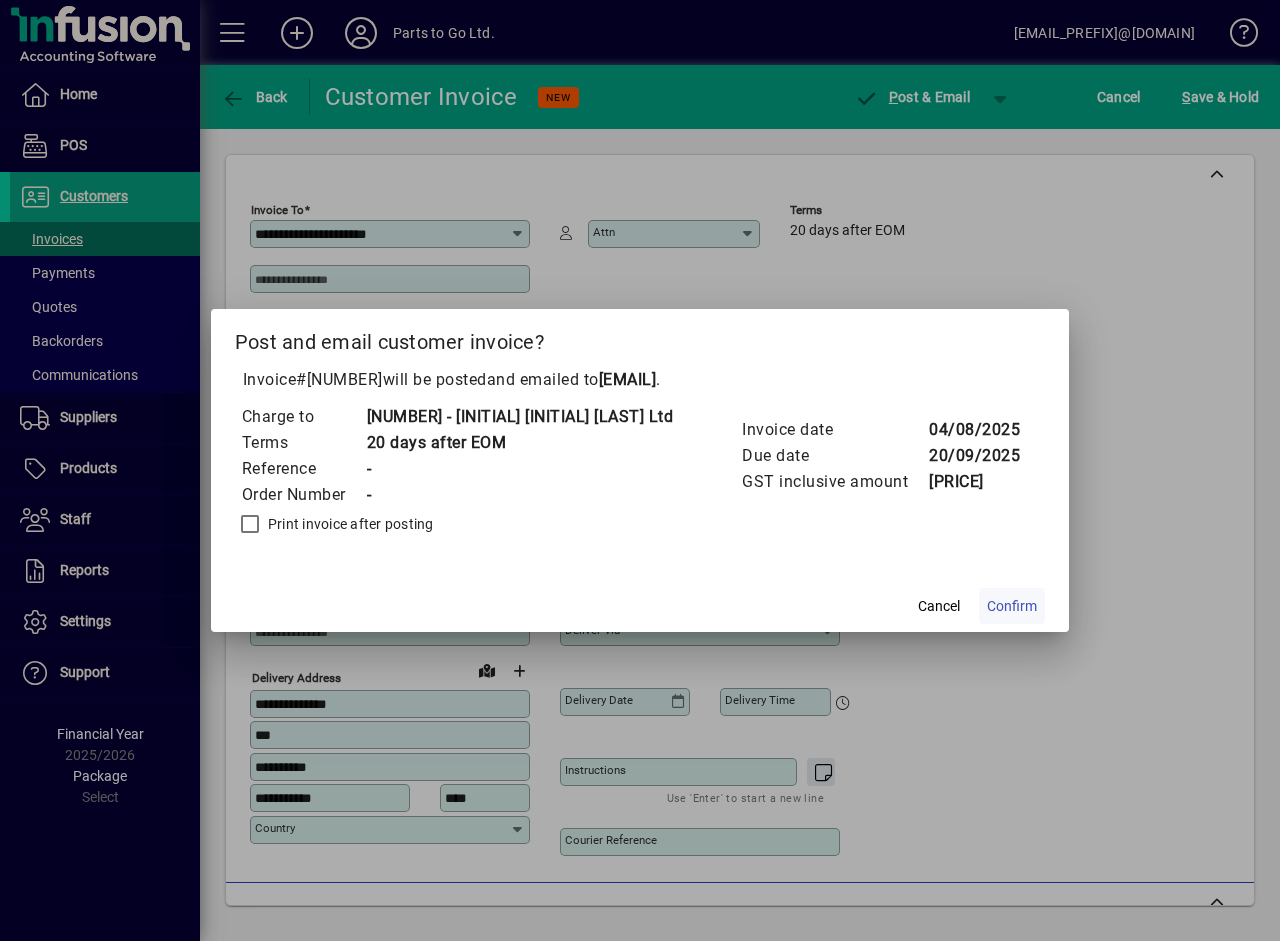 click on "Confirm" 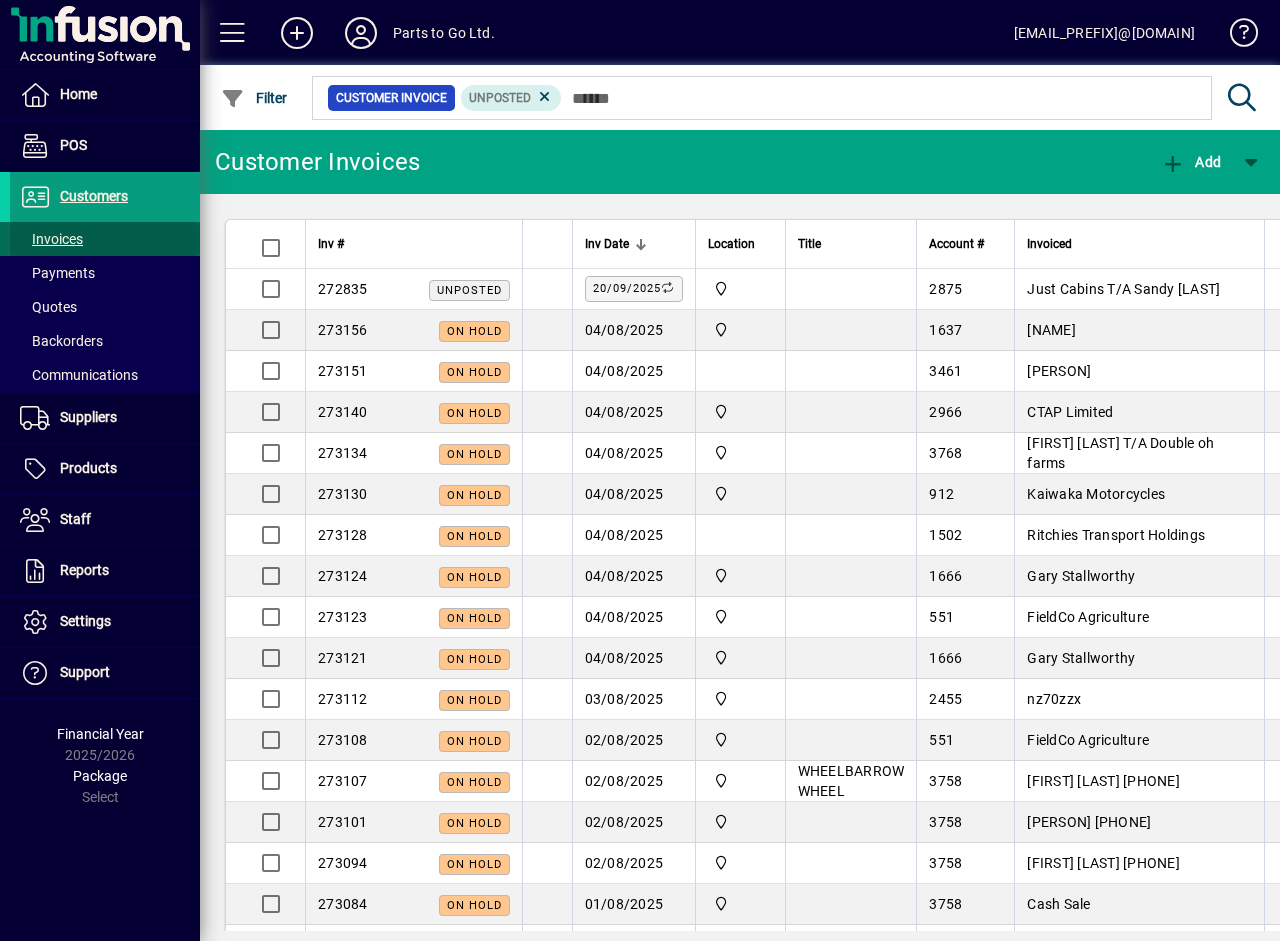 click on "Invoices" at bounding box center [51, 239] 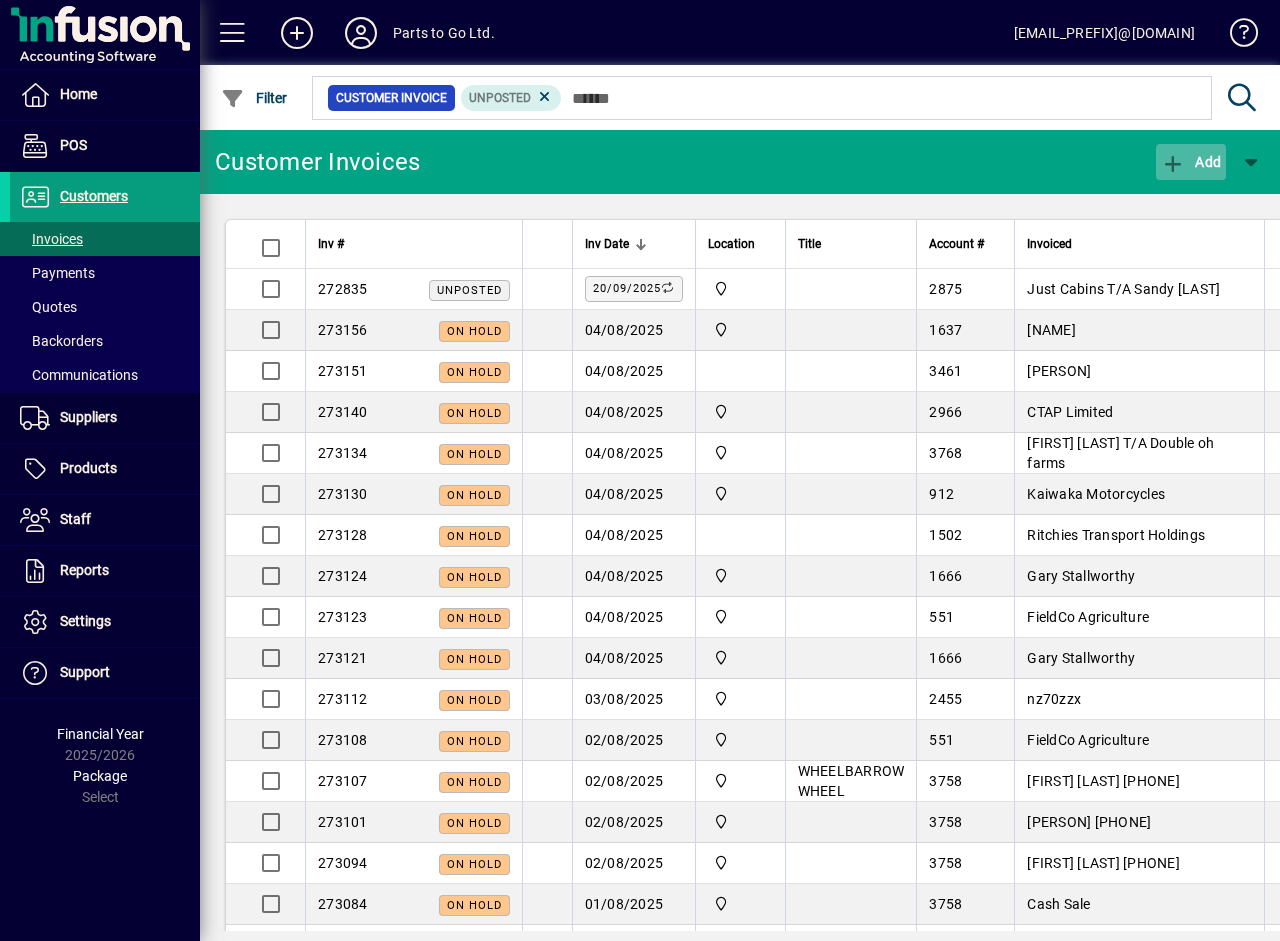 click 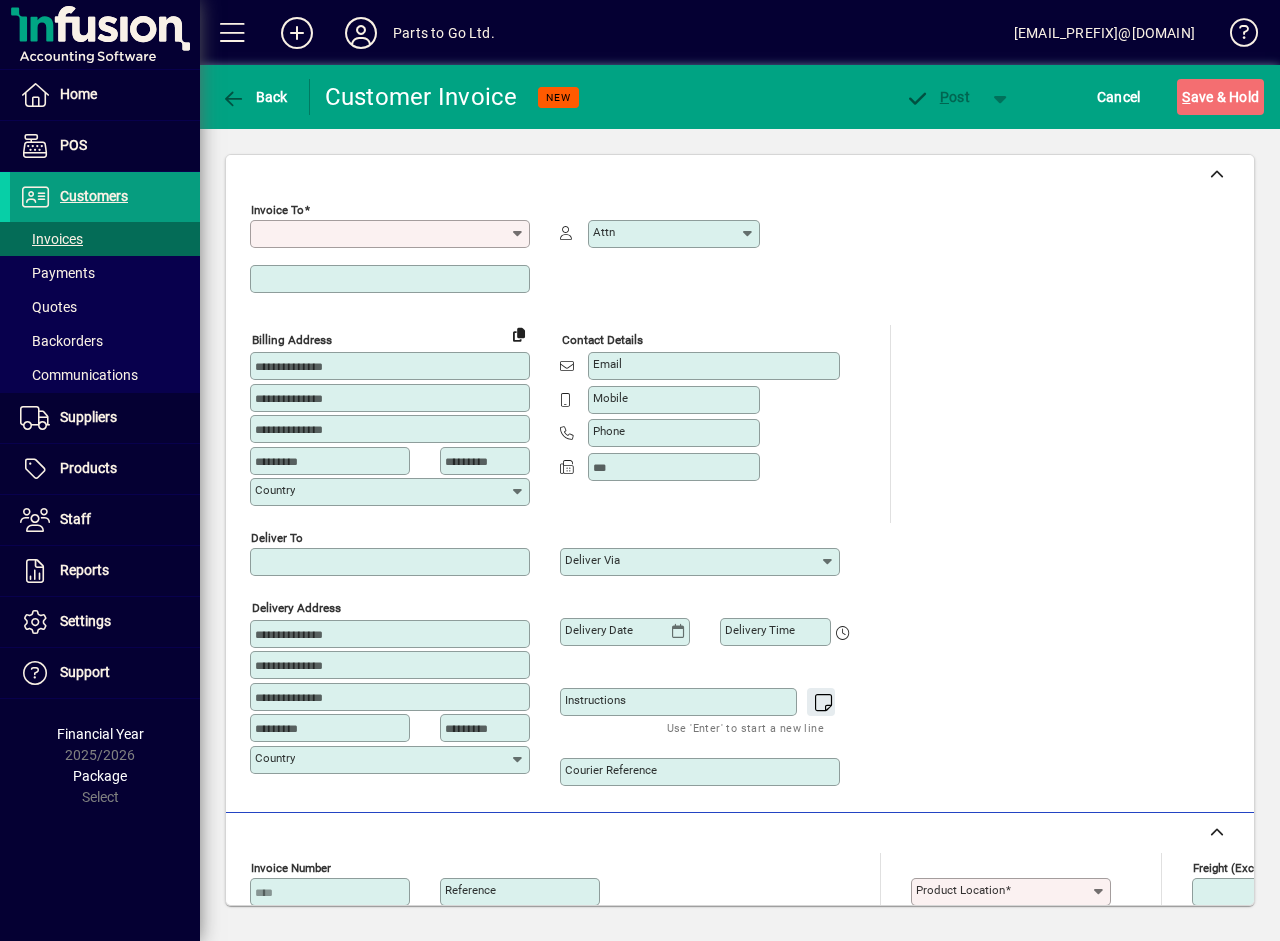 click on "Invoice To" at bounding box center (382, 234) 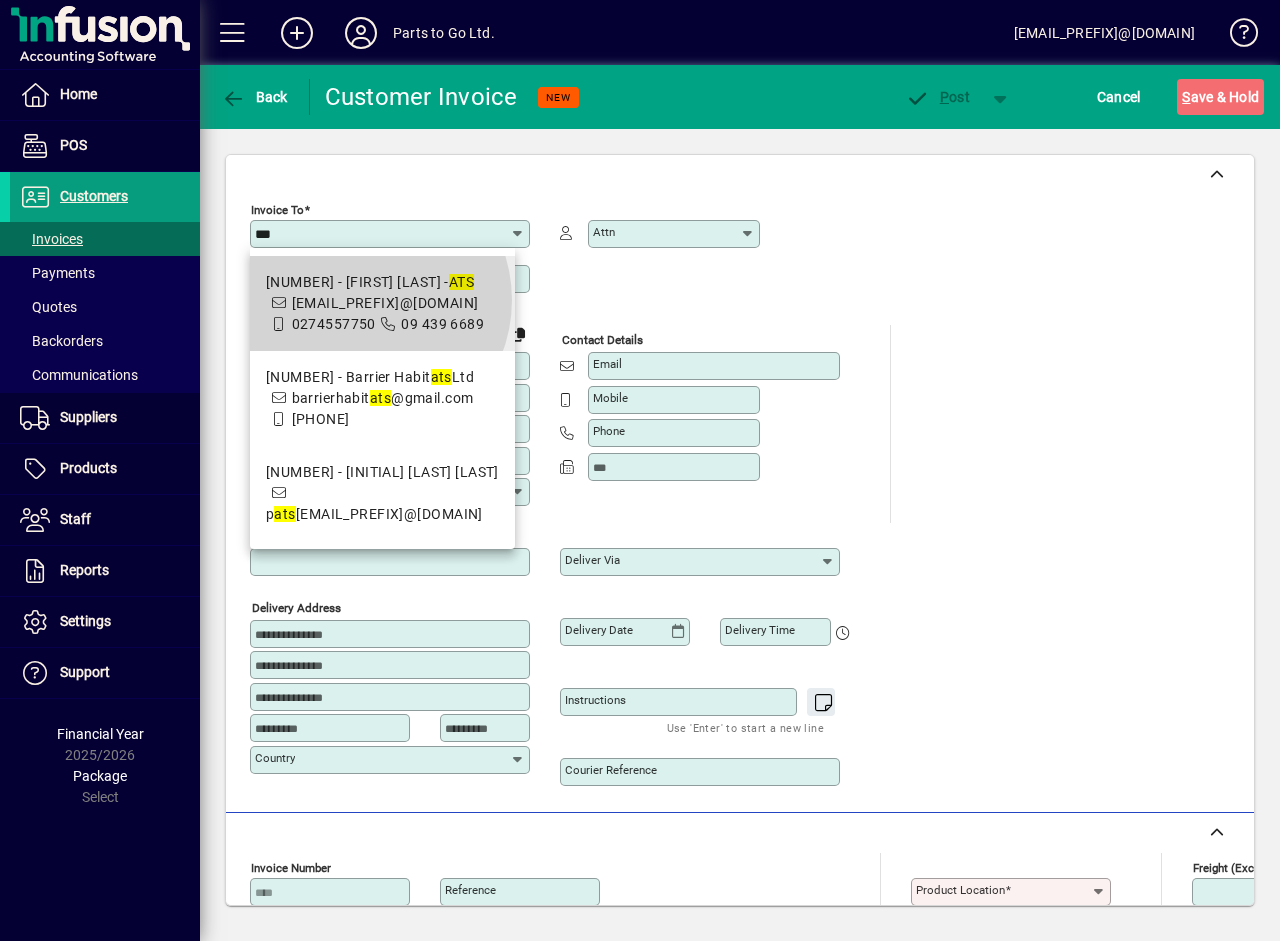 click on "114 - Andrew Turner -  ATS legacyboynz2003@gmail.com 0274557750 09 439 6689" at bounding box center [382, 303] 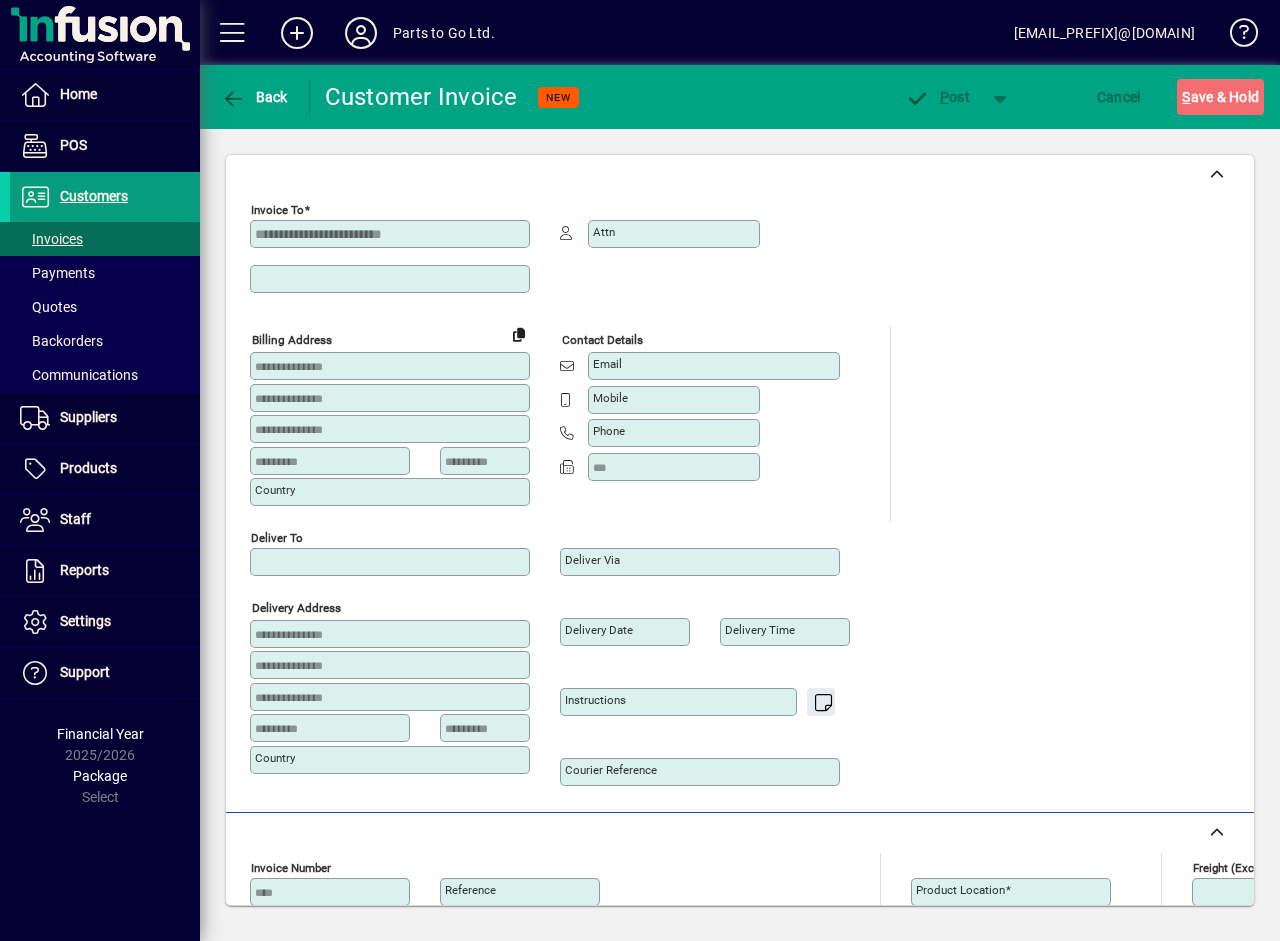 type on "**********" 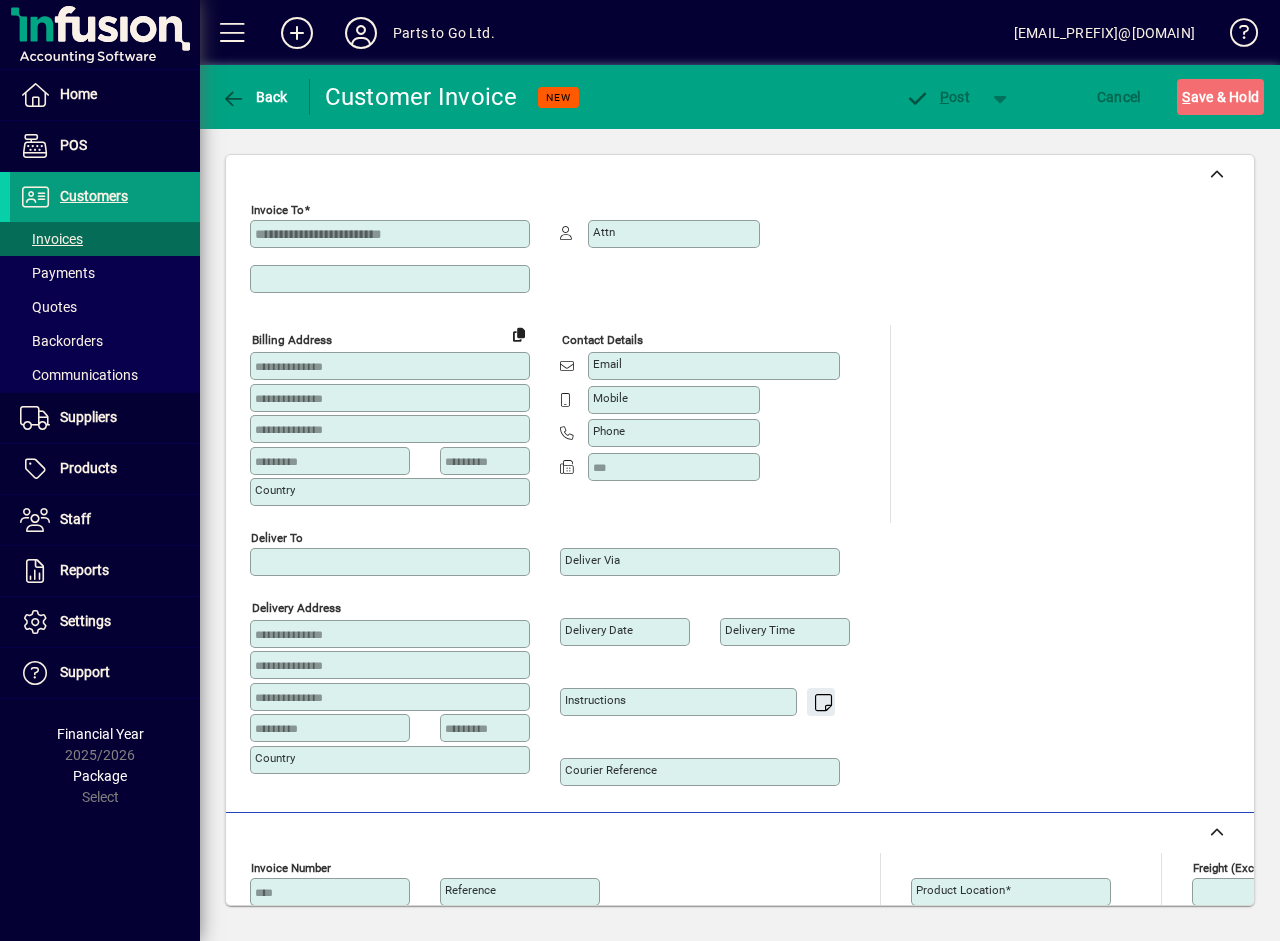 type on "**********" 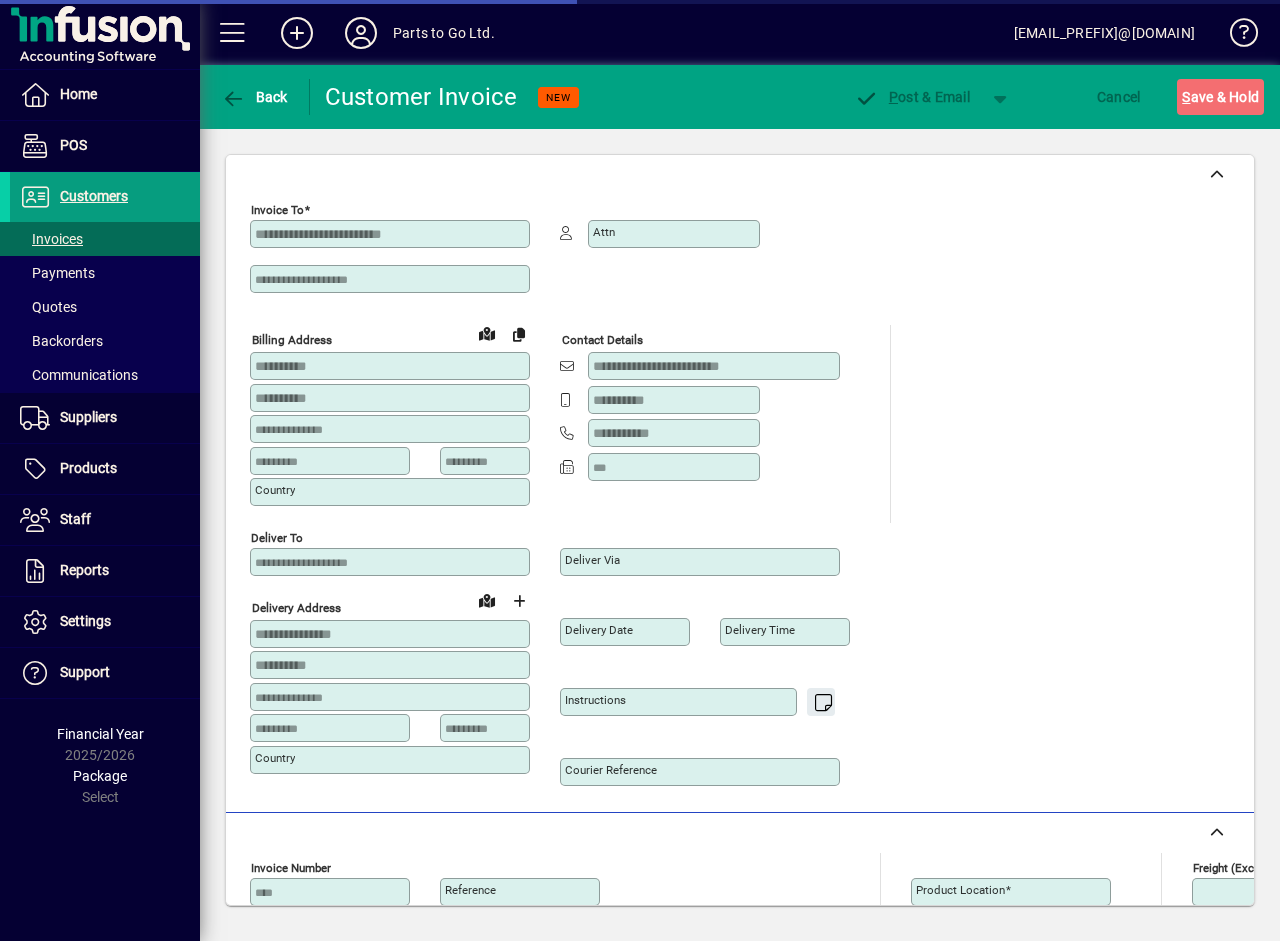 type on "**********" 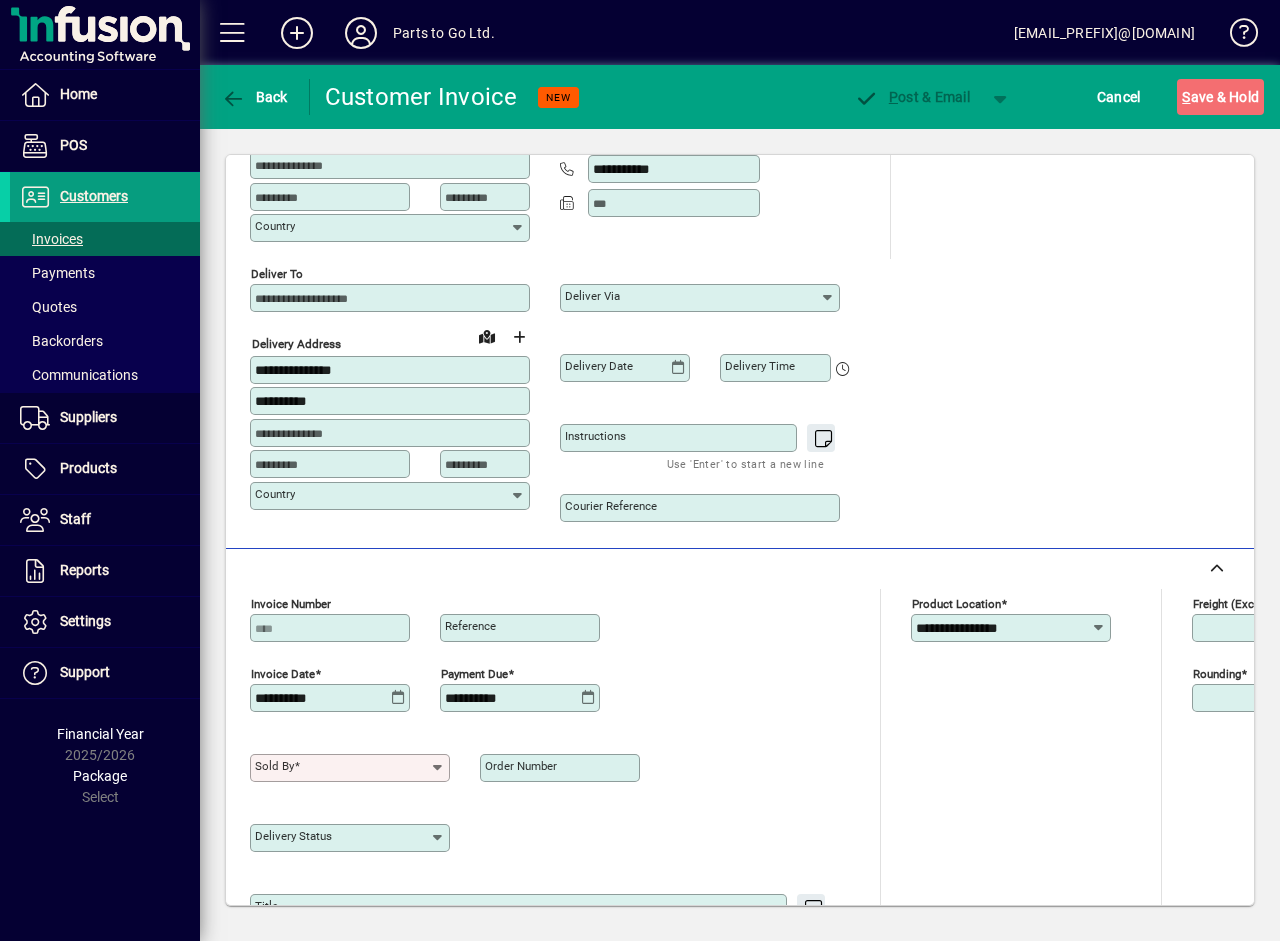 scroll, scrollTop: 400, scrollLeft: 0, axis: vertical 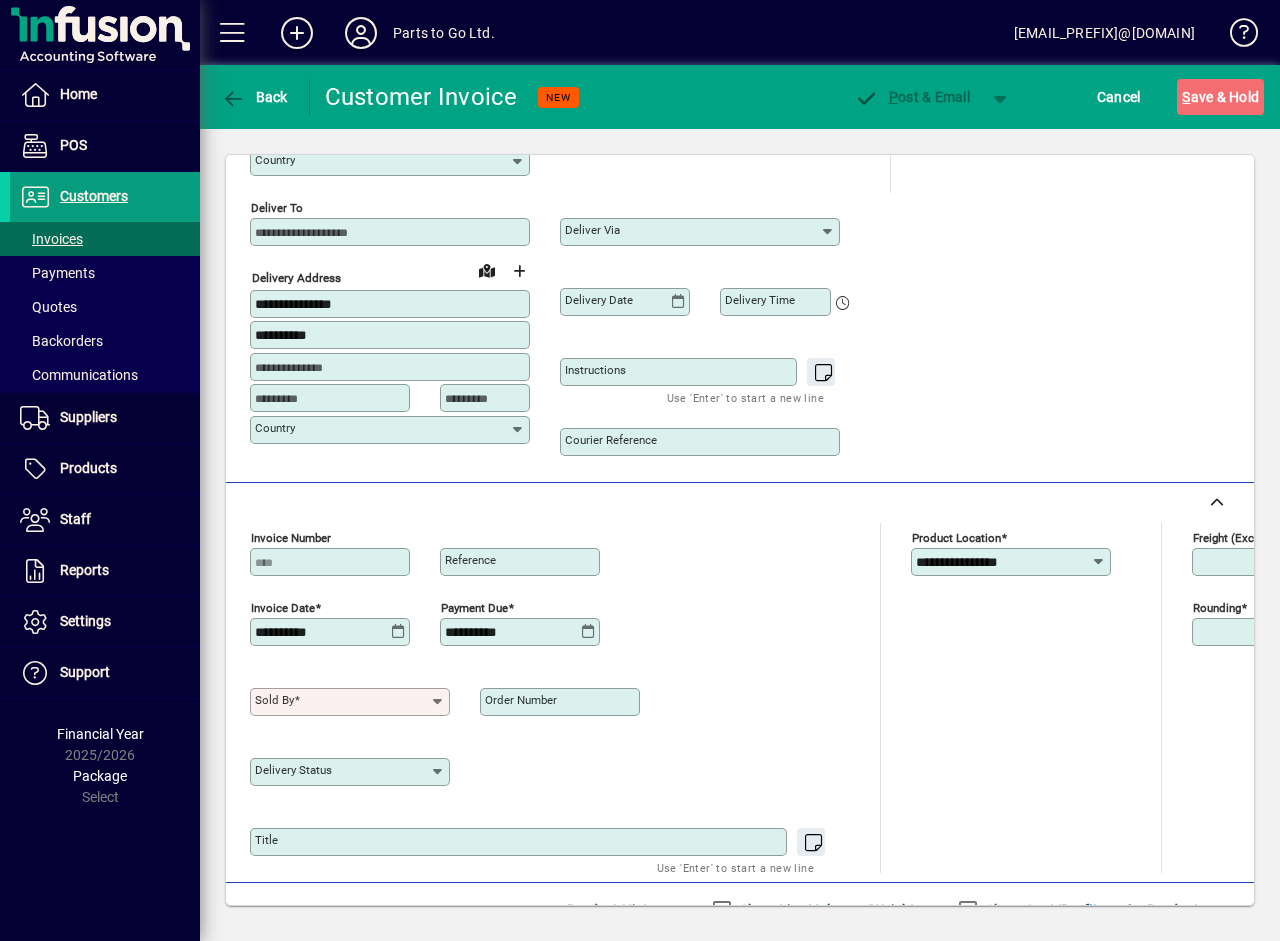 click 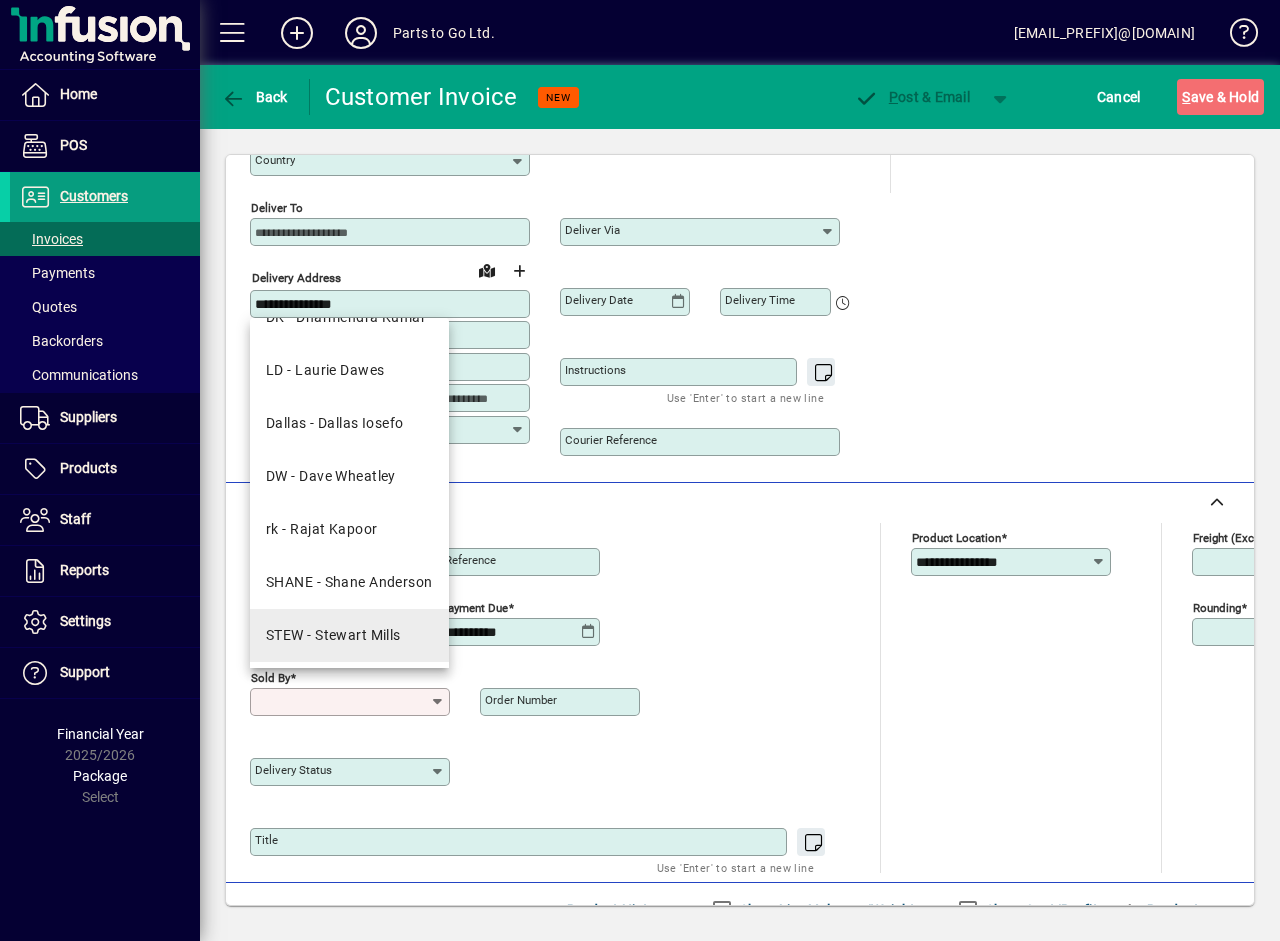 scroll, scrollTop: 143, scrollLeft: 0, axis: vertical 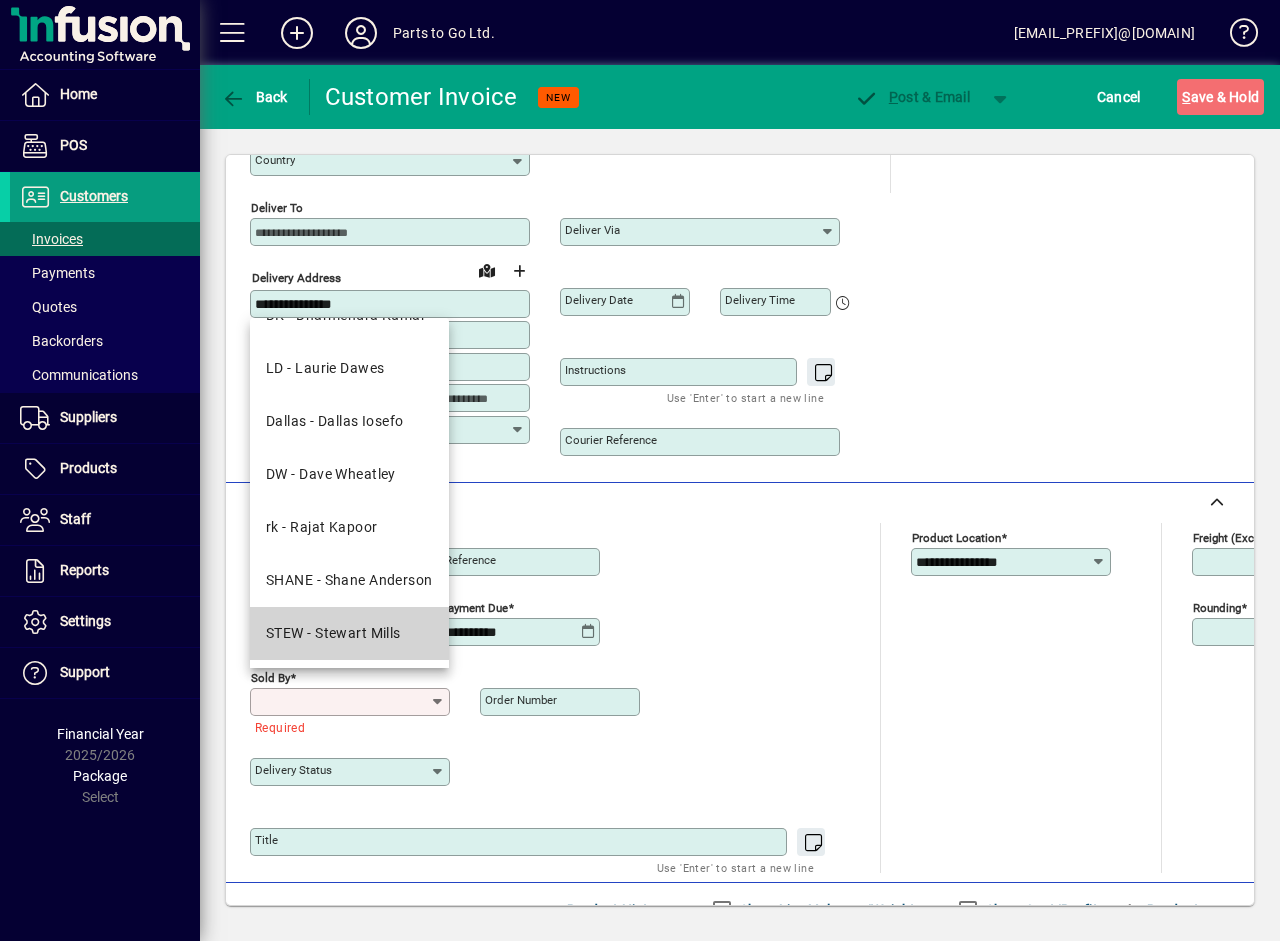 click on "STEW - Stewart Mills" at bounding box center (333, 633) 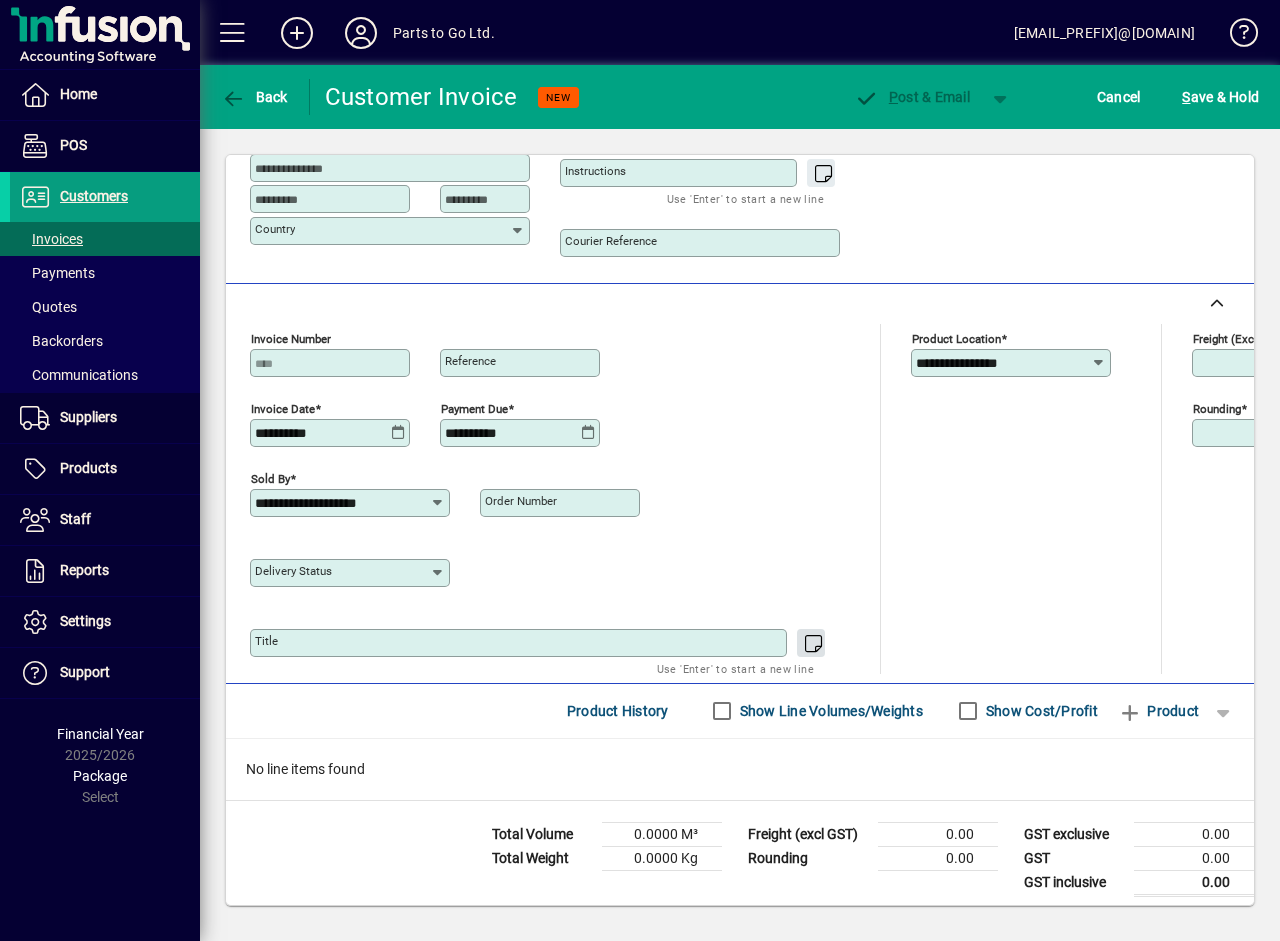 scroll, scrollTop: 607, scrollLeft: 0, axis: vertical 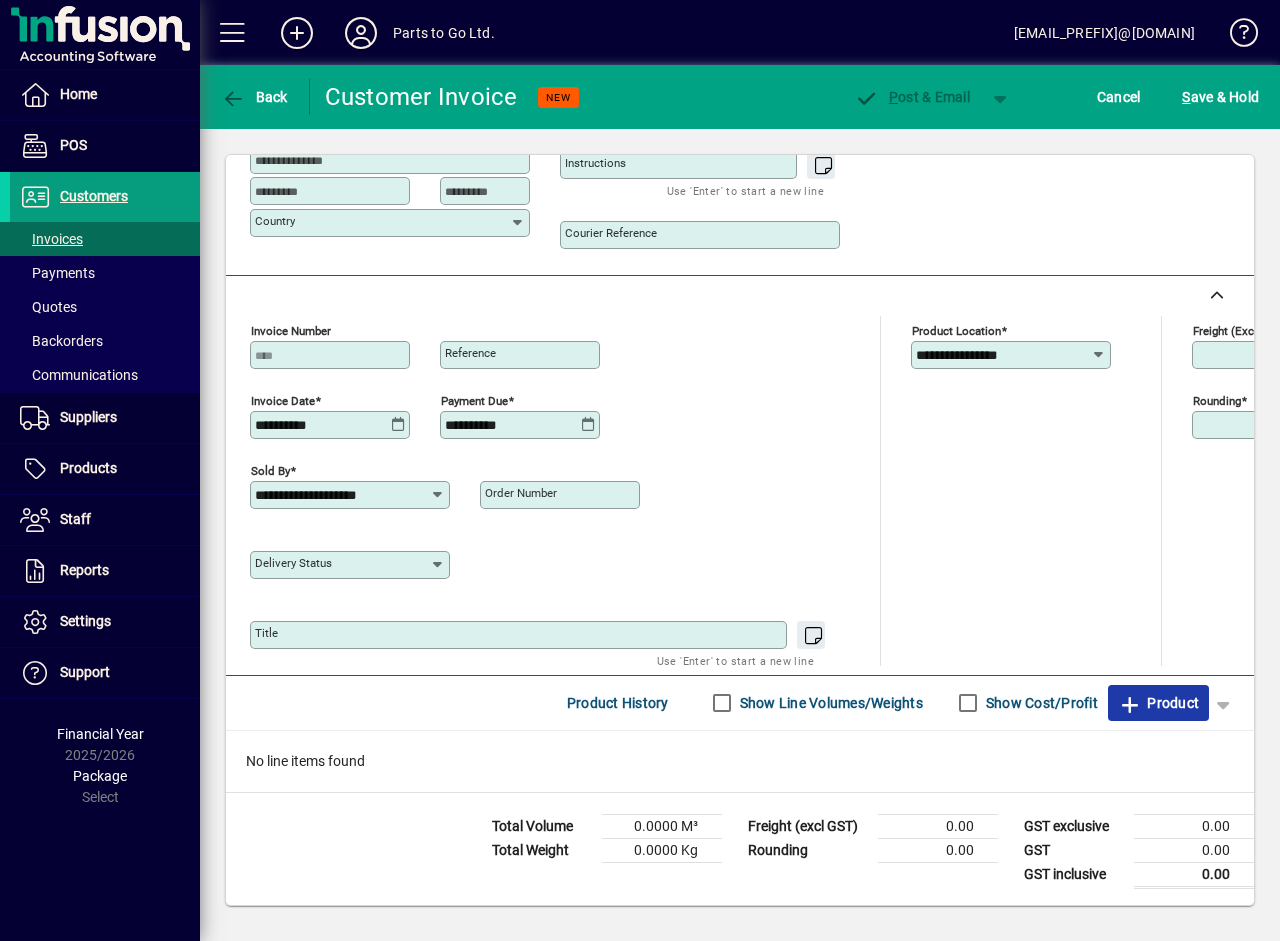 click 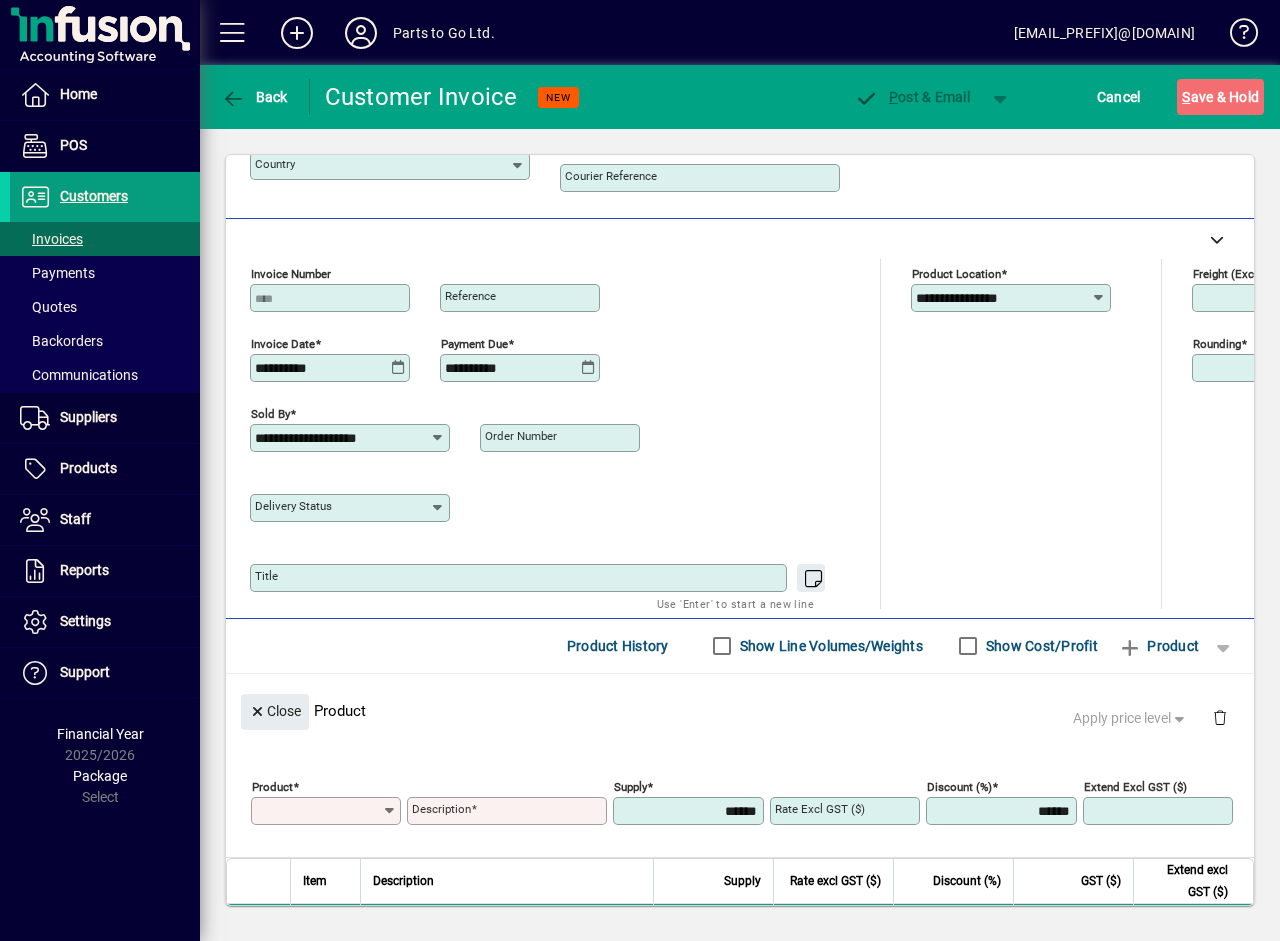 scroll, scrollTop: 0, scrollLeft: 0, axis: both 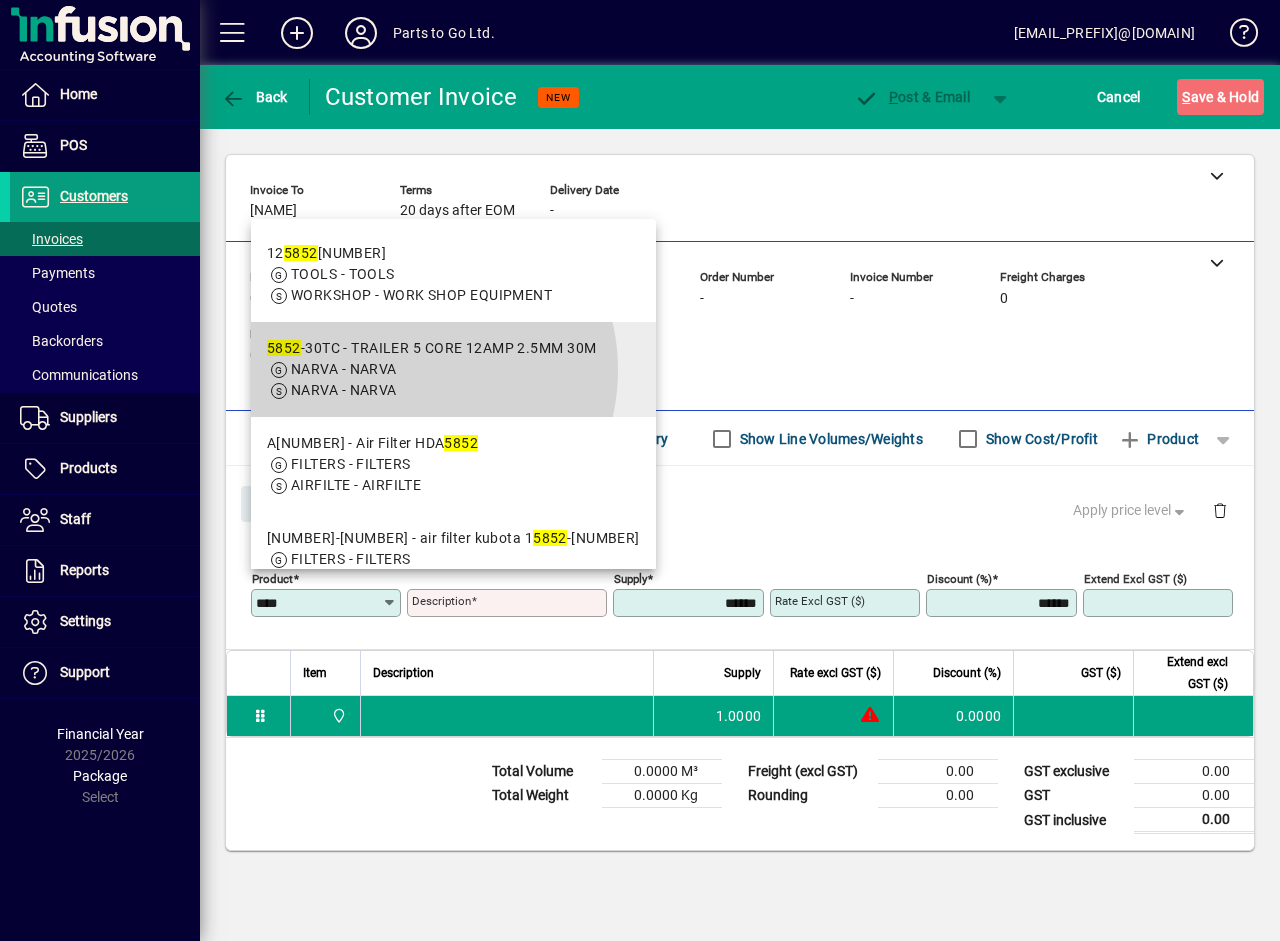 click on "NARVA - NARVA" at bounding box center (431, 369) 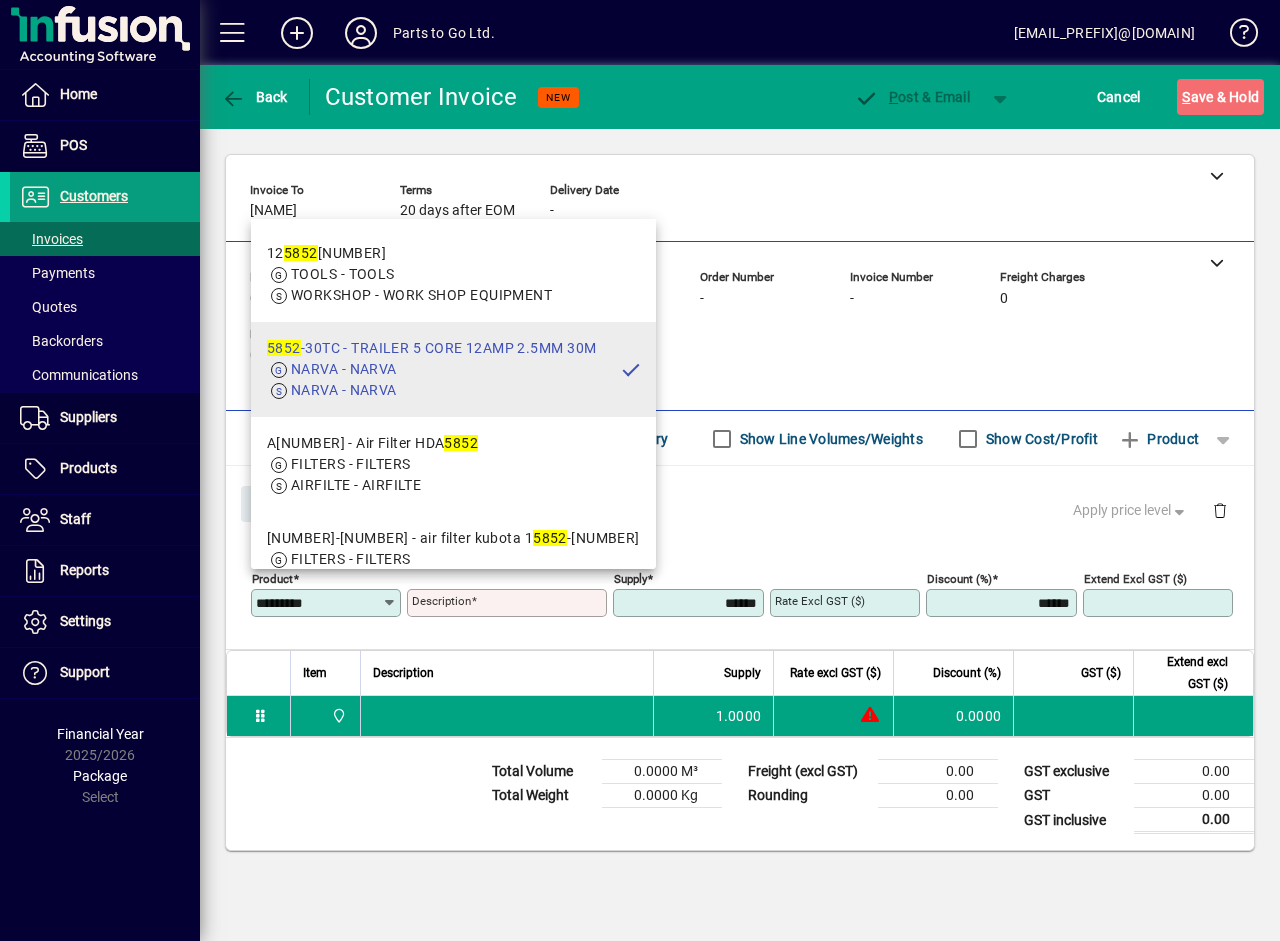 type on "**********" 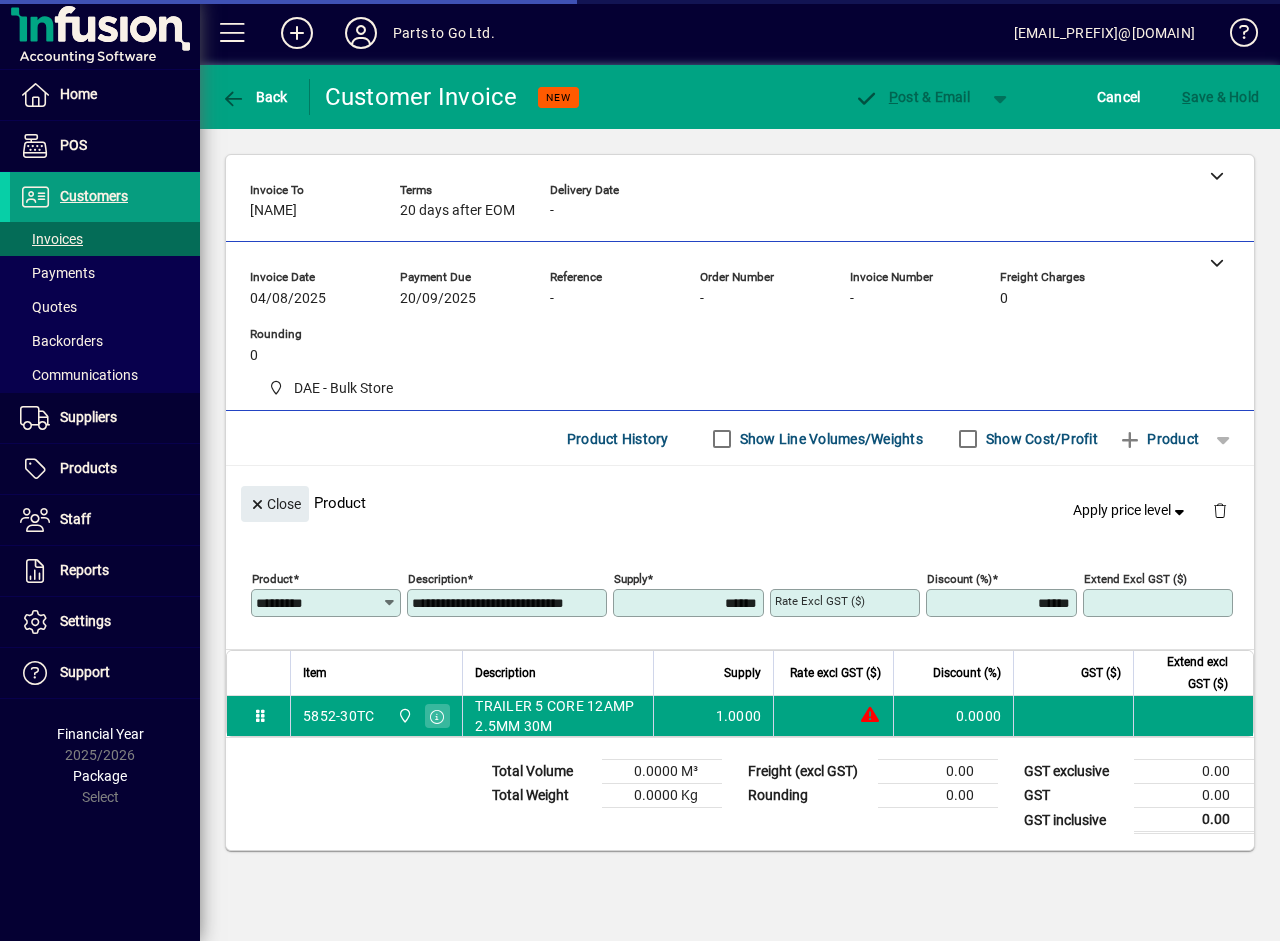 type on "******" 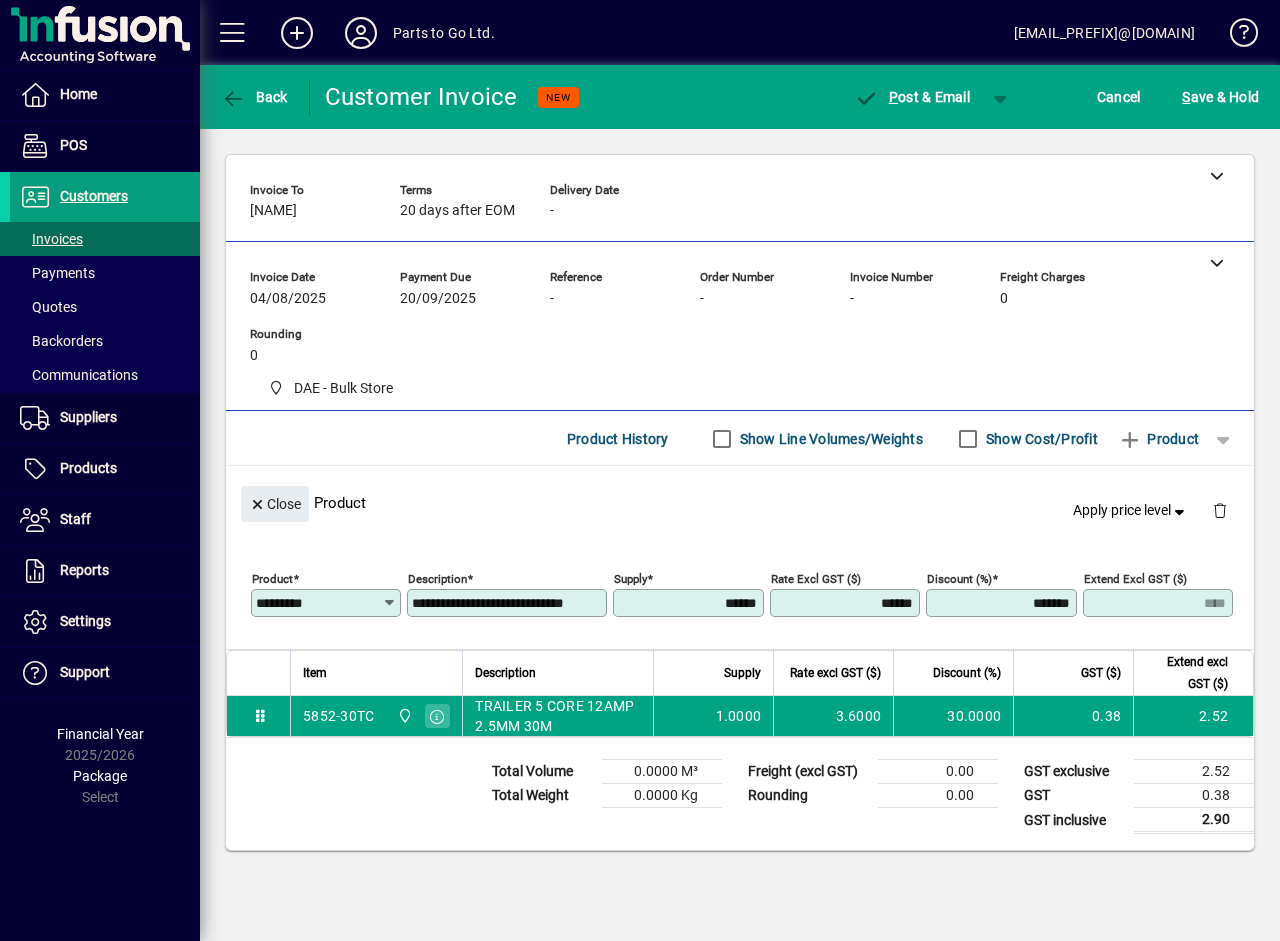 click on "******" at bounding box center (847, 603) 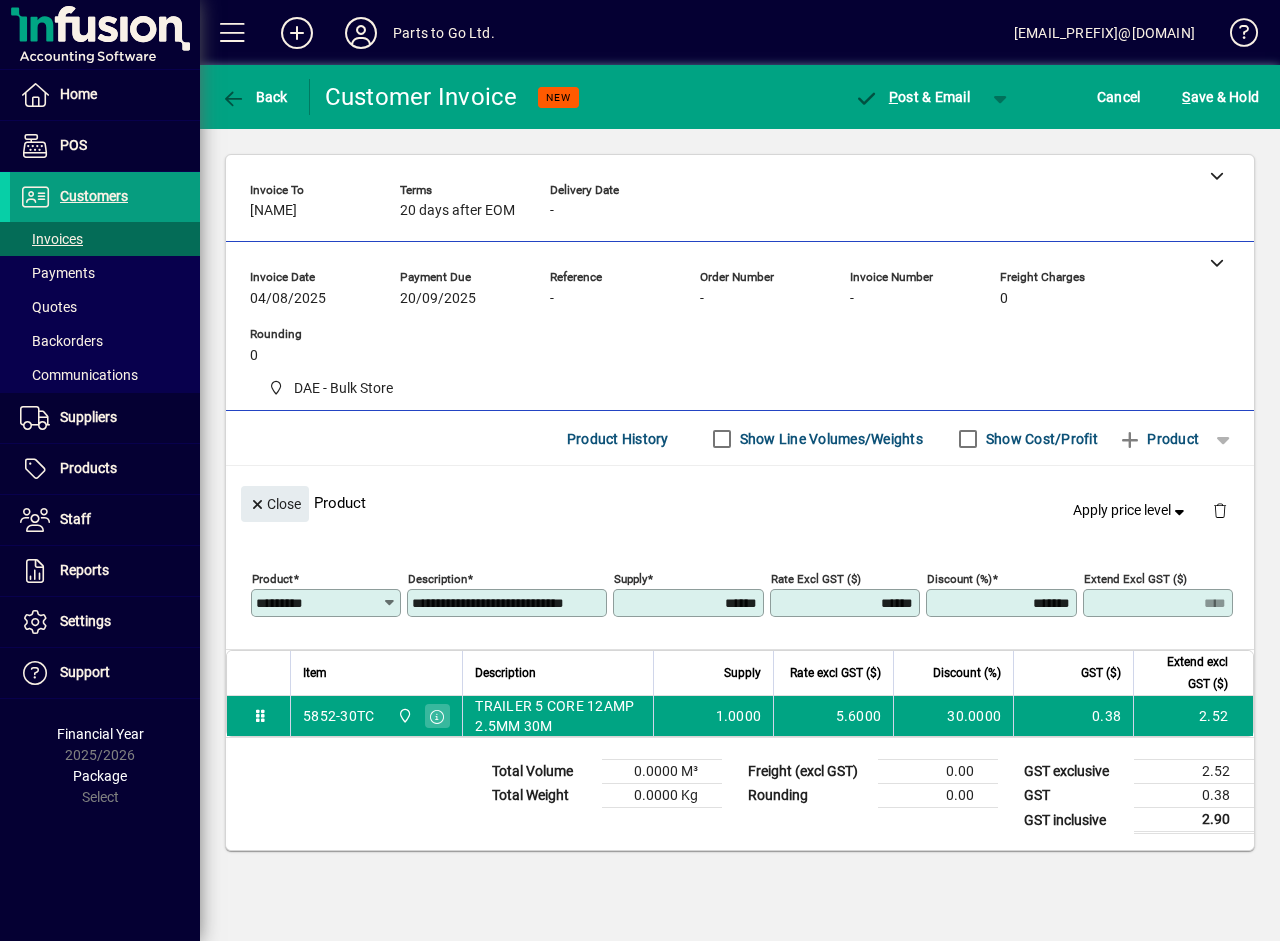 type on "******" 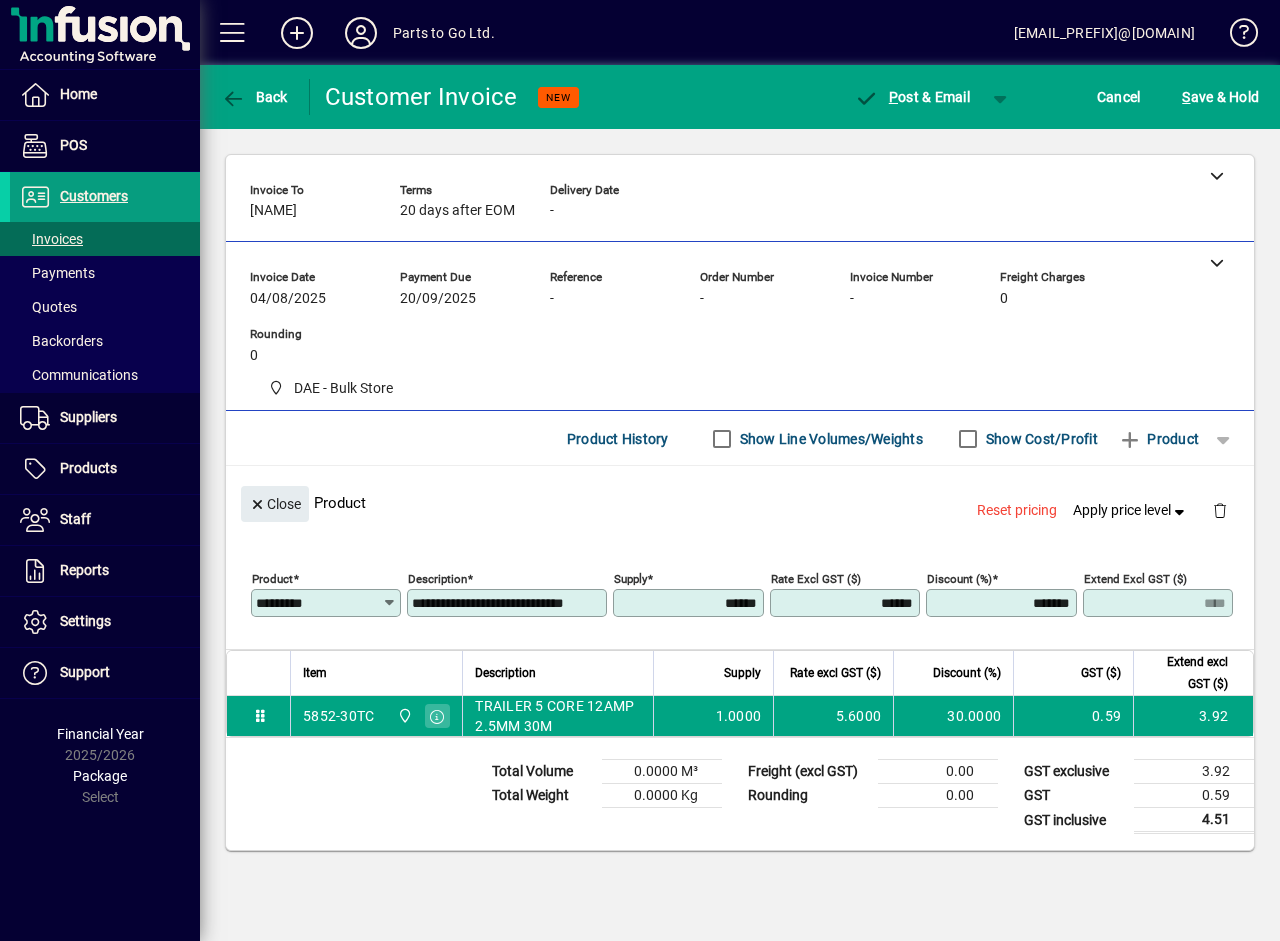click 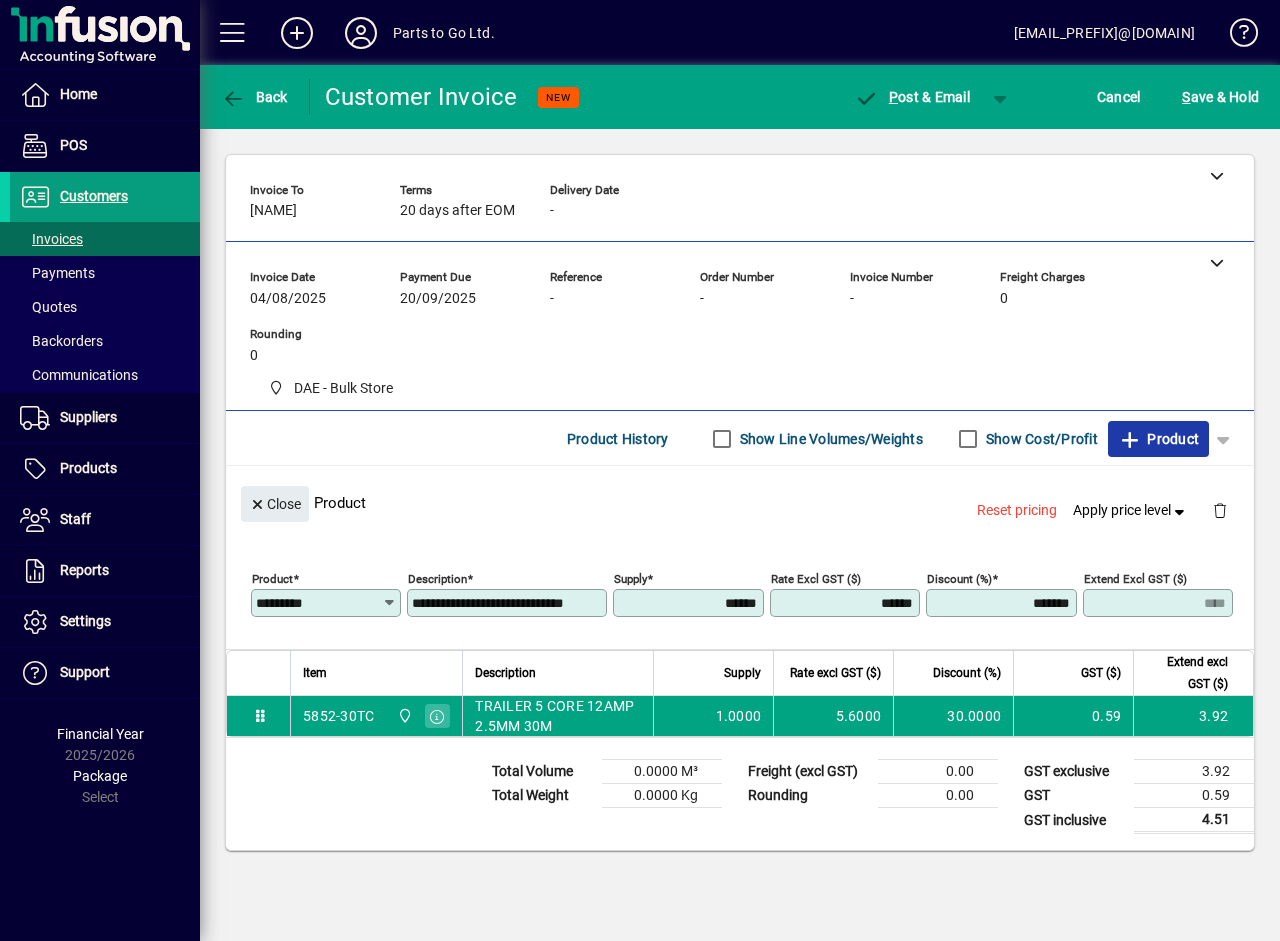 click 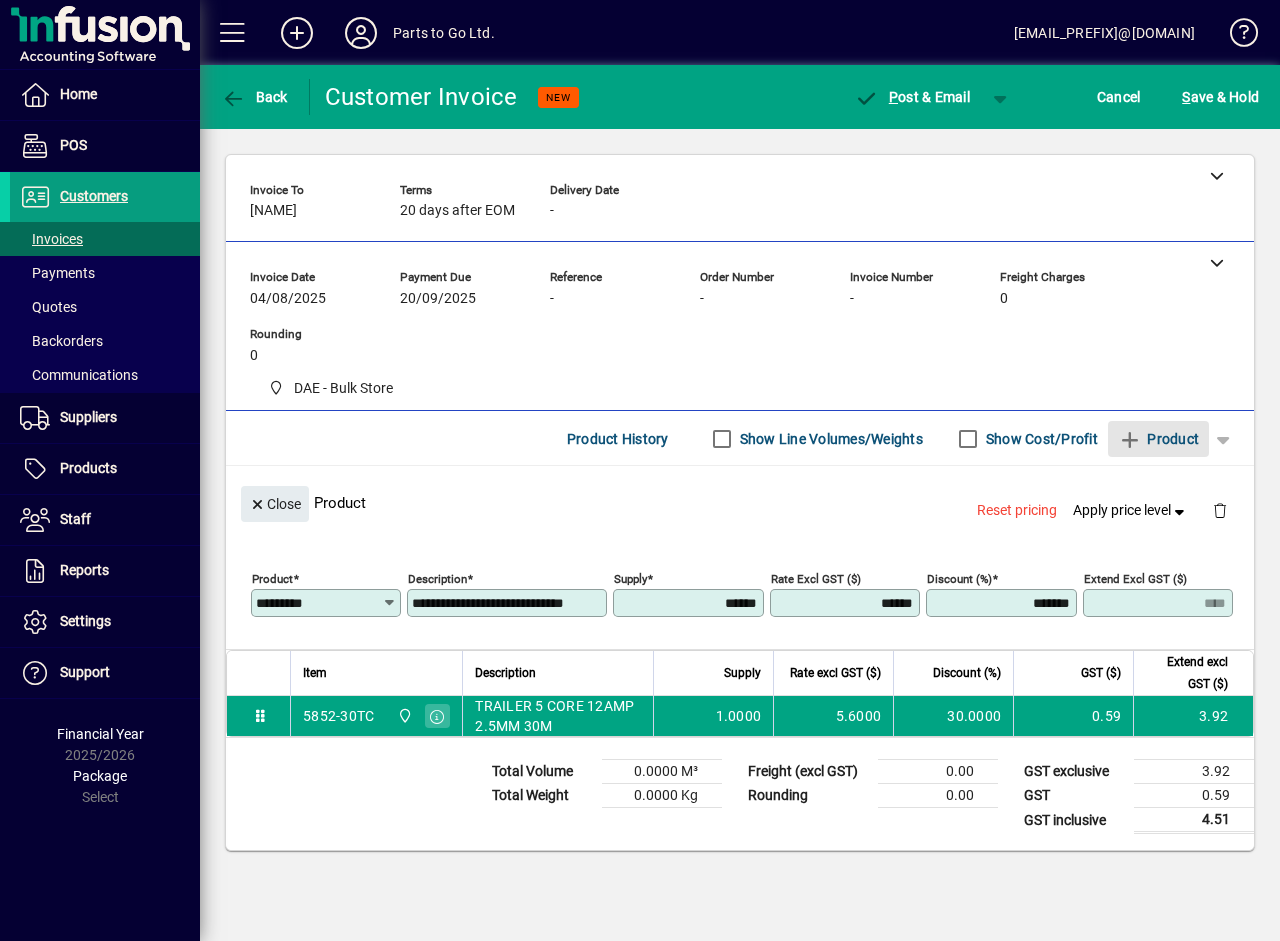 type 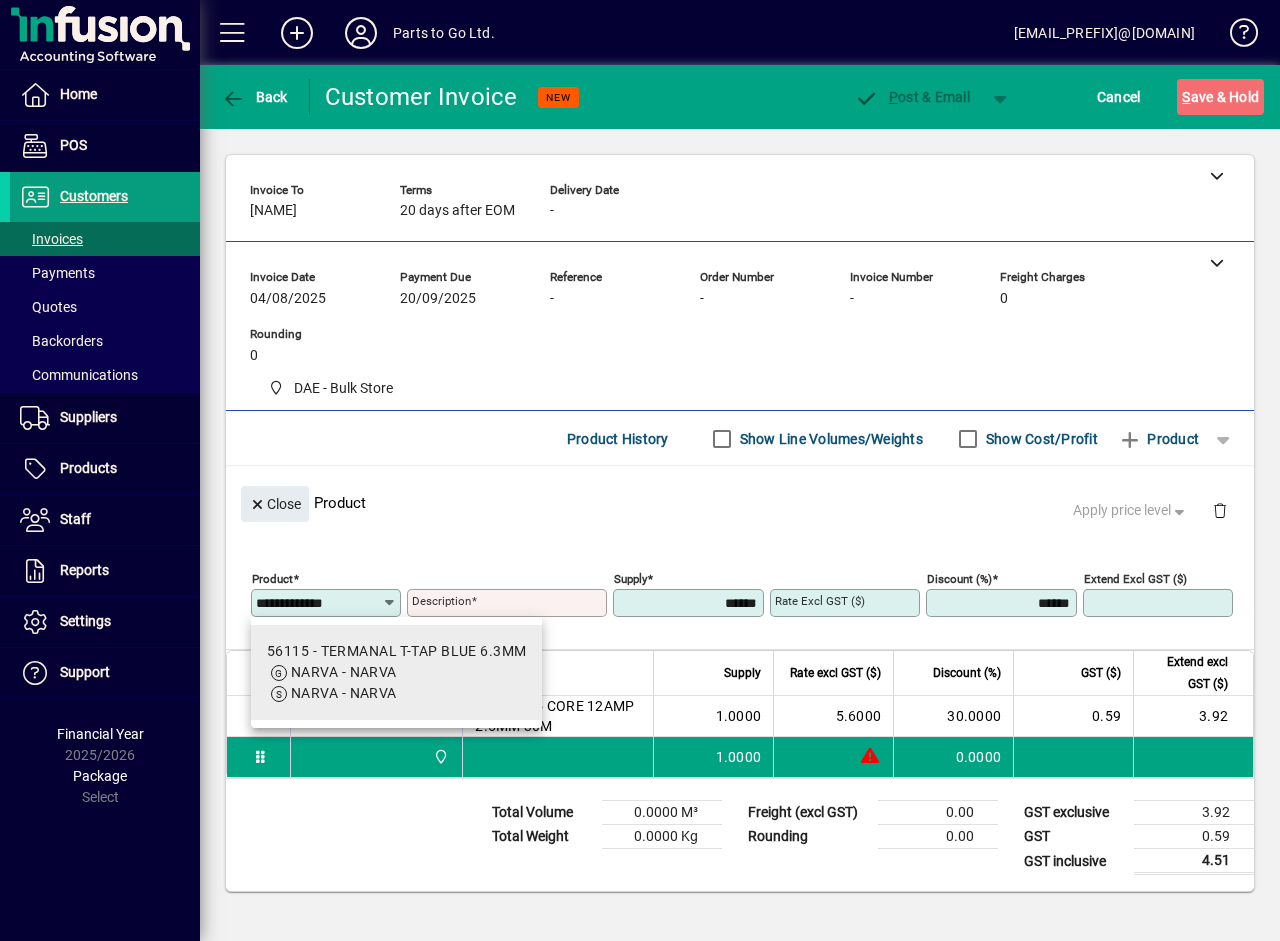 click on "NARVA - NARVA" at bounding box center [344, 672] 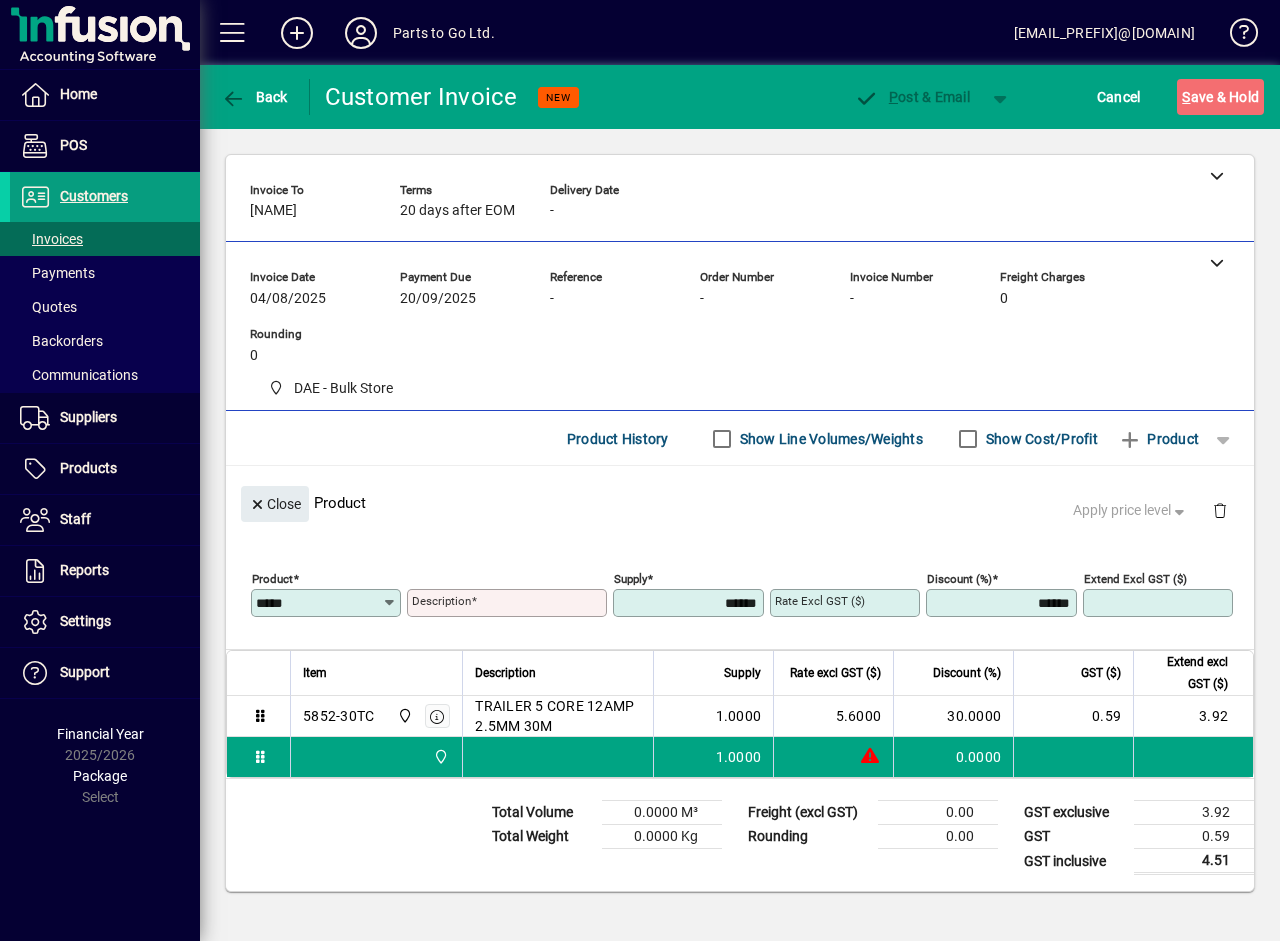 type on "**********" 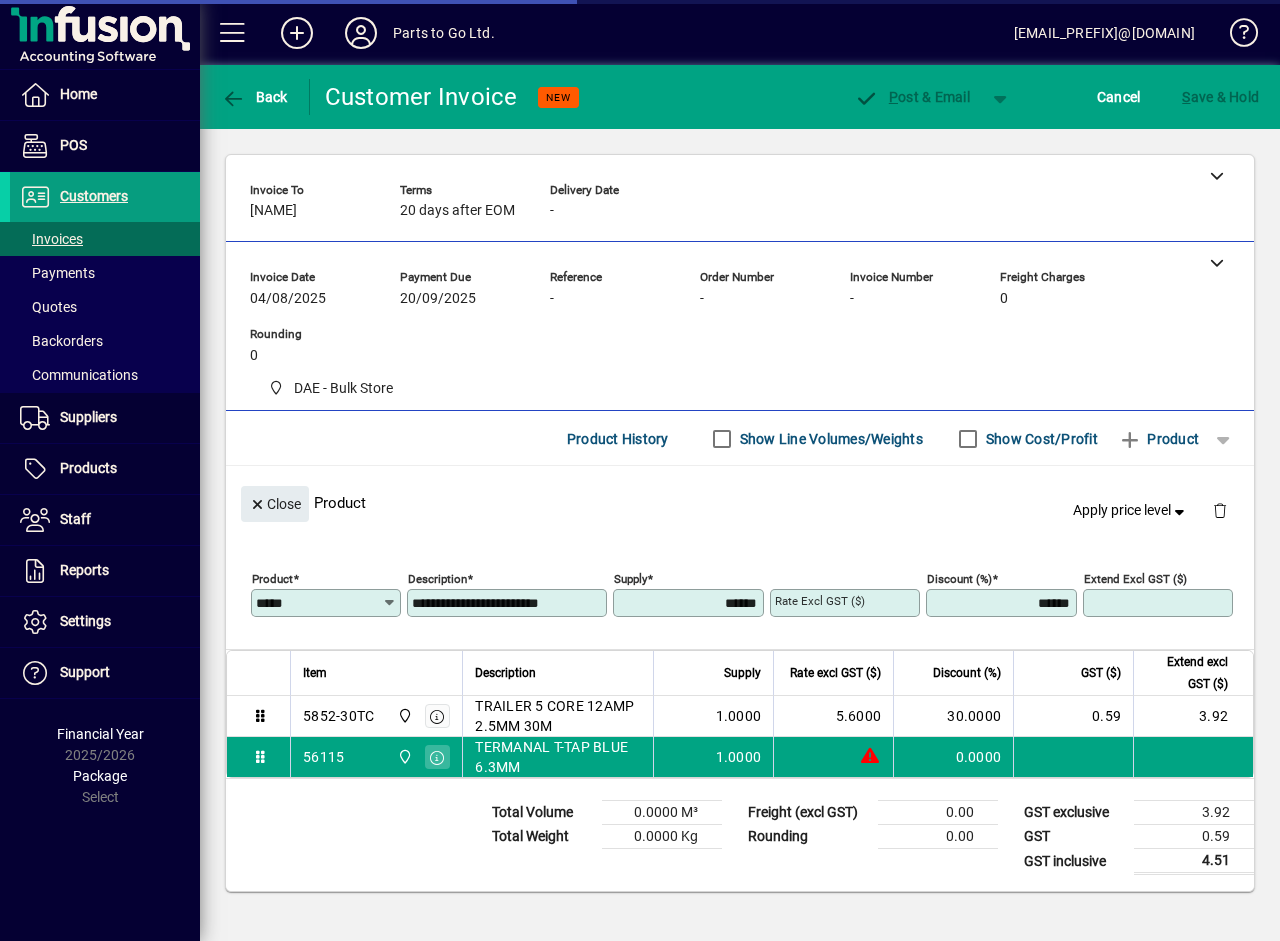 type on "*******" 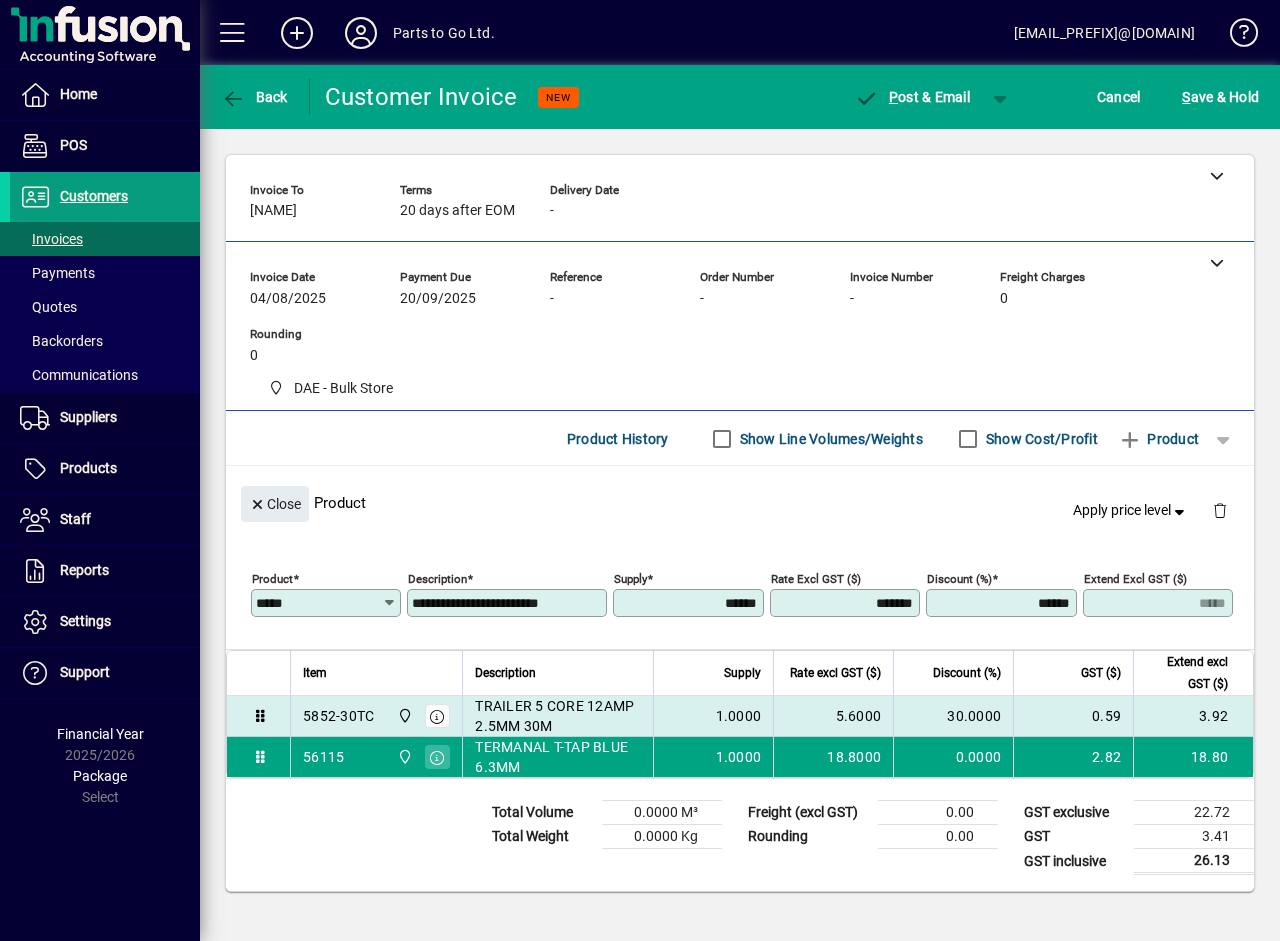 click on "TRAILER 5 CORE 12AMP 2.5MM 30M" at bounding box center (558, 716) 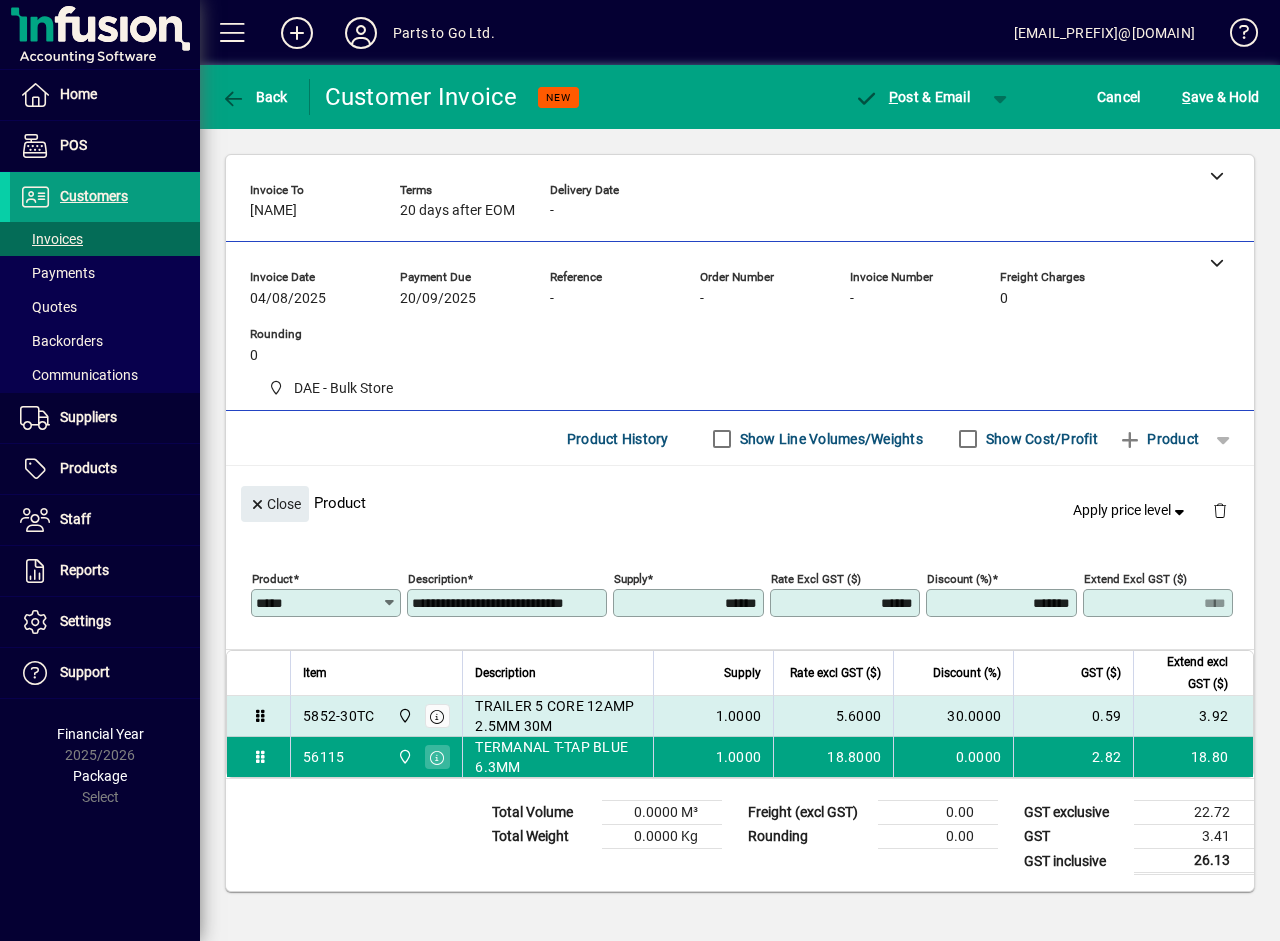 type on "*********" 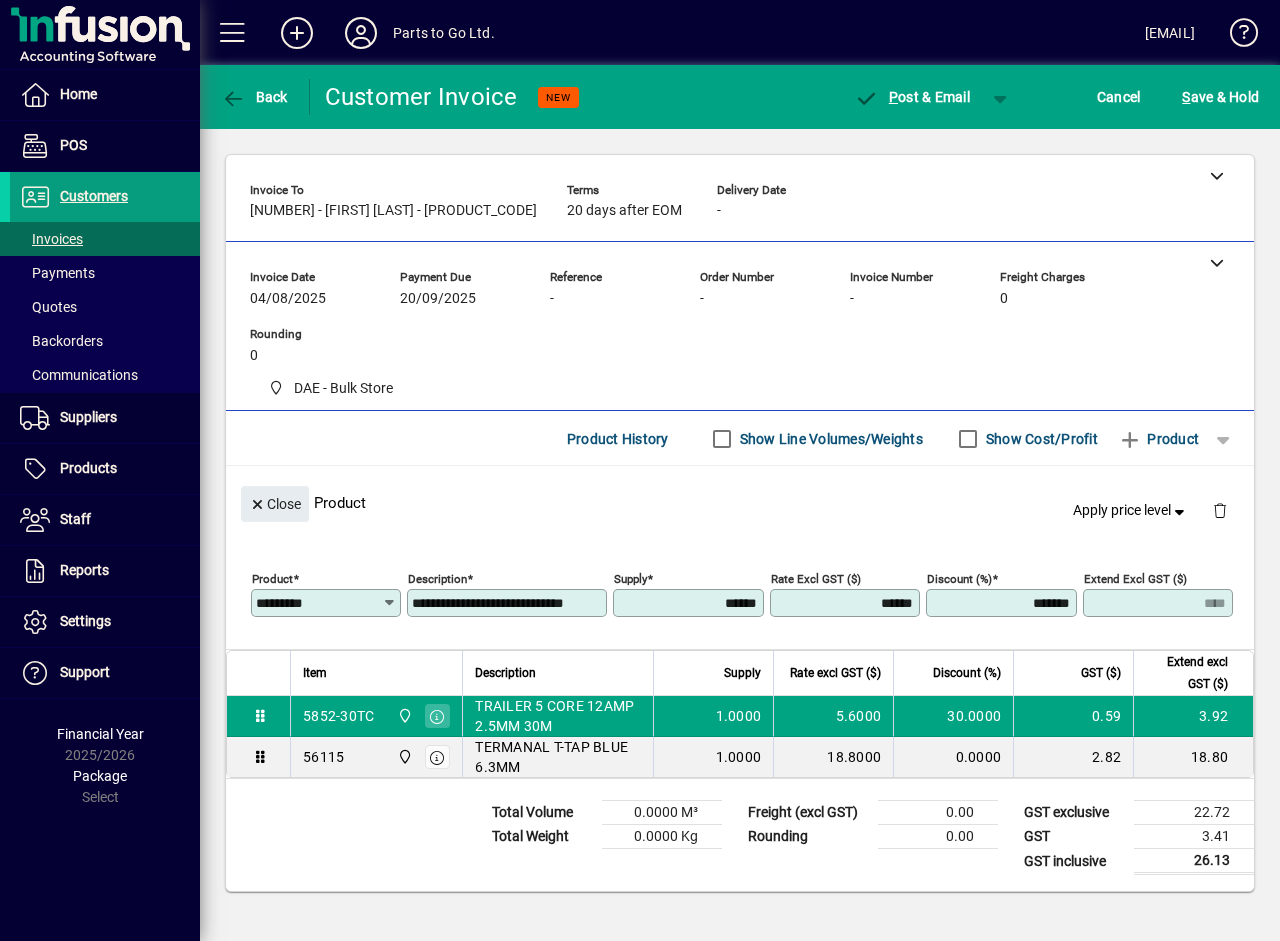 scroll, scrollTop: 0, scrollLeft: 0, axis: both 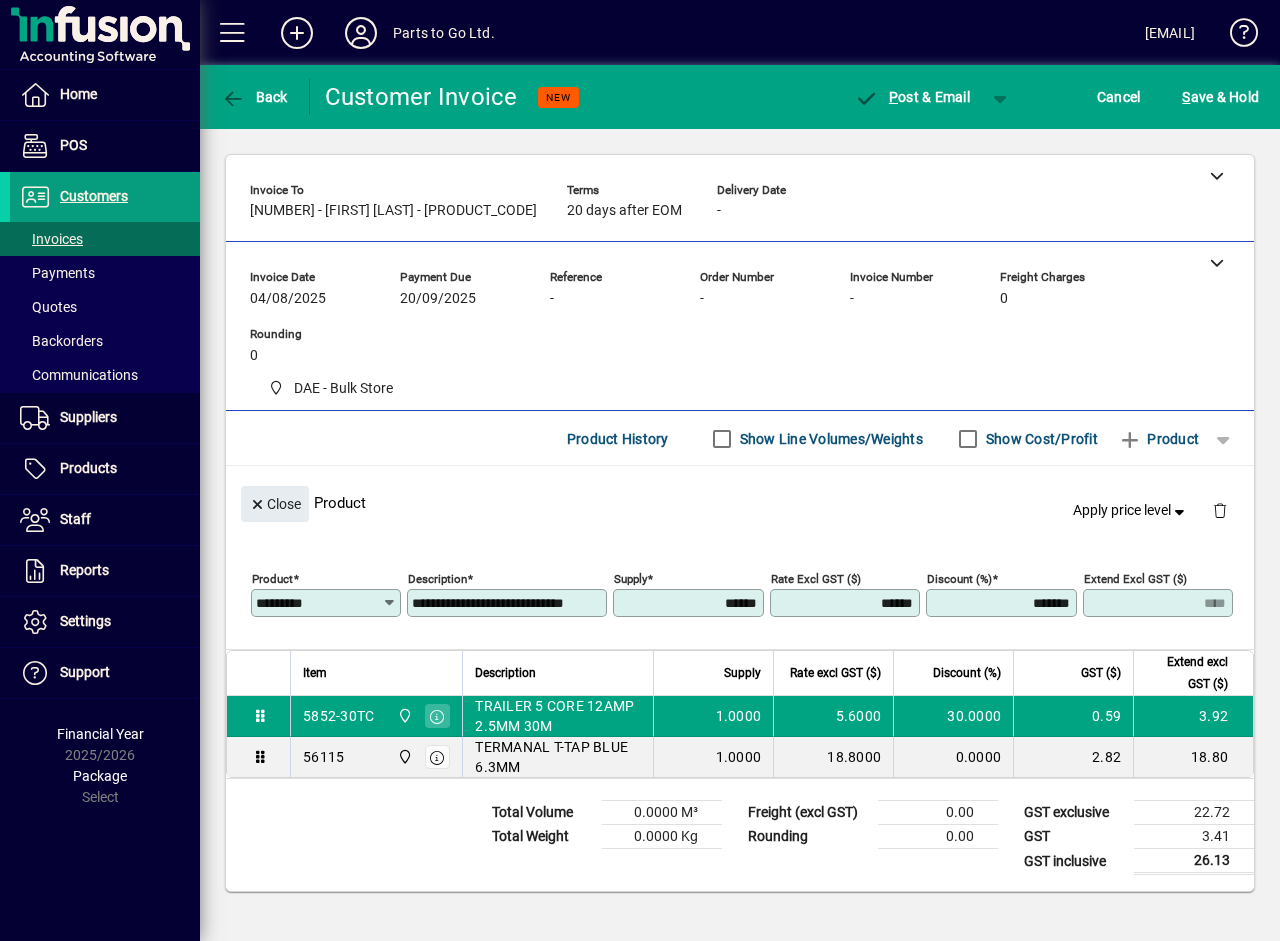 click on "******" at bounding box center (690, 603) 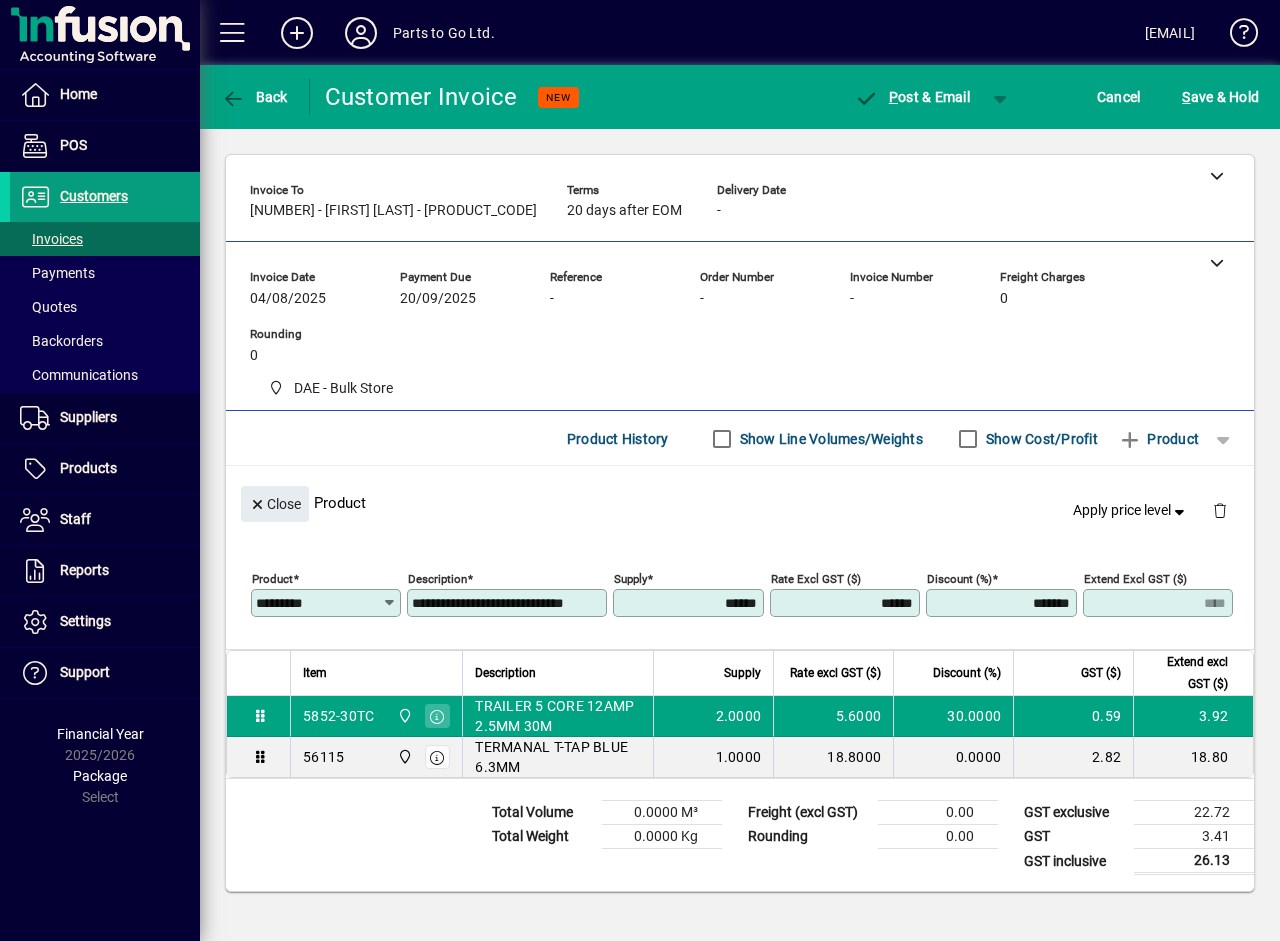 type on "******" 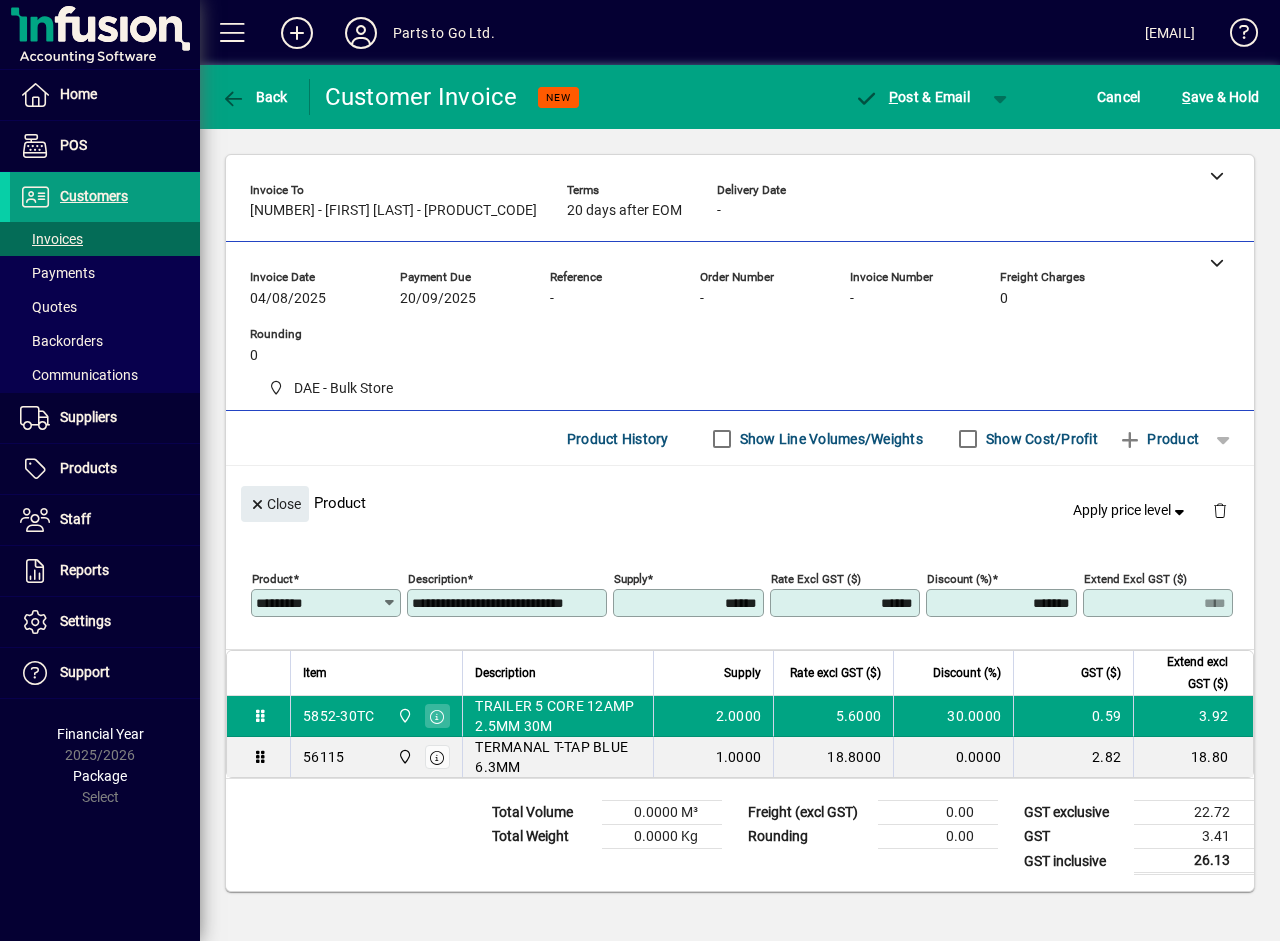 click on "**********" 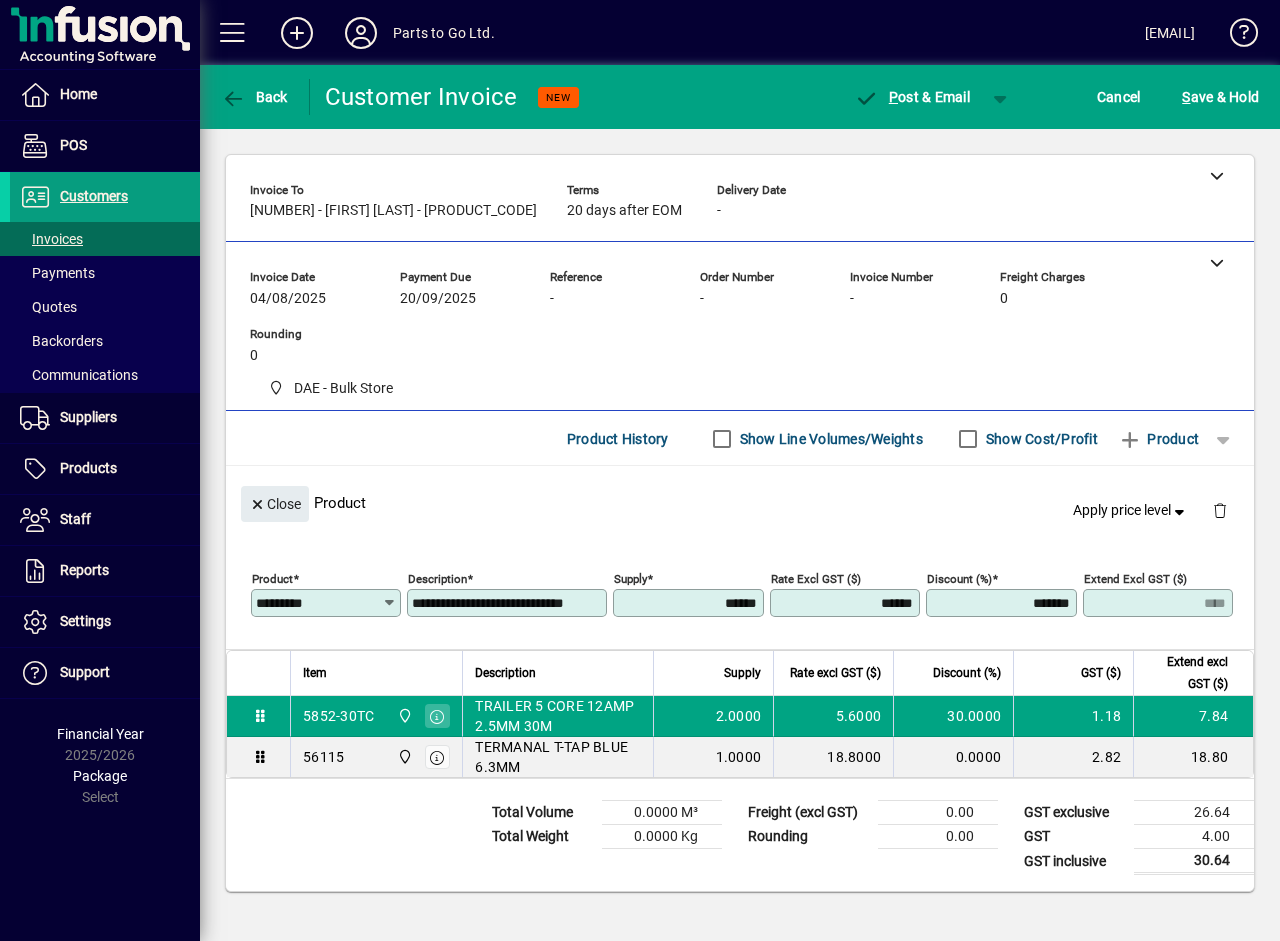 click on "Supply" at bounding box center [713, 673] 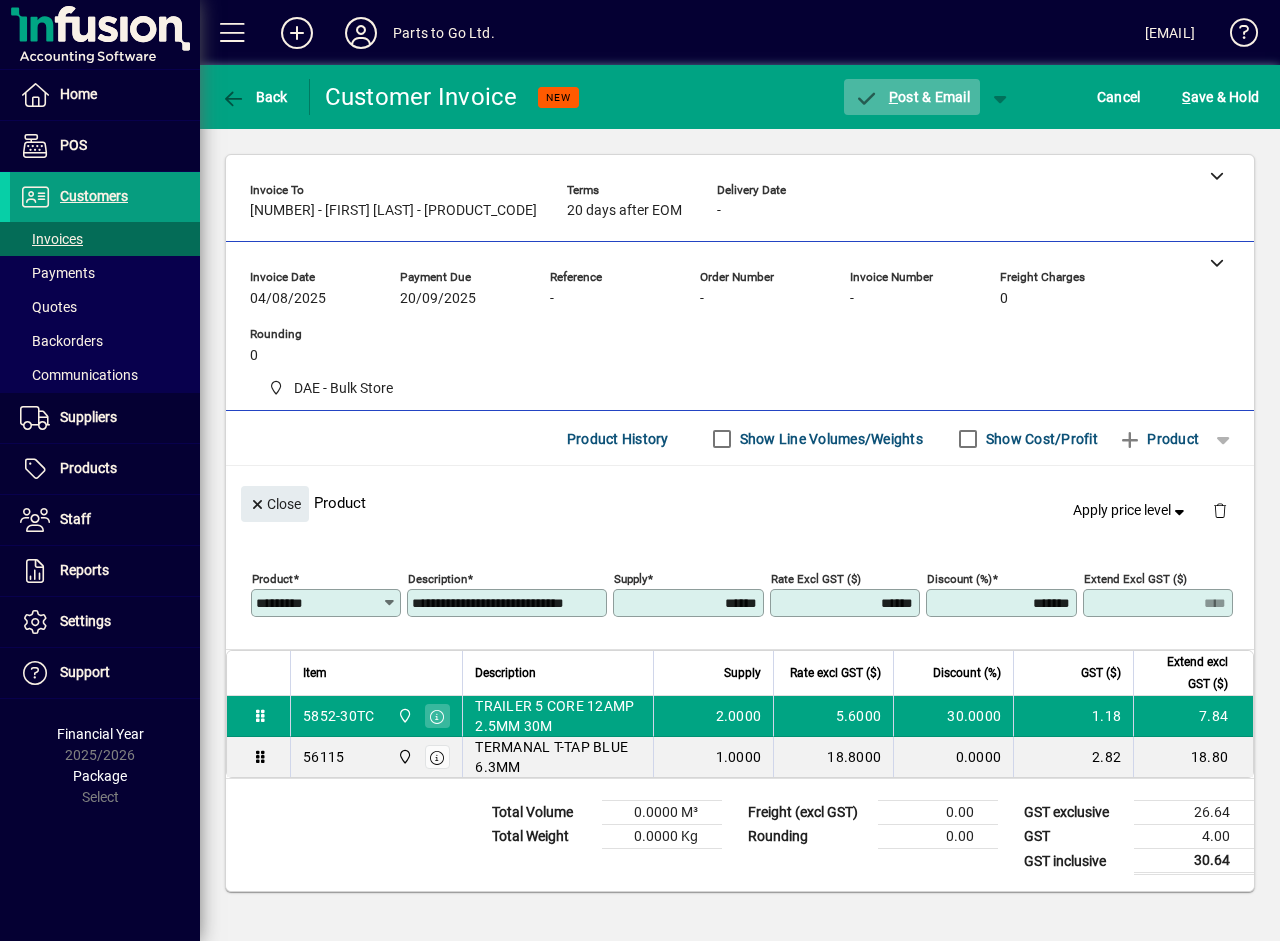click 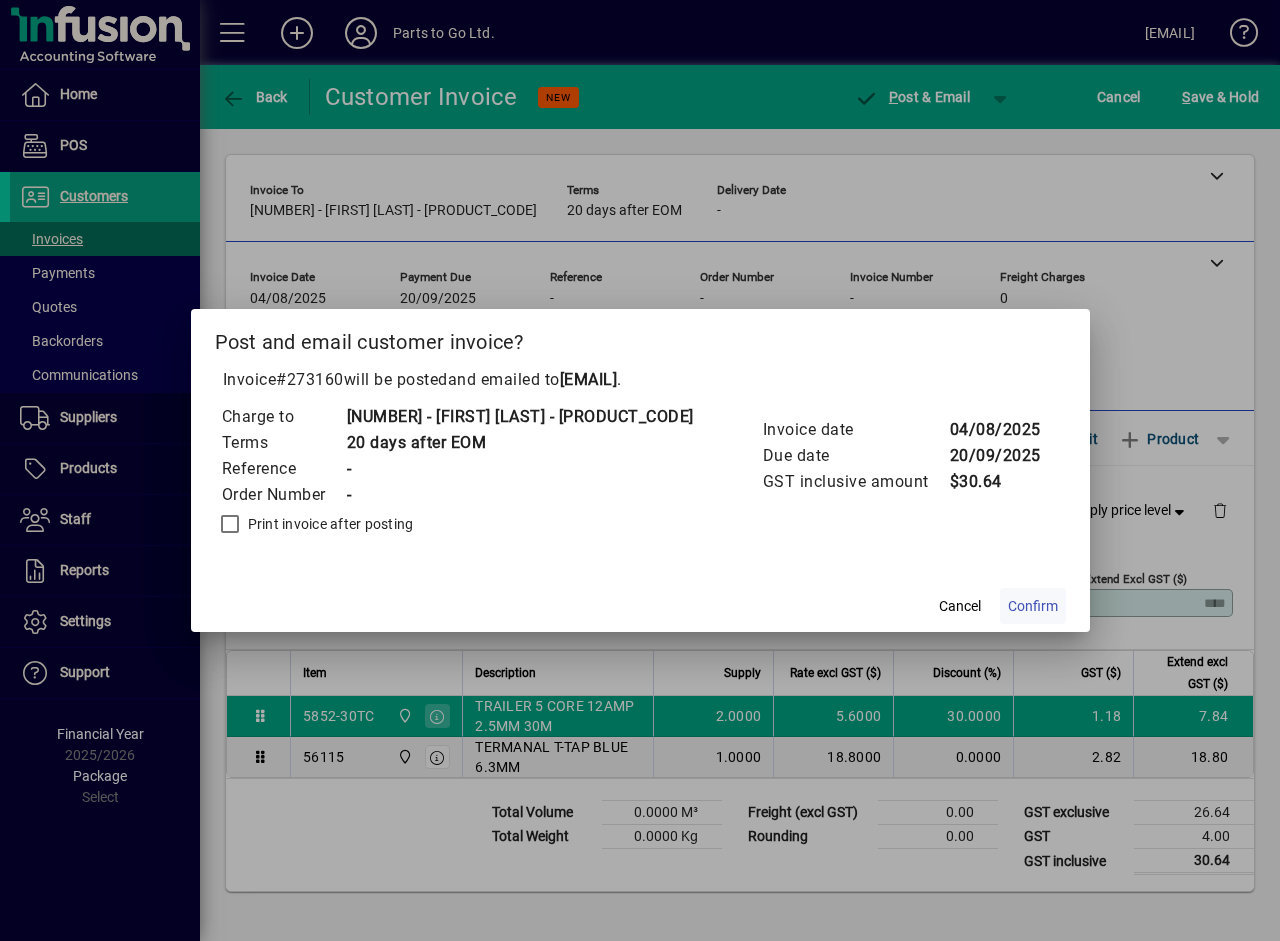click on "Confirm" 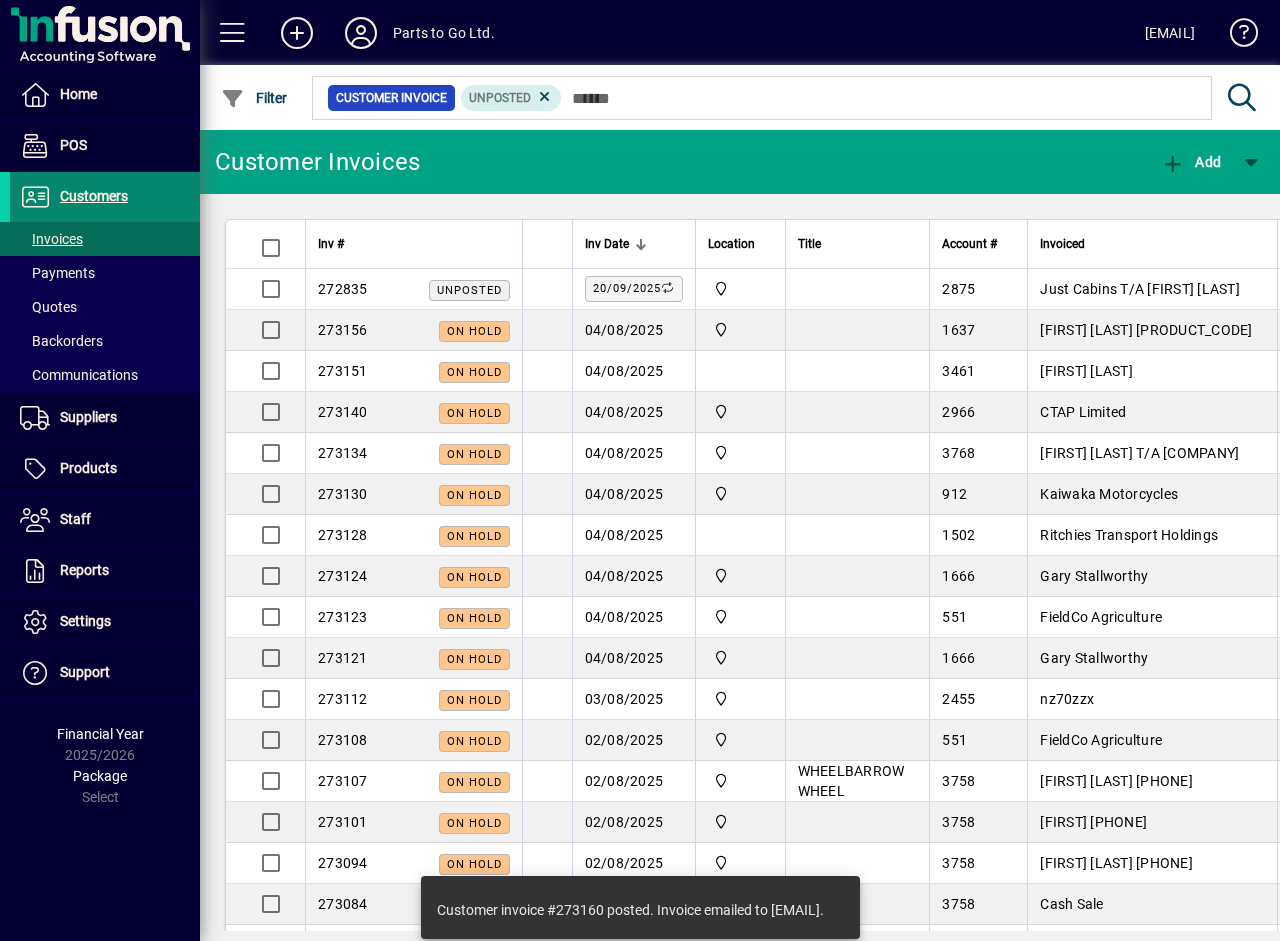 click on "Customers" at bounding box center (94, 196) 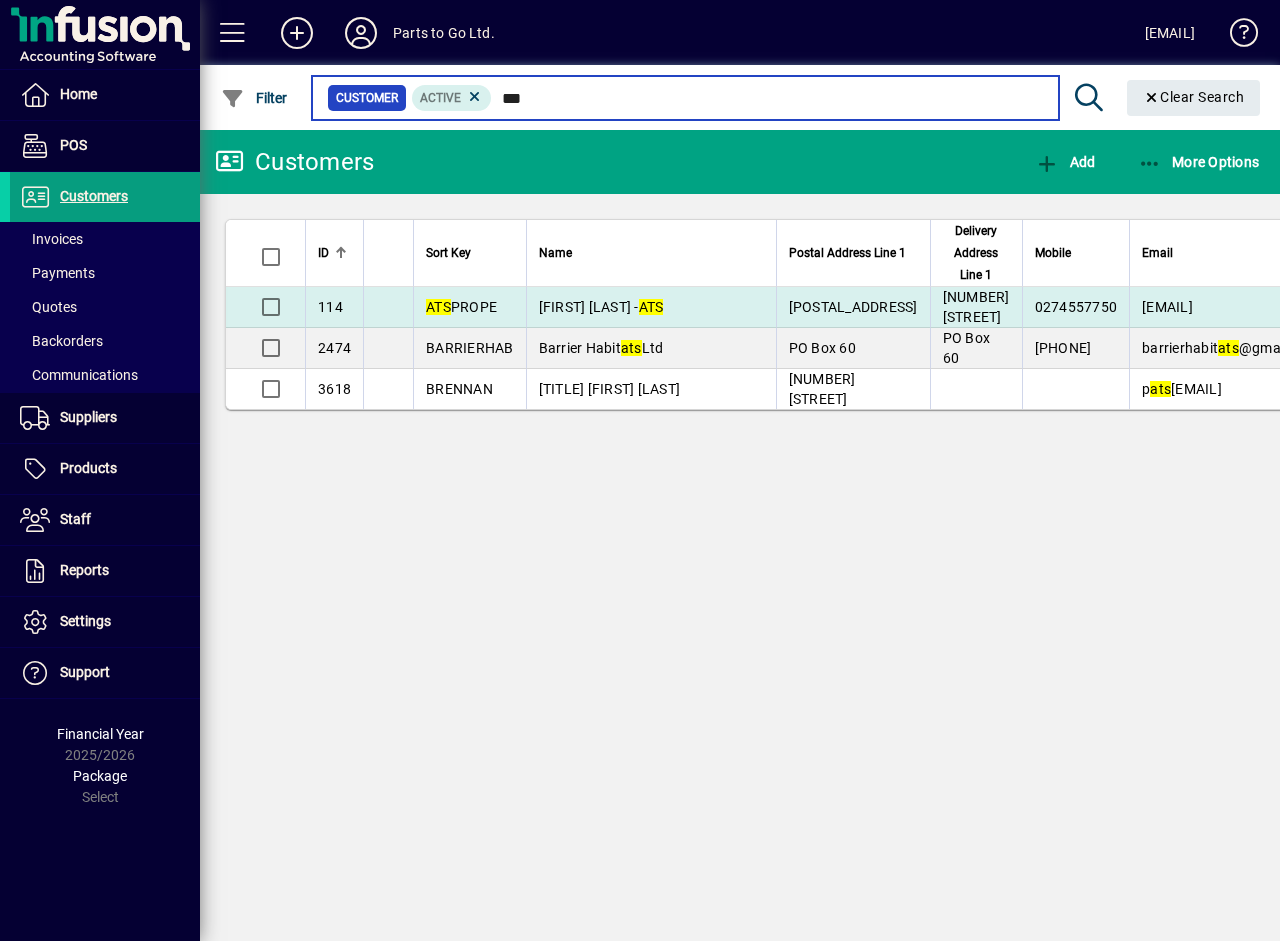 type on "***" 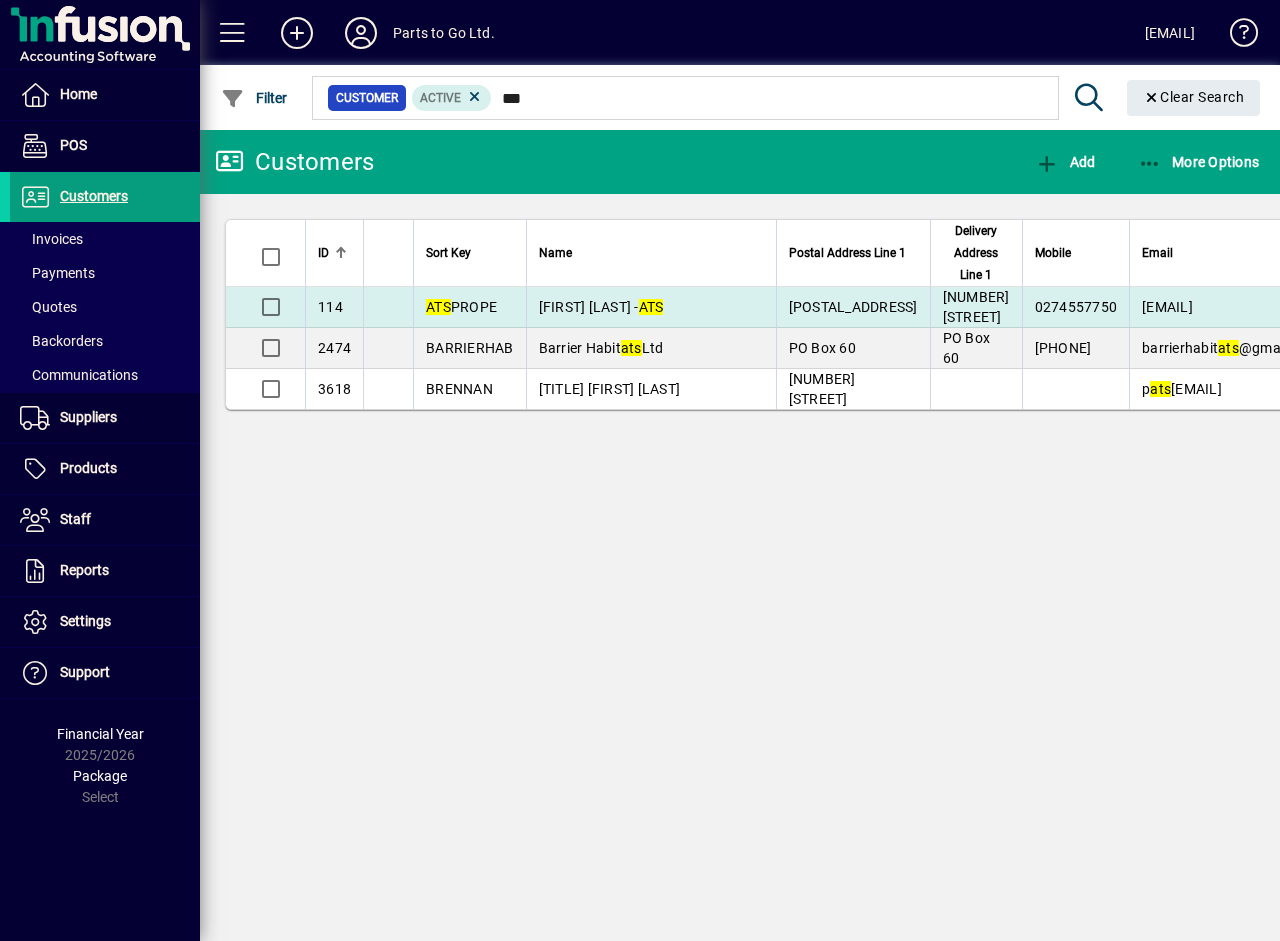 click on "[FIRST] [LAST] - ATS" at bounding box center [601, 307] 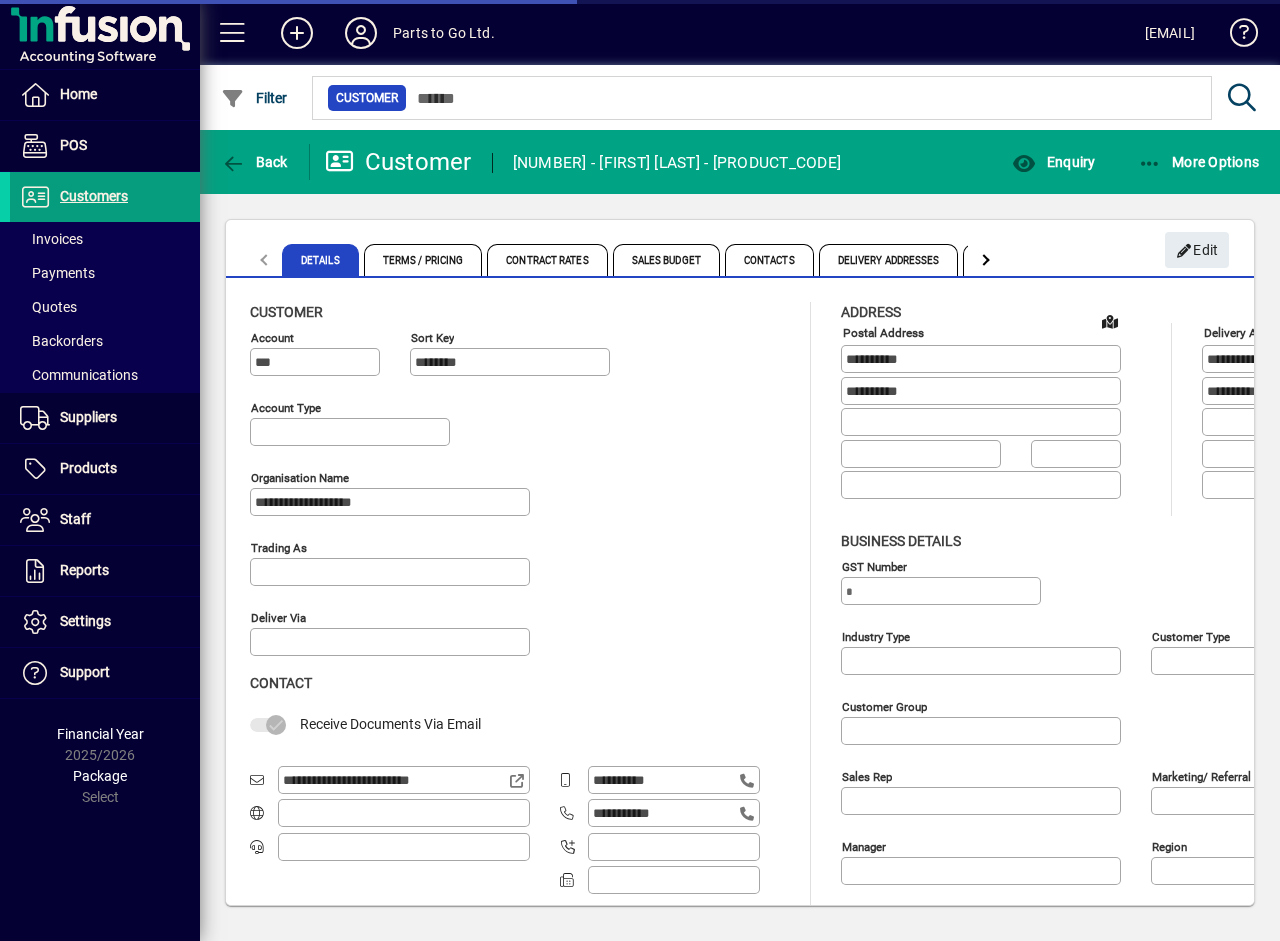 type on "**********" 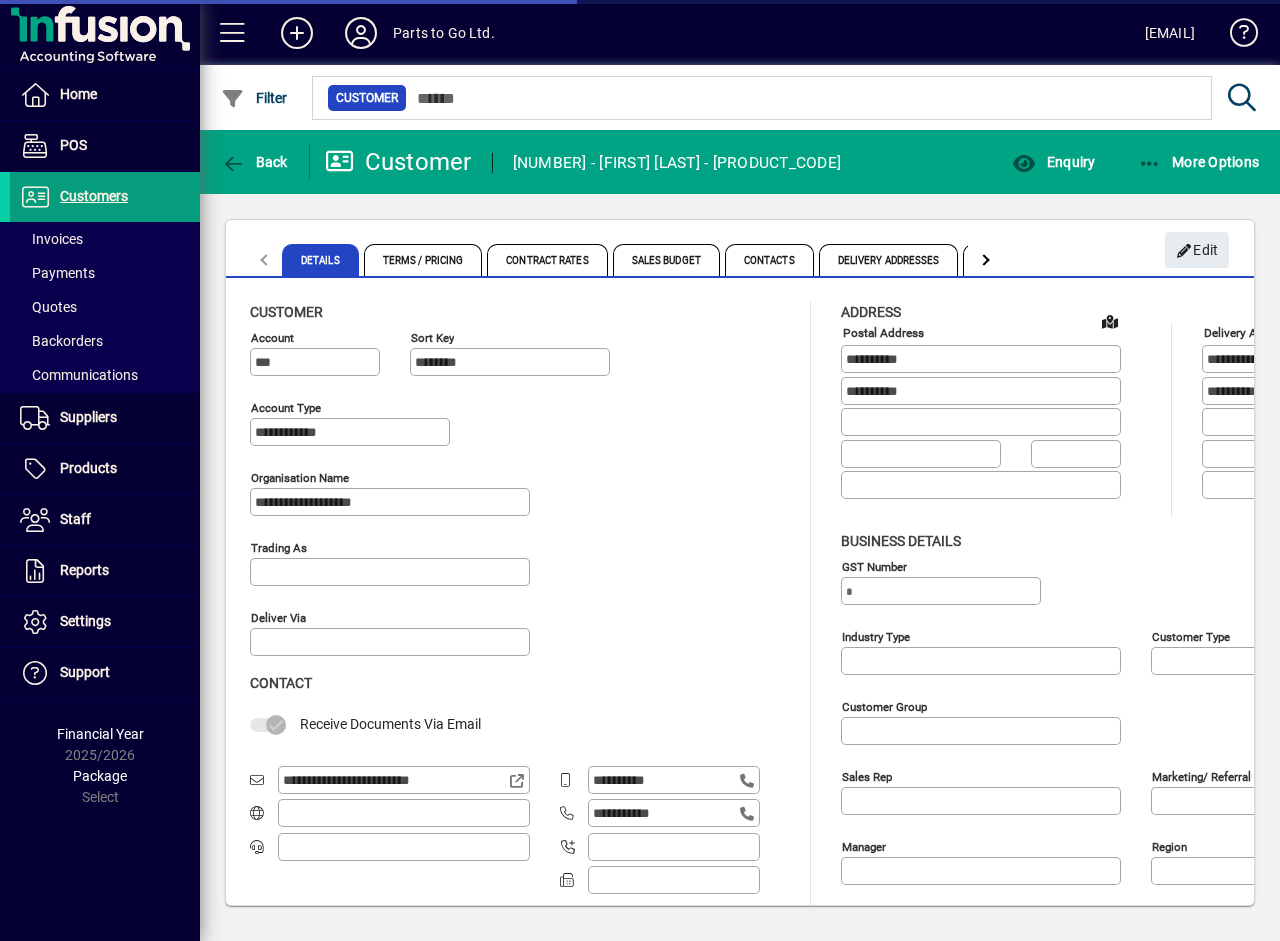 type on "**********" 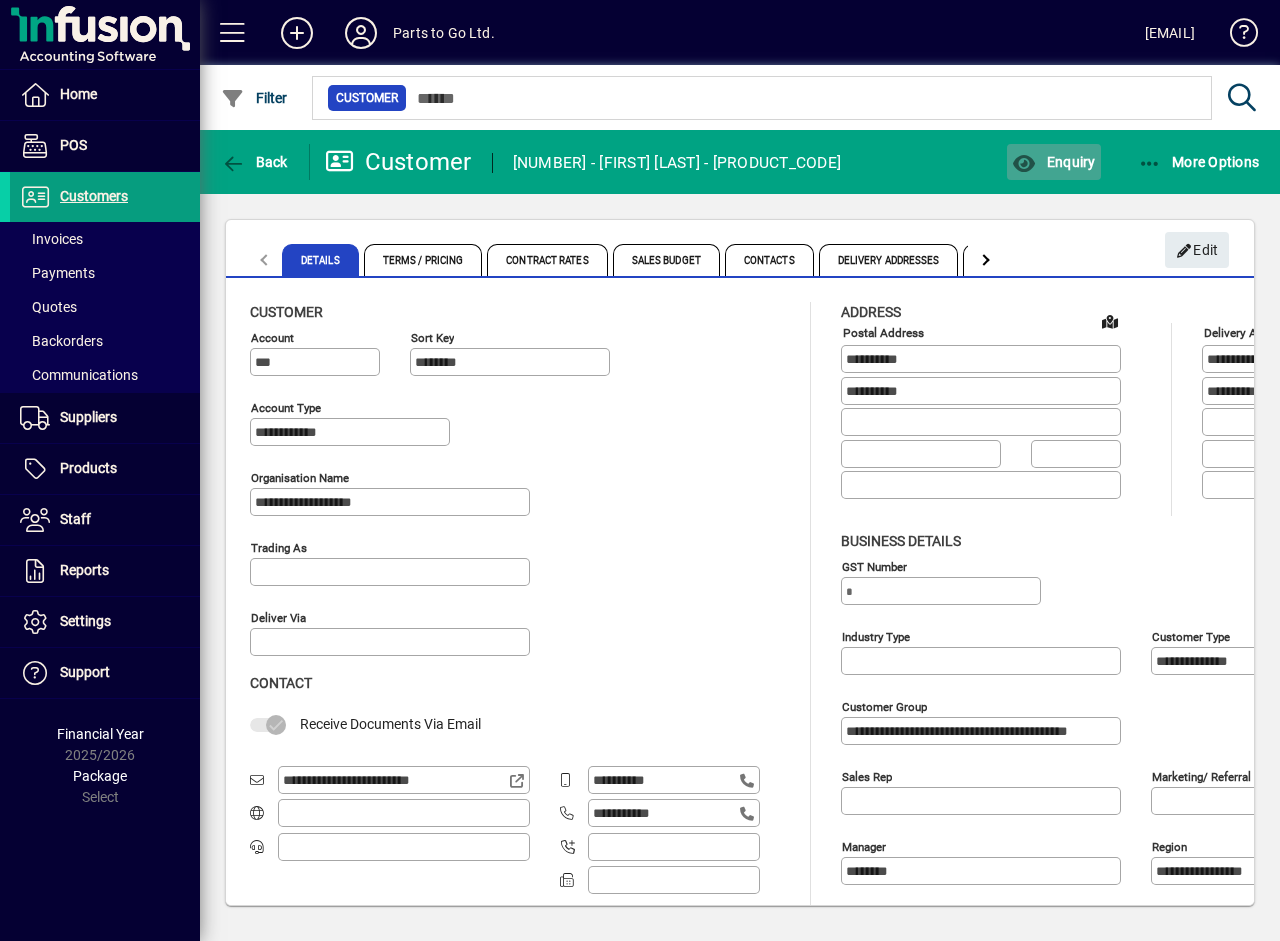 click on "Enquiry" 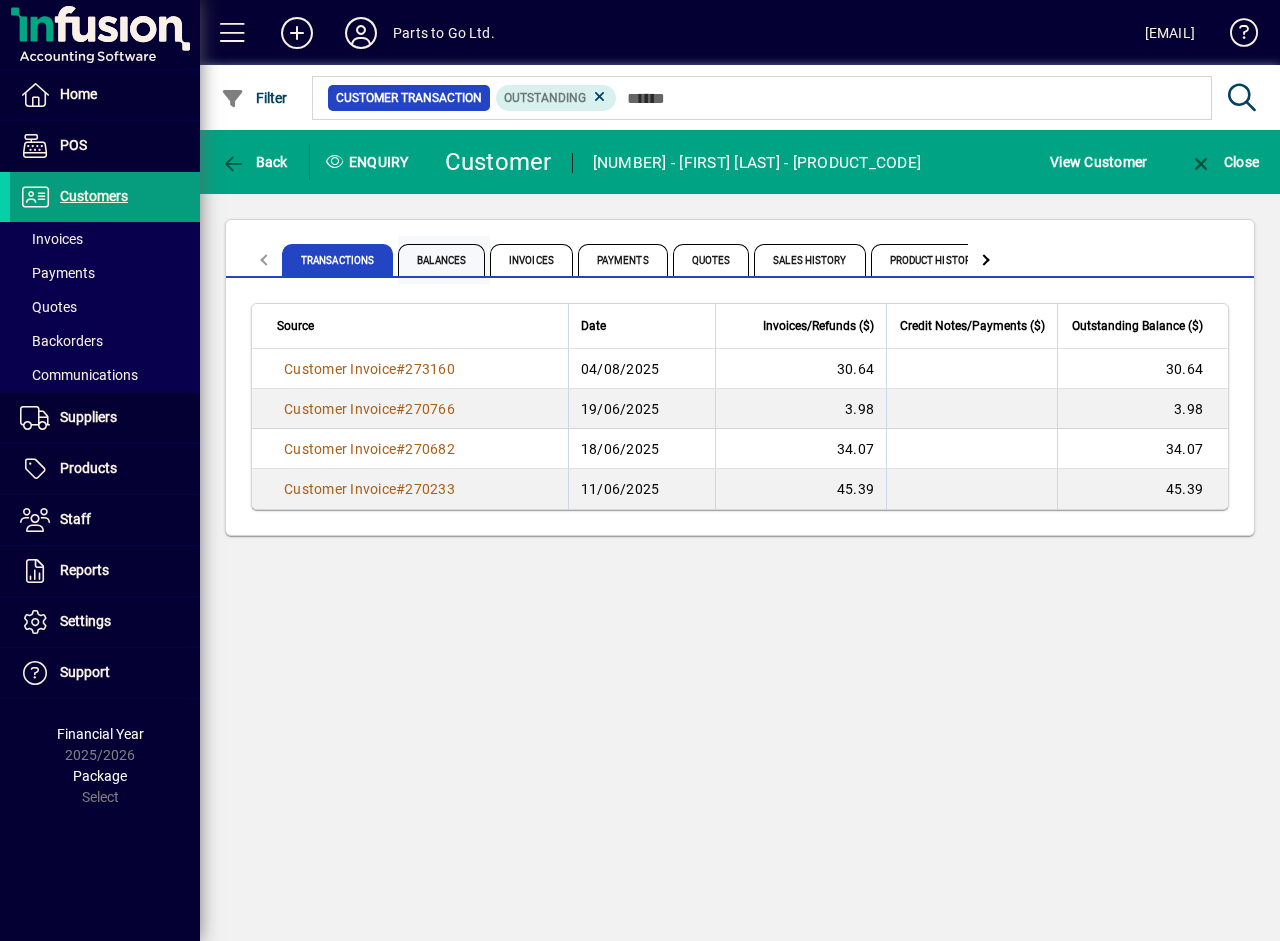 click on "Balances" at bounding box center [441, 260] 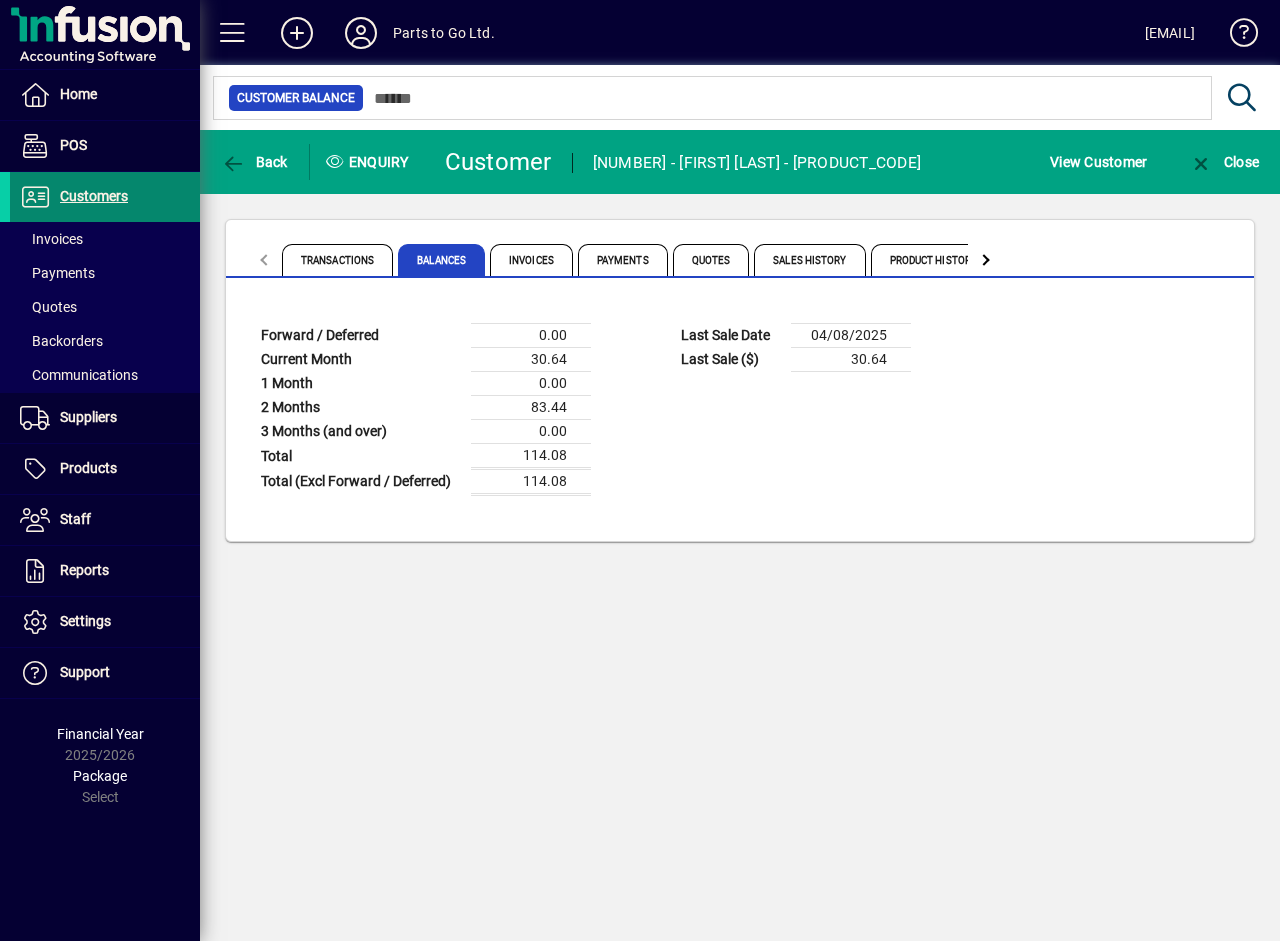 click on "Customers" at bounding box center (94, 196) 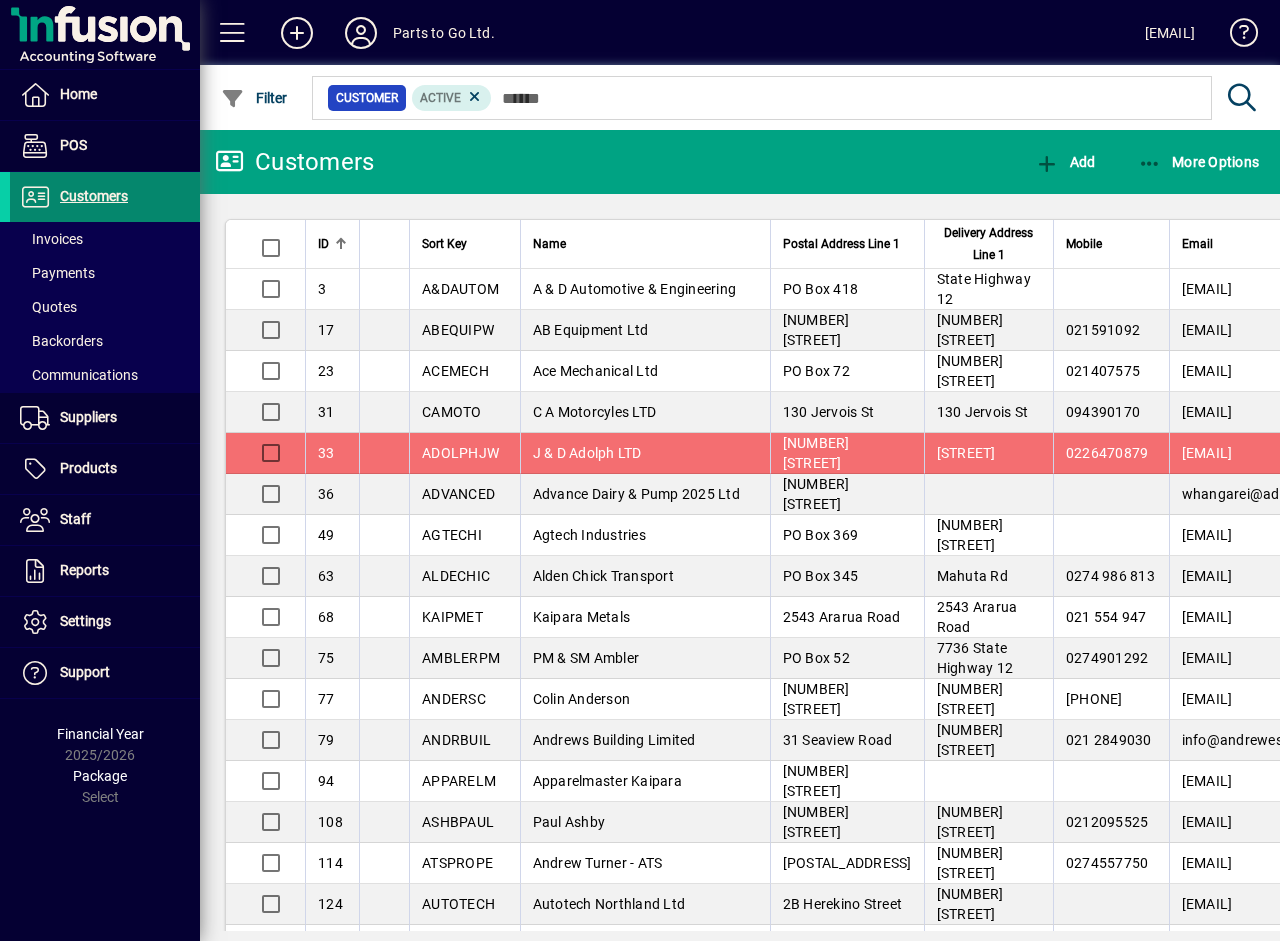 click on "Customers" at bounding box center [94, 196] 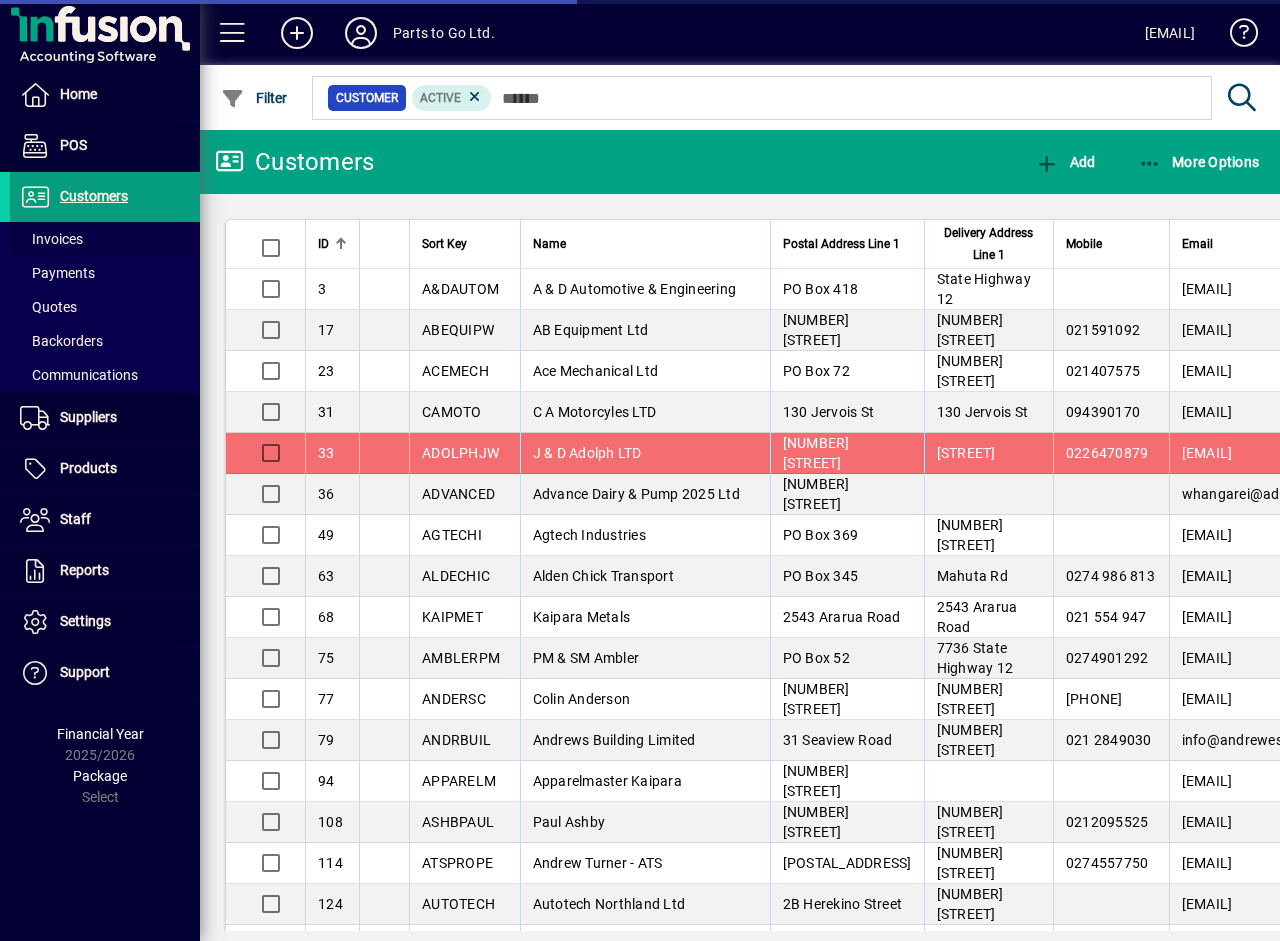 click on "Invoices" at bounding box center [51, 239] 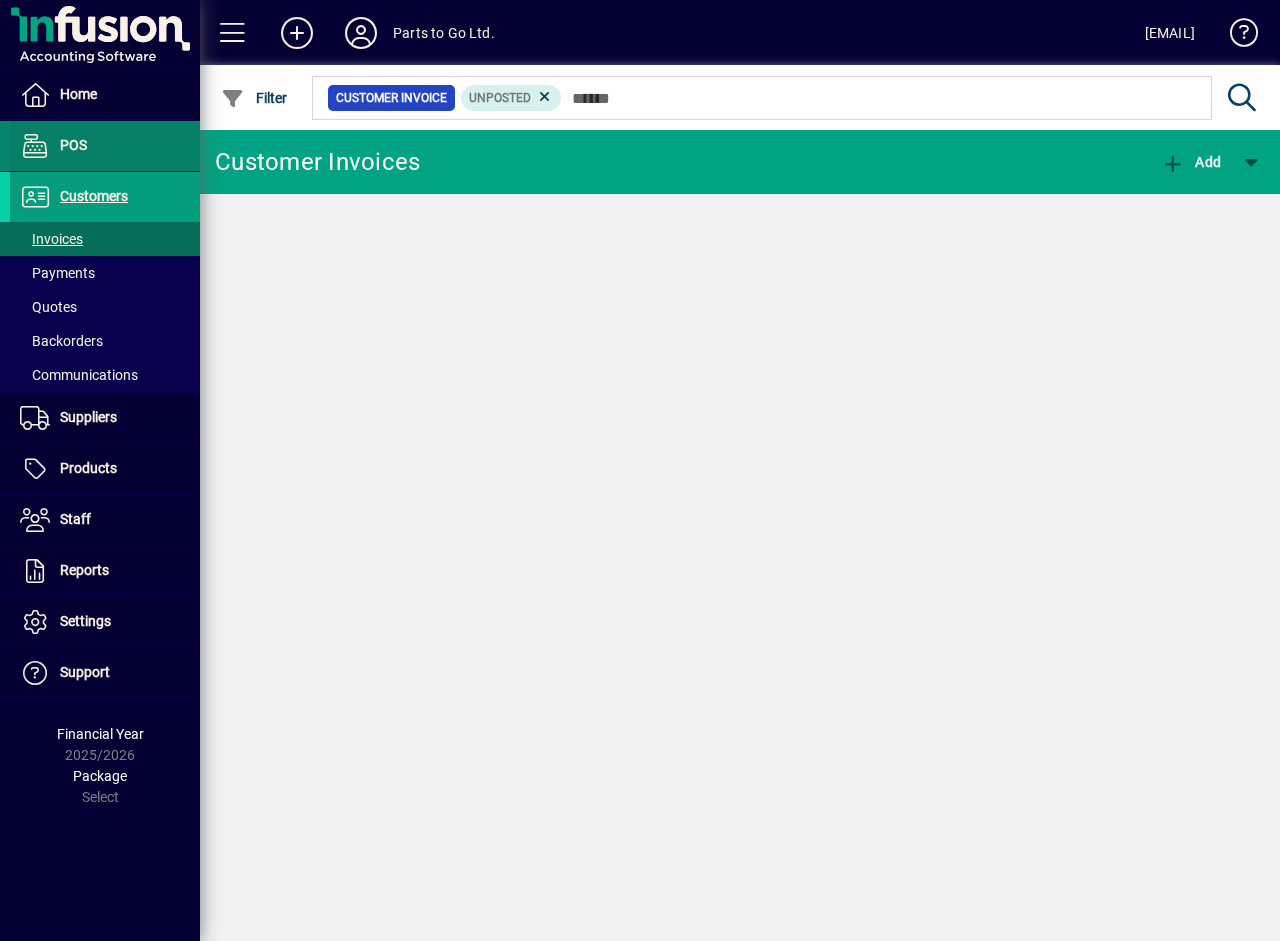 click on "POS" at bounding box center (73, 145) 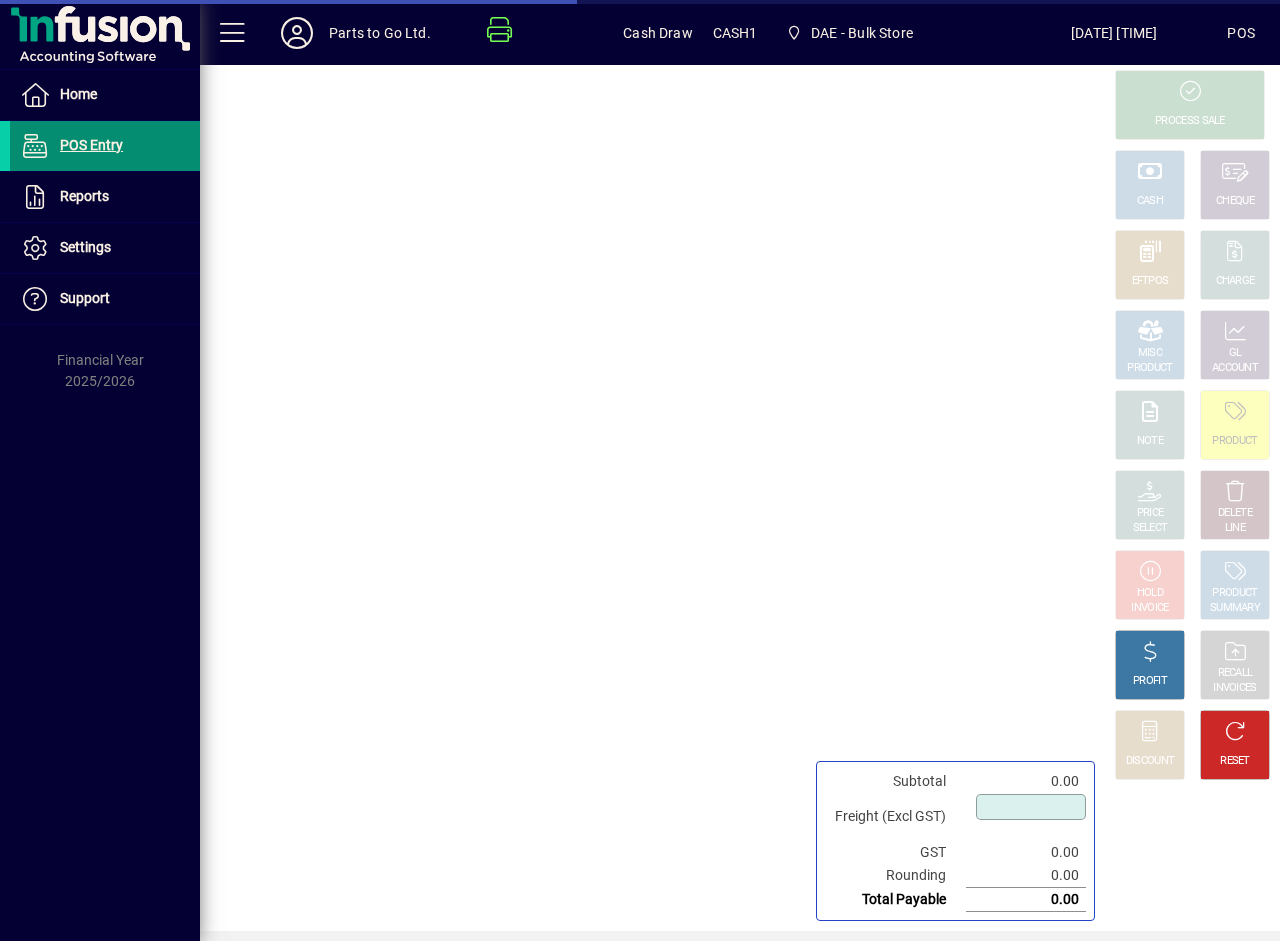 type on "****" 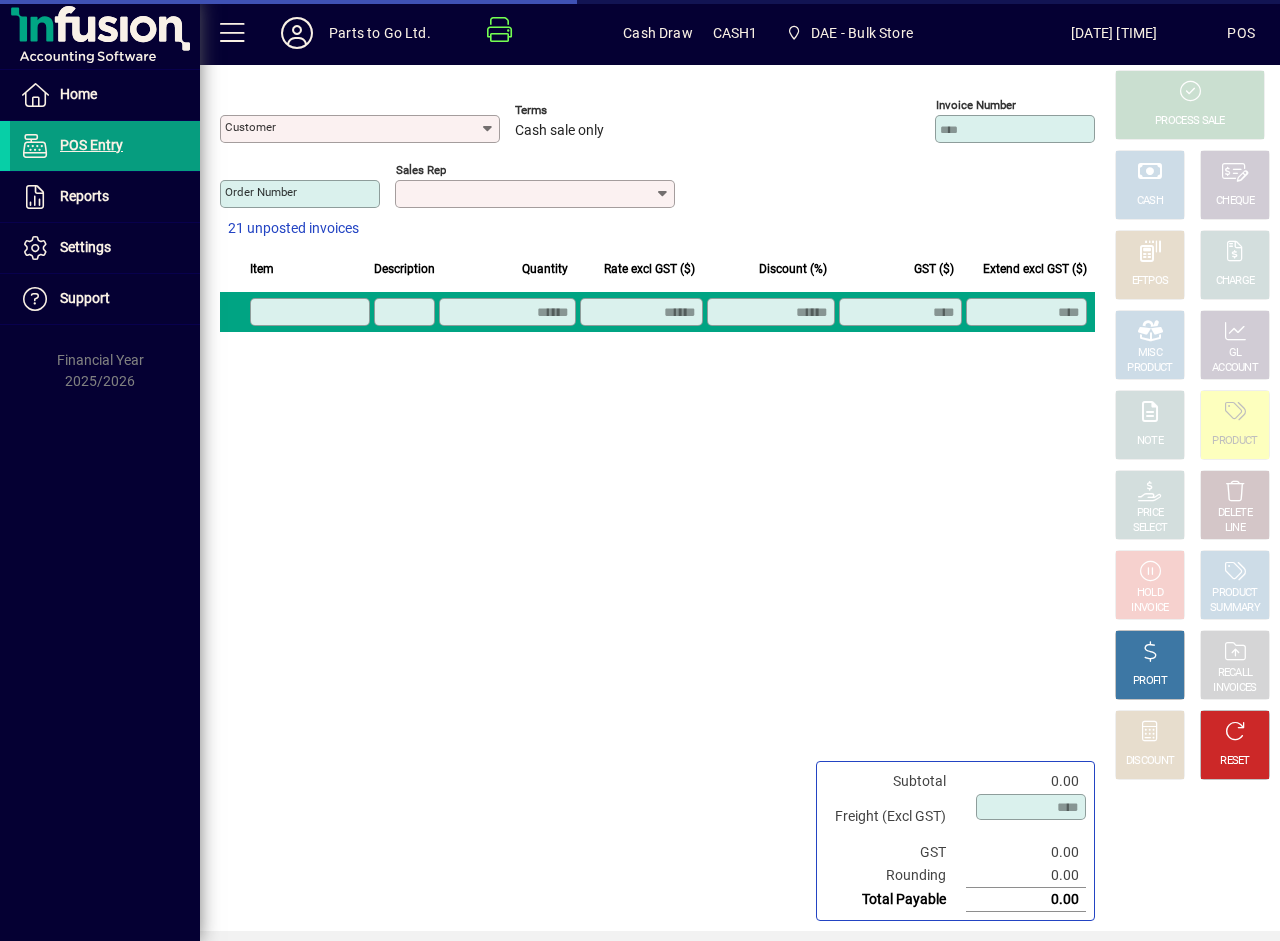 type on "**********" 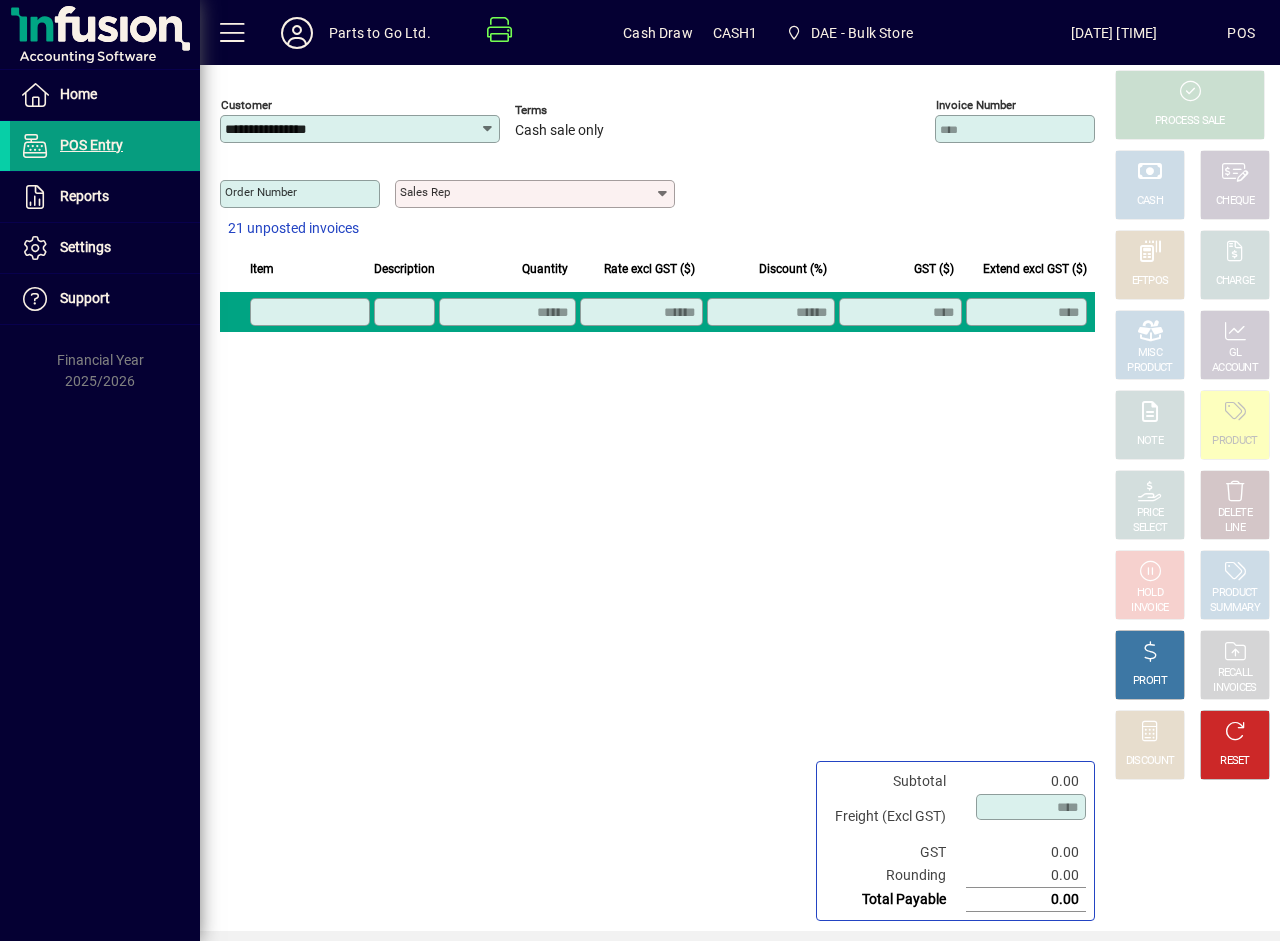 click 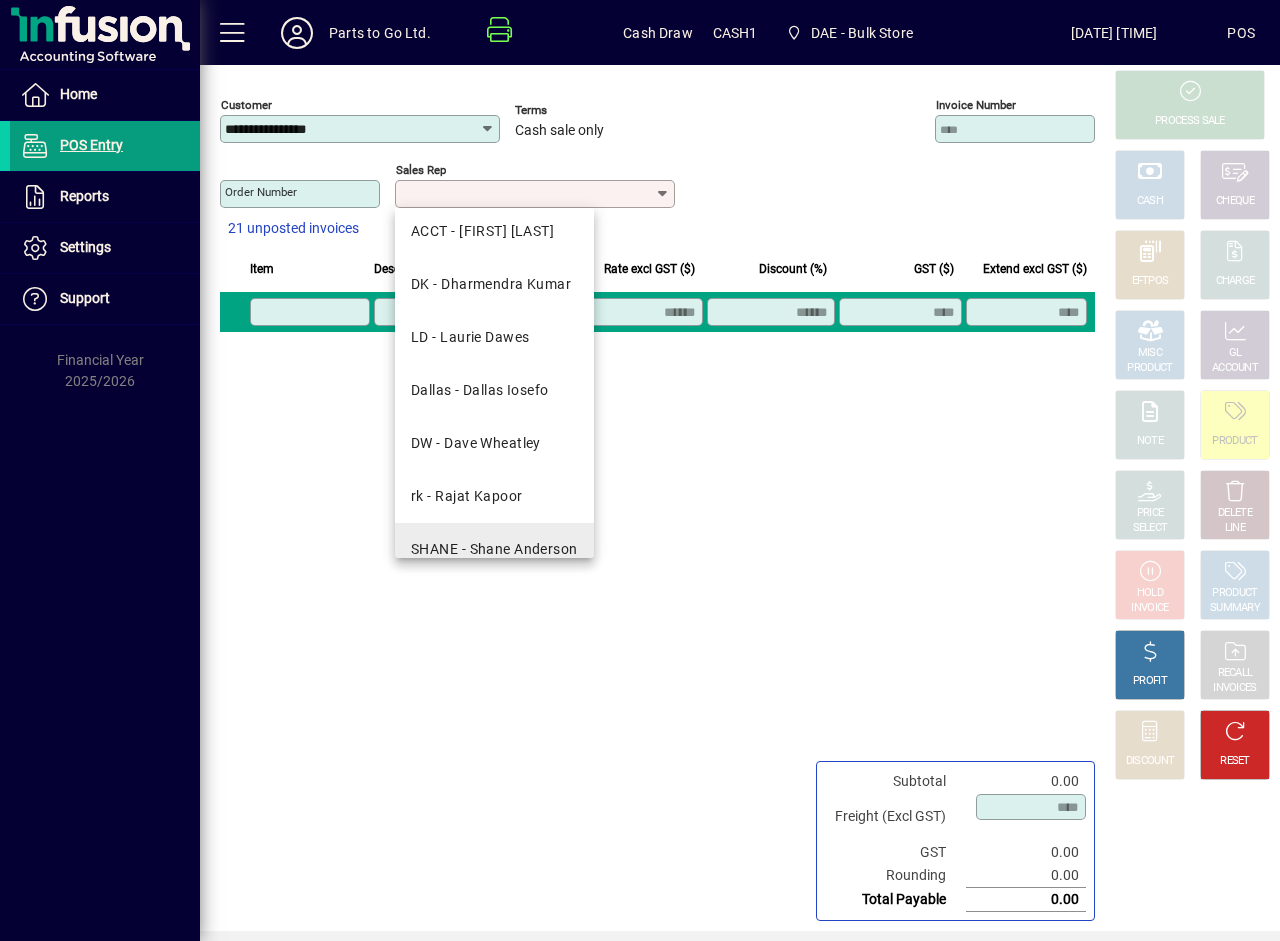 scroll, scrollTop: 100, scrollLeft: 0, axis: vertical 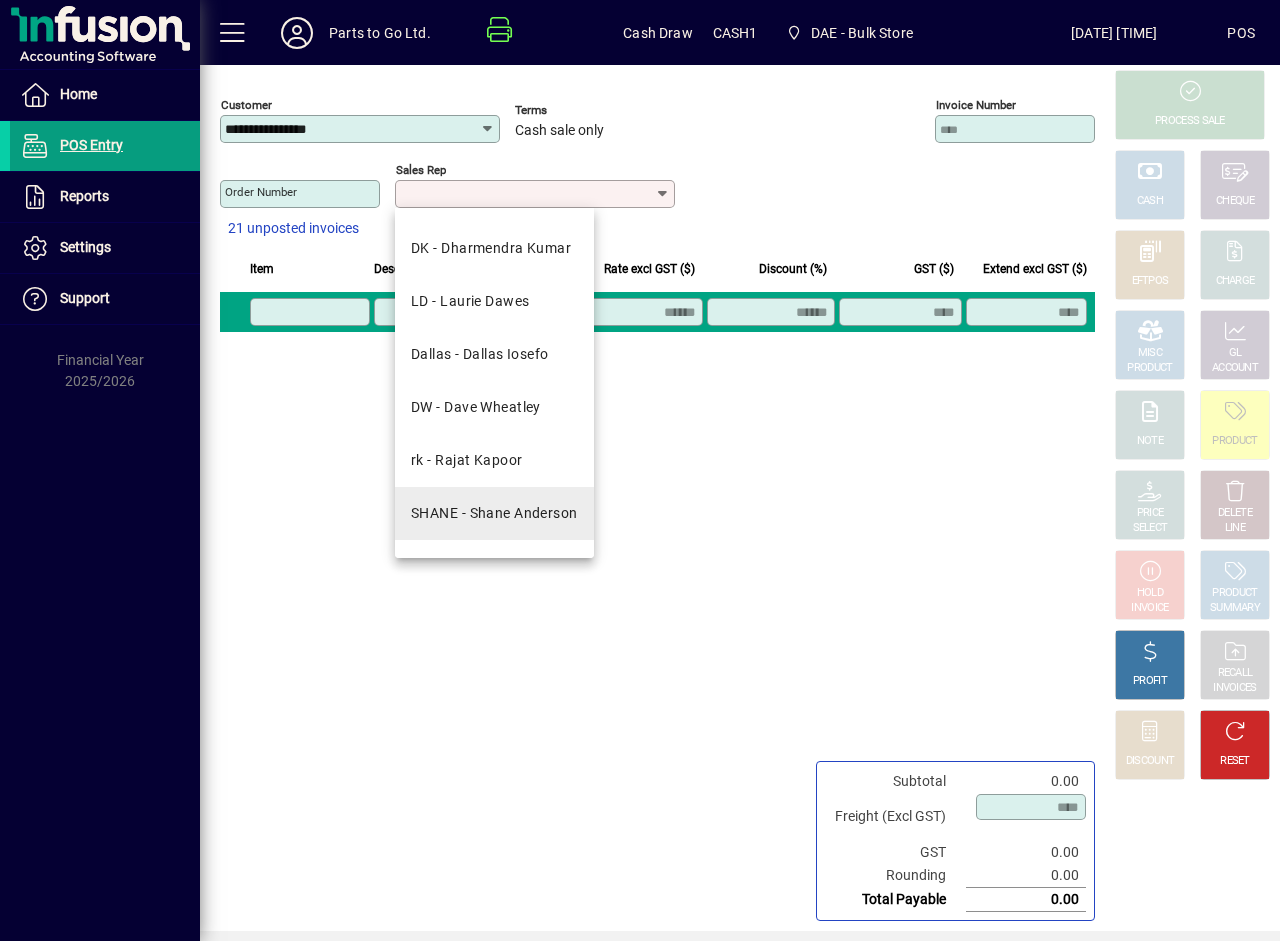 click on "SHANE - Shane Anderson" at bounding box center [494, 513] 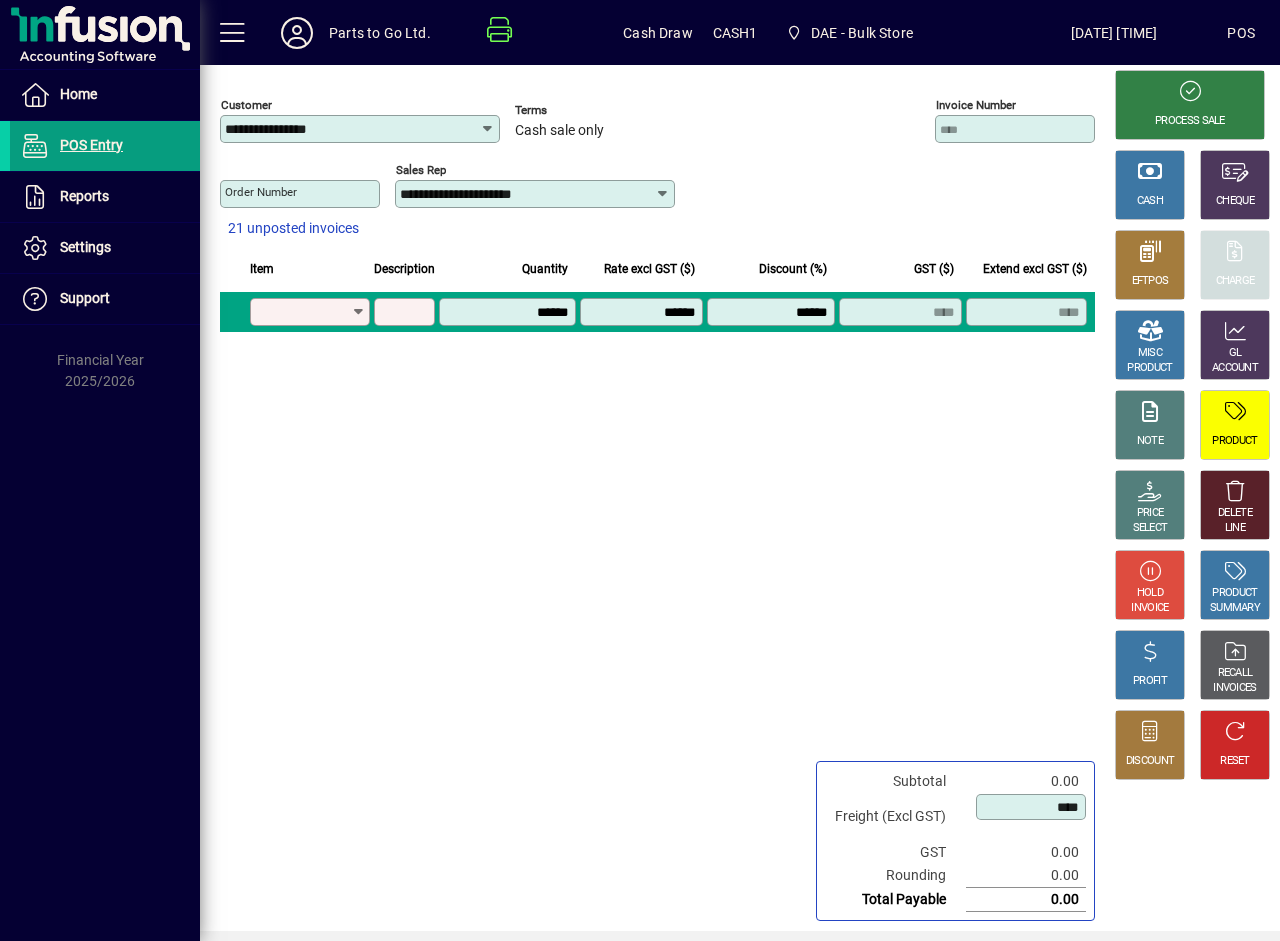 click 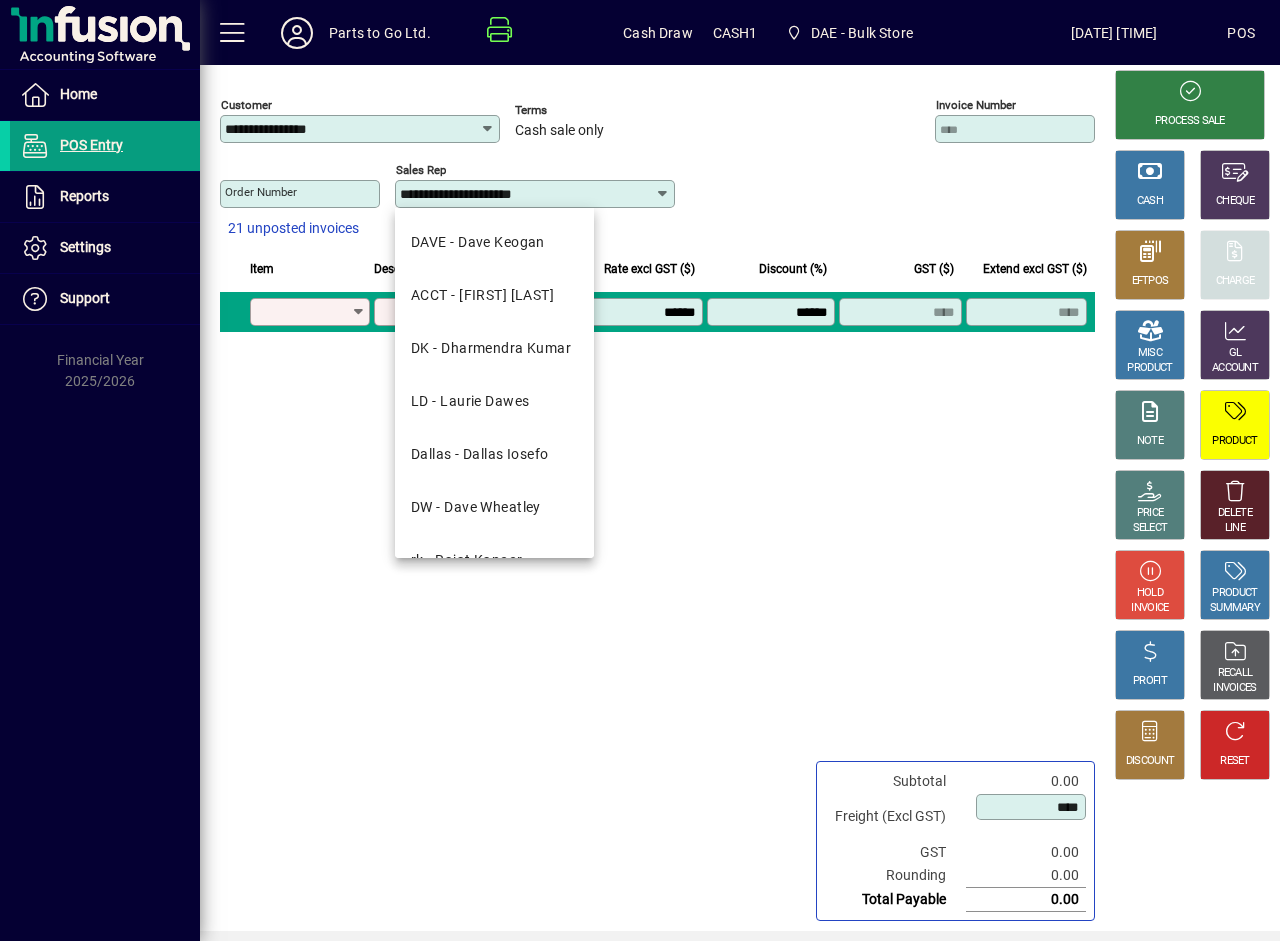 scroll, scrollTop: 143, scrollLeft: 0, axis: vertical 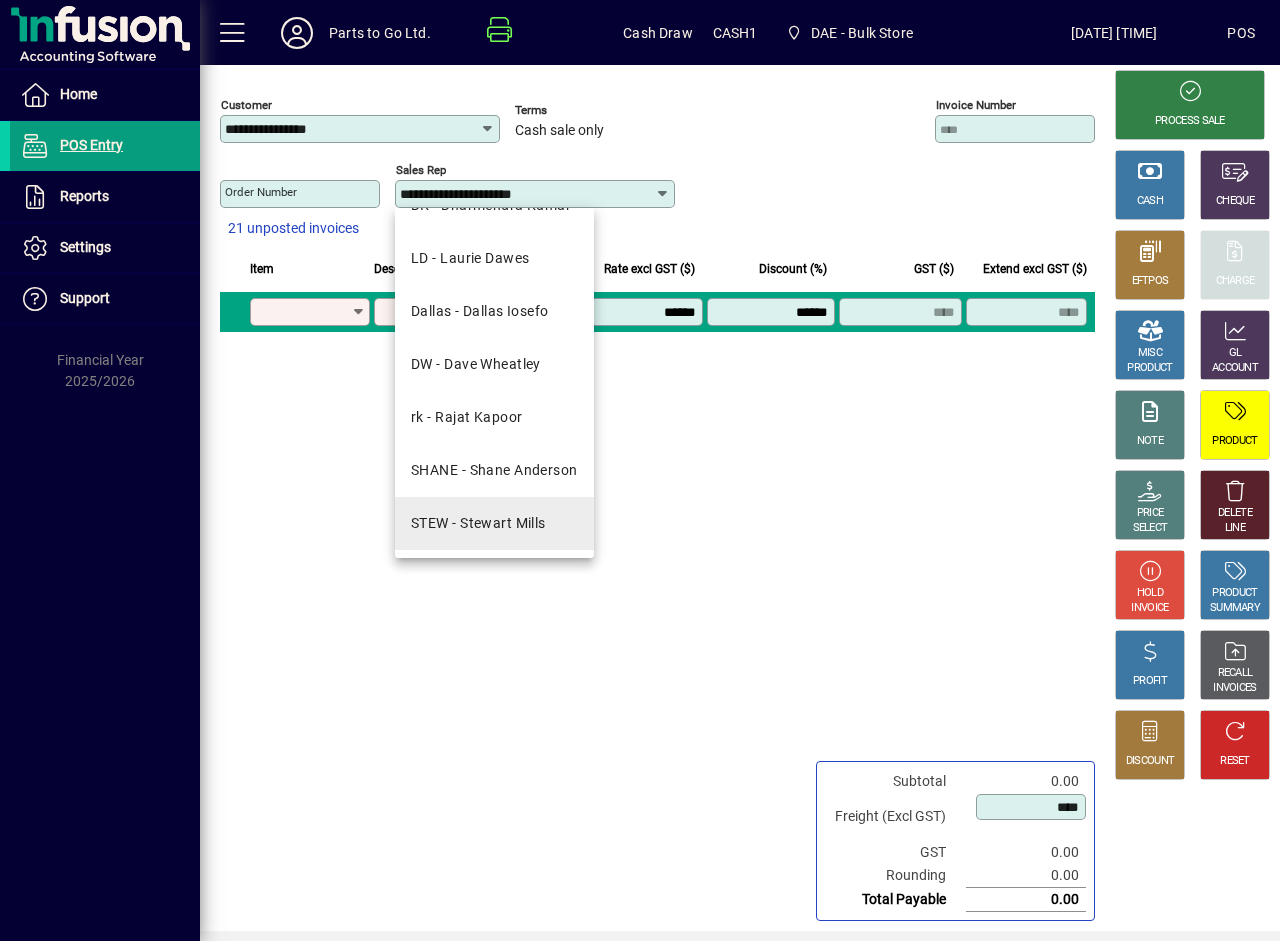 click on "STEW - Stewart Mills" at bounding box center (478, 523) 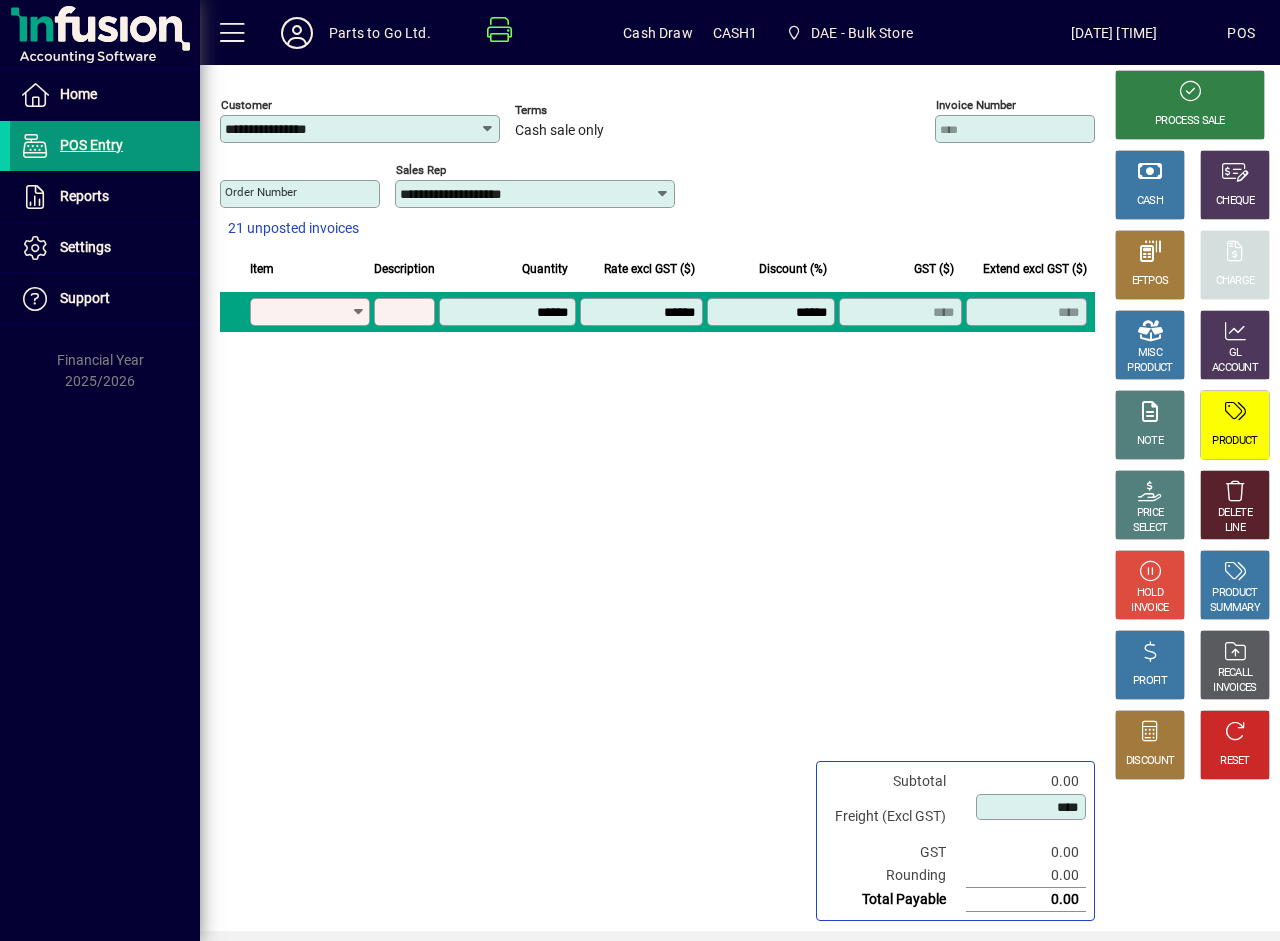 click at bounding box center (105, 146) 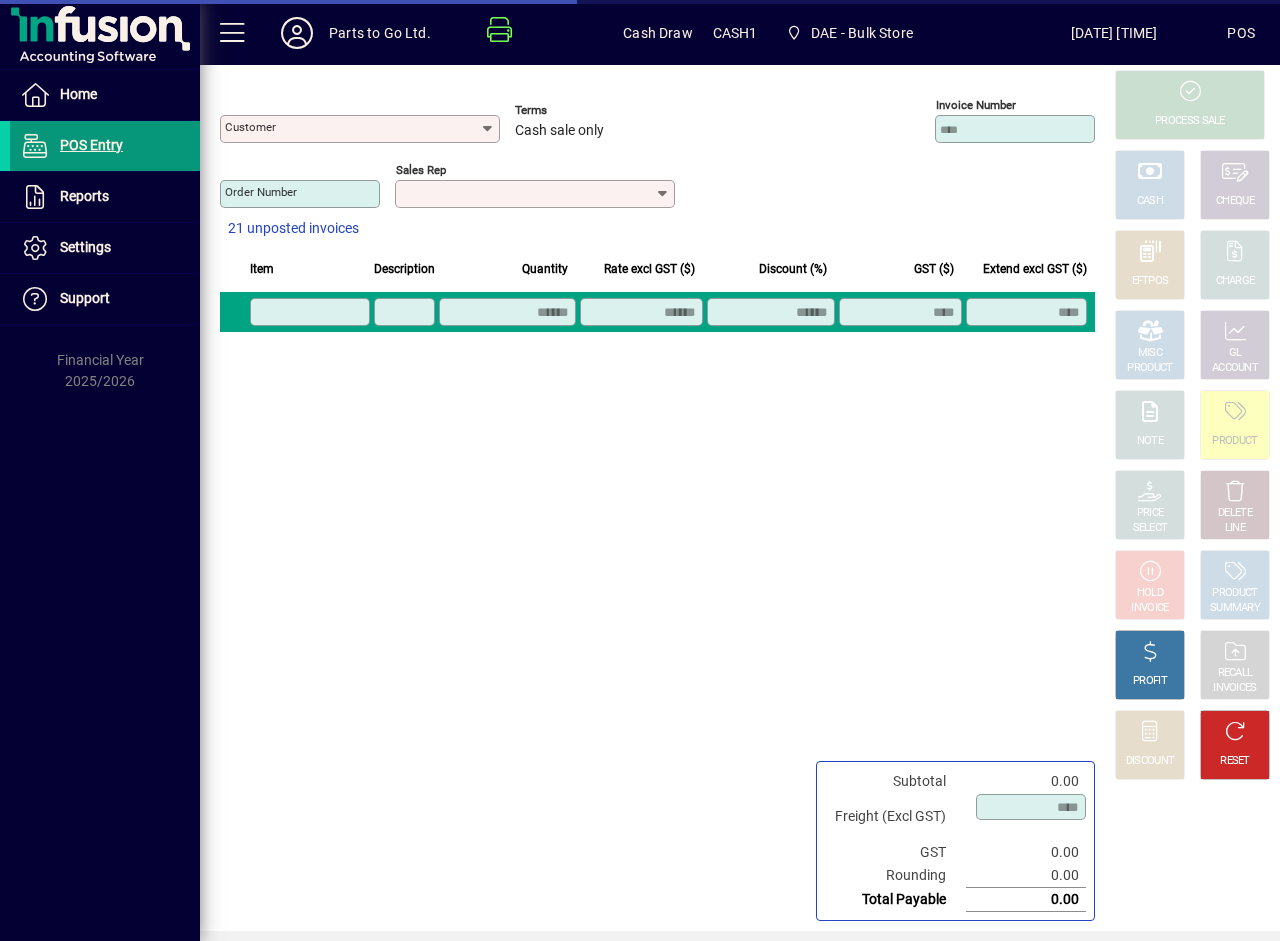 type on "**********" 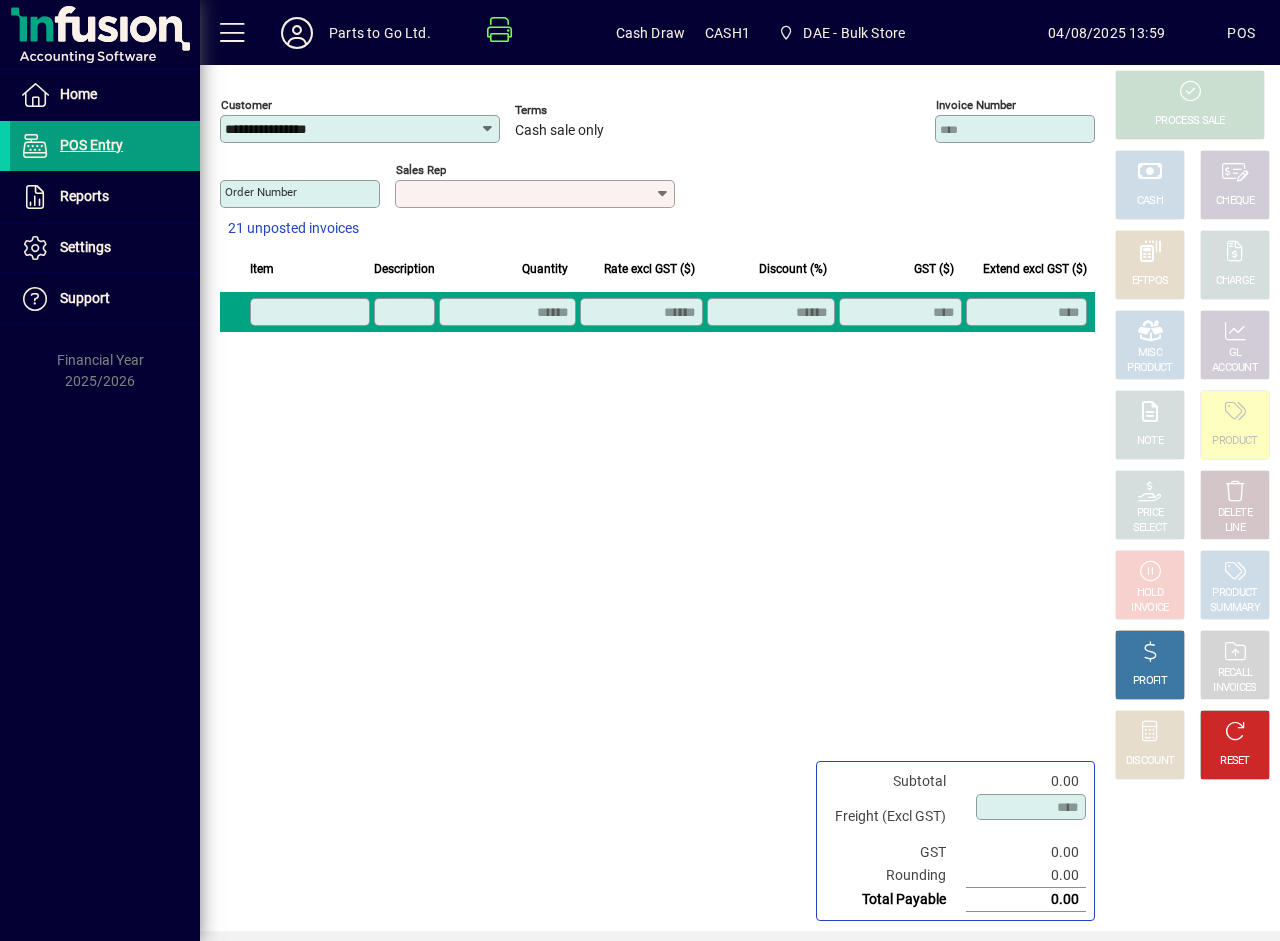 click 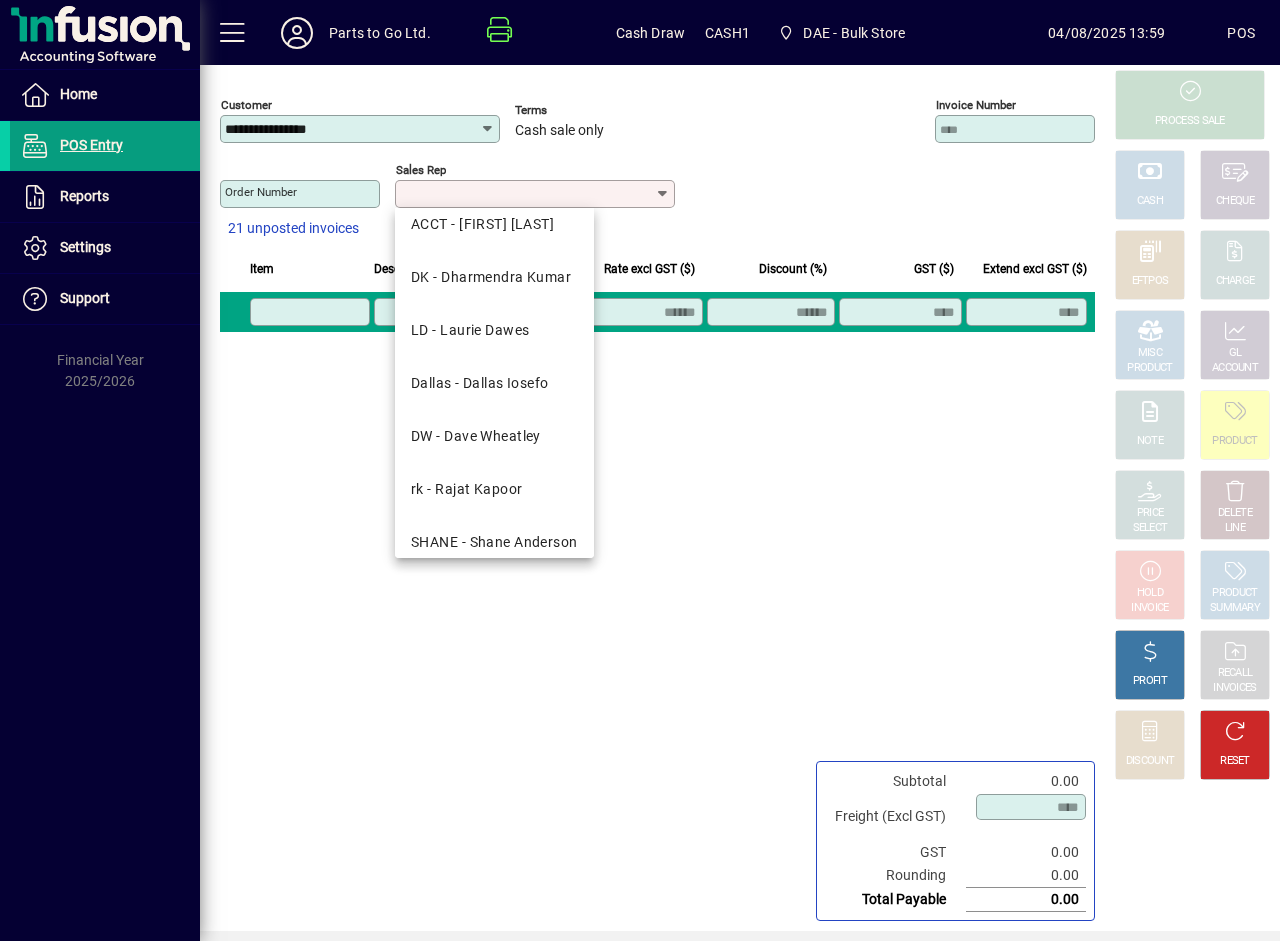scroll, scrollTop: 143, scrollLeft: 0, axis: vertical 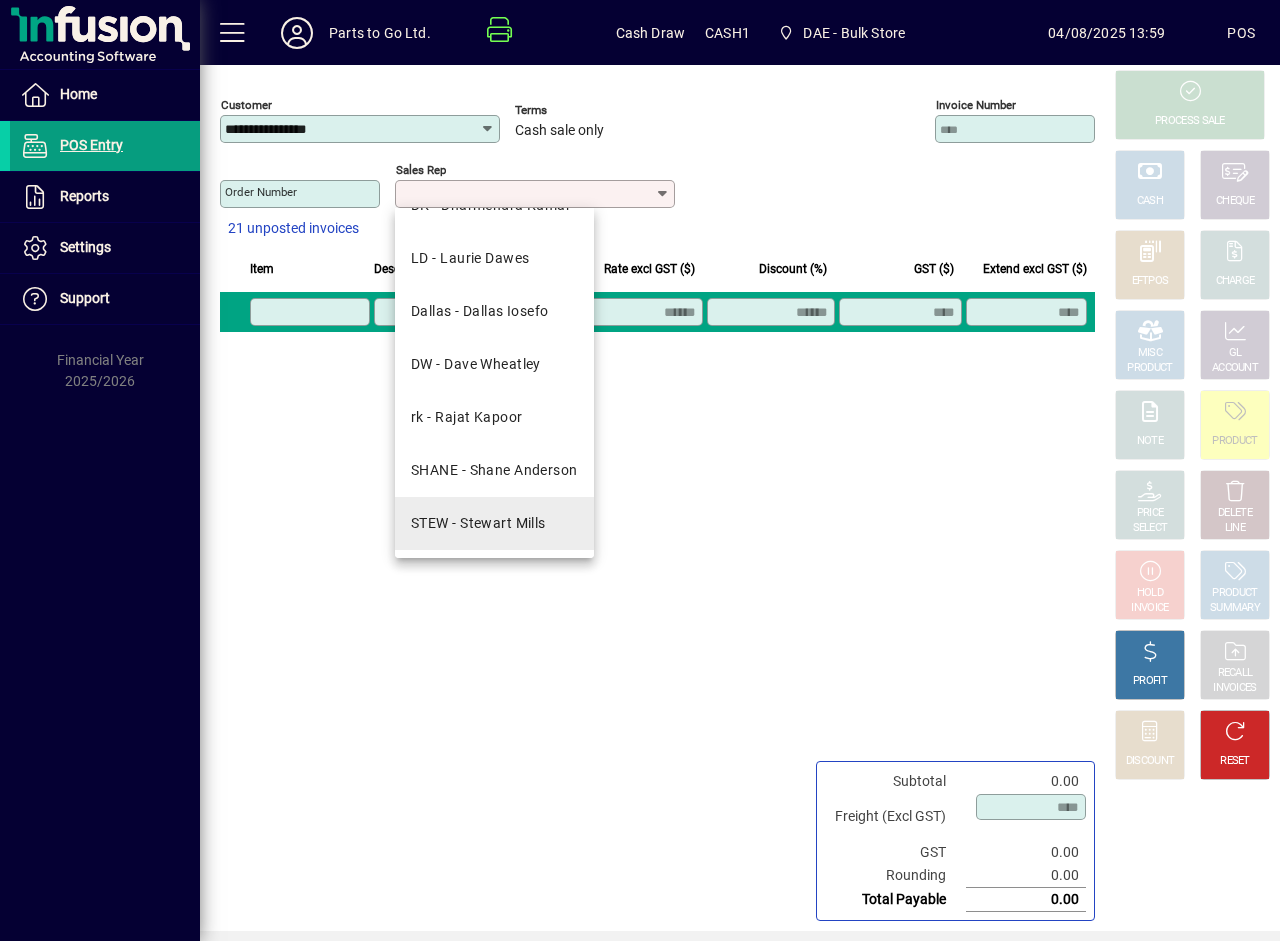 click on "STEW - Stewart Mills" at bounding box center [494, 523] 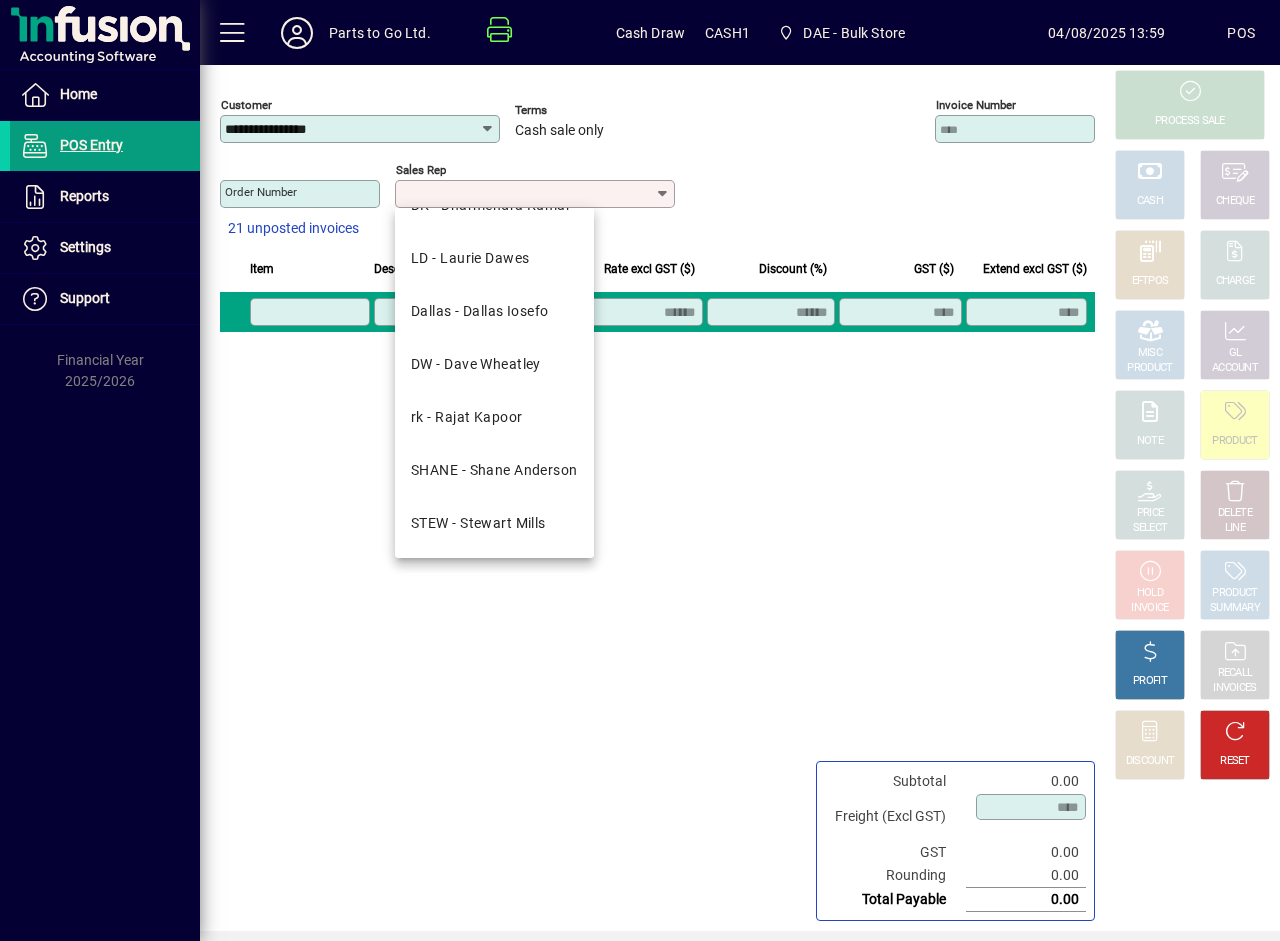 type on "**********" 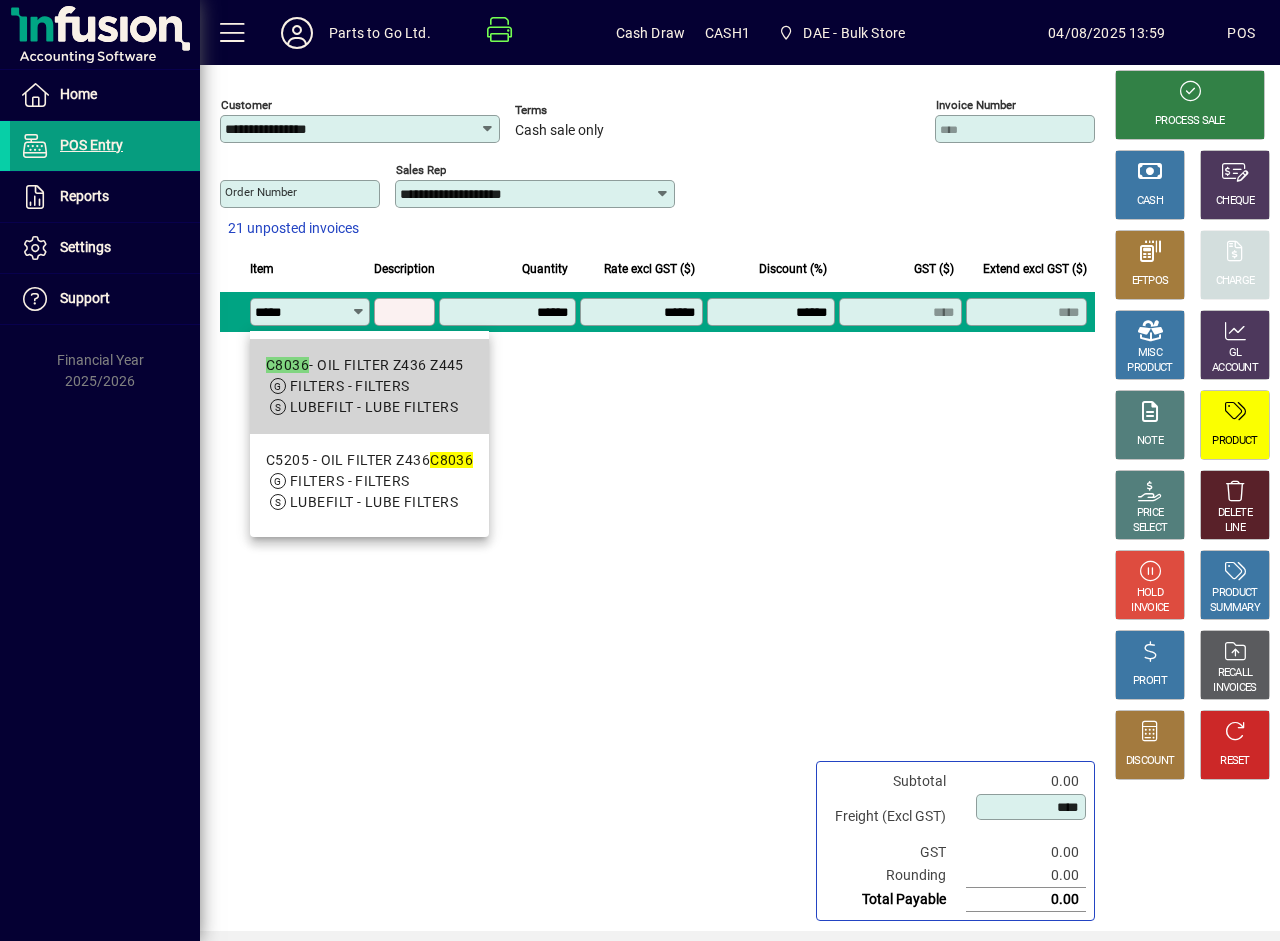 click on "LUBEFILT - LUBE FILTERS" at bounding box center (374, 407) 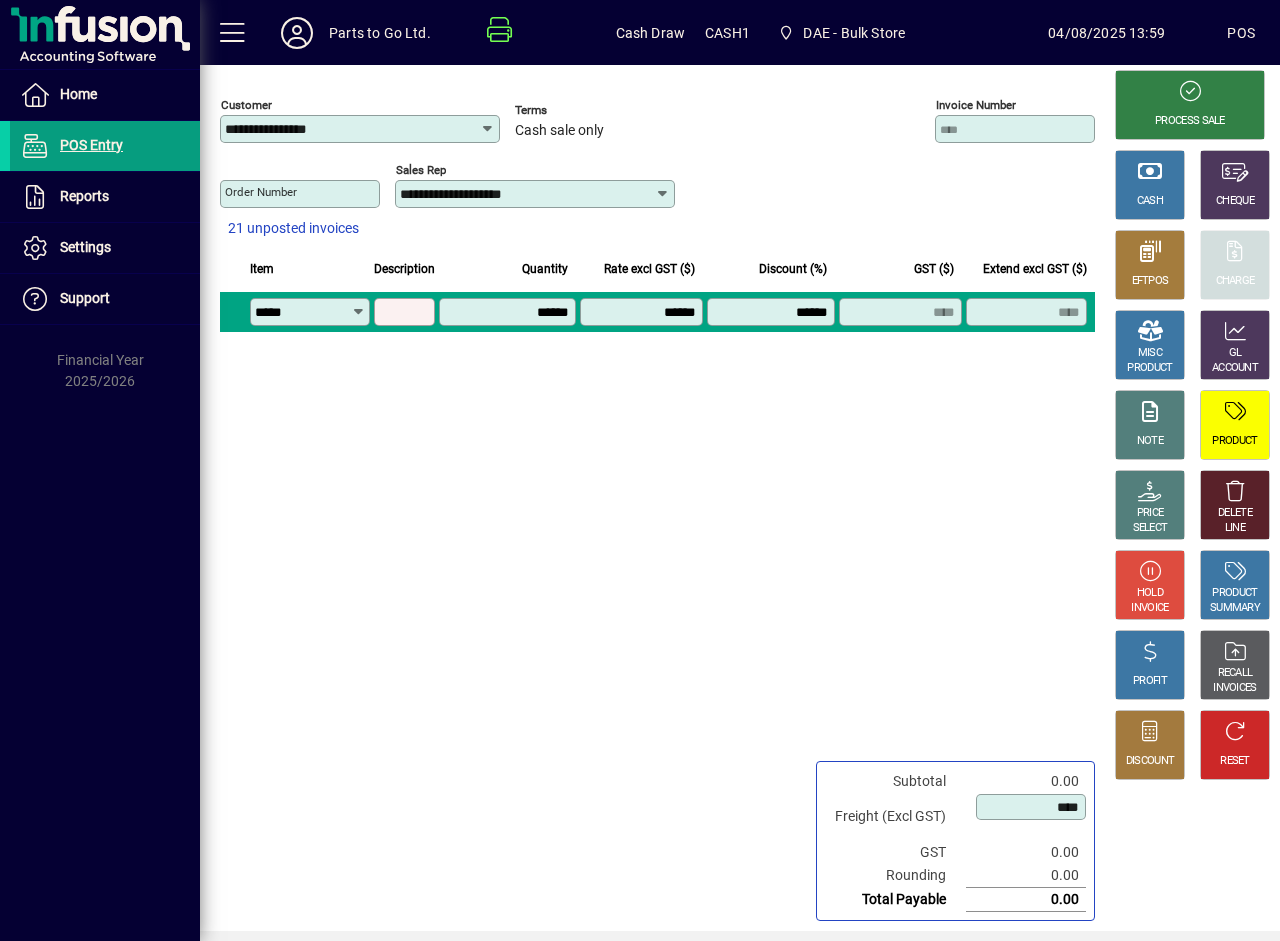 type on "**********" 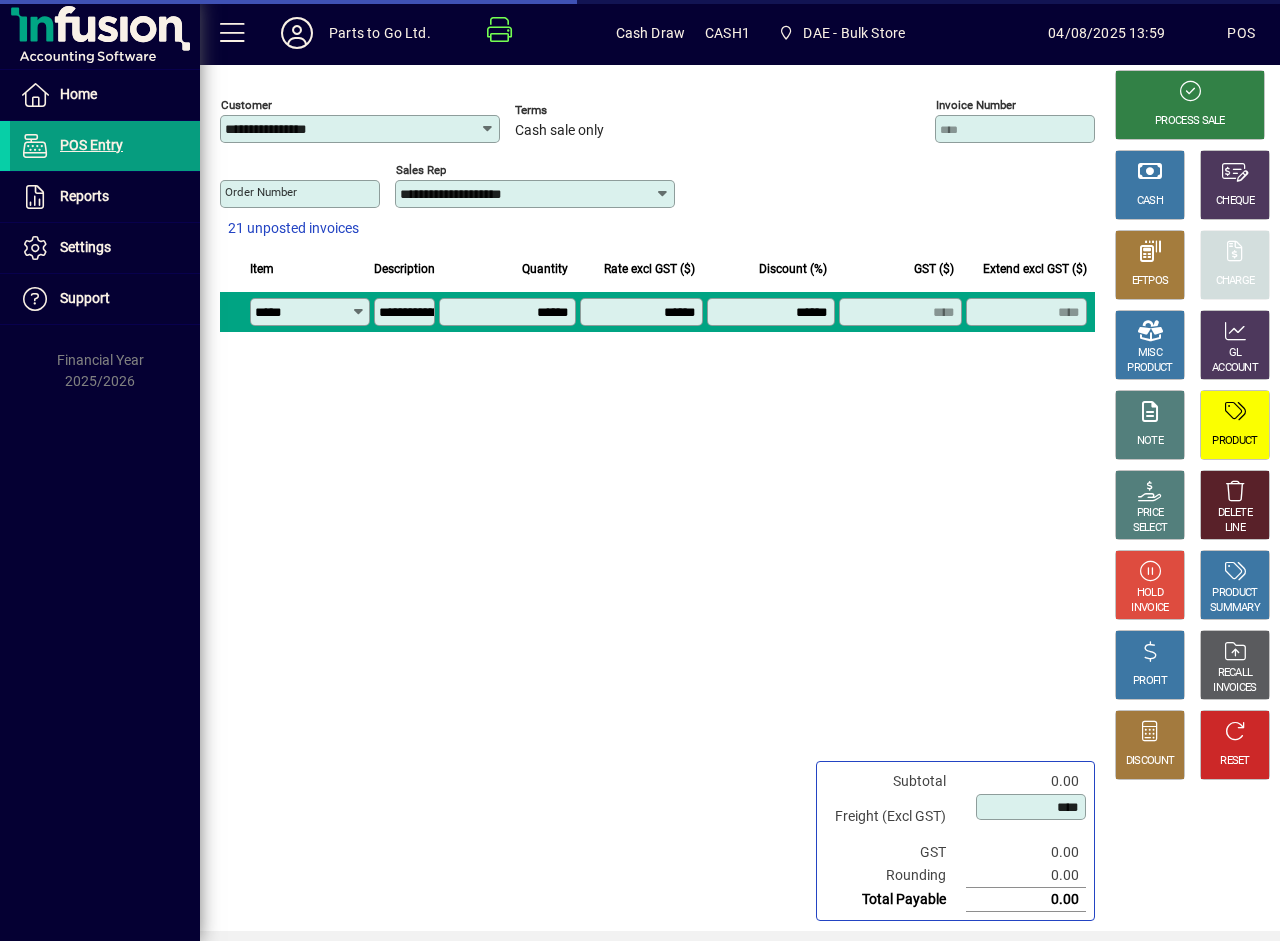 type on "*******" 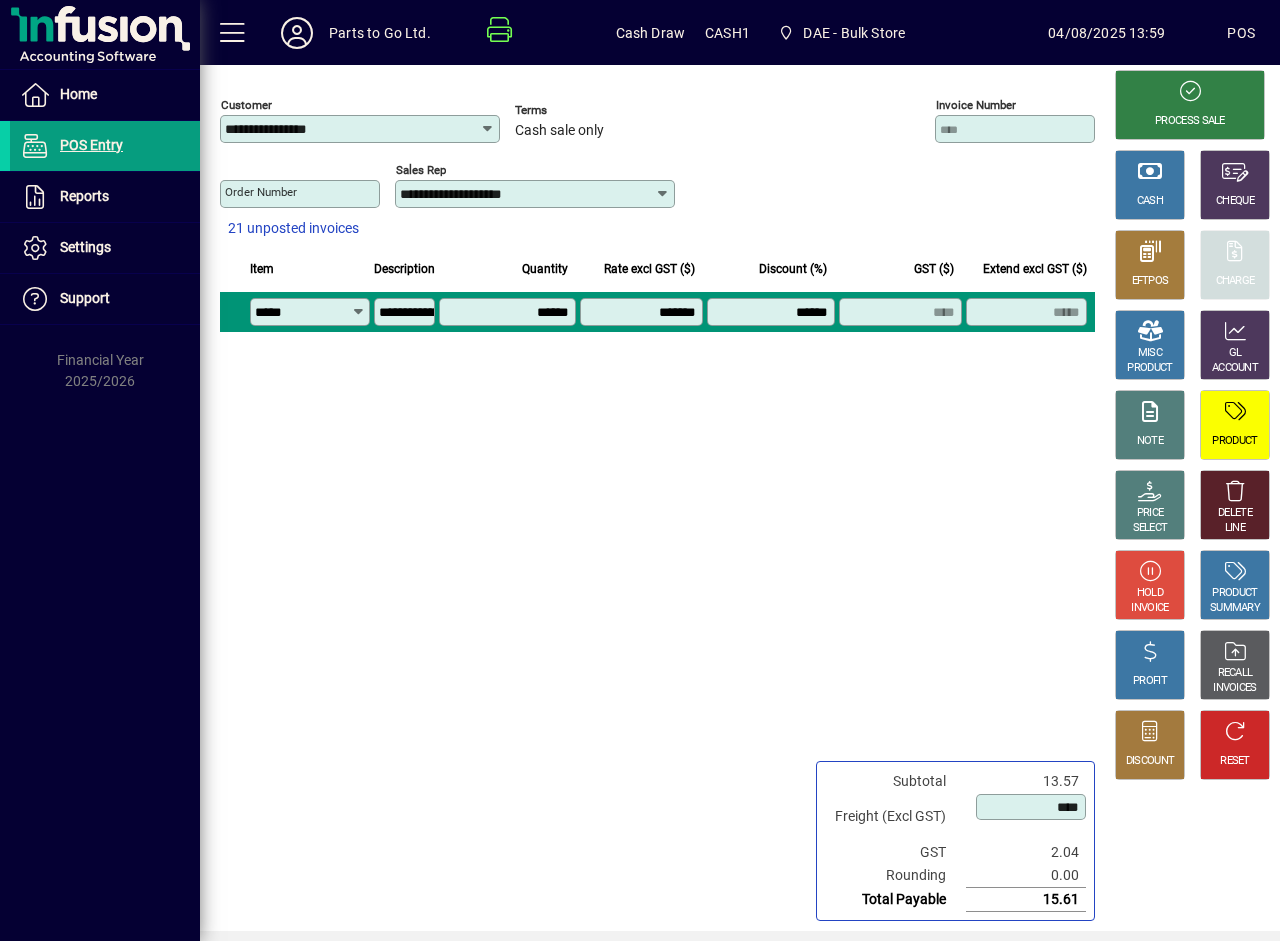 click on "*****" at bounding box center [303, 312] 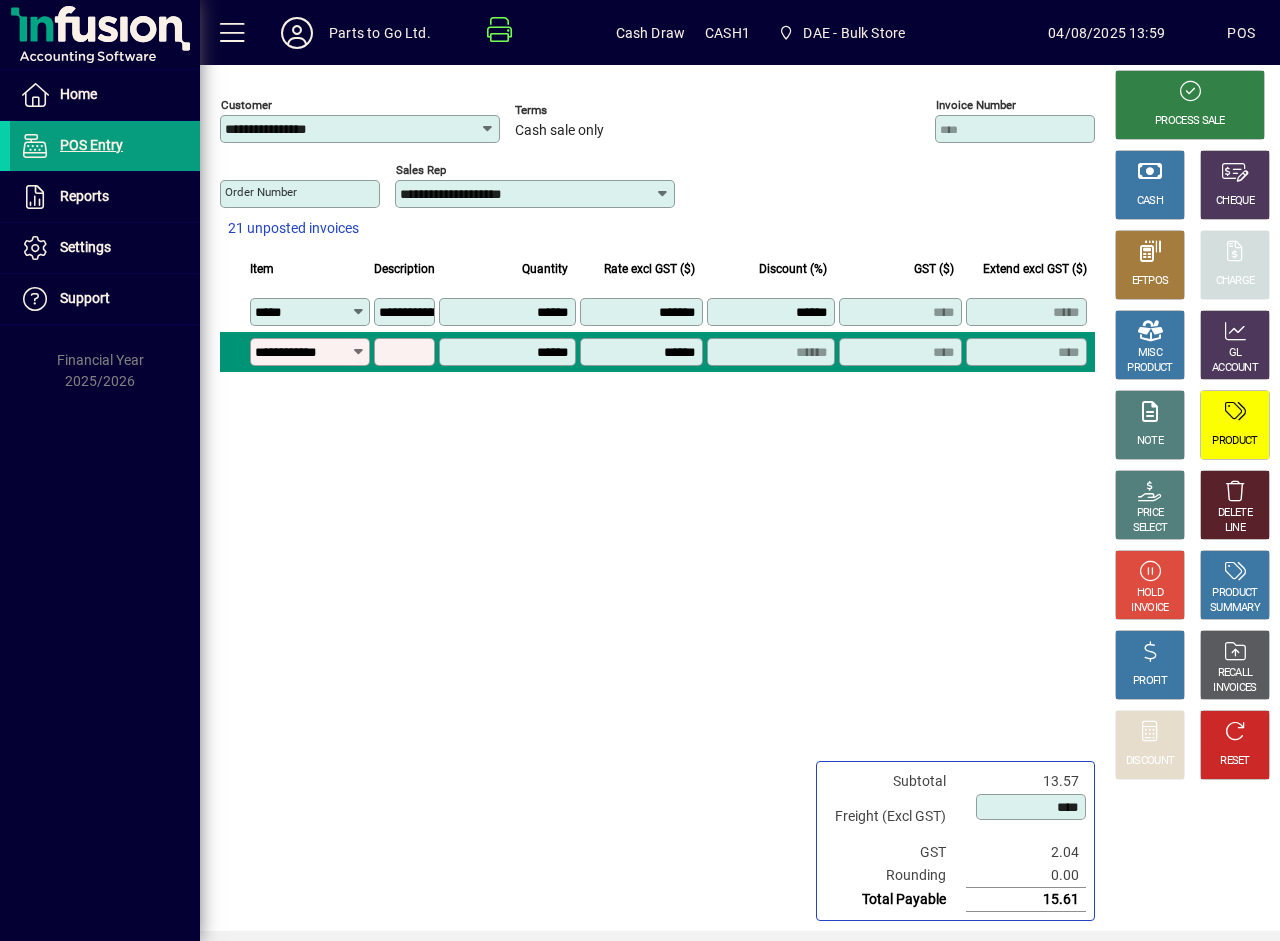 type on "**********" 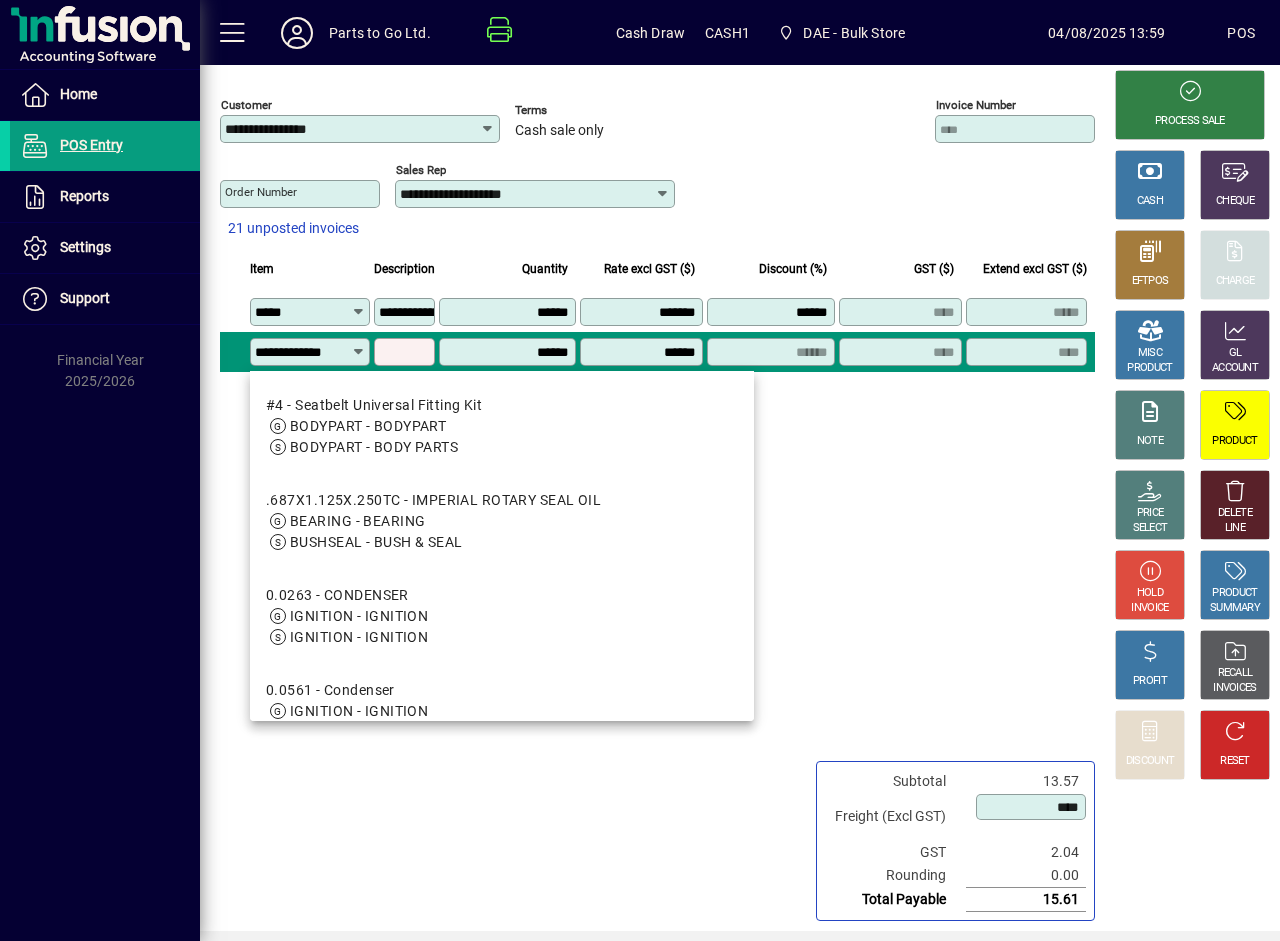 scroll, scrollTop: 0, scrollLeft: 9, axis: horizontal 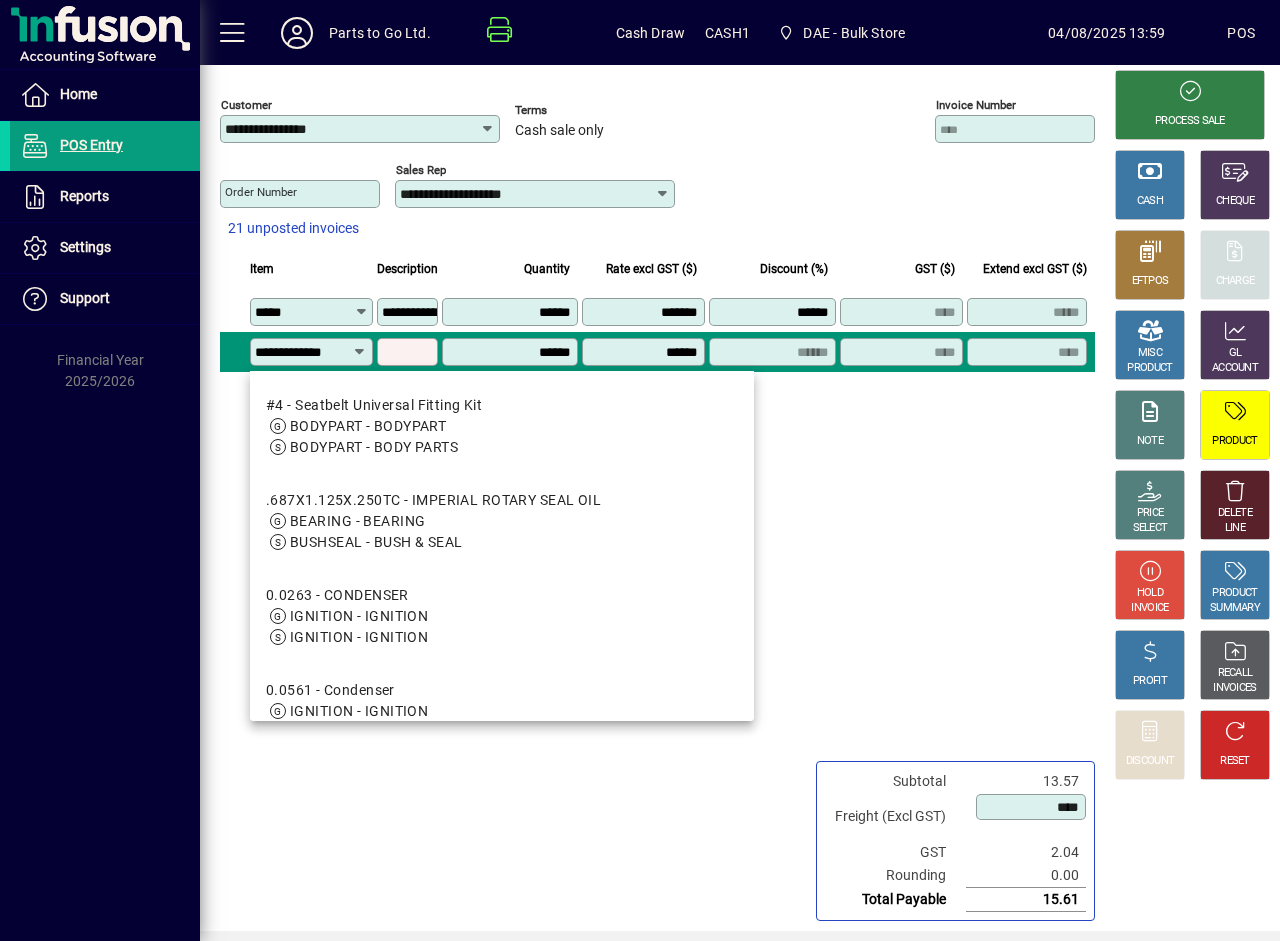 type on "**********" 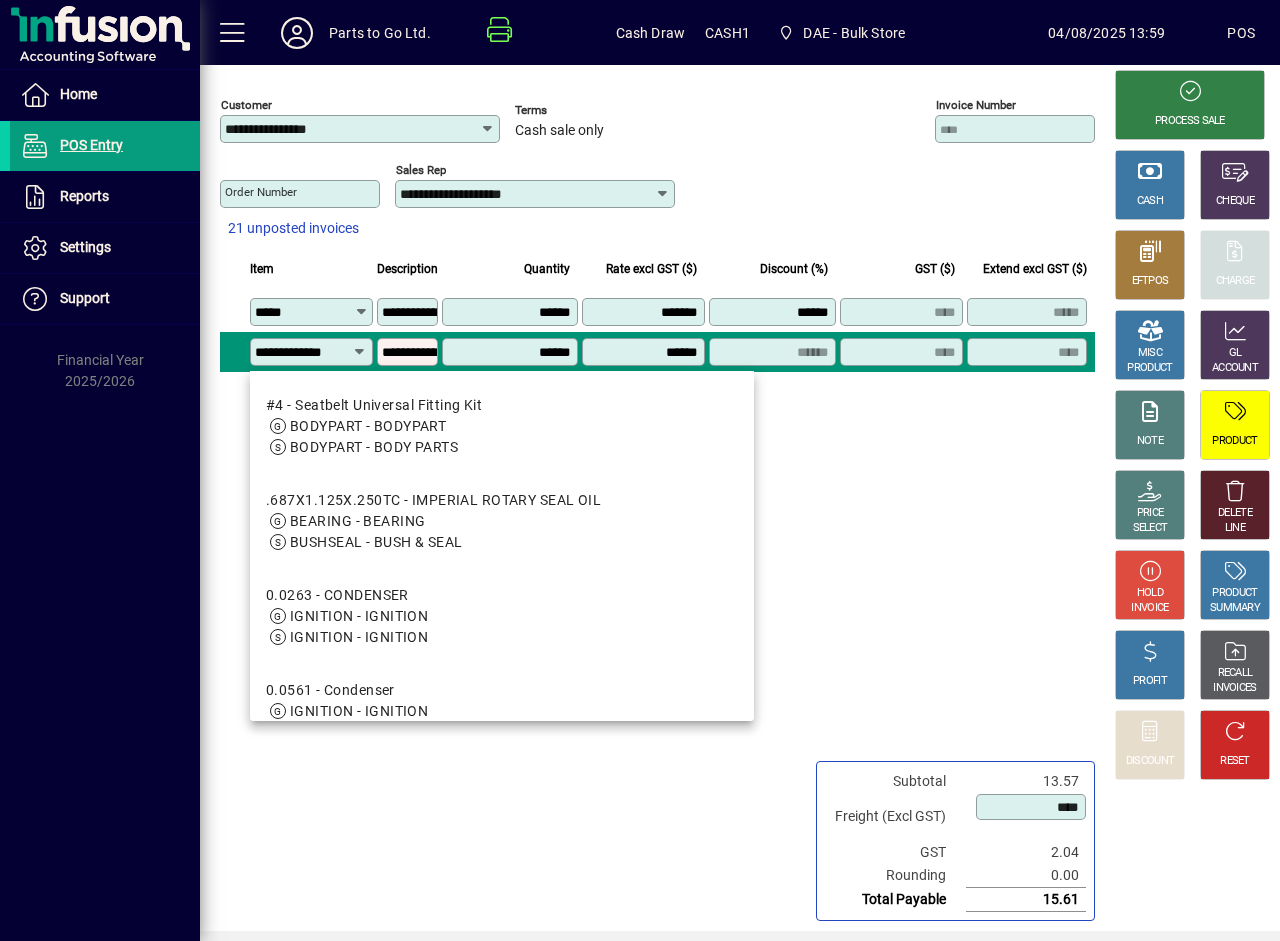 type on "********" 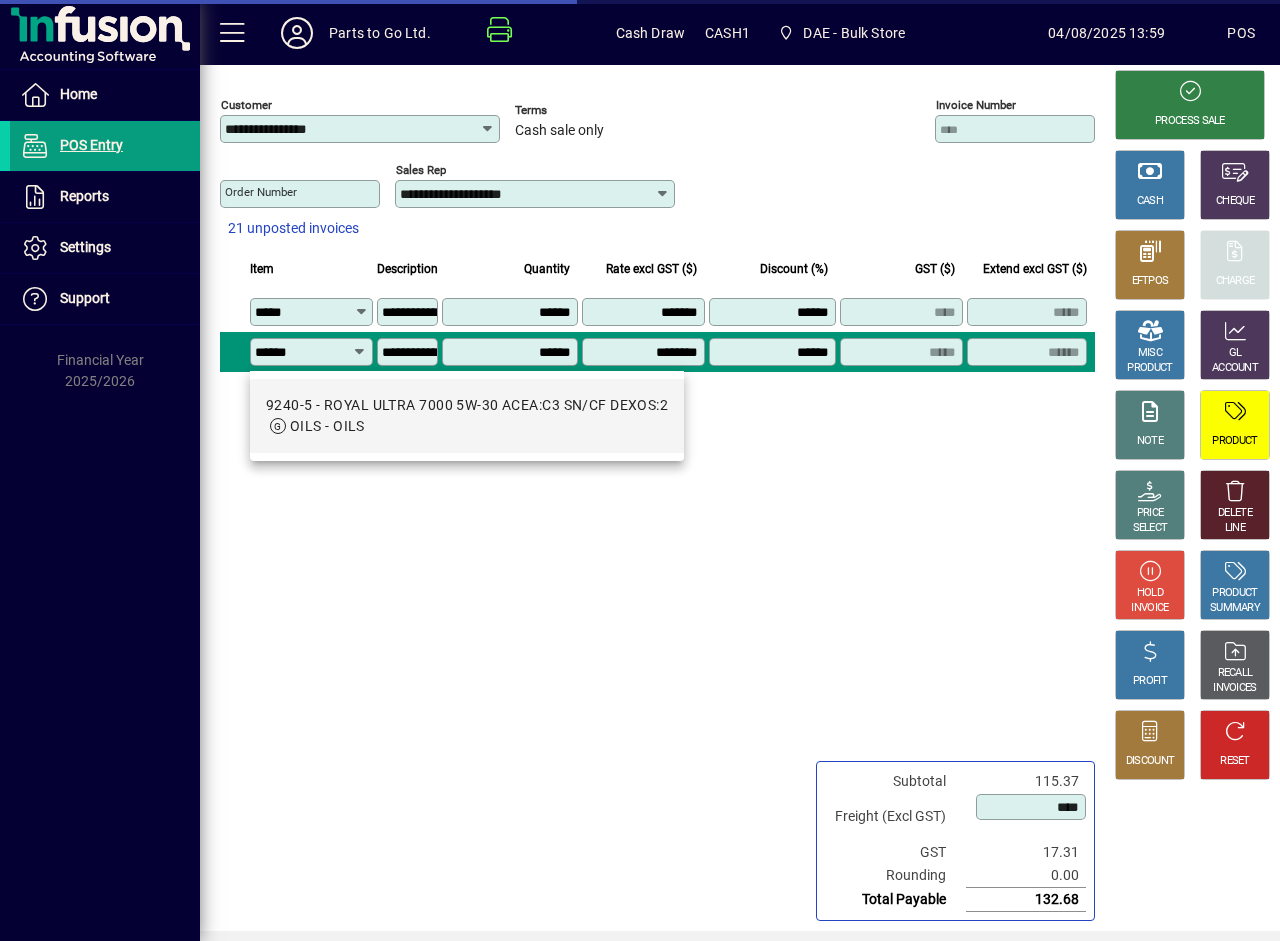 scroll, scrollTop: 0, scrollLeft: 0, axis: both 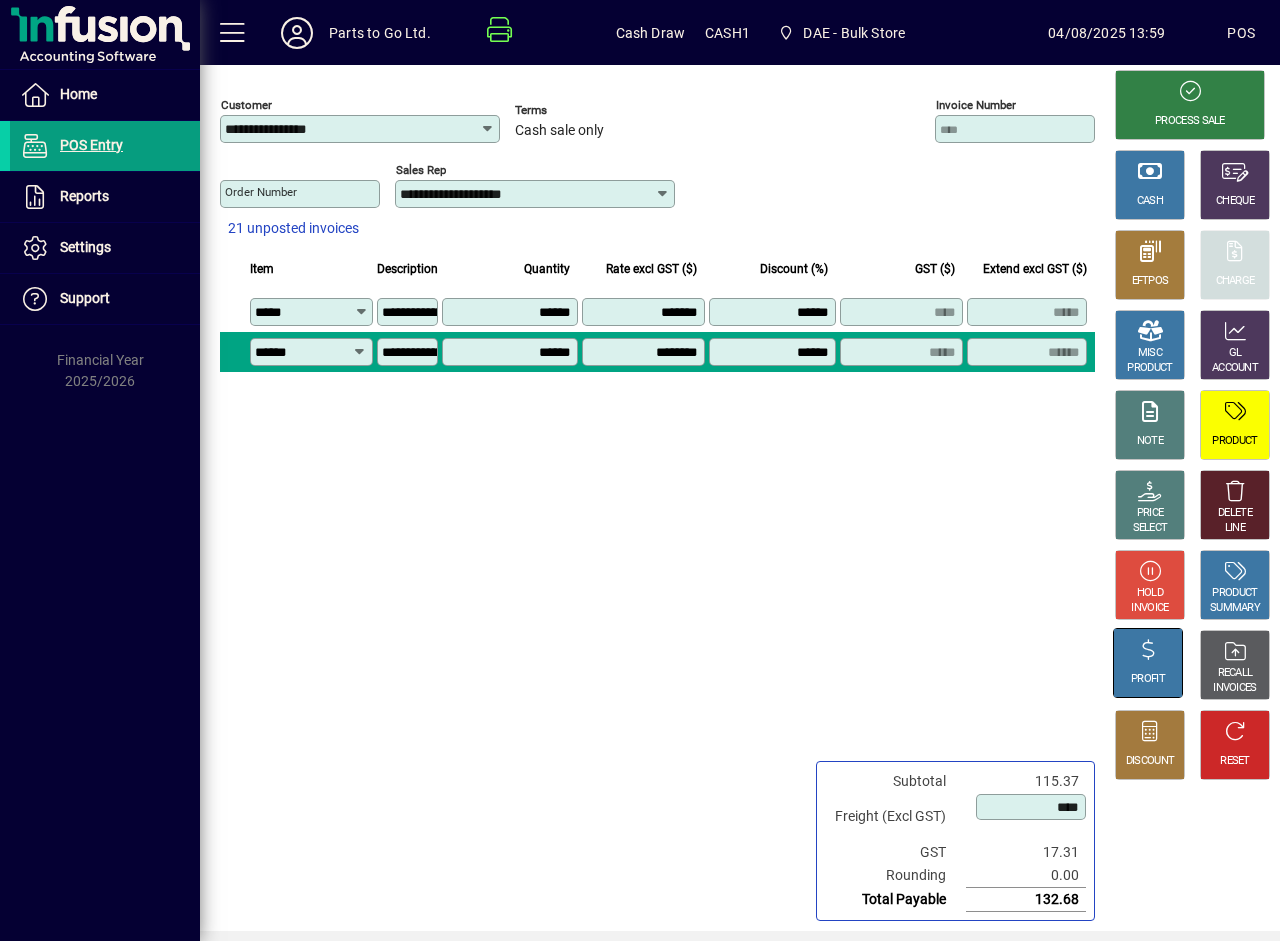 type on "******" 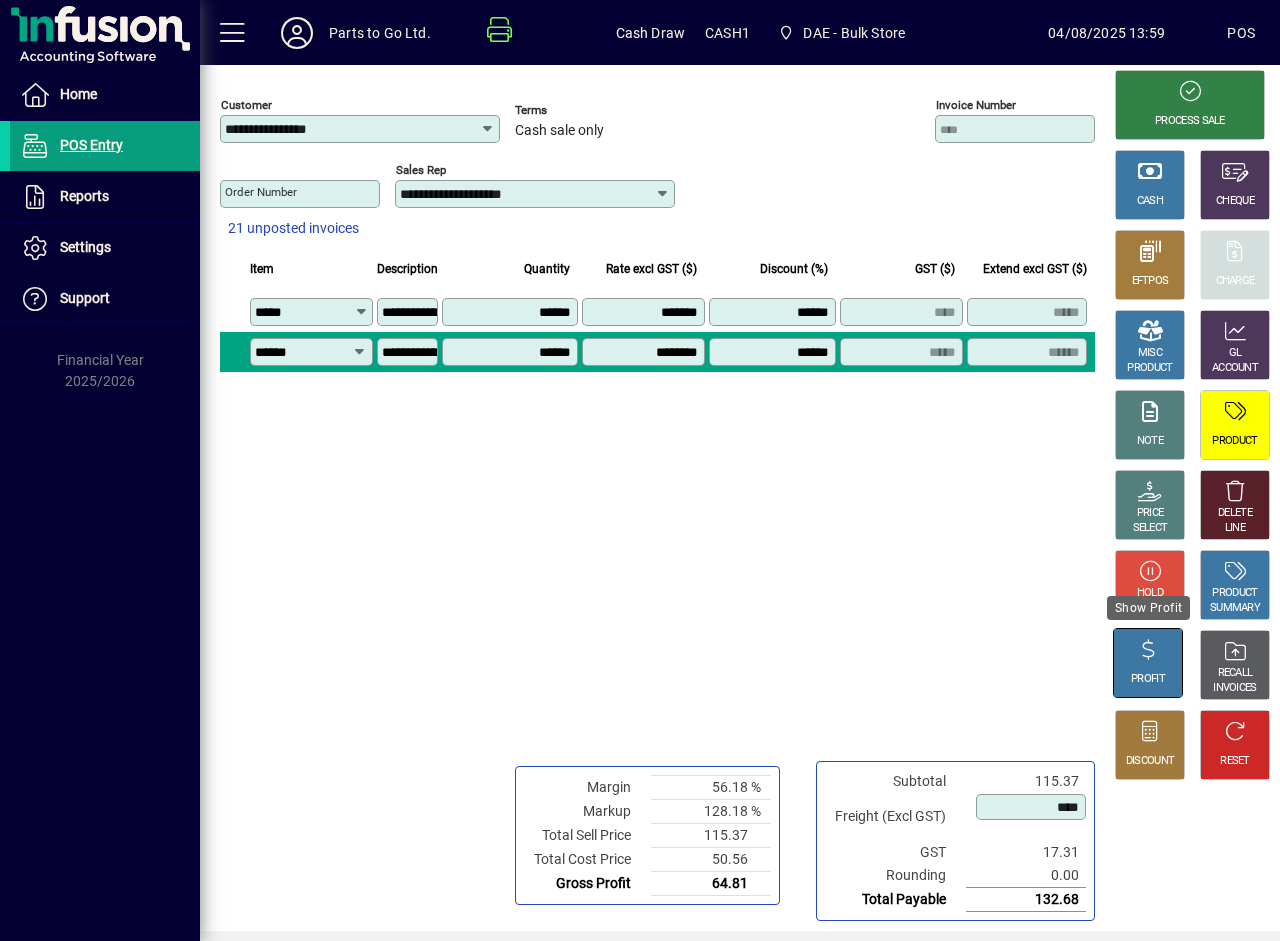 click 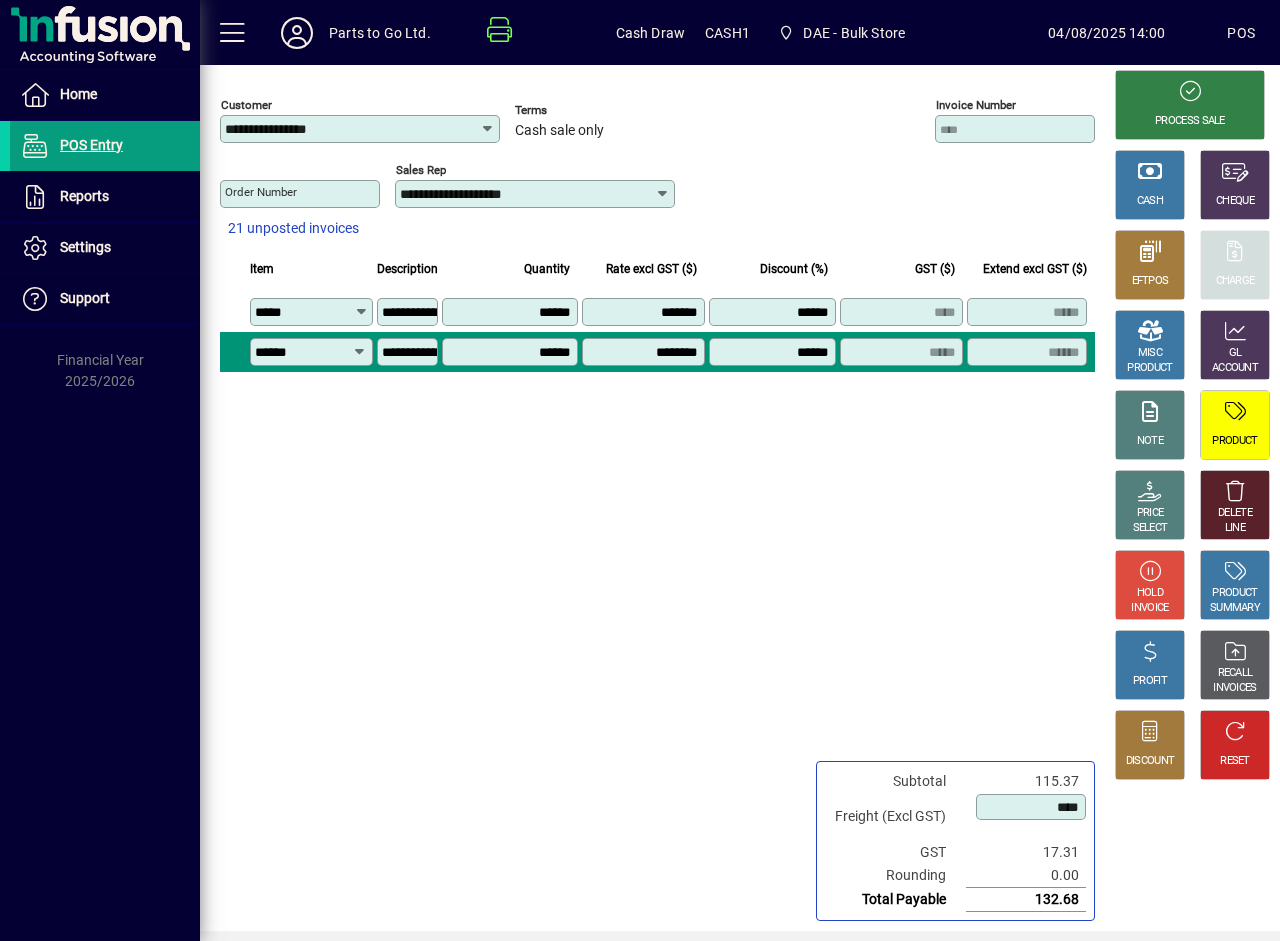 click on "******" at bounding box center [775, 352] 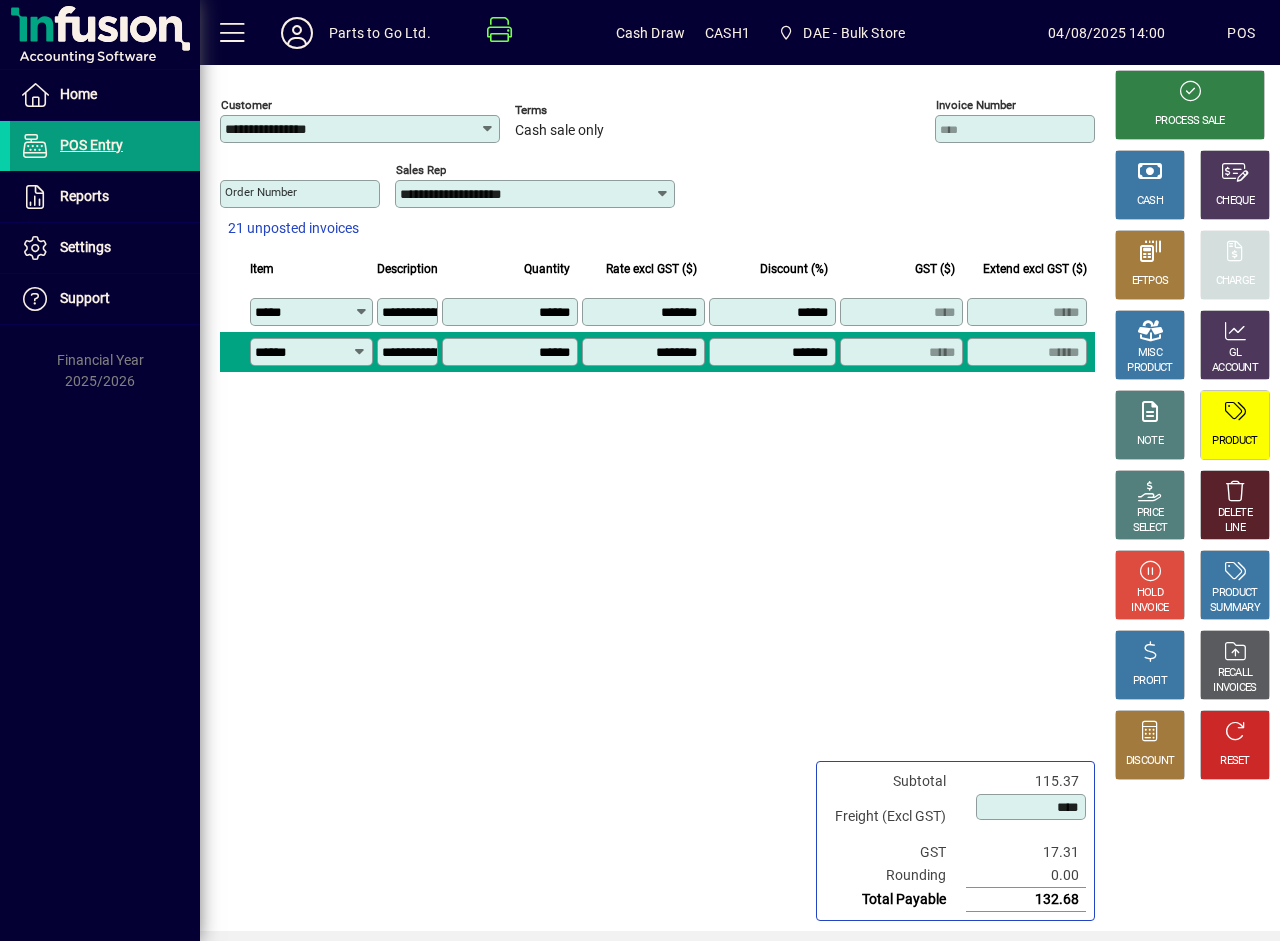 type on "*******" 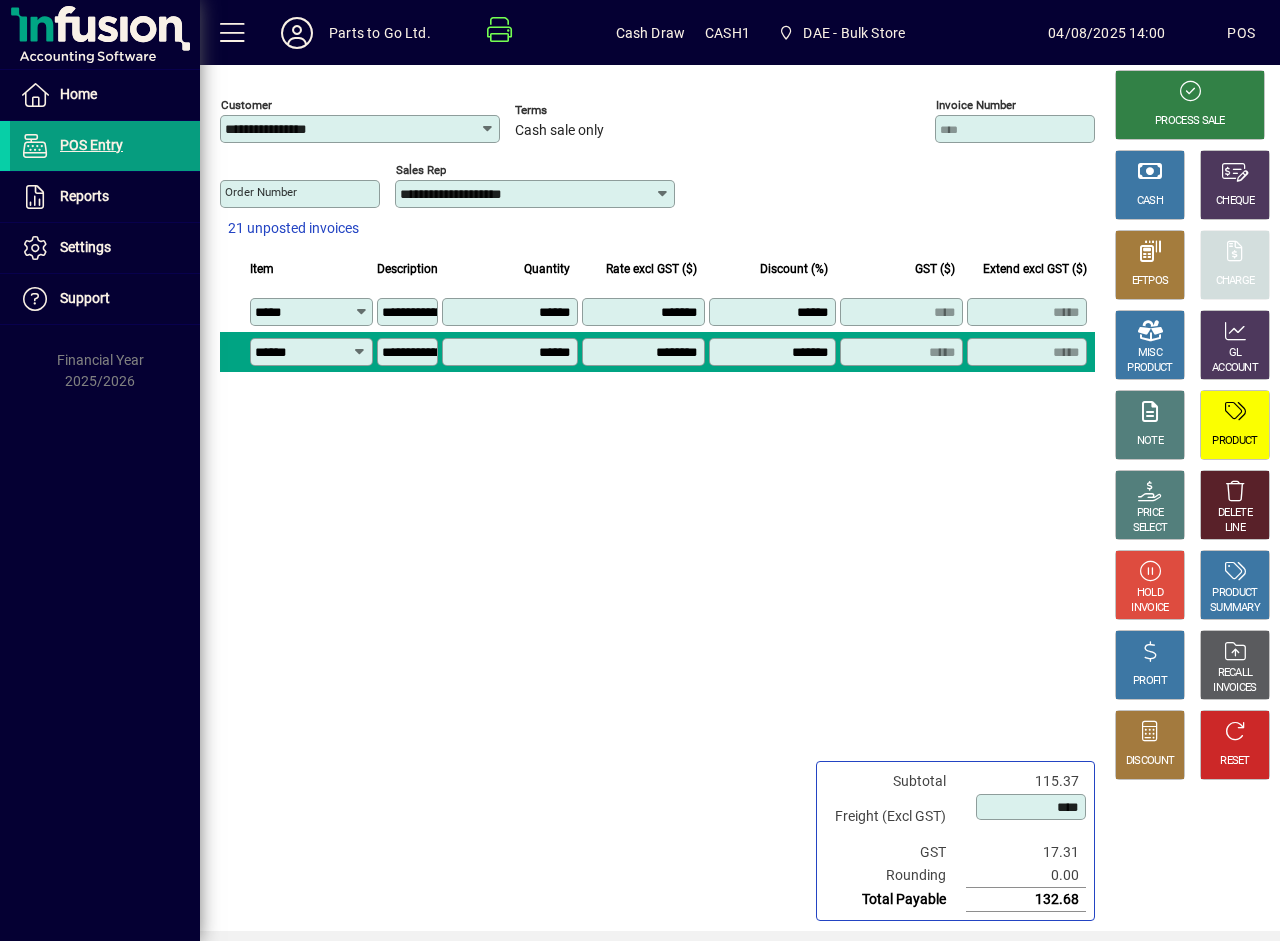 click on "**********" 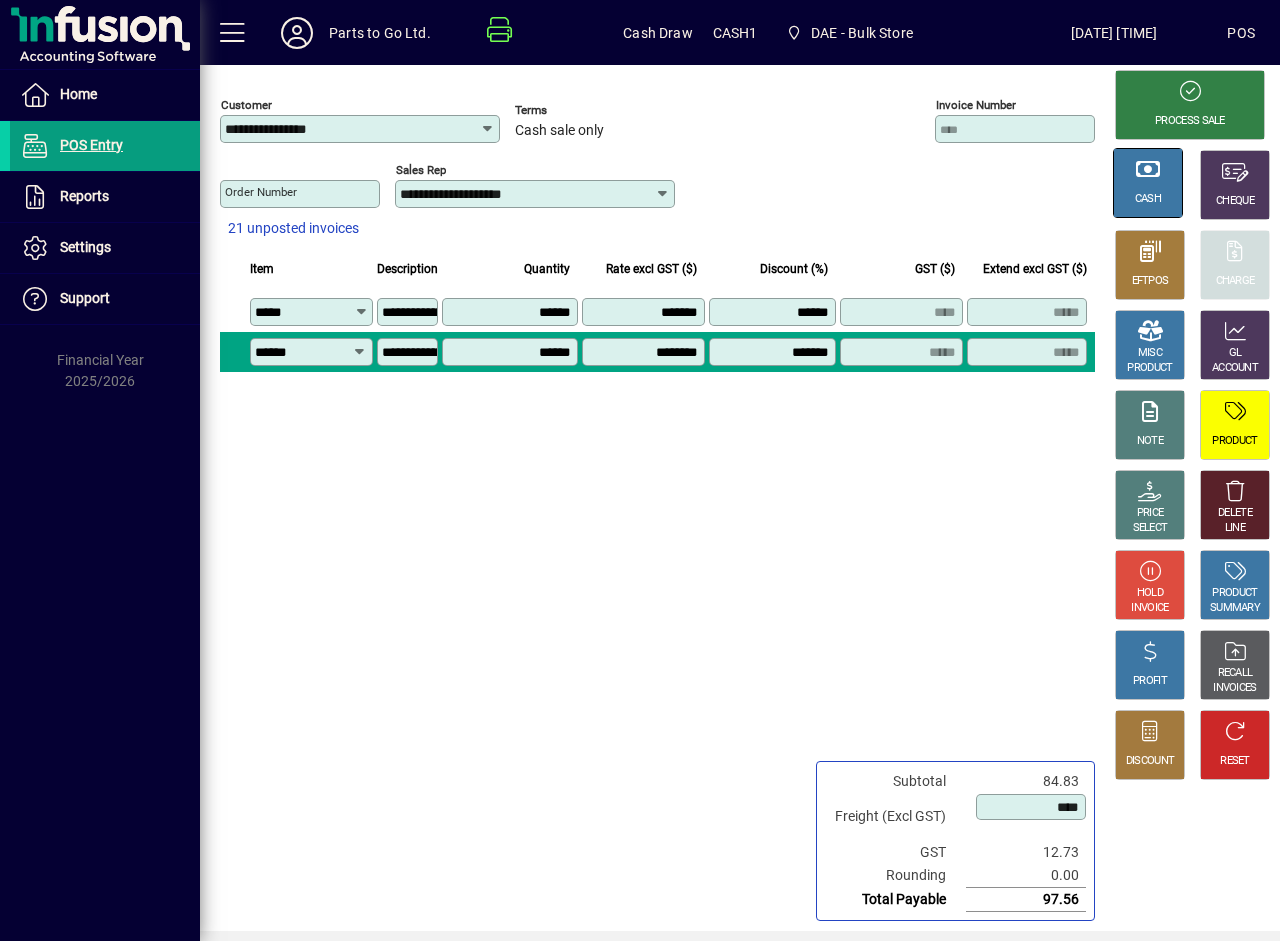 click on "CASH" 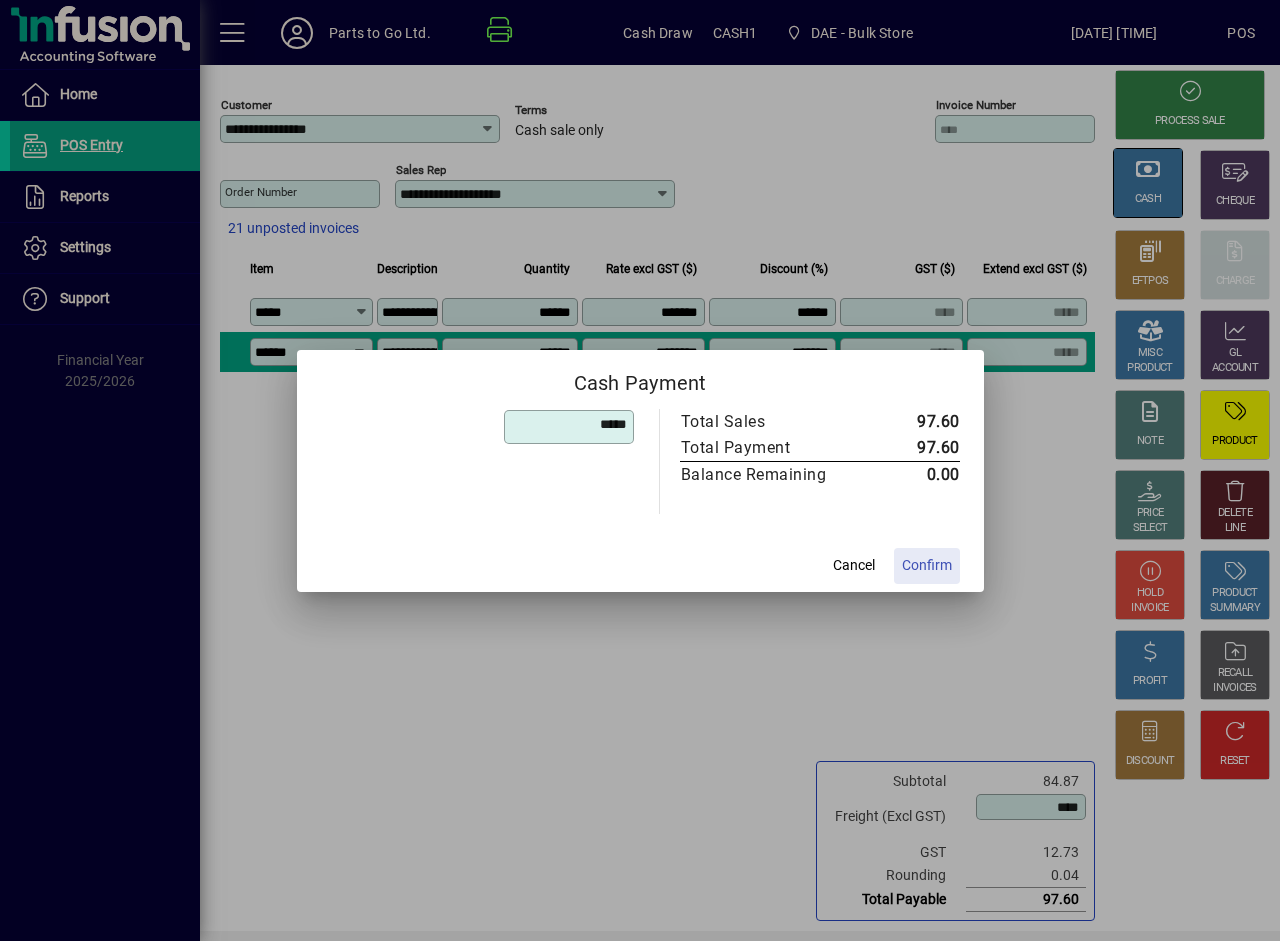type on "****" 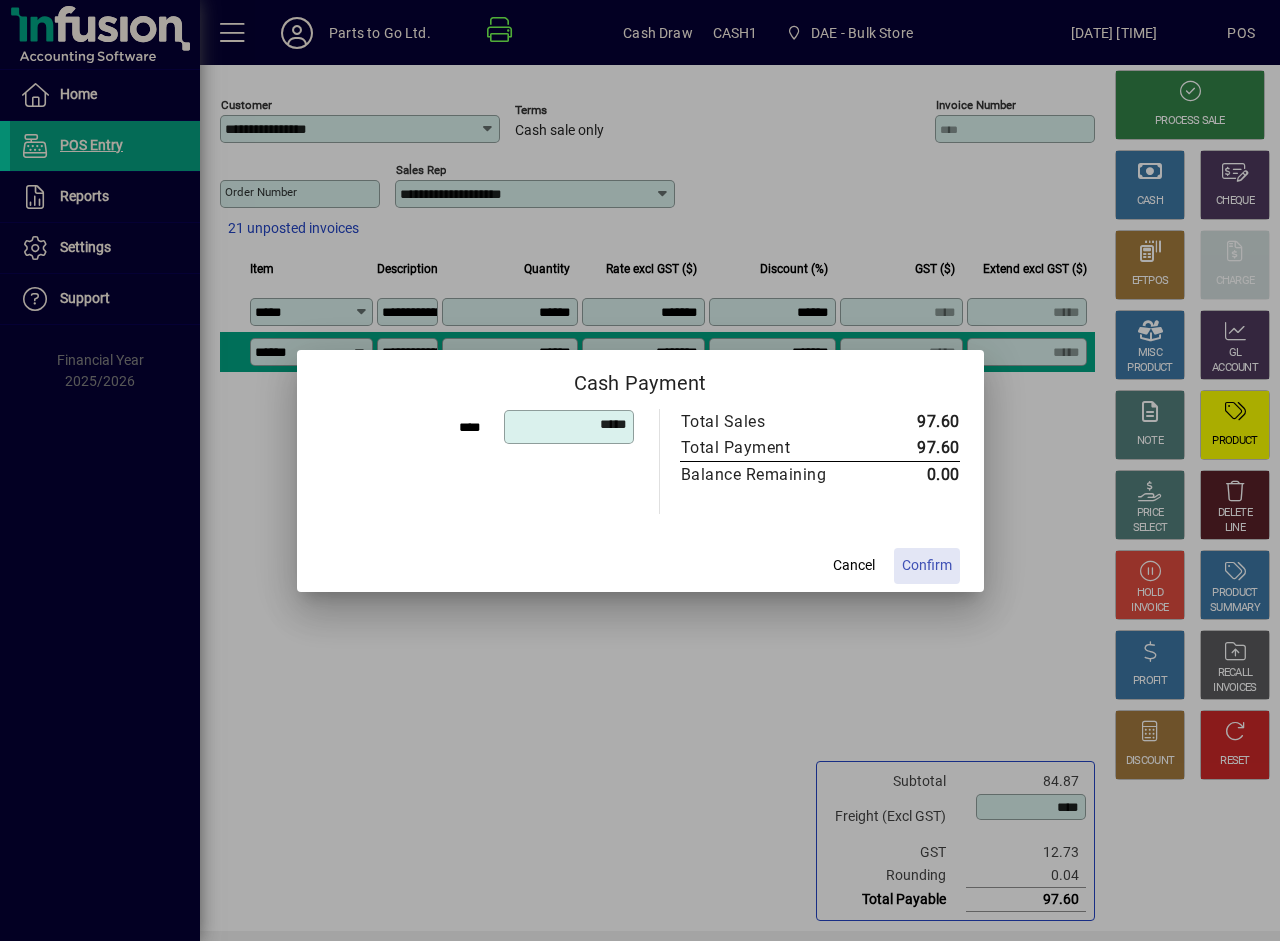 click on "Confirm" 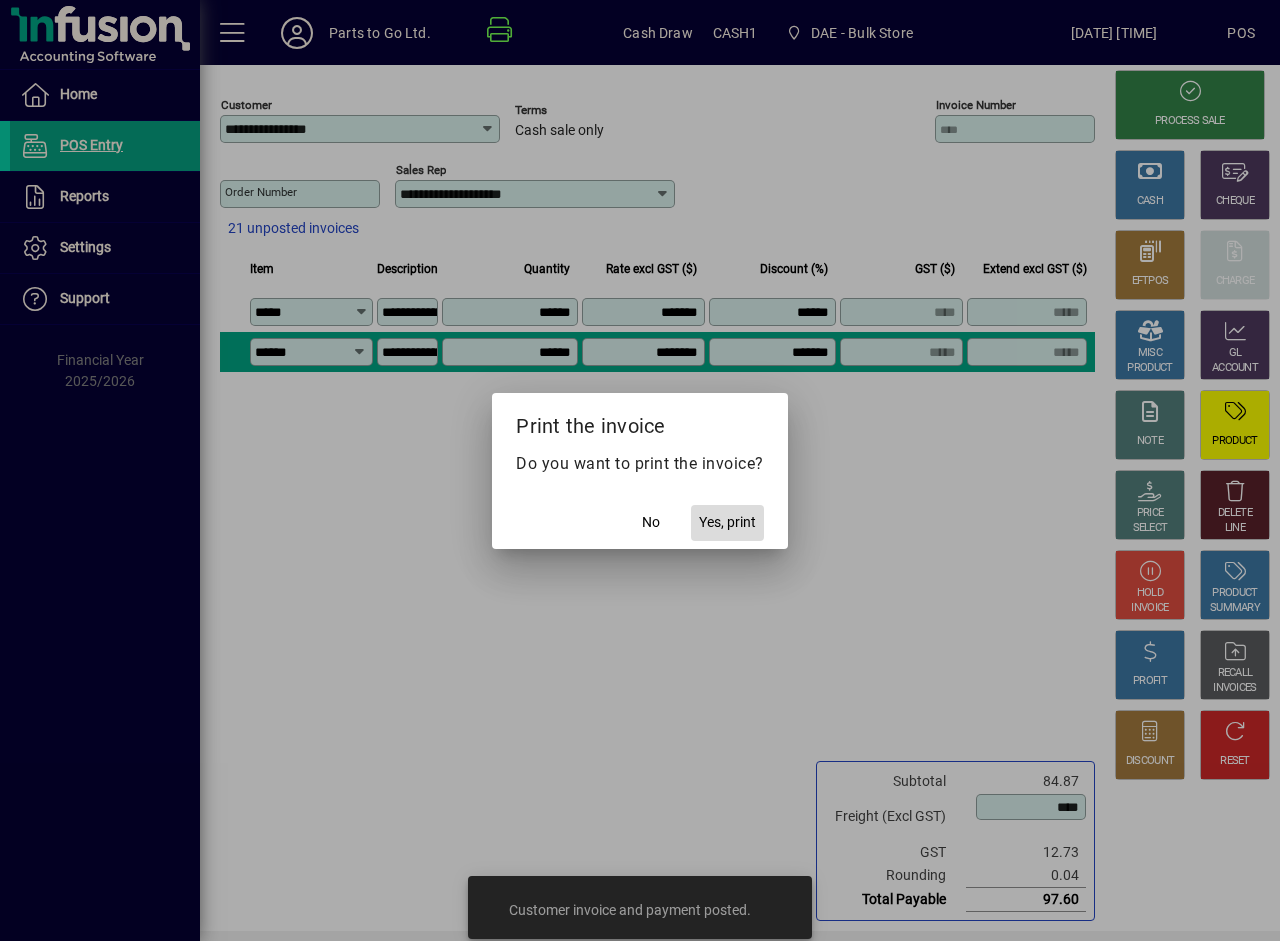 click on "Yes, print" 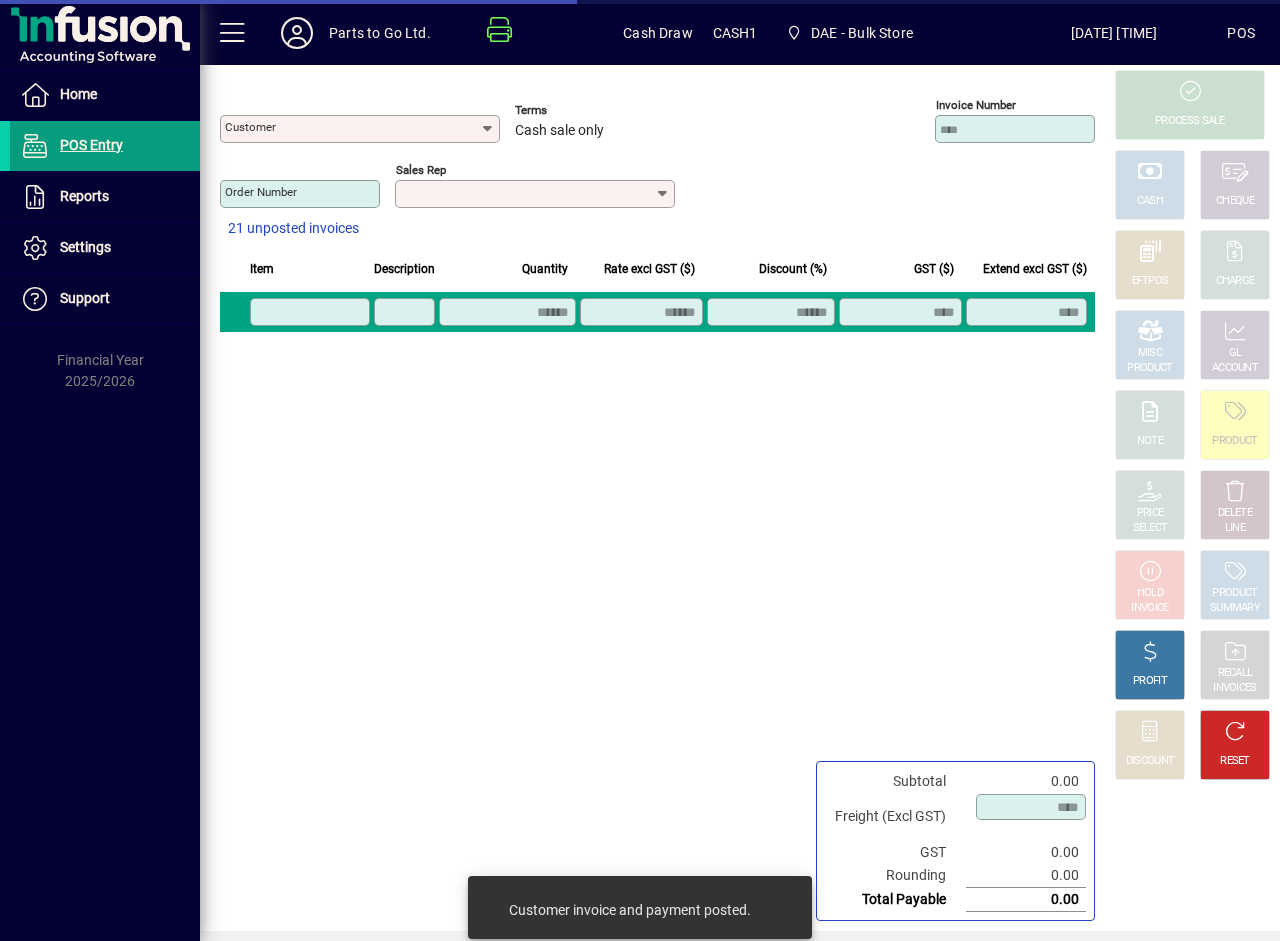 type on "**********" 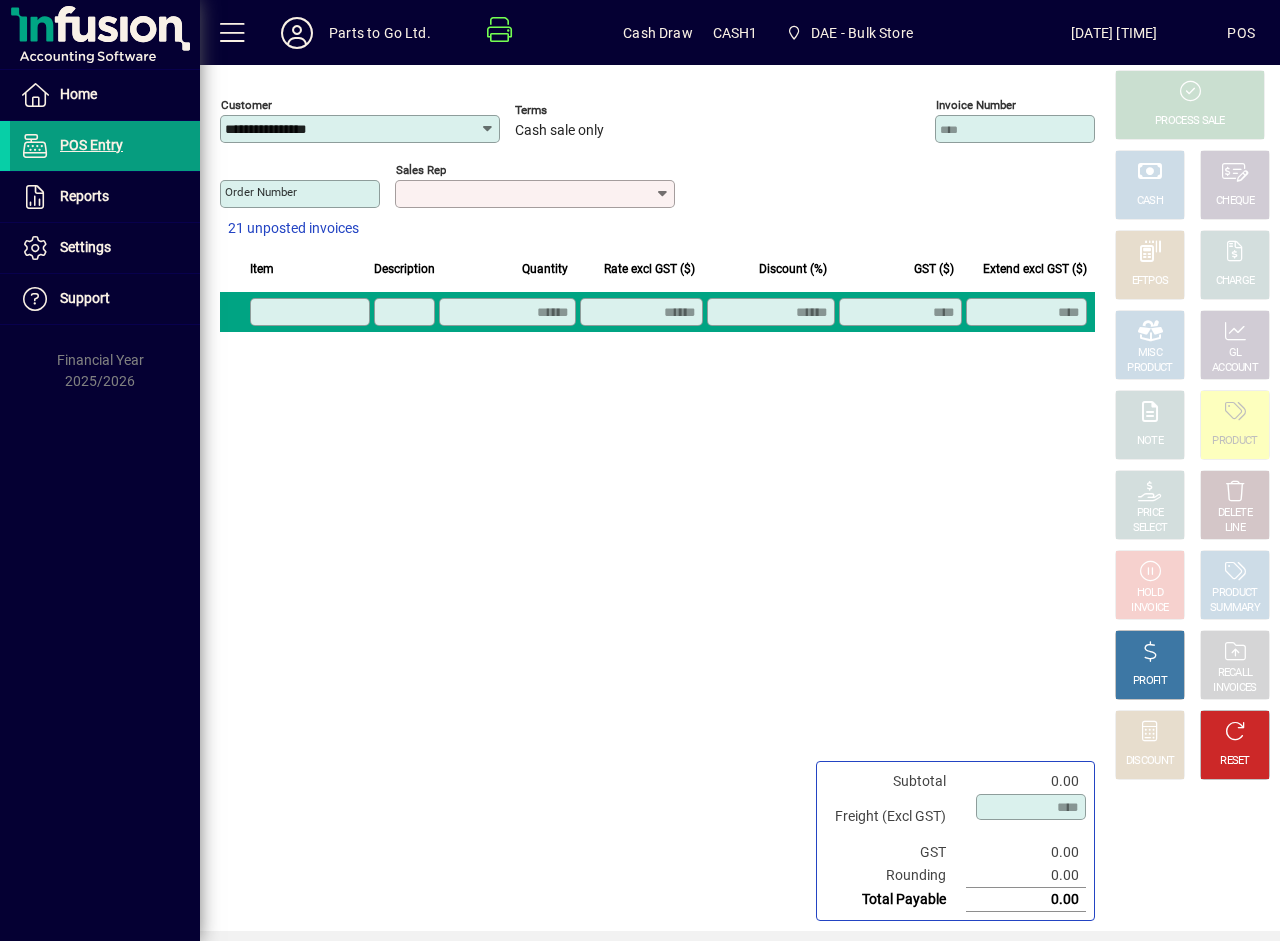click 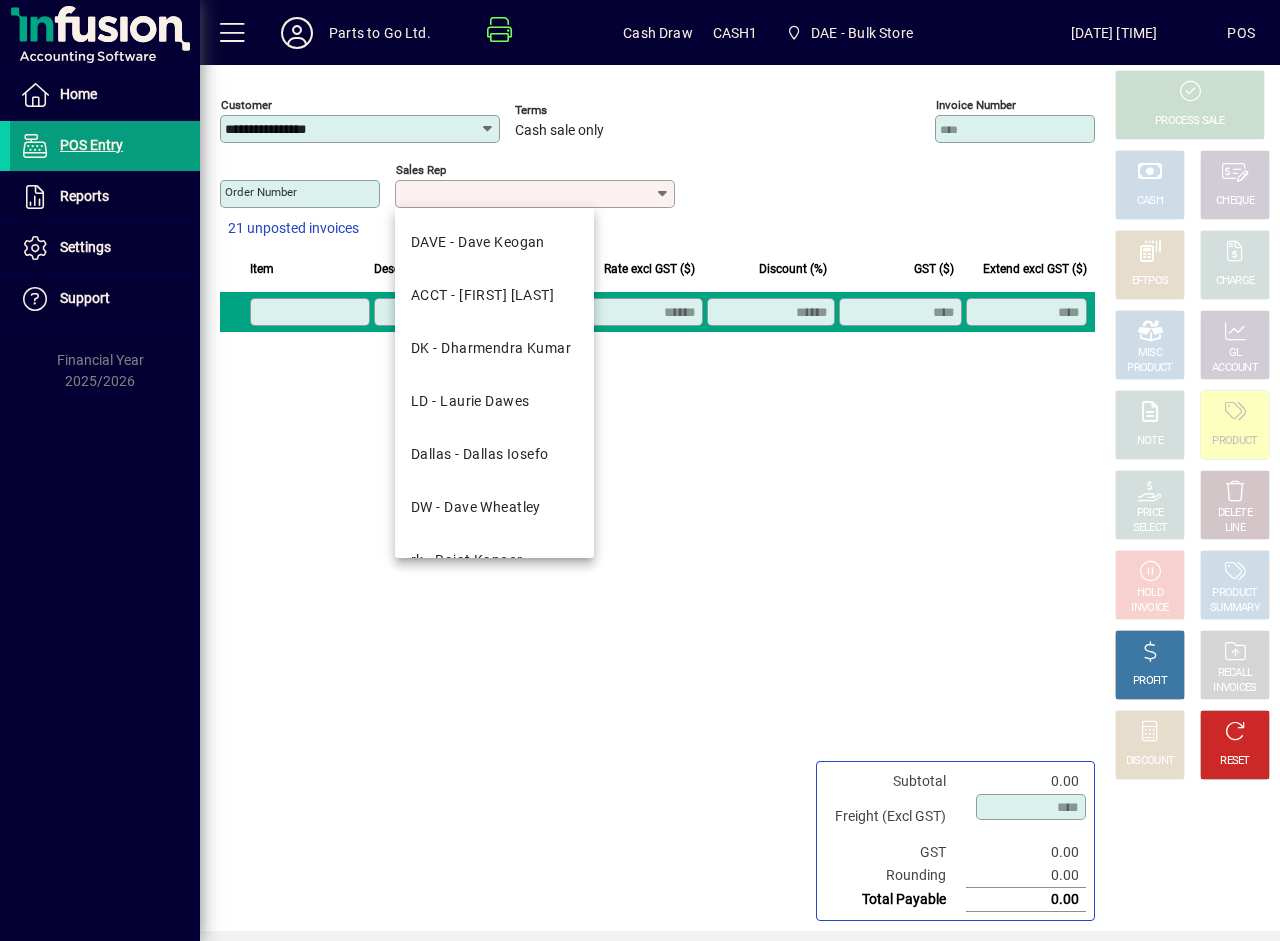 click on "DW - Dave Wheatley" at bounding box center [476, 507] 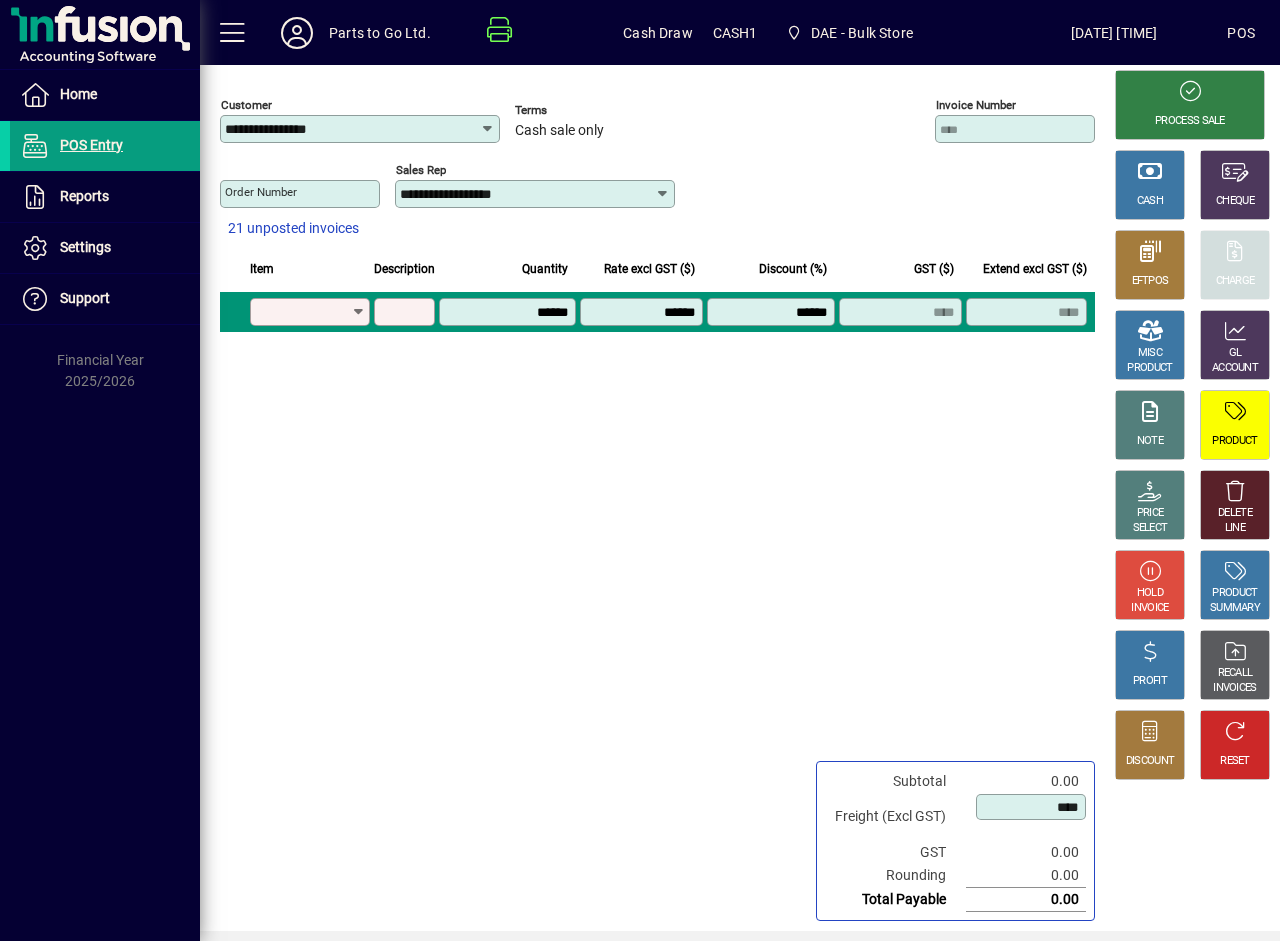 click on "Product" at bounding box center [303, 312] 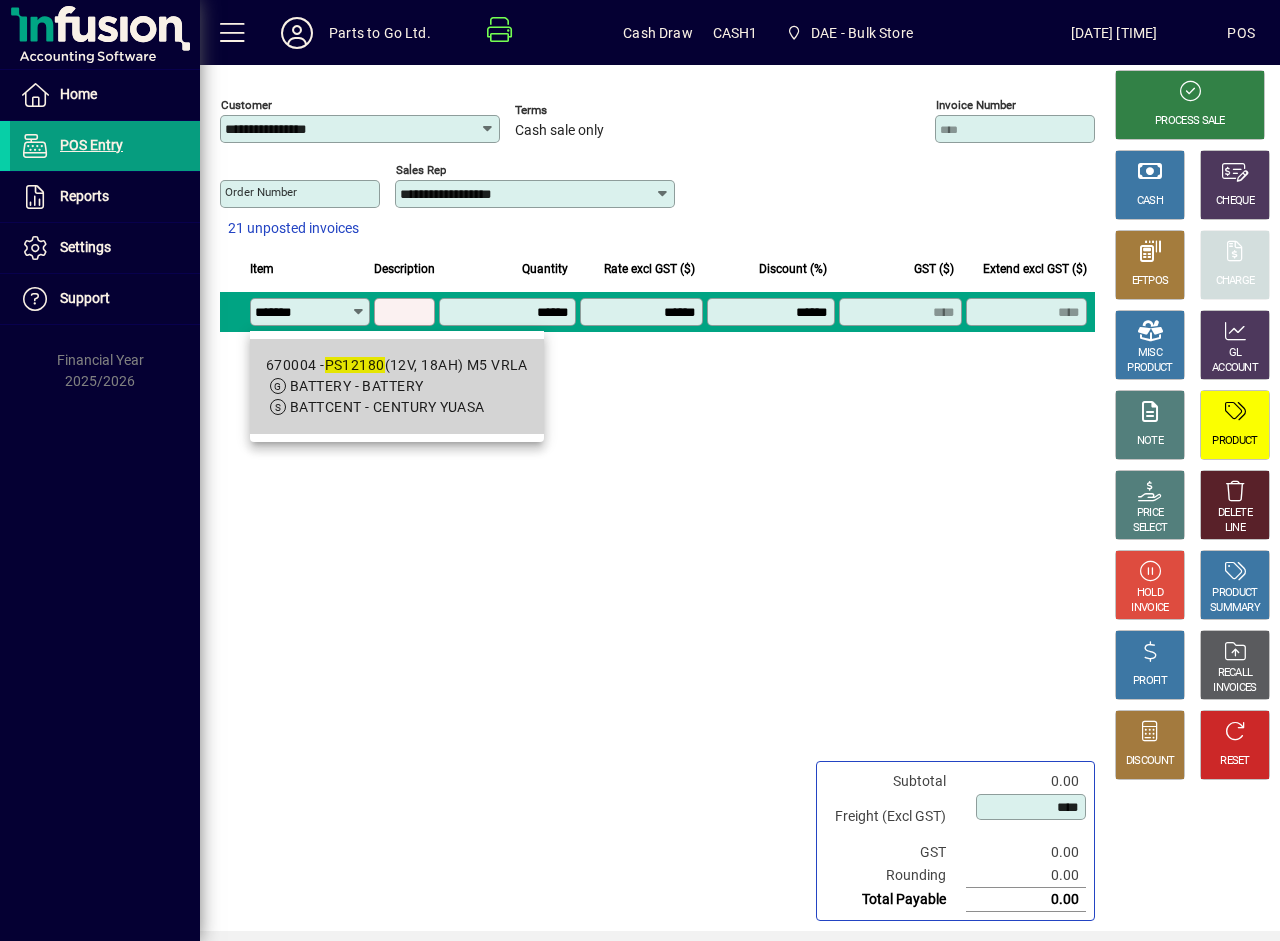 click on "BATTERY - BATTERY" at bounding box center [356, 386] 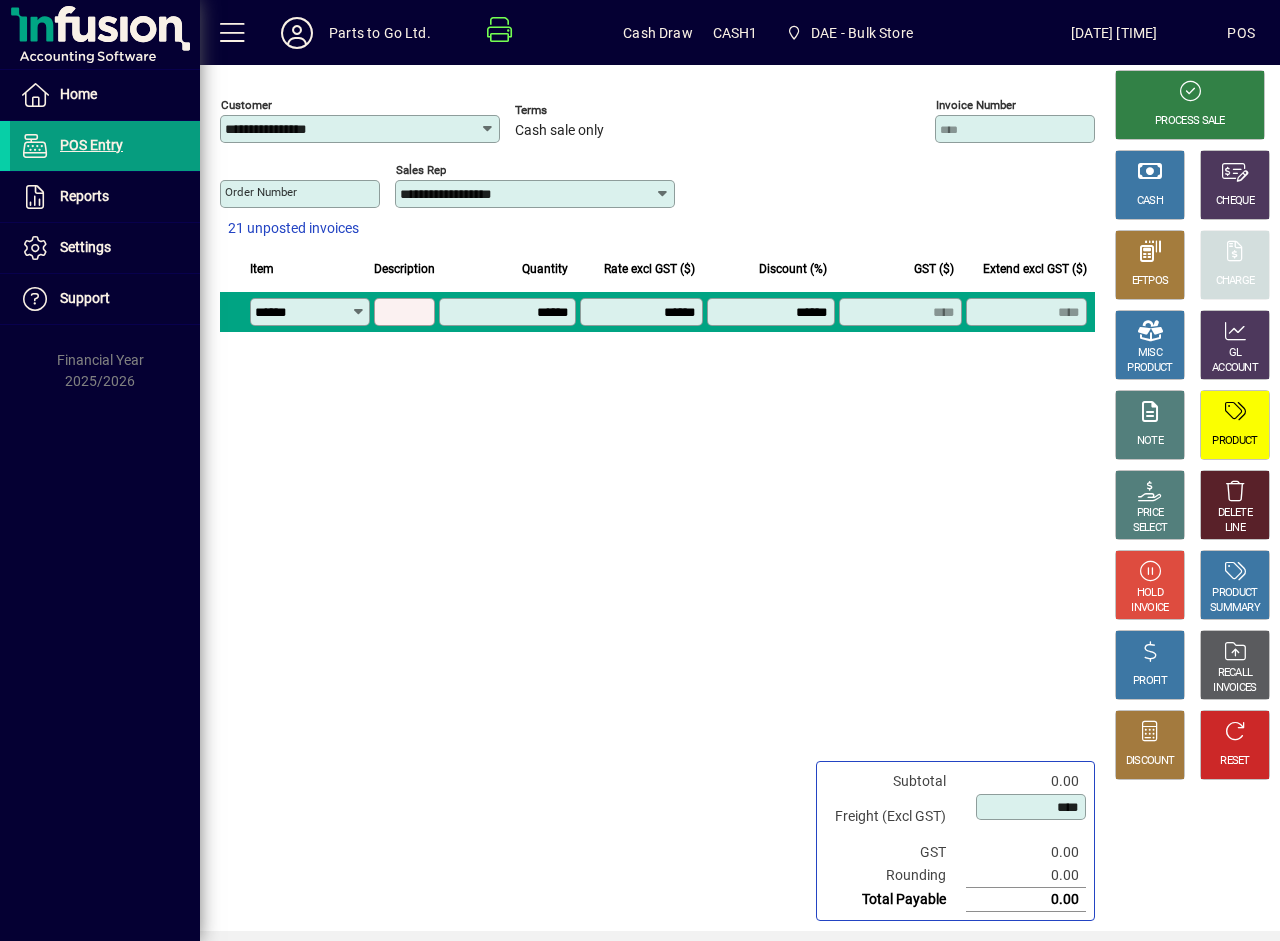 type on "**********" 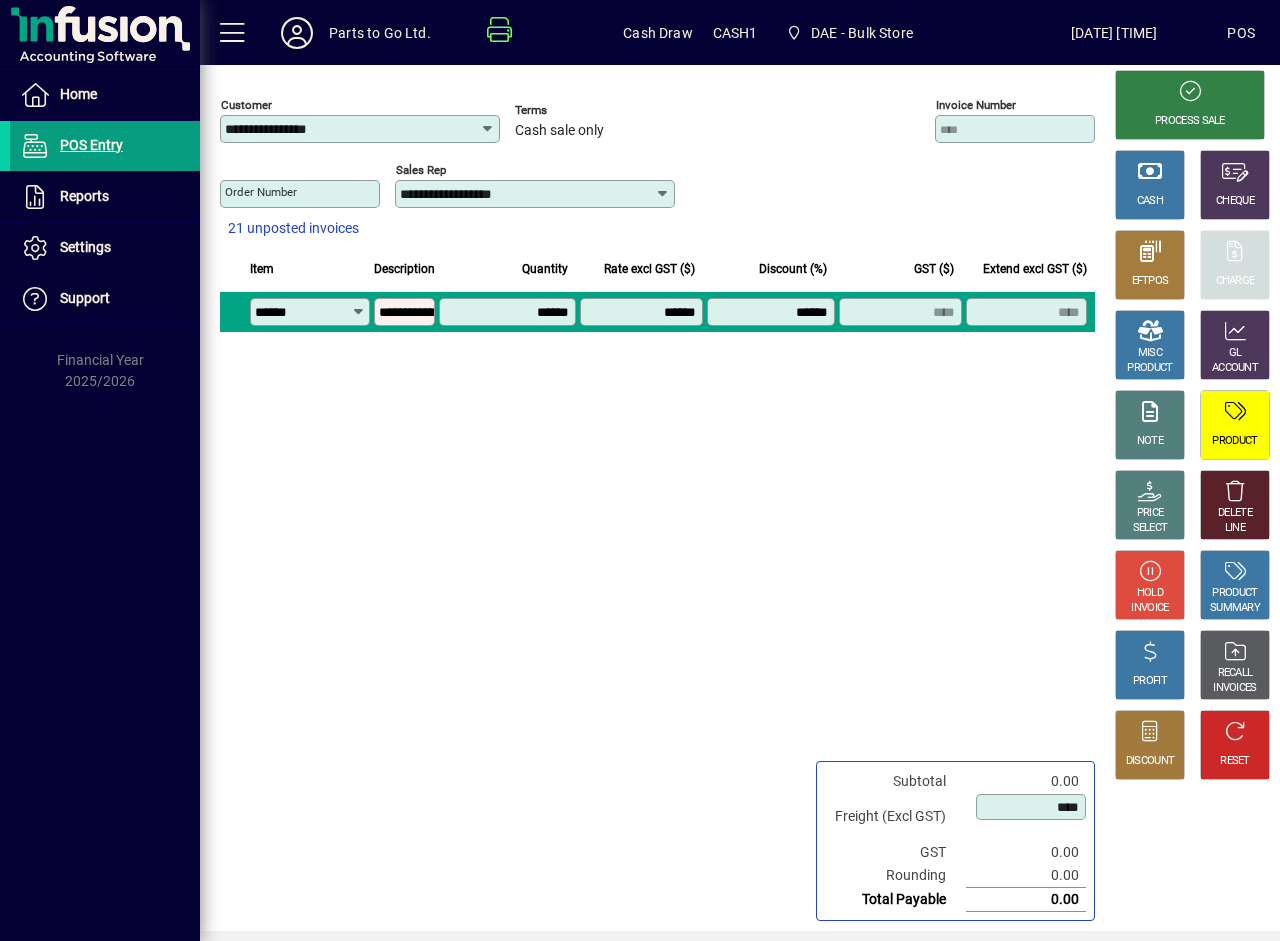 type on "********" 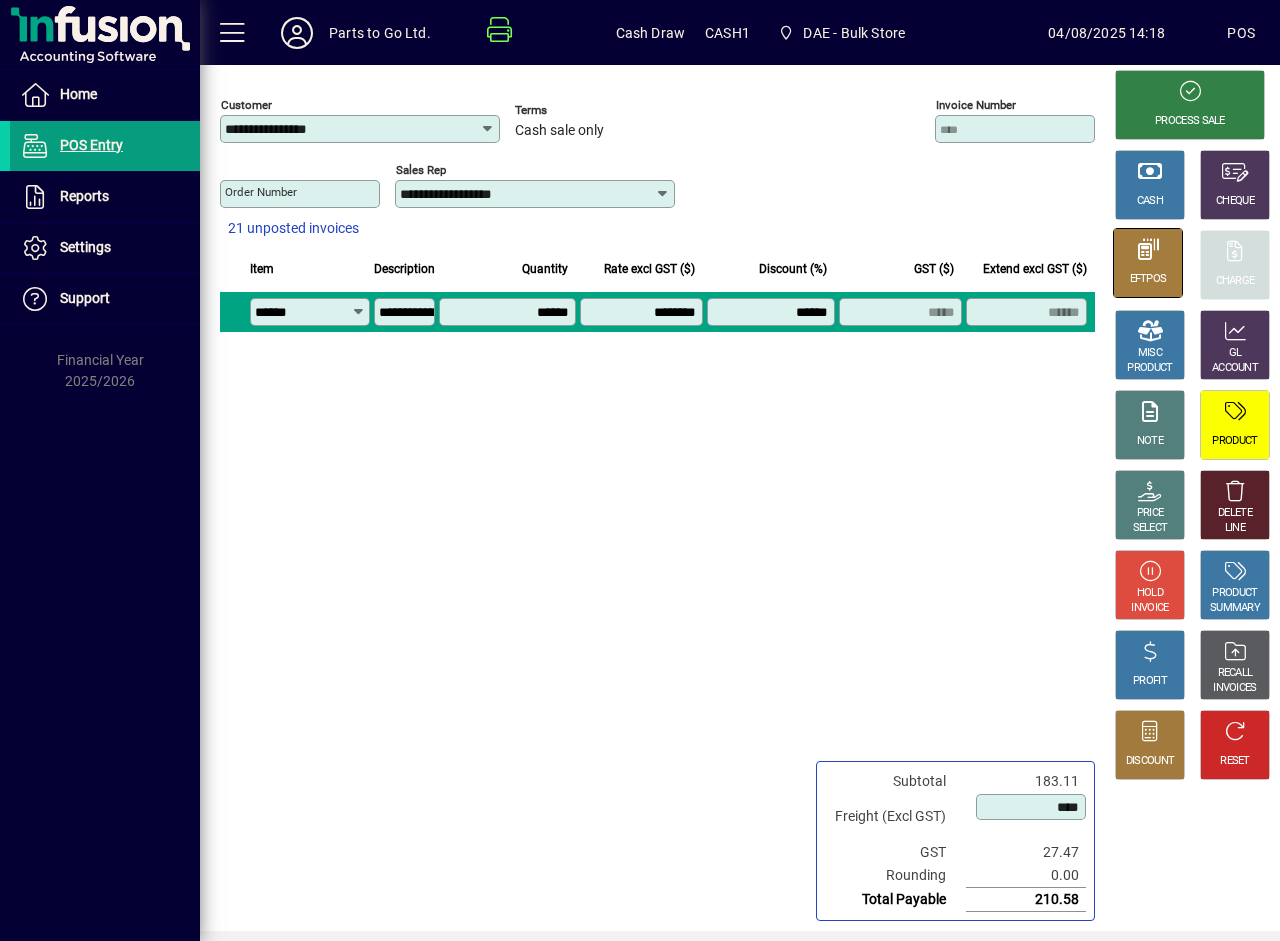 click on "EFTPOS" 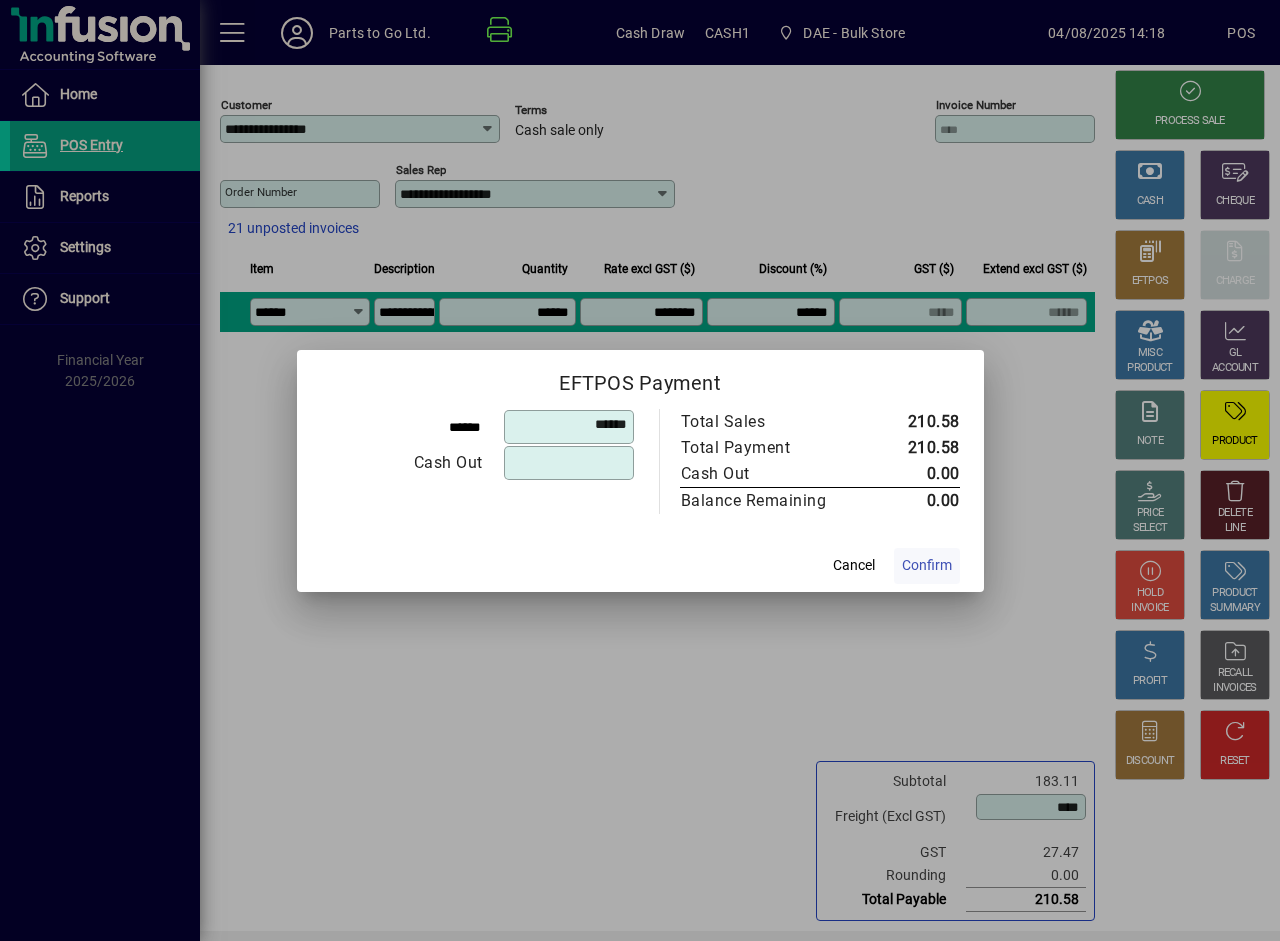 click on "Confirm" 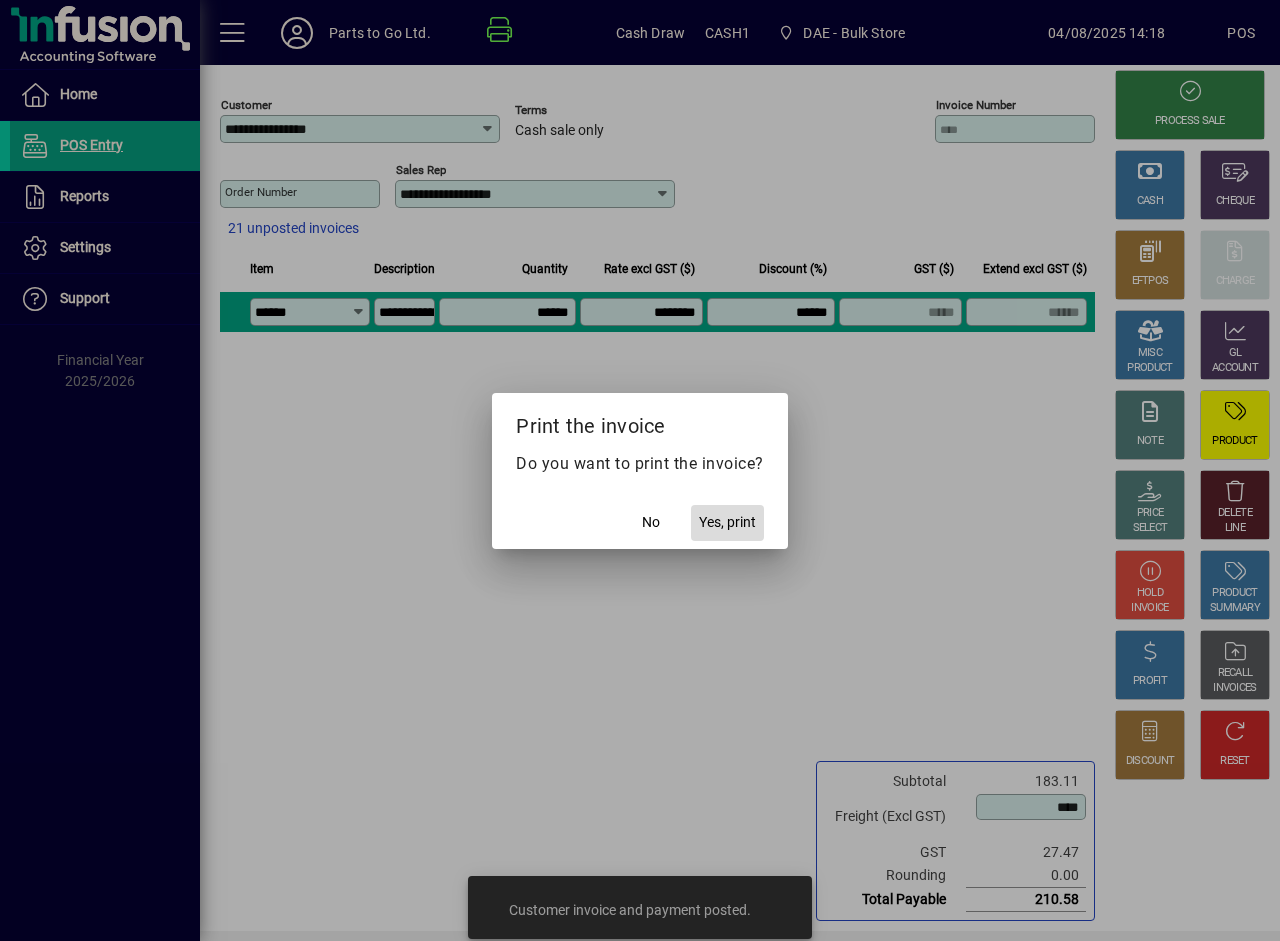 click on "Yes, print" 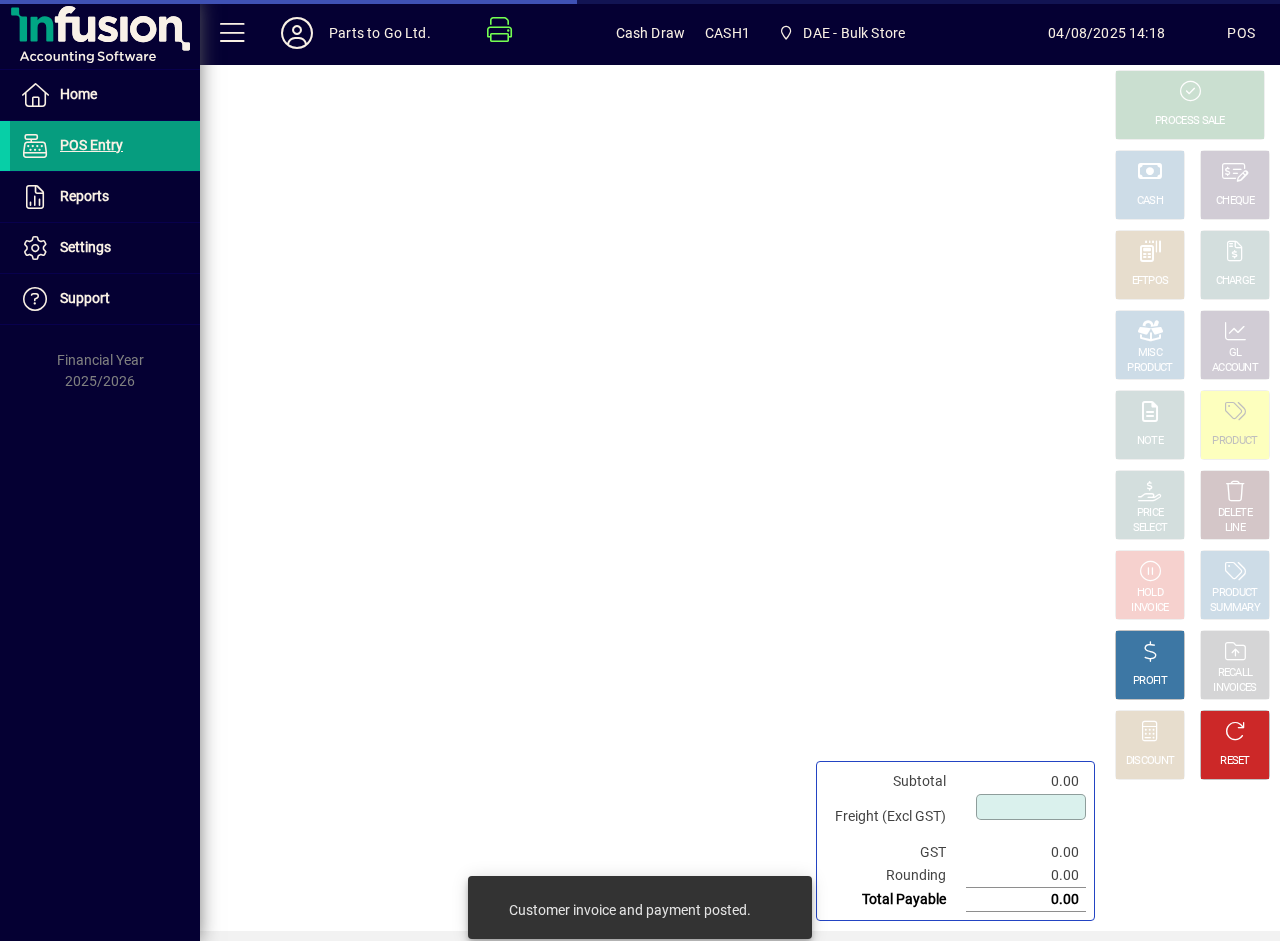 type on "****" 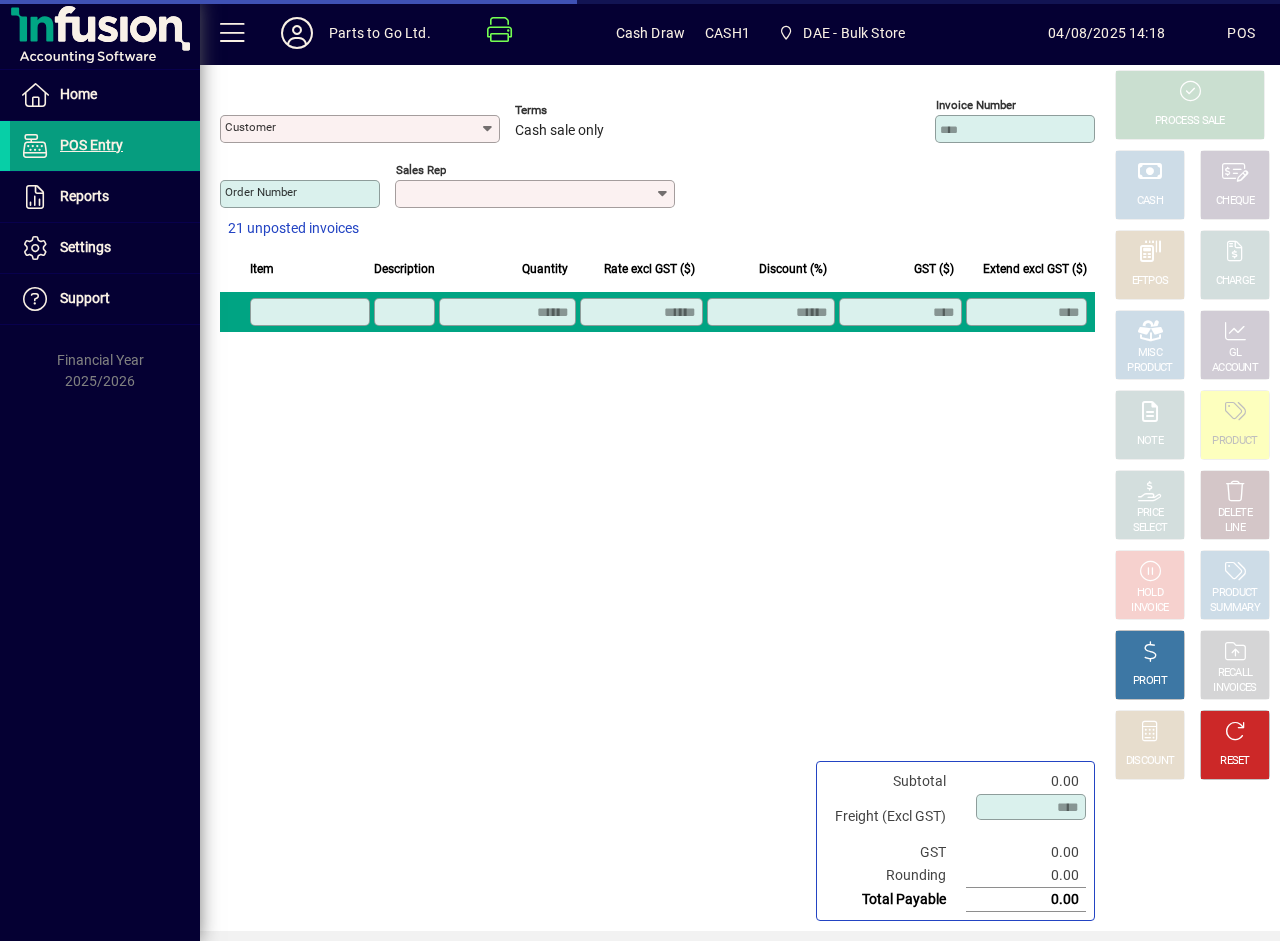 type on "**********" 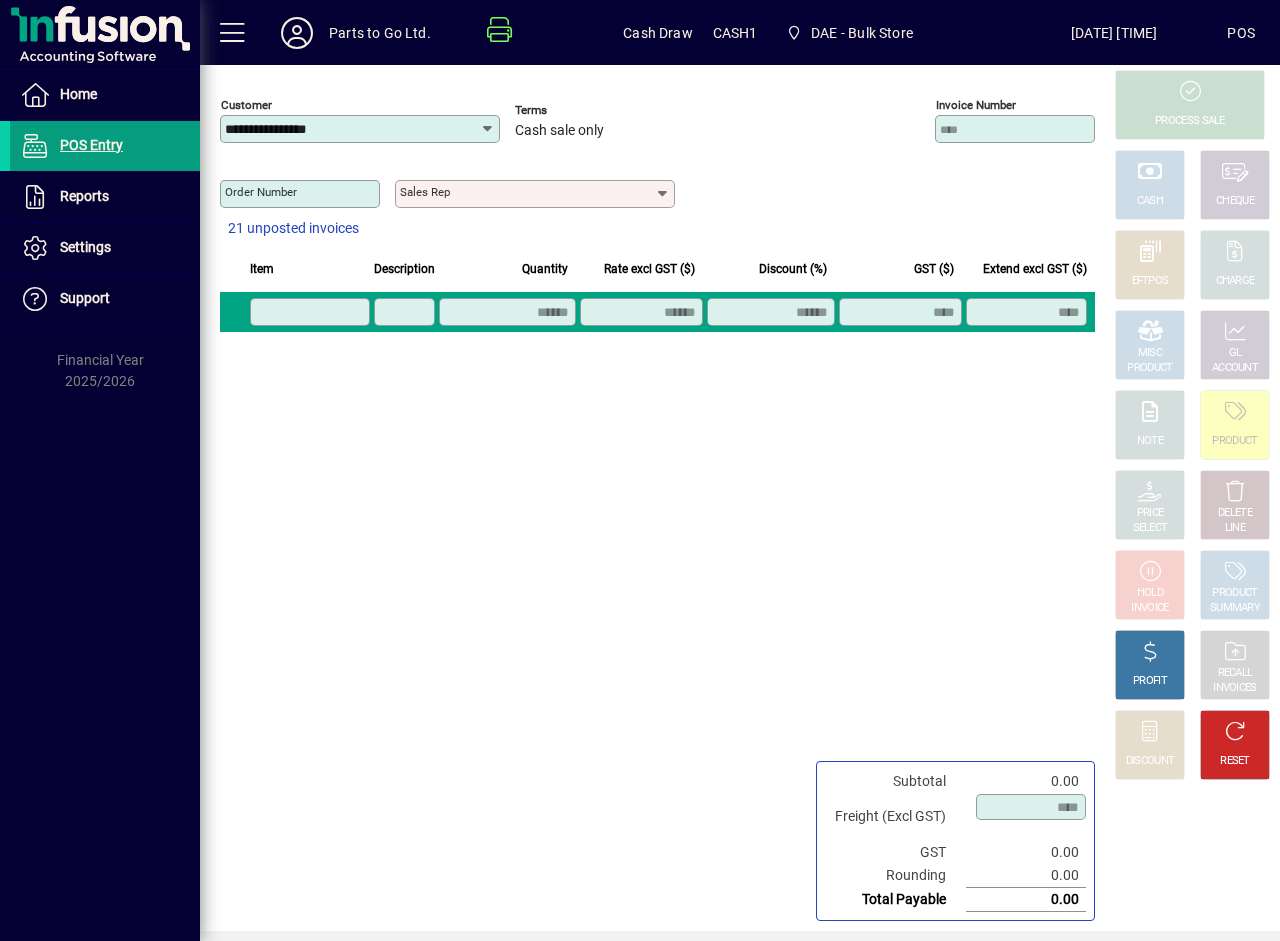 click 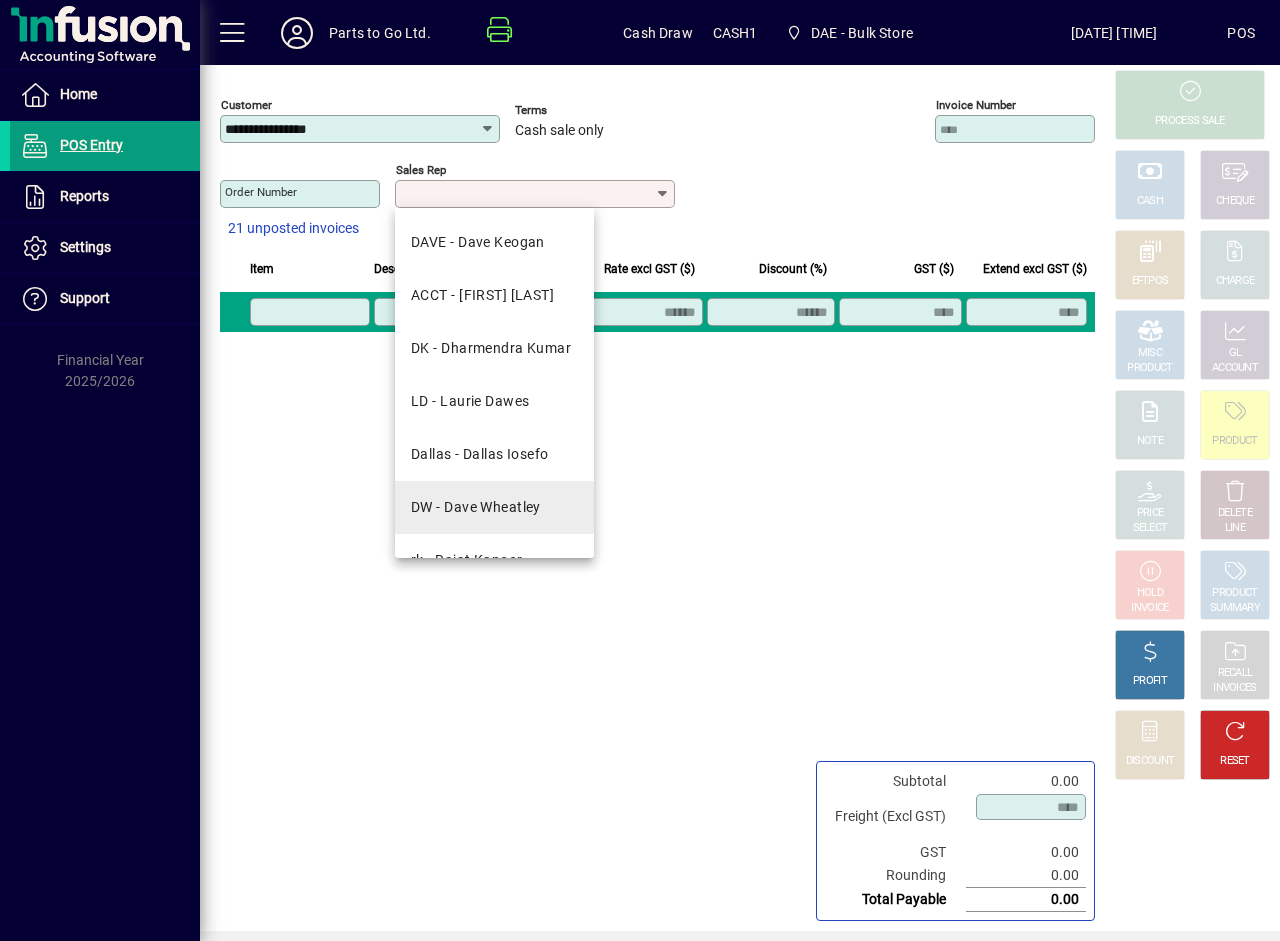 click on "DW - Dave Wheatley" at bounding box center [476, 507] 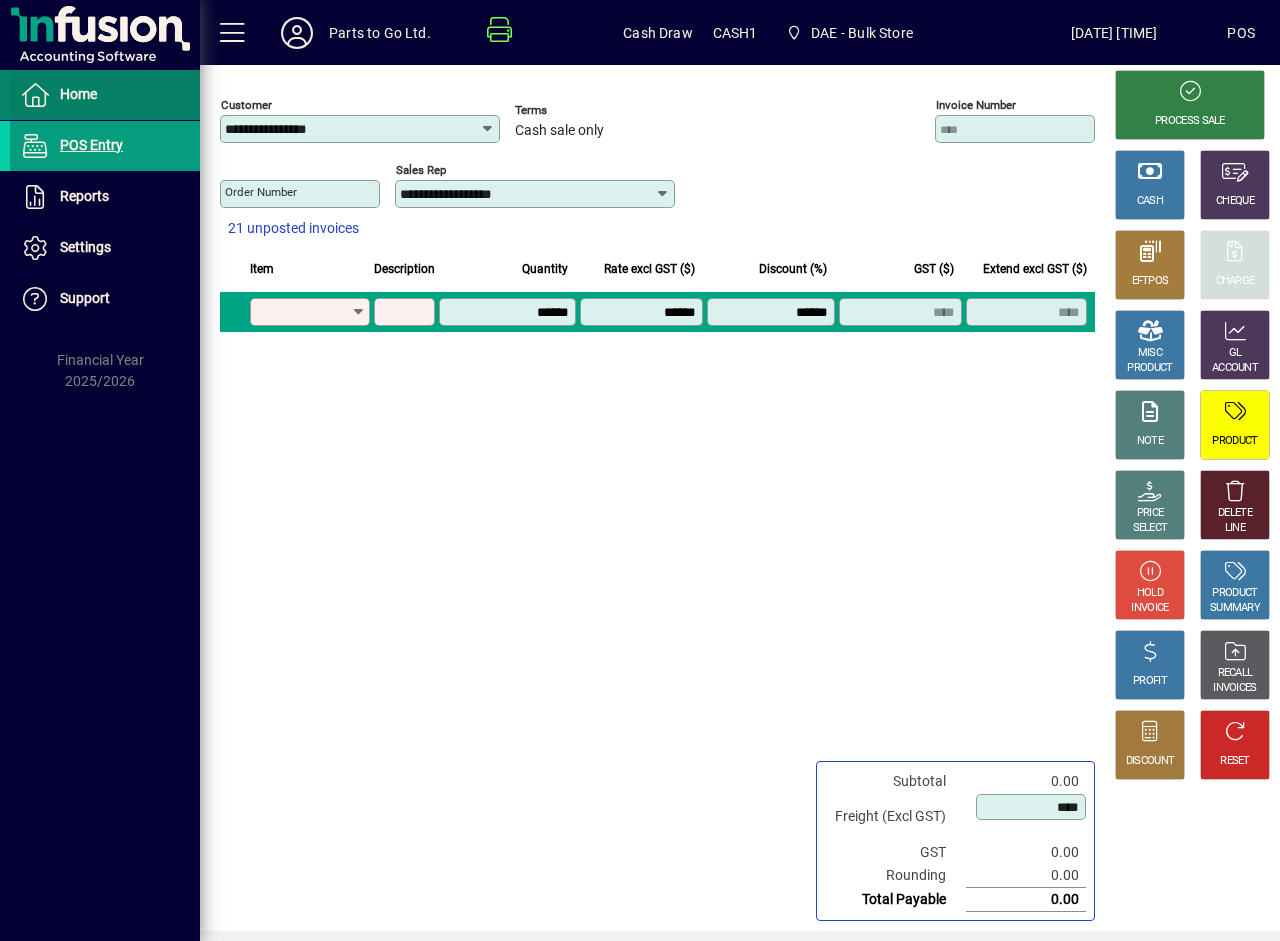 click on "Home" at bounding box center (78, 94) 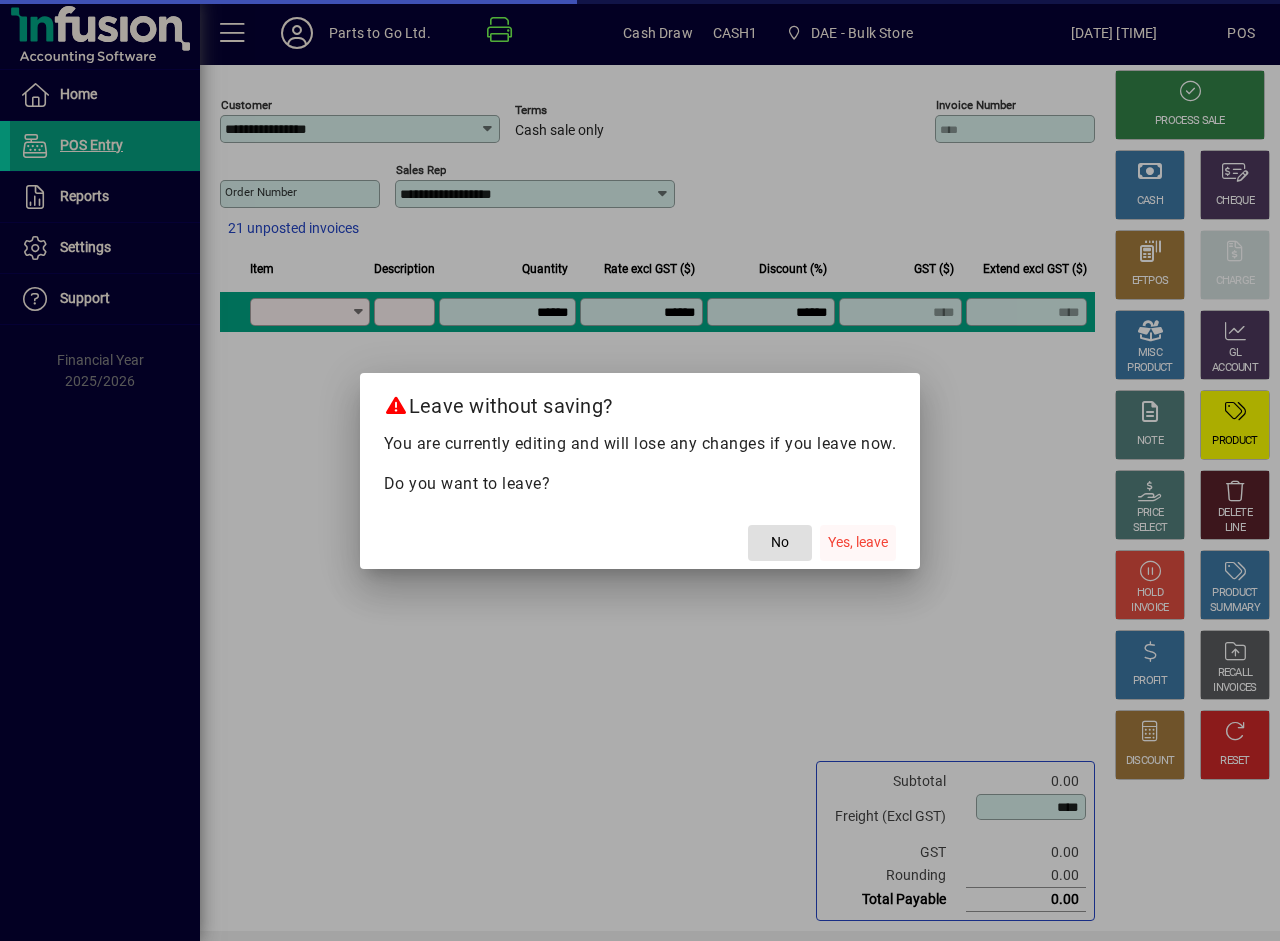 click on "Yes, leave" 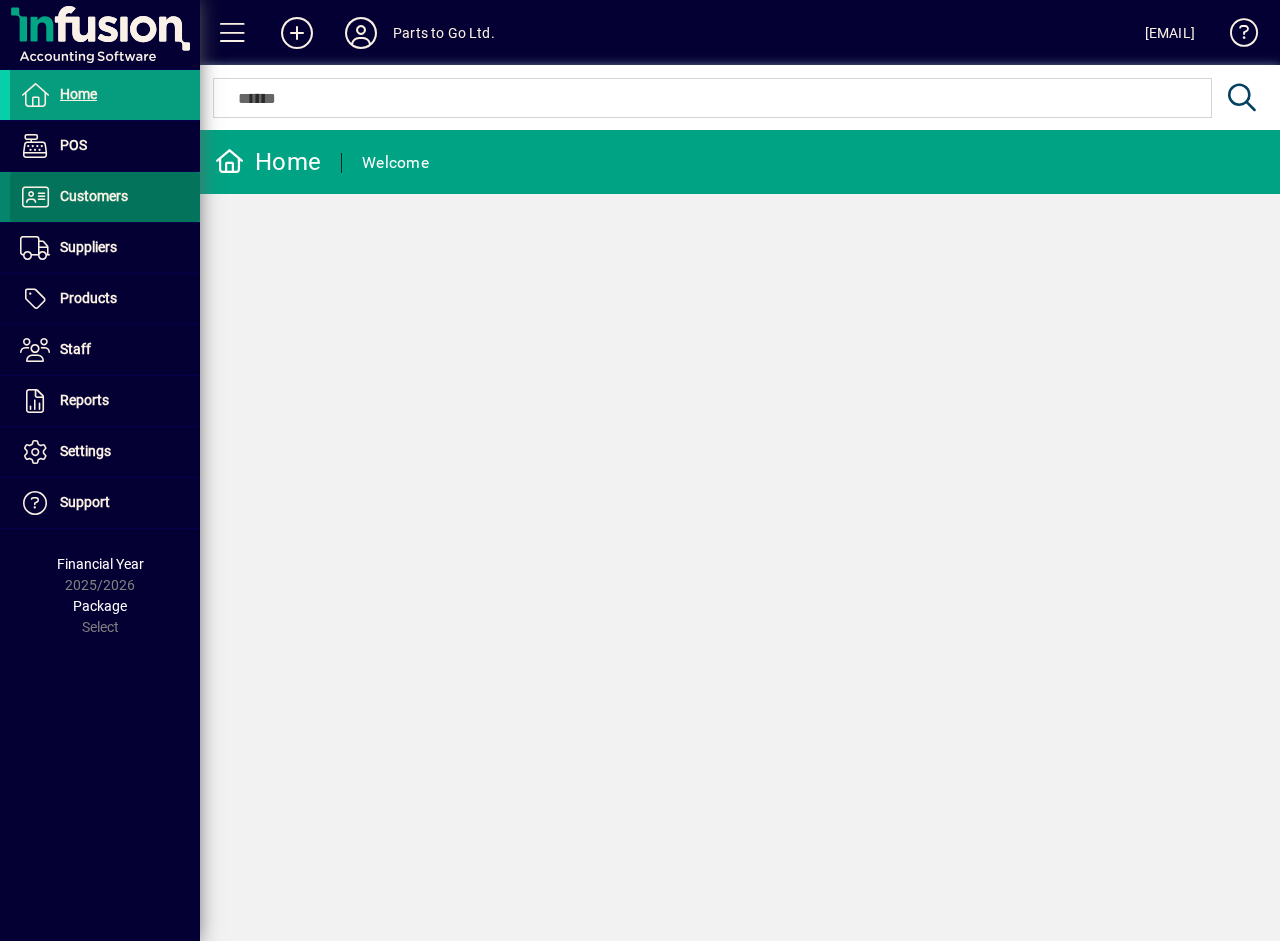click on "Customers" at bounding box center (94, 196) 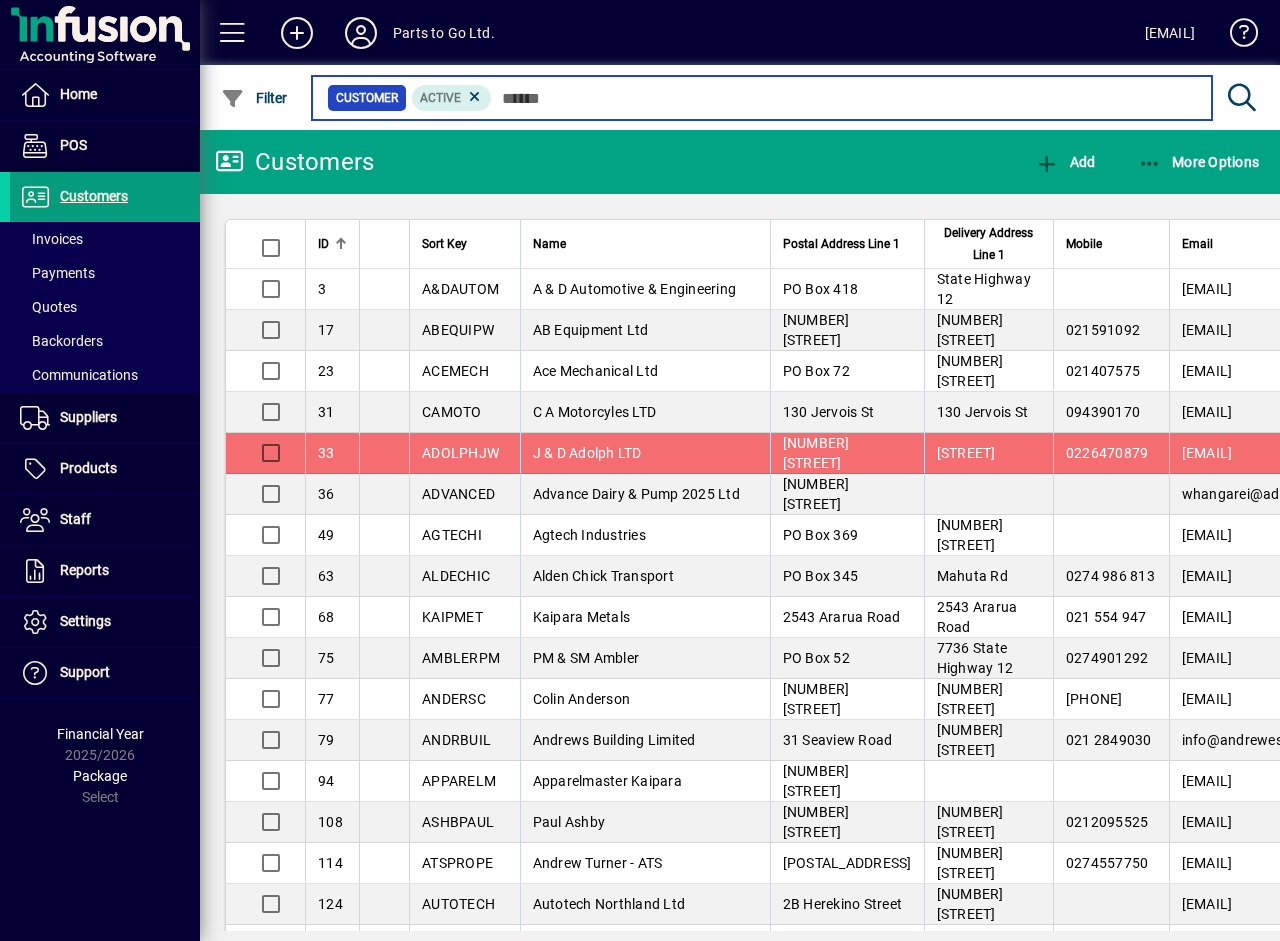 click at bounding box center [844, 98] 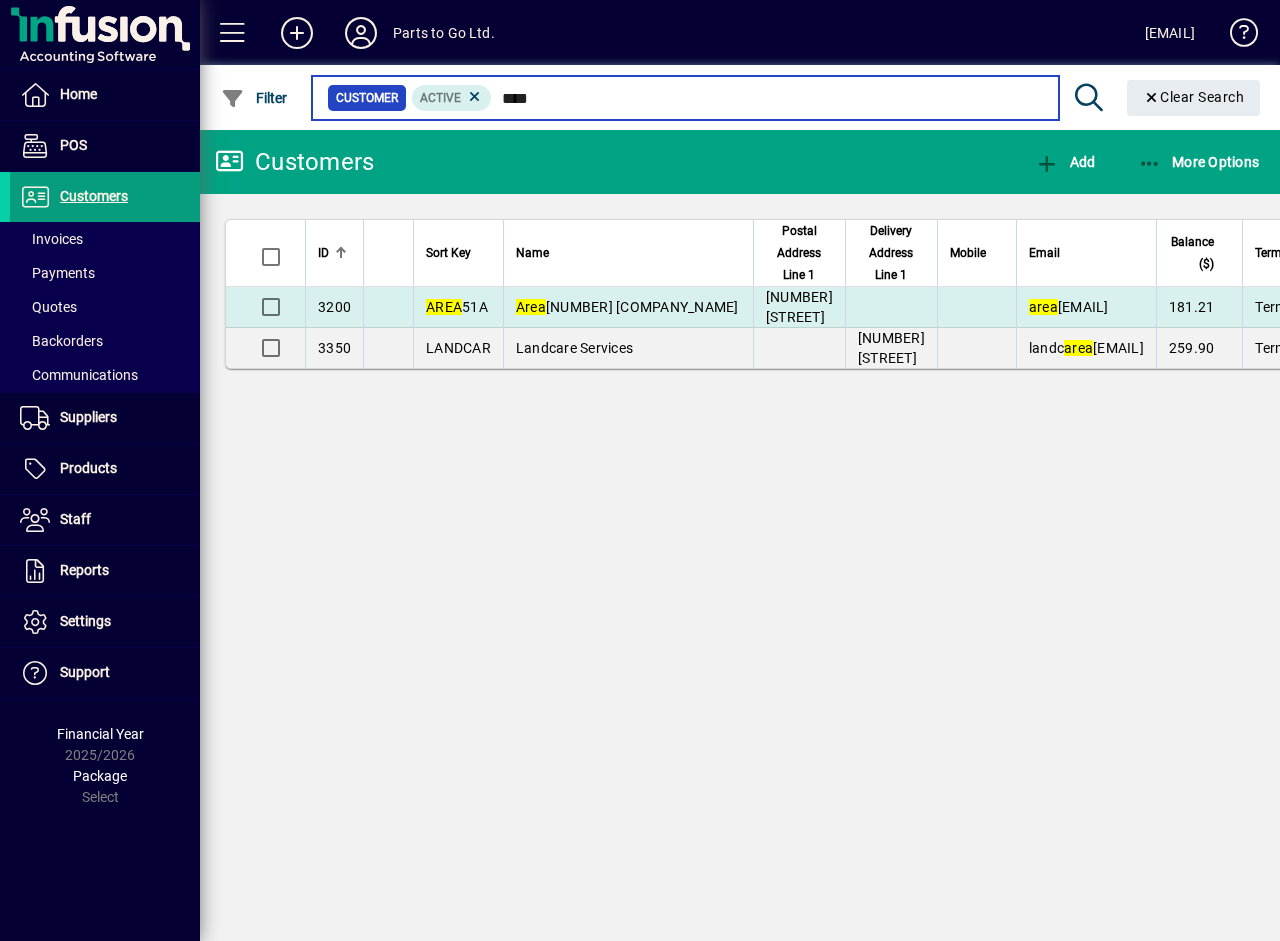 type on "****" 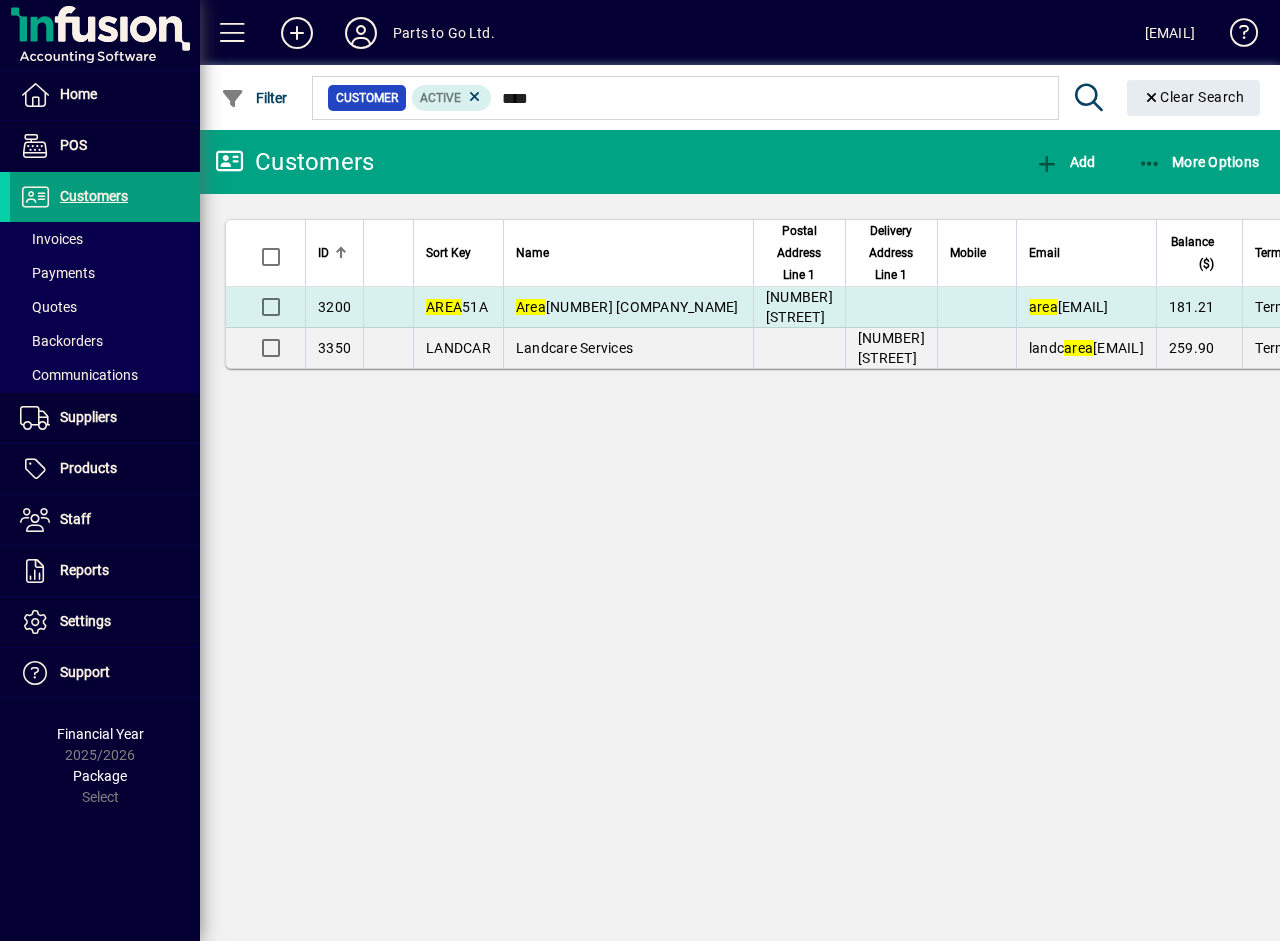 click on "Area" at bounding box center [531, 307] 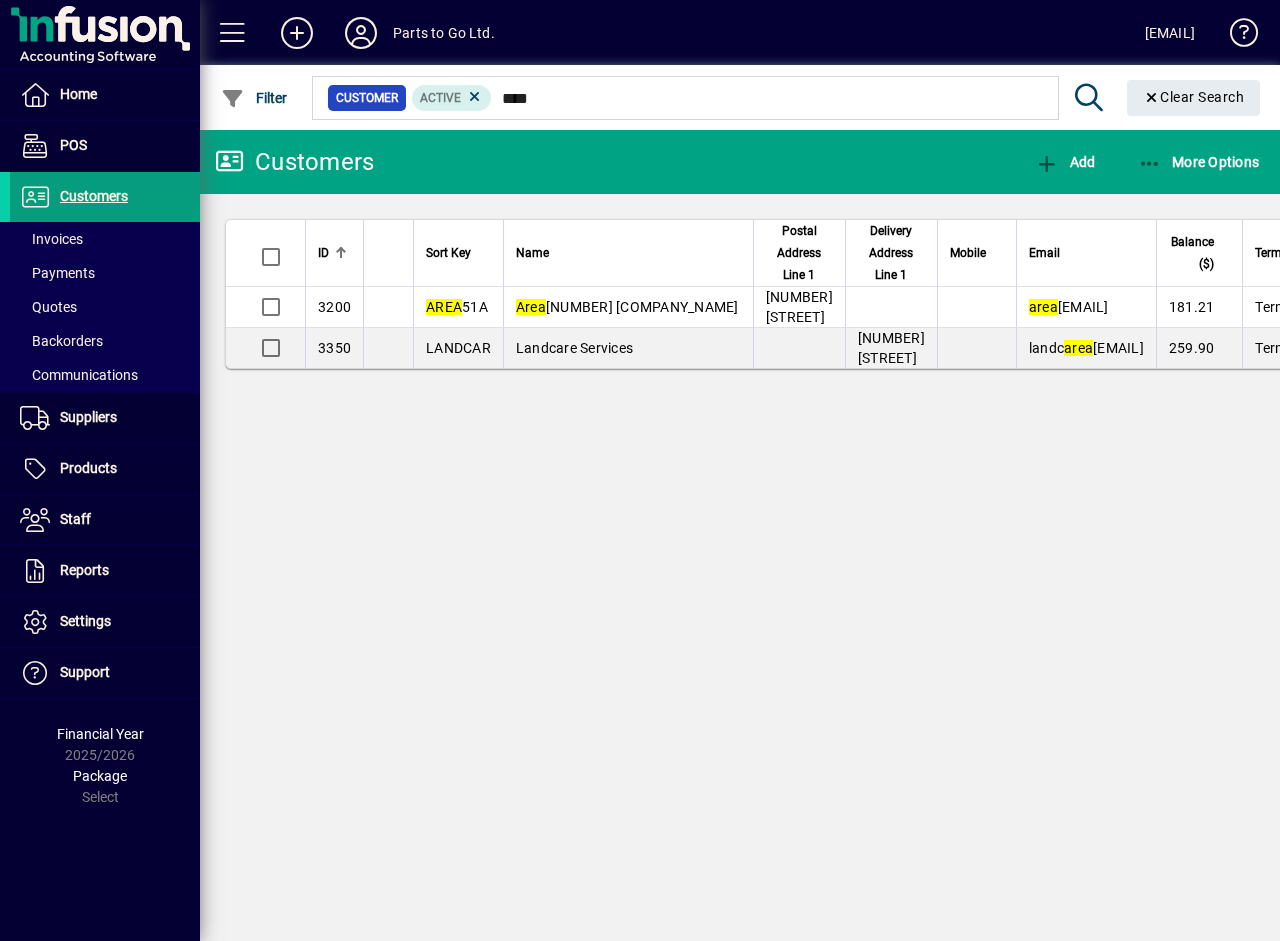 type 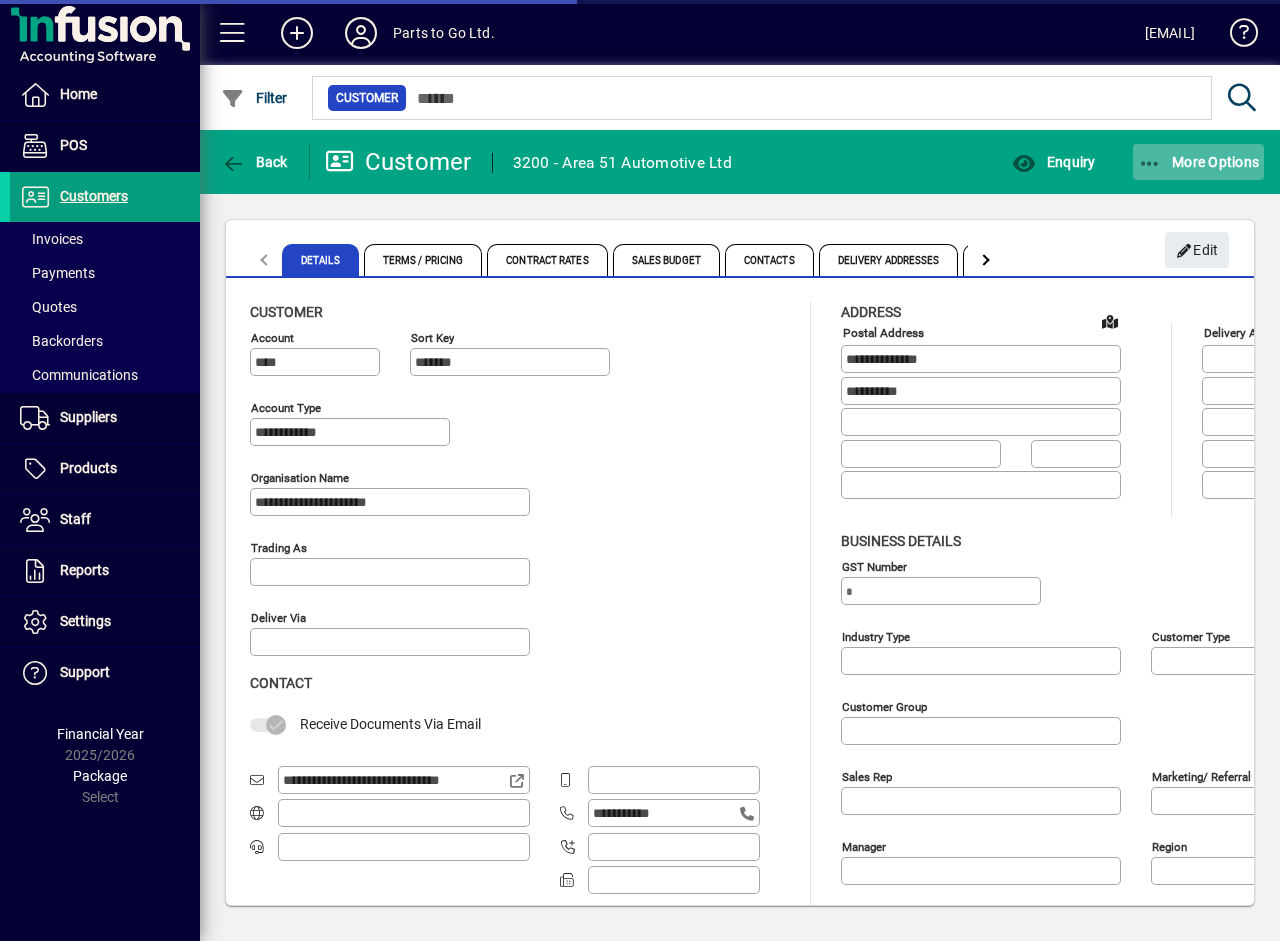 type on "**********" 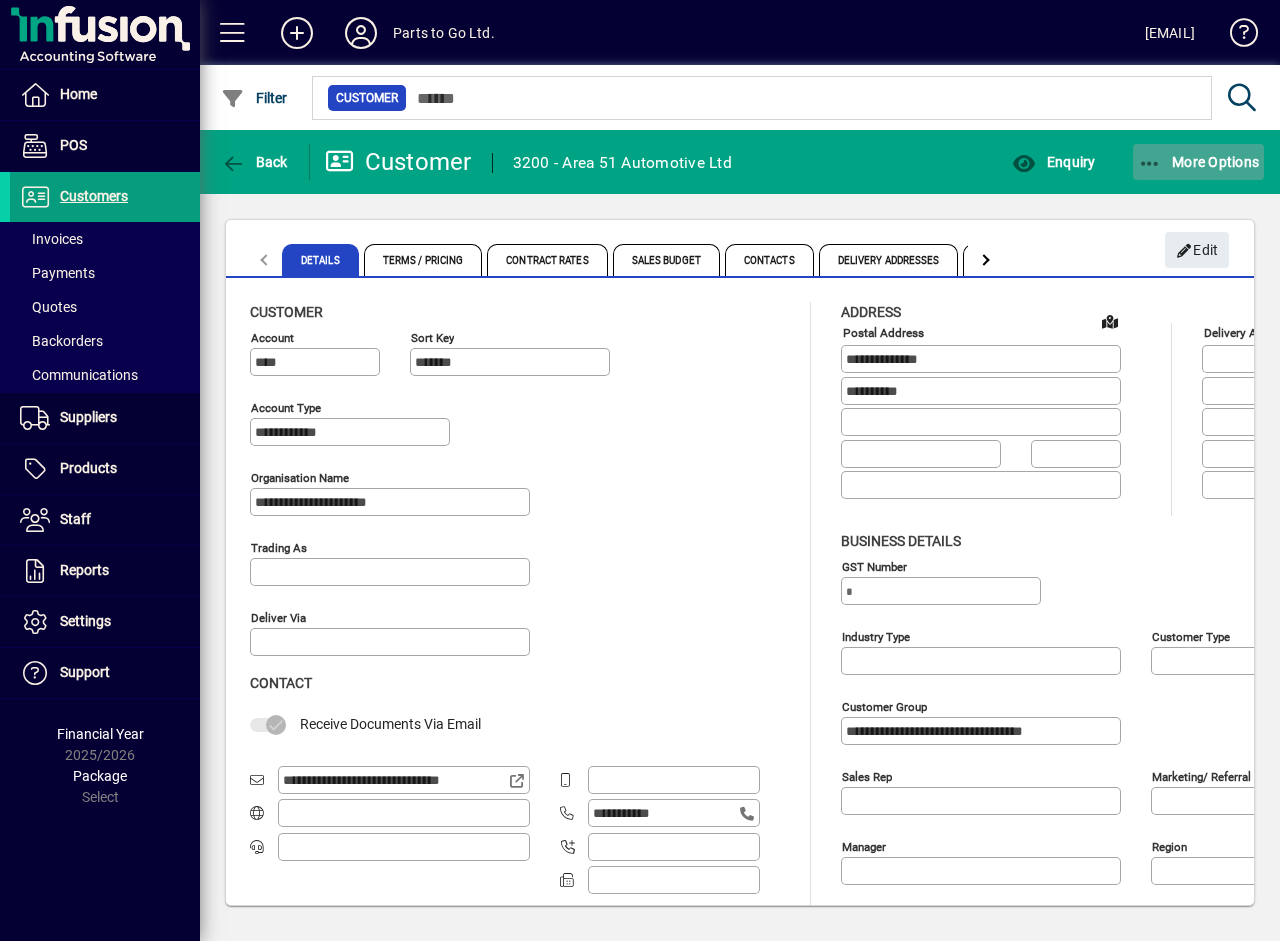 drag, startPoint x: 1228, startPoint y: 153, endPoint x: 1192, endPoint y: 157, distance: 36.221542 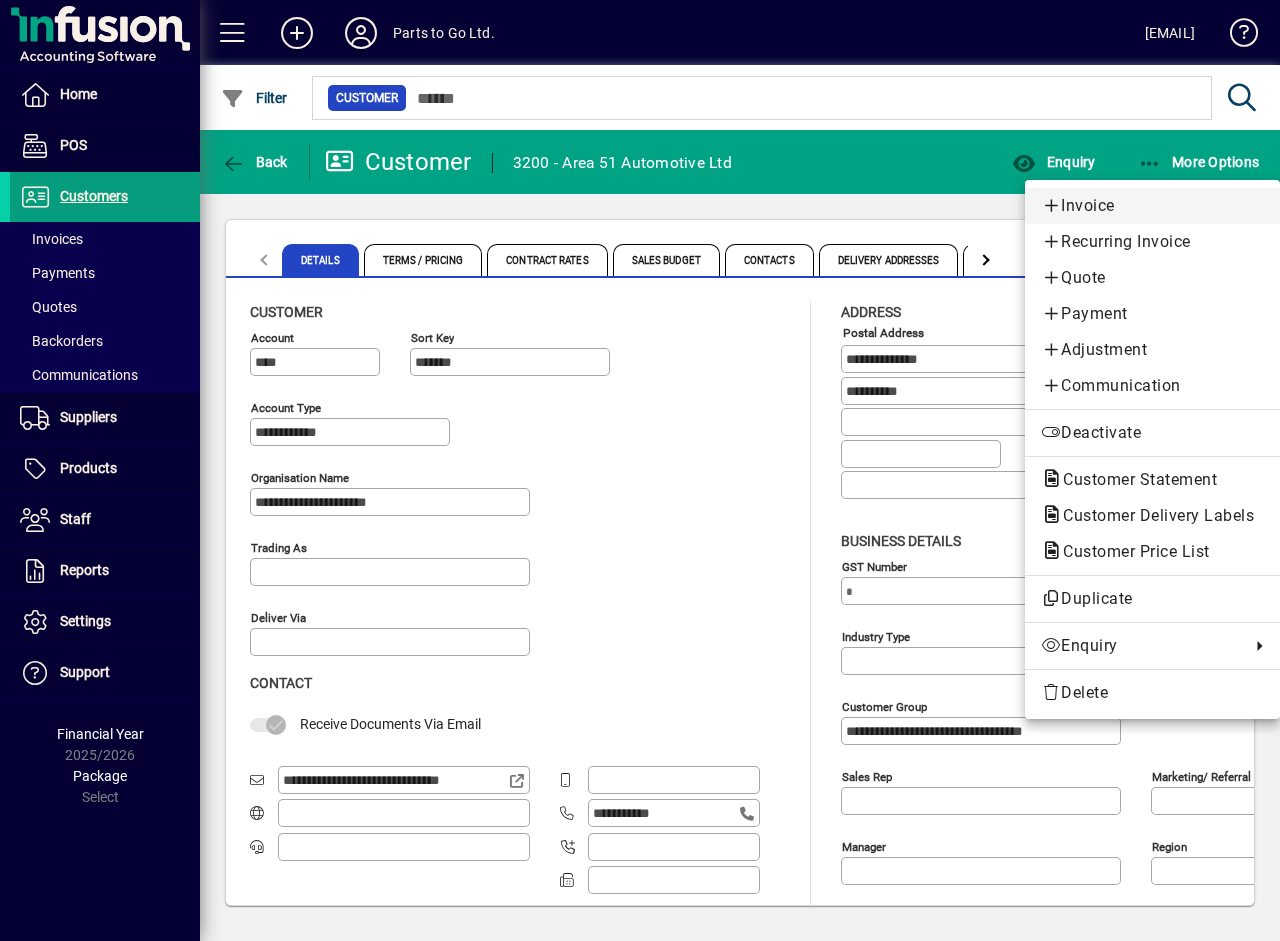click on "Invoice" at bounding box center (1152, 206) 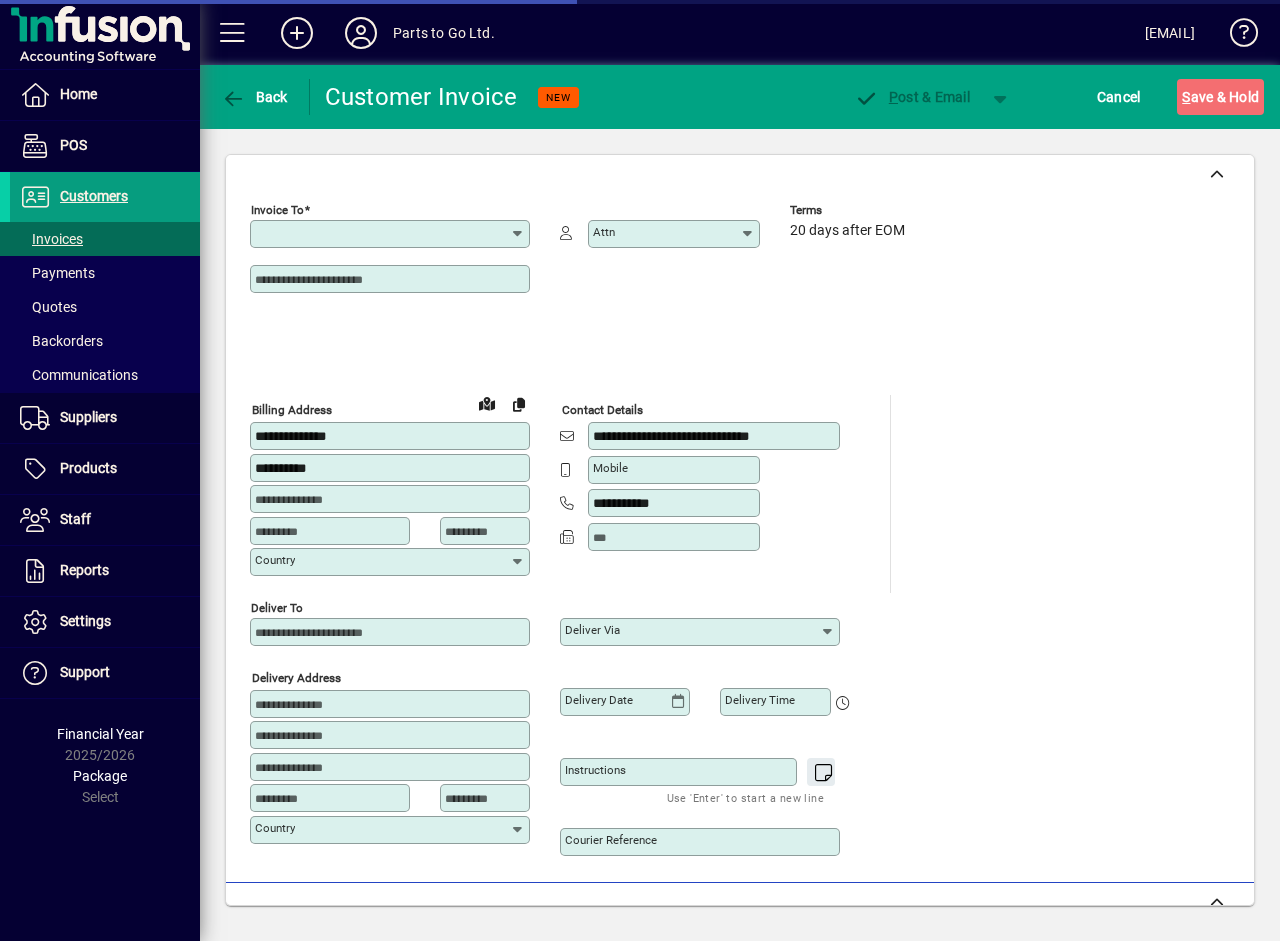 type on "**********" 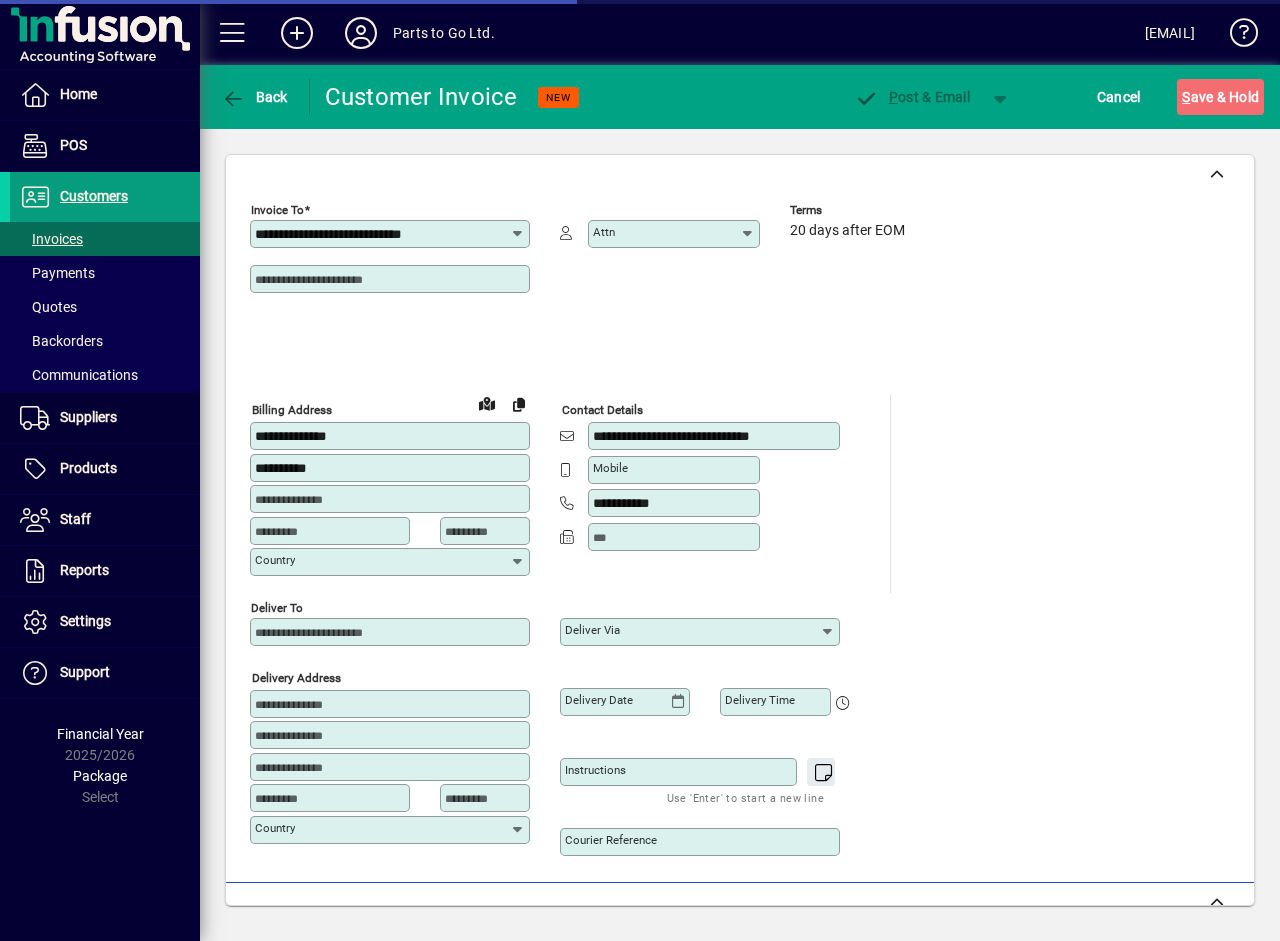 type on "**********" 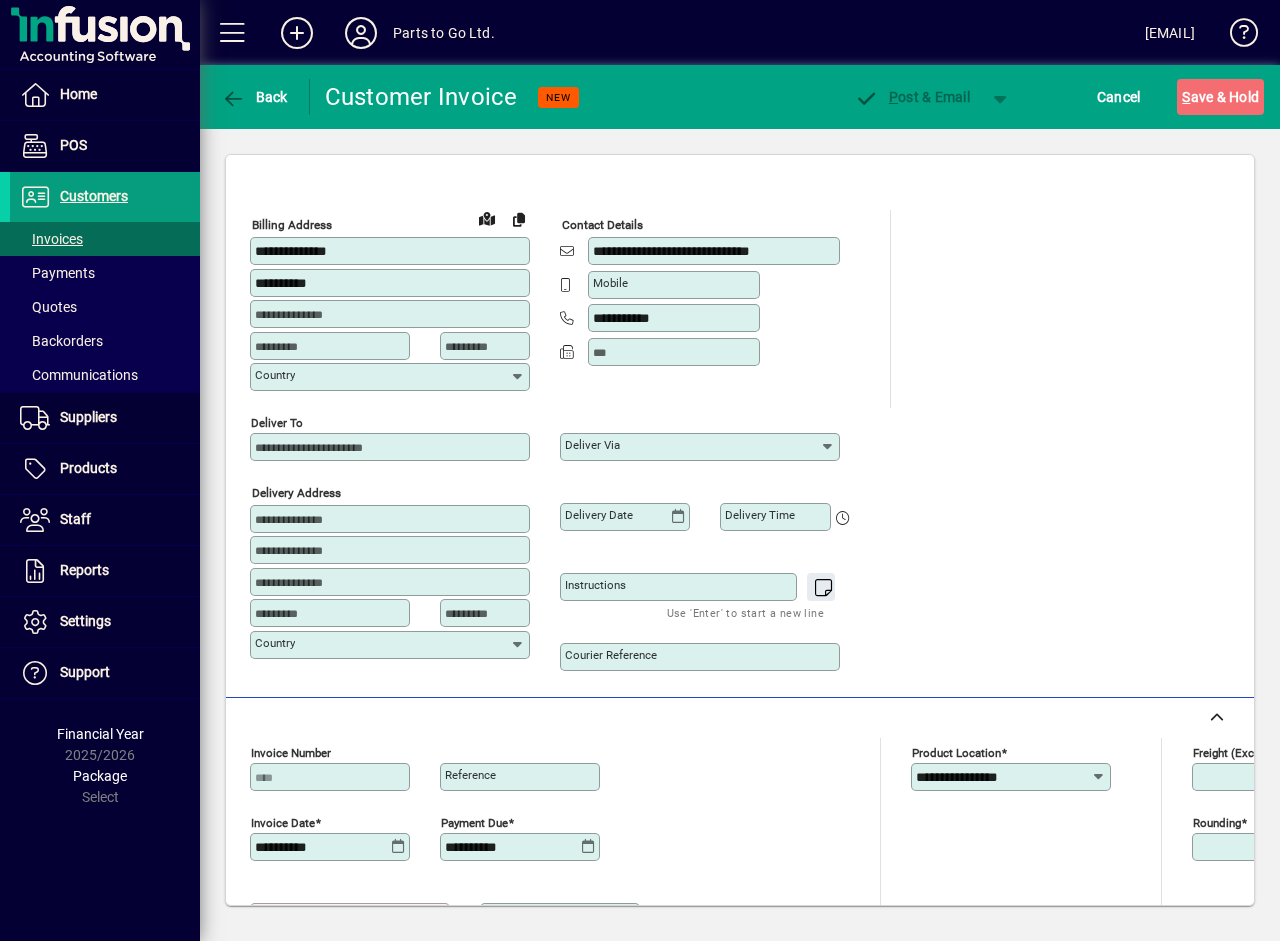 scroll, scrollTop: 607, scrollLeft: 0, axis: vertical 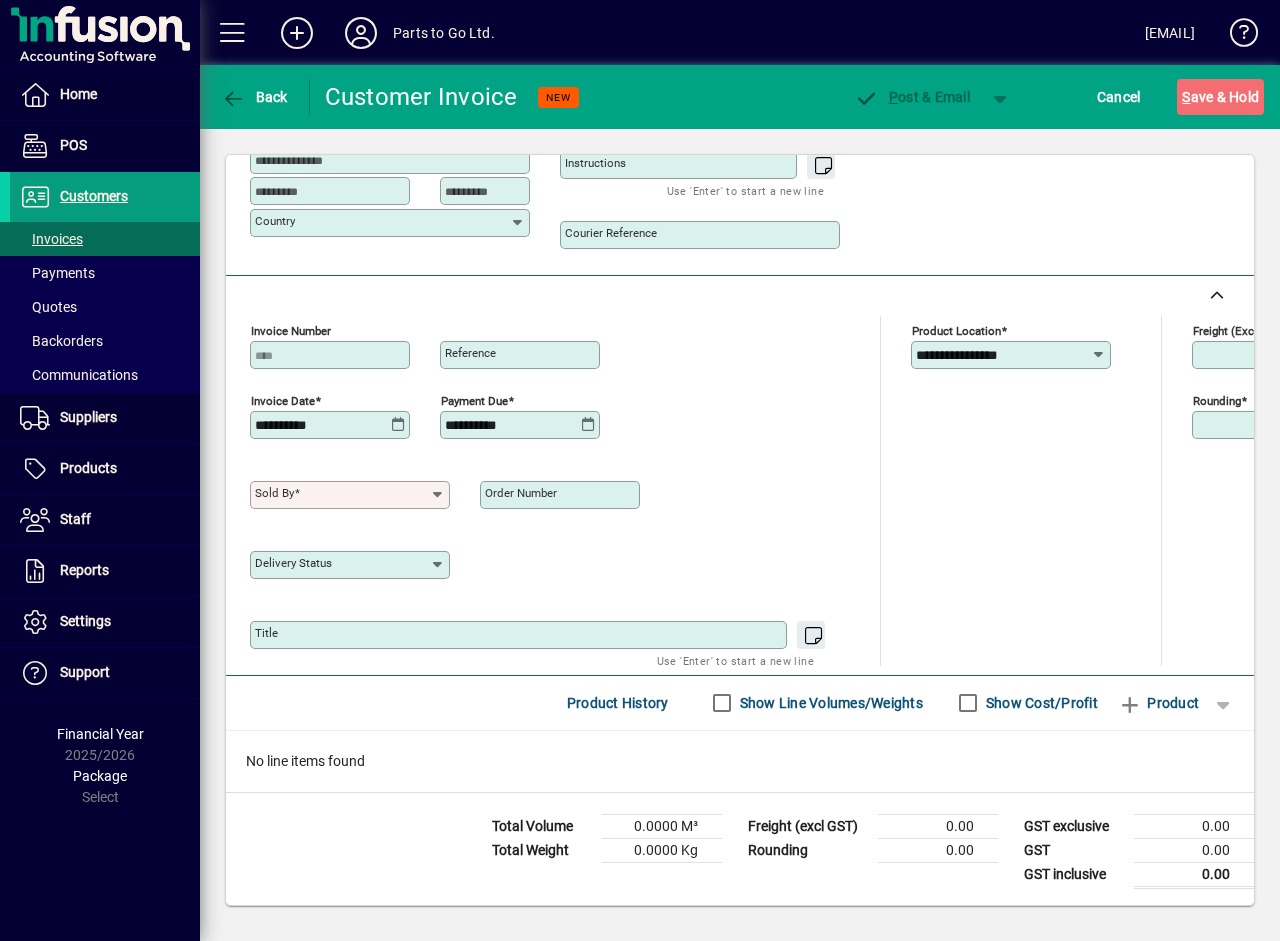click on "Sold by" at bounding box center (342, 495) 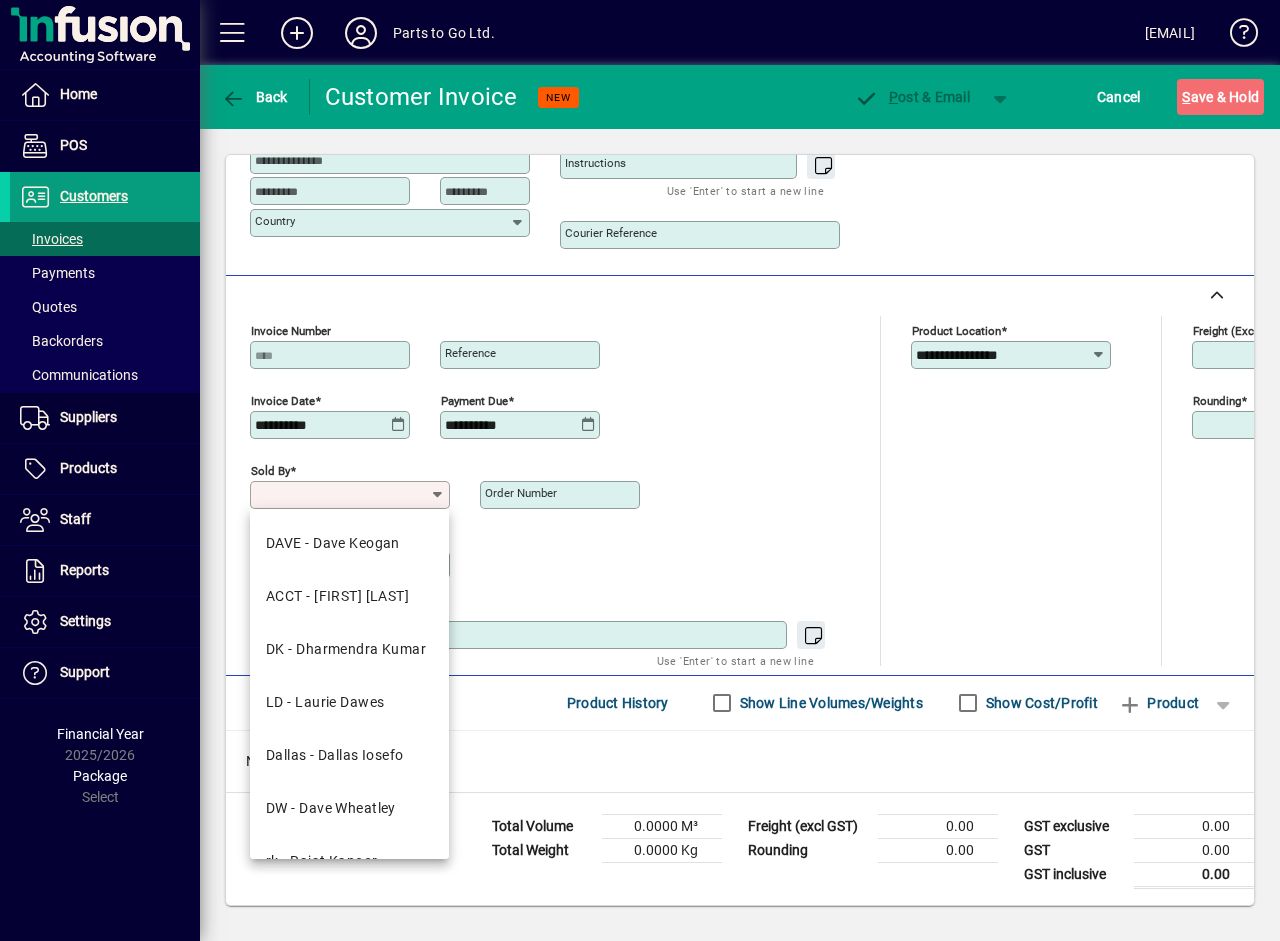 click on "DW - Dave Wheatley" at bounding box center (349, 808) 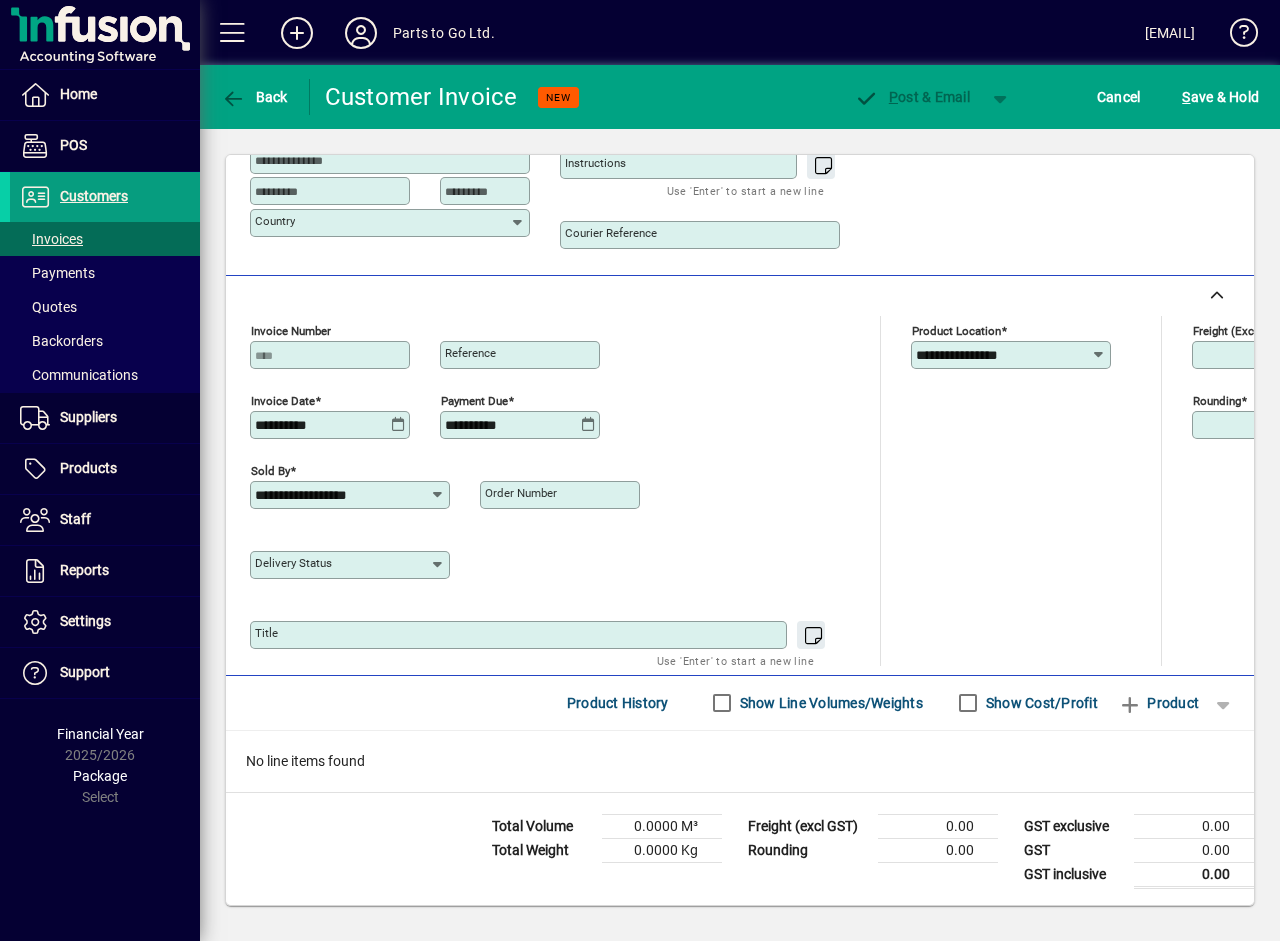 click on "Order number" at bounding box center (521, 493) 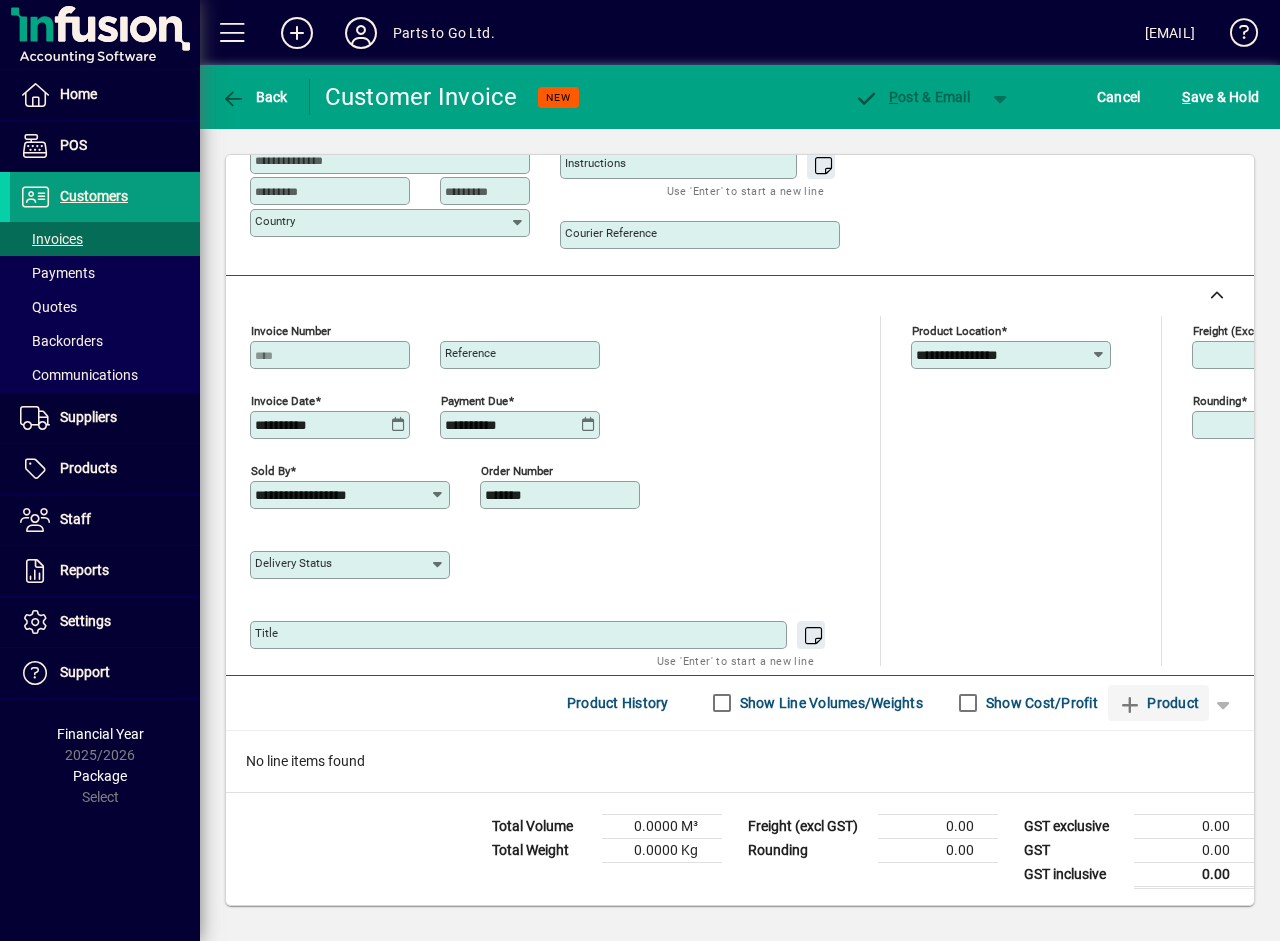 type on "*******" 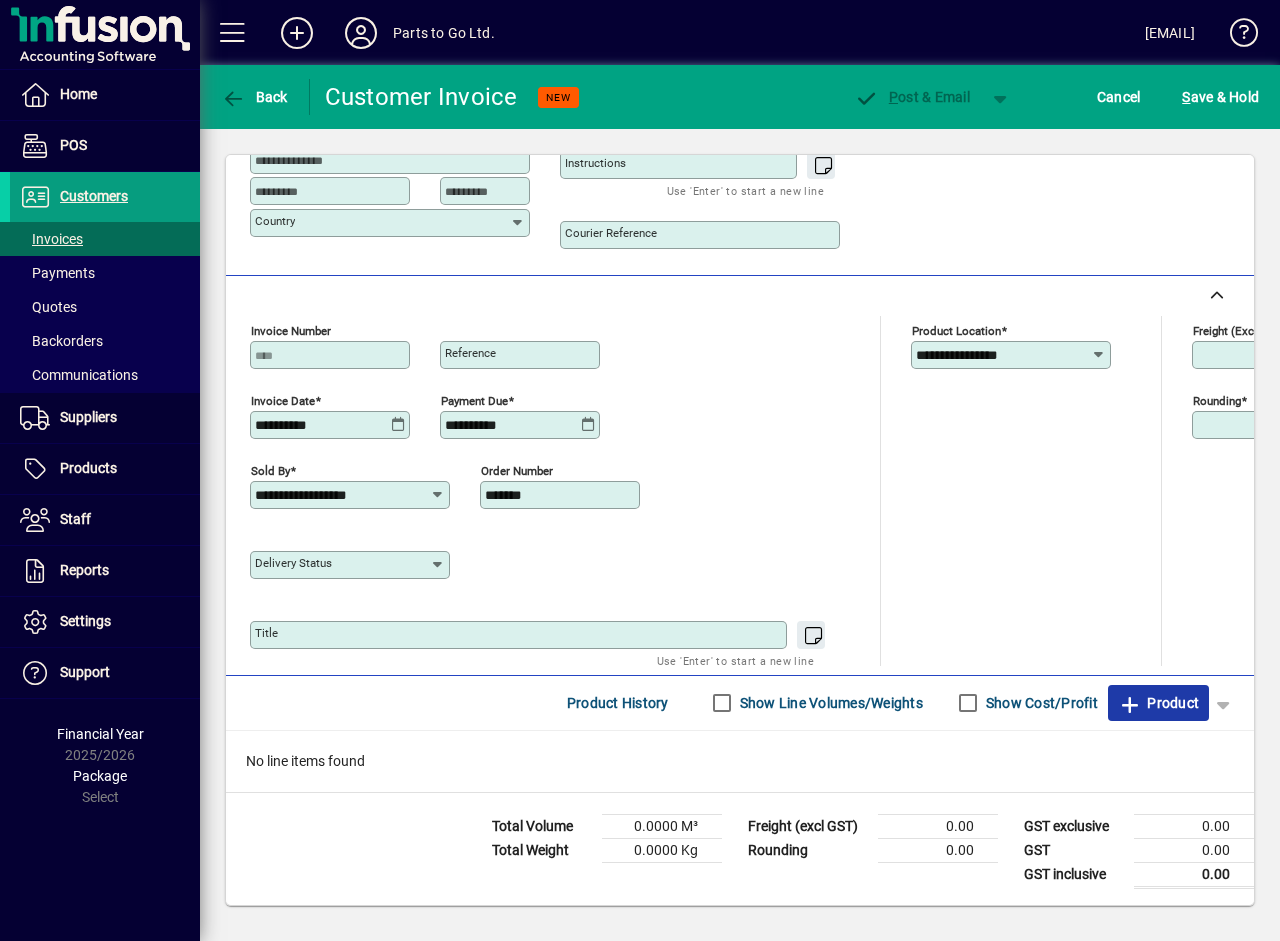 click on "Product" 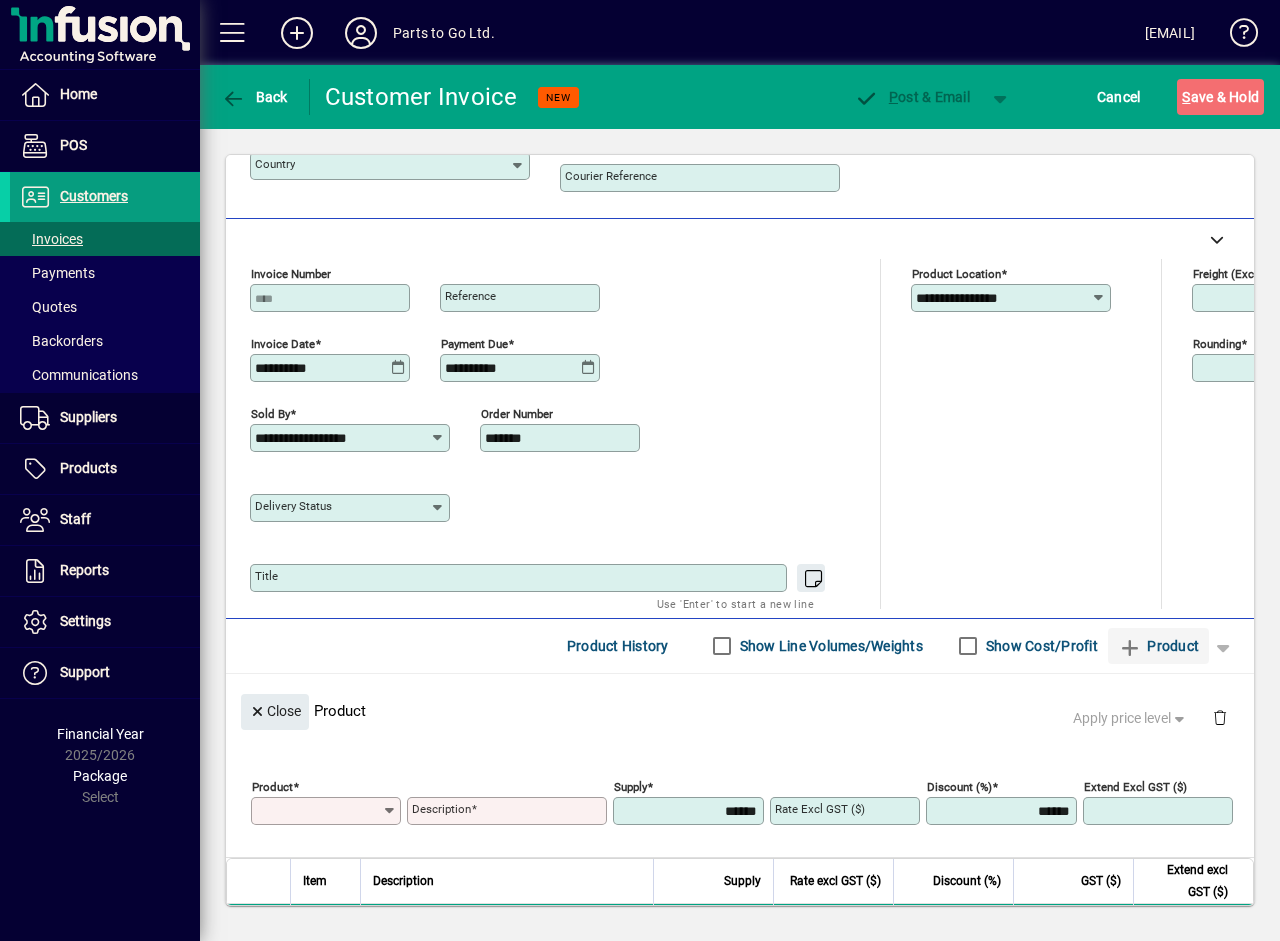 scroll, scrollTop: 0, scrollLeft: 0, axis: both 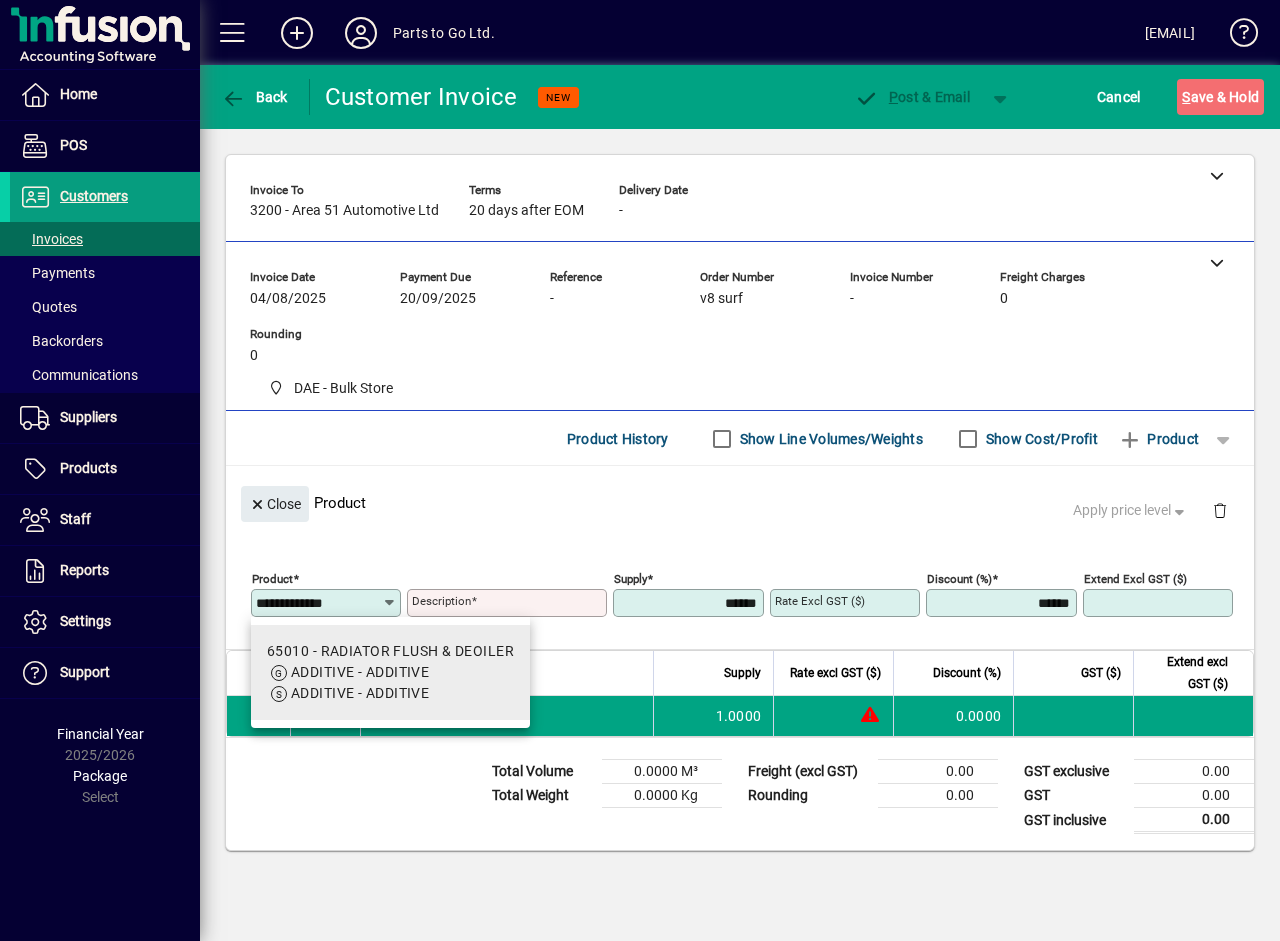 click on "65010 - RADIATOR FLUSH & DEOILER" at bounding box center [390, 651] 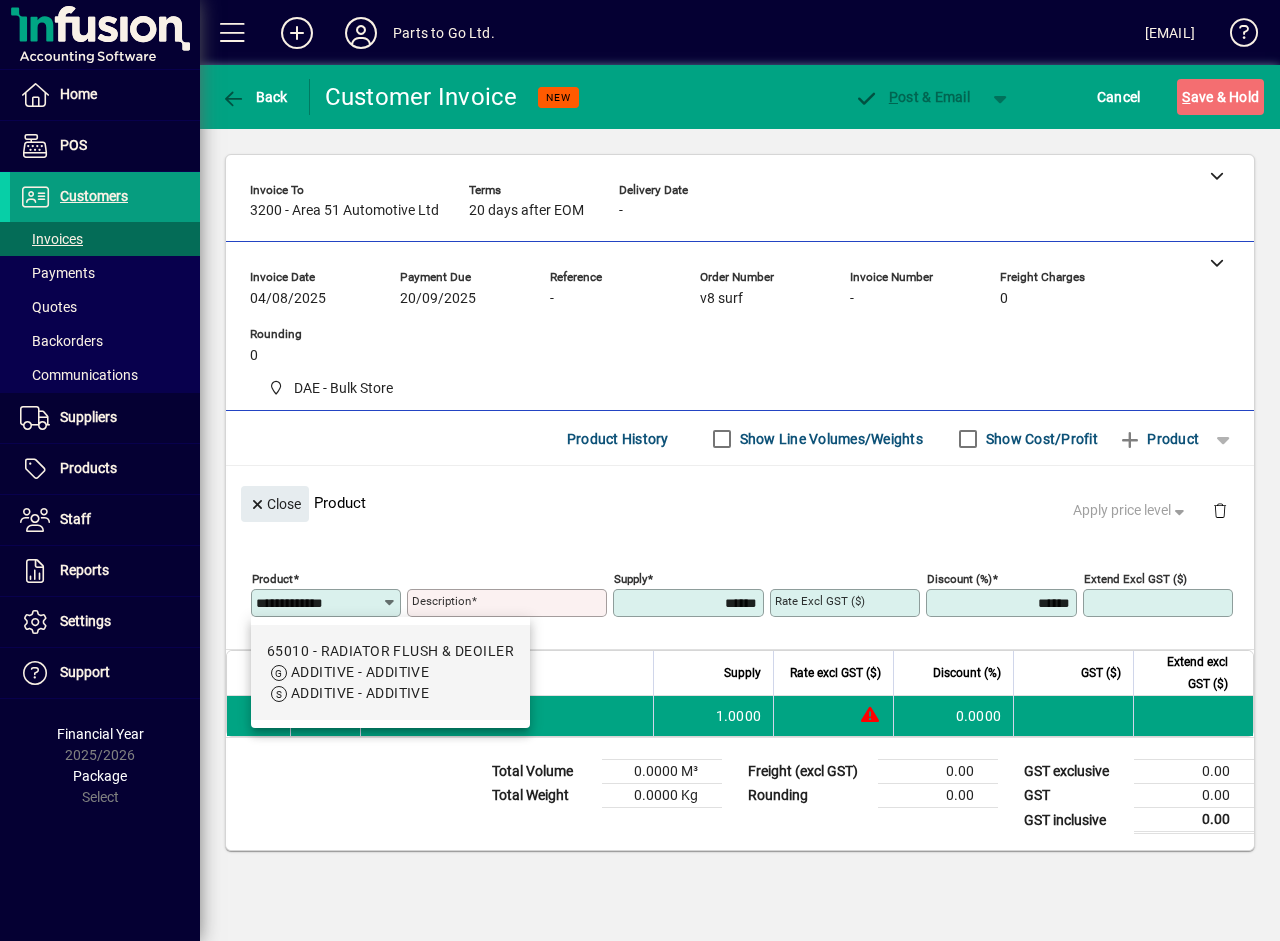 type on "*****" 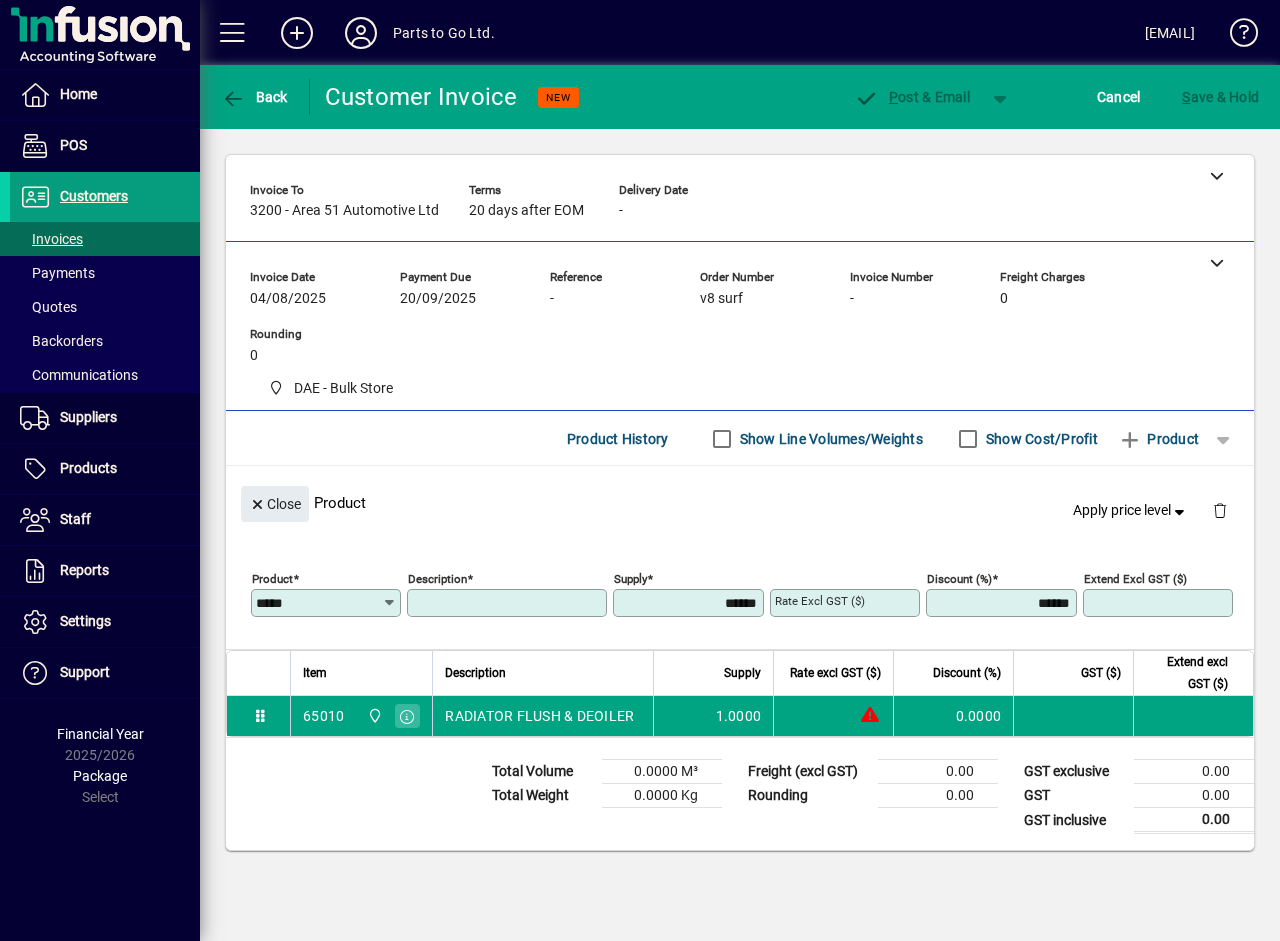 type on "**********" 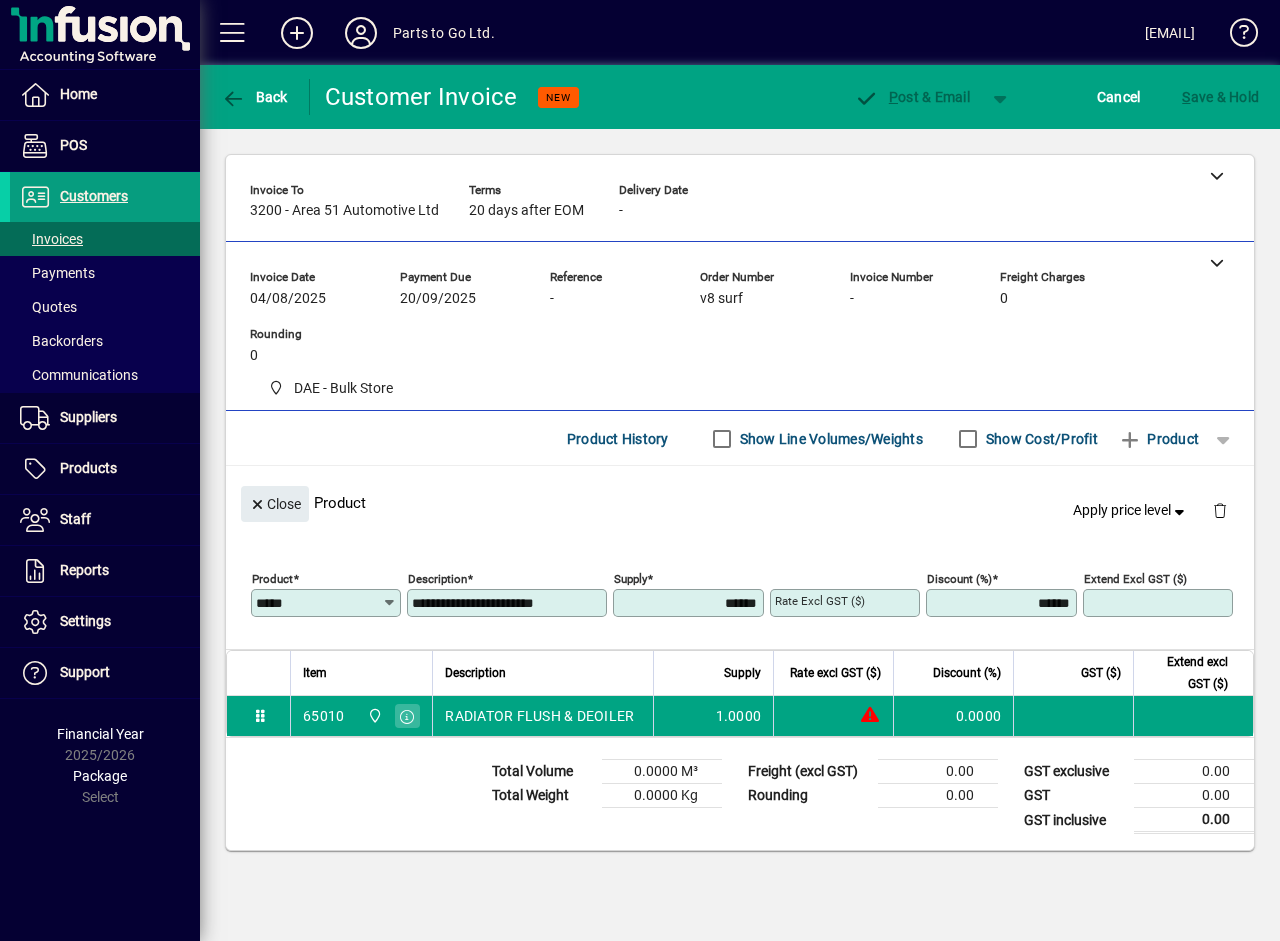 type on "*******" 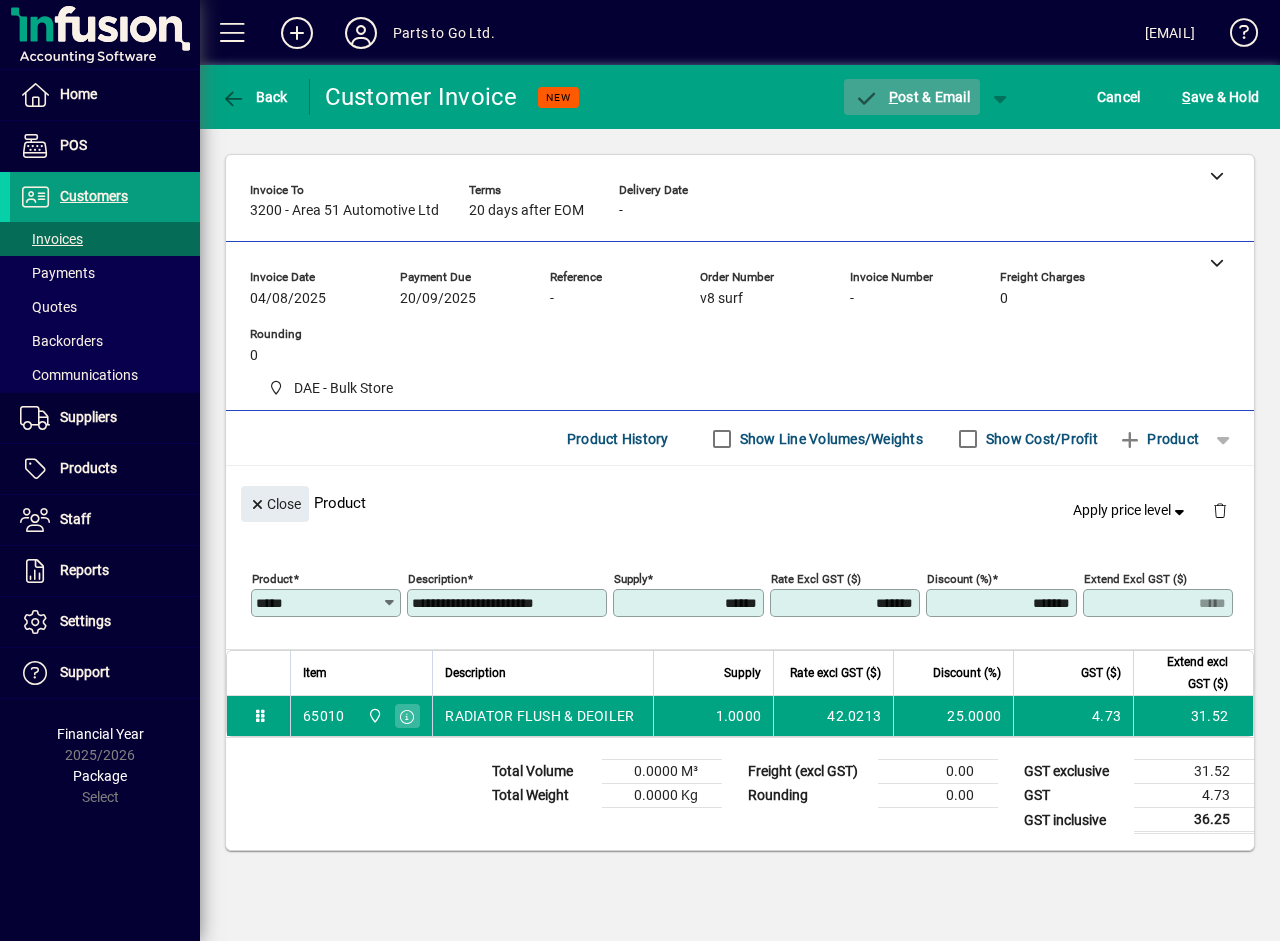 click on "P ost & Email" 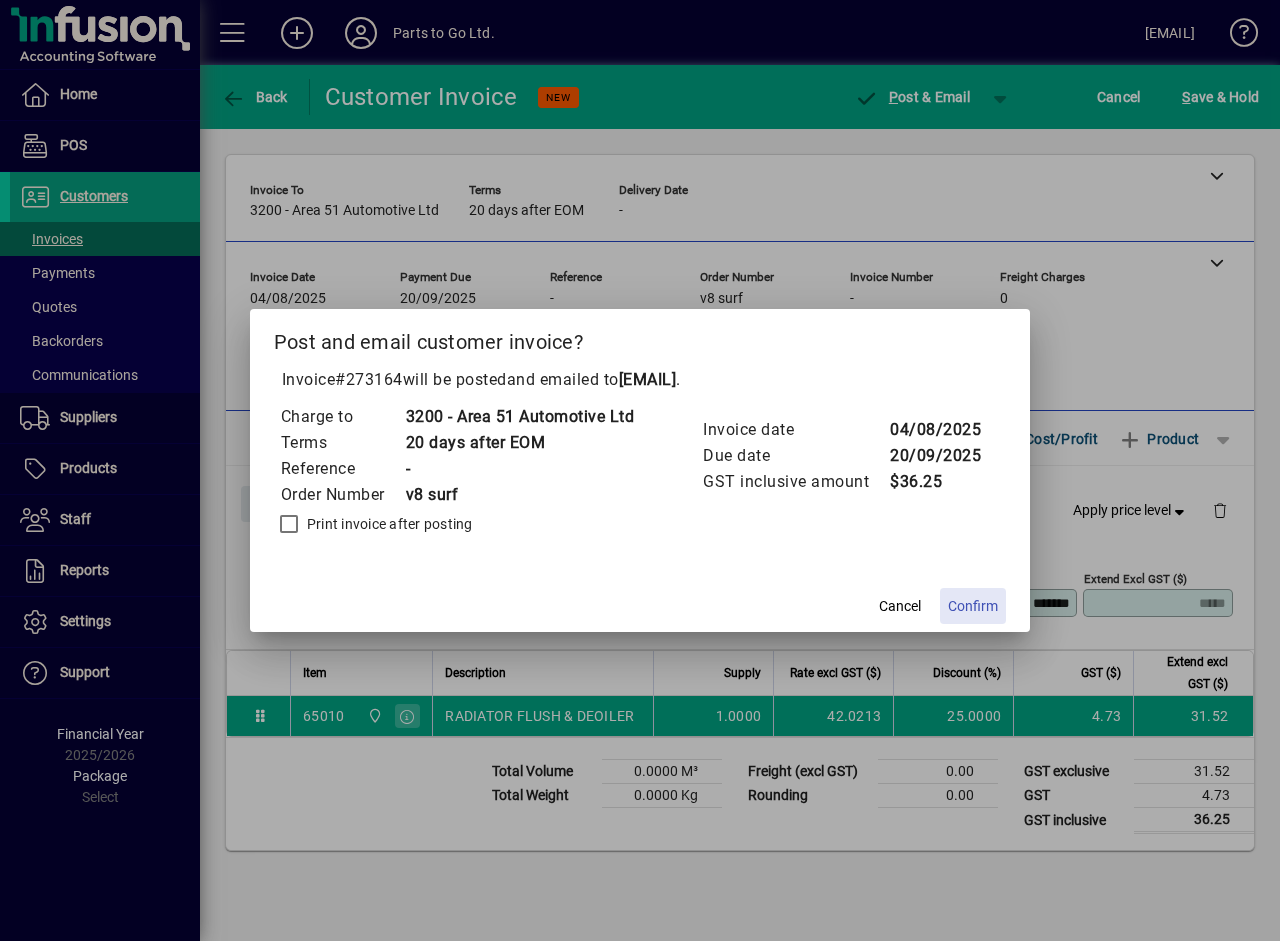 click on "Confirm" 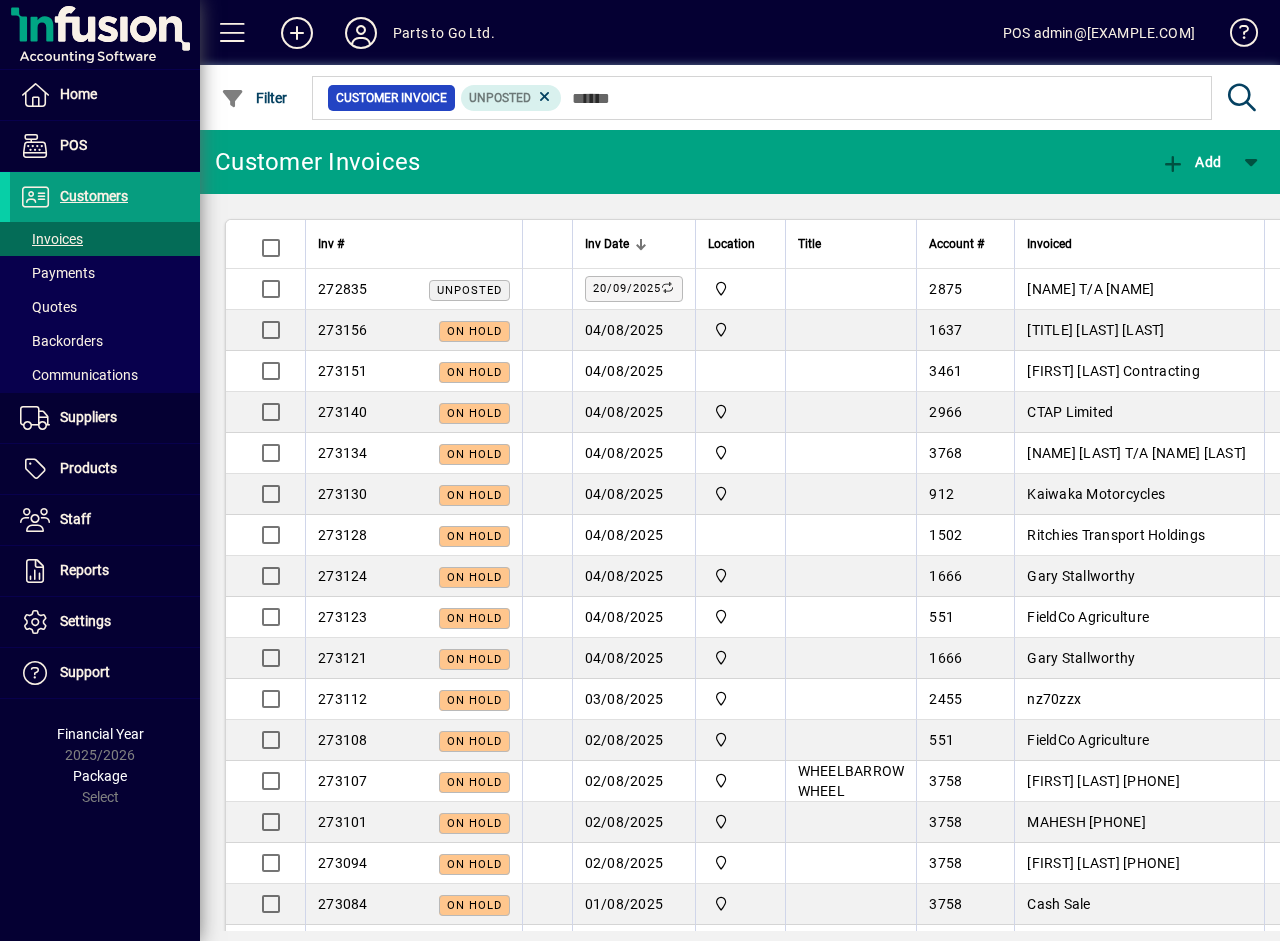 scroll, scrollTop: 0, scrollLeft: 0, axis: both 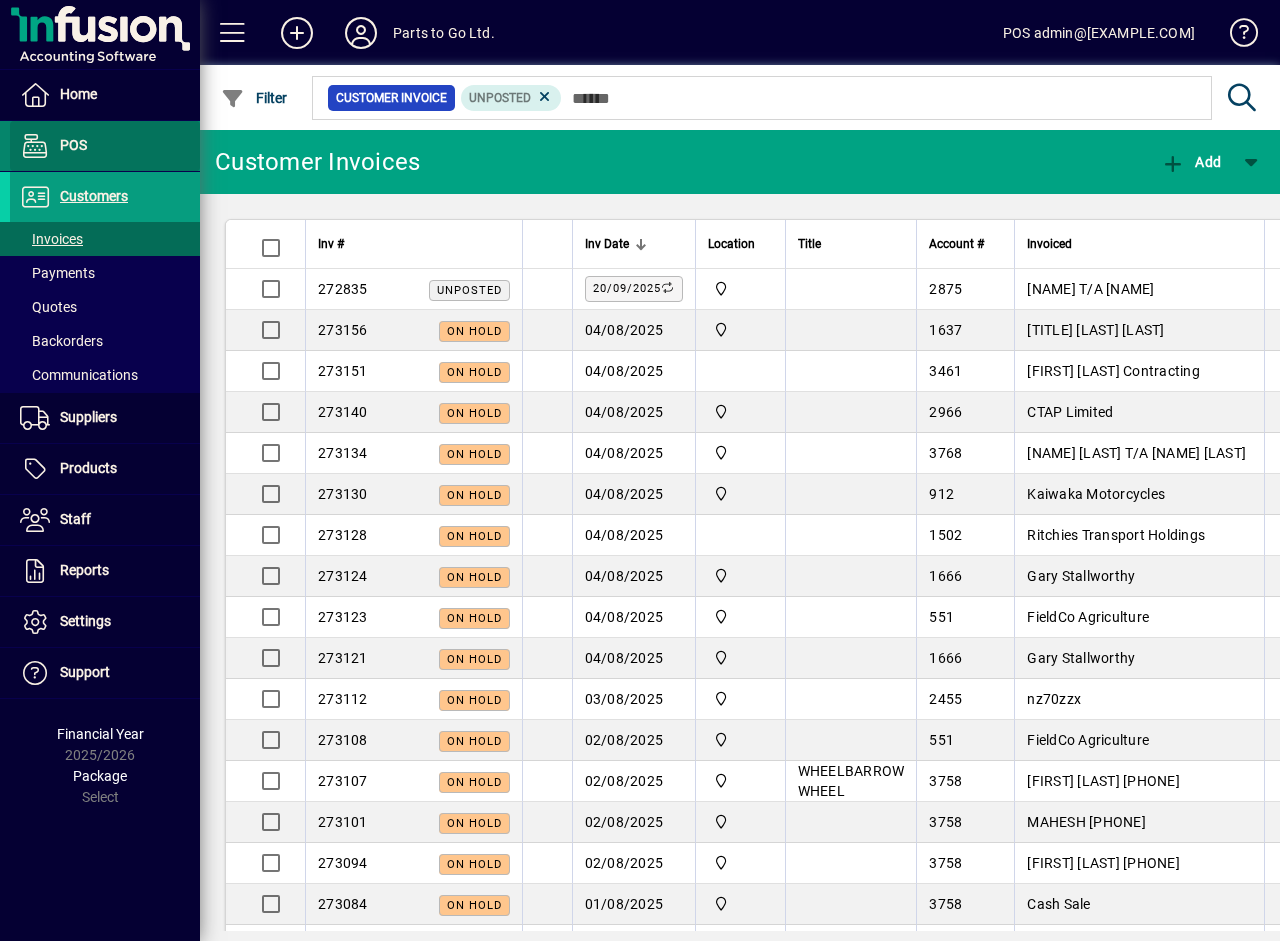 click on "POS" at bounding box center [48, 146] 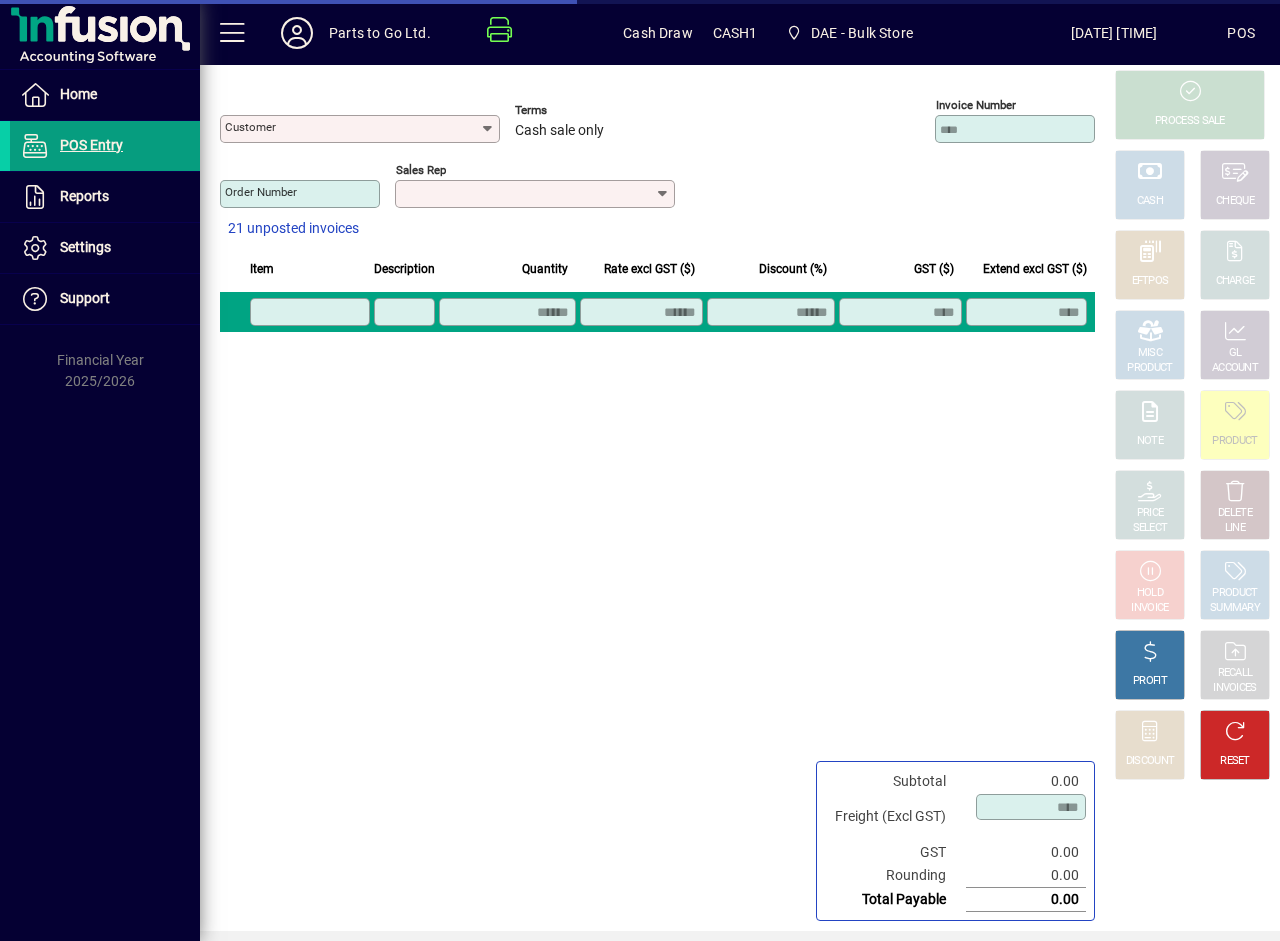 type on "**********" 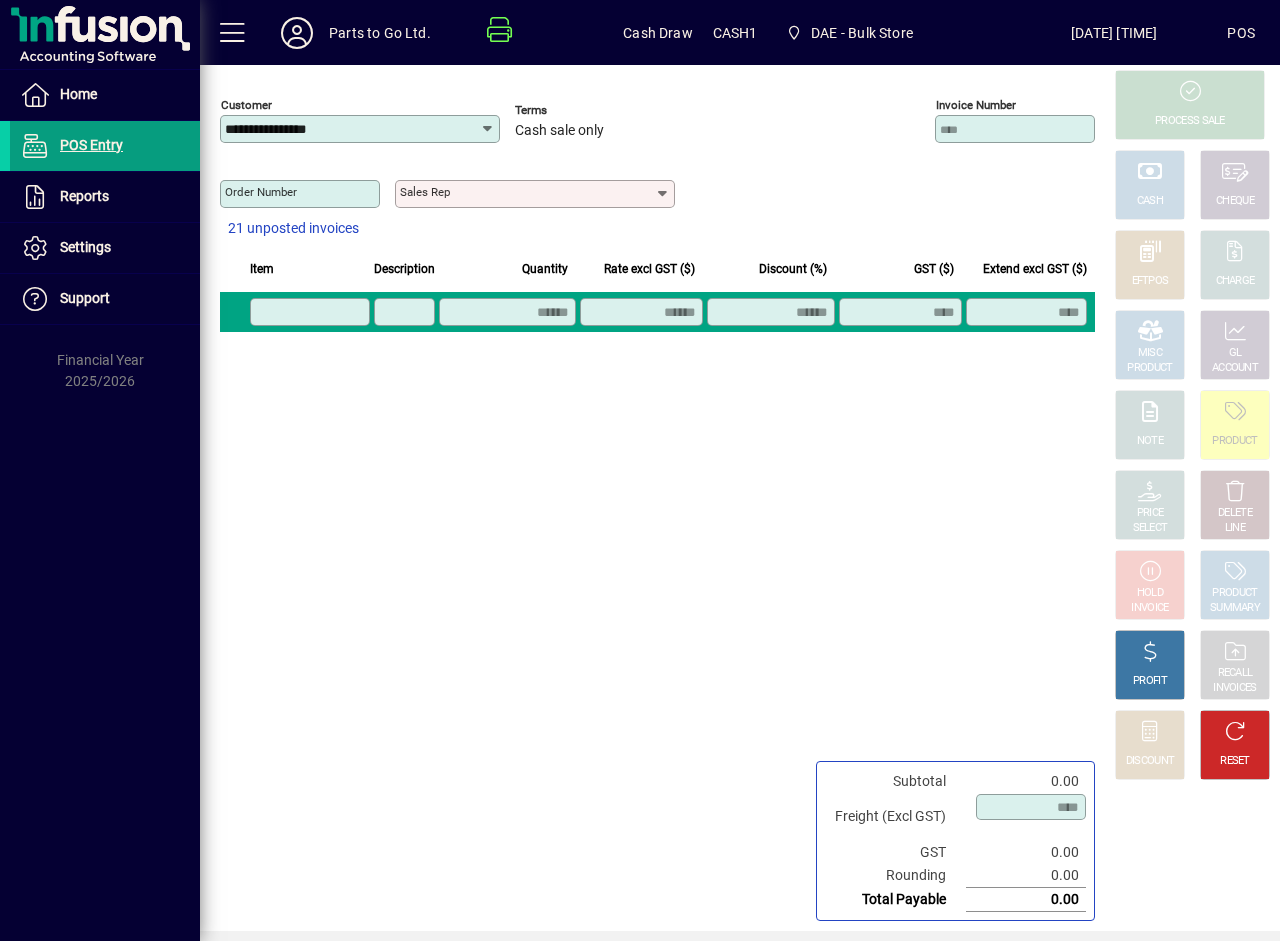 click 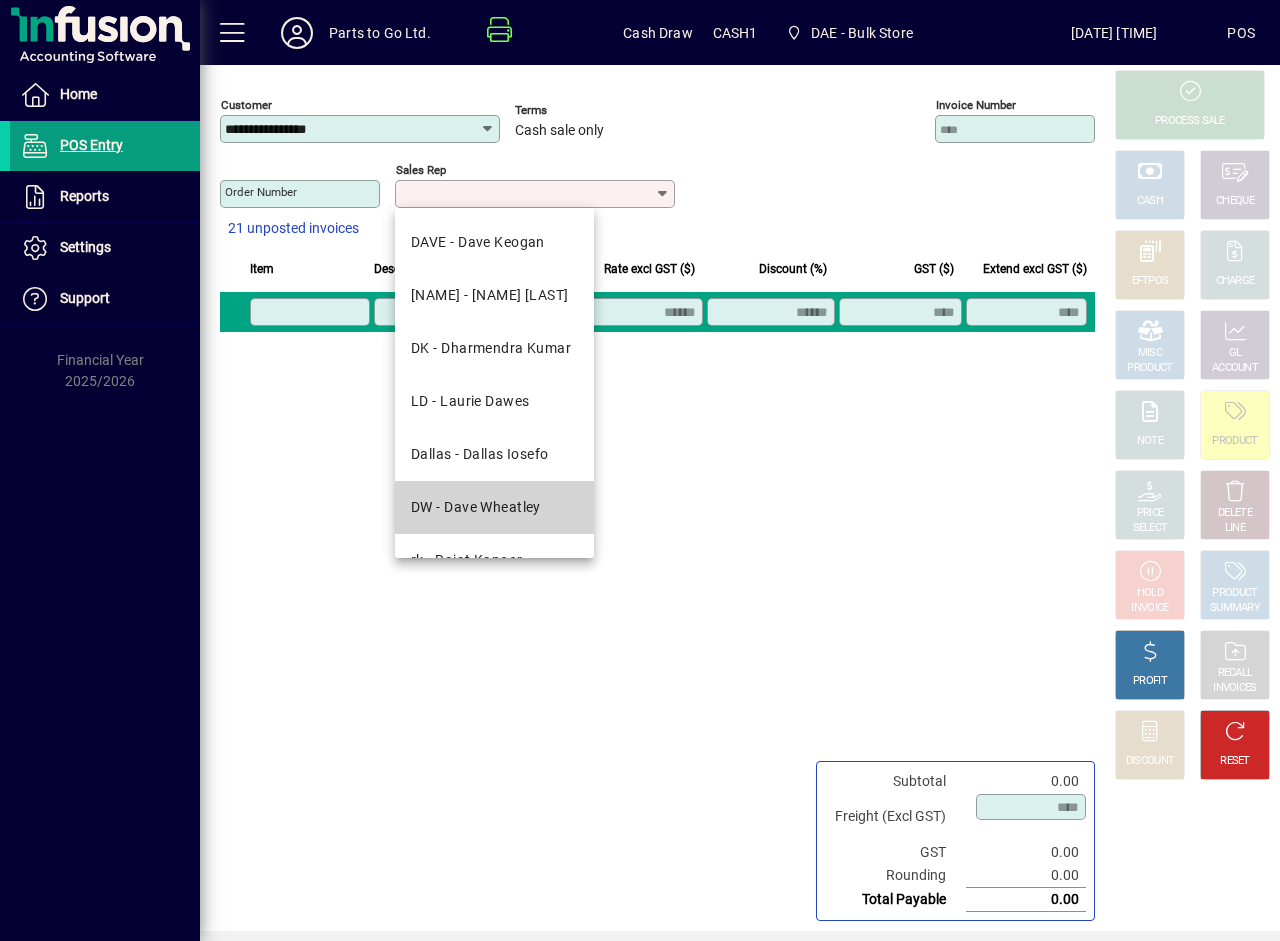click on "DW - Dave Wheatley" at bounding box center (494, 507) 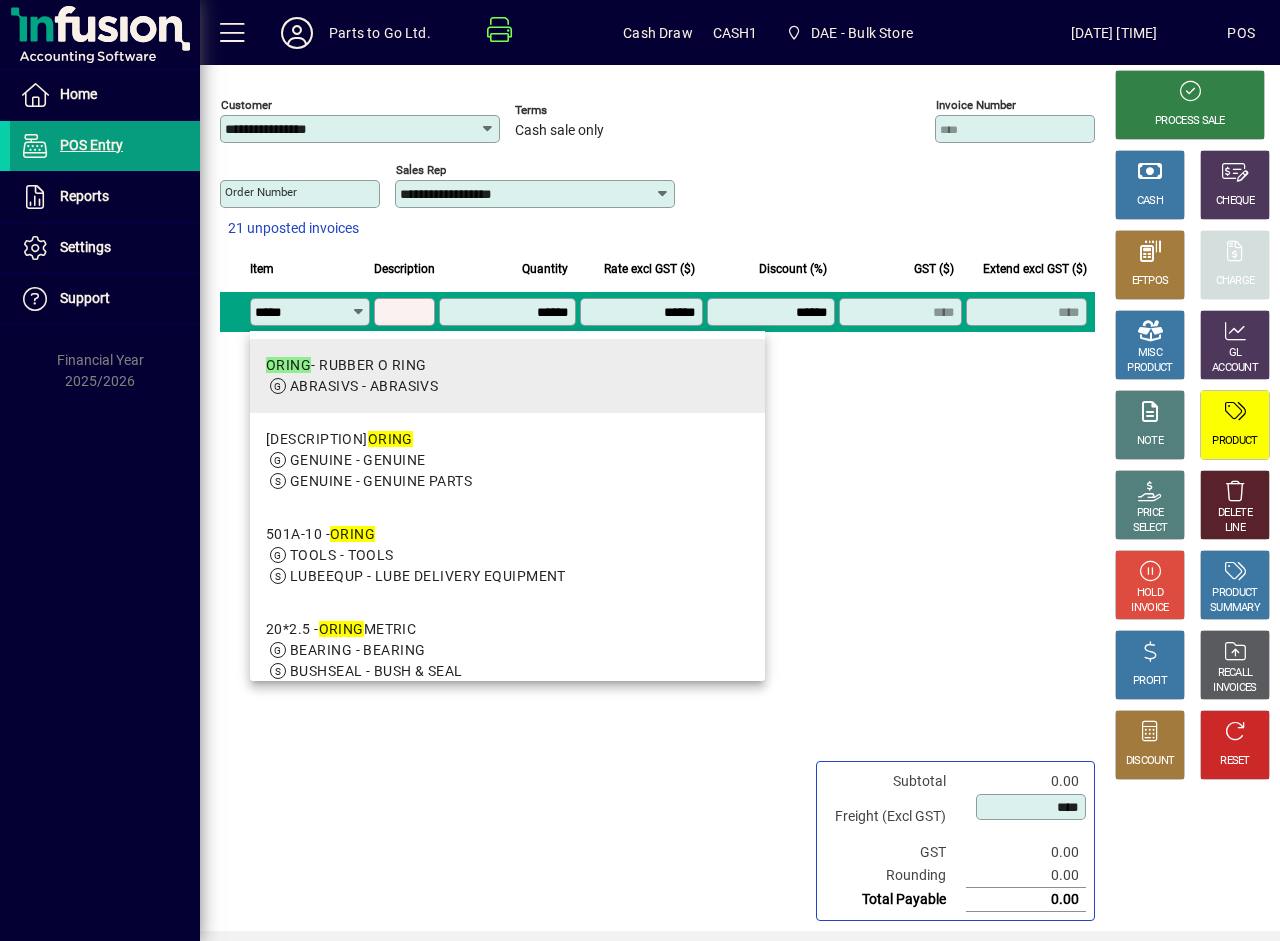 click on "[DESCRIPTION]" at bounding box center (352, 365) 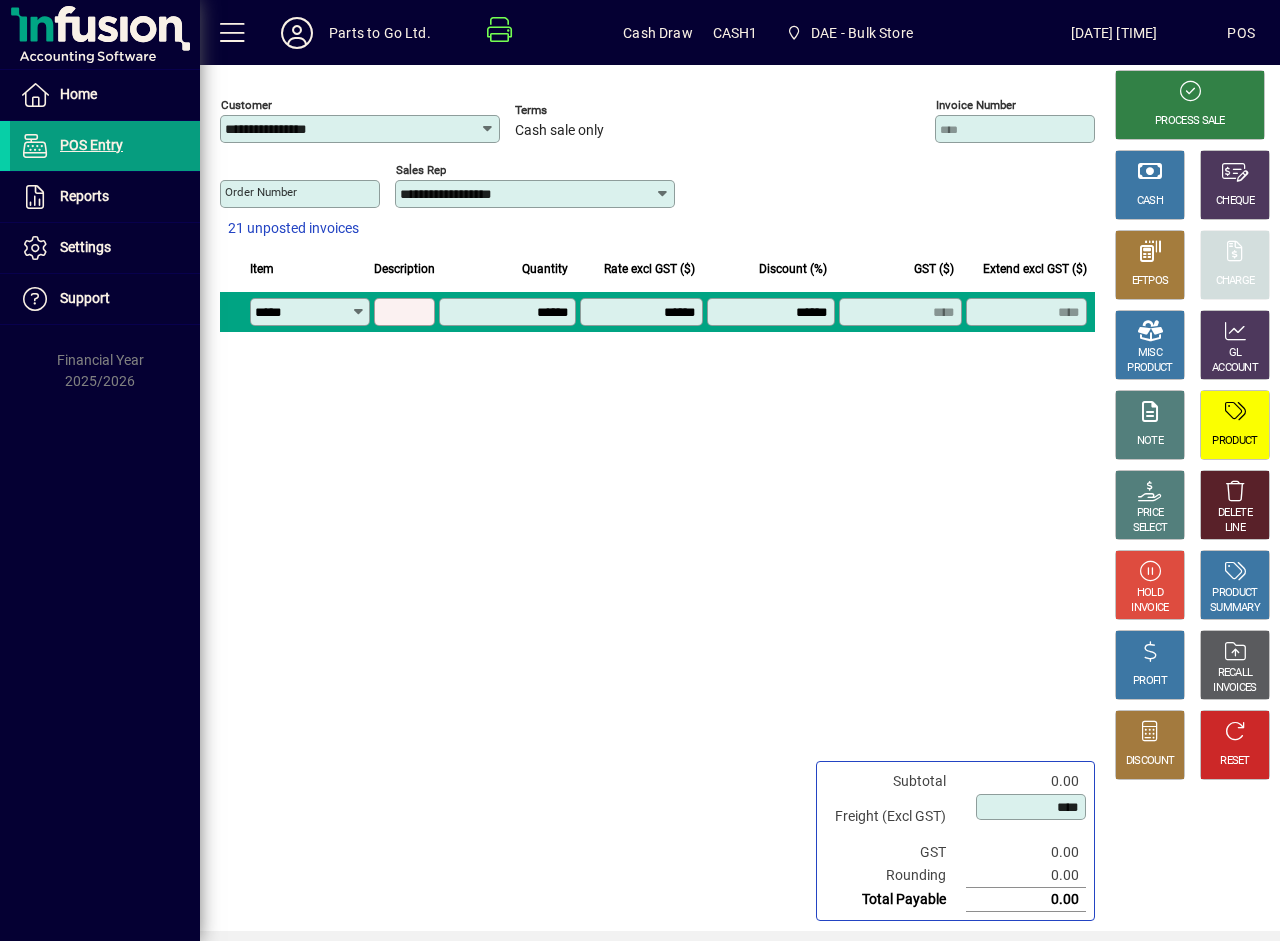 type on "**********" 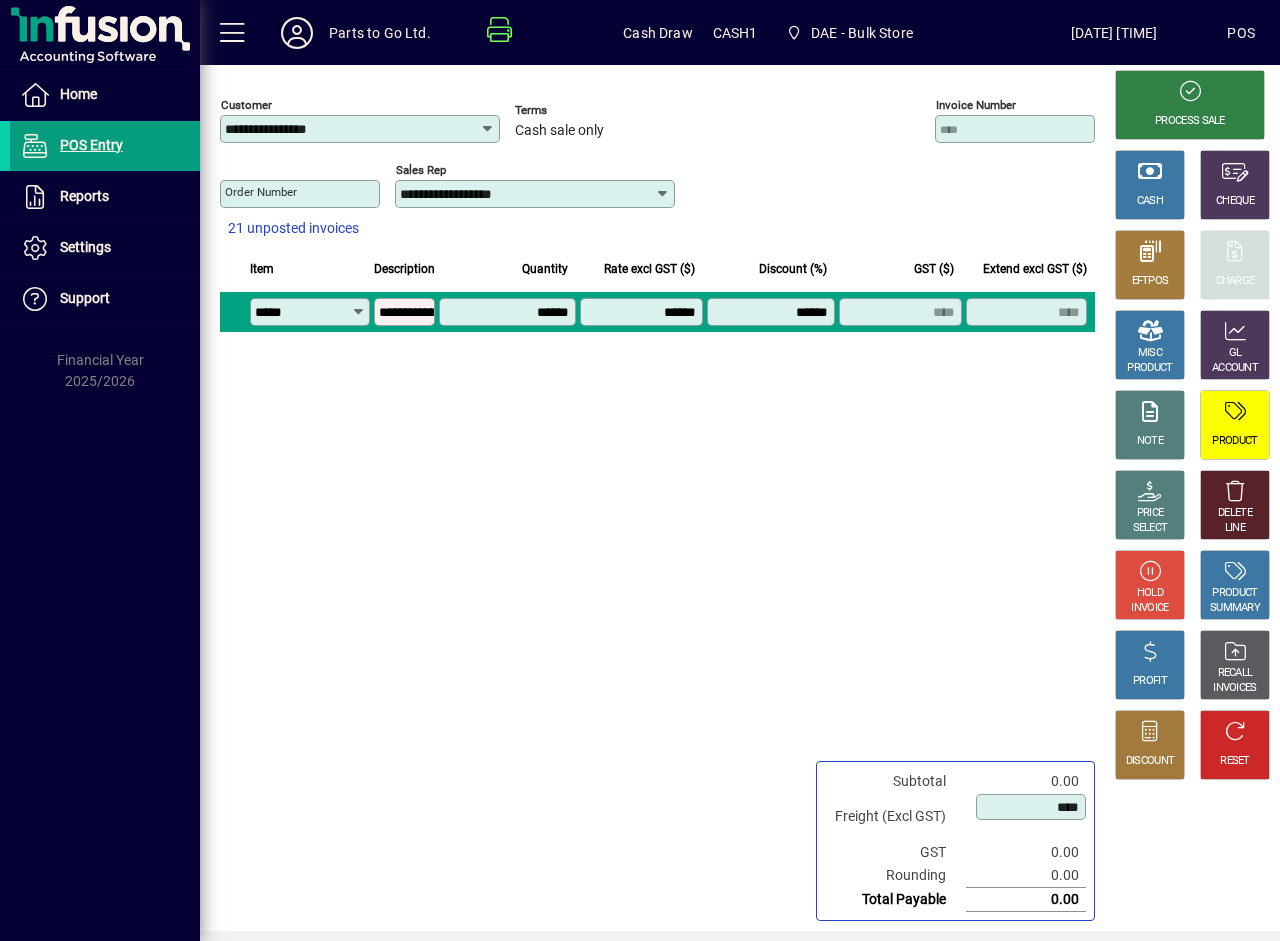 type on "******" 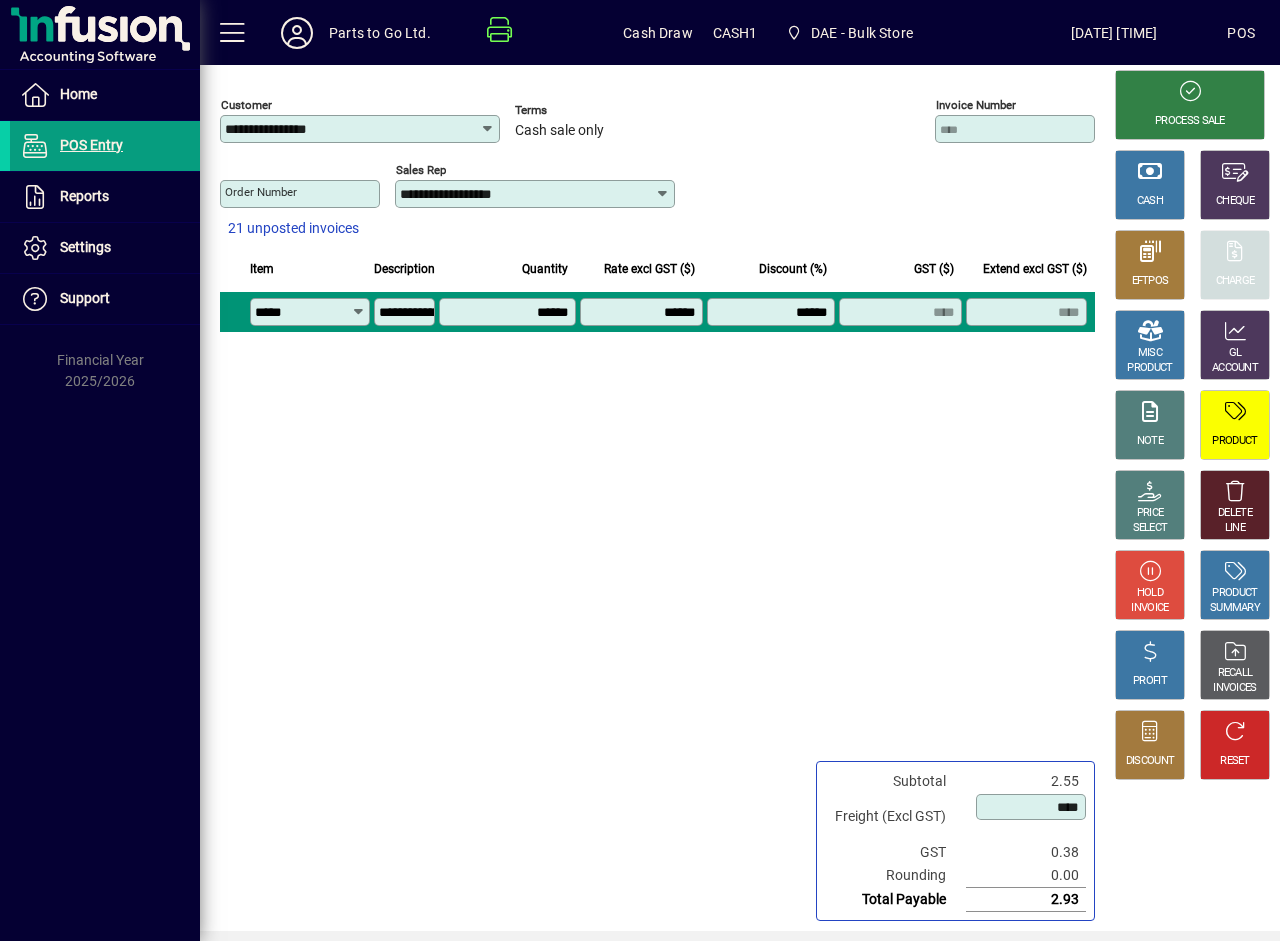 click on "******" at bounding box center (643, 312) 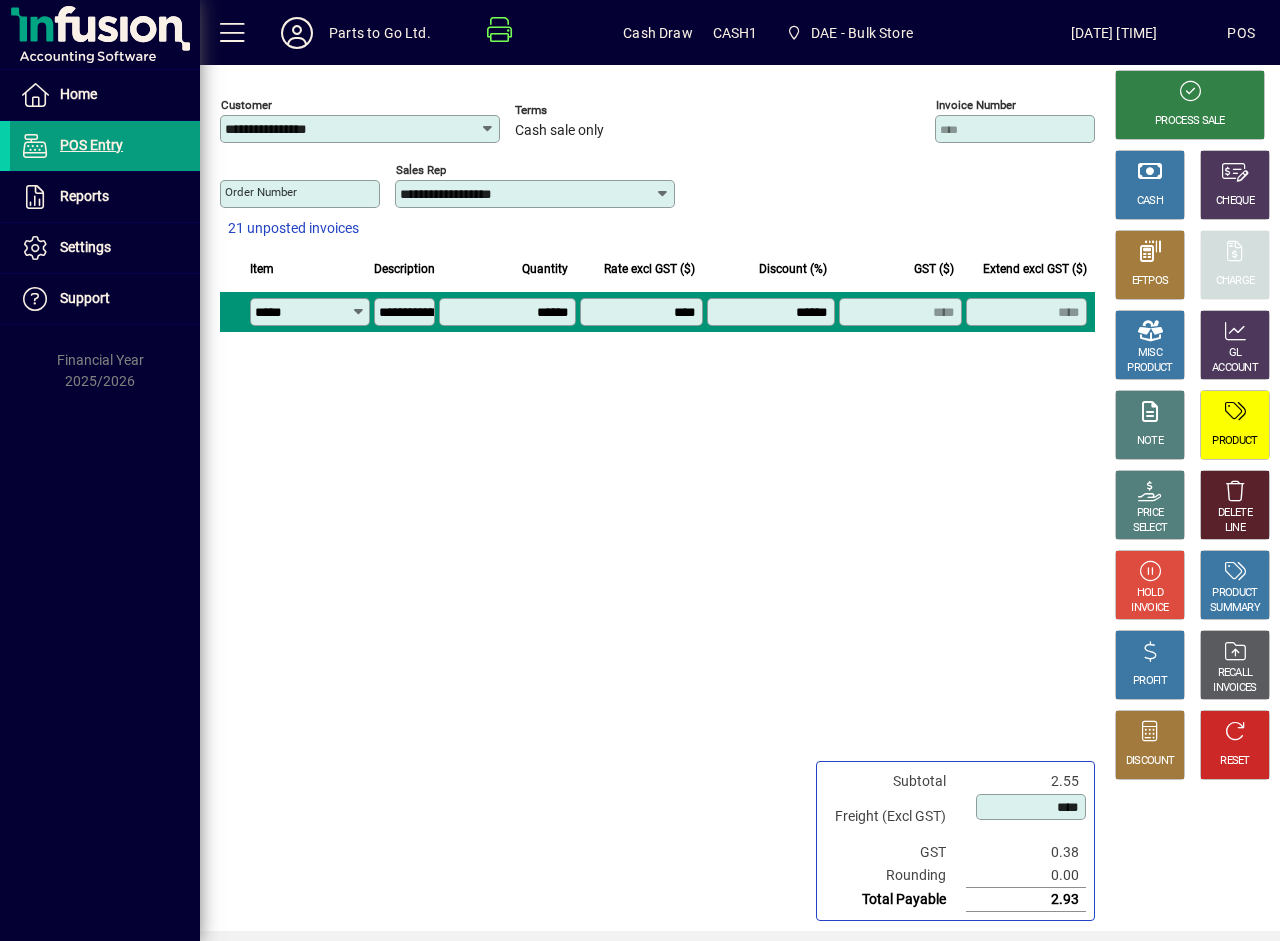 type on "******" 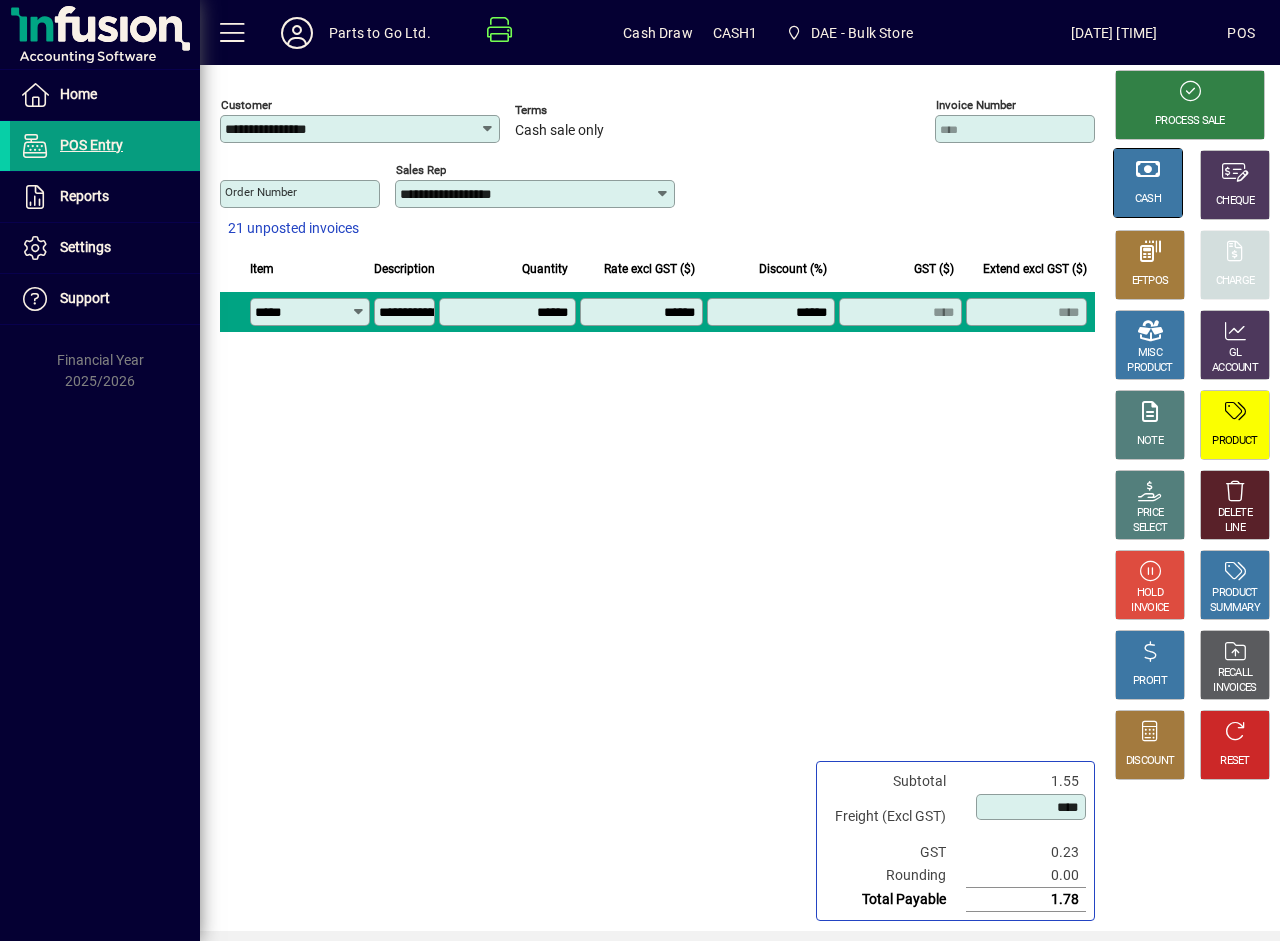click 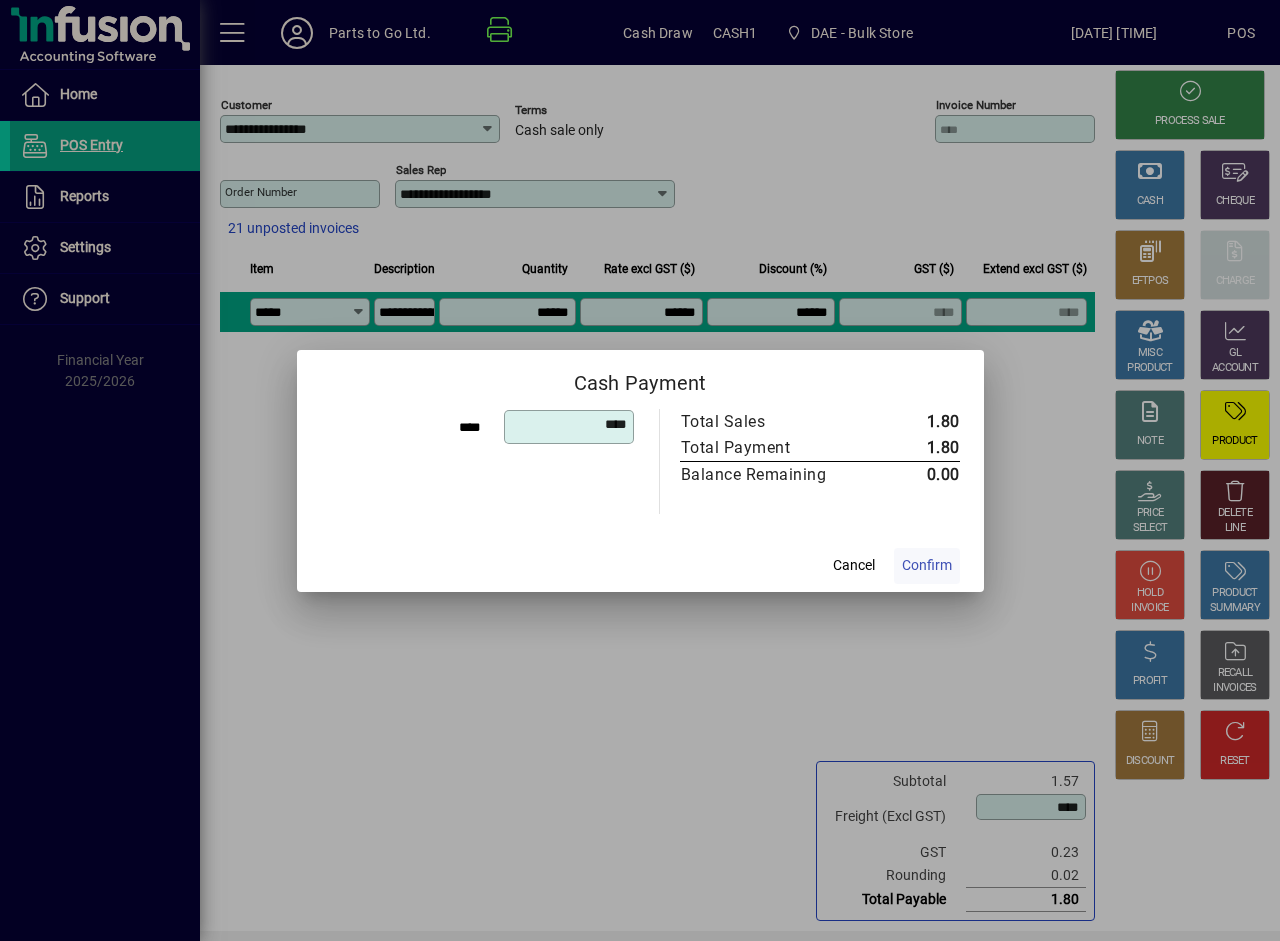 click on "Confirm" 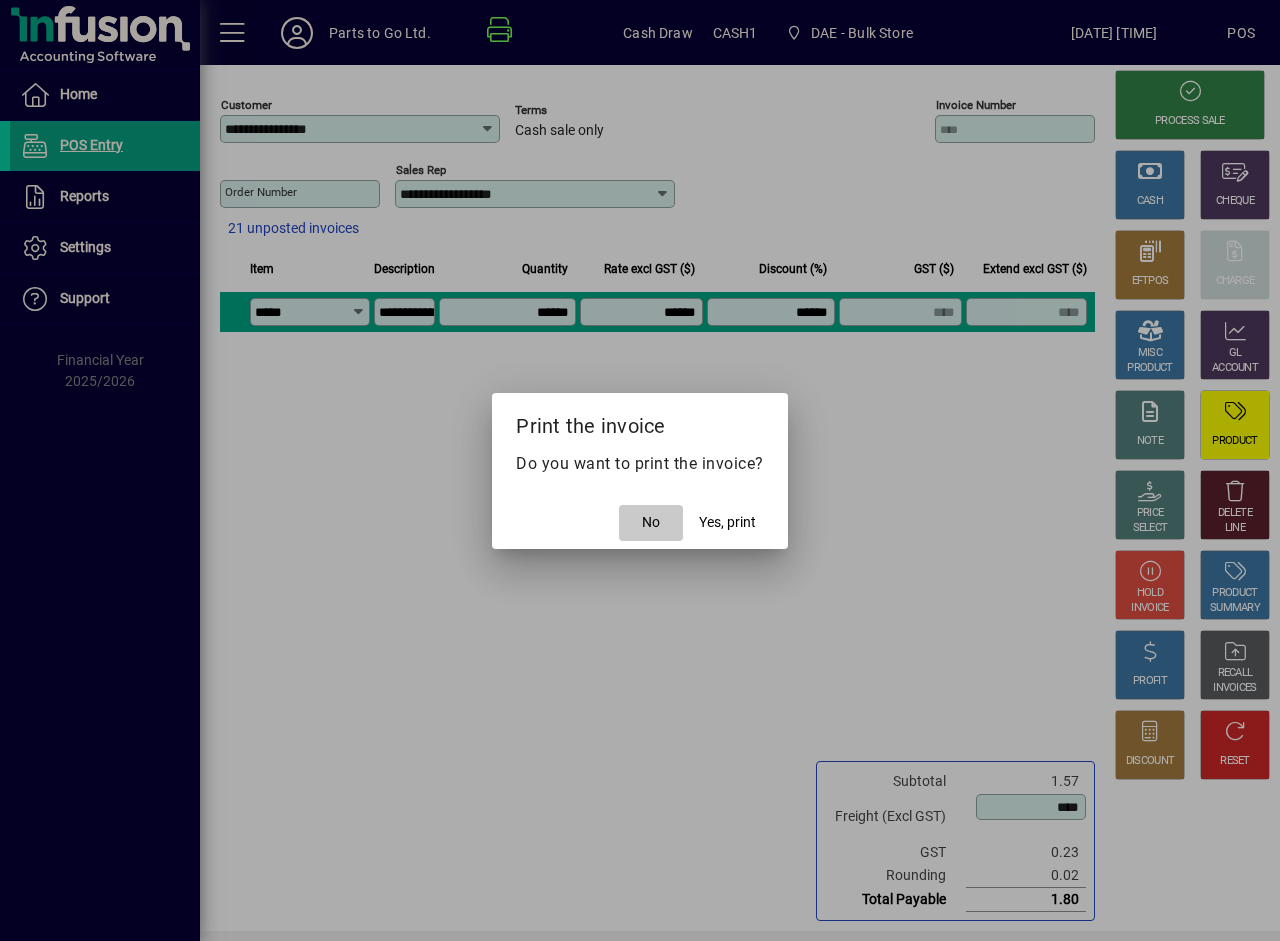 click on "No" 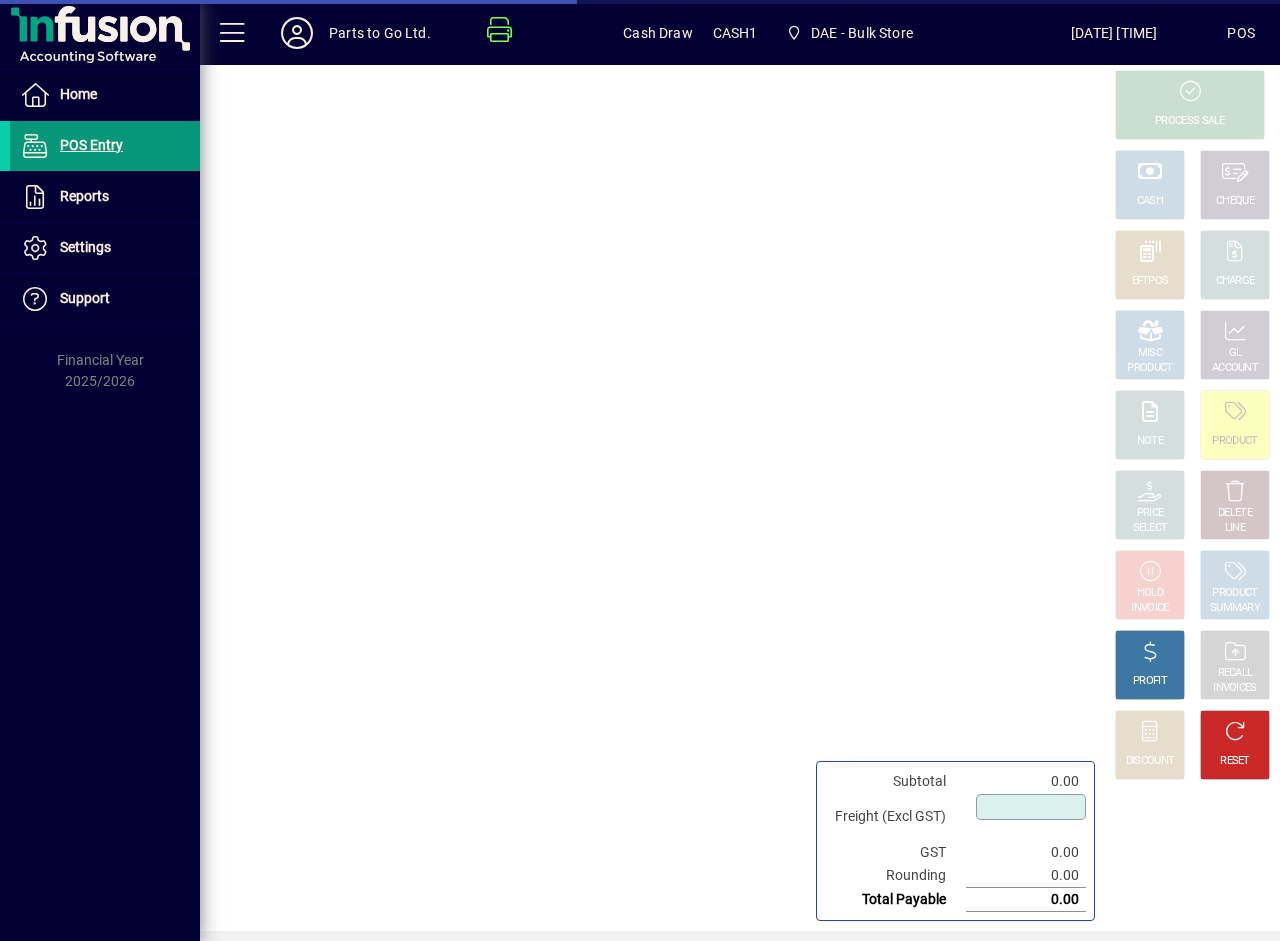 type on "****" 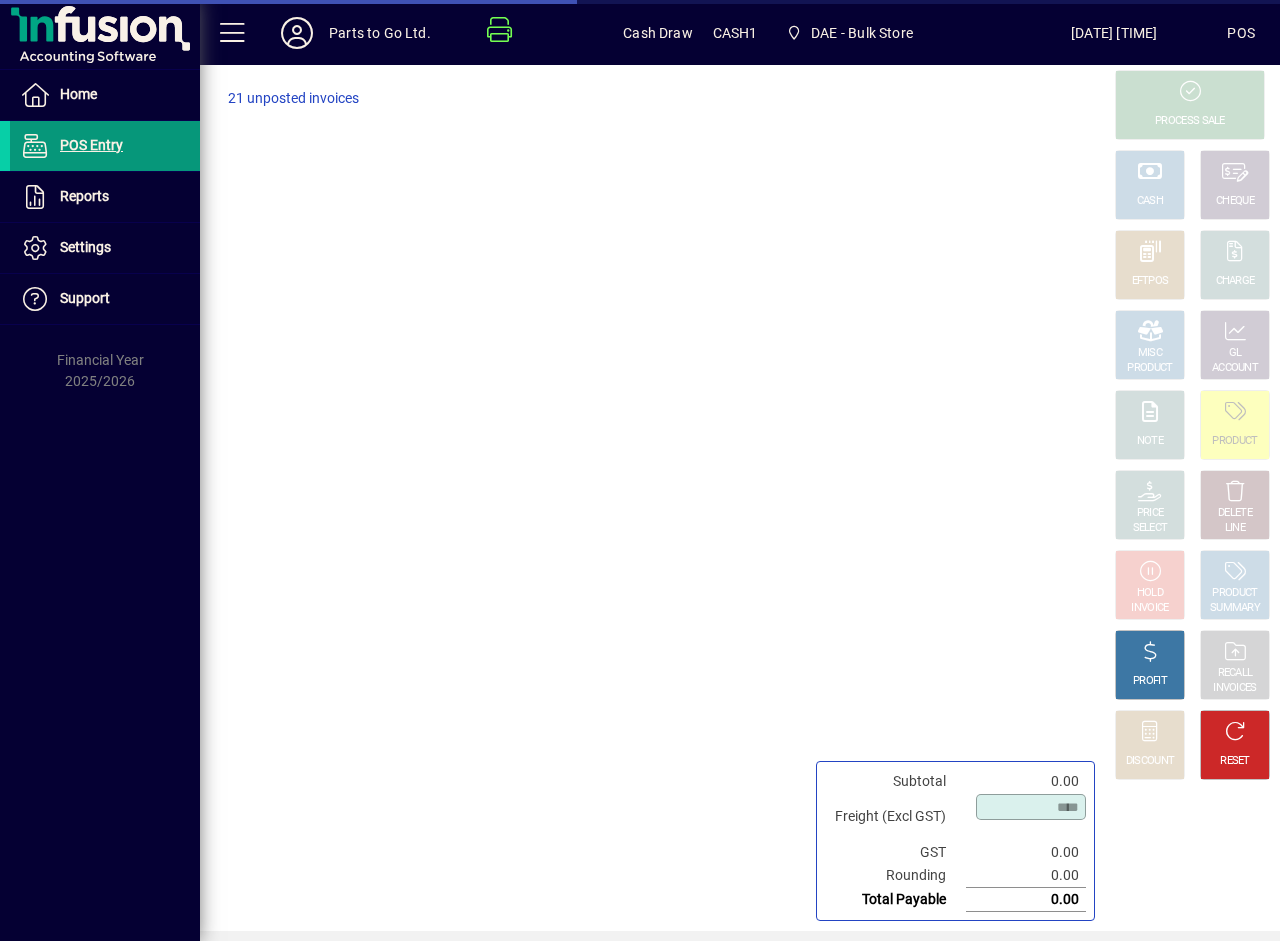 click on "POS Entry" at bounding box center [91, 145] 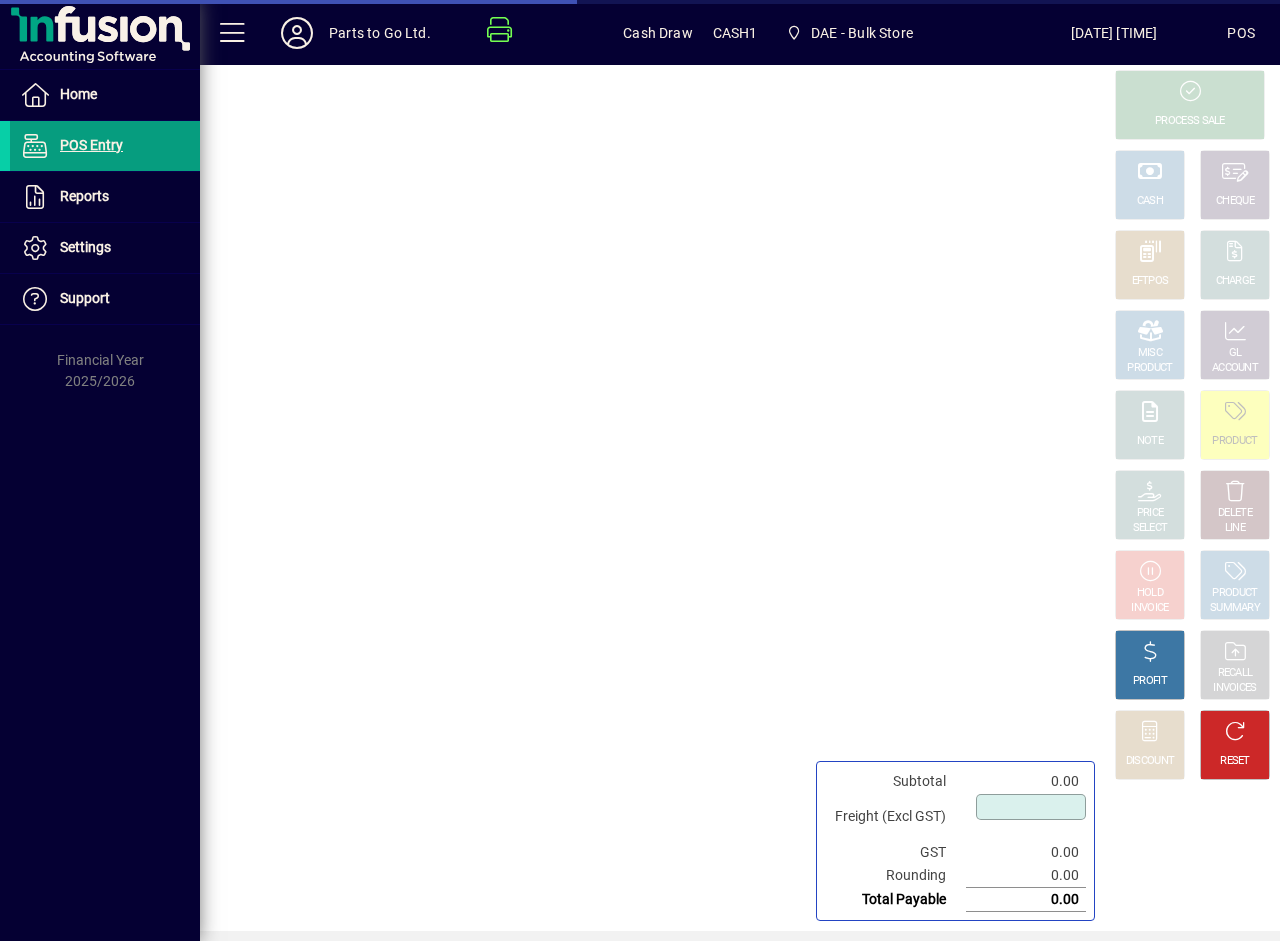 type on "****" 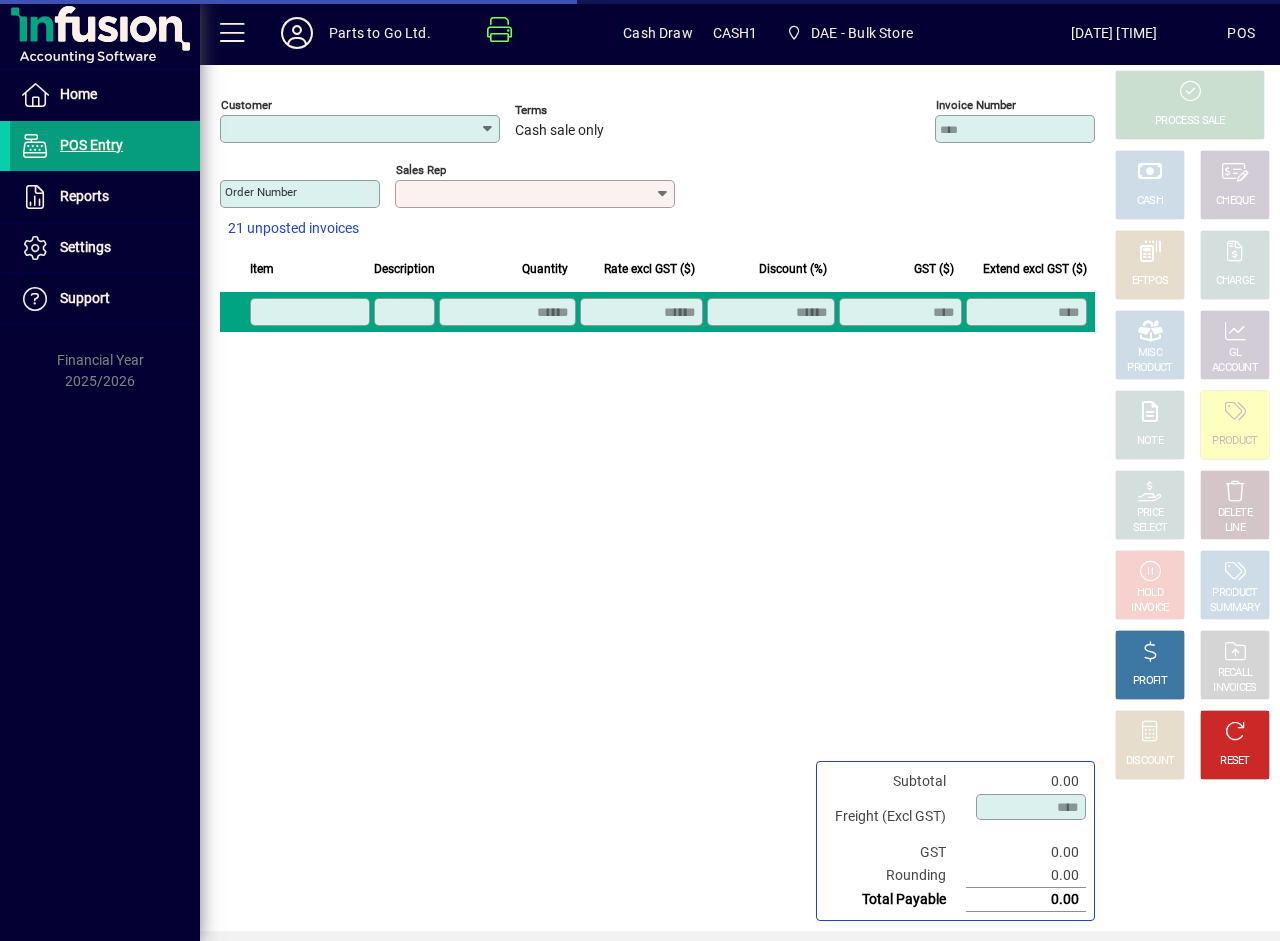 type on "**********" 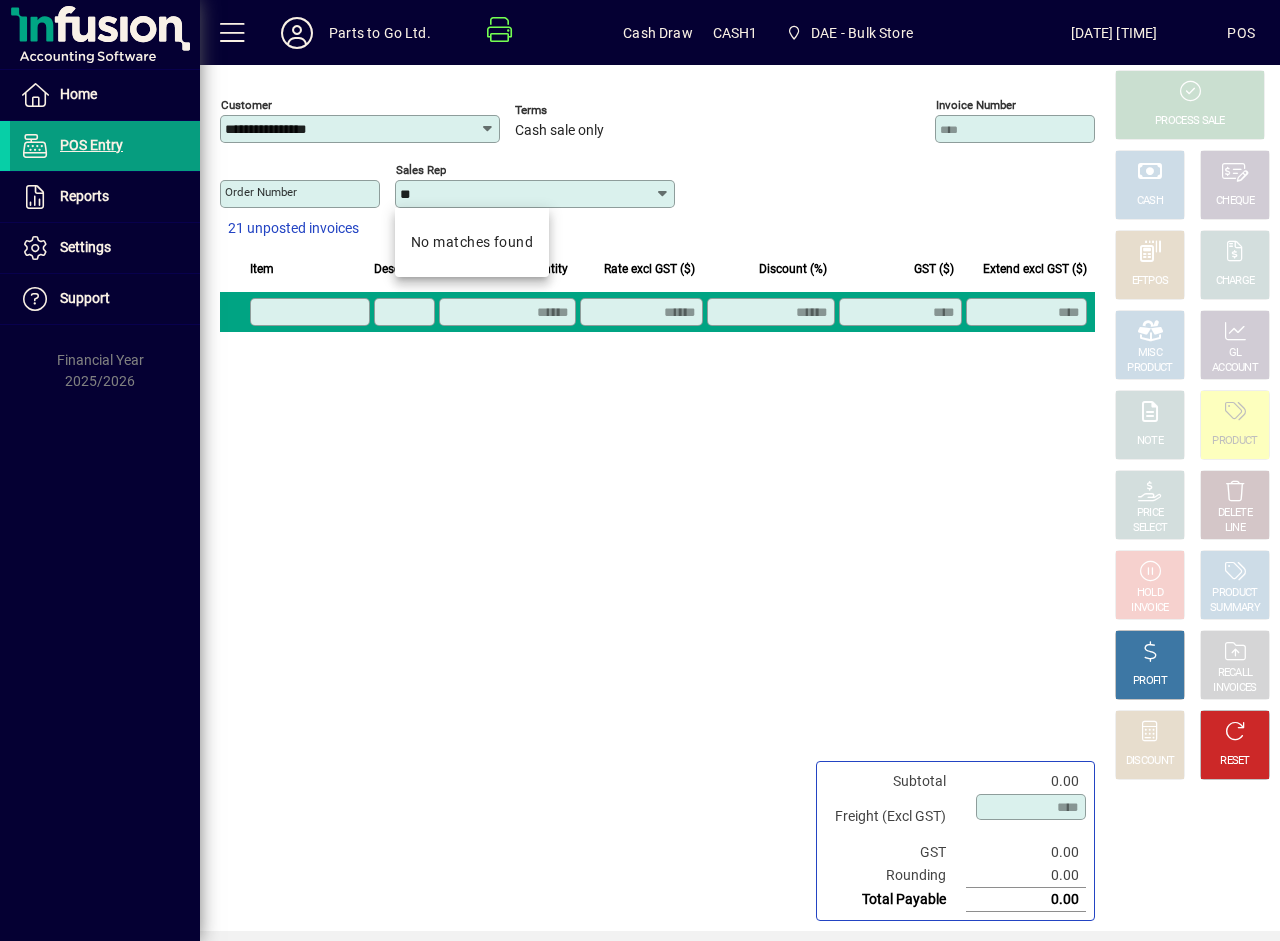 type on "*" 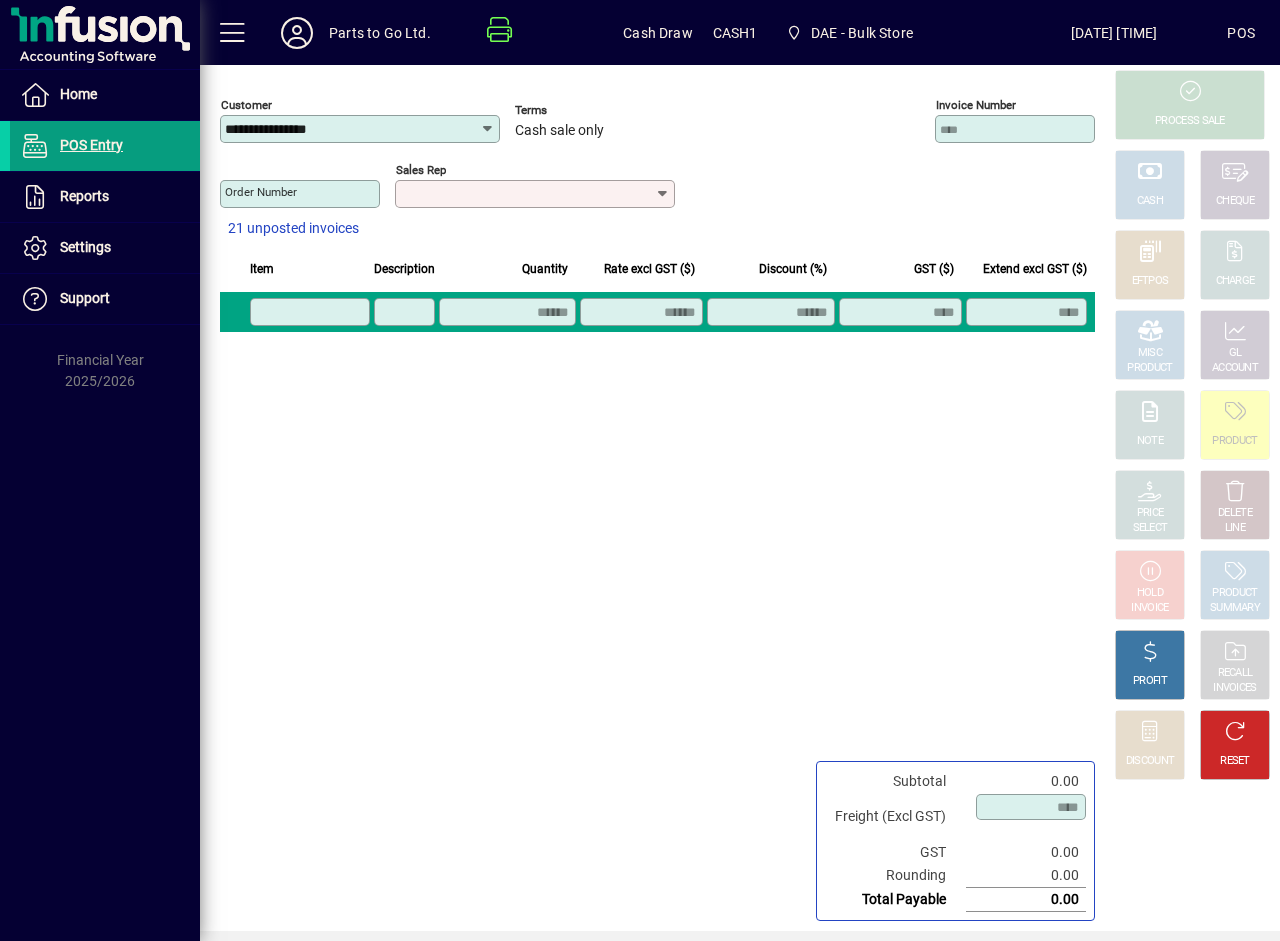 click on "Sales rep" at bounding box center [527, 194] 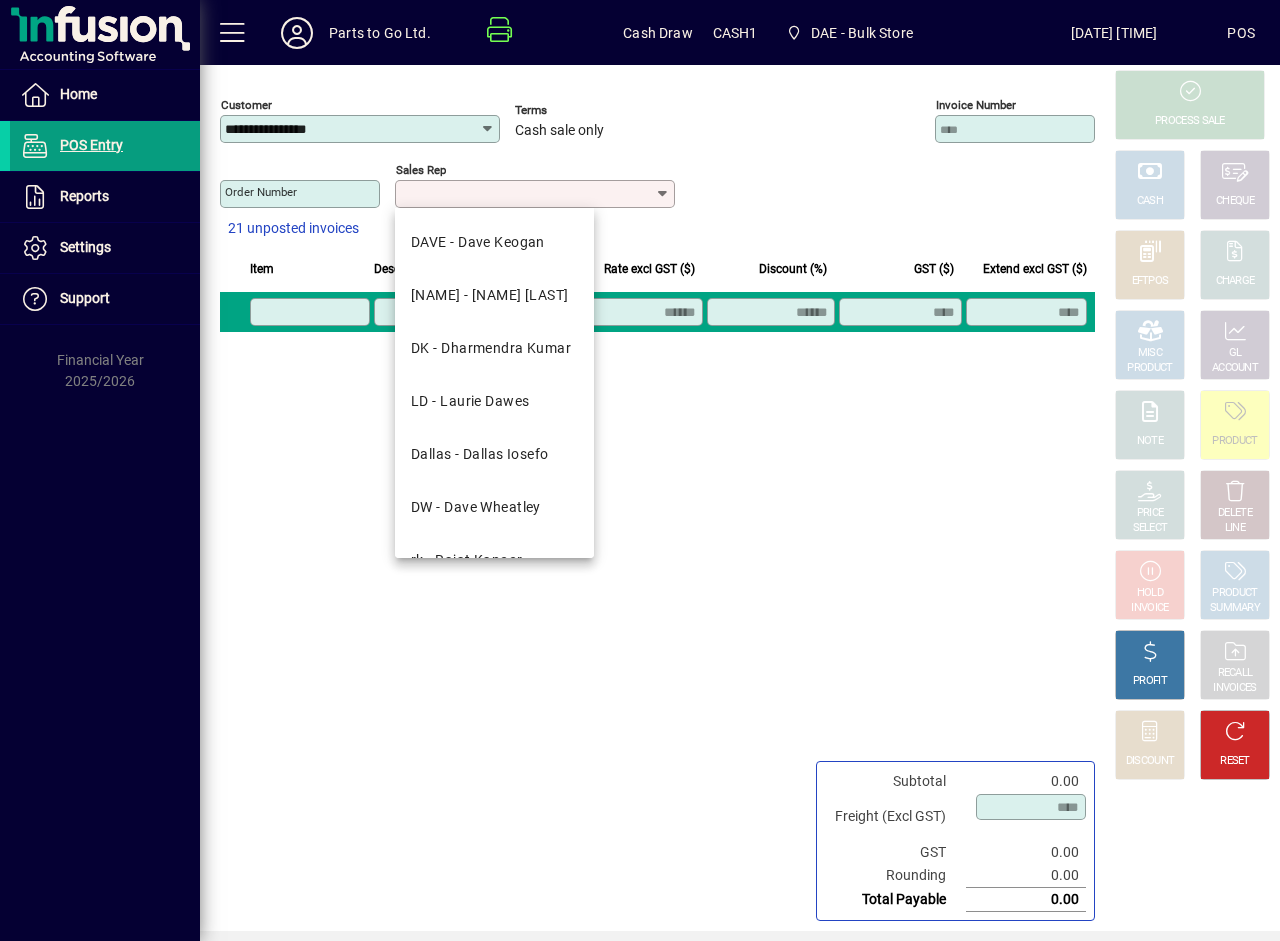 drag, startPoint x: 488, startPoint y: 503, endPoint x: 489, endPoint y: 493, distance: 10.049875 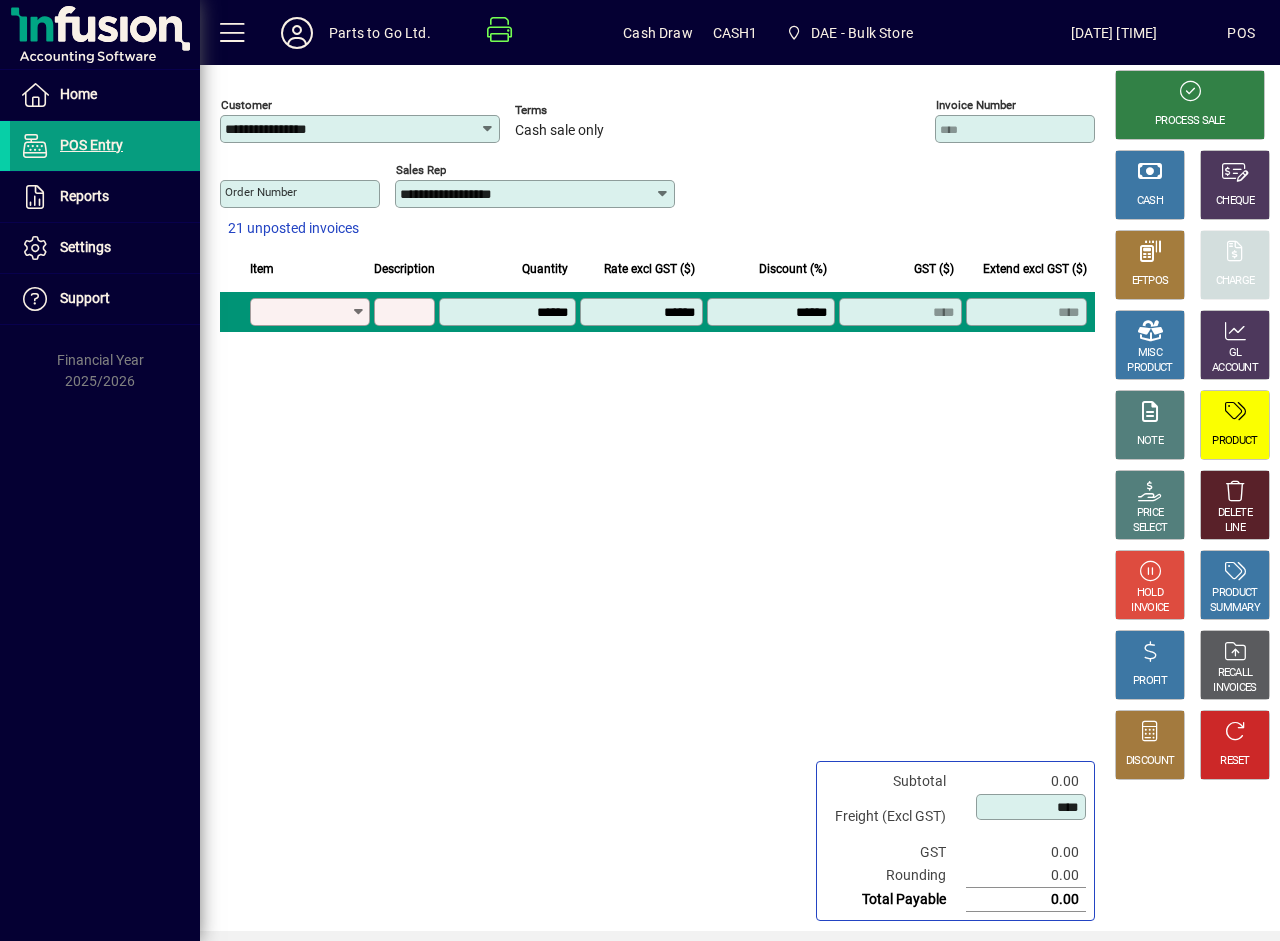 click on "Product" at bounding box center [303, 312] 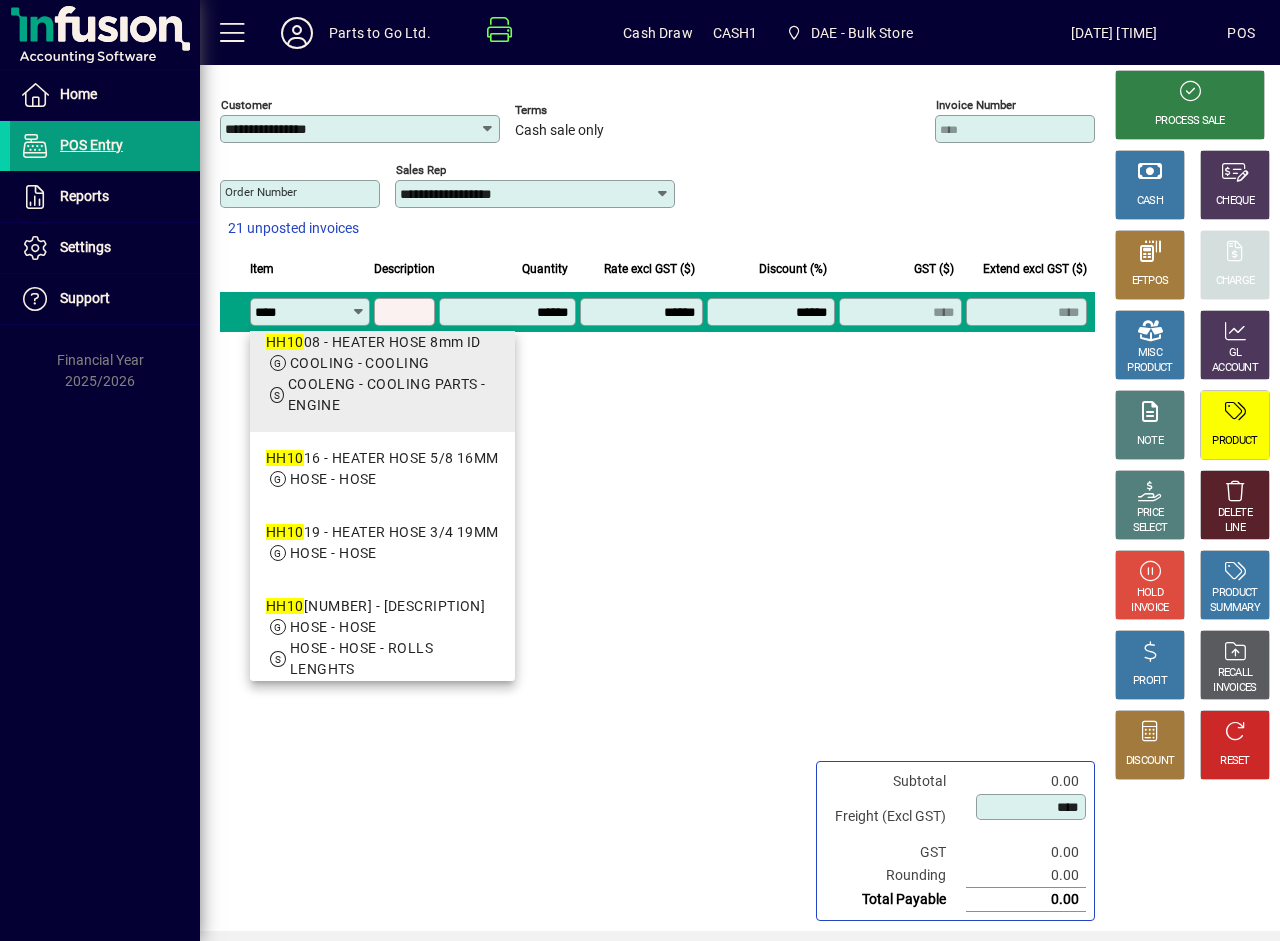 scroll, scrollTop: 99, scrollLeft: 0, axis: vertical 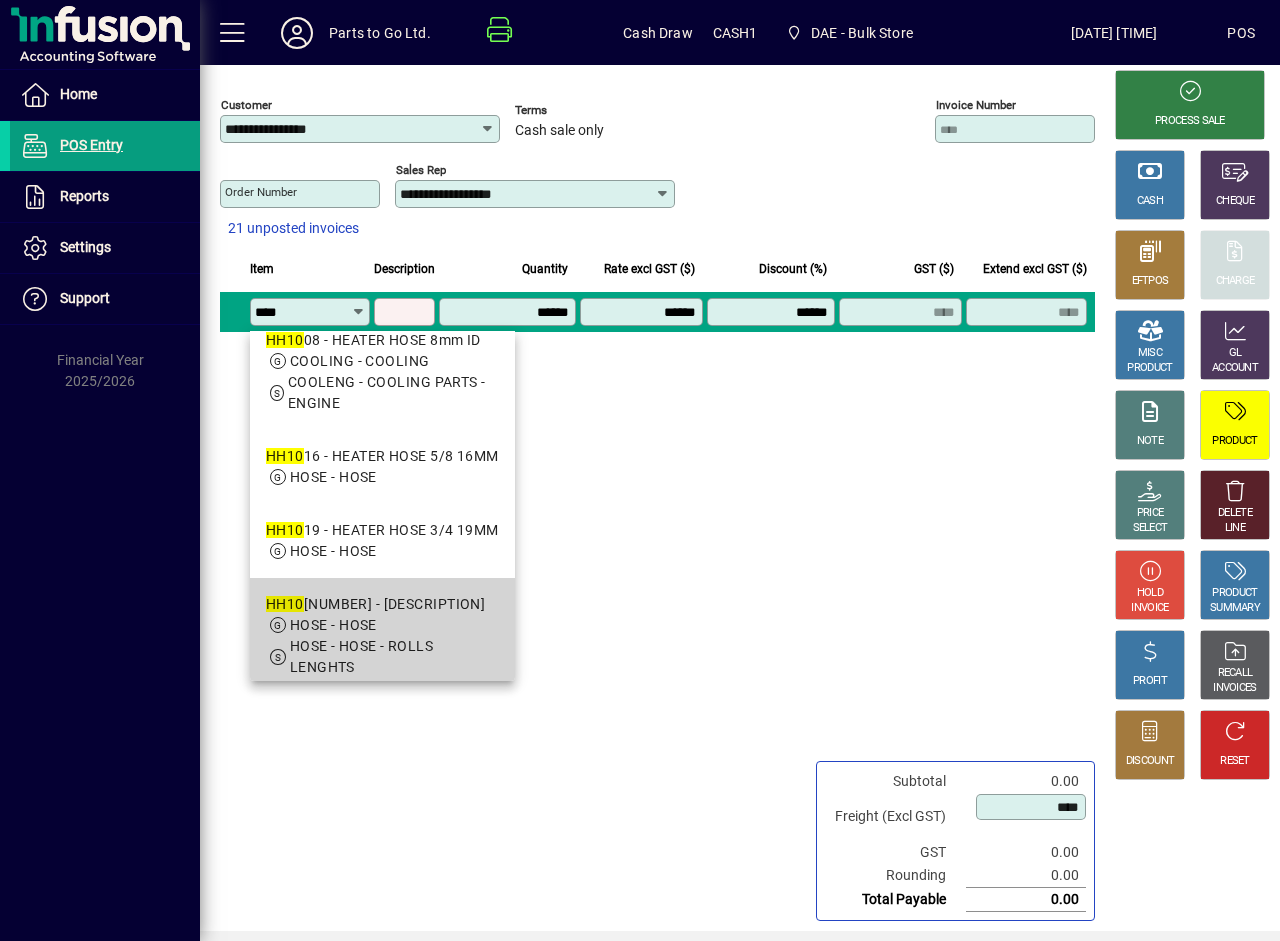 click on "HOSE - HOSE" at bounding box center [382, 625] 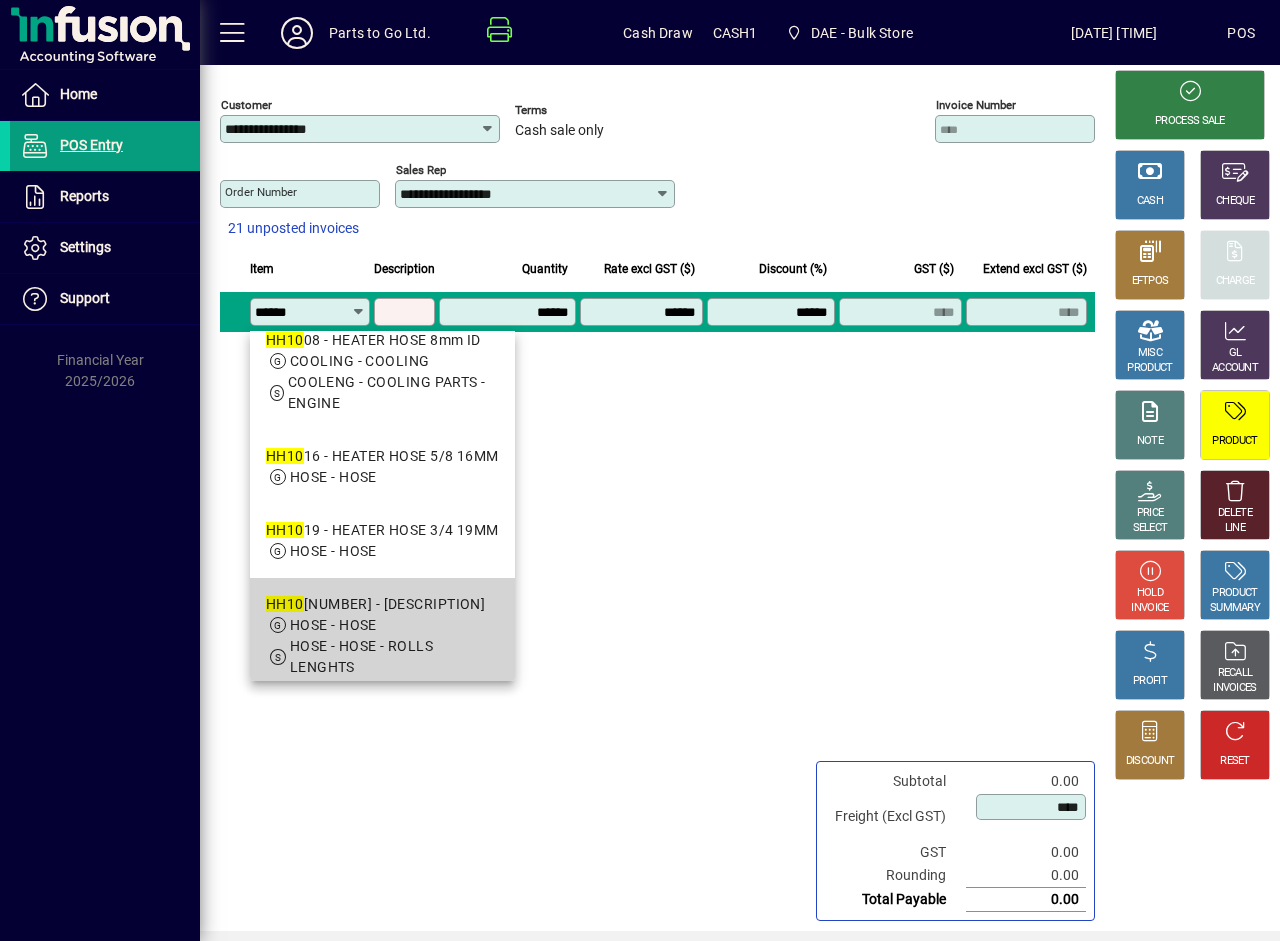 scroll, scrollTop: 0, scrollLeft: 0, axis: both 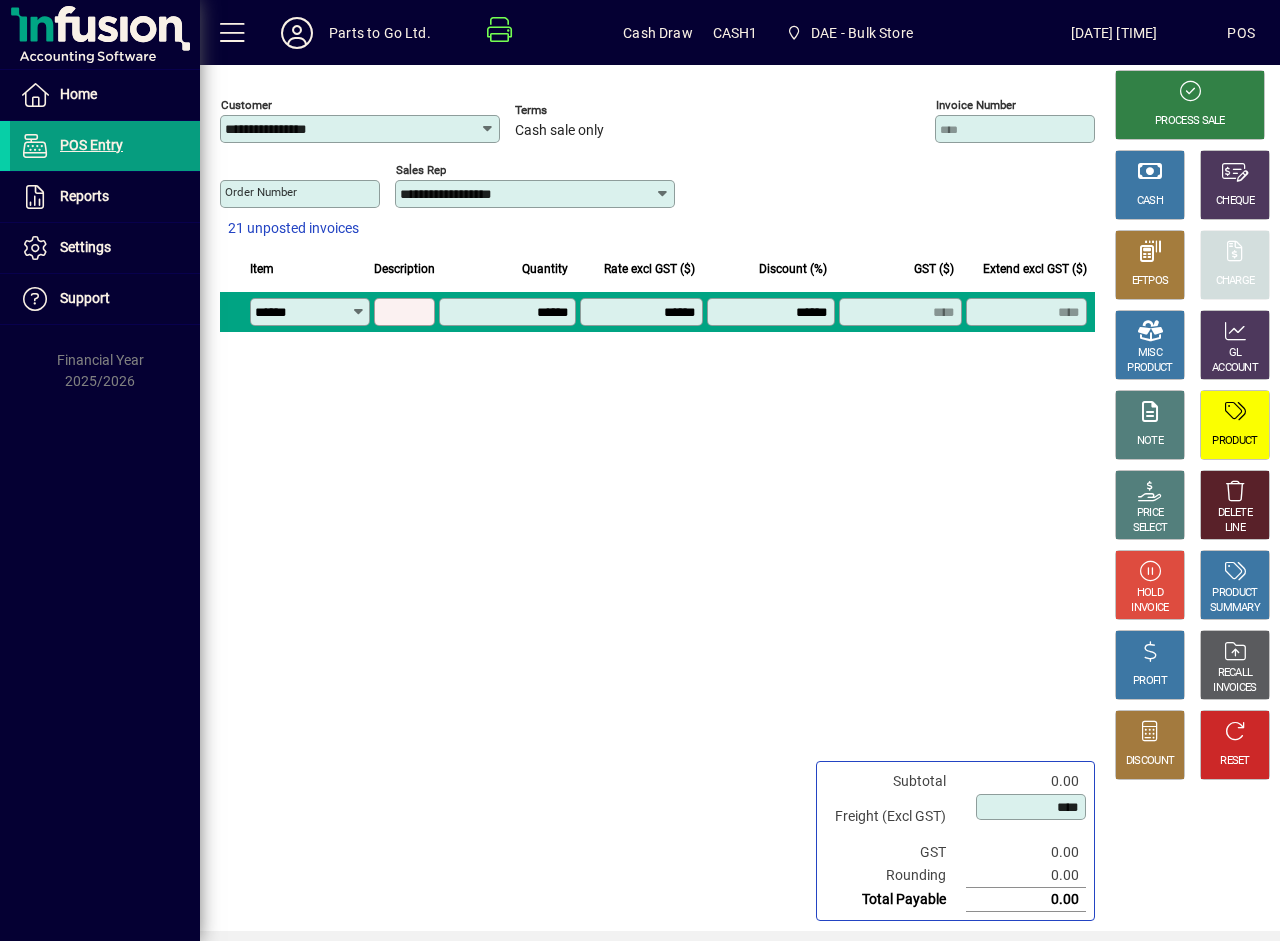 type on "**********" 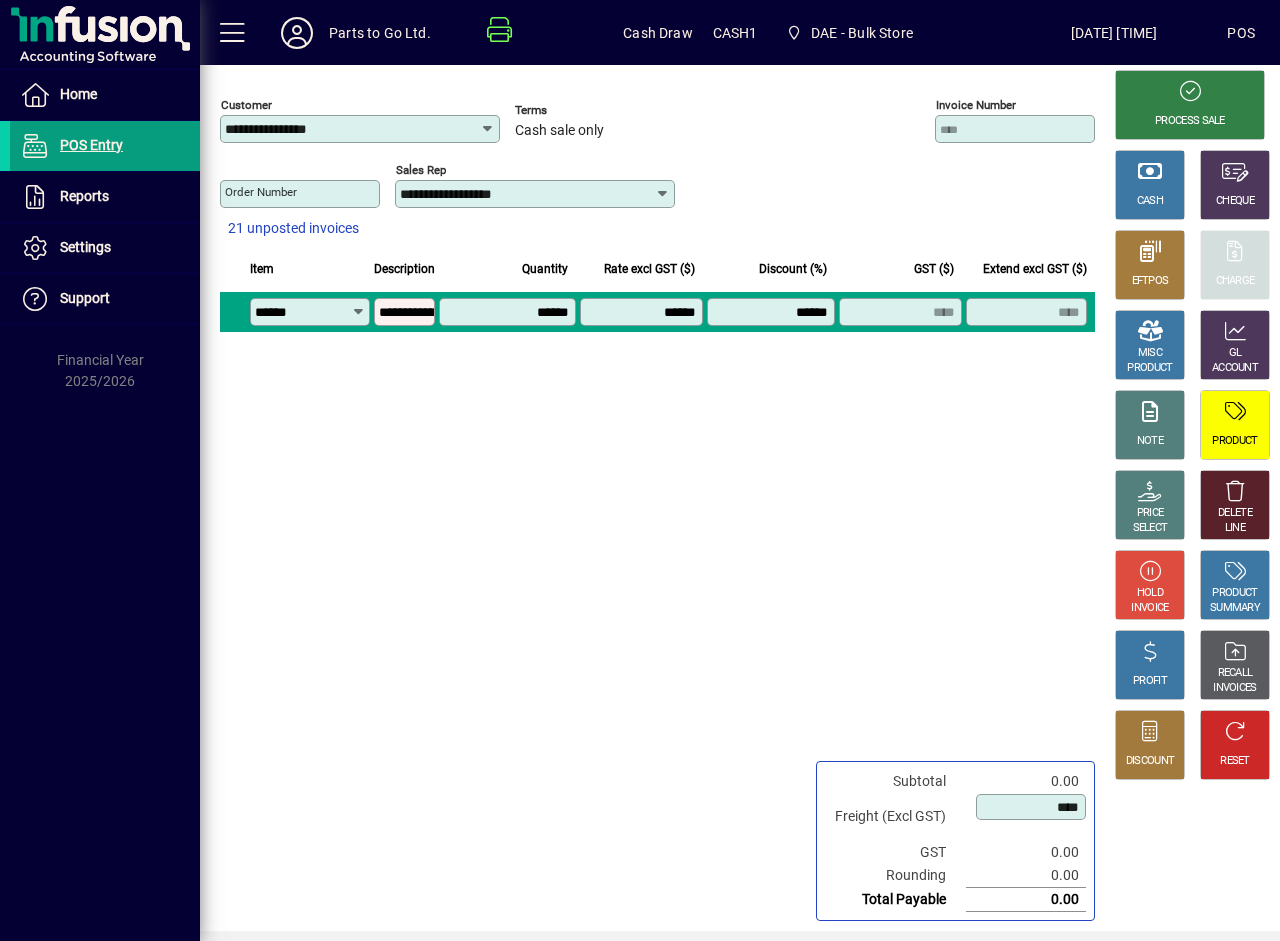type on "*******" 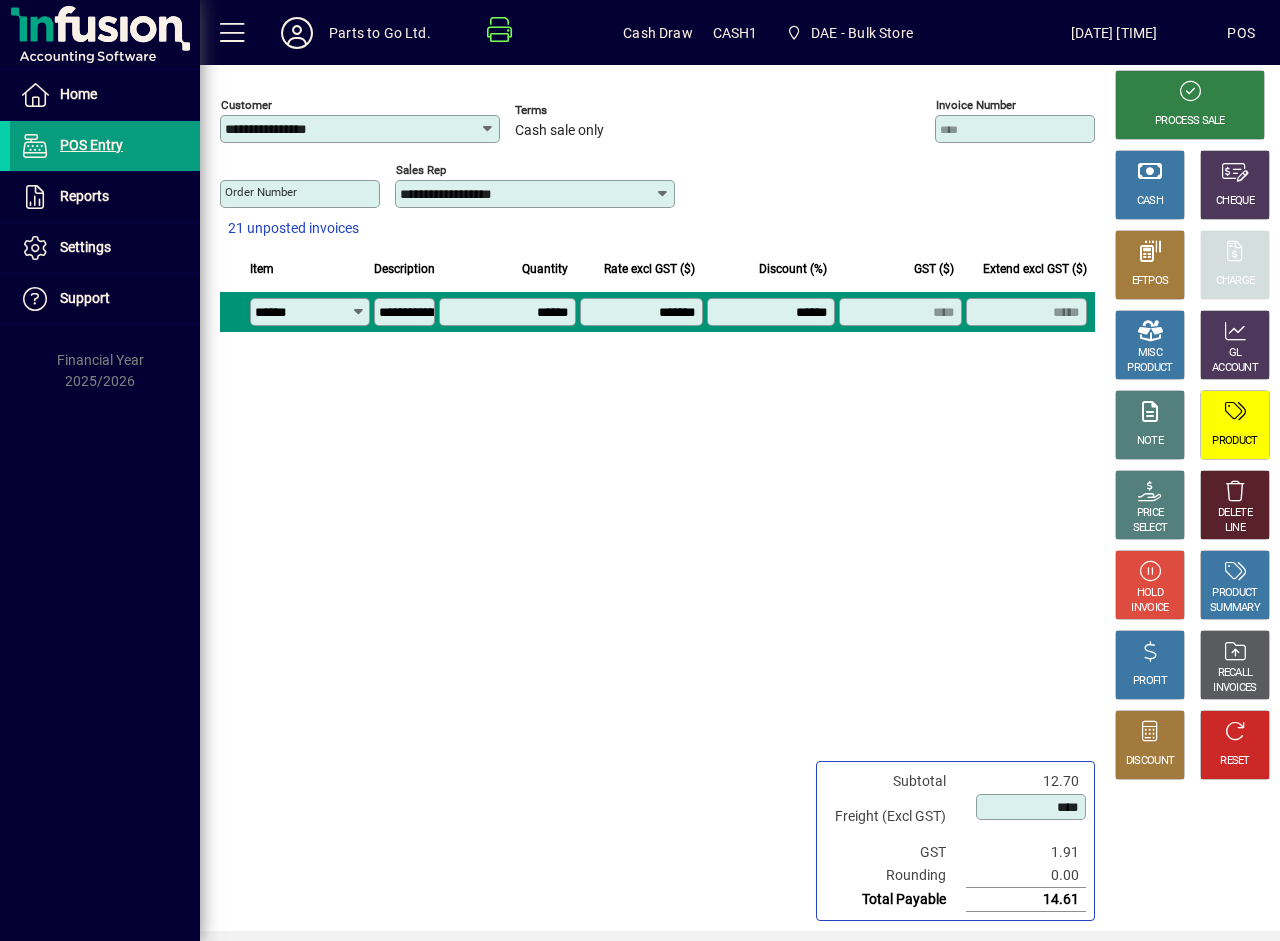 click on "******" at bounding box center [509, 312] 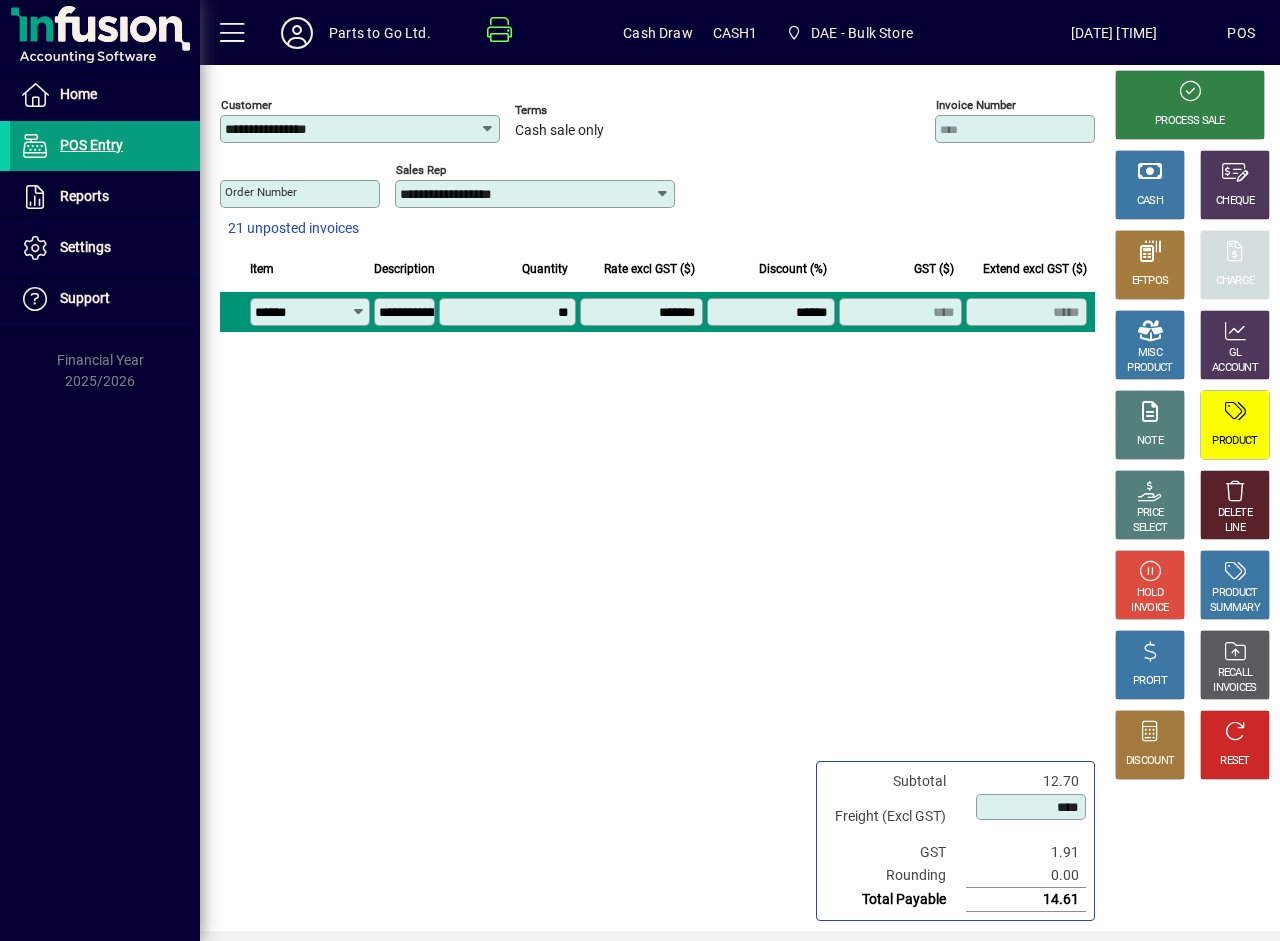 type on "******" 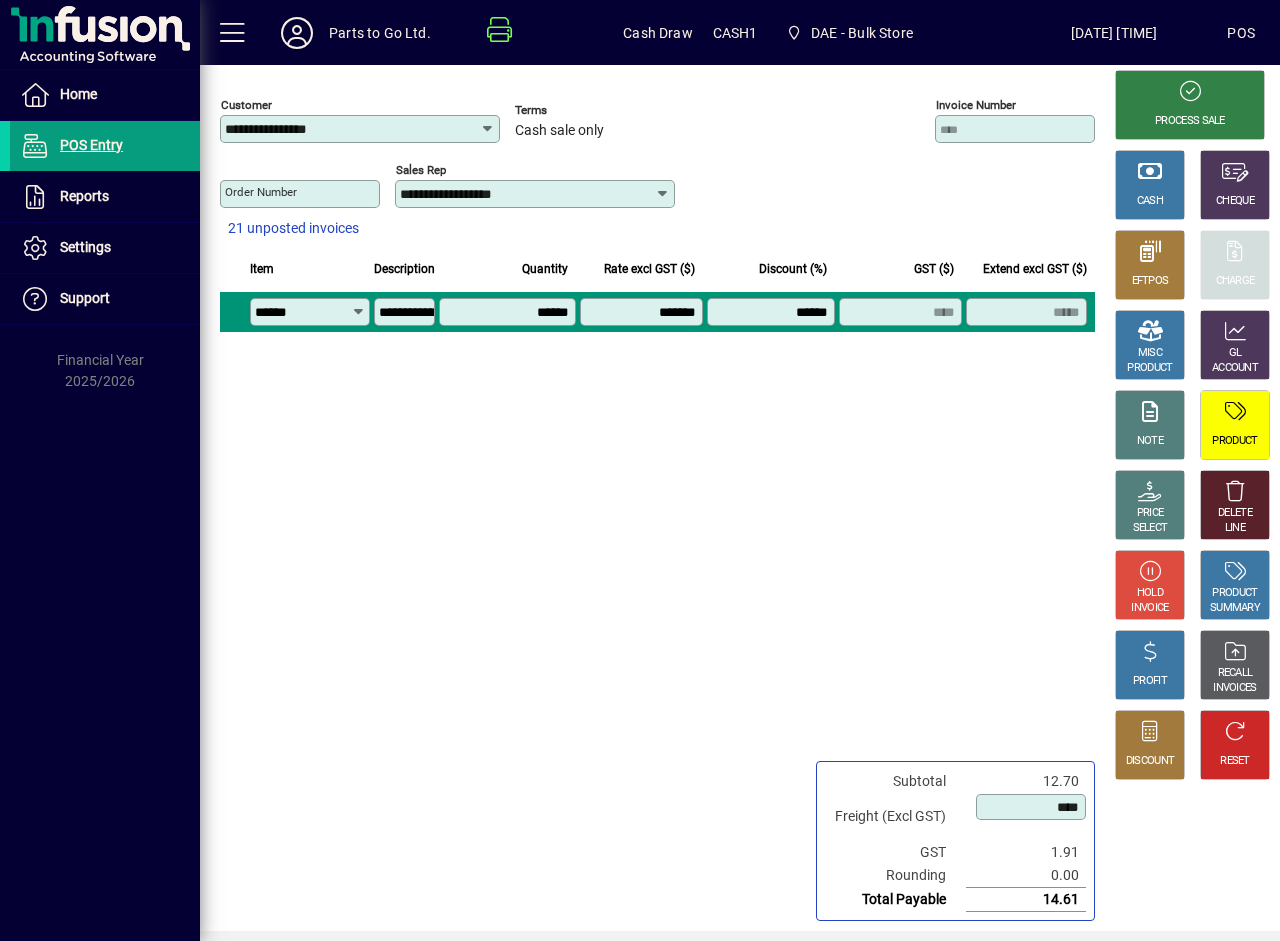 type on "****" 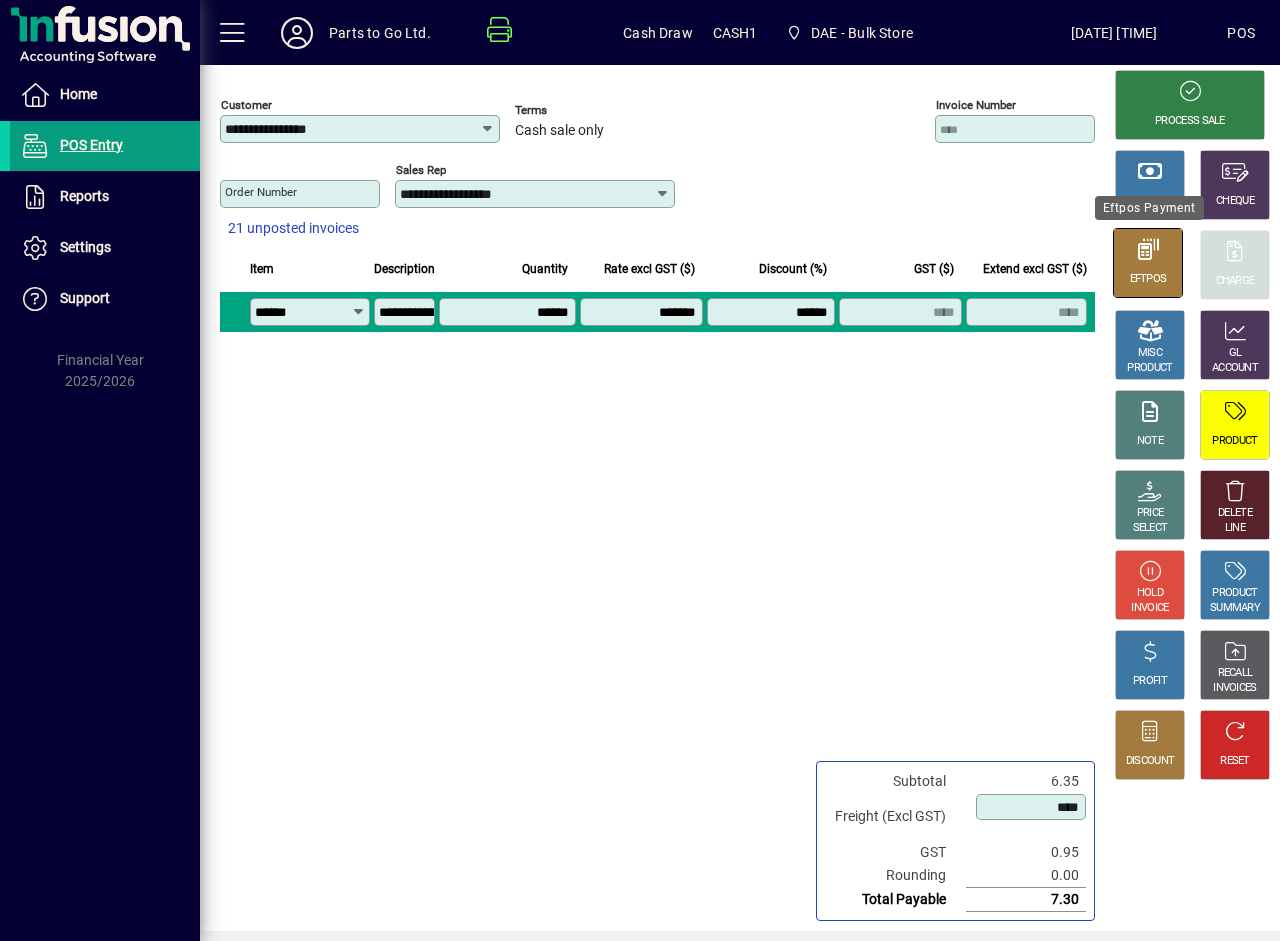 click on "EFTPOS" 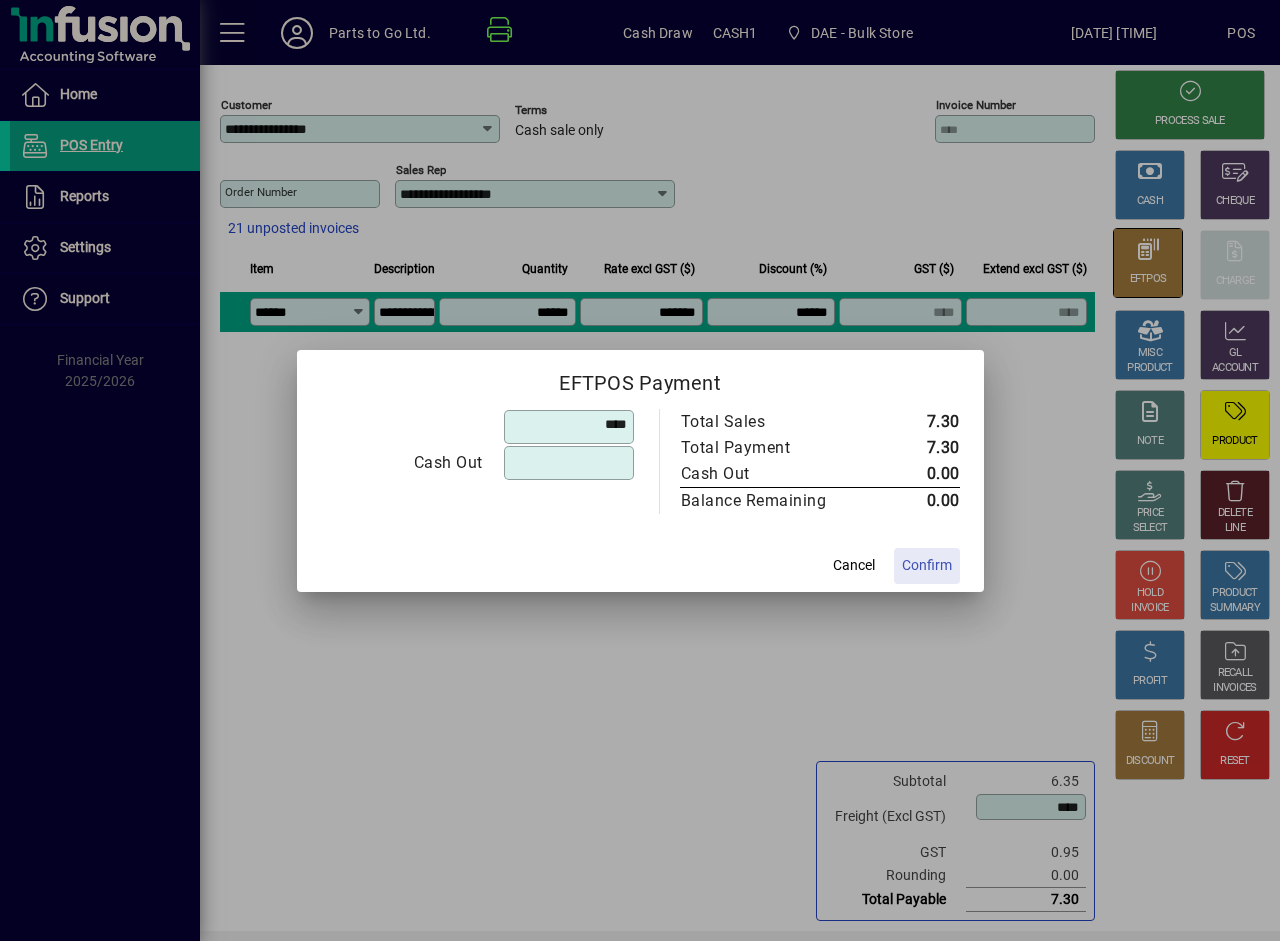 type on "******" 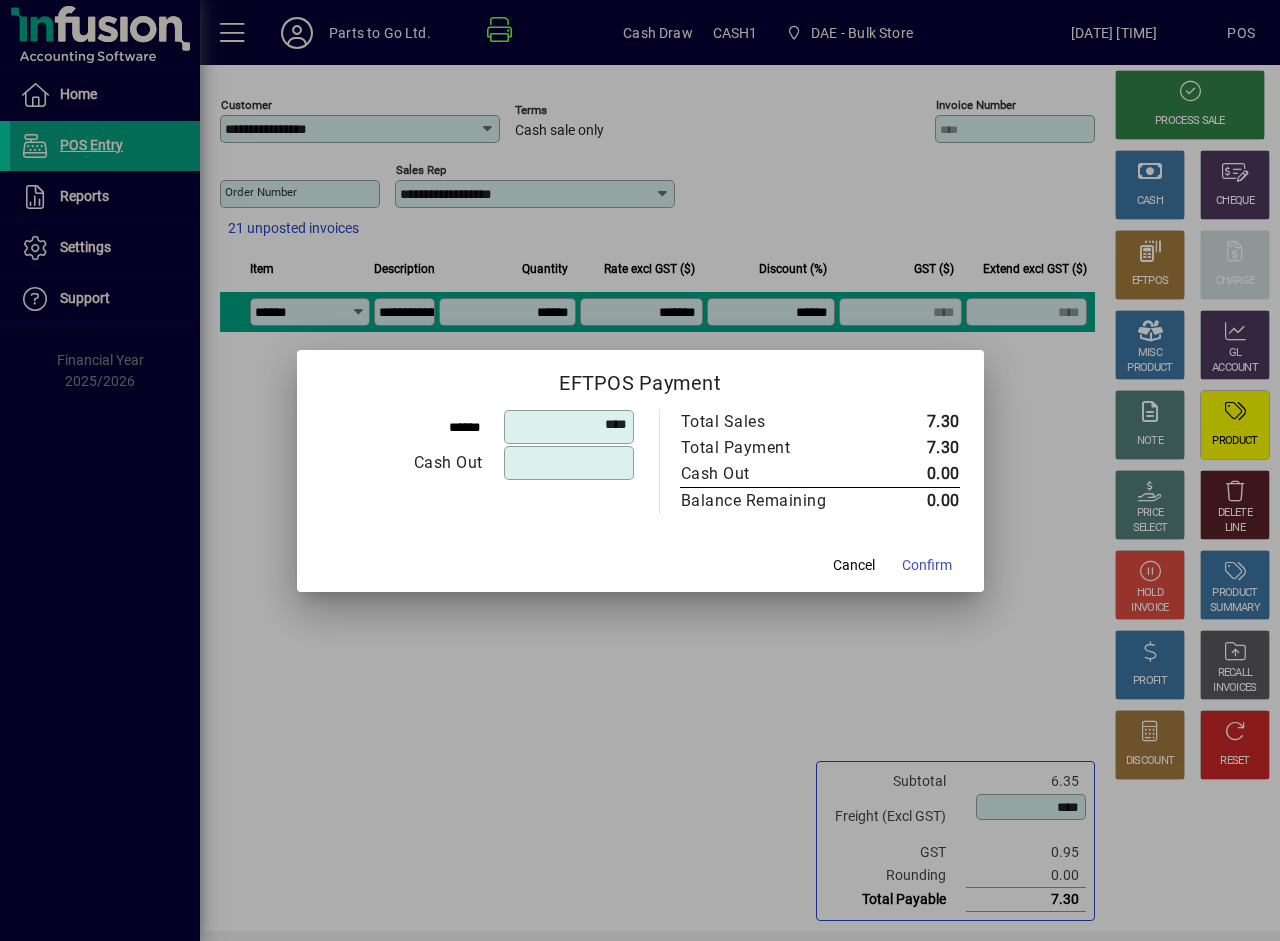 click on "Confirm" 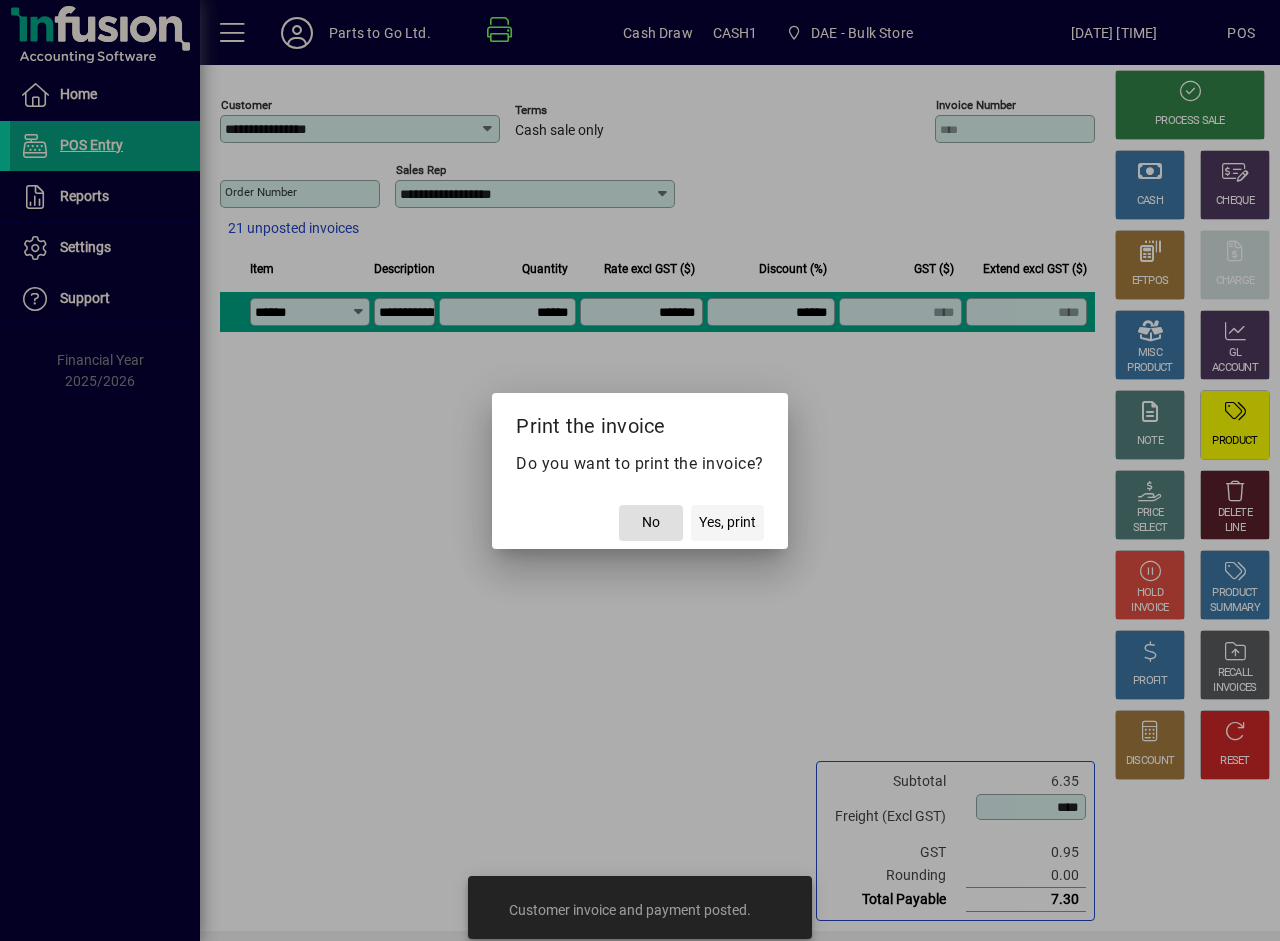 click on "Yes, print" 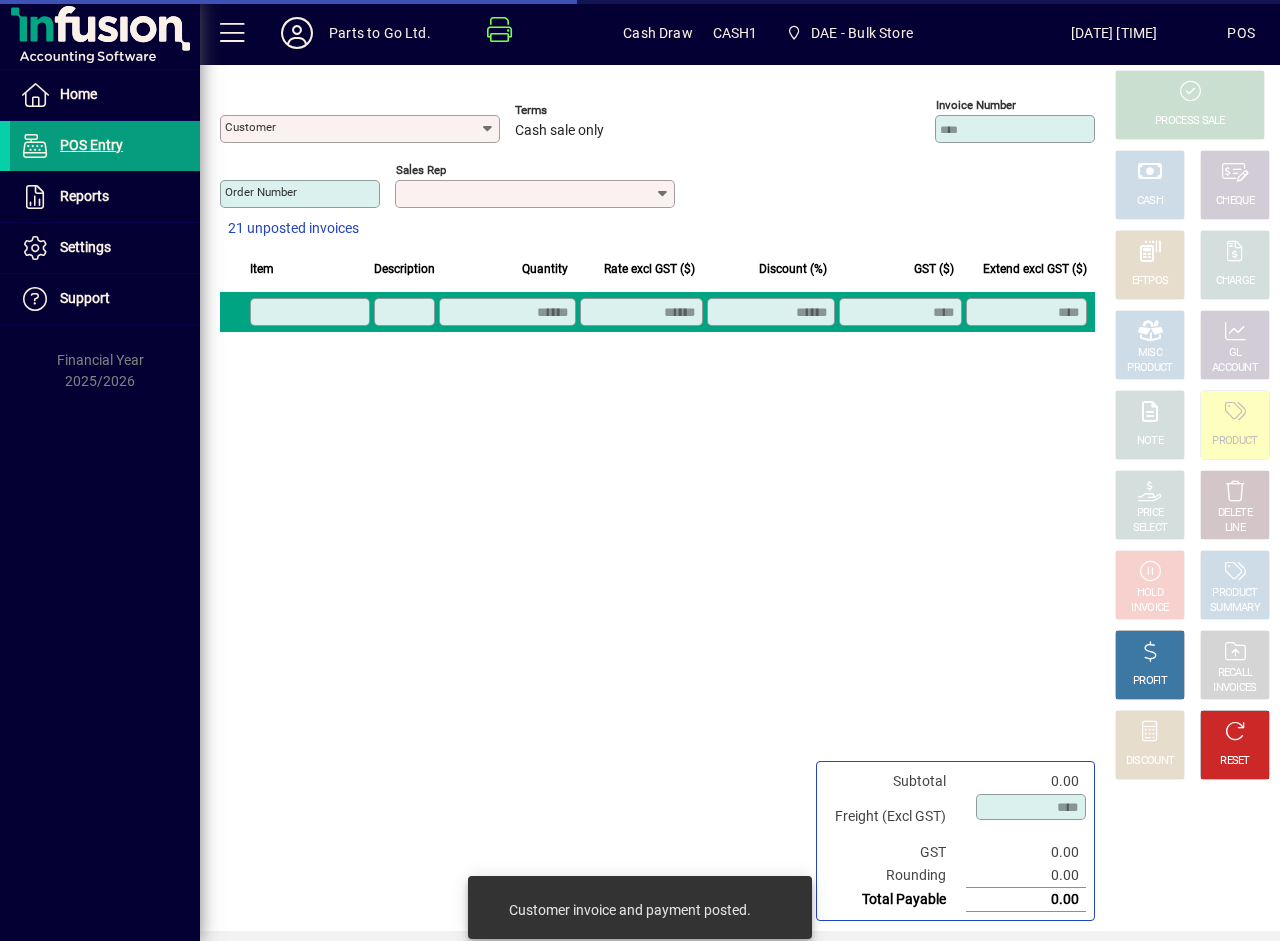 type on "**********" 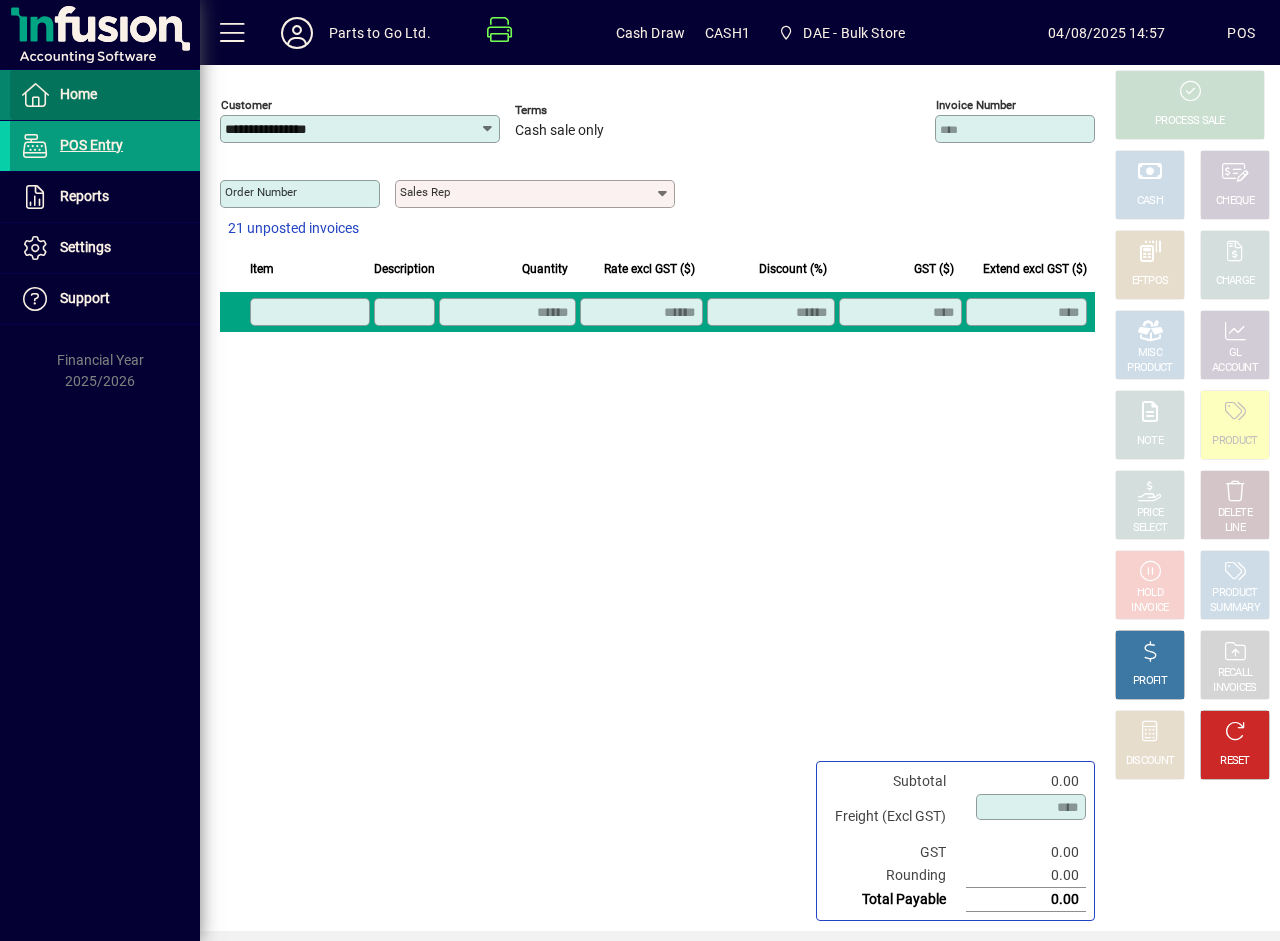 click at bounding box center [105, 95] 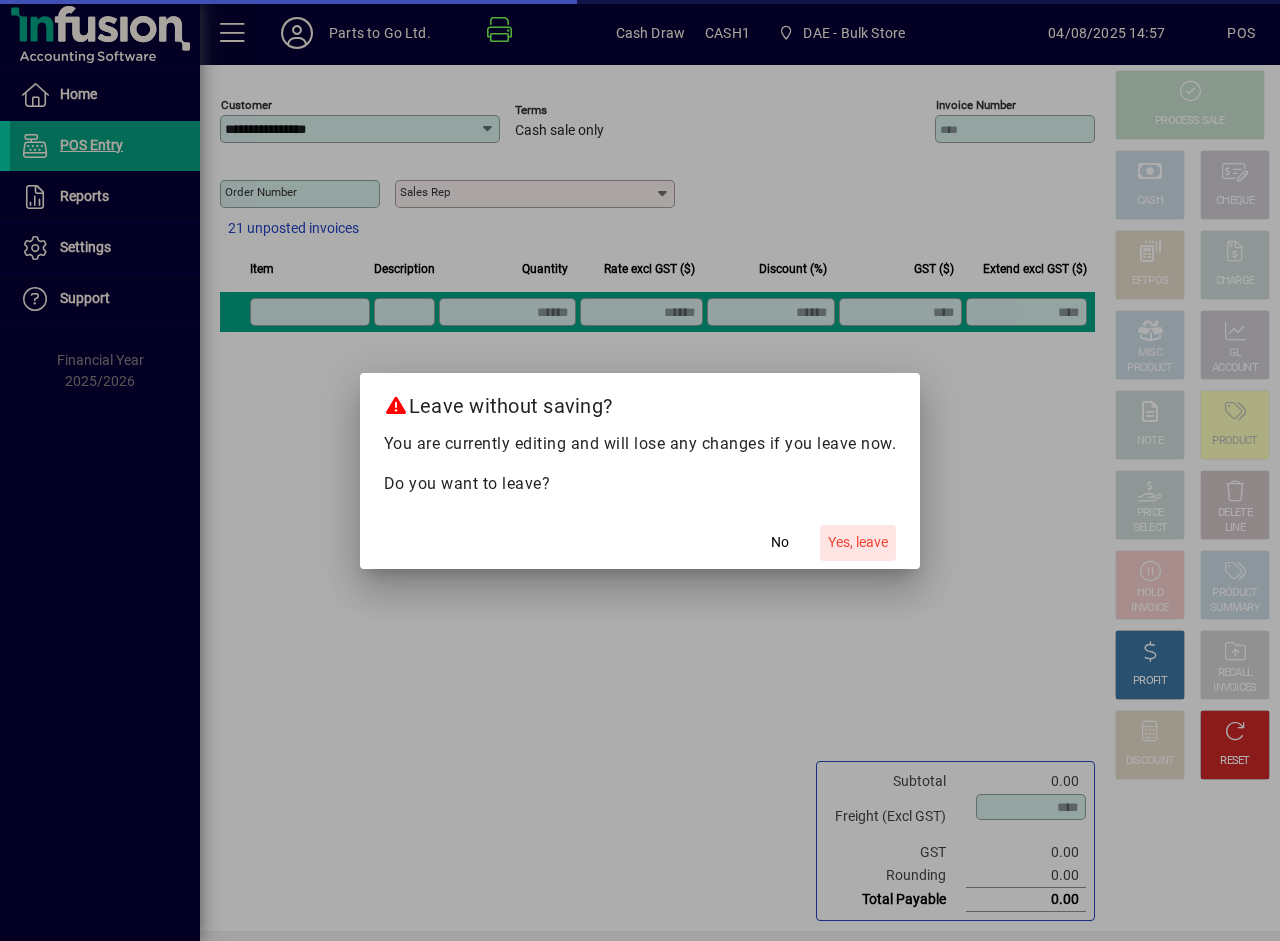 click on "Yes, leave" 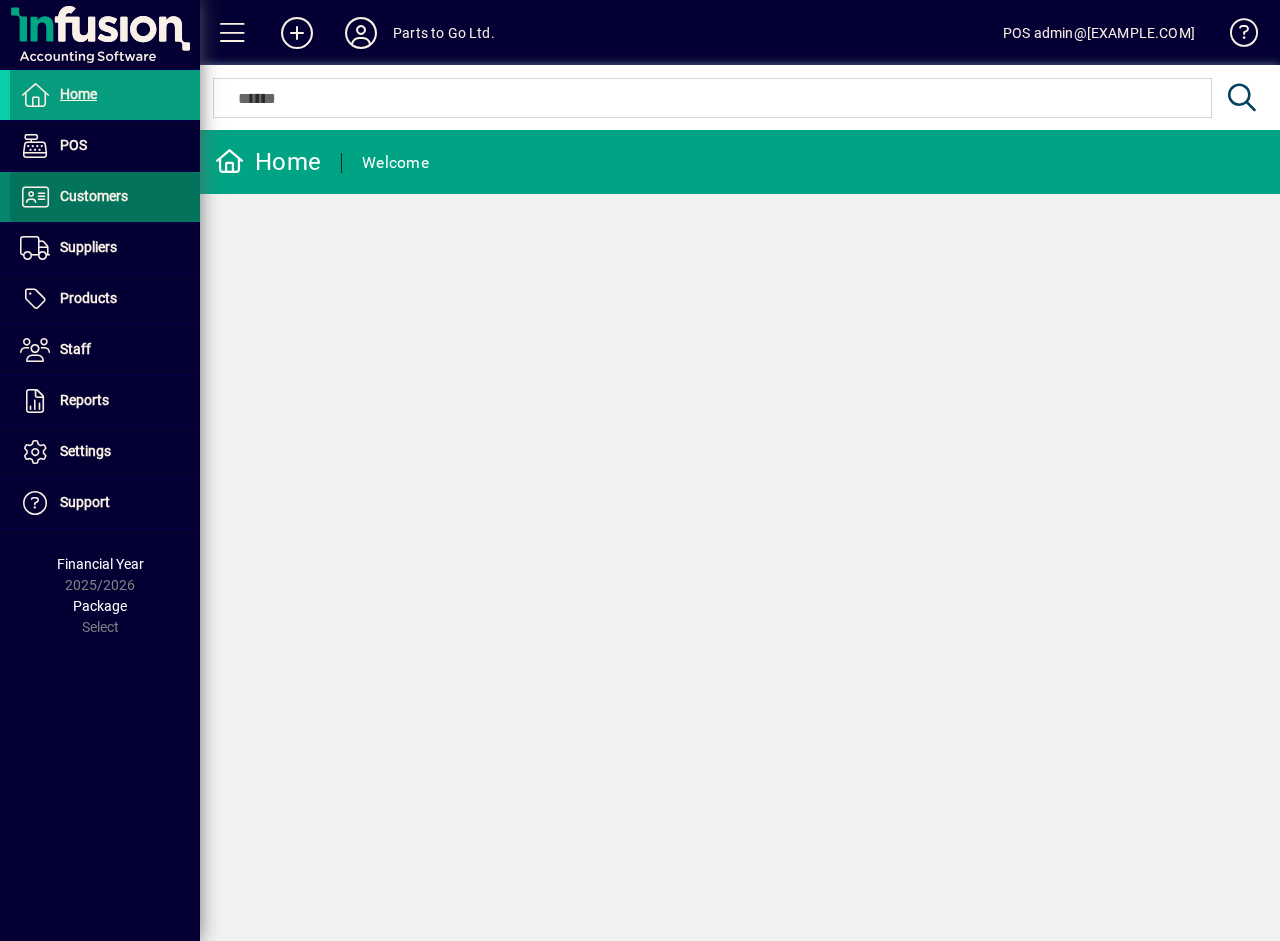 click on "Customers" at bounding box center [94, 196] 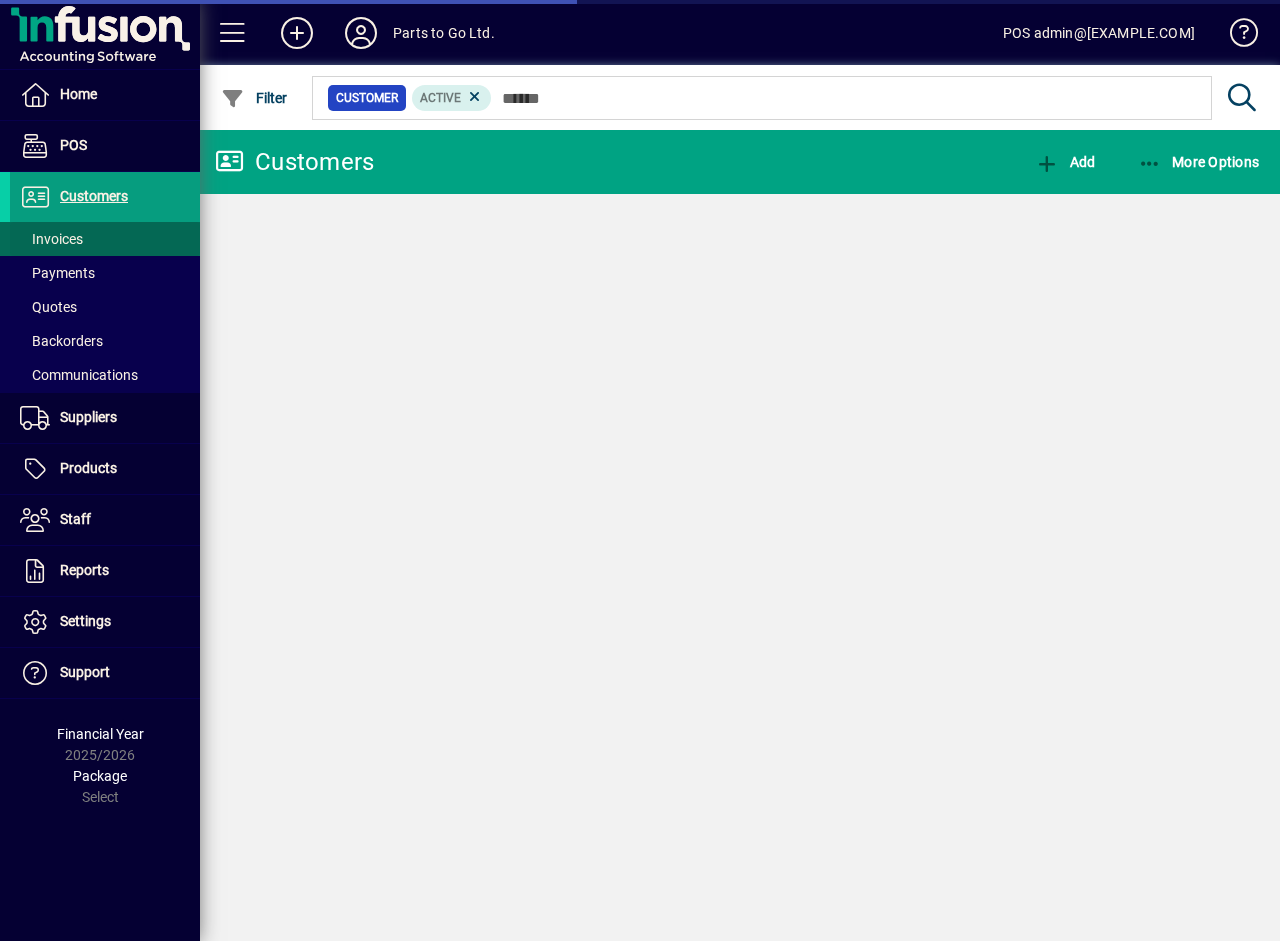 click on "Invoices" at bounding box center (51, 239) 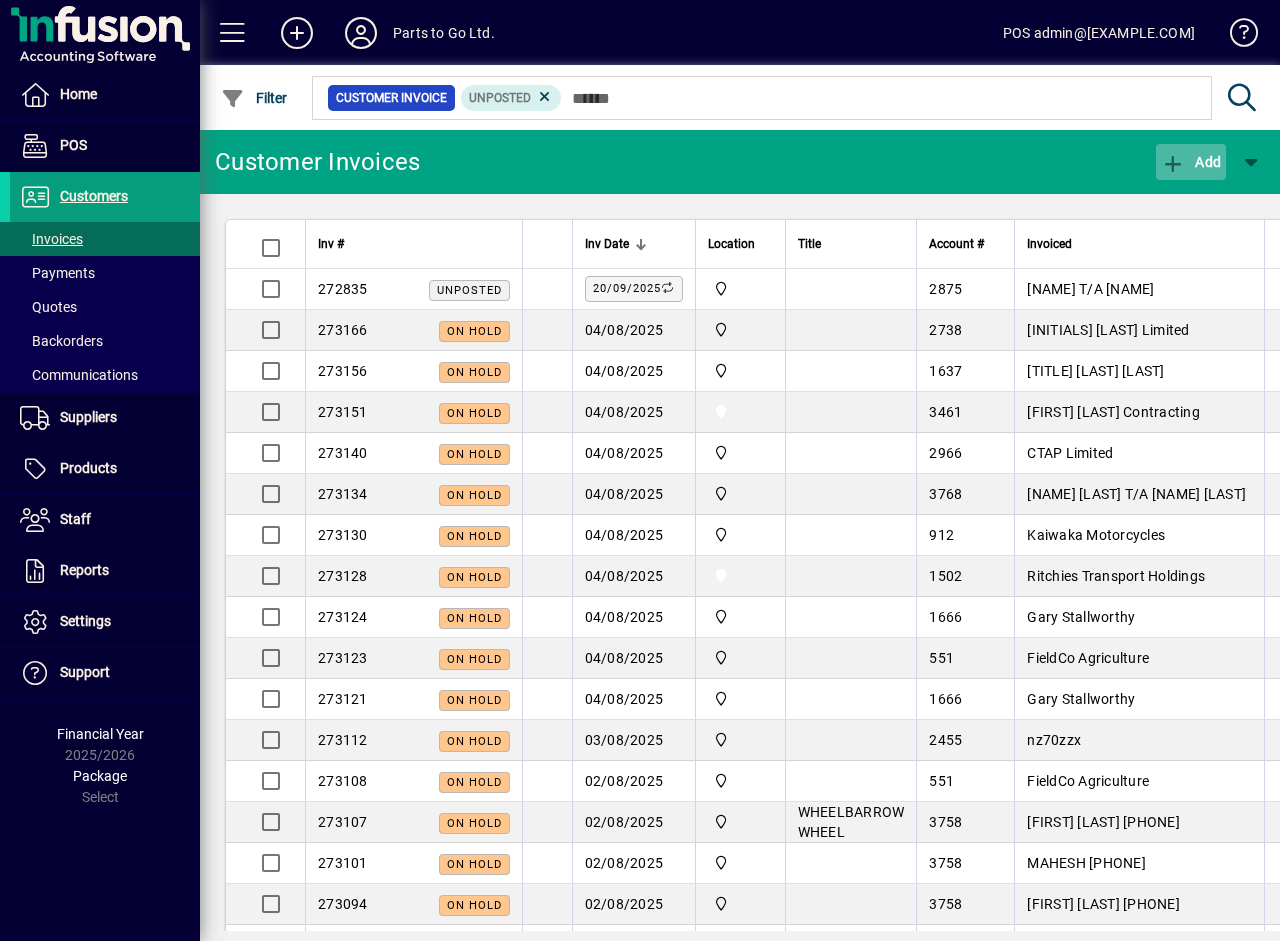 click 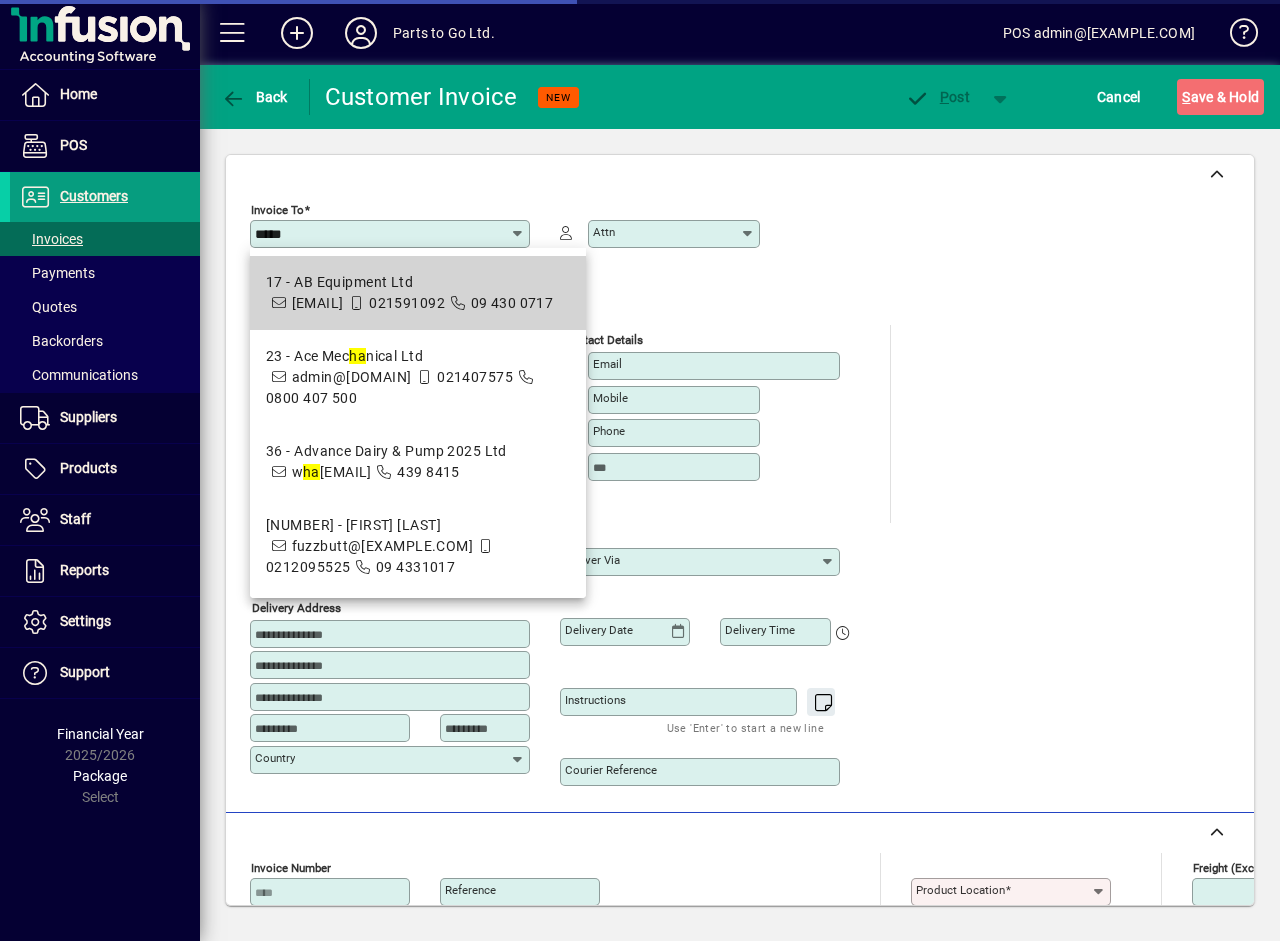 click on "17 - AB Equipment Ltd" at bounding box center [409, 282] 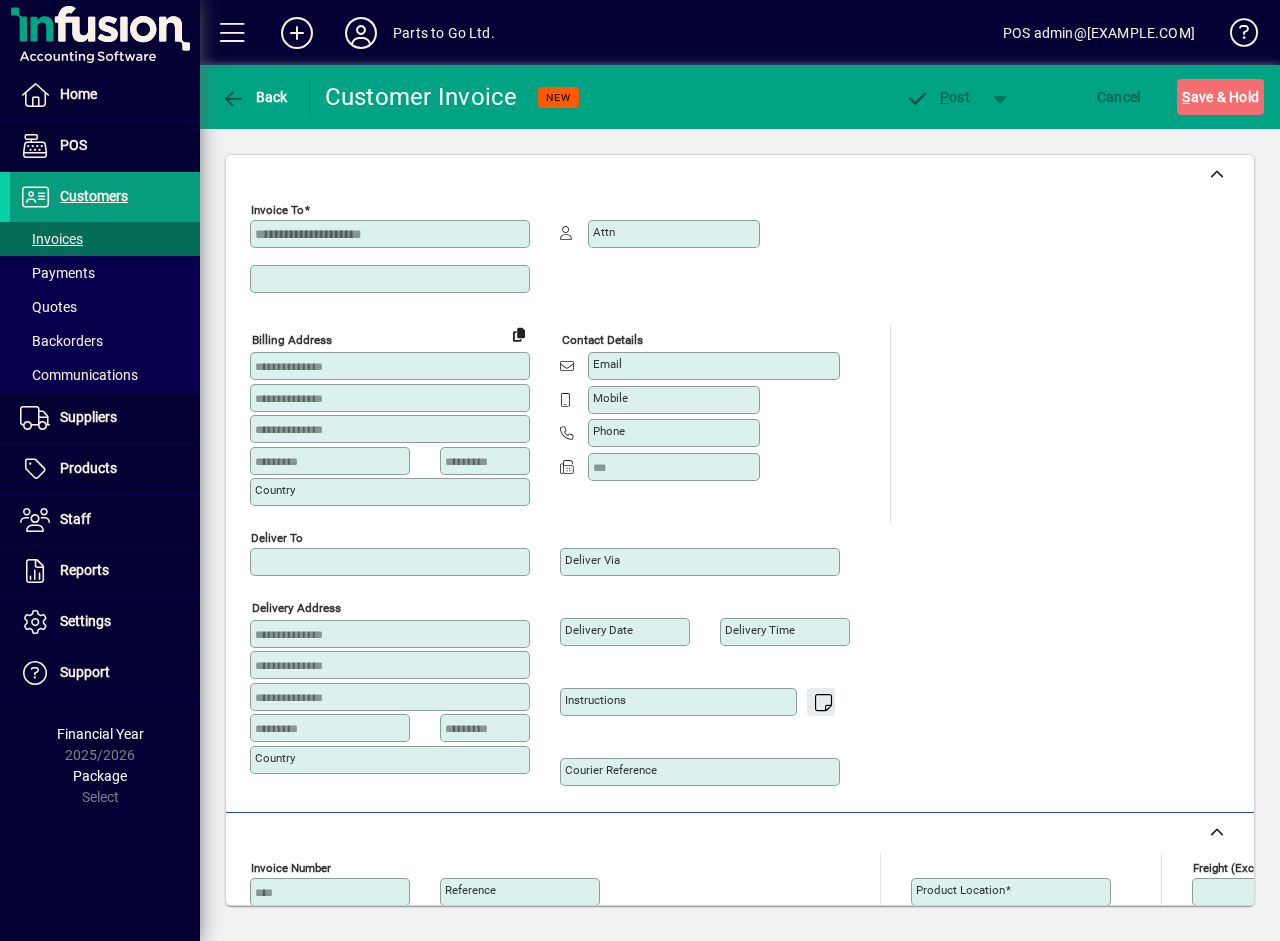 type on "**********" 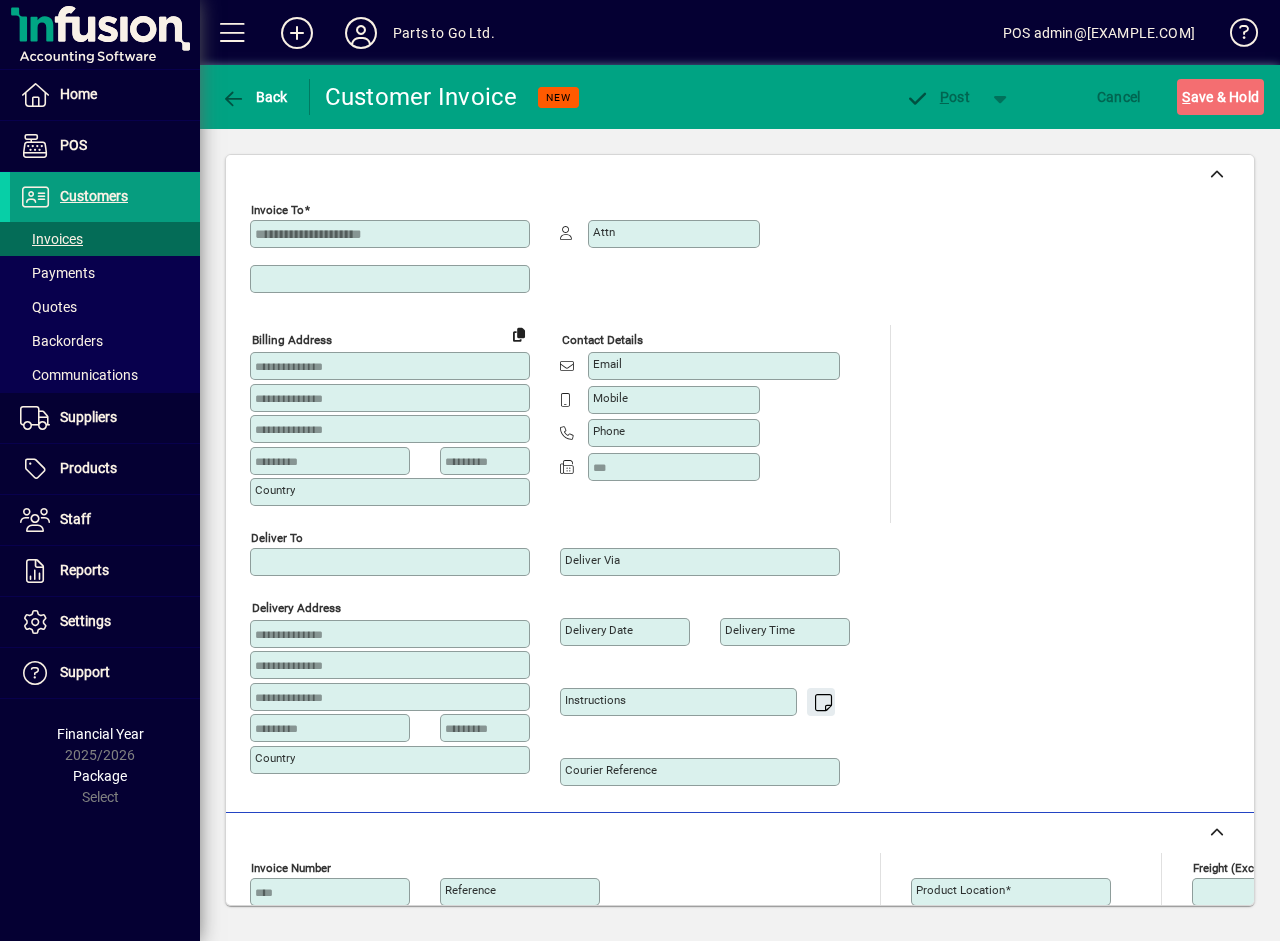 type on "*********" 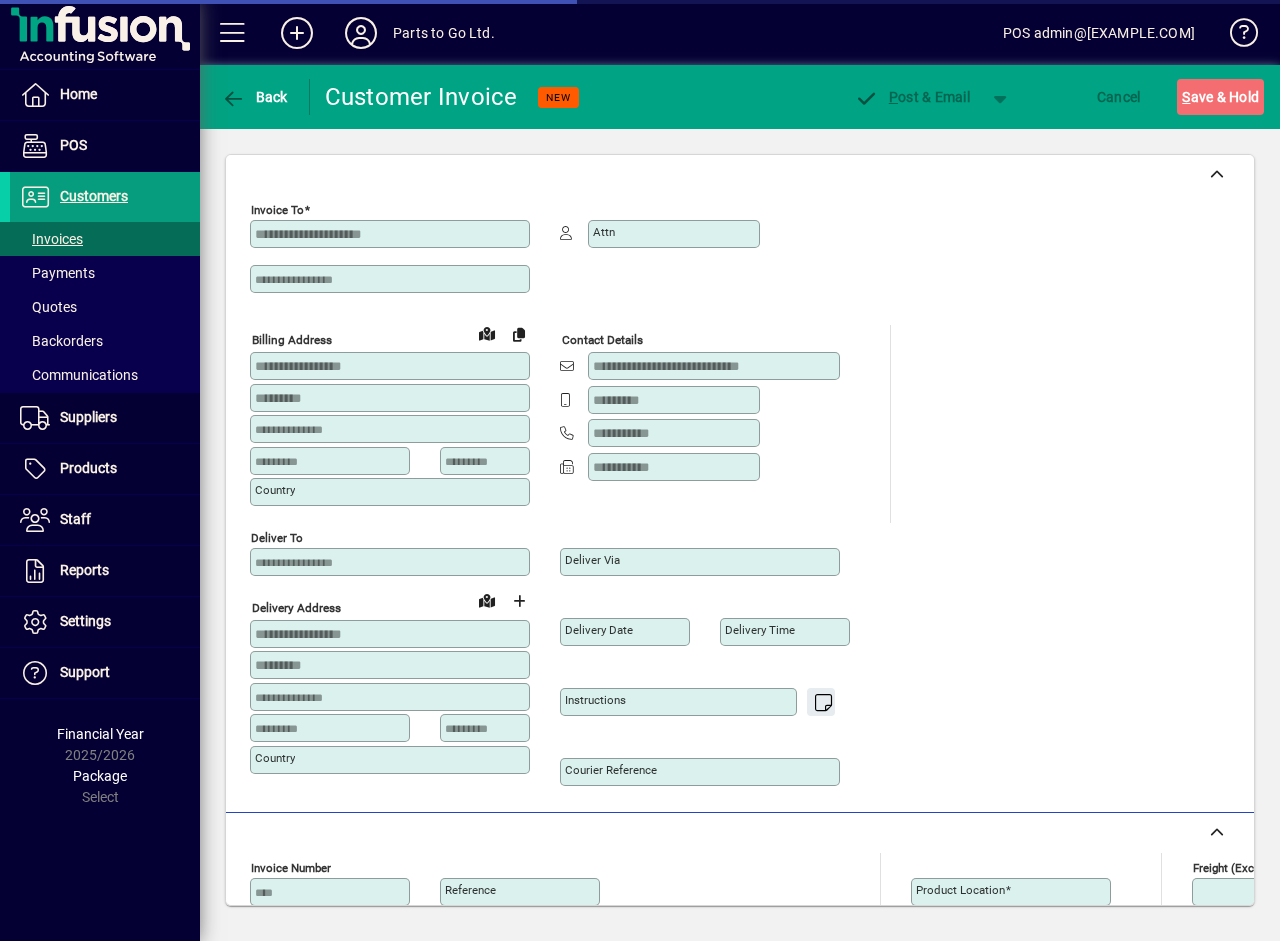 type on "**********" 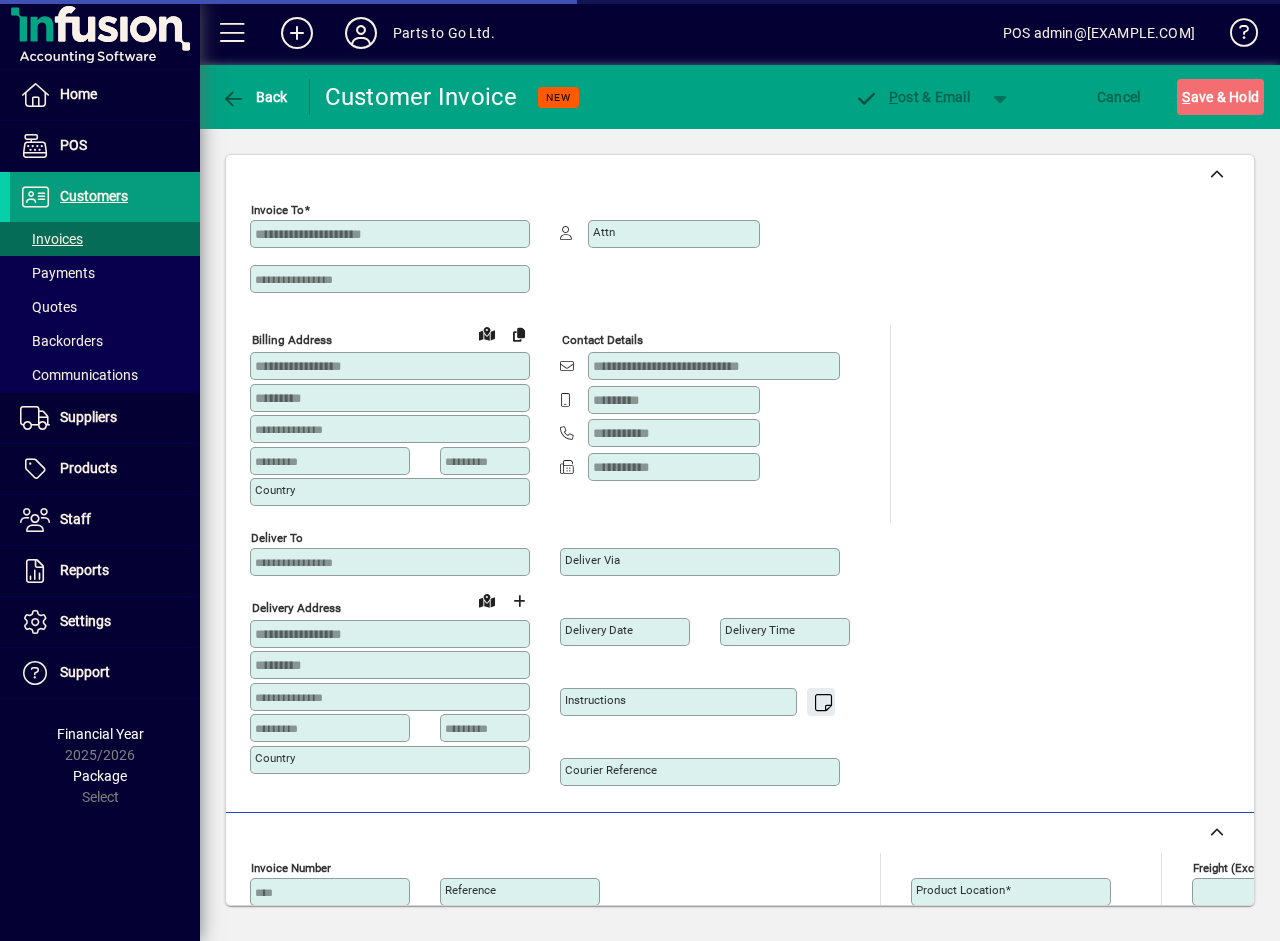type on "**********" 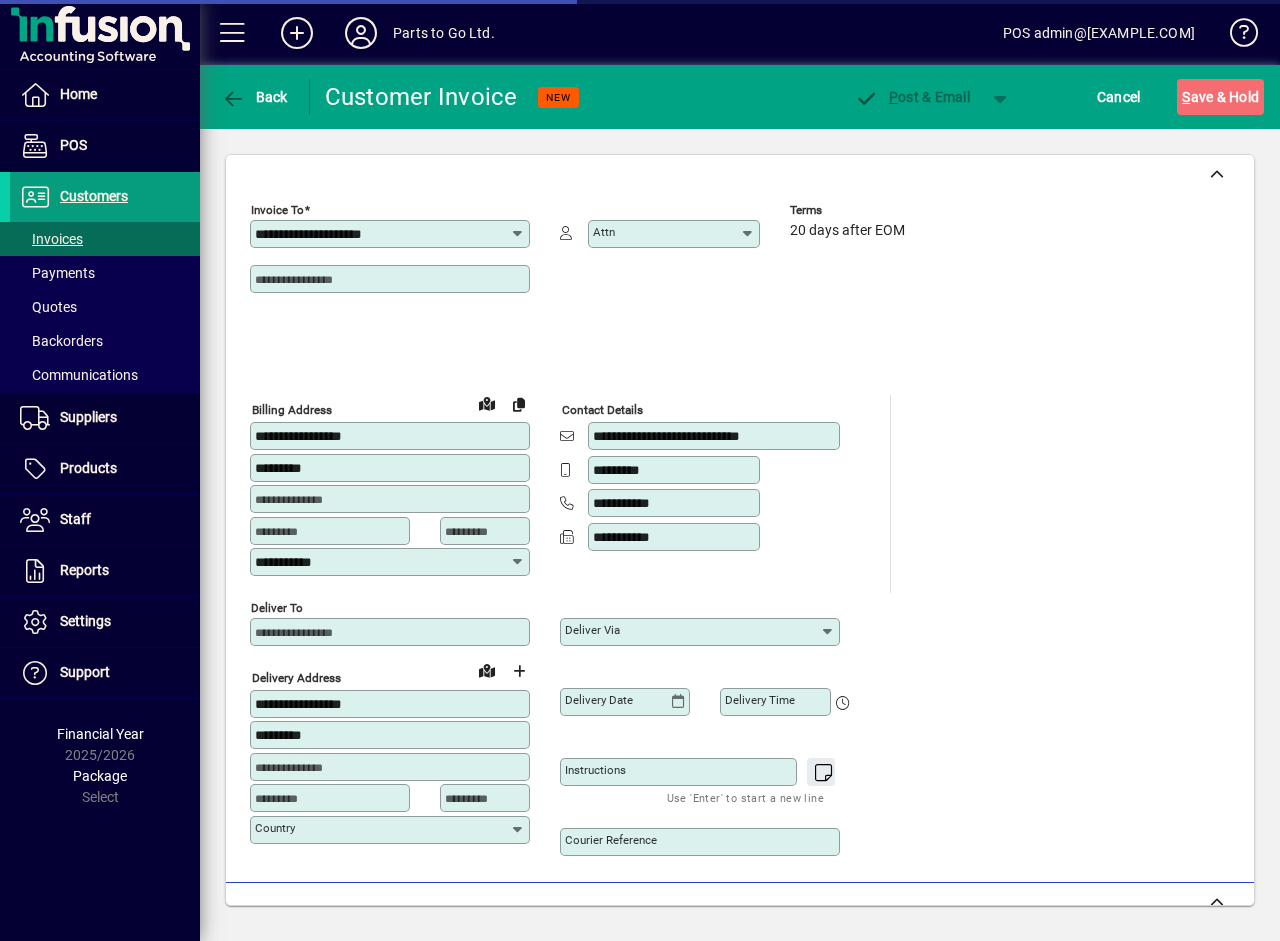 type on "**********" 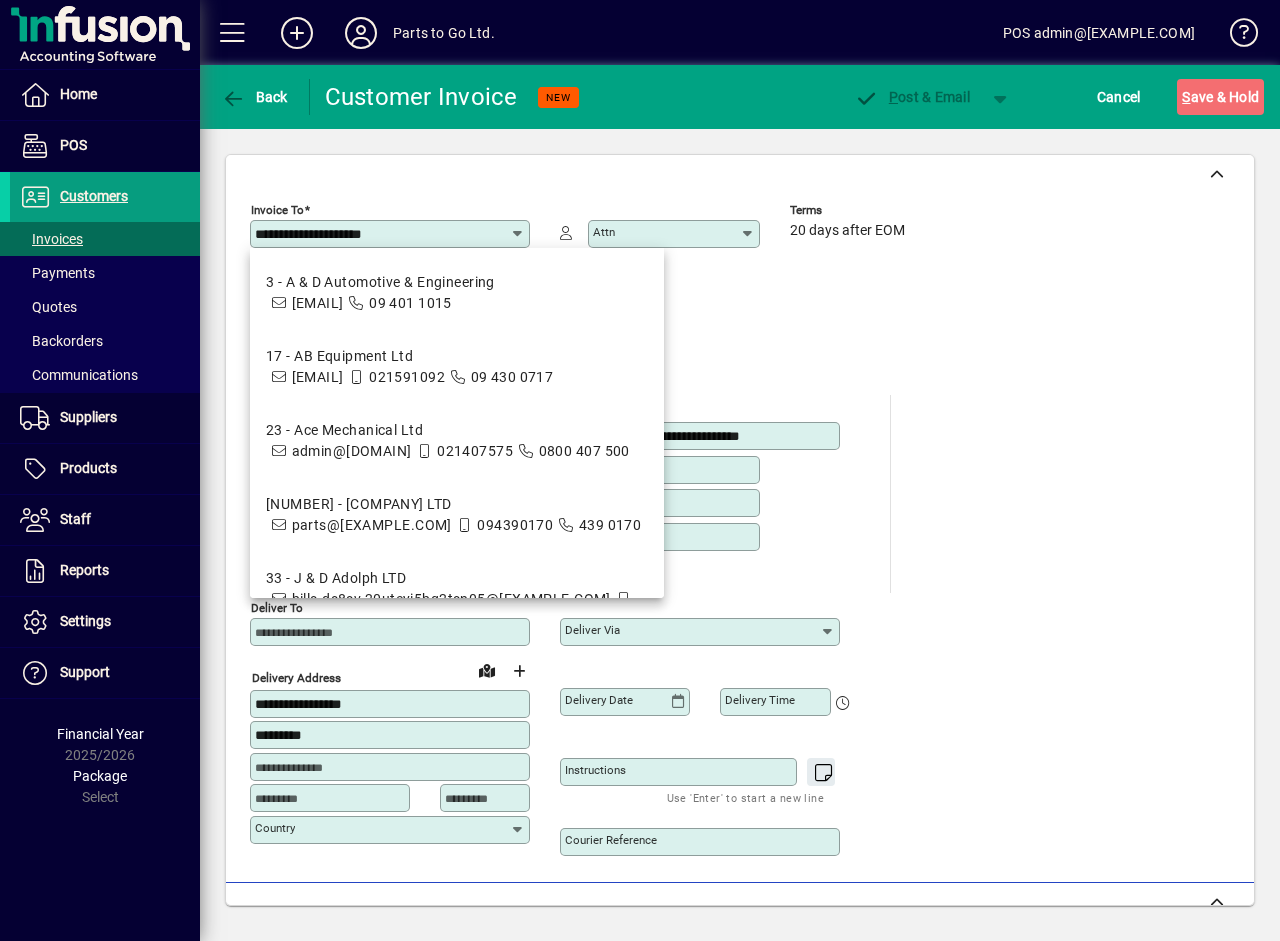 click on "**********" at bounding box center (382, 234) 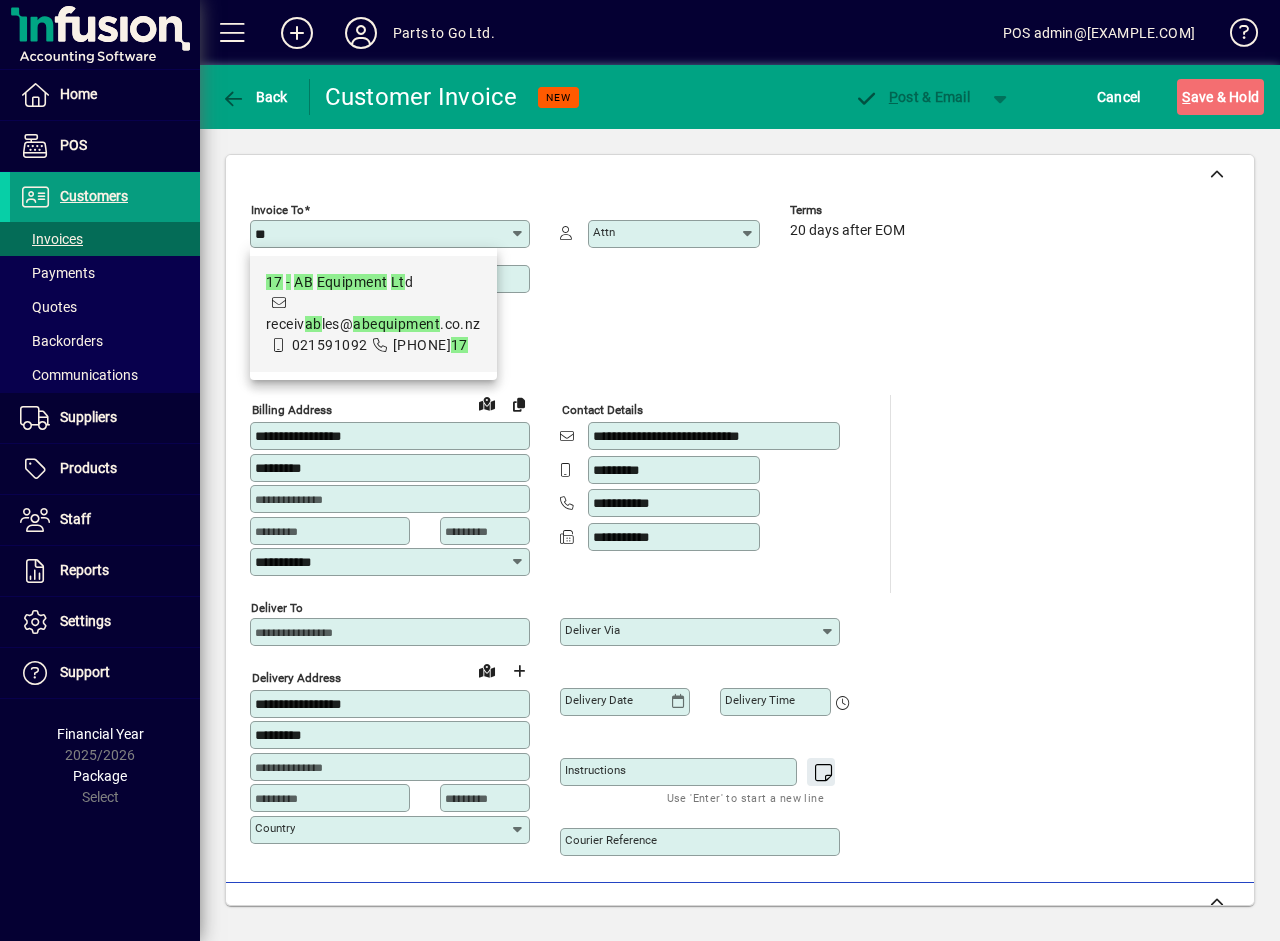 type on "*" 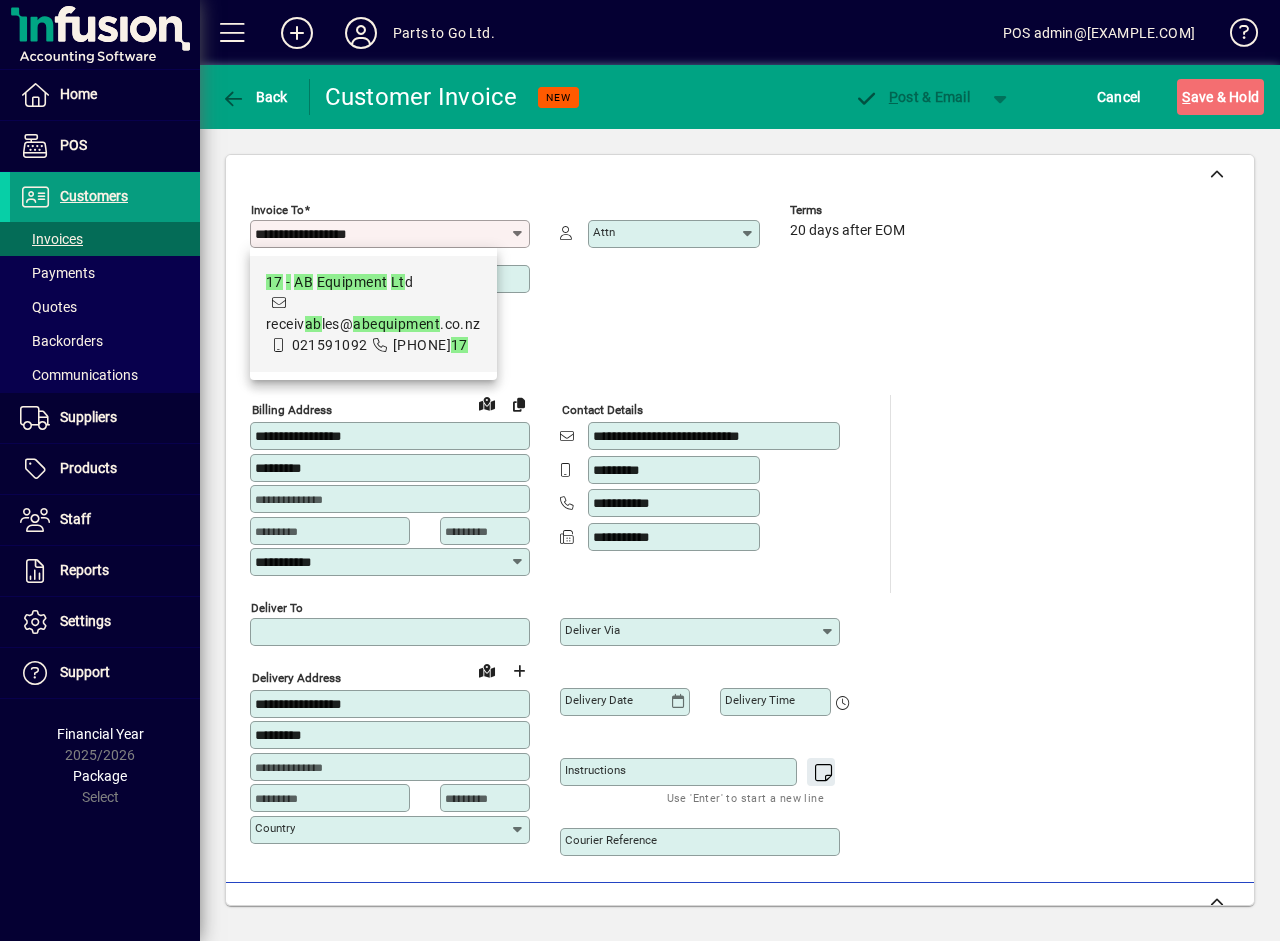 type on "**********" 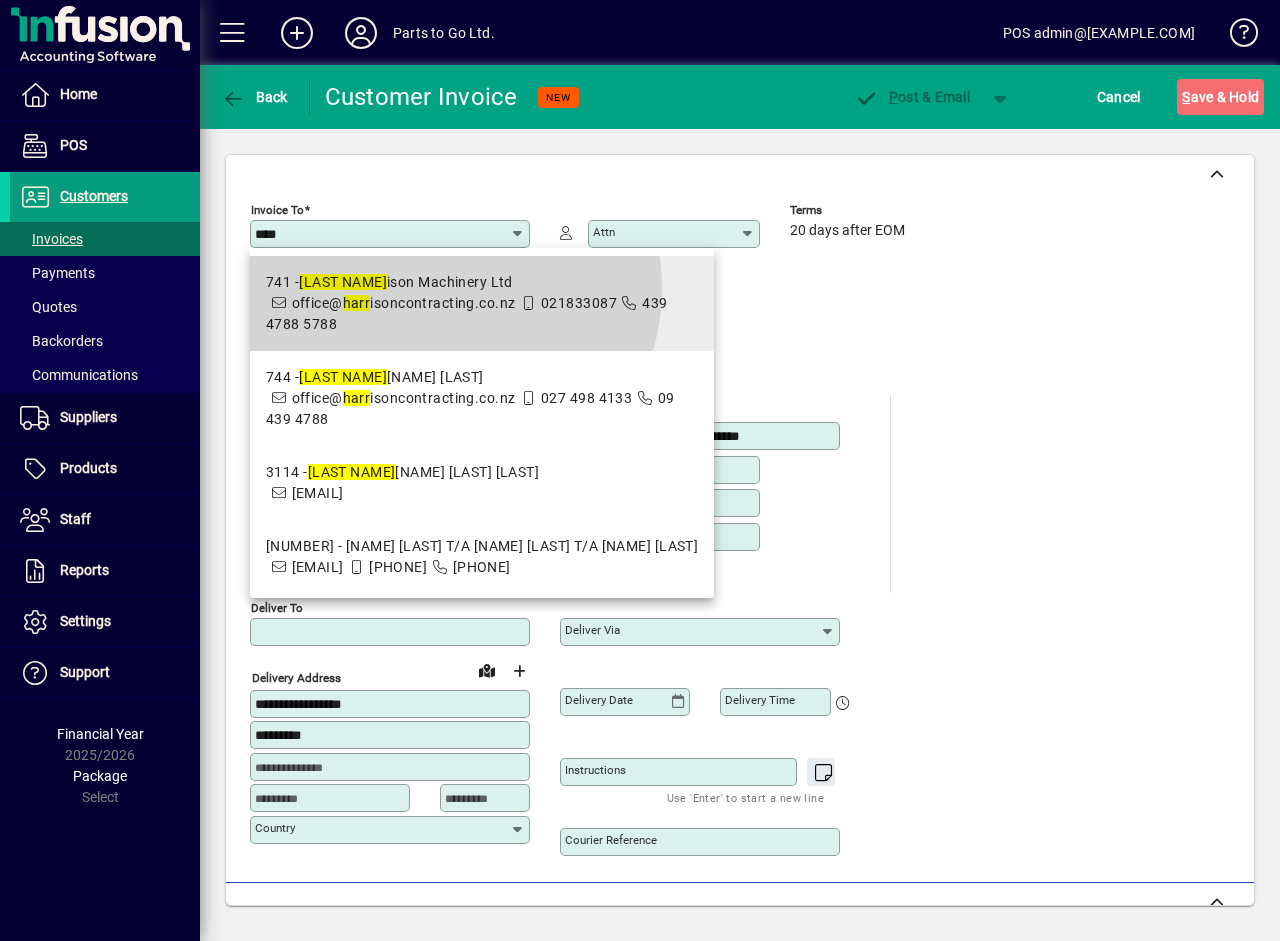 click on "741 -  Harr ison Machinery Ltd" at bounding box center [482, 282] 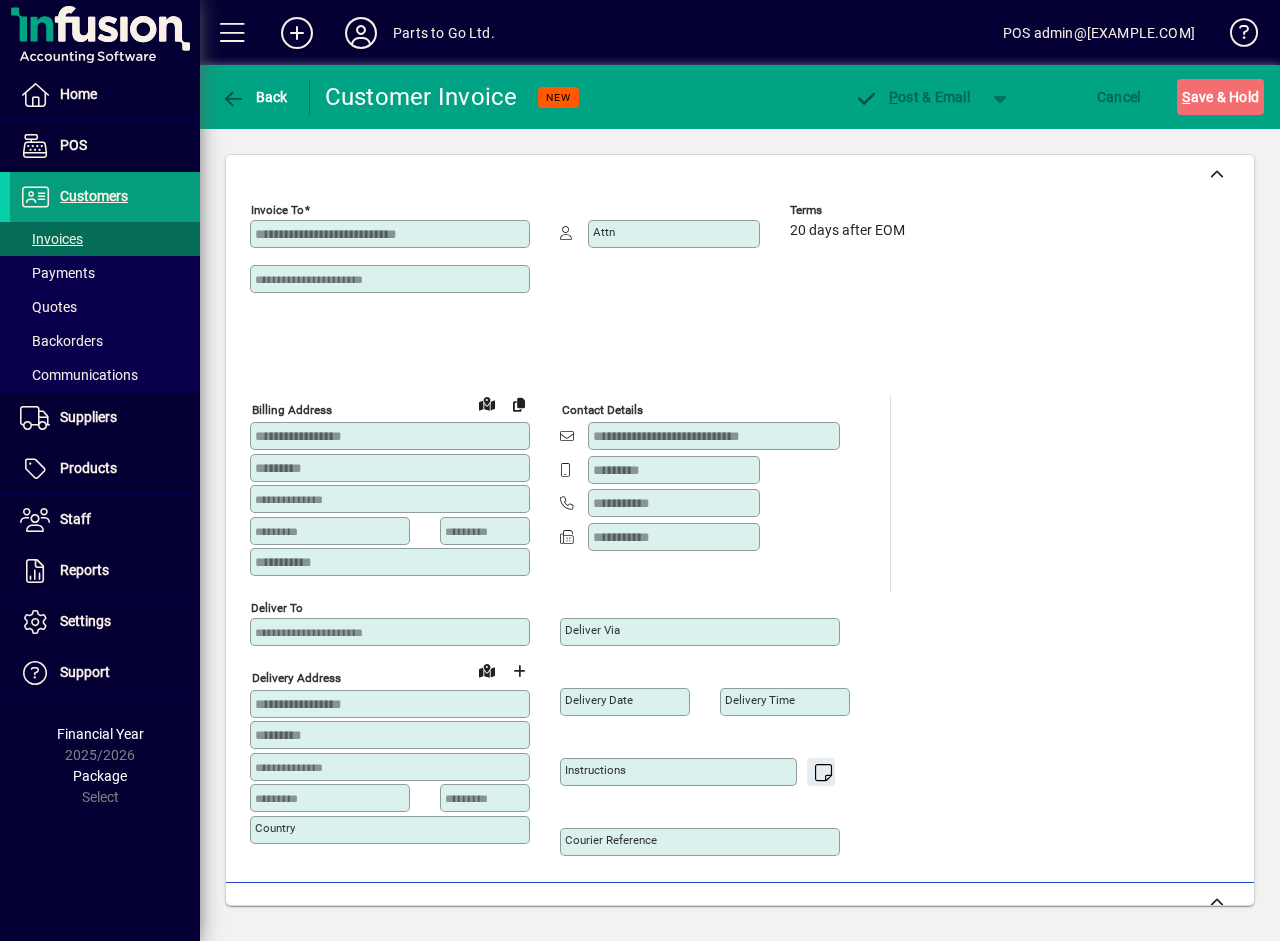 type on "**********" 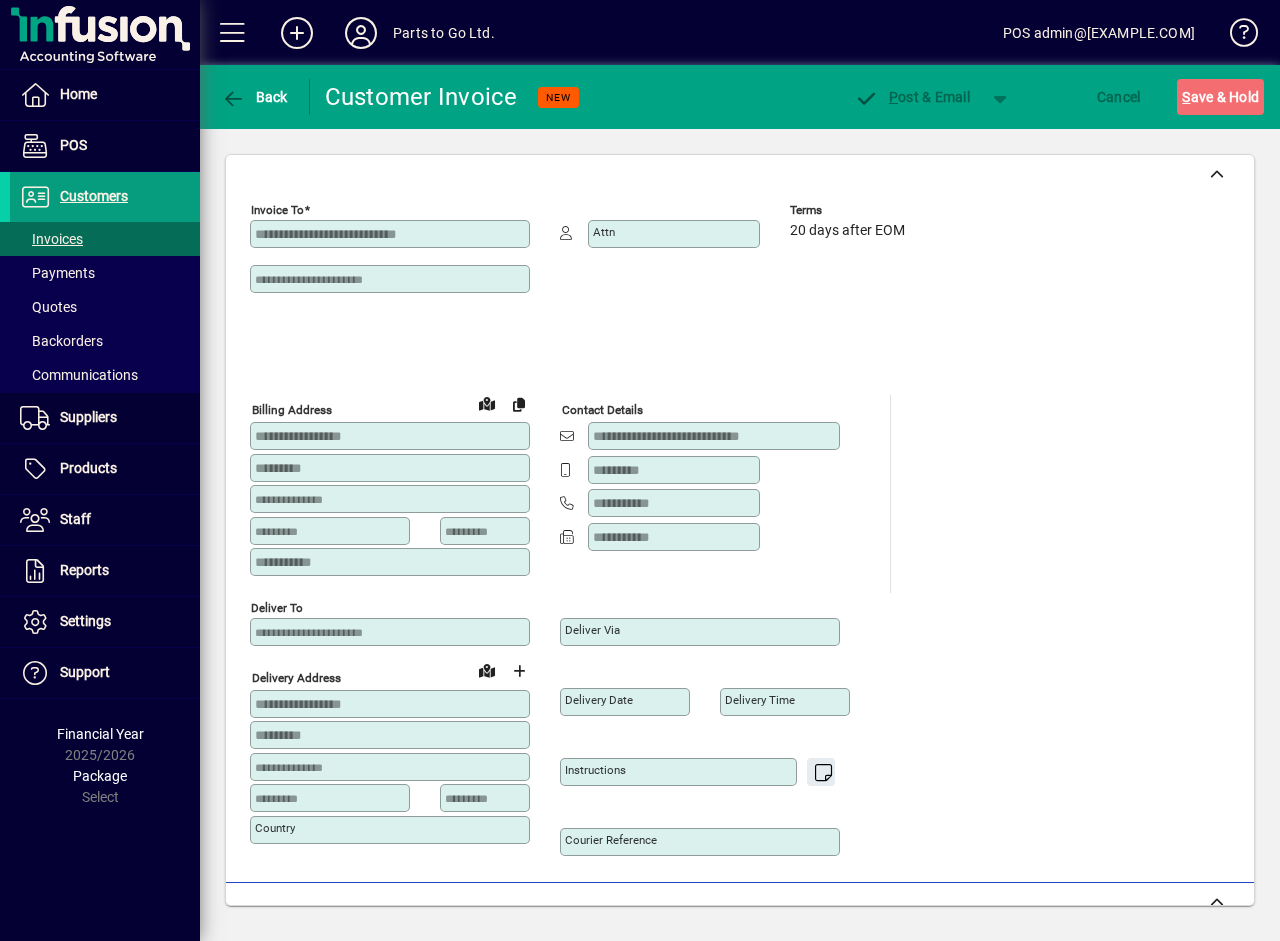 type on "**********" 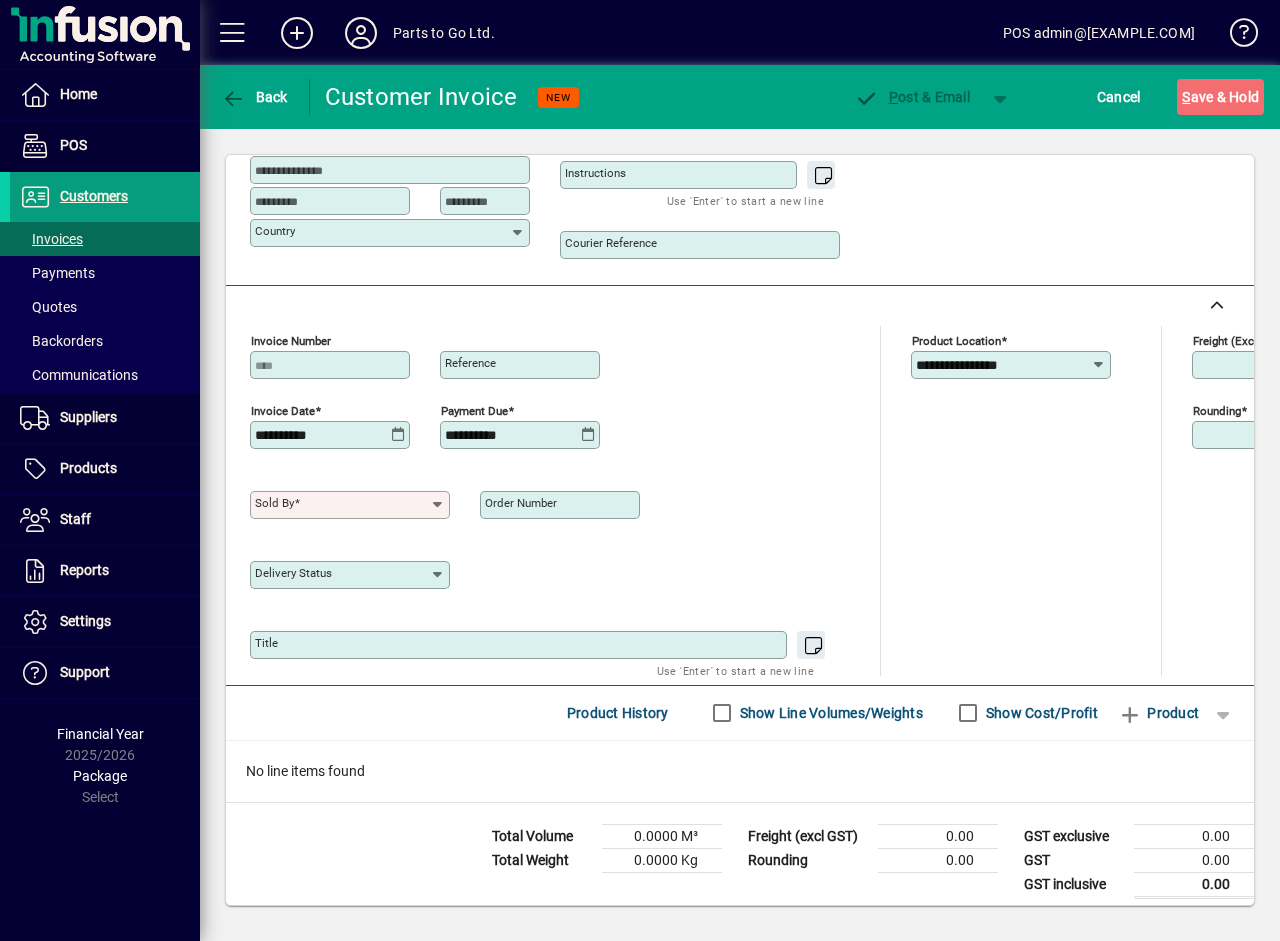 scroll, scrollTop: 600, scrollLeft: 0, axis: vertical 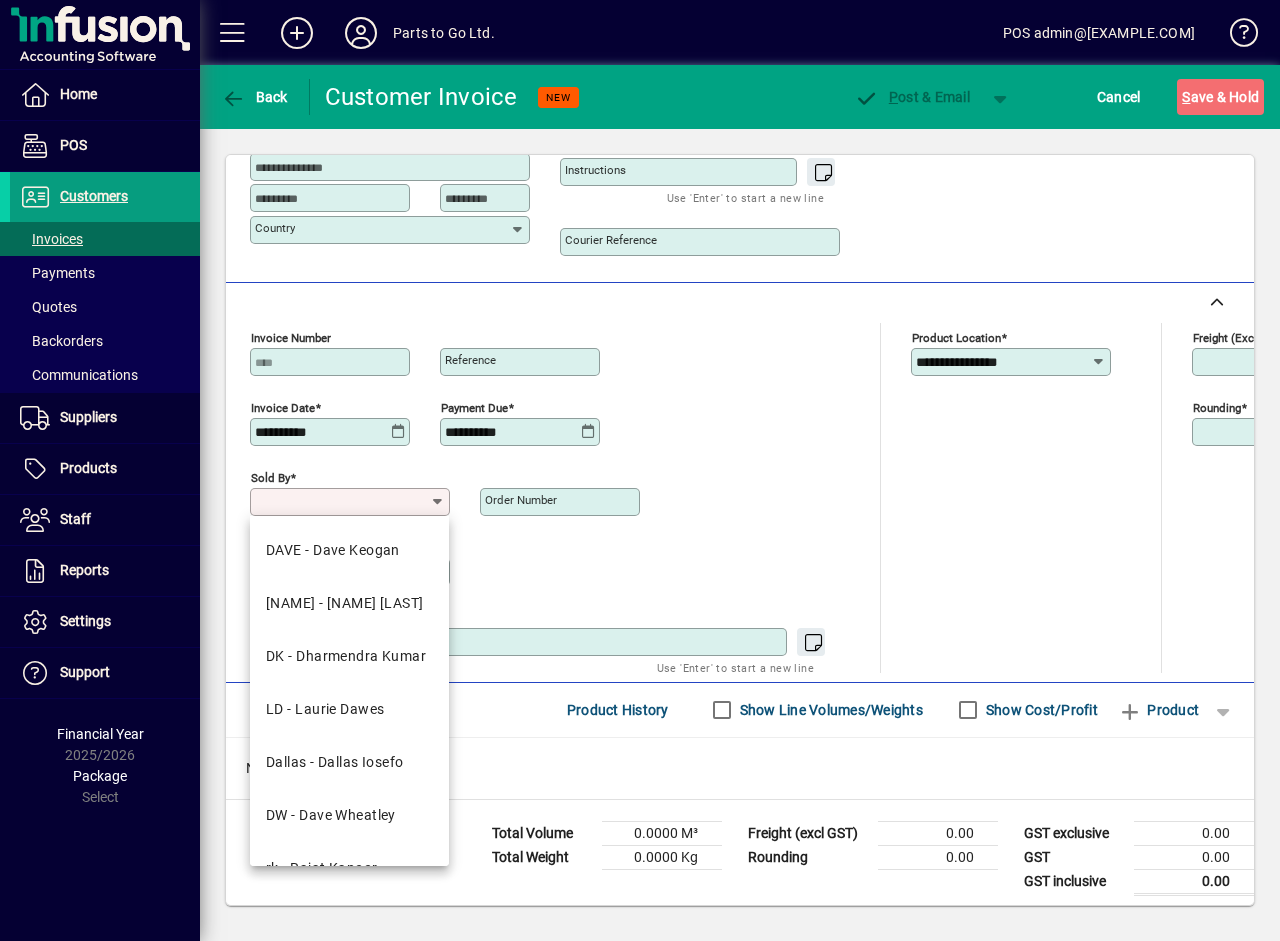 click 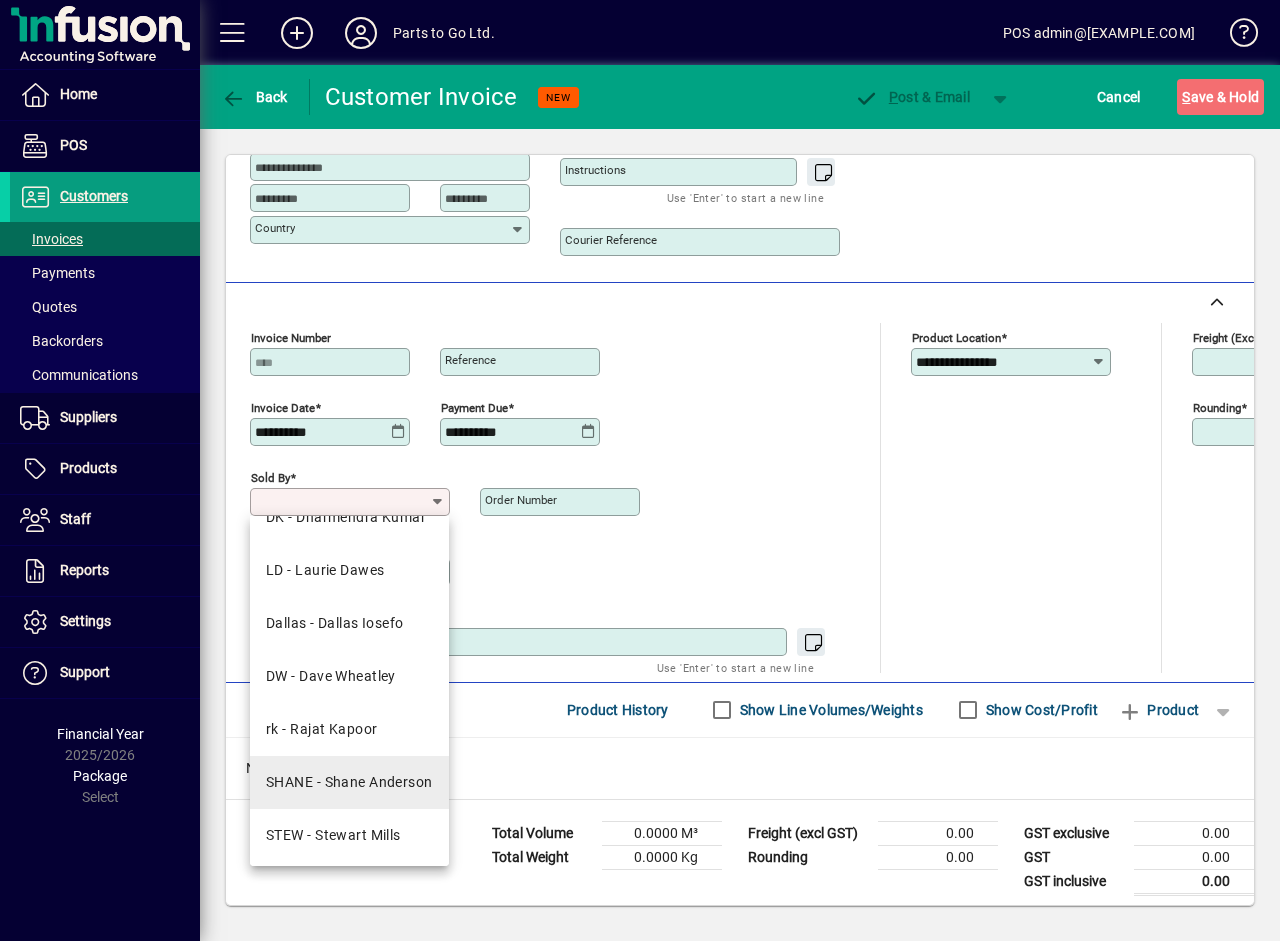 scroll, scrollTop: 143, scrollLeft: 0, axis: vertical 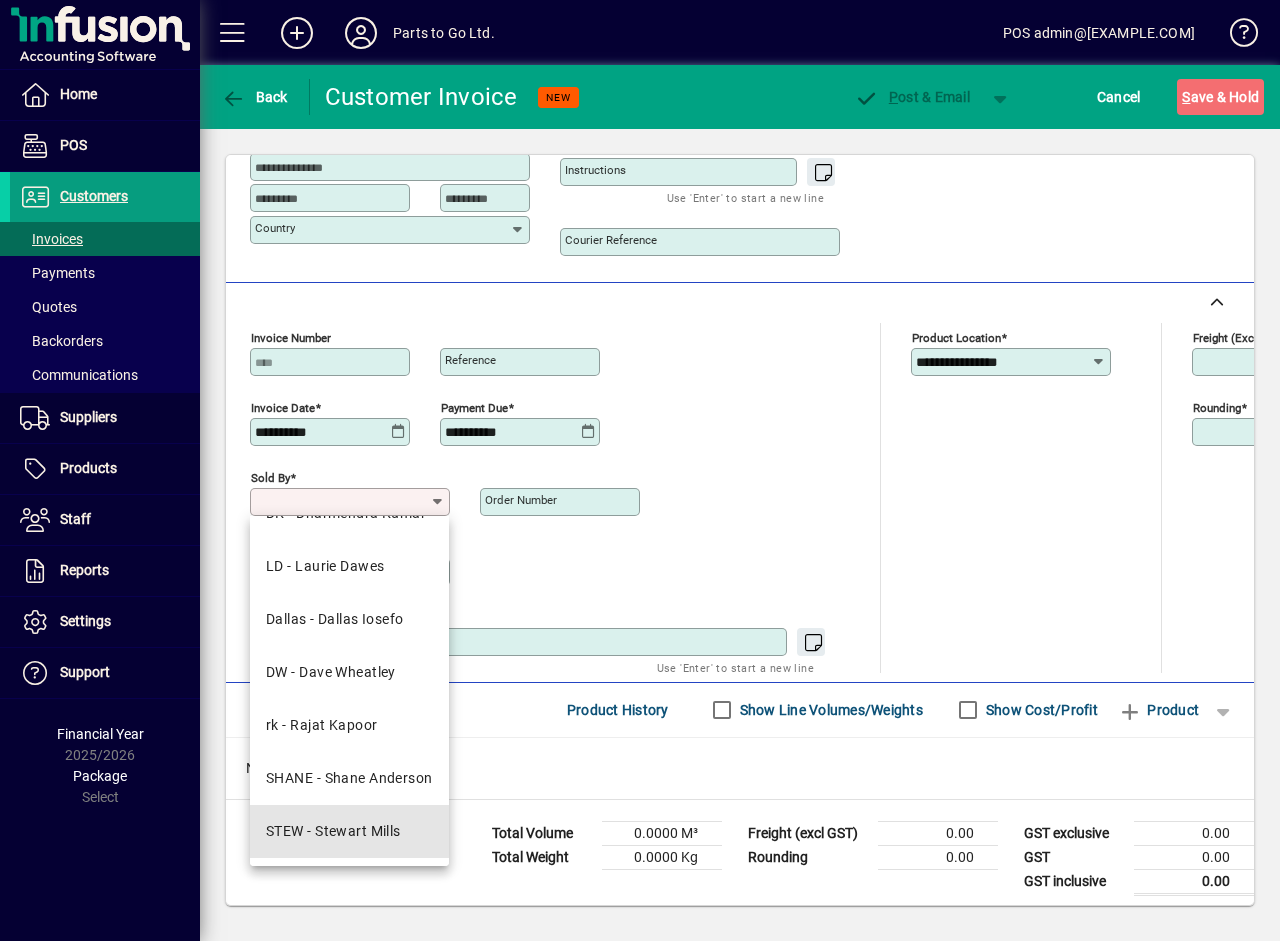 drag, startPoint x: 372, startPoint y: 828, endPoint x: 528, endPoint y: 553, distance: 316.1661 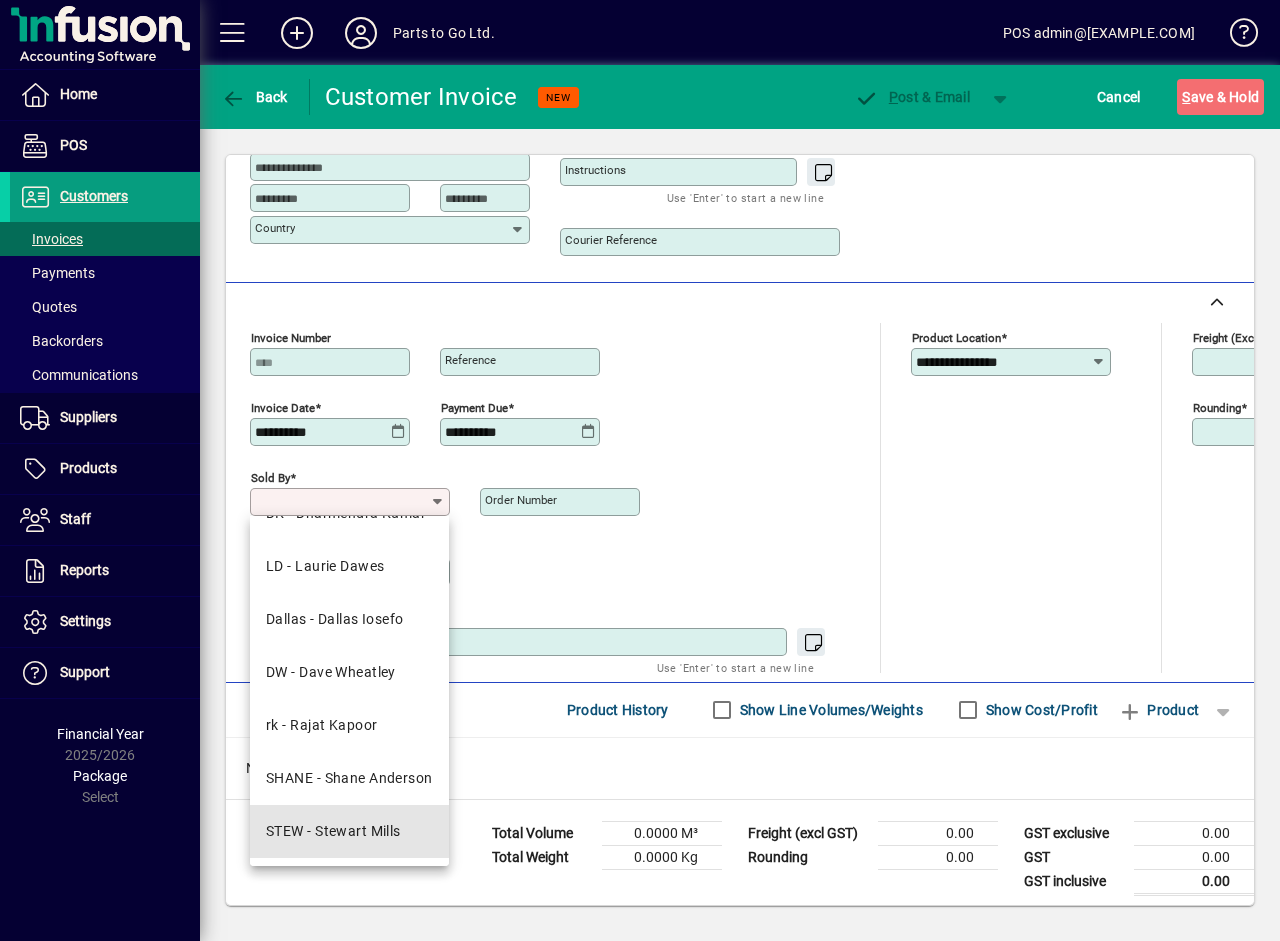click on "STEW - Stewart Mills" at bounding box center (333, 831) 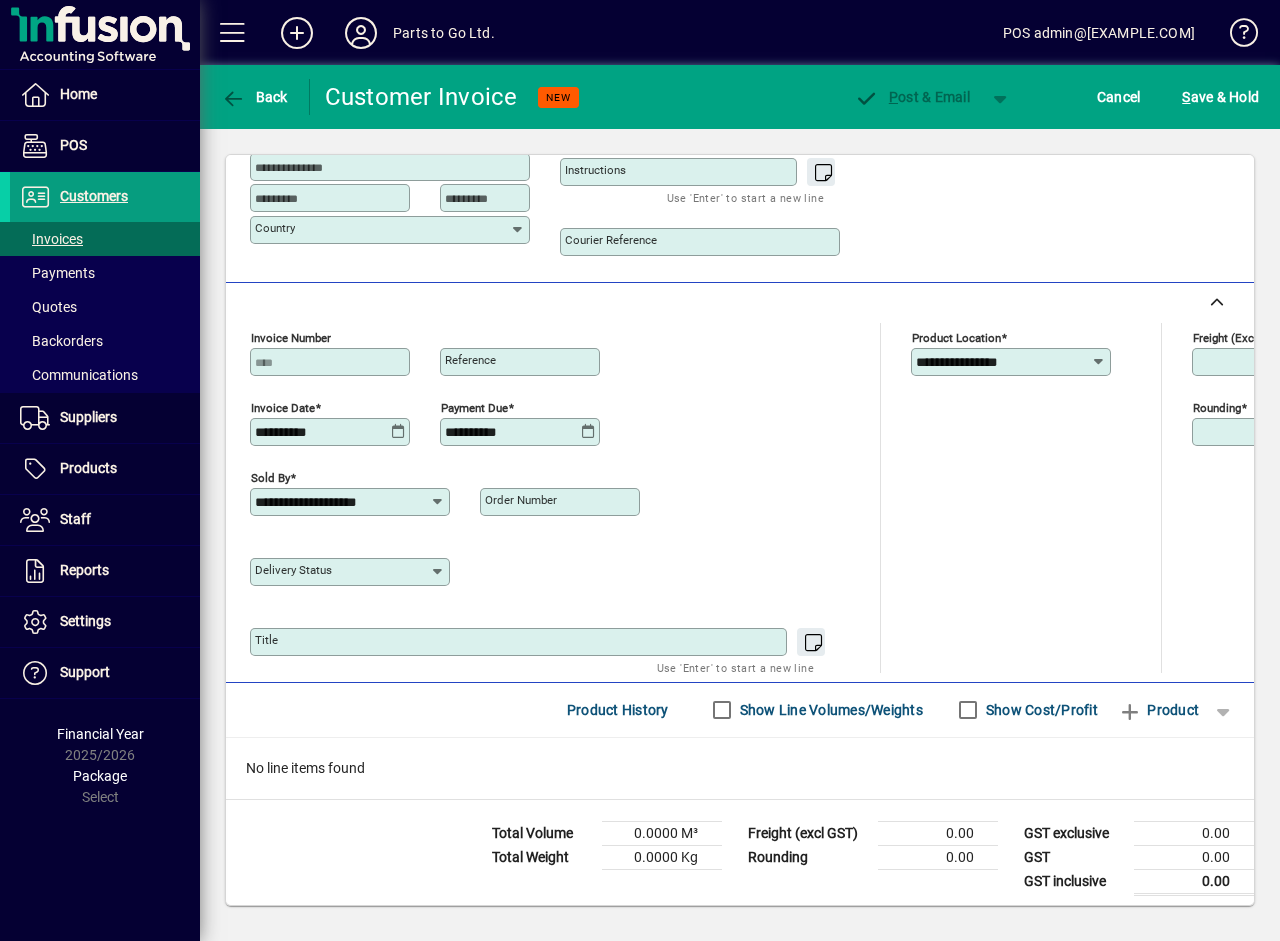 click on "Order number" at bounding box center [521, 500] 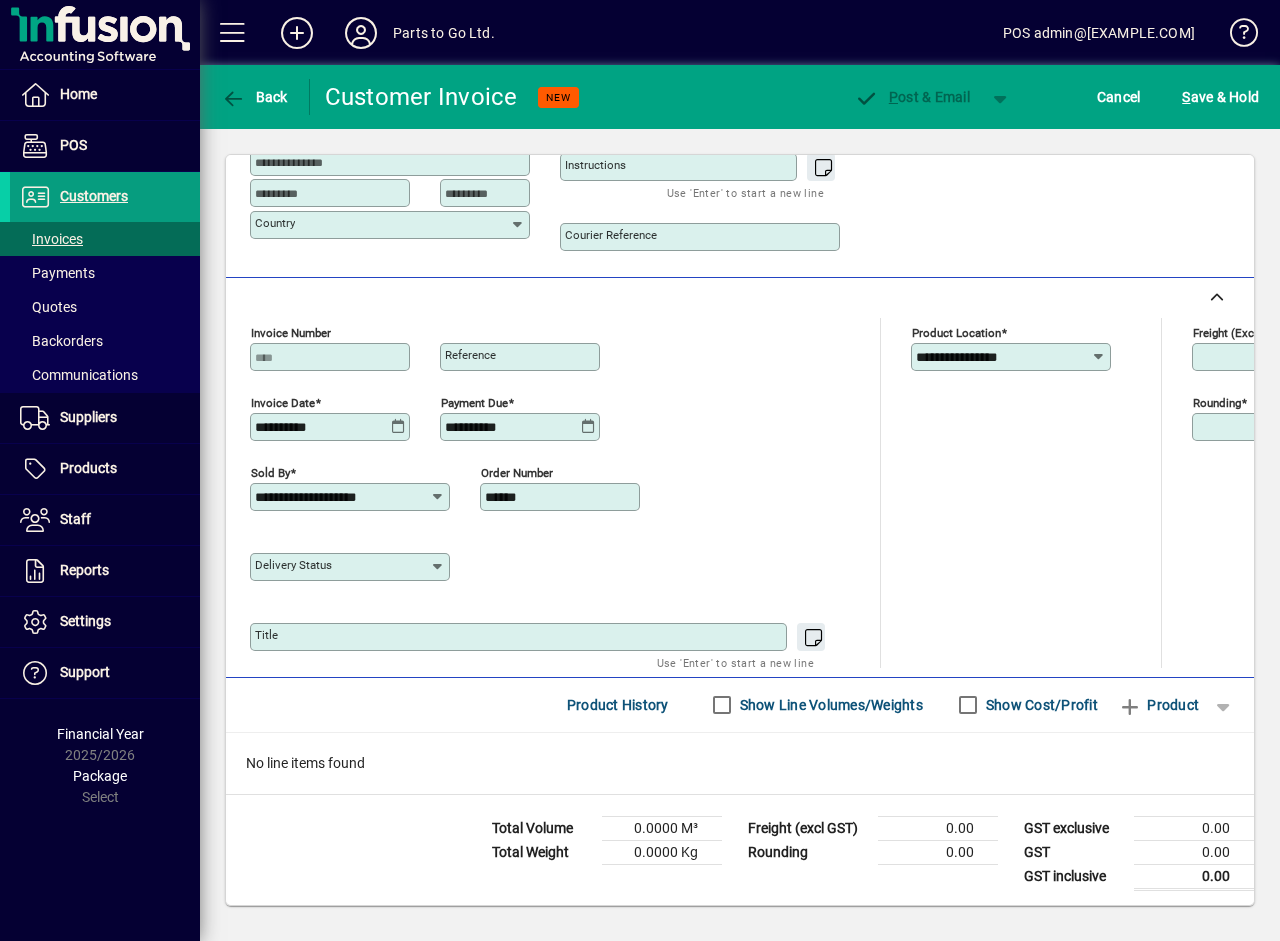 scroll, scrollTop: 607, scrollLeft: 0, axis: vertical 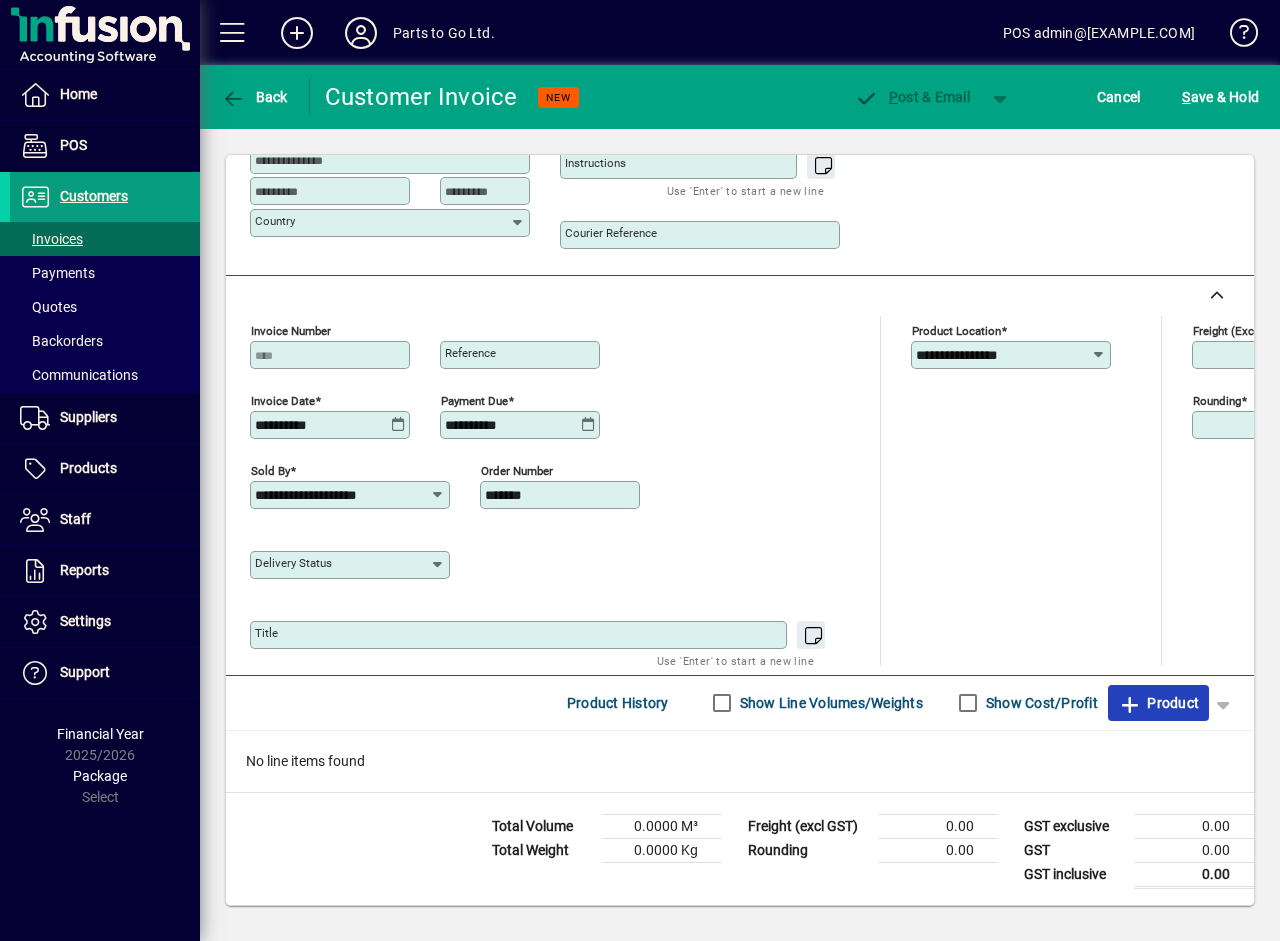 type on "******" 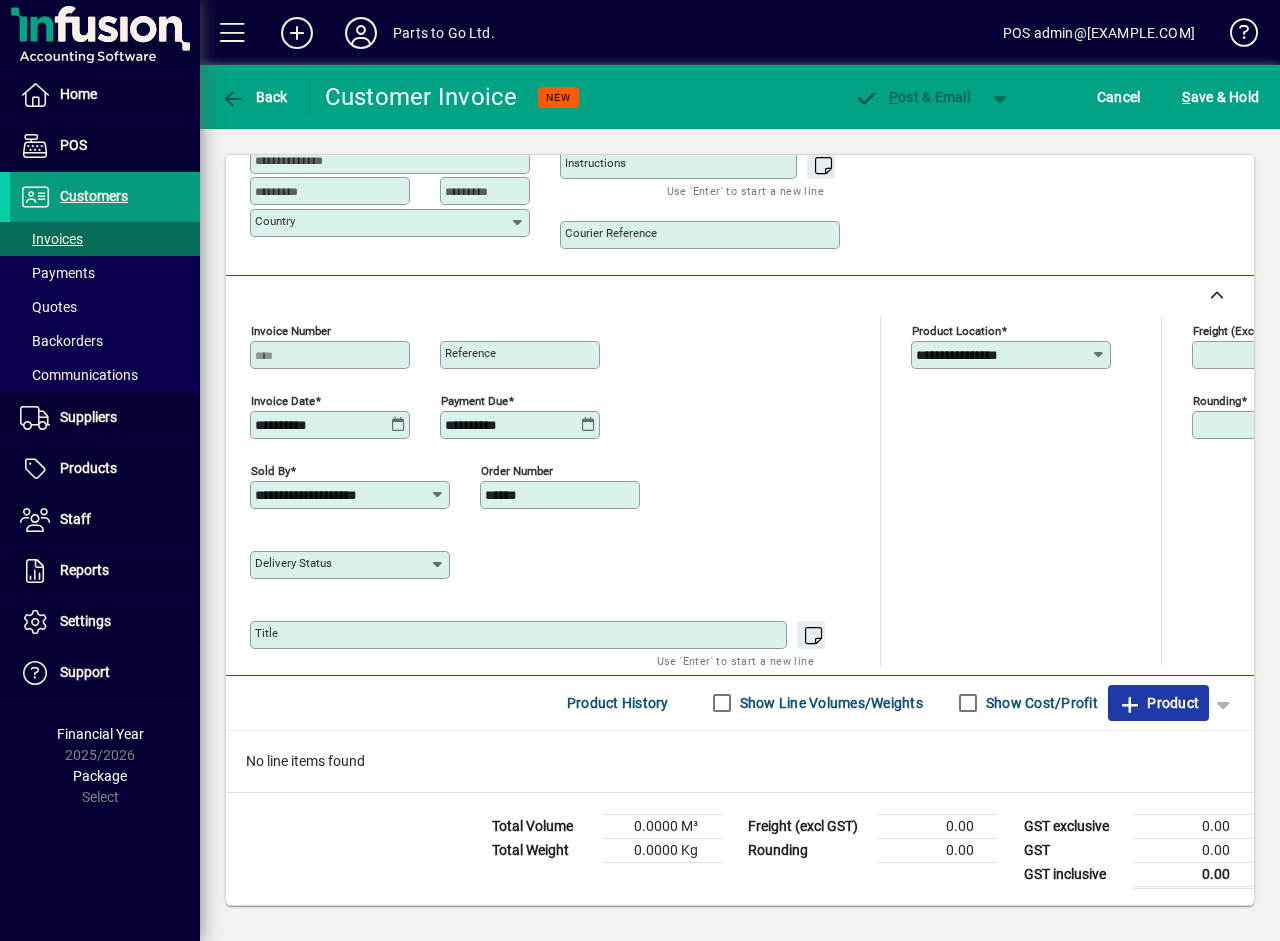 click on "Product" 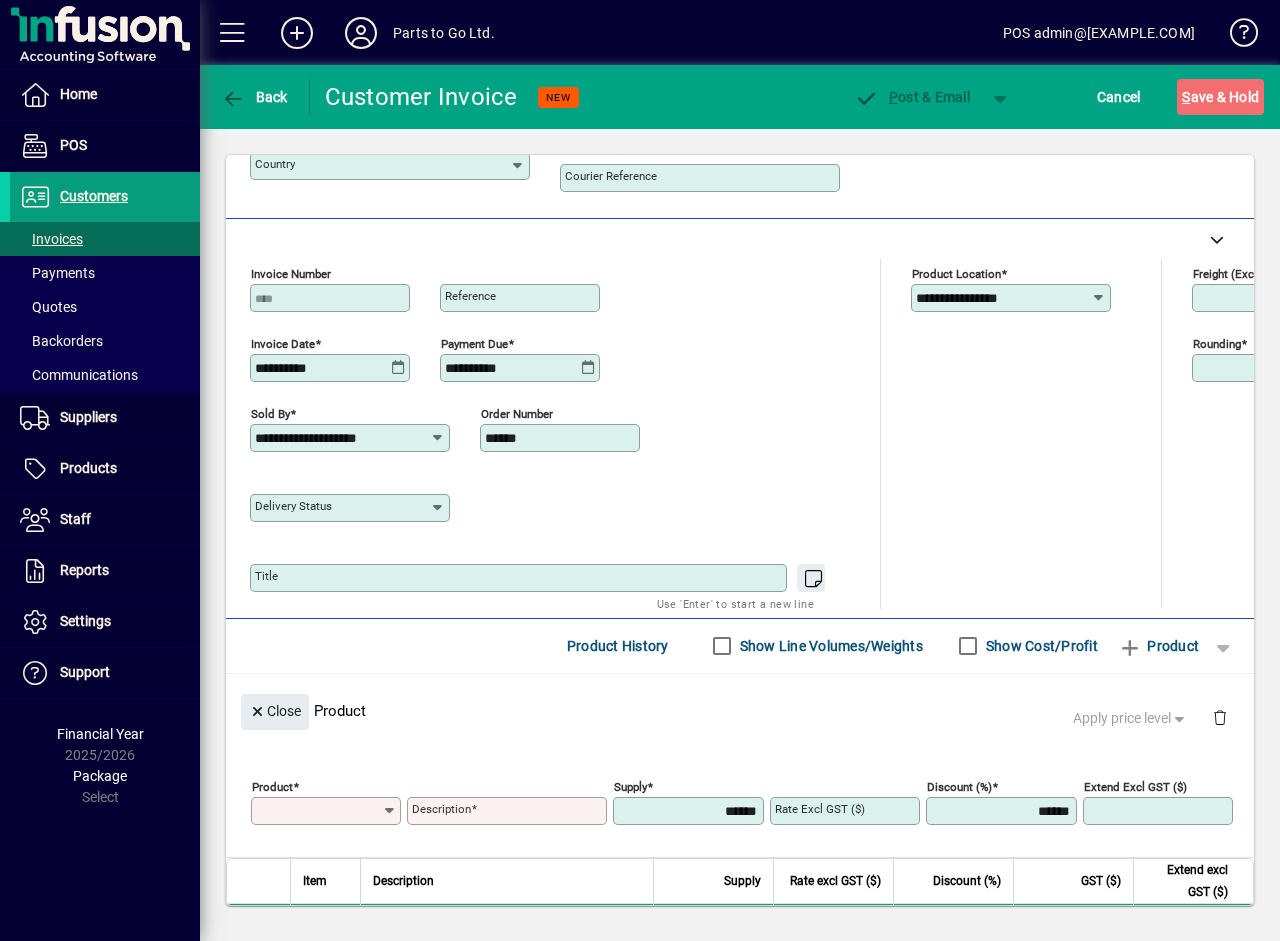 scroll, scrollTop: 0, scrollLeft: 0, axis: both 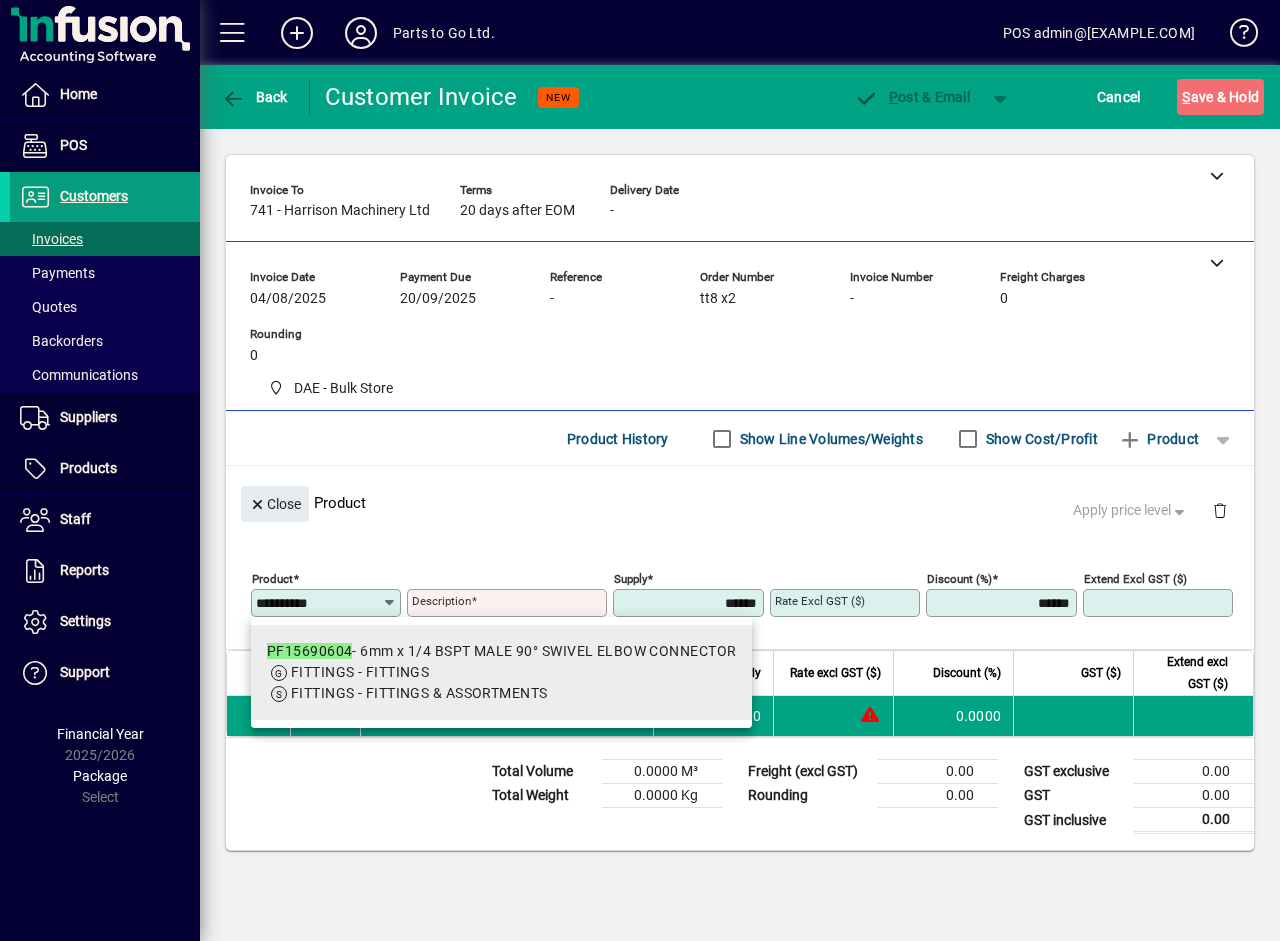 click on "FITTINGS - FITTINGS" at bounding box center [501, 672] 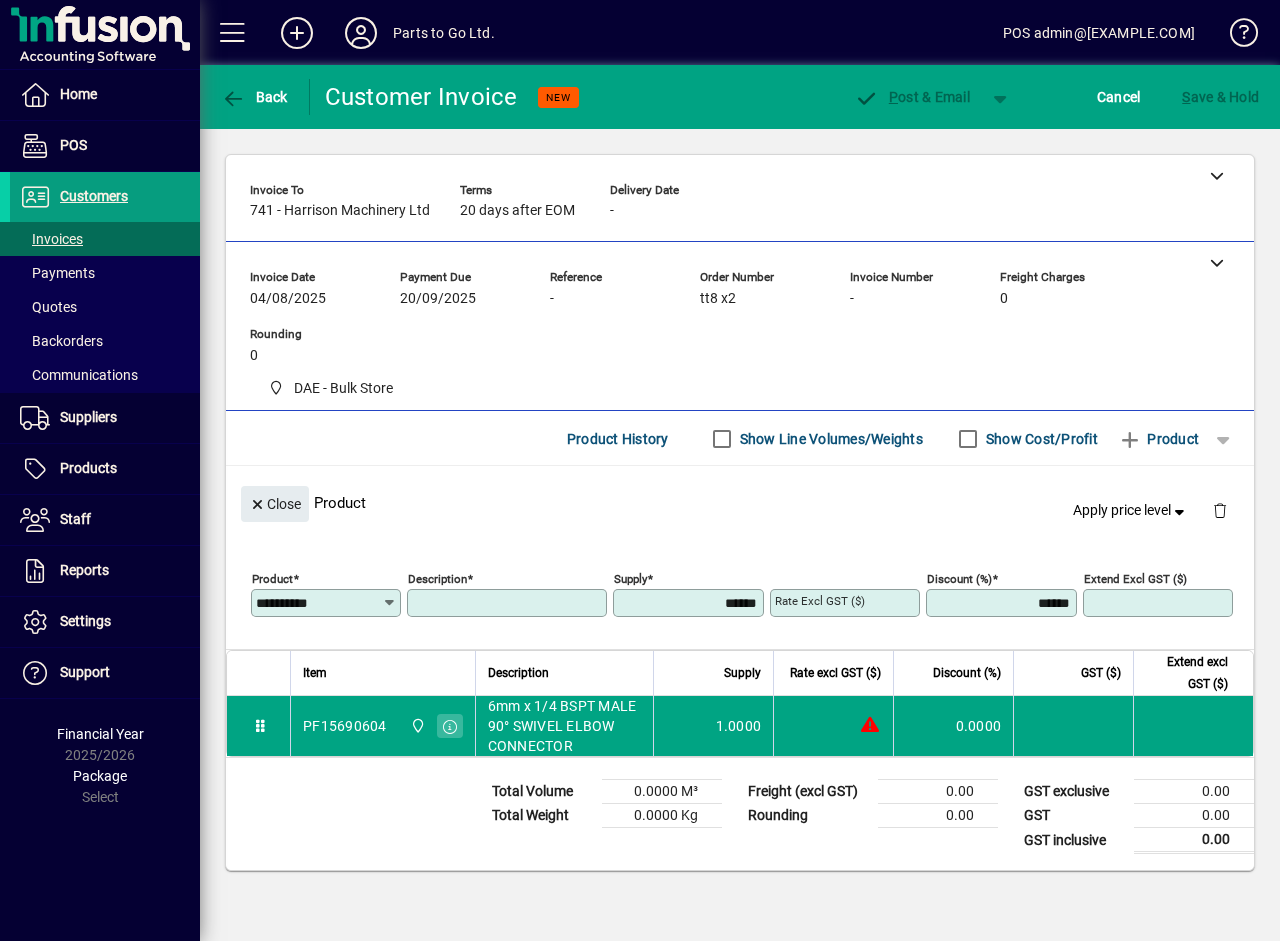 type on "**********" 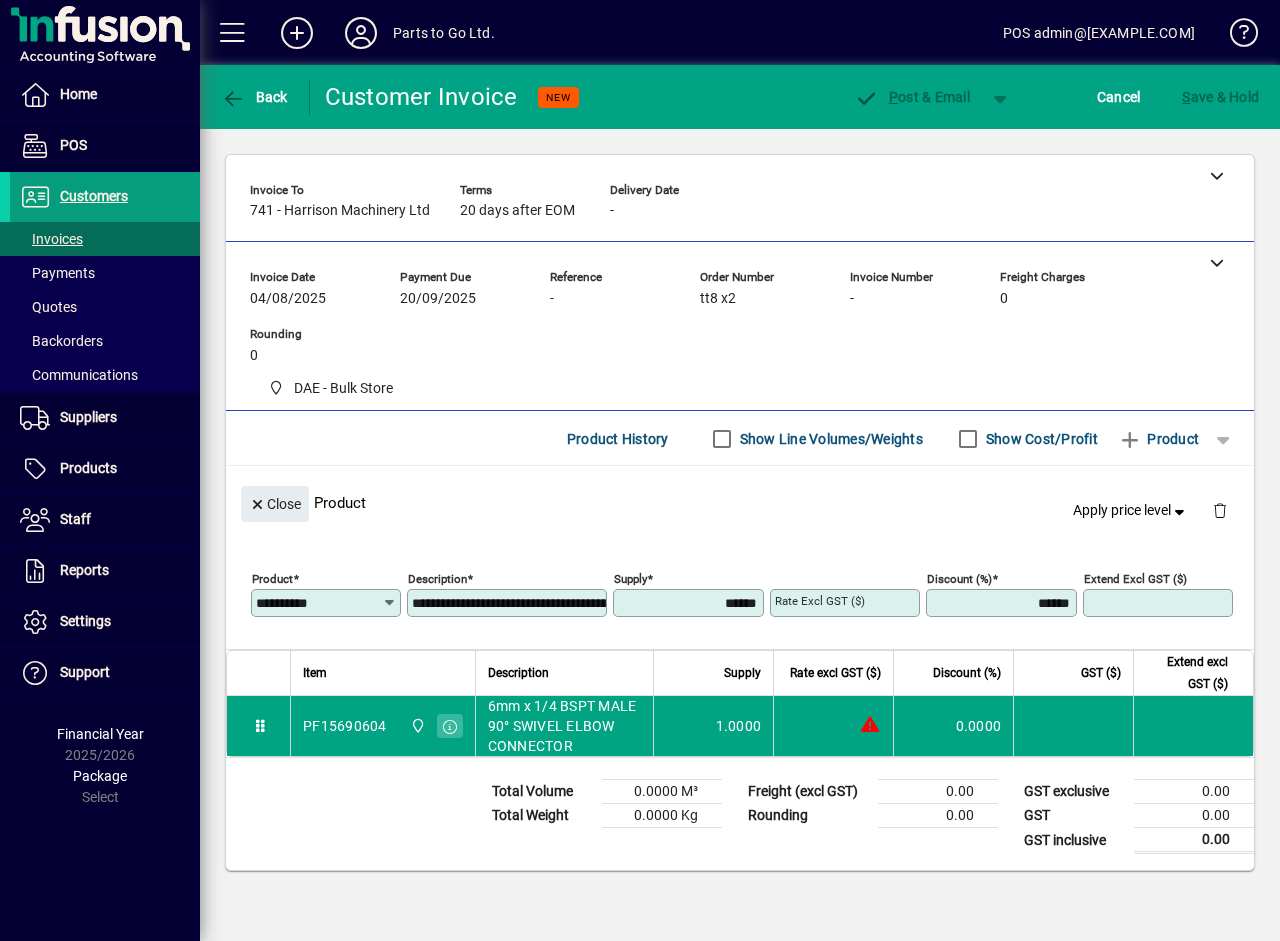 type on "******" 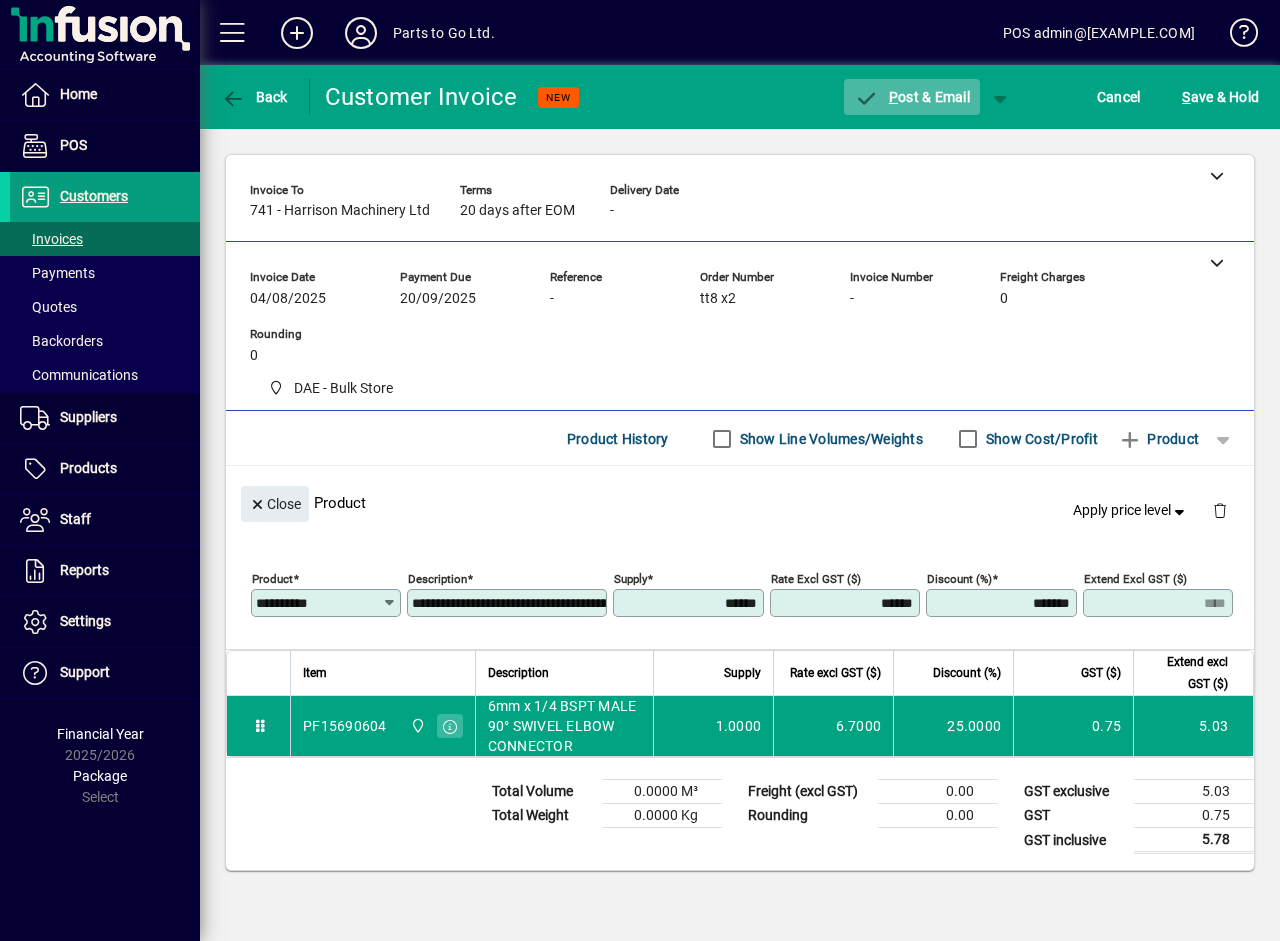 click on "P ost & Email" 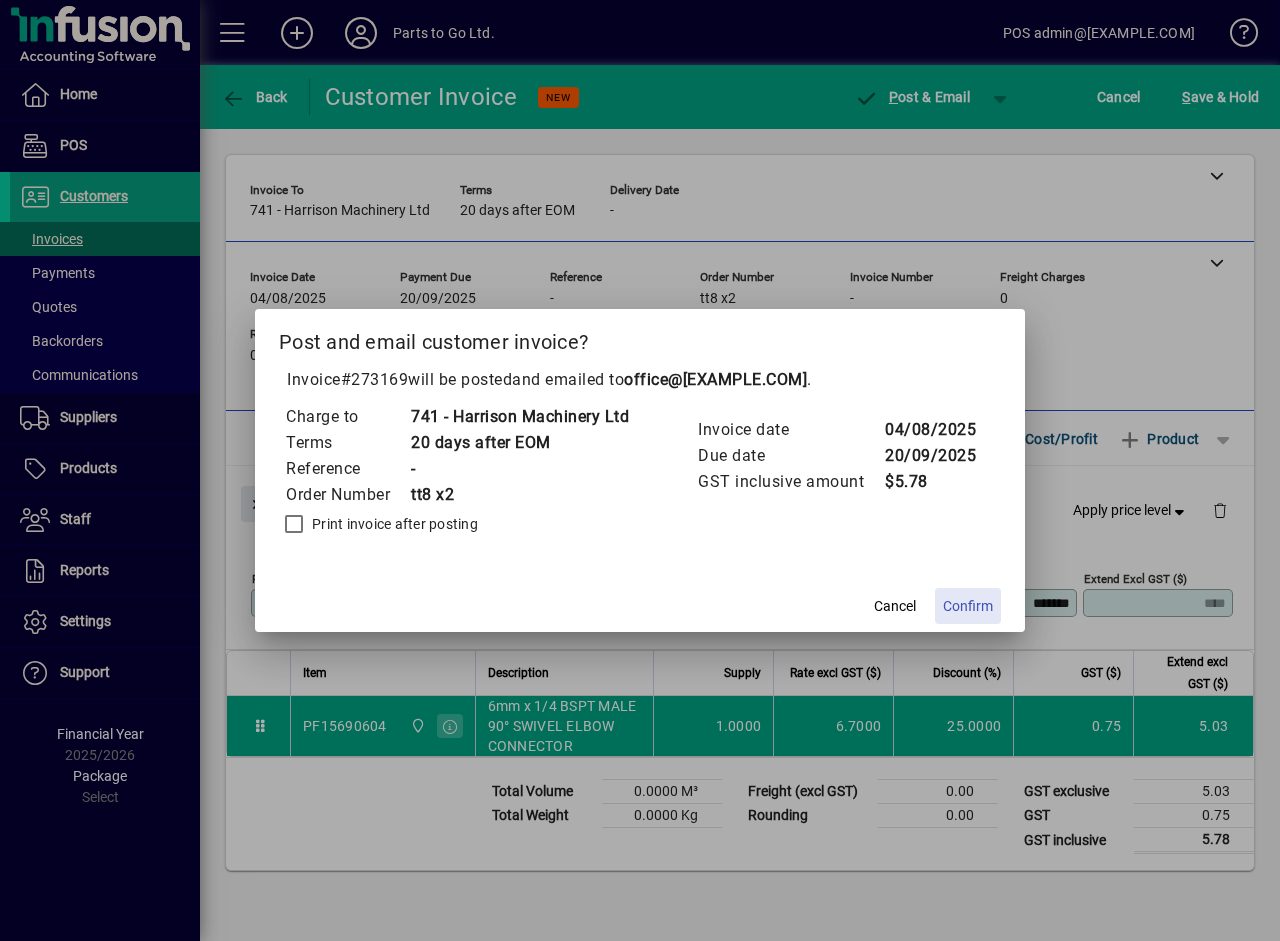click on "Confirm" 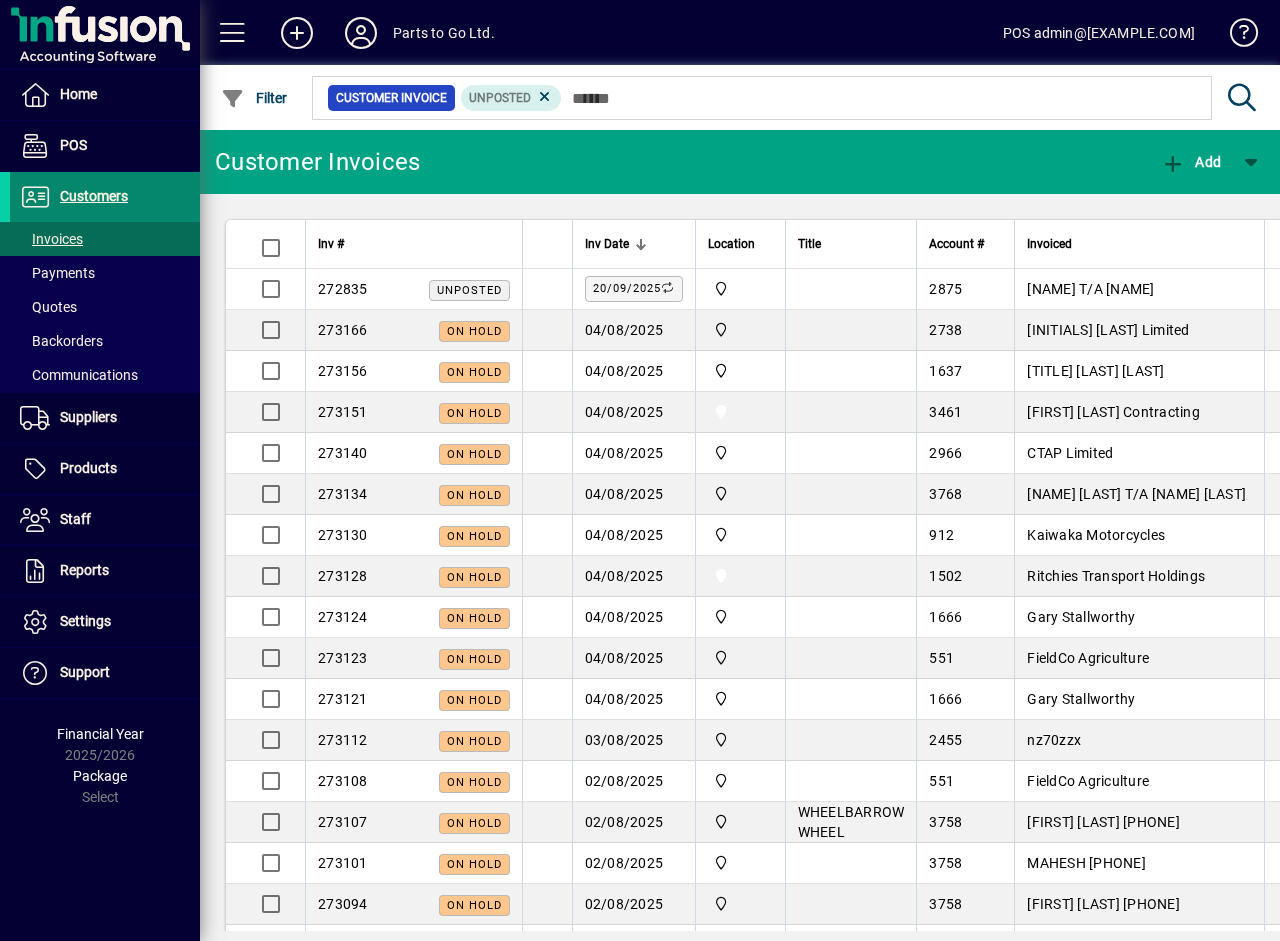 click on "Customers" at bounding box center (94, 196) 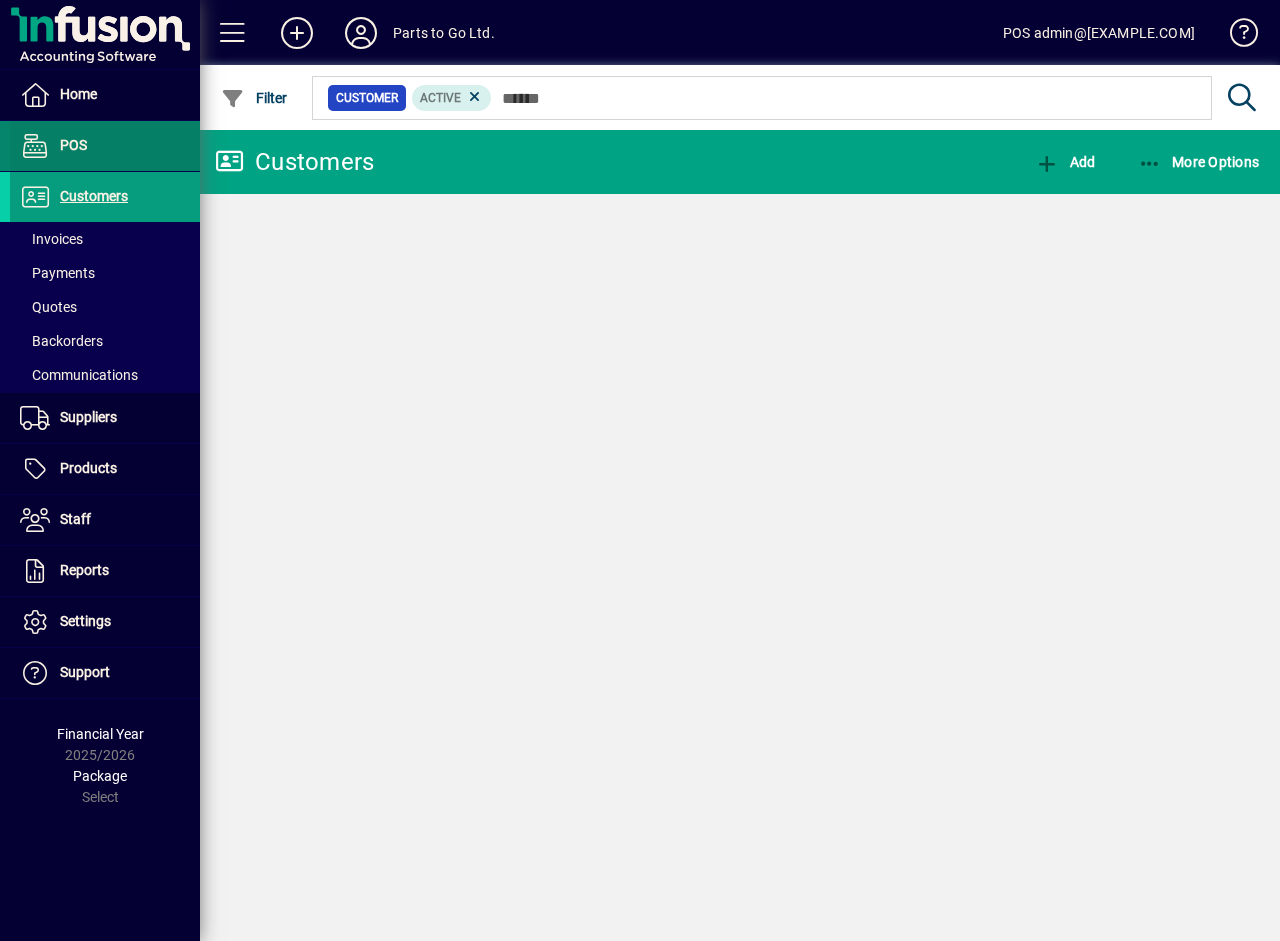 click on "POS" at bounding box center [73, 145] 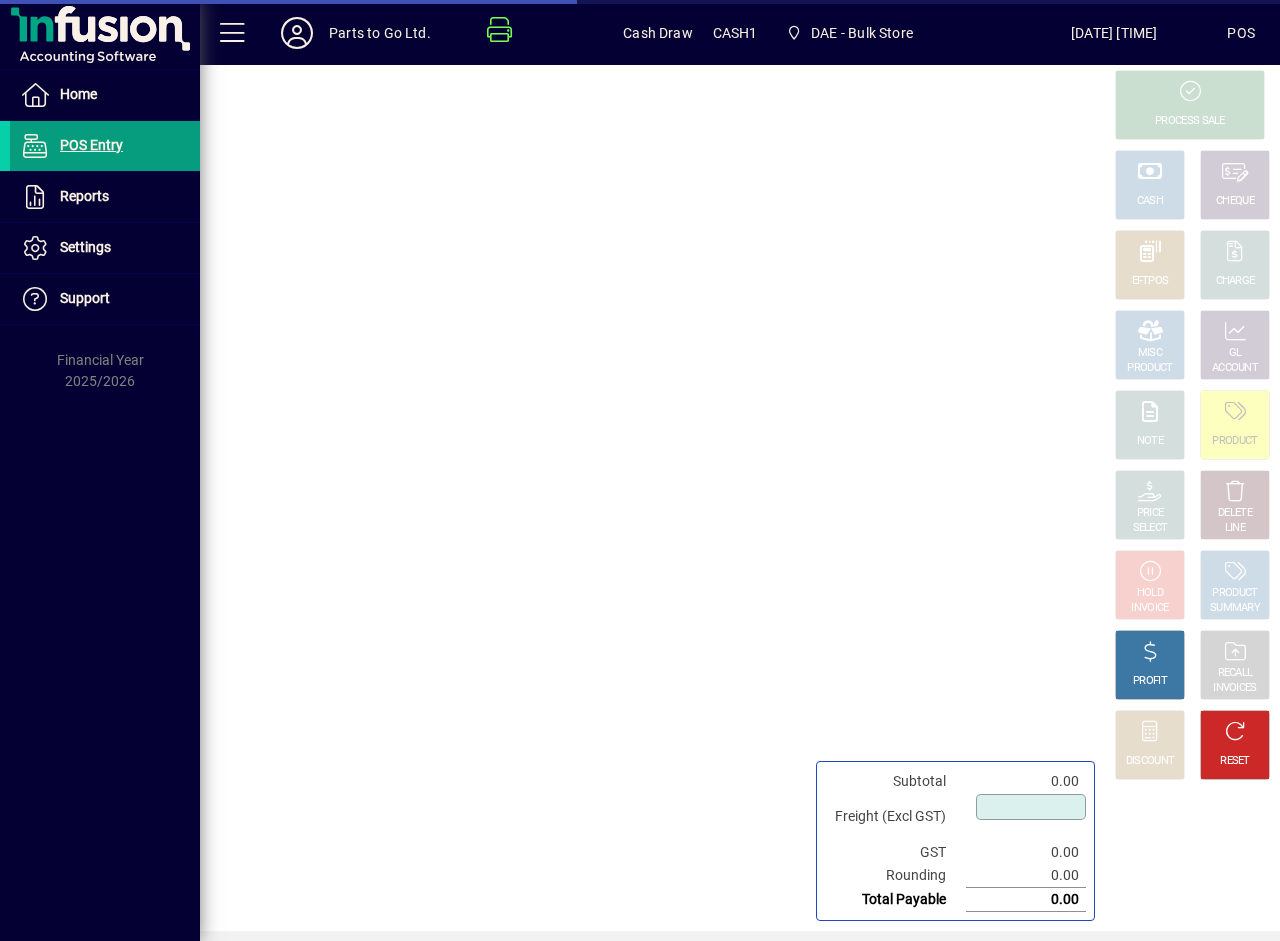 type on "****" 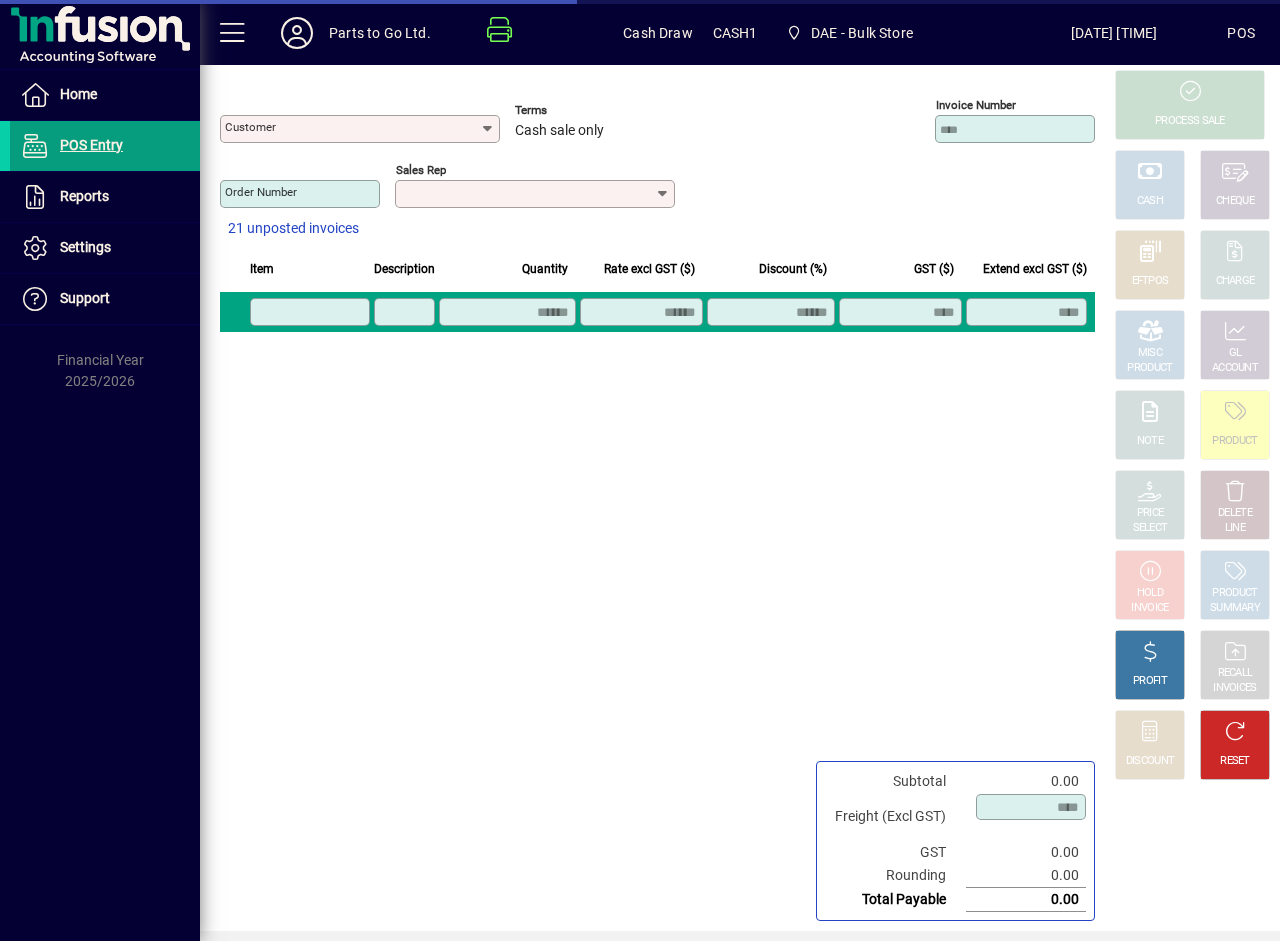 type on "**********" 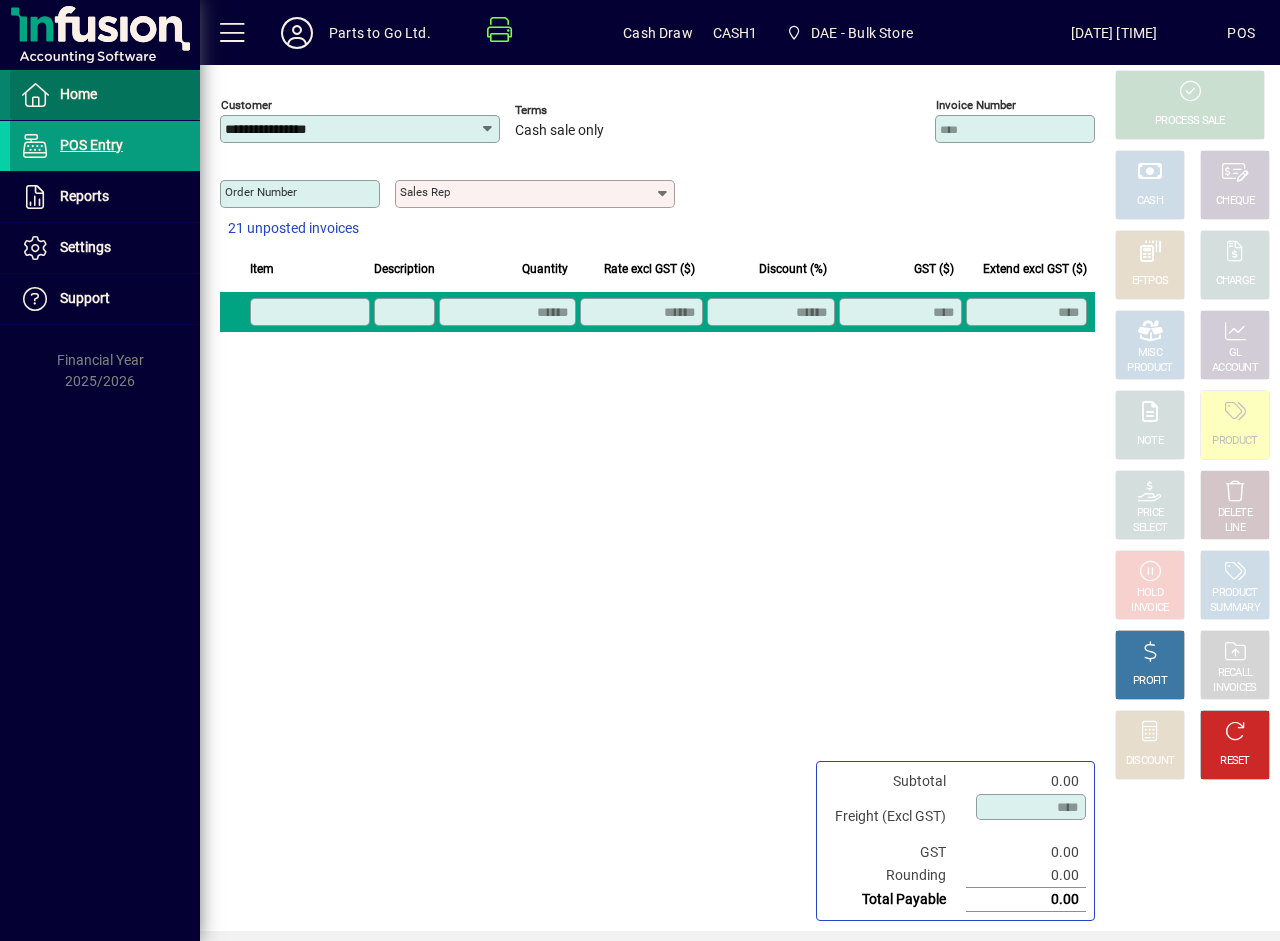 click on "Home" at bounding box center [78, 94] 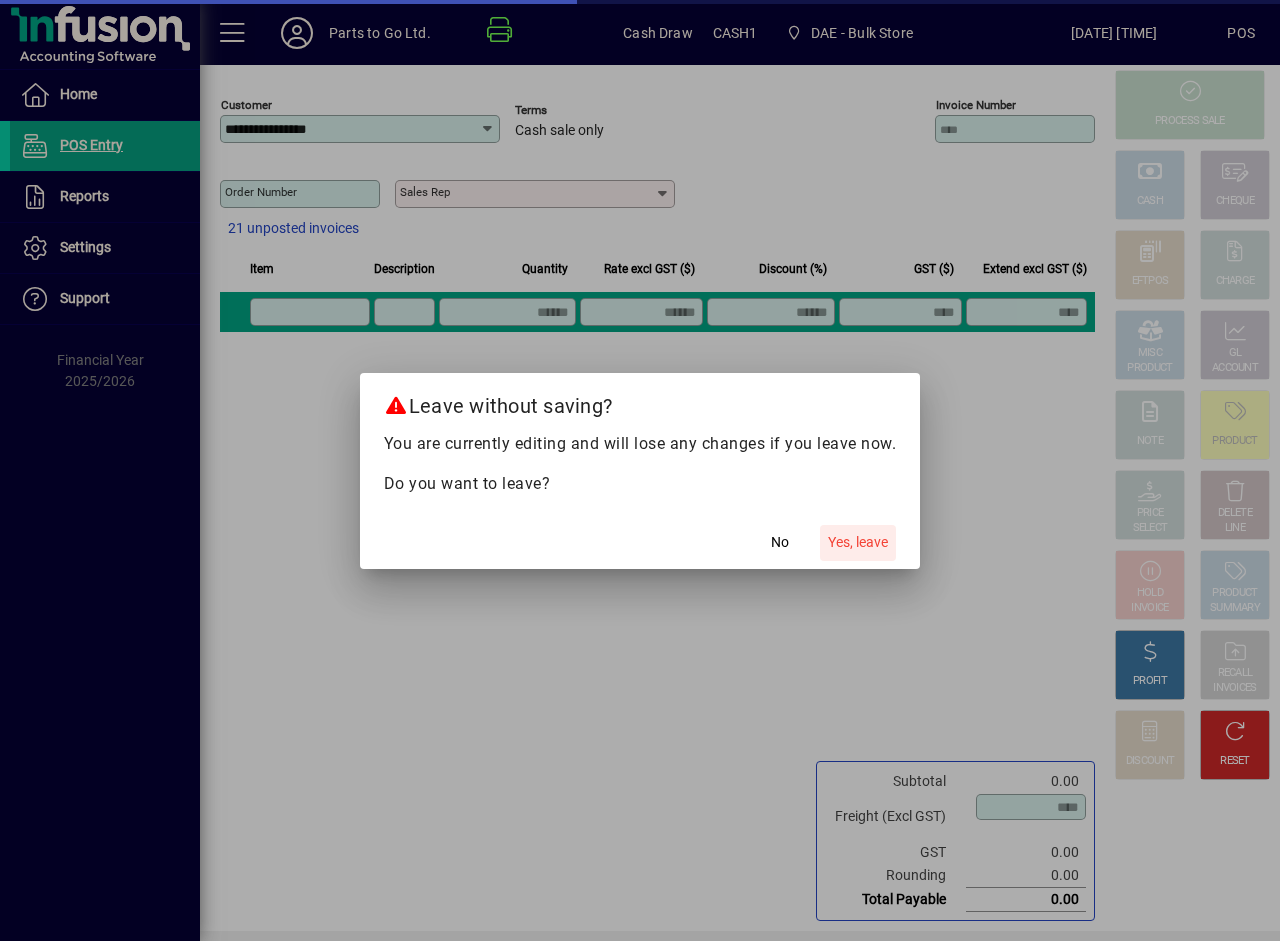 drag, startPoint x: 851, startPoint y: 550, endPoint x: 817, endPoint y: 527, distance: 41.04875 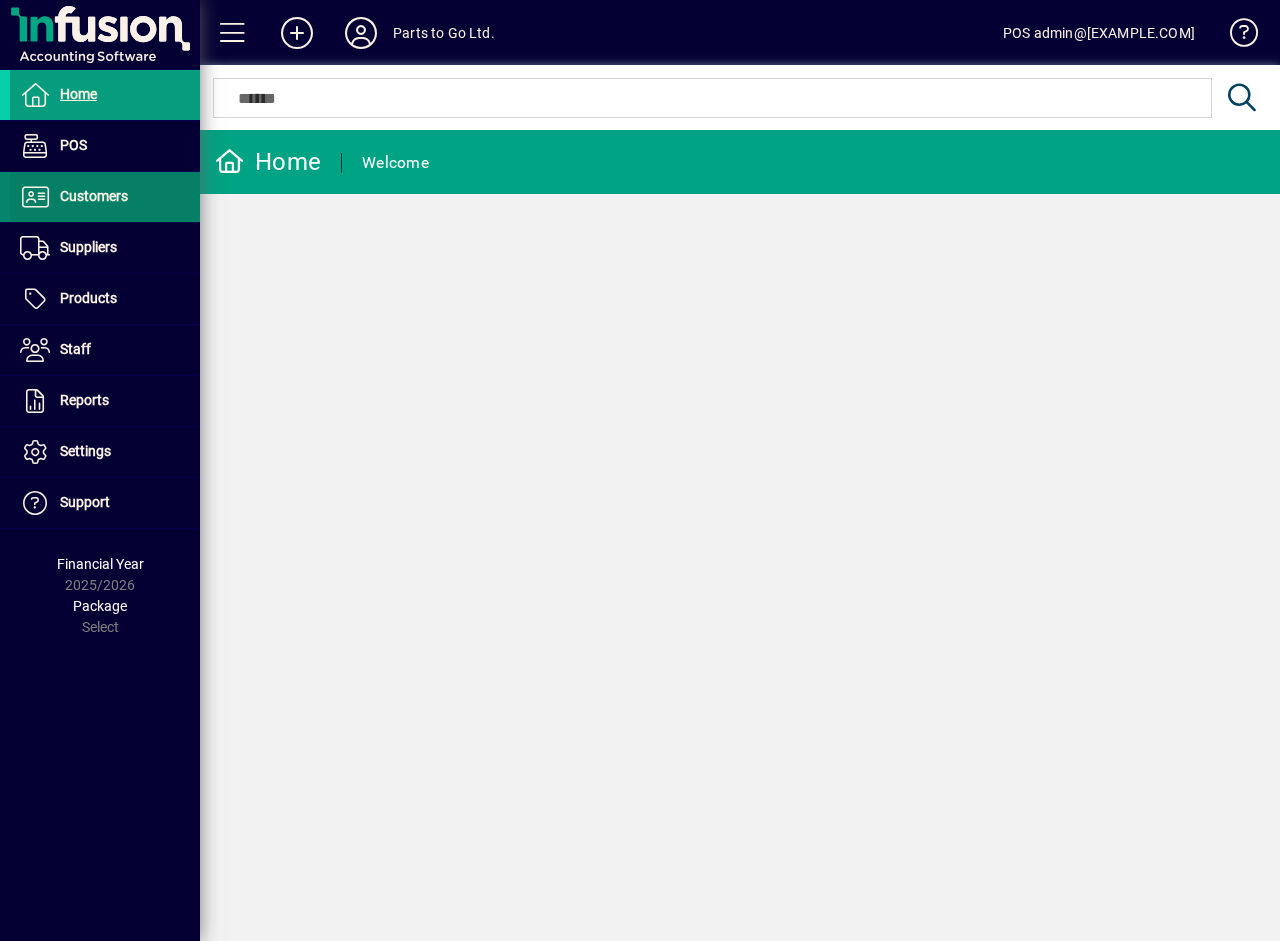 click on "Customers" at bounding box center [94, 196] 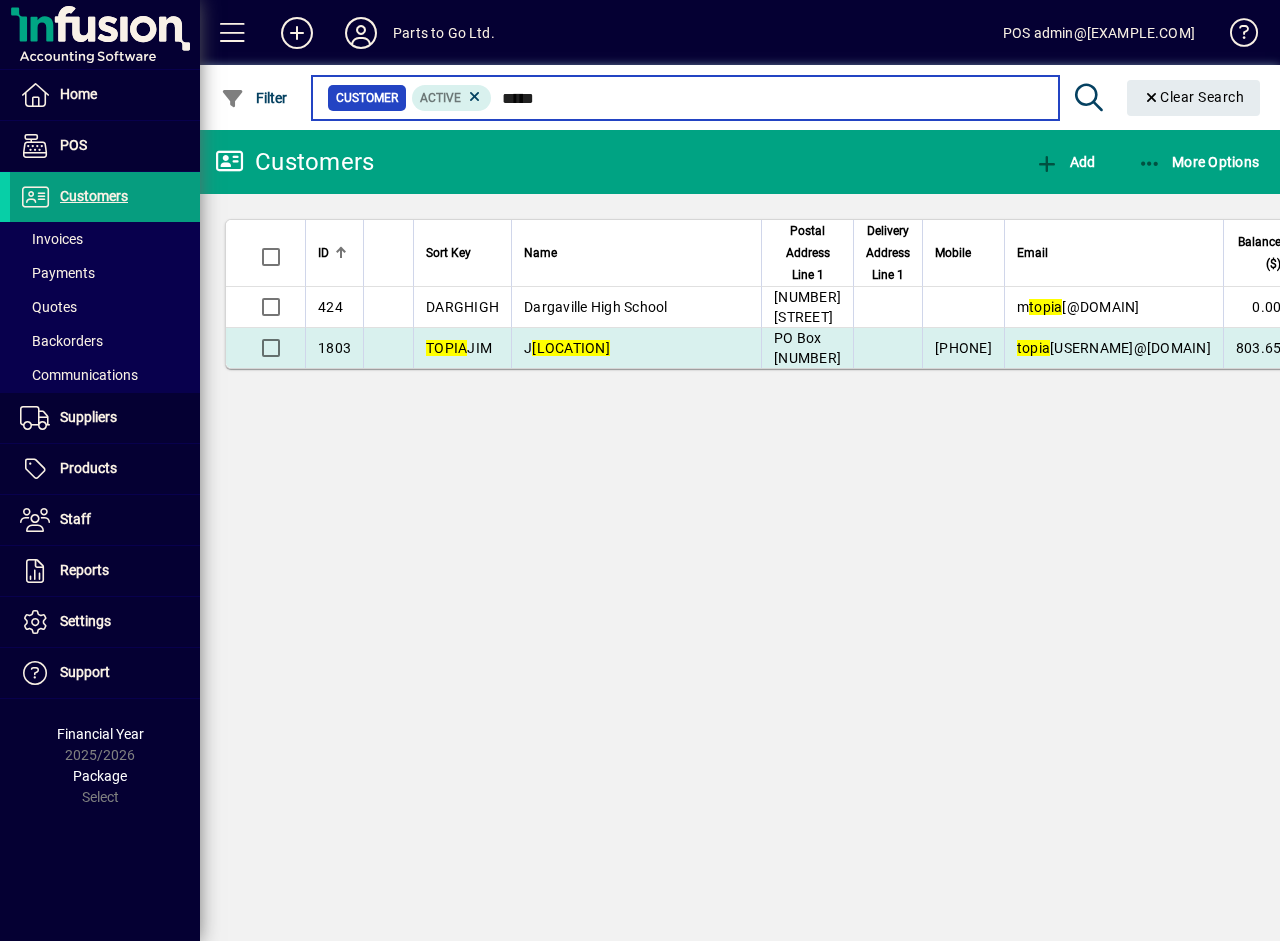 type on "*****" 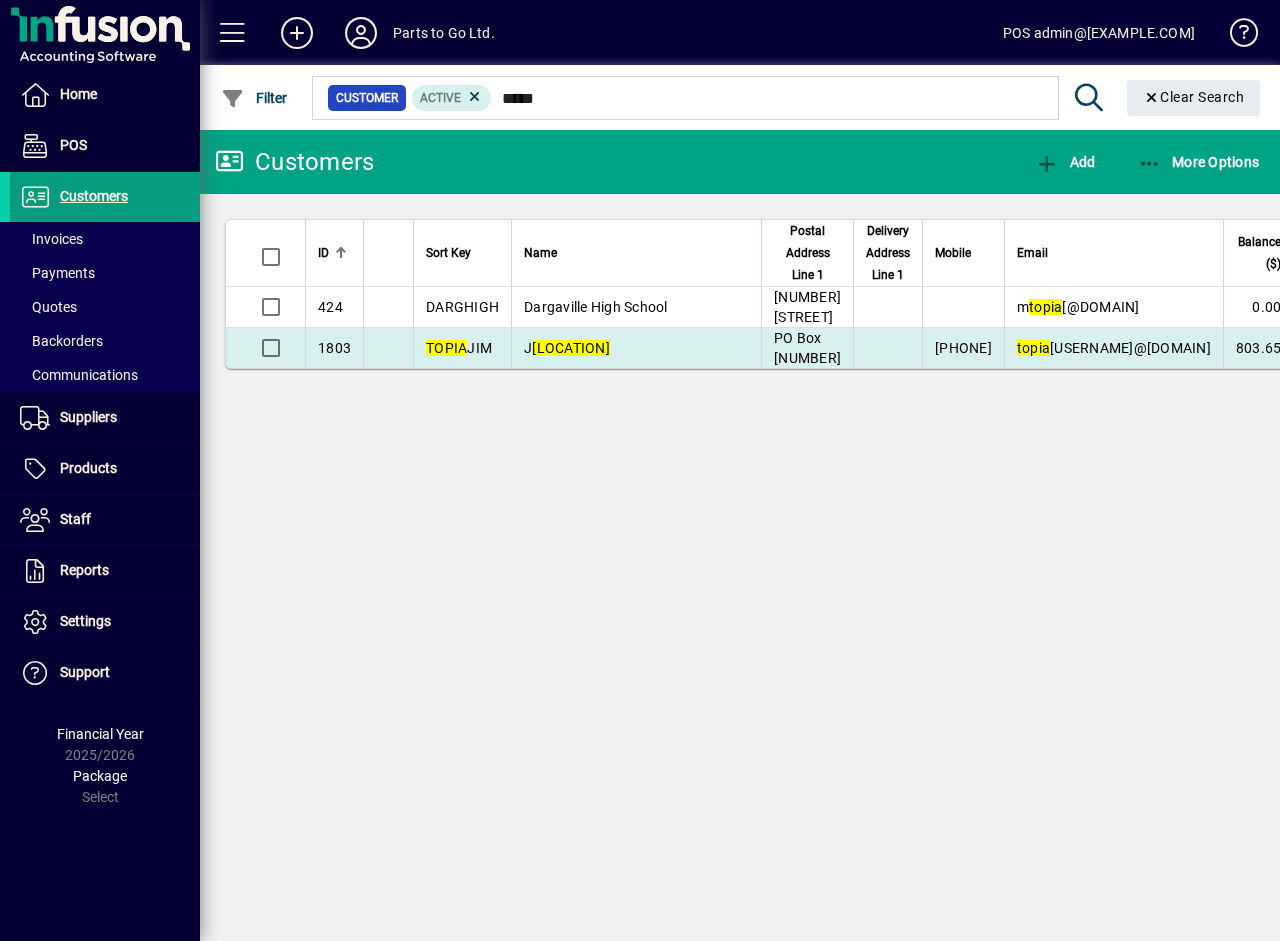 click on "Topia" at bounding box center [571, 348] 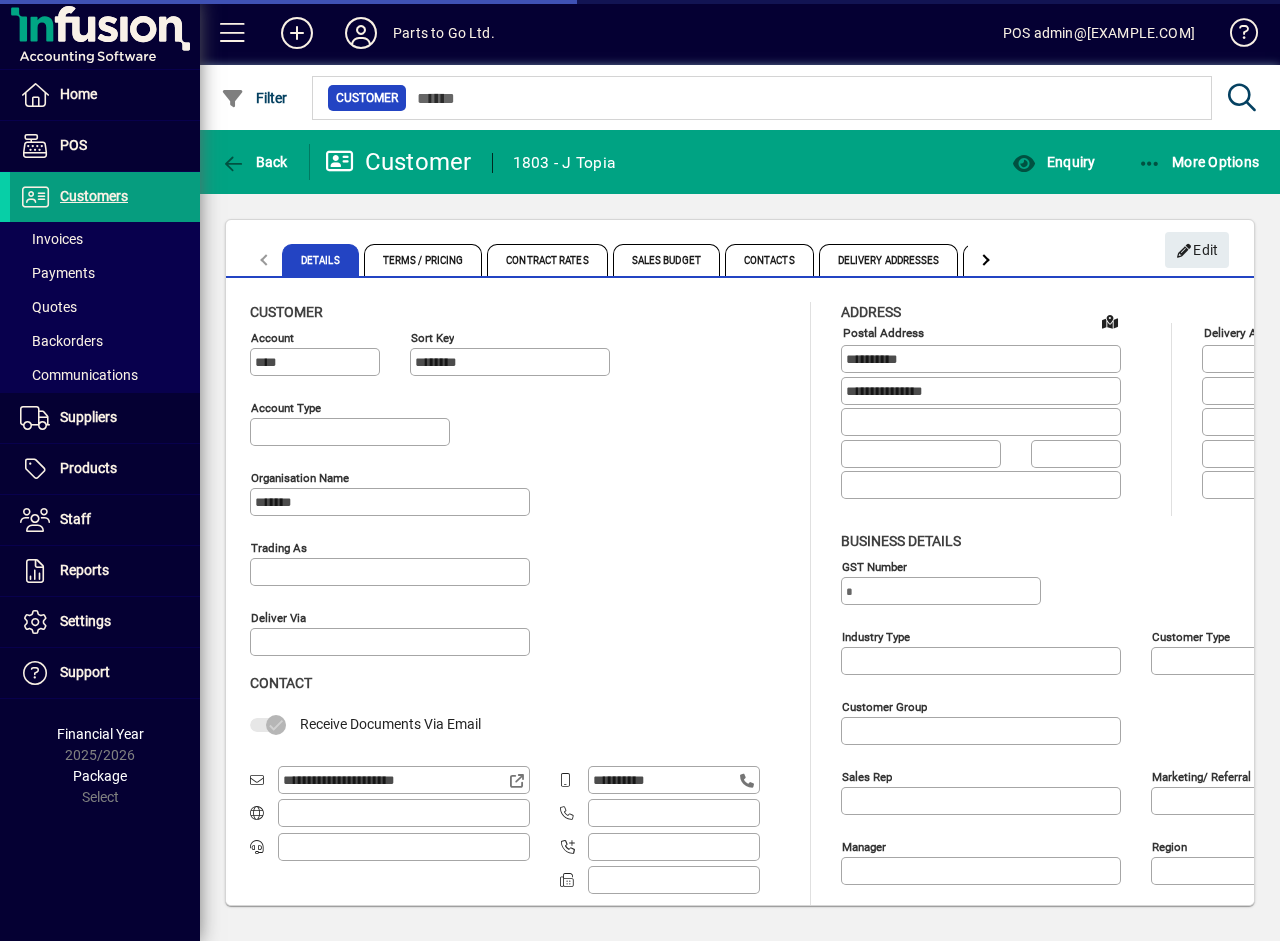 type on "**********" 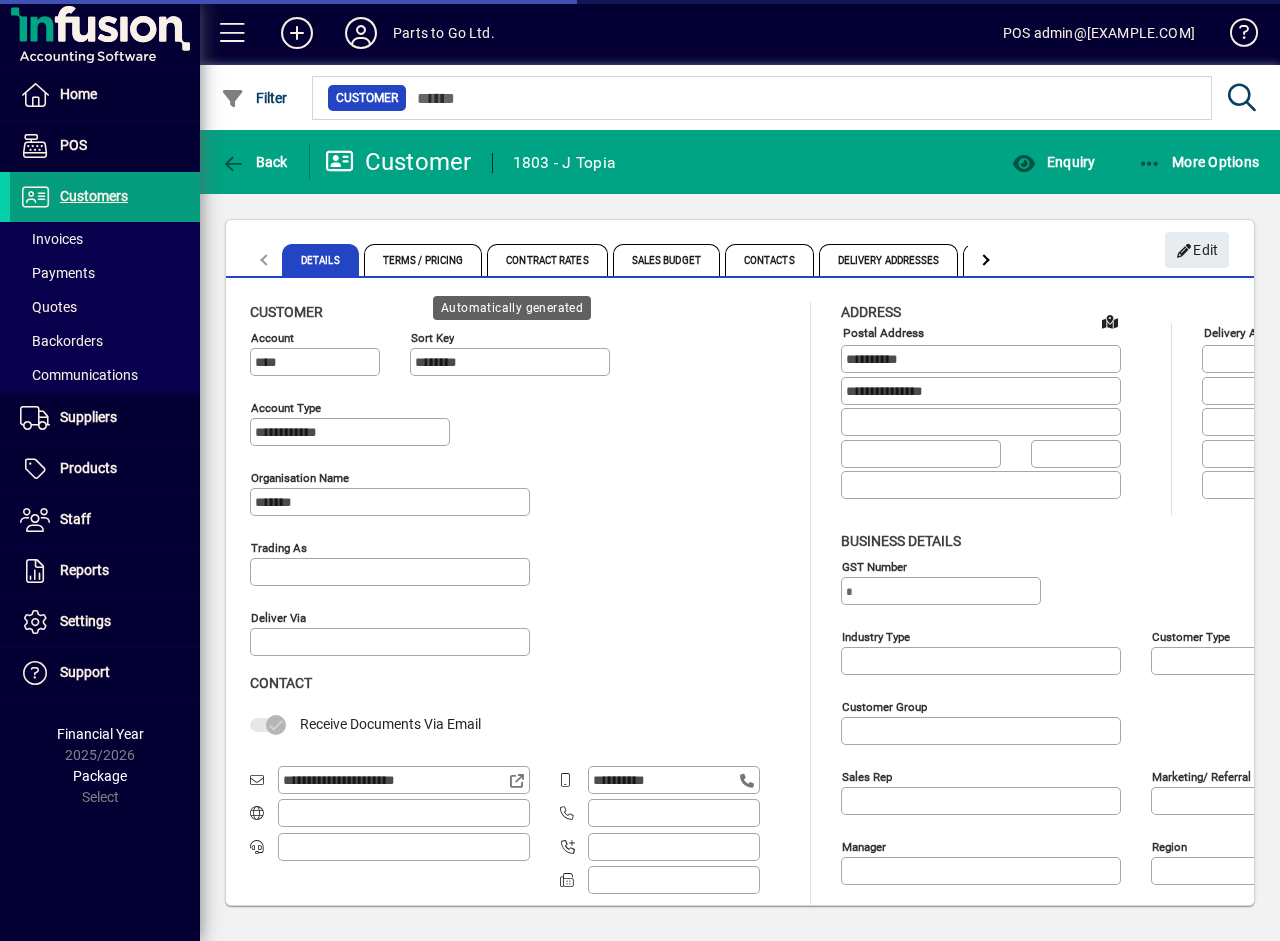type on "**********" 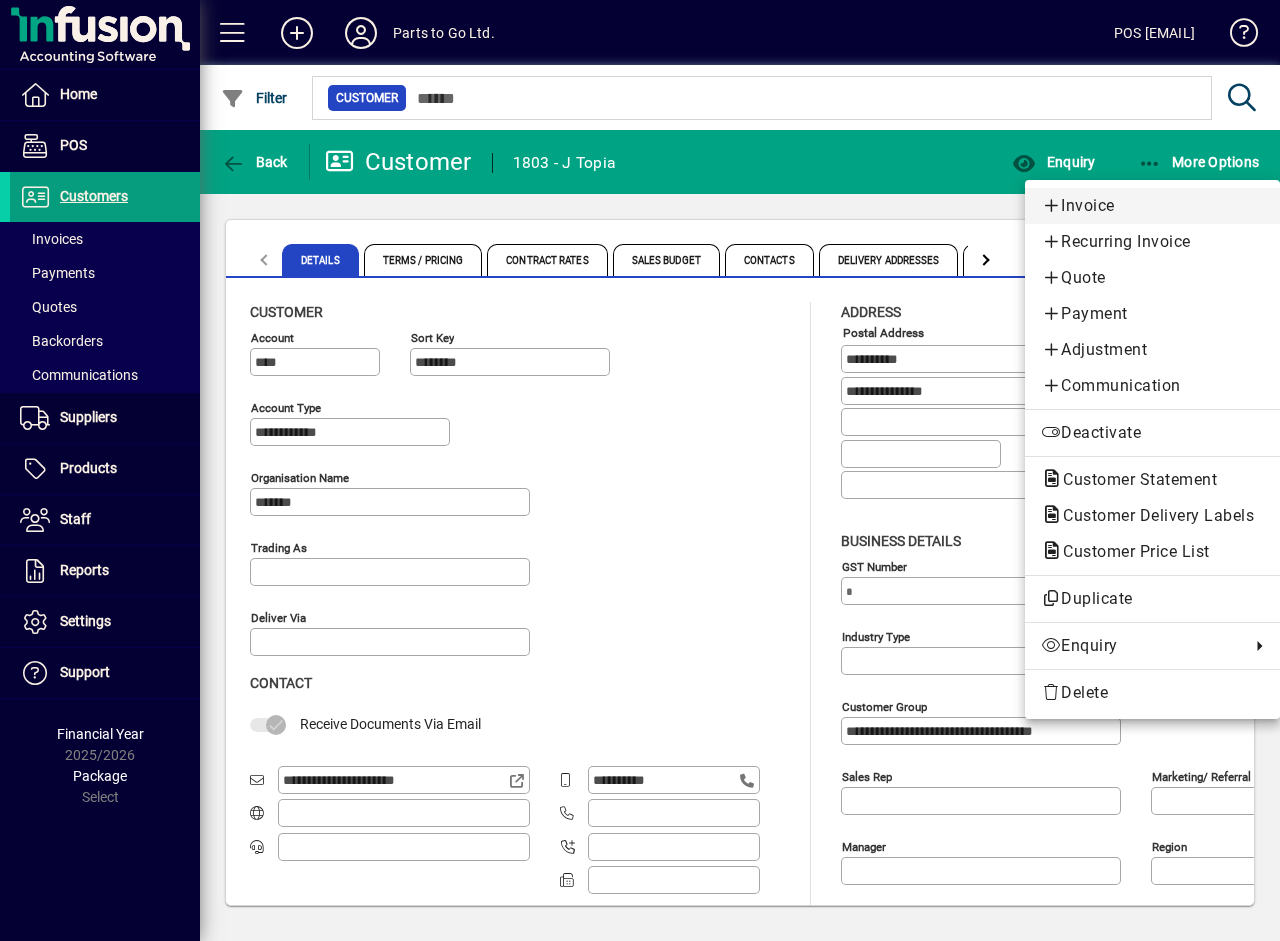 scroll, scrollTop: 0, scrollLeft: 0, axis: both 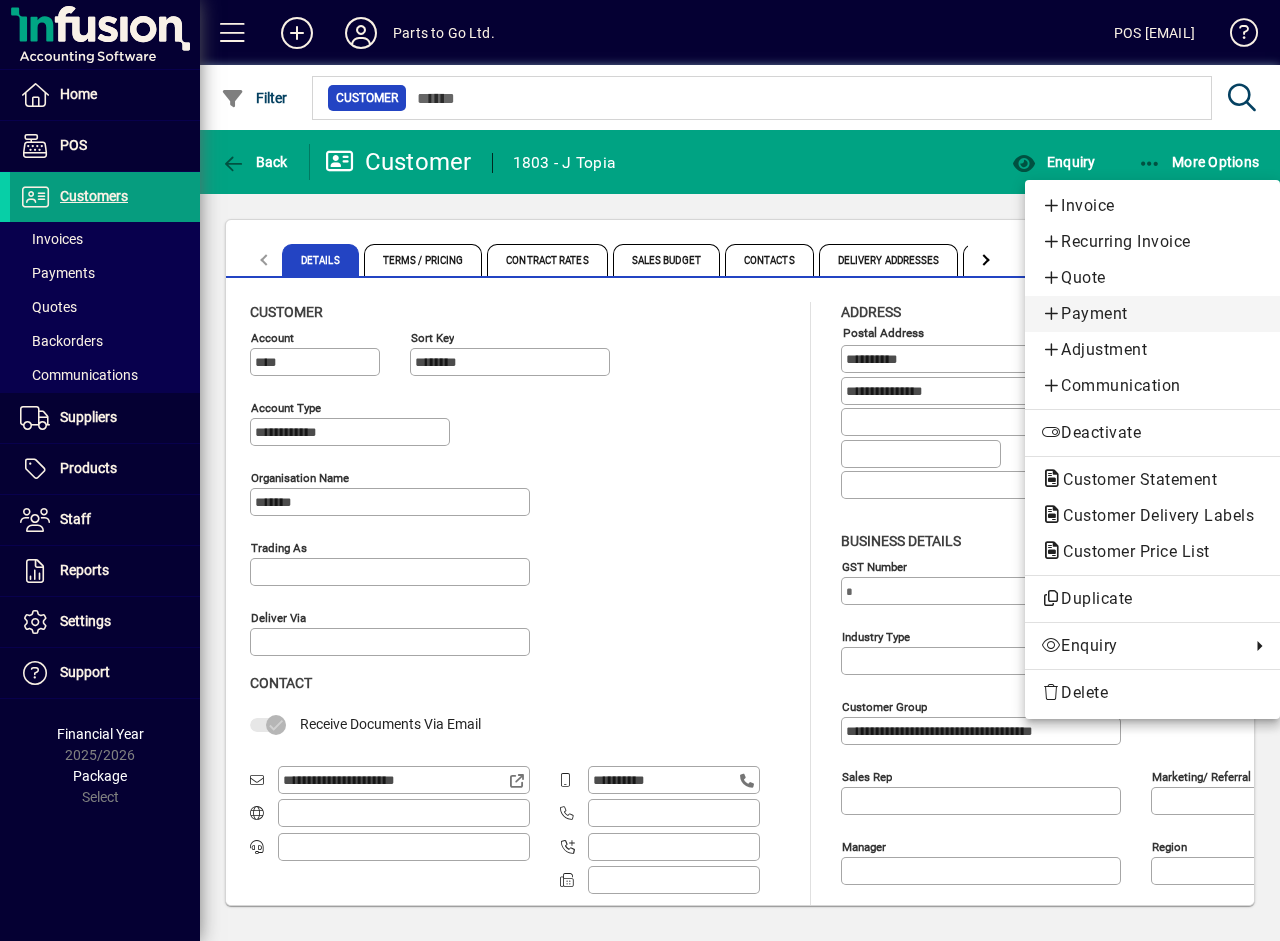 click on "Payment" at bounding box center (1152, 314) 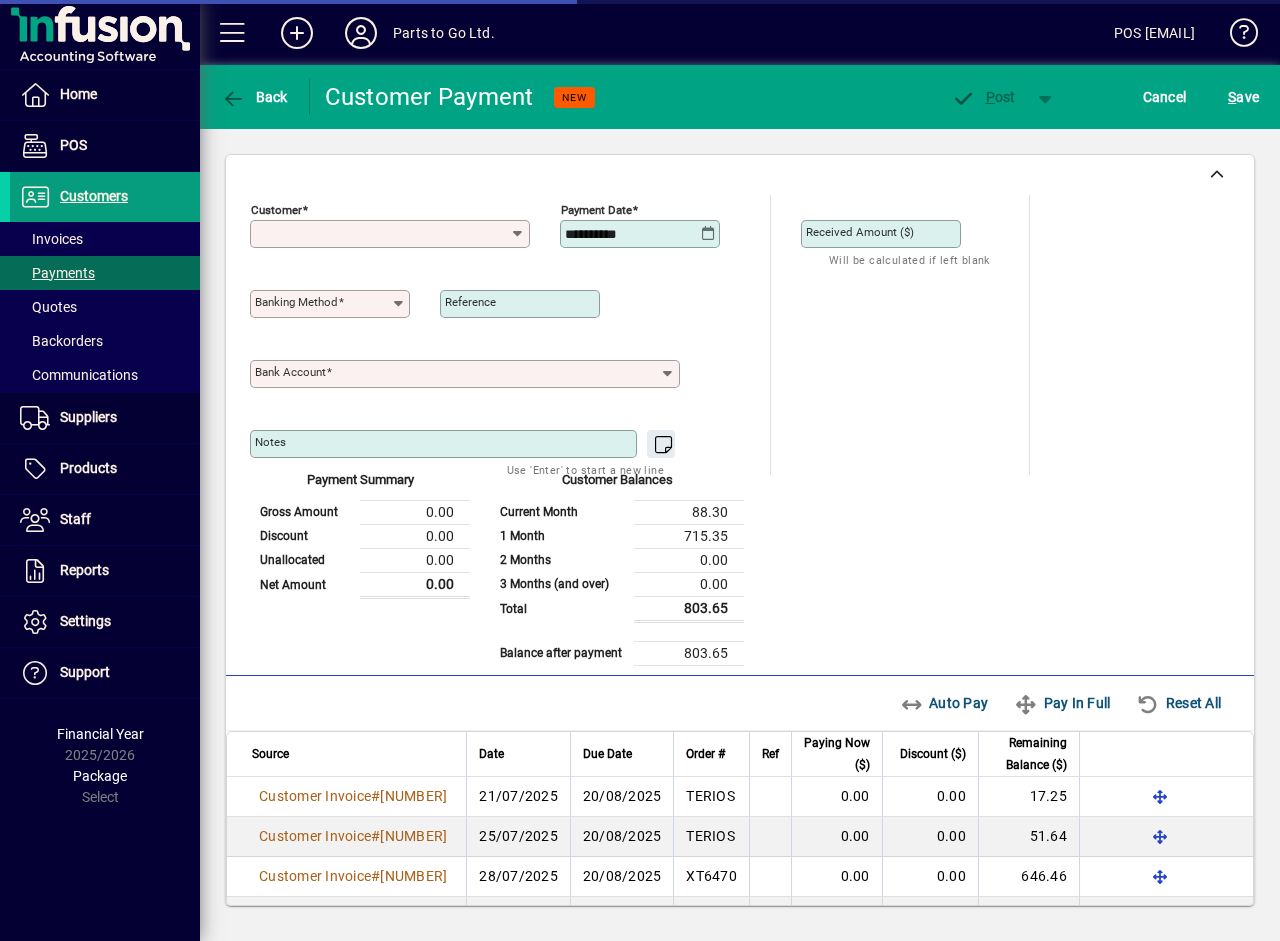type on "**********" 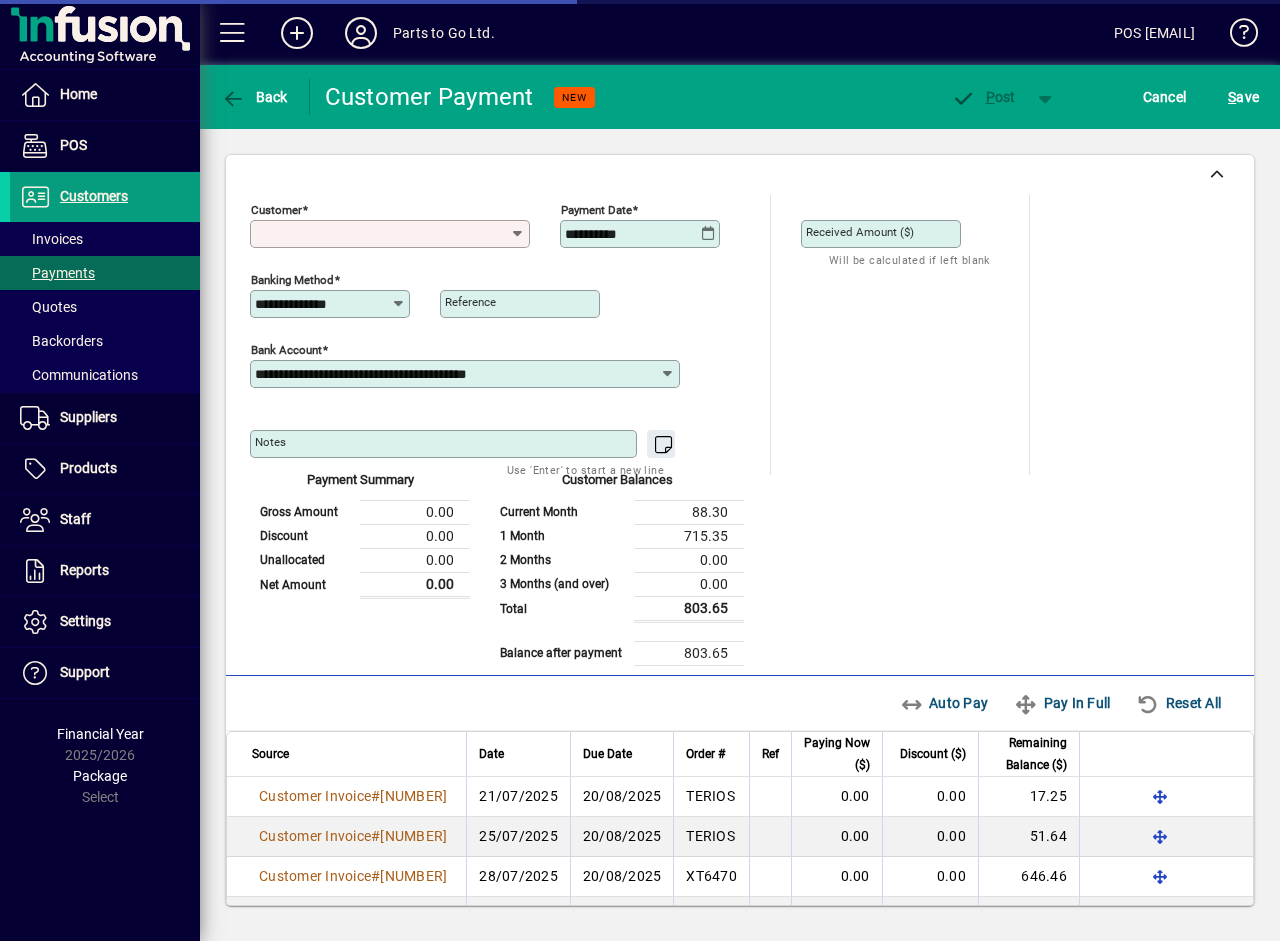 type on "**********" 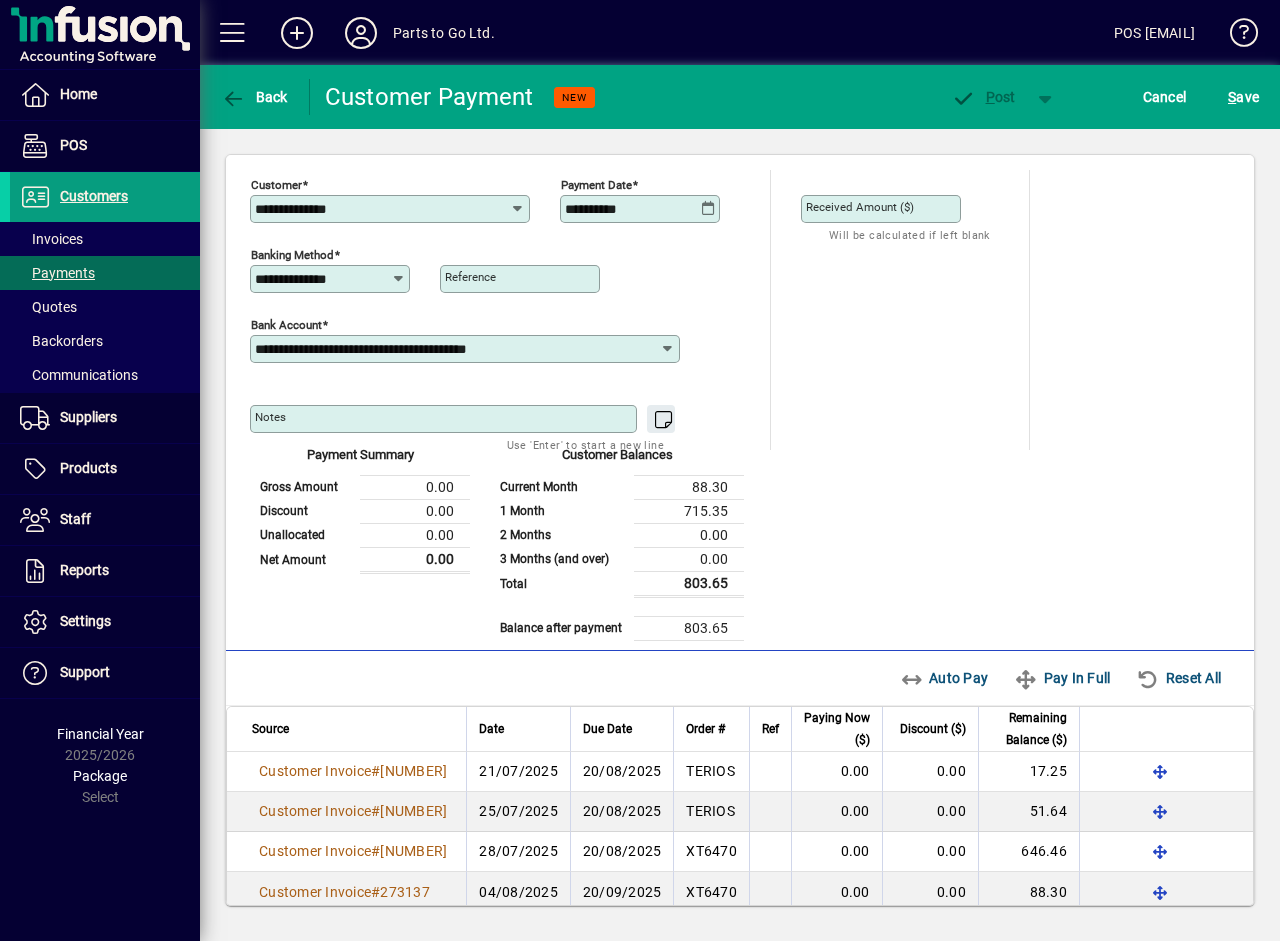 scroll, scrollTop: 49, scrollLeft: 0, axis: vertical 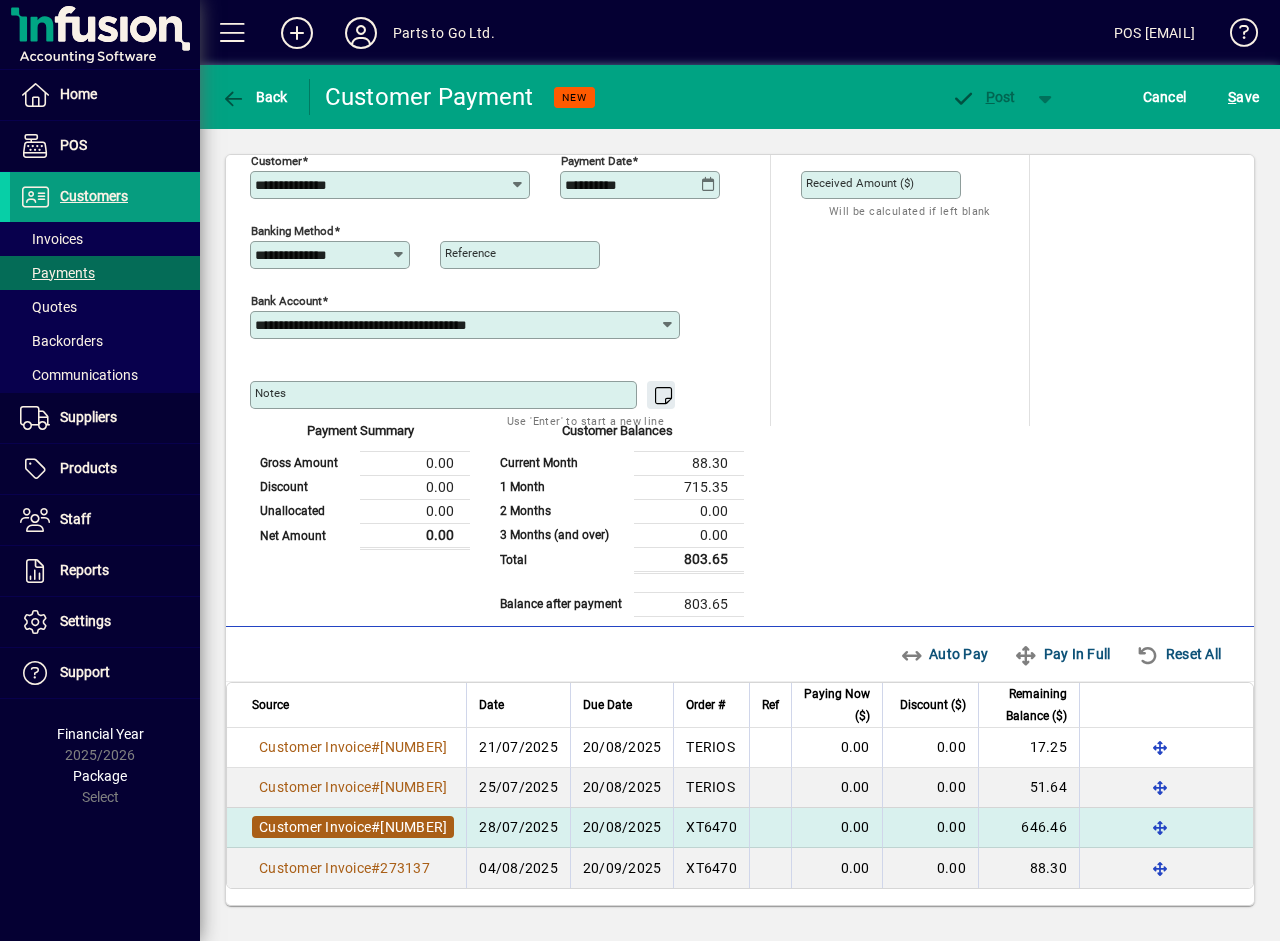 click on "Customer Invoice" at bounding box center [315, 827] 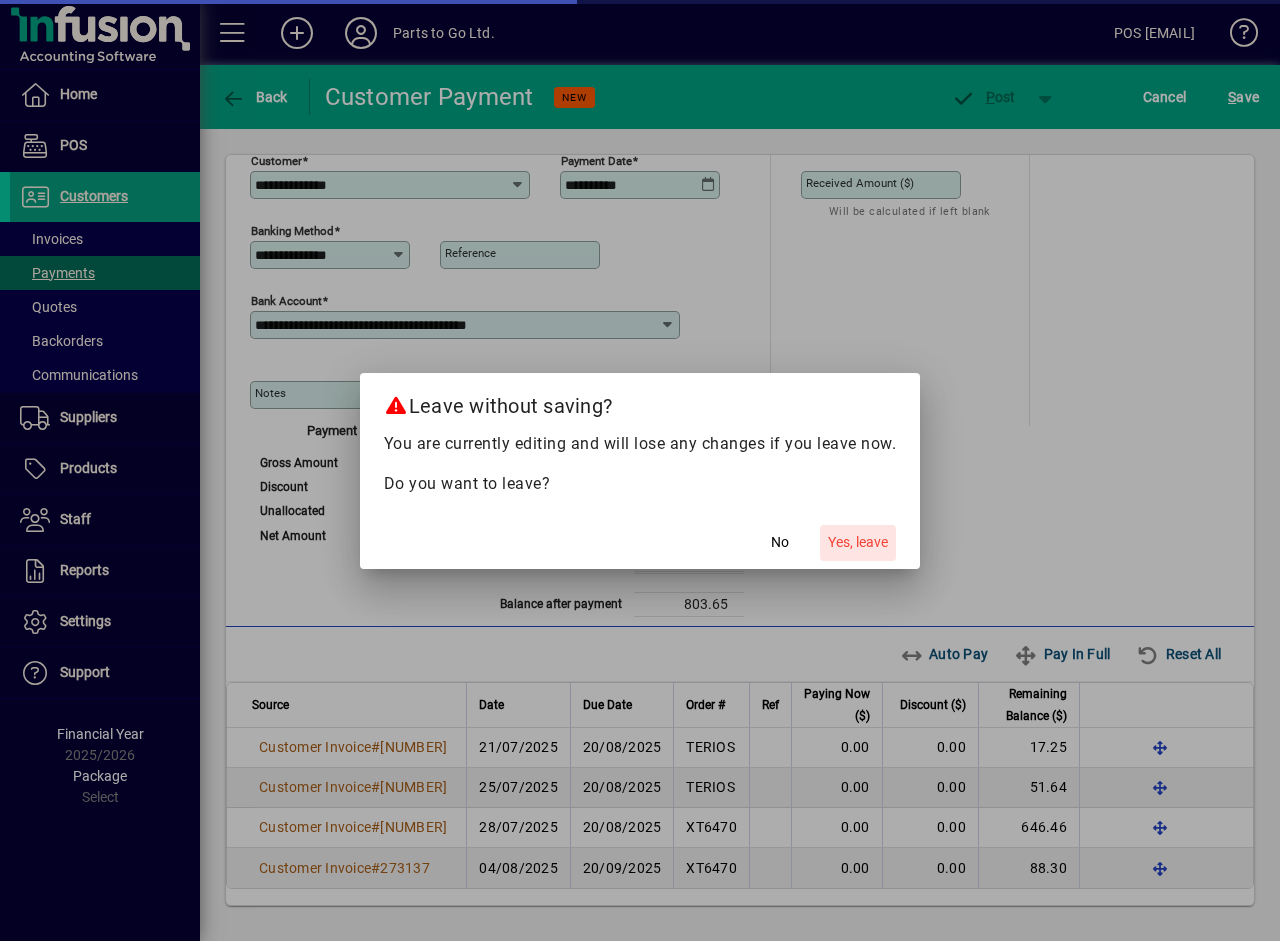 click on "Yes, leave" 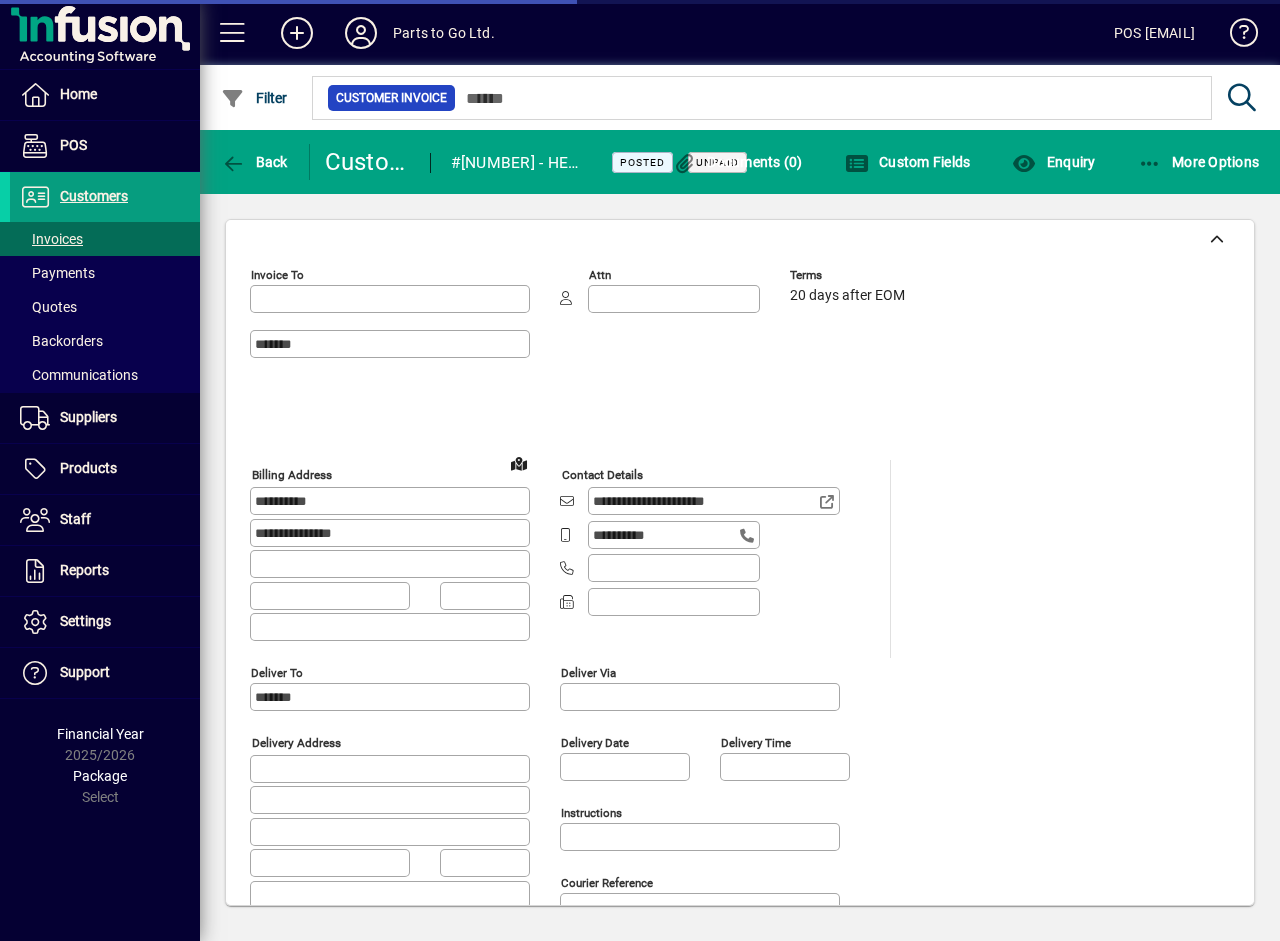 type on "**********" 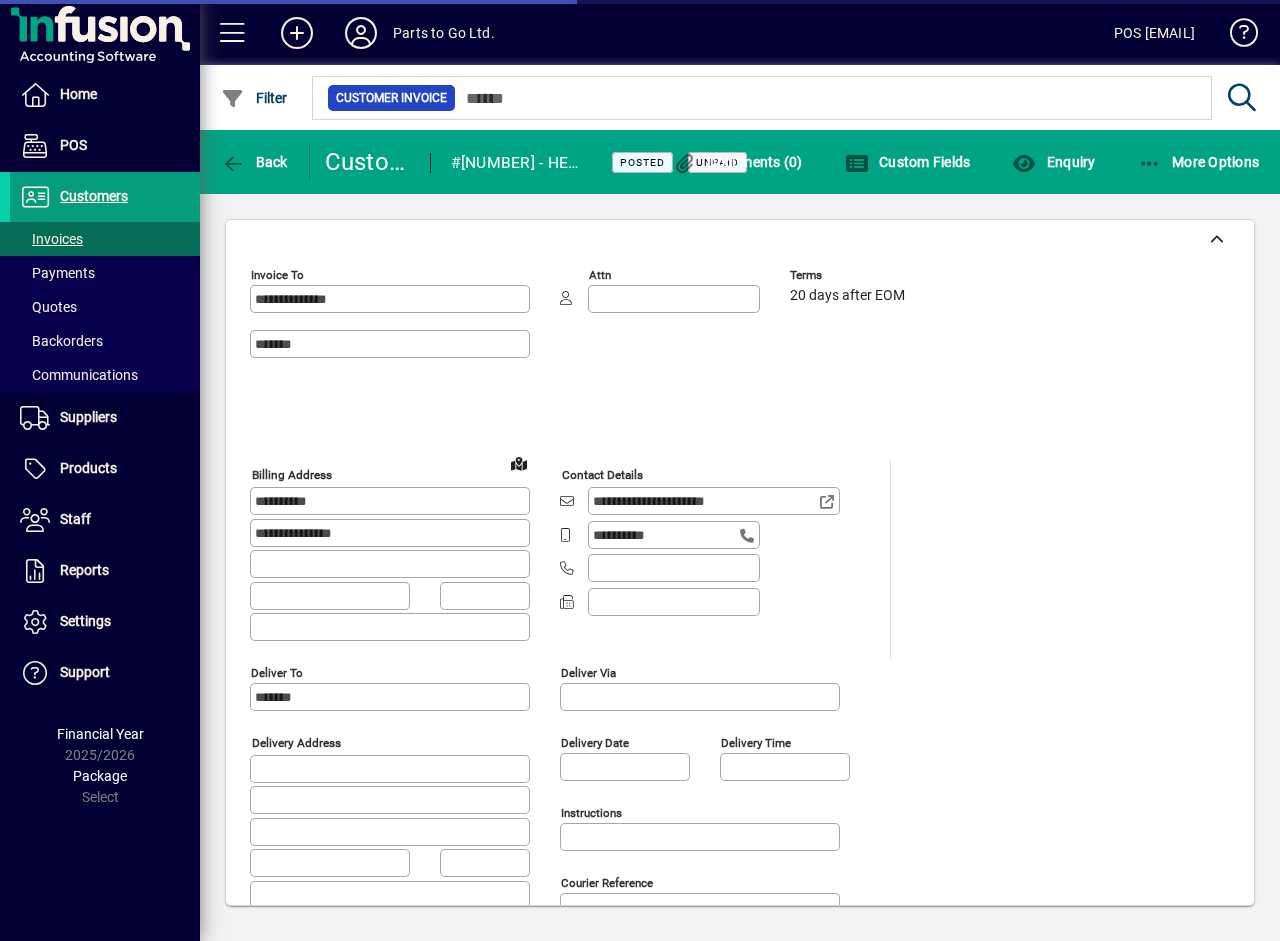 type on "**********" 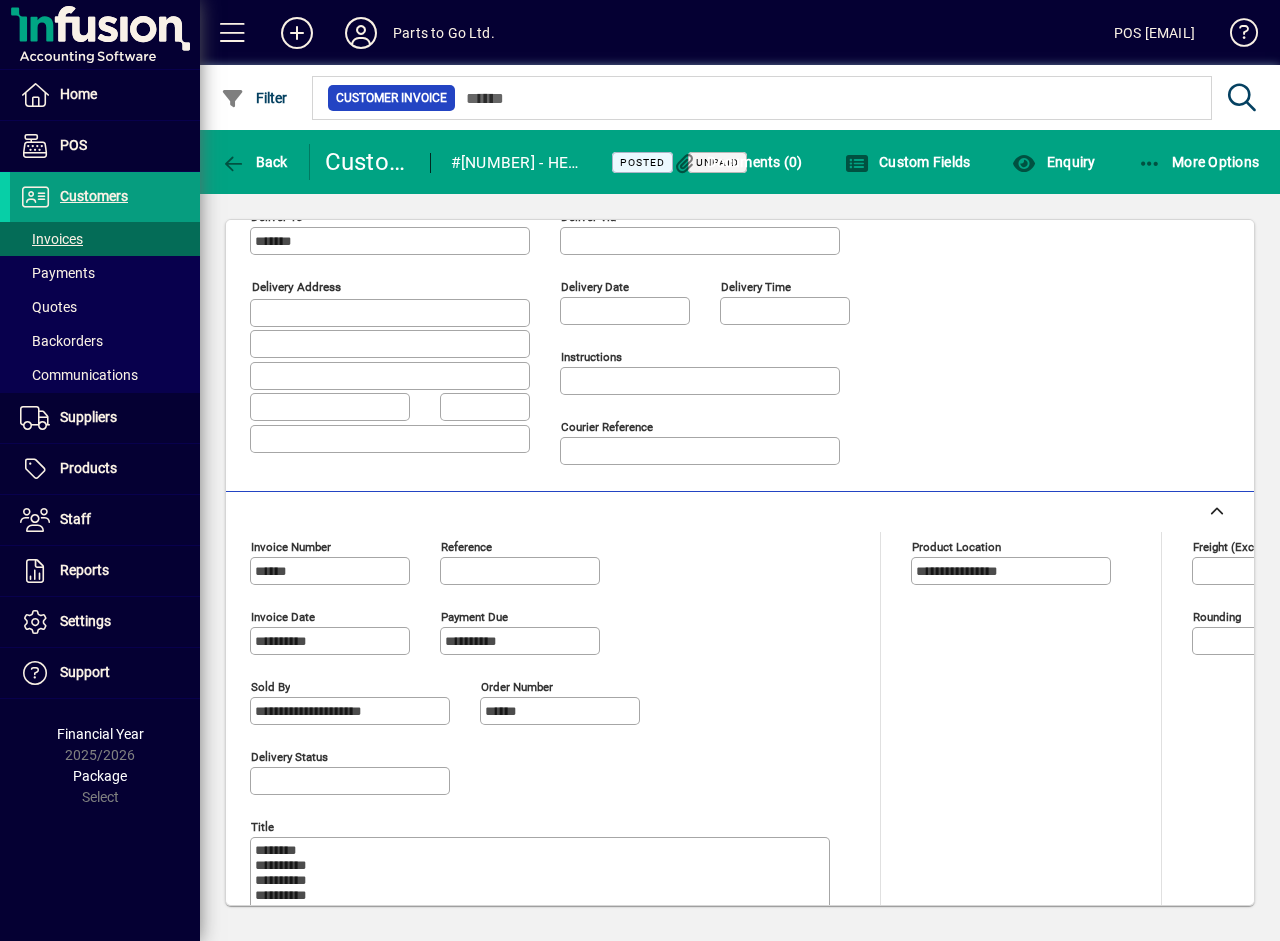 scroll, scrollTop: 900, scrollLeft: 0, axis: vertical 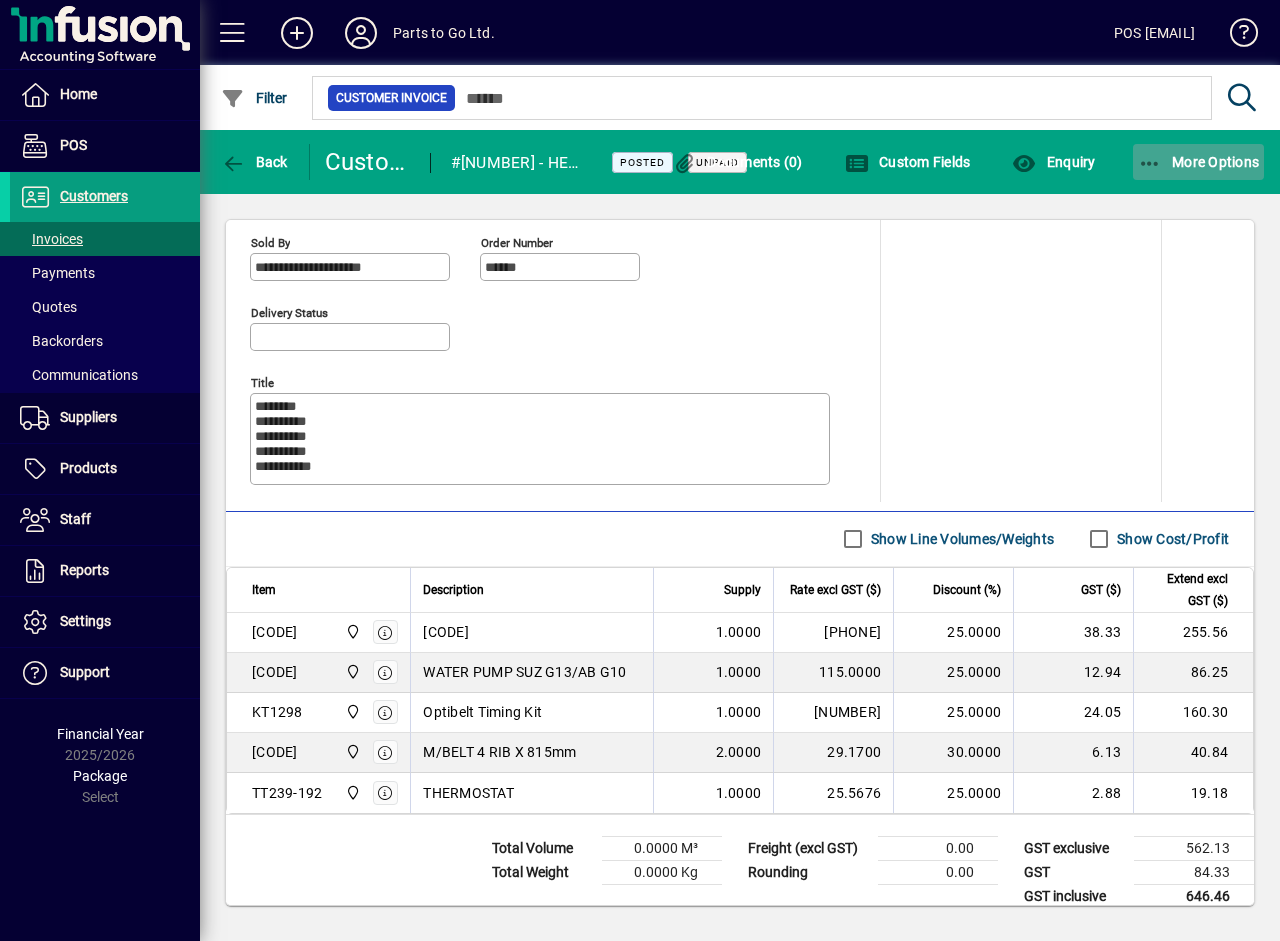 click on "More Options" 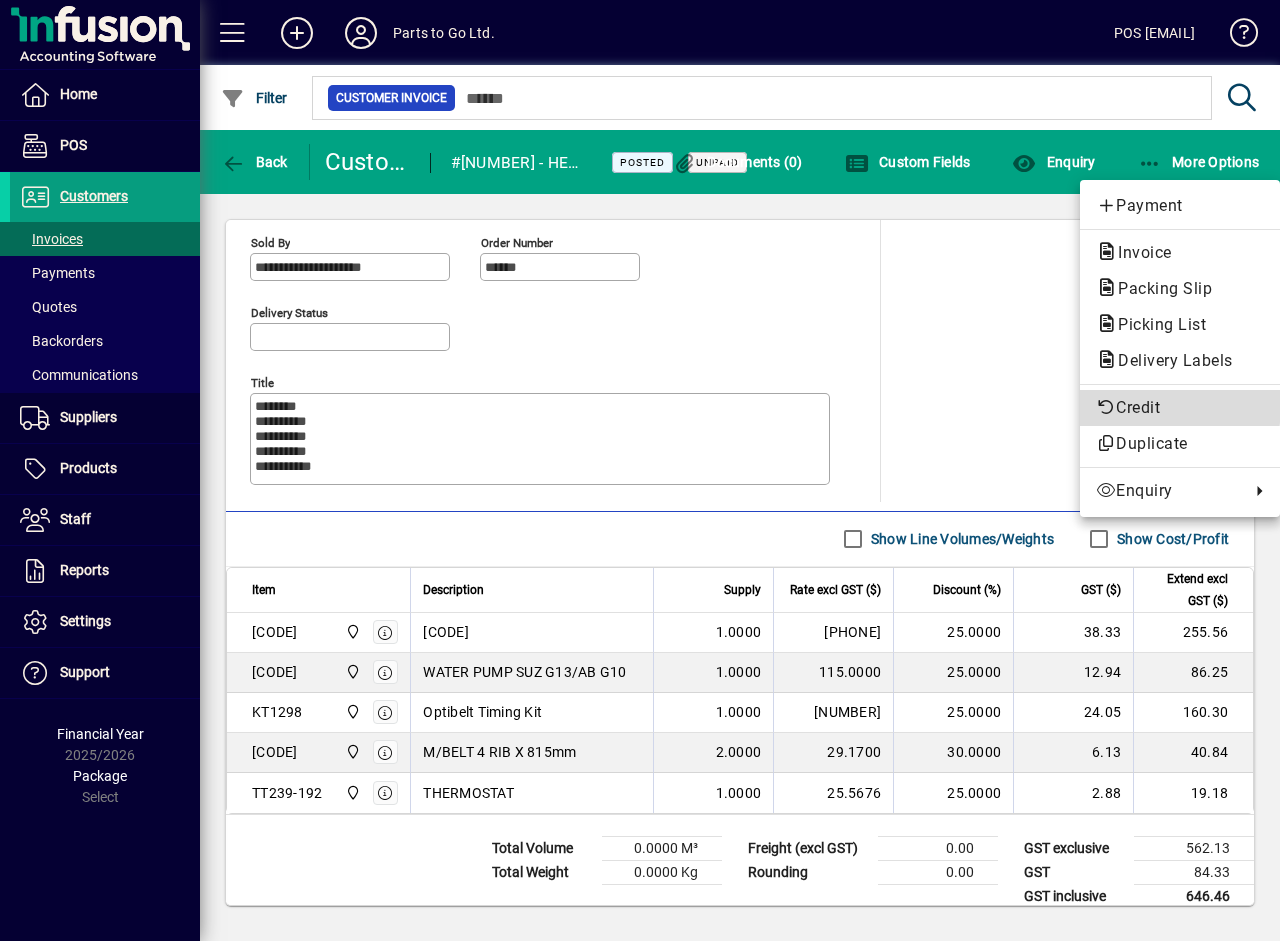 click on "Credit" at bounding box center (1180, 408) 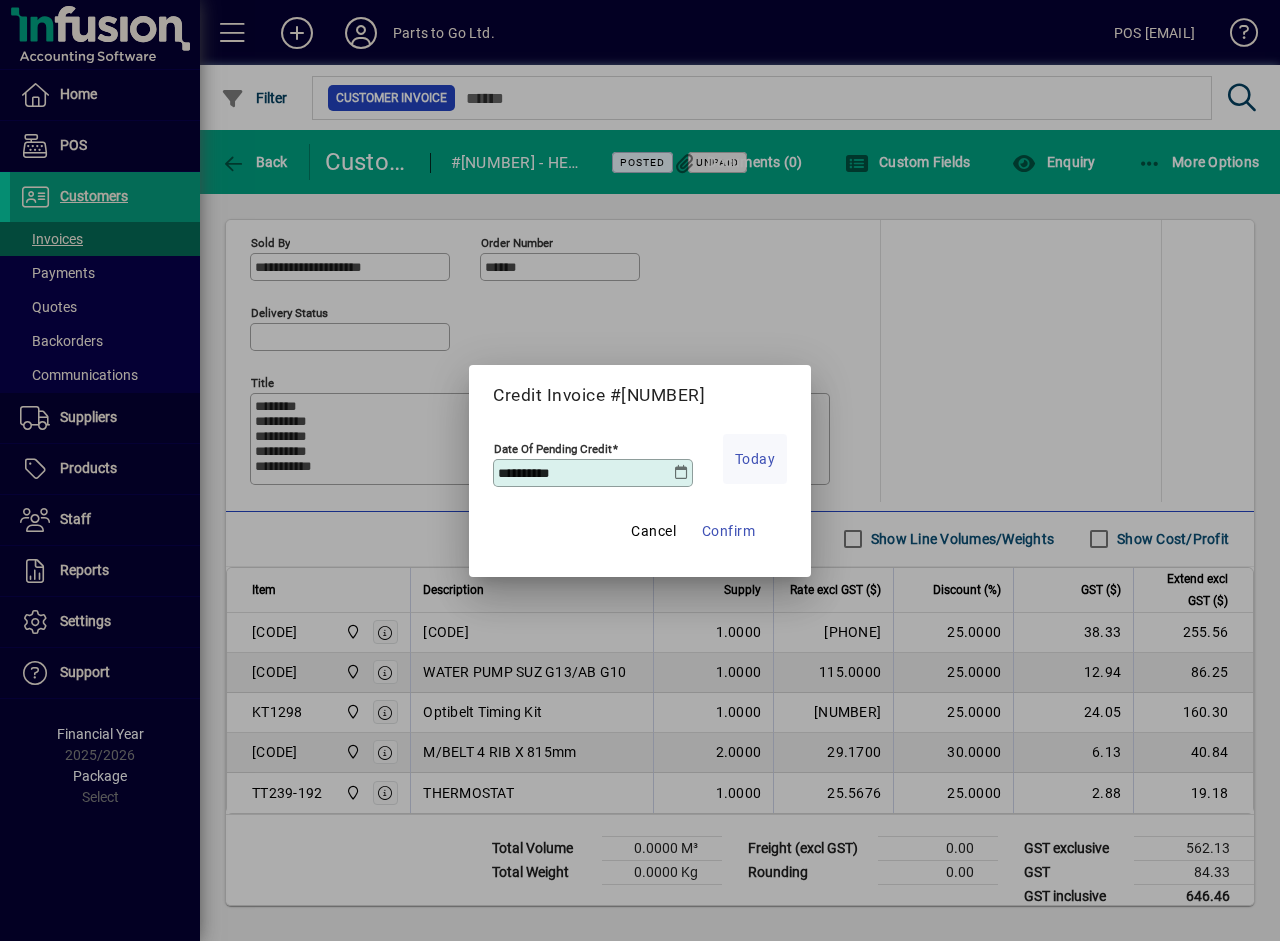 click on "Today" at bounding box center [755, 459] 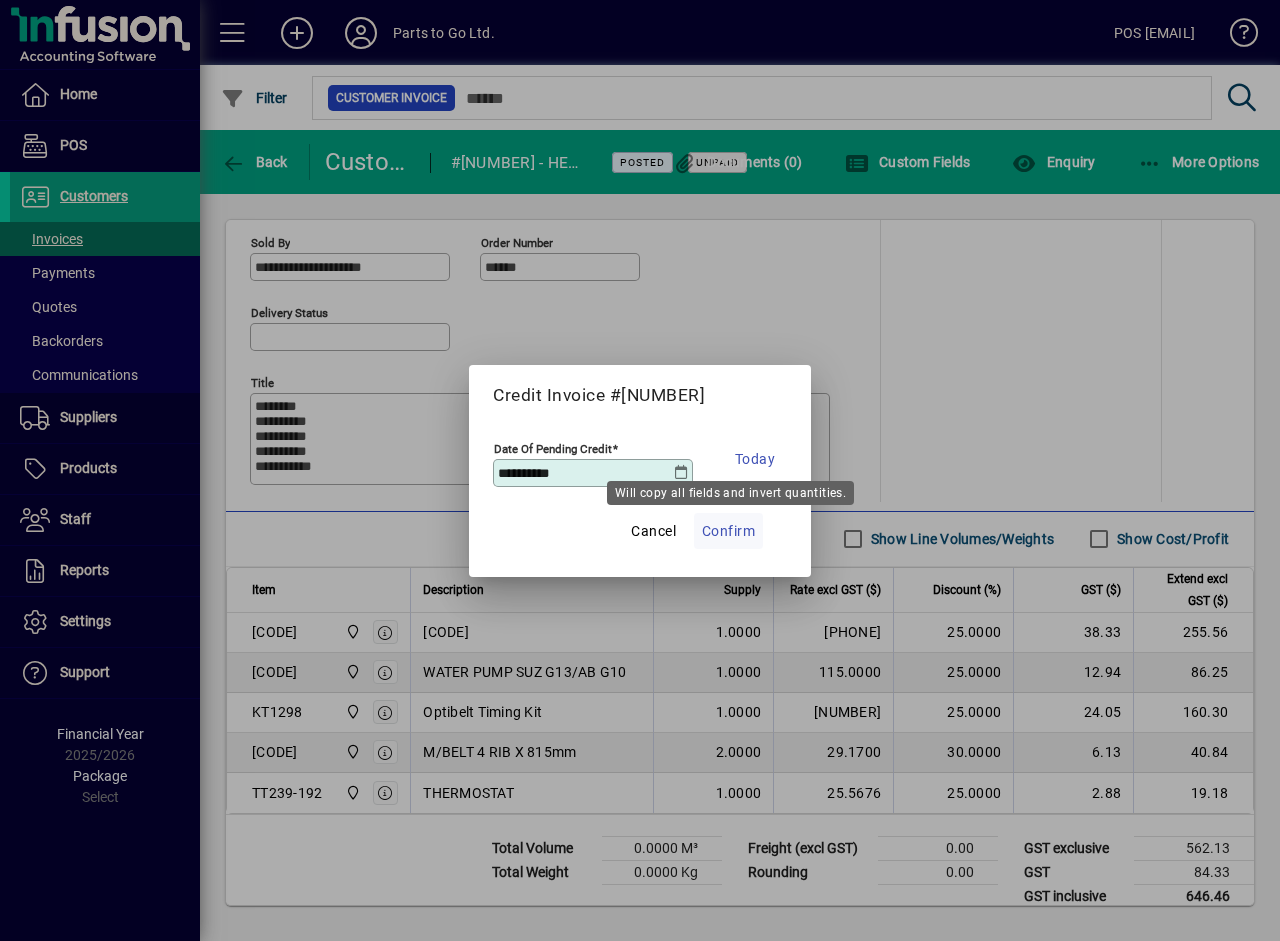 click on "Confirm" at bounding box center [729, 531] 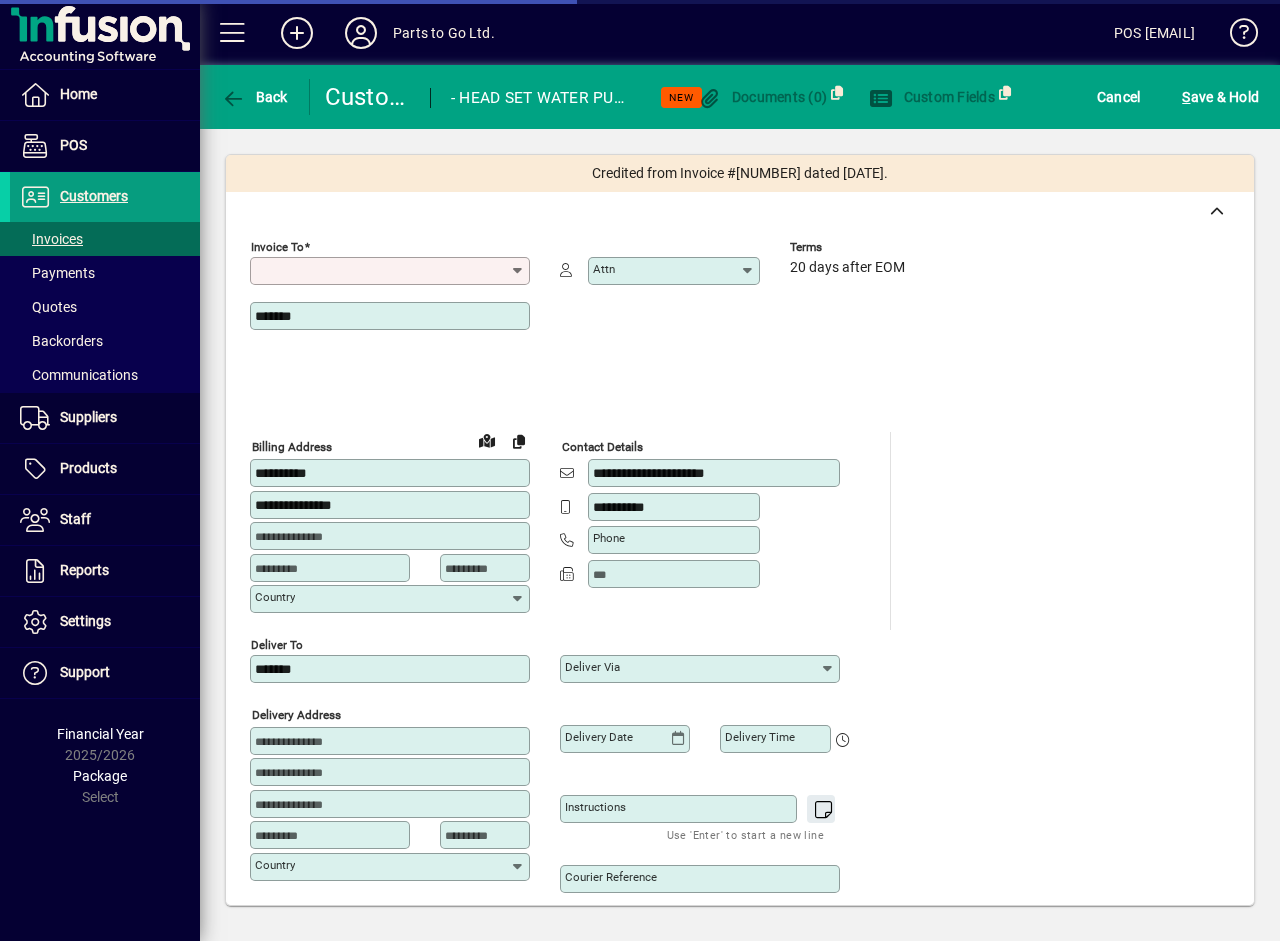 type on "**********" 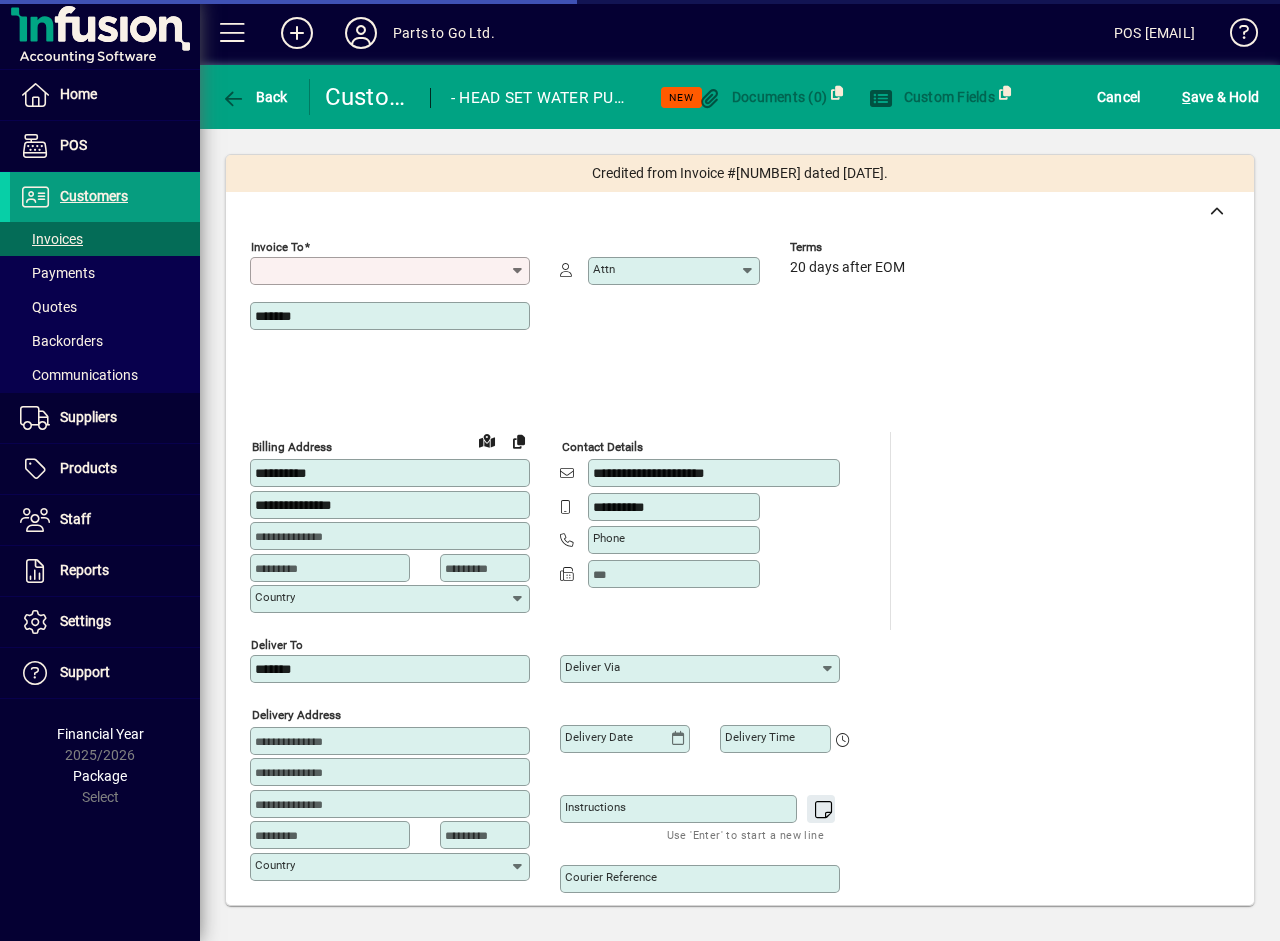 type on "**********" 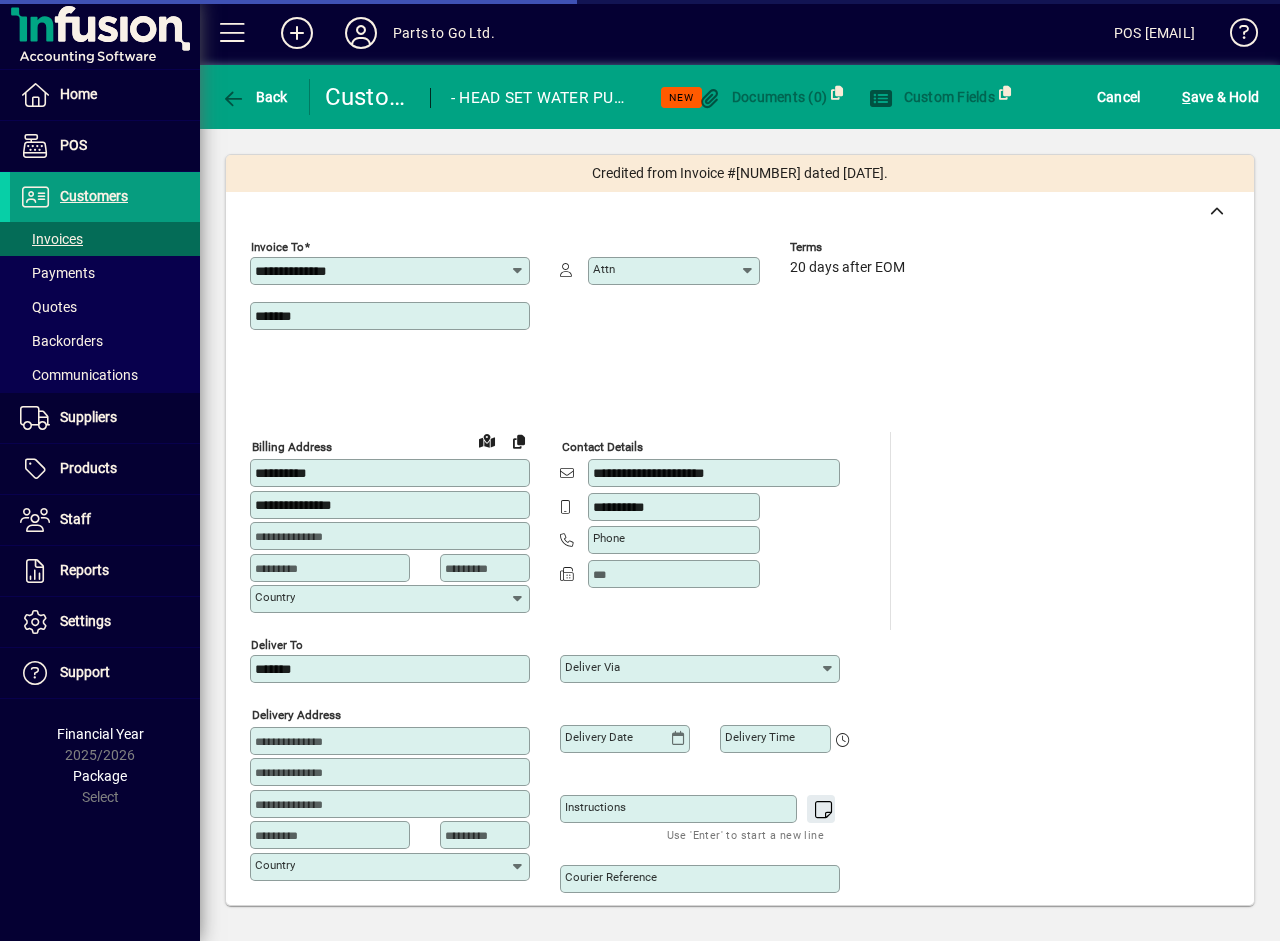 type on "**********" 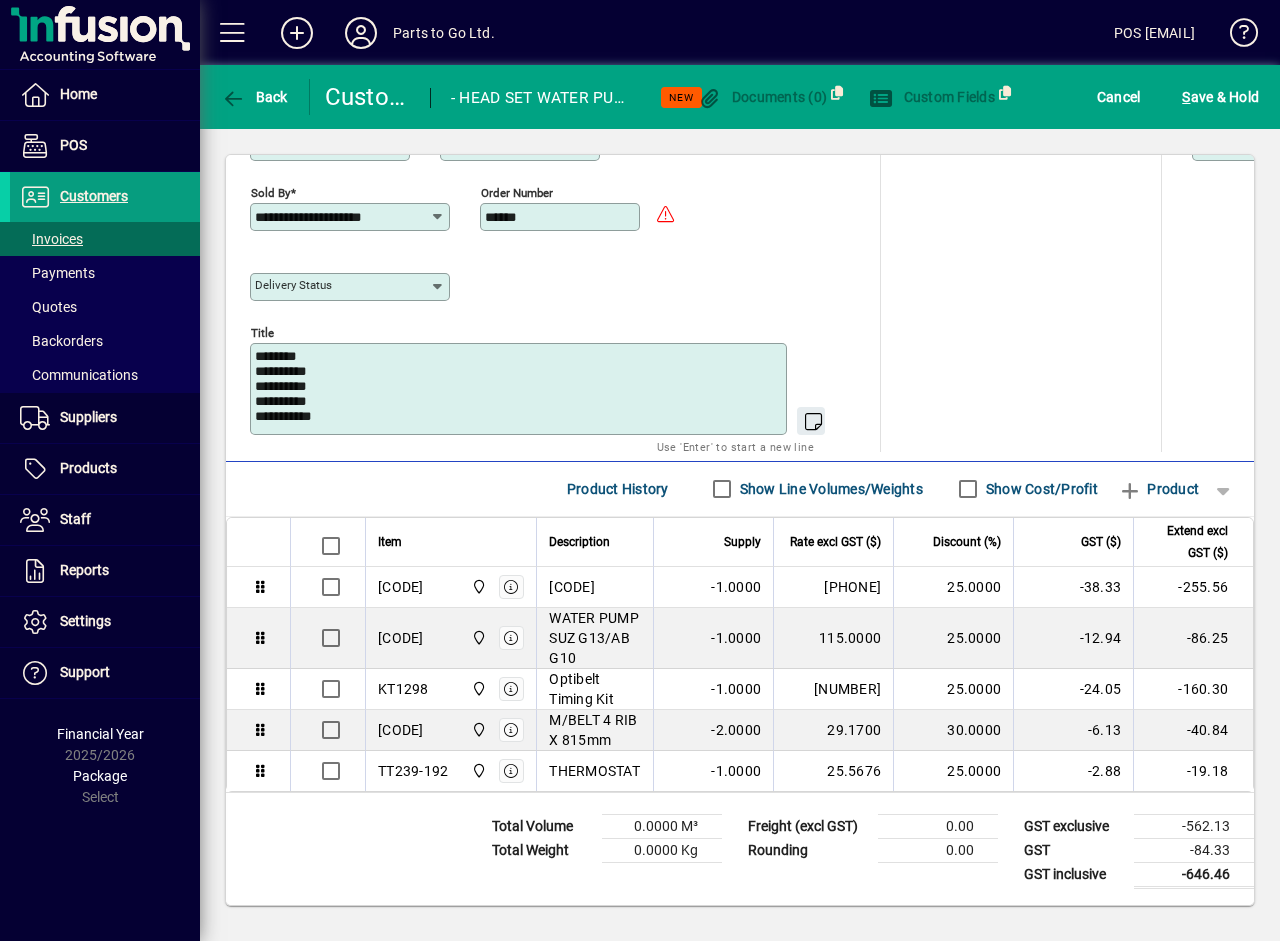 scroll, scrollTop: 942, scrollLeft: 0, axis: vertical 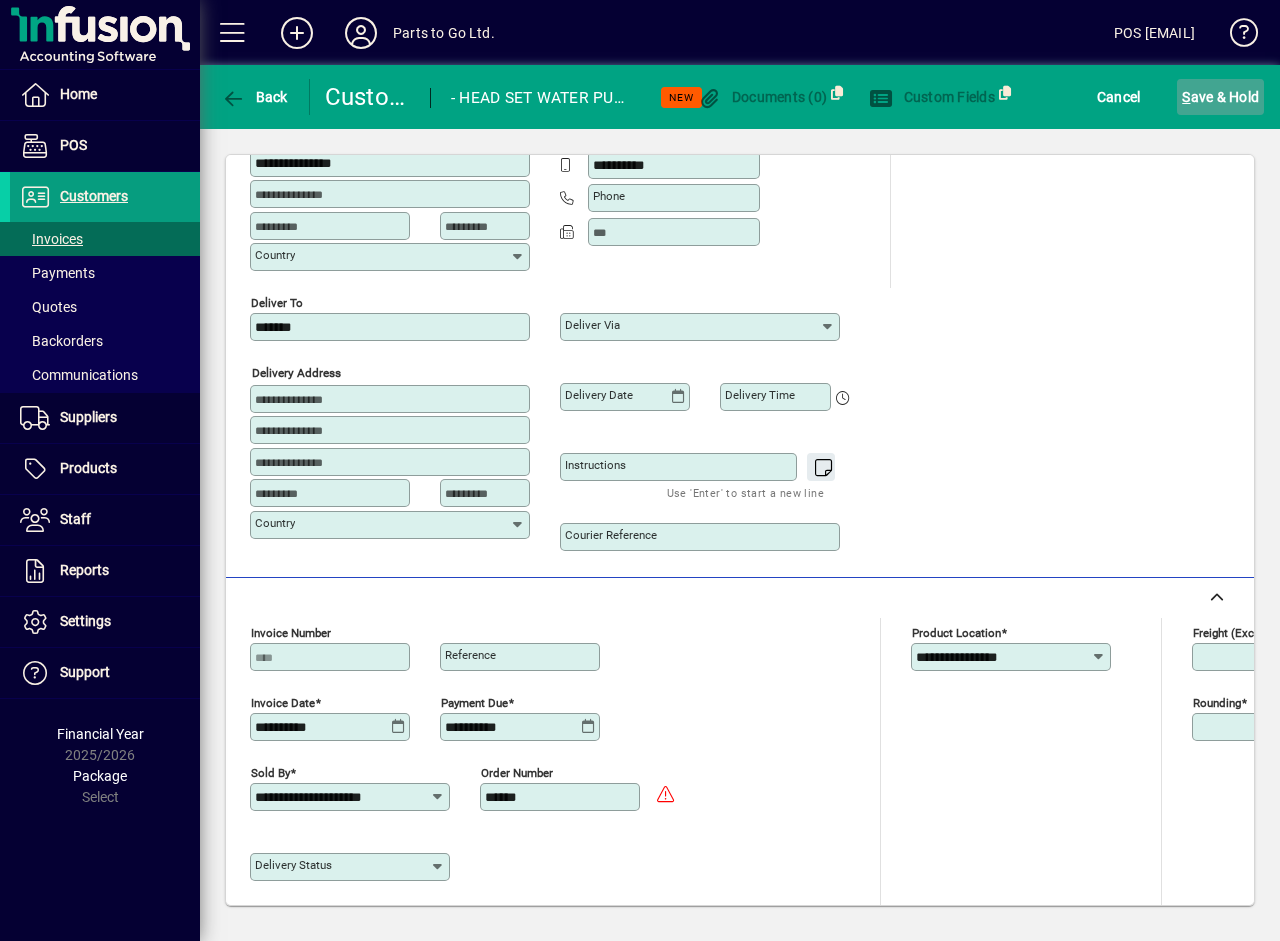 click on "S ave & Hold" 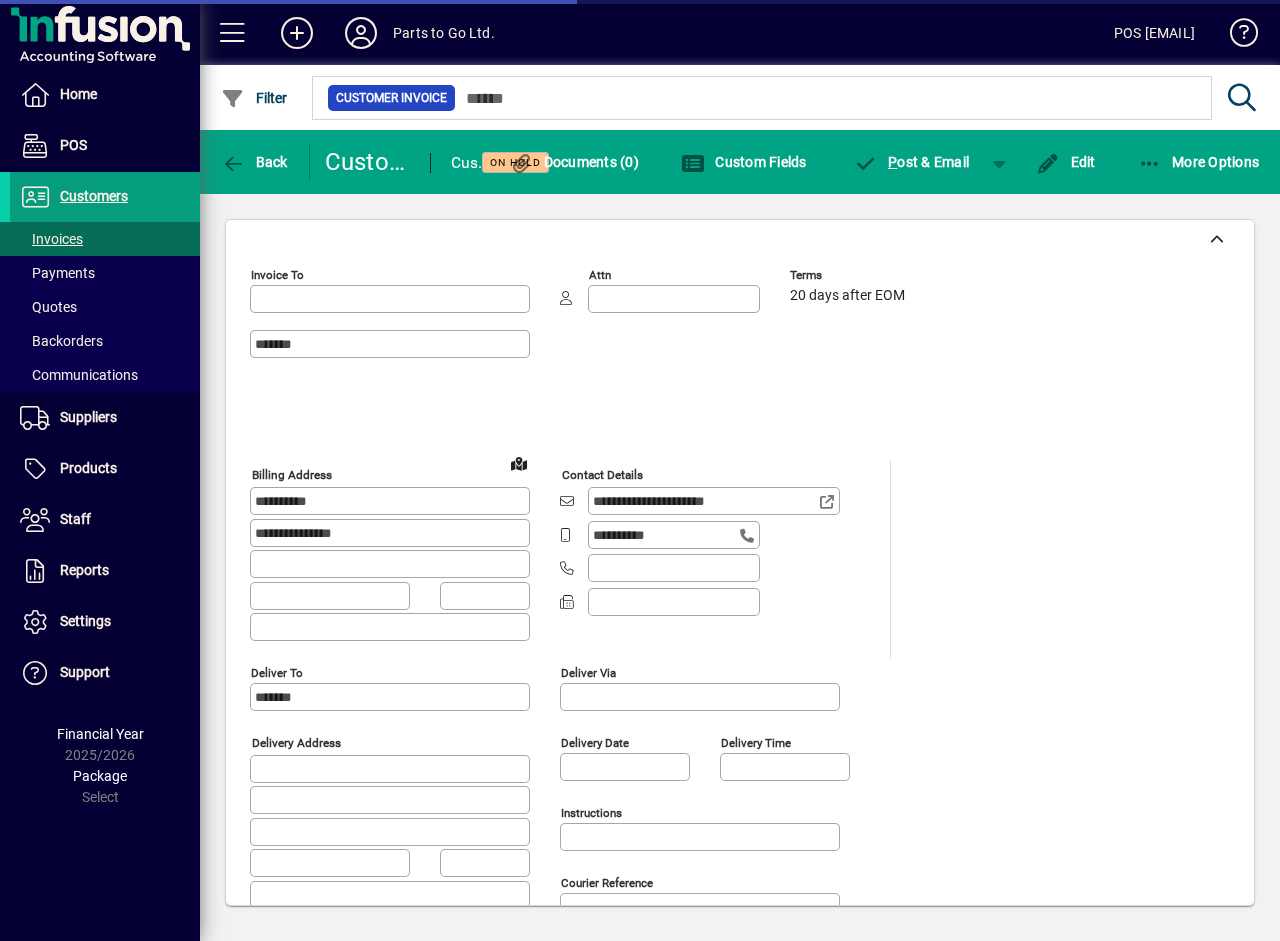 type on "**********" 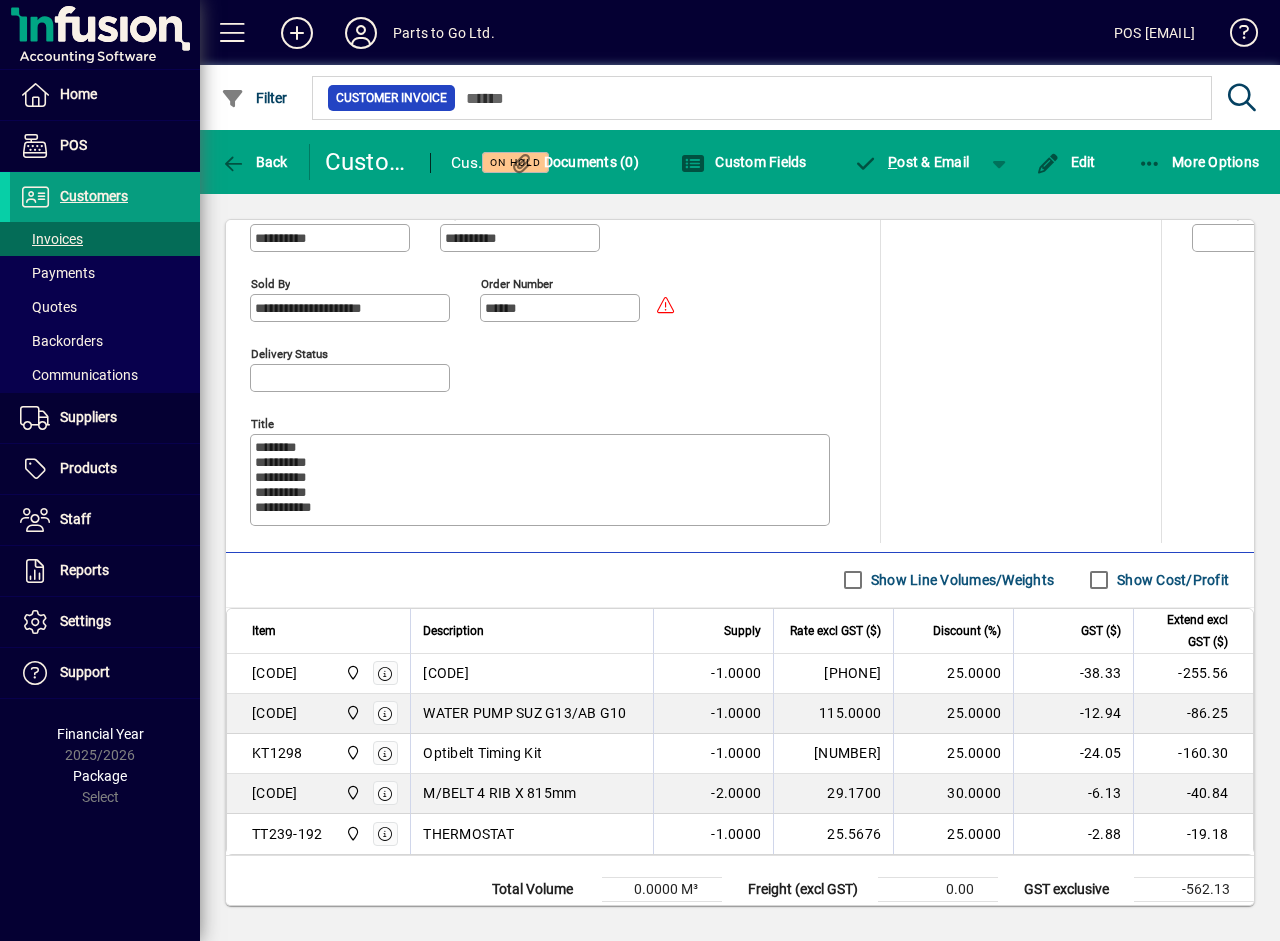 scroll, scrollTop: 823, scrollLeft: 0, axis: vertical 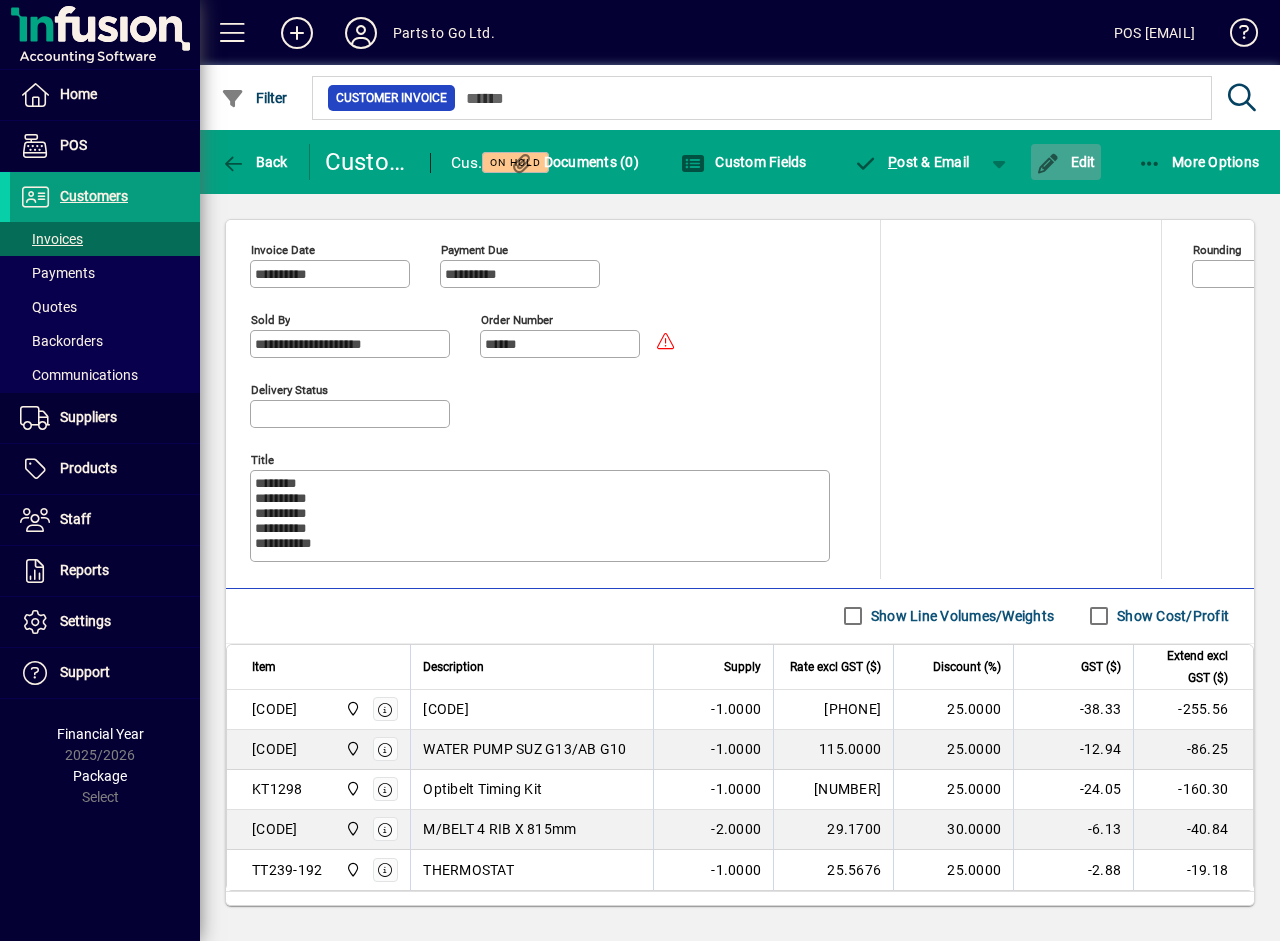 click 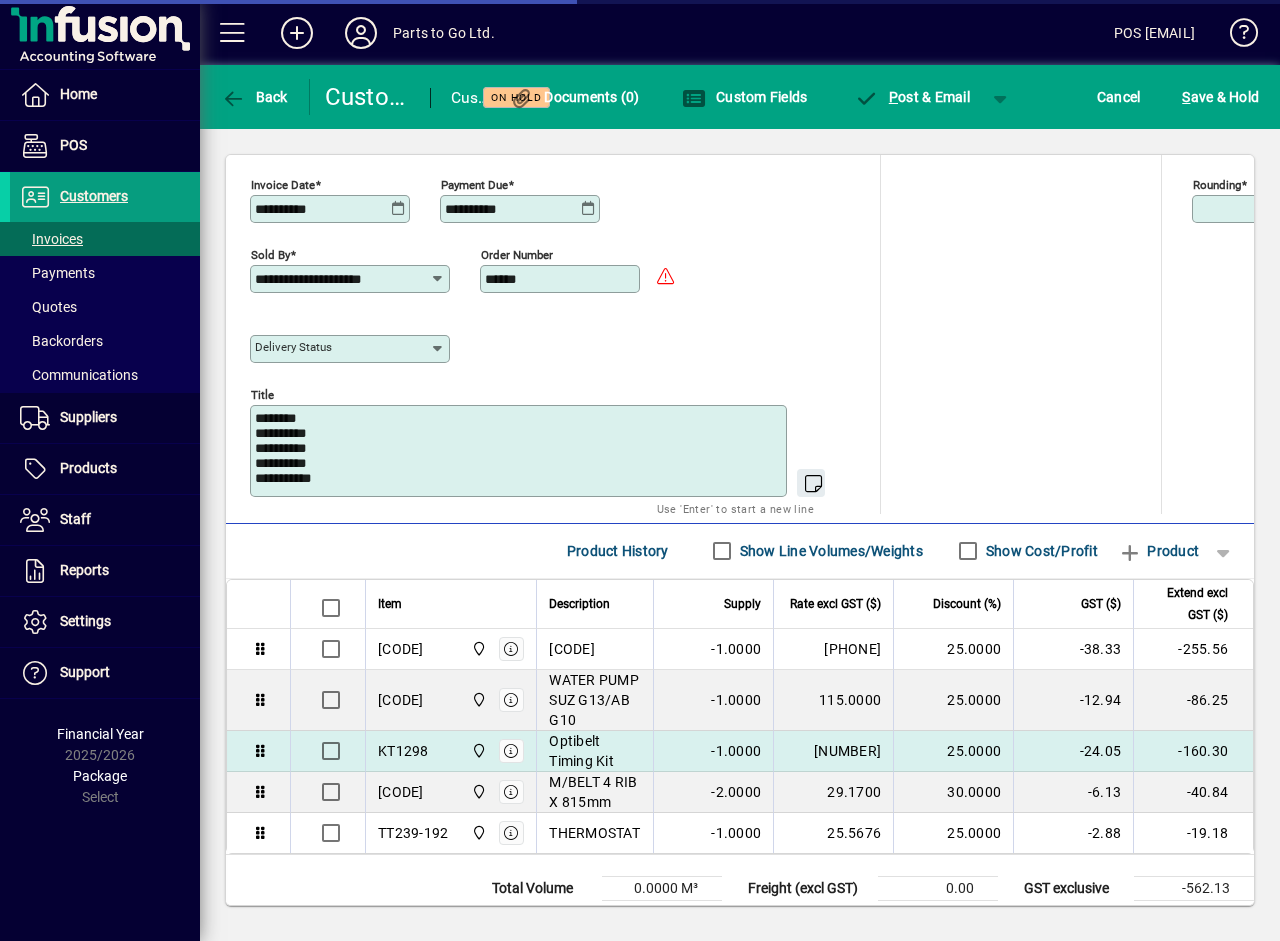 scroll, scrollTop: 905, scrollLeft: 0, axis: vertical 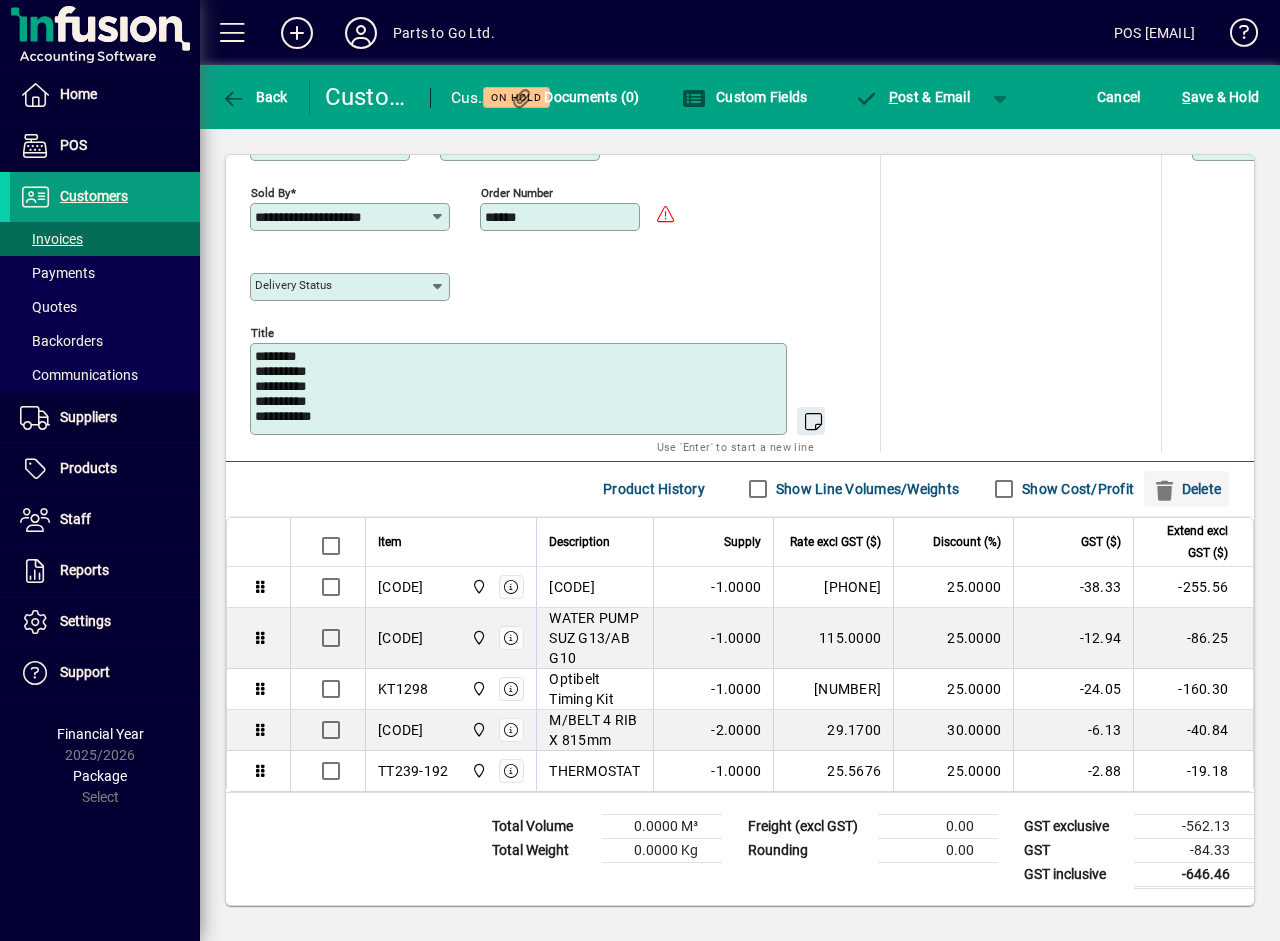 click on "Delete" 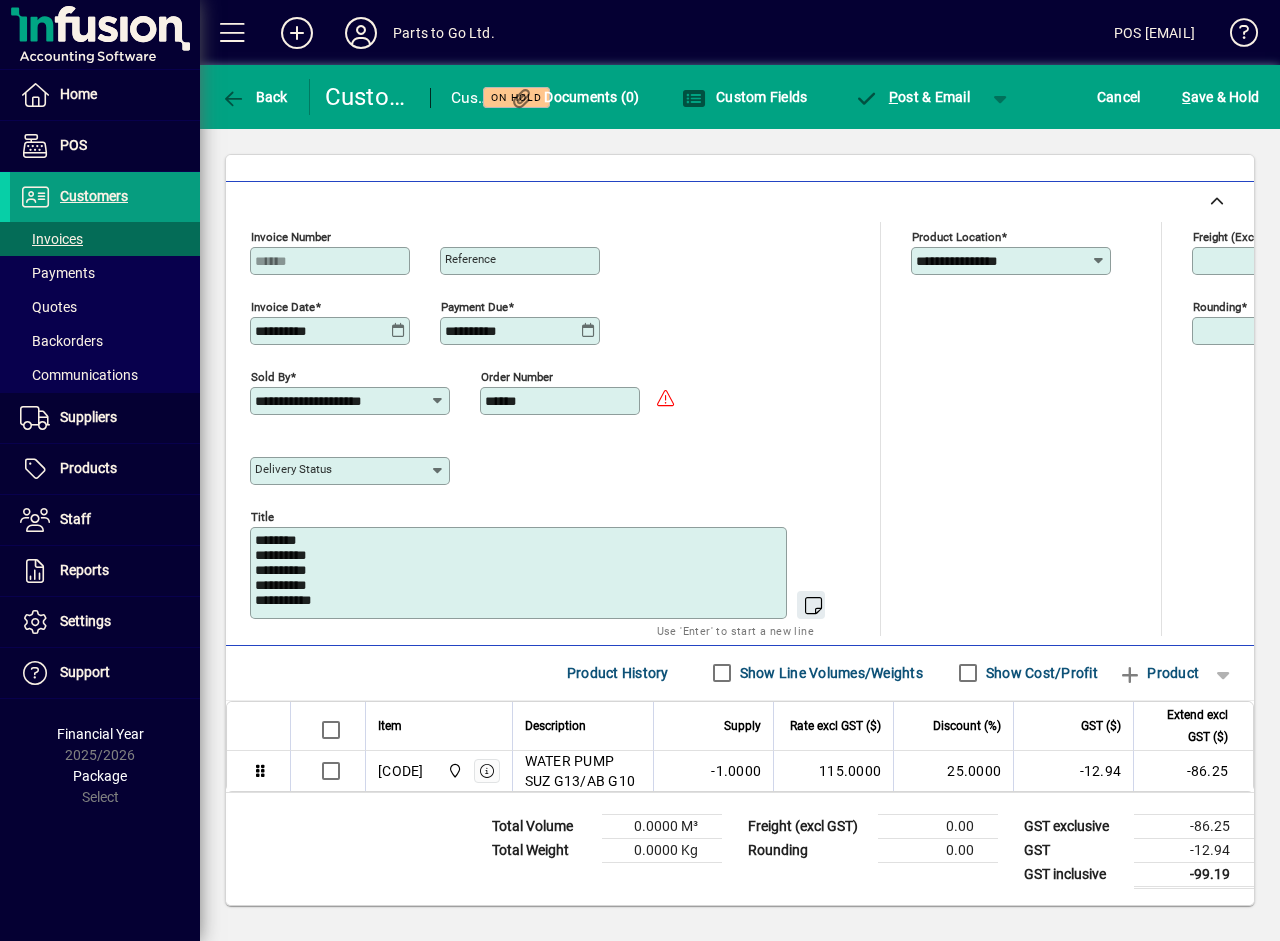 scroll, scrollTop: 721, scrollLeft: 0, axis: vertical 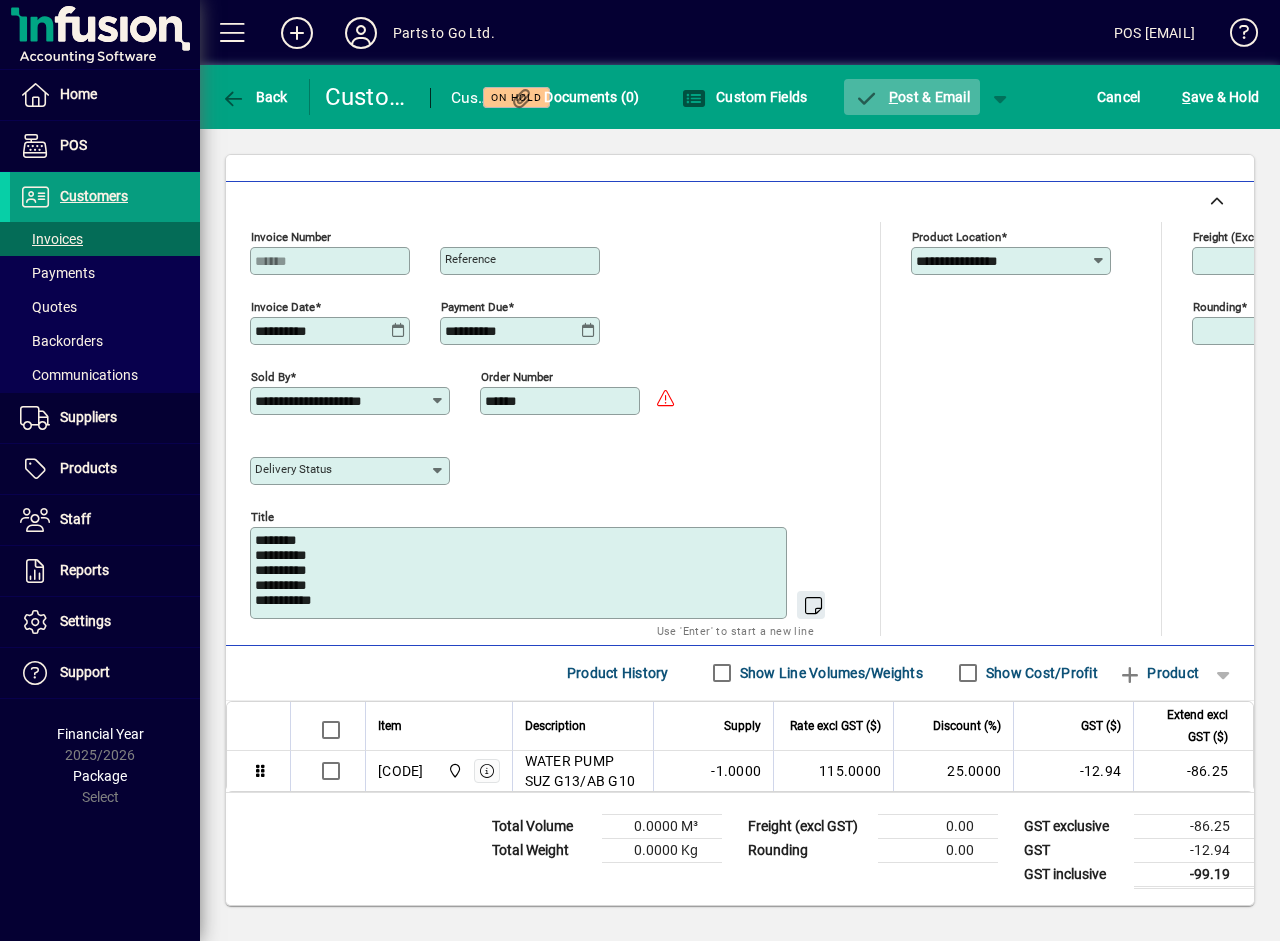 click on "P ost & Email" 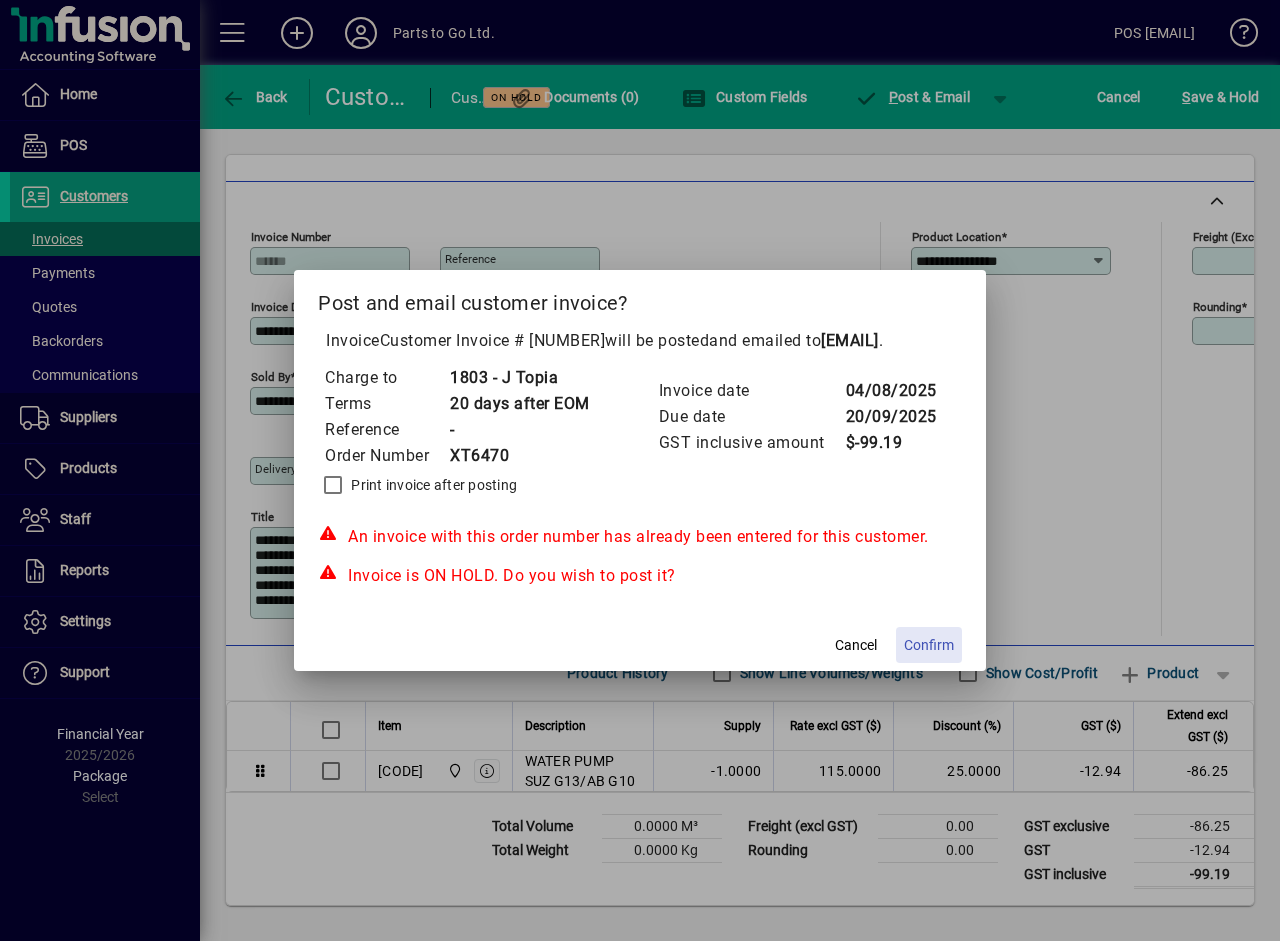 click on "Confirm" 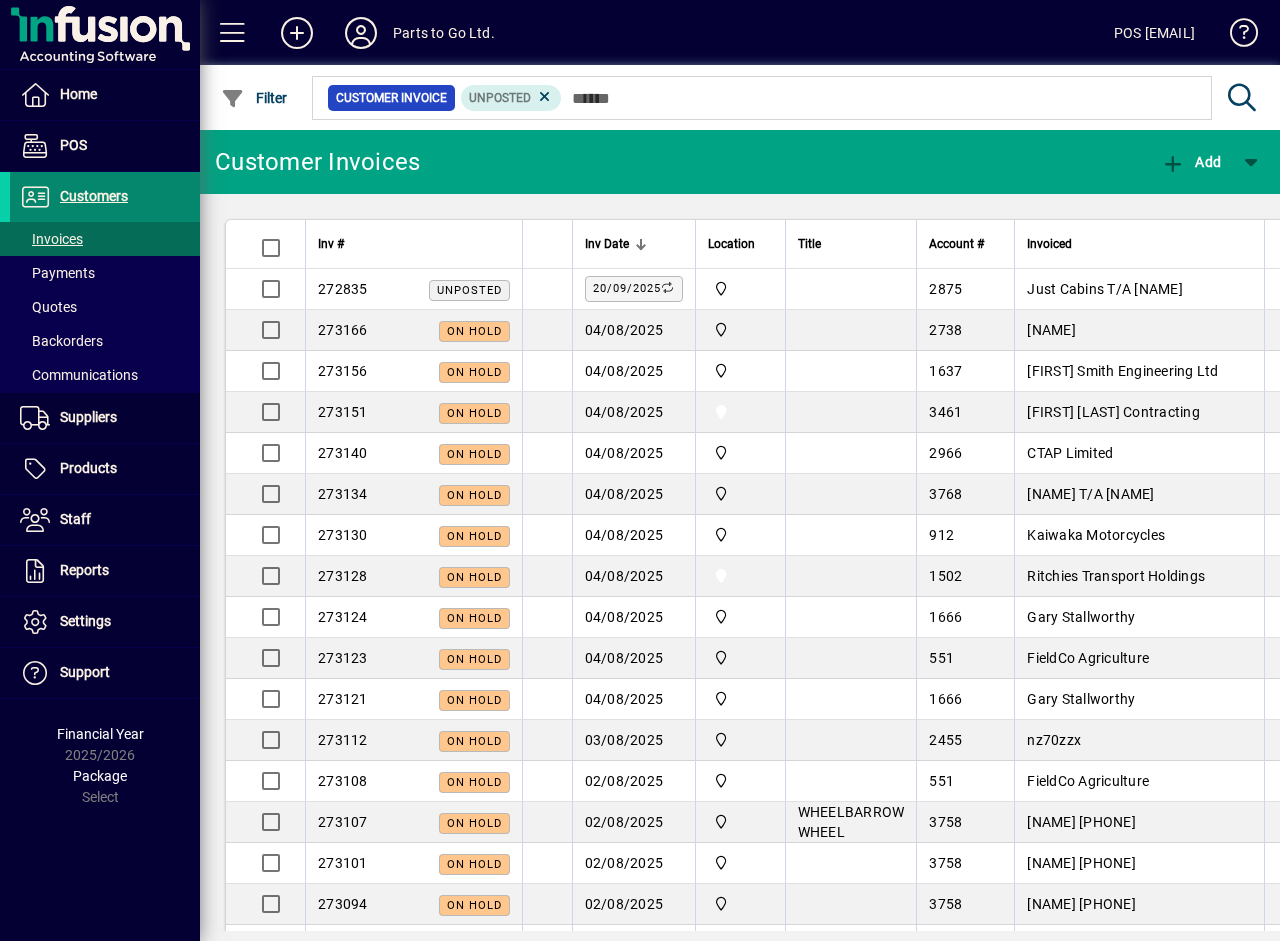click on "Customers" at bounding box center (94, 196) 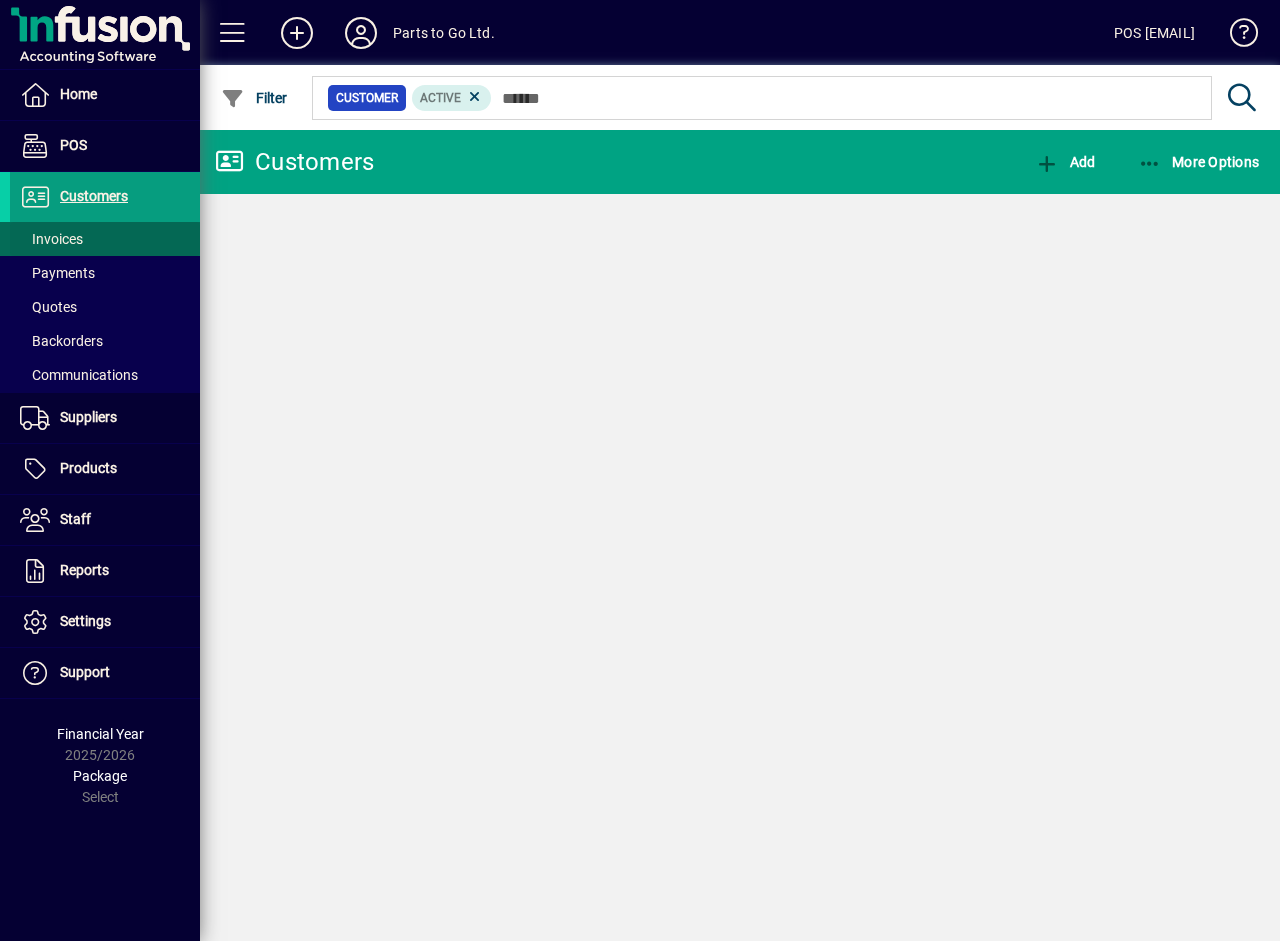 click on "Invoices" at bounding box center (51, 239) 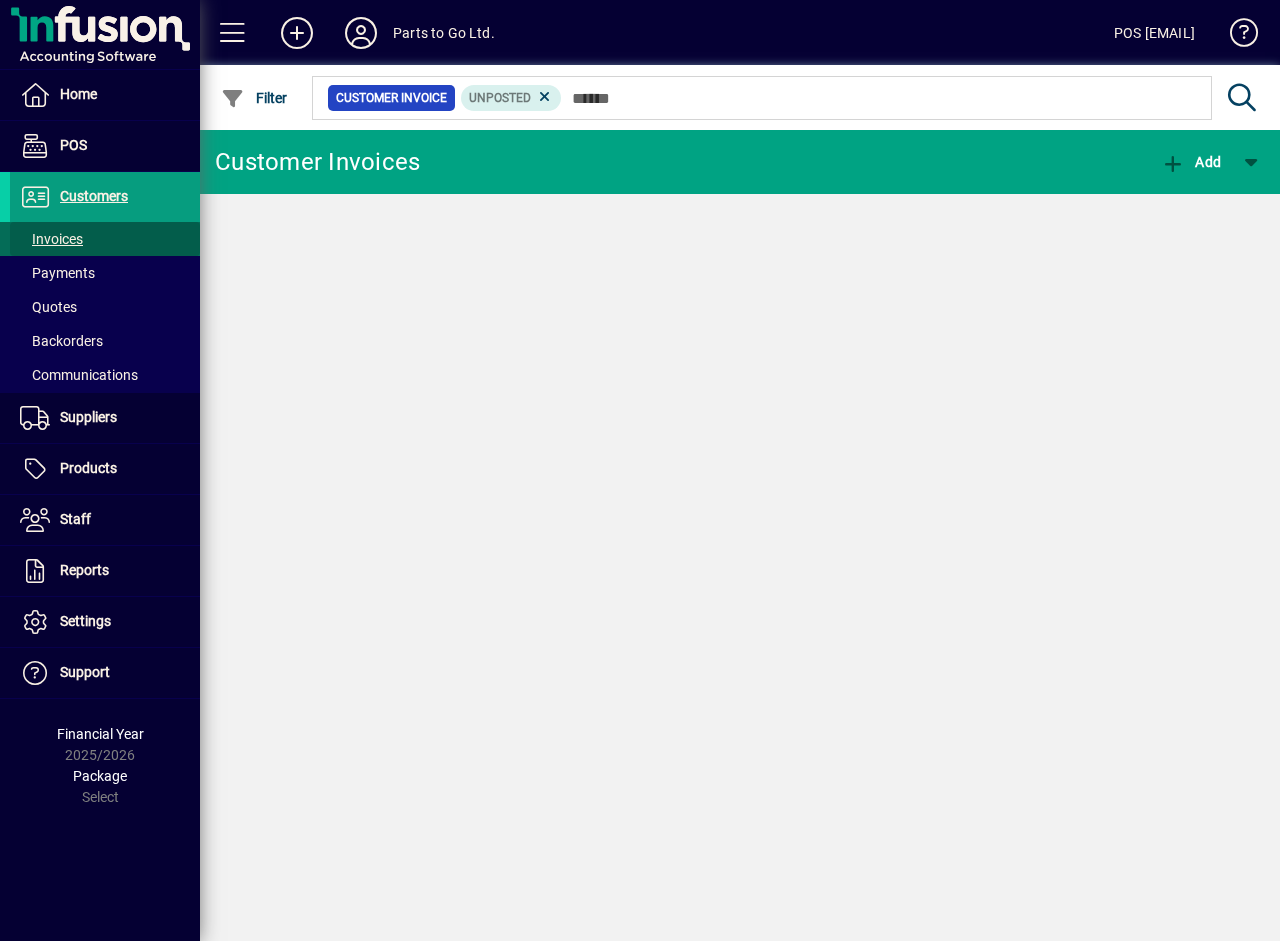 click on "Invoices" at bounding box center [51, 239] 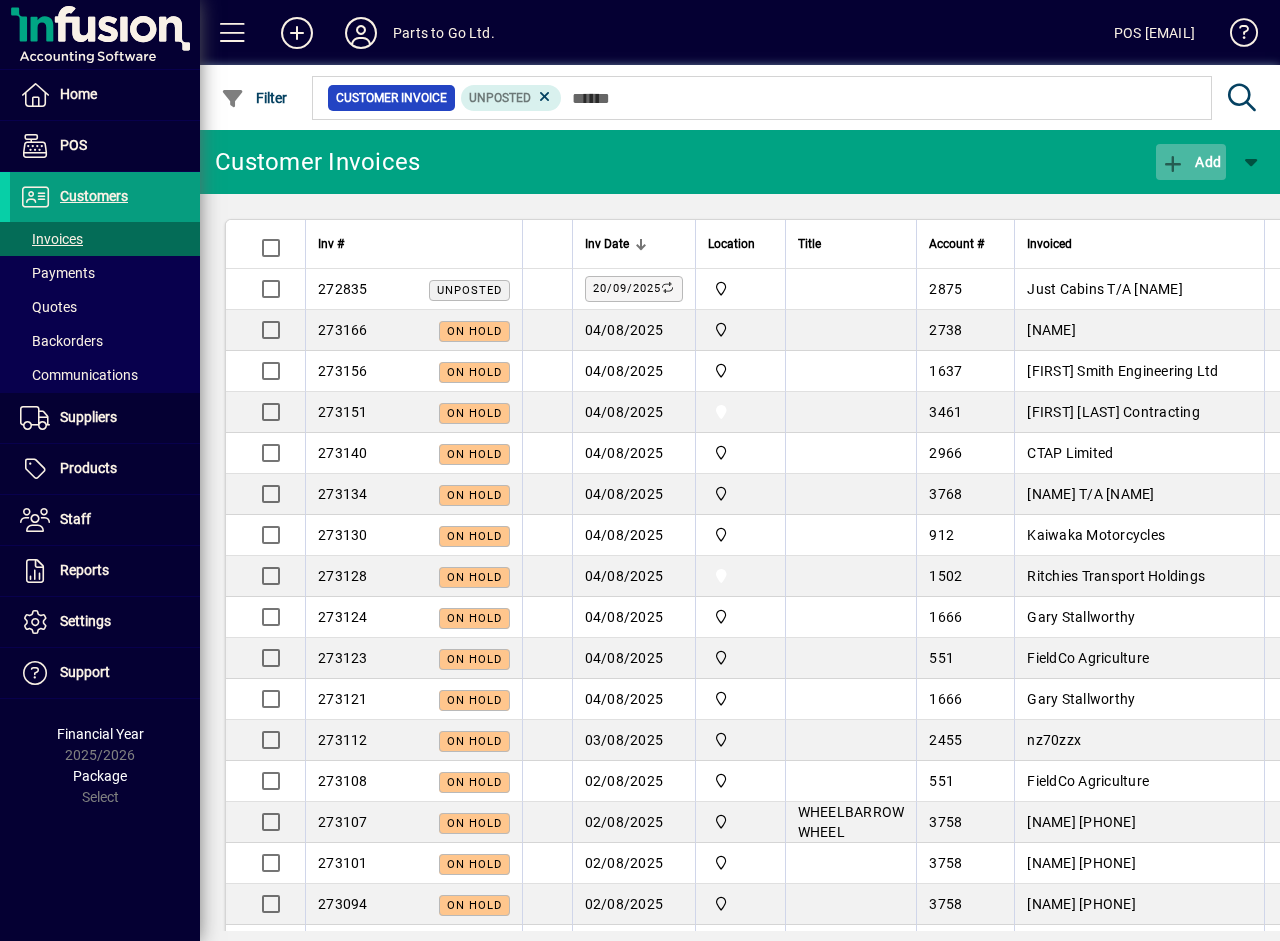 click on "Add" 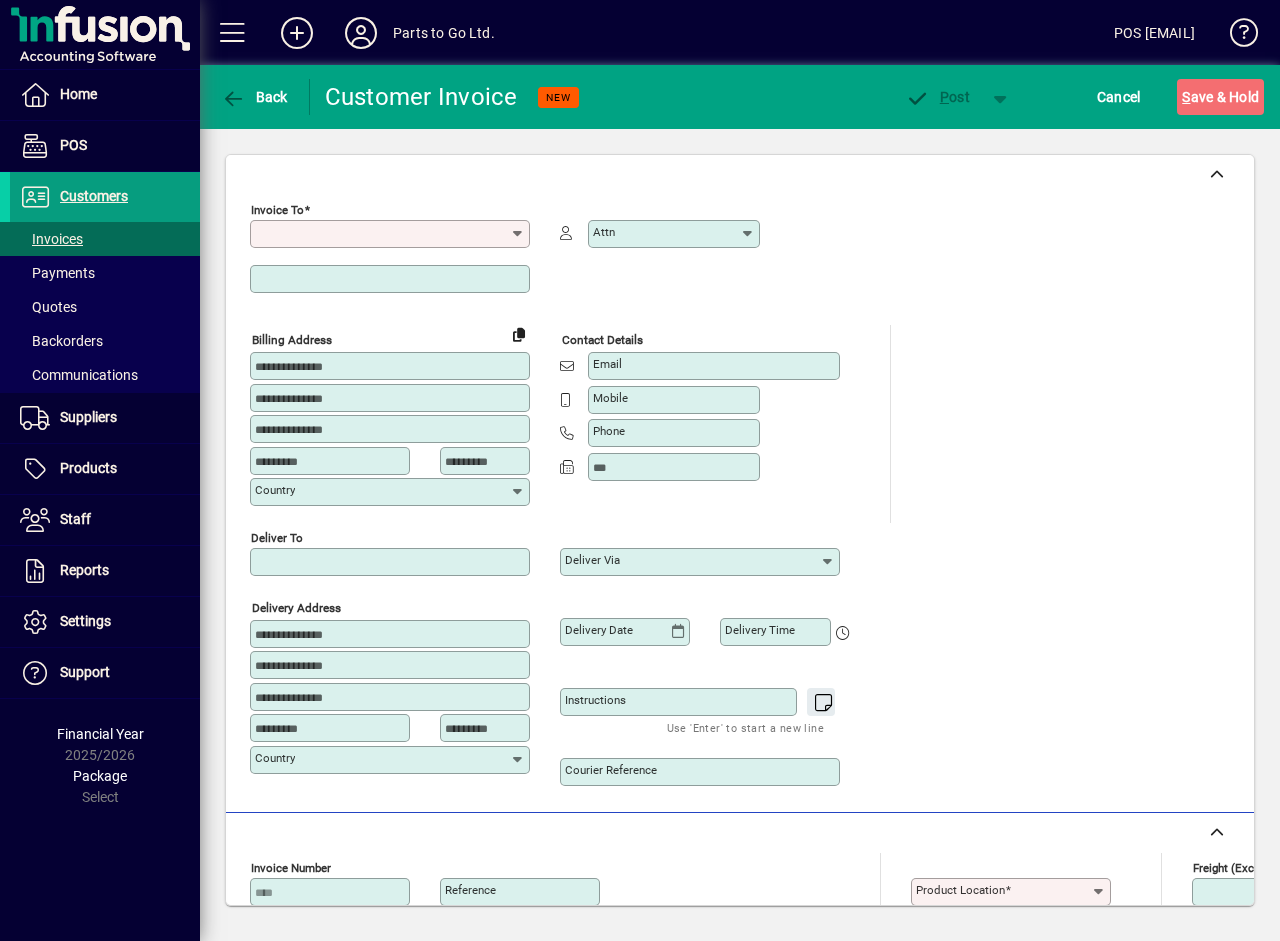 click 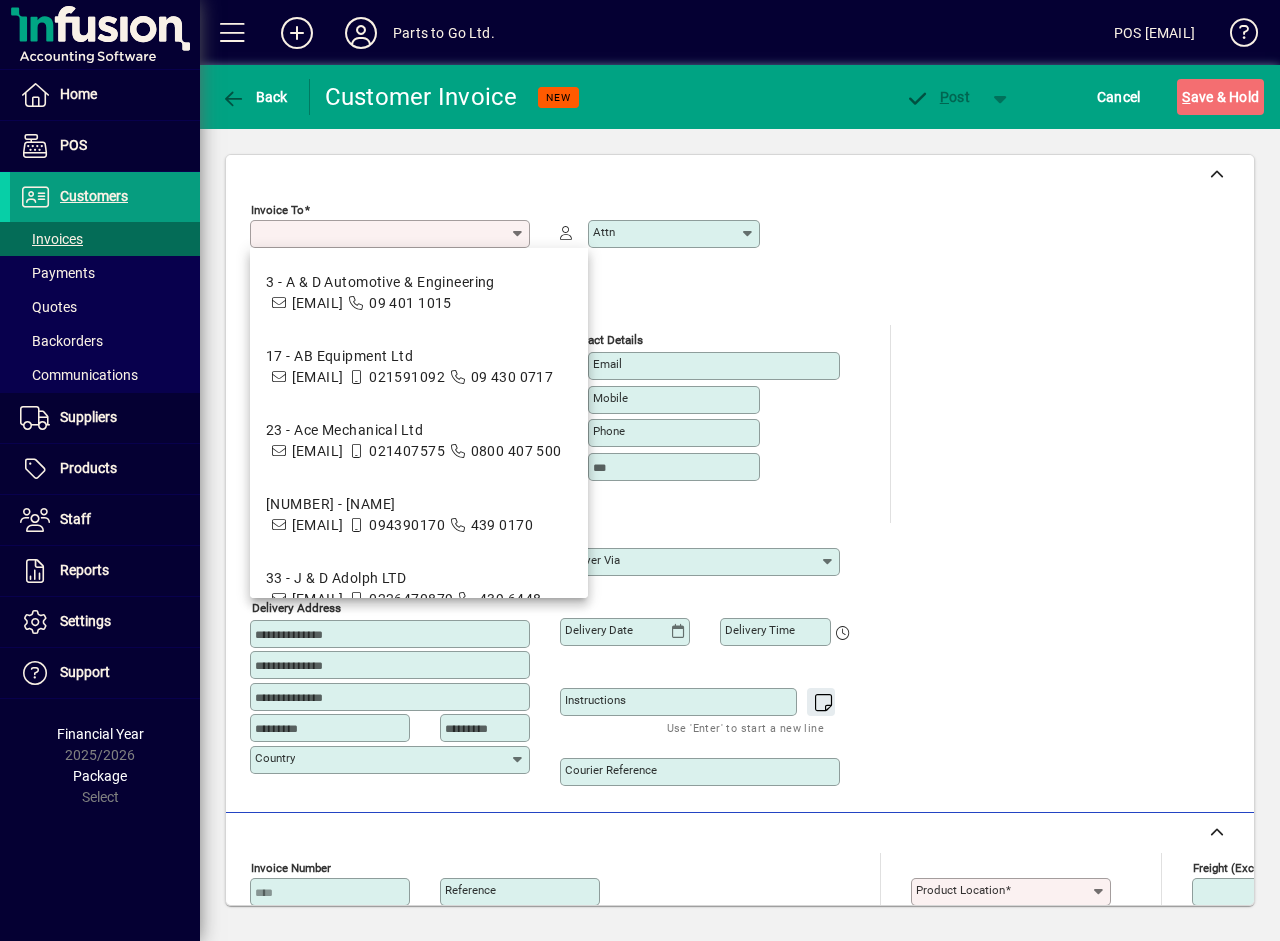 type on "*" 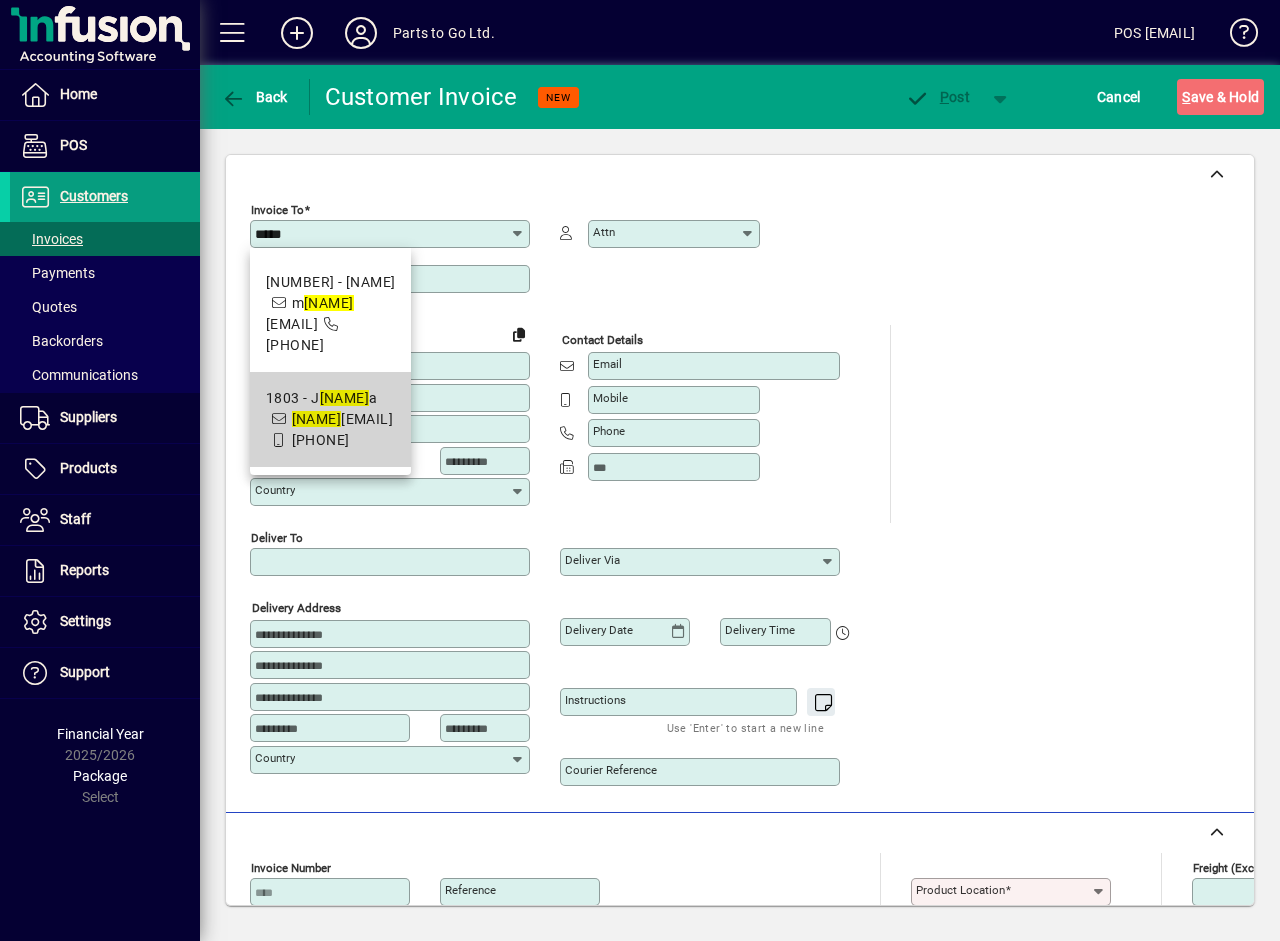 click on "[NAME]" at bounding box center [345, 398] 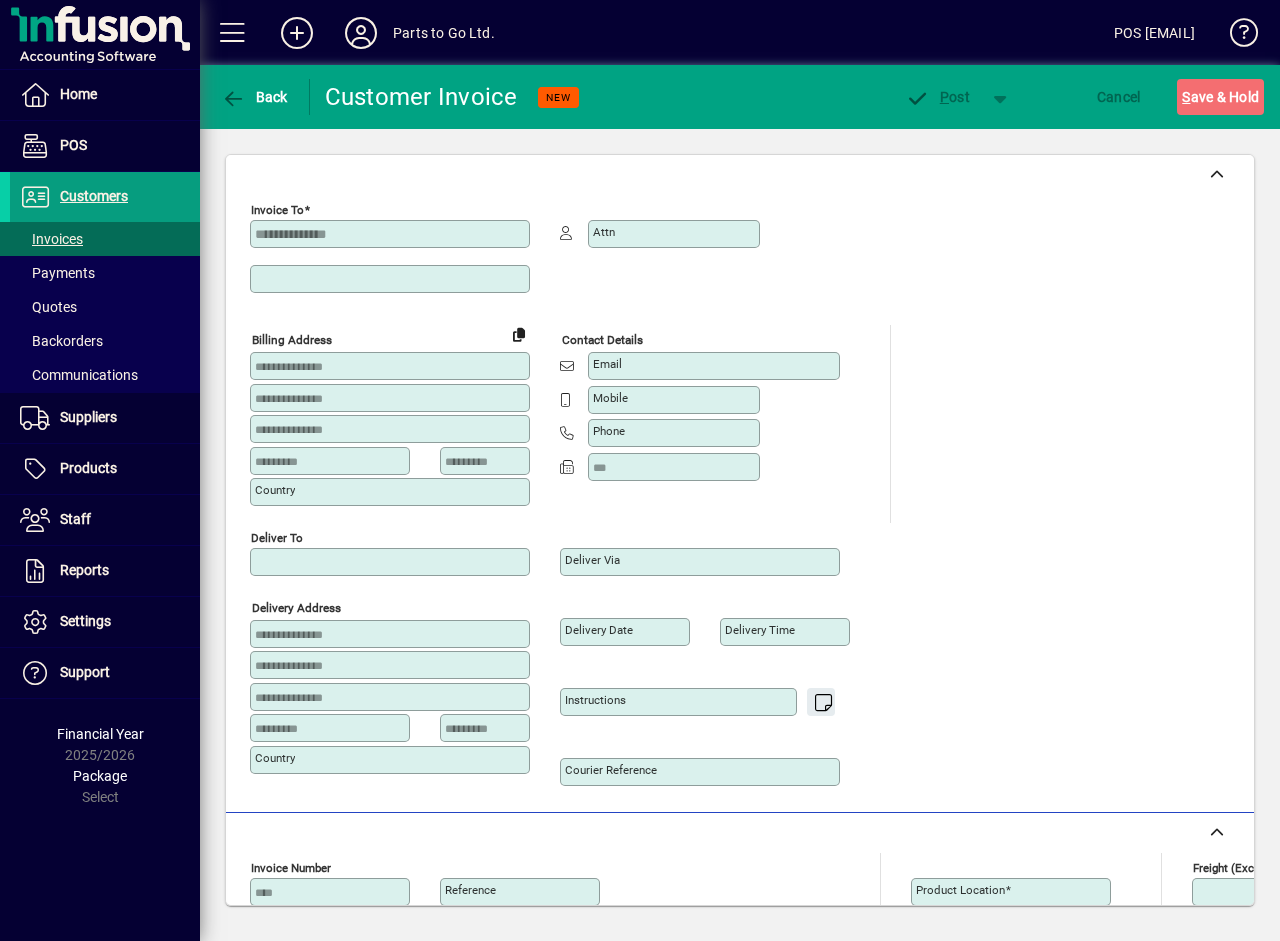 type on "**********" 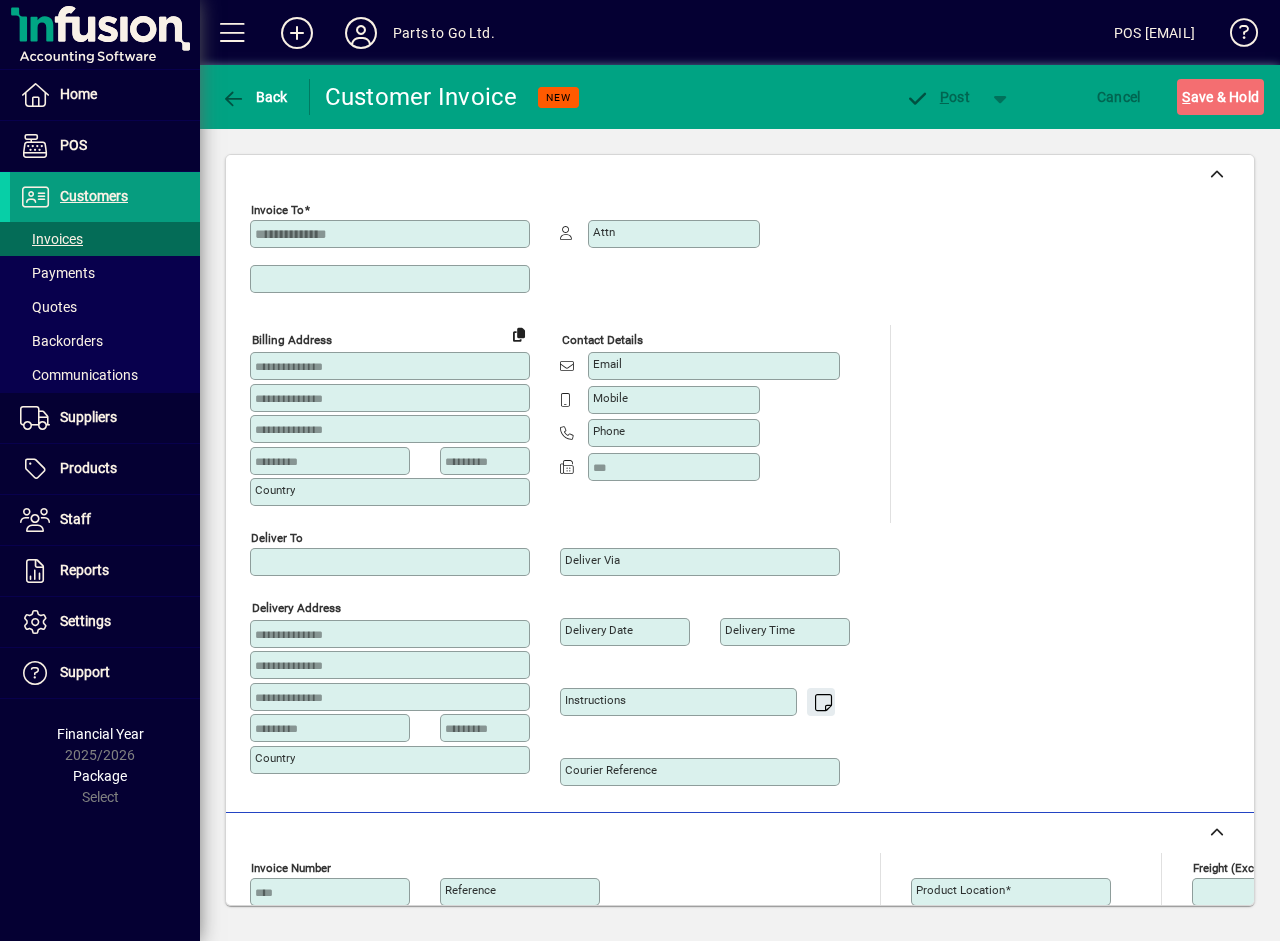 type on "**********" 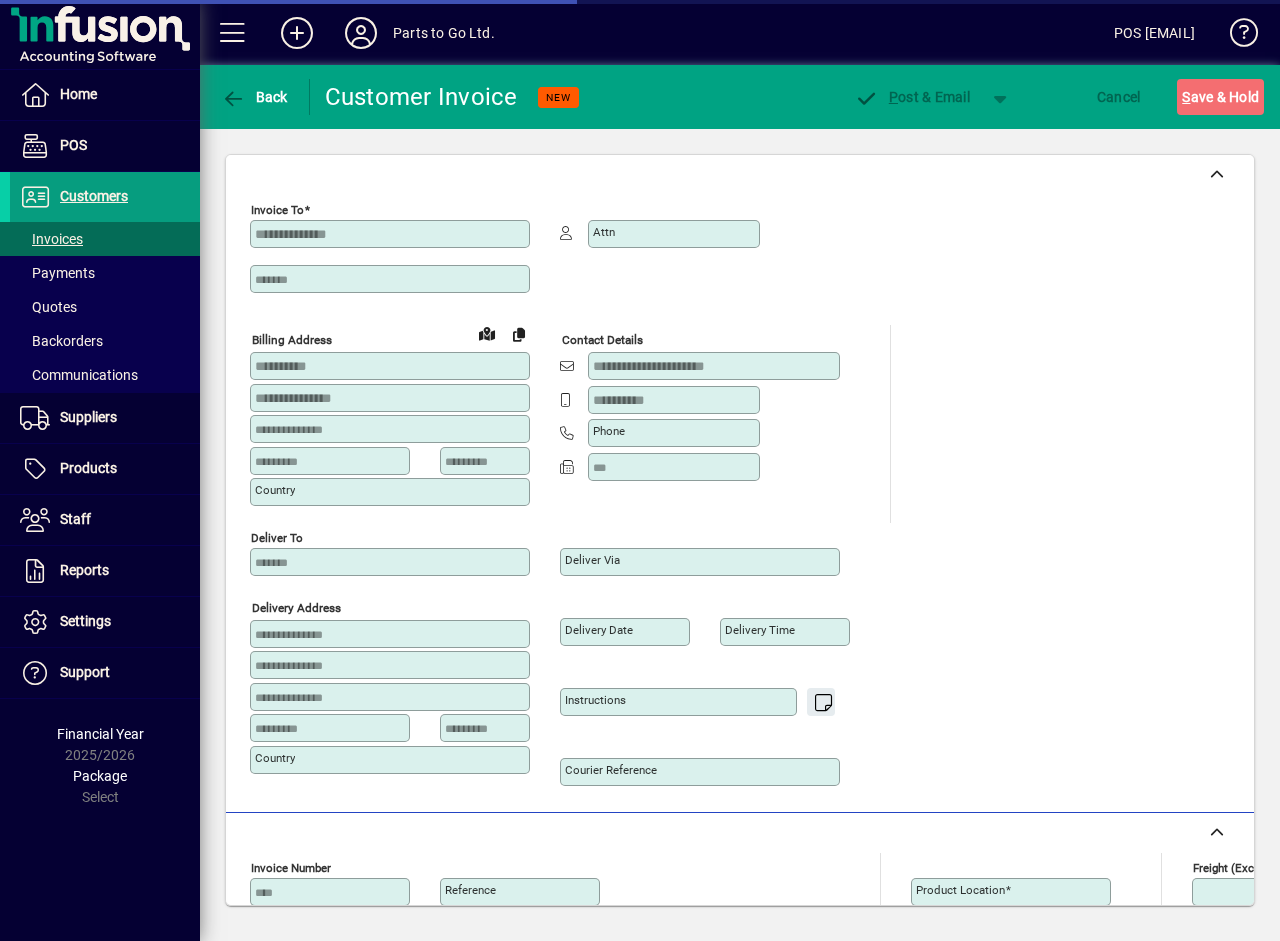 type on "**********" 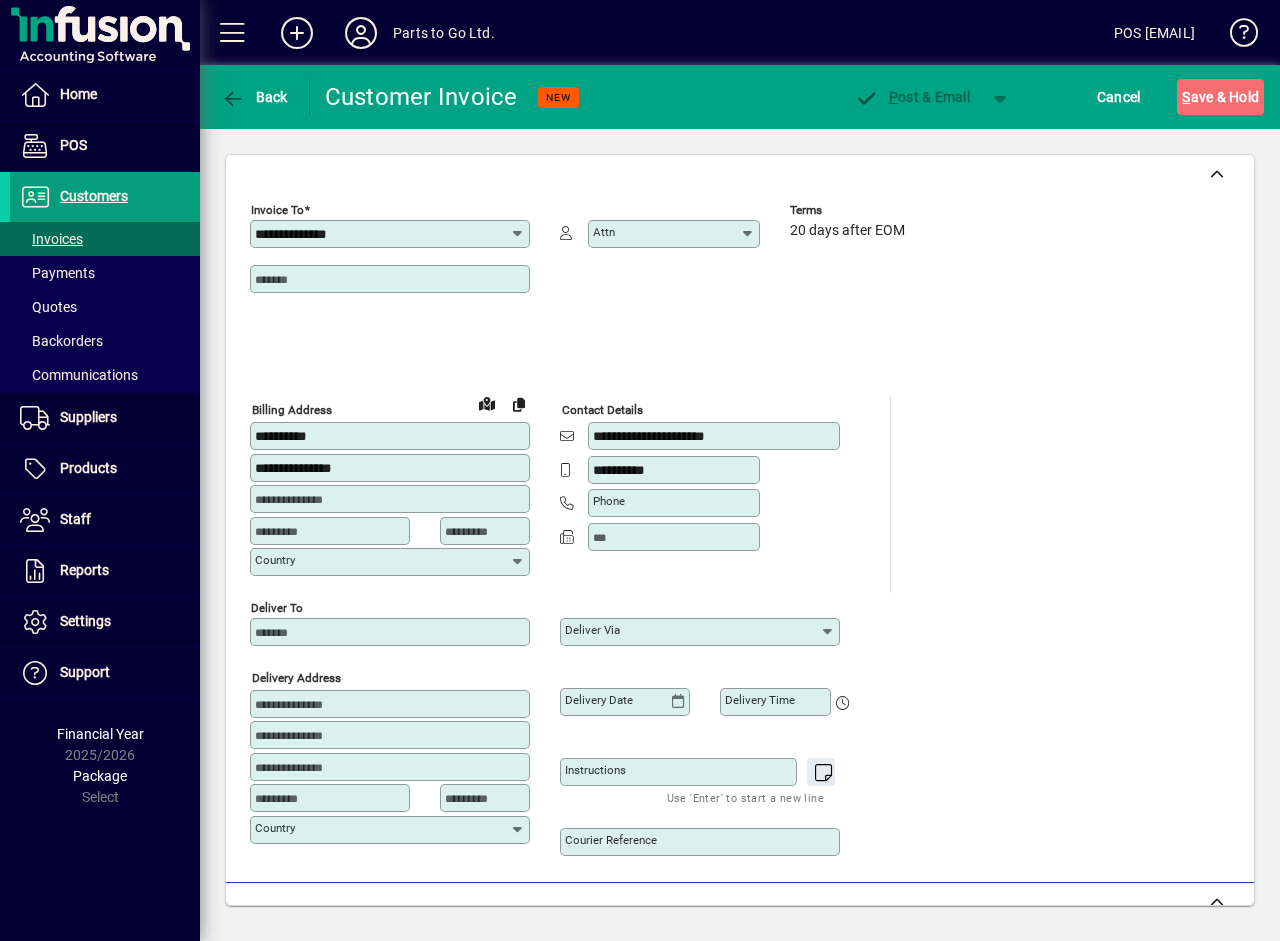scroll, scrollTop: 607, scrollLeft: 0, axis: vertical 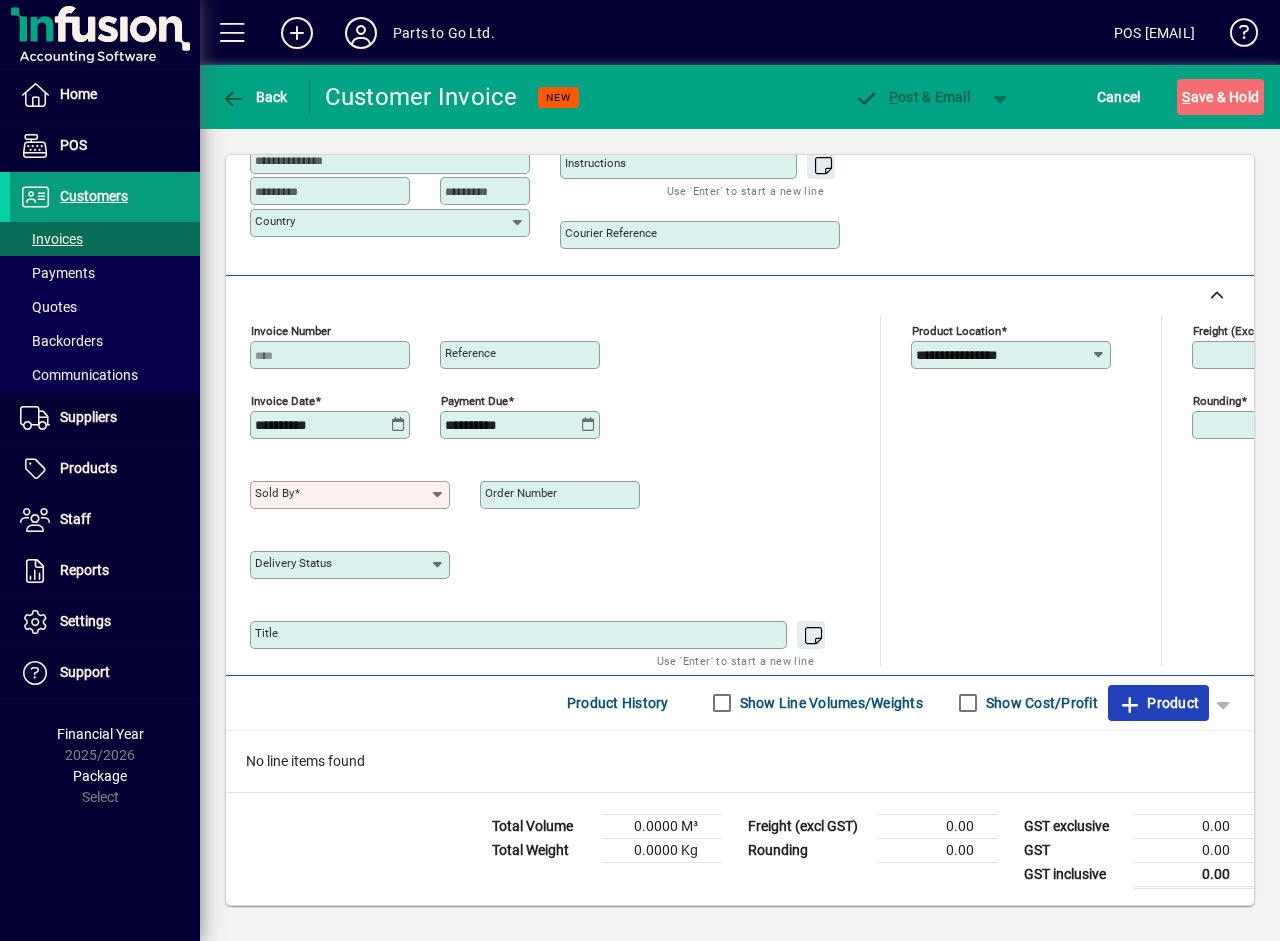click on "Product" 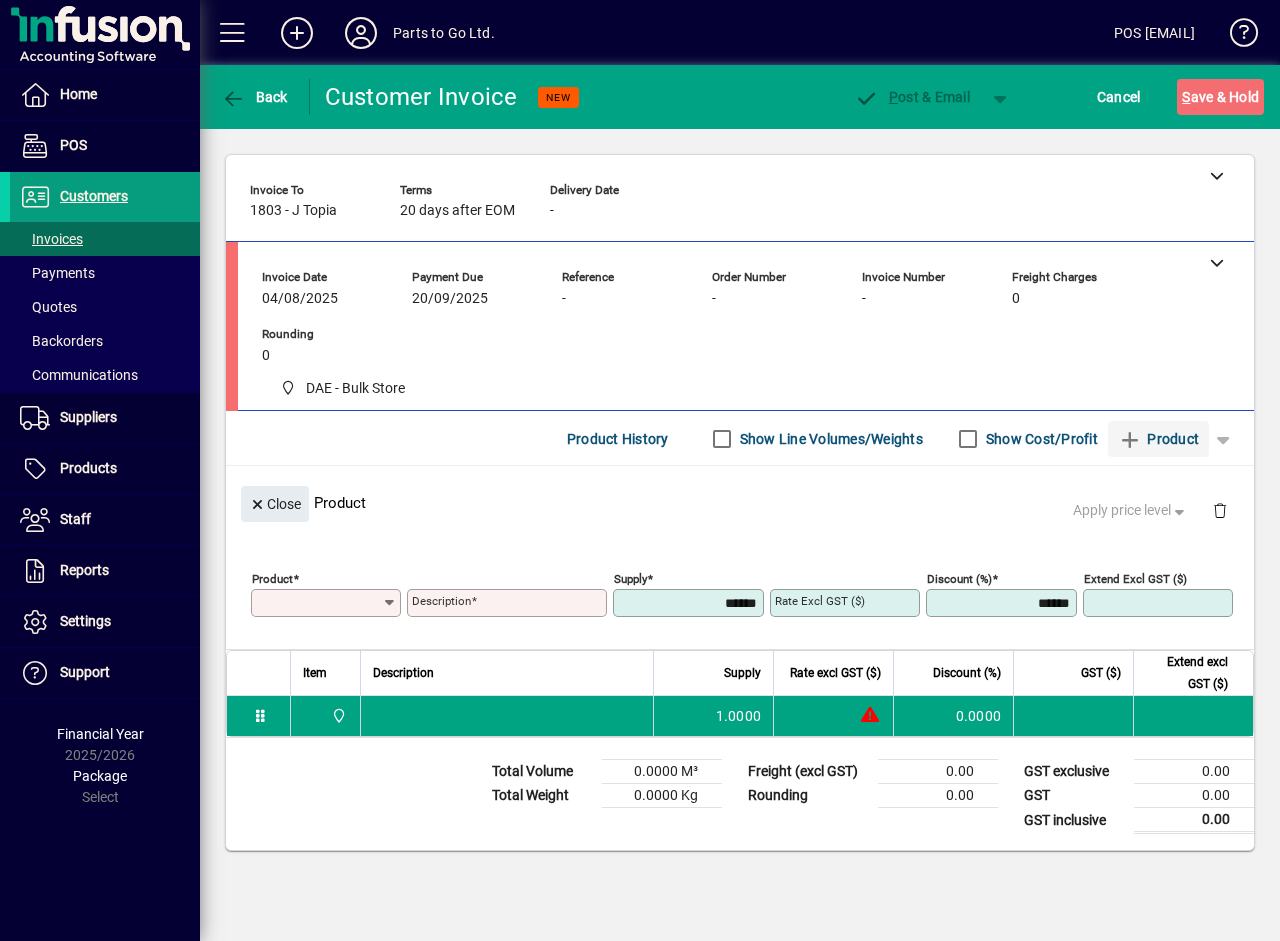 scroll, scrollTop: 0, scrollLeft: 0, axis: both 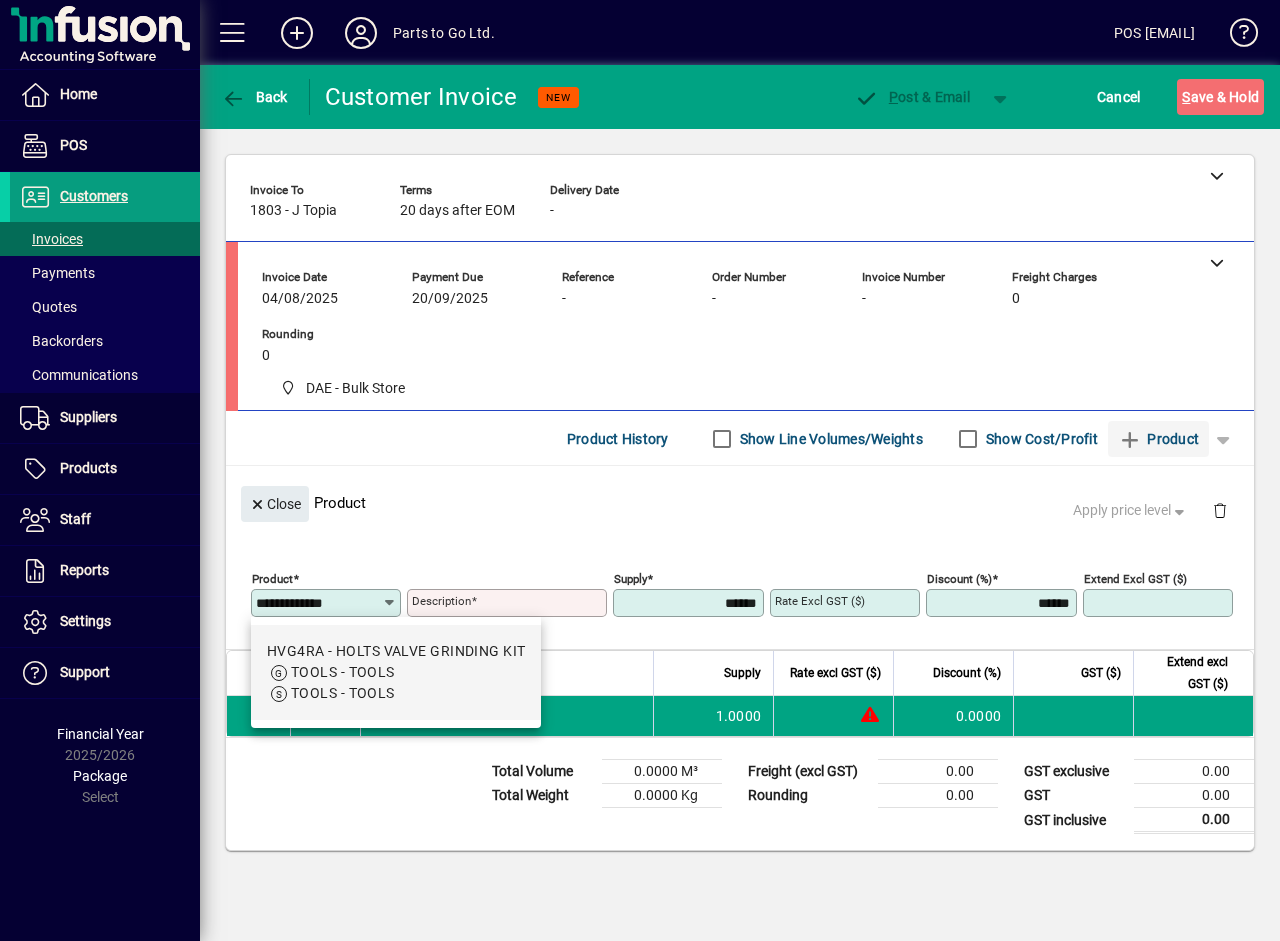 type on "******" 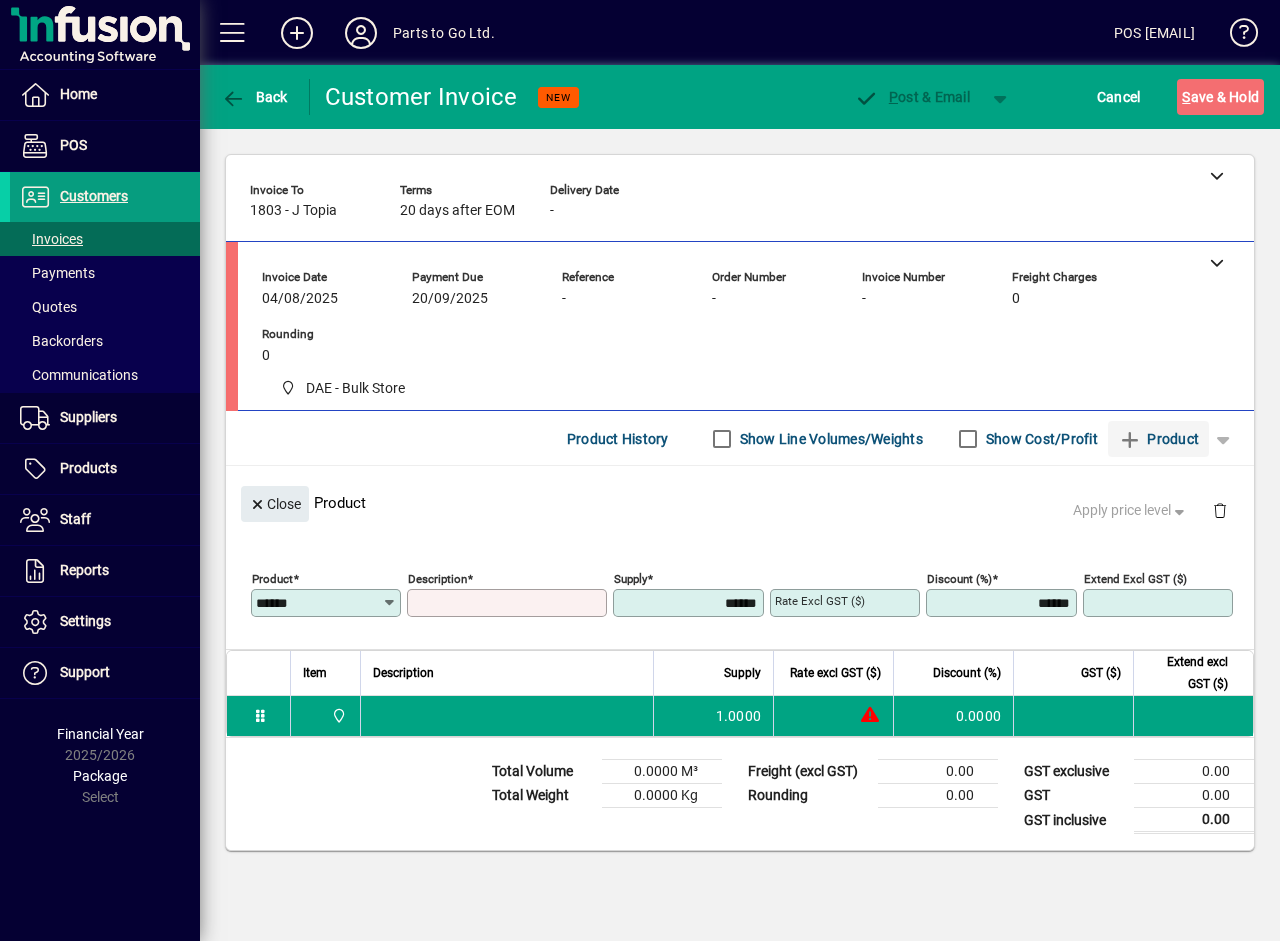 type on "**********" 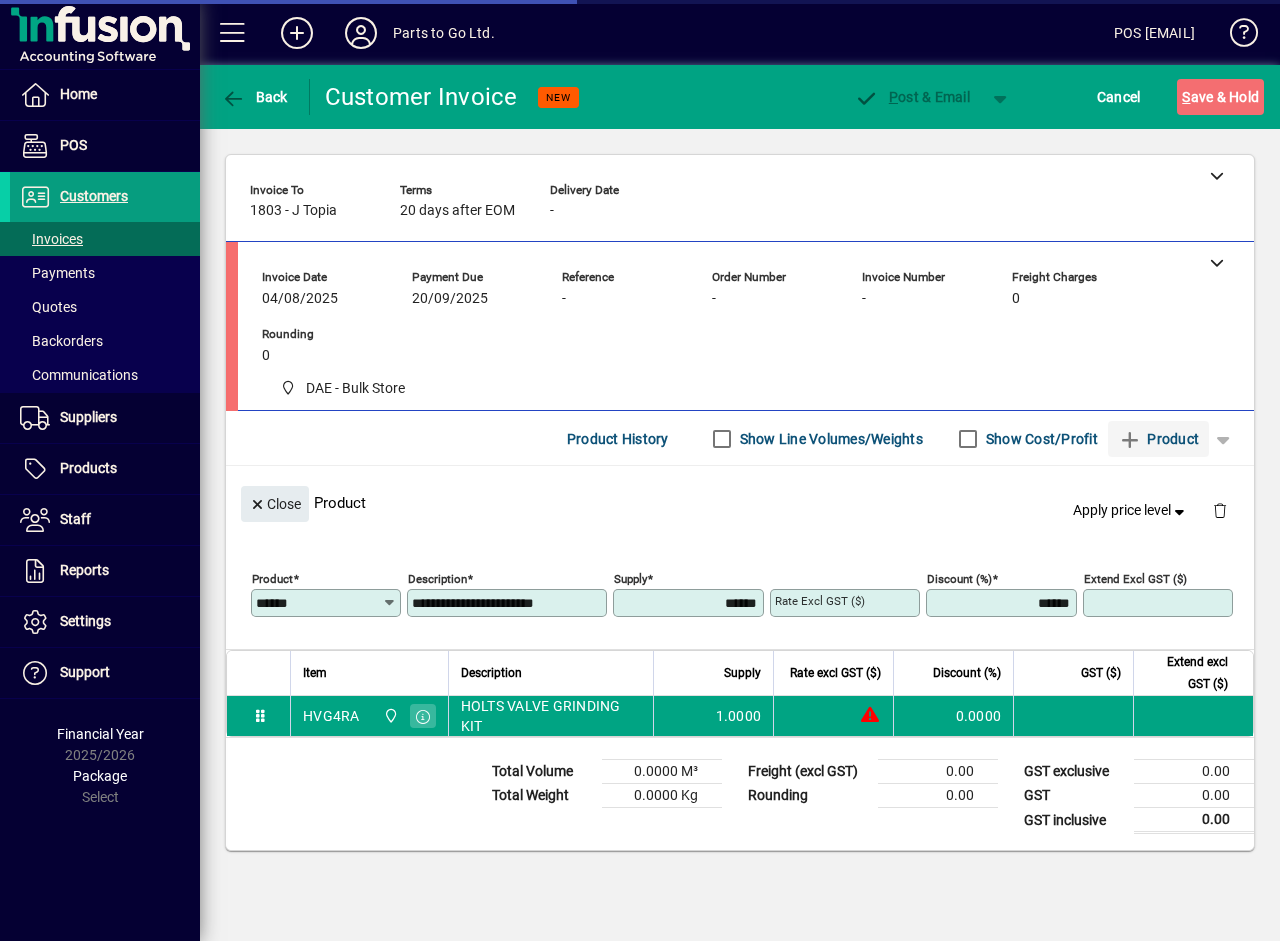 type on "*******" 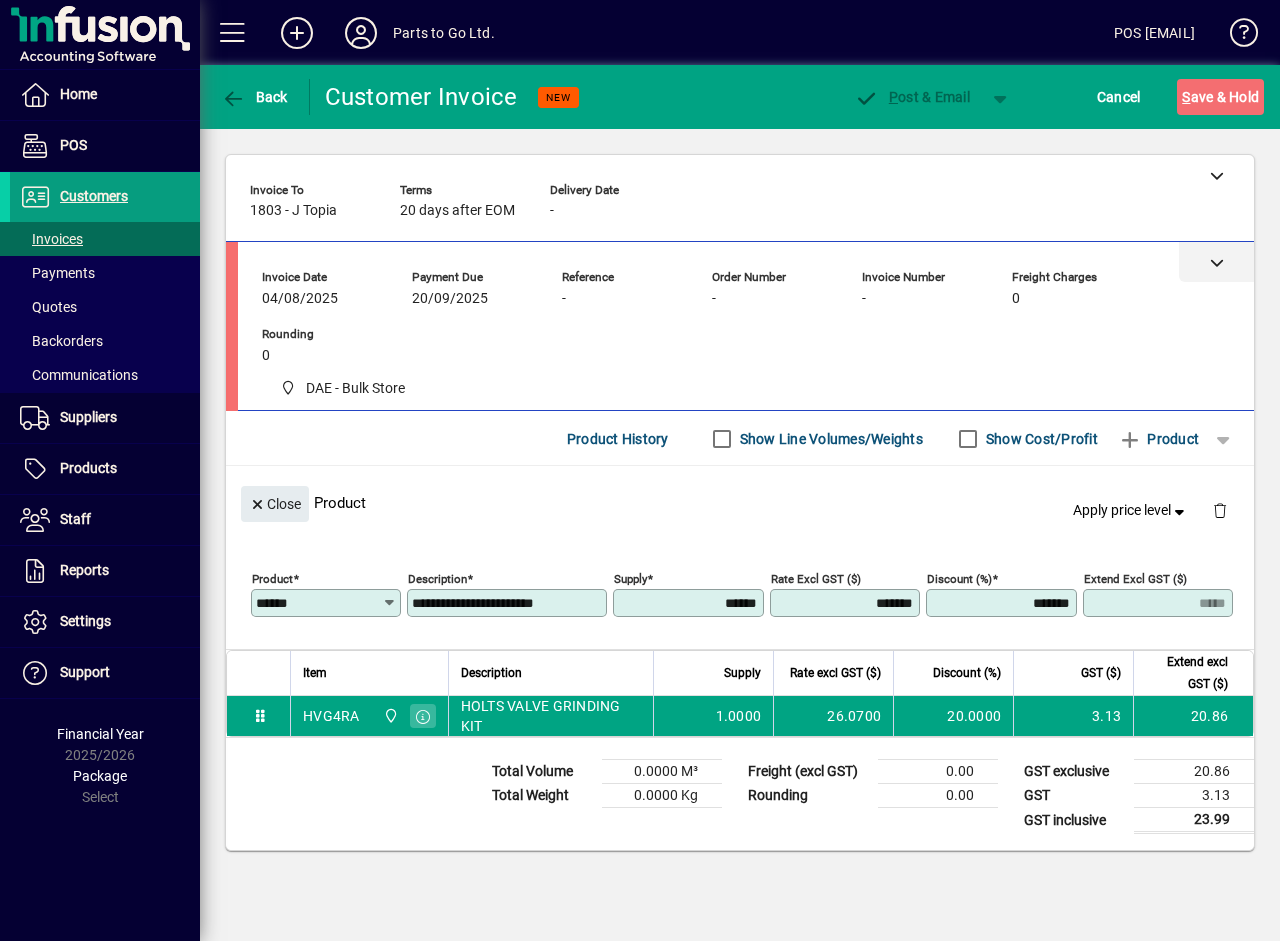 click 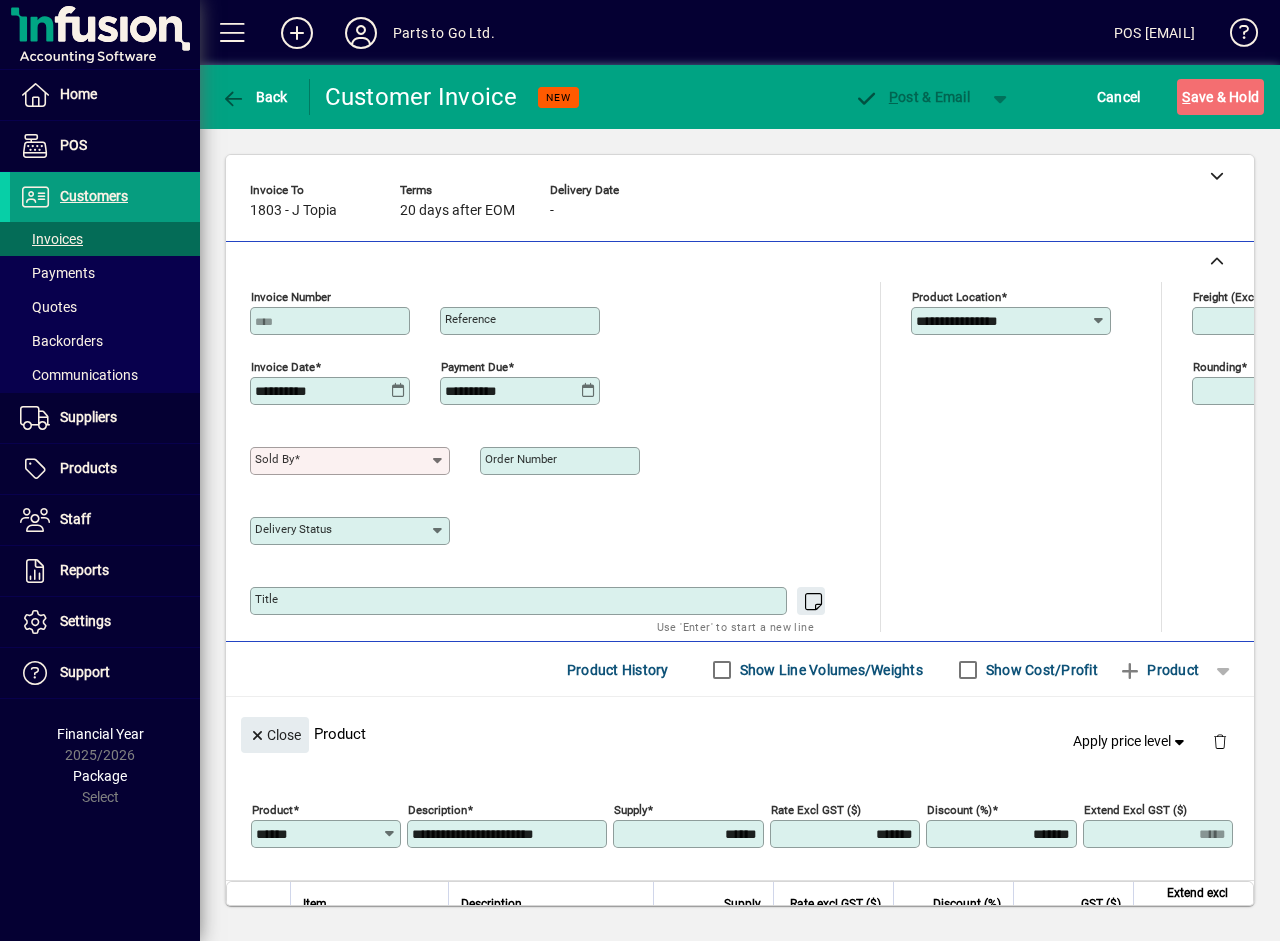click 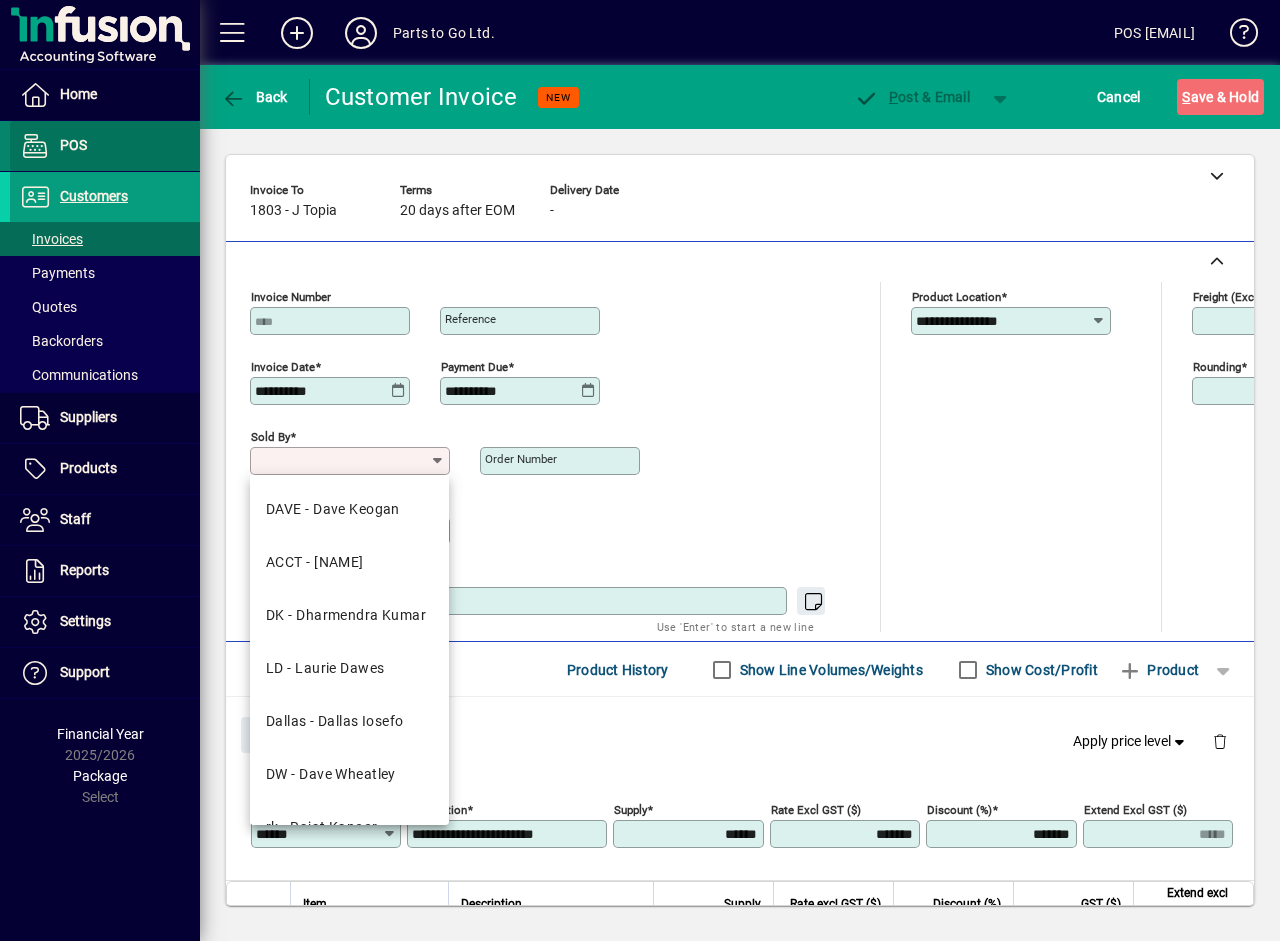 click at bounding box center [105, 146] 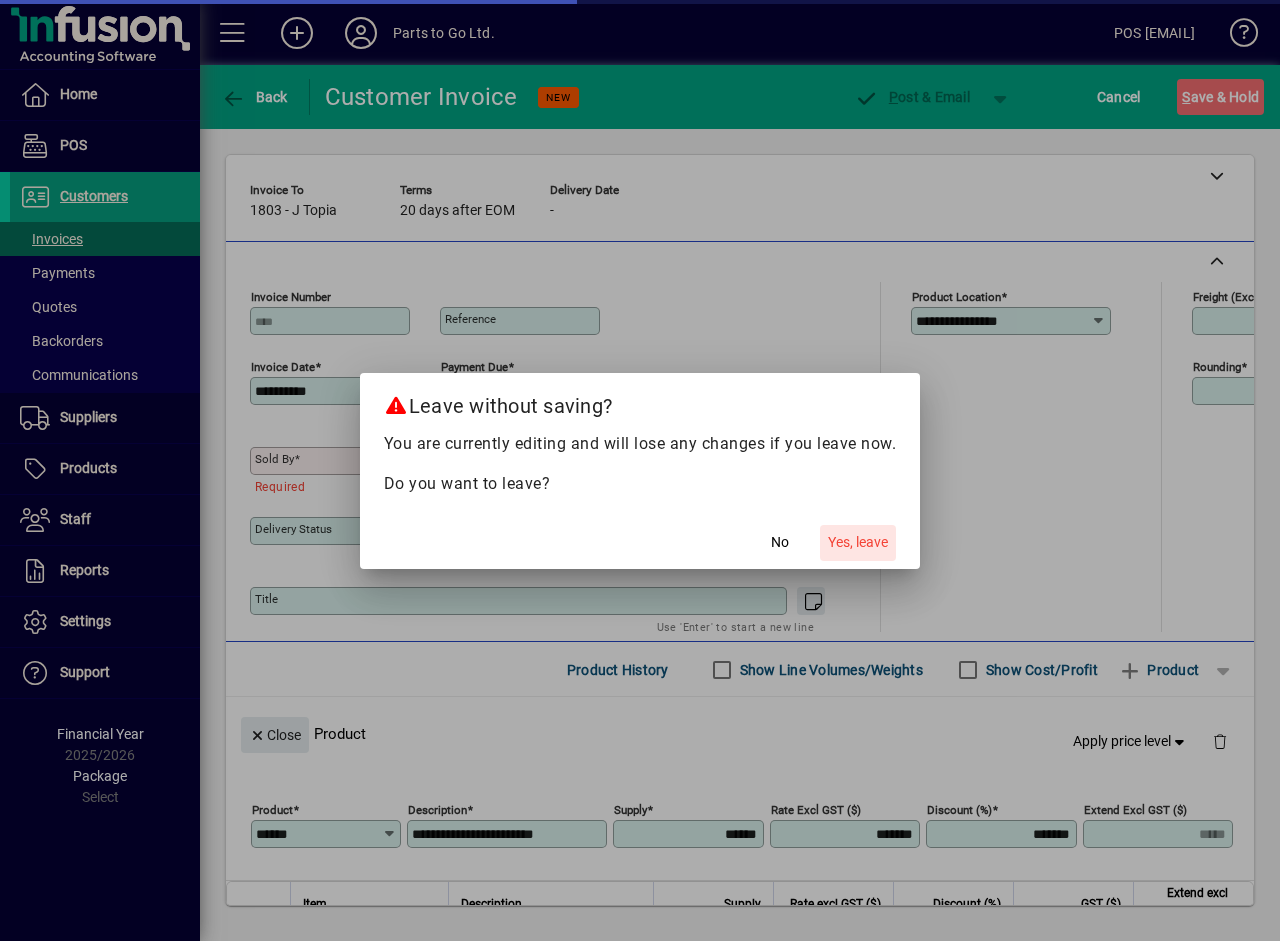 click on "Yes, leave" 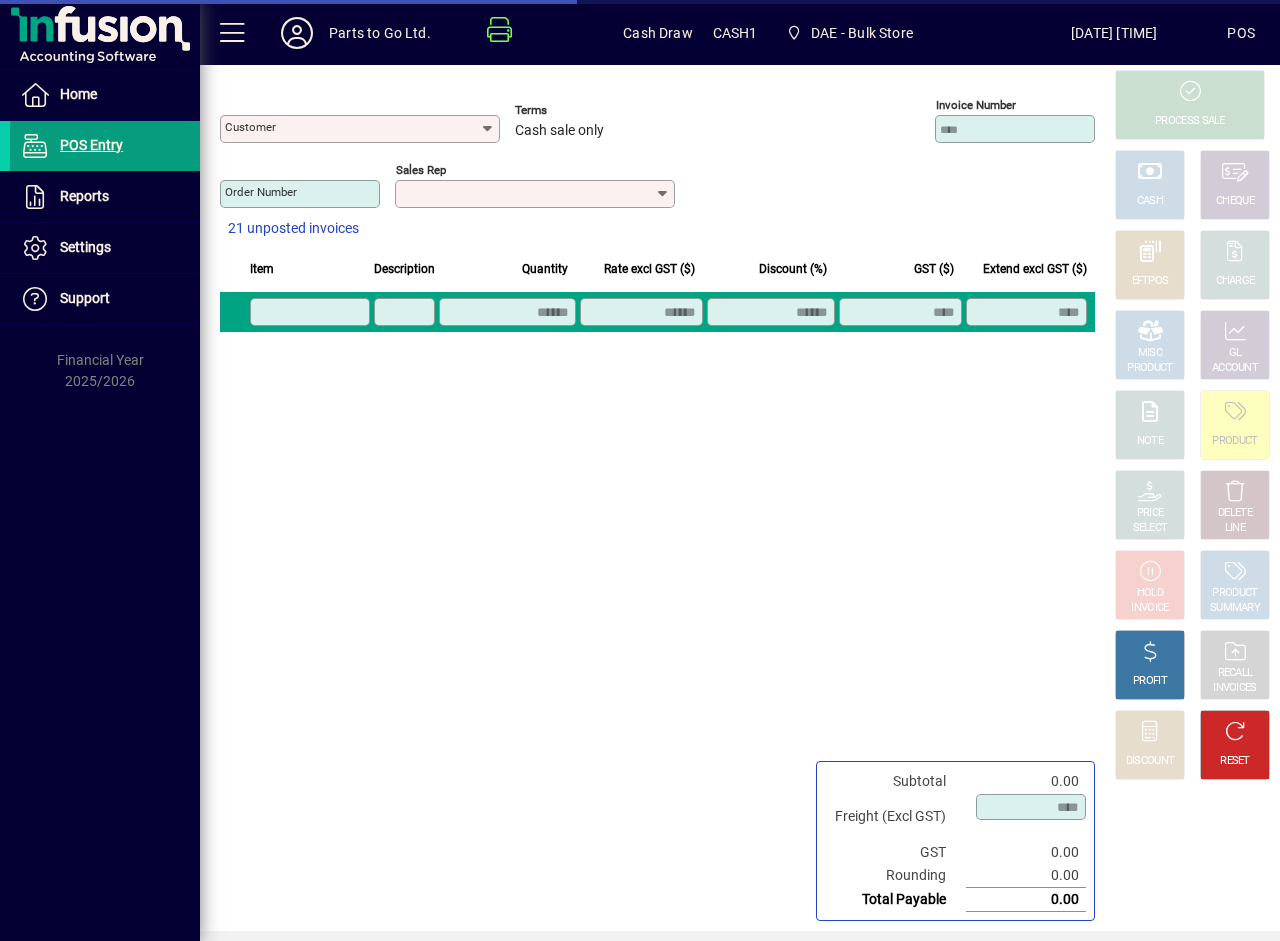 type on "**********" 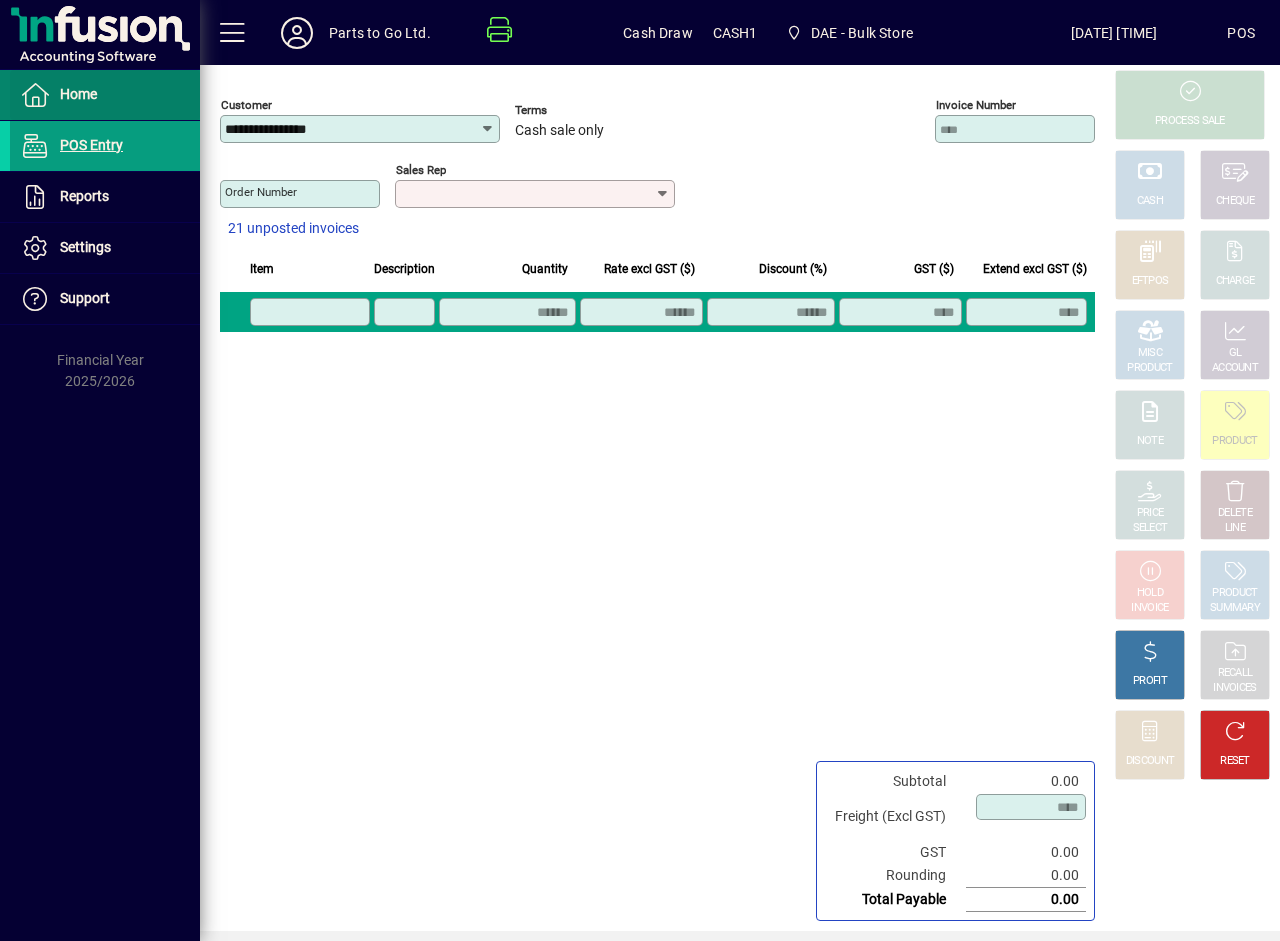 click on "Home" at bounding box center (78, 94) 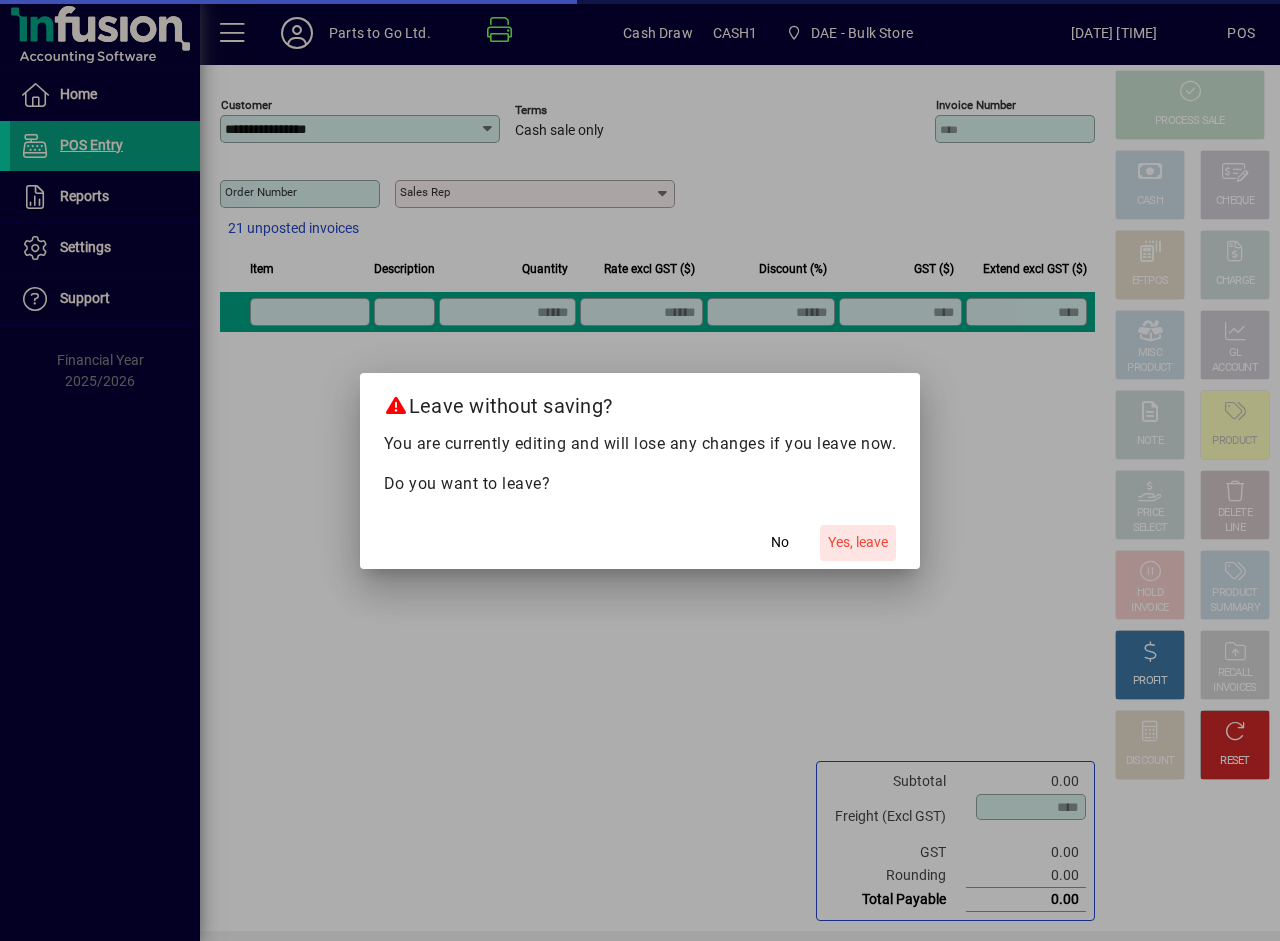 click on "Yes, leave" 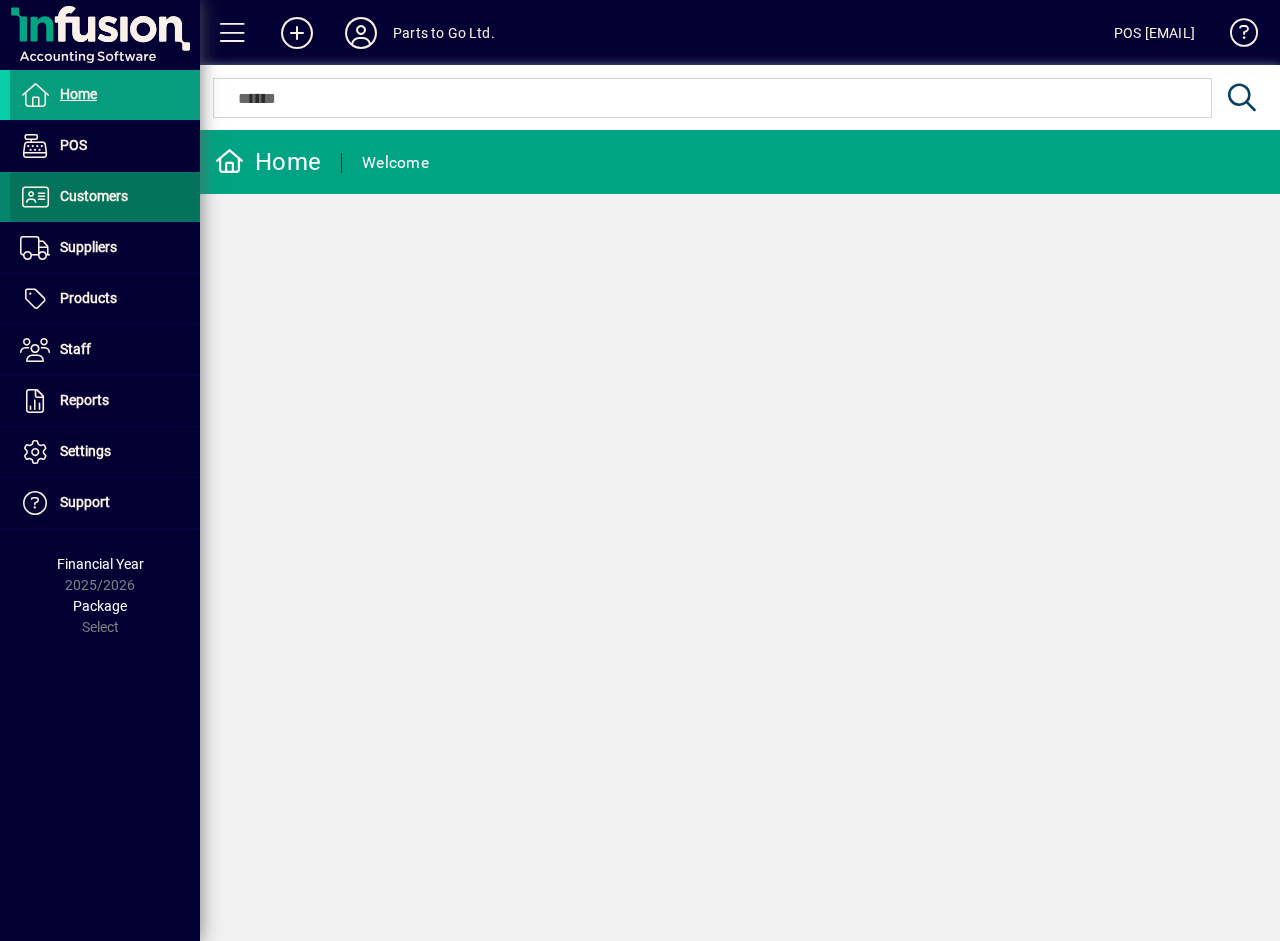 click on "Customers" at bounding box center (94, 196) 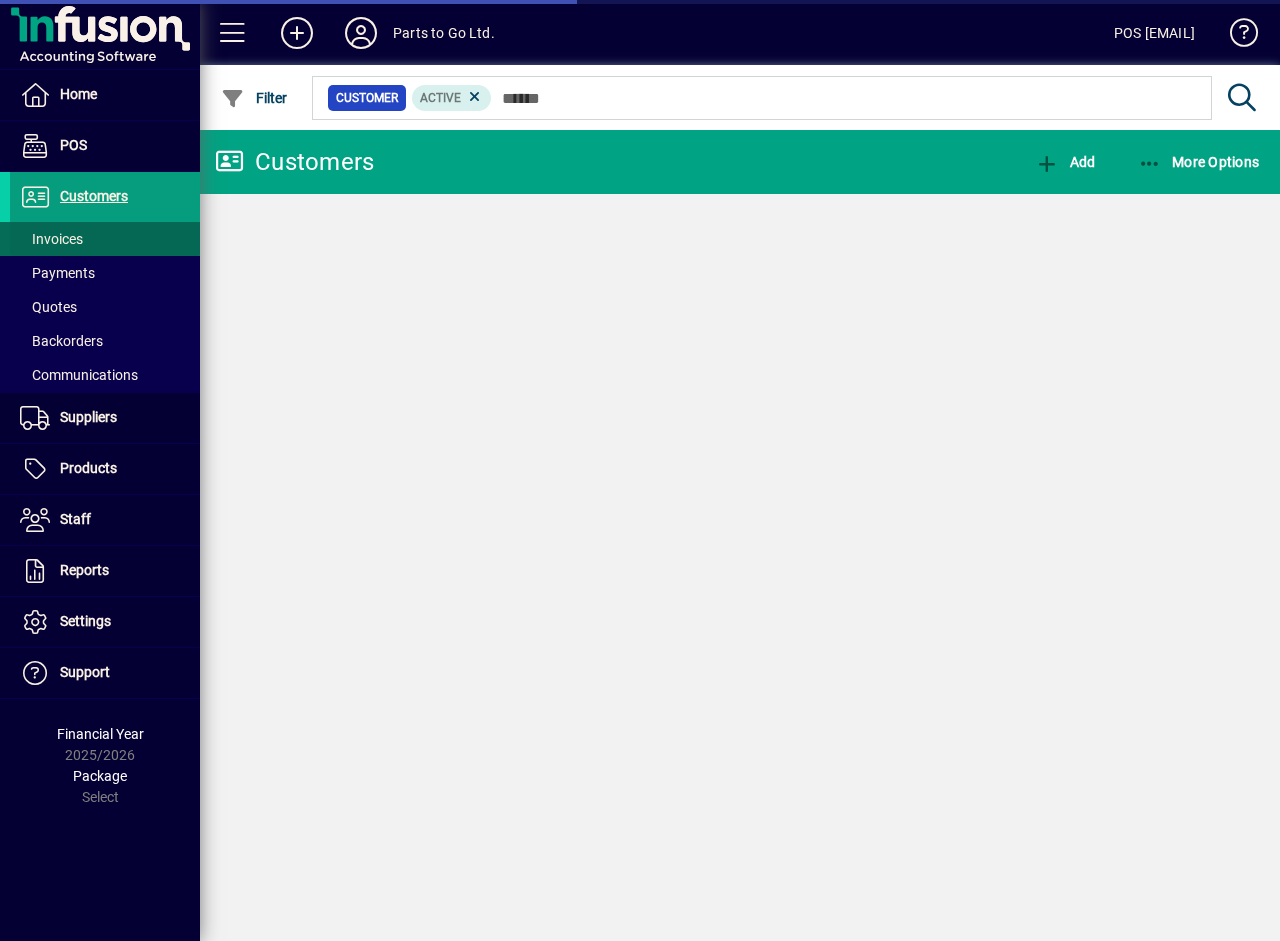 click on "Invoices" at bounding box center [51, 239] 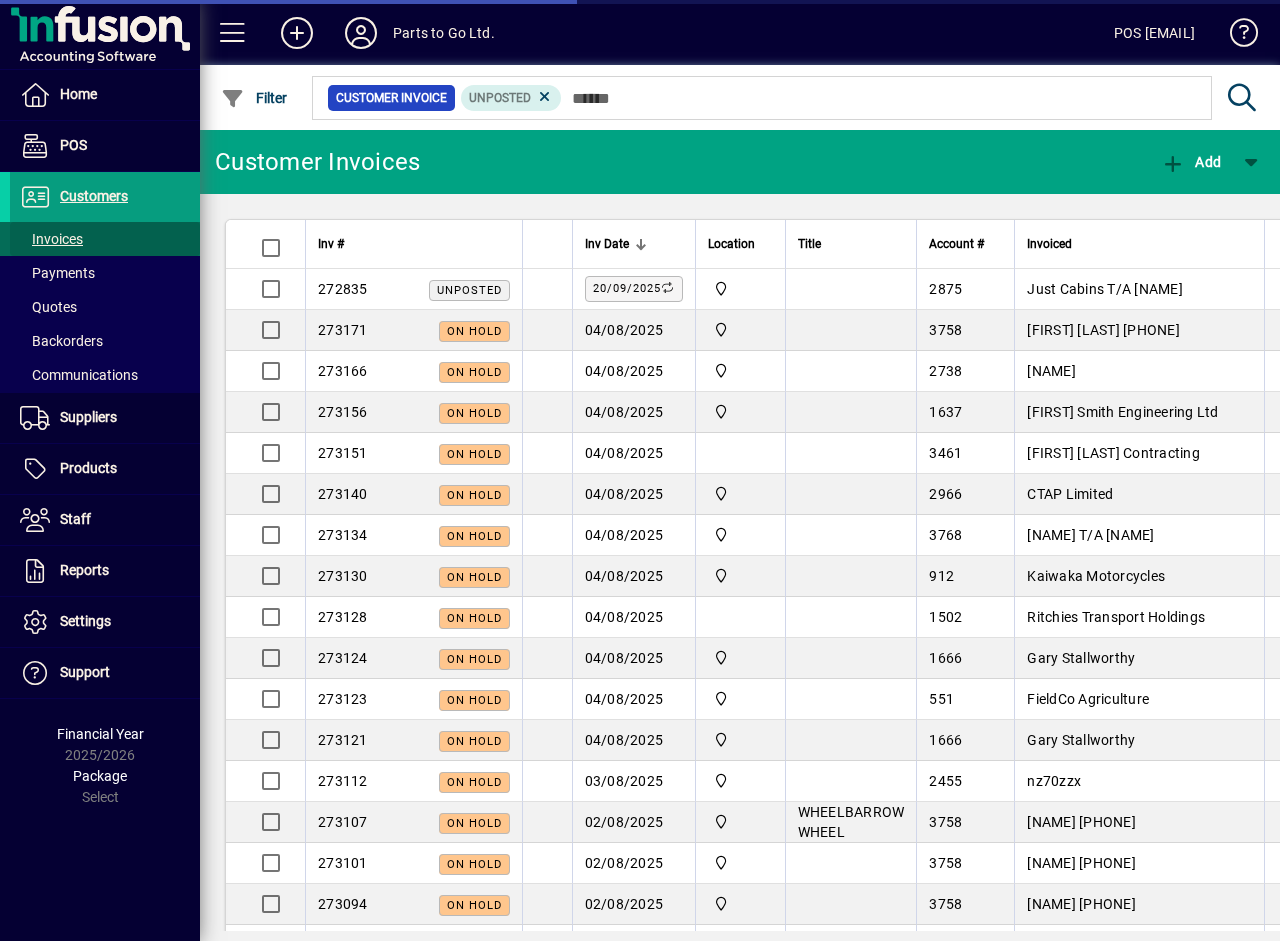 click on "Invoices" at bounding box center [51, 239] 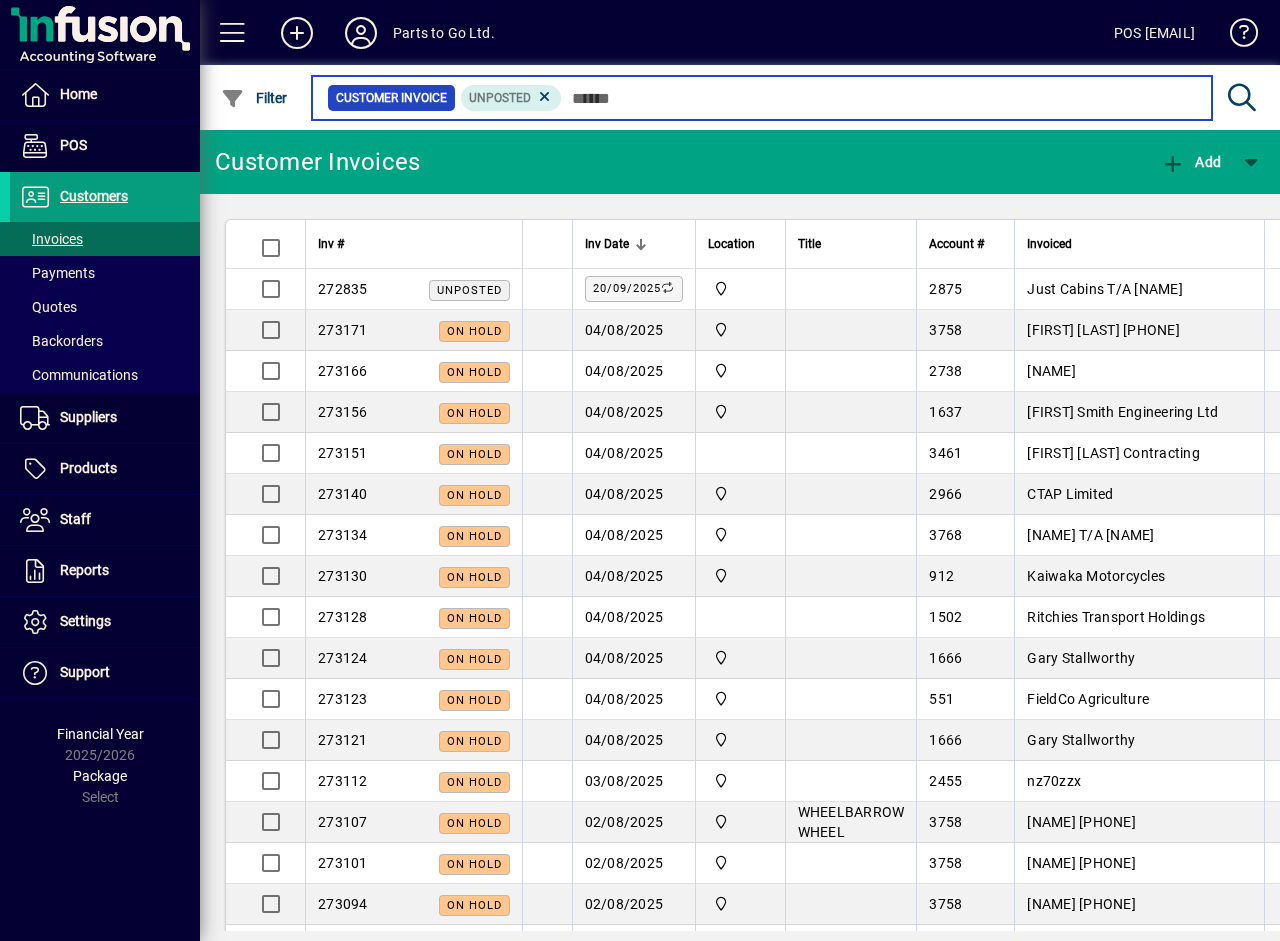 click at bounding box center [879, 98] 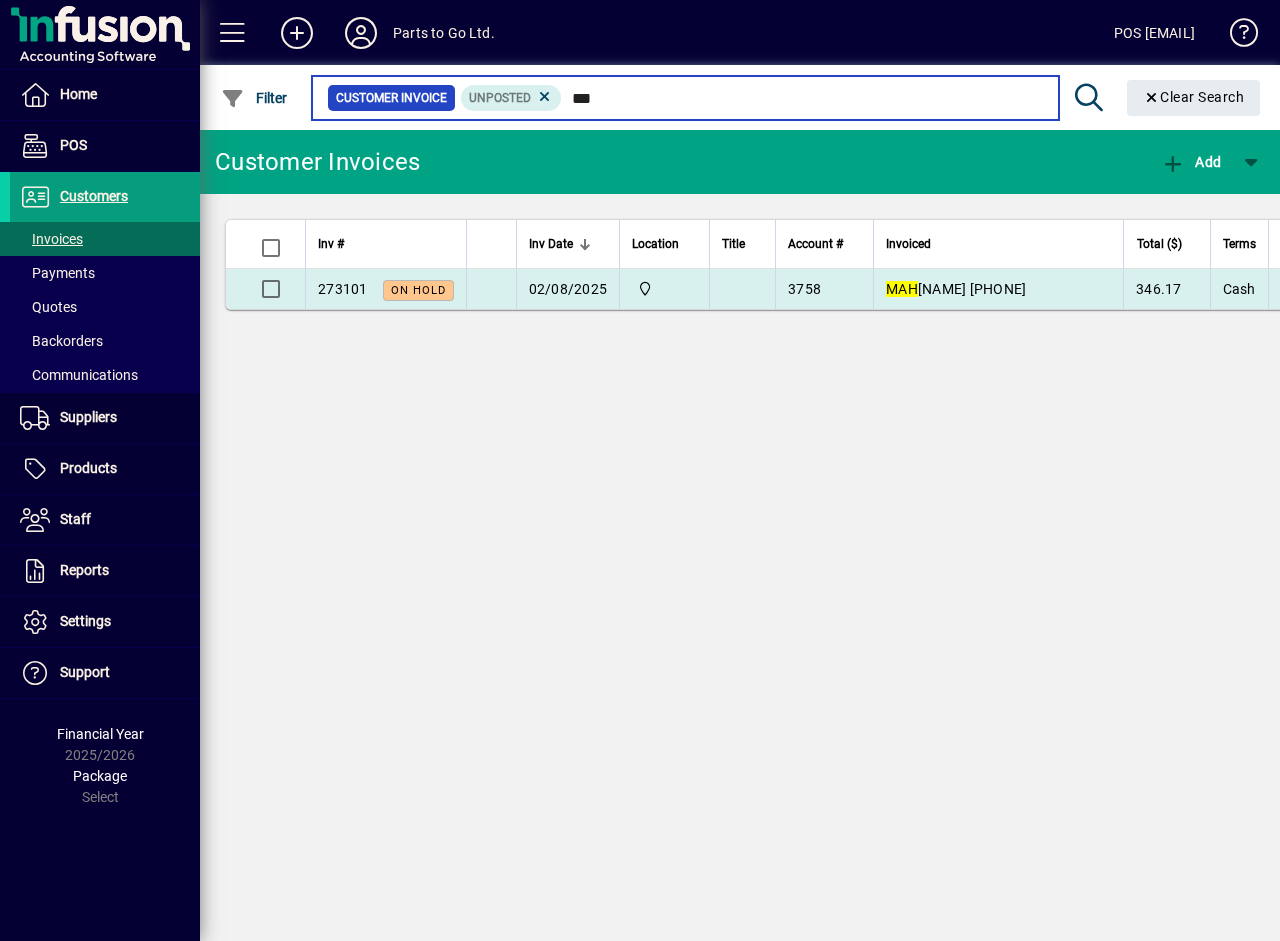 type on "***" 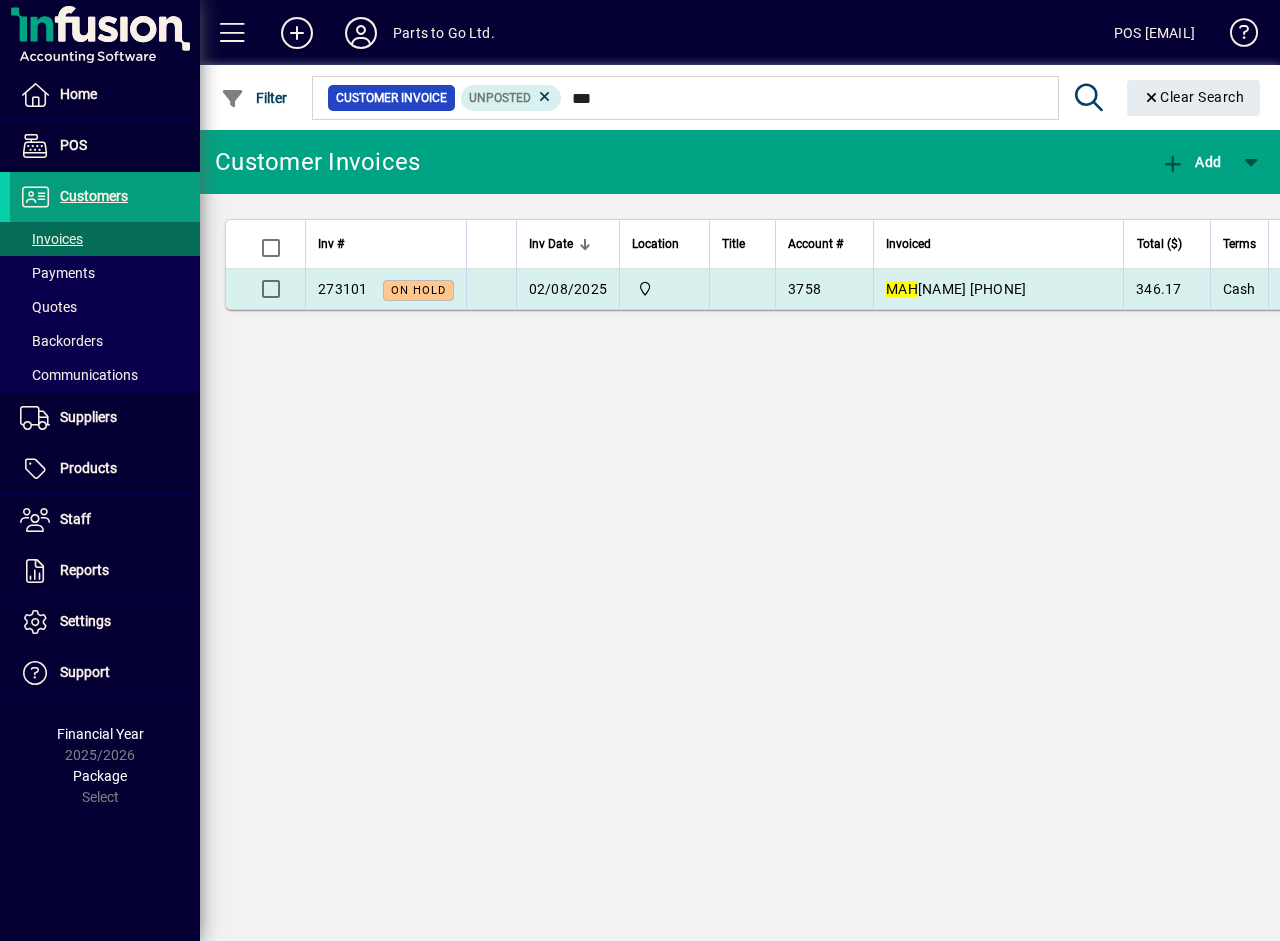 click on "[FIRST] [LAST] [PHONE]" at bounding box center [956, 289] 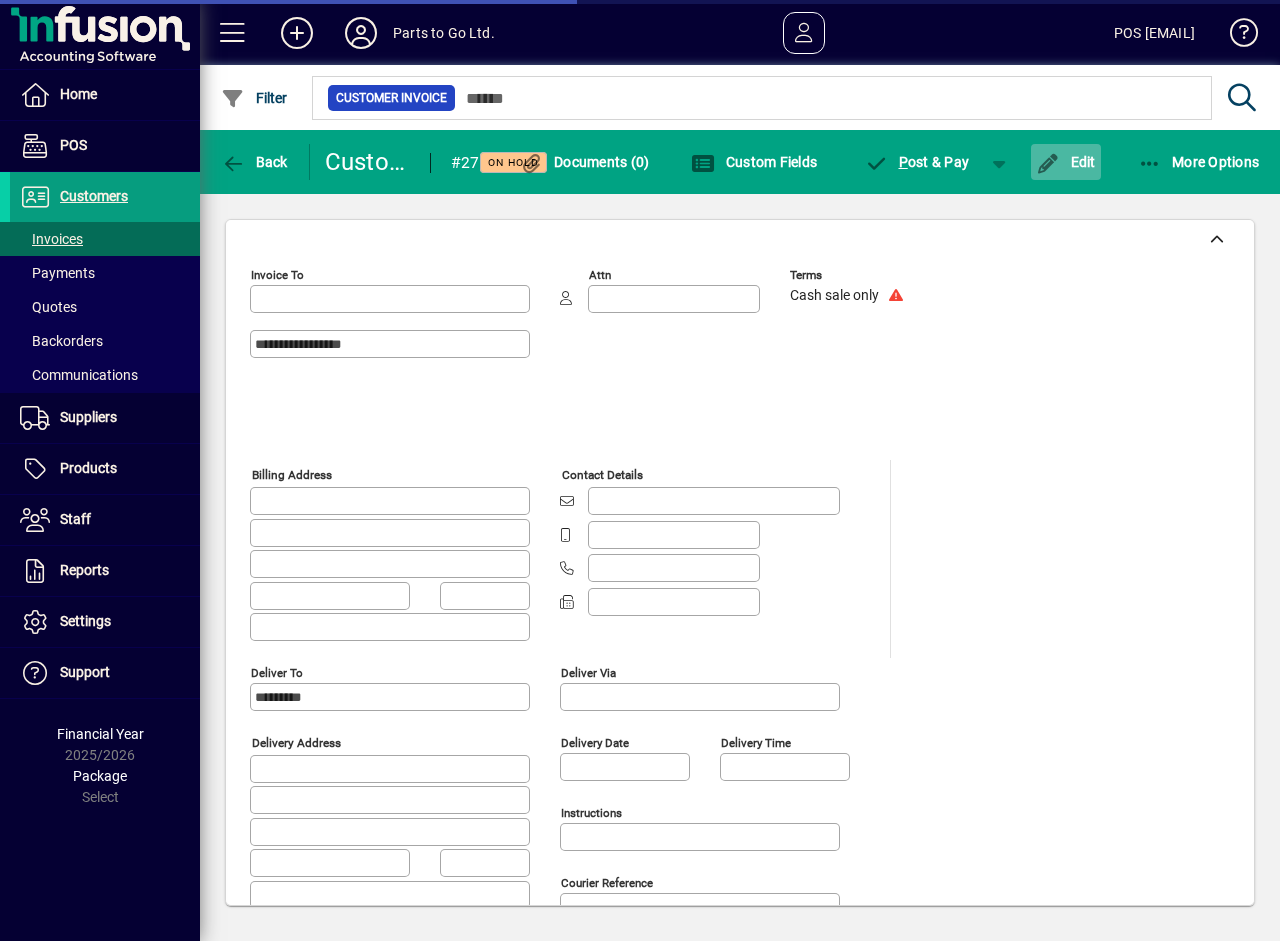 type on "**********" 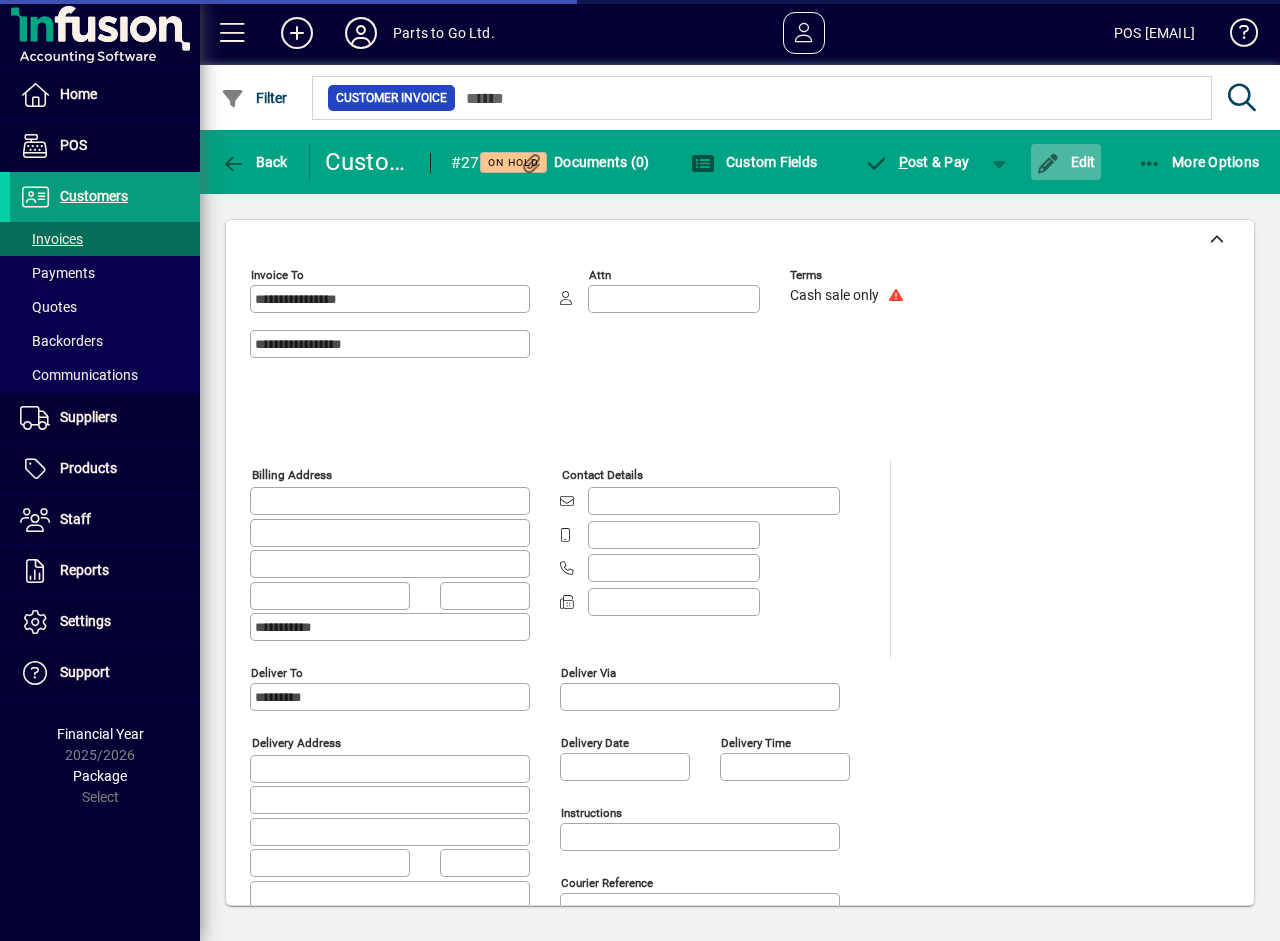 type on "**********" 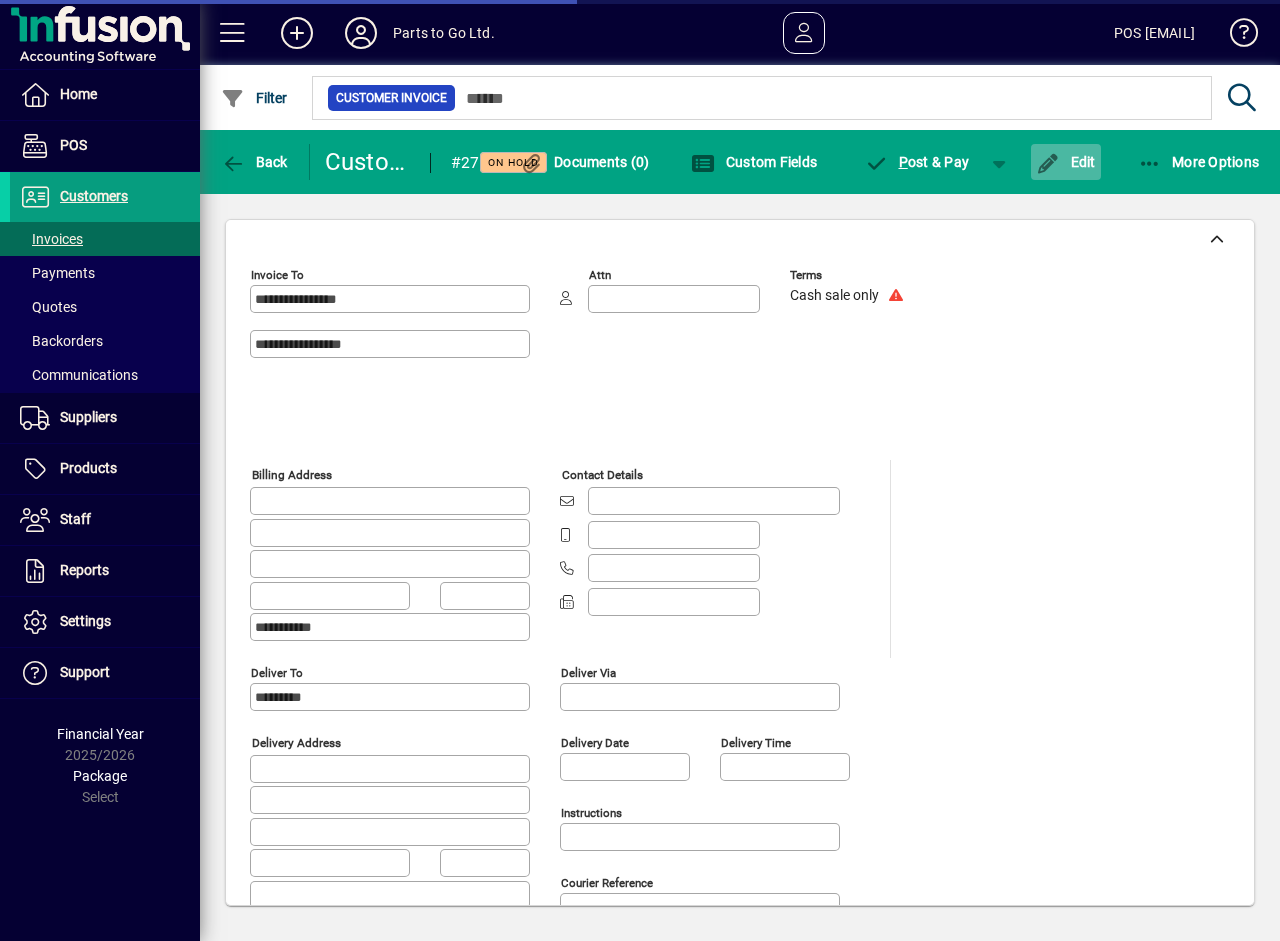 click on "Edit" 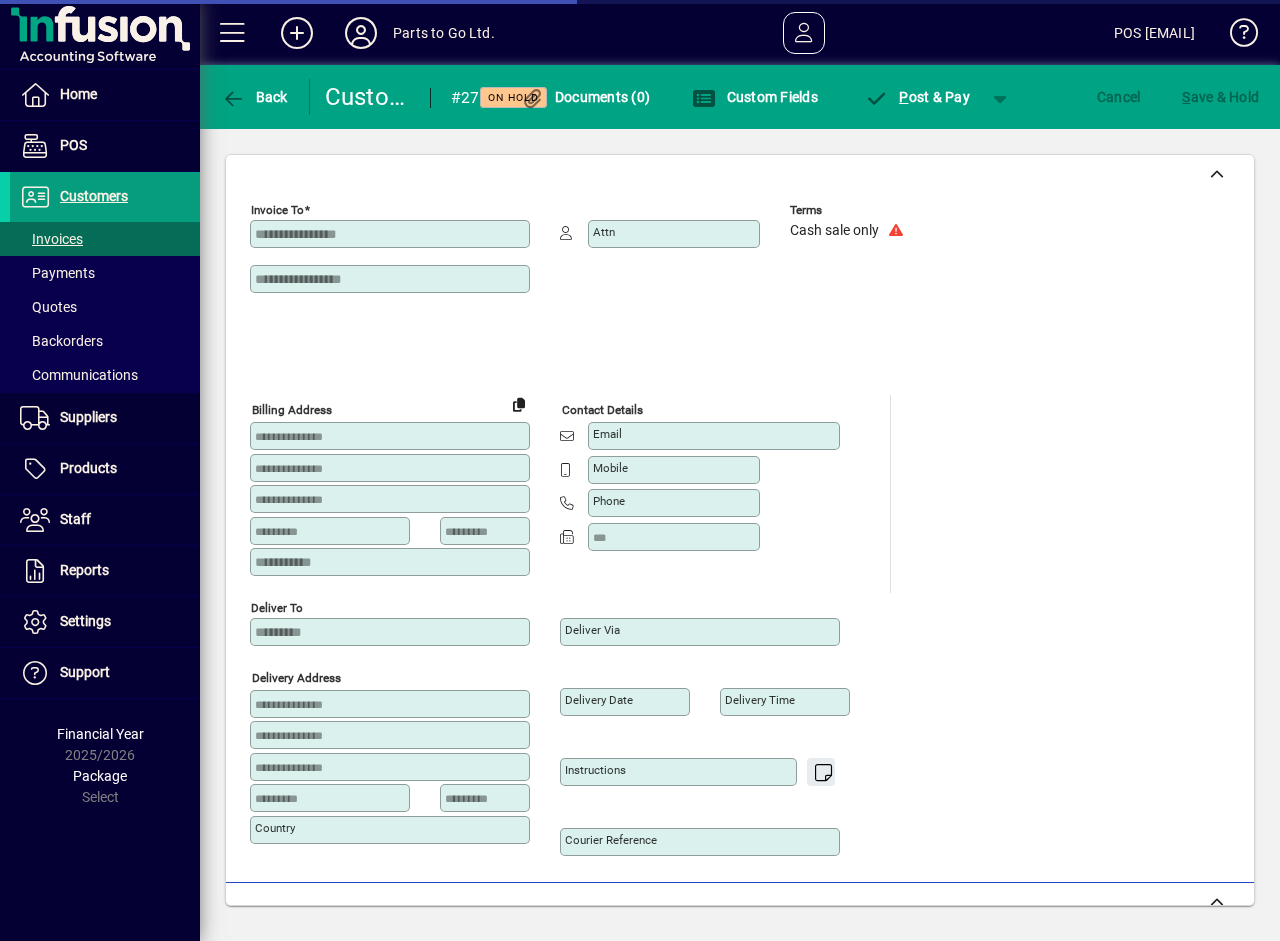 scroll, scrollTop: 718, scrollLeft: 0, axis: vertical 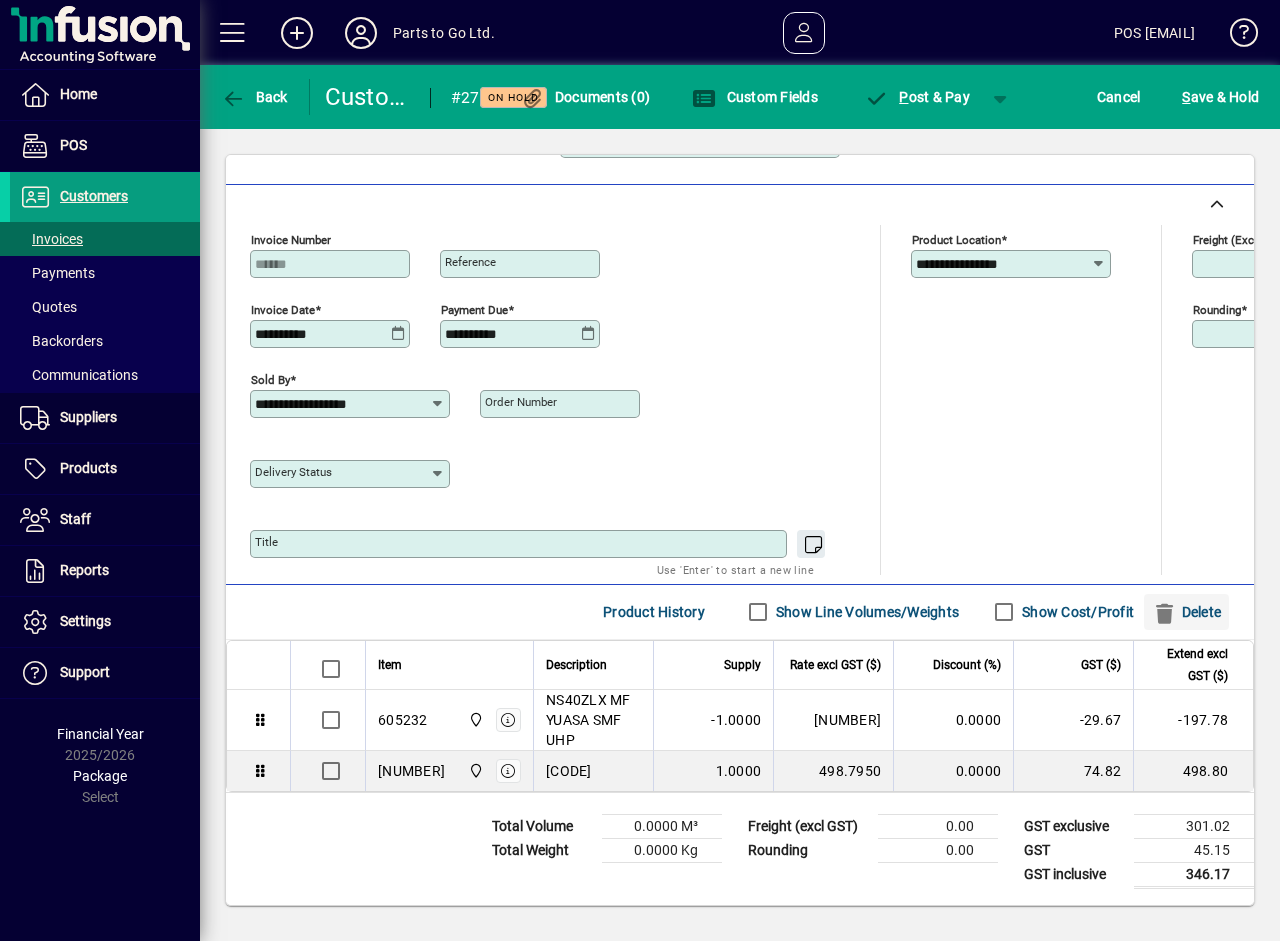 click on "Delete" 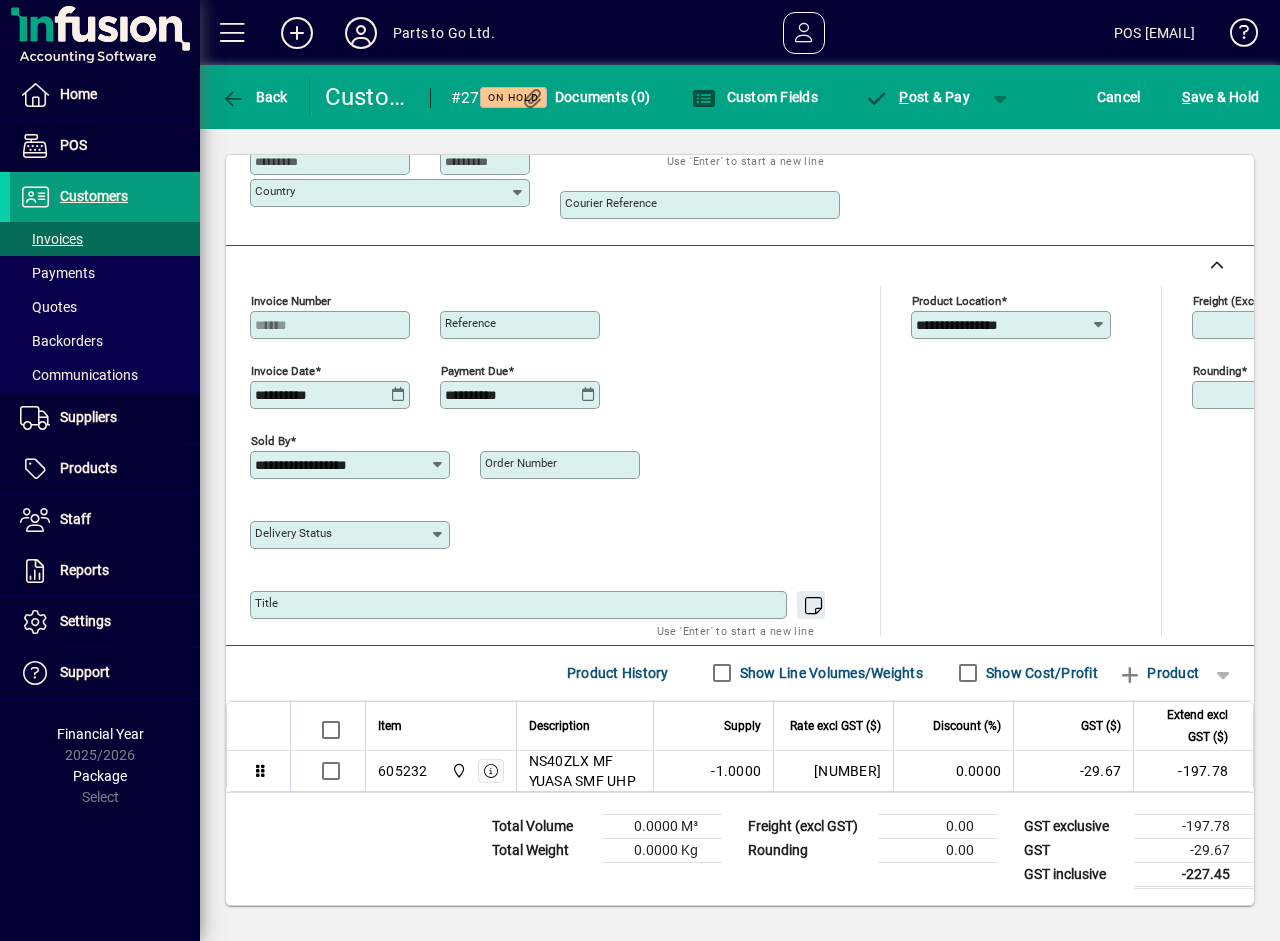 click 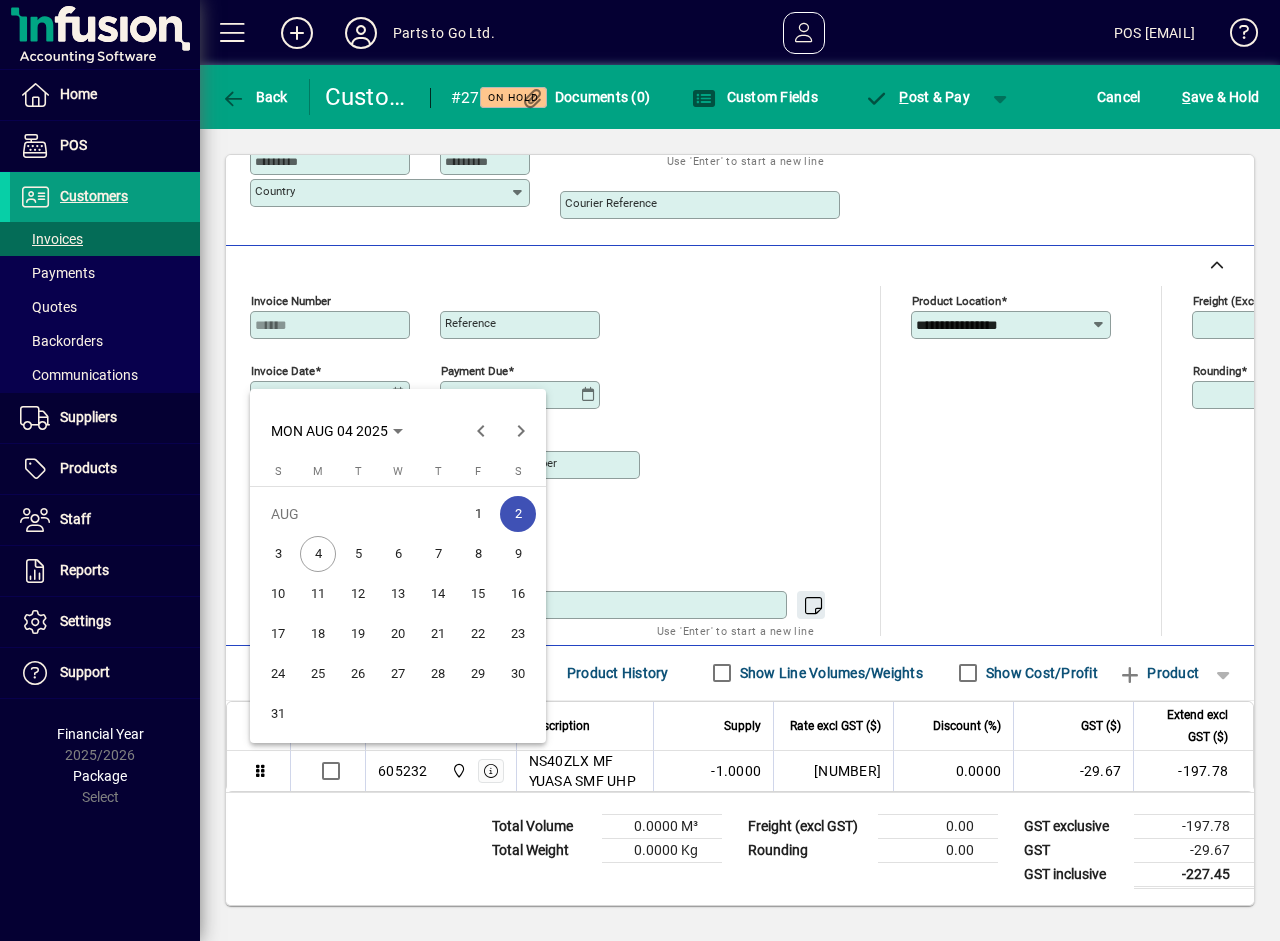 click on "4" at bounding box center [318, 554] 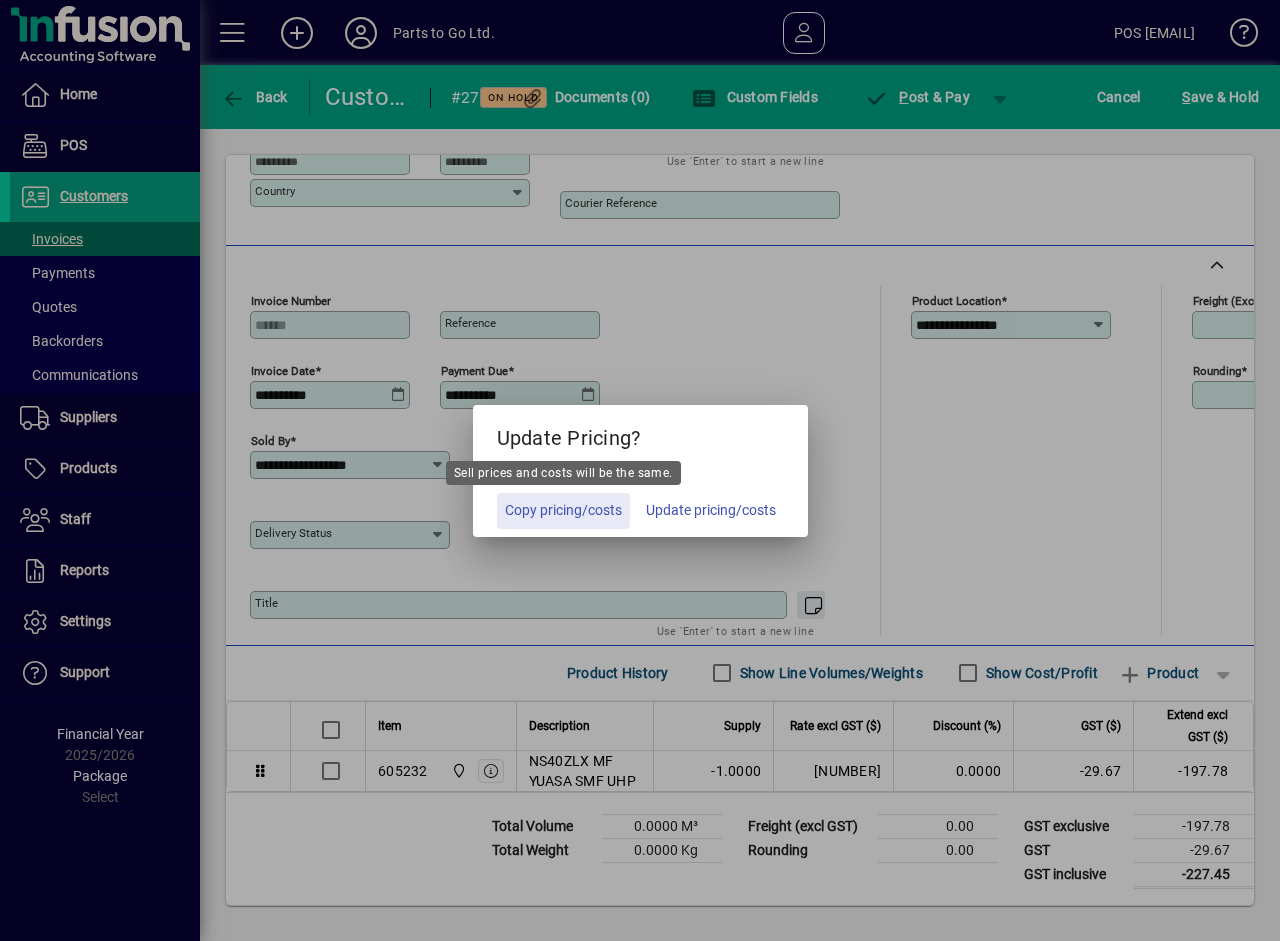 click on "Copy pricing/costs" 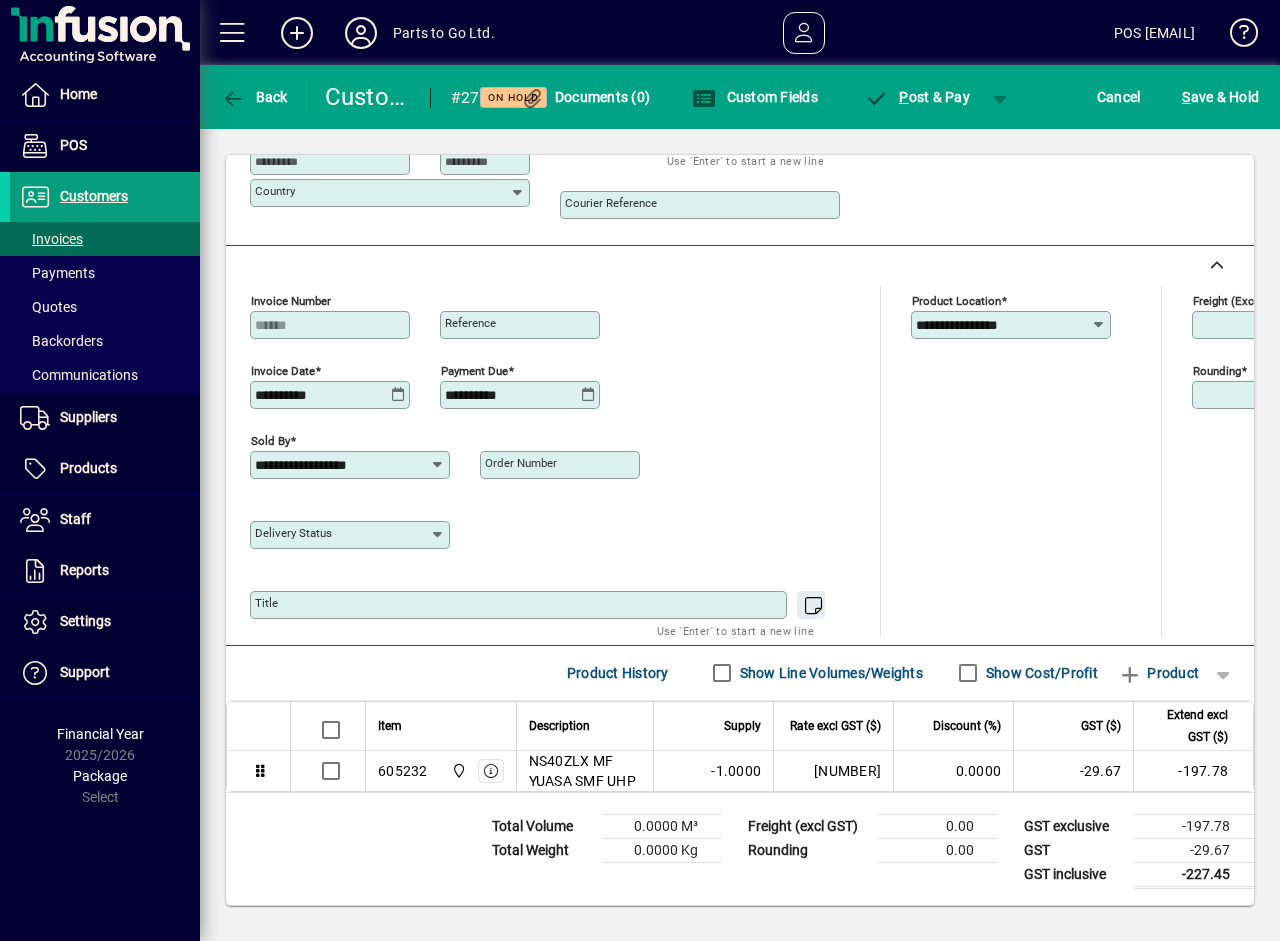 scroll, scrollTop: 0, scrollLeft: 0, axis: both 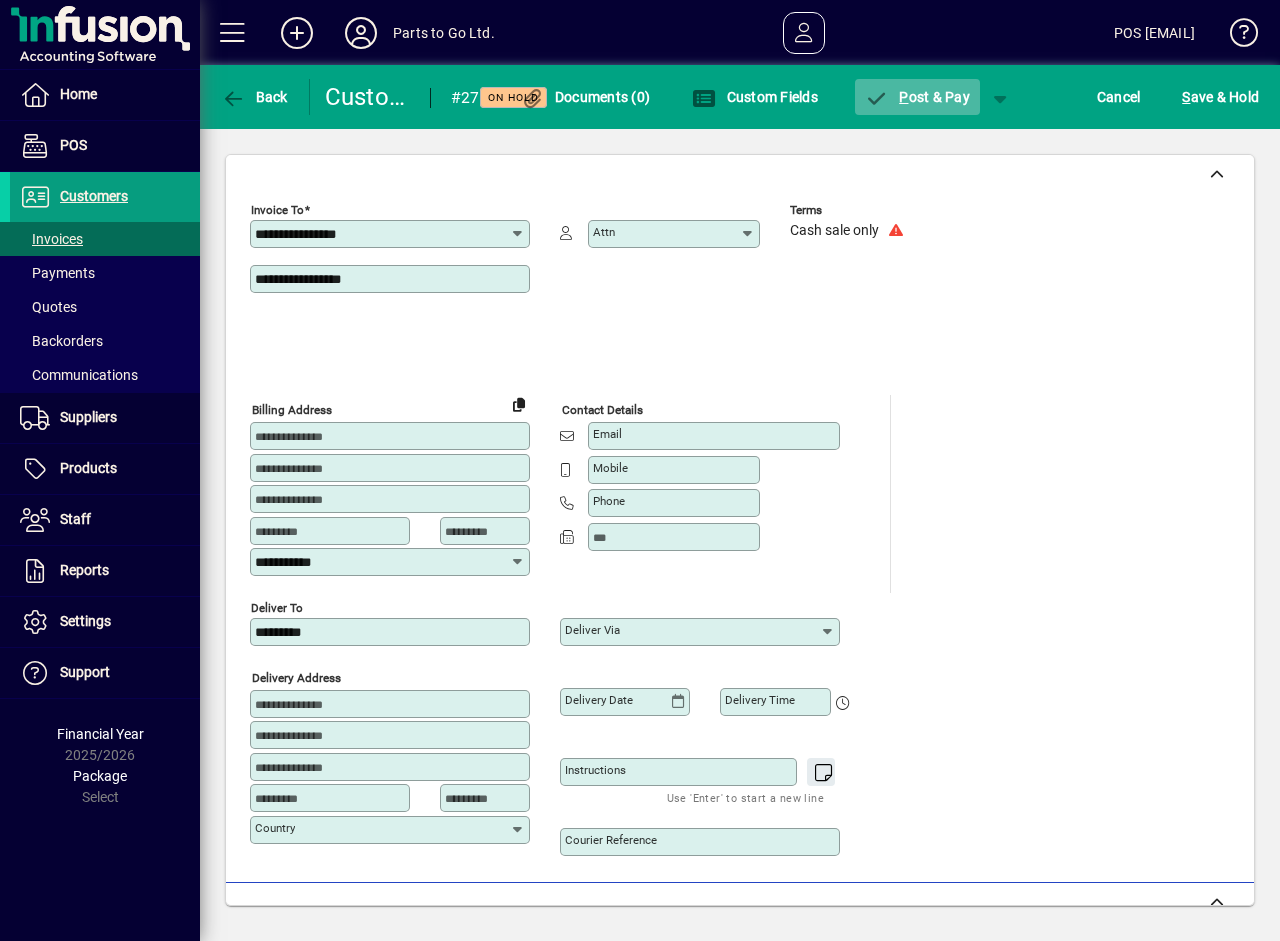 click 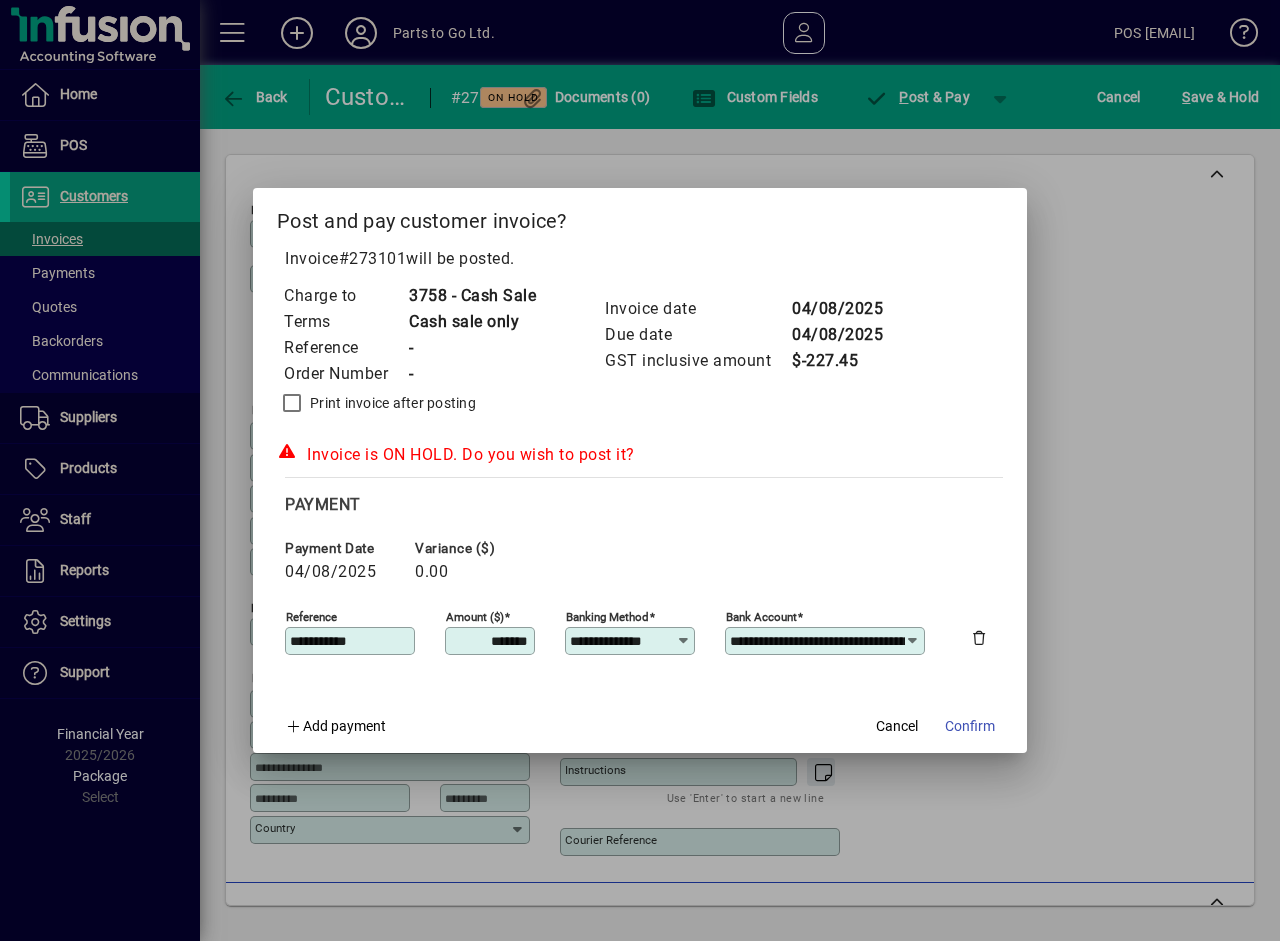 click on "**********" at bounding box center [632, 641] 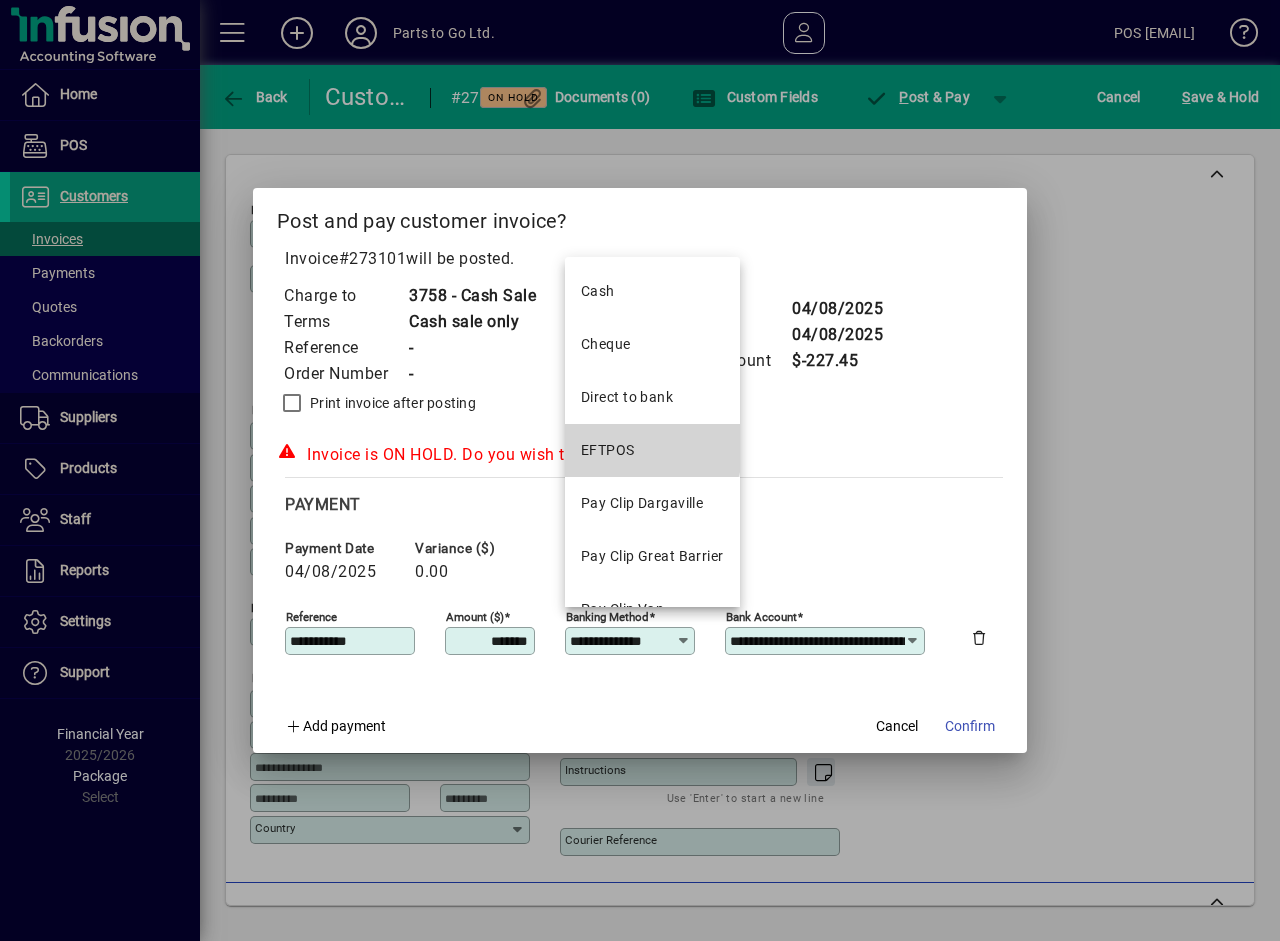 click on "EFTPOS" at bounding box center (608, 450) 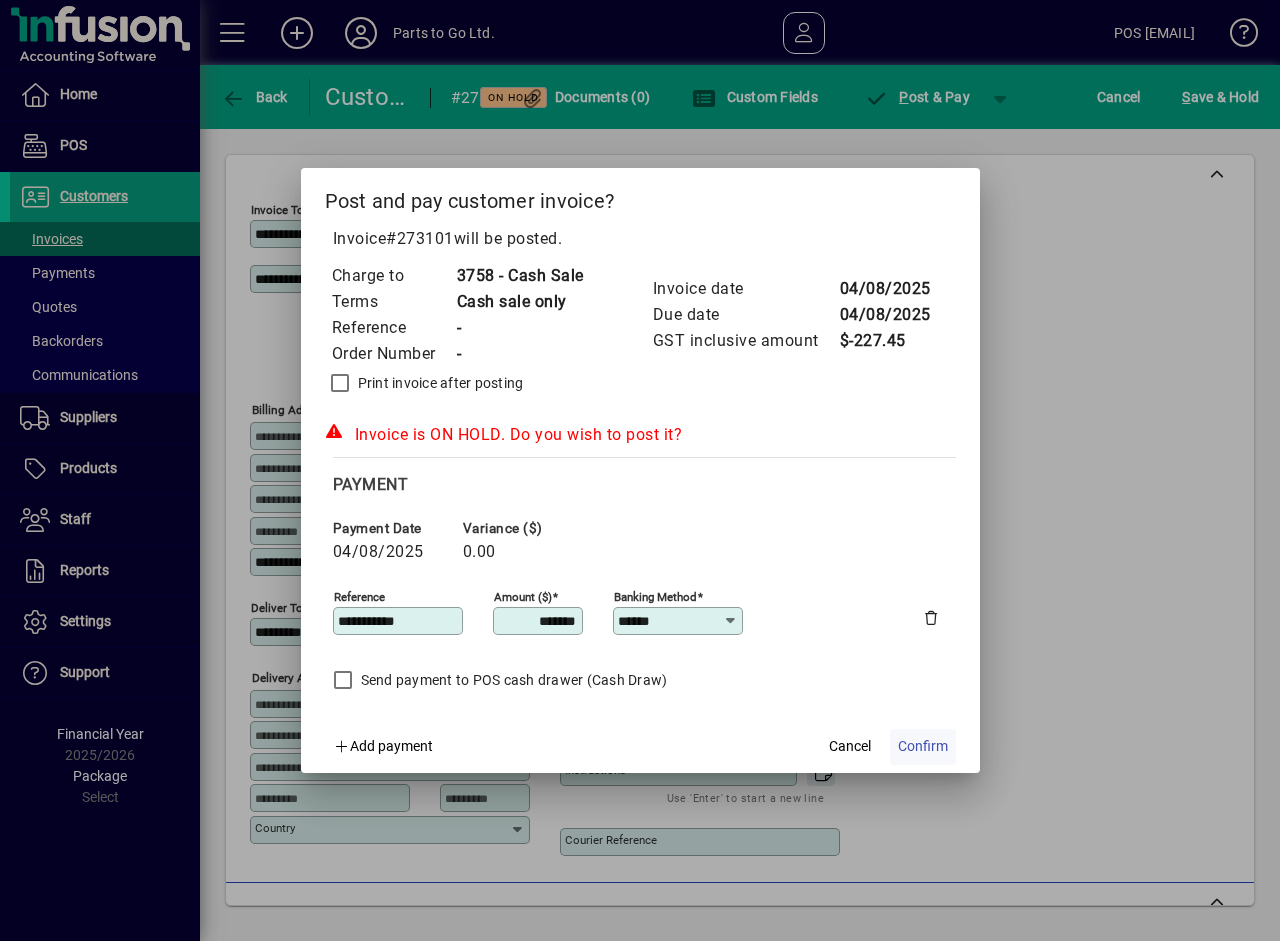 click on "Confirm" 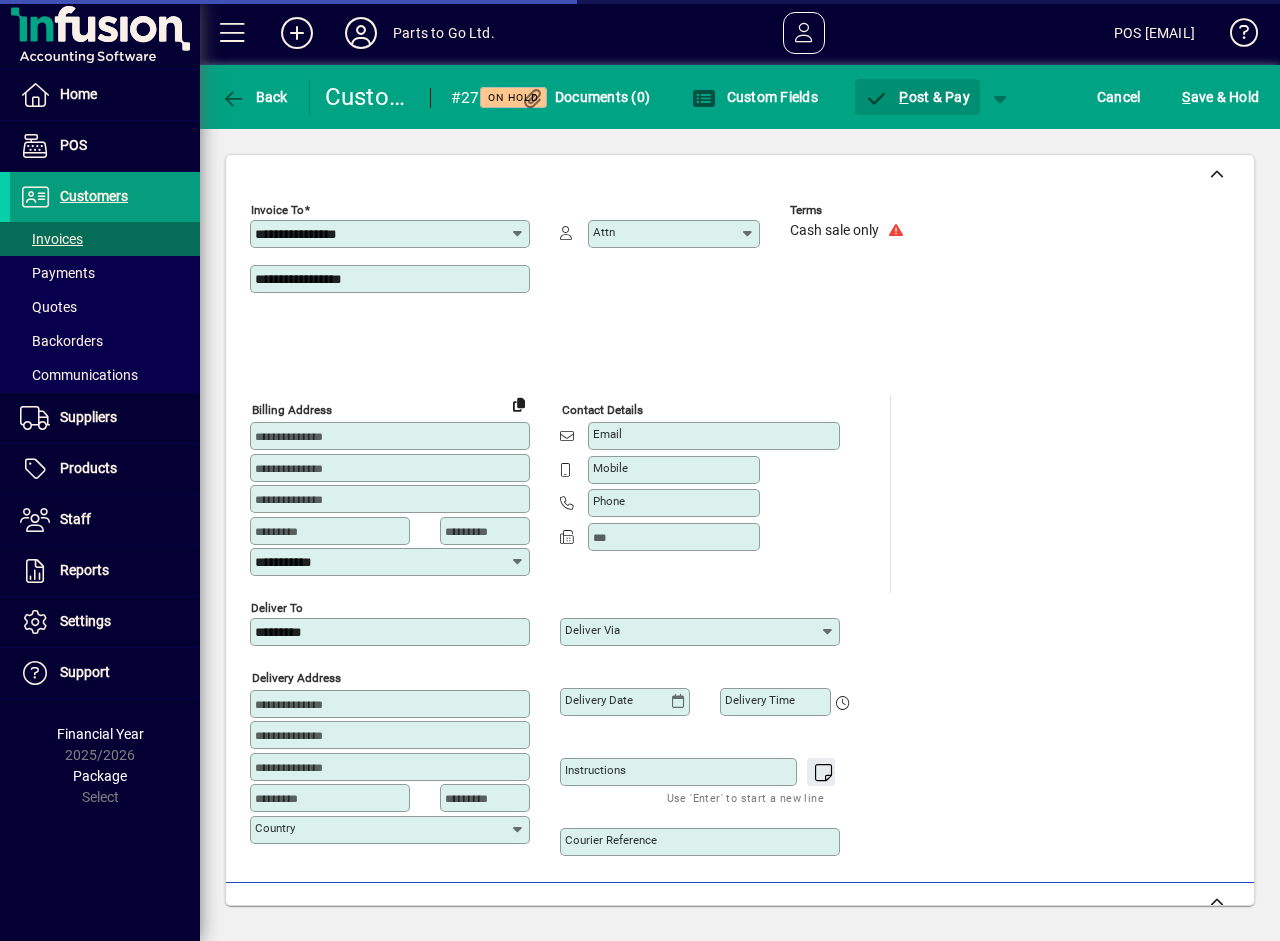 type on "***" 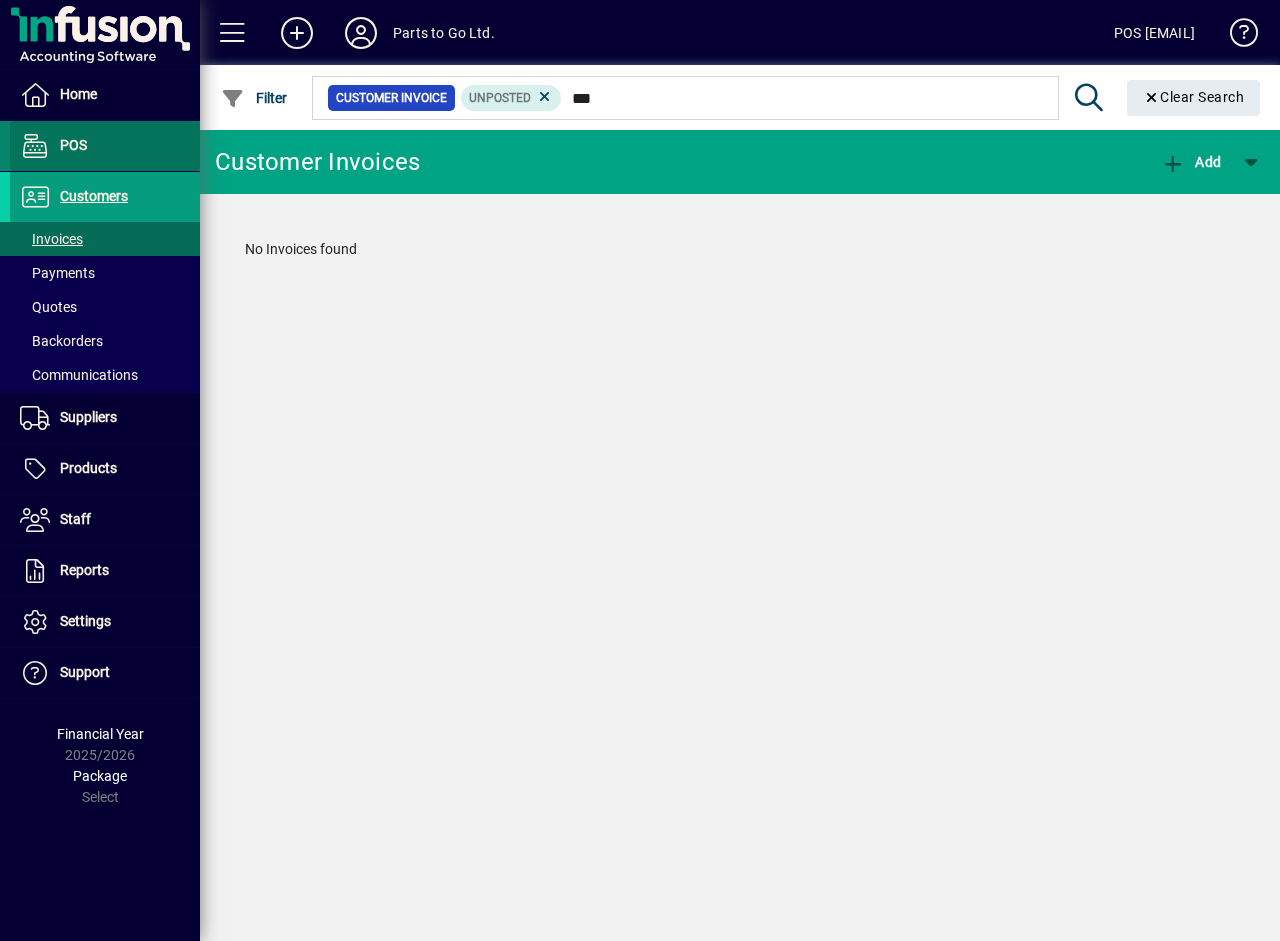 click on "POS" at bounding box center [73, 145] 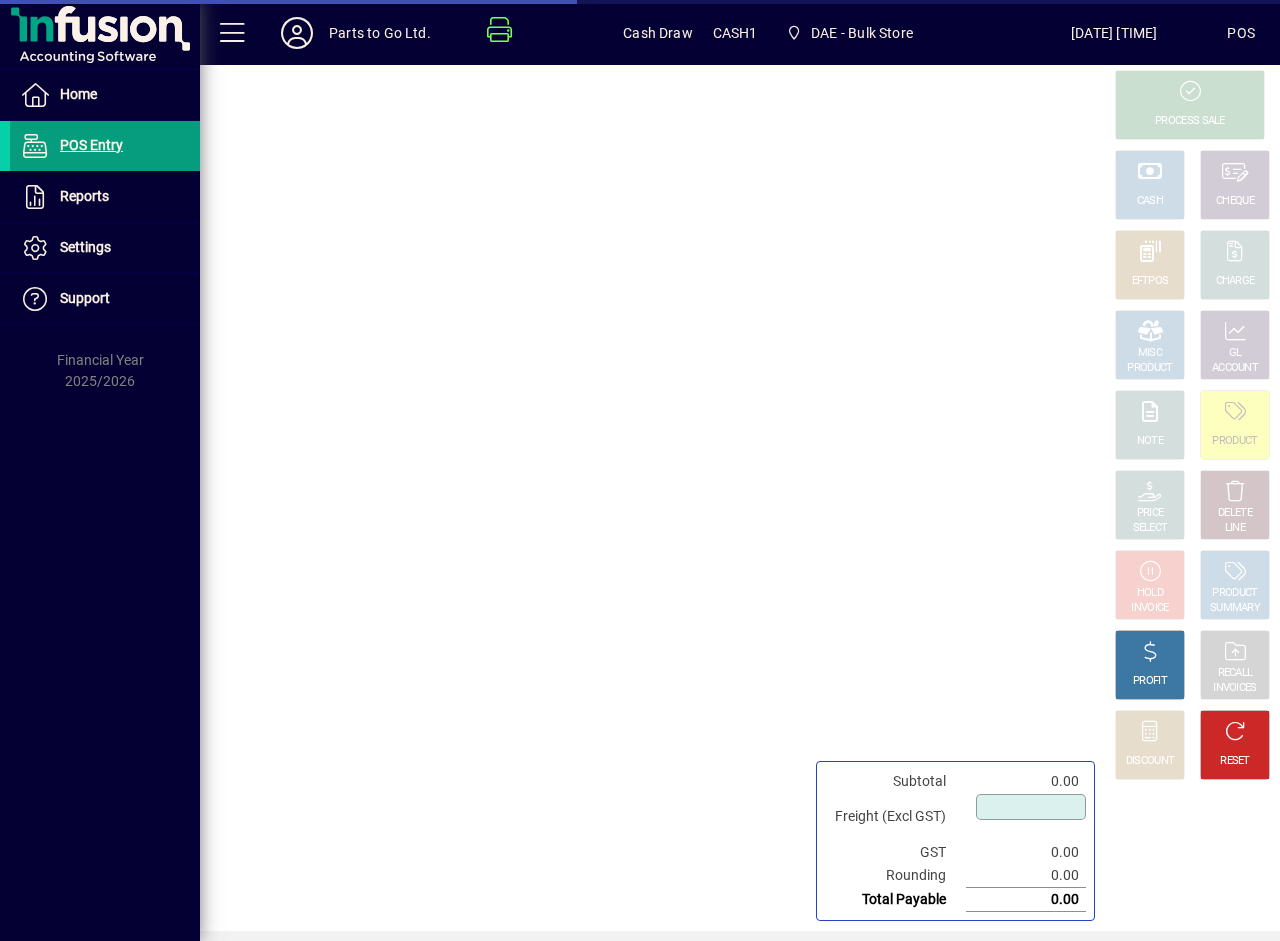 type on "****" 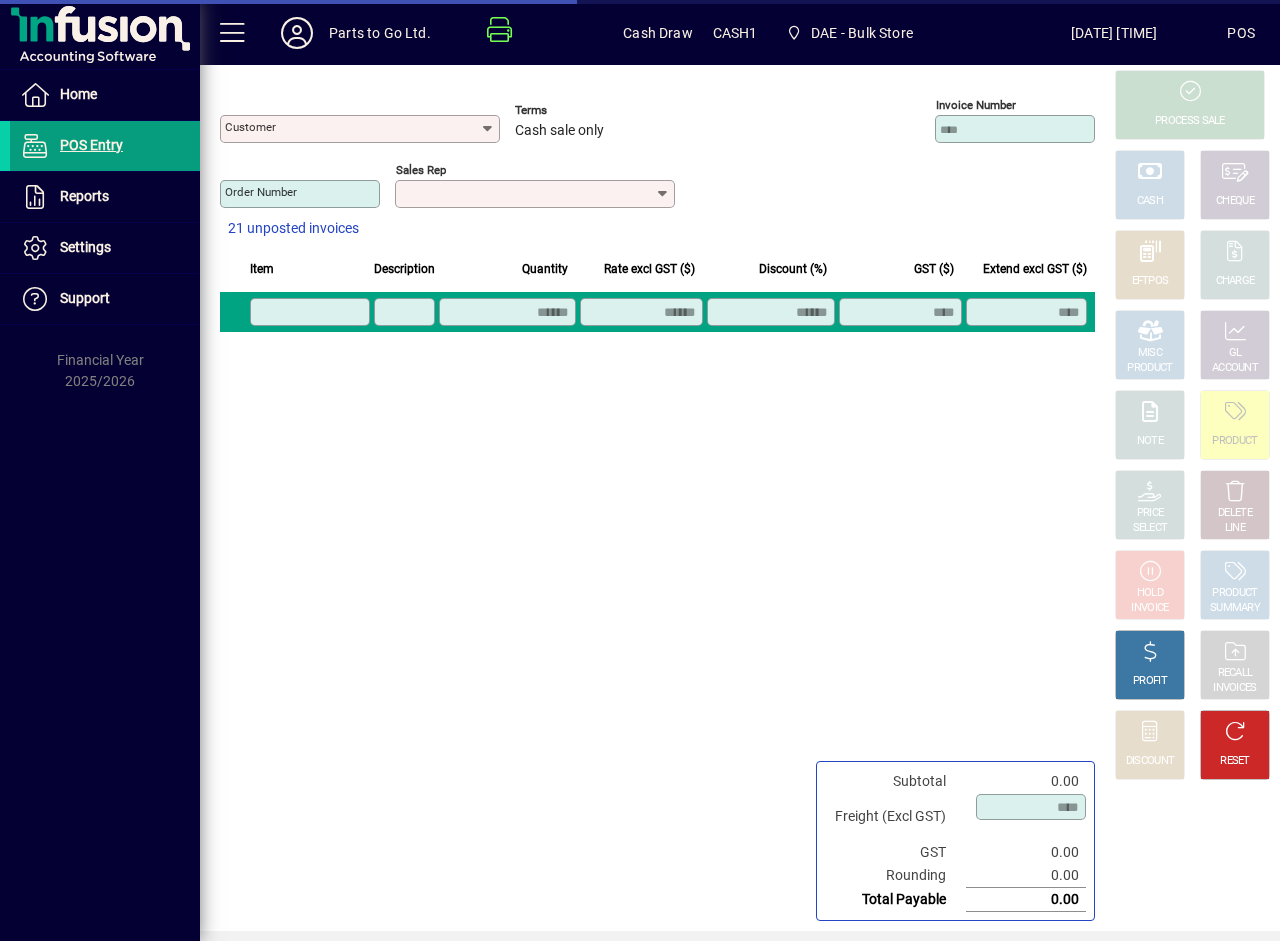 type on "**********" 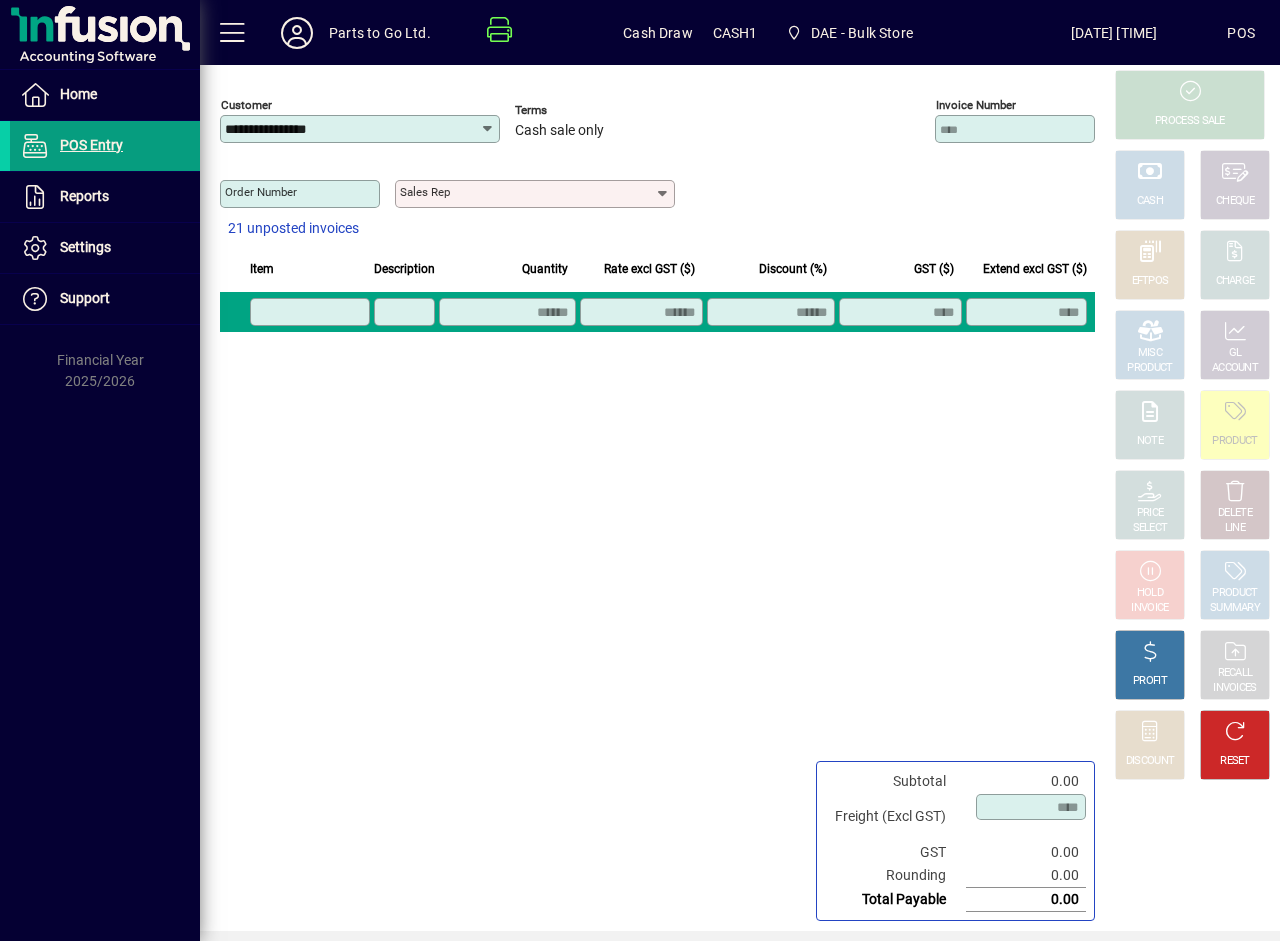 click on "Sales rep" 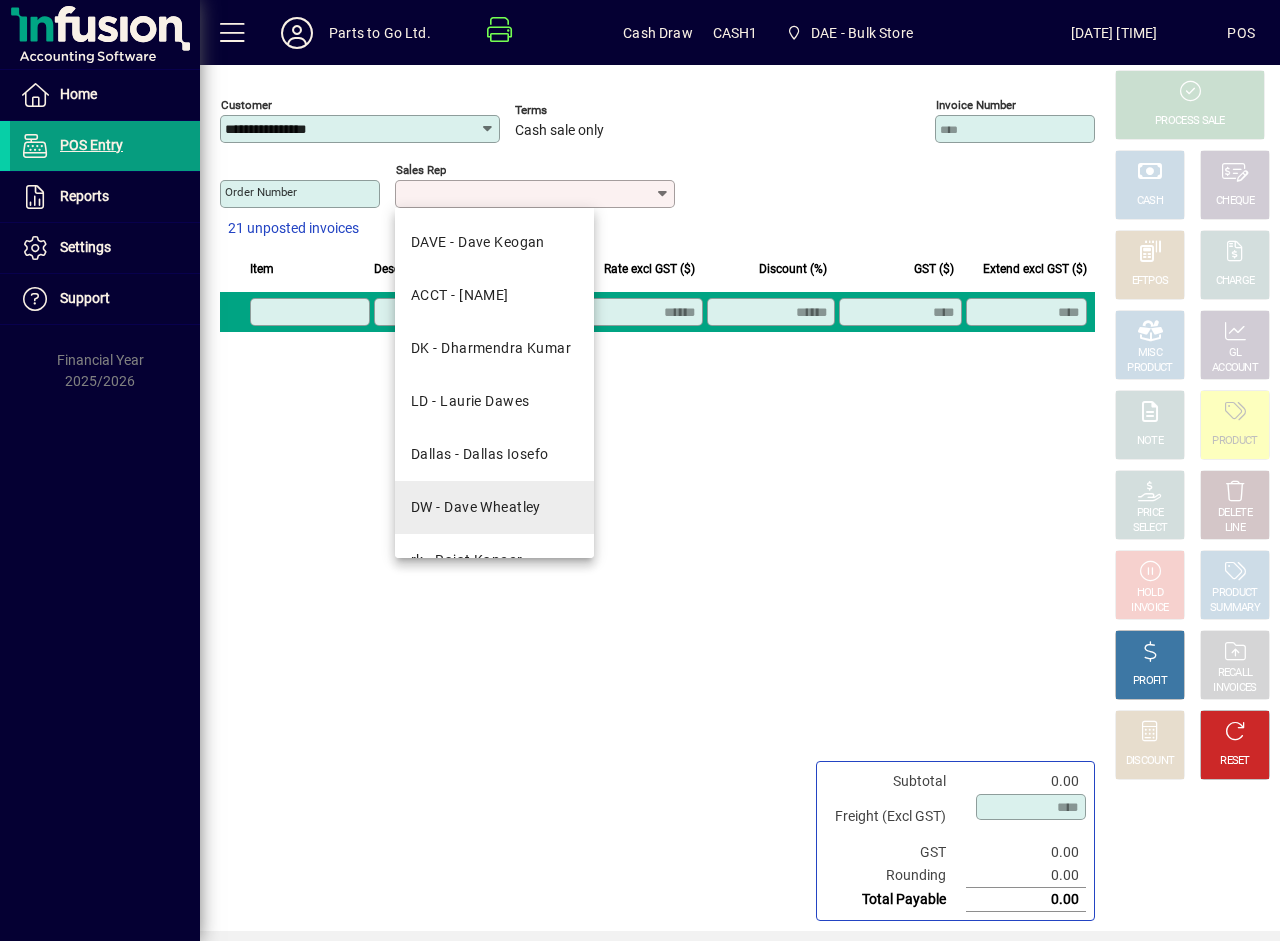 click on "DW - Dave Wheatley" at bounding box center (476, 507) 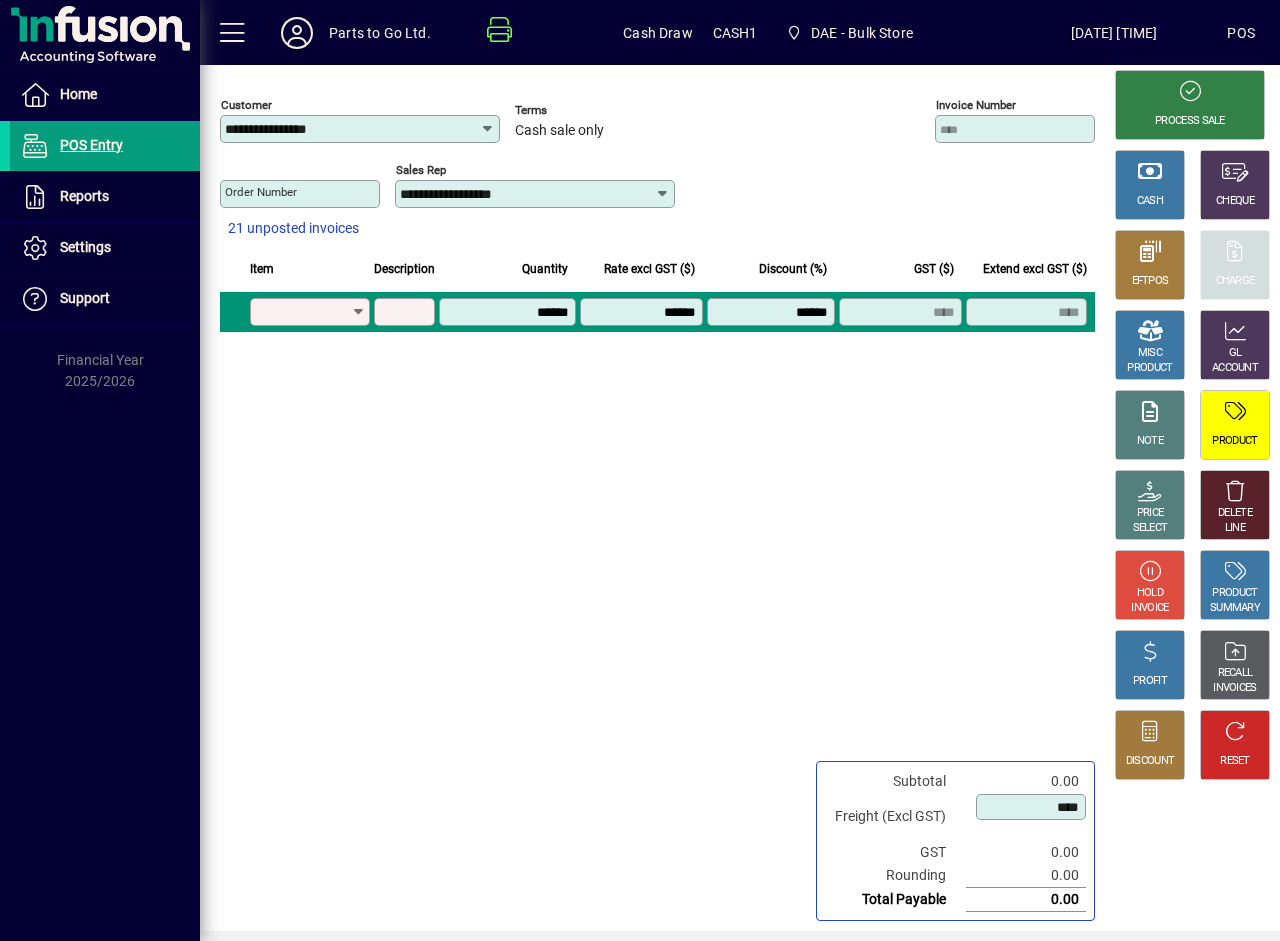 click on "Product" at bounding box center (303, 312) 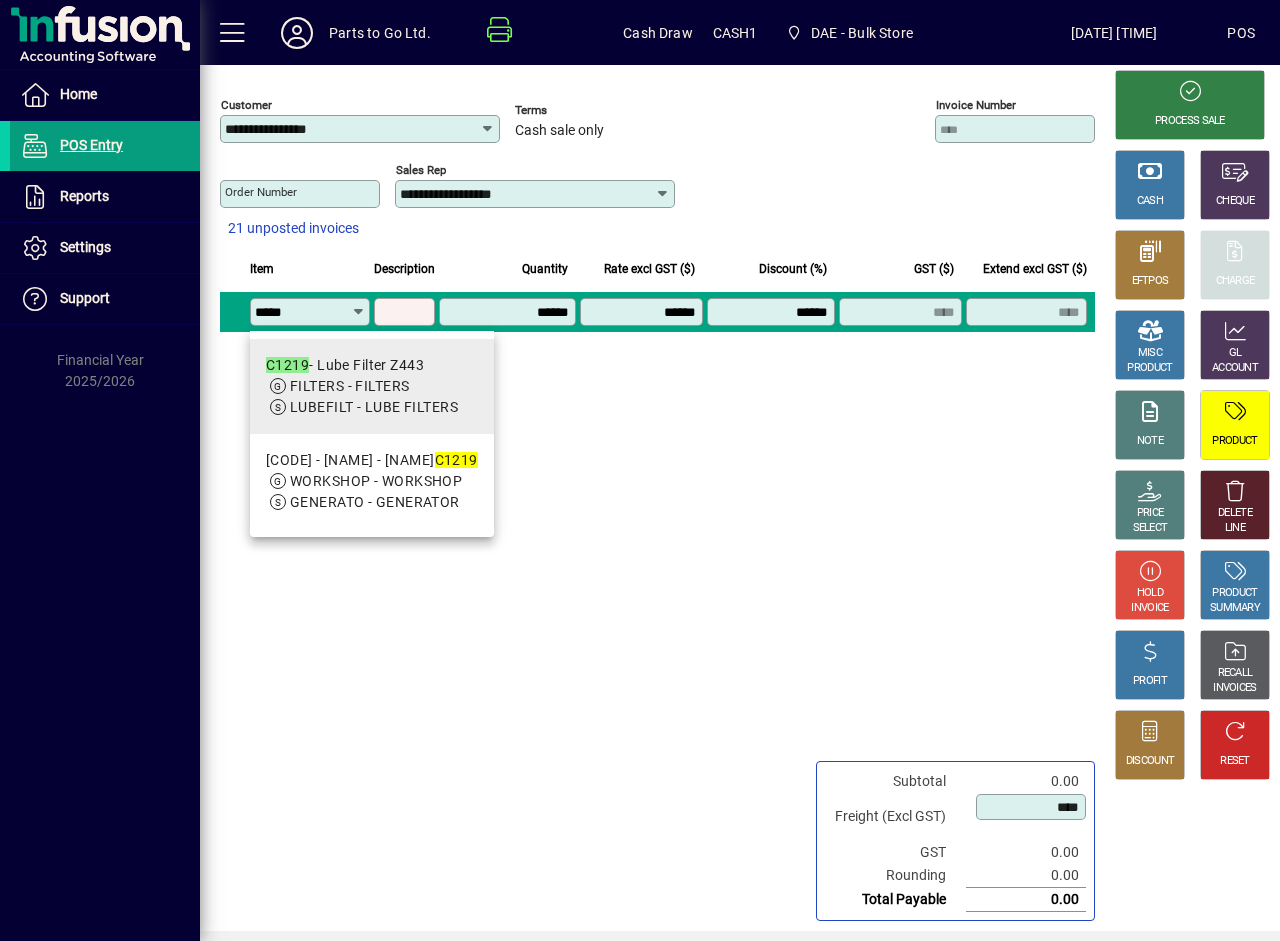 type on "*****" 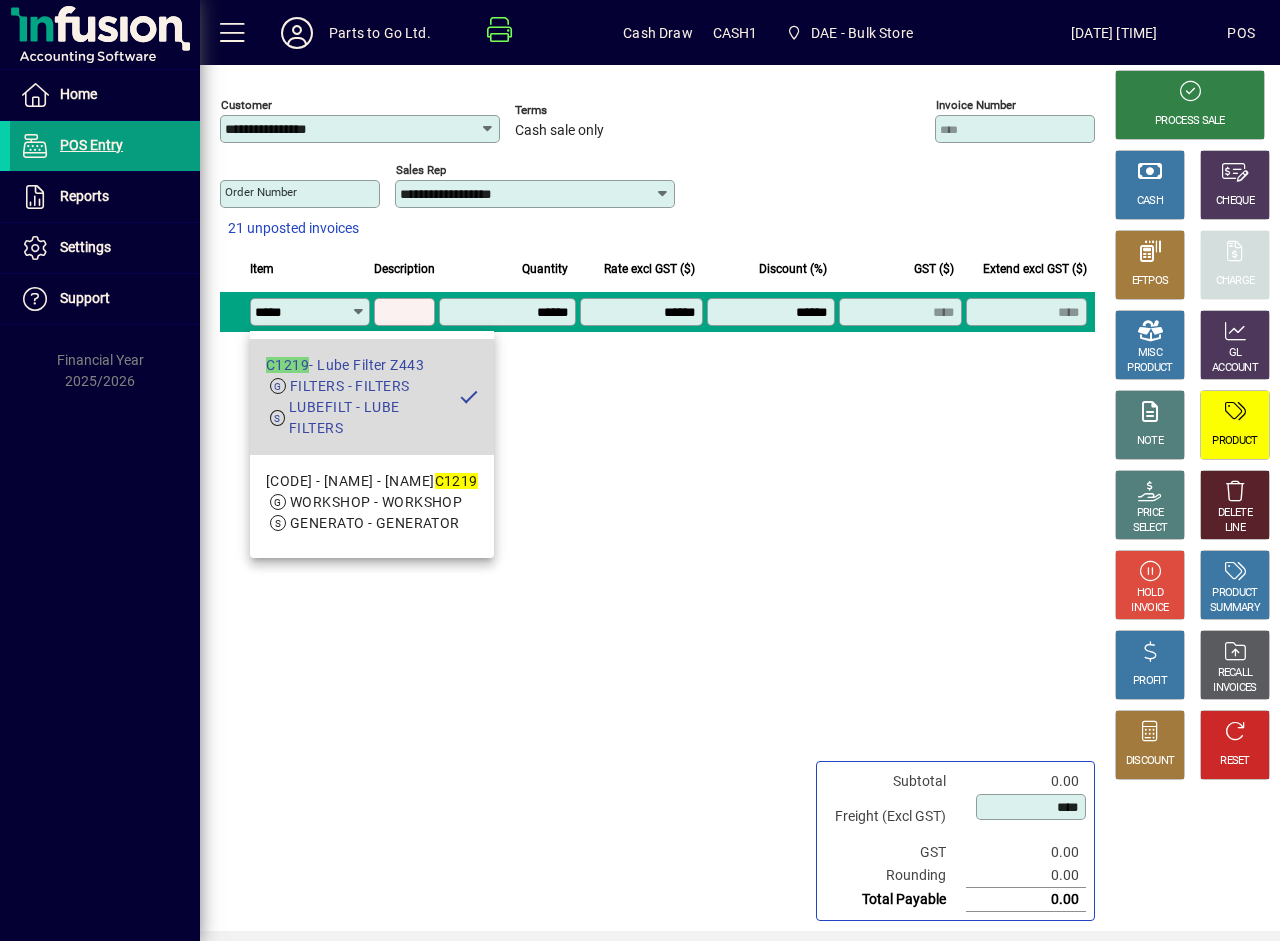 type on "**********" 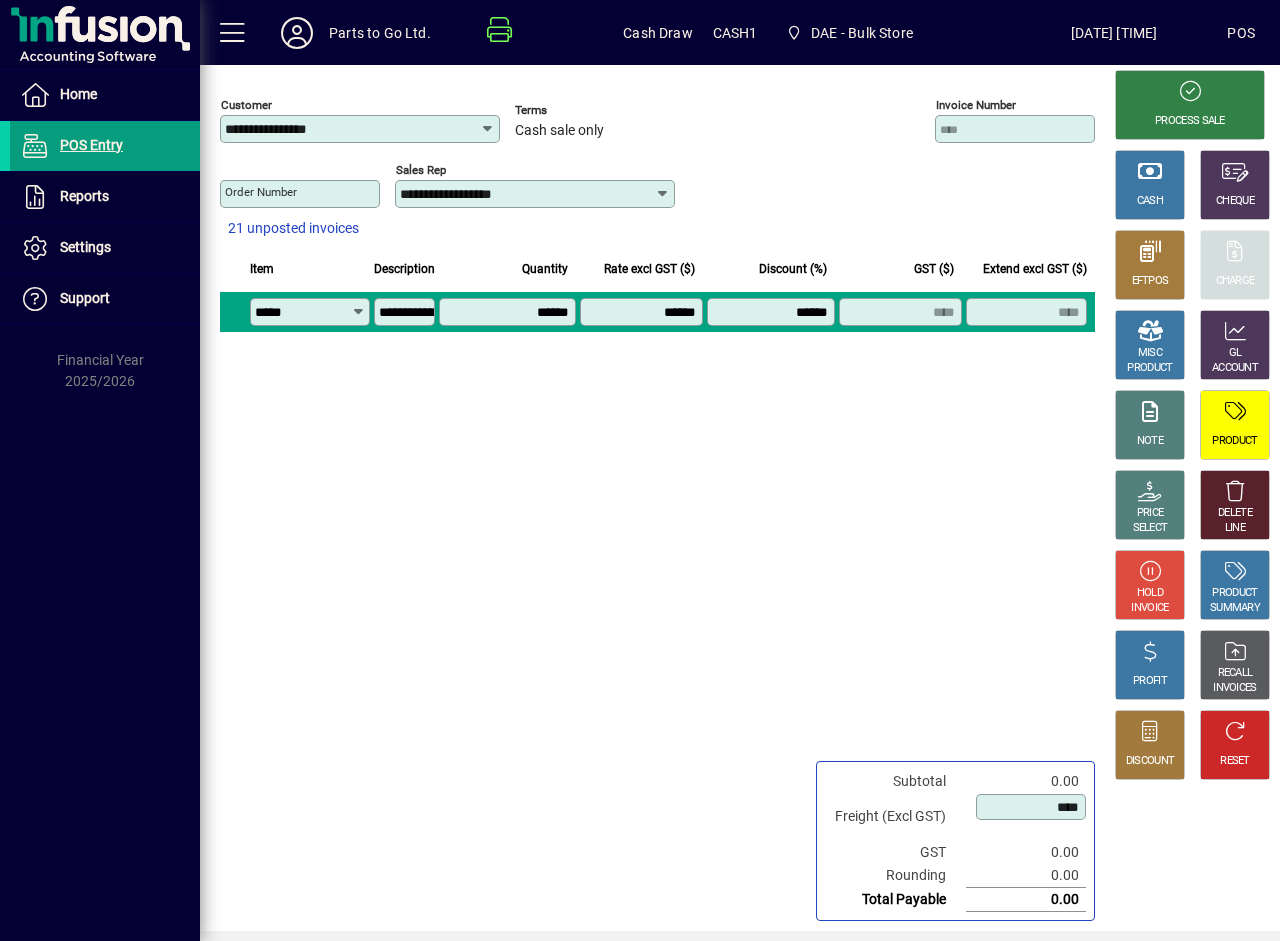 type on "*******" 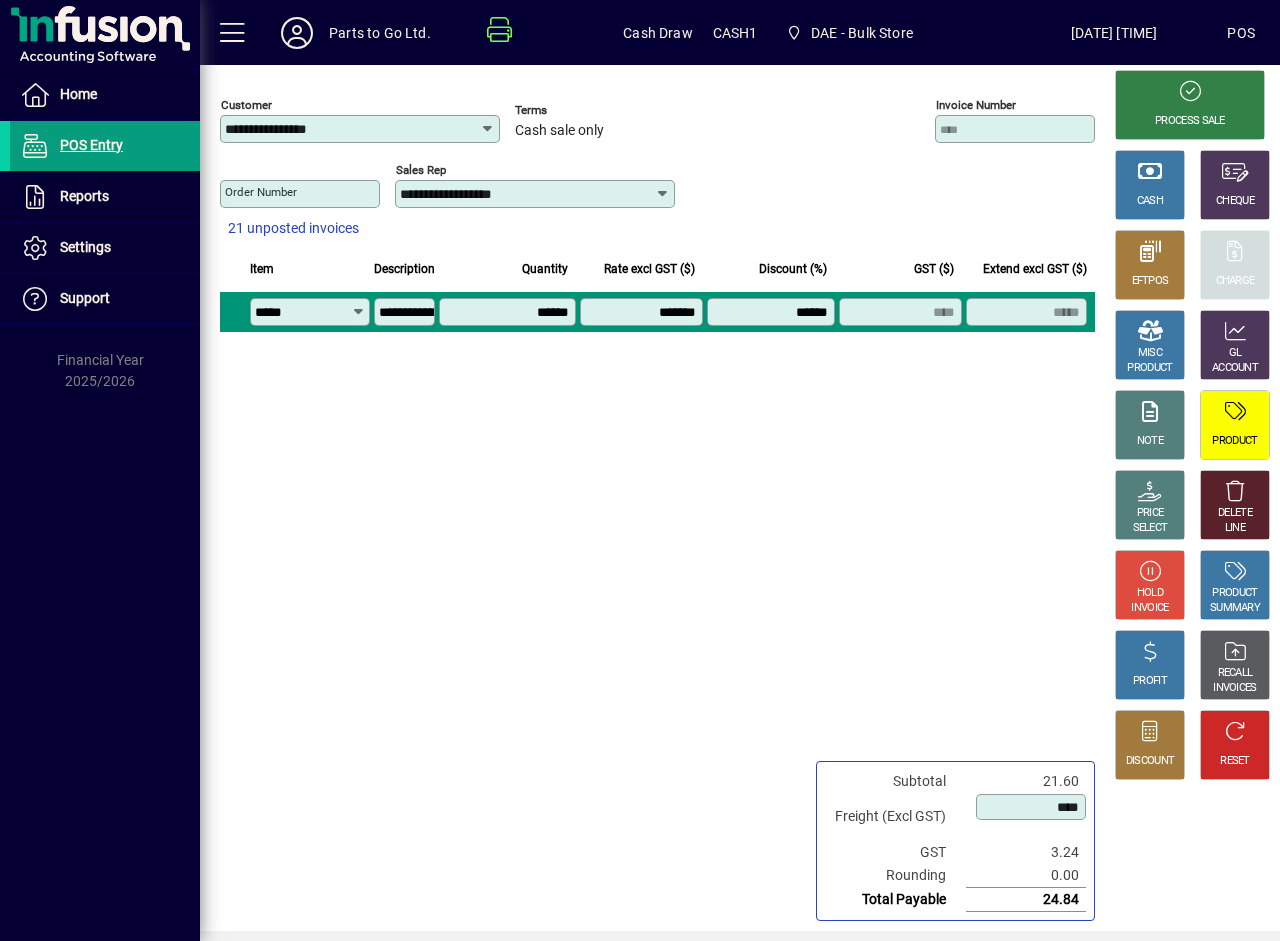 click on "*******" at bounding box center [643, 312] 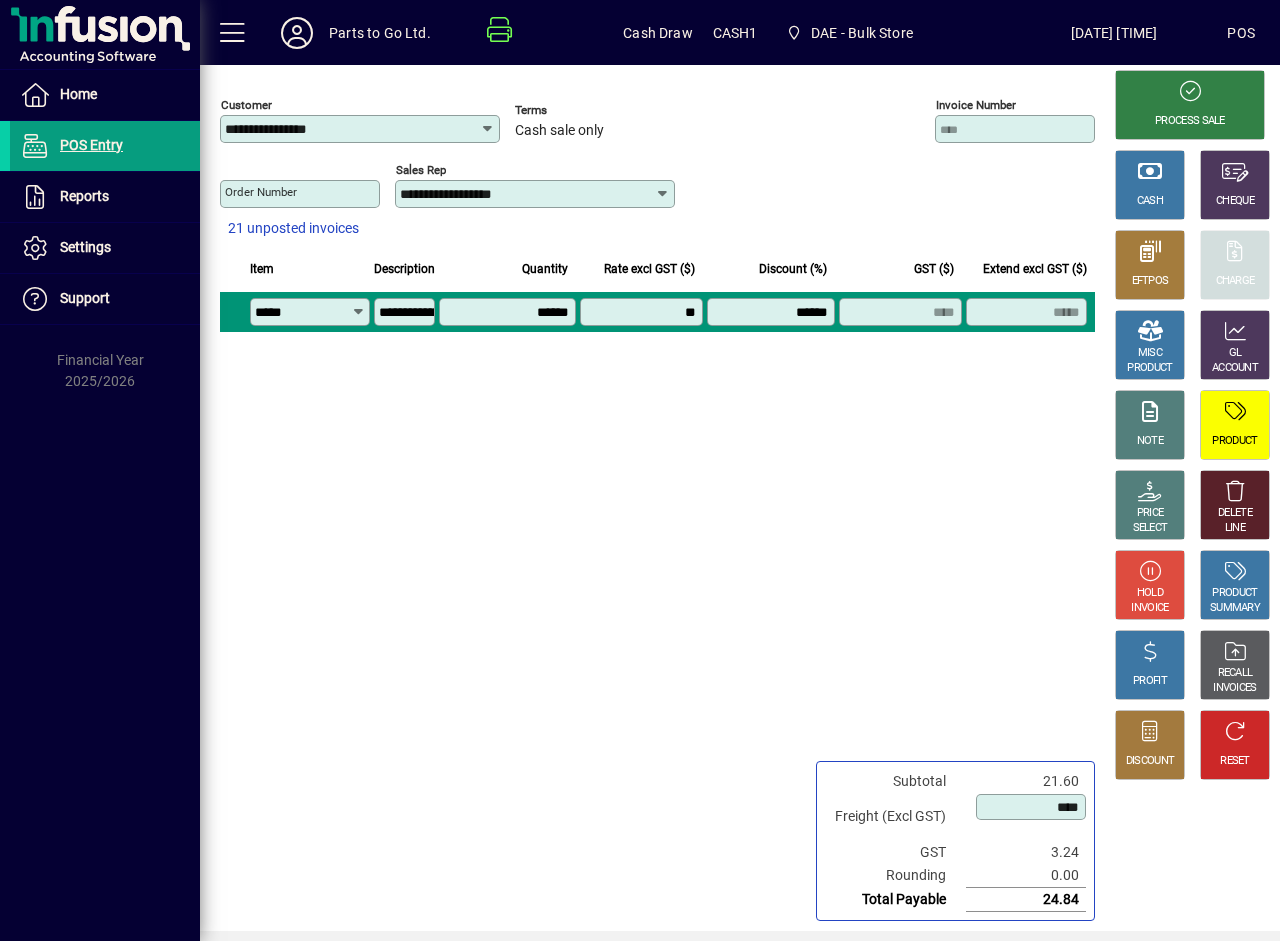 type on "*******" 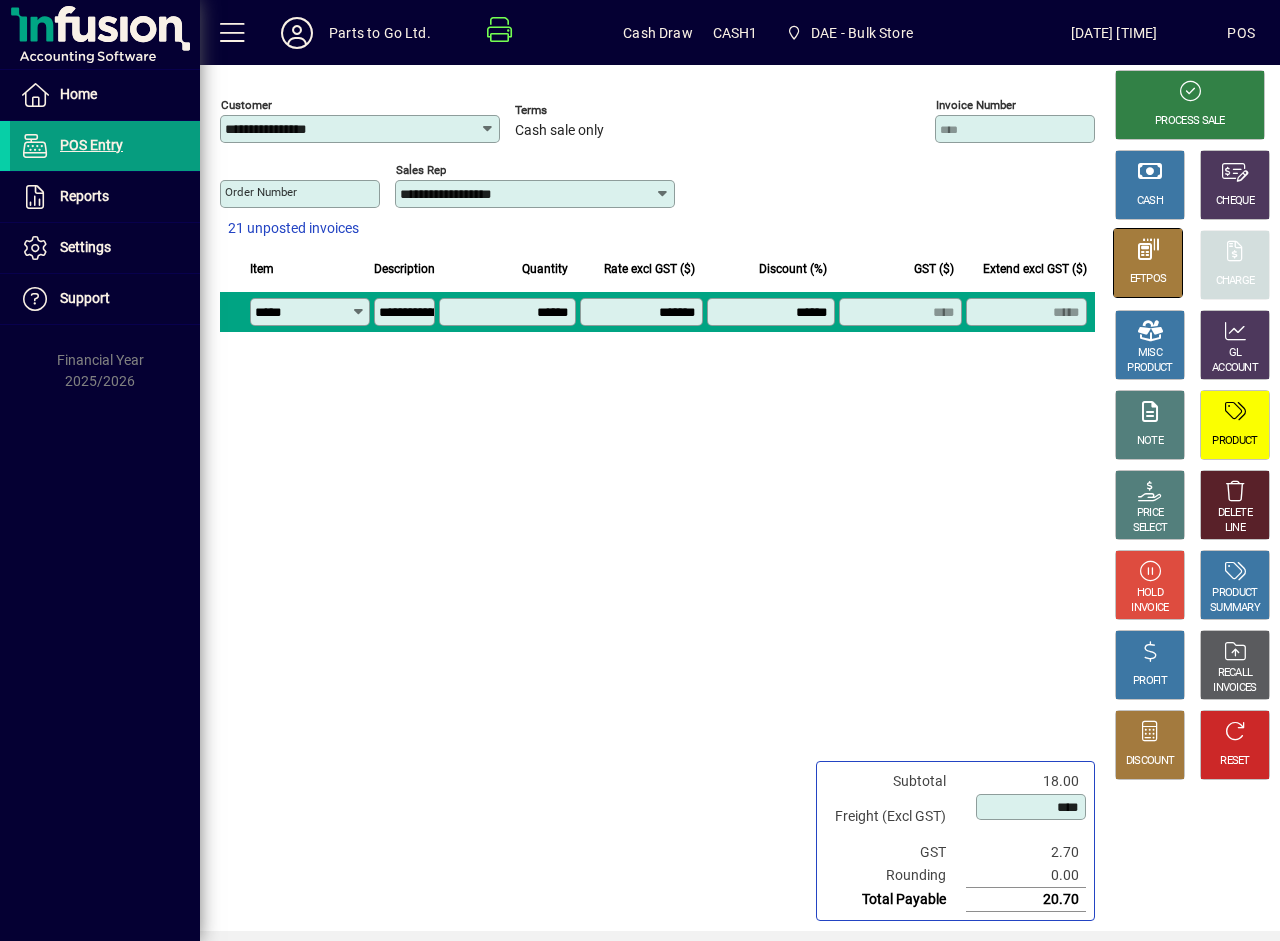 scroll, scrollTop: 0, scrollLeft: 0, axis: both 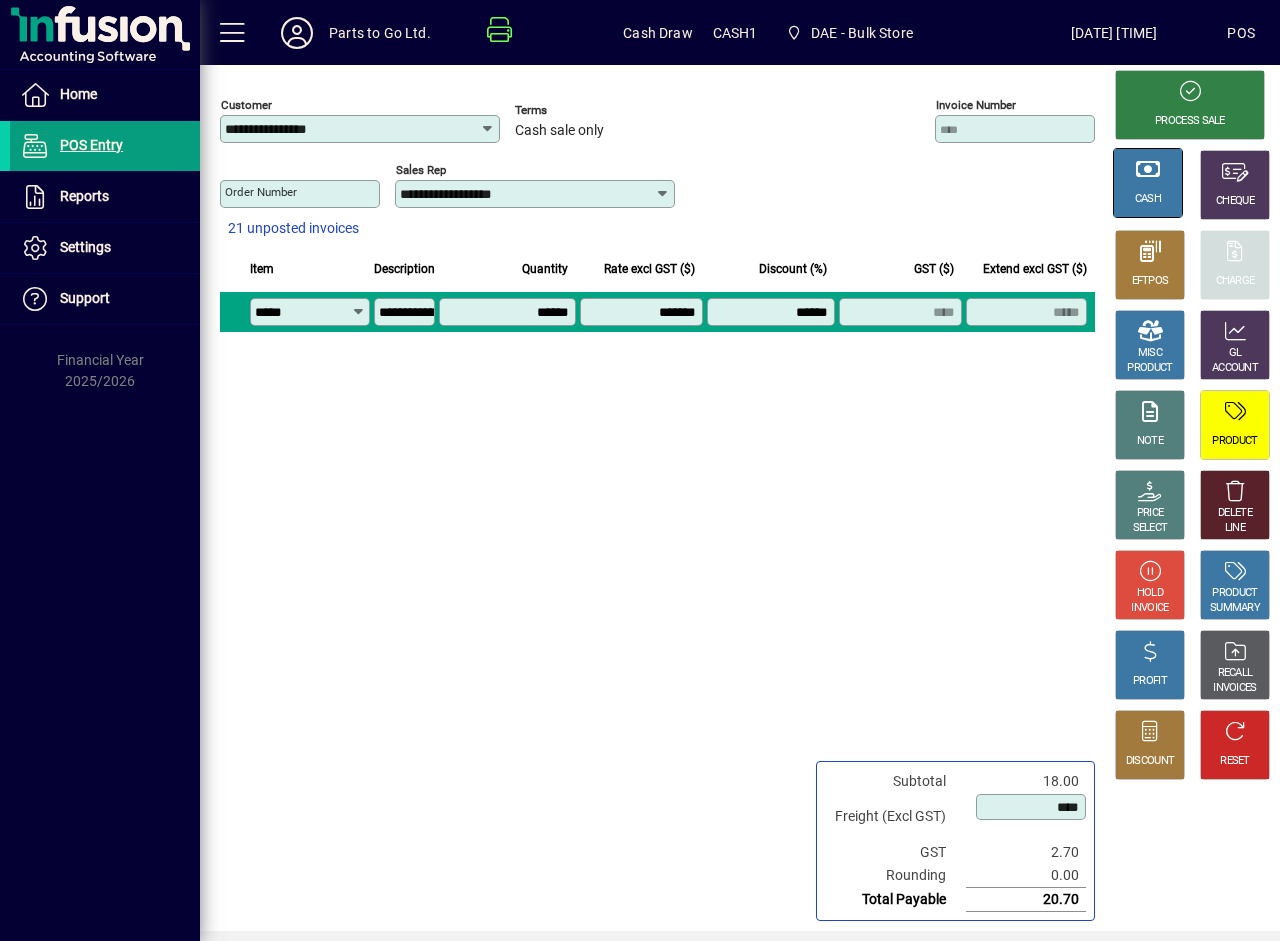 click on "CASH" 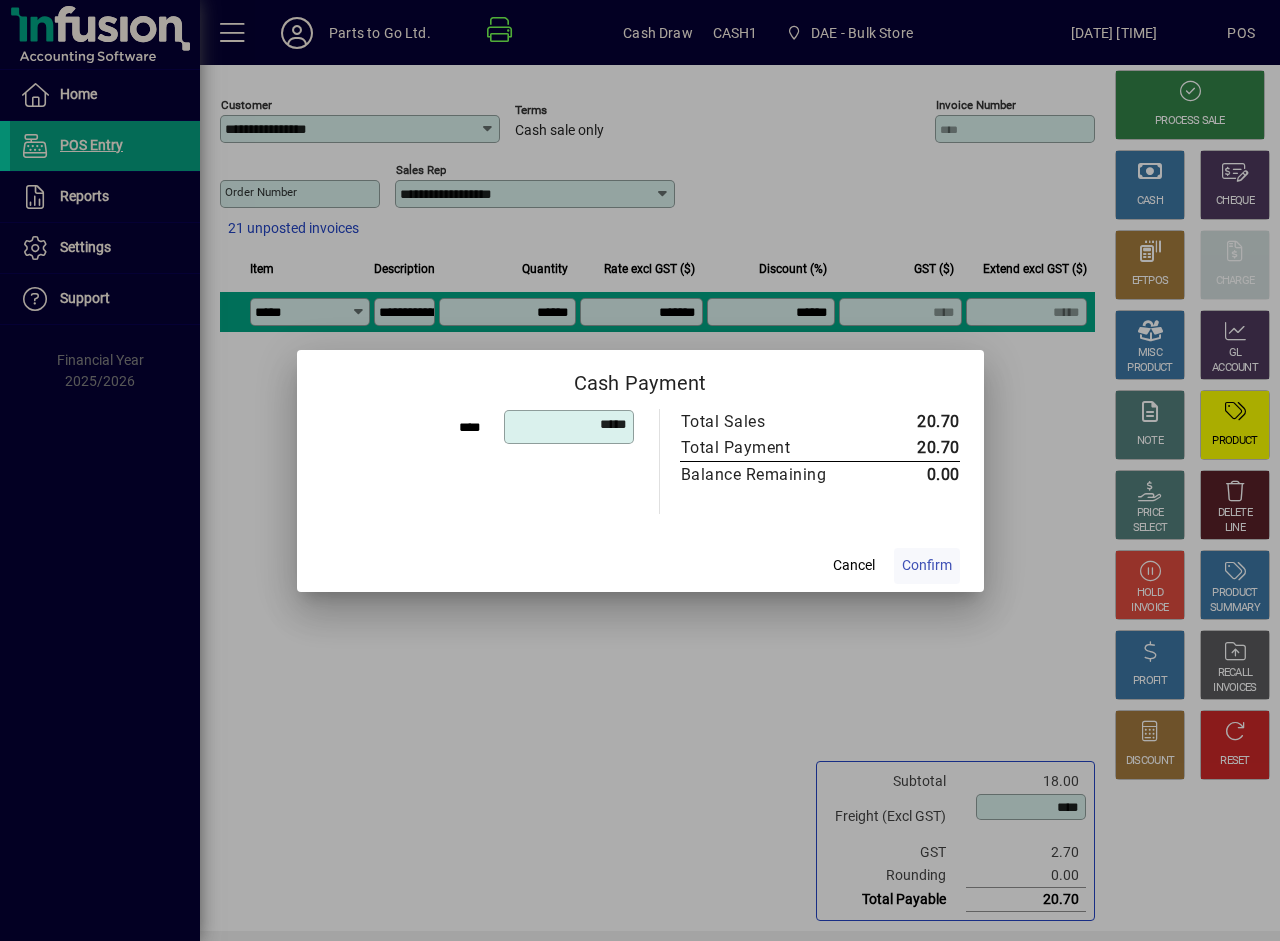 click on "Confirm" 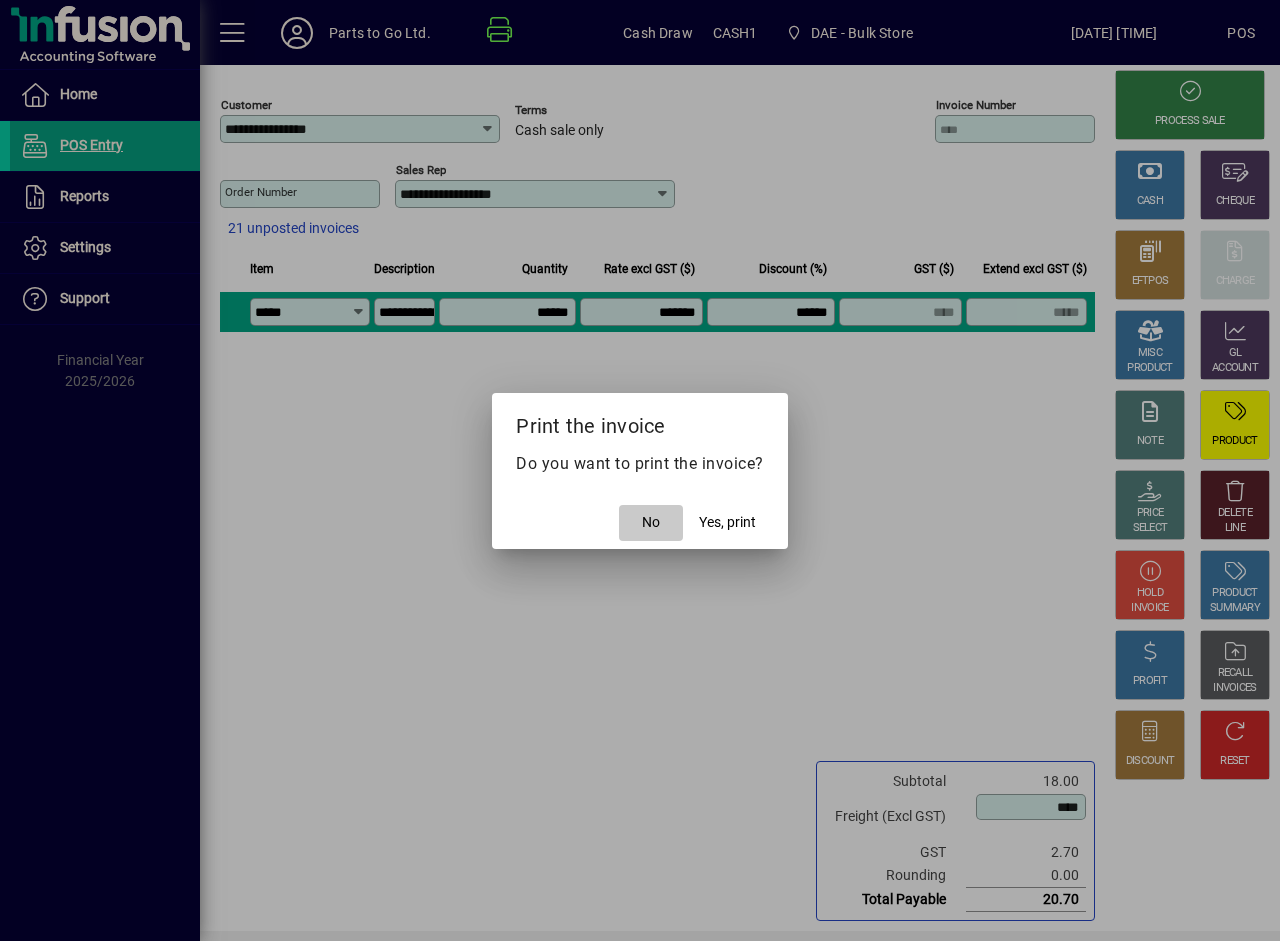 click 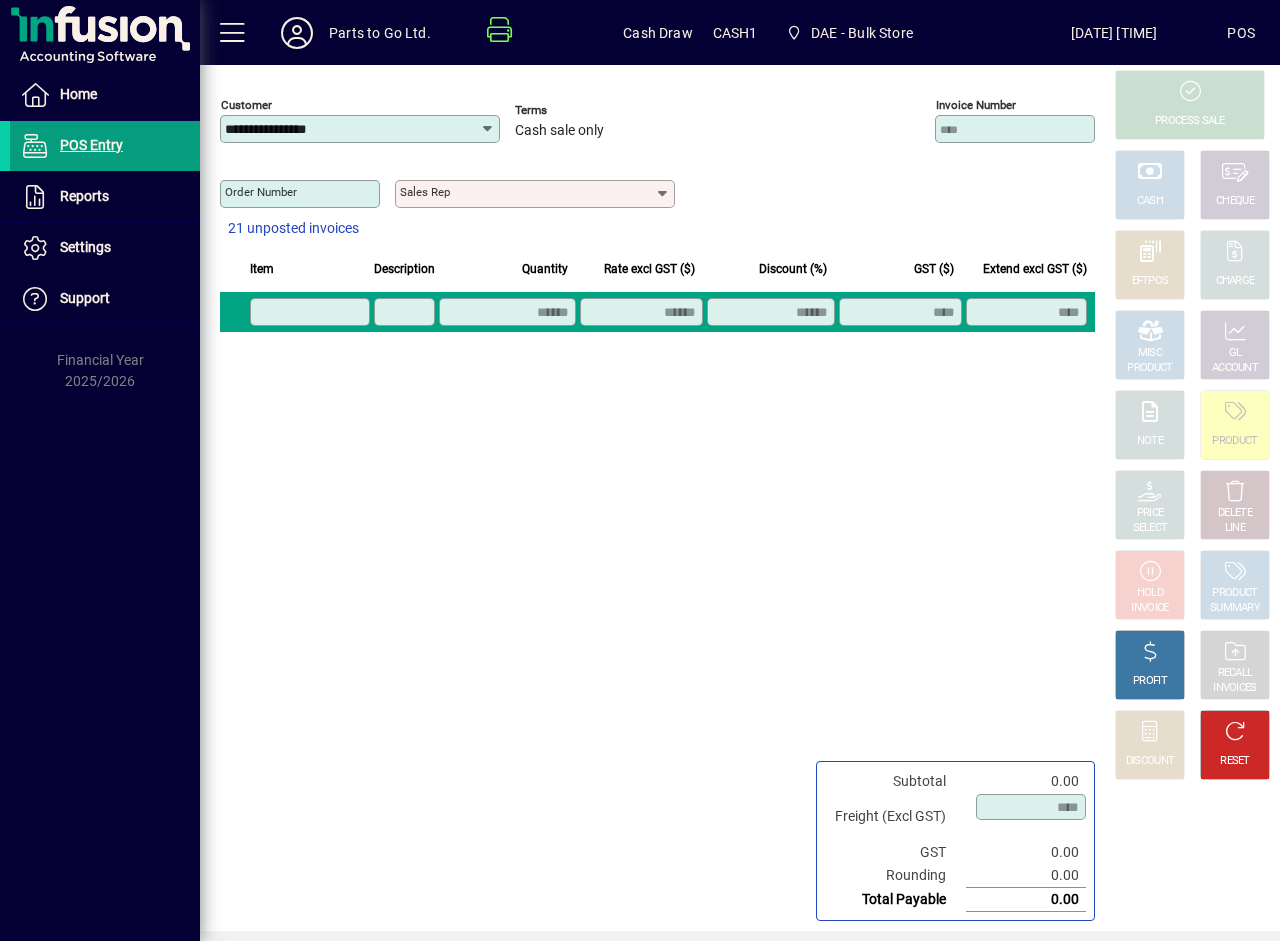 click 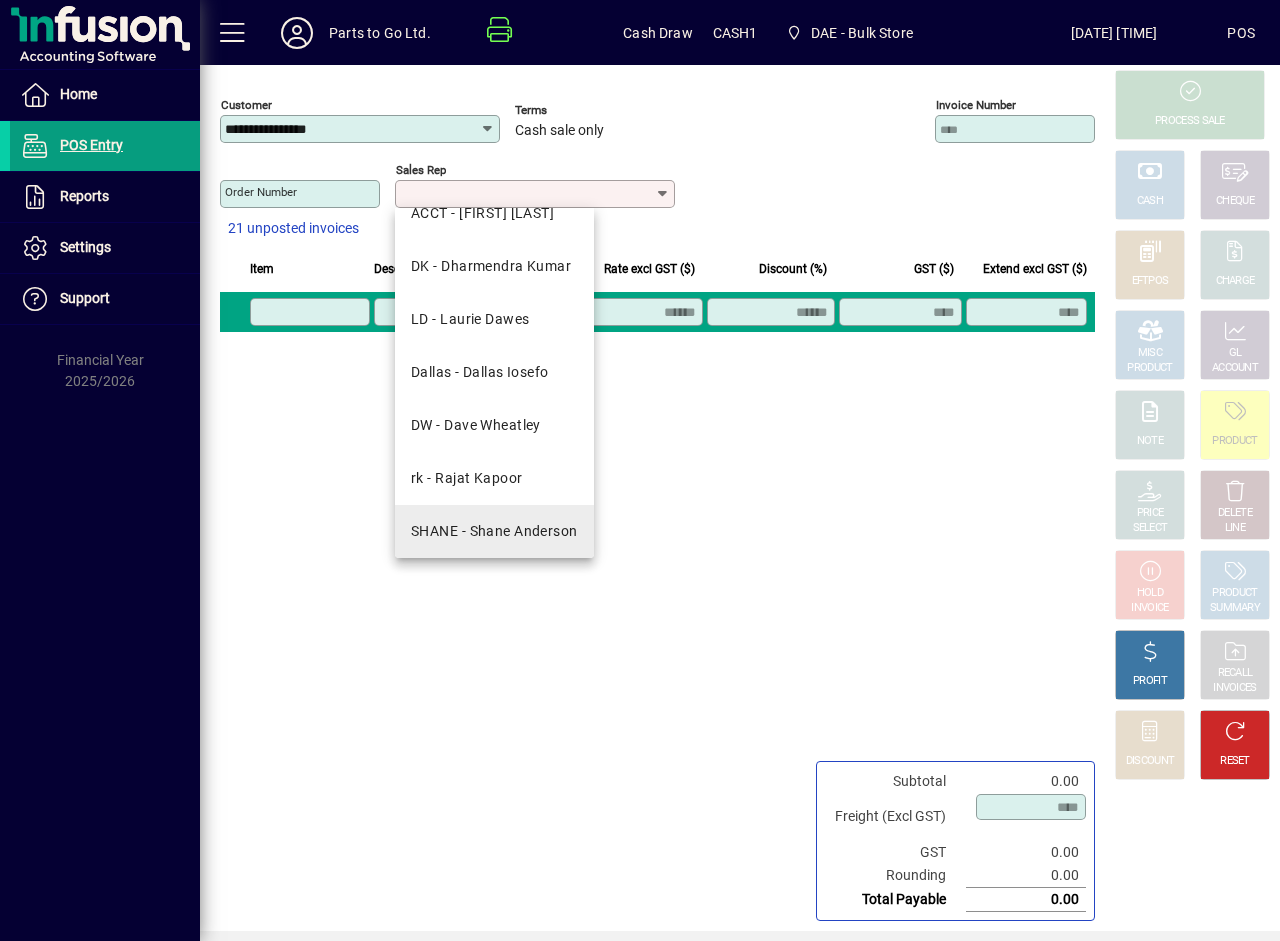 scroll, scrollTop: 143, scrollLeft: 0, axis: vertical 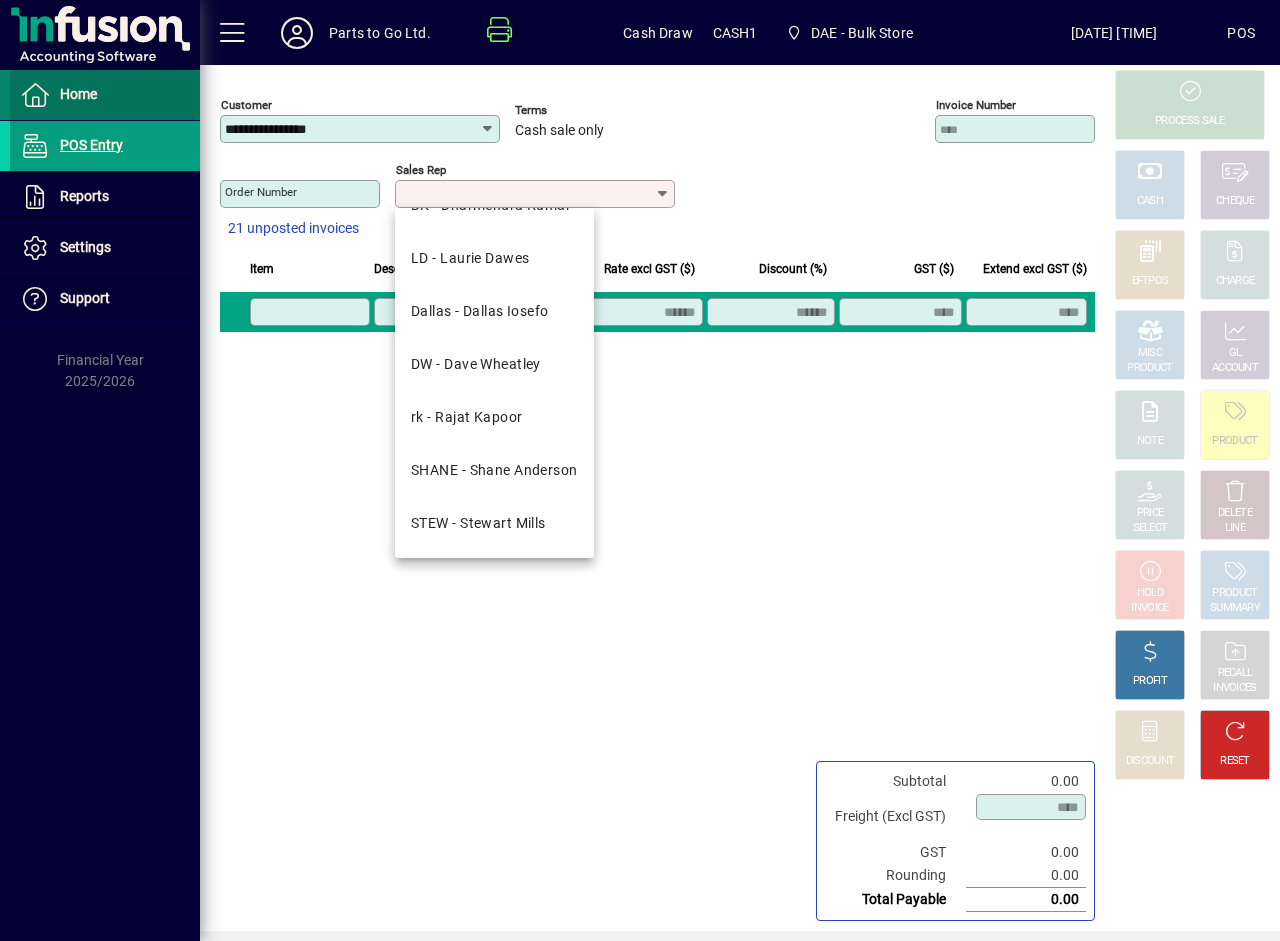 click on "Home" at bounding box center [78, 94] 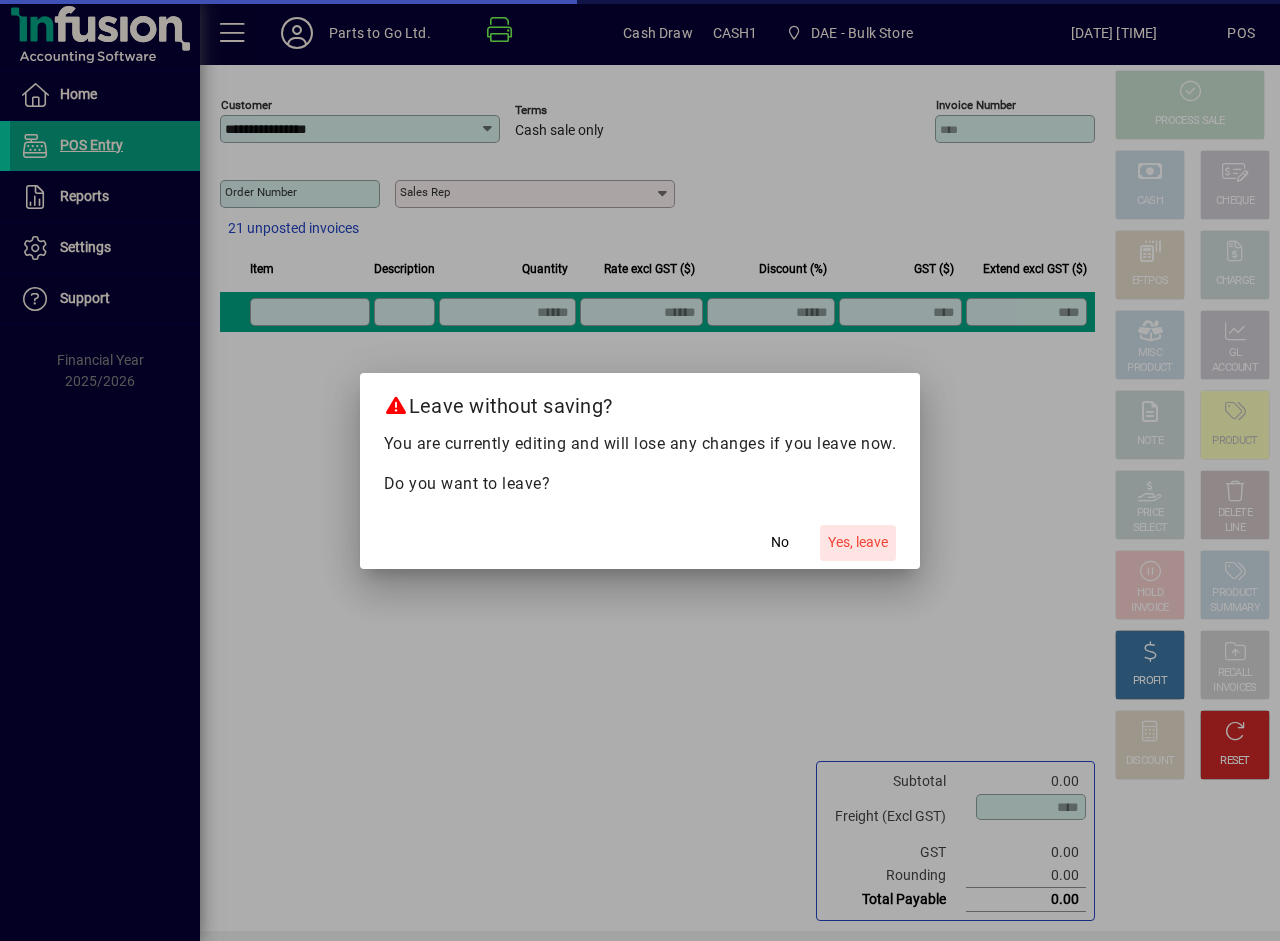 click 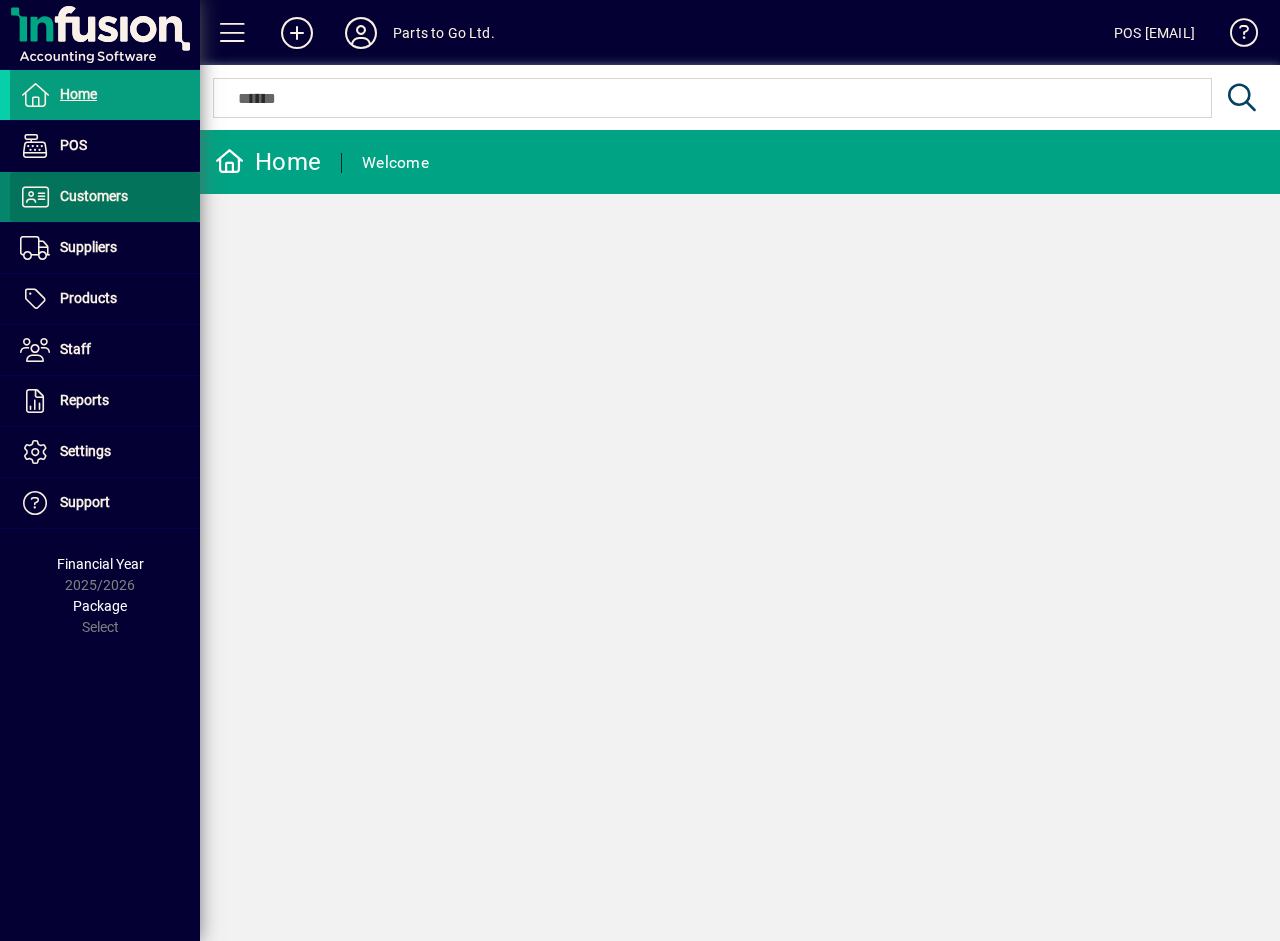 click on "Customers" at bounding box center [94, 196] 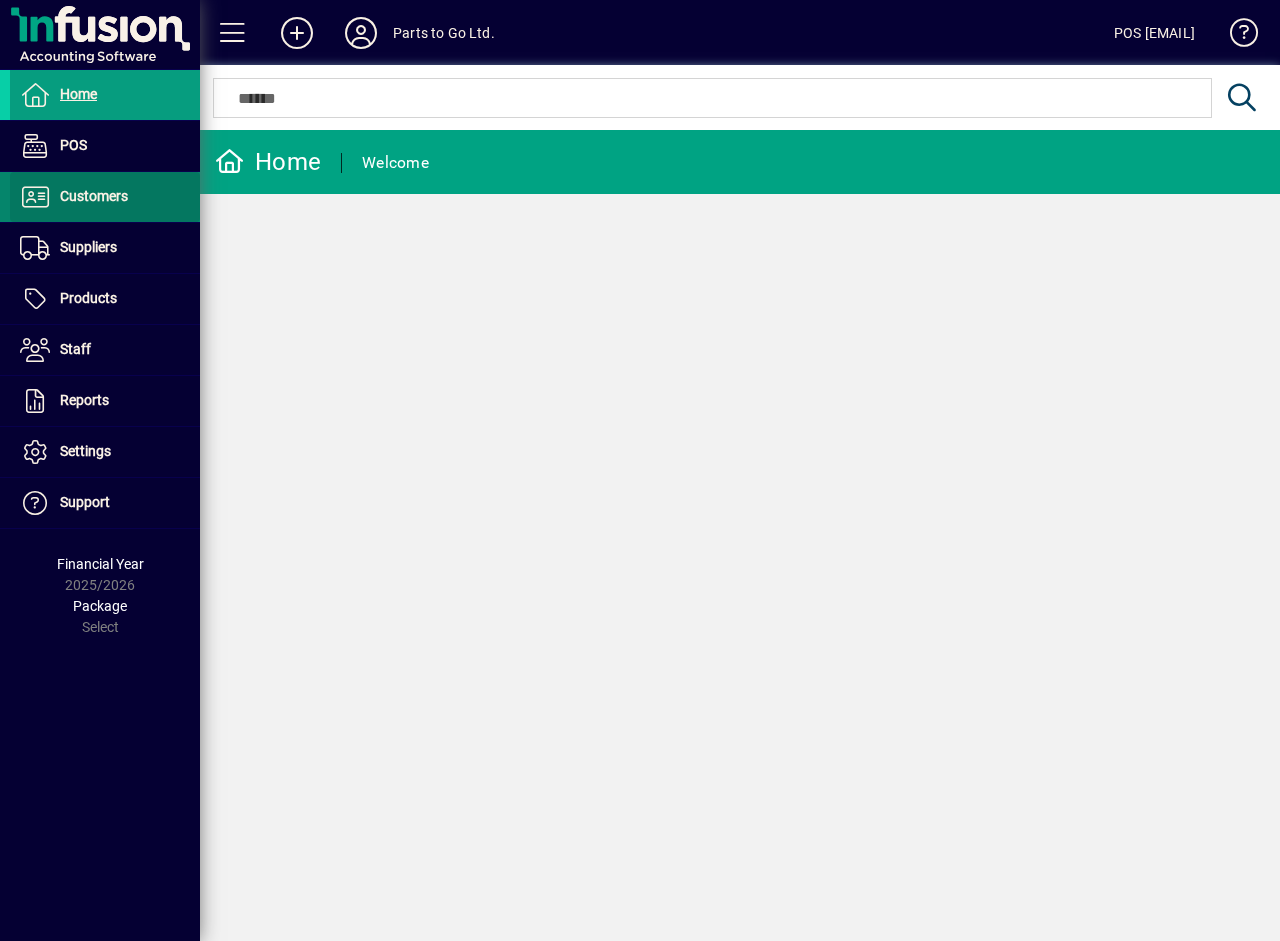 click on "Invoices" at bounding box center (51, 239) 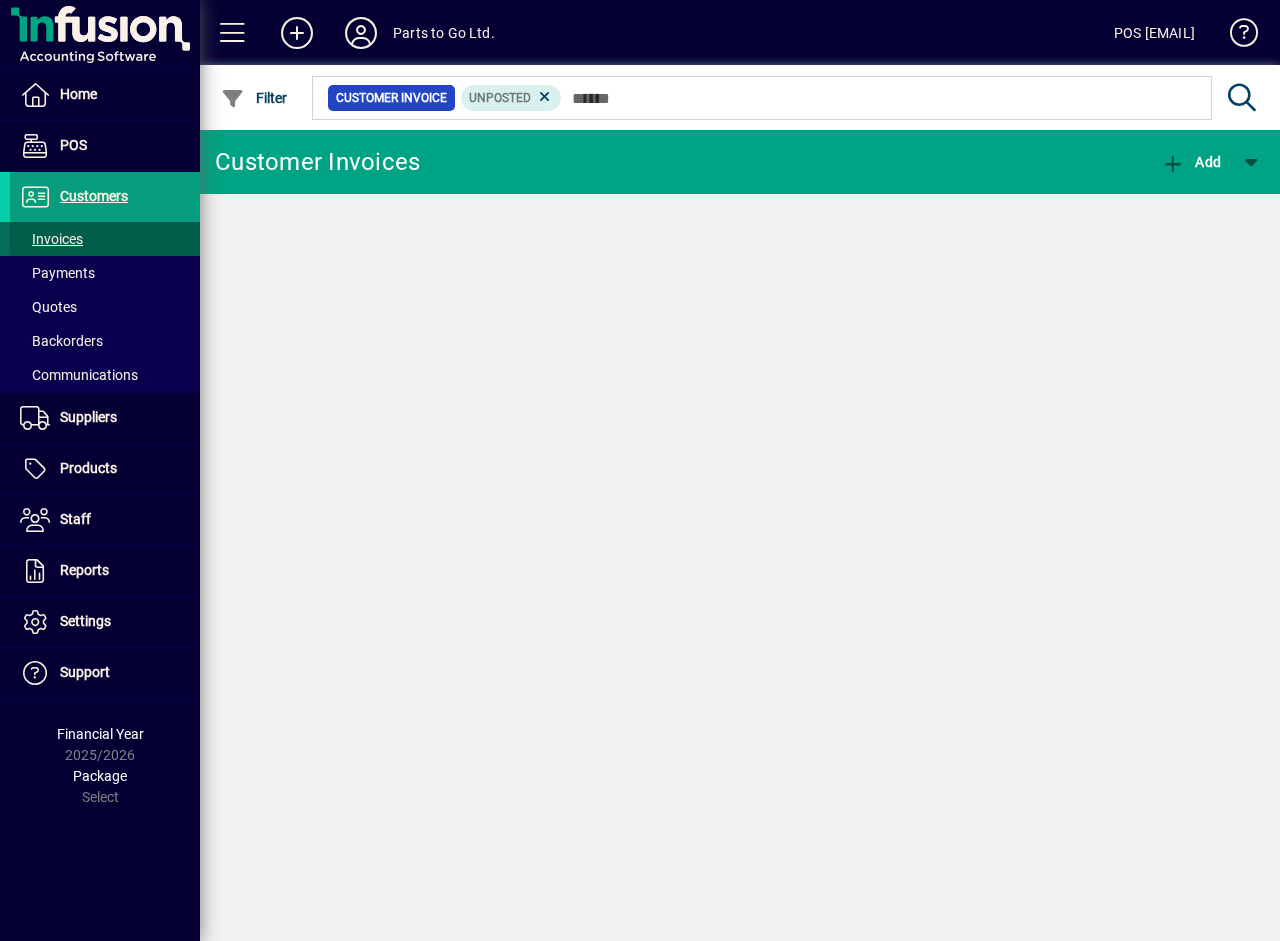 click on "Invoices" at bounding box center [51, 239] 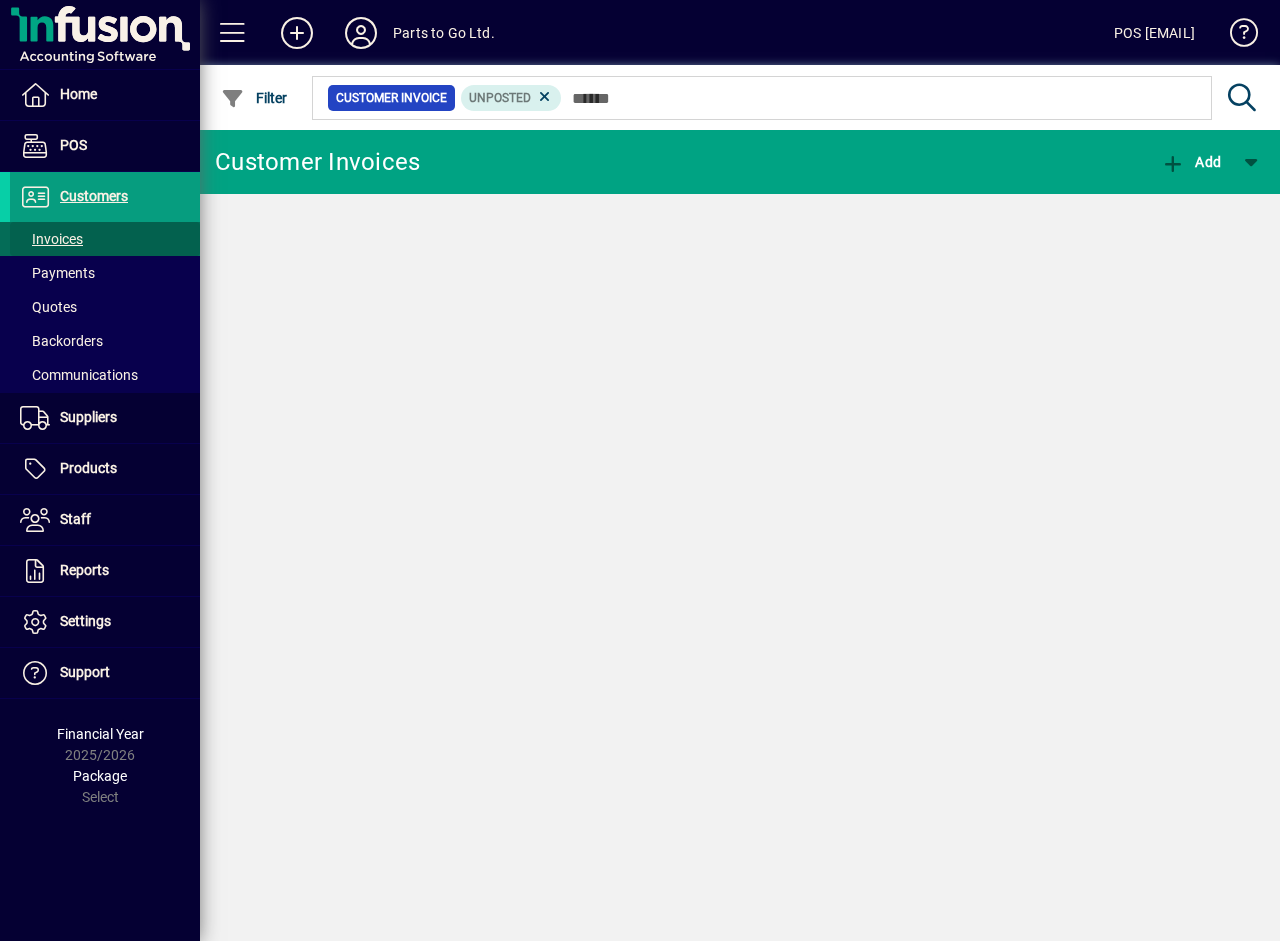 click on "Invoices" at bounding box center (51, 239) 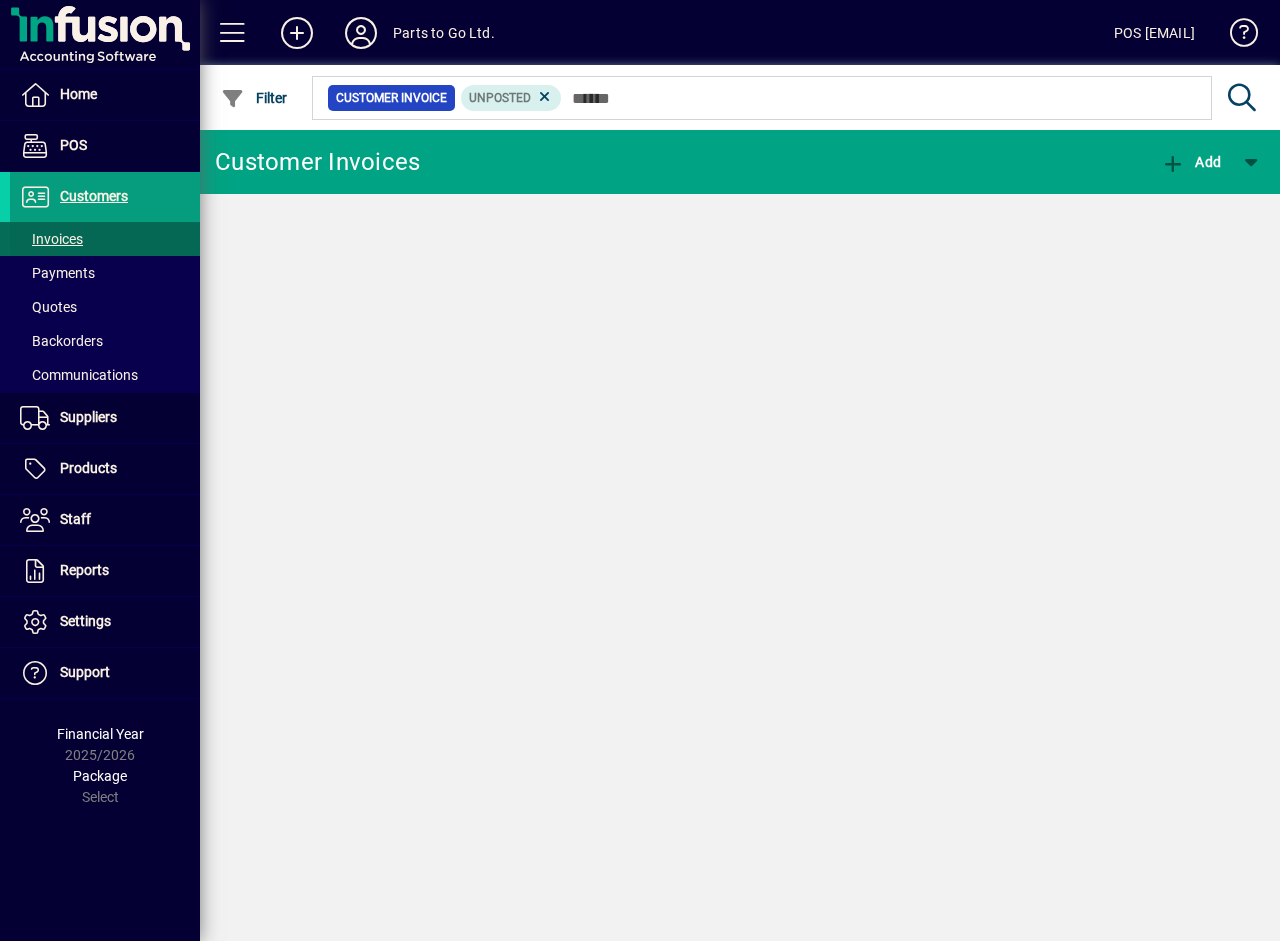 click 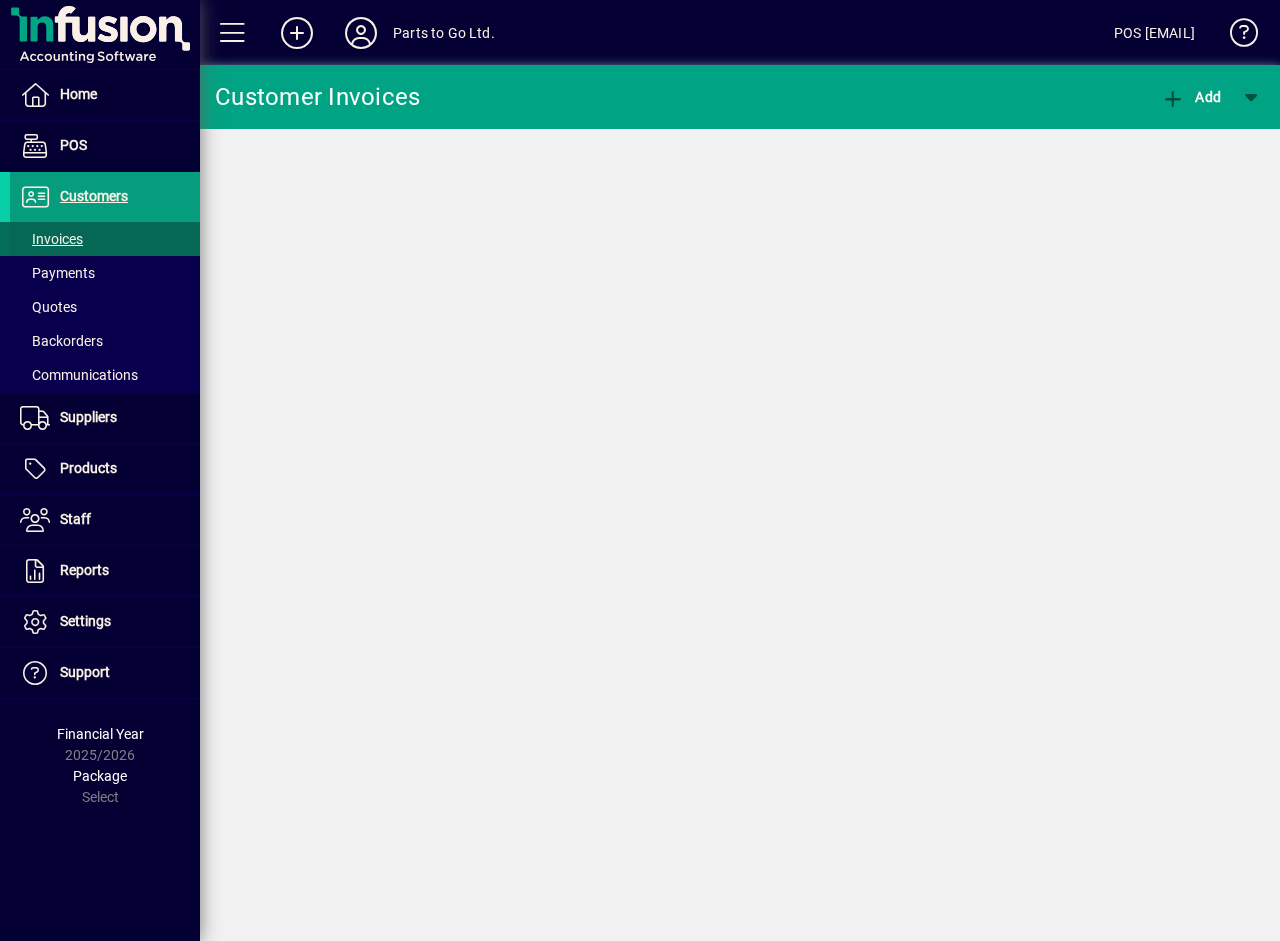 click on "Invoices" at bounding box center (51, 239) 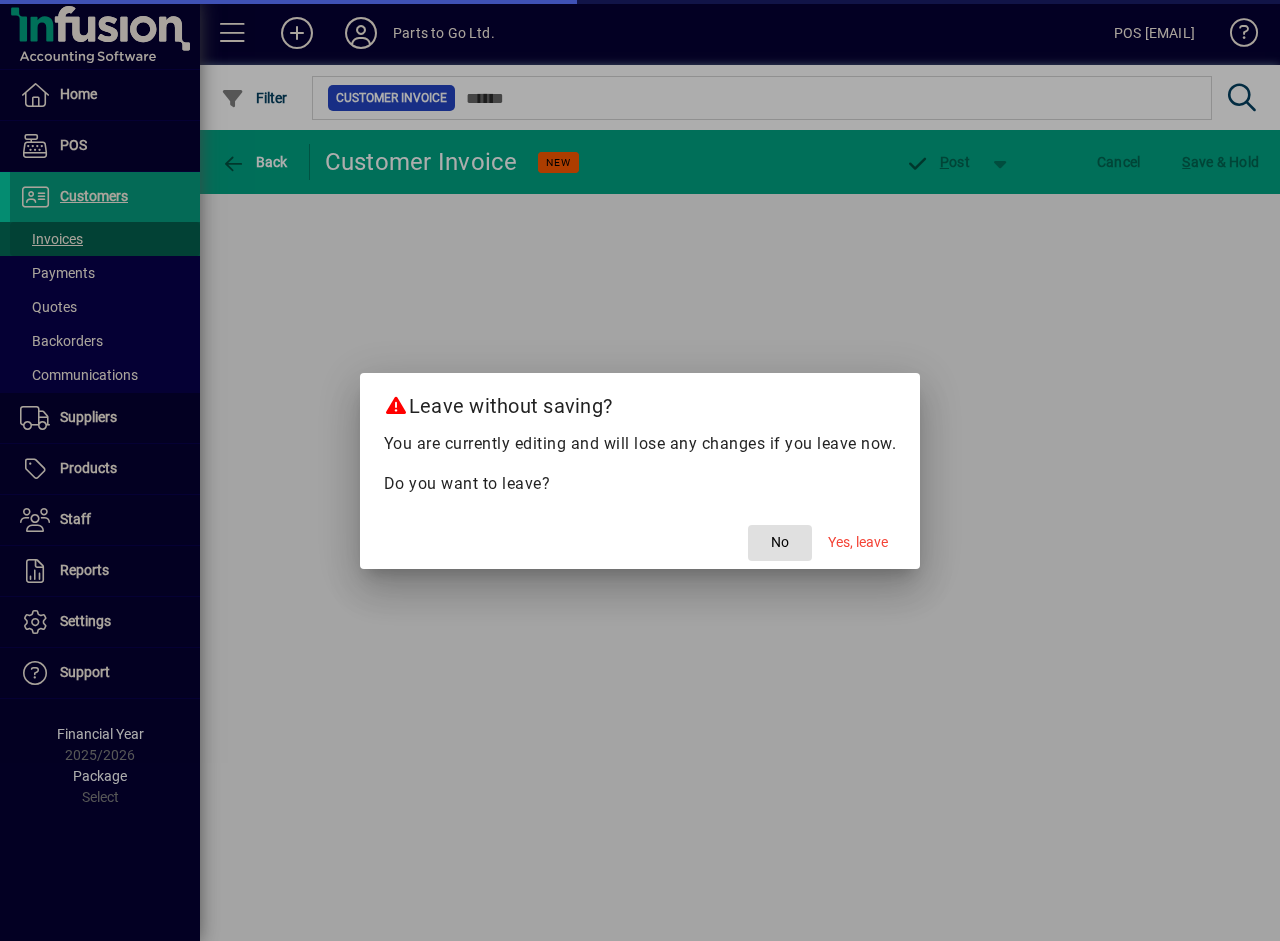 click on "Yes, leave" 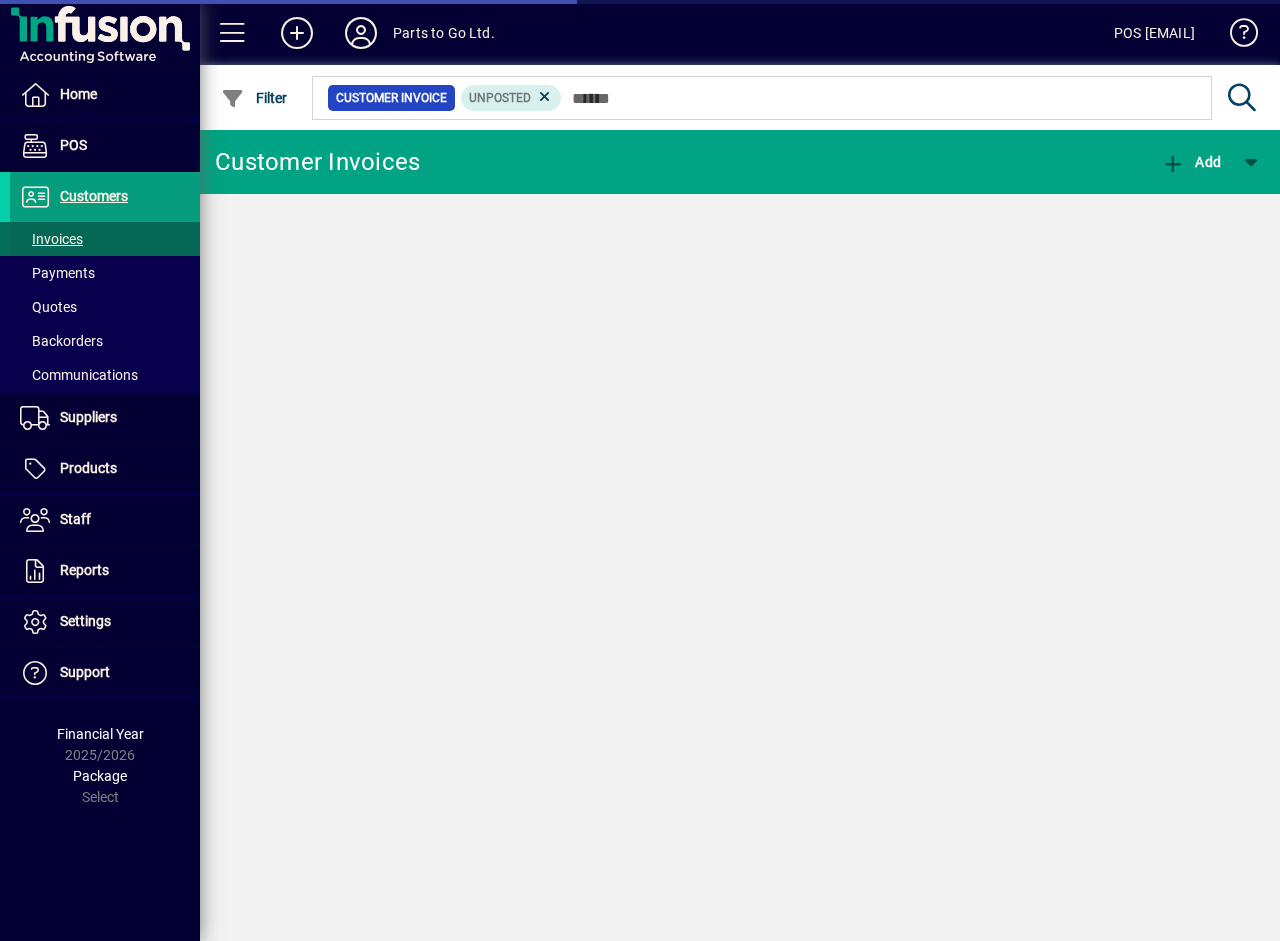 click on "Invoices" at bounding box center [51, 239] 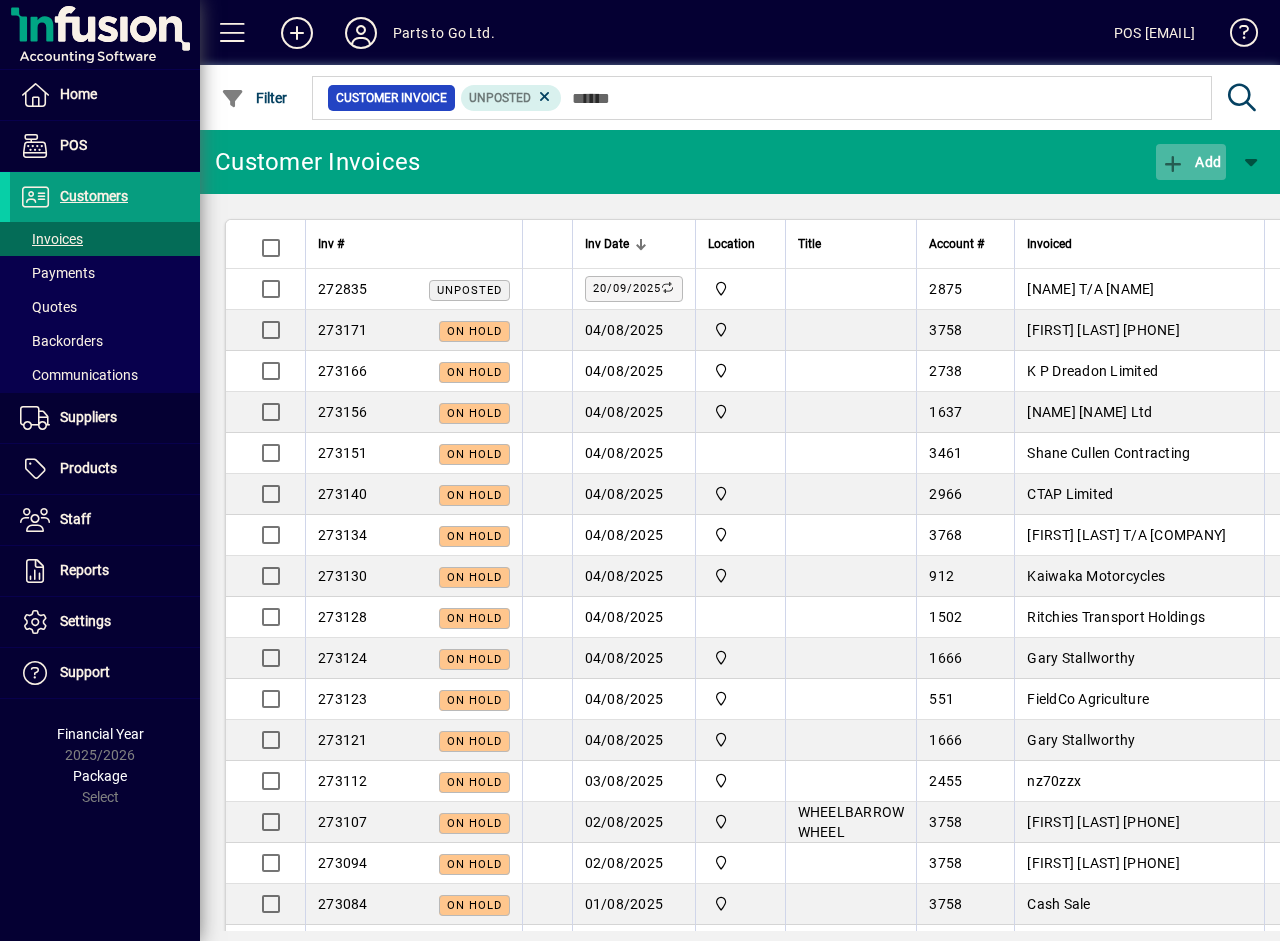 click 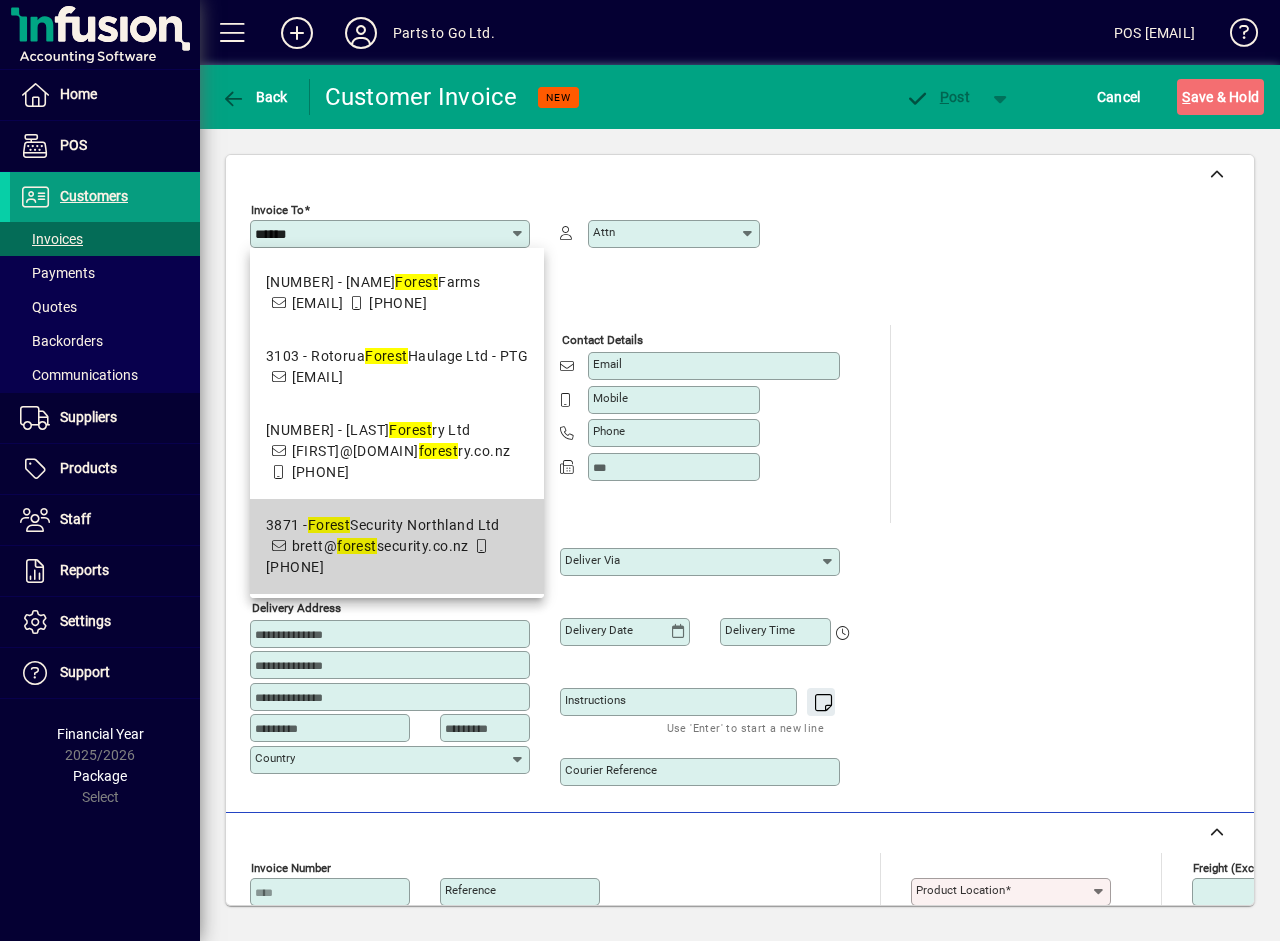 click on "3871 -  Forest  Security Northland Ltd" at bounding box center [397, 525] 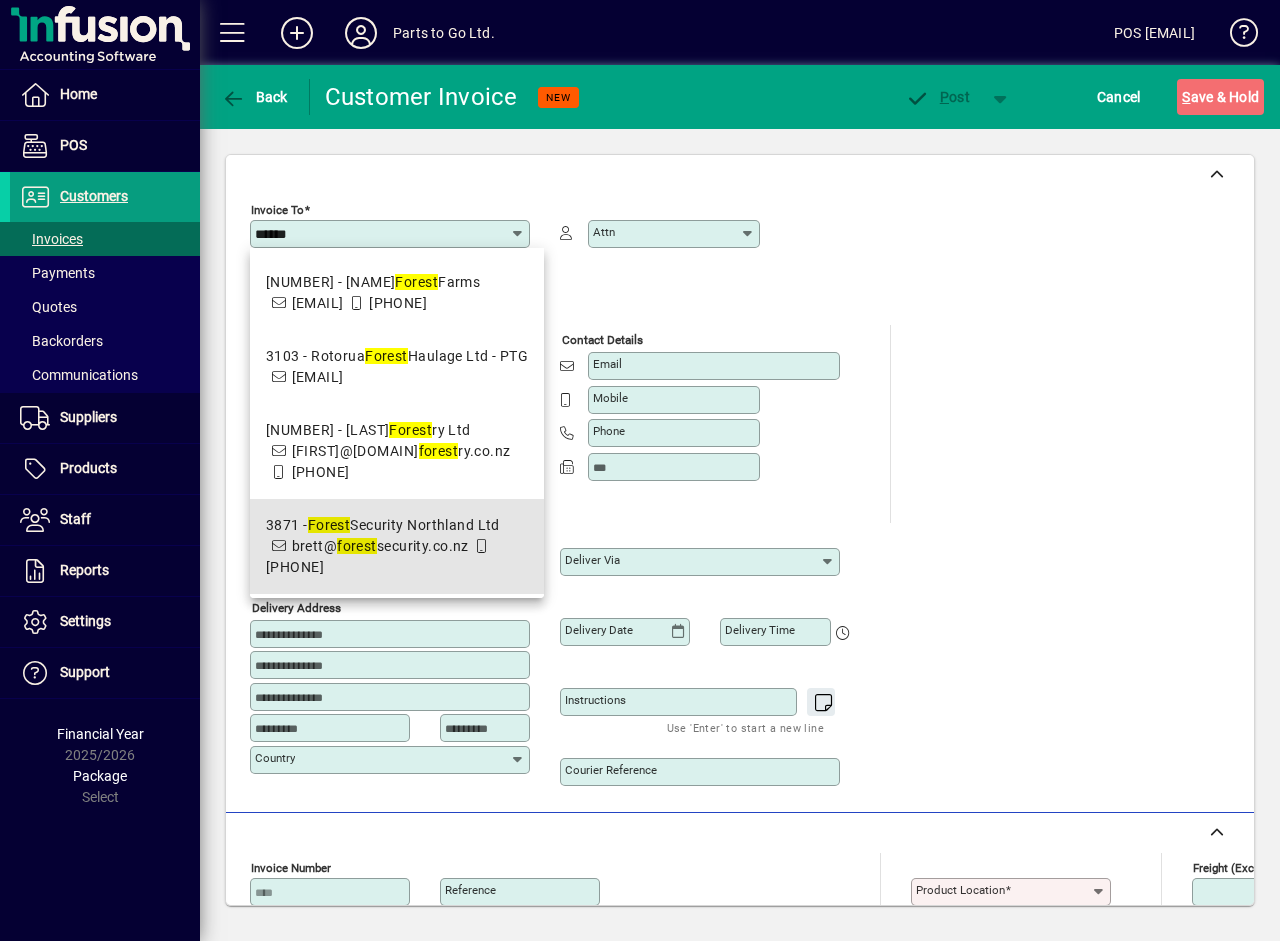 type on "**********" 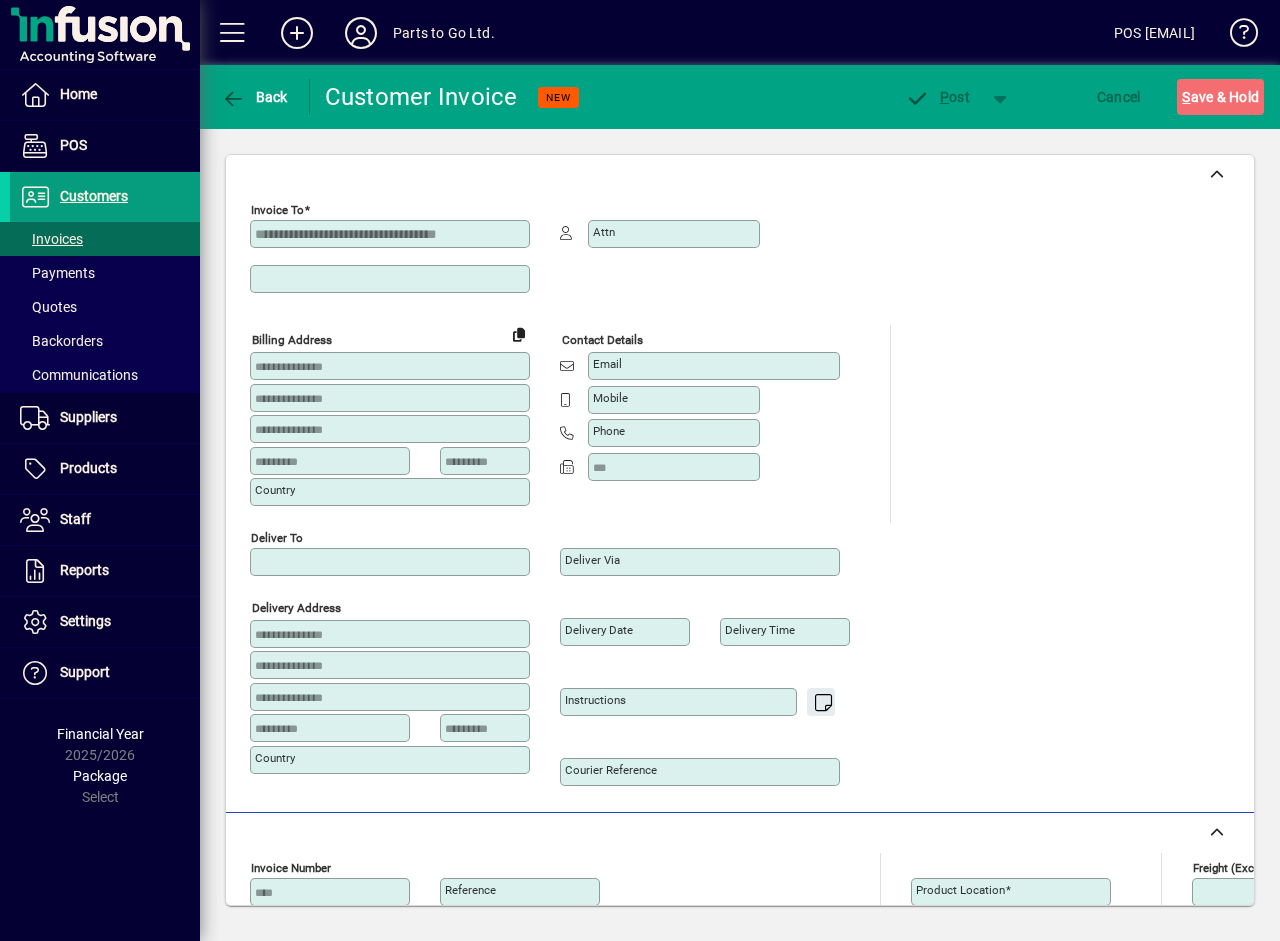 type on "**********" 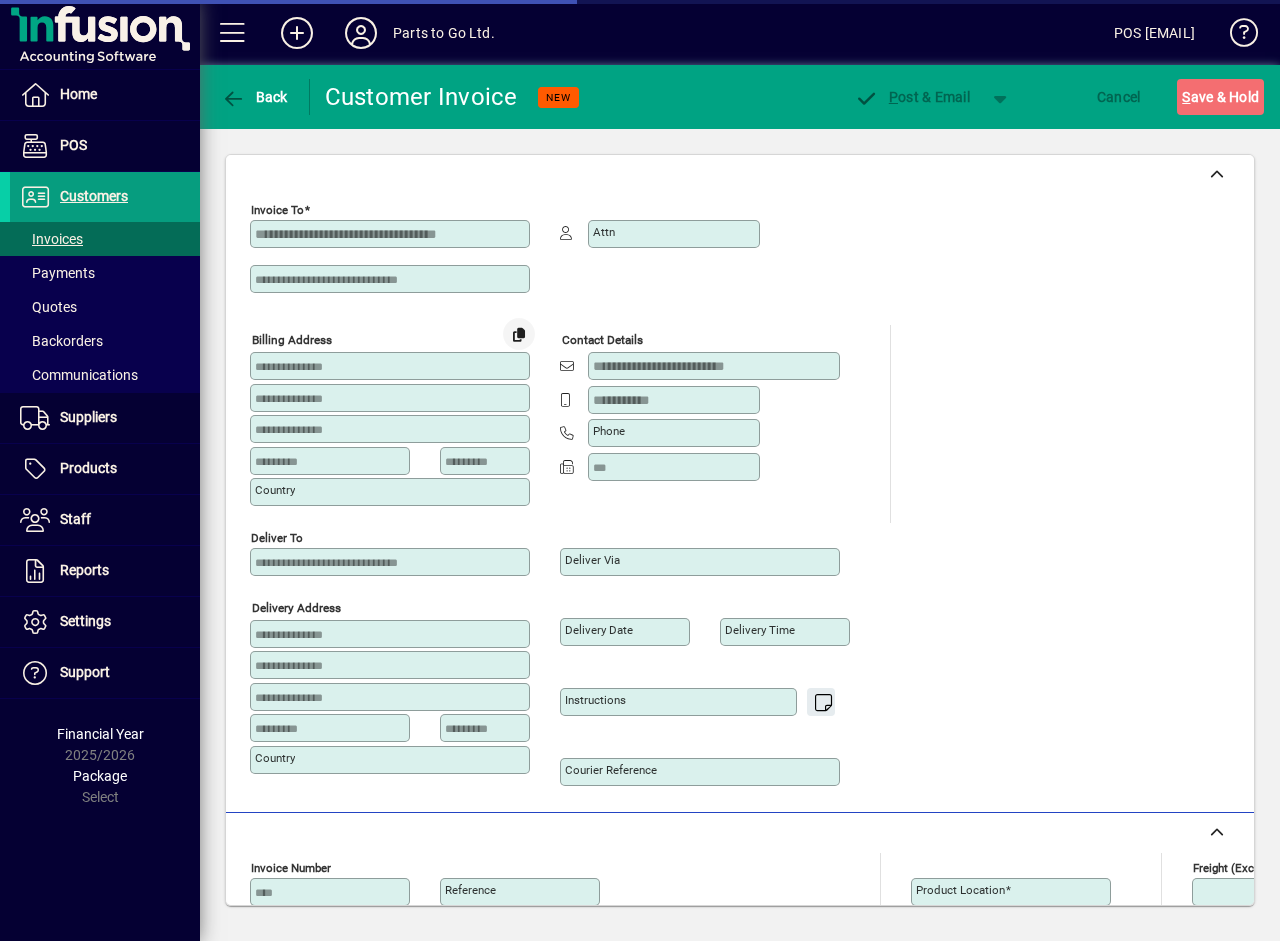 type on "**********" 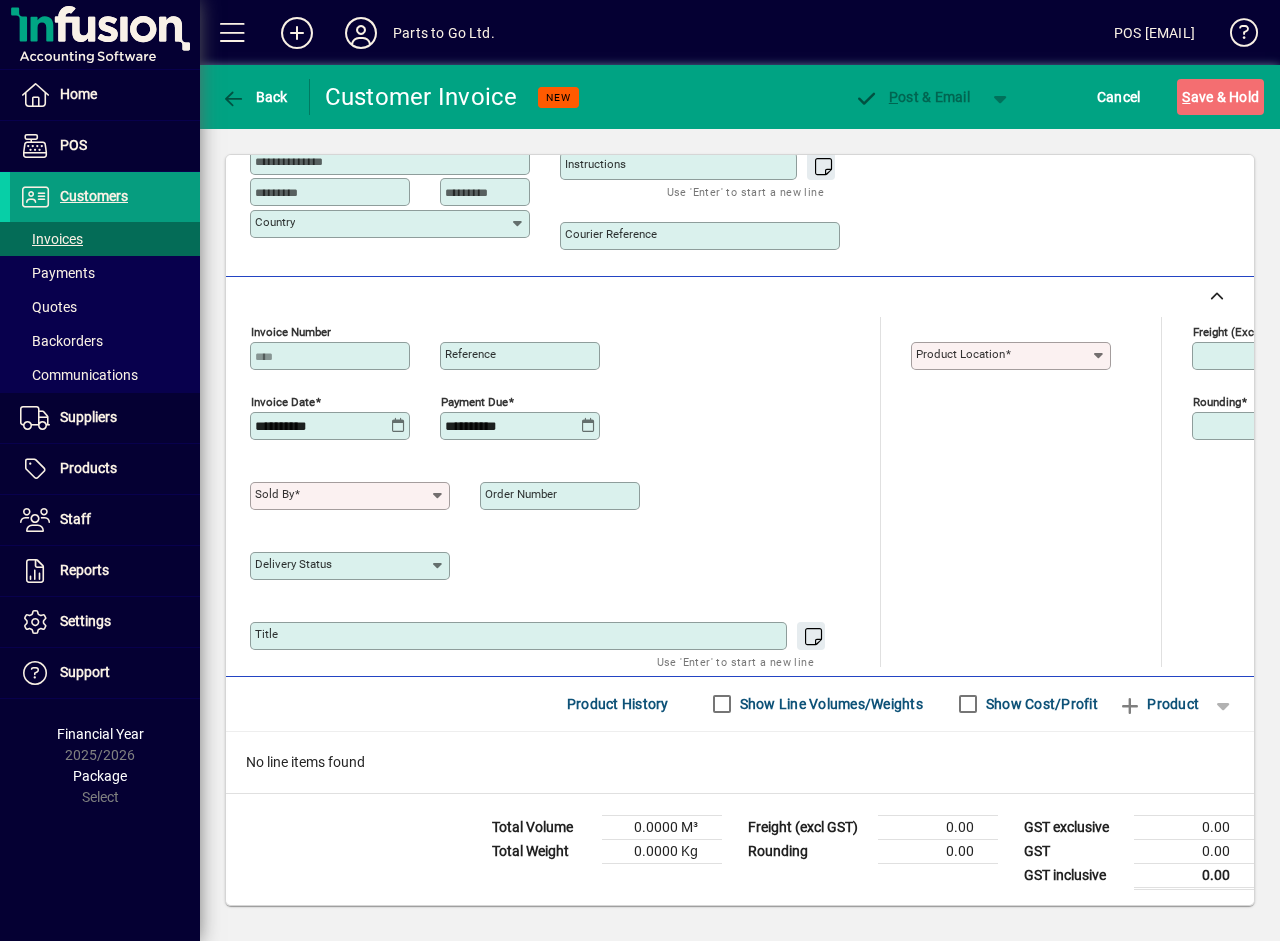 scroll, scrollTop: 607, scrollLeft: 0, axis: vertical 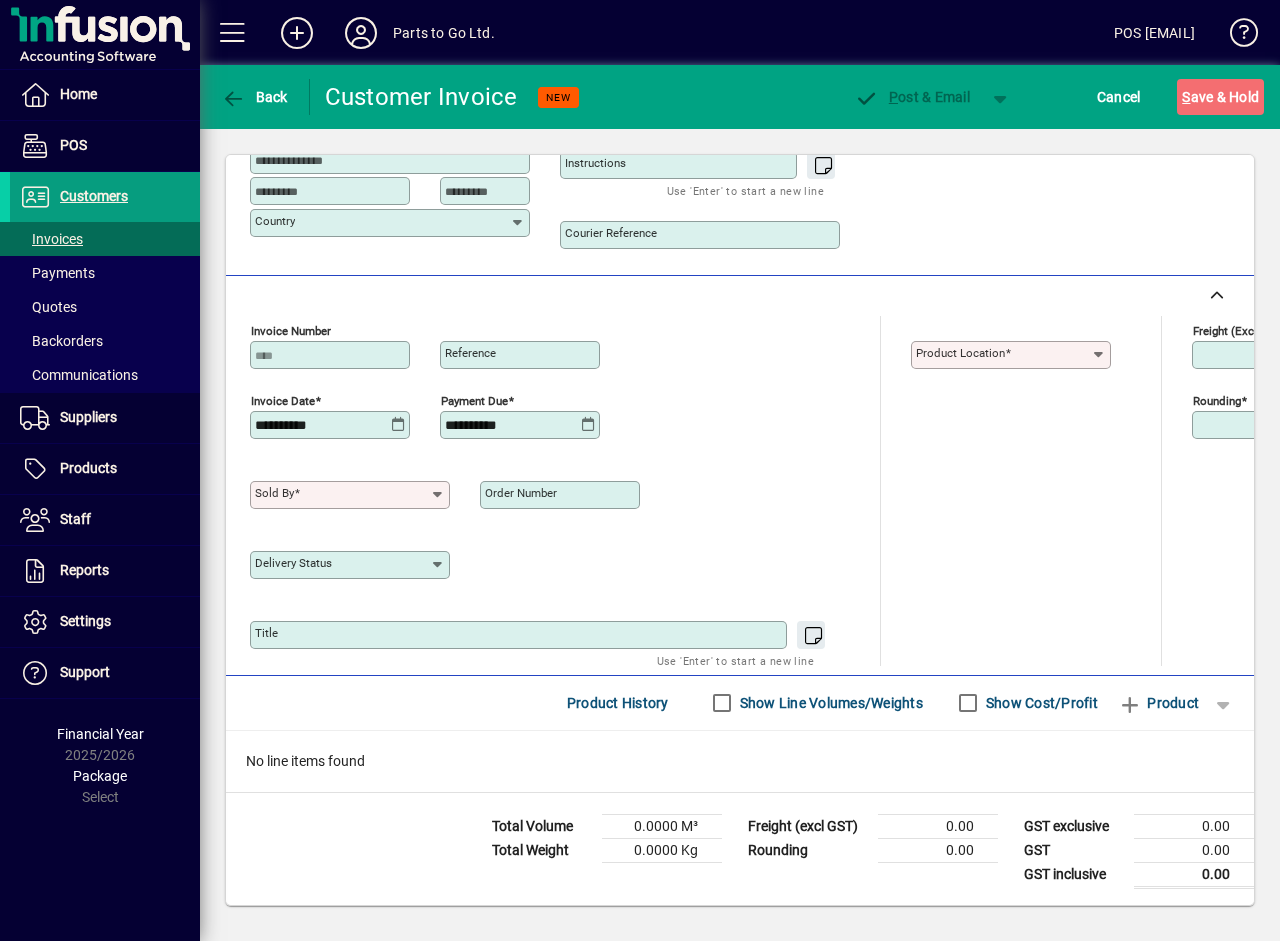 click 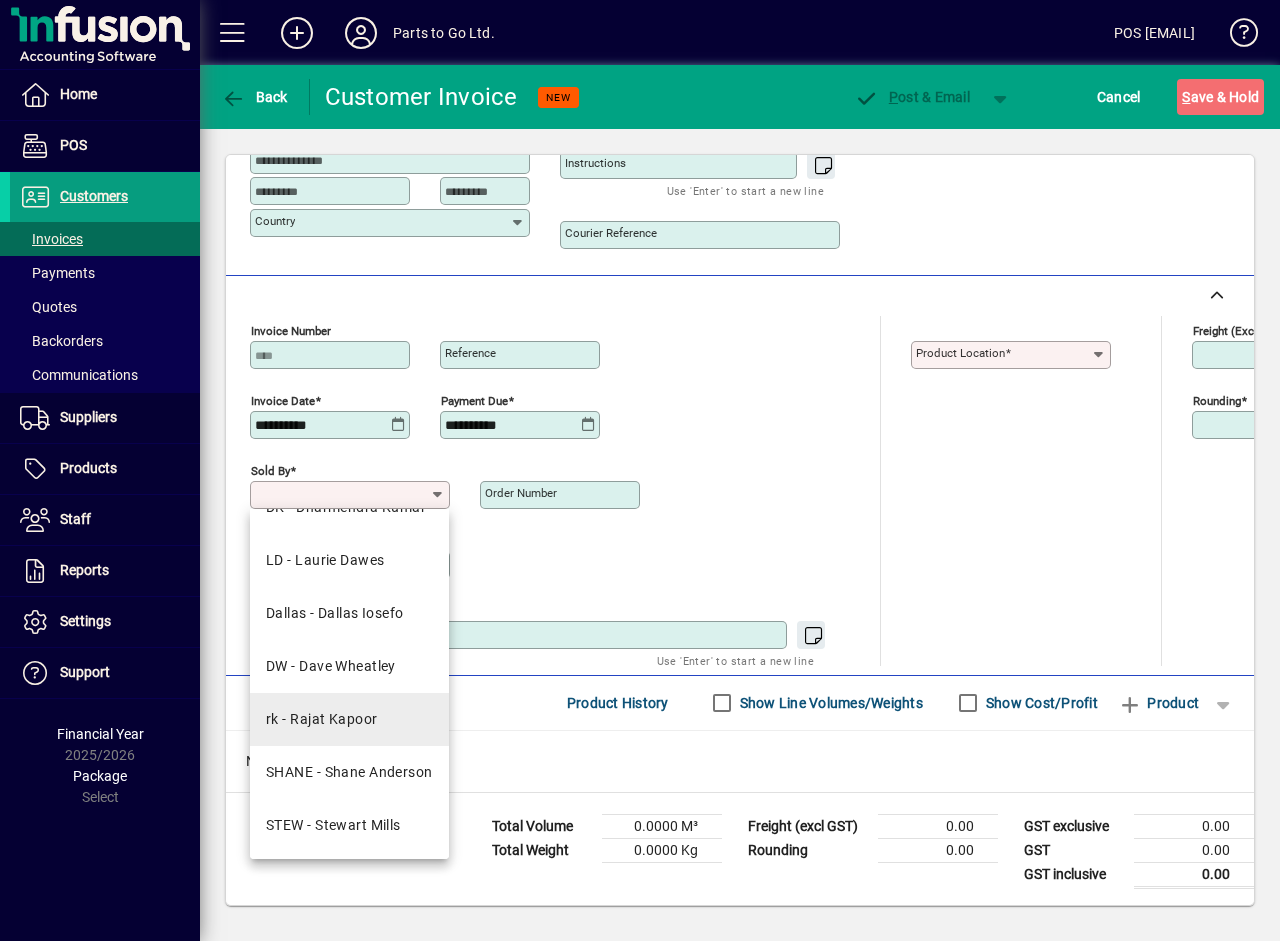 scroll, scrollTop: 143, scrollLeft: 0, axis: vertical 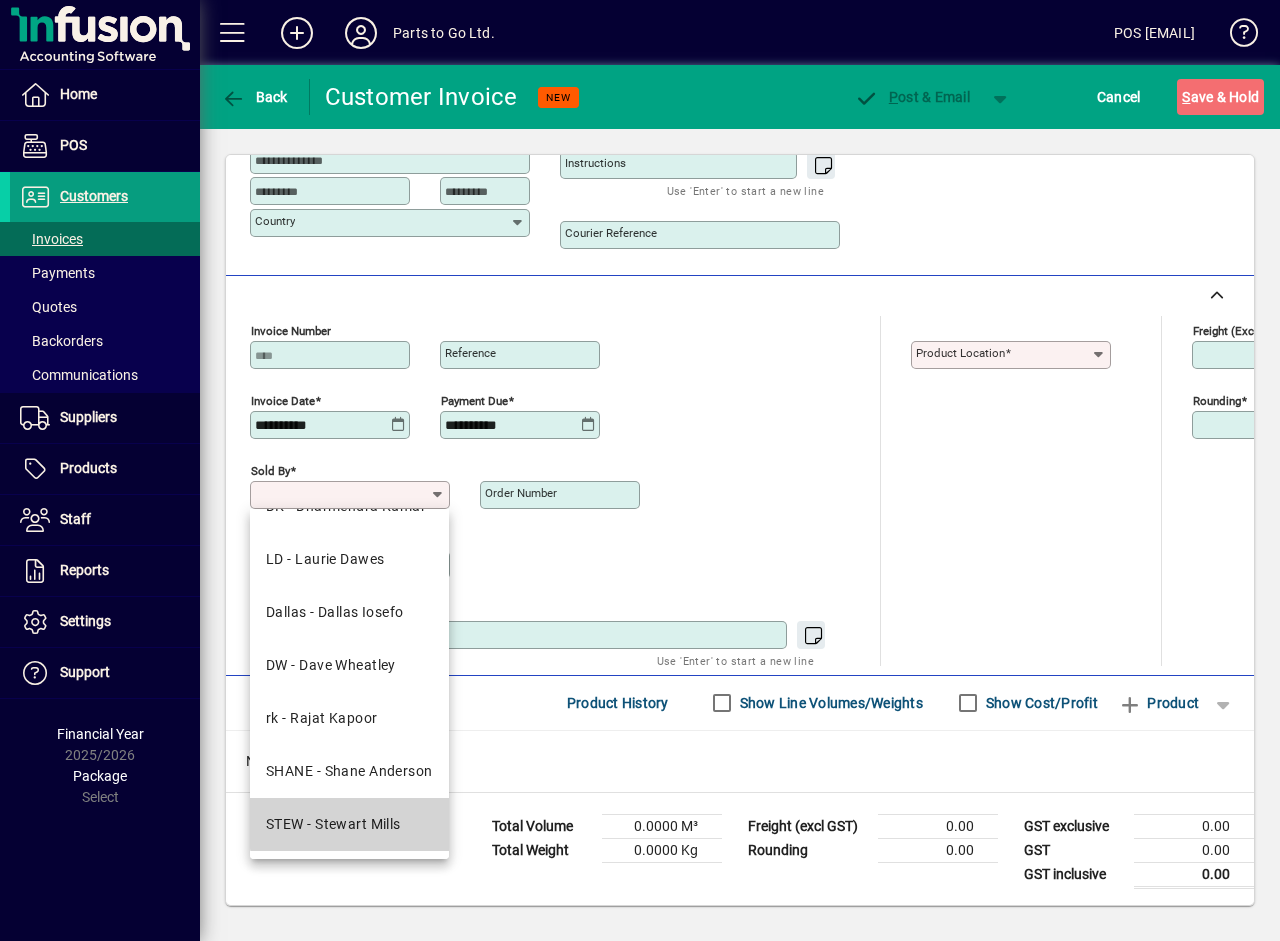 click on "STEW - Stewart Mills" at bounding box center [333, 824] 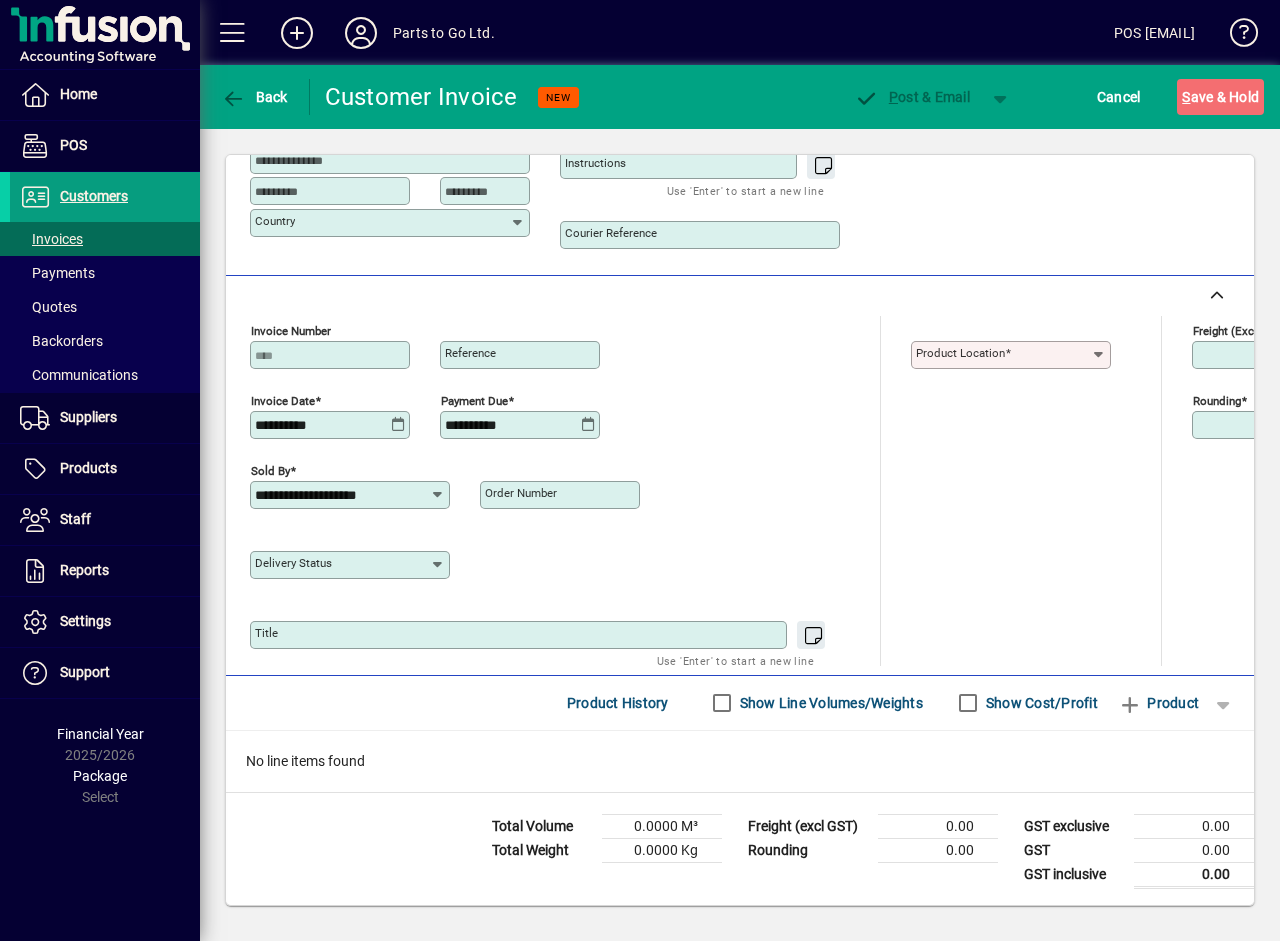 click 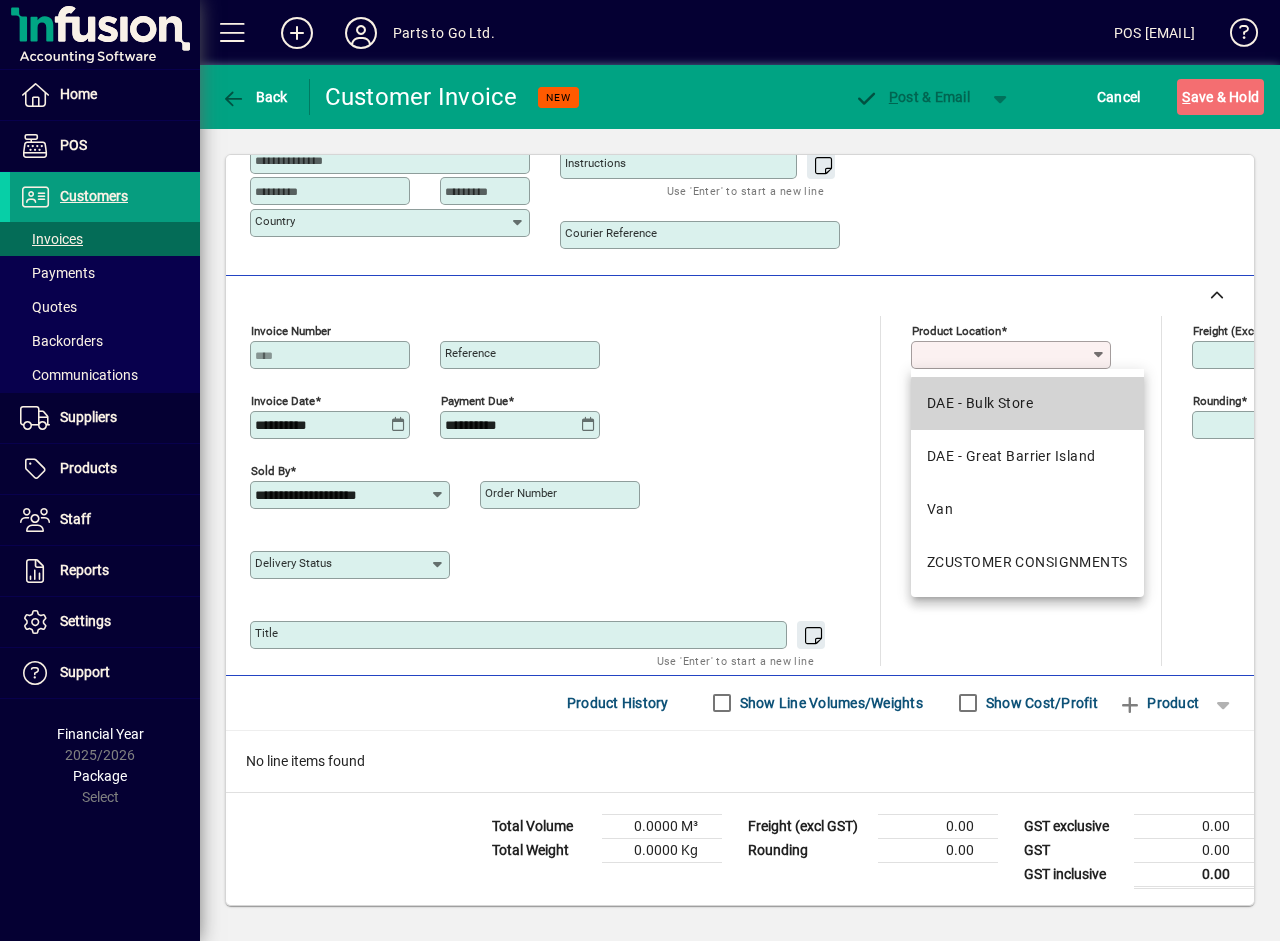 click on "DAE - Bulk Store" at bounding box center (1027, 403) 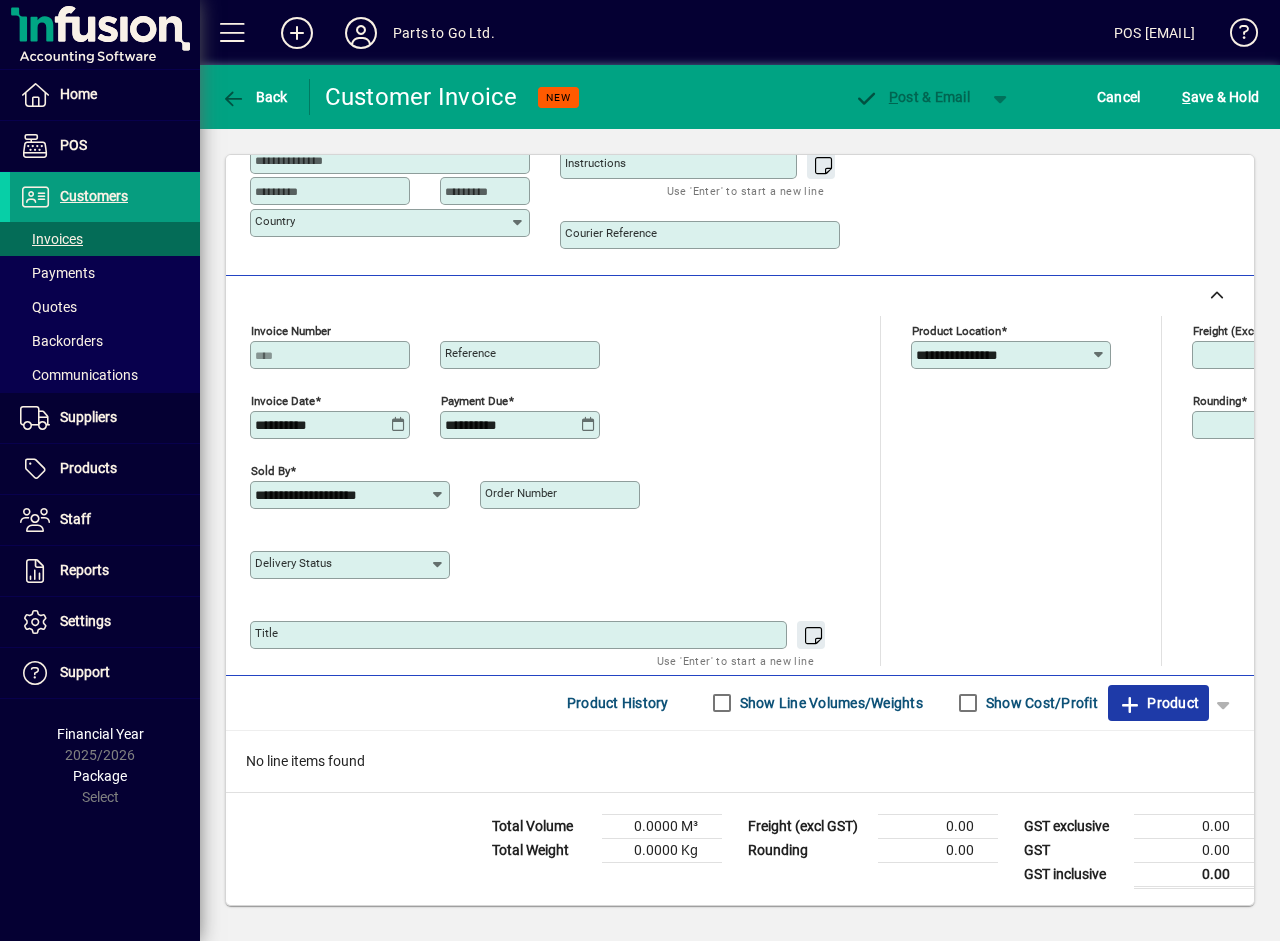 click 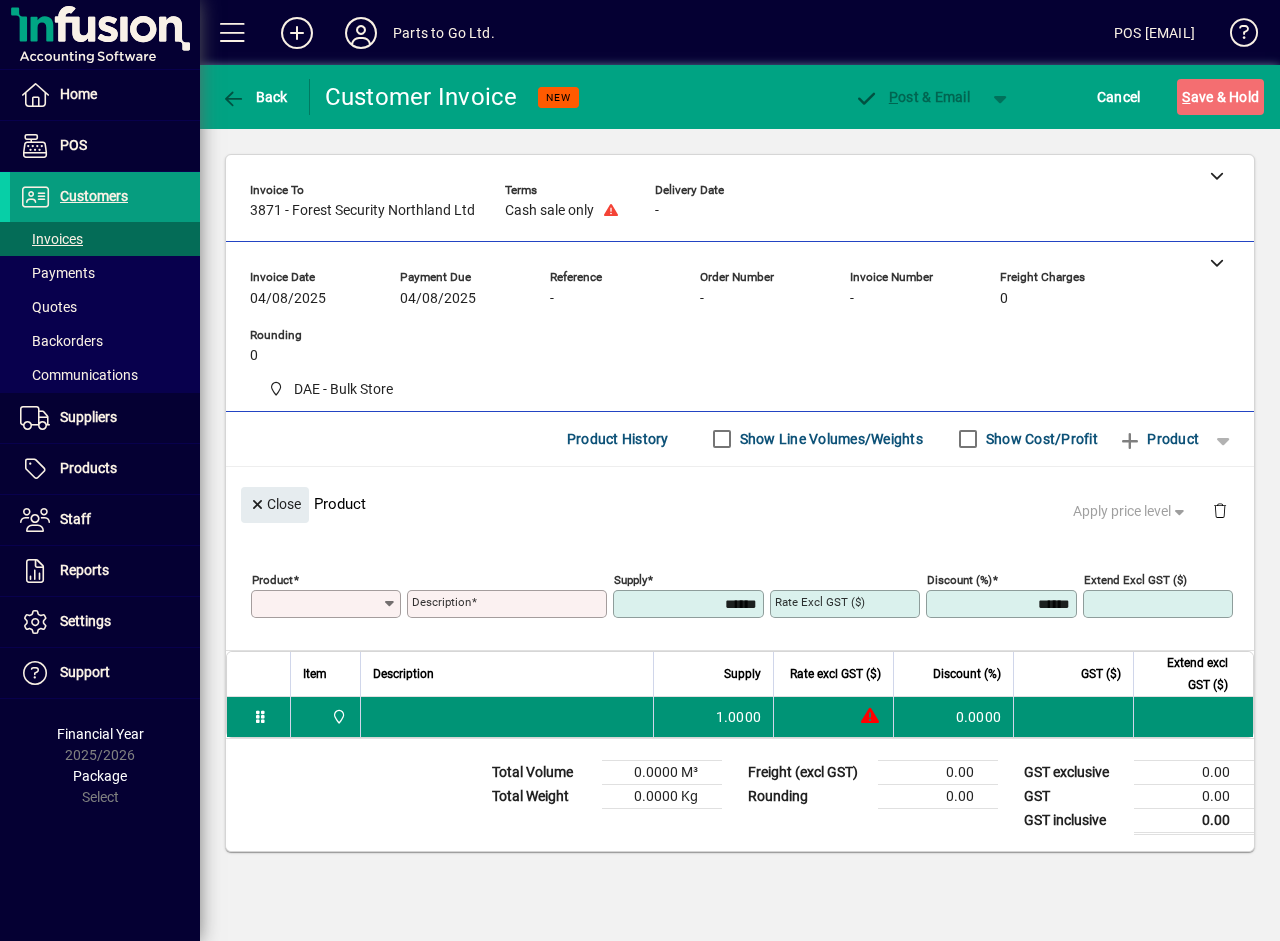 scroll, scrollTop: 0, scrollLeft: 0, axis: both 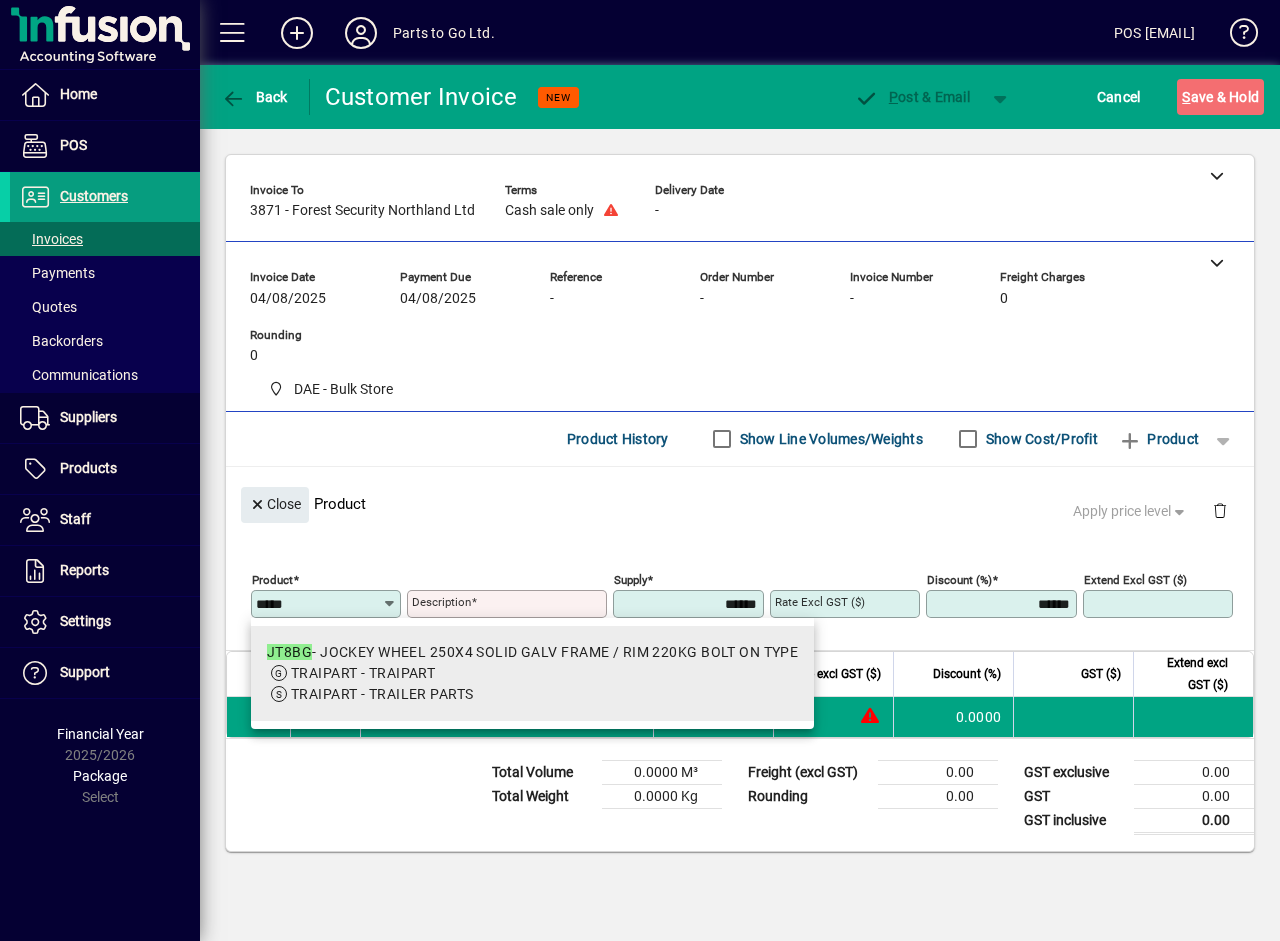 type on "*****" 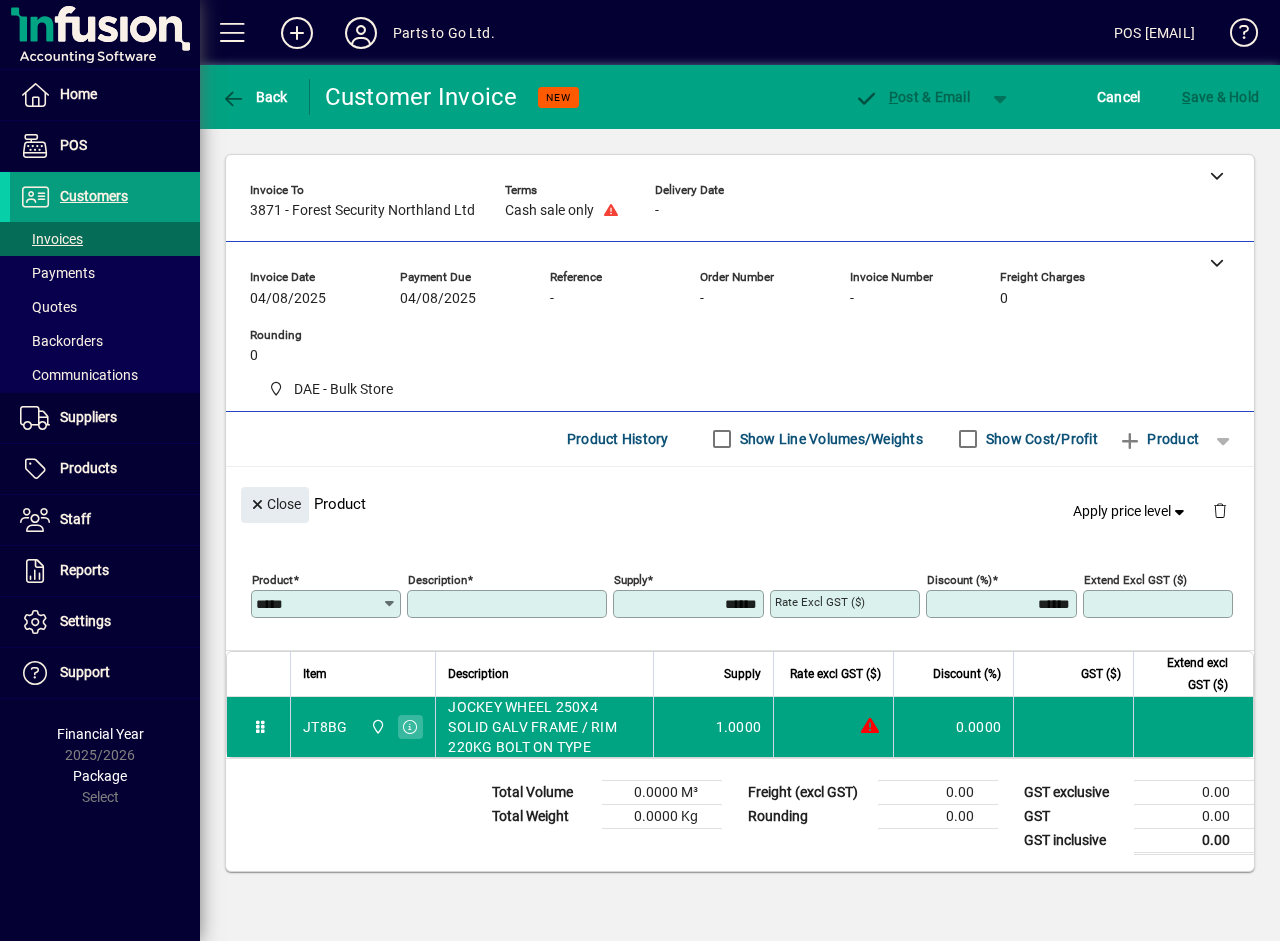 type on "**********" 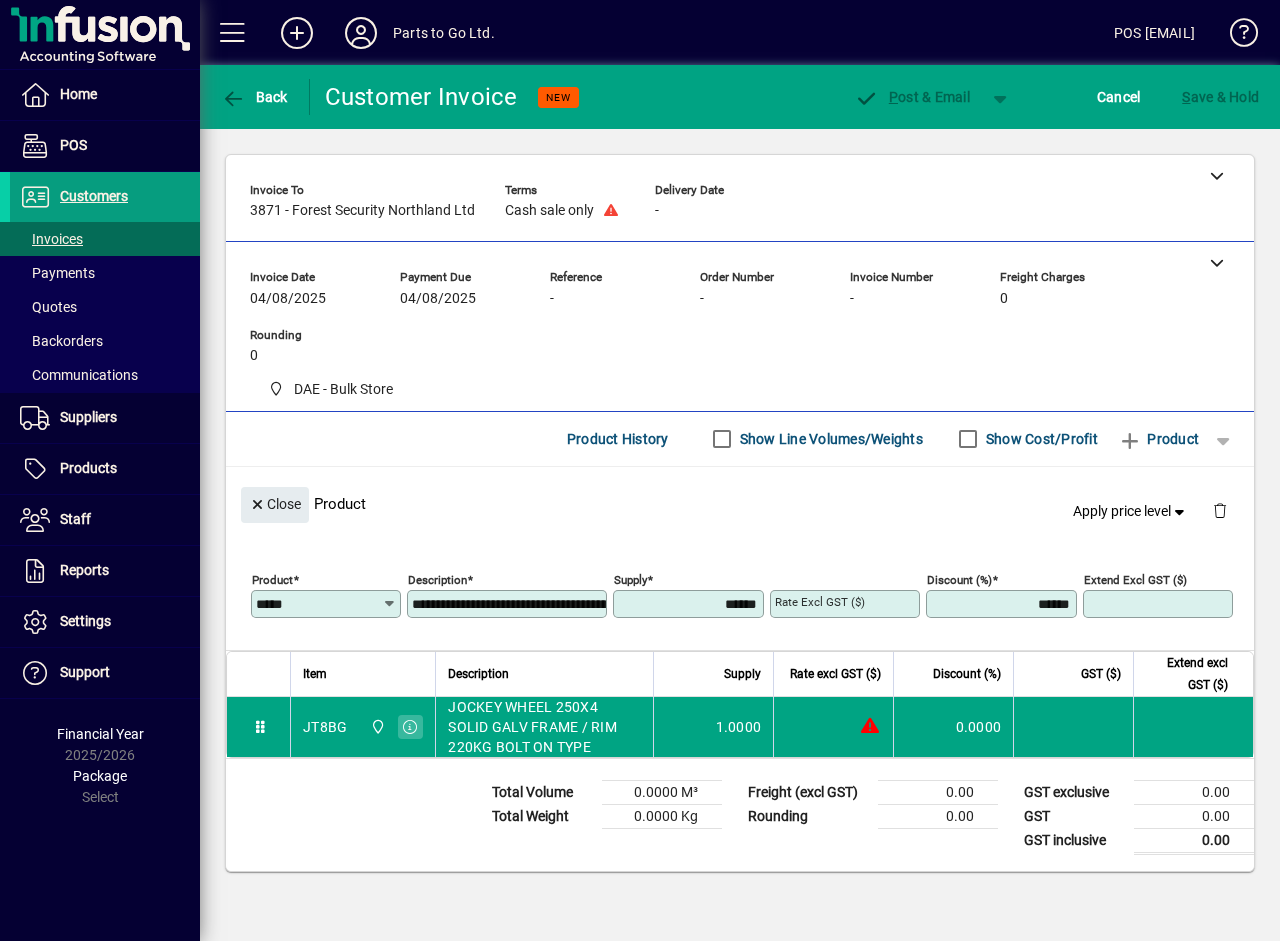 type on "********" 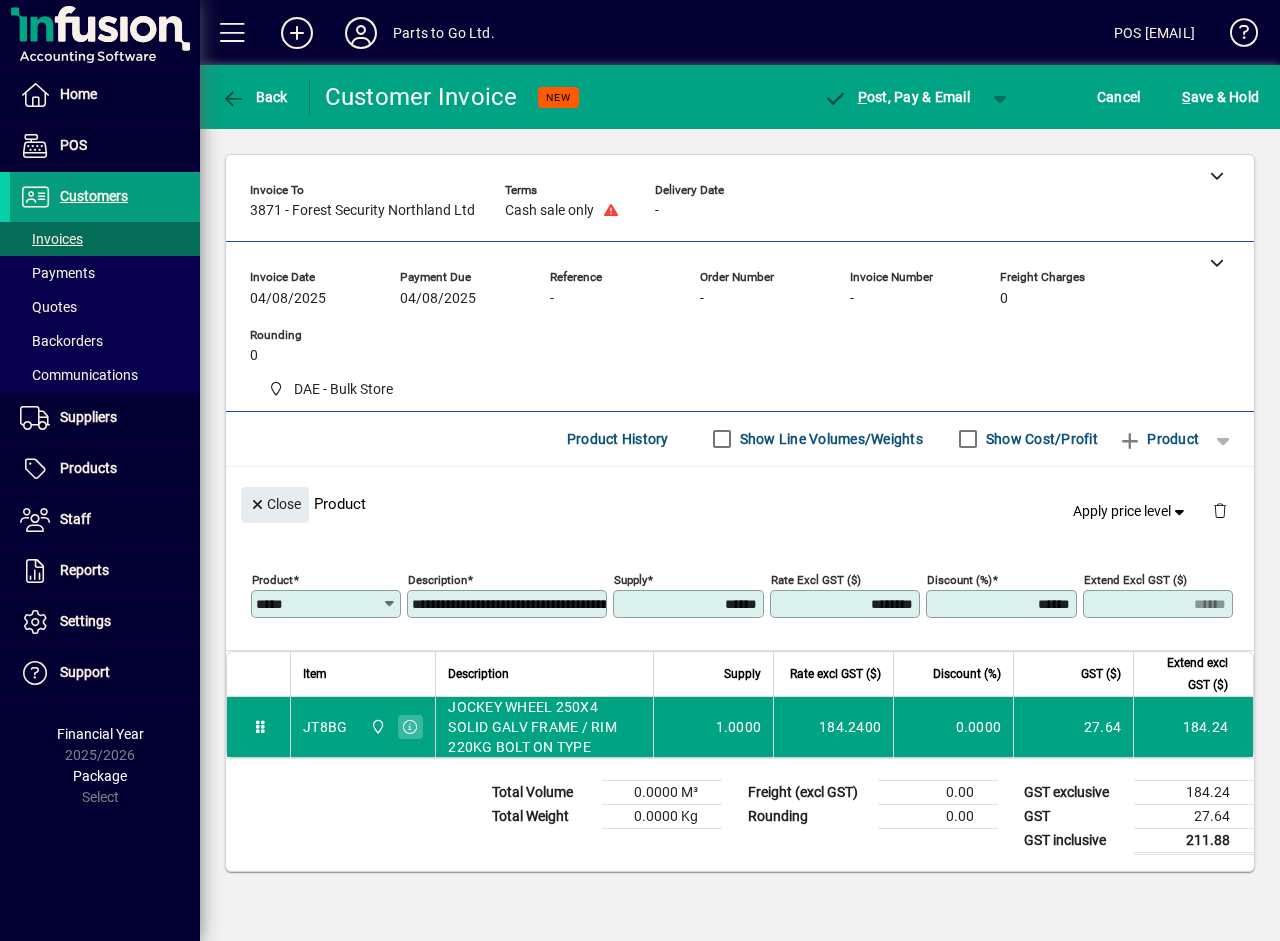 click on "******" at bounding box center (1003, 604) 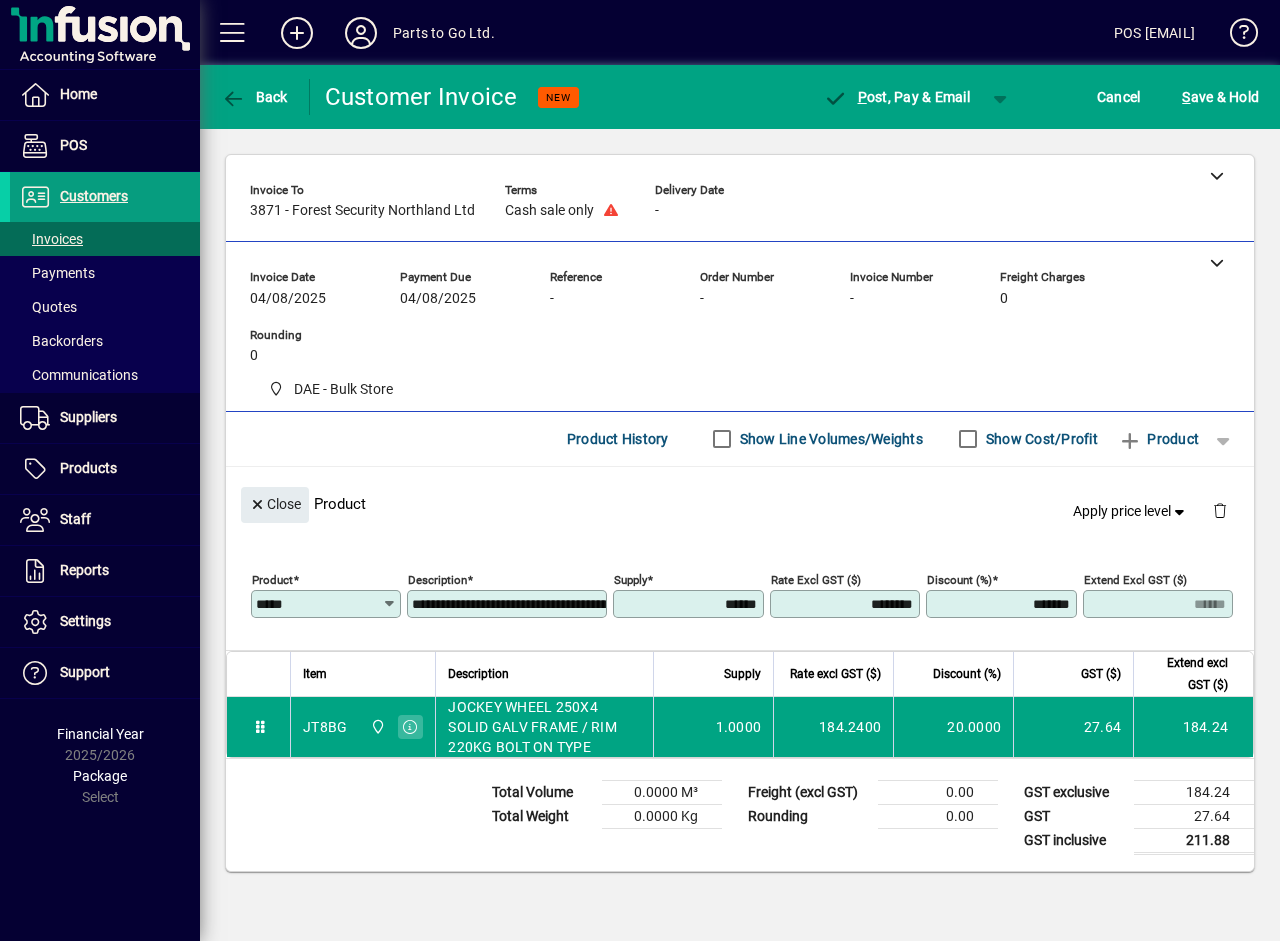 type on "*******" 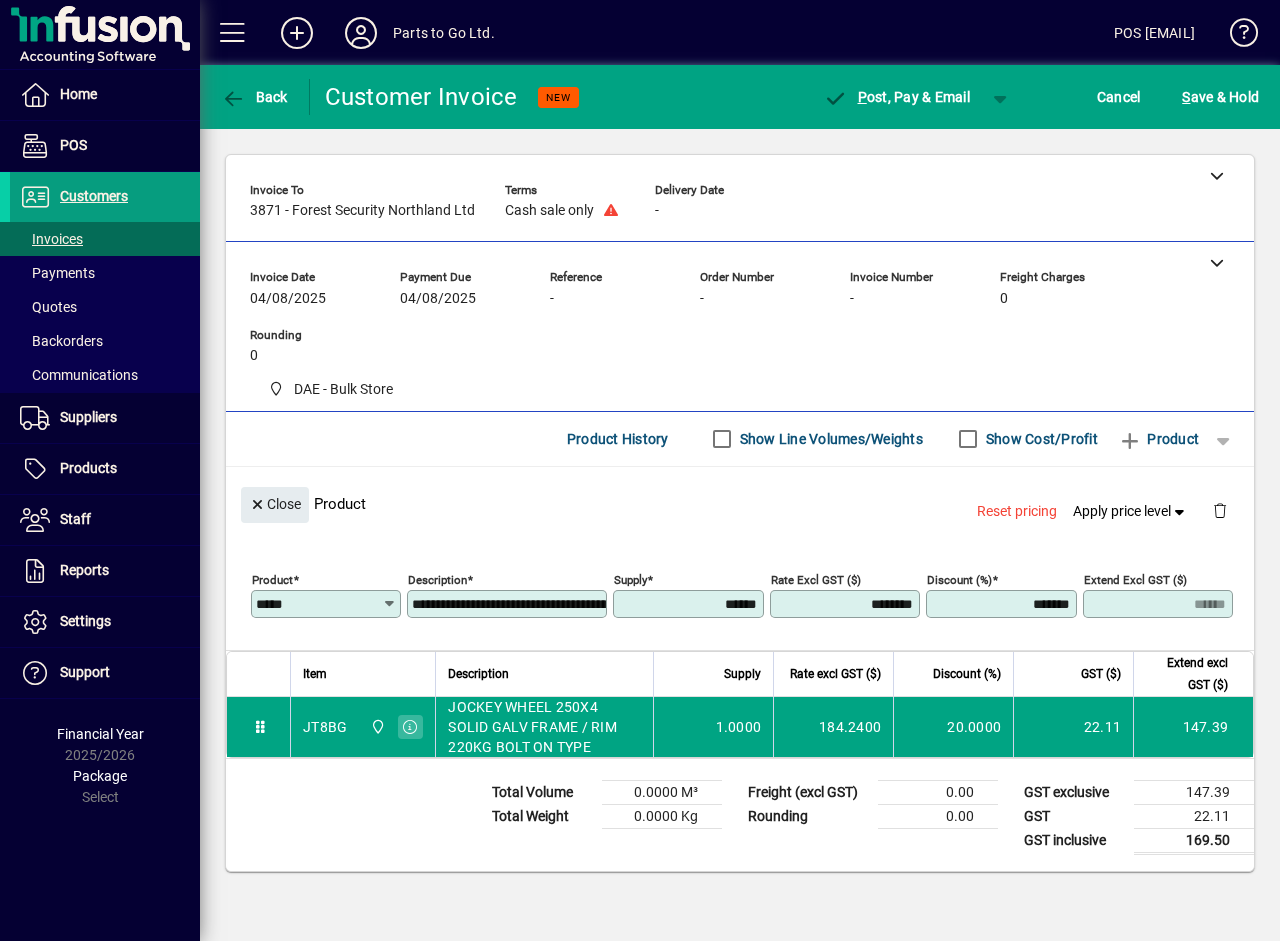 click 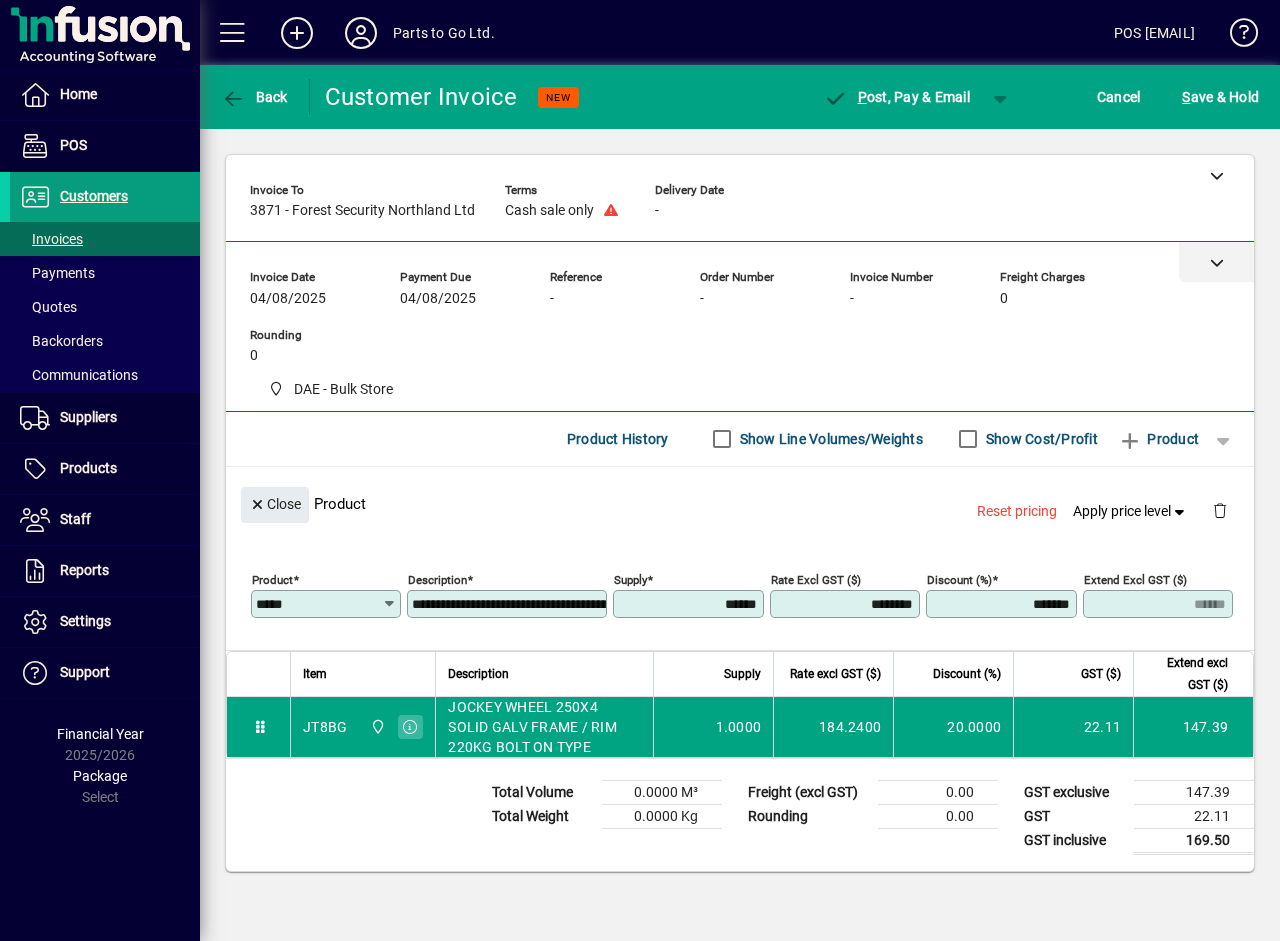 click 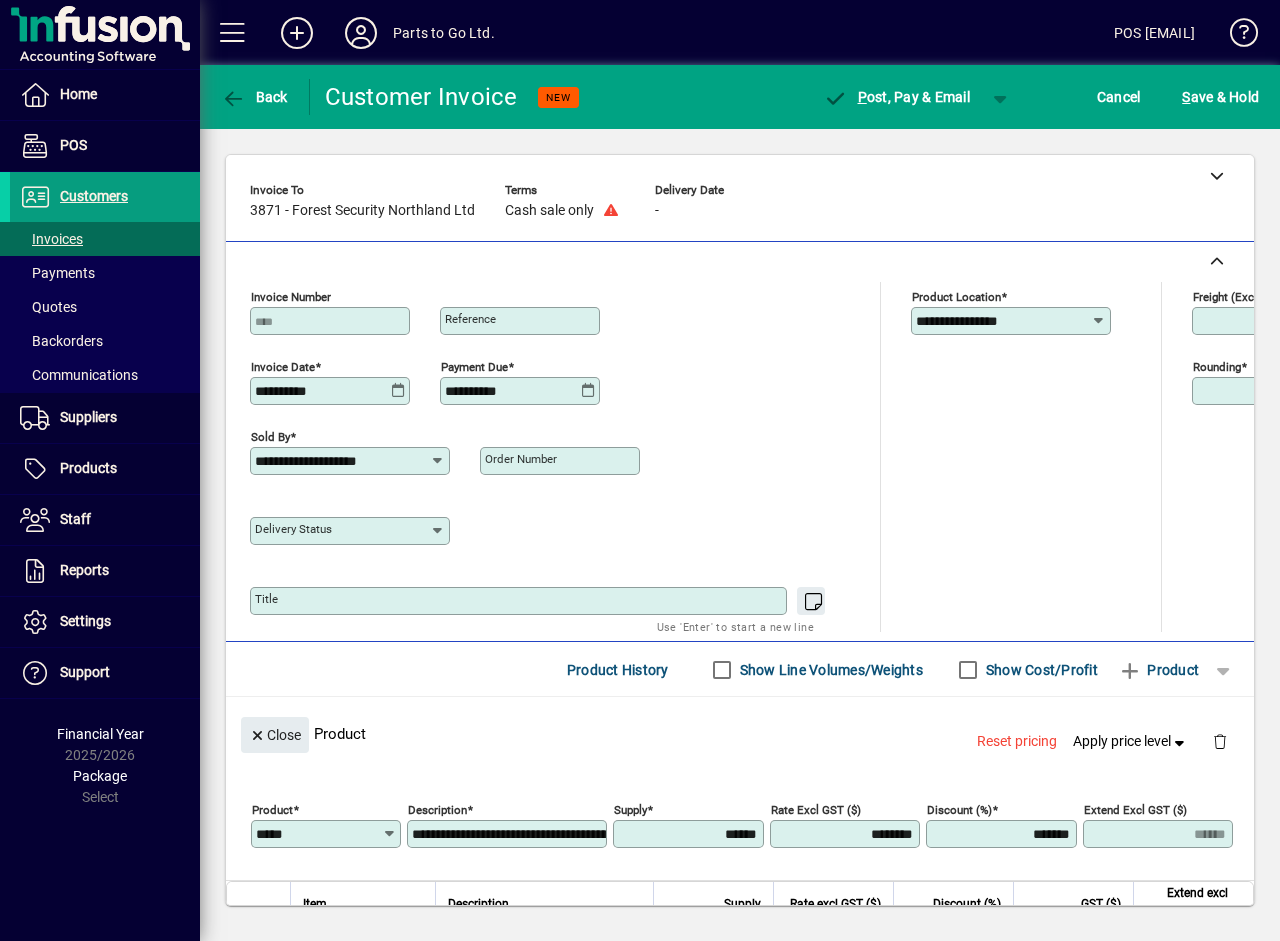 click on "Order number" at bounding box center [521, 459] 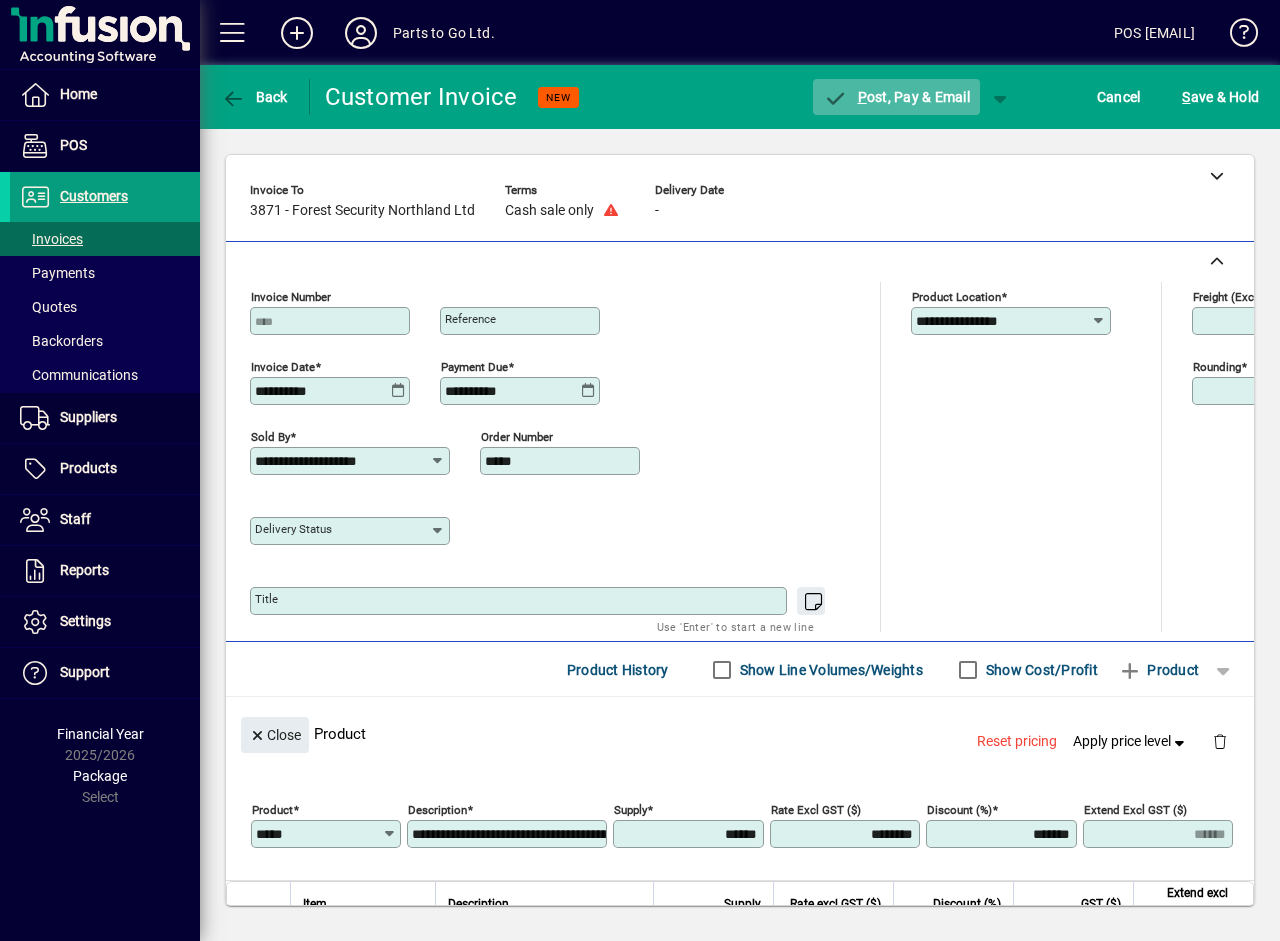 type on "*****" 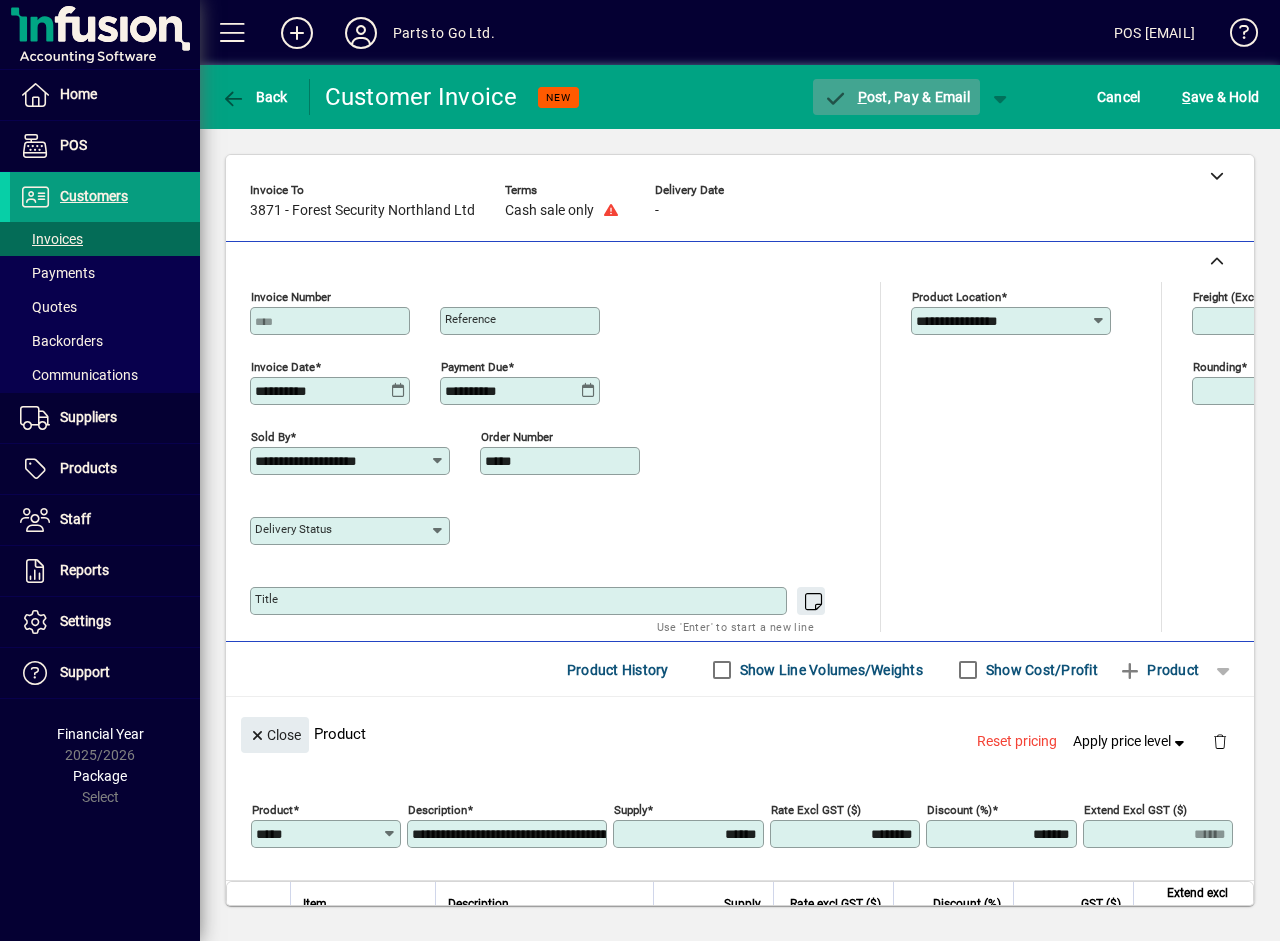 click on "P ost, Pay & Email" 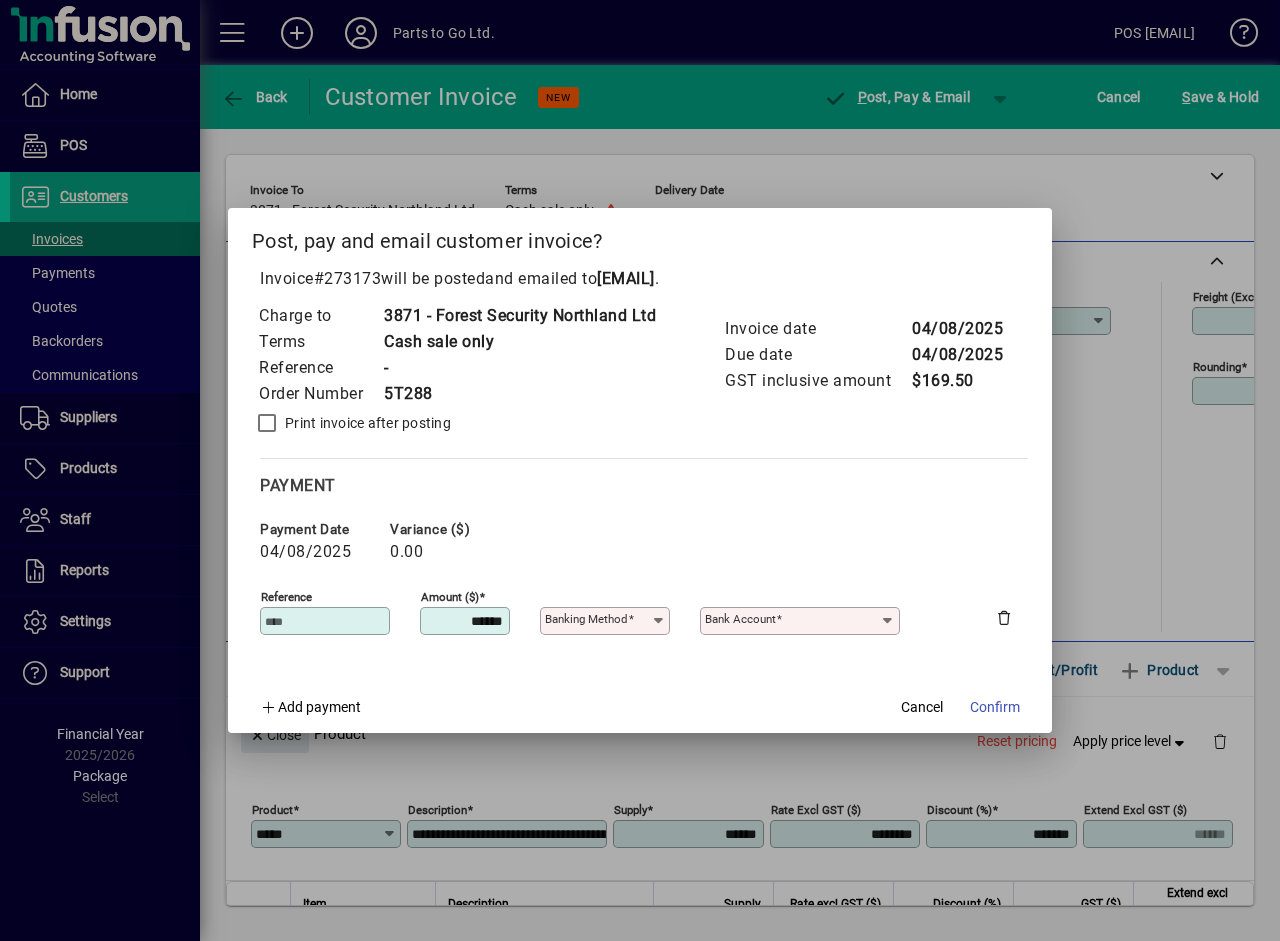 type on "**********" 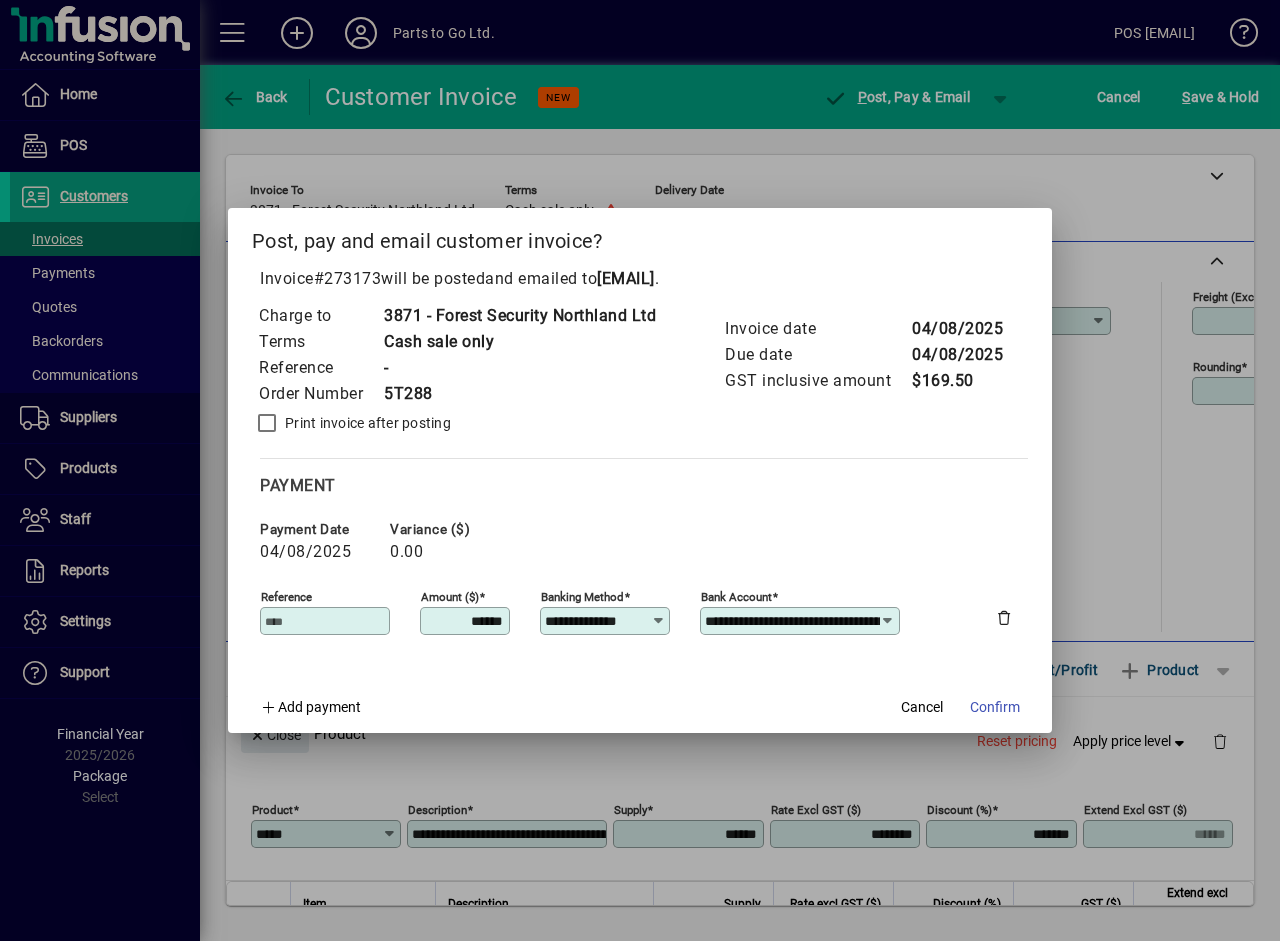 click at bounding box center (658, 621) 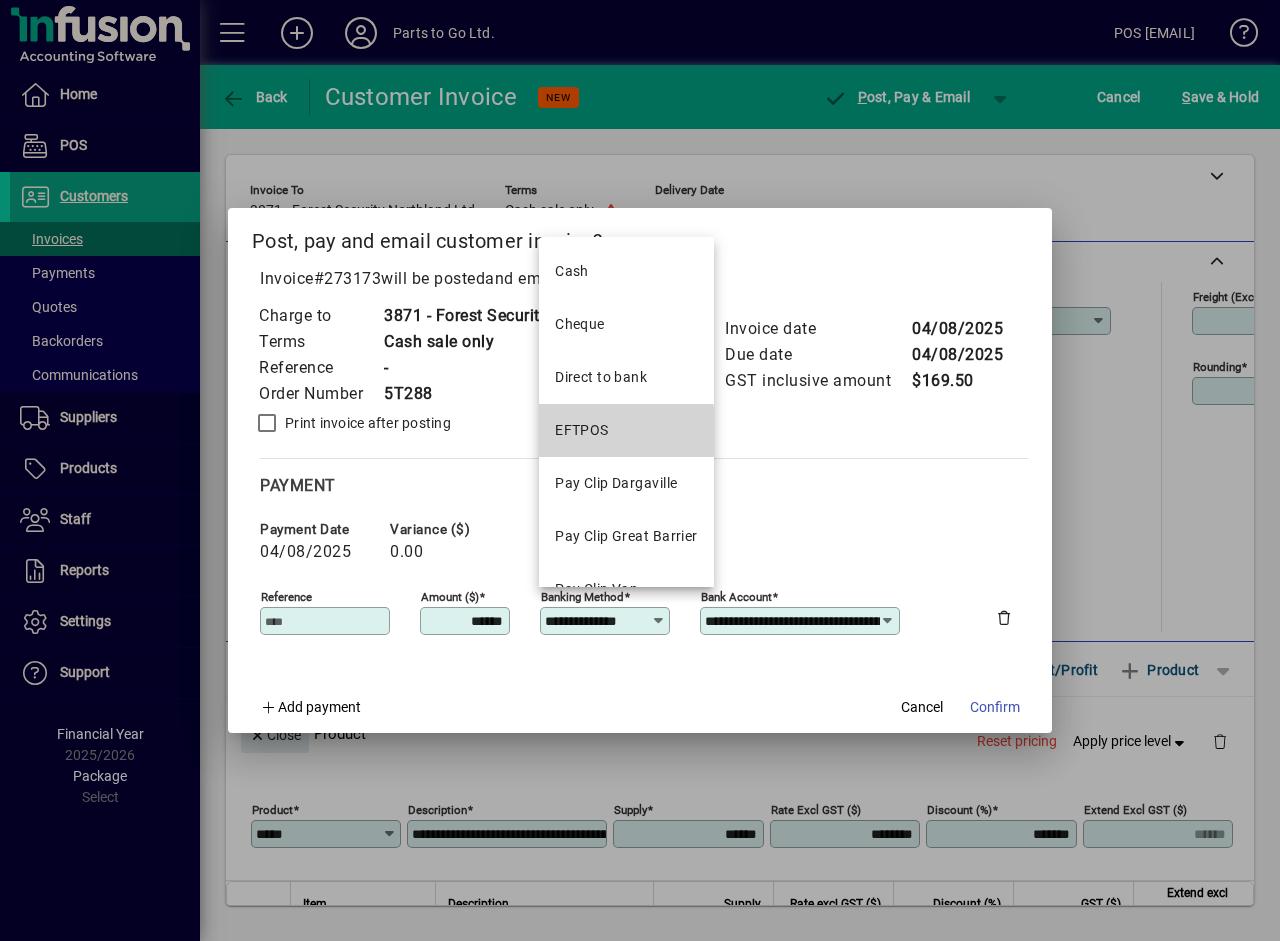 click on "EFTPOS" at bounding box center (582, 430) 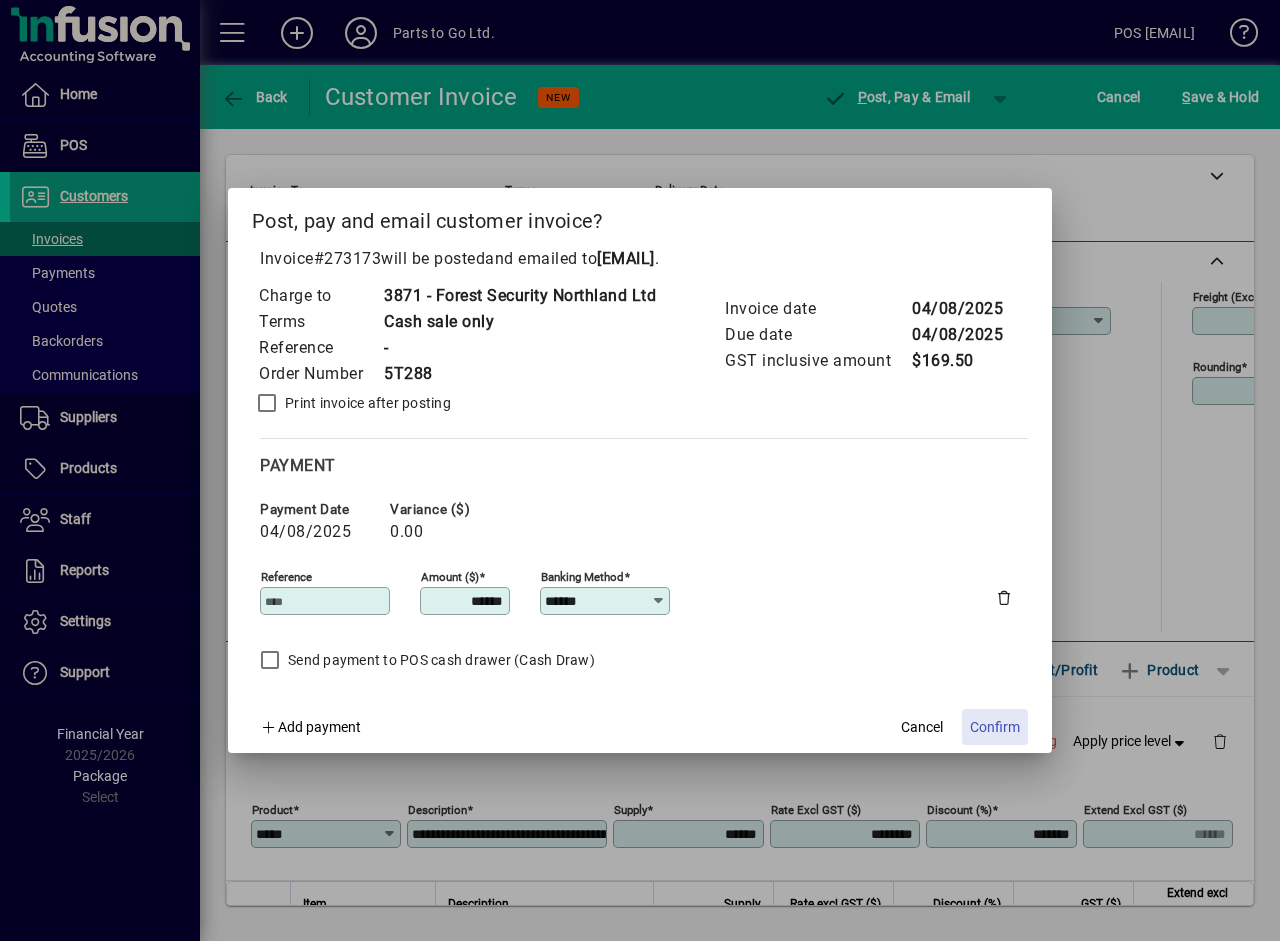 click on "Confirm" 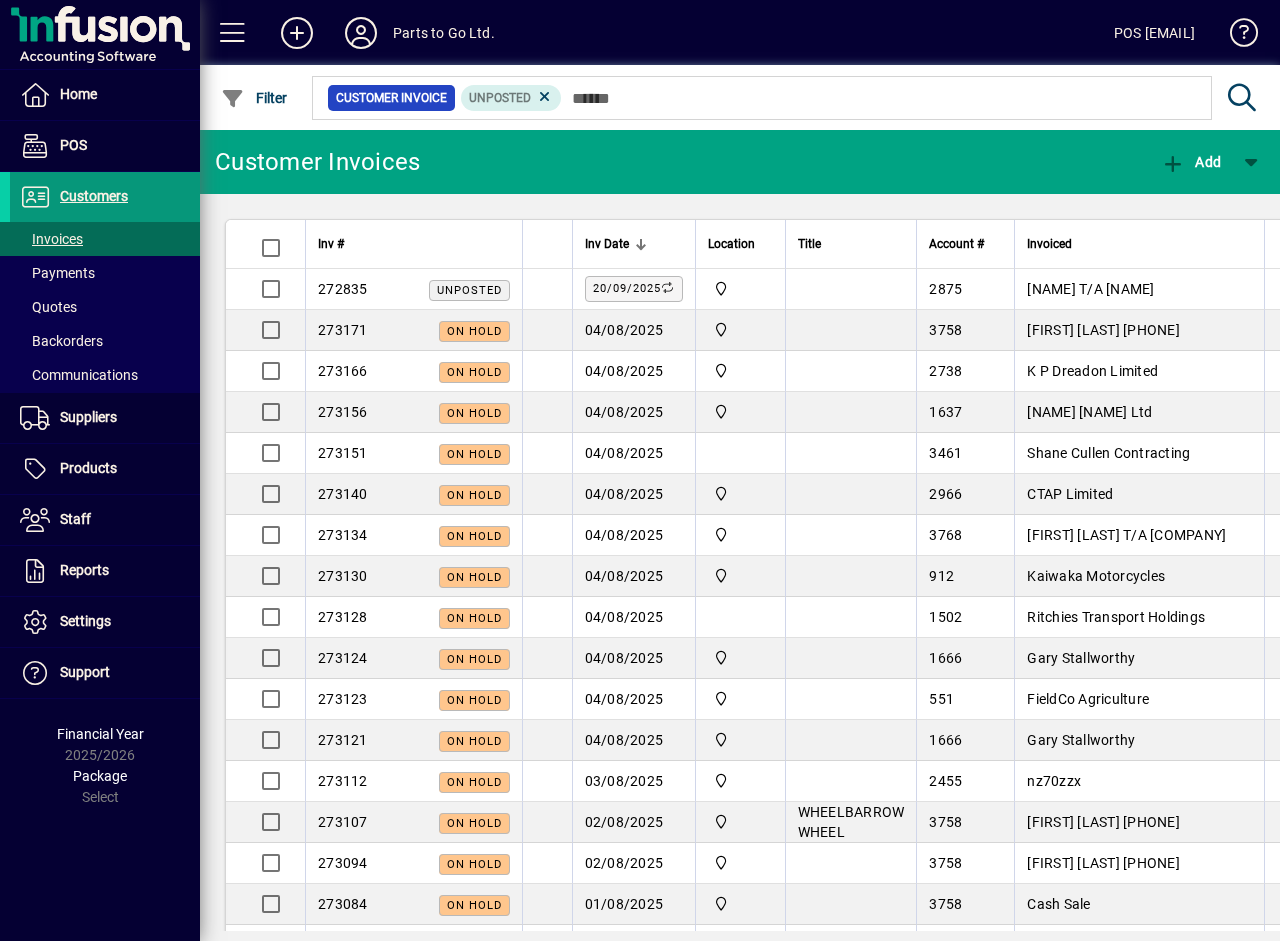 click on "Customers" at bounding box center (94, 196) 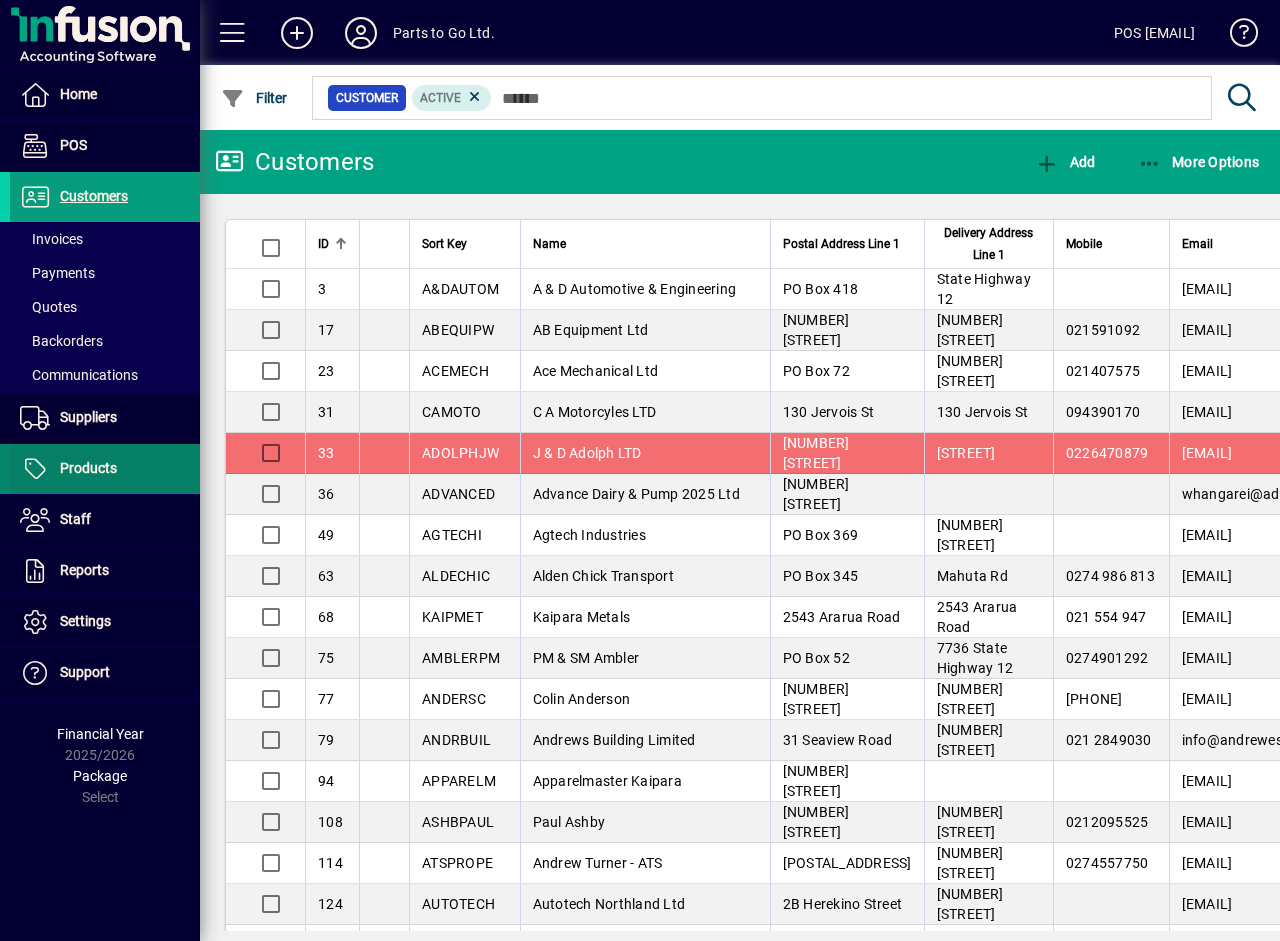 click on "Products" at bounding box center [88, 468] 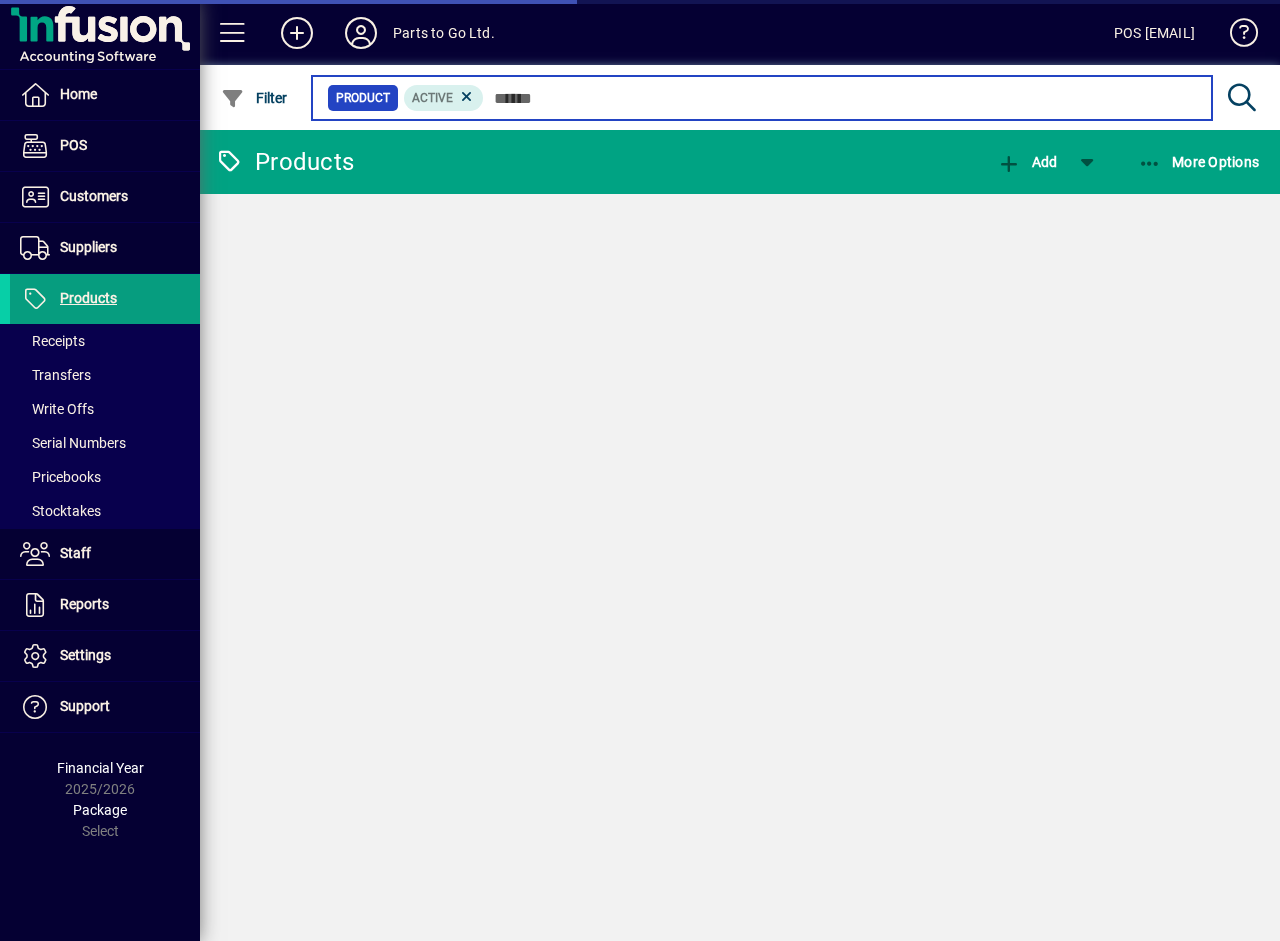 click at bounding box center [840, 98] 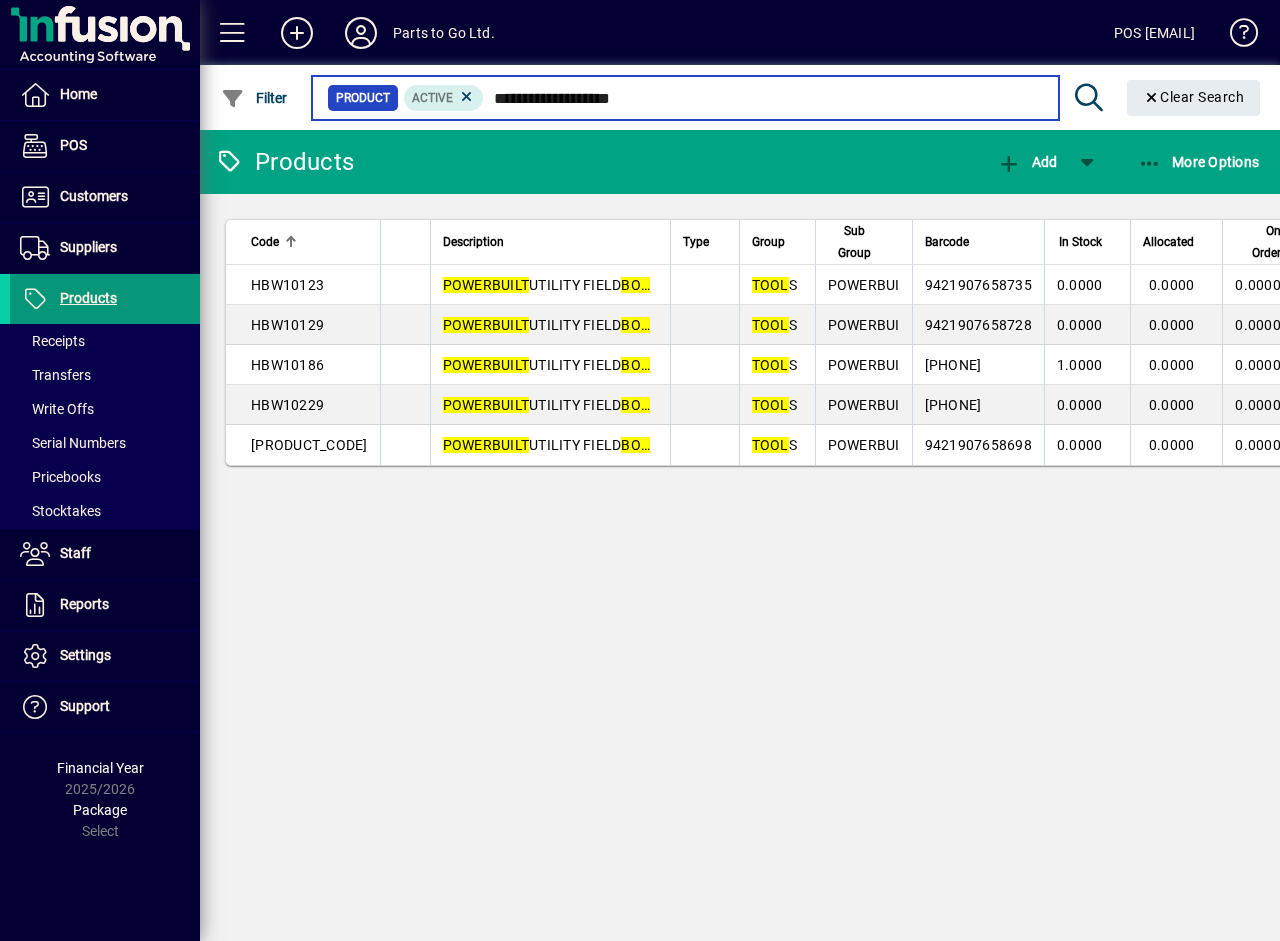 type on "**********" 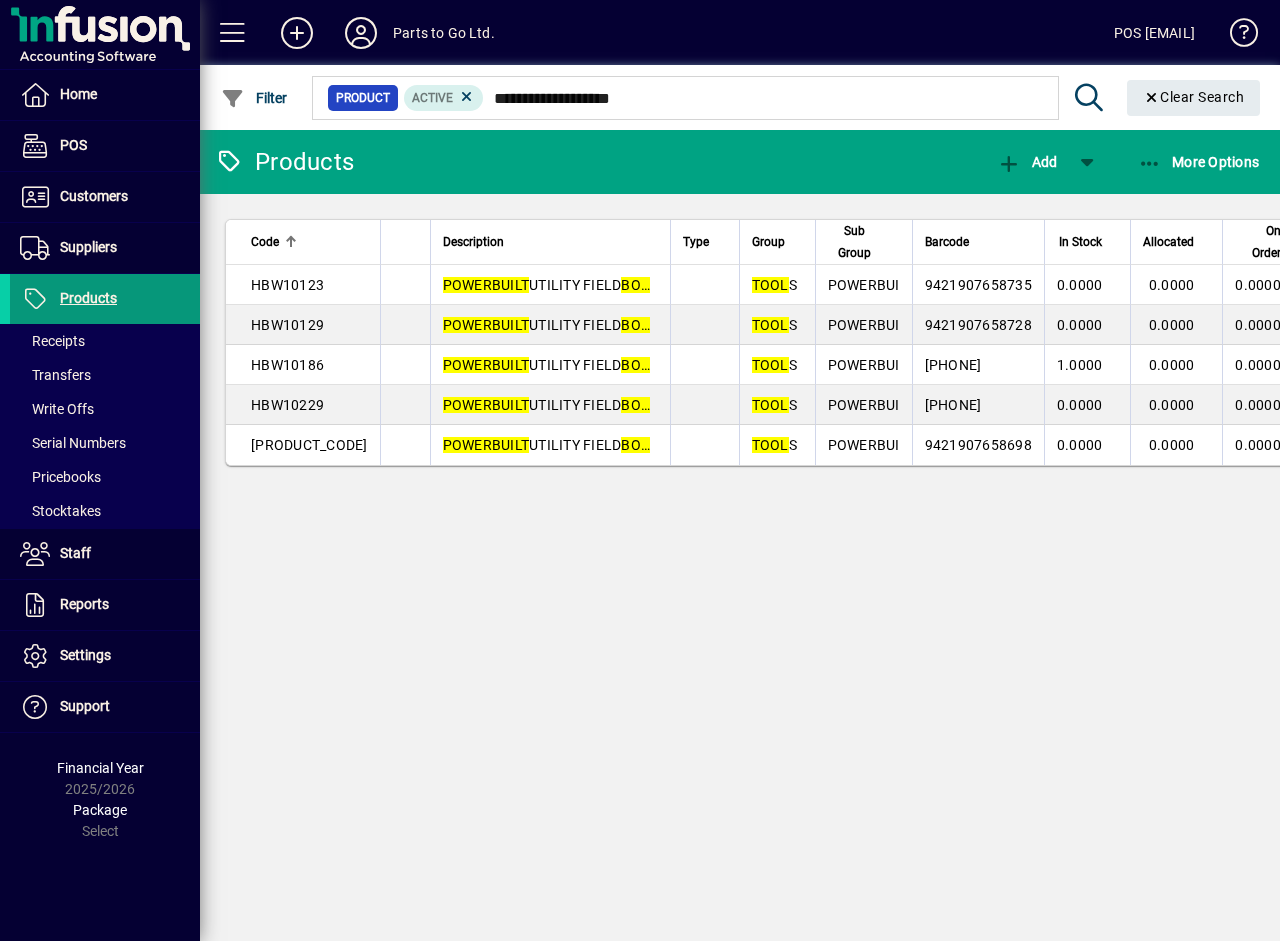 click on "Products" at bounding box center [88, 298] 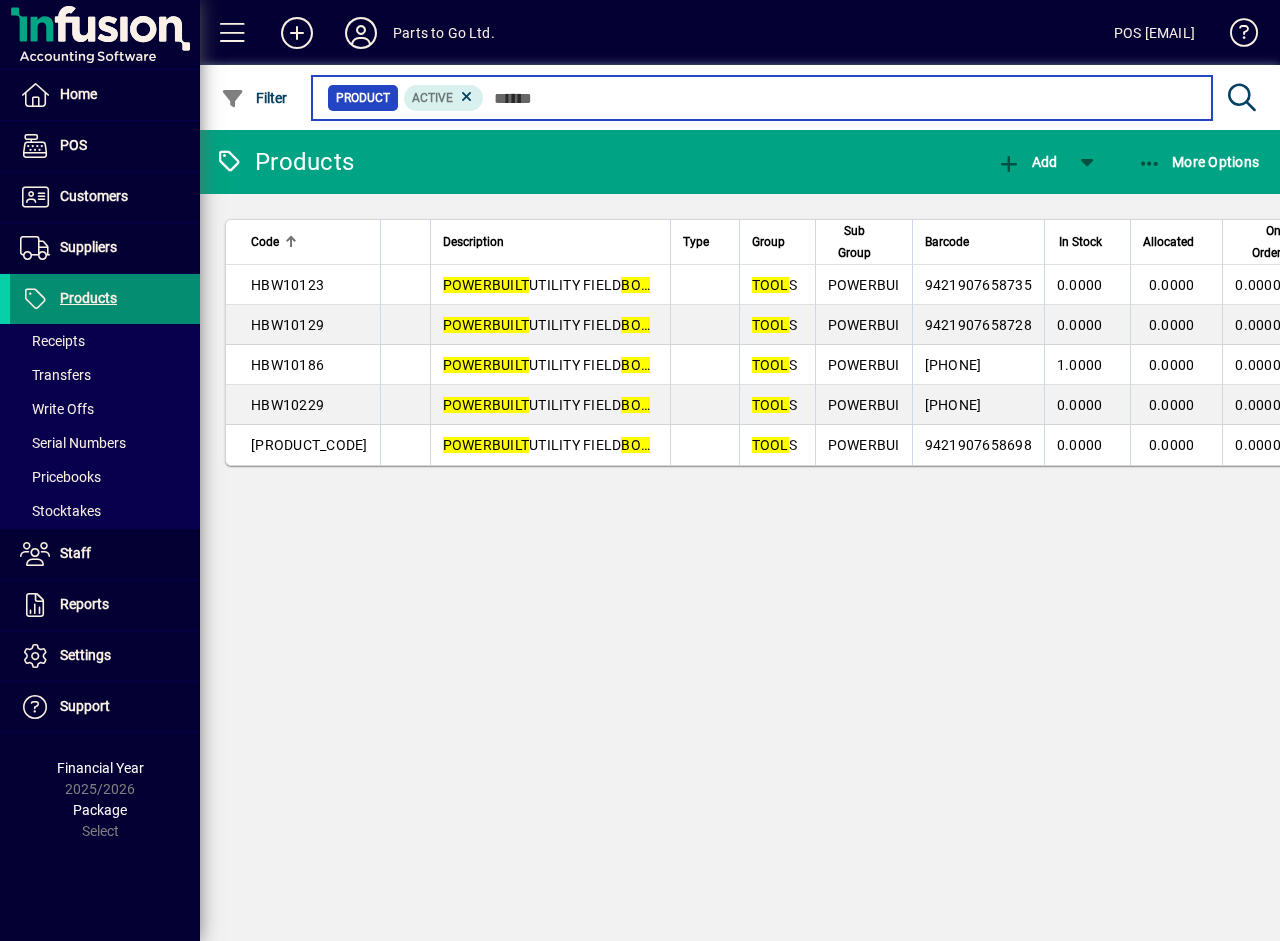 click at bounding box center (840, 98) 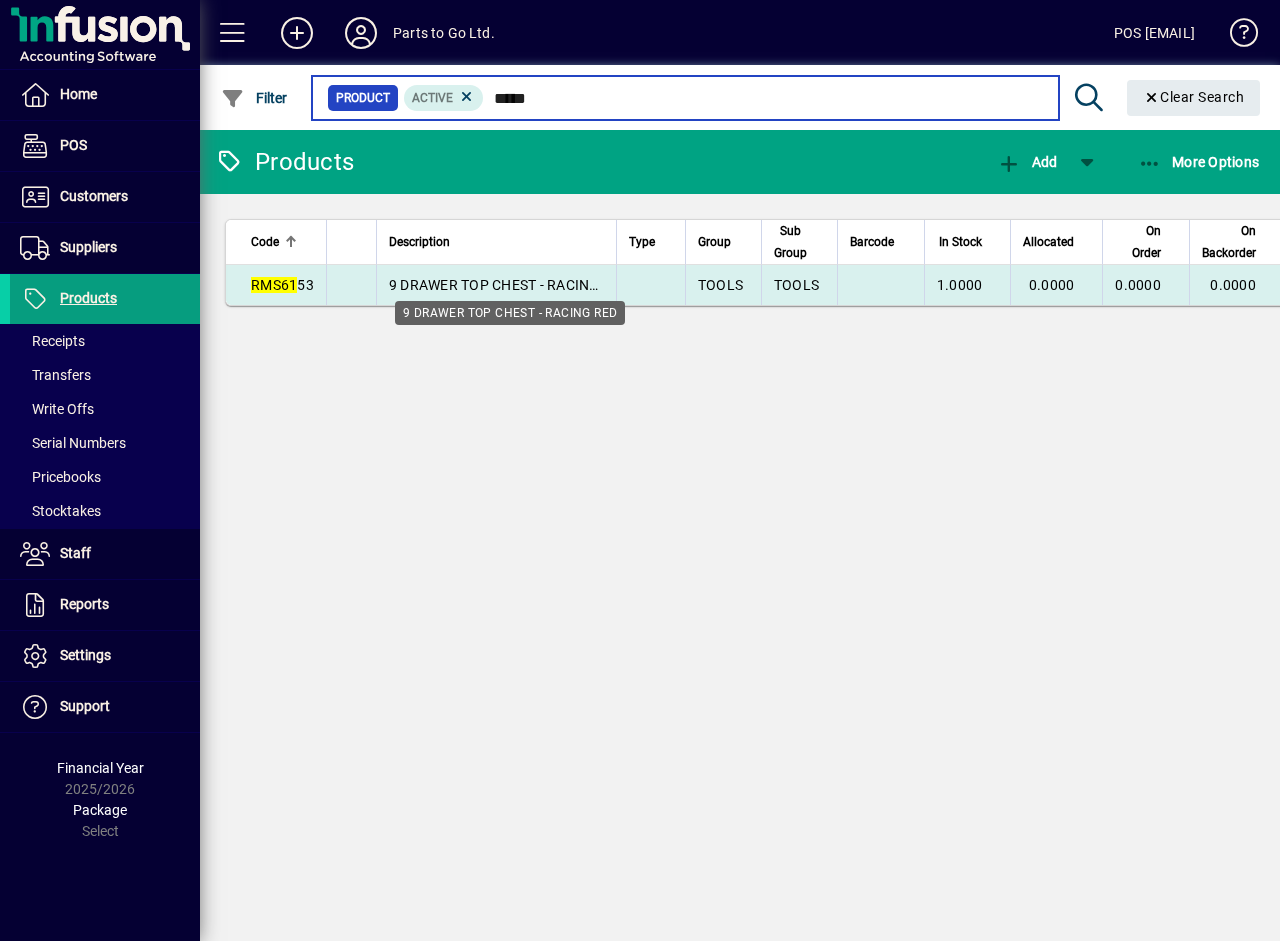 type on "*****" 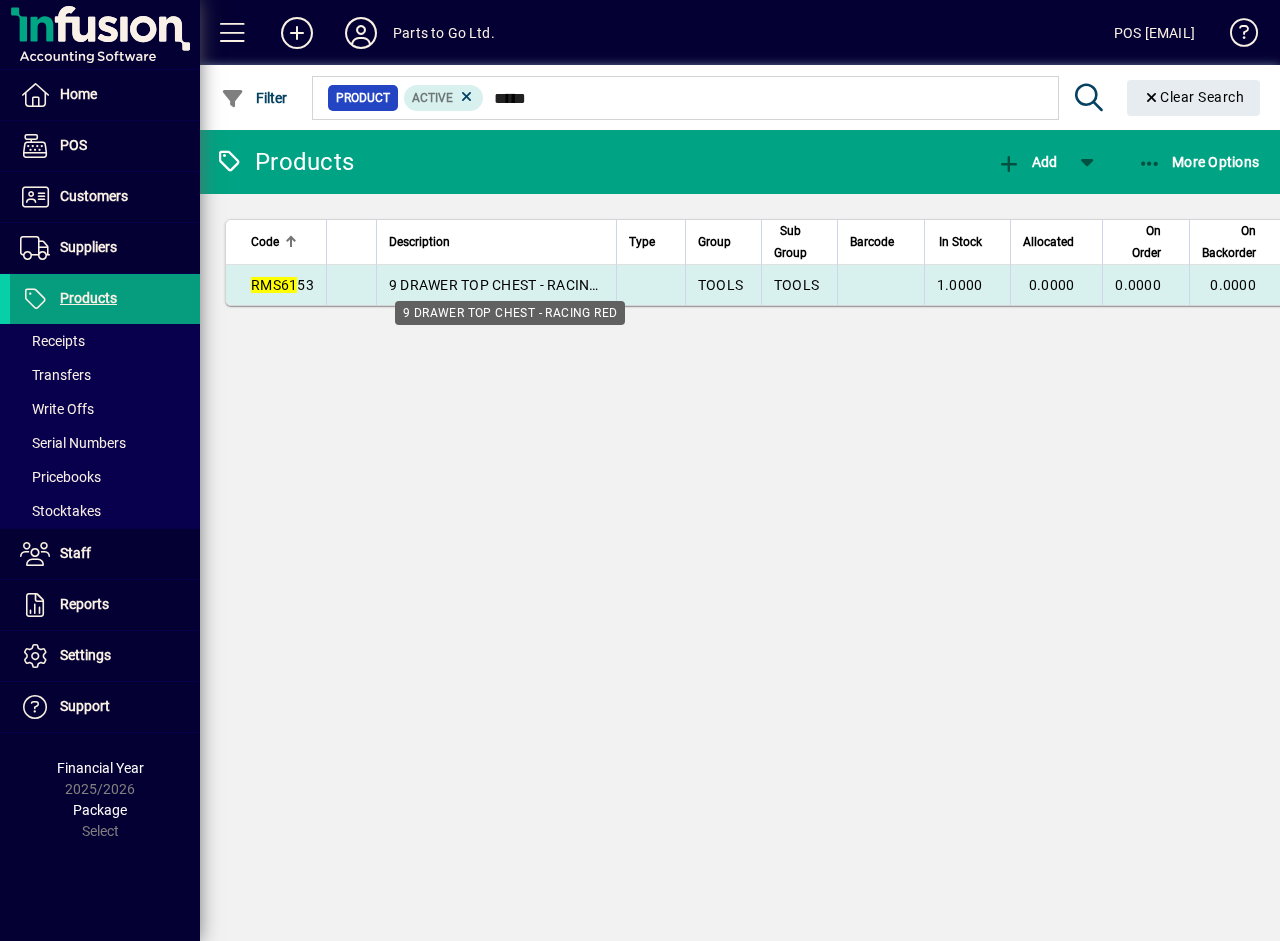 click on "9 DRAWER TOP CHEST - RACING RED" at bounding box center (509, 285) 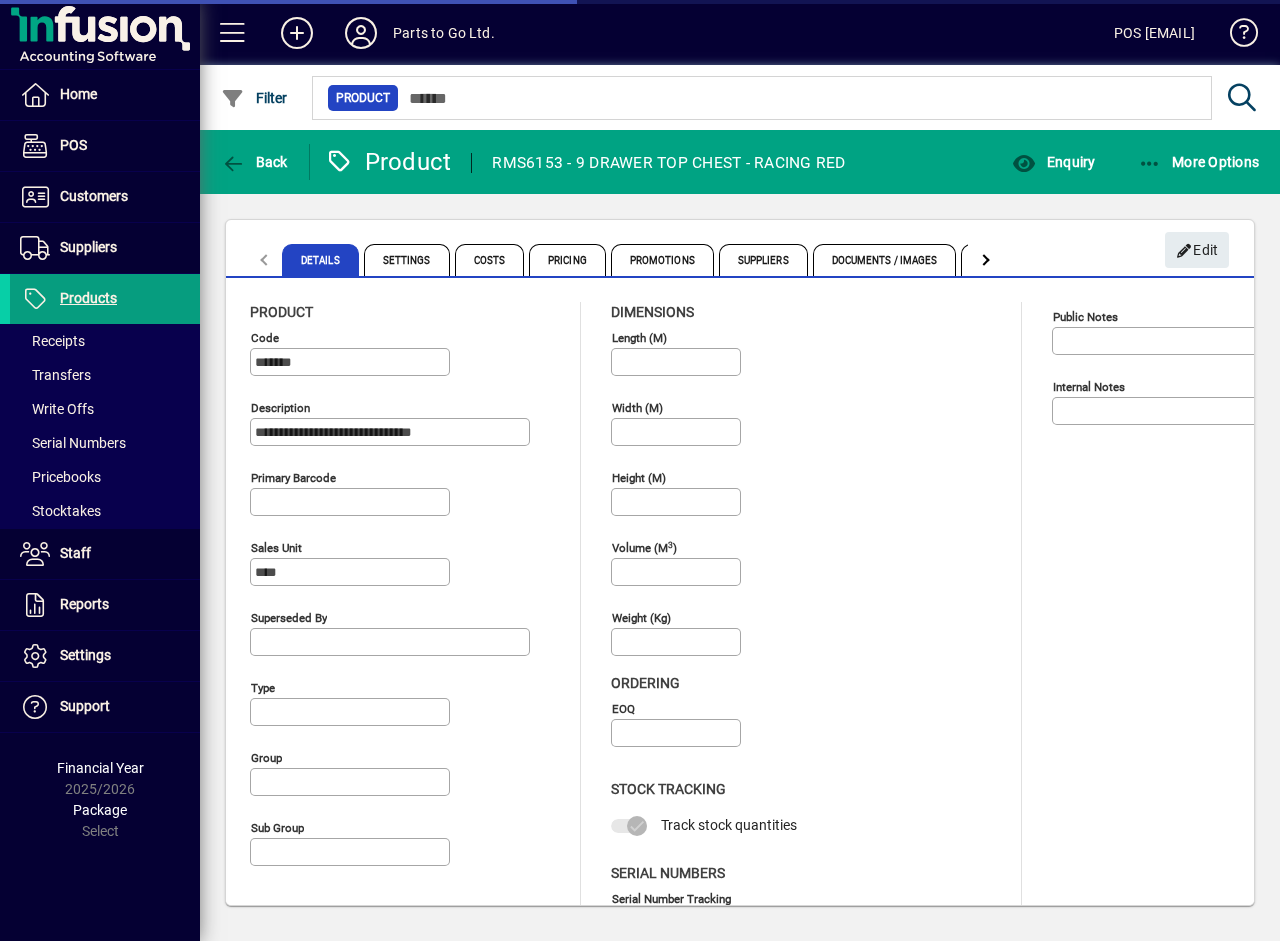 type on "**********" 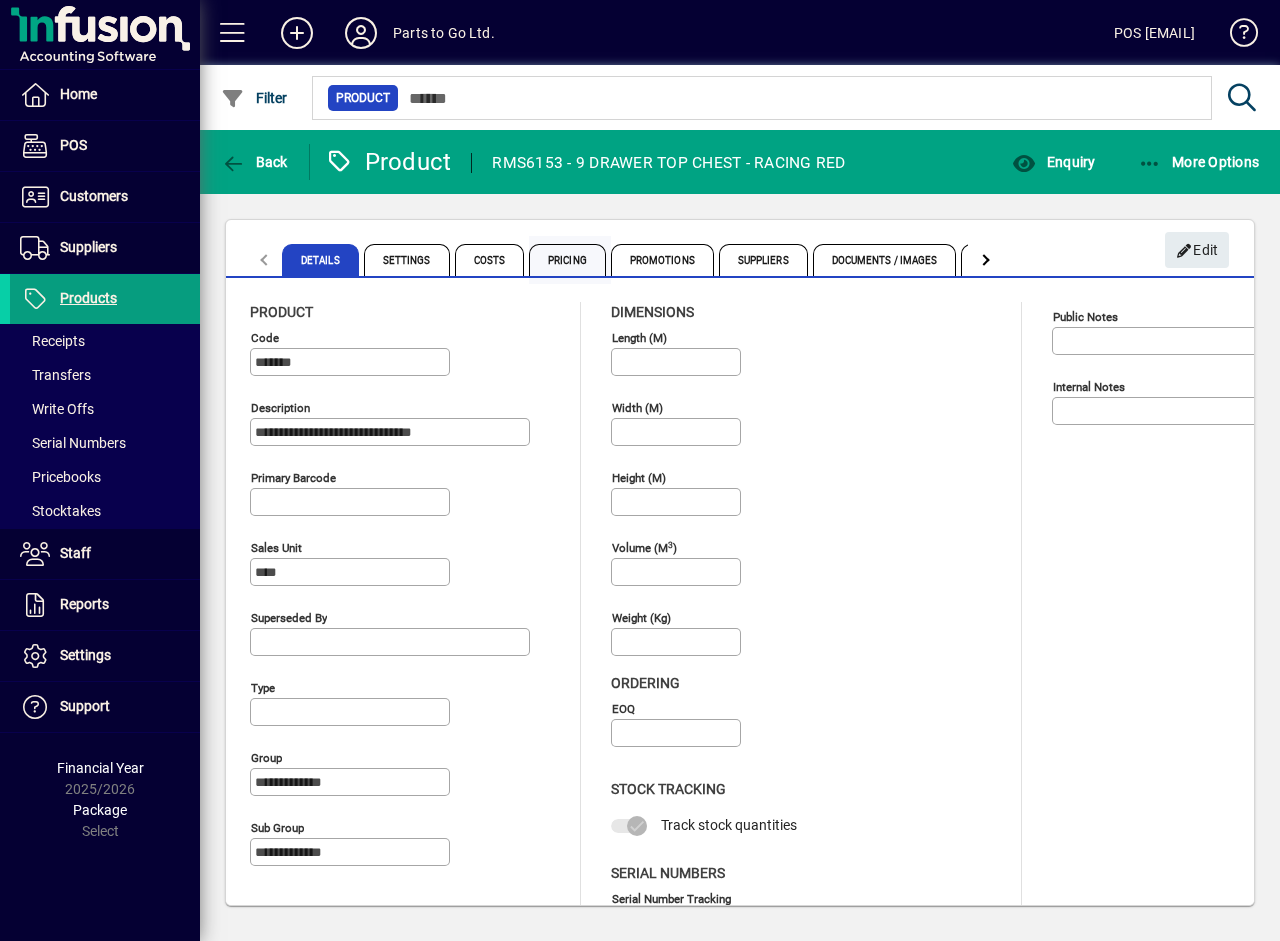 click on "Pricing" at bounding box center [567, 260] 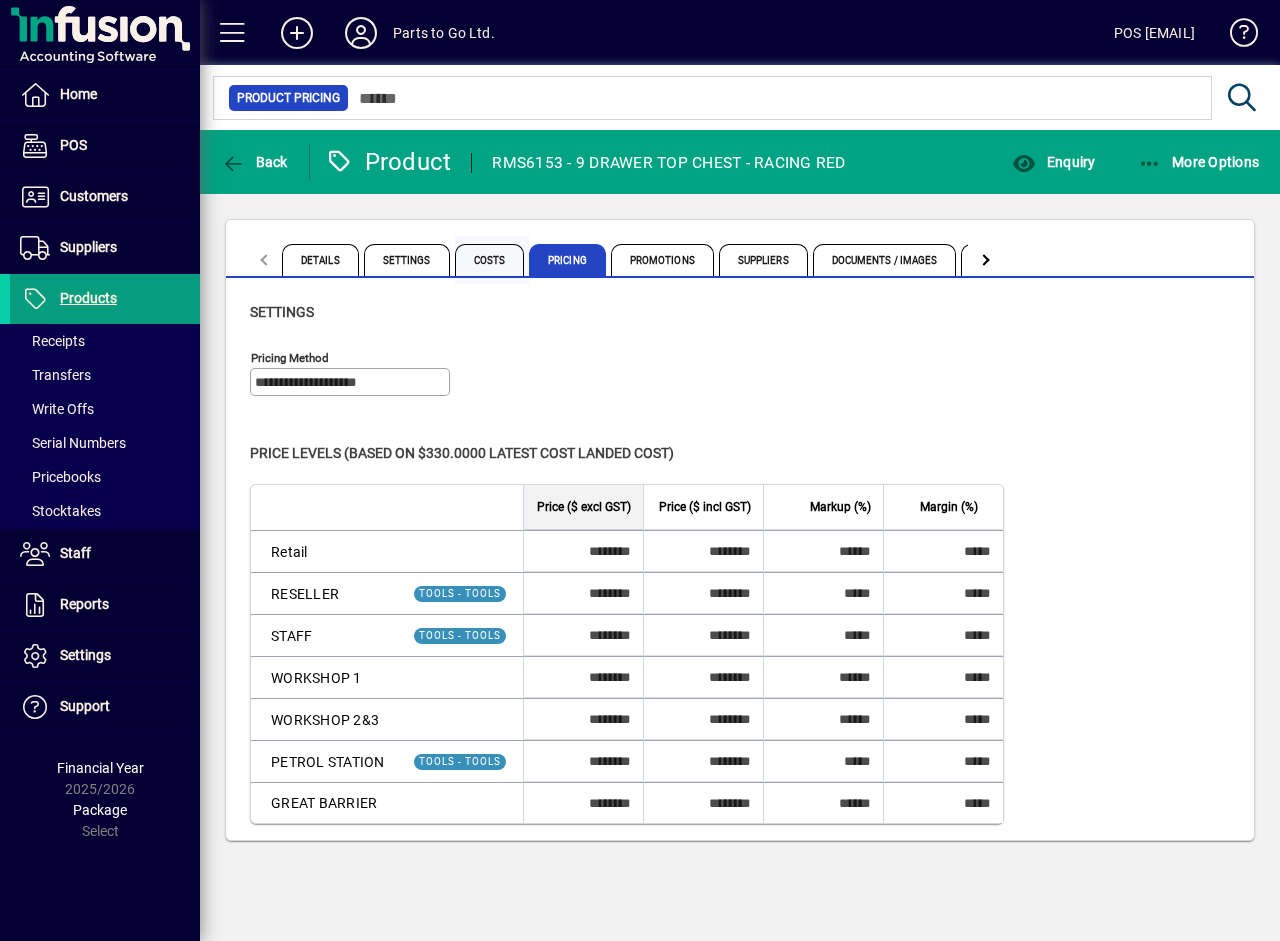click on "Costs" at bounding box center (490, 260) 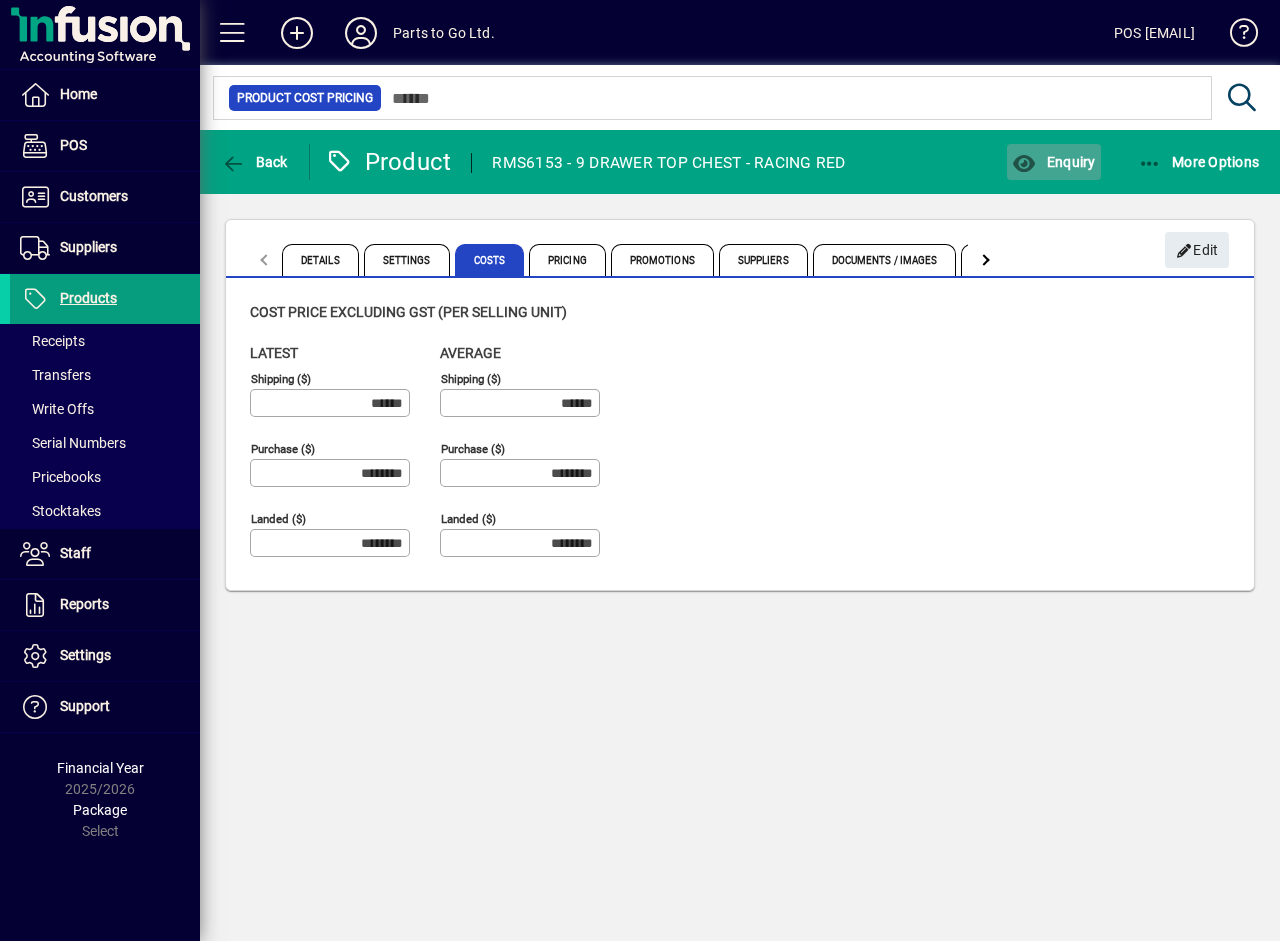 click on "Enquiry" 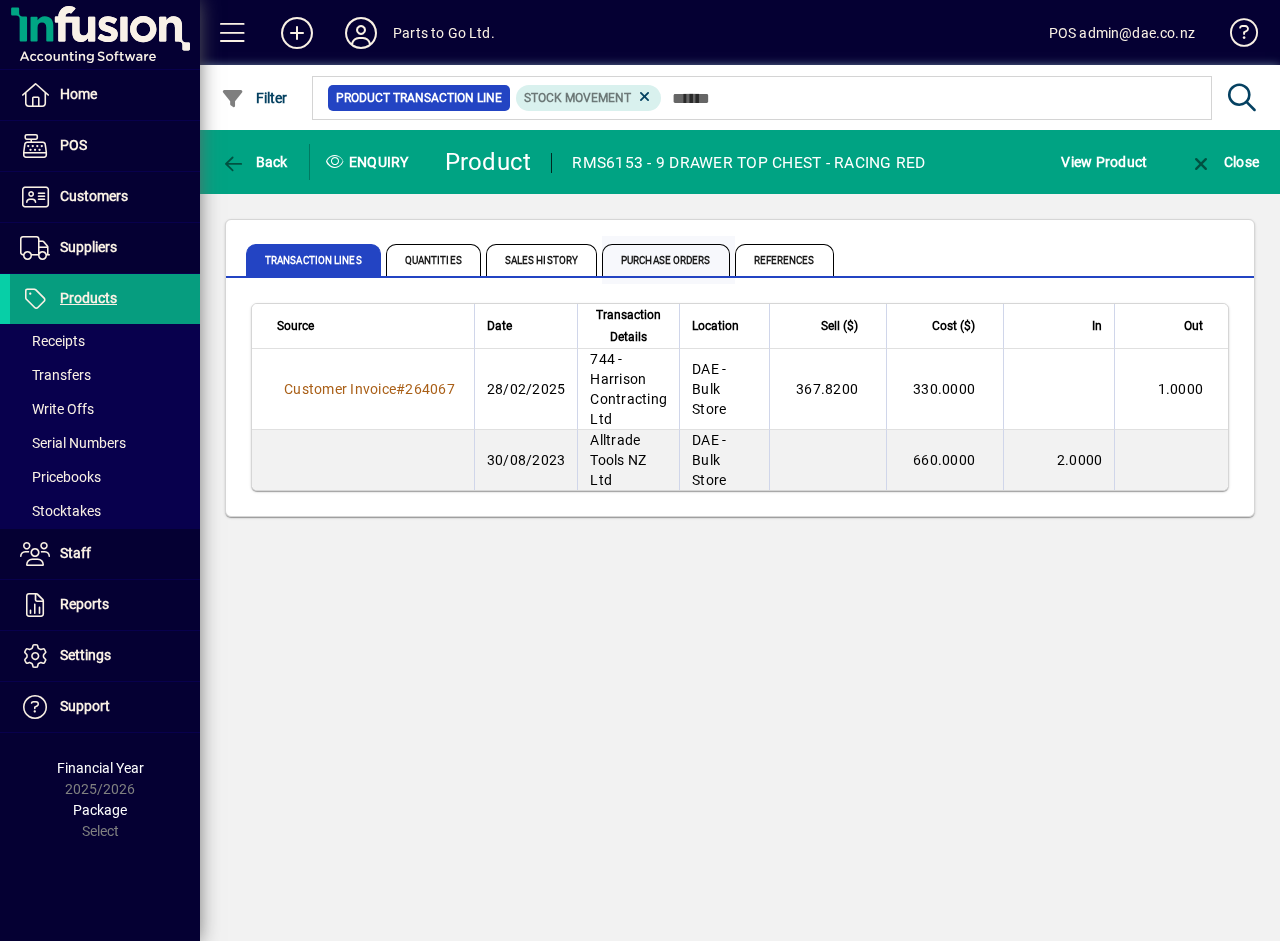 scroll, scrollTop: 0, scrollLeft: 0, axis: both 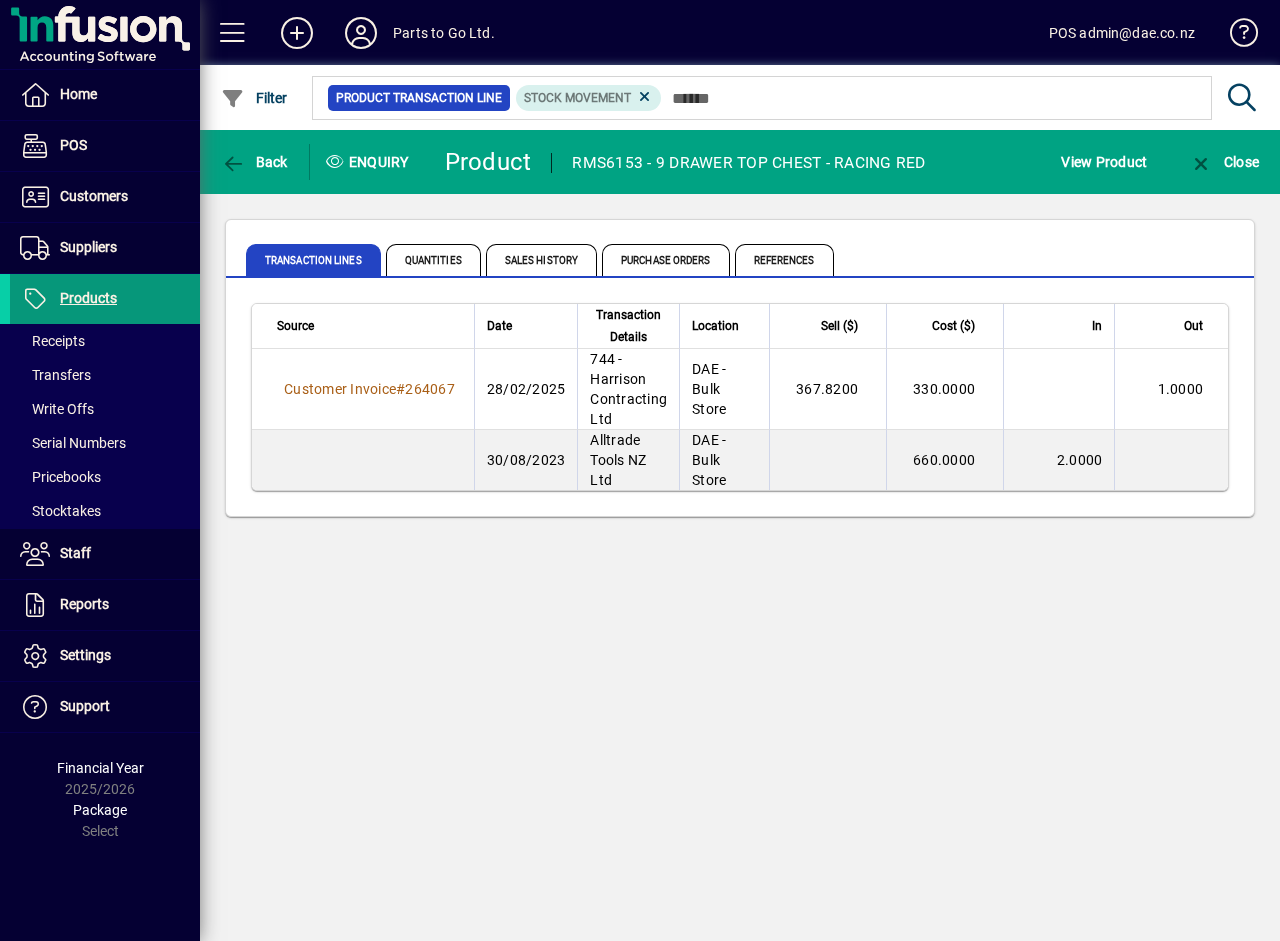 click at bounding box center (105, 299) 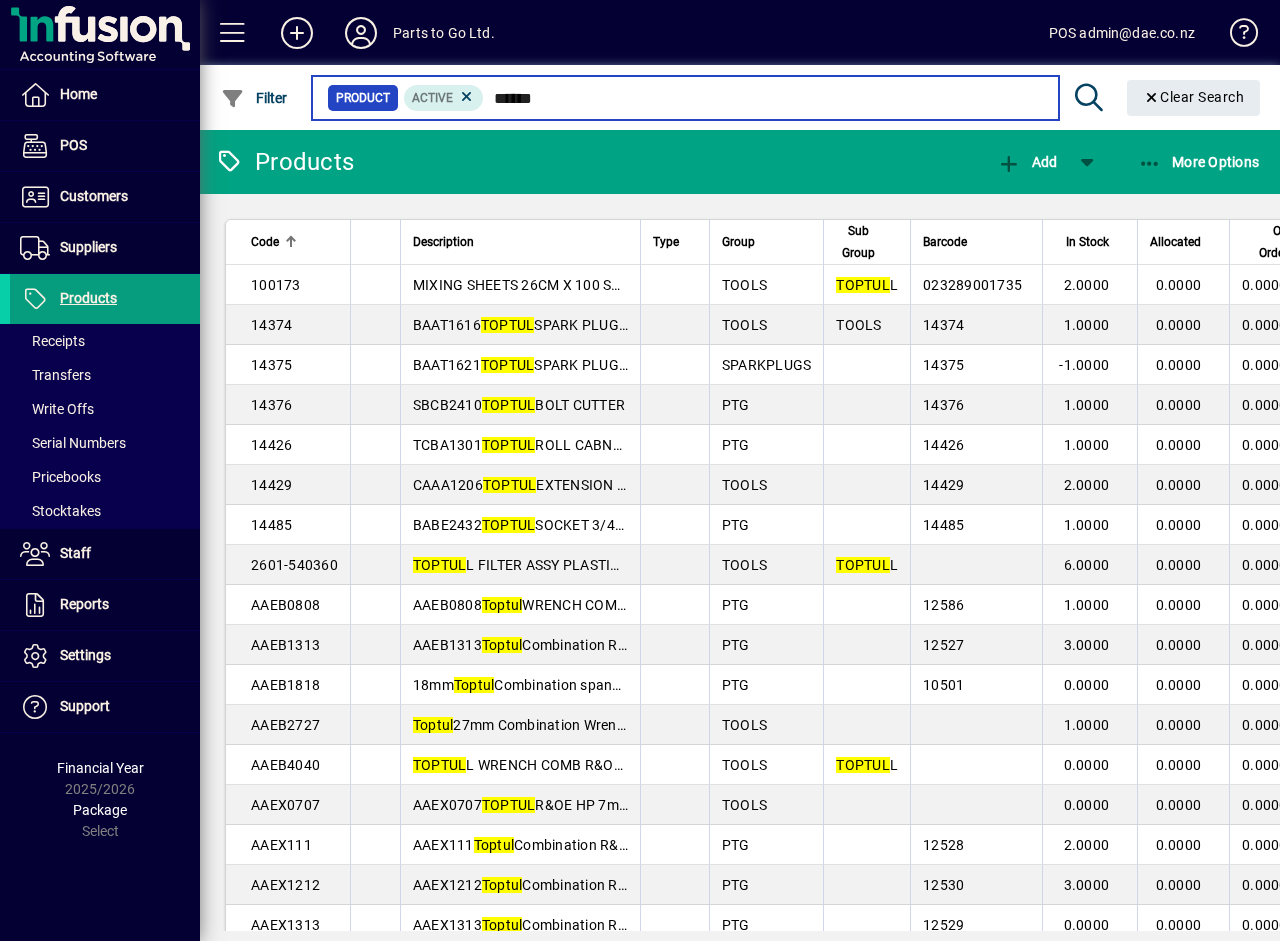 click on "******" at bounding box center [763, 98] 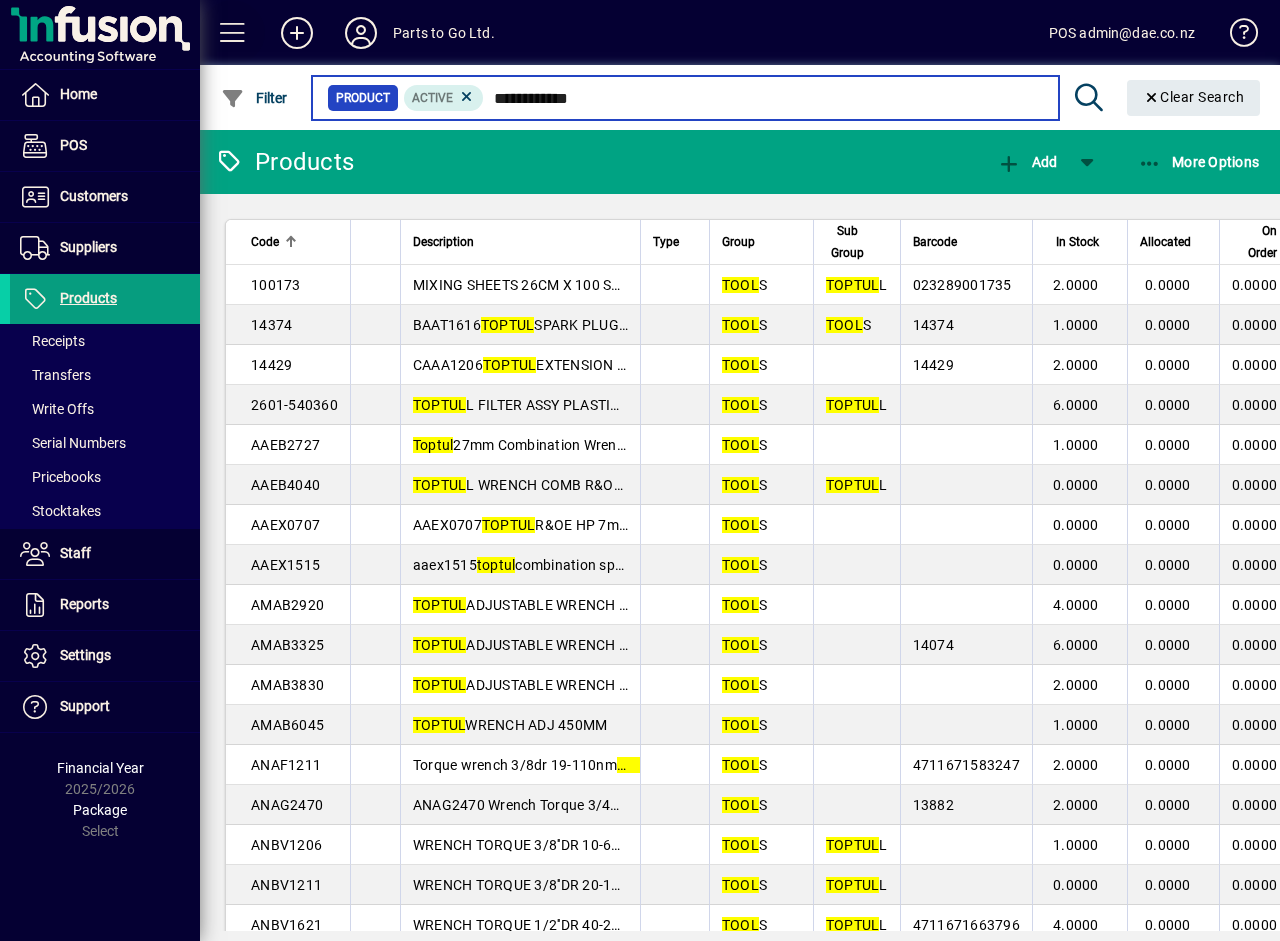 type on "**********" 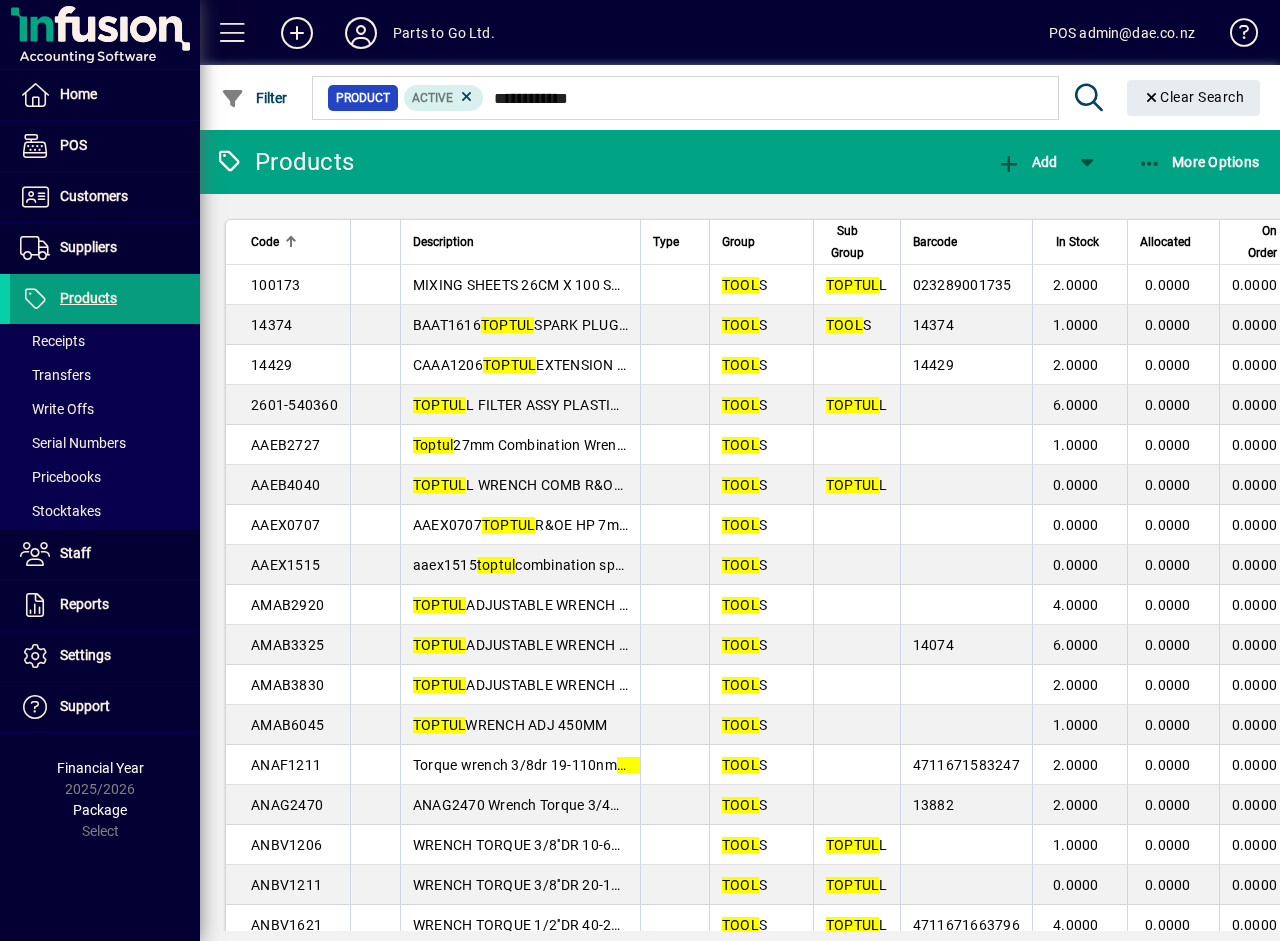 click at bounding box center (233, 33) 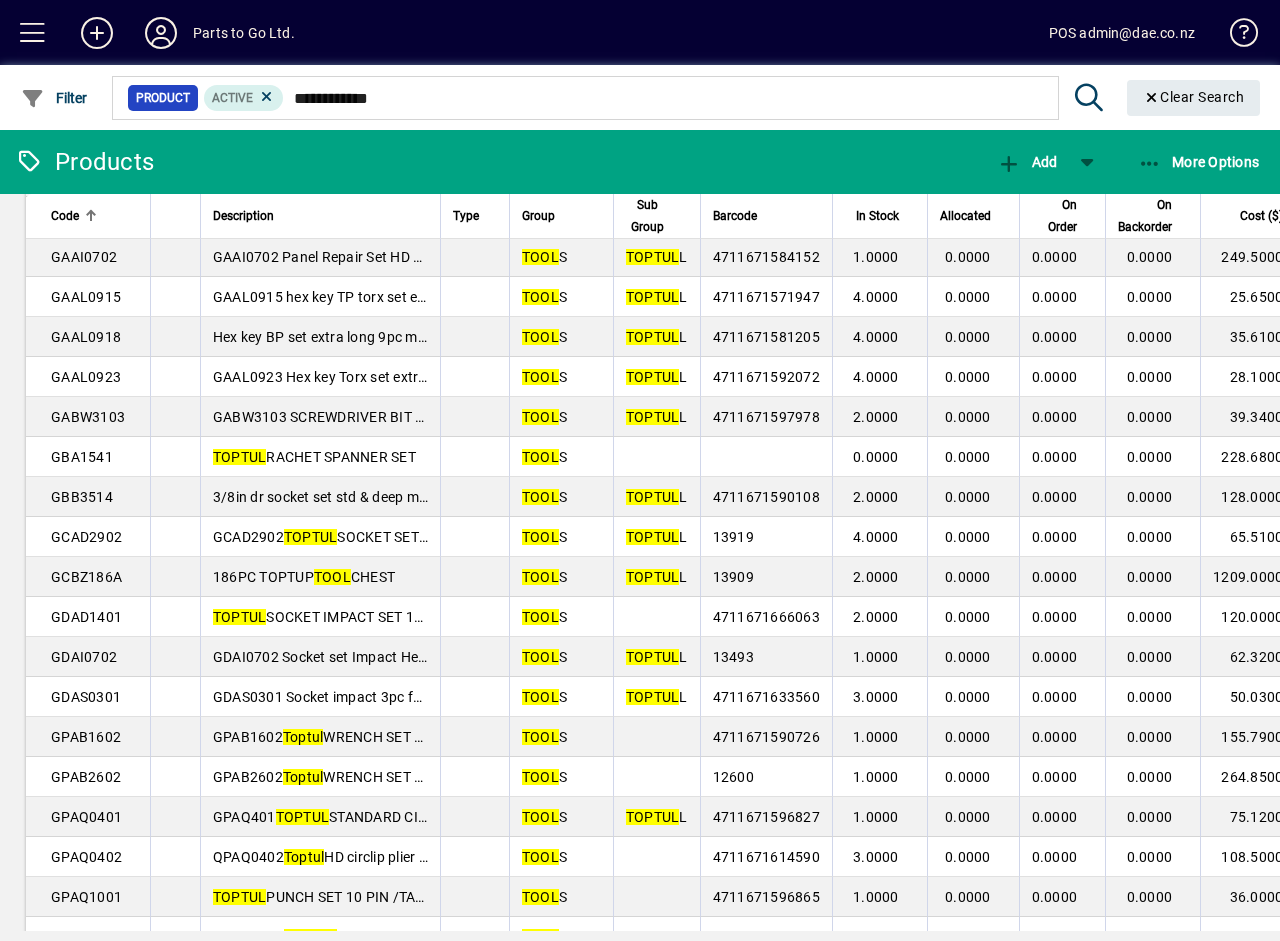 scroll, scrollTop: 2500, scrollLeft: 0, axis: vertical 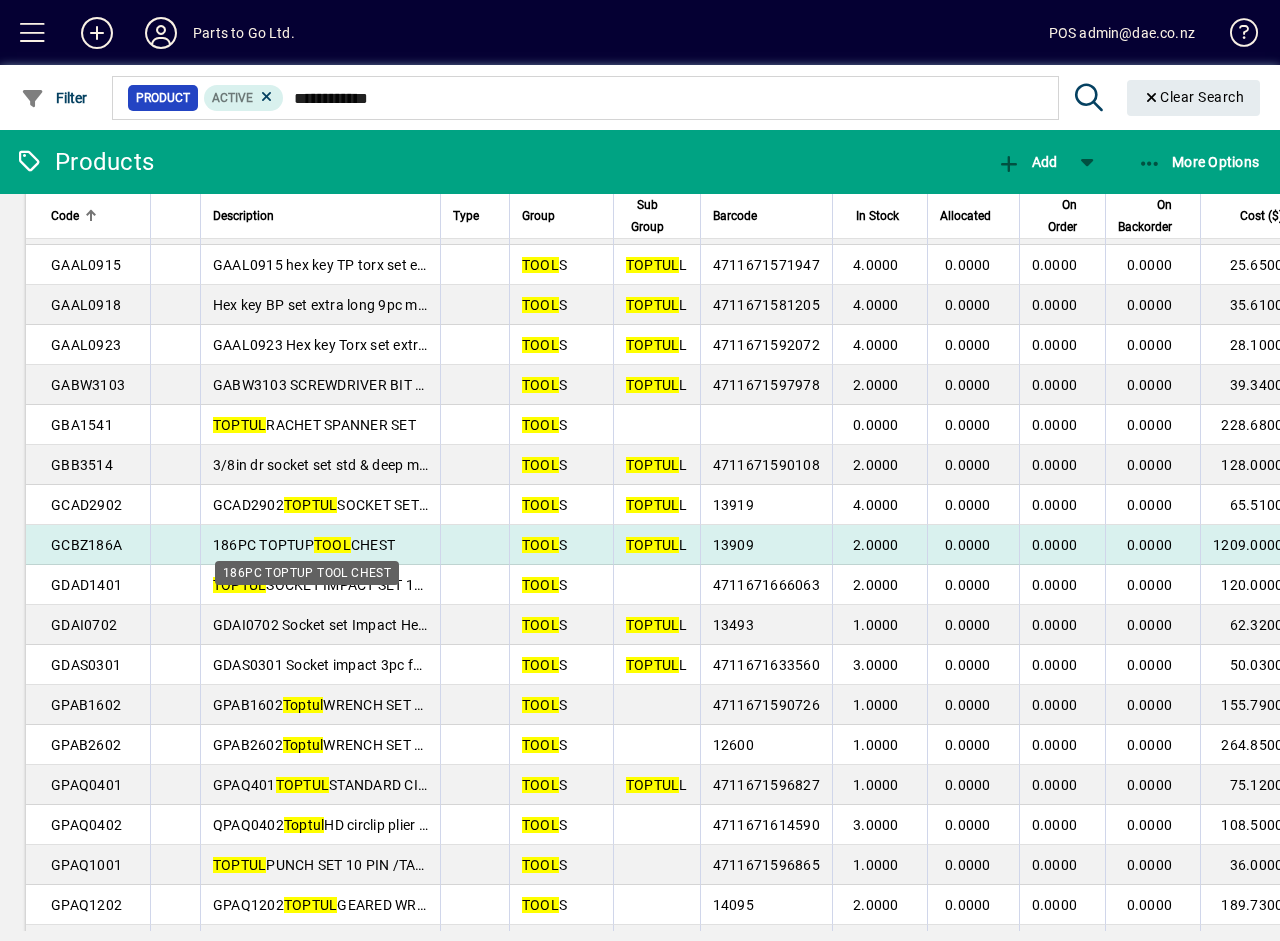 click on "186PC TOPTUP  TOOL  CHEST" at bounding box center [304, 545] 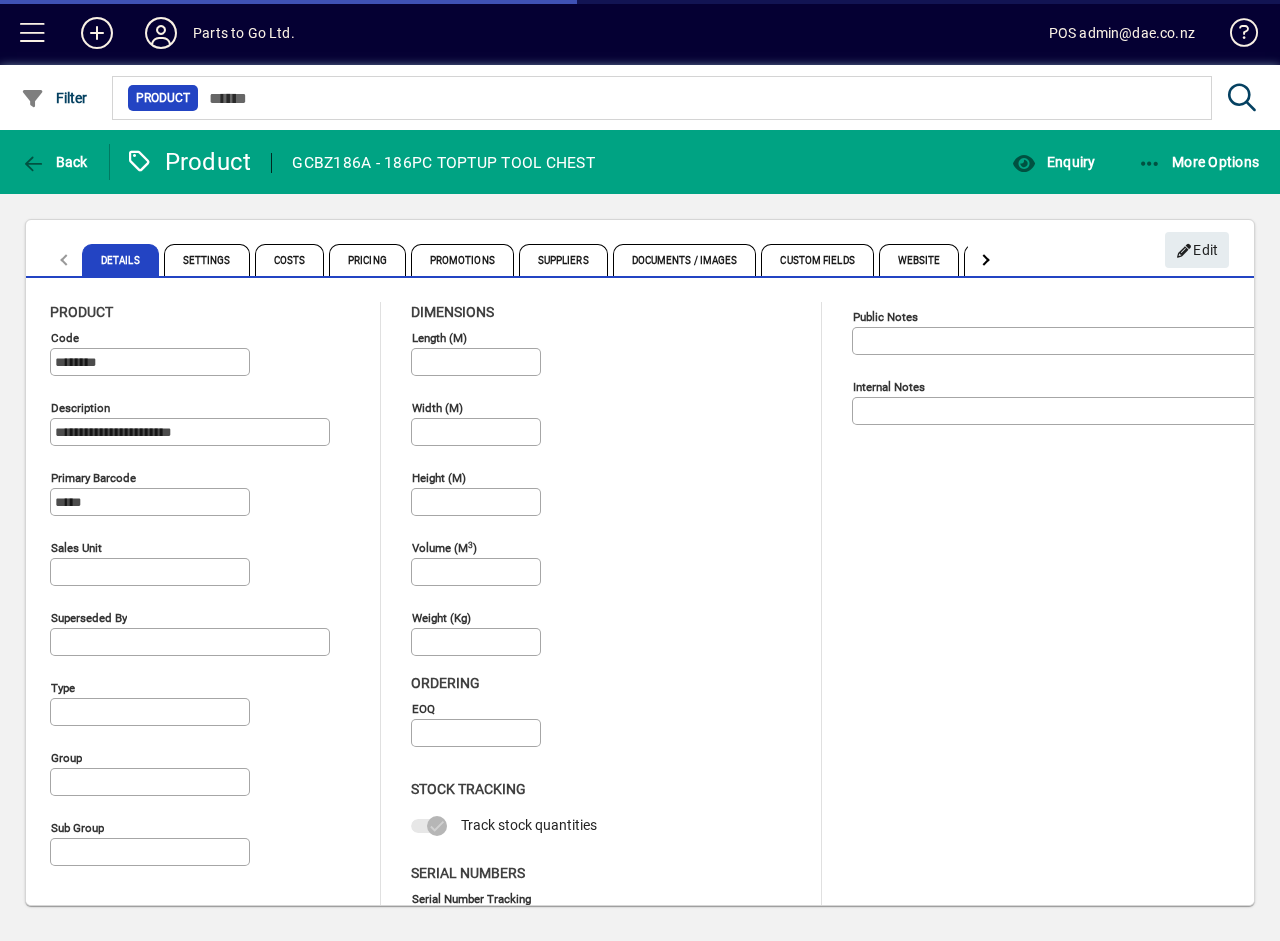 type on "**********" 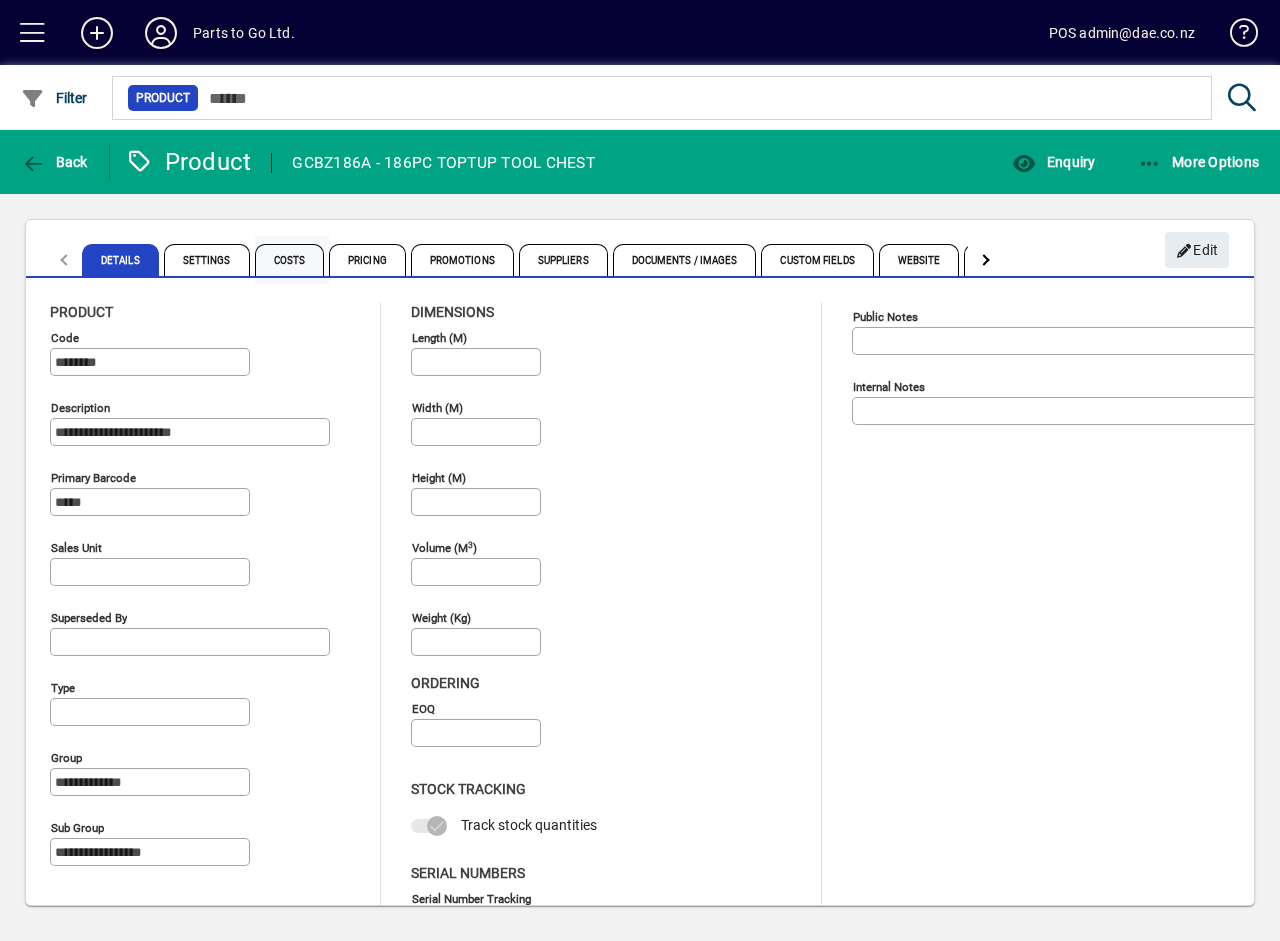 click on "Costs" at bounding box center (290, 260) 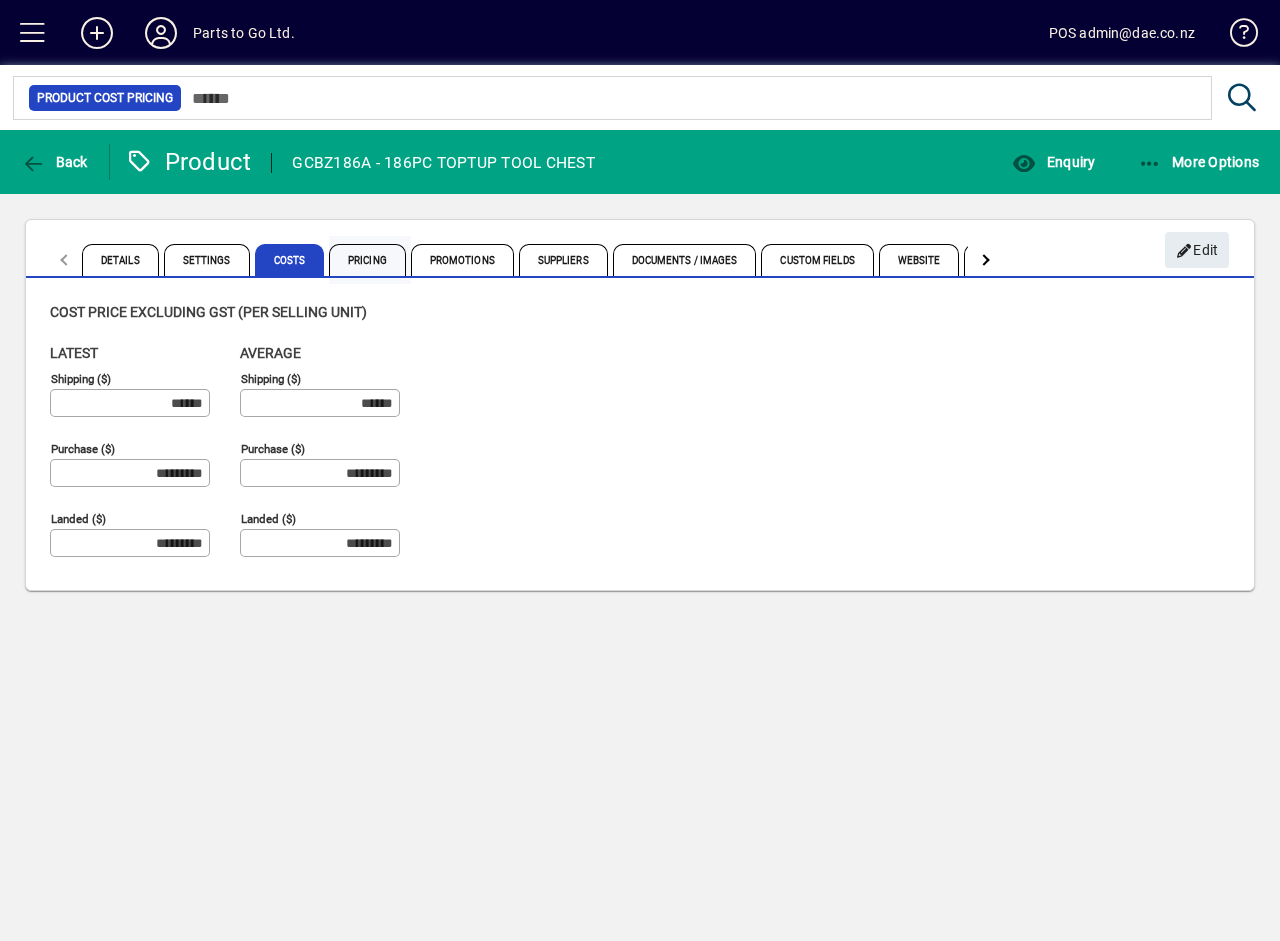 click on "Pricing" at bounding box center [367, 260] 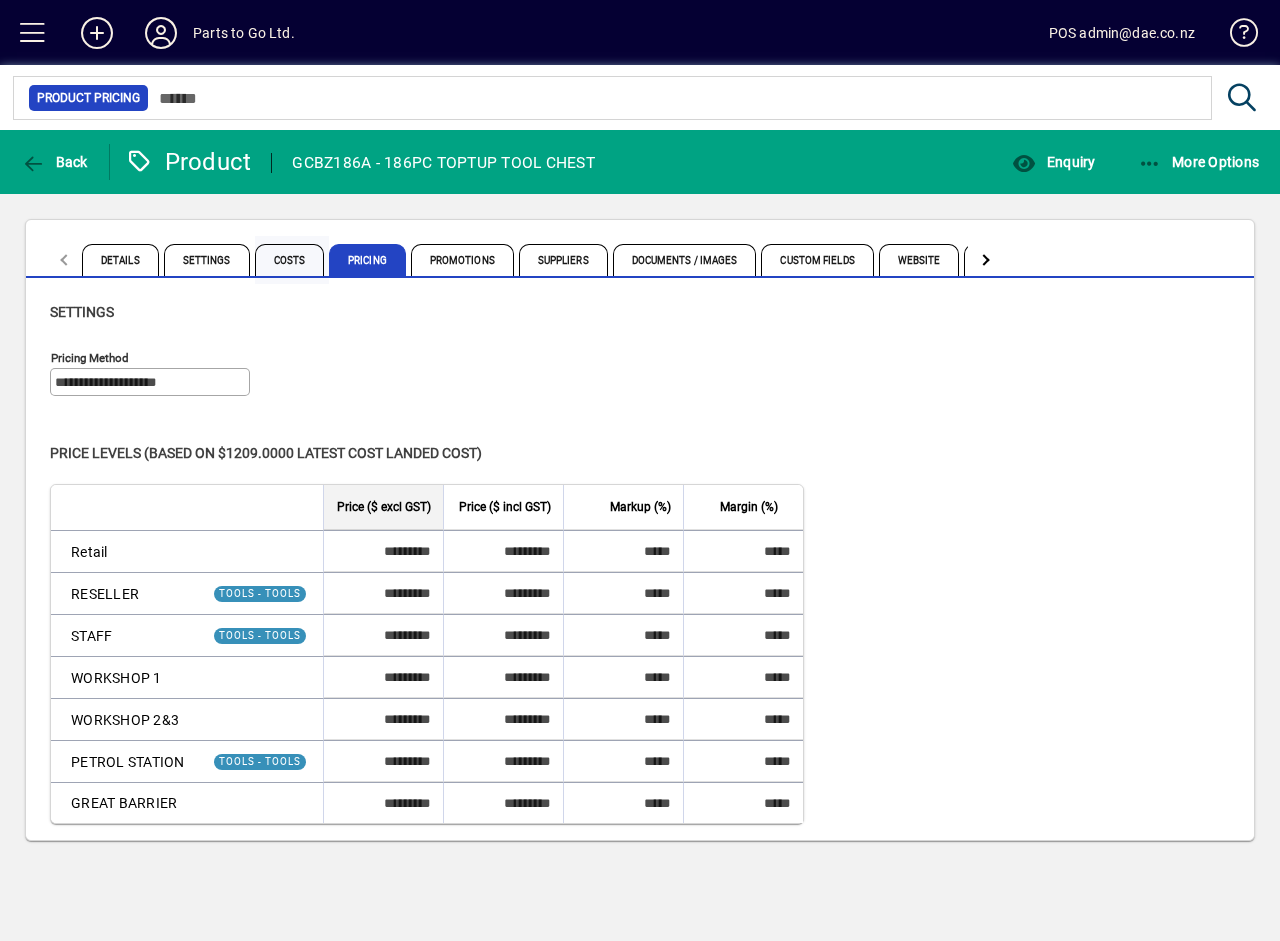 click on "Costs" at bounding box center (290, 260) 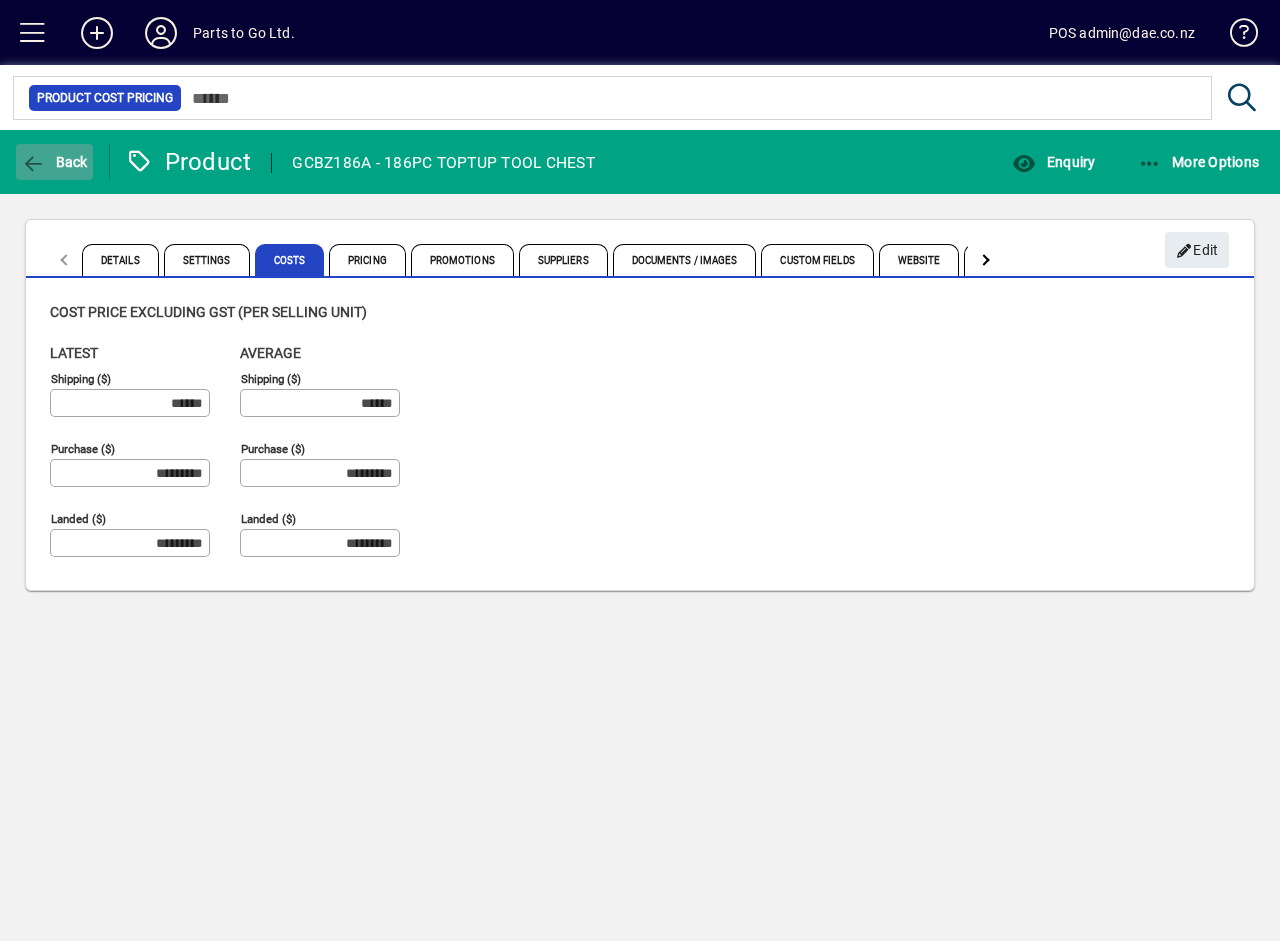 click on "Back" 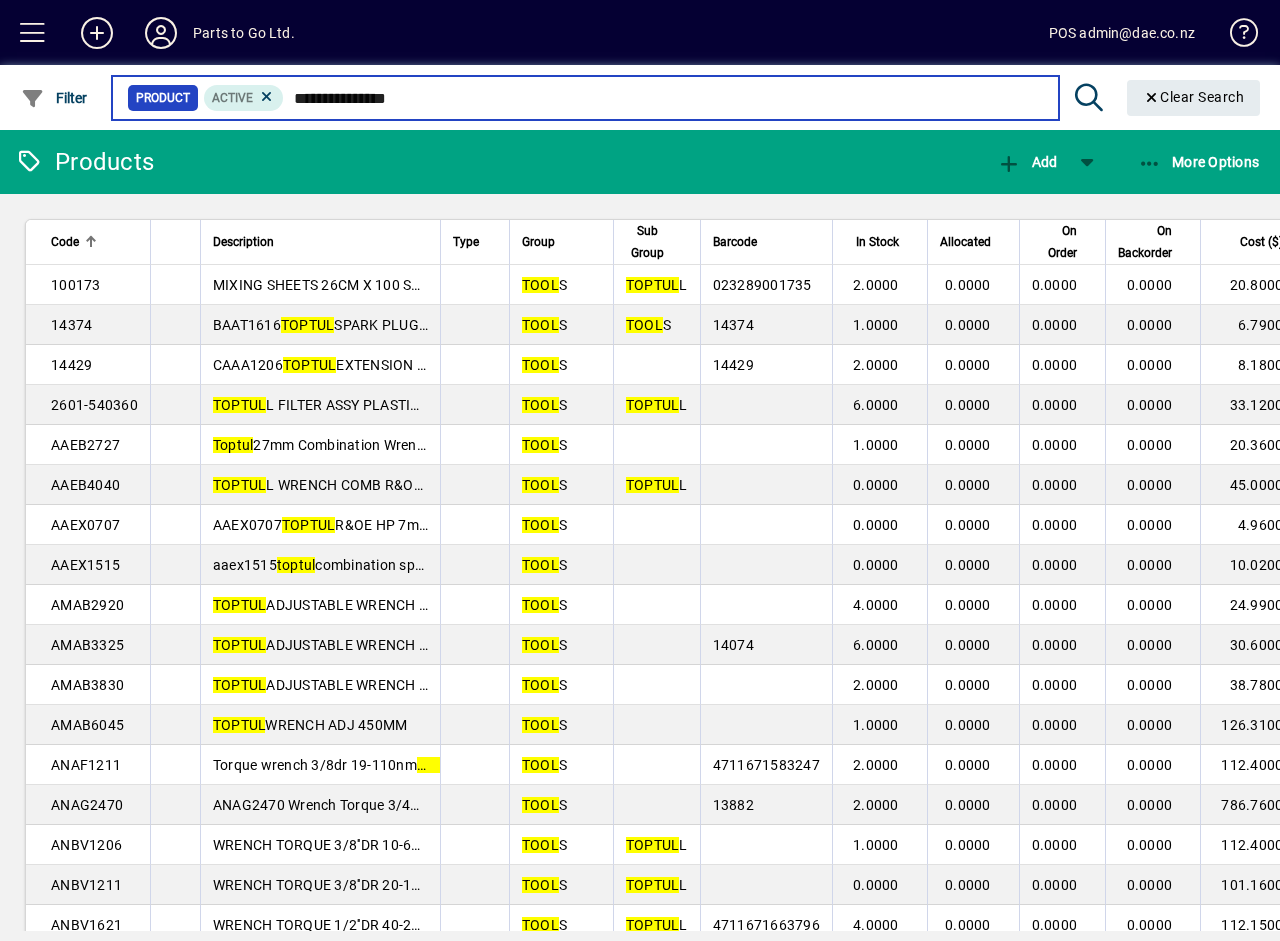 click on "**********" at bounding box center (663, 98) 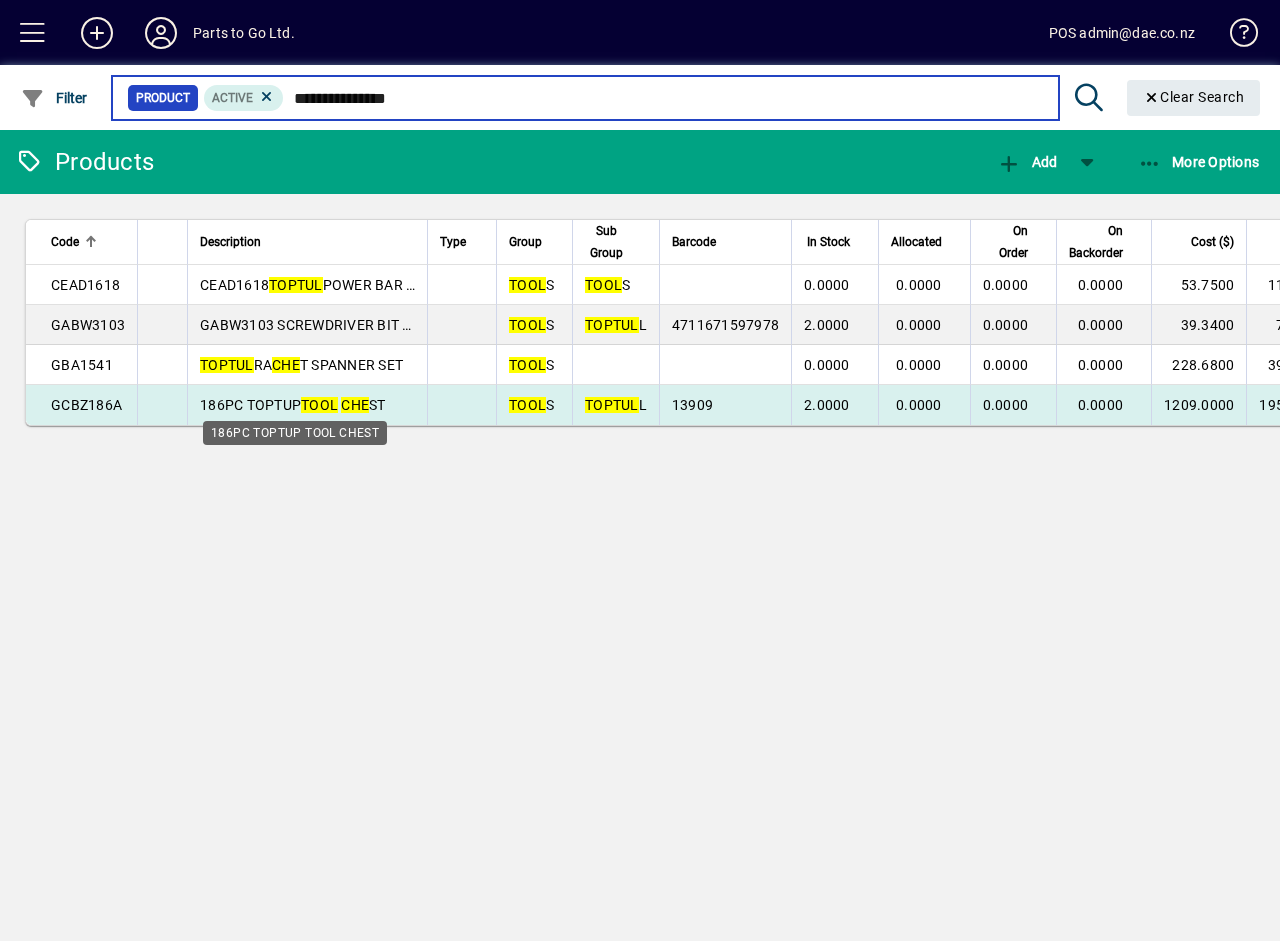 type on "**********" 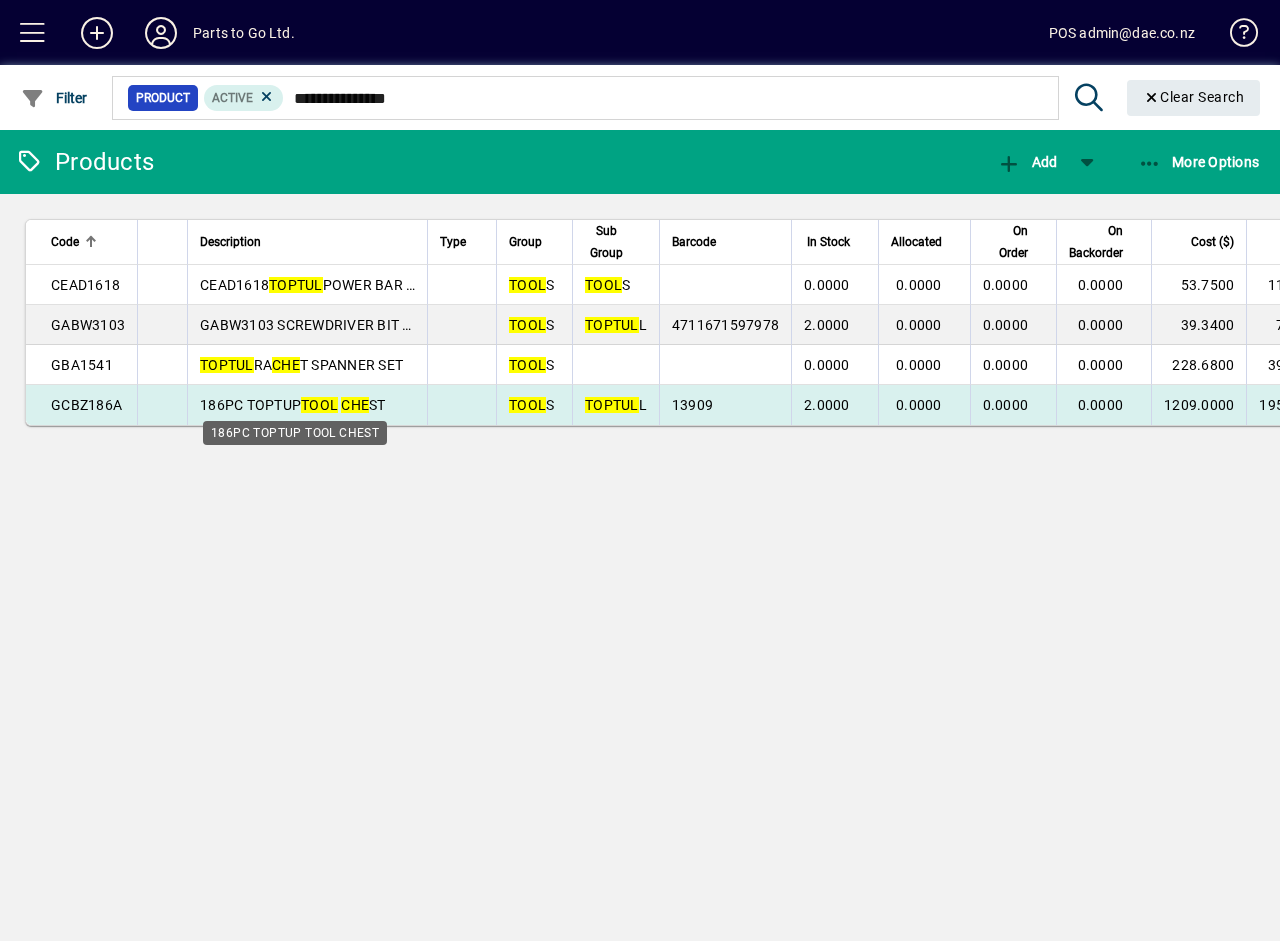 click on "186PC TOPTUP  TOOL   CHE ST" at bounding box center (293, 405) 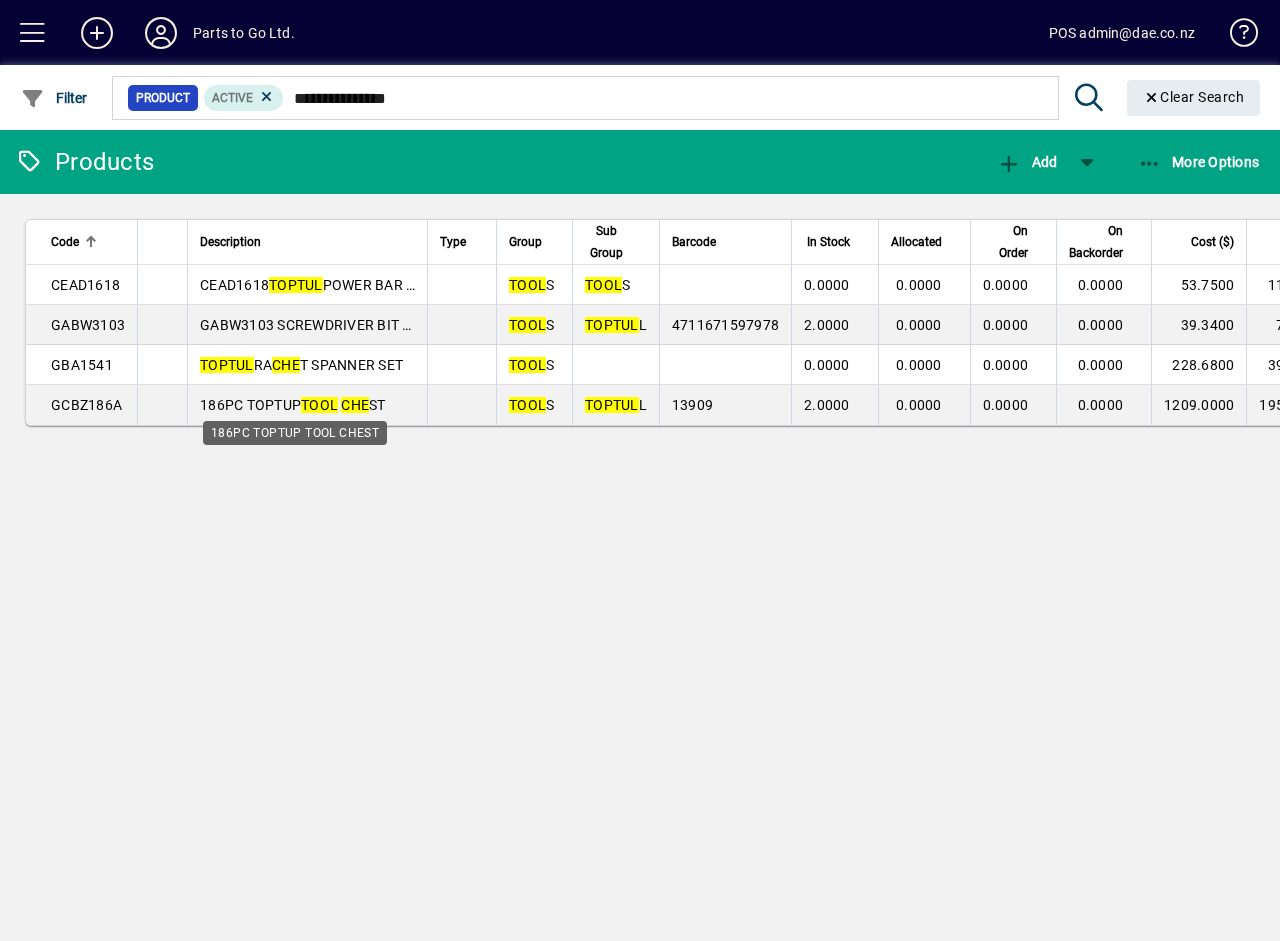 type 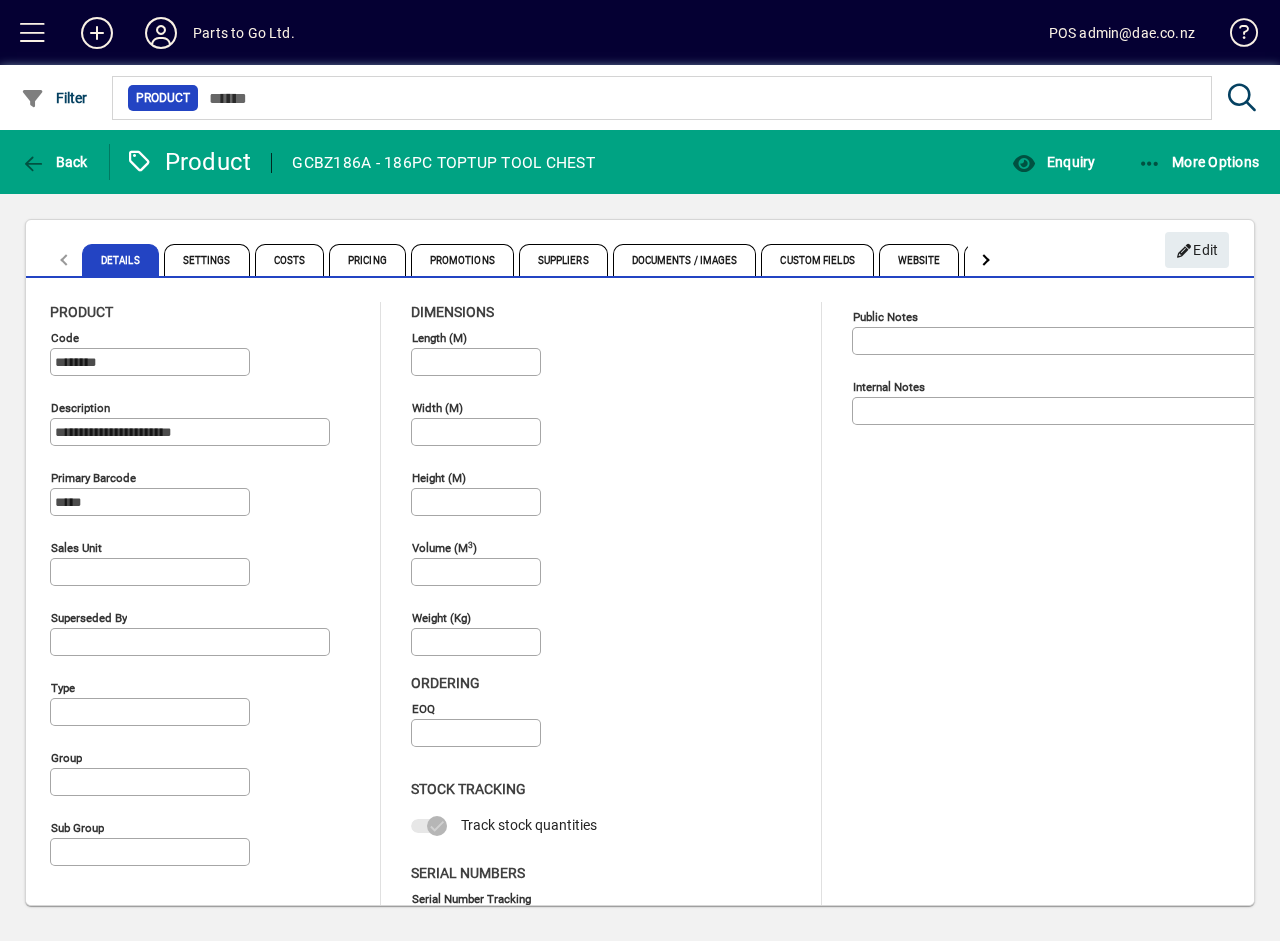 type on "**********" 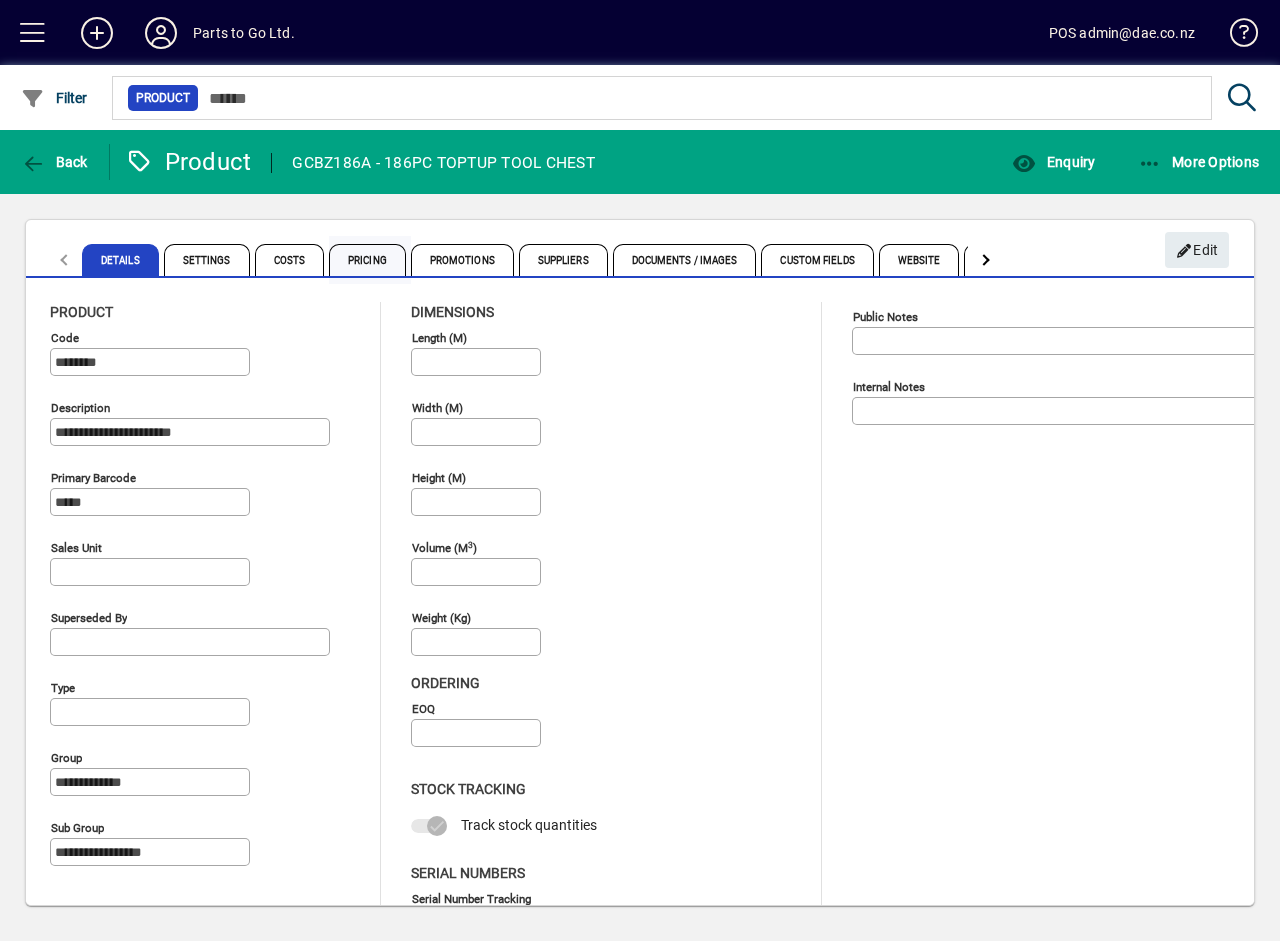 click on "Pricing" at bounding box center [367, 260] 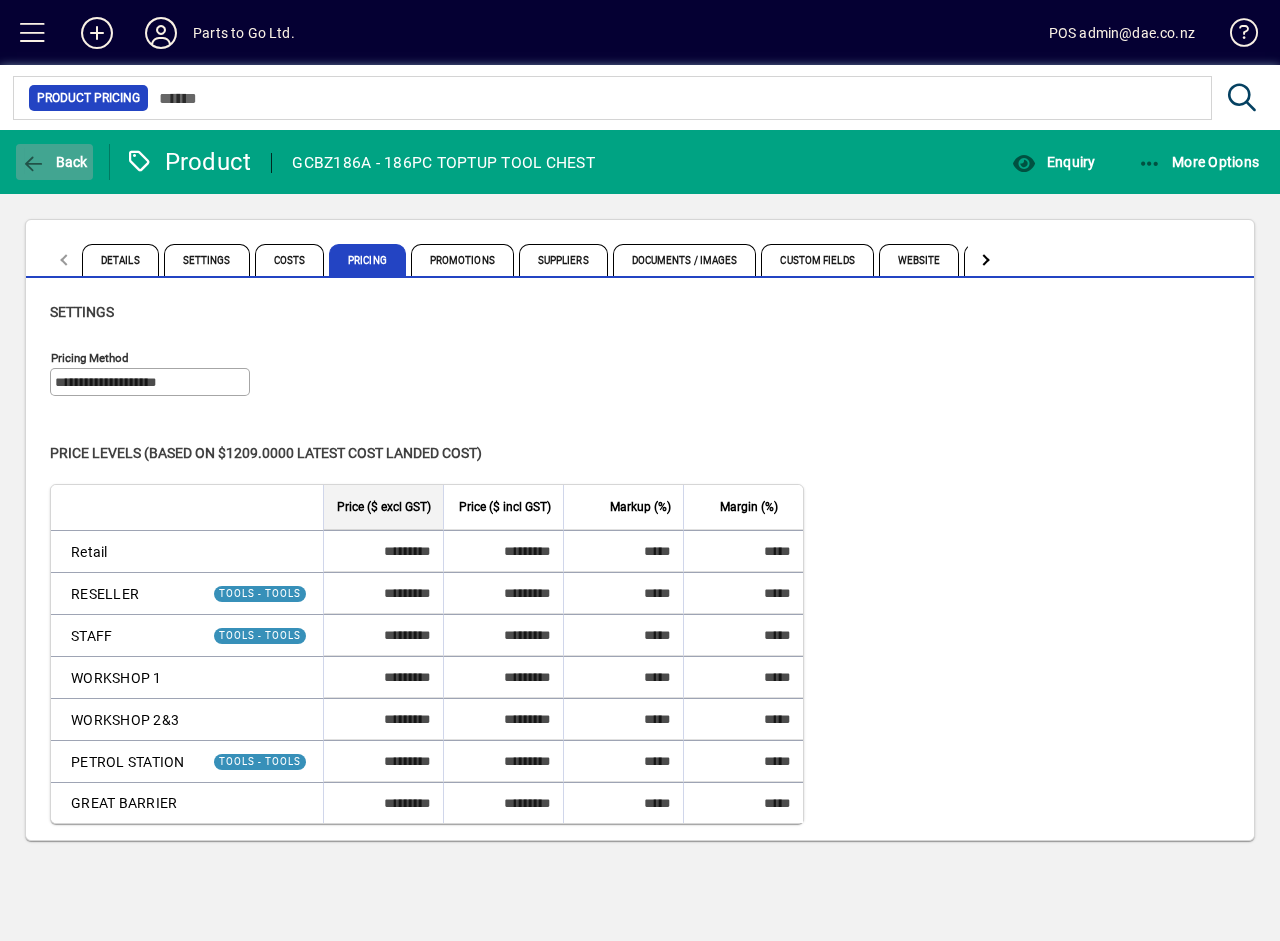 click on "Back" 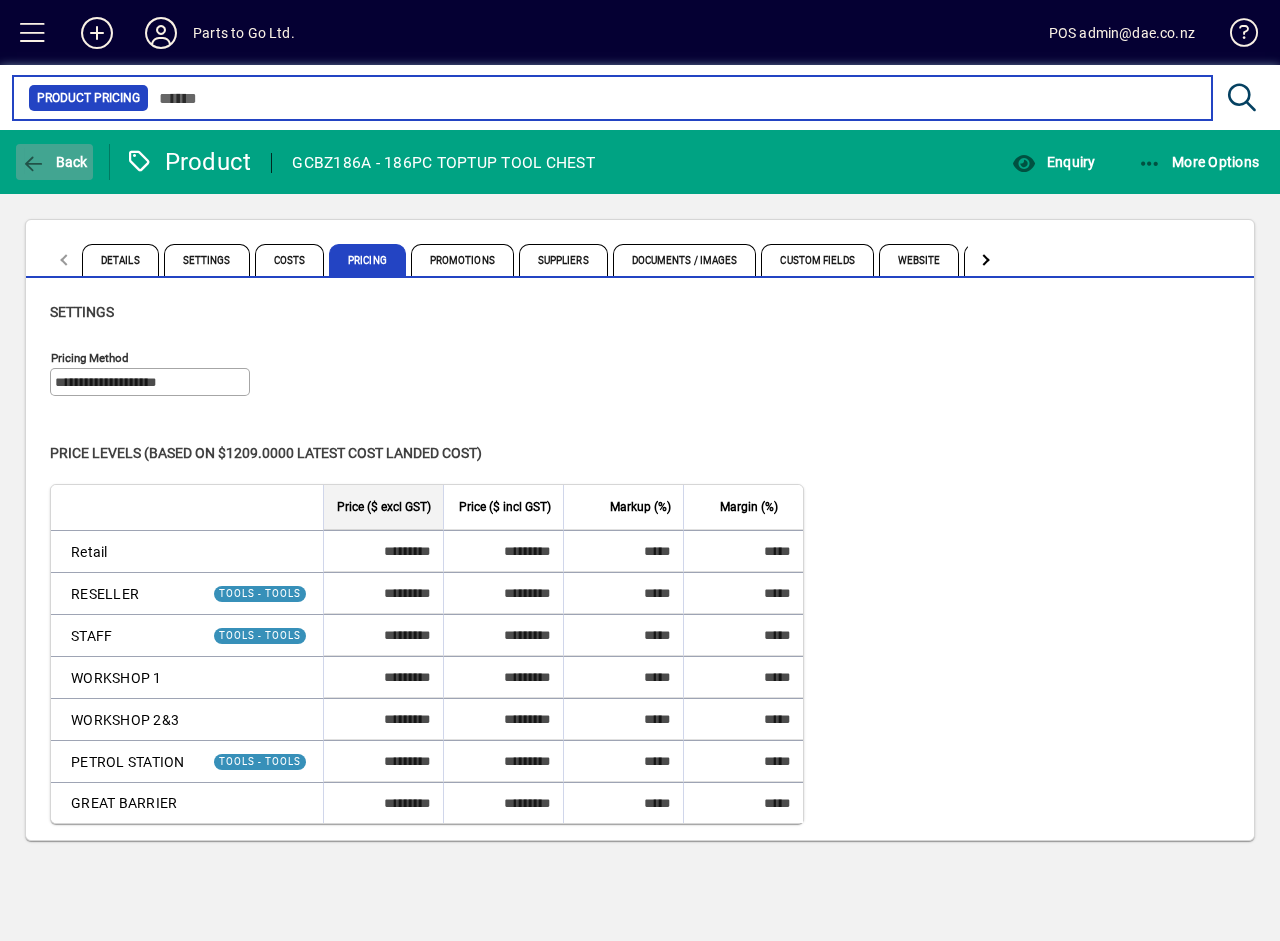 type on "**********" 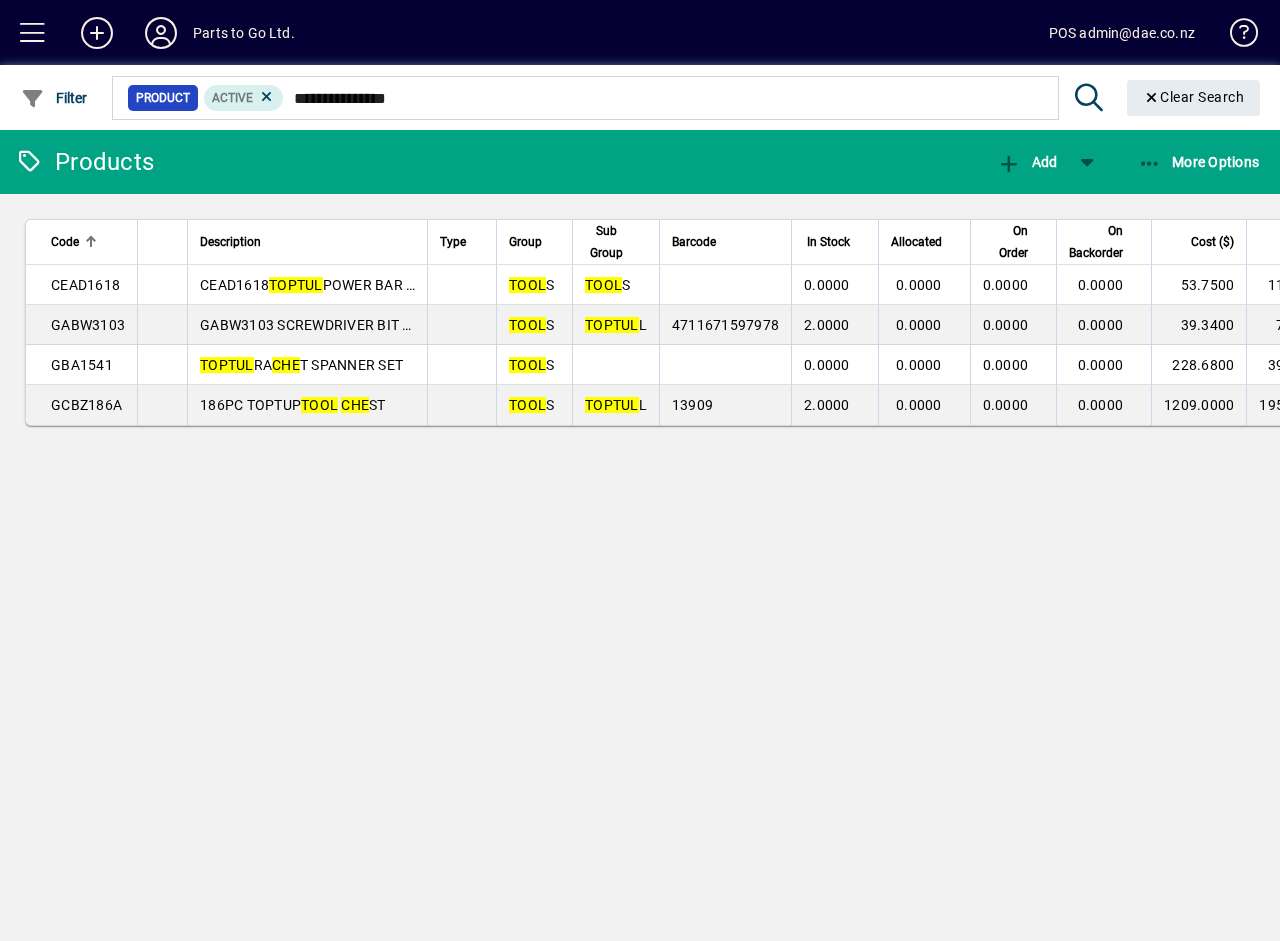 click on "Cost ($)" at bounding box center [1212, 242] 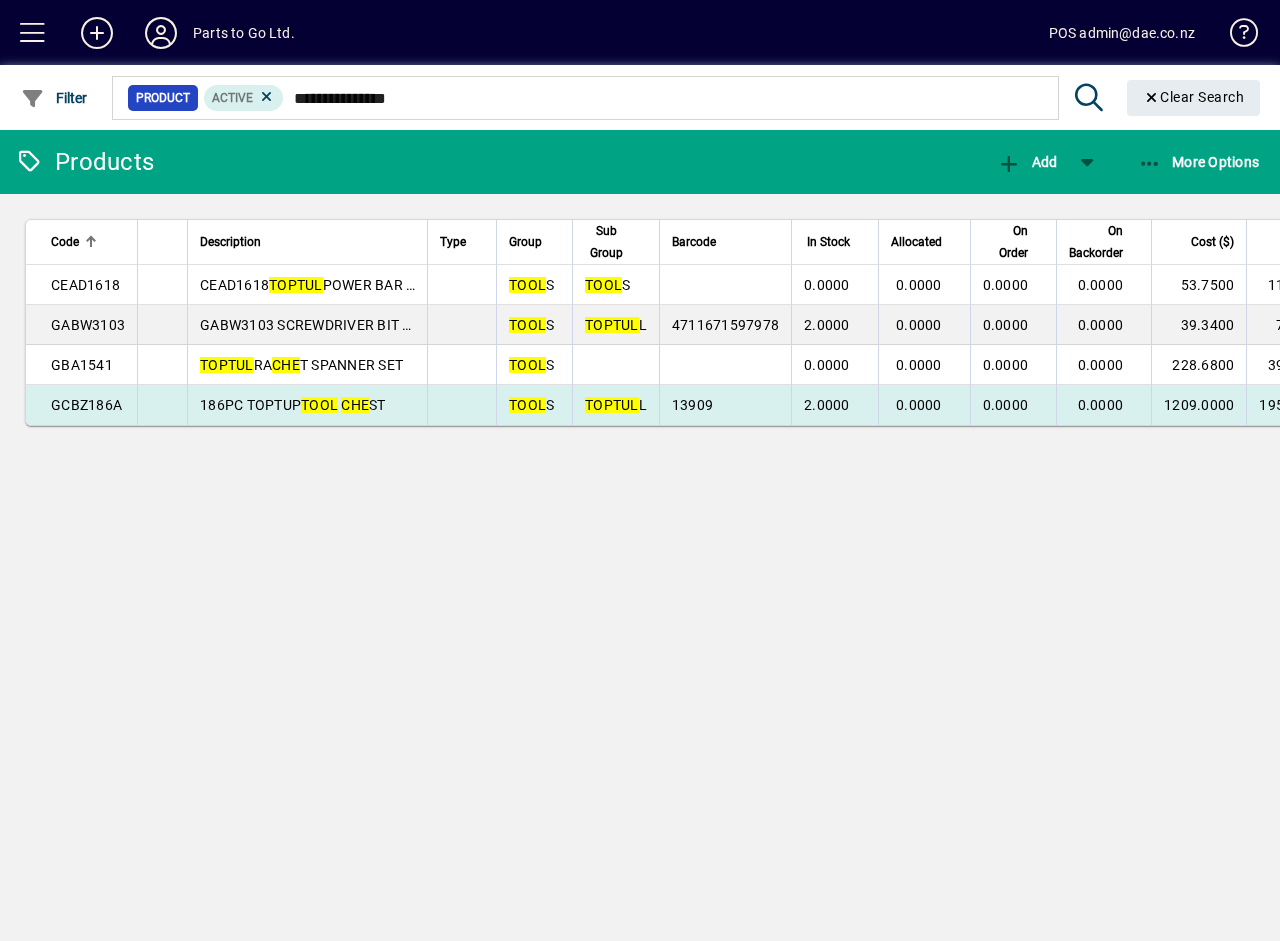 click on "186PC TOPTUP  TOOL   CHE ST" at bounding box center (307, 405) 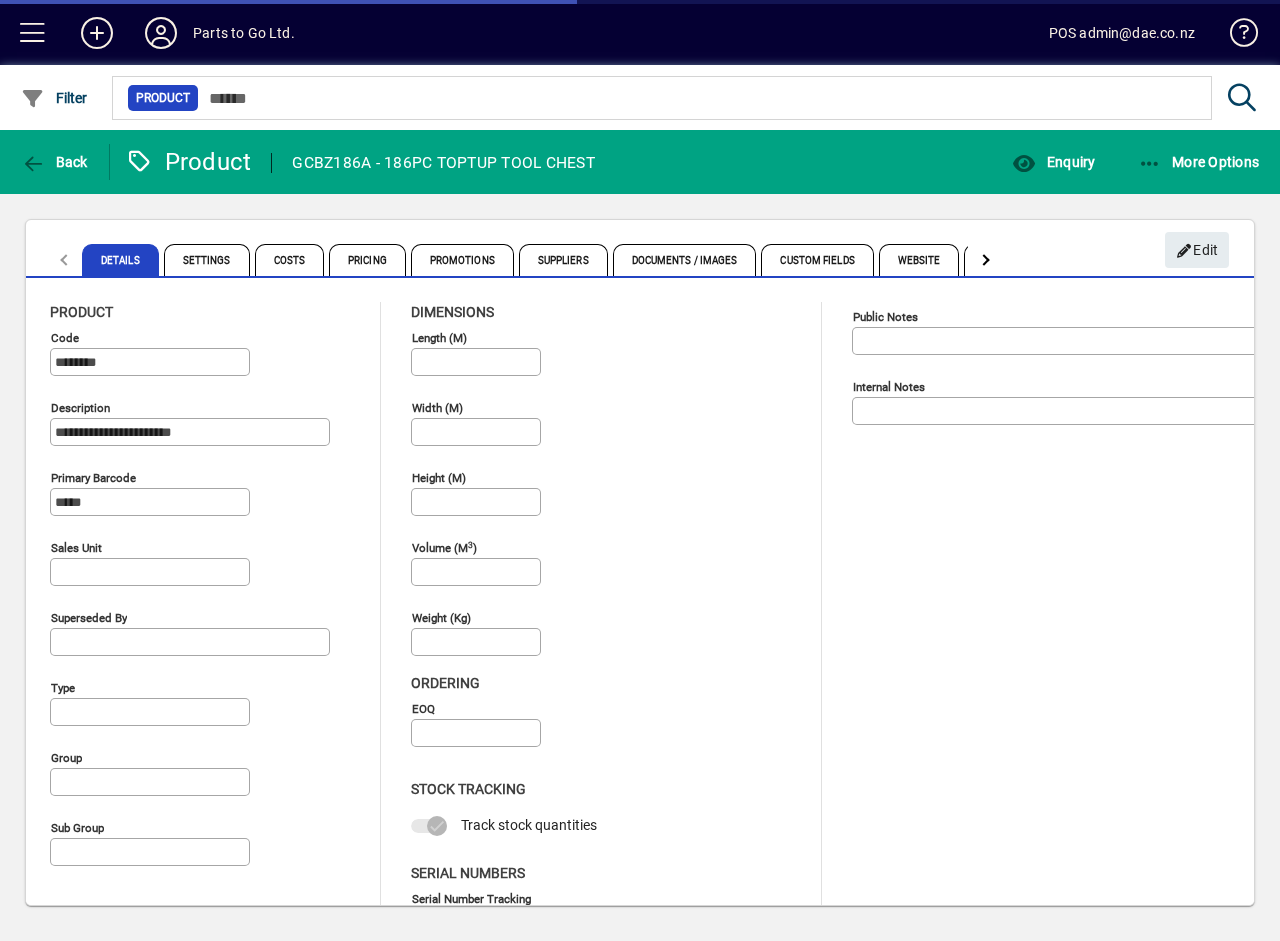 type on "**********" 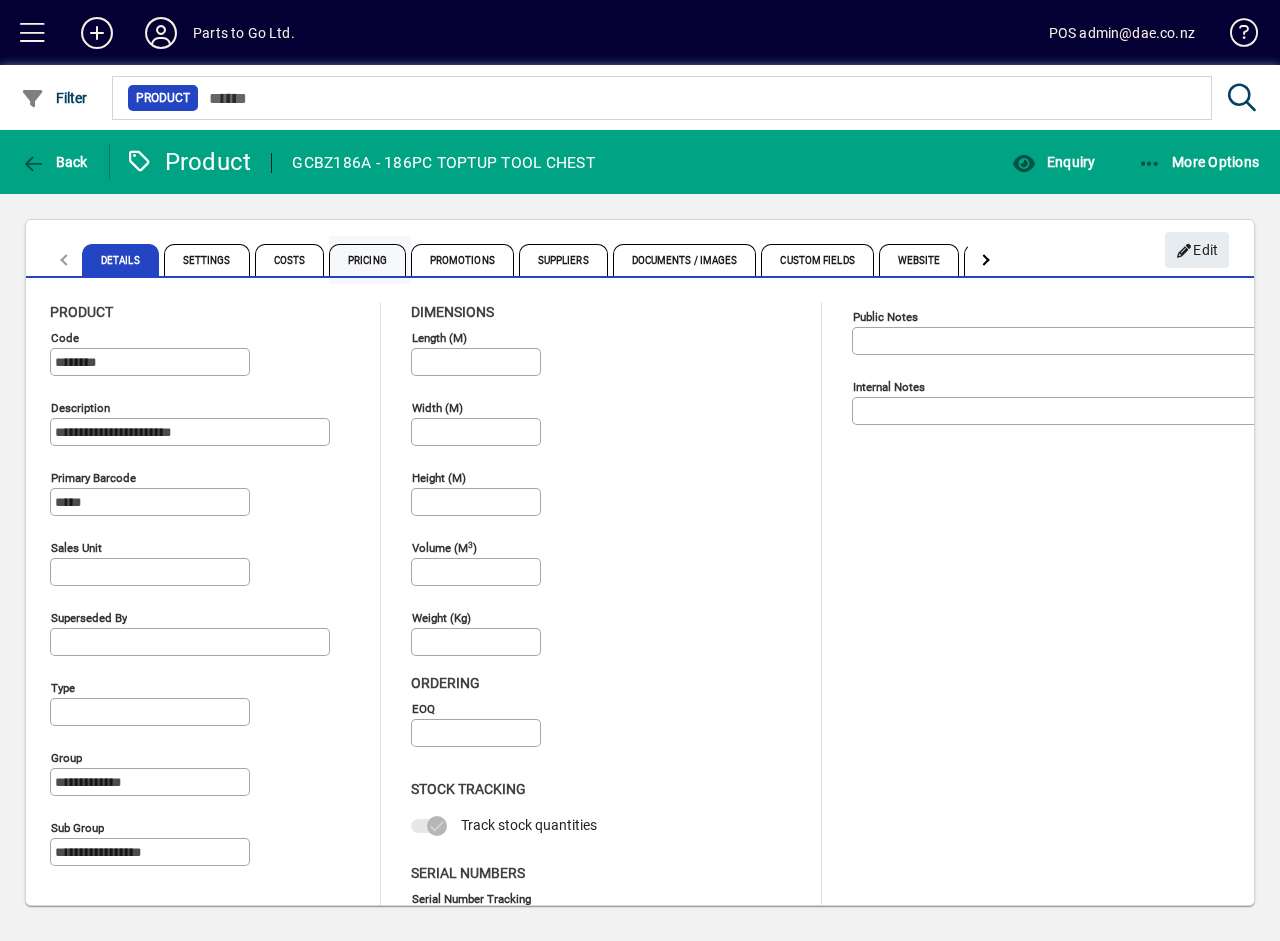 click on "Pricing" at bounding box center (367, 260) 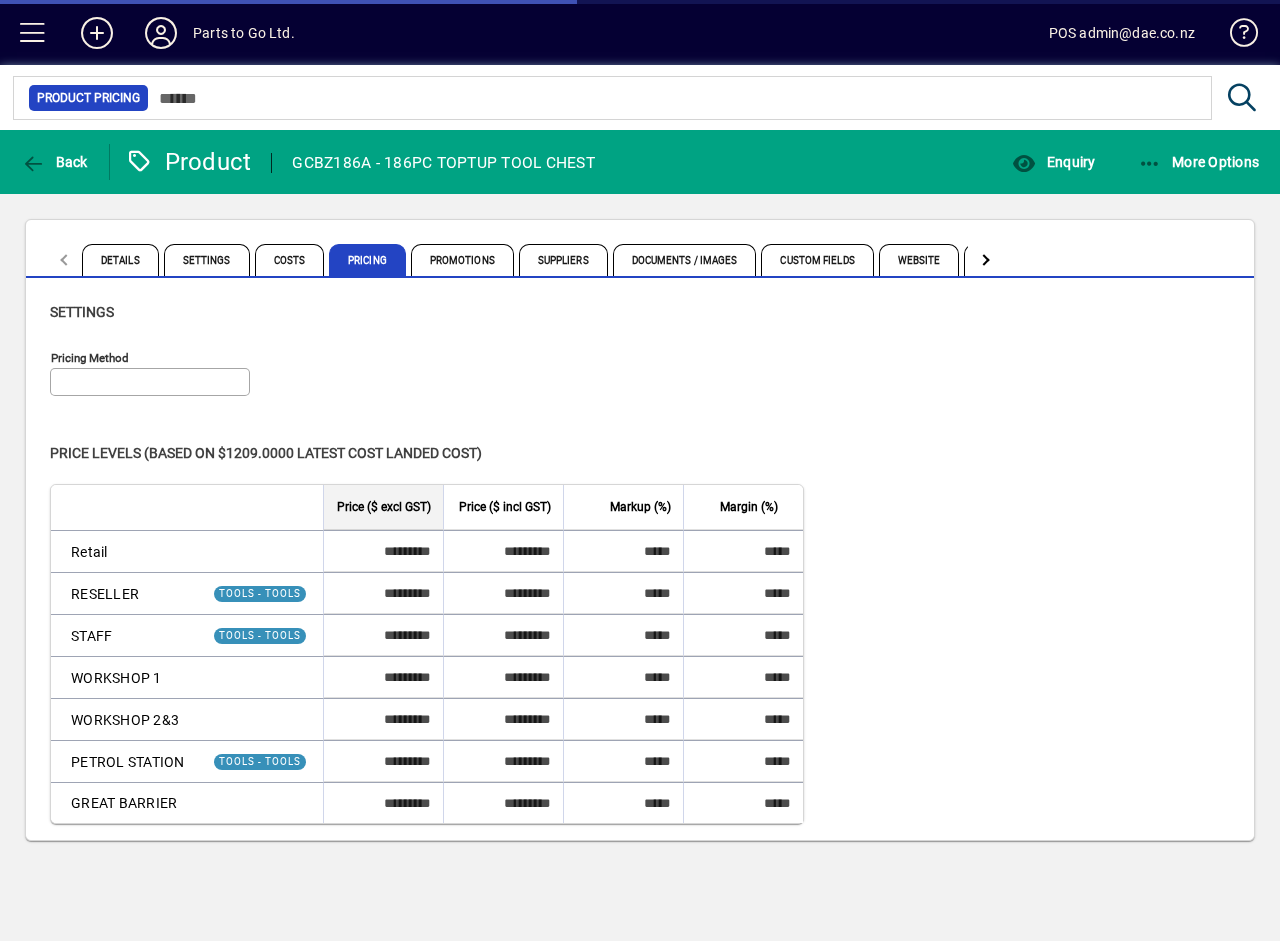 type on "**********" 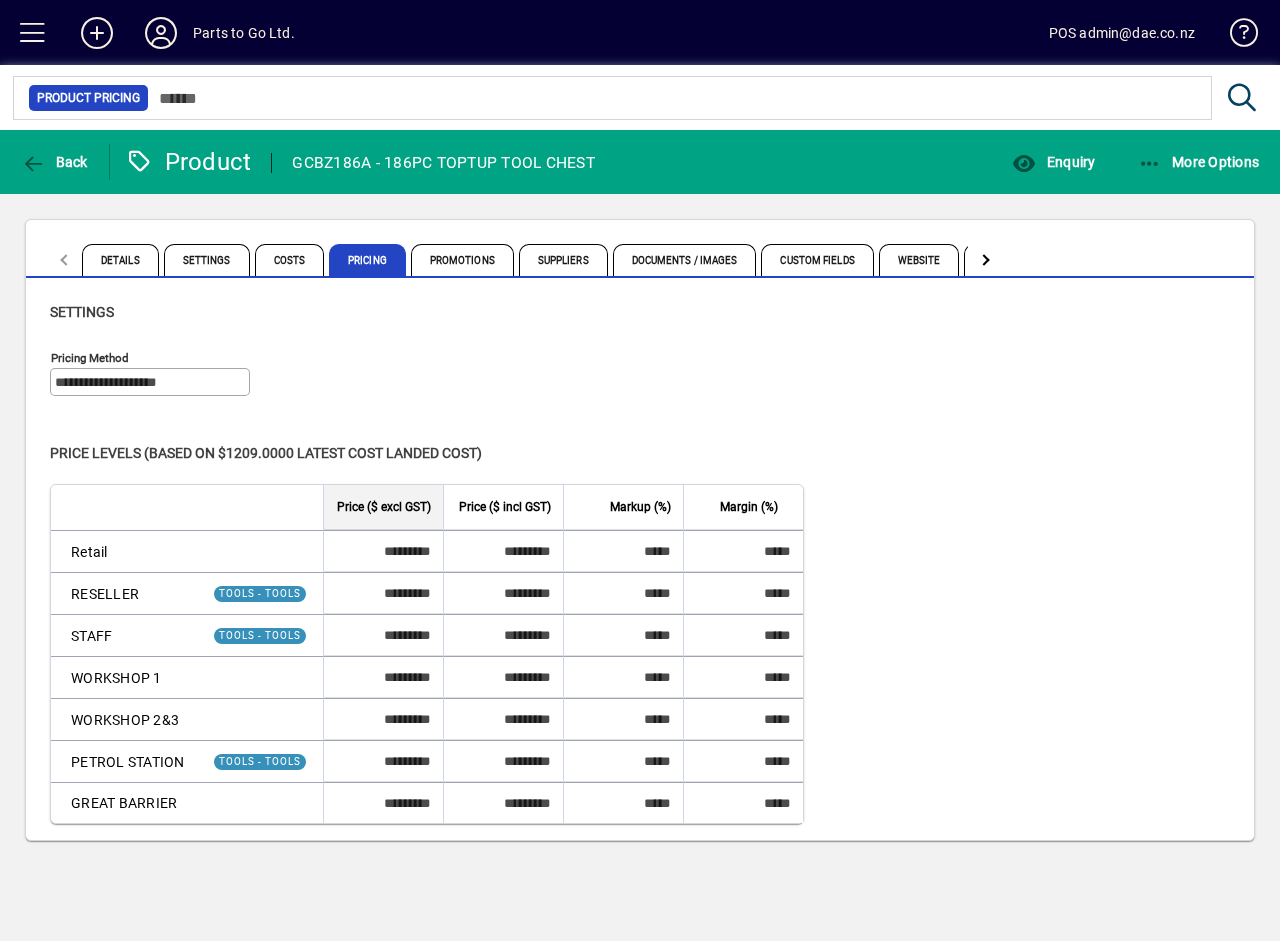 click on "Costs" at bounding box center [290, 260] 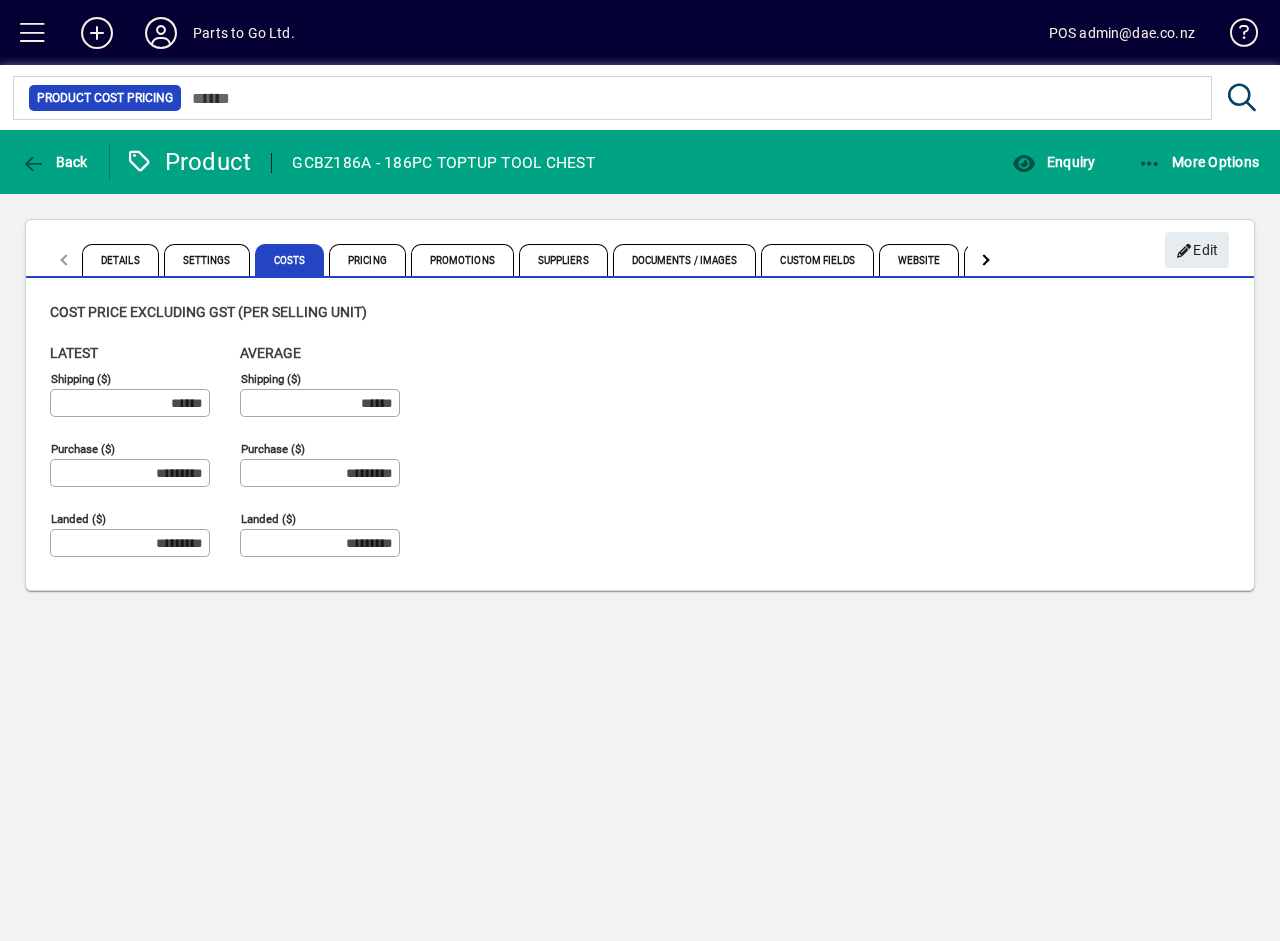 click on "GCBZ186A - 186PC TOPTUP TOOL CHEST" 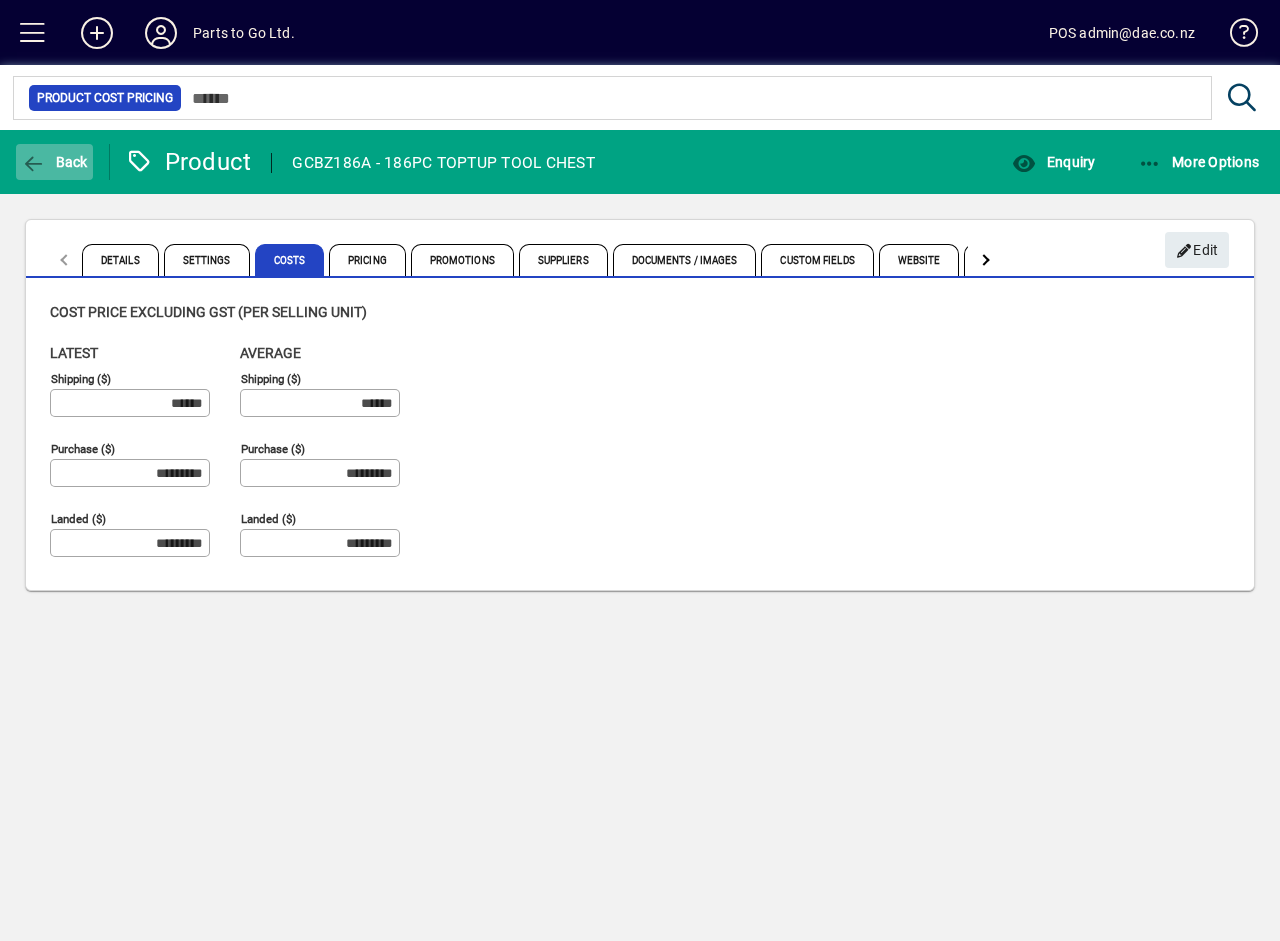 click on "Back" 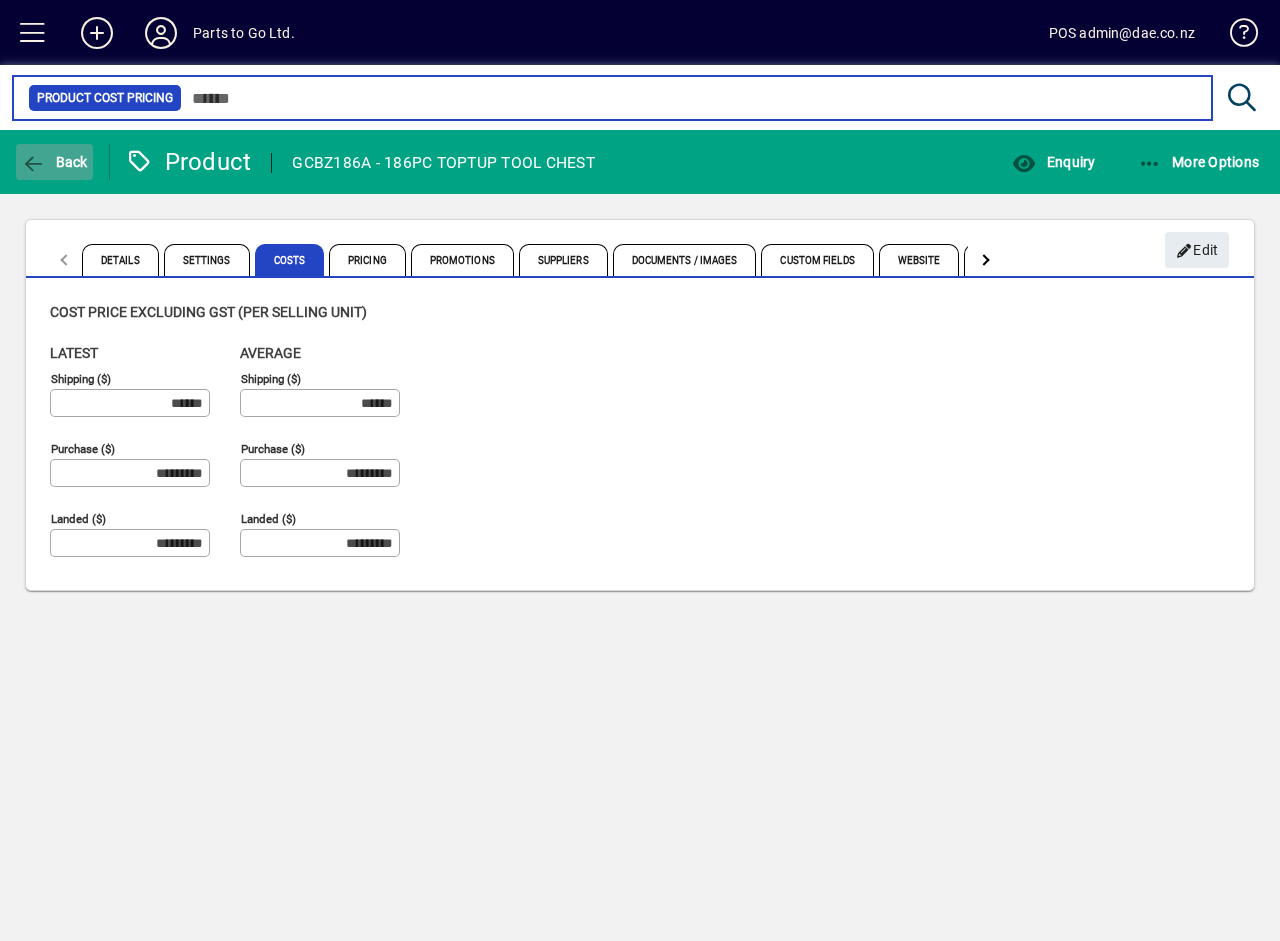 type on "**********" 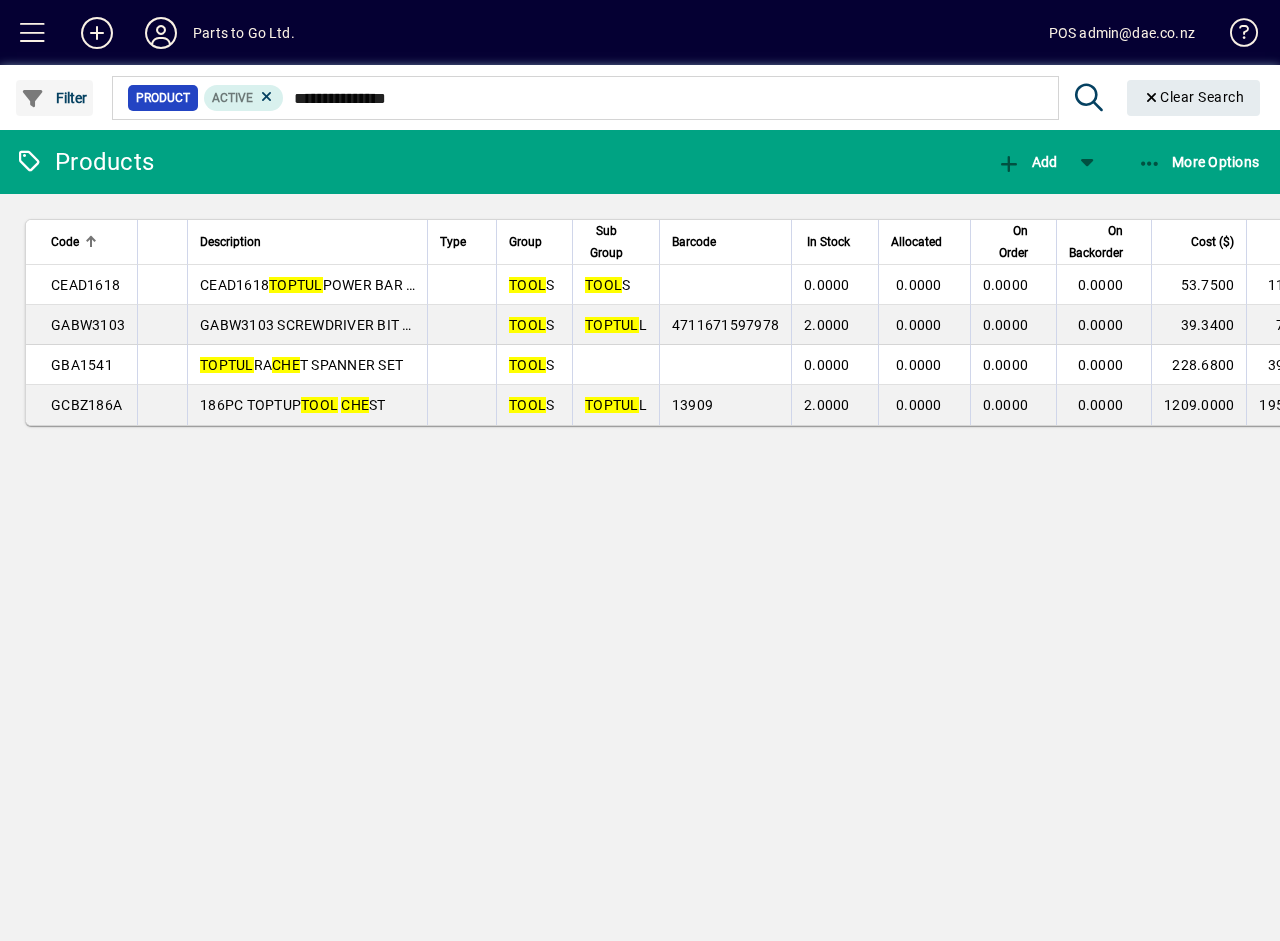 click on "Filter" 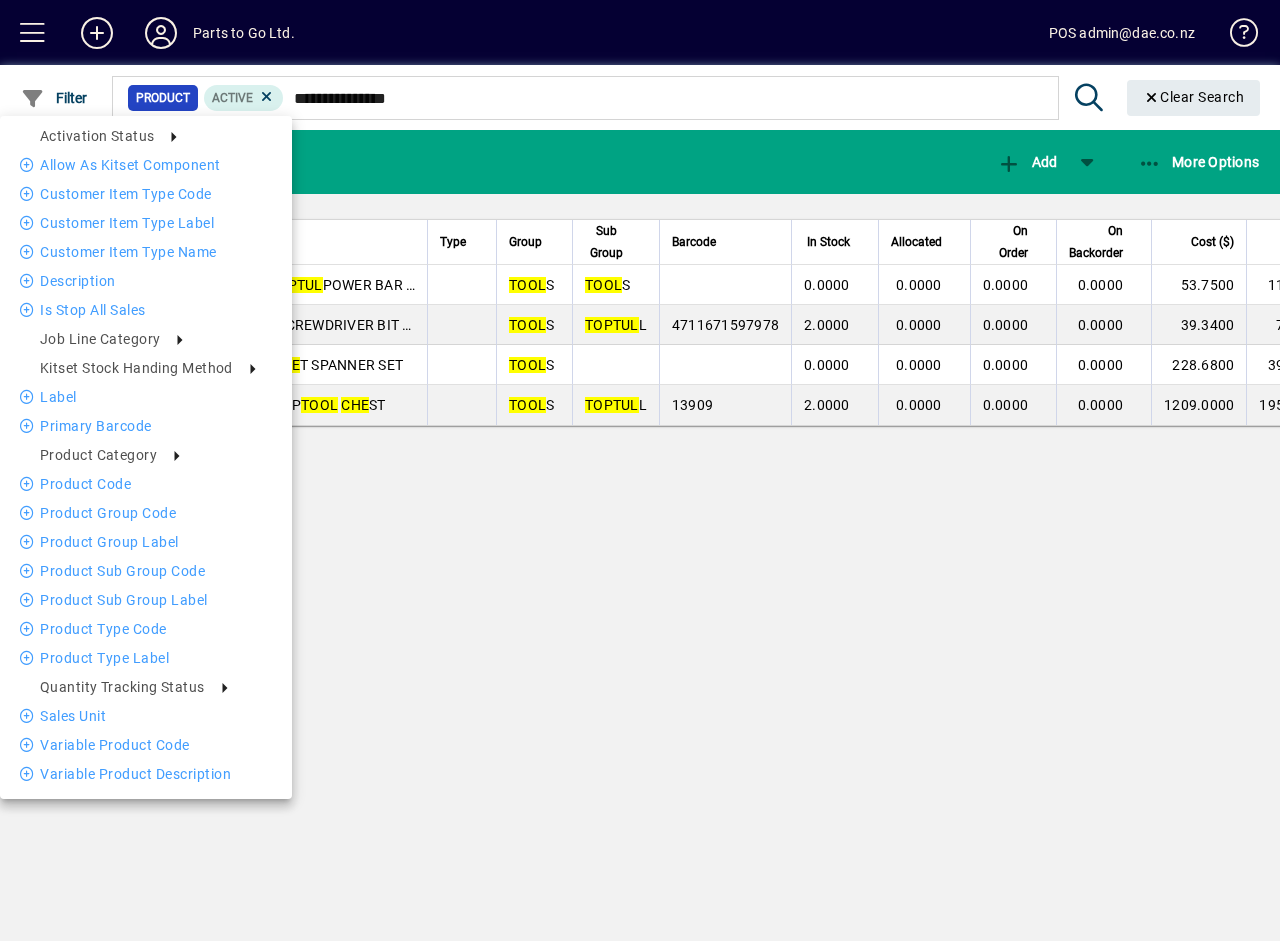 click at bounding box center [640, 470] 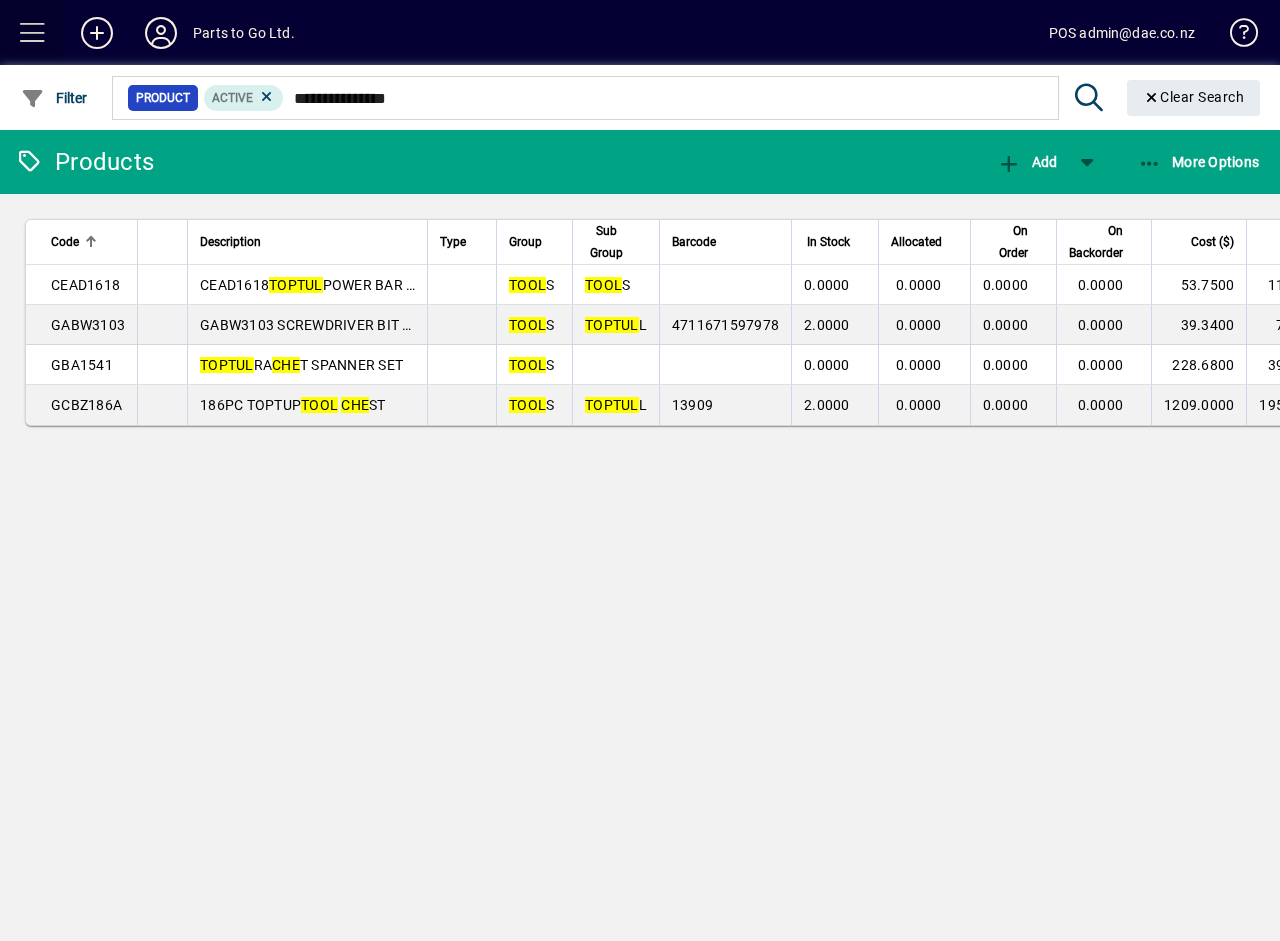 click at bounding box center [33, 33] 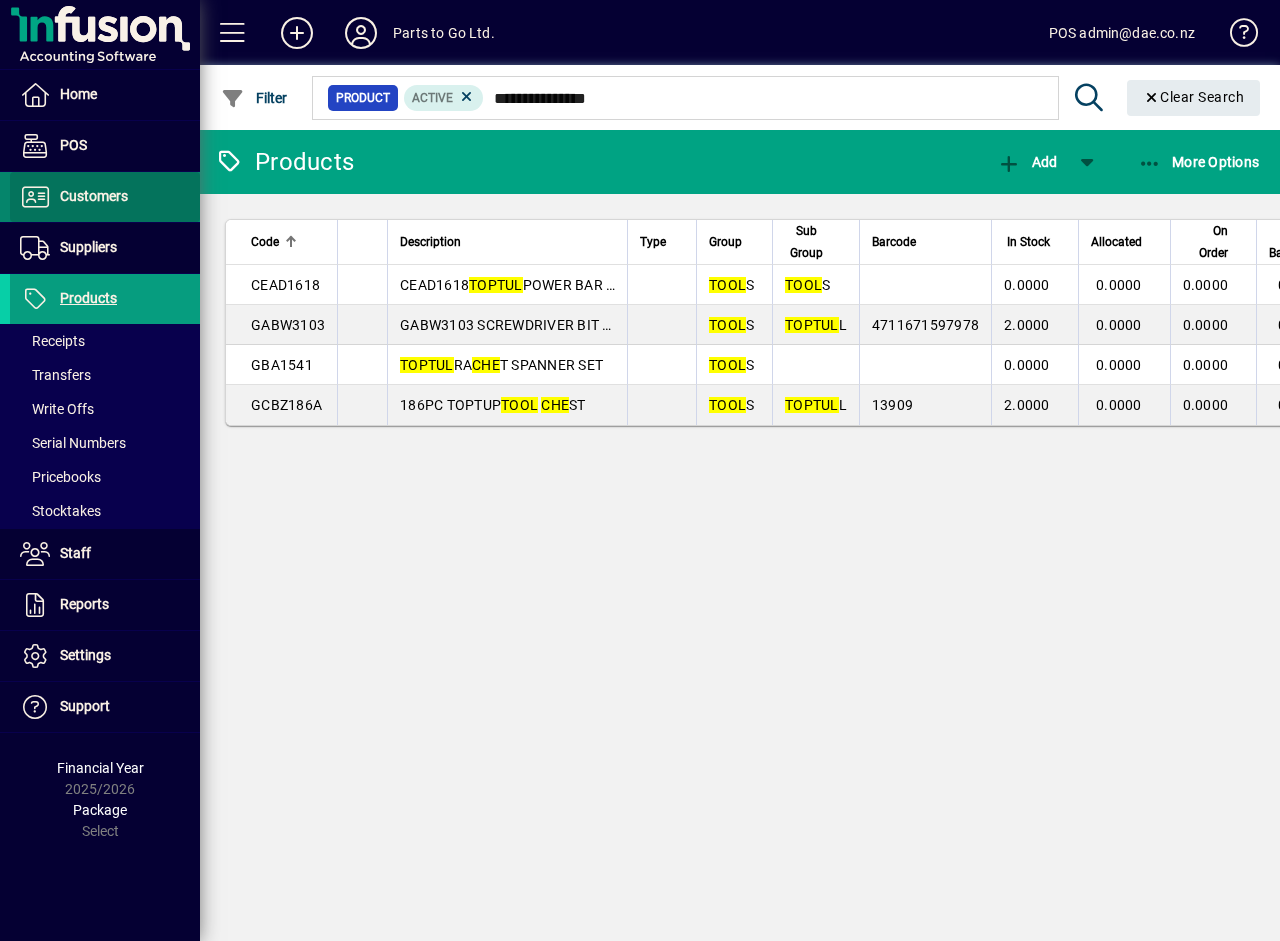 click on "Customers" at bounding box center [94, 196] 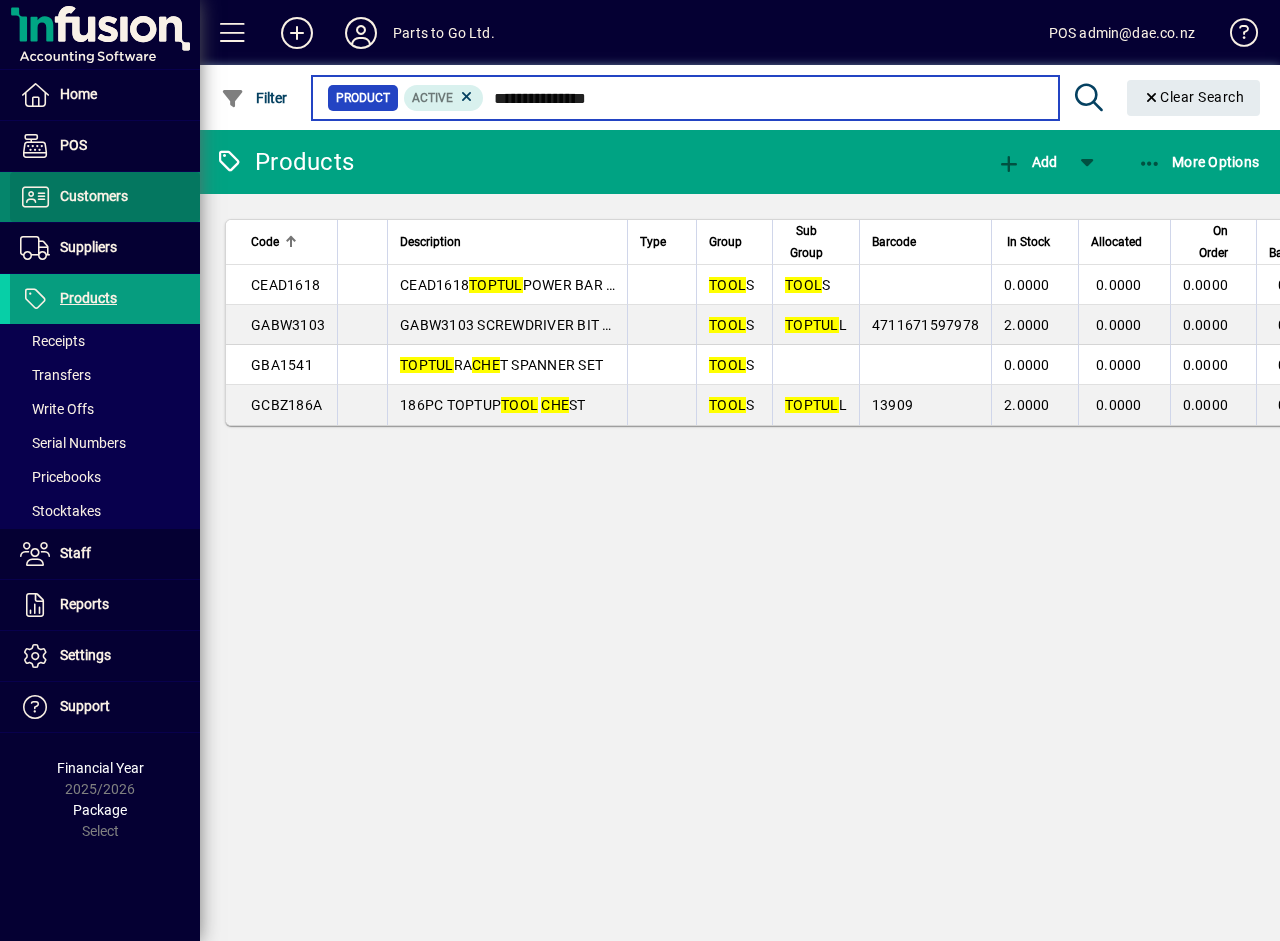 type 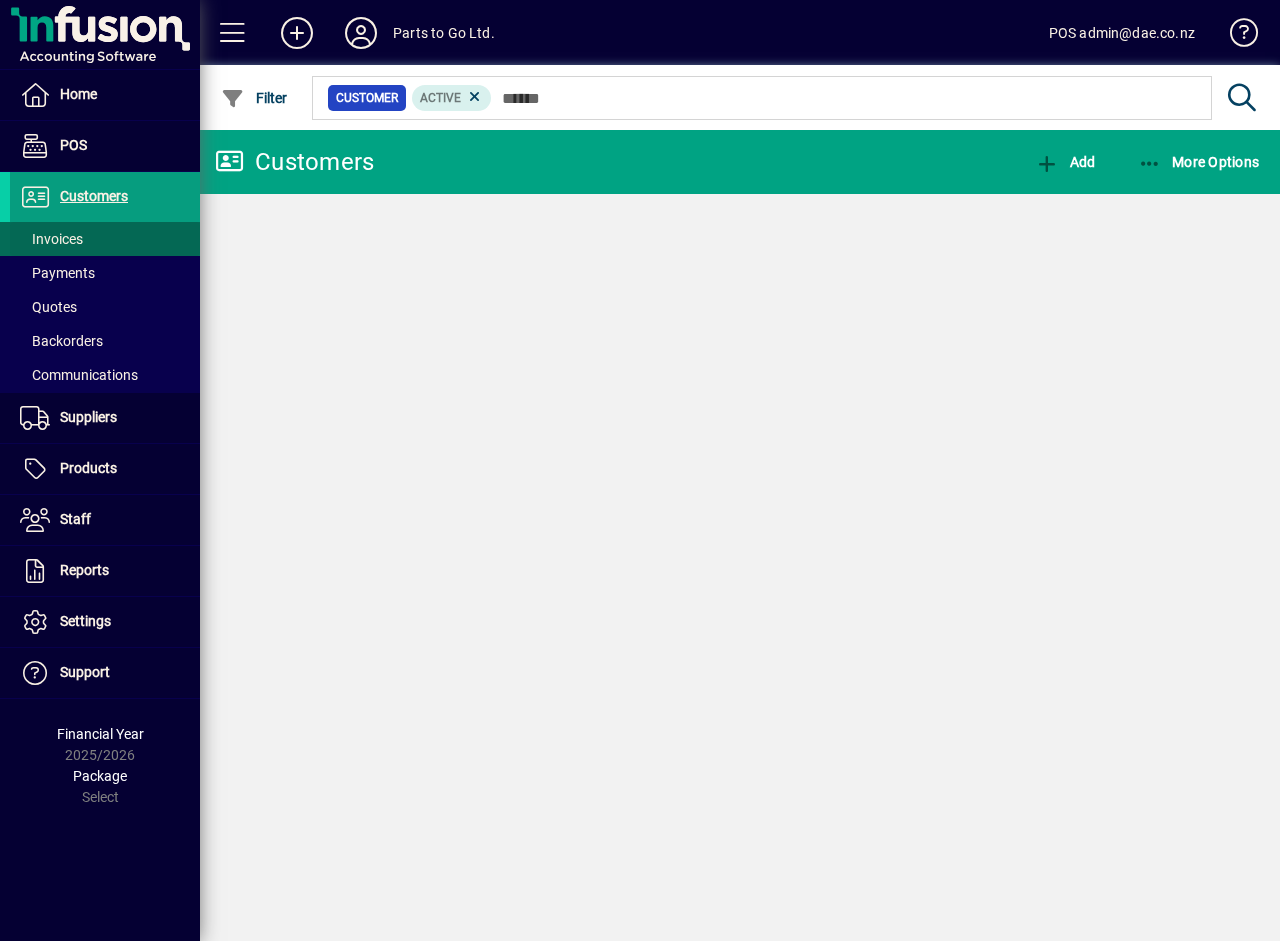 click on "Invoices" at bounding box center [51, 239] 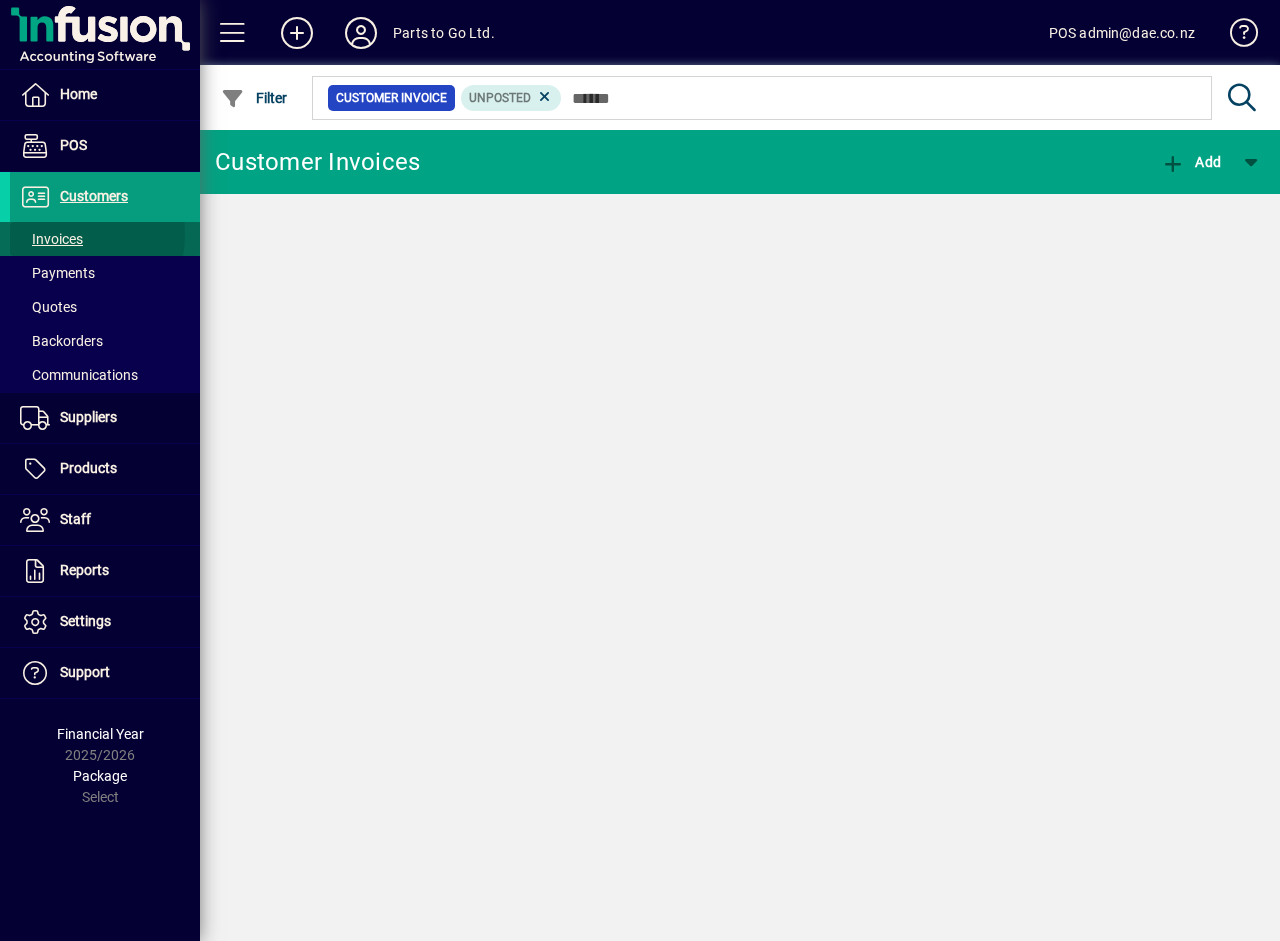 click on "Invoices" at bounding box center [51, 239] 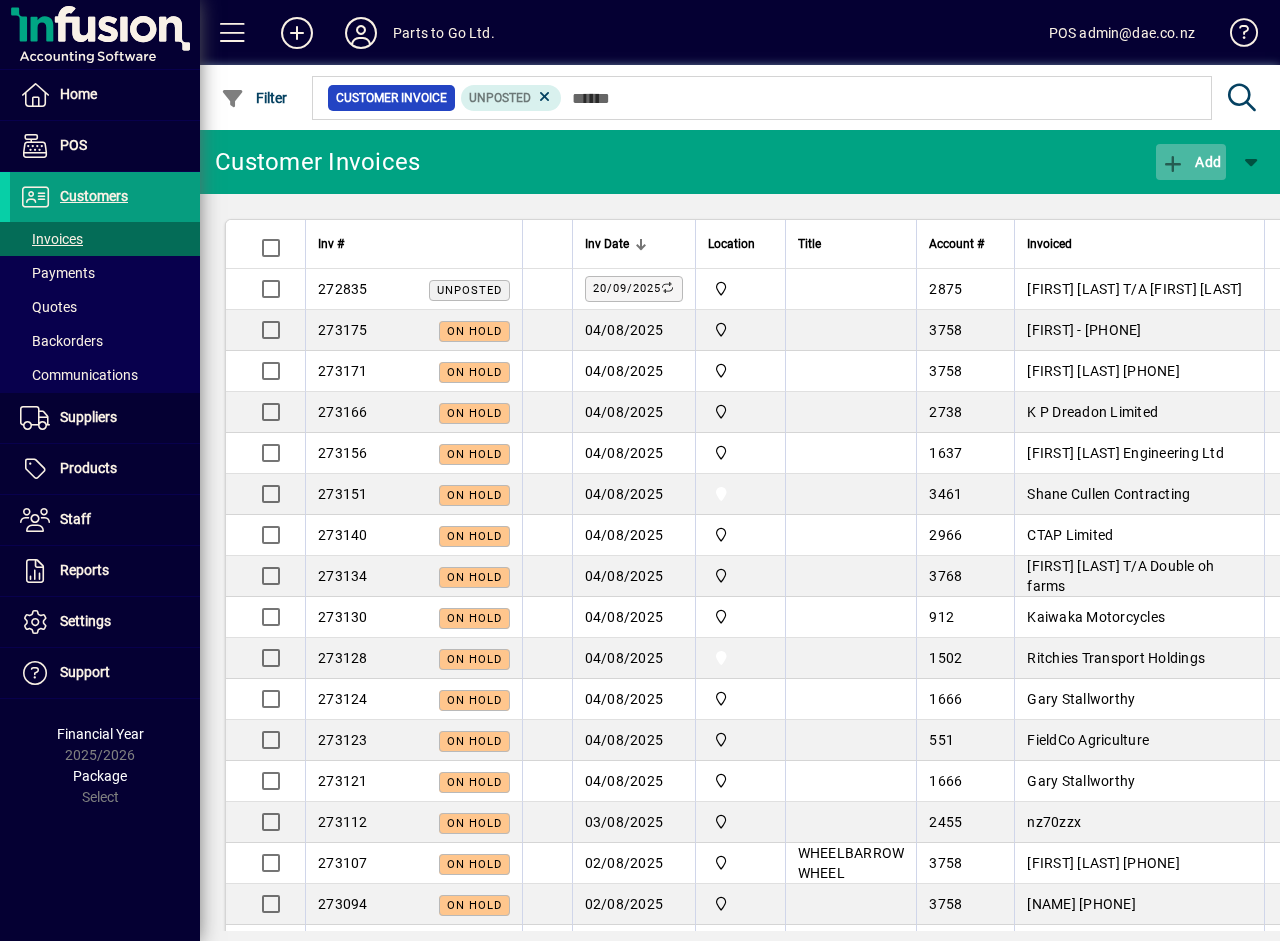 click 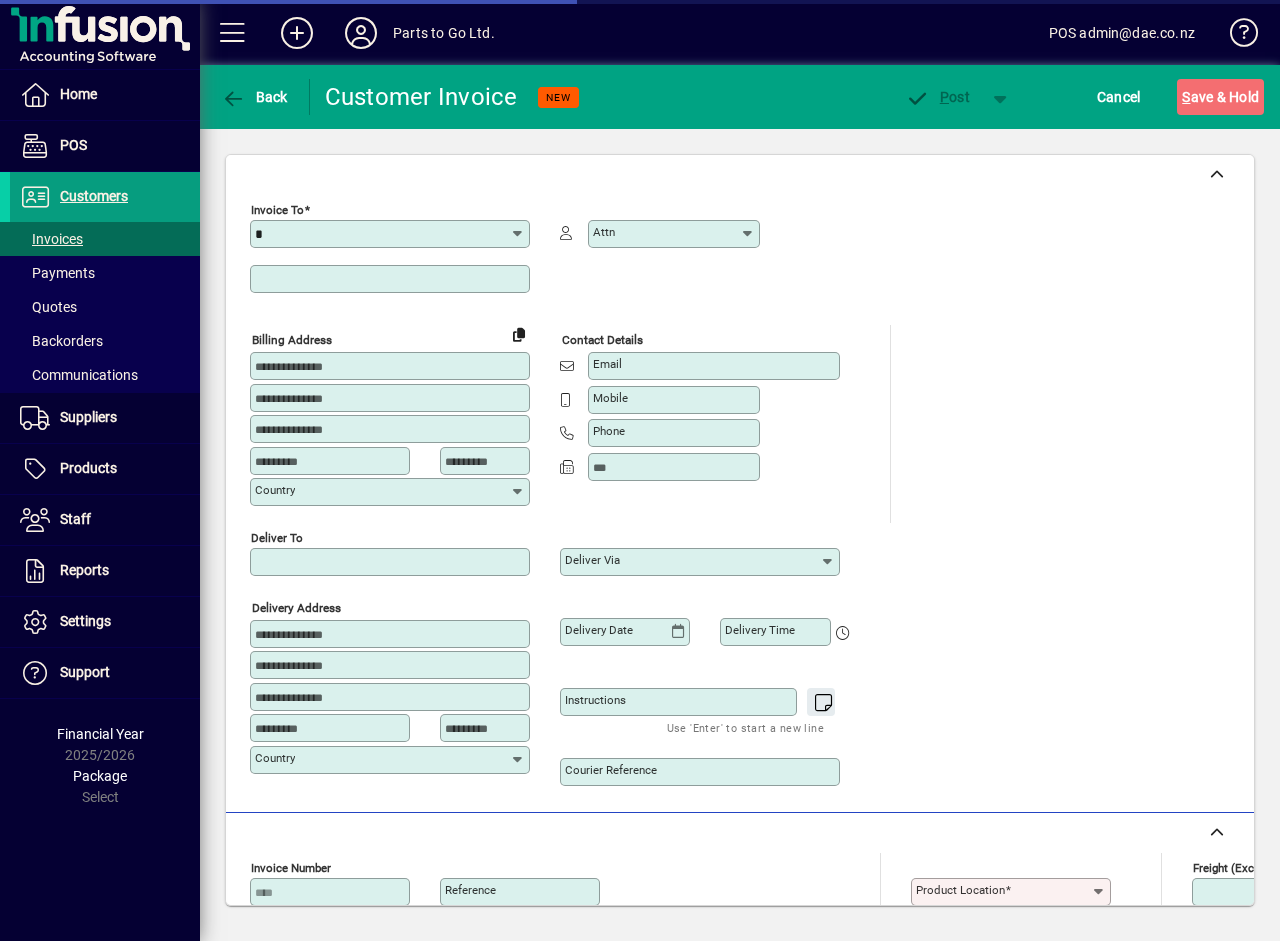 type on "**" 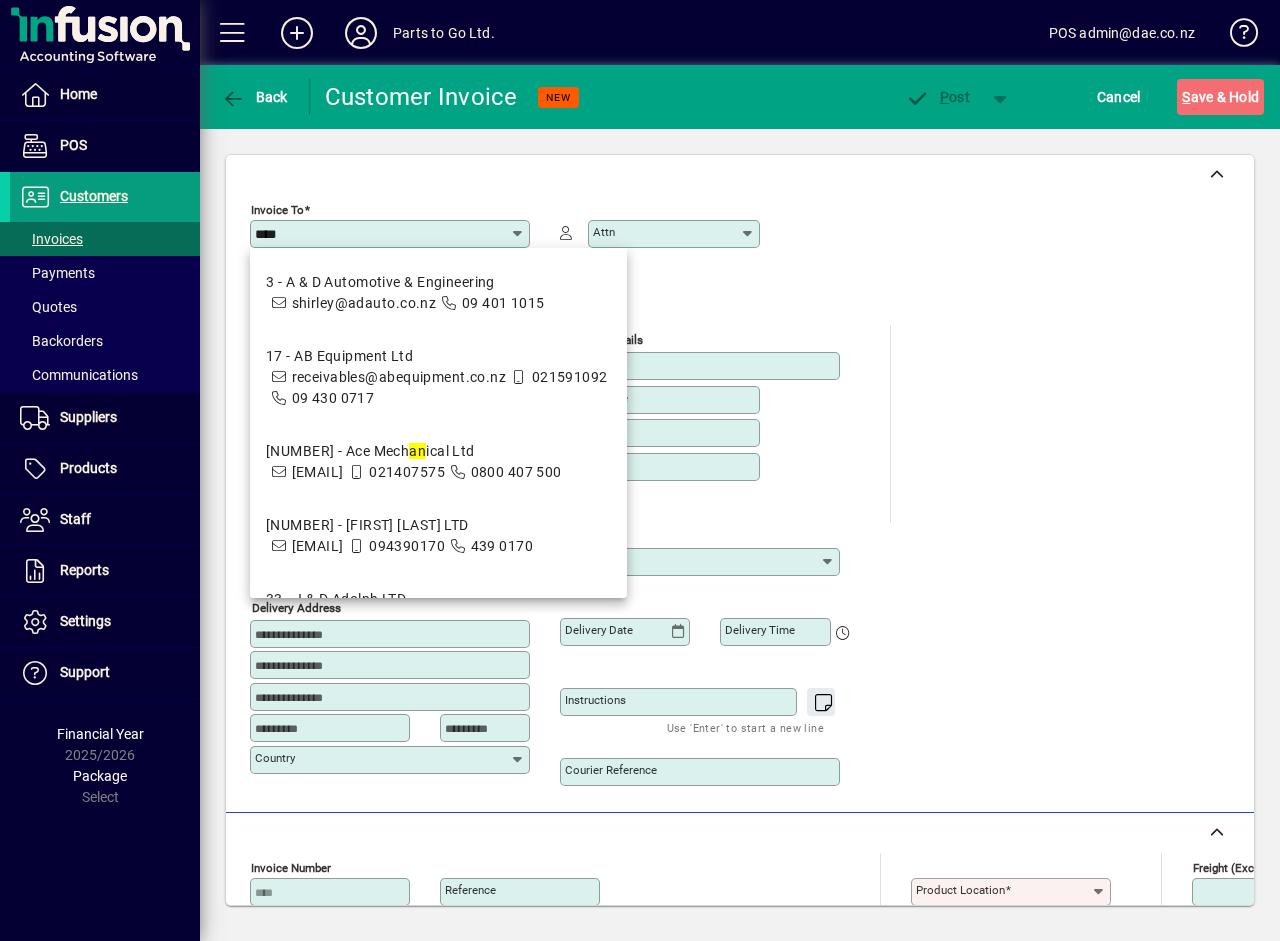 type on "****" 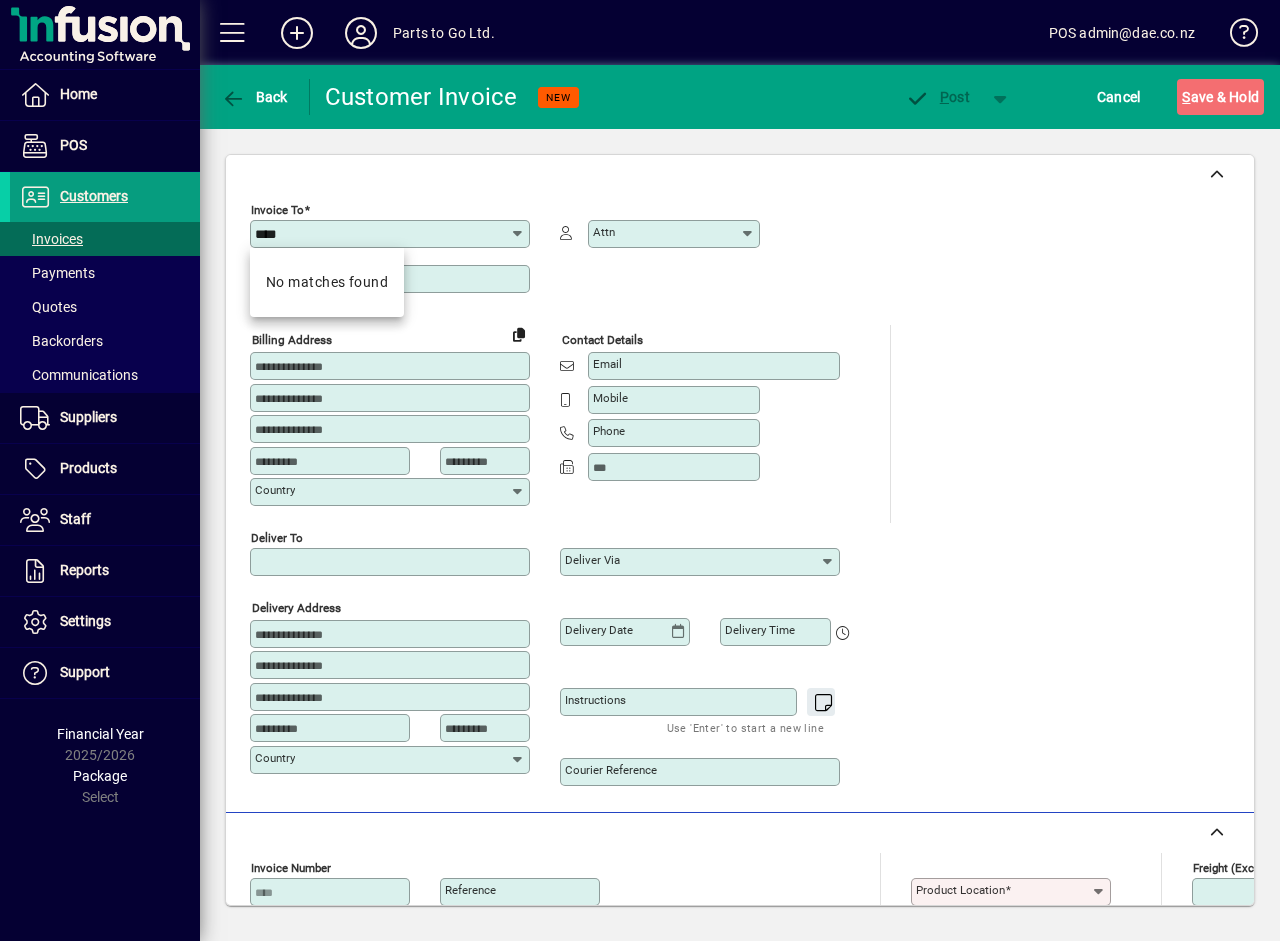 scroll, scrollTop: 0, scrollLeft: 0, axis: both 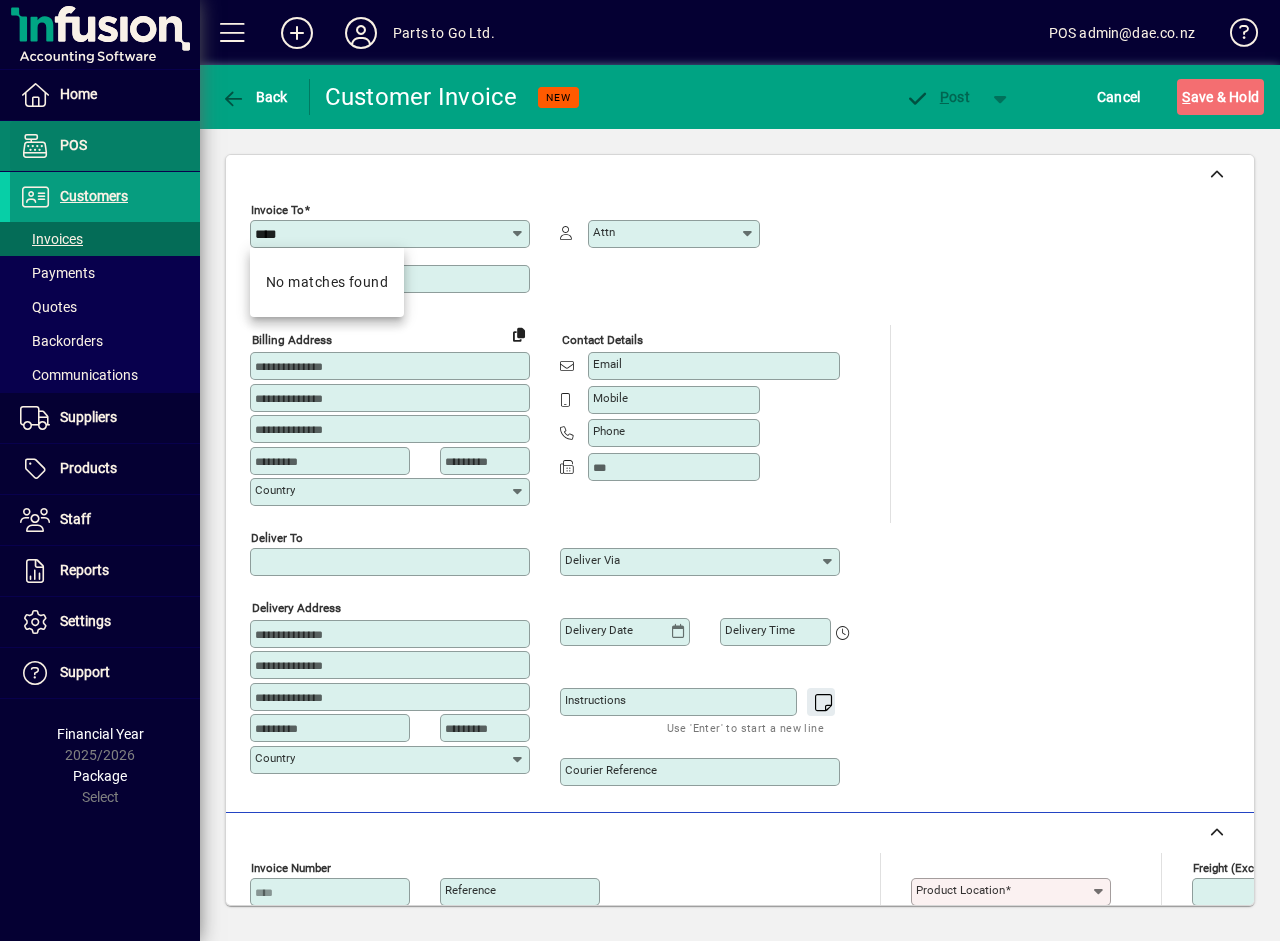 click on "POS" at bounding box center [73, 145] 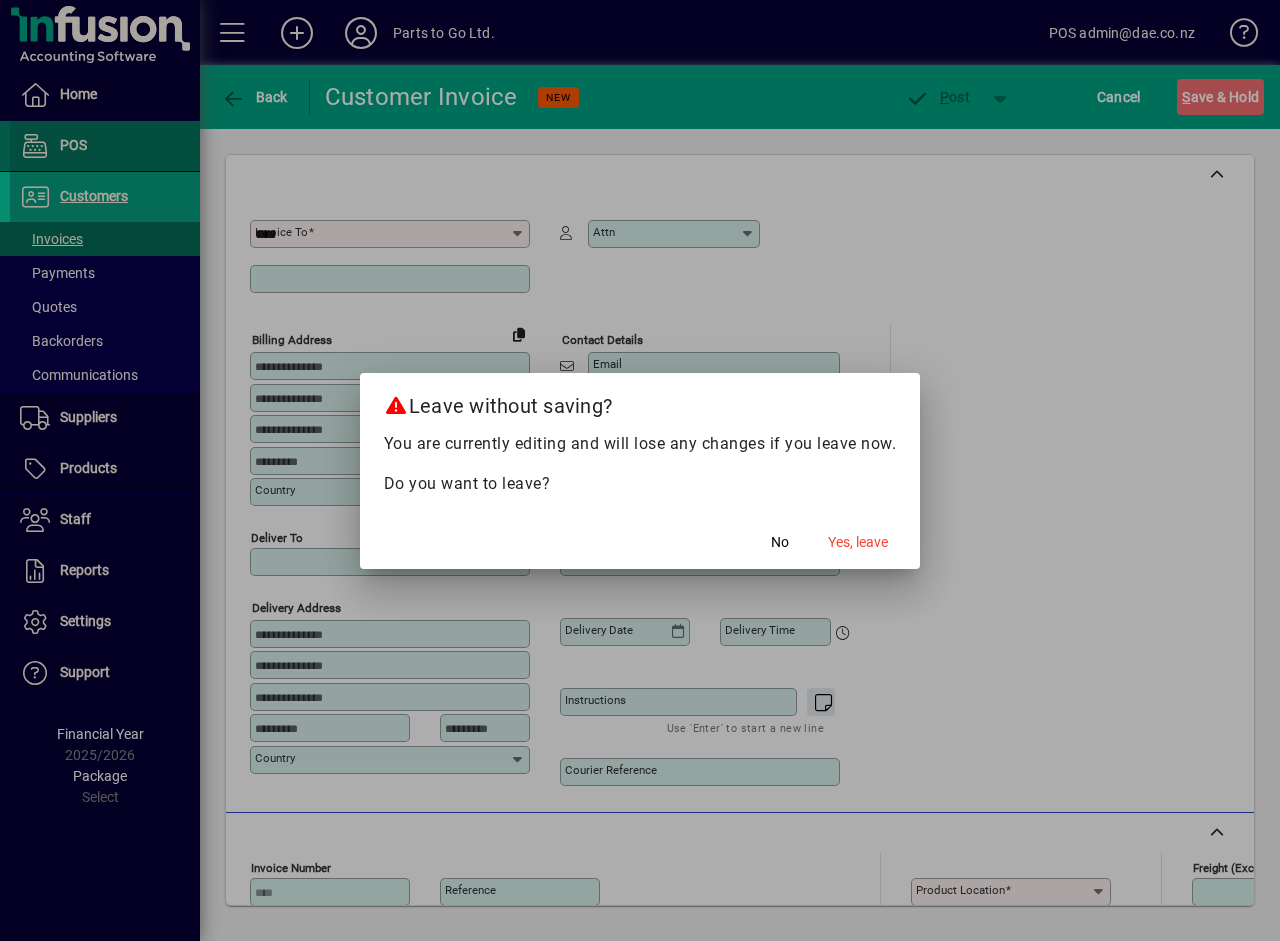 type 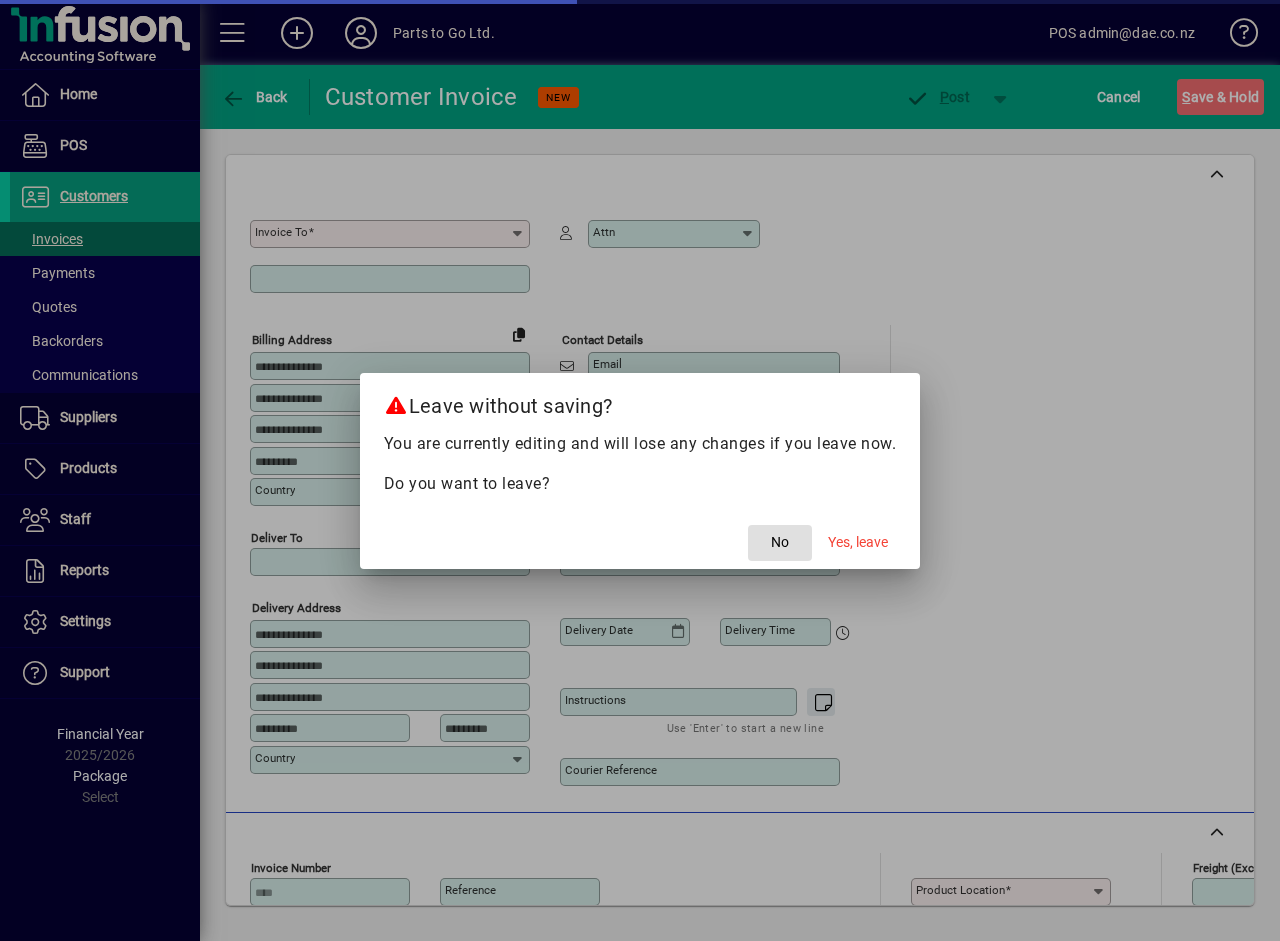 click on "No" 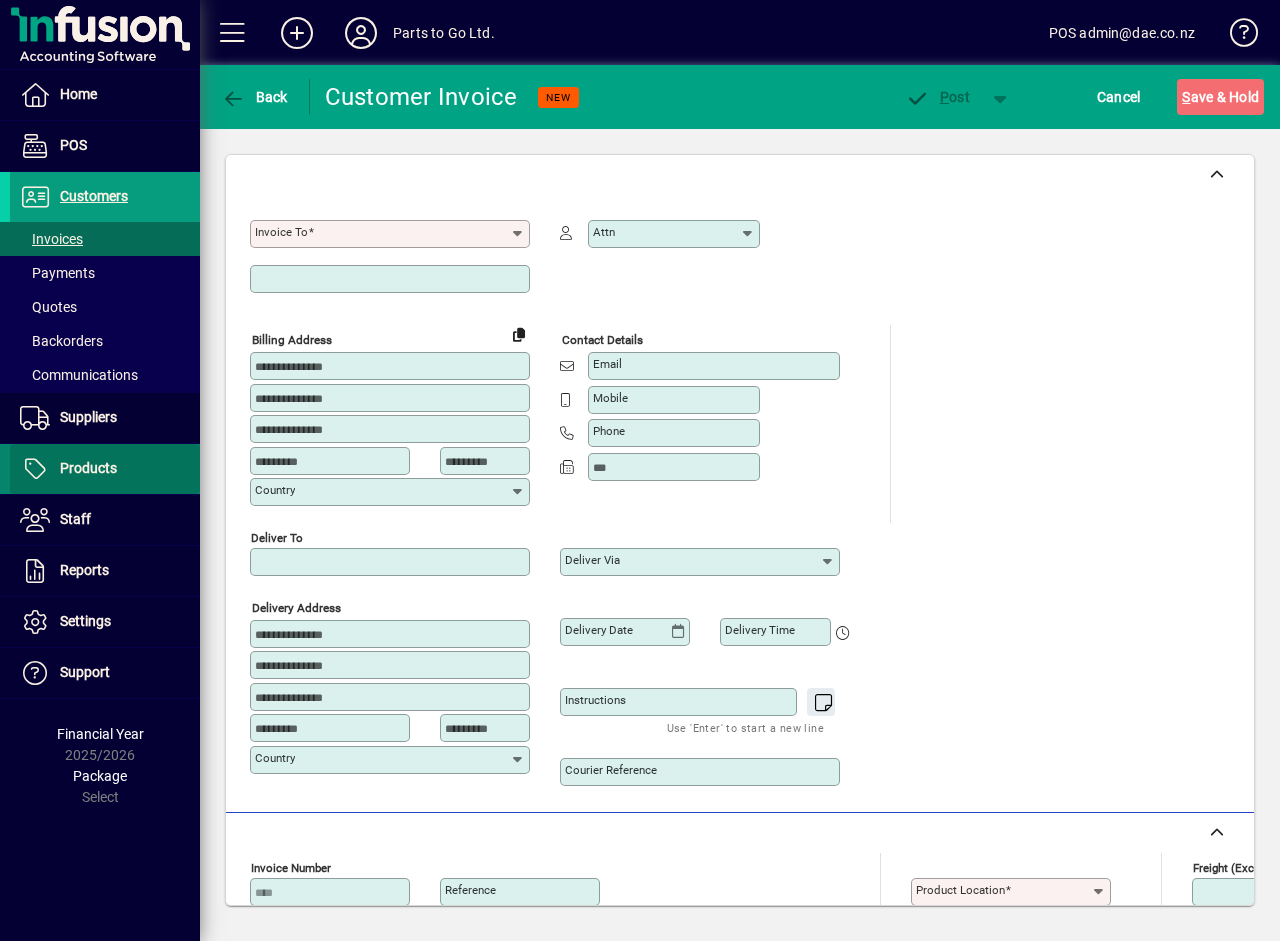 click on "Products" at bounding box center (63, 469) 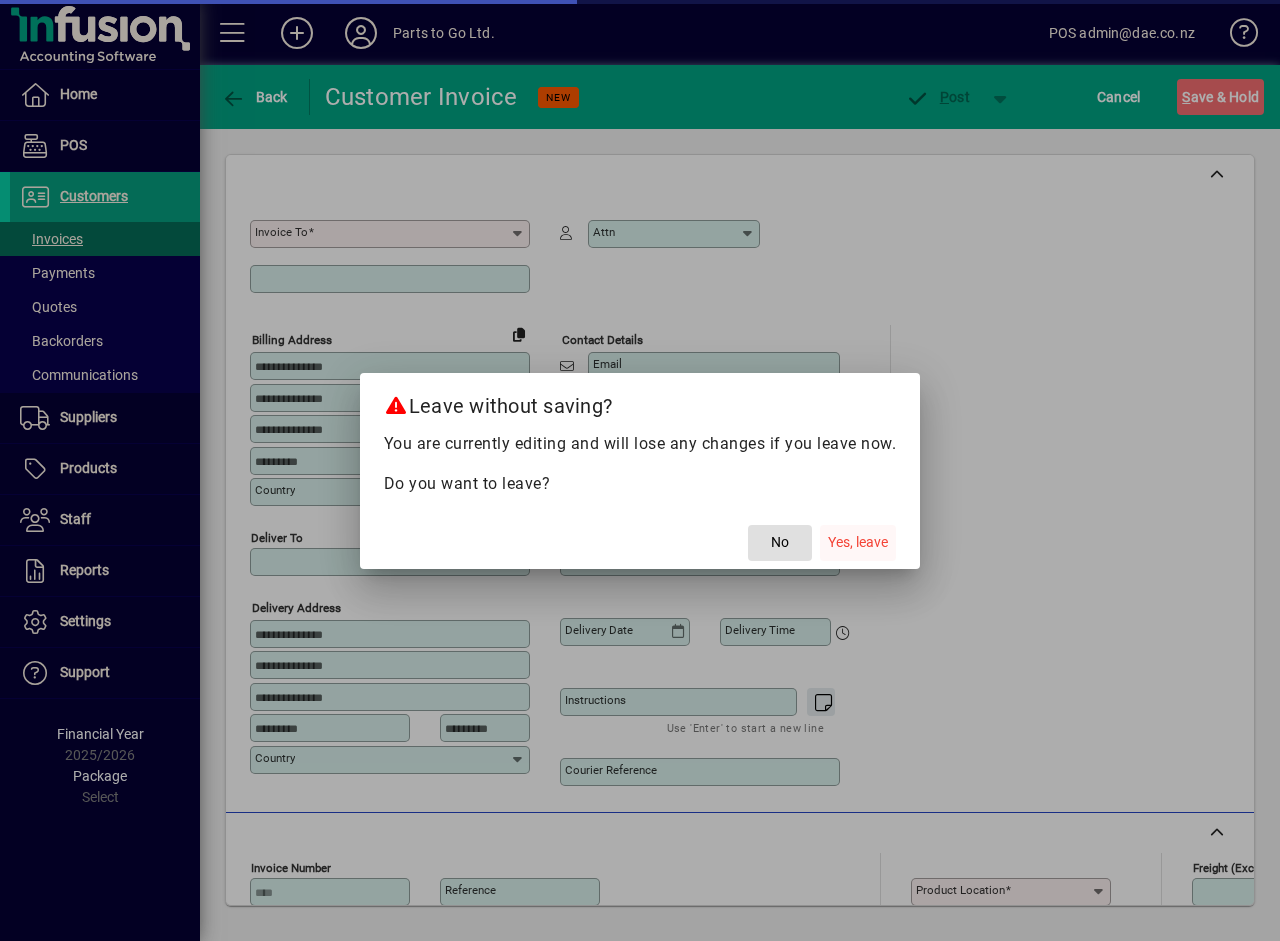 click on "Yes, leave" 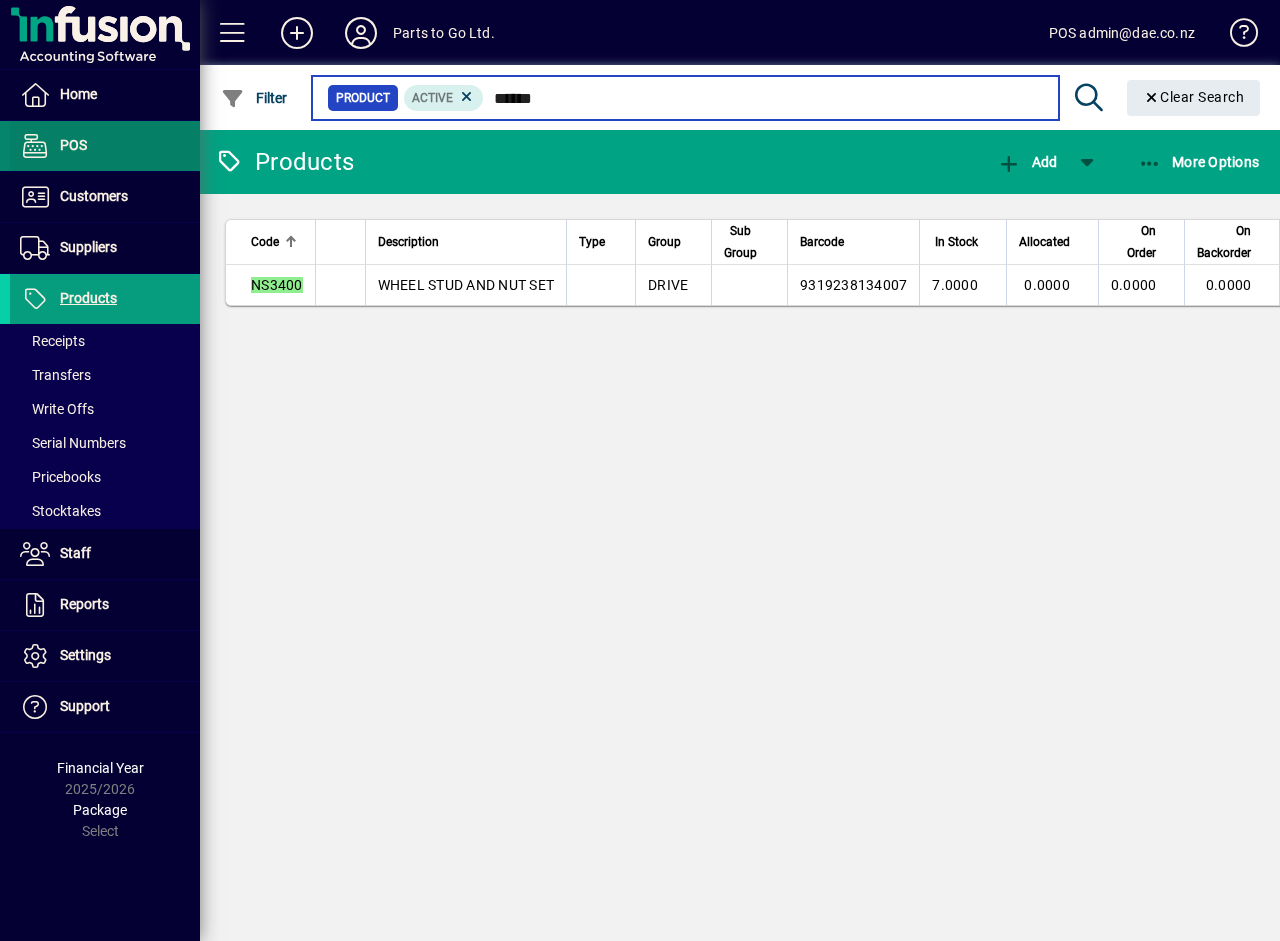type on "******" 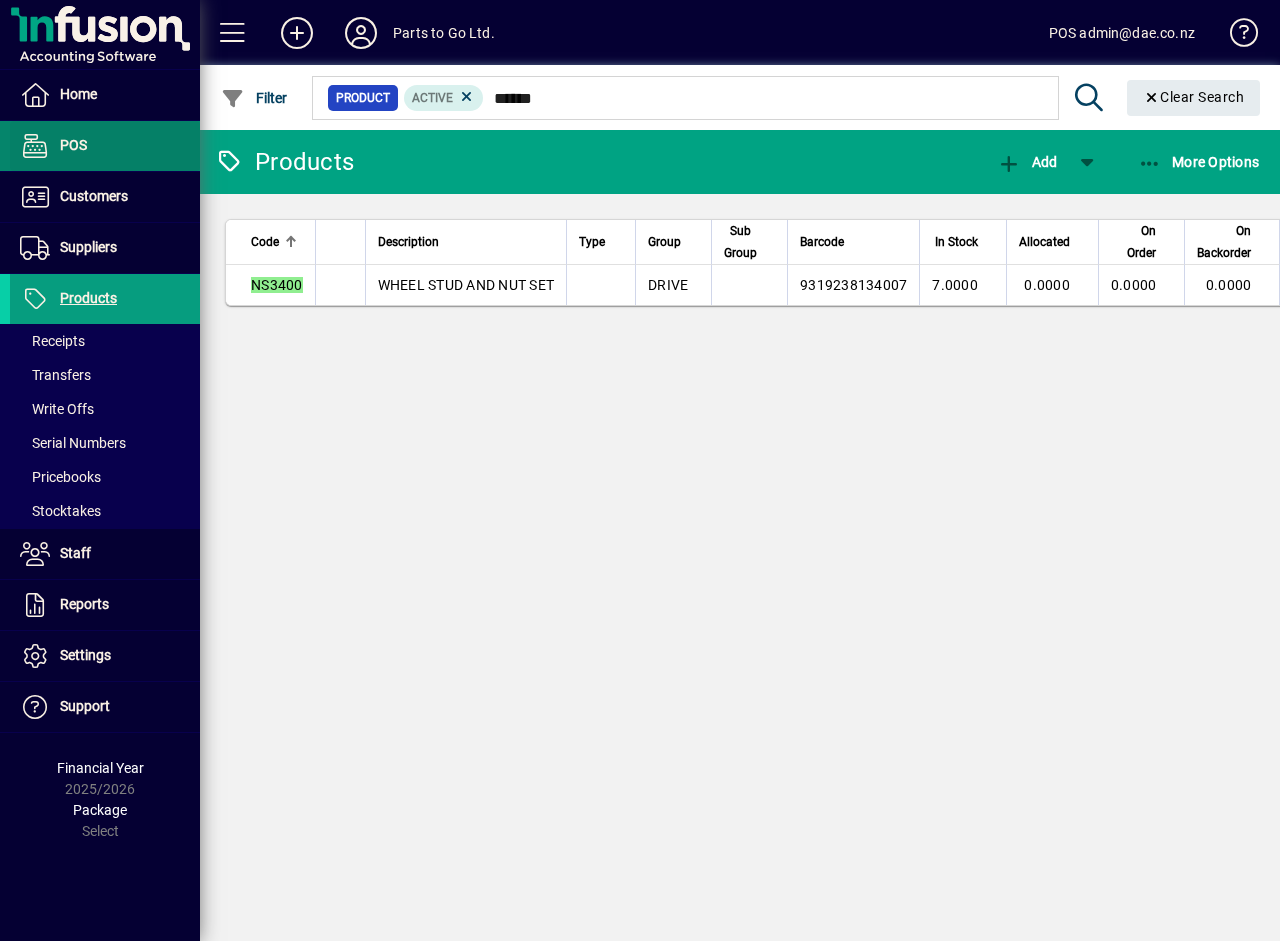 click on "POS" at bounding box center (73, 145) 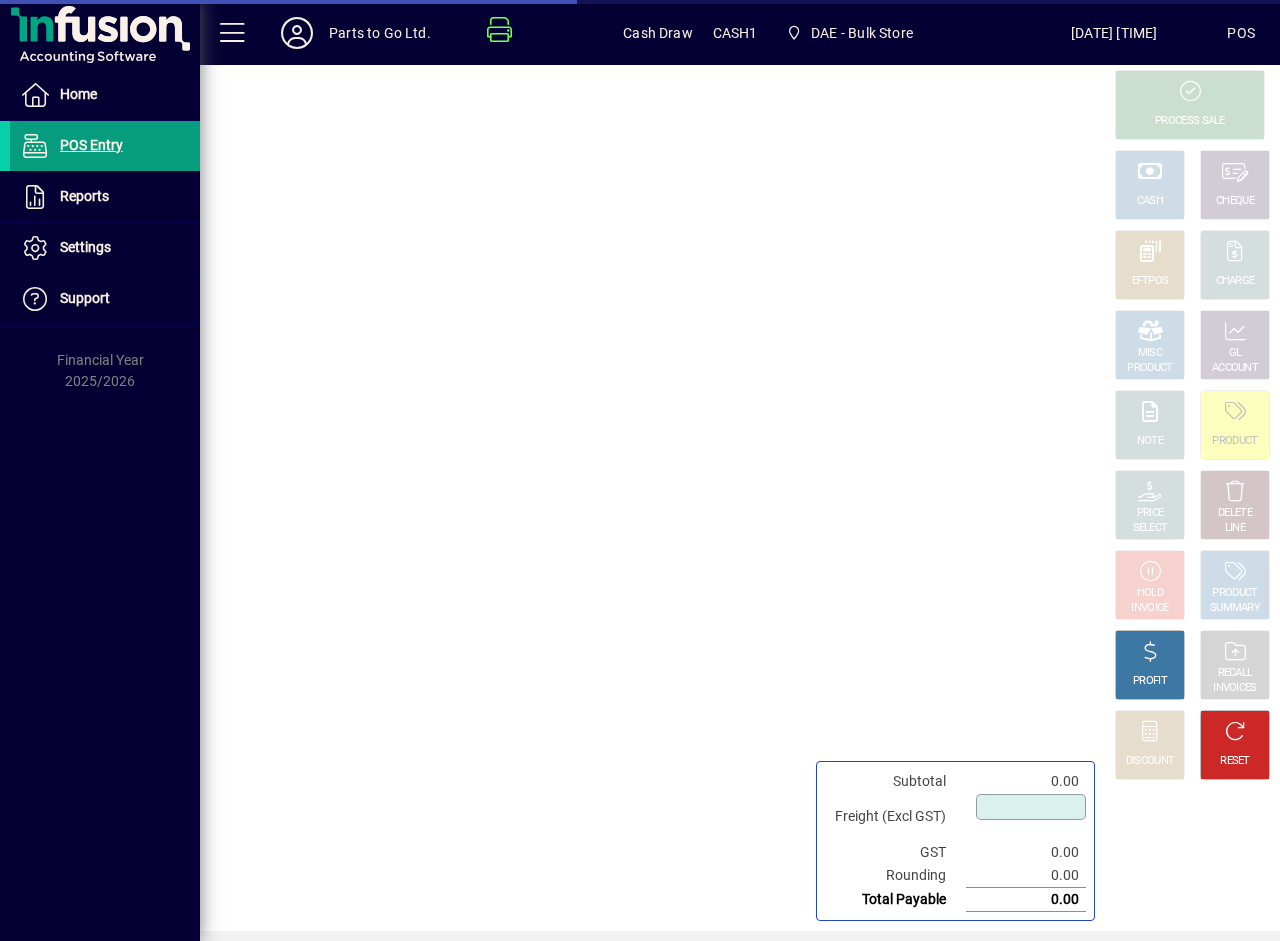 type on "****" 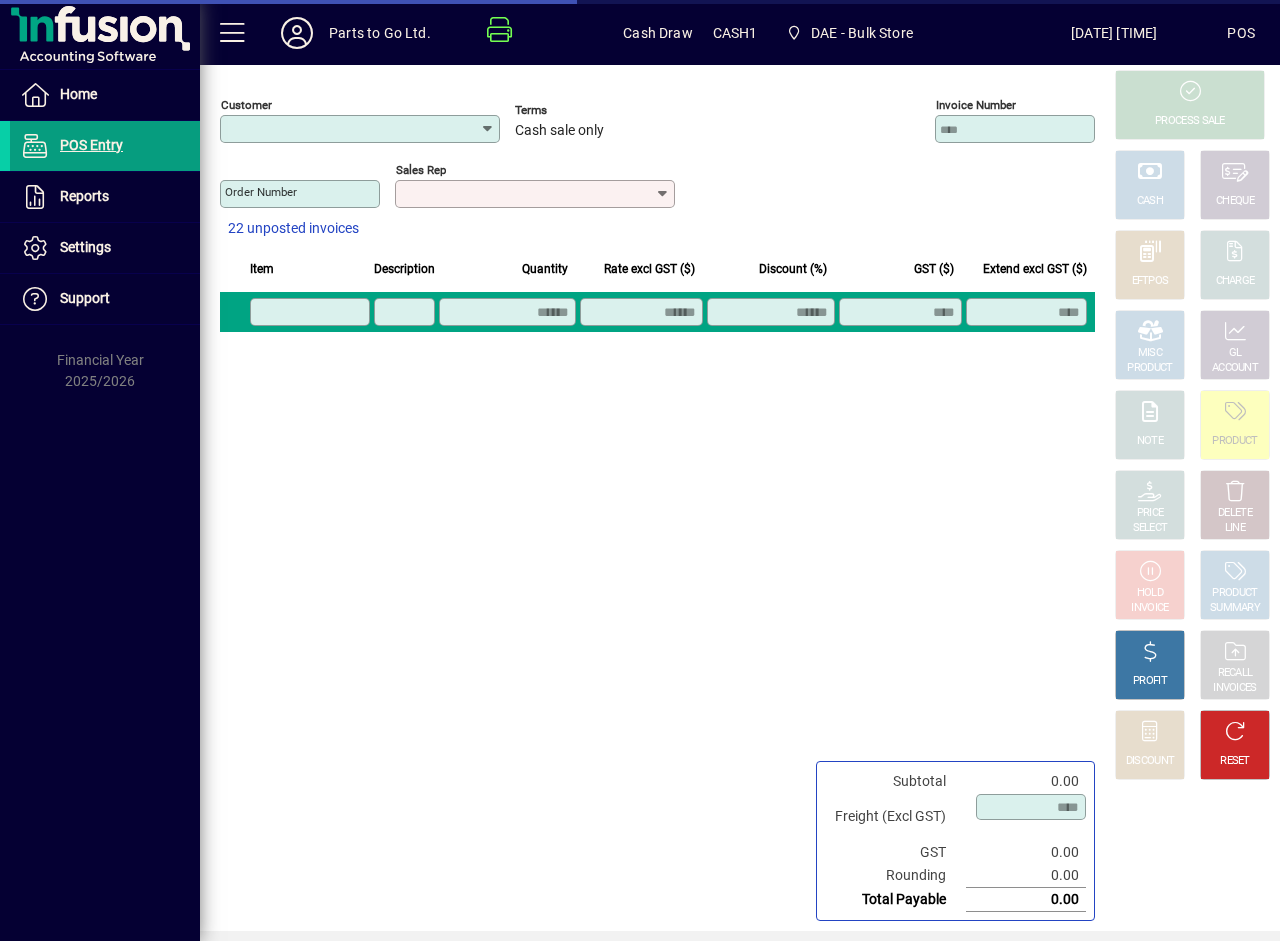 type on "**********" 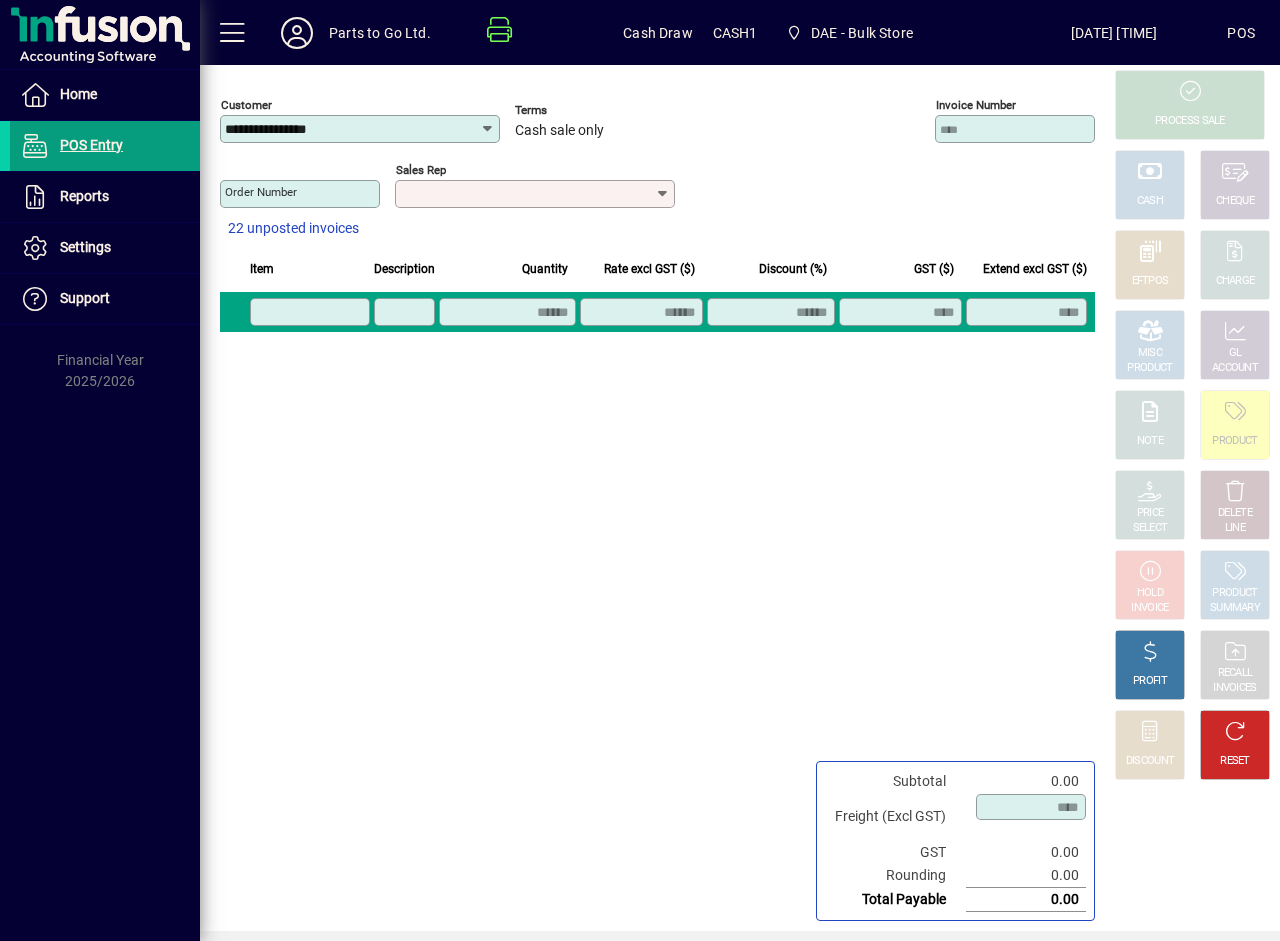 click 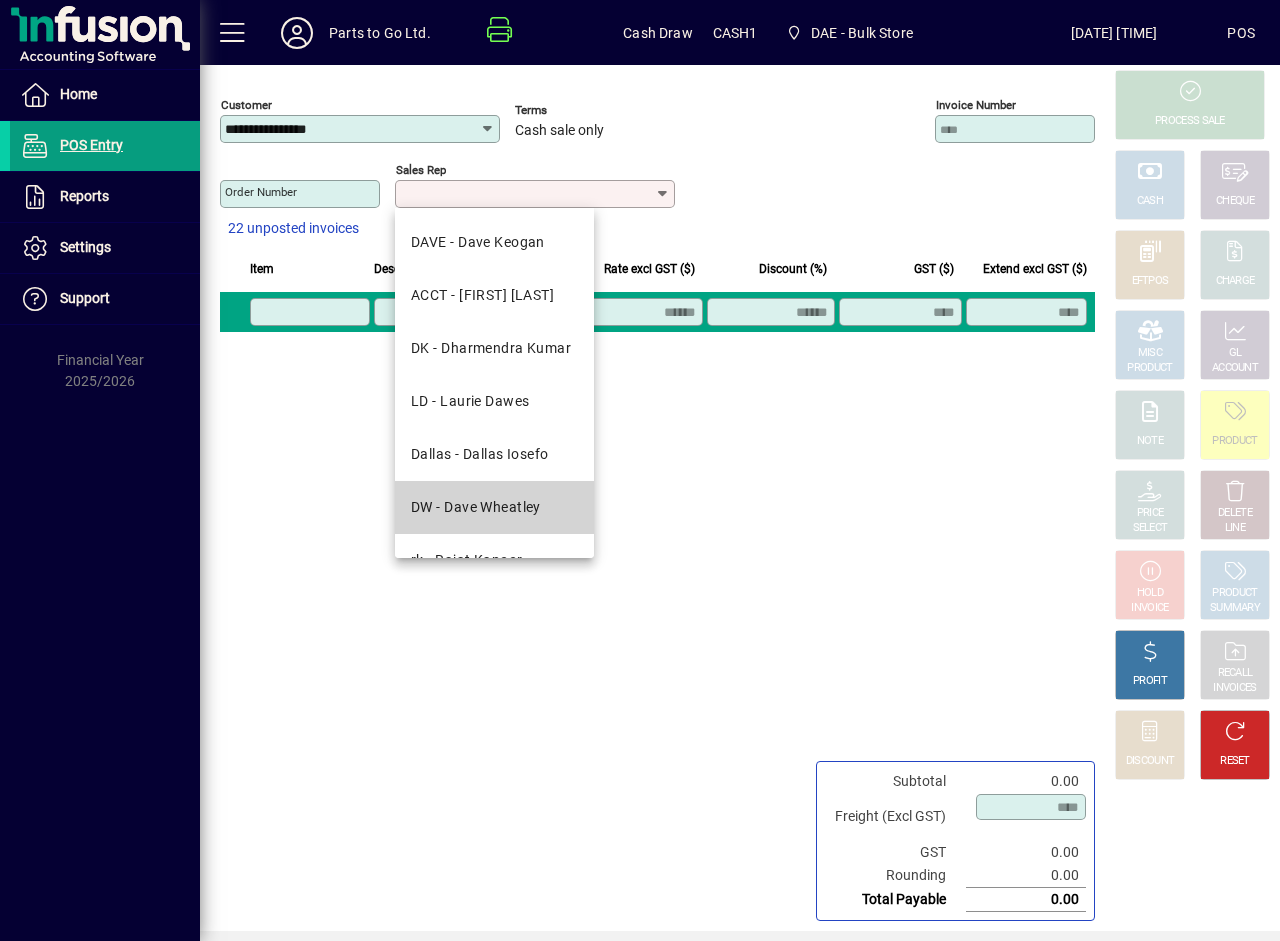 click on "DW - Dave Wheatley" at bounding box center (476, 507) 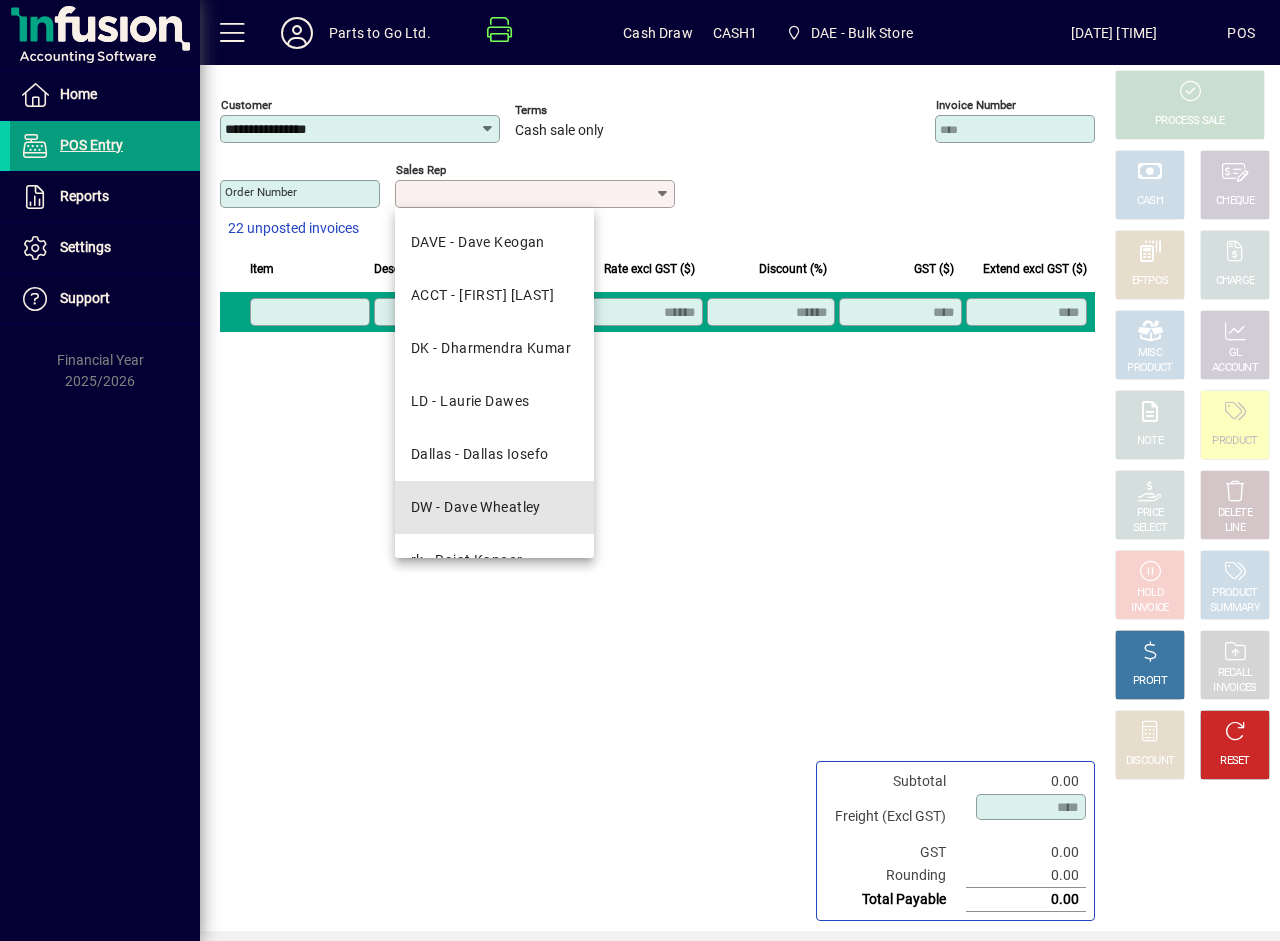 type on "**********" 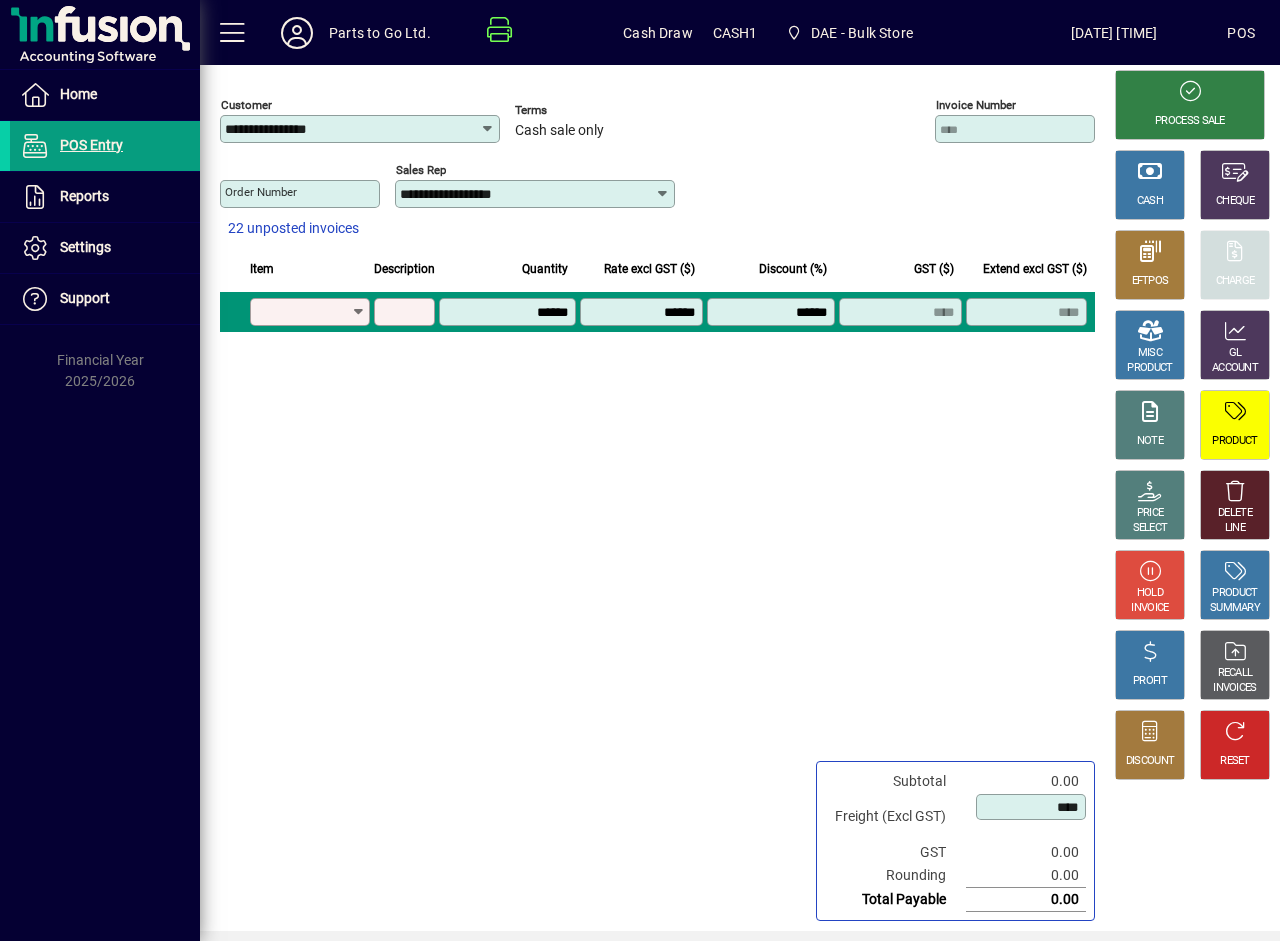 click on "Product" at bounding box center [303, 312] 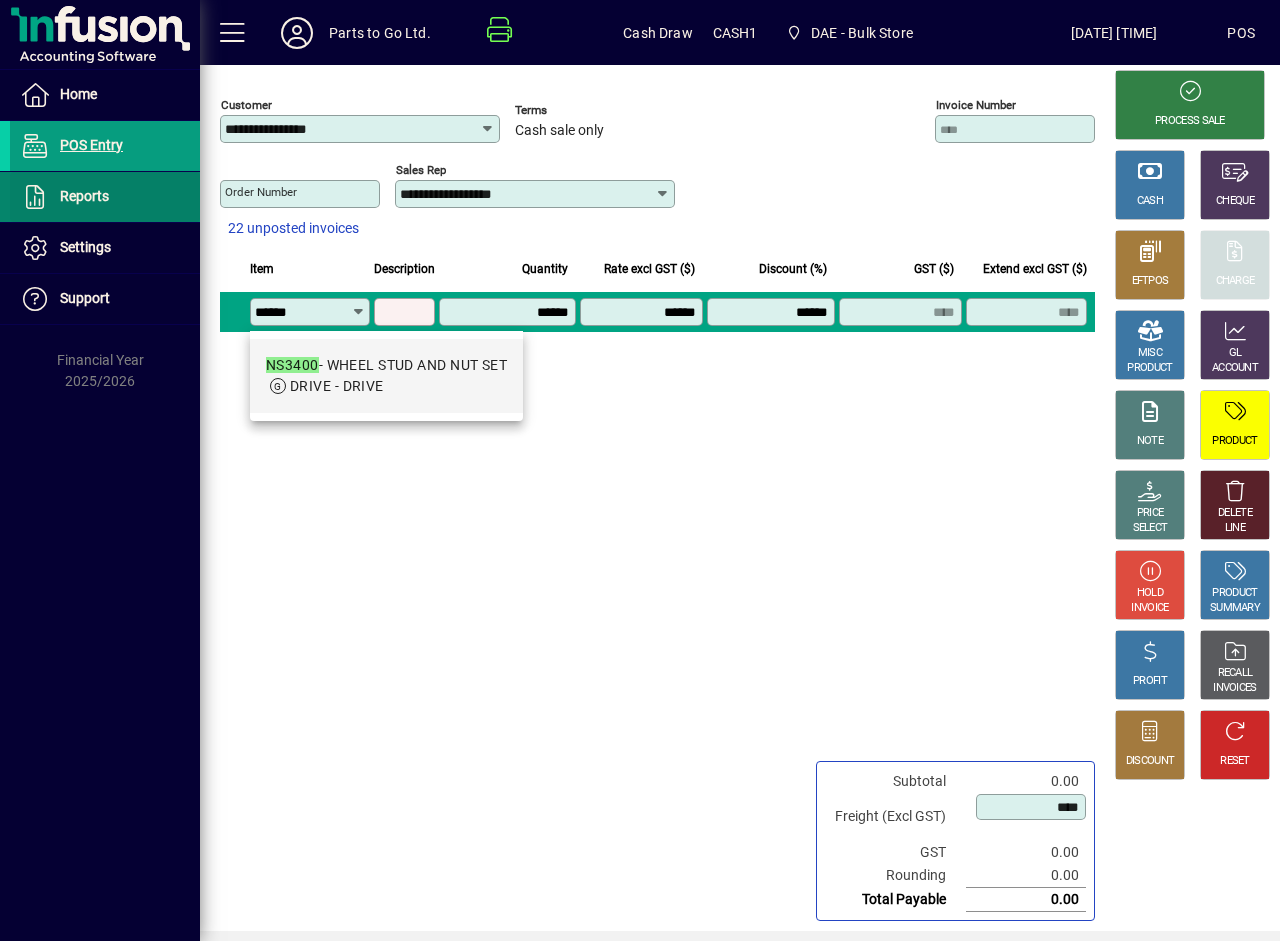 type on "******" 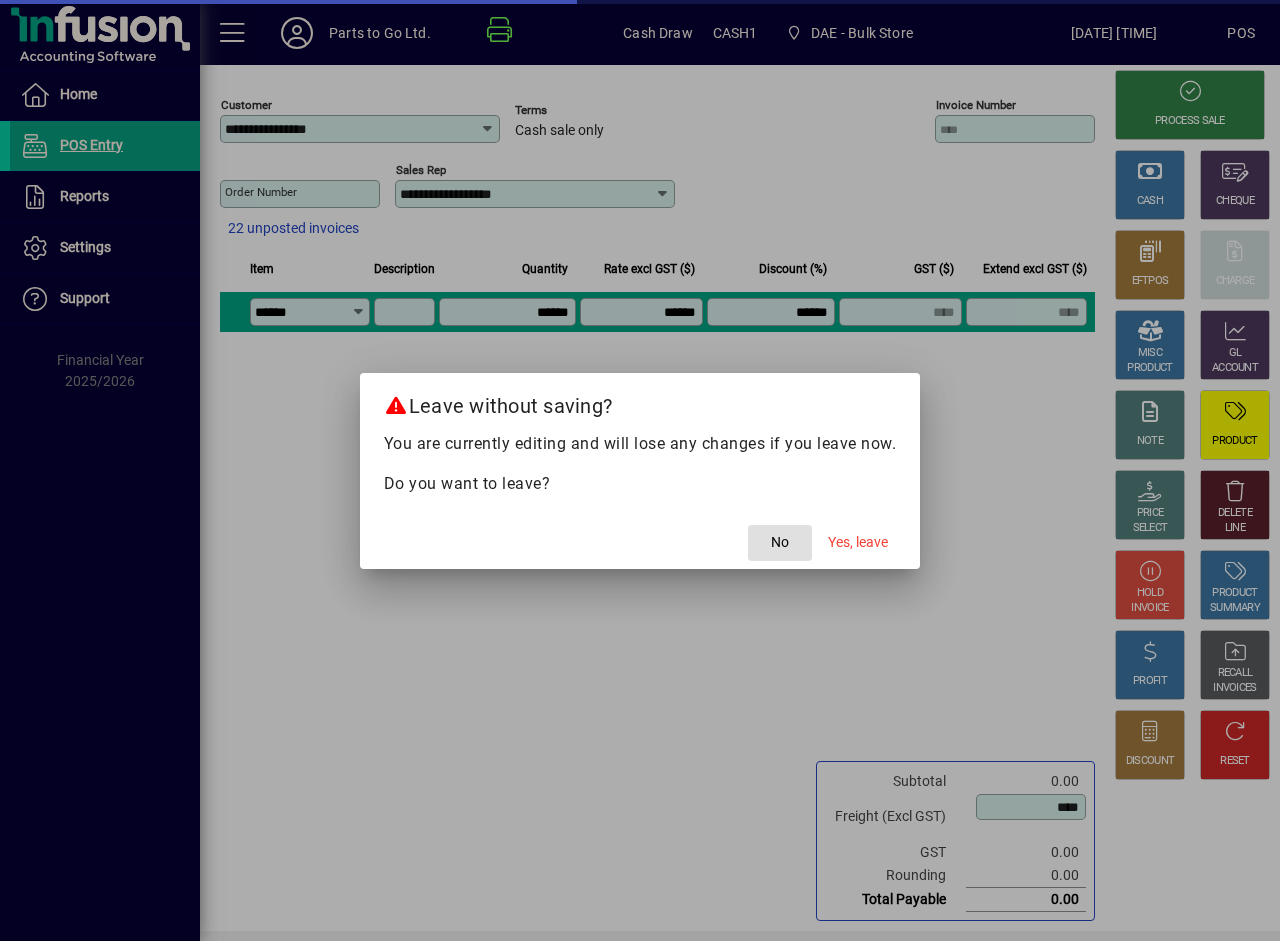 type on "**********" 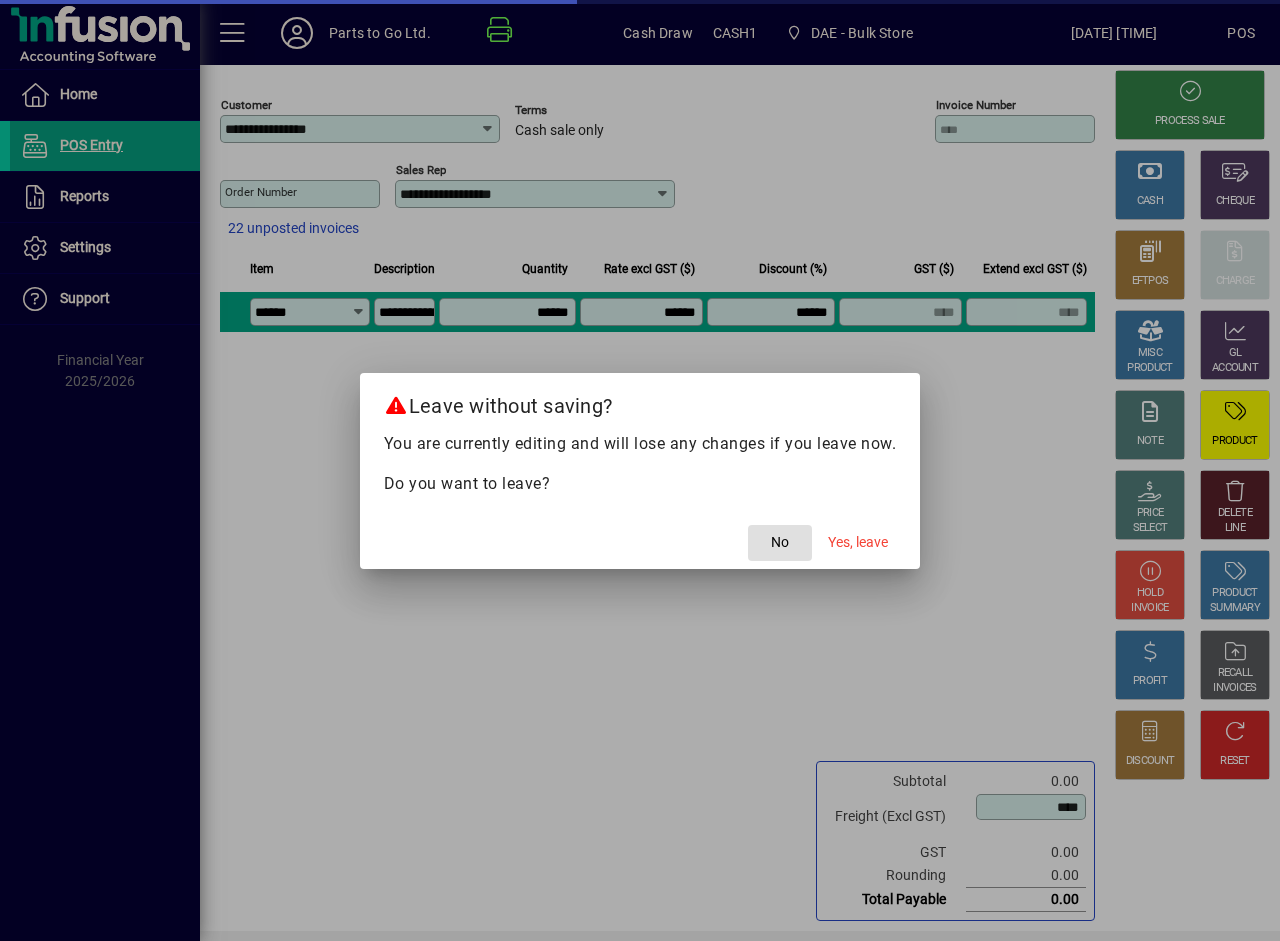 type on "*******" 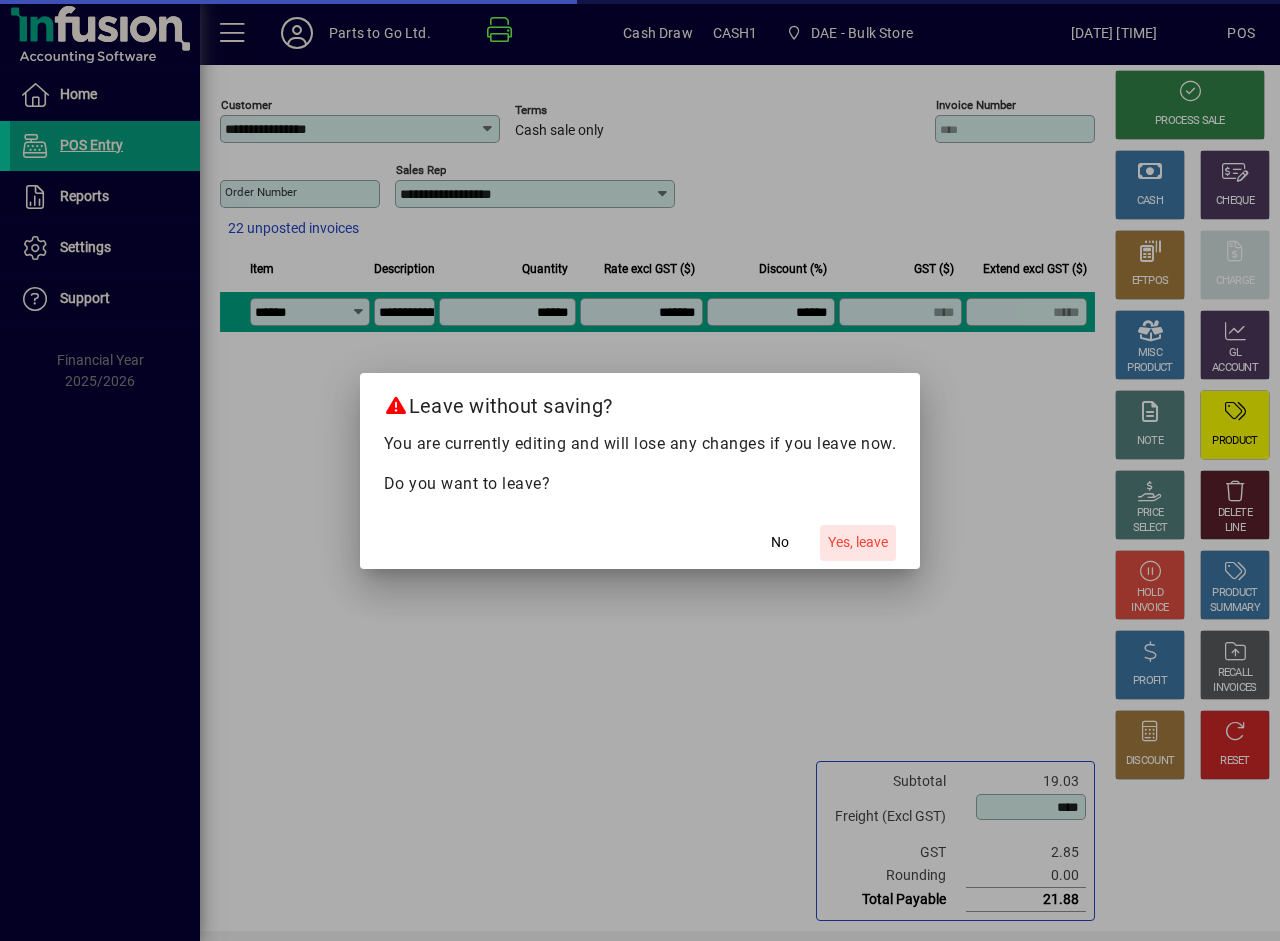 click on "Yes, leave" 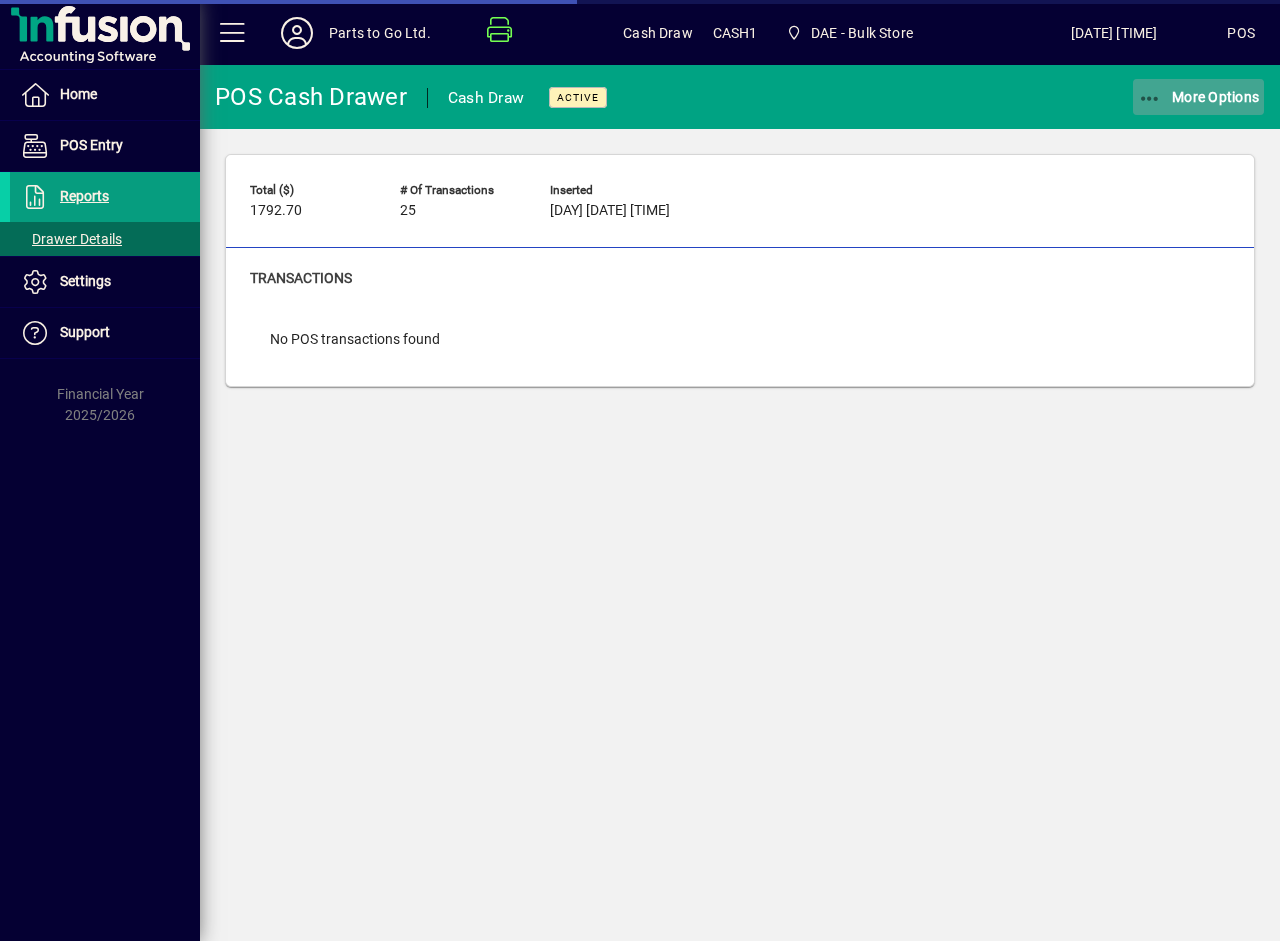 click on "More Options" 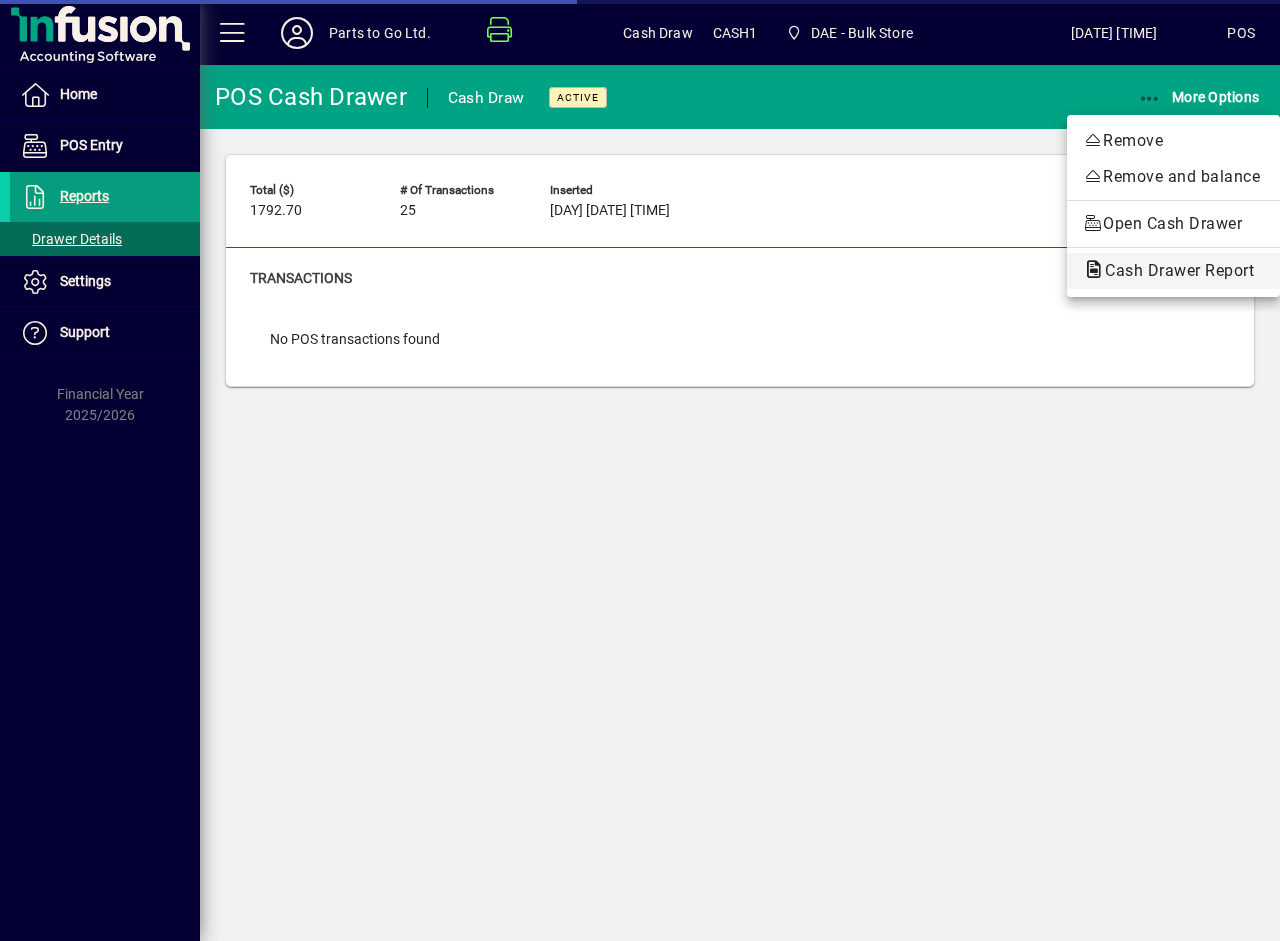 click on "Cash Drawer Report" 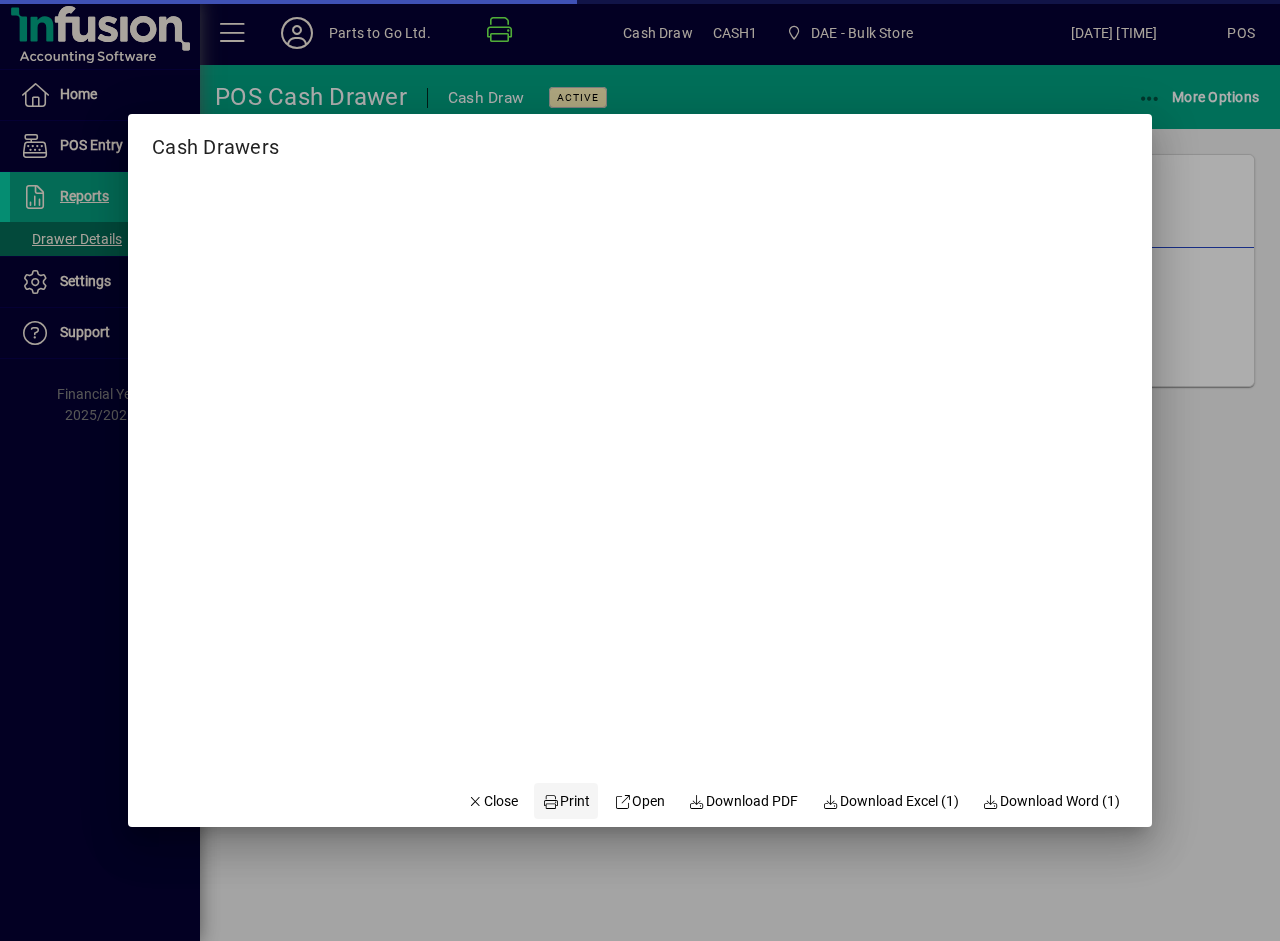 click on "Print" 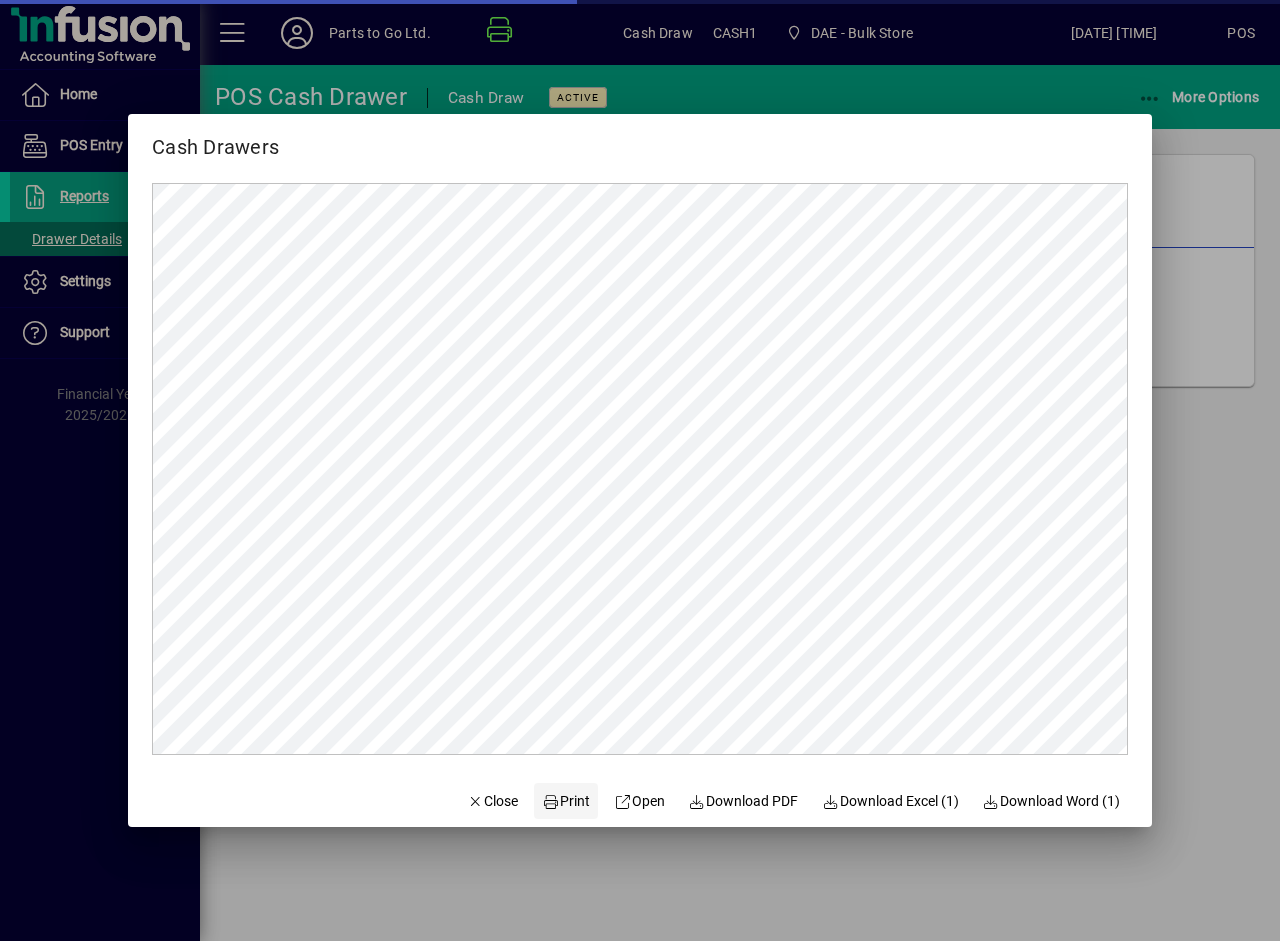 scroll, scrollTop: 0, scrollLeft: 0, axis: both 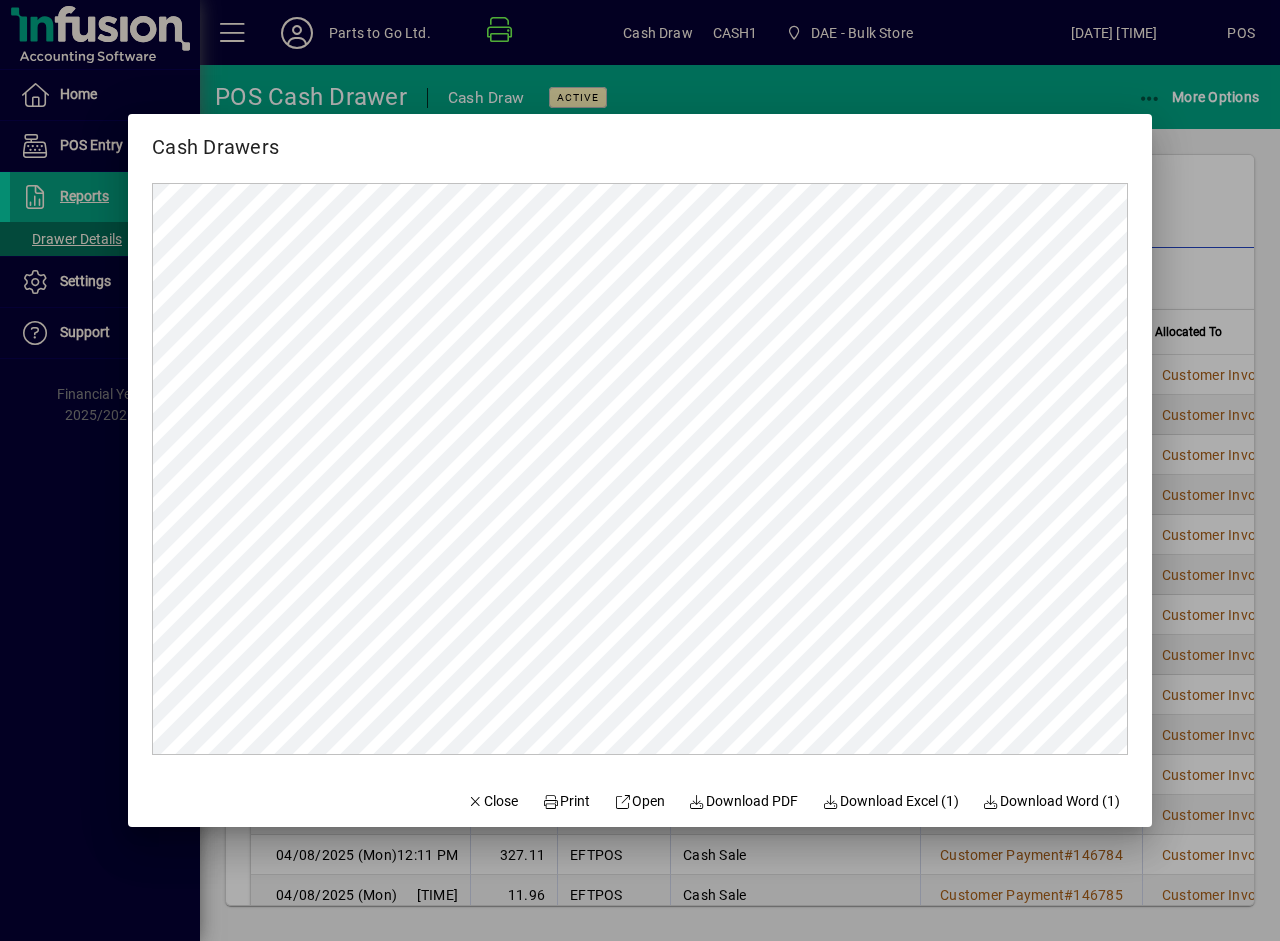 click at bounding box center (640, 470) 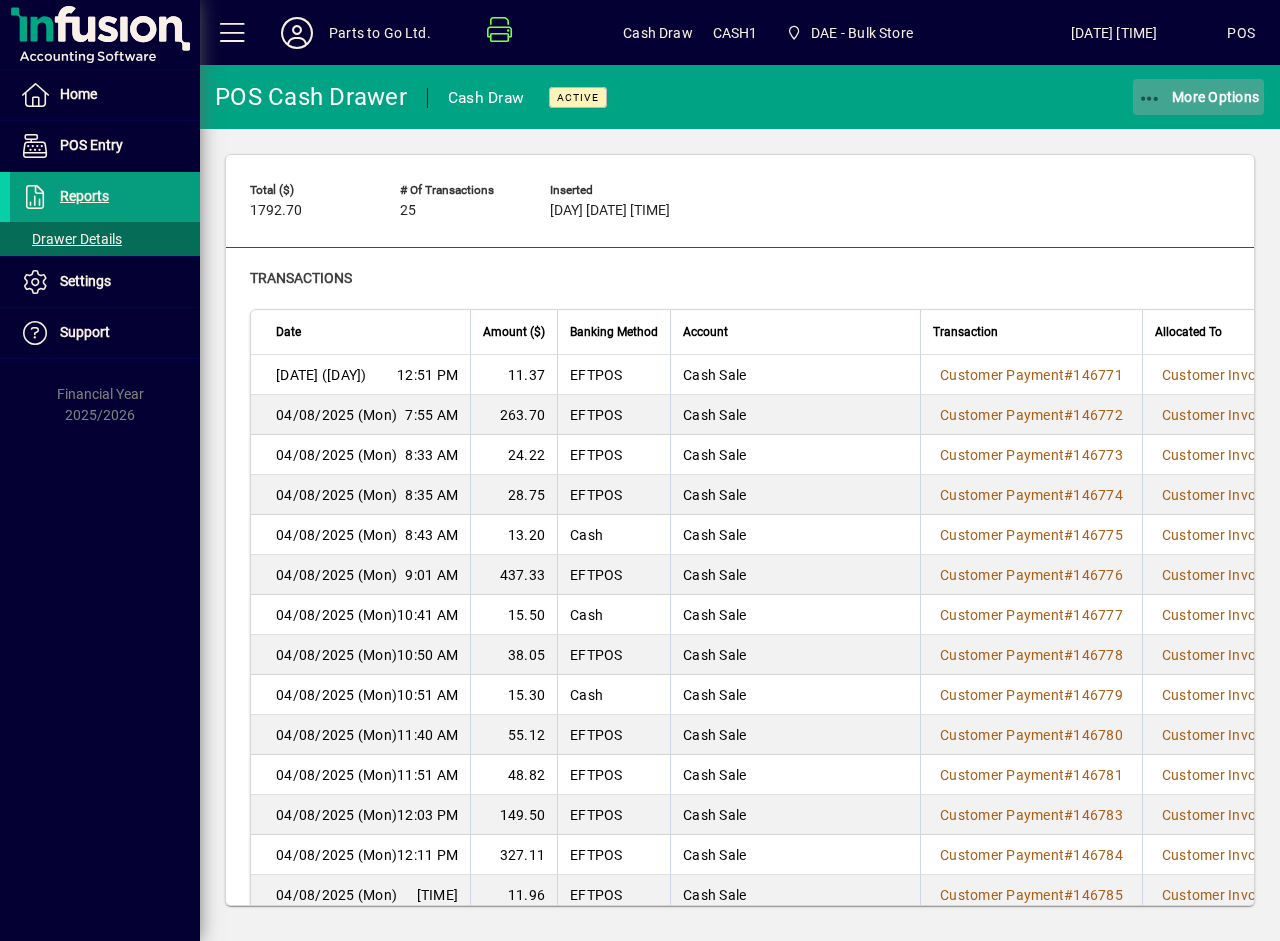 click on "More Options" 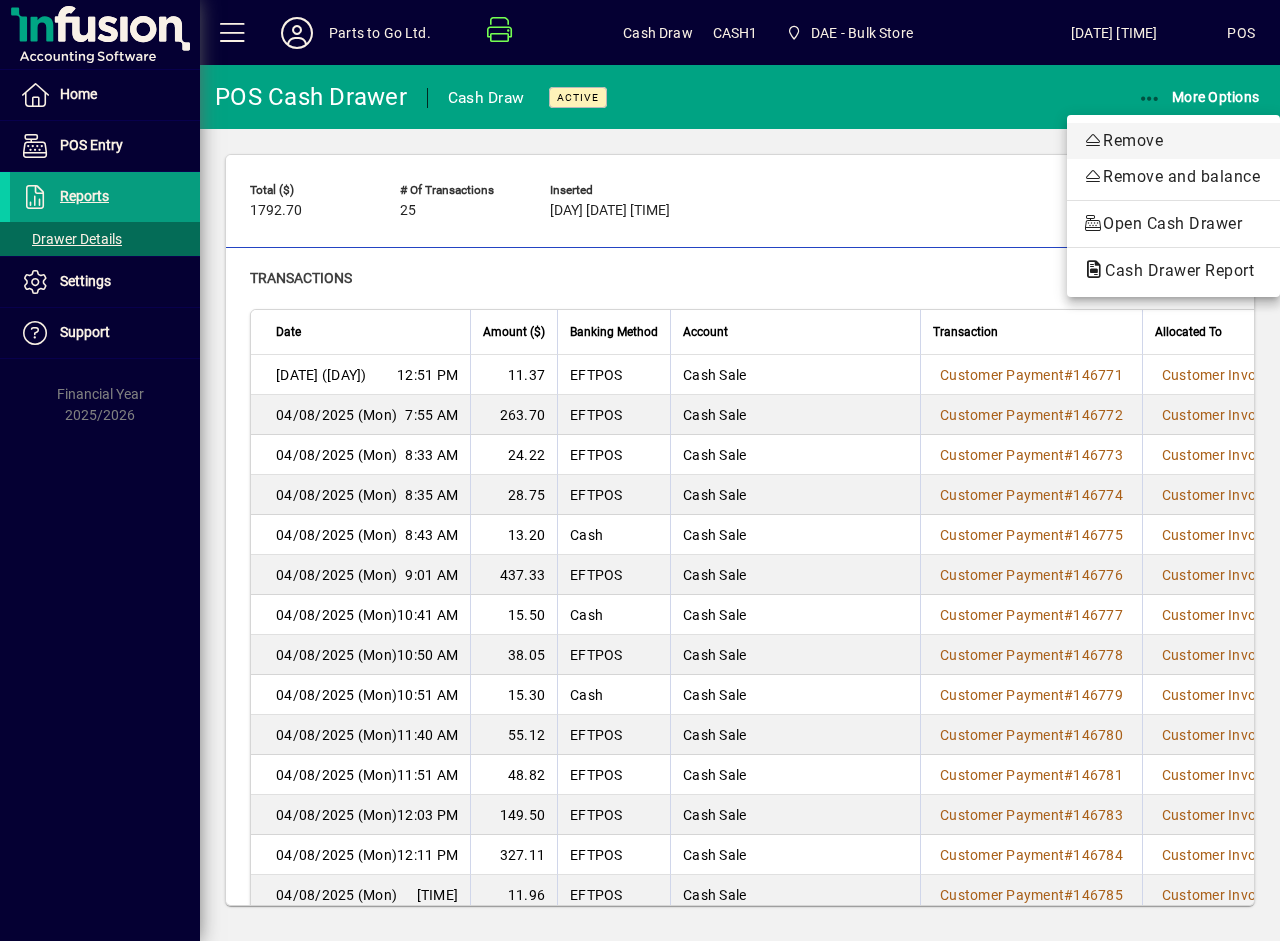 click on "Remove" at bounding box center [1173, 141] 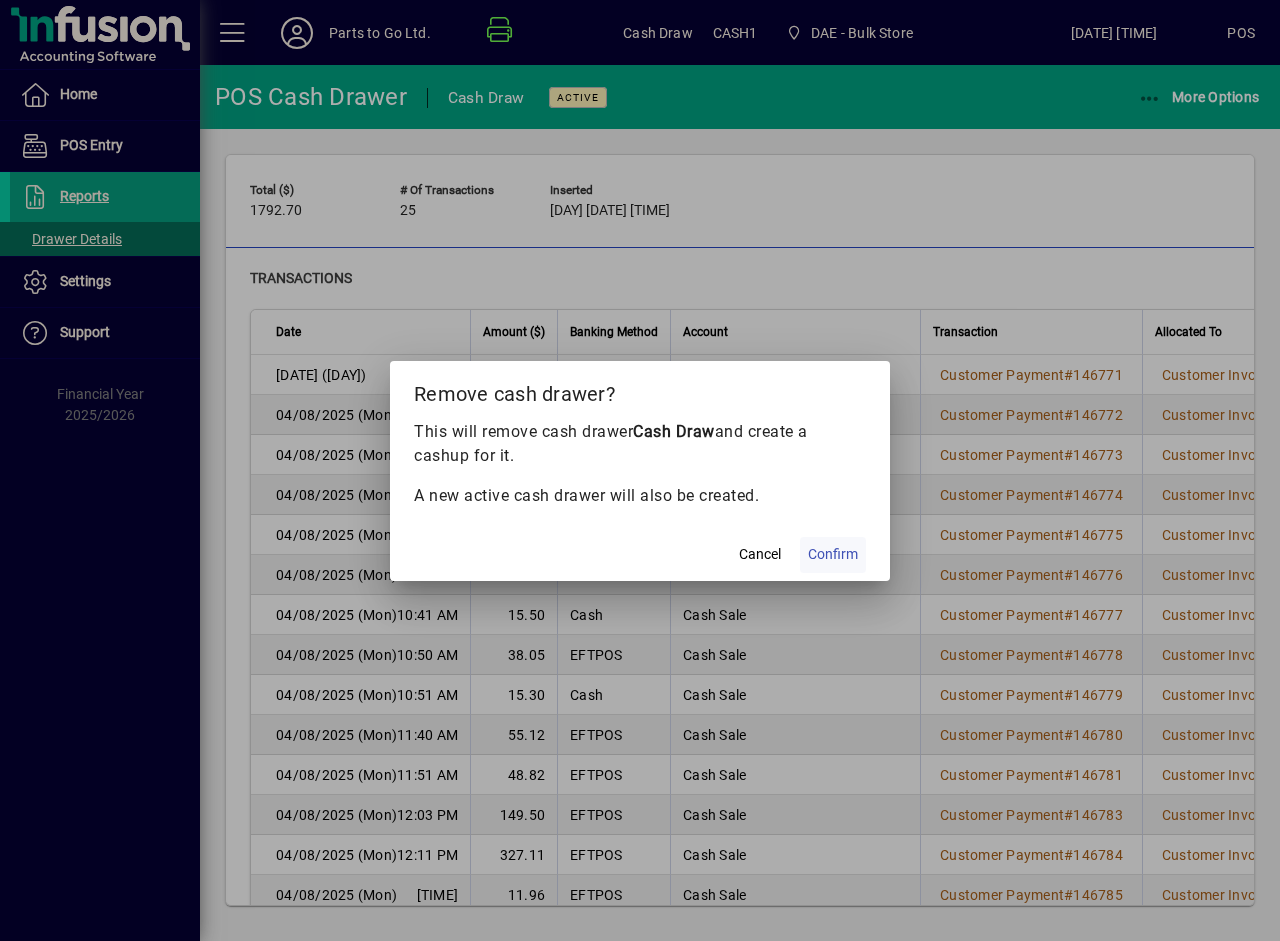 click on "Confirm" 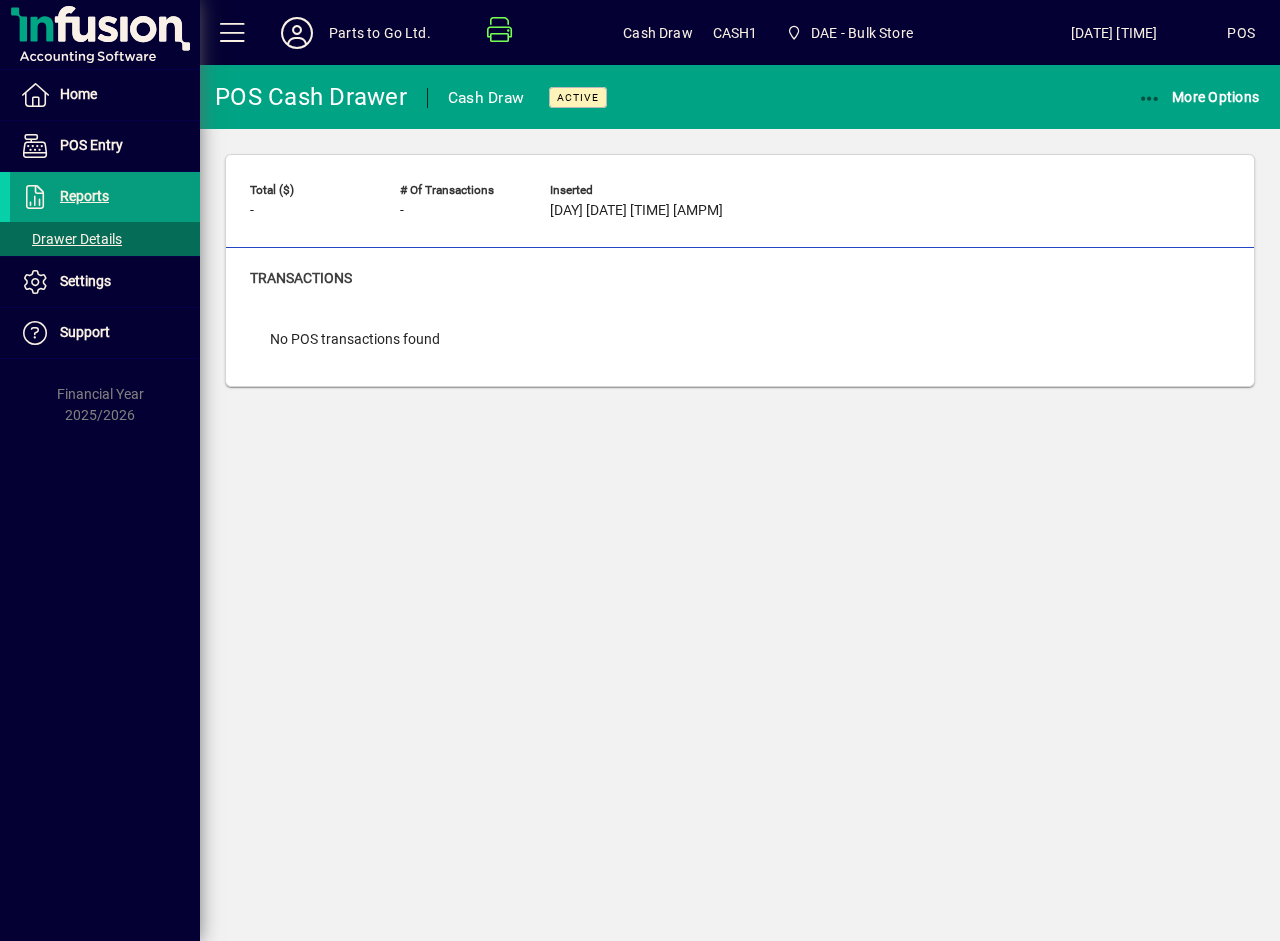 scroll, scrollTop: 0, scrollLeft: 0, axis: both 